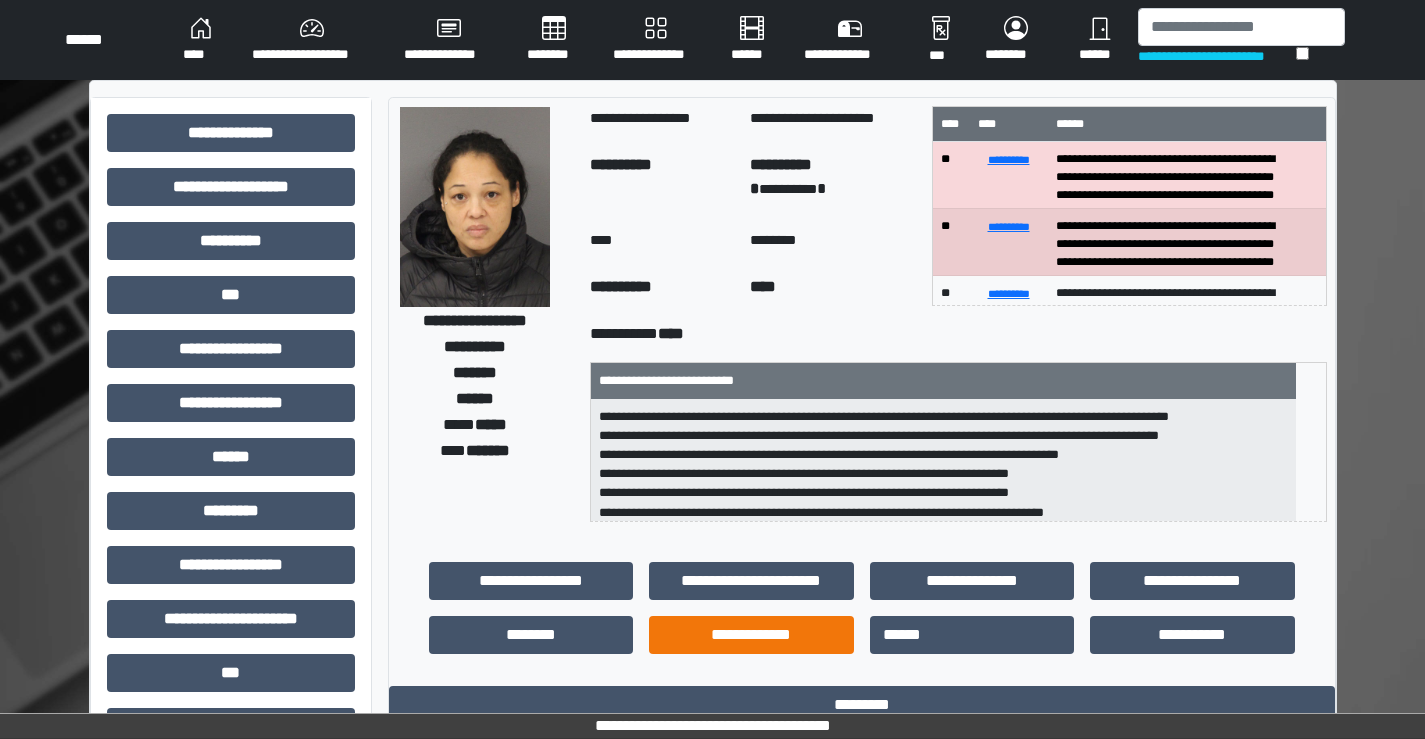 scroll, scrollTop: 369, scrollLeft: 0, axis: vertical 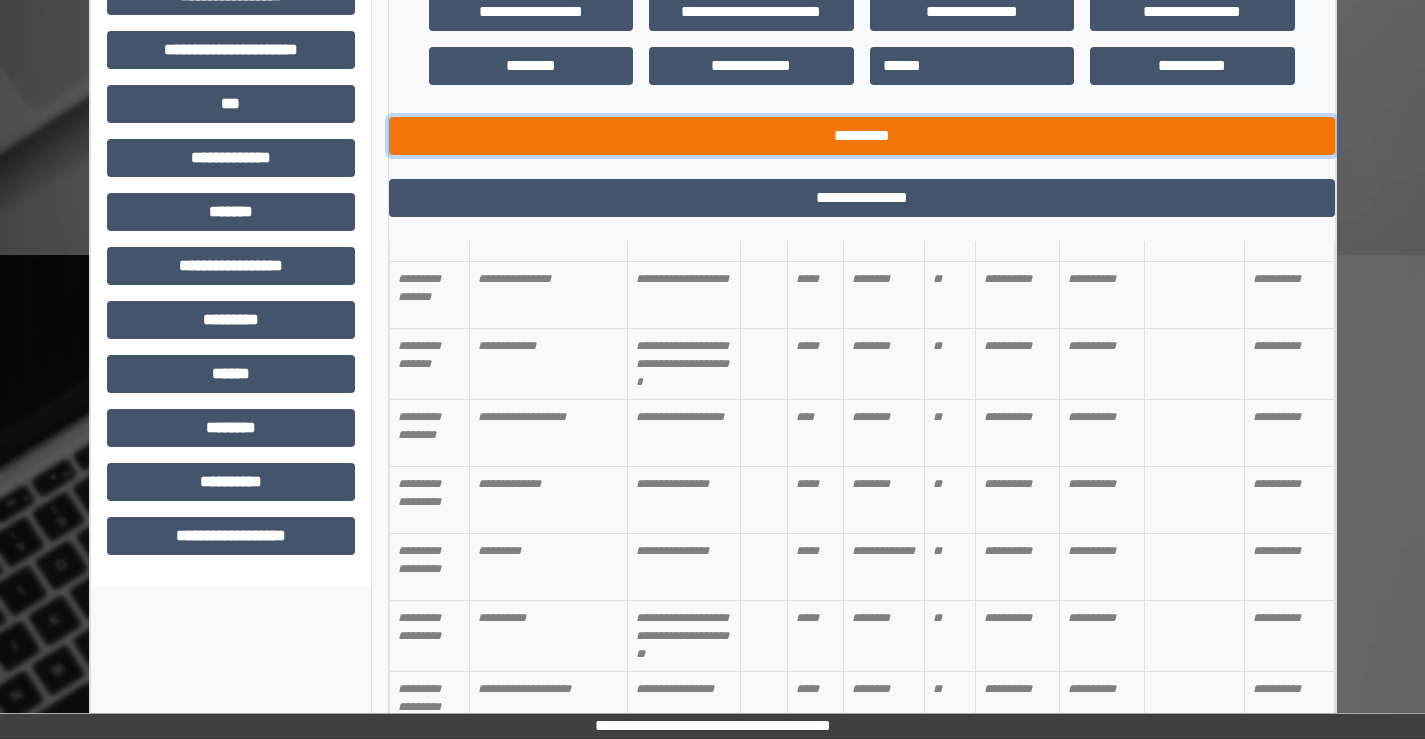 click on "*********" at bounding box center (862, 136) 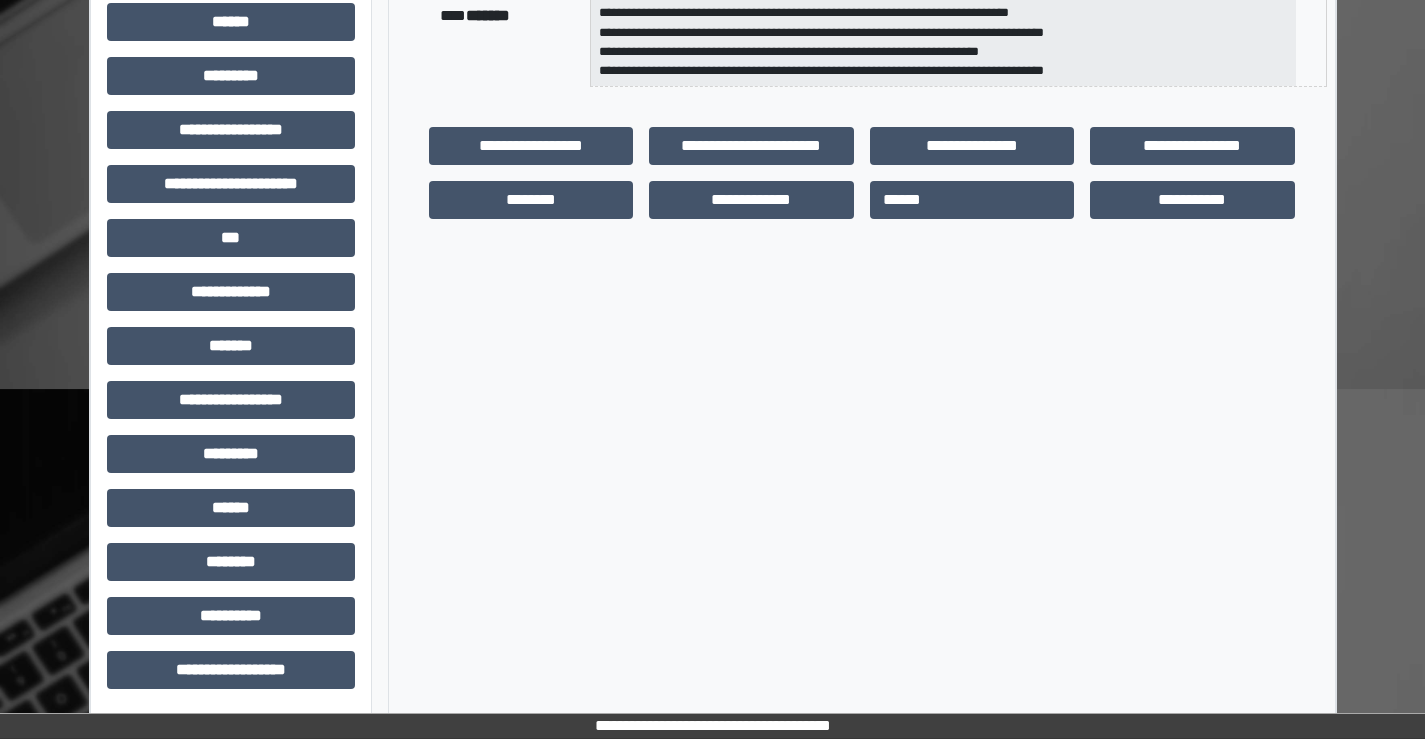 scroll, scrollTop: 435, scrollLeft: 0, axis: vertical 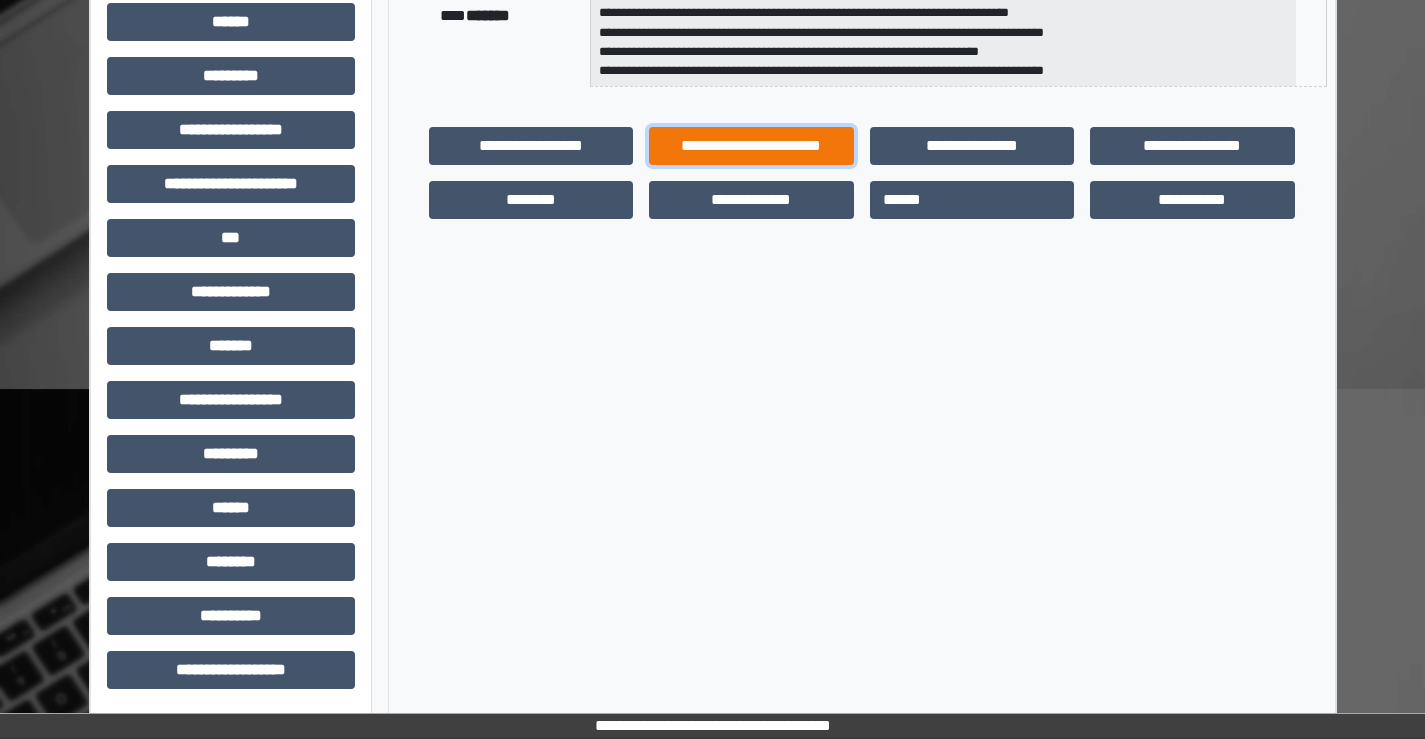 click on "**********" at bounding box center (751, 146) 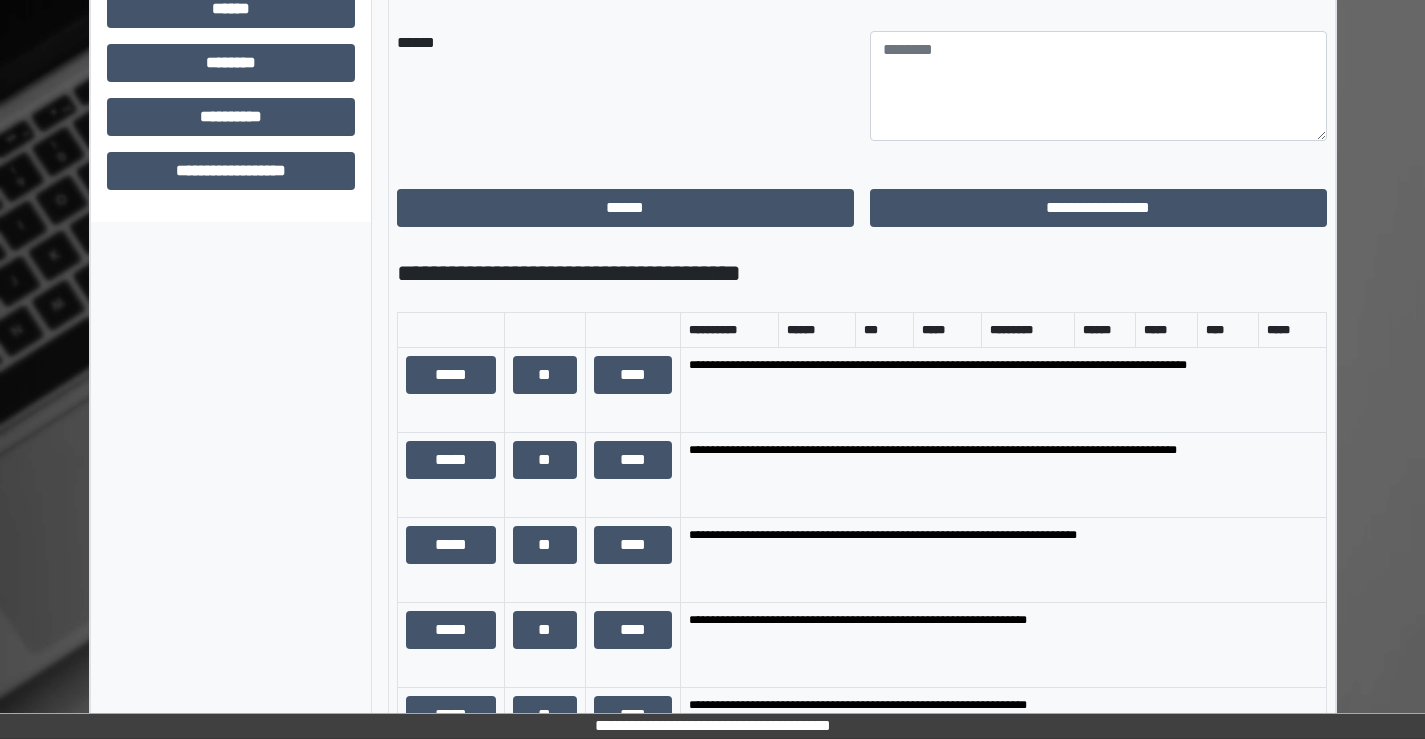 scroll, scrollTop: 935, scrollLeft: 0, axis: vertical 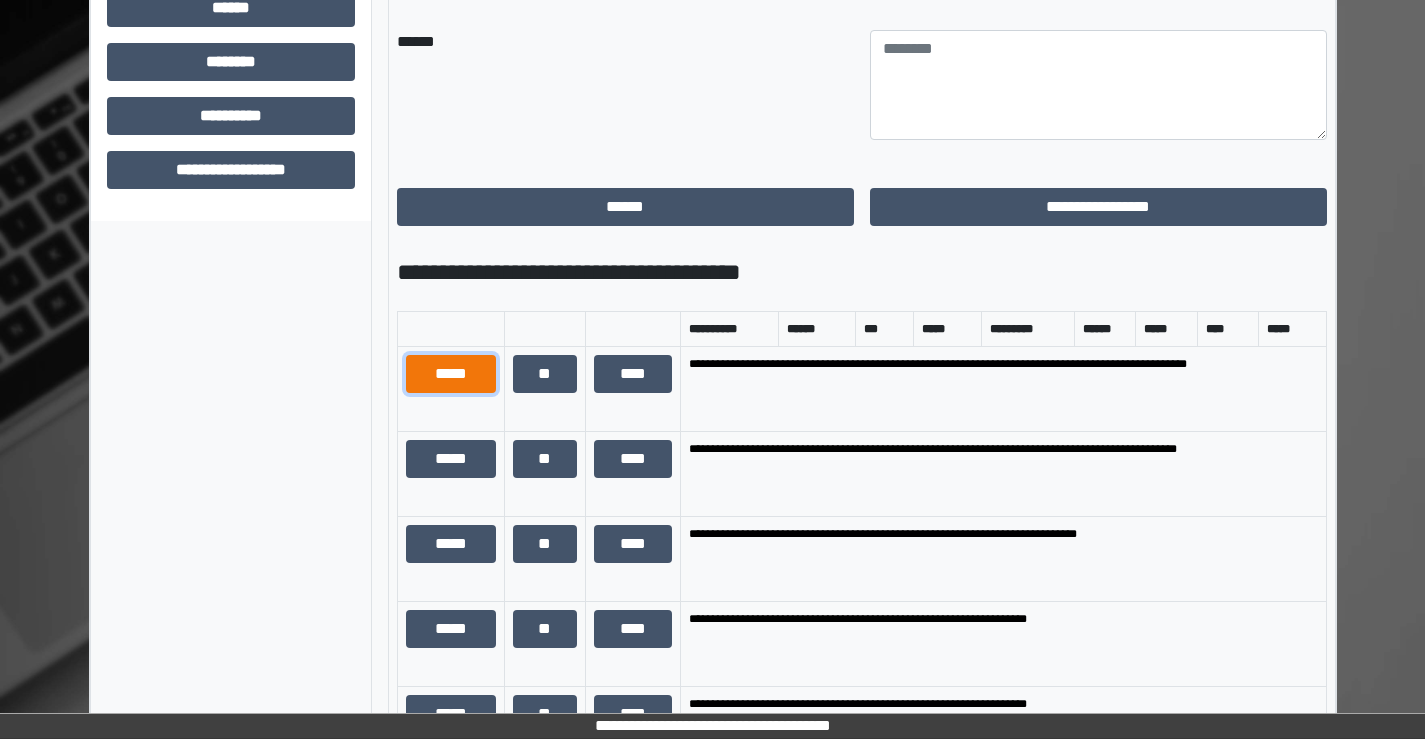 click on "*****" at bounding box center (451, 374) 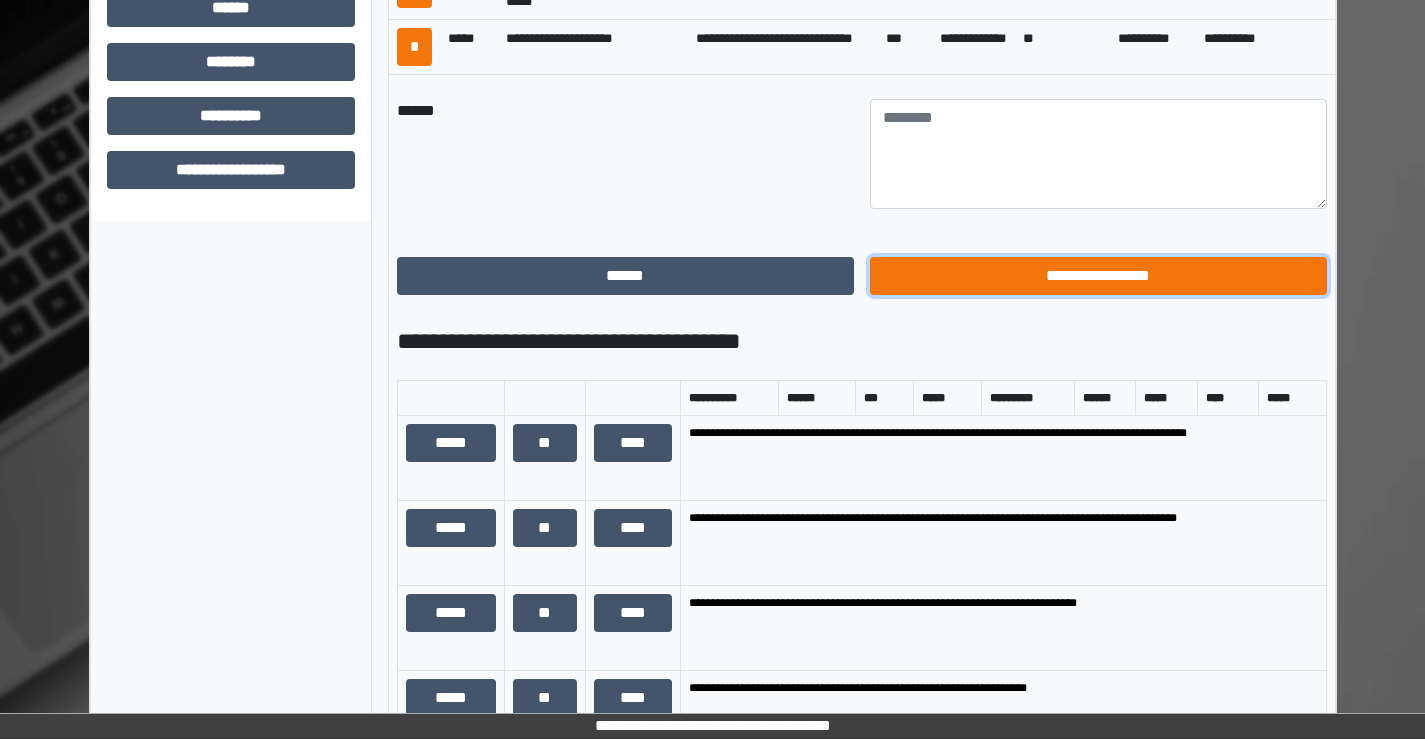 click on "**********" at bounding box center [1098, 276] 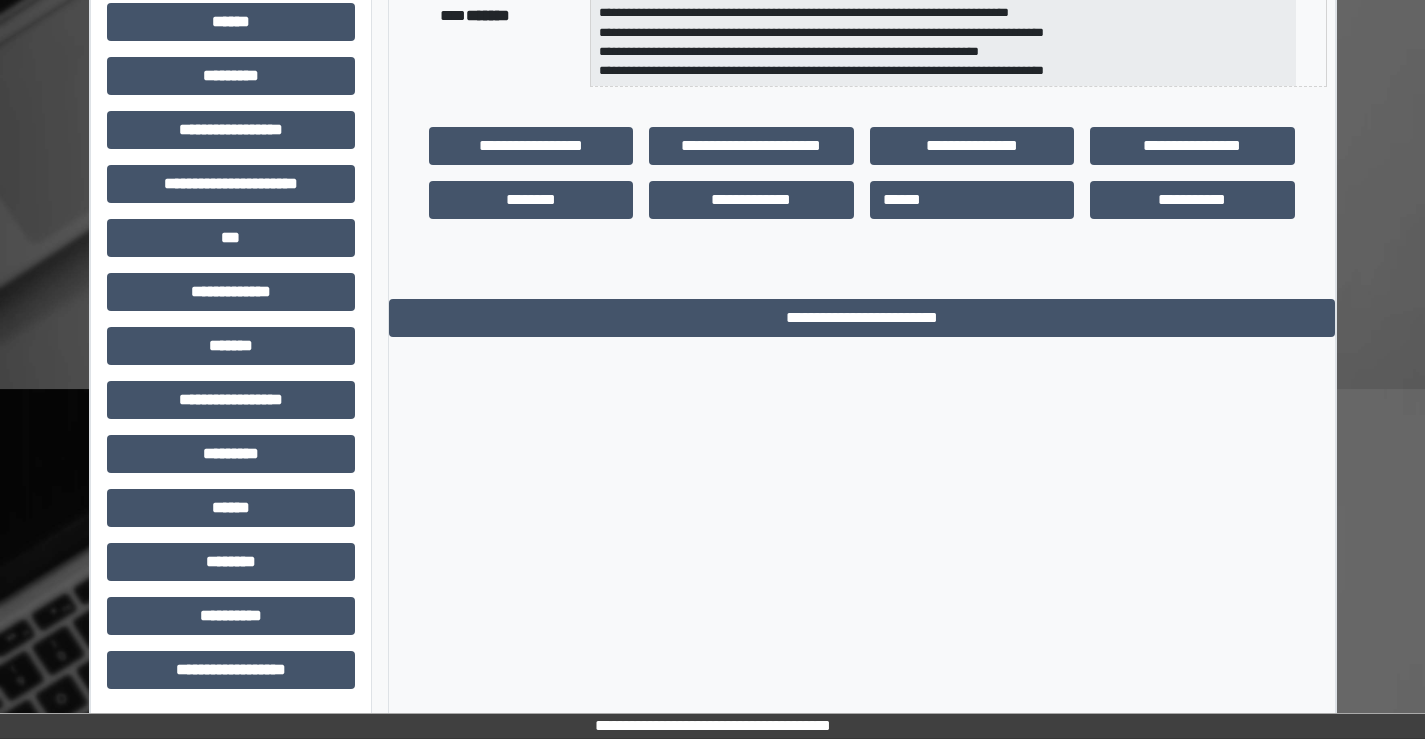 scroll, scrollTop: 435, scrollLeft: 0, axis: vertical 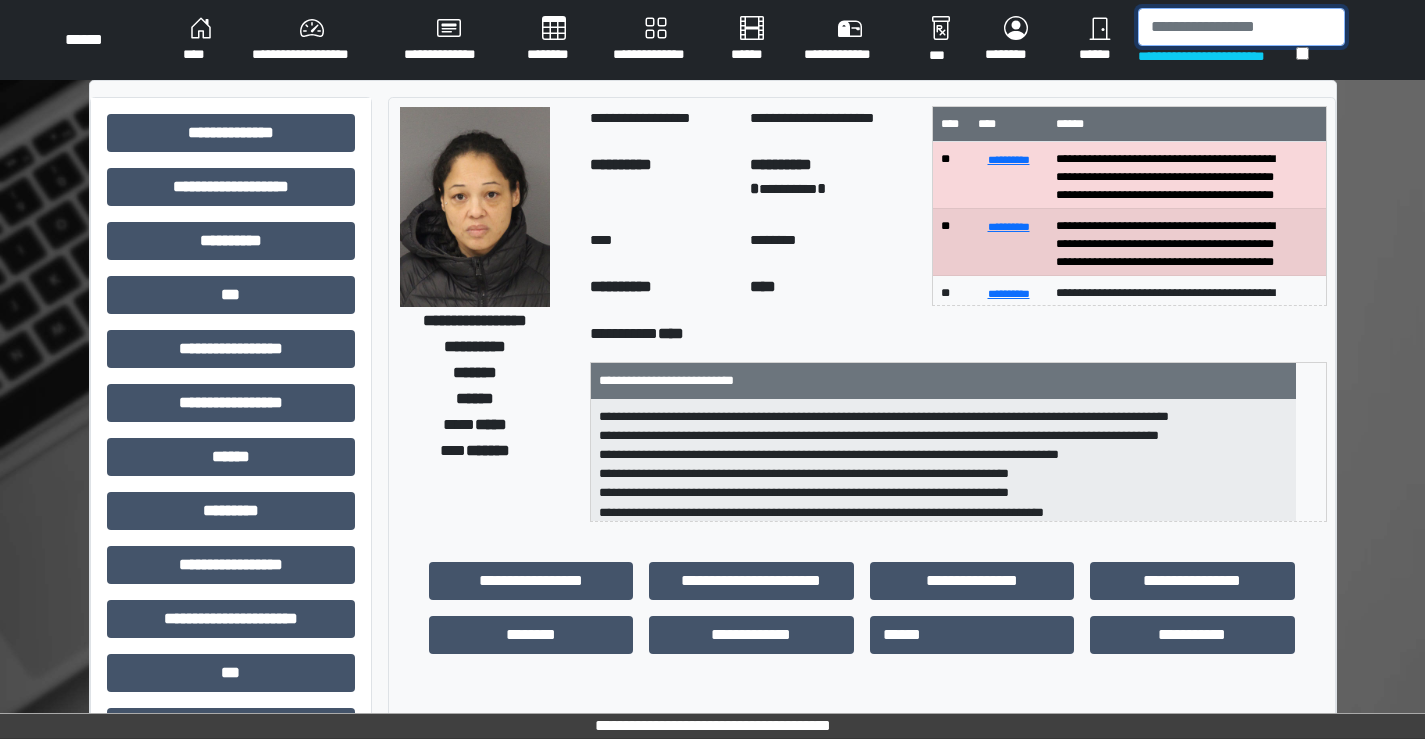 click at bounding box center [1241, 27] 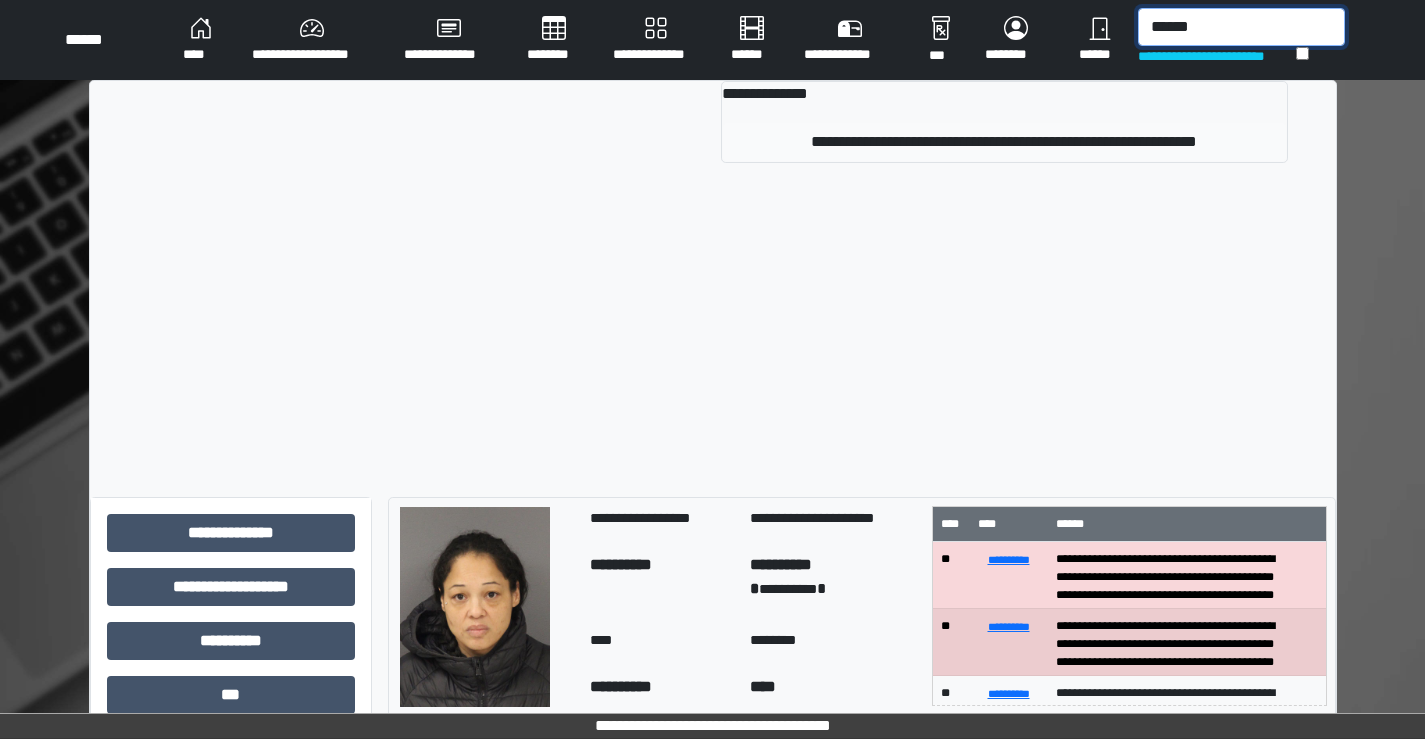 type on "******" 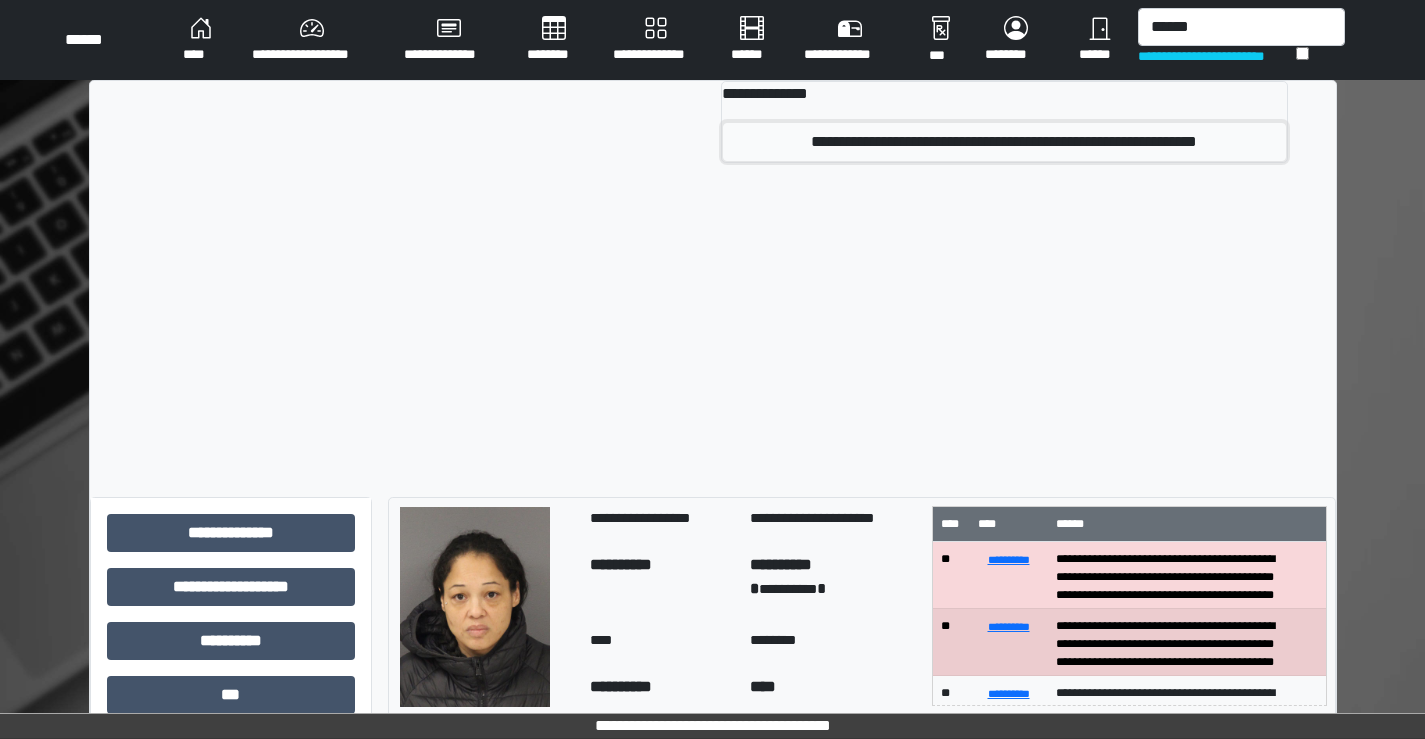 click on "**********" at bounding box center (1004, 142) 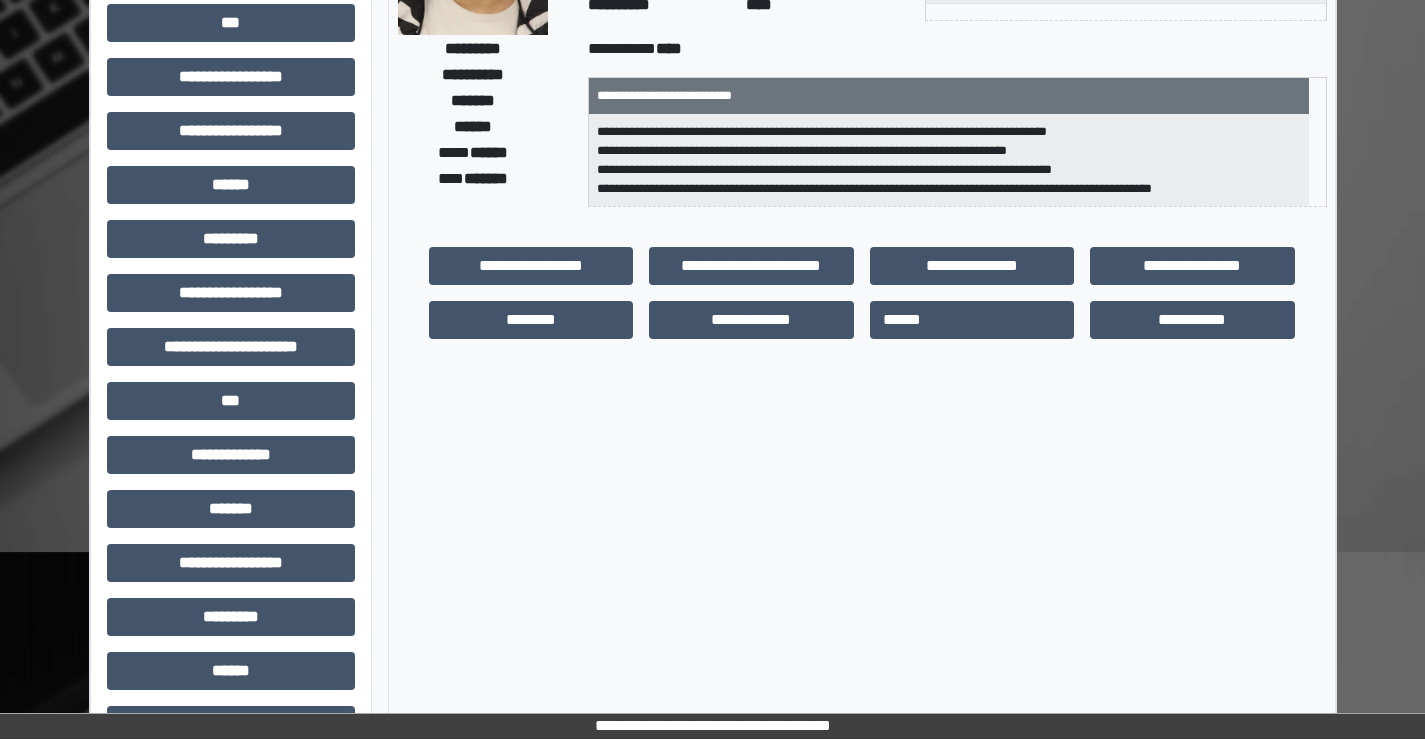 scroll, scrollTop: 300, scrollLeft: 0, axis: vertical 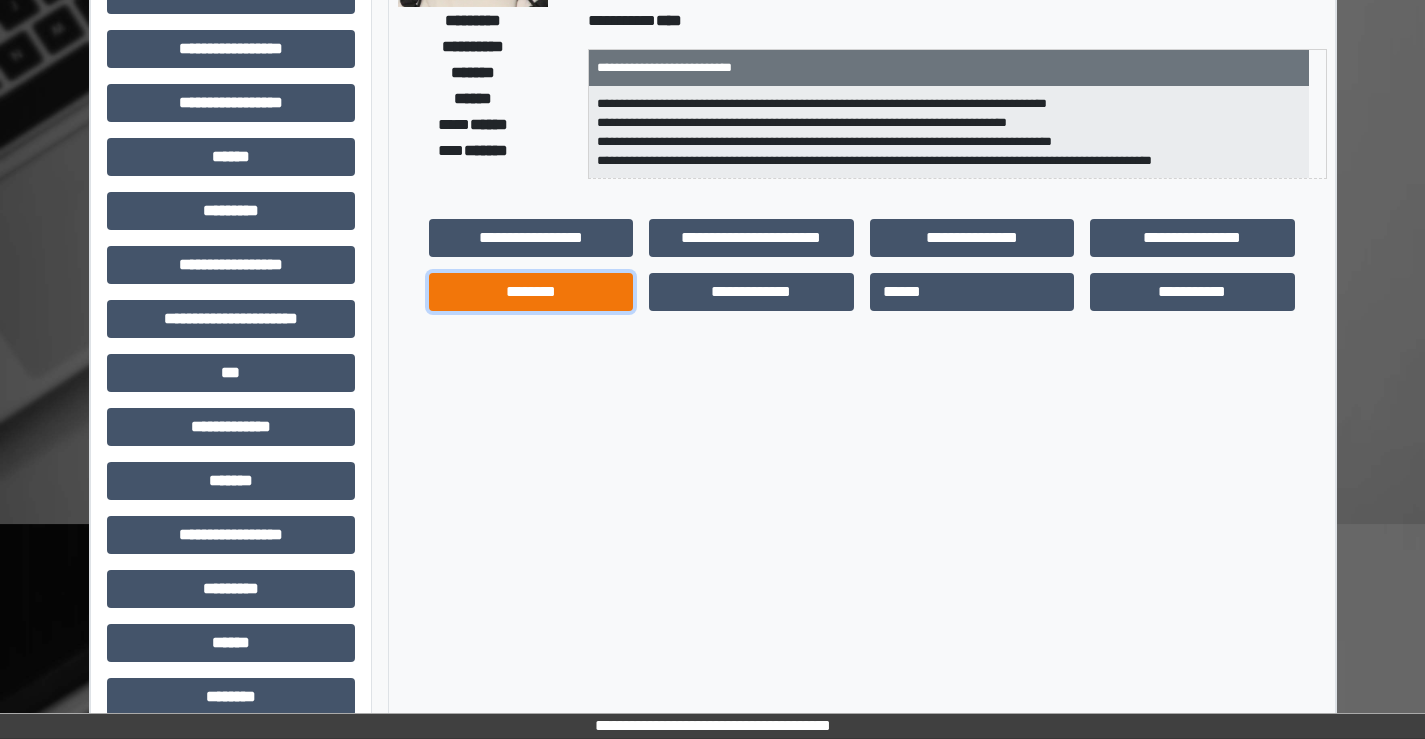 click on "********" at bounding box center [531, 292] 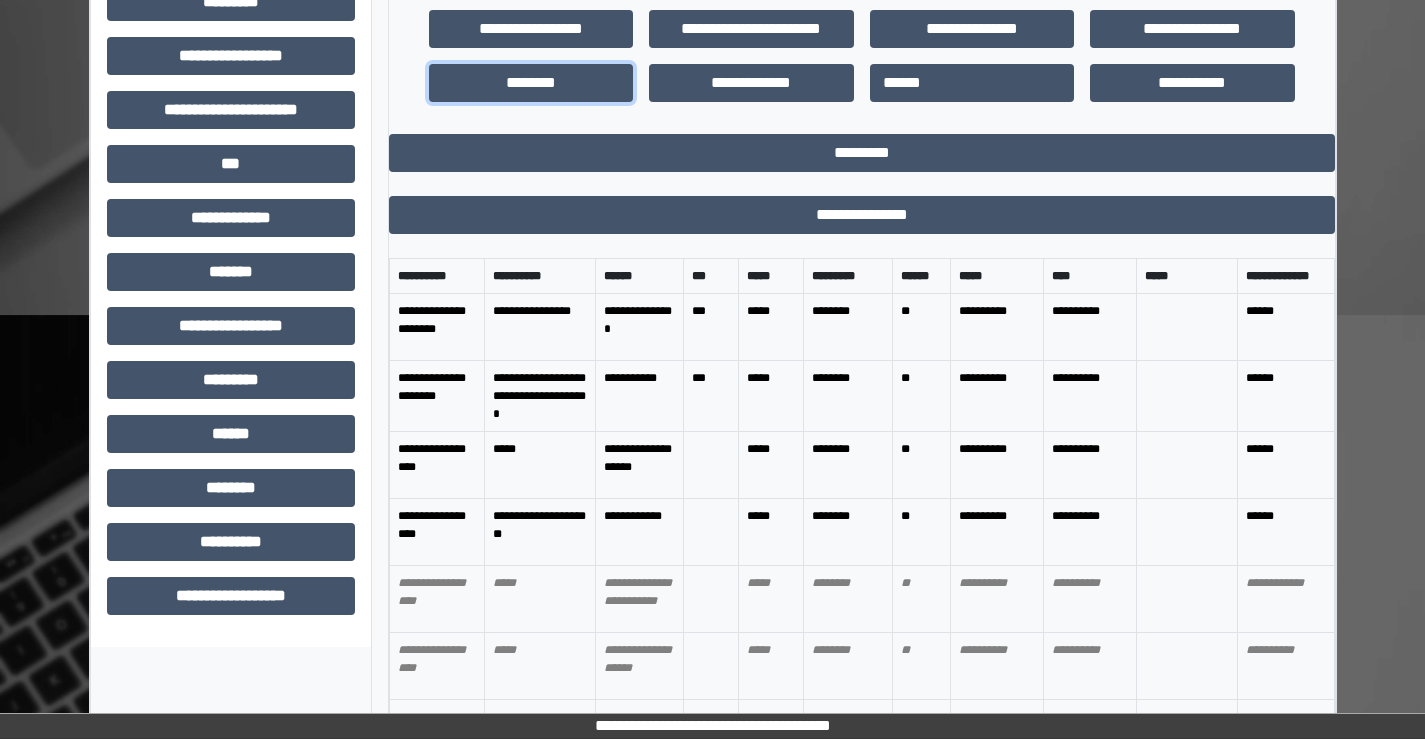 scroll, scrollTop: 526, scrollLeft: 0, axis: vertical 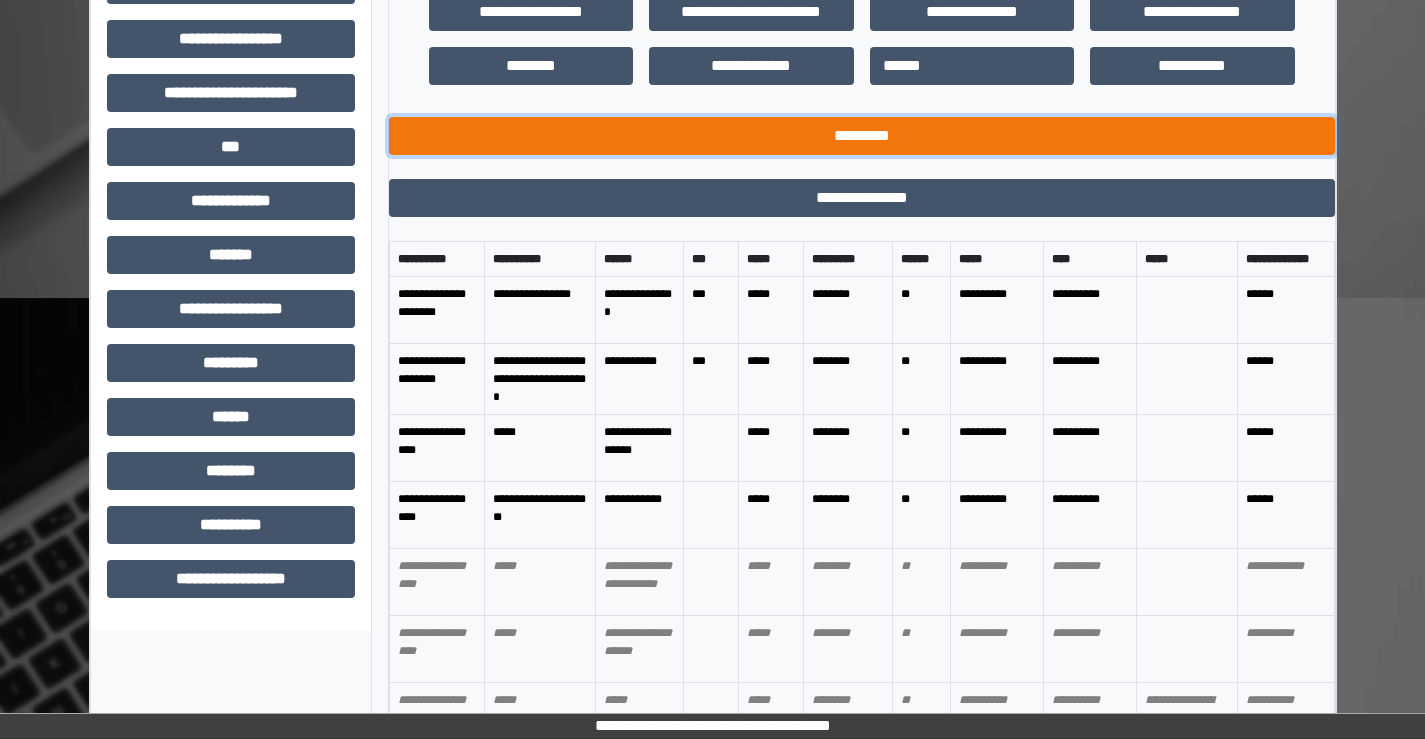 click on "*********" at bounding box center (862, 136) 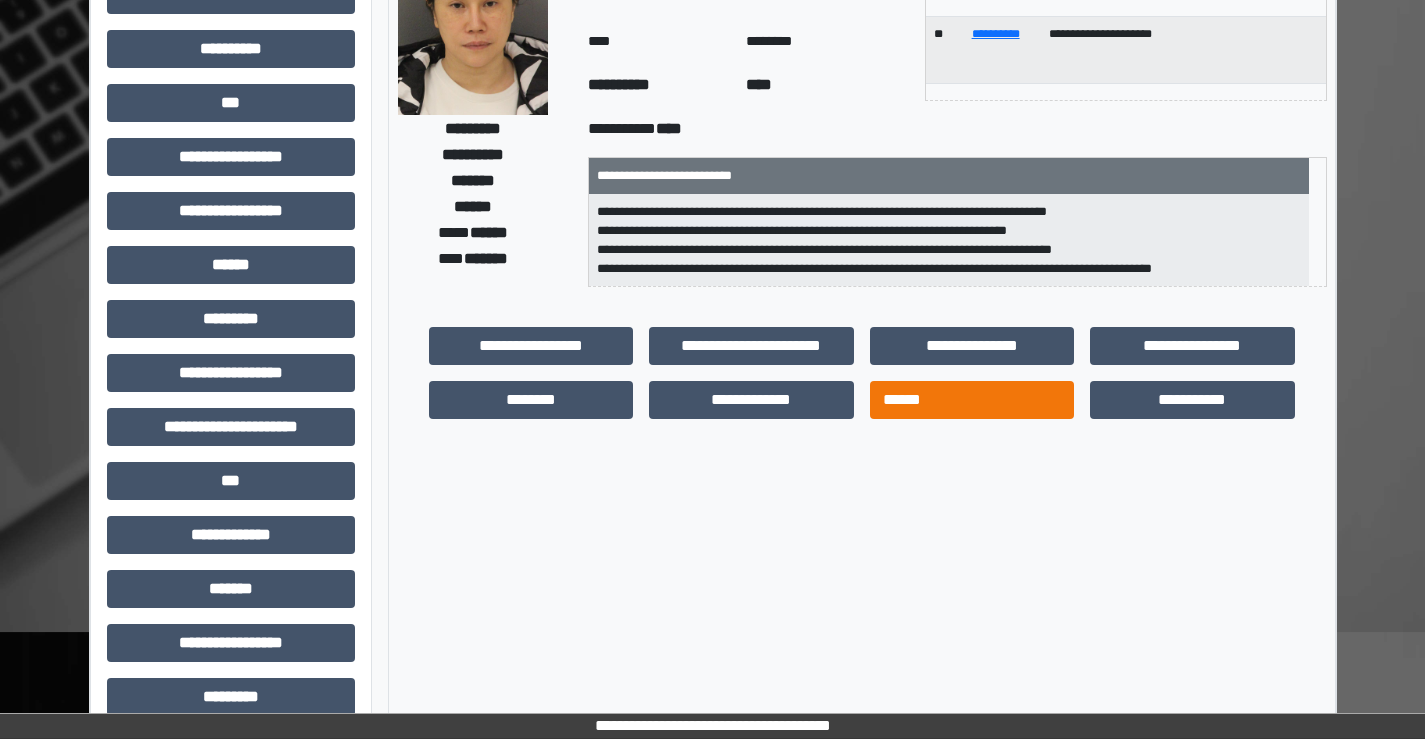scroll, scrollTop: 135, scrollLeft: 0, axis: vertical 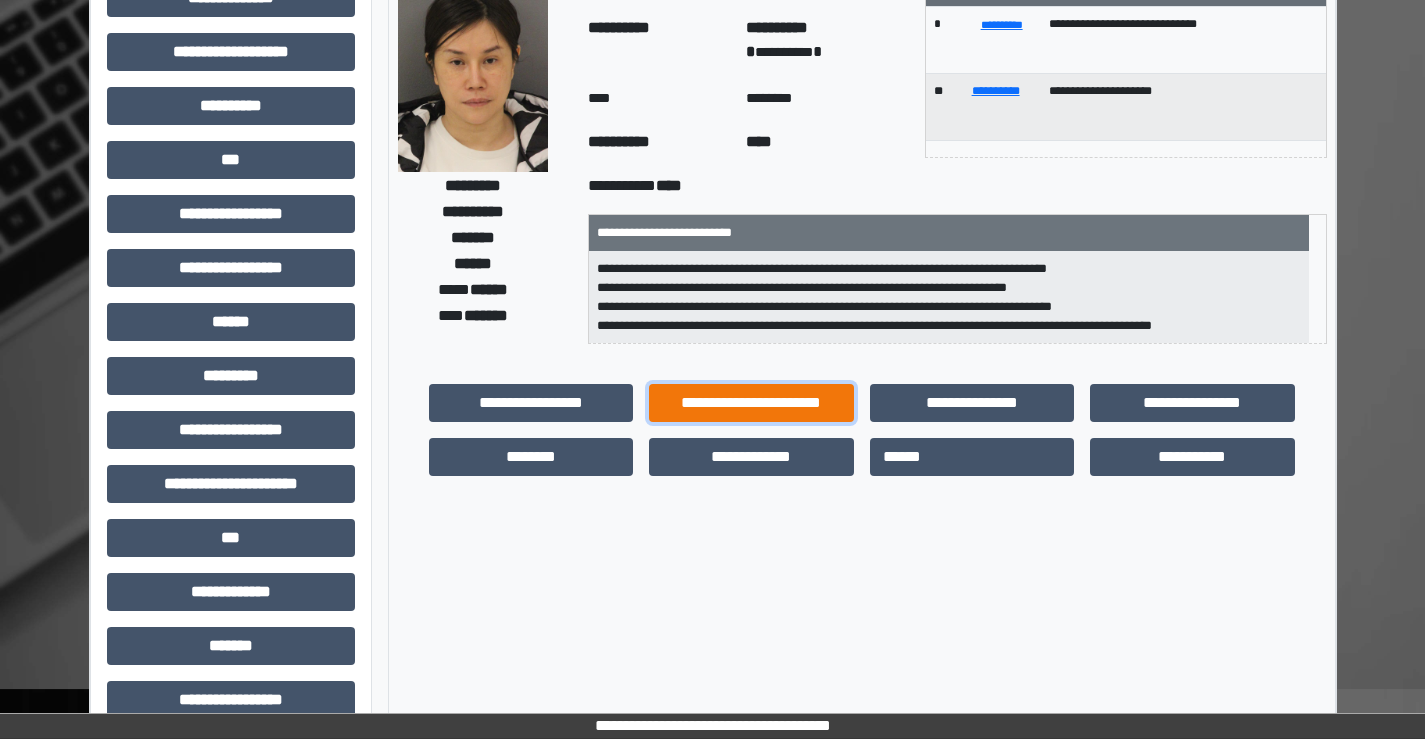 click on "**********" at bounding box center [751, 403] 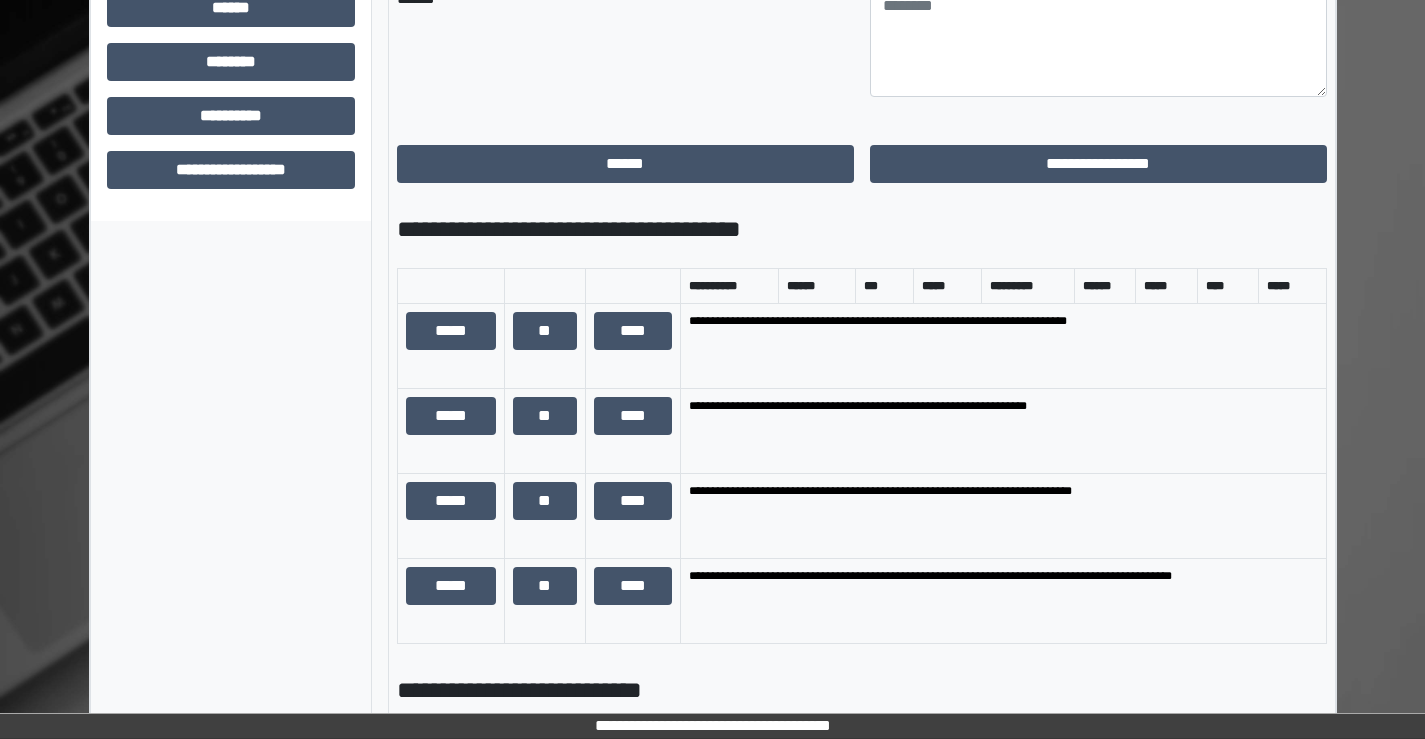 scroll, scrollTop: 1035, scrollLeft: 0, axis: vertical 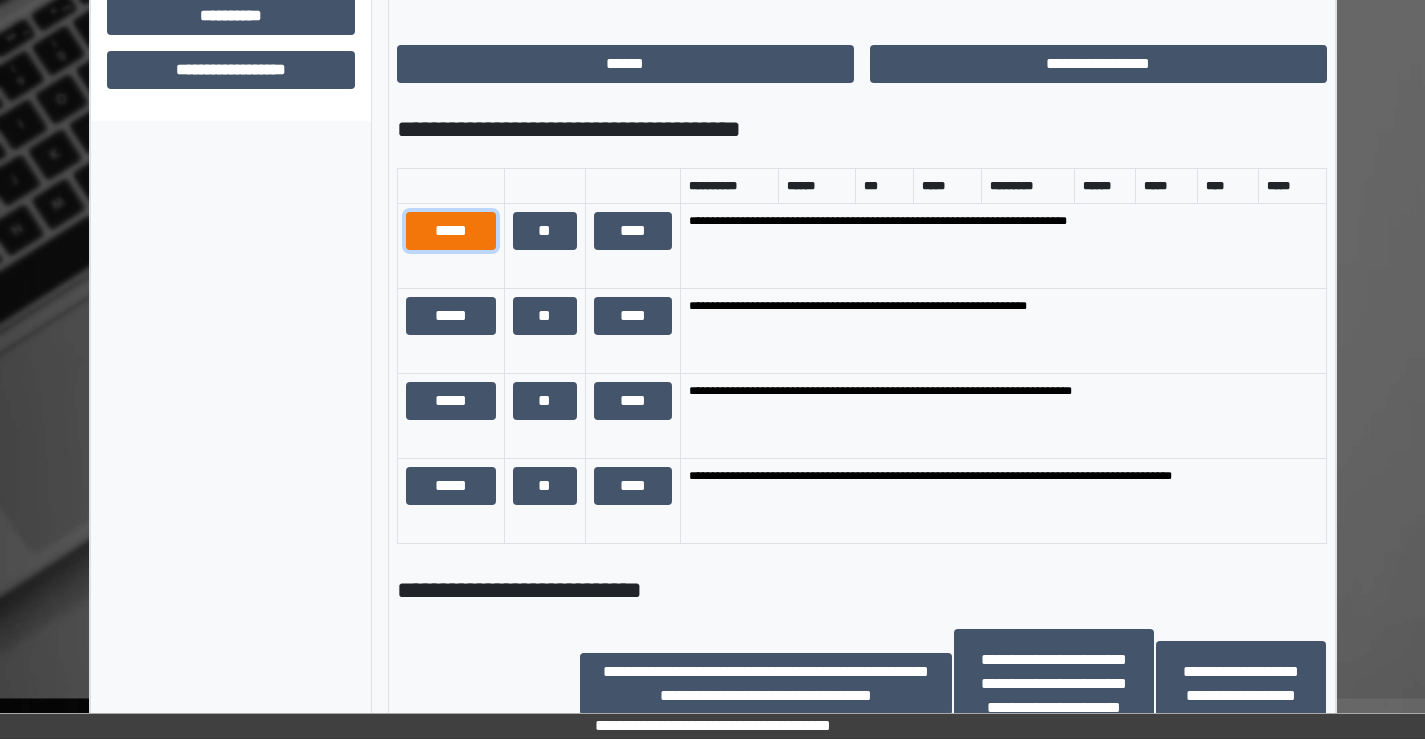 click on "*****" at bounding box center (451, 231) 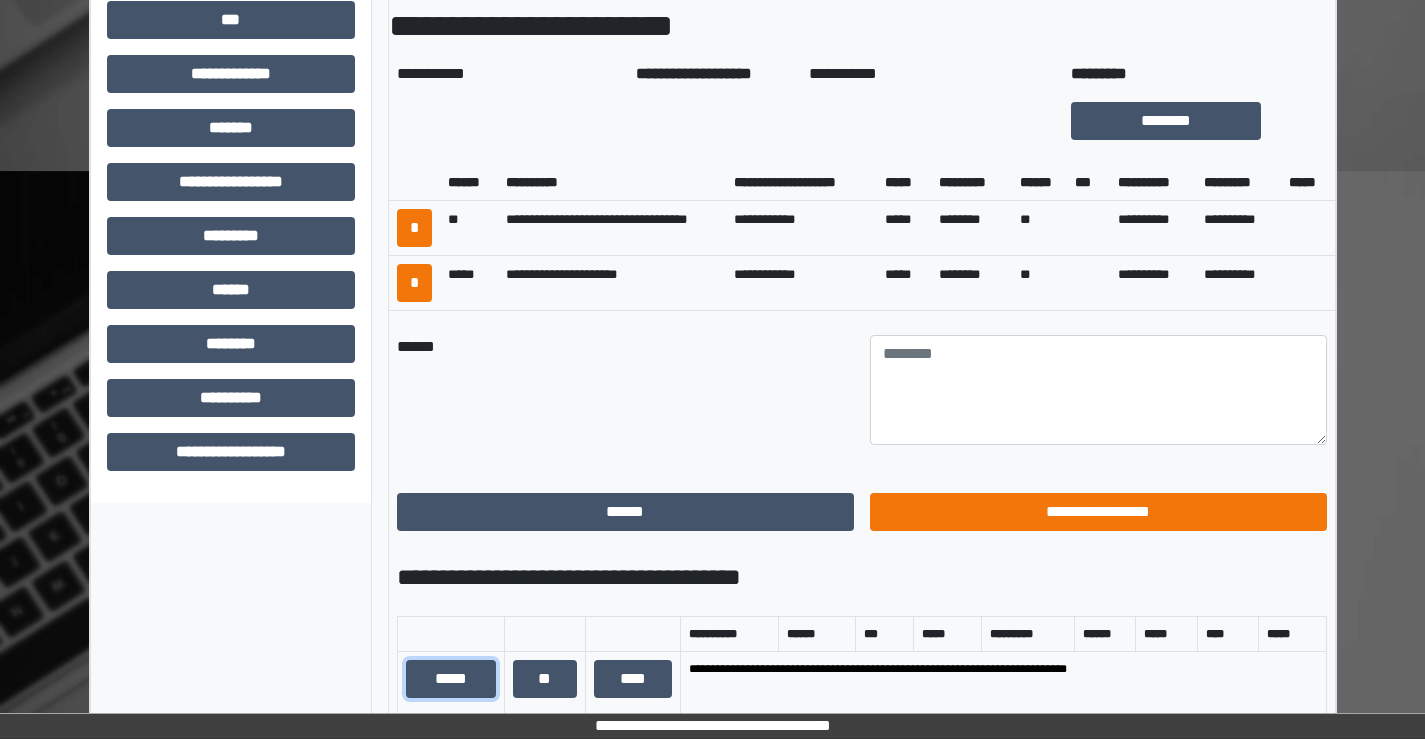 scroll, scrollTop: 635, scrollLeft: 0, axis: vertical 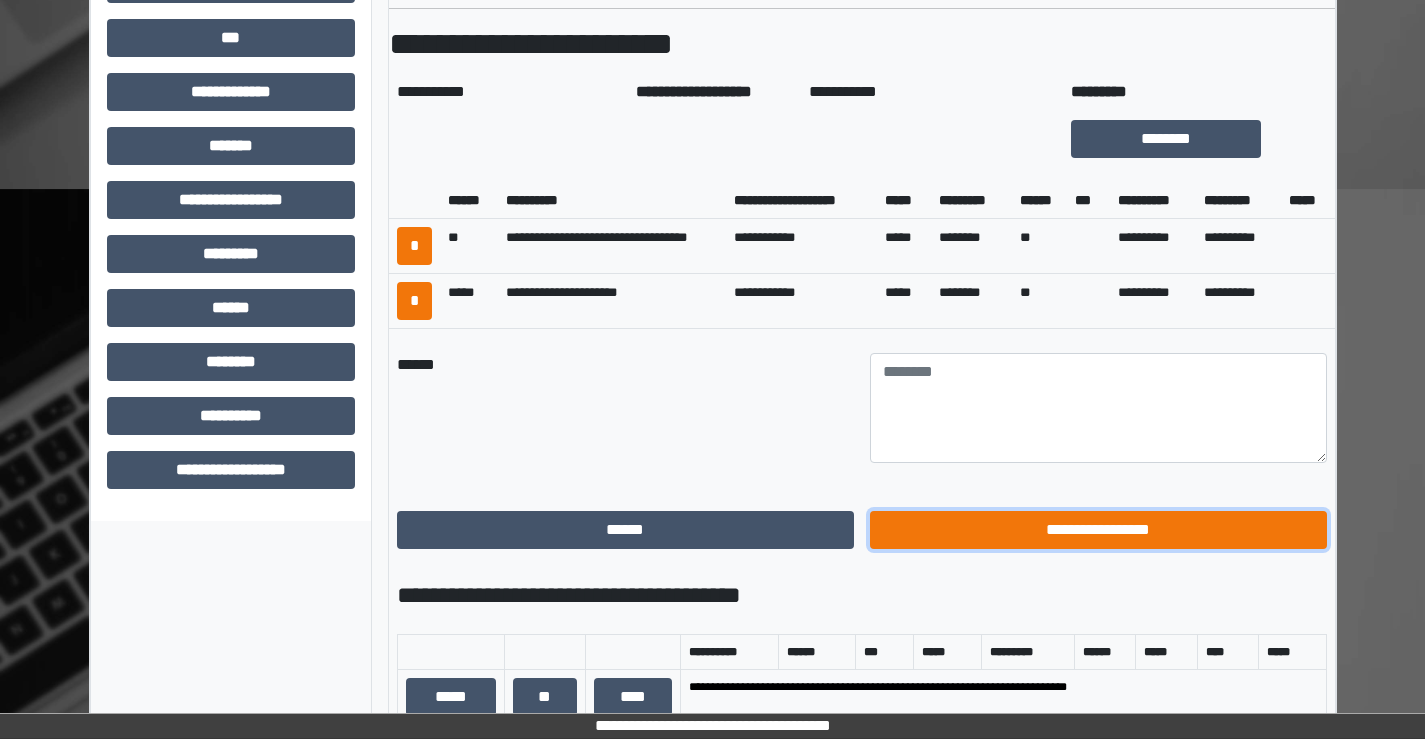 click on "**********" at bounding box center (1098, 530) 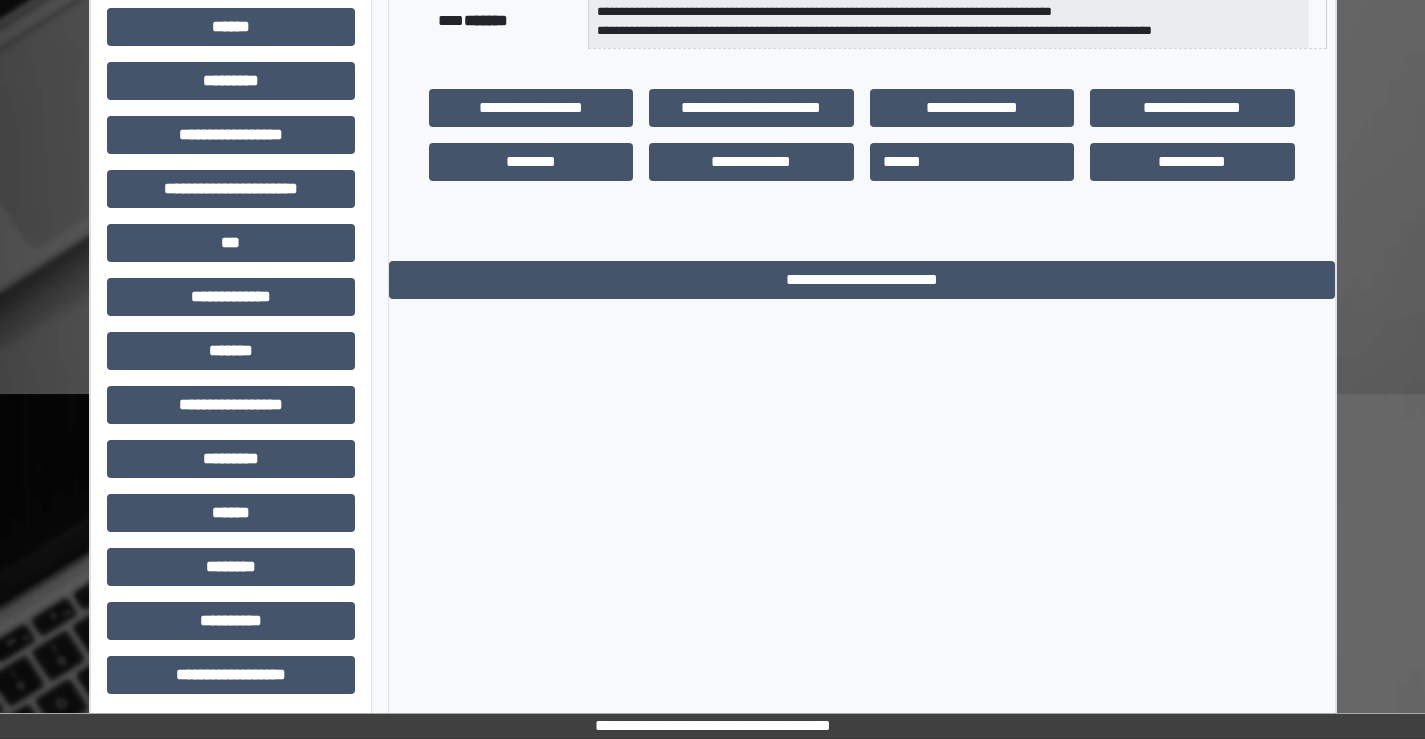 scroll, scrollTop: 435, scrollLeft: 0, axis: vertical 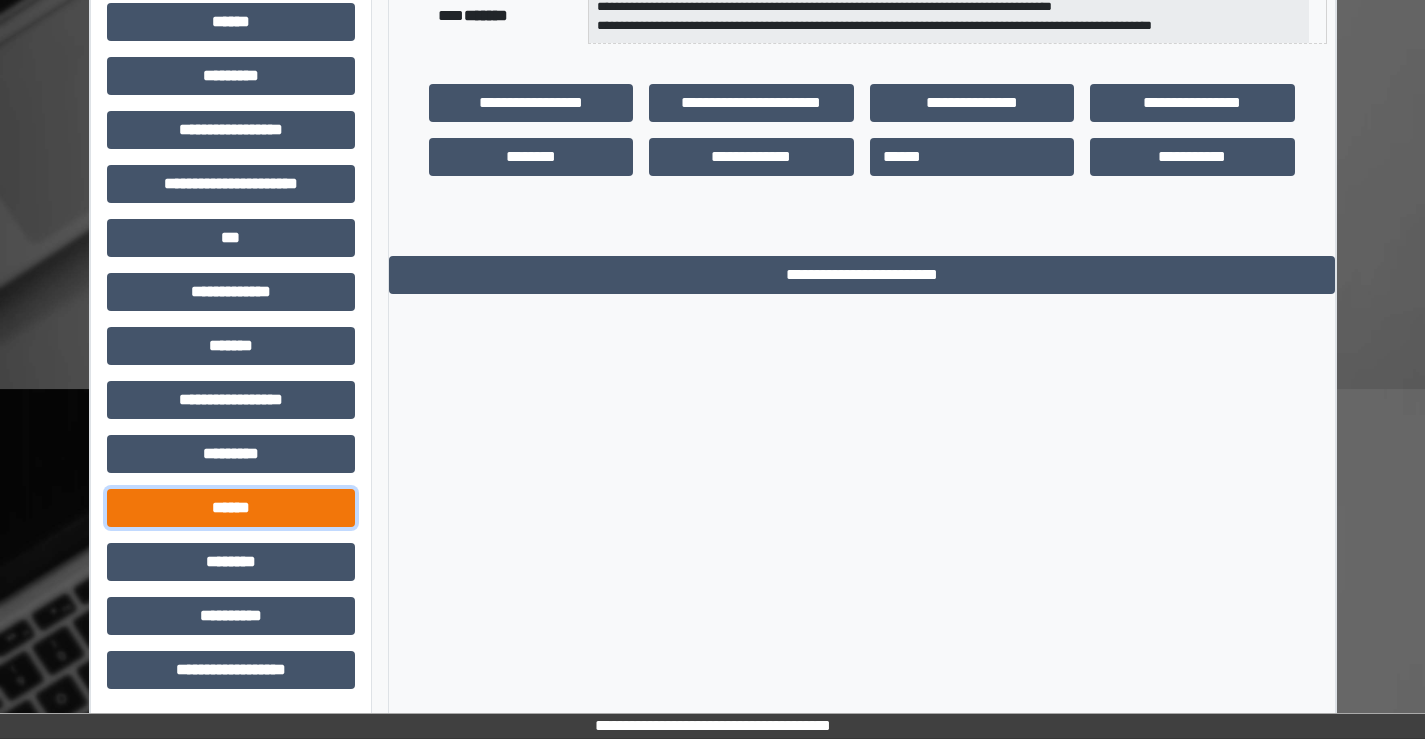click on "******" at bounding box center [231, 508] 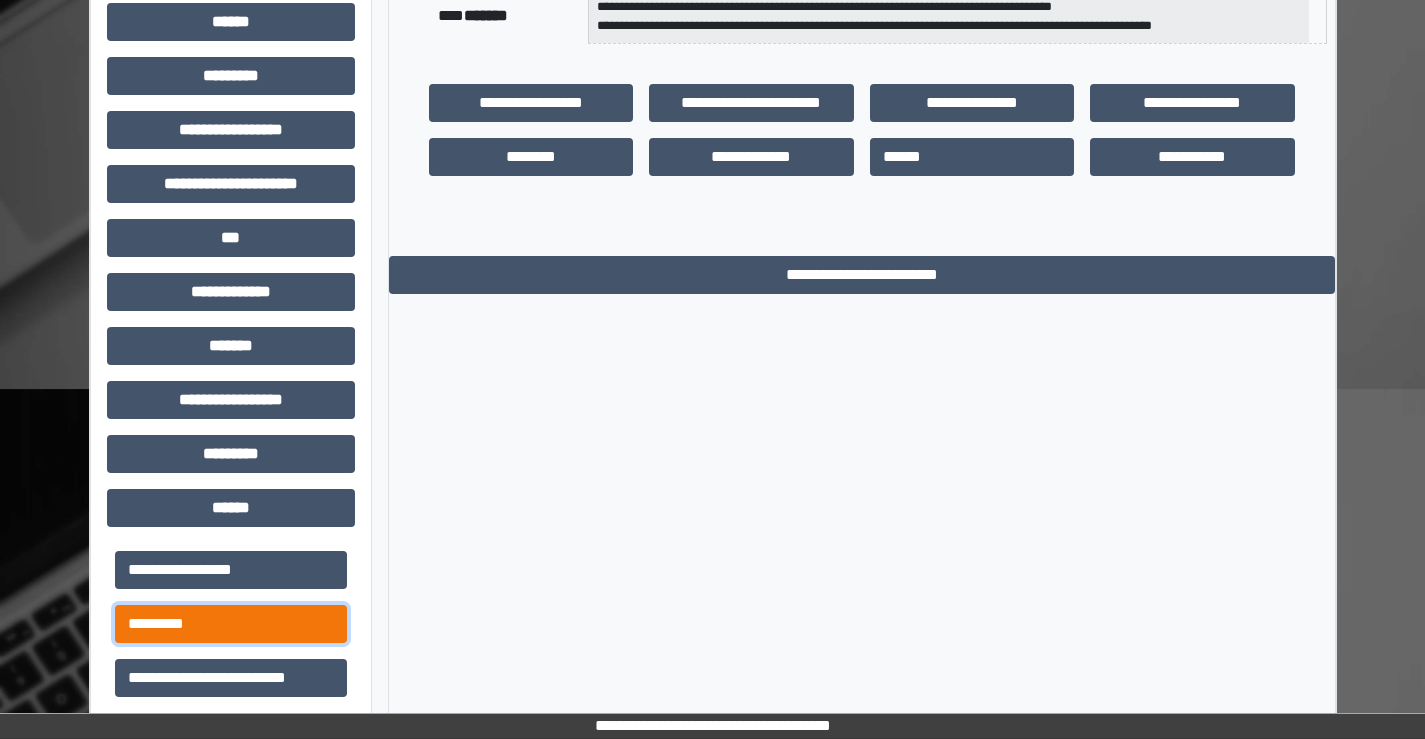 click on "*********" at bounding box center (231, 624) 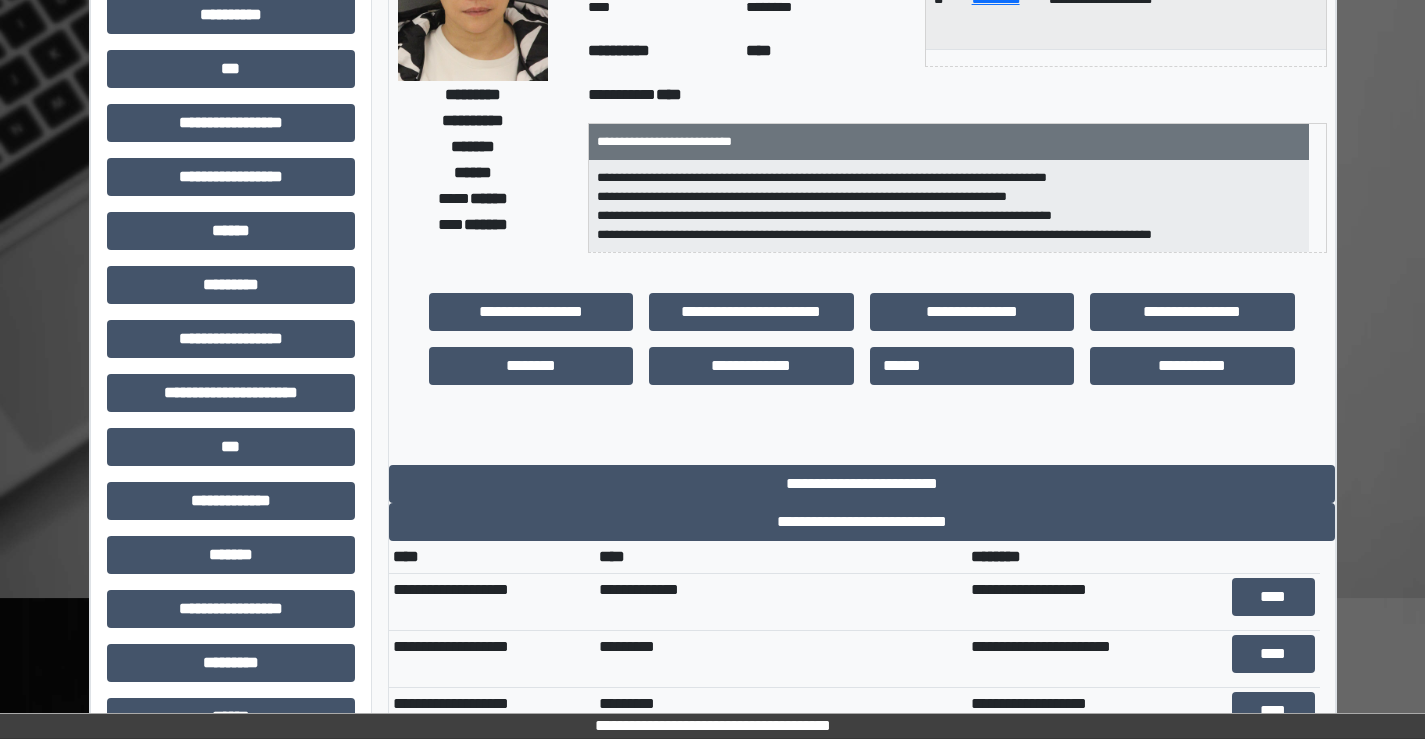 scroll, scrollTop: 535, scrollLeft: 0, axis: vertical 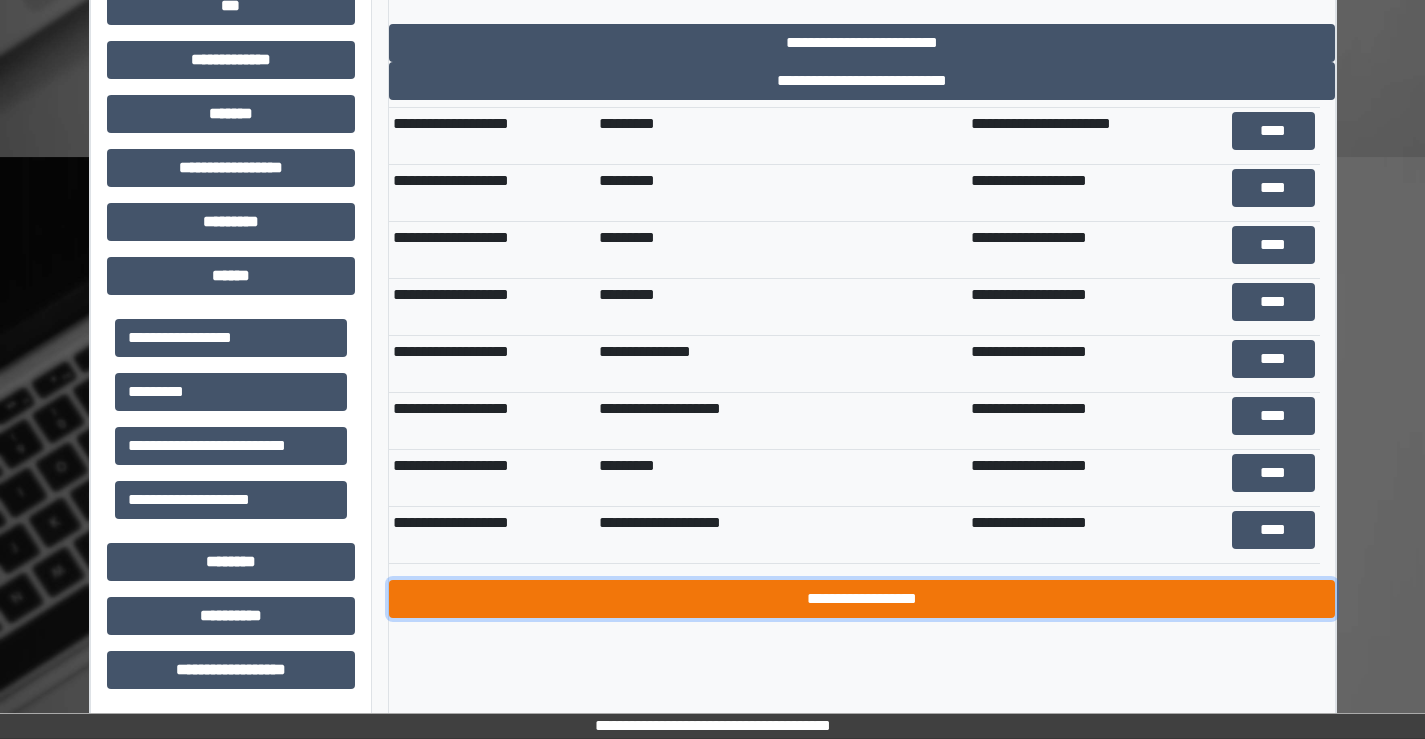 click on "**********" at bounding box center (862, 599) 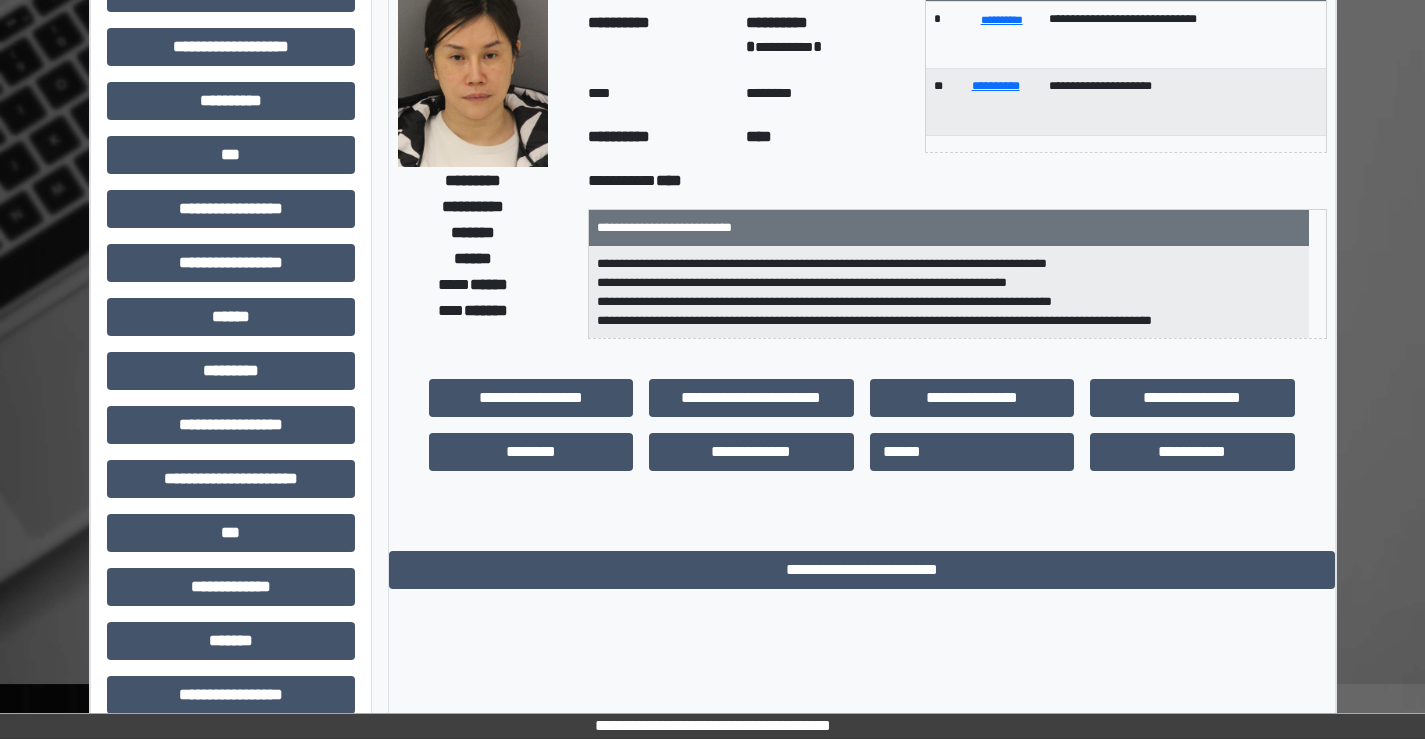scroll, scrollTop: 0, scrollLeft: 0, axis: both 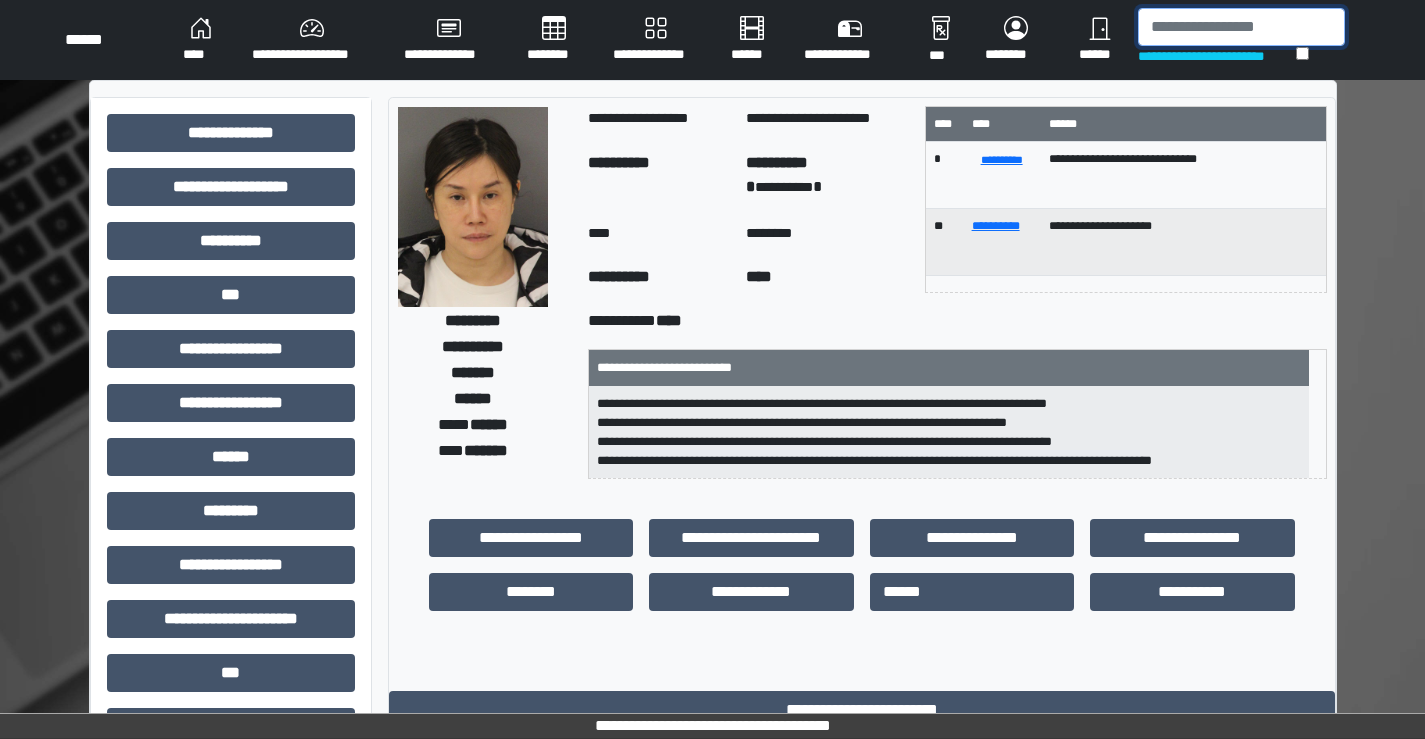 click at bounding box center [1241, 27] 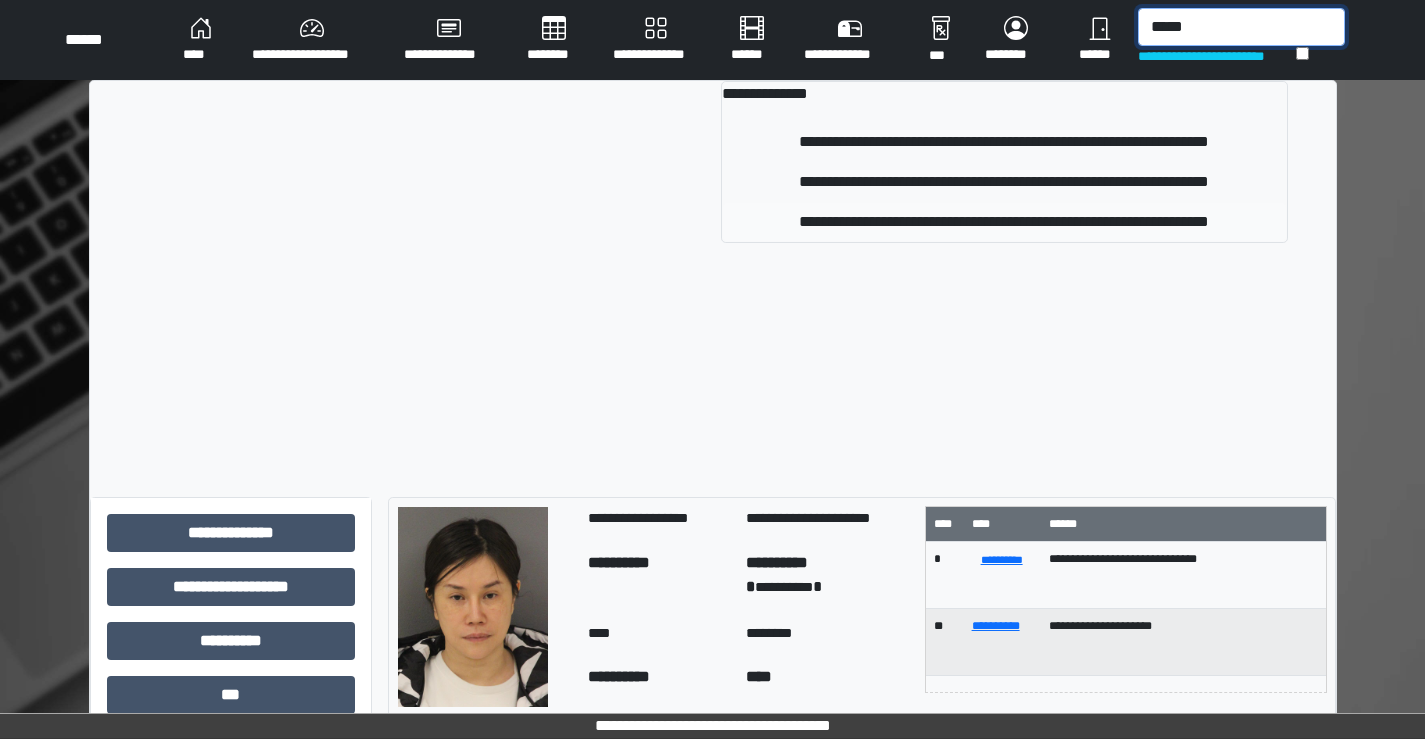 type on "*****" 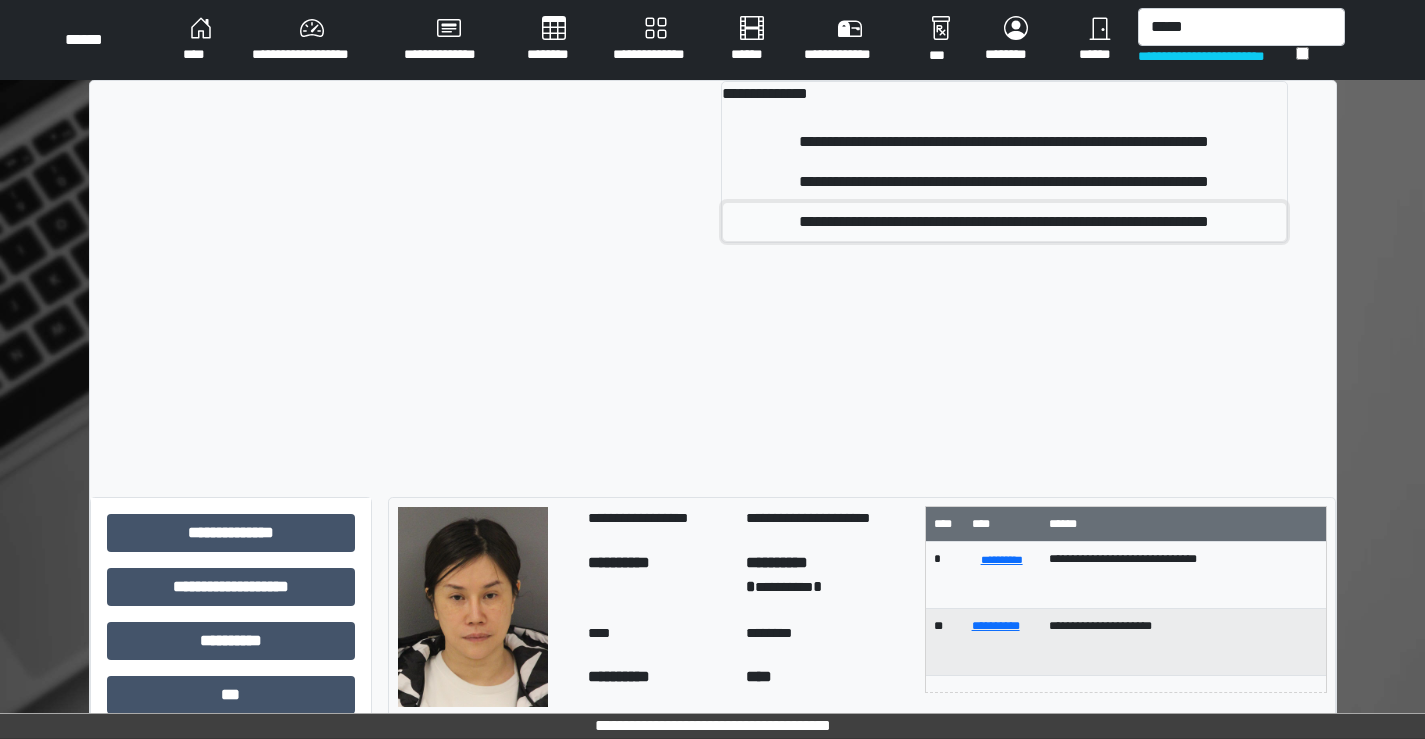 click on "**********" at bounding box center [1004, 222] 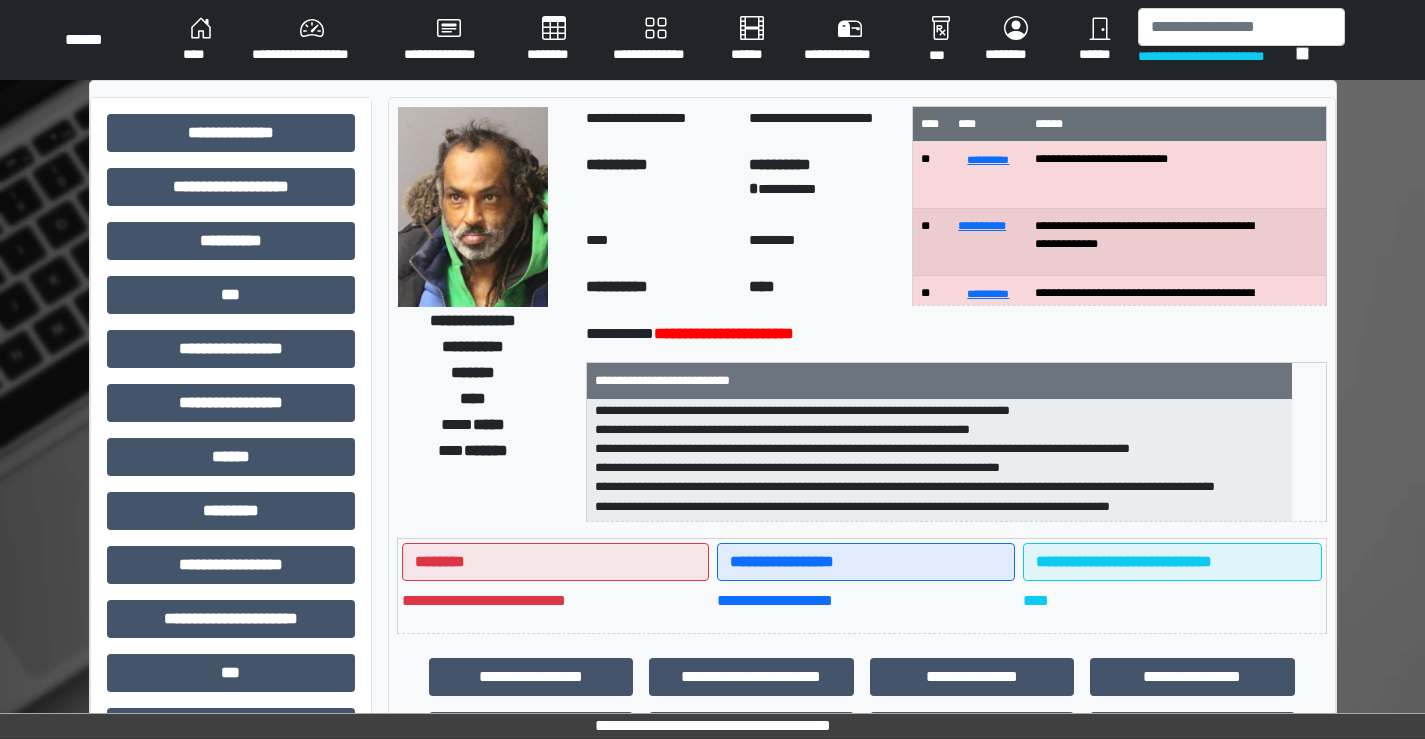 scroll, scrollTop: 25, scrollLeft: 0, axis: vertical 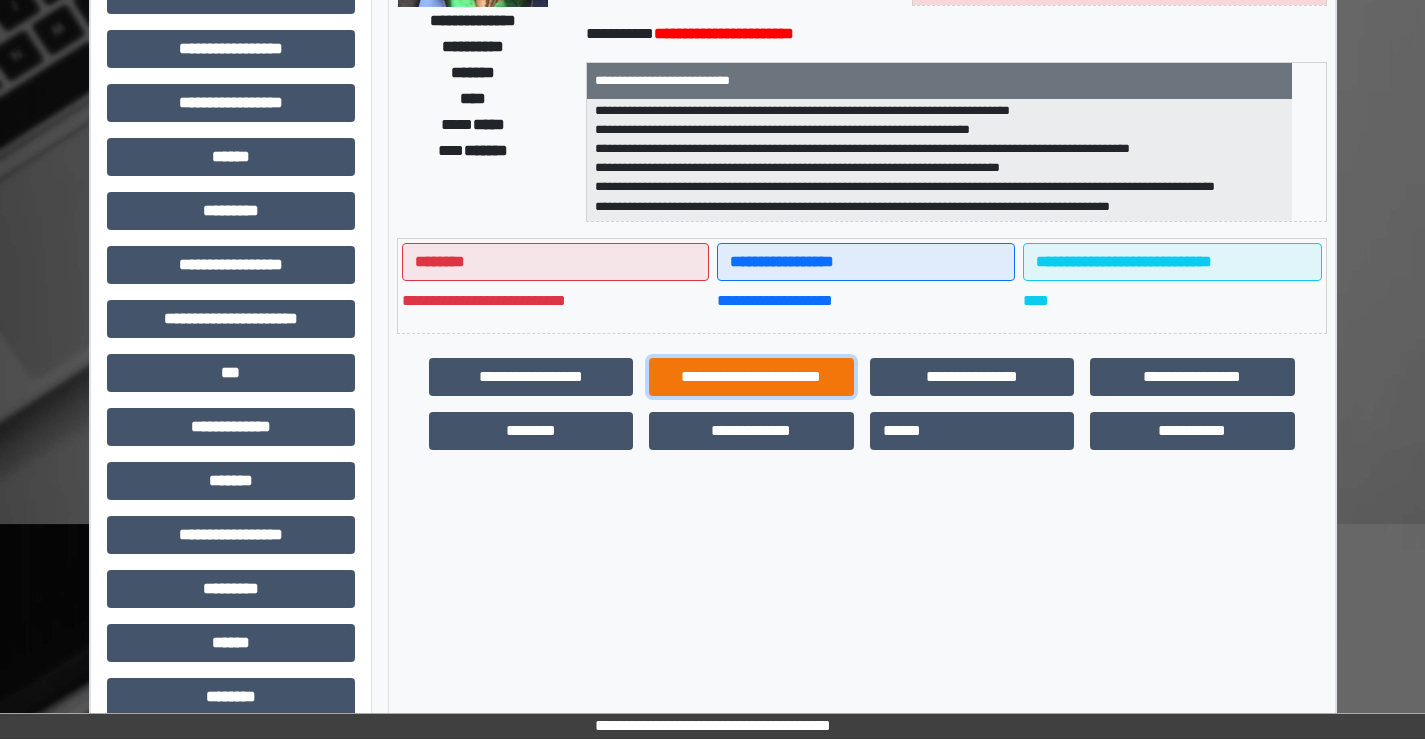 click on "**********" at bounding box center (751, 377) 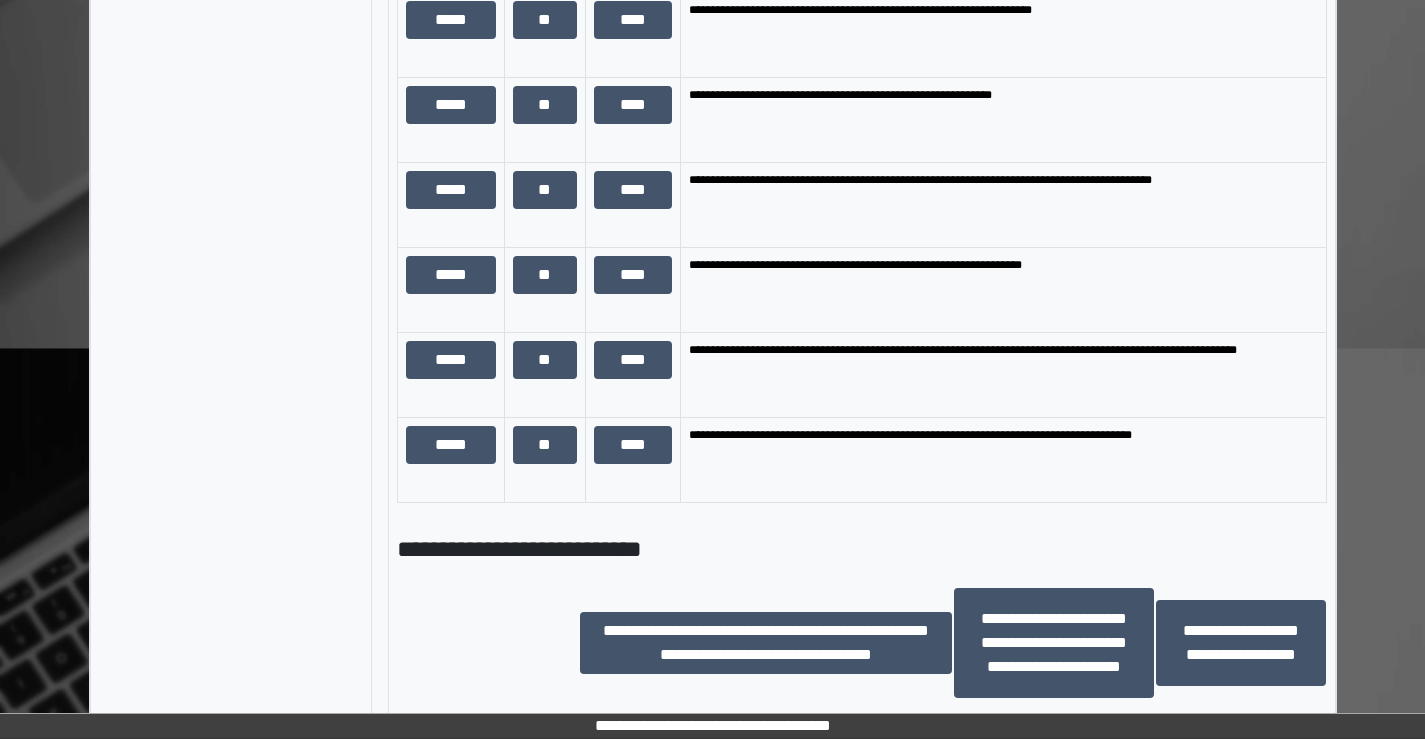 scroll, scrollTop: 1400, scrollLeft: 0, axis: vertical 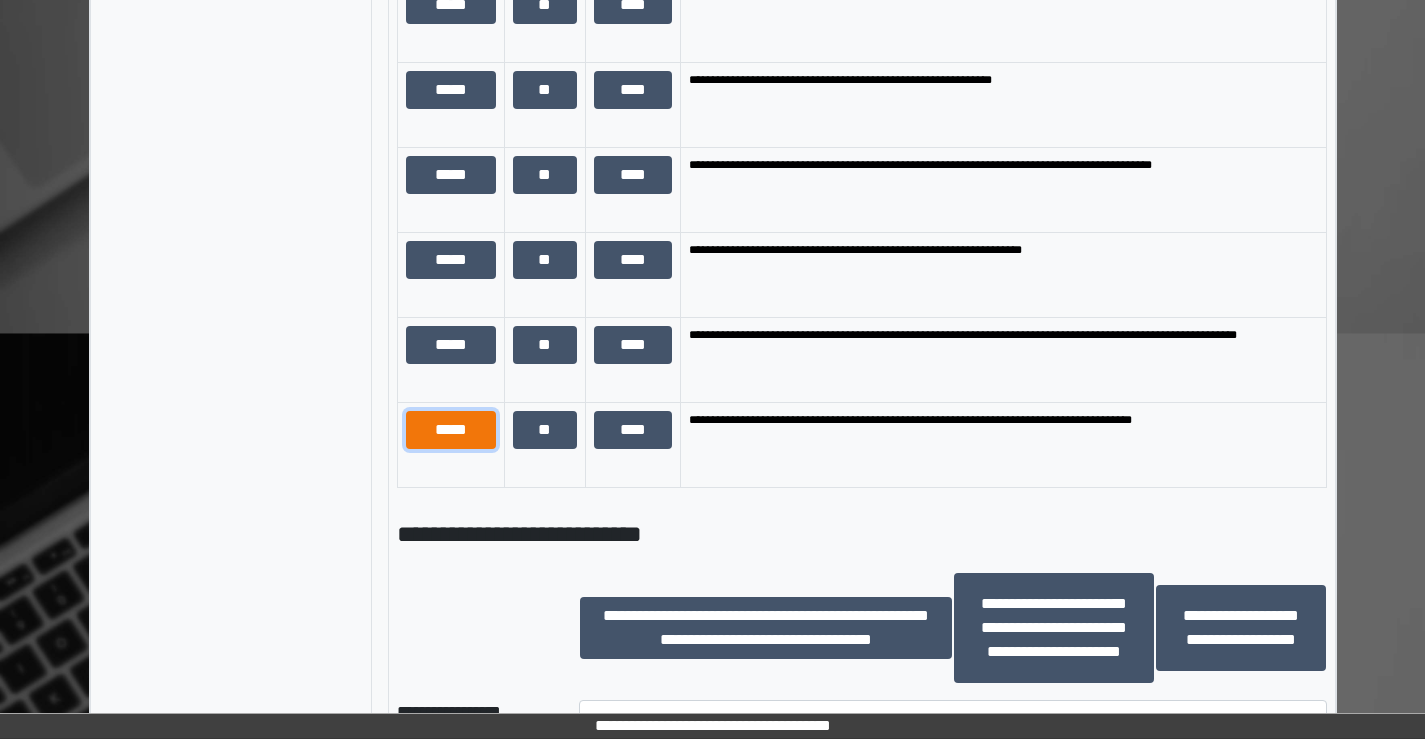 click on "*****" at bounding box center (451, 430) 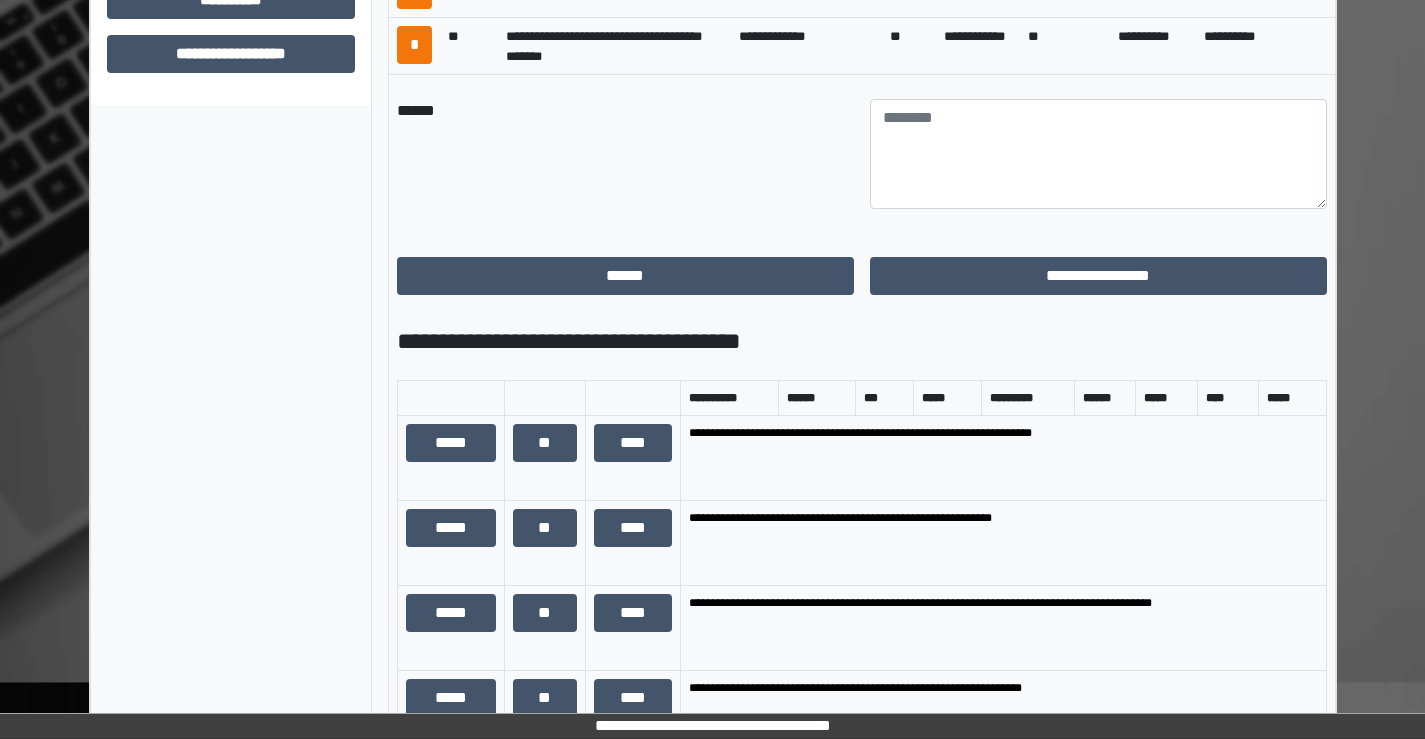 scroll, scrollTop: 1000, scrollLeft: 0, axis: vertical 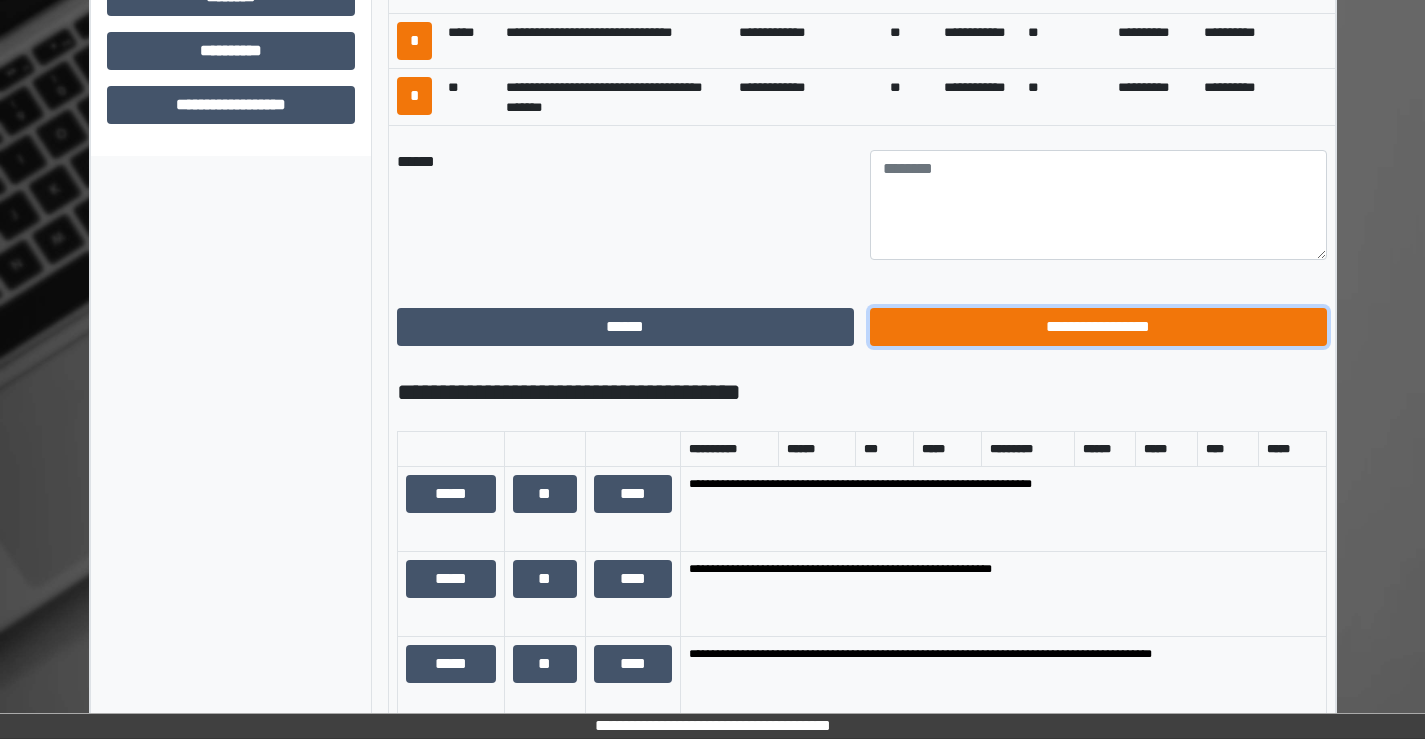 click on "**********" at bounding box center (1098, 327) 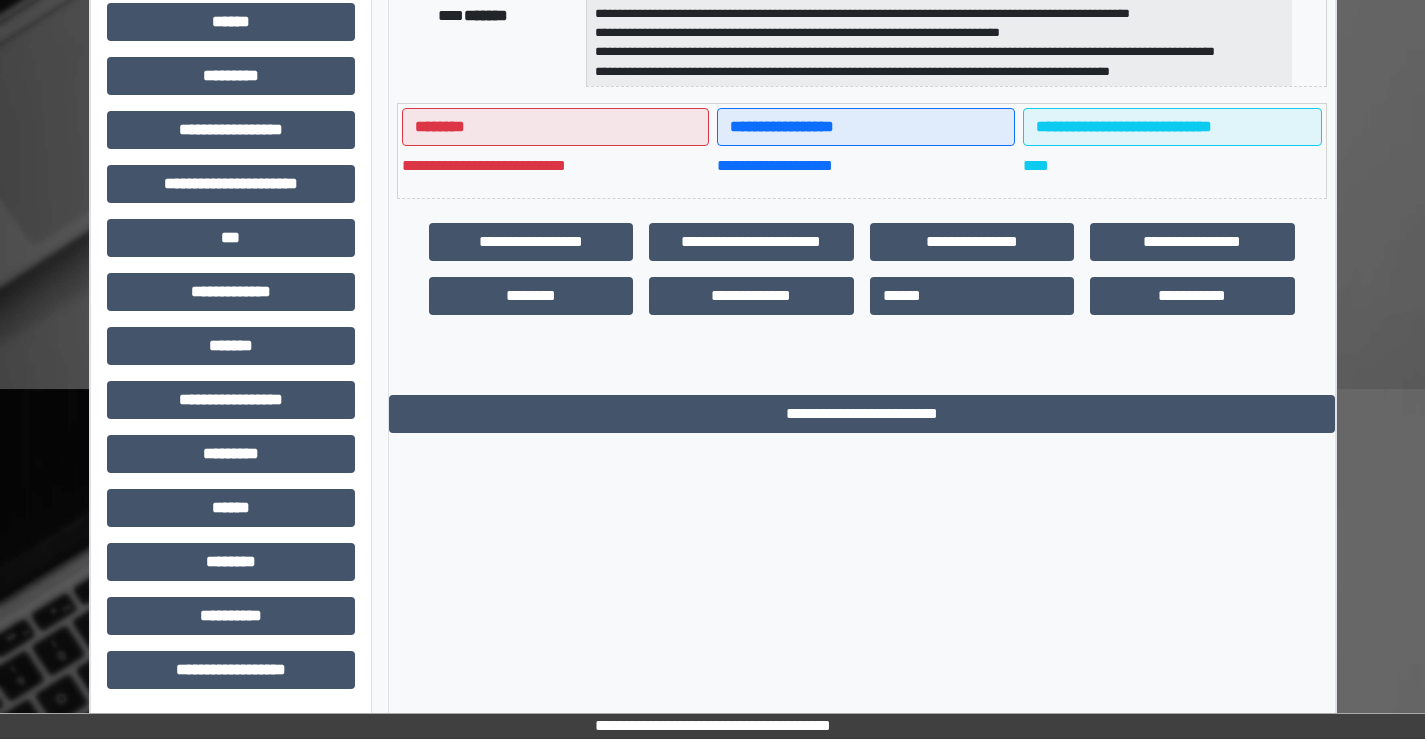 scroll, scrollTop: 435, scrollLeft: 0, axis: vertical 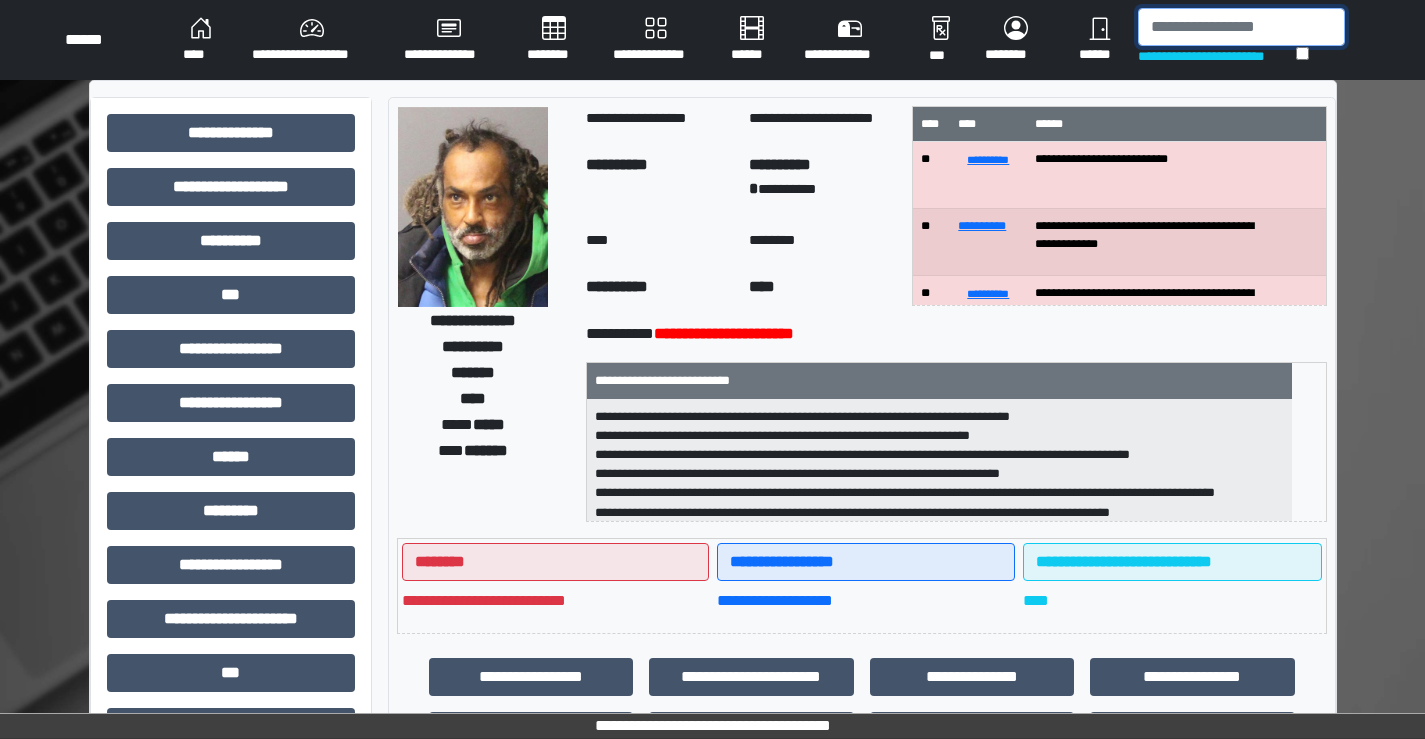 click at bounding box center (1241, 27) 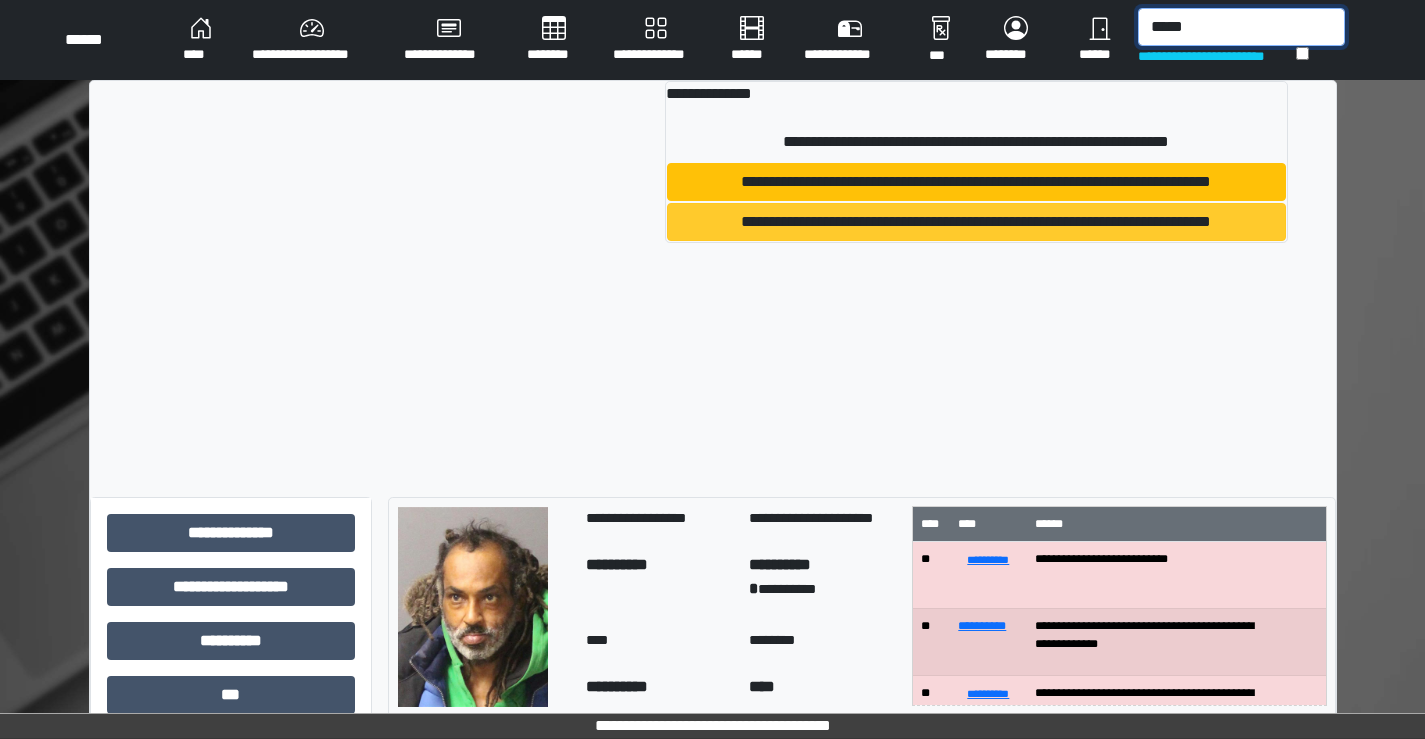 type on "*****" 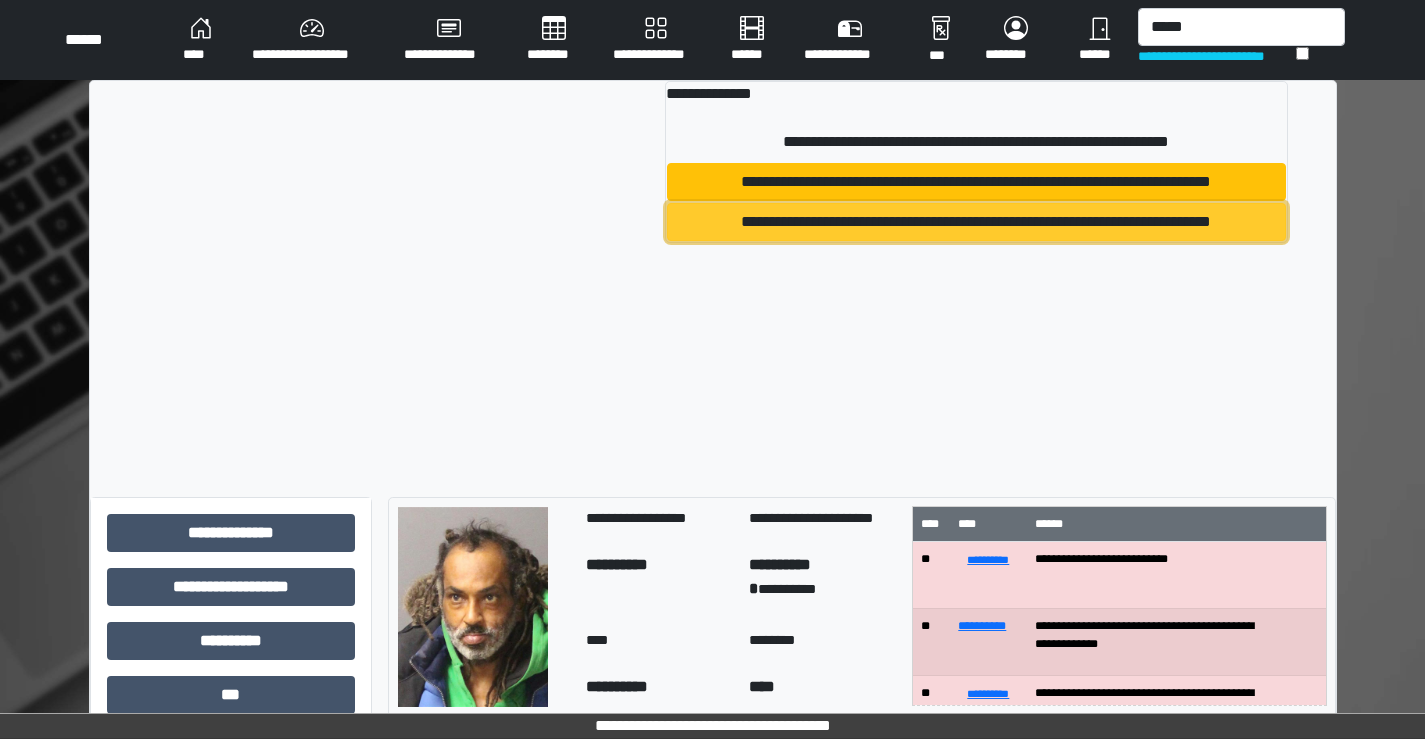 click on "**********" at bounding box center (976, 222) 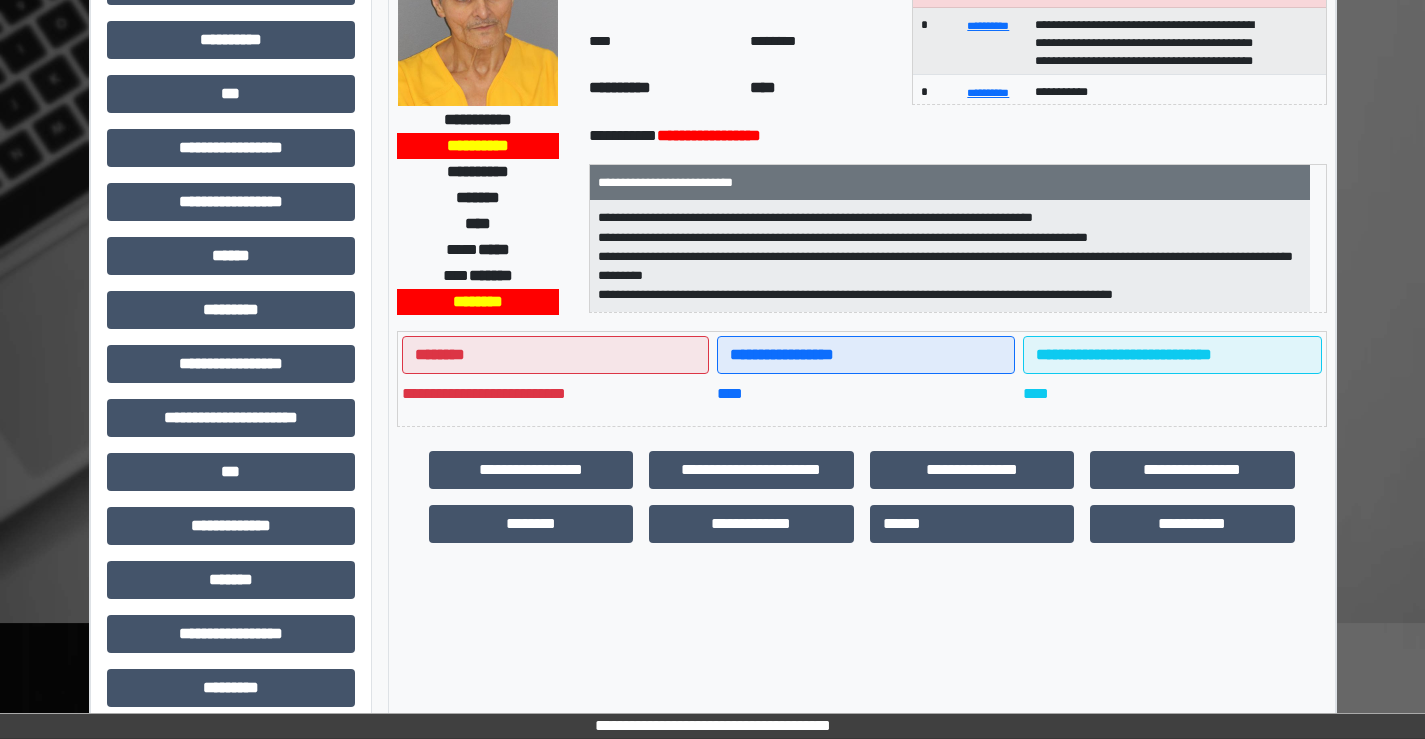 scroll, scrollTop: 300, scrollLeft: 0, axis: vertical 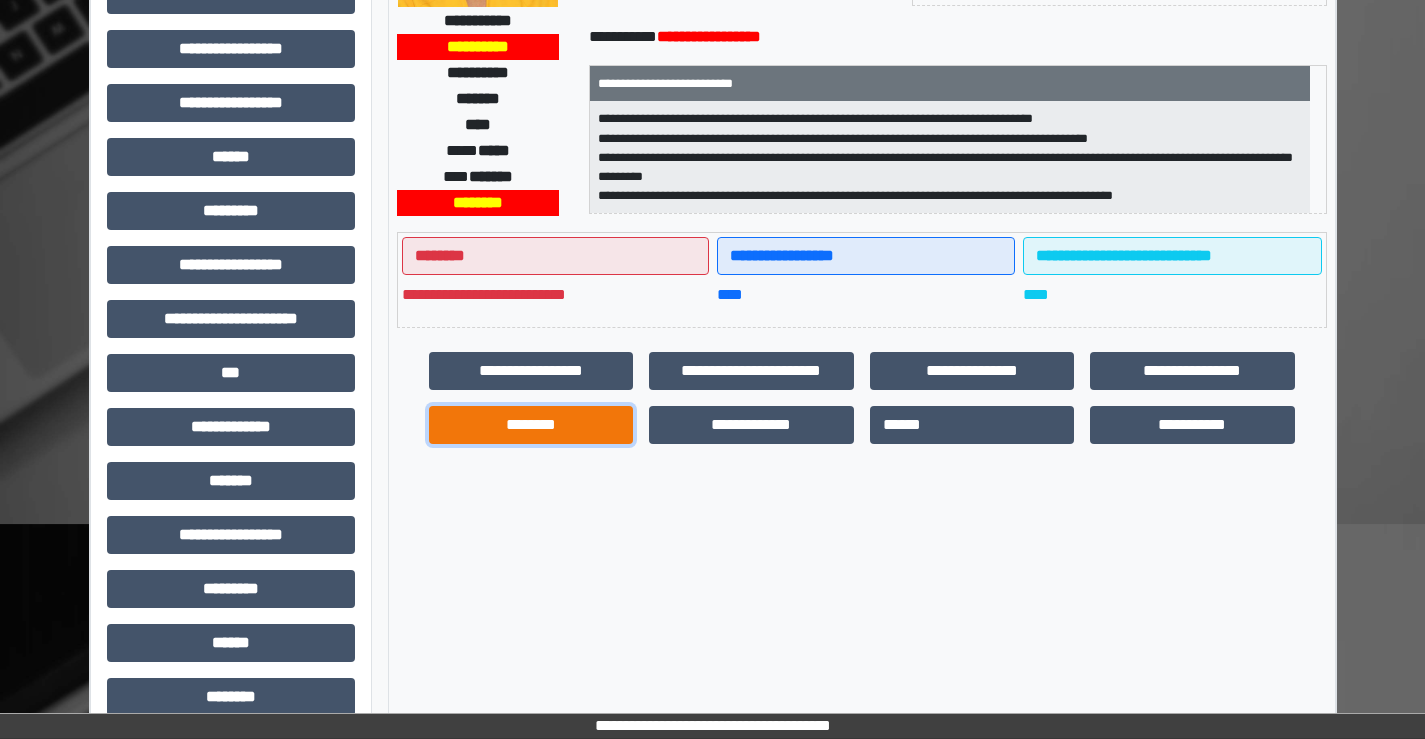 drag, startPoint x: 500, startPoint y: 421, endPoint x: 530, endPoint y: 419, distance: 30.066593 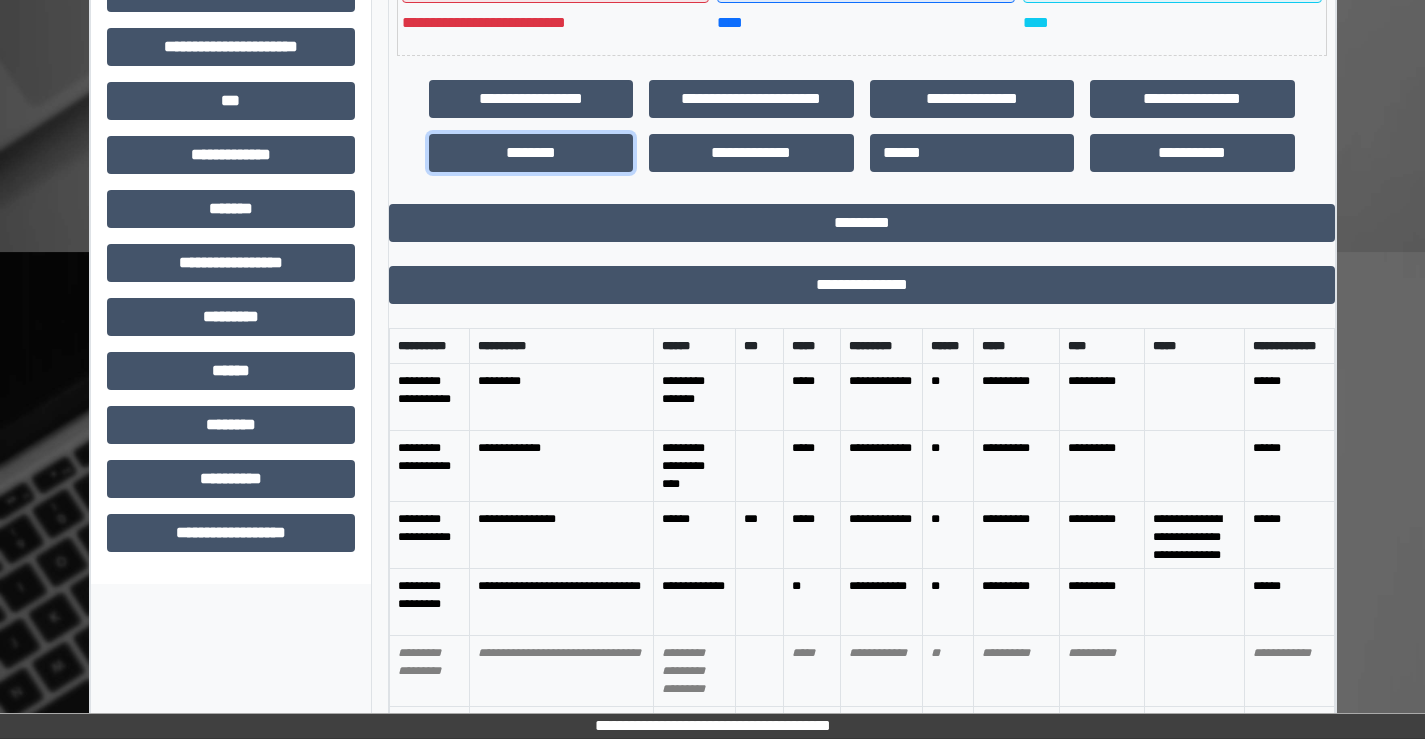 scroll, scrollTop: 659, scrollLeft: 0, axis: vertical 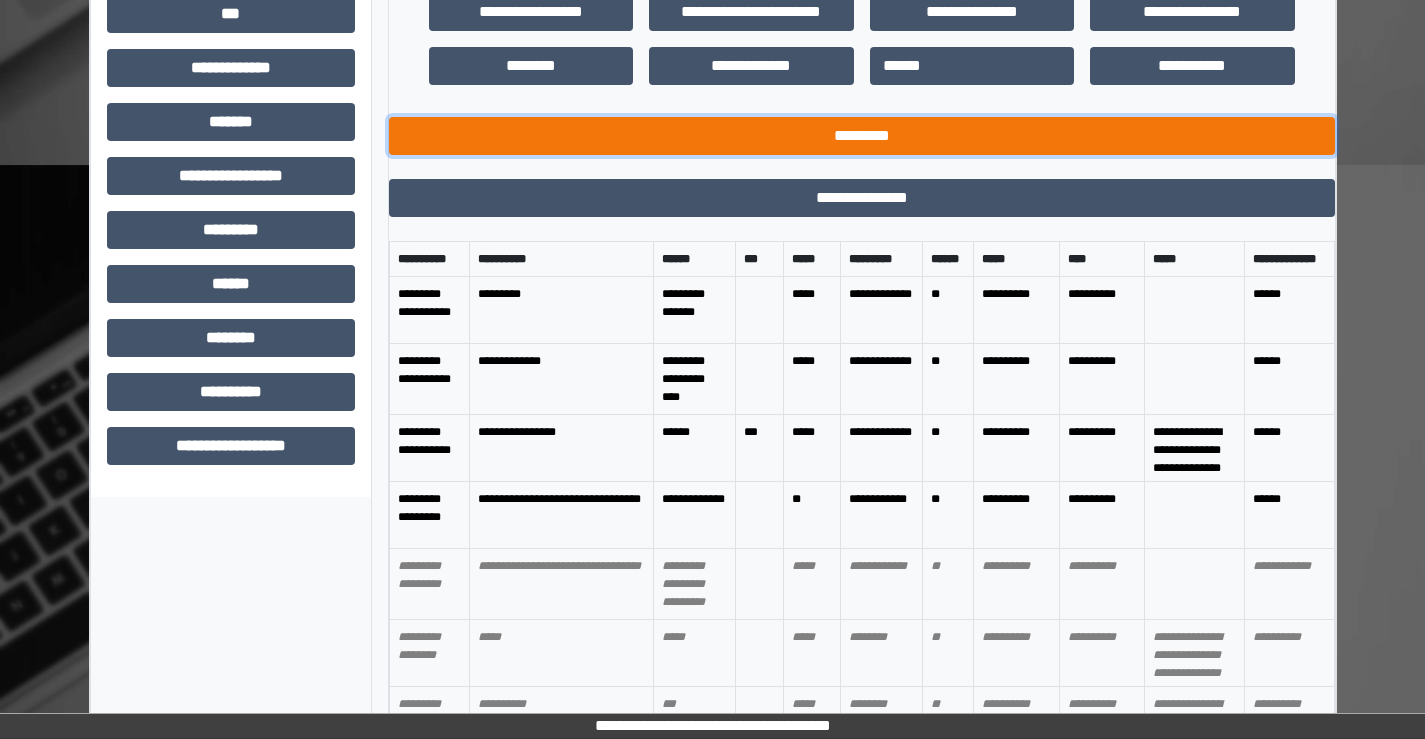 click on "*********" at bounding box center [862, 136] 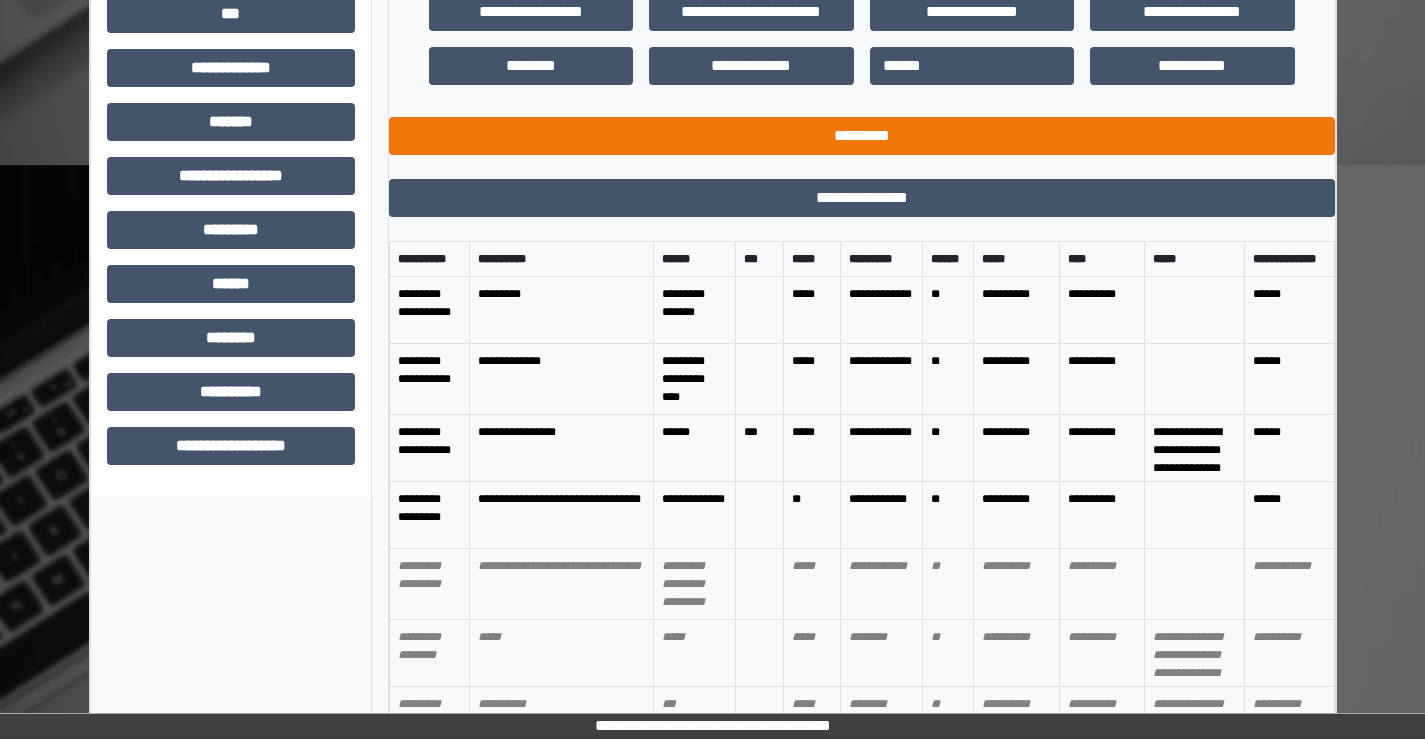 scroll, scrollTop: 435, scrollLeft: 0, axis: vertical 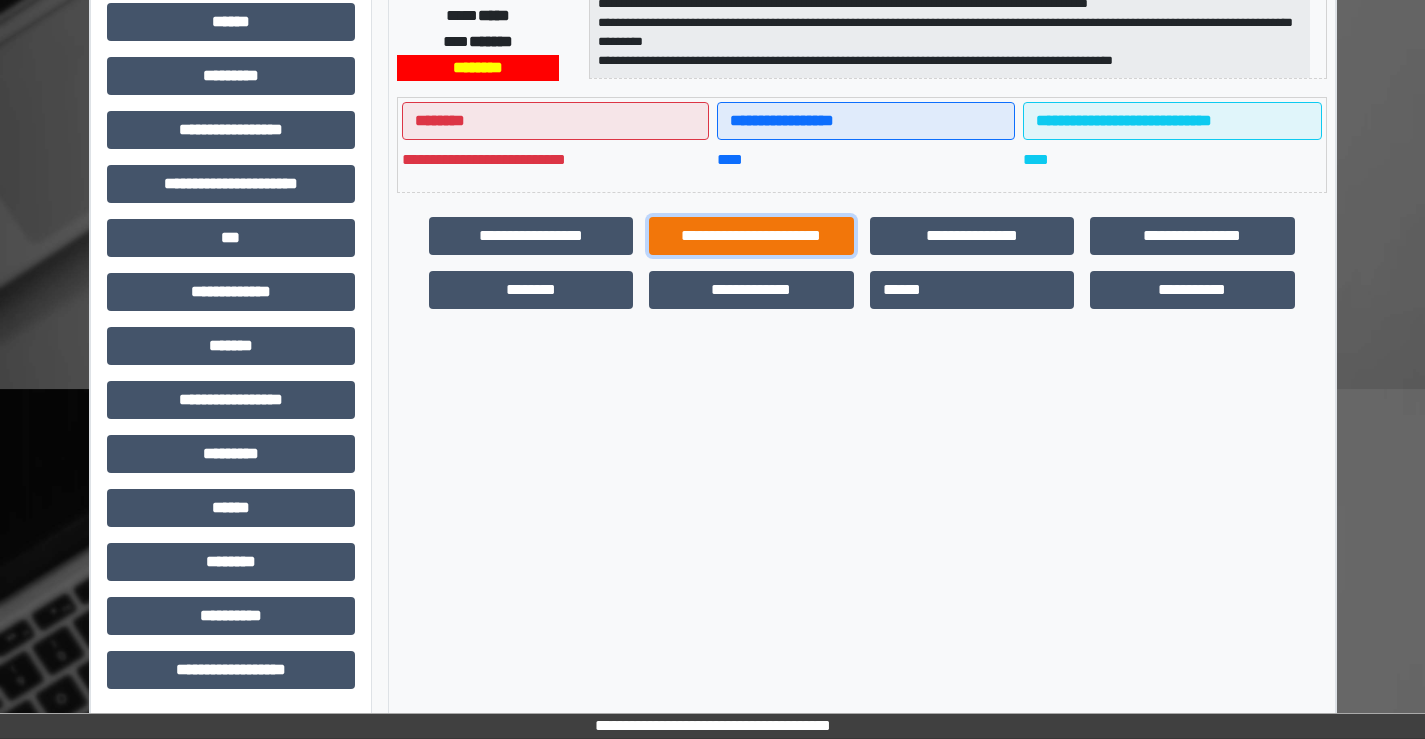 click on "**********" at bounding box center (751, 236) 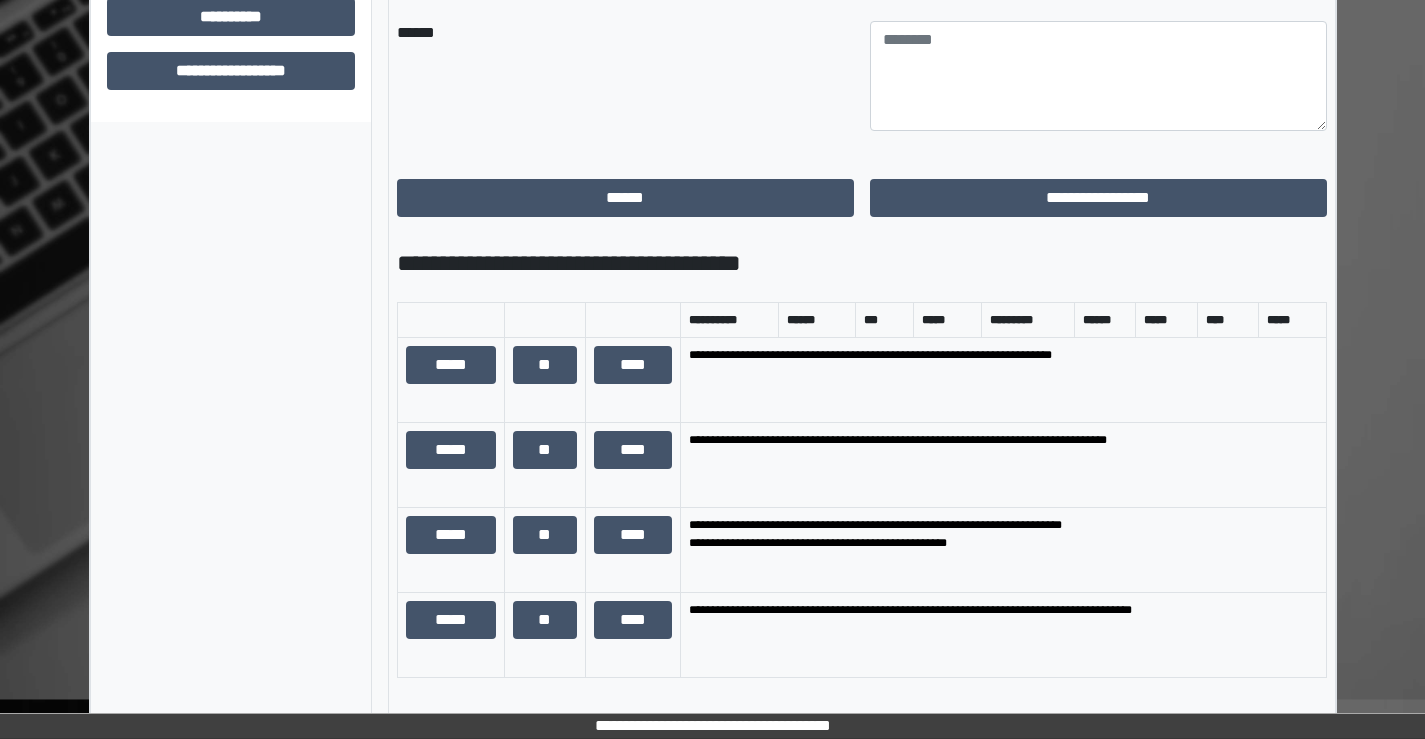 scroll, scrollTop: 1035, scrollLeft: 0, axis: vertical 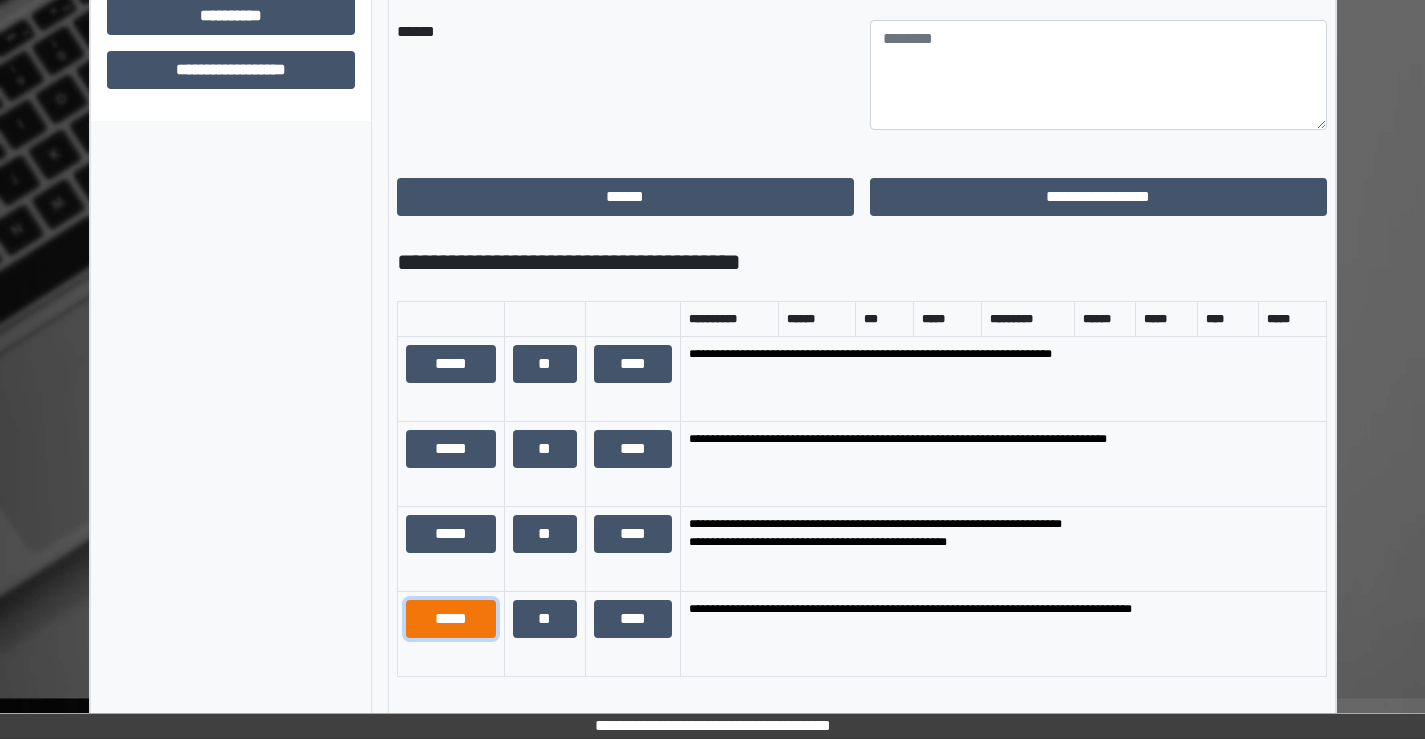 click on "*****" at bounding box center [451, 619] 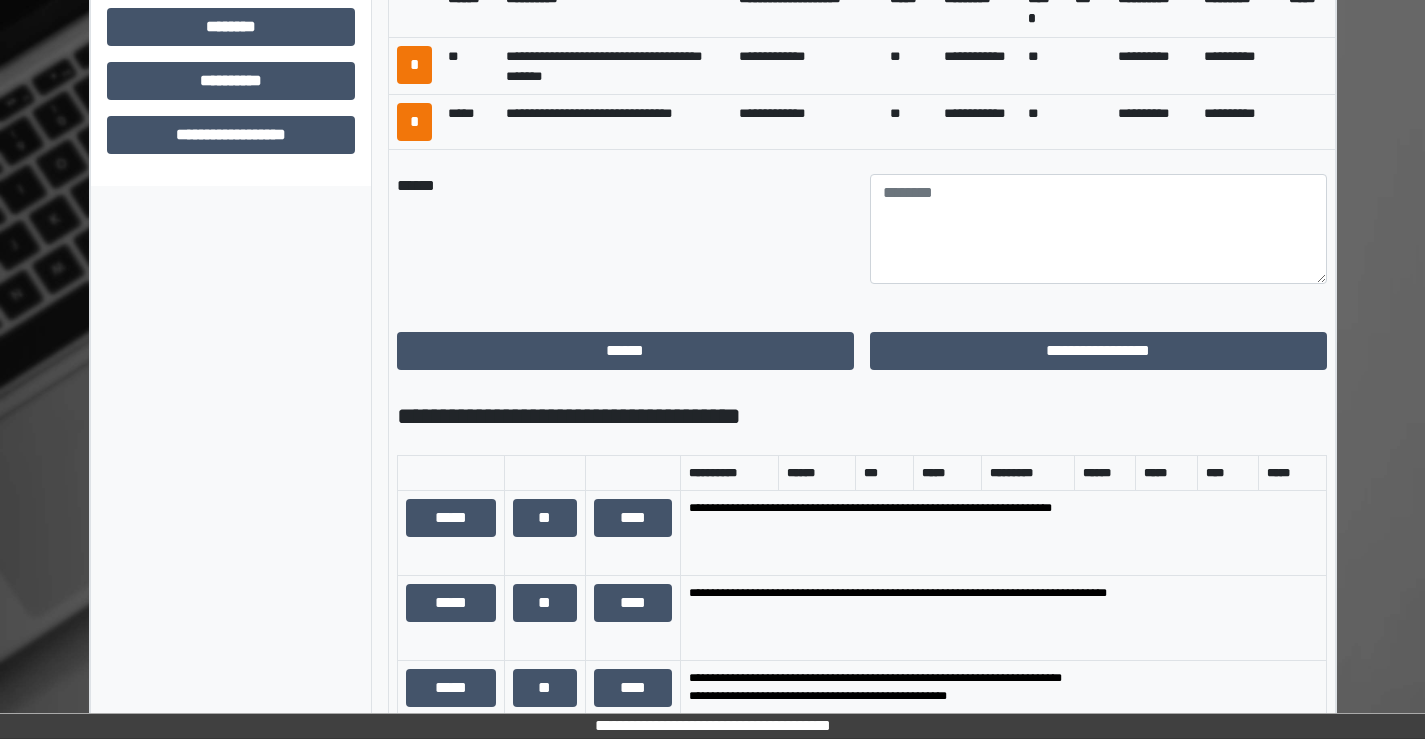 scroll, scrollTop: 935, scrollLeft: 0, axis: vertical 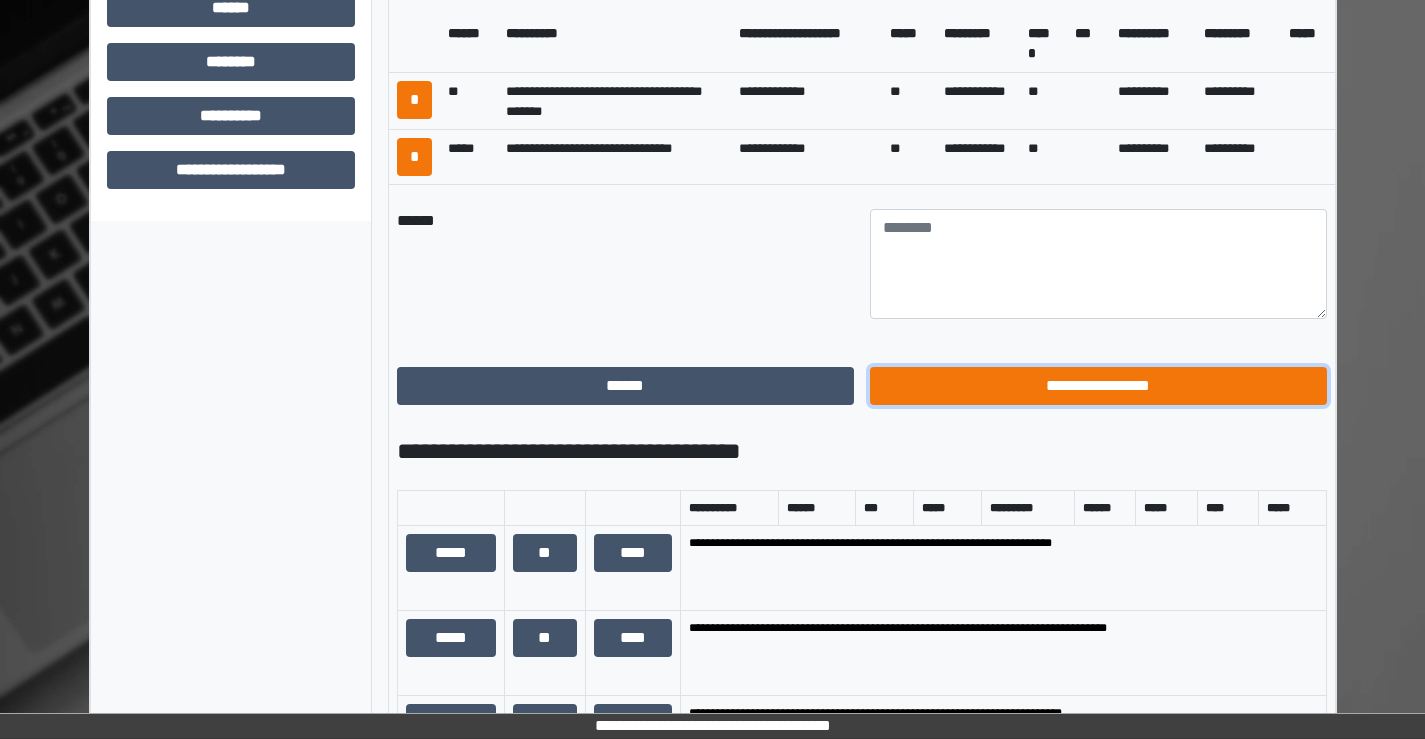 click on "**********" at bounding box center (1098, 386) 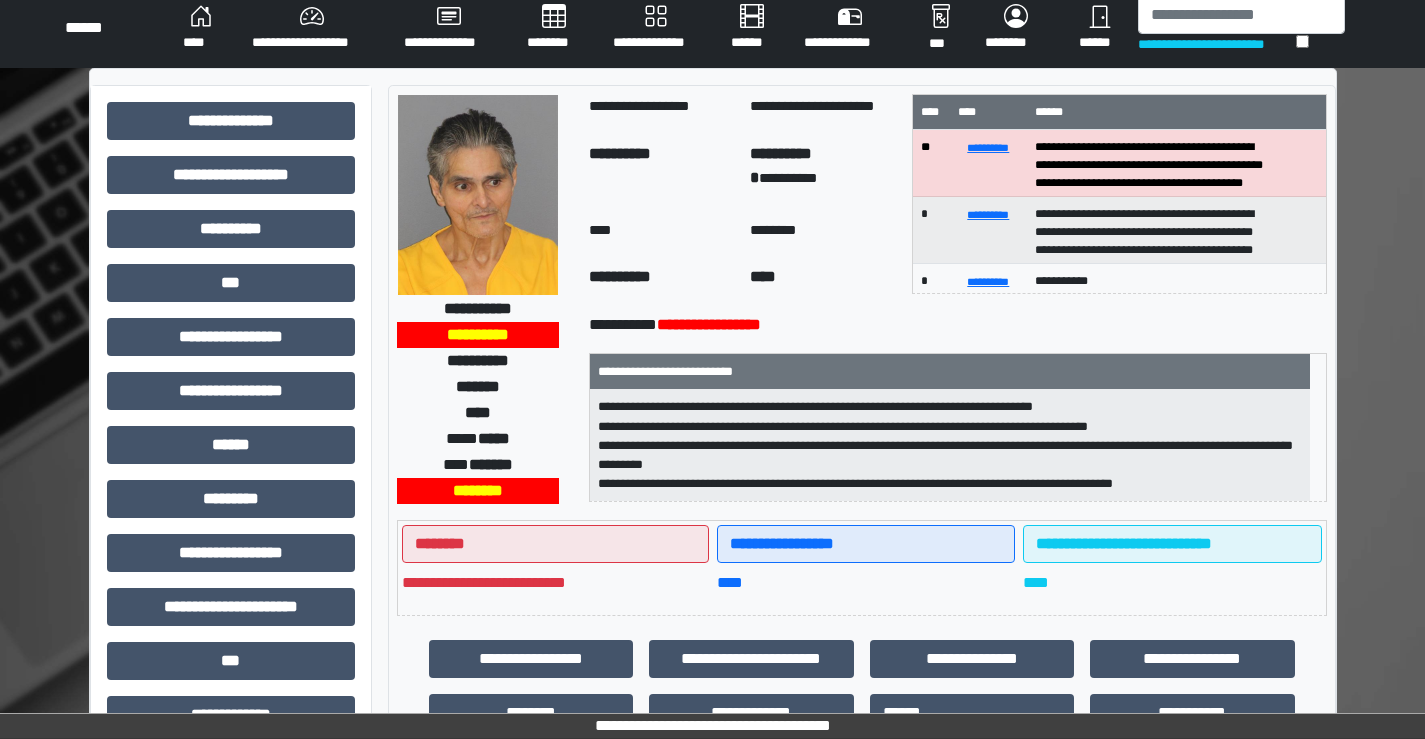 scroll, scrollTop: 0, scrollLeft: 0, axis: both 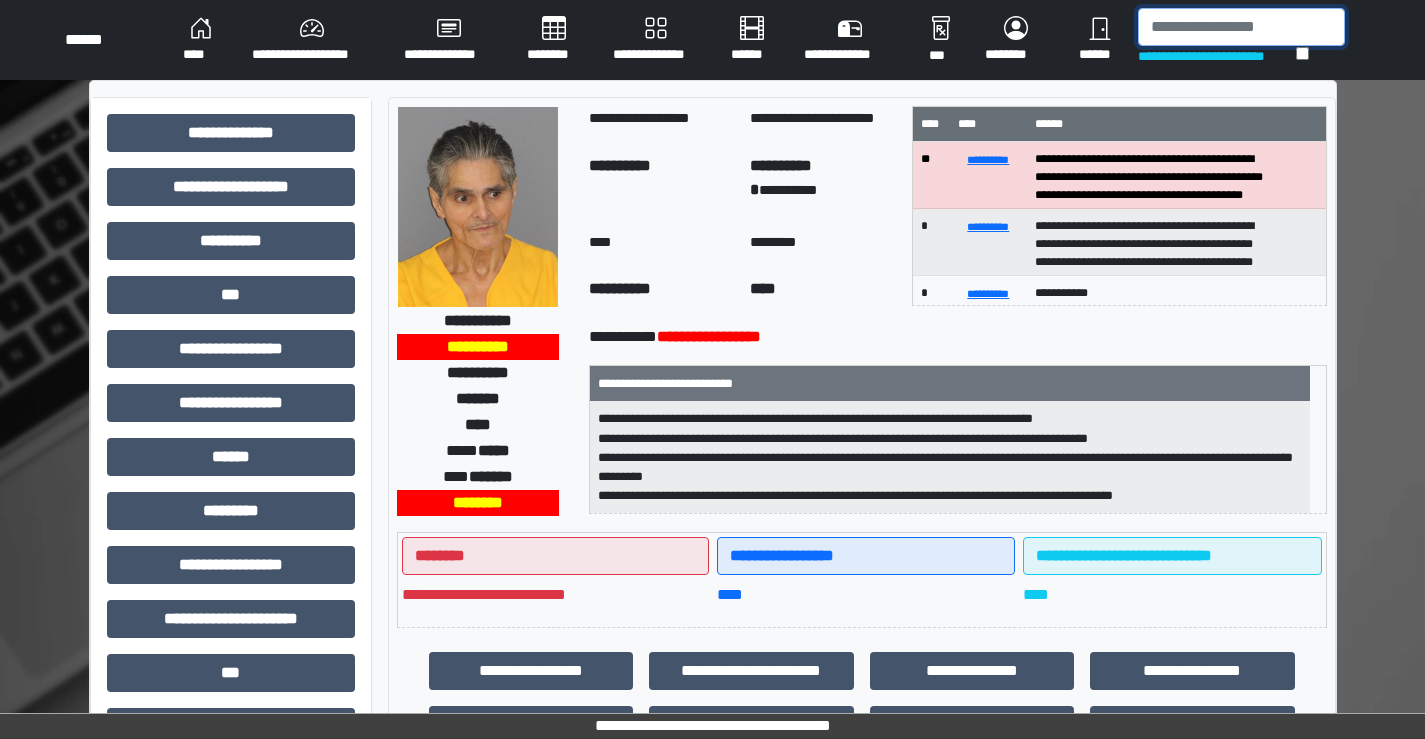 click at bounding box center [1241, 27] 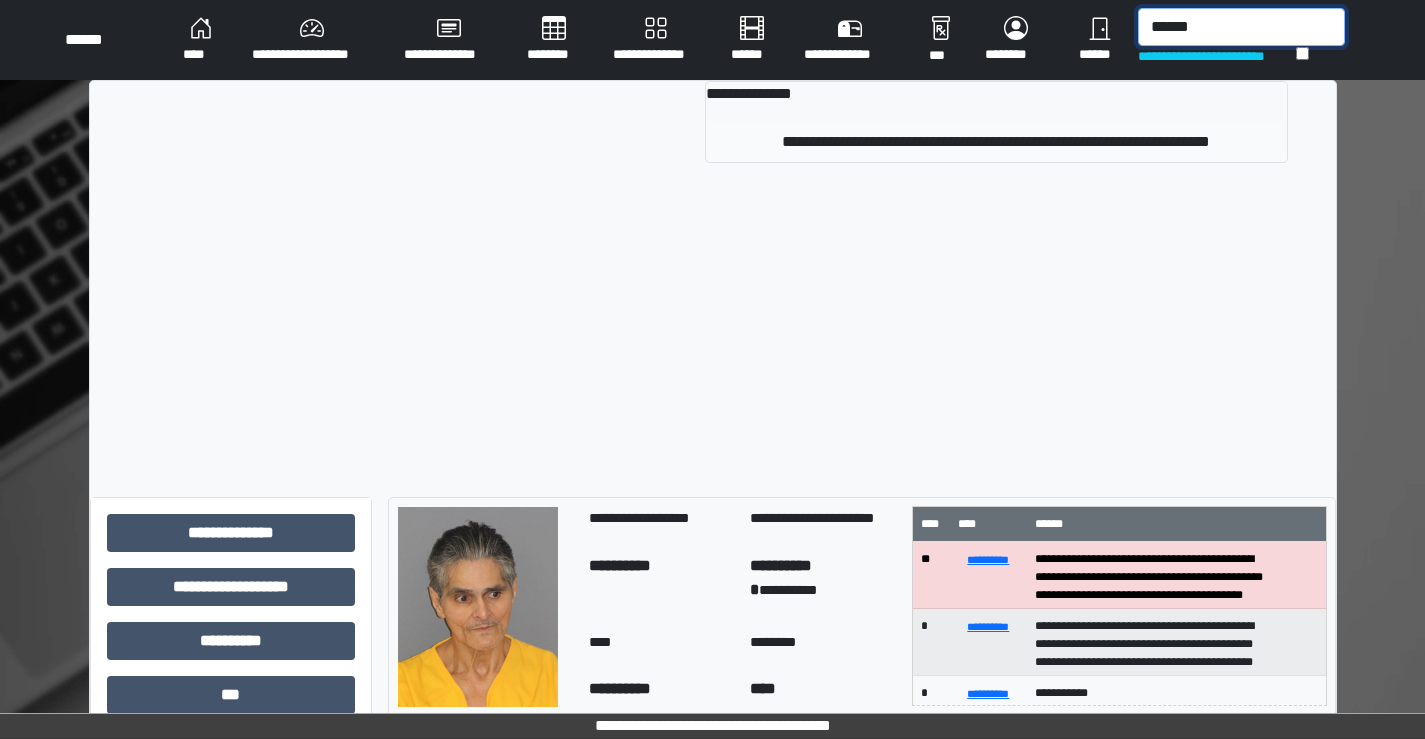 type on "******" 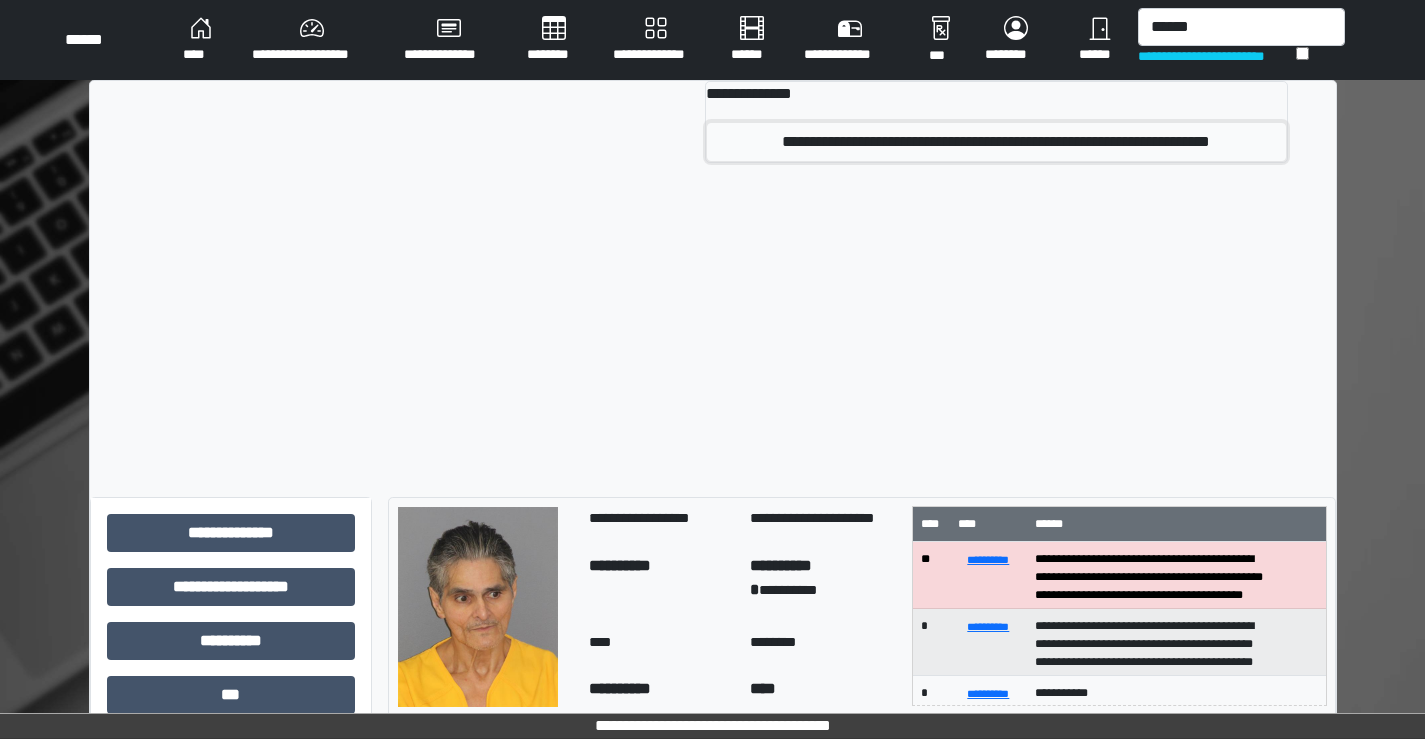 click on "**********" at bounding box center [996, 142] 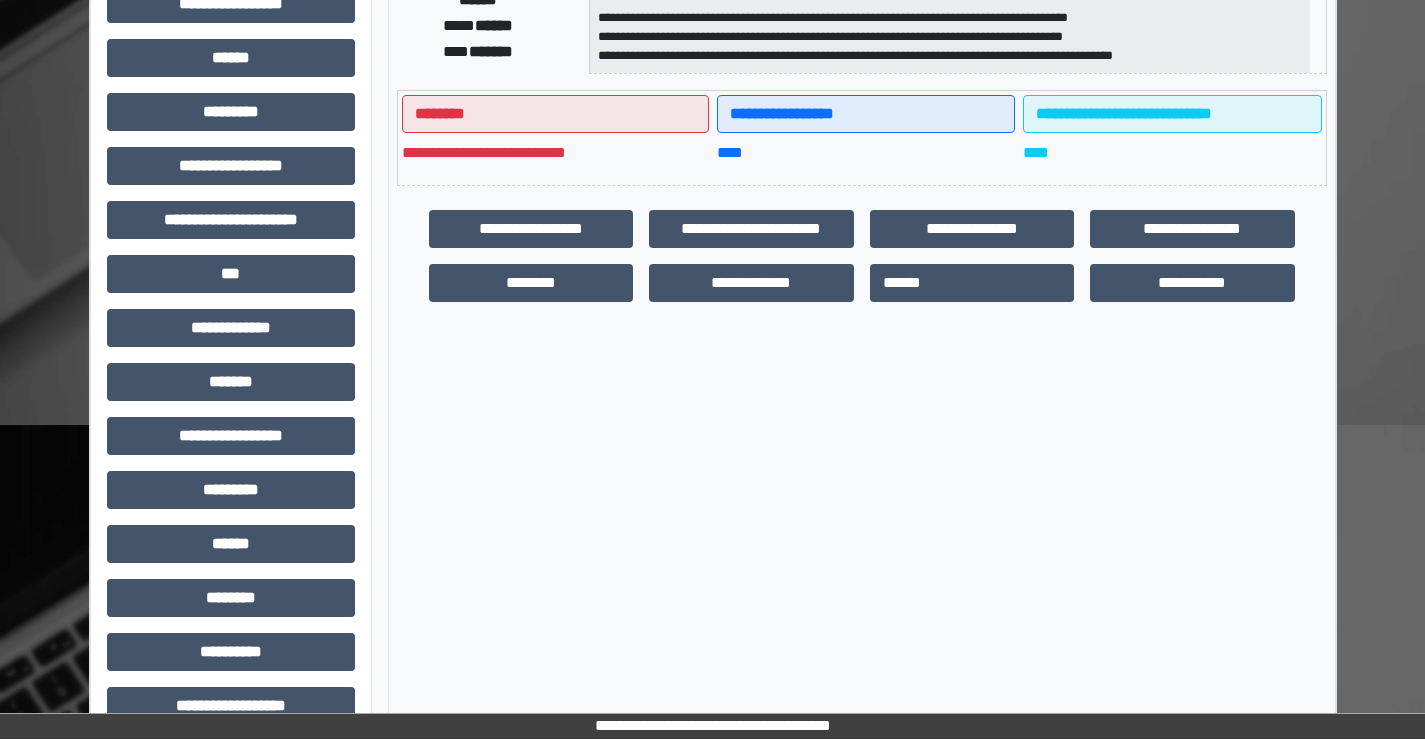 scroll, scrollTop: 400, scrollLeft: 0, axis: vertical 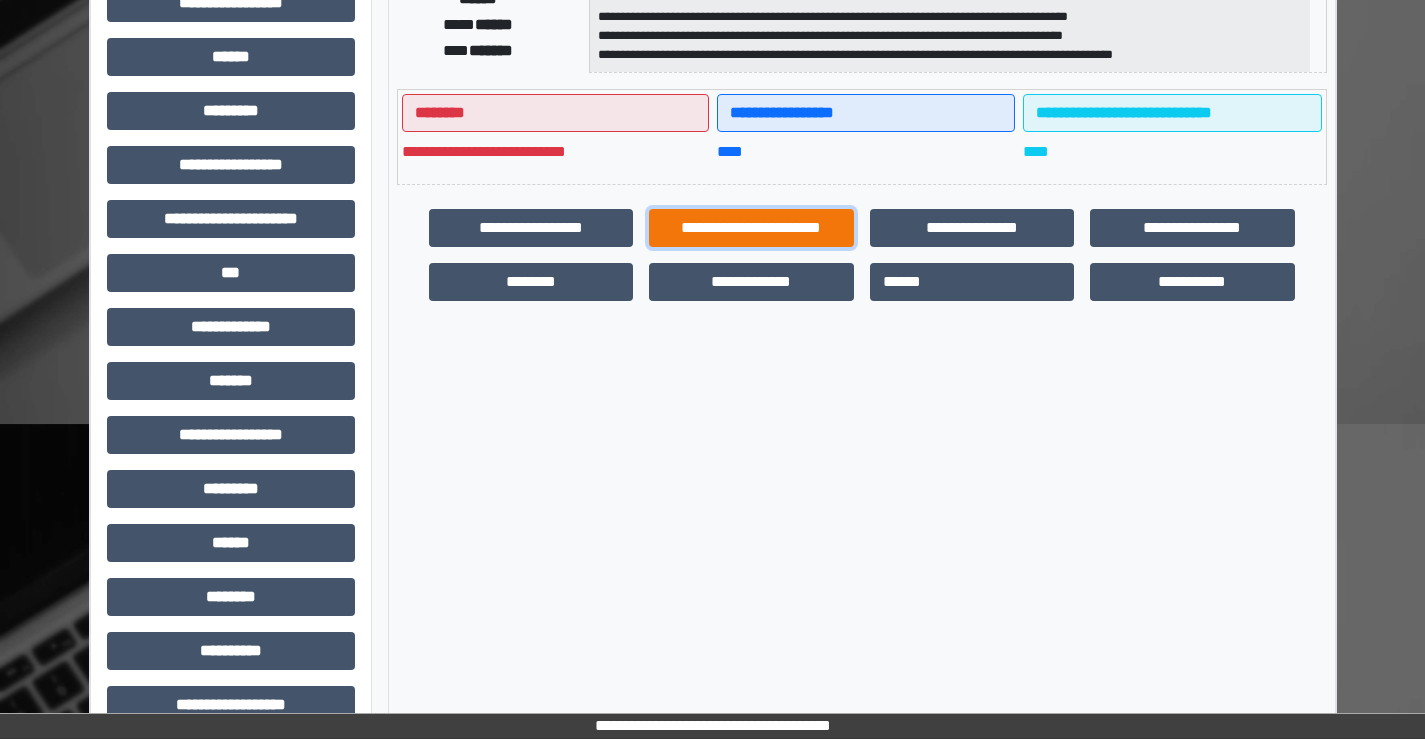 click on "**********" at bounding box center [751, 228] 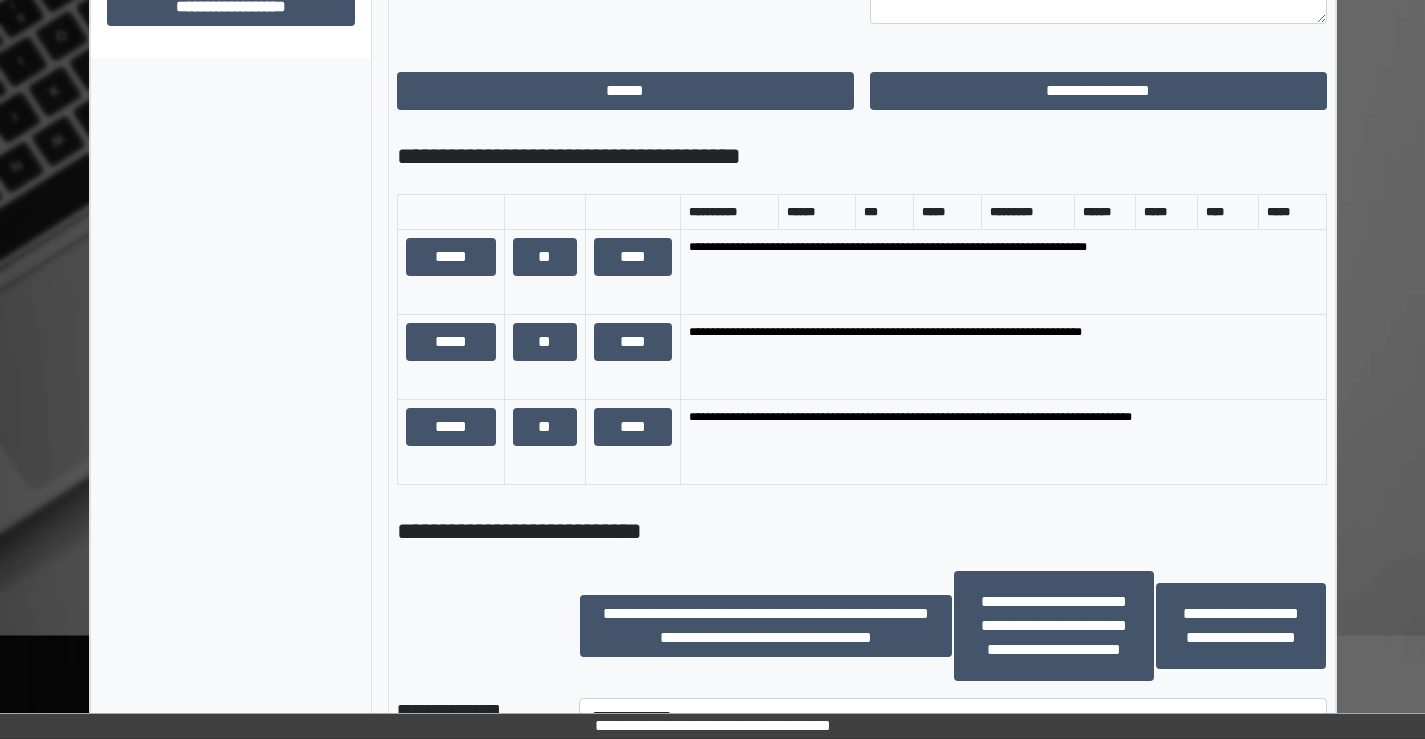 scroll, scrollTop: 1100, scrollLeft: 0, axis: vertical 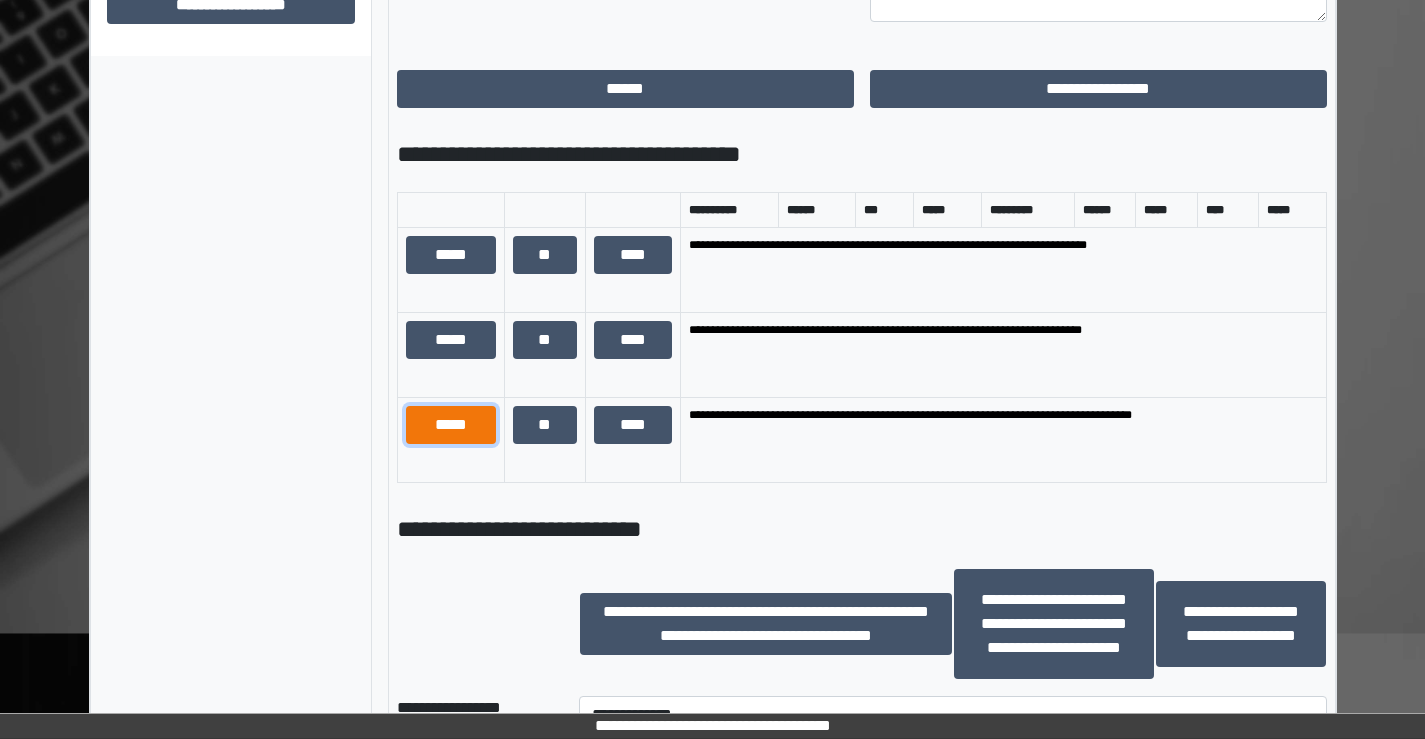 click on "*****" at bounding box center [451, 425] 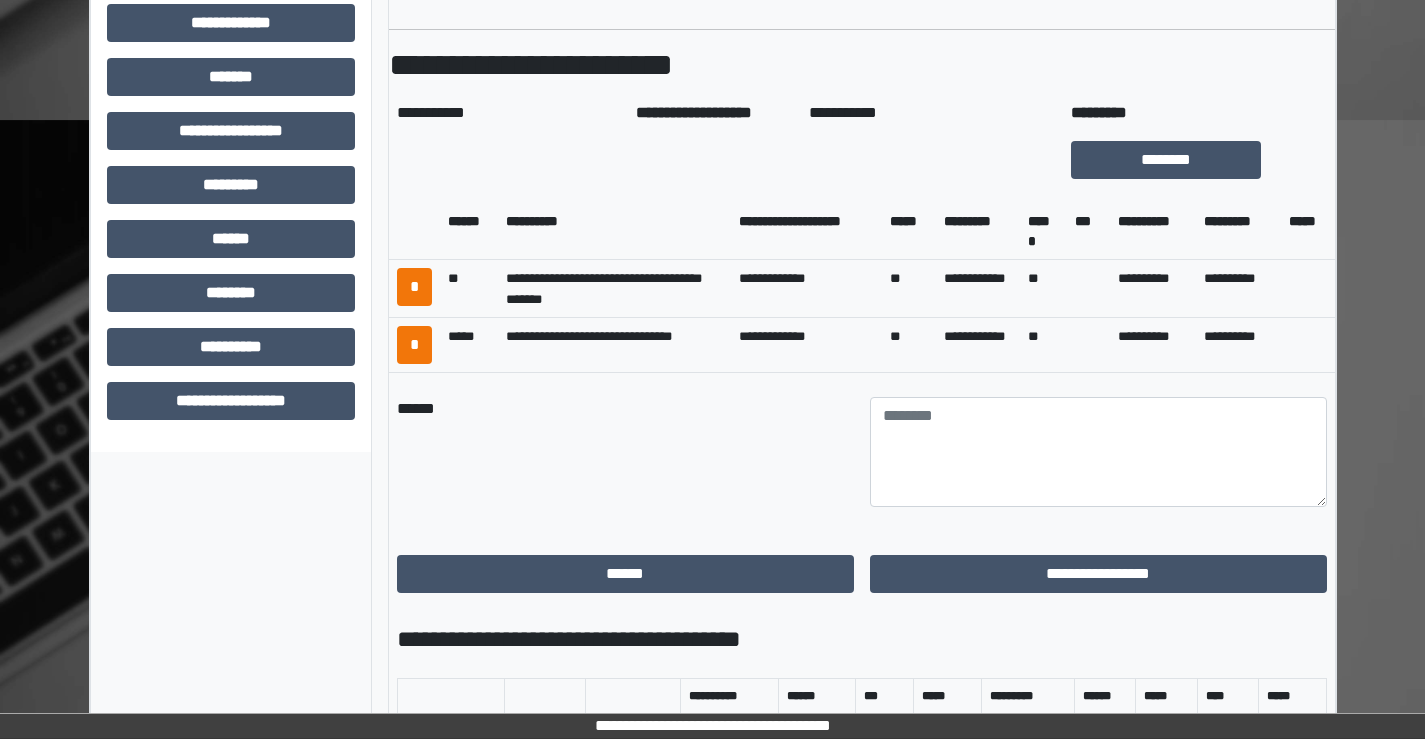 scroll, scrollTop: 700, scrollLeft: 0, axis: vertical 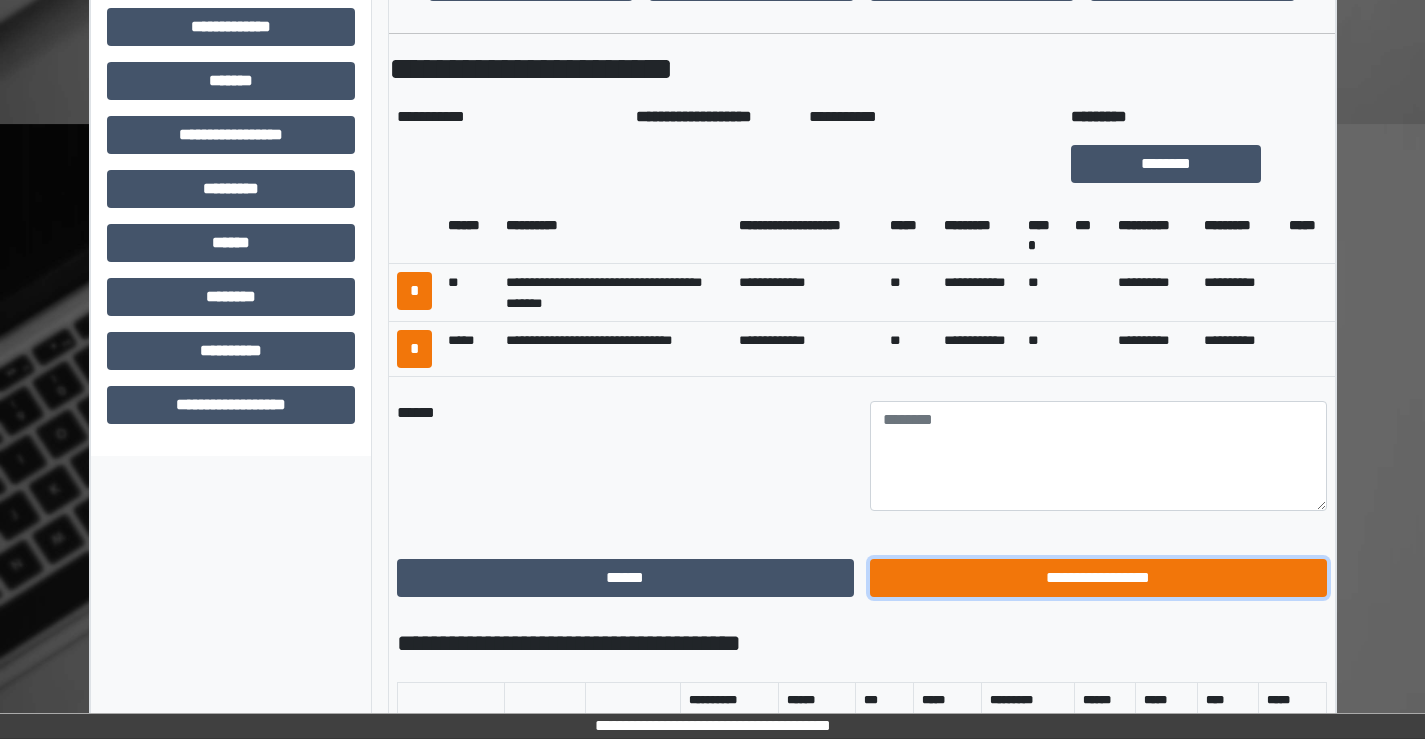 click on "**********" at bounding box center [1098, 578] 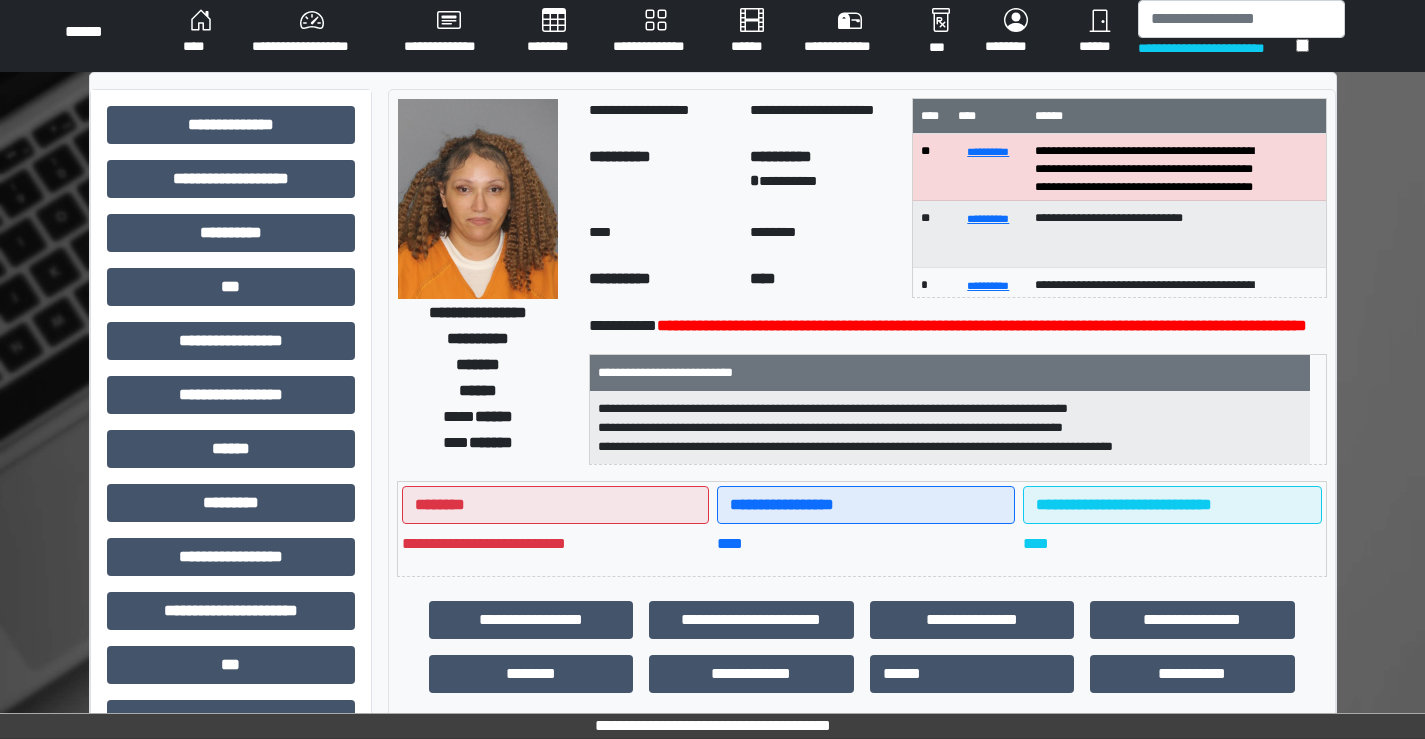 scroll, scrollTop: 0, scrollLeft: 0, axis: both 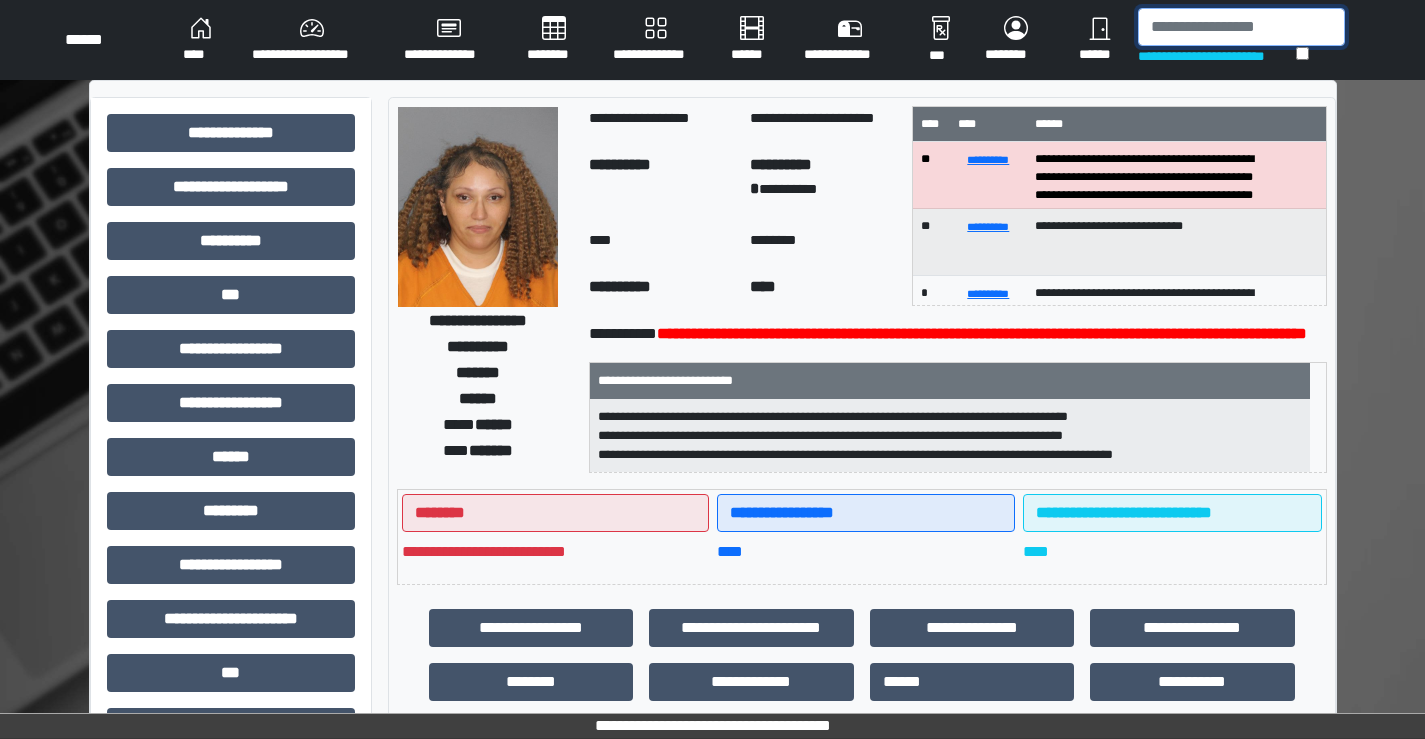 click at bounding box center [1241, 27] 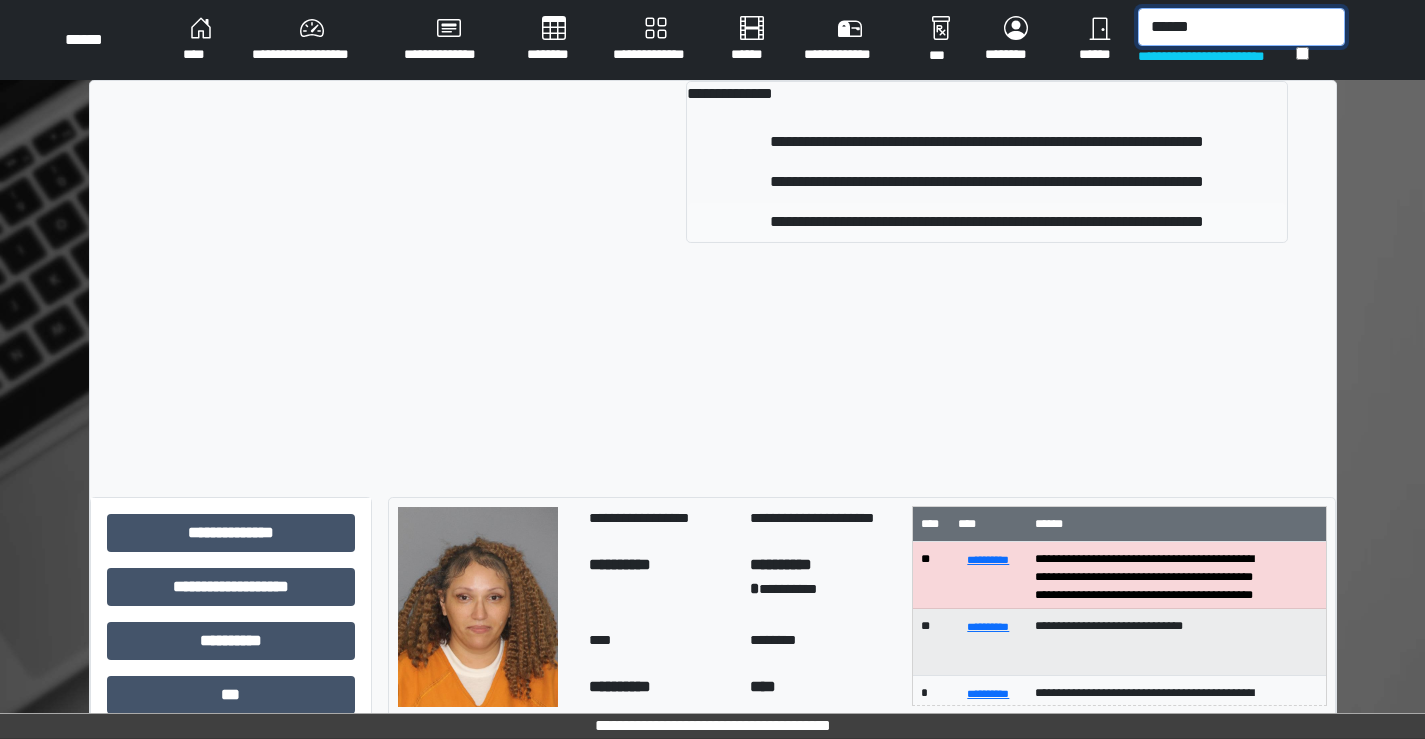 type on "******" 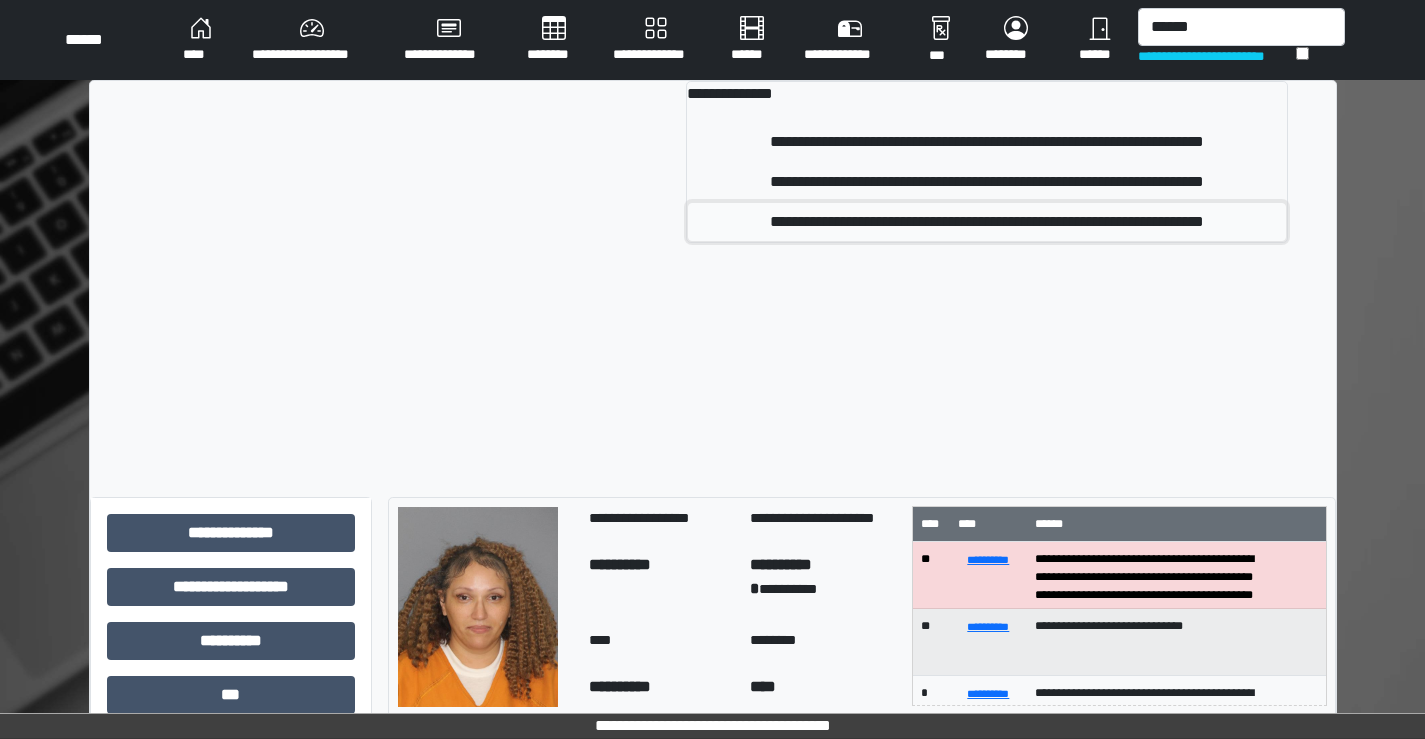 click on "**********" at bounding box center [986, 222] 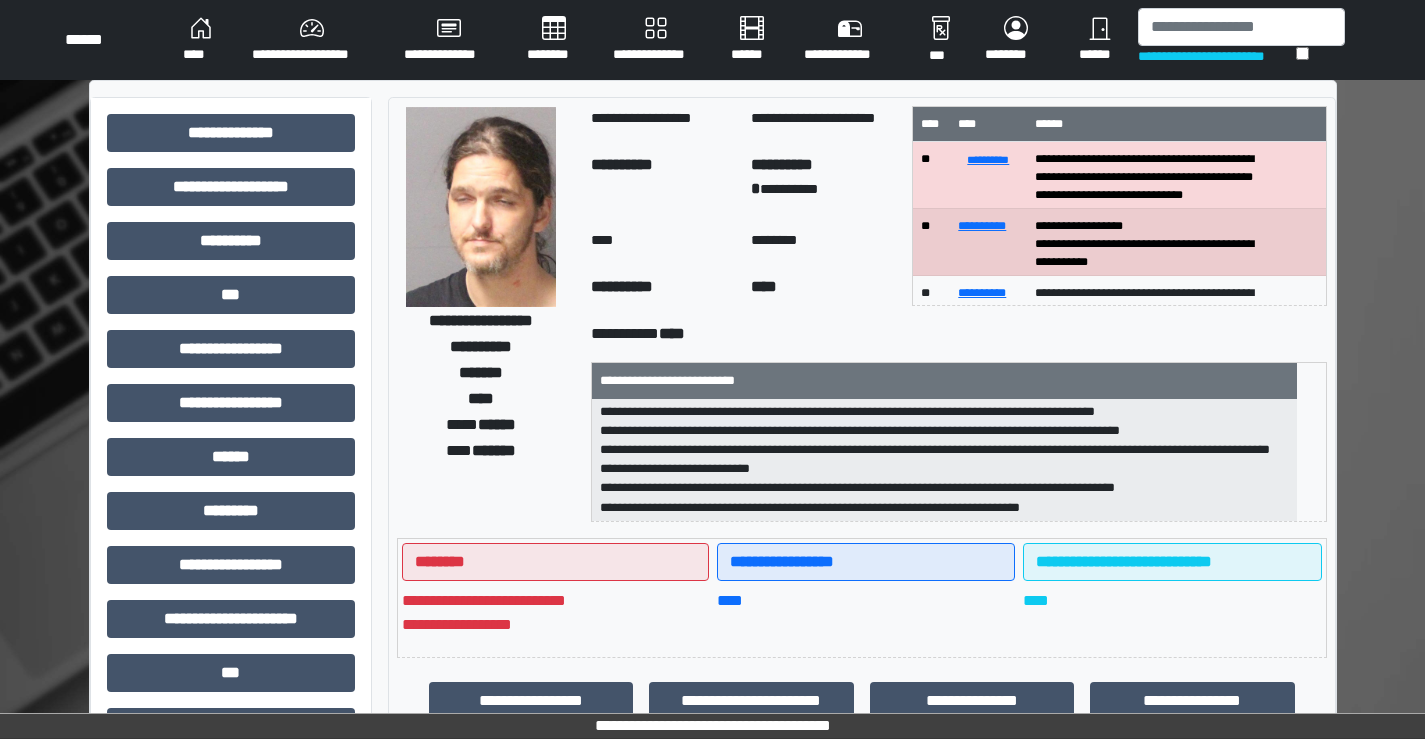 scroll, scrollTop: 6, scrollLeft: 0, axis: vertical 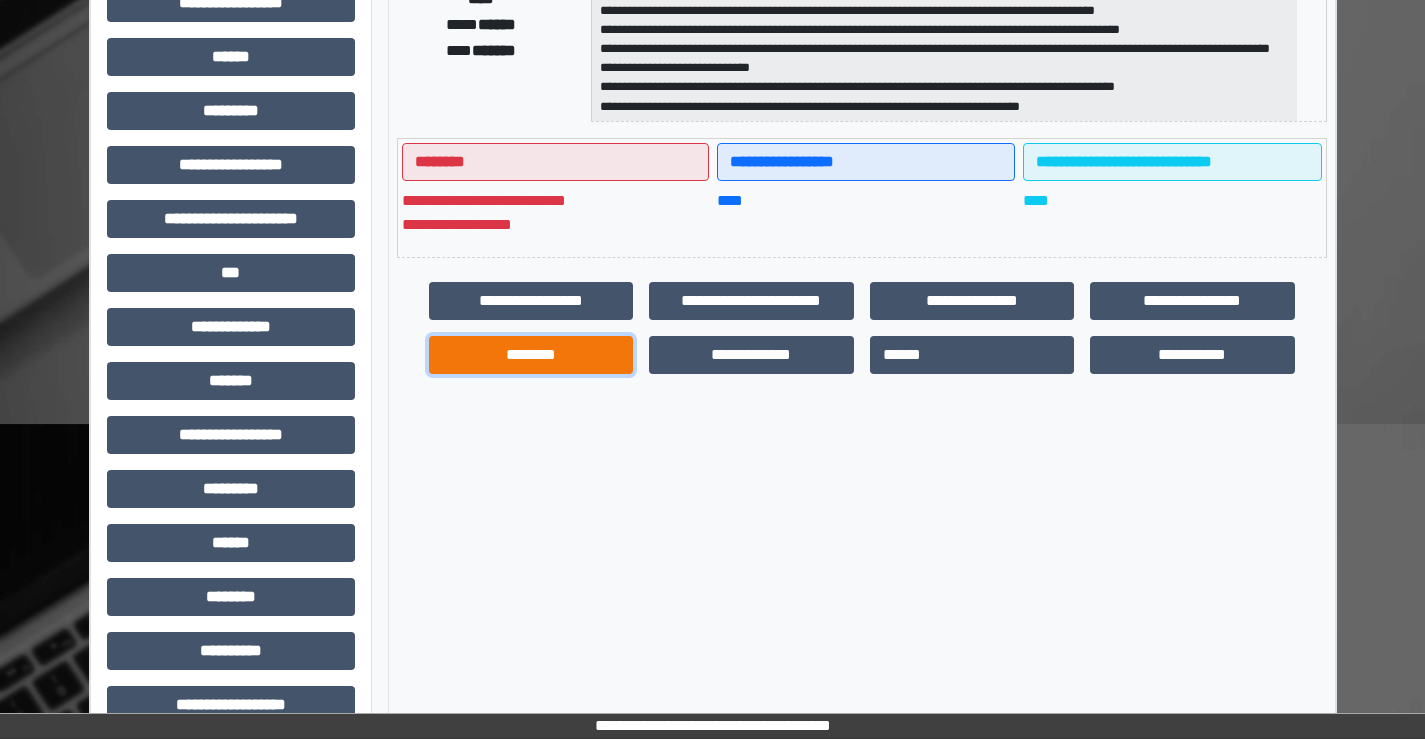 drag, startPoint x: 502, startPoint y: 350, endPoint x: 592, endPoint y: 362, distance: 90.79648 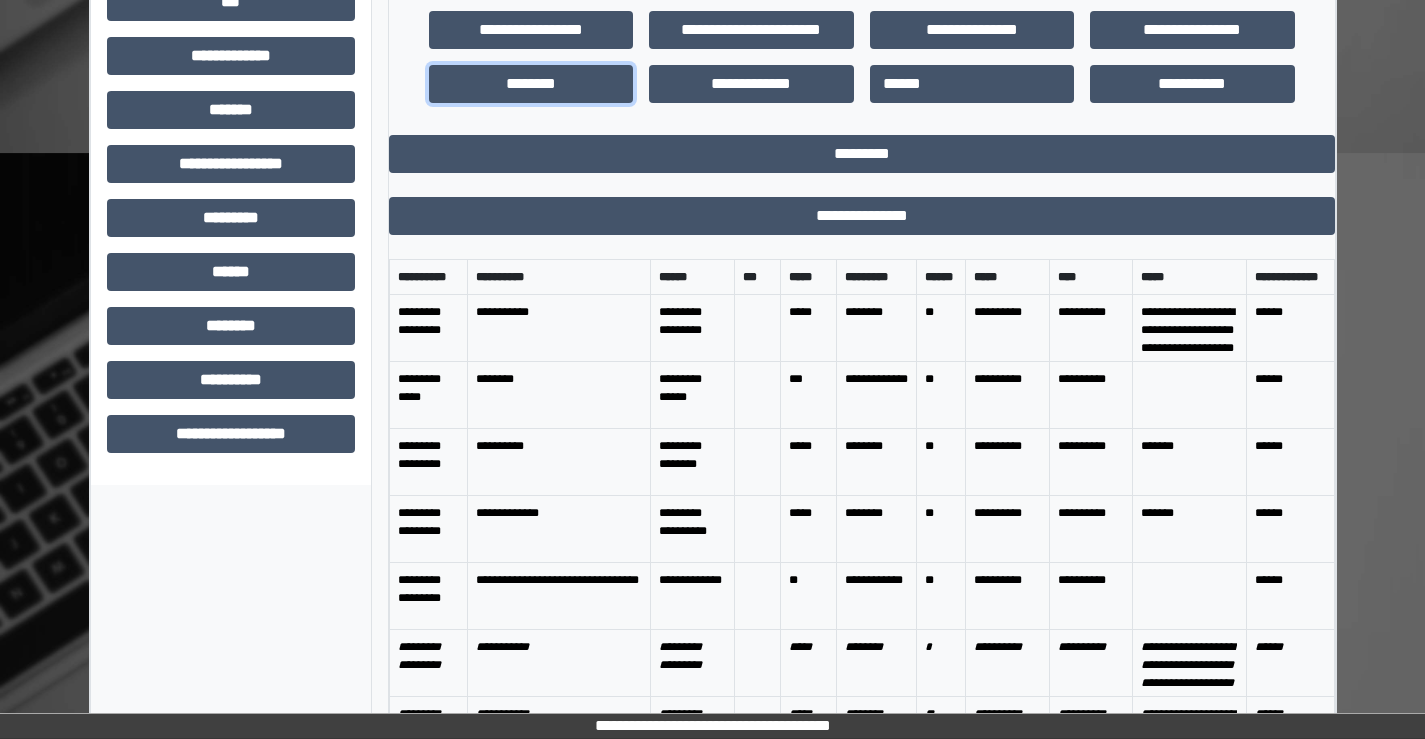 scroll, scrollTop: 689, scrollLeft: 0, axis: vertical 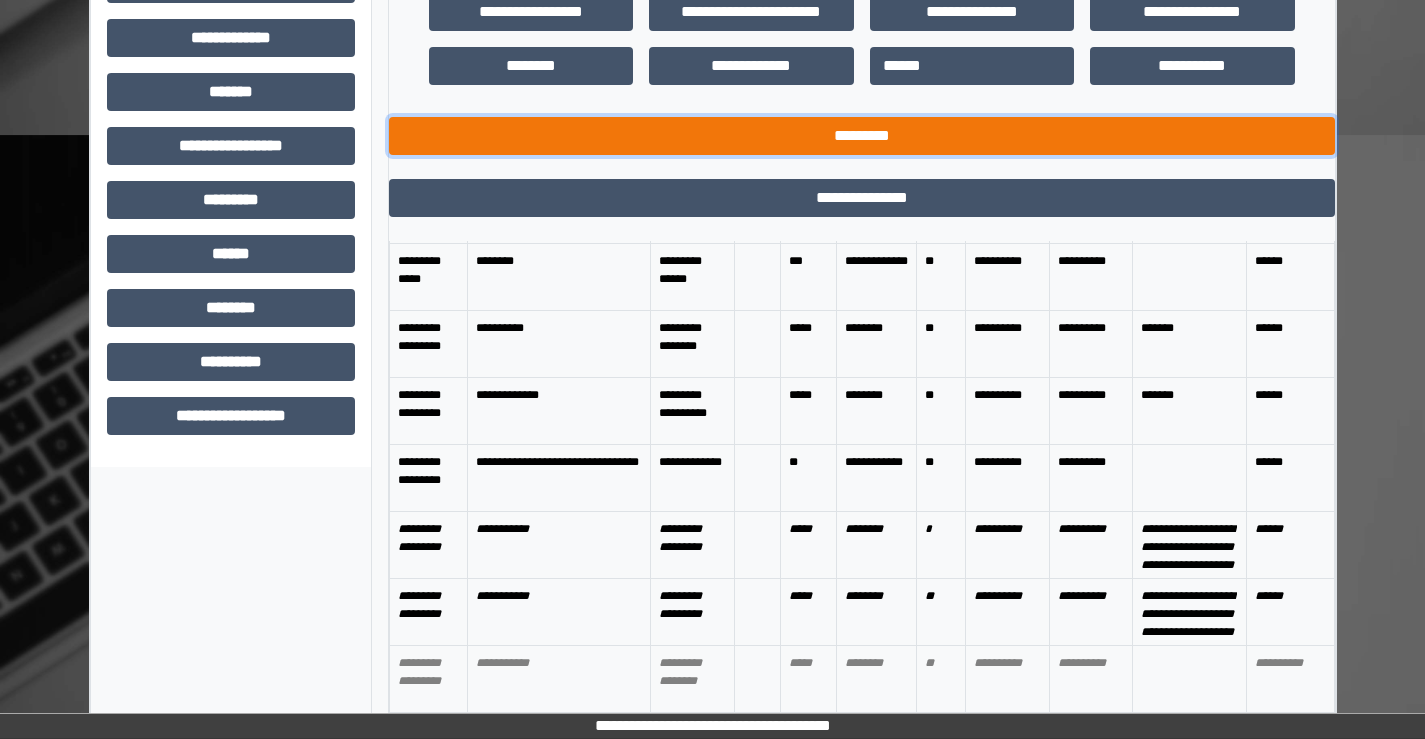 click on "*********" at bounding box center [862, 136] 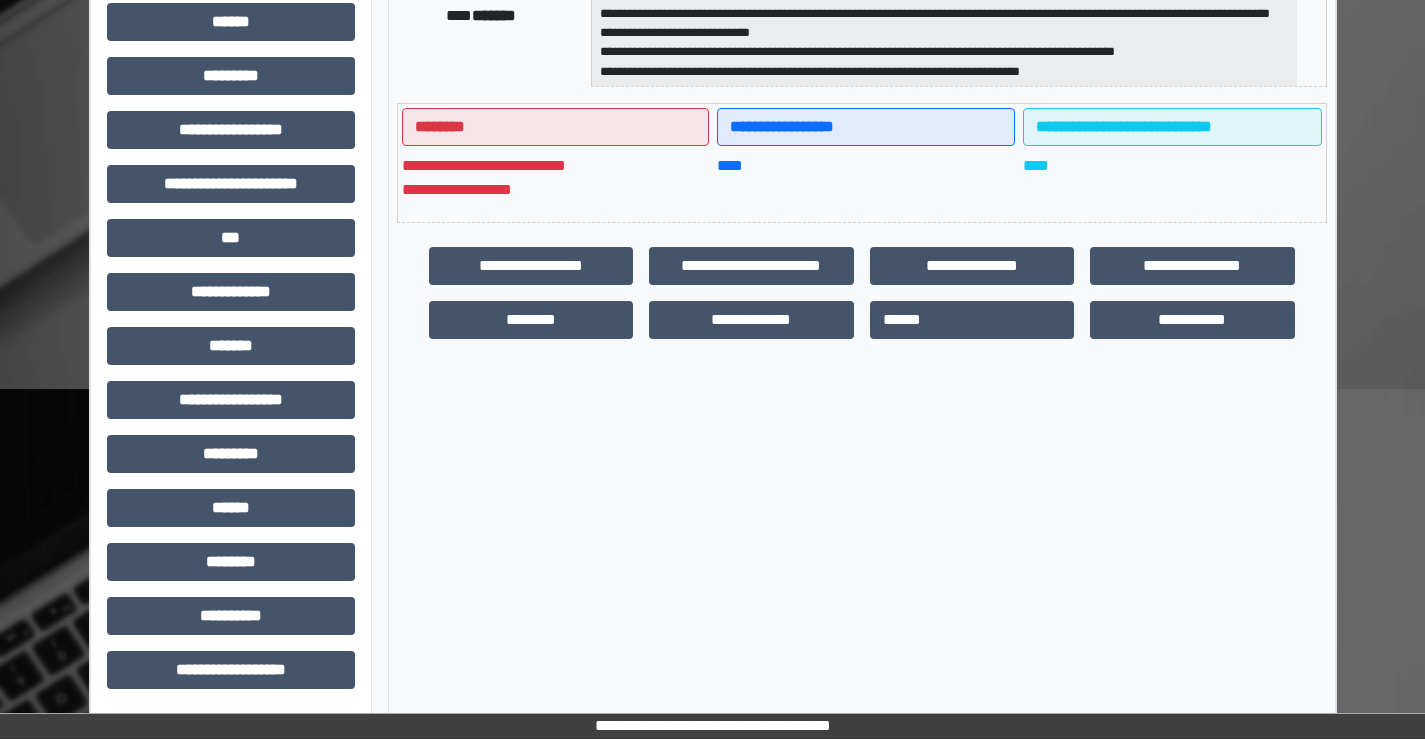 scroll, scrollTop: 435, scrollLeft: 0, axis: vertical 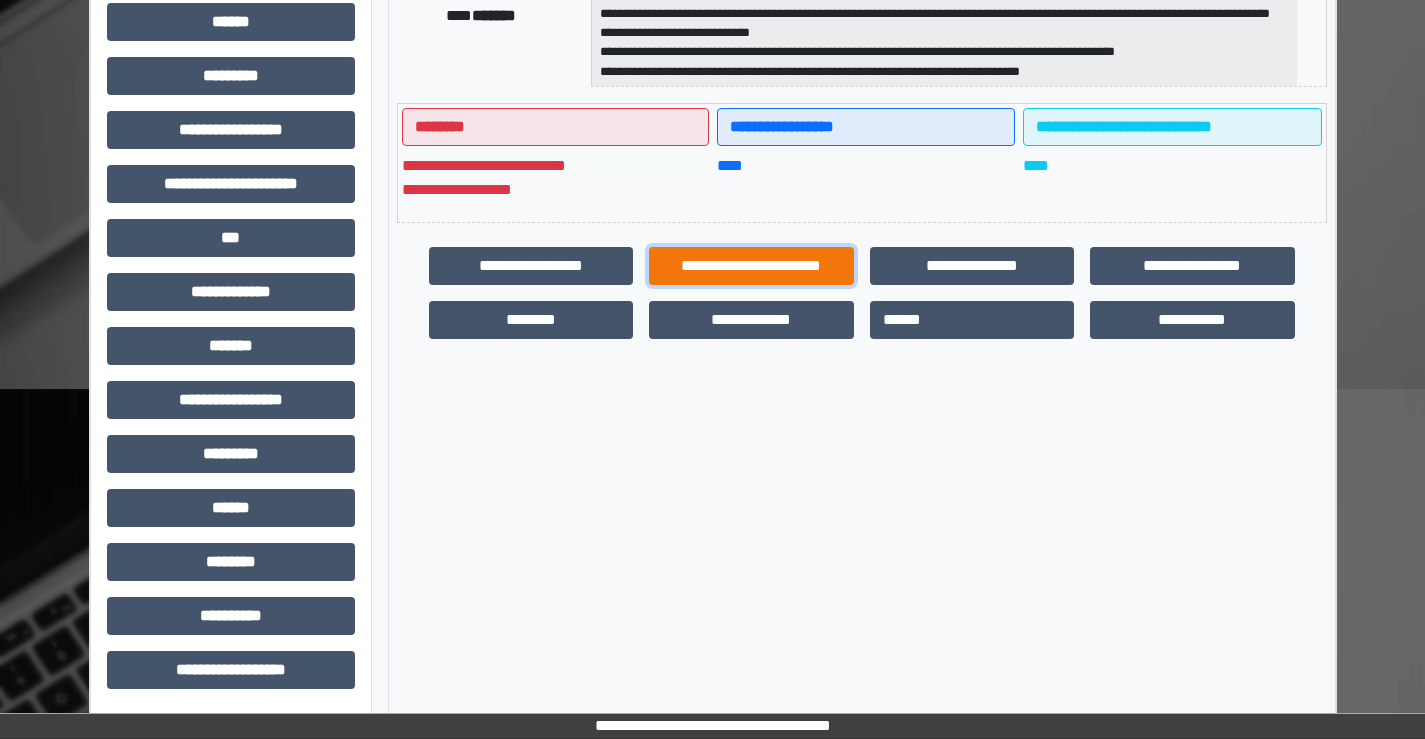 click on "**********" at bounding box center [751, 266] 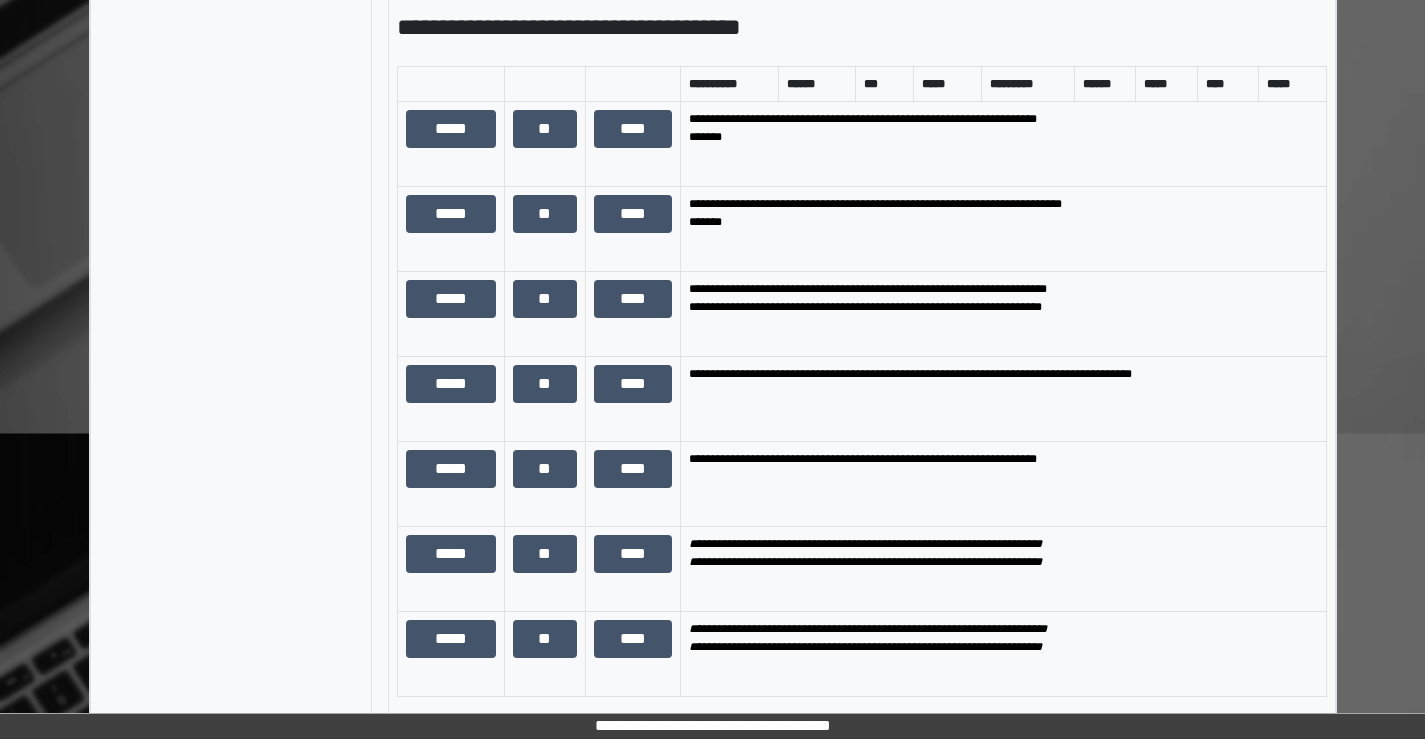 scroll, scrollTop: 1335, scrollLeft: 0, axis: vertical 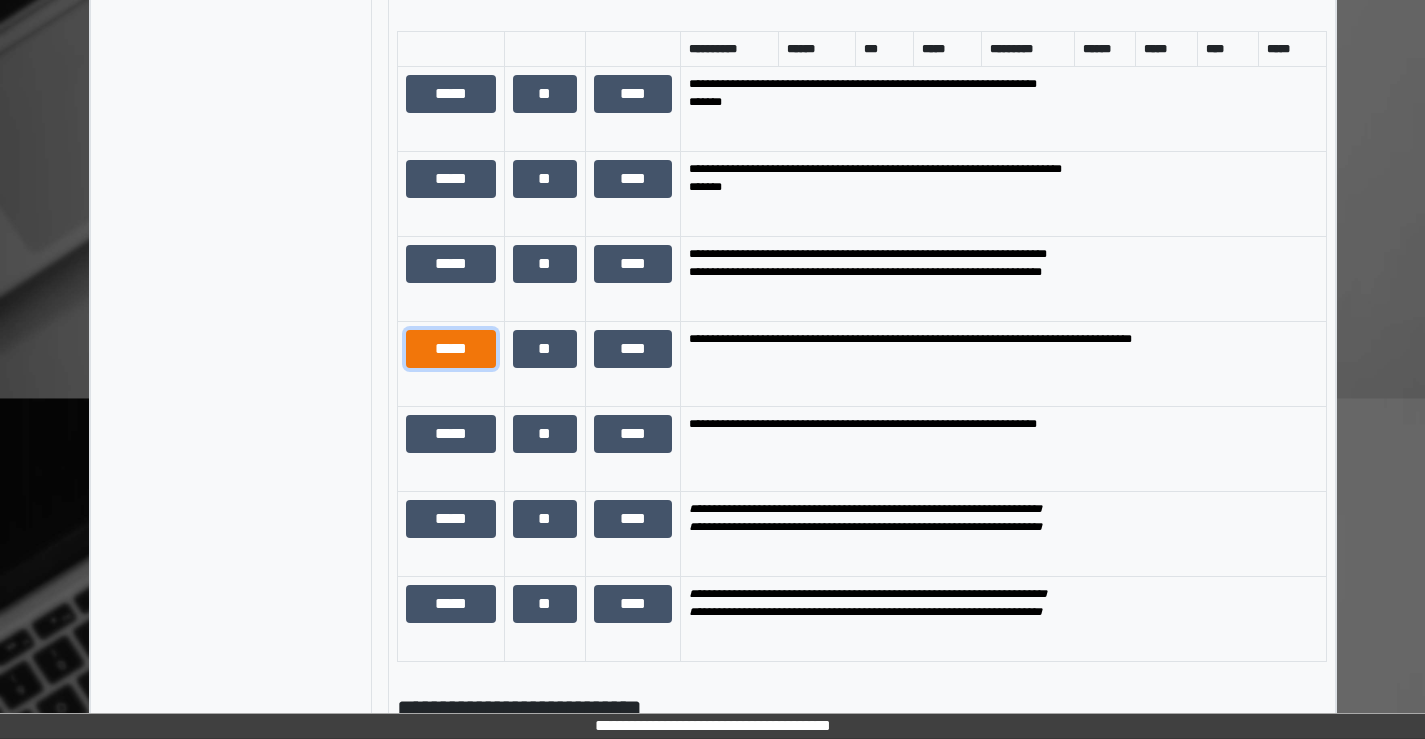 click on "*****" at bounding box center (451, 349) 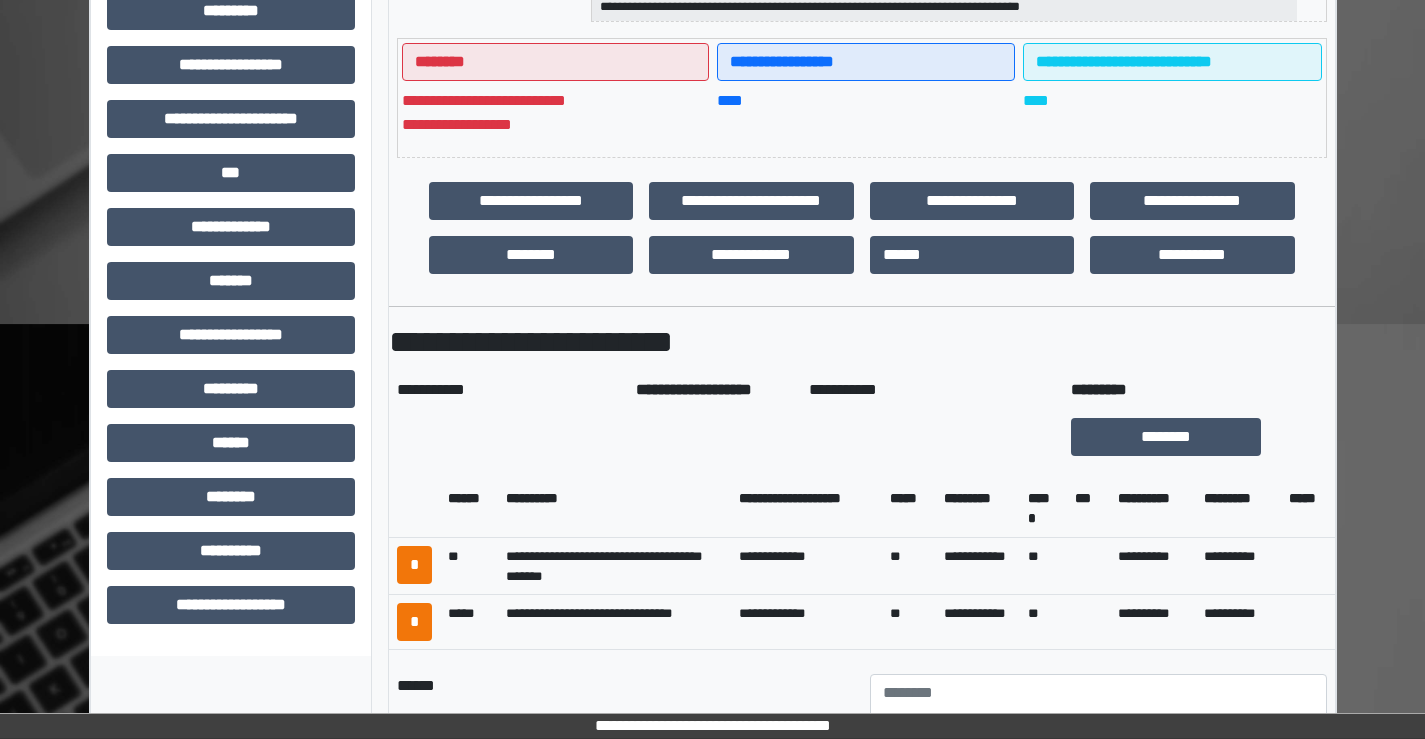 scroll, scrollTop: 700, scrollLeft: 0, axis: vertical 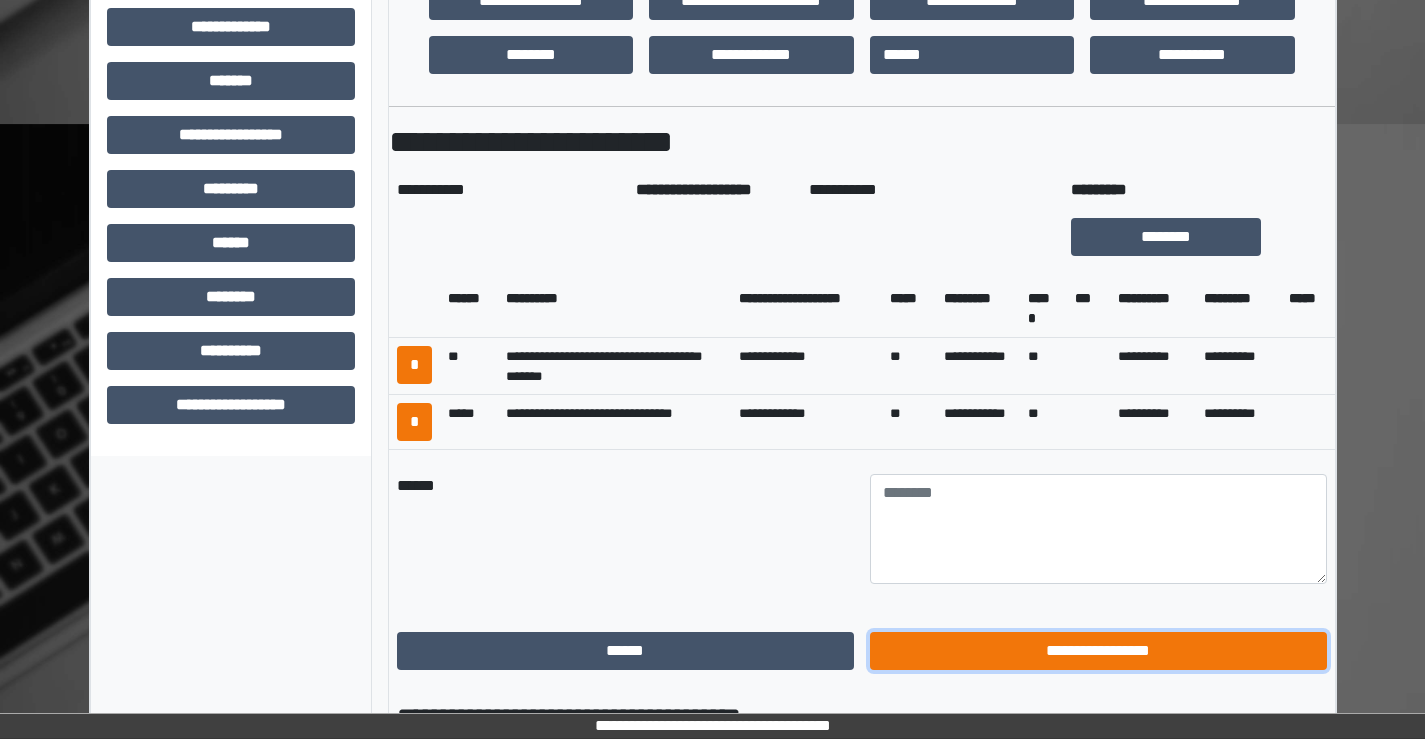 click on "**********" at bounding box center [1098, 651] 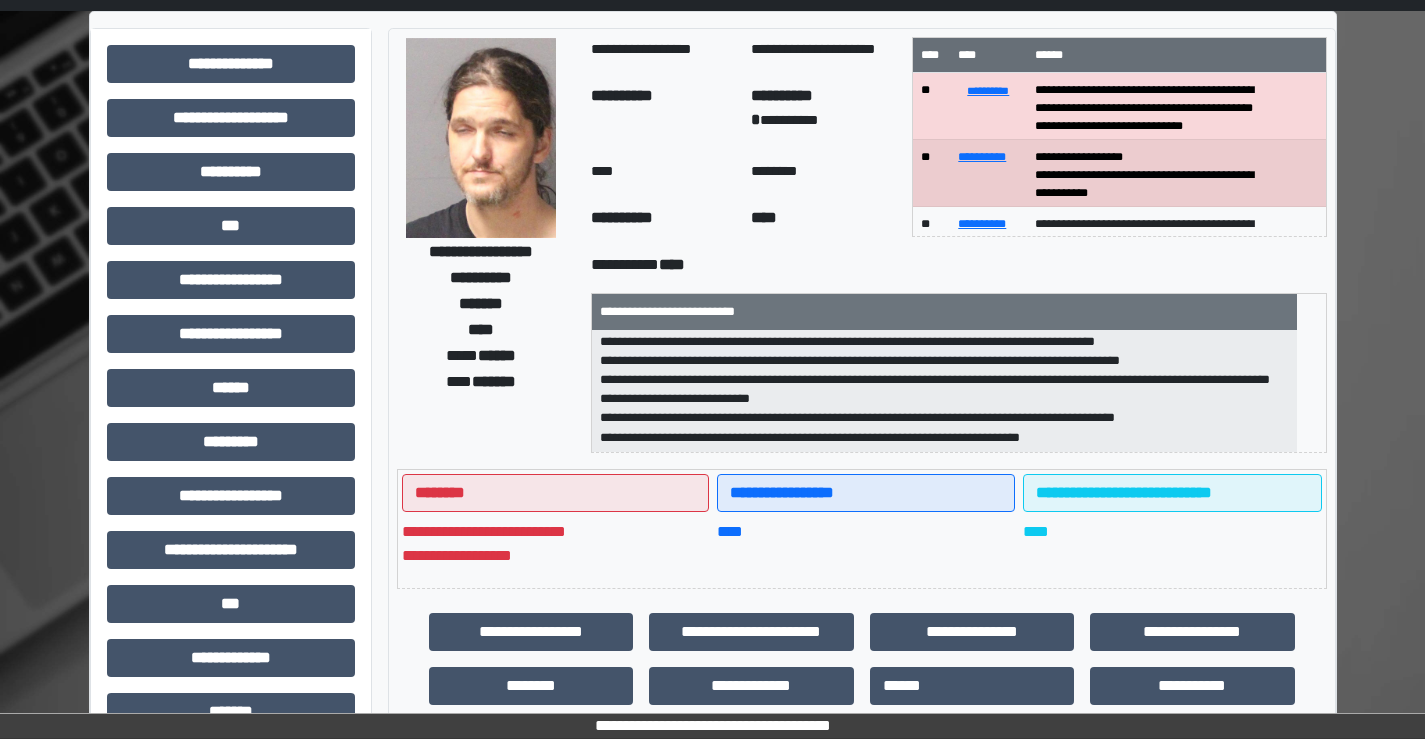 scroll, scrollTop: 0, scrollLeft: 0, axis: both 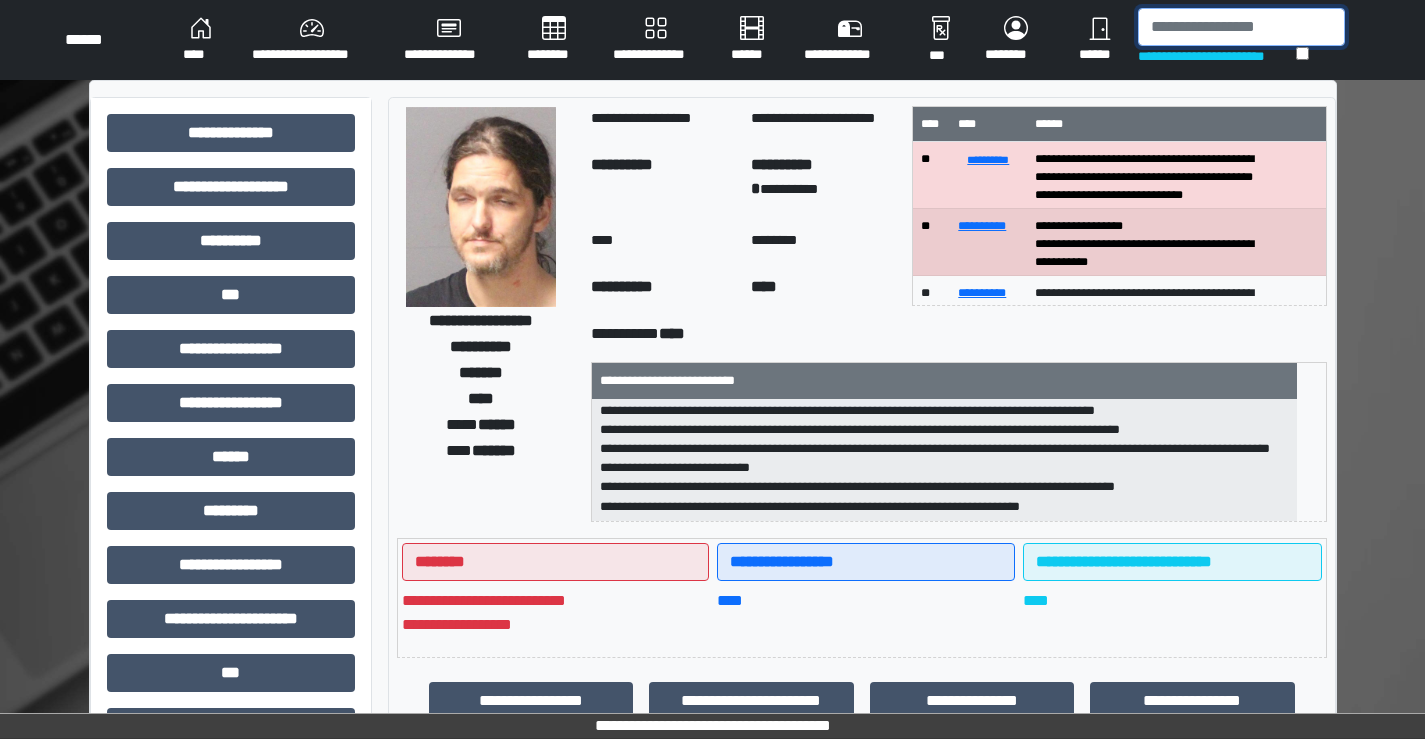 click at bounding box center (1241, 27) 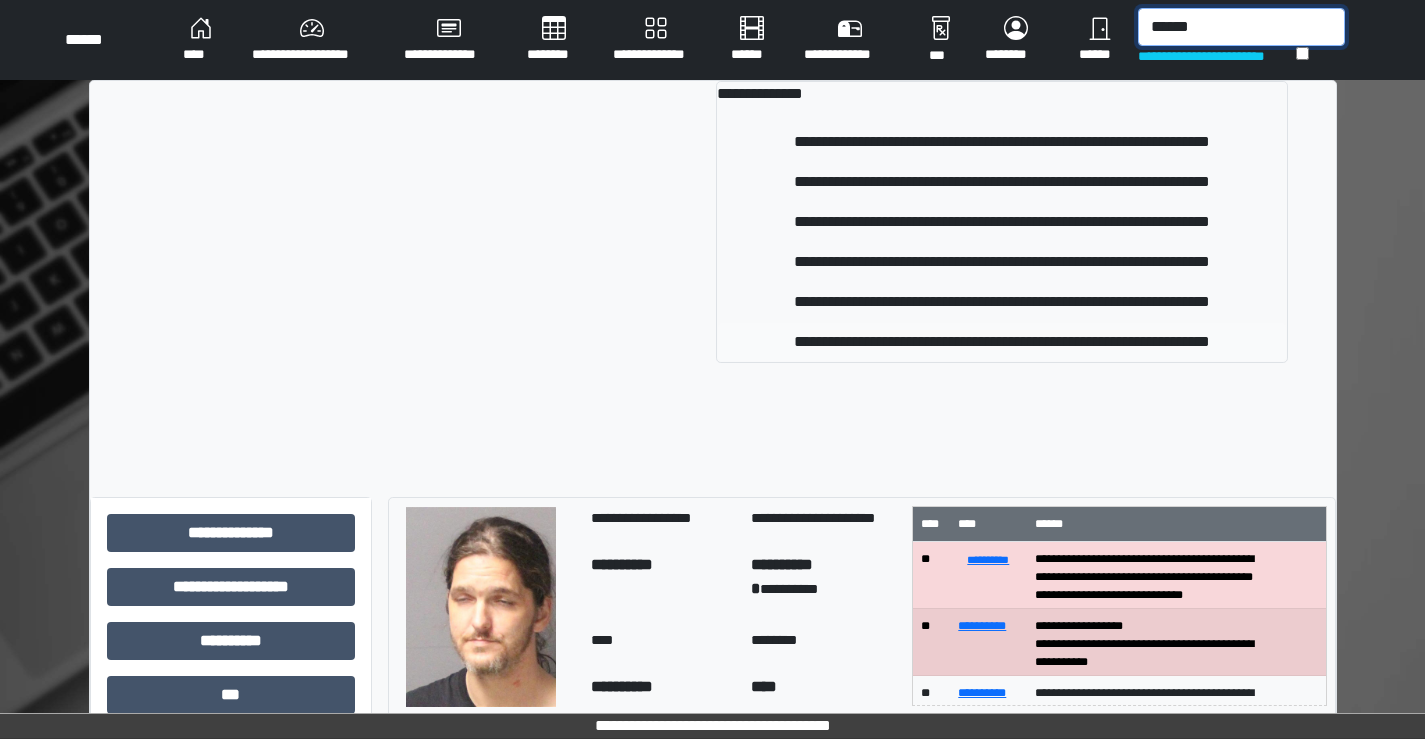 type on "******" 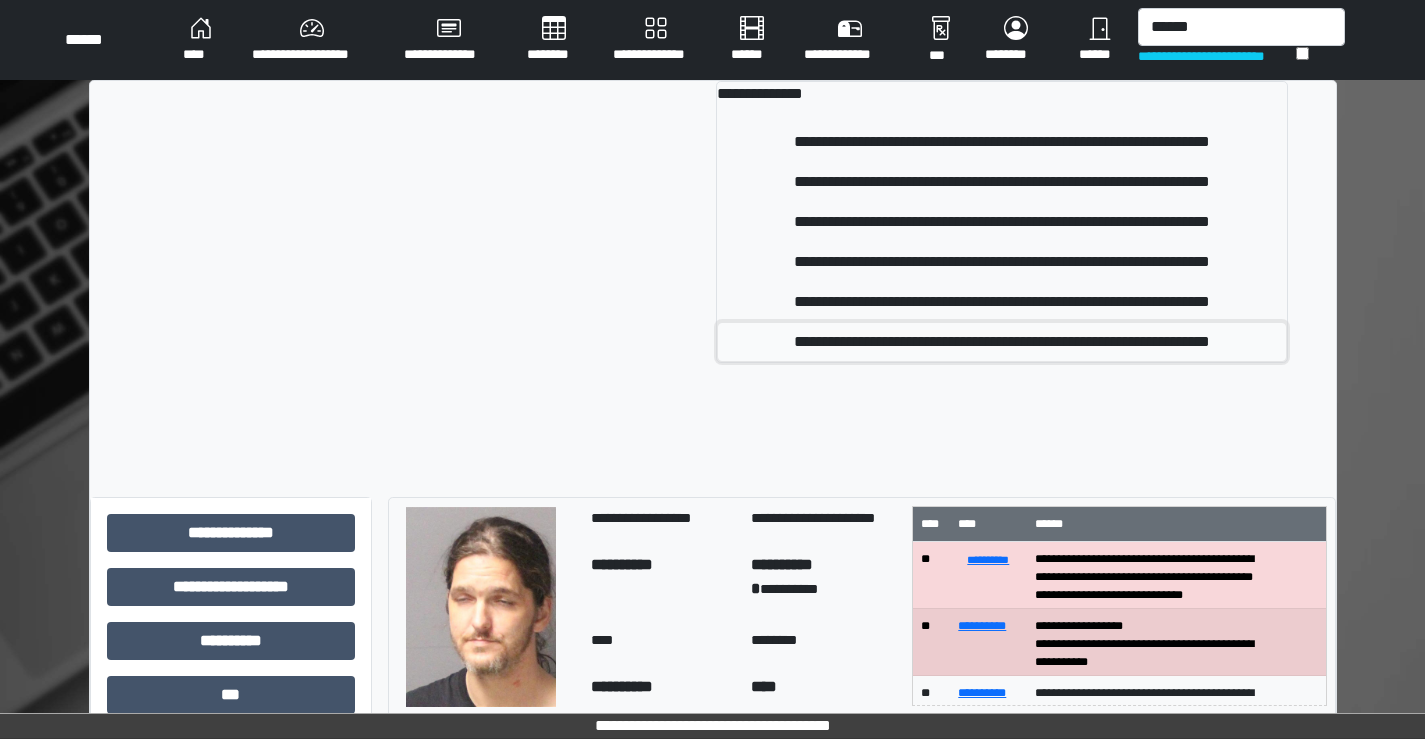 click on "**********" at bounding box center (1002, 342) 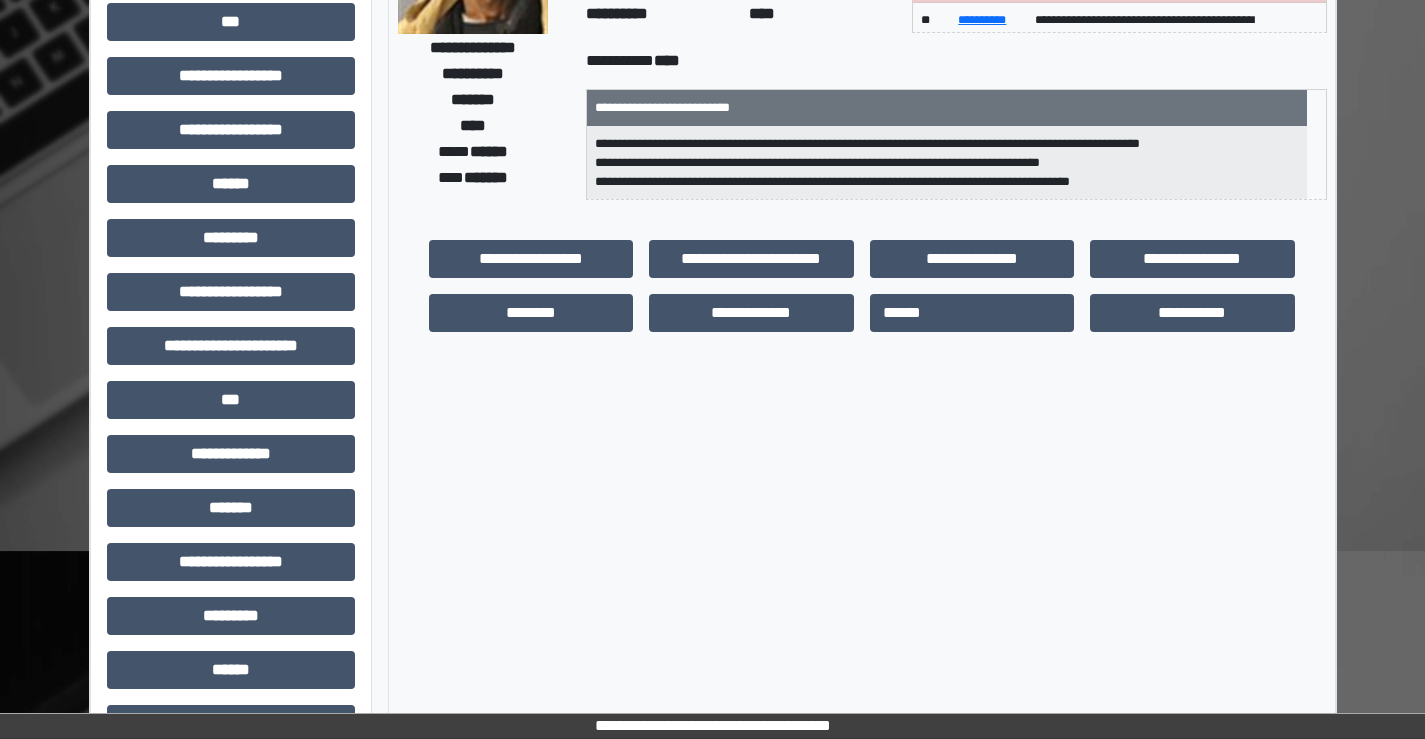 scroll, scrollTop: 300, scrollLeft: 0, axis: vertical 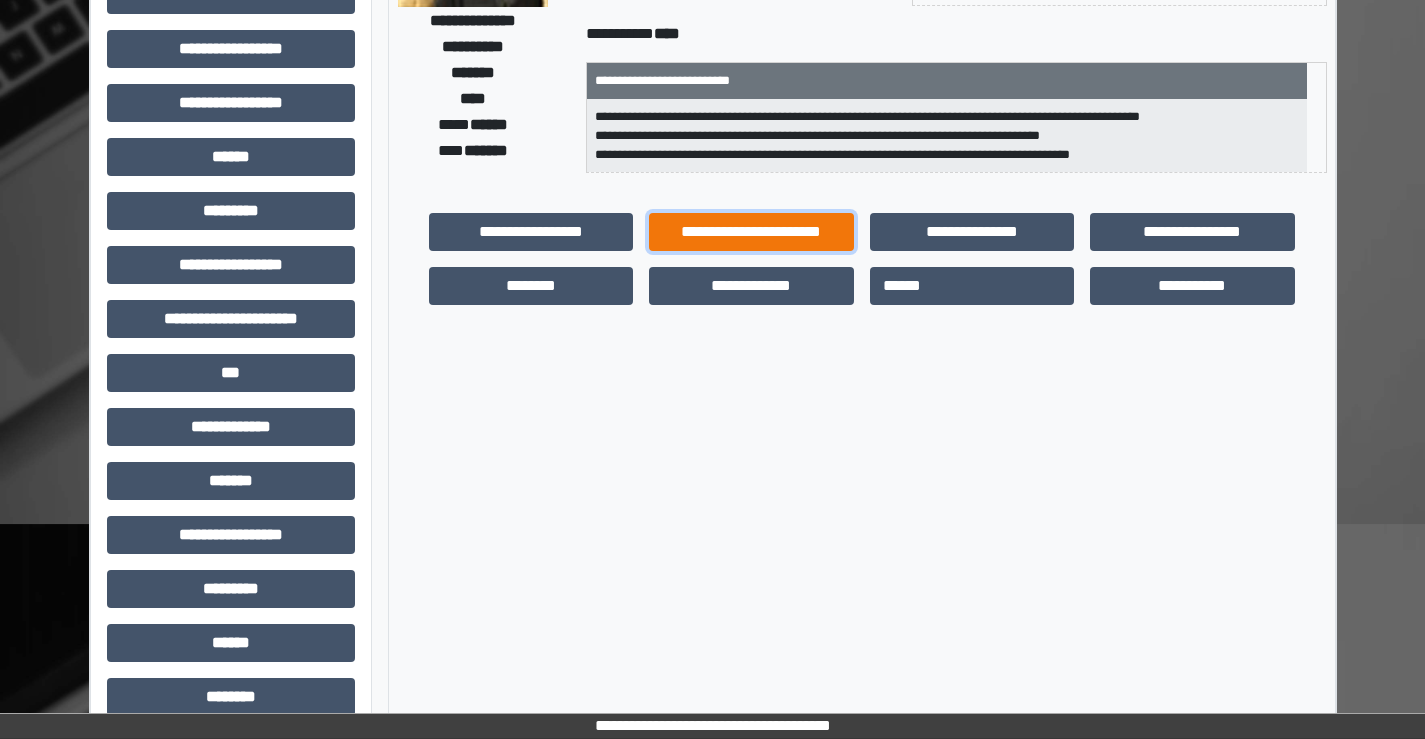 click on "**********" at bounding box center [751, 232] 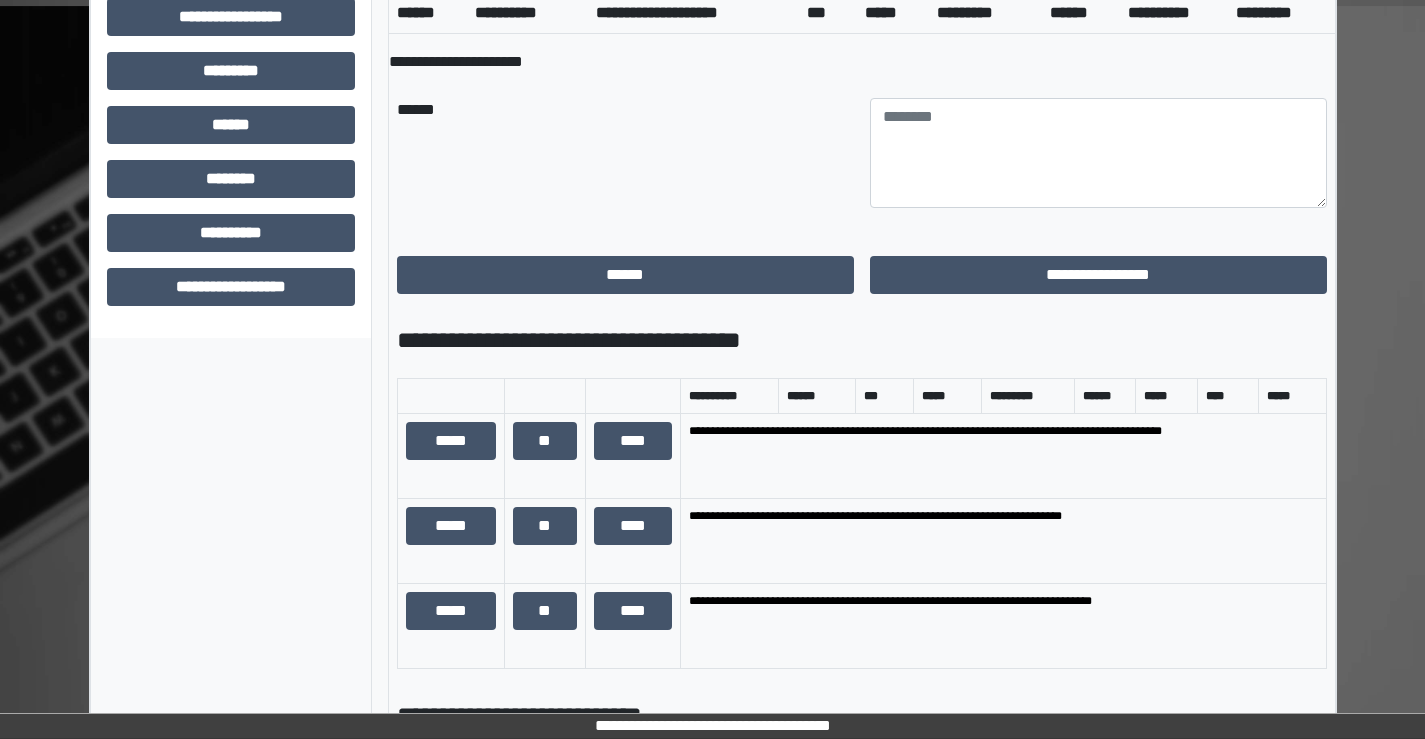 scroll, scrollTop: 1100, scrollLeft: 0, axis: vertical 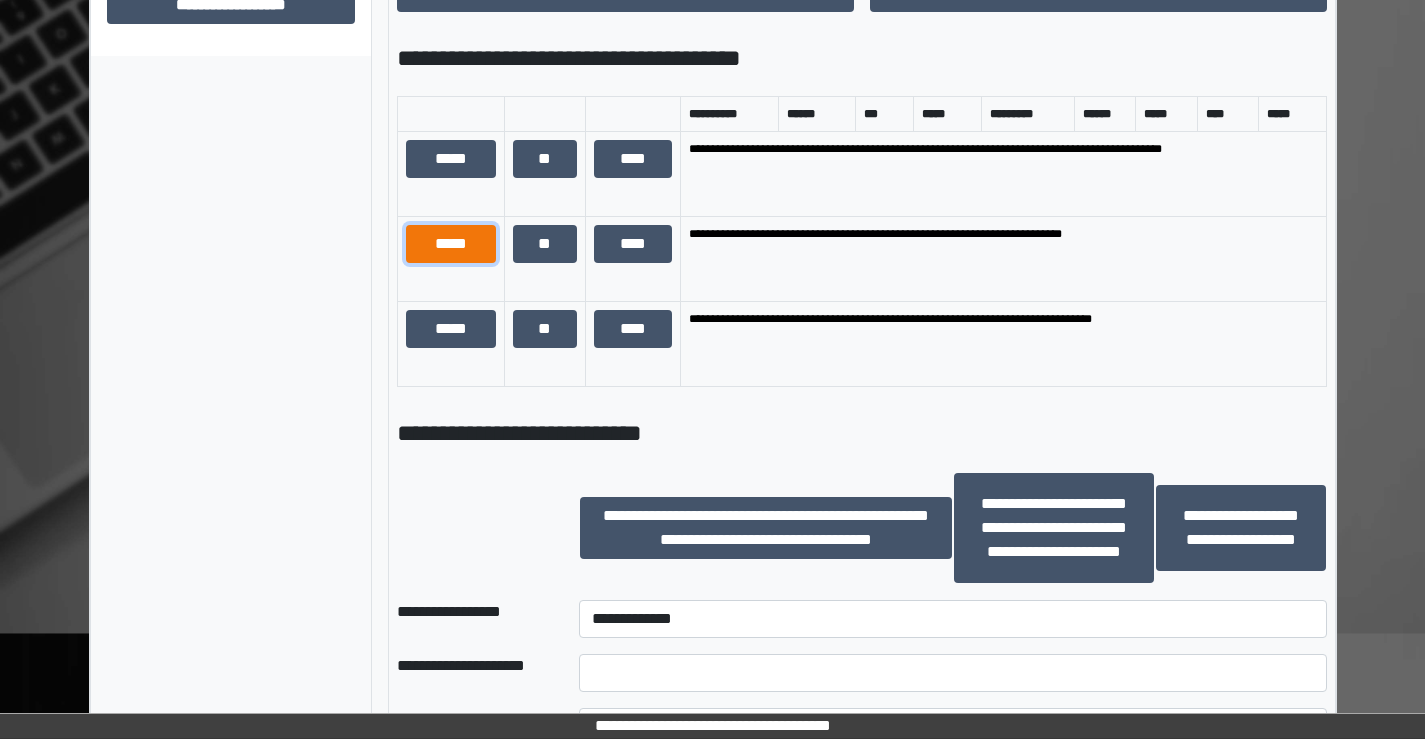 click on "*****" at bounding box center [451, 244] 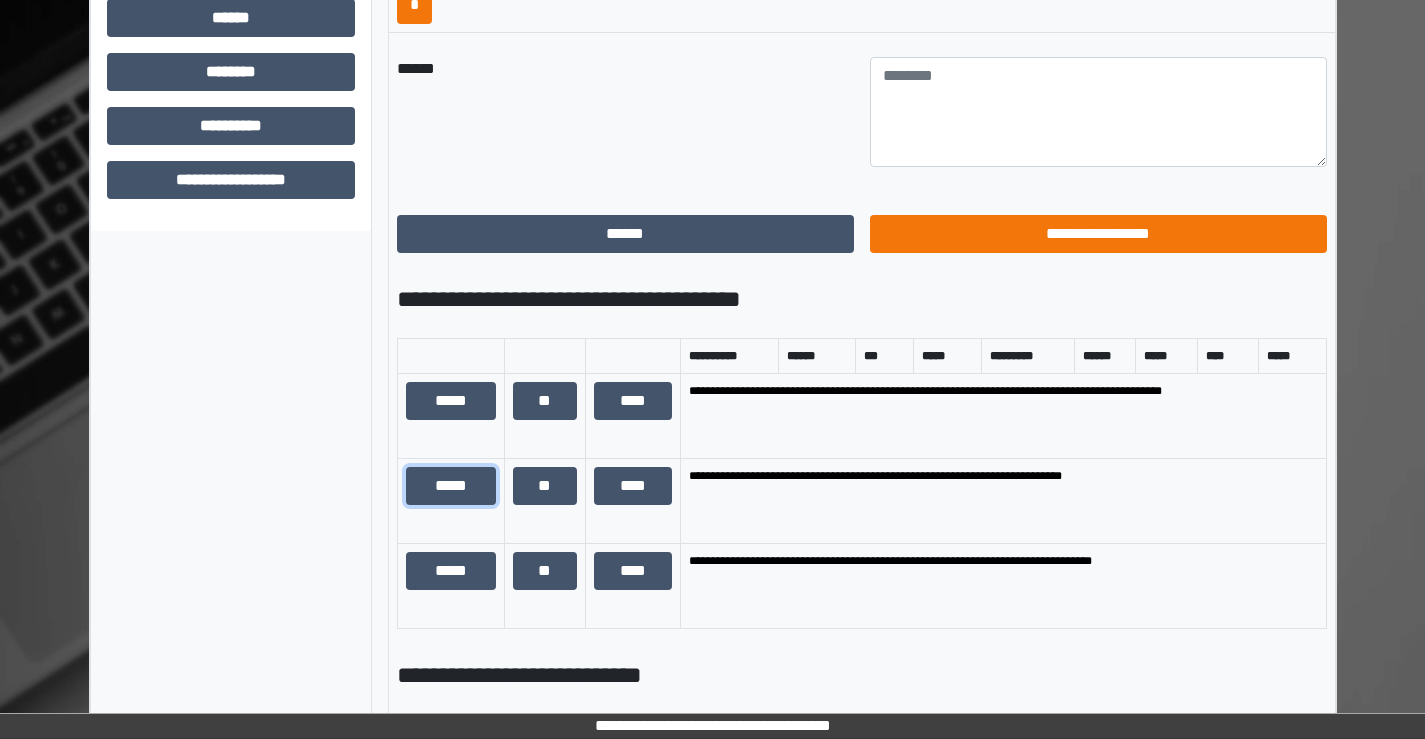 scroll, scrollTop: 900, scrollLeft: 0, axis: vertical 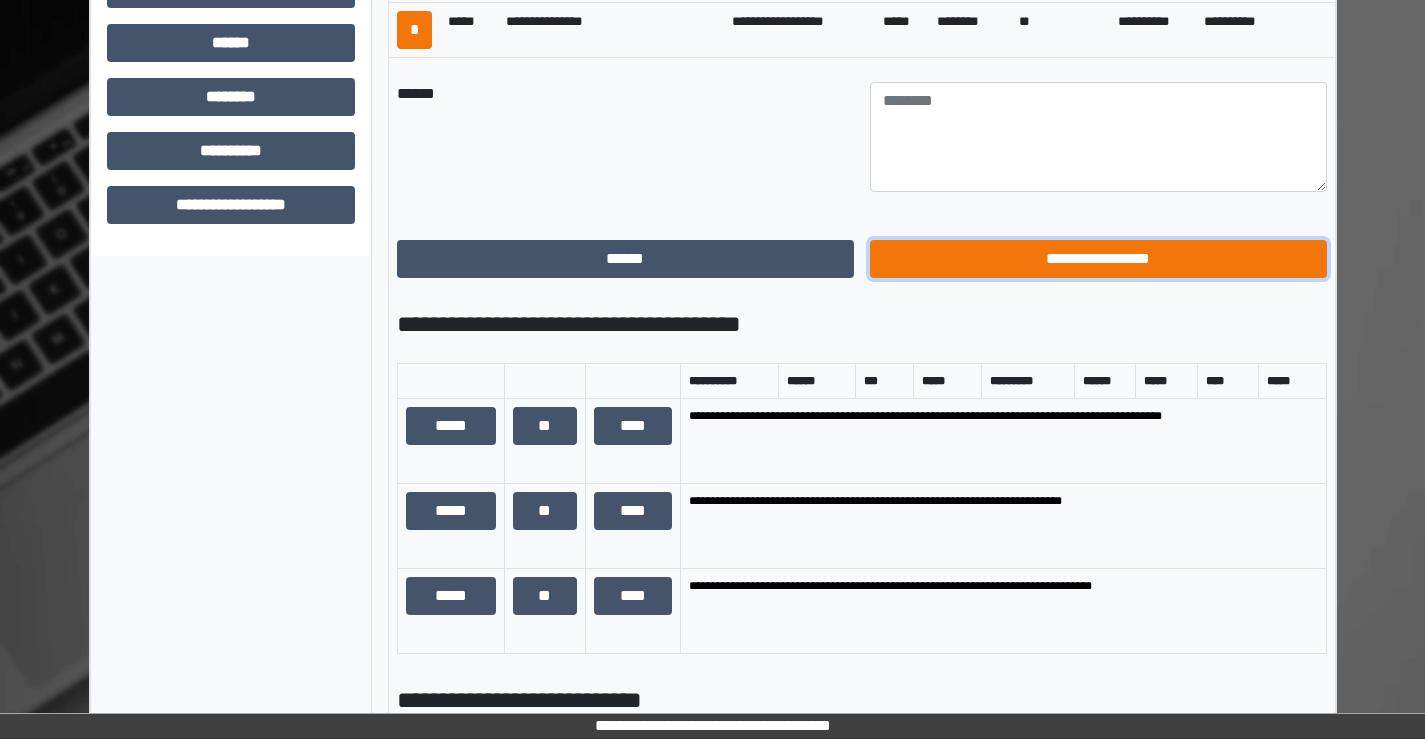 click on "**********" at bounding box center (1098, 259) 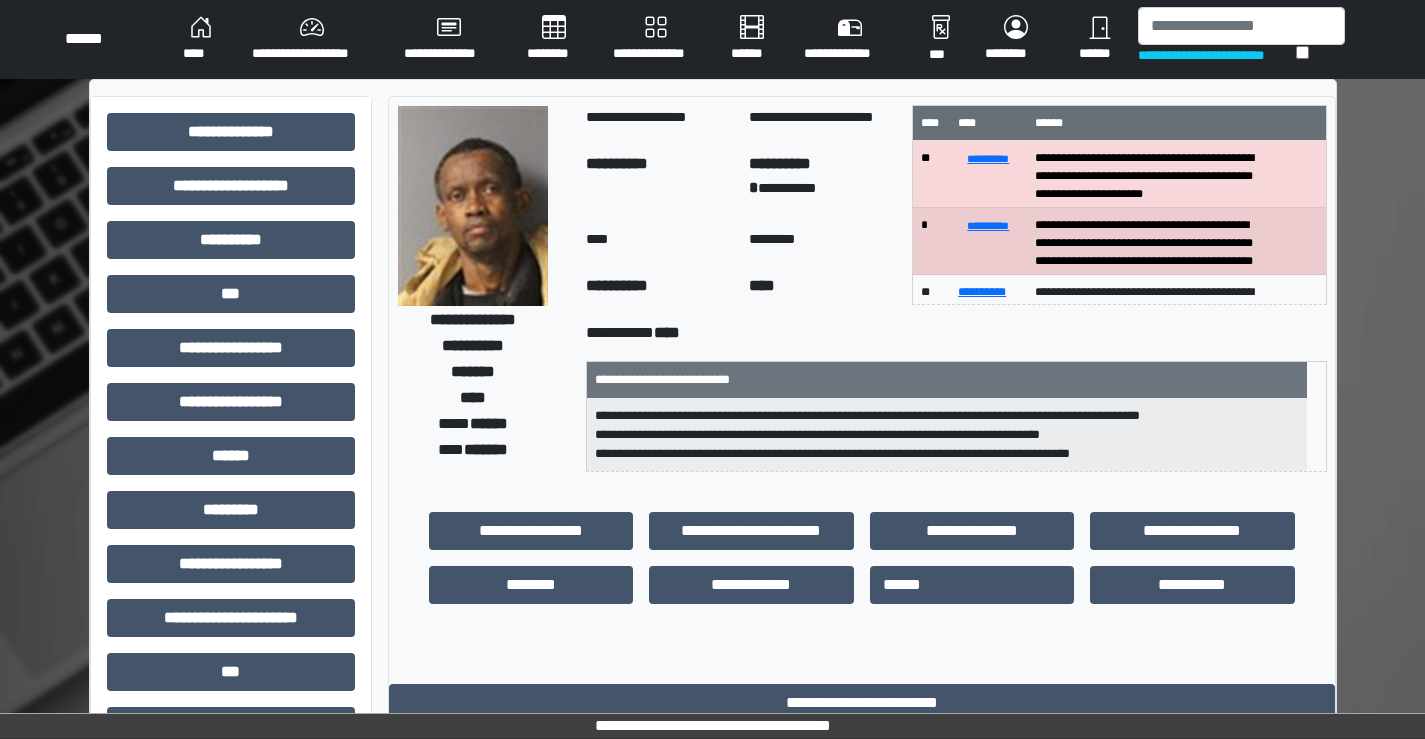 scroll, scrollTop: 0, scrollLeft: 0, axis: both 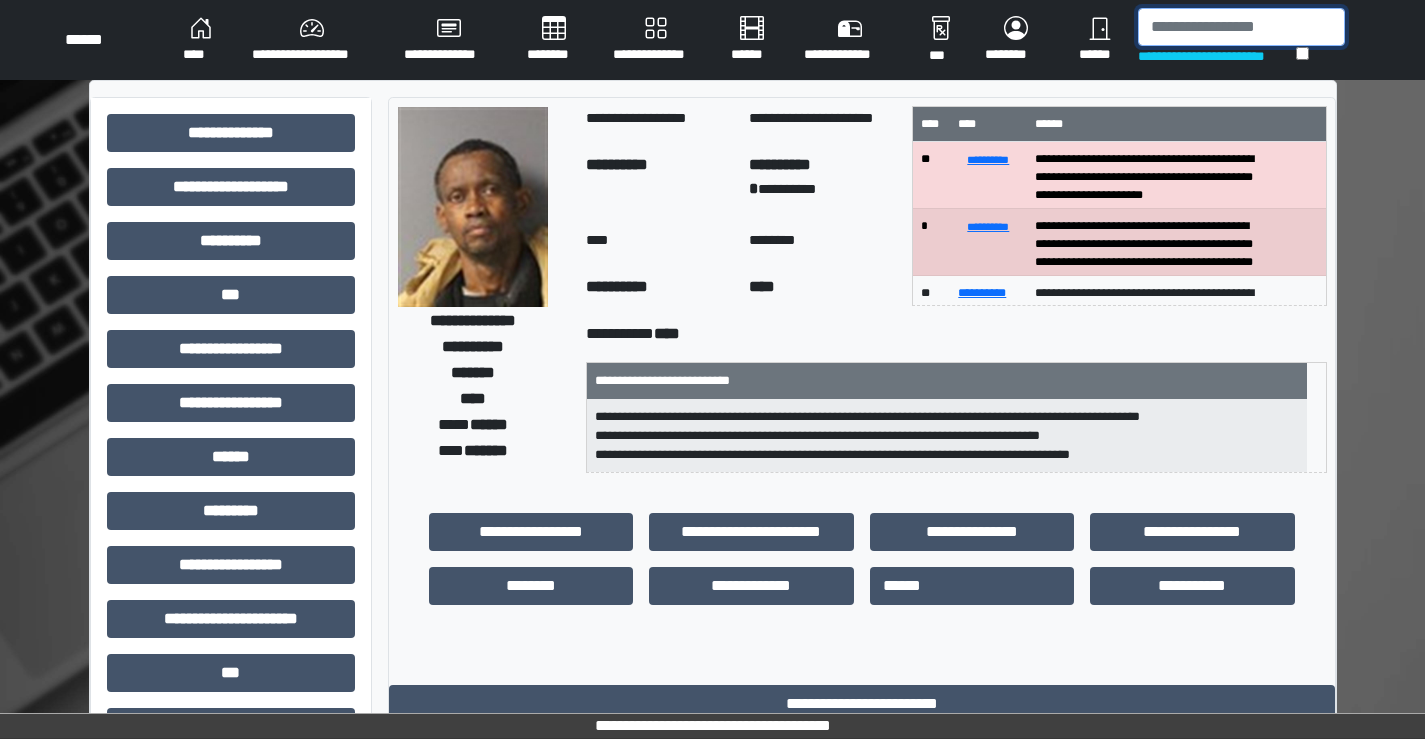 click at bounding box center (1241, 27) 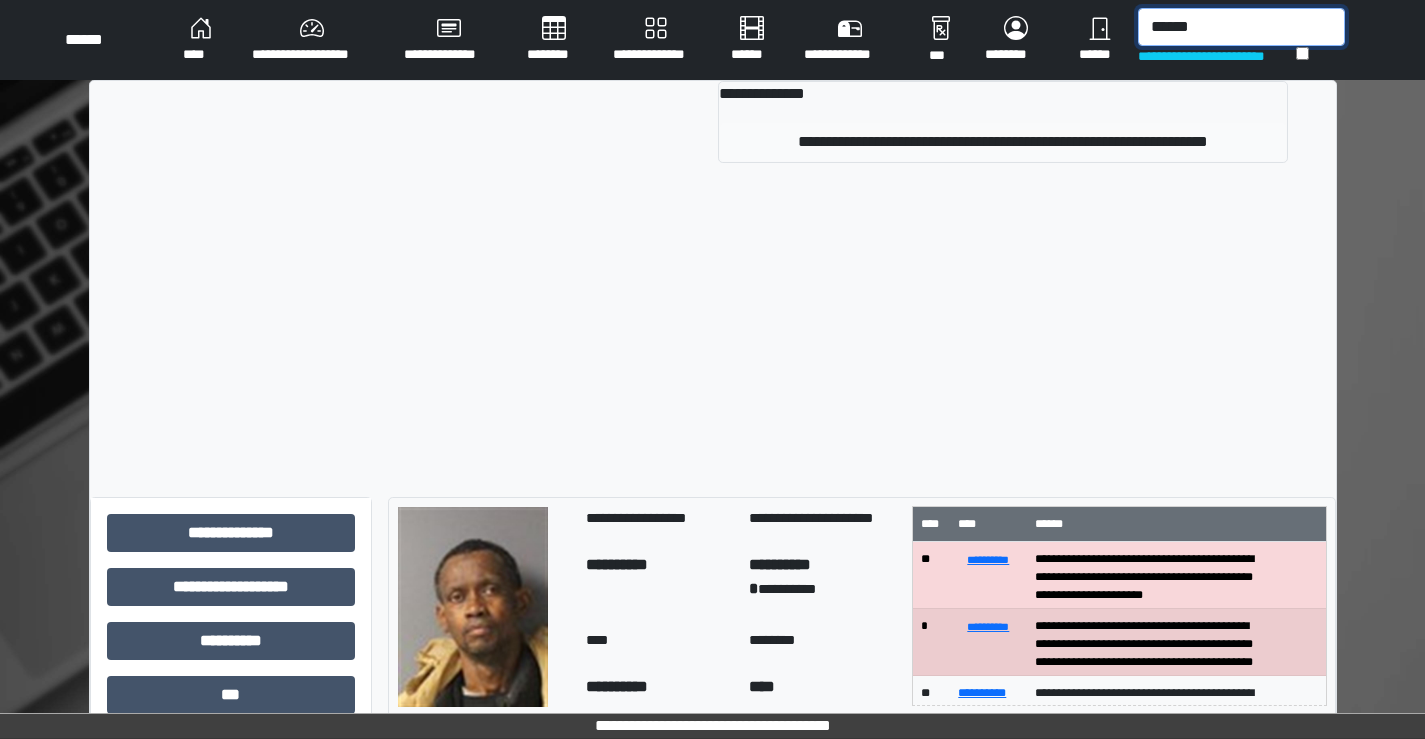 type on "******" 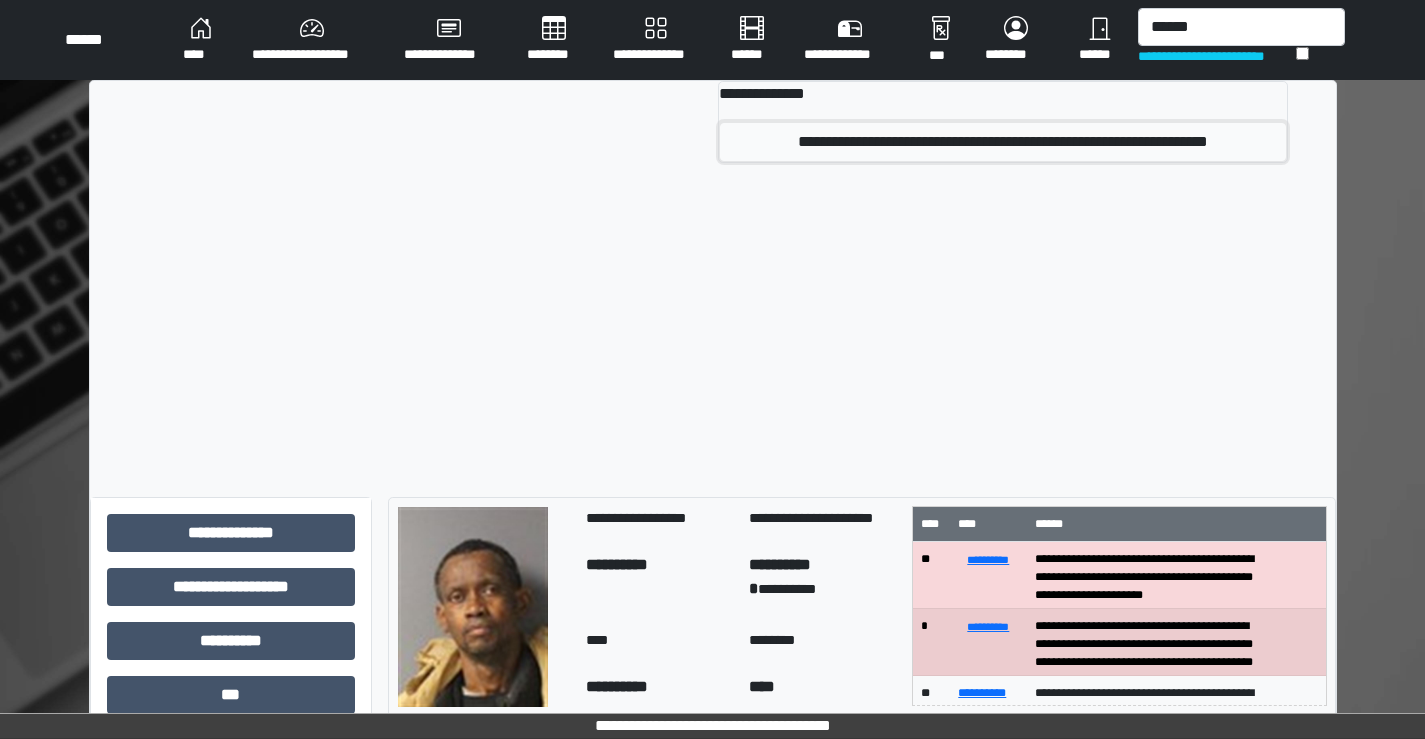 click on "**********" at bounding box center (1003, 142) 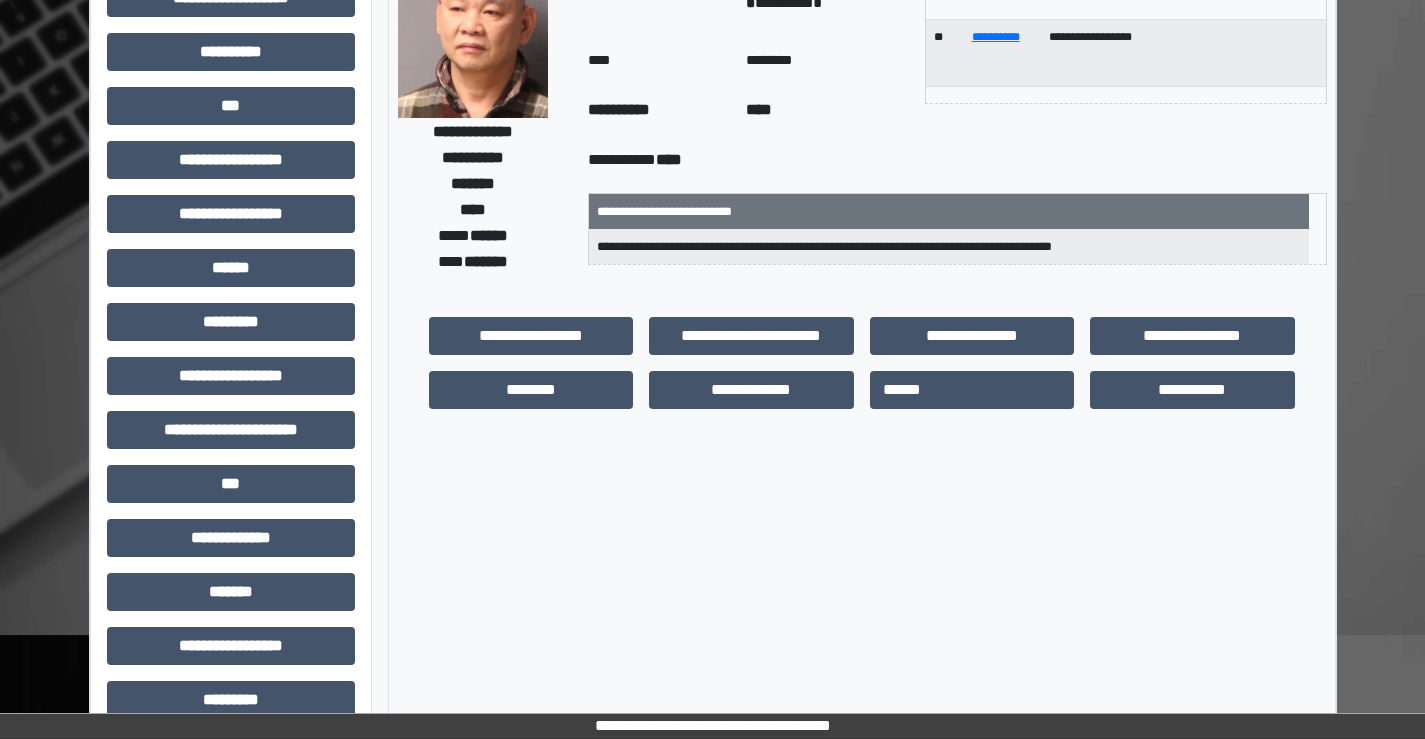 scroll, scrollTop: 200, scrollLeft: 0, axis: vertical 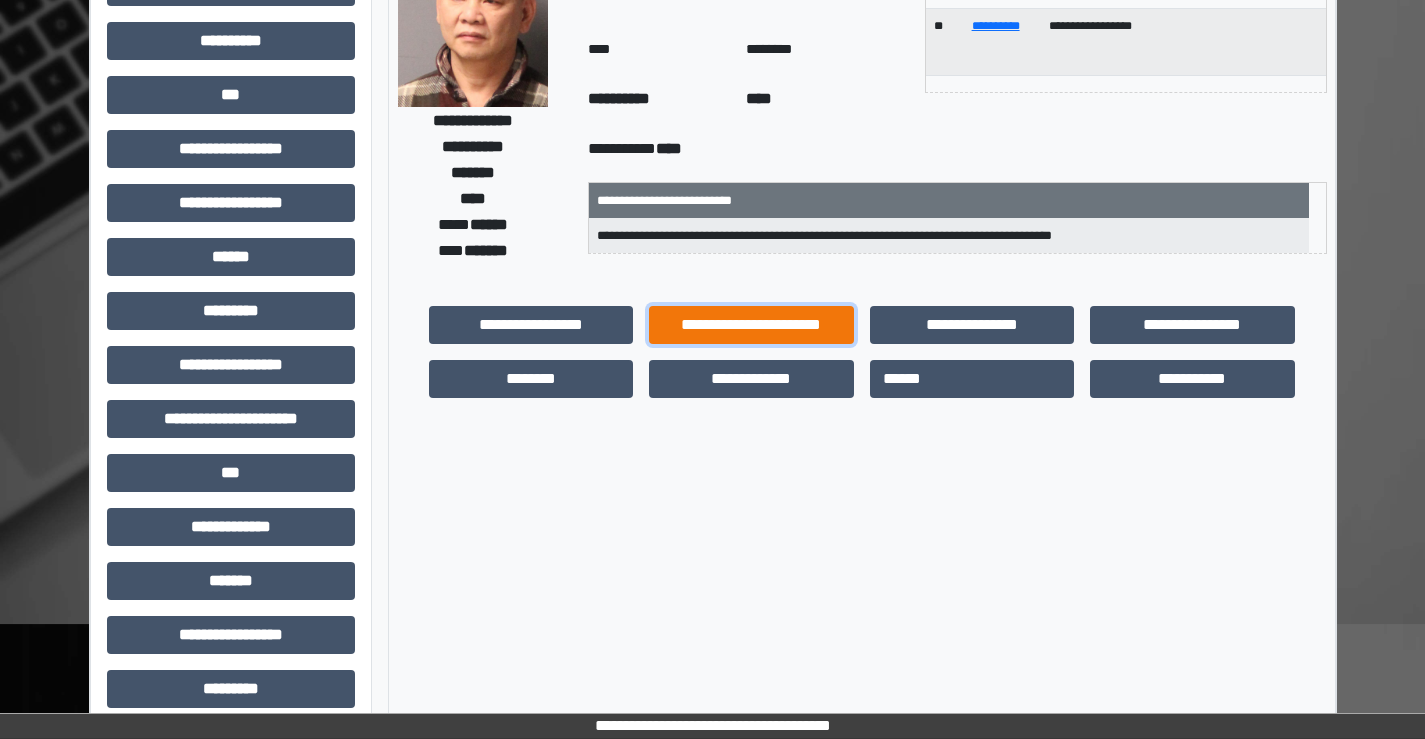click on "**********" at bounding box center [751, 325] 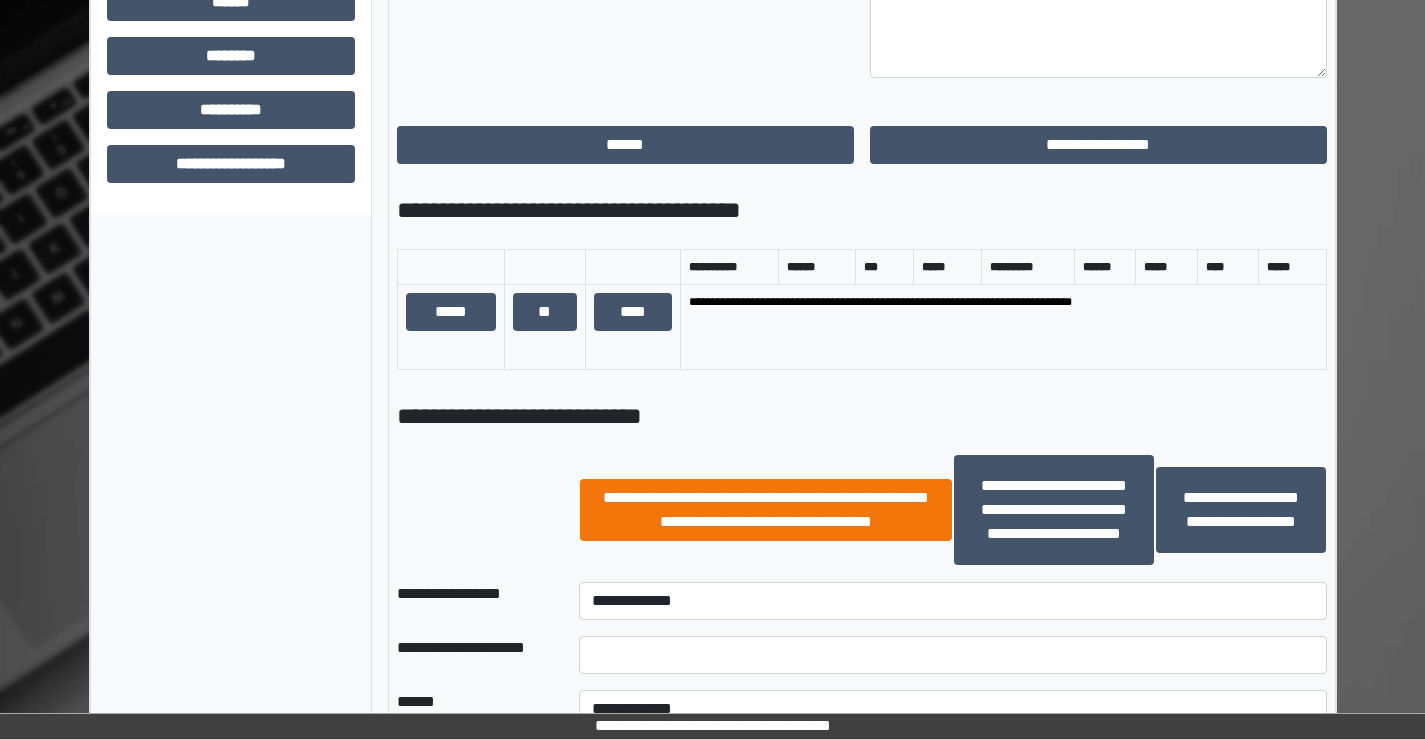 scroll, scrollTop: 1000, scrollLeft: 0, axis: vertical 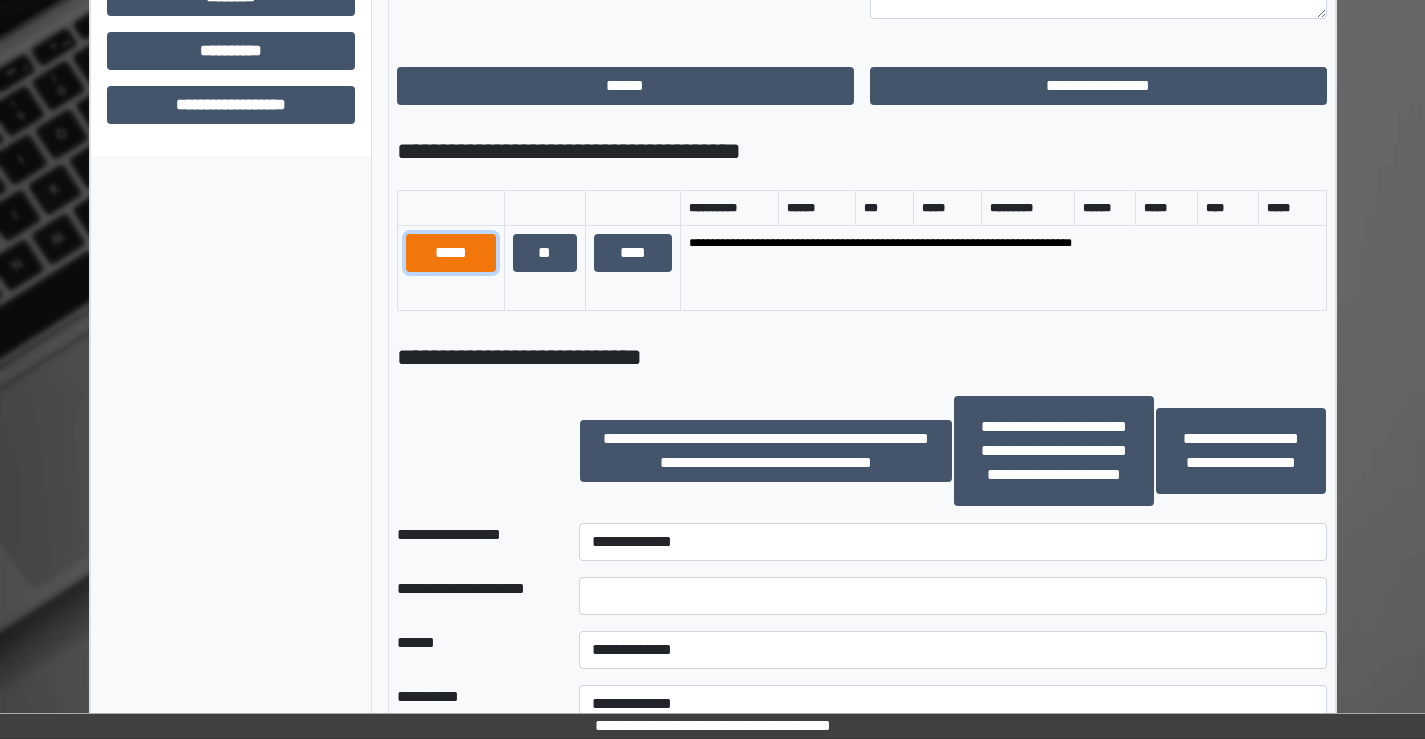 click on "*****" at bounding box center (451, 253) 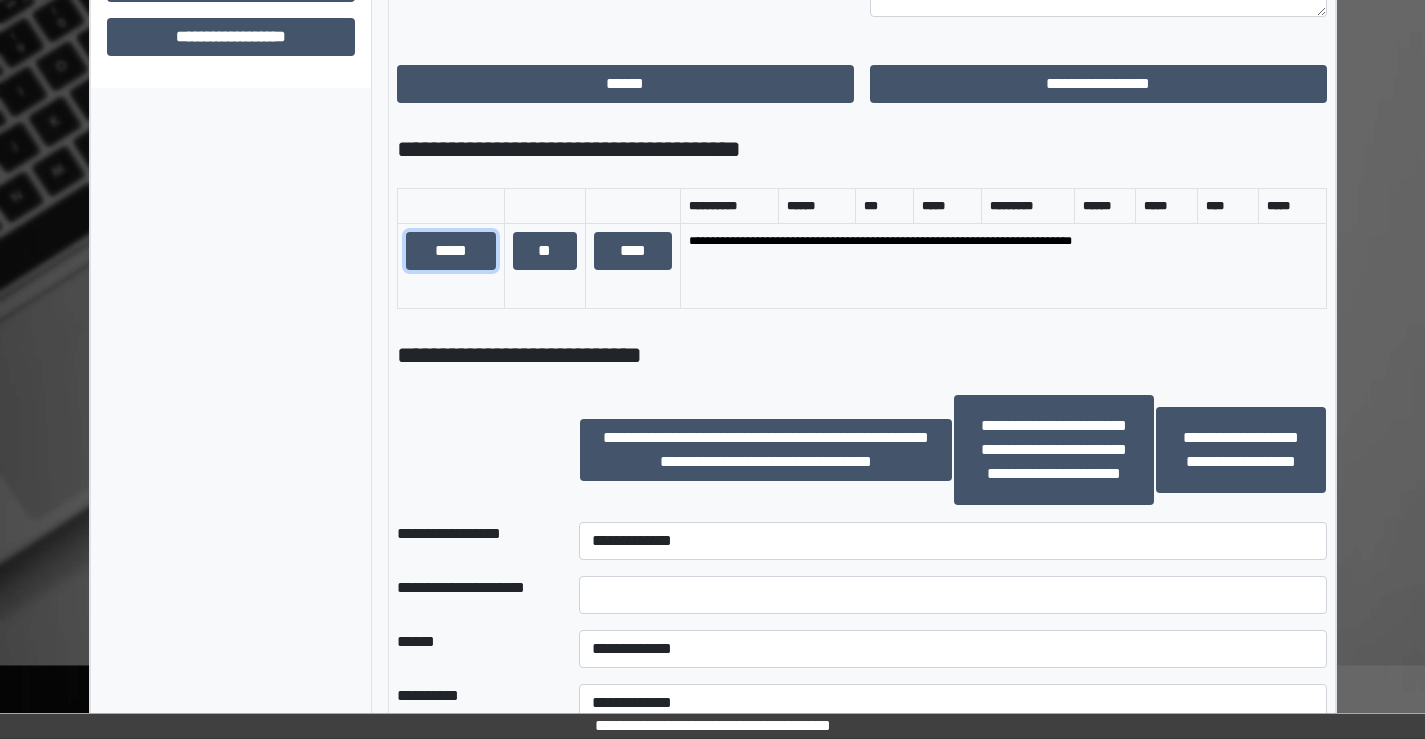 scroll, scrollTop: 794, scrollLeft: 0, axis: vertical 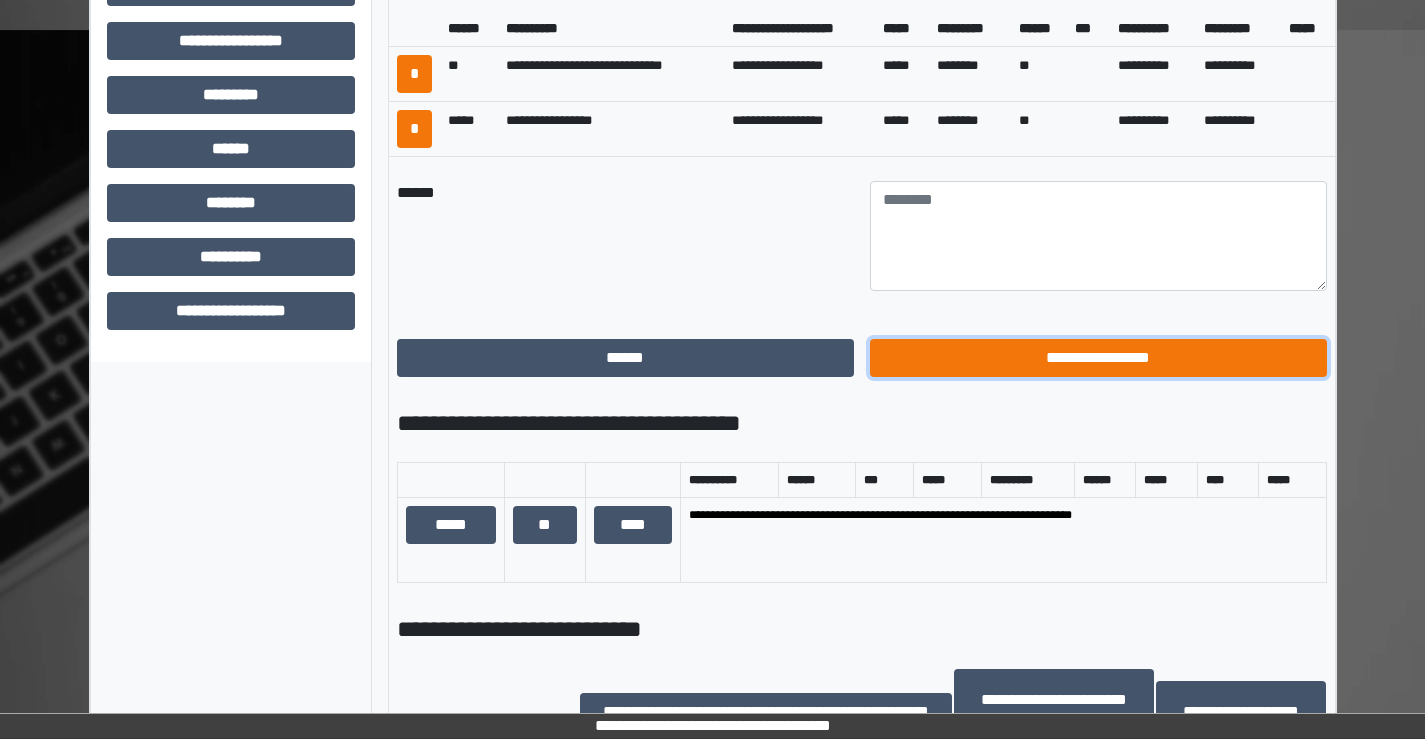 click on "**********" at bounding box center (1098, 358) 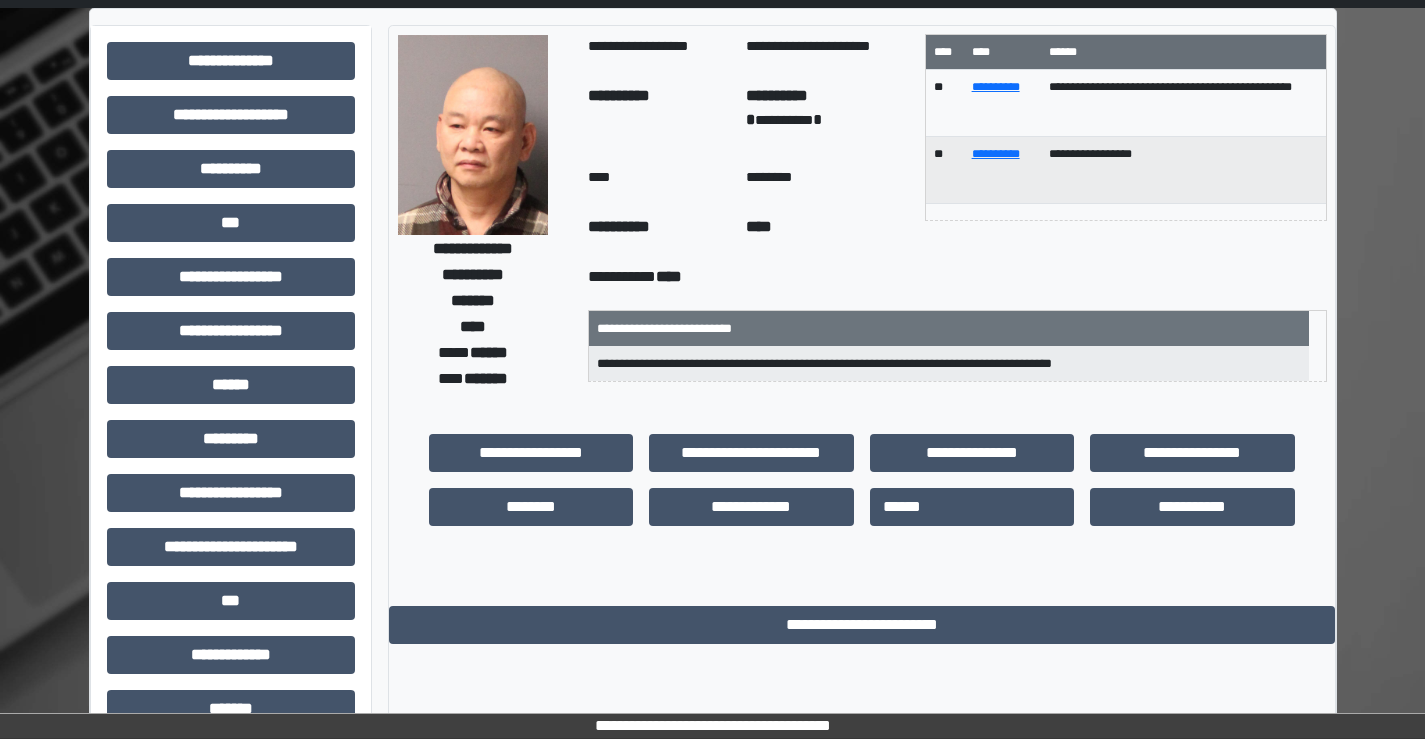 scroll, scrollTop: 0, scrollLeft: 0, axis: both 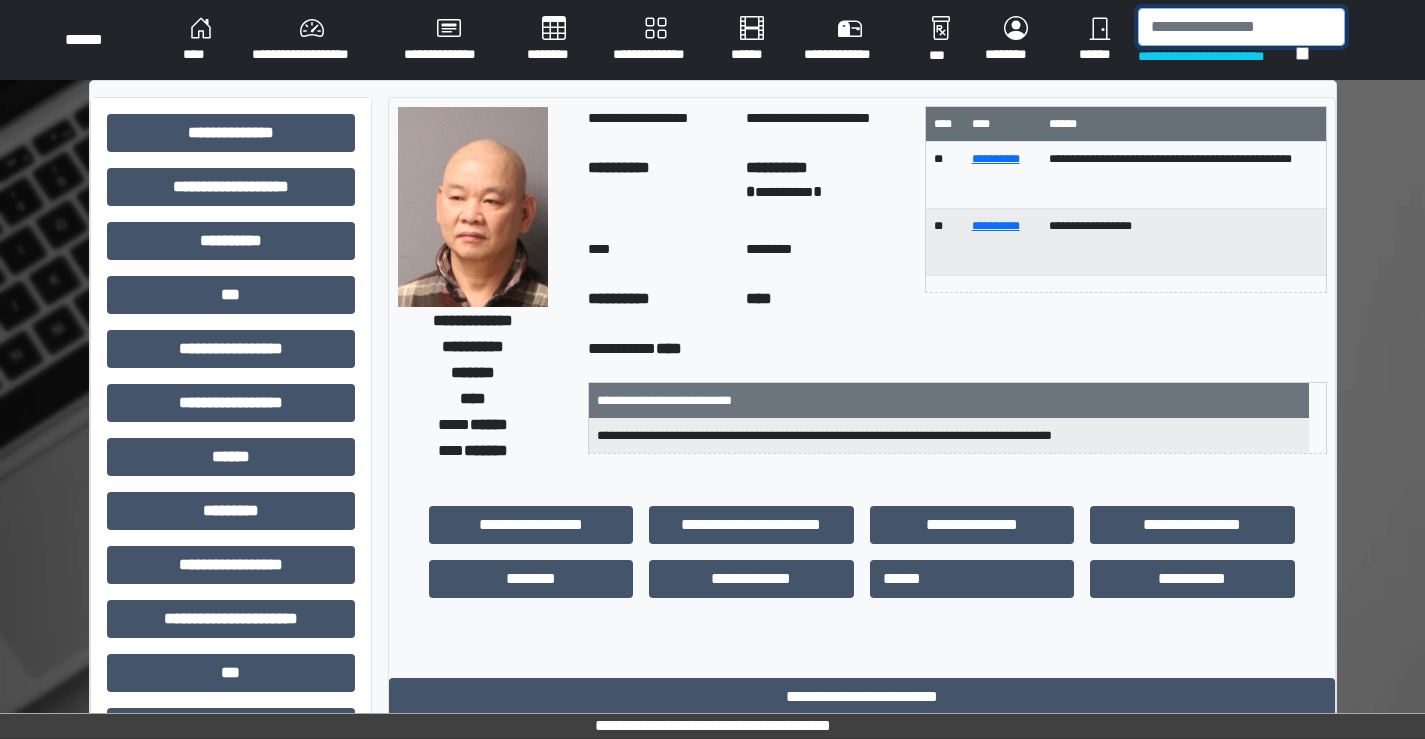 click at bounding box center (1241, 27) 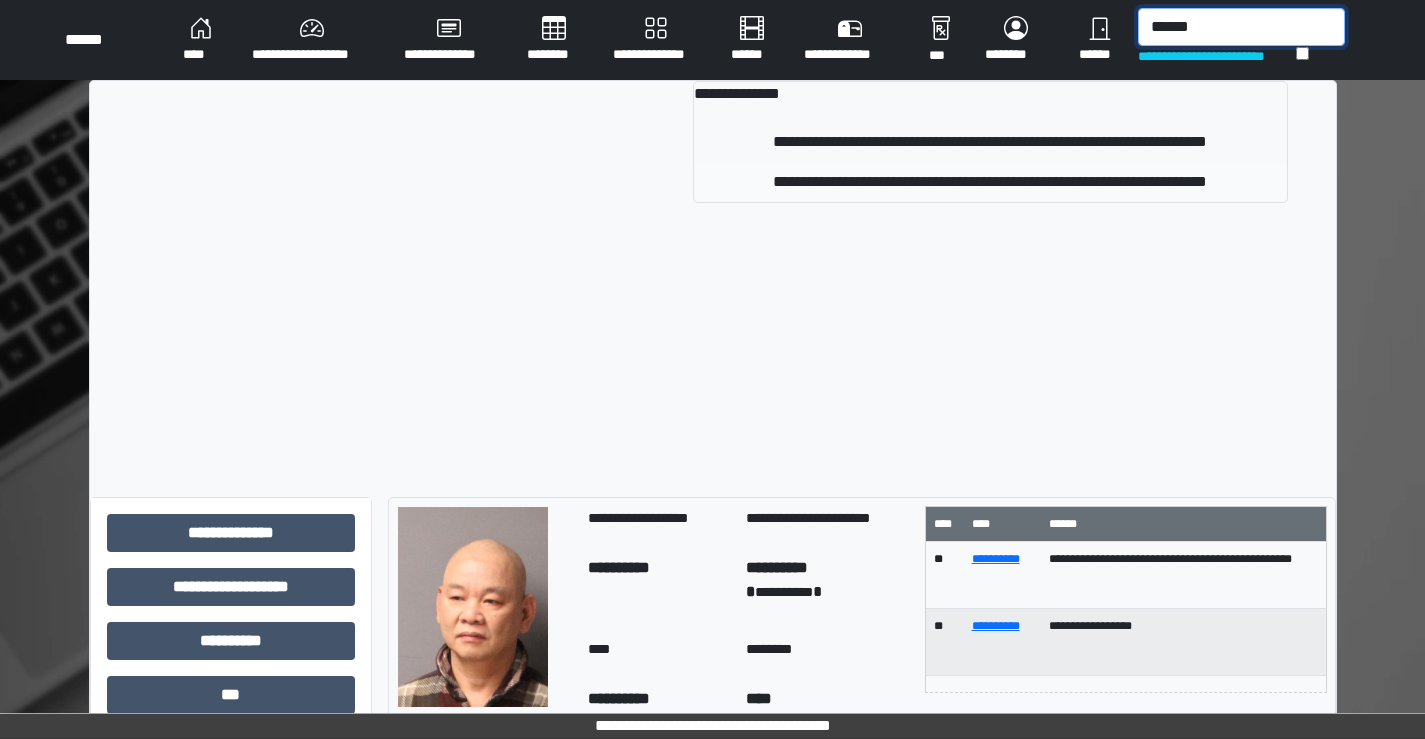 type on "******" 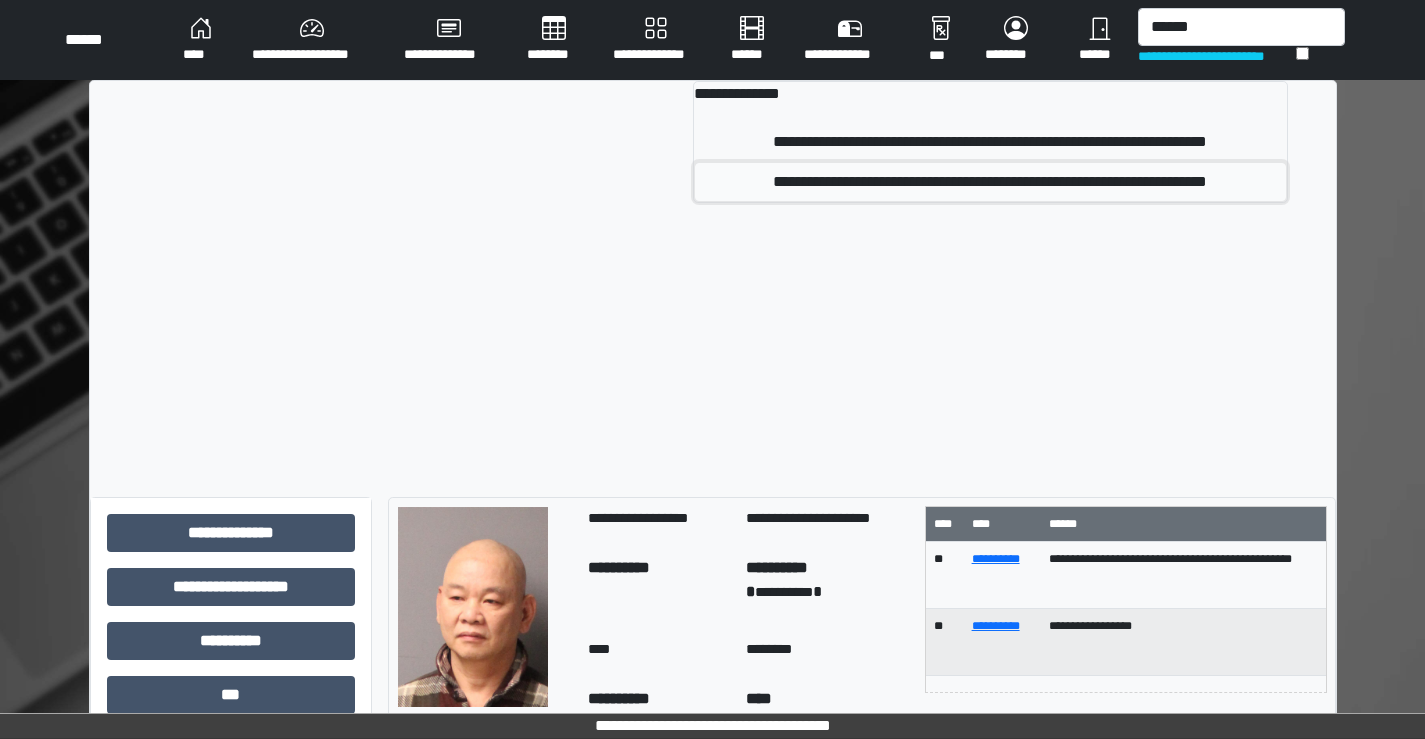 click on "**********" at bounding box center (990, 182) 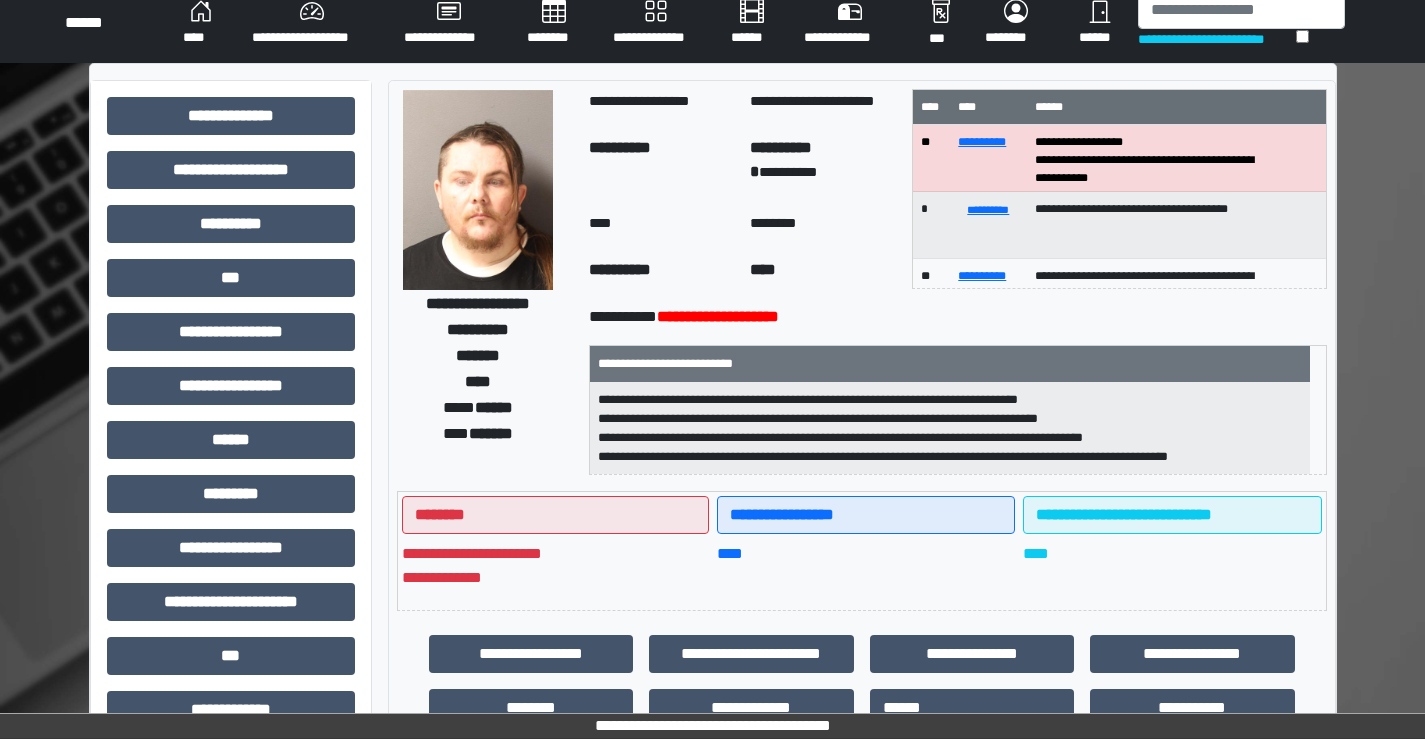 scroll, scrollTop: 0, scrollLeft: 0, axis: both 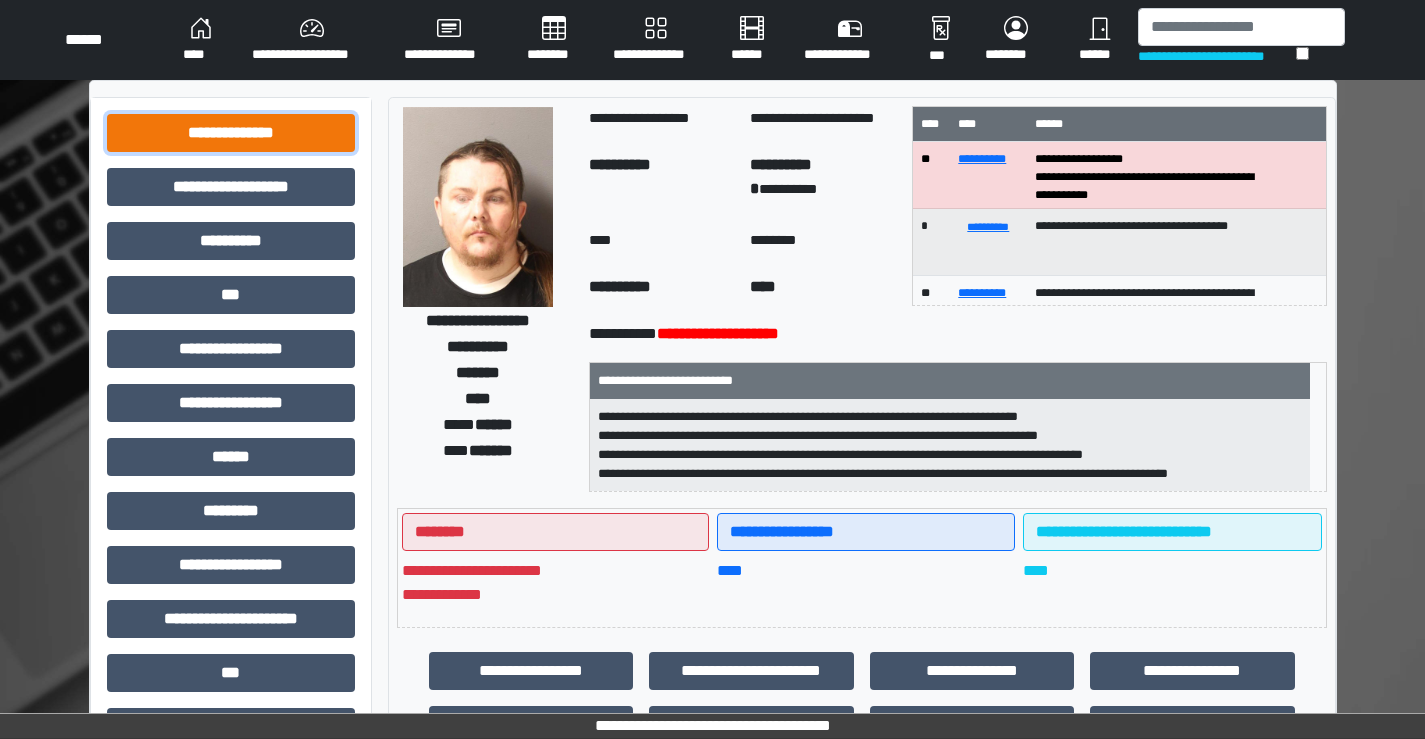 click on "**********" at bounding box center [231, 133] 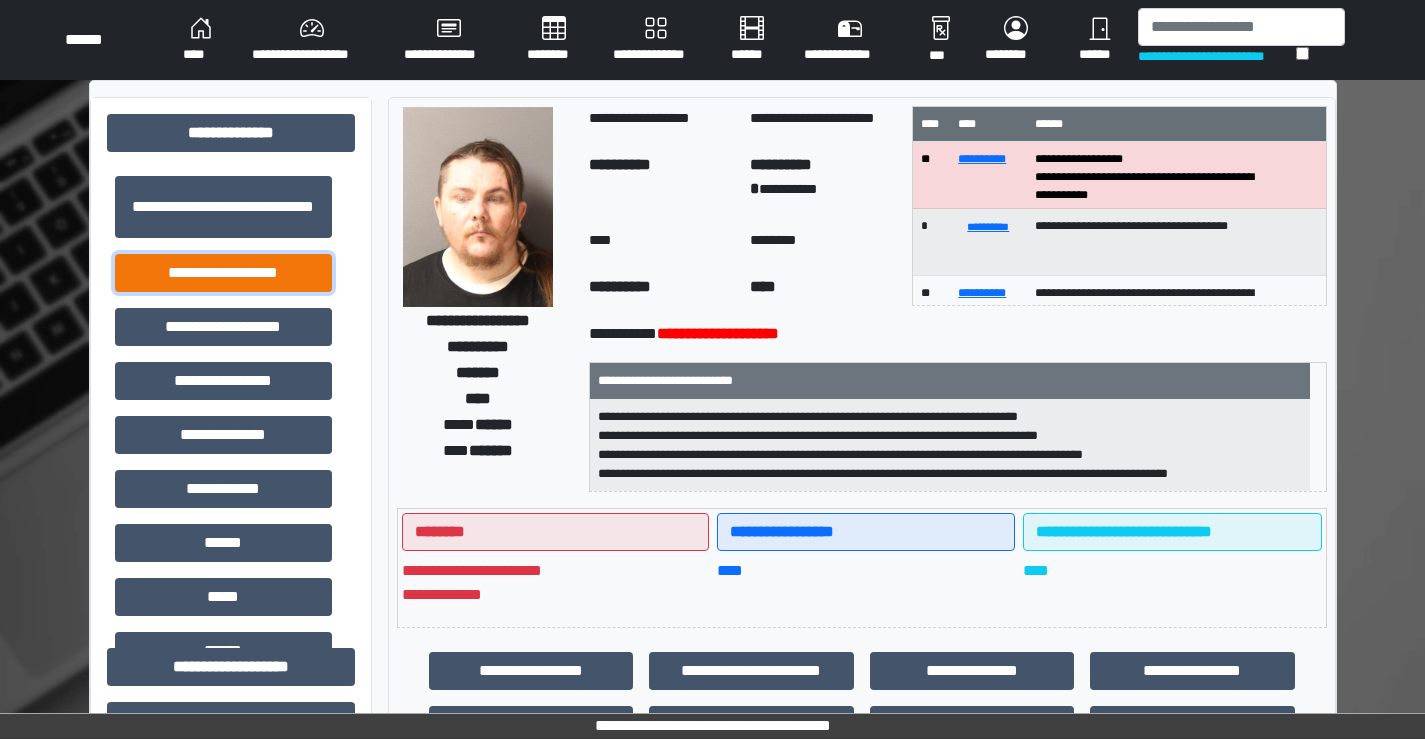 click on "**********" at bounding box center (223, 273) 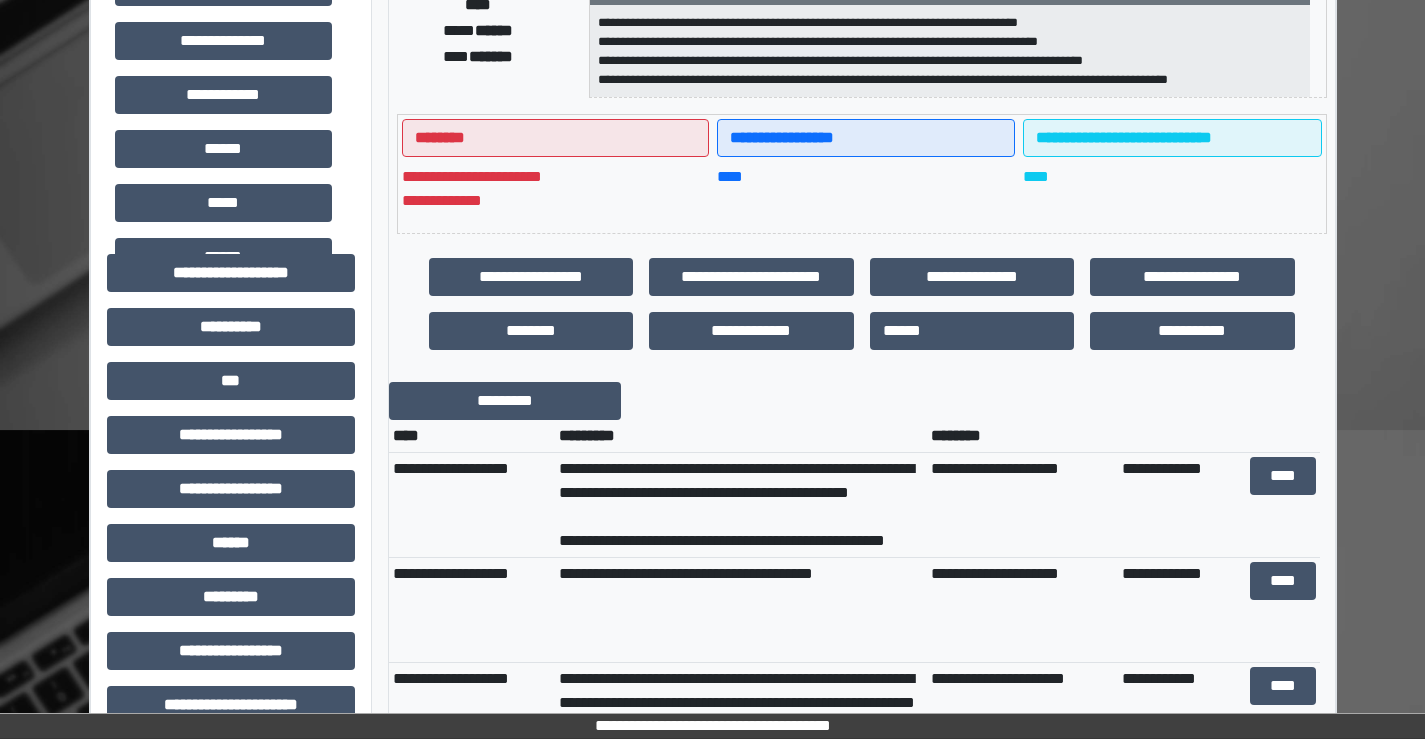 scroll, scrollTop: 400, scrollLeft: 0, axis: vertical 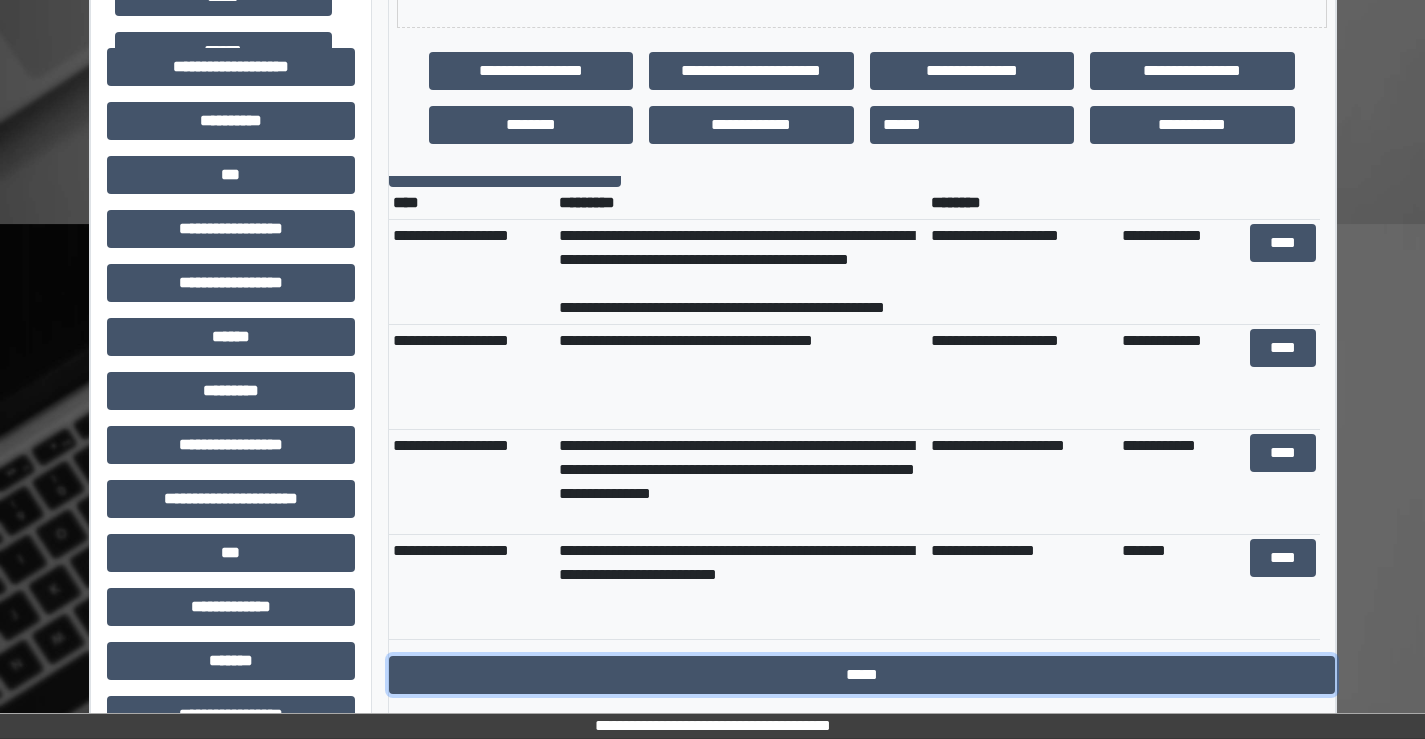 drag, startPoint x: 868, startPoint y: 686, endPoint x: 782, endPoint y: 656, distance: 91.08238 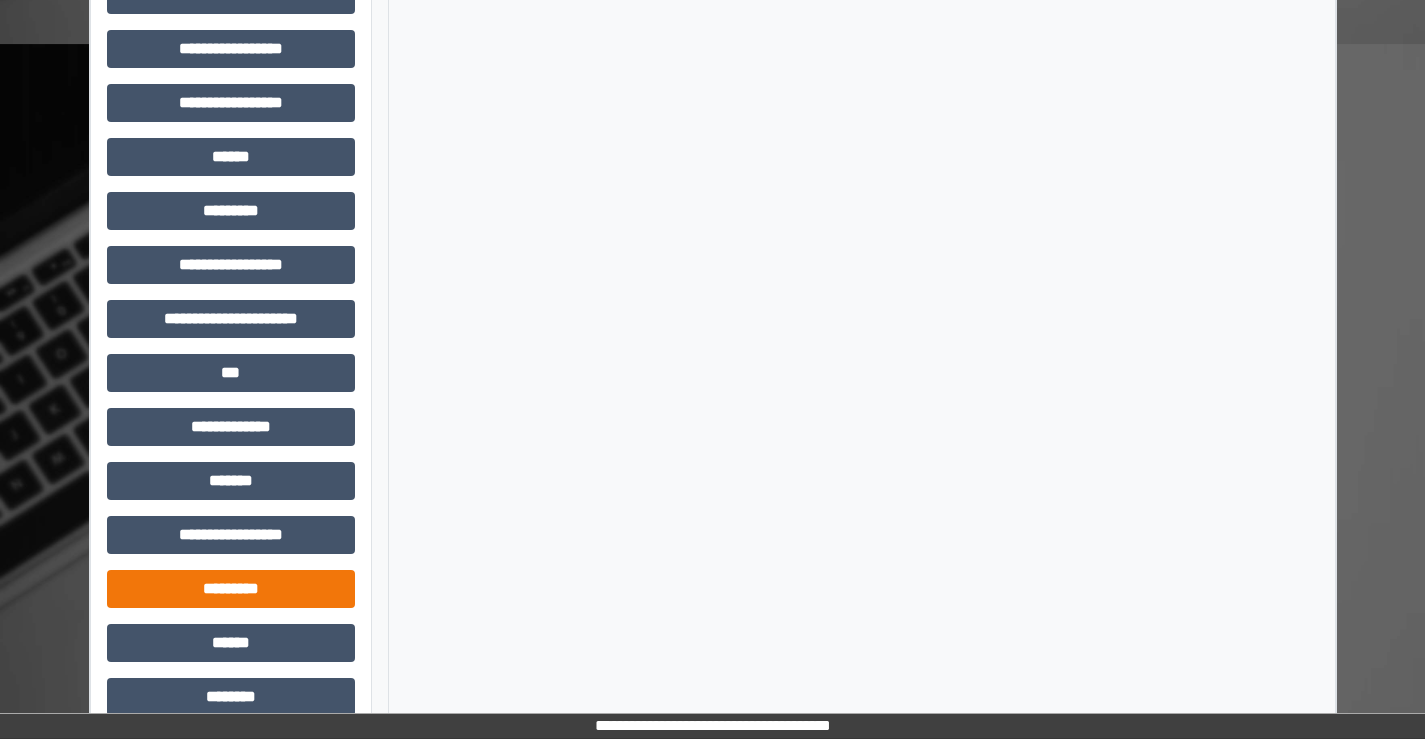 scroll, scrollTop: 800, scrollLeft: 0, axis: vertical 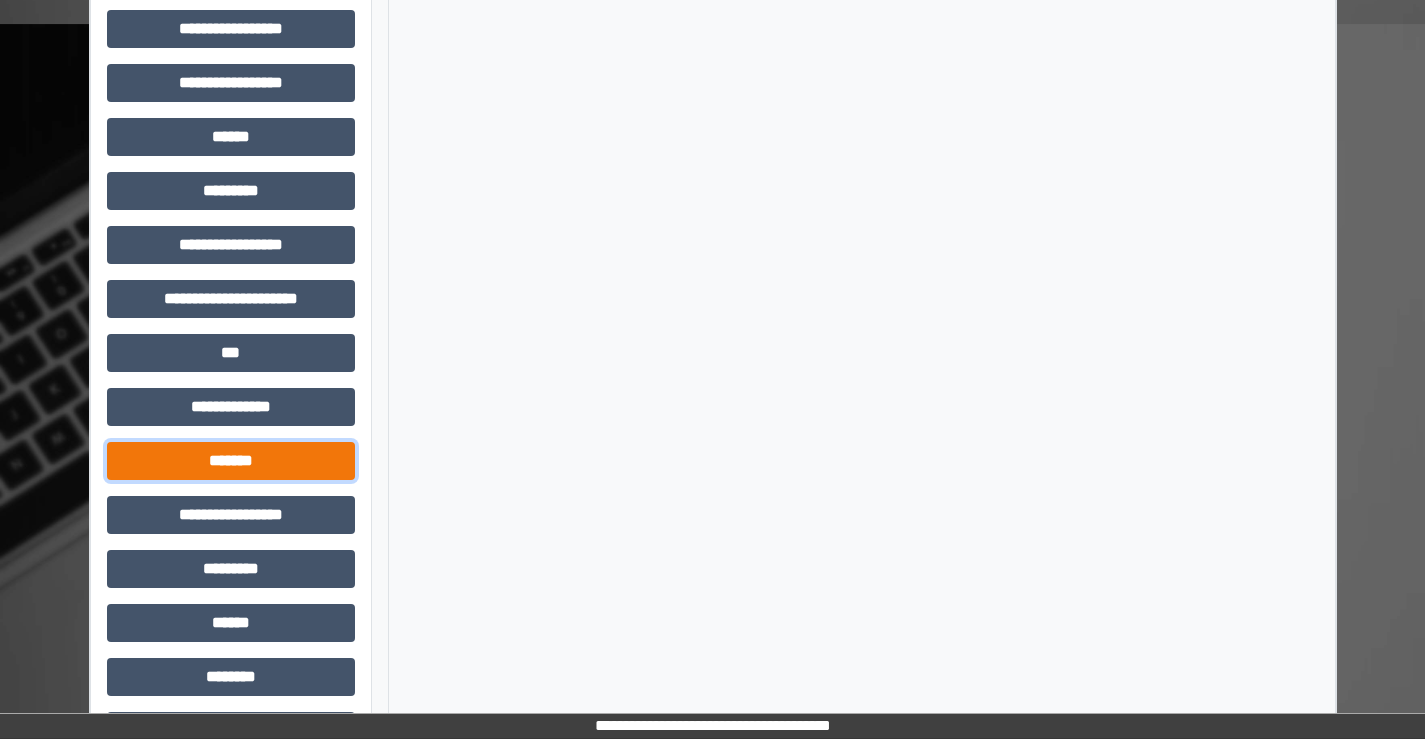 click on "*******" at bounding box center [231, 461] 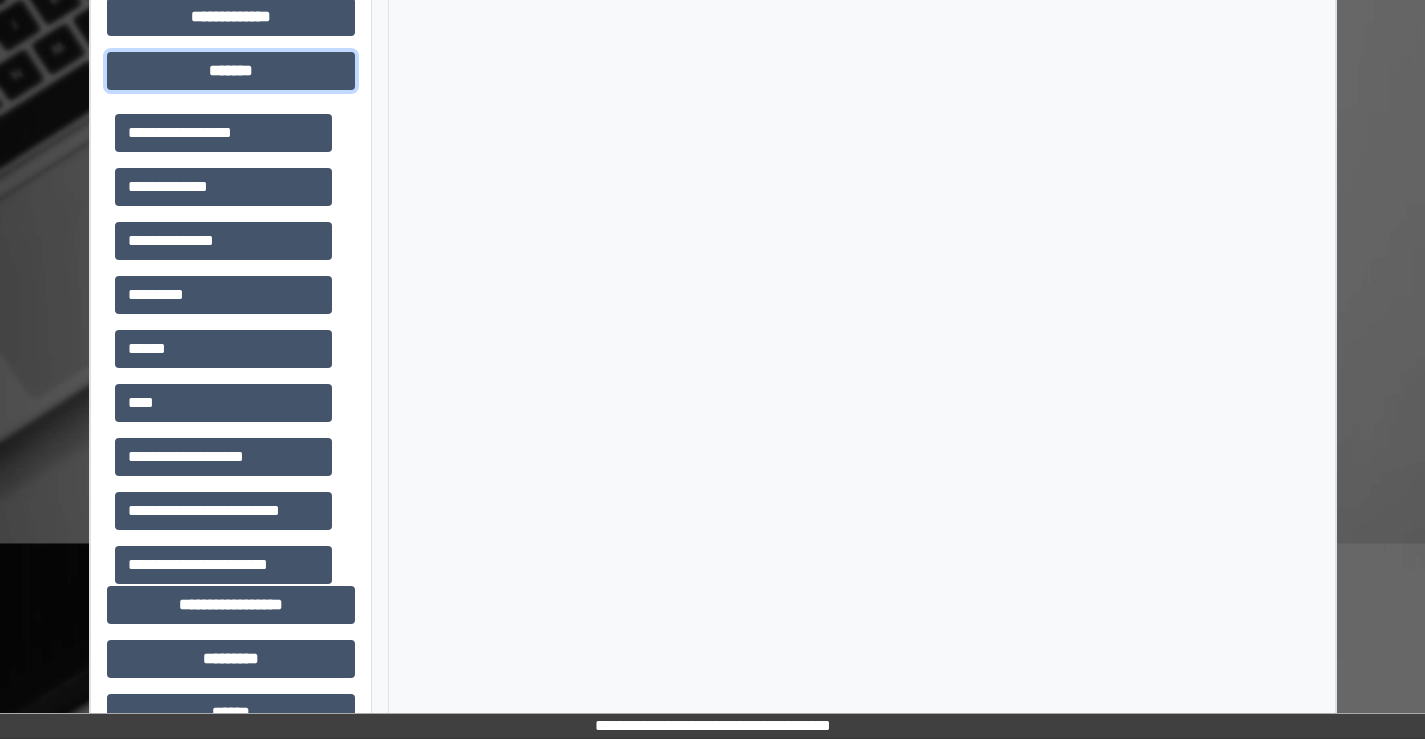 scroll, scrollTop: 1200, scrollLeft: 0, axis: vertical 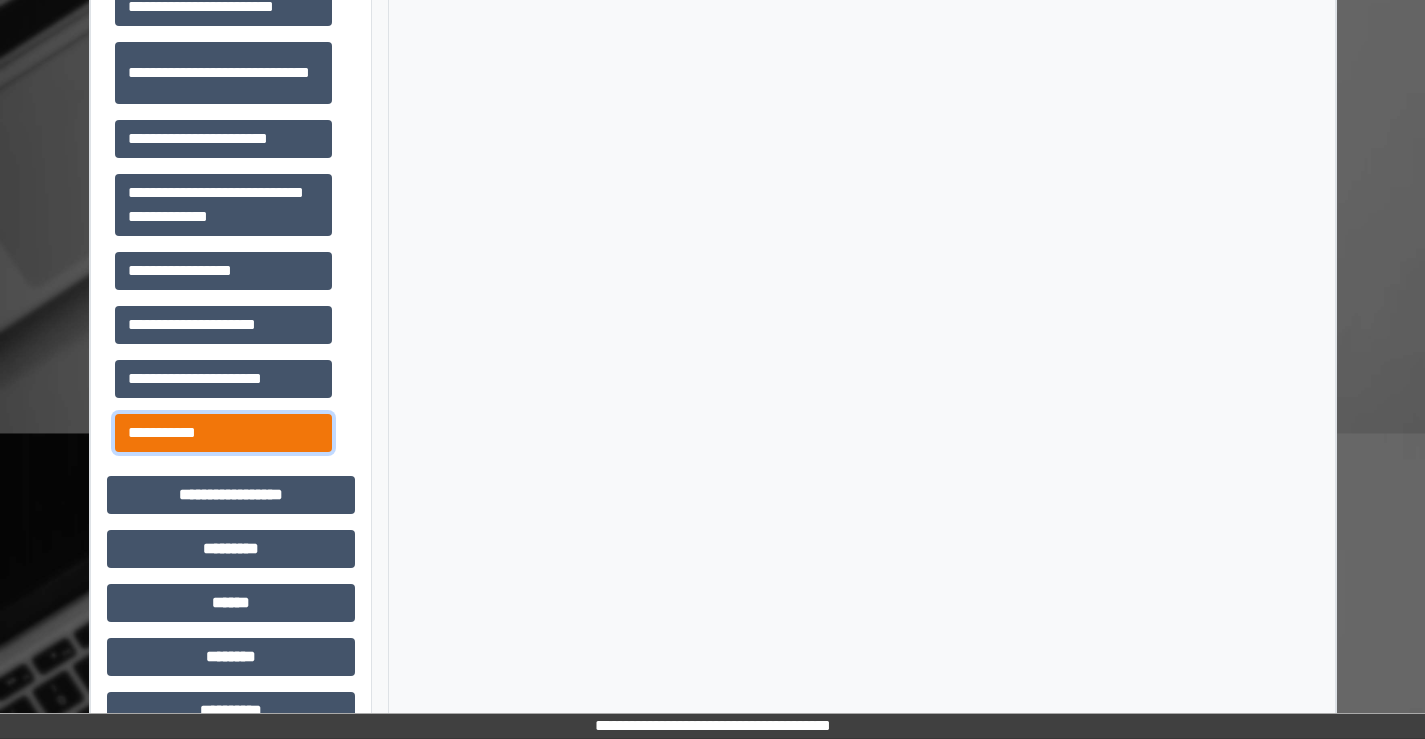 click on "**********" at bounding box center [223, 433] 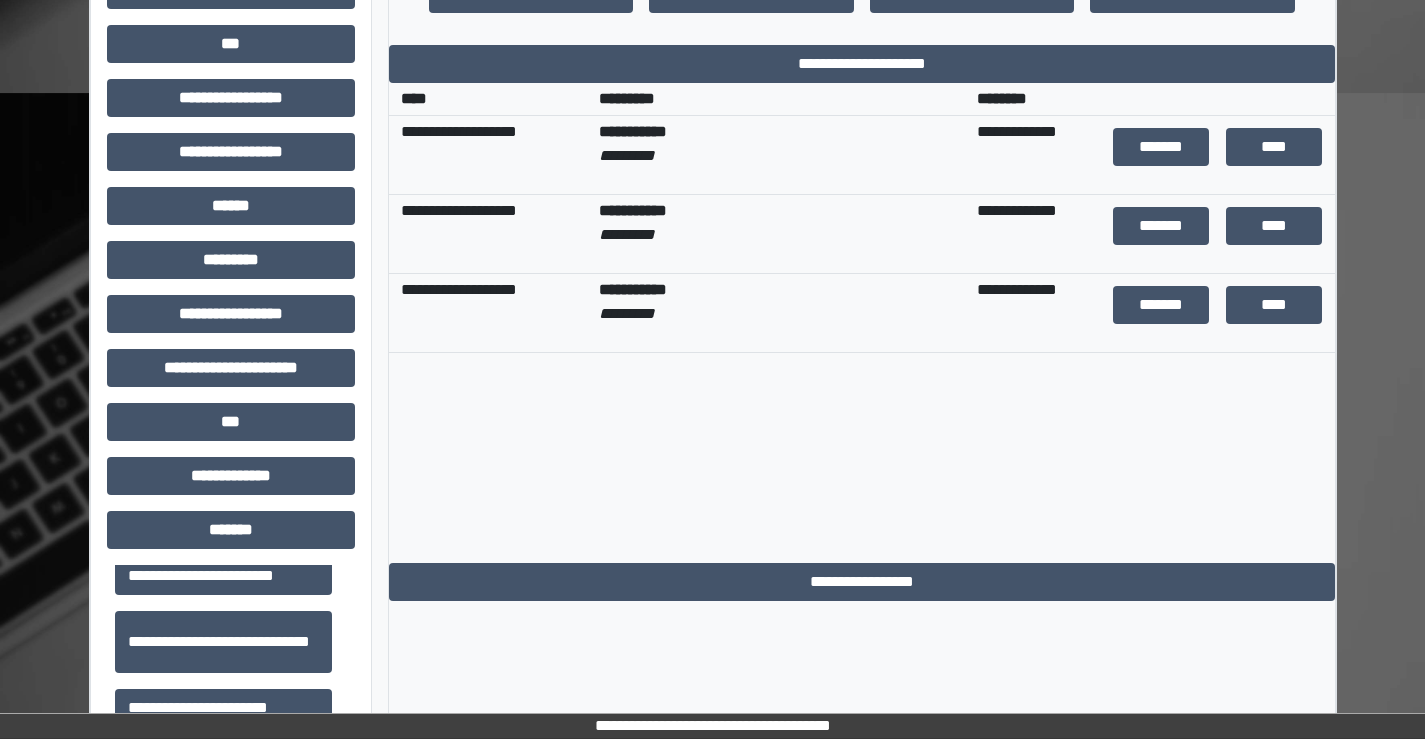 scroll, scrollTop: 700, scrollLeft: 0, axis: vertical 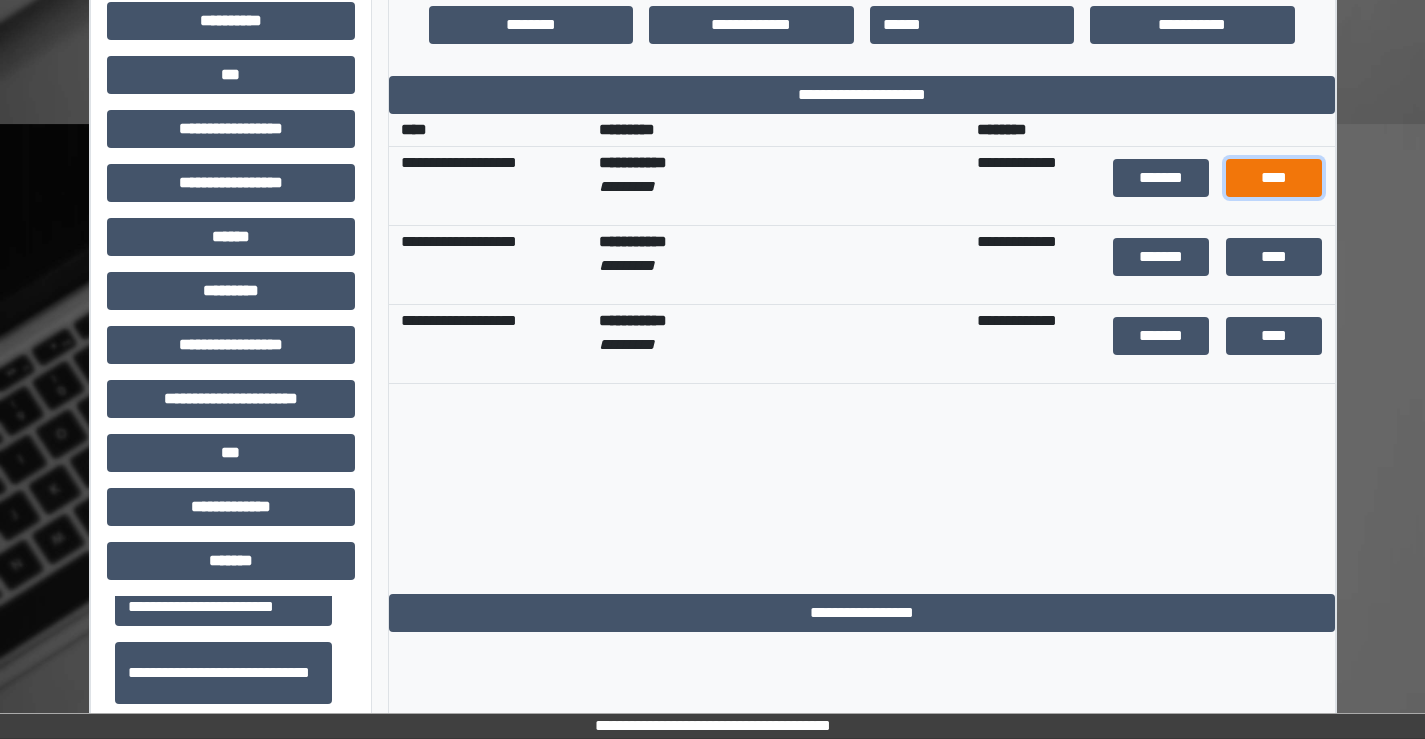 click on "****" at bounding box center [1274, 178] 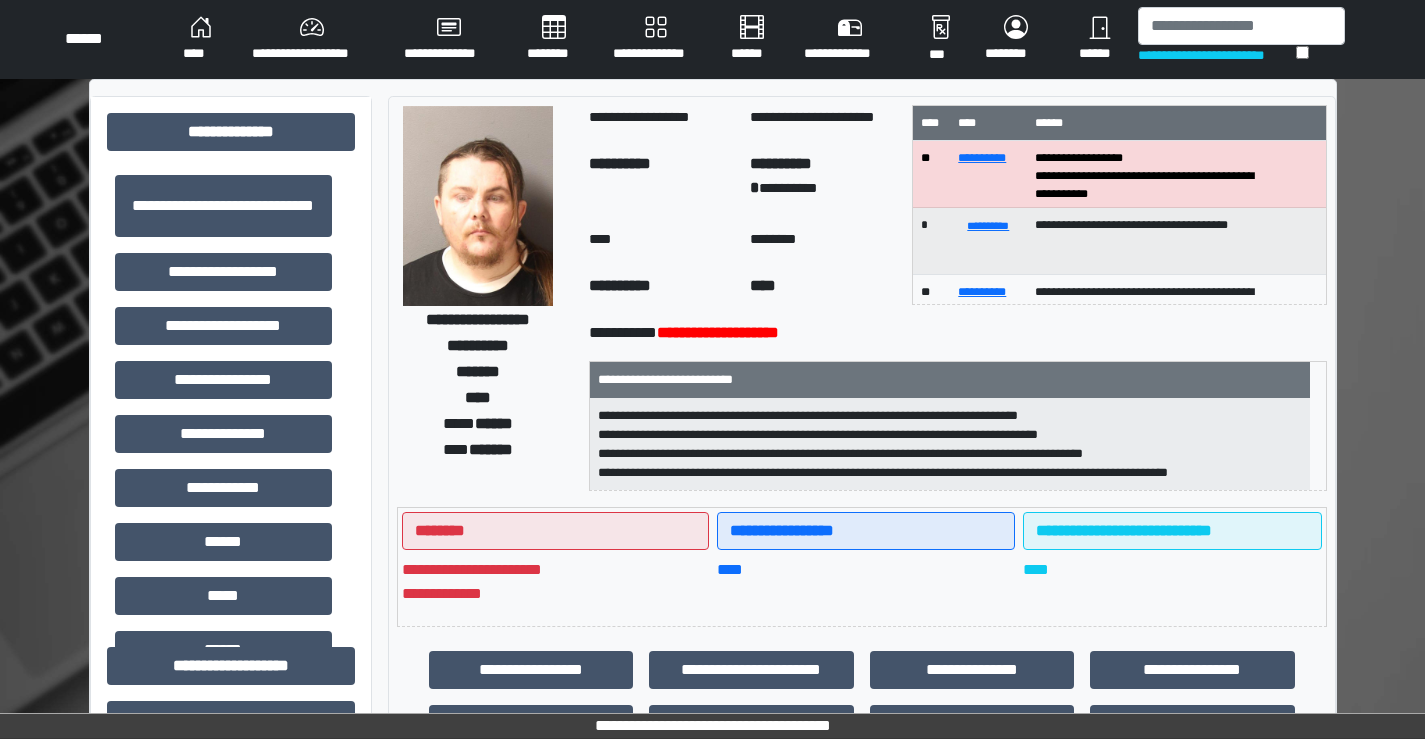 scroll, scrollTop: 0, scrollLeft: 0, axis: both 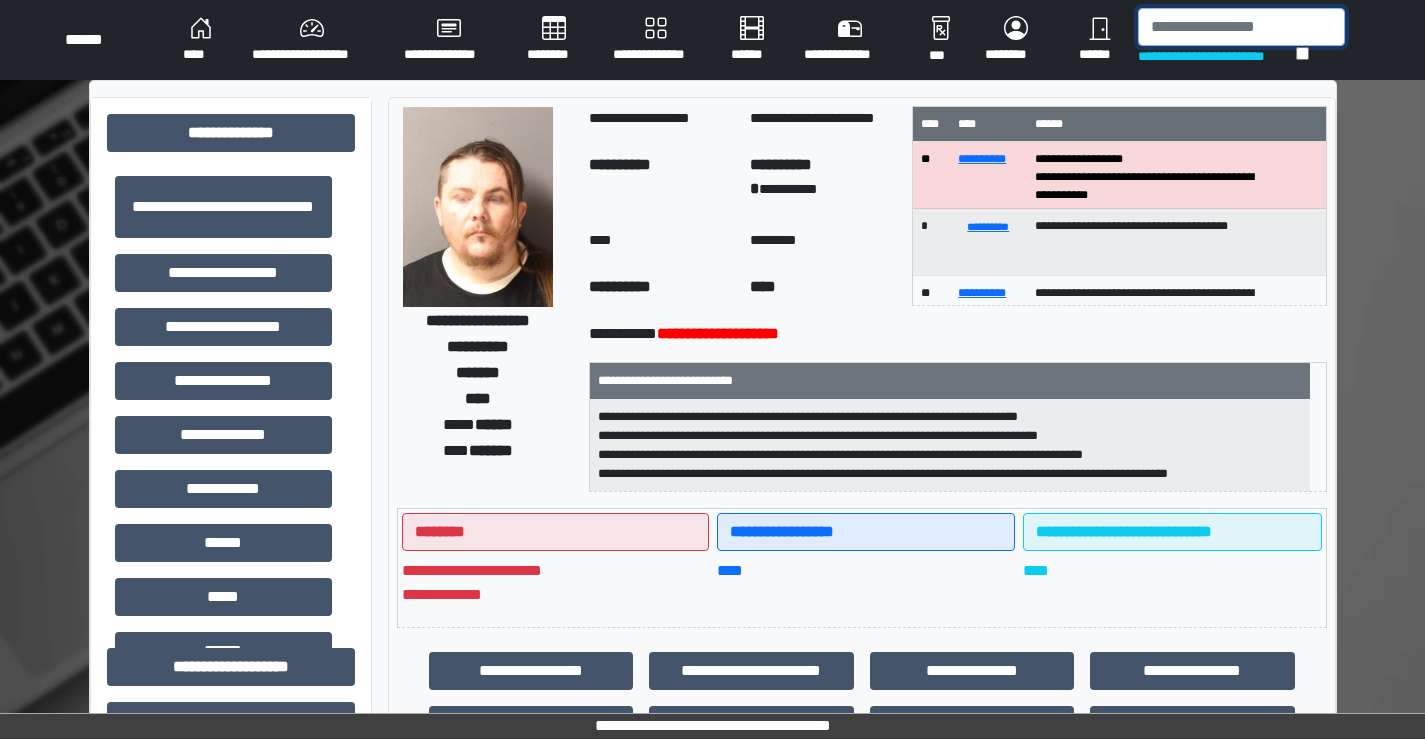 click at bounding box center (1241, 27) 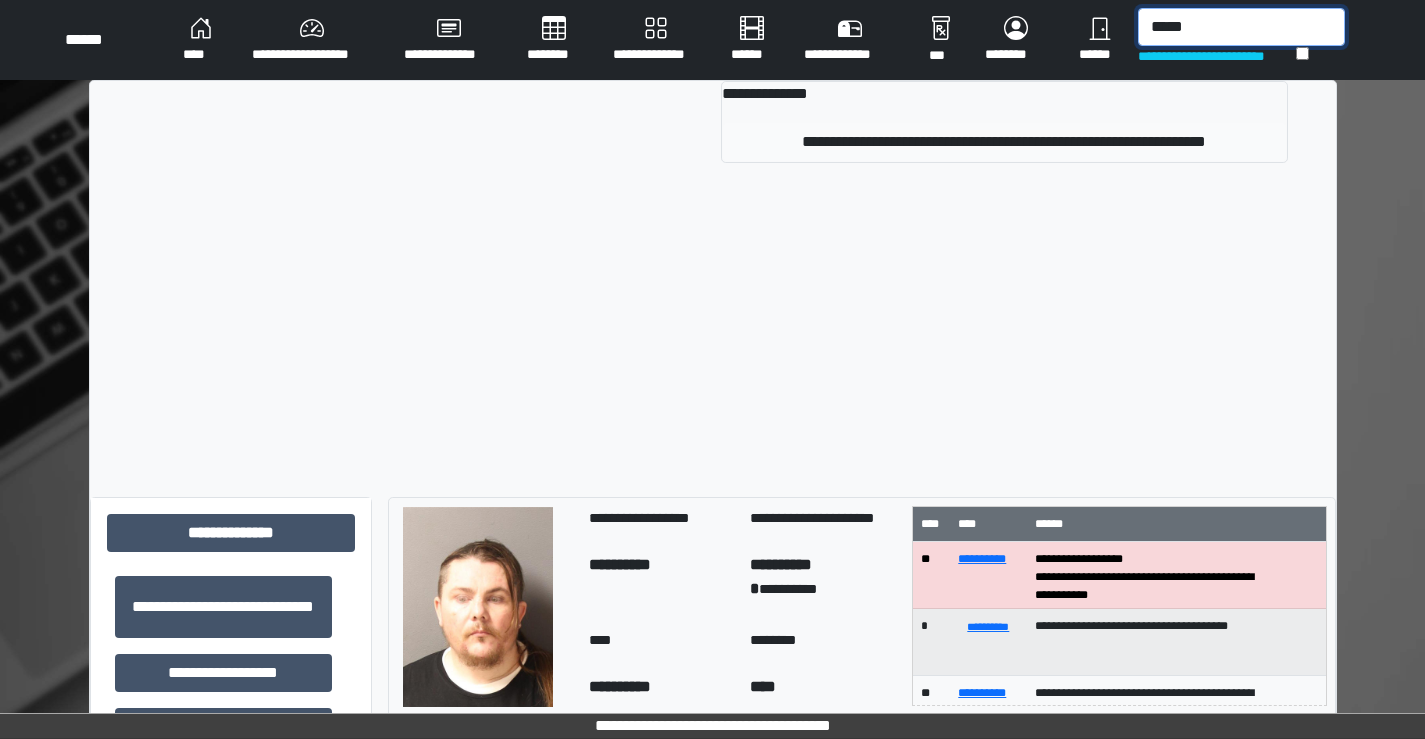 type on "*****" 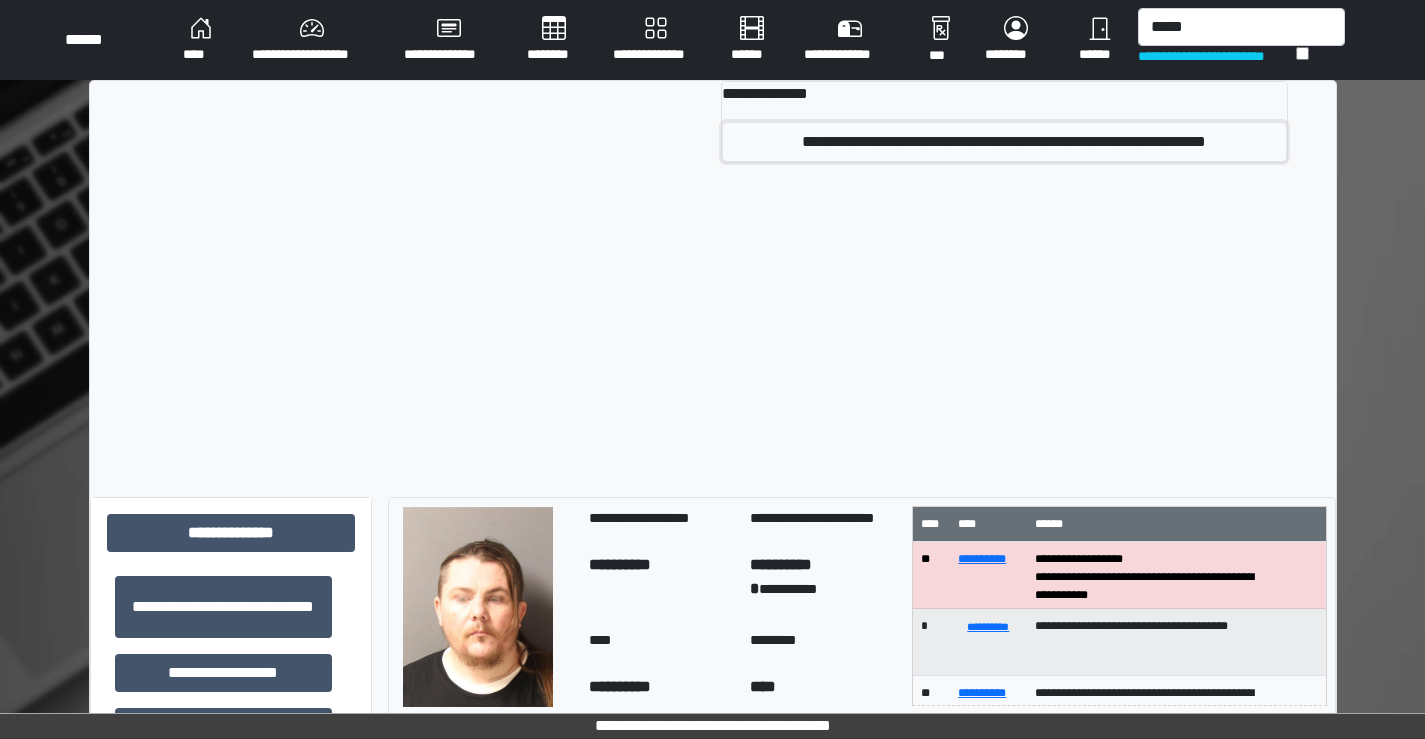 click on "**********" at bounding box center [1004, 142] 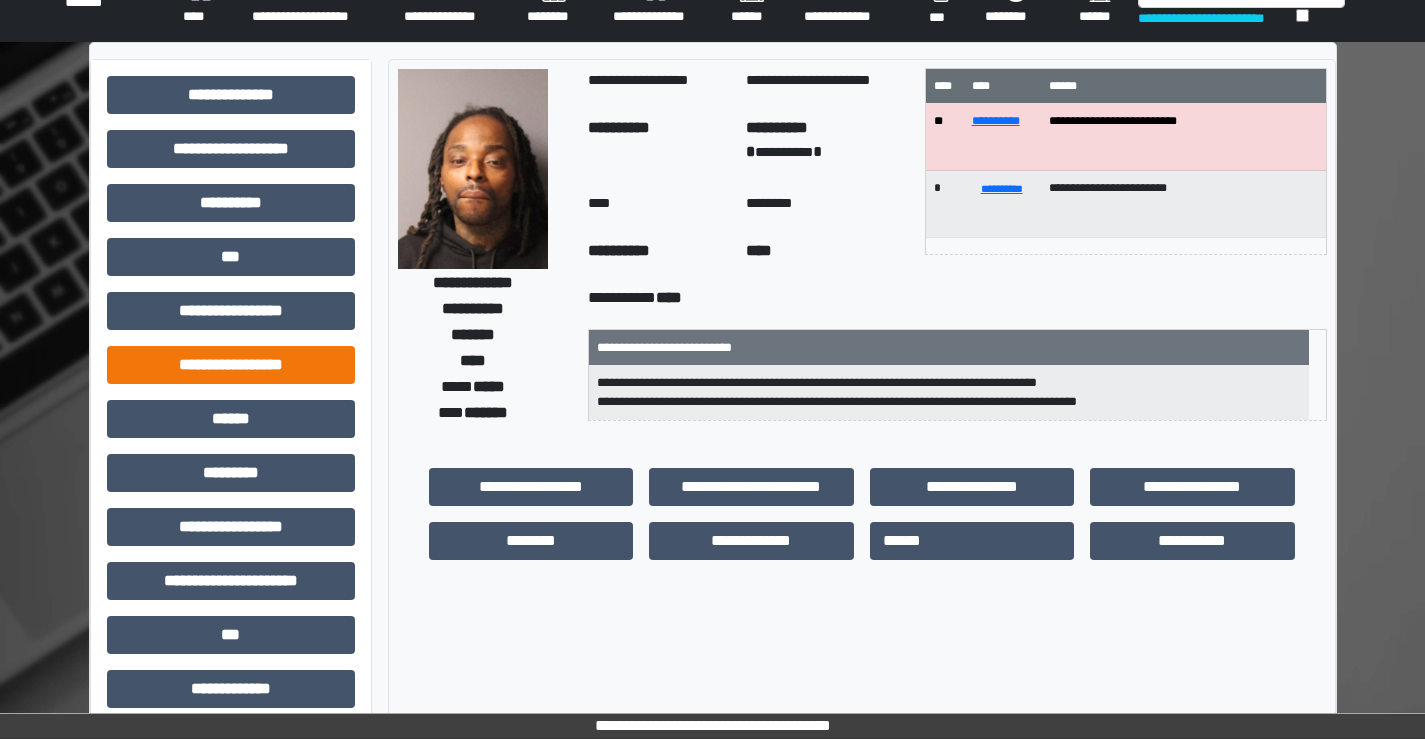 scroll, scrollTop: 0, scrollLeft: 0, axis: both 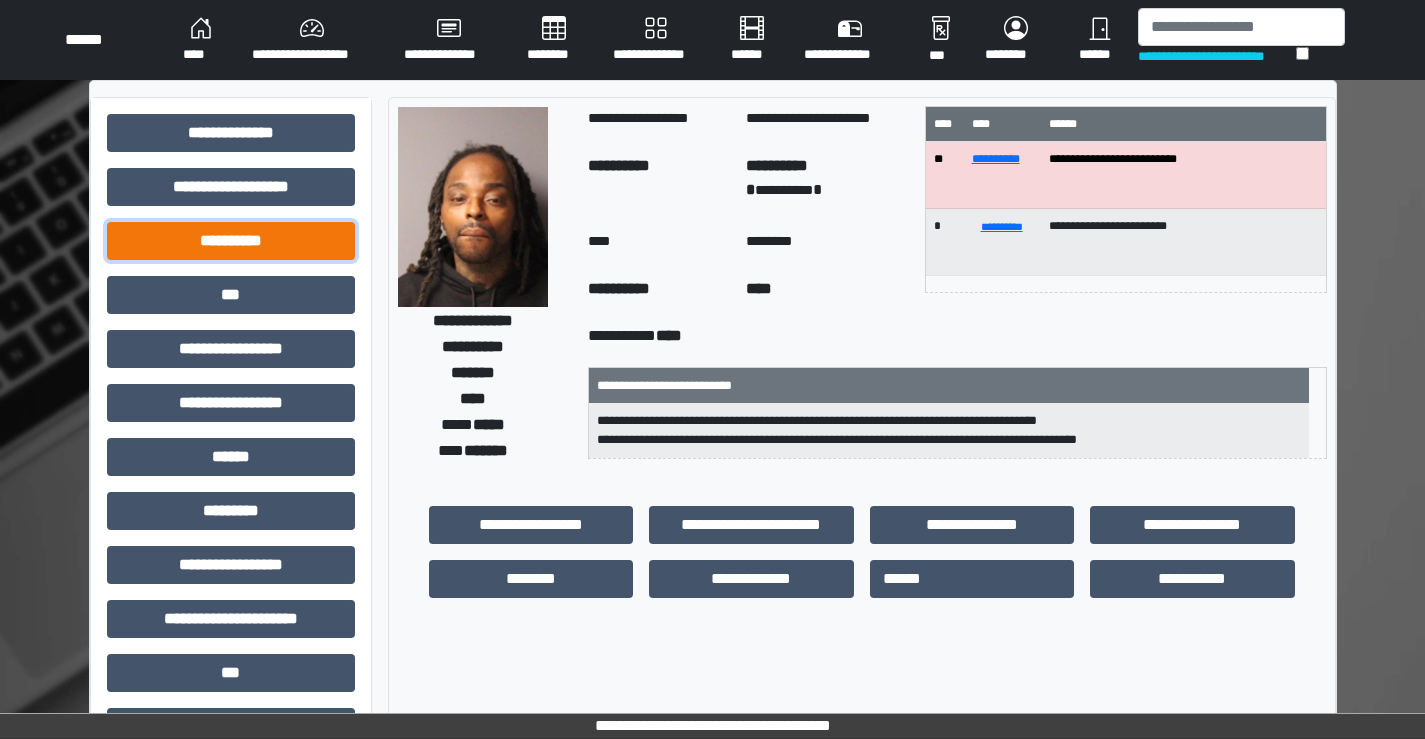 click on "**********" at bounding box center [231, 241] 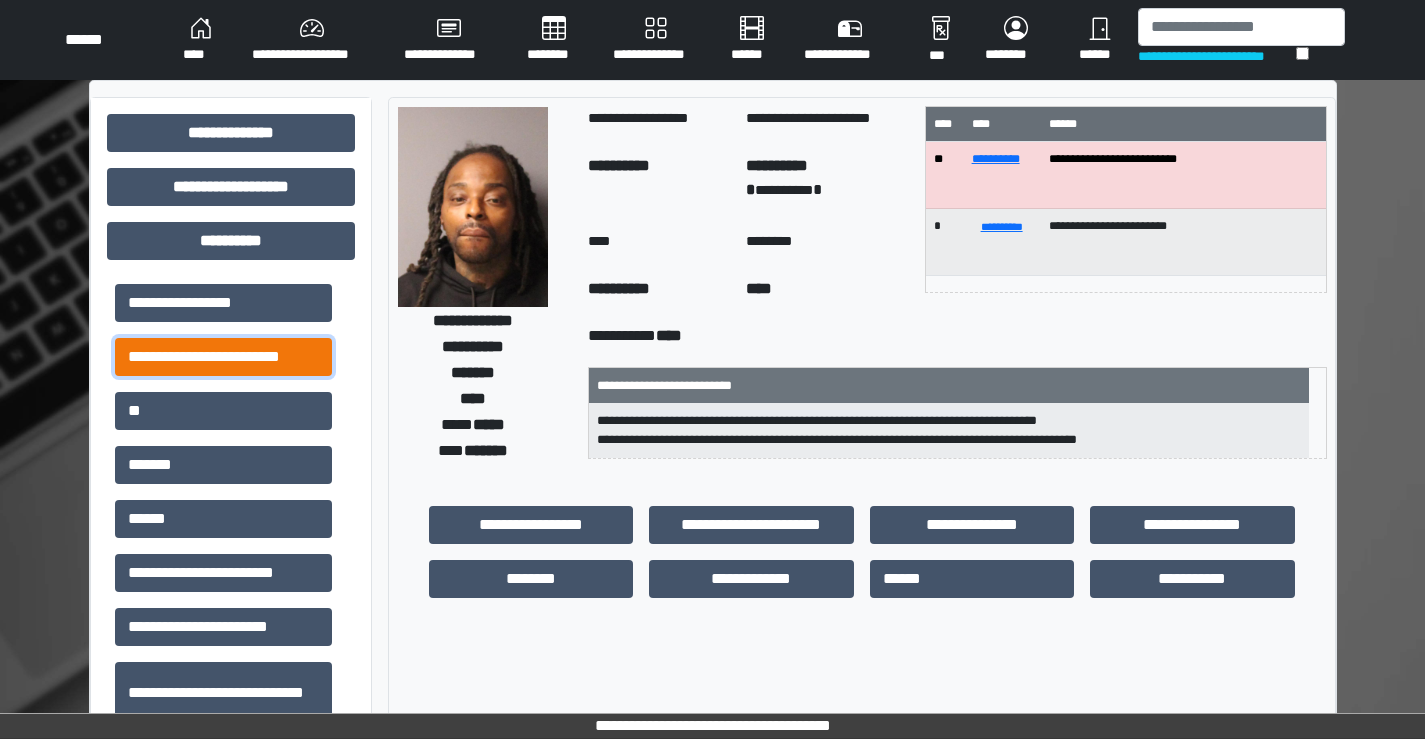 click on "**********" at bounding box center (223, 357) 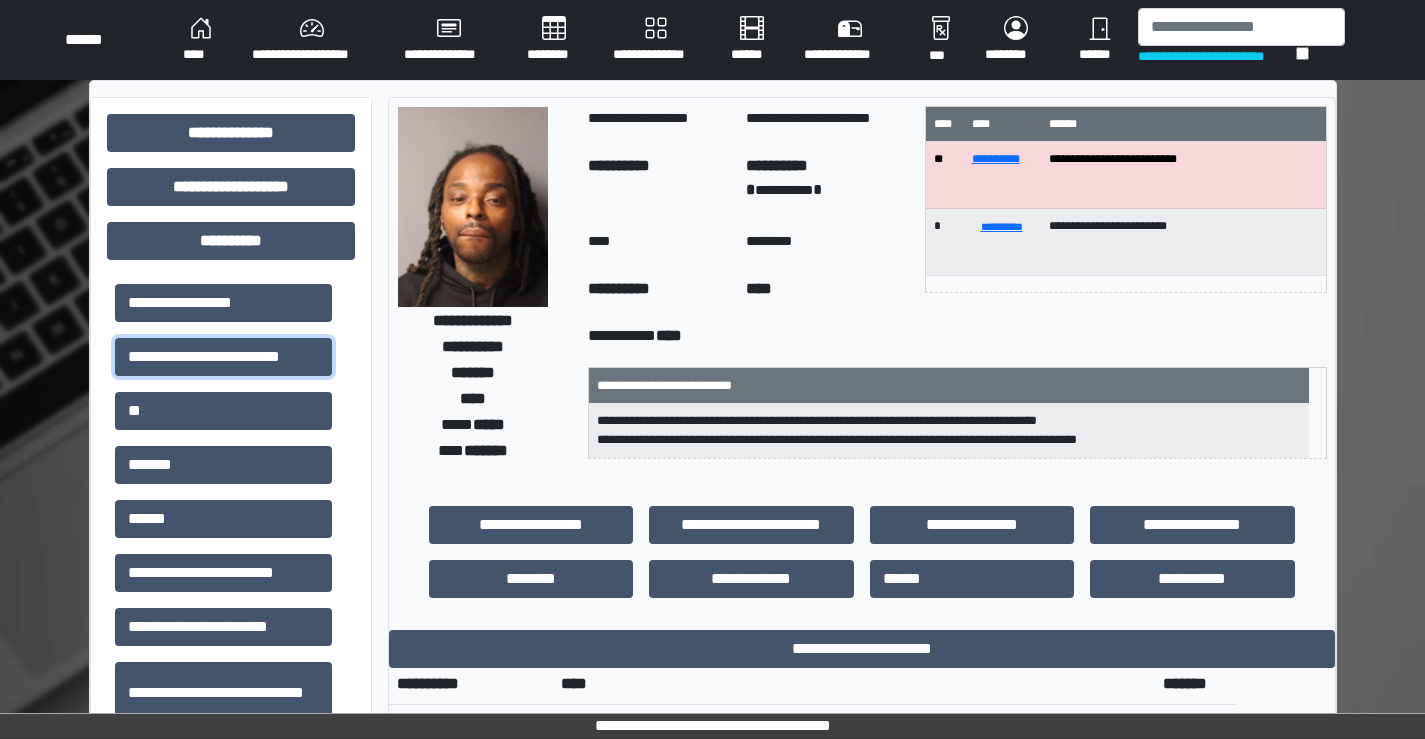 scroll, scrollTop: 5, scrollLeft: 0, axis: vertical 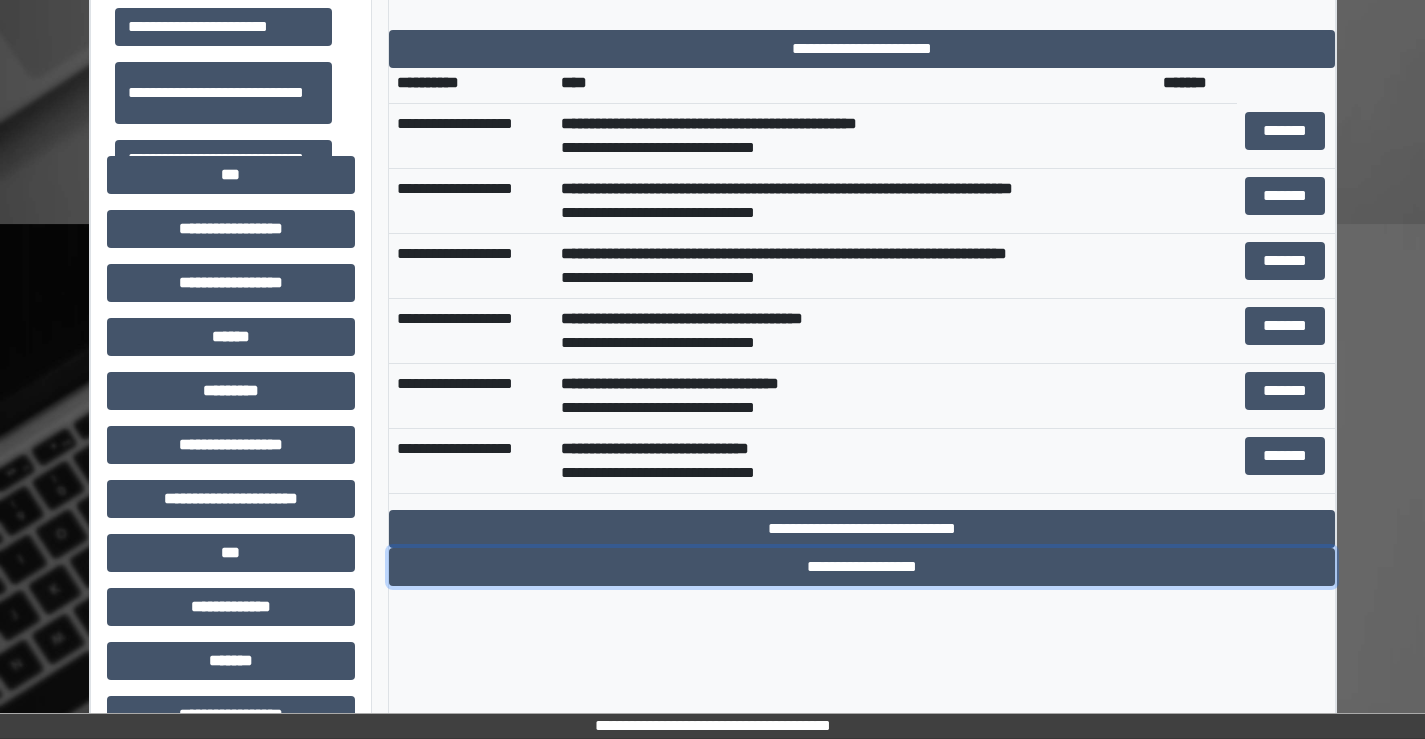 drag, startPoint x: 876, startPoint y: 564, endPoint x: 926, endPoint y: 530, distance: 60.464867 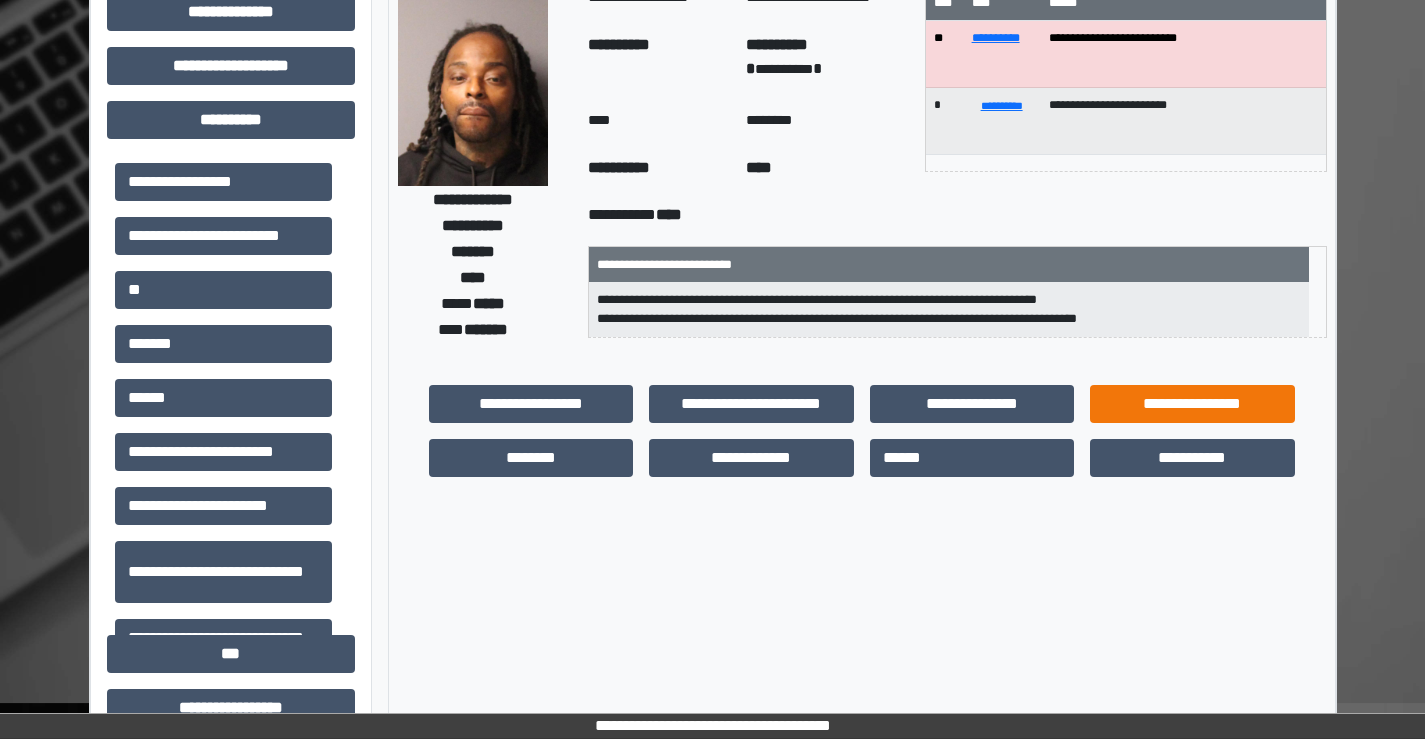 scroll, scrollTop: 100, scrollLeft: 0, axis: vertical 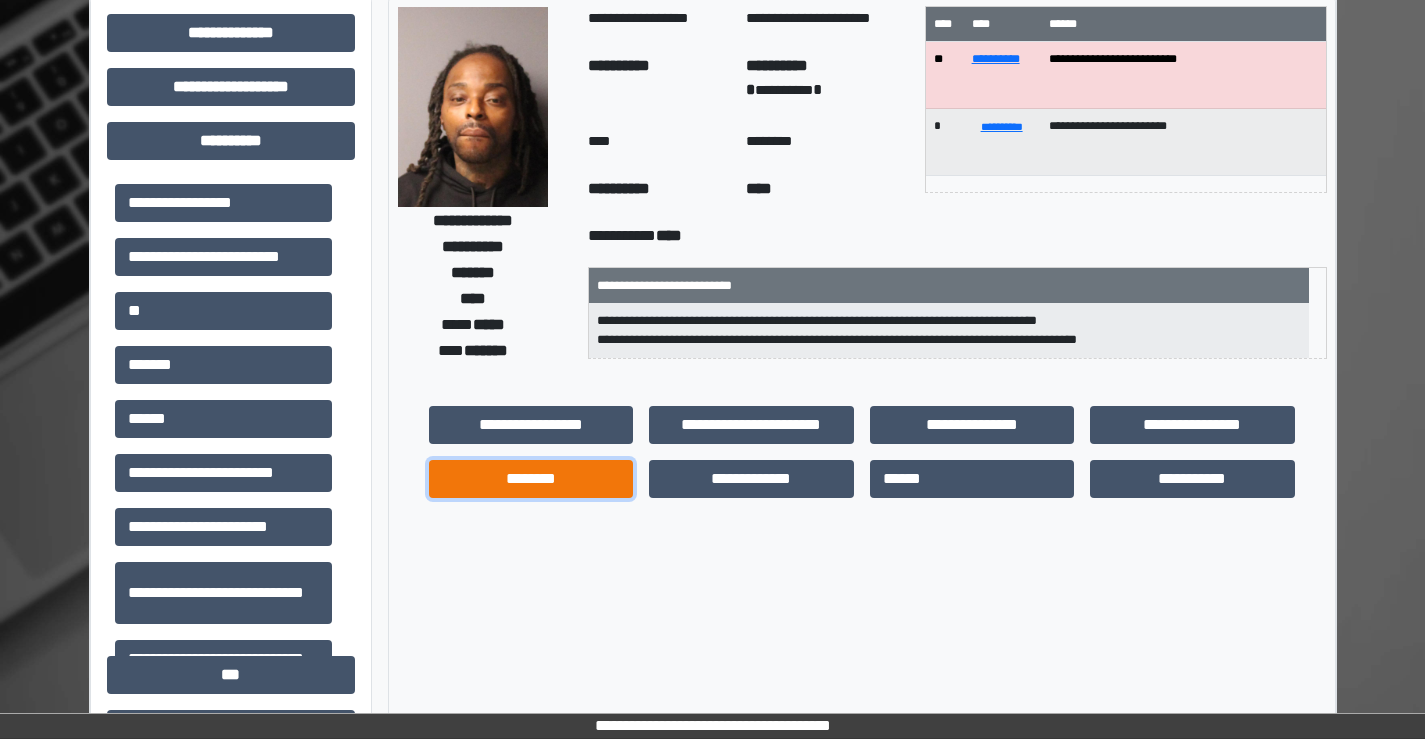 click on "********" at bounding box center [531, 479] 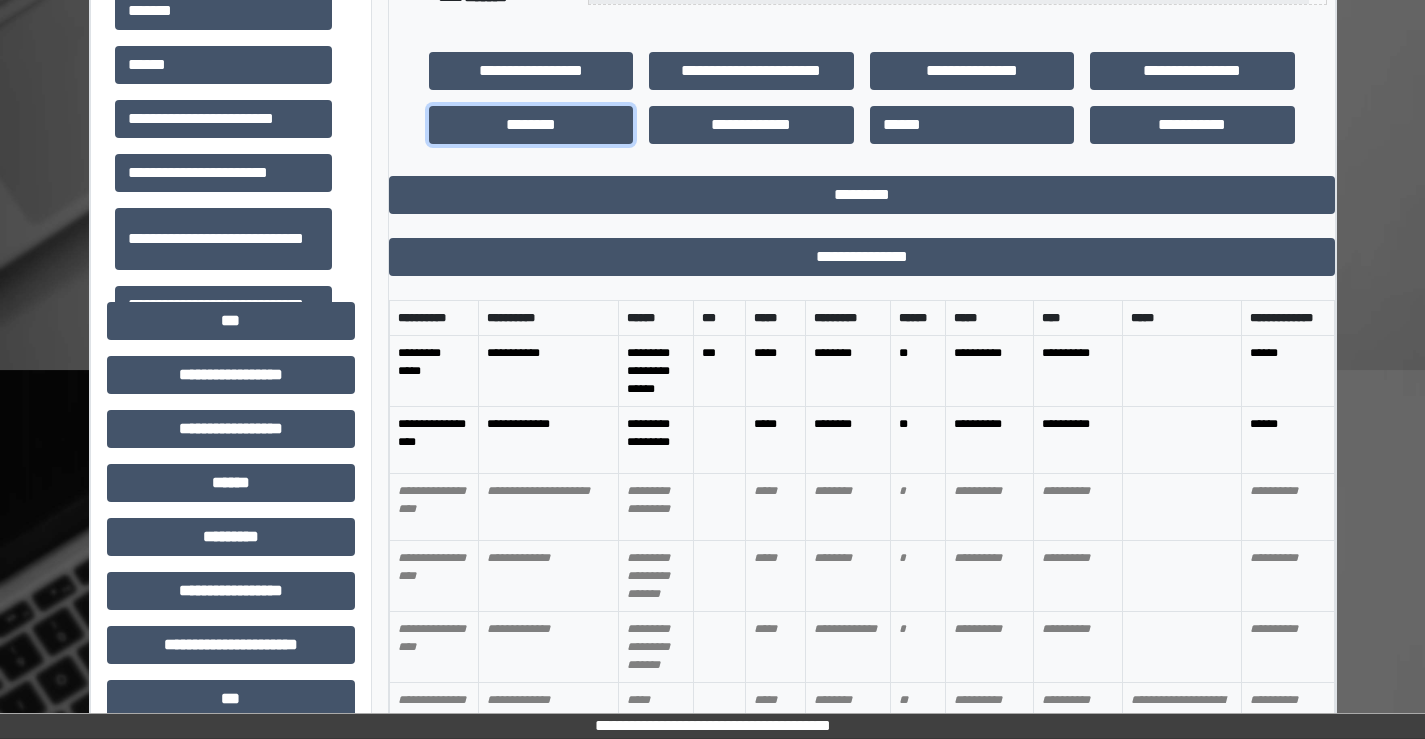 scroll, scrollTop: 400, scrollLeft: 0, axis: vertical 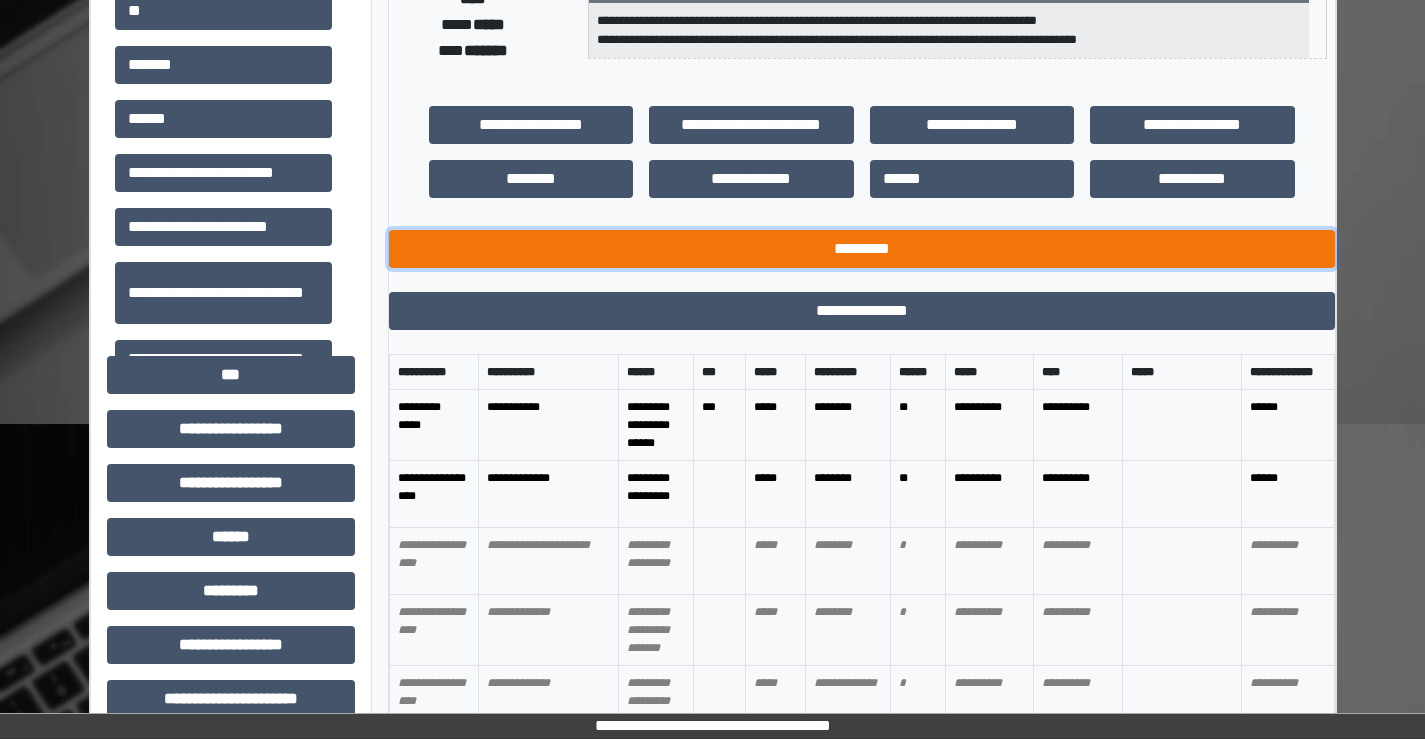 click on "*********" at bounding box center (862, 249) 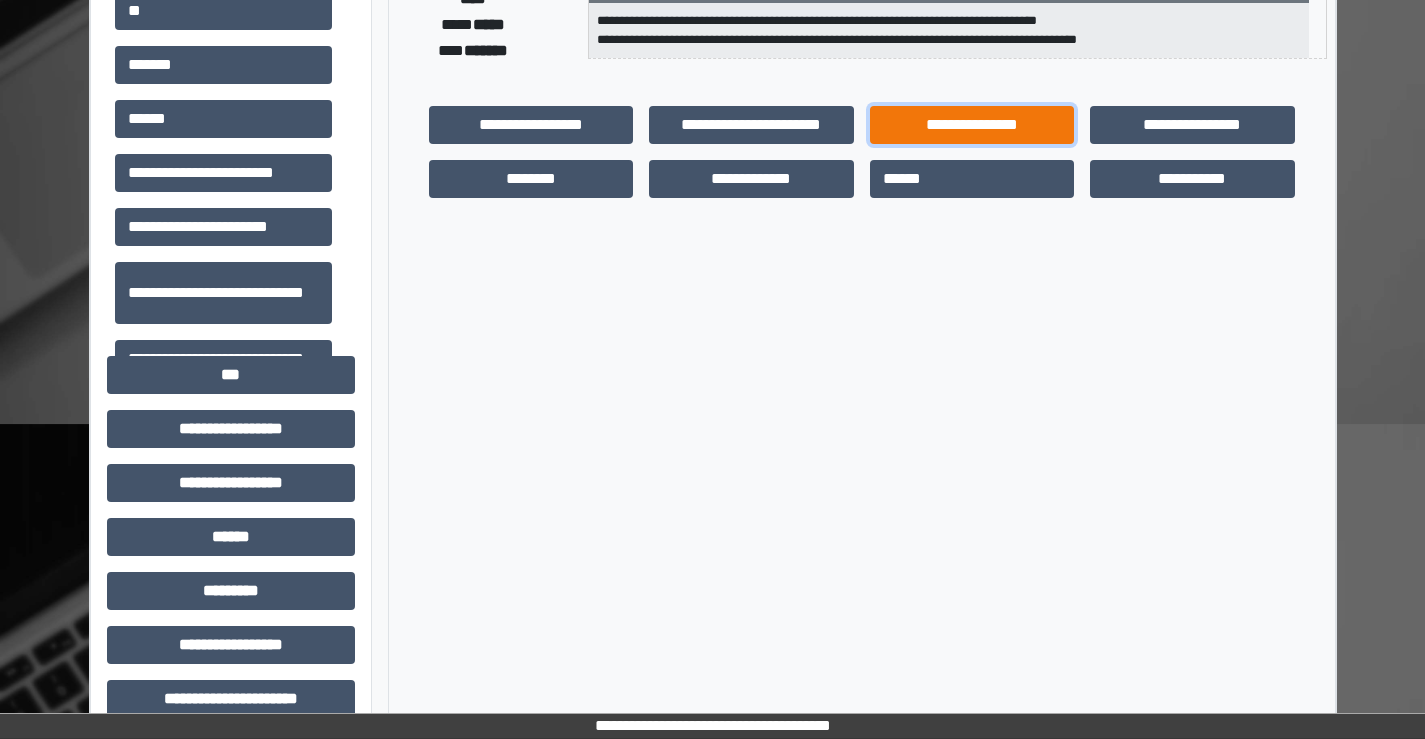 click on "**********" at bounding box center (972, 125) 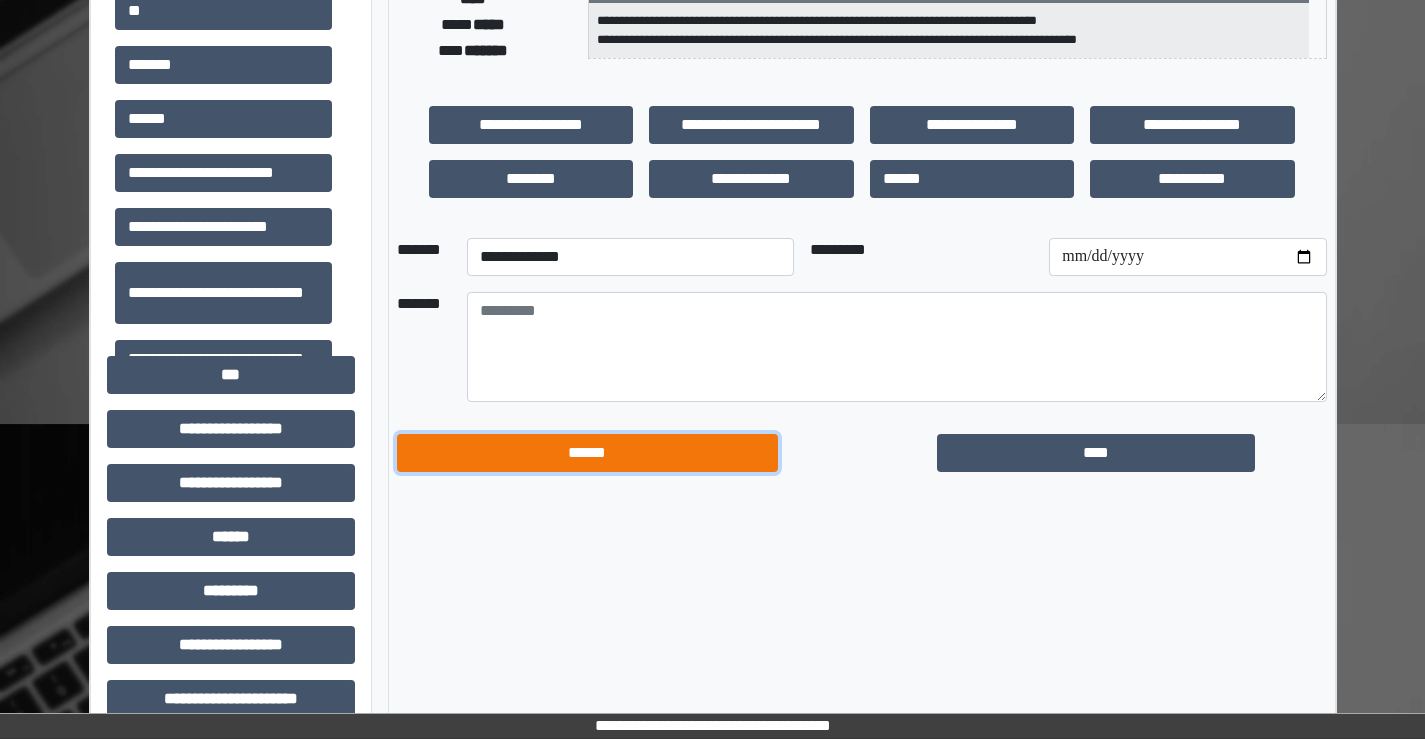 drag, startPoint x: 641, startPoint y: 455, endPoint x: 650, endPoint y: 435, distance: 21.931713 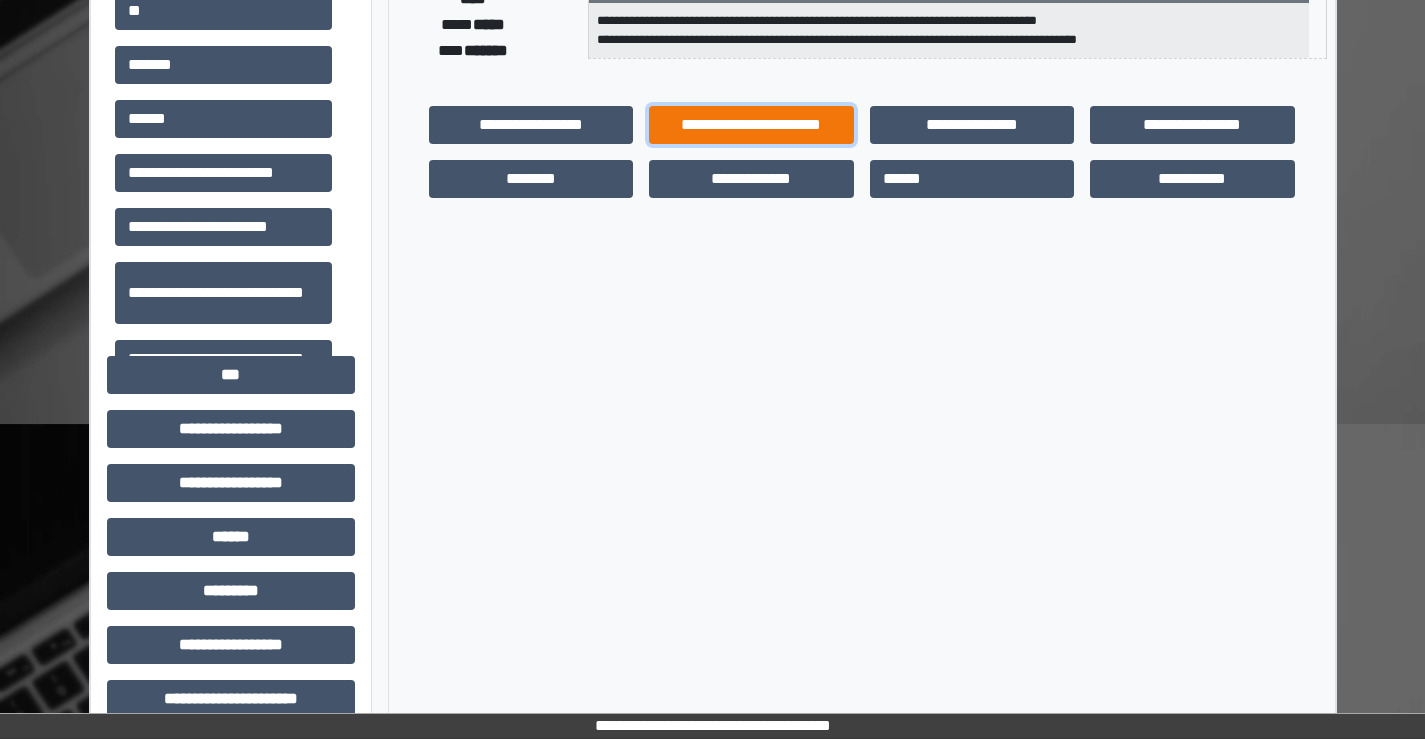 click on "**********" at bounding box center [751, 125] 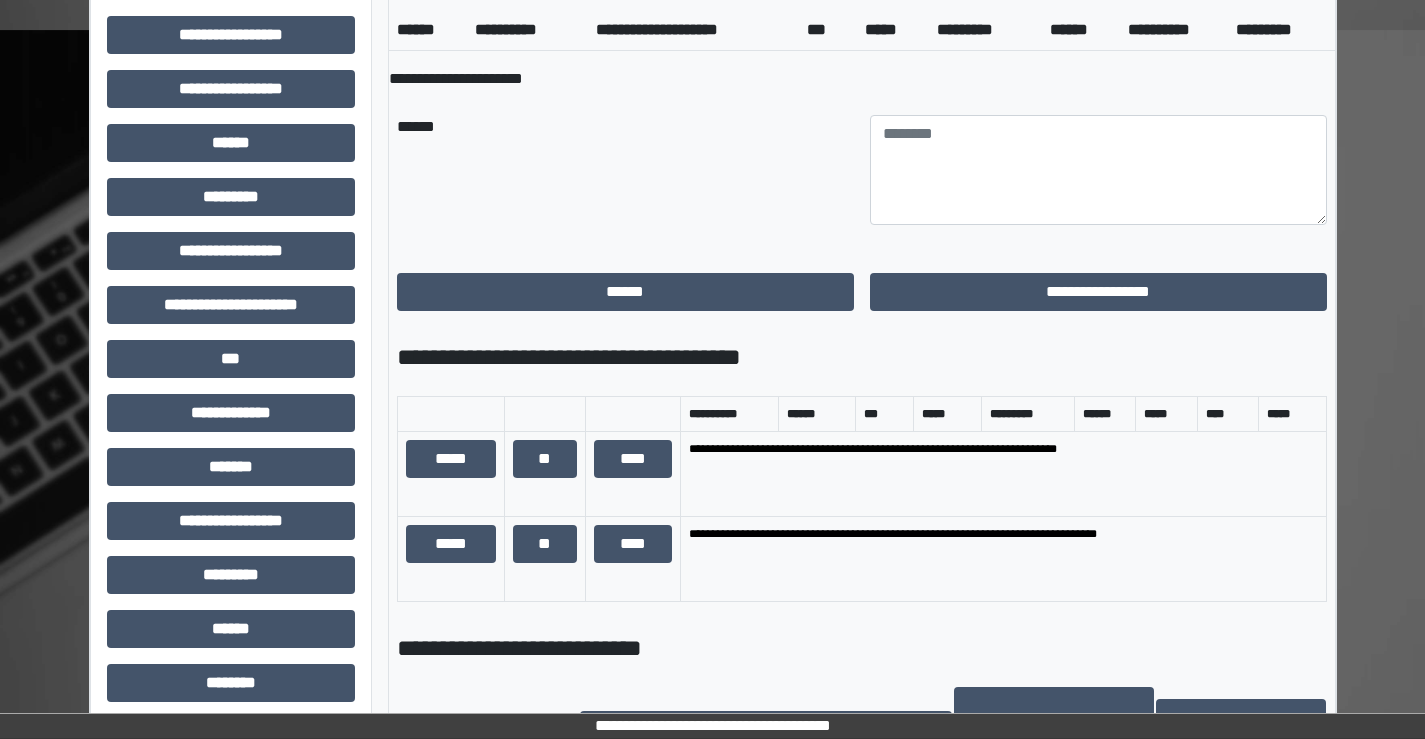 scroll, scrollTop: 800, scrollLeft: 0, axis: vertical 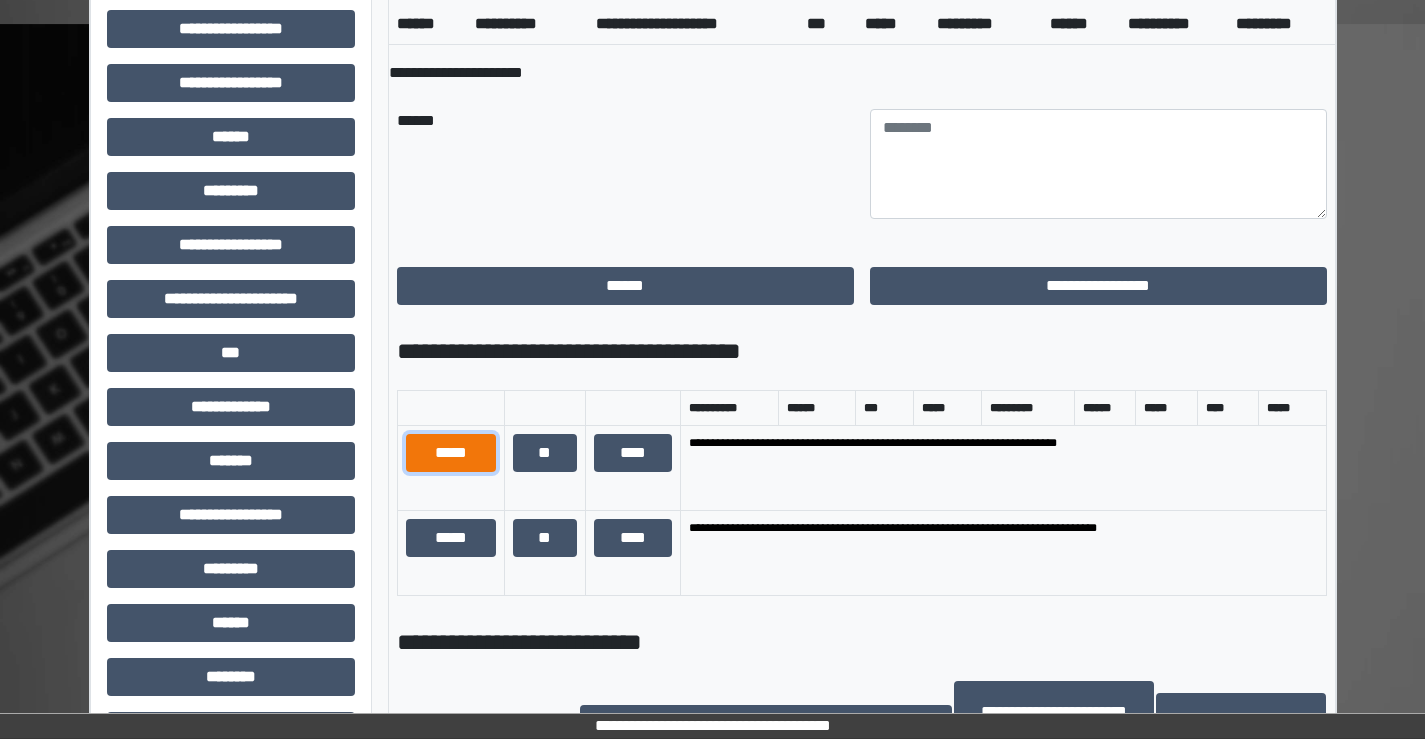 click on "*****" at bounding box center (451, 453) 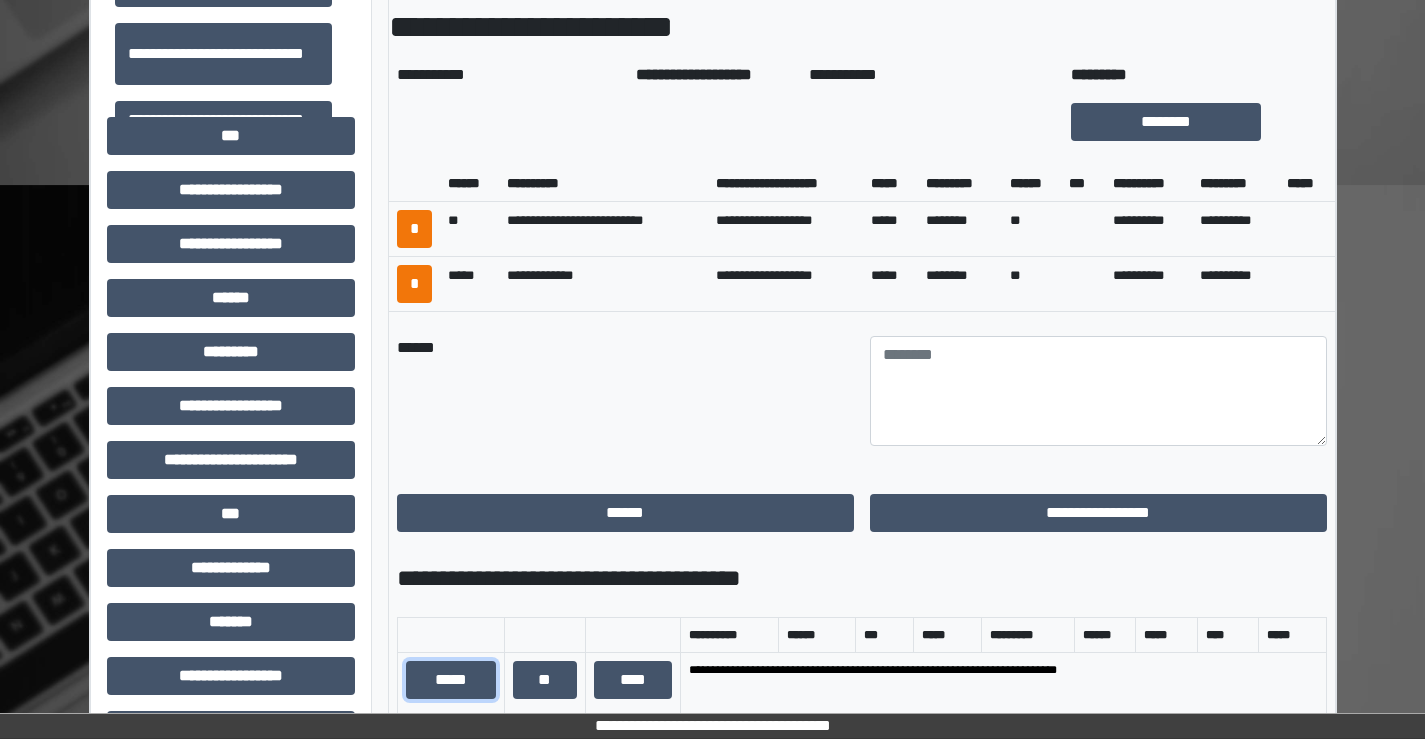 scroll, scrollTop: 600, scrollLeft: 0, axis: vertical 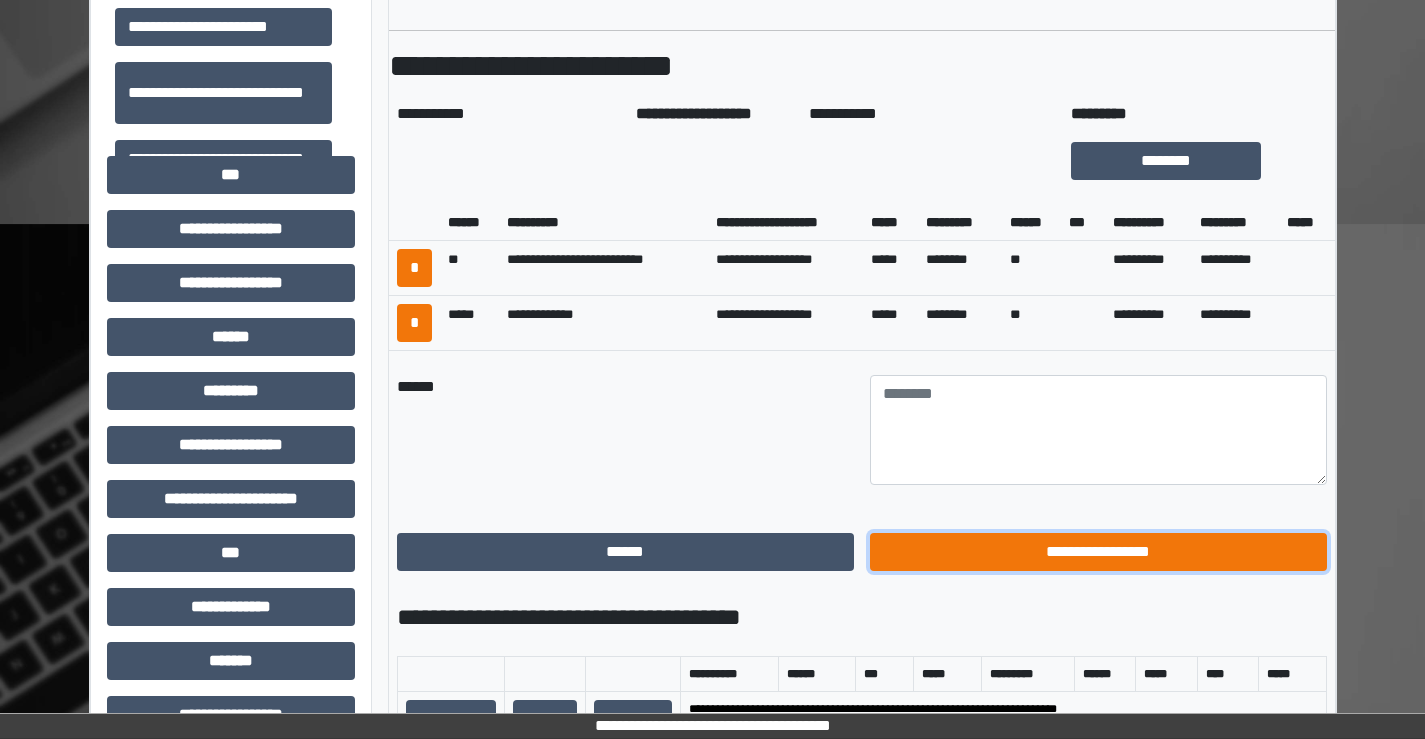 click on "**********" at bounding box center (1098, 552) 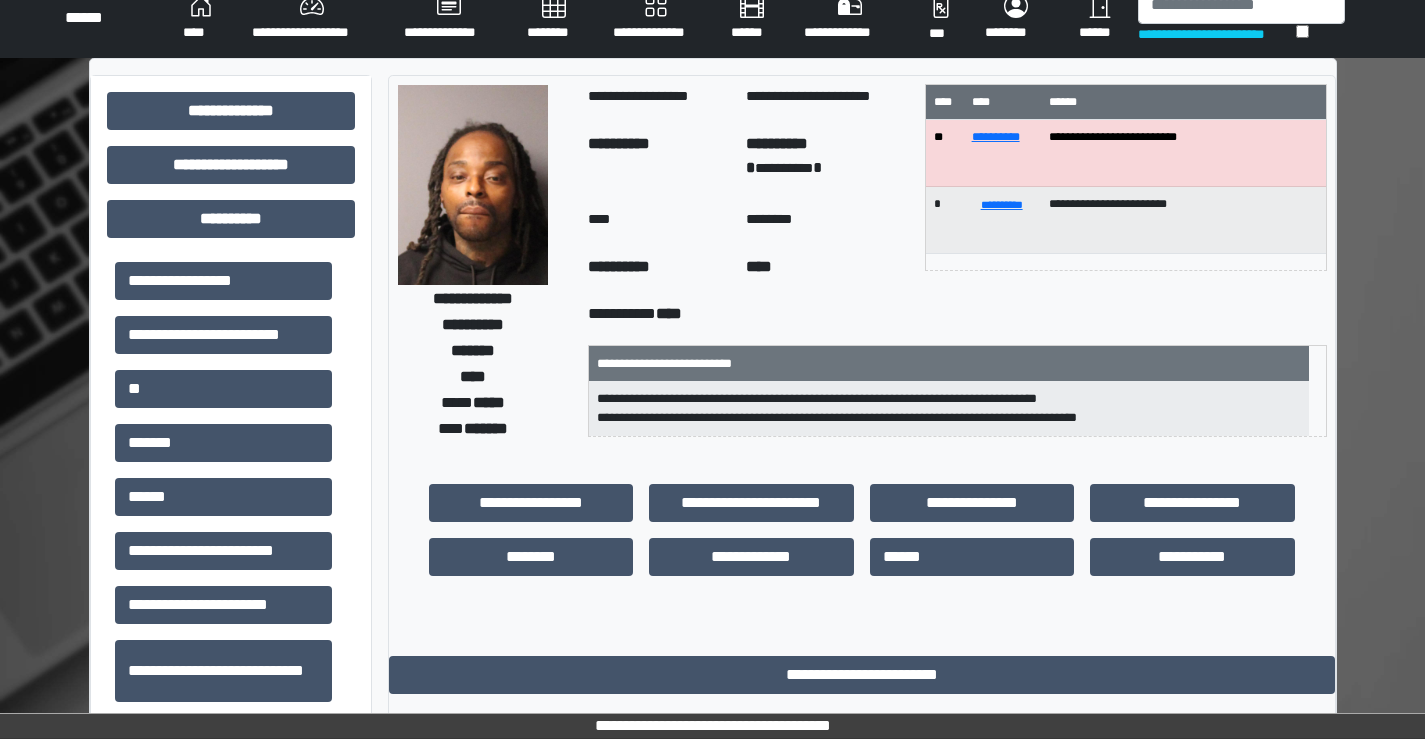 scroll, scrollTop: 0, scrollLeft: 0, axis: both 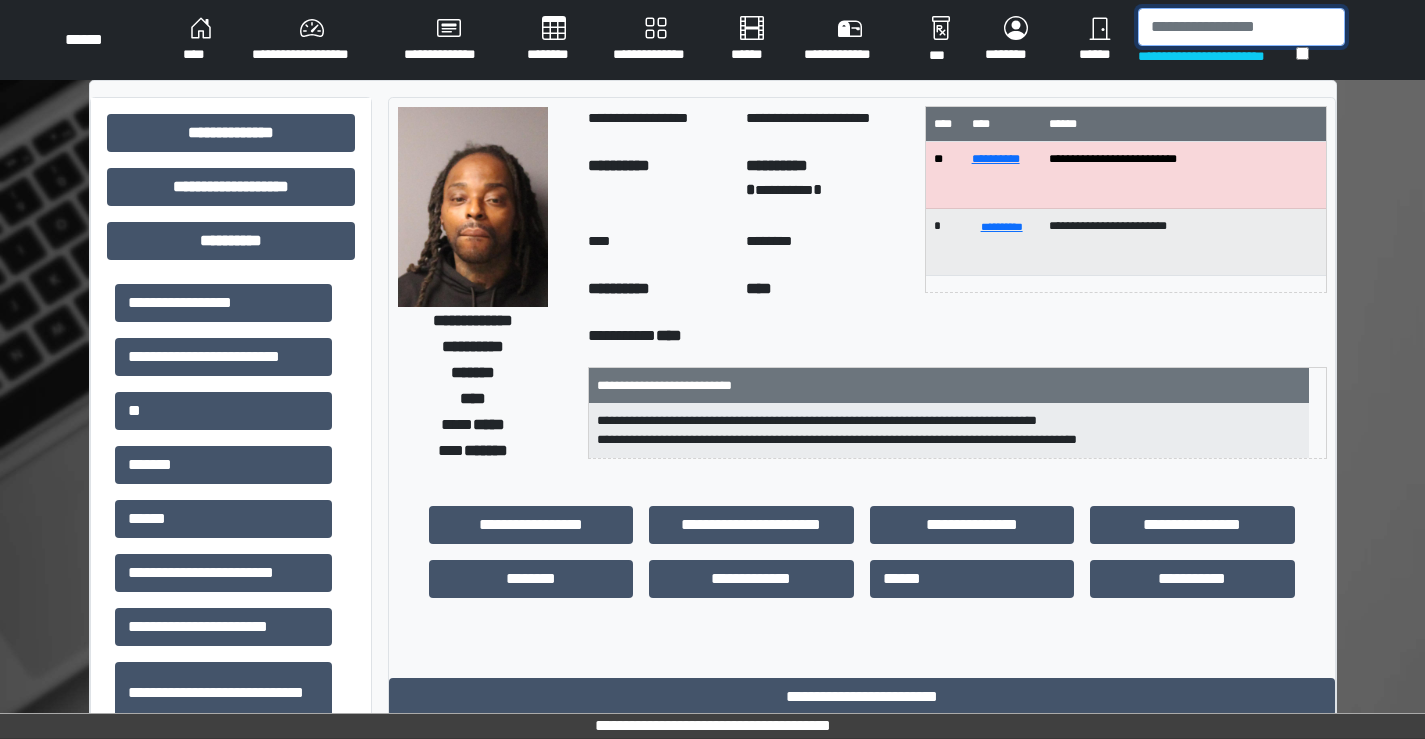 click at bounding box center (1241, 27) 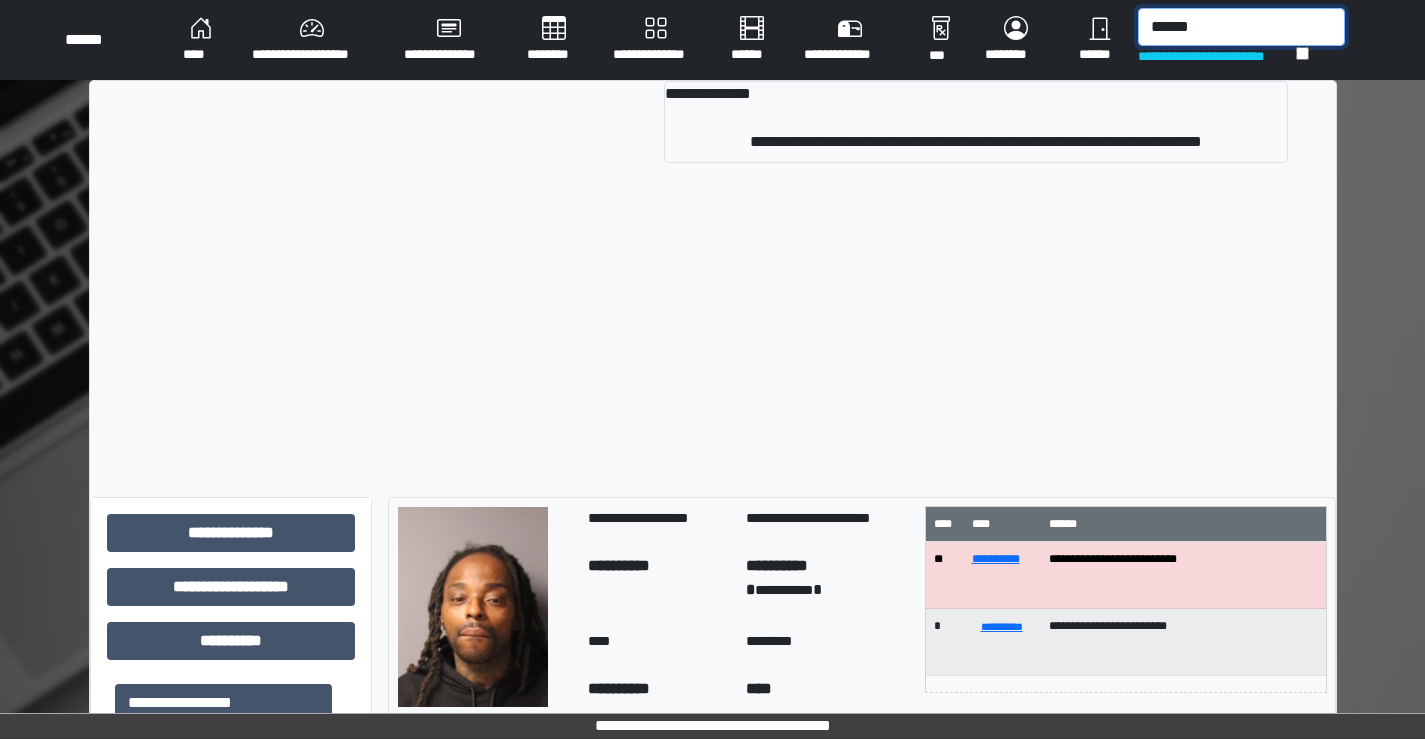type on "******" 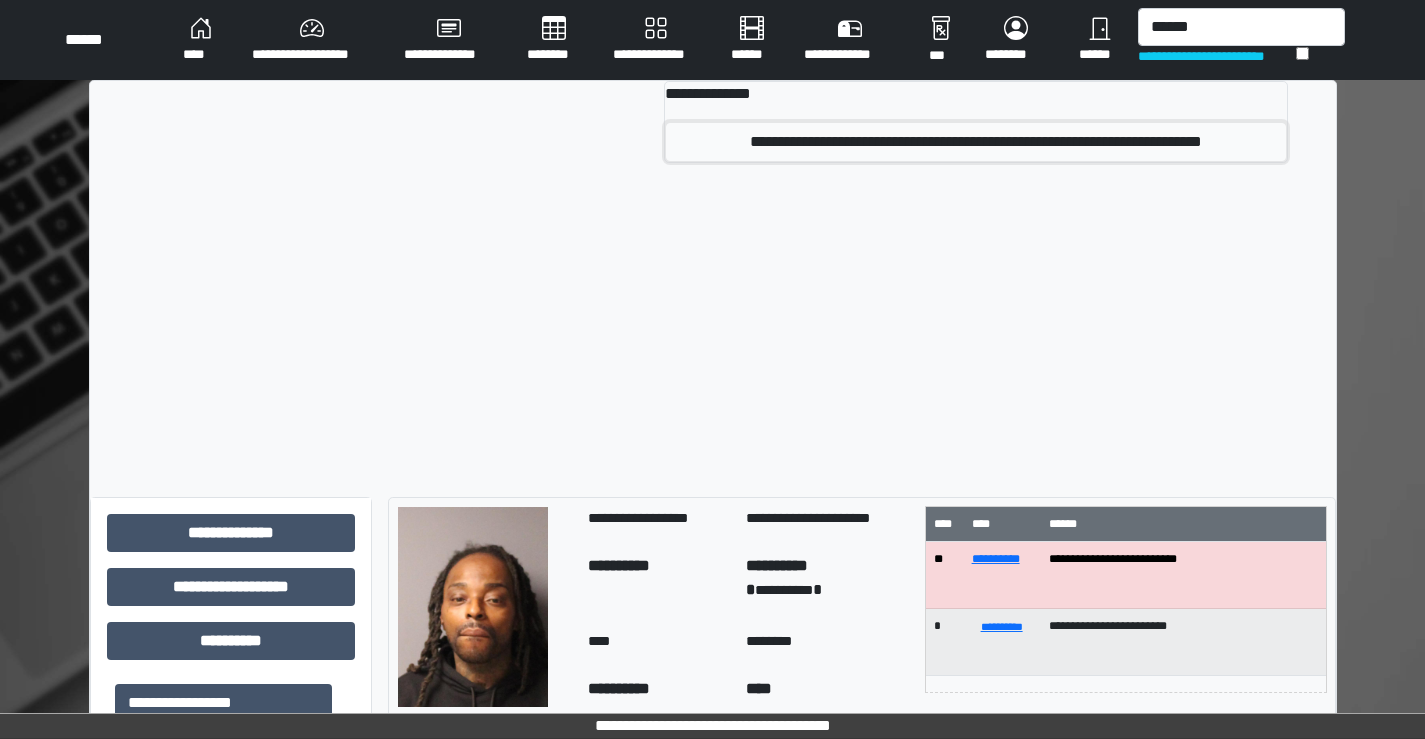 click on "**********" at bounding box center (975, 142) 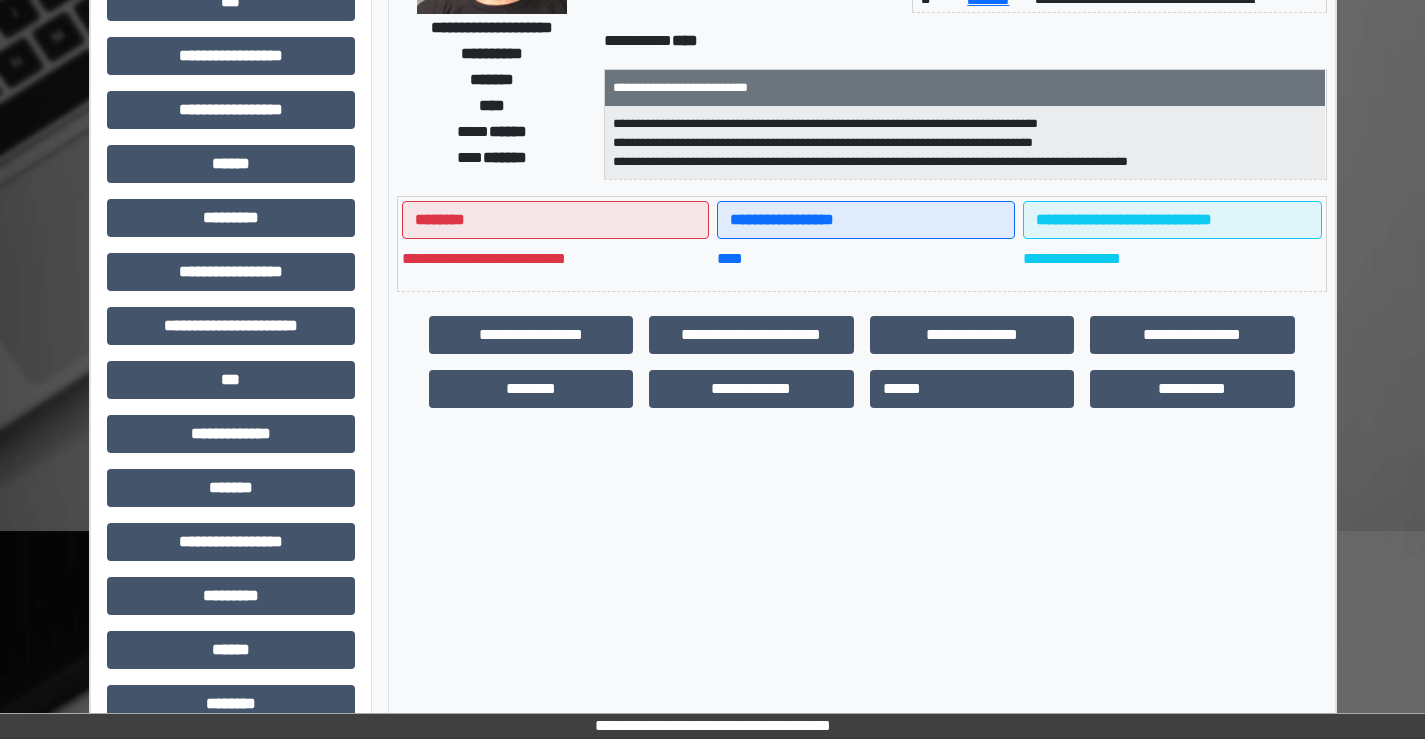 scroll, scrollTop: 300, scrollLeft: 0, axis: vertical 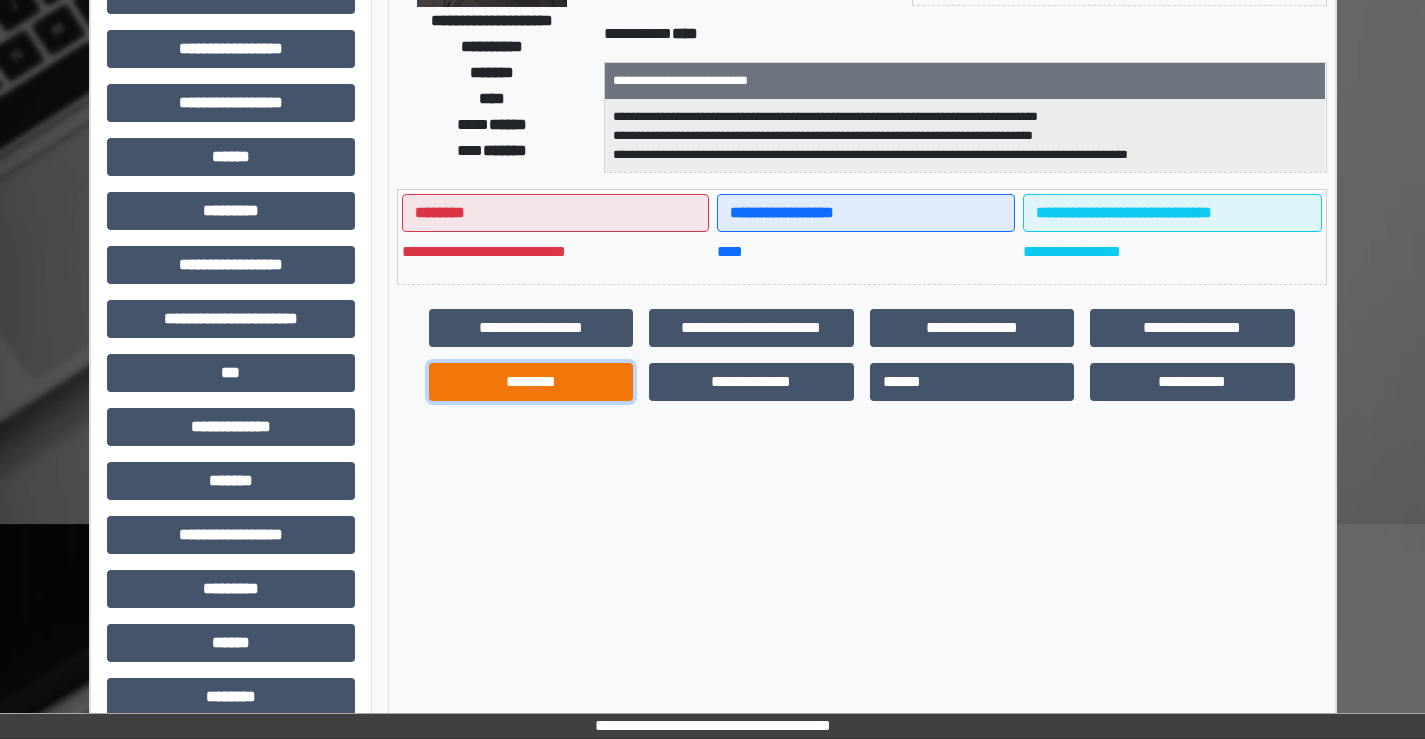 click on "********" at bounding box center [531, 382] 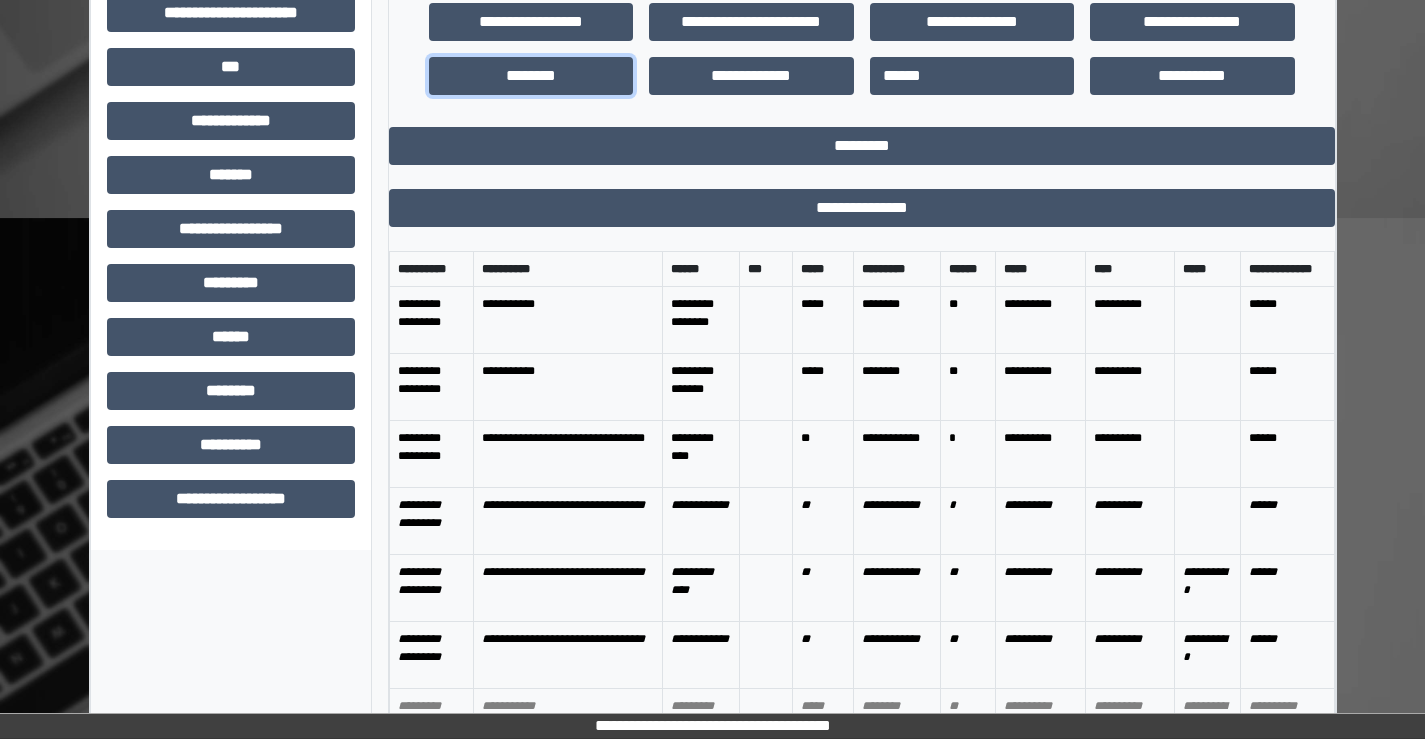 scroll, scrollTop: 616, scrollLeft: 0, axis: vertical 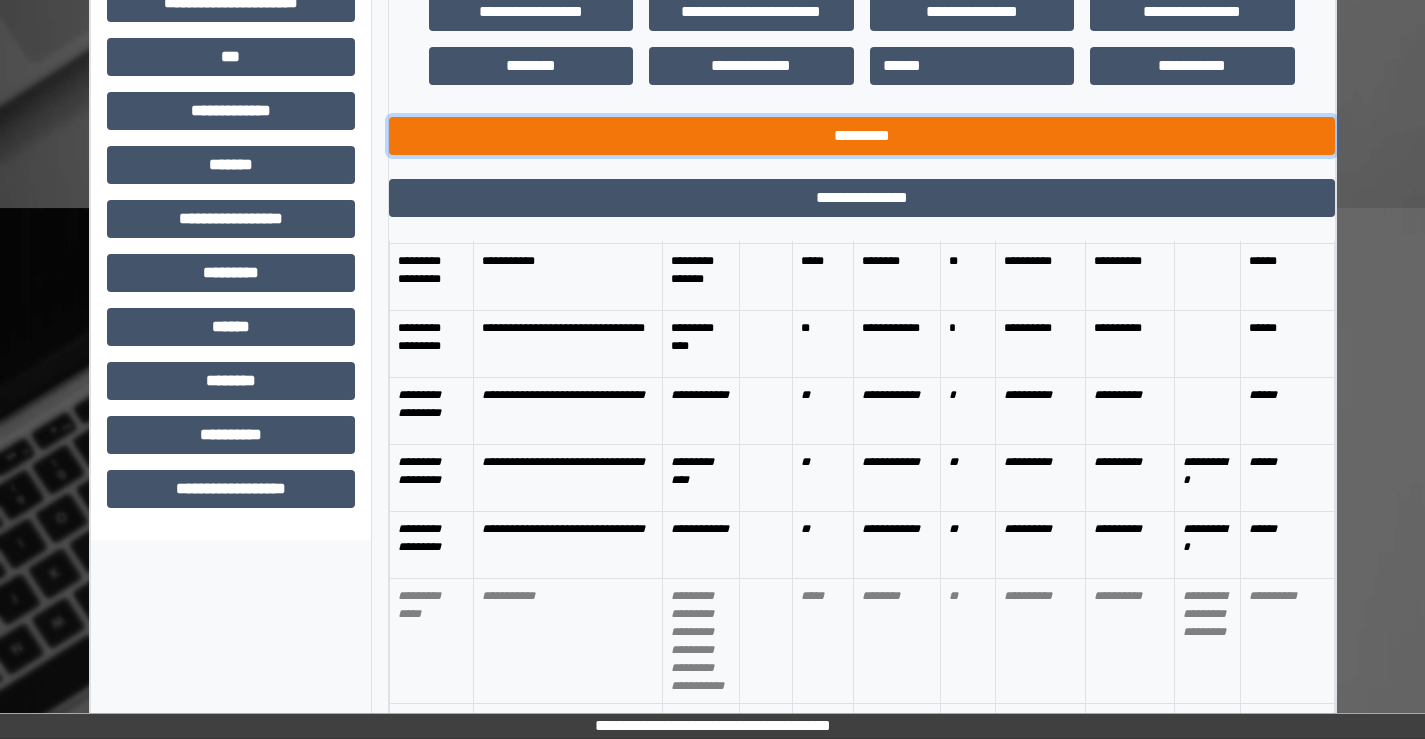 click on "*********" at bounding box center [862, 136] 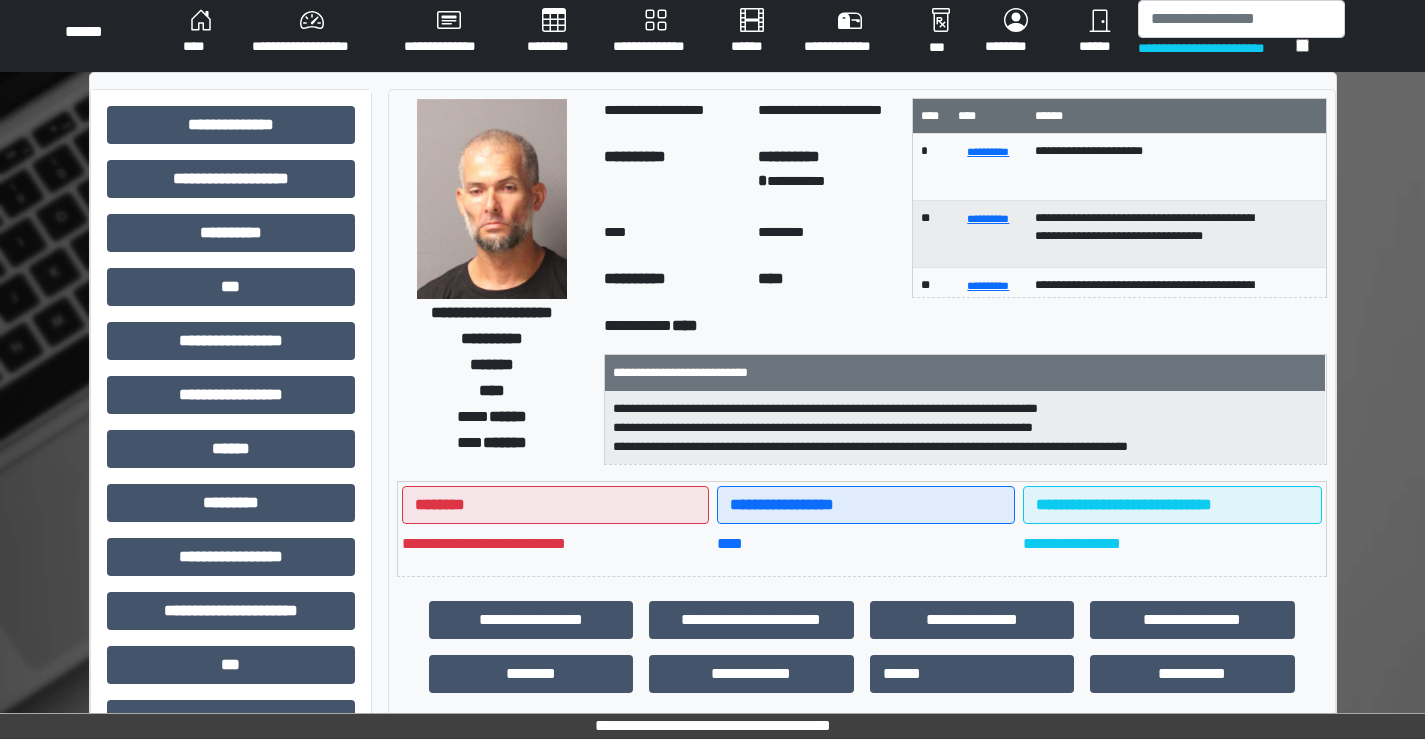 scroll, scrollTop: 0, scrollLeft: 0, axis: both 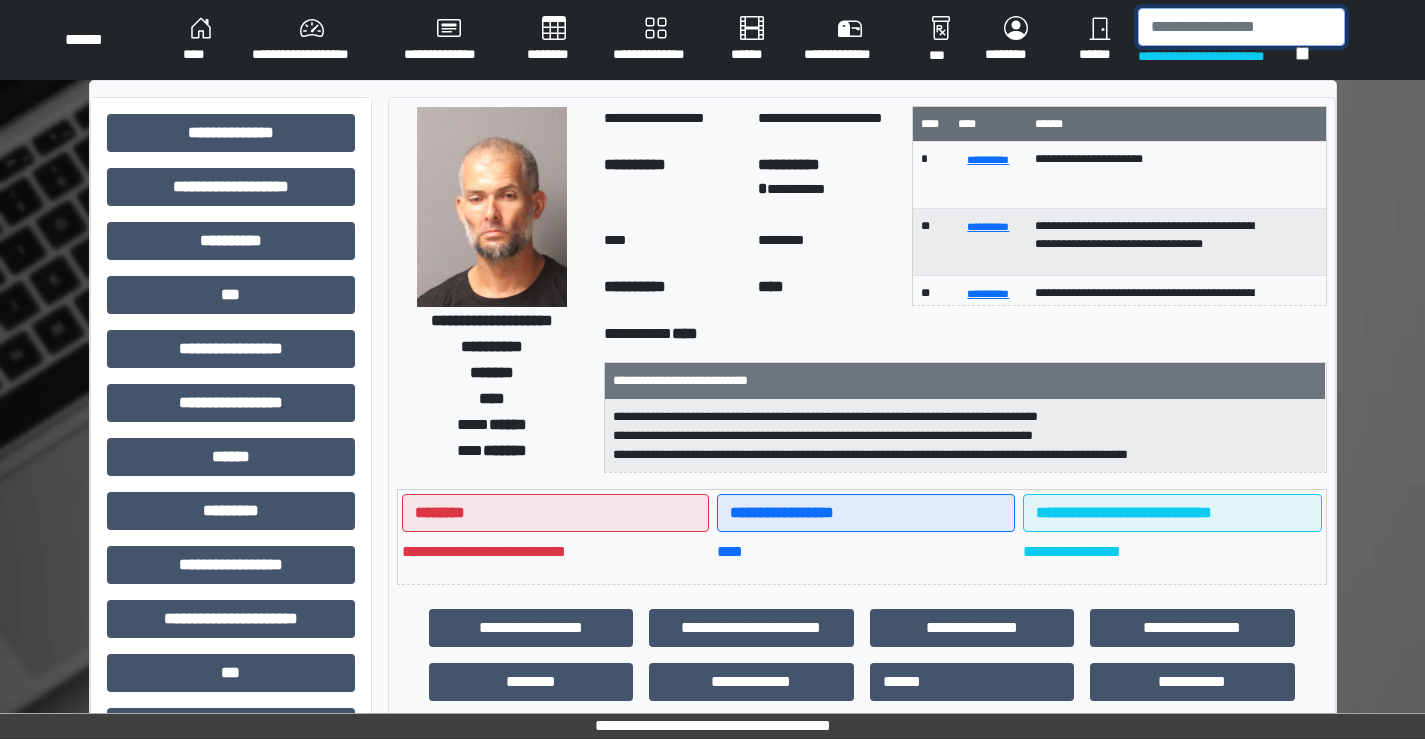 click at bounding box center (1241, 27) 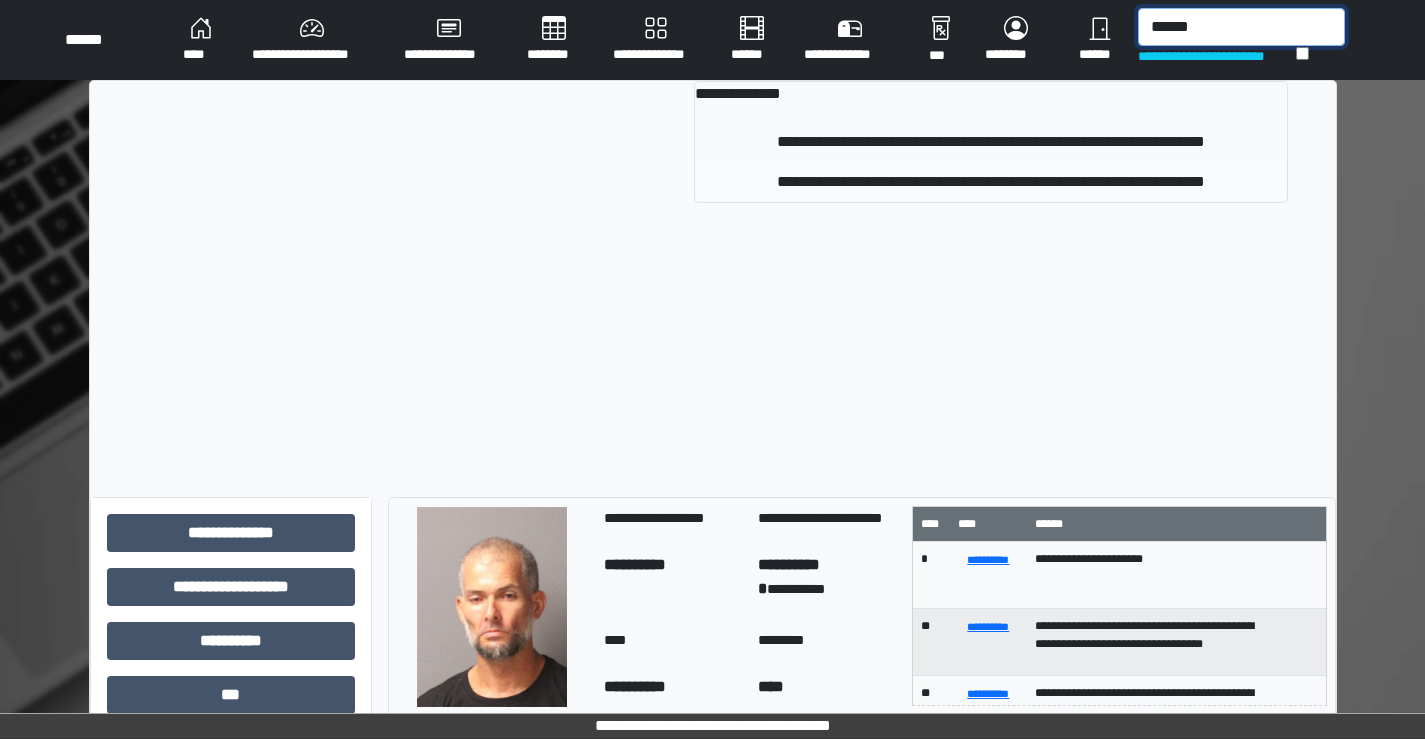 type on "******" 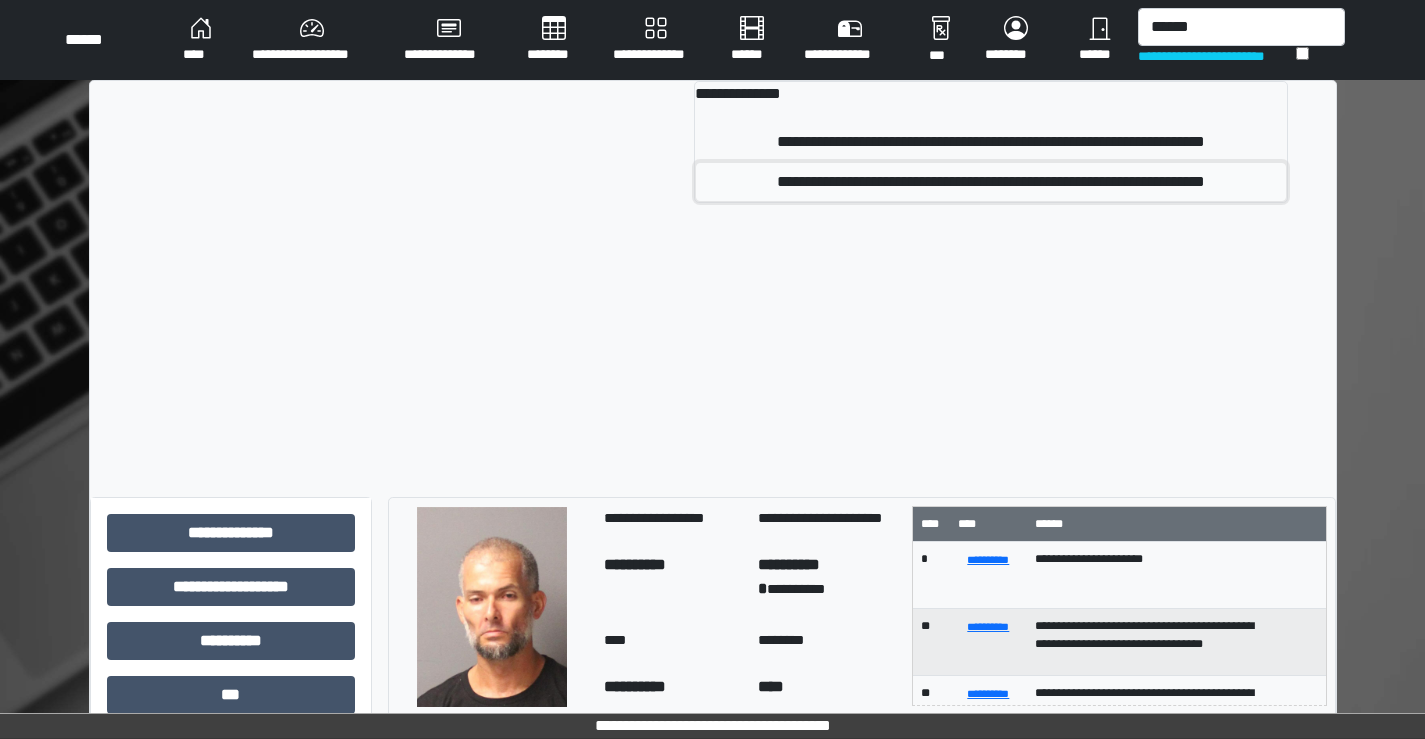 click on "**********" at bounding box center [991, 182] 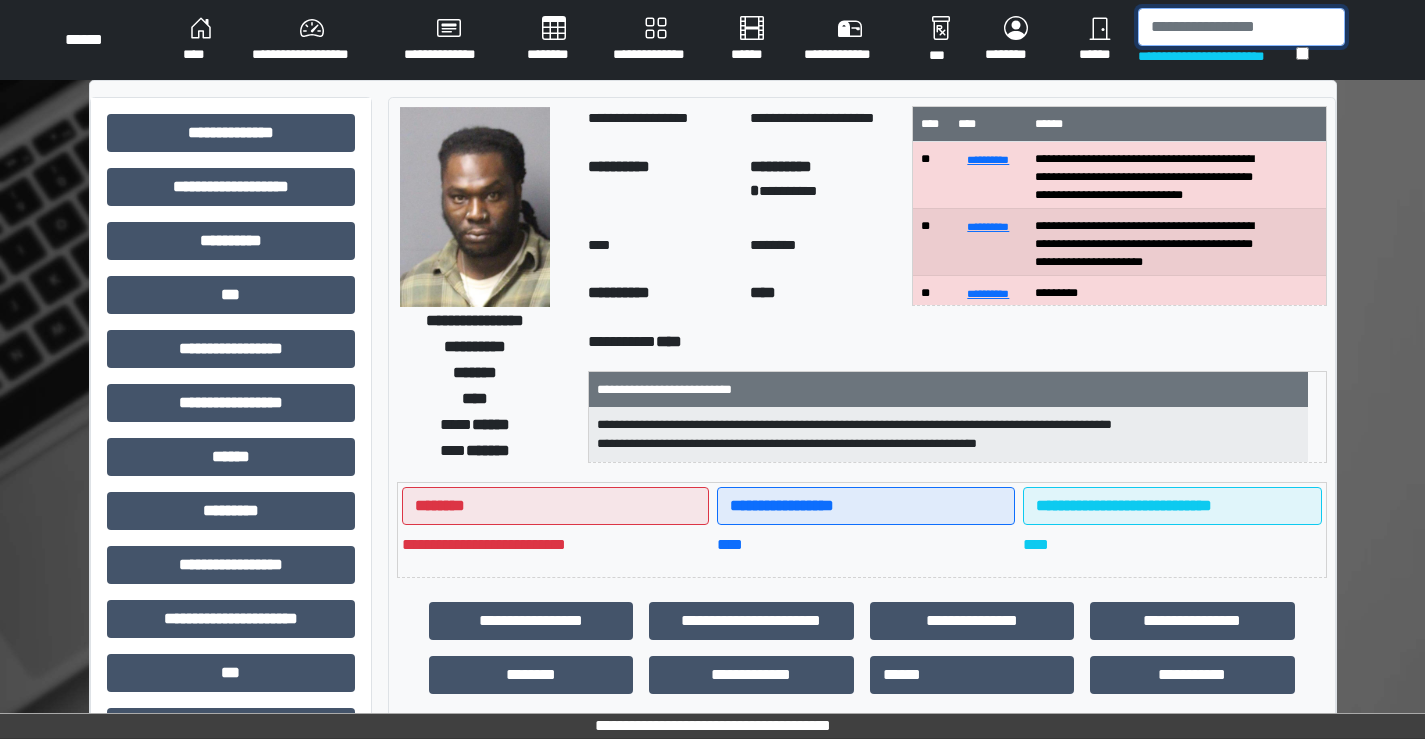 click at bounding box center [1241, 27] 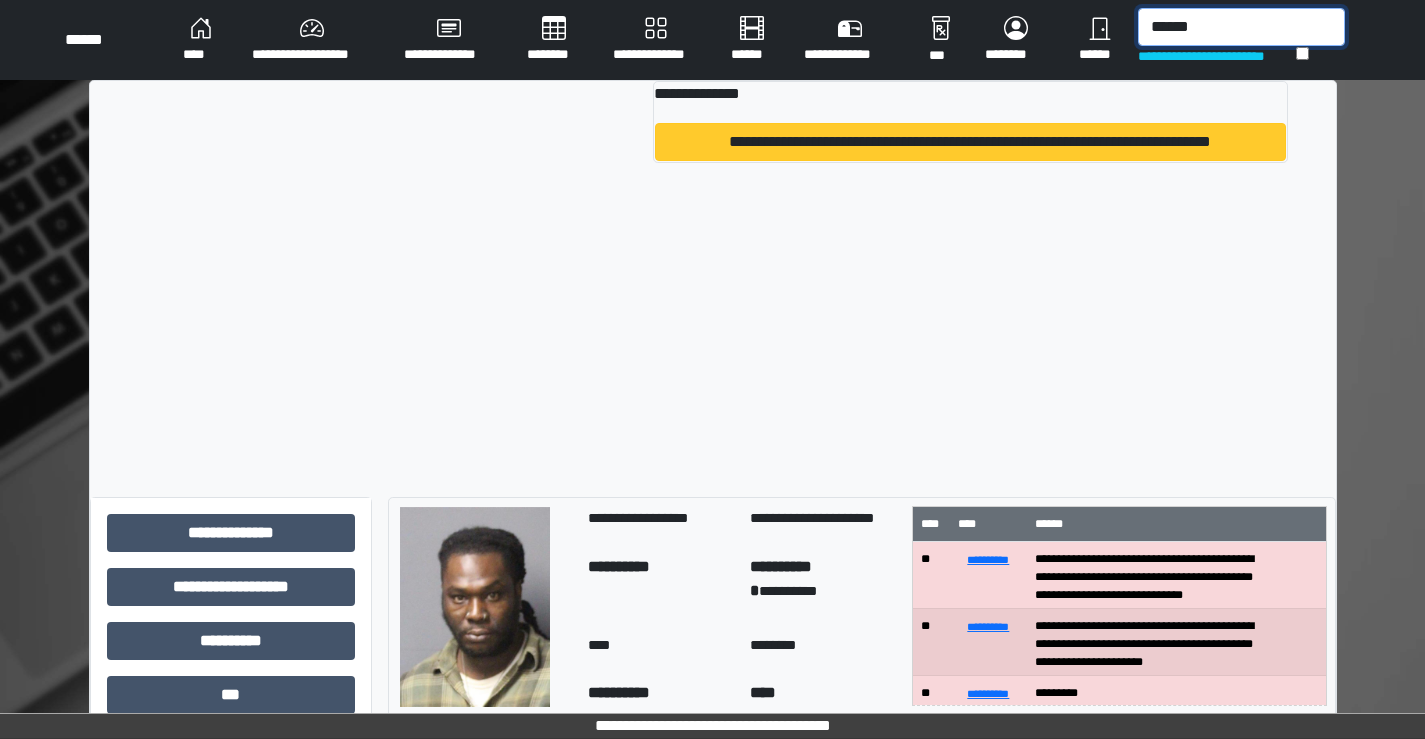 type on "******" 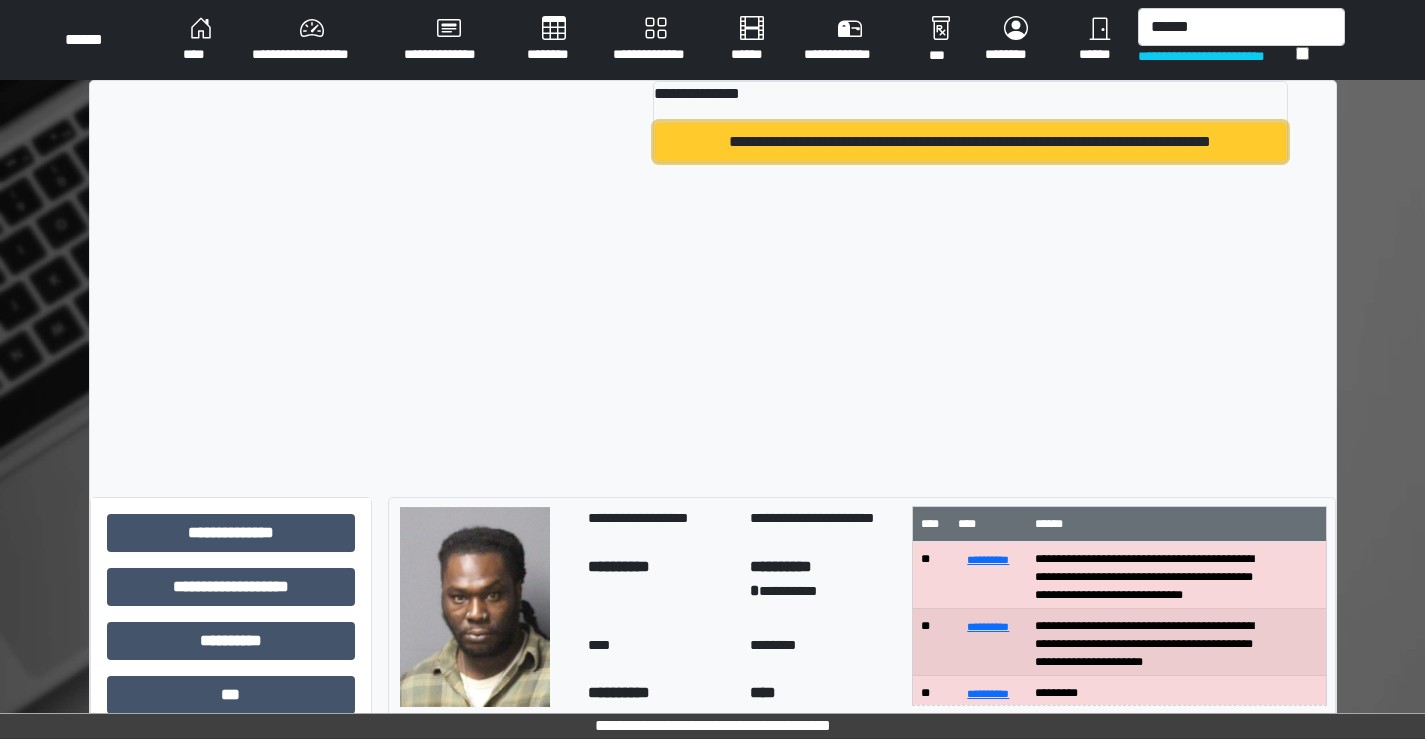 click on "**********" at bounding box center [970, 142] 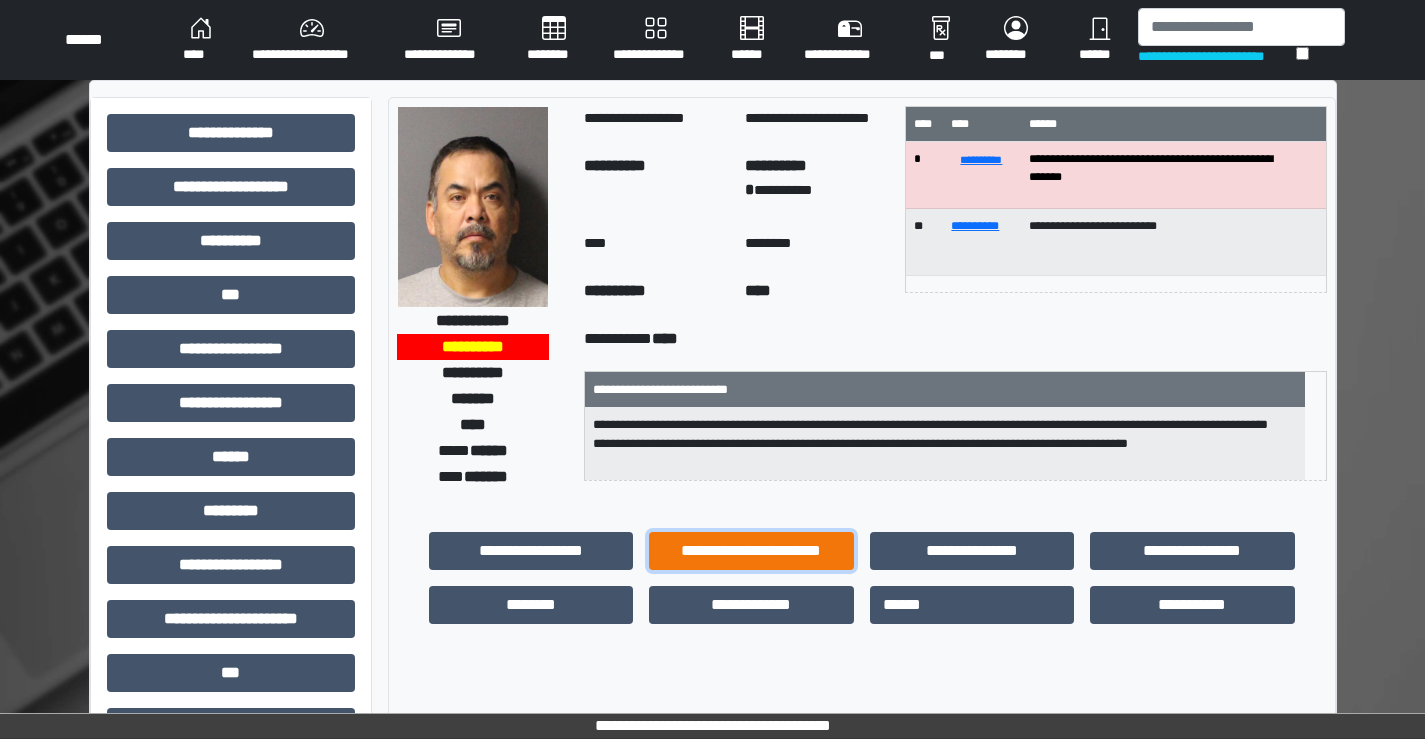 click on "**********" at bounding box center (751, 551) 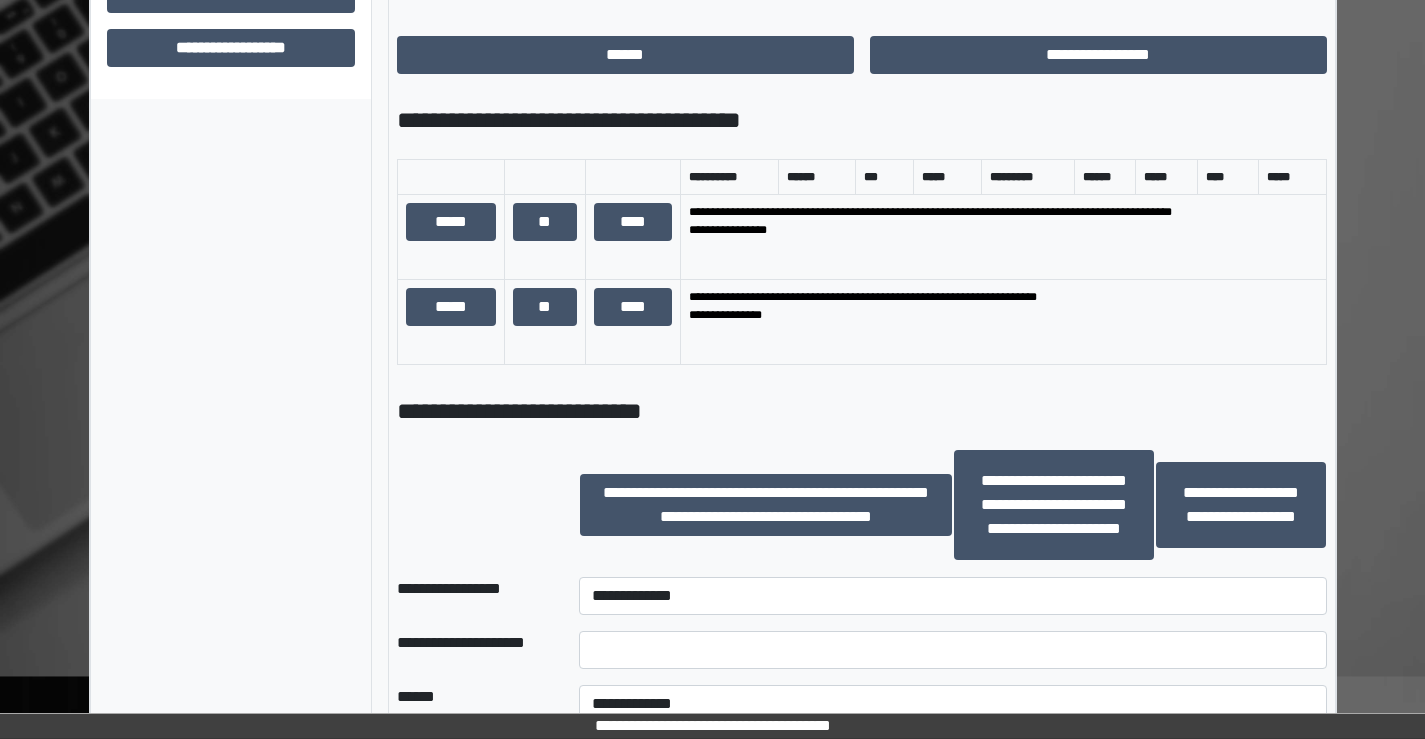 scroll, scrollTop: 1100, scrollLeft: 0, axis: vertical 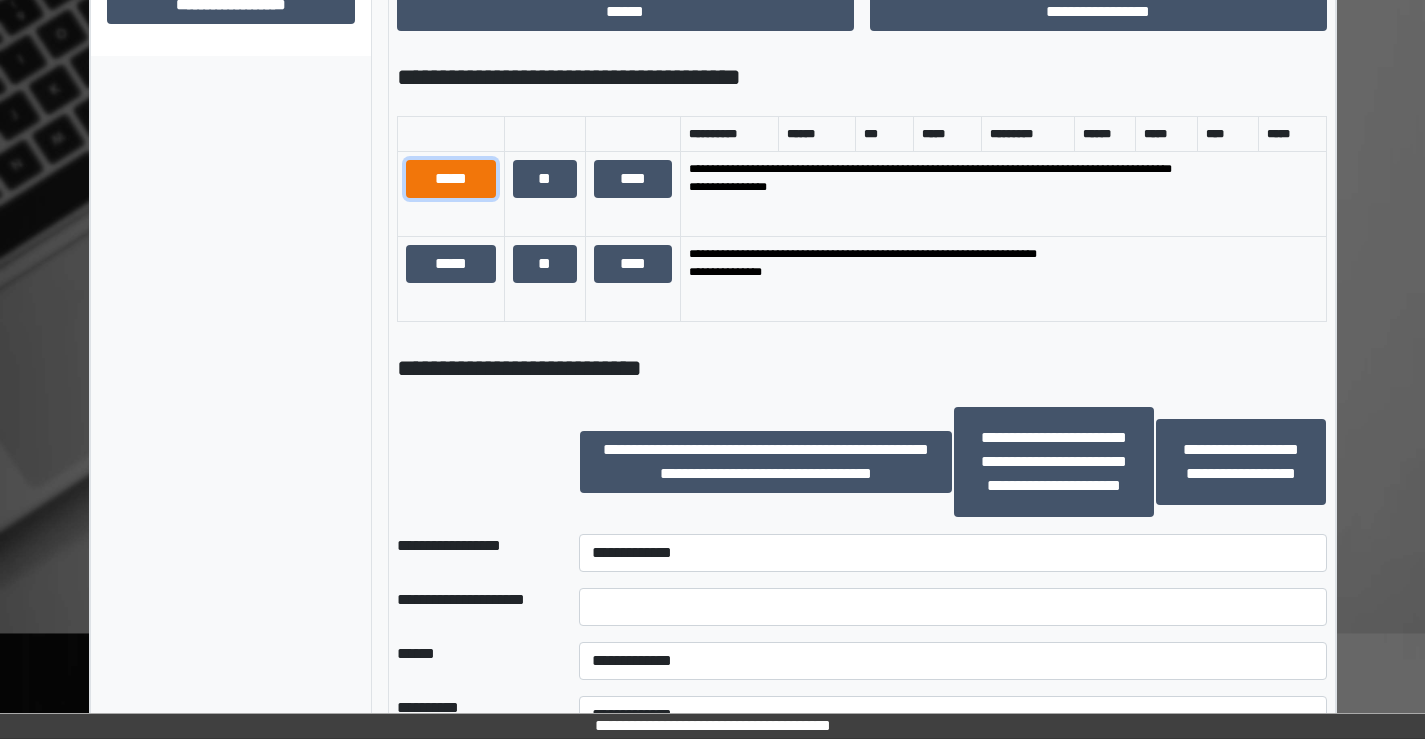 click on "*****" at bounding box center (451, 179) 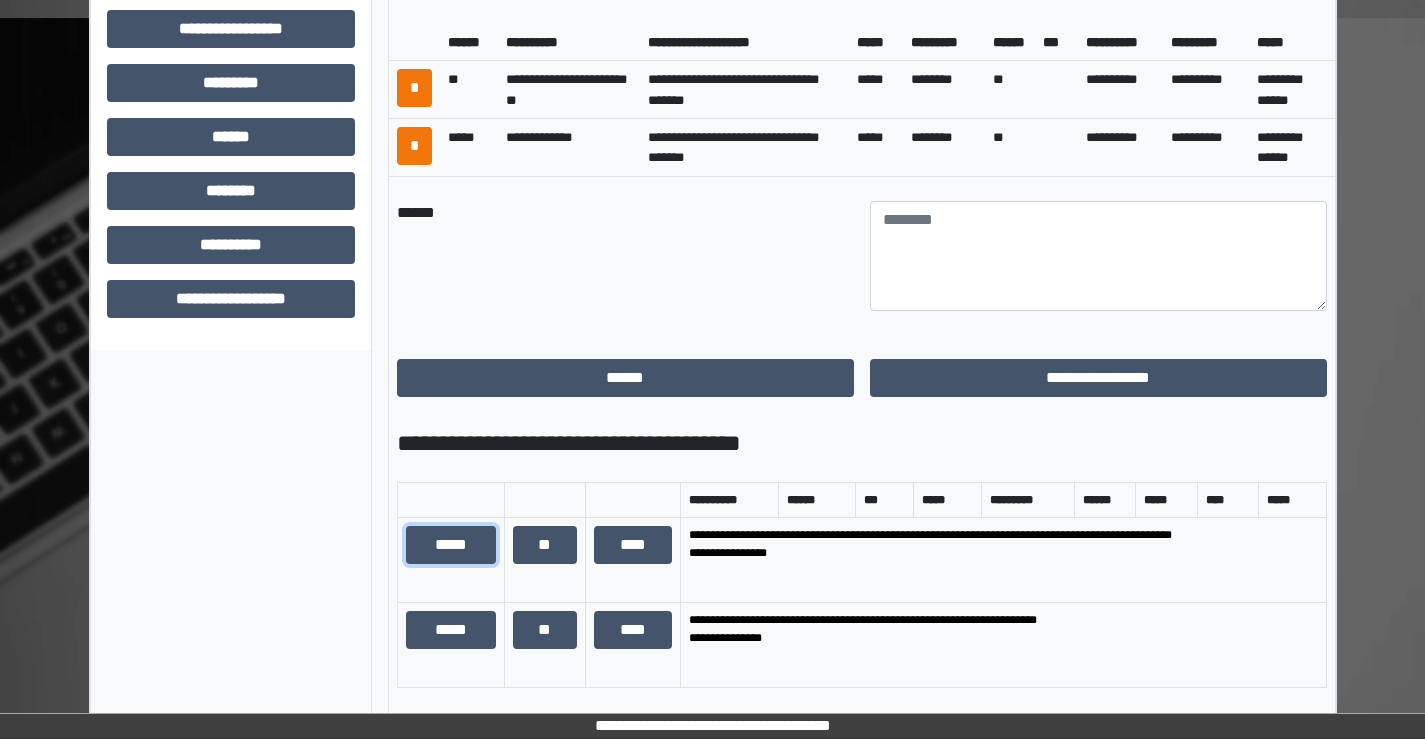 scroll, scrollTop: 800, scrollLeft: 0, axis: vertical 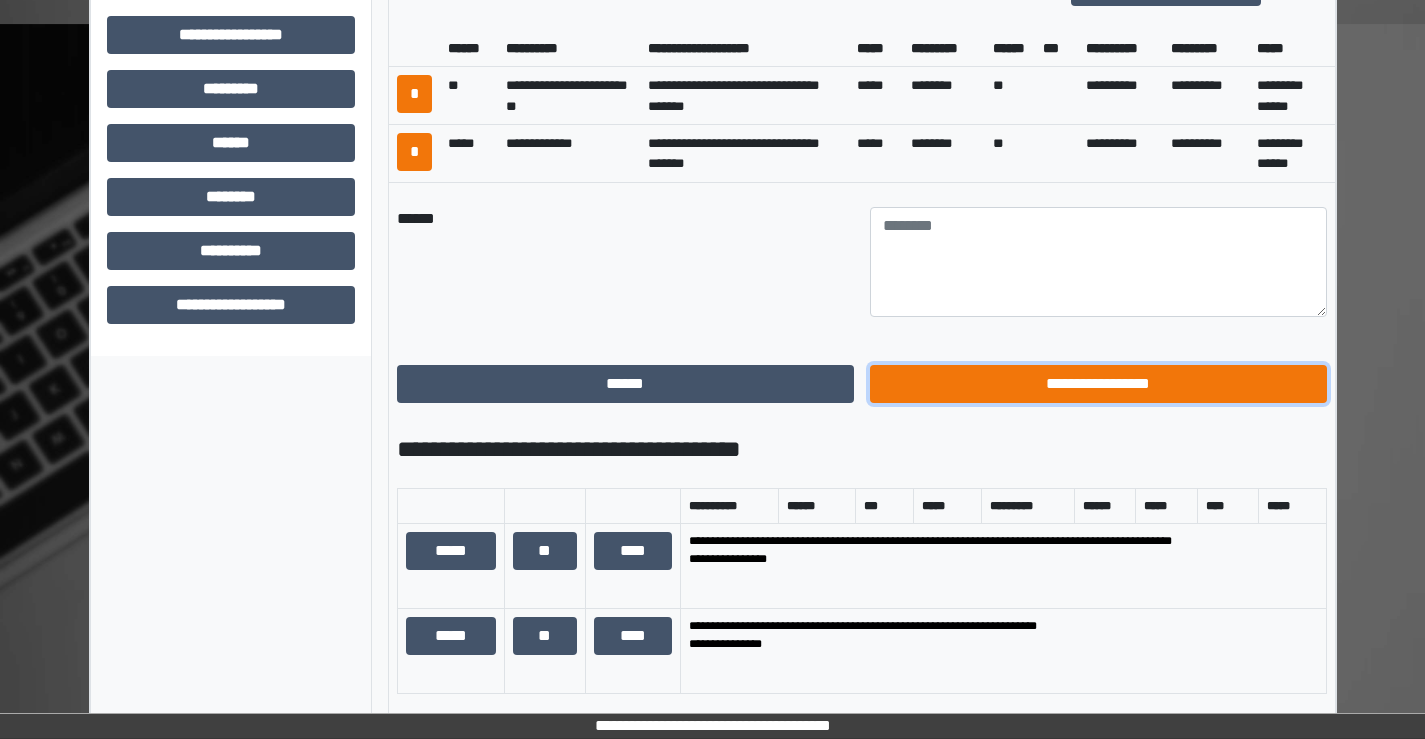 click on "**********" at bounding box center [1098, 384] 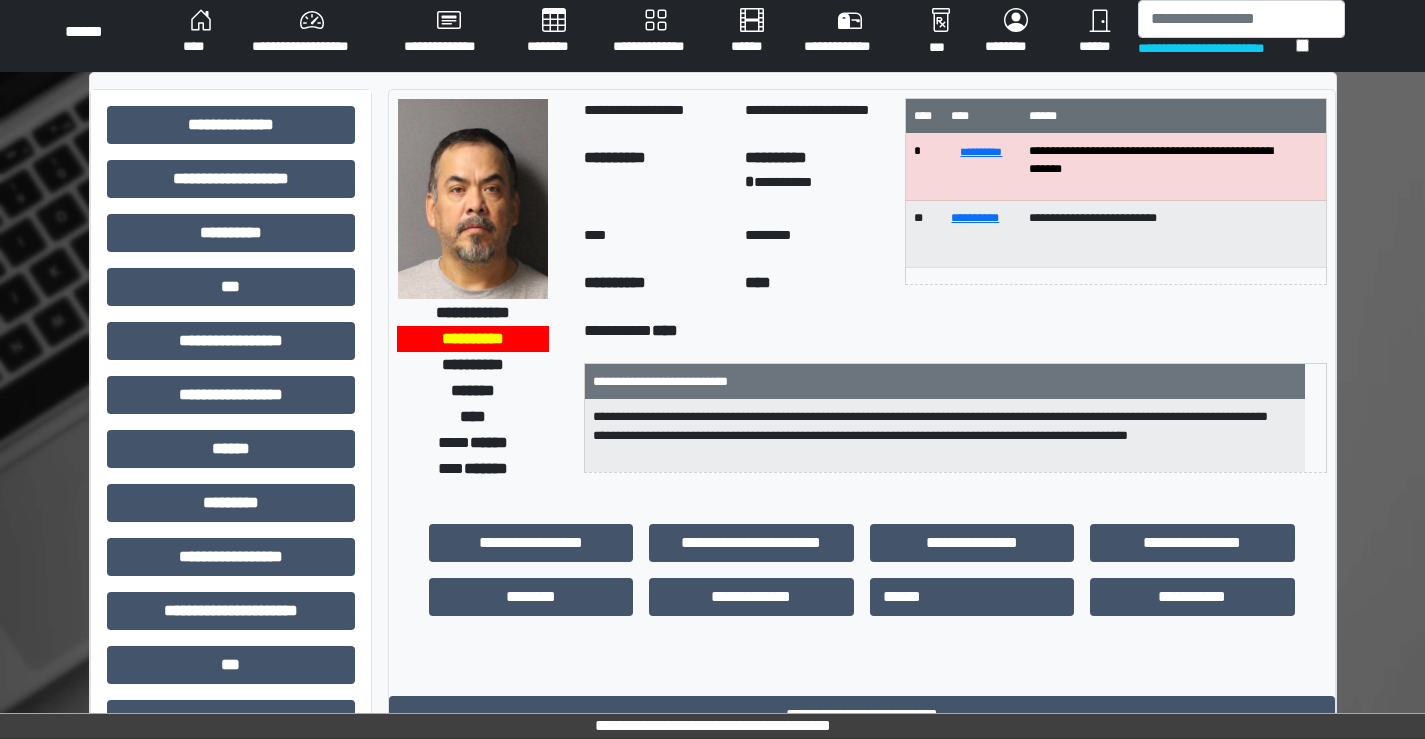 scroll, scrollTop: 0, scrollLeft: 0, axis: both 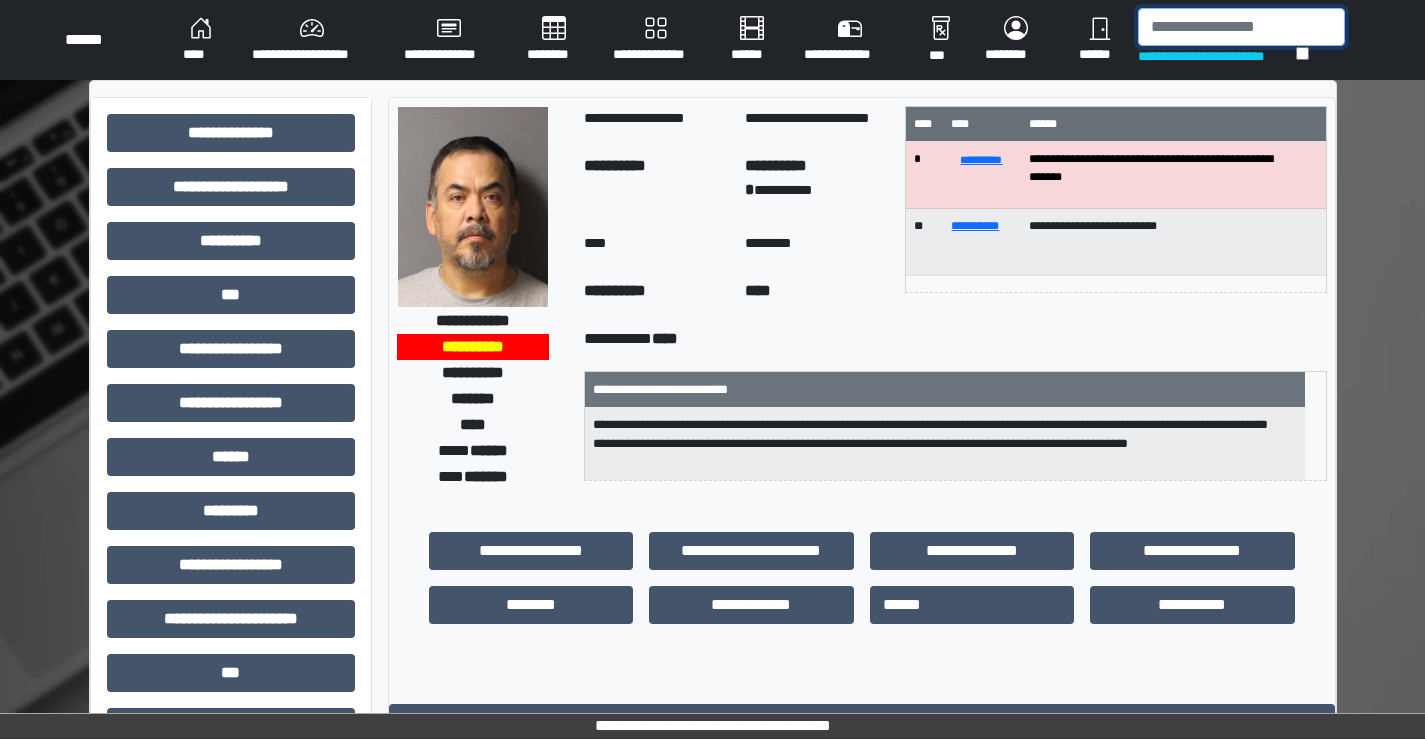 click at bounding box center (1241, 27) 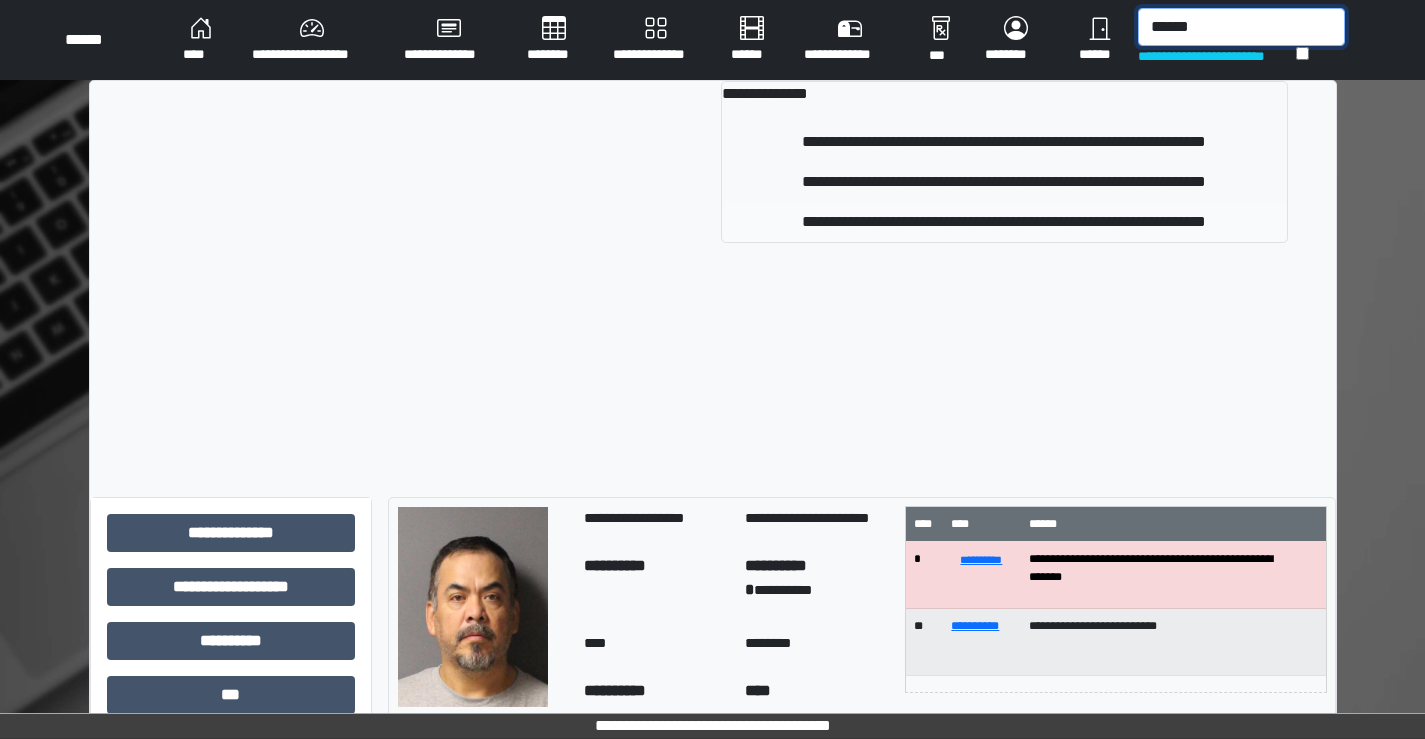 type on "******" 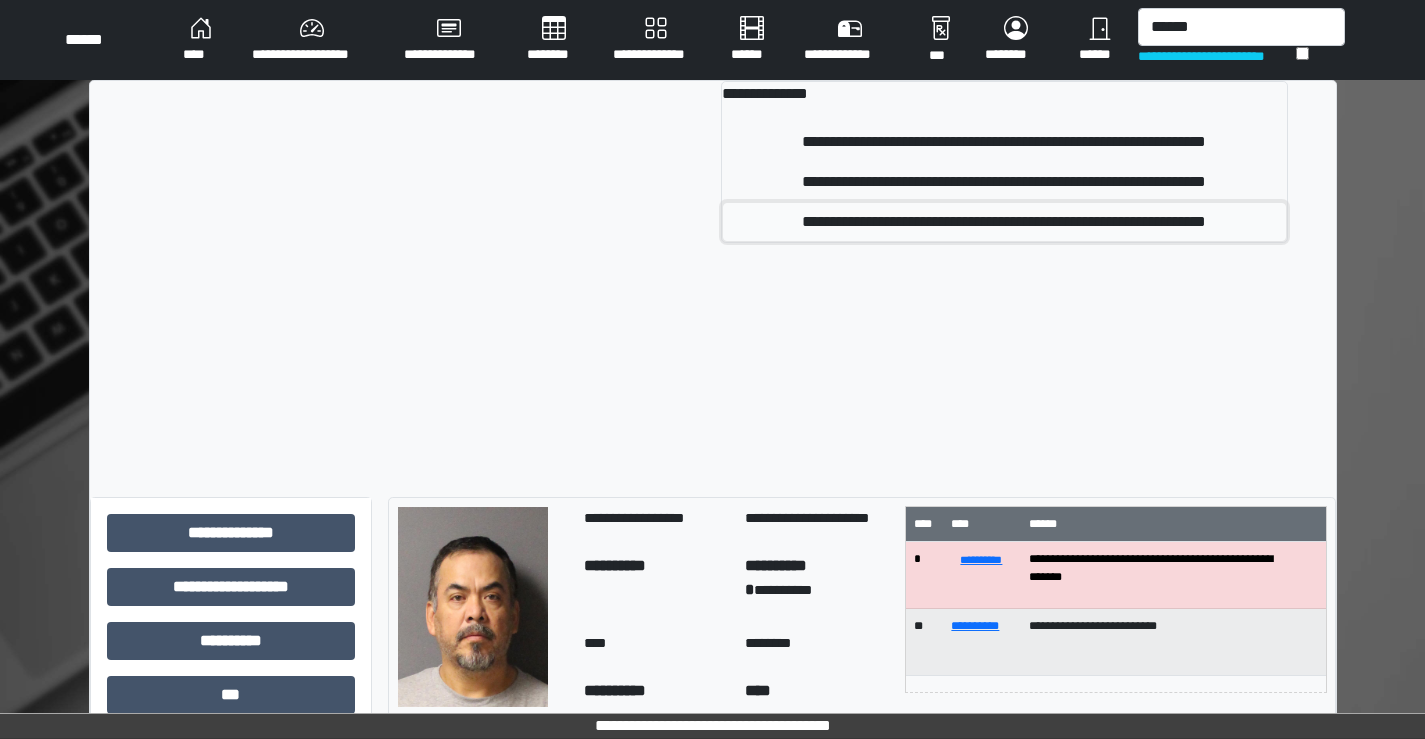 click on "**********" at bounding box center (1004, 222) 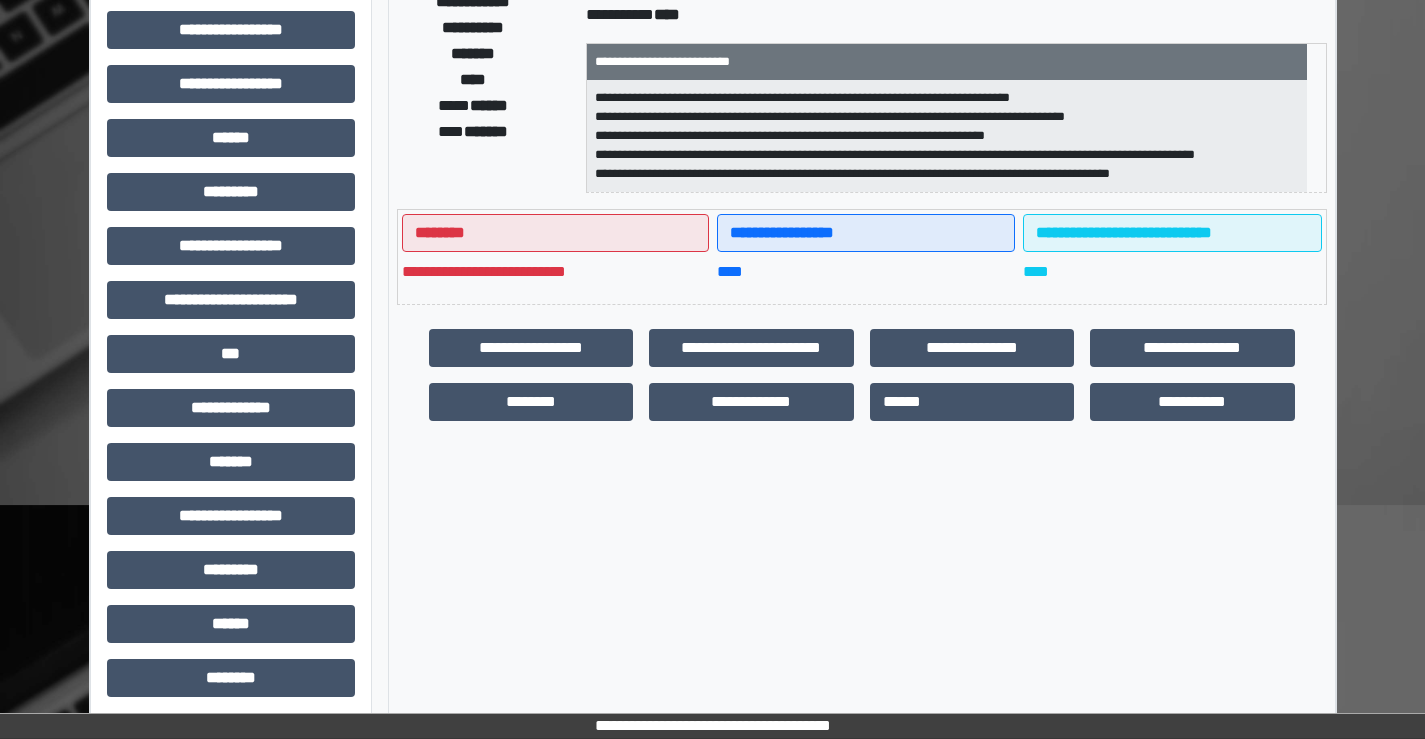 scroll, scrollTop: 435, scrollLeft: 0, axis: vertical 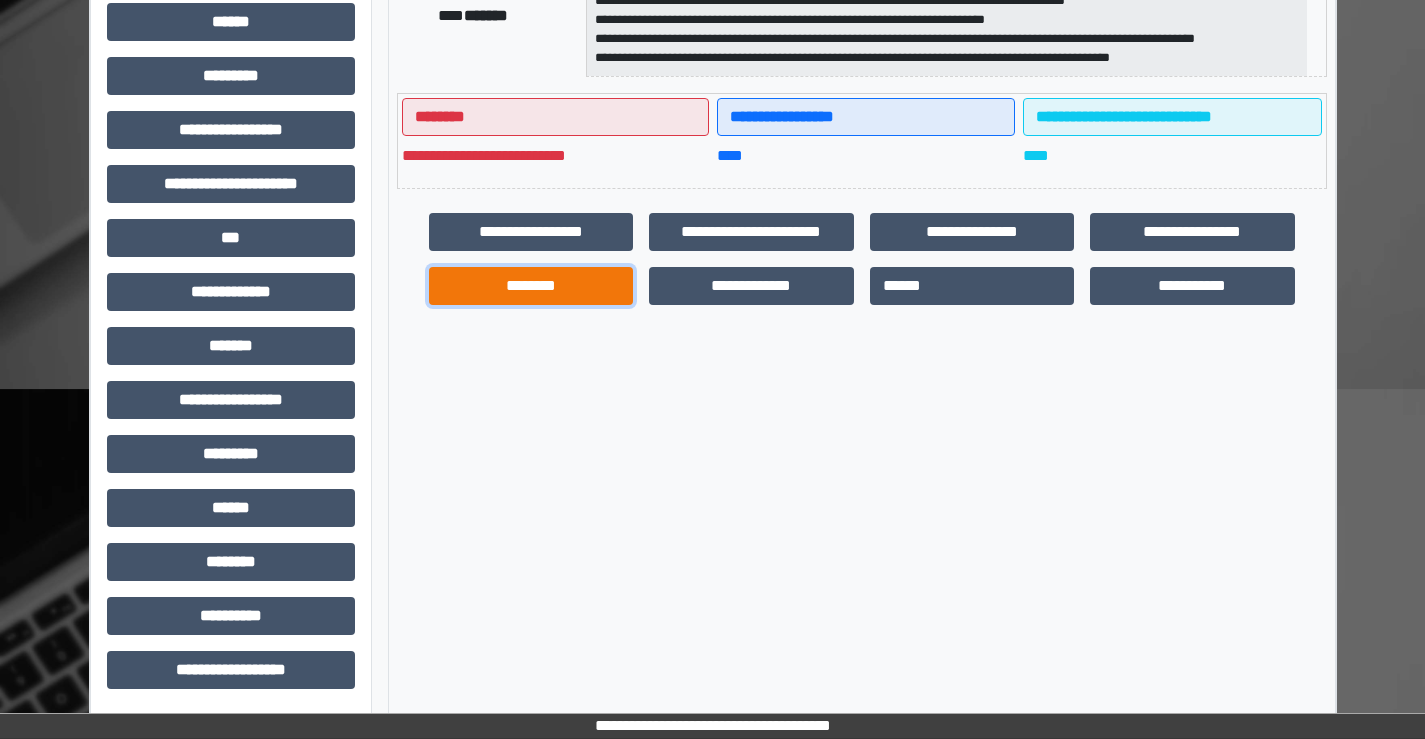 click on "********" at bounding box center [531, 286] 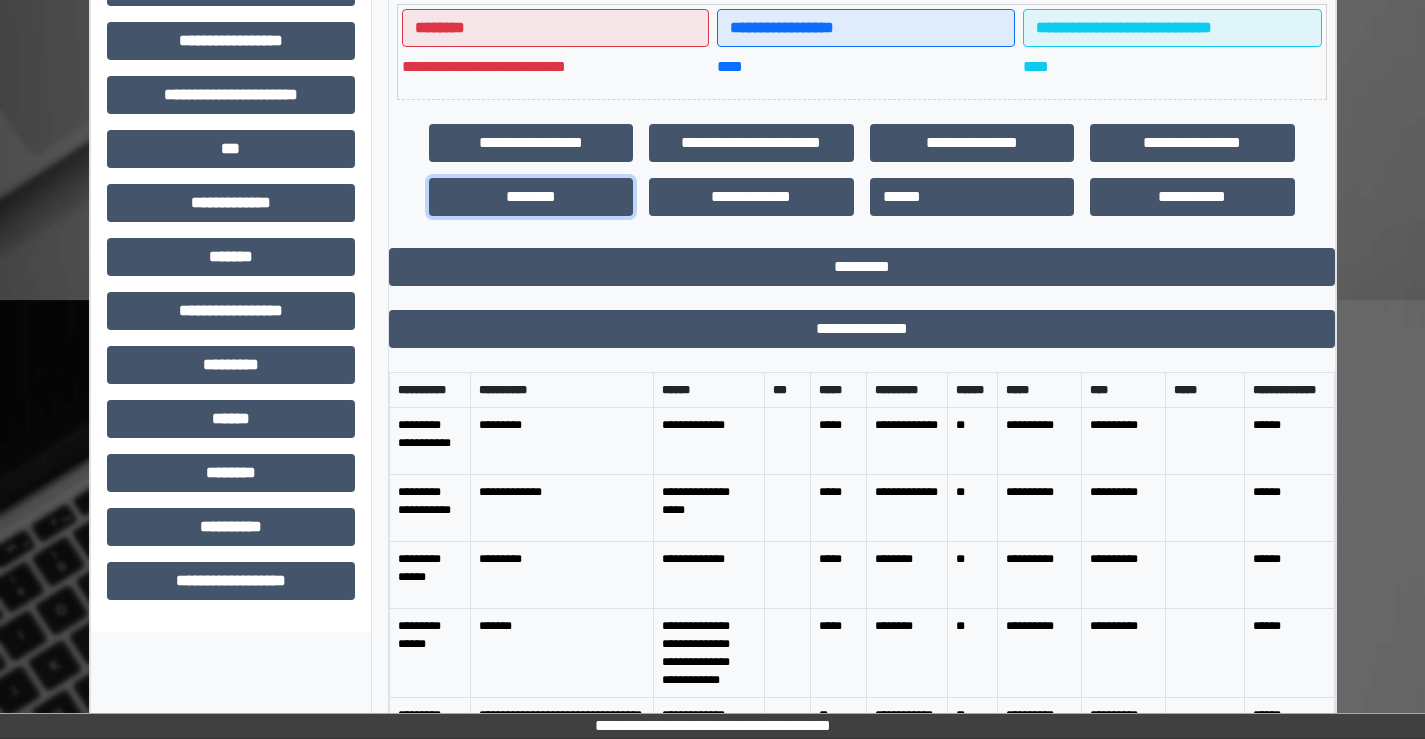 scroll, scrollTop: 655, scrollLeft: 0, axis: vertical 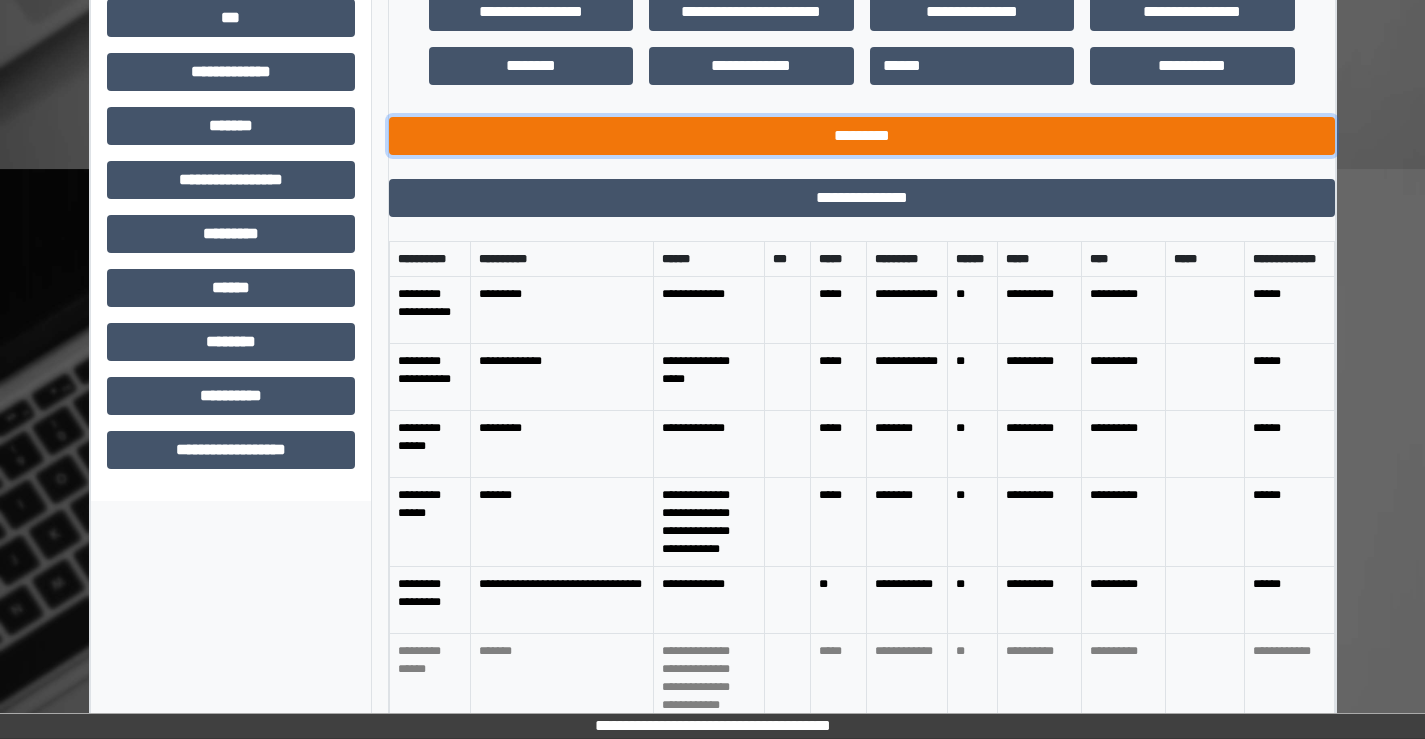 click on "*********" at bounding box center [862, 136] 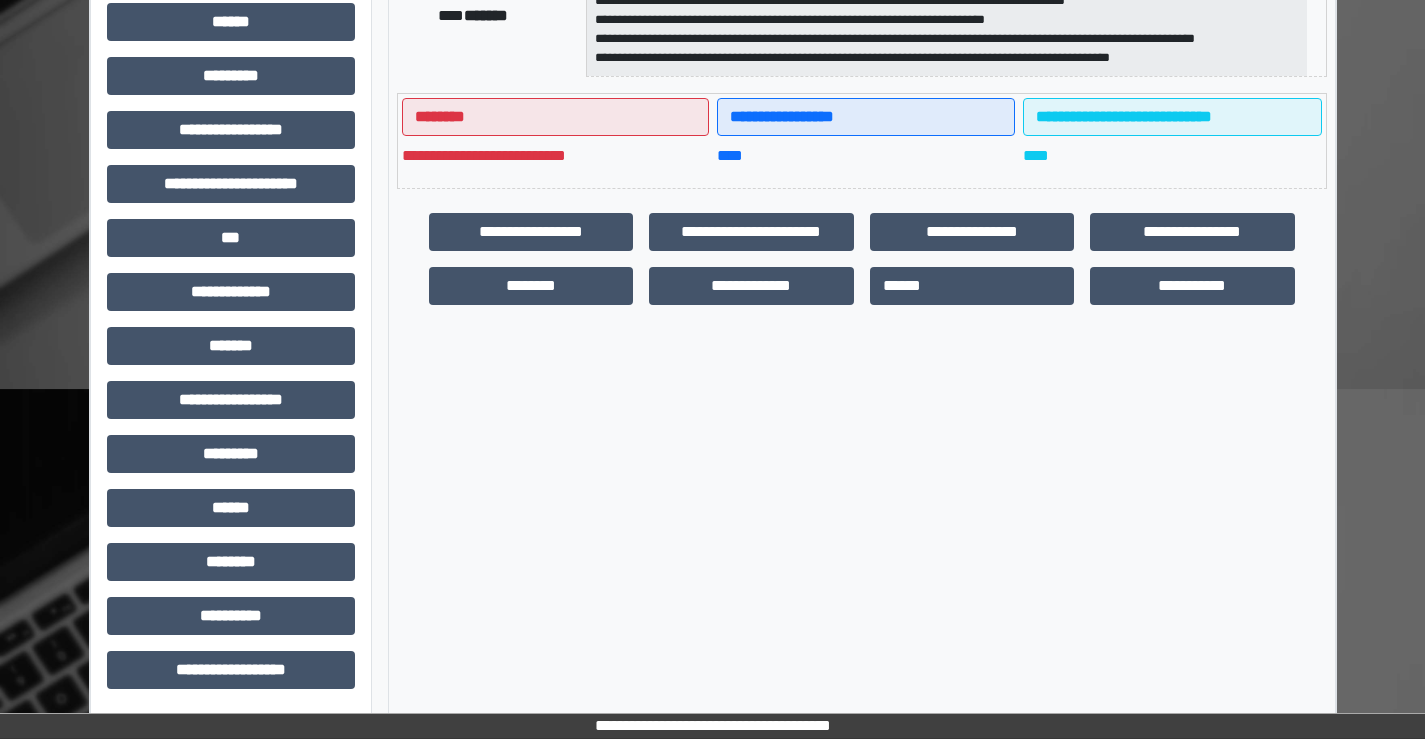 scroll, scrollTop: 435, scrollLeft: 0, axis: vertical 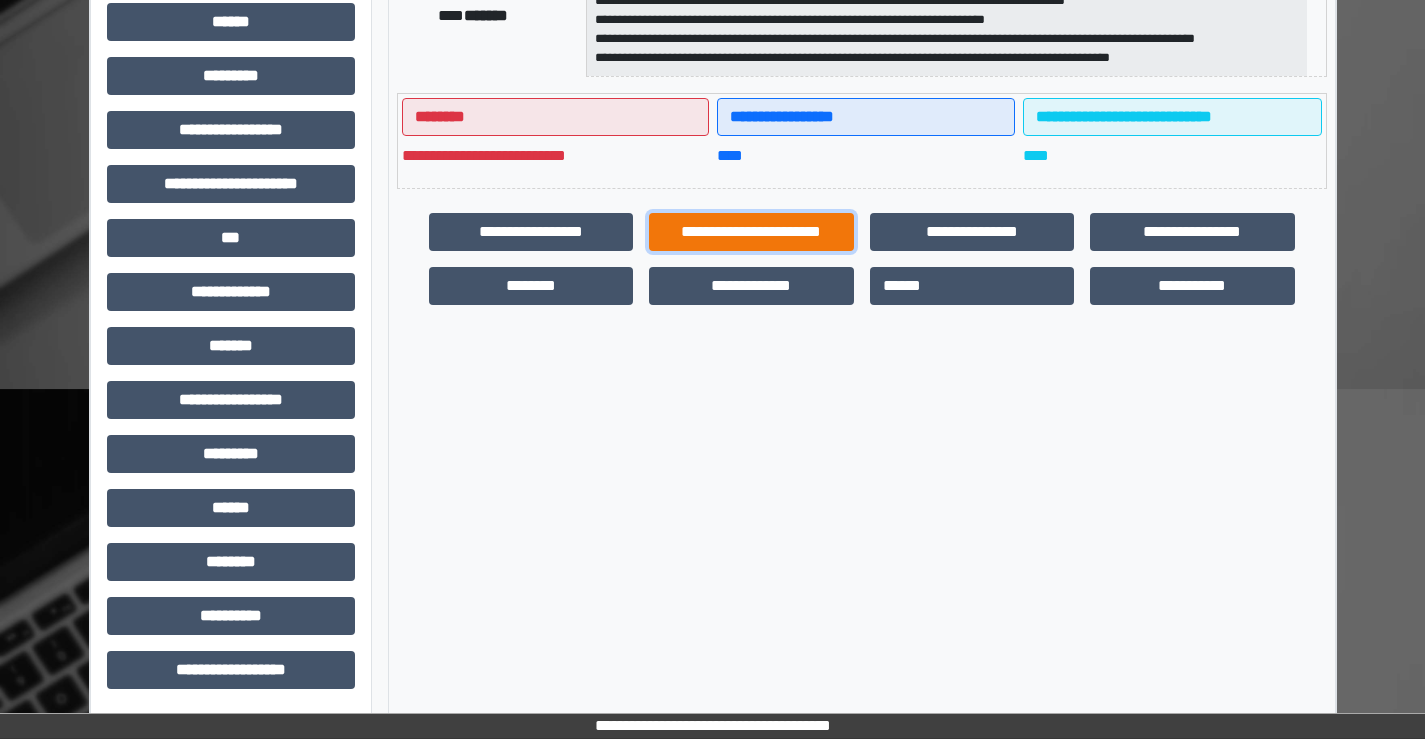 click on "**********" at bounding box center (751, 232) 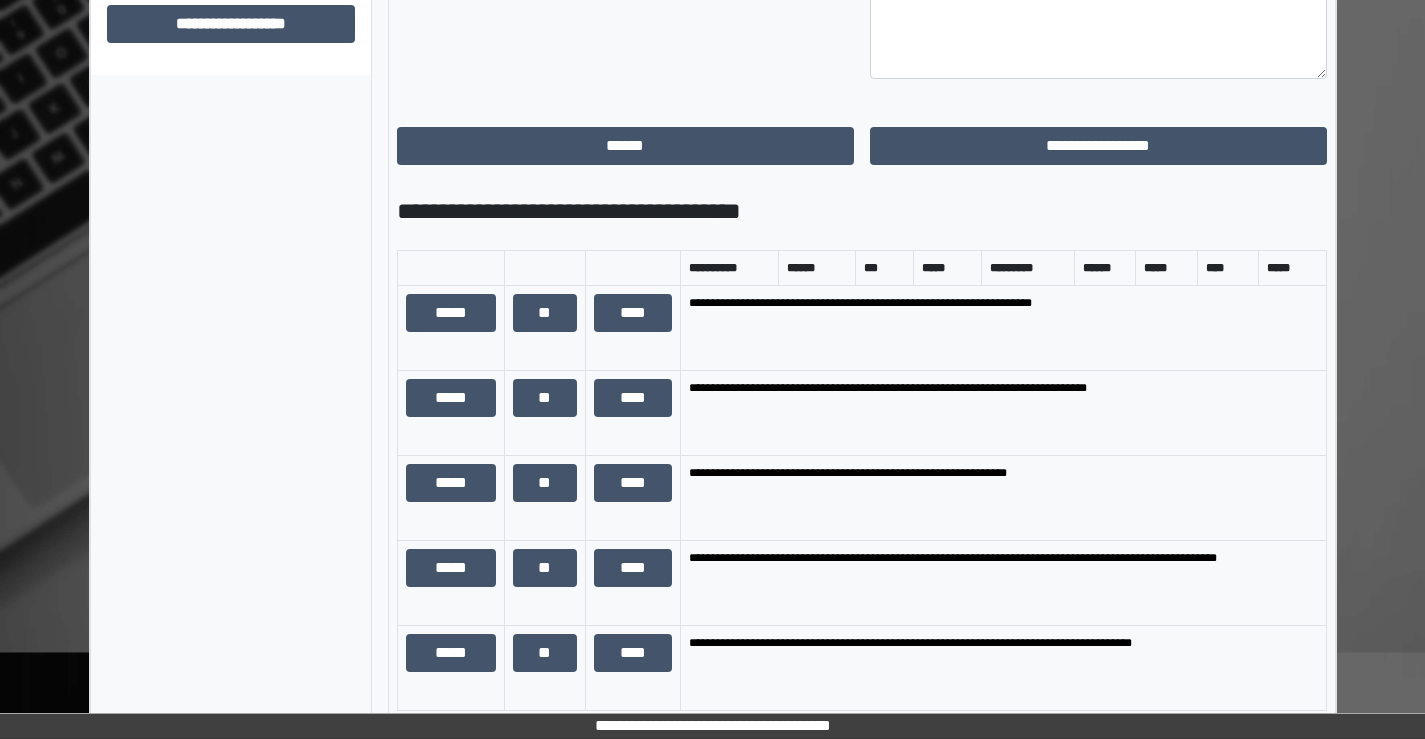 scroll, scrollTop: 1135, scrollLeft: 0, axis: vertical 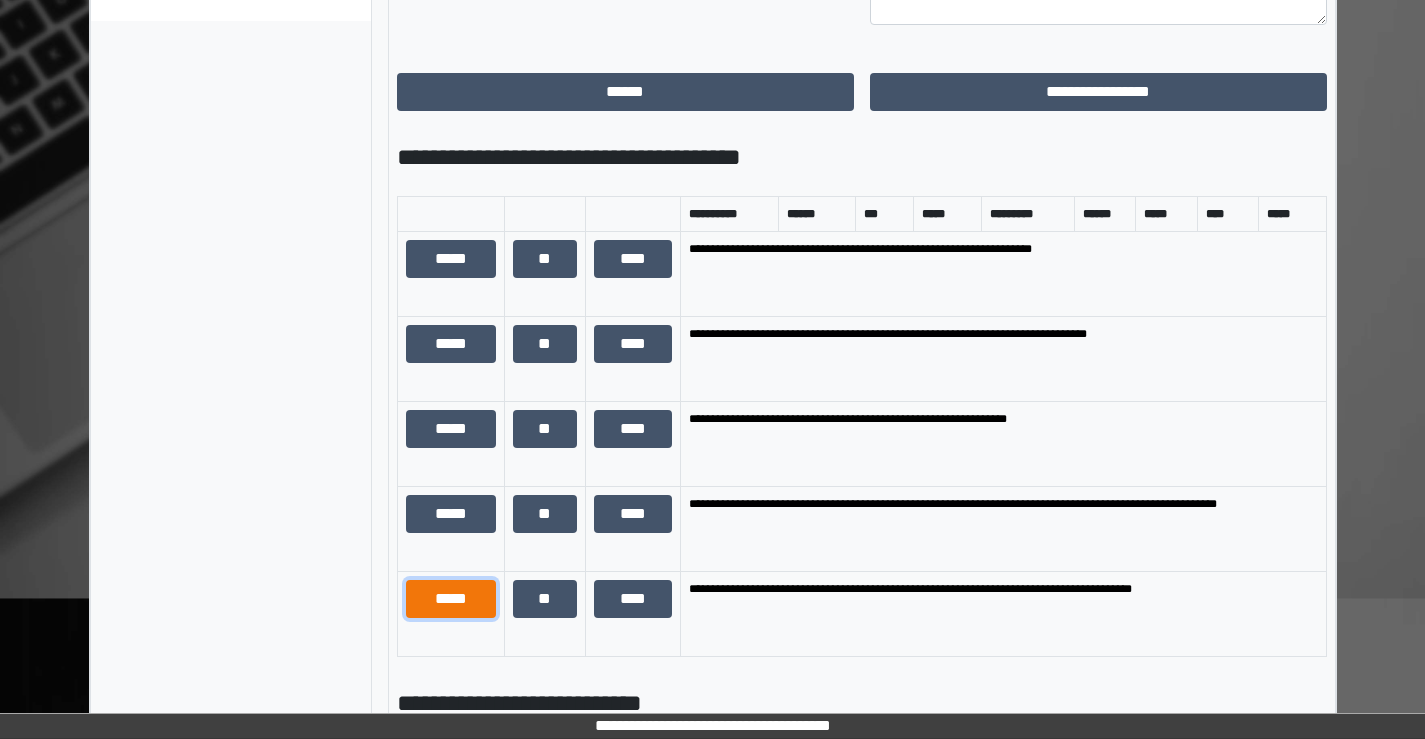 click on "*****" at bounding box center (451, 599) 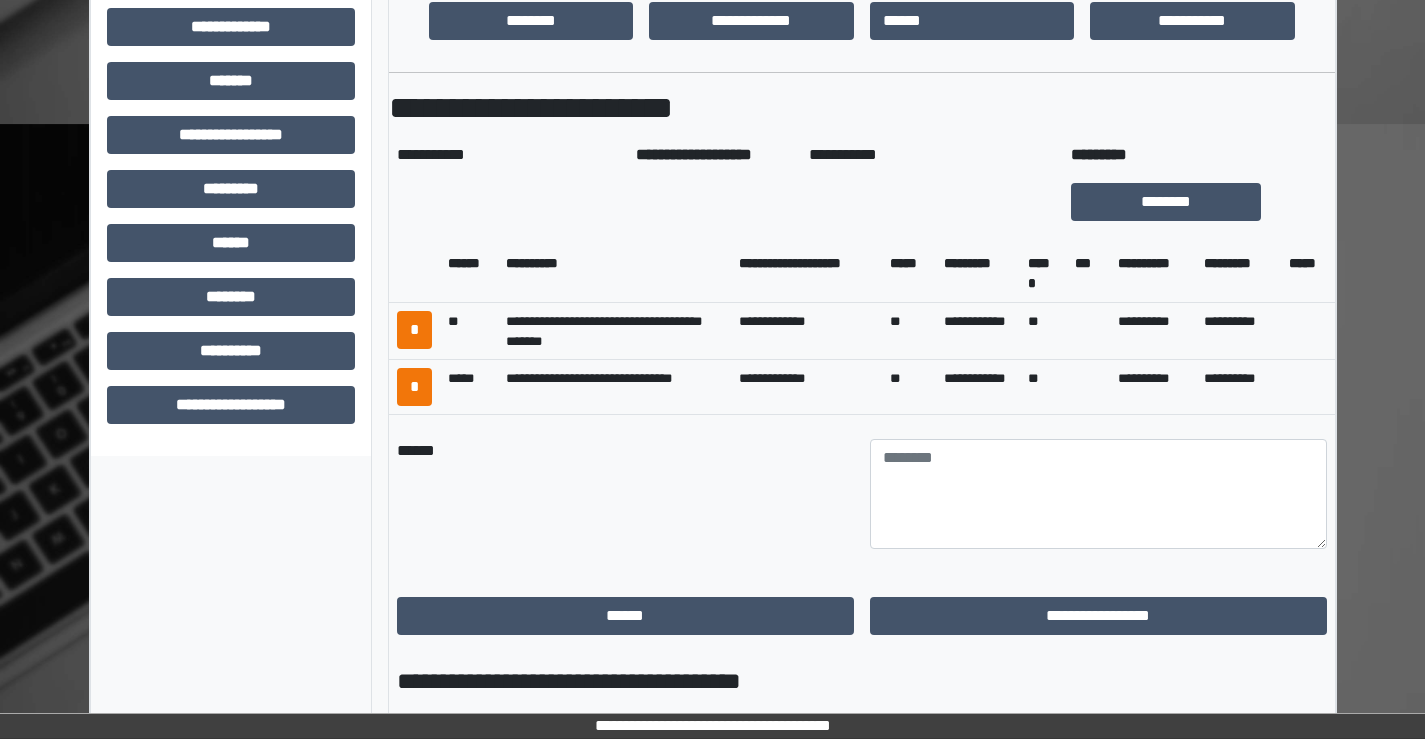 scroll, scrollTop: 735, scrollLeft: 0, axis: vertical 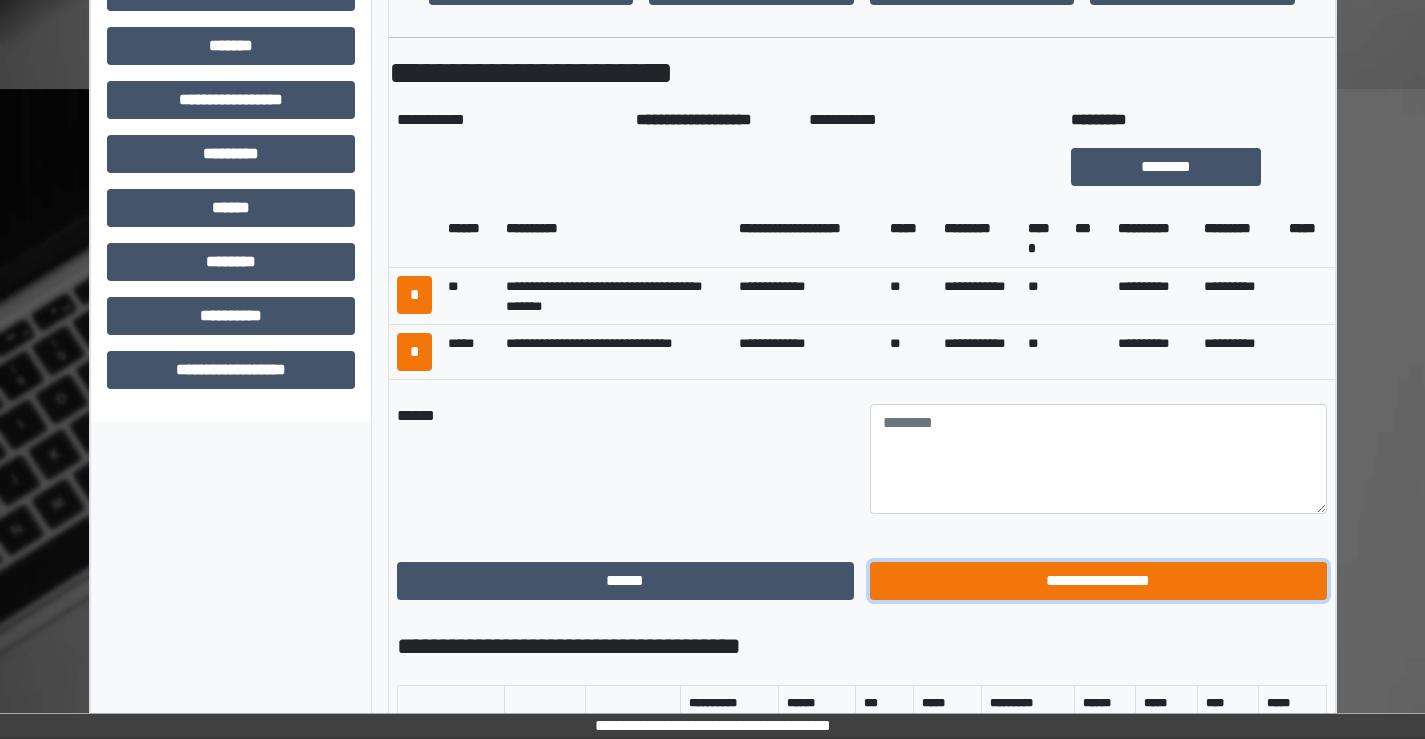 click on "**********" at bounding box center [1098, 581] 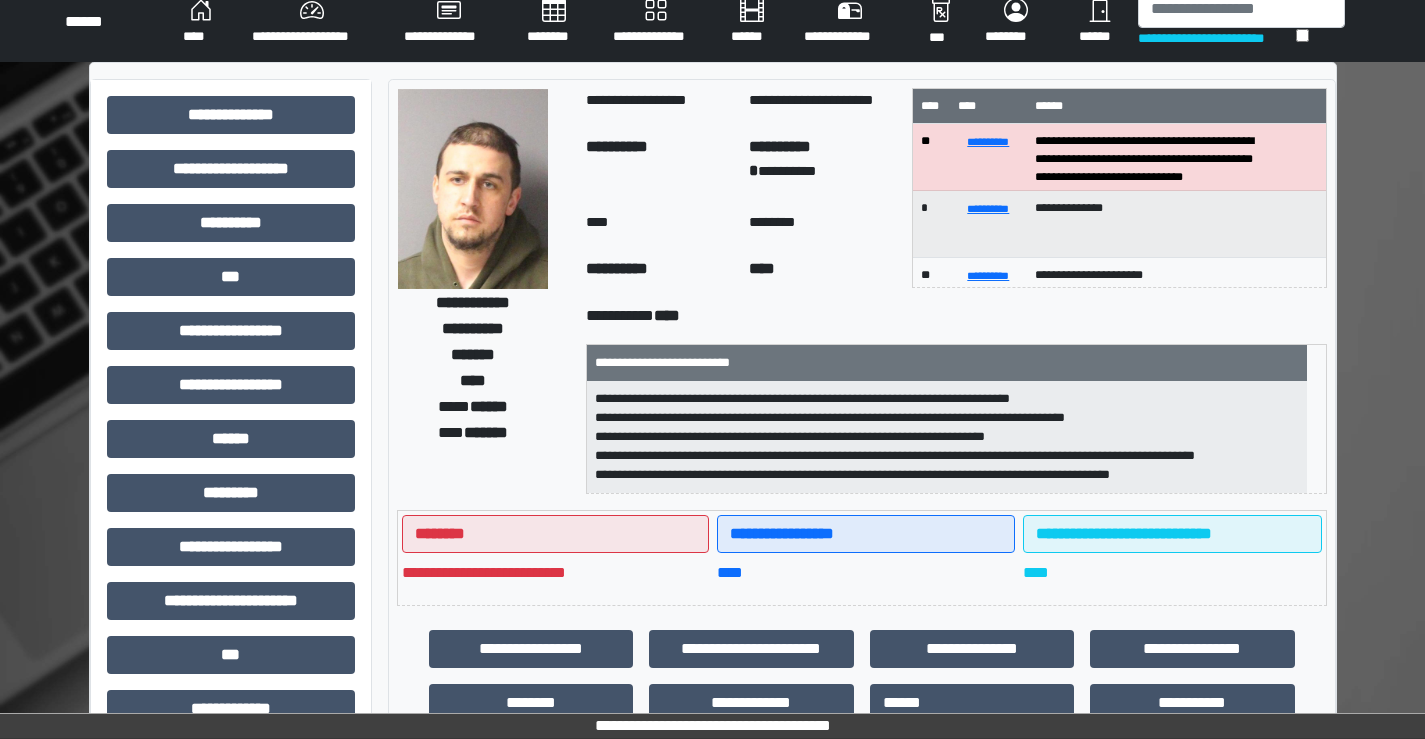 scroll, scrollTop: 0, scrollLeft: 0, axis: both 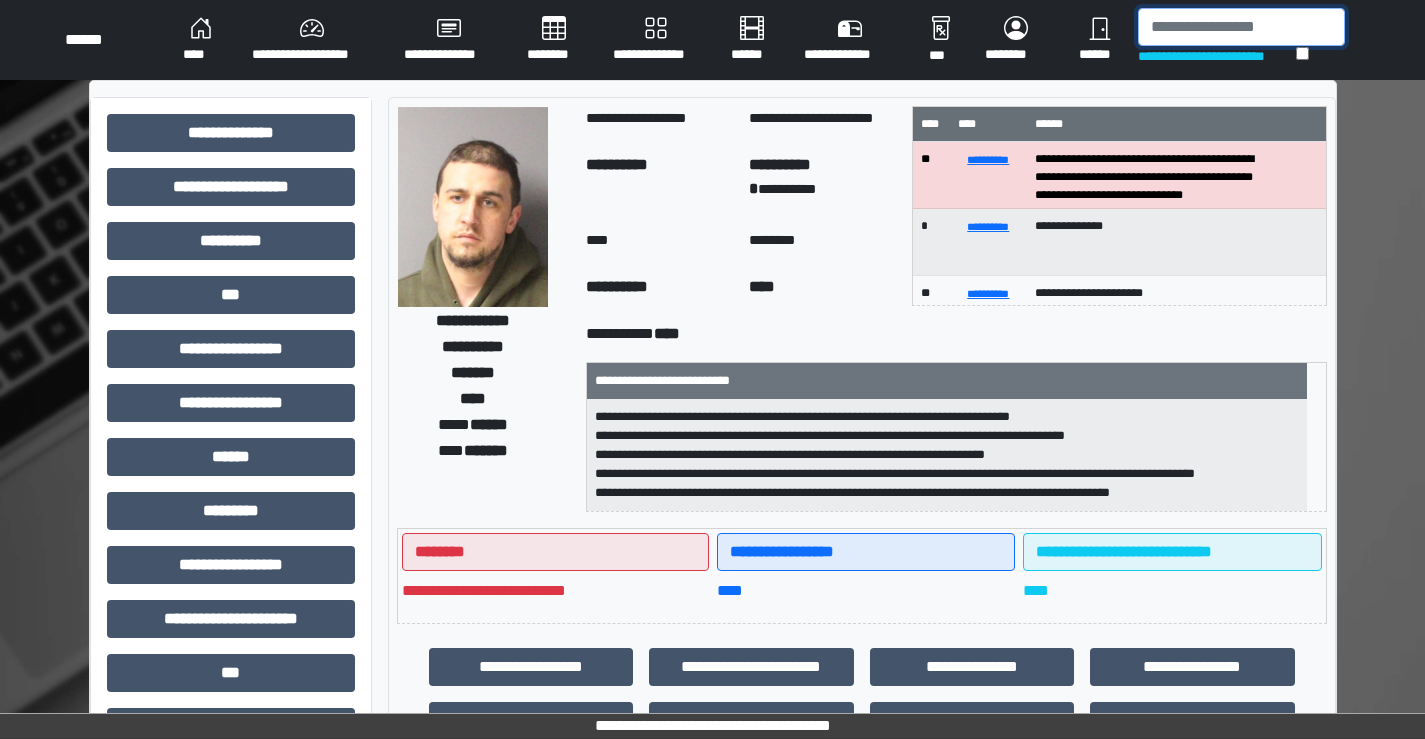 click at bounding box center [1241, 27] 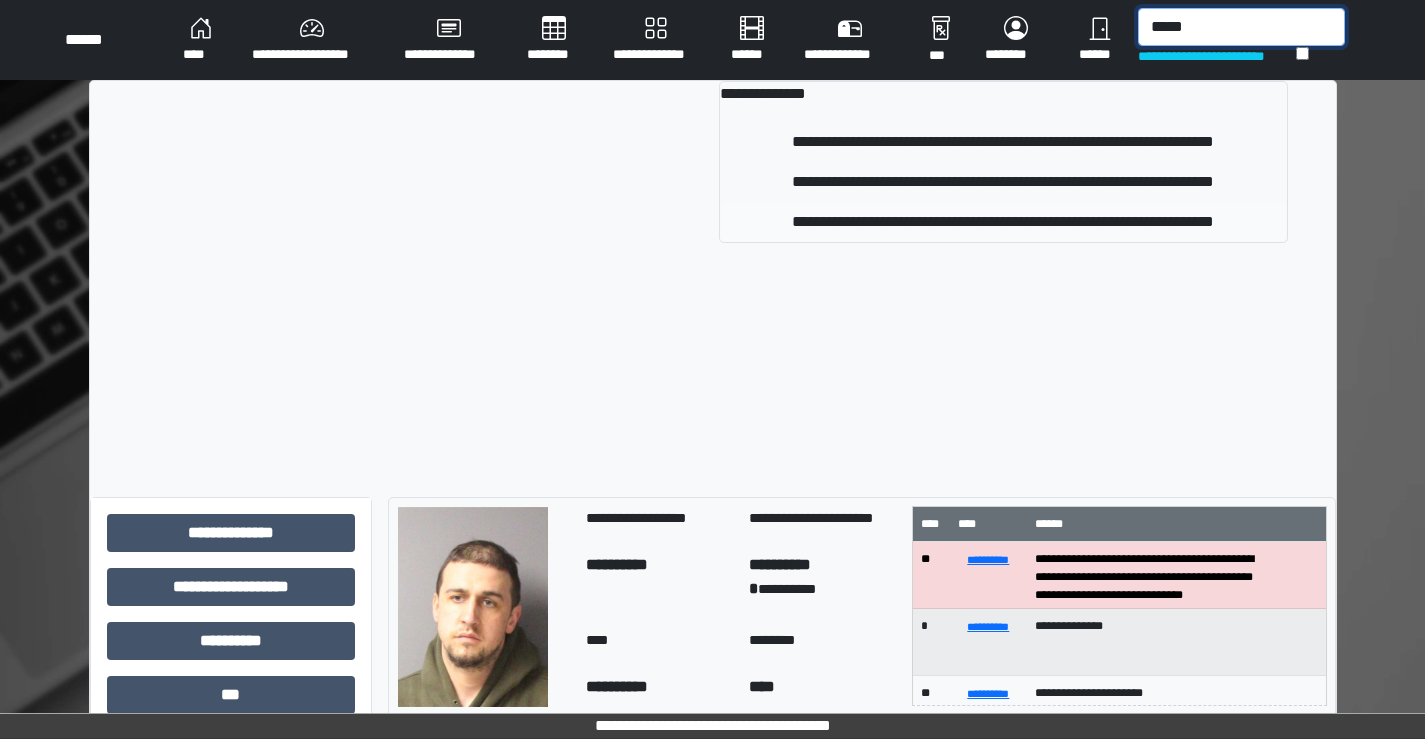 type on "*****" 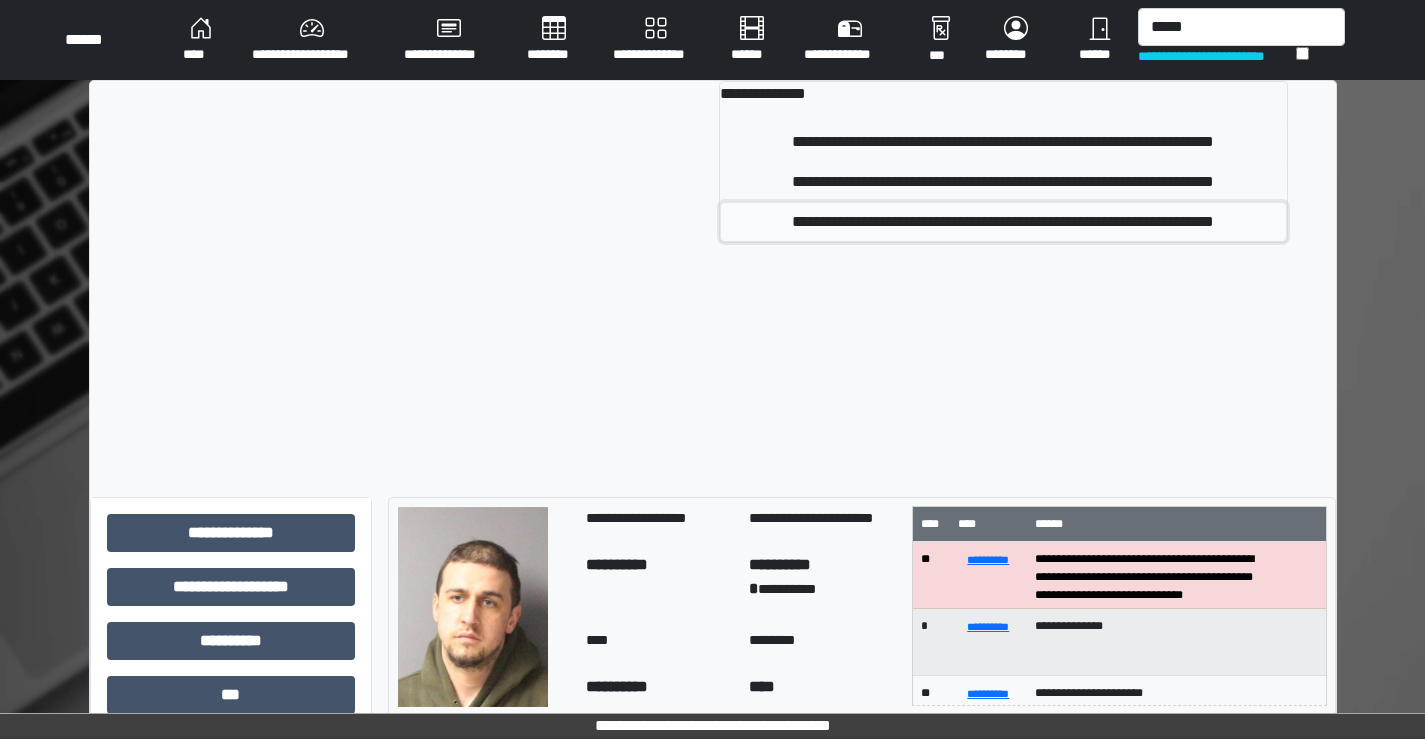 click on "**********" at bounding box center [1003, 222] 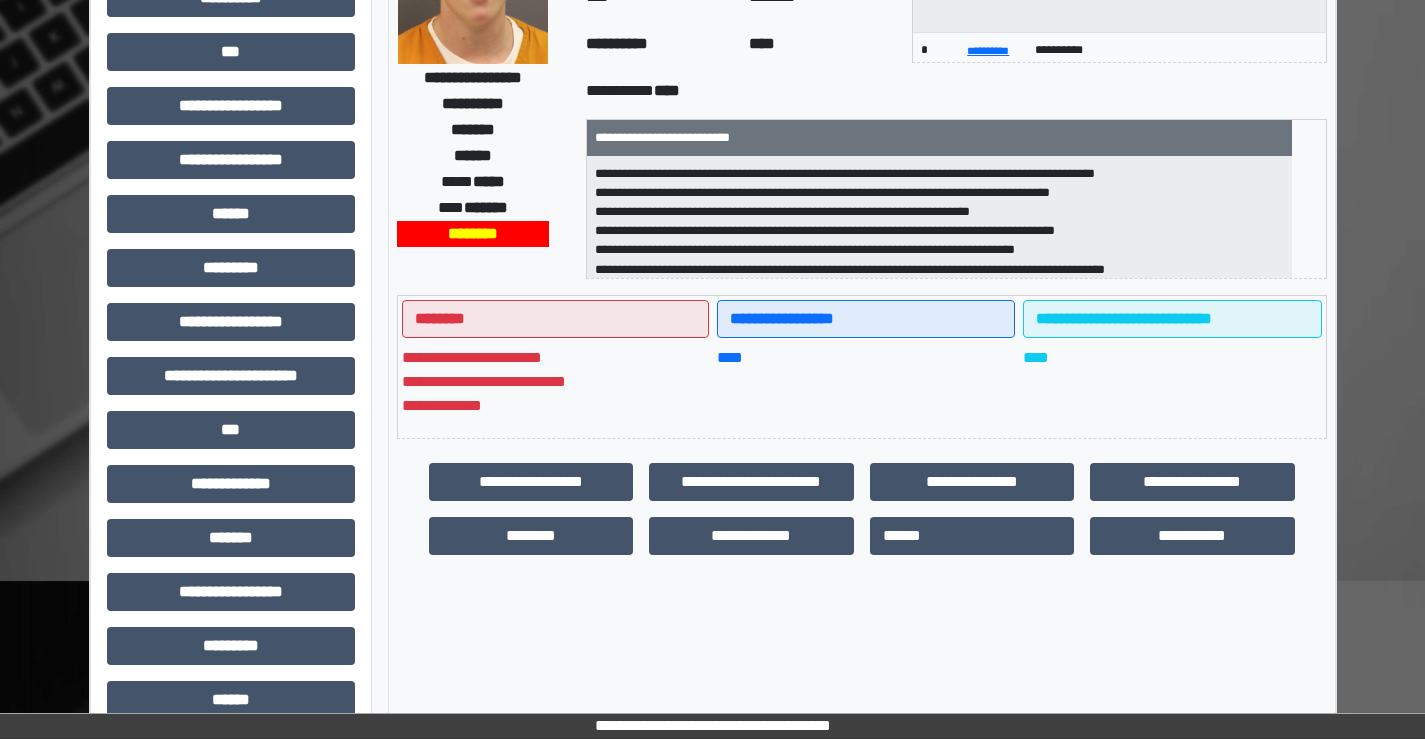 scroll, scrollTop: 400, scrollLeft: 0, axis: vertical 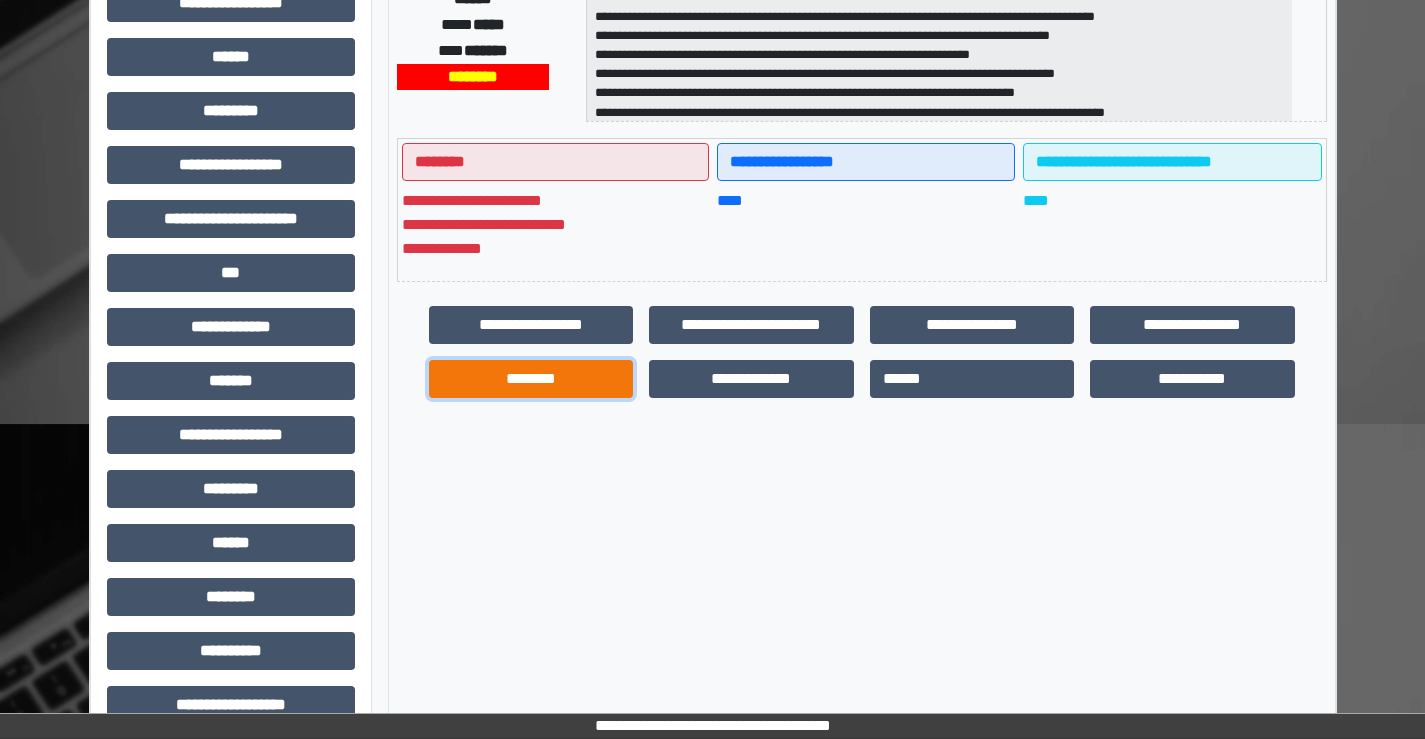 click on "********" at bounding box center [531, 379] 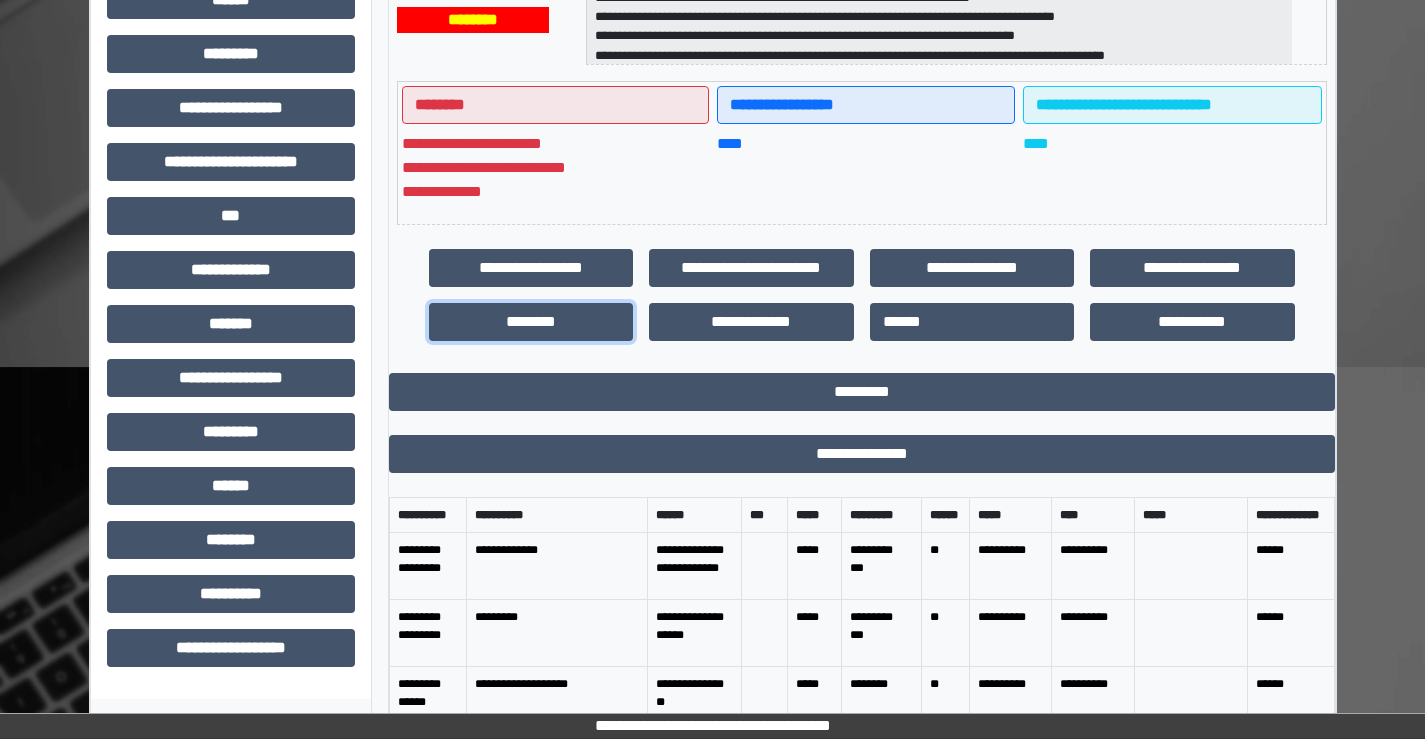 scroll, scrollTop: 635, scrollLeft: 0, axis: vertical 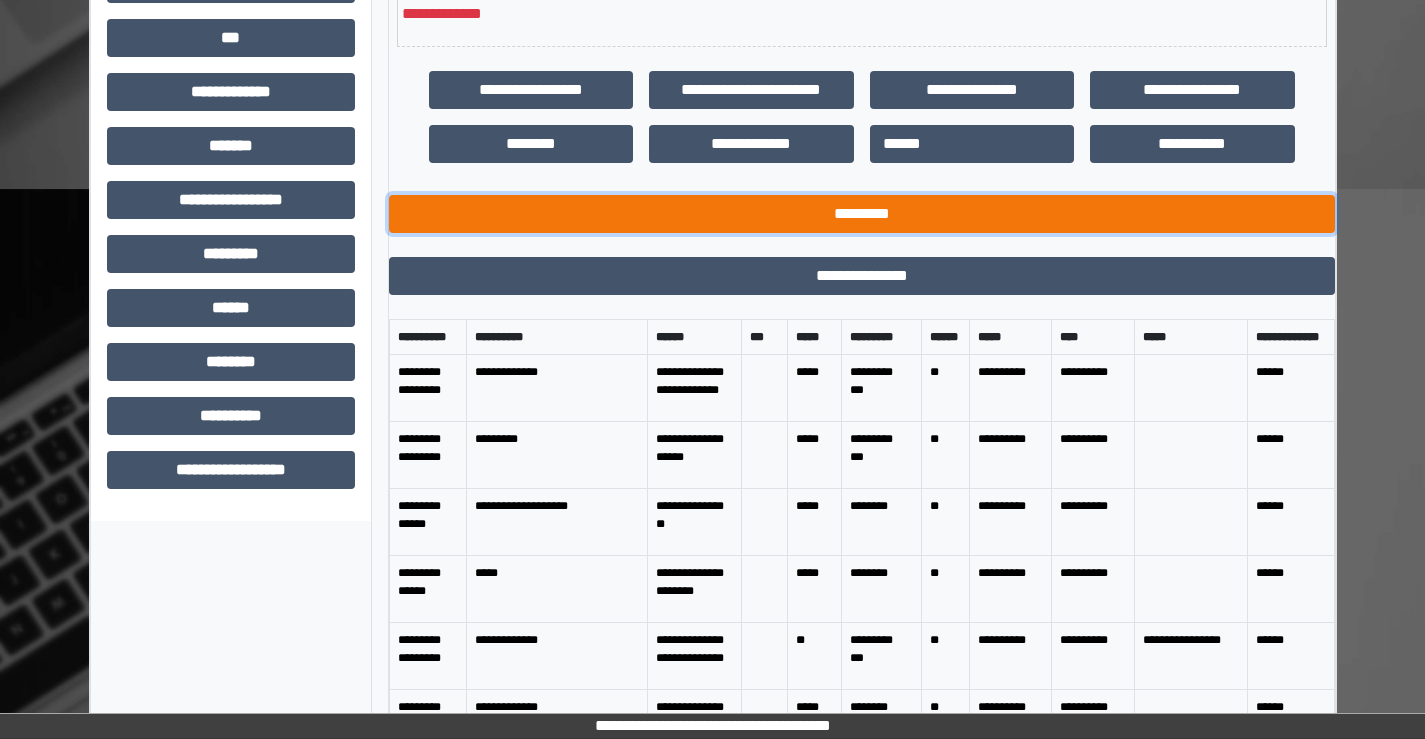 click on "*********" at bounding box center (862, 214) 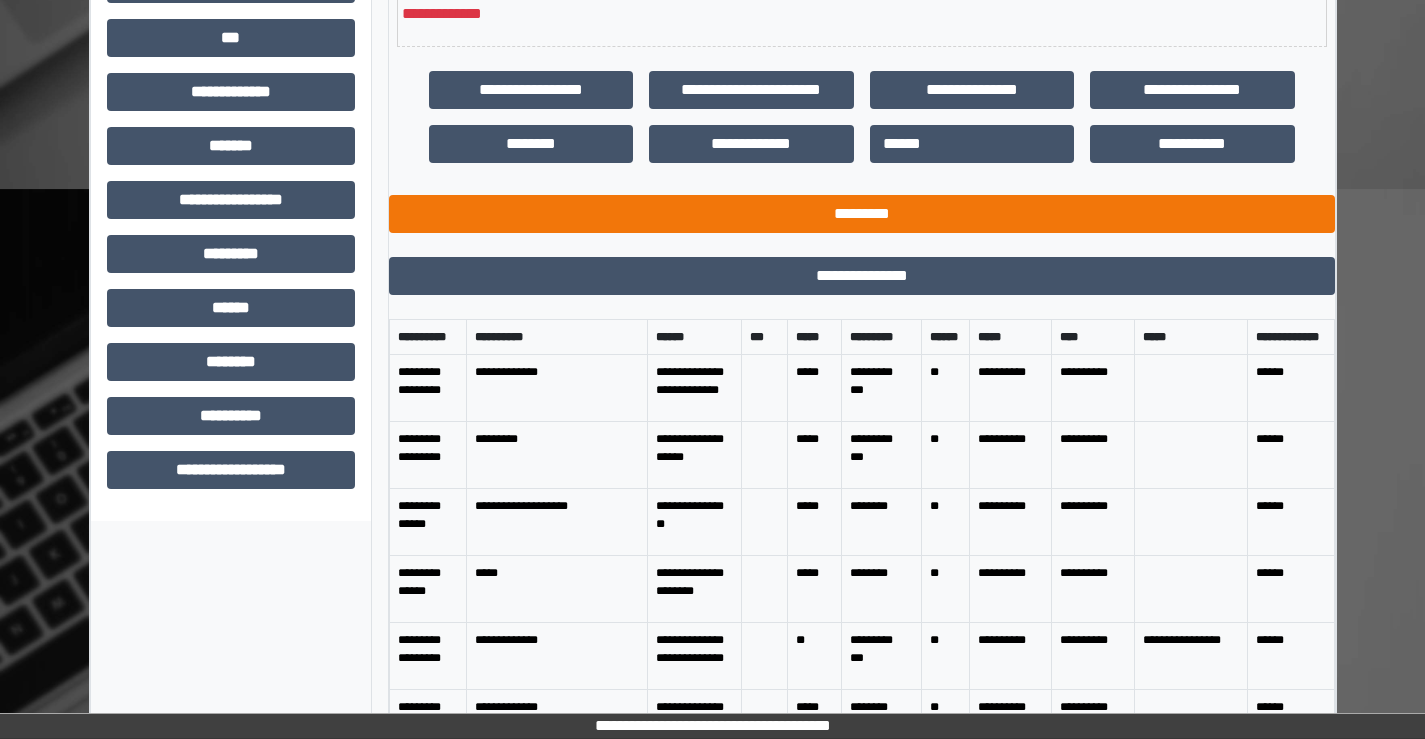 scroll, scrollTop: 435, scrollLeft: 0, axis: vertical 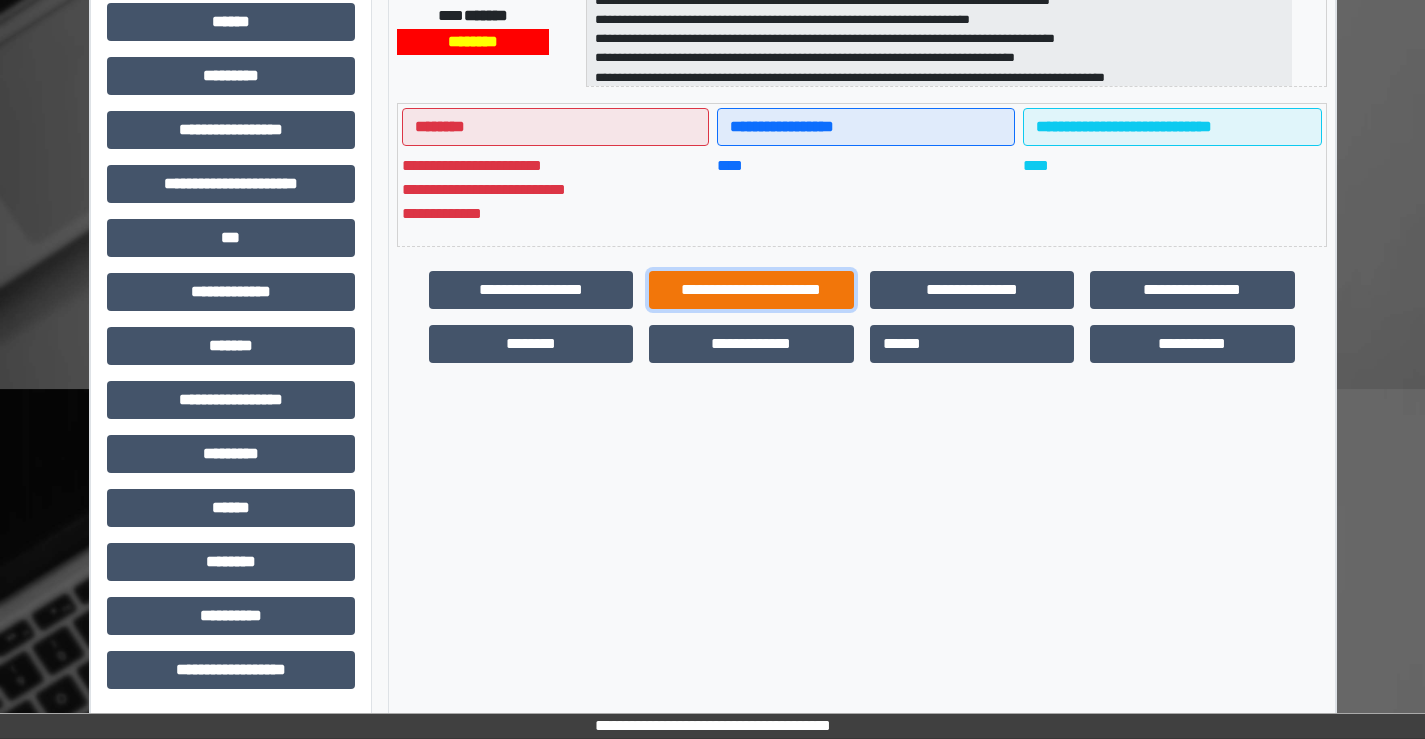 click on "**********" at bounding box center [751, 290] 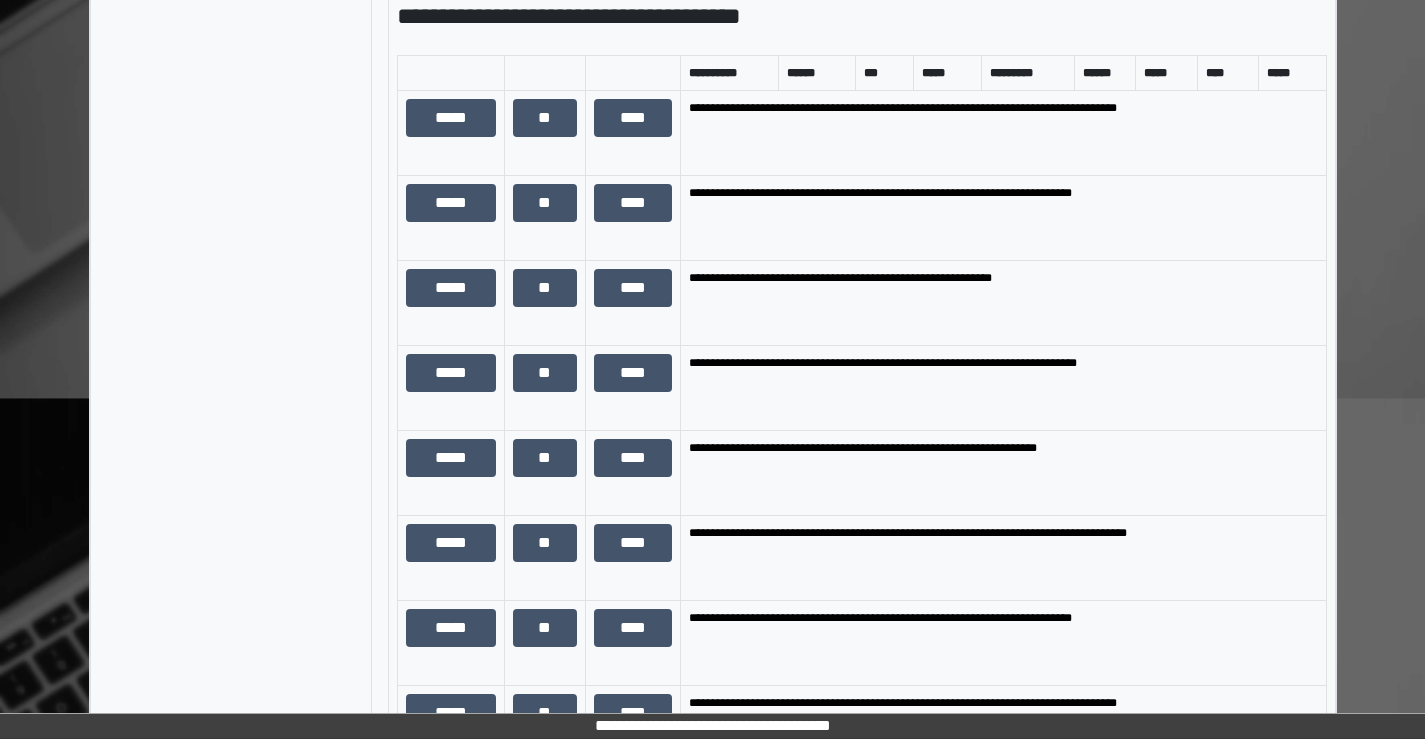 scroll, scrollTop: 1235, scrollLeft: 0, axis: vertical 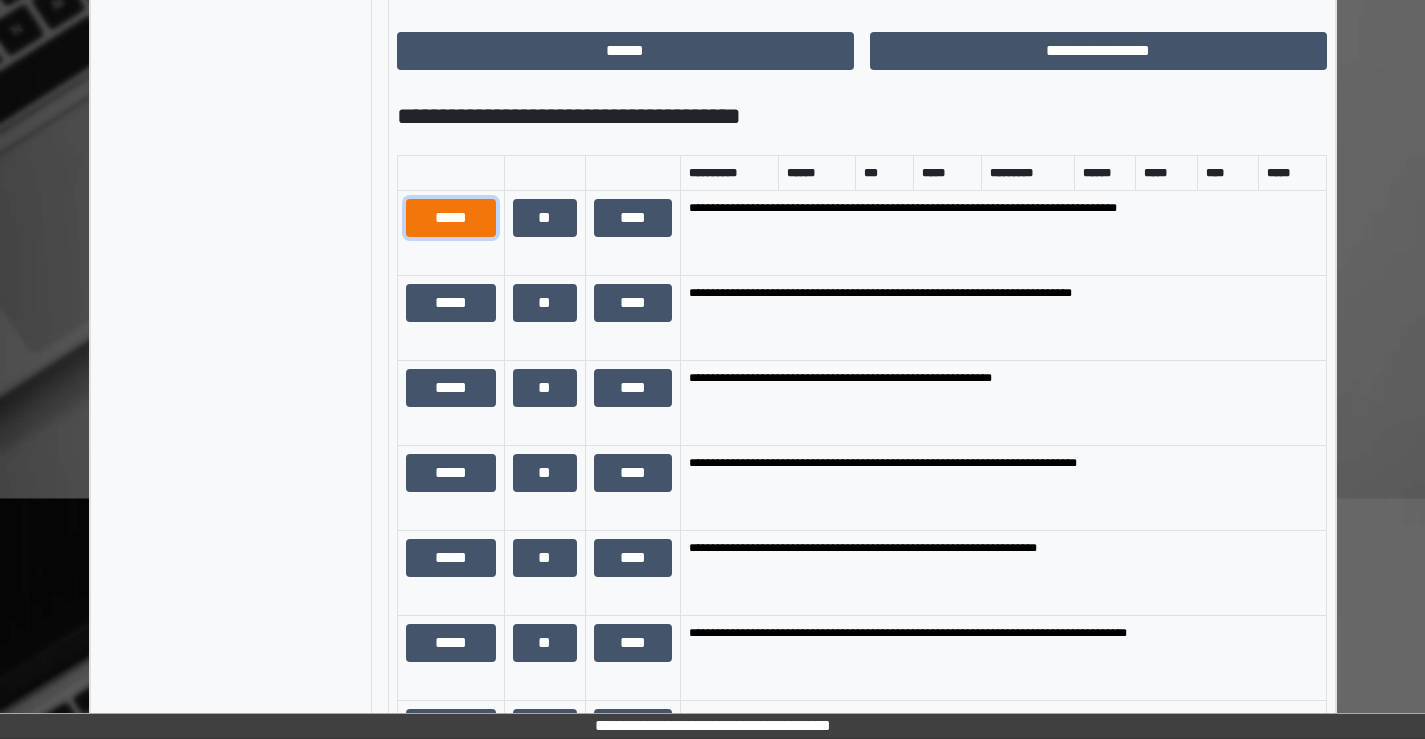 click on "*****" at bounding box center (451, 218) 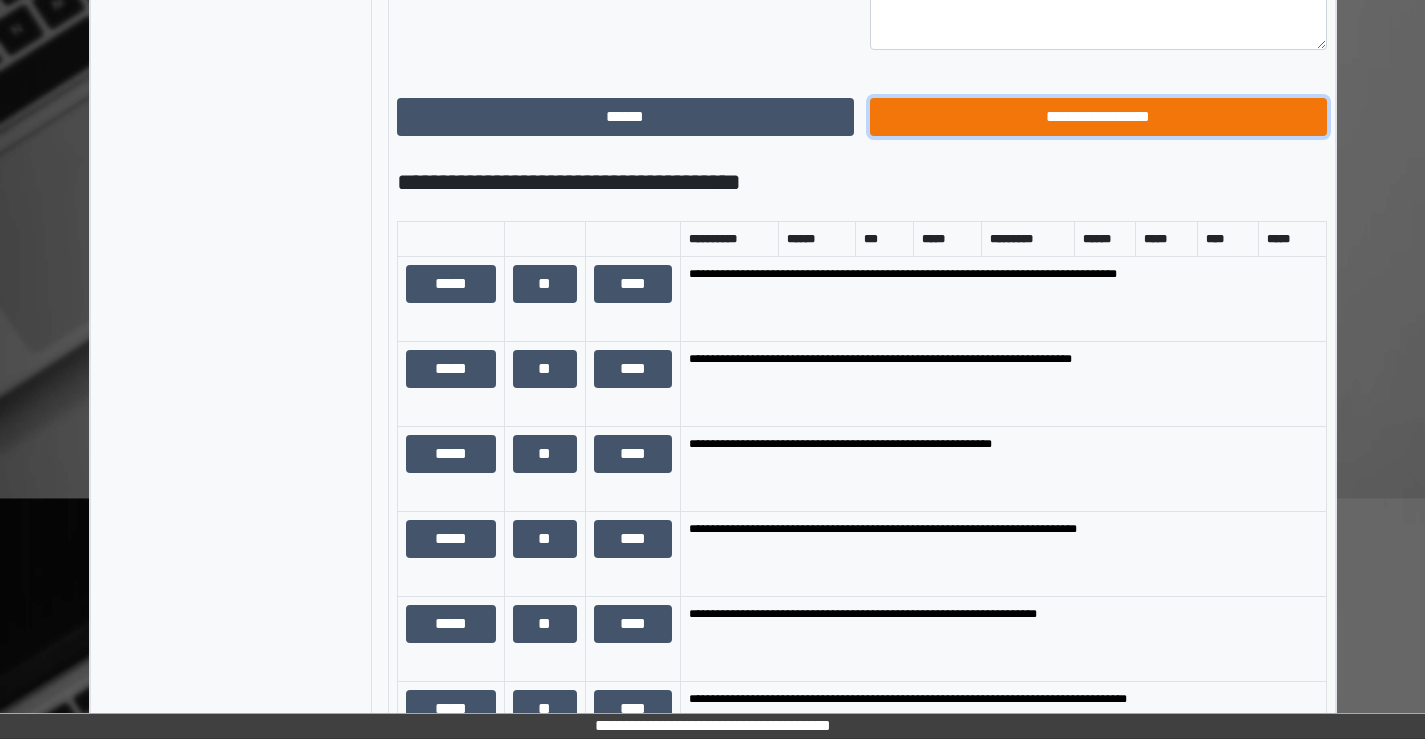 click on "**********" at bounding box center (1098, 117) 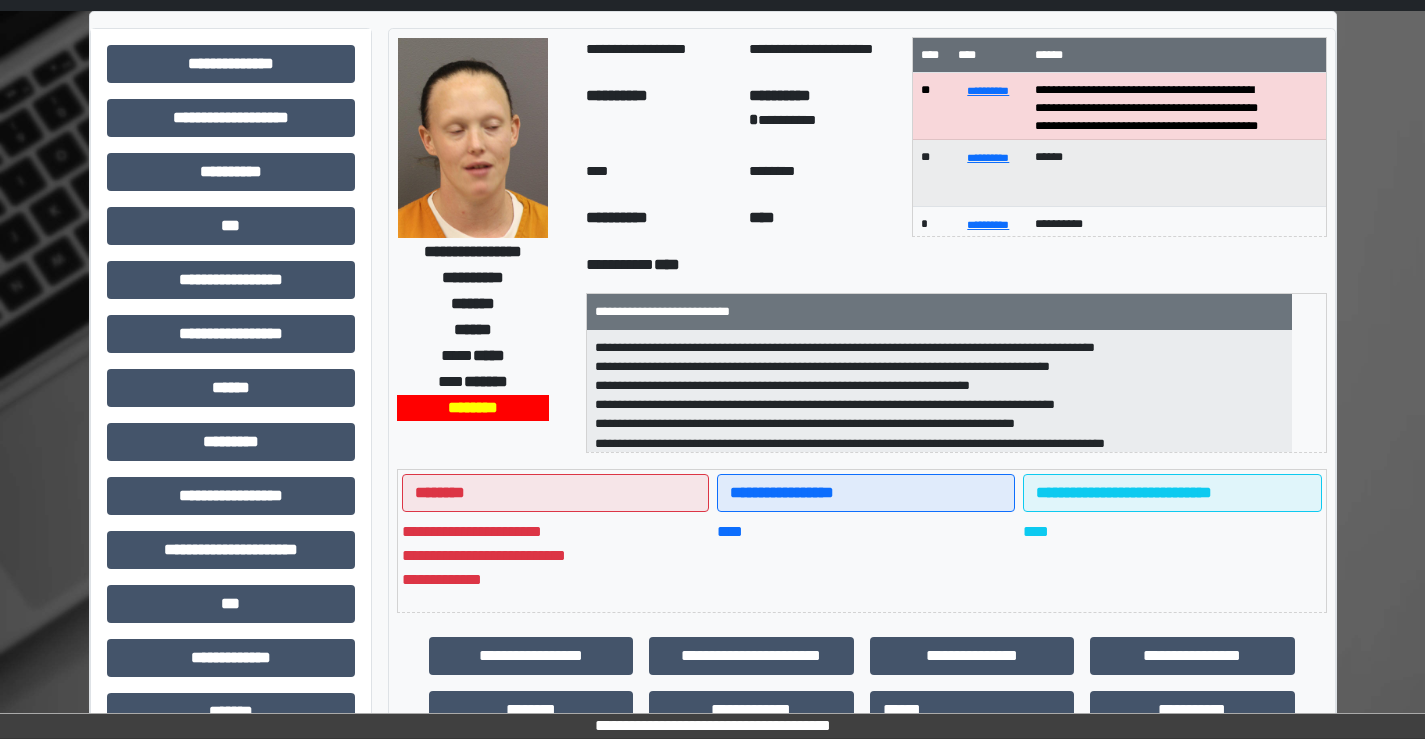 scroll, scrollTop: 0, scrollLeft: 0, axis: both 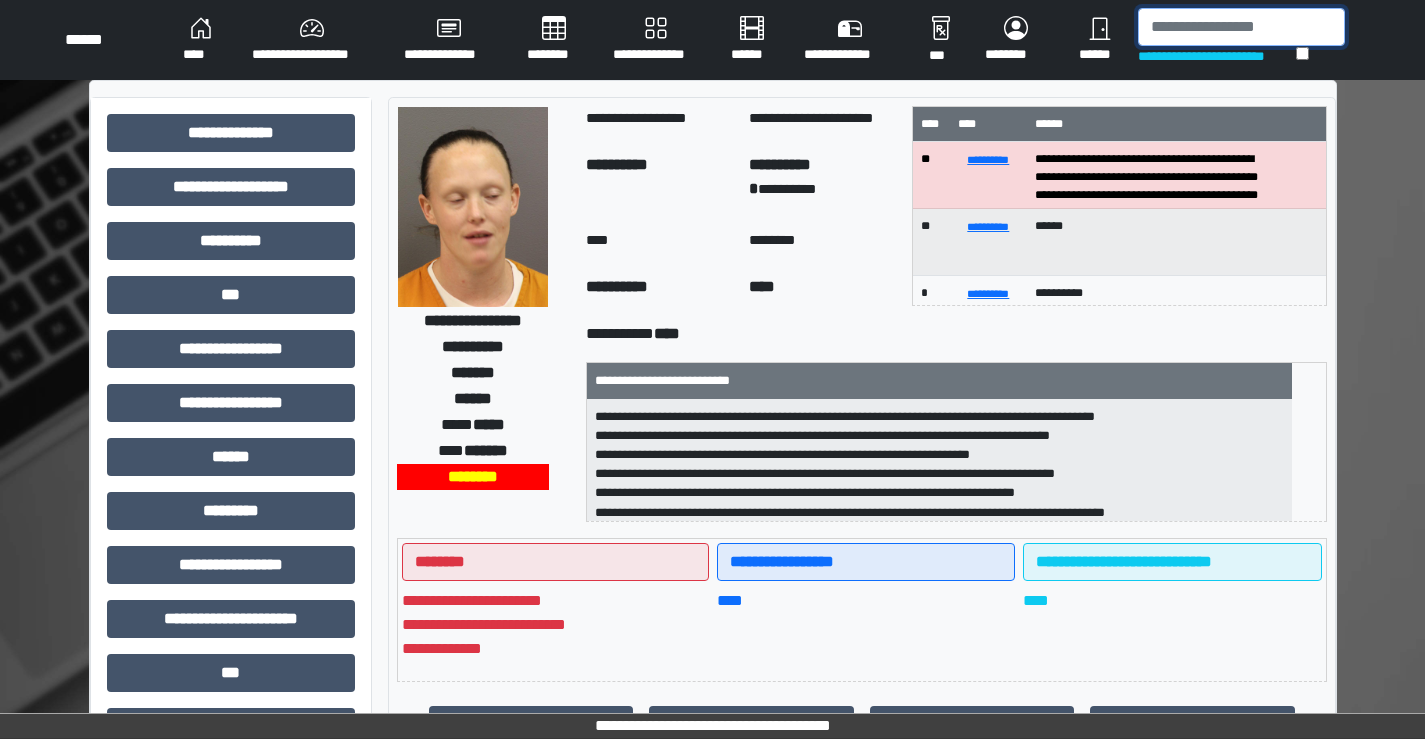 click at bounding box center (1241, 27) 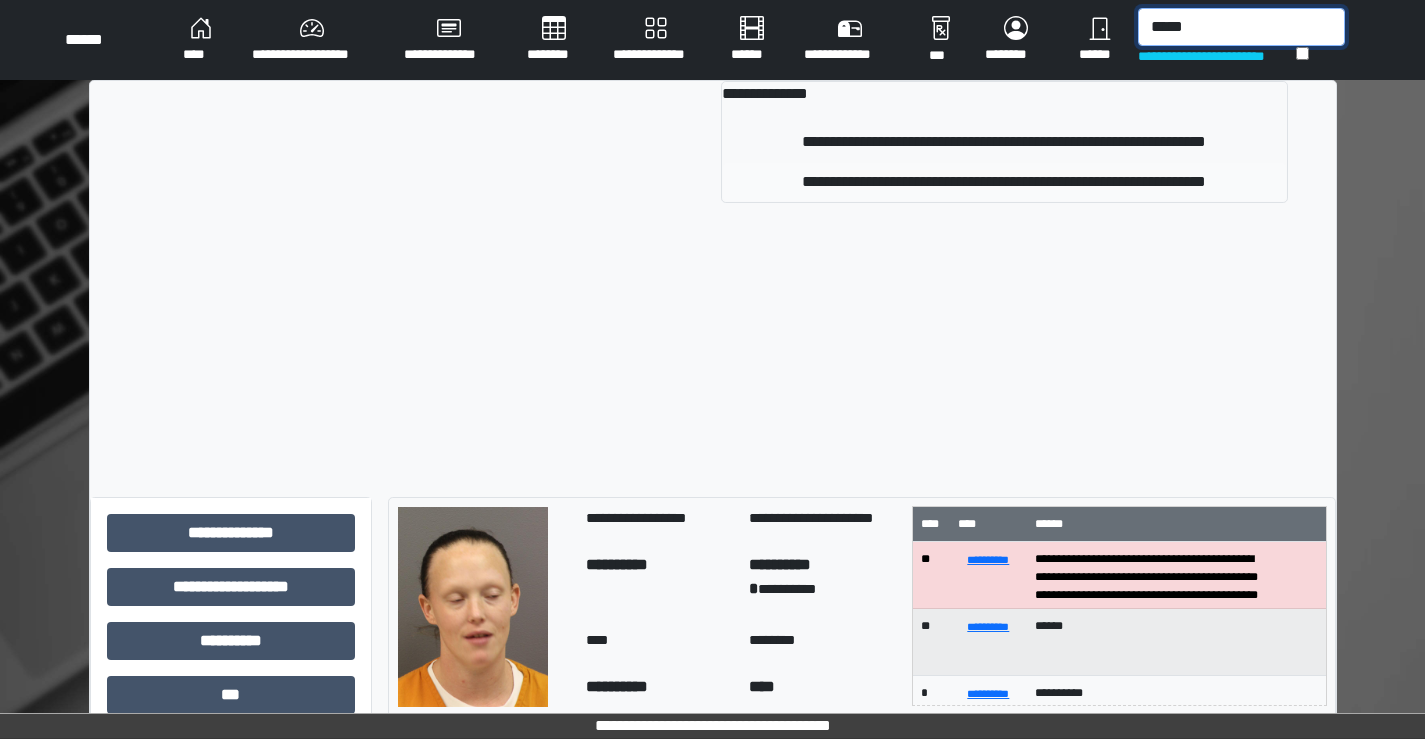 type on "*****" 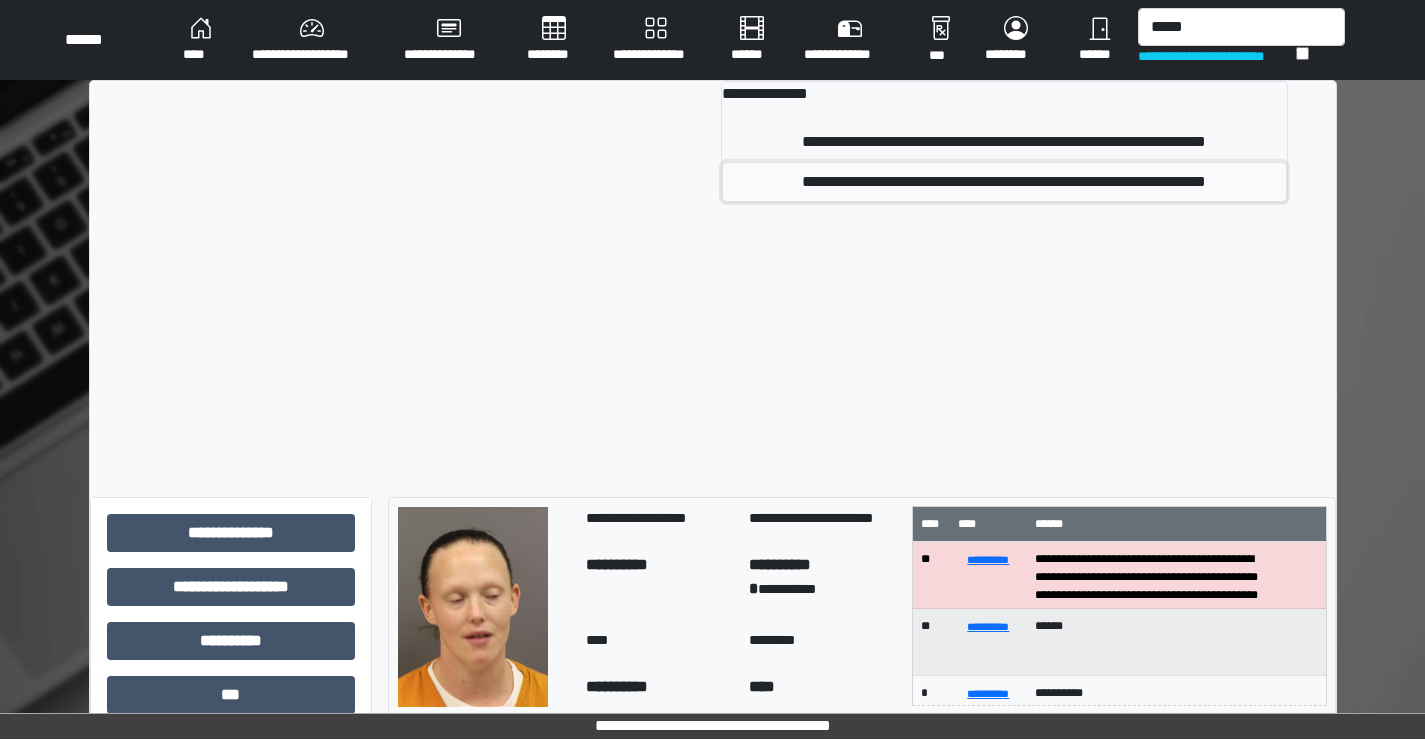 click on "**********" at bounding box center (1004, 182) 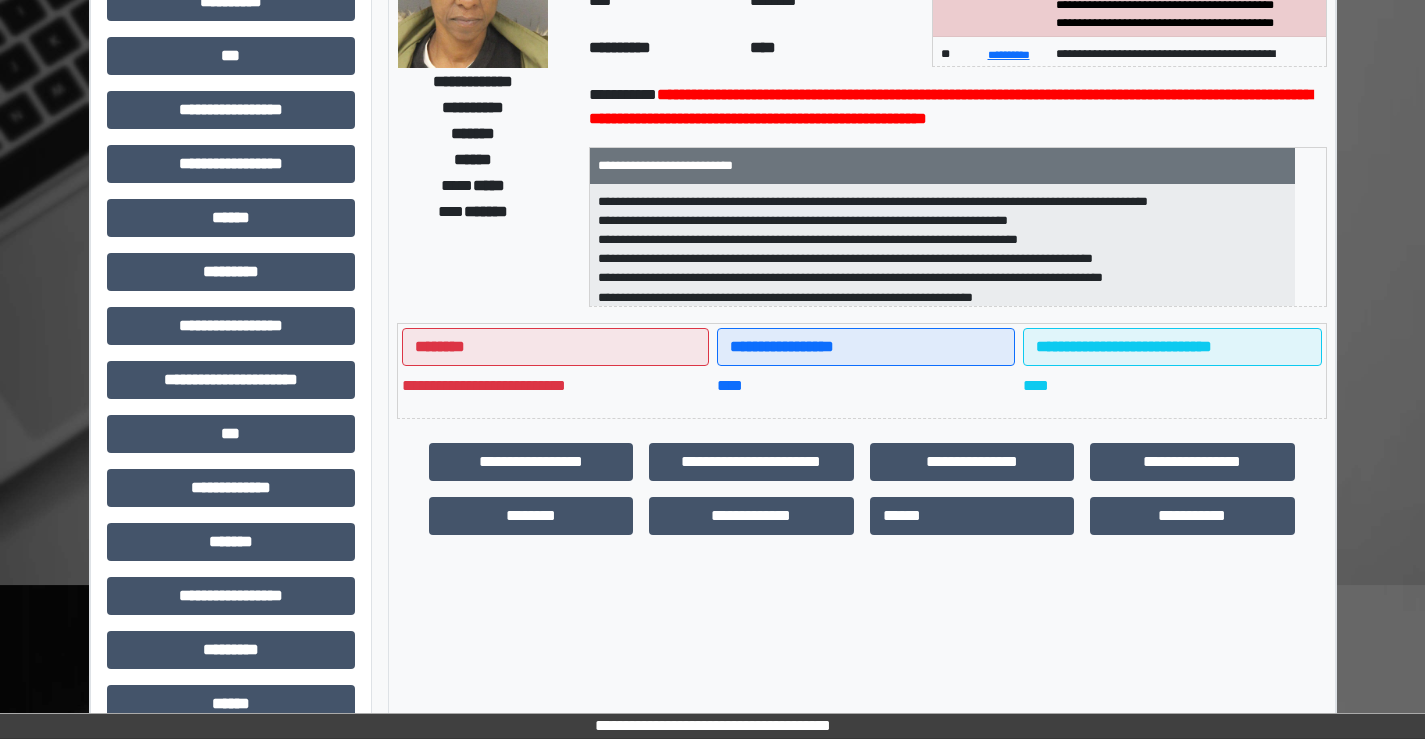 scroll, scrollTop: 300, scrollLeft: 0, axis: vertical 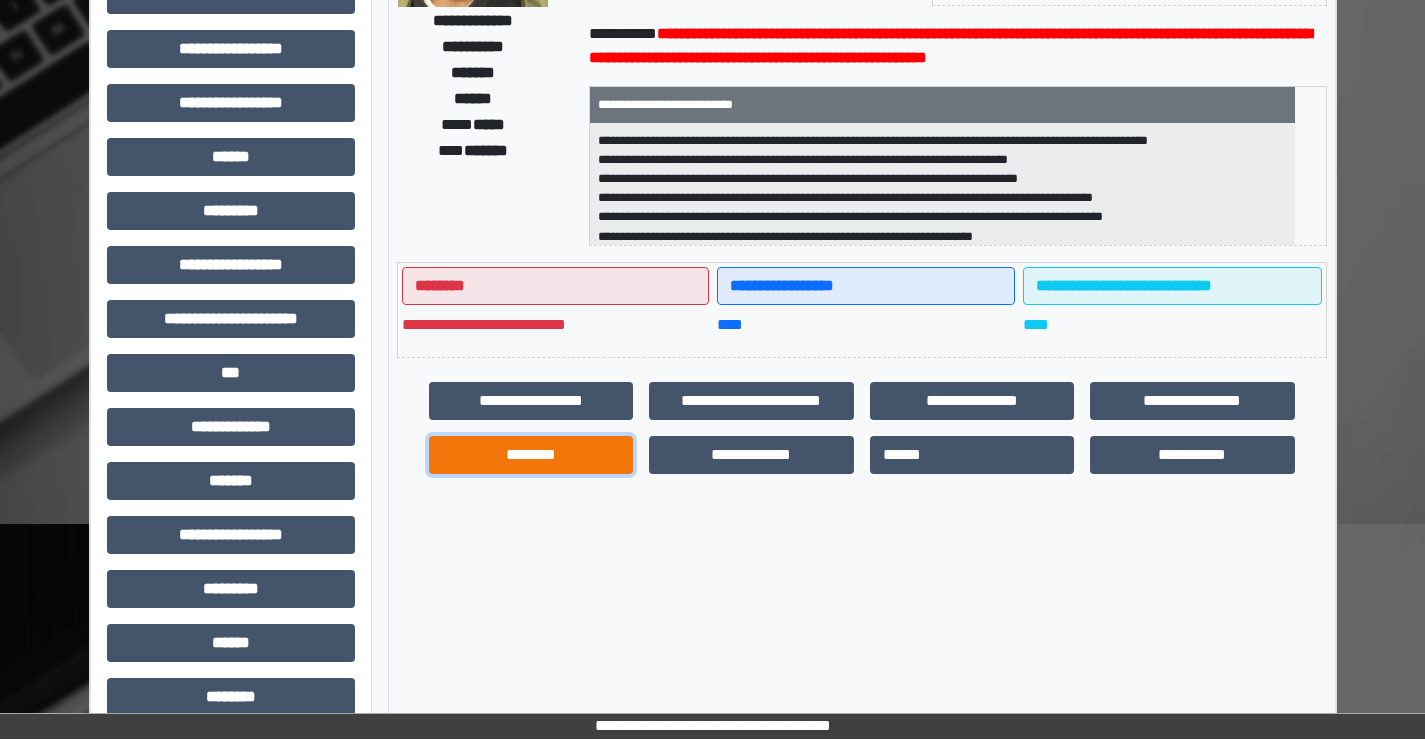 click on "********" at bounding box center (531, 455) 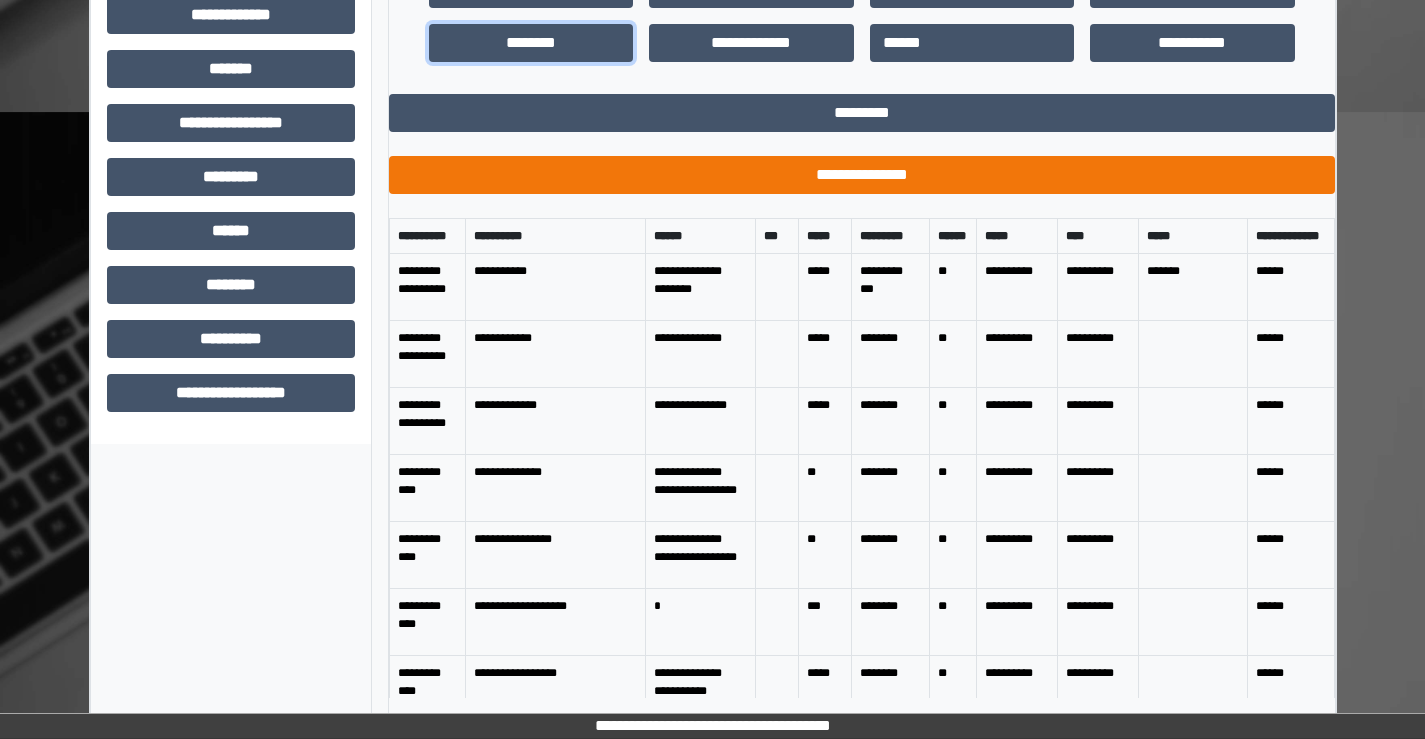 scroll, scrollTop: 713, scrollLeft: 0, axis: vertical 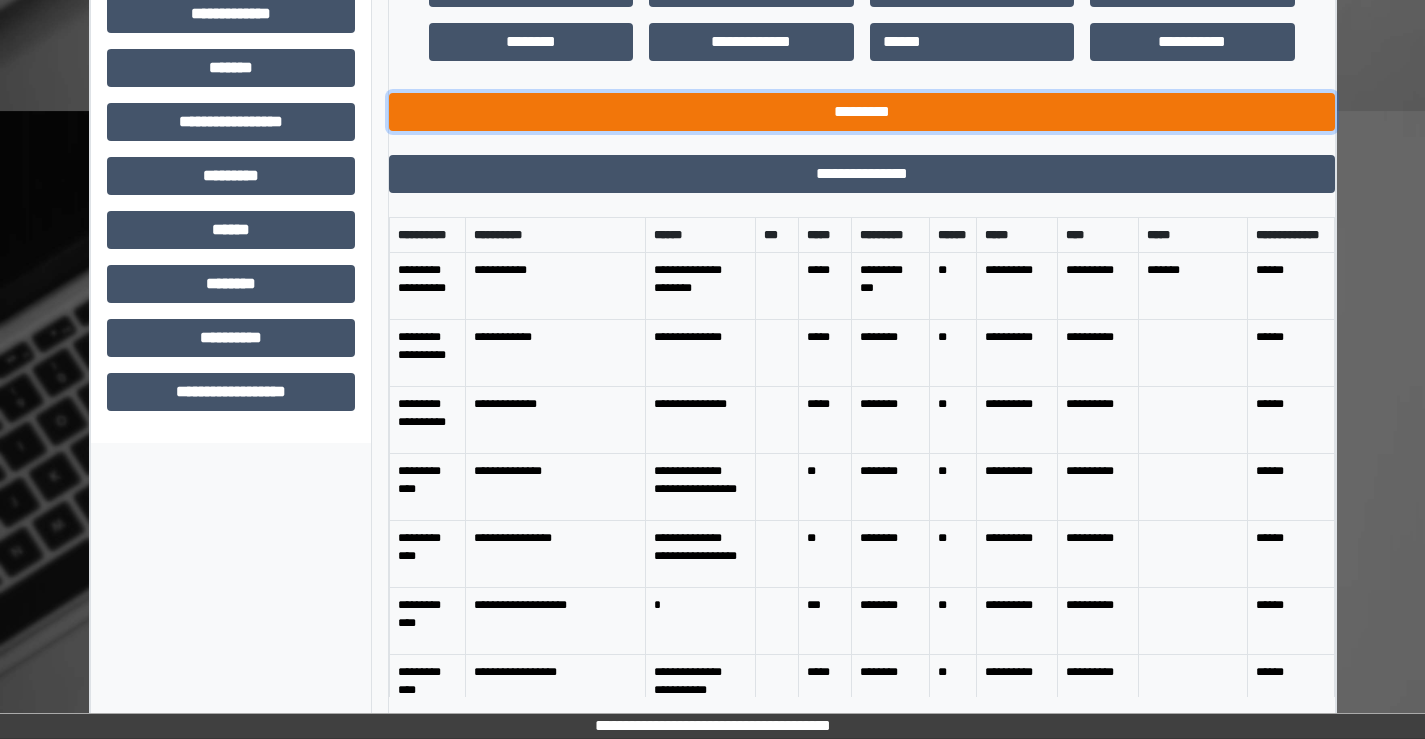 click on "*********" at bounding box center [862, 112] 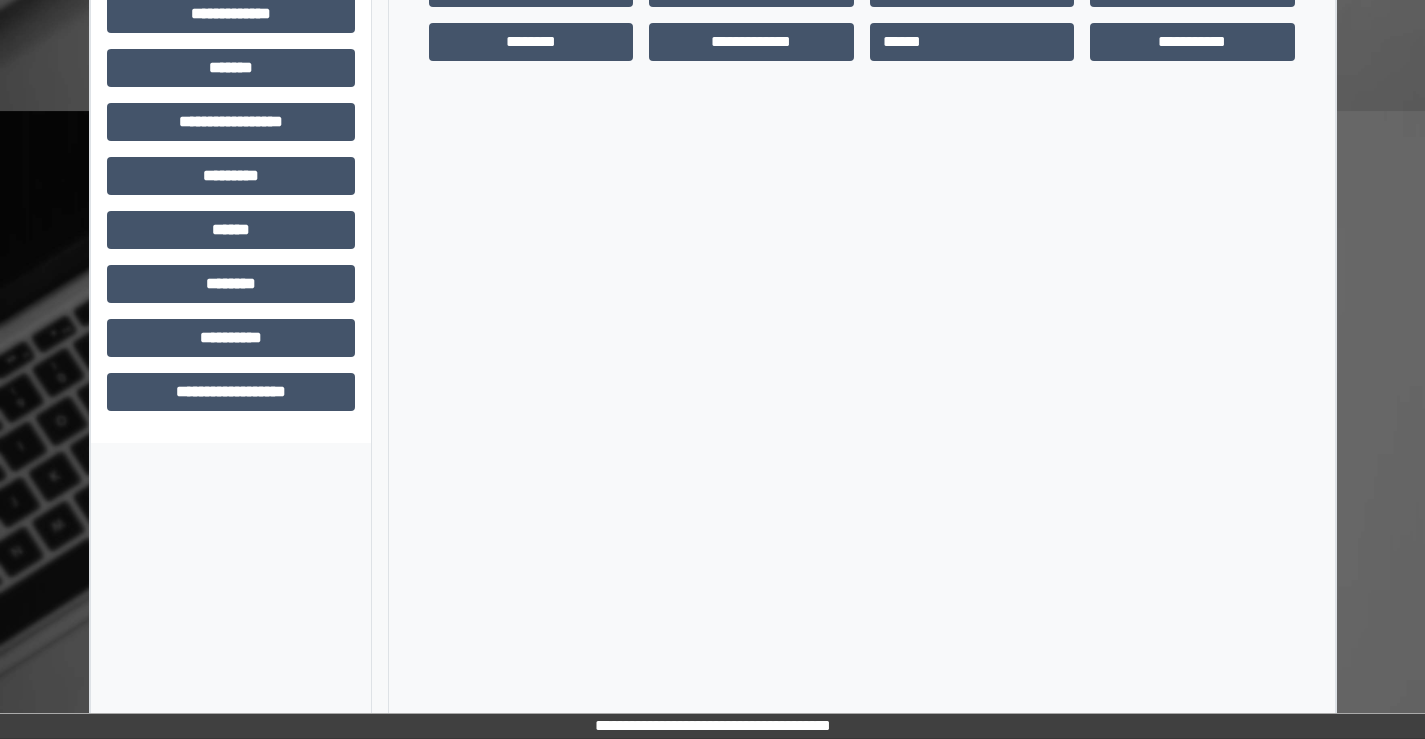 scroll, scrollTop: 435, scrollLeft: 0, axis: vertical 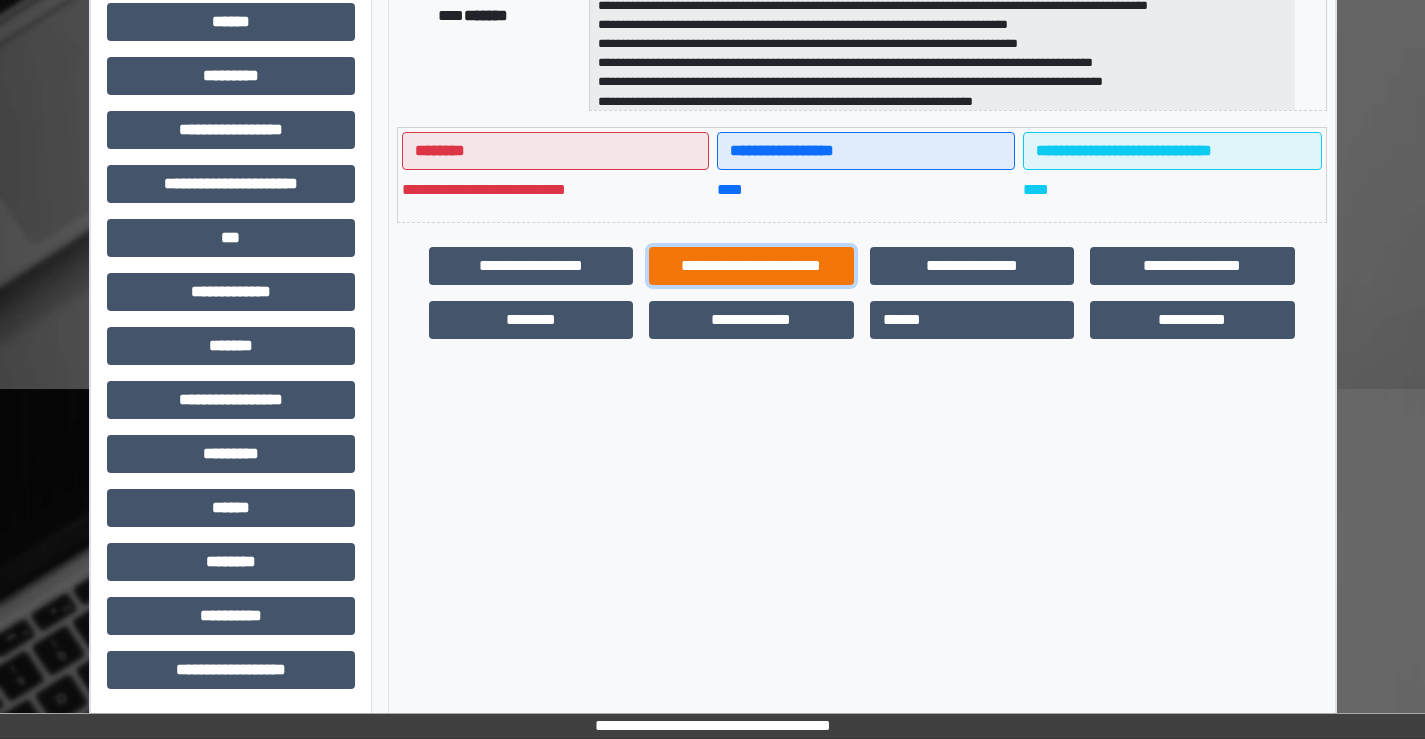 click on "**********" at bounding box center [751, 266] 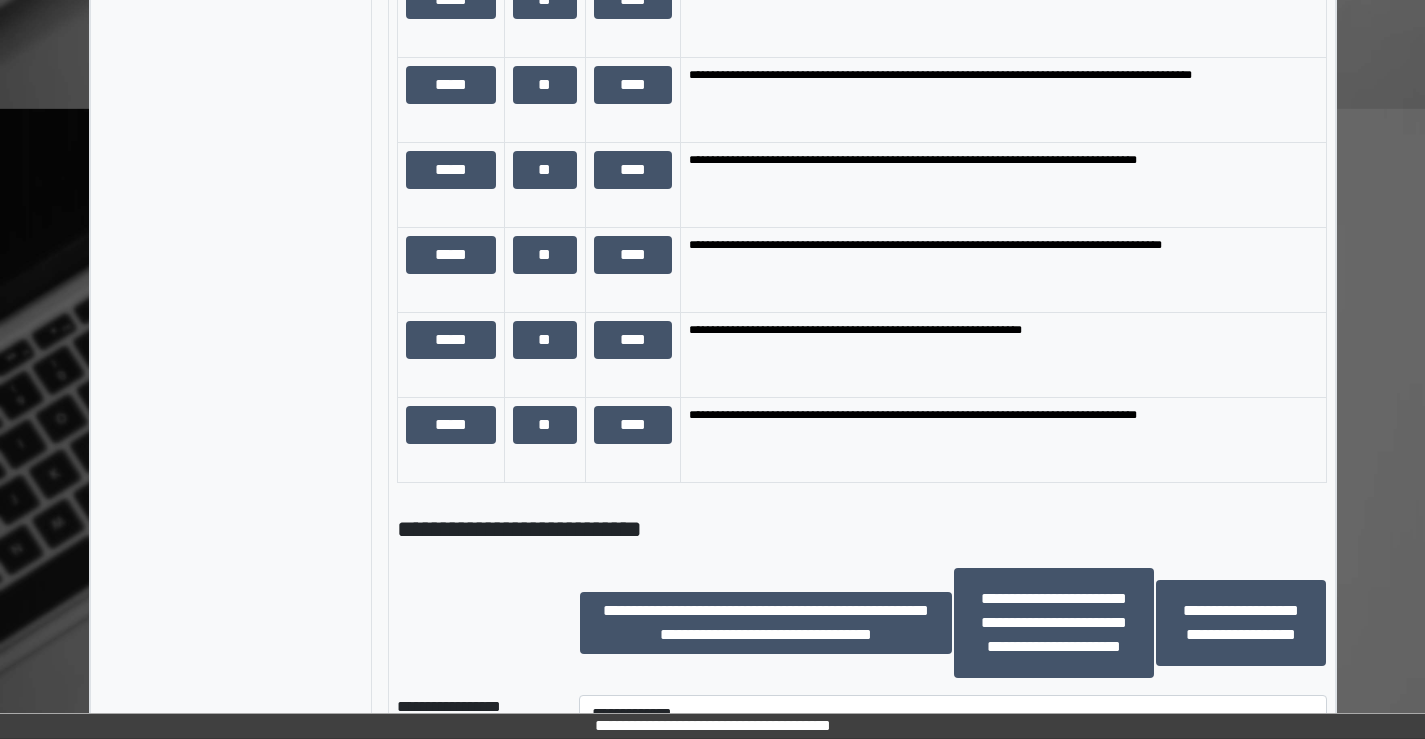 scroll, scrollTop: 2535, scrollLeft: 0, axis: vertical 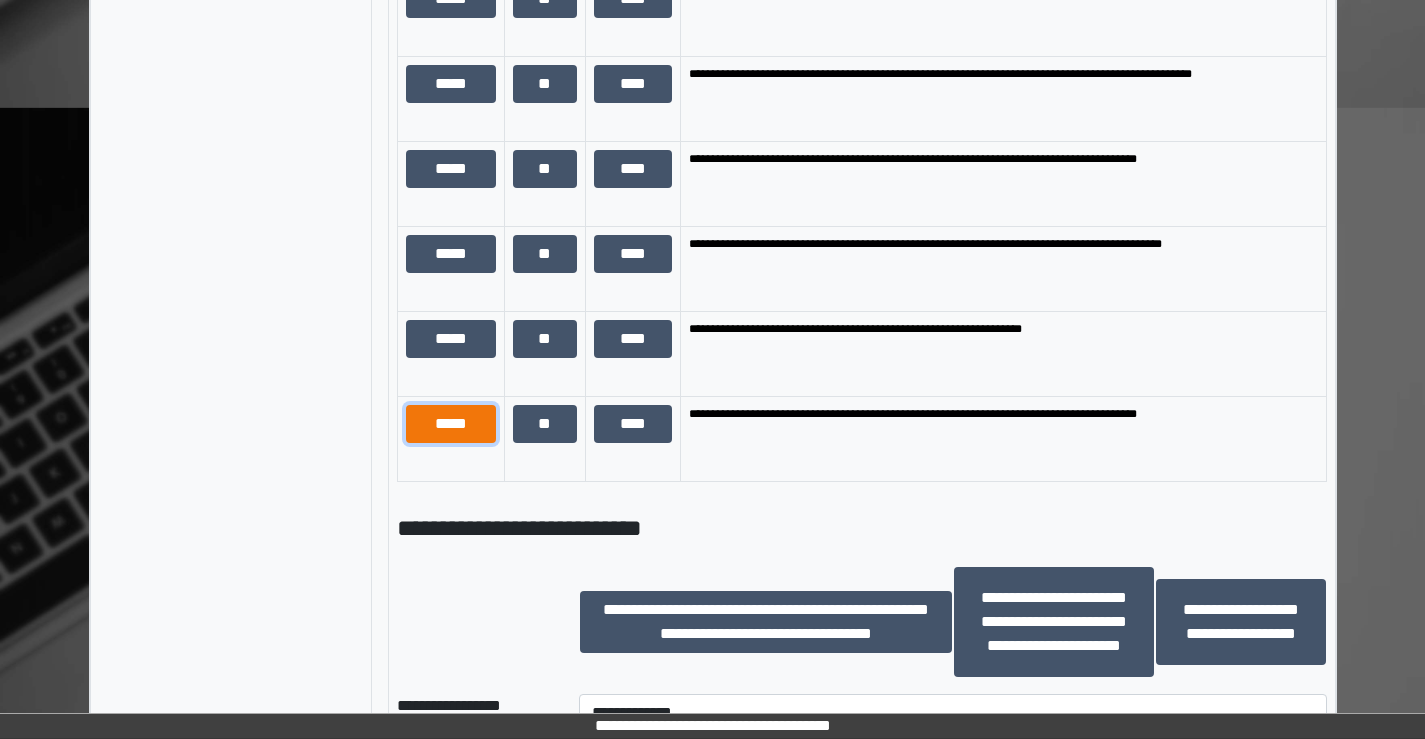 click on "*****" at bounding box center [451, 424] 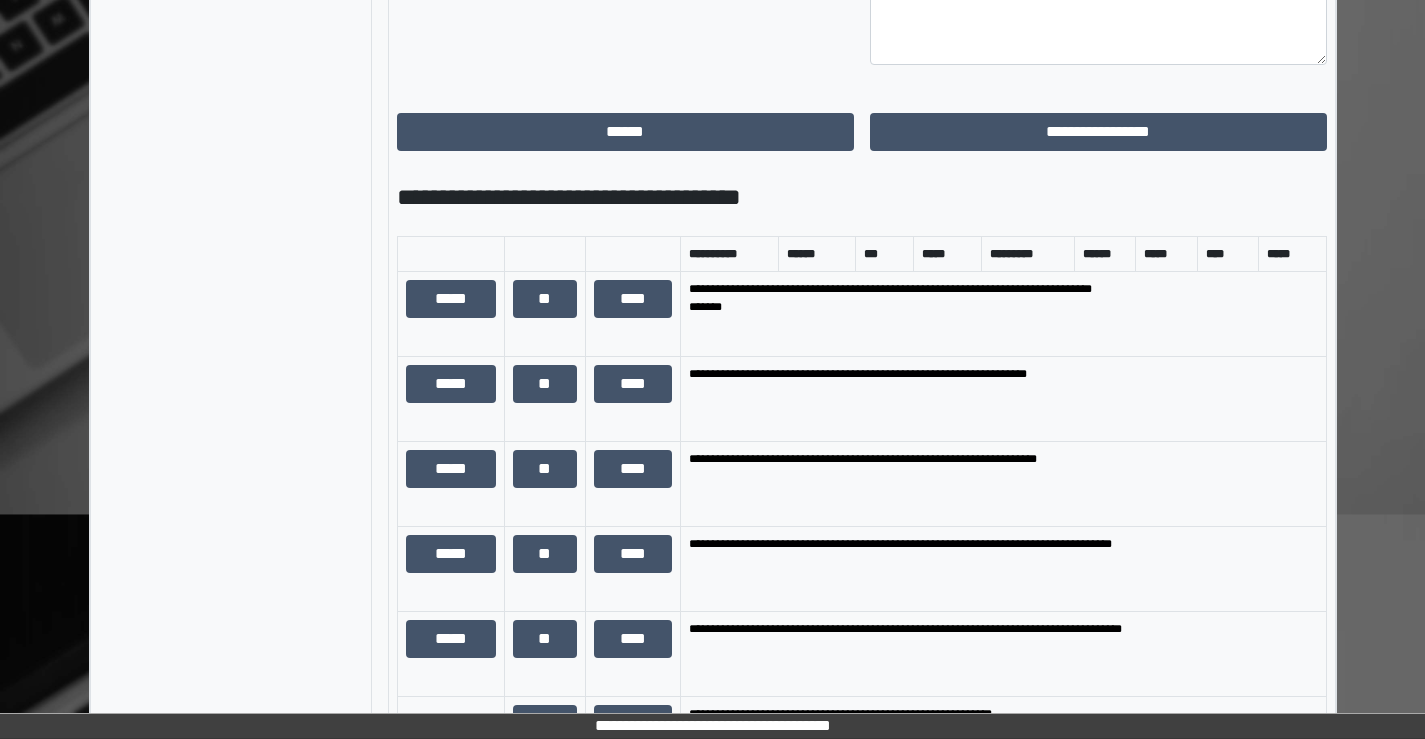 scroll, scrollTop: 1035, scrollLeft: 0, axis: vertical 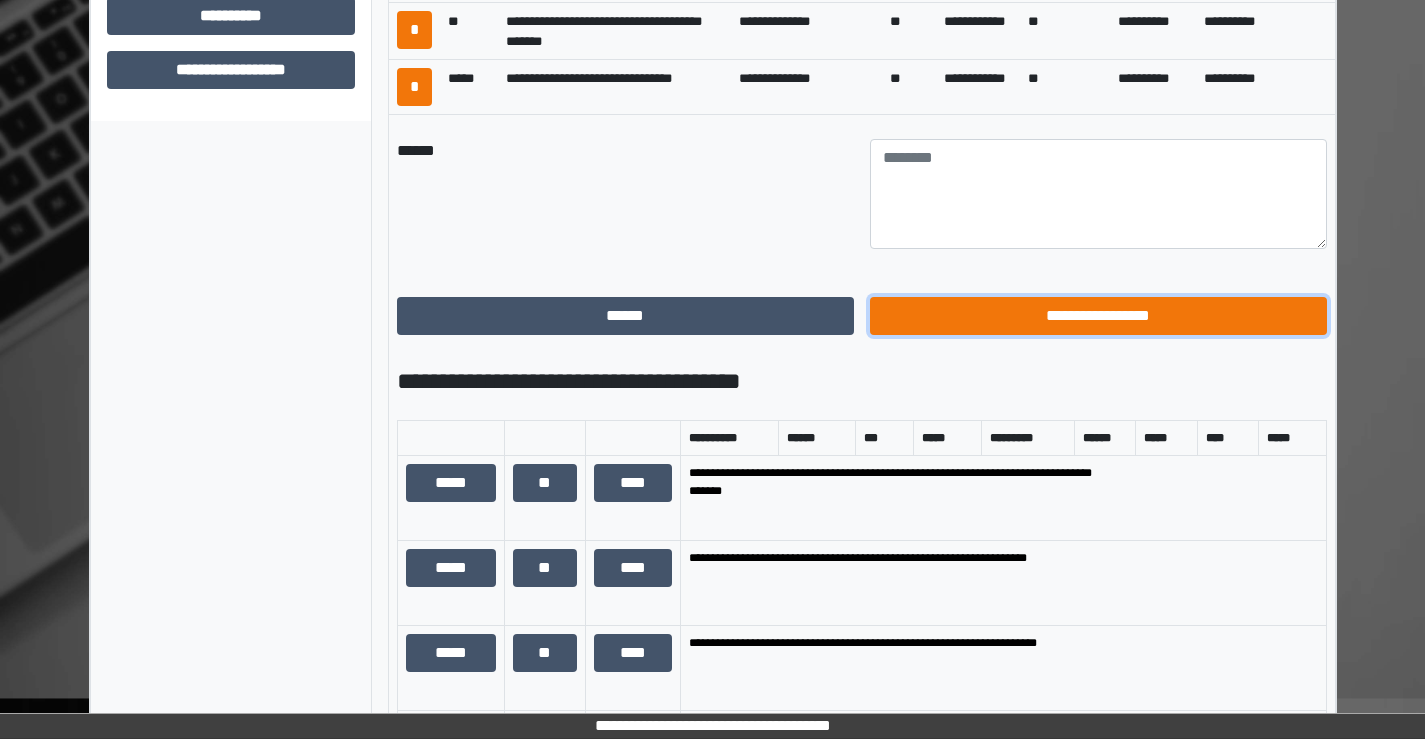 click on "**********" at bounding box center [1098, 316] 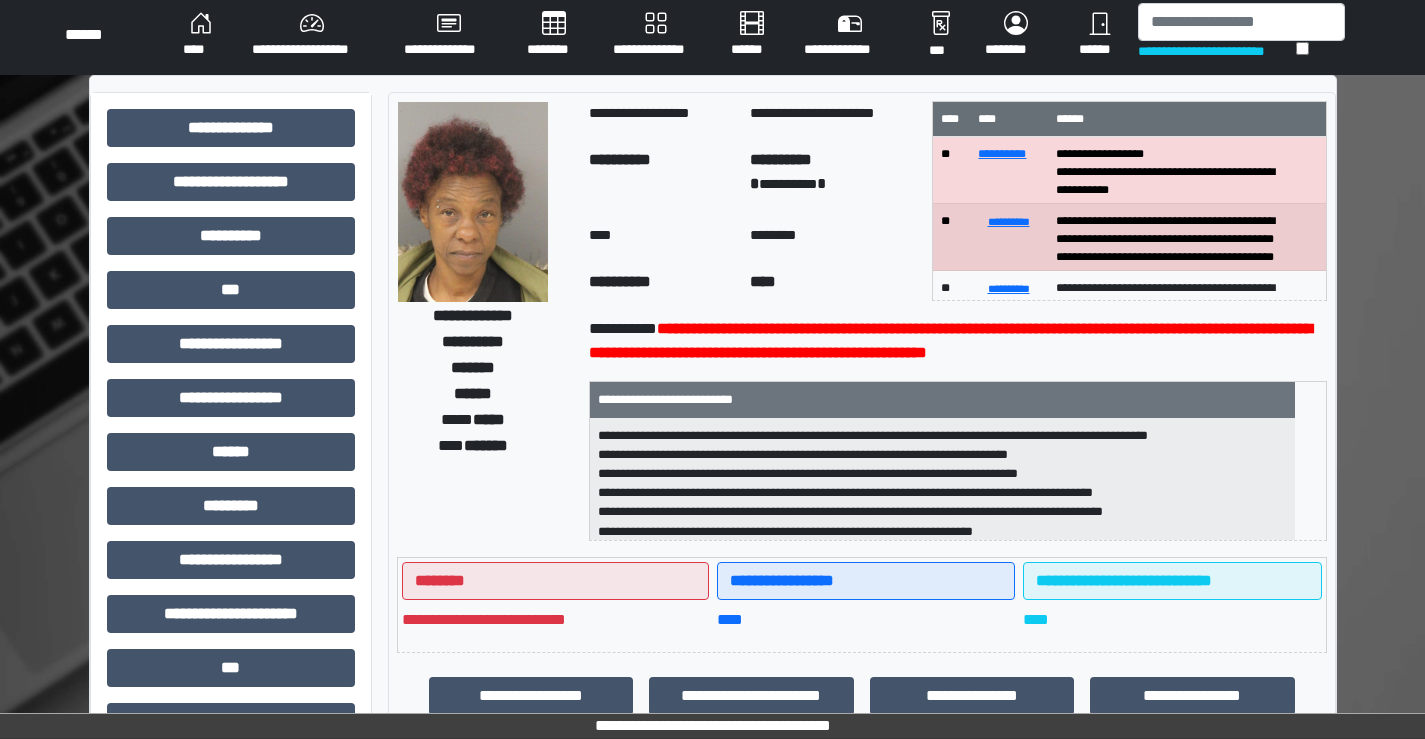 scroll, scrollTop: 0, scrollLeft: 0, axis: both 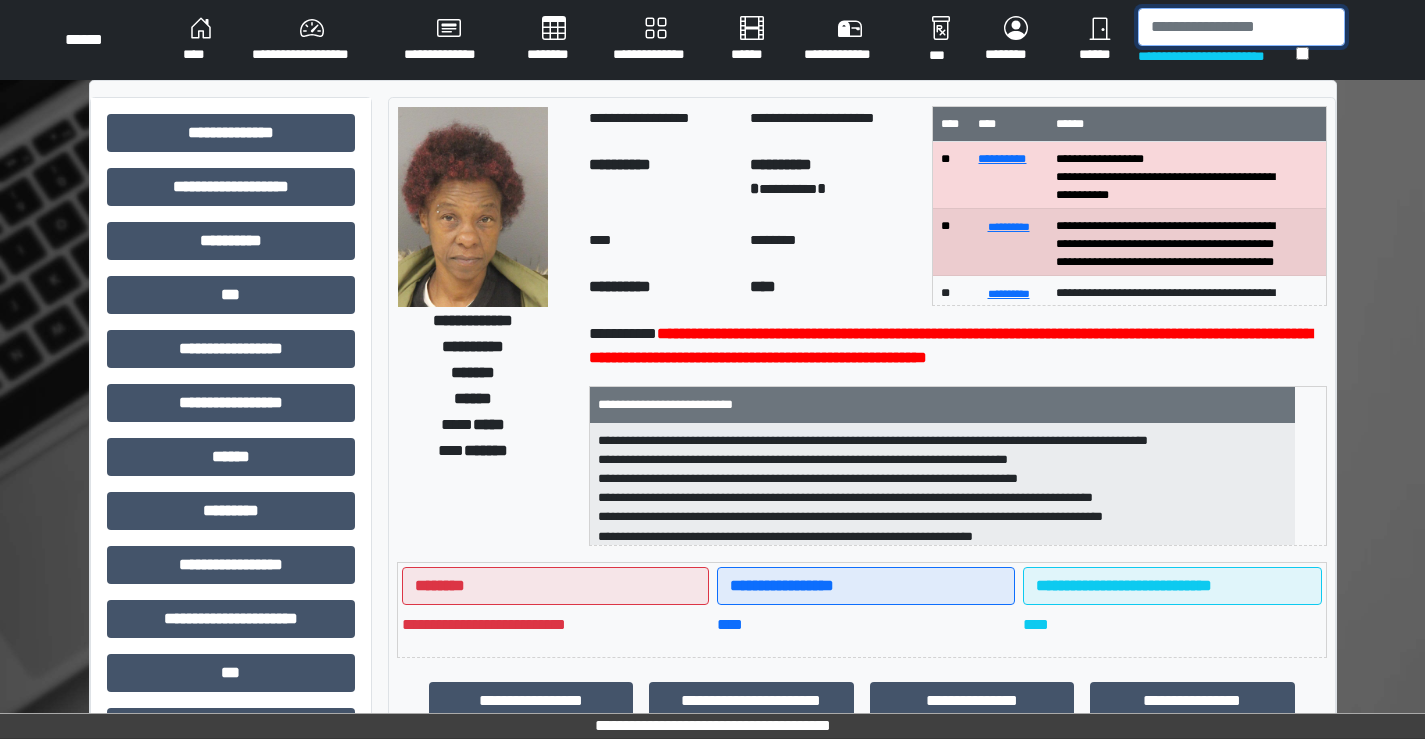 click at bounding box center (1241, 27) 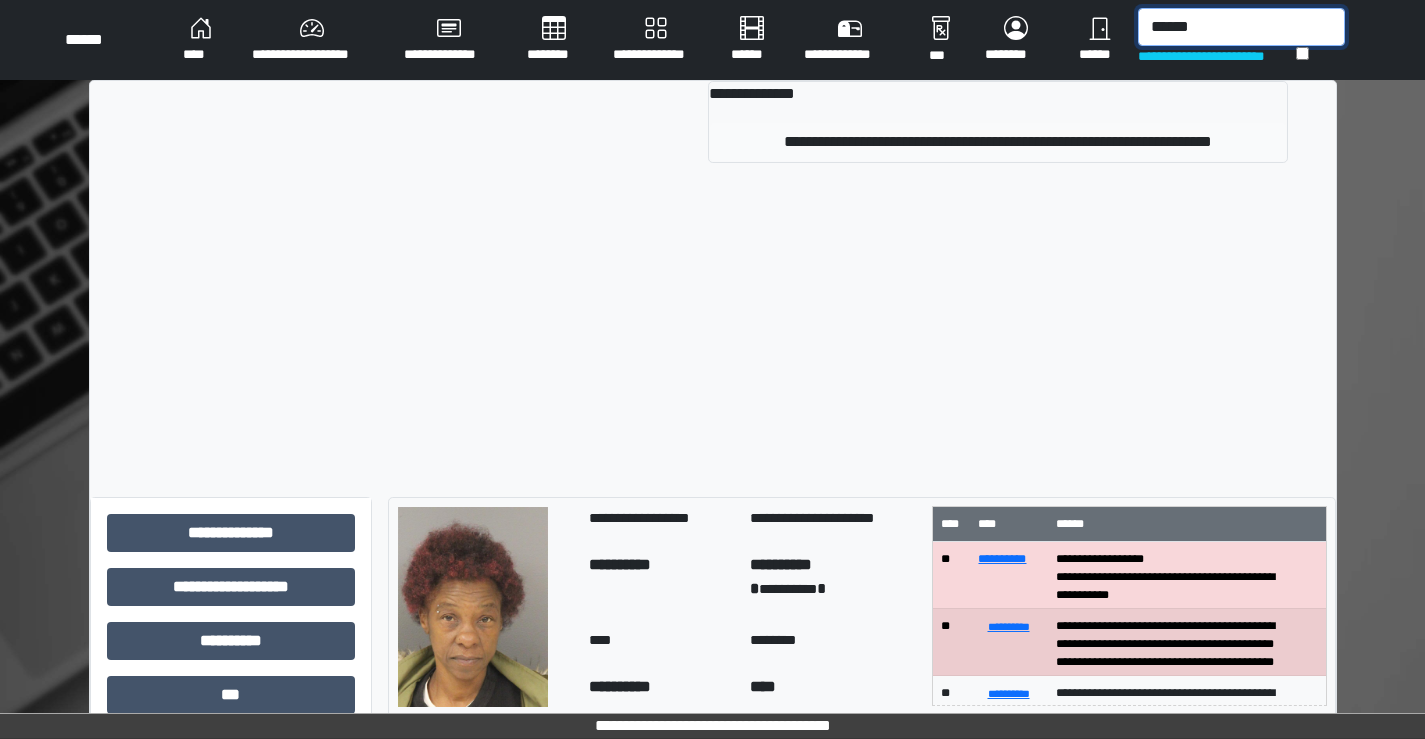 type on "******" 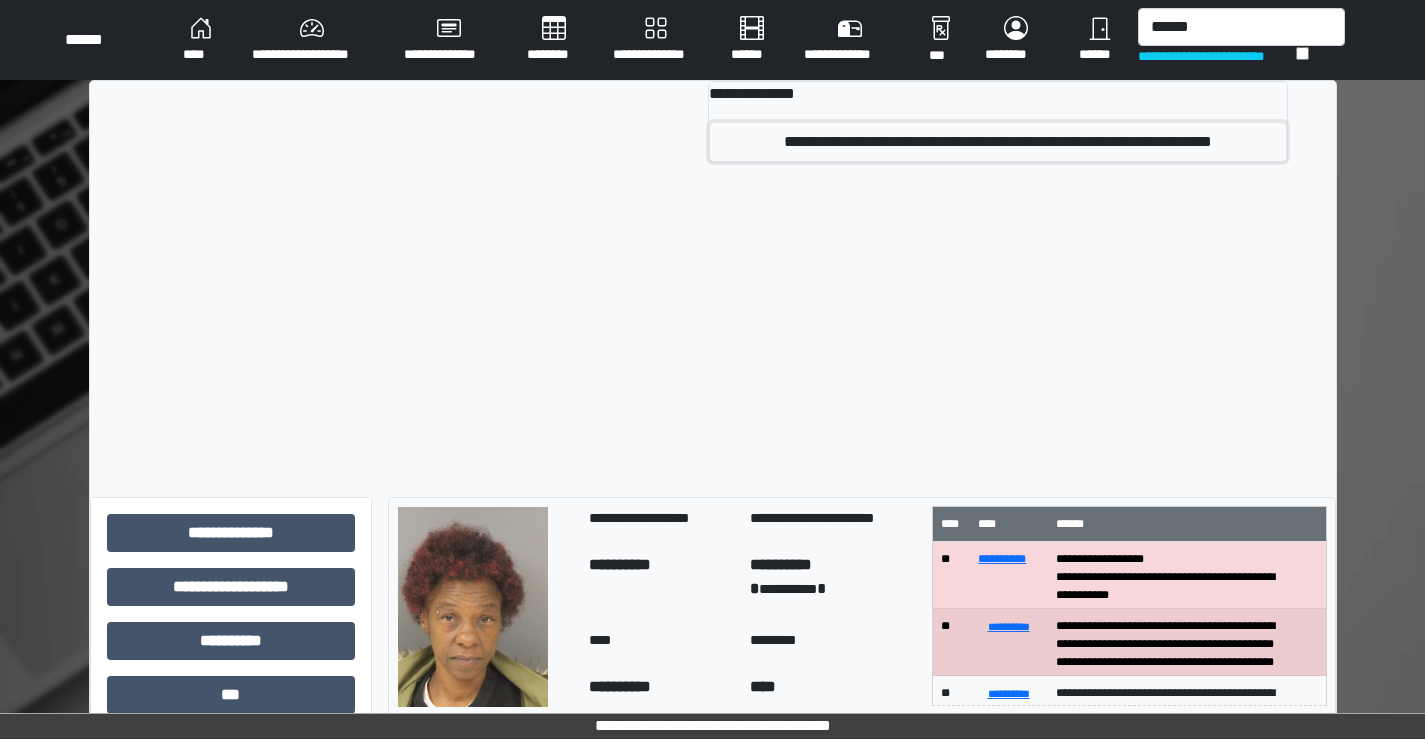 click on "**********" at bounding box center (997, 142) 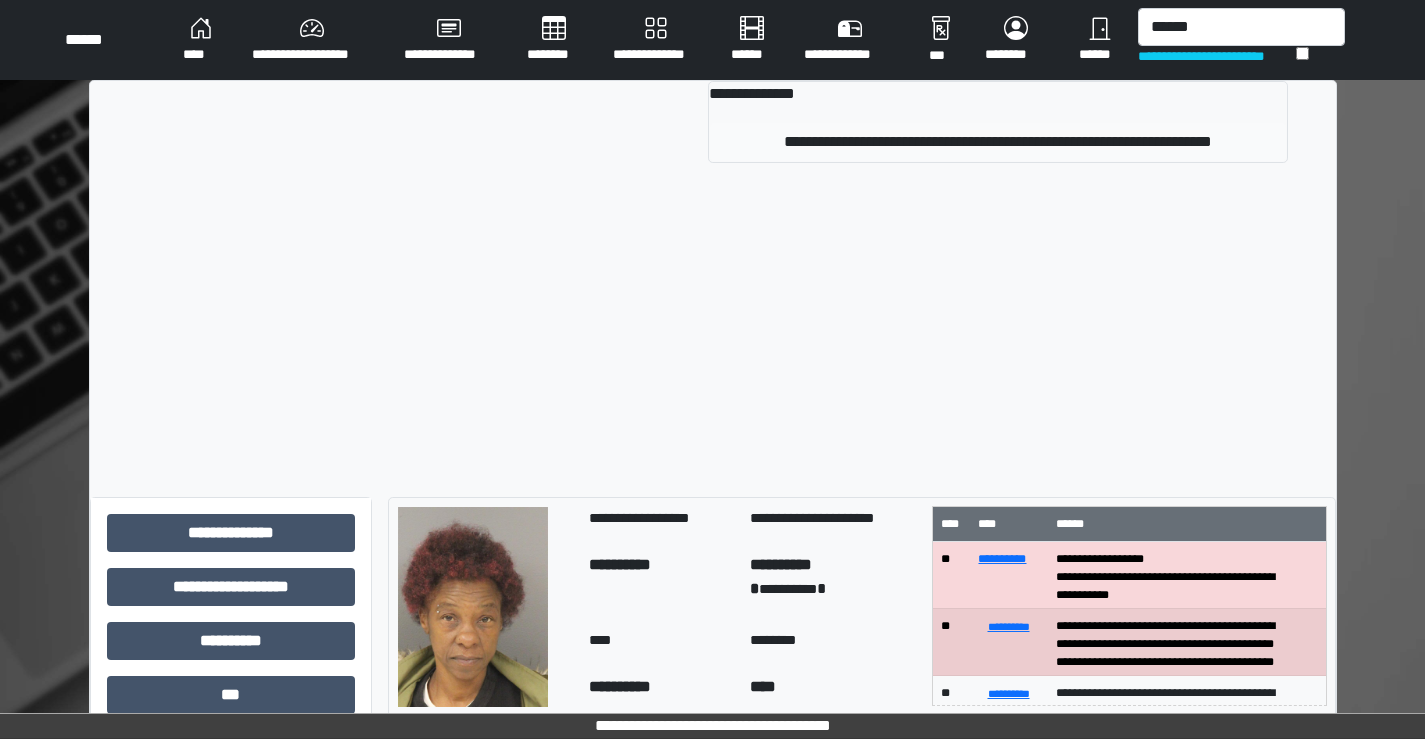 type 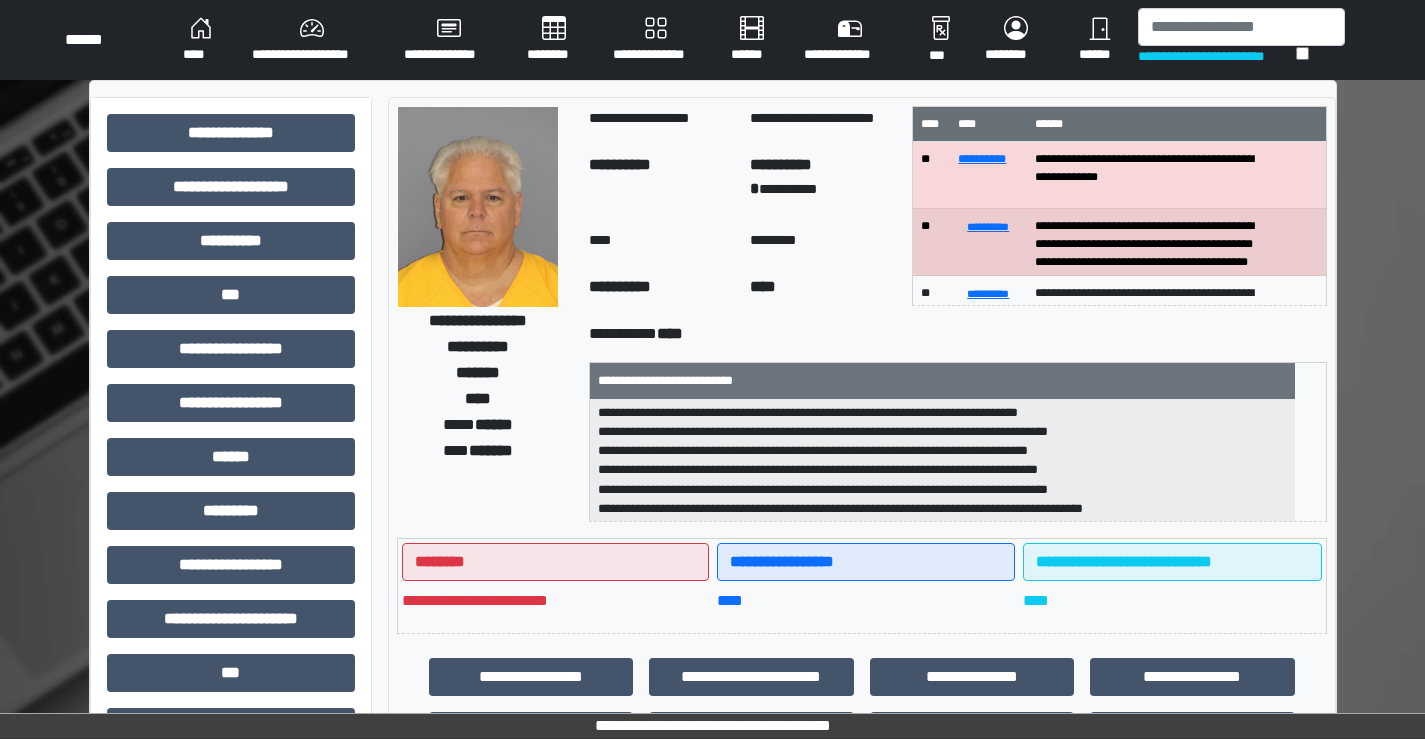 scroll, scrollTop: 44, scrollLeft: 0, axis: vertical 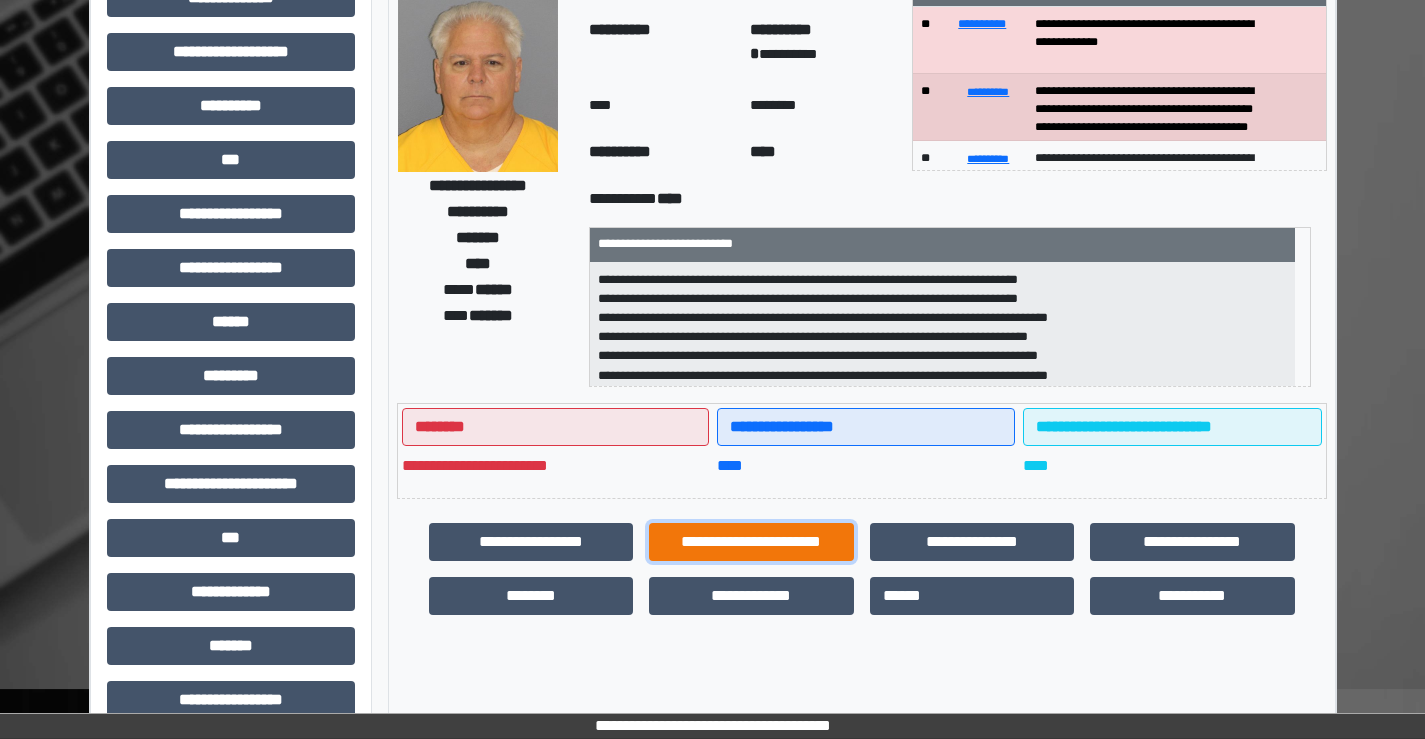 click on "**********" at bounding box center [751, 542] 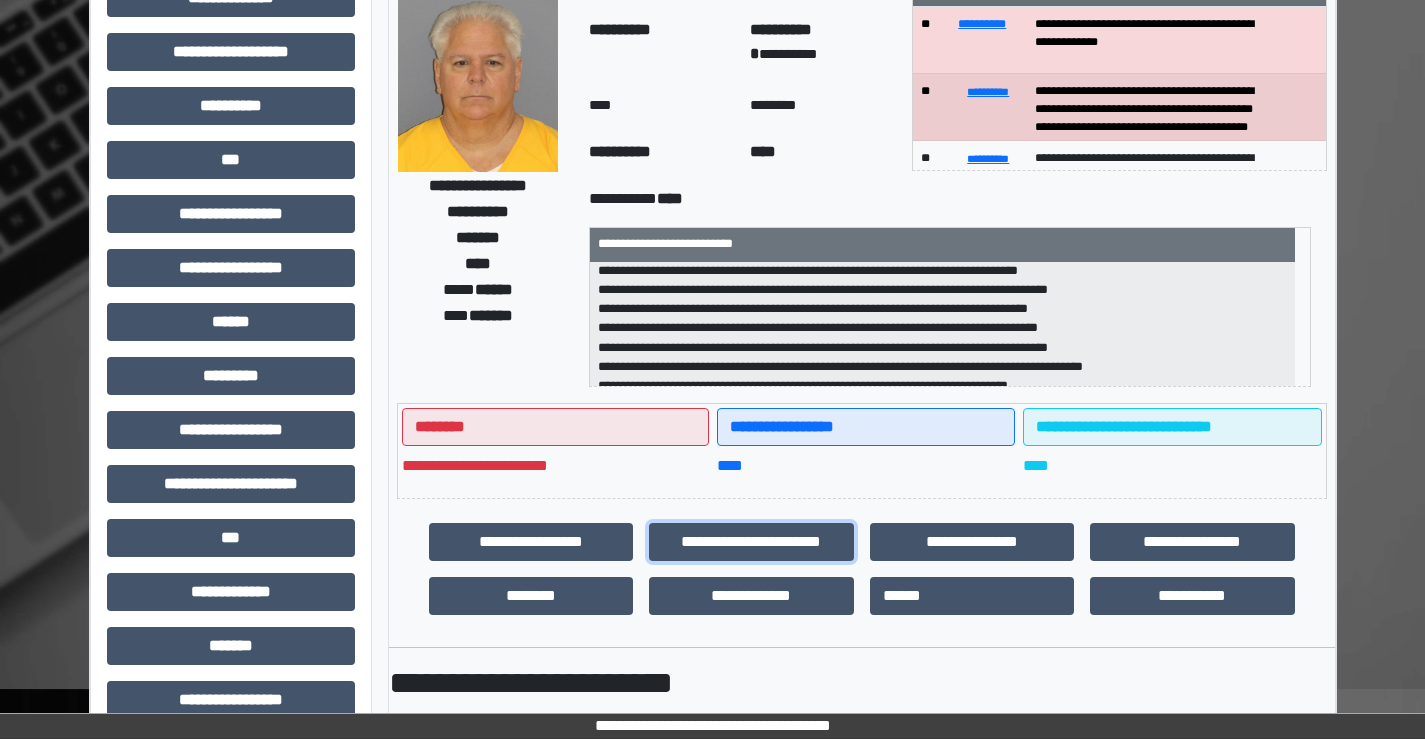 scroll, scrollTop: 44, scrollLeft: 0, axis: vertical 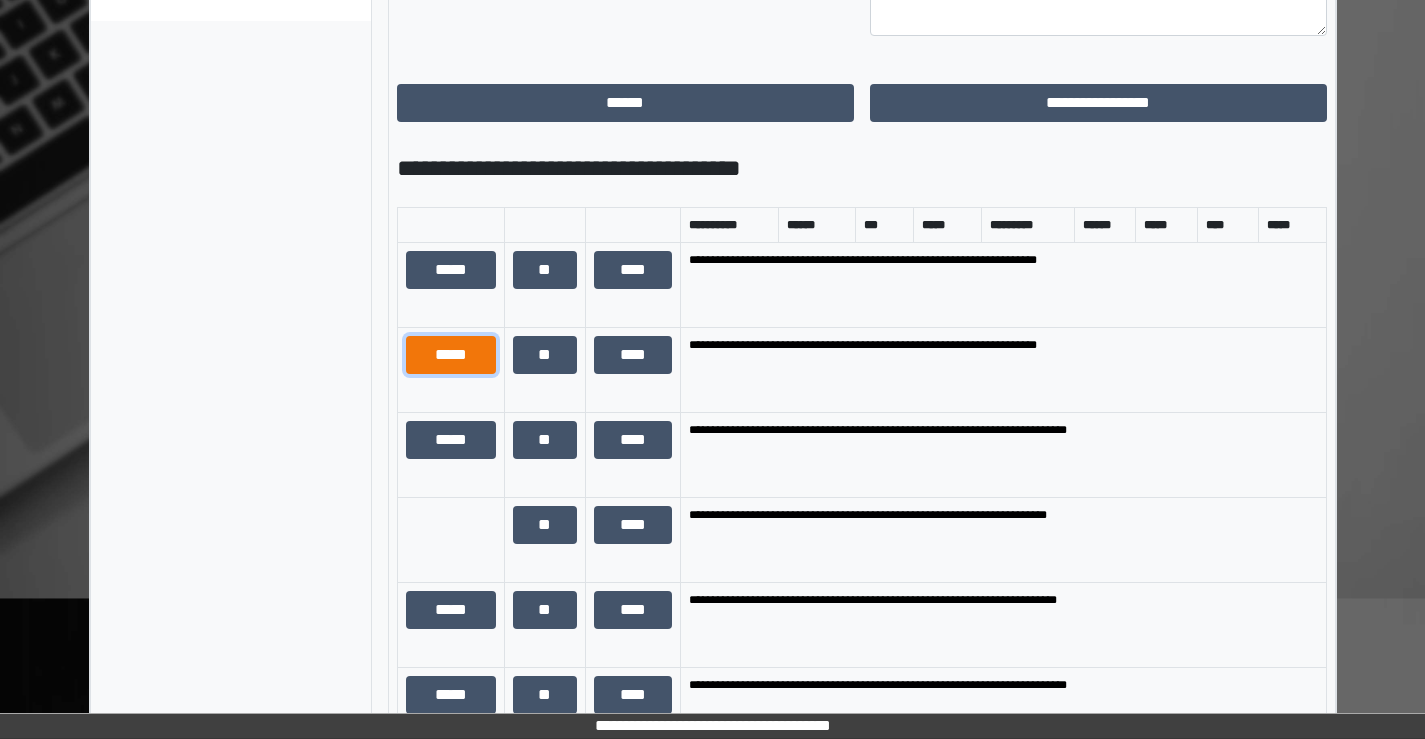 click on "*****" at bounding box center [451, 355] 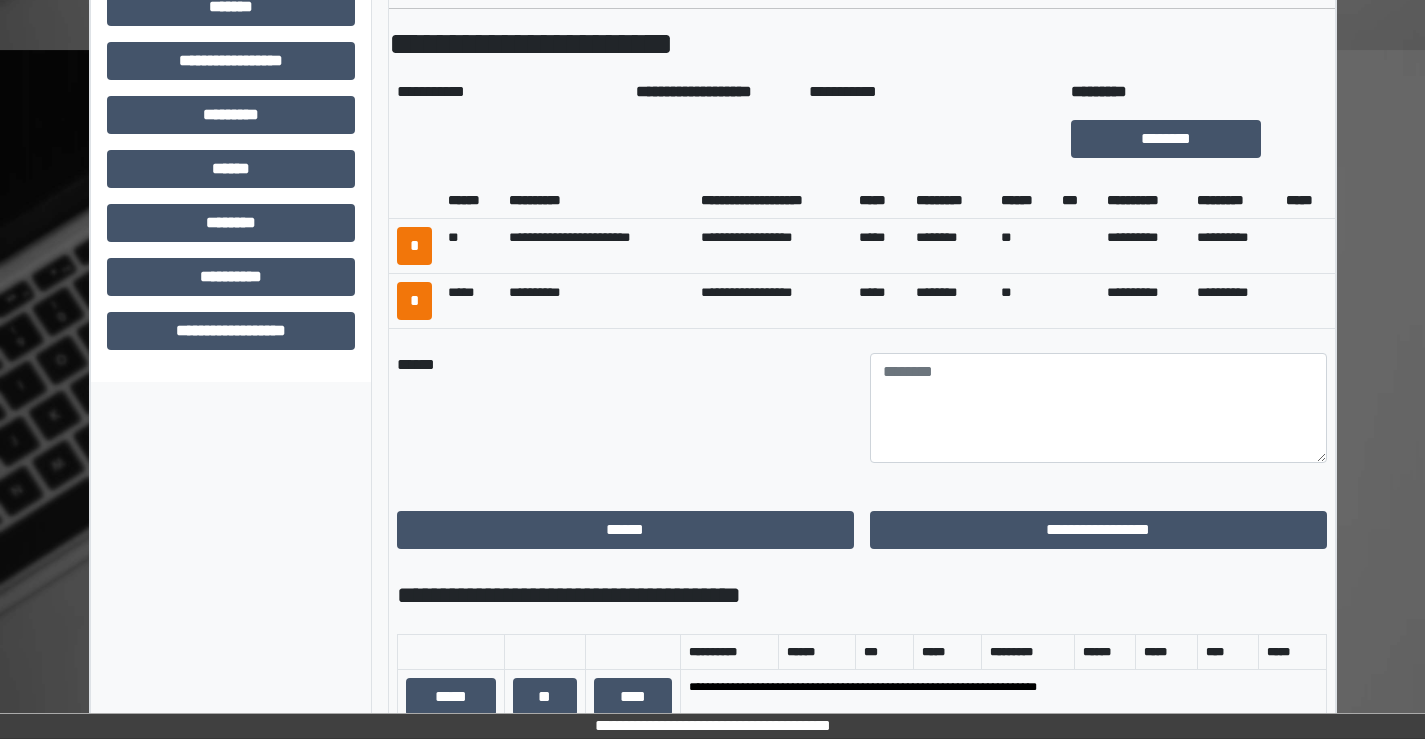 scroll, scrollTop: 735, scrollLeft: 0, axis: vertical 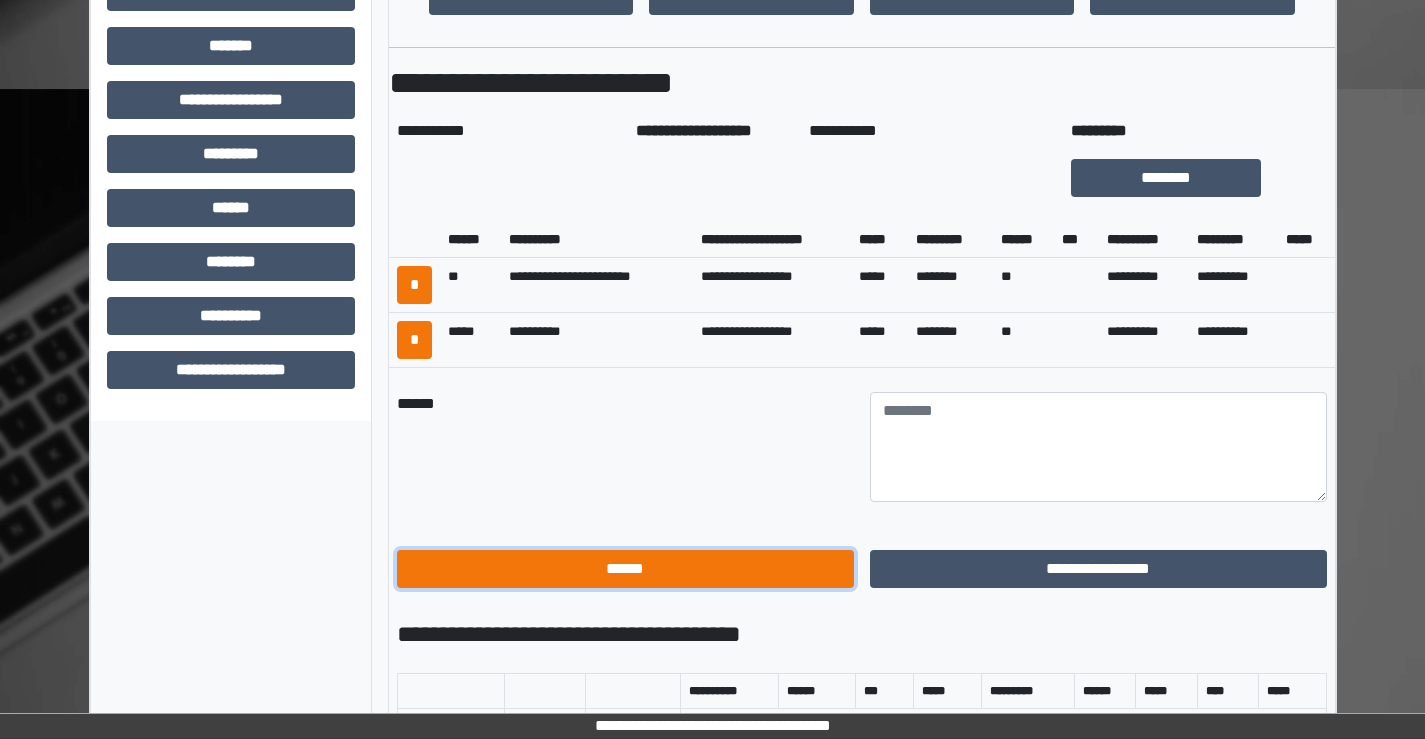 click on "******" at bounding box center (625, 569) 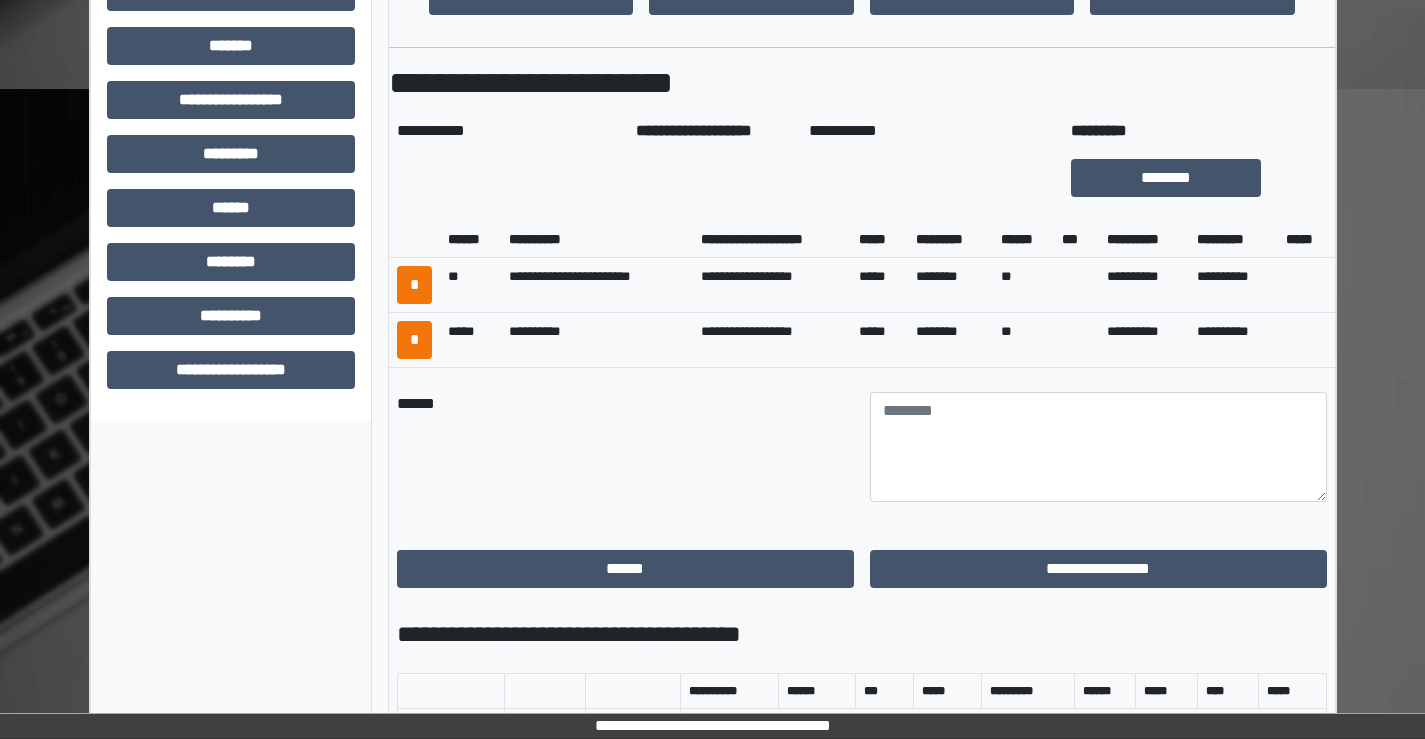scroll, scrollTop: 435, scrollLeft: 0, axis: vertical 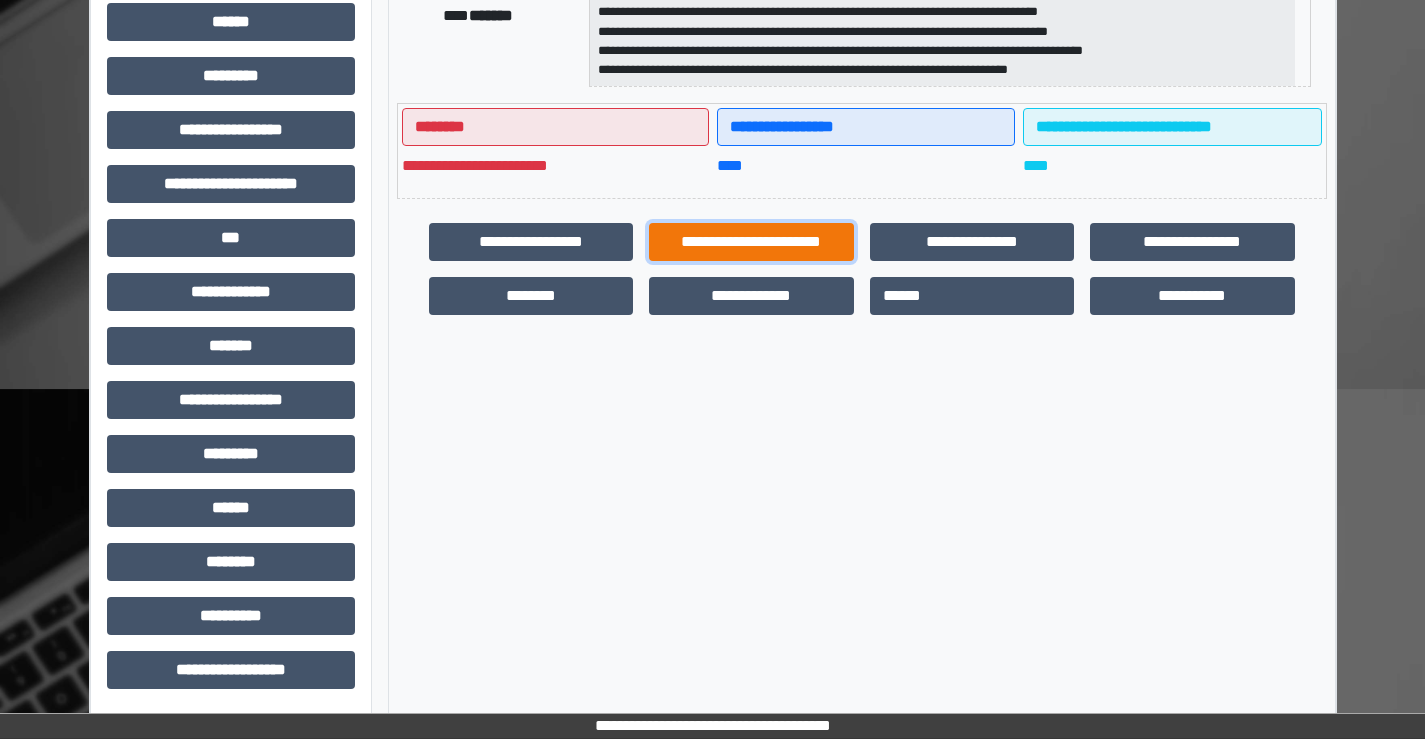 click on "**********" at bounding box center (751, 242) 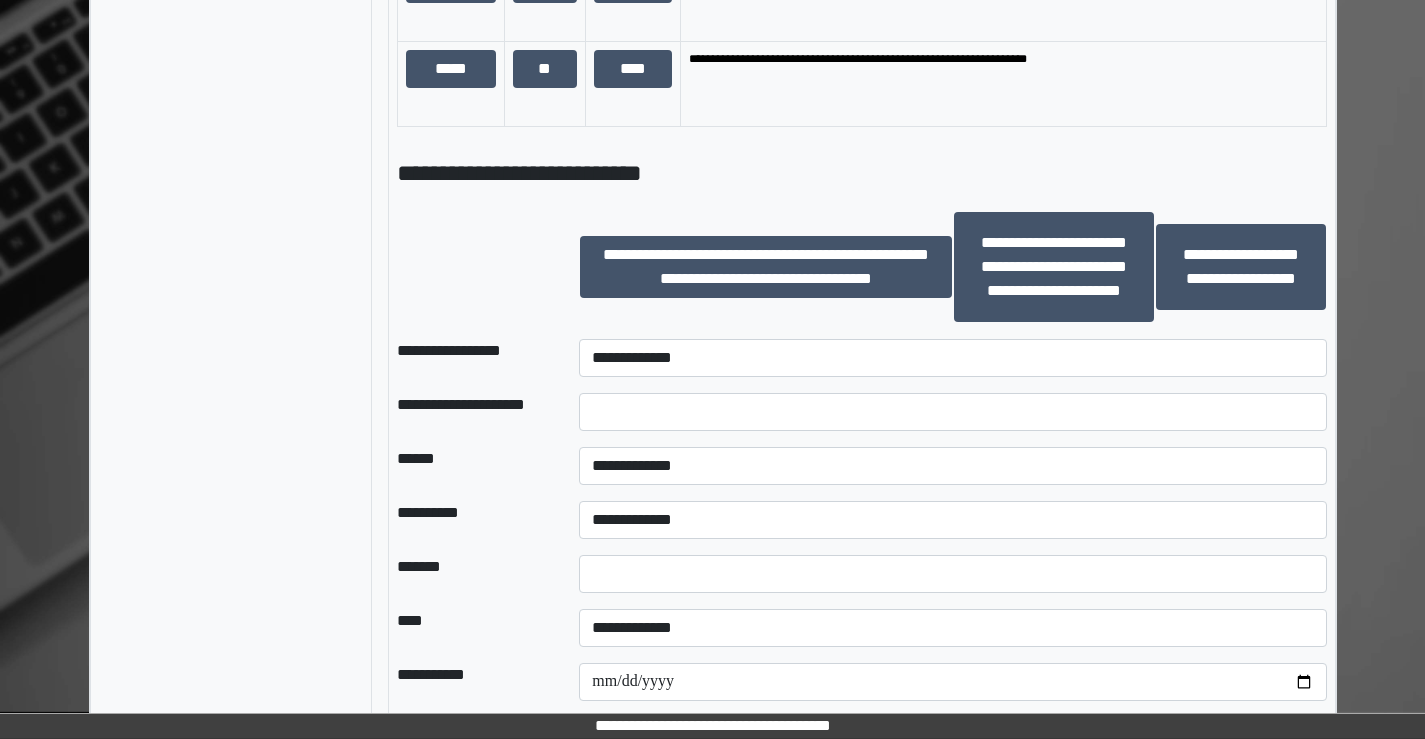 scroll, scrollTop: 1935, scrollLeft: 0, axis: vertical 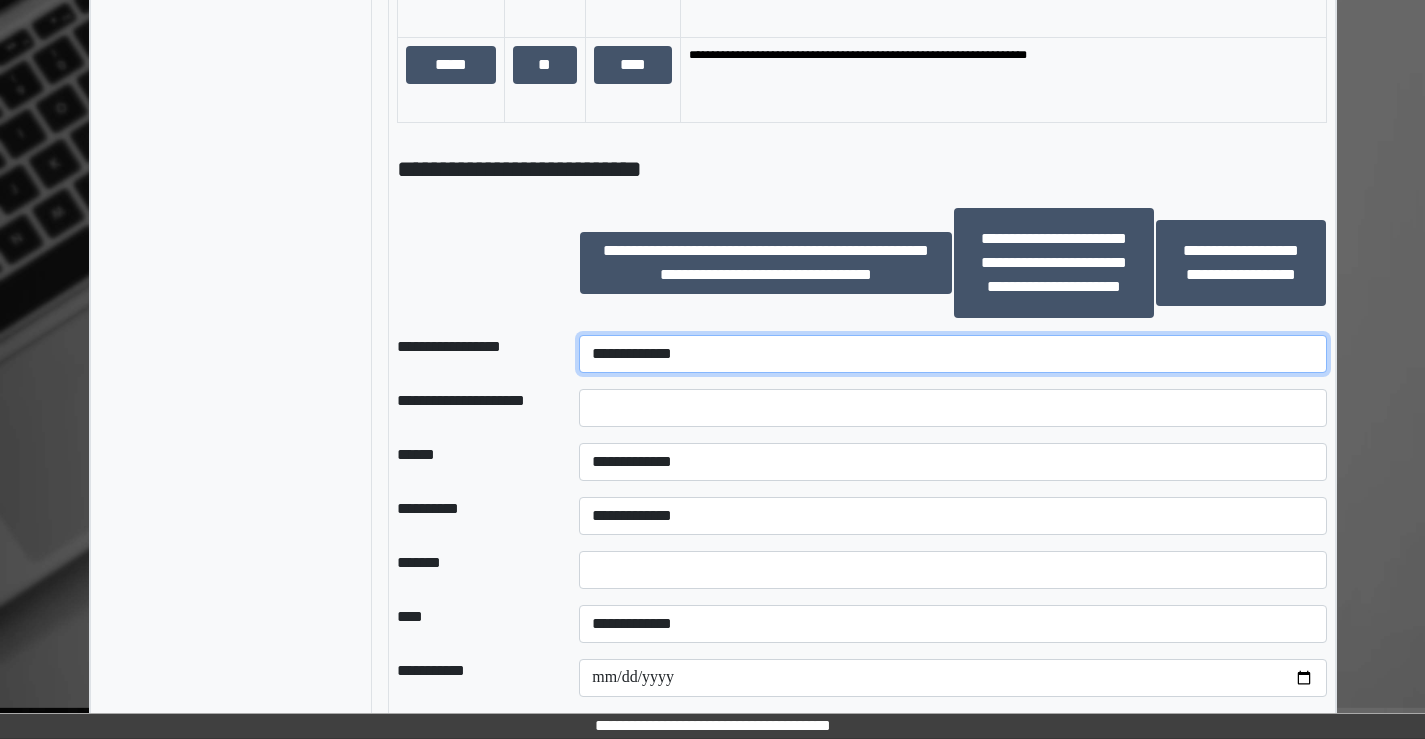 click on "**********" at bounding box center [952, 354] 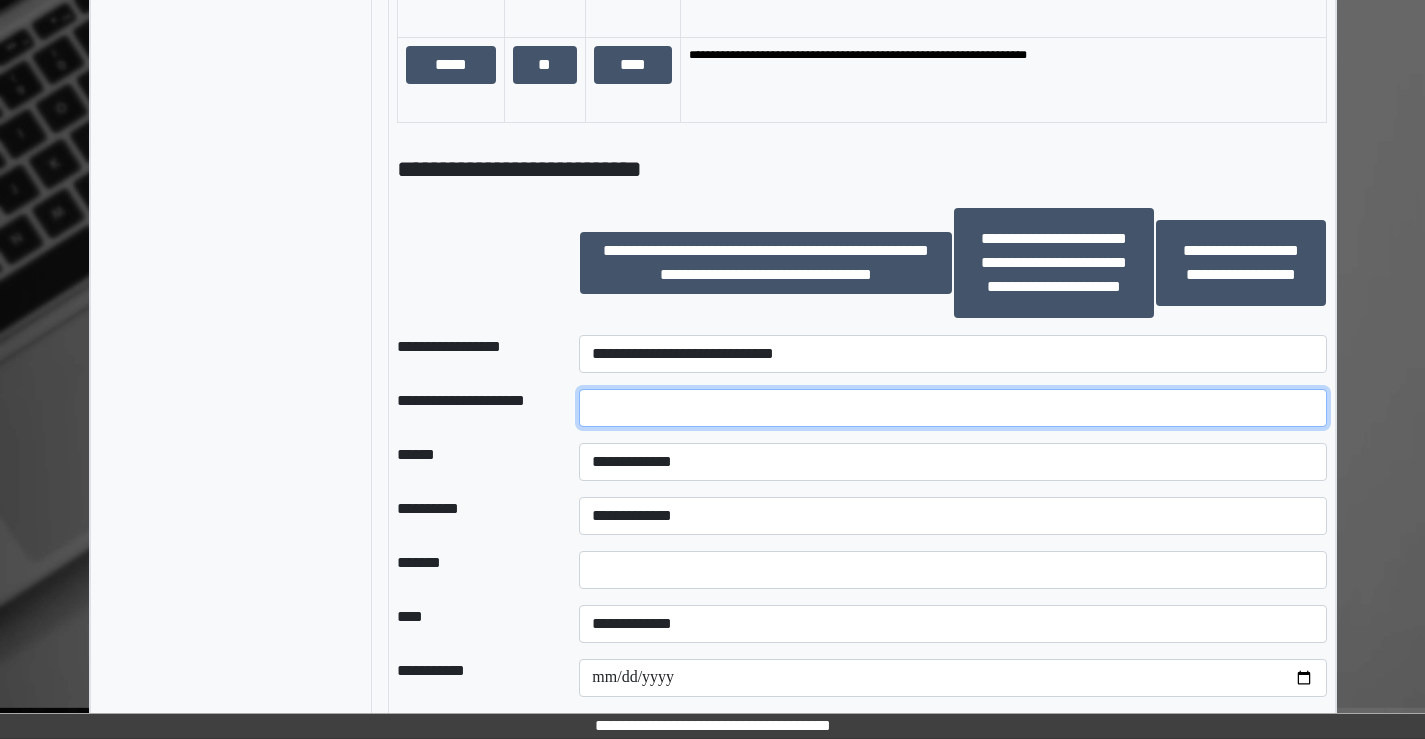 click at bounding box center (952, 408) 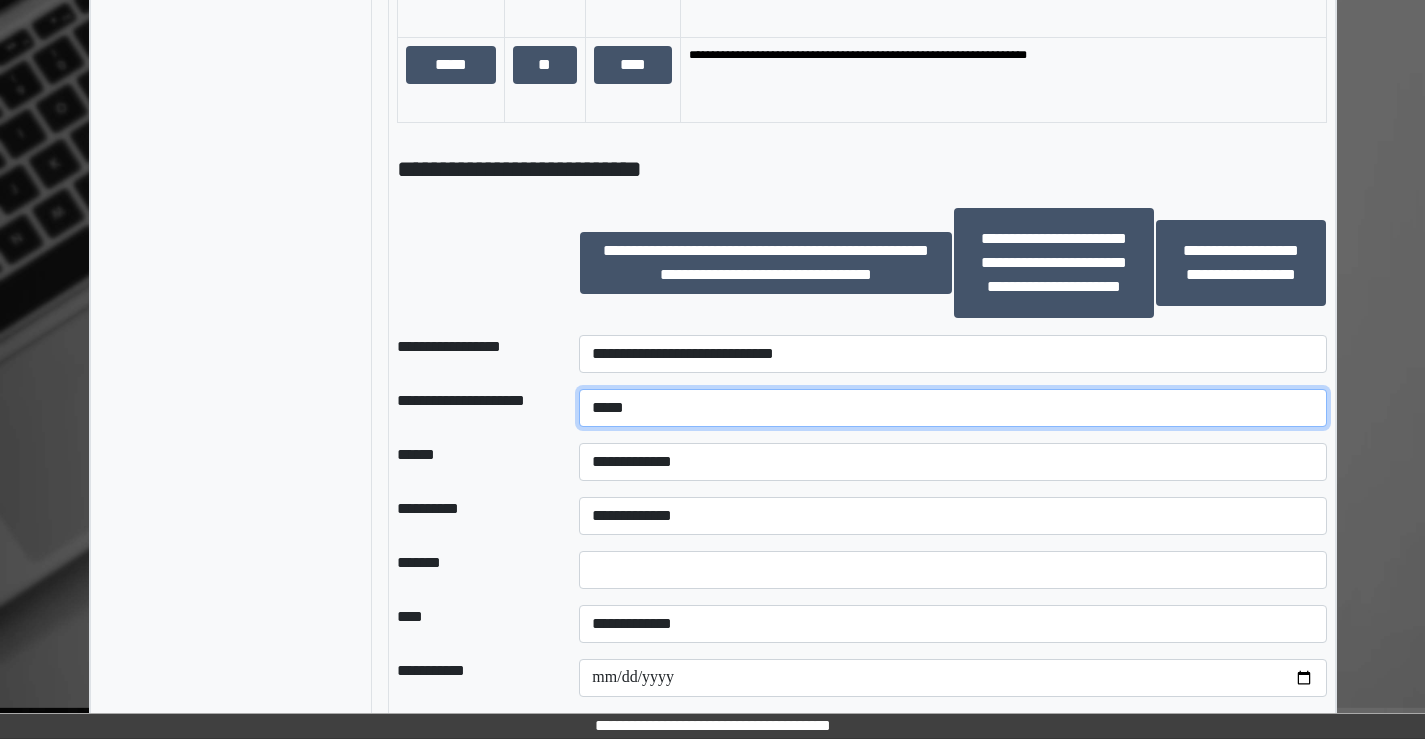 type on "*****" 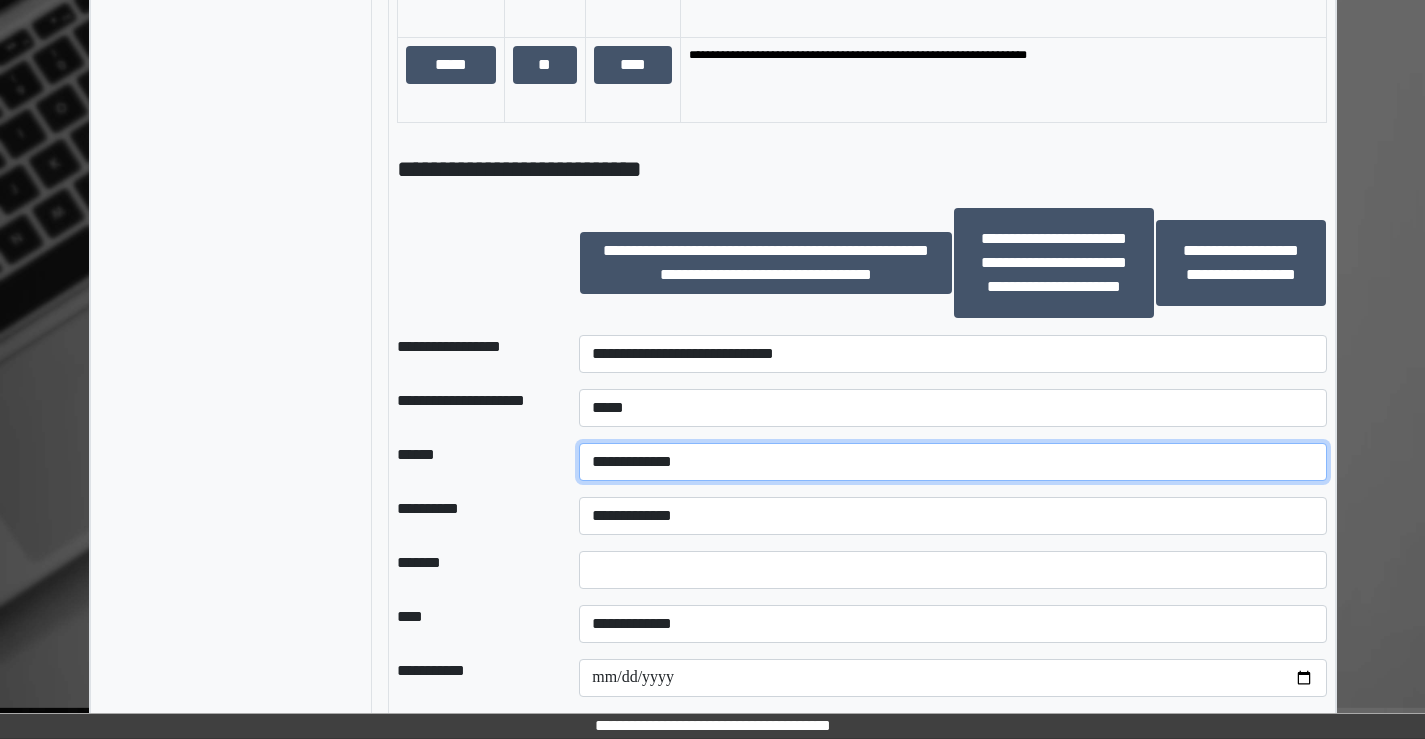 click on "**********" at bounding box center (952, 462) 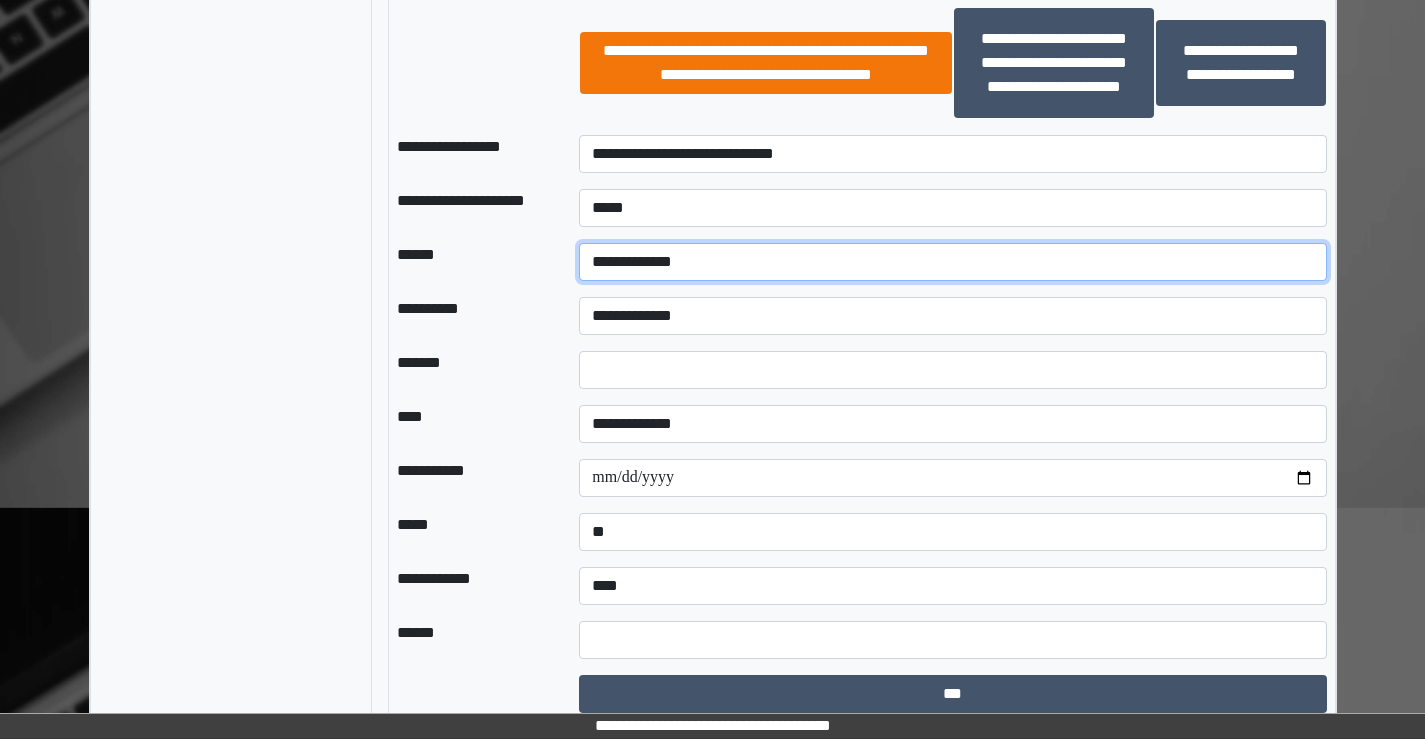 scroll, scrollTop: 2151, scrollLeft: 0, axis: vertical 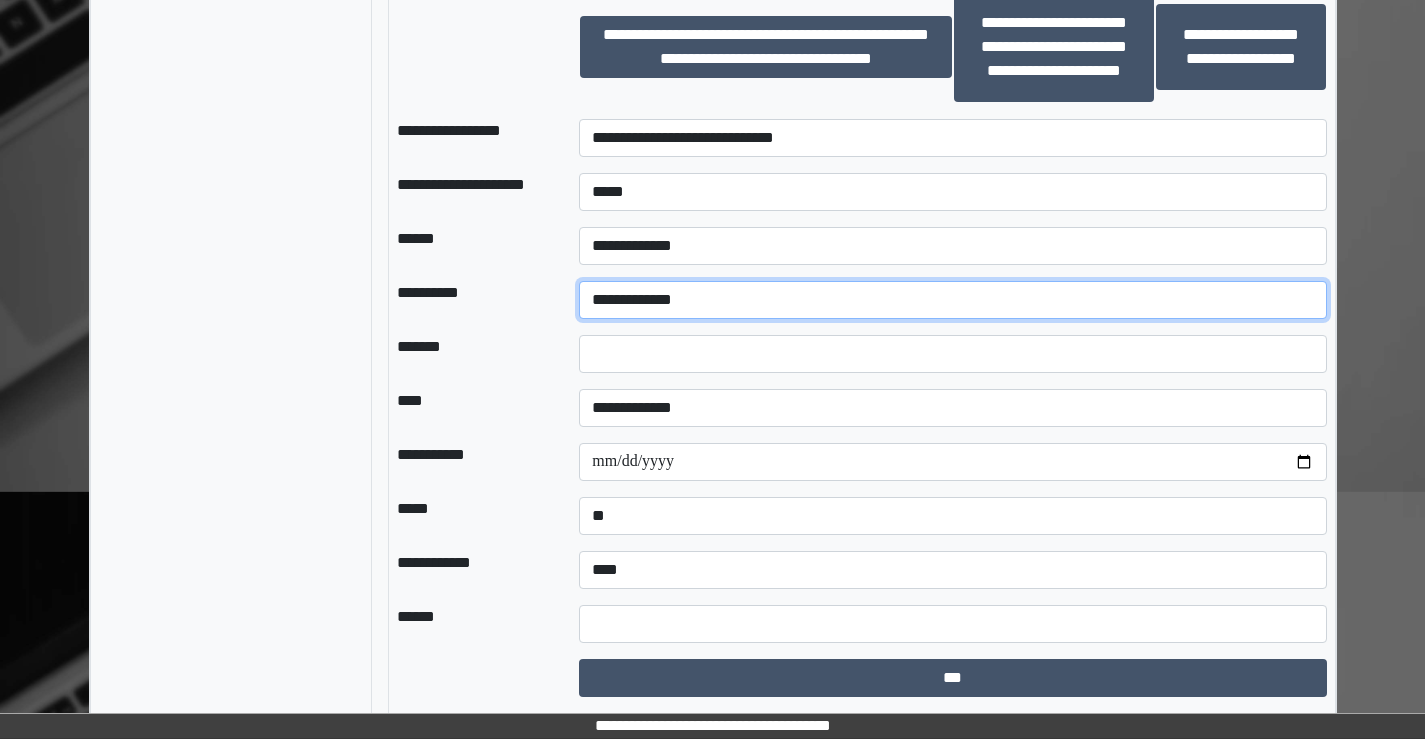 click on "**********" at bounding box center [952, 300] 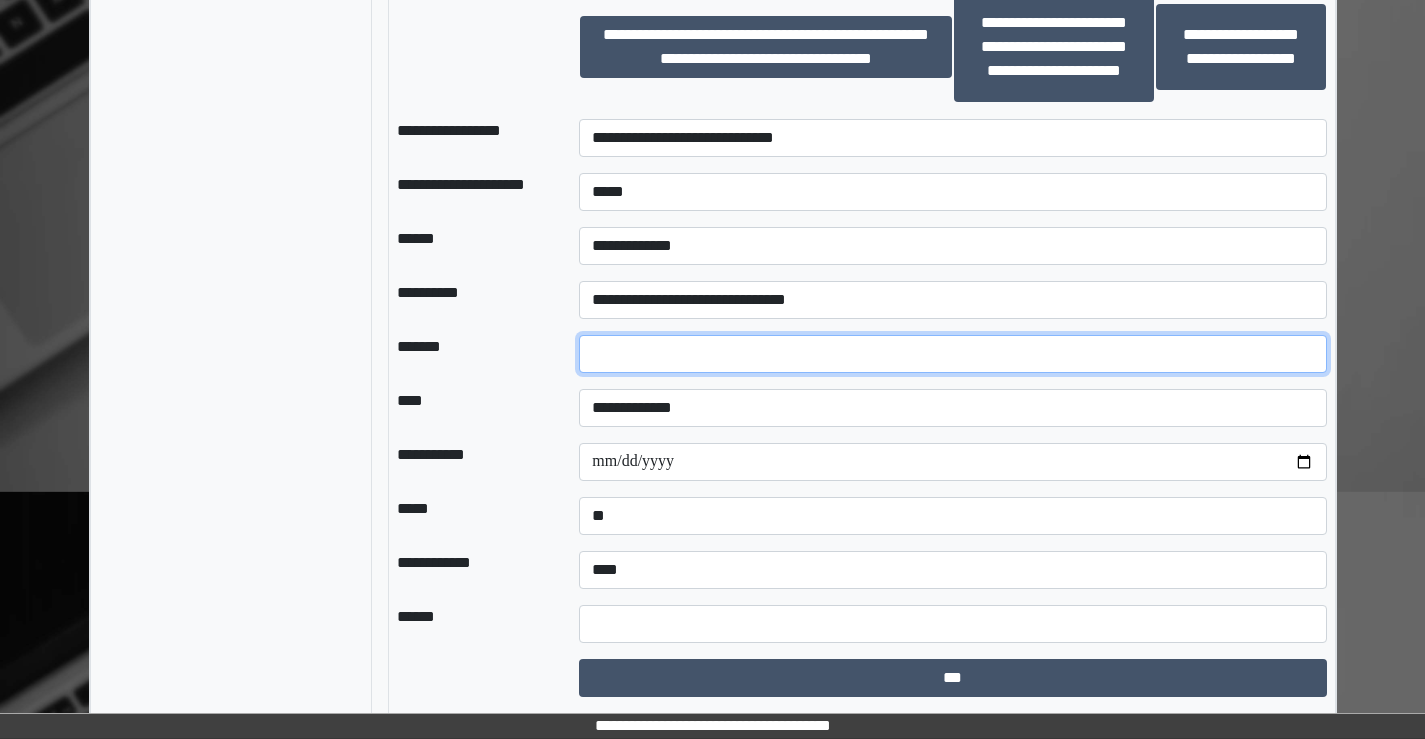 click at bounding box center [952, 354] 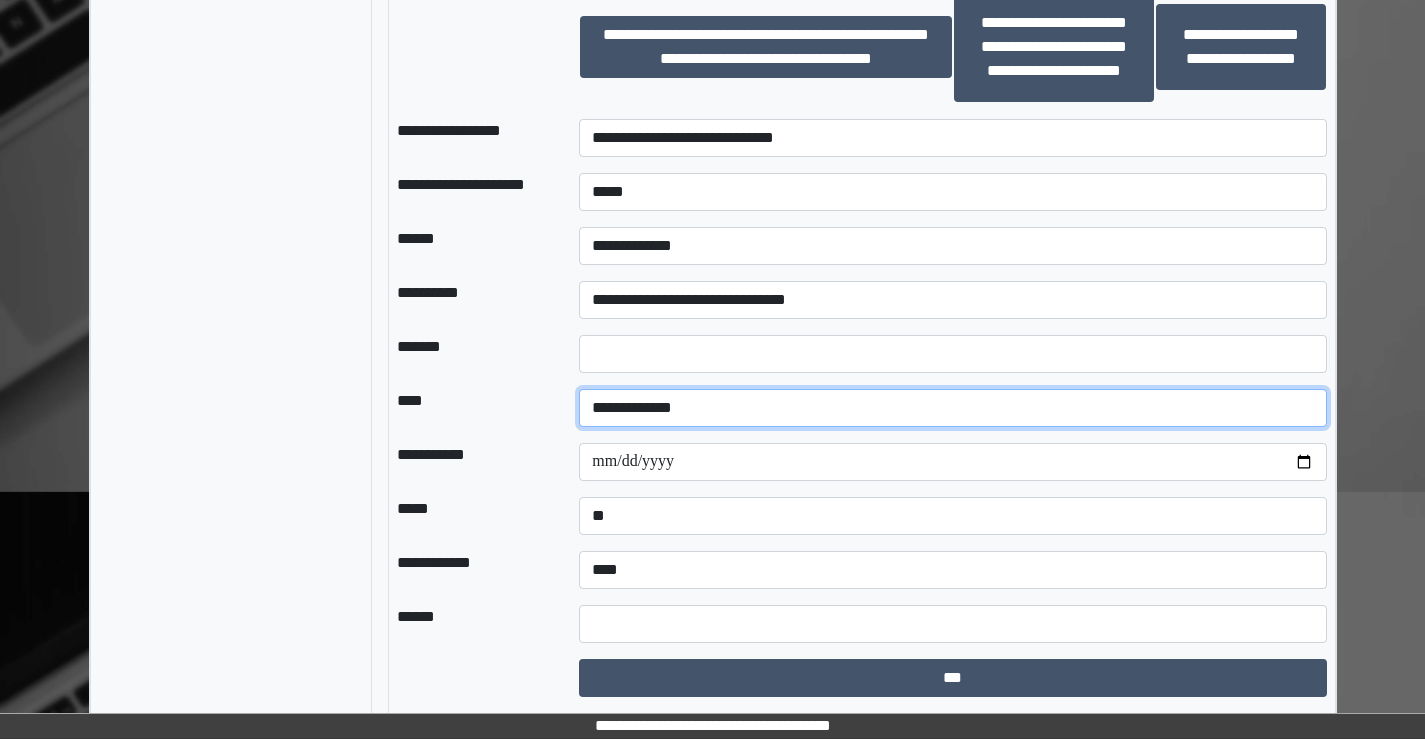 click on "**********" at bounding box center (952, 408) 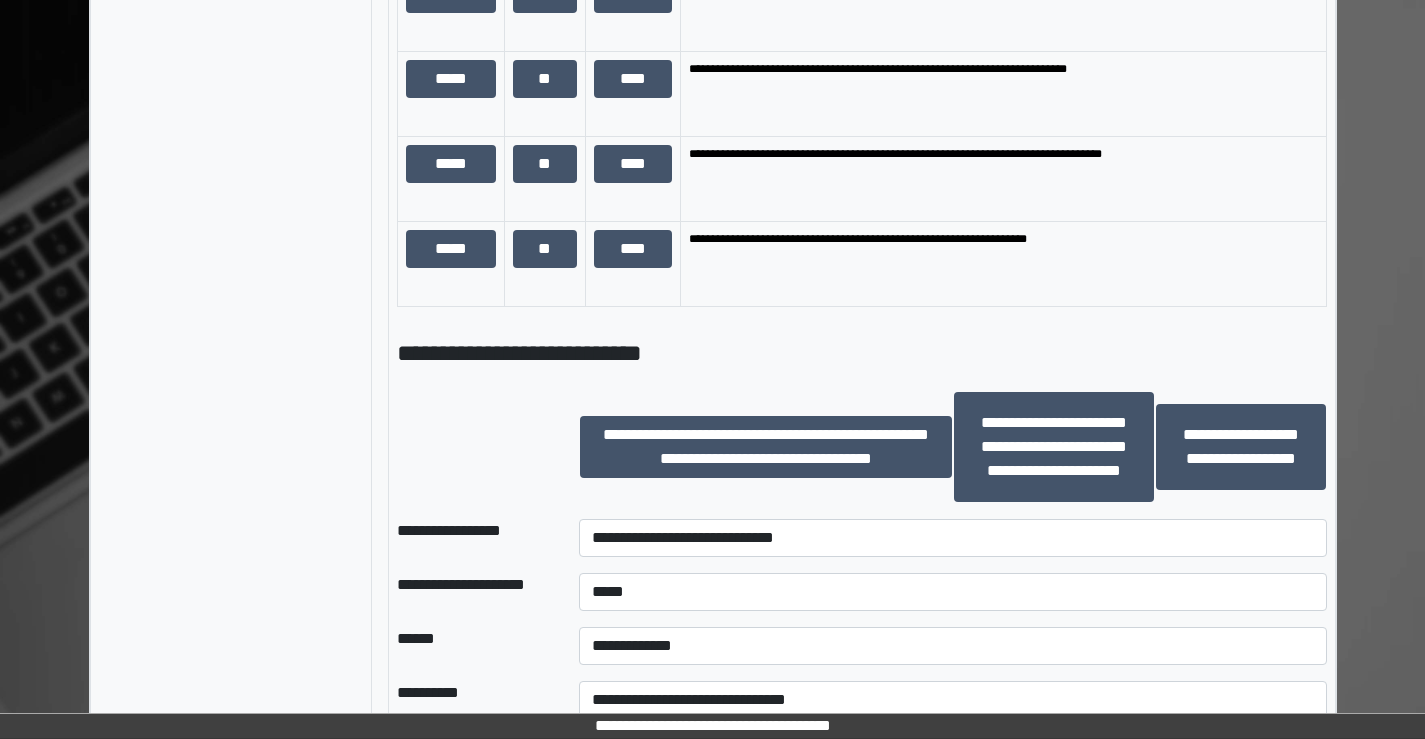 scroll, scrollTop: 2151, scrollLeft: 0, axis: vertical 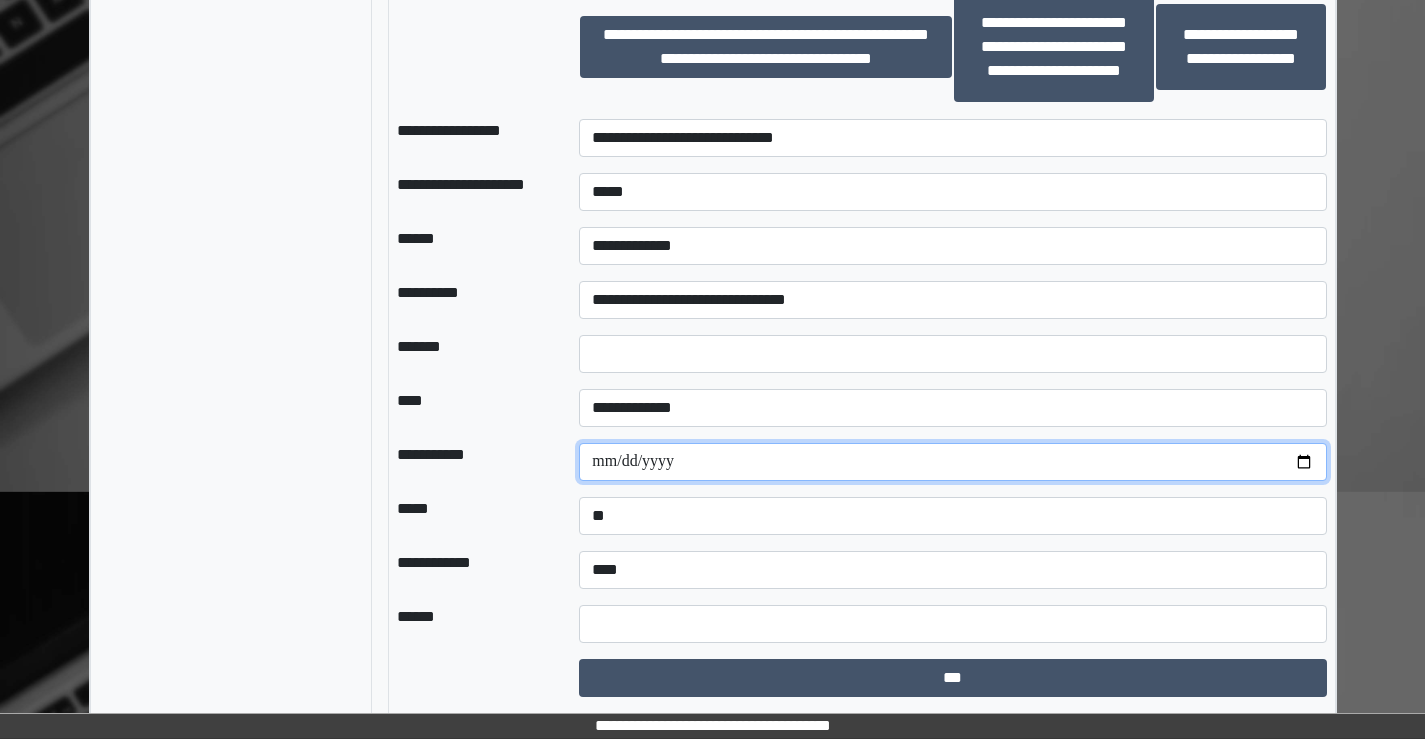 click at bounding box center [952, 462] 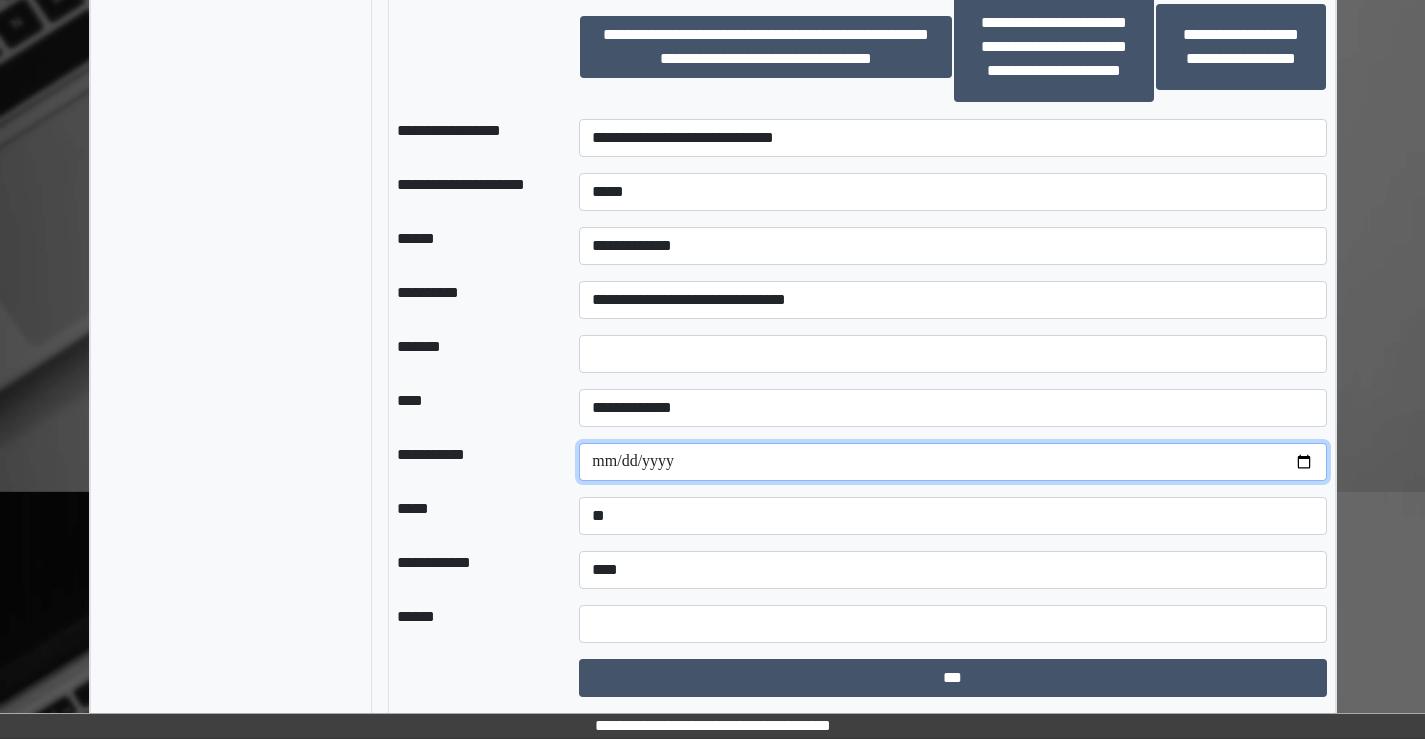 type on "**********" 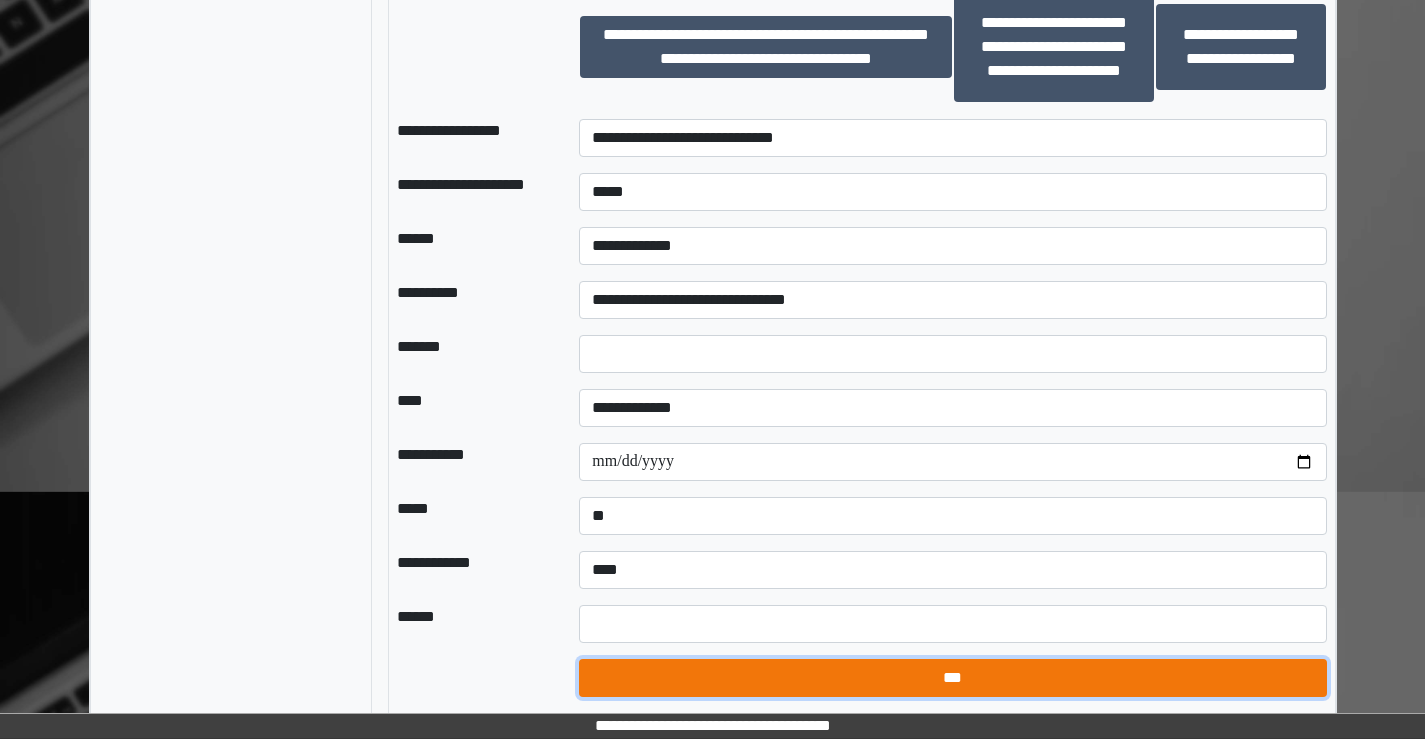 click on "***" at bounding box center (952, 678) 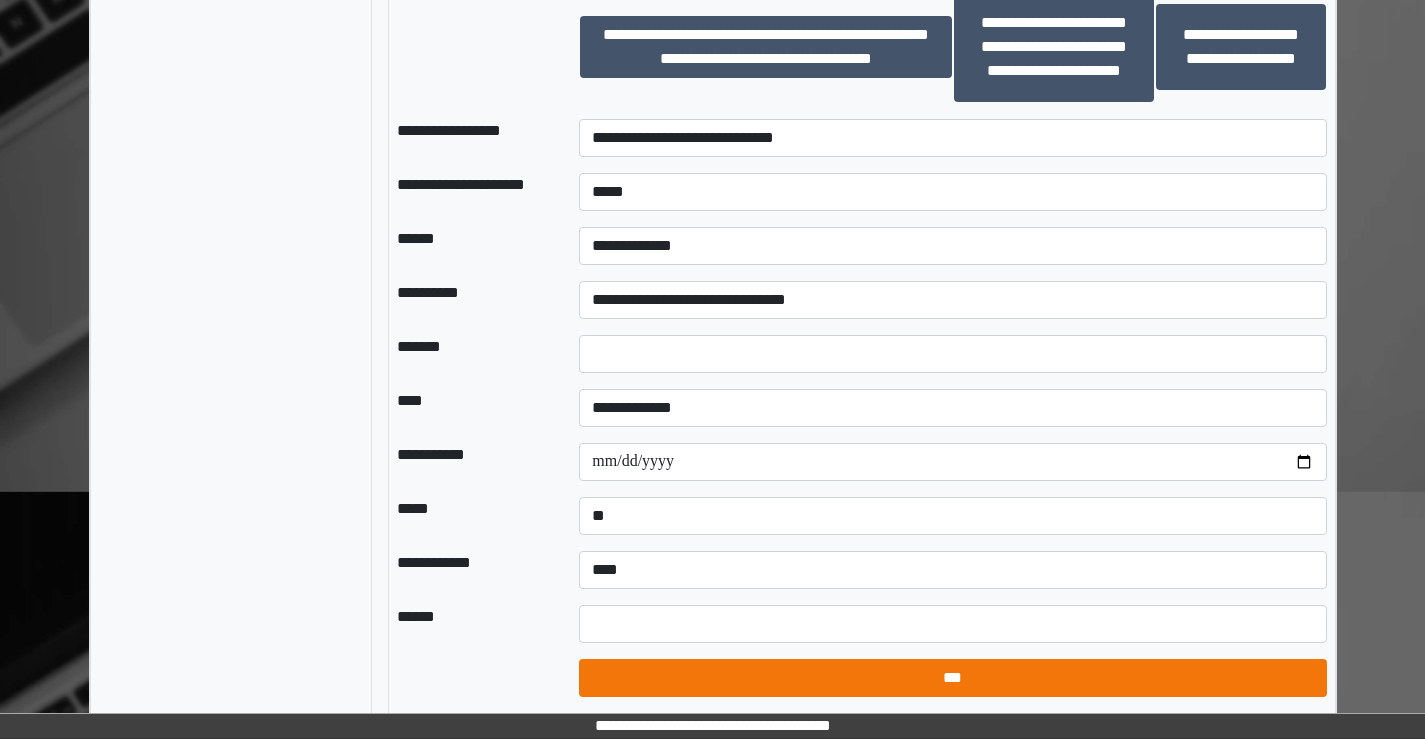 select on "*" 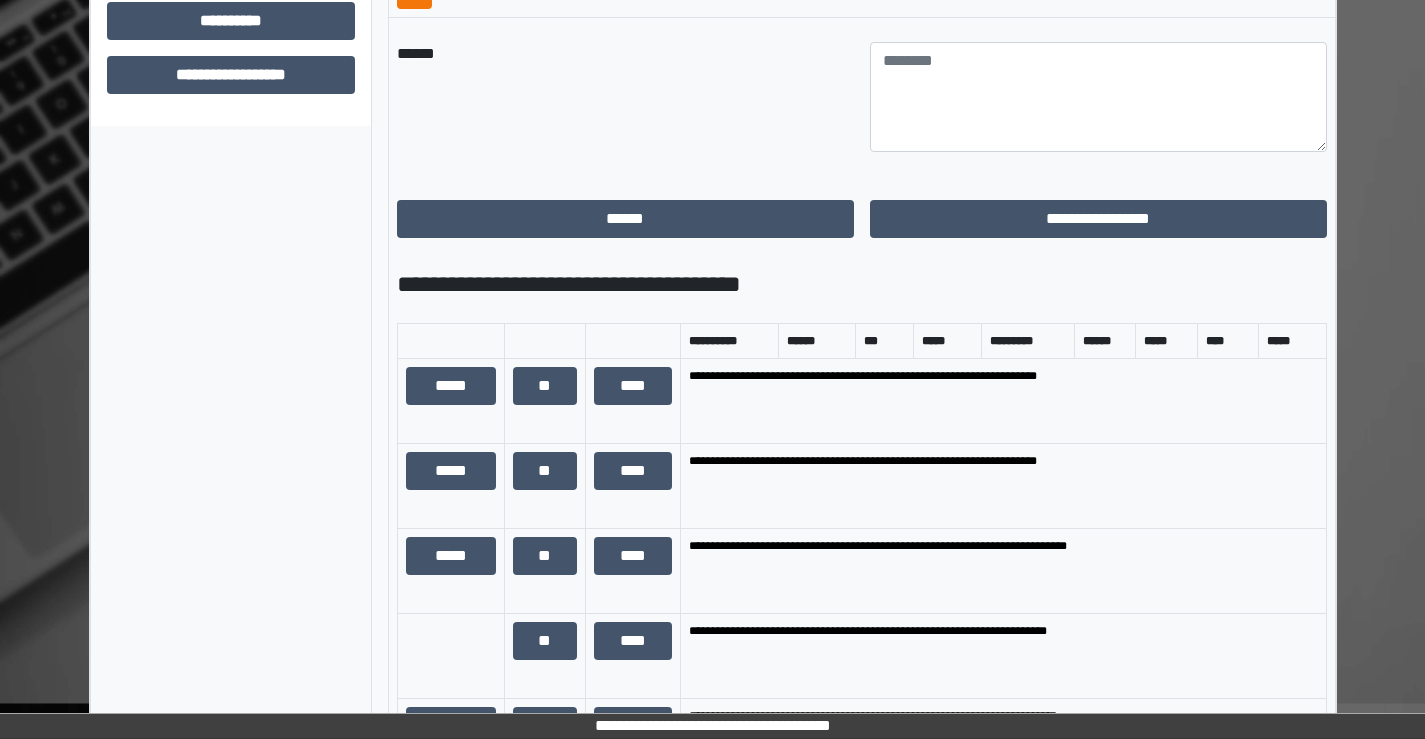 scroll, scrollTop: 851, scrollLeft: 0, axis: vertical 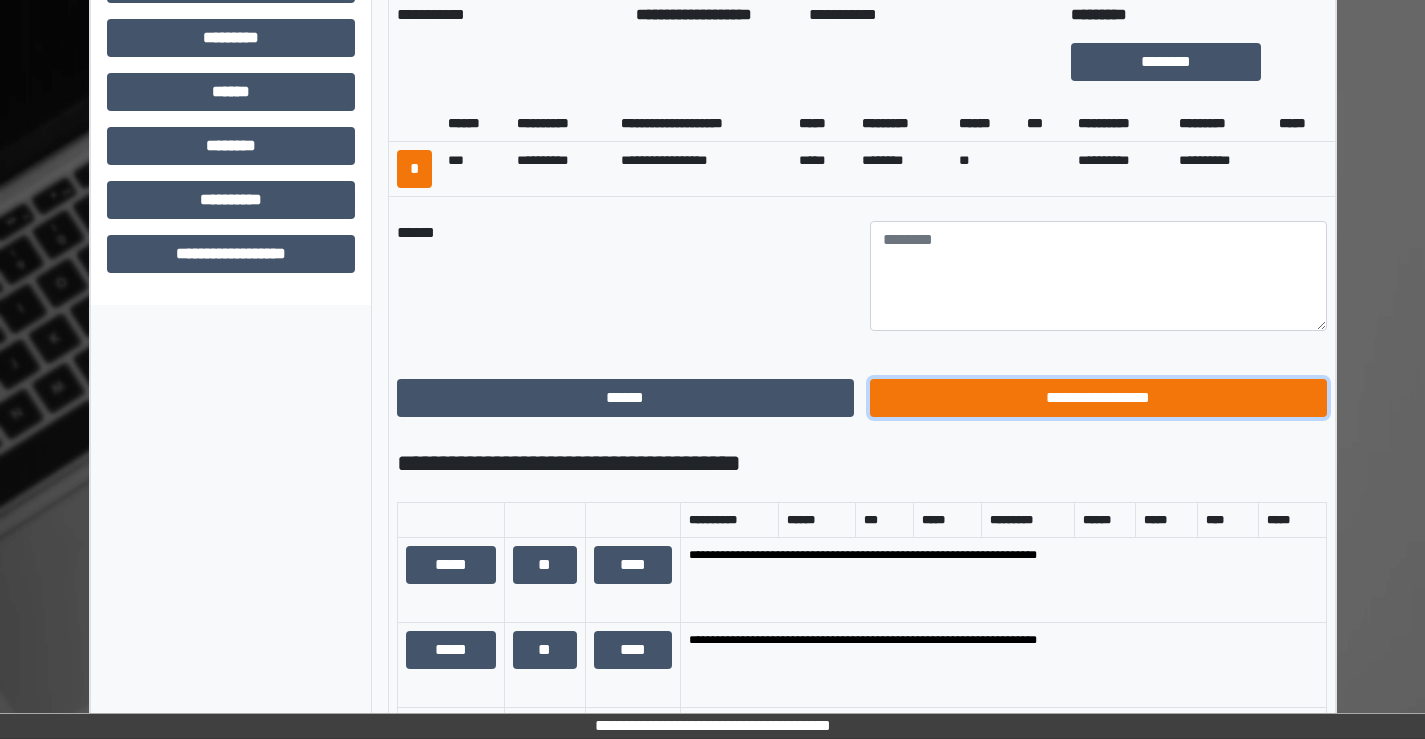click on "**********" at bounding box center [1098, 398] 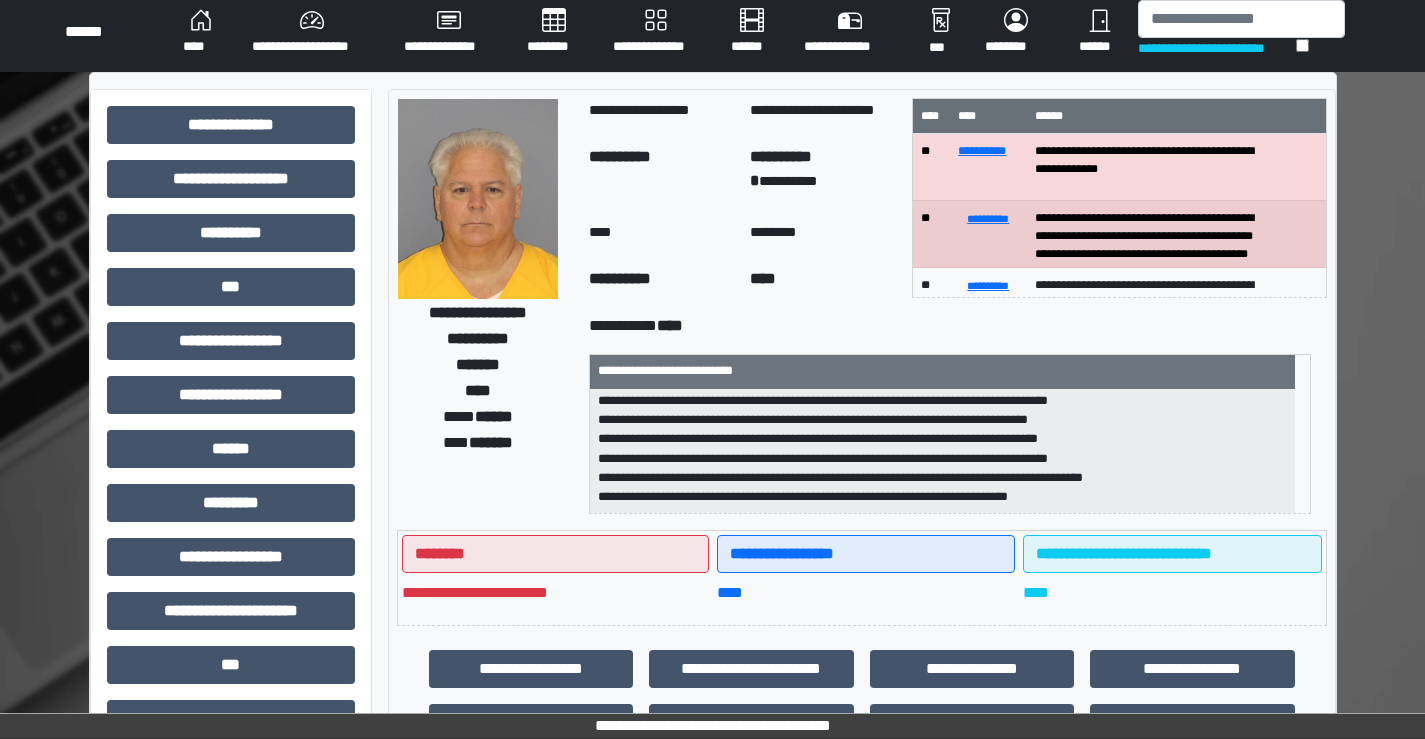 scroll, scrollTop: 0, scrollLeft: 0, axis: both 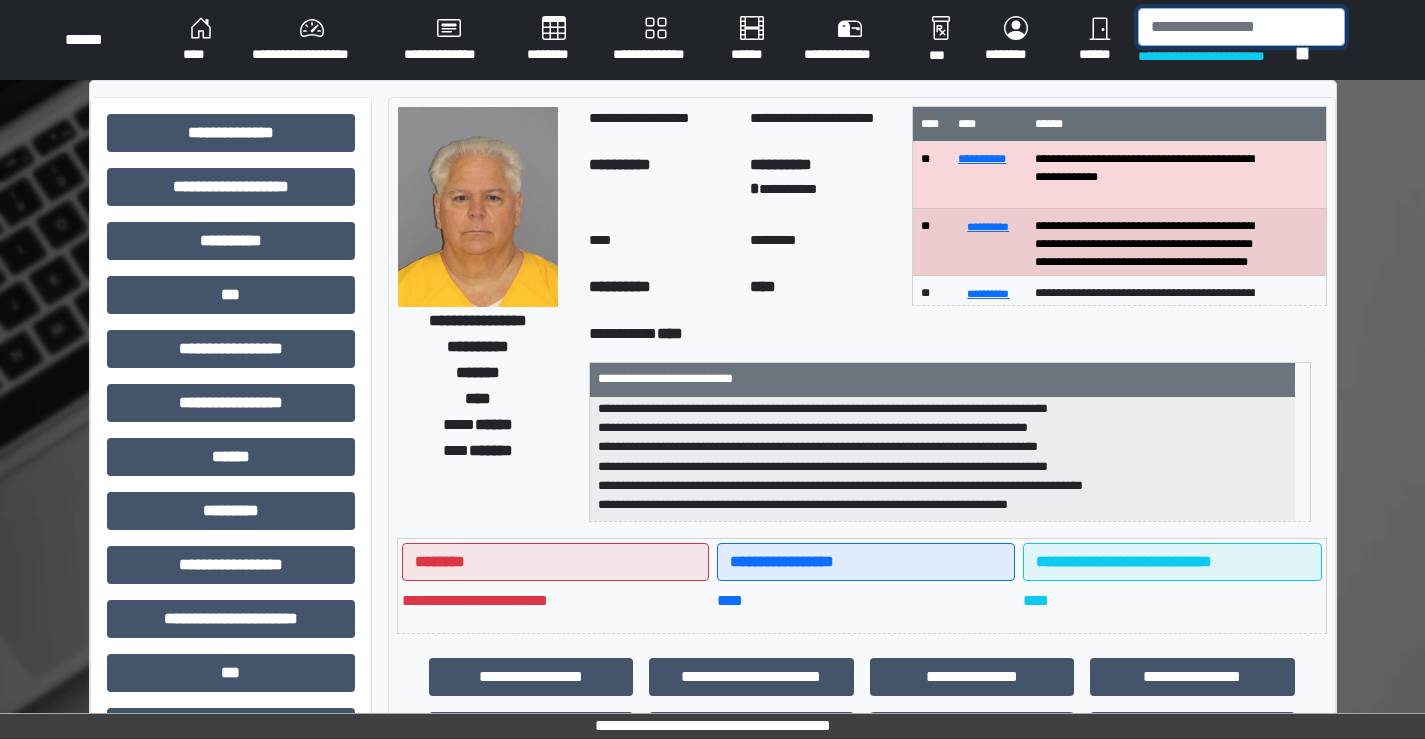 drag, startPoint x: 1187, startPoint y: 28, endPoint x: 1169, endPoint y: 19, distance: 20.12461 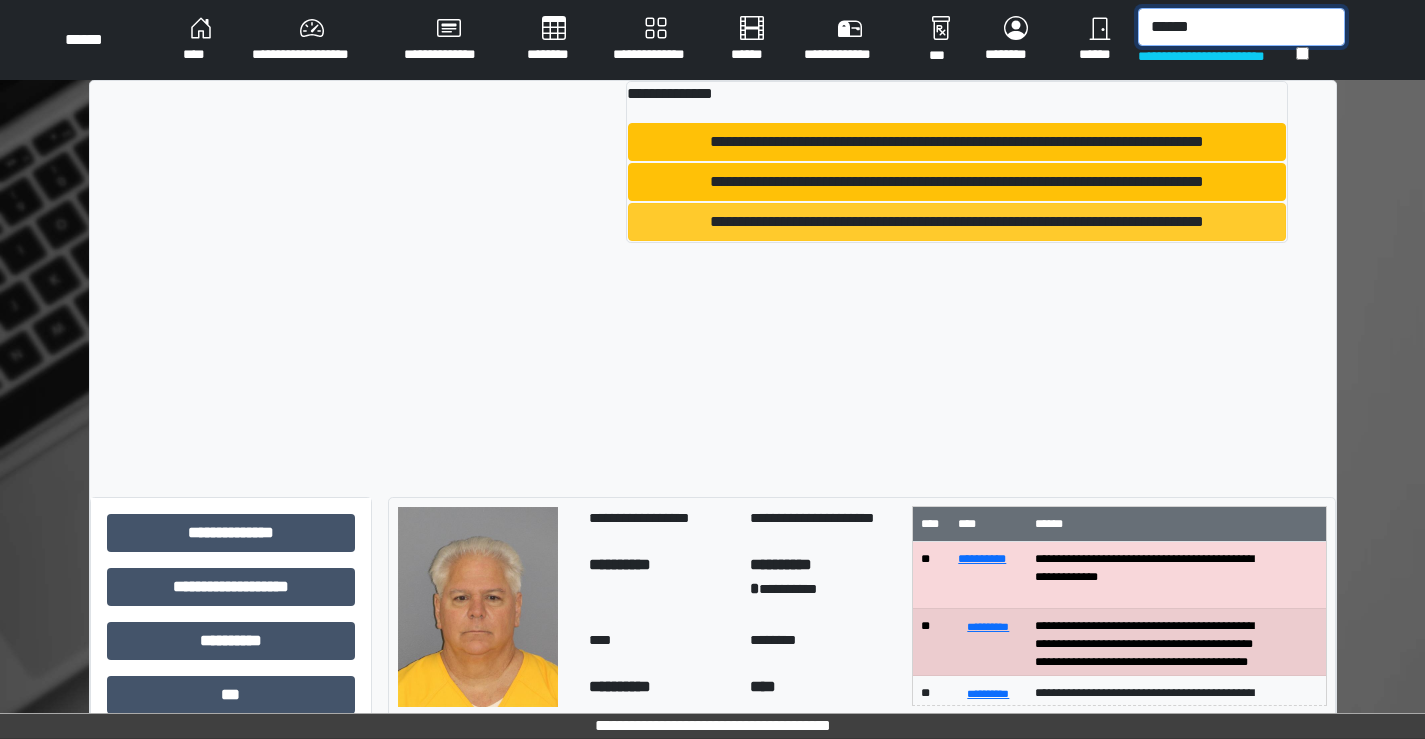 type on "******" 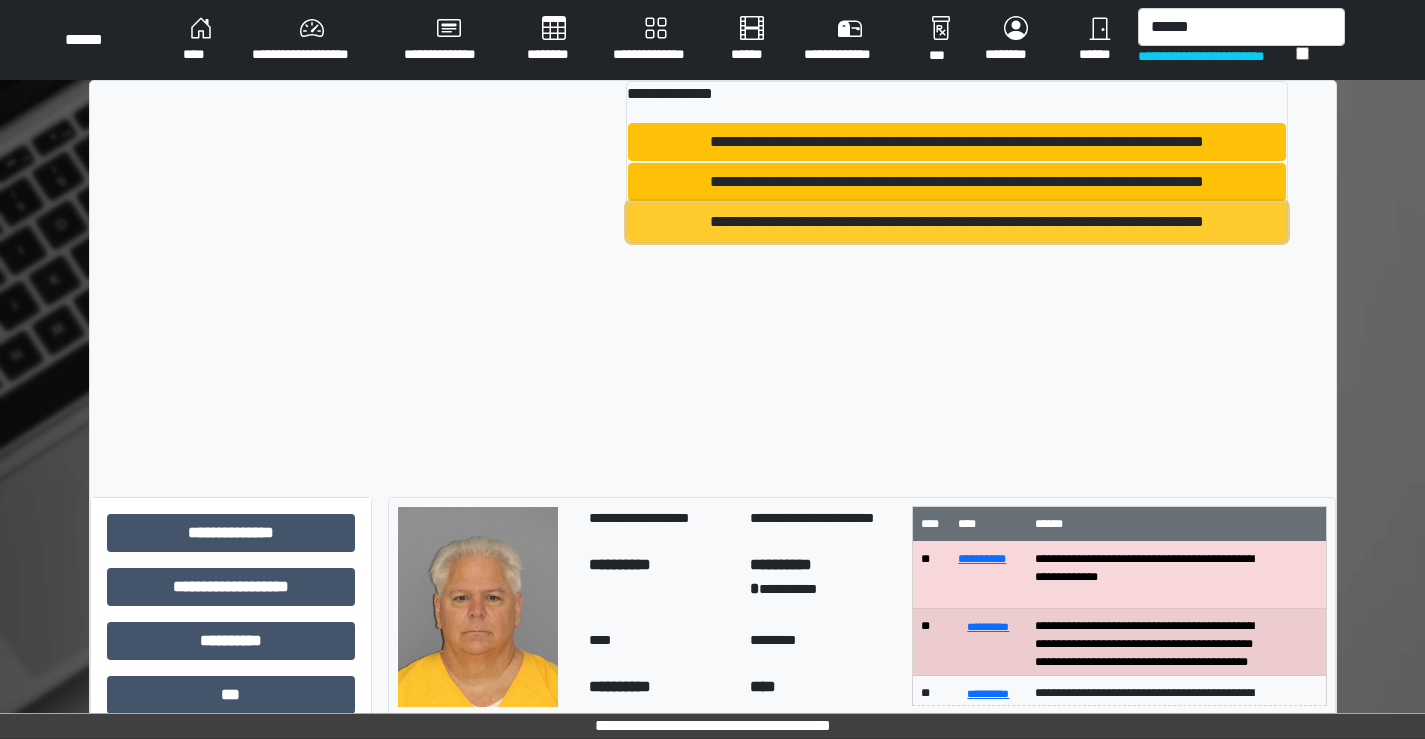 click on "**********" at bounding box center (956, 222) 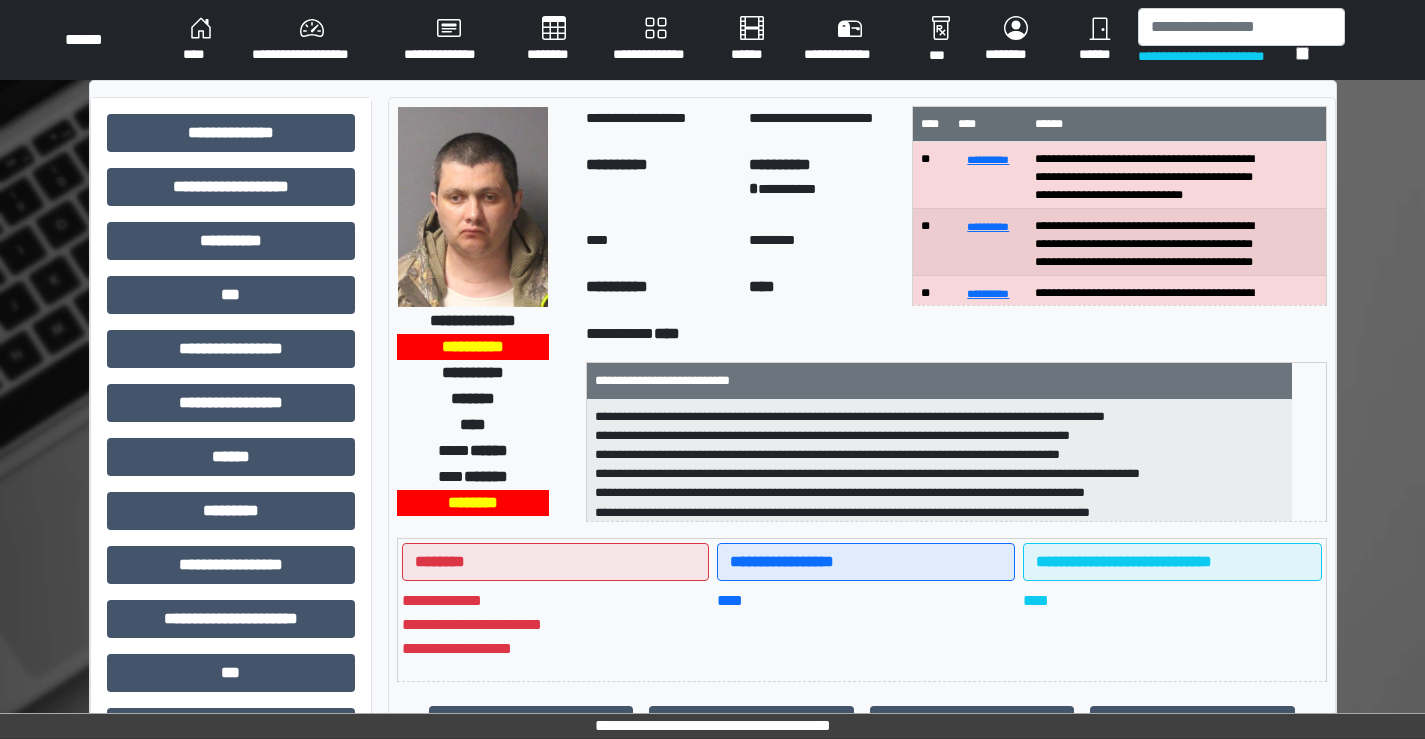 scroll, scrollTop: 82, scrollLeft: 0, axis: vertical 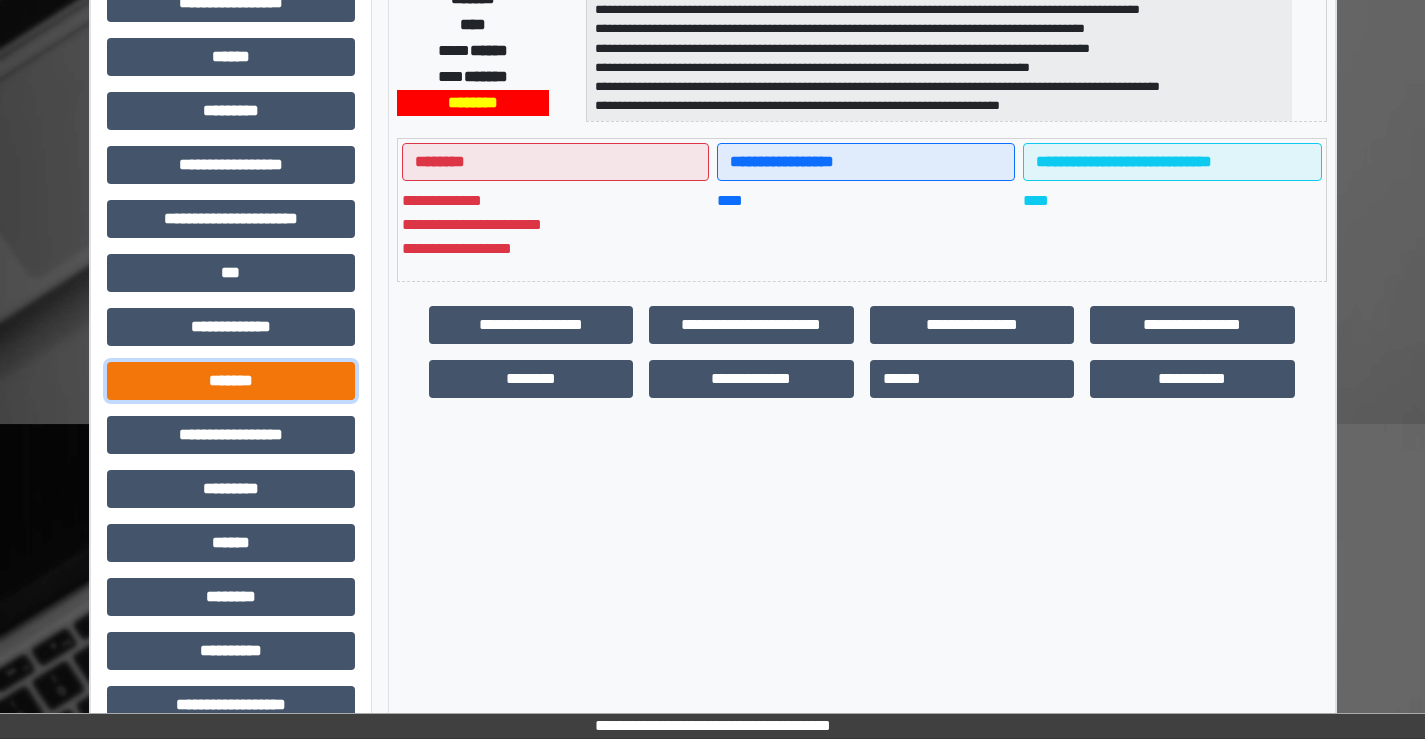 click on "*******" at bounding box center [231, 381] 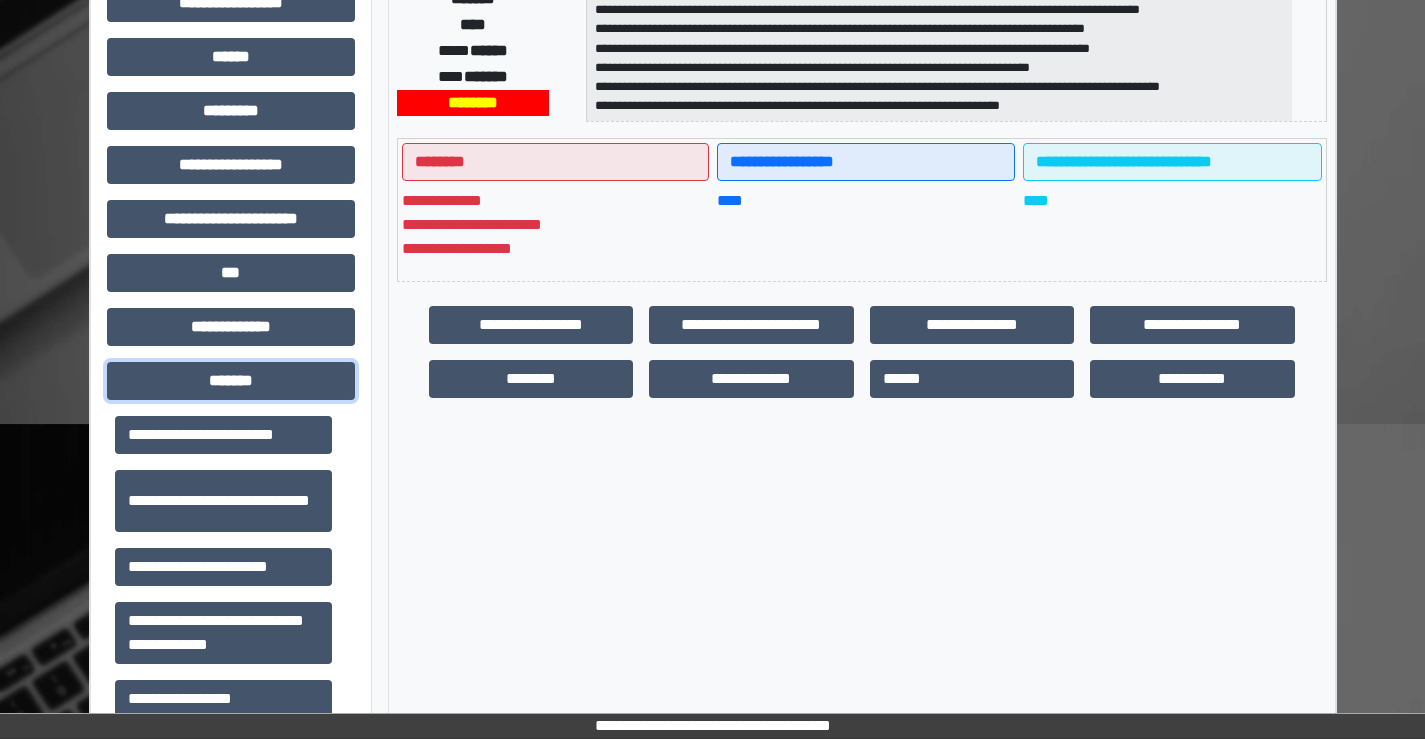 scroll, scrollTop: 922, scrollLeft: 0, axis: vertical 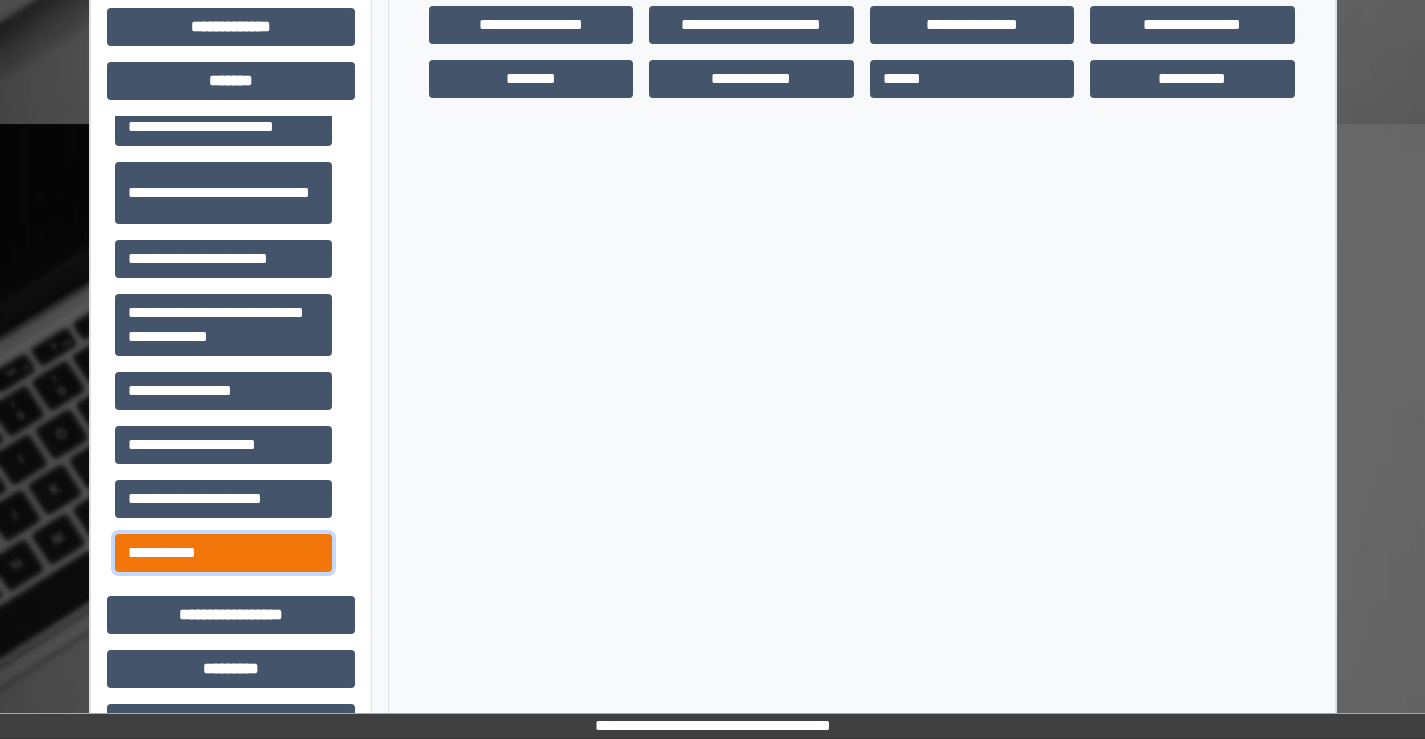 click on "**********" at bounding box center [223, 553] 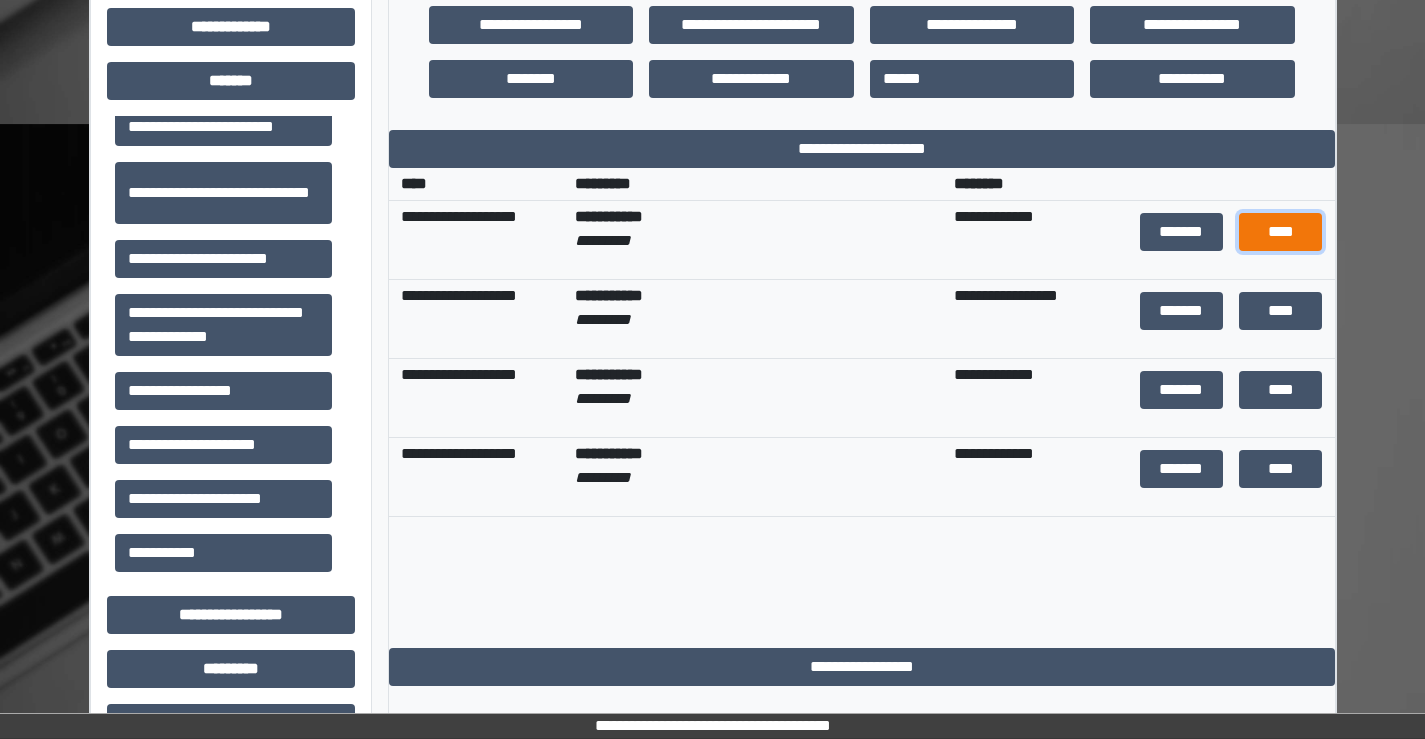 click on "****" at bounding box center (1280, 232) 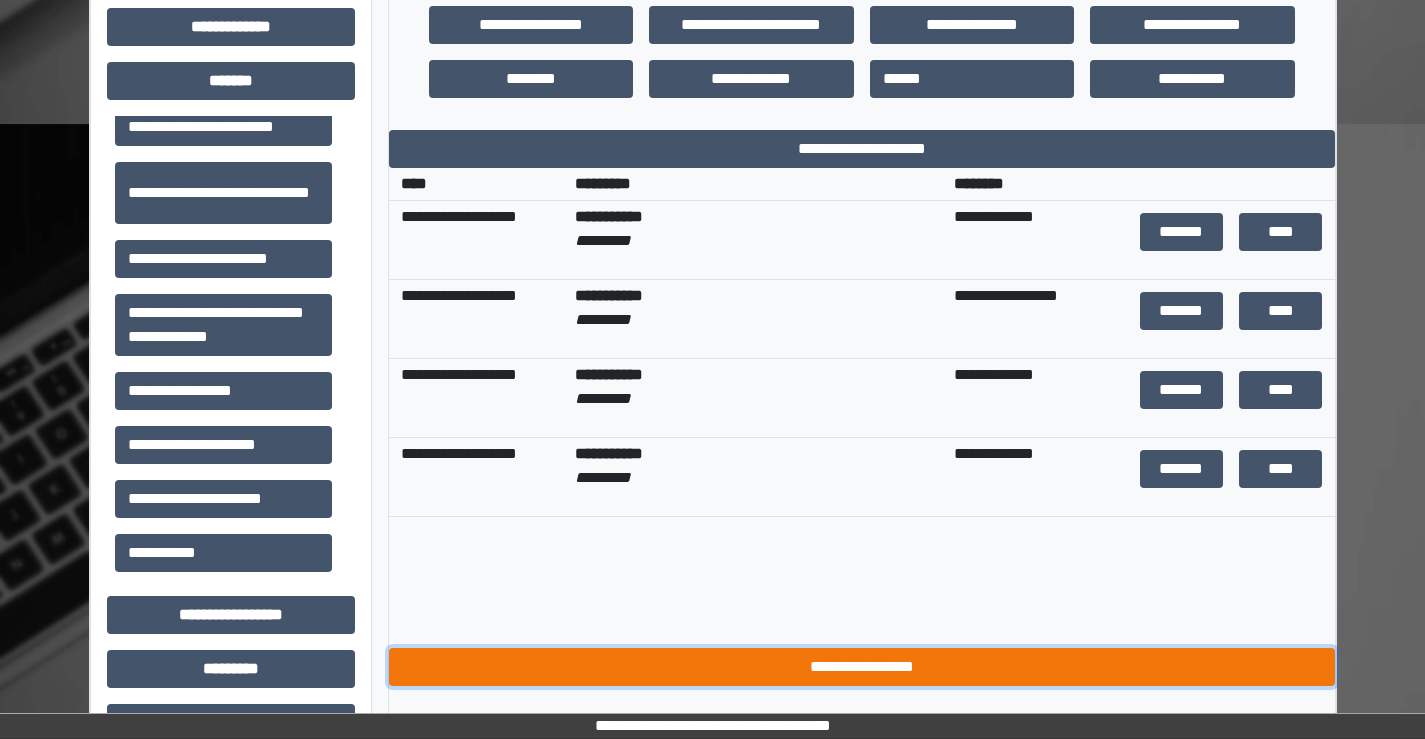 click on "**********" at bounding box center (862, 667) 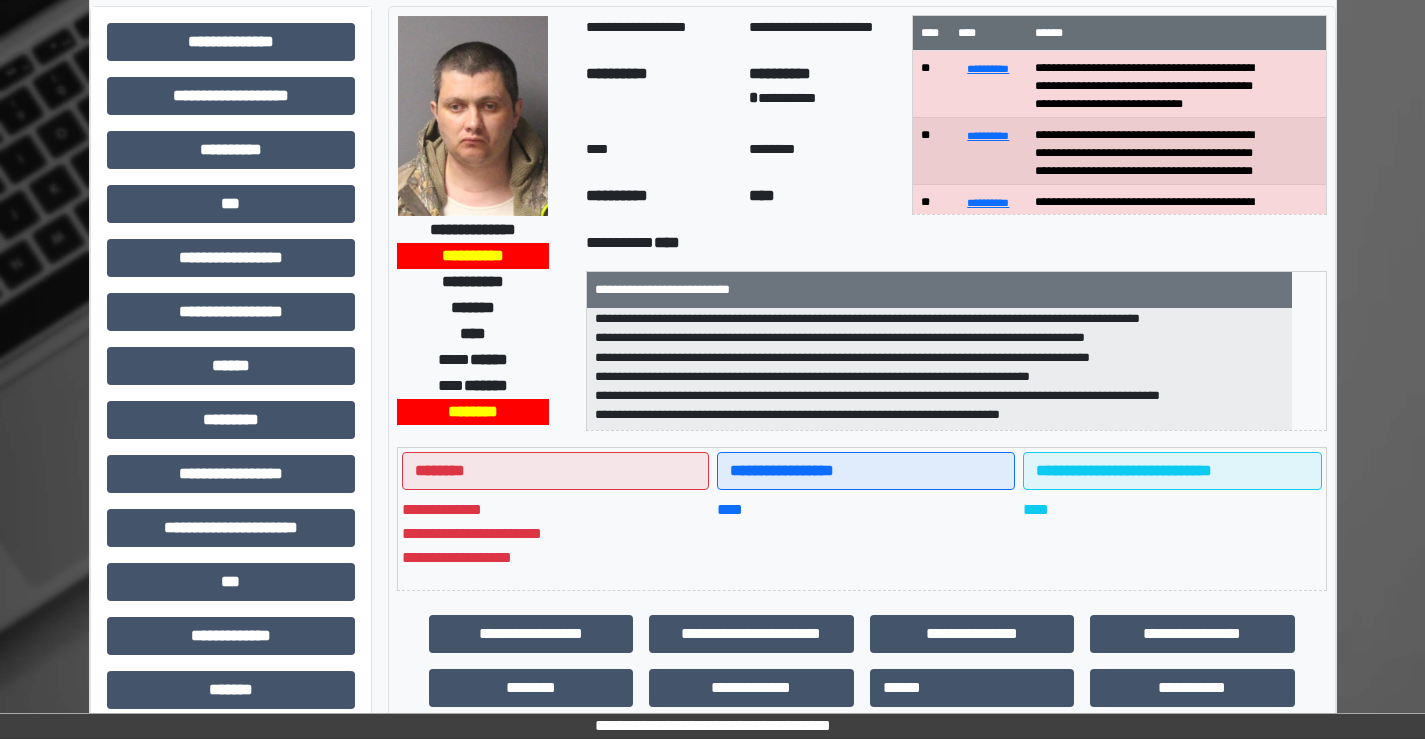 scroll, scrollTop: 0, scrollLeft: 0, axis: both 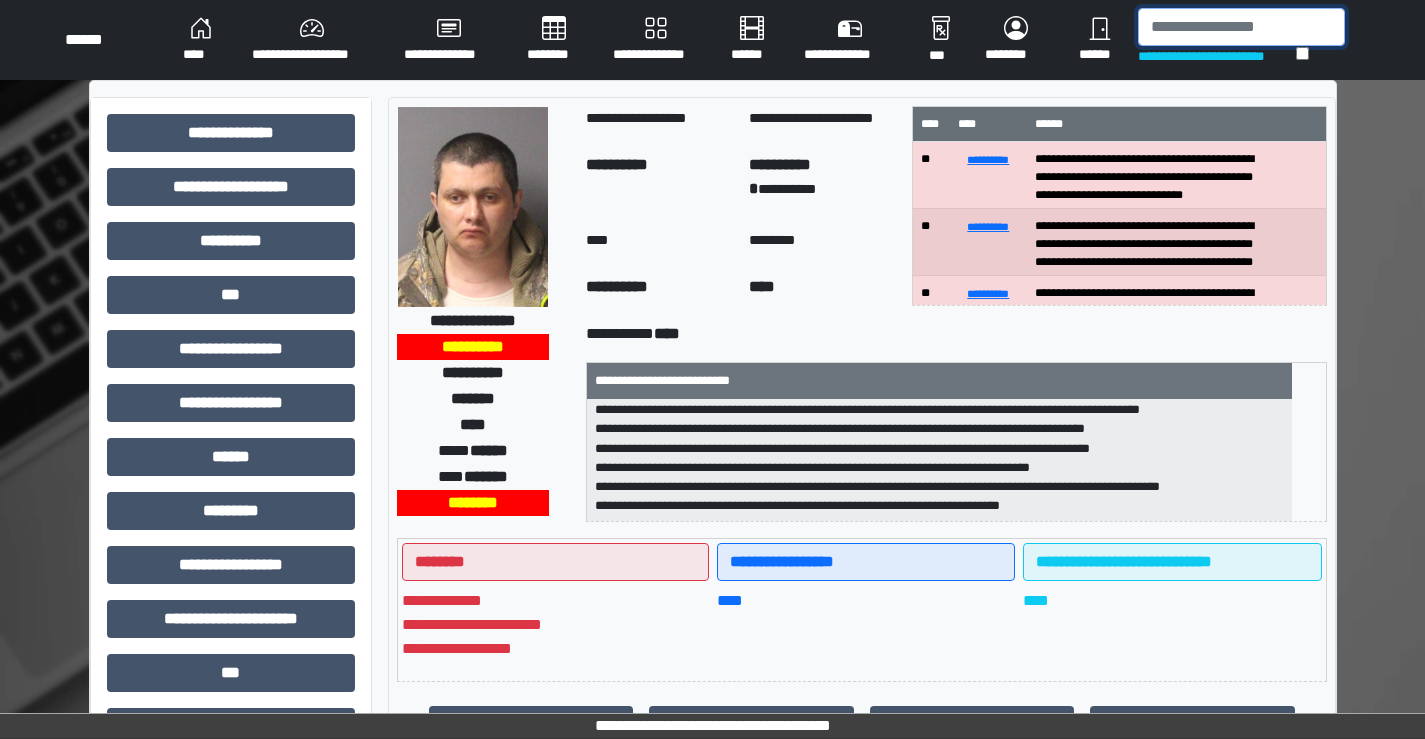 click at bounding box center [1241, 27] 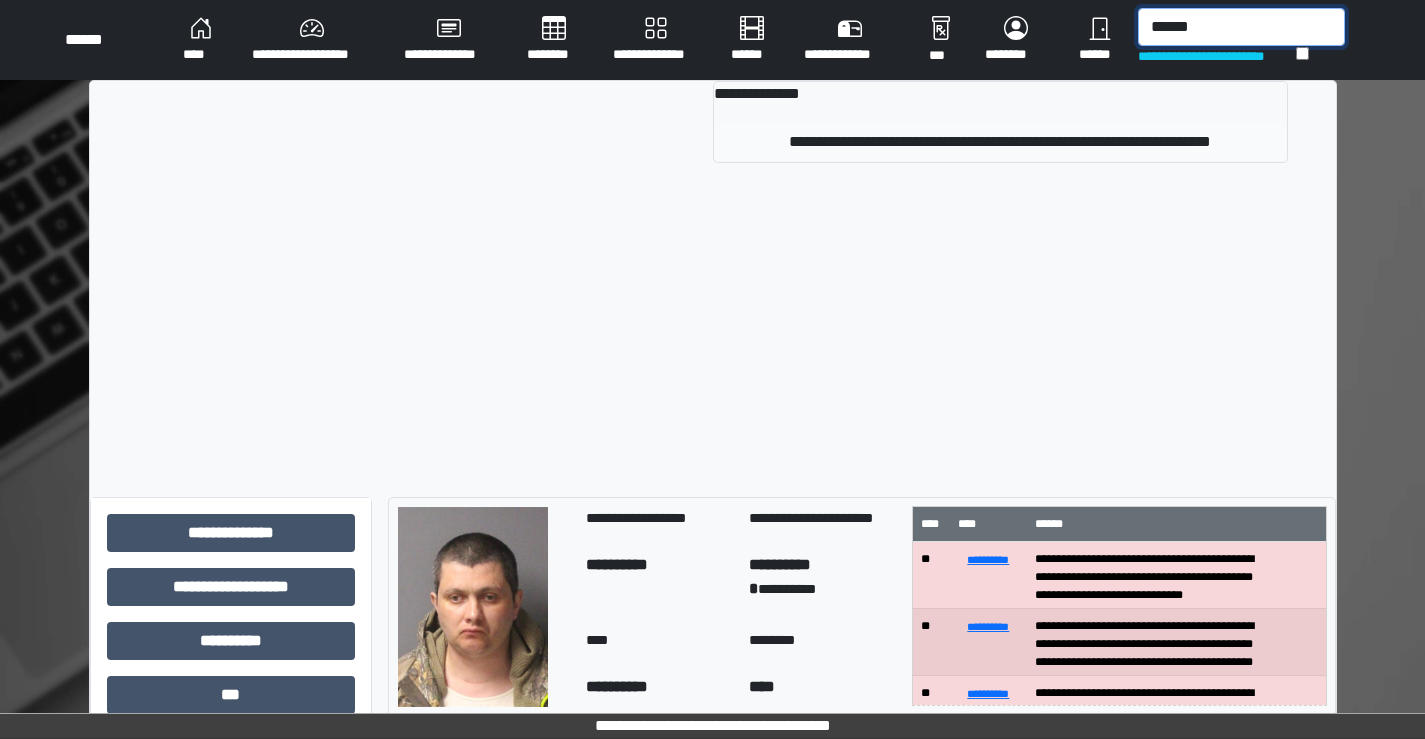 type on "******" 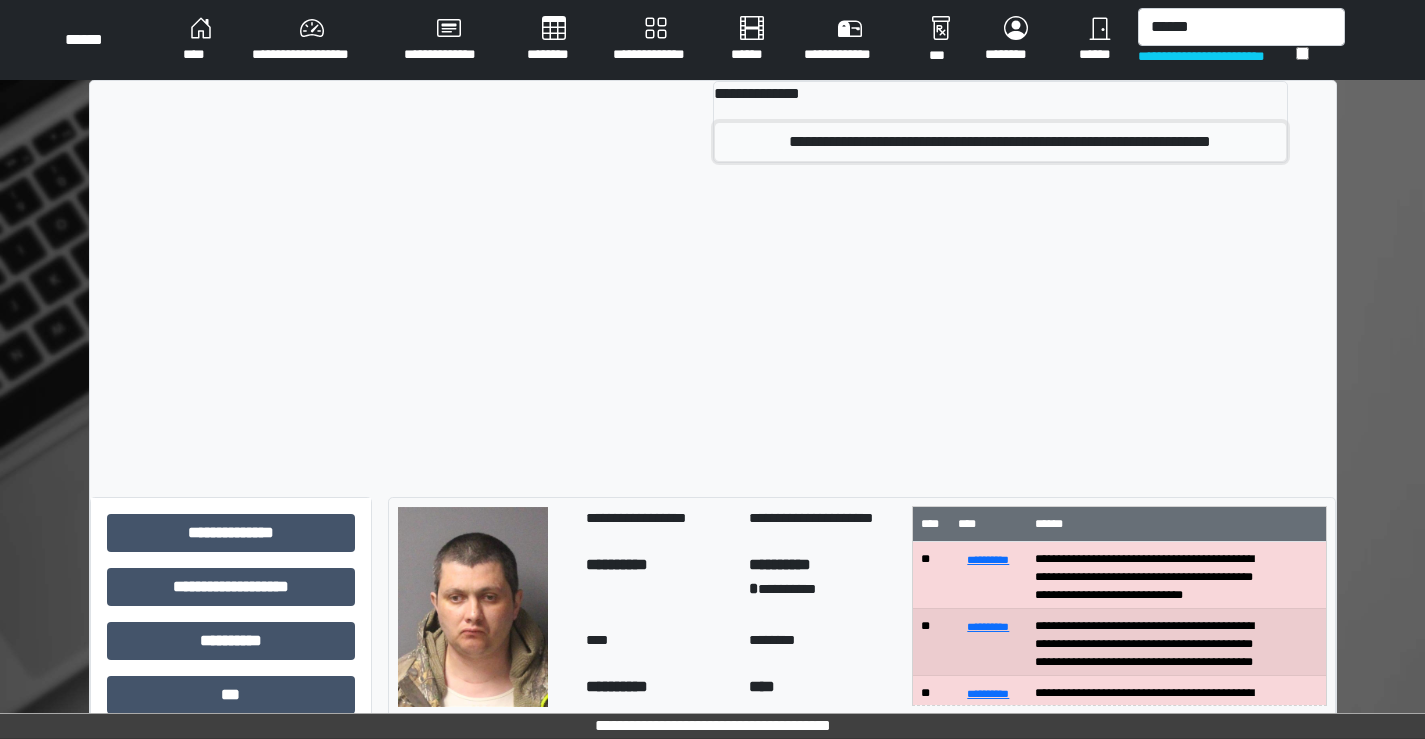click on "**********" at bounding box center [1000, 142] 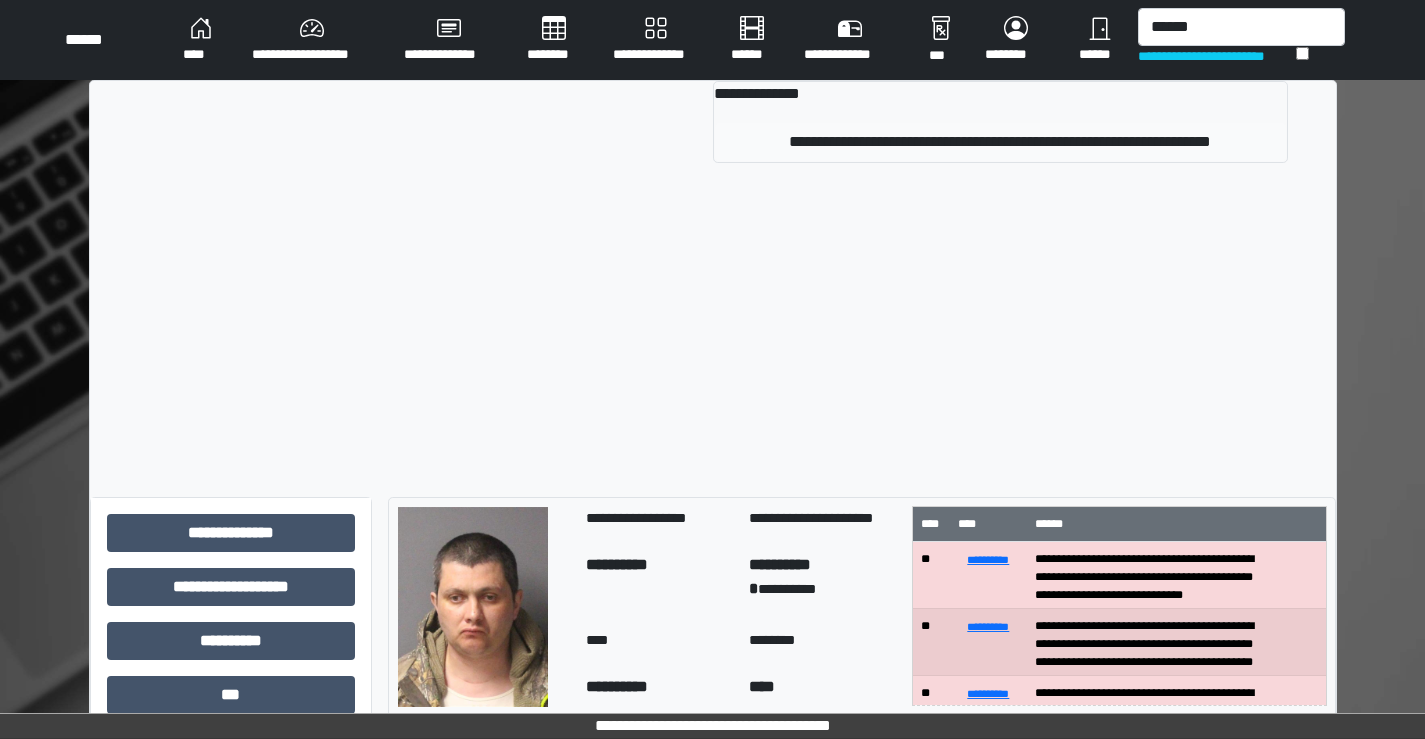 type 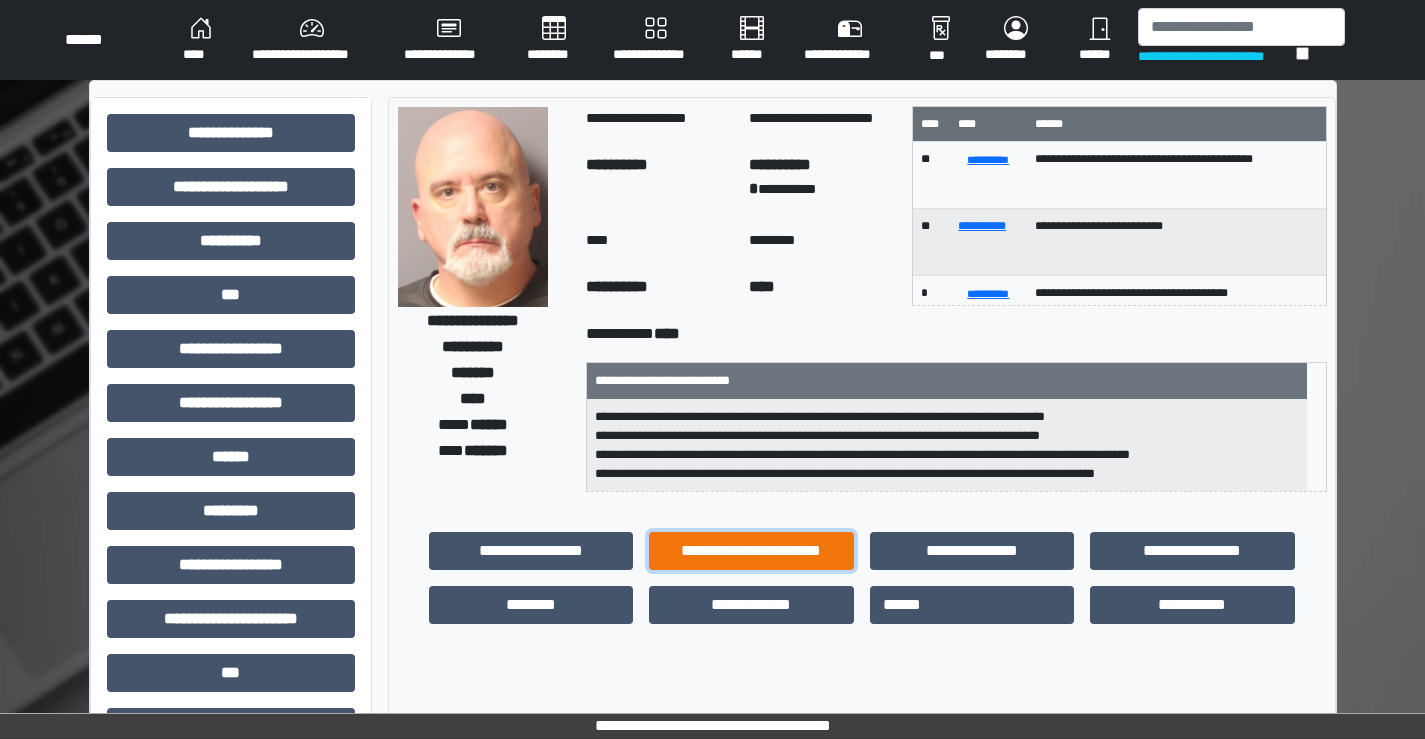 click on "**********" at bounding box center [751, 551] 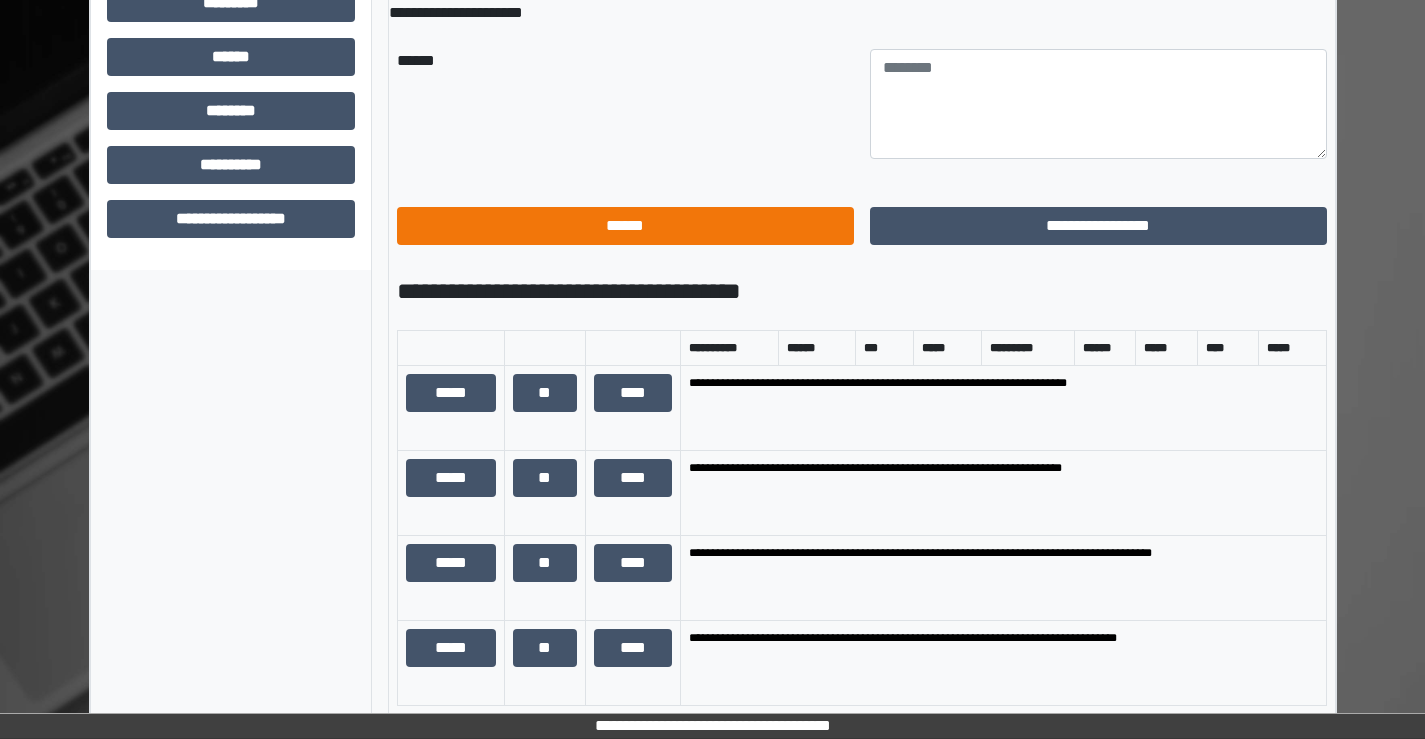 scroll, scrollTop: 1000, scrollLeft: 0, axis: vertical 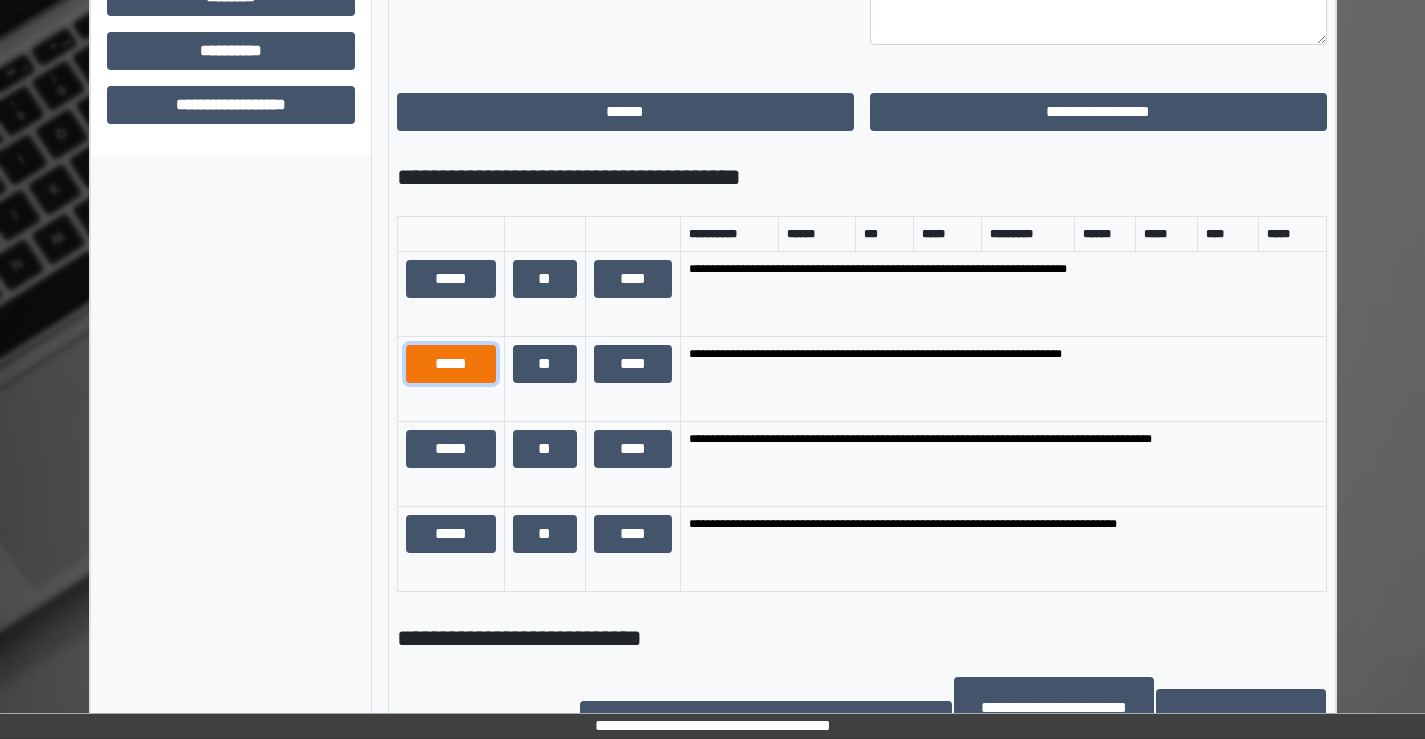 click on "*****" at bounding box center (451, 364) 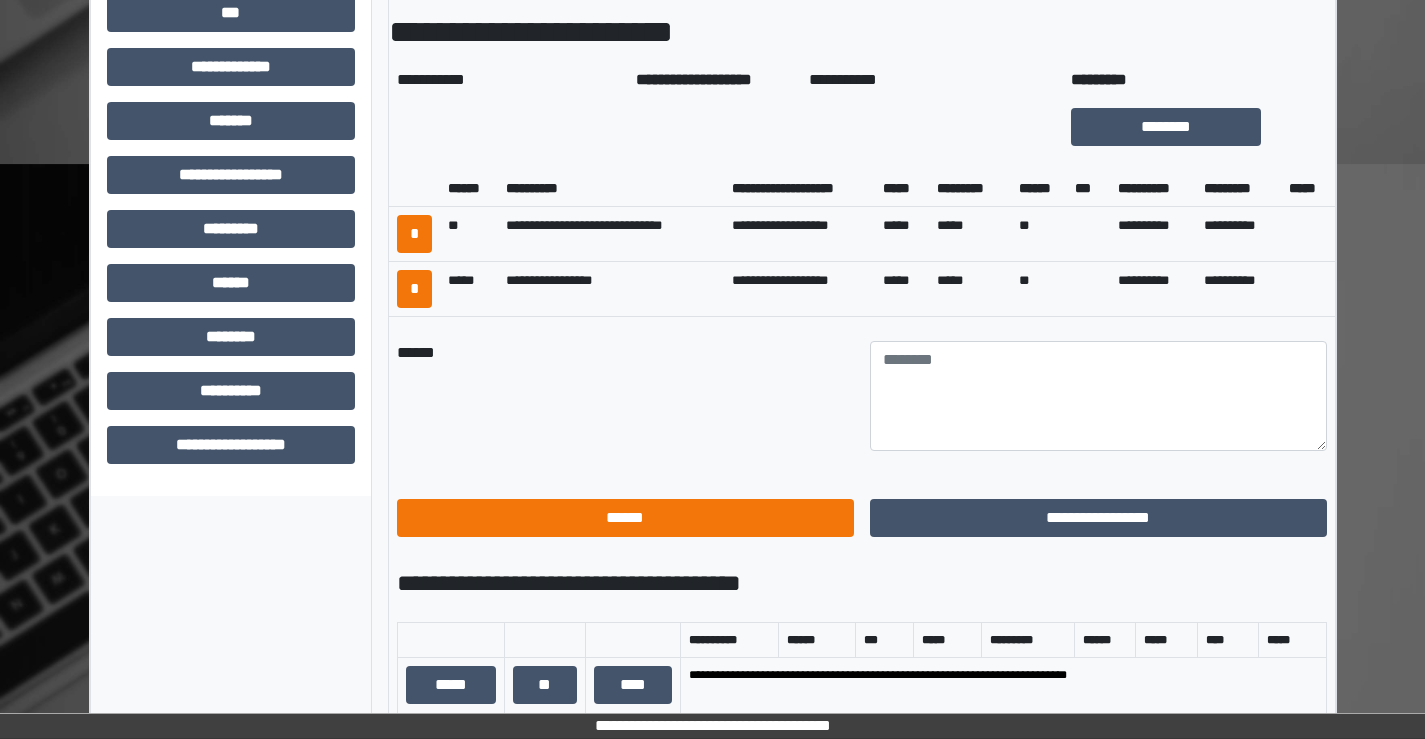 scroll, scrollTop: 600, scrollLeft: 0, axis: vertical 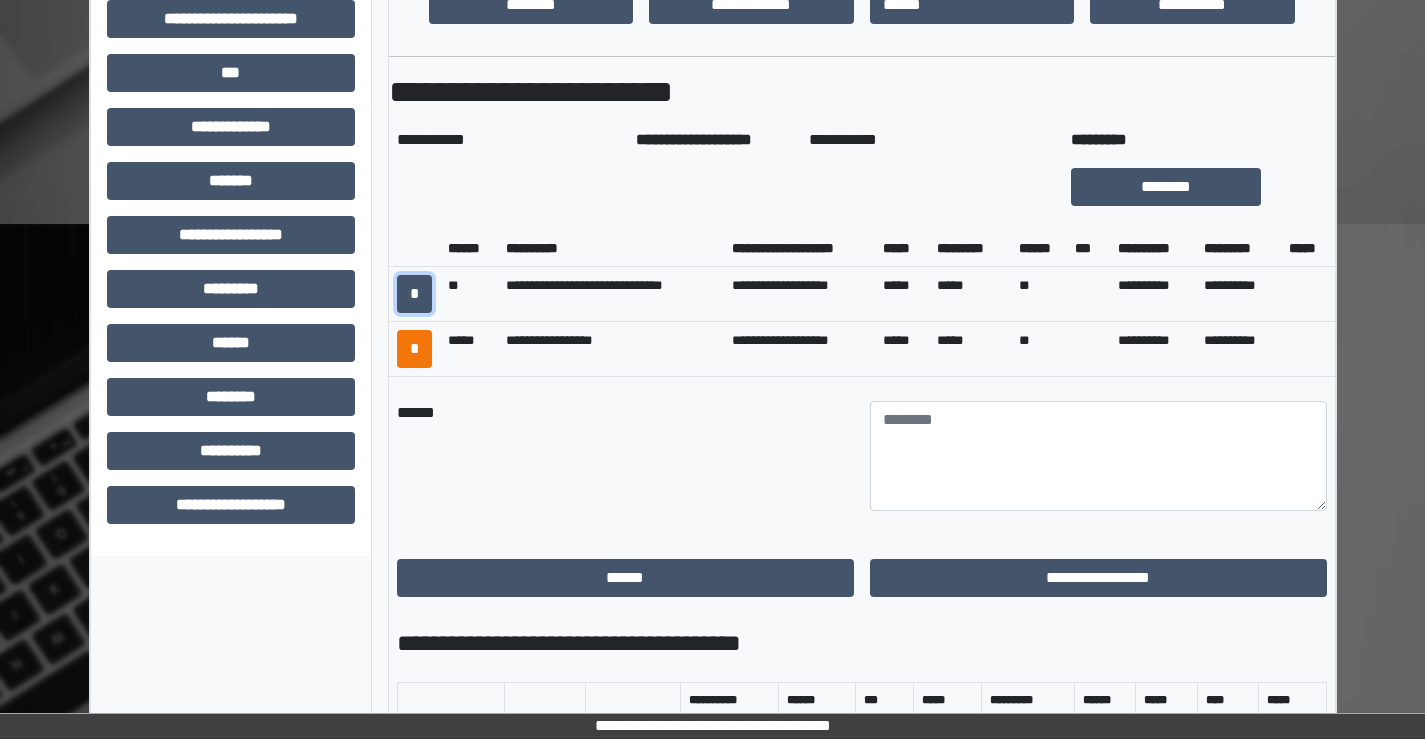 click on "*" at bounding box center [414, 294] 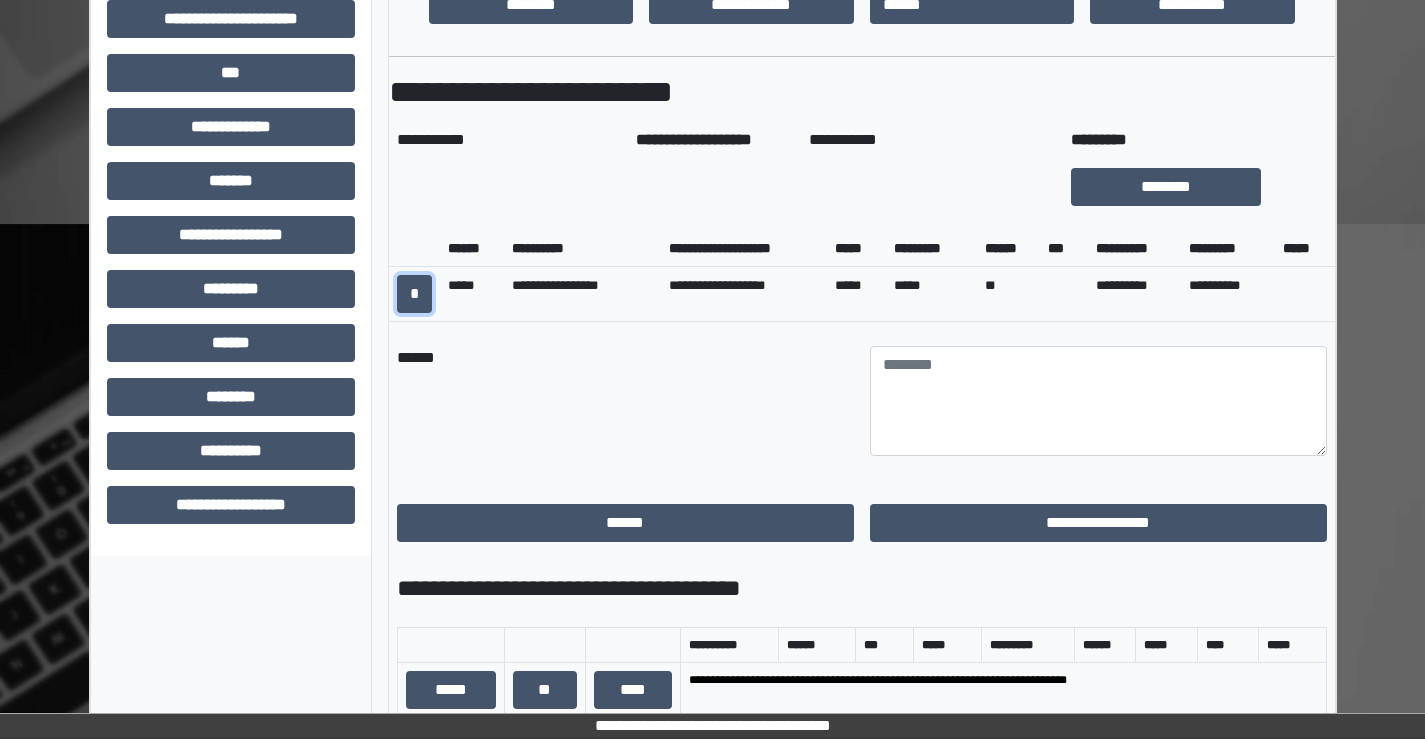 click on "*" at bounding box center [414, 294] 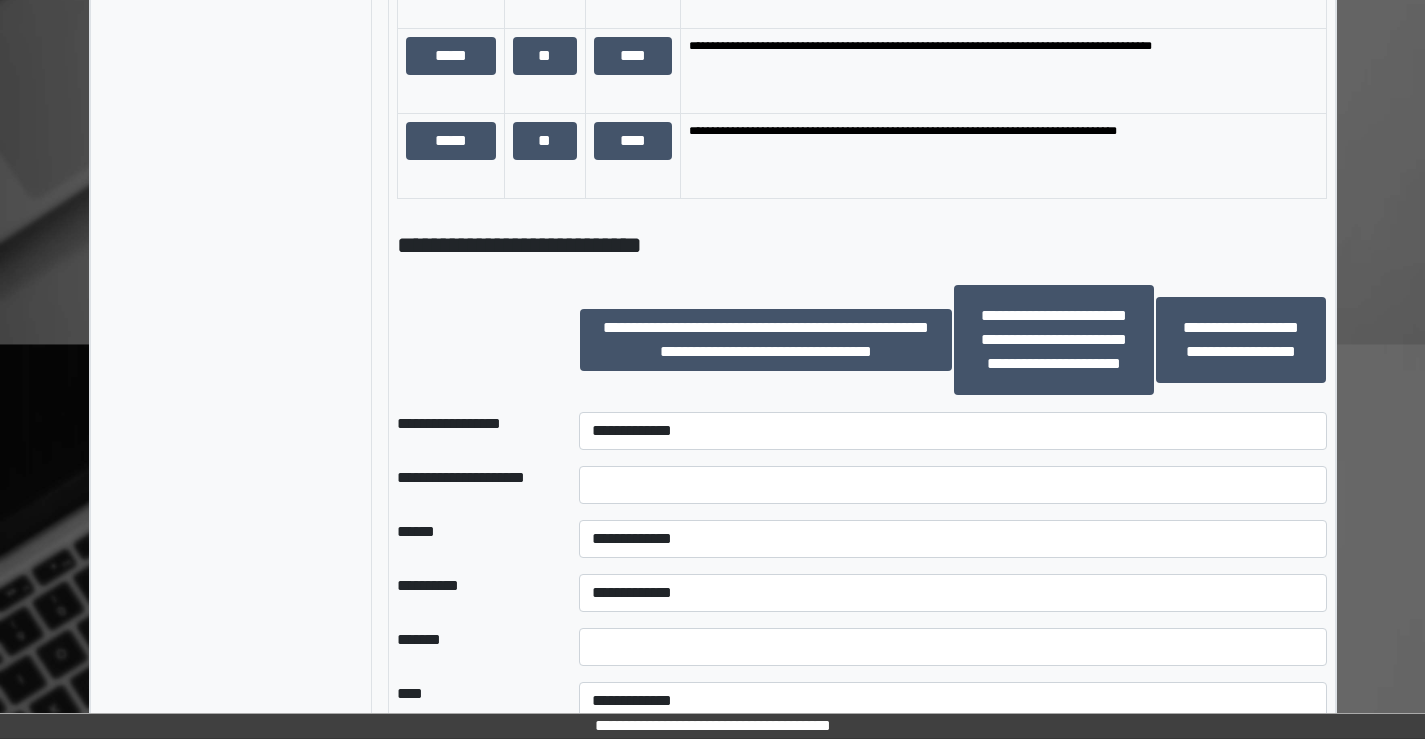 scroll, scrollTop: 1400, scrollLeft: 0, axis: vertical 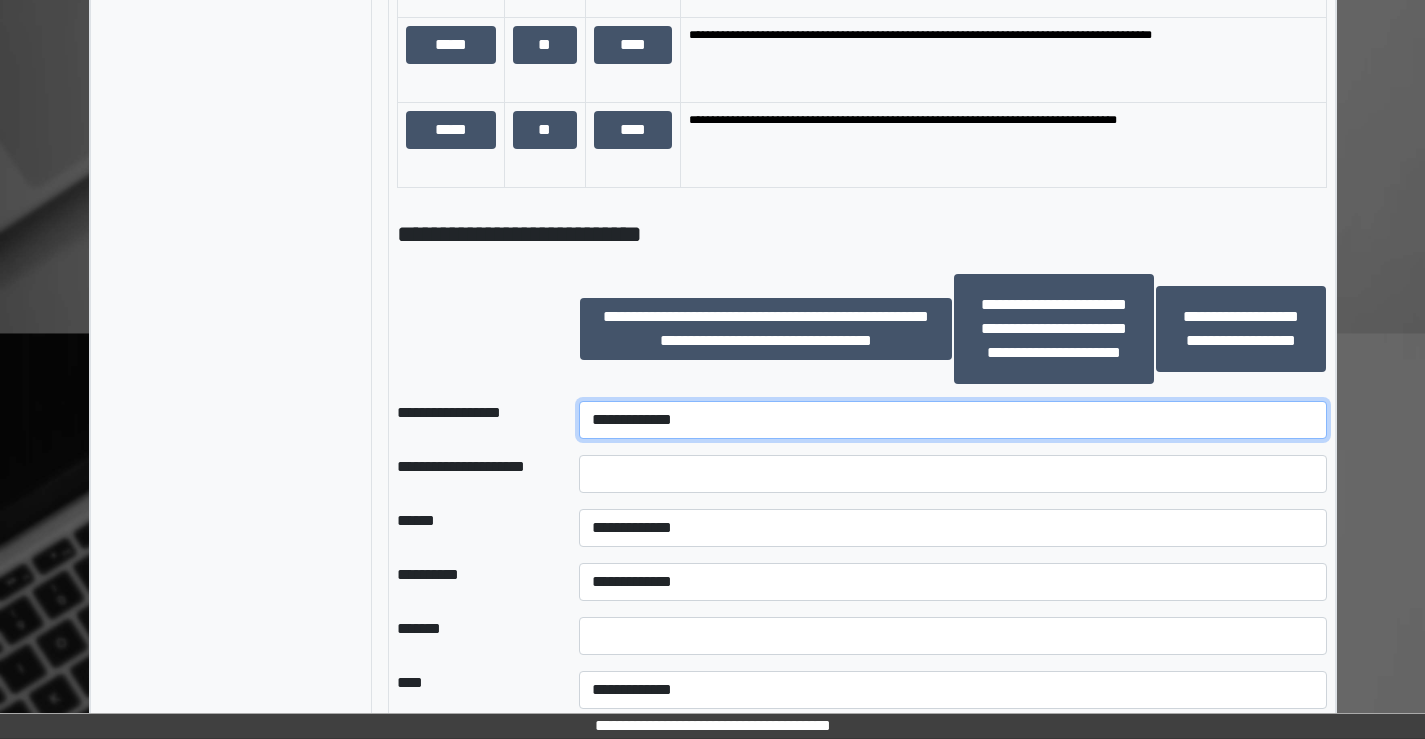 click on "**********" at bounding box center (952, 420) 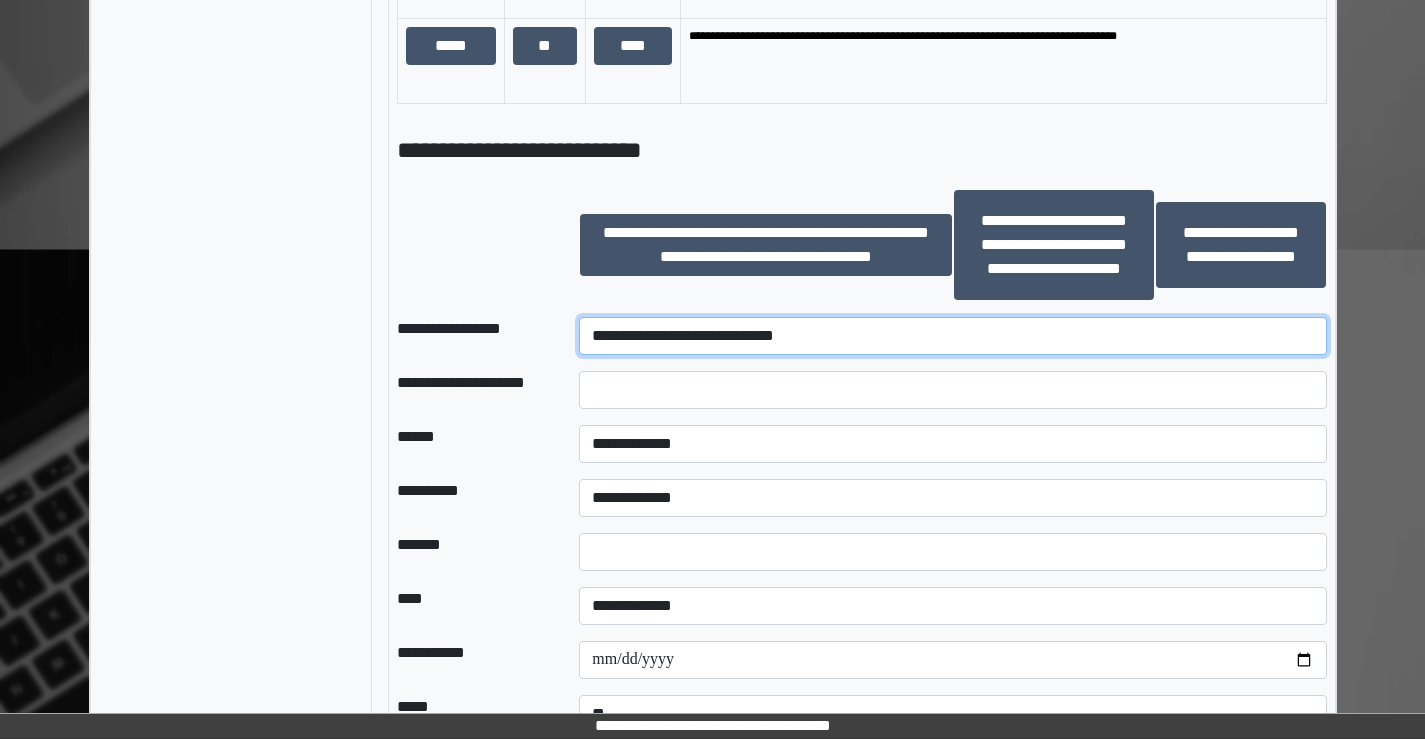 scroll, scrollTop: 1600, scrollLeft: 0, axis: vertical 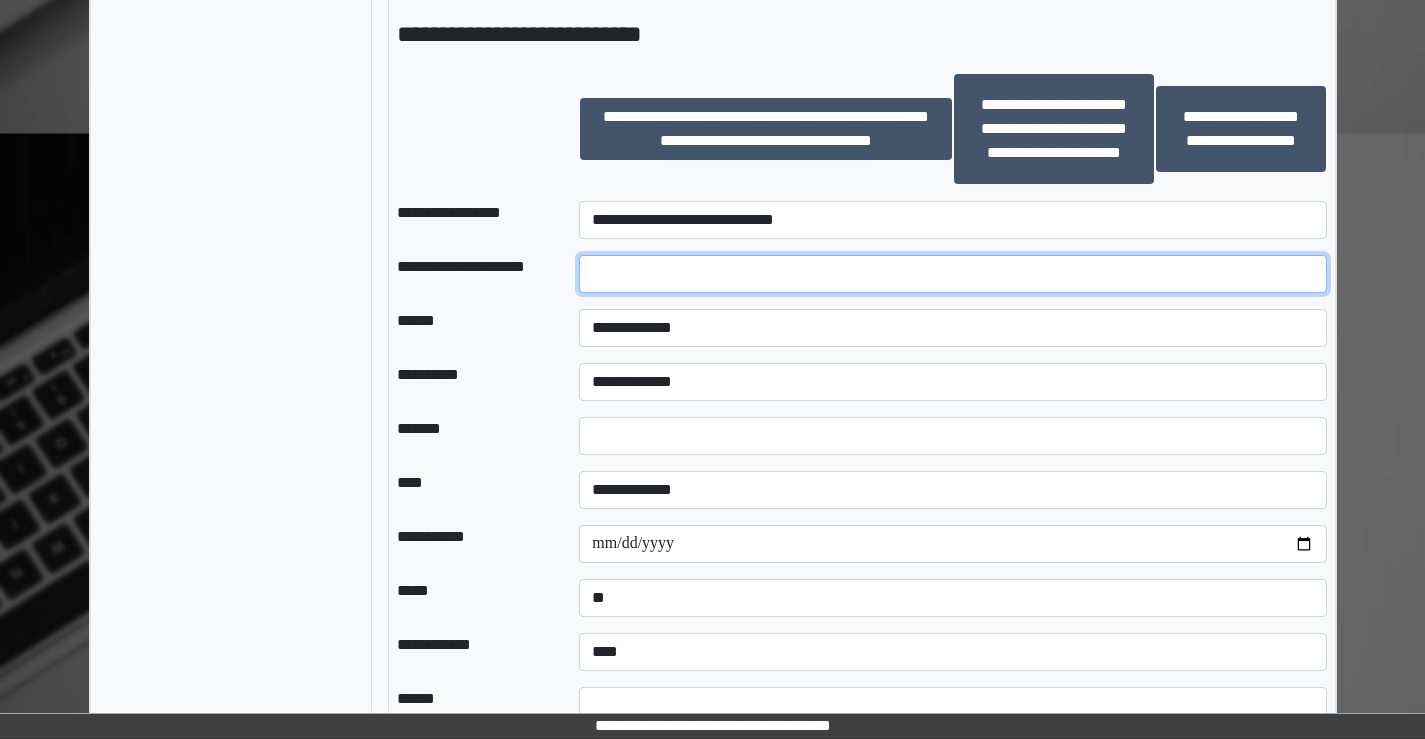 click at bounding box center (952, 274) 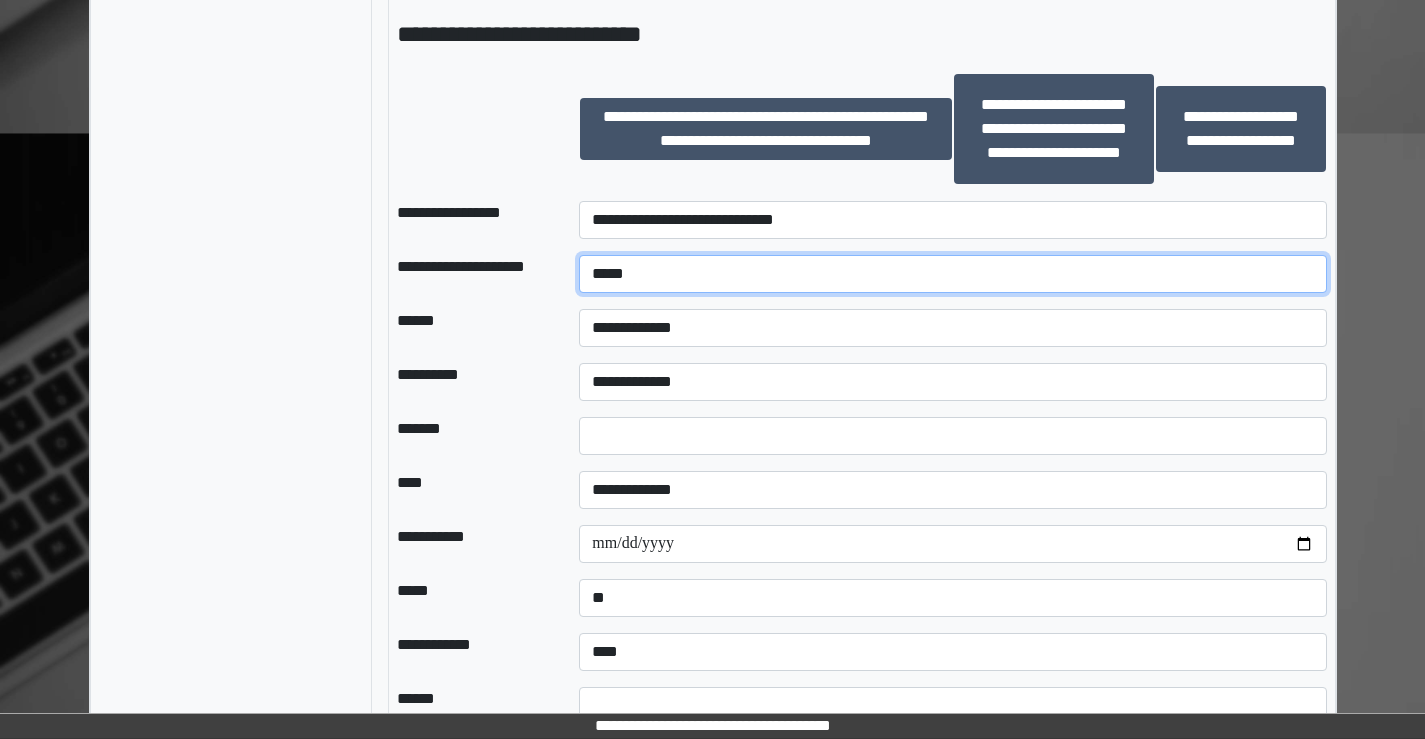 type on "*****" 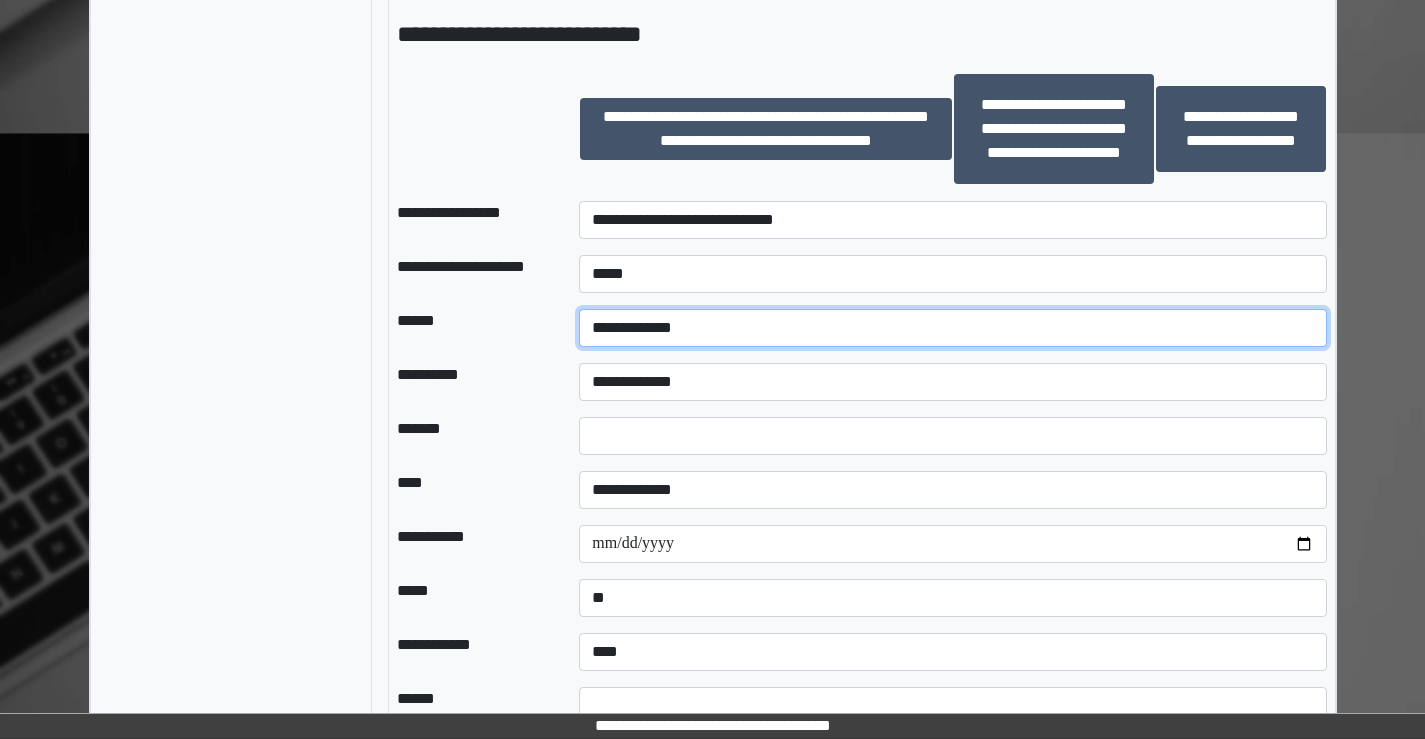 click on "**********" at bounding box center [952, 328] 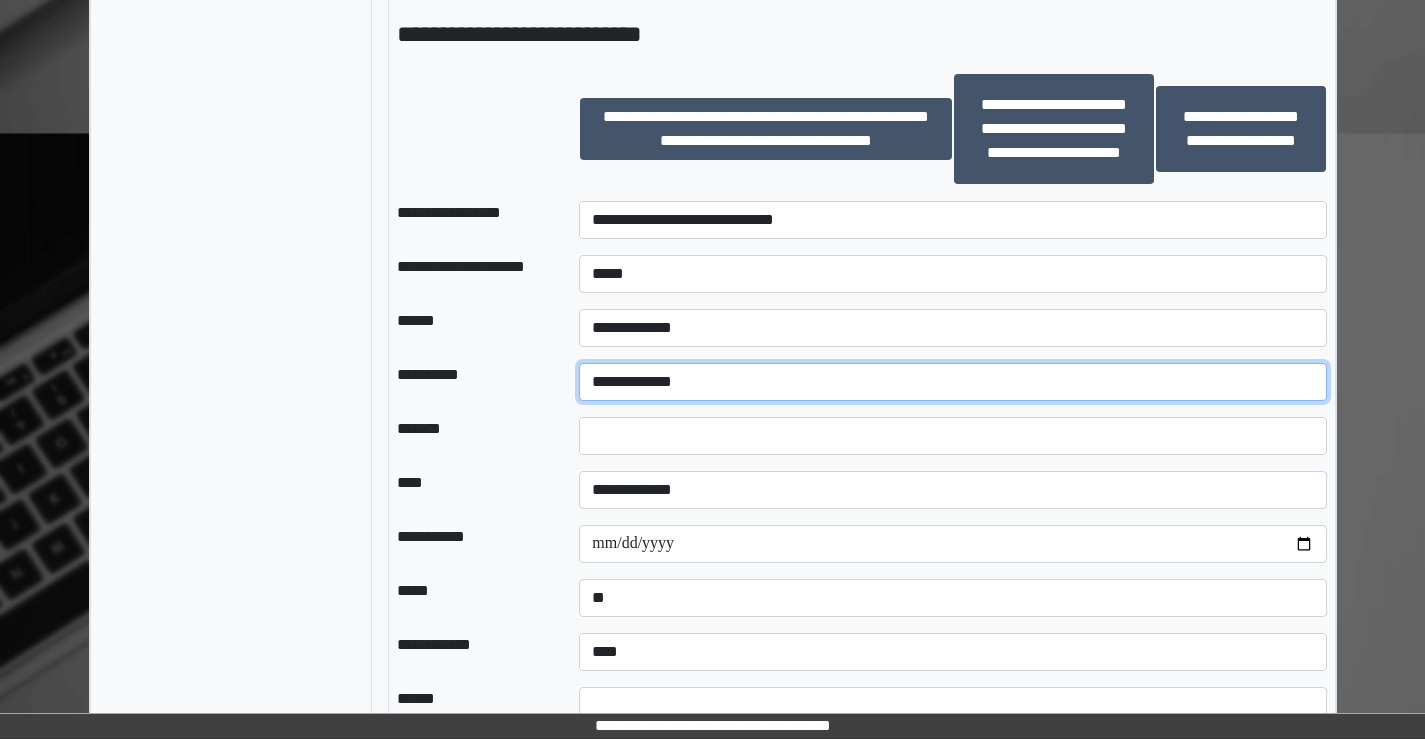 click on "**********" at bounding box center [952, 382] 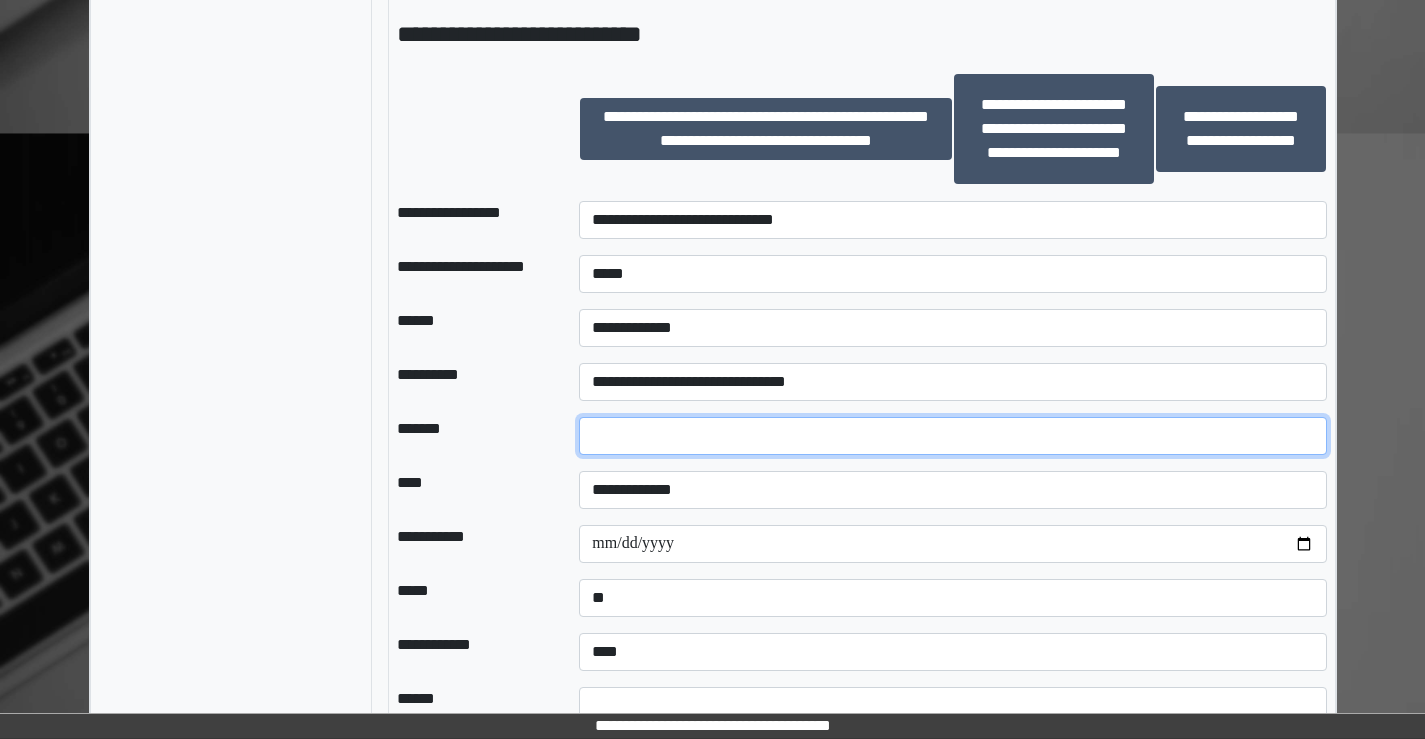 click at bounding box center [952, 436] 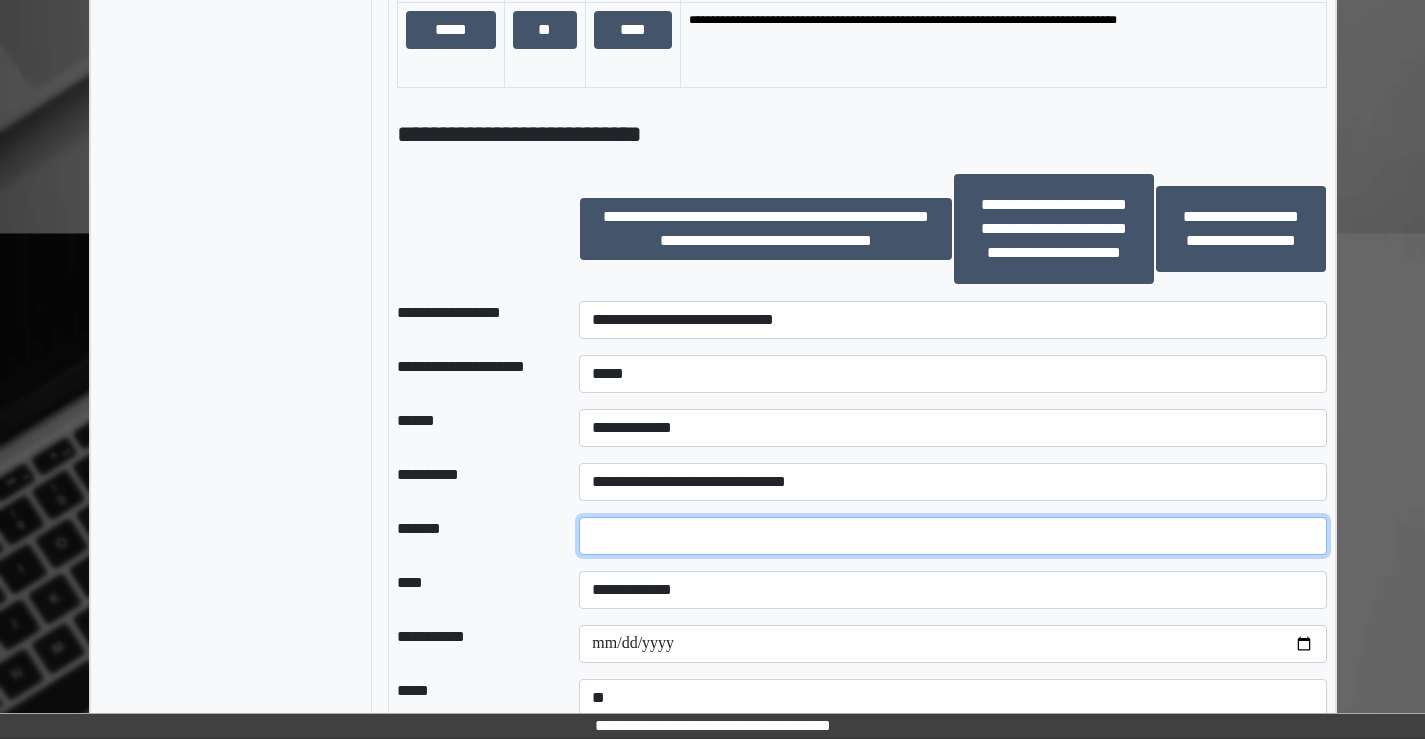 scroll, scrollTop: 1682, scrollLeft: 0, axis: vertical 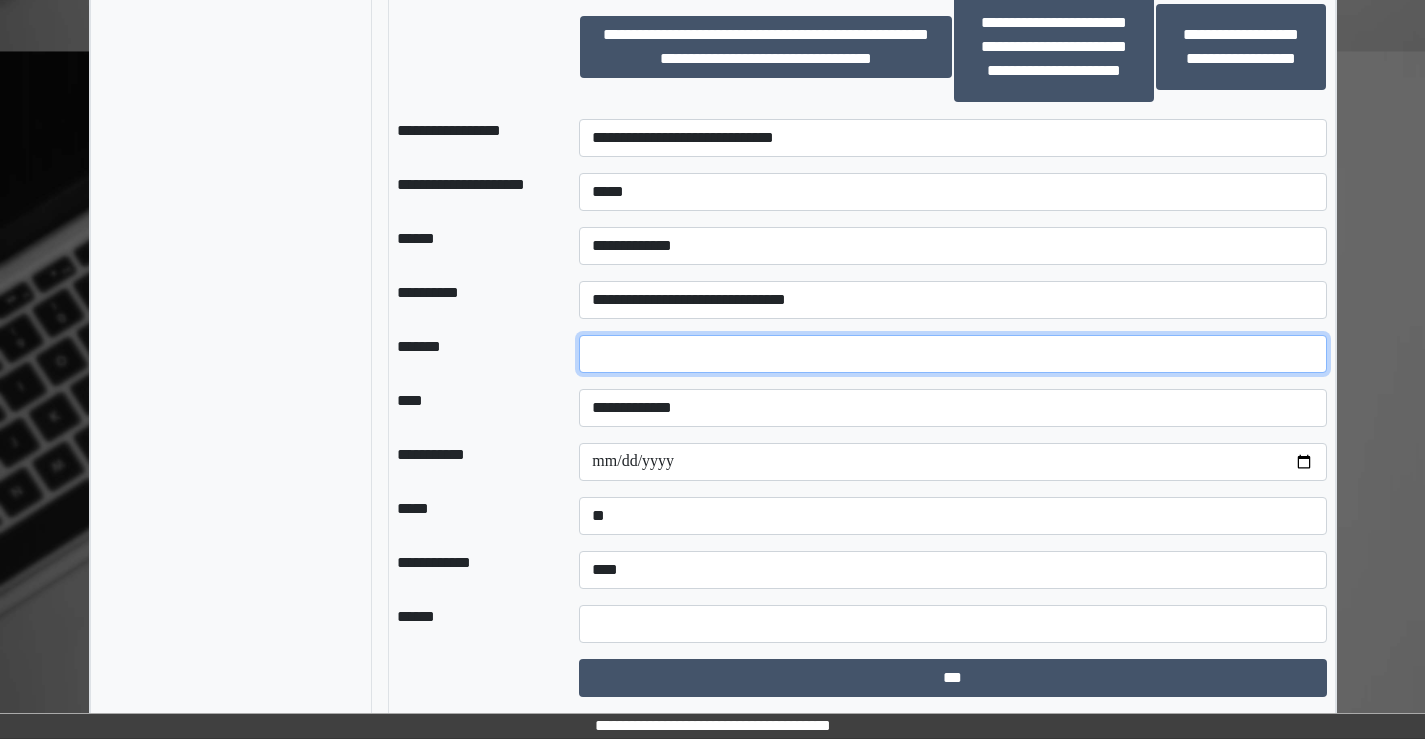 type on "**" 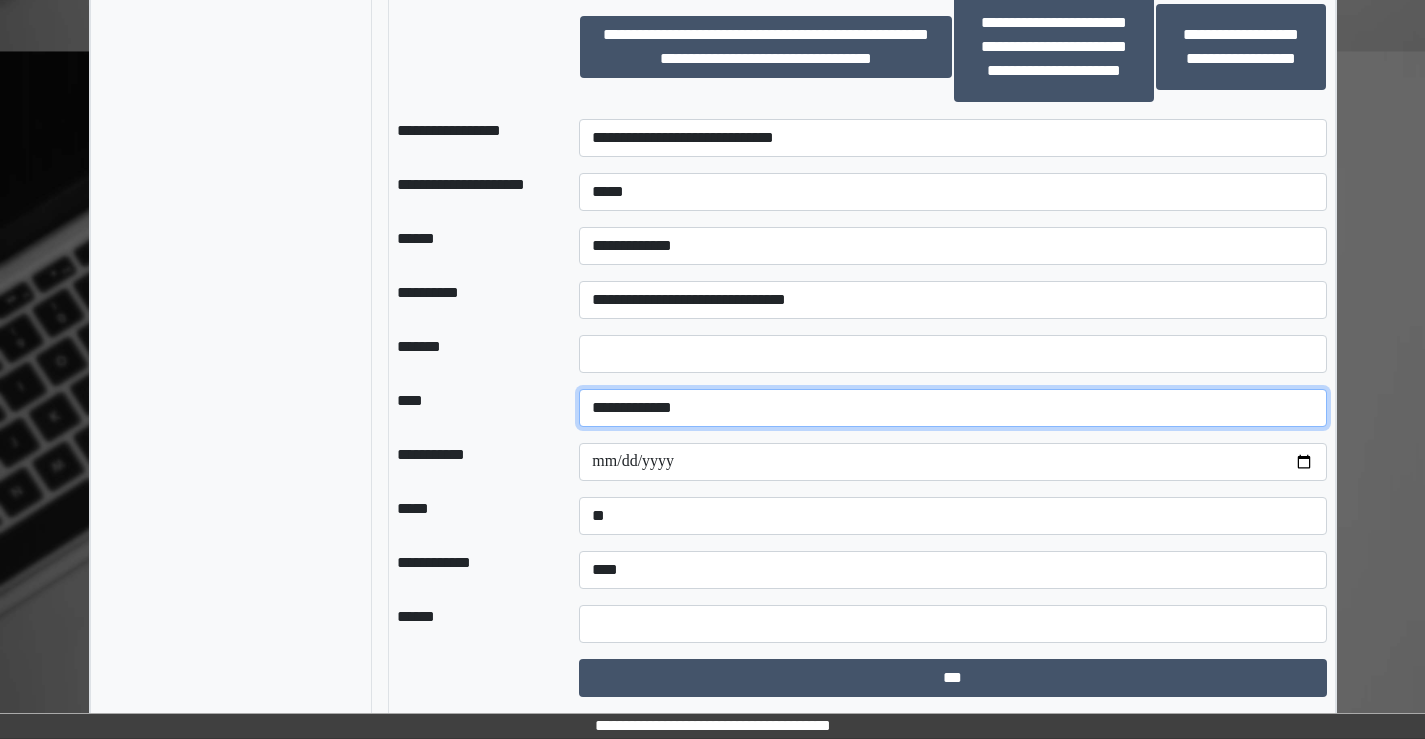 click on "**********" at bounding box center (952, 408) 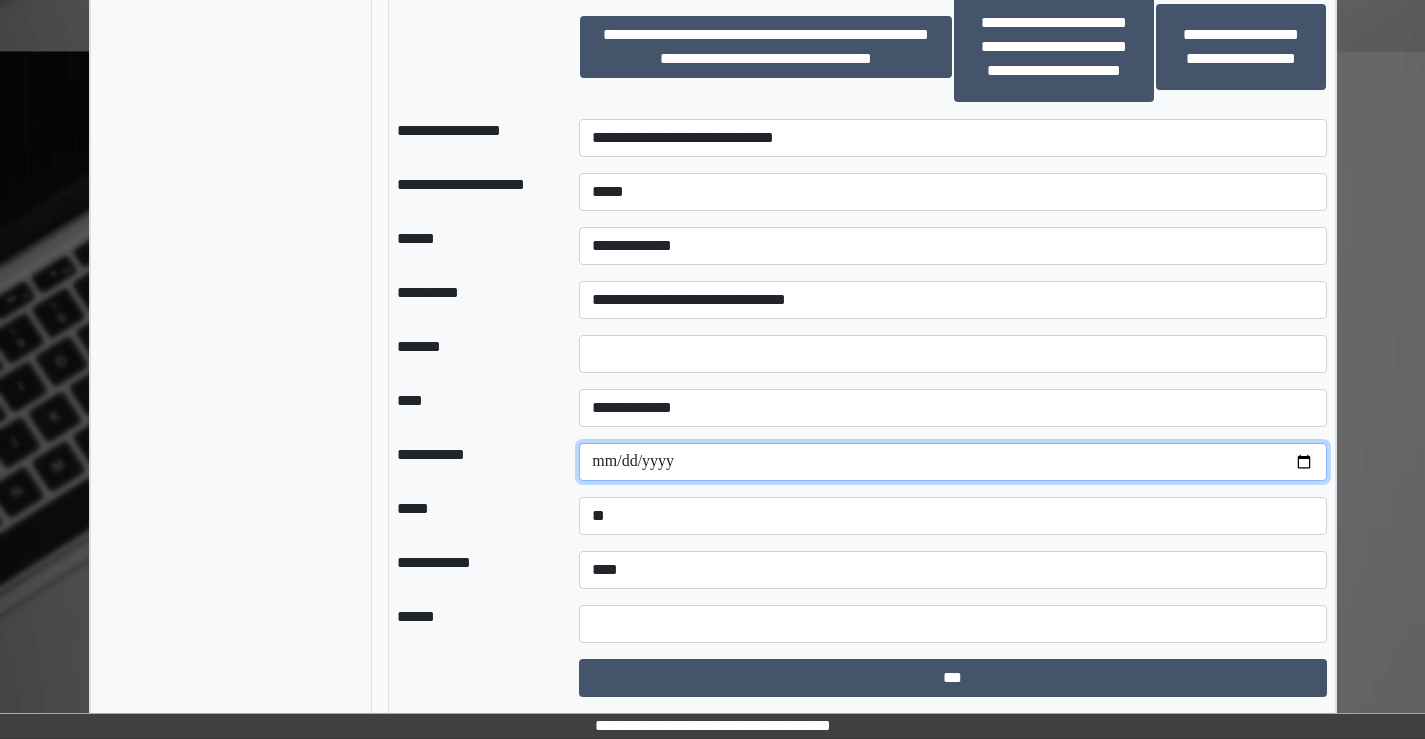 click at bounding box center [952, 462] 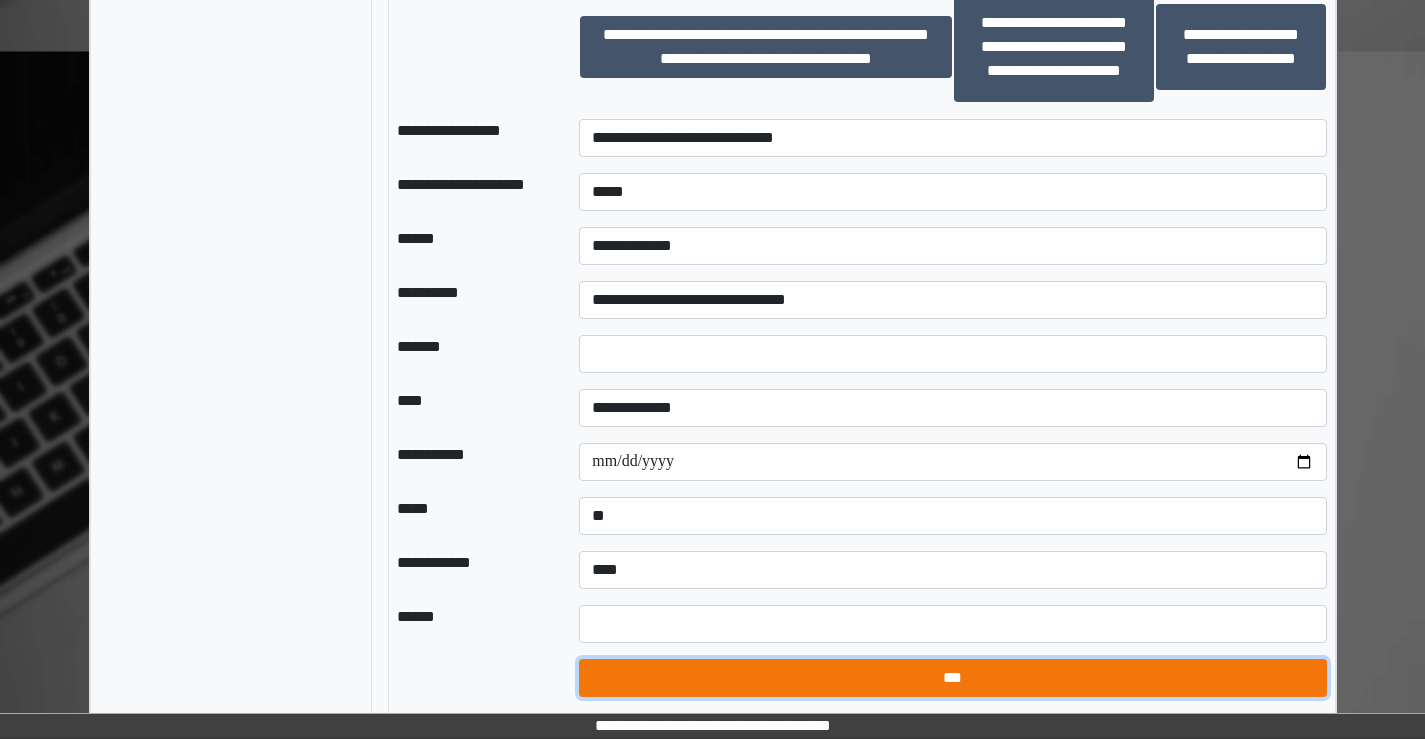 click on "***" at bounding box center [952, 678] 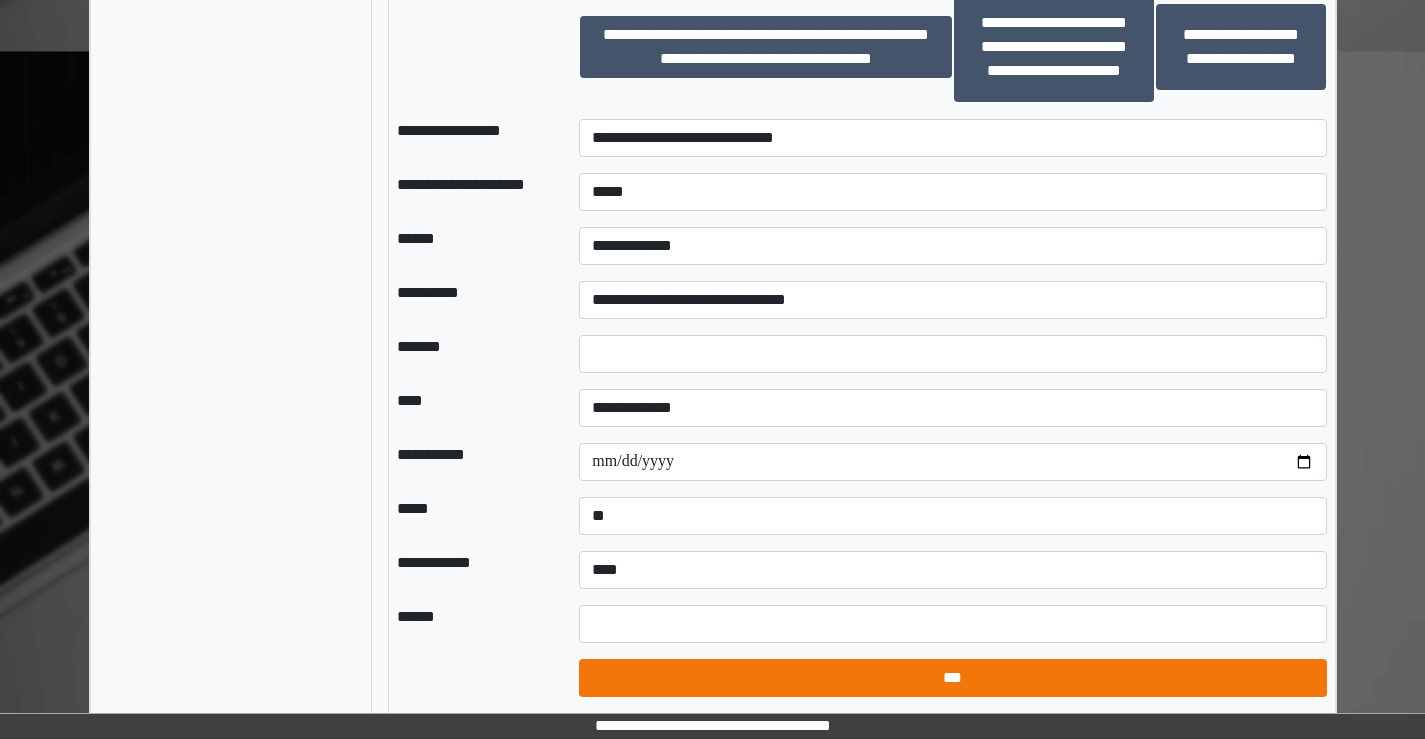 select on "*" 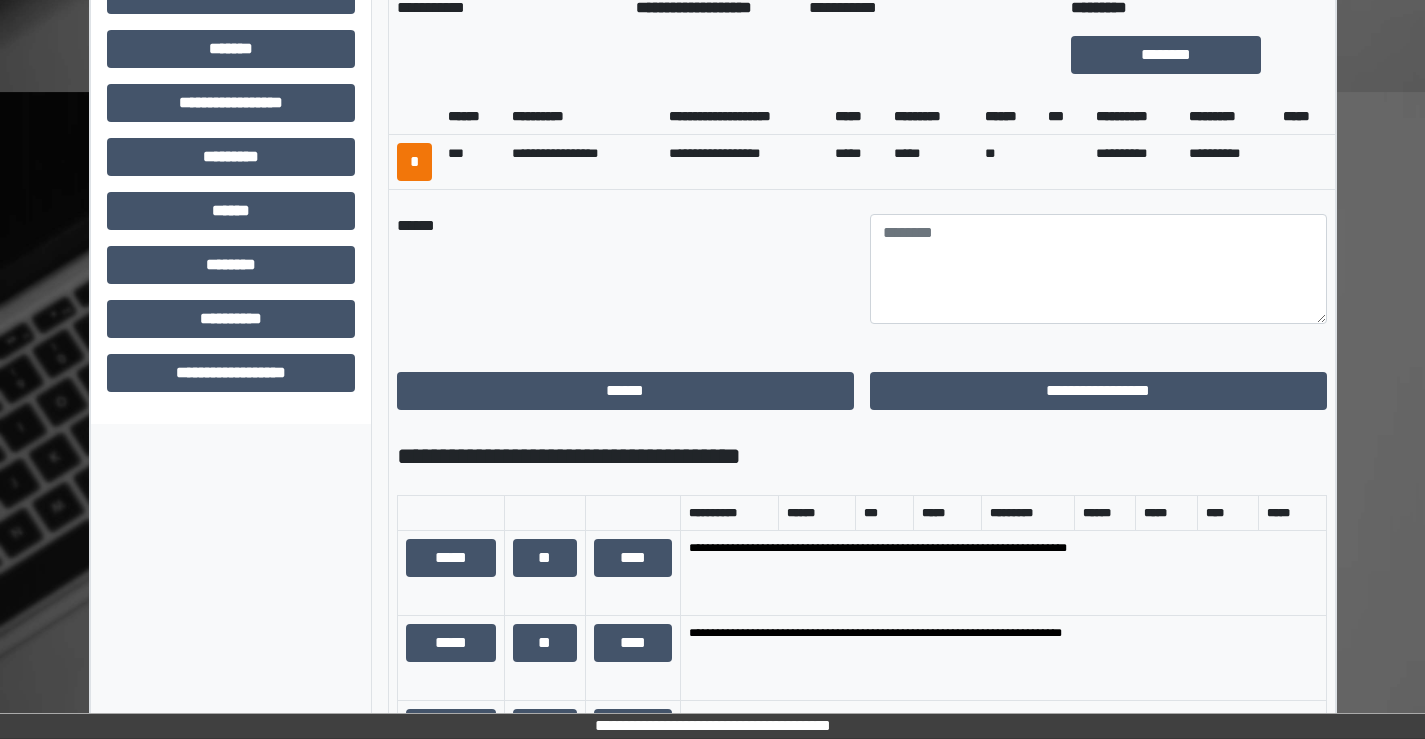 scroll, scrollTop: 682, scrollLeft: 0, axis: vertical 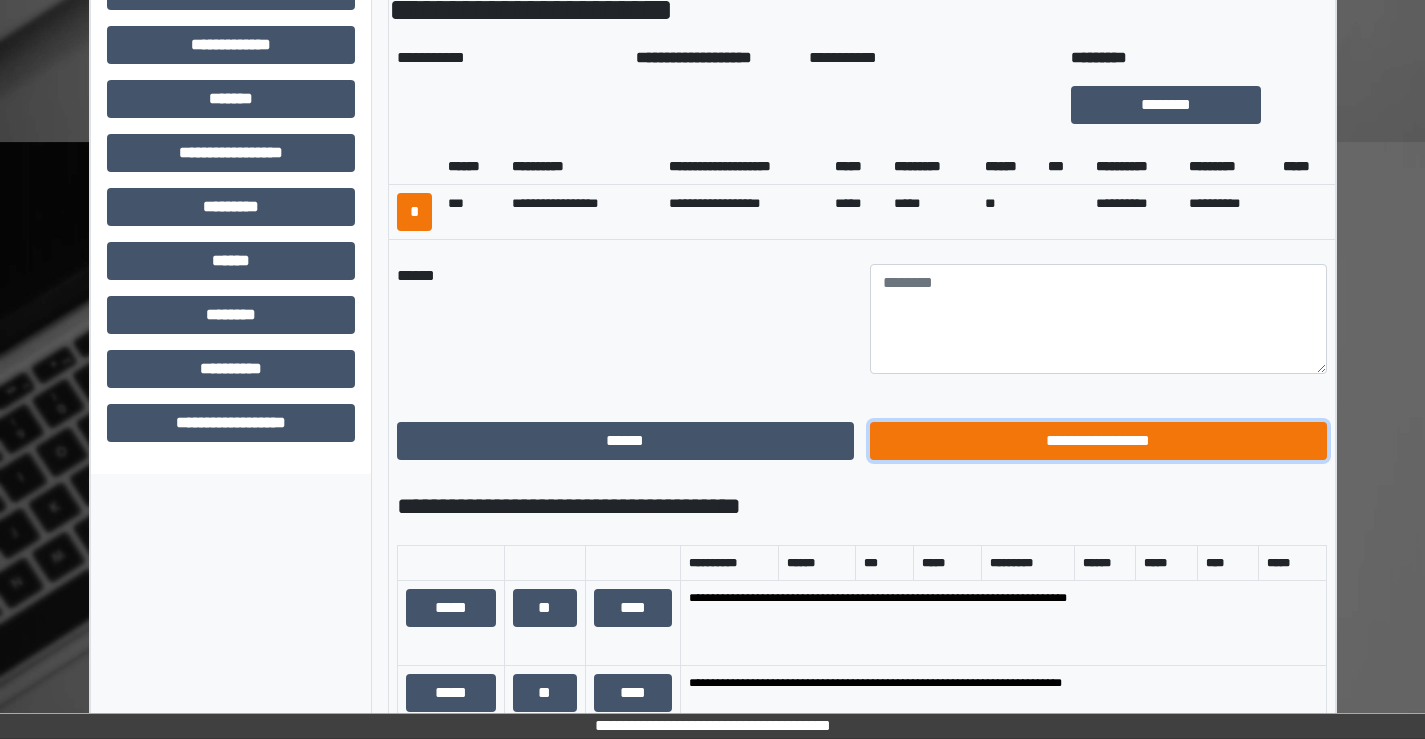 click on "**********" at bounding box center [1098, 441] 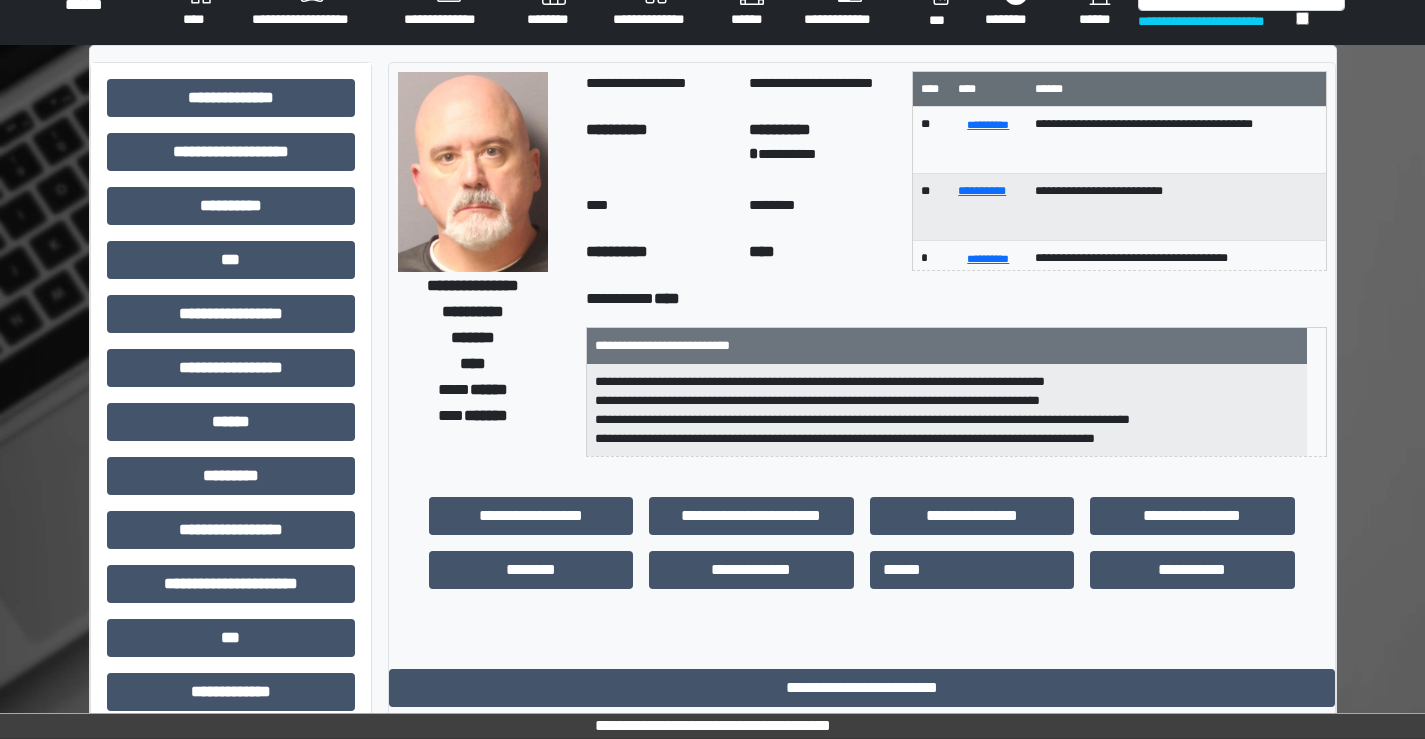 scroll, scrollTop: 0, scrollLeft: 0, axis: both 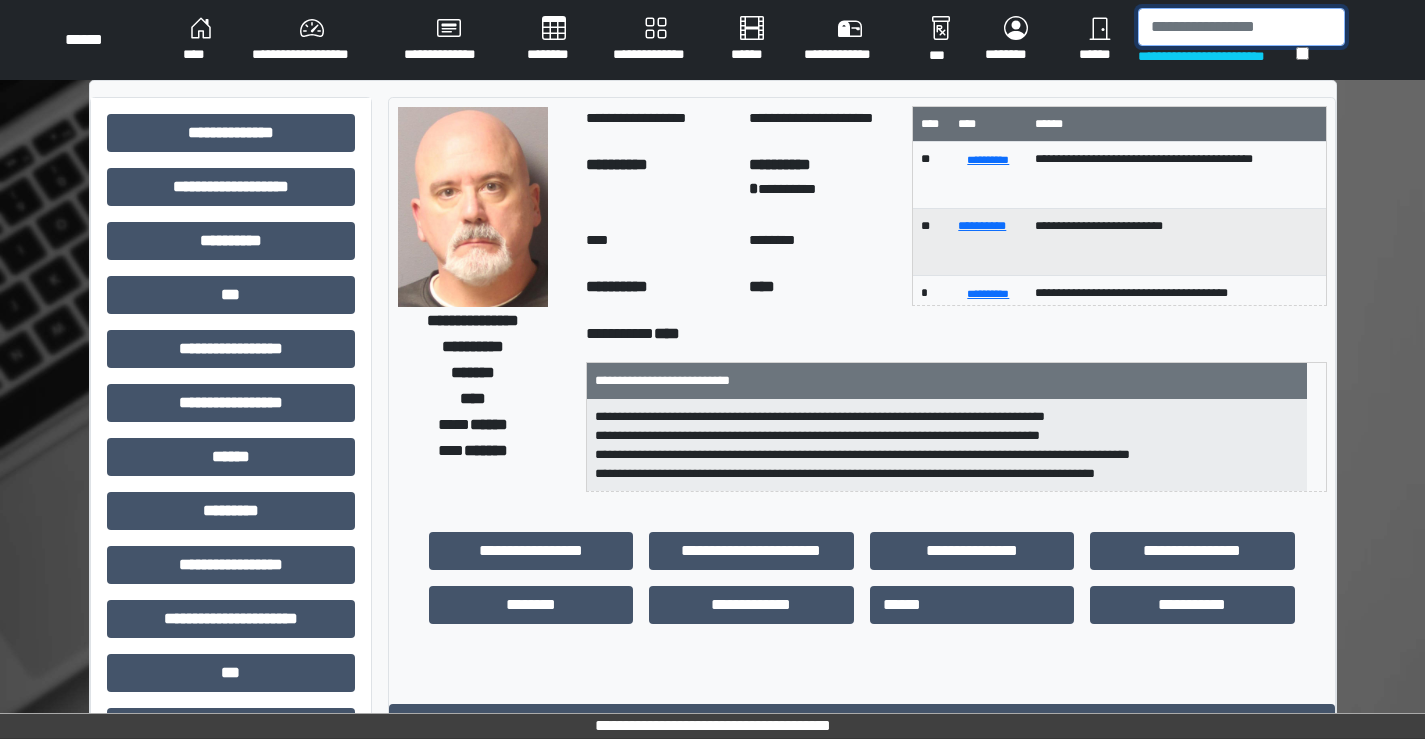 click at bounding box center [1241, 27] 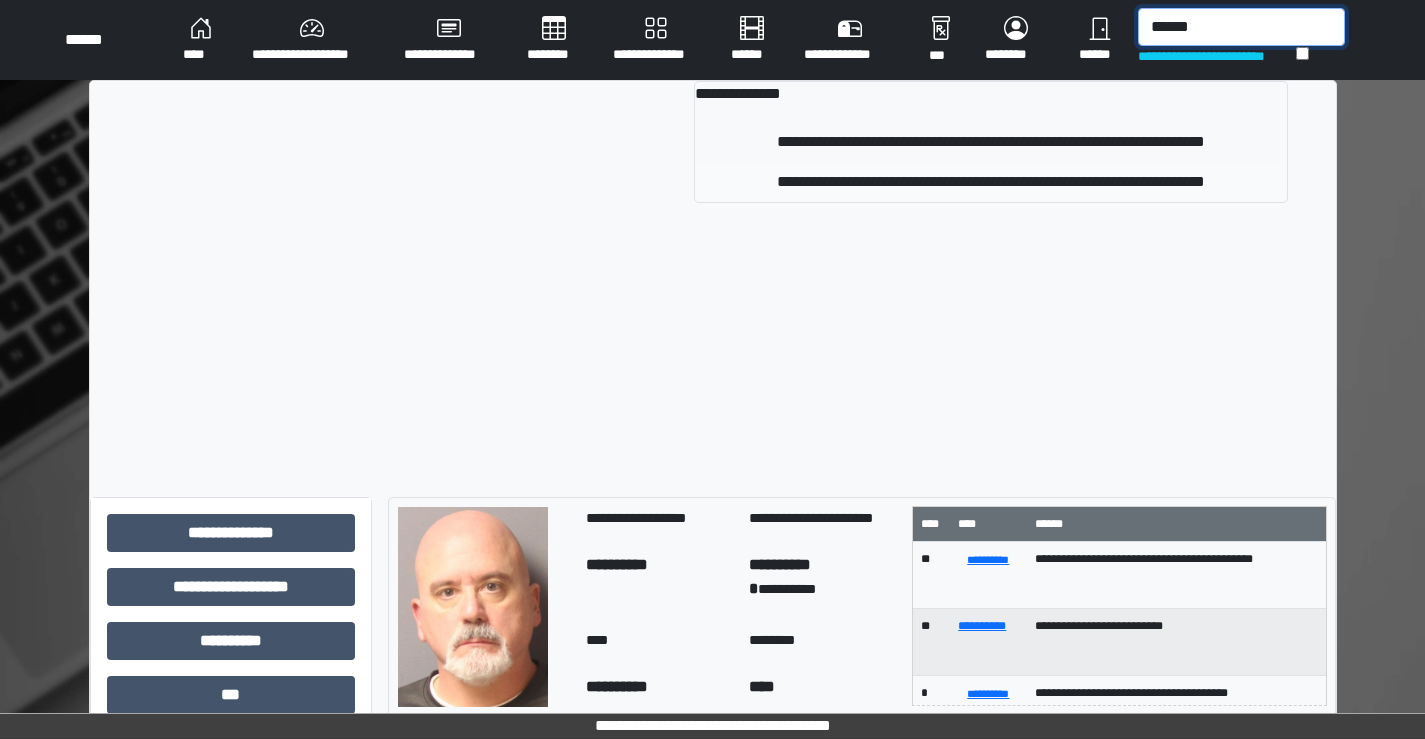 type on "******" 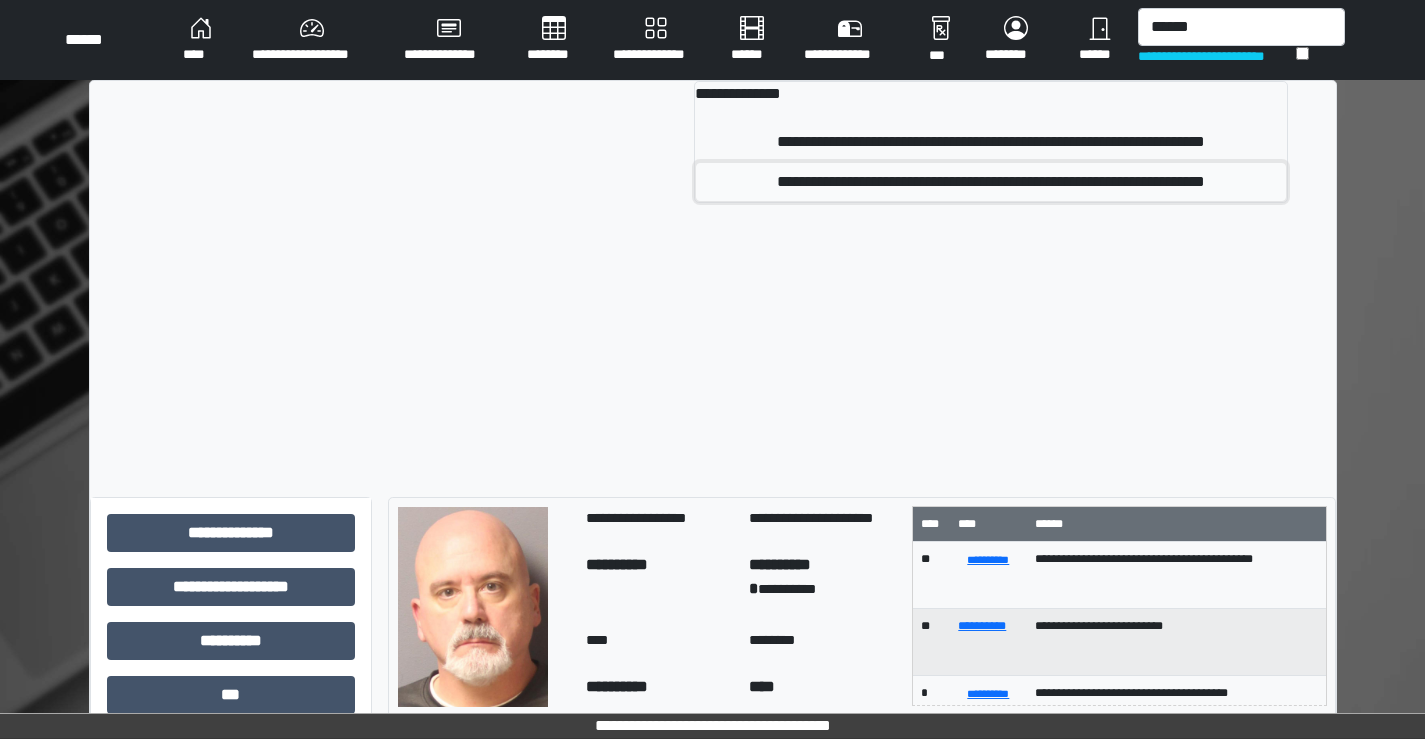 click on "**********" at bounding box center (991, 182) 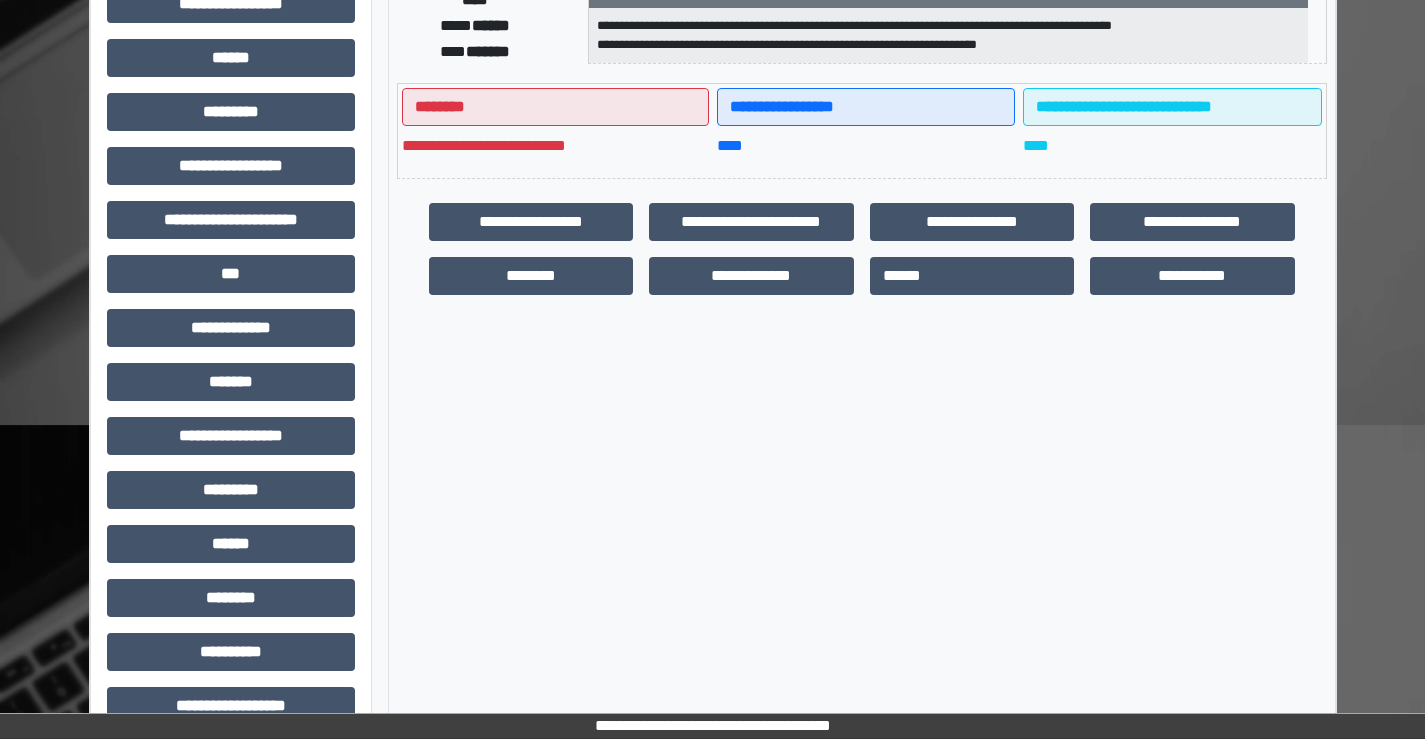 scroll, scrollTop: 400, scrollLeft: 0, axis: vertical 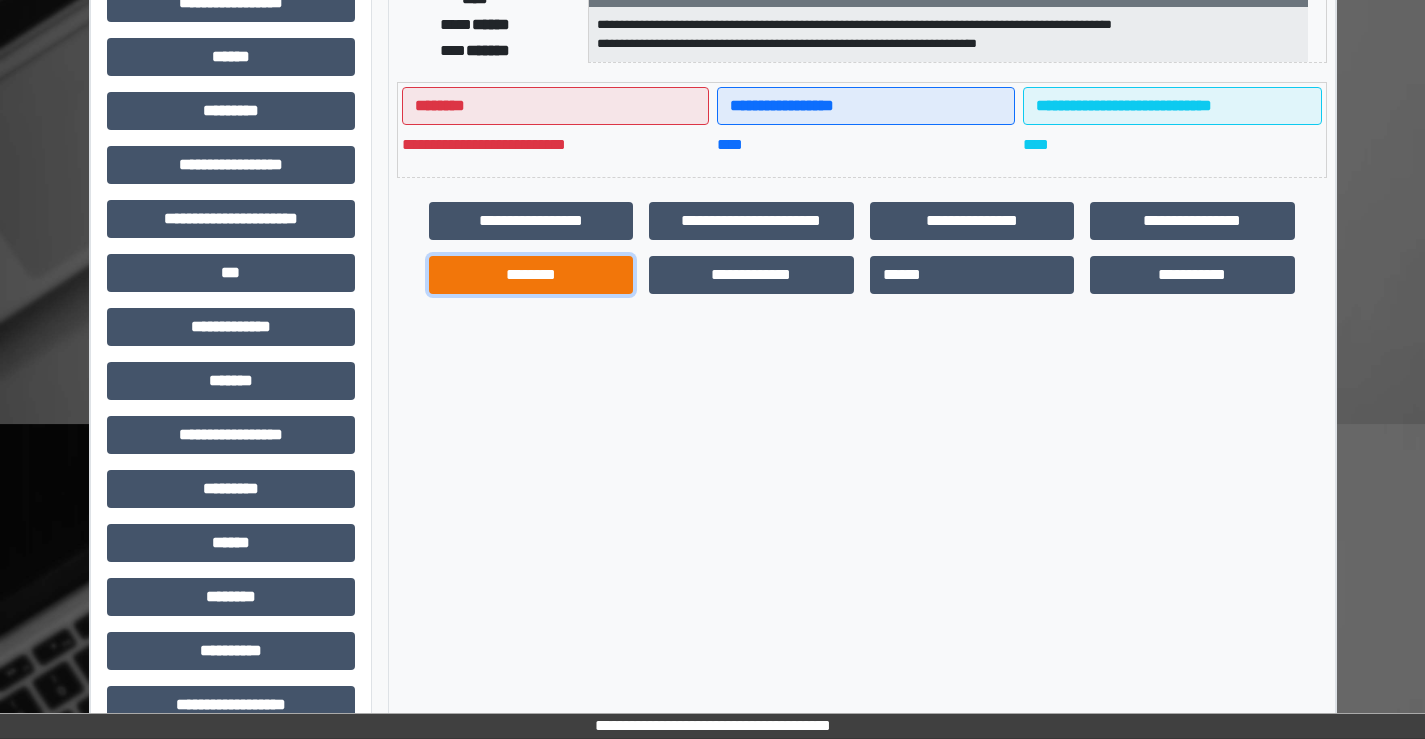click on "********" at bounding box center (531, 275) 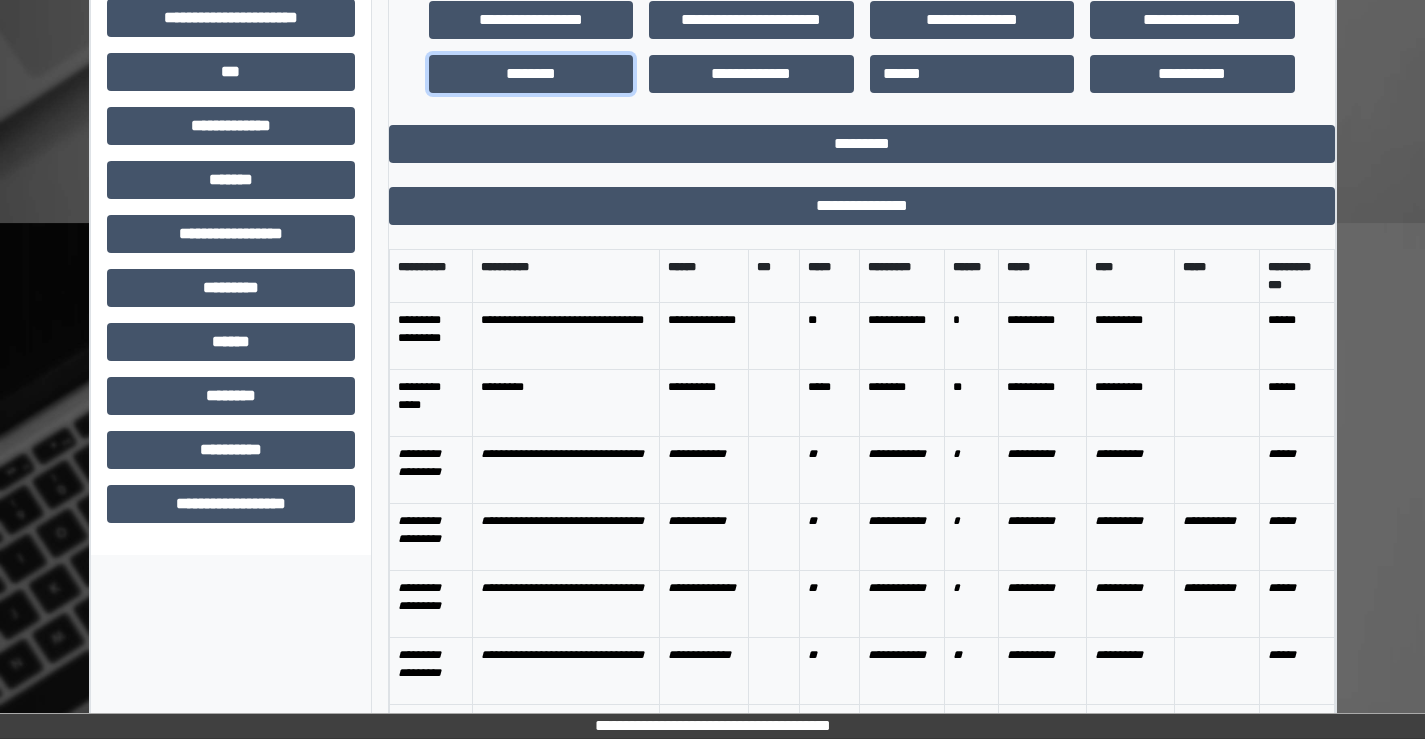 scroll, scrollTop: 609, scrollLeft: 0, axis: vertical 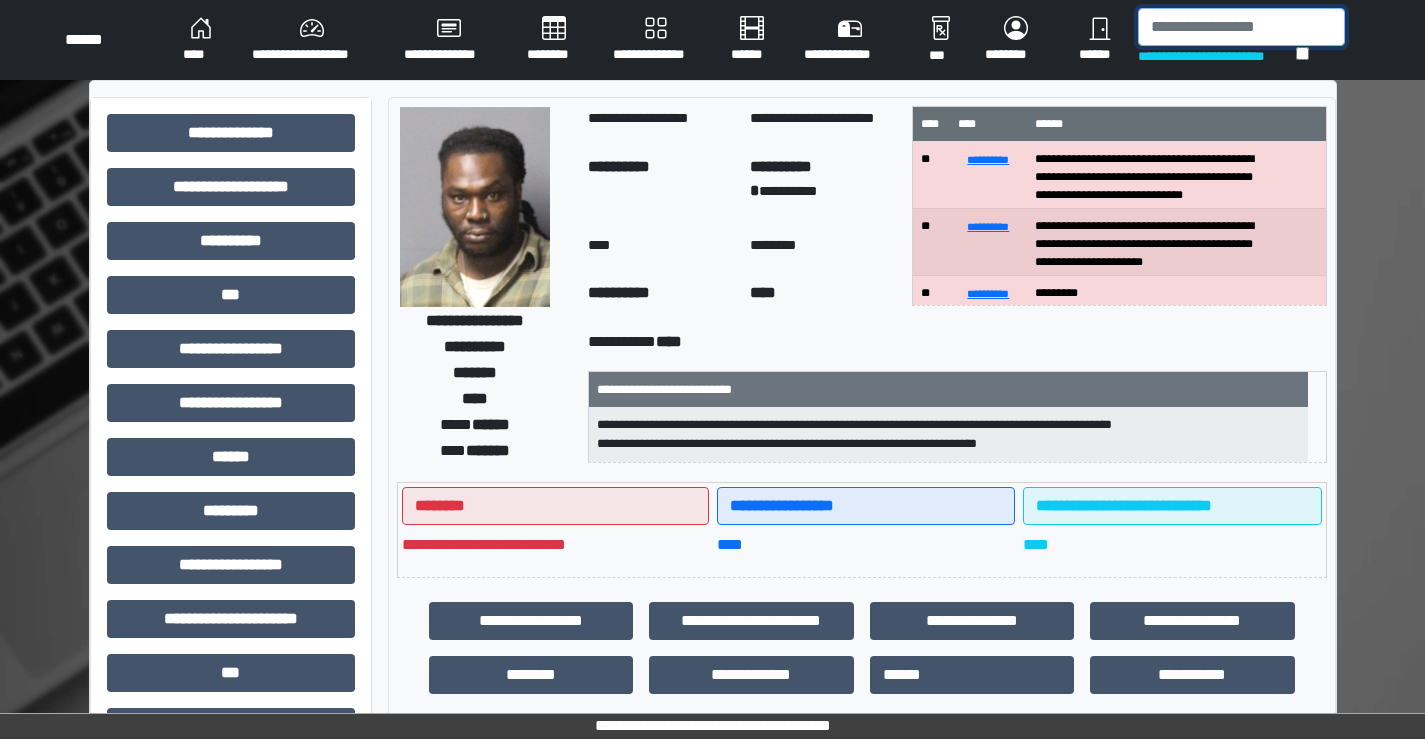 click at bounding box center (1241, 27) 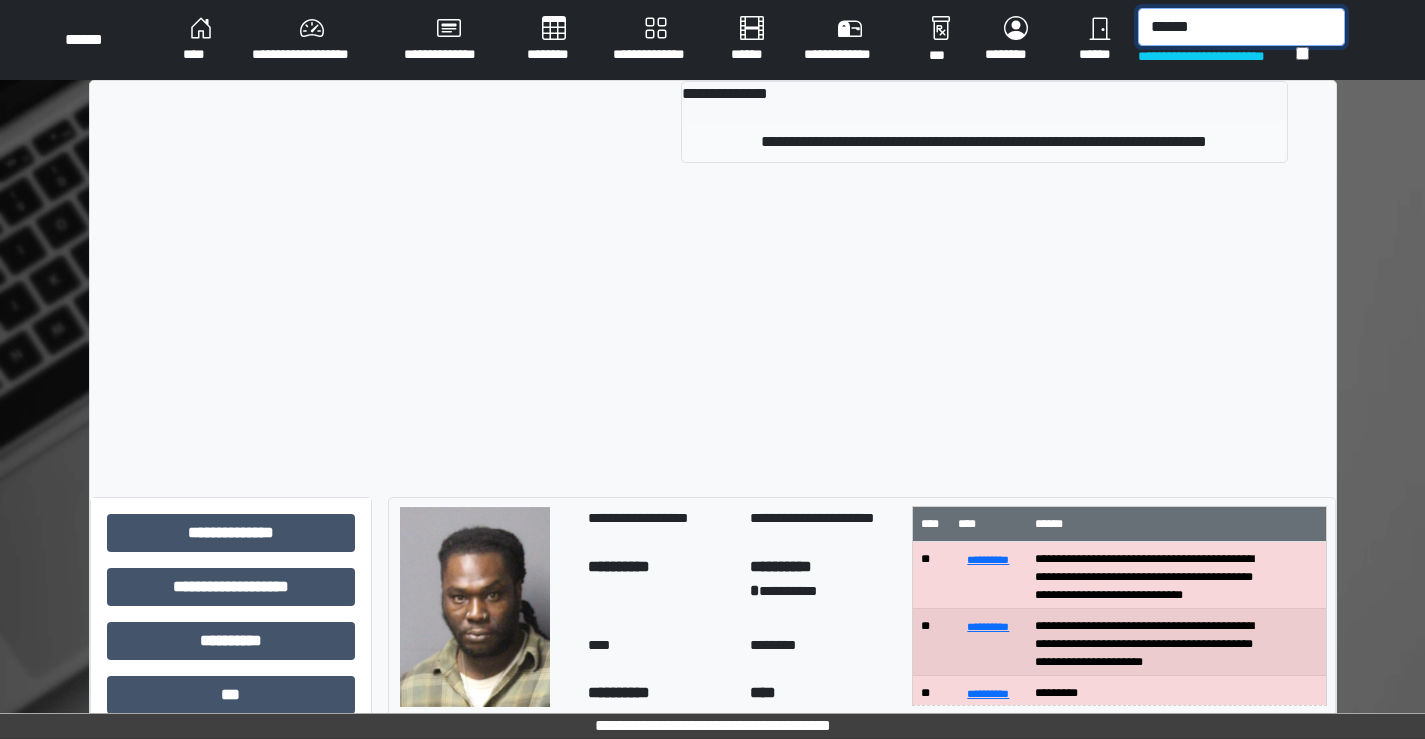 type on "******" 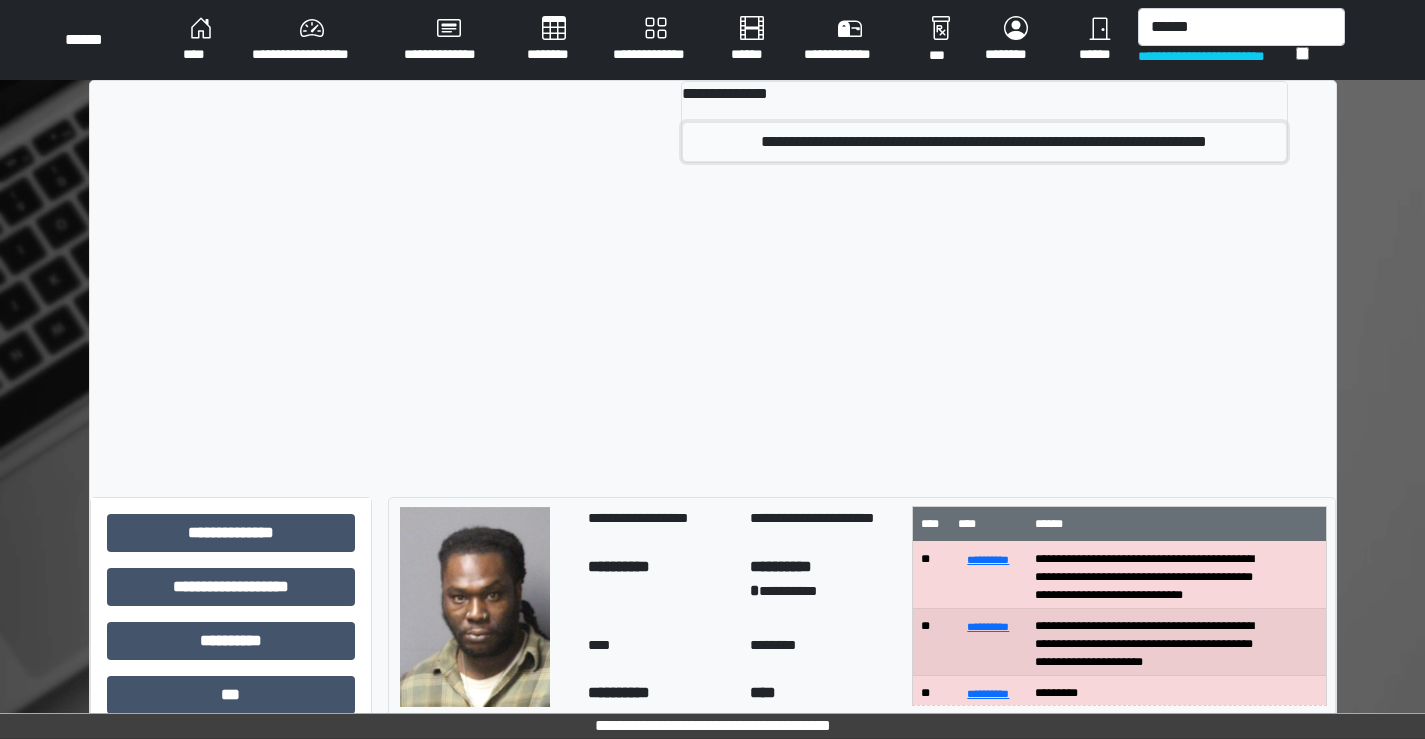 click on "**********" at bounding box center [984, 142] 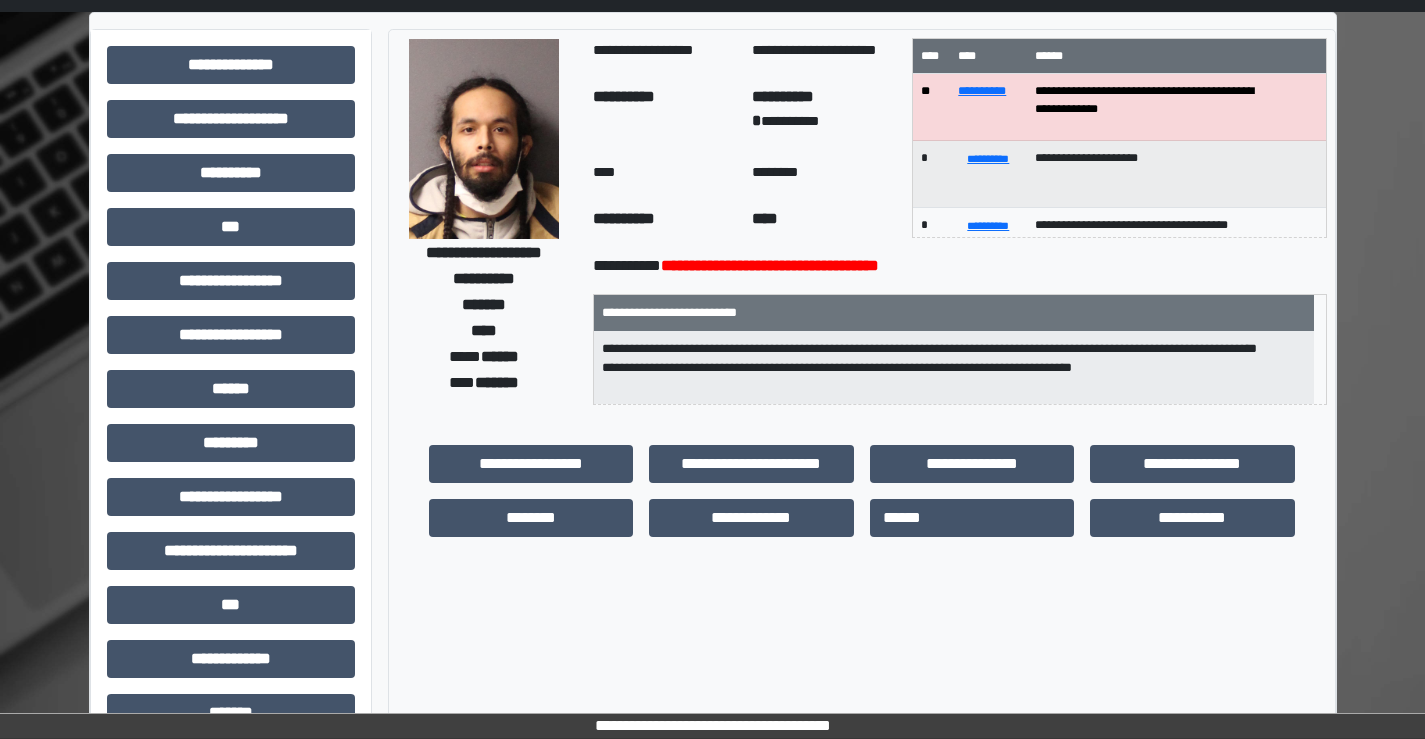 scroll, scrollTop: 100, scrollLeft: 0, axis: vertical 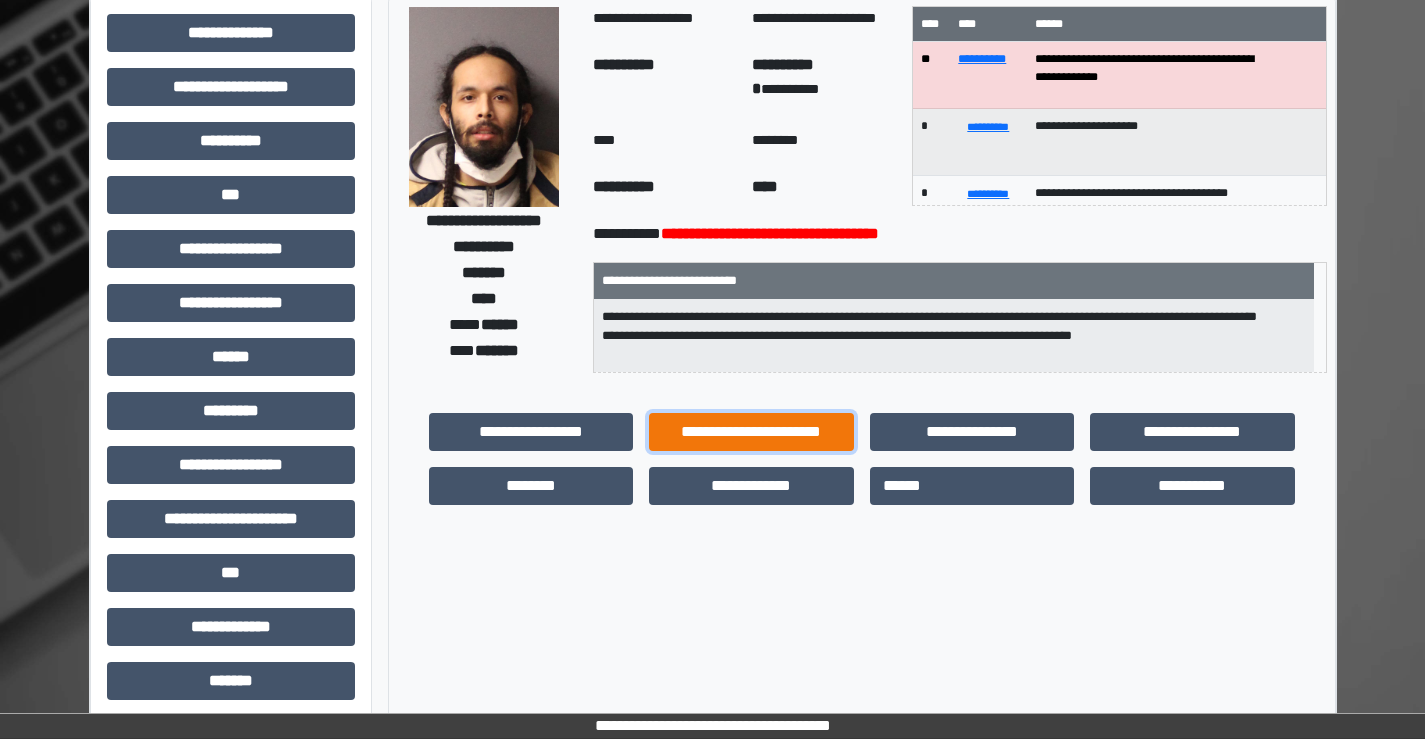 click on "**********" at bounding box center (751, 432) 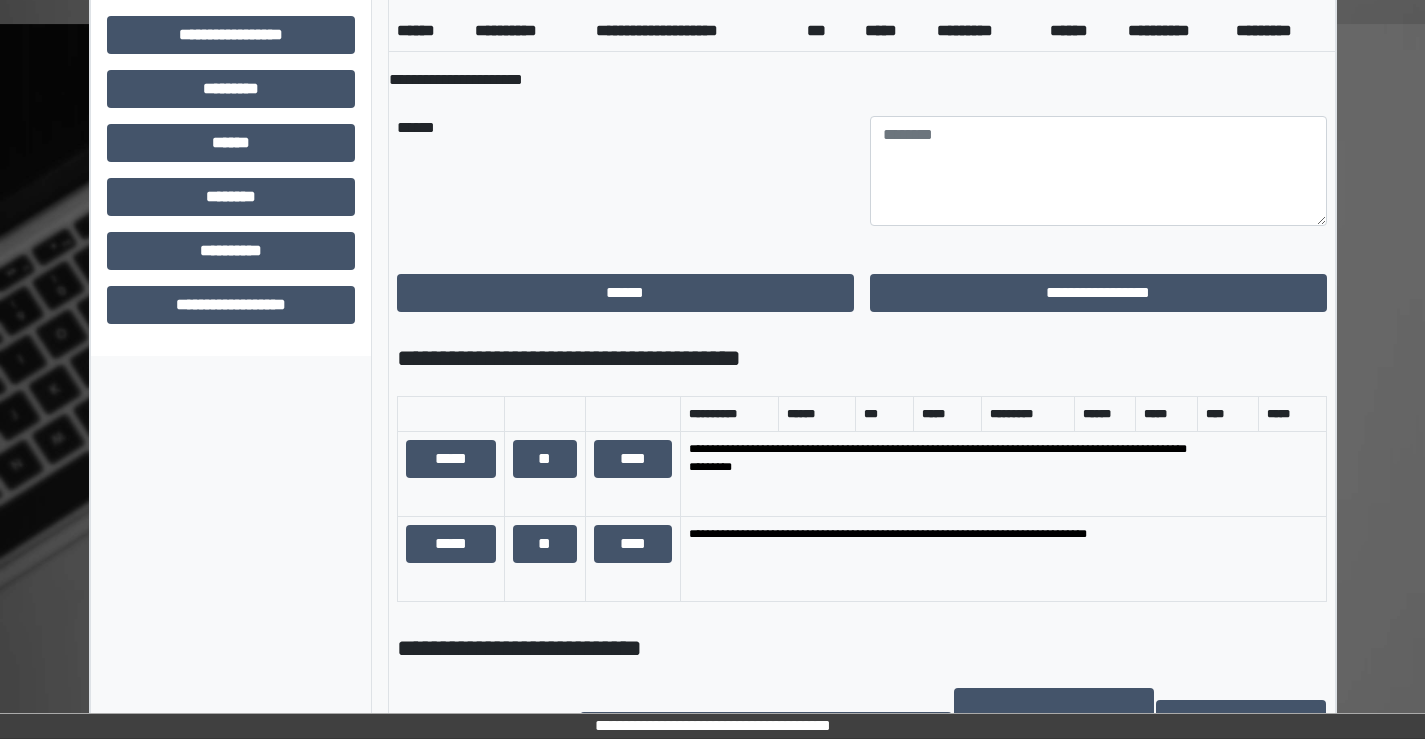scroll, scrollTop: 1000, scrollLeft: 0, axis: vertical 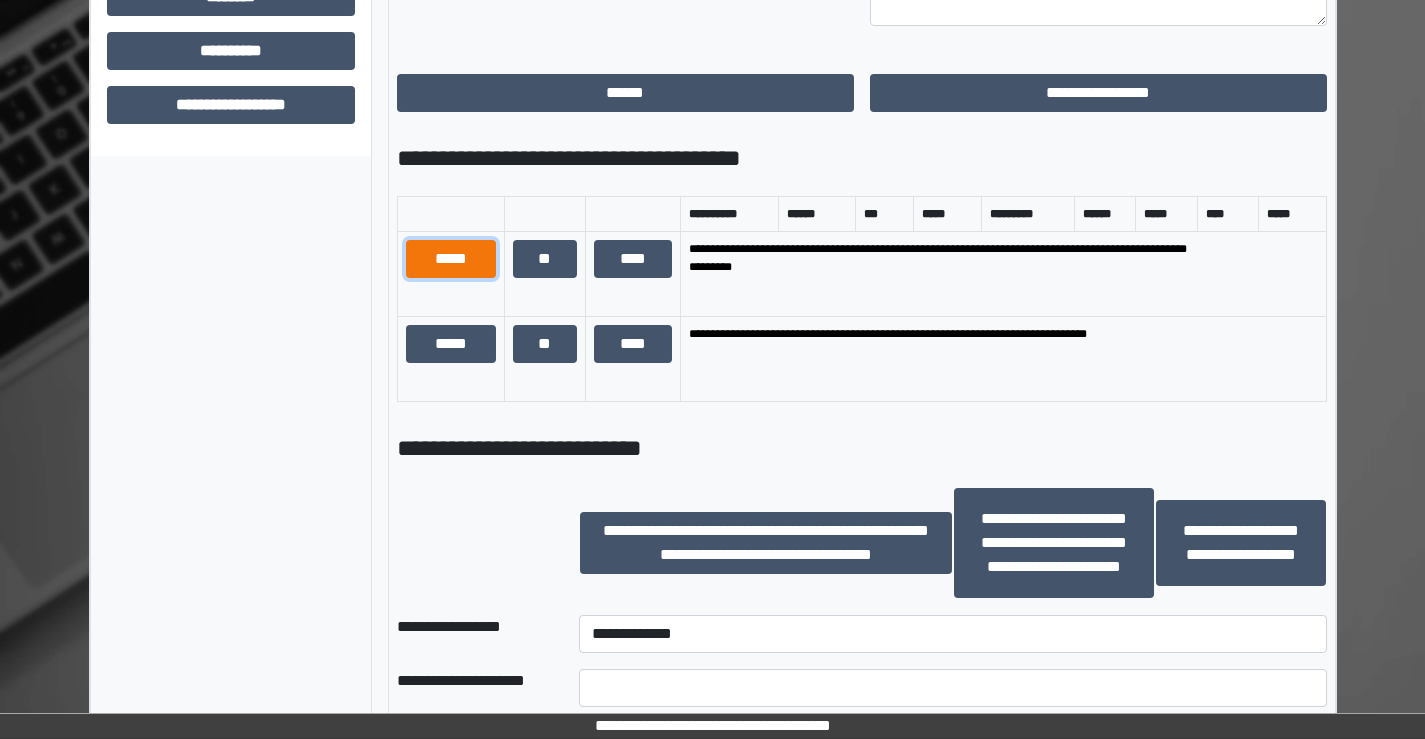 click on "*****" at bounding box center (451, 259) 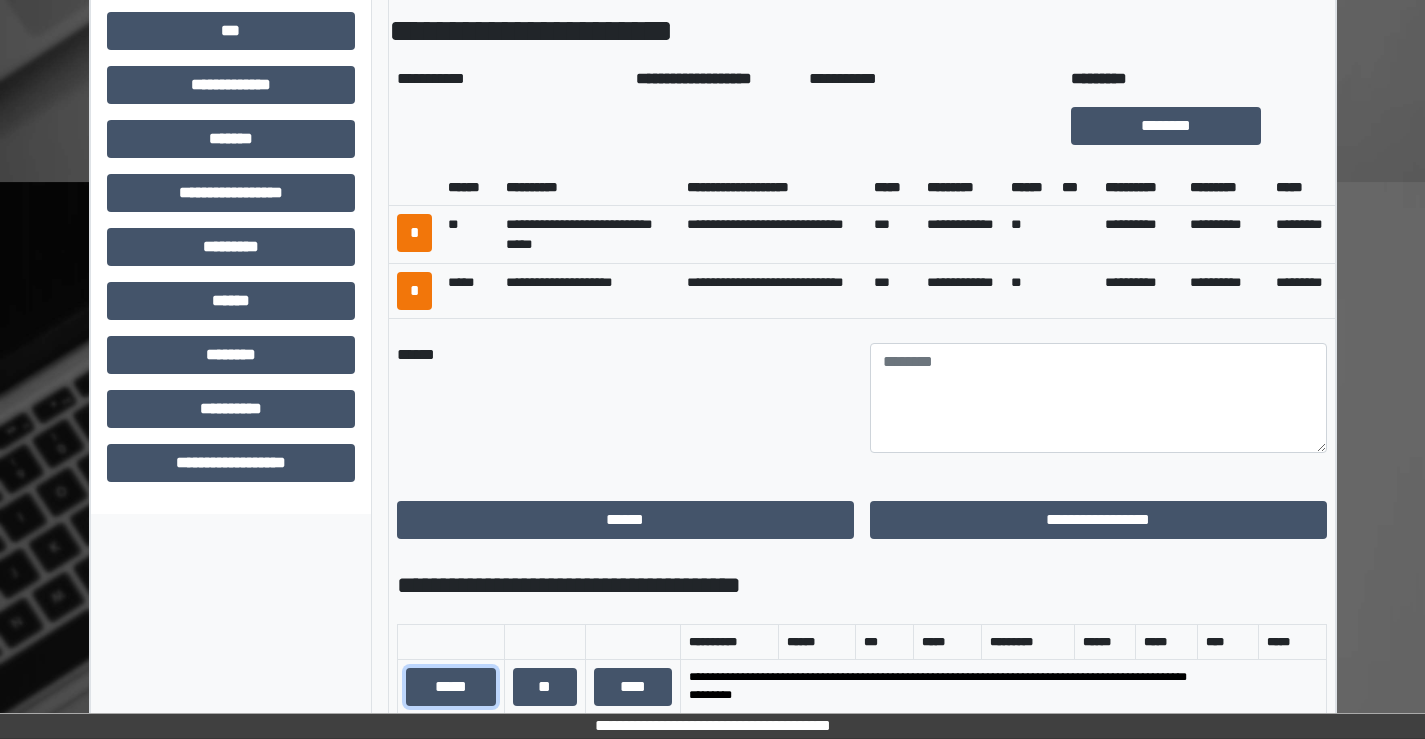 scroll, scrollTop: 588, scrollLeft: 0, axis: vertical 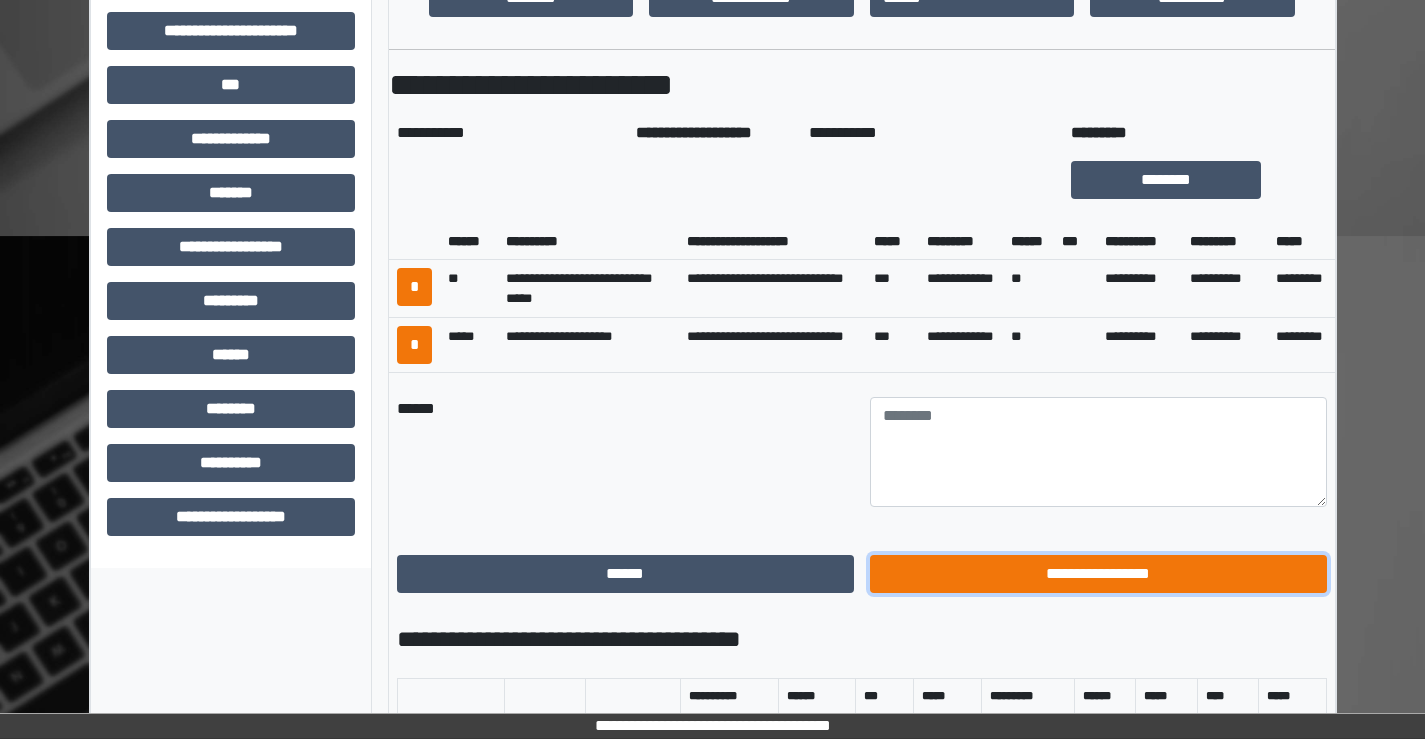 click on "**********" at bounding box center (1098, 574) 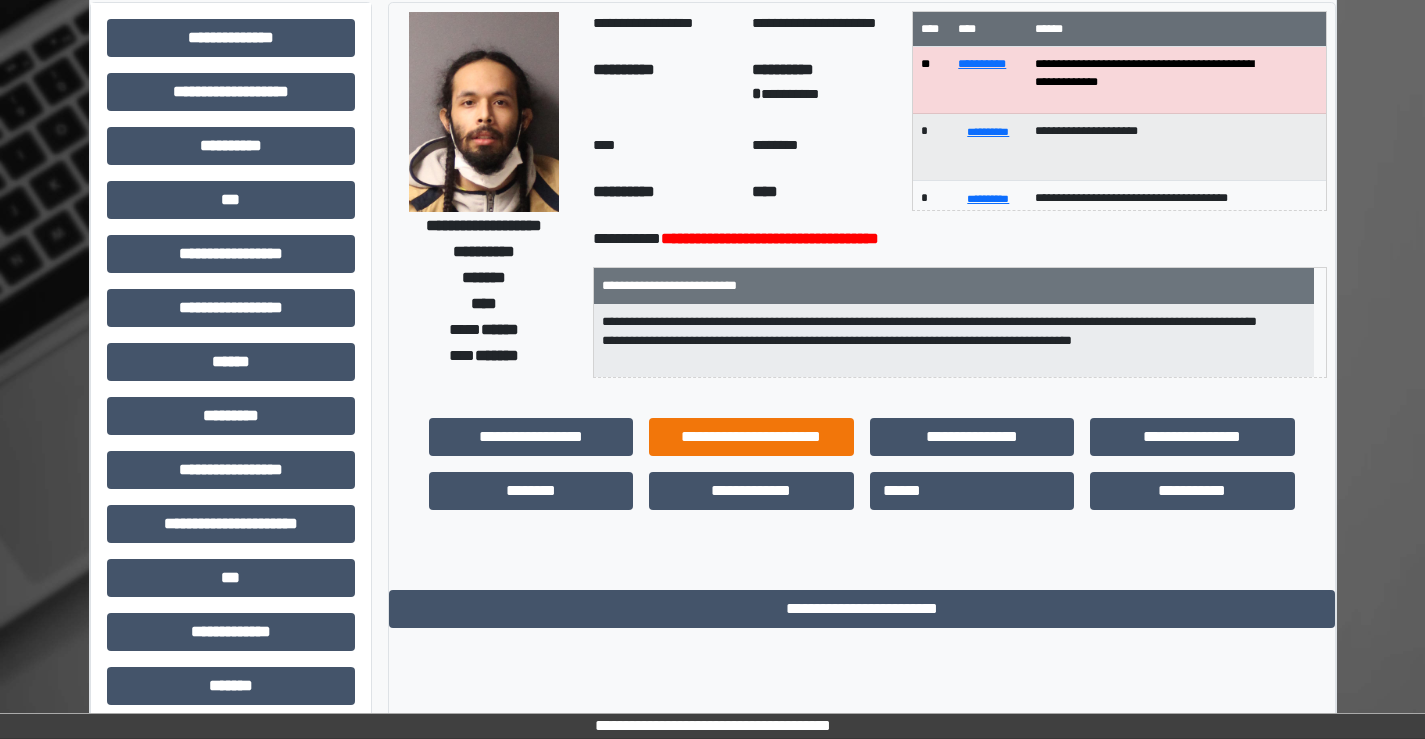 scroll, scrollTop: 35, scrollLeft: 0, axis: vertical 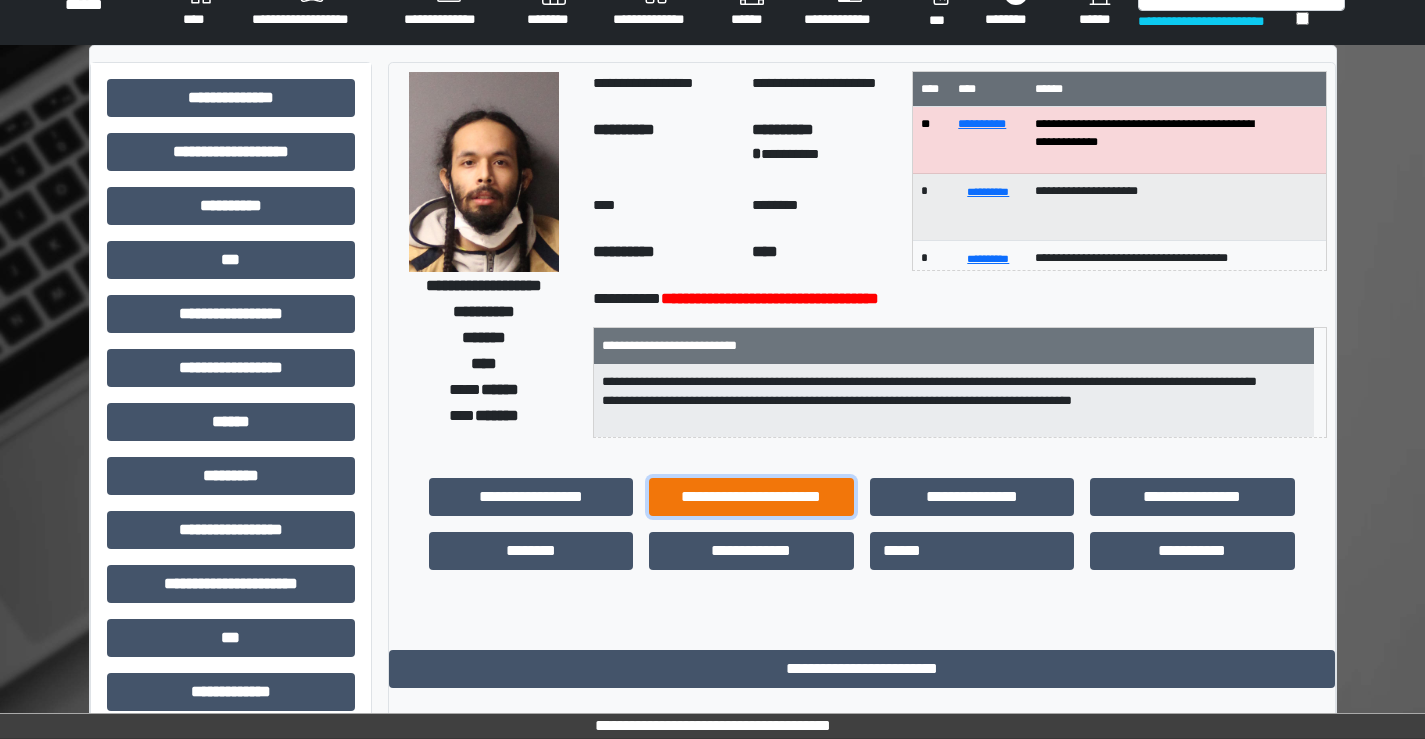 click on "**********" at bounding box center (751, 497) 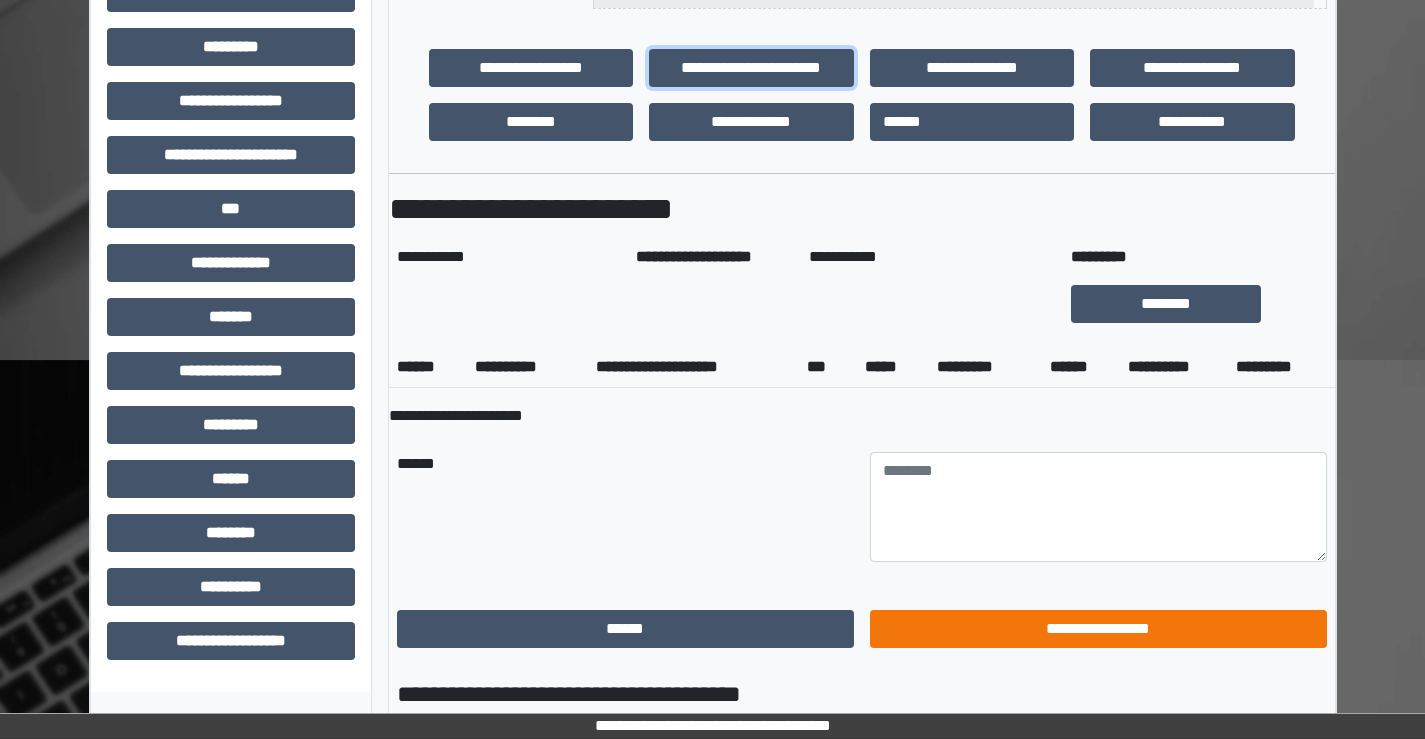 scroll, scrollTop: 435, scrollLeft: 0, axis: vertical 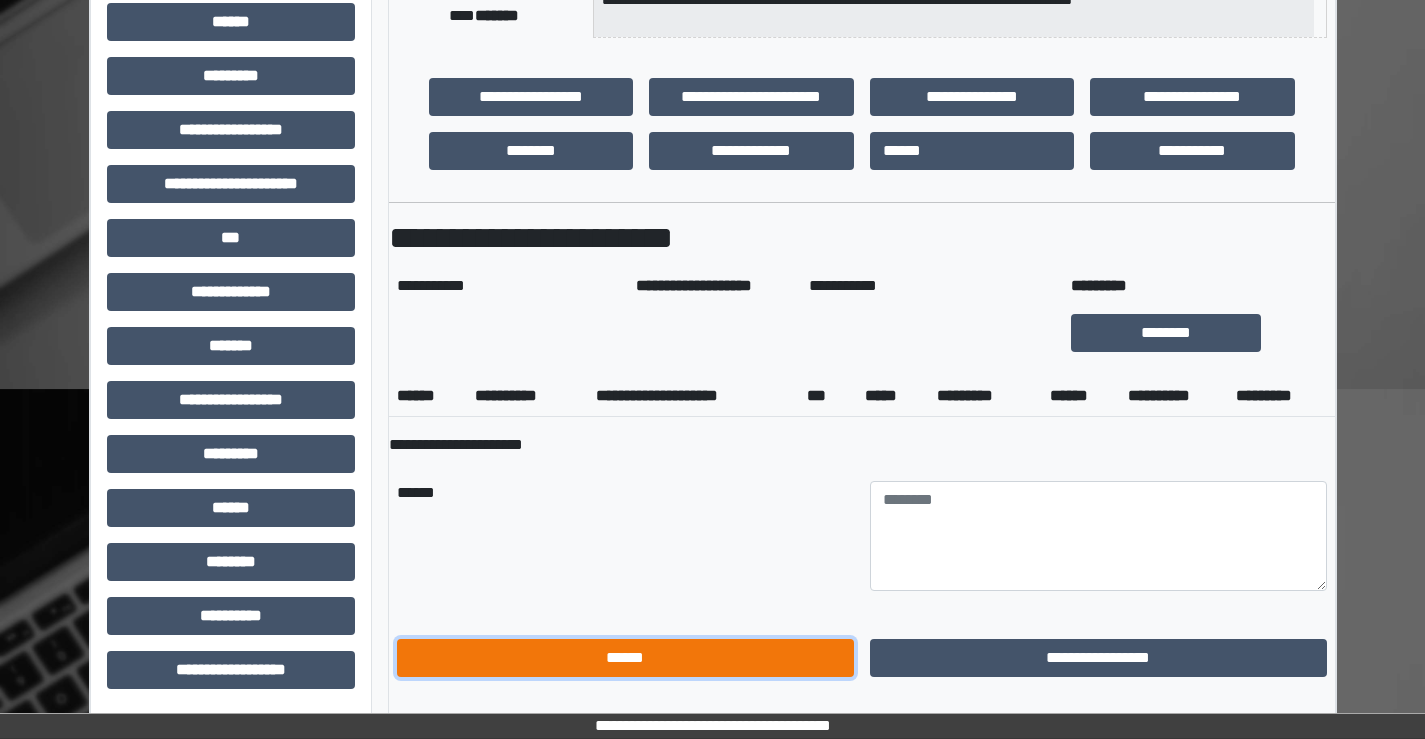 click on "******" at bounding box center (625, 658) 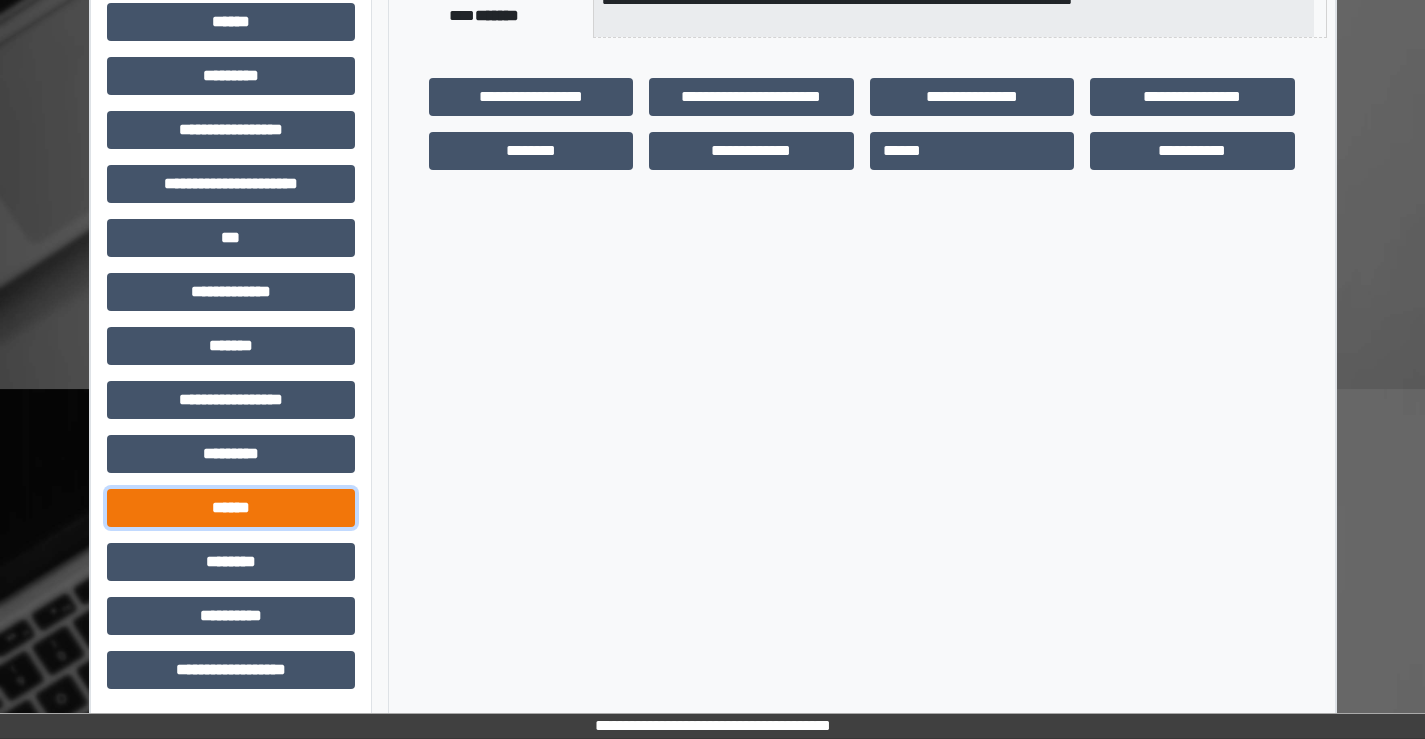 click on "******" at bounding box center (231, 508) 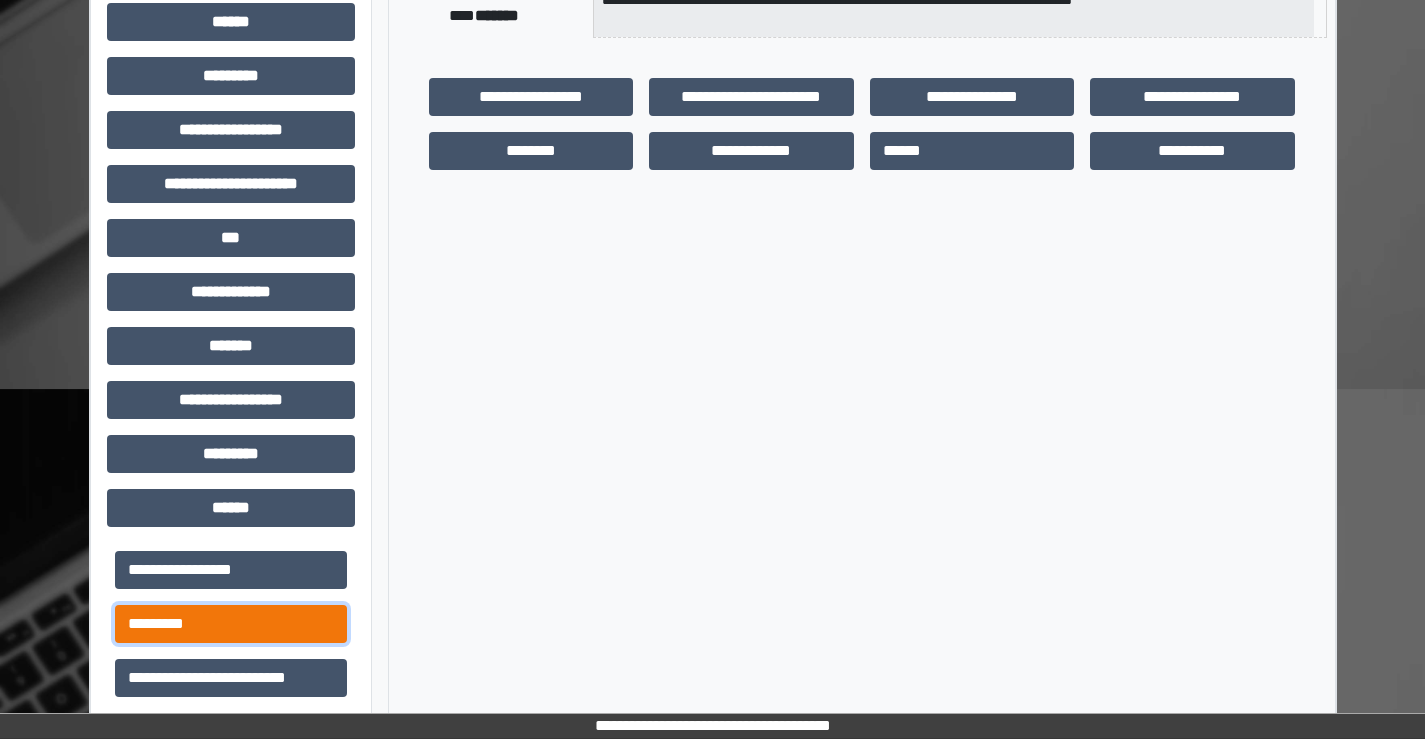 click on "*********" at bounding box center [231, 624] 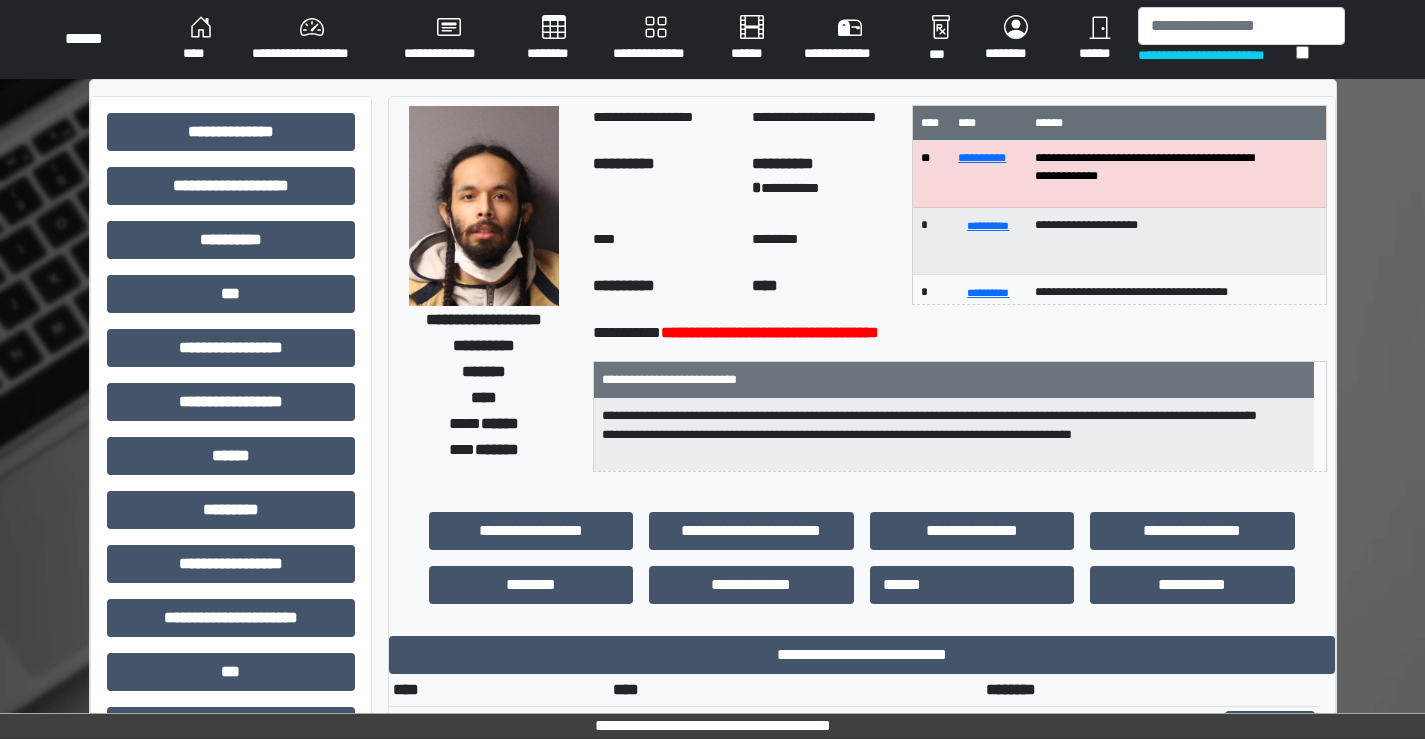scroll, scrollTop: 0, scrollLeft: 0, axis: both 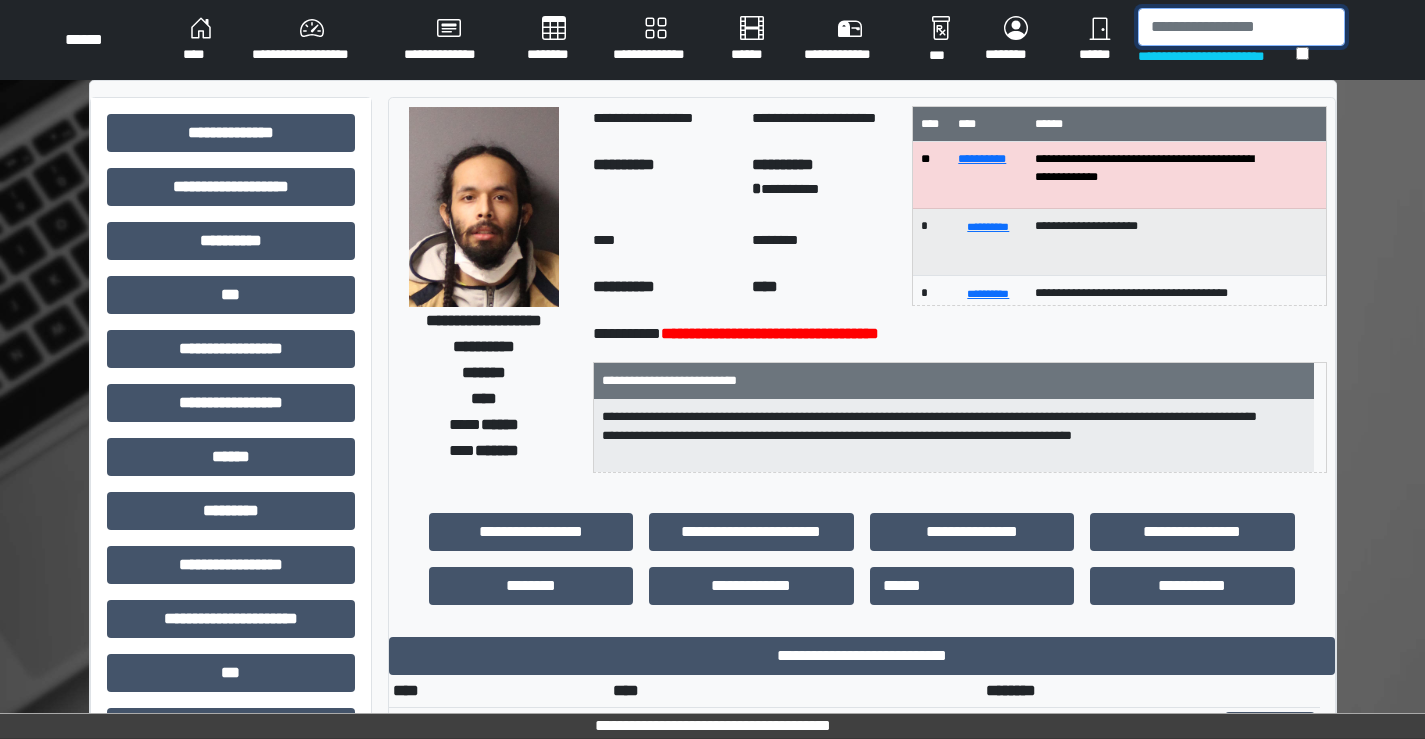 click at bounding box center [1241, 27] 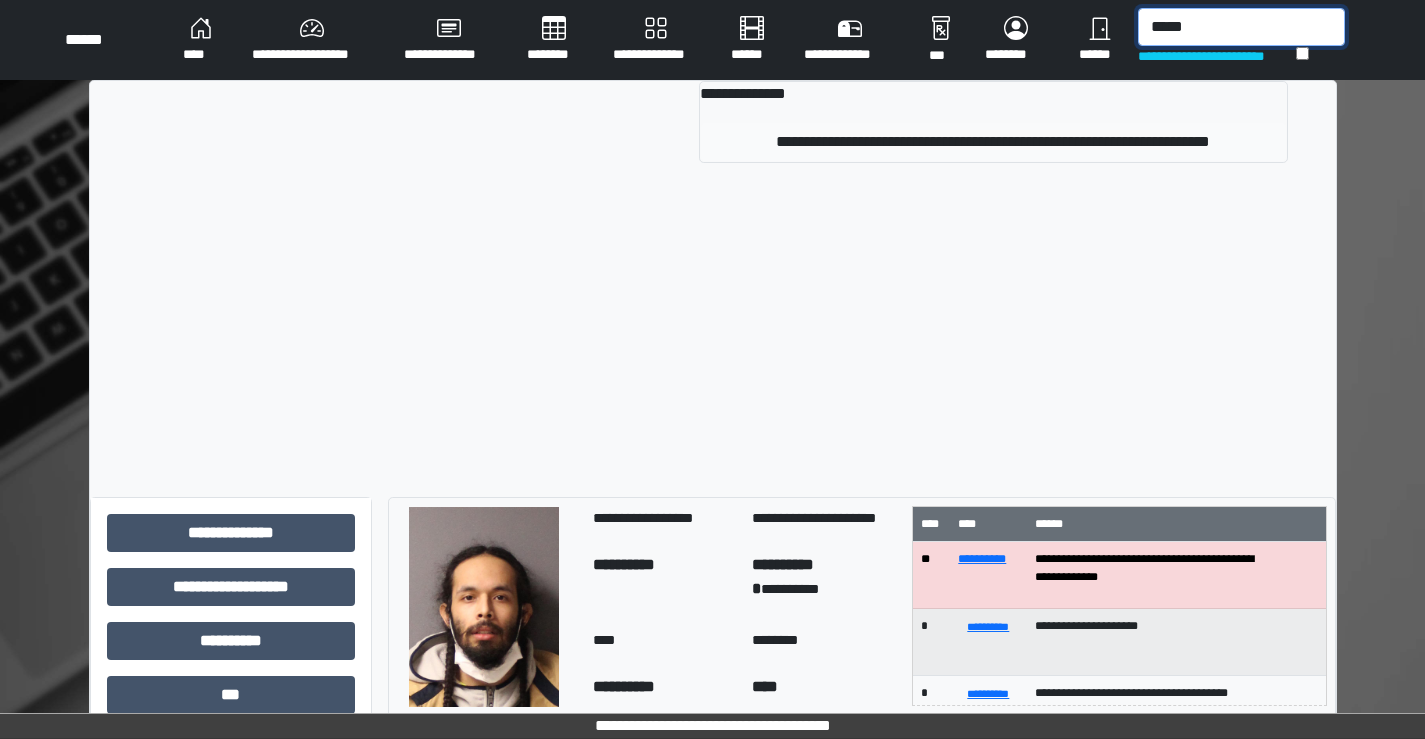 type on "*****" 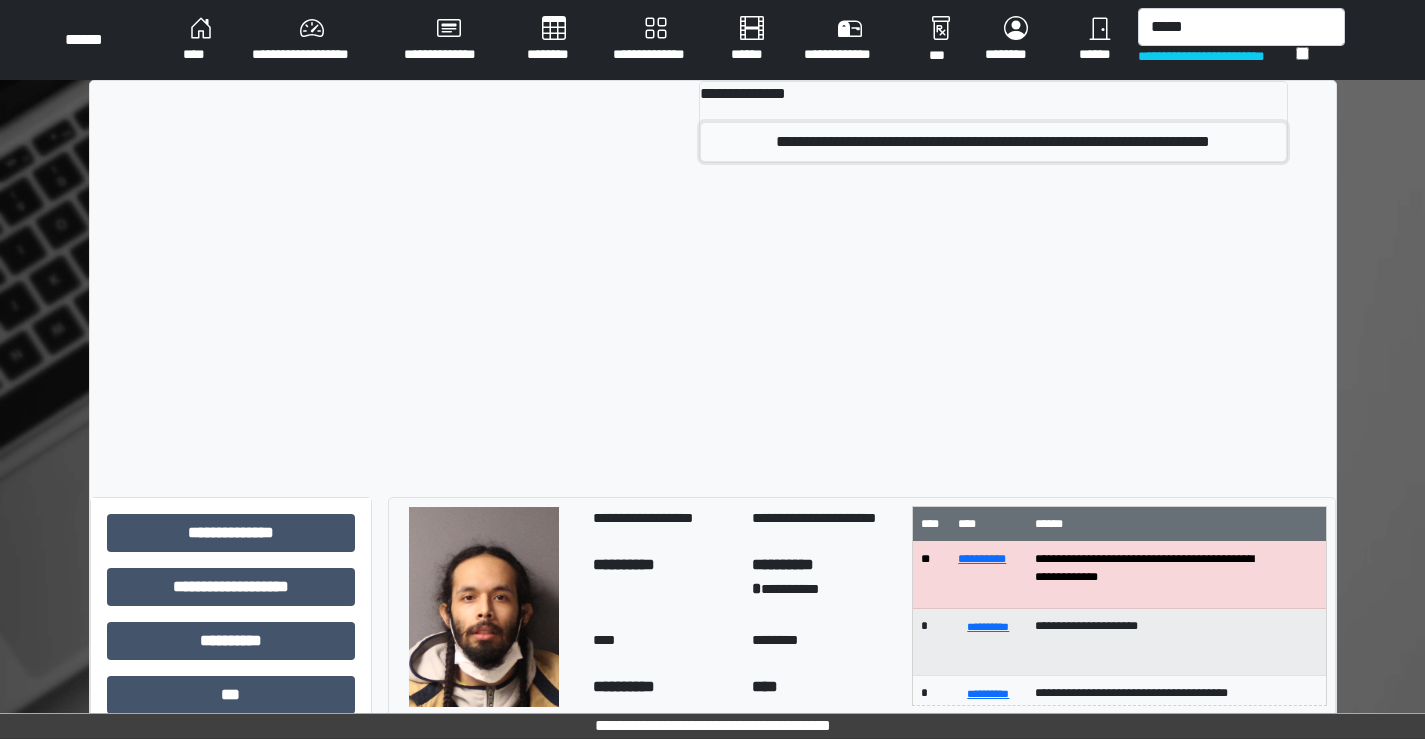 click on "**********" at bounding box center (993, 142) 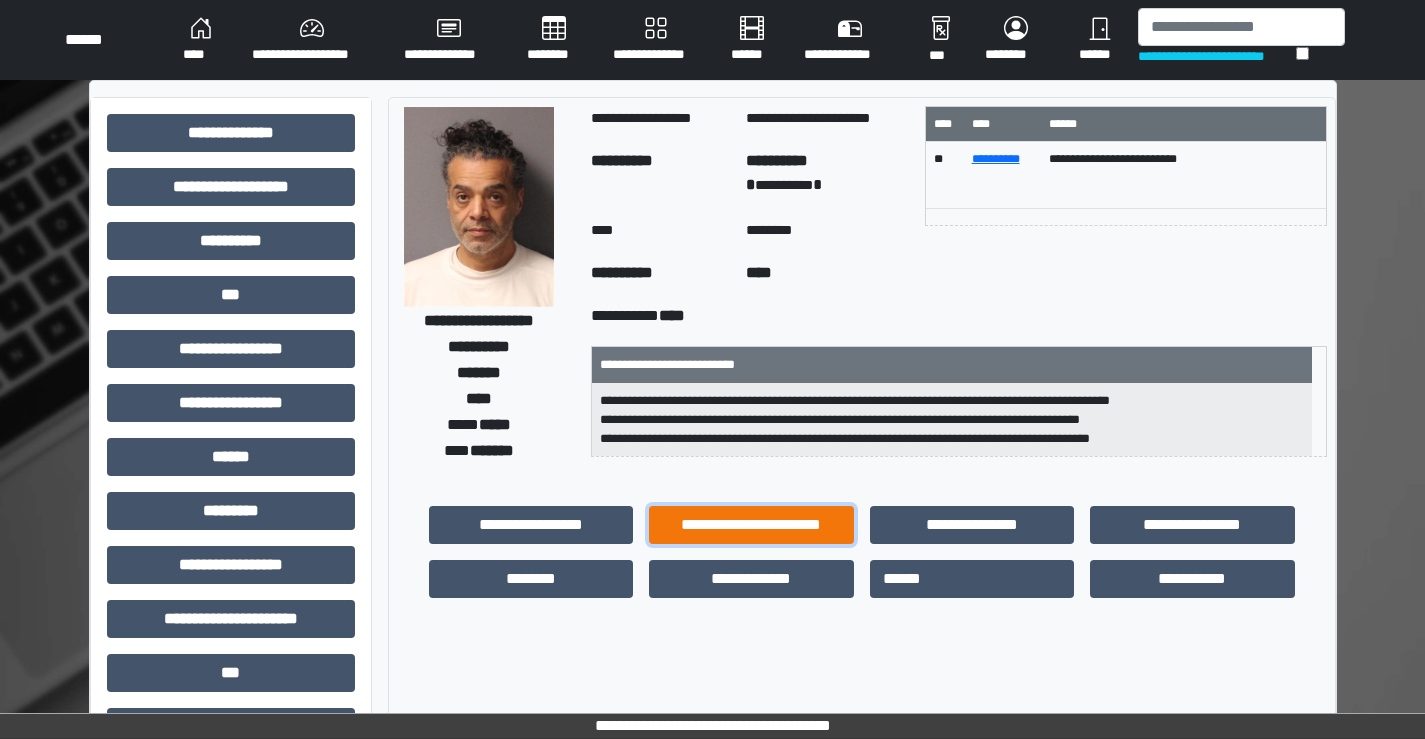 click on "**********" at bounding box center [751, 525] 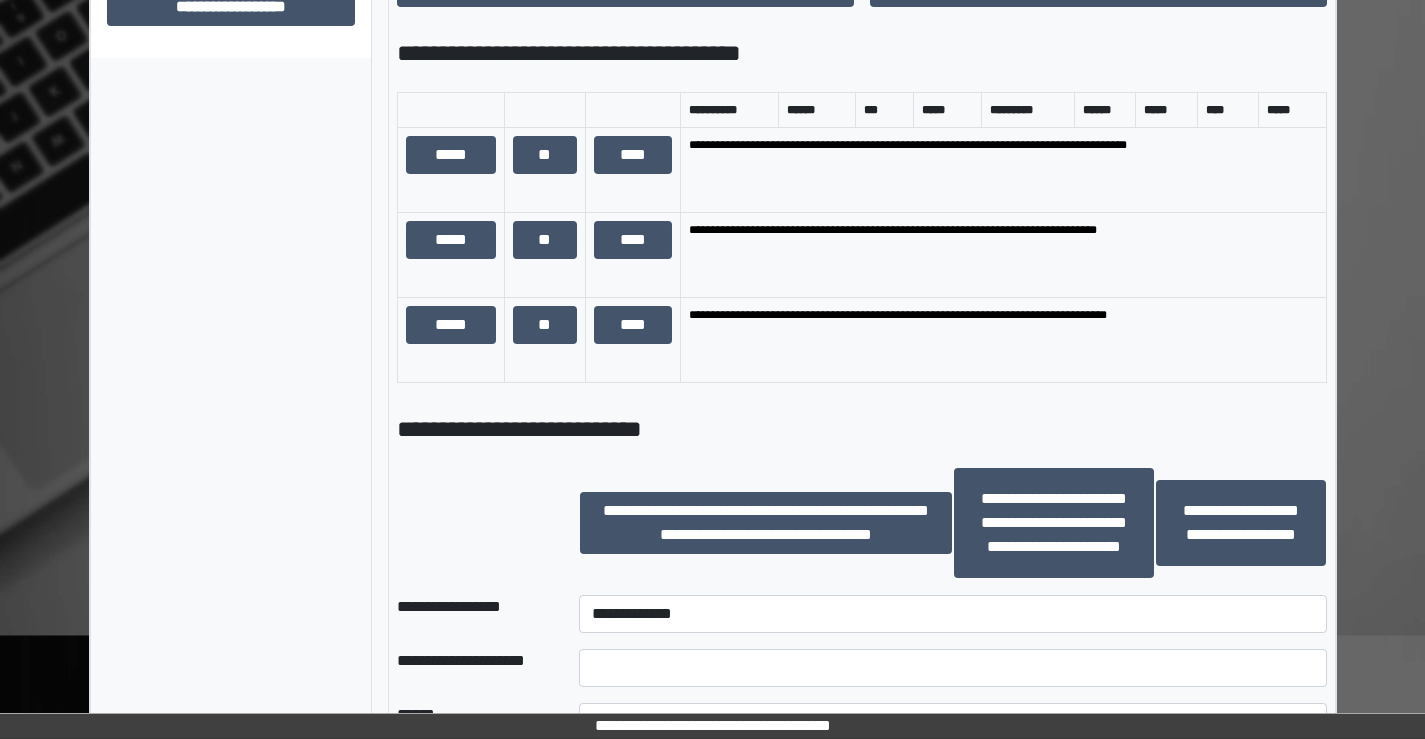 scroll, scrollTop: 1100, scrollLeft: 0, axis: vertical 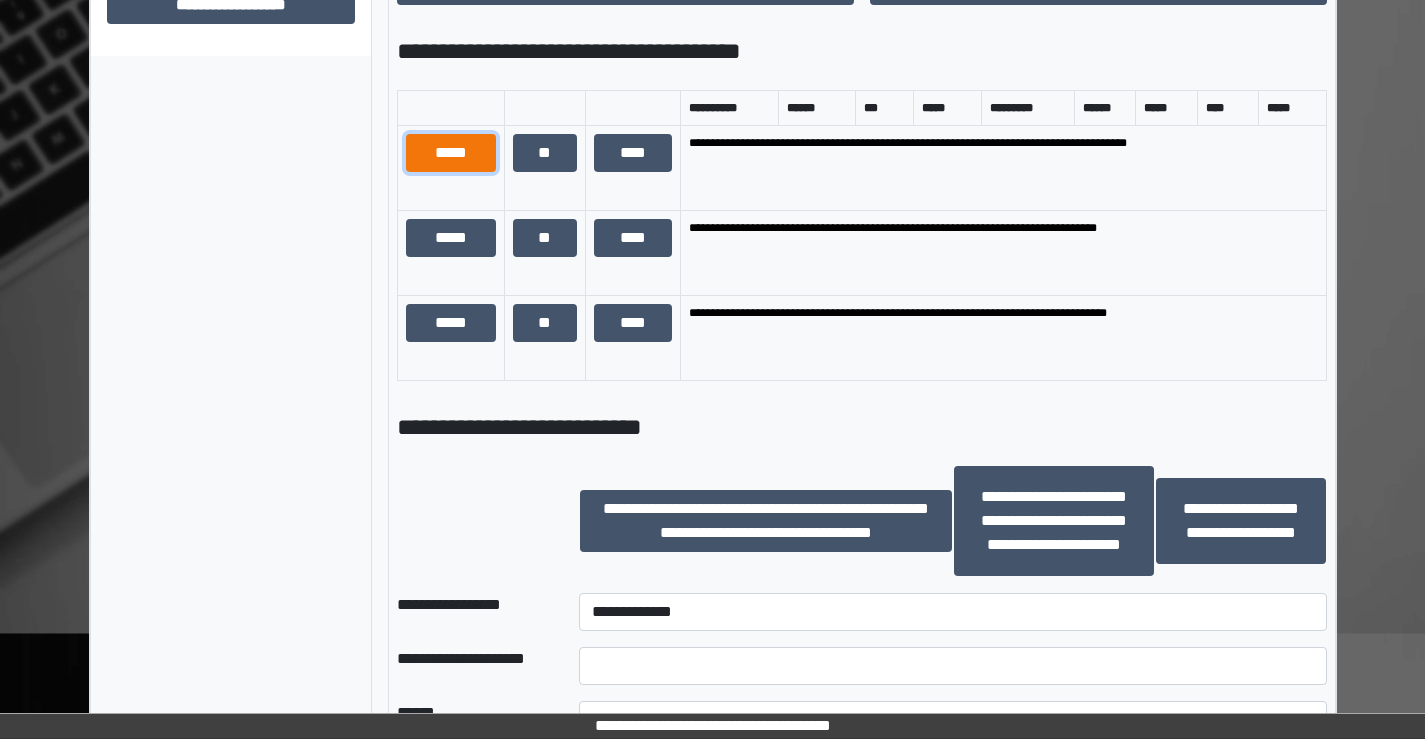 click on "*****" at bounding box center [451, 153] 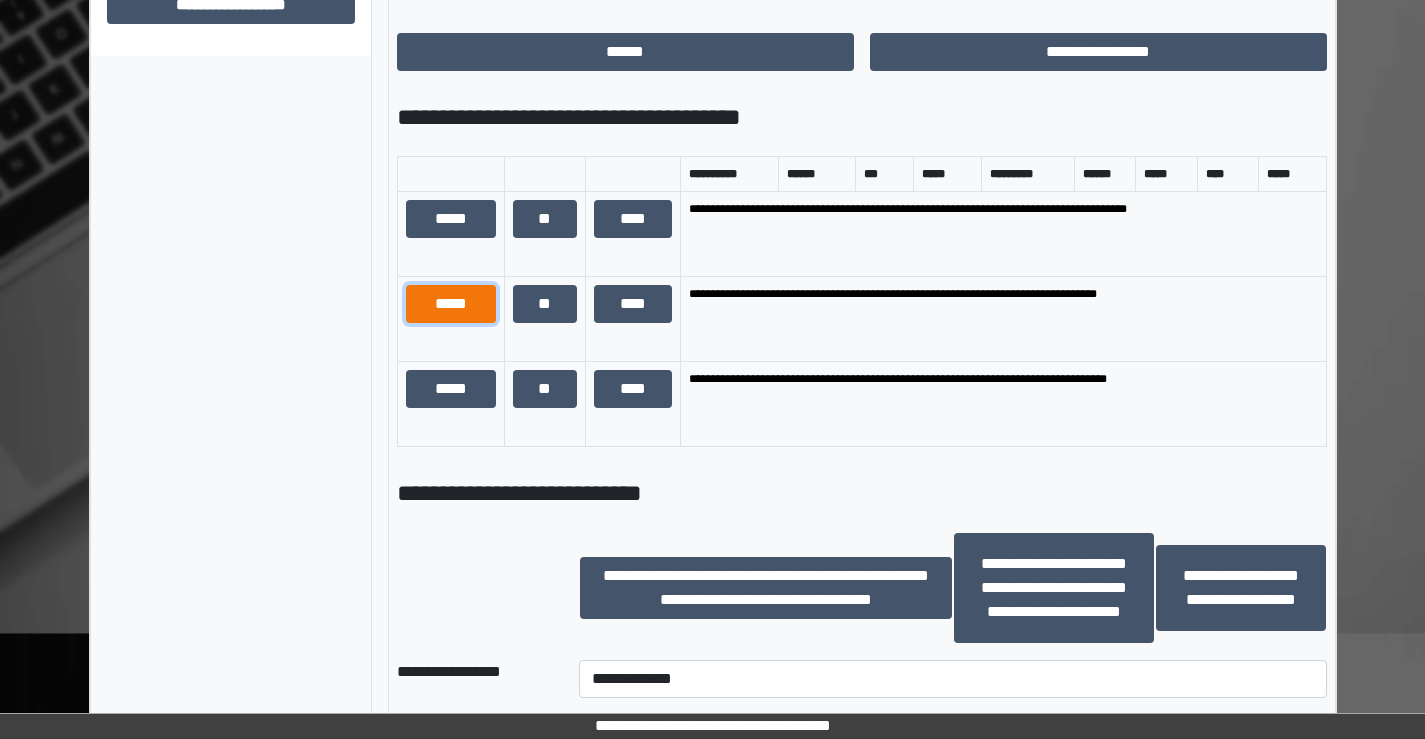 click on "*****" at bounding box center (451, 304) 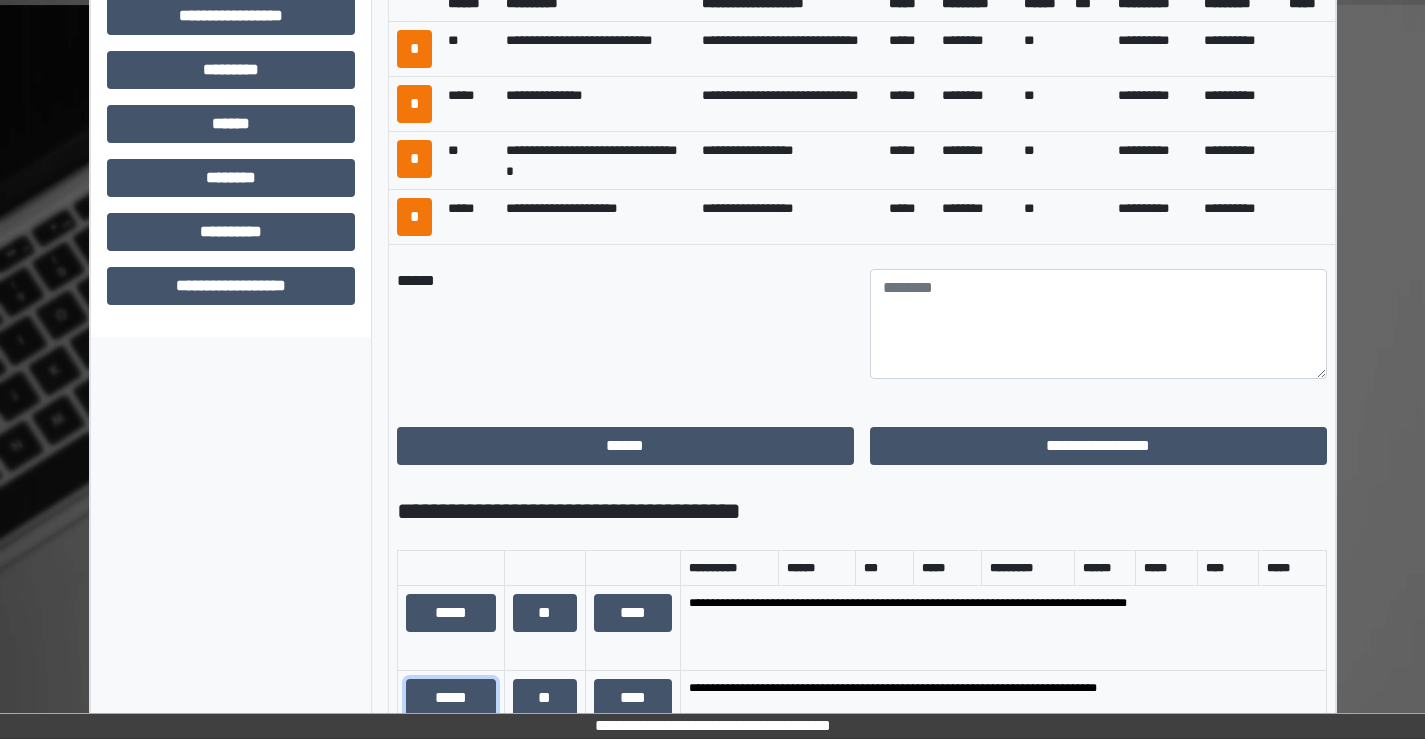 scroll, scrollTop: 800, scrollLeft: 0, axis: vertical 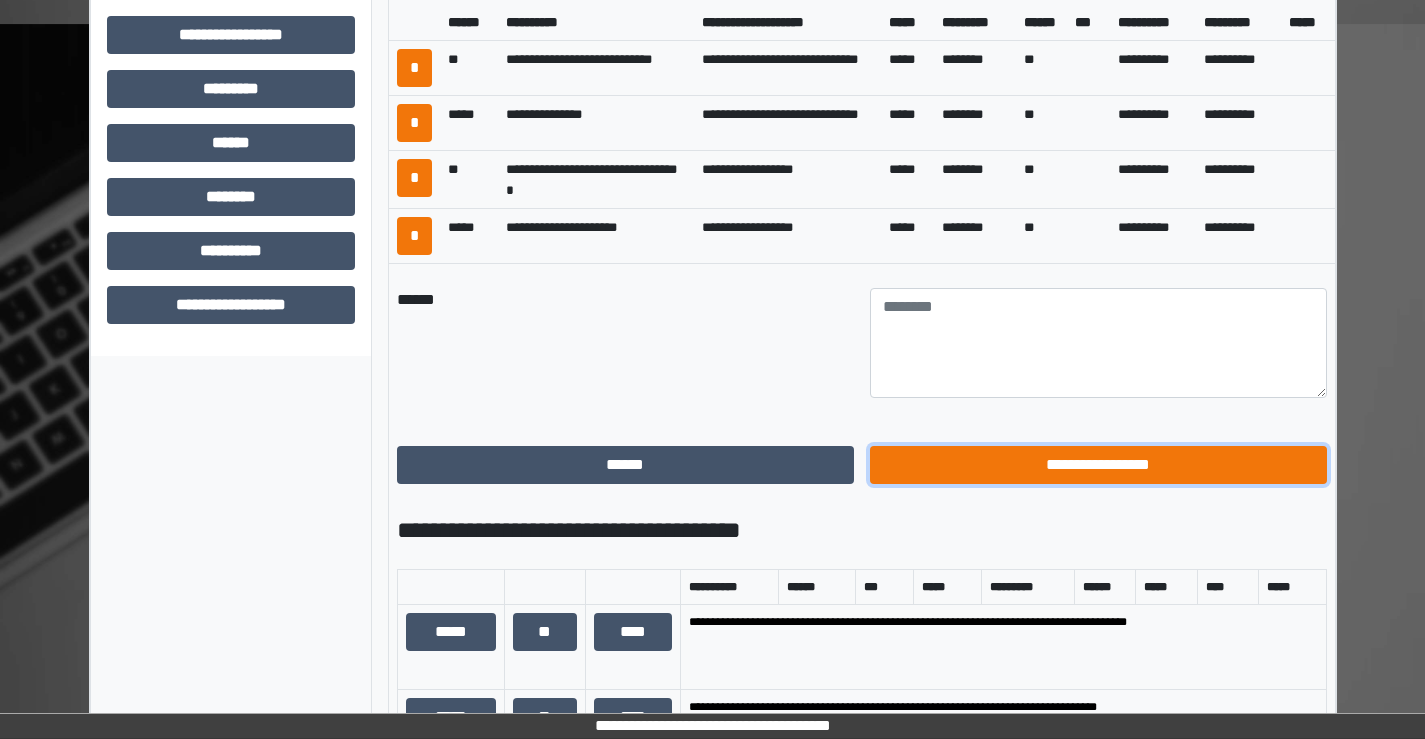 click on "**********" at bounding box center (1098, 465) 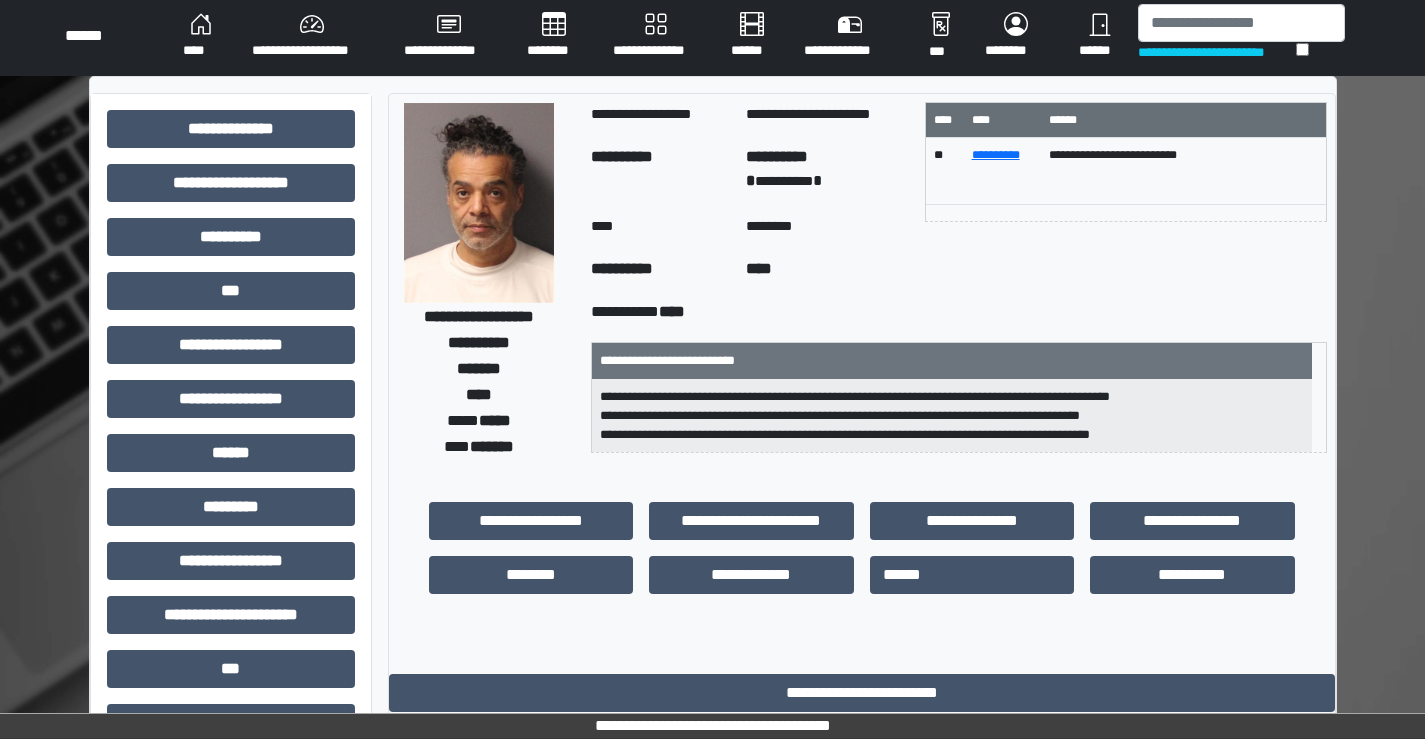 scroll, scrollTop: 0, scrollLeft: 0, axis: both 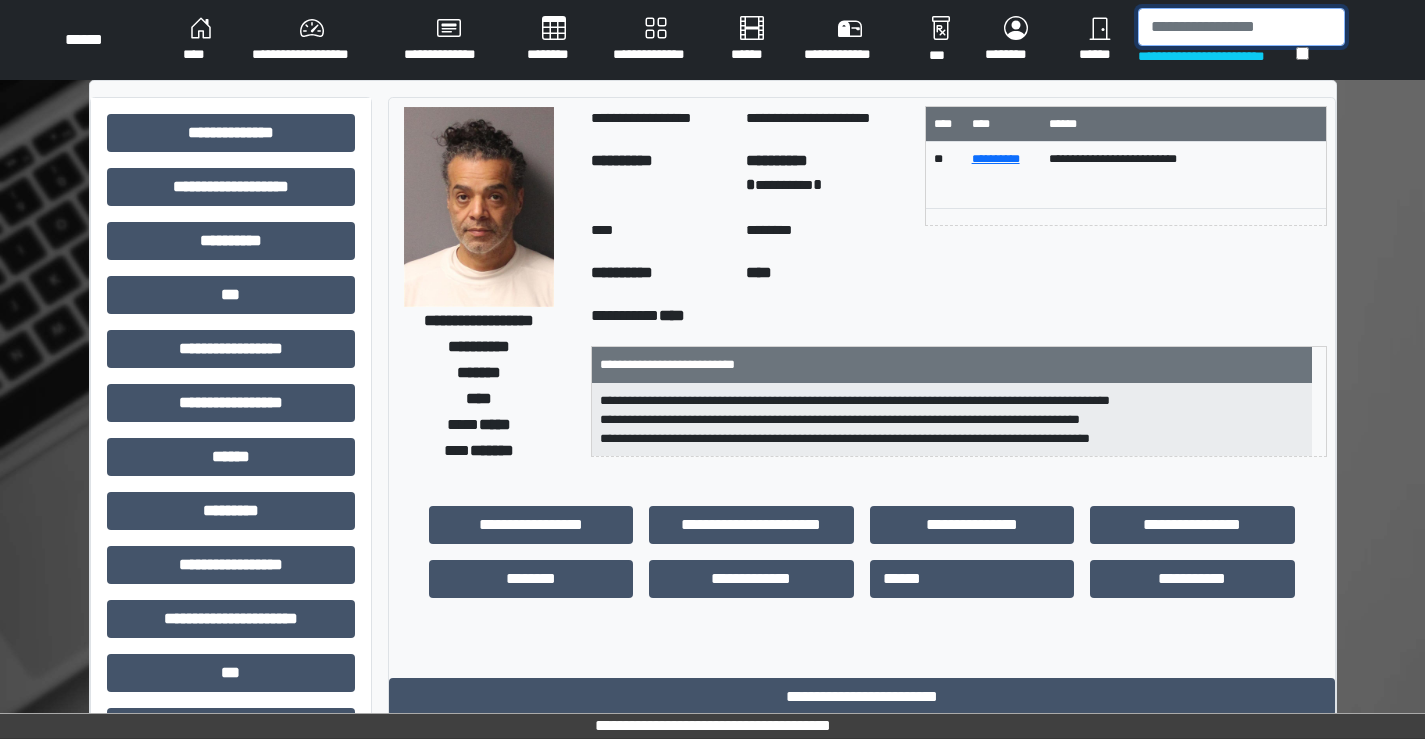 click at bounding box center [1241, 27] 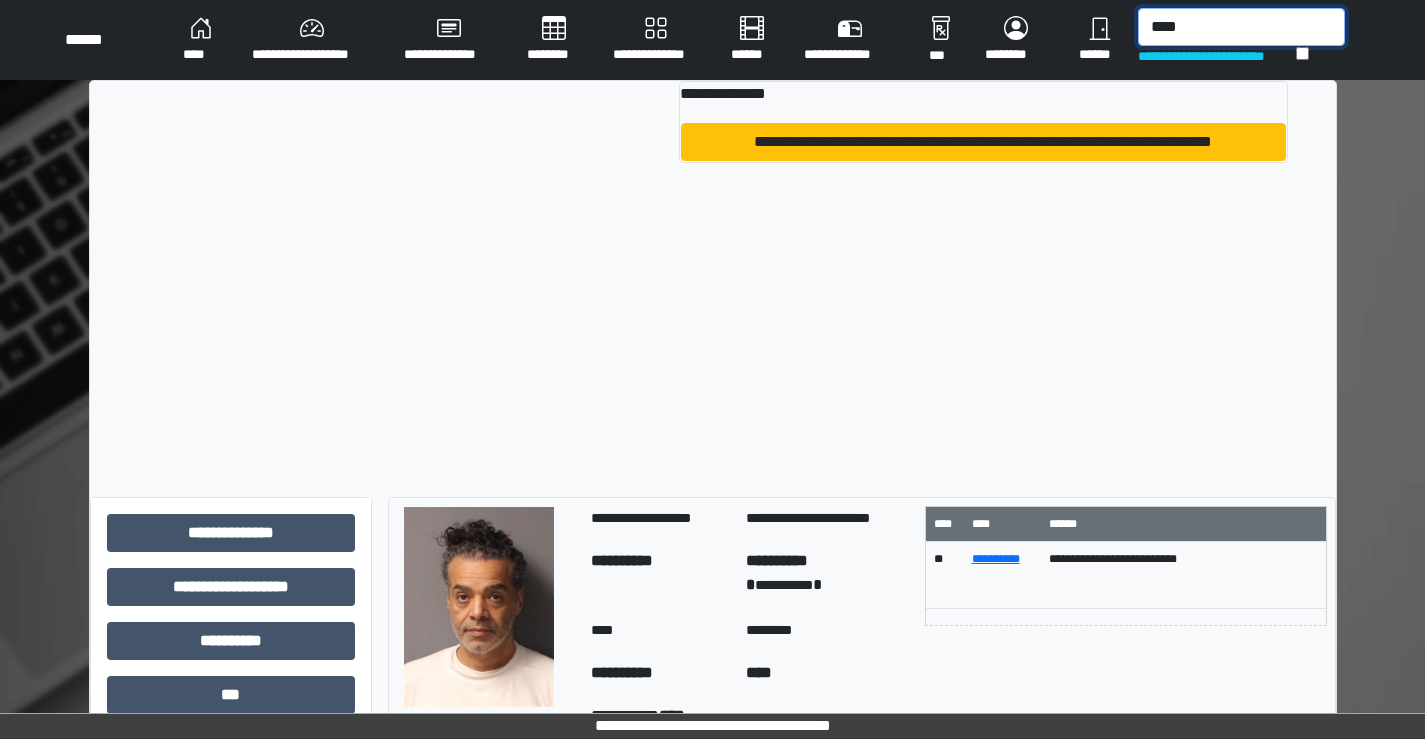 click on "****" at bounding box center (1241, 27) 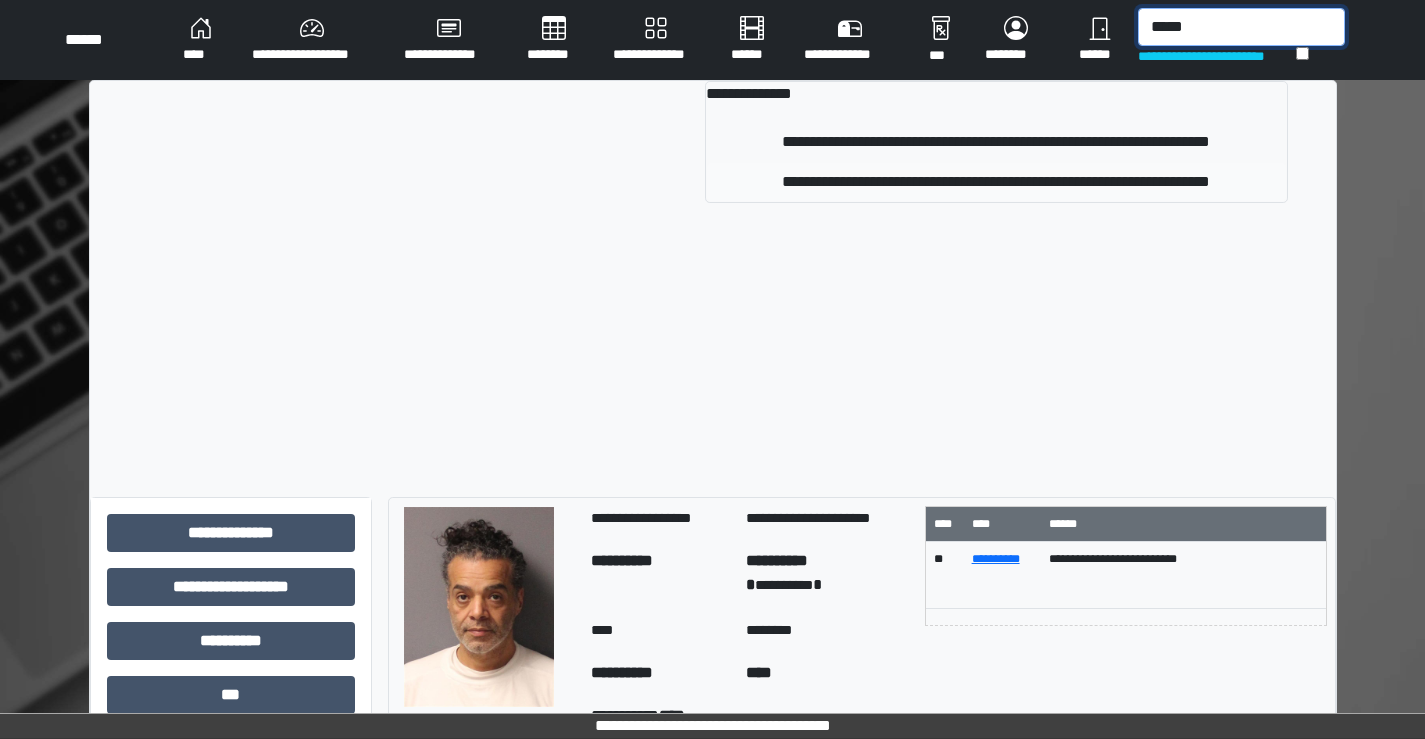 type on "*****" 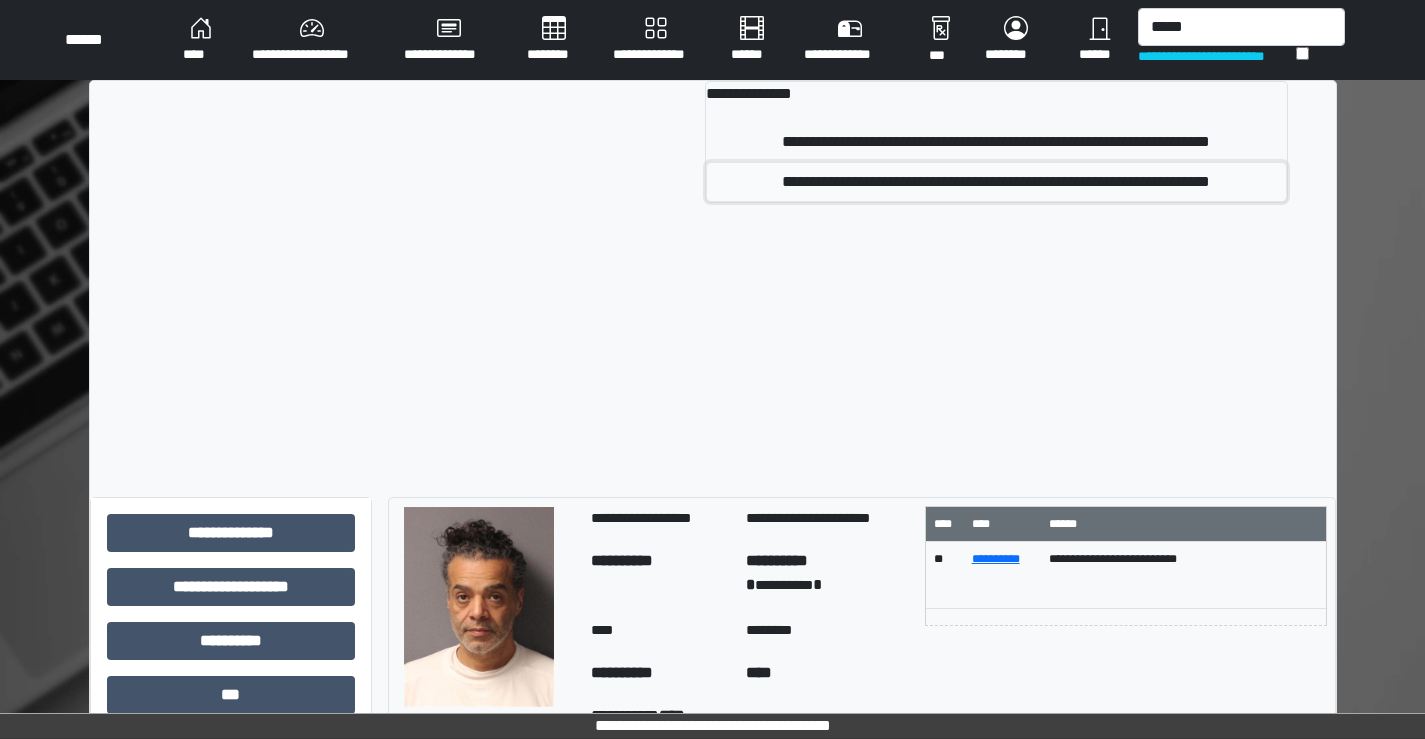 click on "**********" at bounding box center (996, 182) 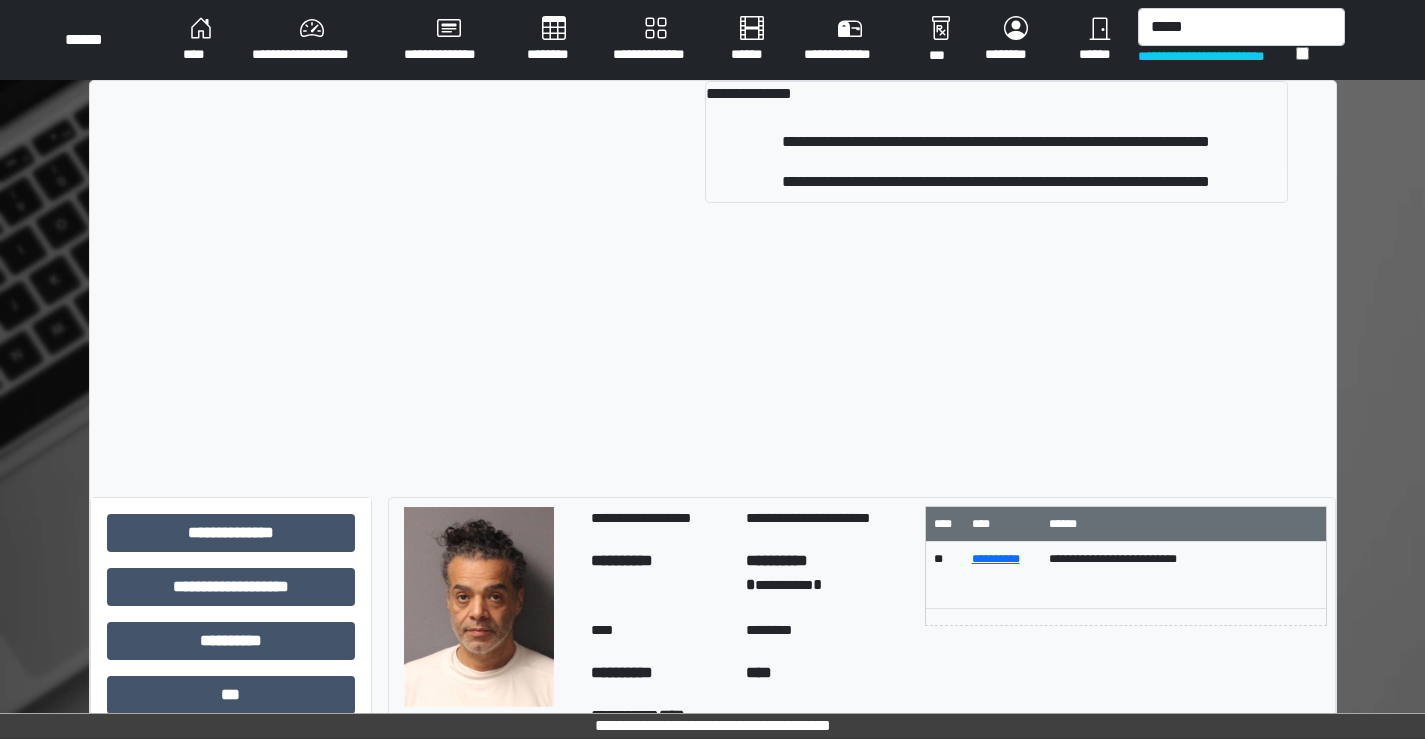 type 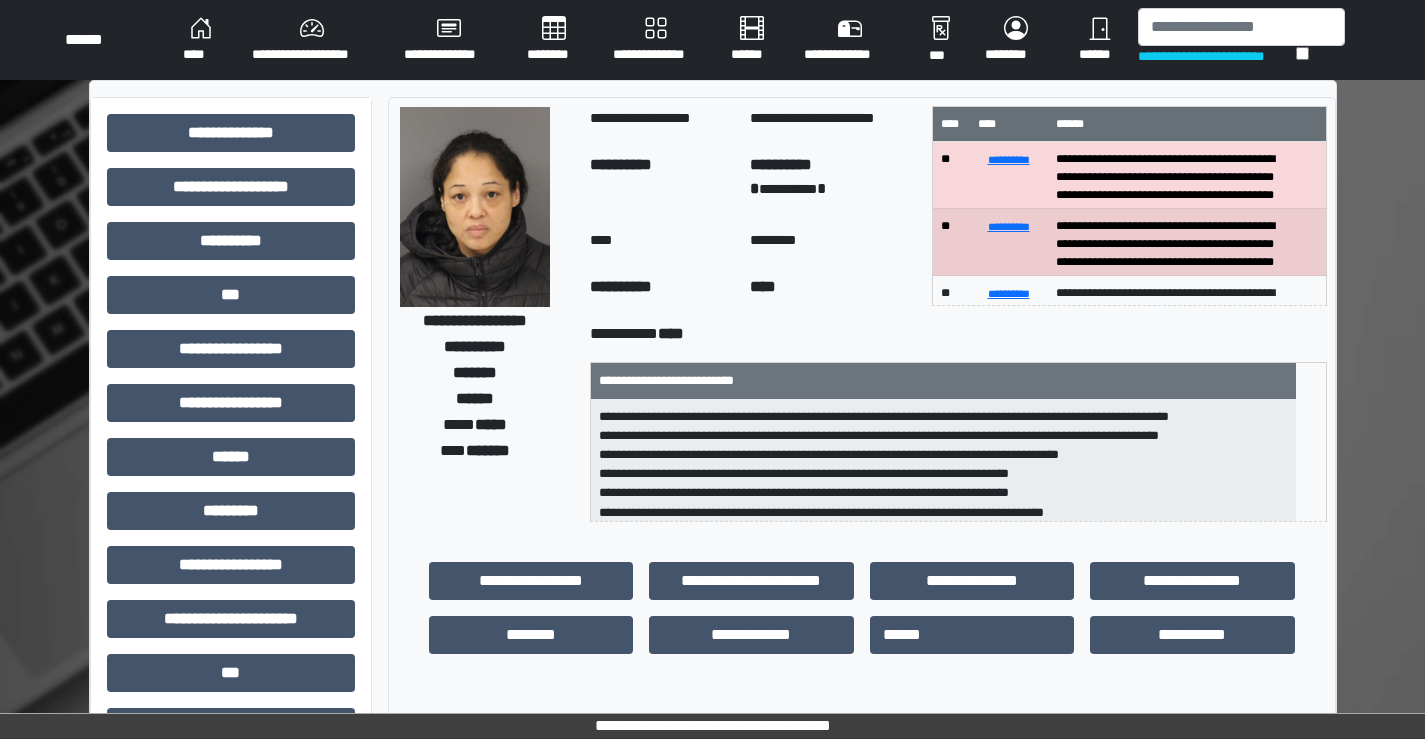 scroll, scrollTop: 63, scrollLeft: 0, axis: vertical 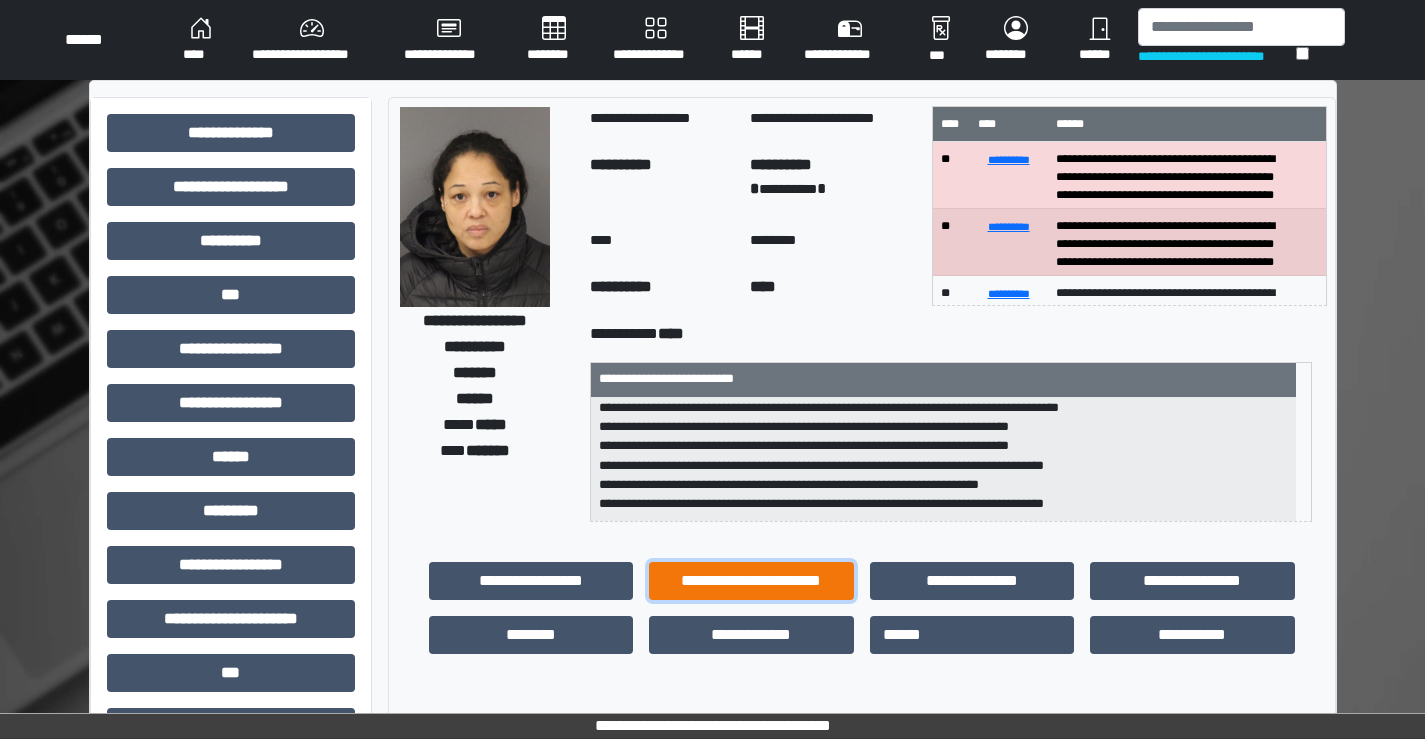 click on "**********" at bounding box center (751, 581) 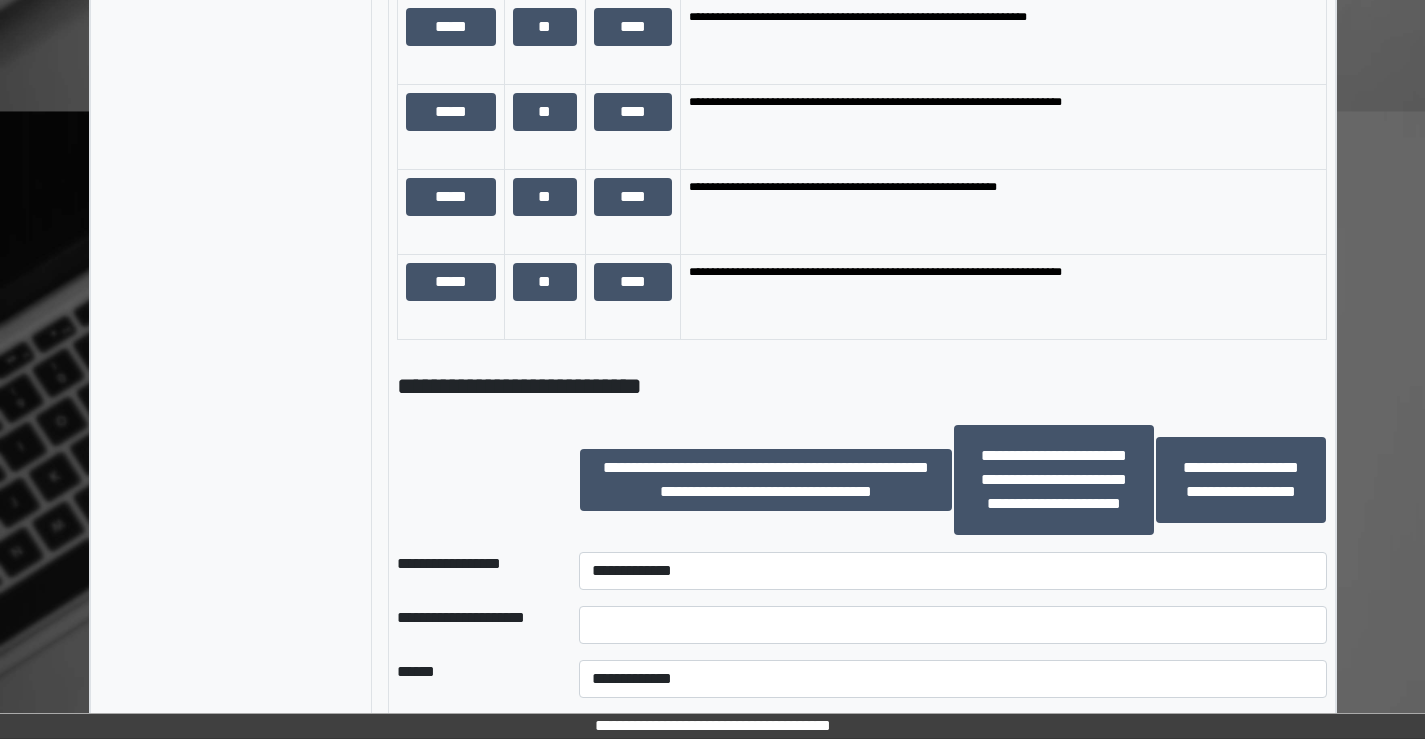 scroll, scrollTop: 1700, scrollLeft: 0, axis: vertical 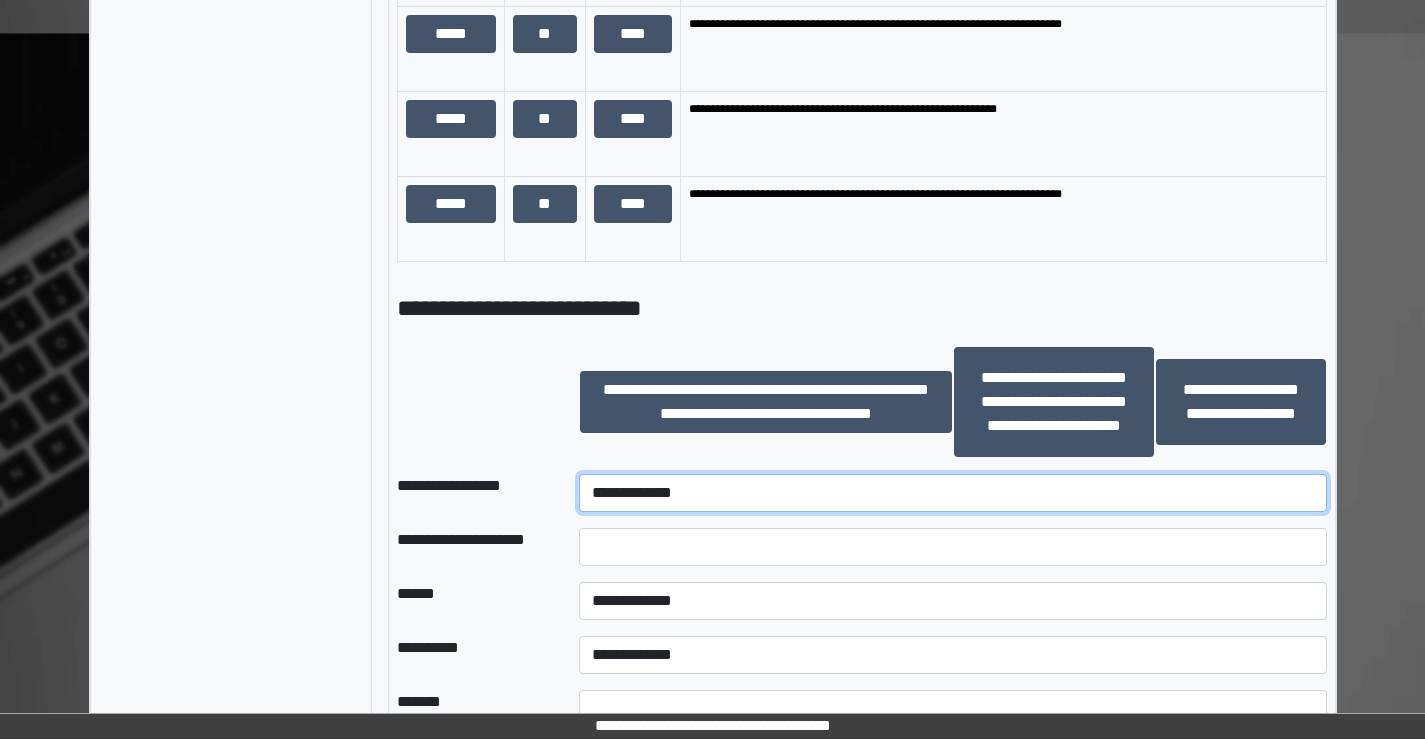 click on "**********" at bounding box center [952, 493] 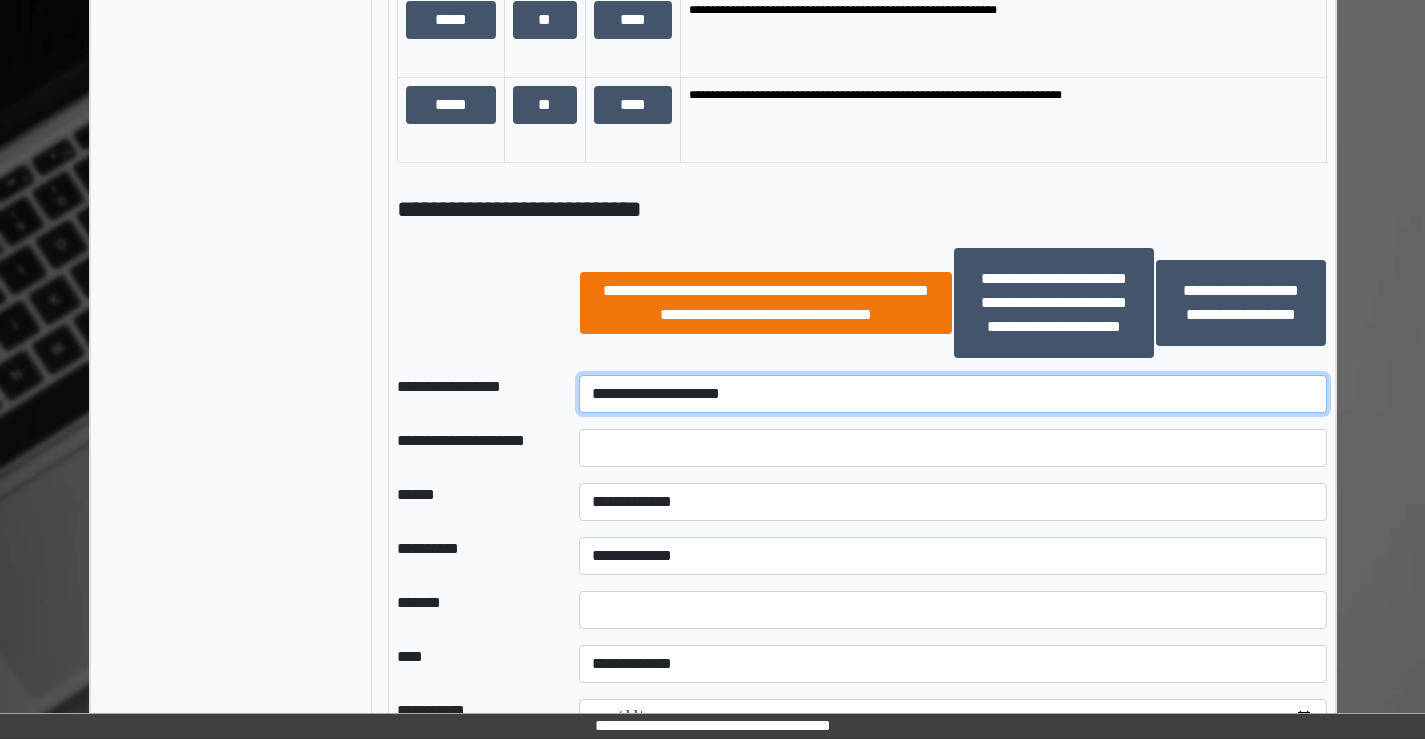 scroll, scrollTop: 1800, scrollLeft: 0, axis: vertical 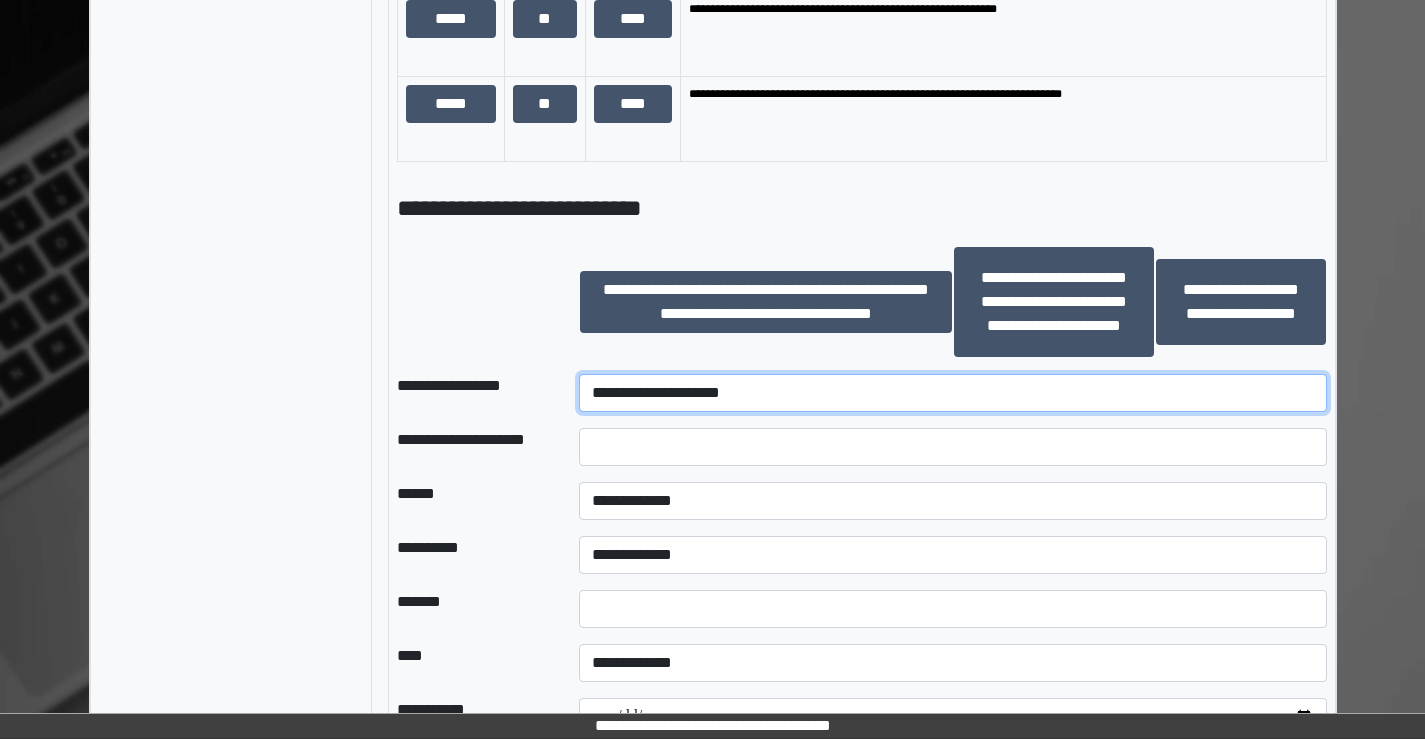 click on "**********" at bounding box center [952, 393] 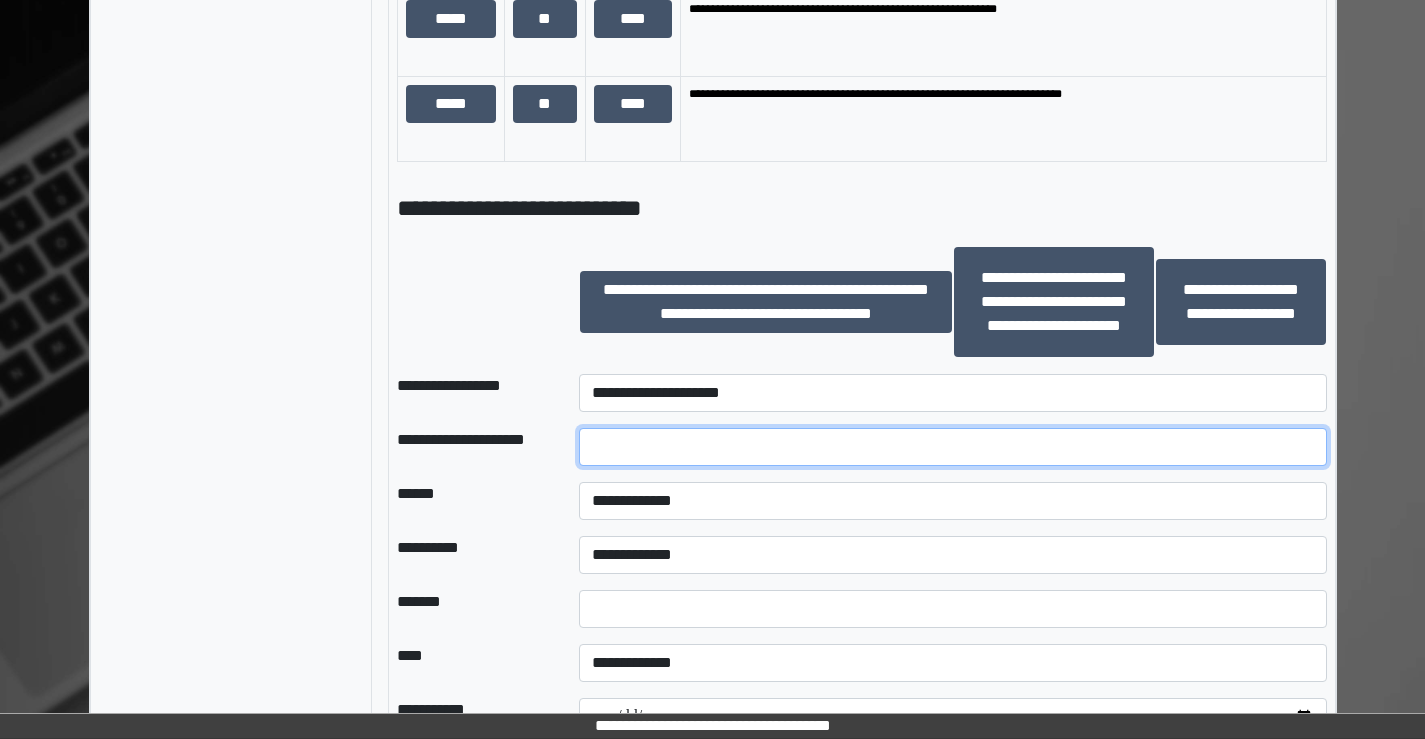 click at bounding box center (952, 447) 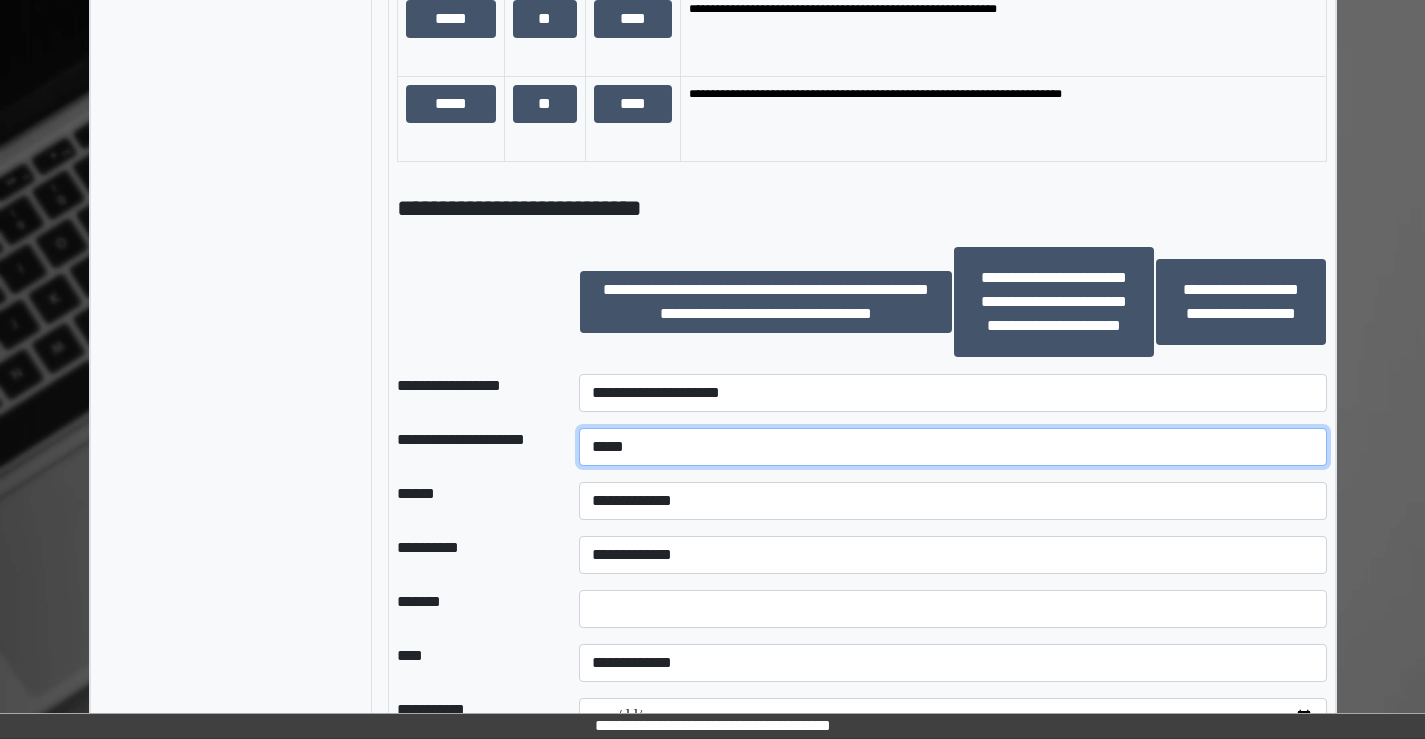 type on "*****" 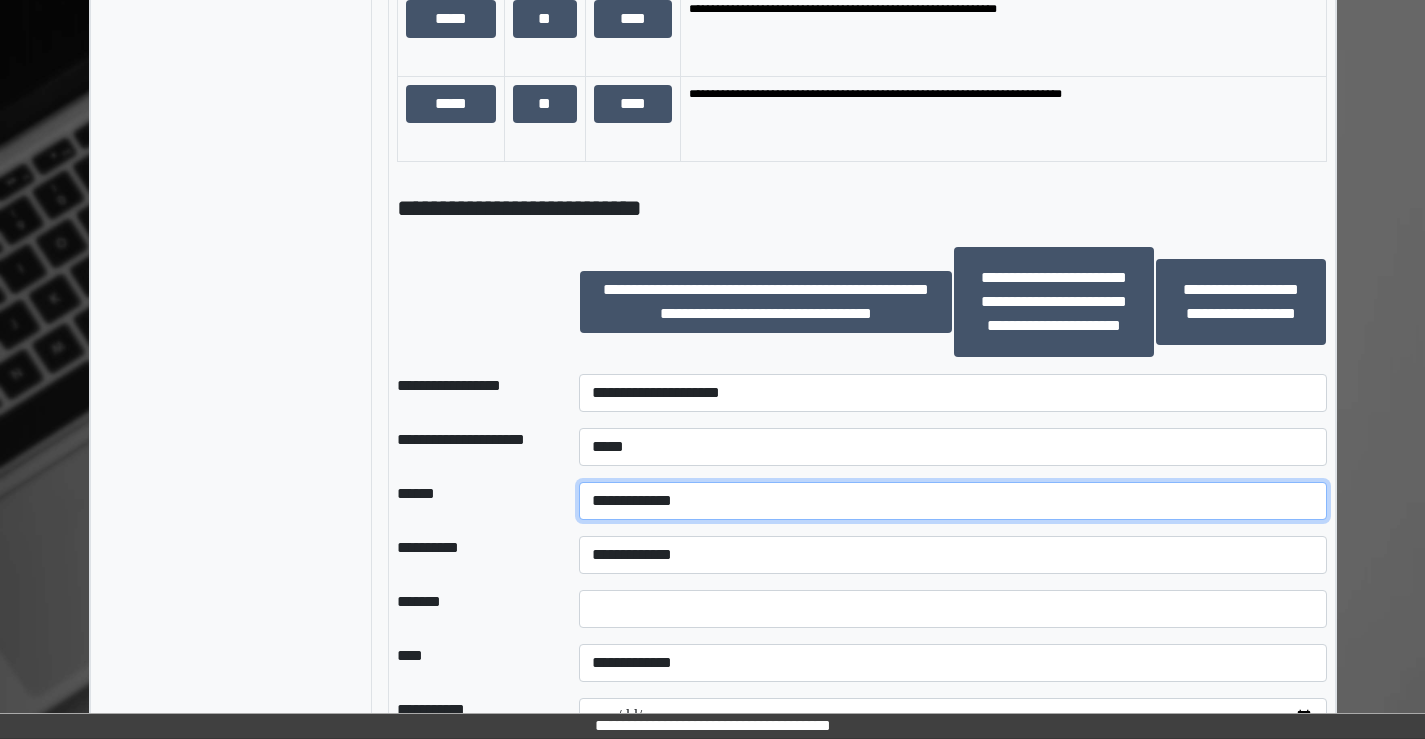 click on "**********" at bounding box center (952, 501) 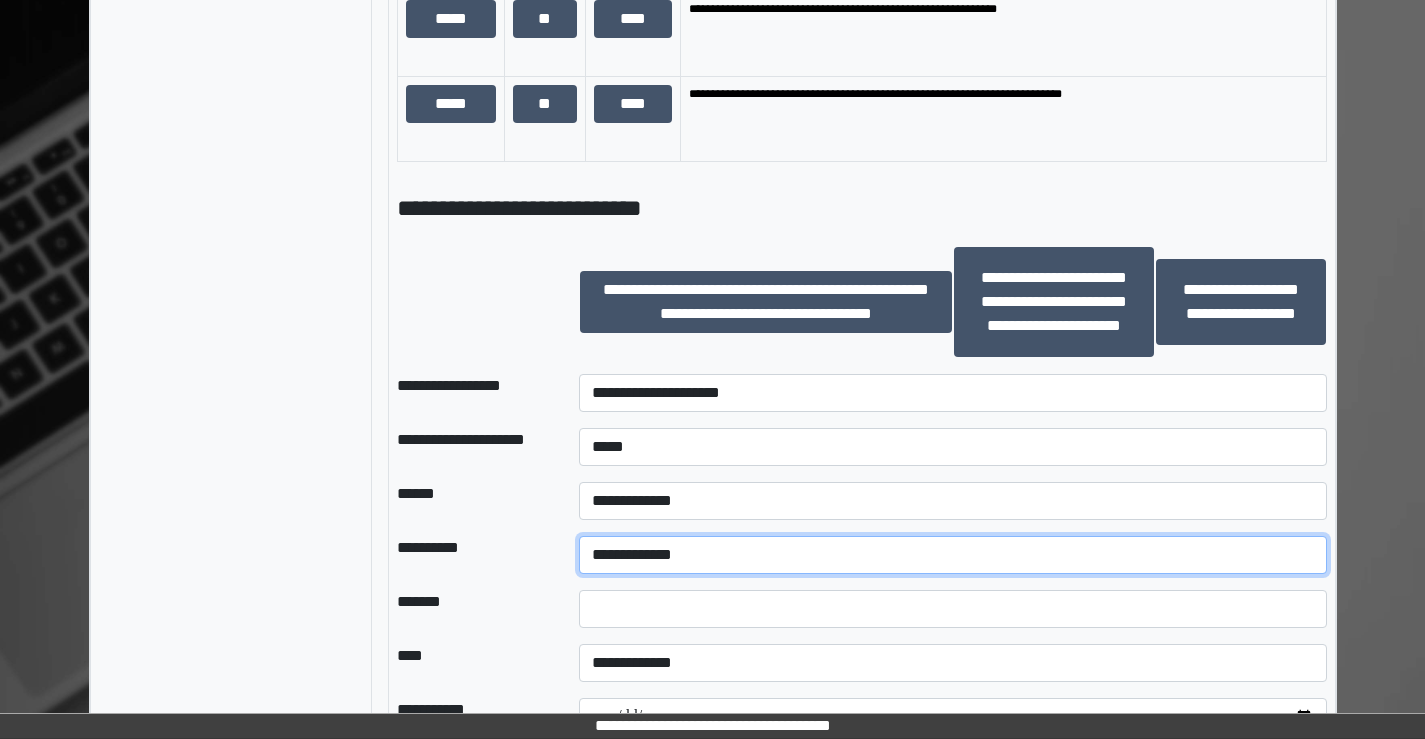 click on "**********" at bounding box center [952, 555] 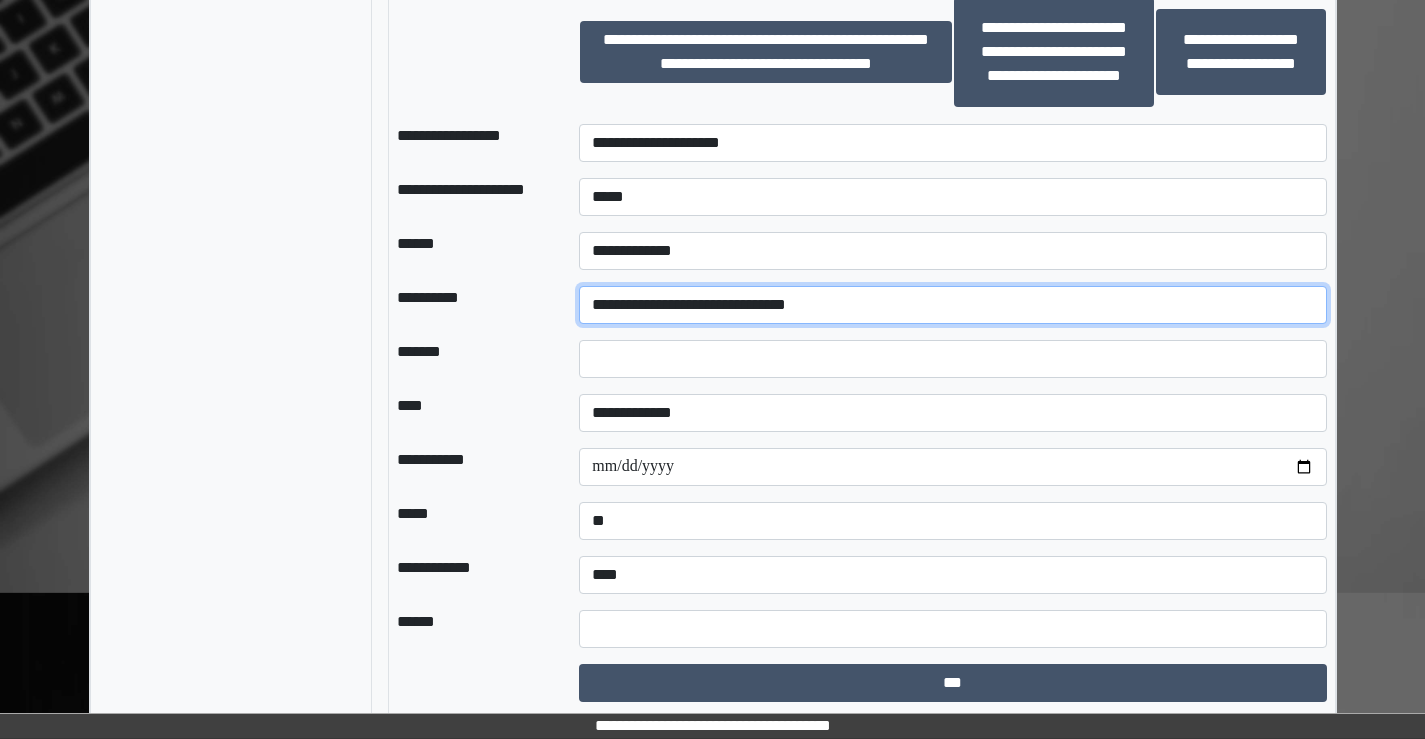 scroll, scrollTop: 2055, scrollLeft: 0, axis: vertical 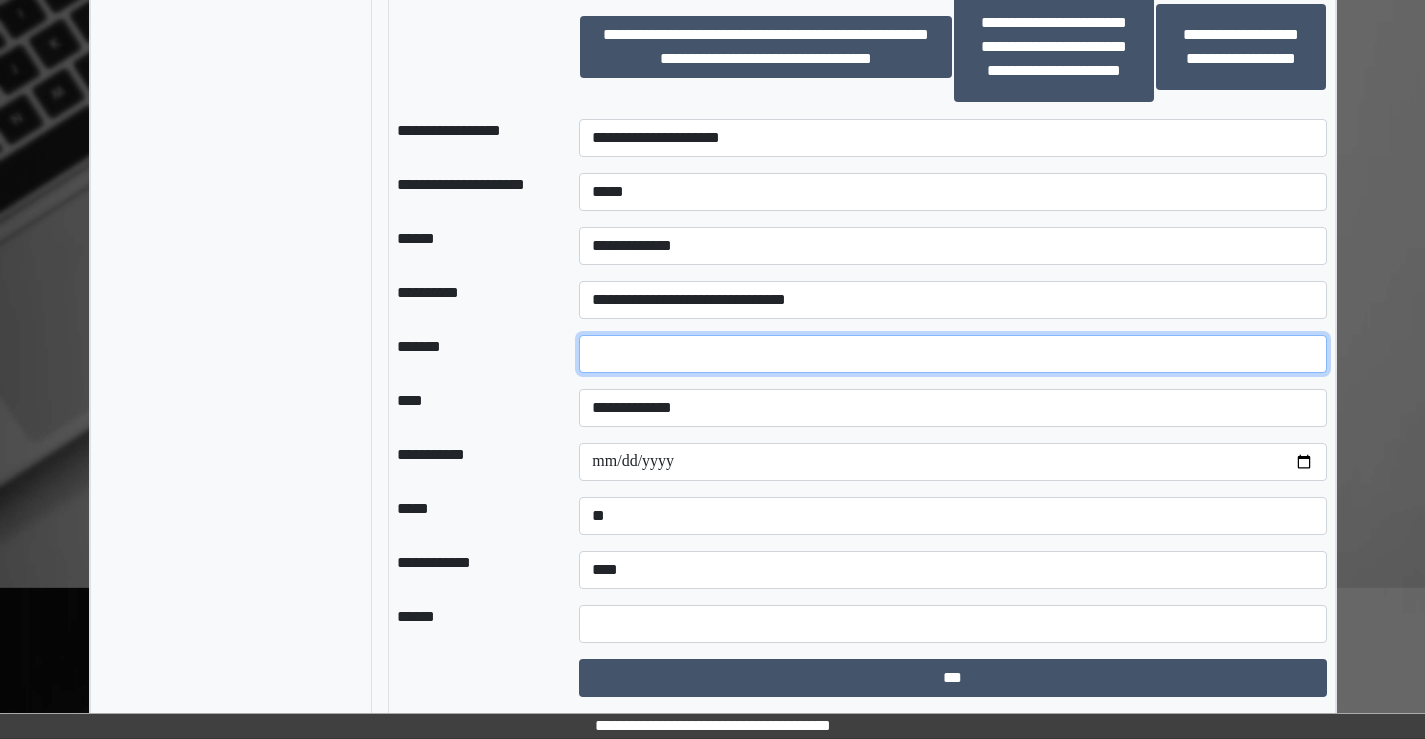 click at bounding box center (952, 354) 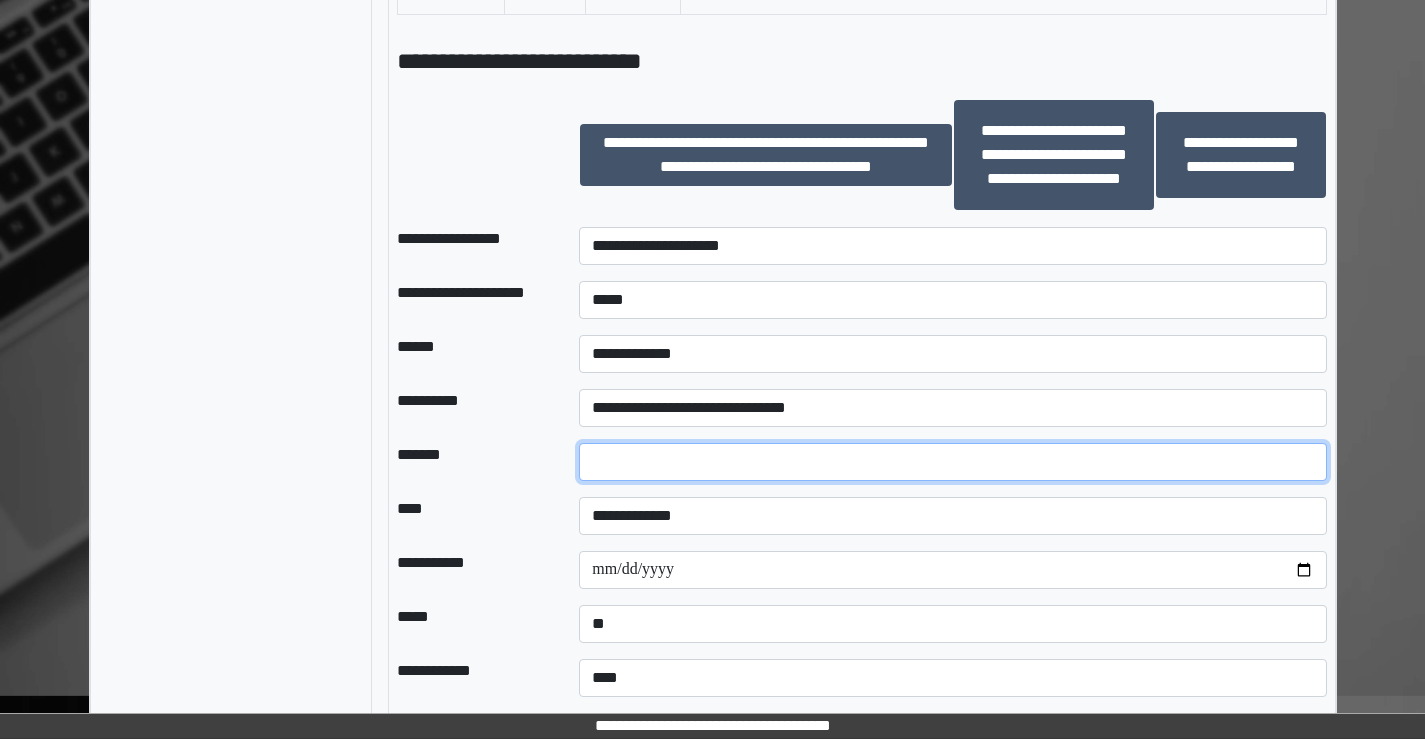 scroll, scrollTop: 2055, scrollLeft: 0, axis: vertical 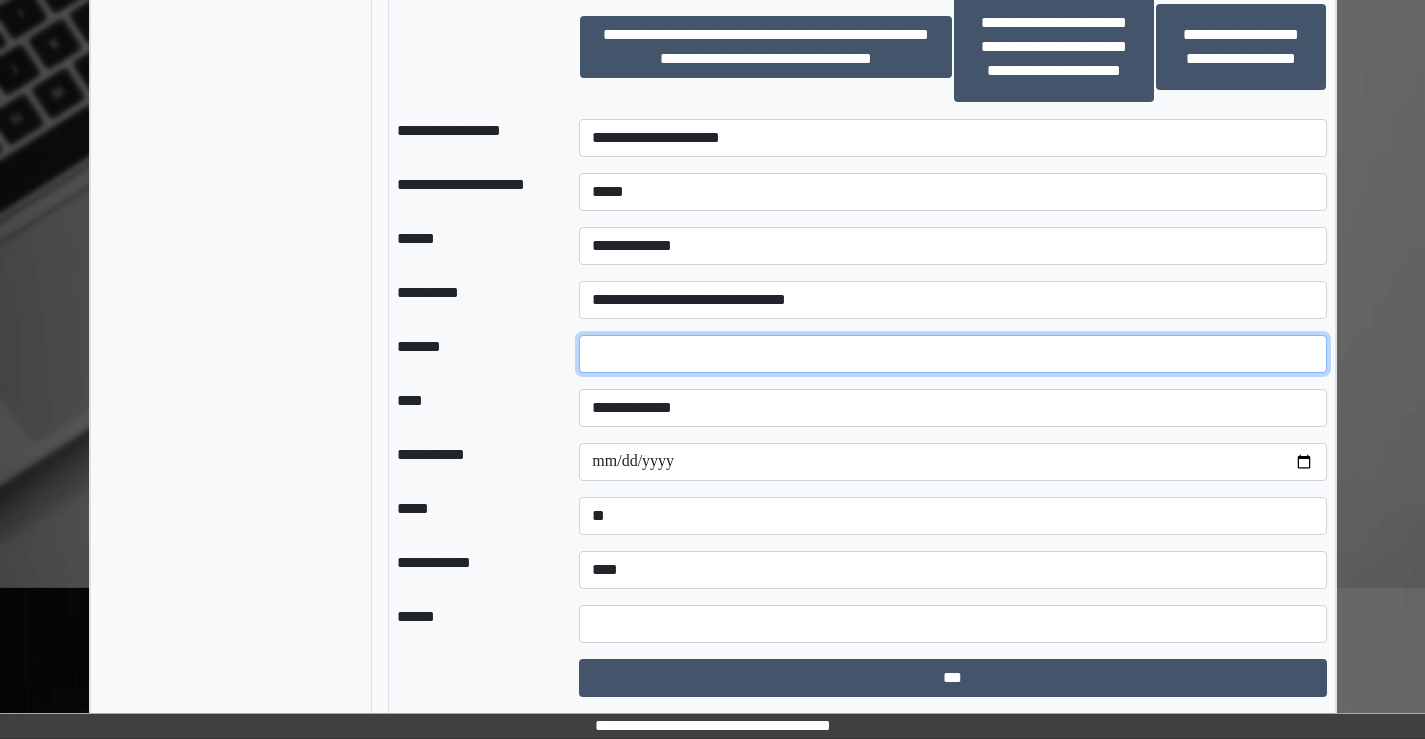 type on "**" 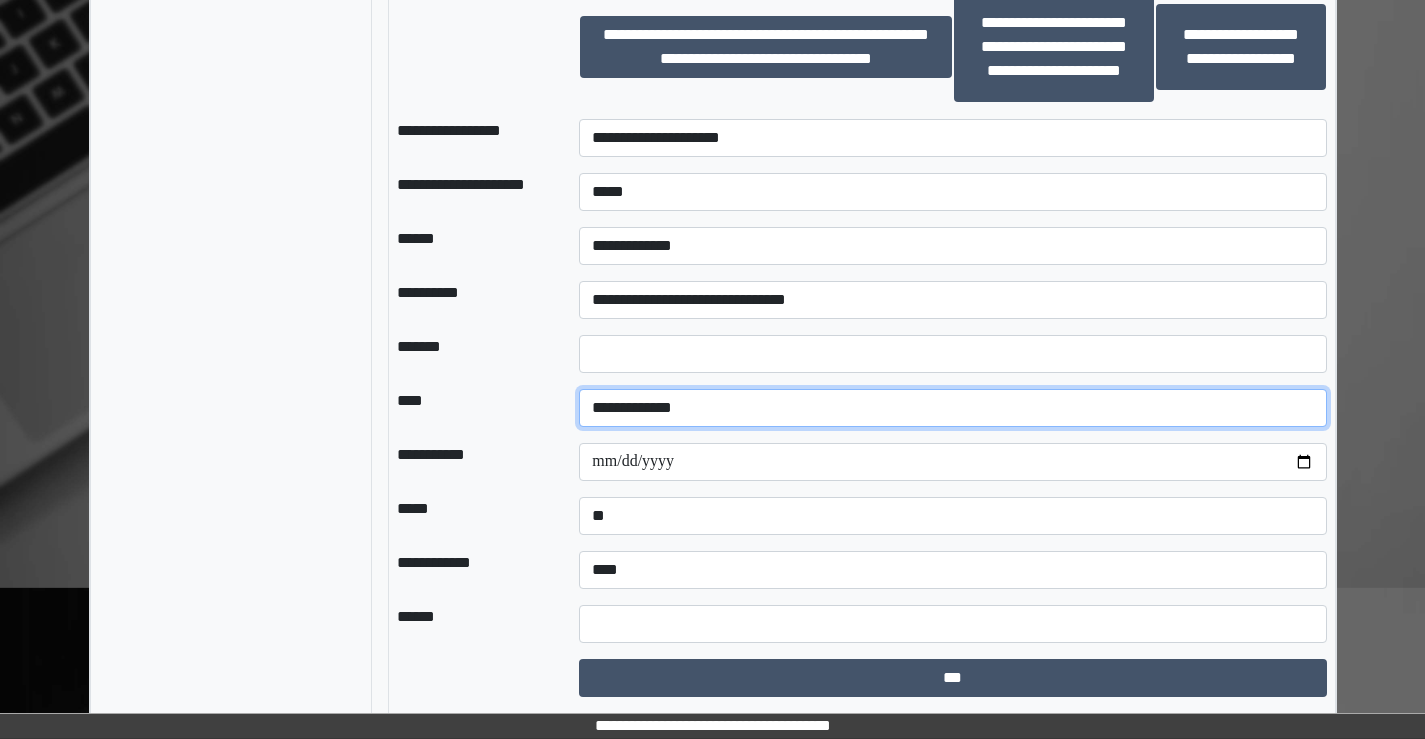 click on "**********" at bounding box center (952, 408) 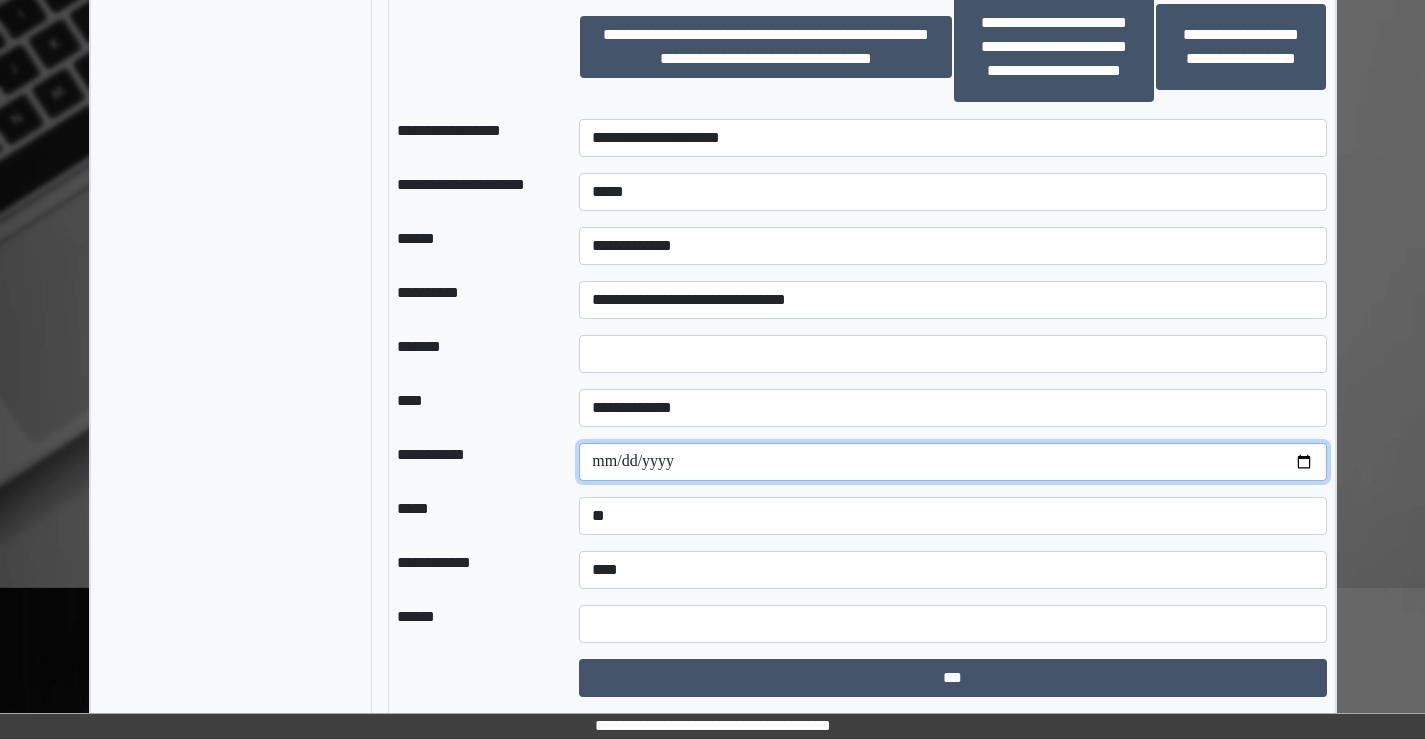 click at bounding box center (952, 462) 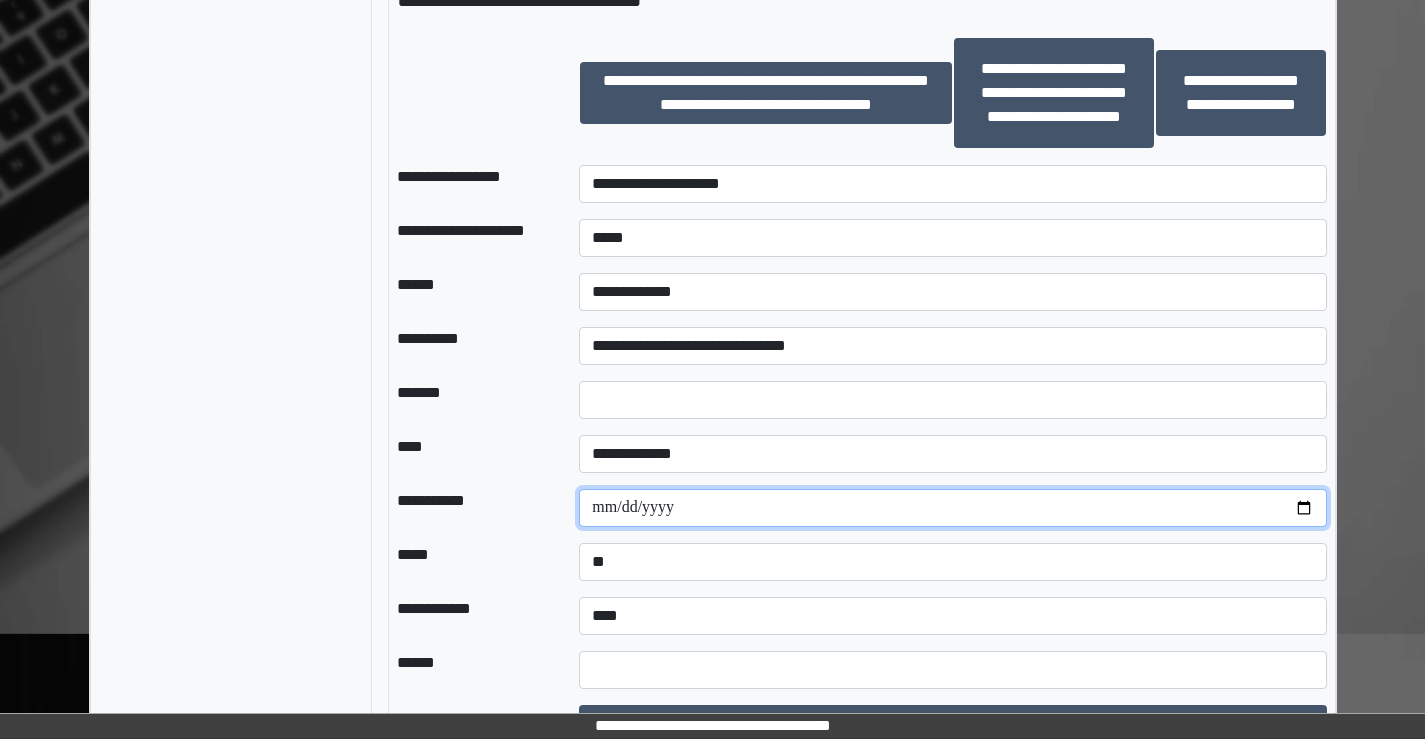 scroll, scrollTop: 2055, scrollLeft: 0, axis: vertical 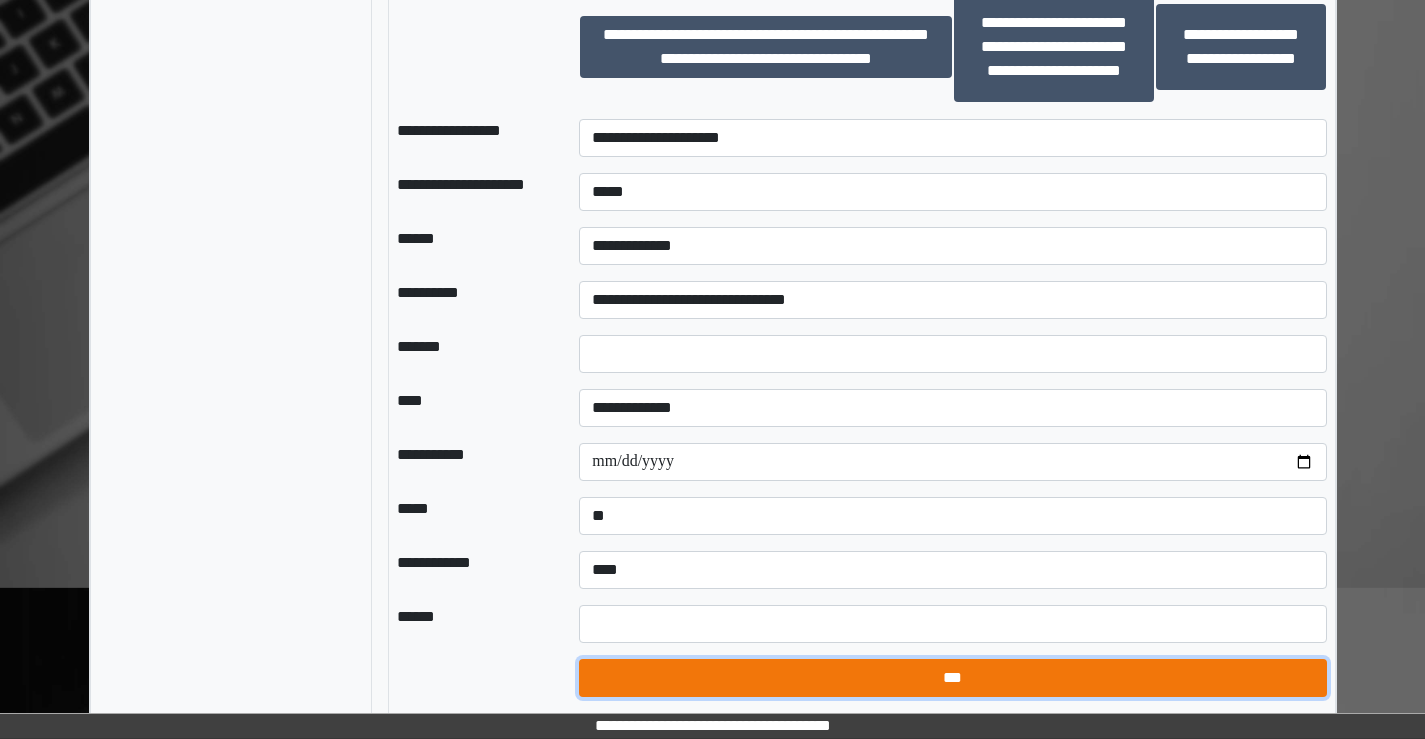 click on "***" at bounding box center (952, 678) 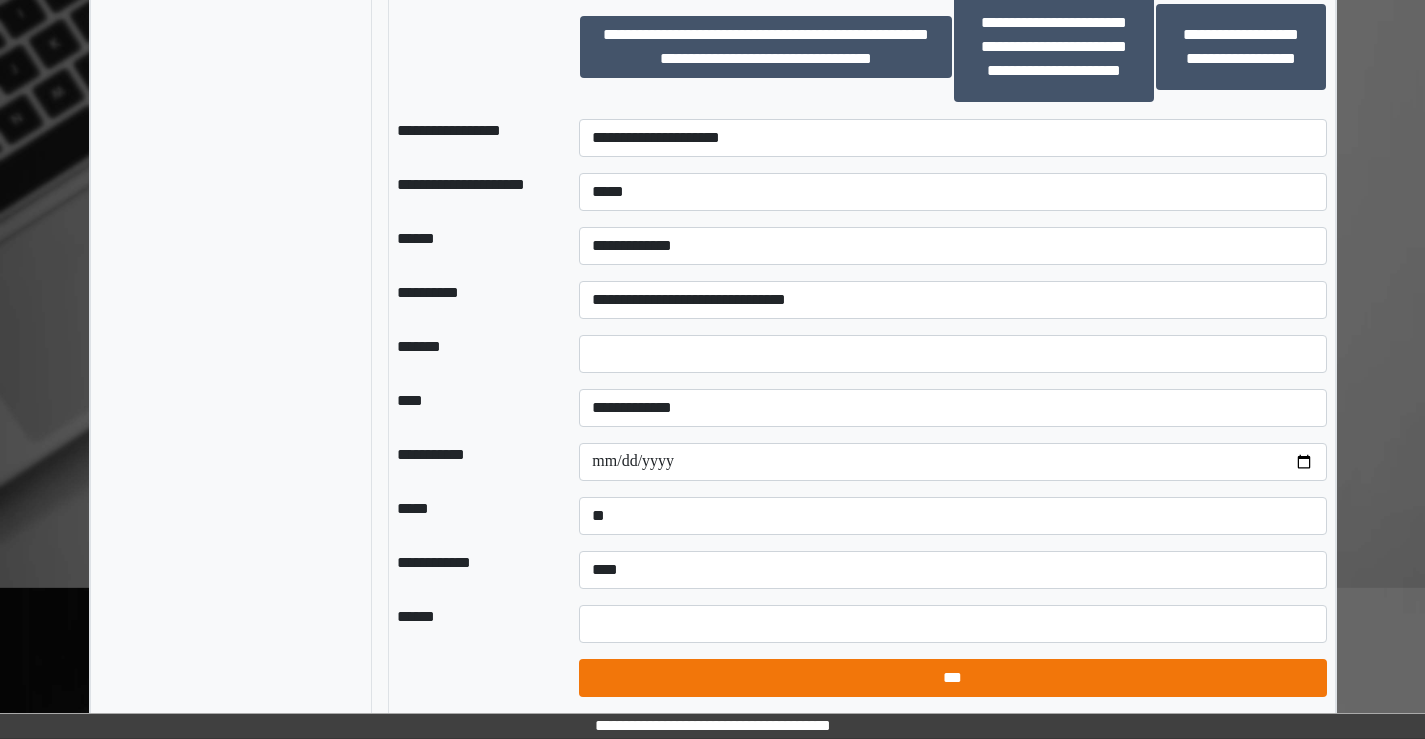 select on "*" 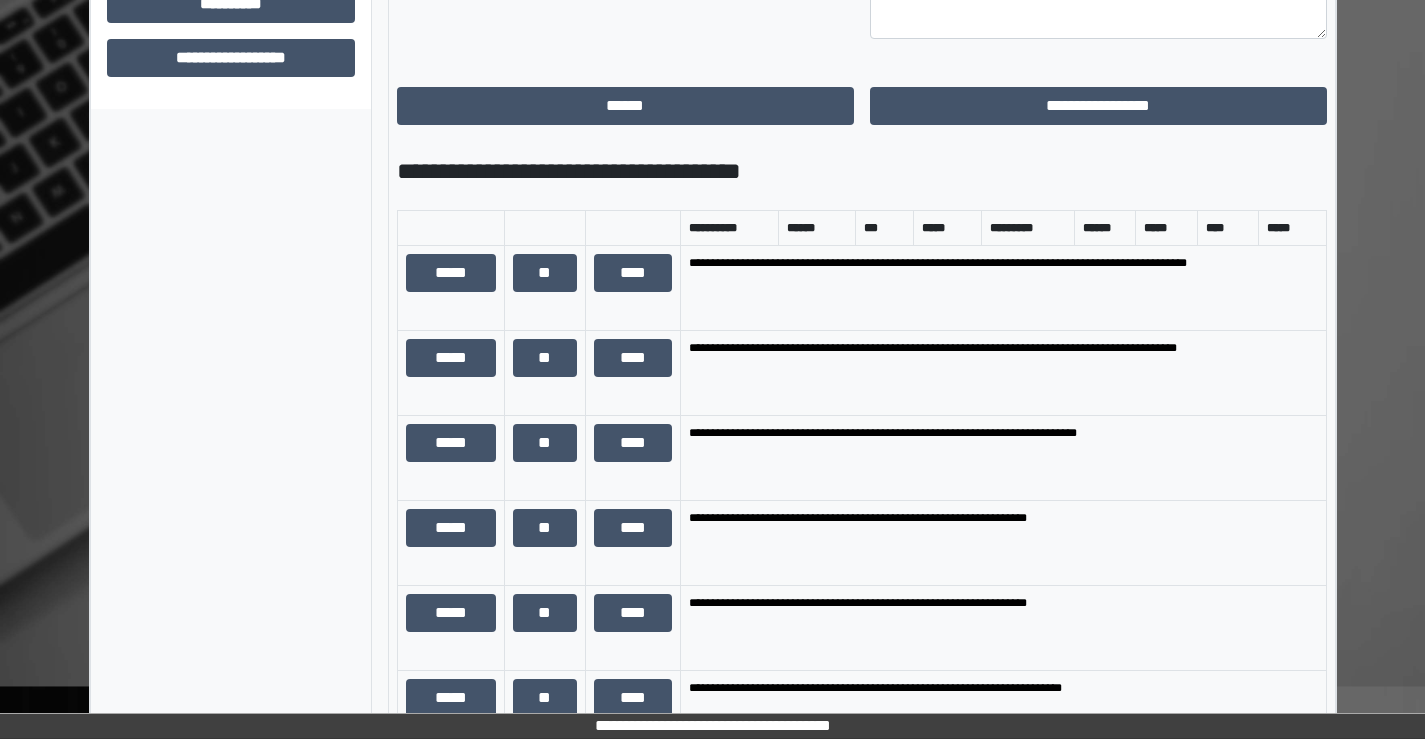 scroll, scrollTop: 855, scrollLeft: 0, axis: vertical 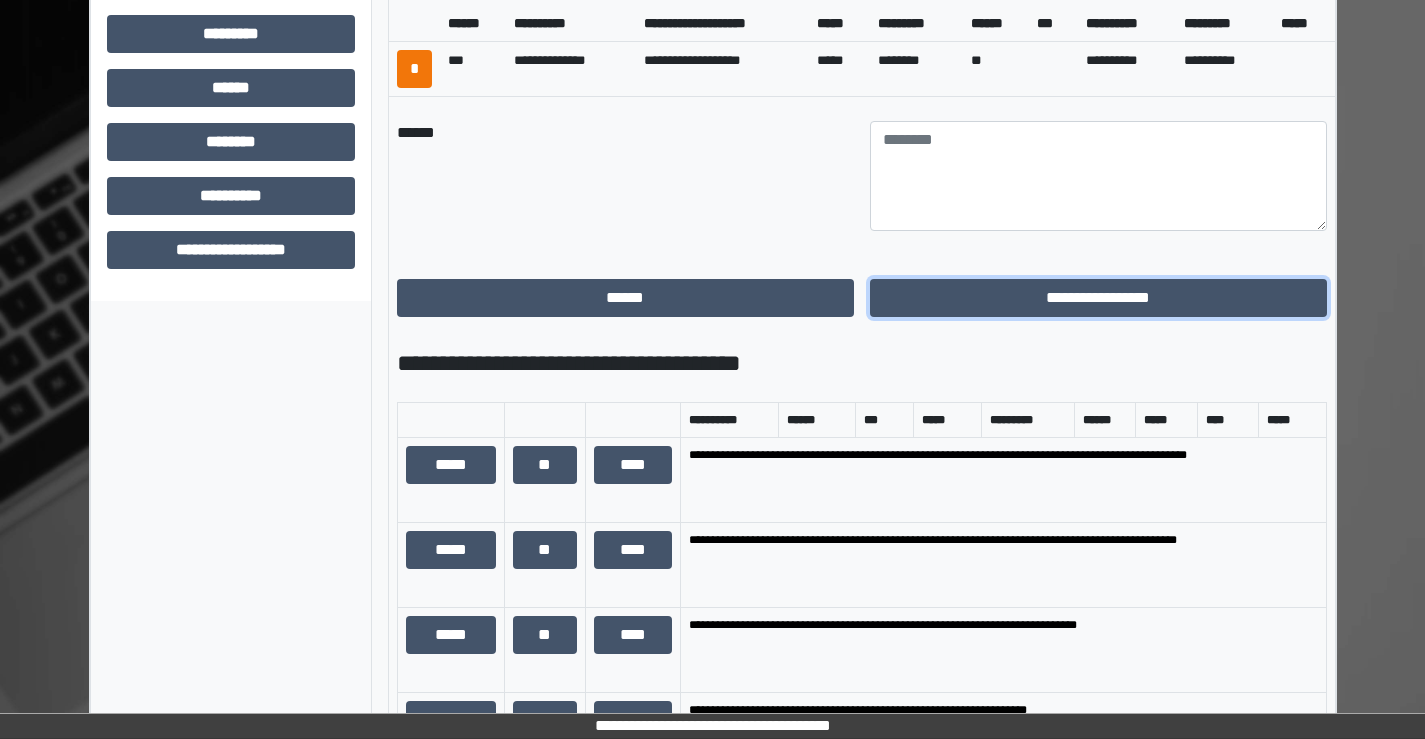 click on "**********" at bounding box center (1098, 298) 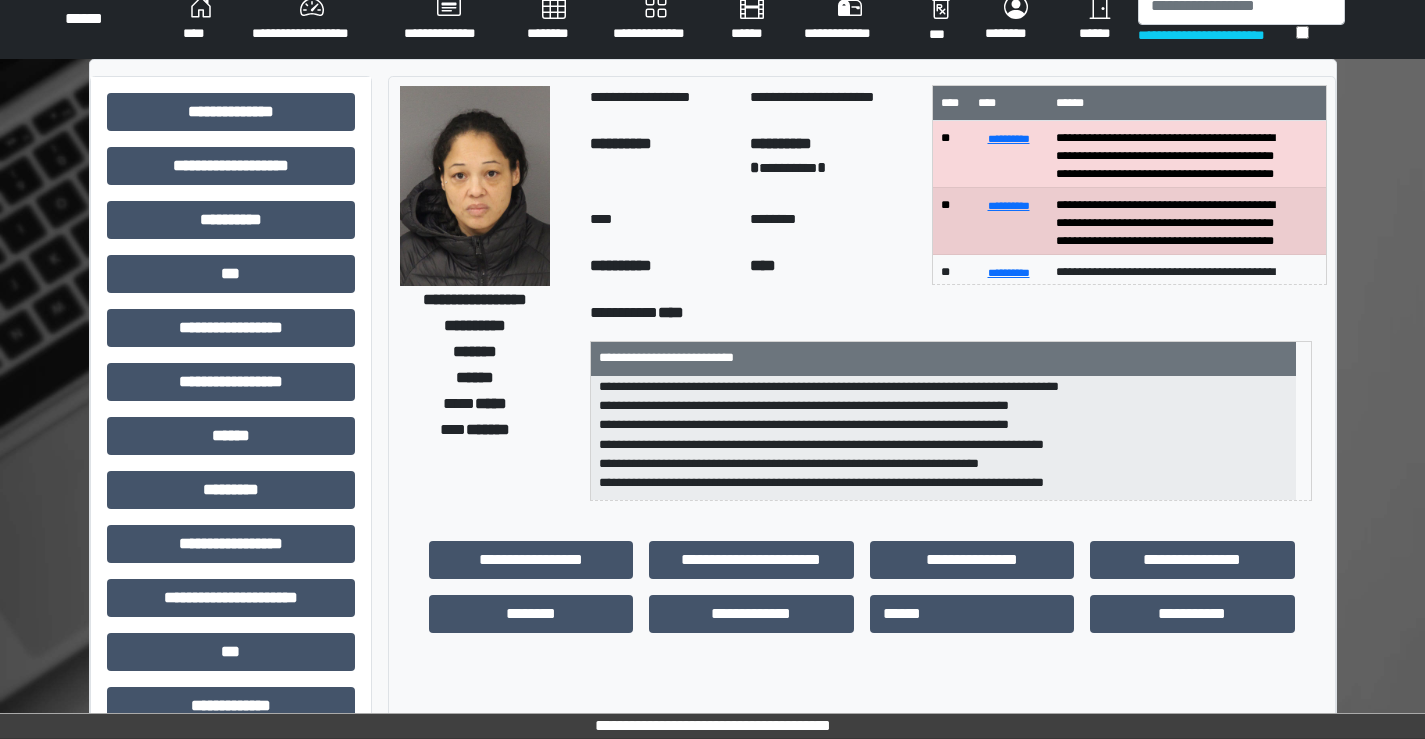 scroll, scrollTop: 0, scrollLeft: 0, axis: both 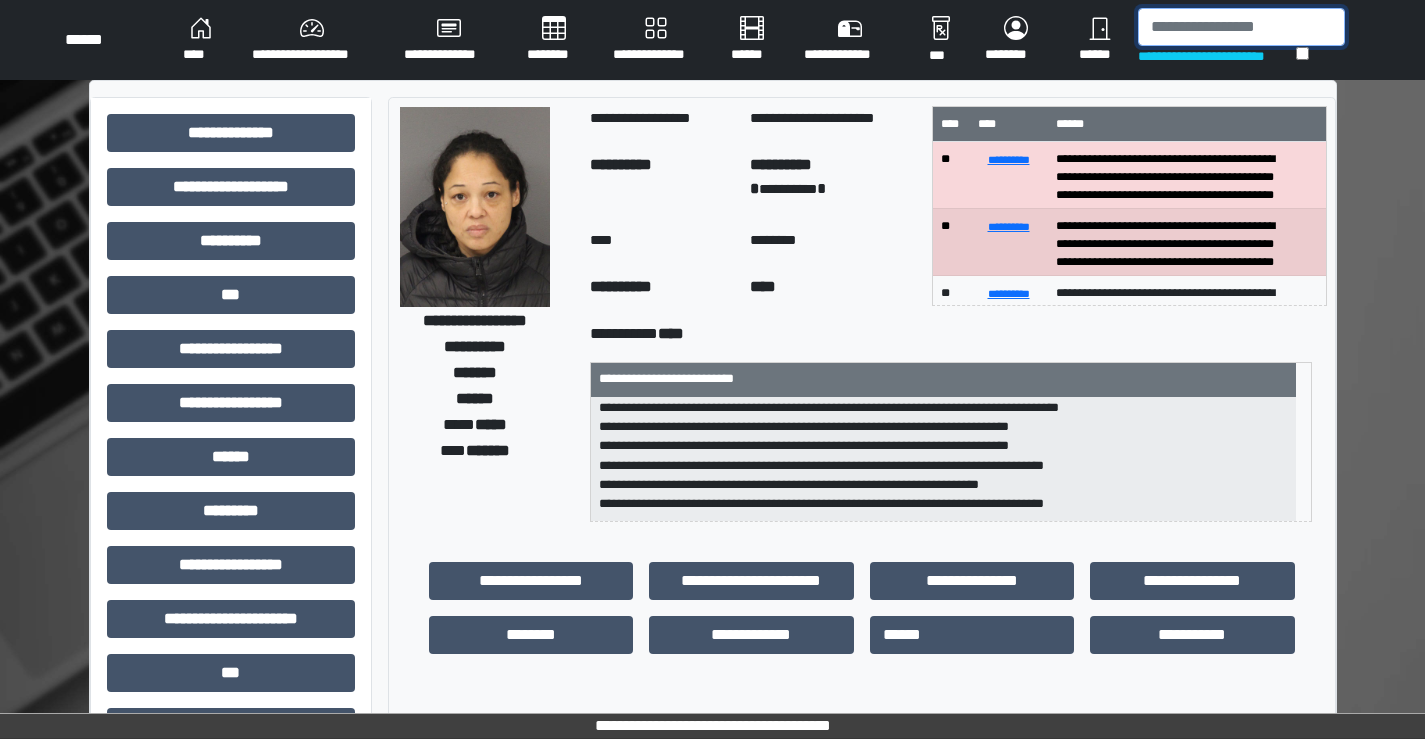 click at bounding box center [1241, 27] 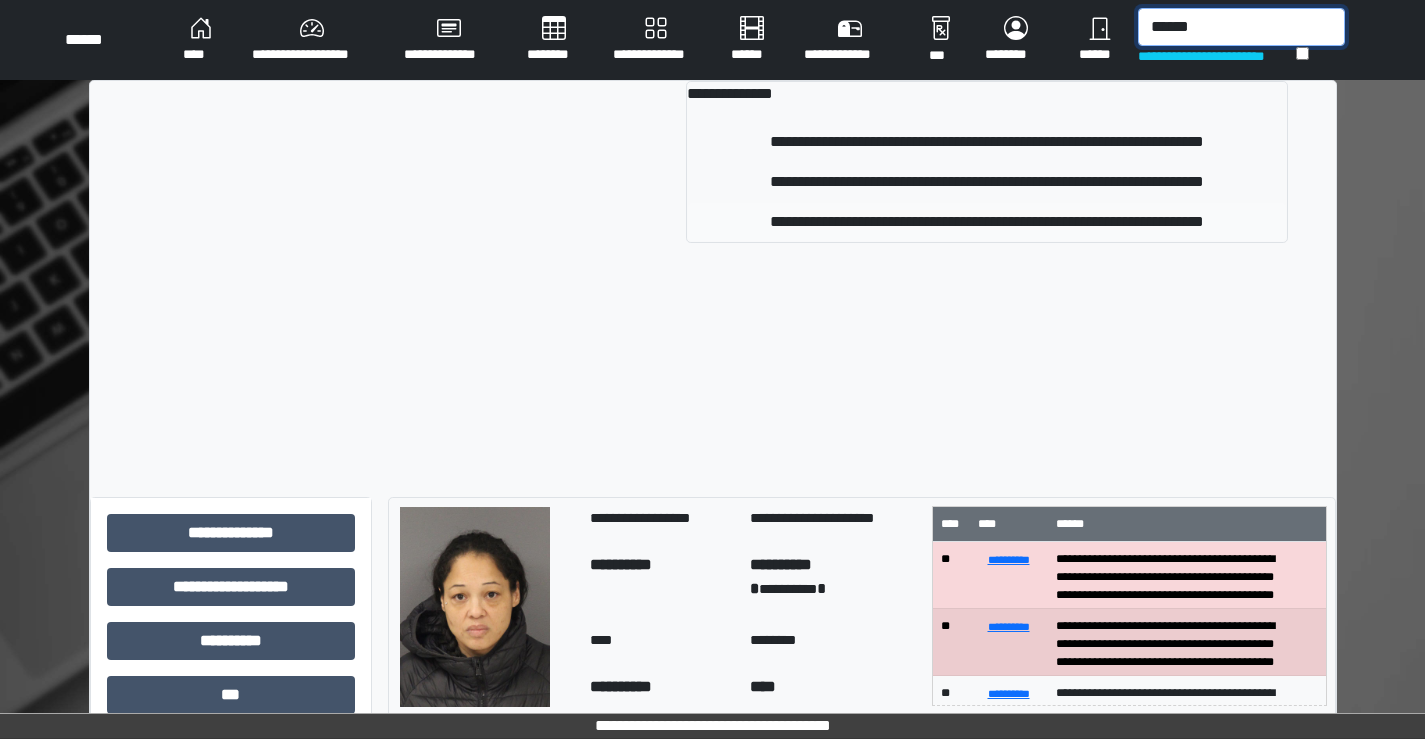 type on "******" 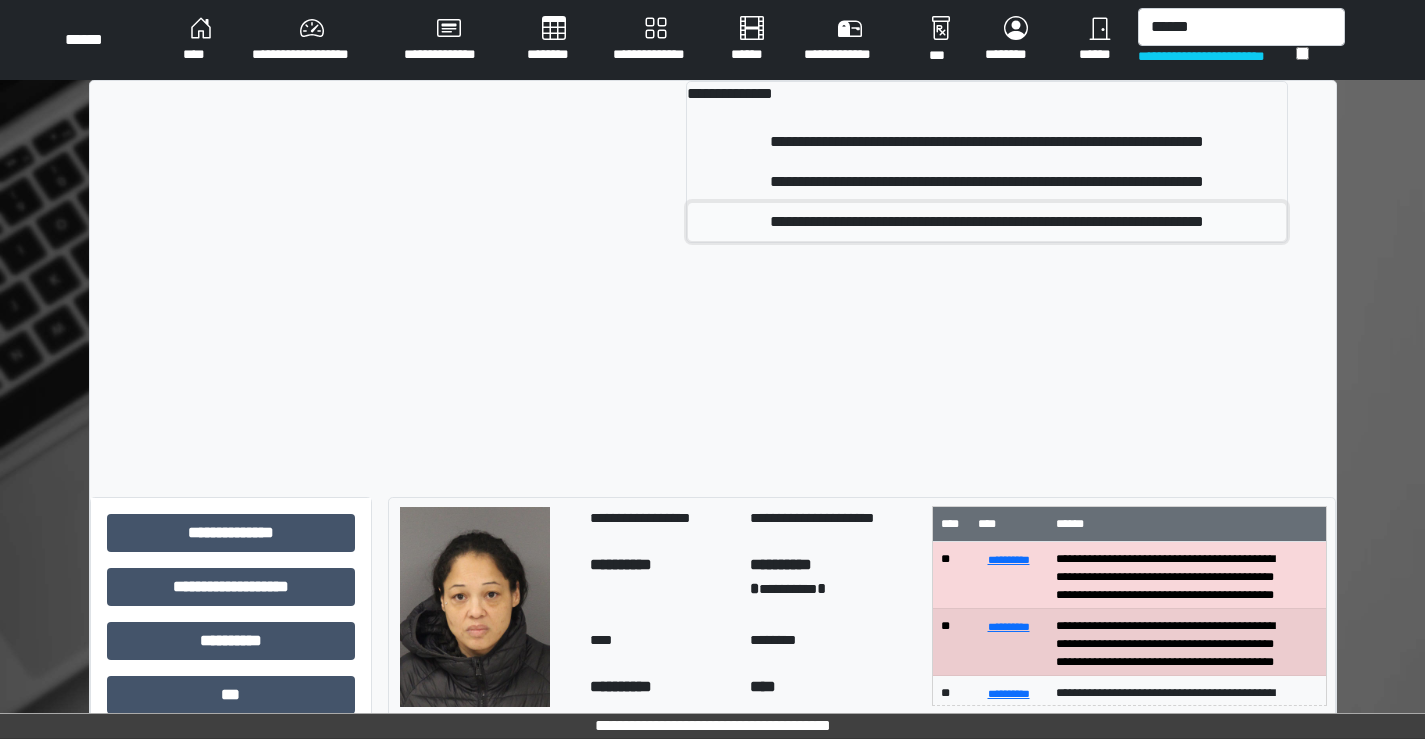 click on "**********" at bounding box center (986, 222) 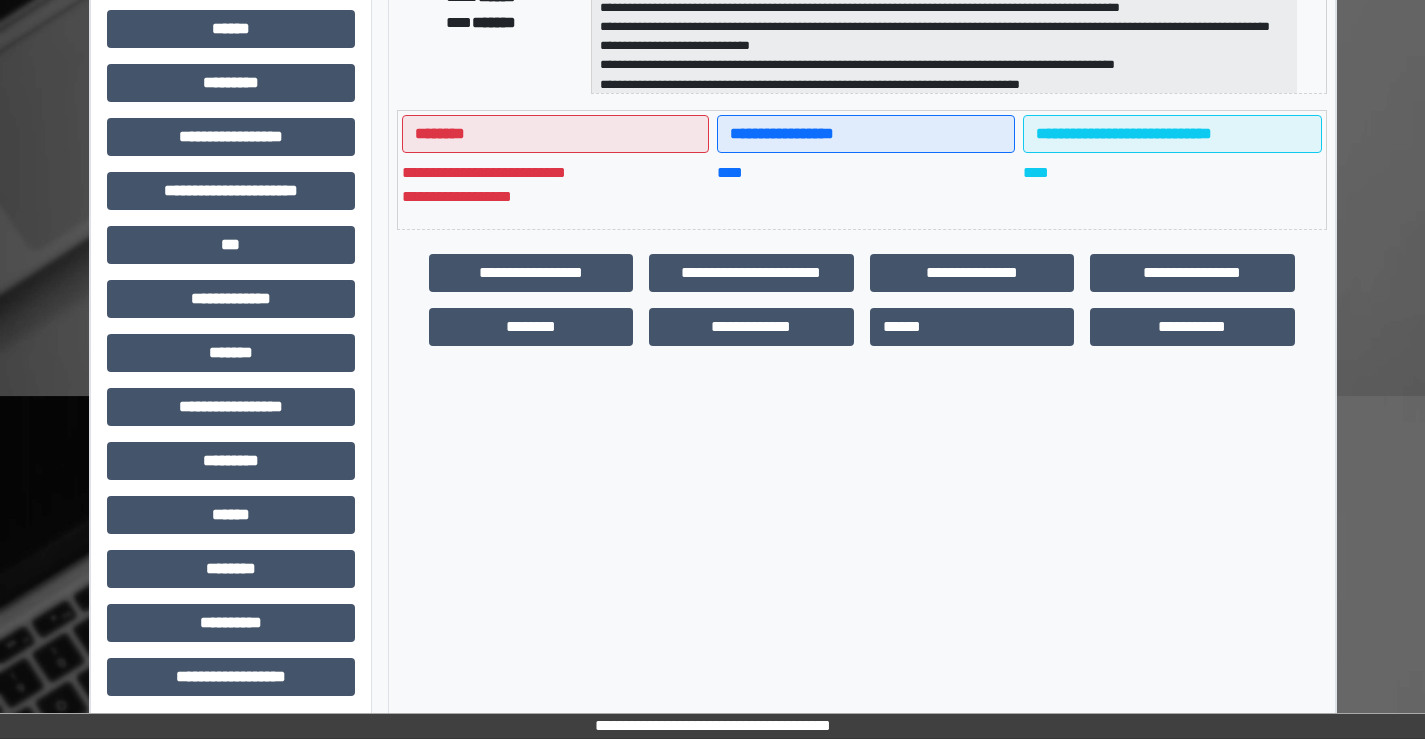 scroll, scrollTop: 435, scrollLeft: 0, axis: vertical 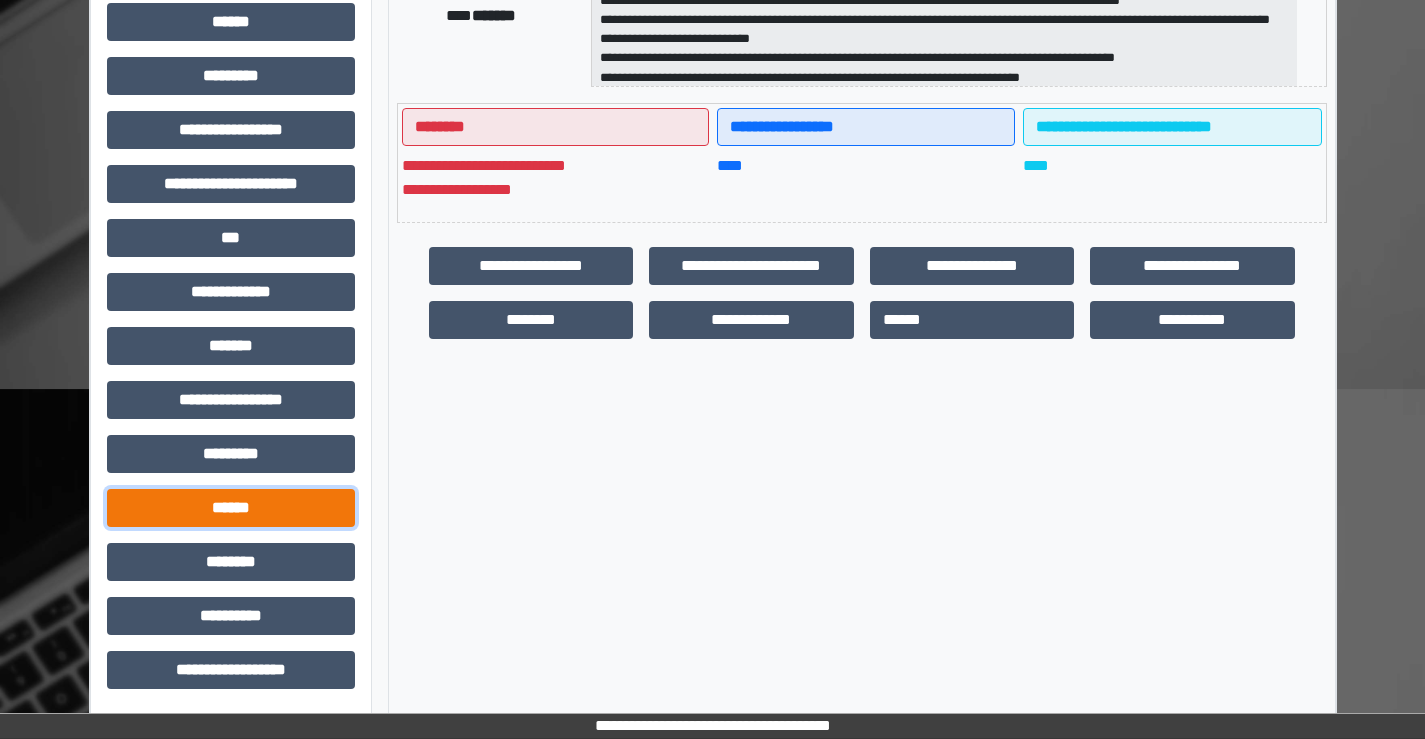 click on "******" at bounding box center (231, 508) 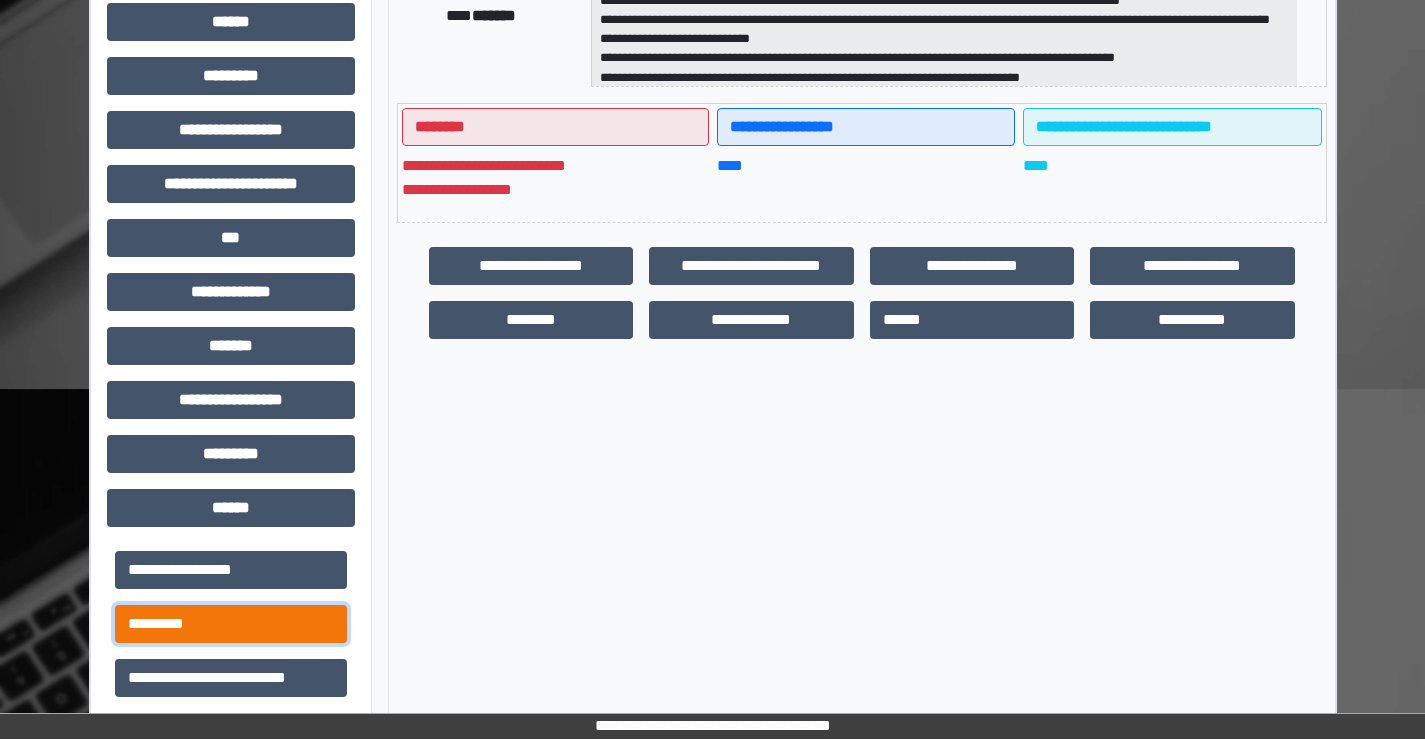 click on "*********" at bounding box center [231, 624] 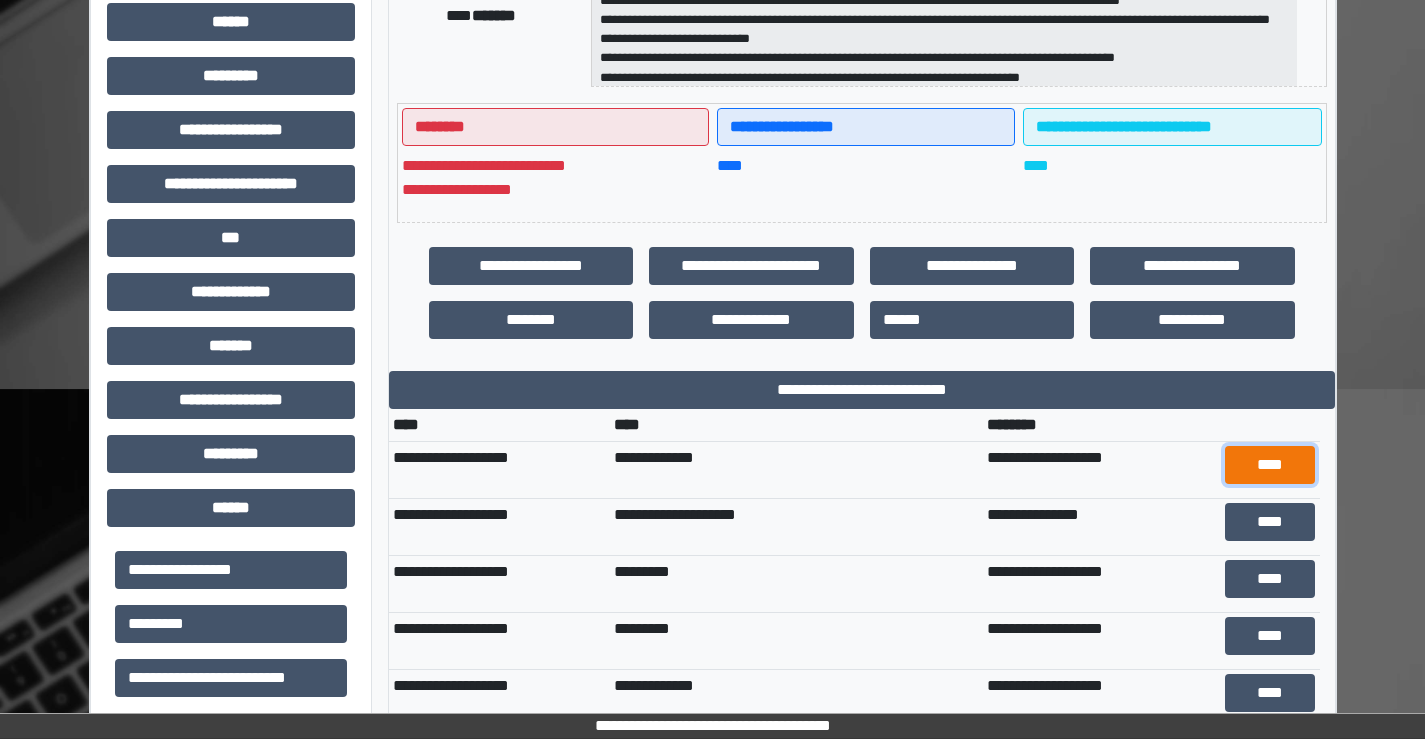 click on "****" at bounding box center (1270, 465) 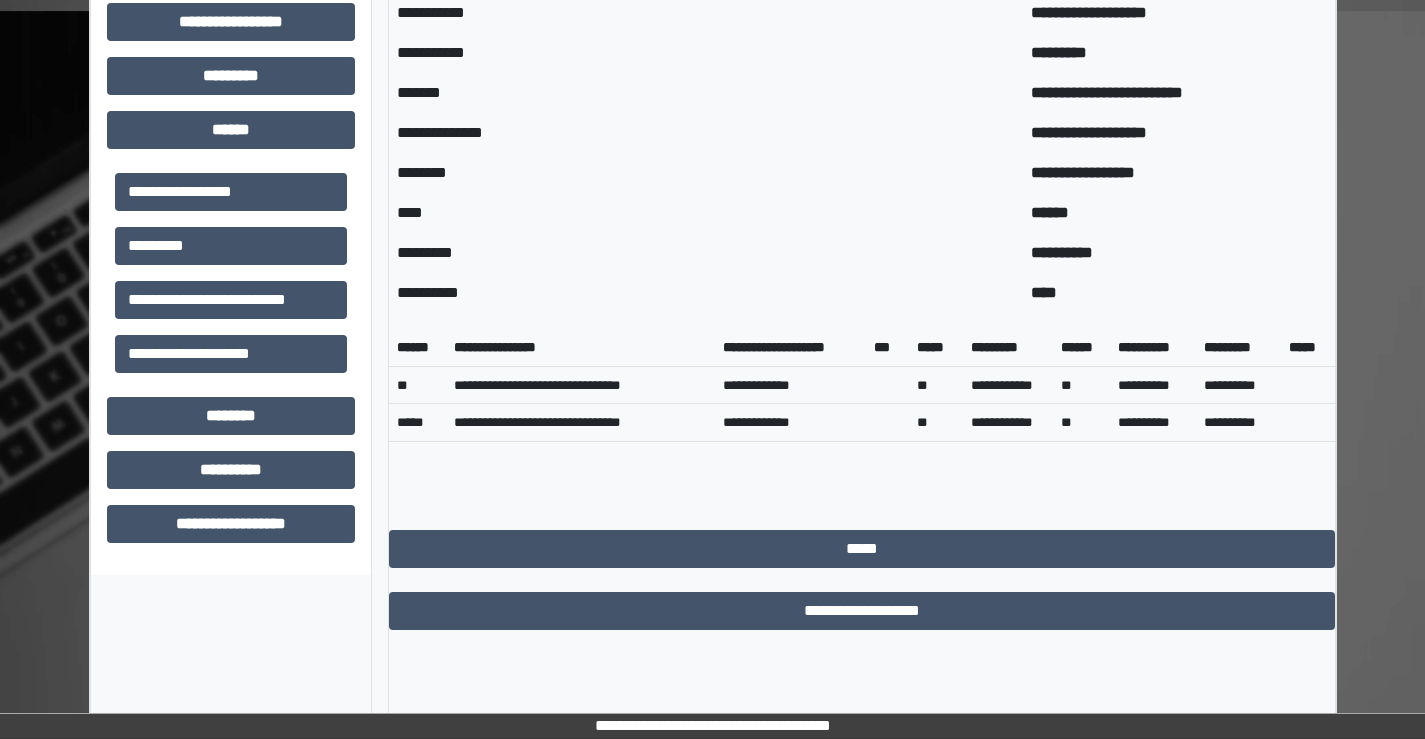 scroll, scrollTop: 831, scrollLeft: 0, axis: vertical 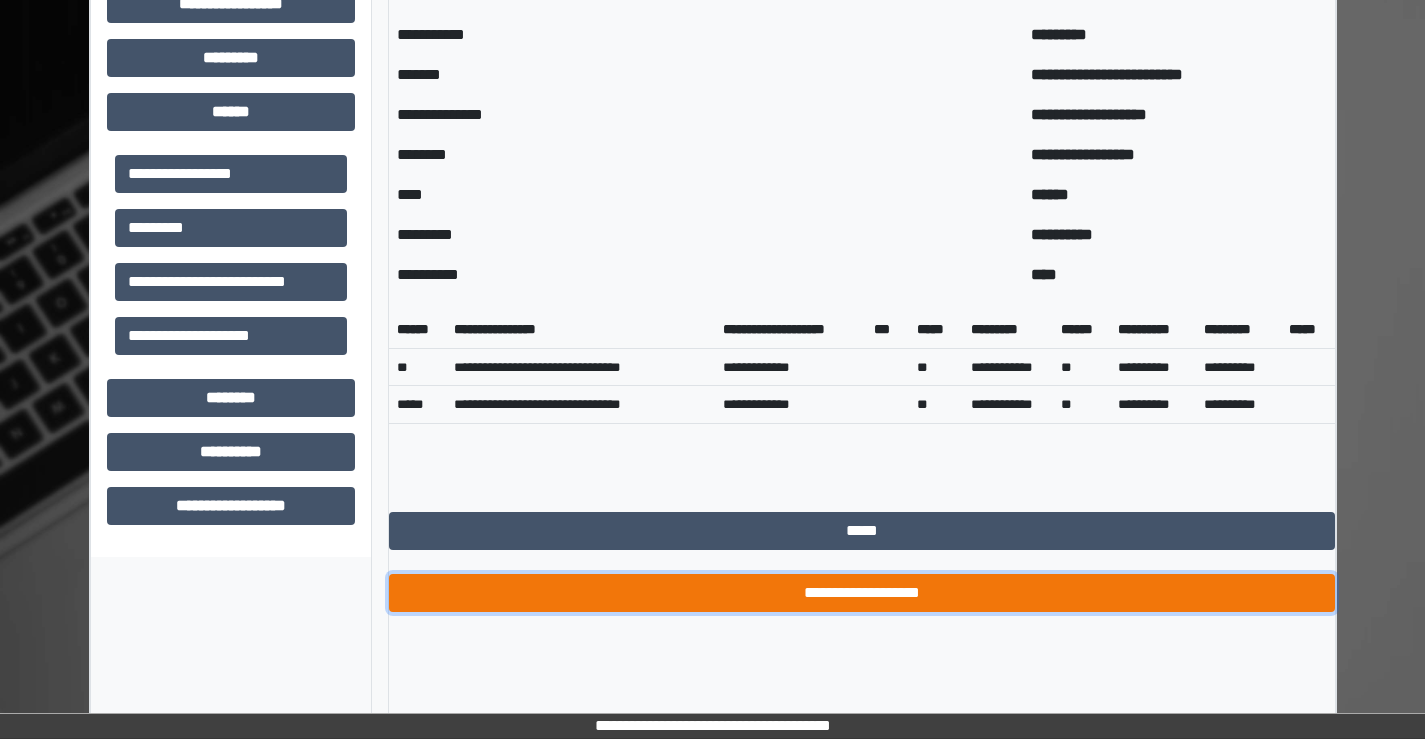 click on "**********" at bounding box center [862, 593] 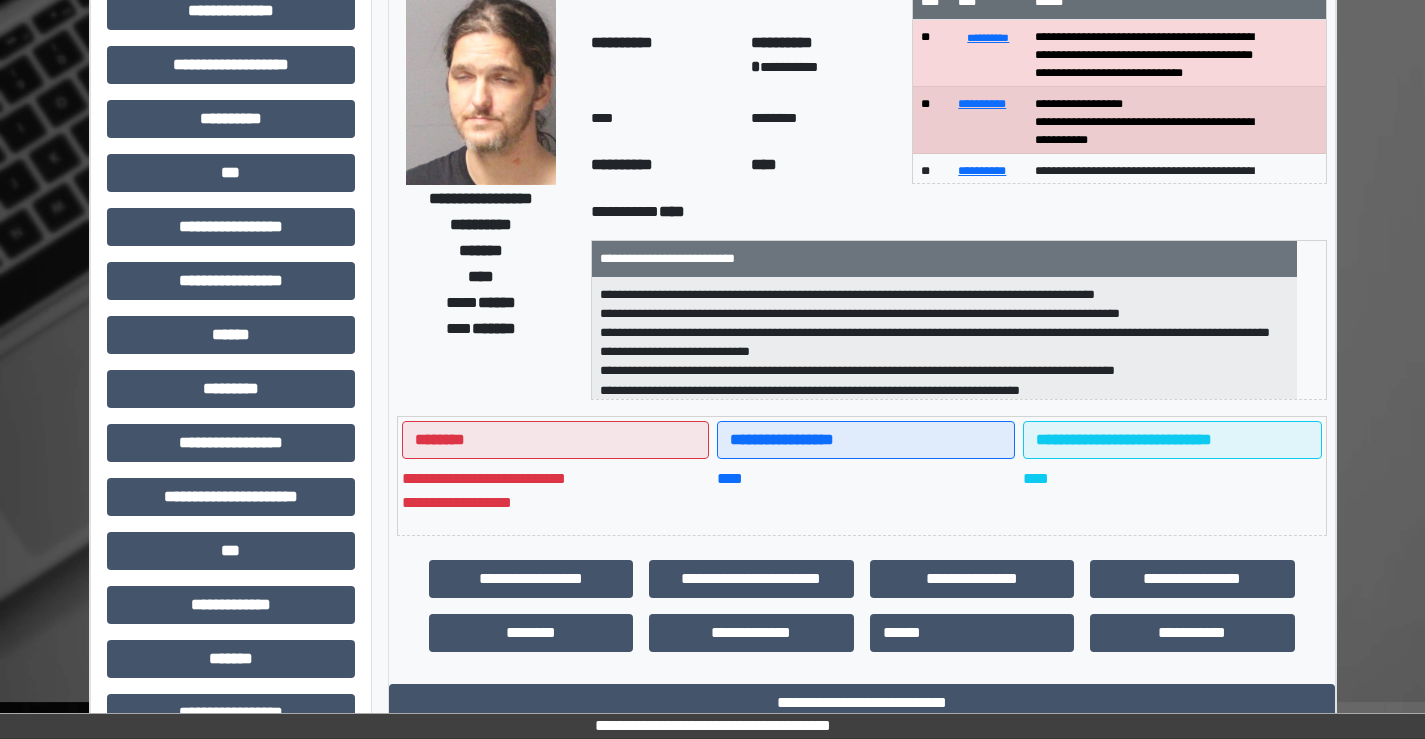 scroll, scrollTop: 67, scrollLeft: 0, axis: vertical 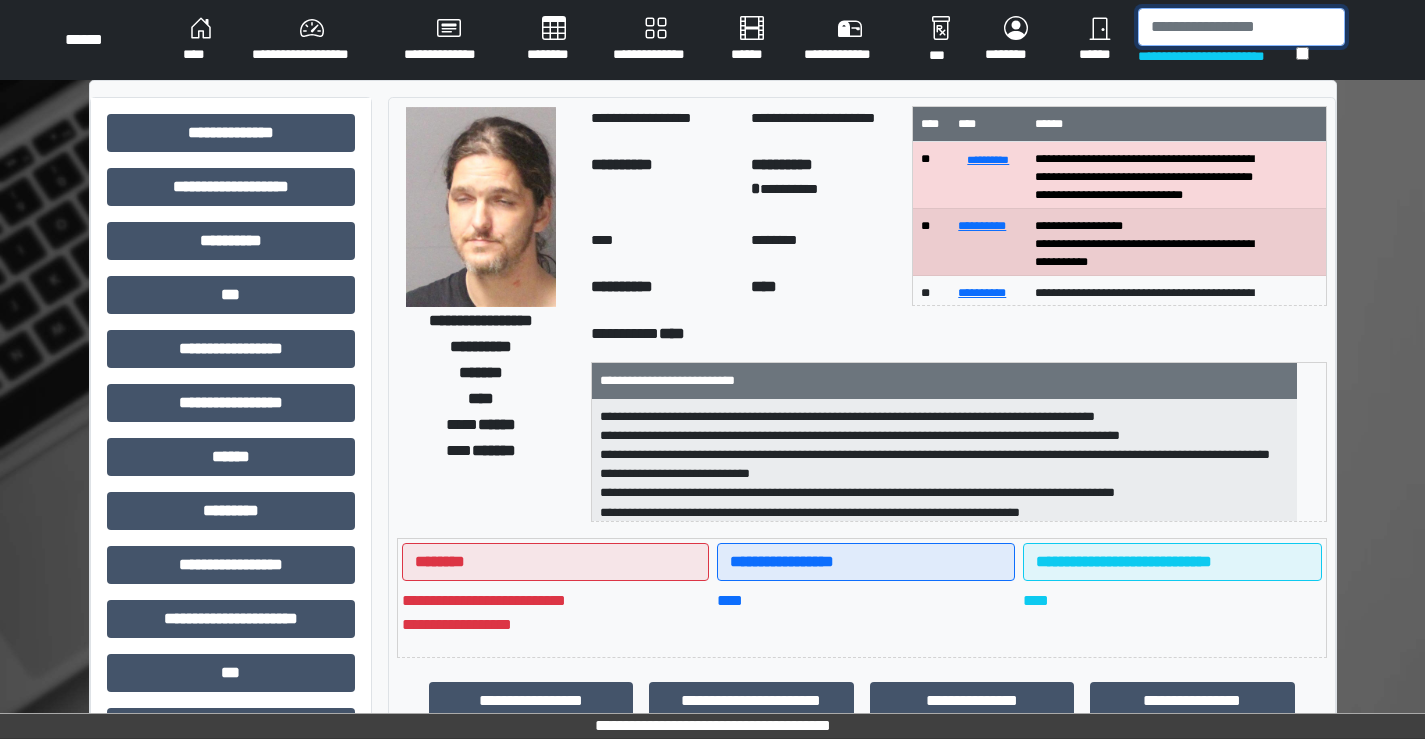 click at bounding box center [1241, 27] 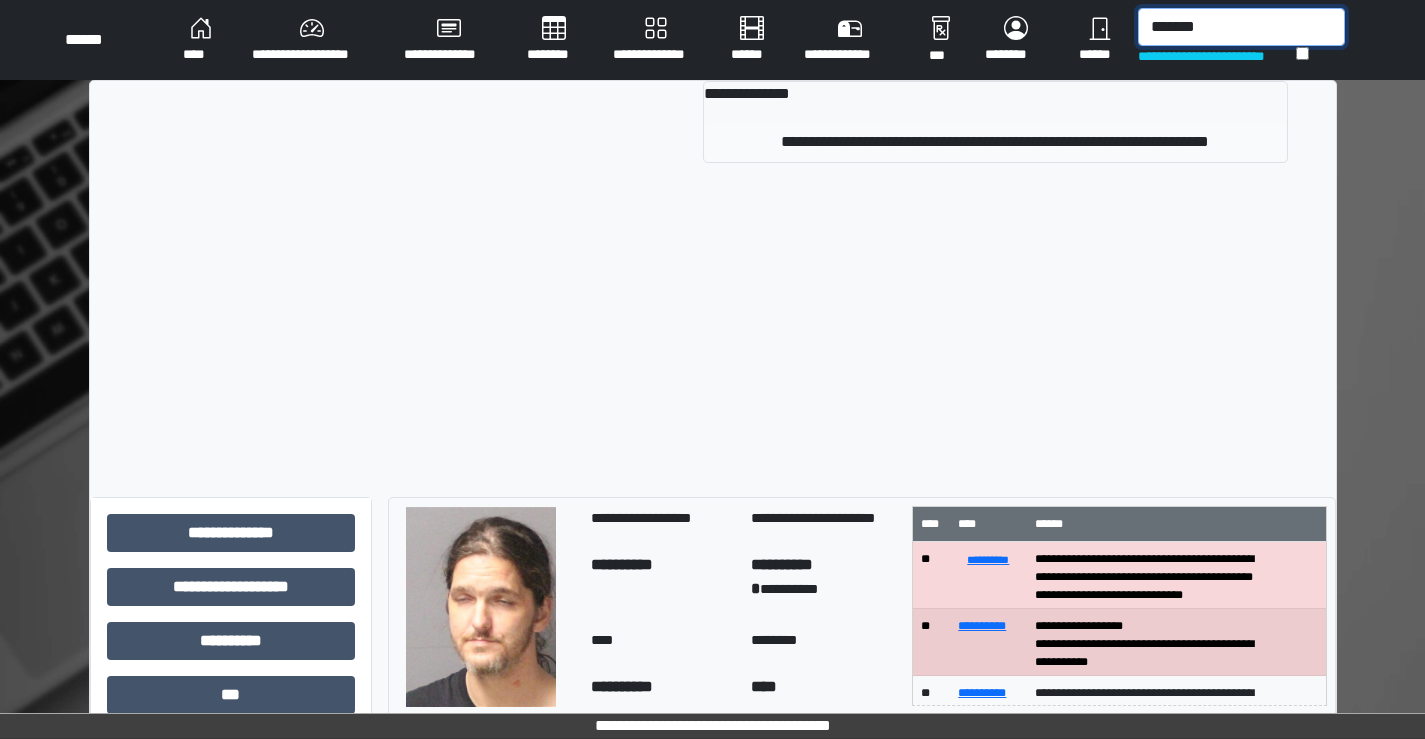 type on "*******" 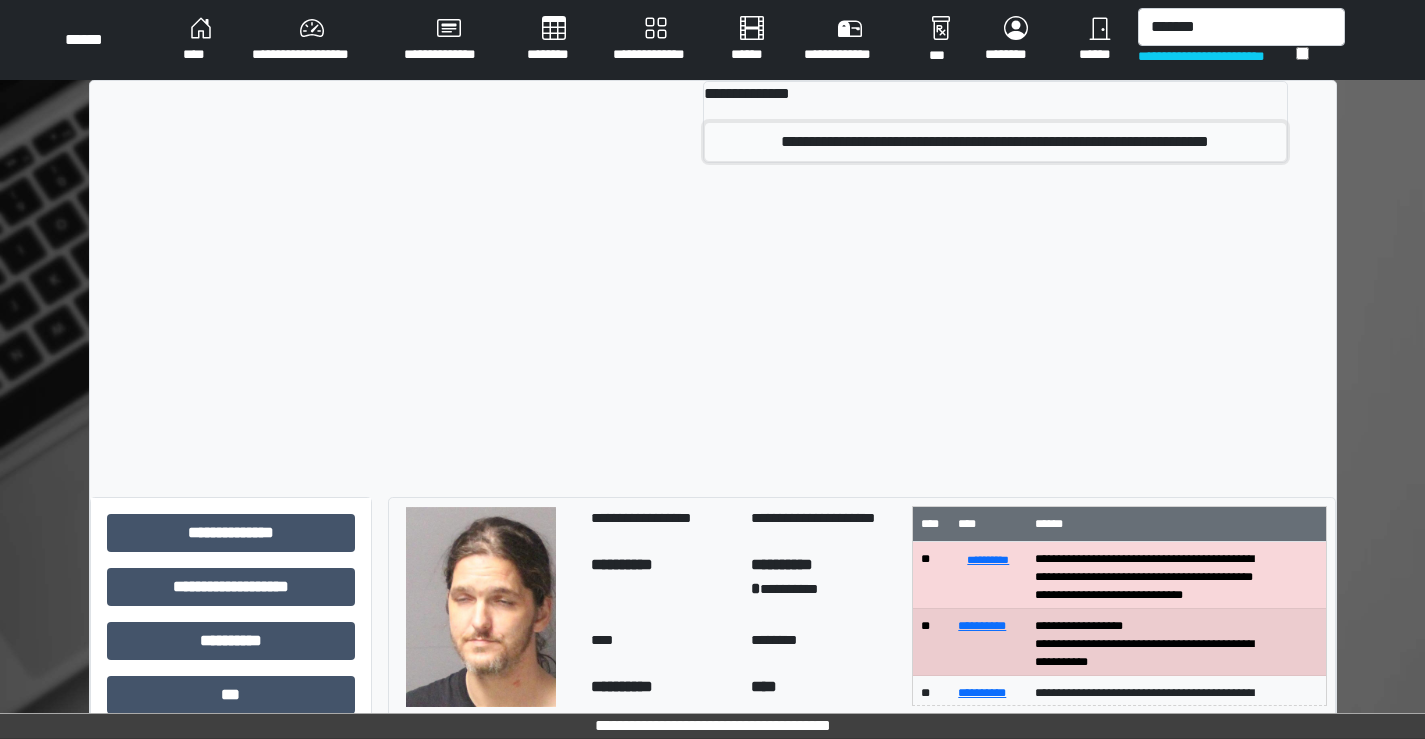 click on "**********" at bounding box center [995, 142] 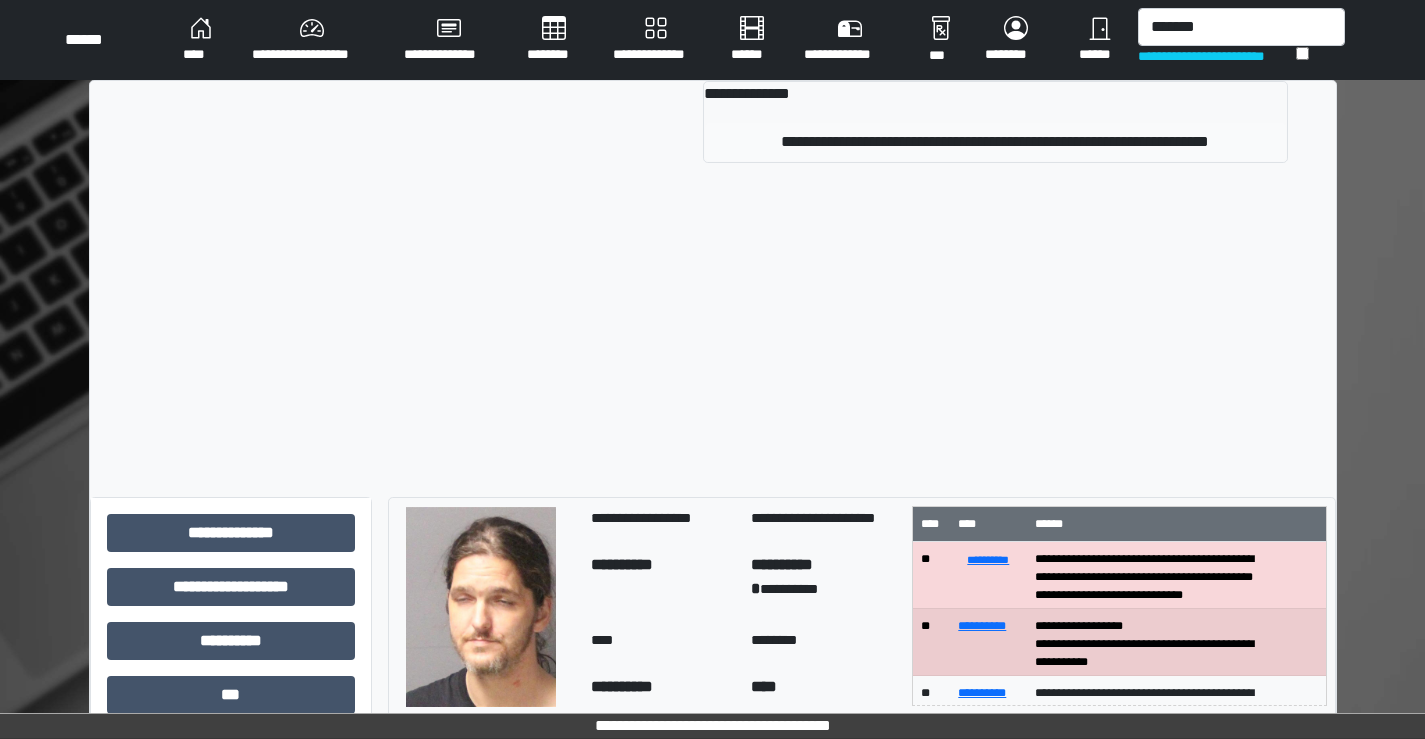 type 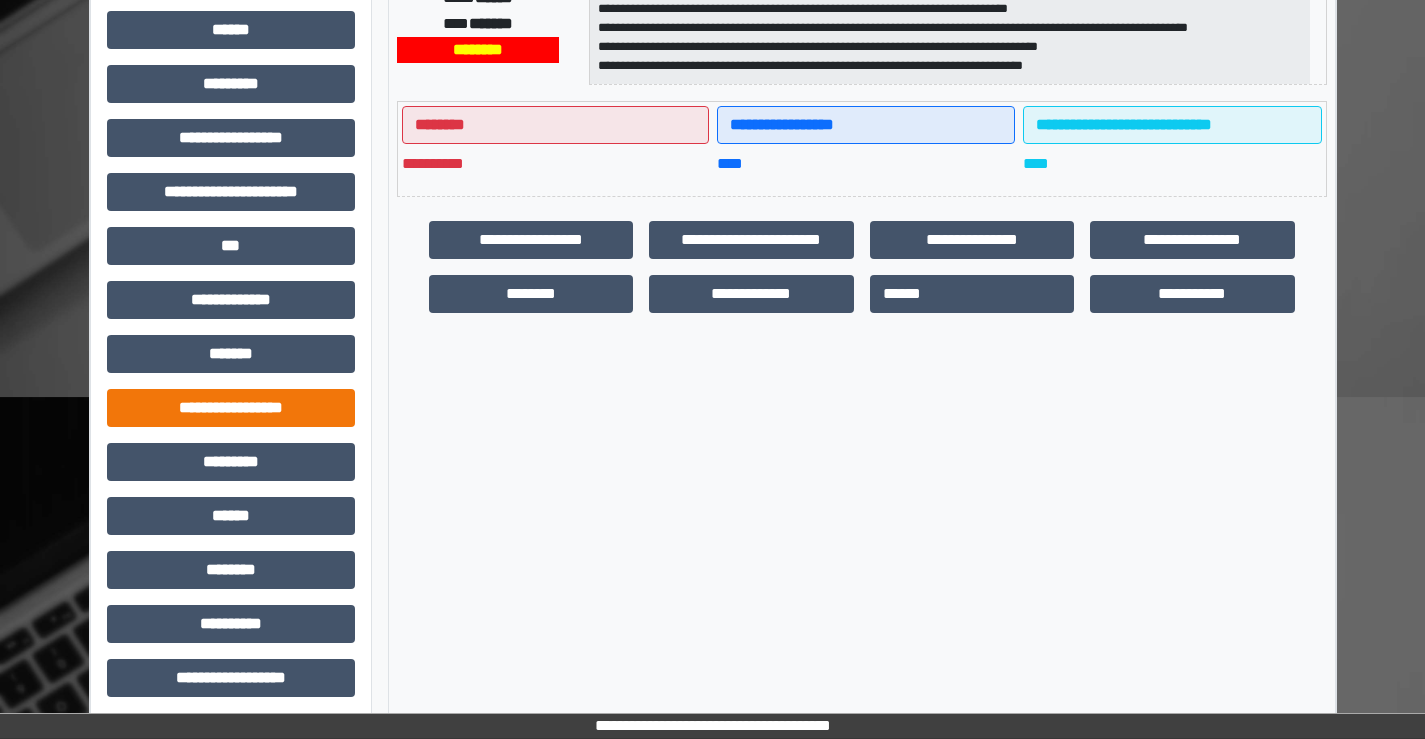 scroll, scrollTop: 435, scrollLeft: 0, axis: vertical 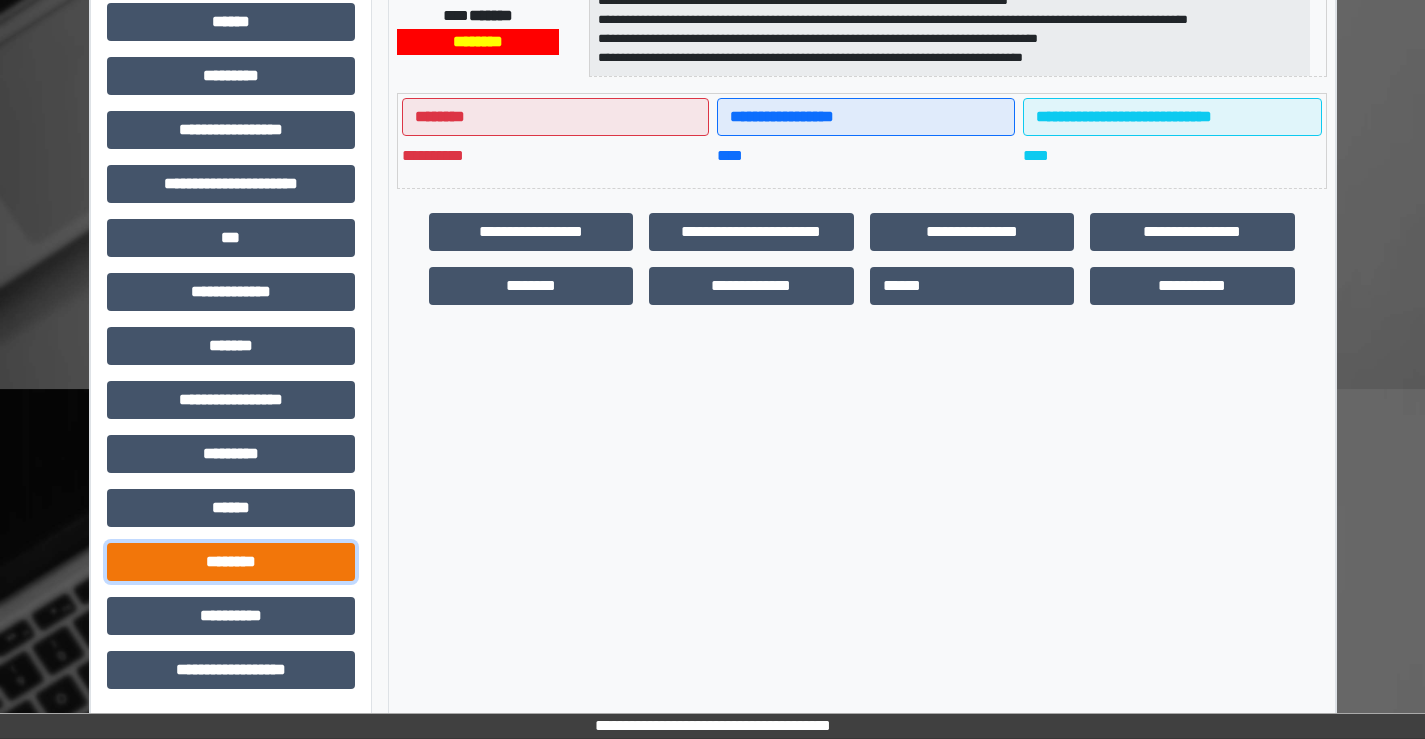 click on "********" at bounding box center (231, 562) 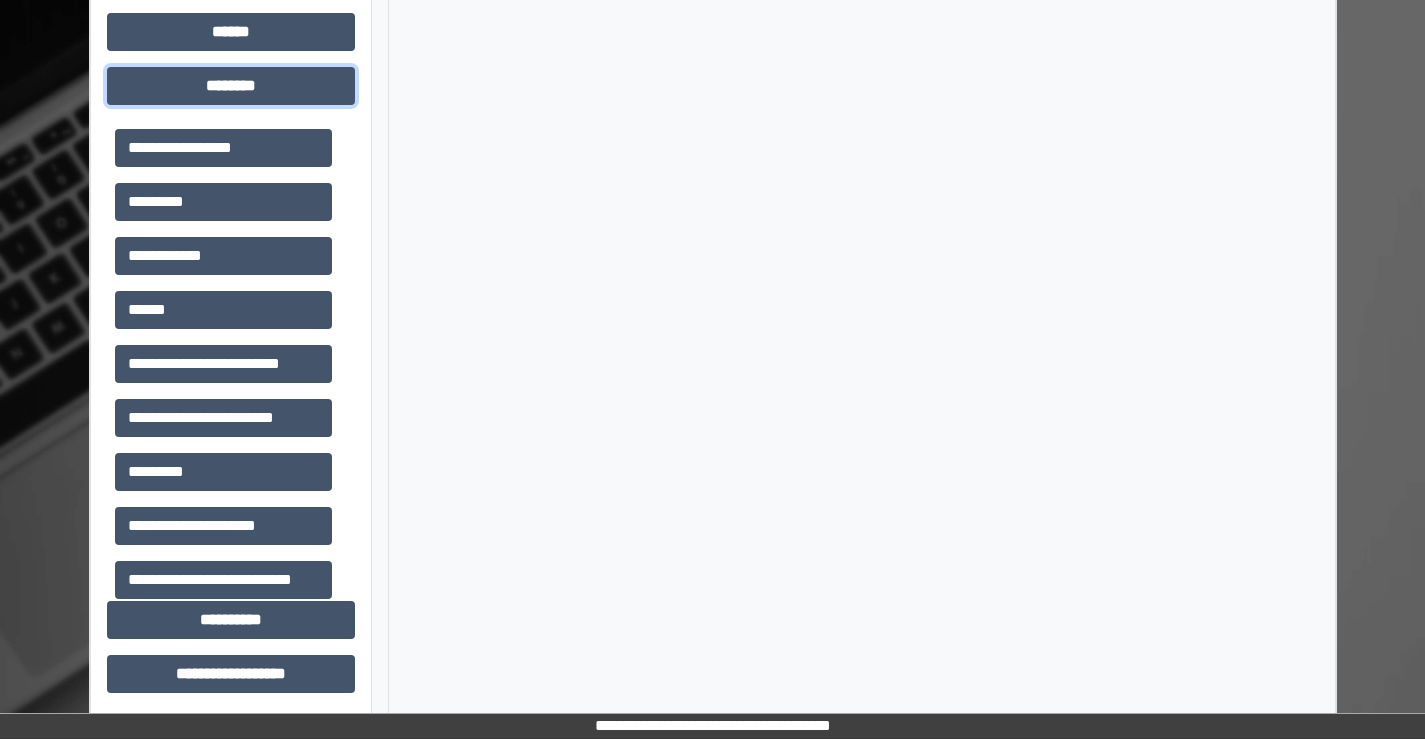 scroll, scrollTop: 915, scrollLeft: 0, axis: vertical 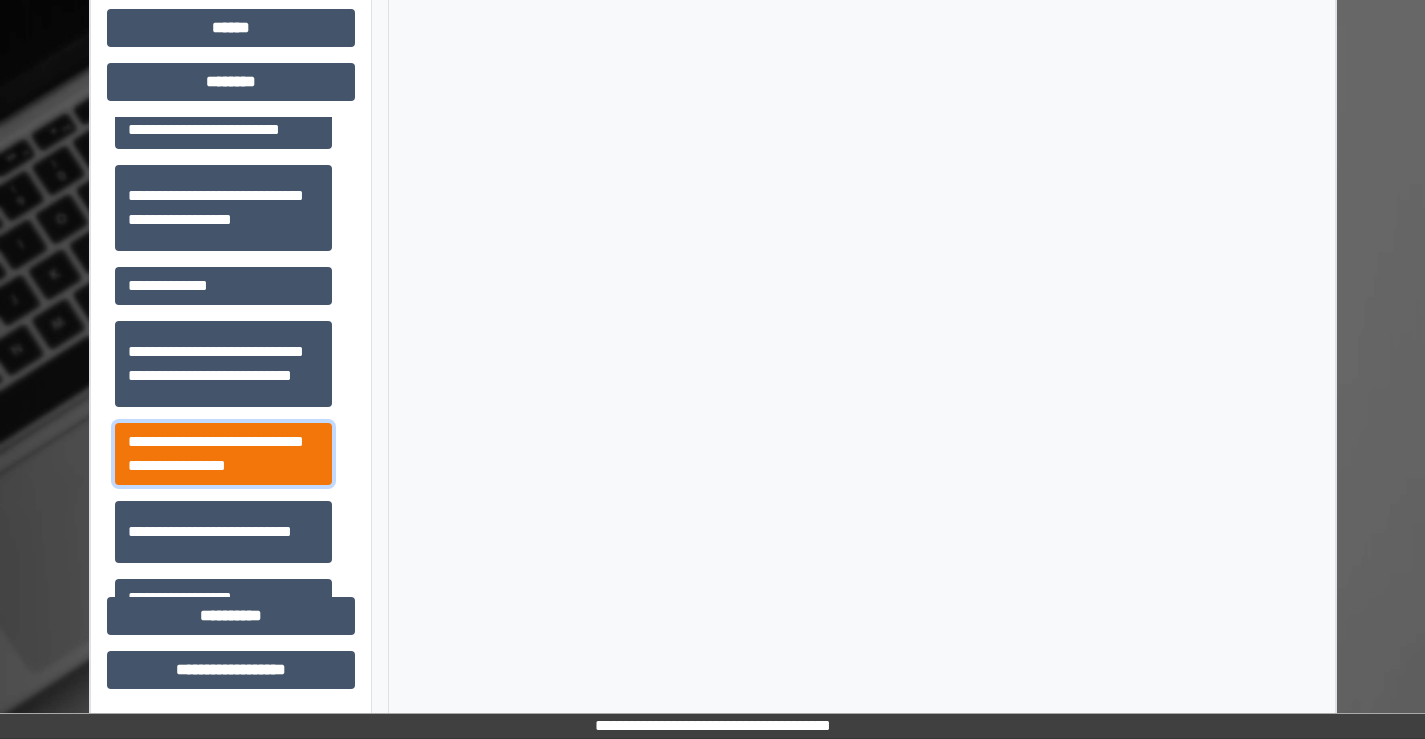 click on "**********" at bounding box center (223, 454) 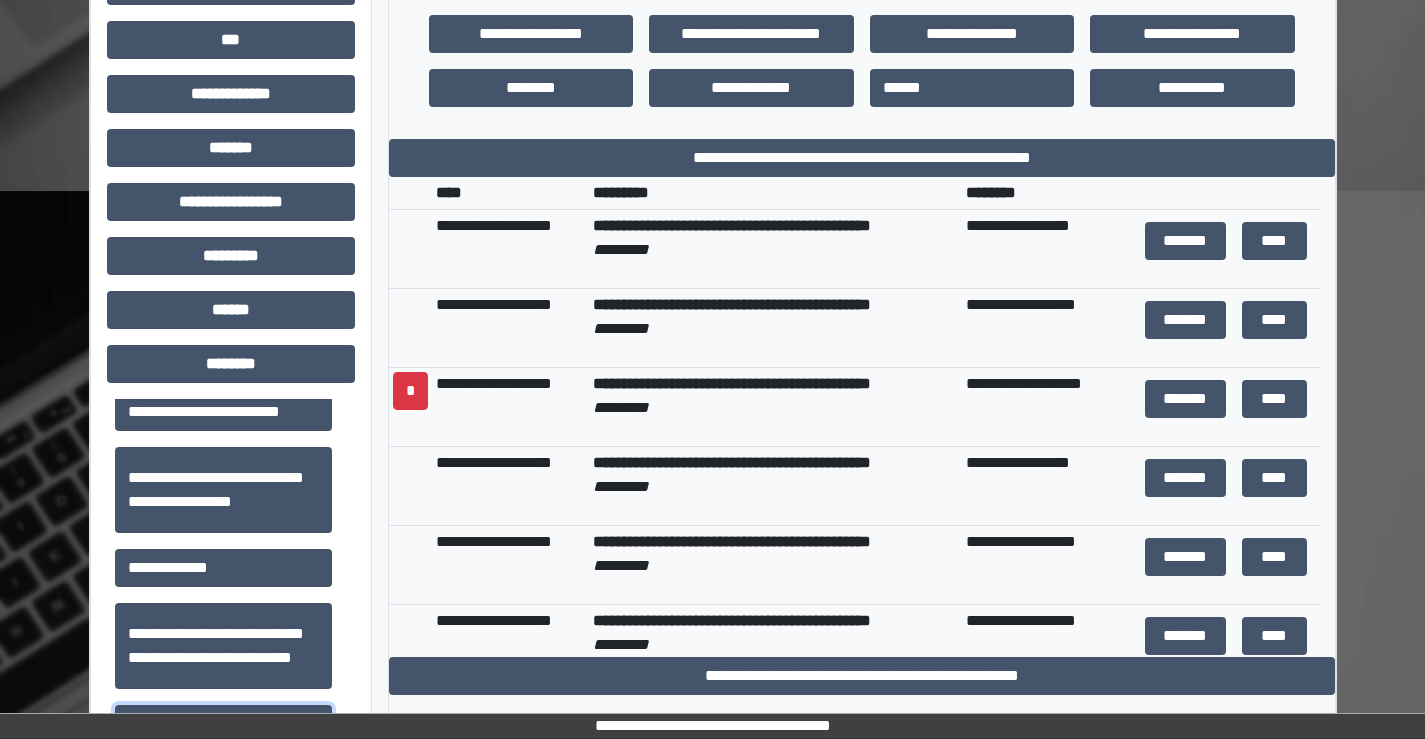 scroll, scrollTop: 615, scrollLeft: 0, axis: vertical 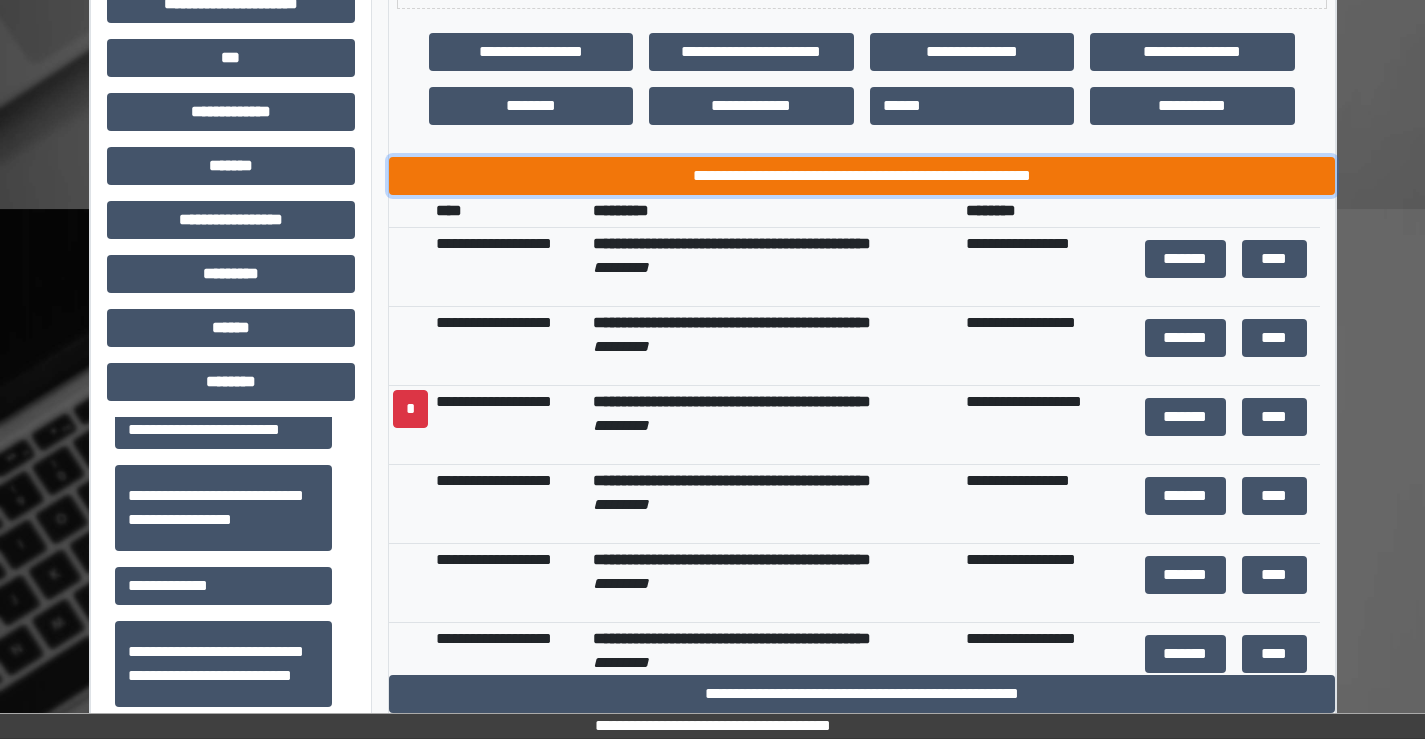 click on "**********" at bounding box center [862, 176] 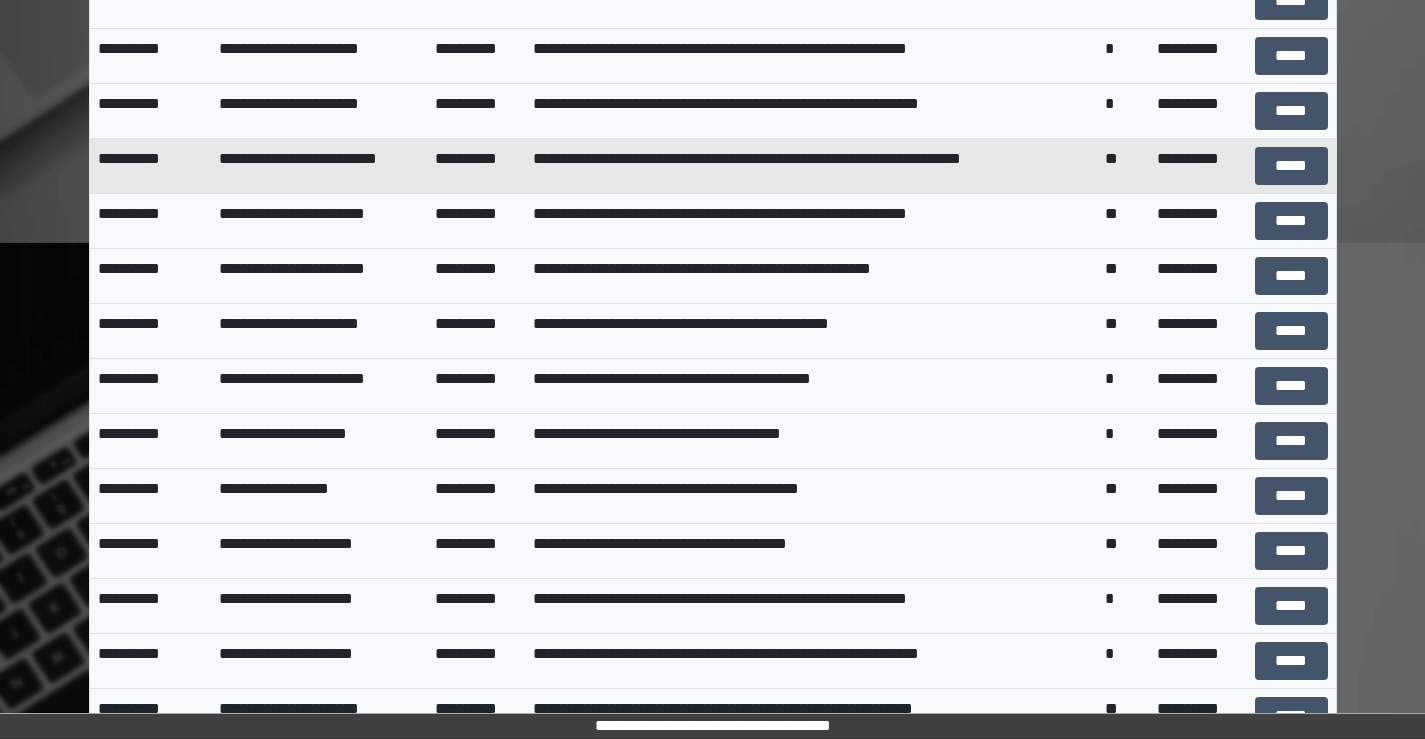 scroll, scrollTop: 2500, scrollLeft: 0, axis: vertical 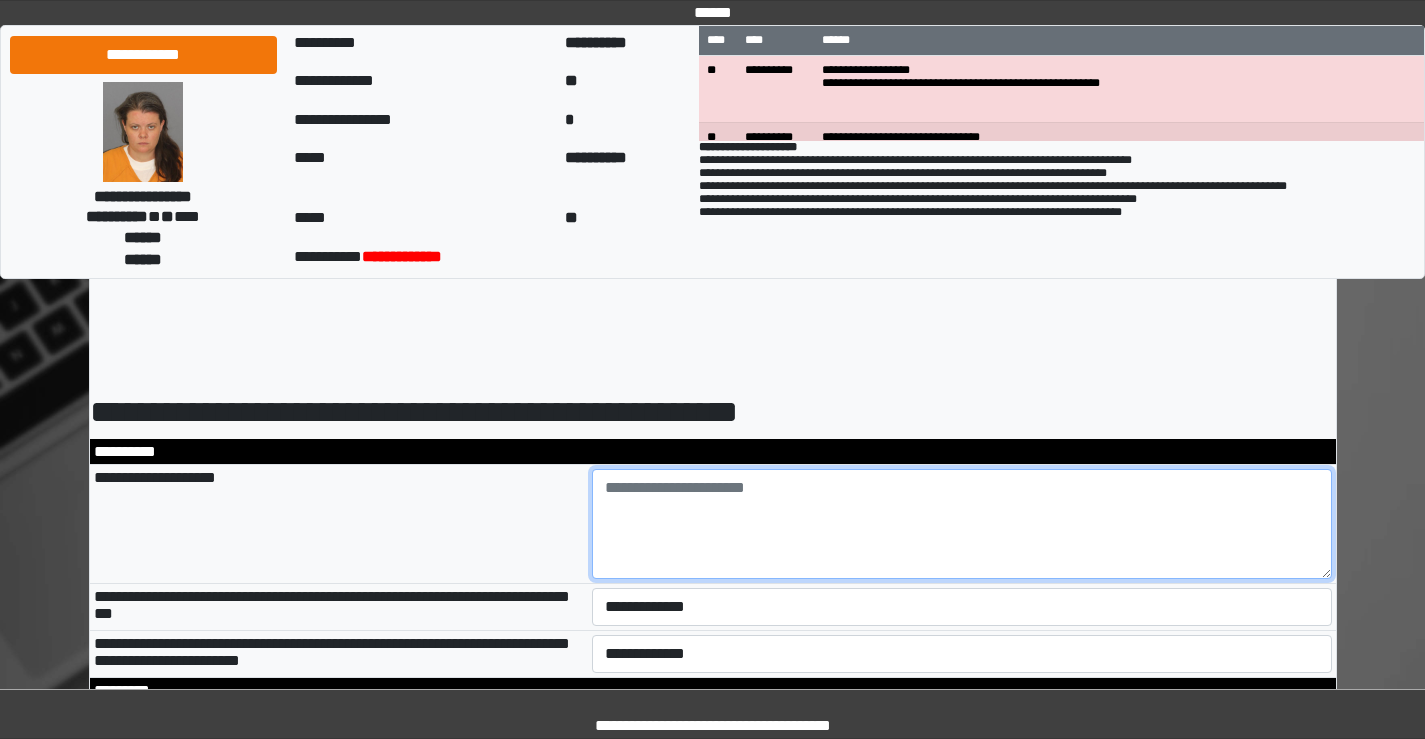 click at bounding box center [962, 524] 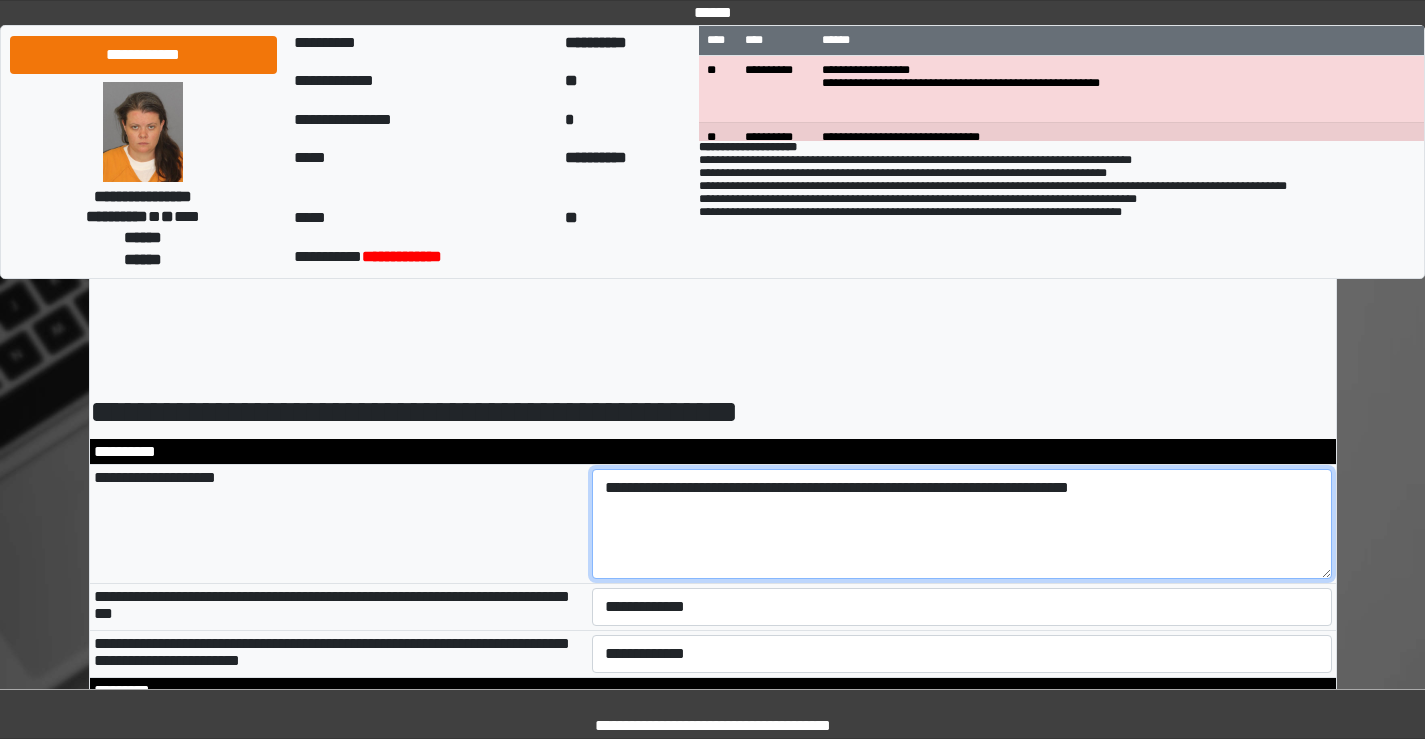 type on "**********" 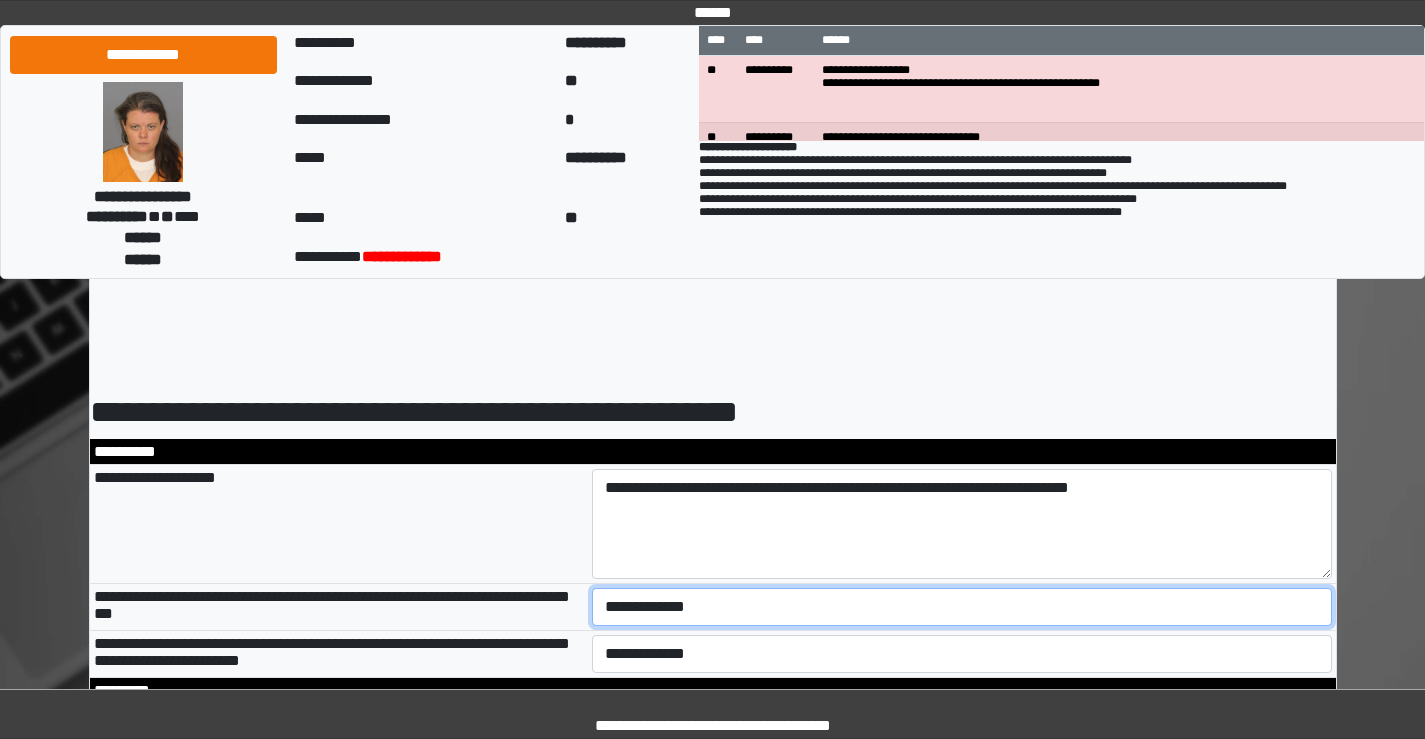 click on "**********" at bounding box center [962, 607] 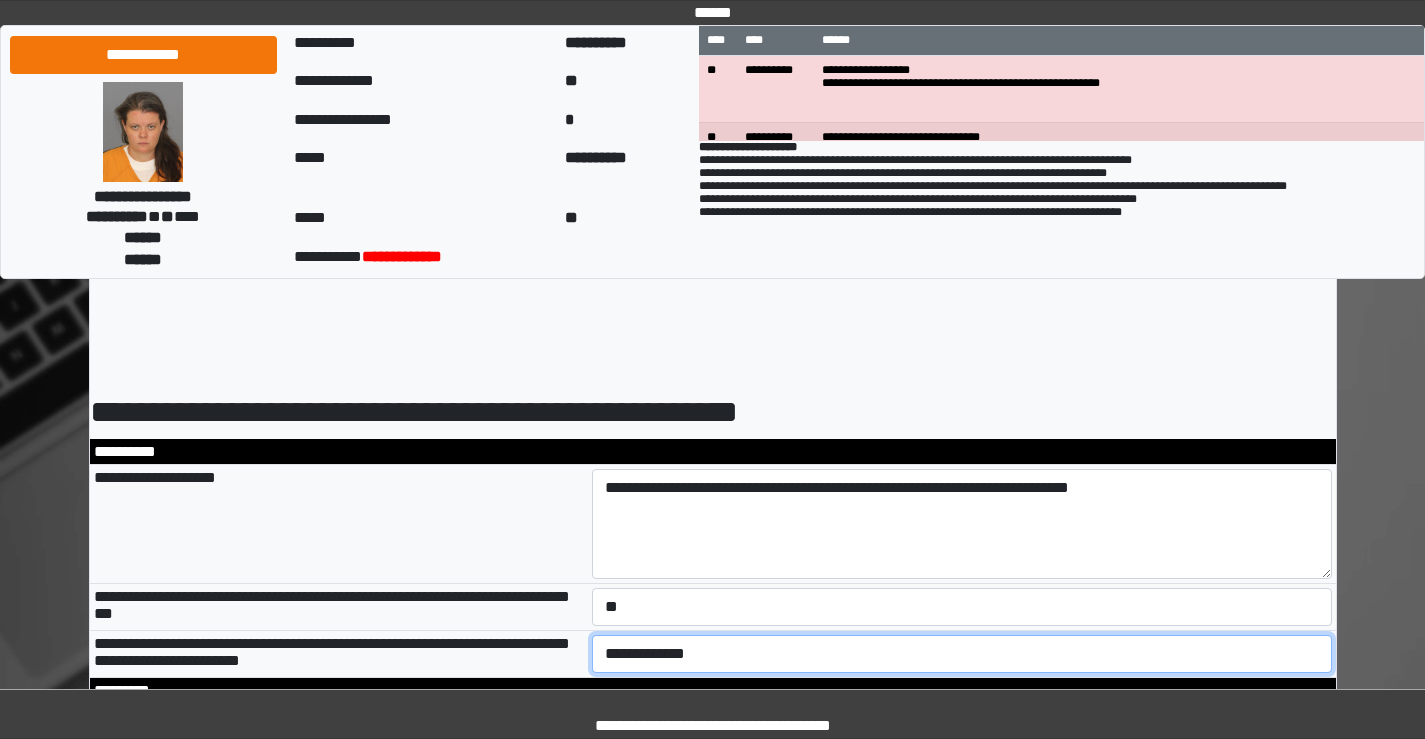 click on "**********" at bounding box center [962, 654] 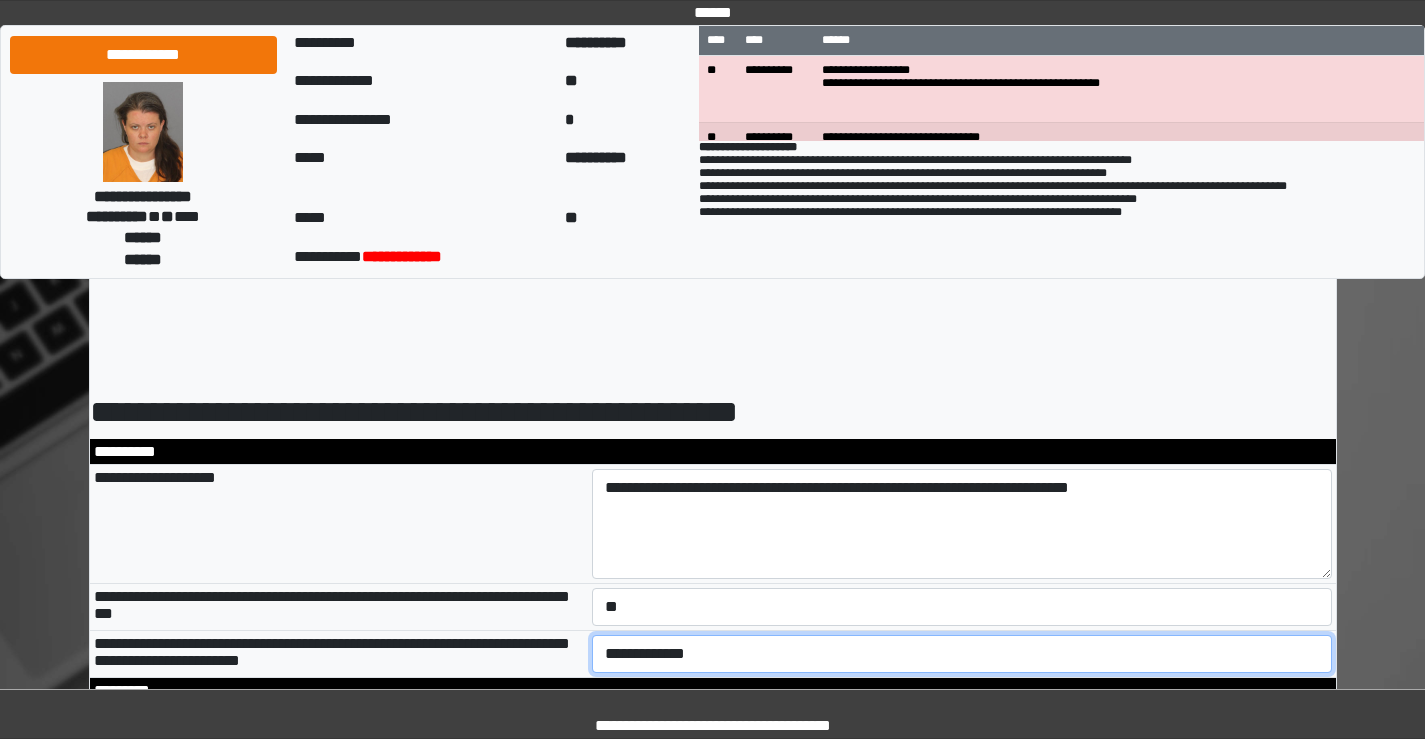 select on "*" 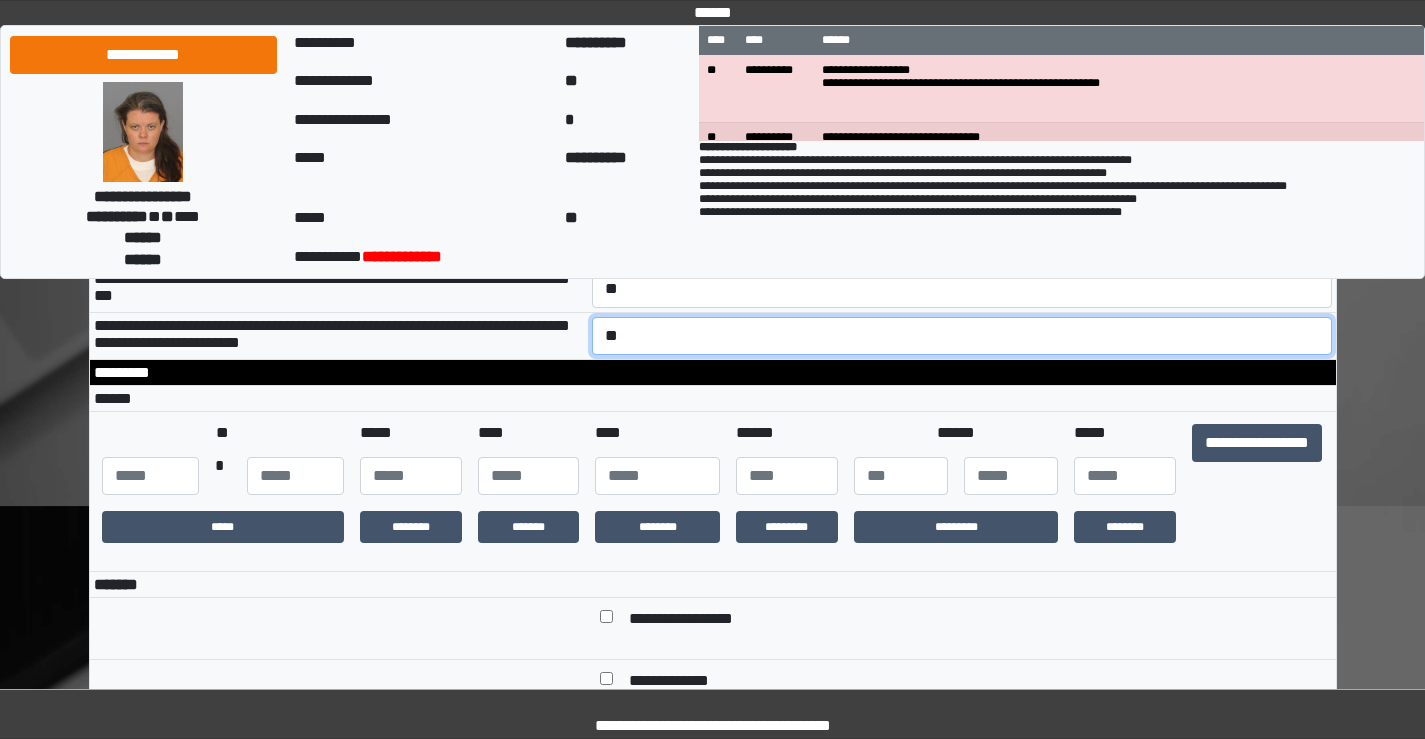 scroll, scrollTop: 400, scrollLeft: 0, axis: vertical 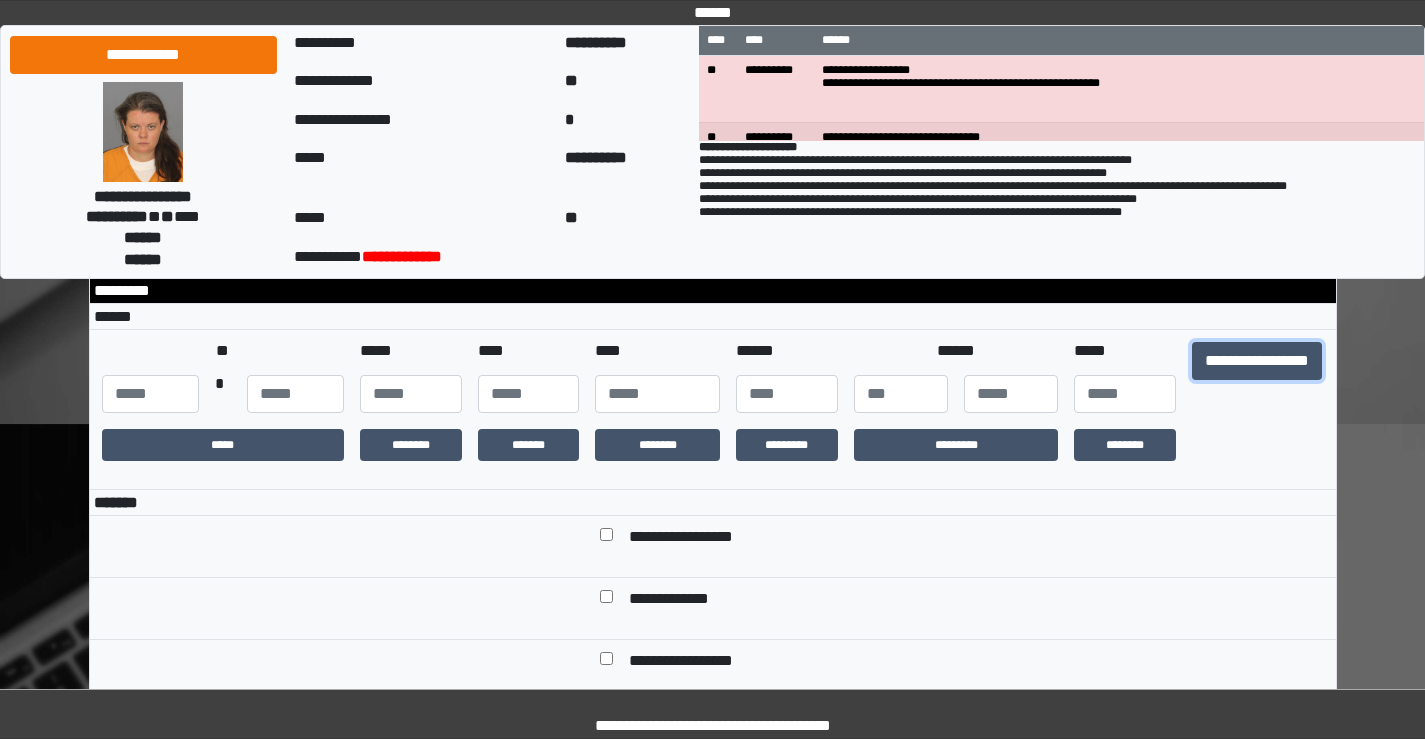 drag, startPoint x: 1218, startPoint y: 374, endPoint x: 1152, endPoint y: 431, distance: 87.20665 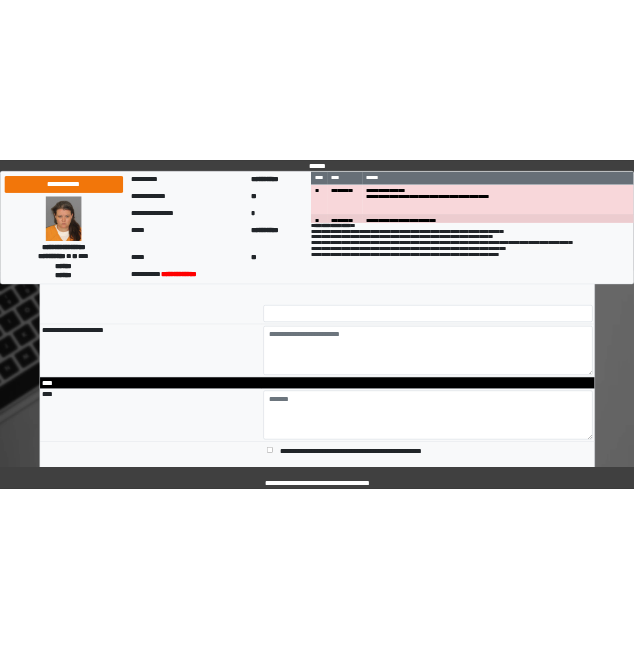 scroll, scrollTop: 1700, scrollLeft: 0, axis: vertical 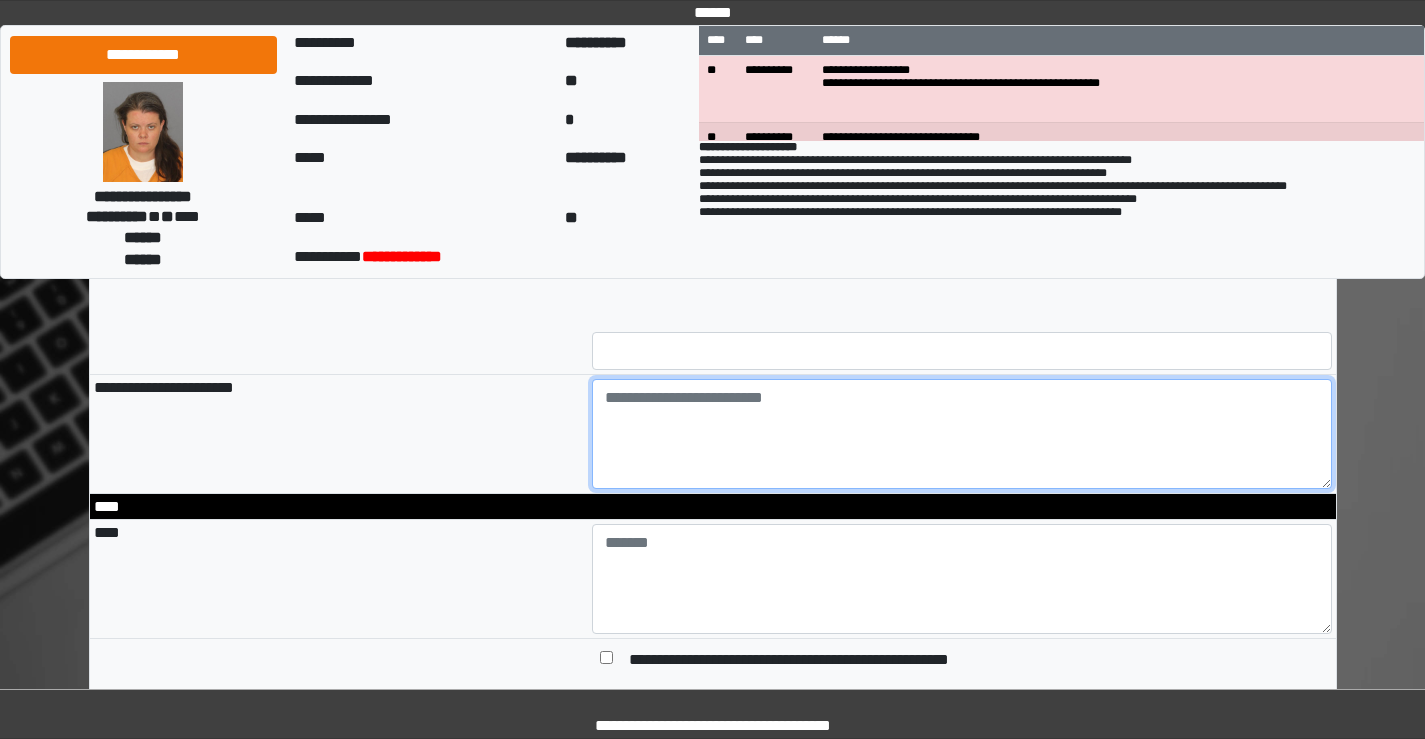 click at bounding box center (962, 434) 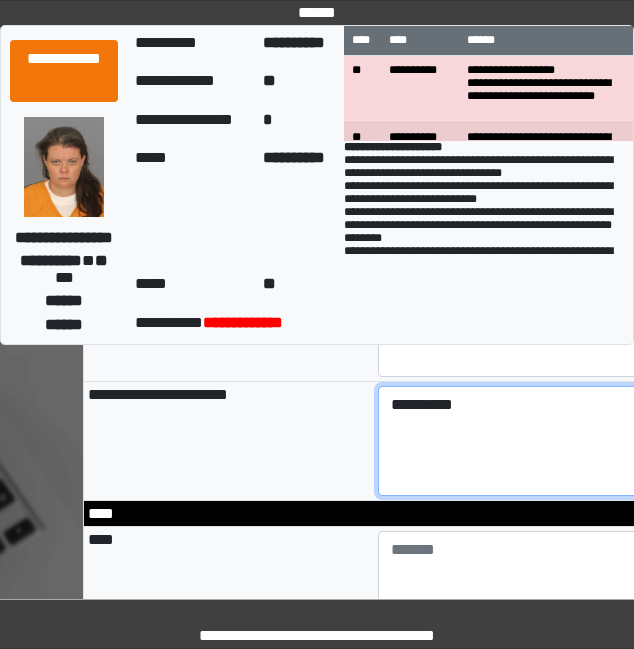 scroll, scrollTop: 1133, scrollLeft: 0, axis: vertical 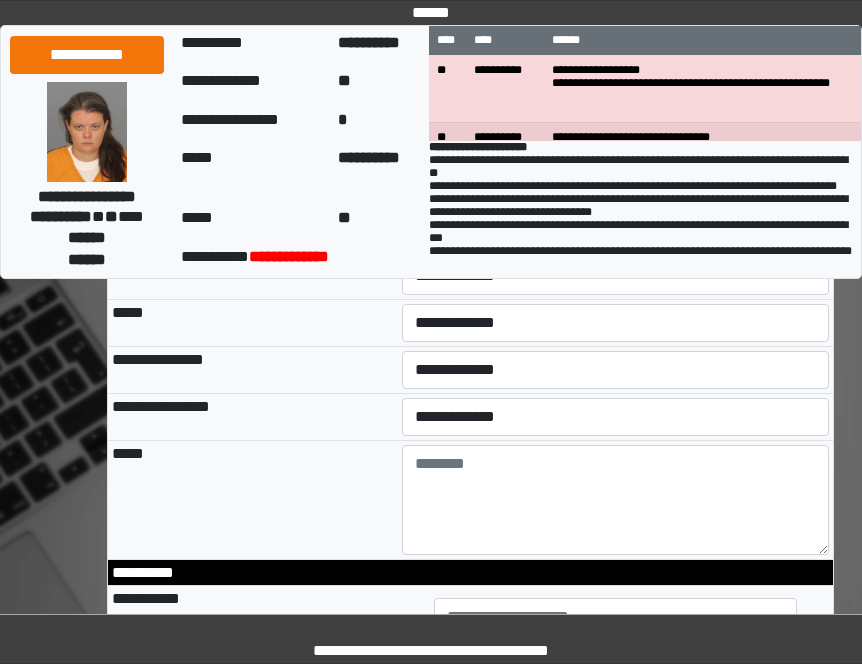 type on "**********" 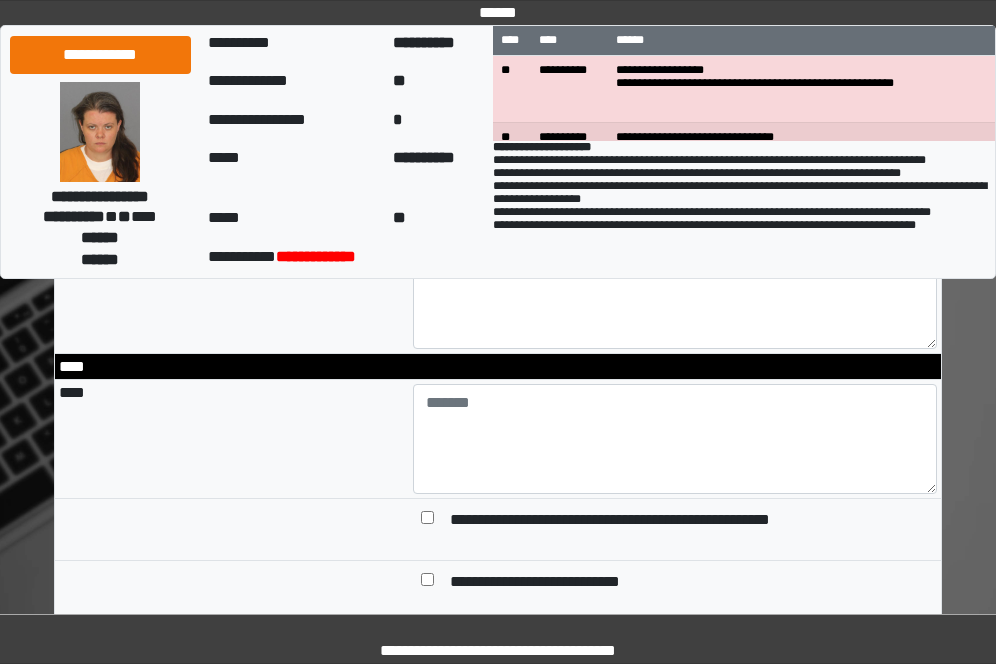scroll, scrollTop: 1873, scrollLeft: 0, axis: vertical 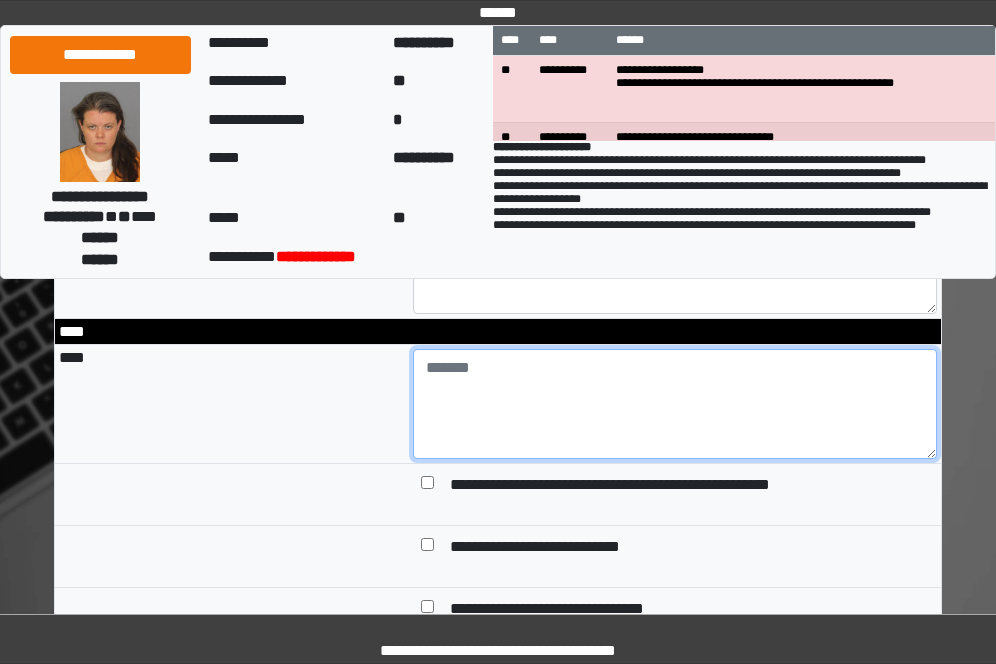 click at bounding box center (675, 404) 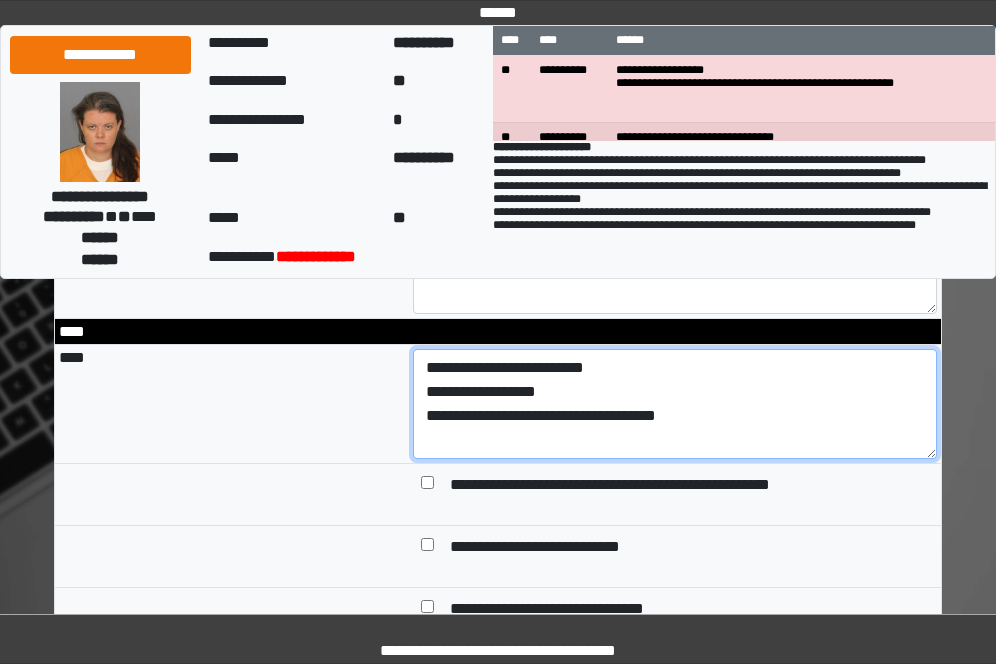 scroll, scrollTop: 1973, scrollLeft: 0, axis: vertical 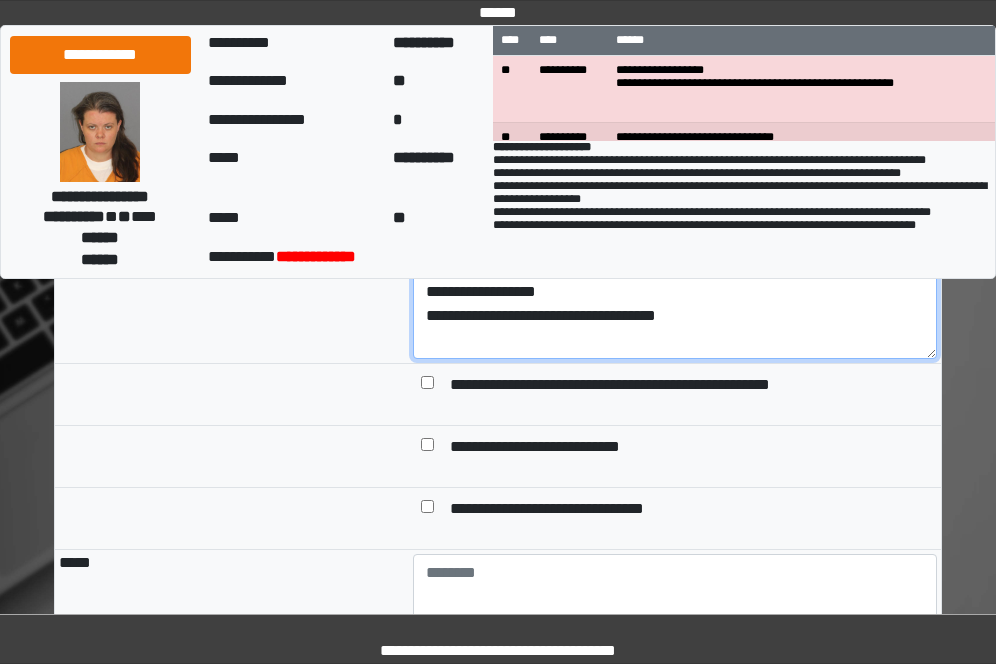 type on "**********" 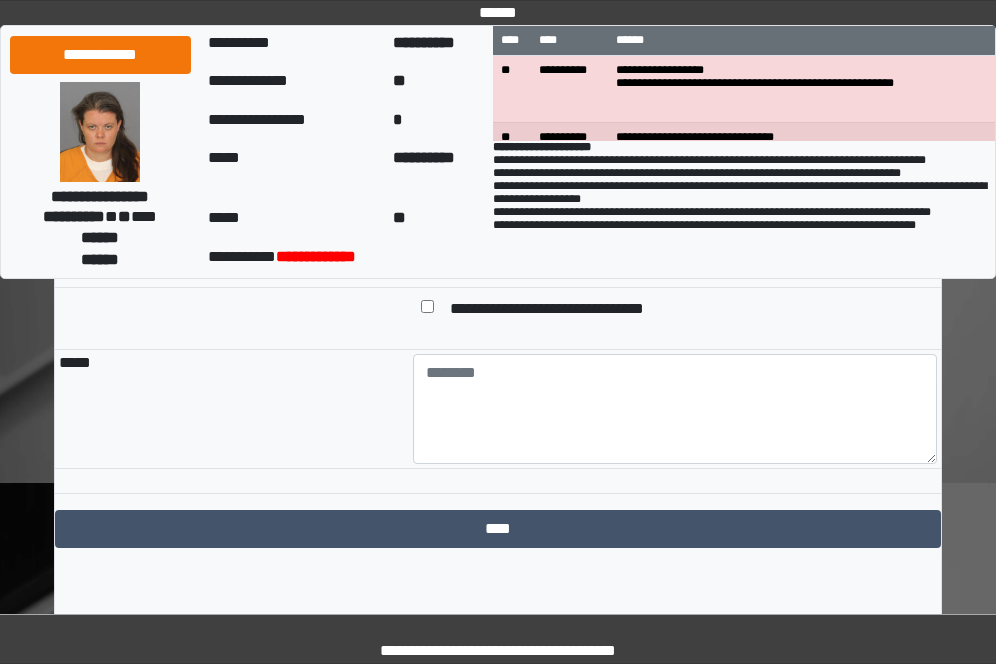 scroll, scrollTop: 2255, scrollLeft: 0, axis: vertical 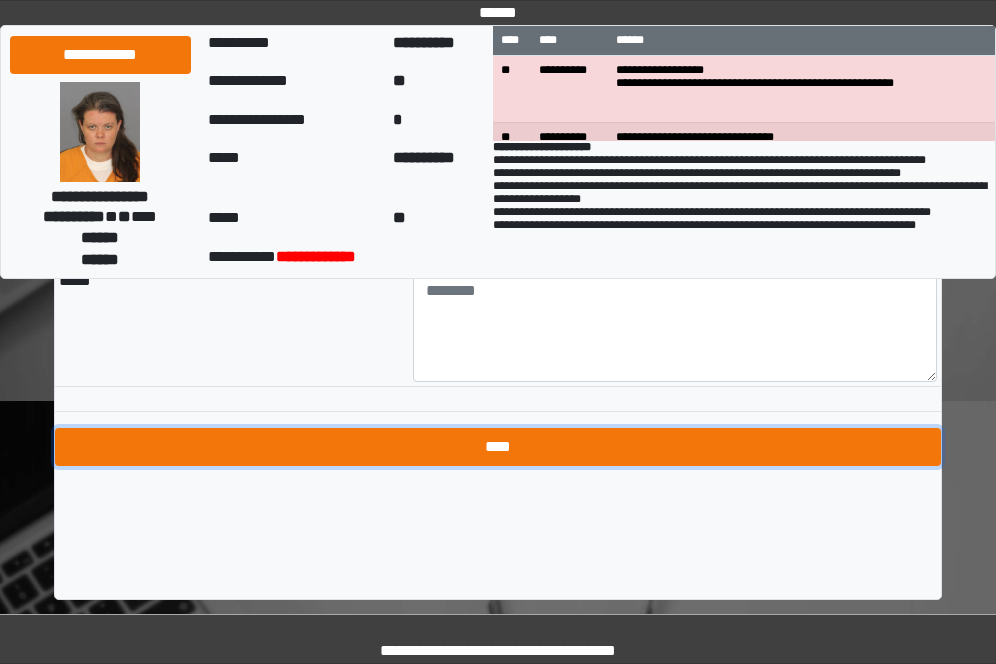 click on "****" at bounding box center (498, 447) 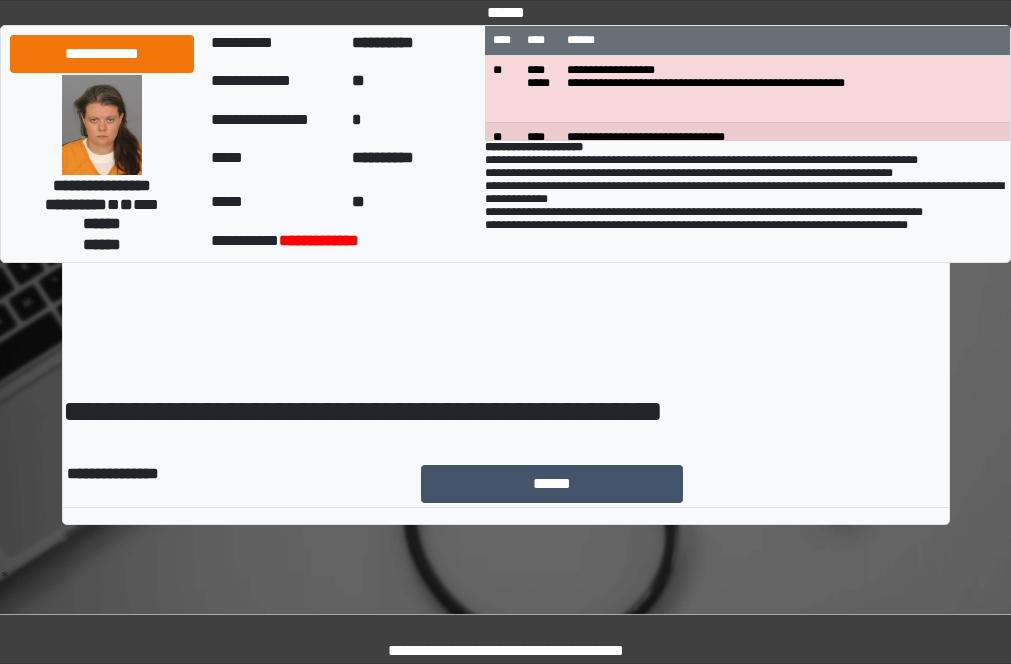 scroll, scrollTop: 0, scrollLeft: 0, axis: both 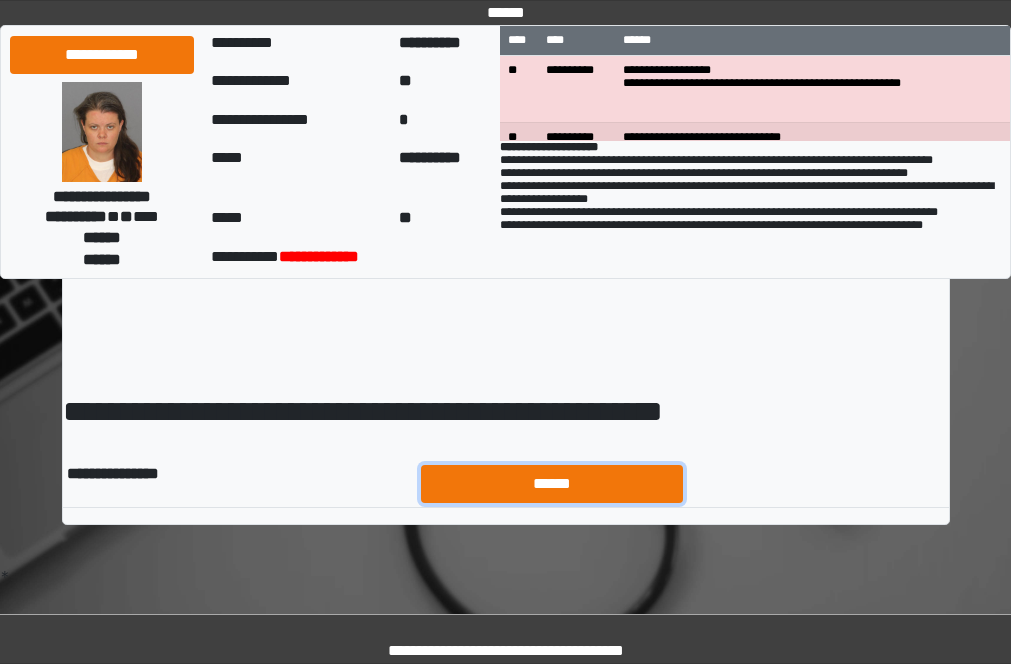 click on "******" at bounding box center (552, 484) 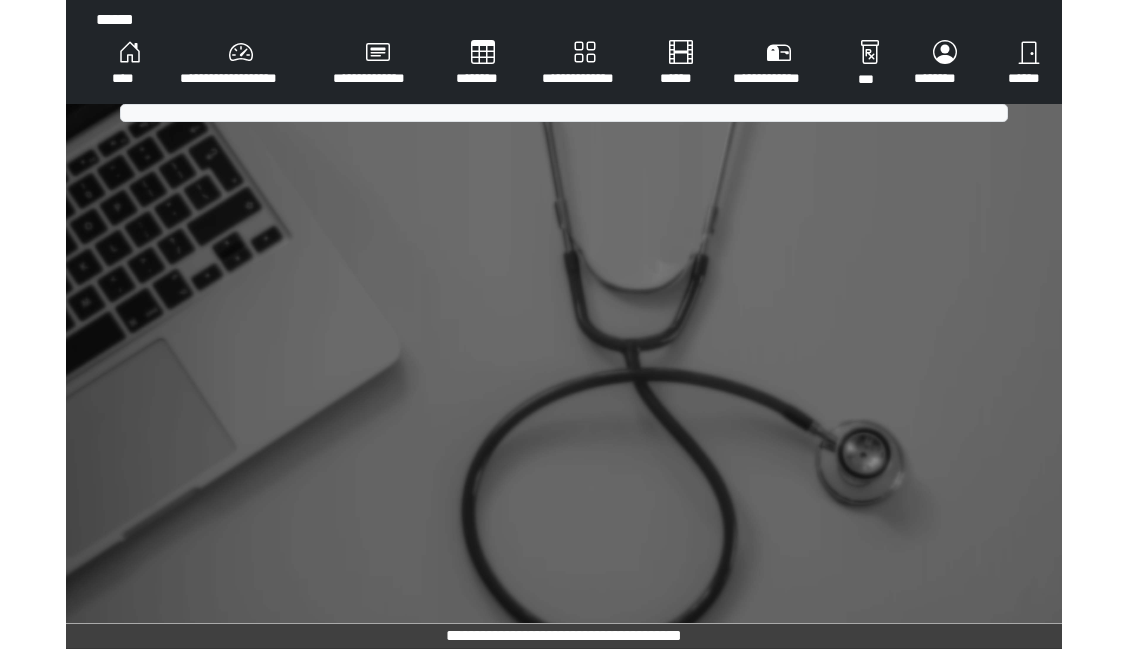 scroll, scrollTop: 0, scrollLeft: 0, axis: both 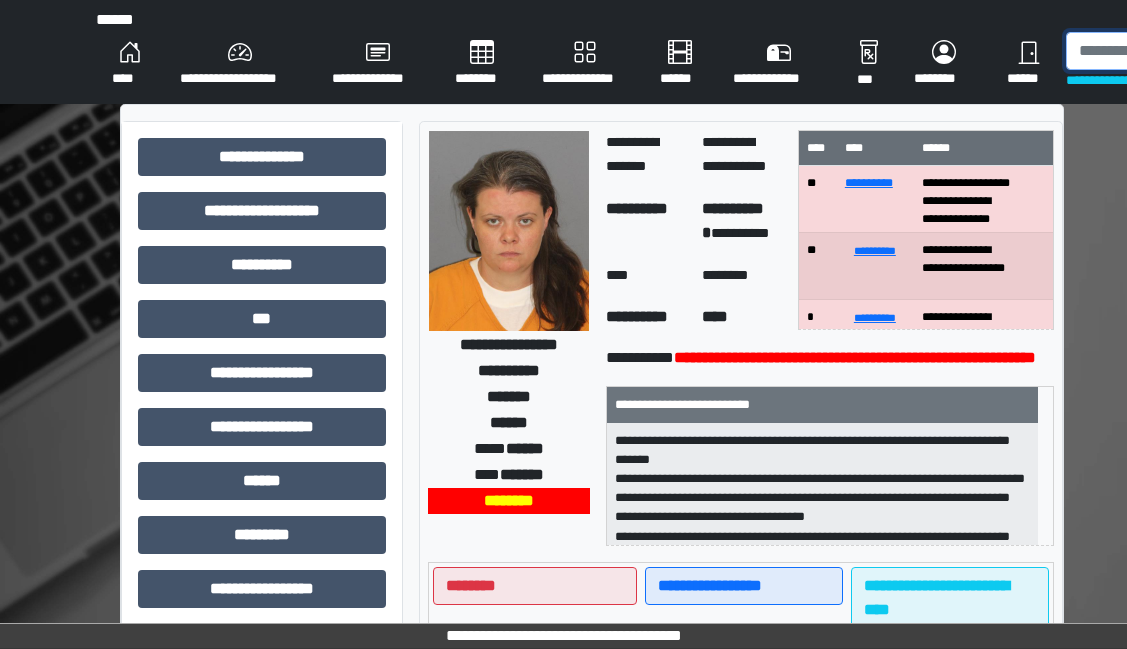 click at bounding box center (1169, 51) 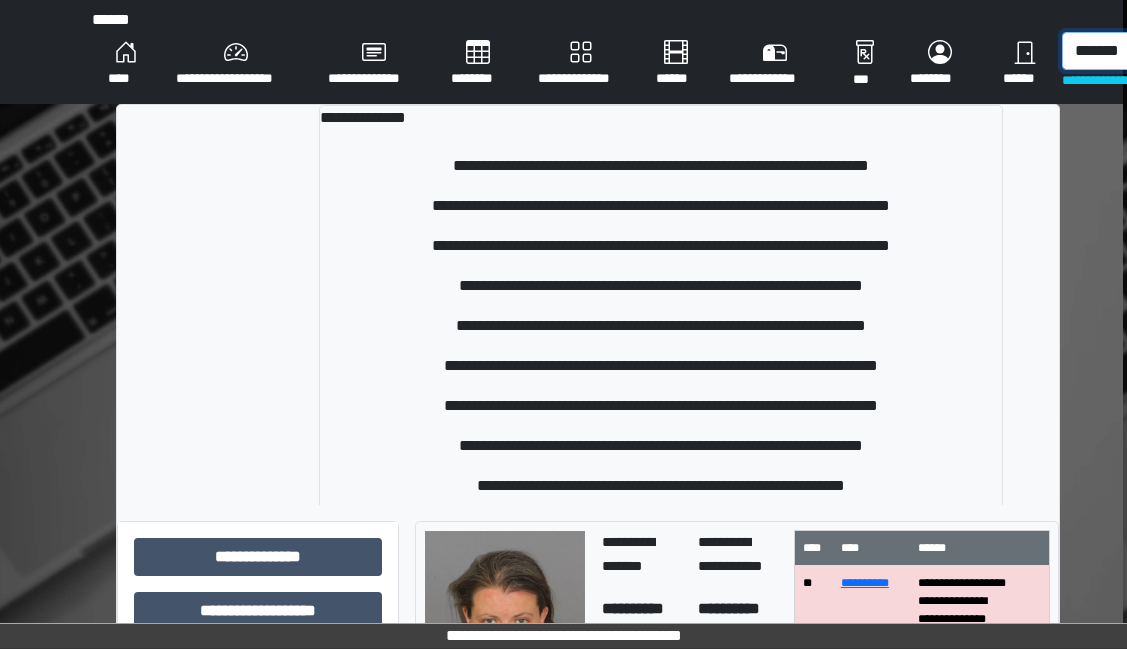 scroll, scrollTop: 0, scrollLeft: 13, axis: horizontal 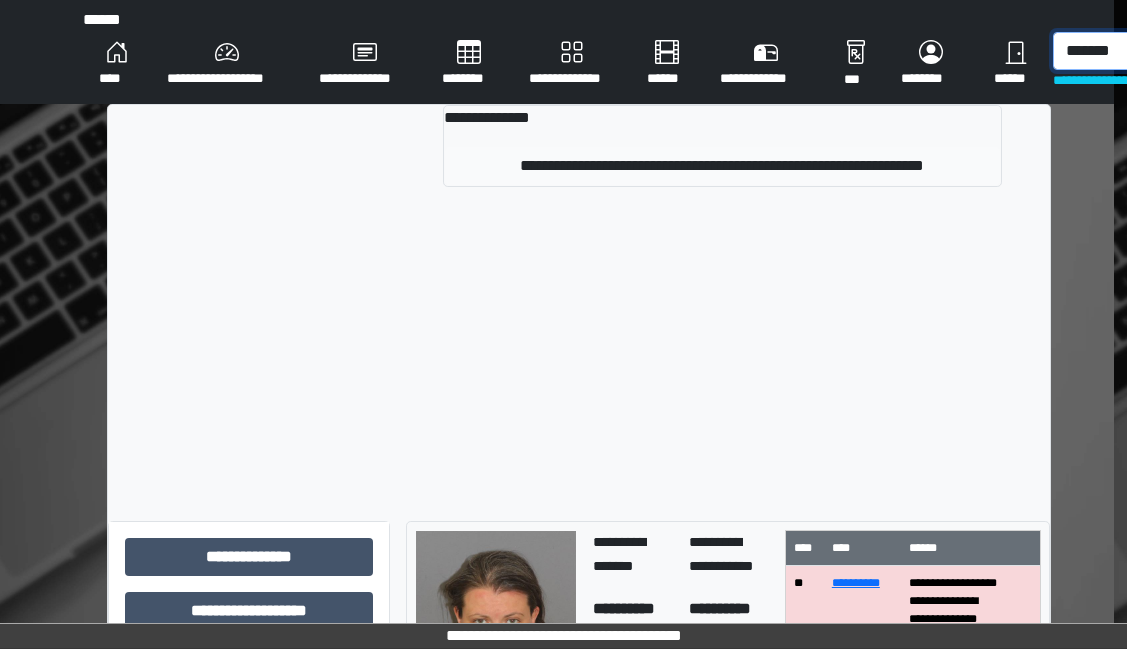 type on "*******" 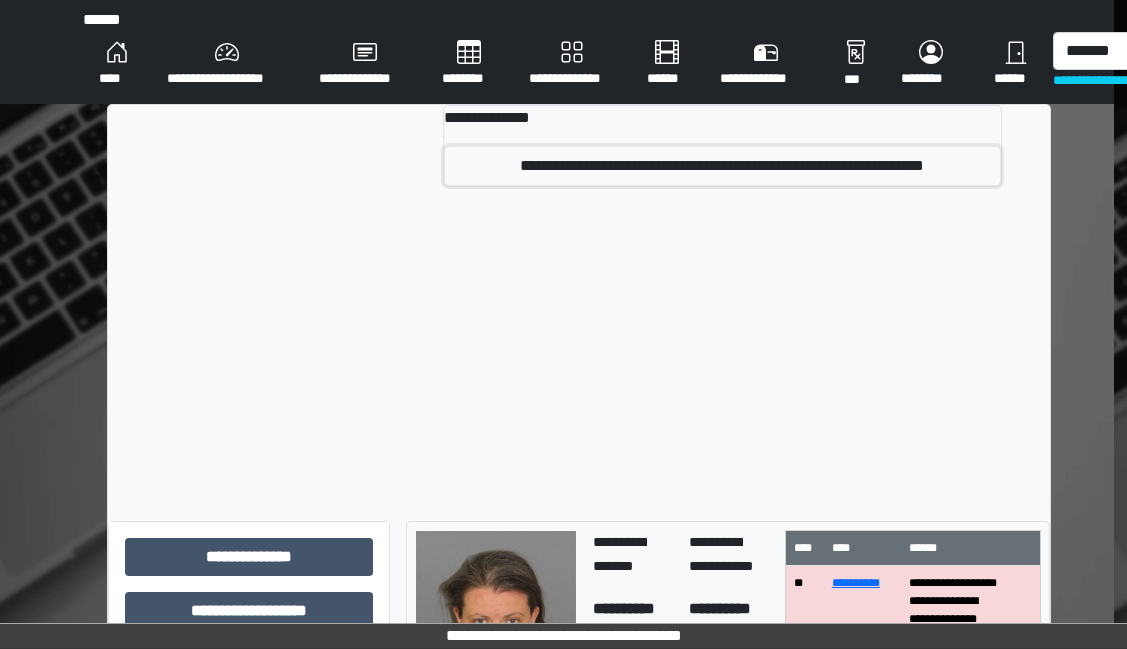 click on "**********" at bounding box center [722, 166] 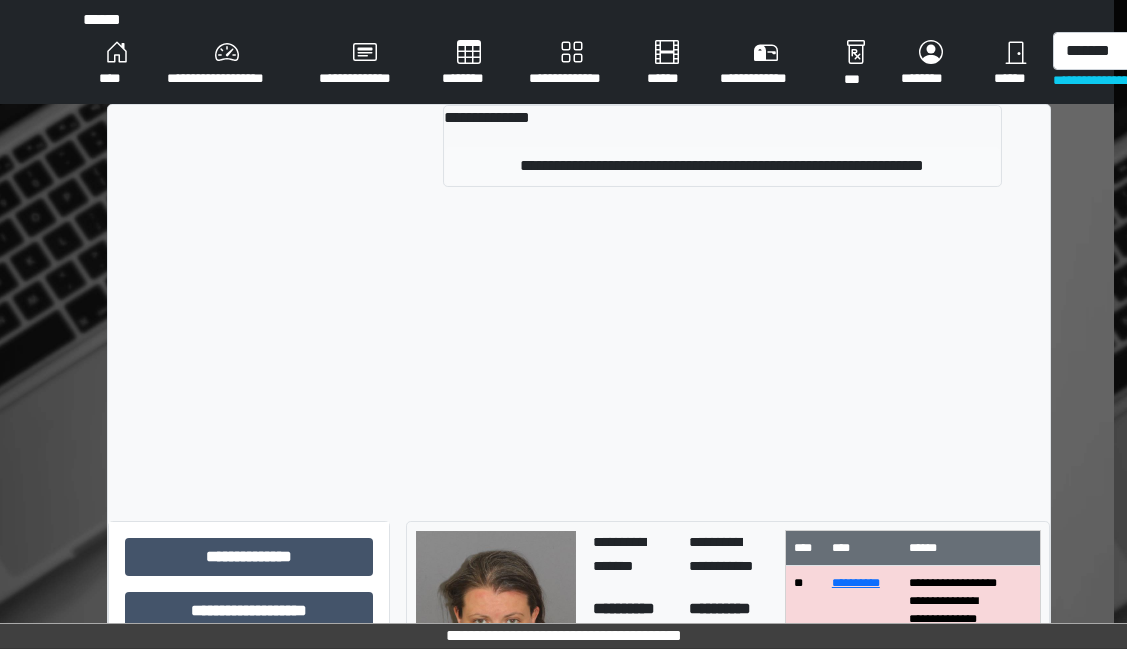 type 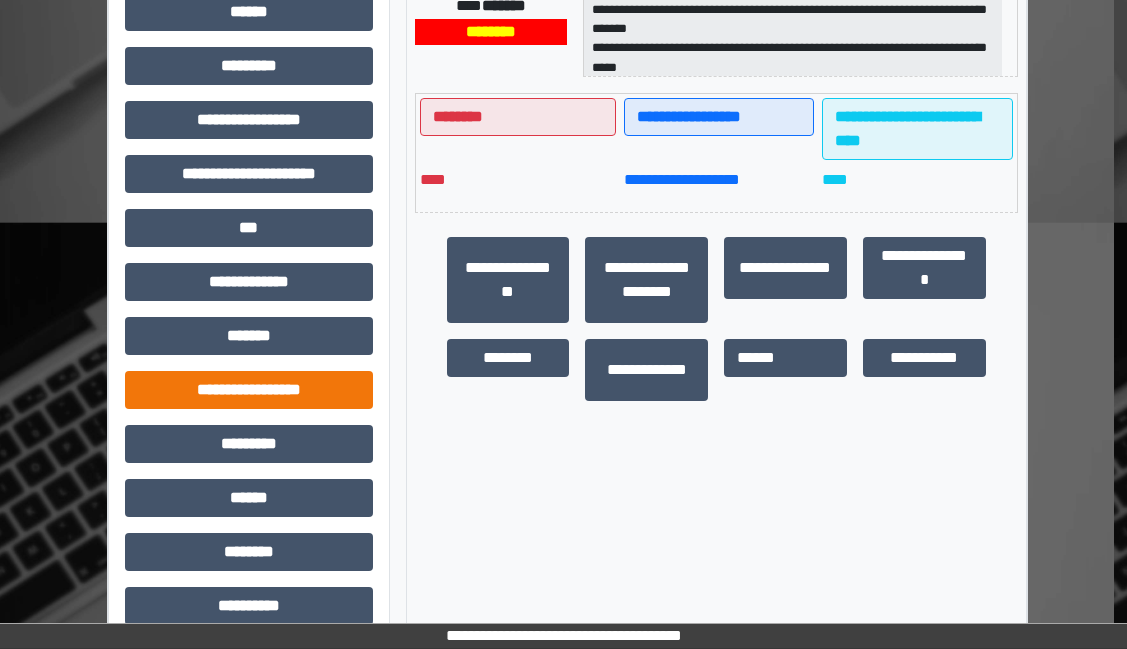 scroll, scrollTop: 549, scrollLeft: 13, axis: both 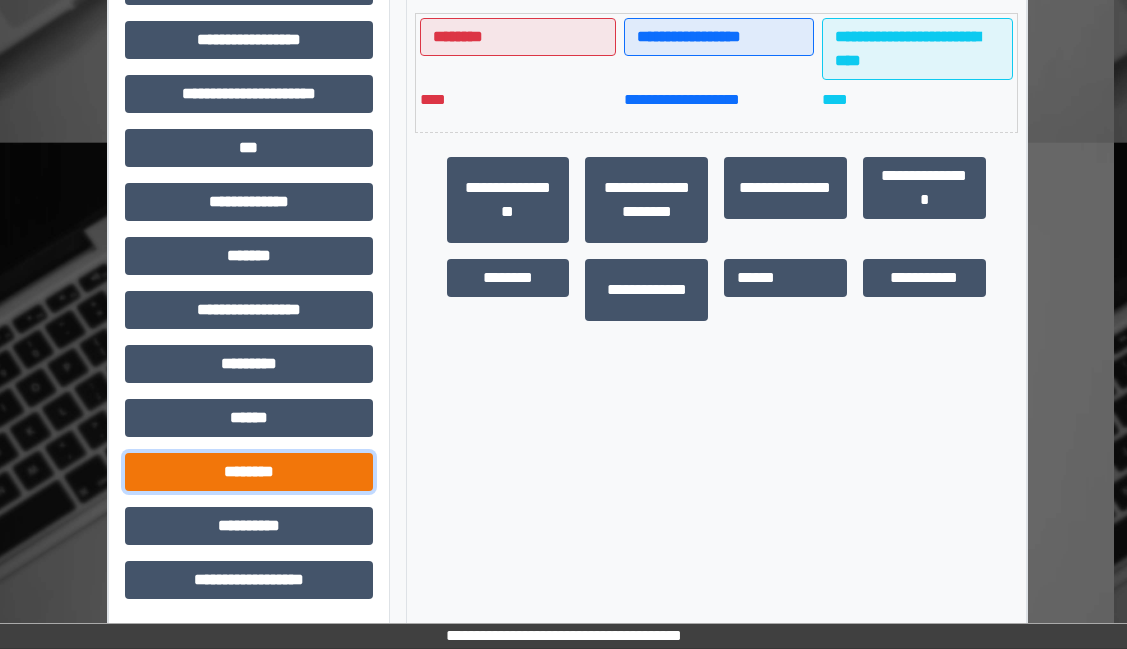 click on "********" at bounding box center [249, 472] 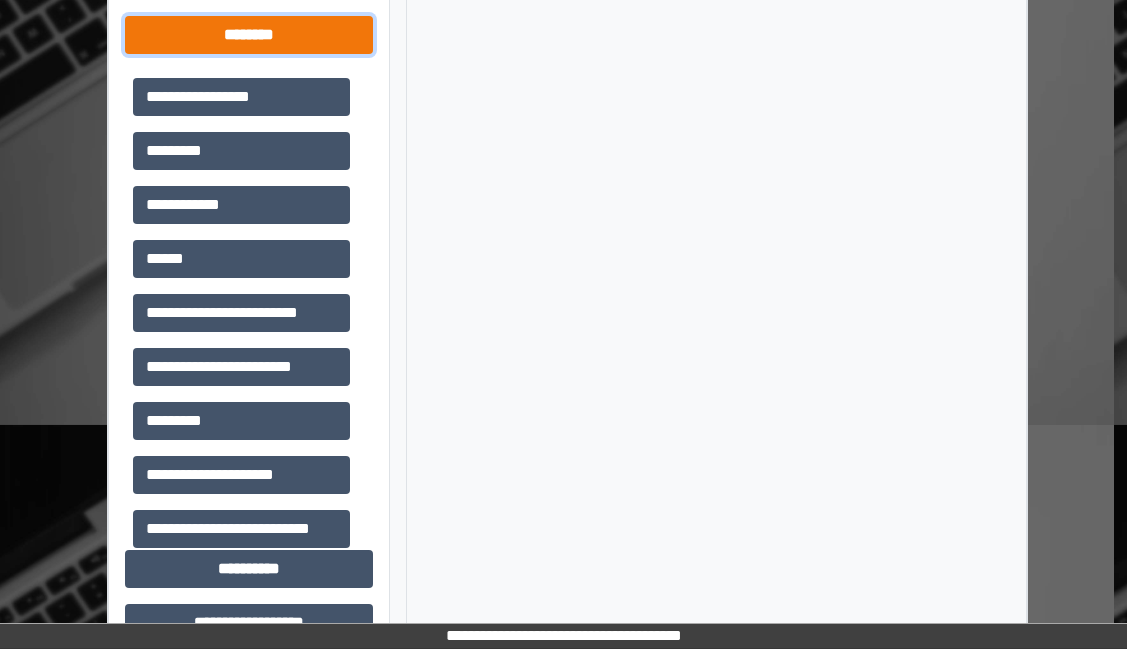 scroll, scrollTop: 1029, scrollLeft: 13, axis: both 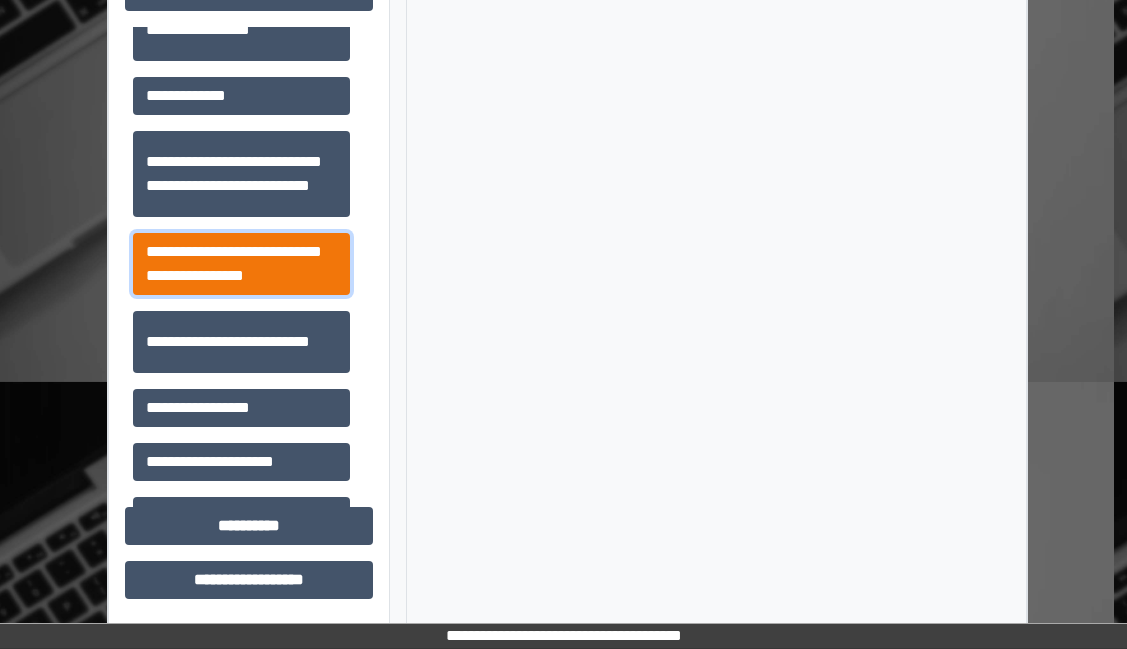 click on "**********" at bounding box center [241, 264] 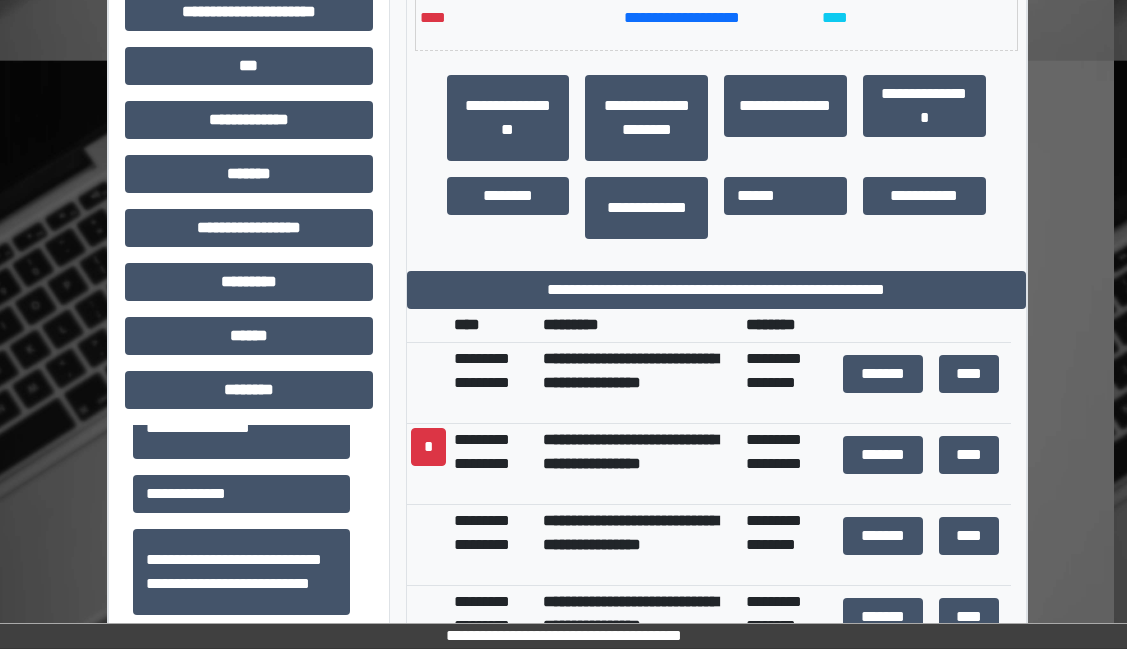 scroll, scrollTop: 629, scrollLeft: 13, axis: both 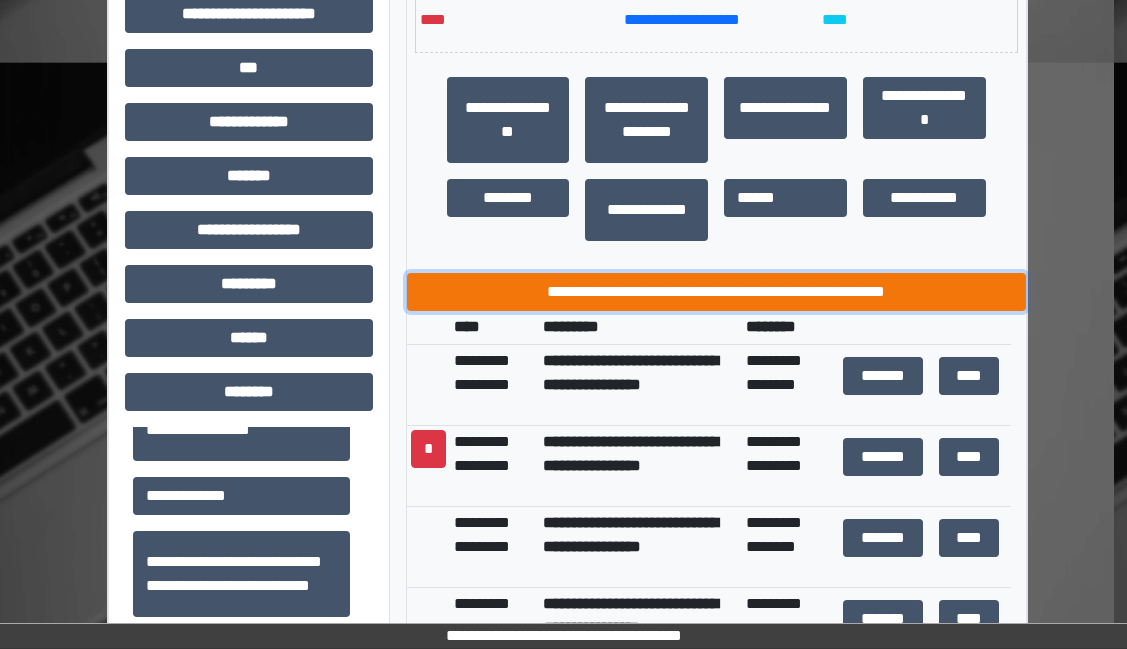 click on "**********" at bounding box center [716, 292] 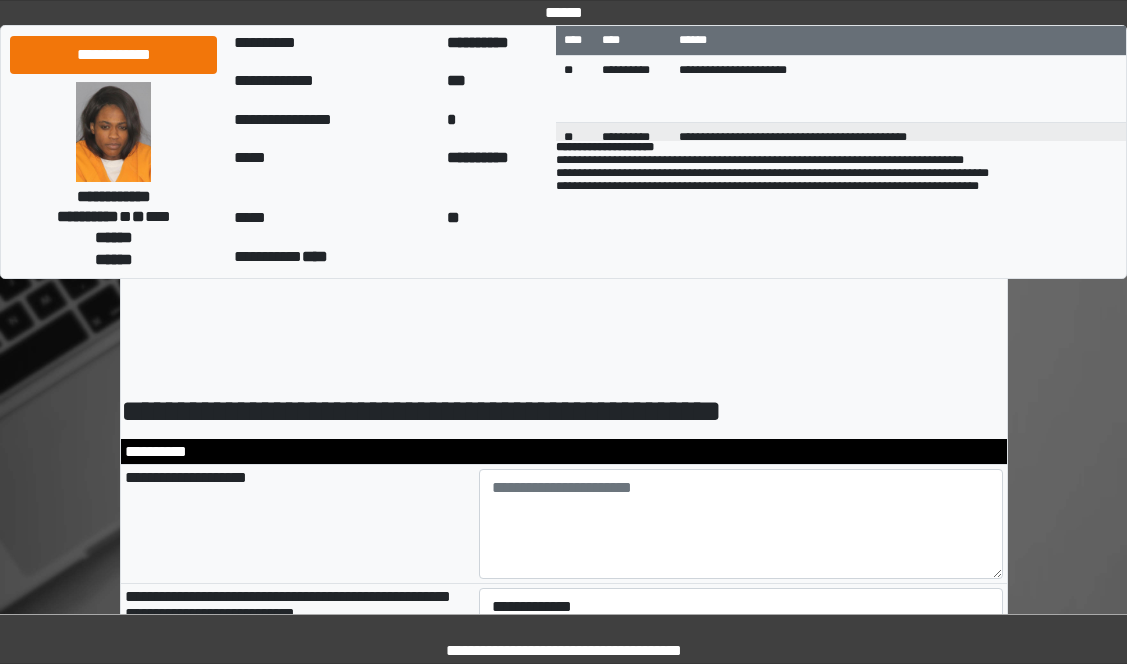 scroll, scrollTop: 0, scrollLeft: 0, axis: both 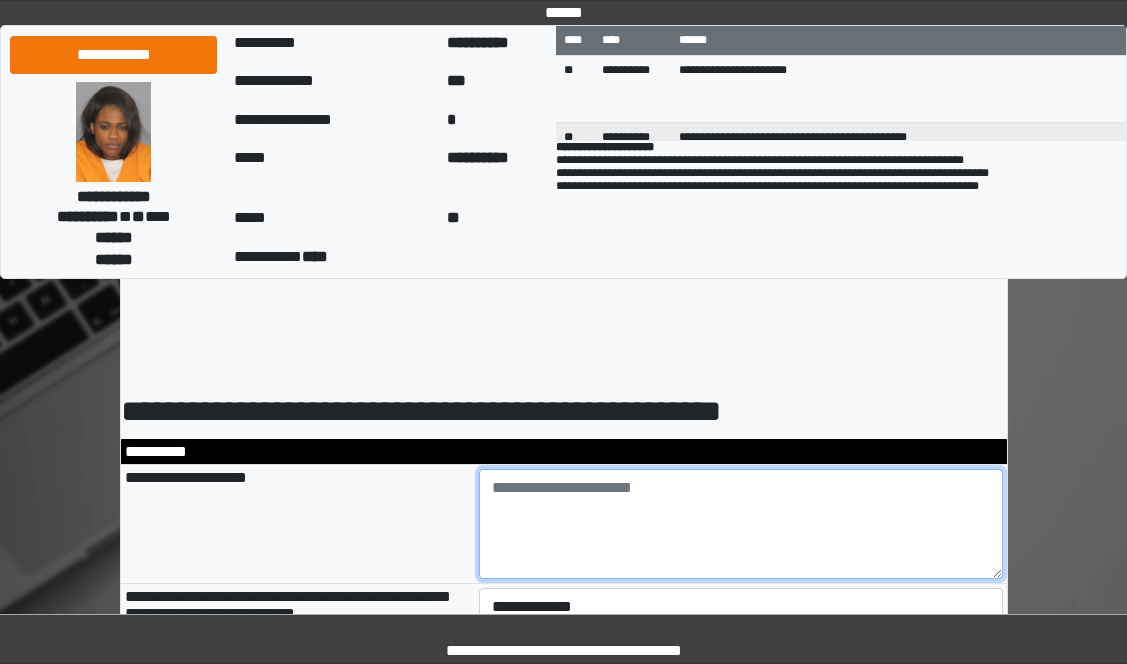 click at bounding box center [741, 524] 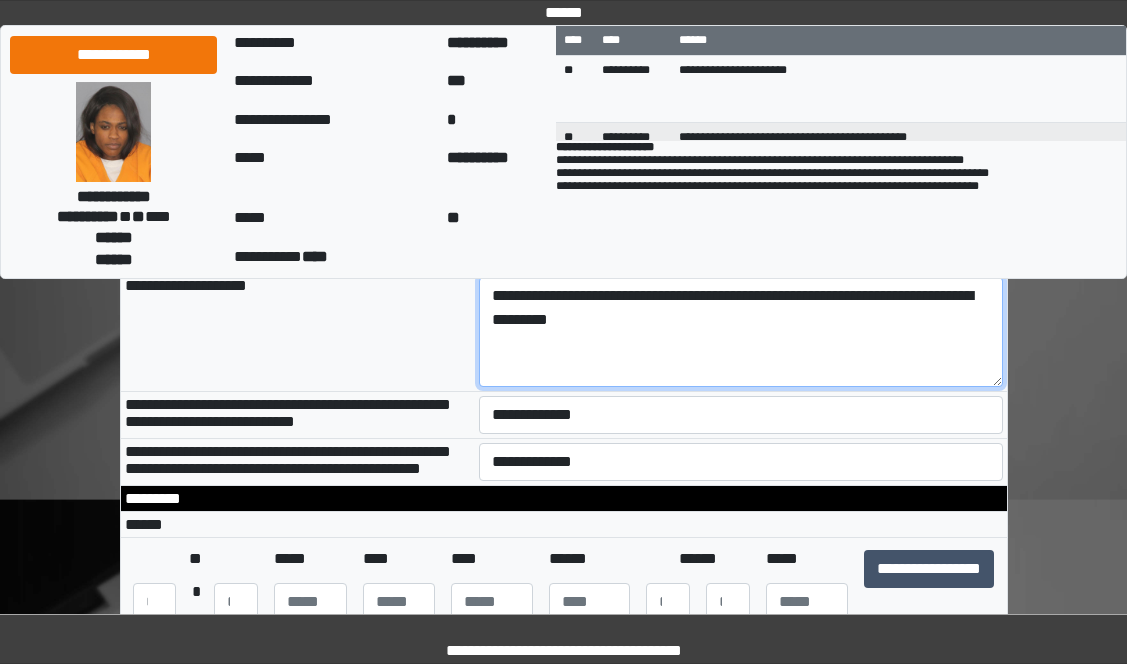 scroll, scrollTop: 200, scrollLeft: 0, axis: vertical 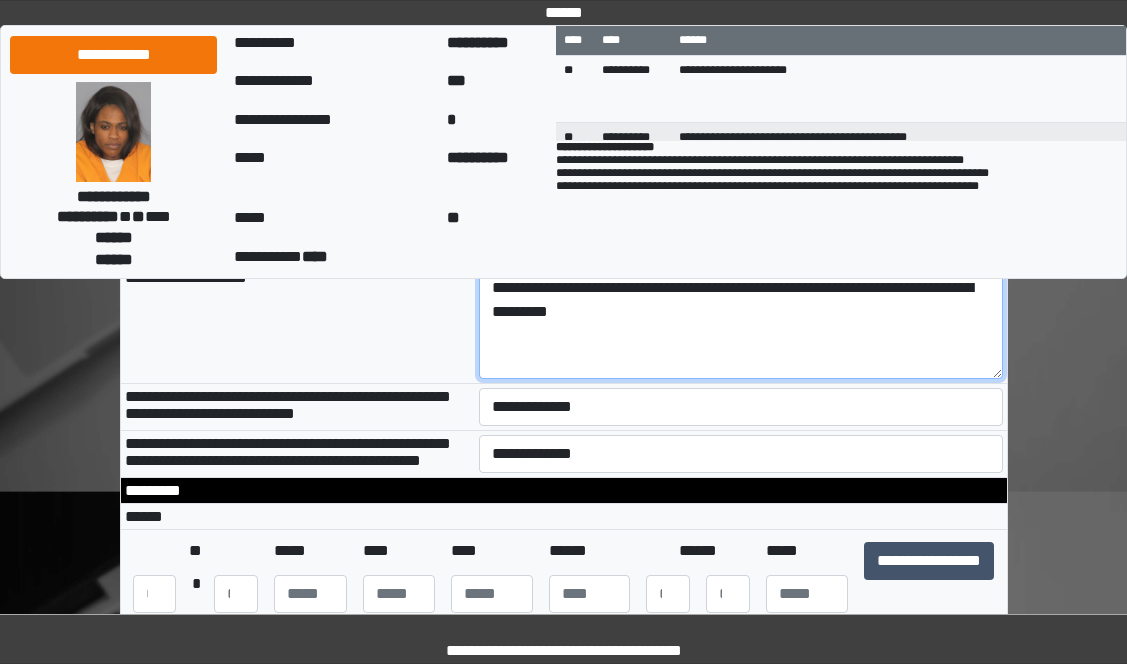 type on "**********" 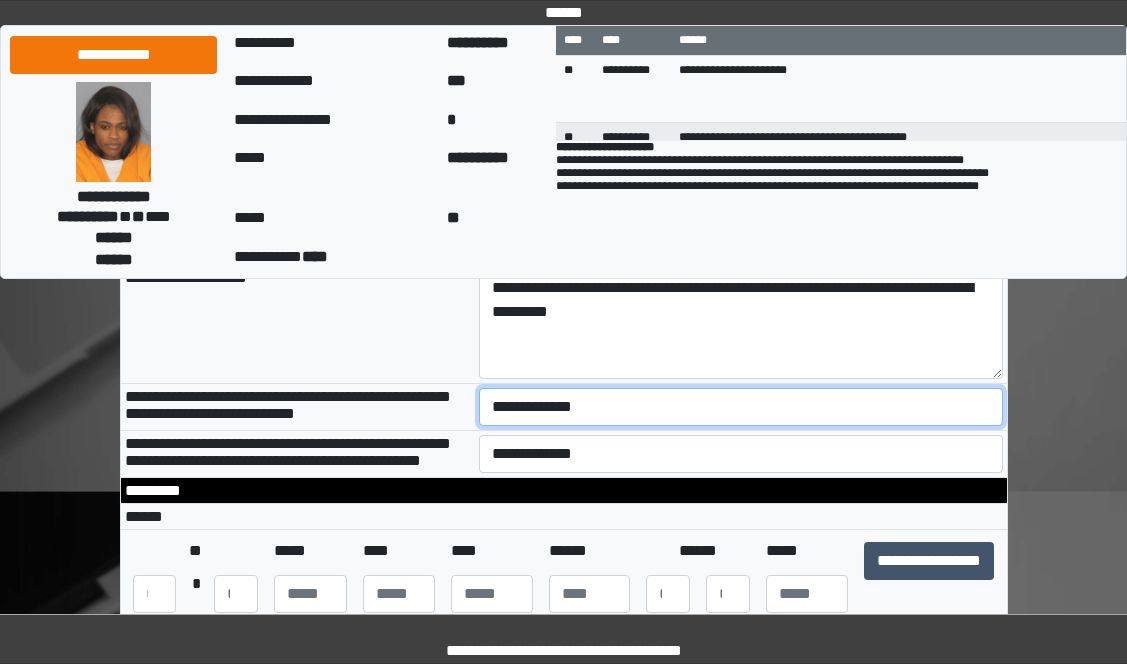 click on "**********" at bounding box center (741, 407) 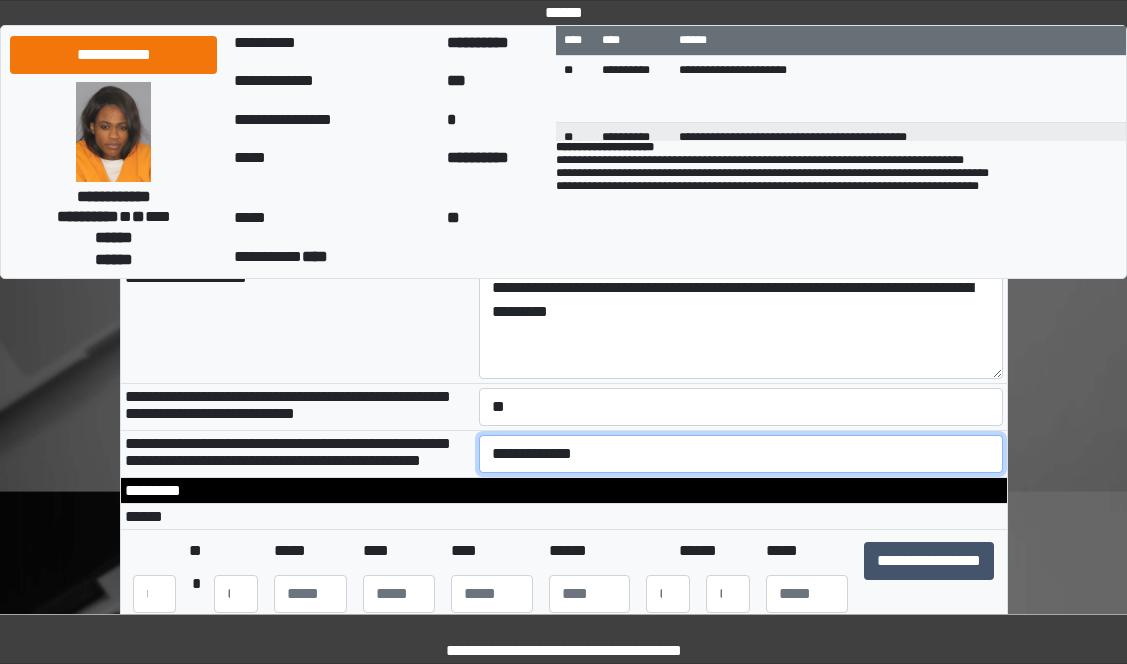 click on "**********" at bounding box center (741, 454) 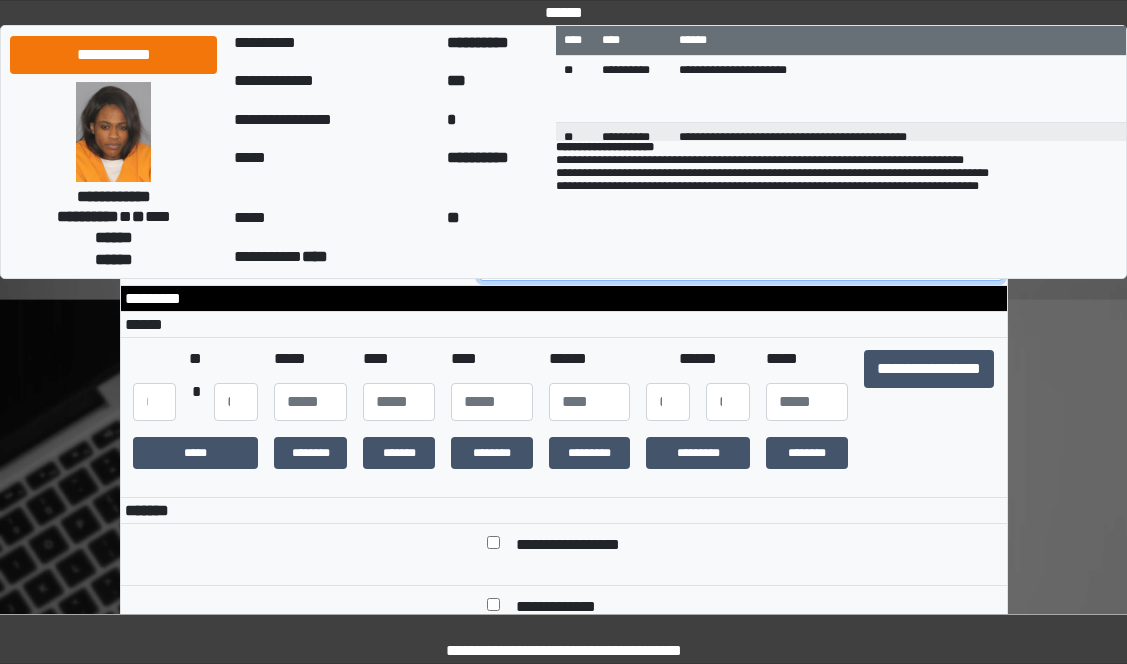 scroll, scrollTop: 400, scrollLeft: 0, axis: vertical 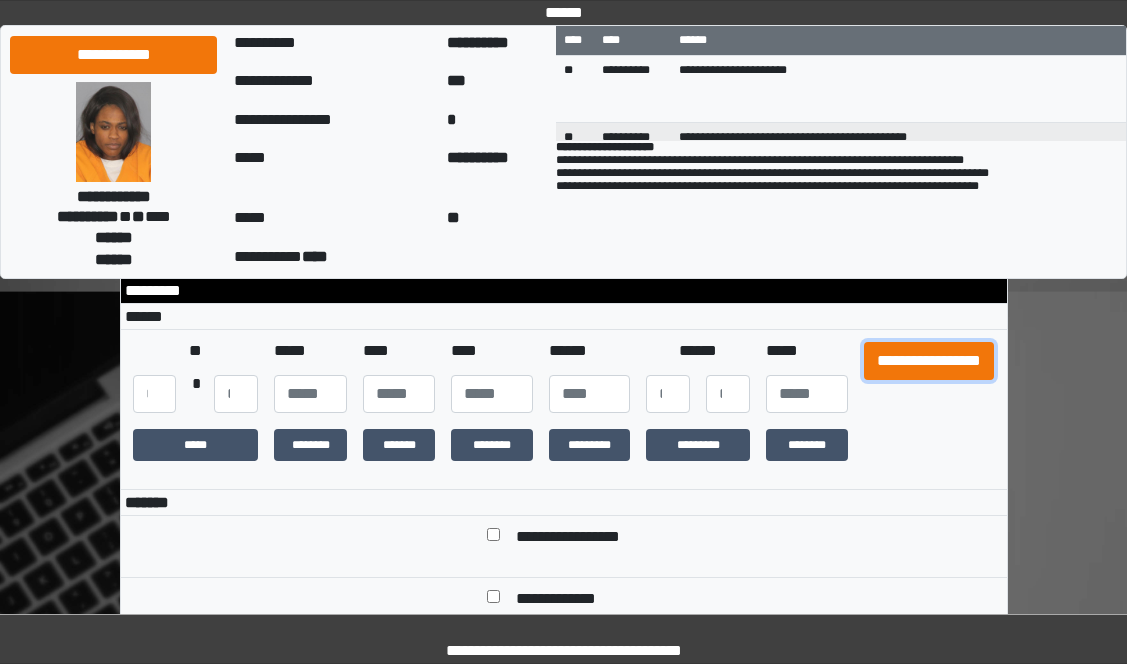 click on "**********" at bounding box center [929, 361] 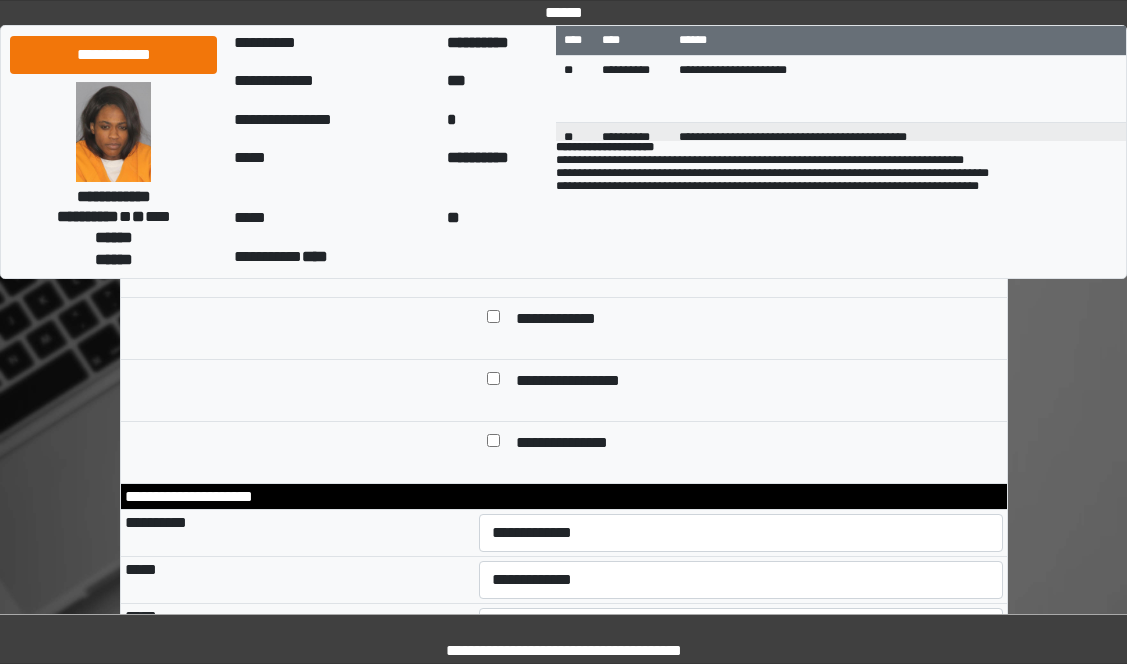 scroll, scrollTop: 700, scrollLeft: 0, axis: vertical 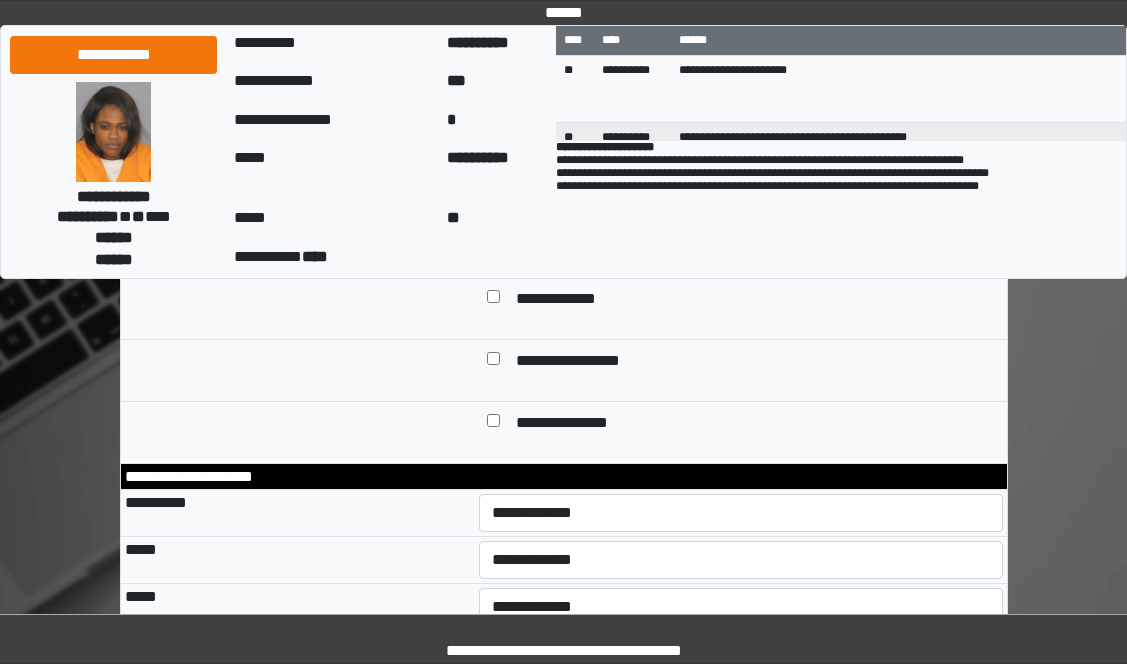 click at bounding box center [493, 238] 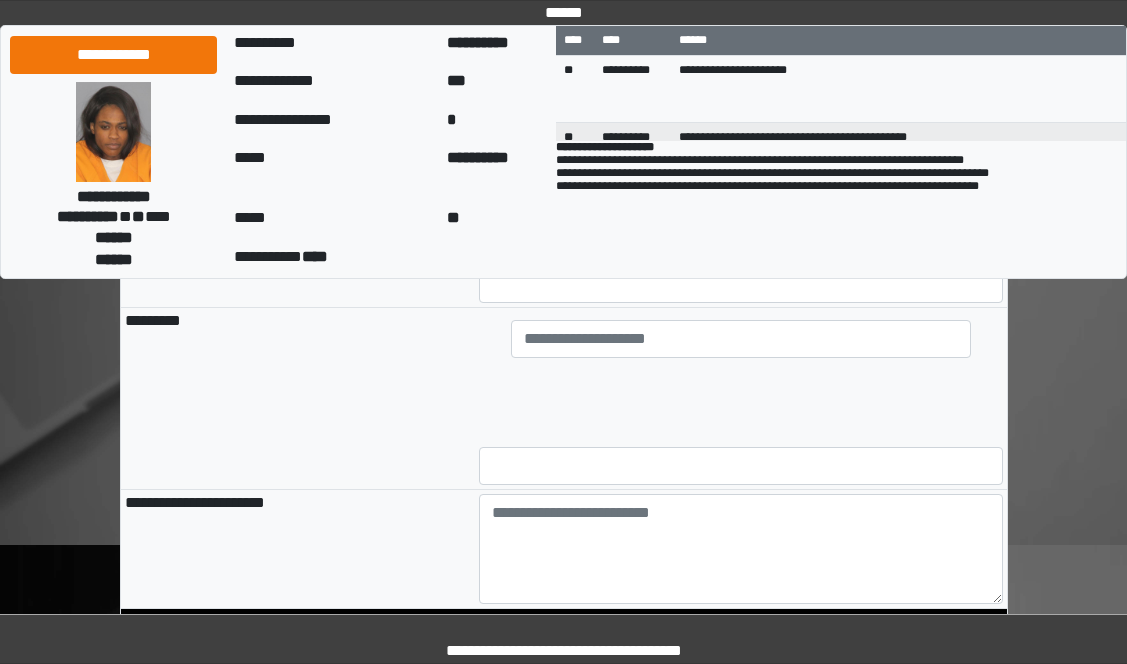 scroll, scrollTop: 1700, scrollLeft: 0, axis: vertical 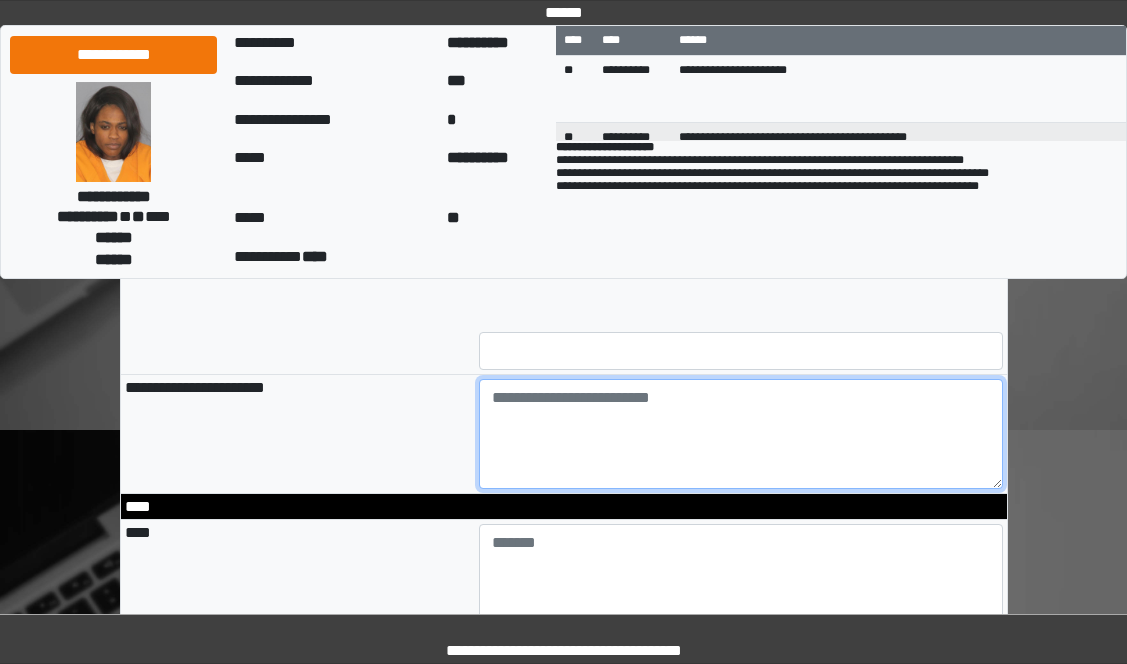 click at bounding box center (741, 434) 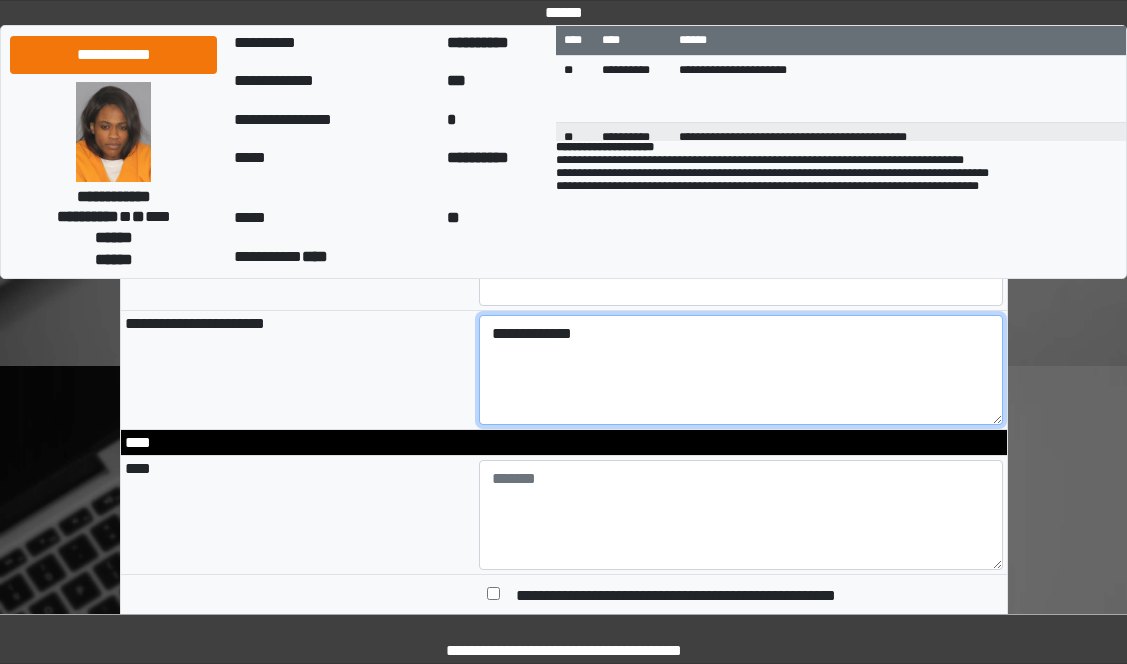 scroll, scrollTop: 1800, scrollLeft: 0, axis: vertical 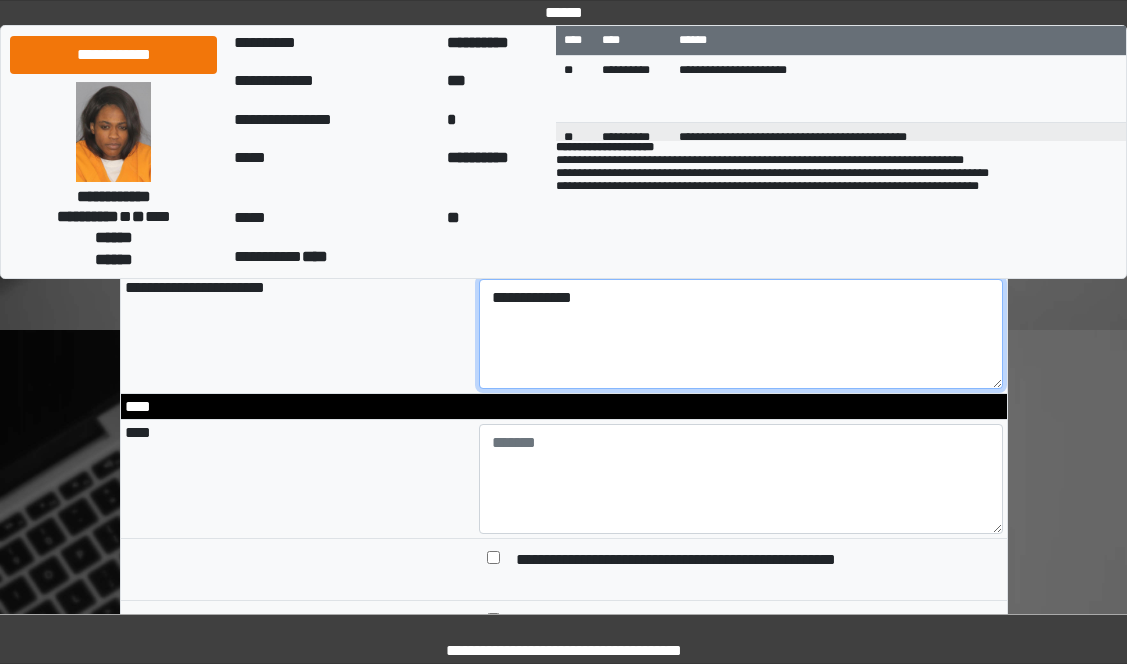 click on "**********" at bounding box center [741, 334] 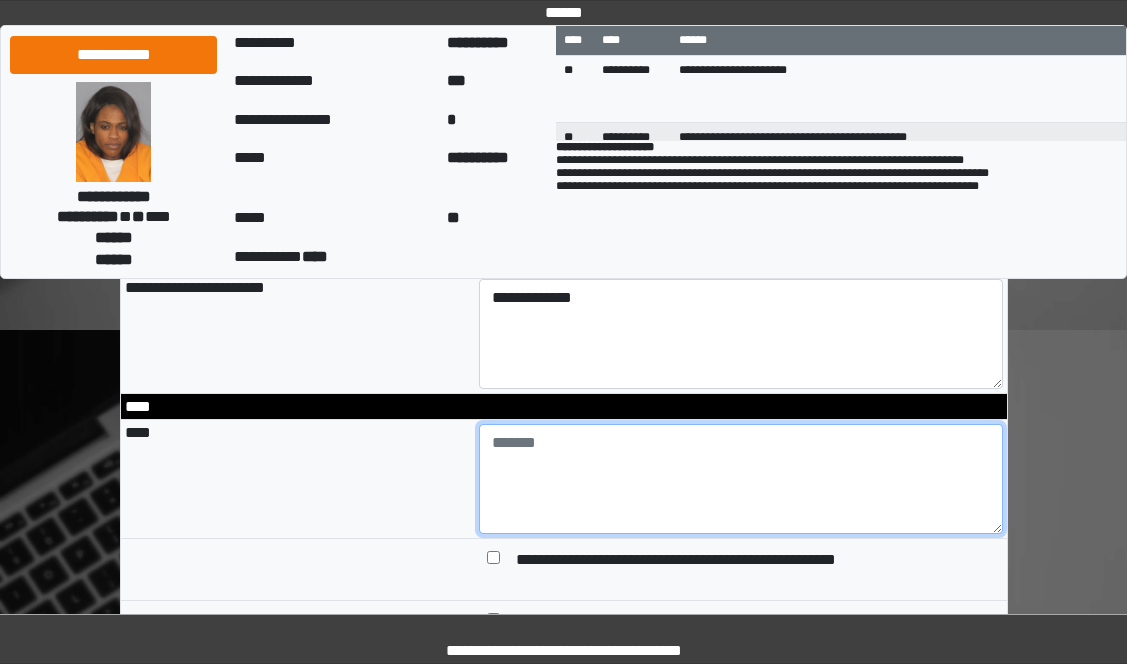 click at bounding box center (741, 479) 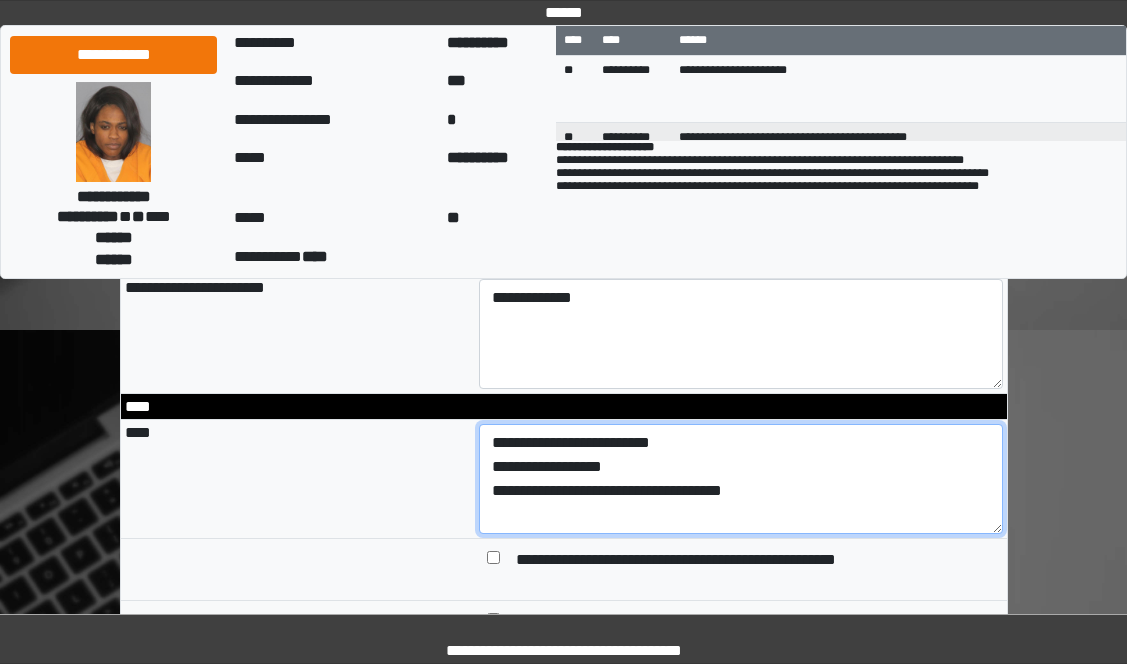 click on "**********" at bounding box center (741, 479) 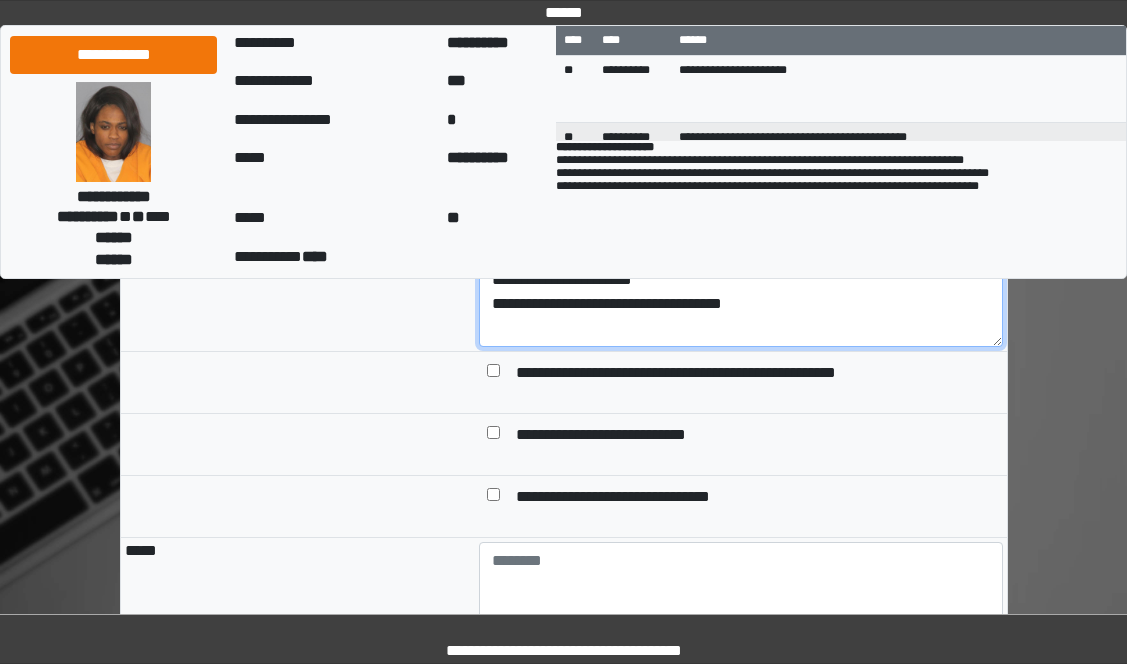 scroll, scrollTop: 2000, scrollLeft: 0, axis: vertical 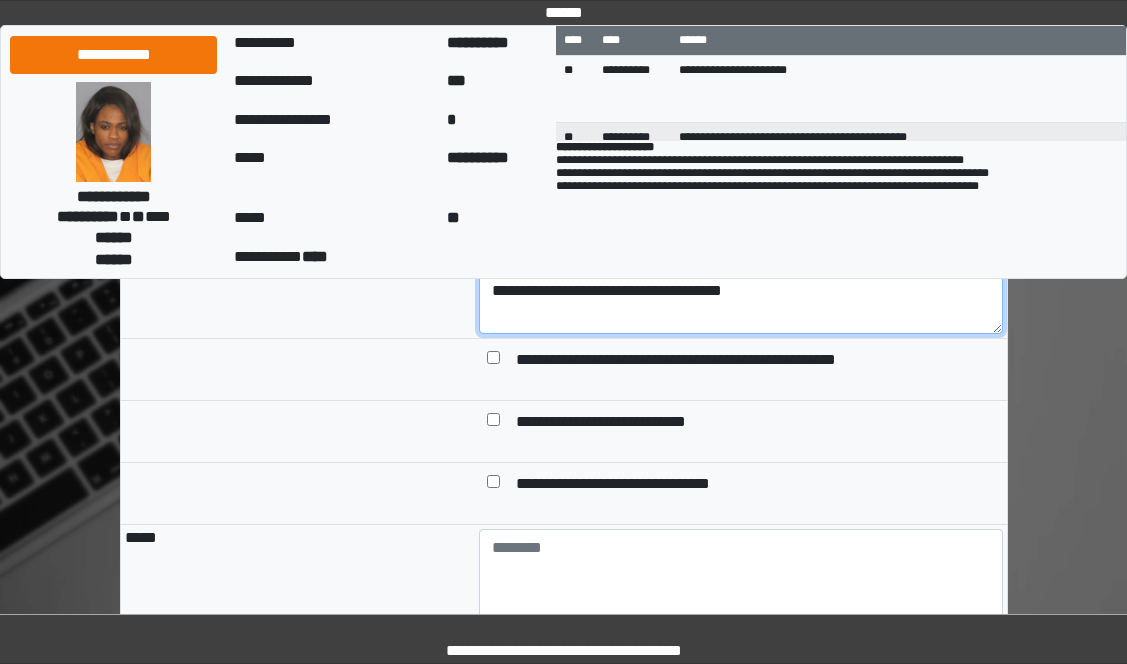 click on "**********" at bounding box center [741, 279] 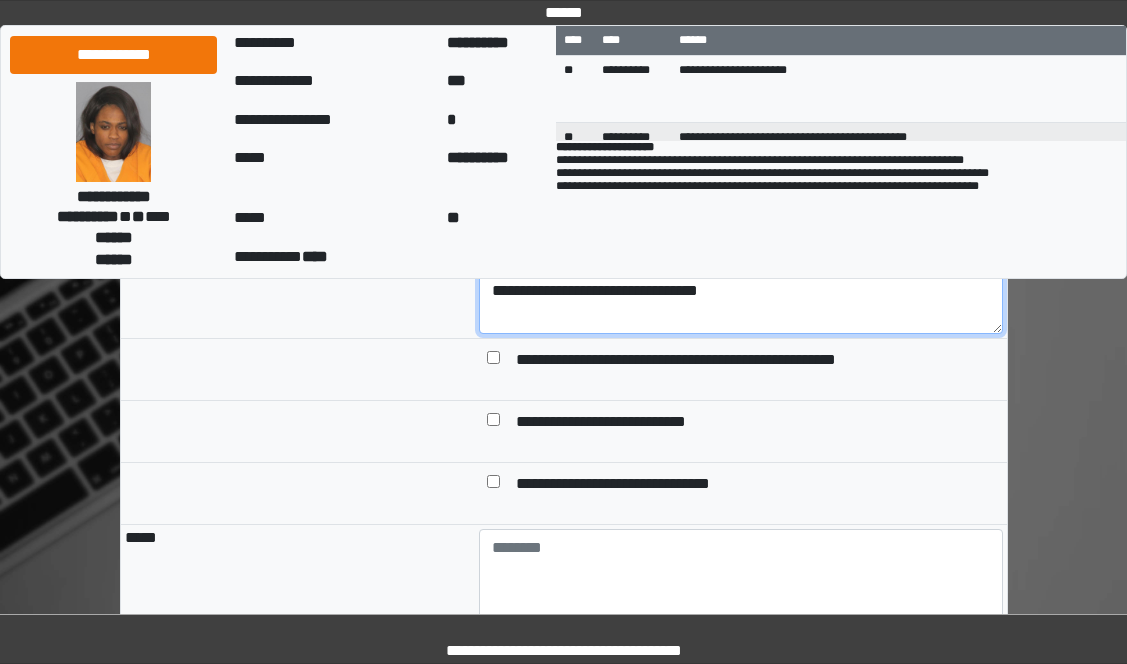 click on "**********" at bounding box center (741, 279) 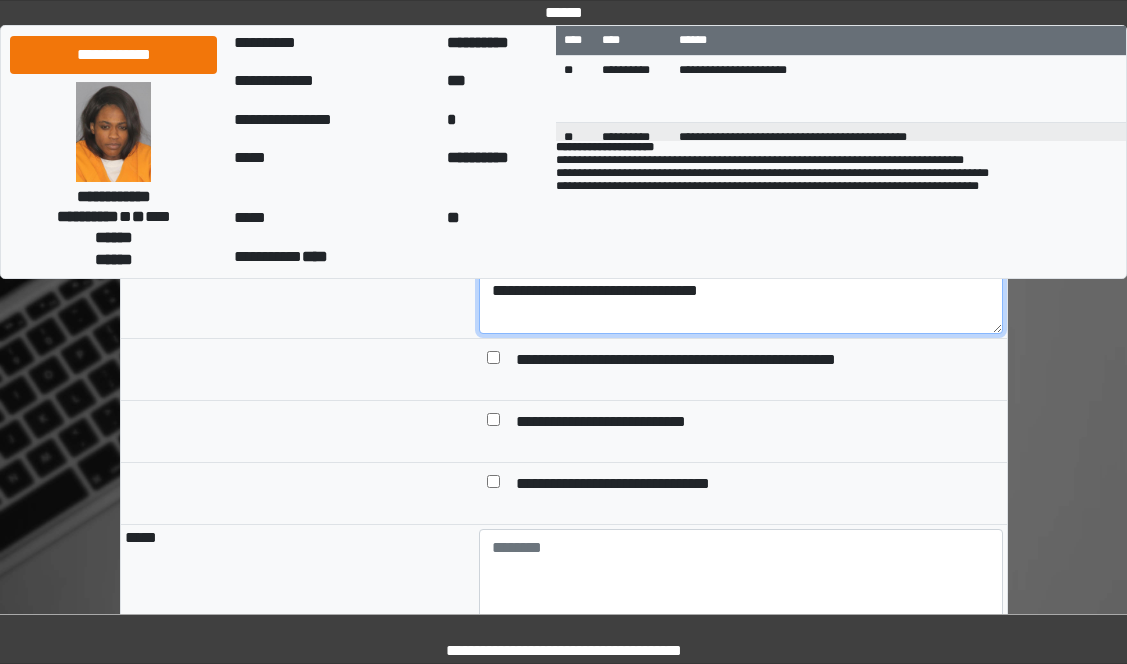 click on "**********" at bounding box center (741, 279) 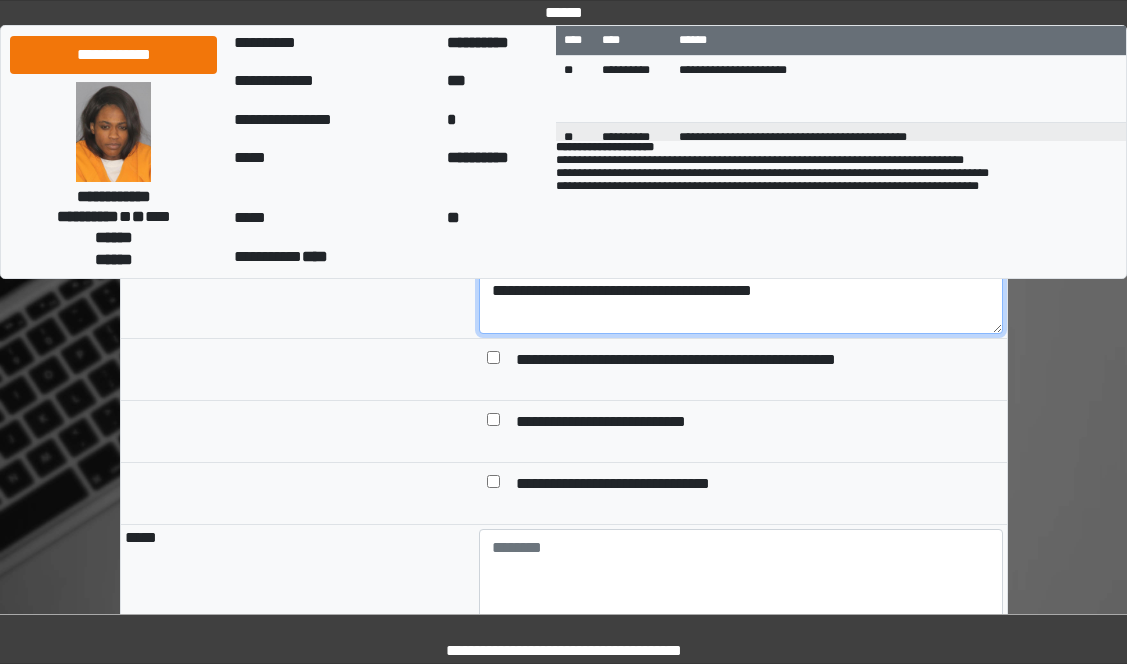 type on "**********" 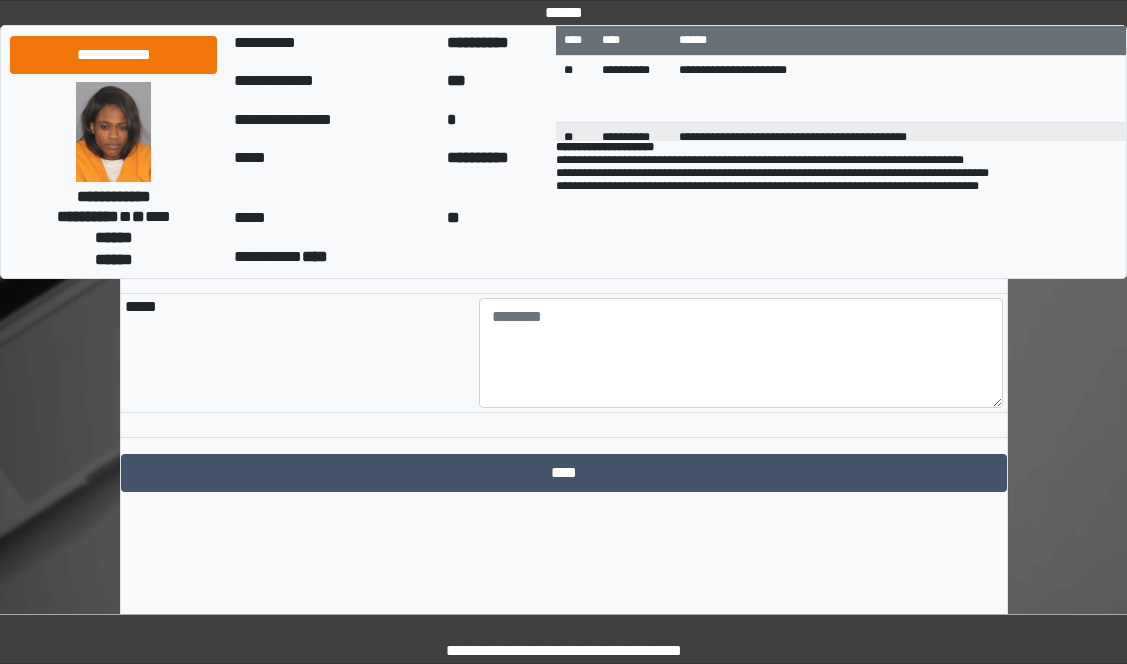 scroll, scrollTop: 2257, scrollLeft: 0, axis: vertical 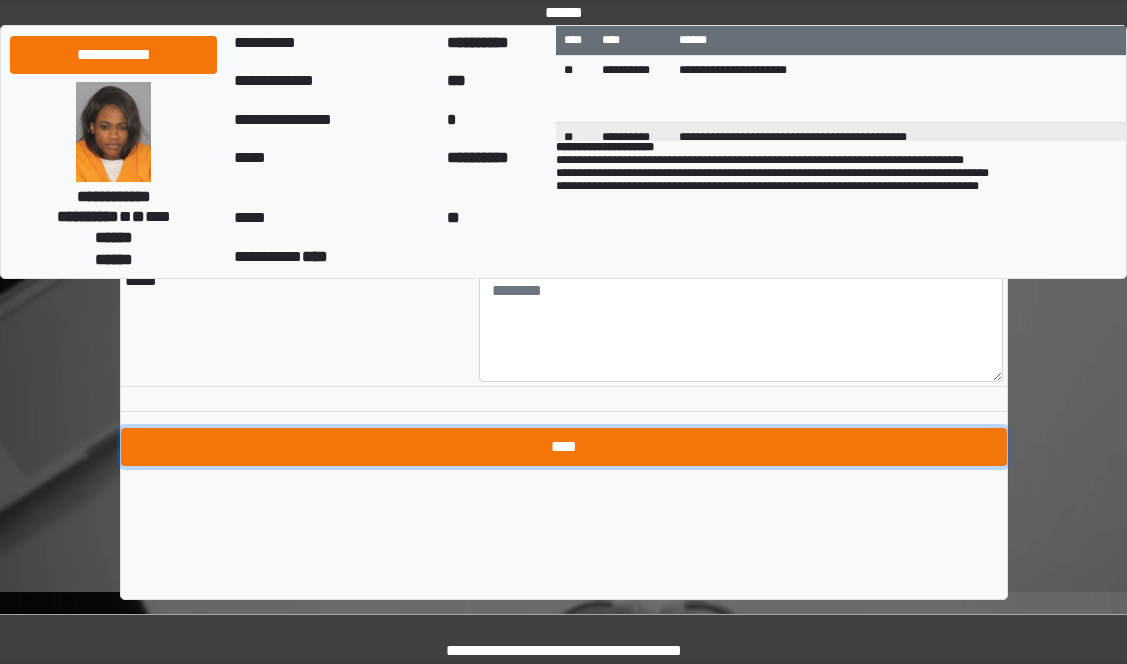 click on "****" at bounding box center [564, 447] 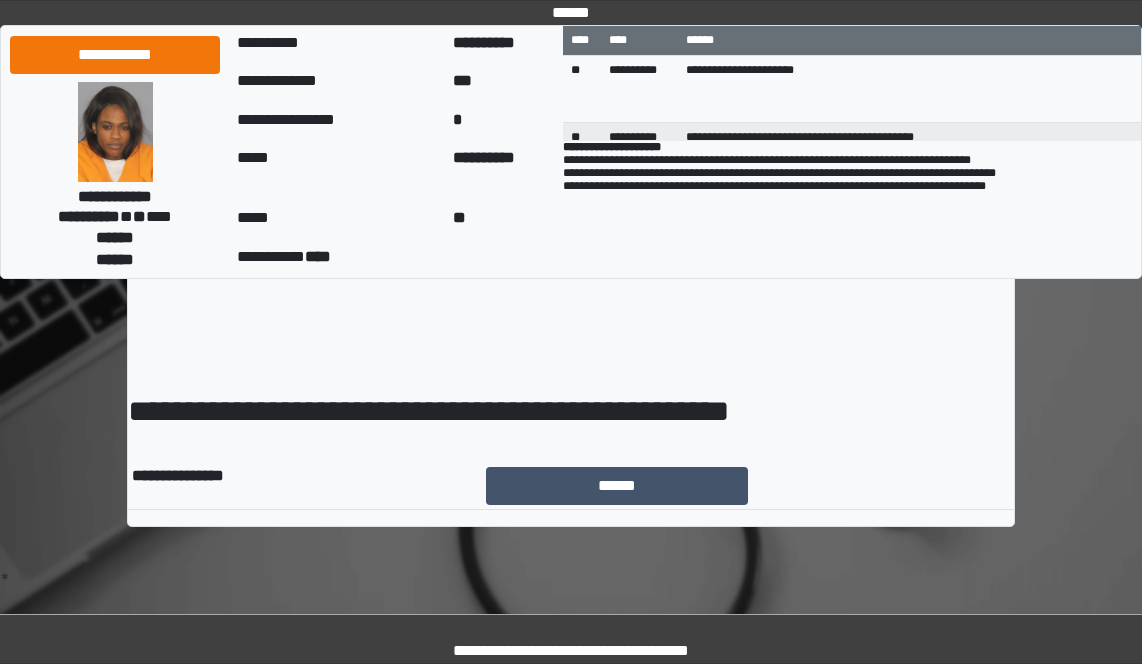scroll, scrollTop: 0, scrollLeft: 0, axis: both 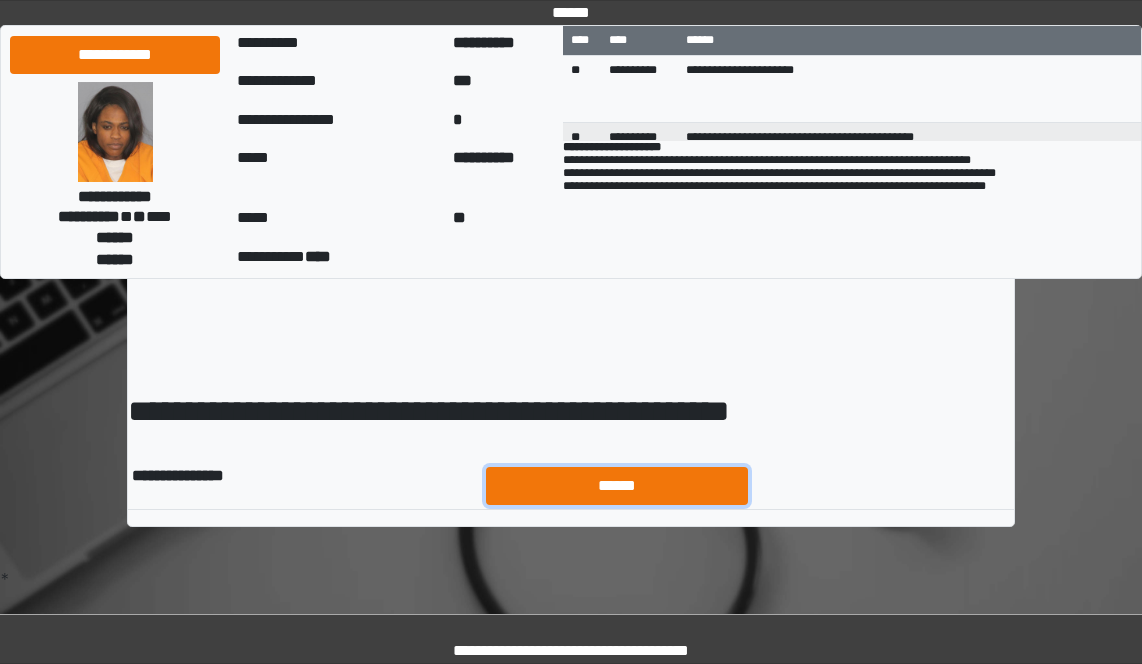 click on "******" at bounding box center (617, 486) 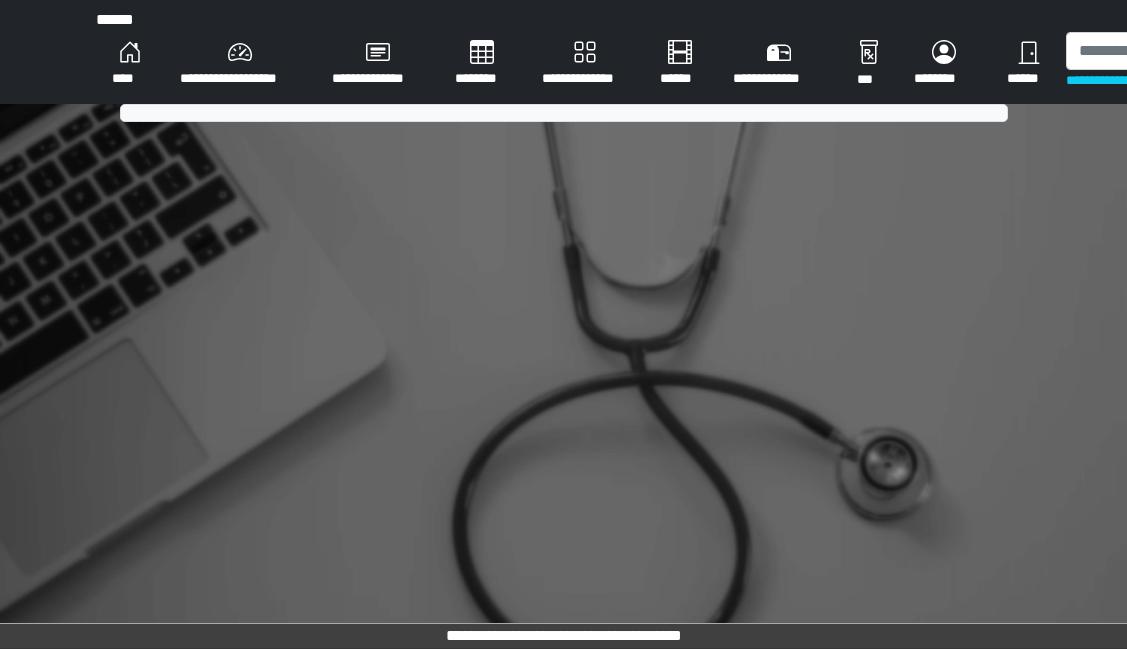 scroll, scrollTop: 0, scrollLeft: 0, axis: both 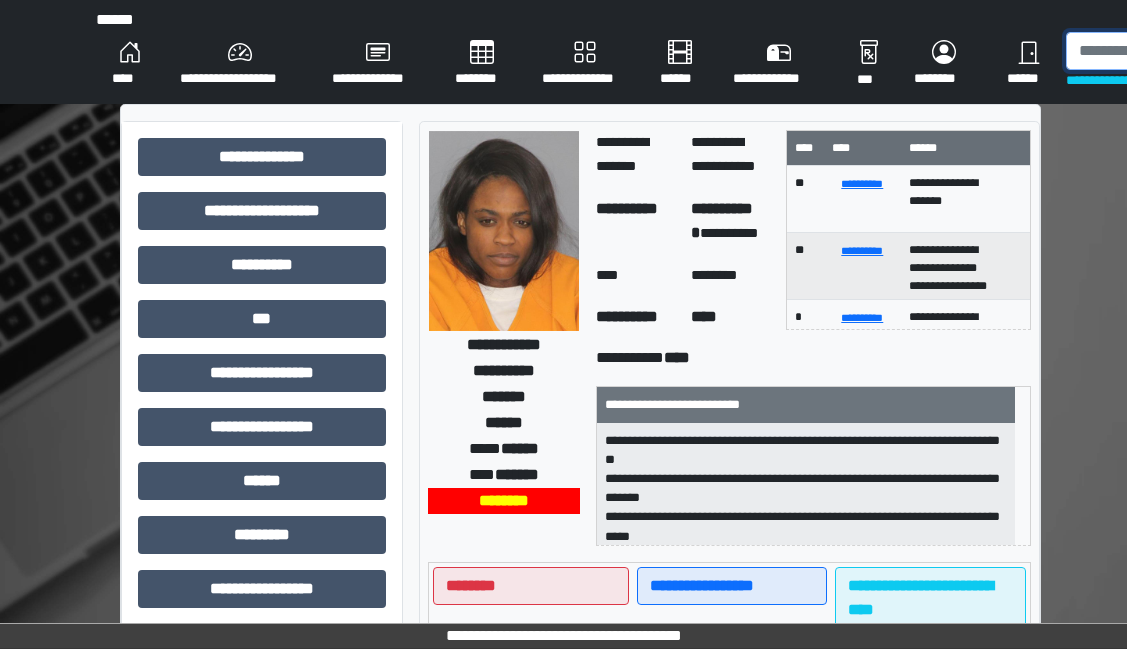 click at bounding box center (1169, 51) 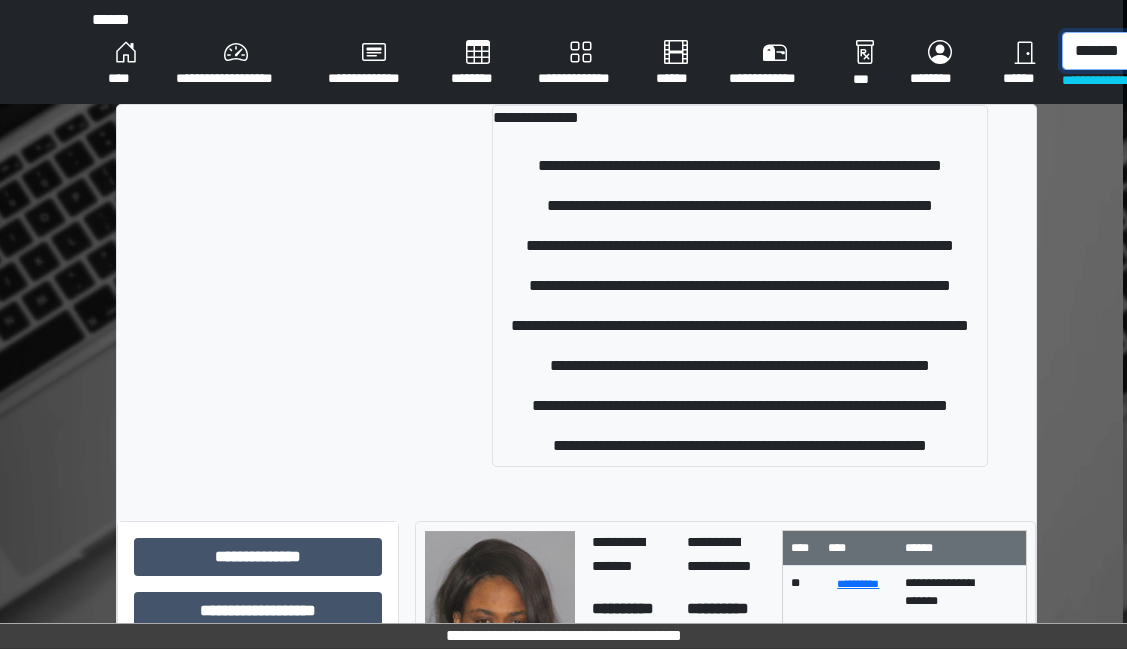 scroll, scrollTop: 0, scrollLeft: 13, axis: horizontal 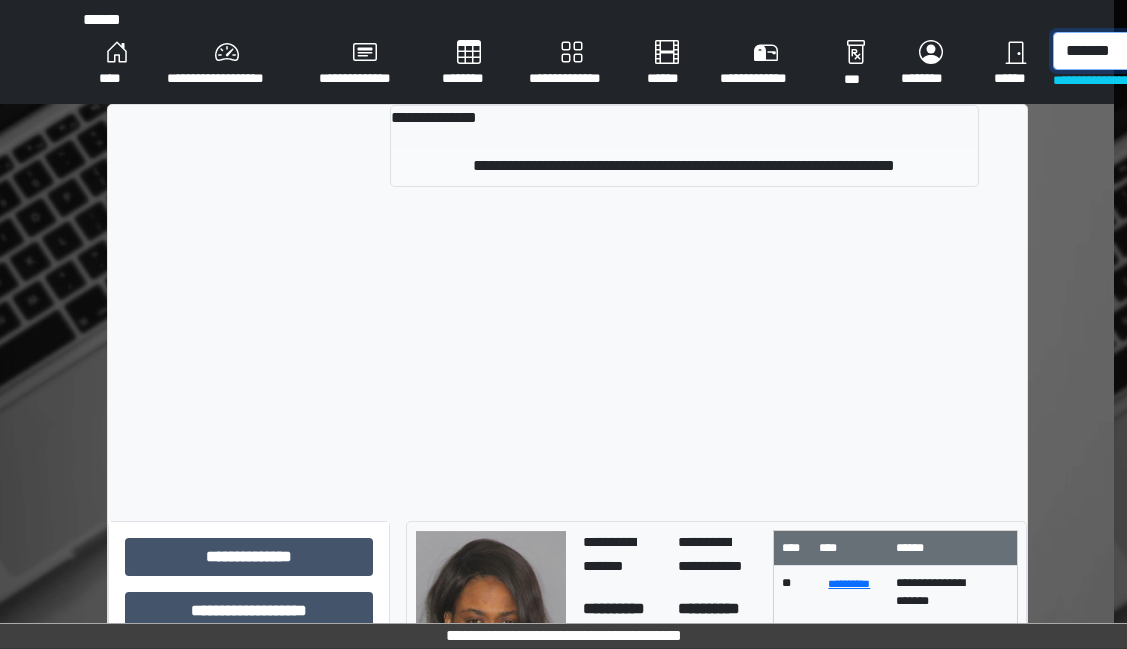 type on "*******" 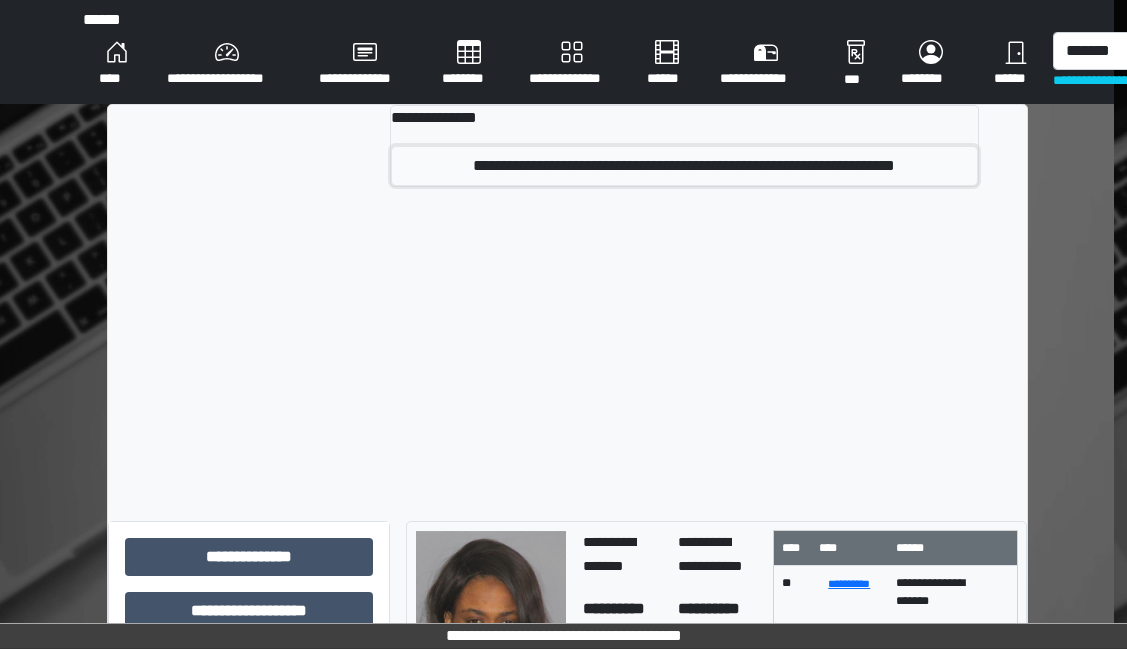 click on "**********" at bounding box center [684, 166] 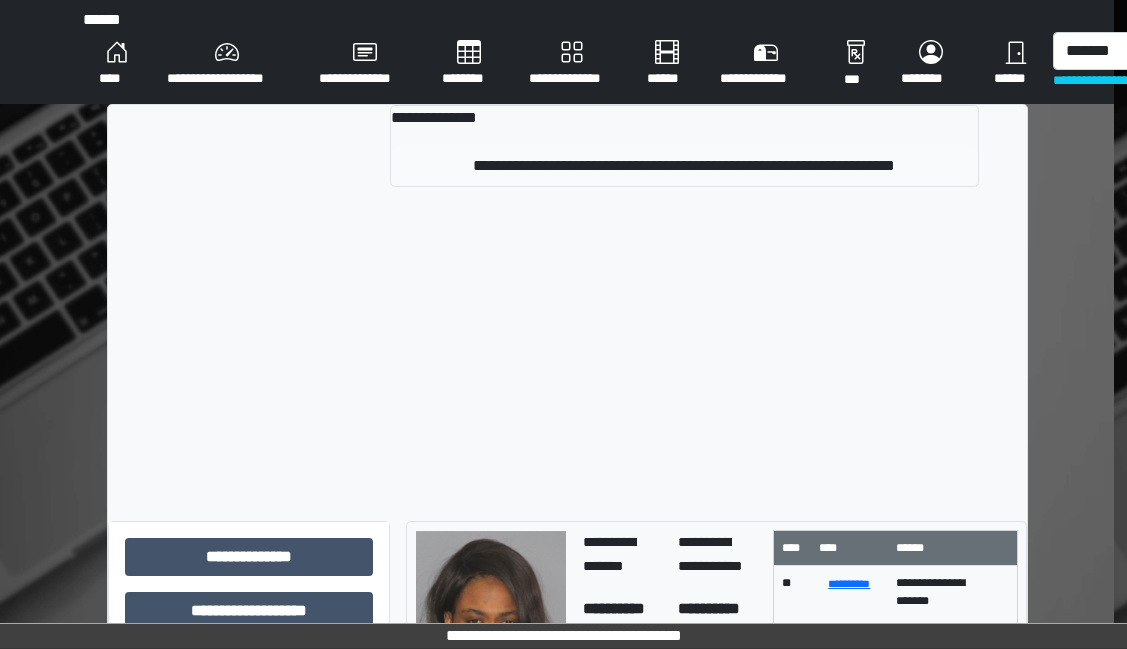 type 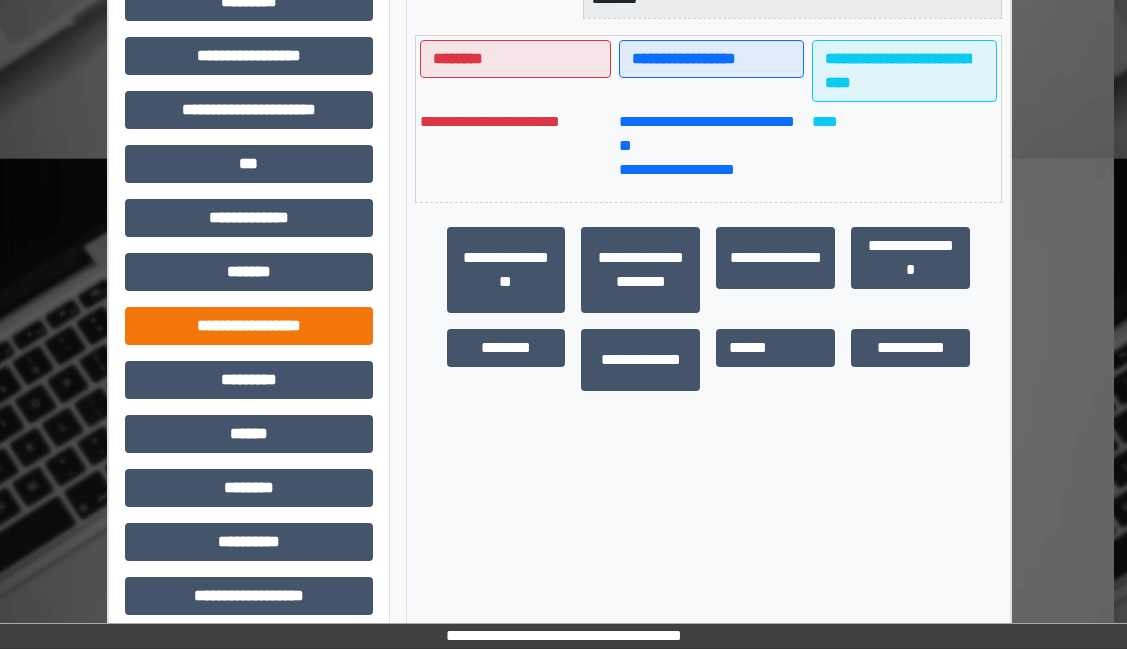 scroll, scrollTop: 549, scrollLeft: 13, axis: both 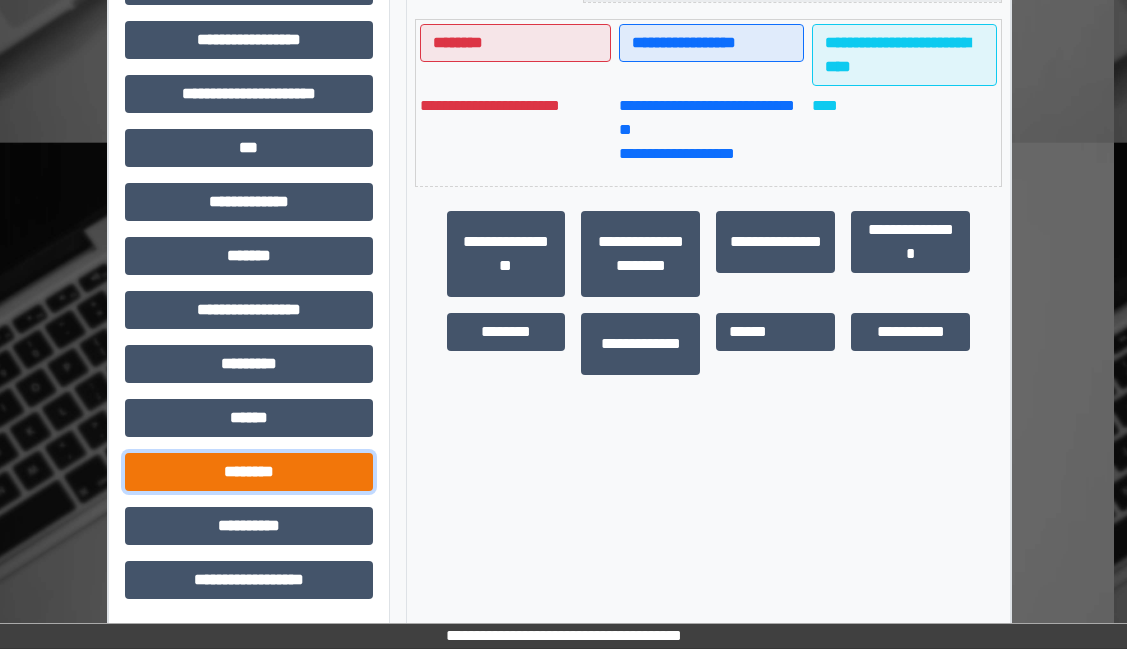 click on "********" at bounding box center [249, 472] 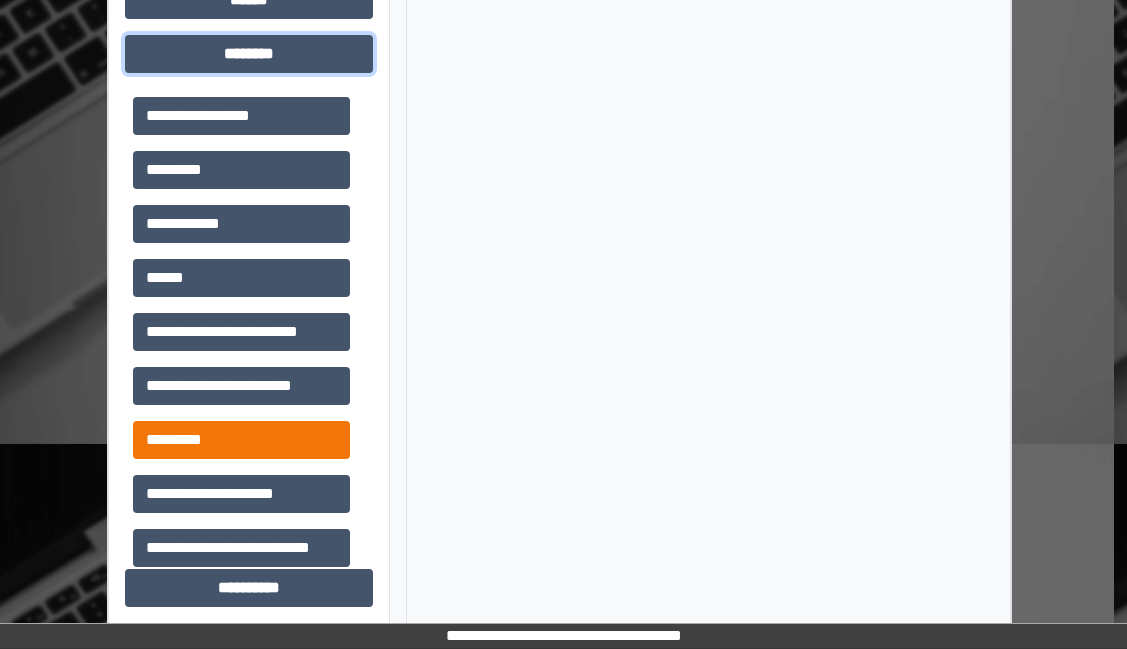 scroll, scrollTop: 1029, scrollLeft: 13, axis: both 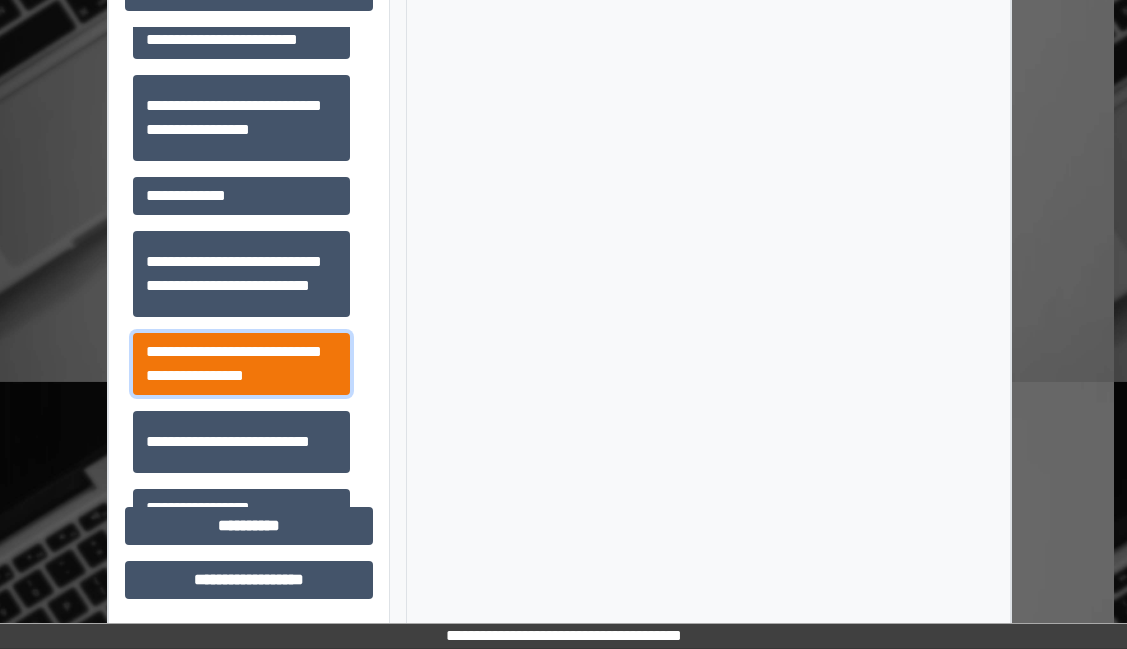 drag, startPoint x: 257, startPoint y: 355, endPoint x: 314, endPoint y: 344, distance: 58.0517 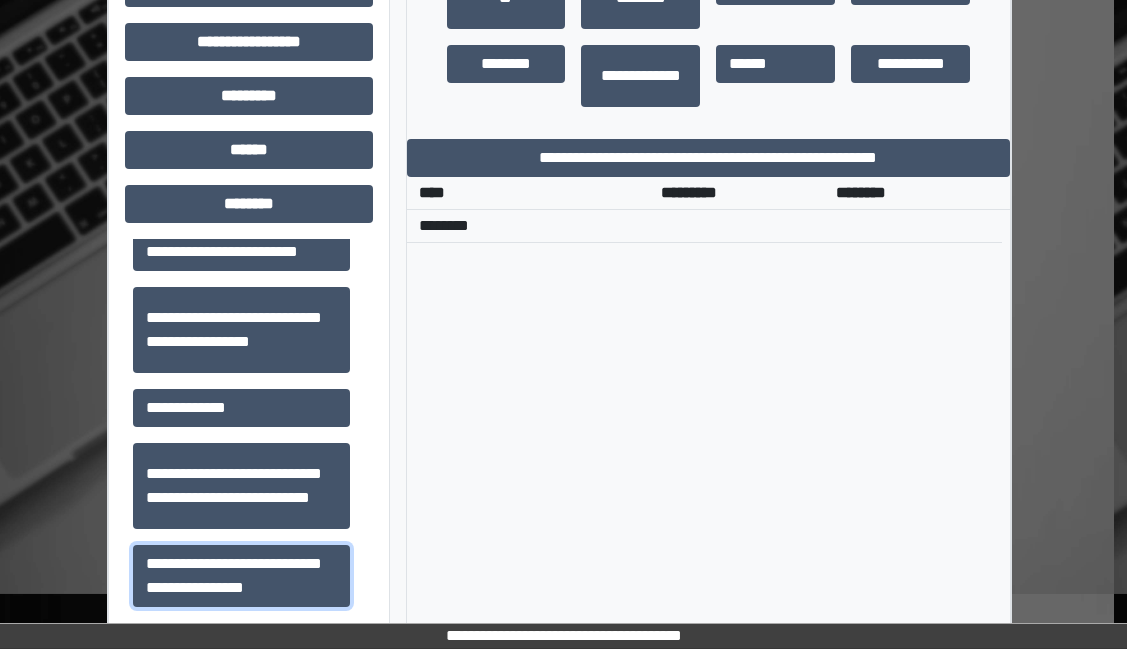 scroll, scrollTop: 729, scrollLeft: 13, axis: both 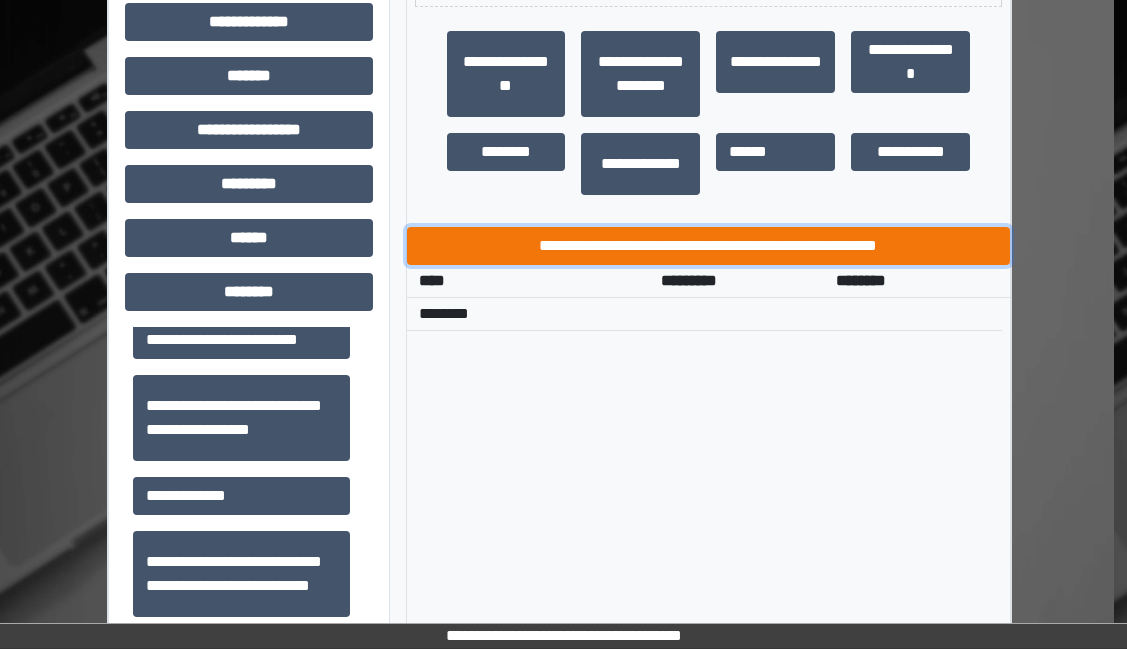 click on "**********" at bounding box center [709, 246] 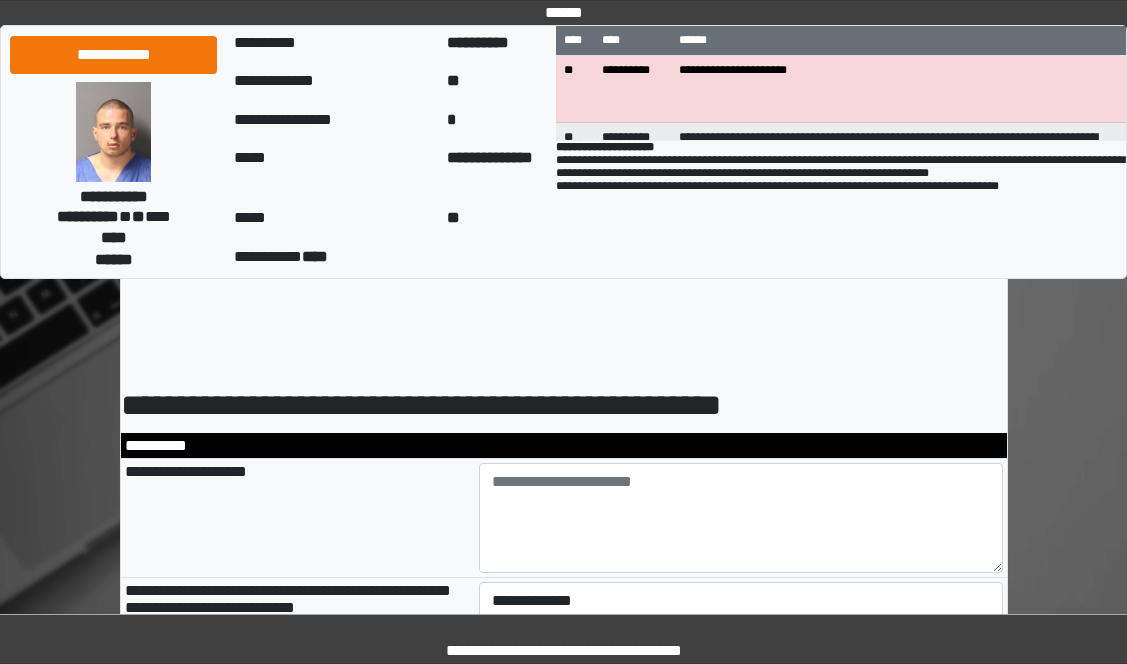 scroll, scrollTop: 100, scrollLeft: 0, axis: vertical 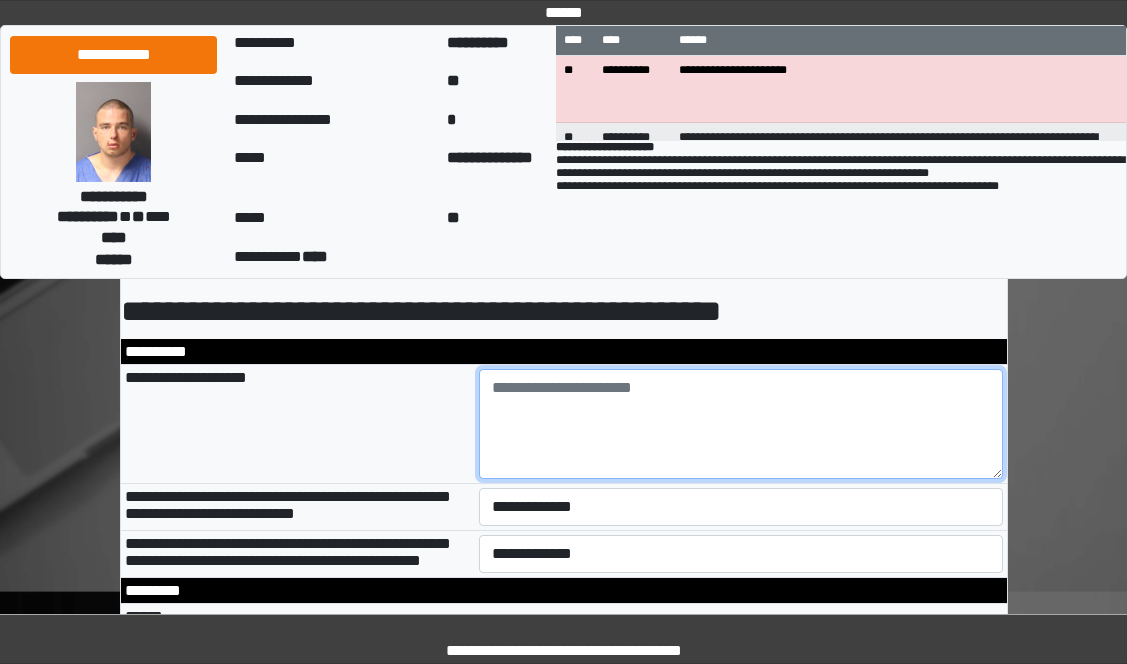 click at bounding box center [741, 424] 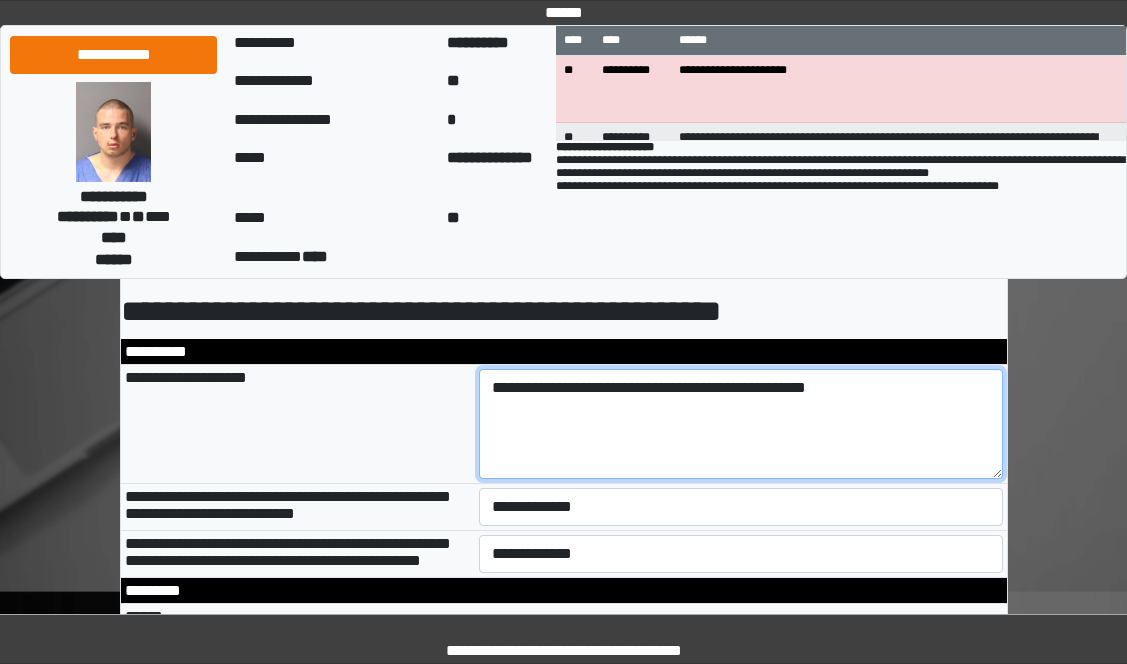 click on "**********" at bounding box center (741, 424) 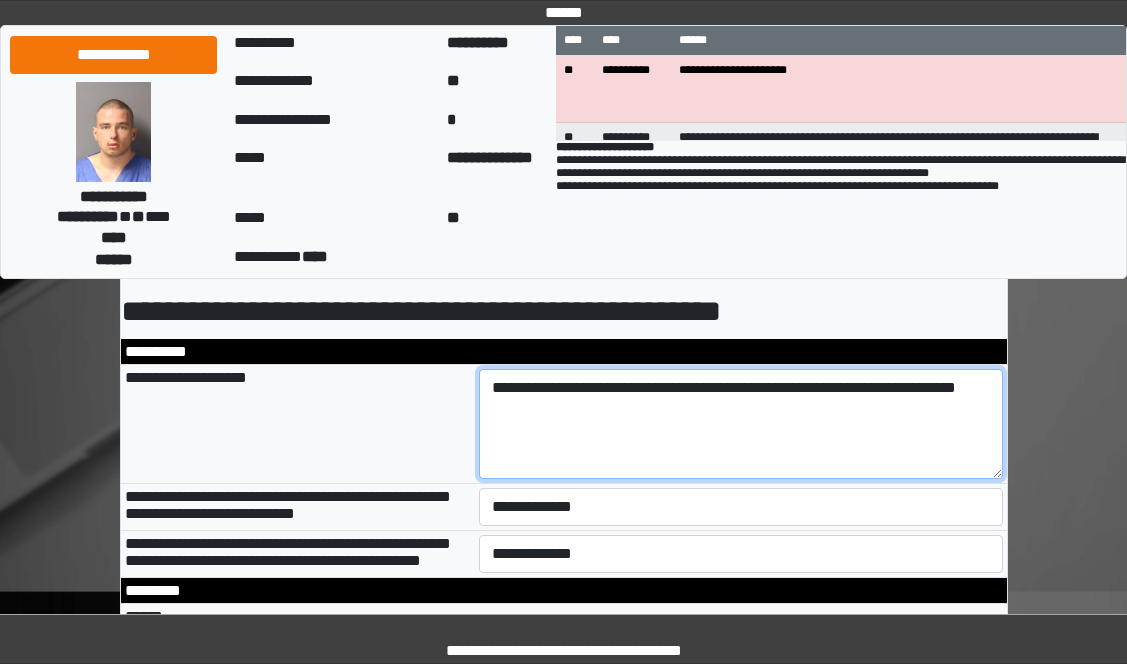 type on "**********" 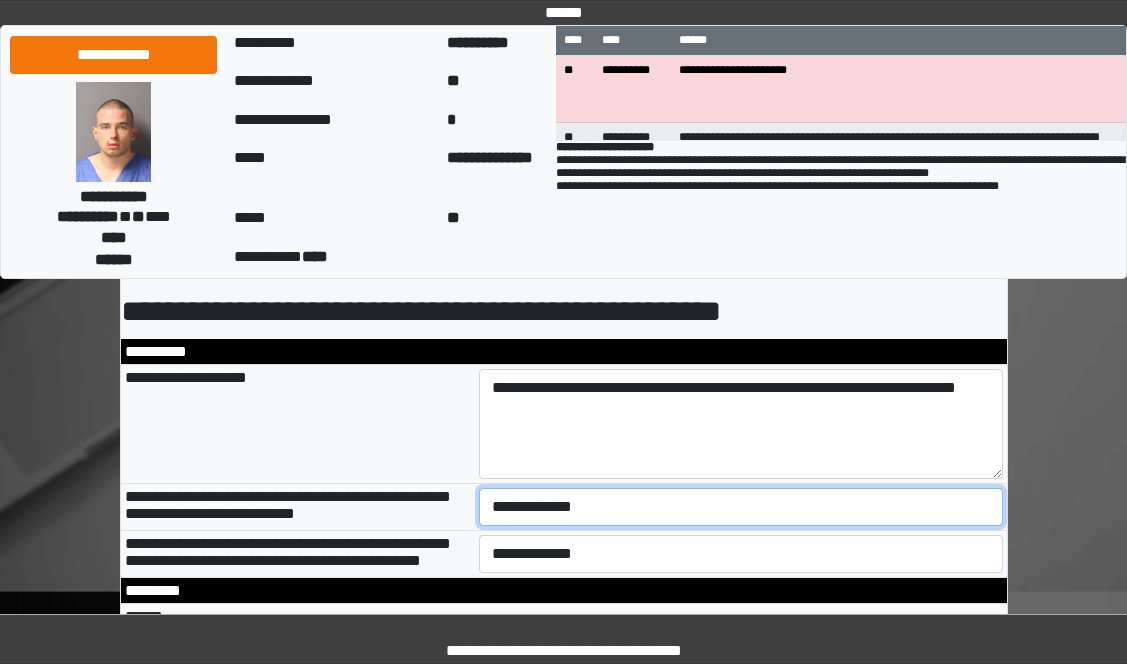 click on "**********" at bounding box center (741, 507) 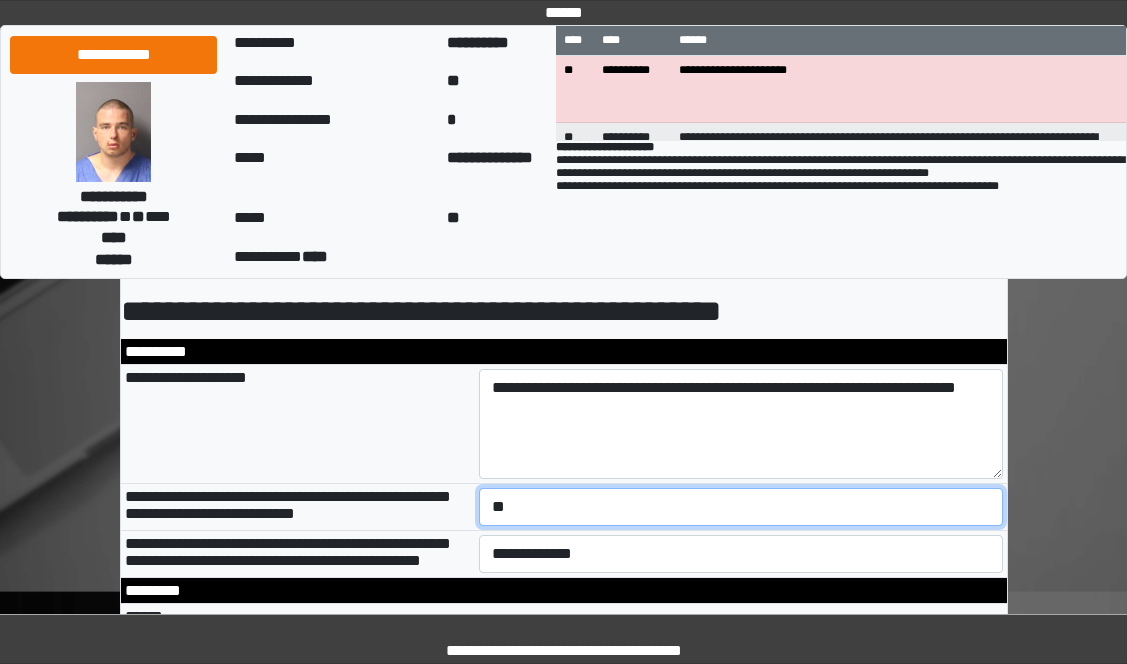 click on "**********" at bounding box center (741, 507) 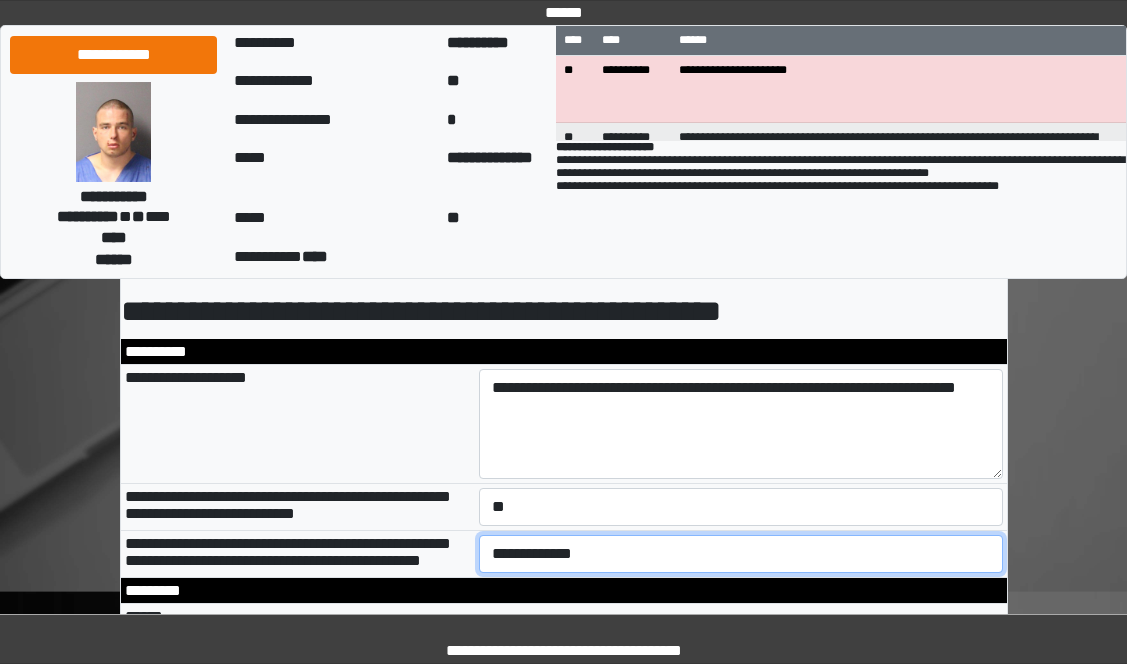 click on "**********" at bounding box center [741, 554] 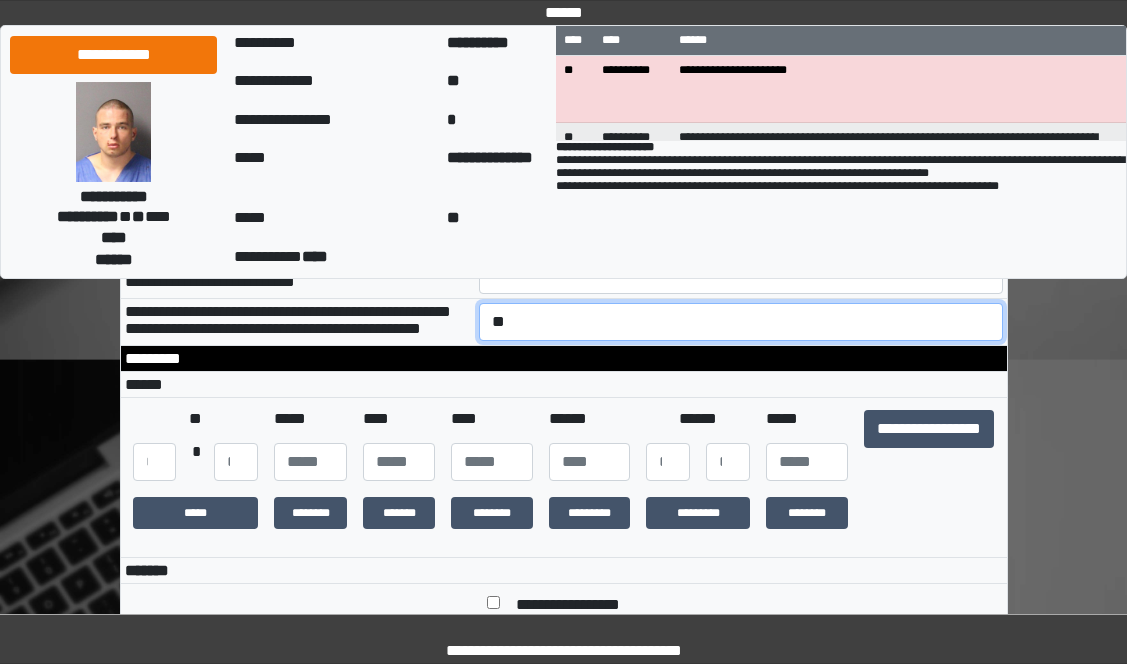 scroll, scrollTop: 400, scrollLeft: 0, axis: vertical 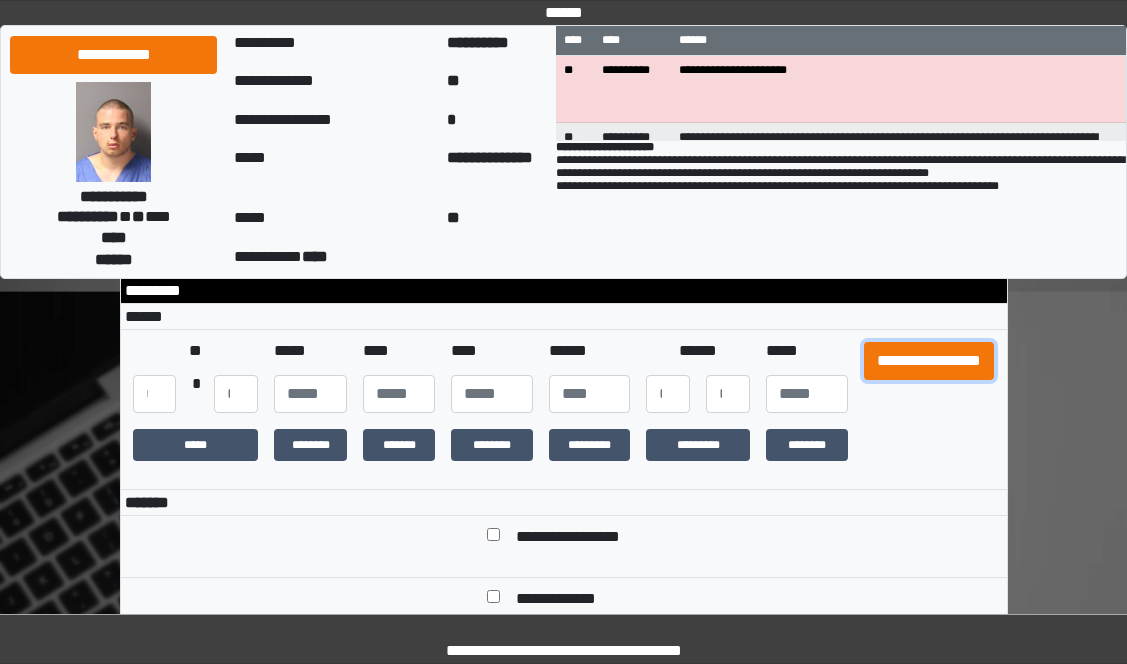 click on "**********" at bounding box center (929, 361) 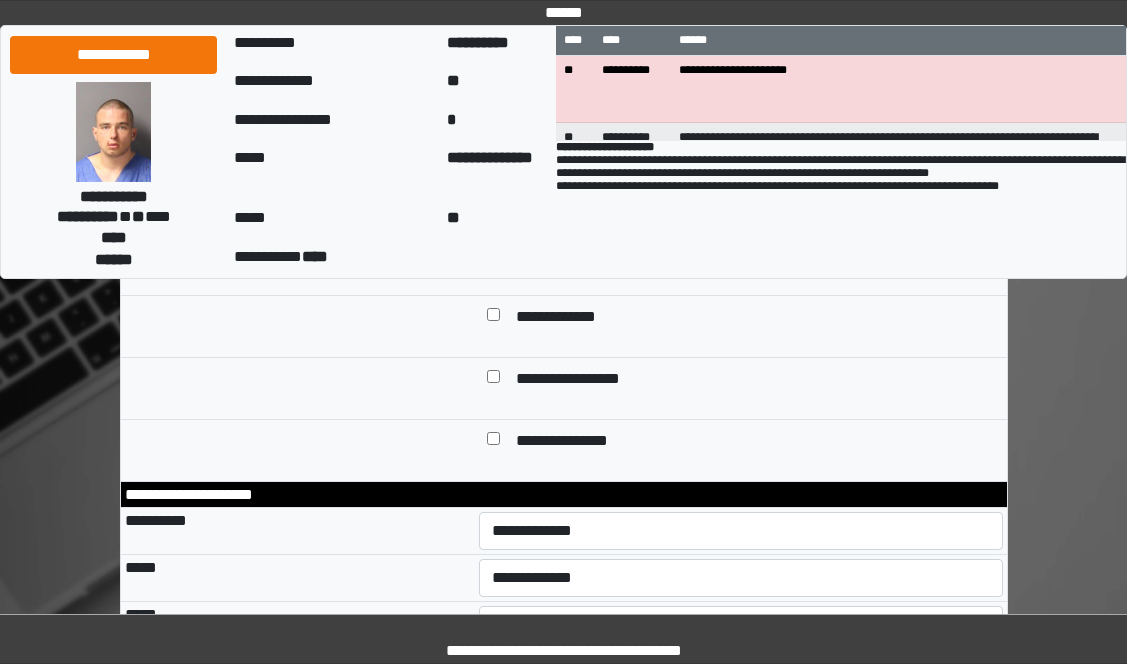 scroll, scrollTop: 700, scrollLeft: 0, axis: vertical 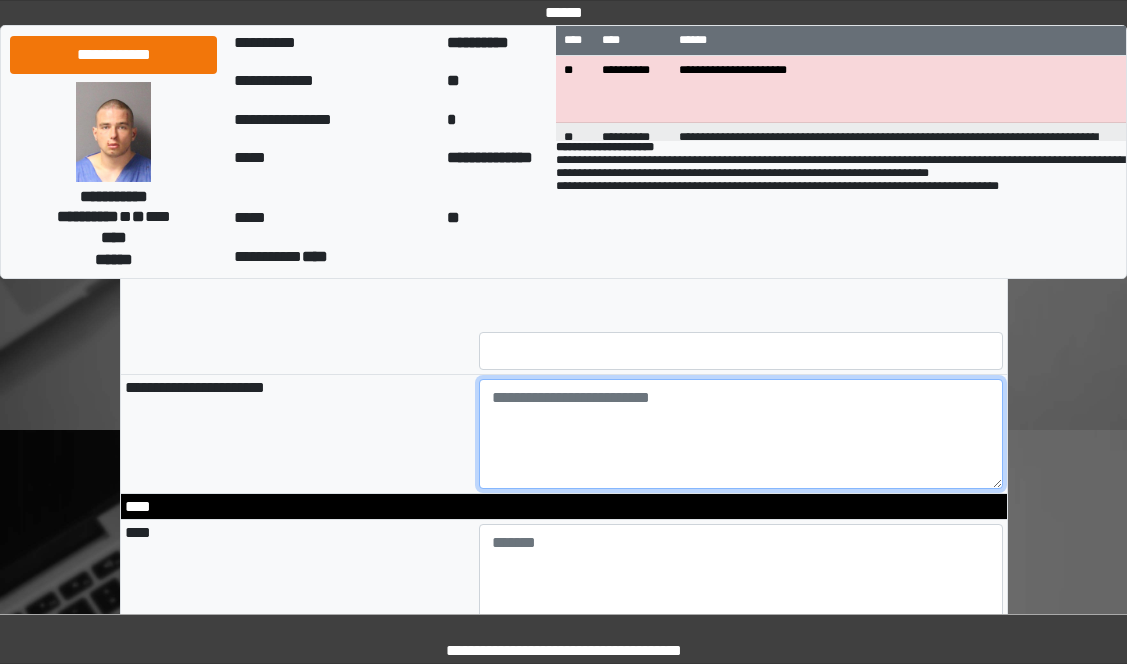 click at bounding box center (741, 434) 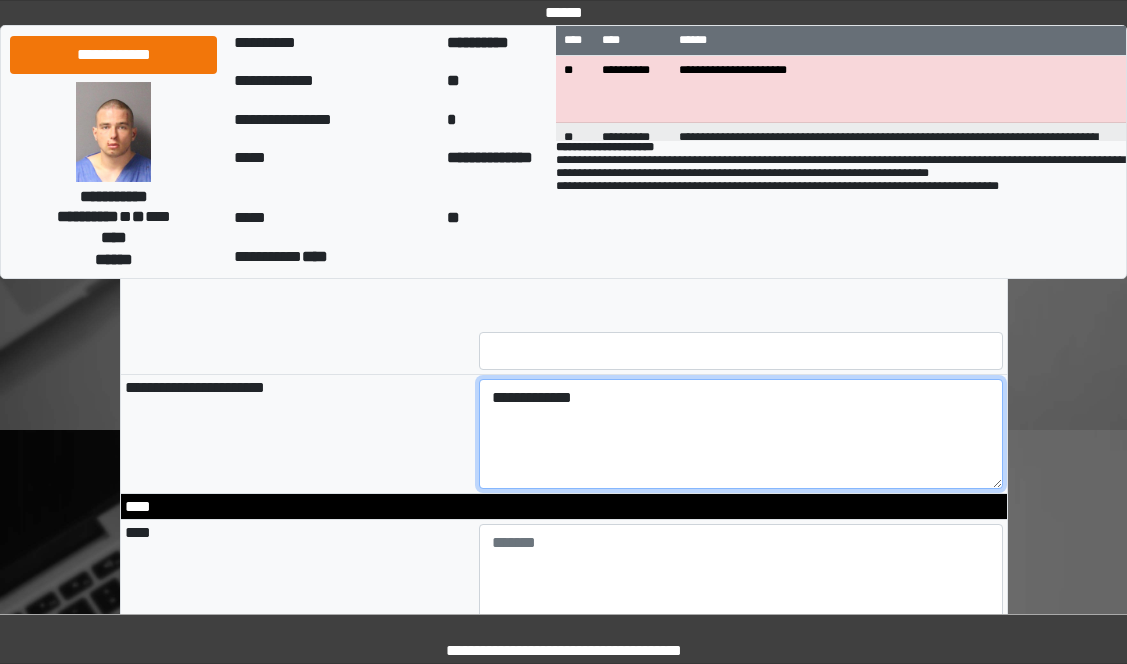 click on "**********" at bounding box center (741, 434) 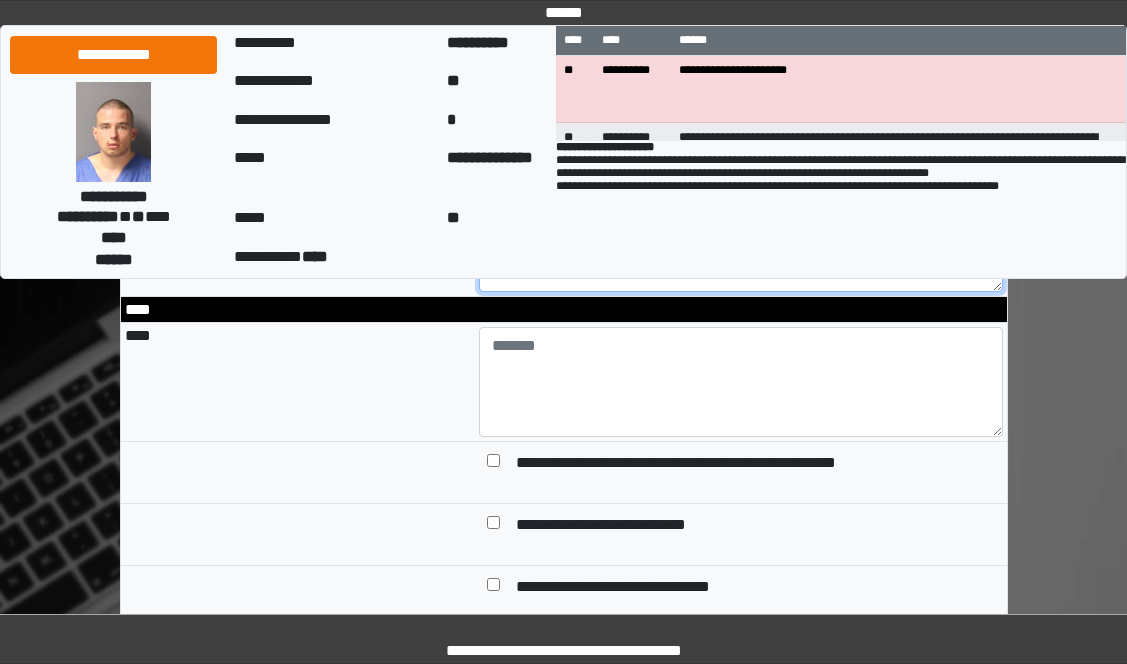 scroll, scrollTop: 1900, scrollLeft: 0, axis: vertical 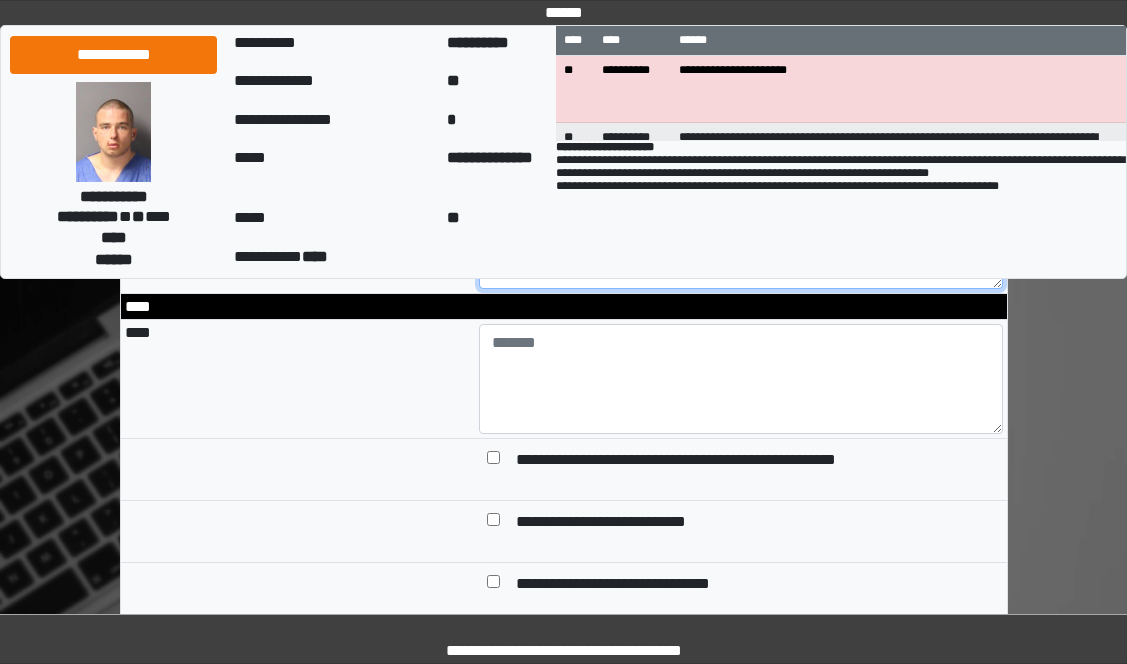 type on "**********" 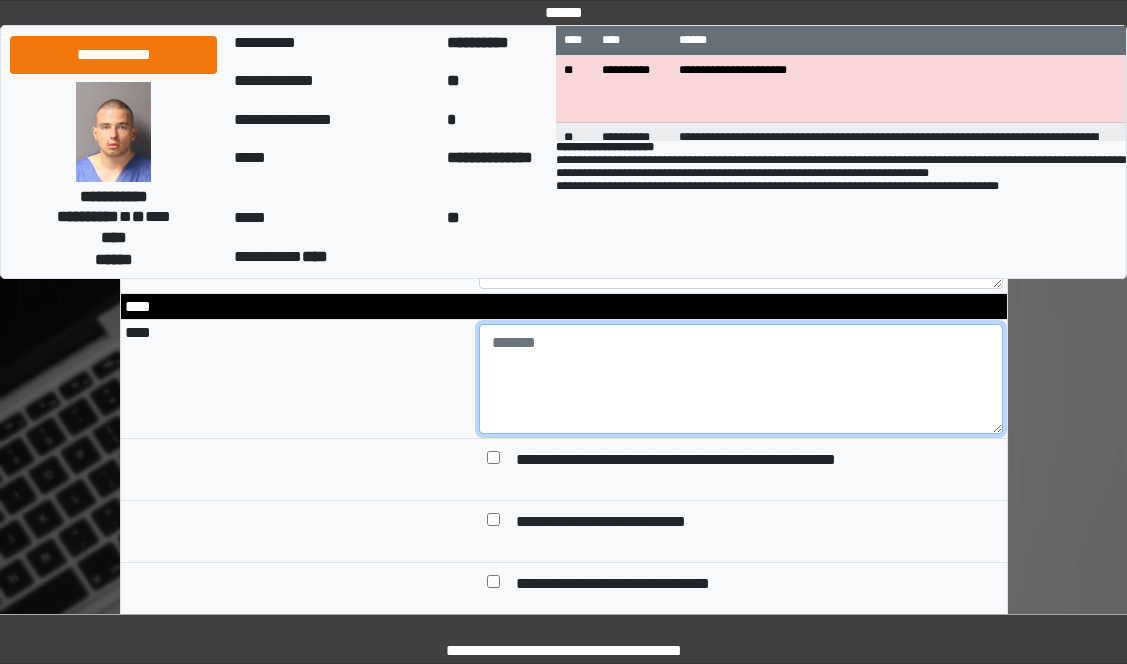 click at bounding box center (741, 379) 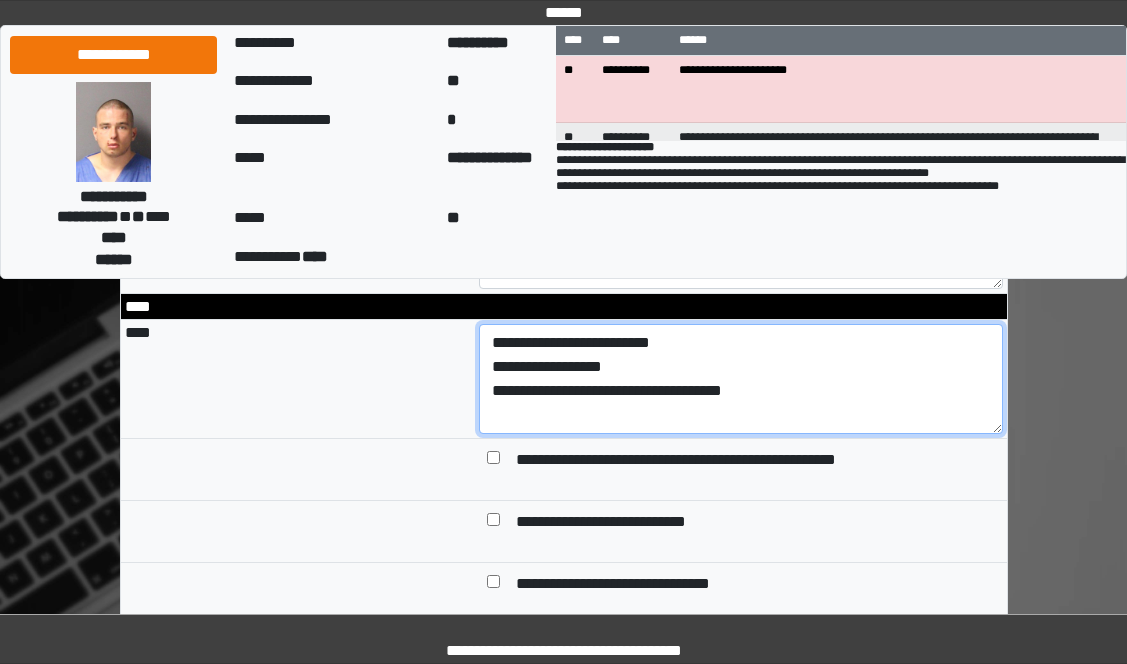 click on "**********" at bounding box center (741, 379) 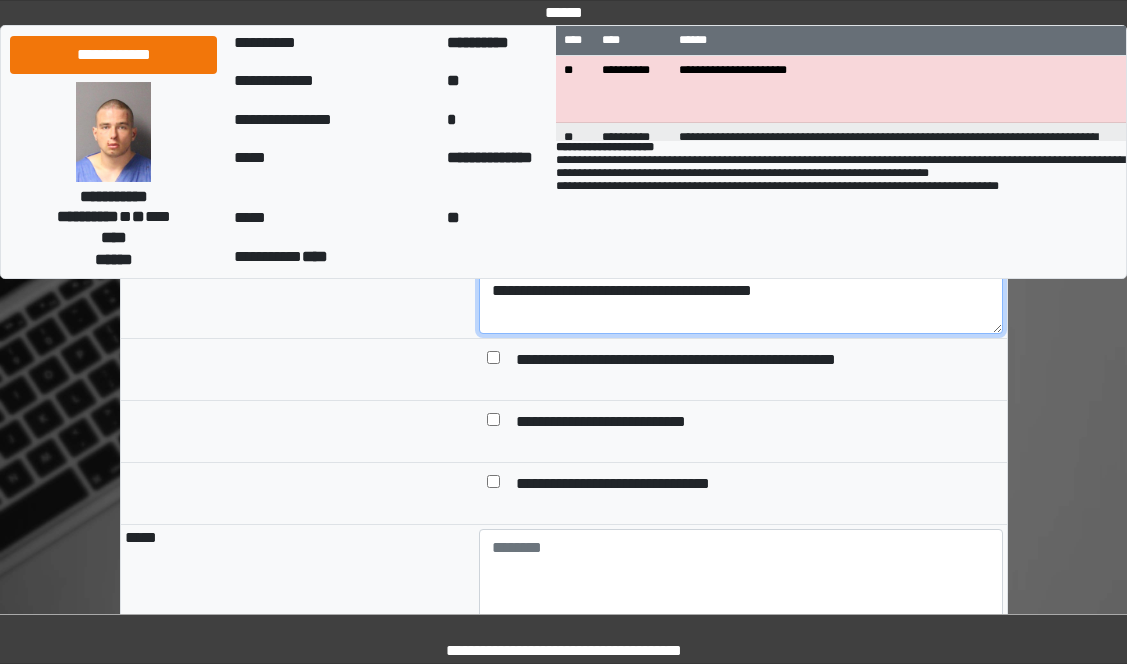 scroll, scrollTop: 2100, scrollLeft: 0, axis: vertical 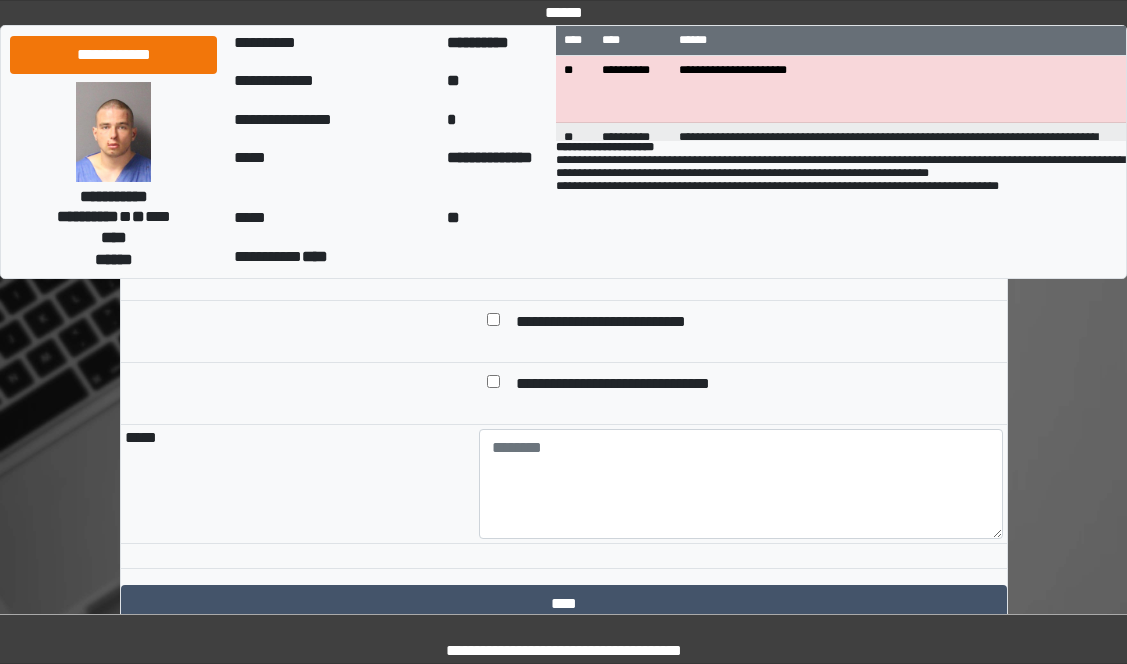 type on "**********" 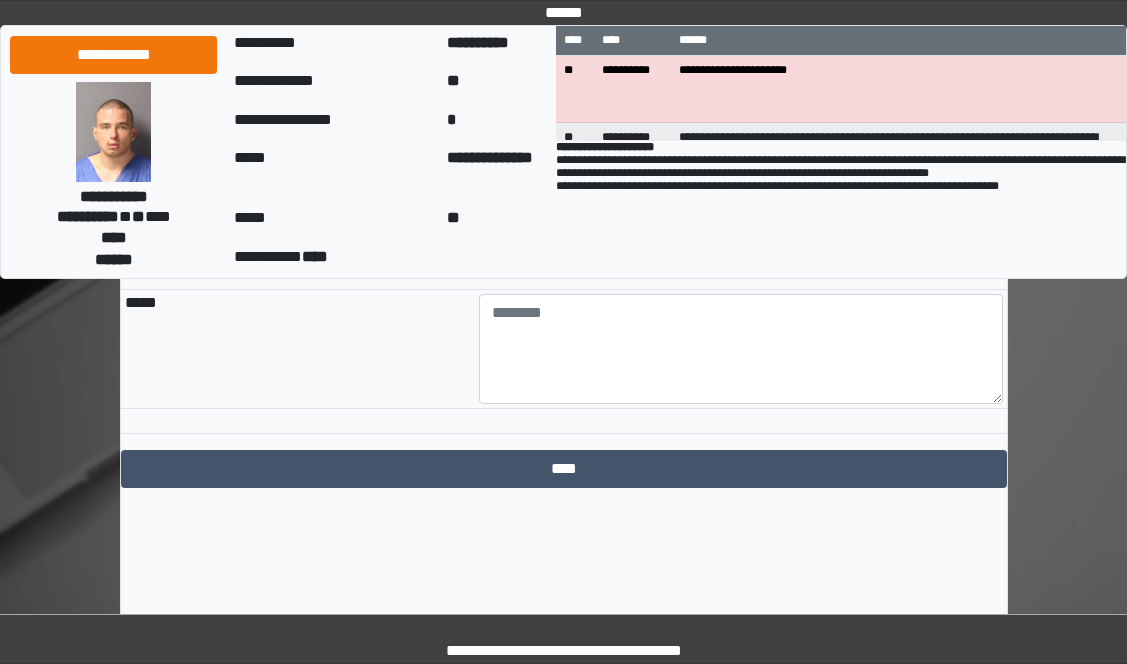 scroll, scrollTop: 2257, scrollLeft: 0, axis: vertical 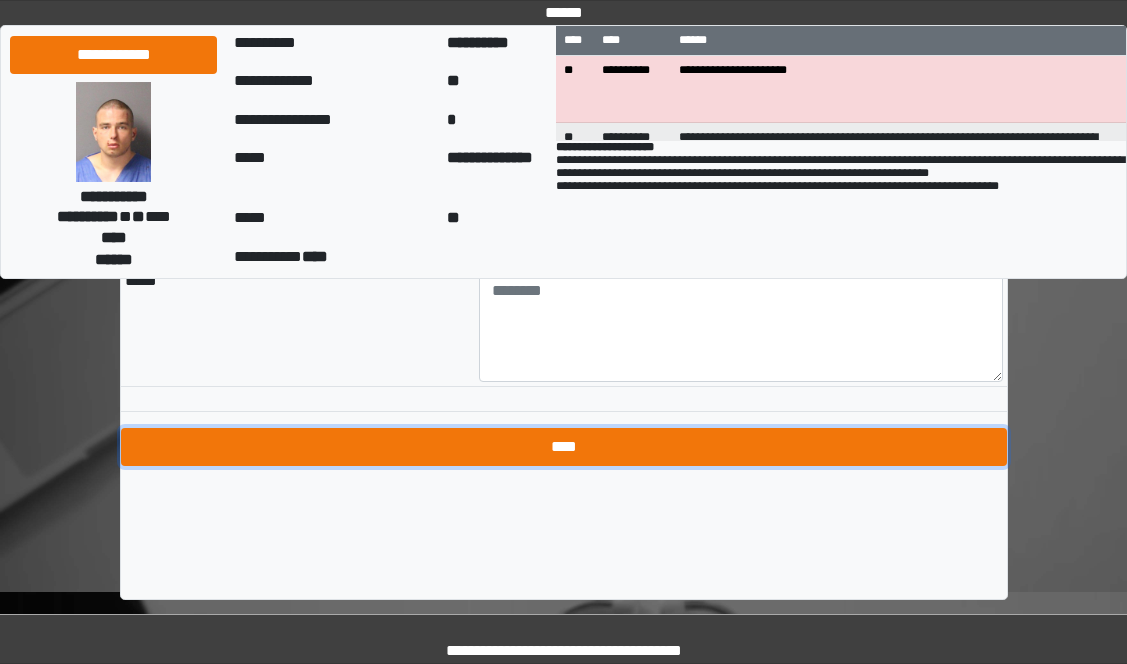 click on "****" at bounding box center (564, 447) 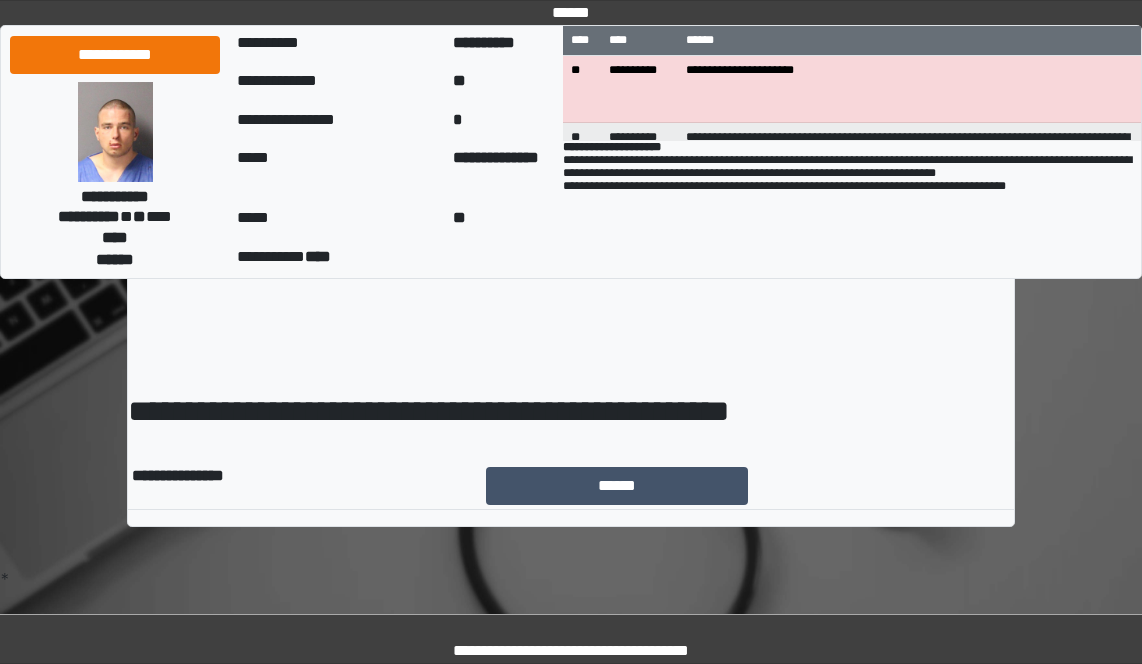 scroll, scrollTop: 0, scrollLeft: 0, axis: both 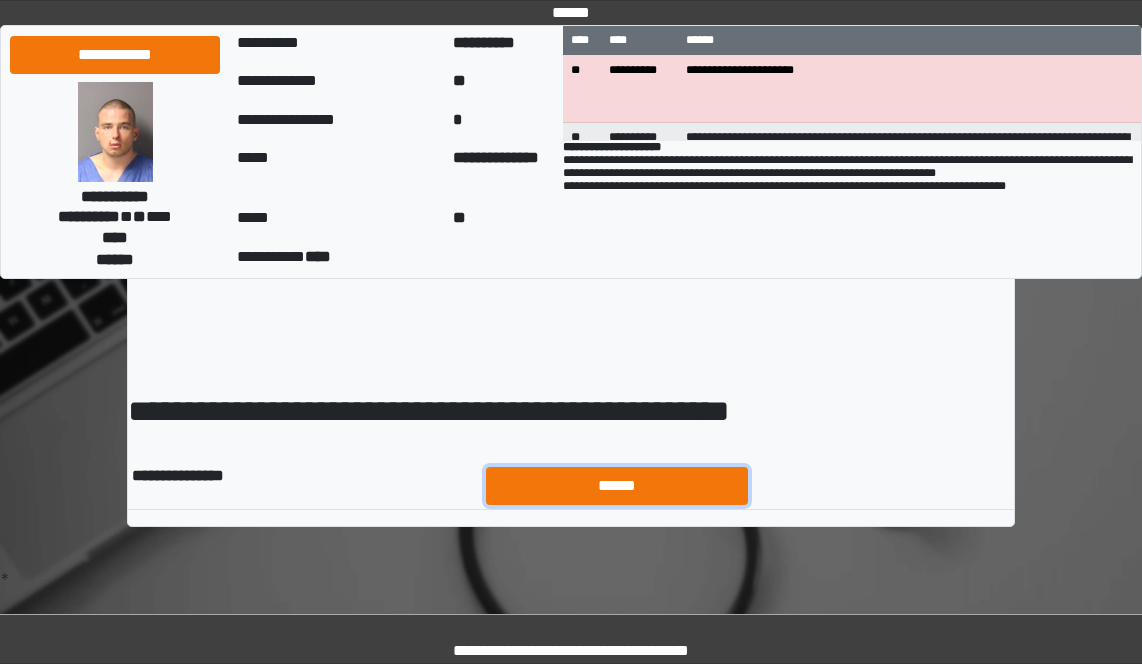 click on "******" at bounding box center [617, 486] 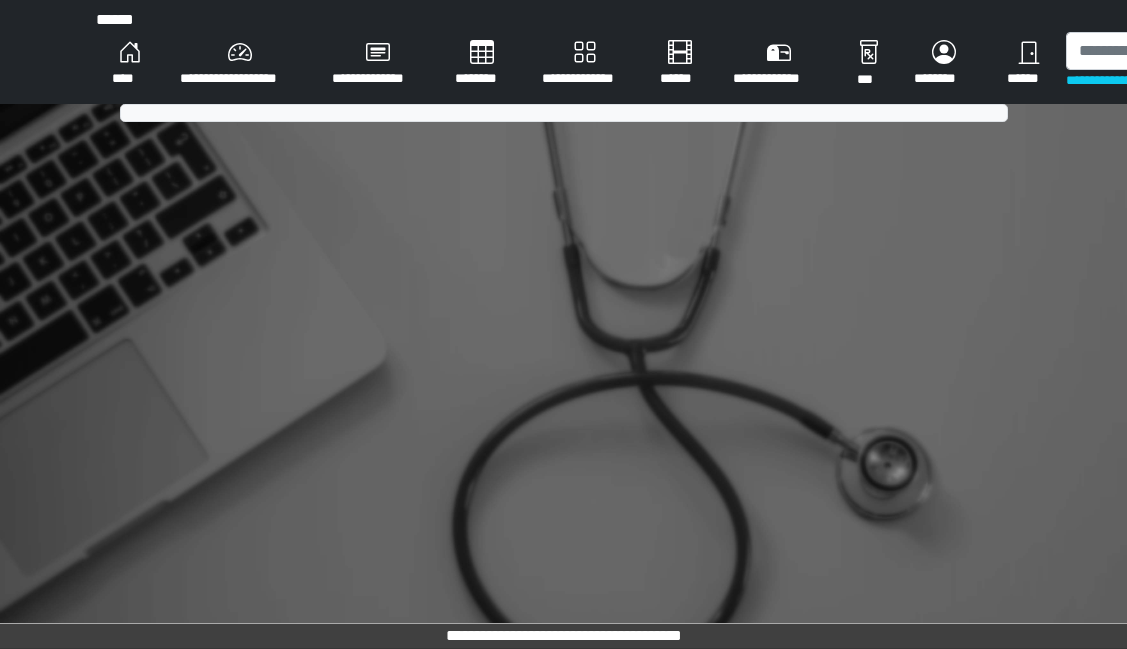 scroll, scrollTop: 0, scrollLeft: 0, axis: both 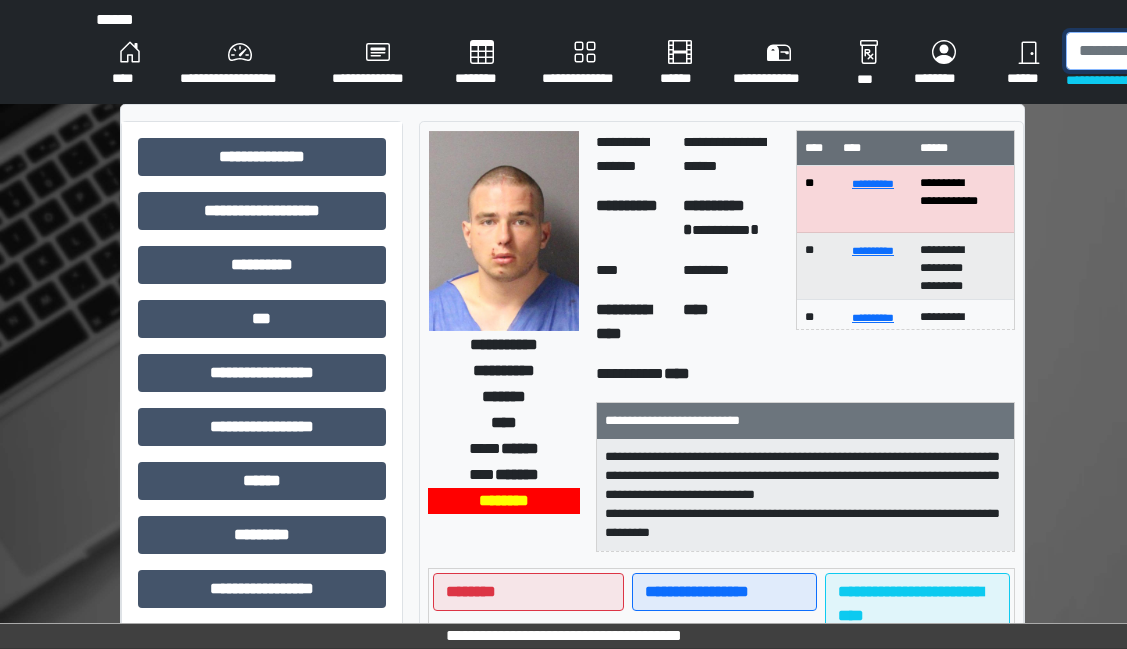 click 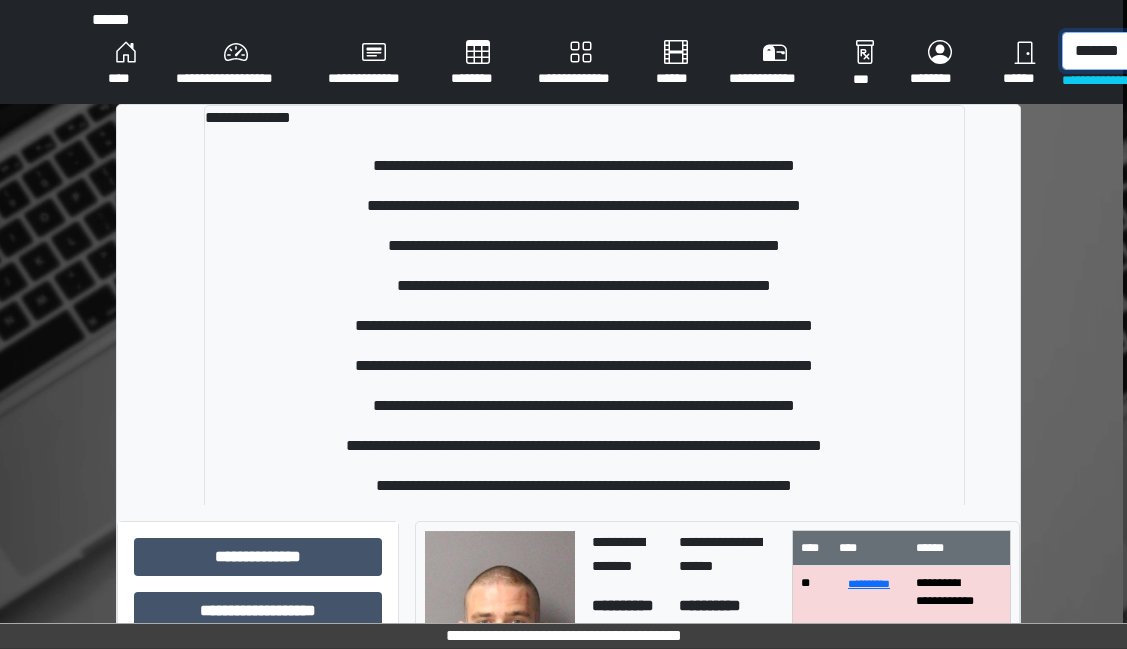scroll, scrollTop: 0, scrollLeft: 13, axis: horizontal 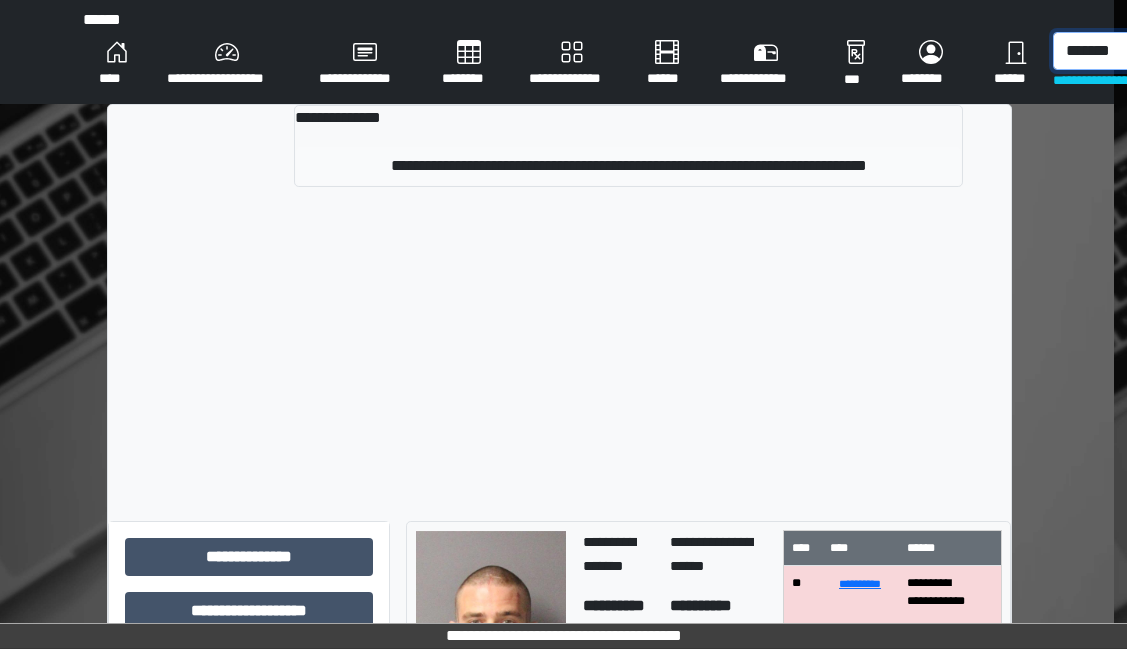 type on "*******" 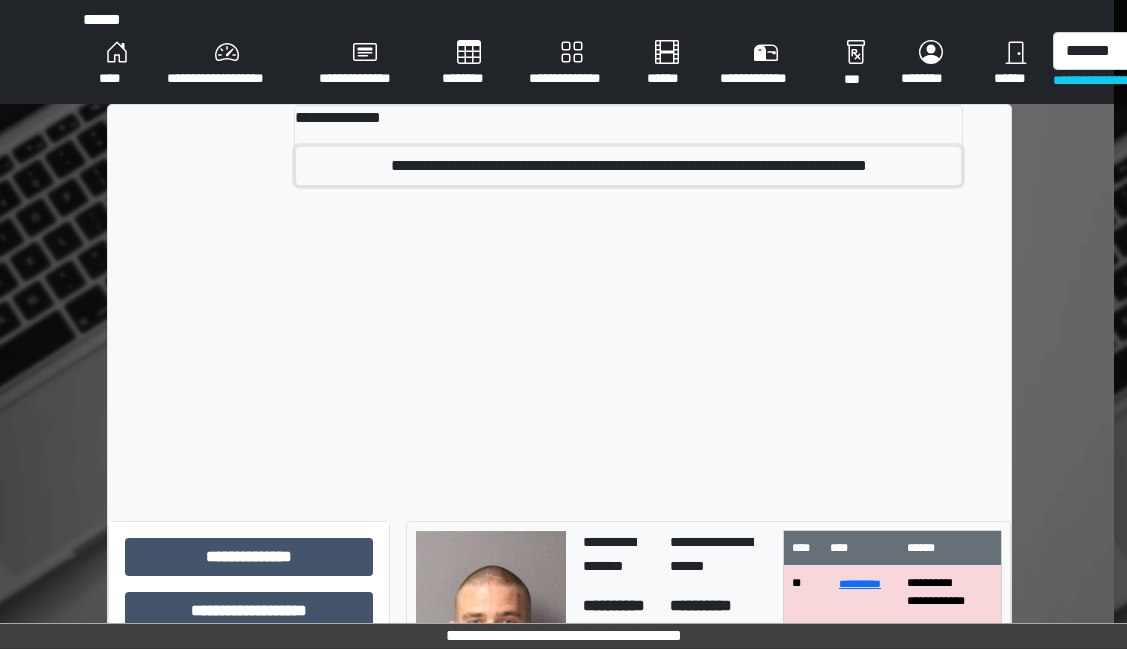 click on "**********" 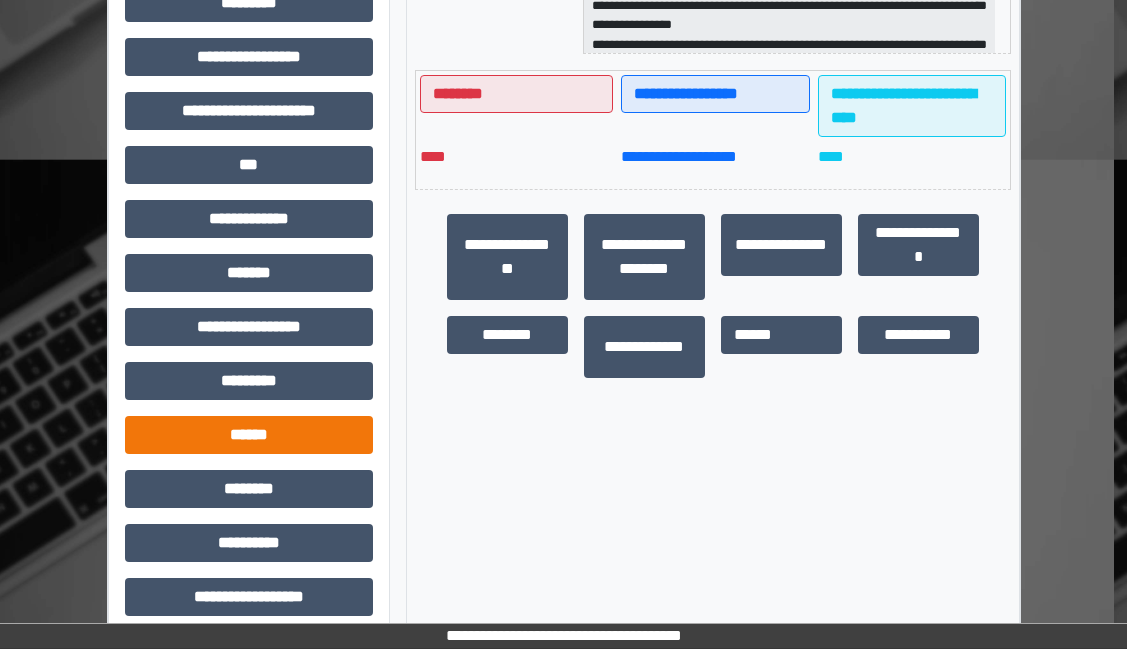 scroll, scrollTop: 549, scrollLeft: 13, axis: both 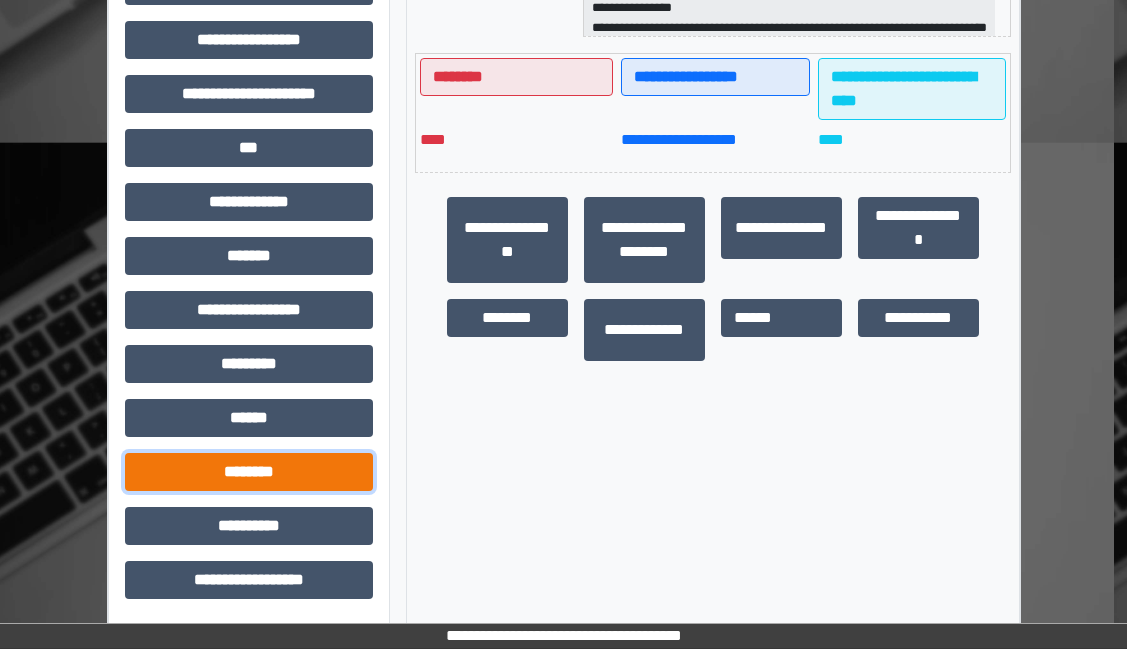 click on "********" 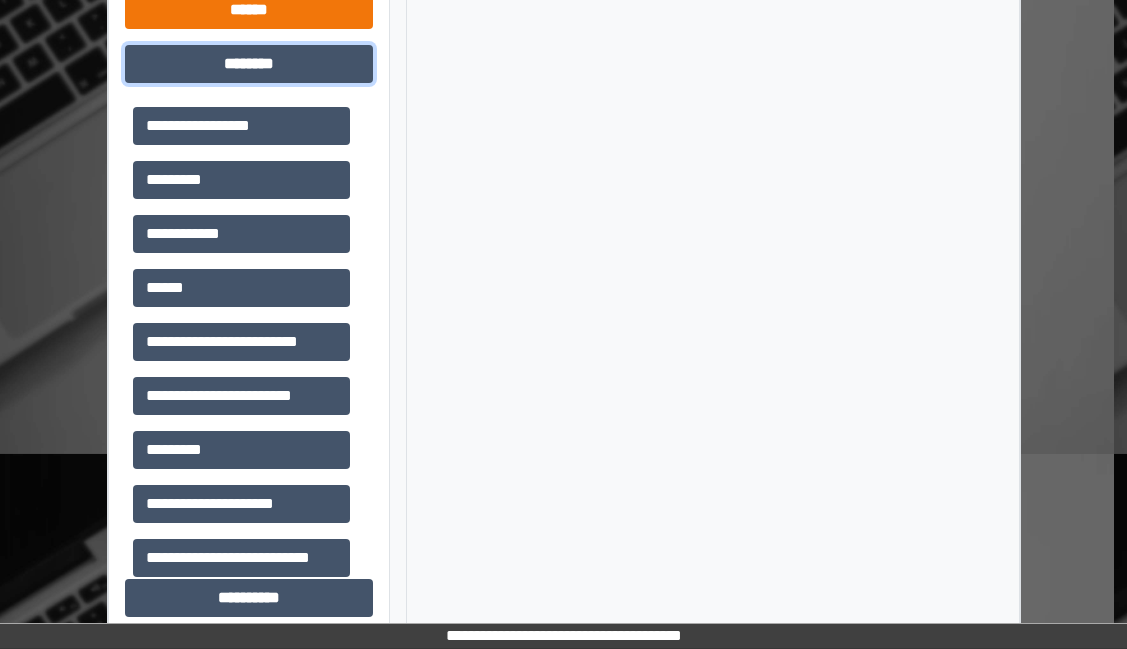 scroll, scrollTop: 1029, scrollLeft: 13, axis: both 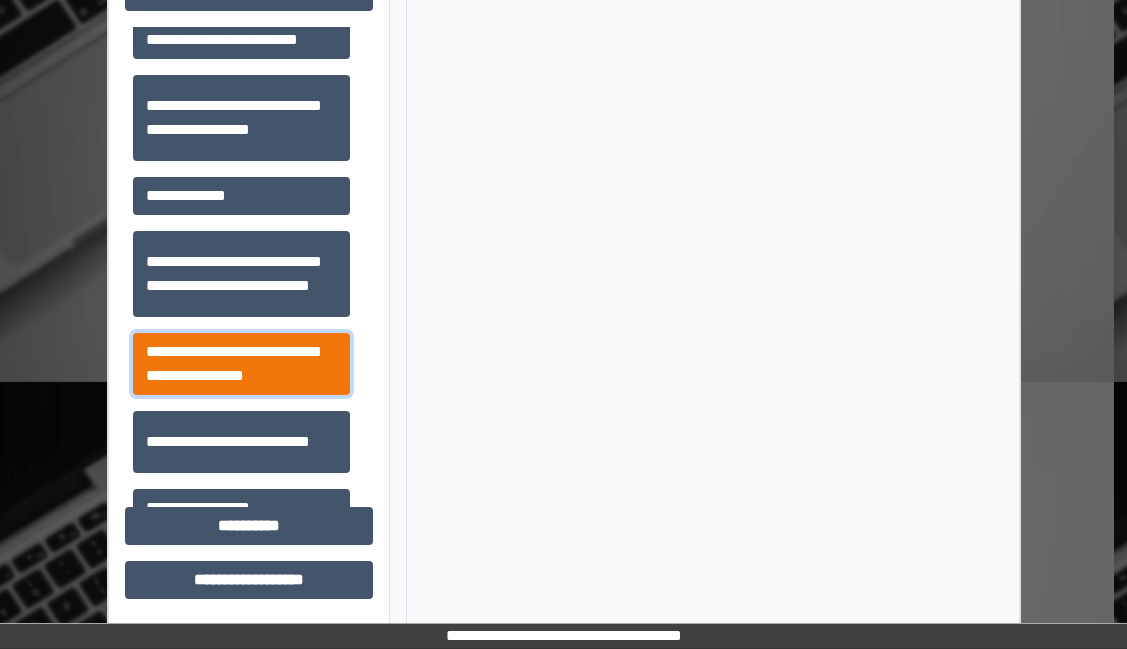 click on "**********" 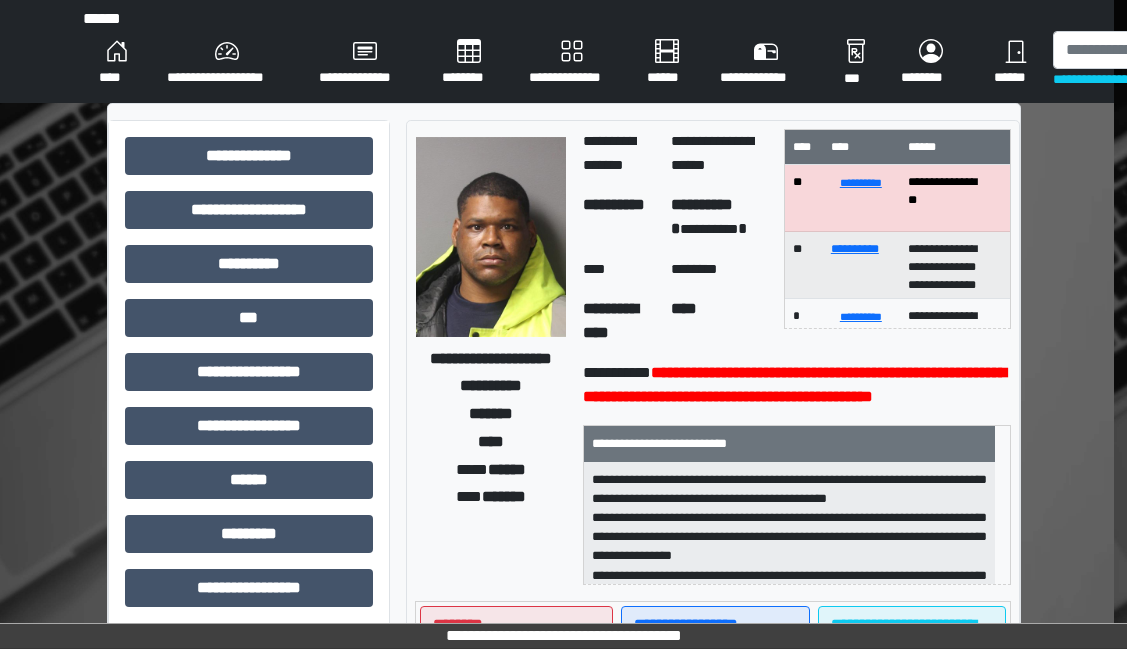 scroll, scrollTop: 0, scrollLeft: 13, axis: horizontal 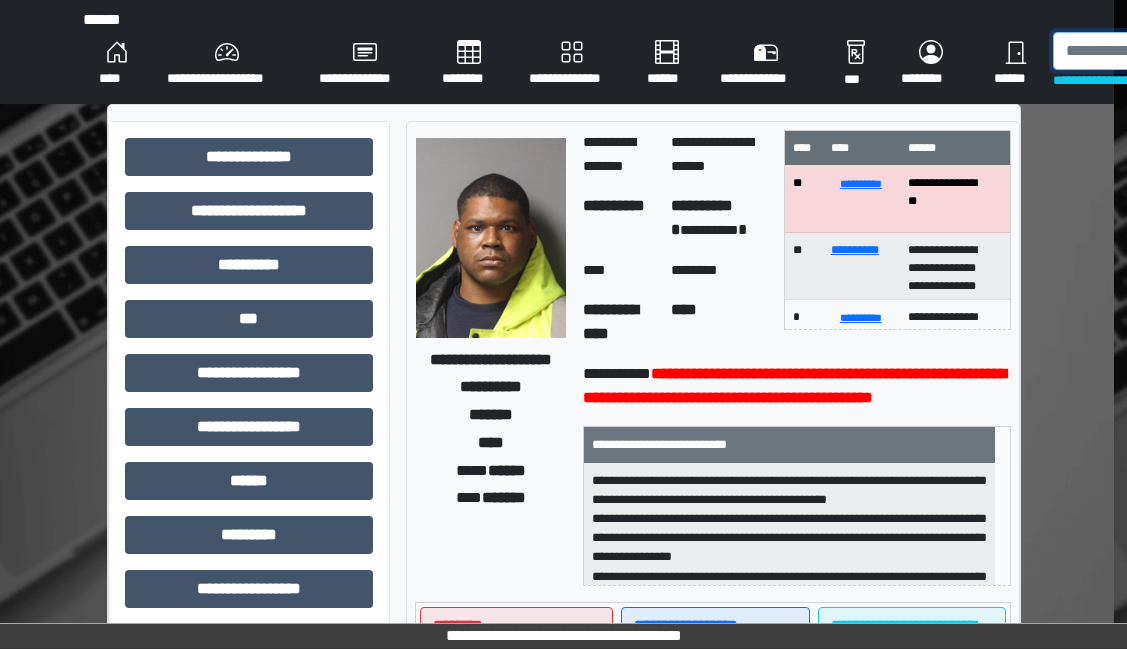 click 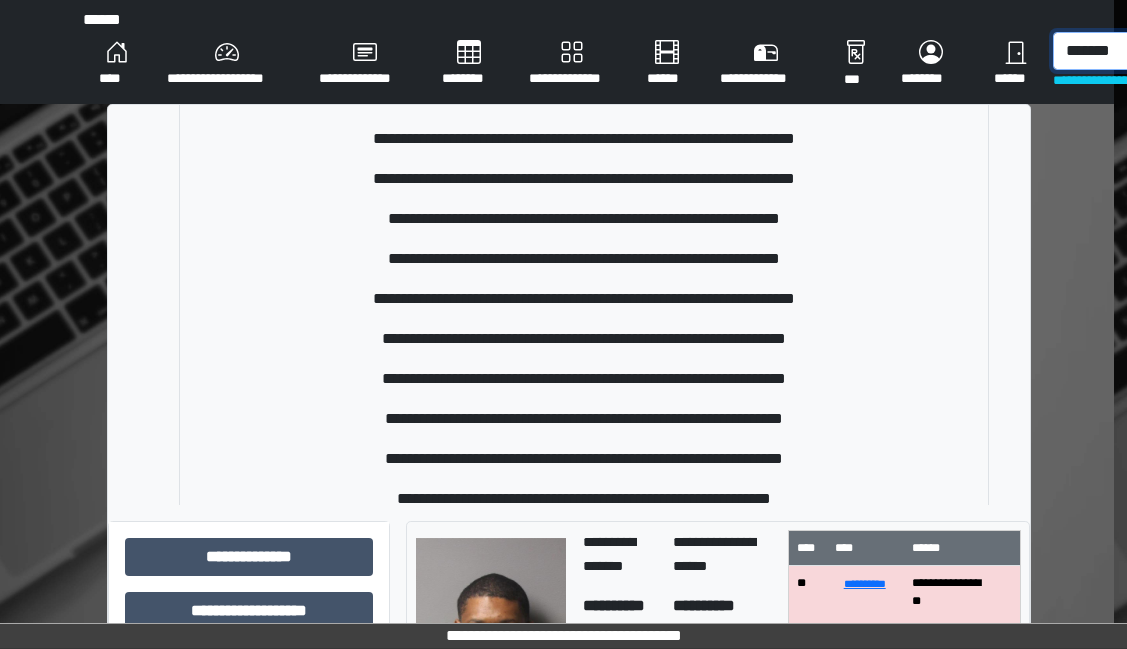 scroll, scrollTop: 1100, scrollLeft: 0, axis: vertical 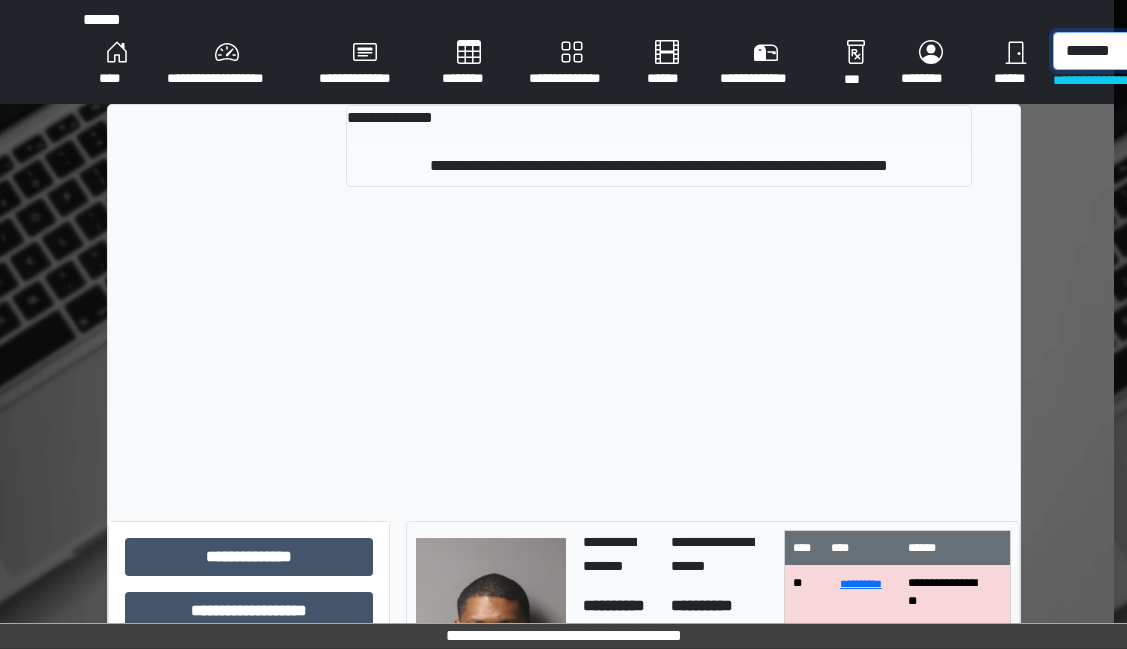 type on "*******" 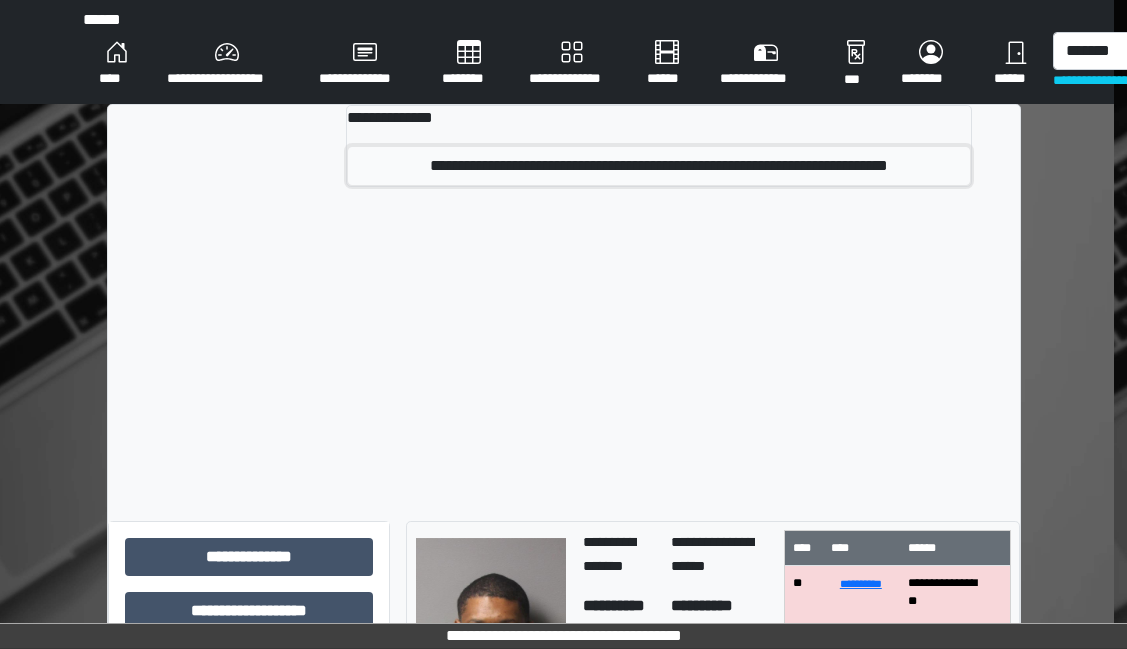 click on "**********" 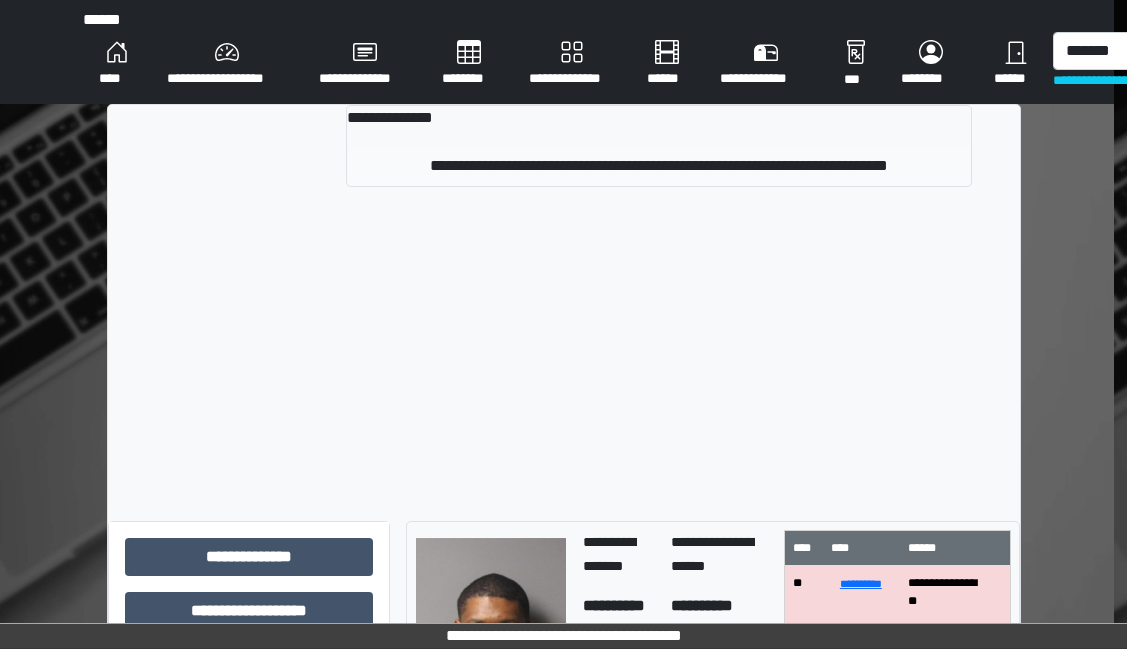 type 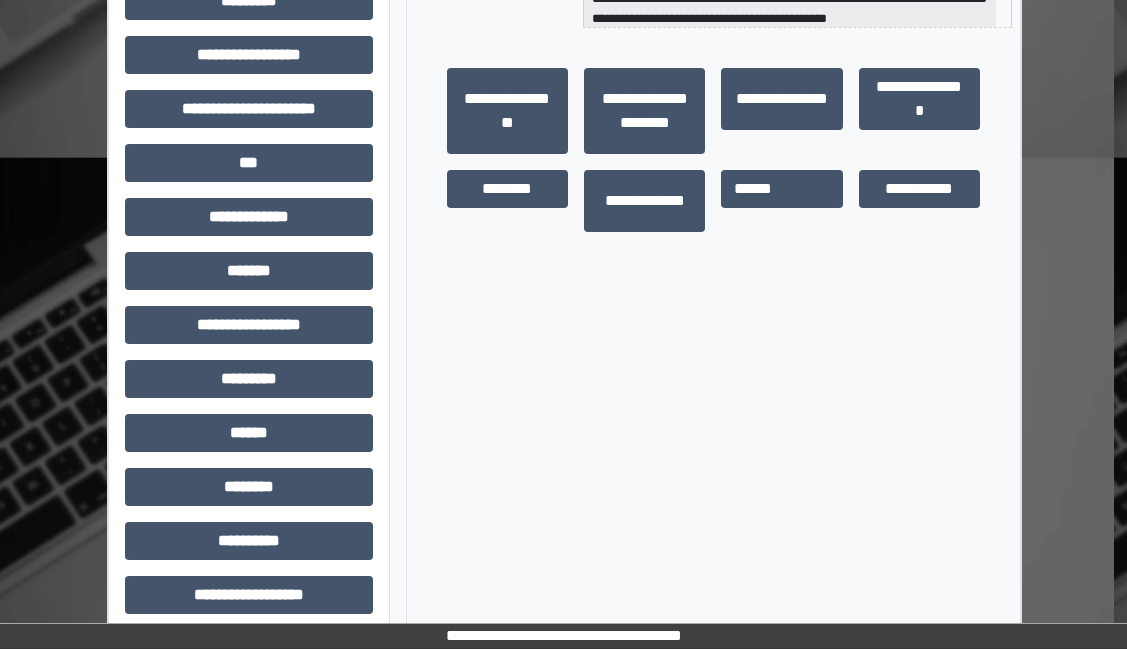 scroll, scrollTop: 549, scrollLeft: 13, axis: both 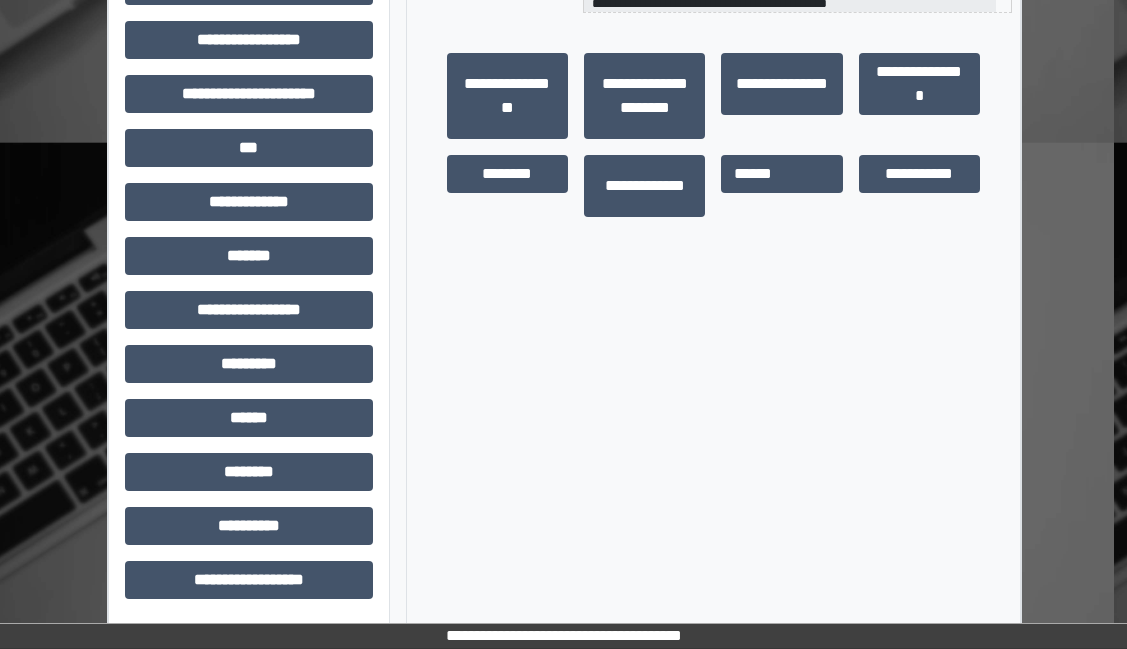 click on "**********" 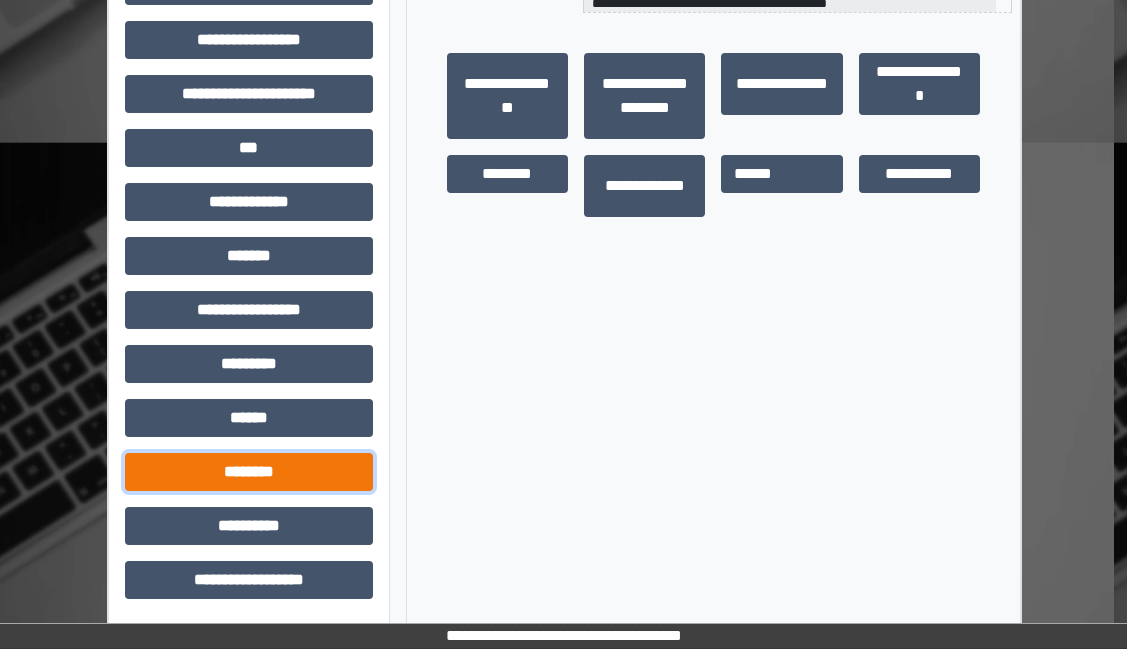 click on "********" 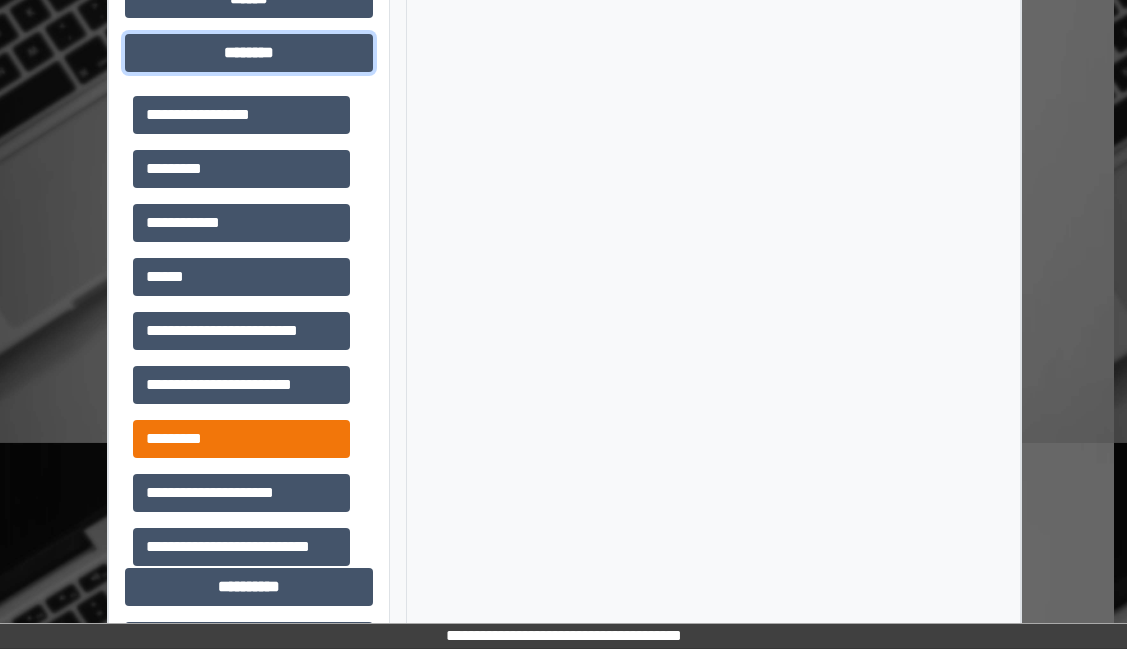 scroll, scrollTop: 1029, scrollLeft: 13, axis: both 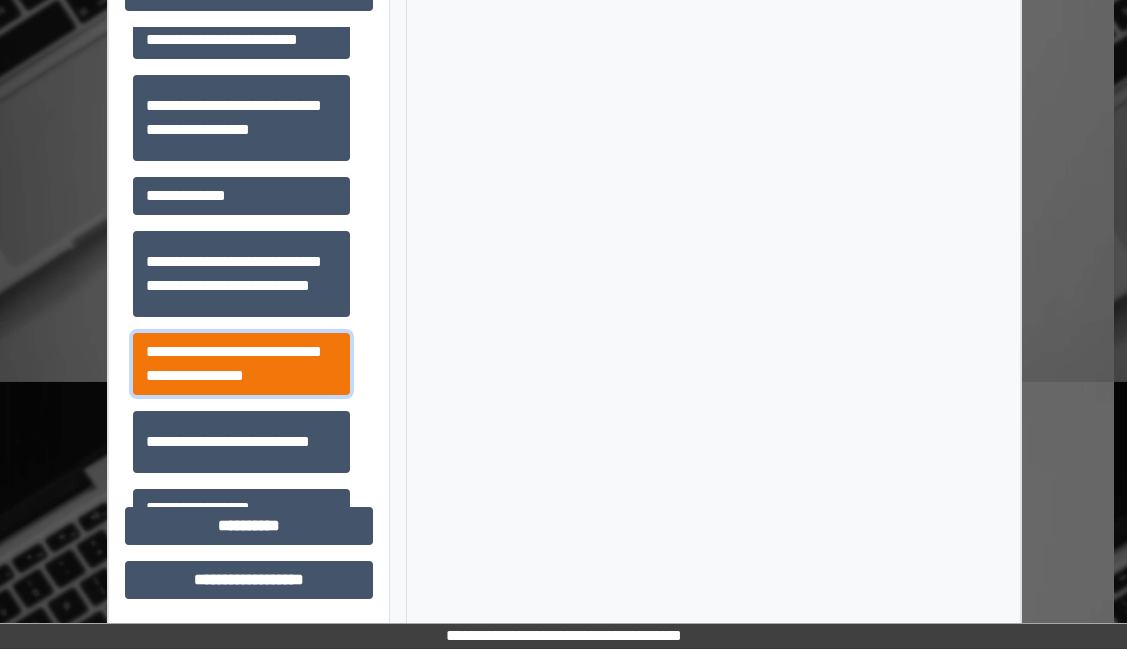 click on "**********" 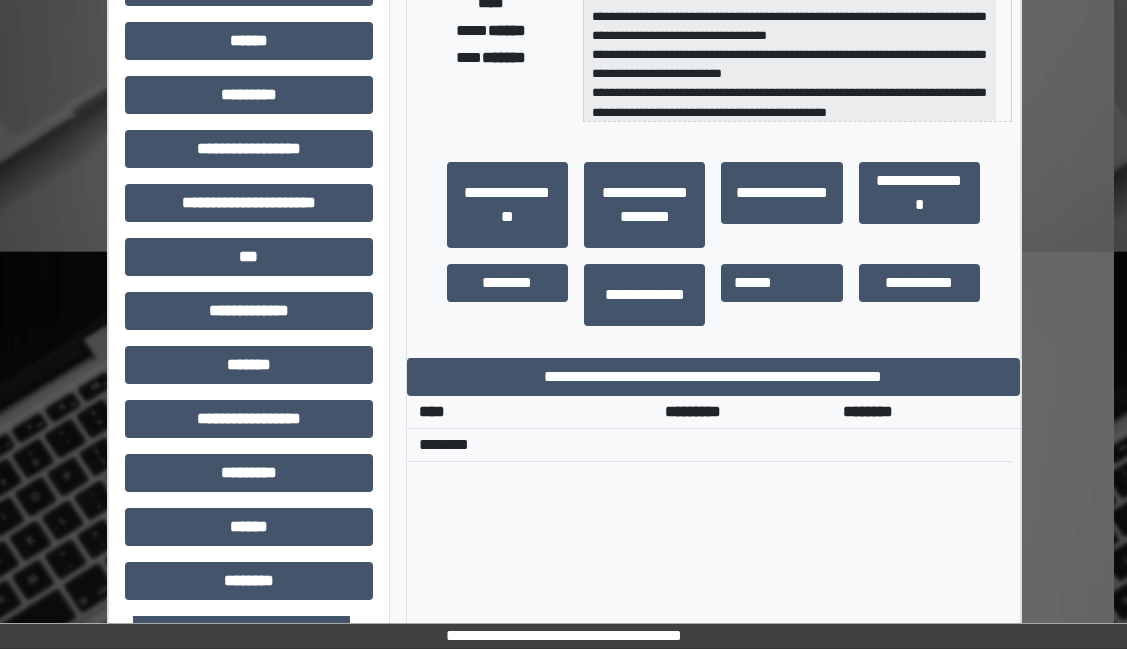 scroll, scrollTop: 429, scrollLeft: 13, axis: both 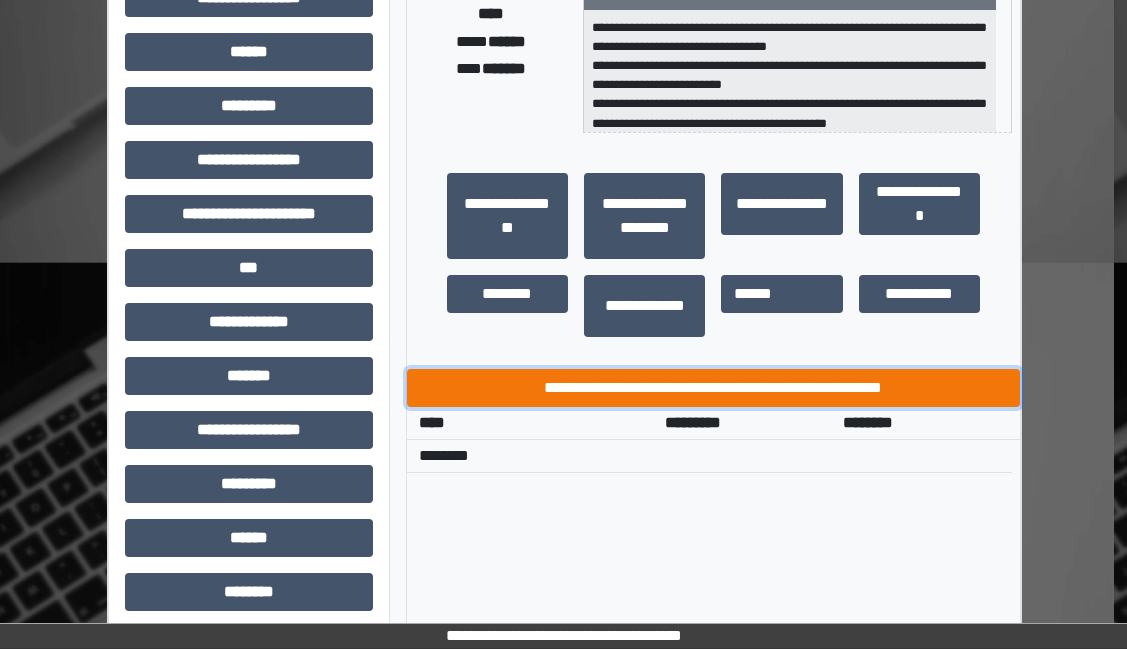 click on "**********" 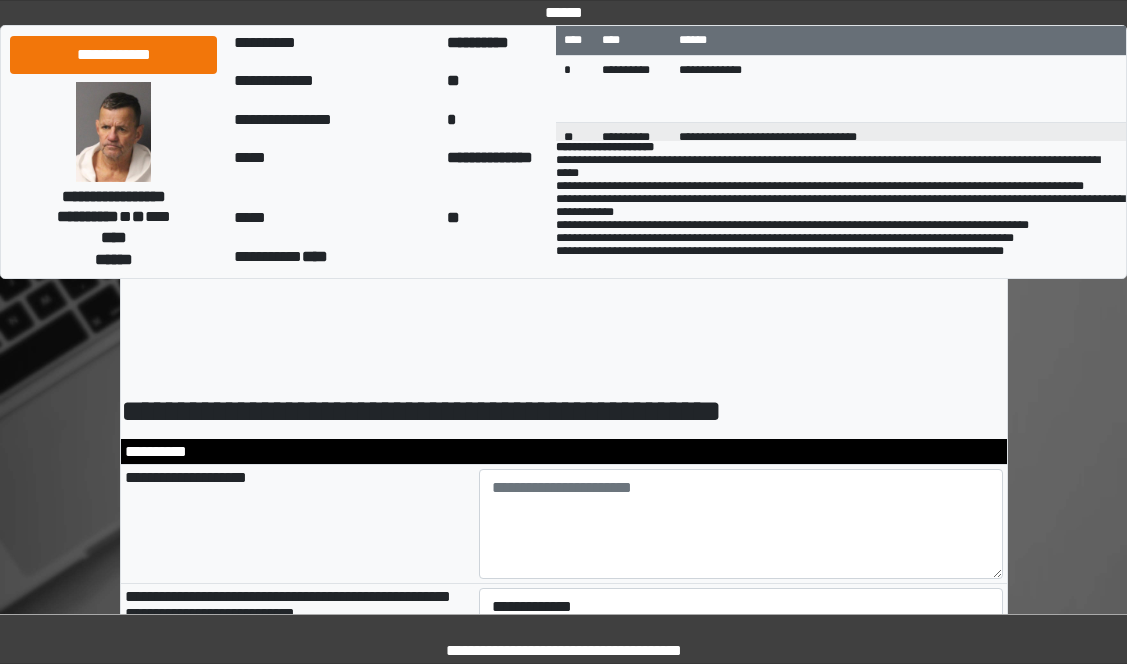 scroll, scrollTop: 0, scrollLeft: 0, axis: both 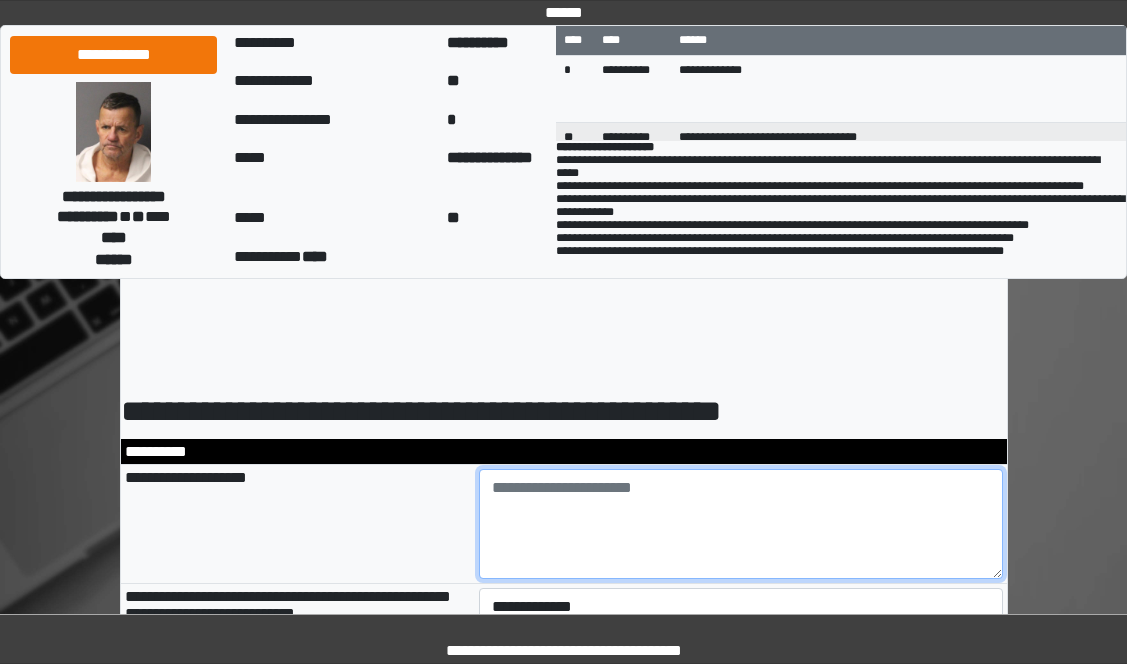 click at bounding box center [741, 524] 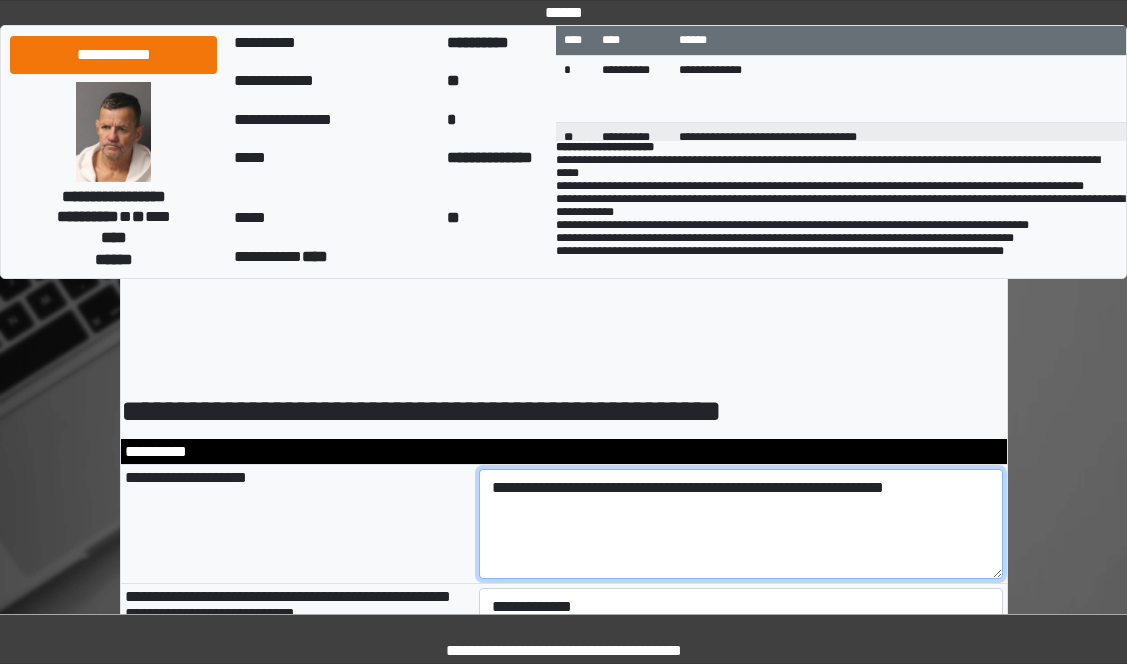 click on "**********" at bounding box center [741, 524] 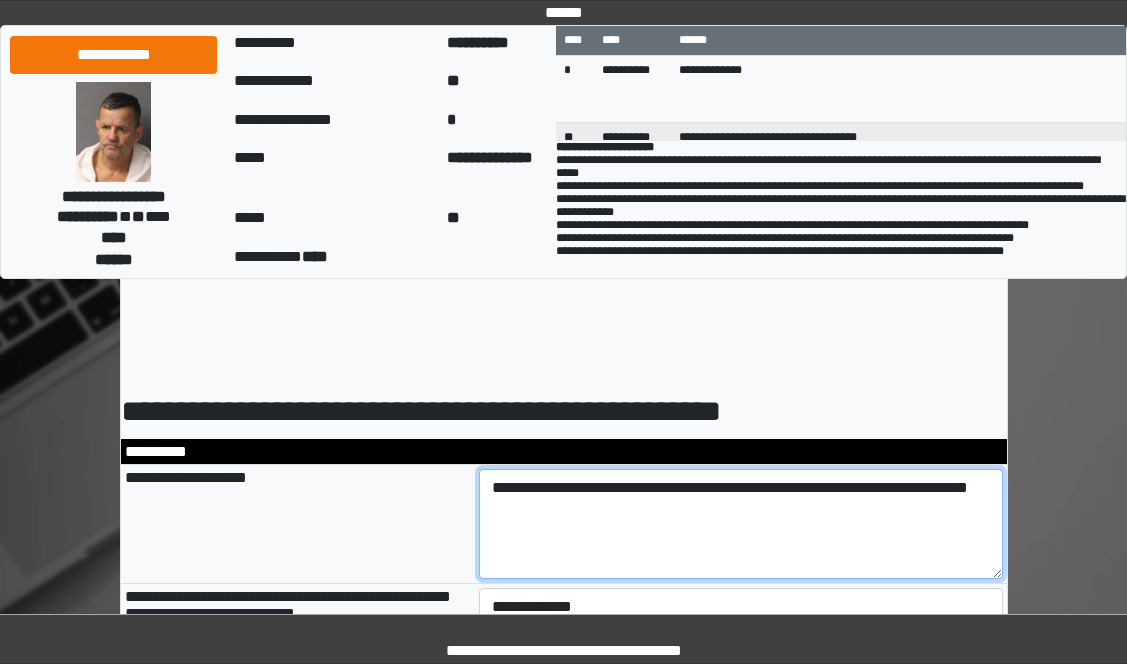 click on "**********" at bounding box center [741, 524] 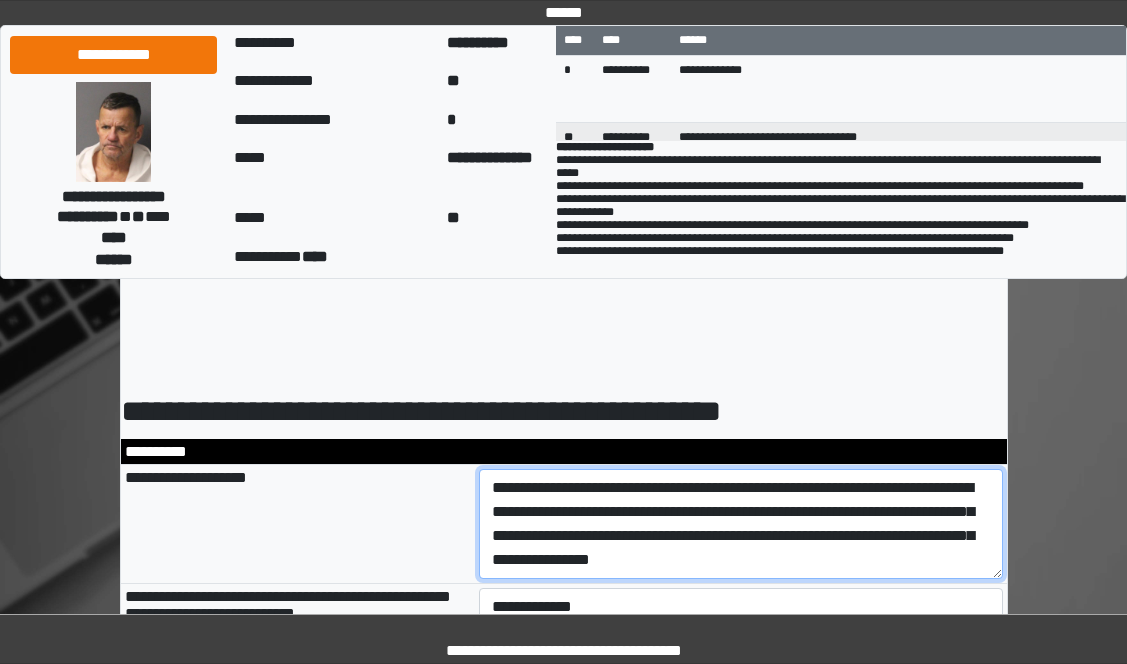 scroll, scrollTop: 24, scrollLeft: 0, axis: vertical 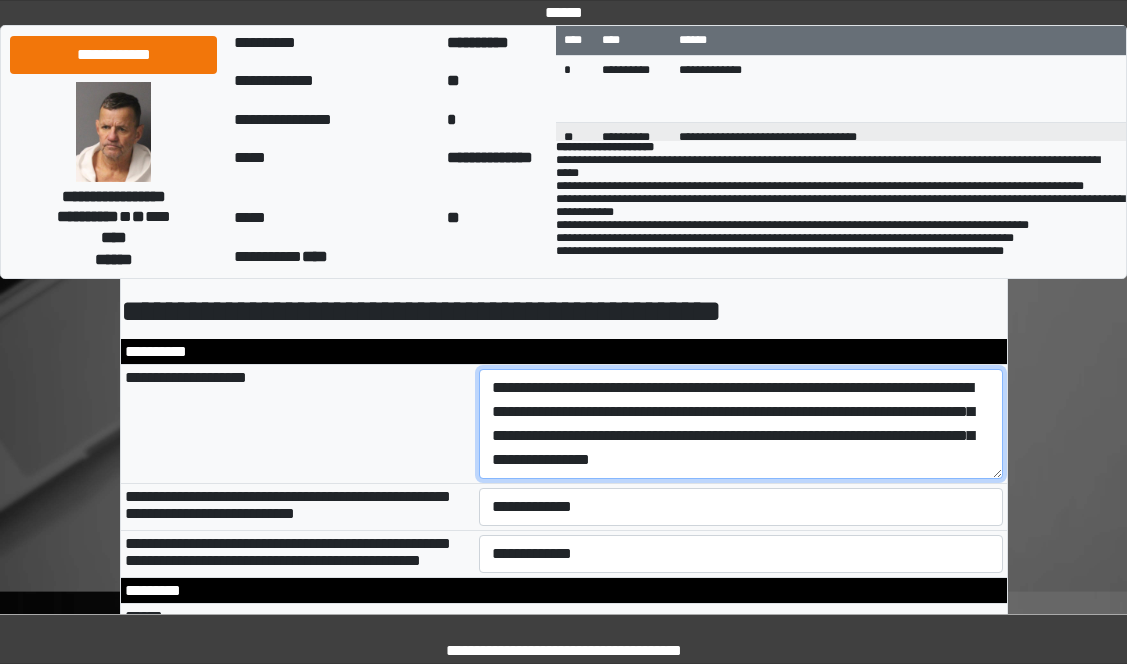 type on "**********" 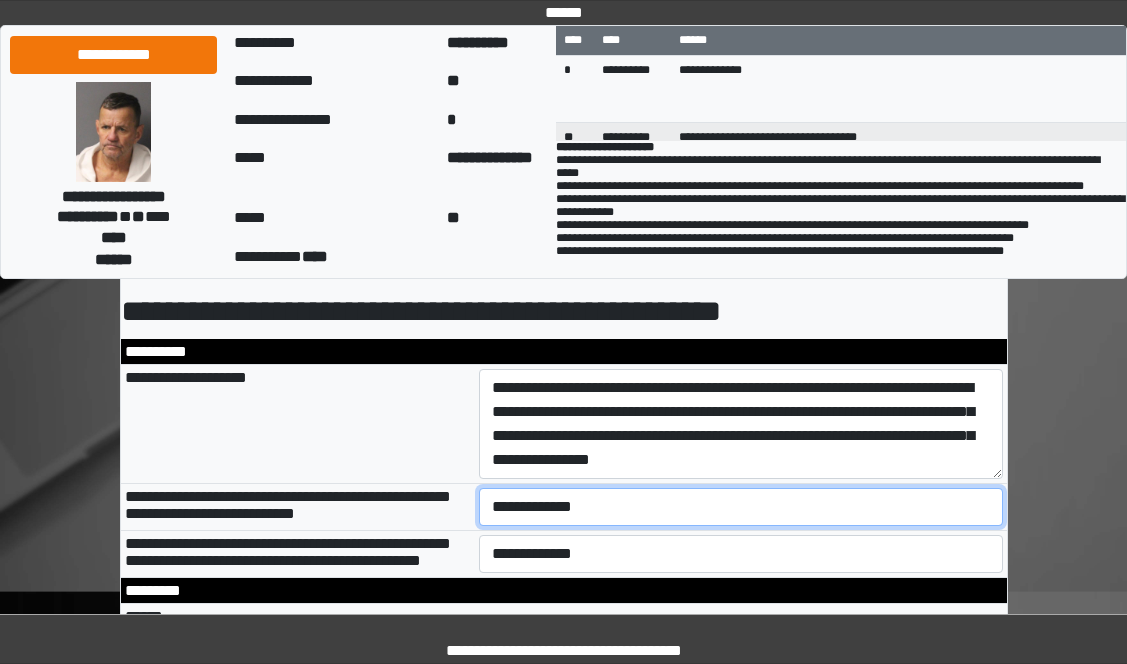 click on "**********" at bounding box center [741, 507] 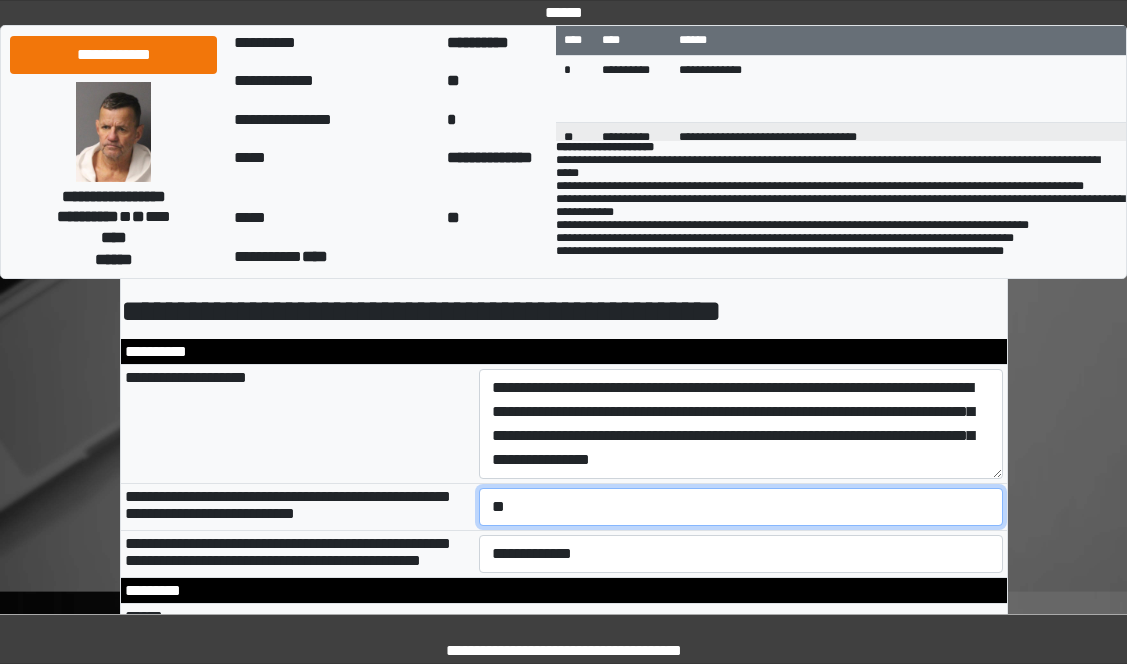 click on "**********" at bounding box center [741, 507] 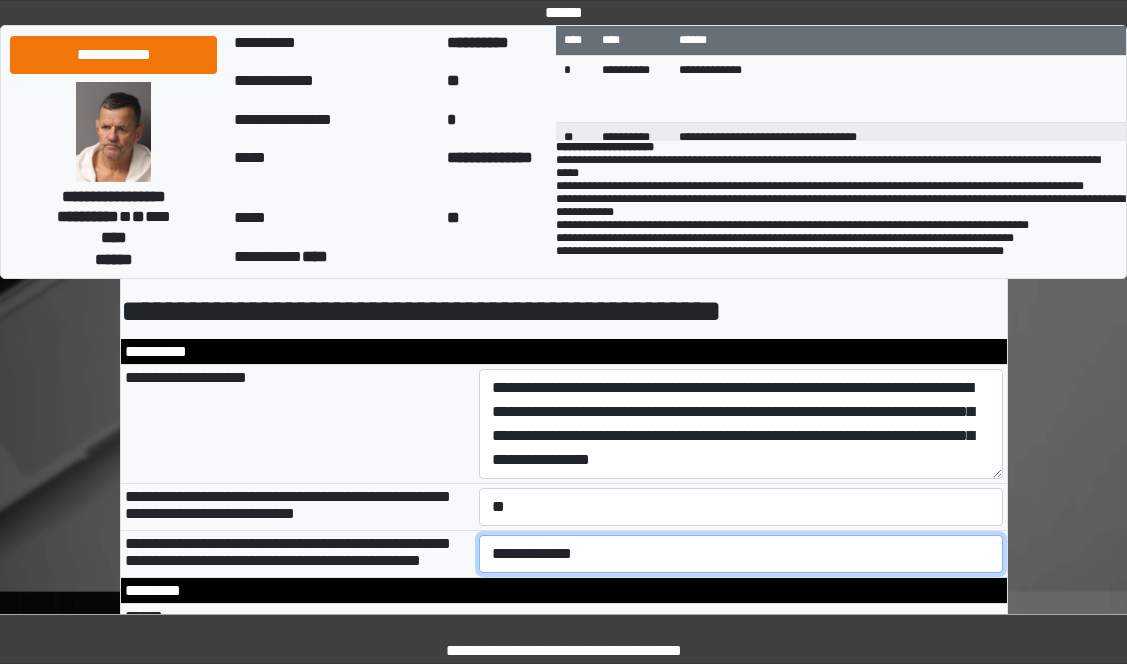 click on "**********" at bounding box center [741, 554] 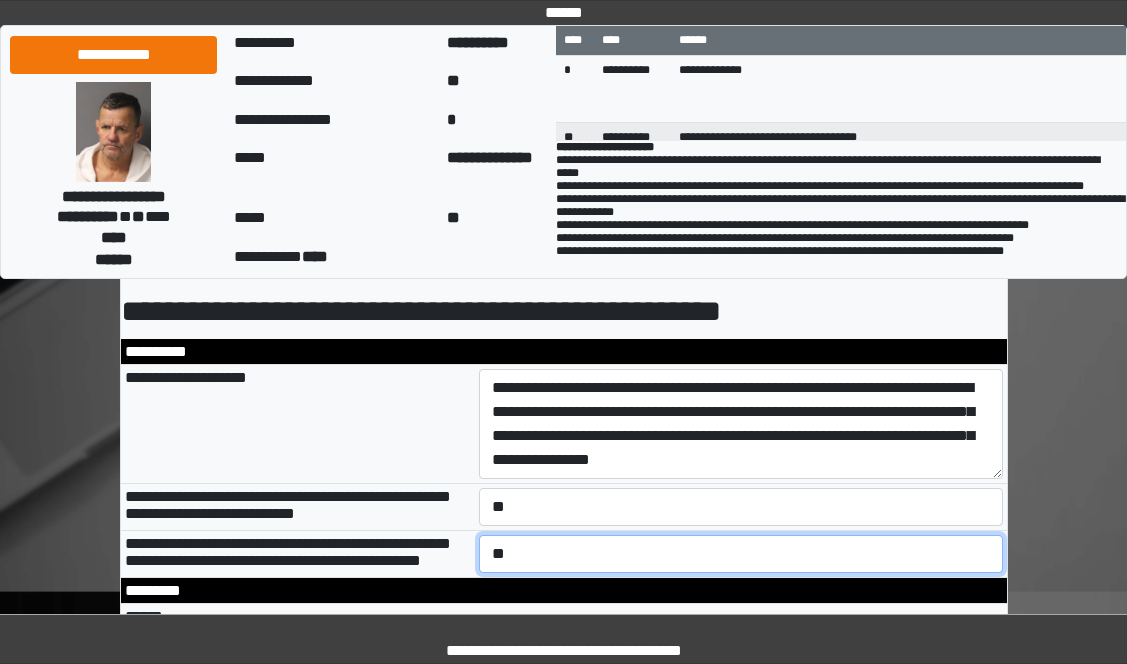 click on "**********" at bounding box center (741, 554) 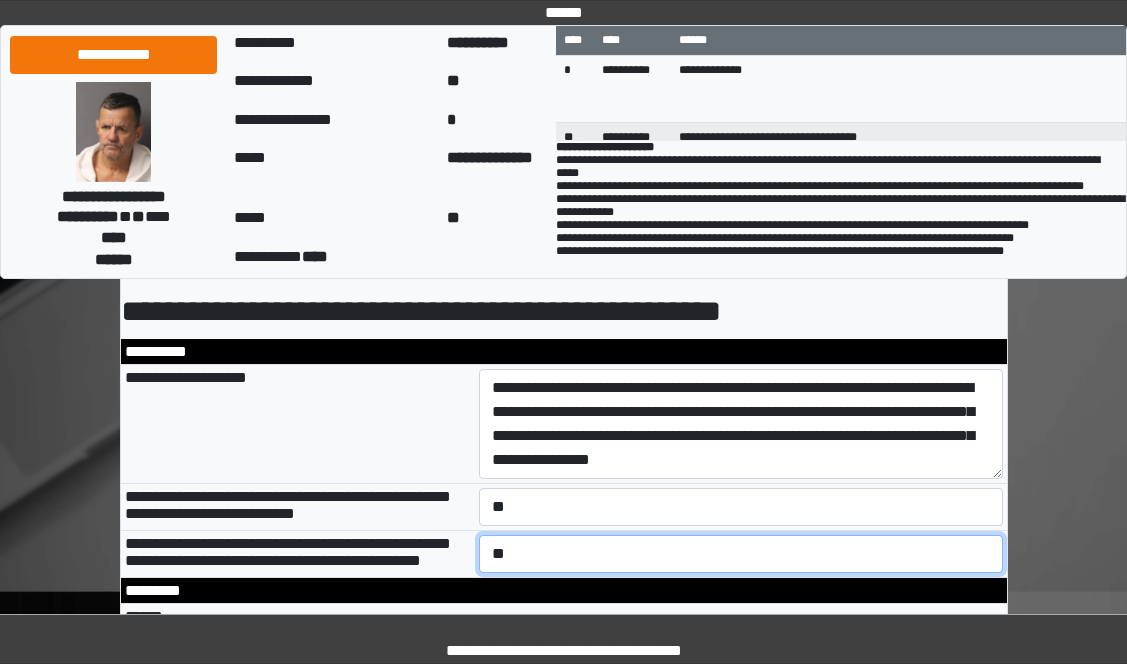 scroll, scrollTop: 0, scrollLeft: 0, axis: both 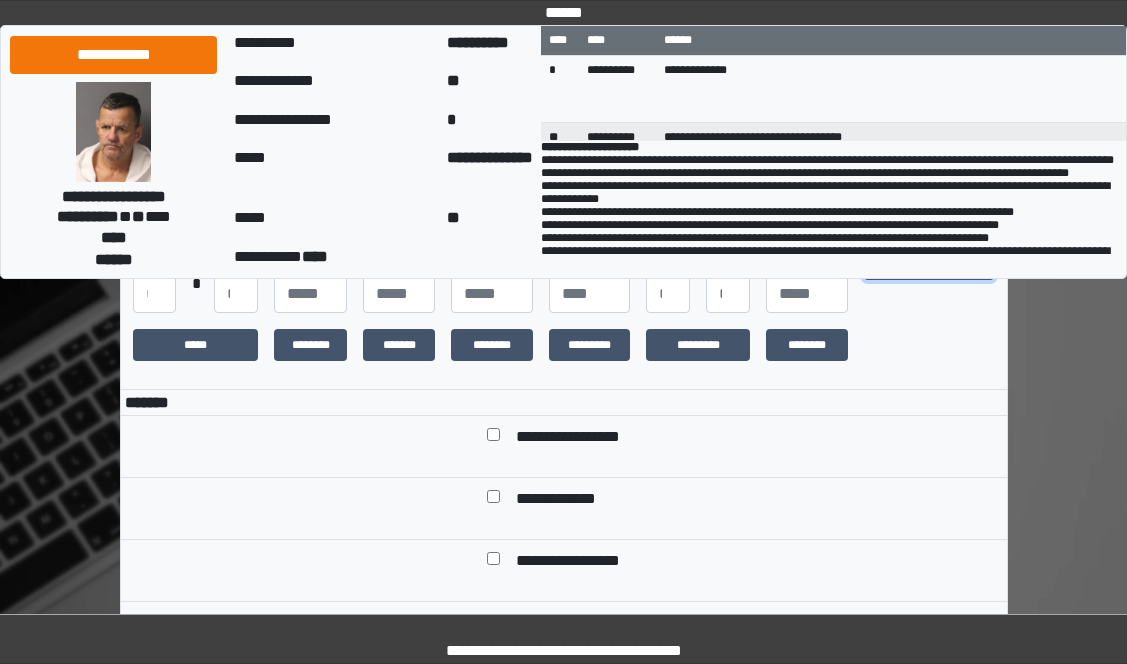 drag, startPoint x: 933, startPoint y: 299, endPoint x: 900, endPoint y: 309, distance: 34.48188 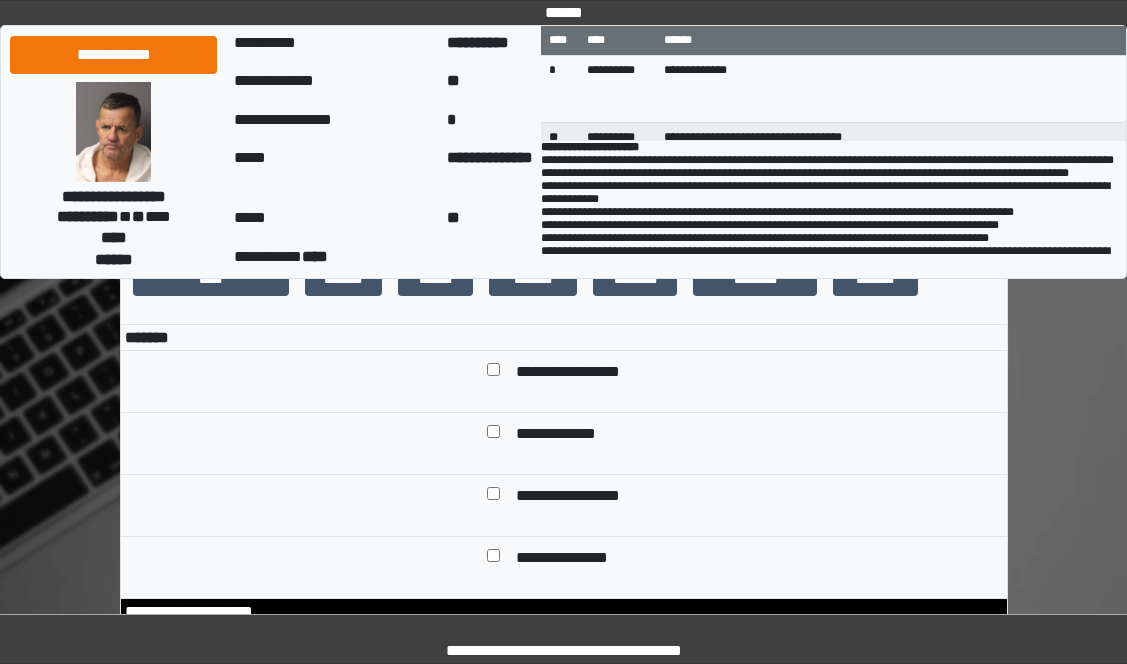 scroll, scrollTop: 600, scrollLeft: 0, axis: vertical 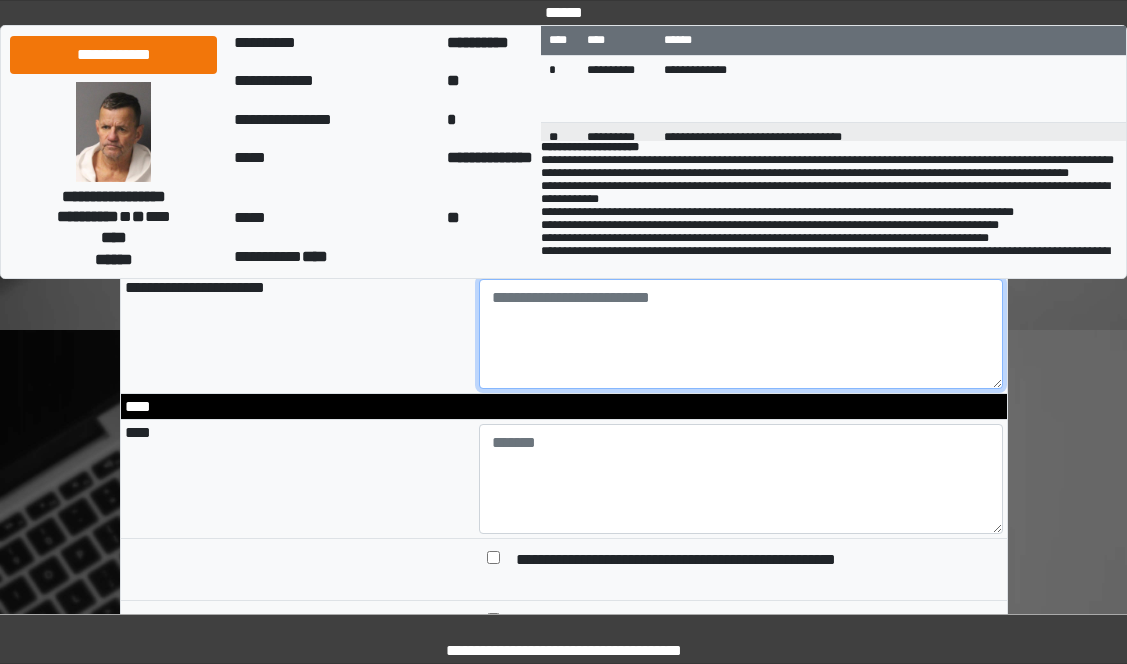 click at bounding box center (741, 334) 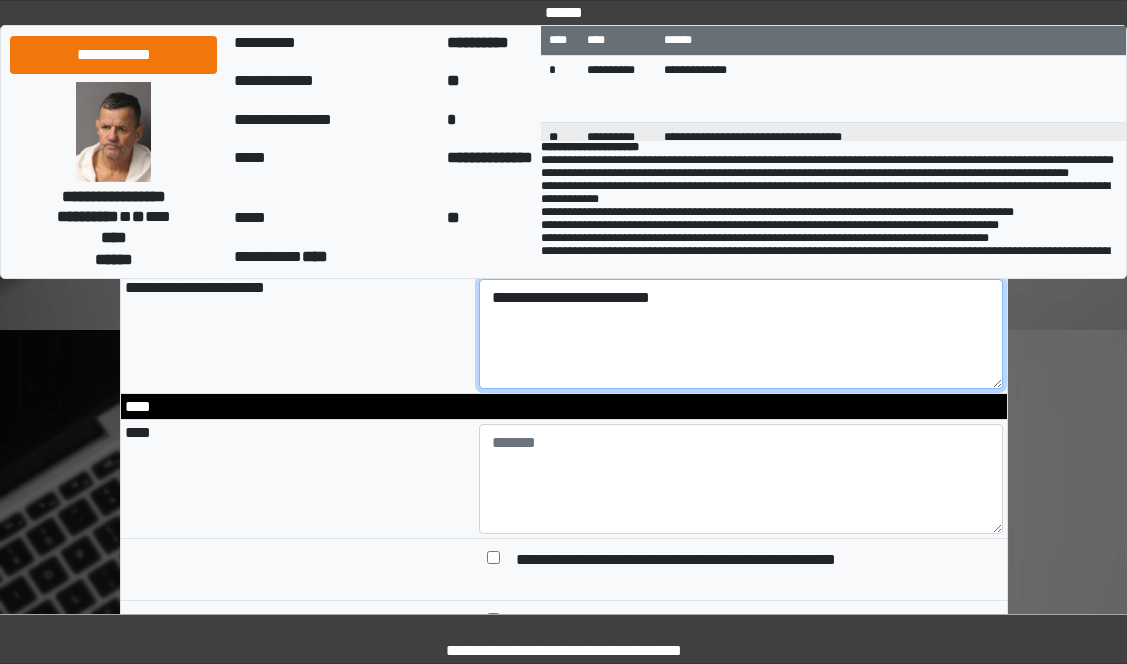 type on "**********" 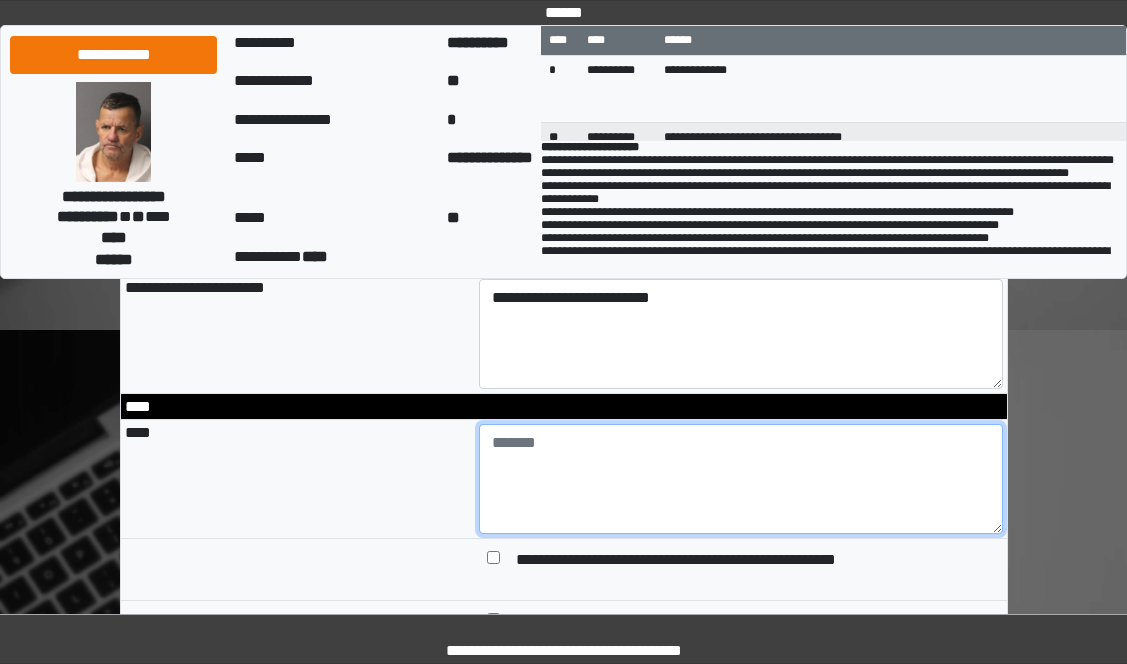 click at bounding box center (741, 479) 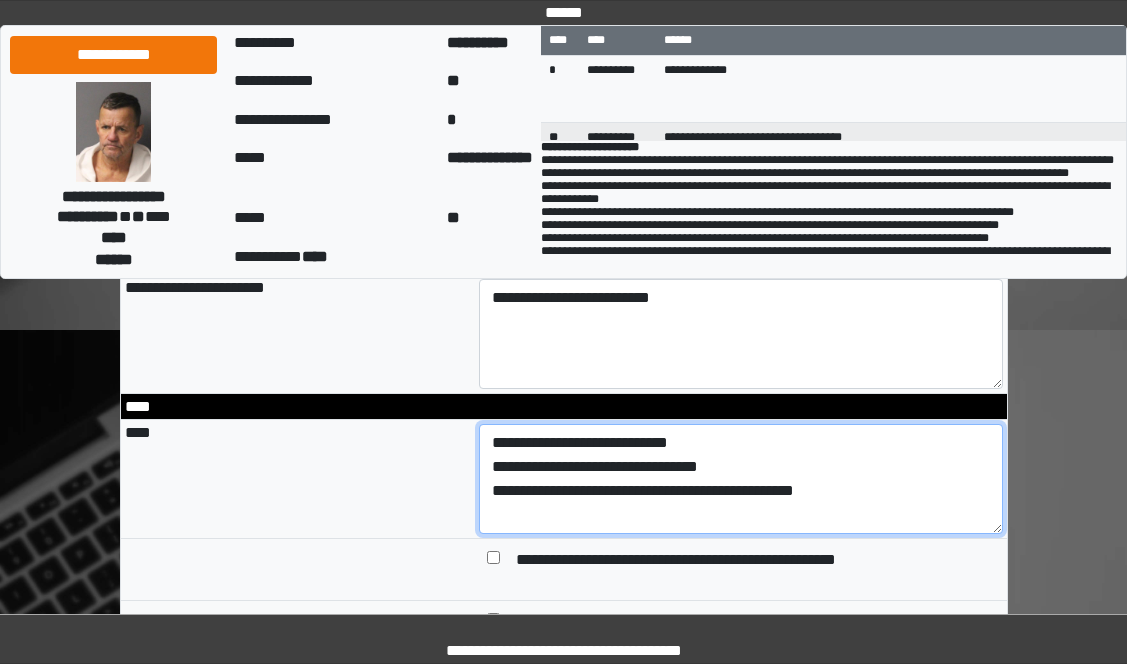 drag, startPoint x: 803, startPoint y: 555, endPoint x: 802, endPoint y: 576, distance: 21.023796 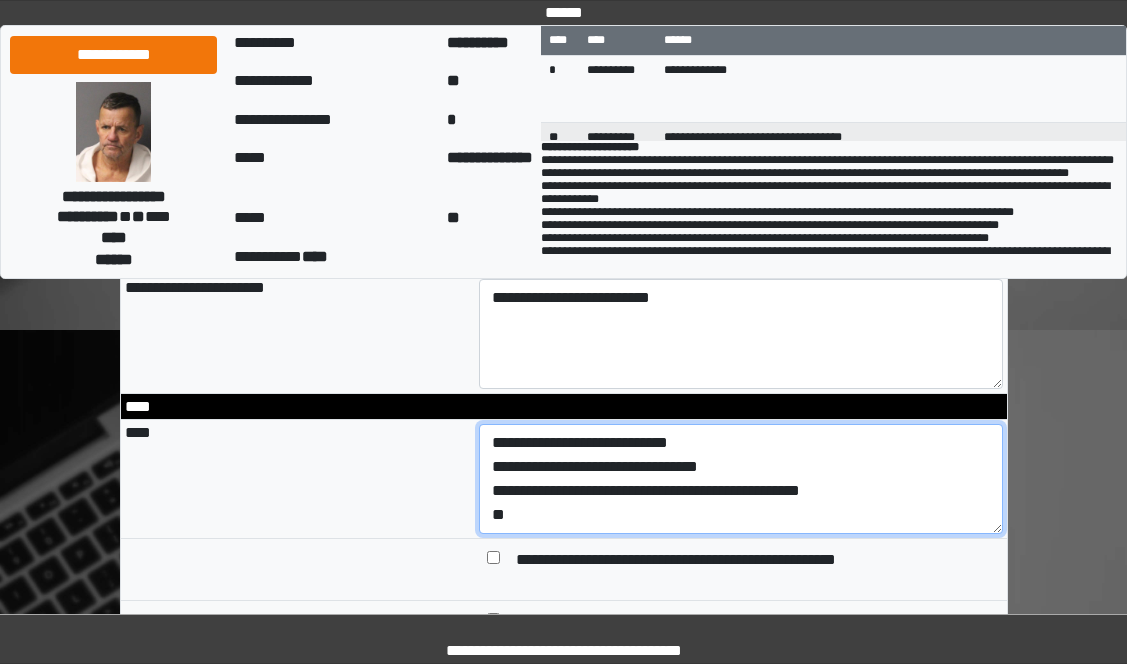 click on "**********" at bounding box center [741, 479] 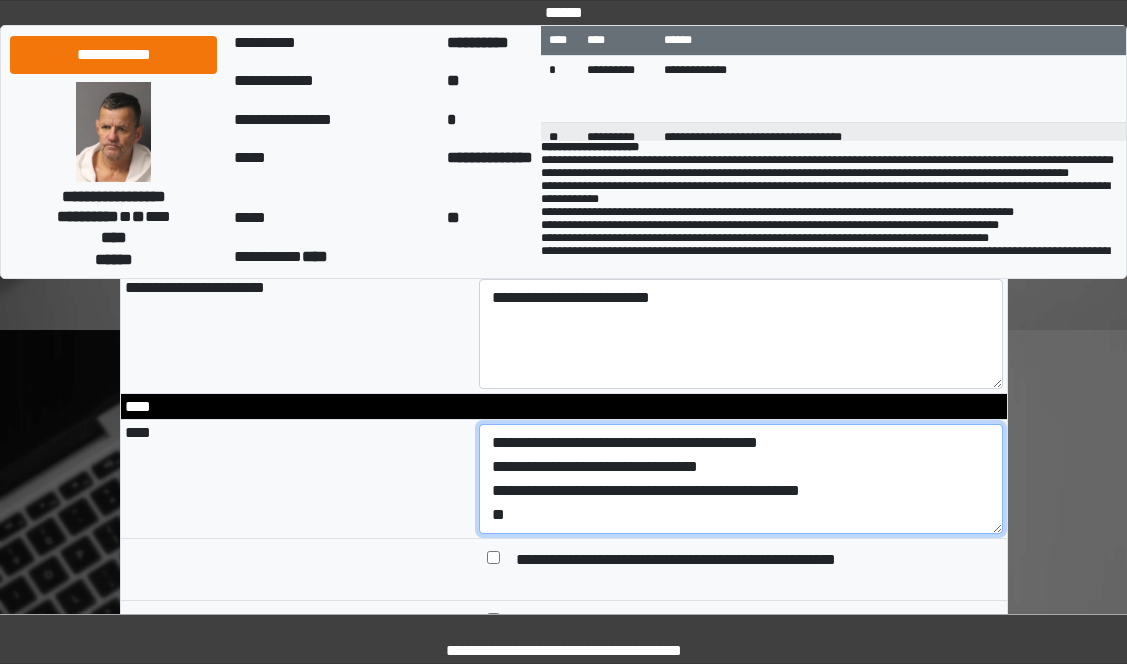 click on "**********" at bounding box center (741, 479) 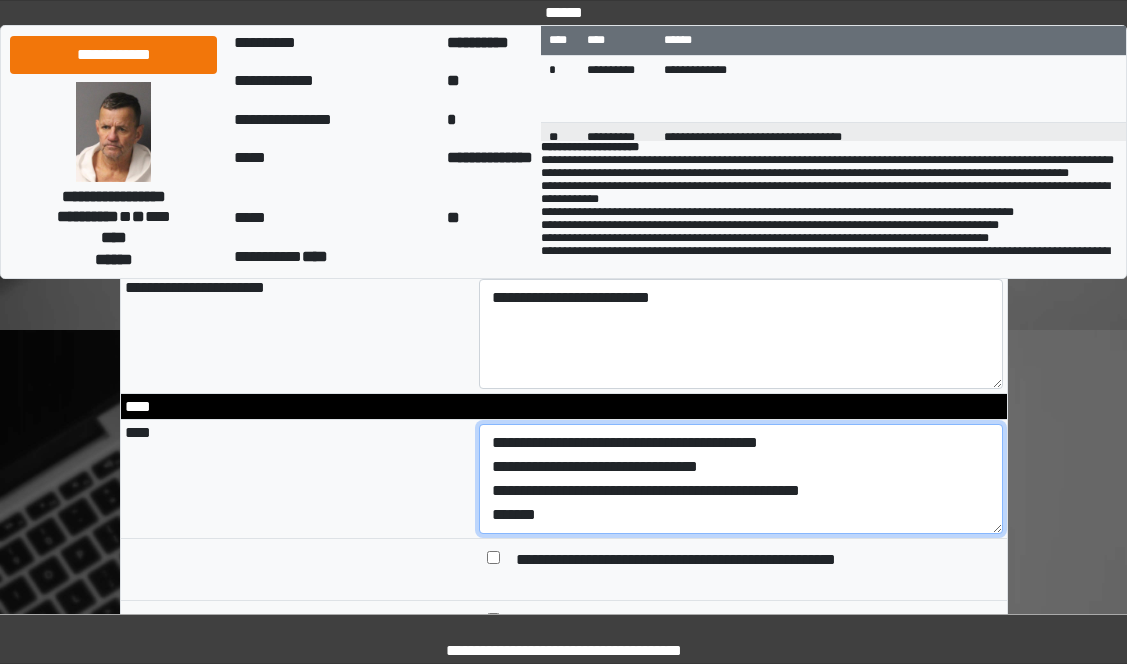 drag, startPoint x: 741, startPoint y: 535, endPoint x: 494, endPoint y: 543, distance: 247.12952 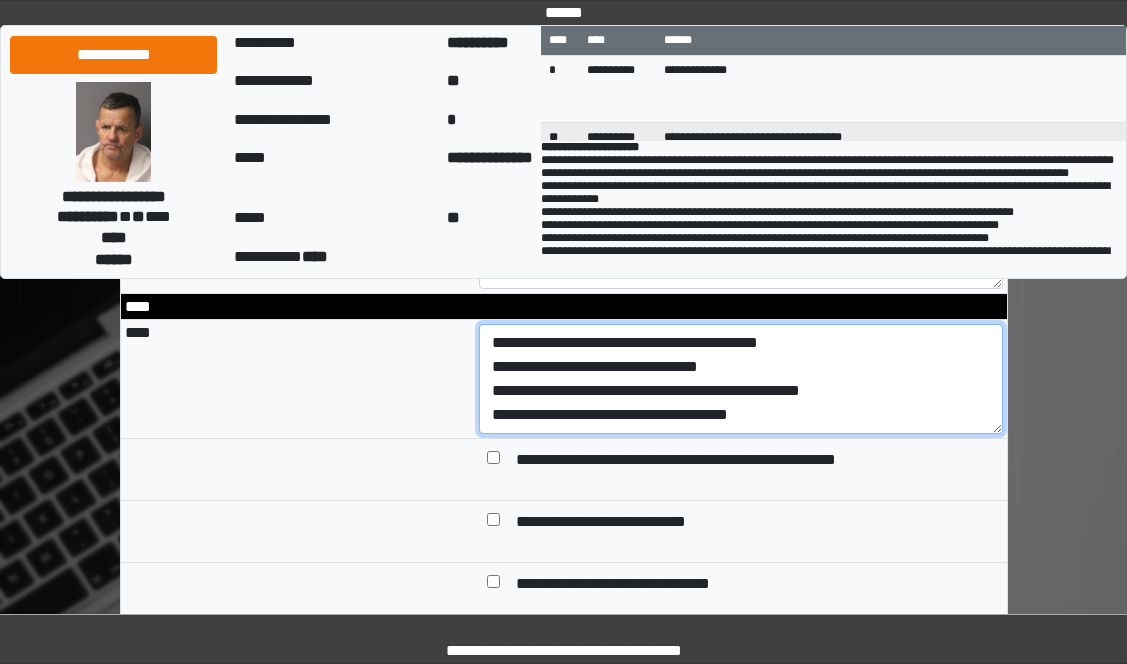 scroll, scrollTop: 2000, scrollLeft: 0, axis: vertical 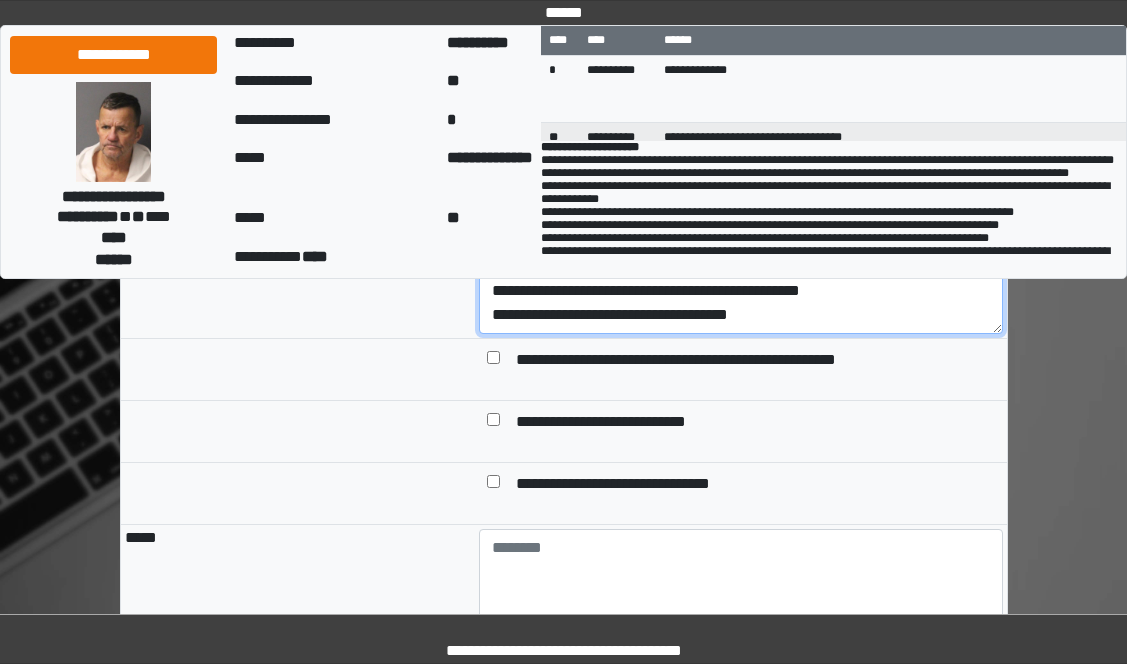 type on "**********" 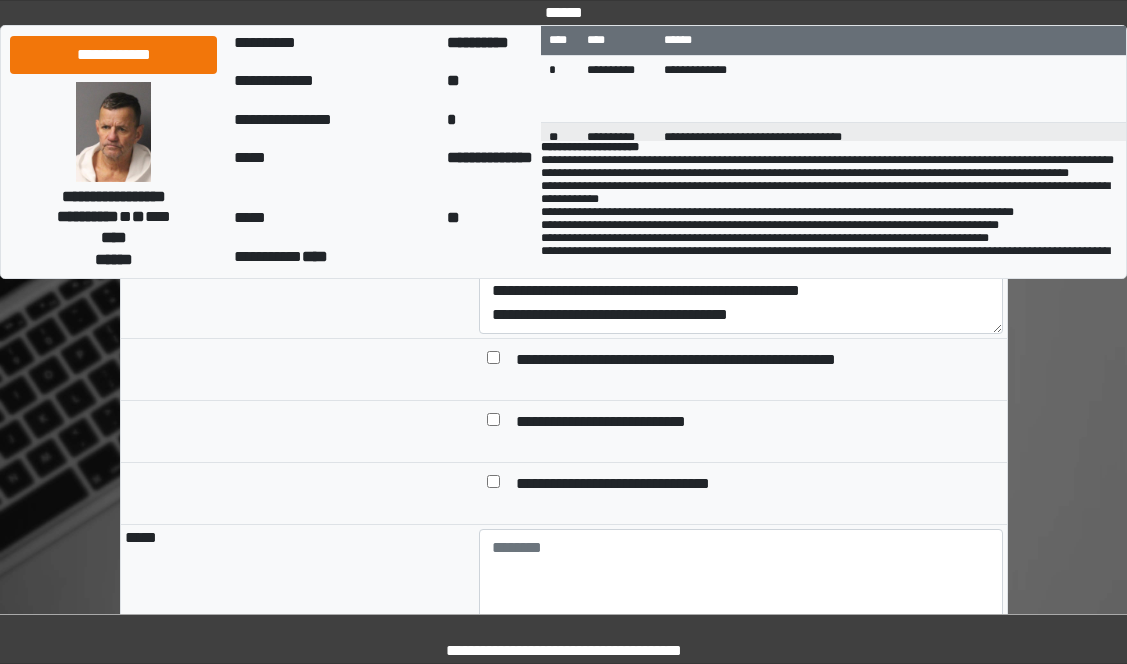 click at bounding box center [493, 361] 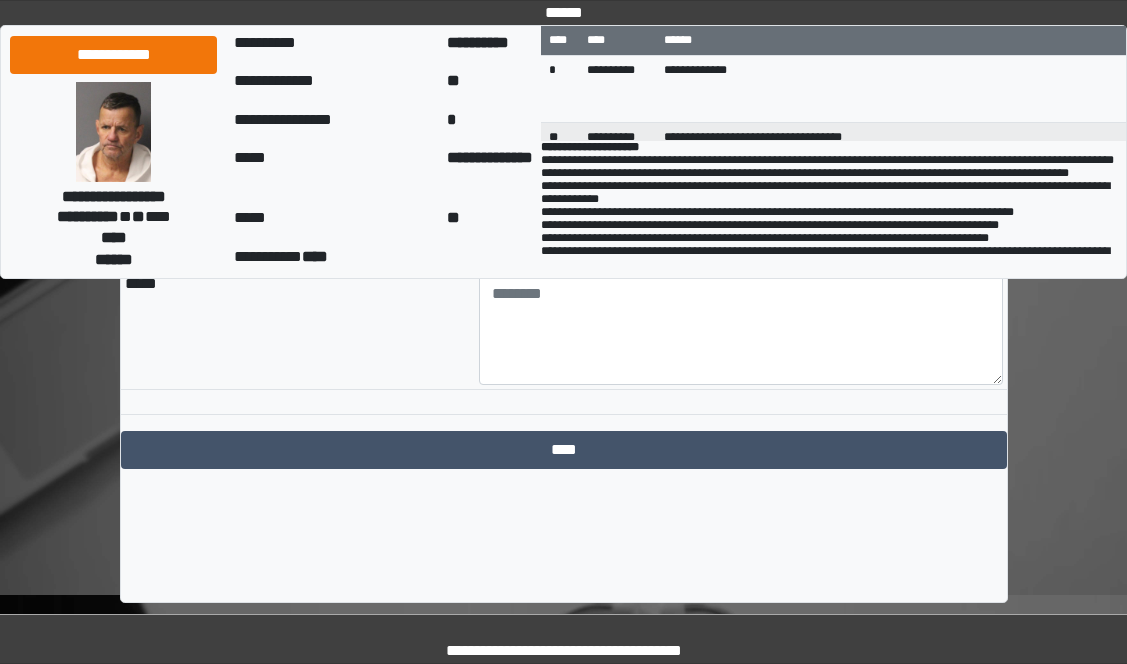 scroll, scrollTop: 2257, scrollLeft: 0, axis: vertical 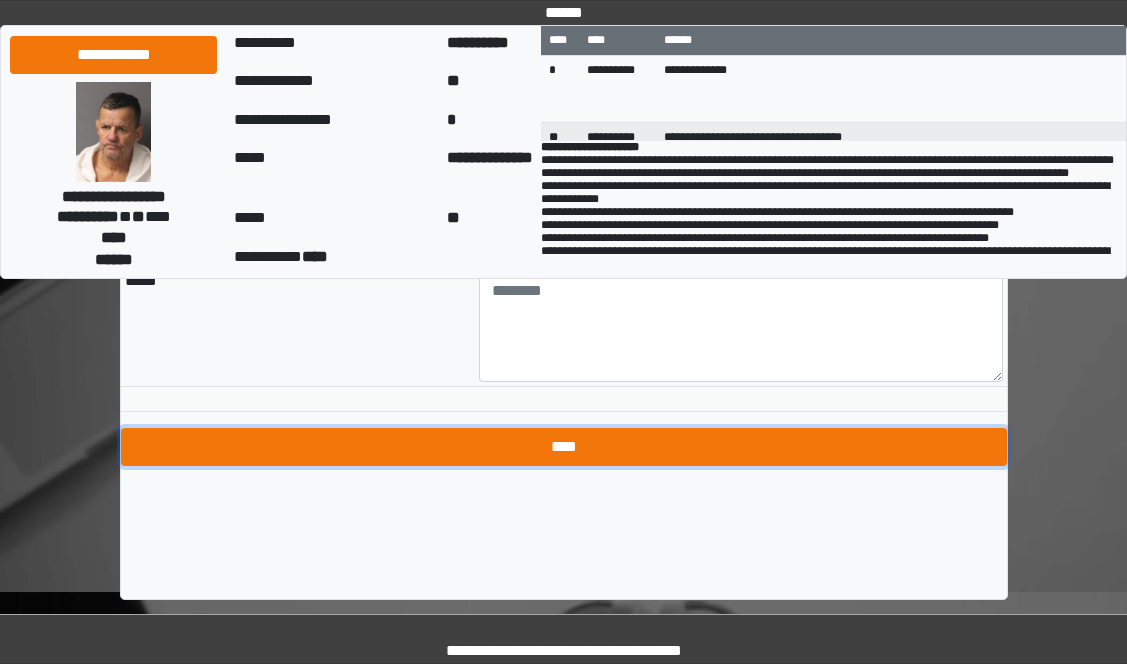 click on "****" at bounding box center [564, 447] 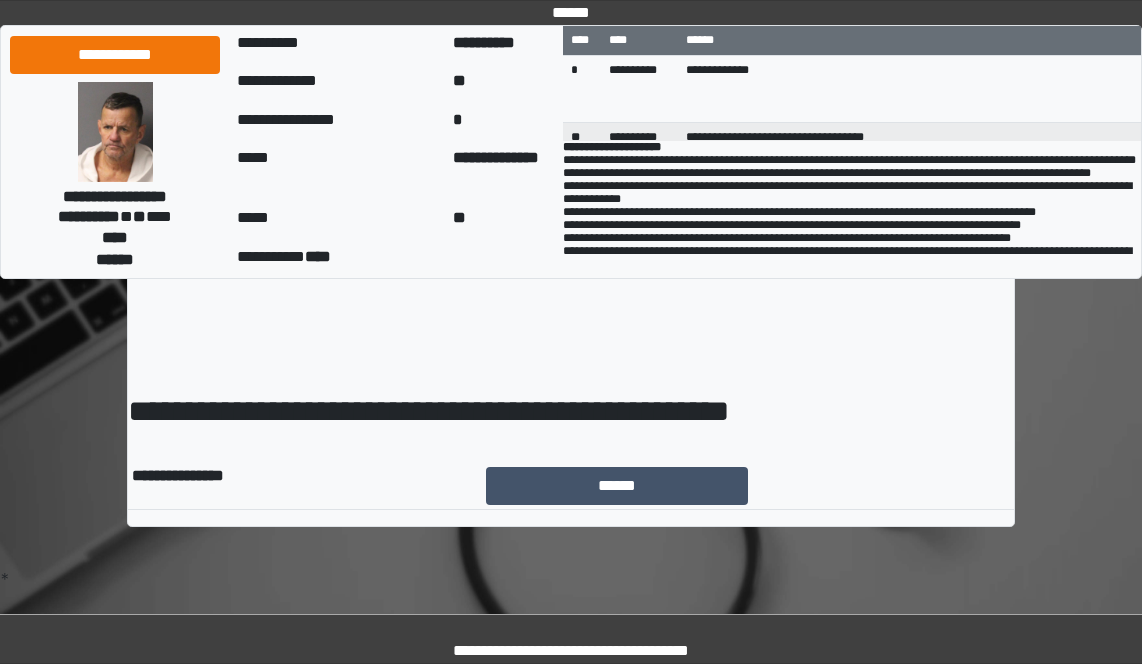 scroll, scrollTop: 0, scrollLeft: 0, axis: both 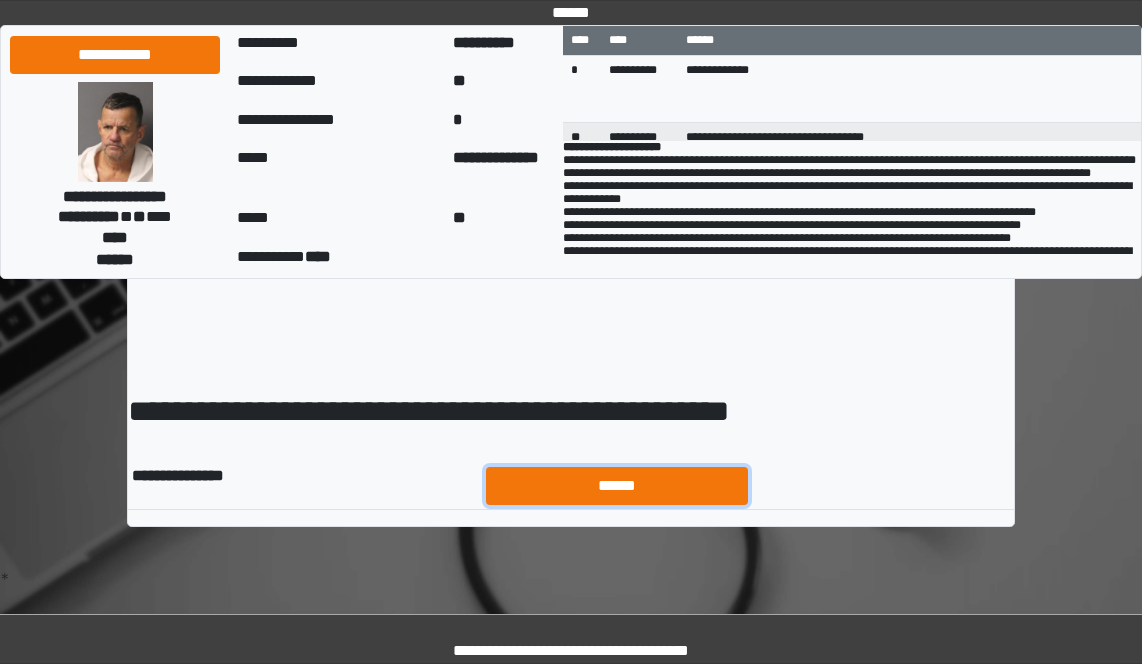 click on "******" at bounding box center (617, 486) 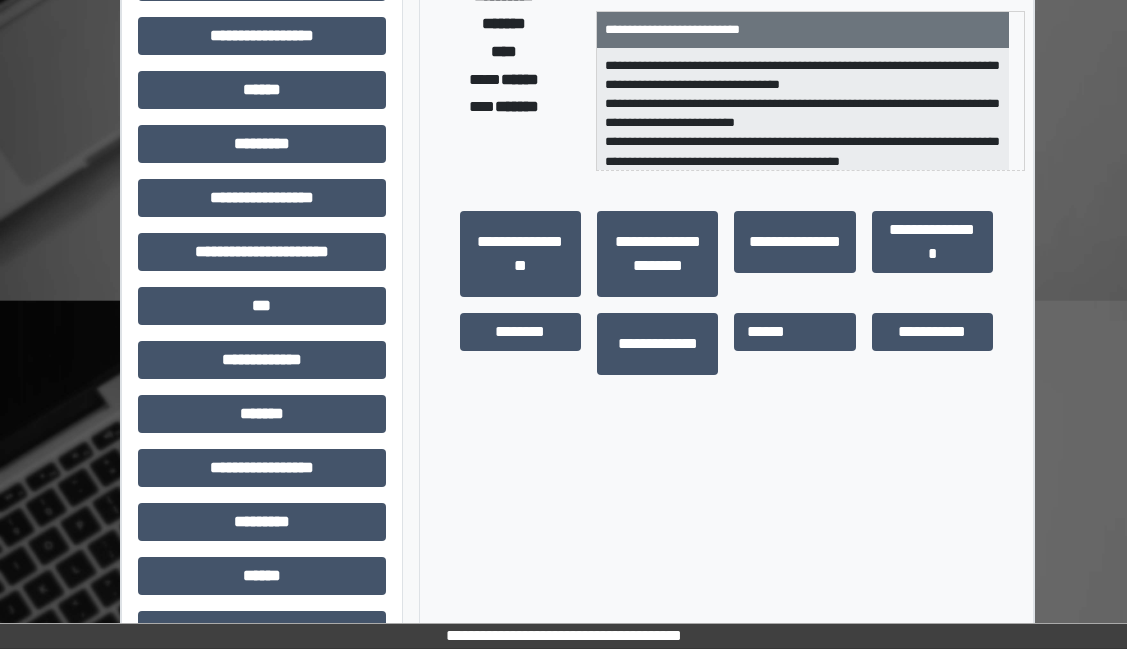 scroll, scrollTop: 400, scrollLeft: 0, axis: vertical 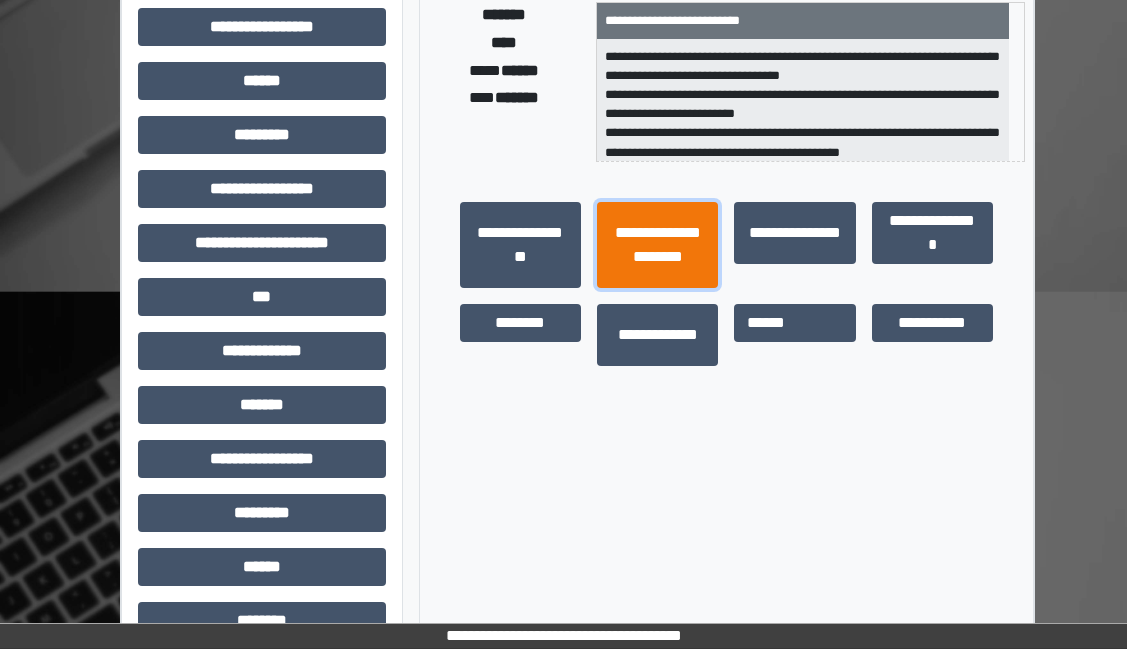 click on "**********" at bounding box center [657, 245] 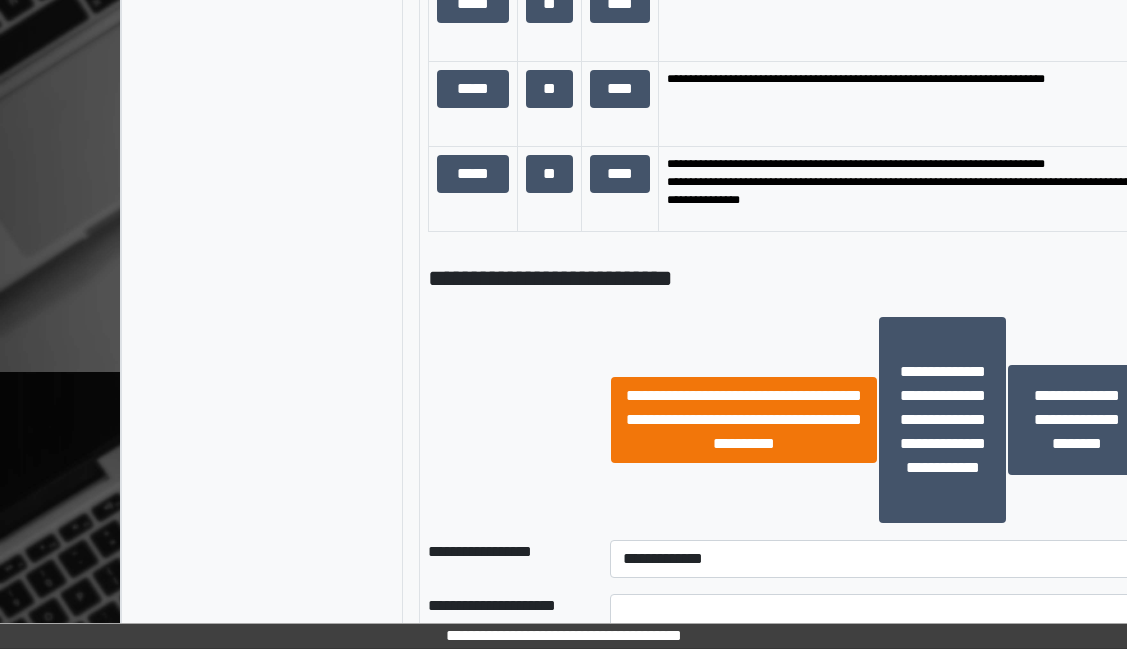 scroll, scrollTop: 1900, scrollLeft: 0, axis: vertical 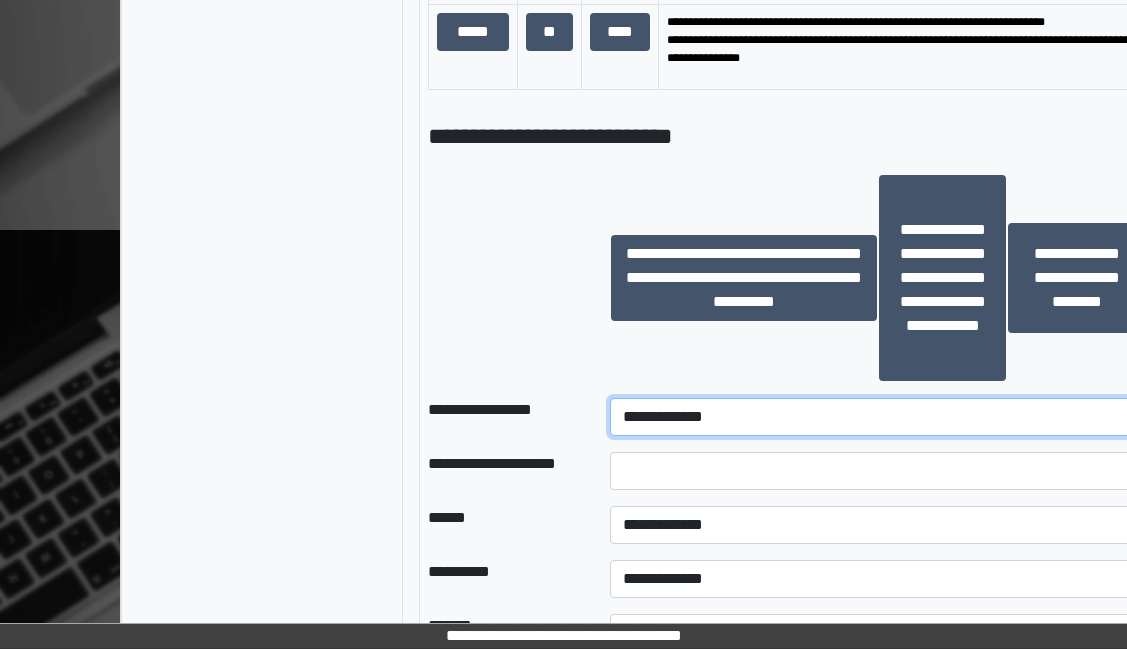 click on "**********" at bounding box center [878, 417] 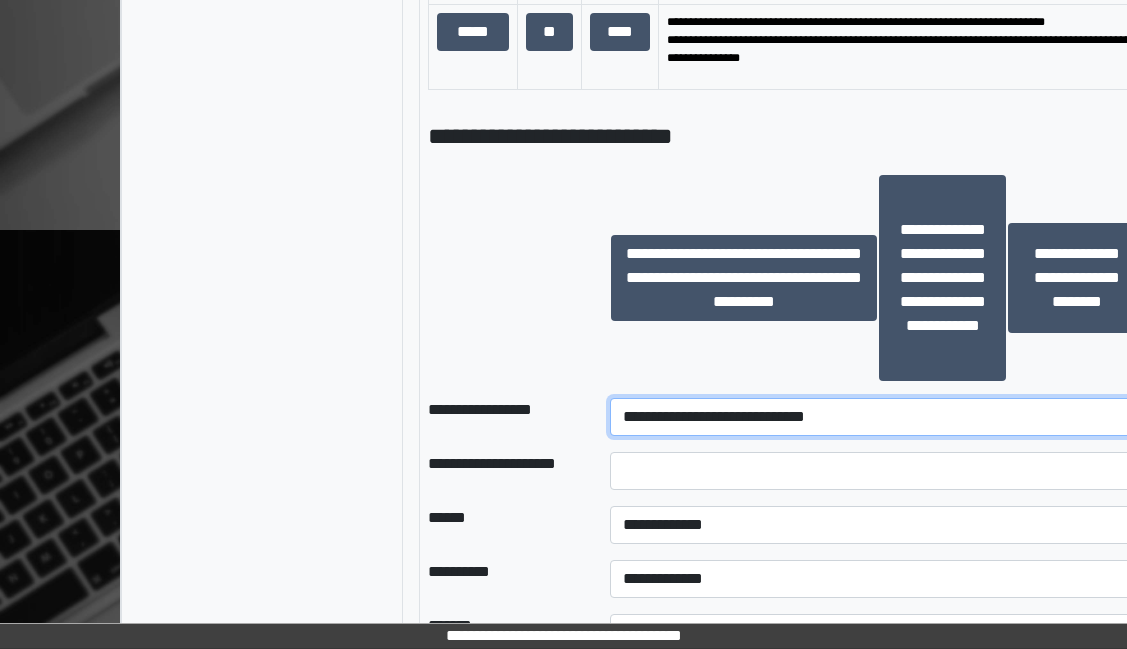 click on "**********" at bounding box center (878, 417) 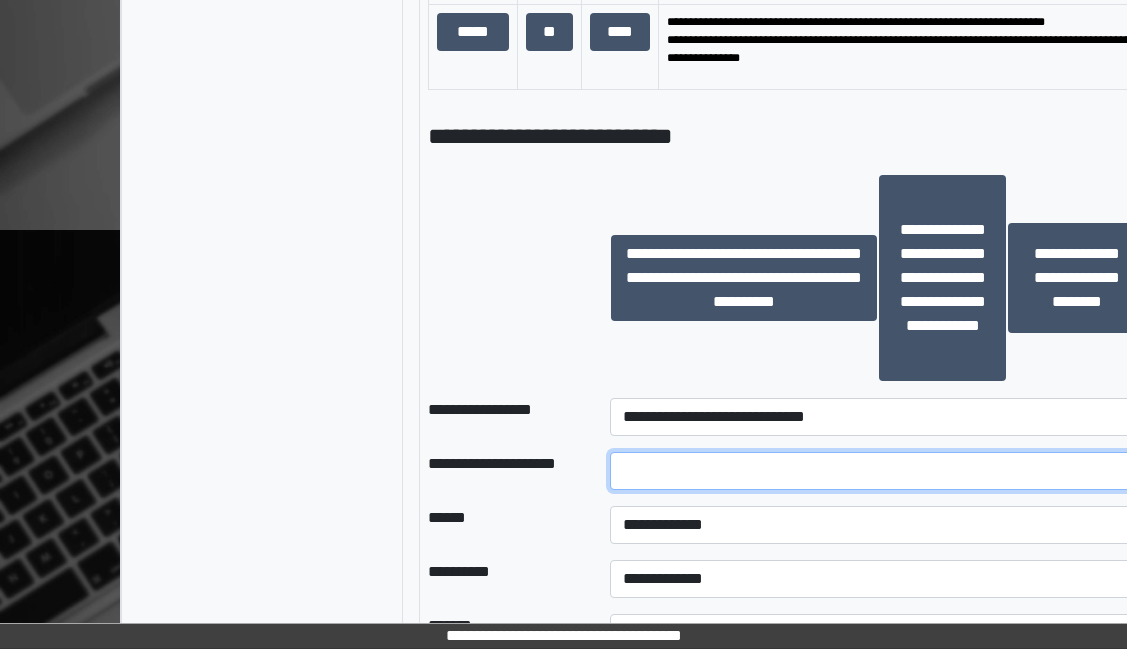 click at bounding box center [878, 471] 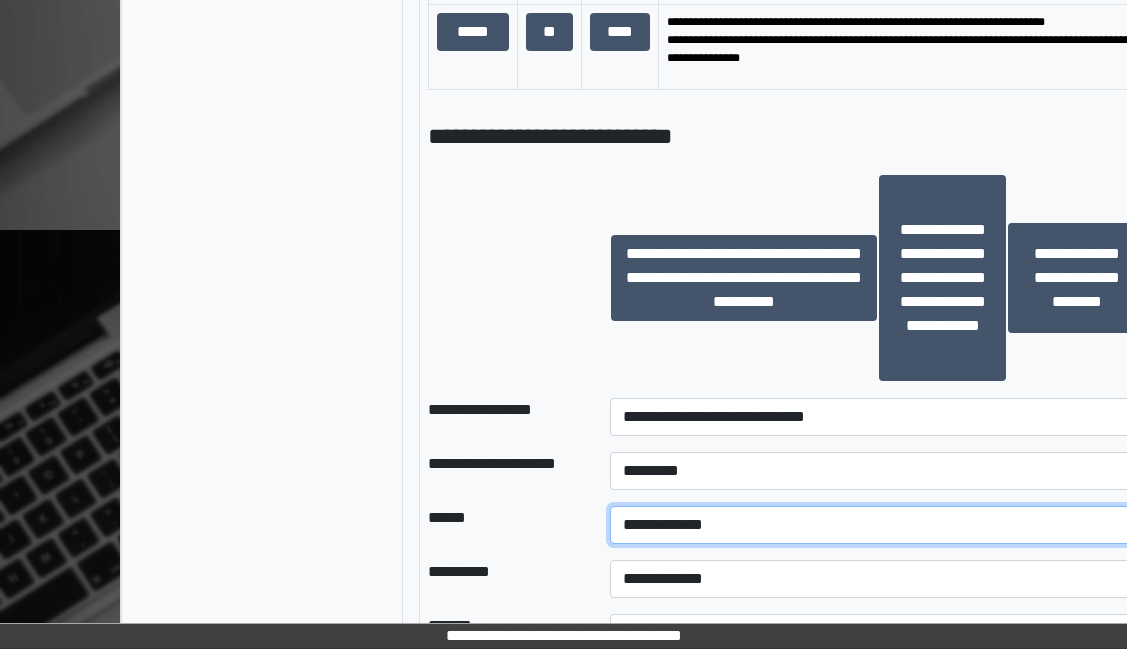 click on "**********" at bounding box center (878, 525) 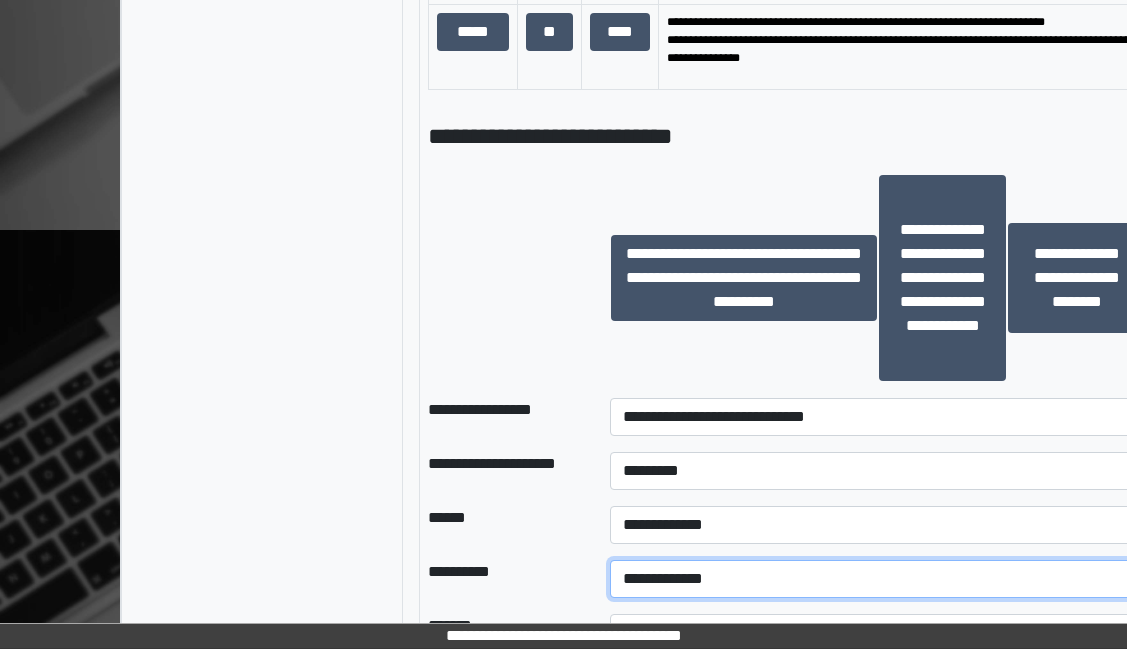 click on "**********" 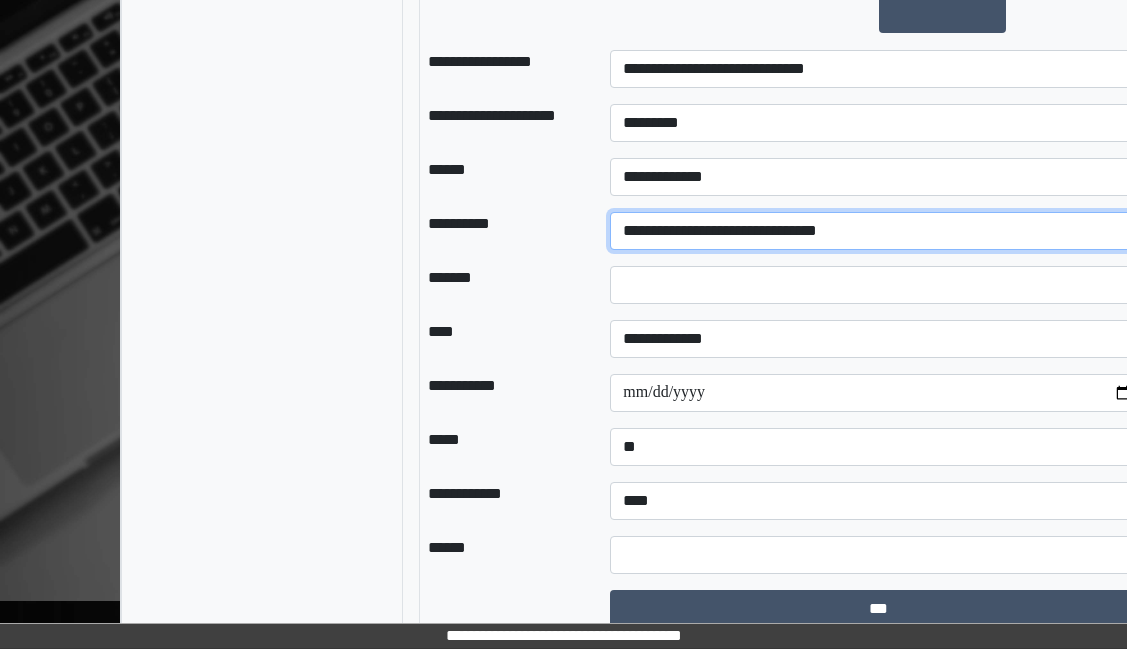 scroll, scrollTop: 2285, scrollLeft: 0, axis: vertical 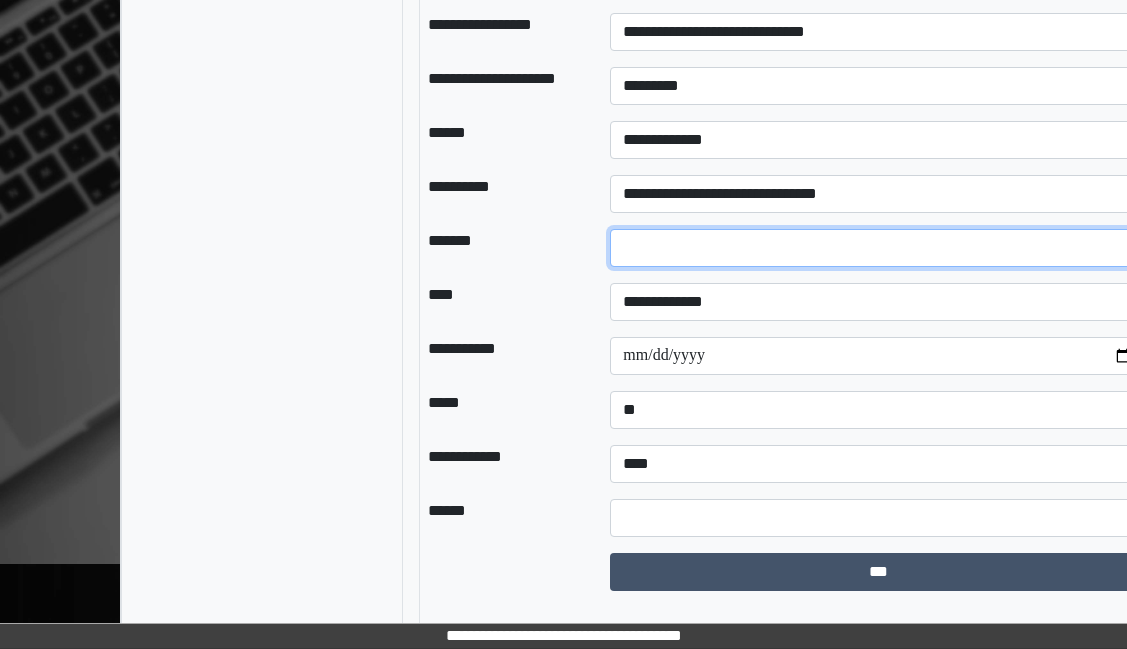 click 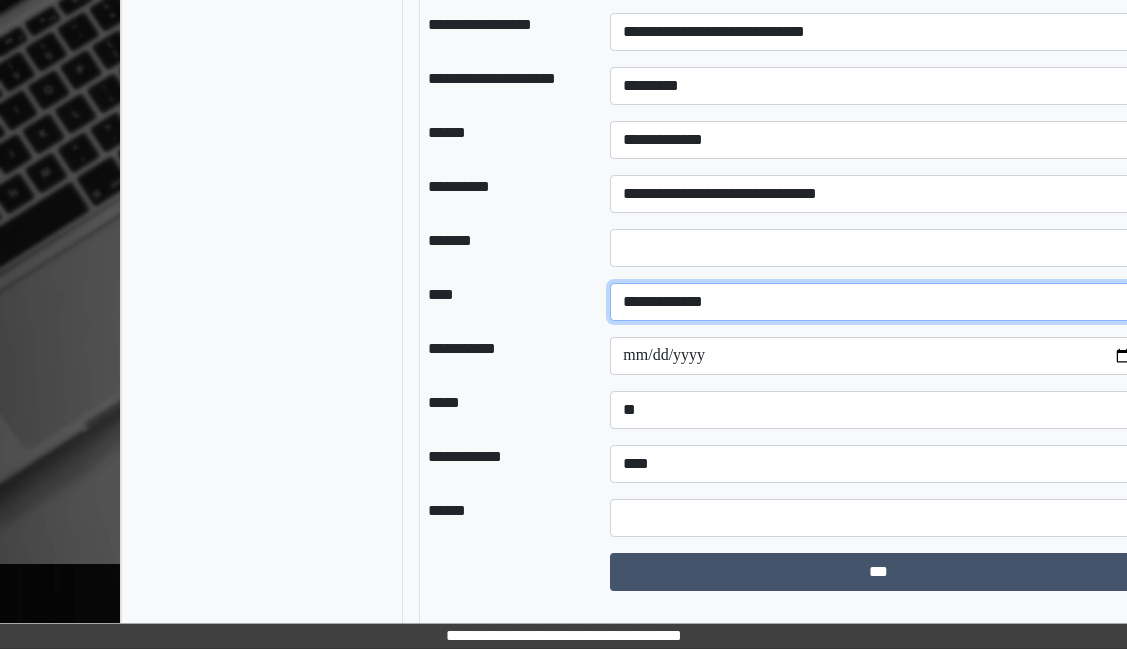 click on "**********" 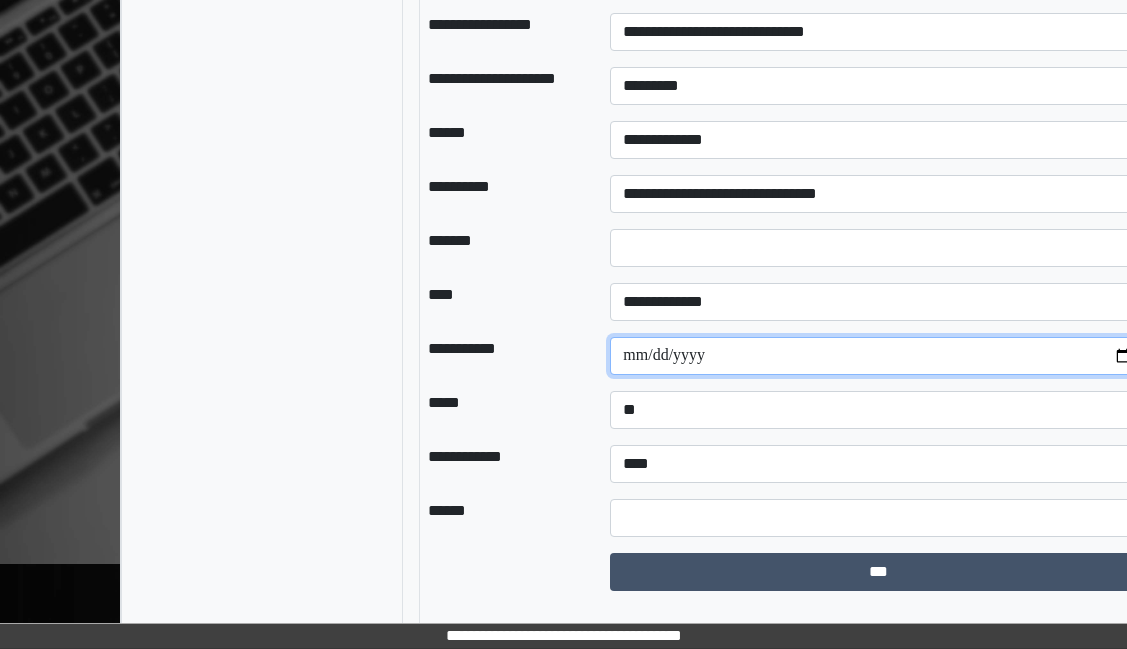 click 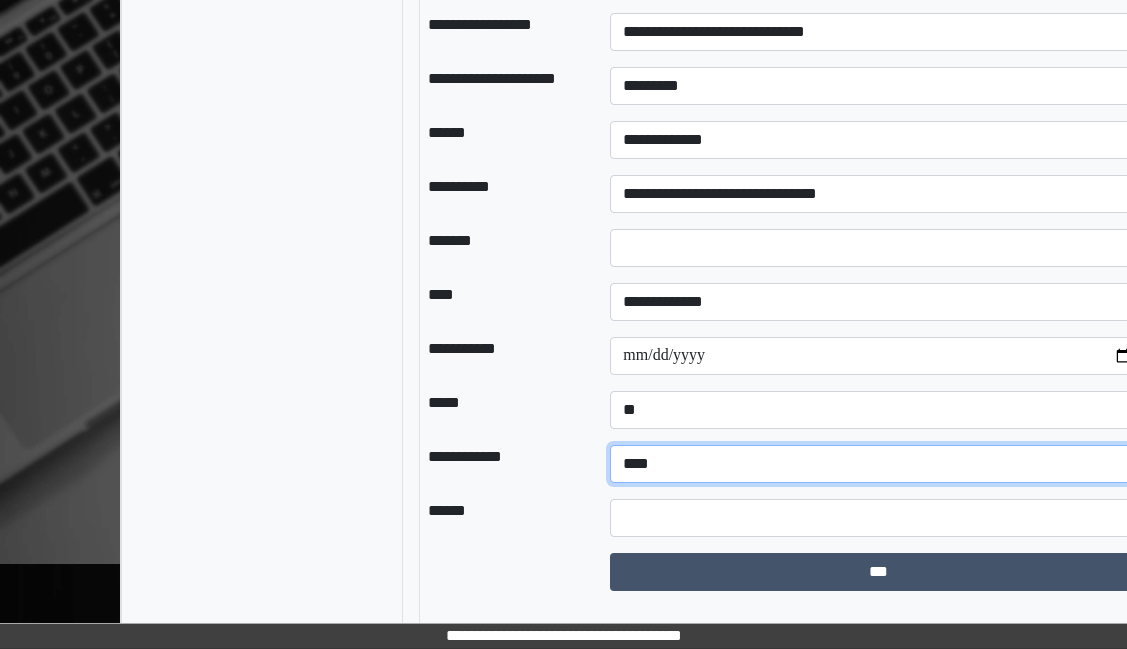 click on "**********" 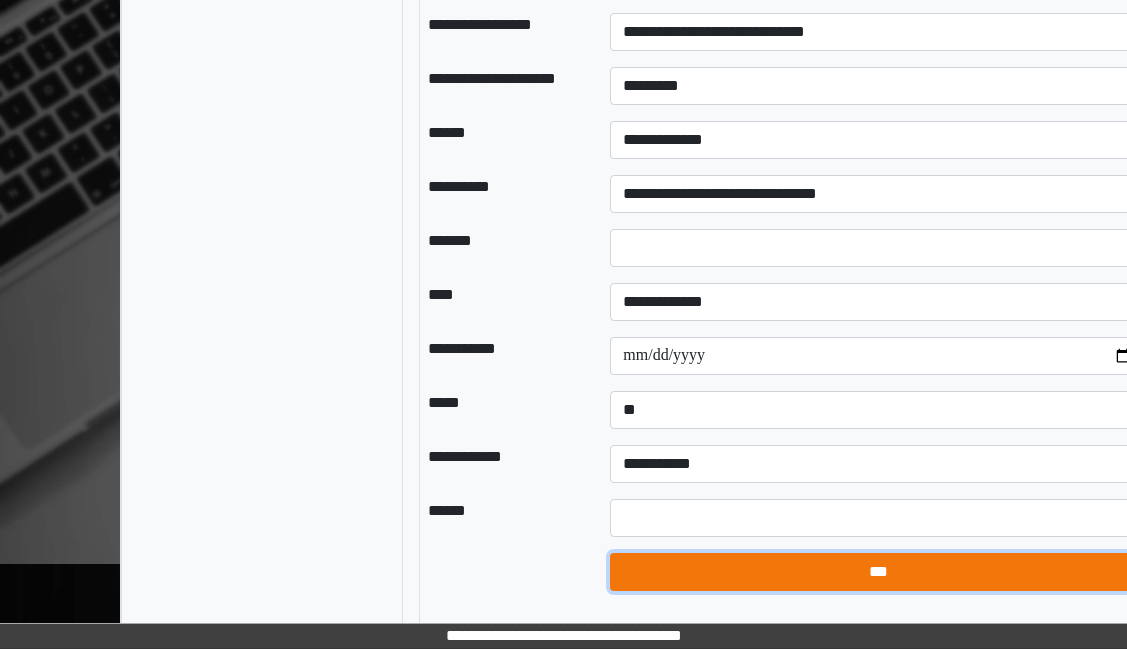 click on "***" 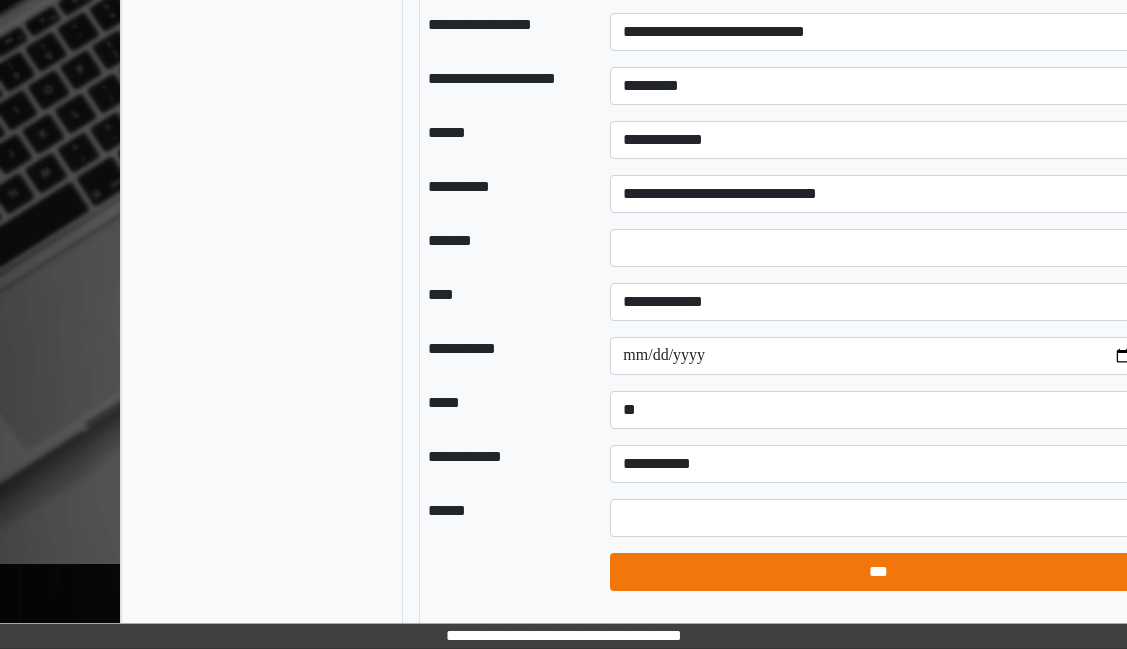 select on "*" 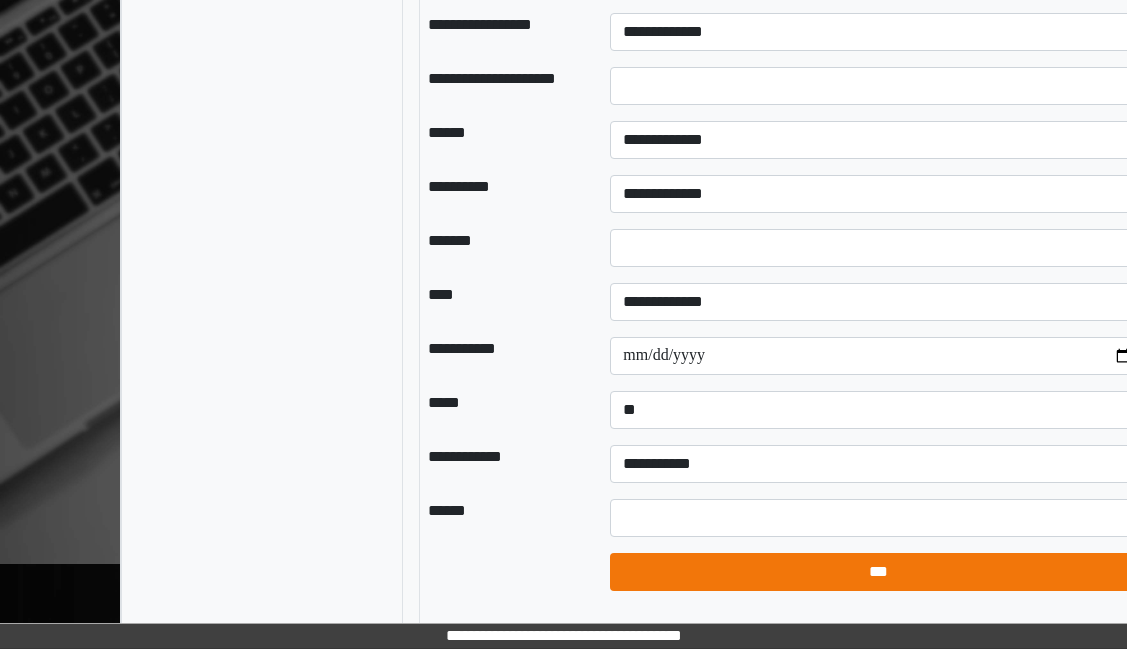 scroll, scrollTop: 2204, scrollLeft: 0, axis: vertical 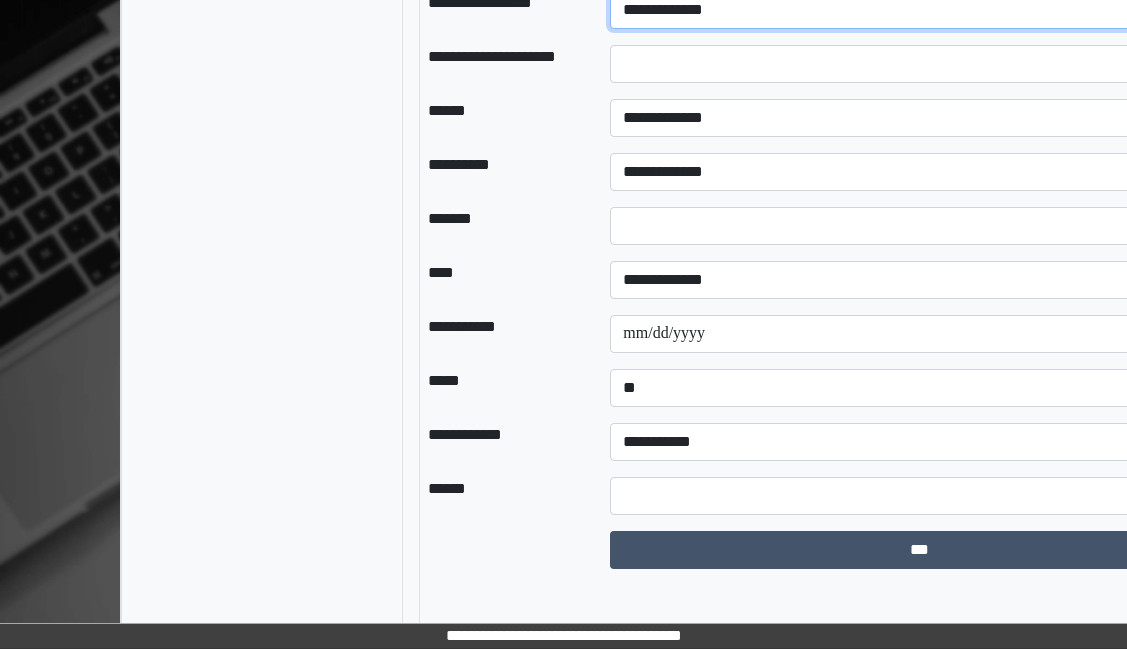 click on "**********" 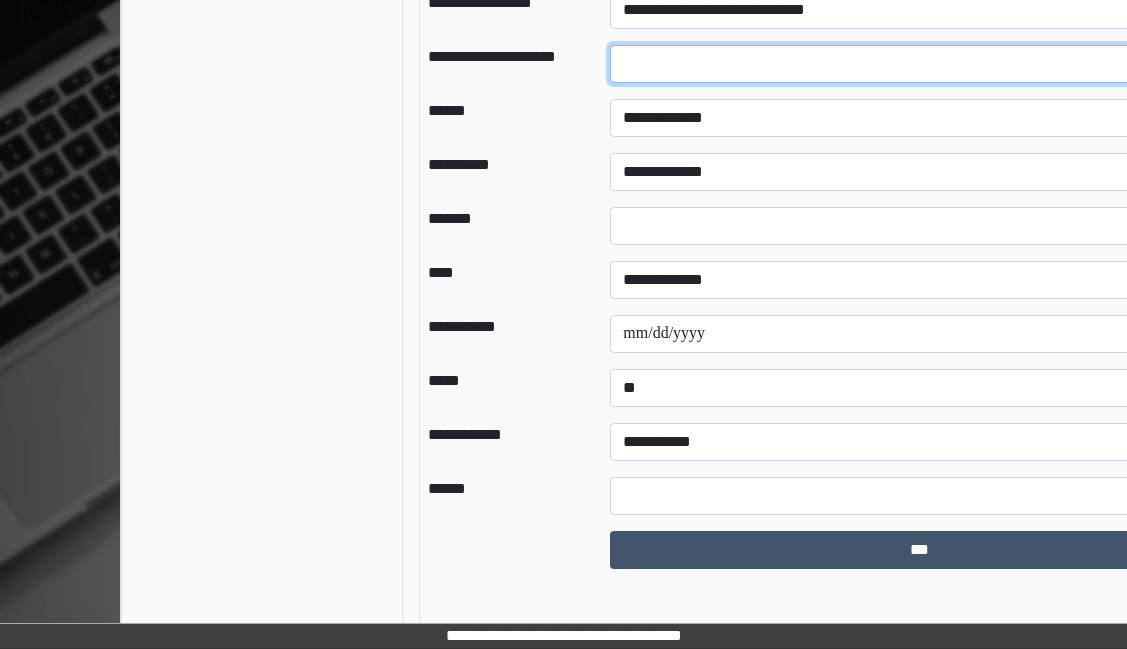 click 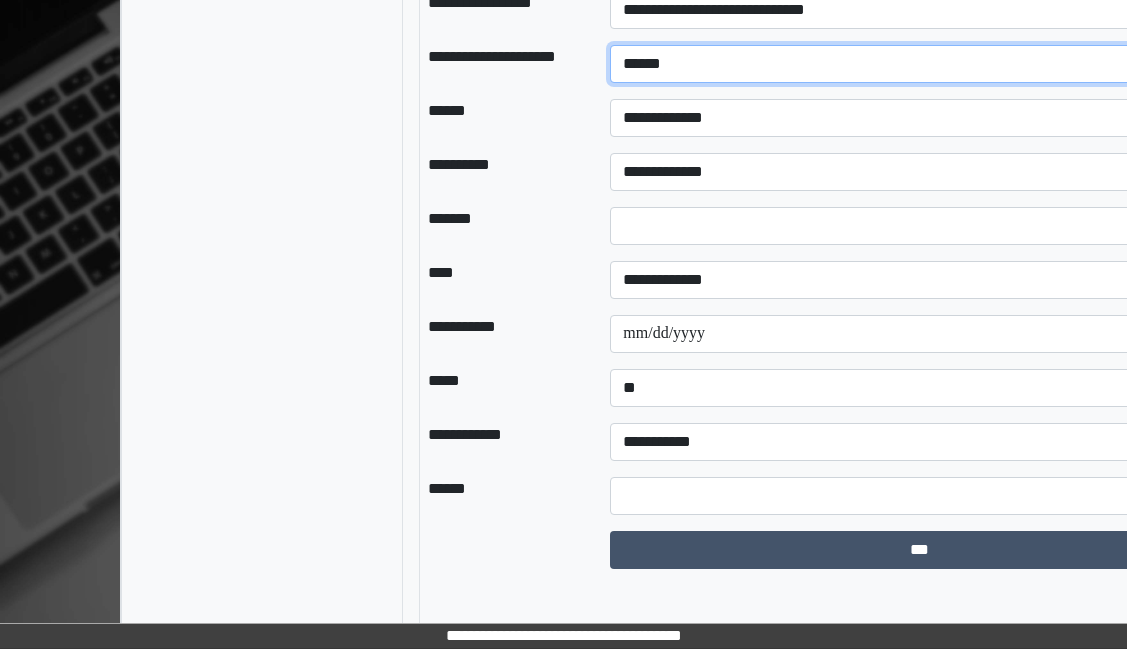 type on "******" 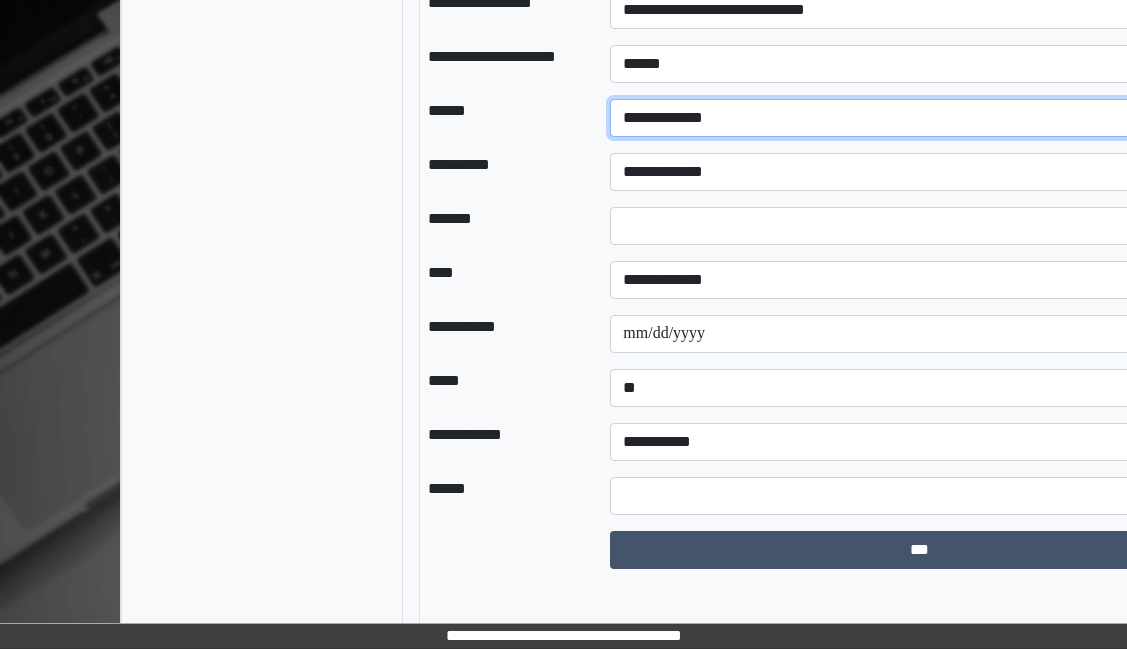 click on "**********" 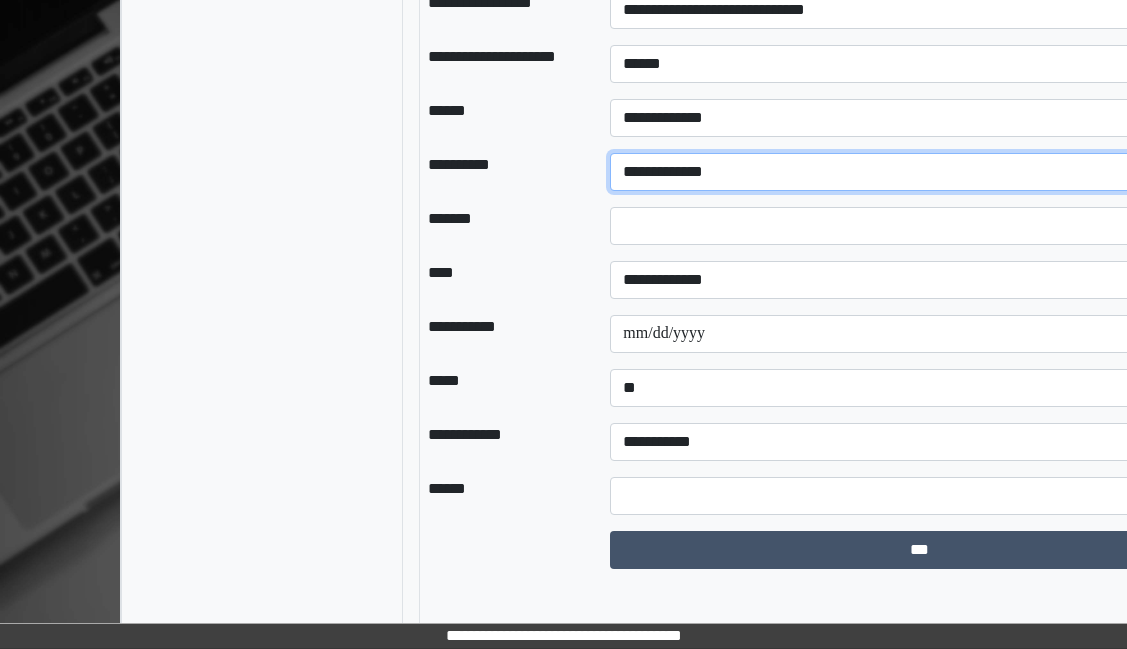 click on "**********" 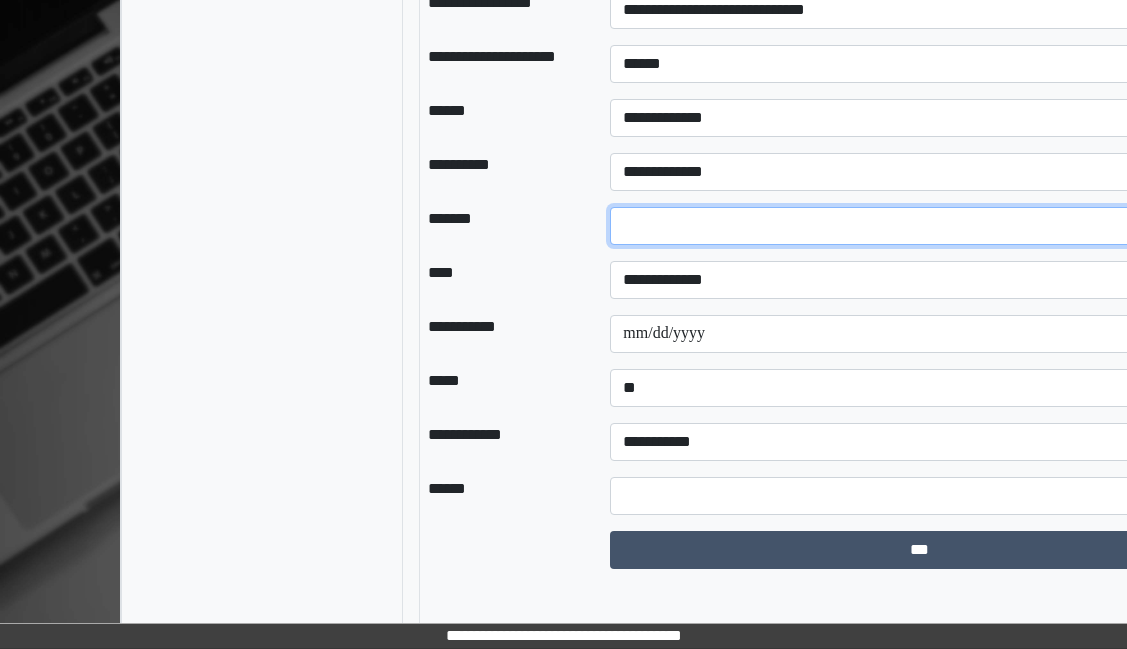 click on "*" 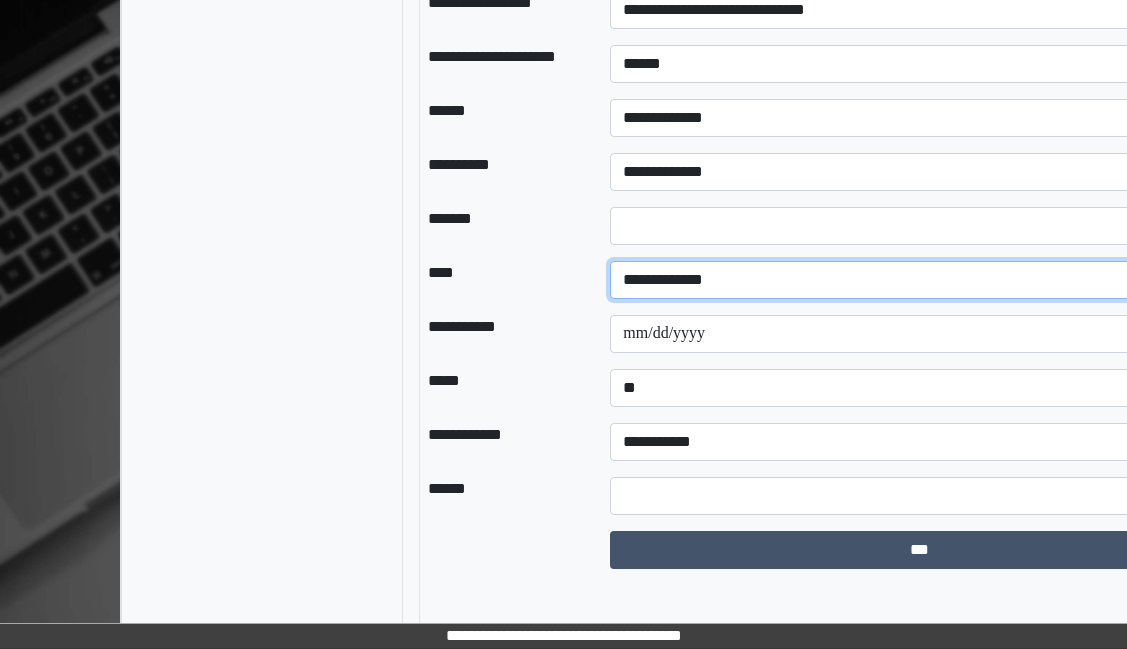 click on "**********" 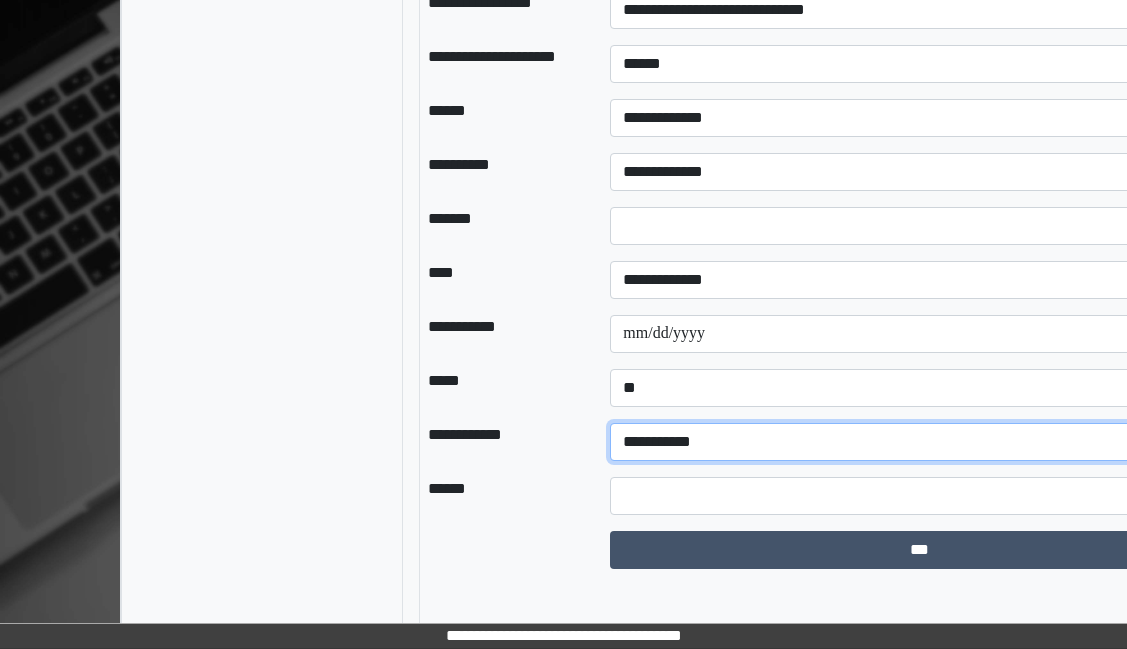 click on "**********" 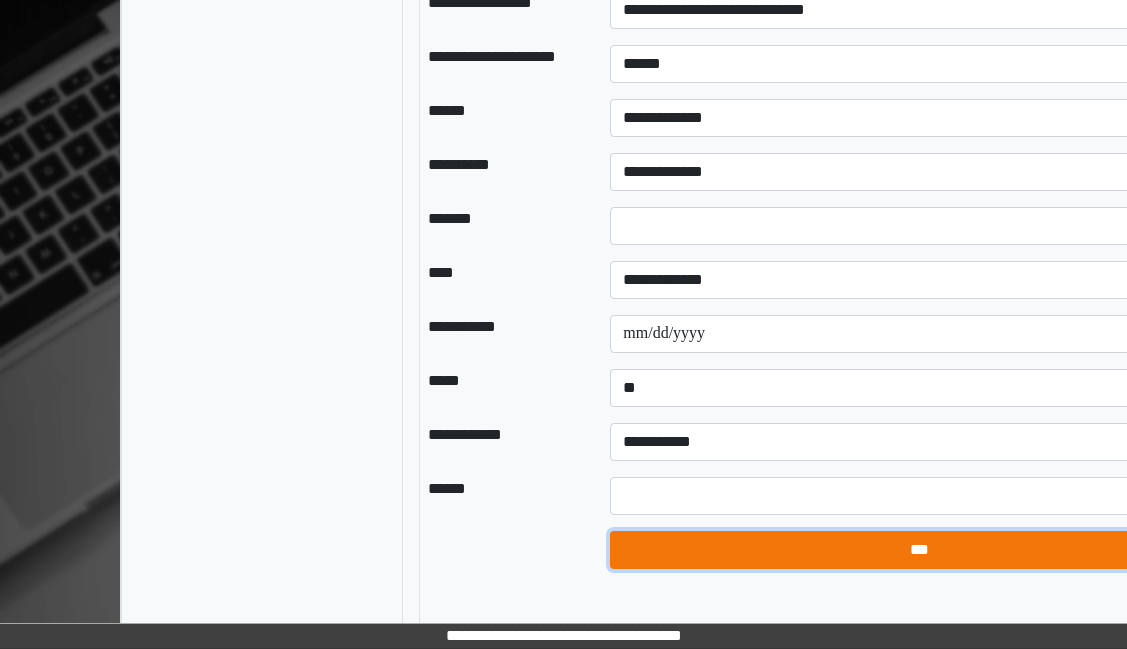 click on "***" 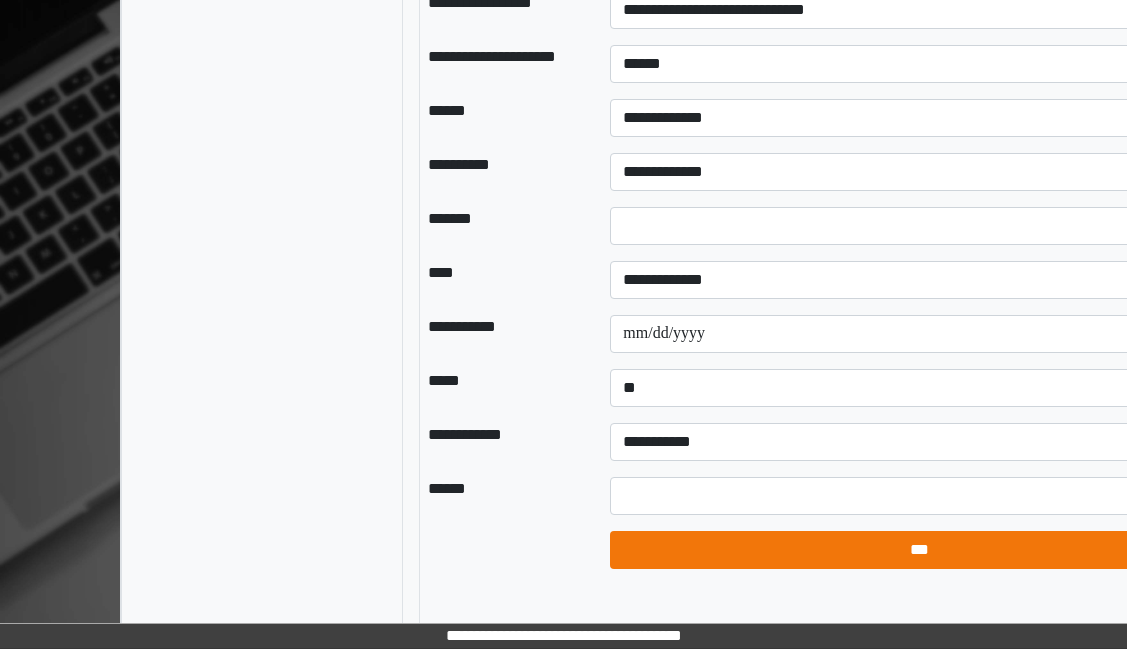 select on "*" 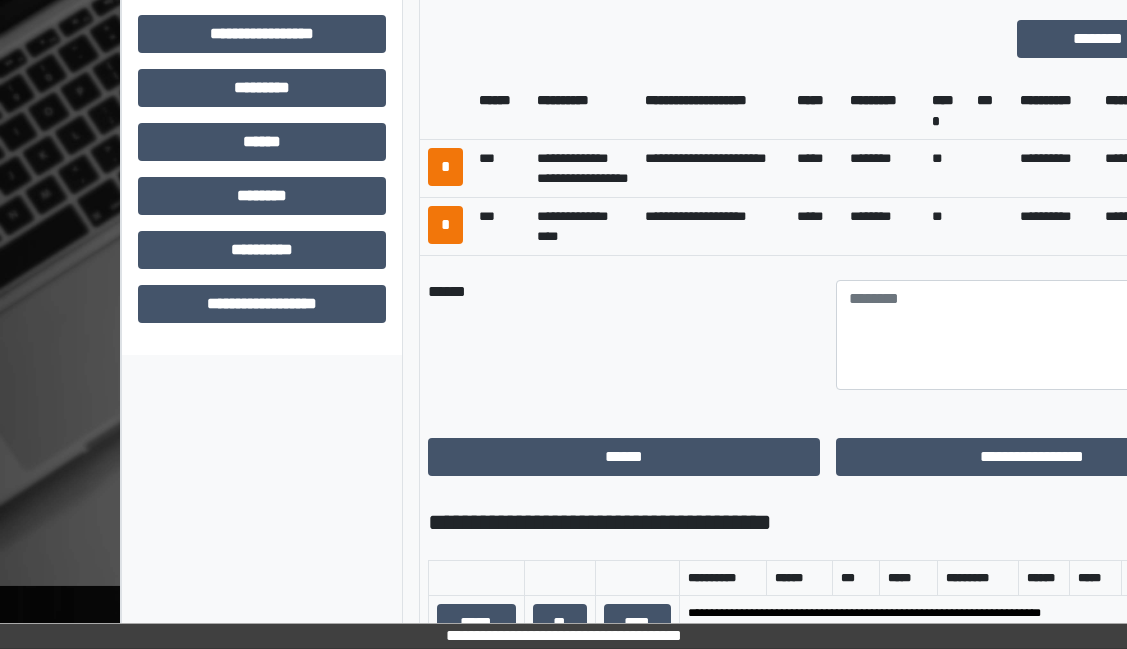 scroll, scrollTop: 804, scrollLeft: 0, axis: vertical 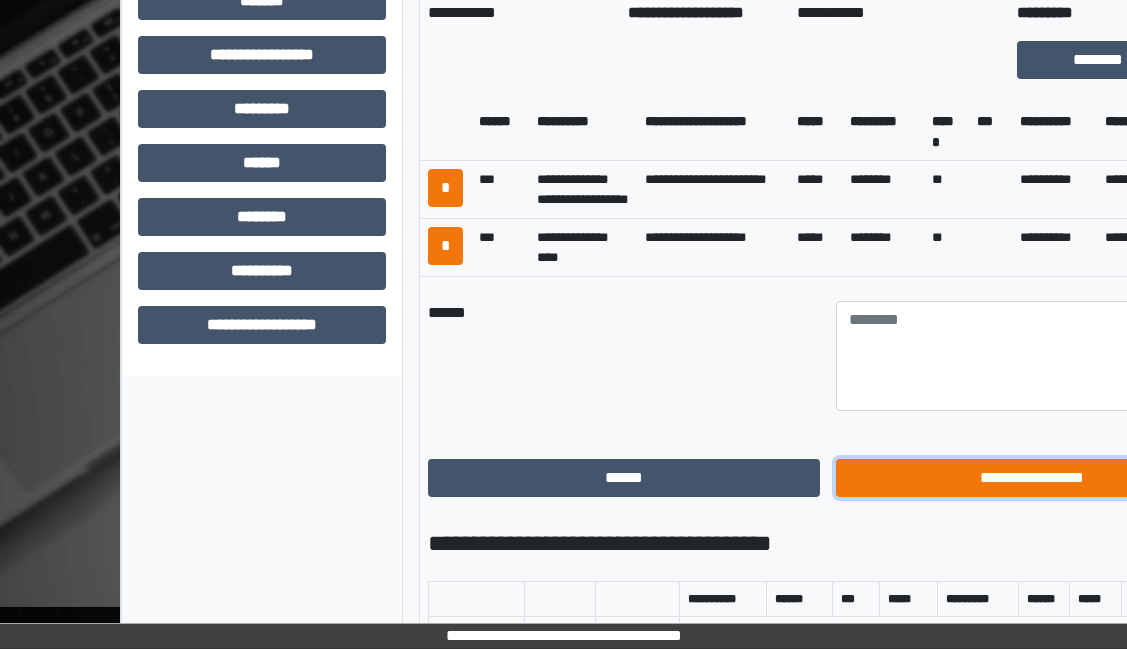 click on "**********" 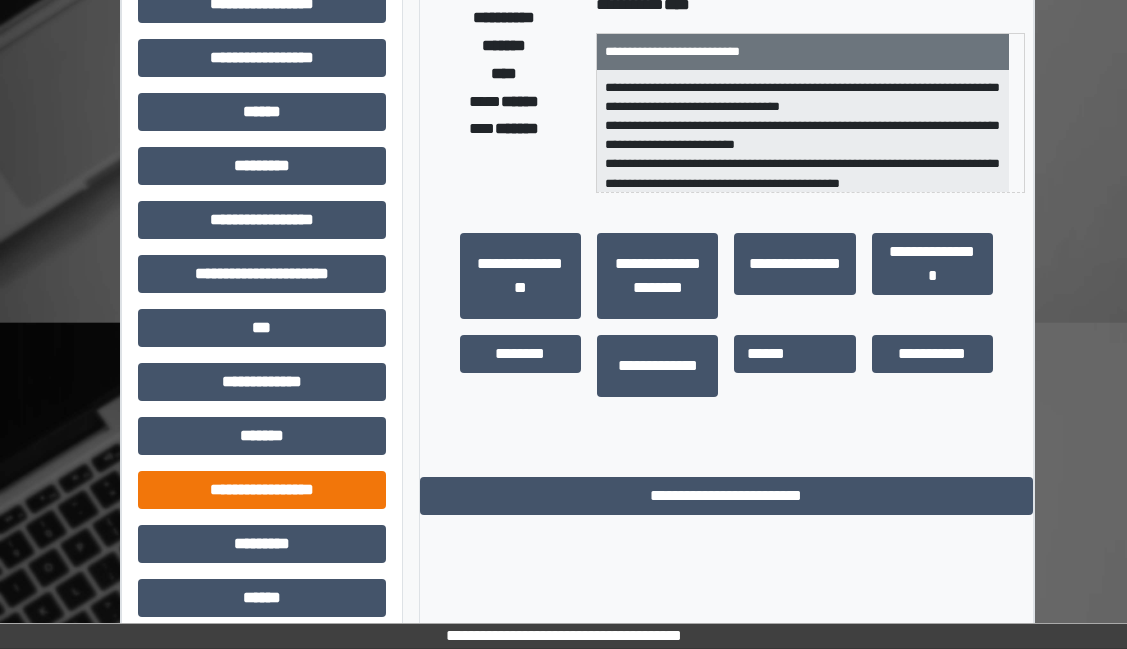 scroll, scrollTop: 549, scrollLeft: 0, axis: vertical 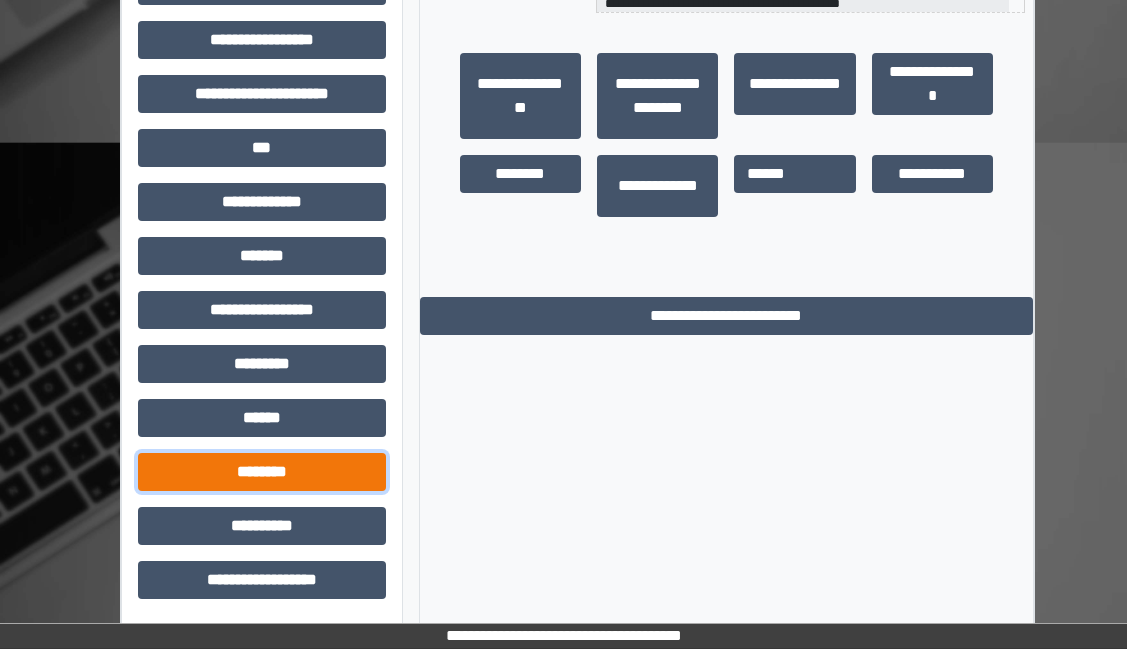 click on "********" 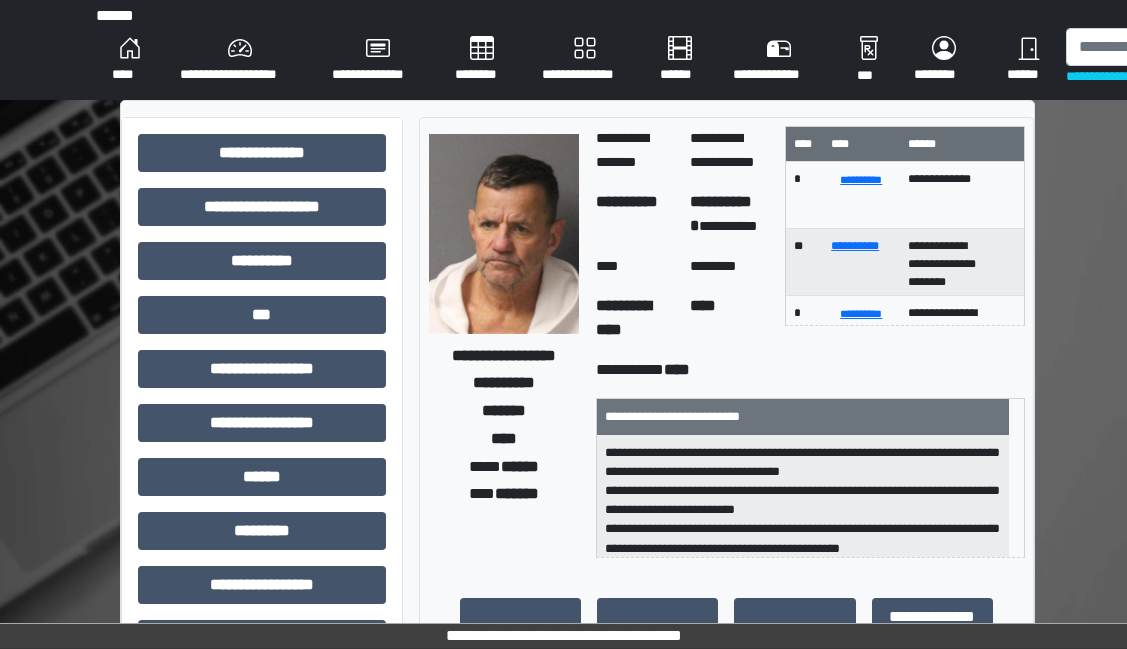scroll, scrollTop: 0, scrollLeft: 0, axis: both 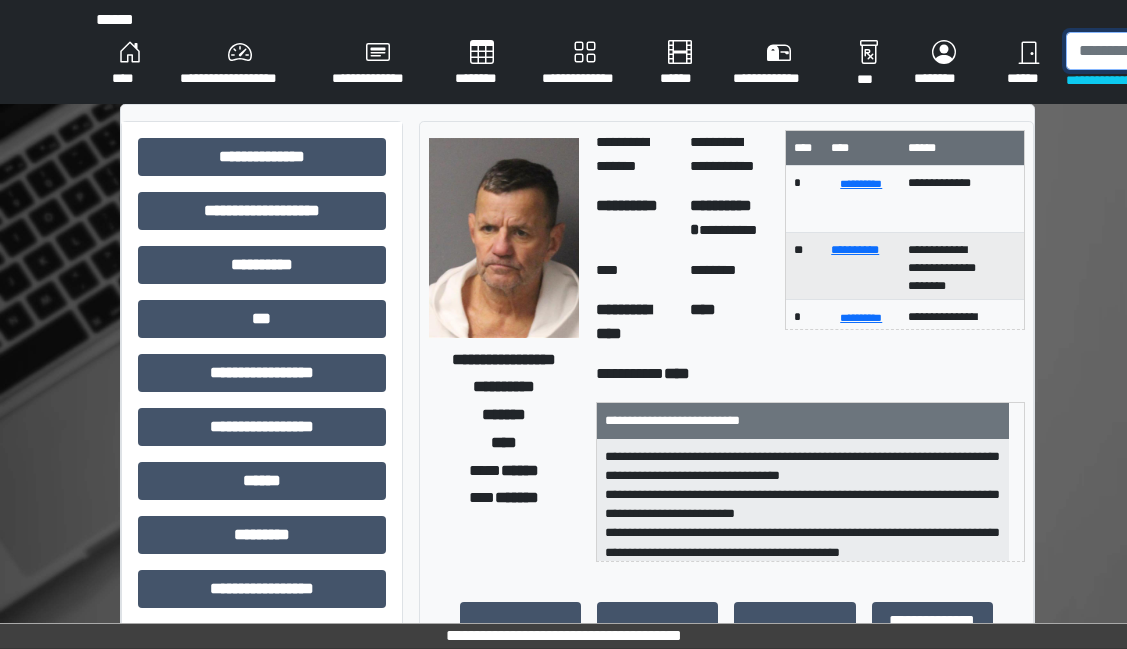 click 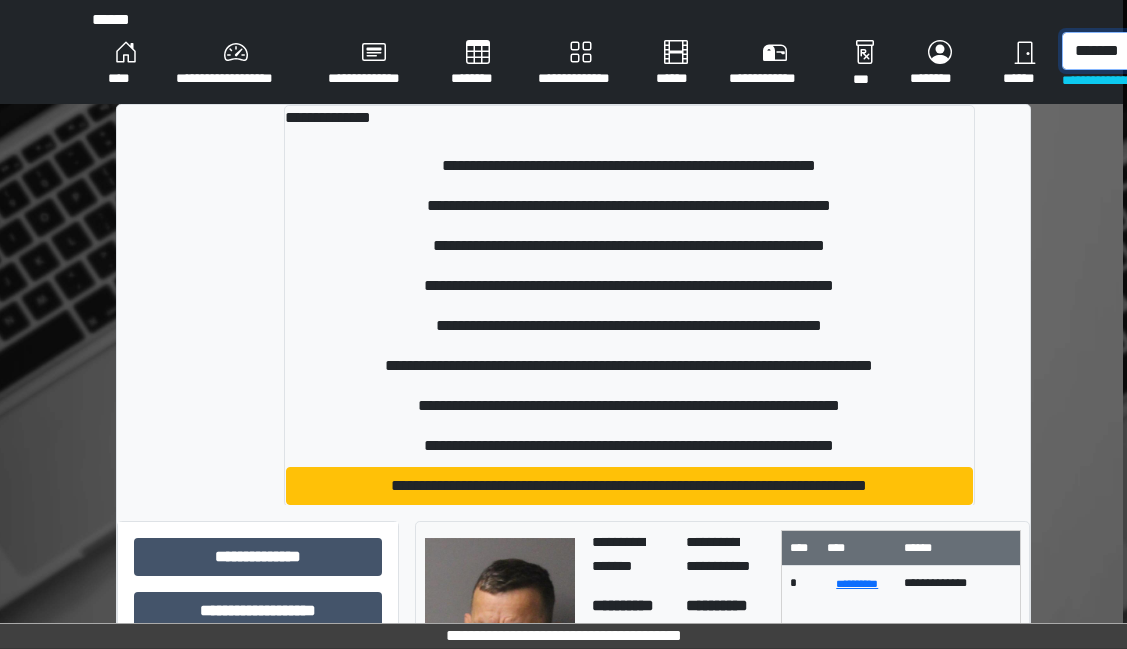 scroll, scrollTop: 0, scrollLeft: 13, axis: horizontal 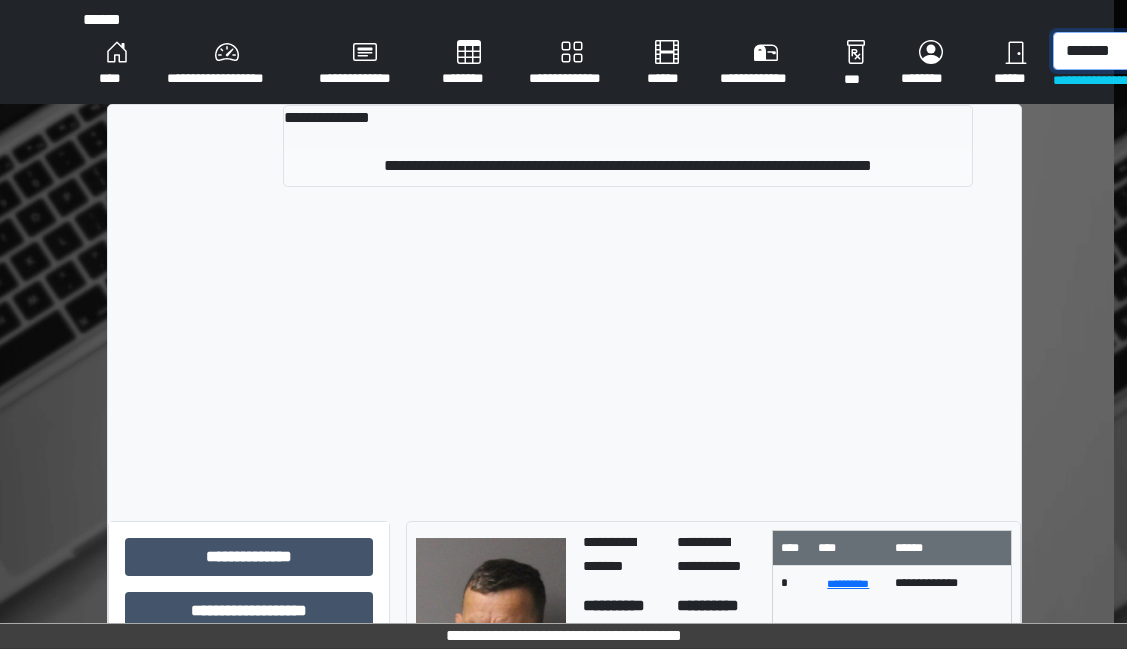 type on "*******" 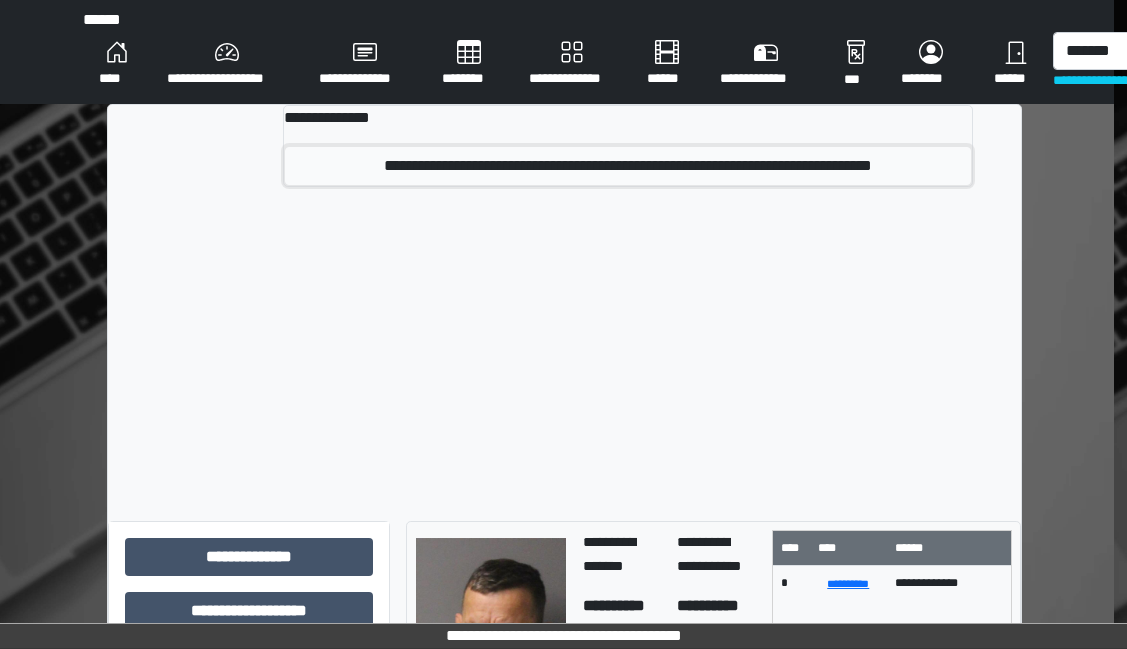 click on "**********" 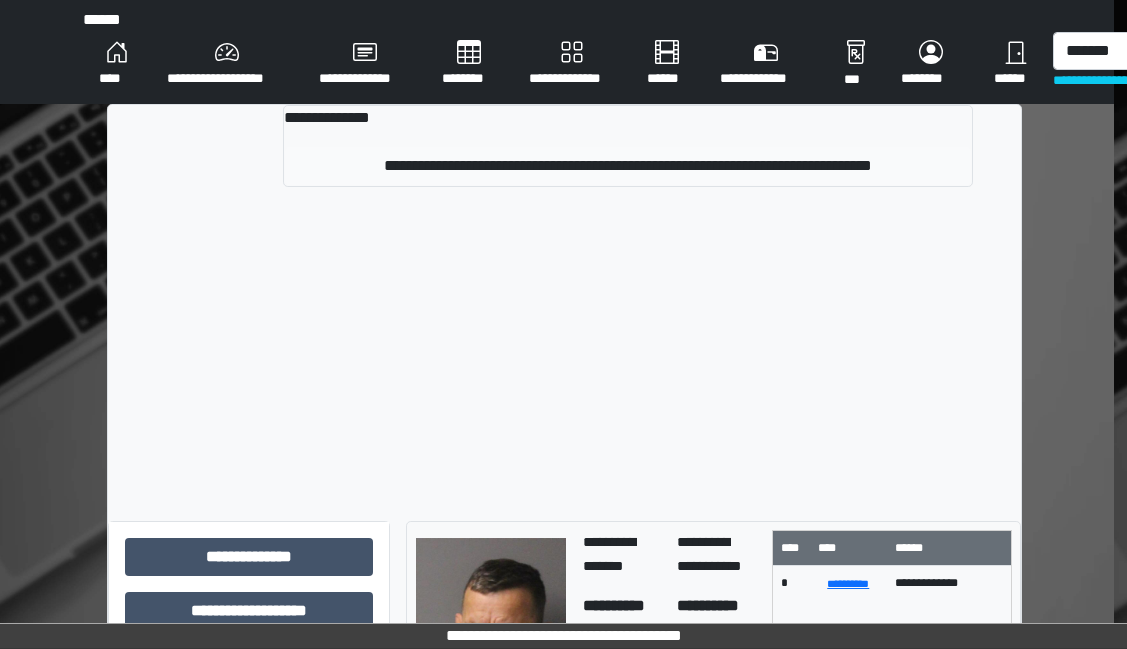 type 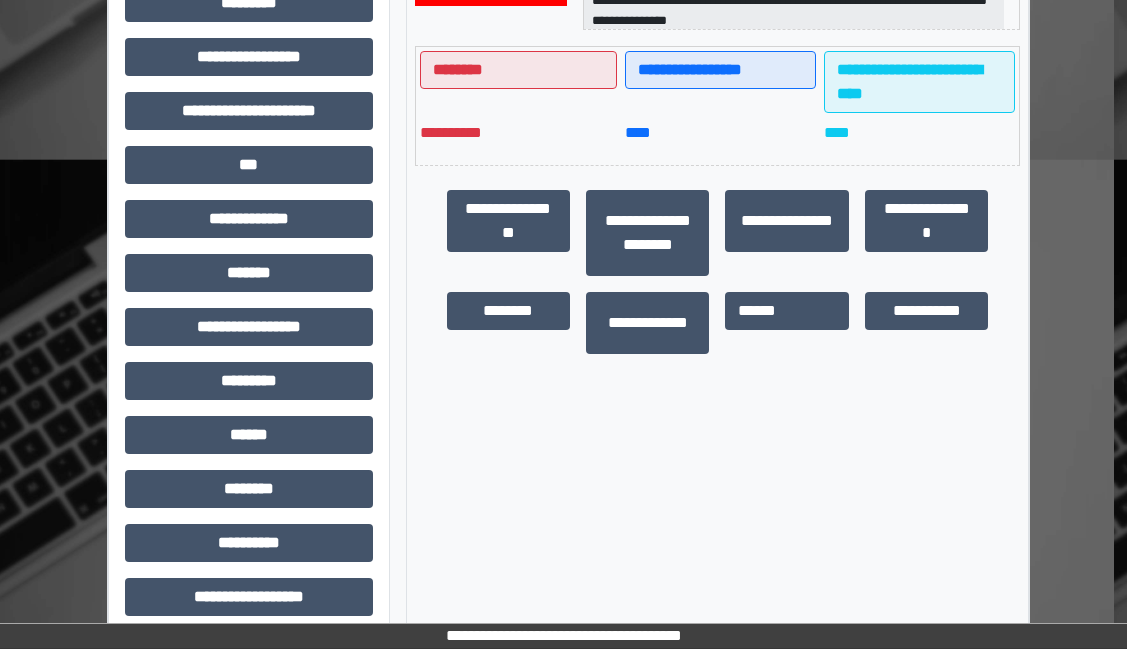 scroll, scrollTop: 549, scrollLeft: 13, axis: both 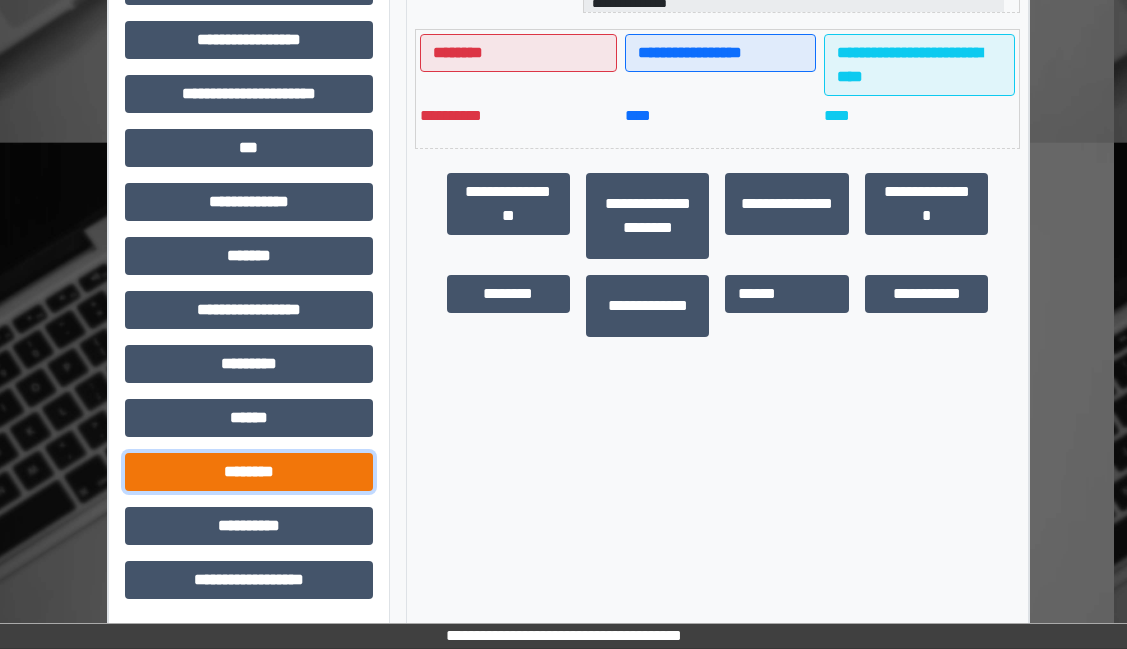click on "********" 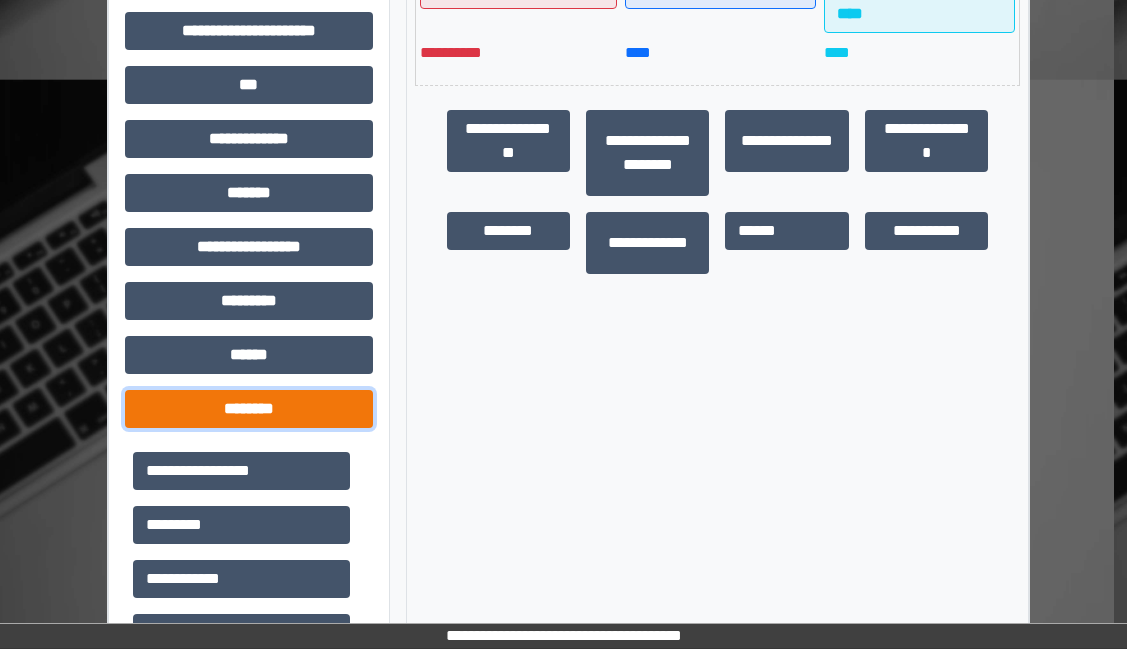 scroll, scrollTop: 949, scrollLeft: 13, axis: both 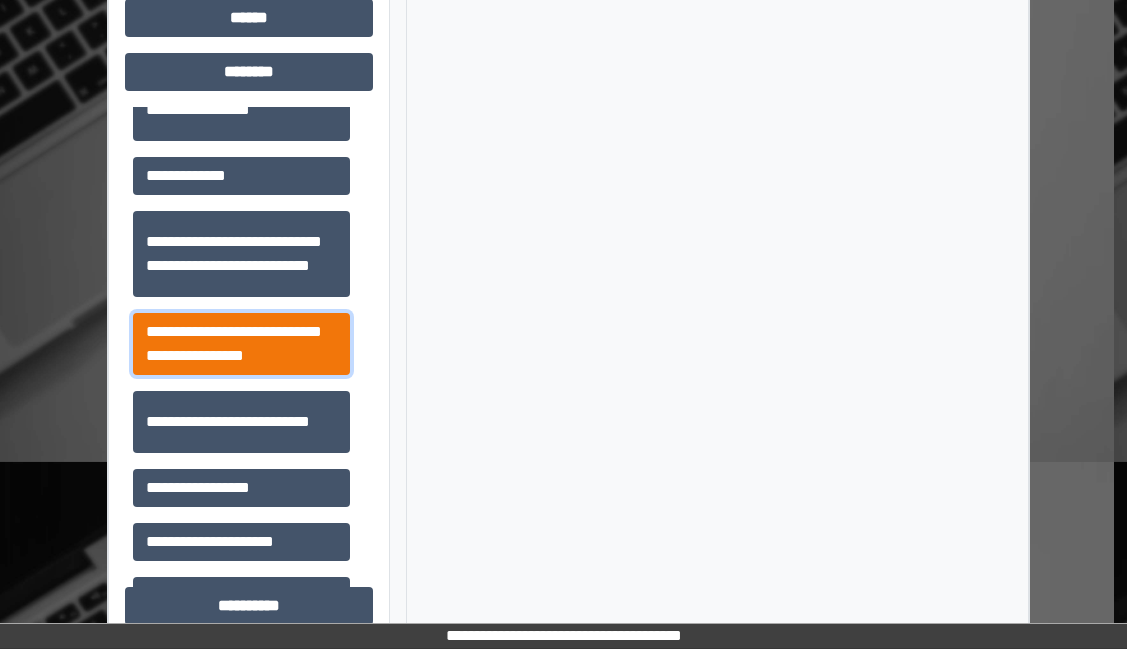 drag, startPoint x: 259, startPoint y: 346, endPoint x: 294, endPoint y: 340, distance: 35.510563 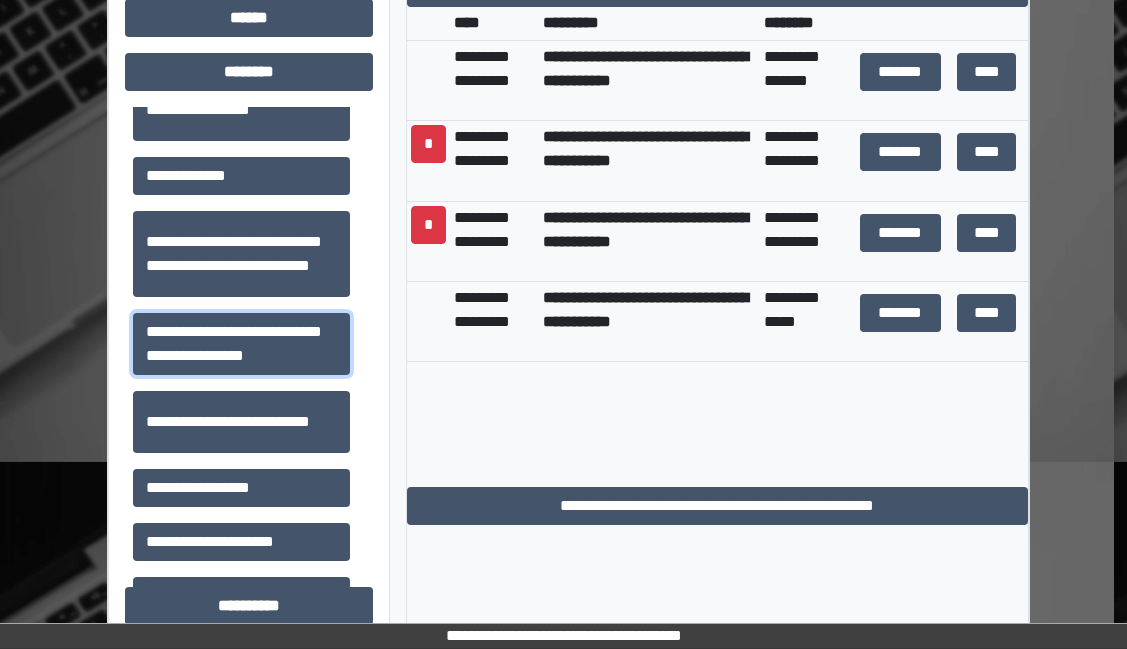 scroll, scrollTop: 849, scrollLeft: 13, axis: both 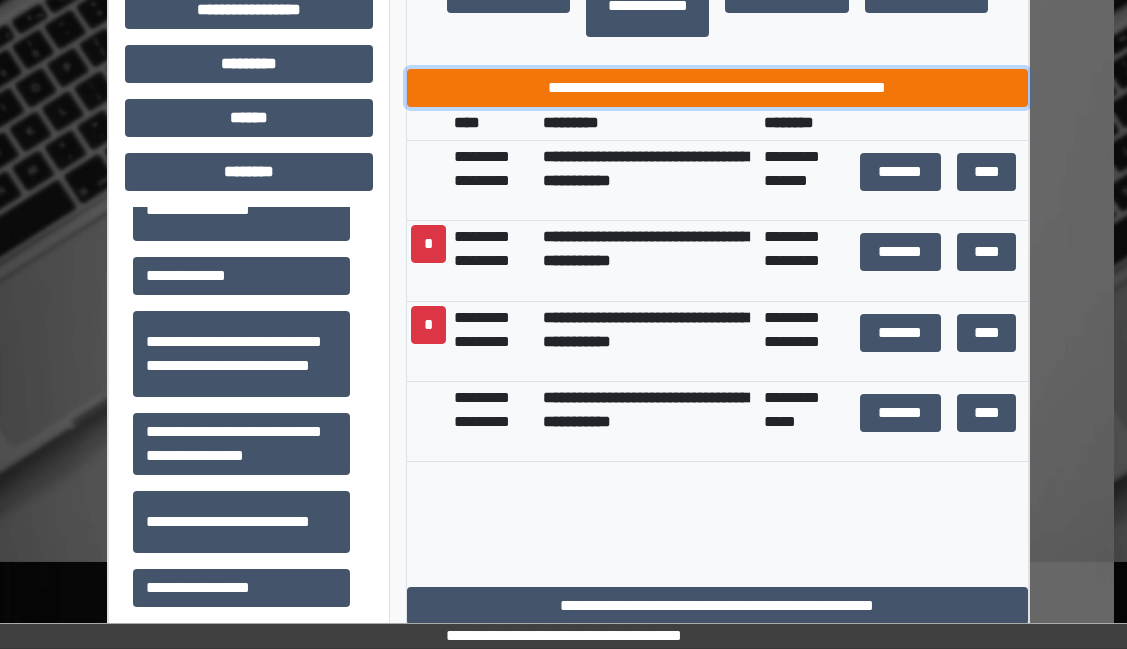 click on "**********" 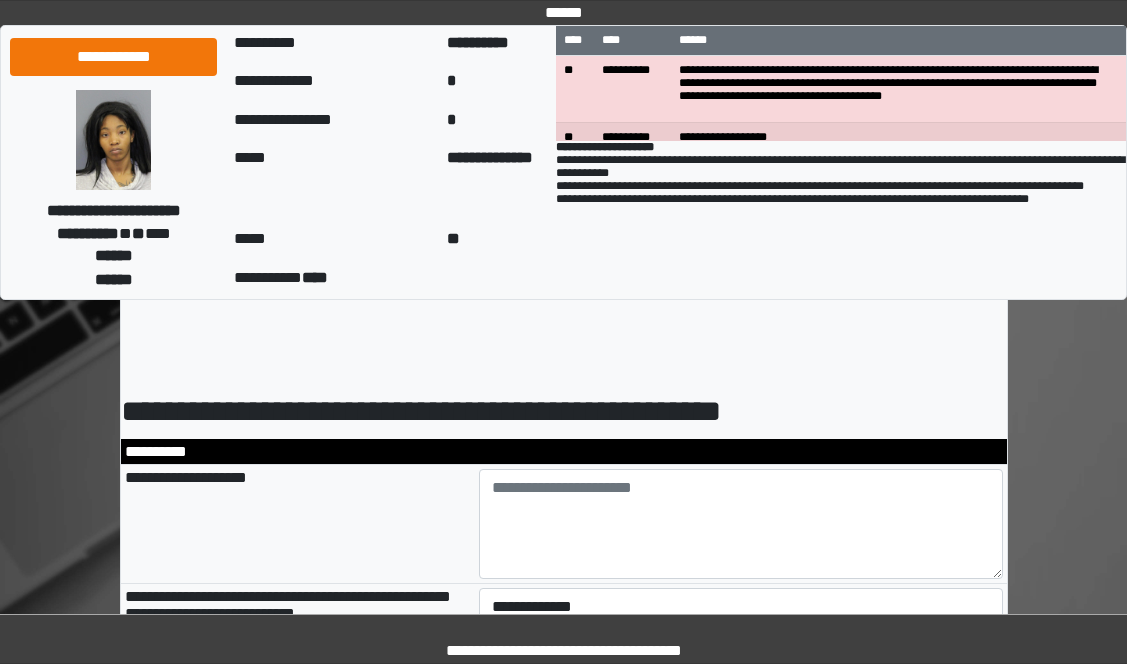 scroll, scrollTop: 0, scrollLeft: 0, axis: both 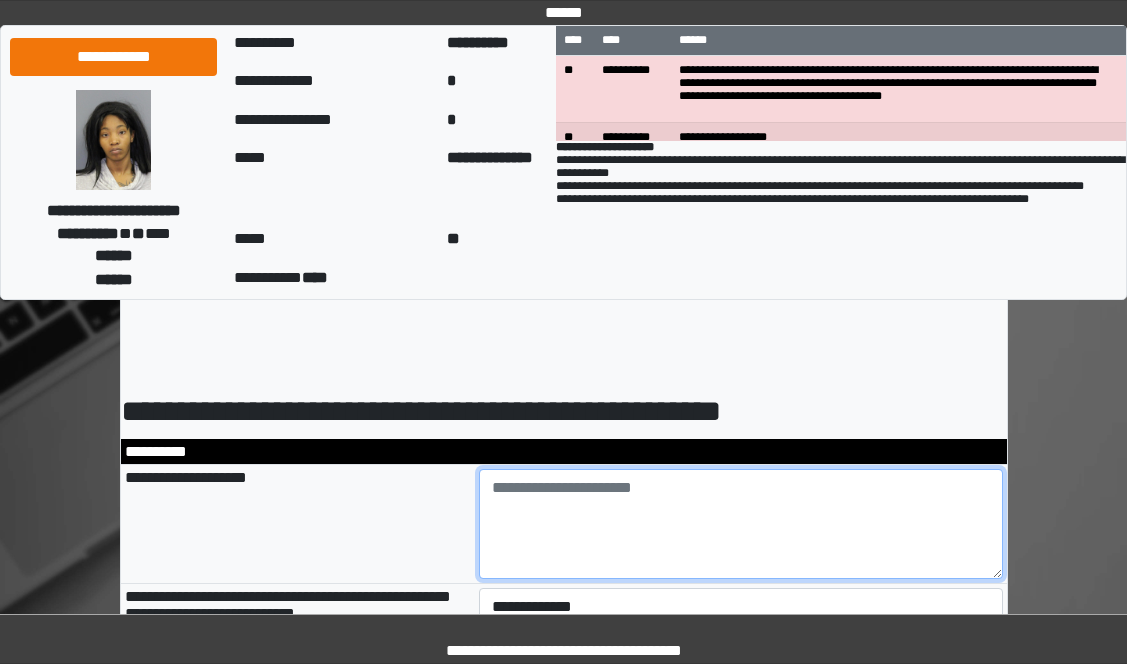drag, startPoint x: 514, startPoint y: 503, endPoint x: 514, endPoint y: 490, distance: 13 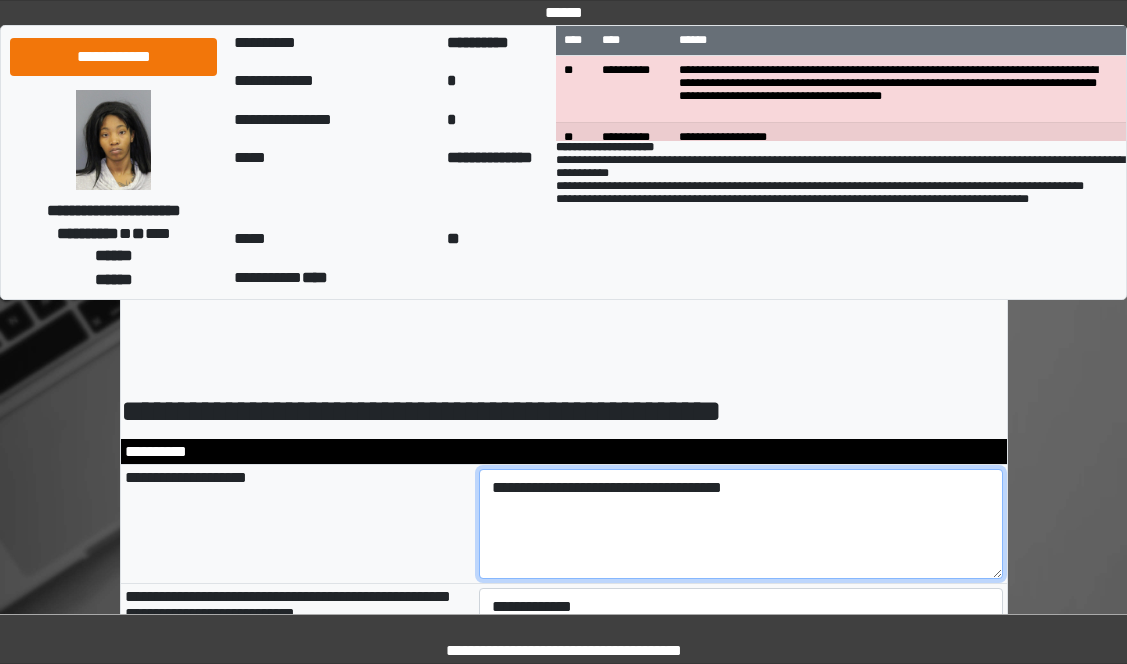 click on "**********" at bounding box center [741, 524] 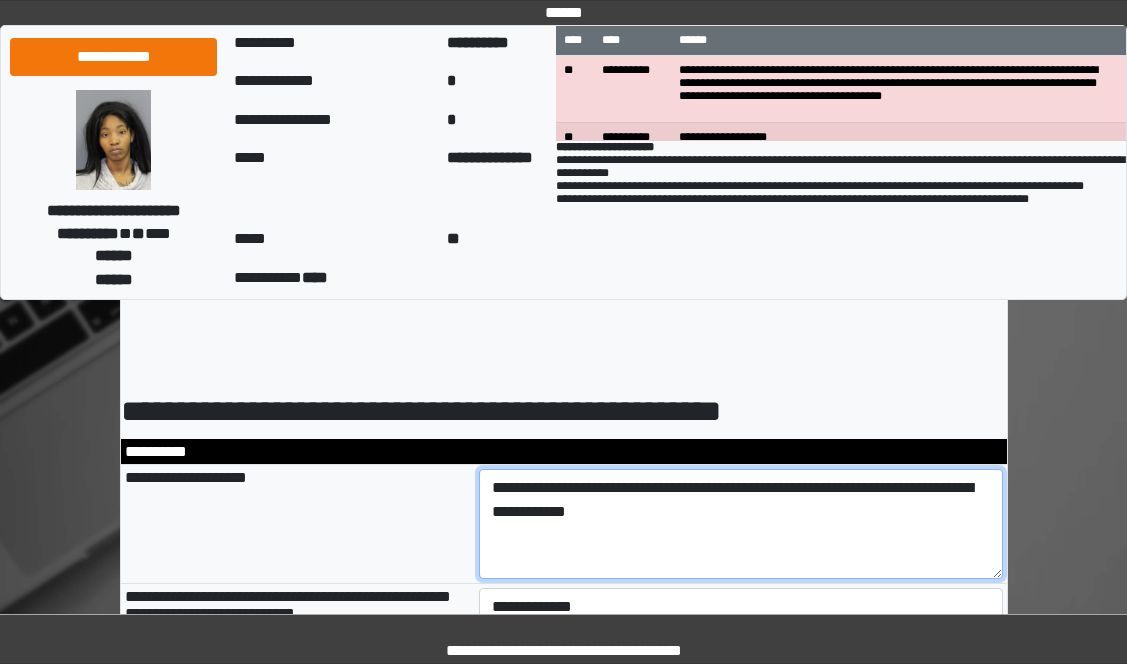 scroll, scrollTop: 100, scrollLeft: 0, axis: vertical 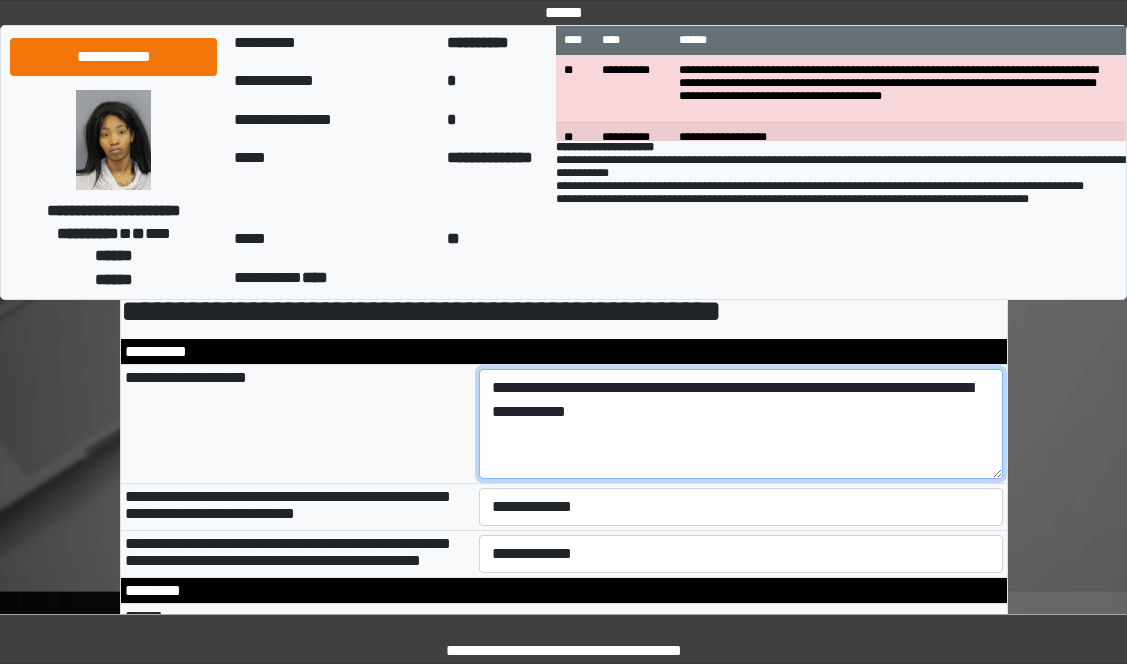type on "**********" 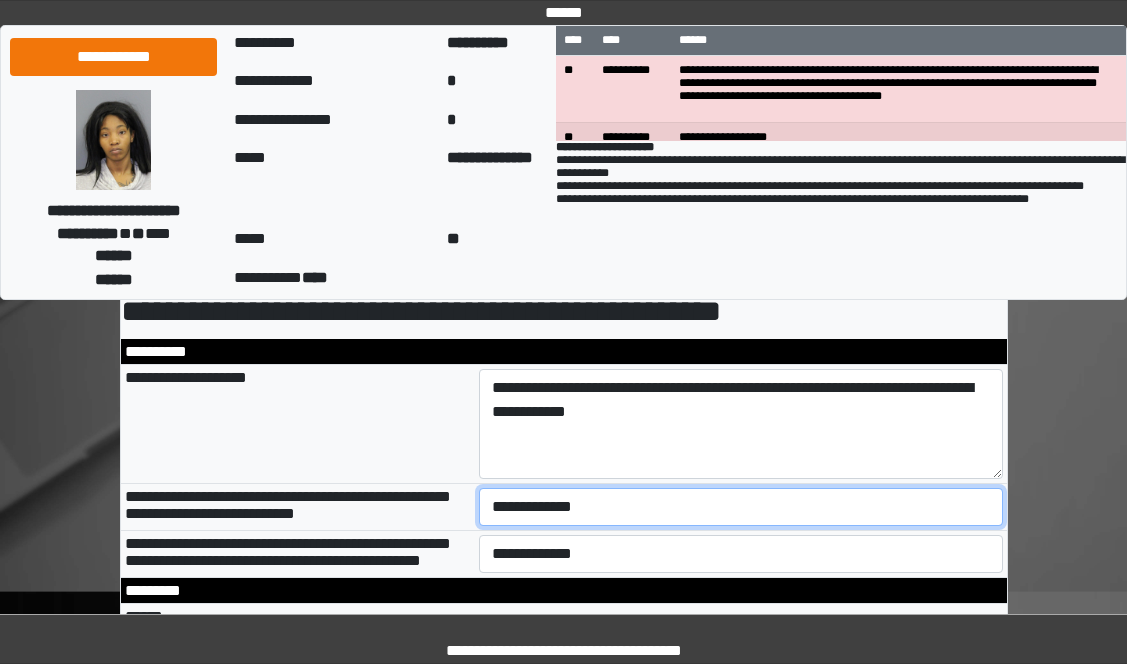 click on "**********" at bounding box center (741, 507) 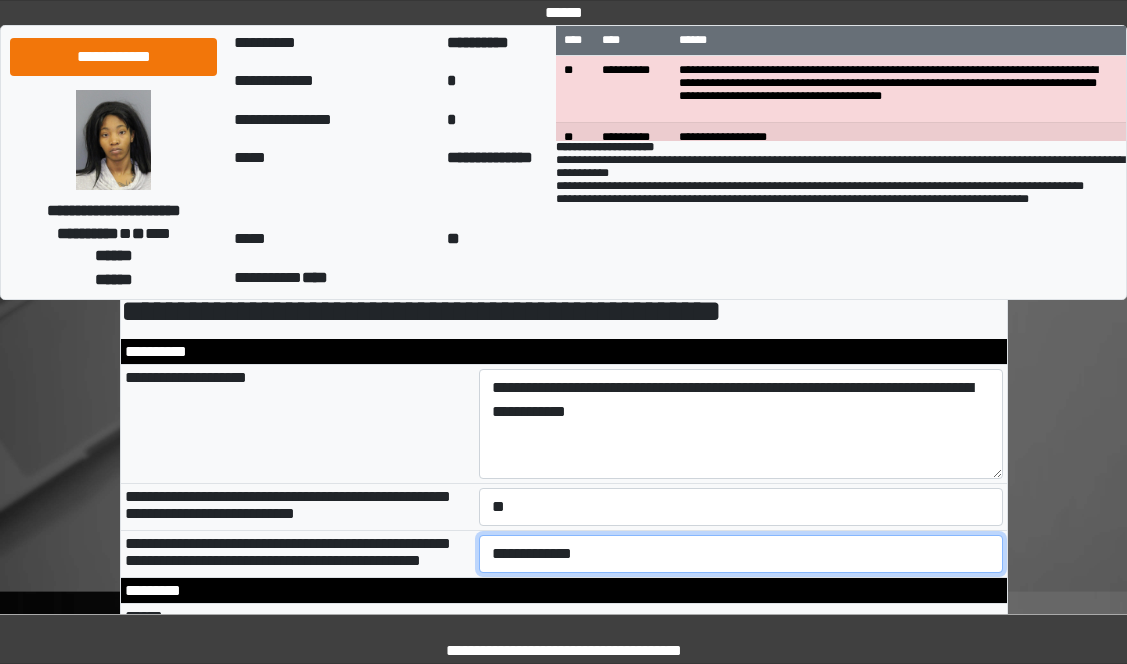 click on "**********" at bounding box center (741, 554) 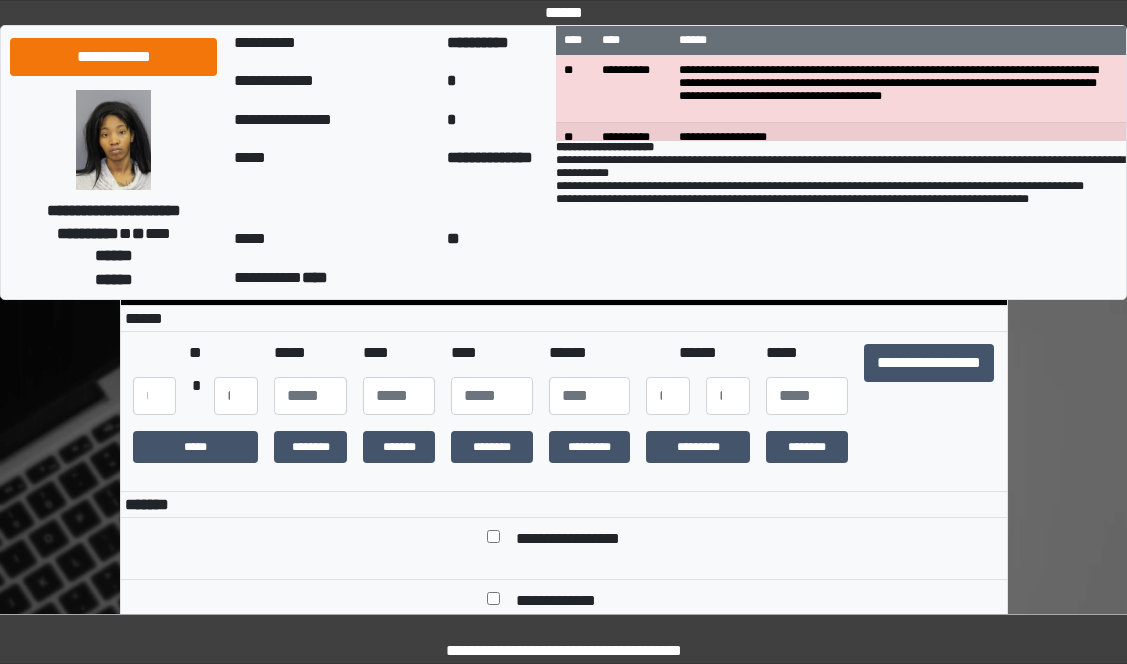 scroll, scrollTop: 300, scrollLeft: 0, axis: vertical 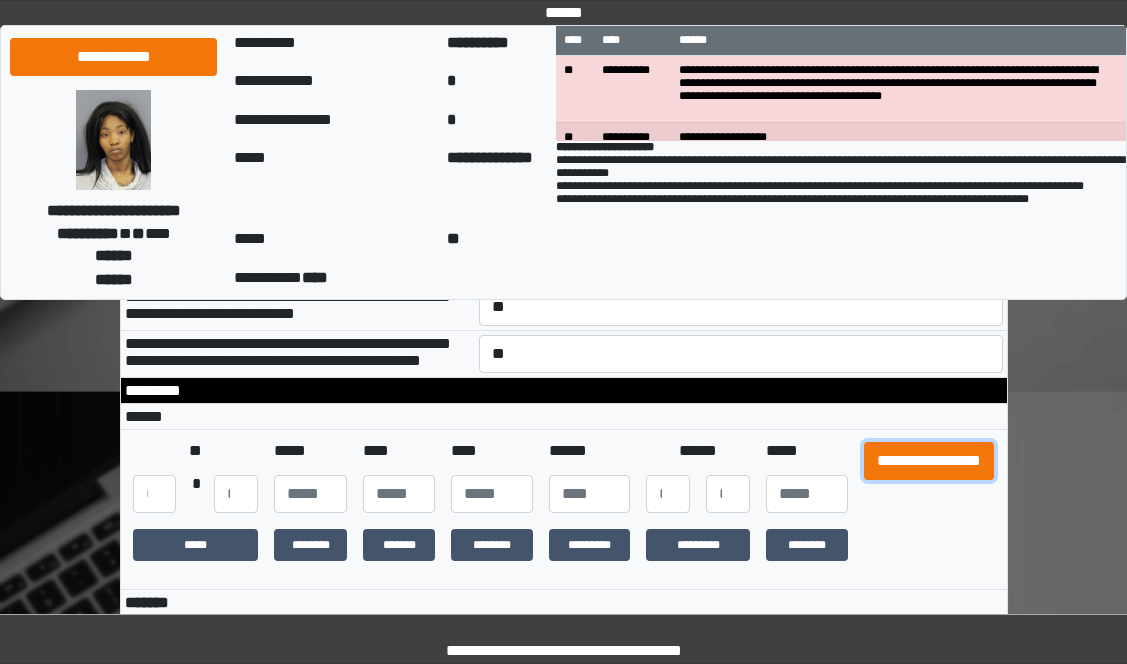click on "**********" at bounding box center (929, 461) 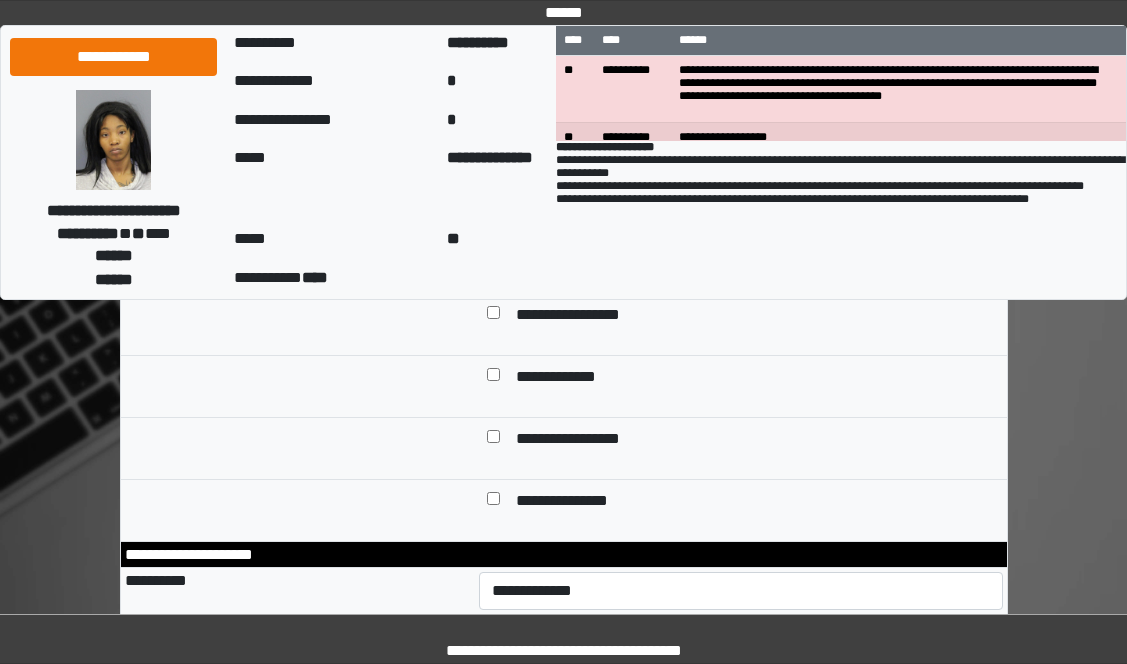 scroll, scrollTop: 500, scrollLeft: 0, axis: vertical 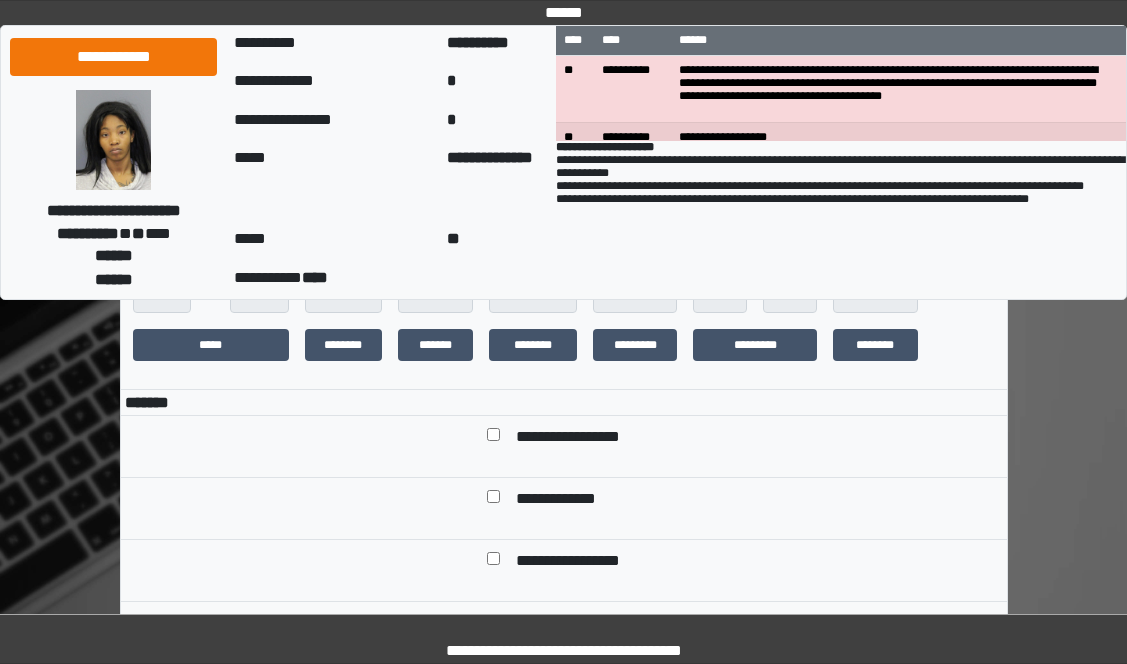 click at bounding box center (493, 438) 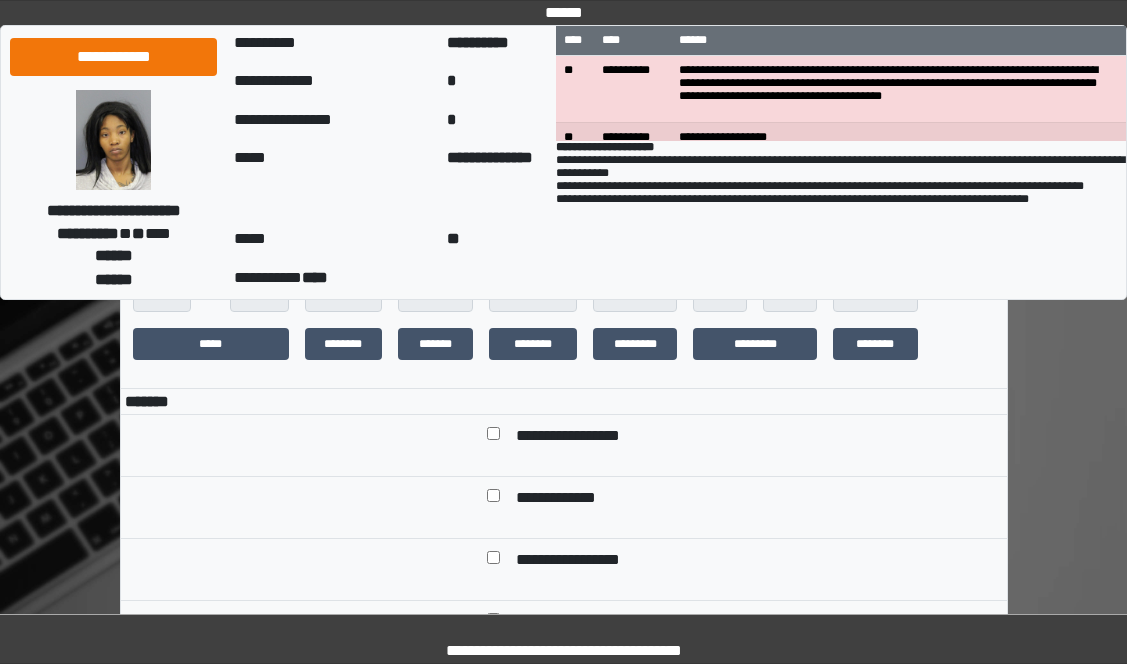 scroll, scrollTop: 500, scrollLeft: 0, axis: vertical 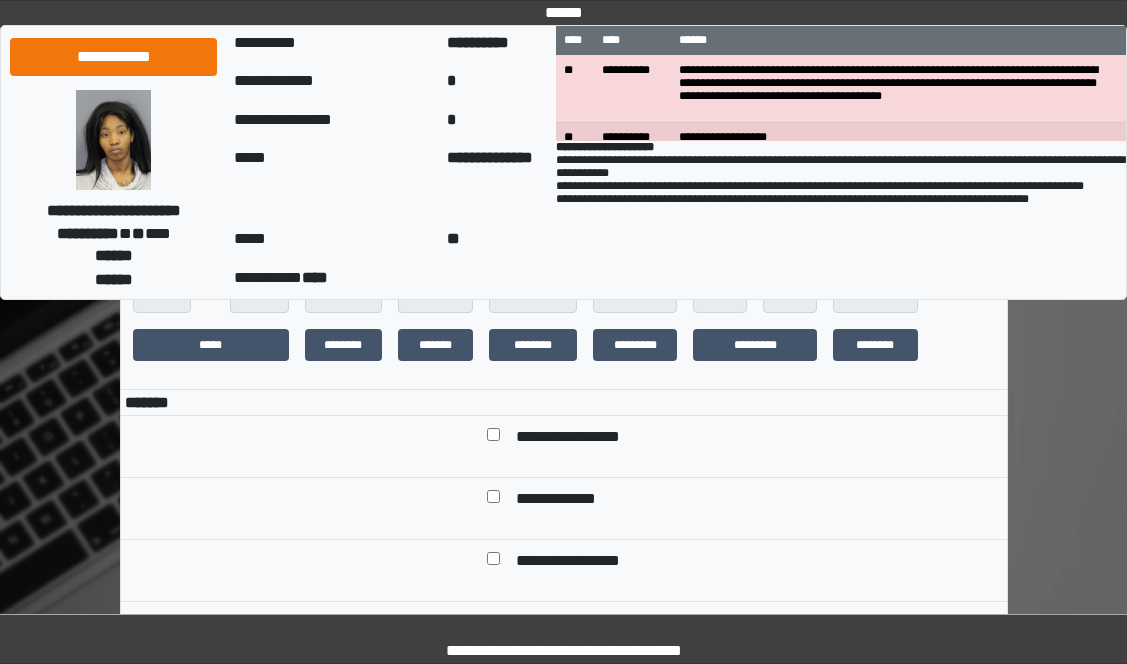 click at bounding box center (493, 438) 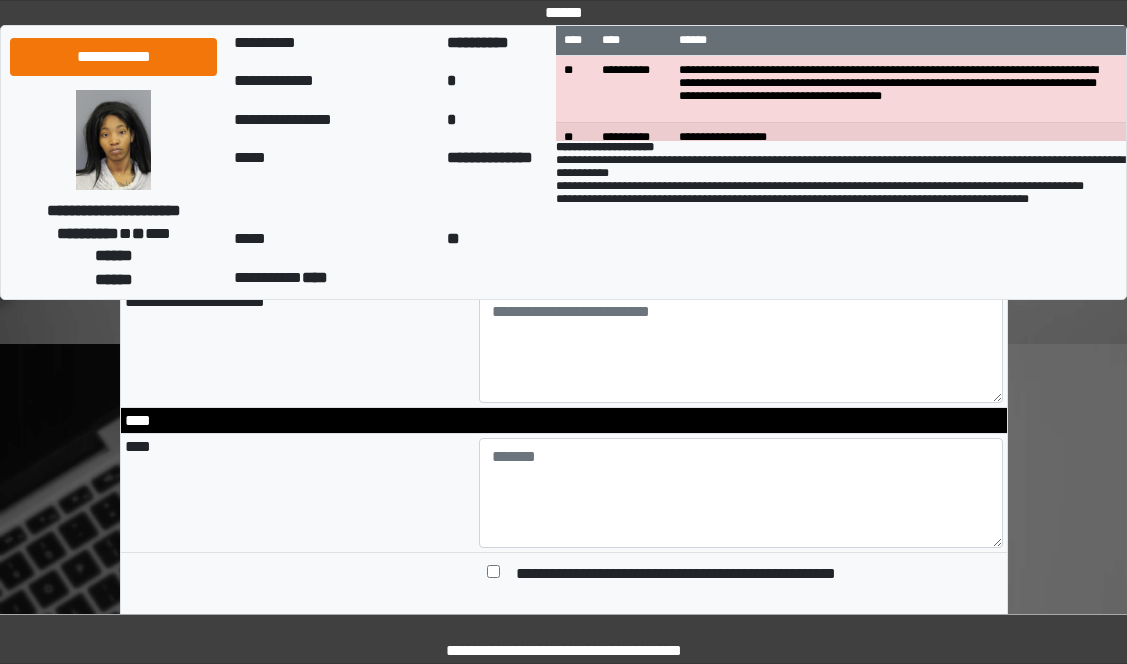 scroll, scrollTop: 1800, scrollLeft: 0, axis: vertical 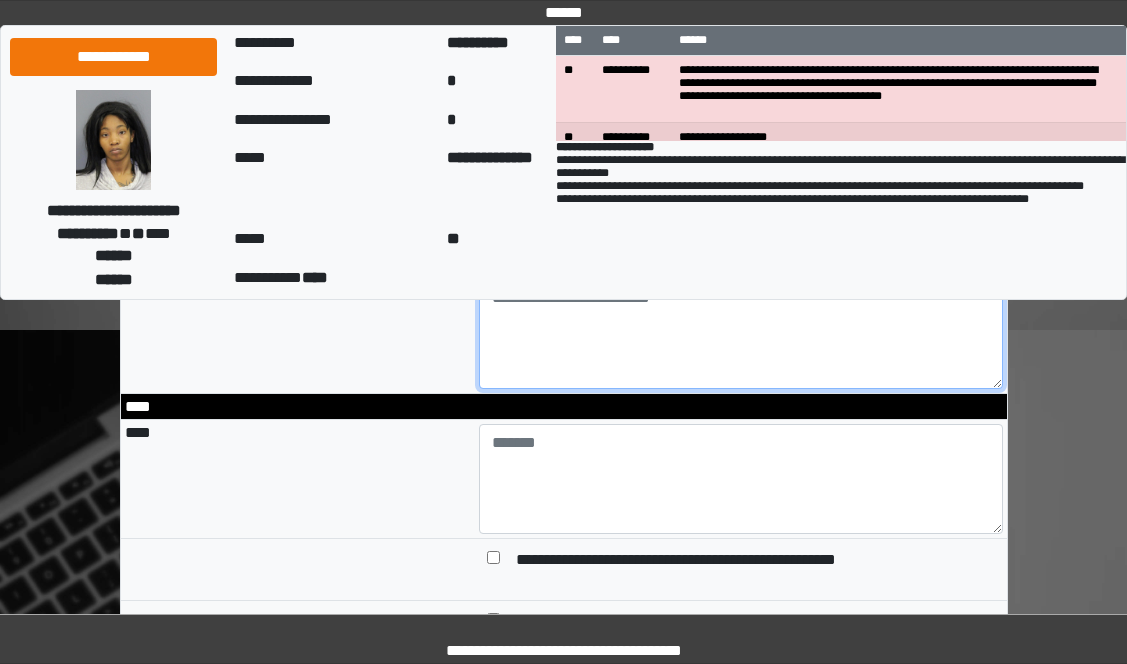 drag, startPoint x: 484, startPoint y: 353, endPoint x: 518, endPoint y: 352, distance: 34.0147 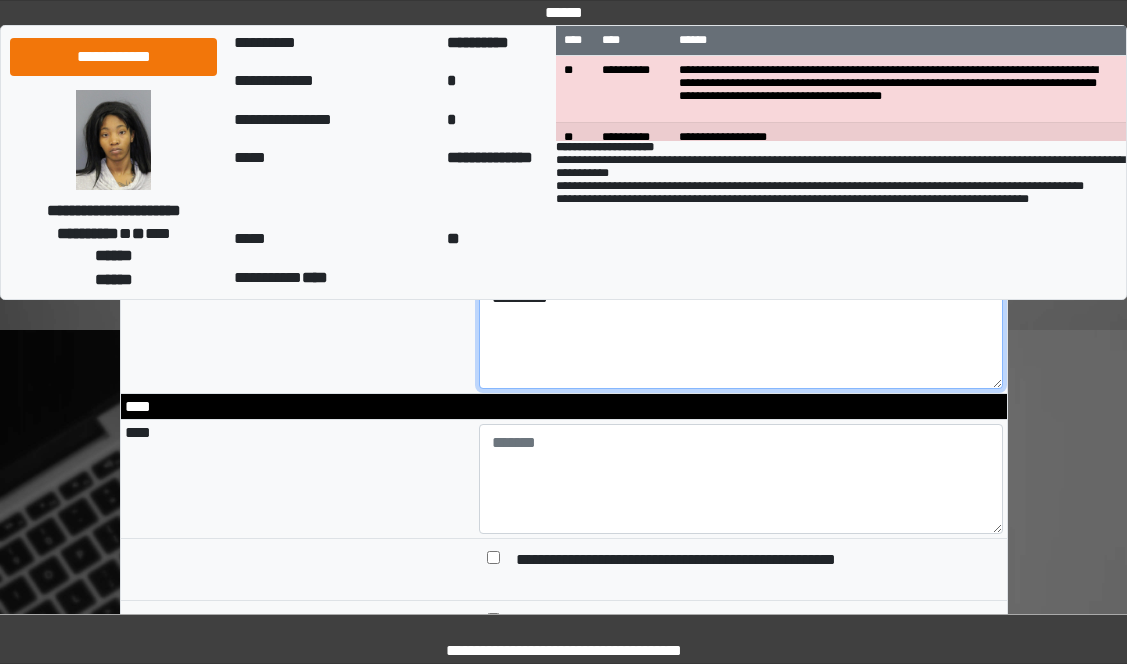 click on "*********" at bounding box center (741, 334) 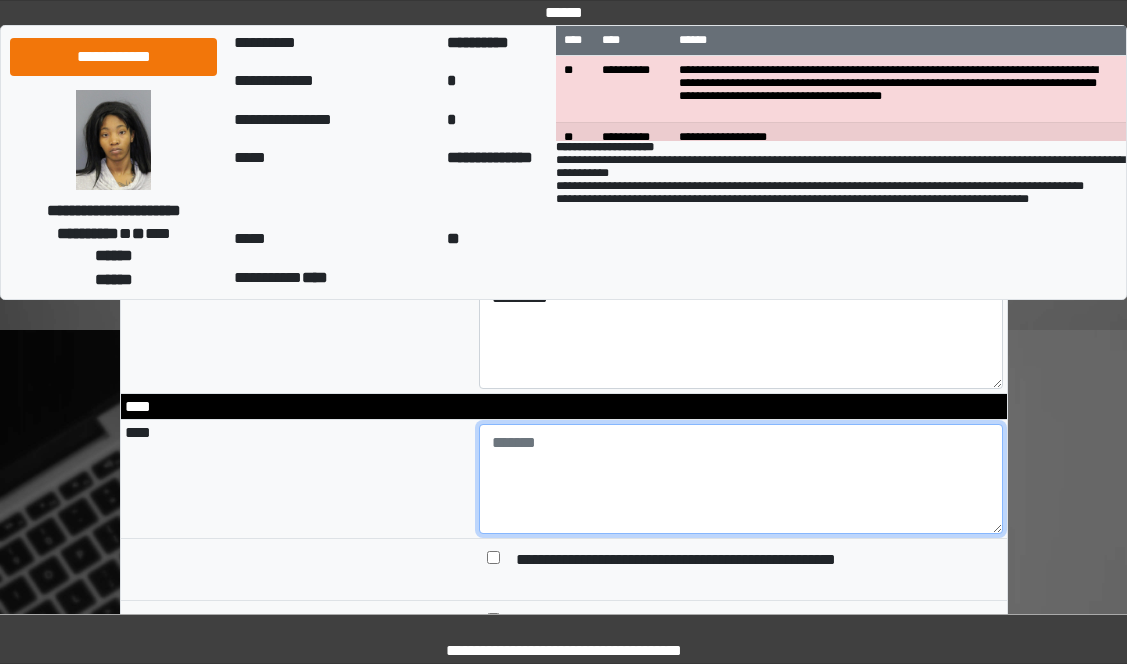 click at bounding box center (741, 479) 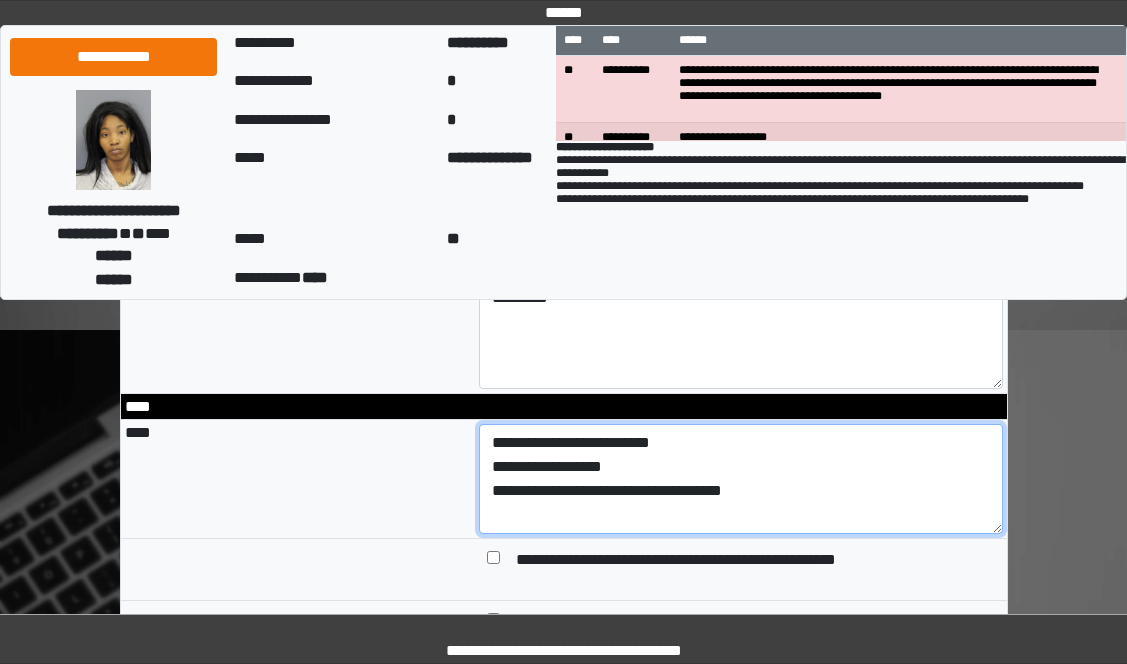 click on "**********" at bounding box center (741, 479) 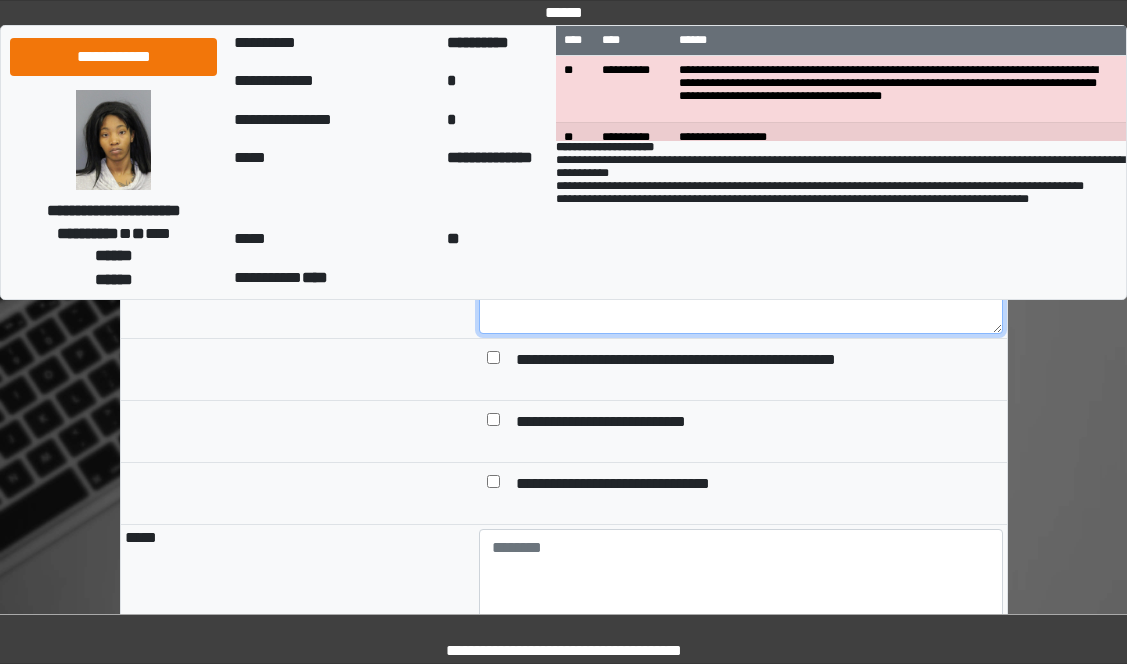 scroll, scrollTop: 2100, scrollLeft: 0, axis: vertical 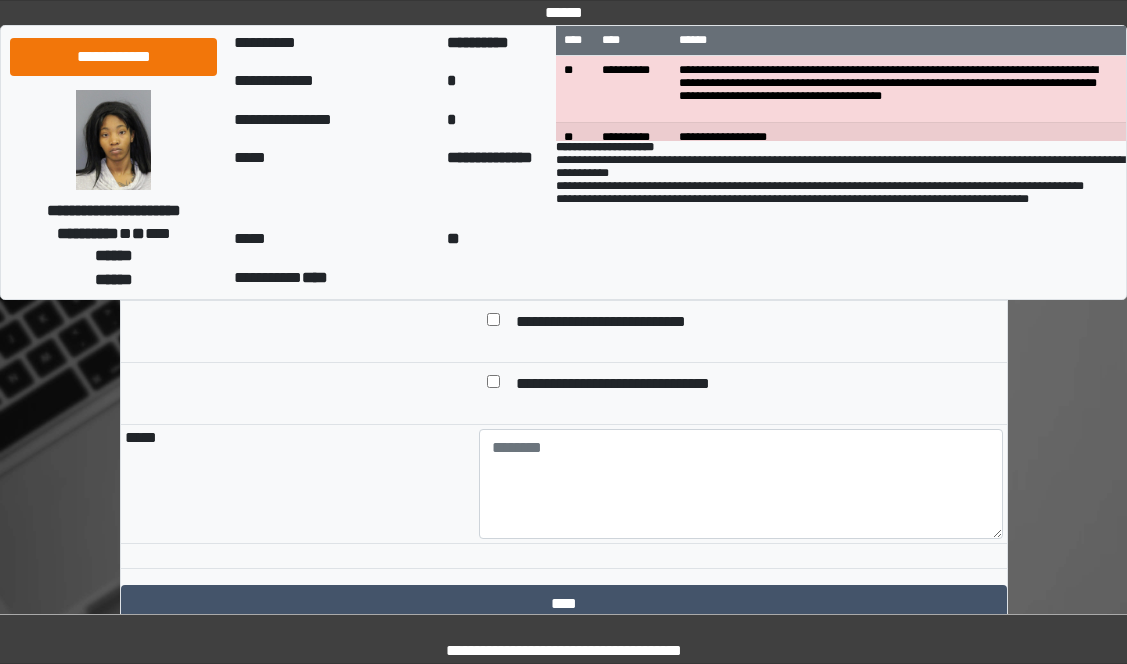 type on "**********" 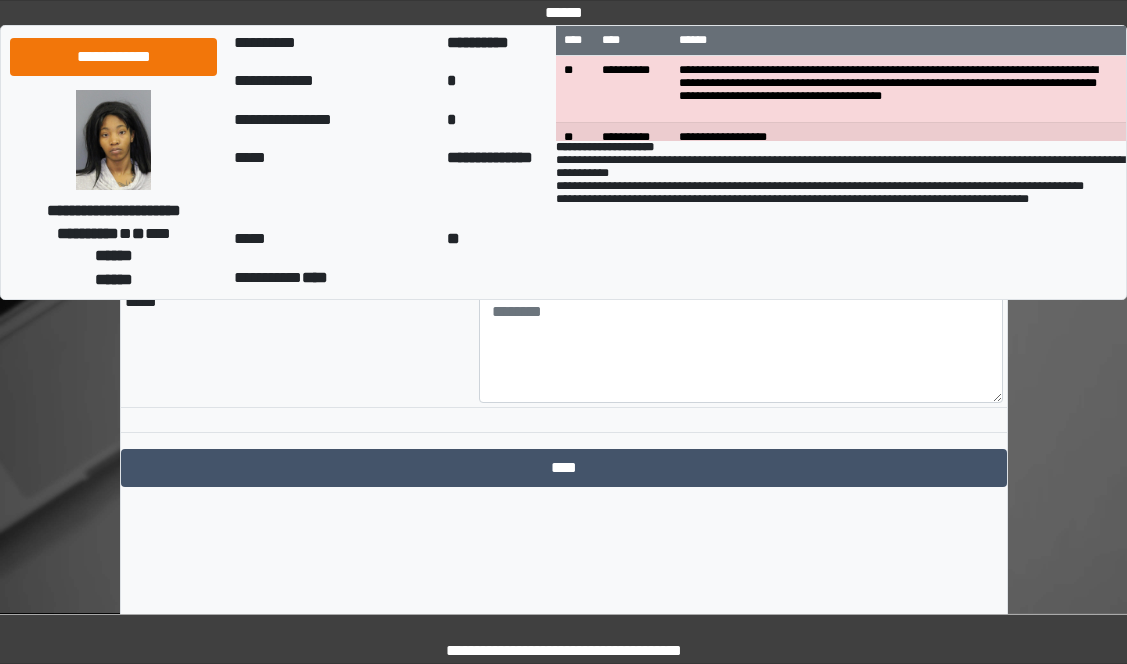 scroll, scrollTop: 2257, scrollLeft: 0, axis: vertical 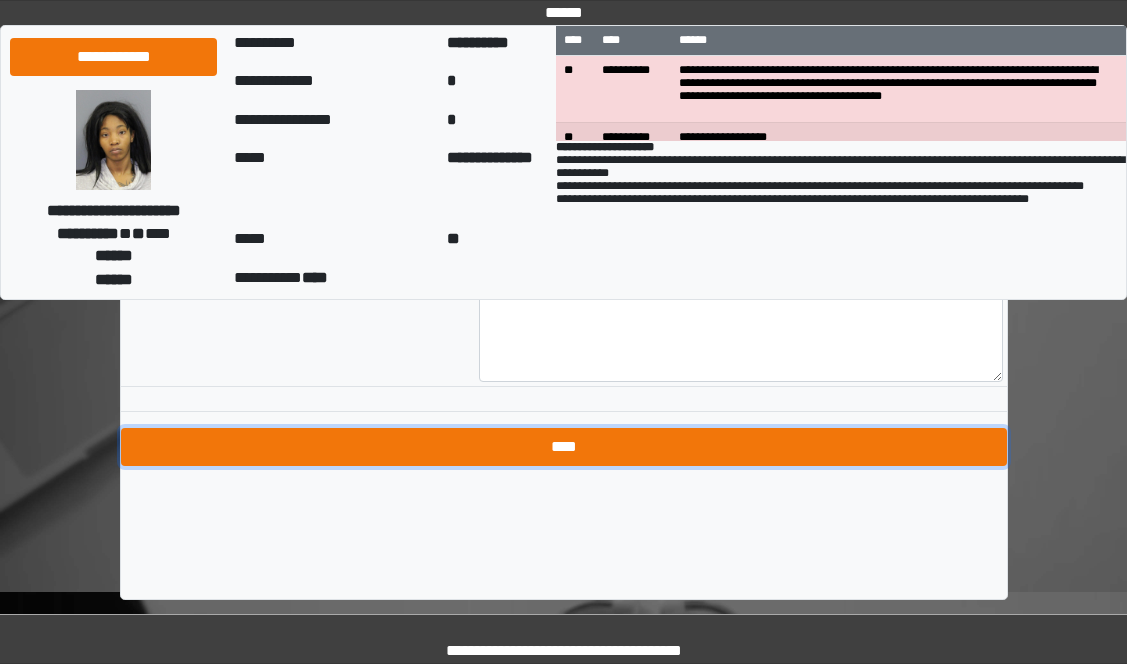click on "****" at bounding box center (564, 447) 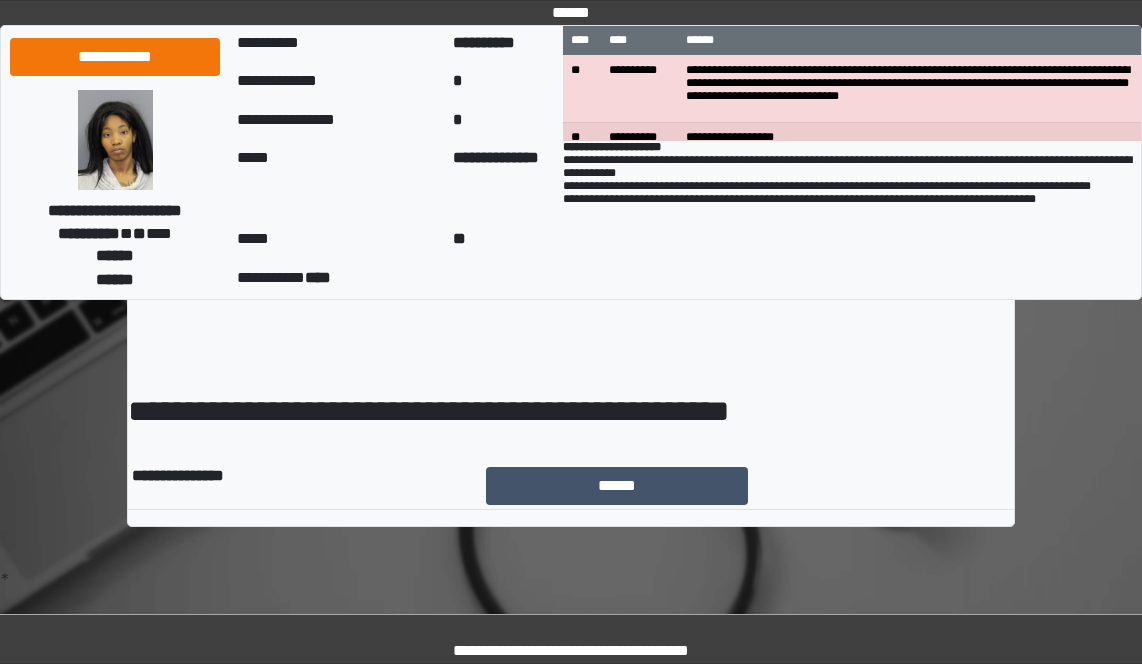 scroll, scrollTop: 0, scrollLeft: 0, axis: both 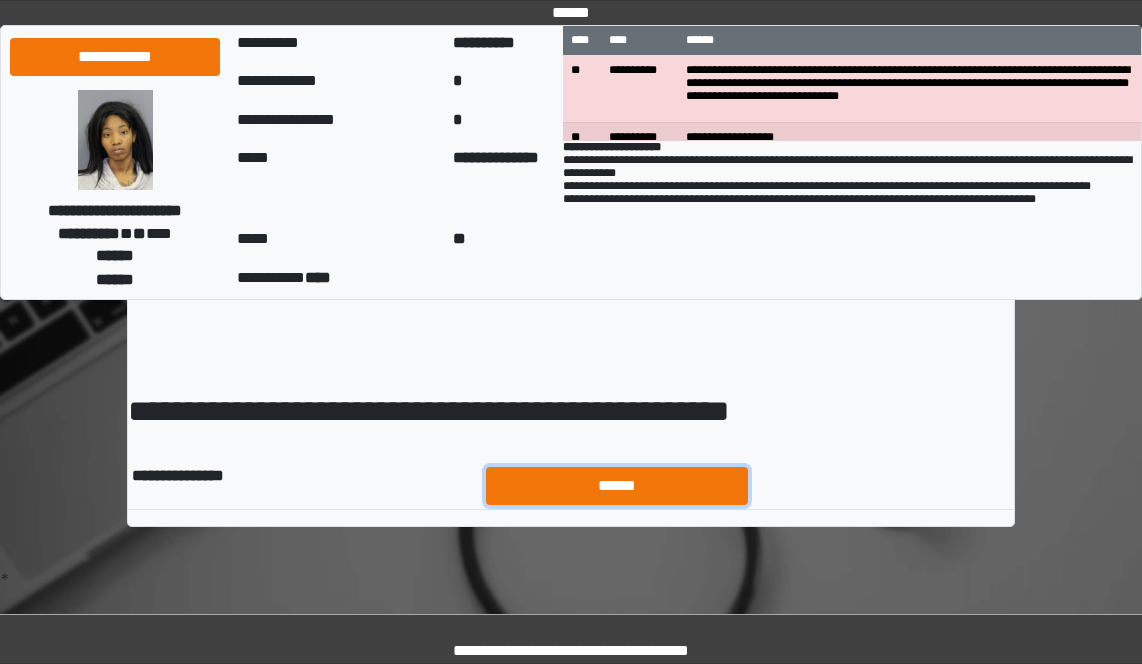 click on "******" at bounding box center [617, 486] 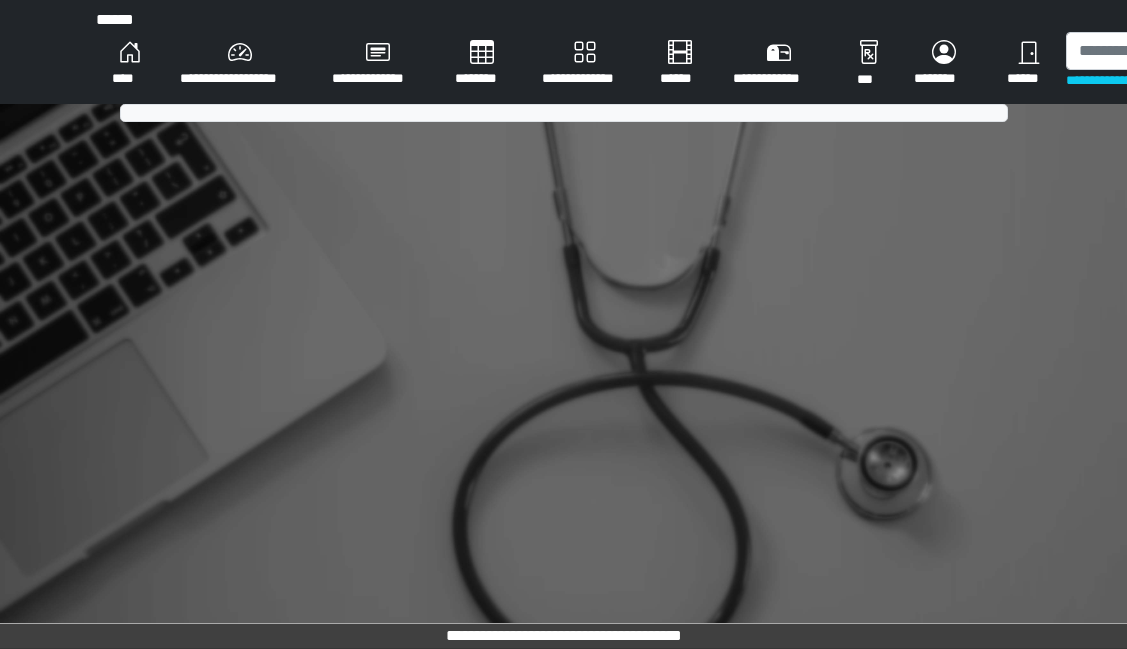 scroll, scrollTop: 0, scrollLeft: 0, axis: both 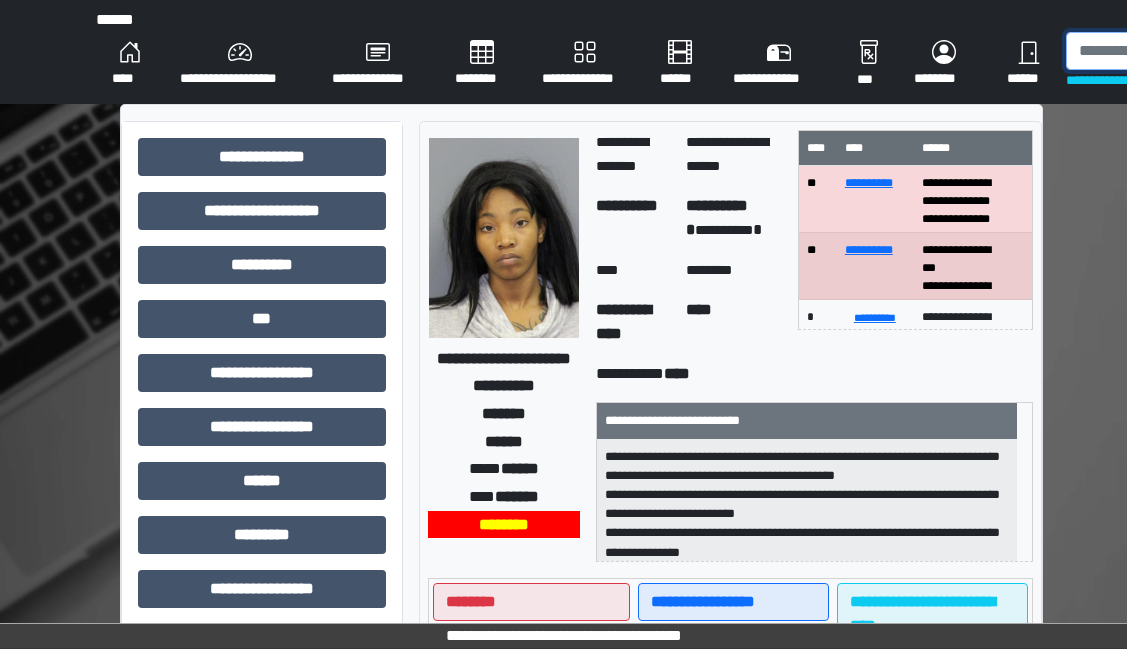 click at bounding box center [1169, 51] 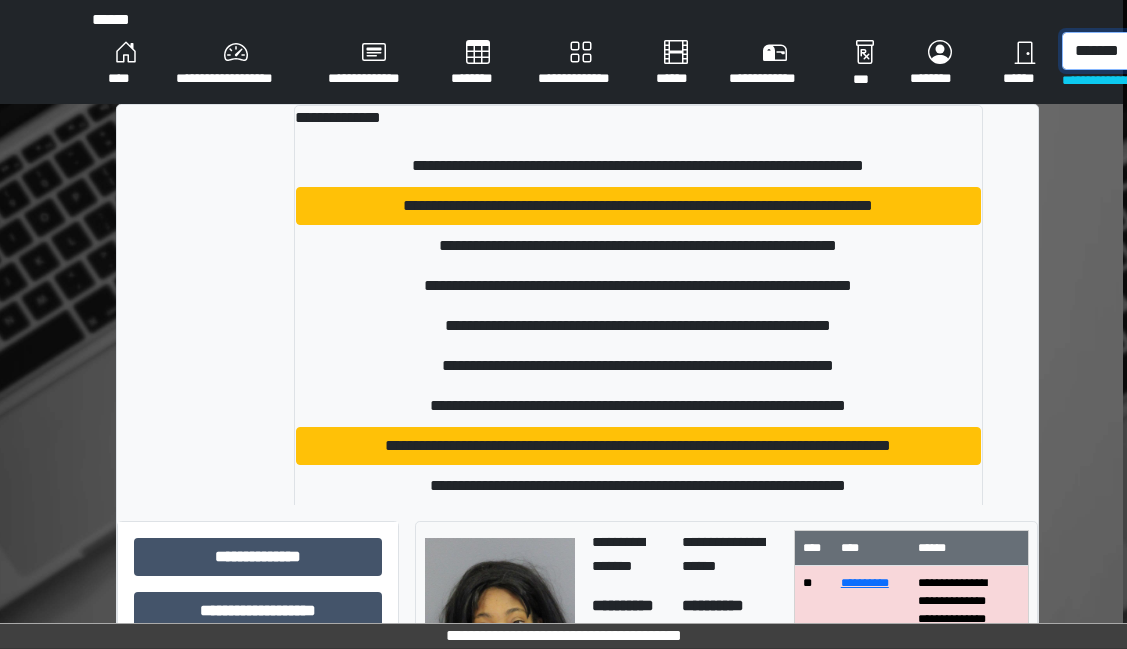 scroll, scrollTop: 0, scrollLeft: 13, axis: horizontal 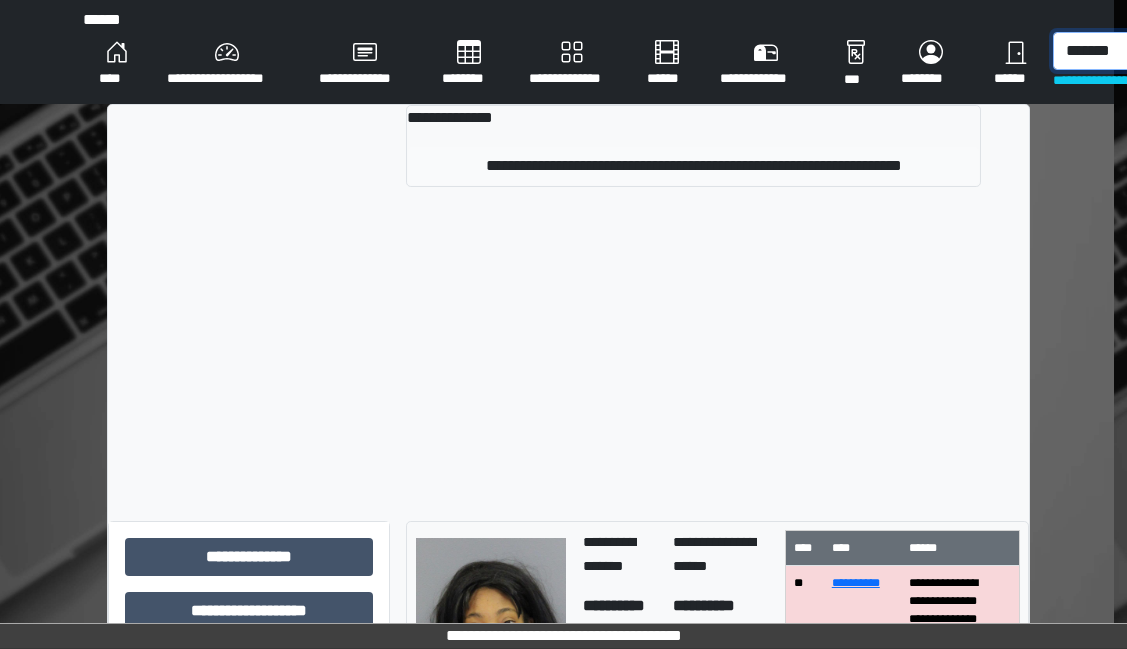 type on "*******" 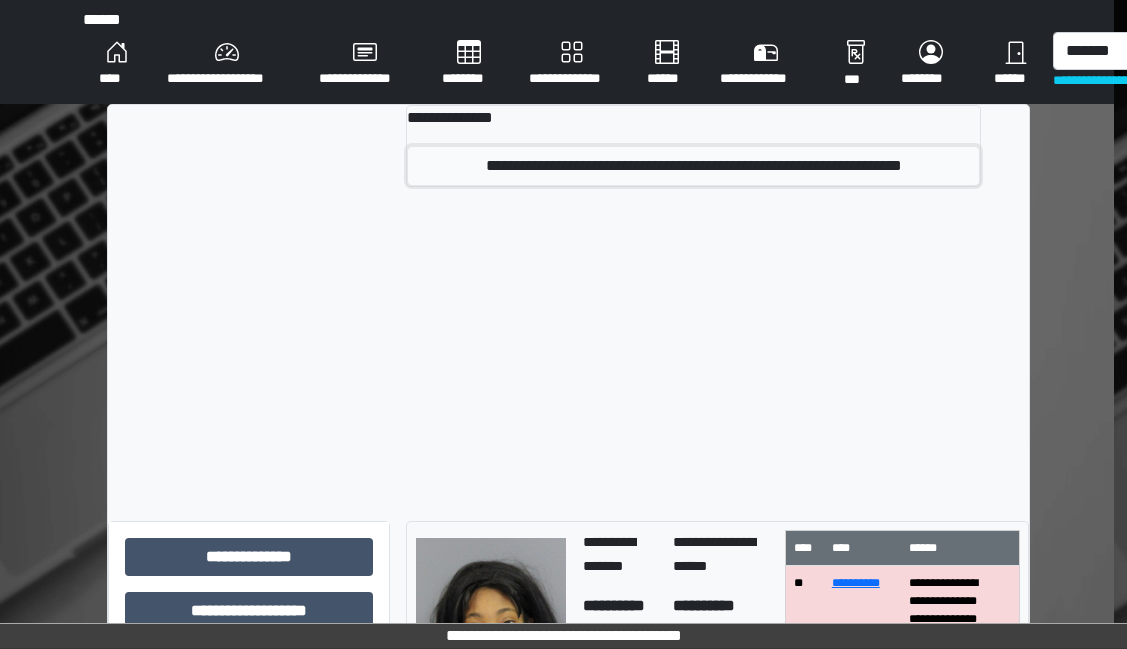 click on "**********" at bounding box center [694, 166] 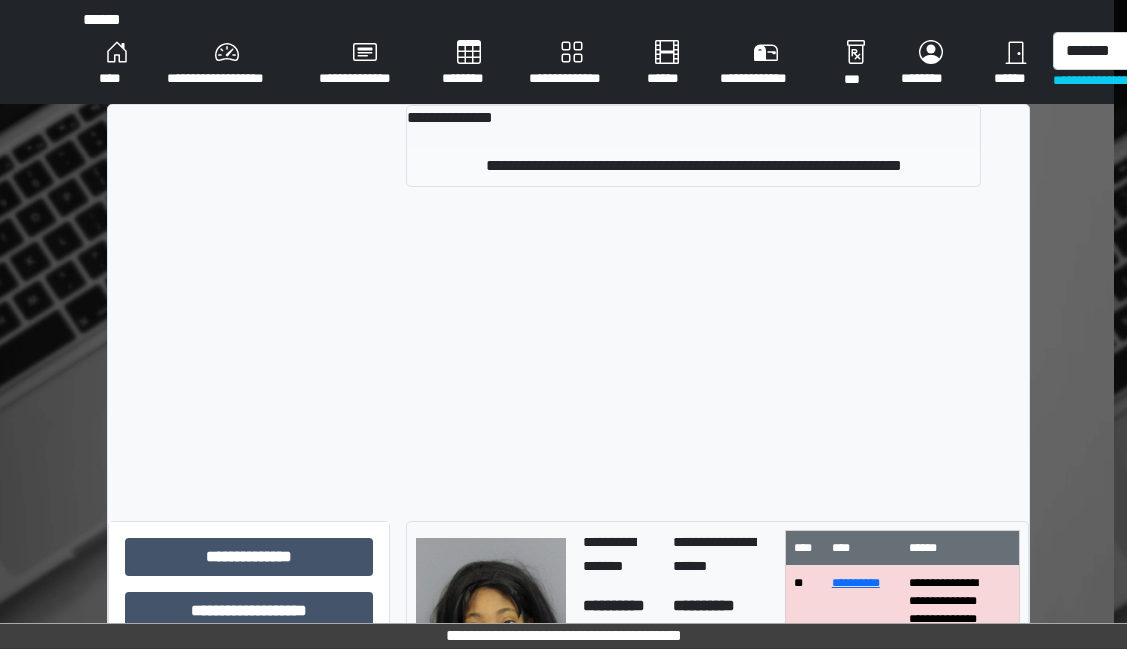 type 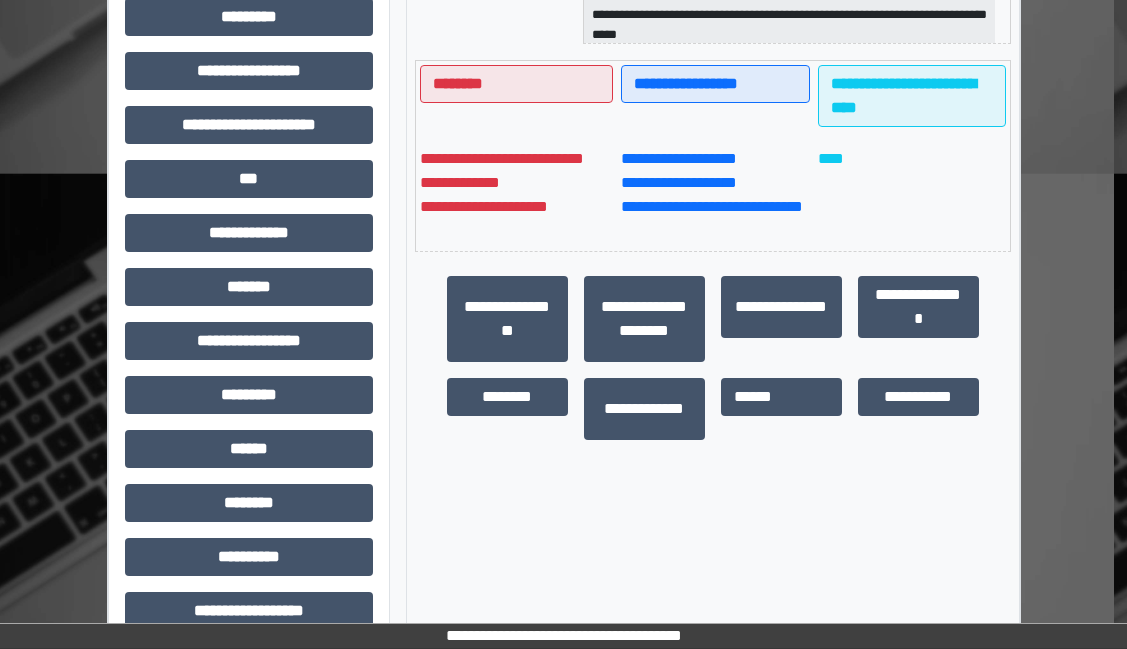scroll, scrollTop: 549, scrollLeft: 13, axis: both 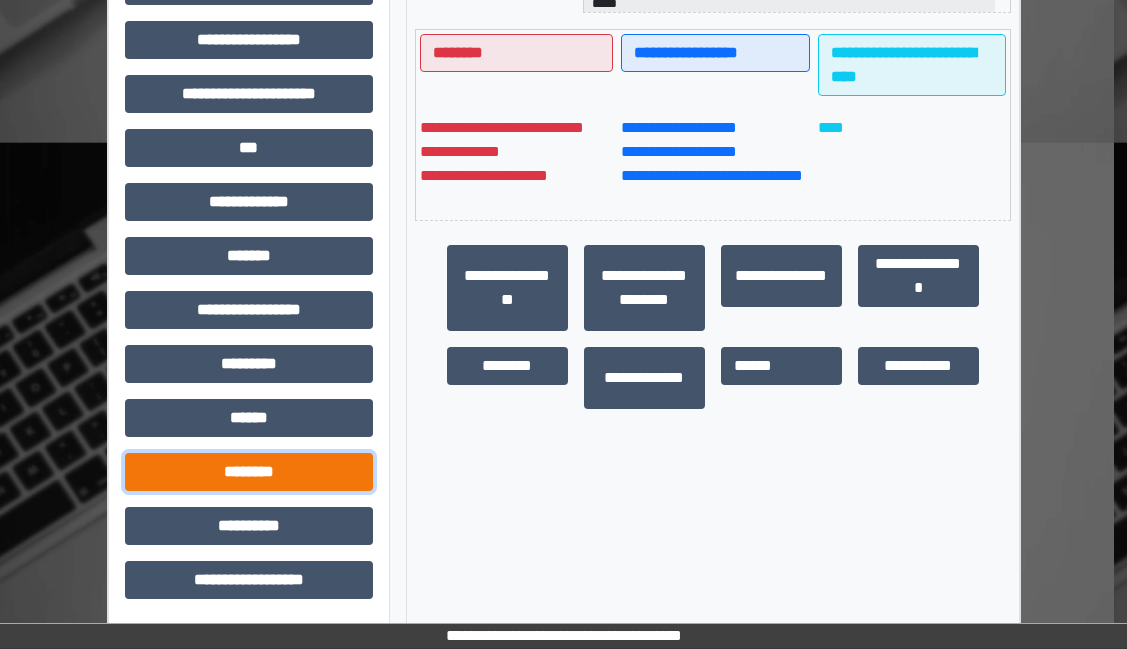 click on "********" at bounding box center [249, 472] 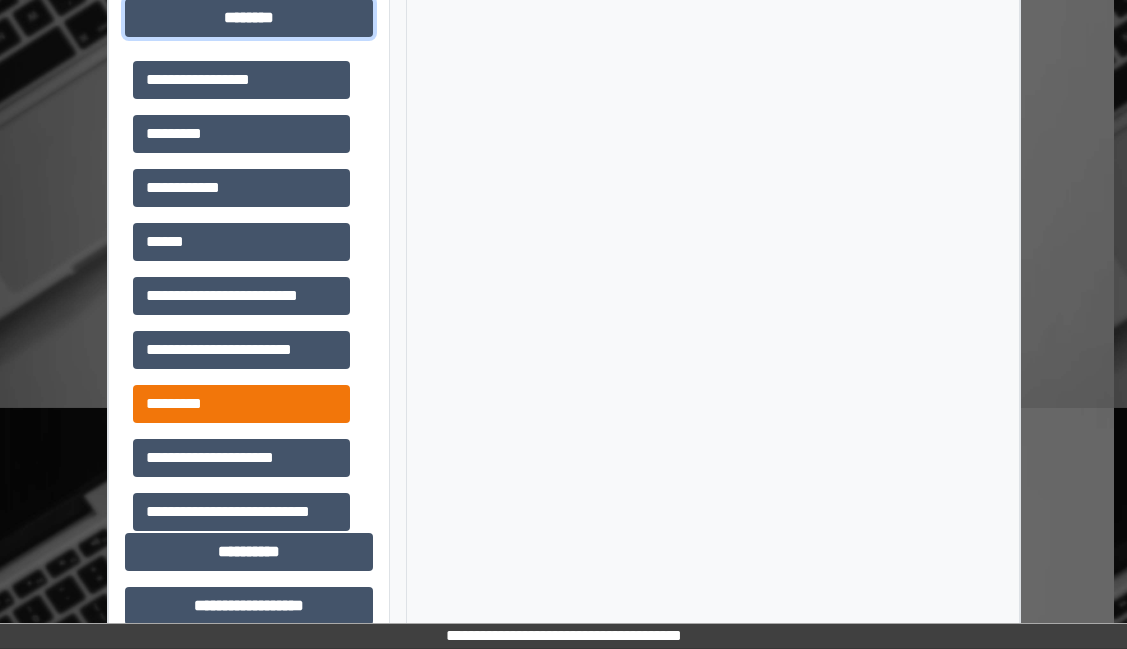 scroll, scrollTop: 1029, scrollLeft: 13, axis: both 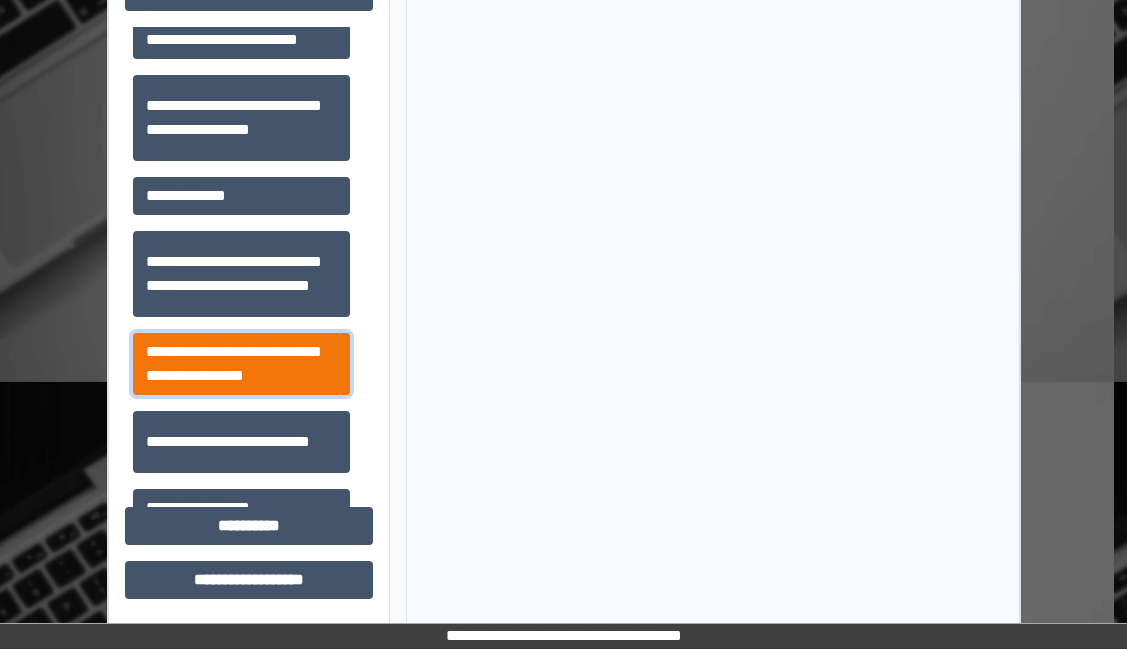 click on "**********" at bounding box center [241, 364] 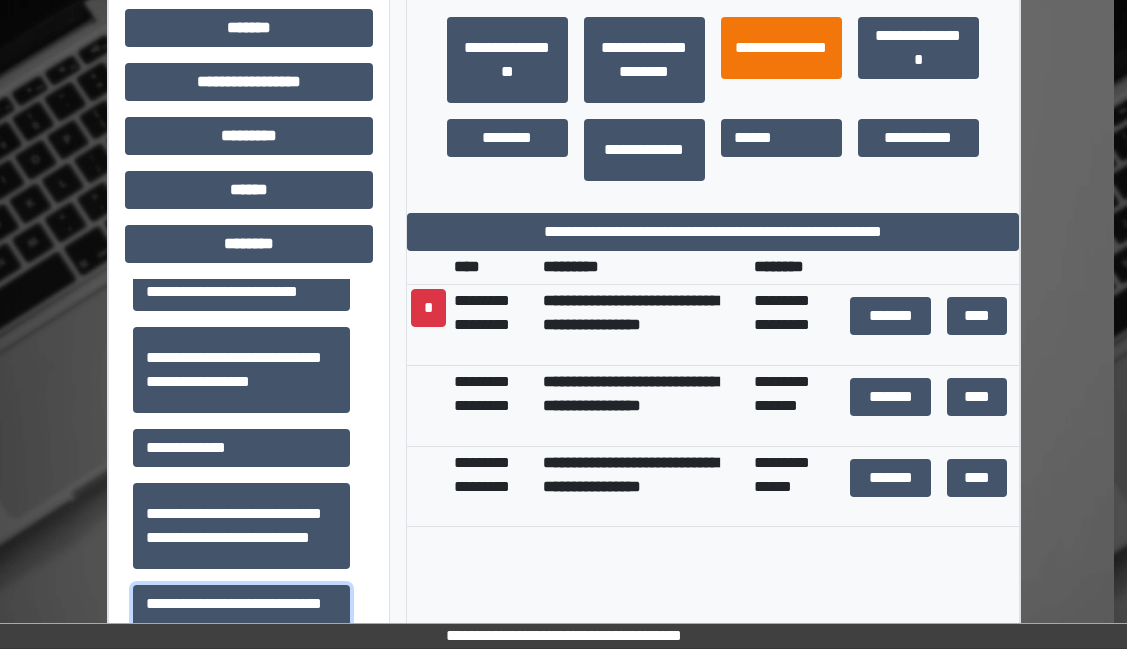 scroll, scrollTop: 729, scrollLeft: 13, axis: both 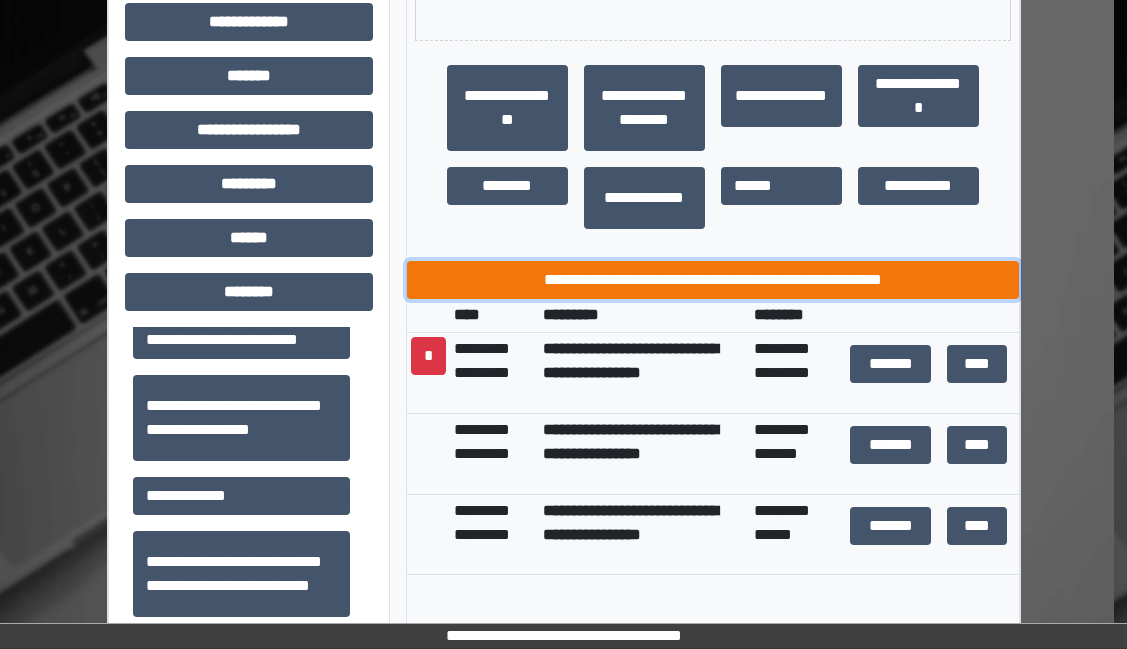 click on "**********" at bounding box center (713, 280) 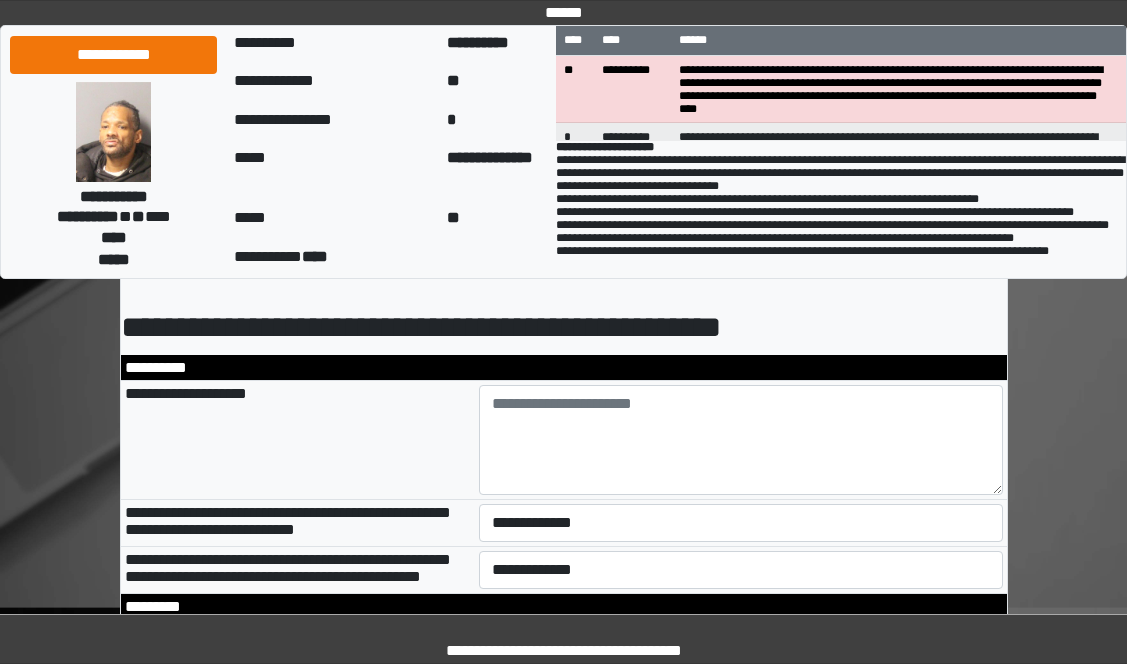 scroll, scrollTop: 200, scrollLeft: 0, axis: vertical 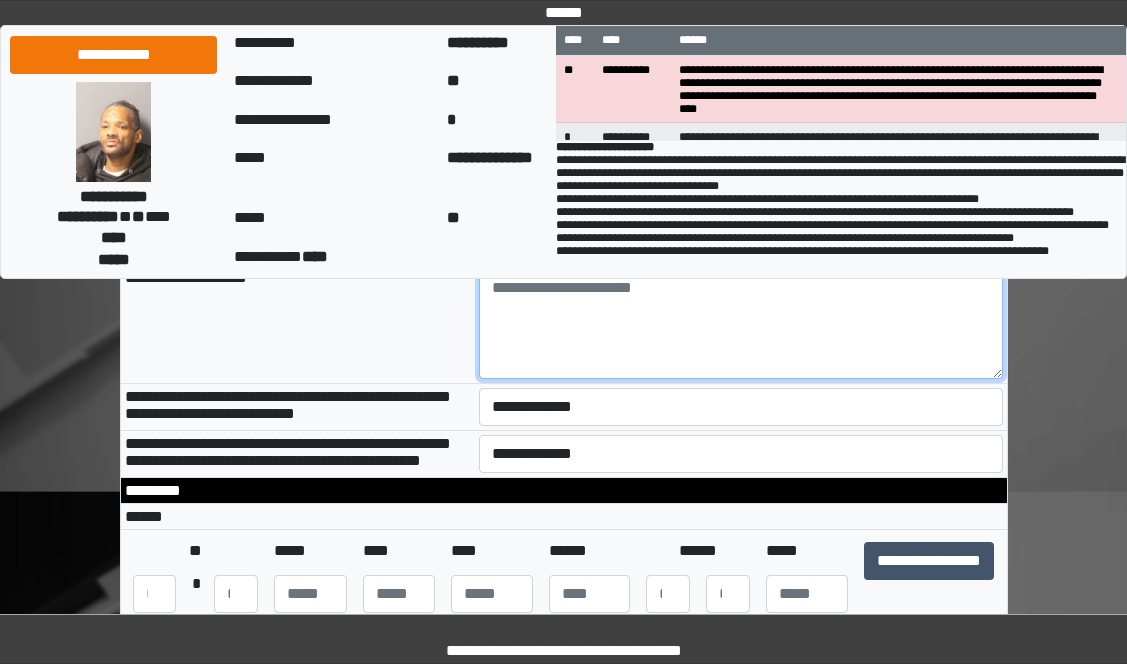 click at bounding box center [741, 324] 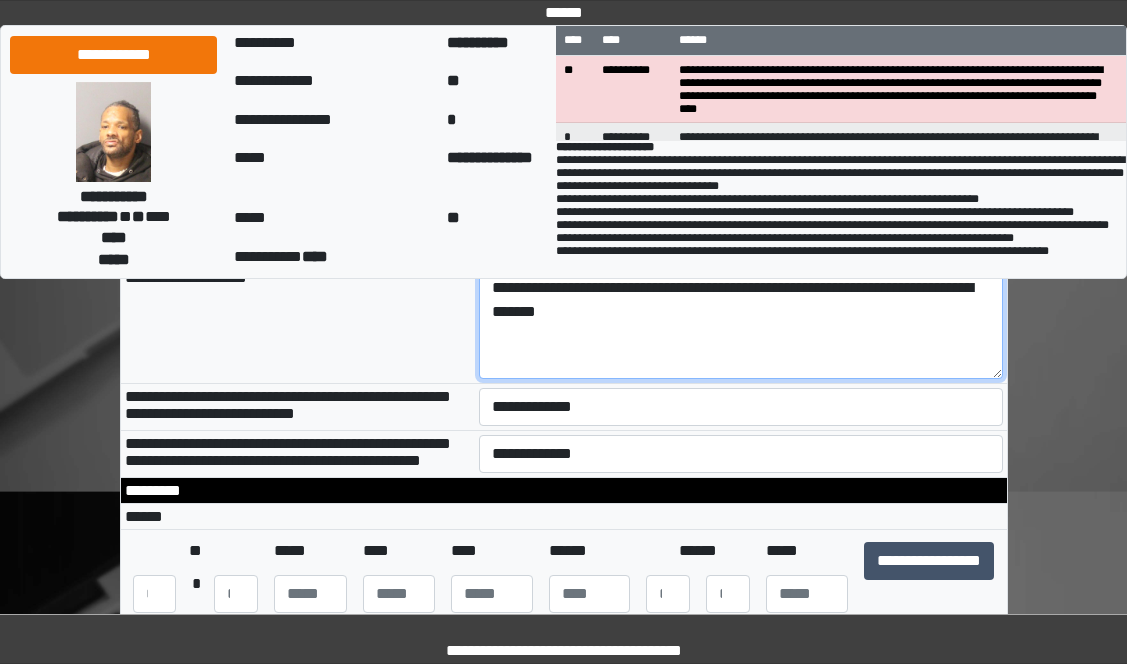 click on "**********" at bounding box center [741, 324] 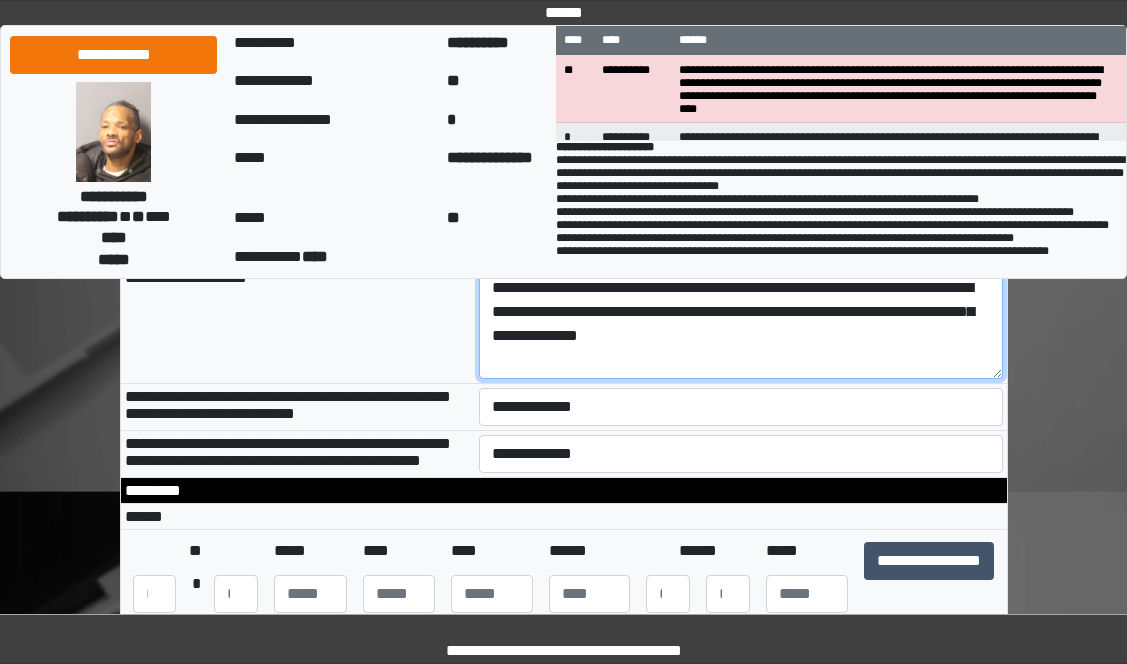 click on "**********" at bounding box center (741, 324) 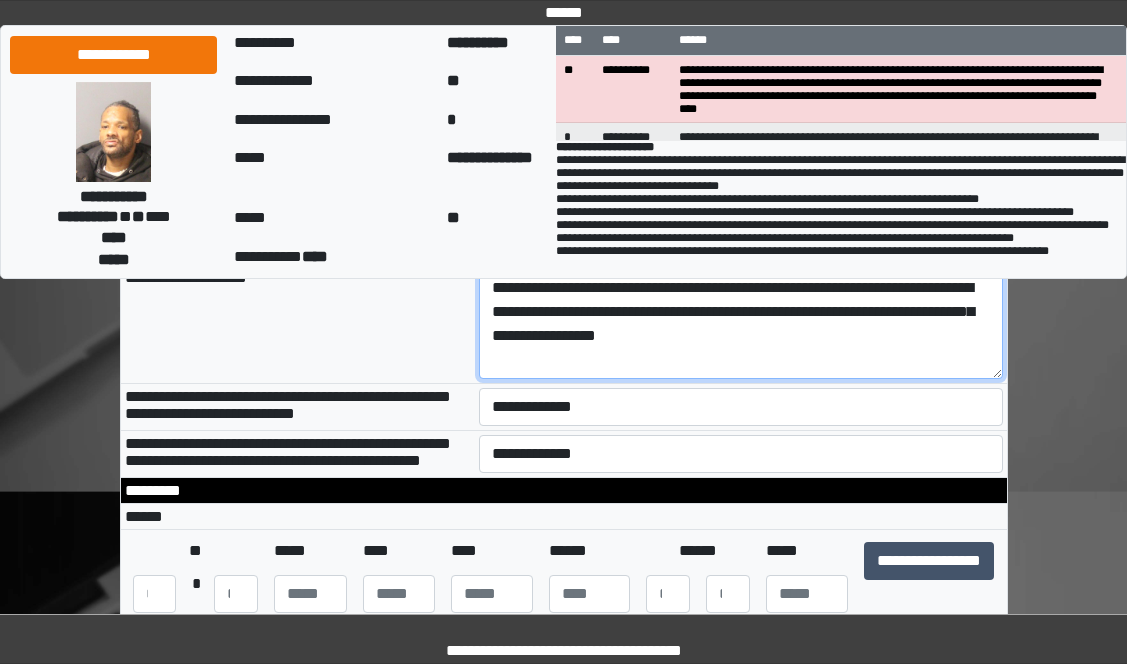 click on "**********" at bounding box center [741, 324] 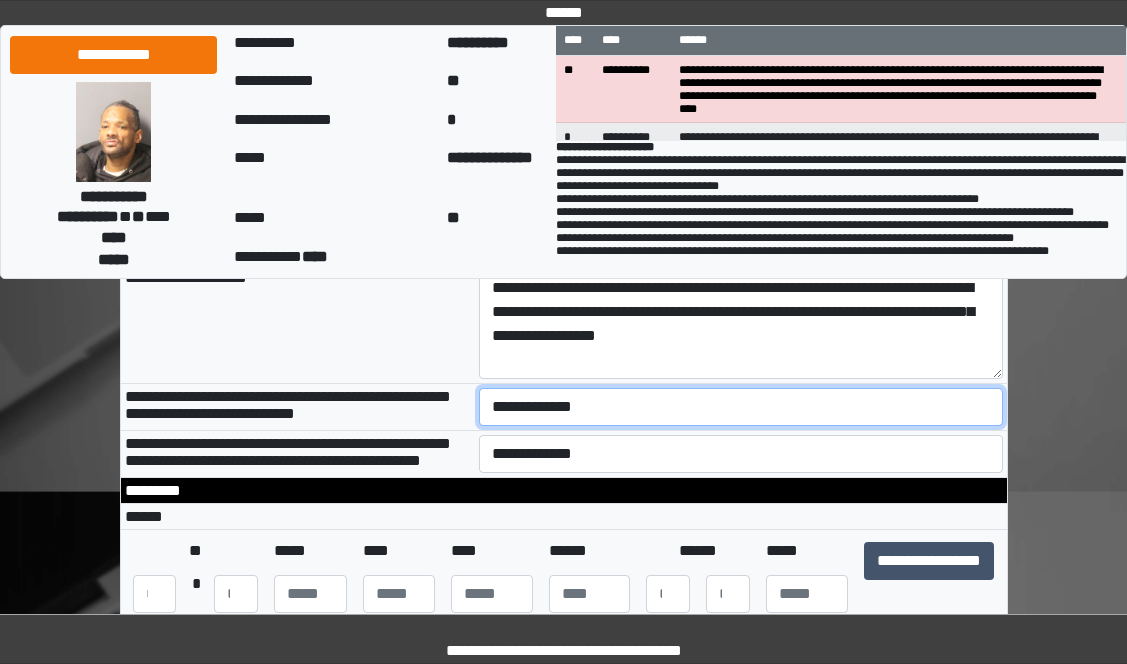 click on "**********" at bounding box center [741, 407] 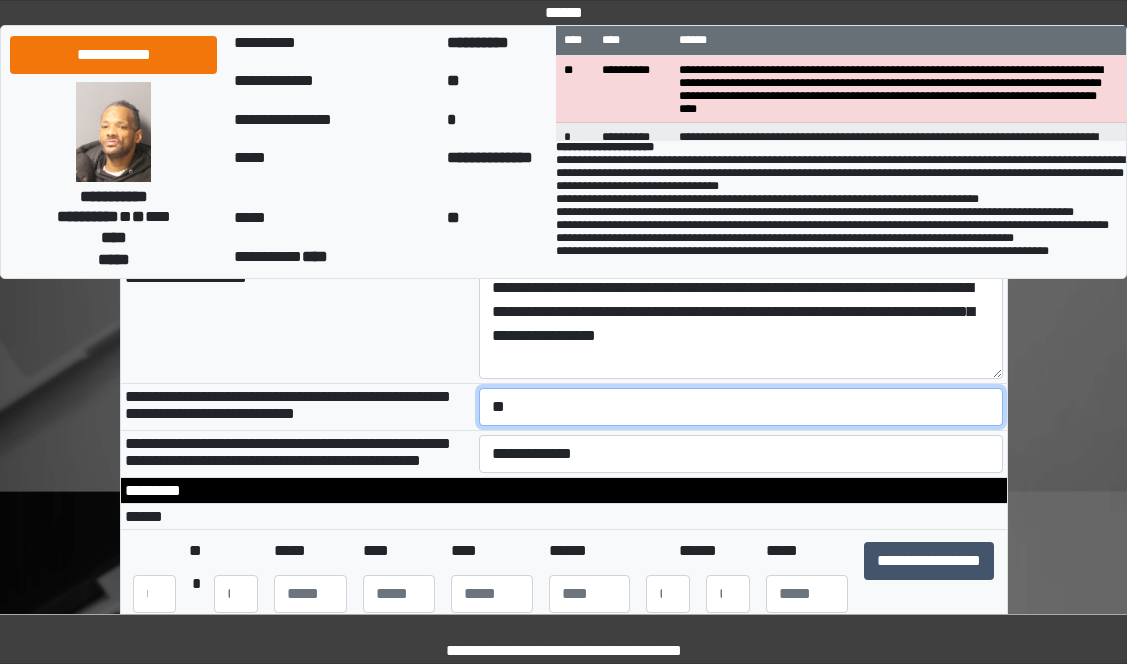 click on "**********" at bounding box center (741, 407) 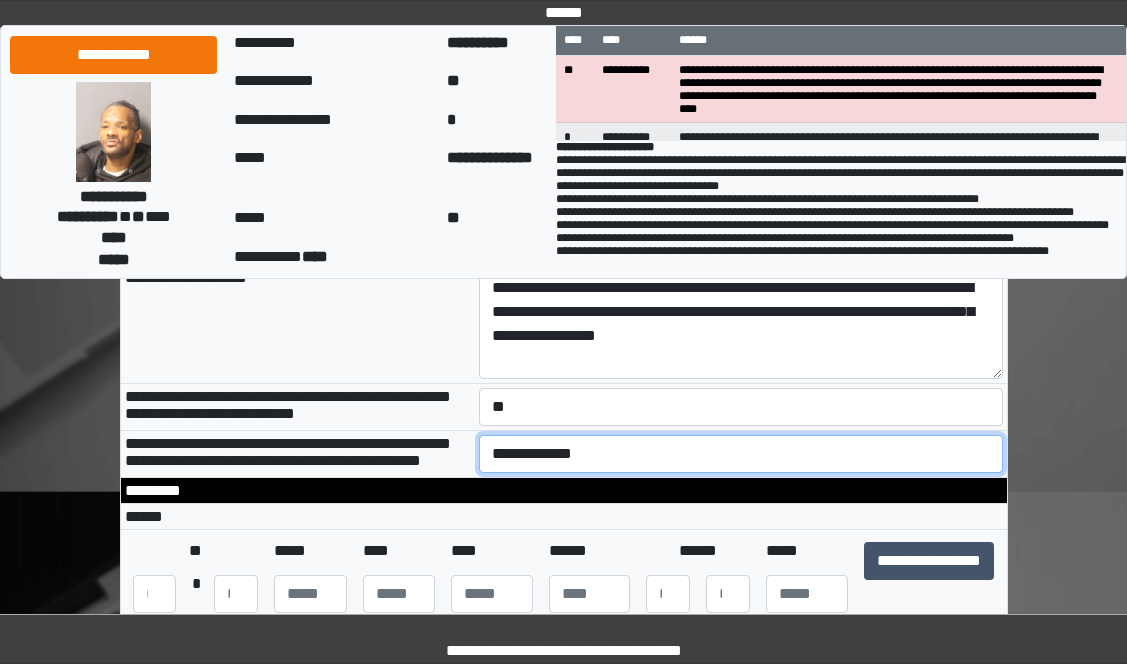 click on "**********" at bounding box center [741, 454] 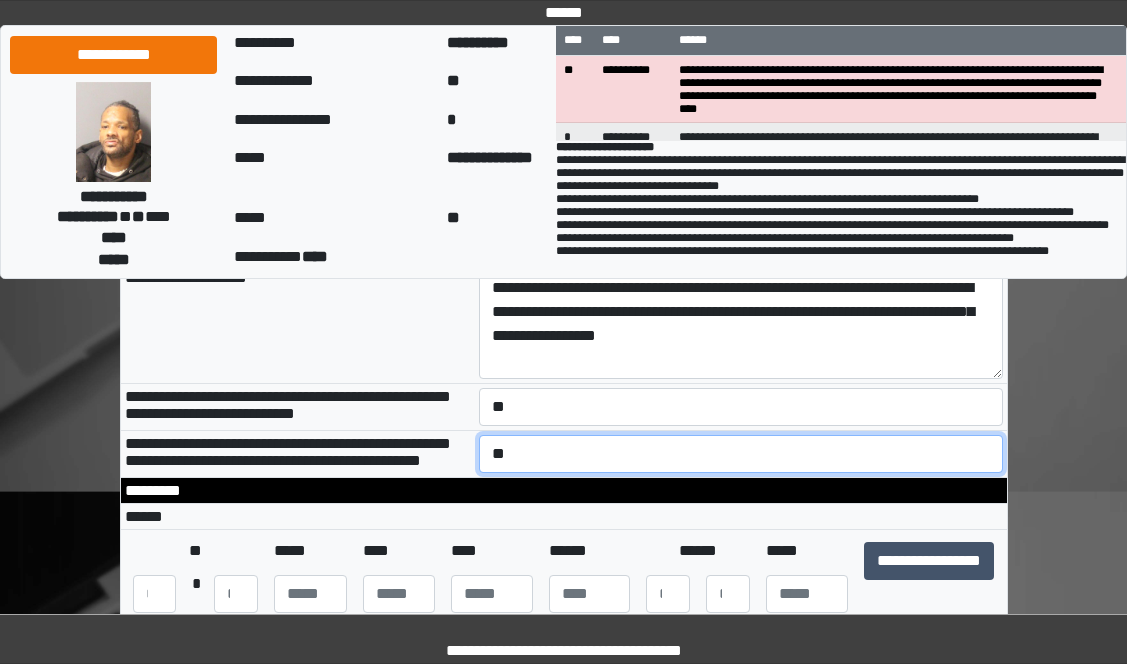 click on "**********" at bounding box center [741, 454] 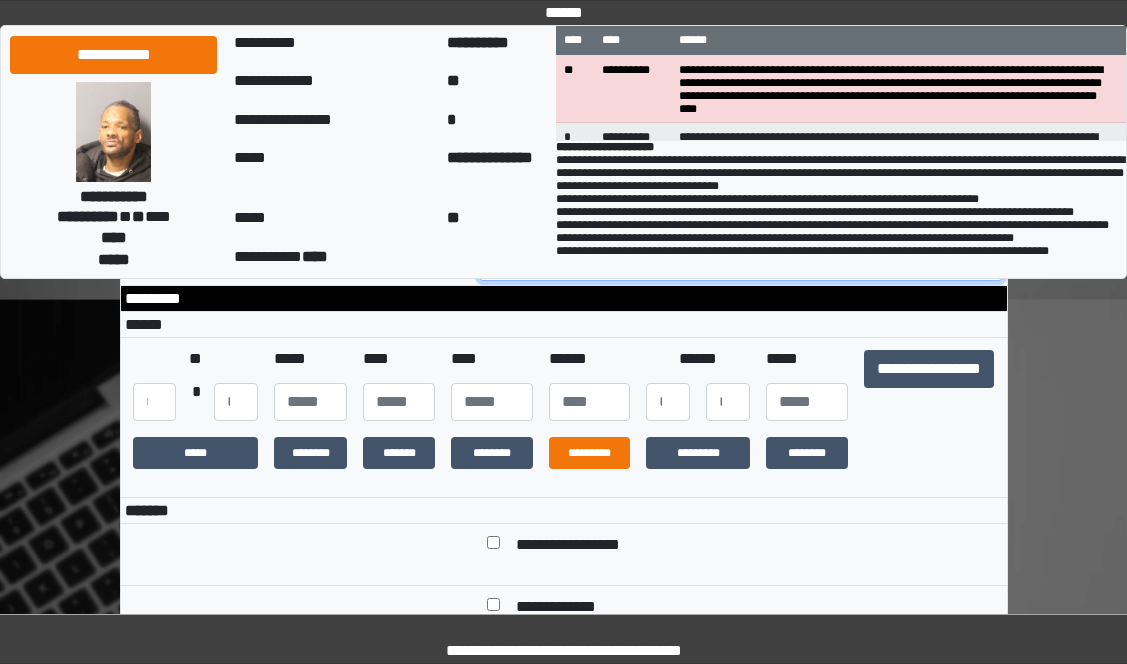 scroll, scrollTop: 400, scrollLeft: 0, axis: vertical 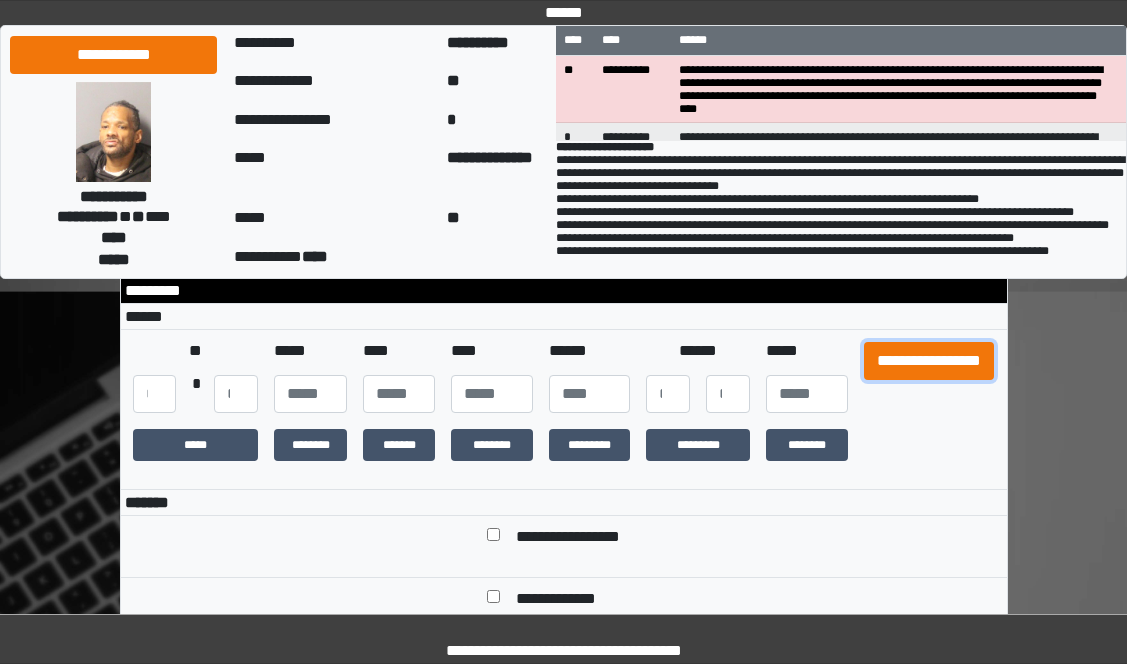 click on "**********" at bounding box center (929, 361) 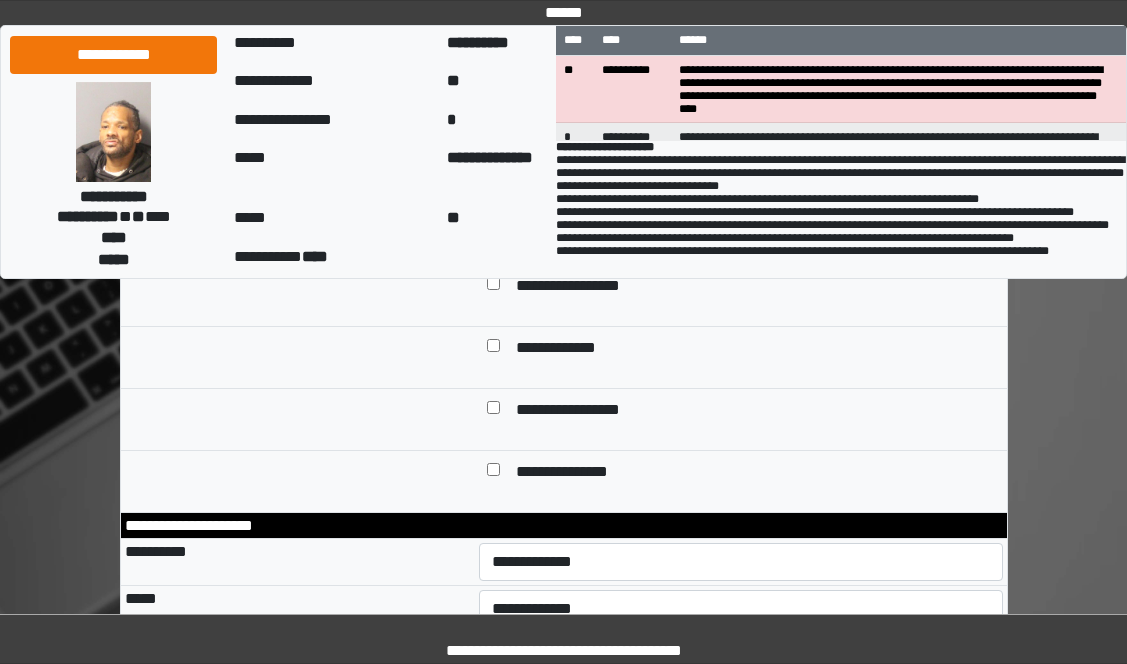 scroll, scrollTop: 700, scrollLeft: 0, axis: vertical 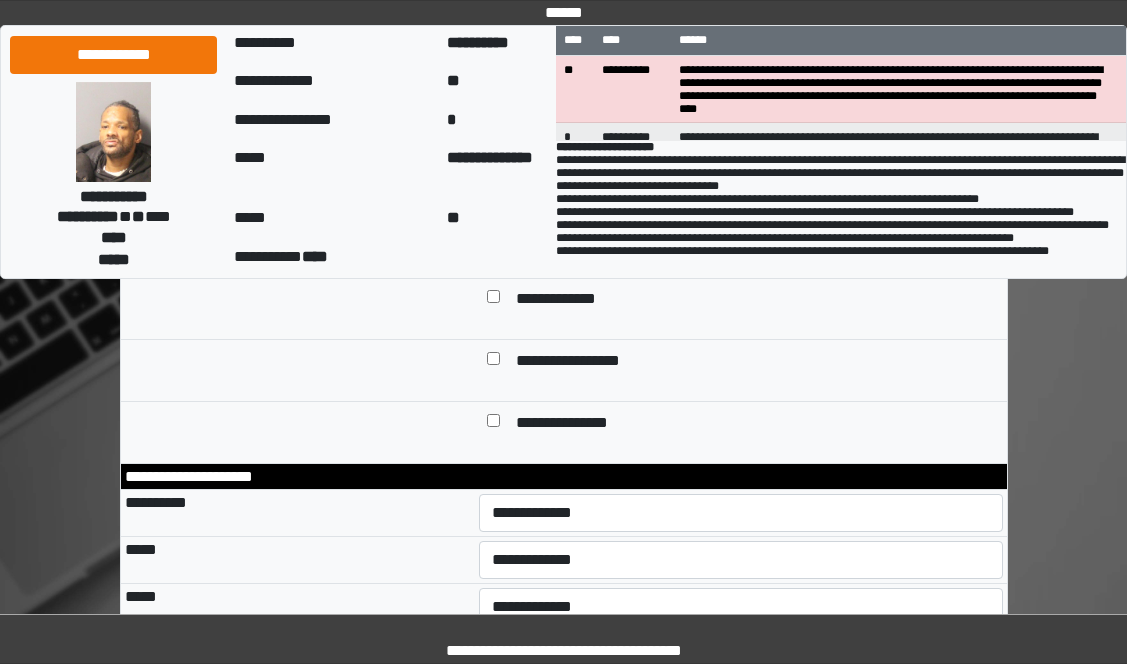 click on "**********" at bounding box center [563, 152] 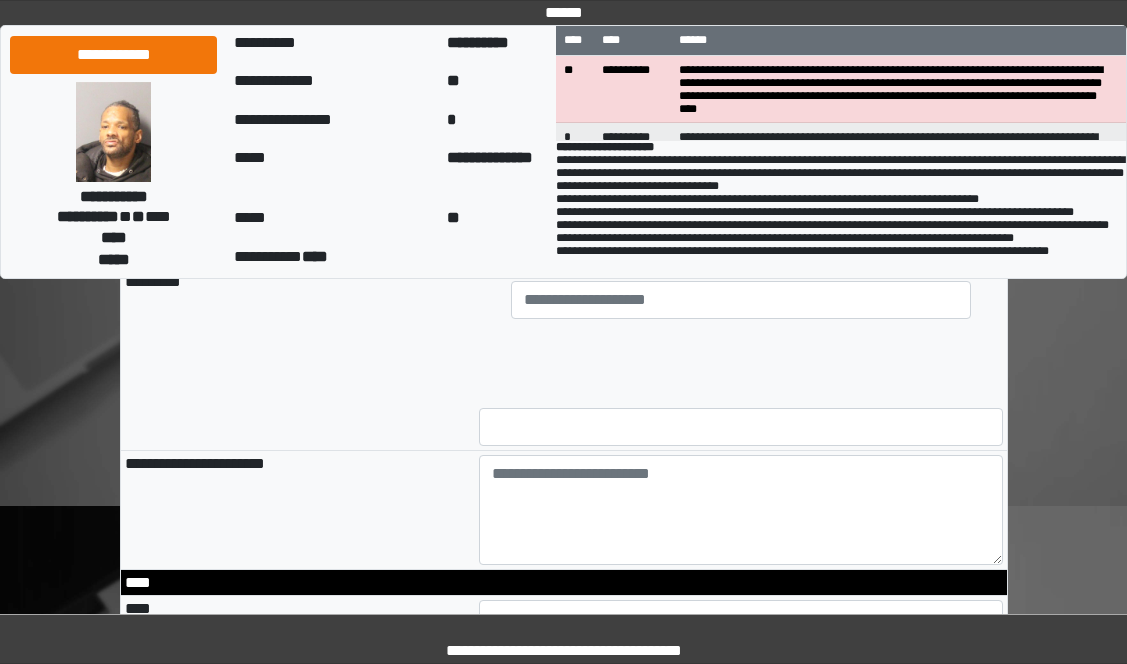 scroll, scrollTop: 1700, scrollLeft: 0, axis: vertical 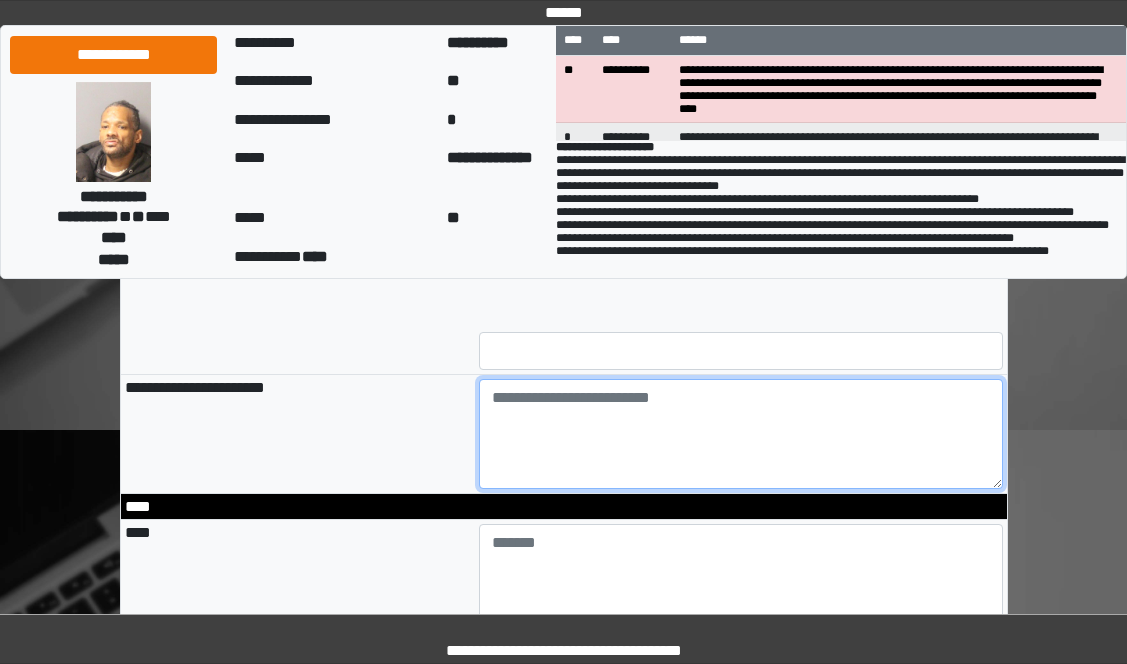 click at bounding box center (741, 434) 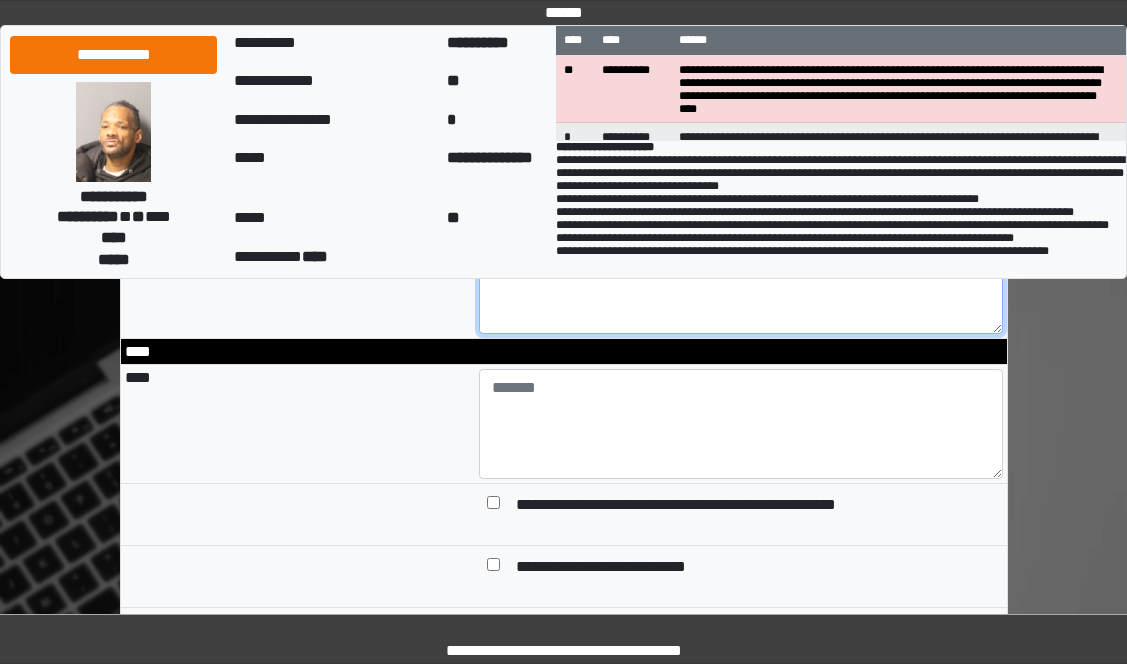 scroll, scrollTop: 1900, scrollLeft: 0, axis: vertical 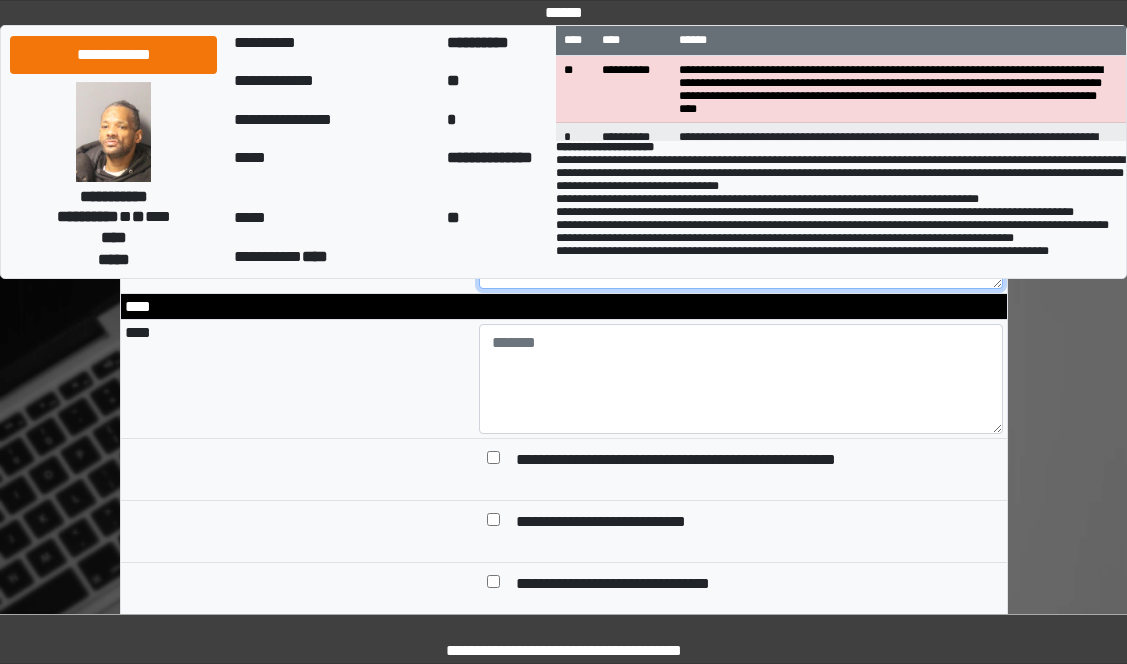 type on "**********" 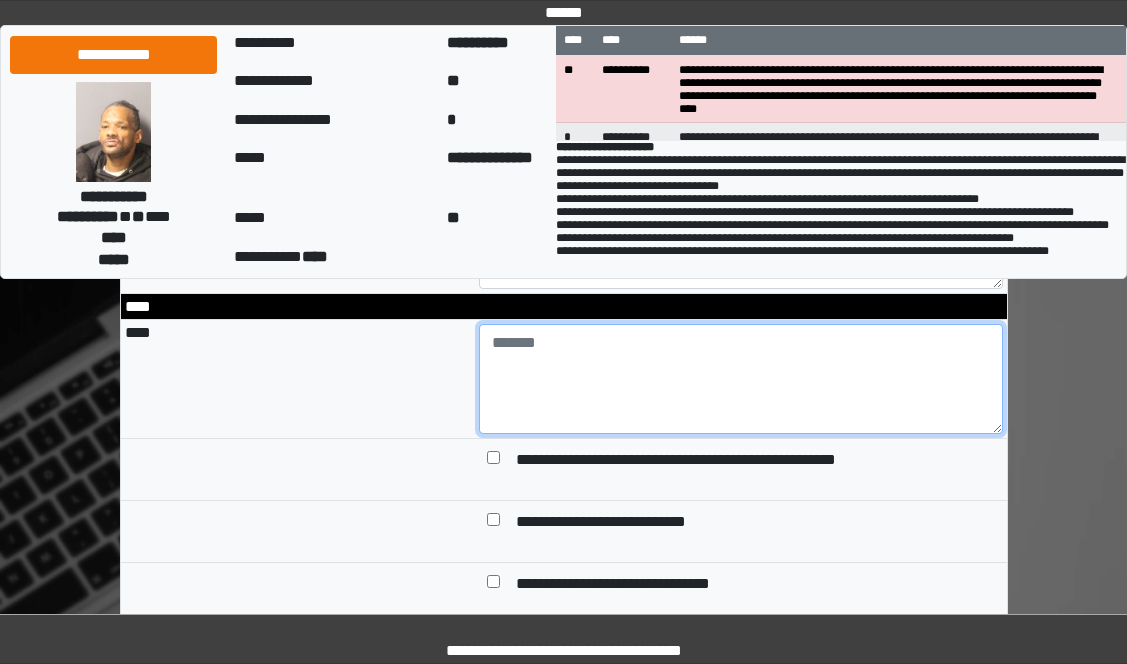 click at bounding box center (741, 379) 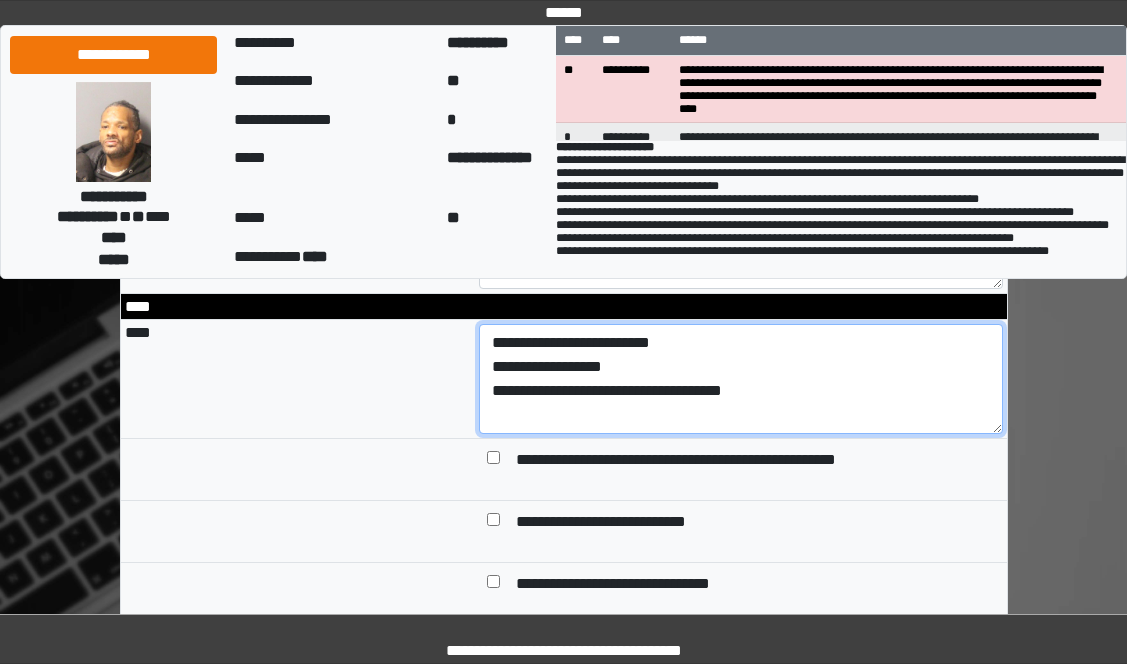 drag, startPoint x: 633, startPoint y: 434, endPoint x: 651, endPoint y: 431, distance: 18.248287 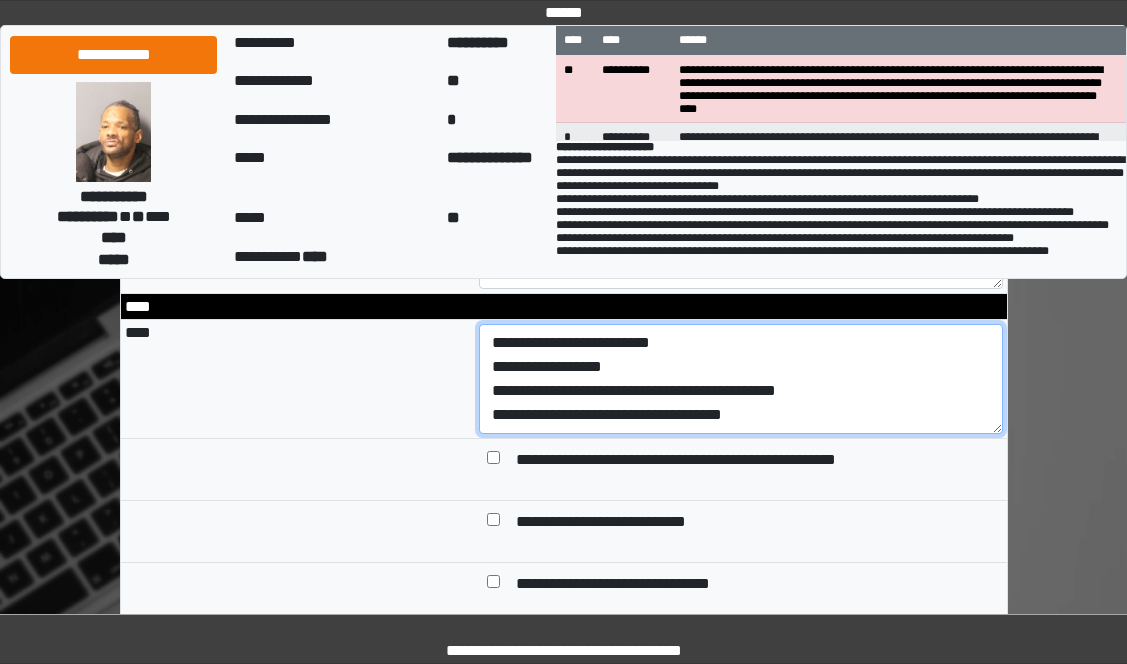 type on "**********" 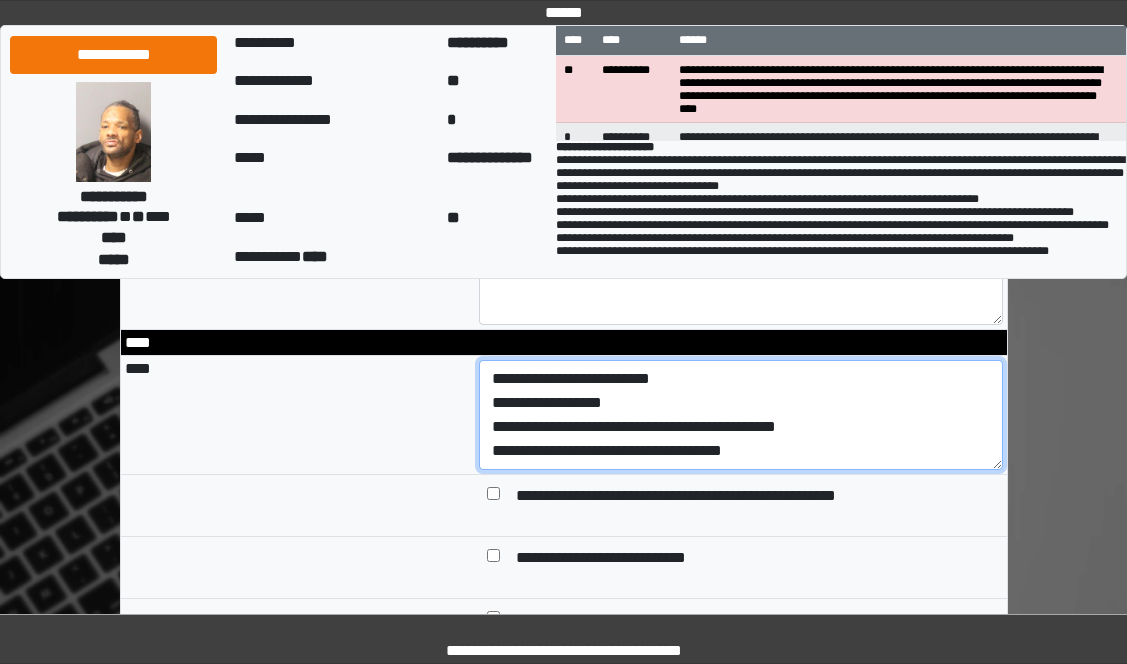 scroll, scrollTop: 1900, scrollLeft: 0, axis: vertical 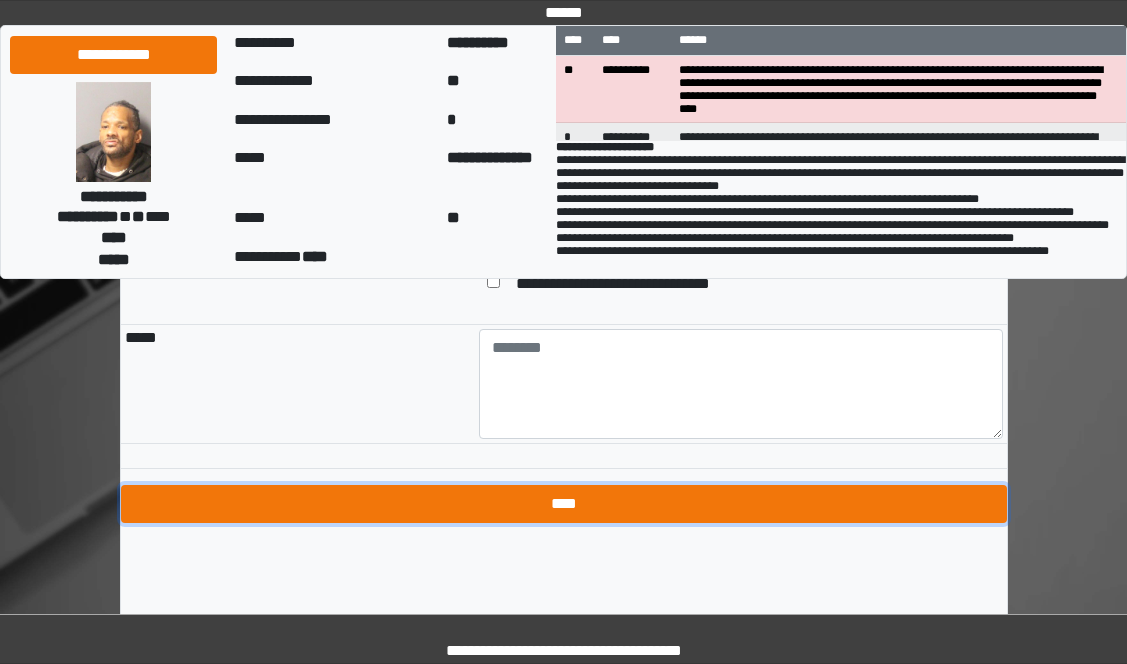 click on "****" at bounding box center (564, 504) 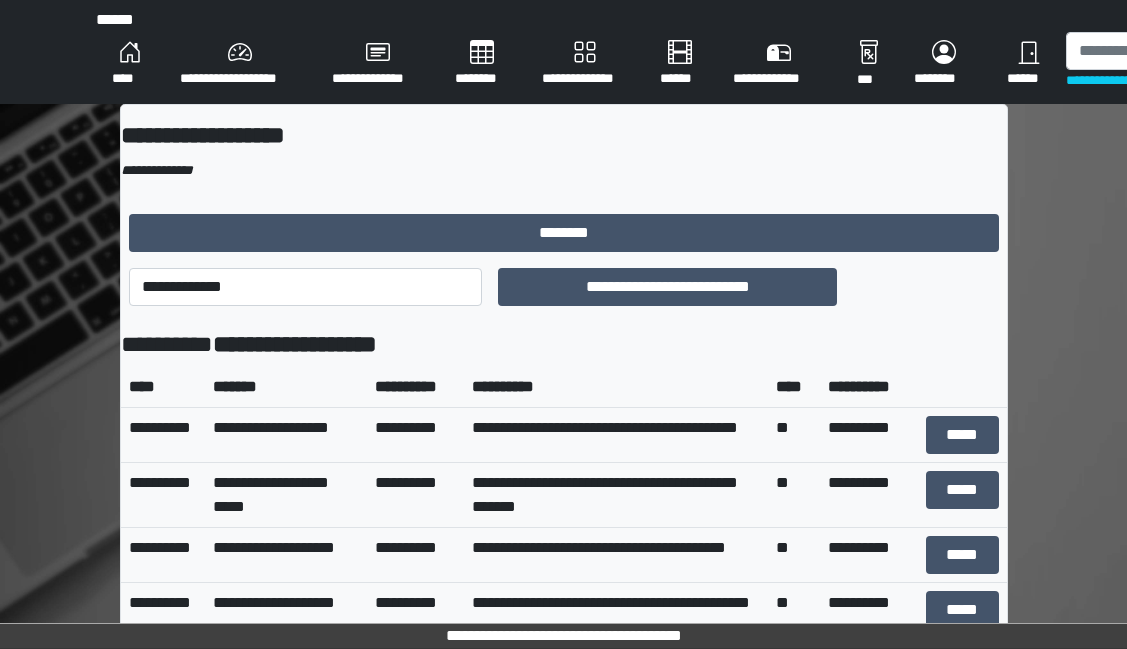 scroll, scrollTop: 0, scrollLeft: 0, axis: both 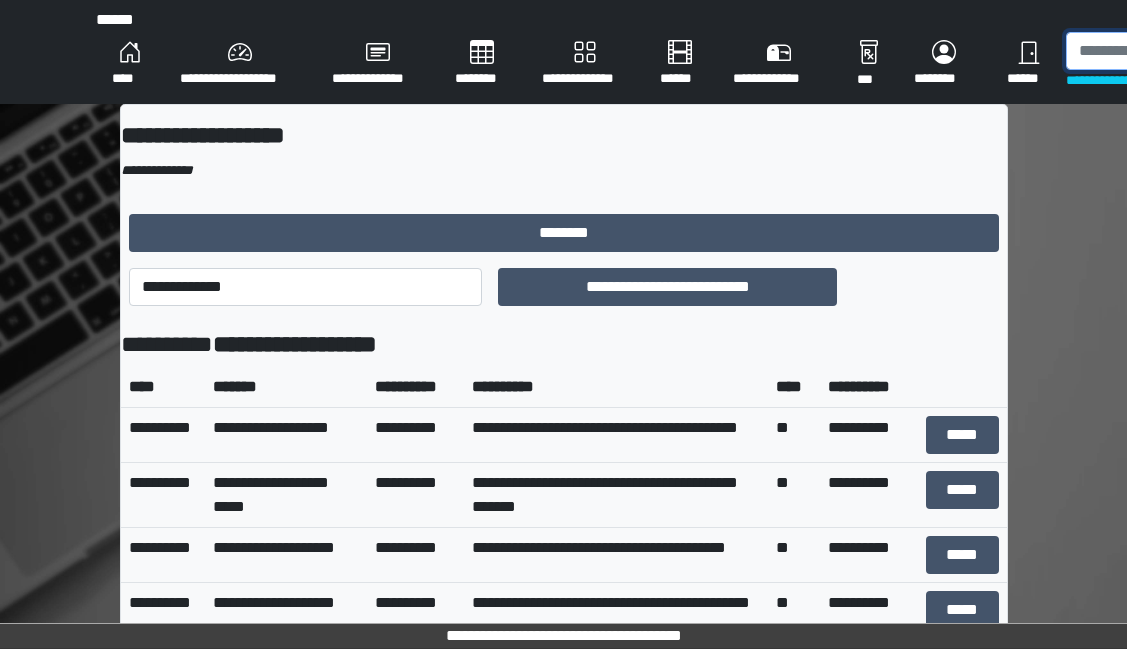 click at bounding box center [1169, 51] 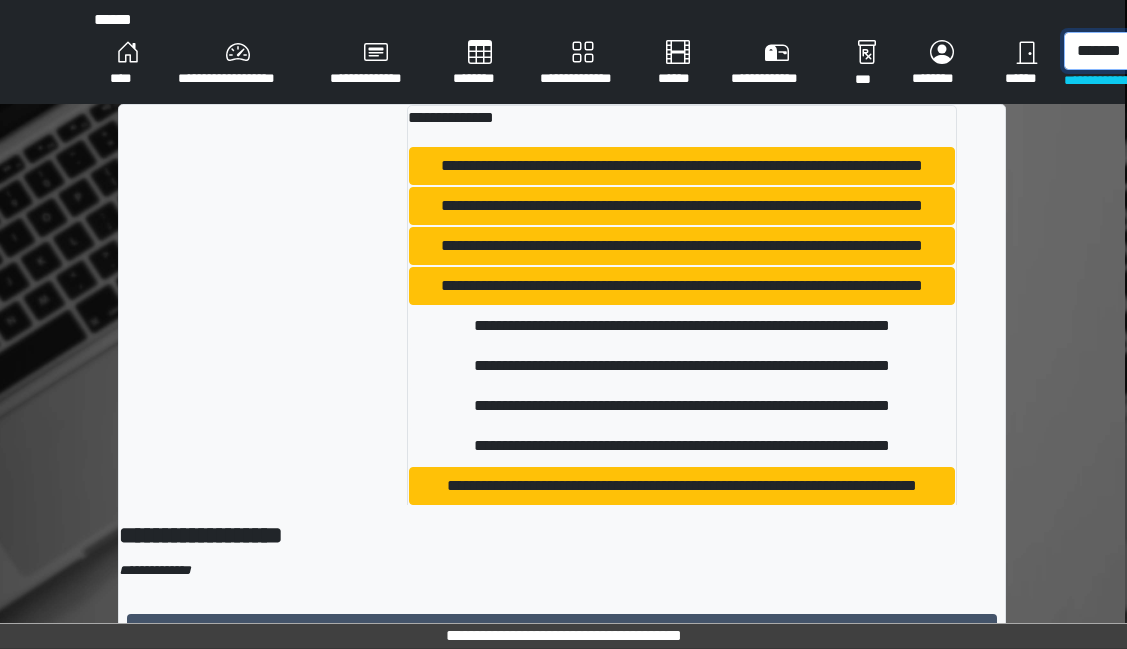 scroll, scrollTop: 0, scrollLeft: 11, axis: horizontal 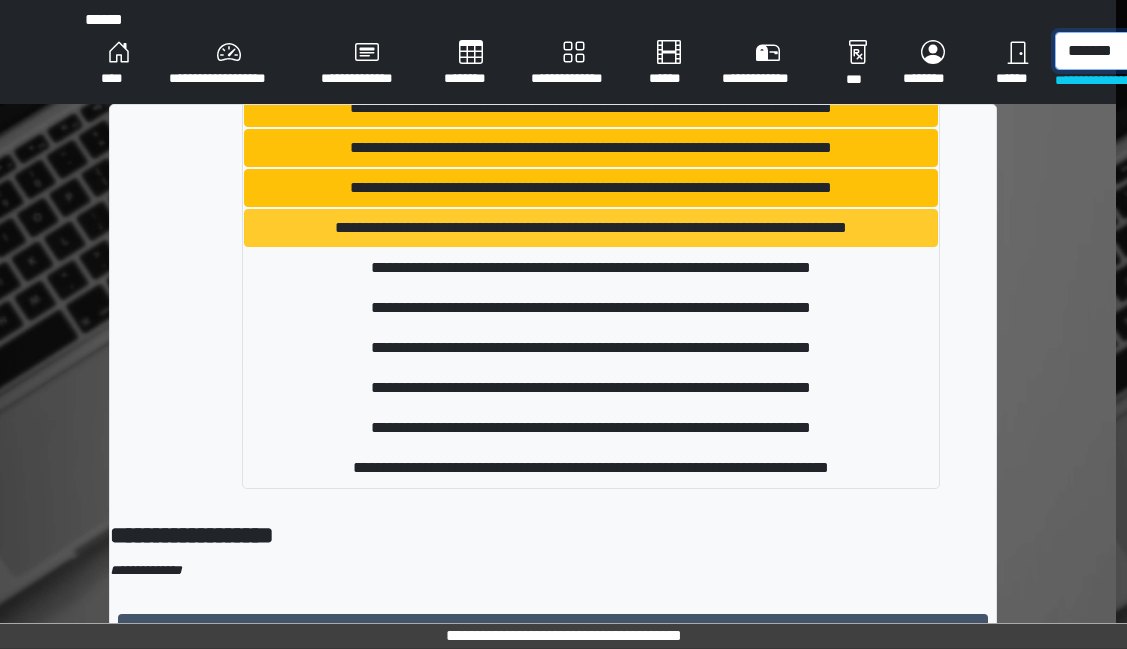 type on "*******" 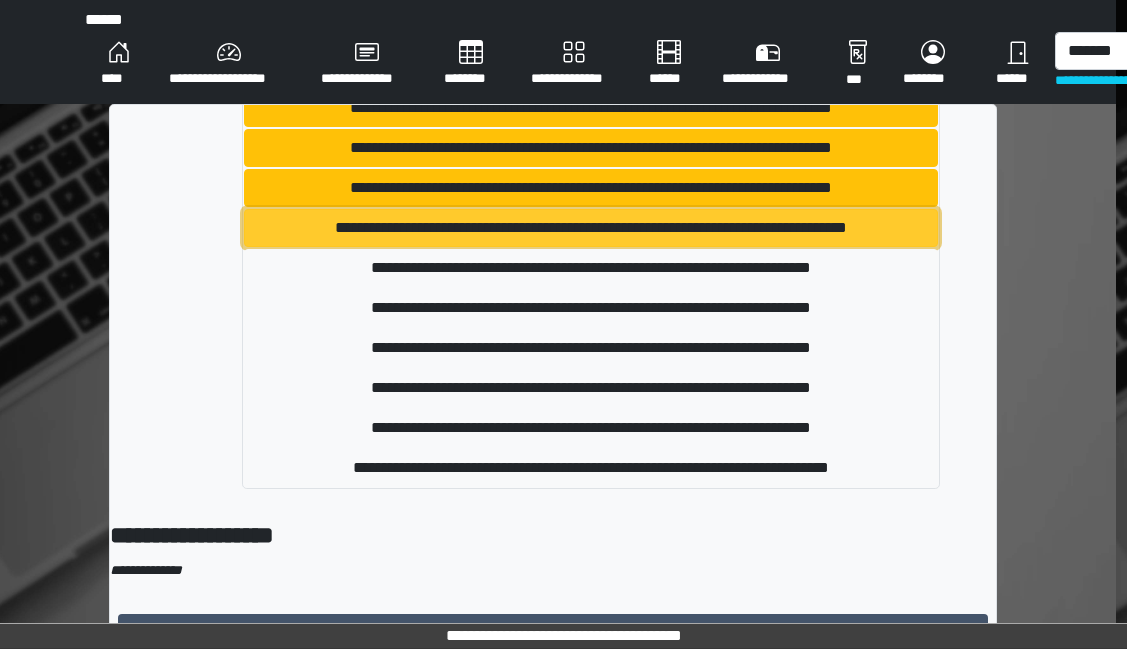 click on "**********" at bounding box center [591, 228] 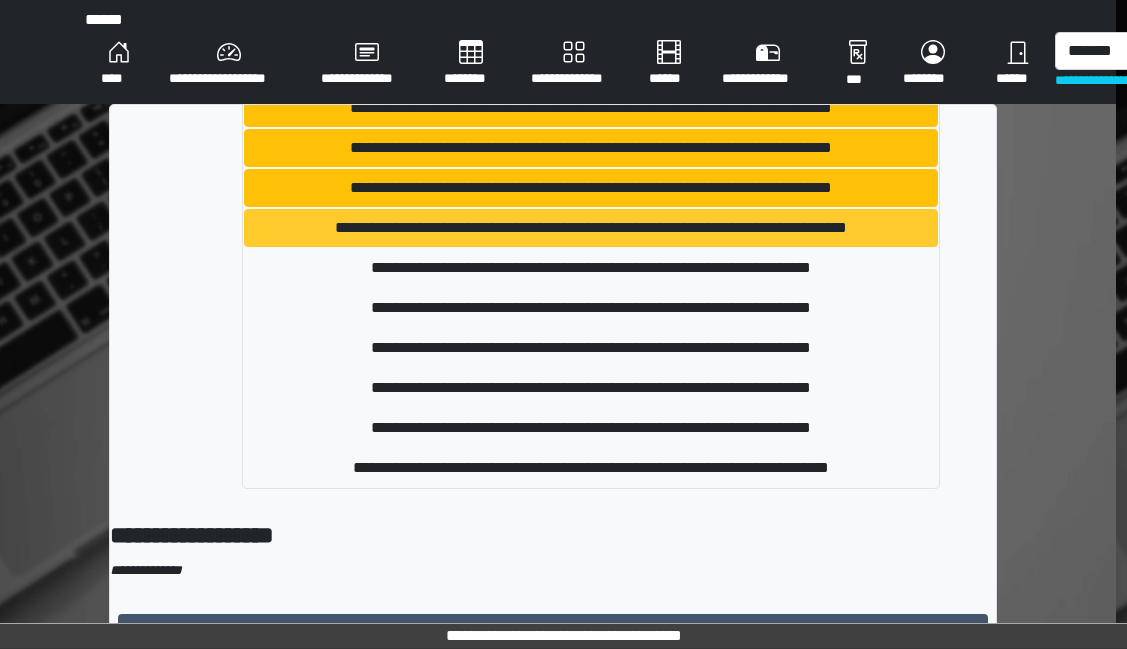 type 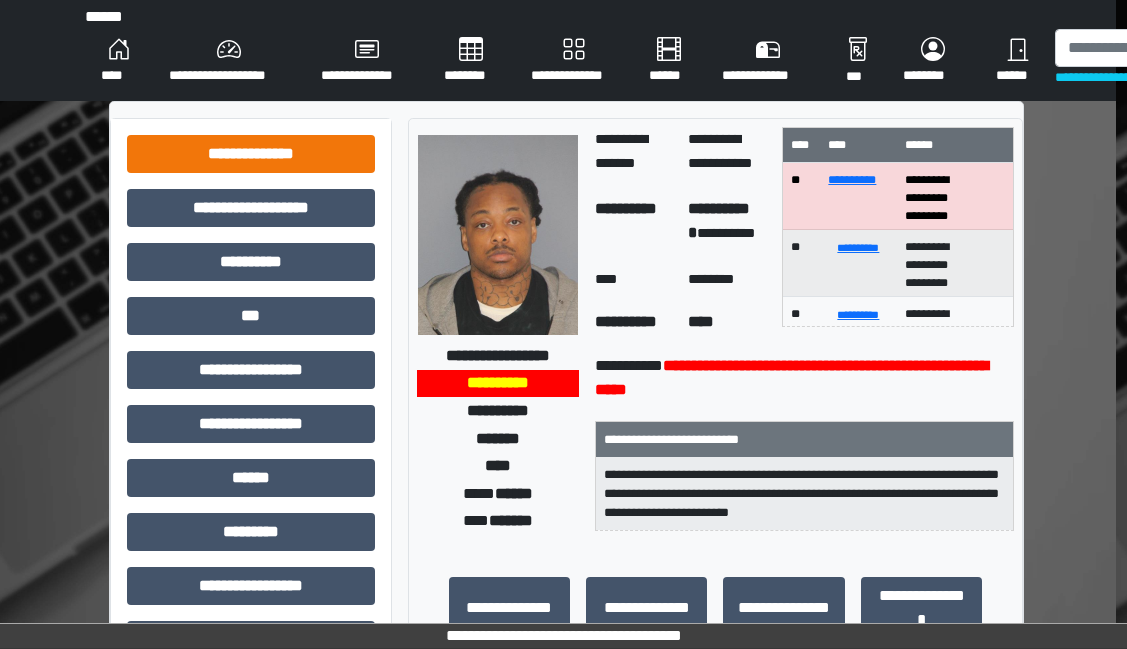 scroll, scrollTop: 0, scrollLeft: 11, axis: horizontal 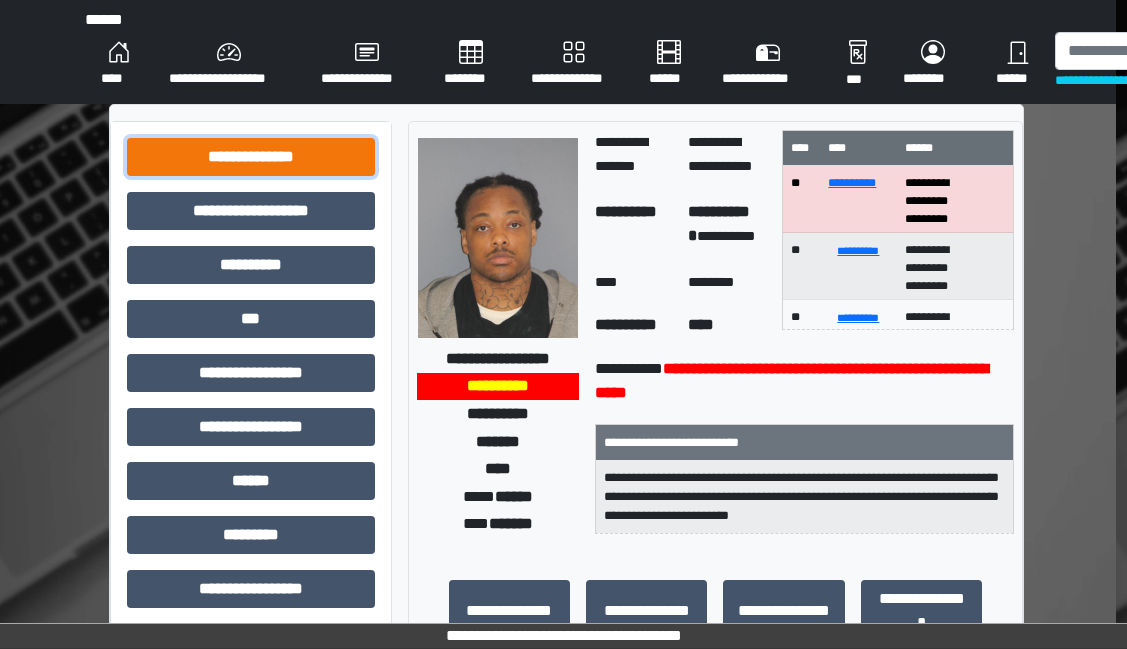 click on "**********" at bounding box center [251, 157] 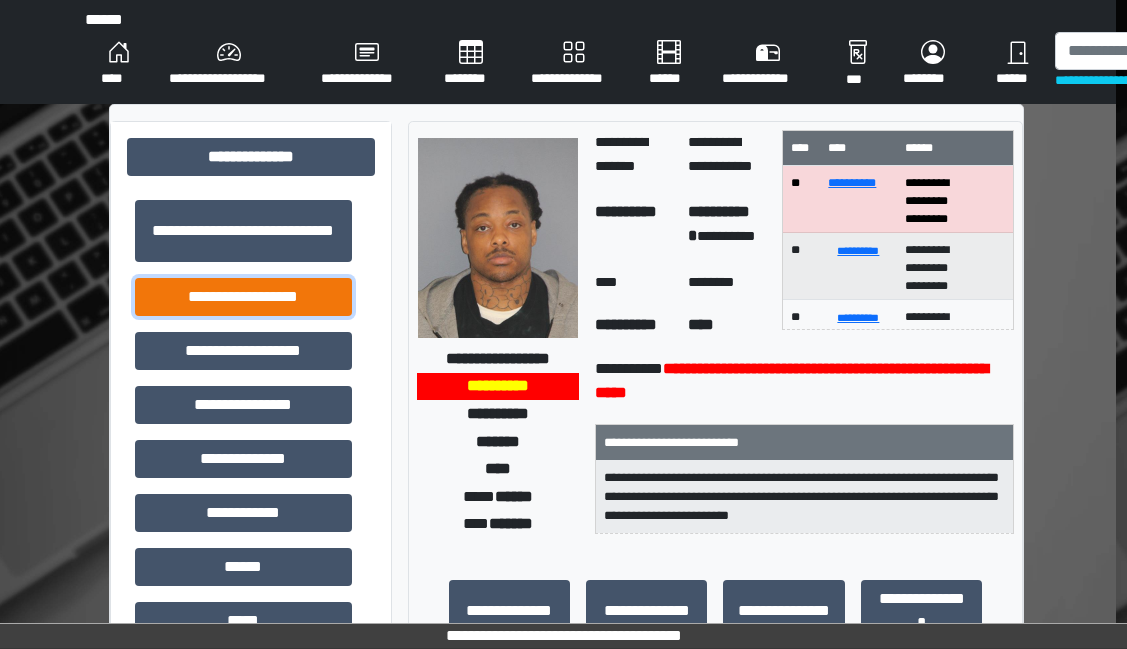 click on "**********" at bounding box center (243, 297) 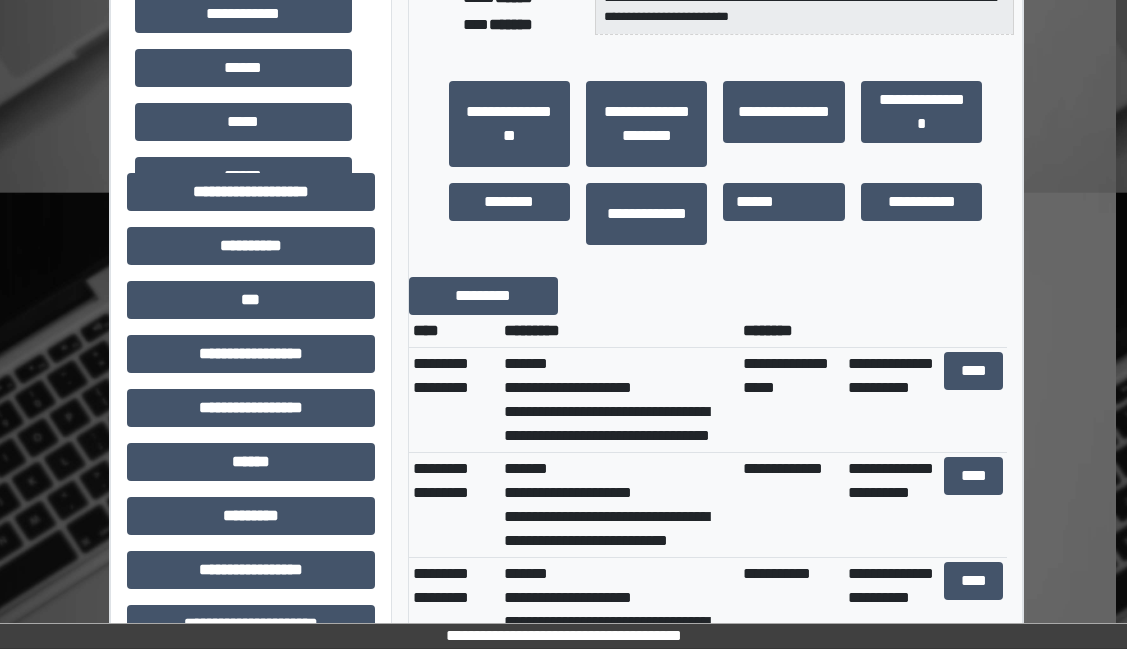 scroll, scrollTop: 500, scrollLeft: 11, axis: both 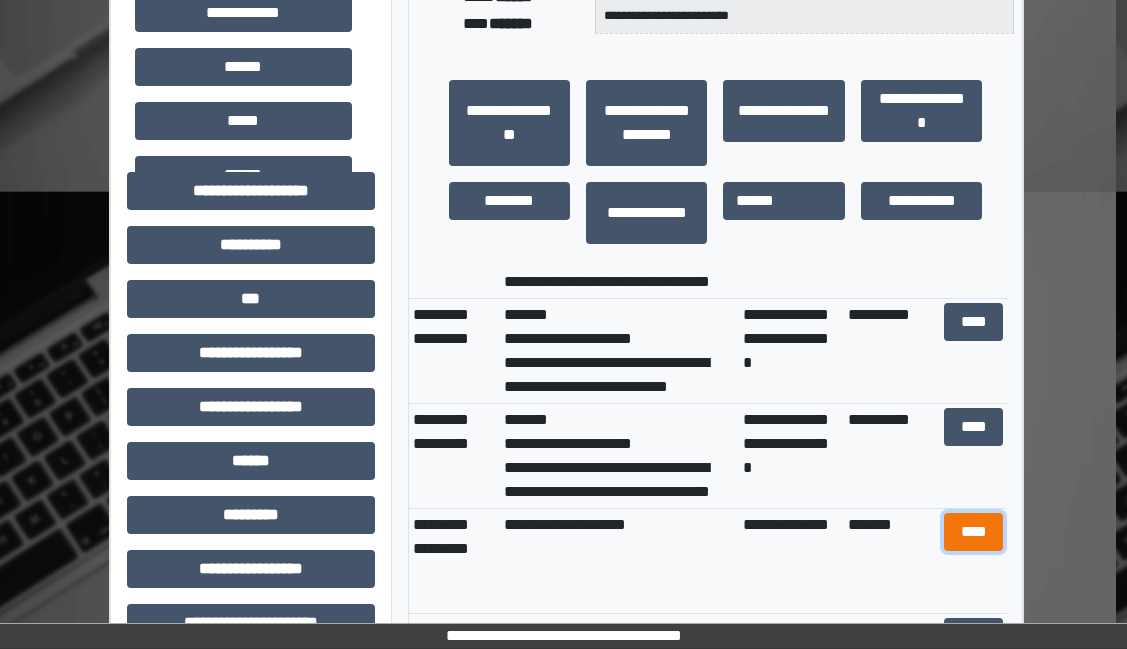 click on "****" at bounding box center [974, 532] 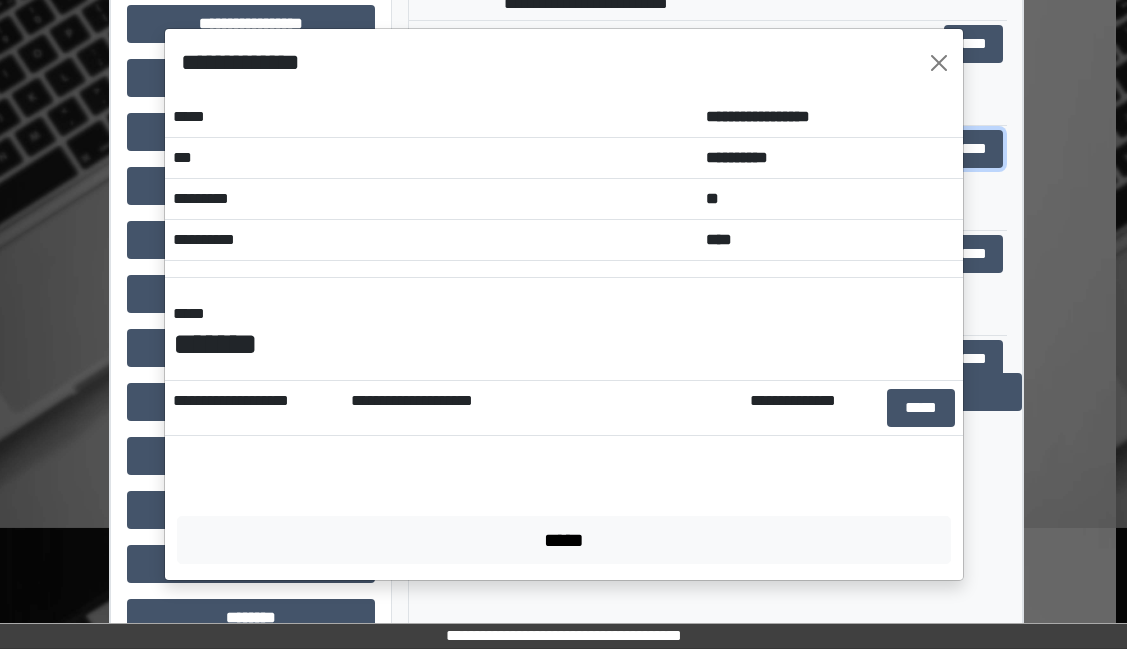scroll, scrollTop: 900, scrollLeft: 11, axis: both 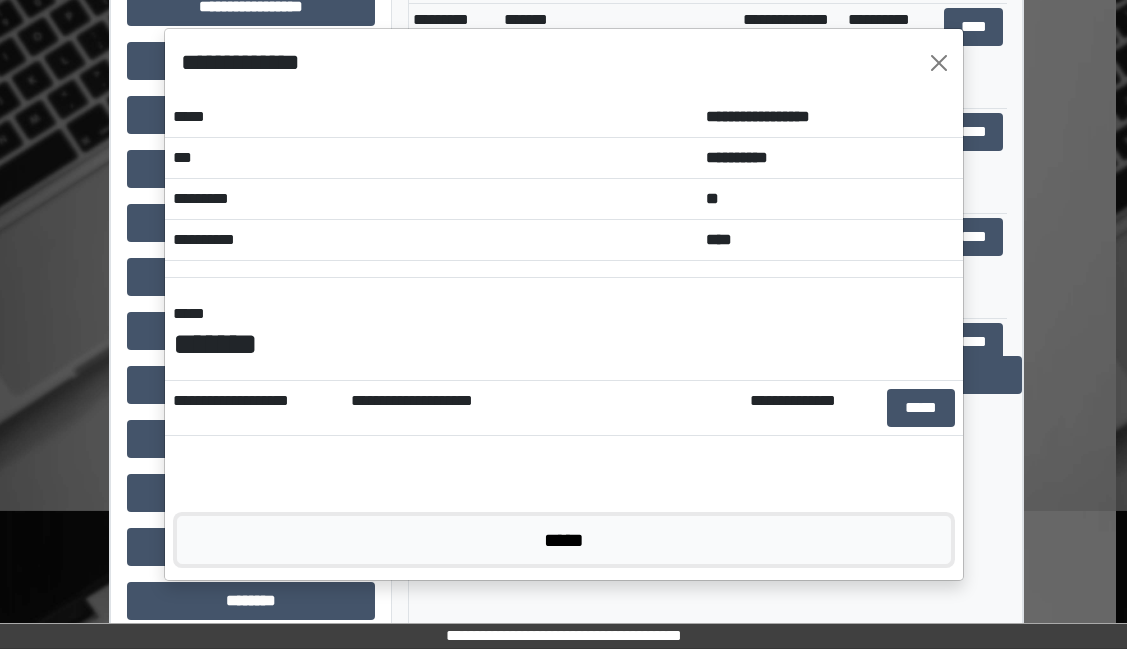 click on "*****" at bounding box center (564, 540) 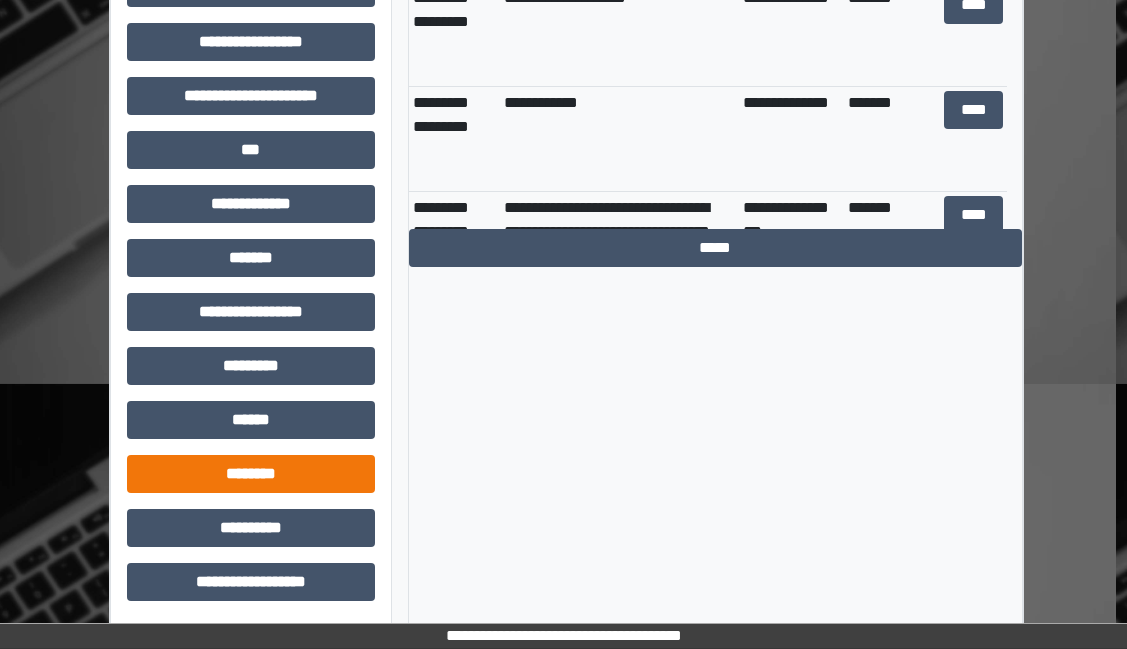 scroll, scrollTop: 1029, scrollLeft: 11, axis: both 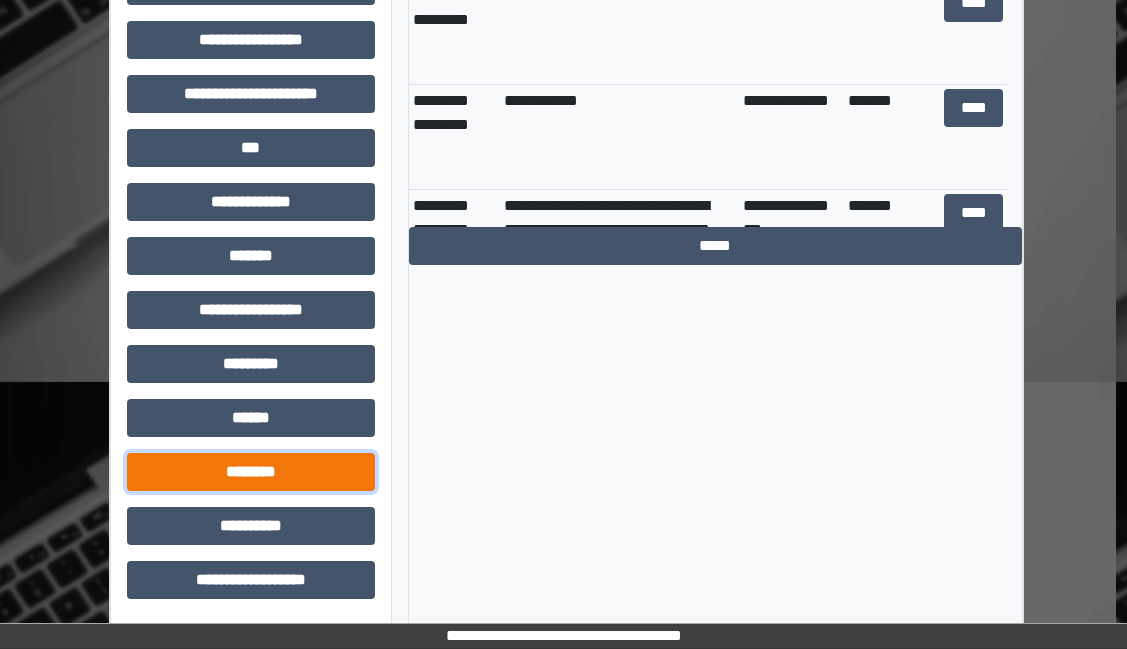click on "********" at bounding box center [251, 472] 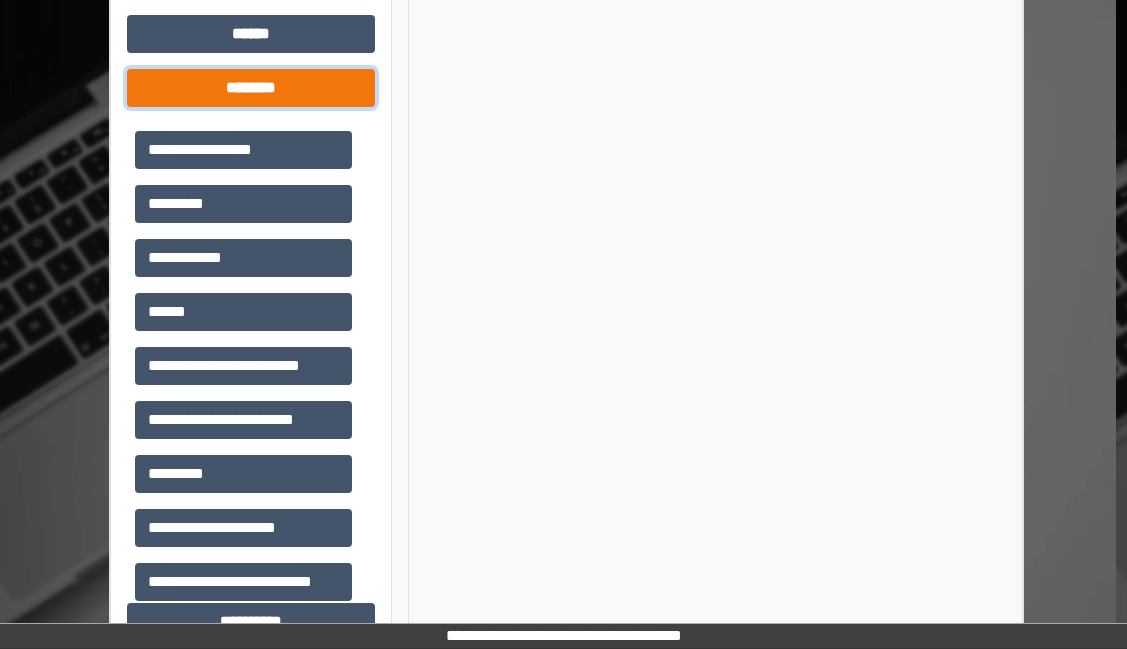 scroll, scrollTop: 1429, scrollLeft: 11, axis: both 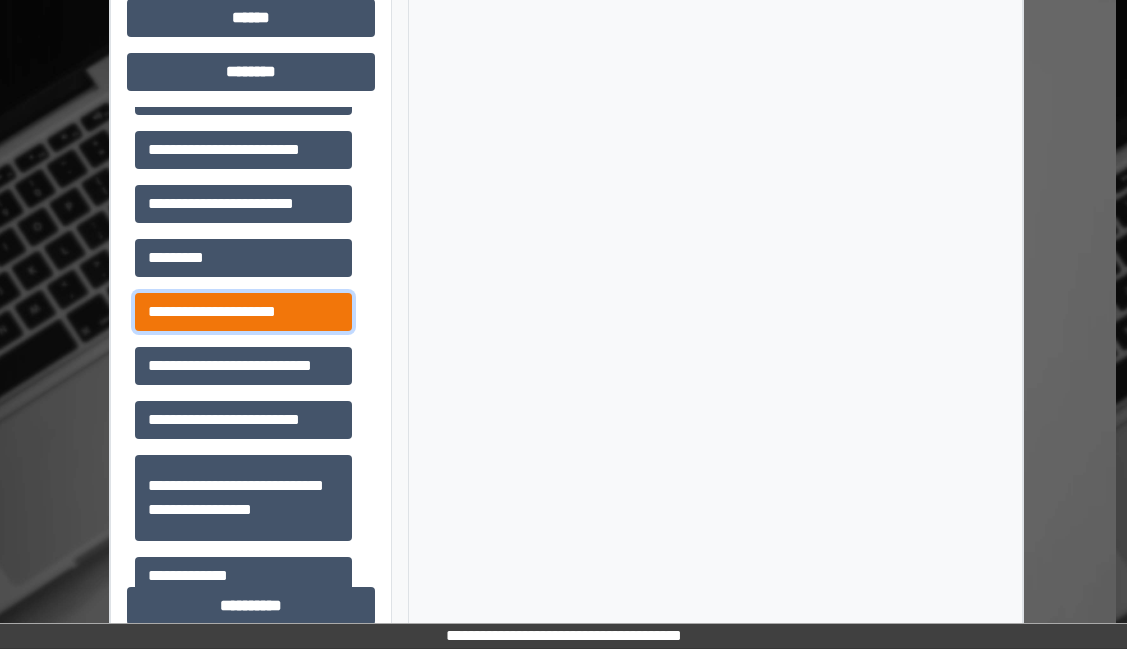 click on "**********" at bounding box center [243, 312] 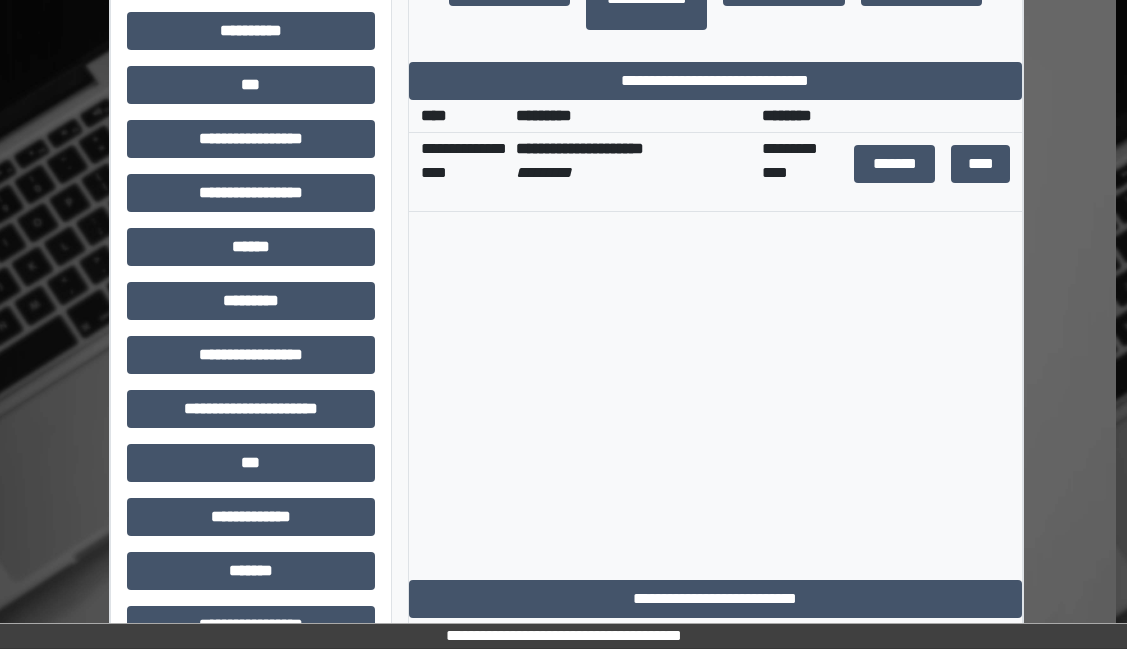 scroll, scrollTop: 629, scrollLeft: 11, axis: both 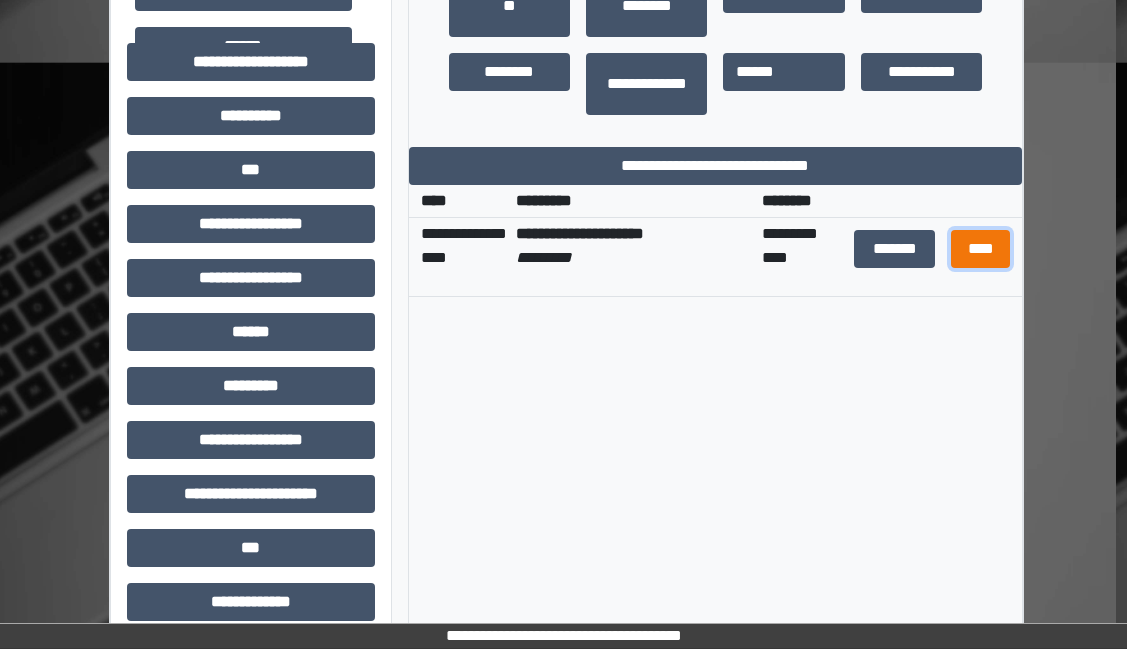 click on "****" at bounding box center (981, 249) 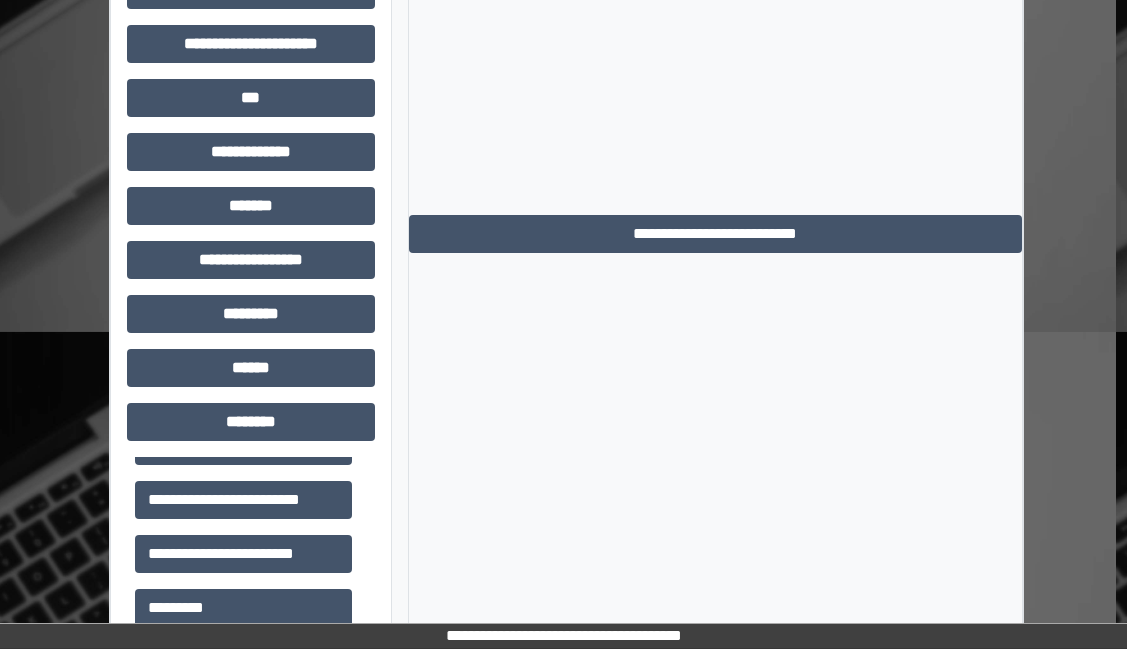 scroll, scrollTop: 1129, scrollLeft: 11, axis: both 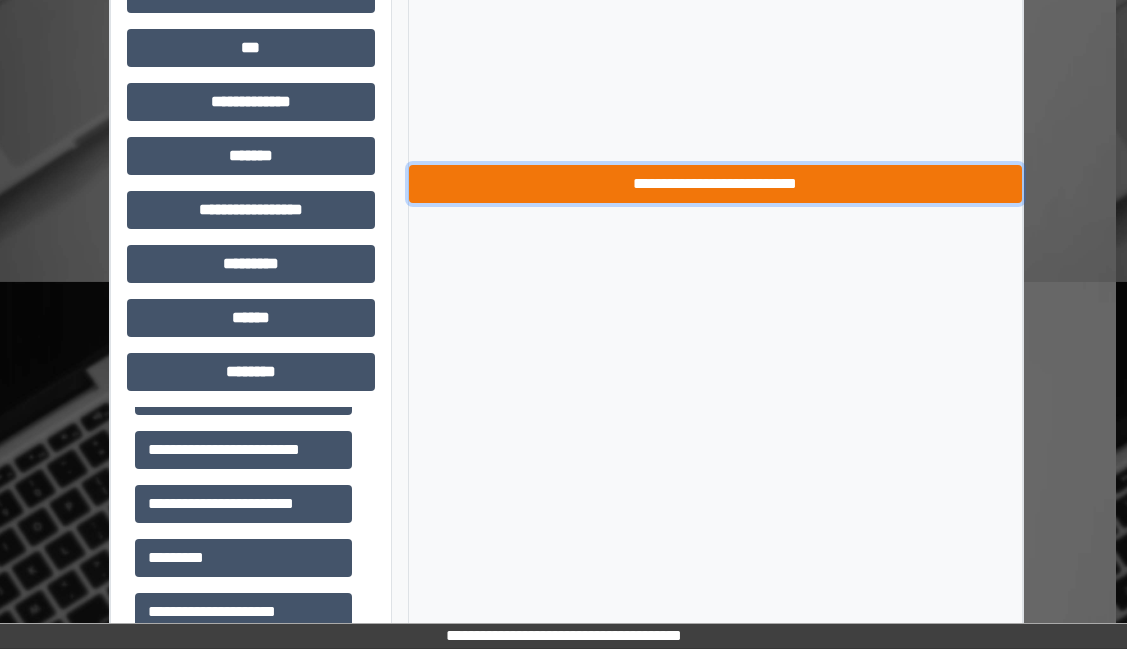 drag, startPoint x: 722, startPoint y: 186, endPoint x: 754, endPoint y: 189, distance: 32.140316 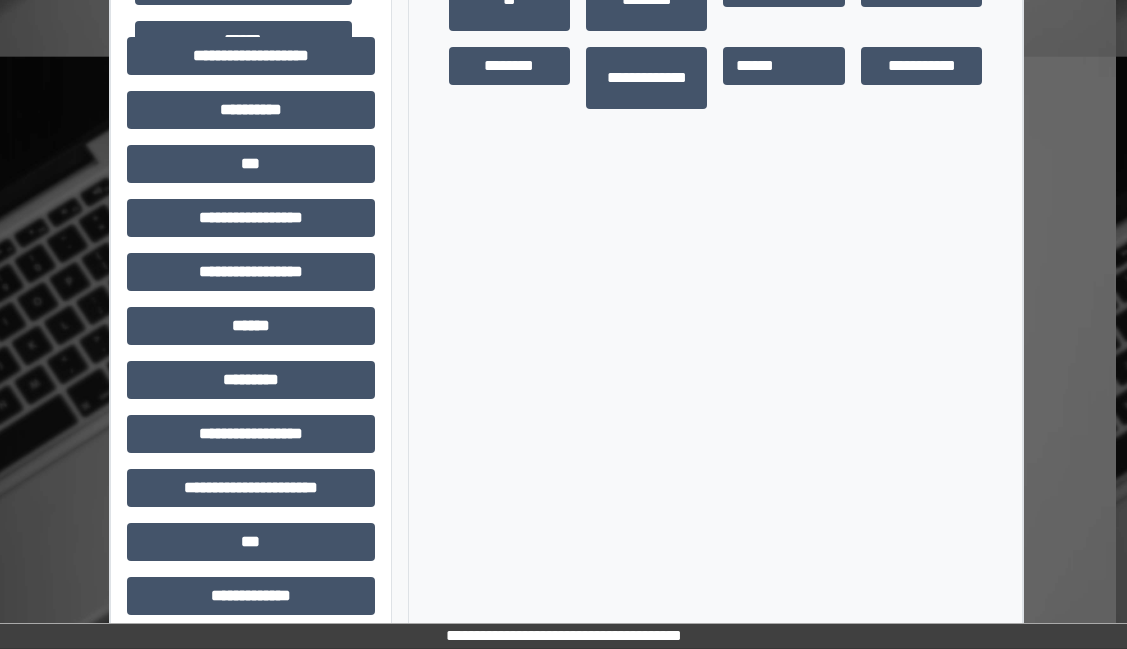 scroll, scrollTop: 629, scrollLeft: 11, axis: both 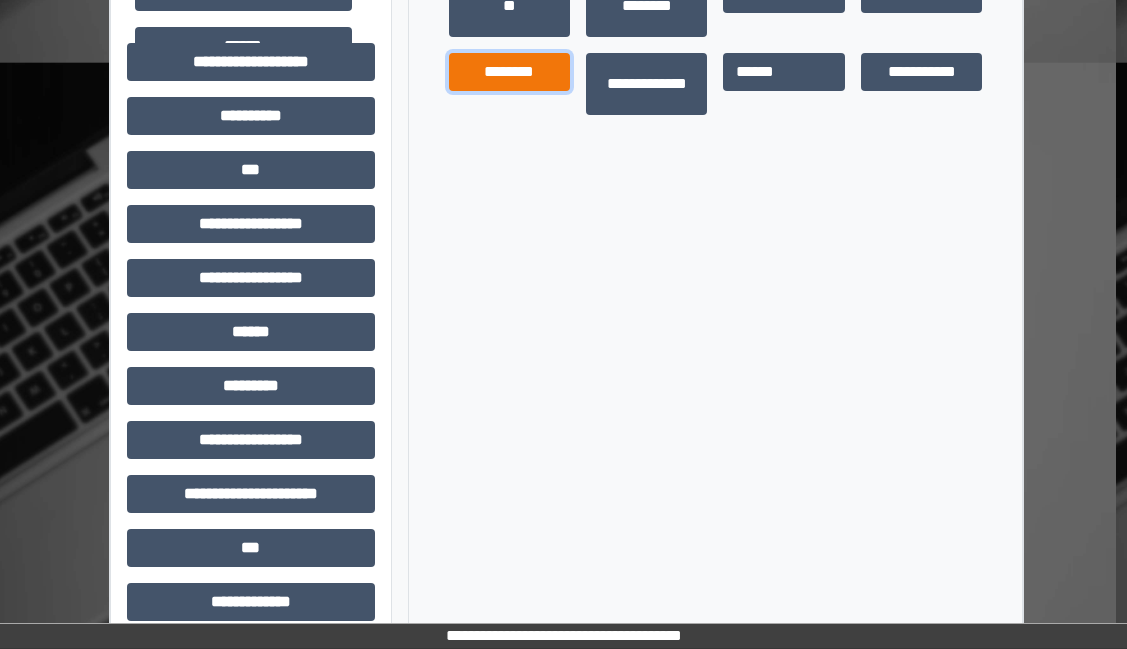 click on "********" at bounding box center (509, 72) 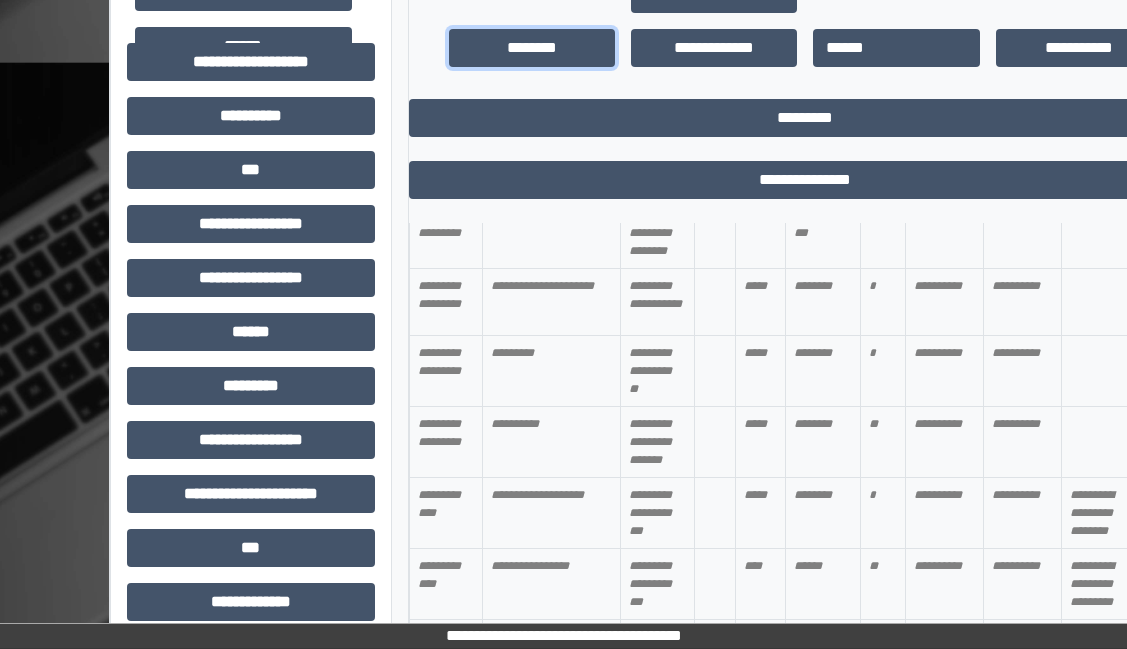 scroll, scrollTop: 331, scrollLeft: 0, axis: vertical 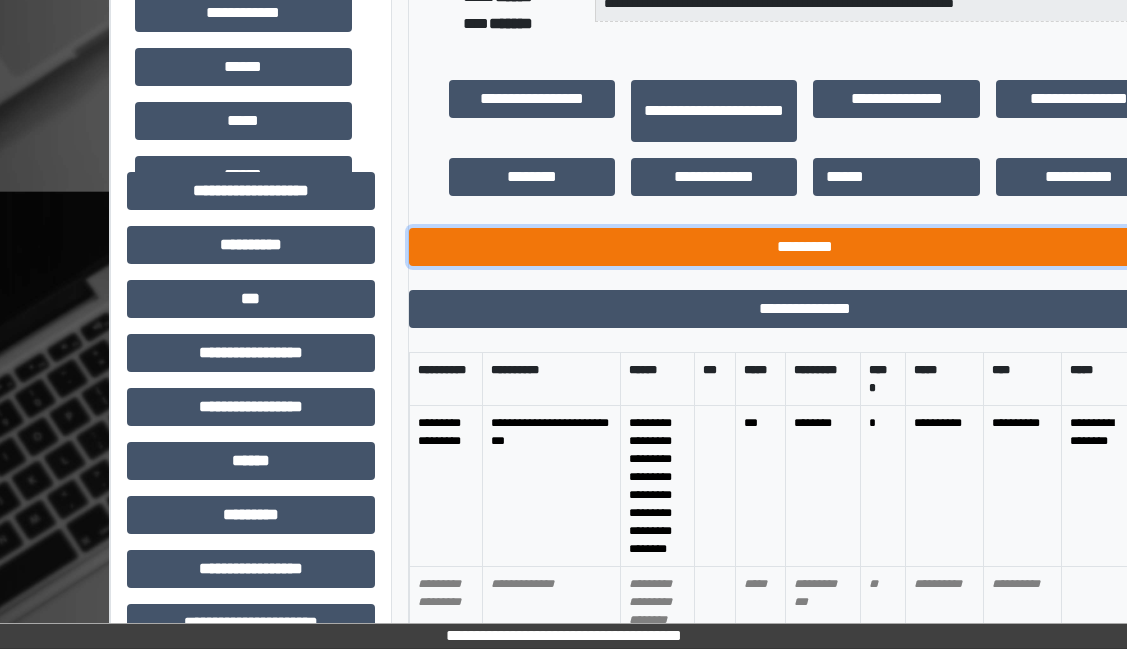 click on "*********" at bounding box center (806, 247) 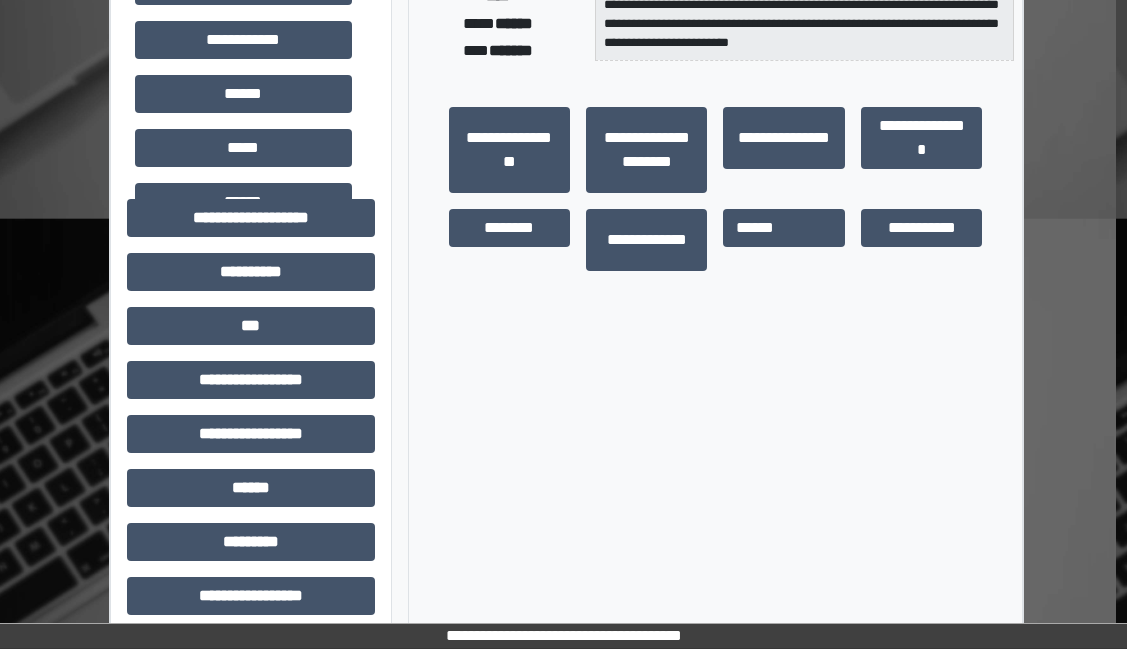 scroll, scrollTop: 400, scrollLeft: 11, axis: both 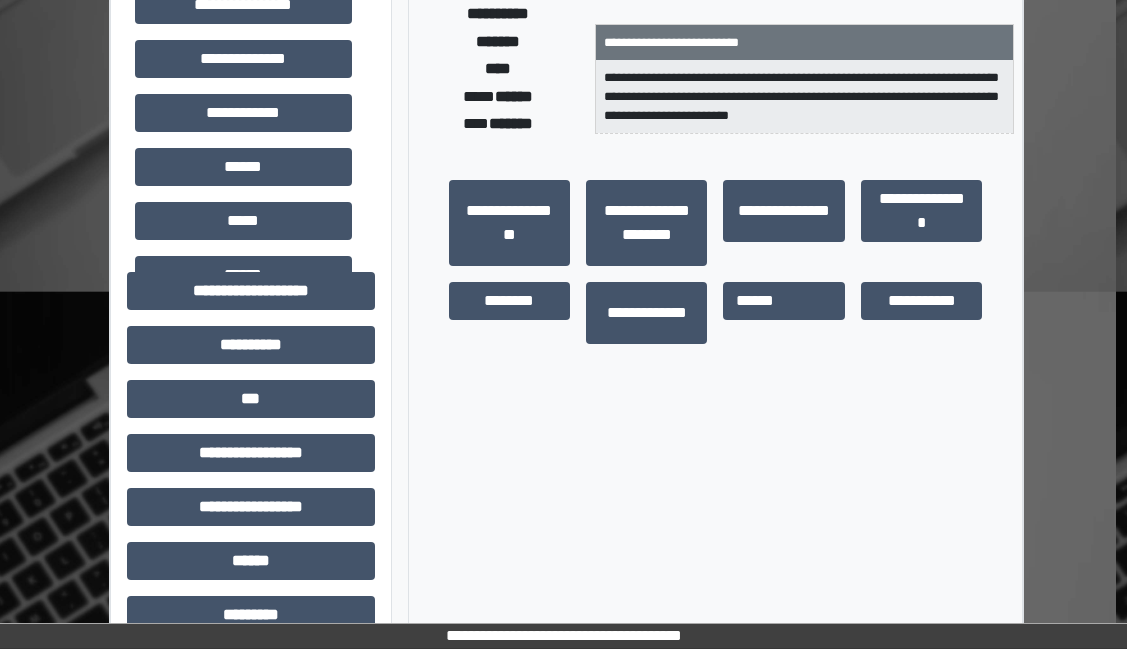 click on "**********" at bounding box center (805, 97) 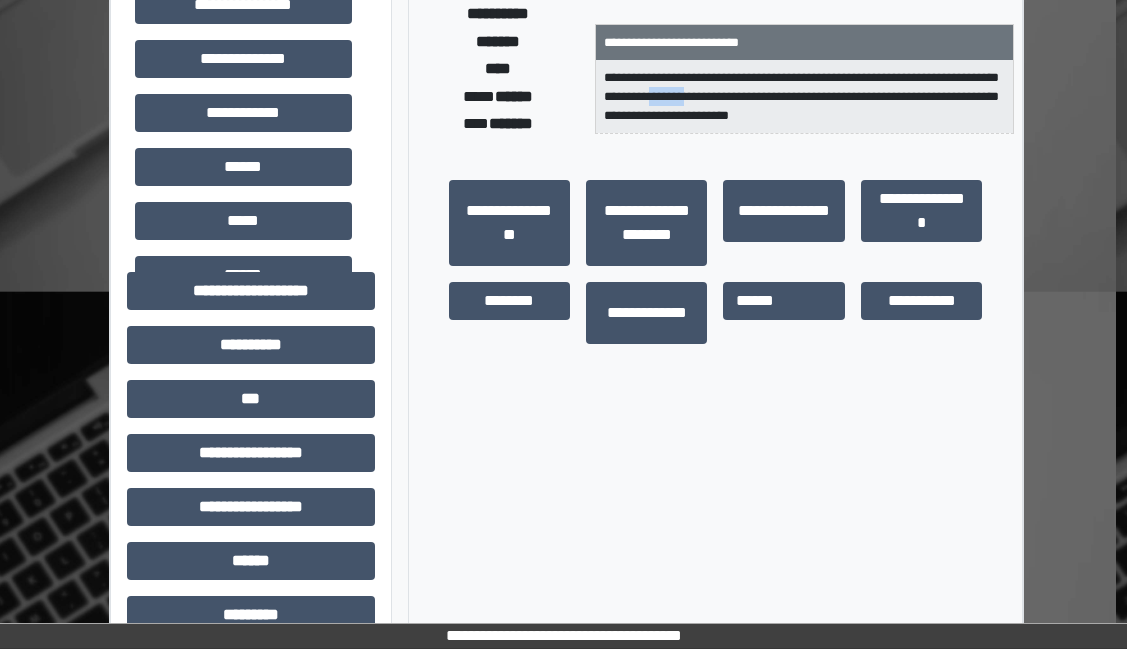 click on "**********" at bounding box center (805, 97) 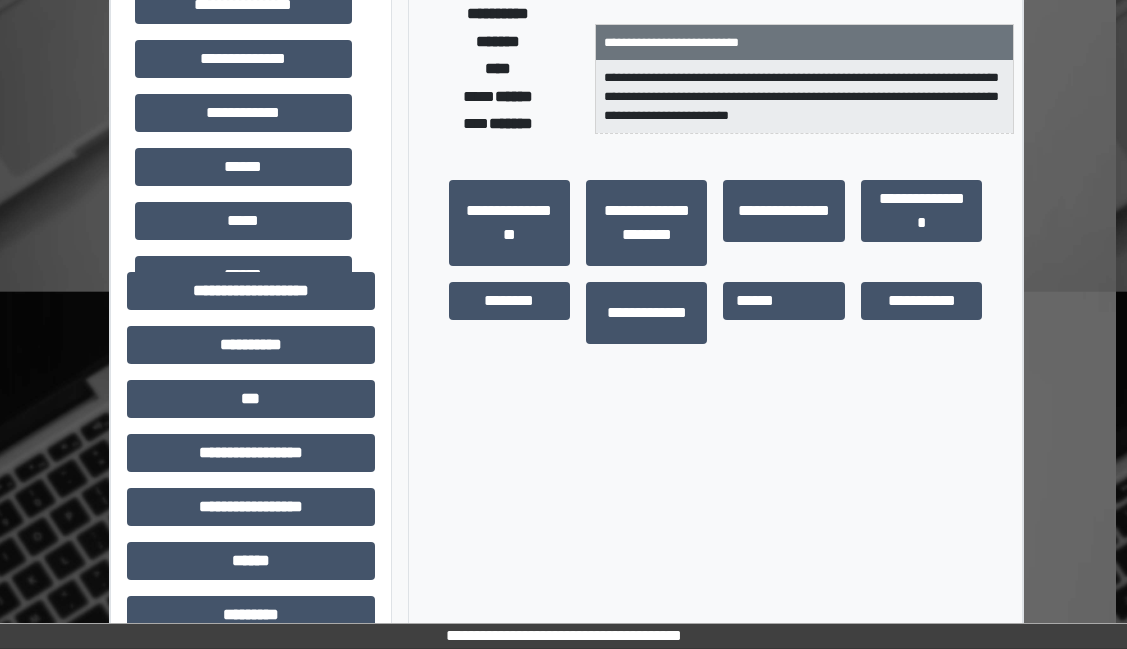 click on "**********" at bounding box center [805, 82] 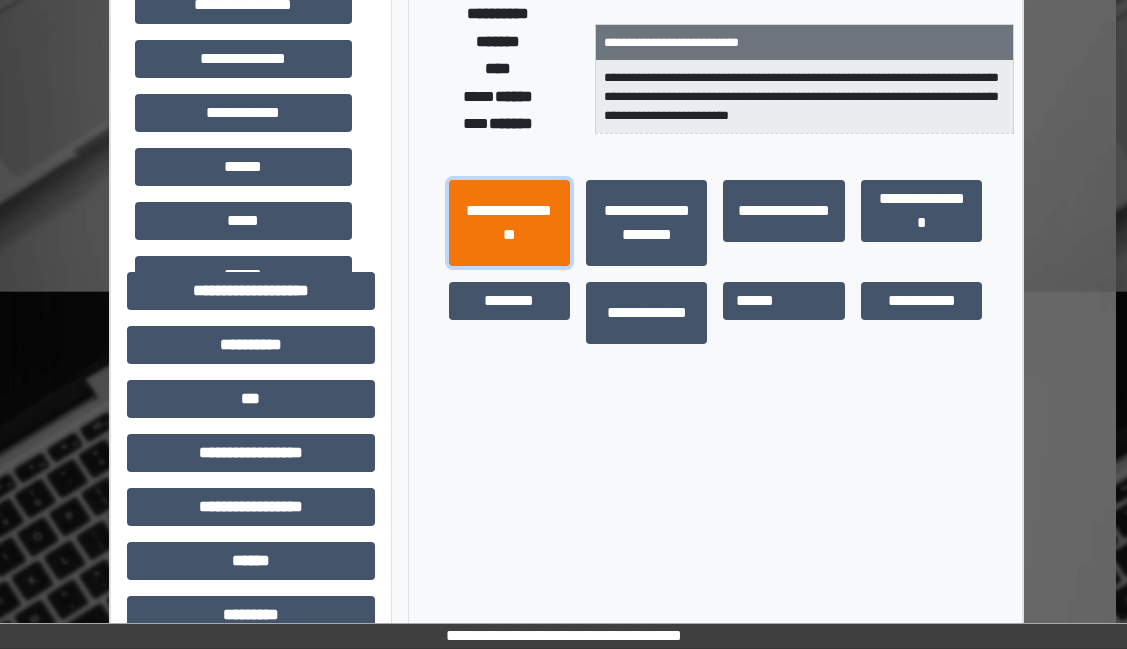 click on "**********" at bounding box center (509, 223) 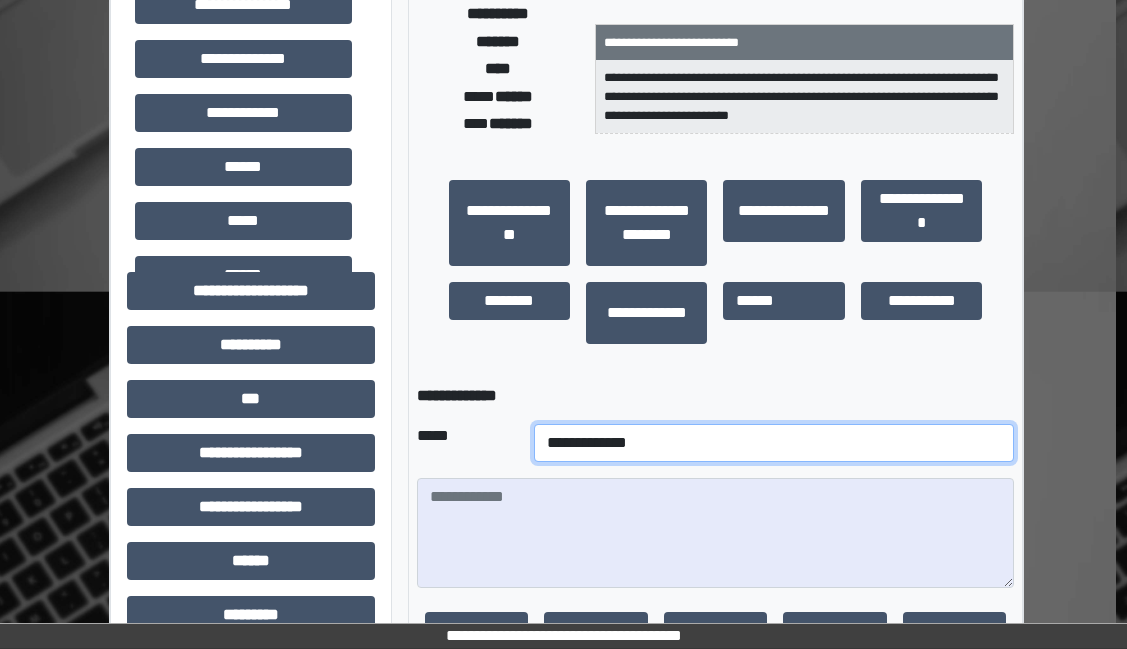 click on "**********" at bounding box center [774, 443] 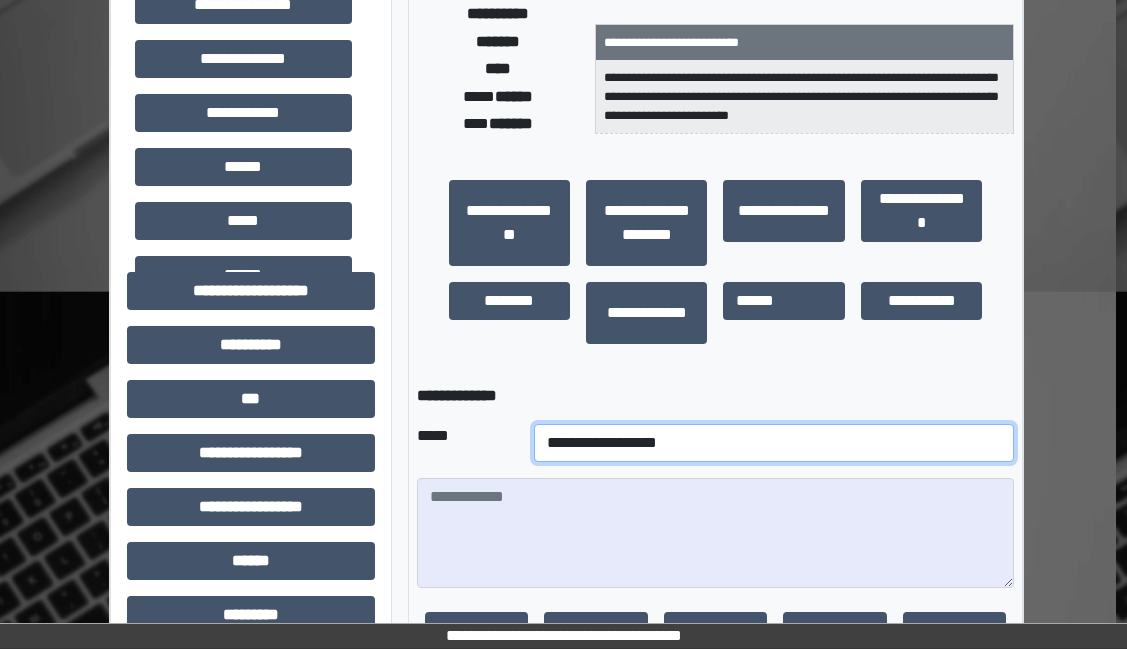click on "**********" at bounding box center [774, 443] 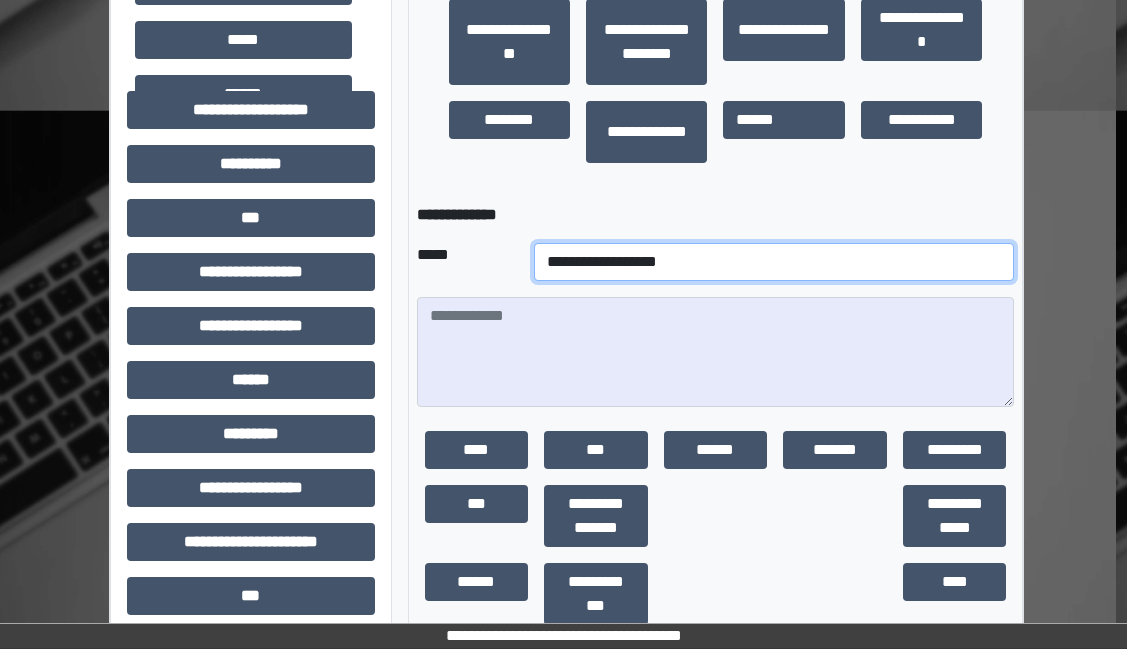 scroll, scrollTop: 600, scrollLeft: 11, axis: both 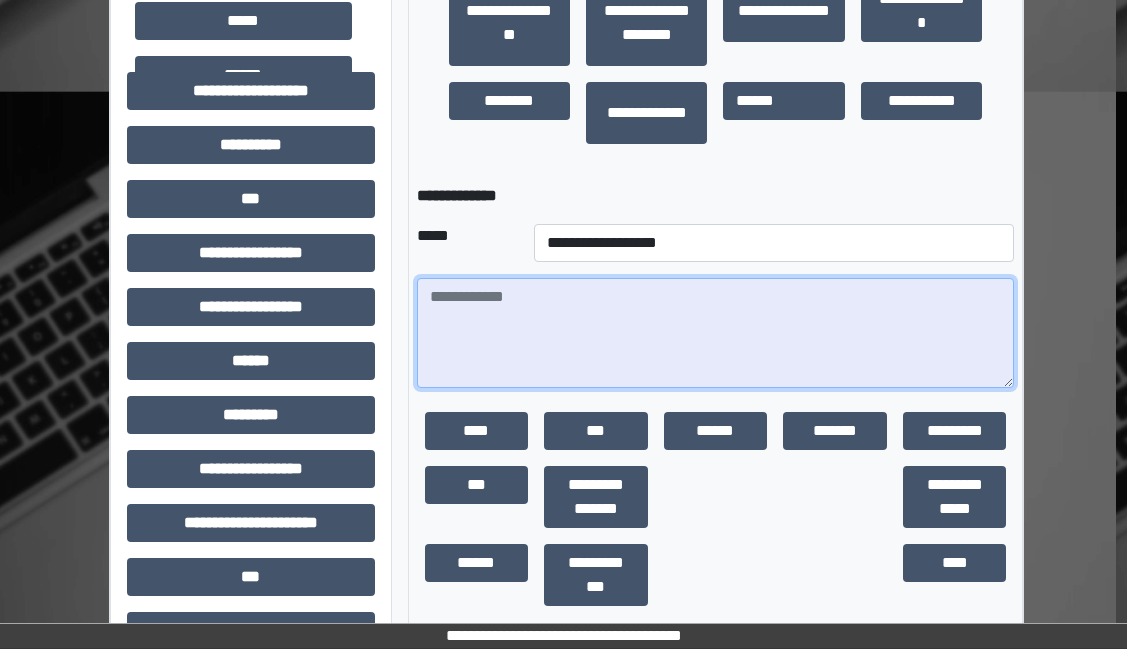 click at bounding box center [716, 333] 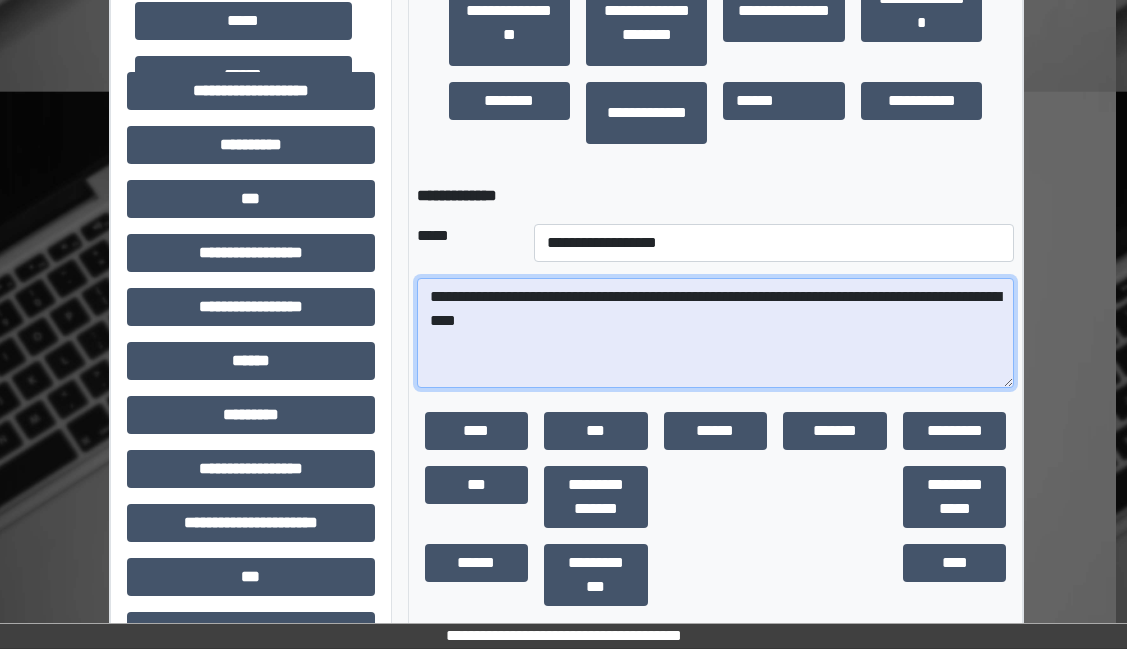 click on "**********" at bounding box center [716, 333] 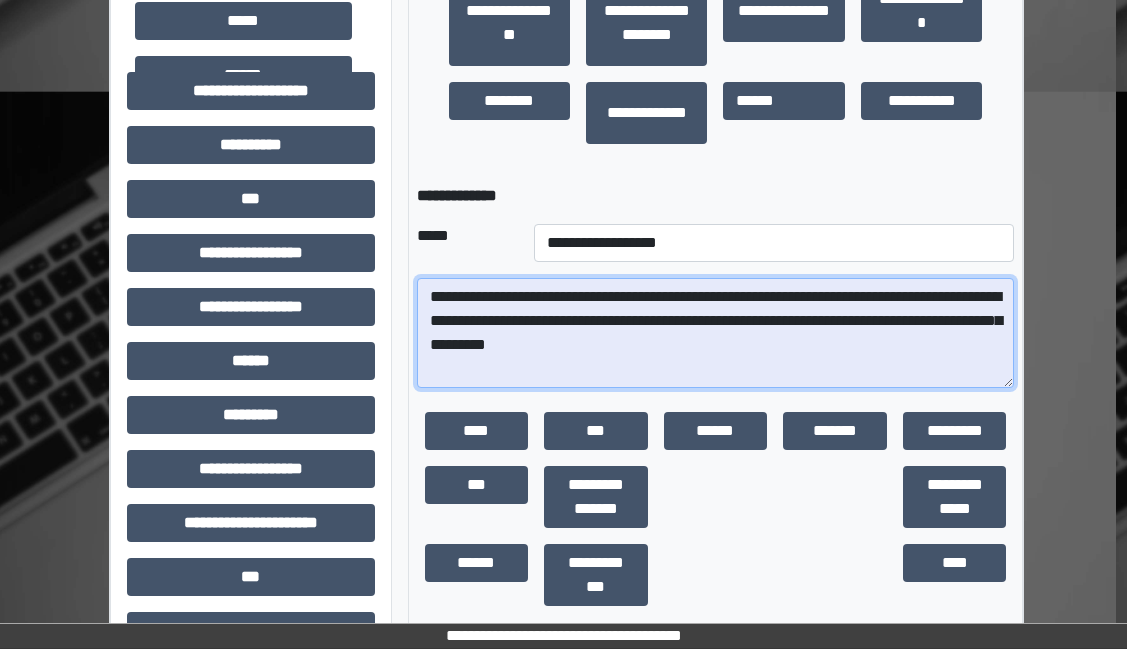 click on "**********" at bounding box center (716, 333) 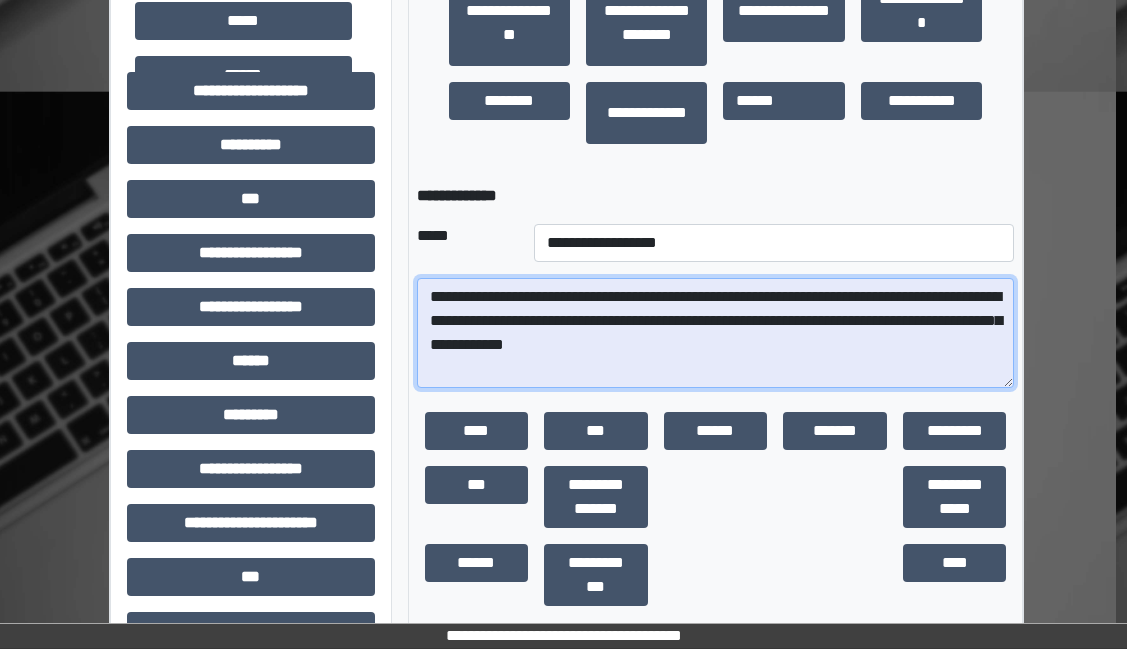 click on "**********" at bounding box center (716, 333) 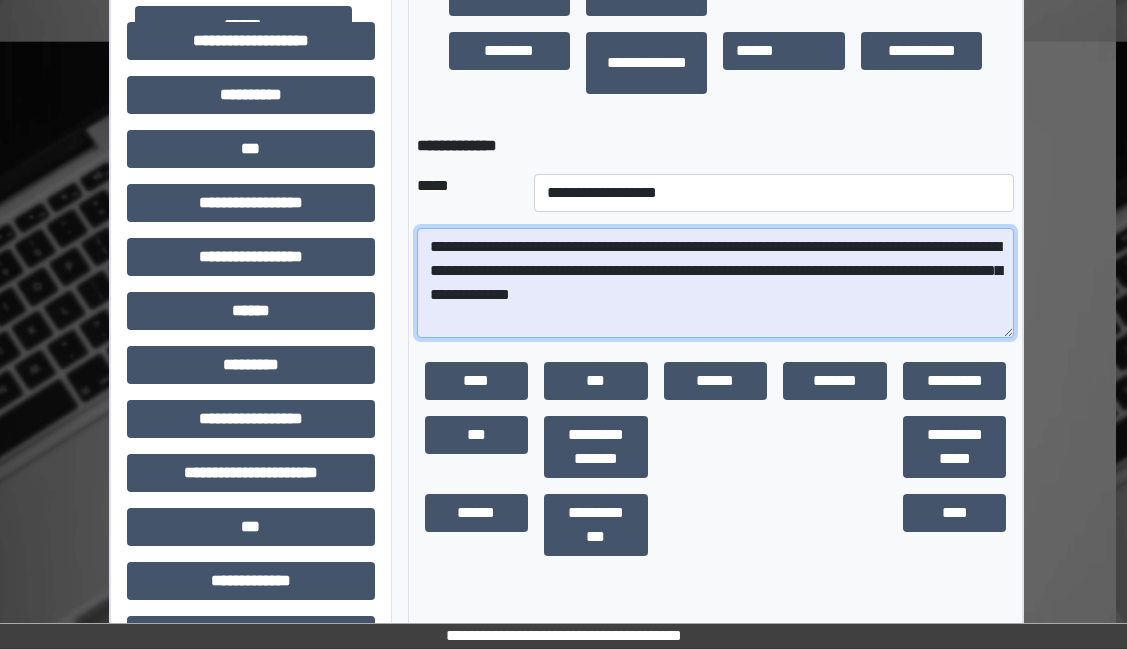 scroll, scrollTop: 700, scrollLeft: 11, axis: both 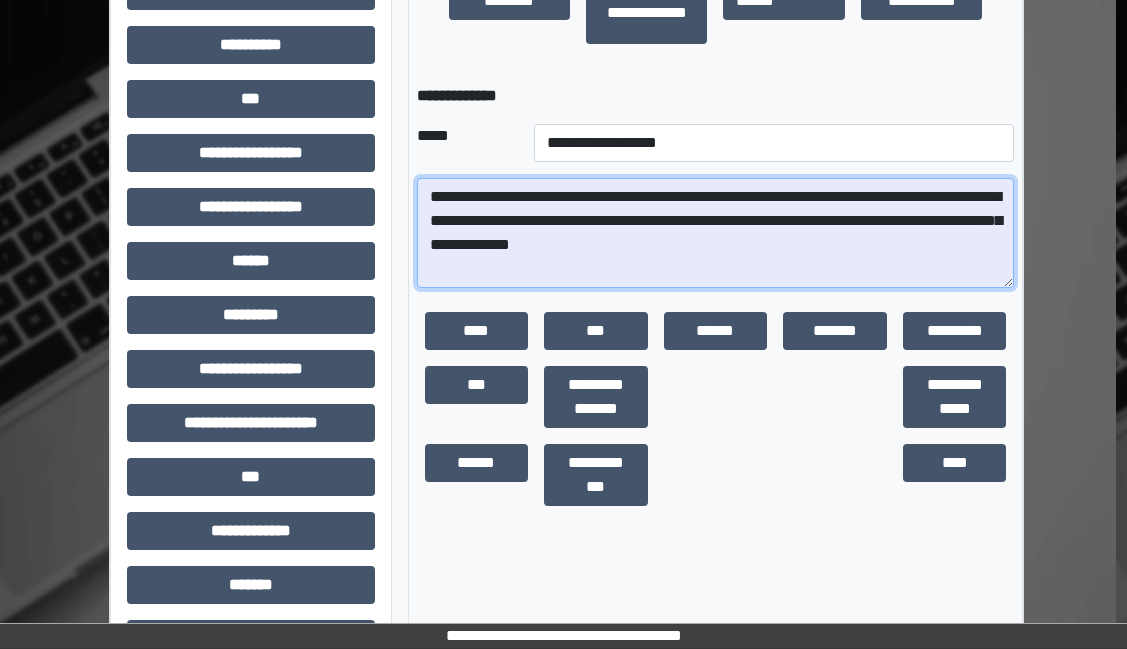 click on "**********" at bounding box center [716, 233] 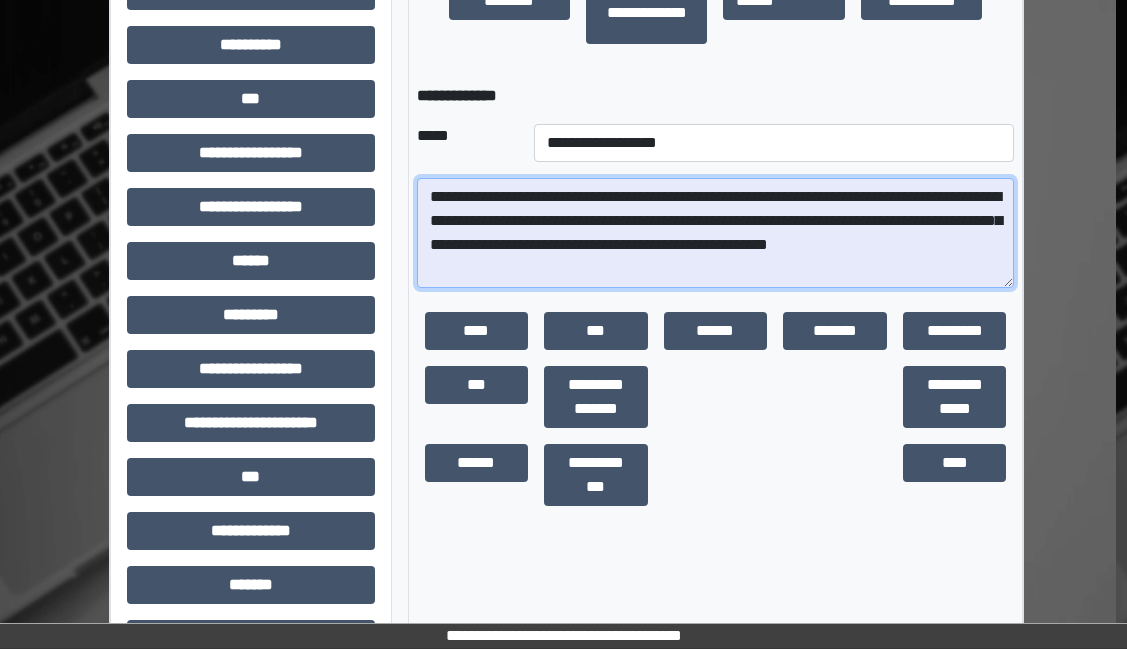 click on "**********" at bounding box center [716, 233] 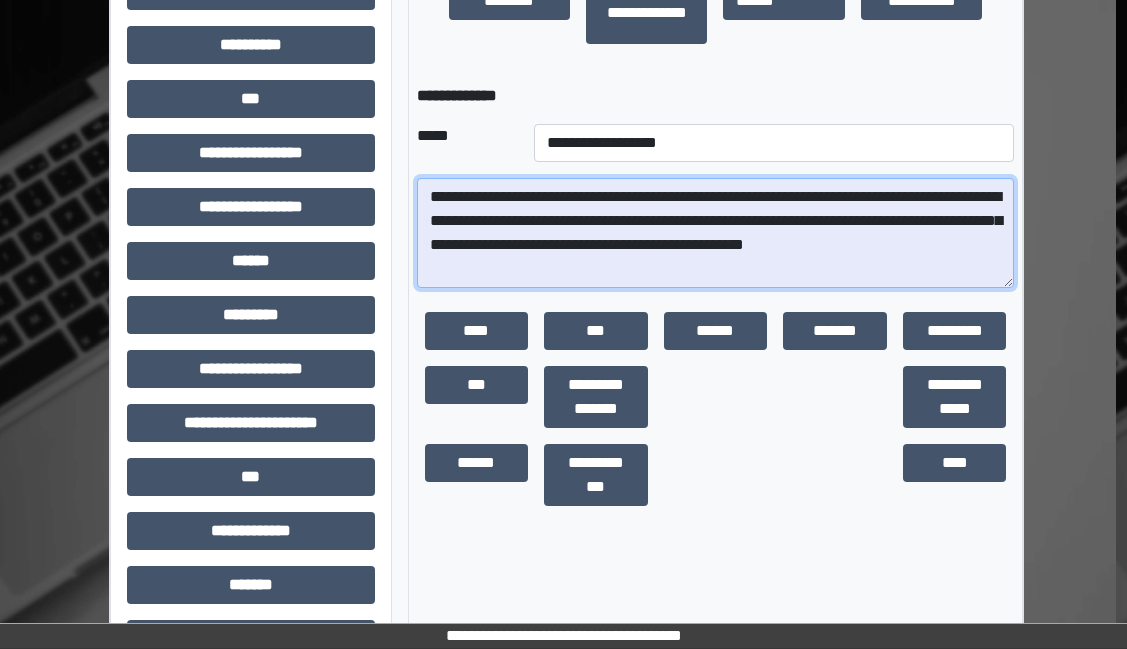 click on "**********" at bounding box center (716, 233) 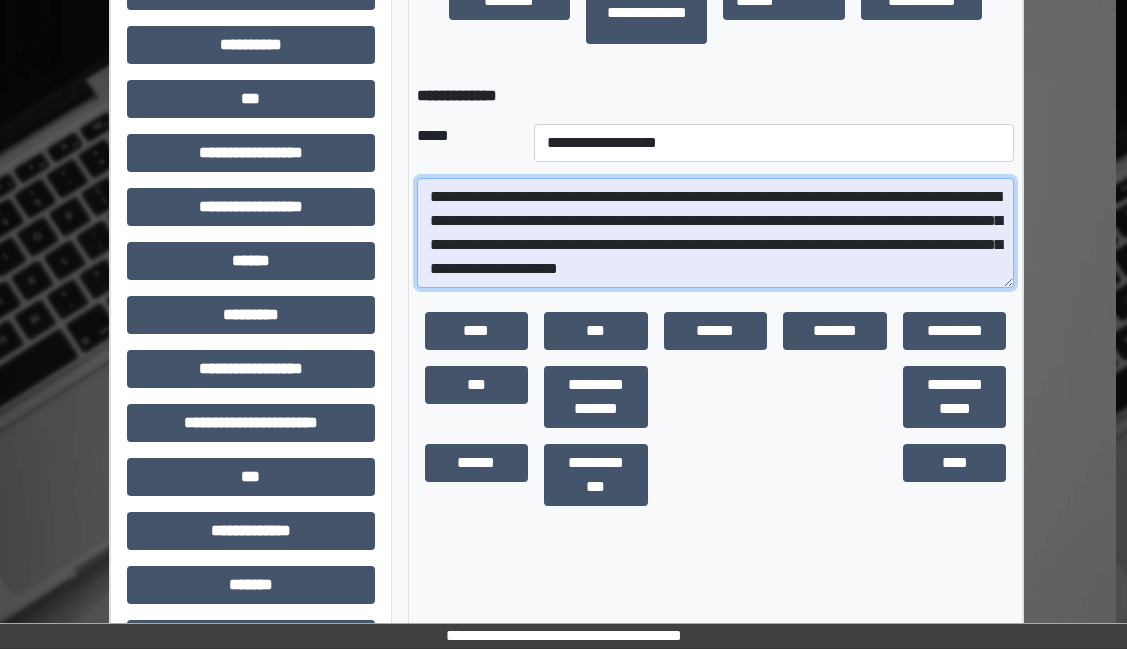 click on "**********" at bounding box center [716, 233] 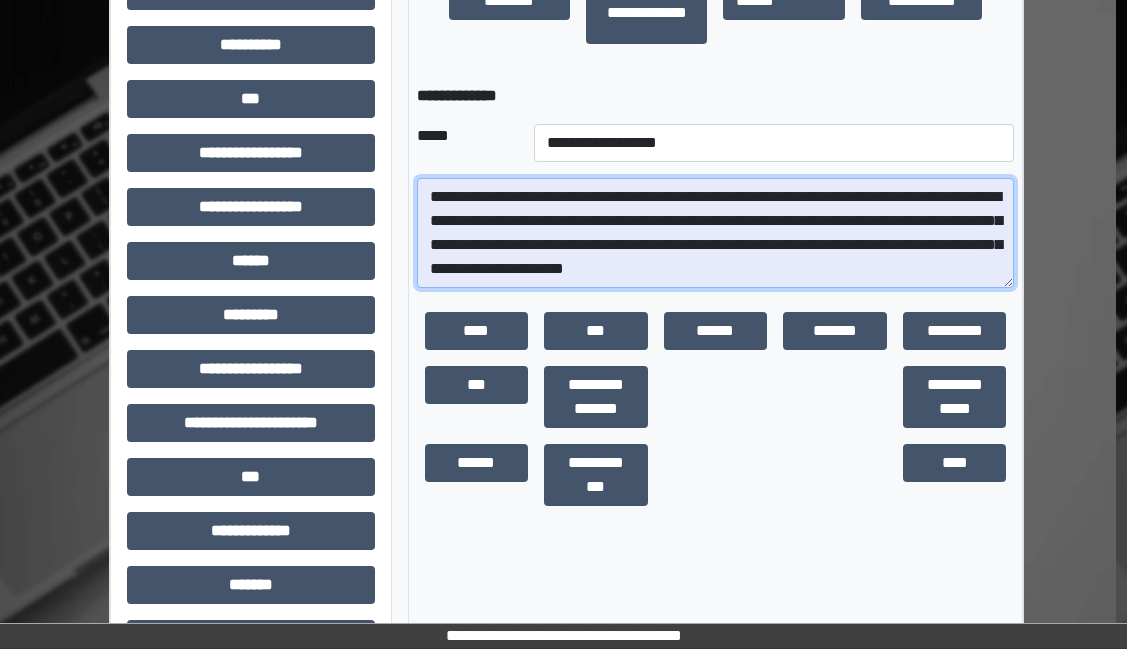 click on "**********" at bounding box center (716, 233) 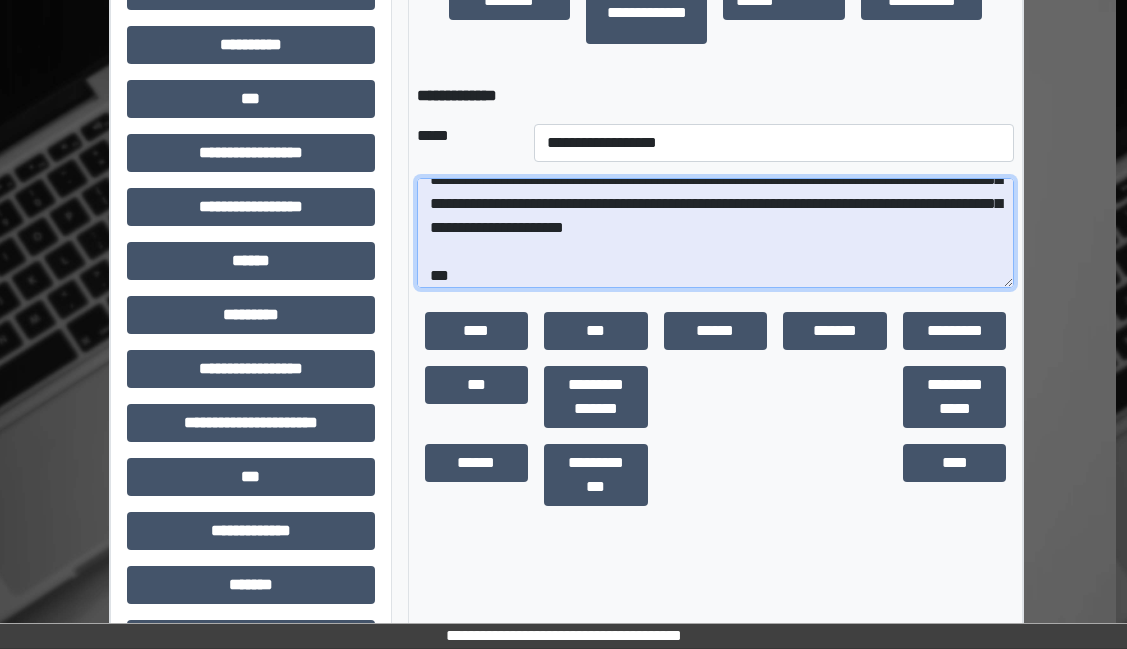 scroll, scrollTop: 65, scrollLeft: 0, axis: vertical 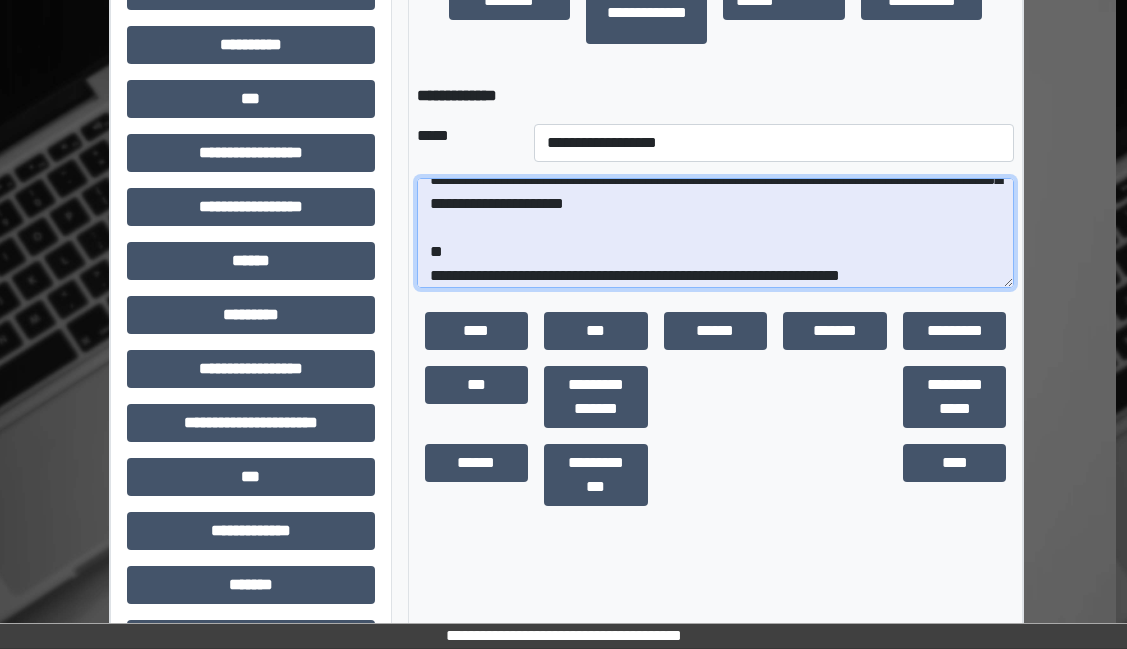 click on "**********" at bounding box center [716, 233] 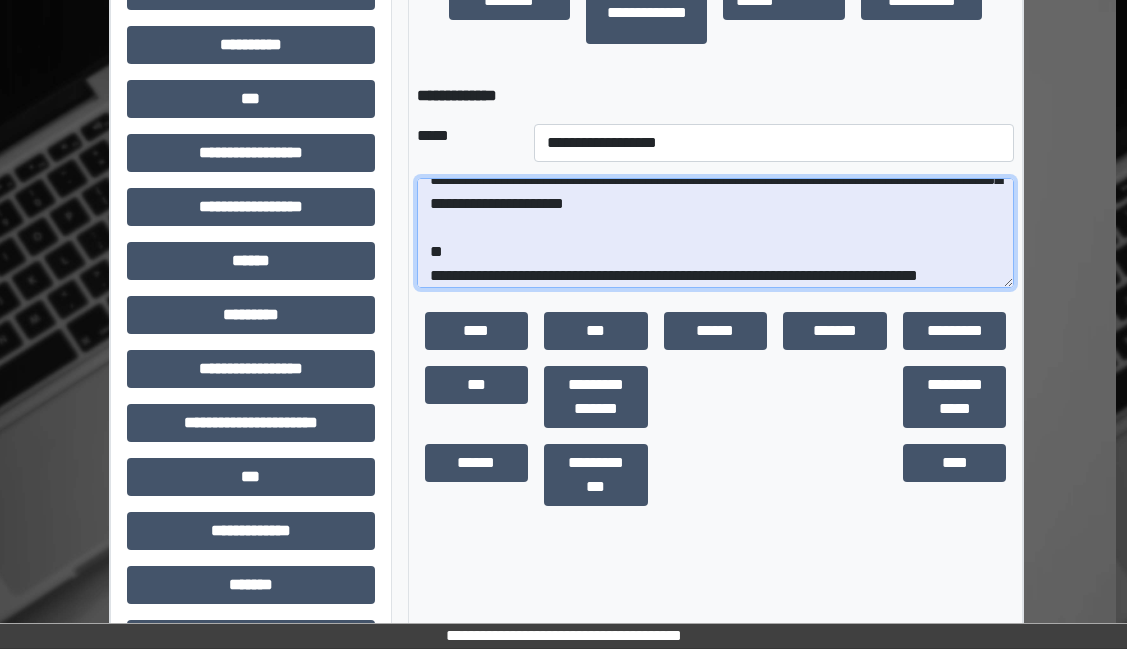 scroll, scrollTop: 89, scrollLeft: 0, axis: vertical 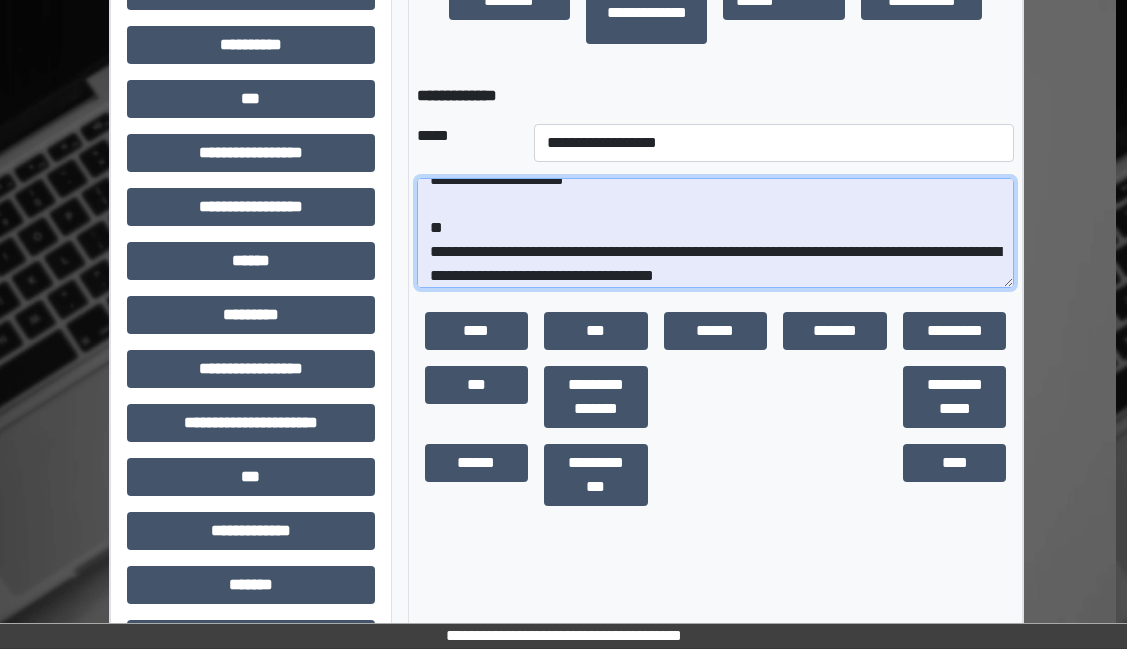 click on "**********" at bounding box center [716, 233] 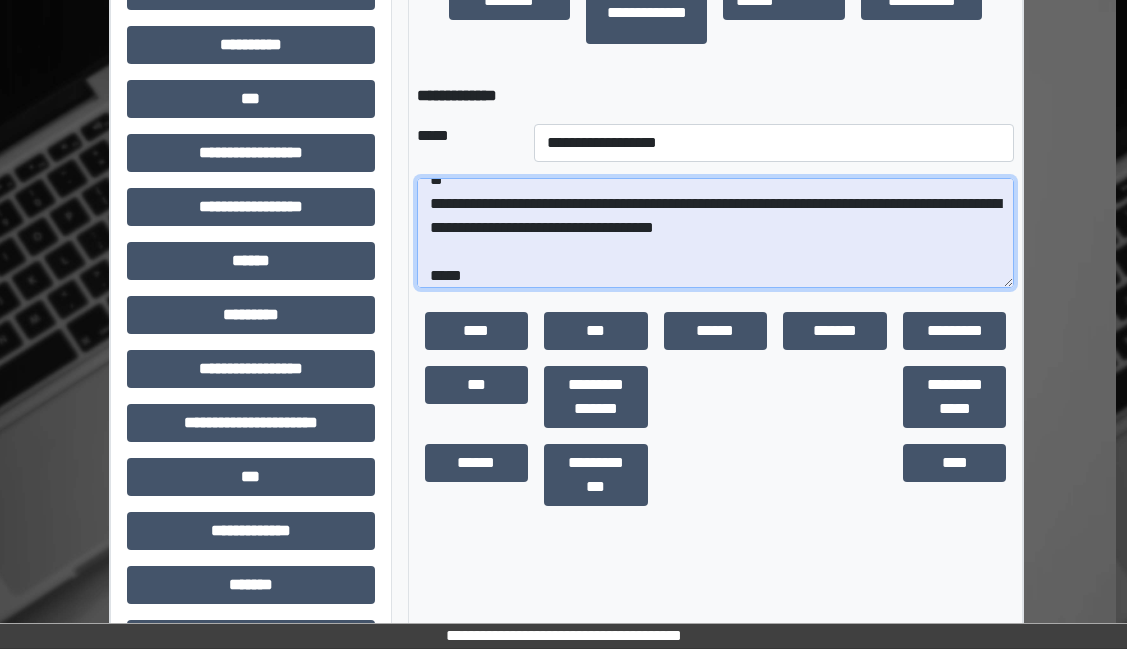 scroll, scrollTop: 161, scrollLeft: 0, axis: vertical 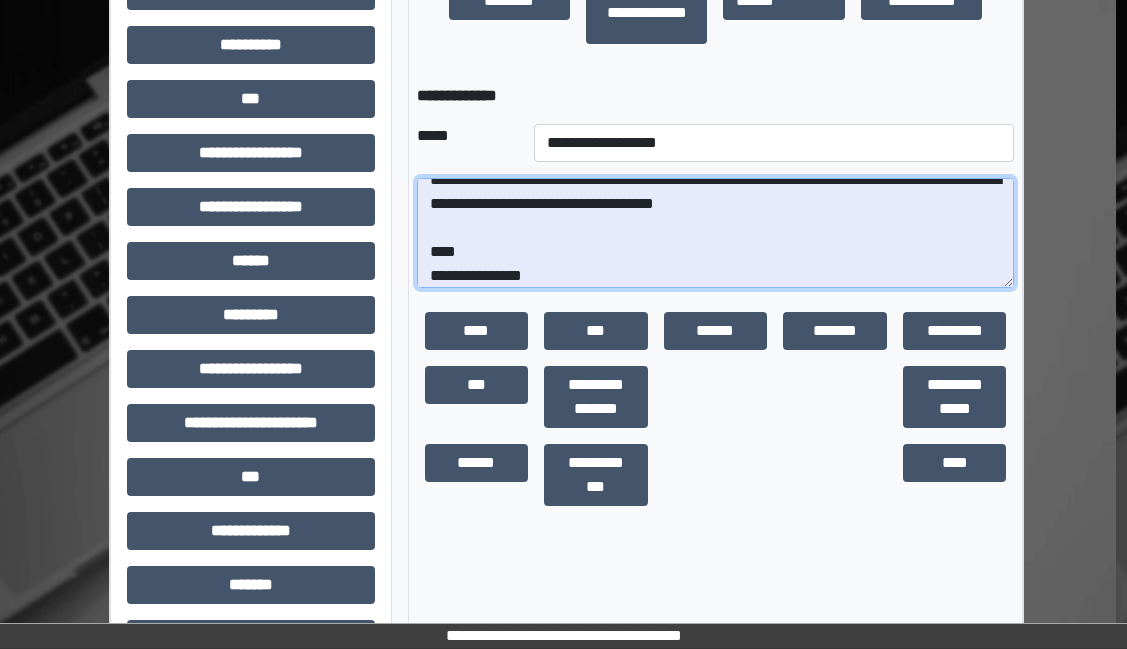 click on "**********" at bounding box center [716, 233] 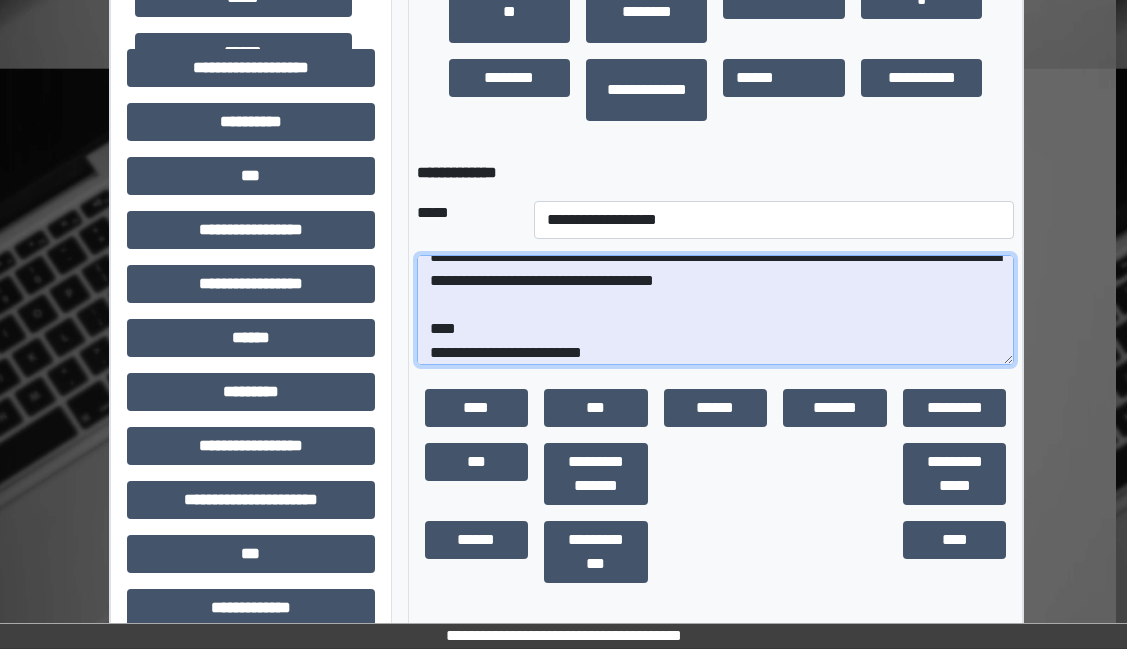 scroll, scrollTop: 700, scrollLeft: 11, axis: both 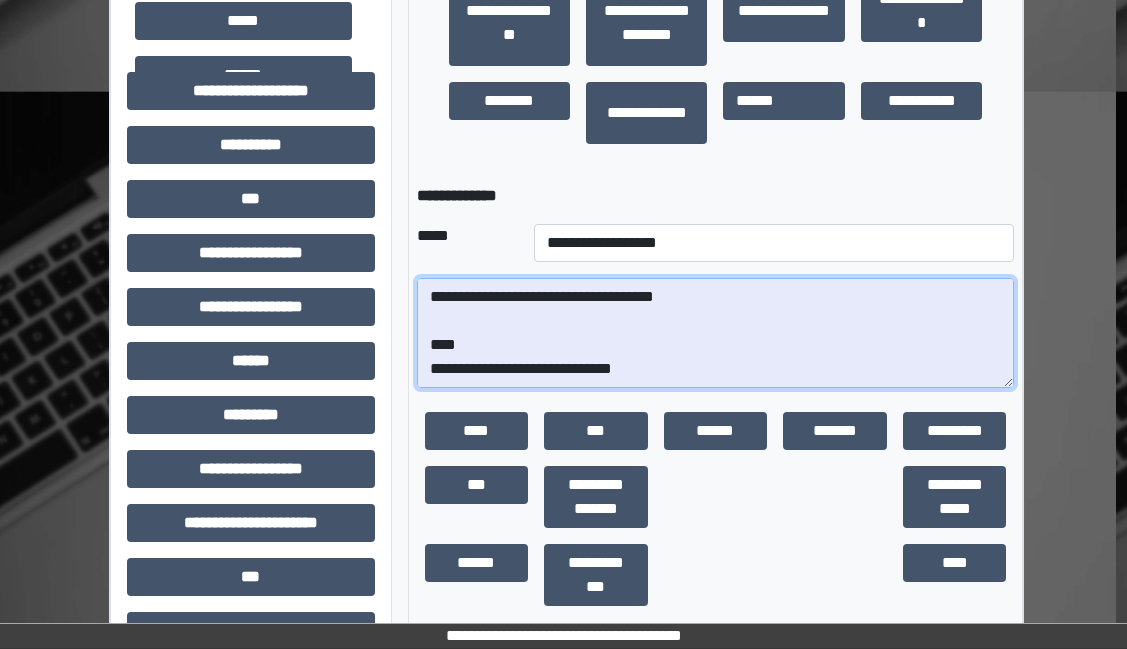 click on "**********" at bounding box center [716, 333] 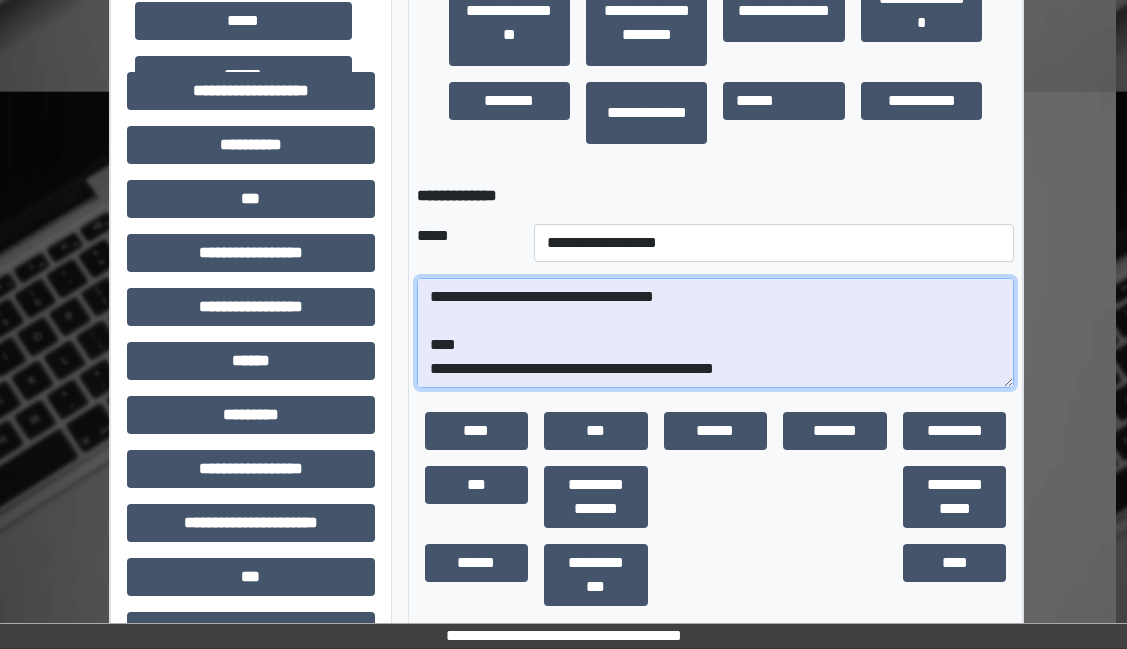 click on "**********" at bounding box center (716, 333) 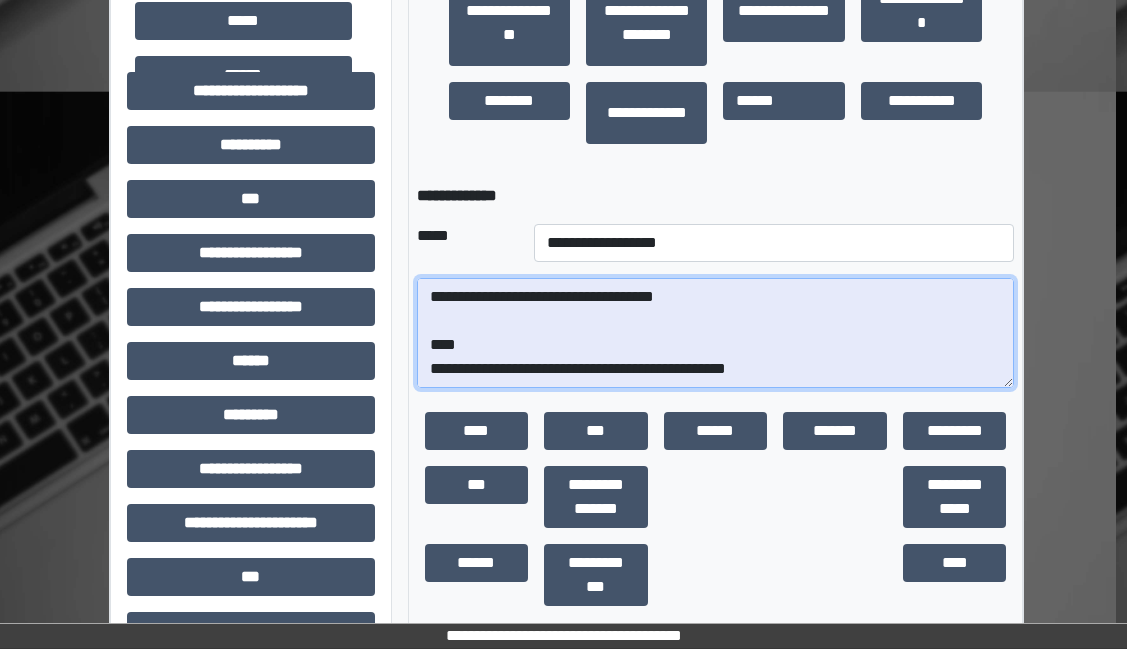 click on "**********" at bounding box center (716, 333) 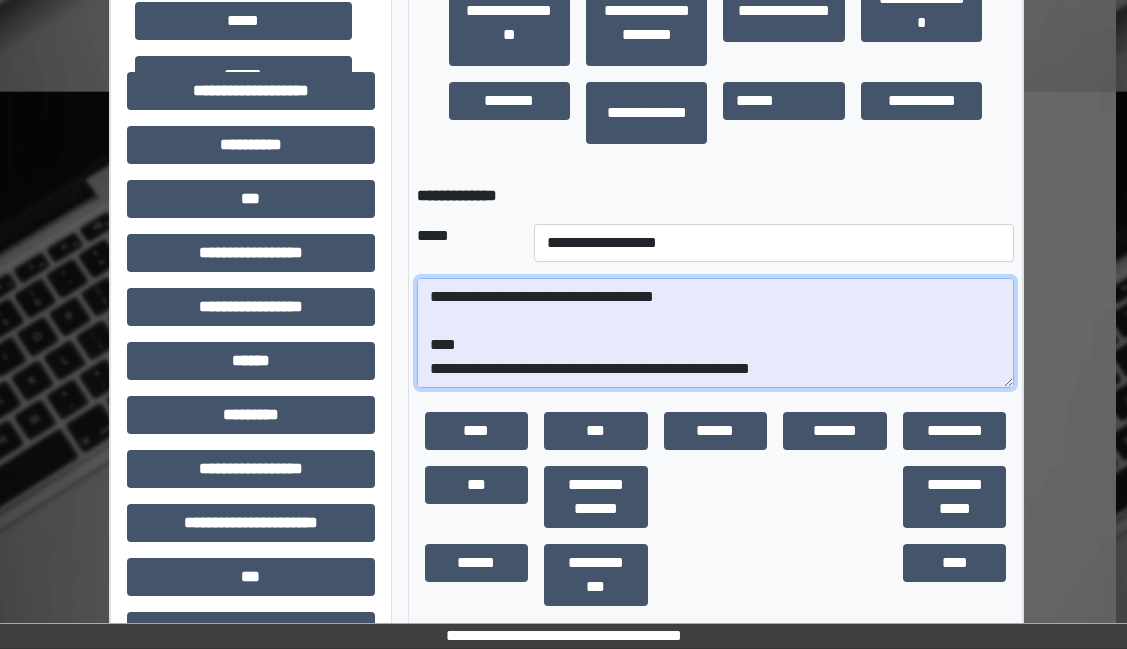 click on "**********" at bounding box center [716, 333] 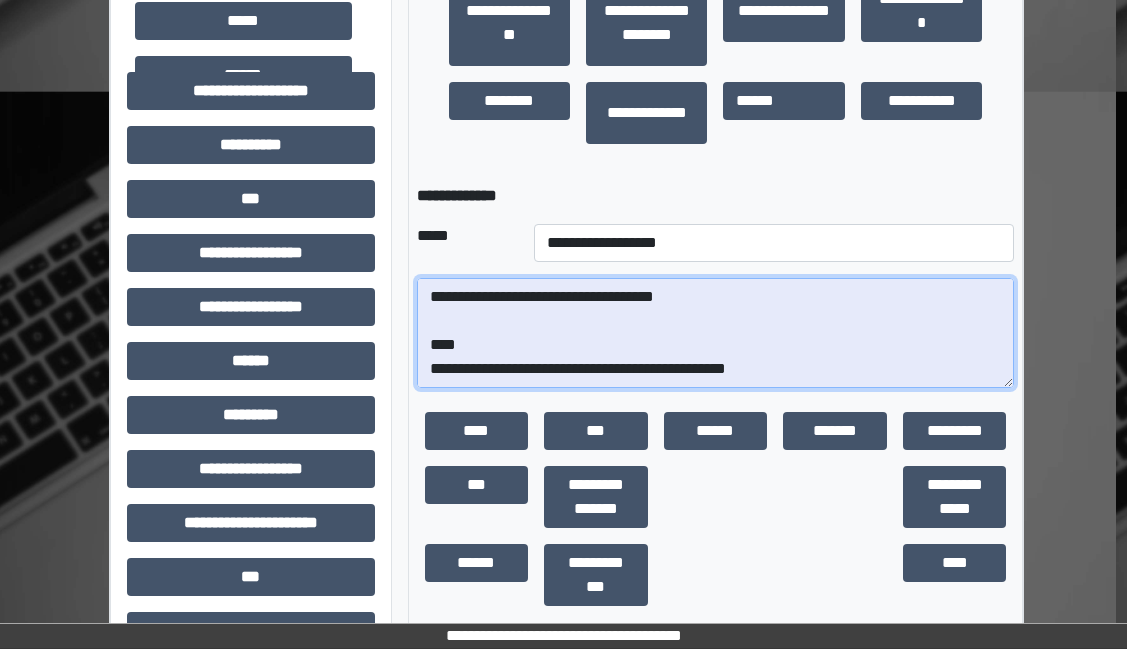 click on "**********" at bounding box center (716, 333) 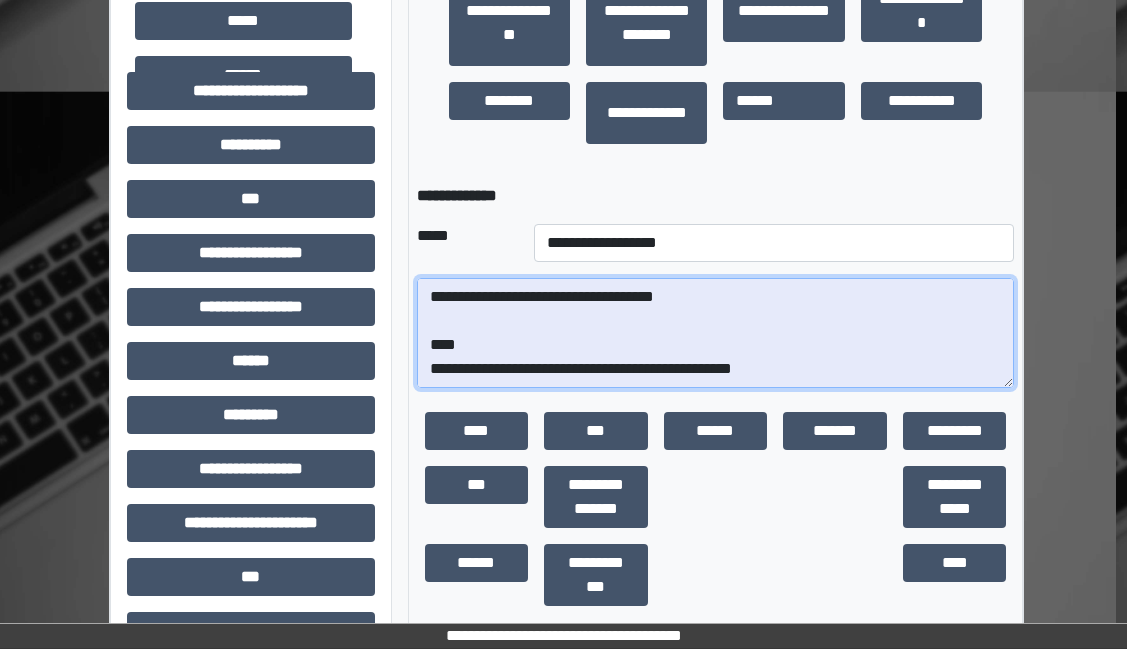 click on "**********" at bounding box center (716, 333) 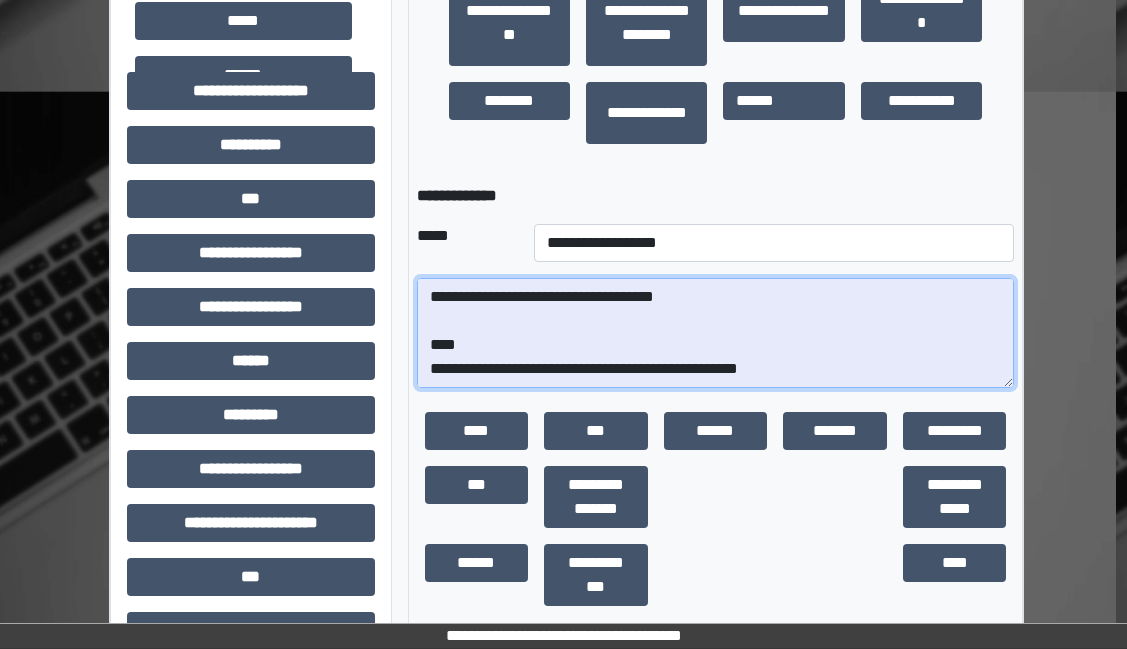 scroll, scrollTop: 185, scrollLeft: 0, axis: vertical 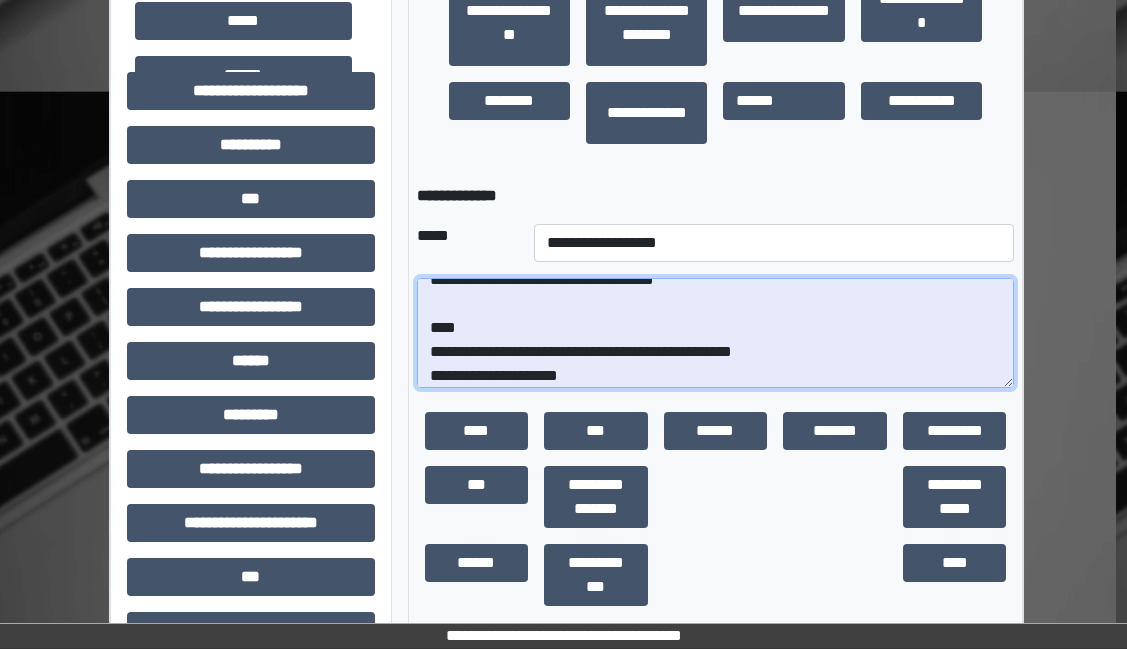 click on "**********" at bounding box center [716, 333] 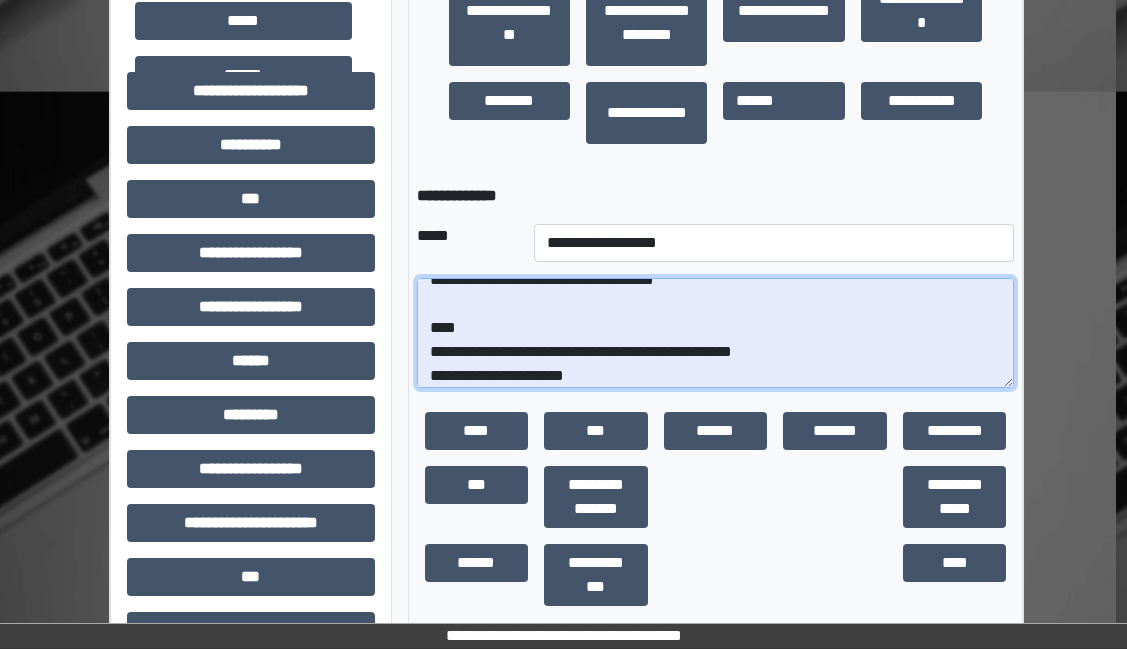 click on "**********" at bounding box center (716, 333) 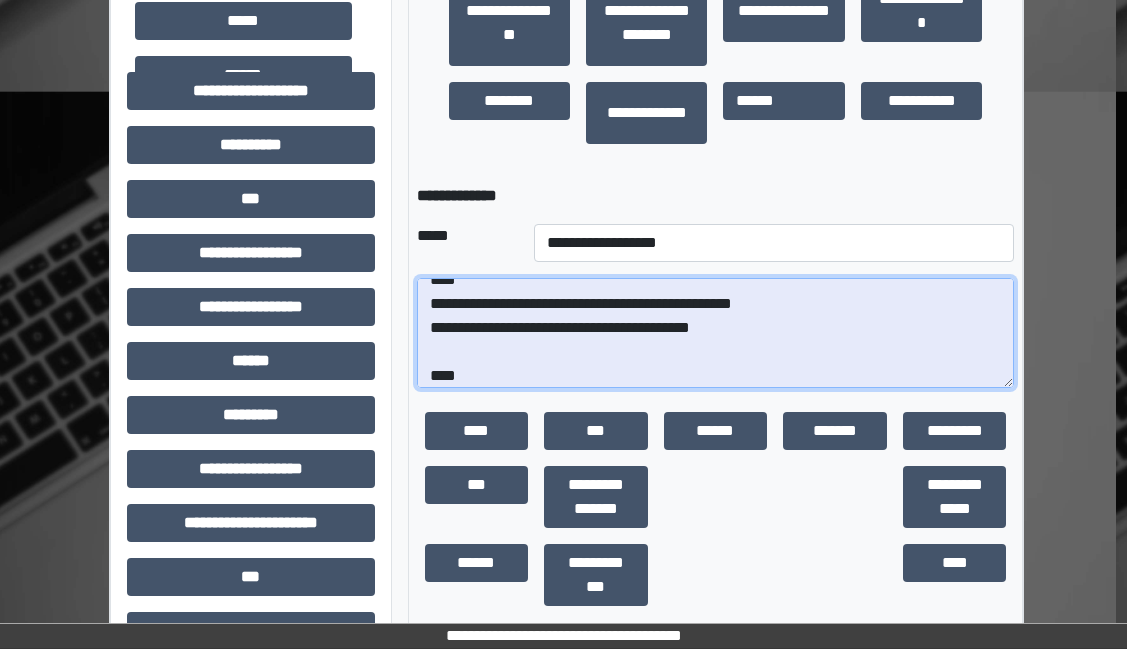 scroll, scrollTop: 257, scrollLeft: 0, axis: vertical 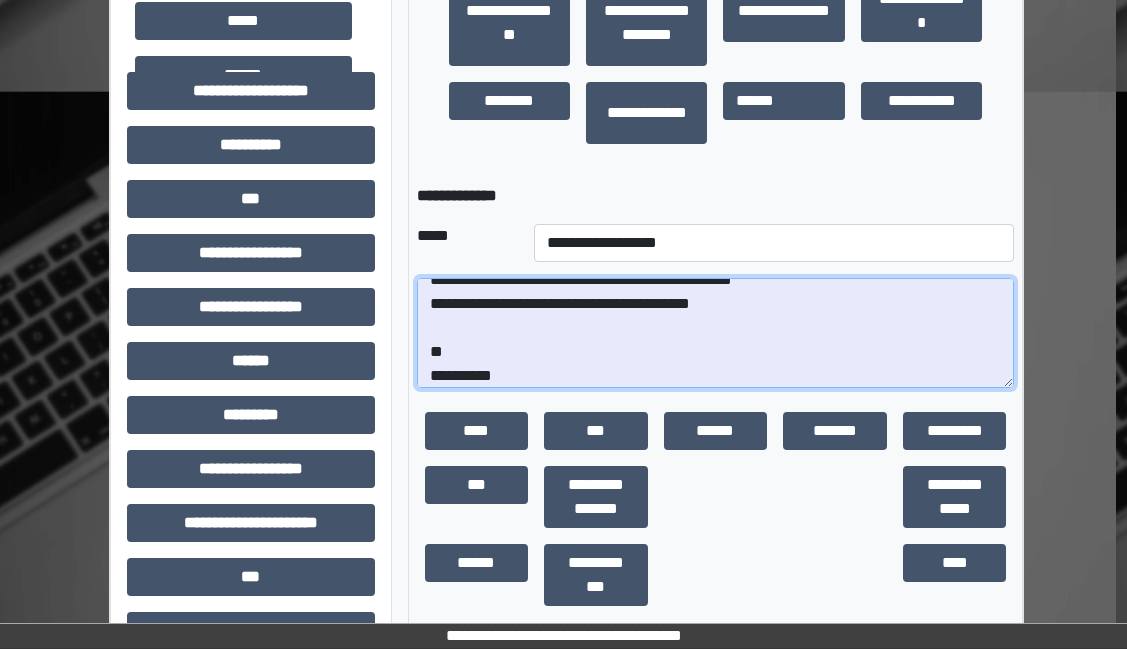 click on "**********" at bounding box center [716, 333] 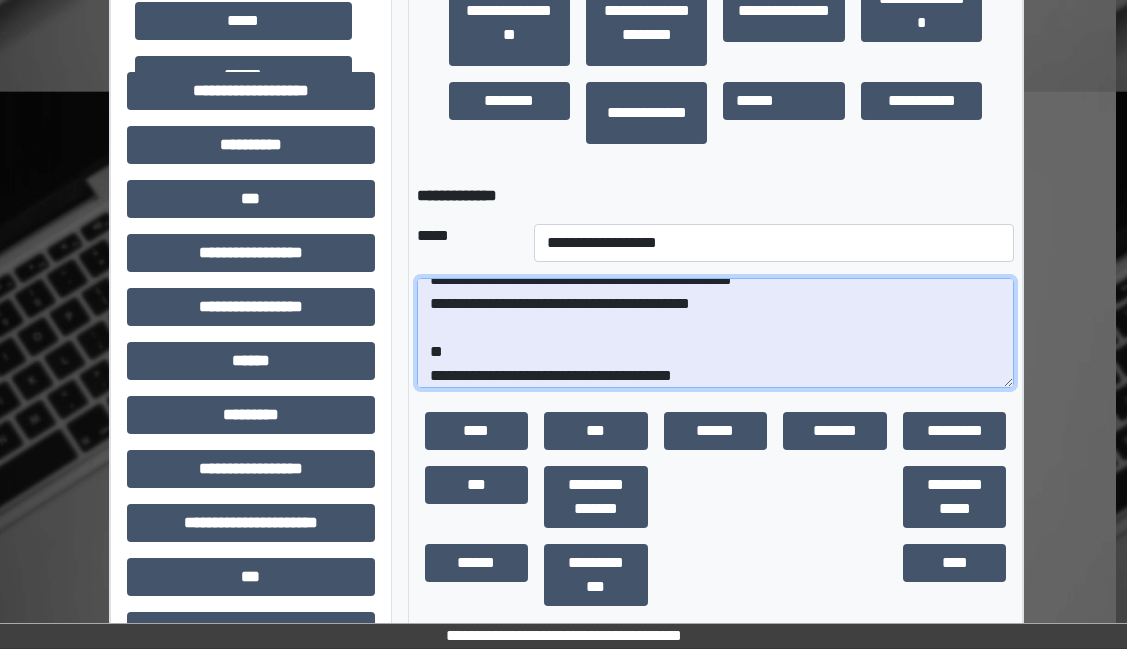 click on "**********" at bounding box center (716, 333) 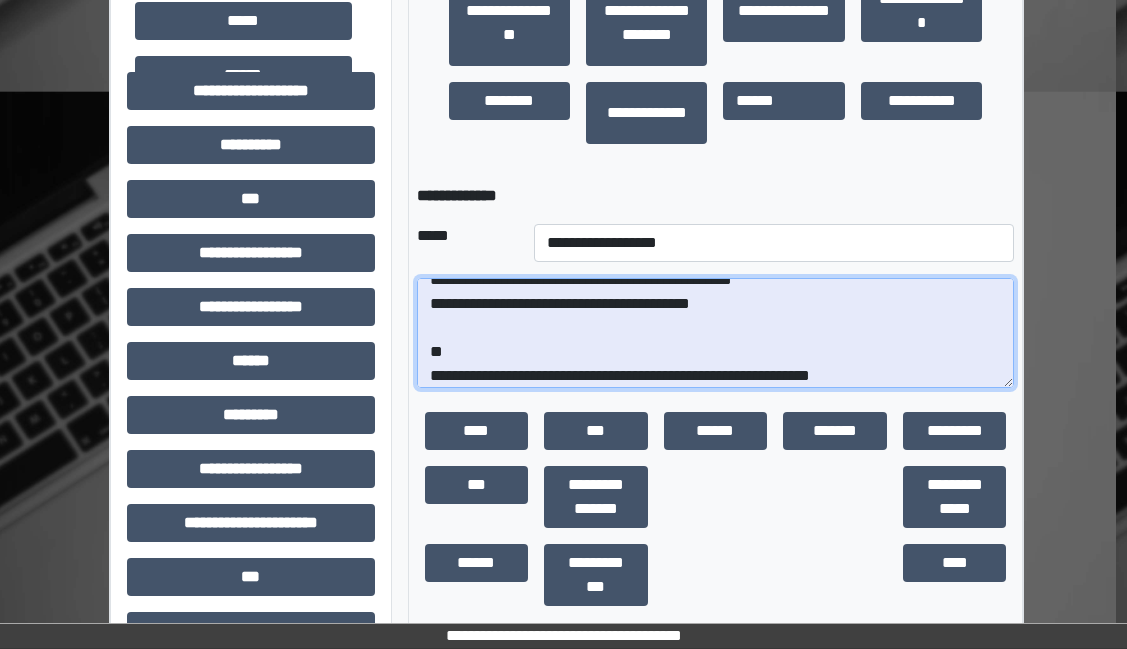 click on "**********" at bounding box center (716, 333) 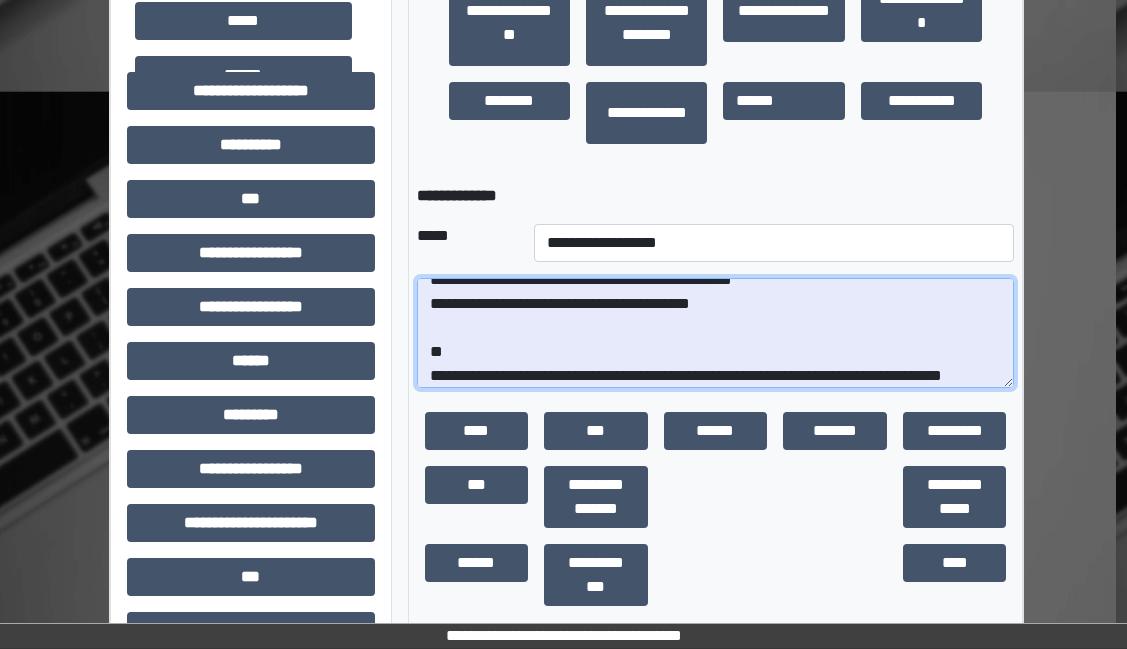 scroll, scrollTop: 281, scrollLeft: 0, axis: vertical 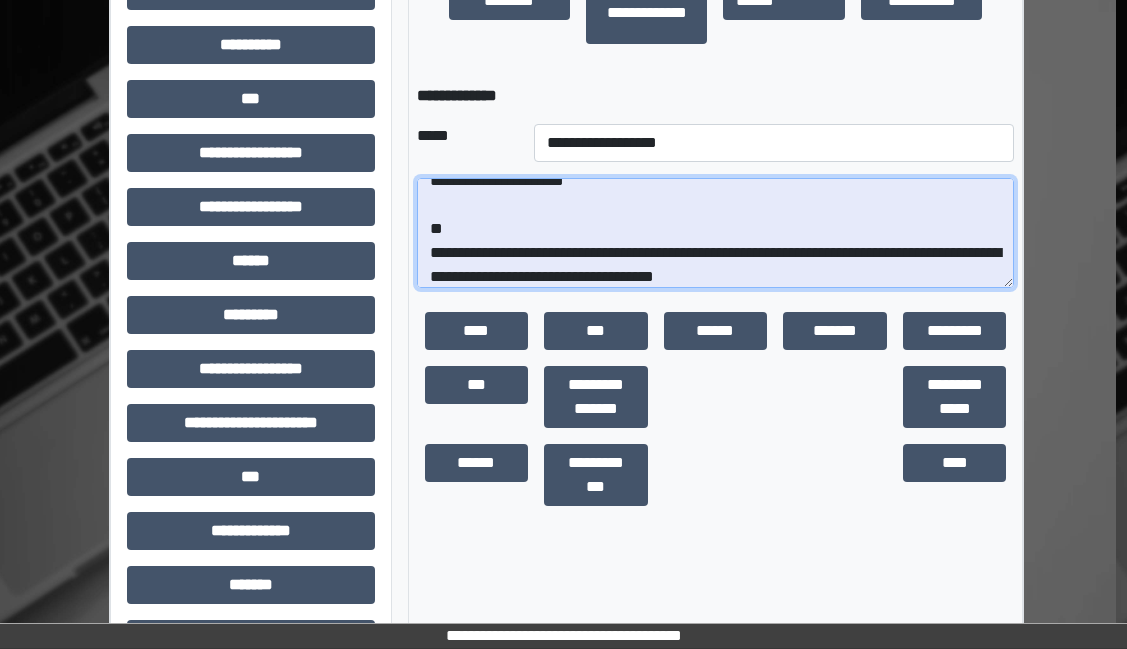 click on "**********" at bounding box center [716, 233] 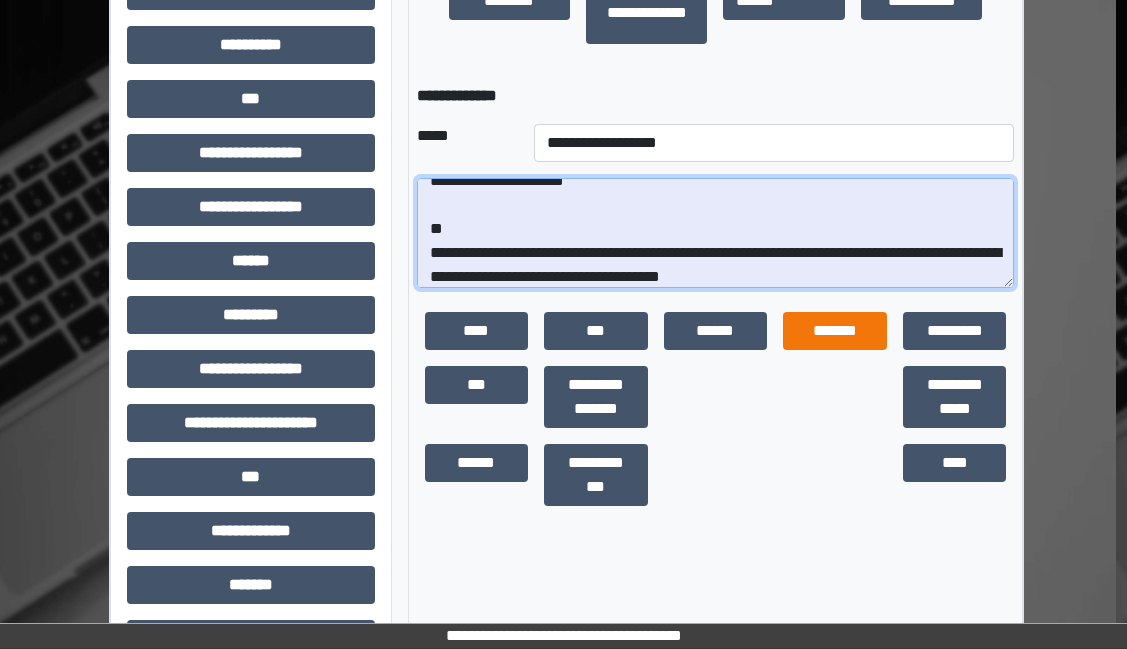 scroll, scrollTop: 89, scrollLeft: 0, axis: vertical 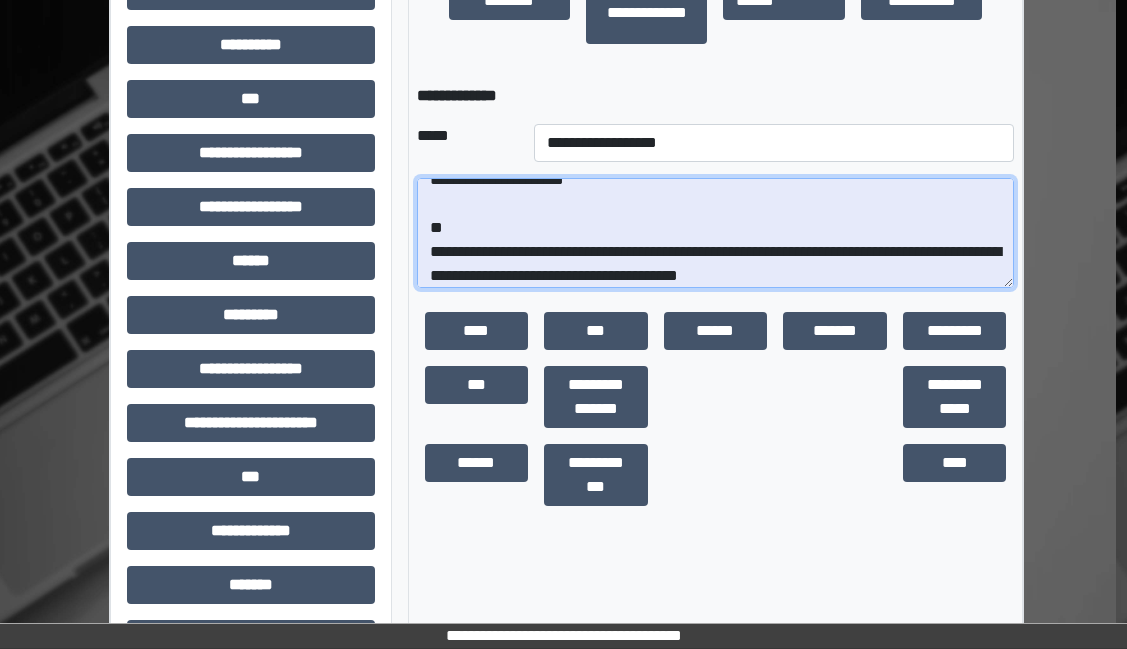 click on "**********" at bounding box center [716, 233] 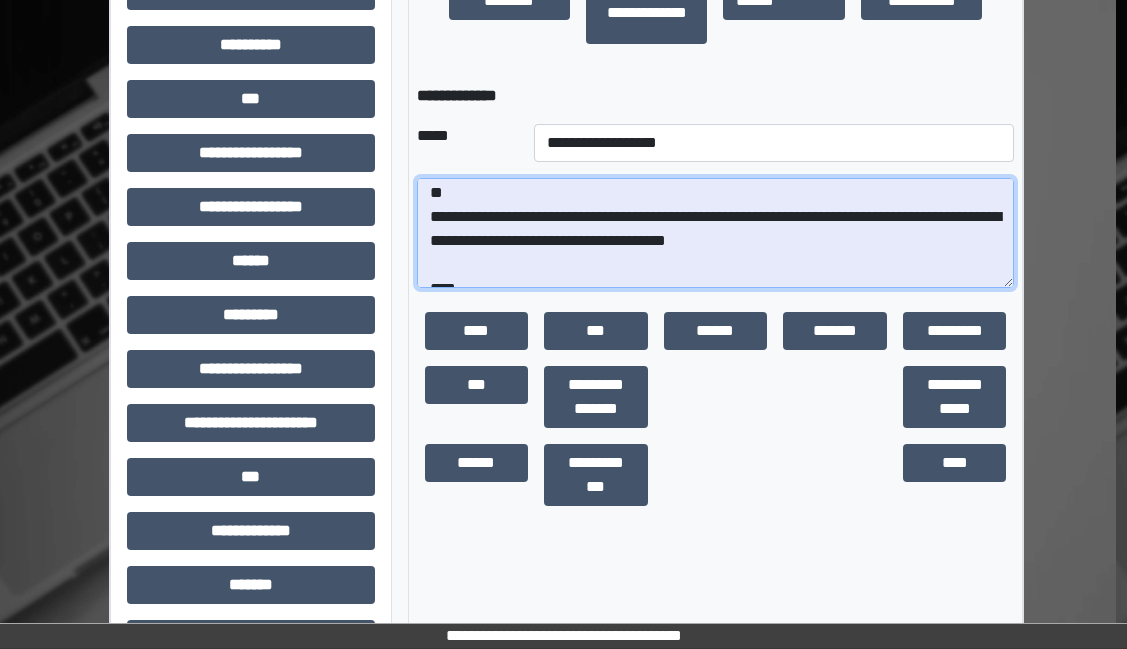 scroll, scrollTop: 89, scrollLeft: 0, axis: vertical 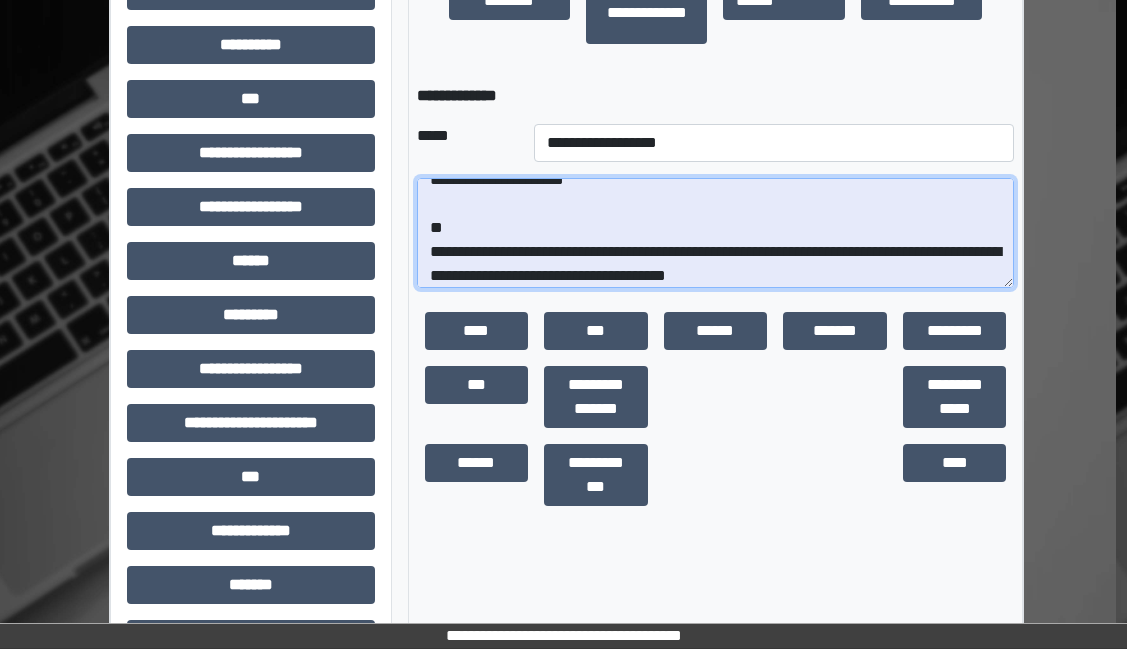 click on "**********" at bounding box center (716, 233) 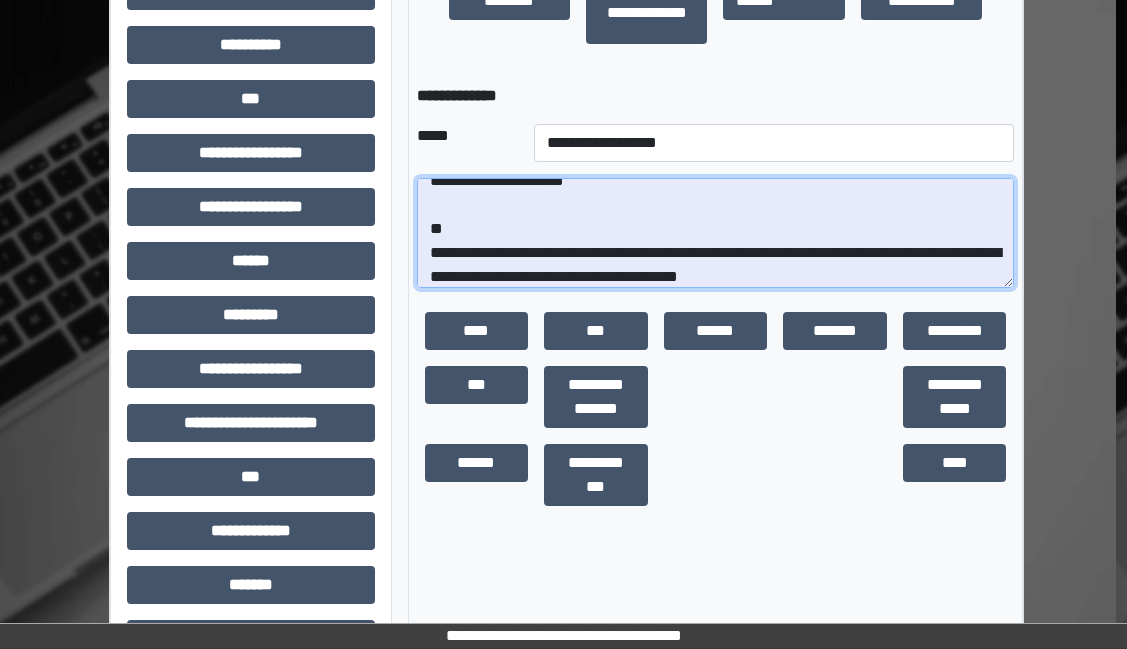 scroll, scrollTop: 0, scrollLeft: 0, axis: both 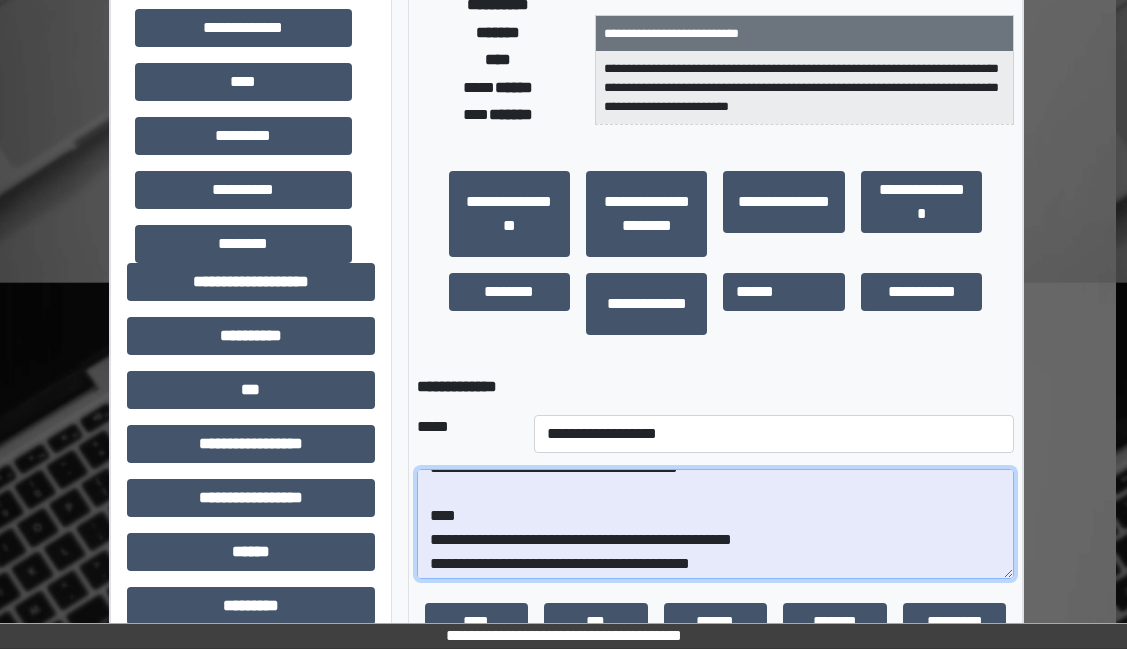 click on "**********" at bounding box center [716, 524] 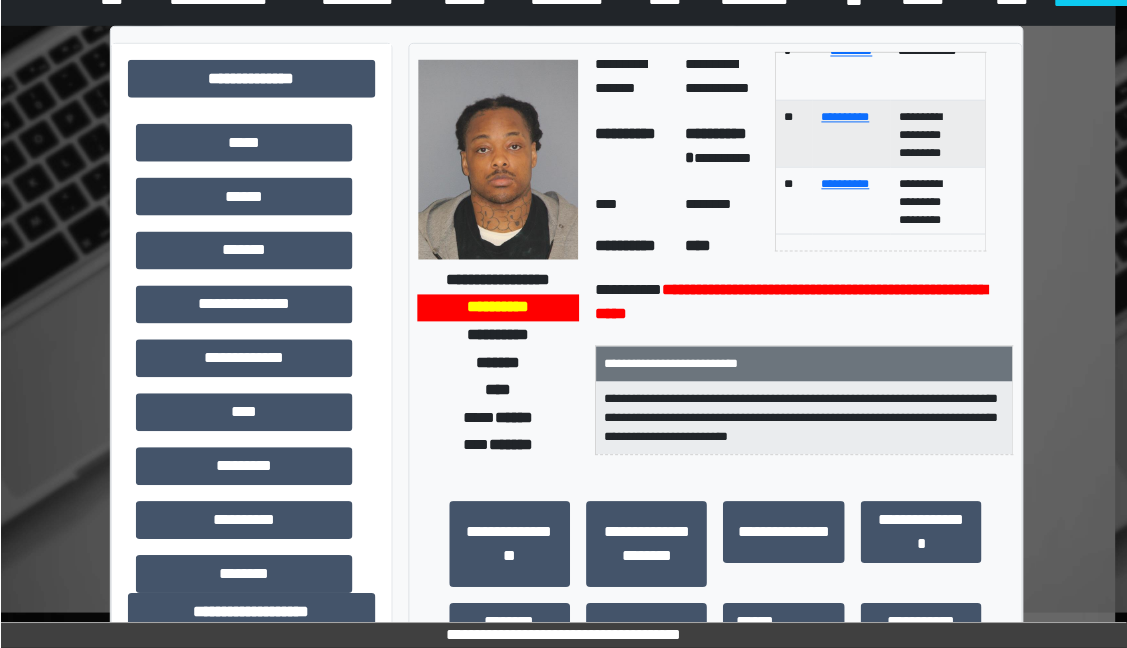 scroll, scrollTop: 0, scrollLeft: 11, axis: horizontal 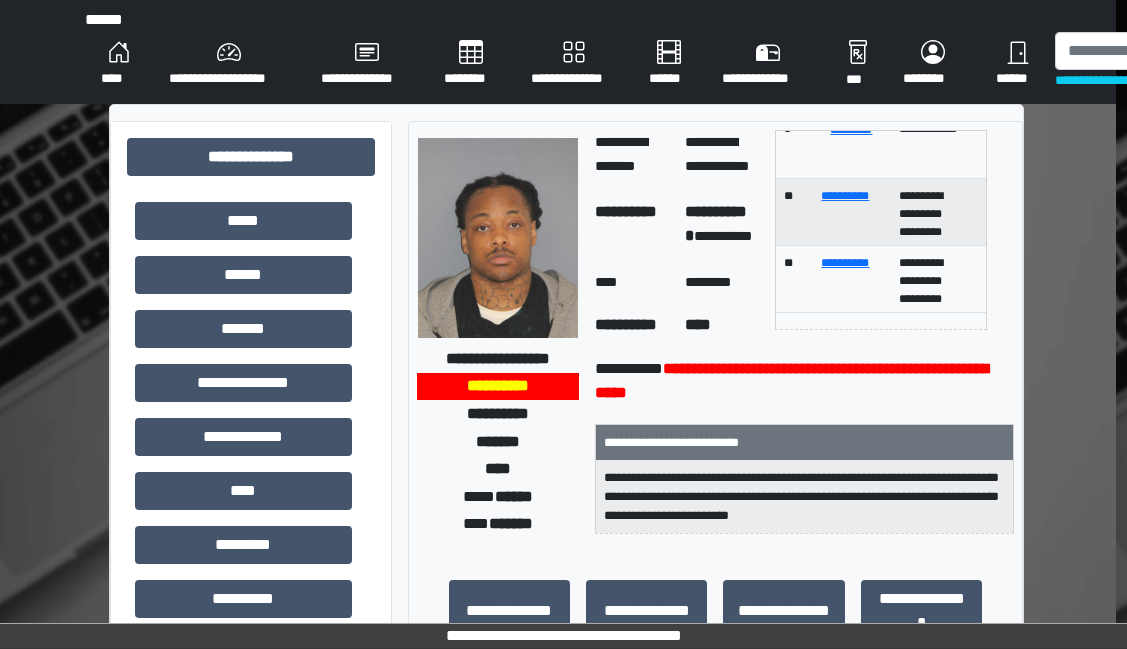 type on "**********" 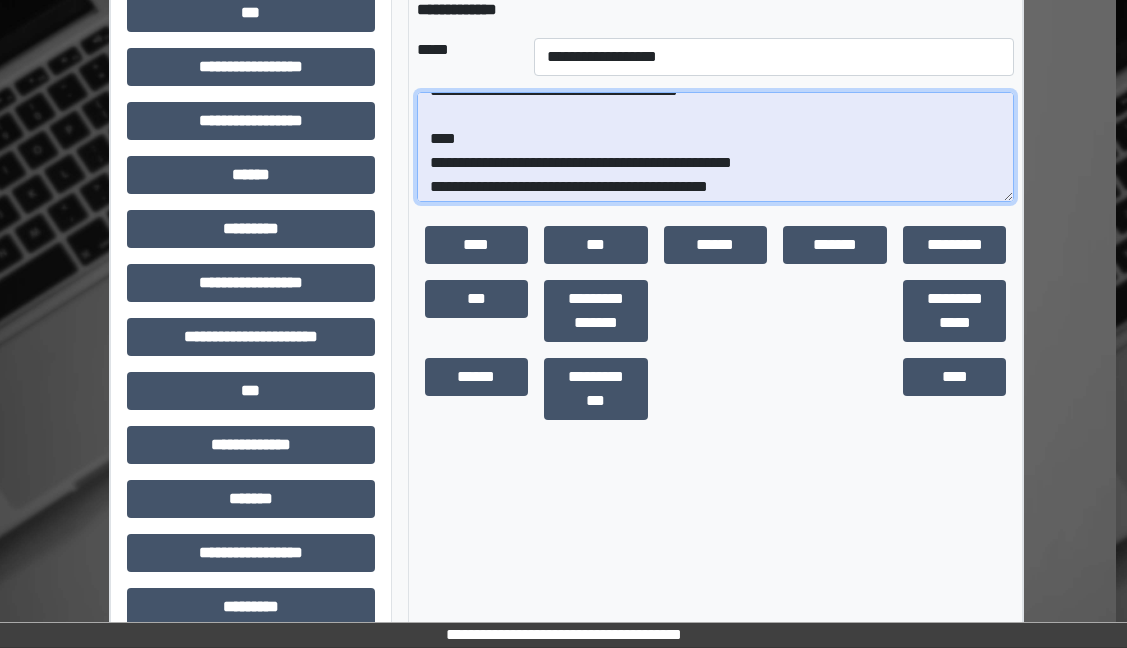 scroll, scrollTop: 800, scrollLeft: 11, axis: both 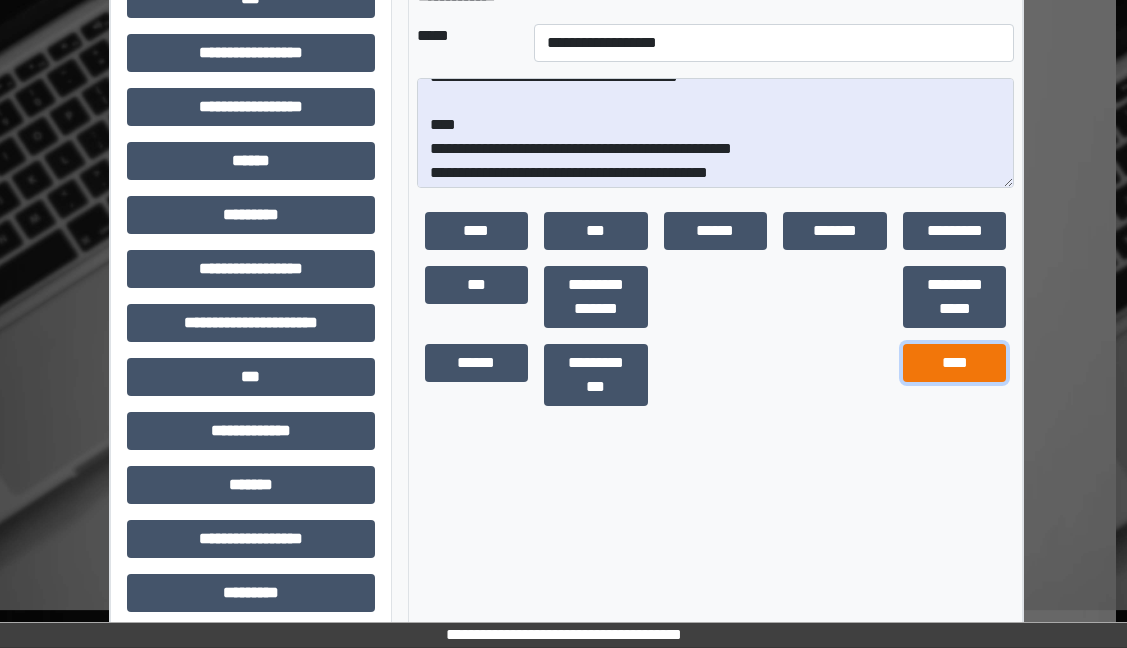 click on "****" at bounding box center [955, 363] 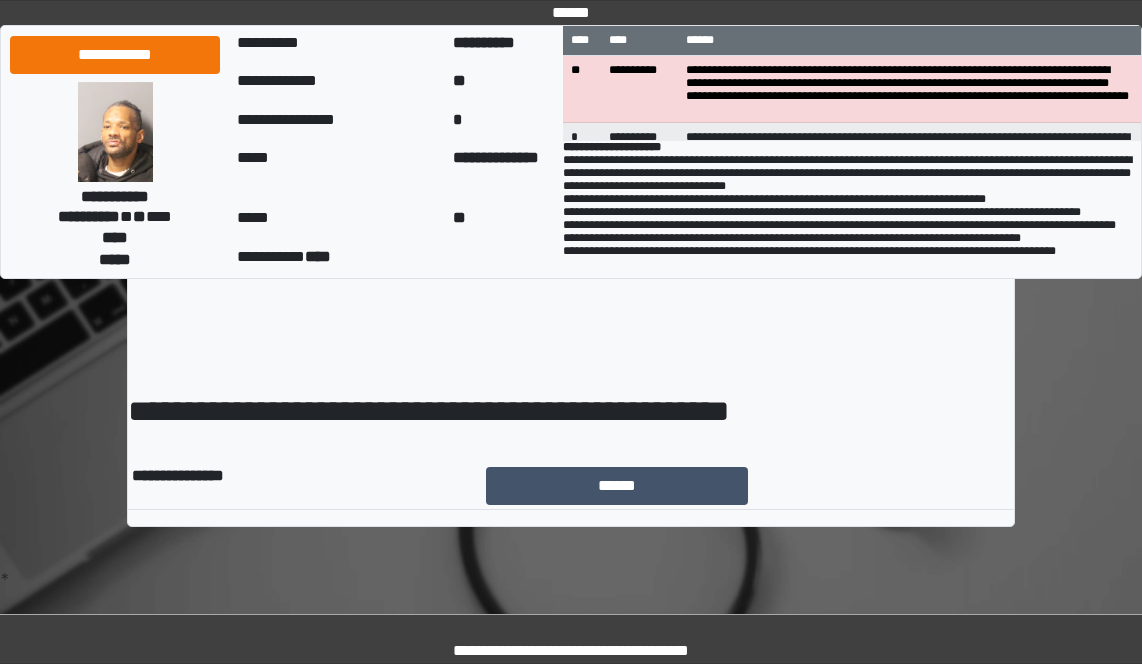 scroll, scrollTop: 0, scrollLeft: 0, axis: both 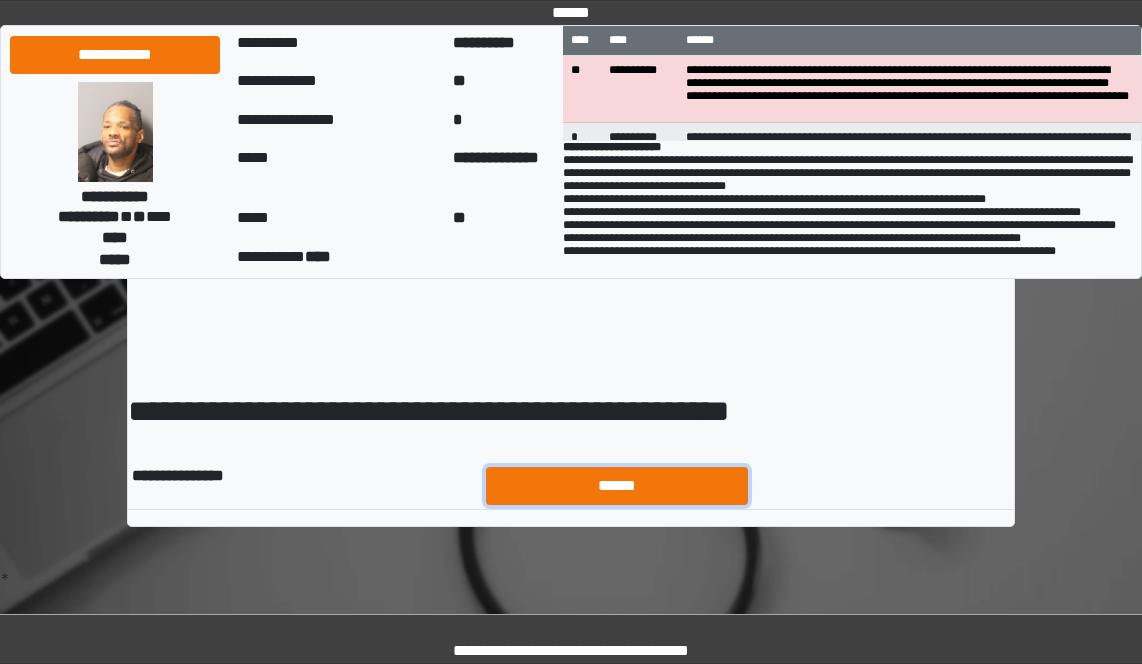 click on "******" at bounding box center (617, 486) 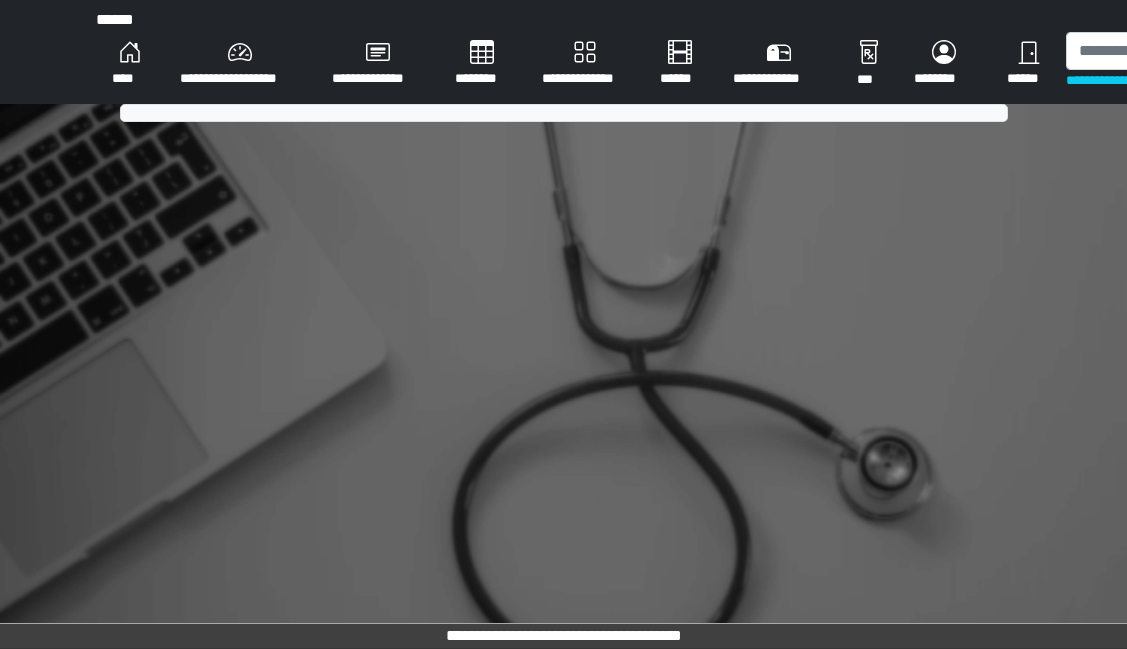 scroll, scrollTop: 0, scrollLeft: 0, axis: both 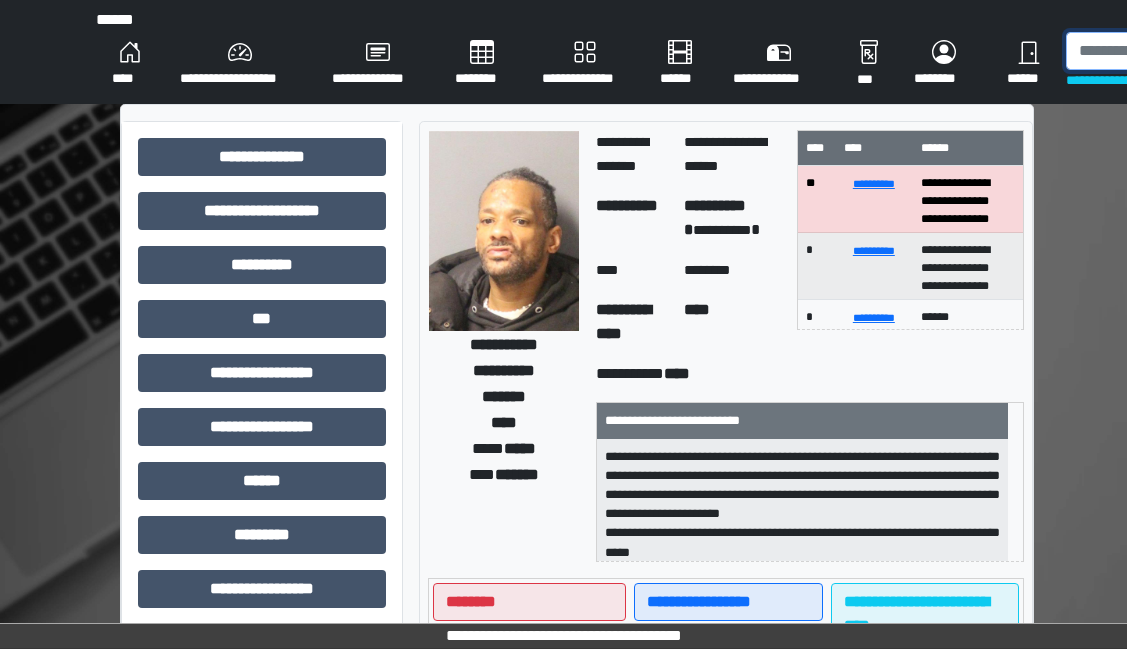 click at bounding box center (1169, 51) 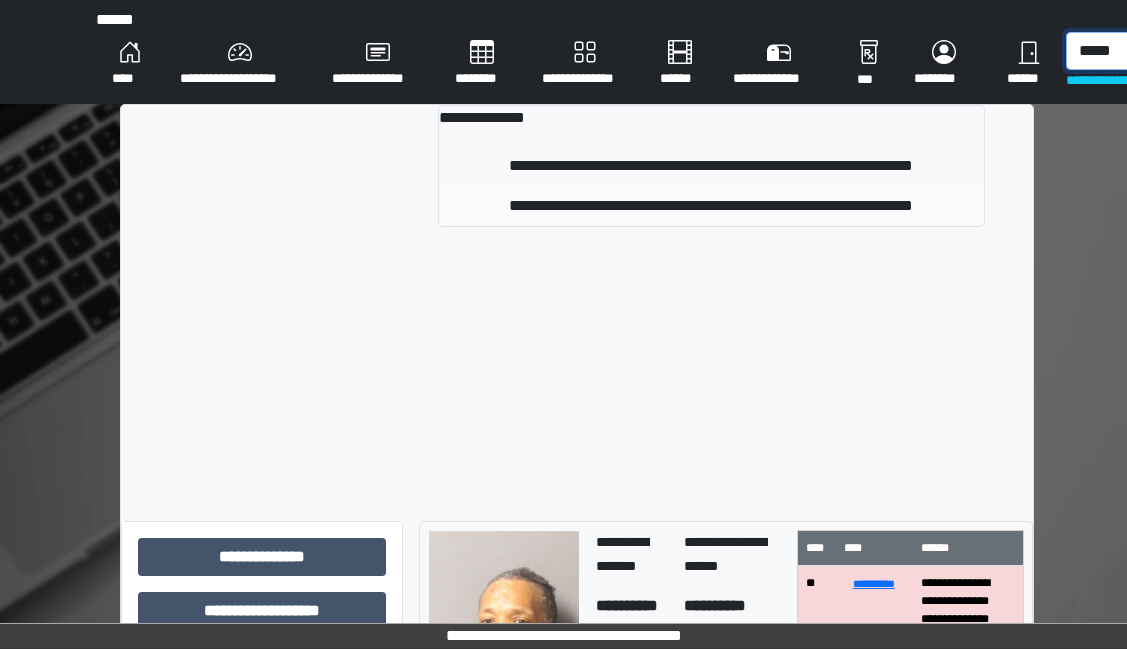 type on "*****" 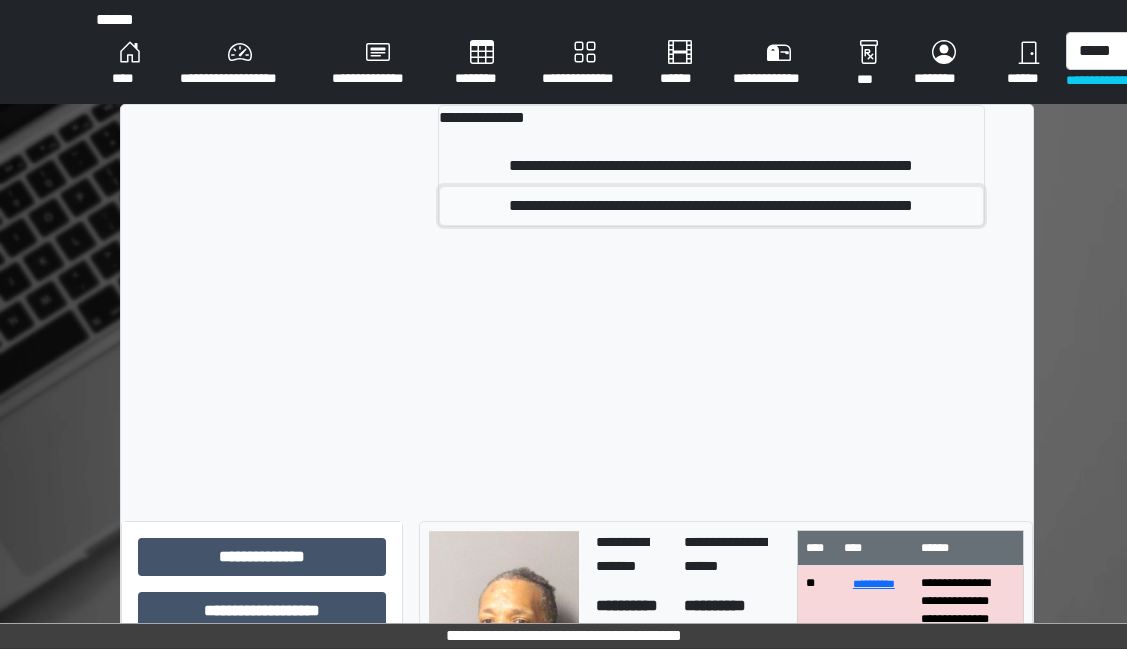 click on "**********" at bounding box center [711, 206] 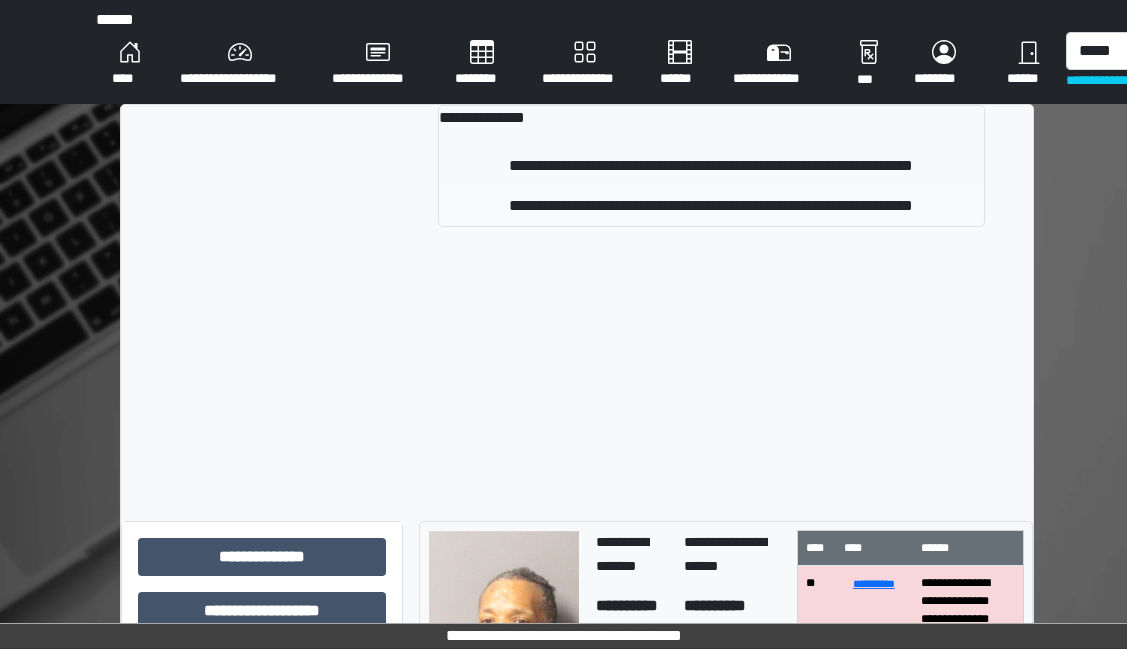 type 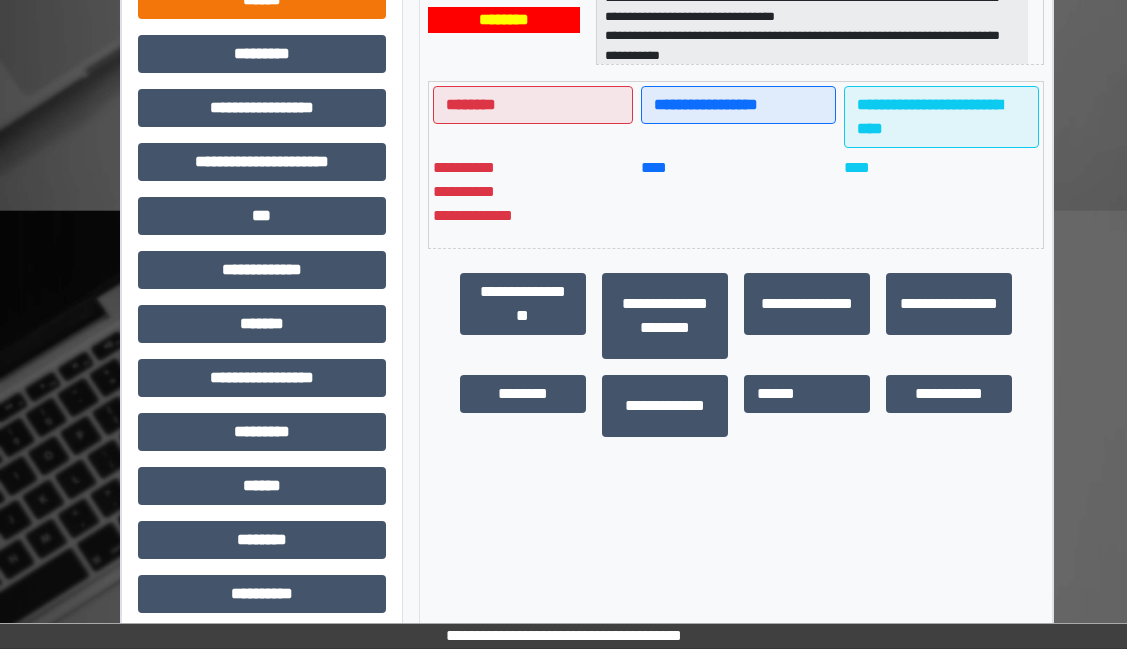 scroll, scrollTop: 500, scrollLeft: 0, axis: vertical 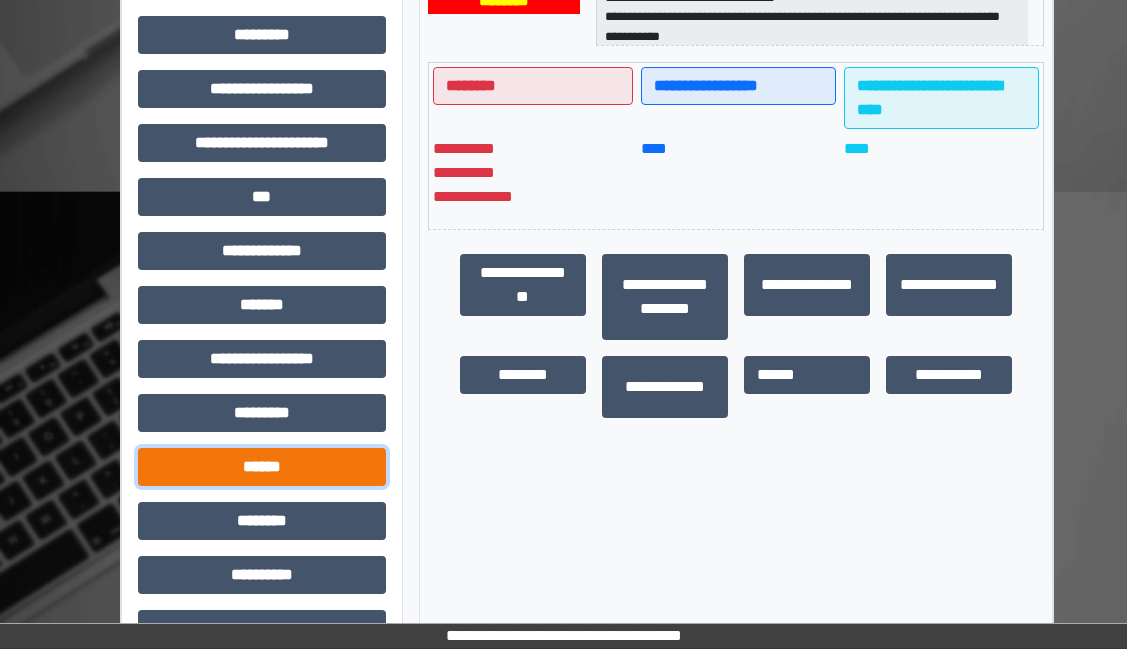 click on "******" at bounding box center (262, 467) 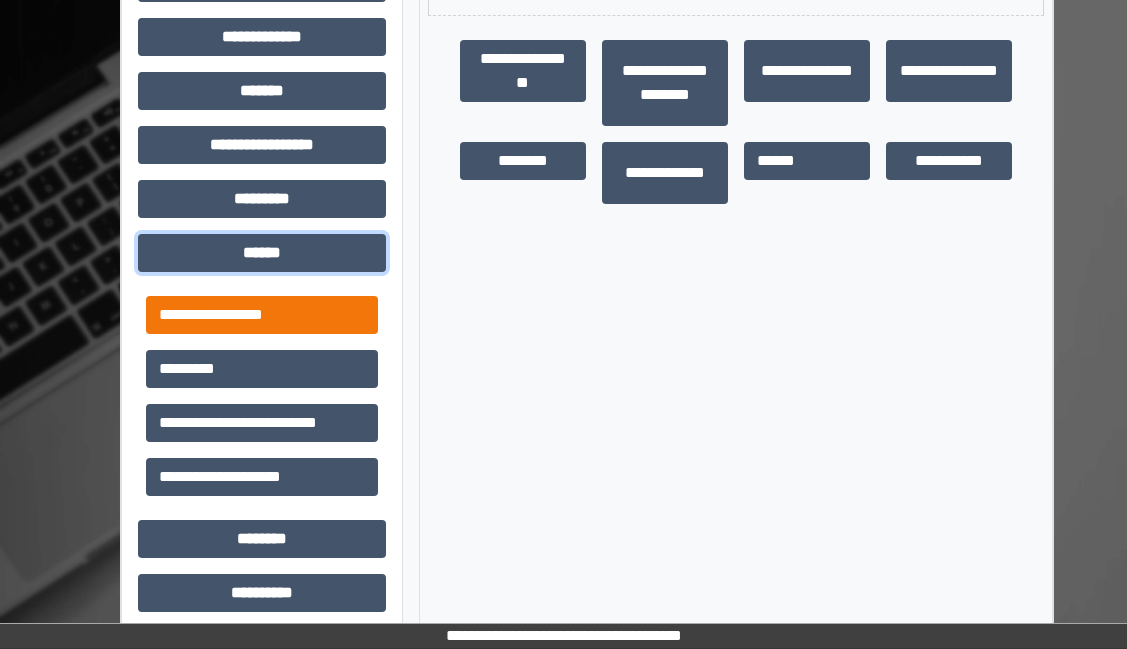 scroll, scrollTop: 781, scrollLeft: 0, axis: vertical 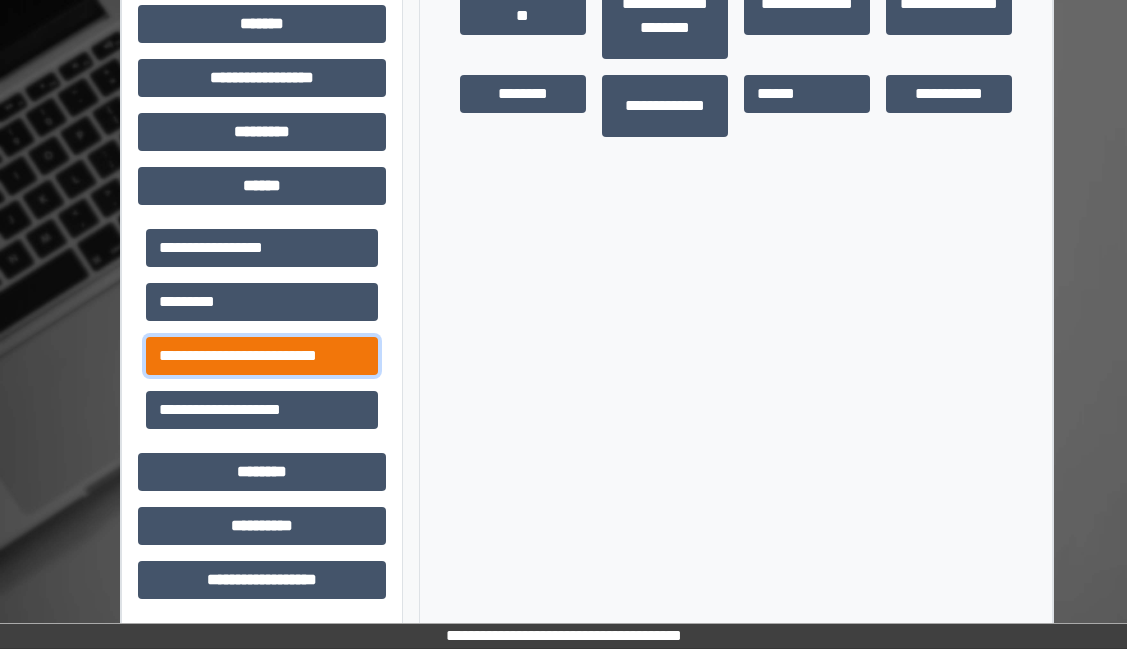 click on "**********" at bounding box center [262, 356] 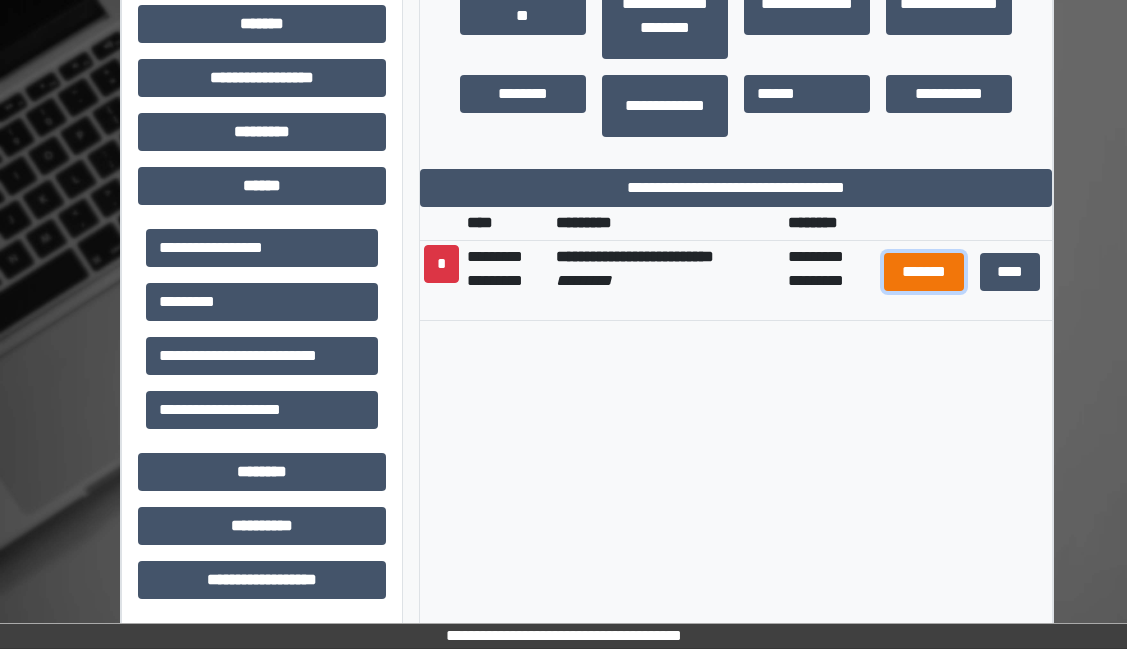 click on "*******" at bounding box center (924, 272) 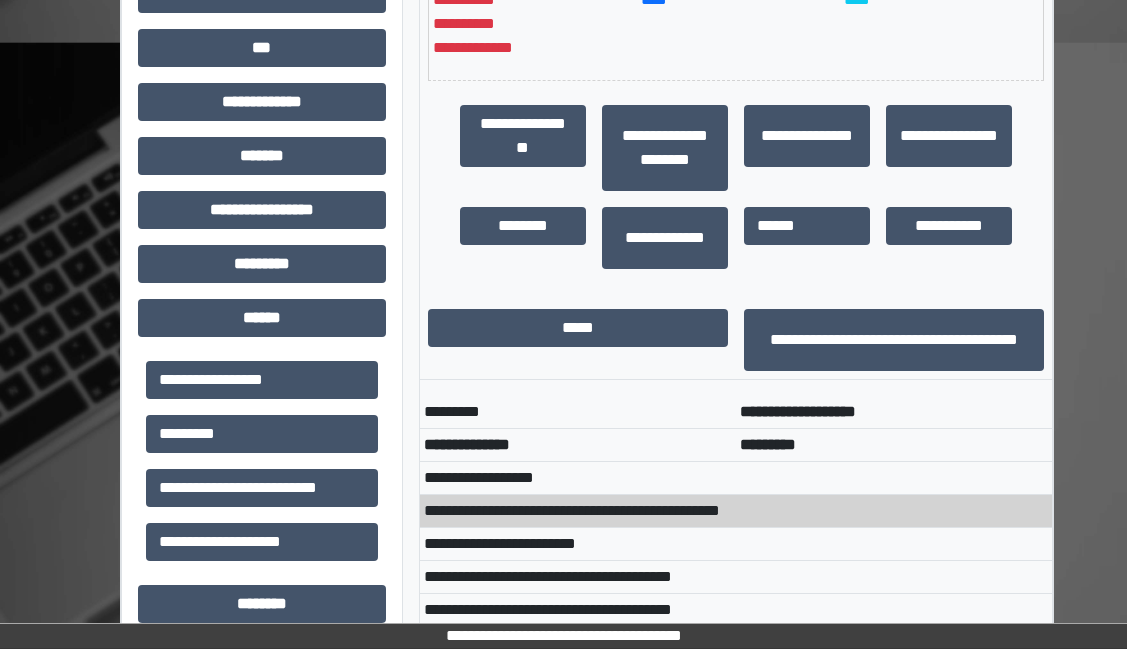 scroll, scrollTop: 861, scrollLeft: 0, axis: vertical 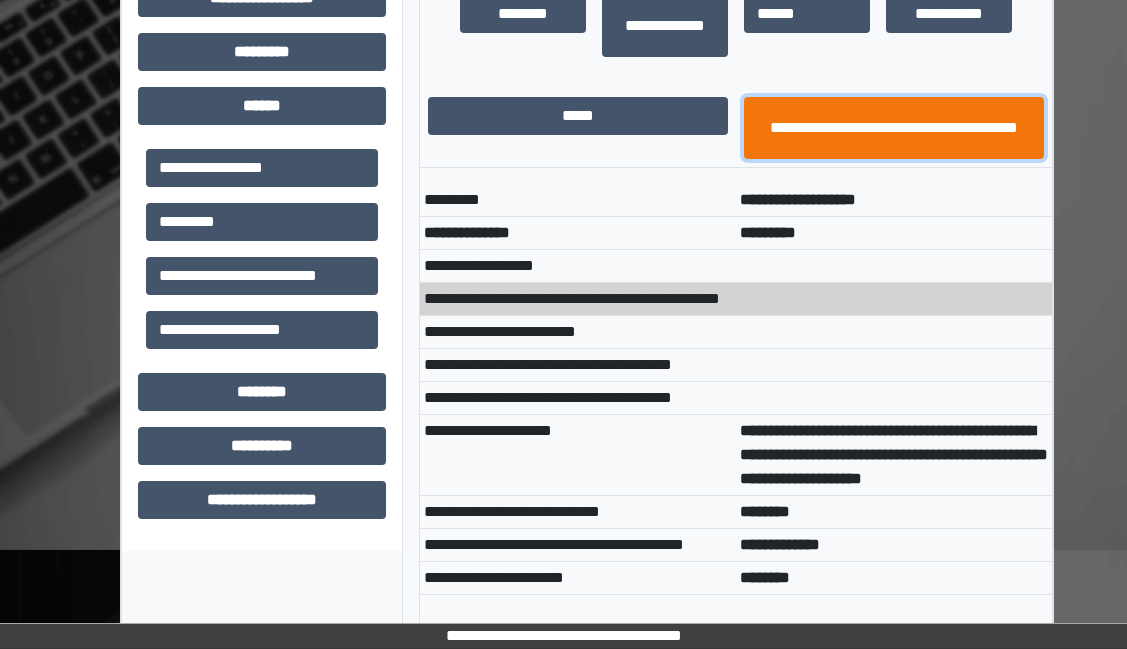 click on "**********" at bounding box center [894, 128] 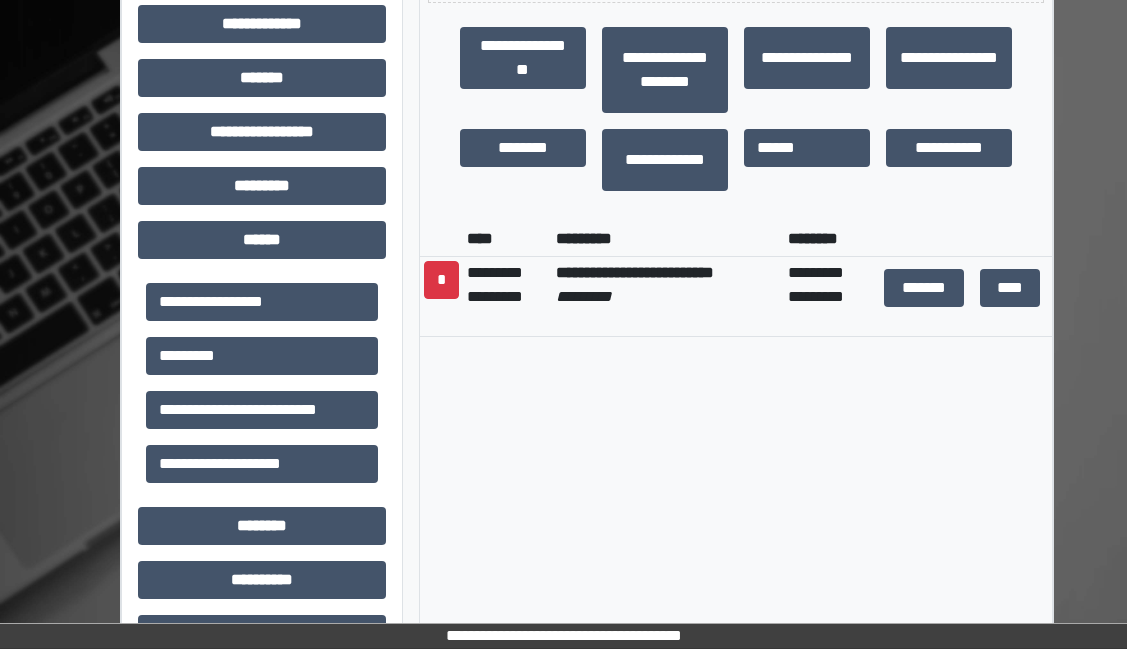 scroll, scrollTop: 837, scrollLeft: 0, axis: vertical 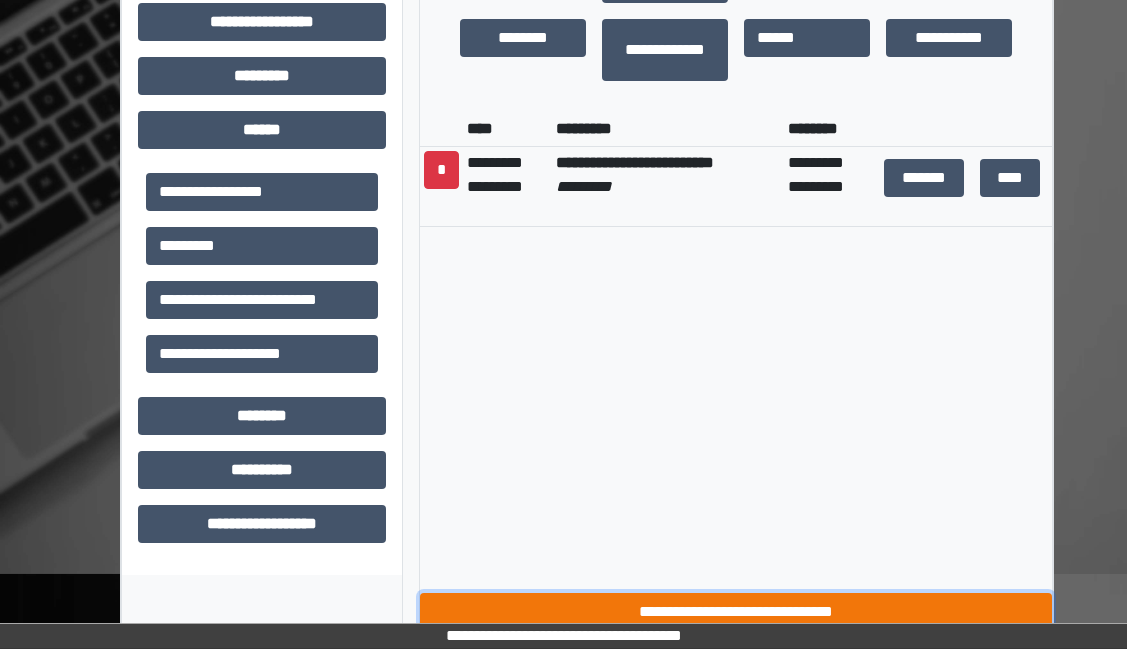 click on "**********" at bounding box center [736, 612] 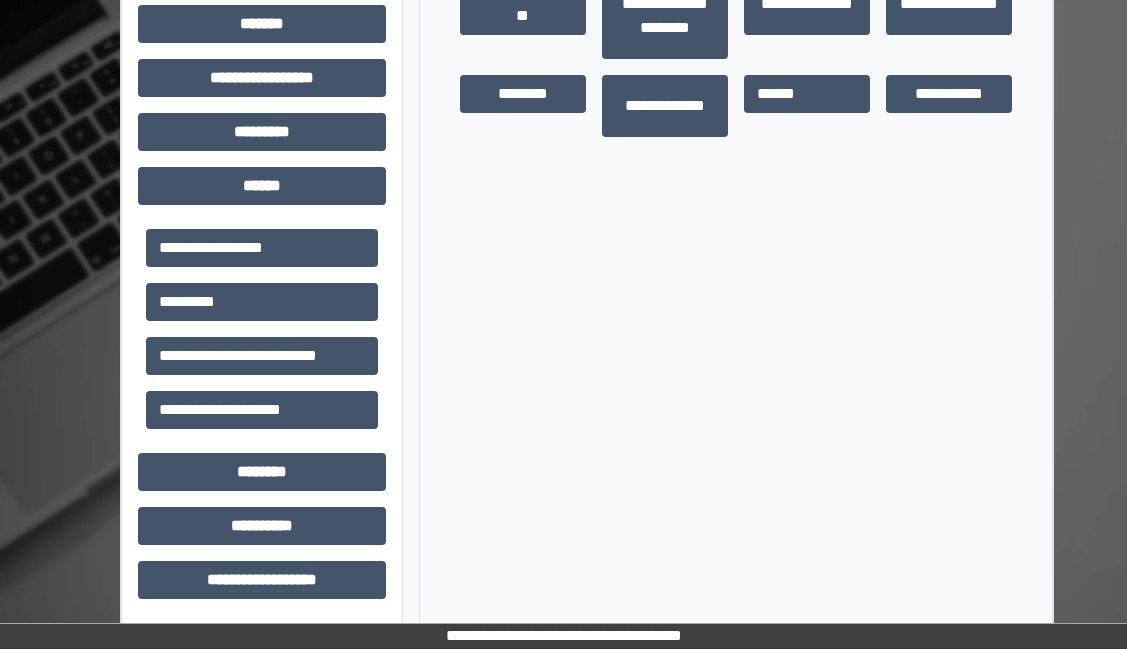 scroll, scrollTop: 781, scrollLeft: 0, axis: vertical 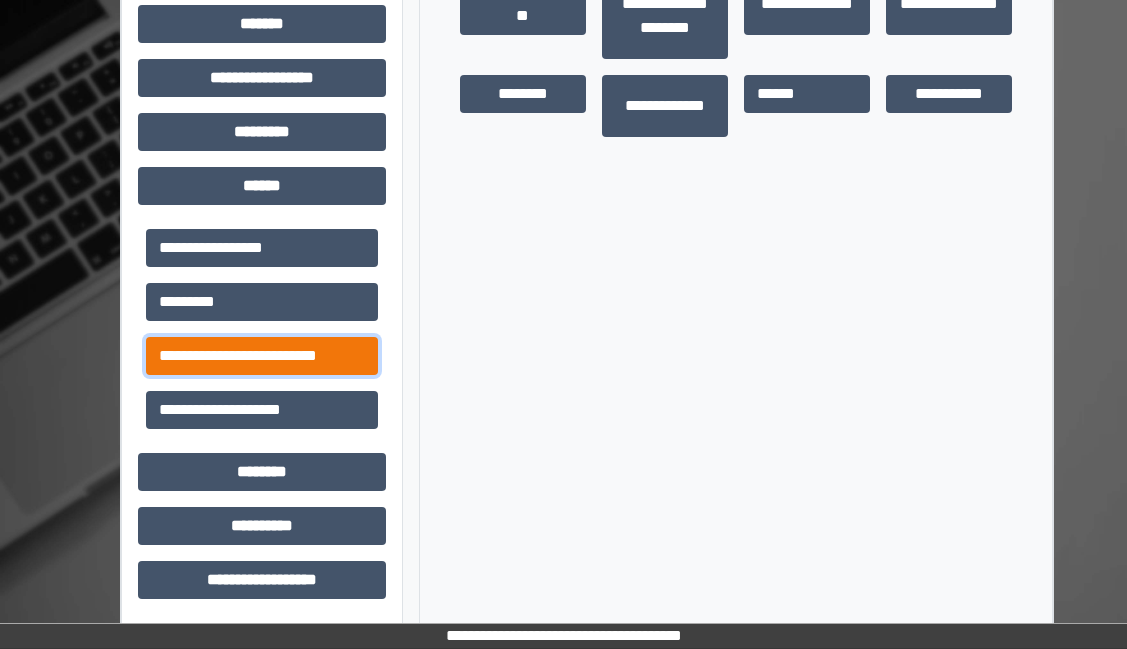 drag, startPoint x: 293, startPoint y: 357, endPoint x: 369, endPoint y: 353, distance: 76.105194 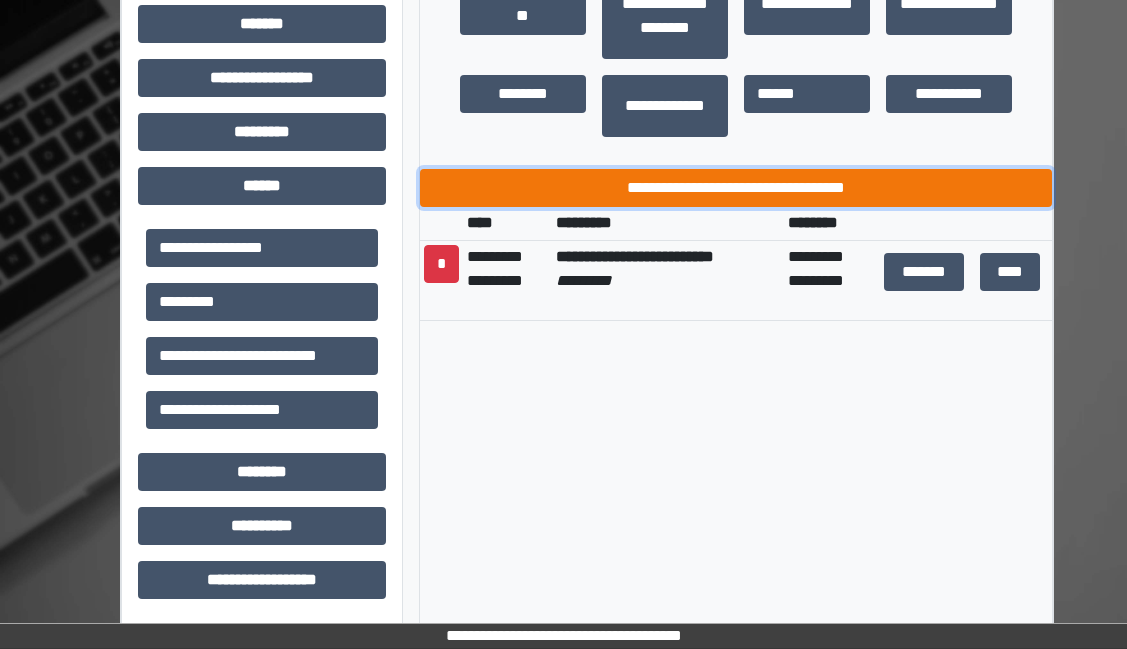 click on "**********" at bounding box center (736, 188) 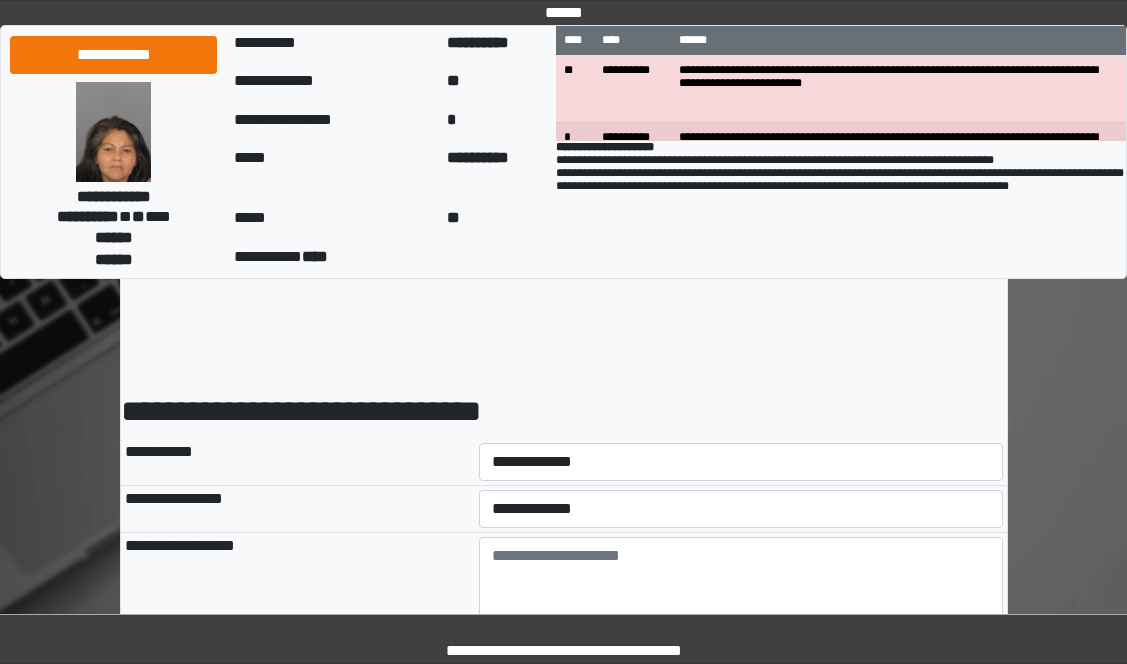 scroll, scrollTop: 0, scrollLeft: 0, axis: both 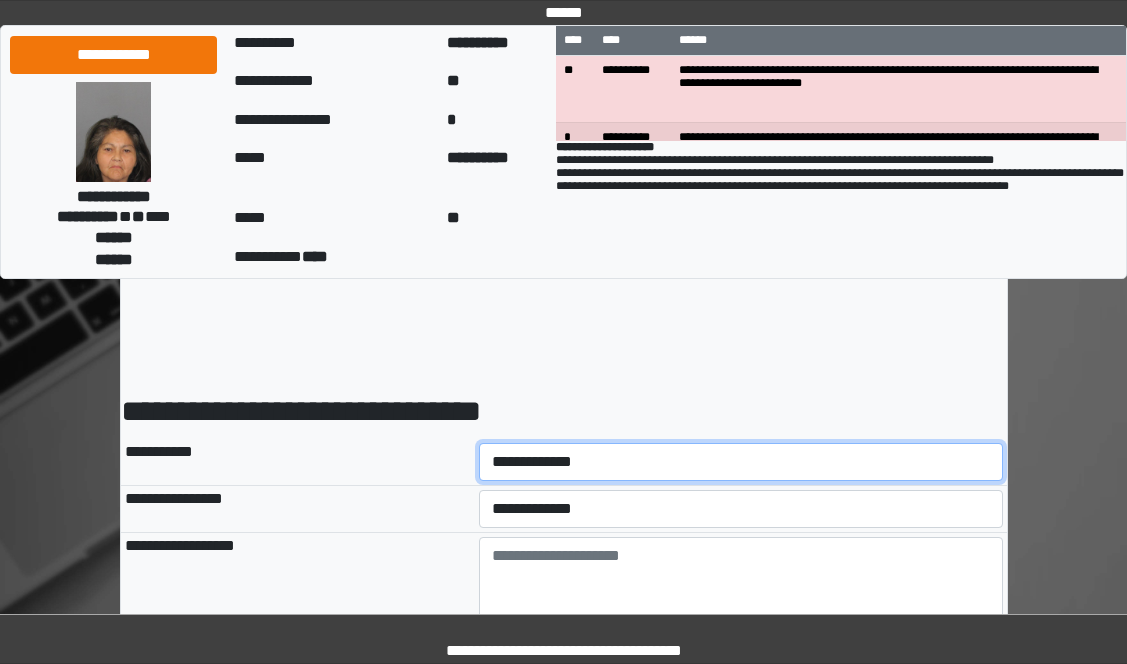 click on "**********" at bounding box center (741, 462) 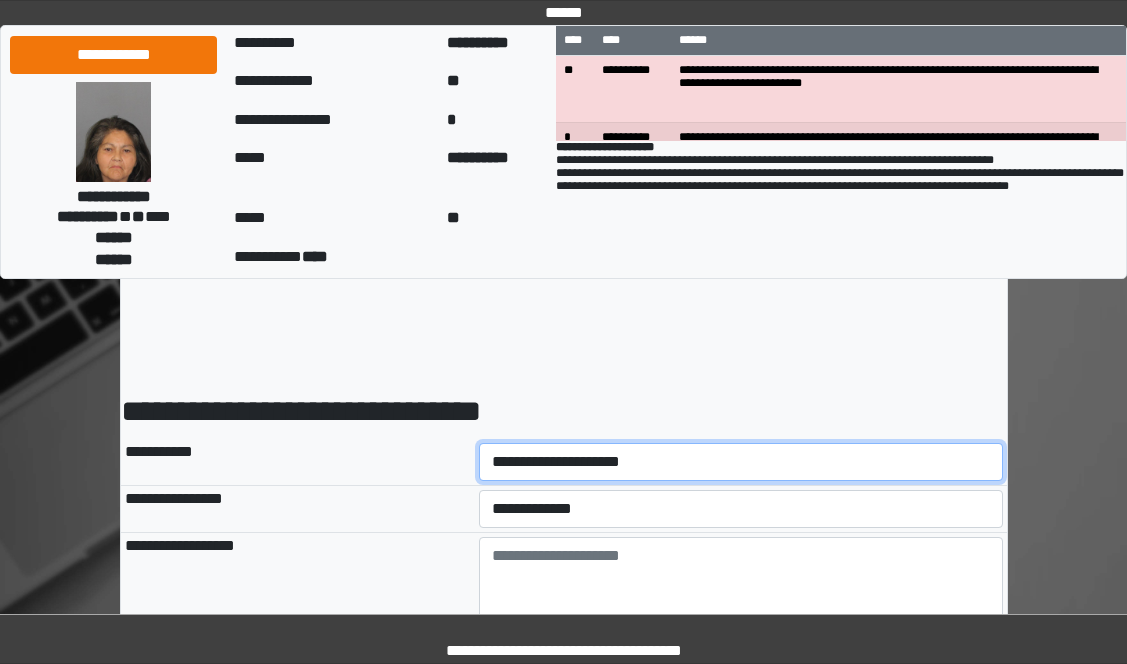 click on "**********" at bounding box center (741, 462) 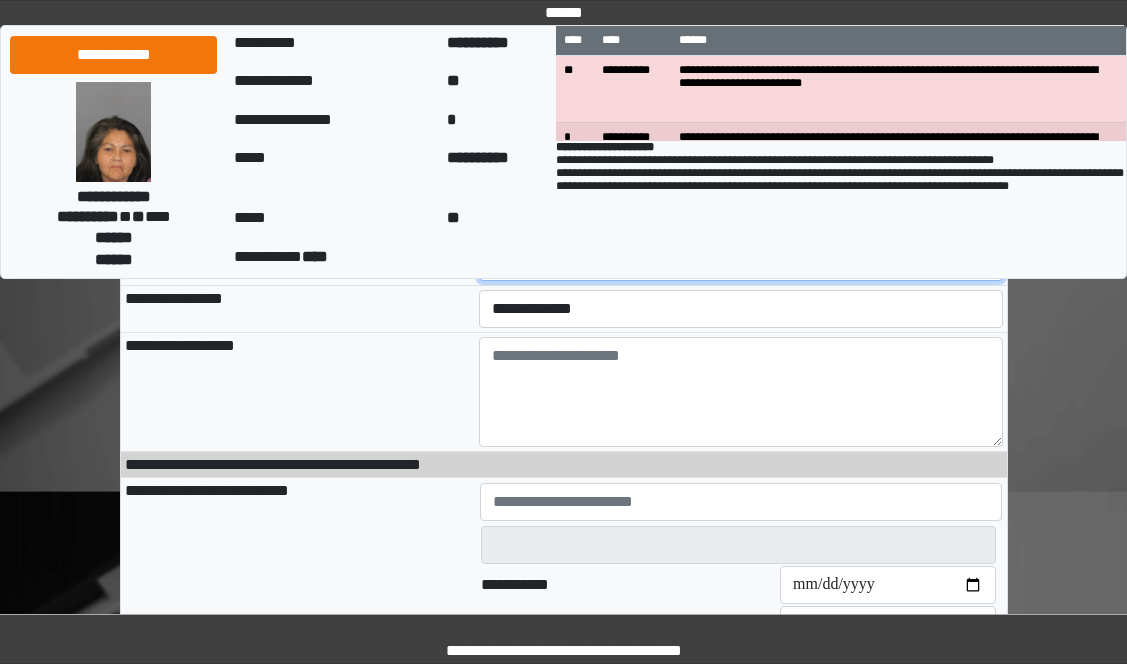 scroll, scrollTop: 100, scrollLeft: 0, axis: vertical 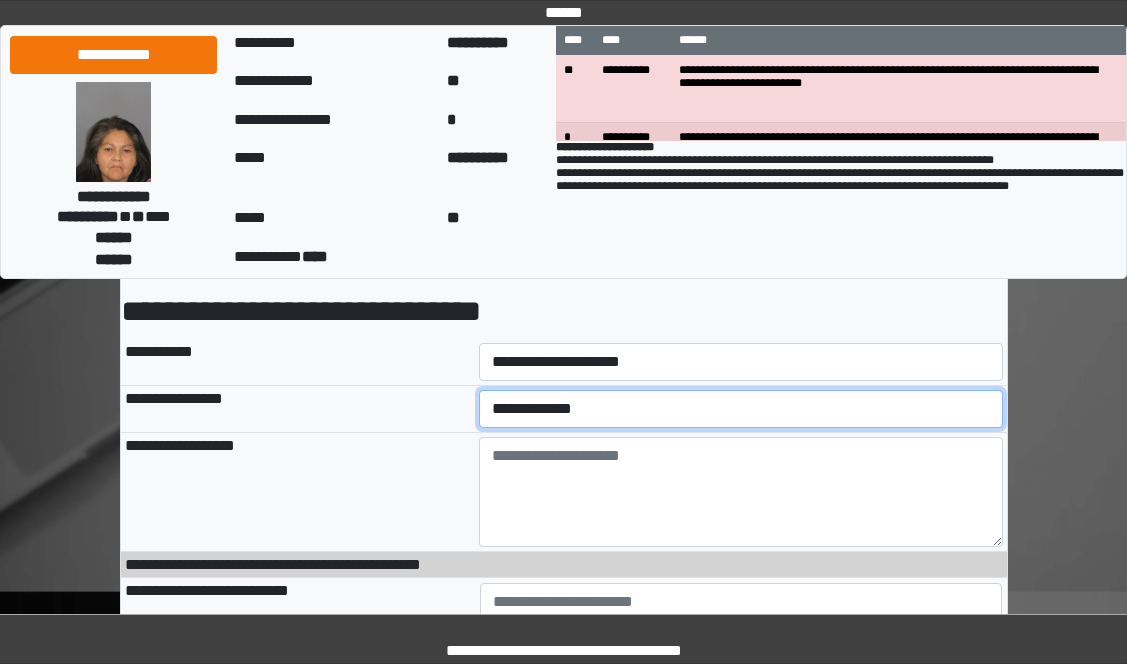 click on "**********" at bounding box center (741, 409) 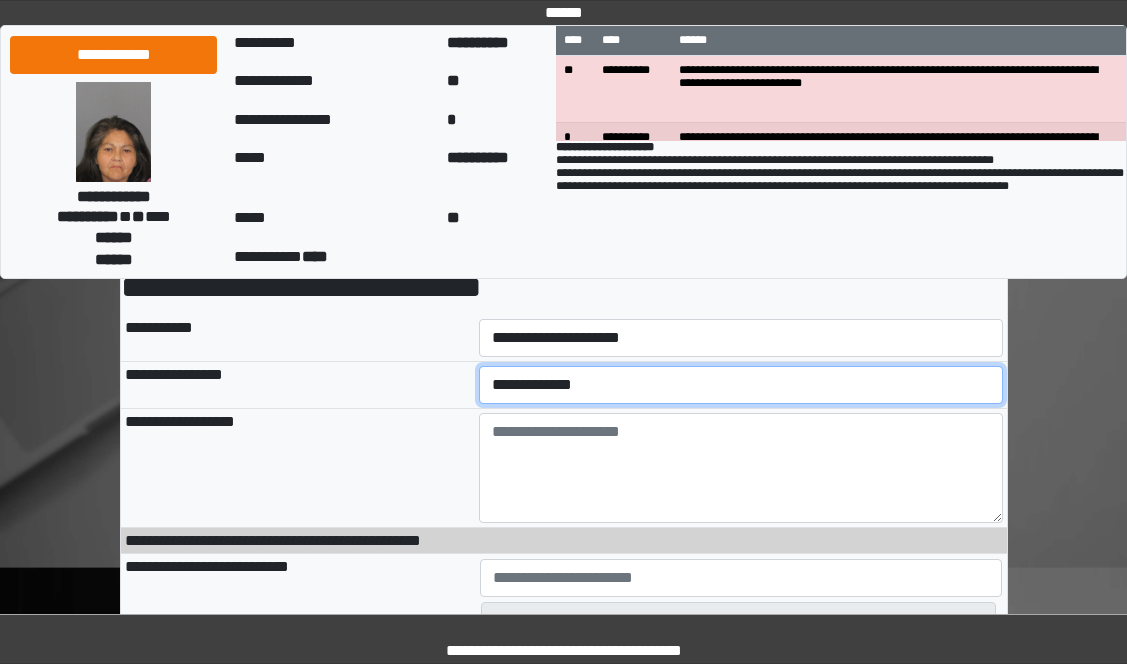 scroll, scrollTop: 100, scrollLeft: 0, axis: vertical 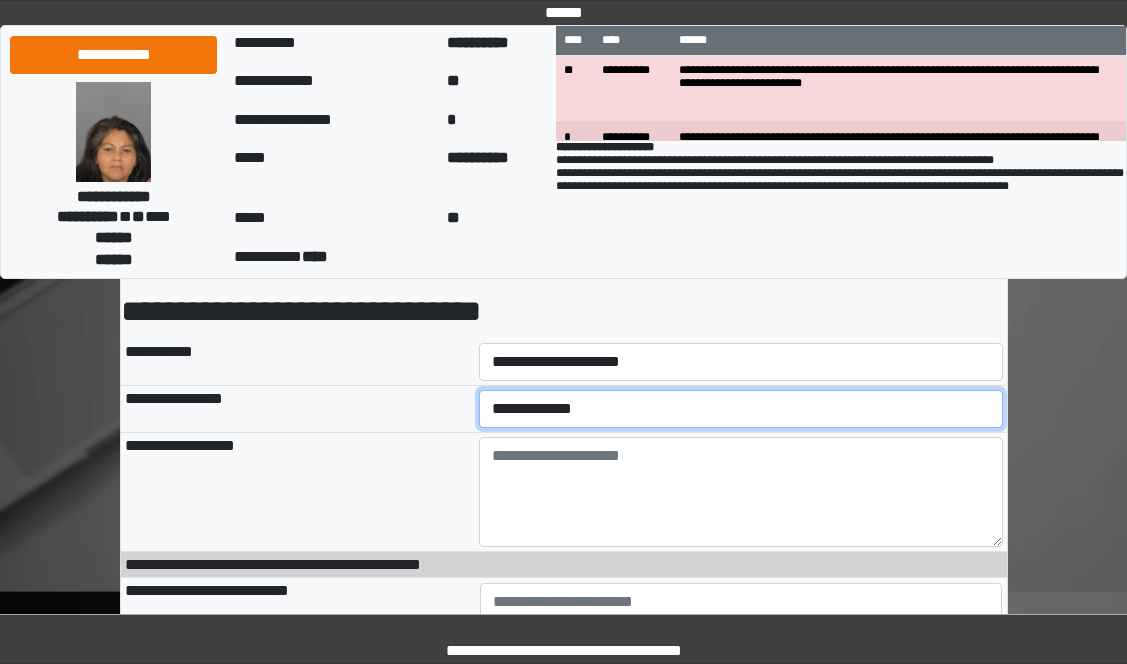 click on "**********" at bounding box center (741, 409) 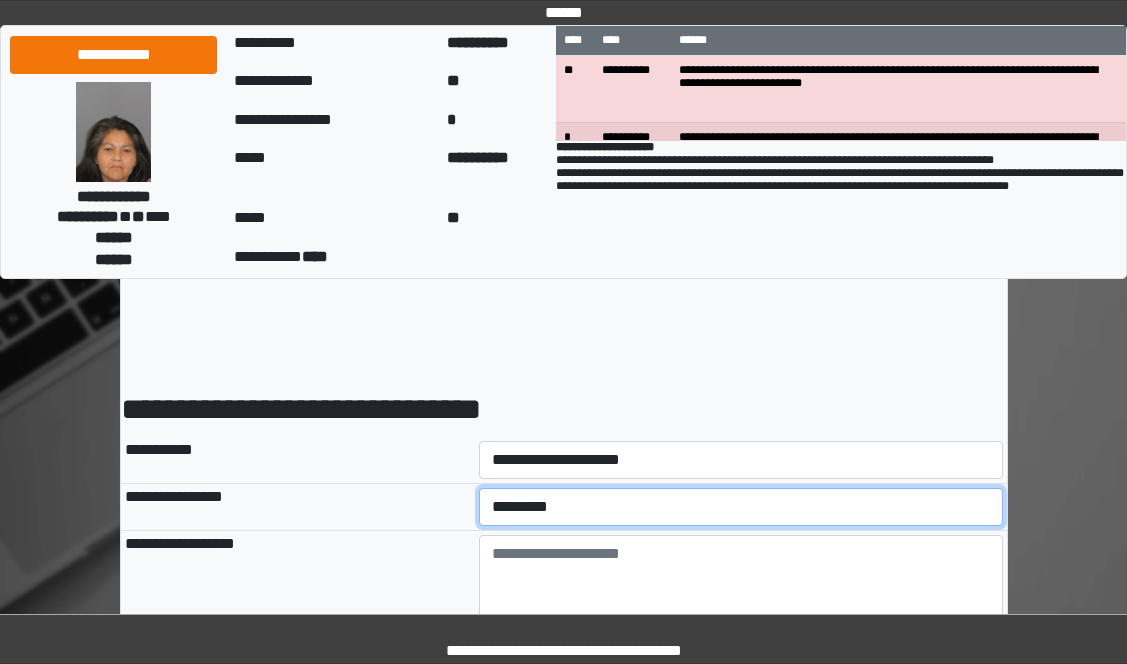 scroll, scrollTop: 0, scrollLeft: 0, axis: both 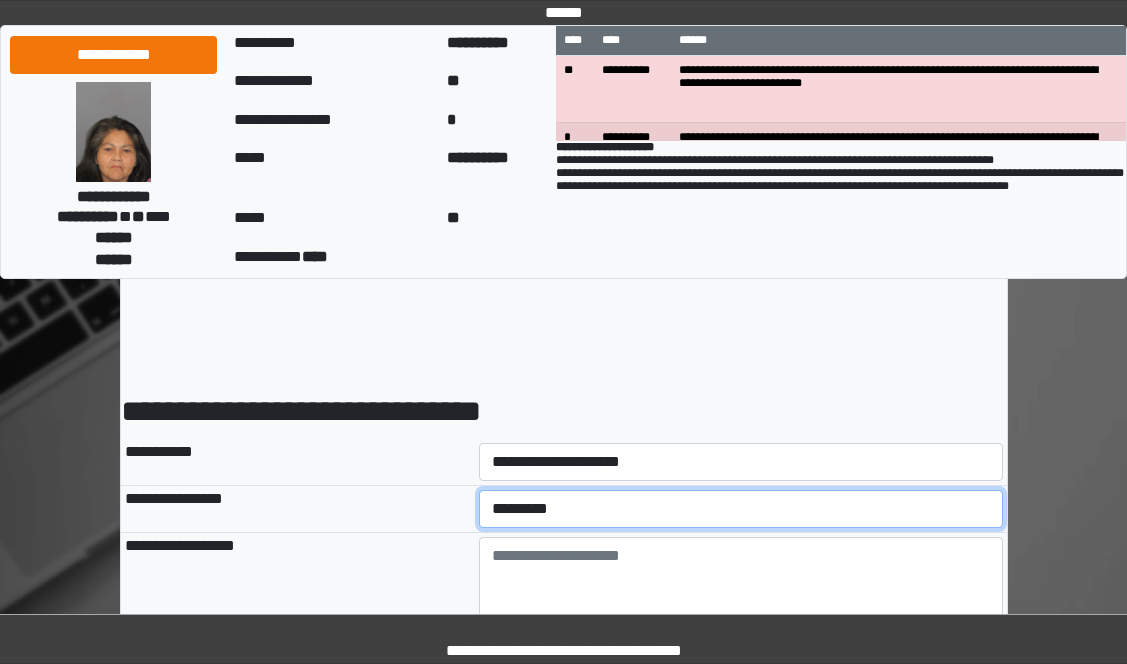 click on "**********" at bounding box center (741, 509) 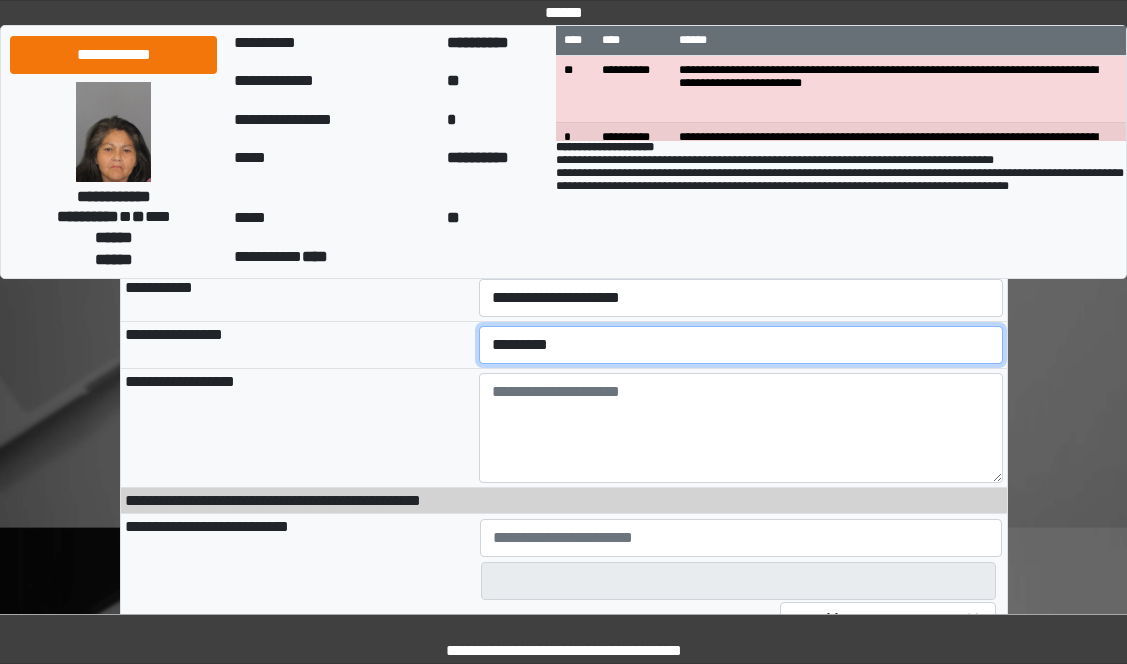 scroll, scrollTop: 100, scrollLeft: 0, axis: vertical 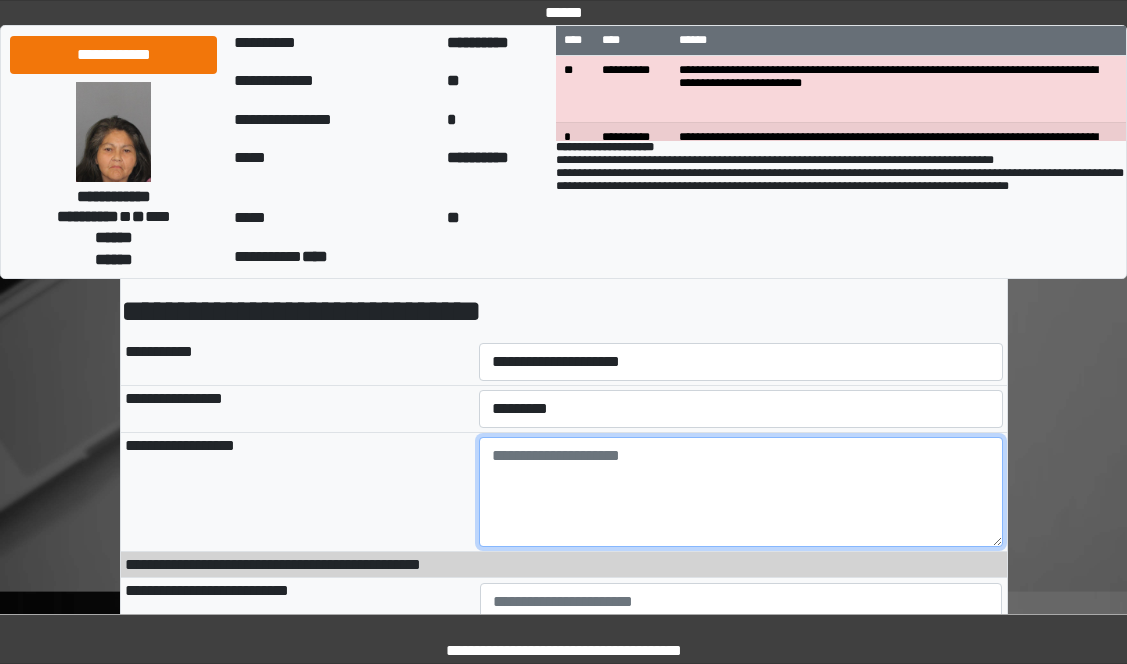 click at bounding box center (741, 492) 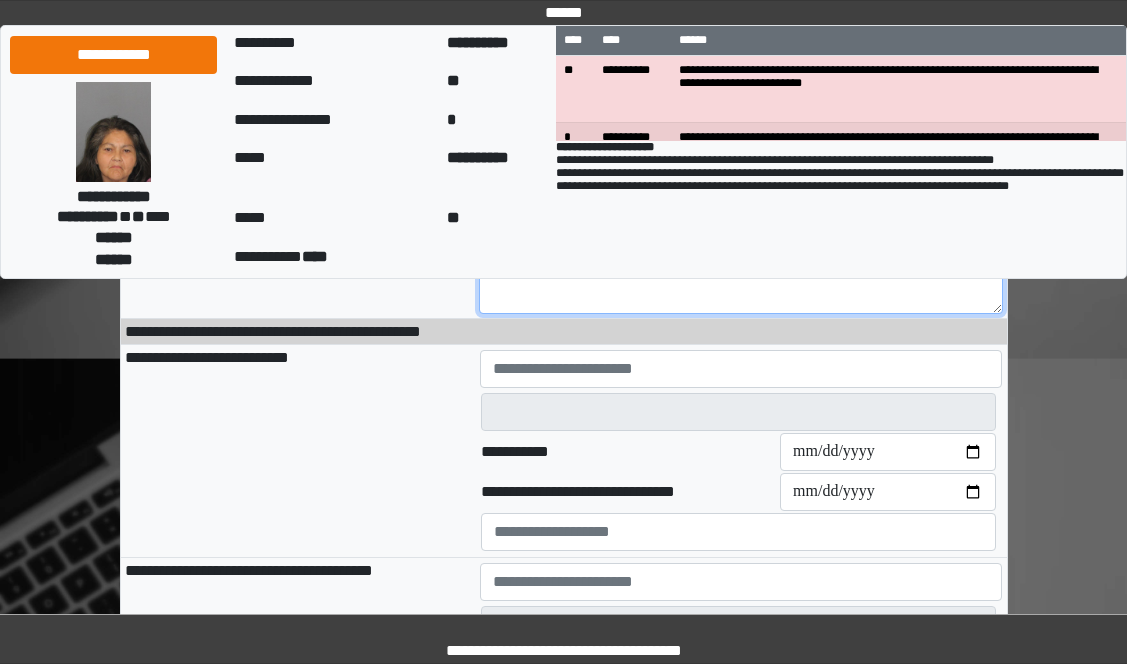 scroll, scrollTop: 300, scrollLeft: 0, axis: vertical 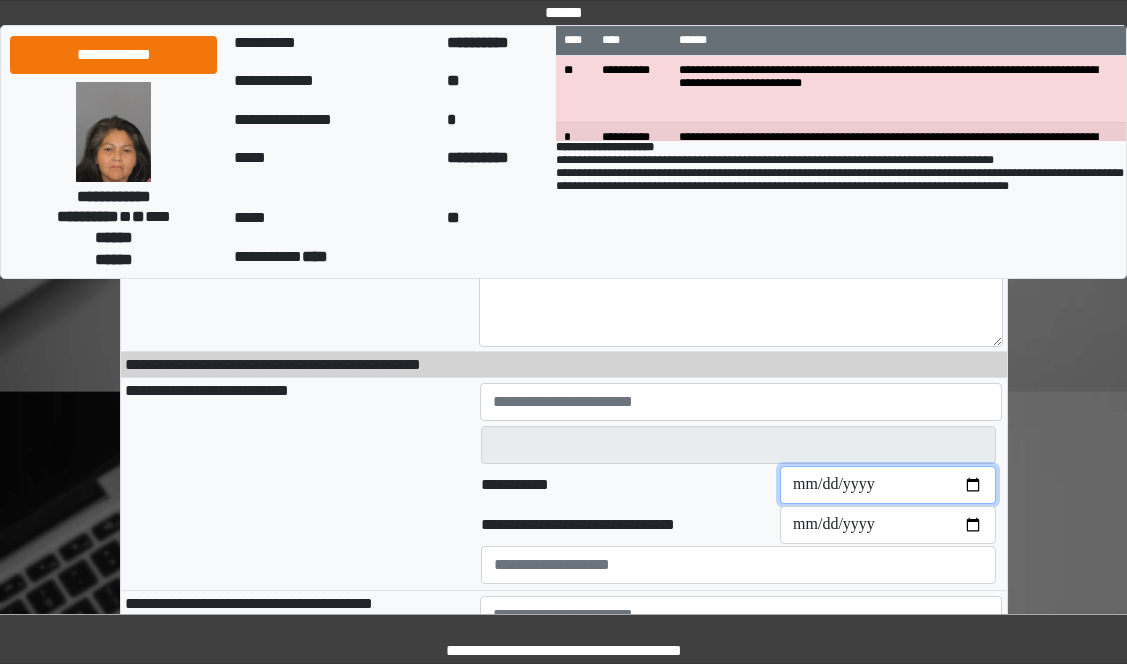 click on "**********" at bounding box center (888, 485) 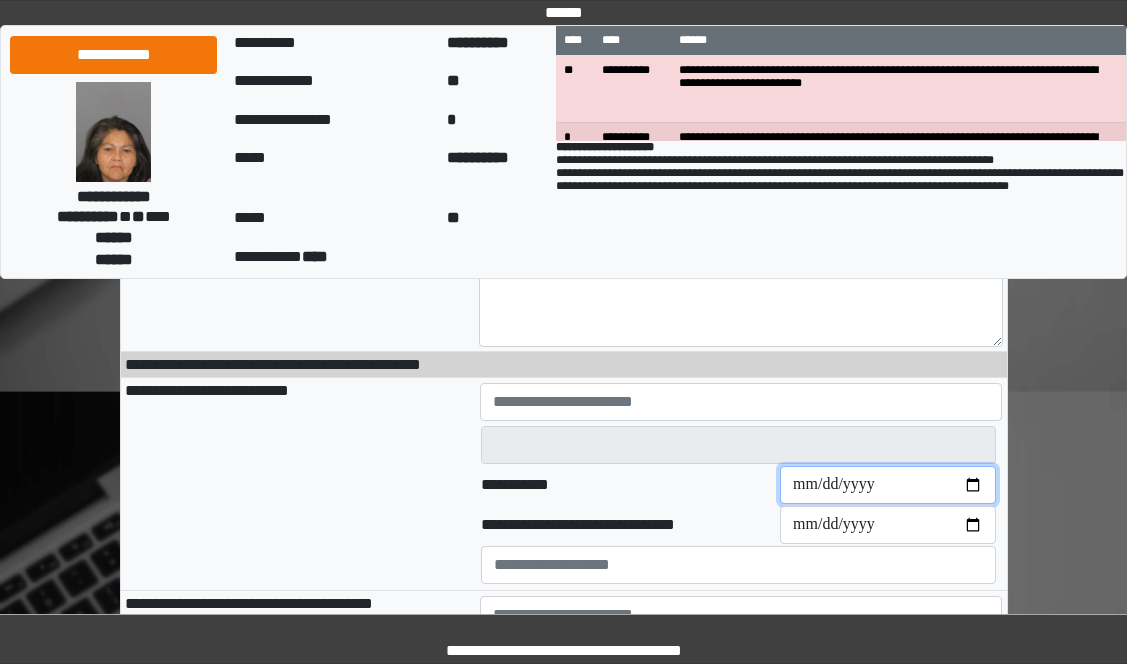 click at bounding box center (888, 485) 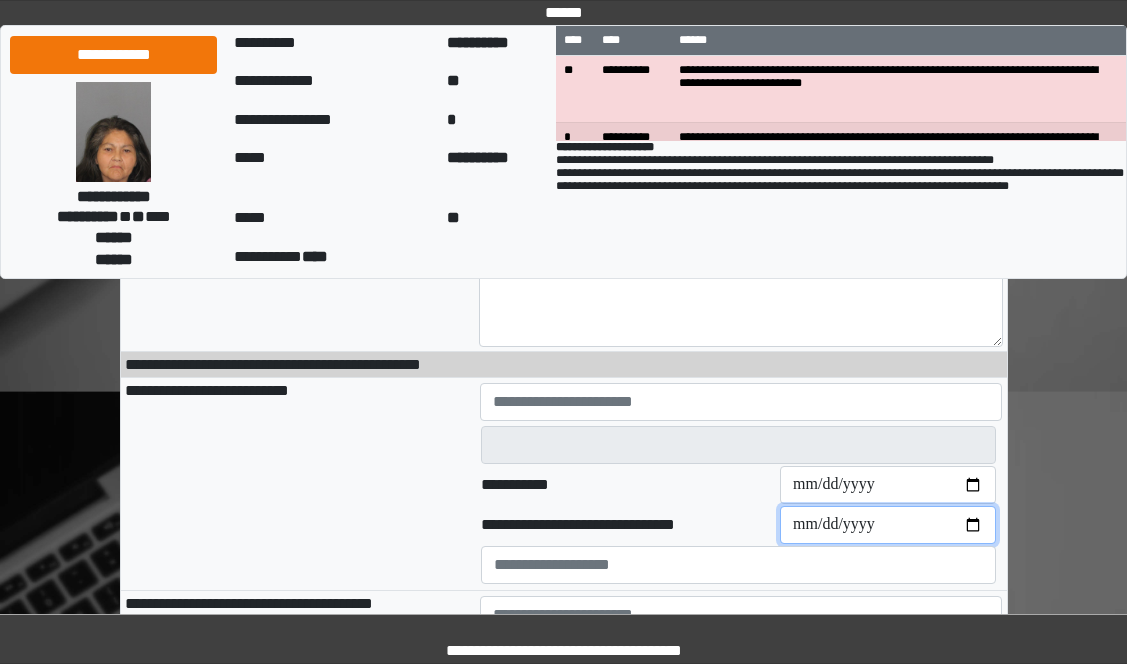 click on "**********" at bounding box center (888, 525) 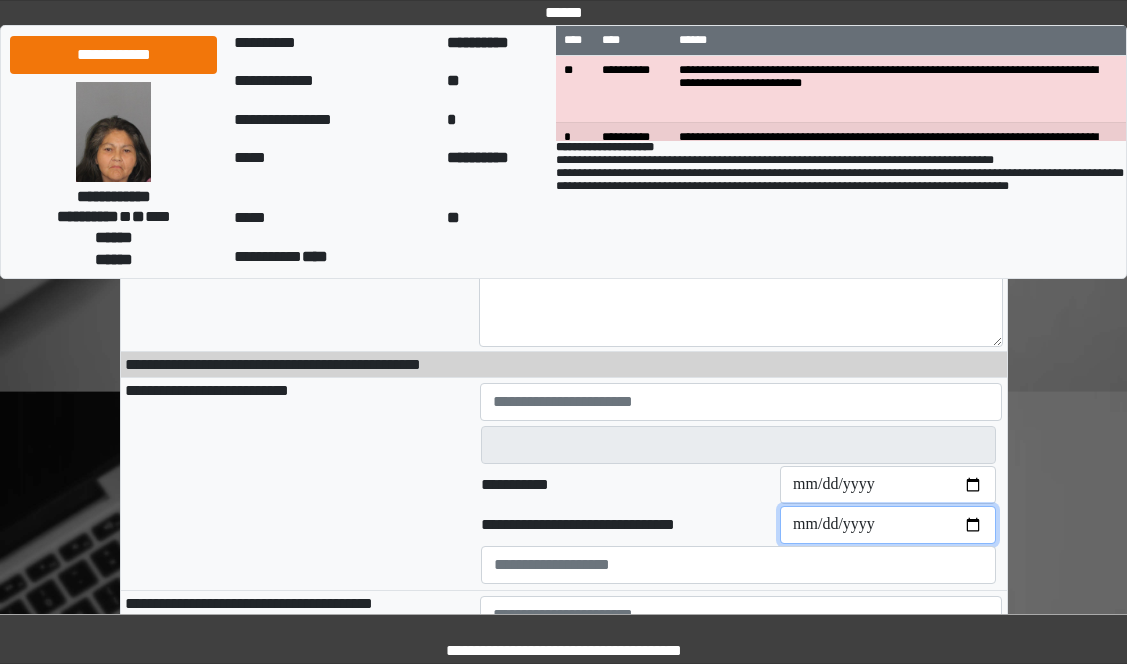 type 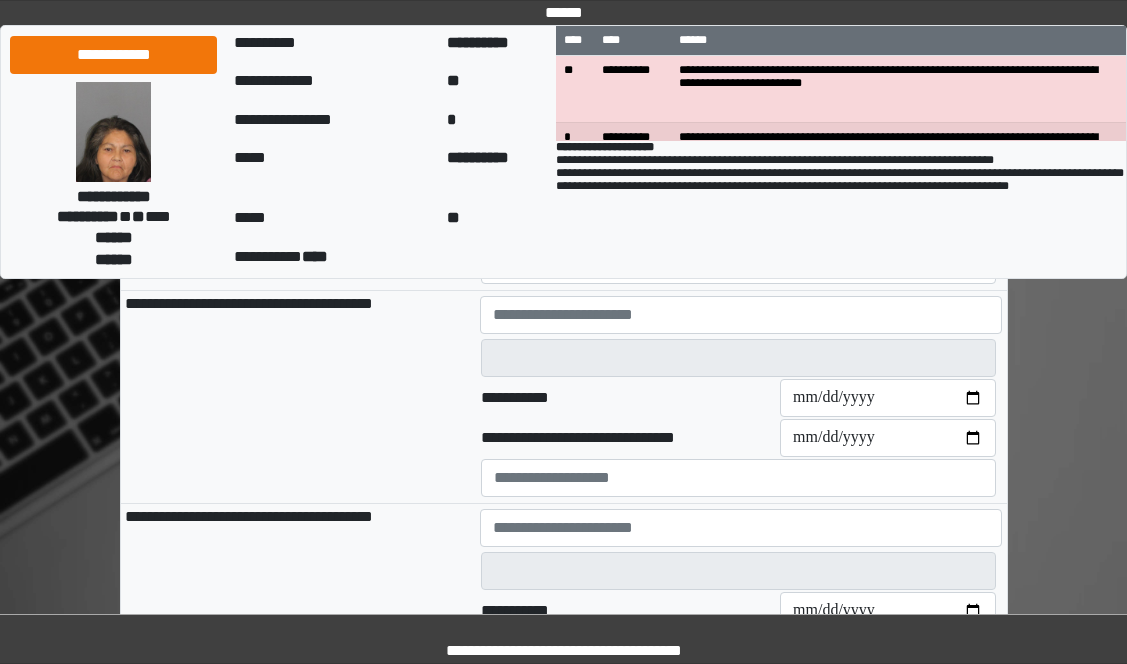 scroll, scrollTop: 500, scrollLeft: 0, axis: vertical 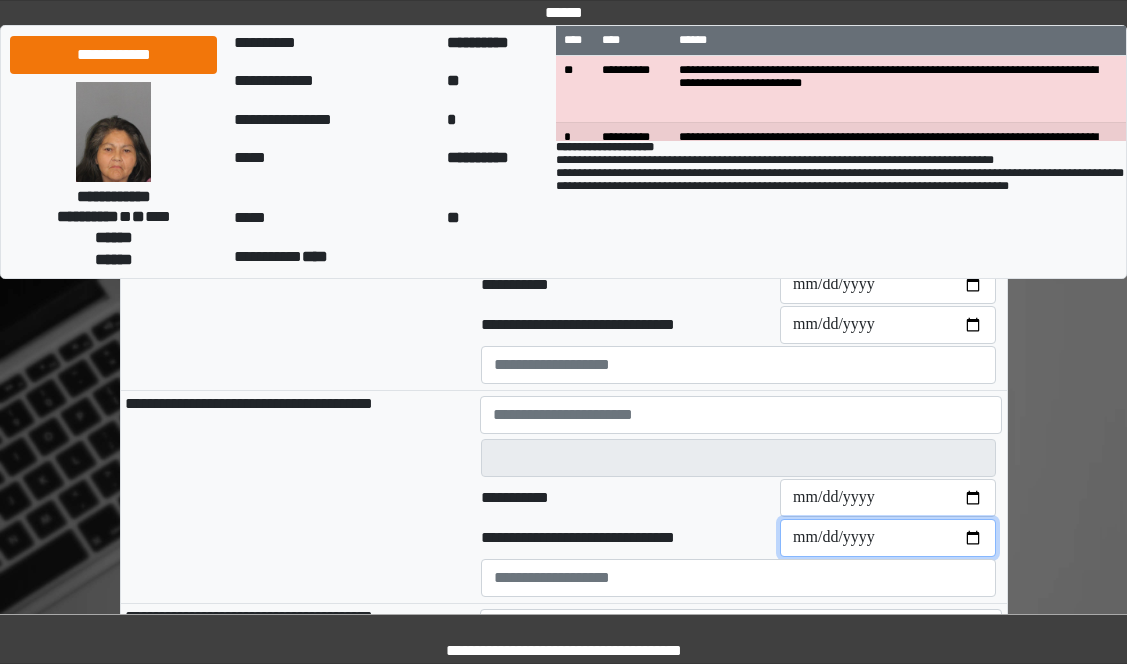 click on "**********" at bounding box center (888, 538) 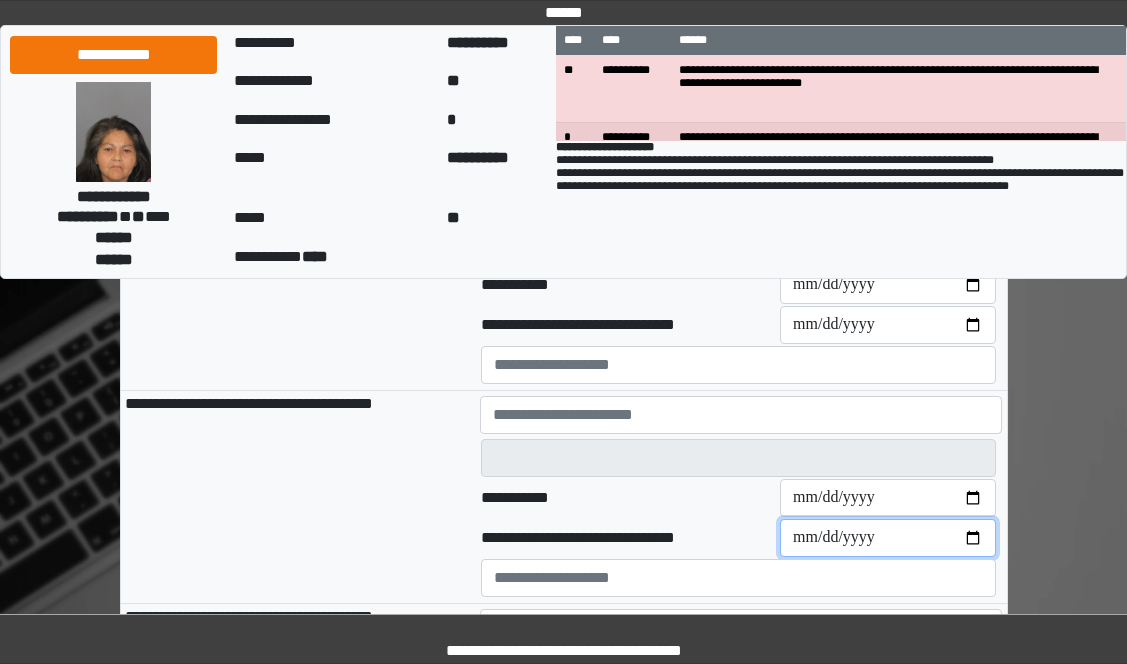 type 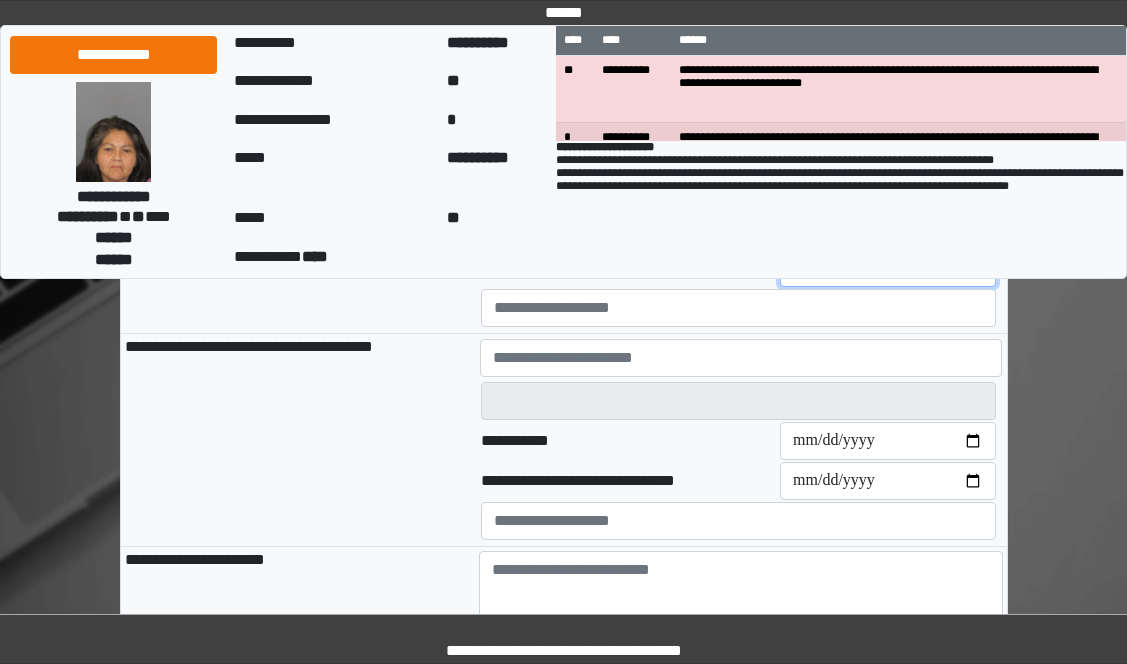 scroll, scrollTop: 800, scrollLeft: 0, axis: vertical 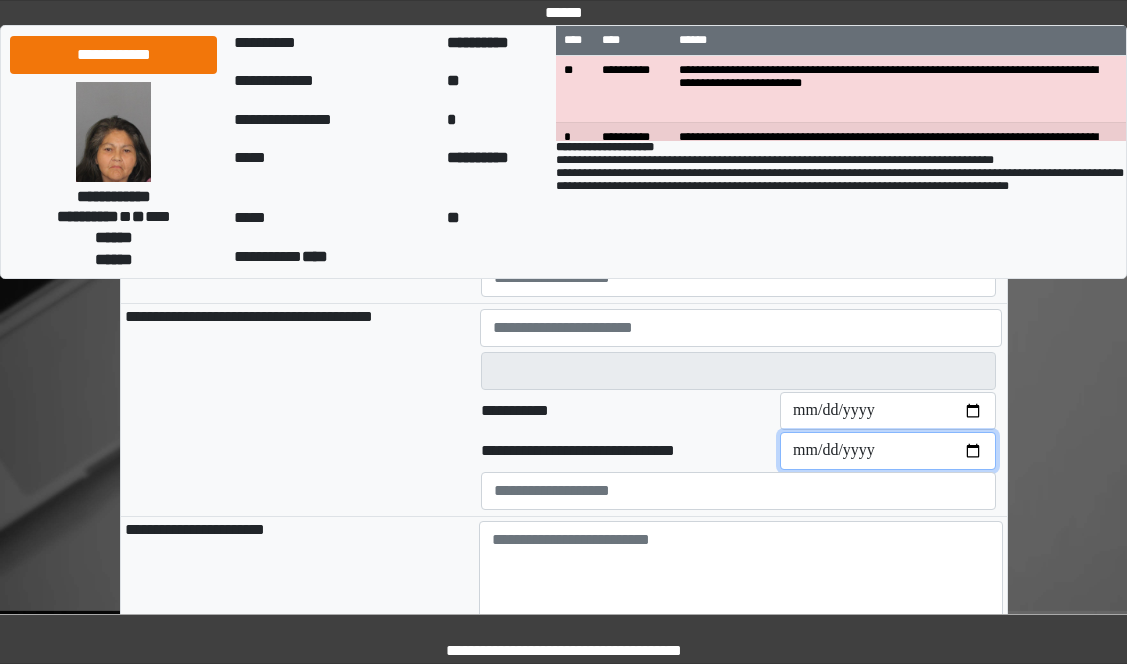 click on "**********" at bounding box center (888, 451) 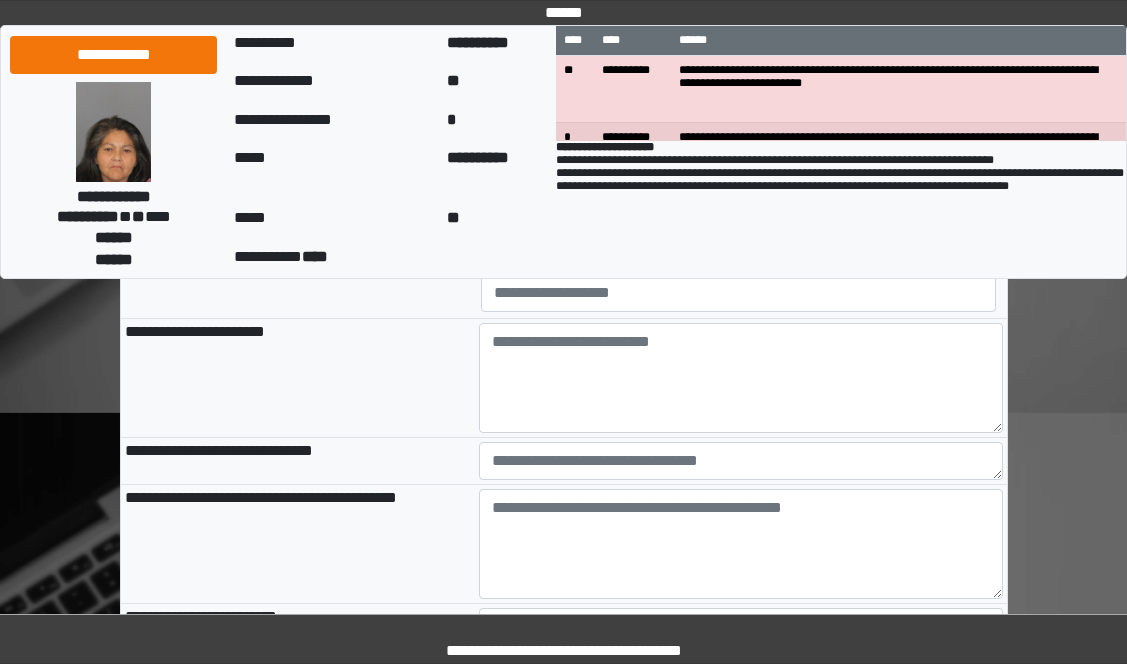 scroll, scrollTop: 1000, scrollLeft: 0, axis: vertical 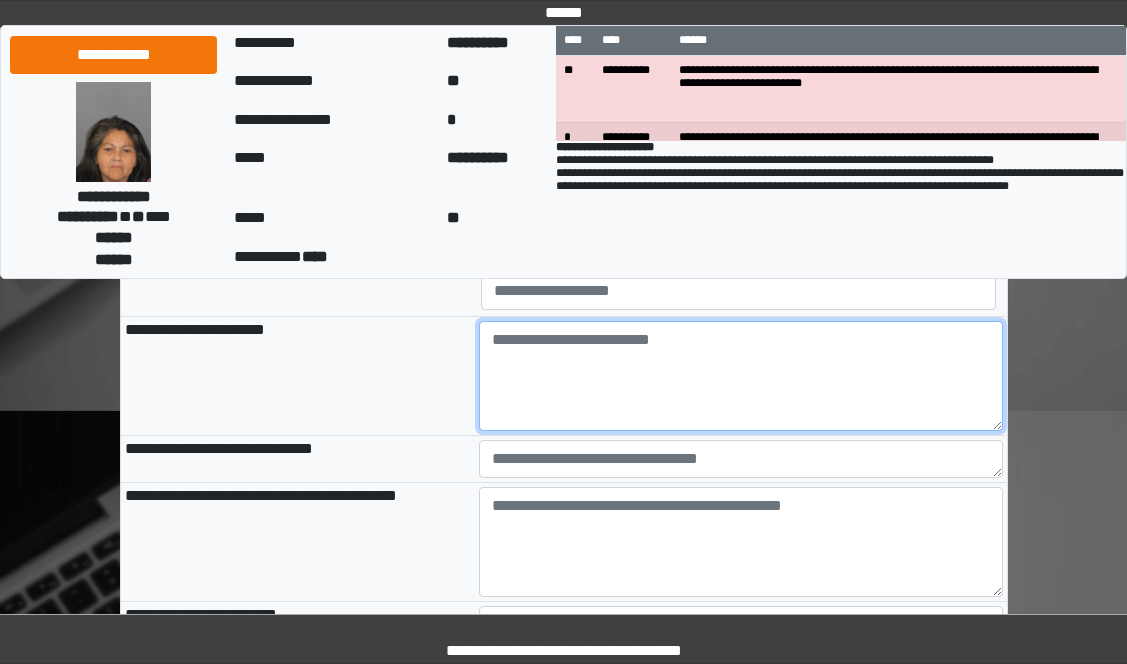 click at bounding box center (741, 376) 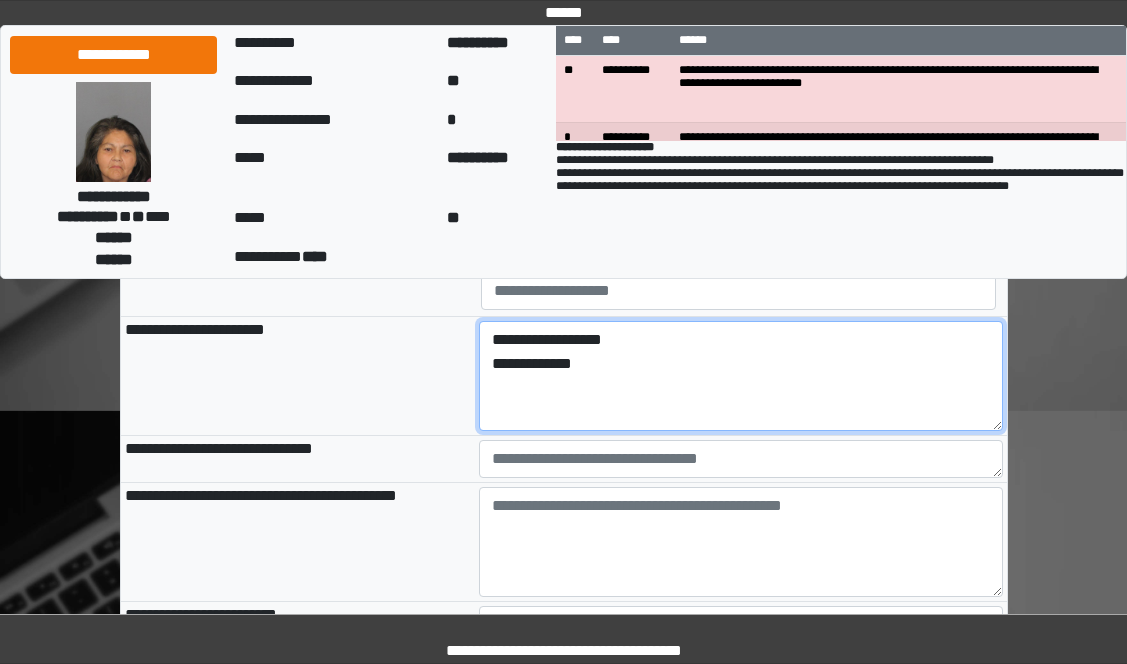 type on "**********" 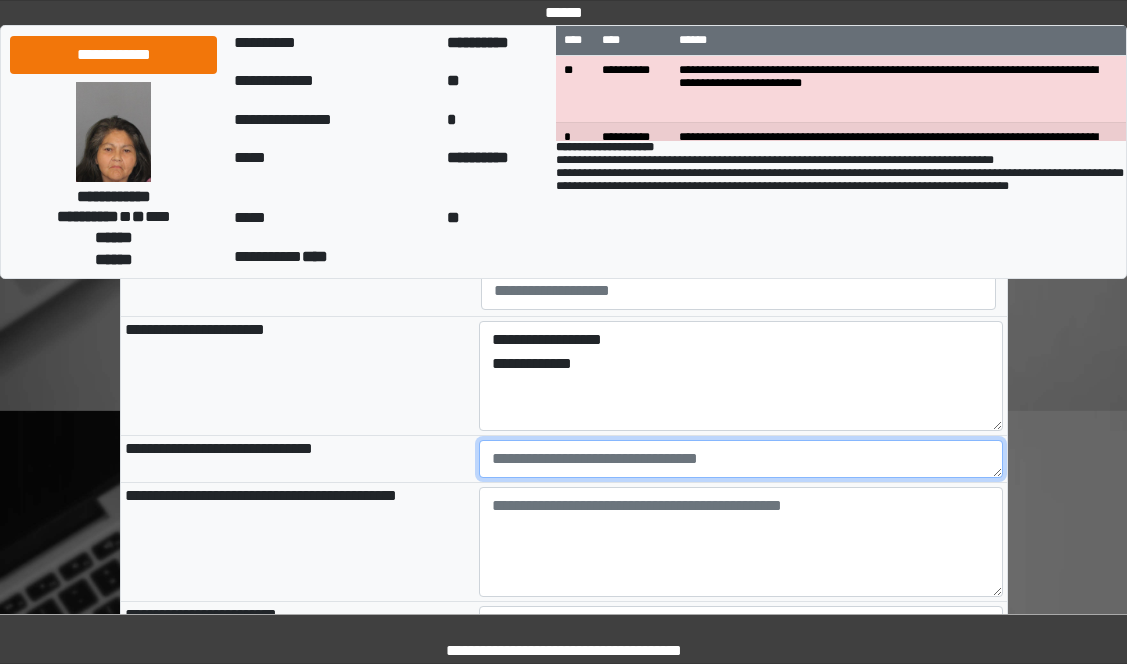 click at bounding box center (741, 459) 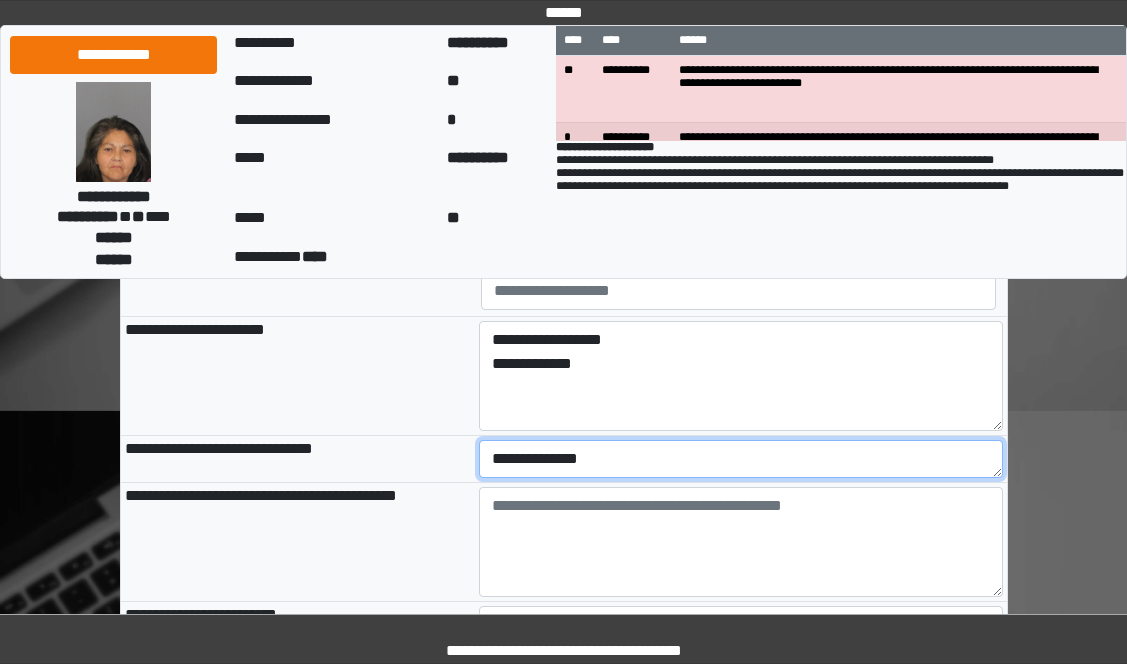 scroll, scrollTop: 1100, scrollLeft: 0, axis: vertical 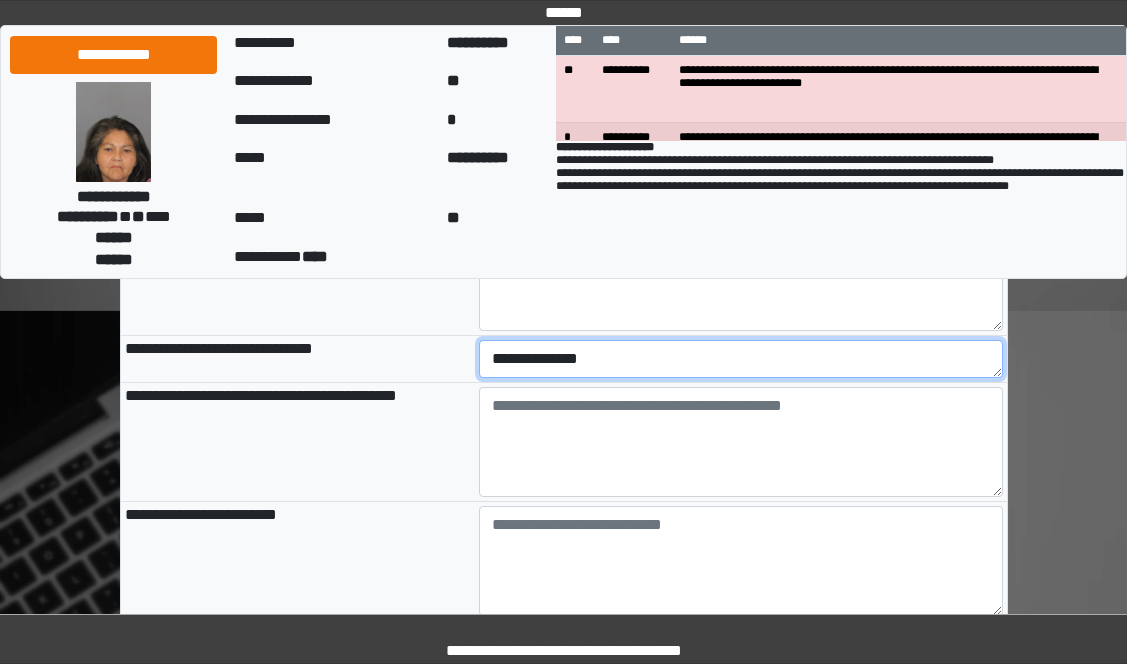 type on "**********" 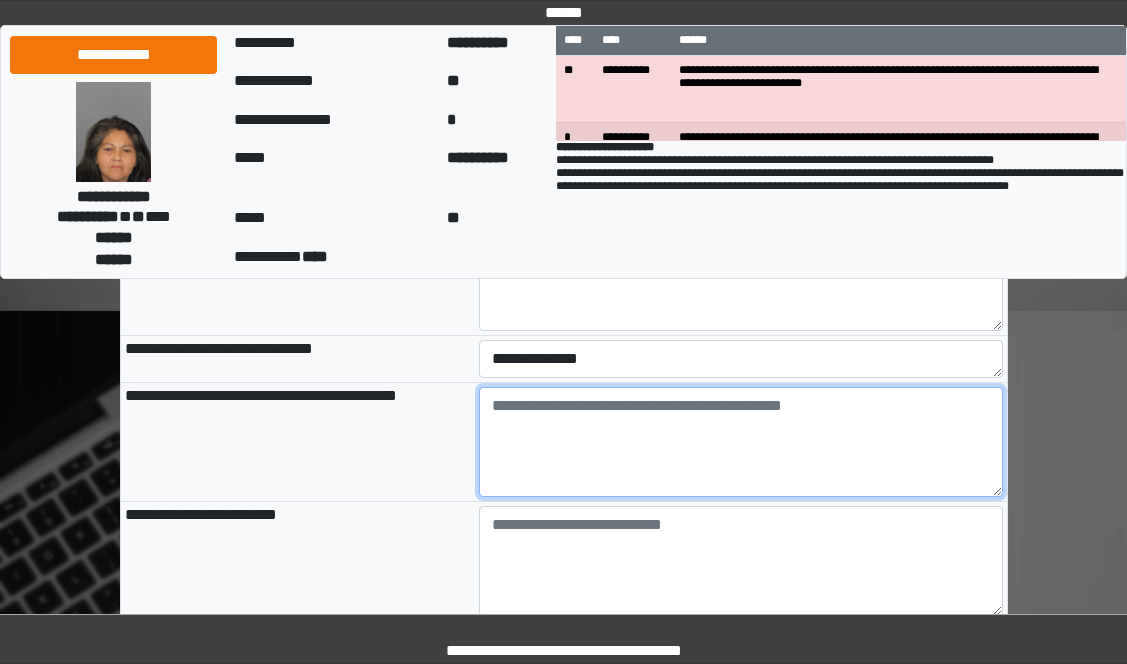 click at bounding box center (741, 442) 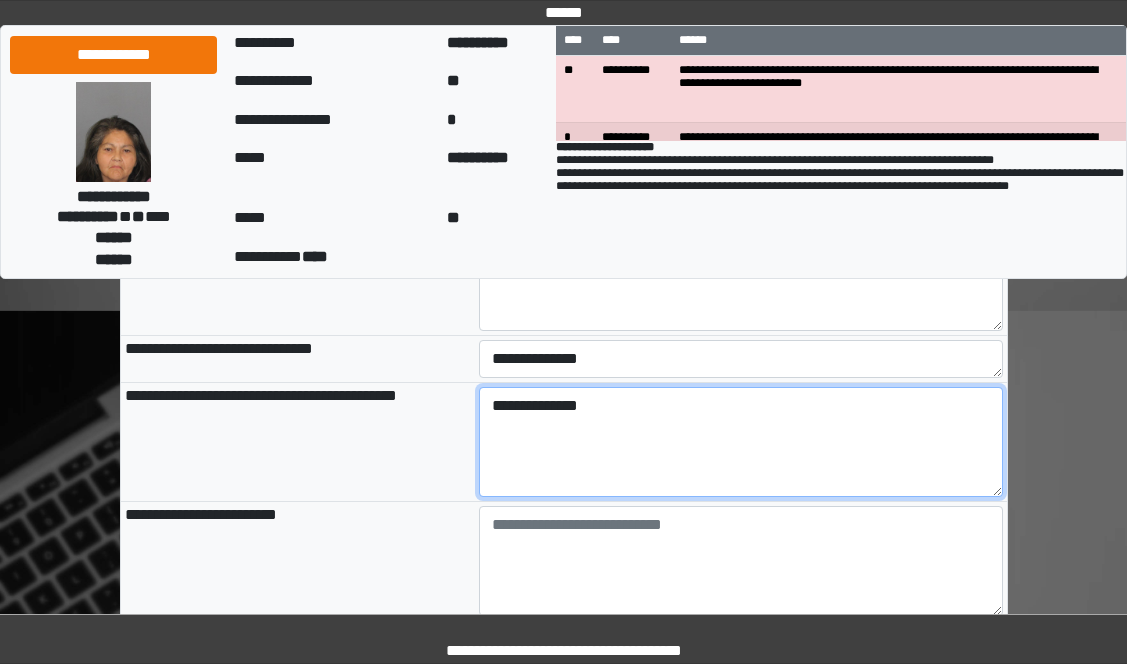 click on "**********" at bounding box center [741, 442] 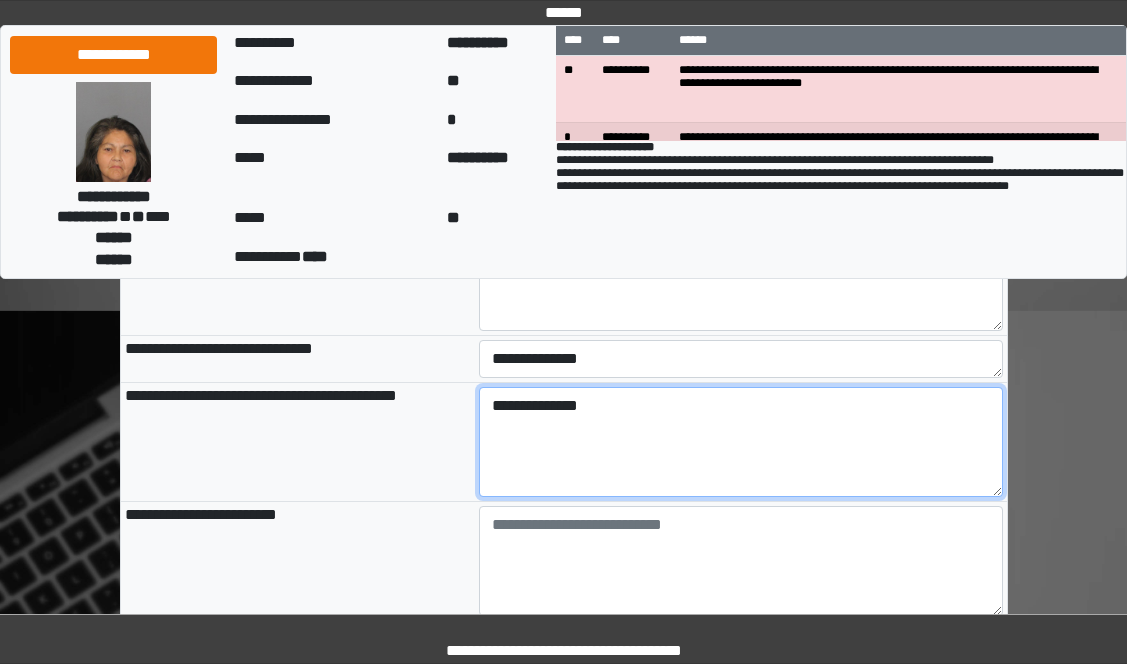 type on "**********" 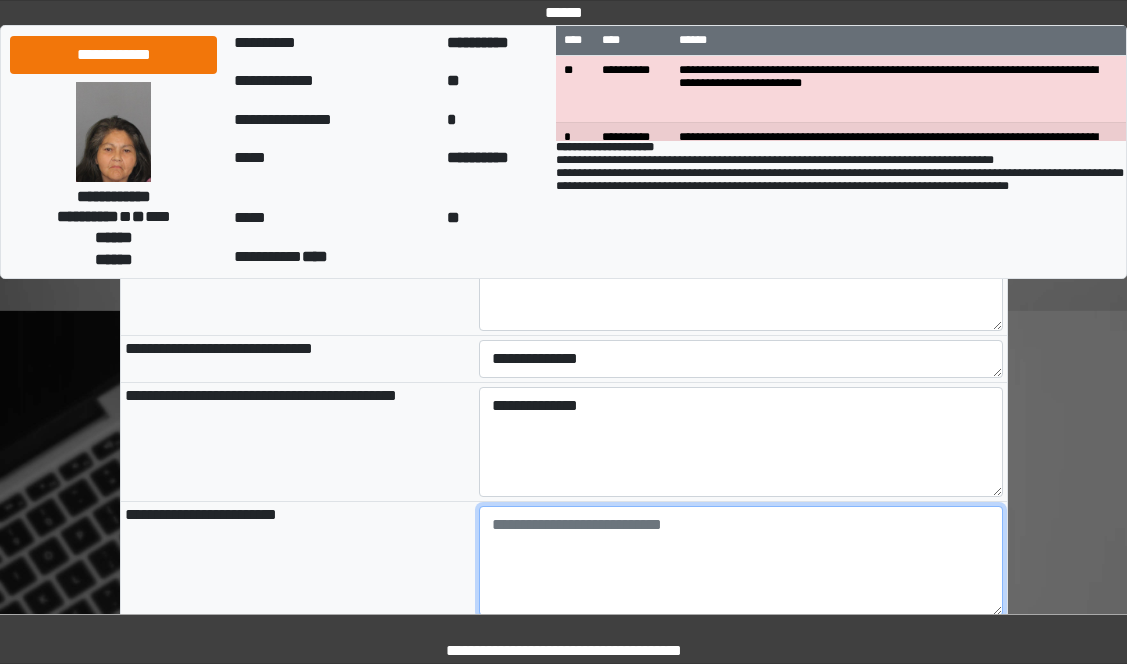 click at bounding box center (741, 561) 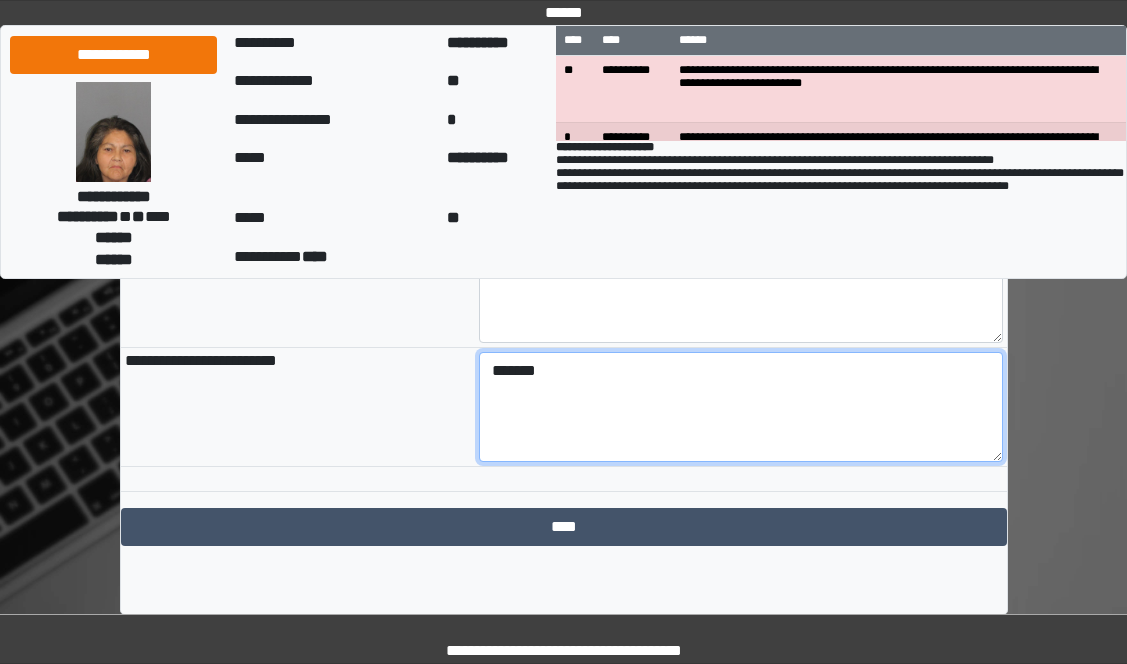 scroll, scrollTop: 1269, scrollLeft: 0, axis: vertical 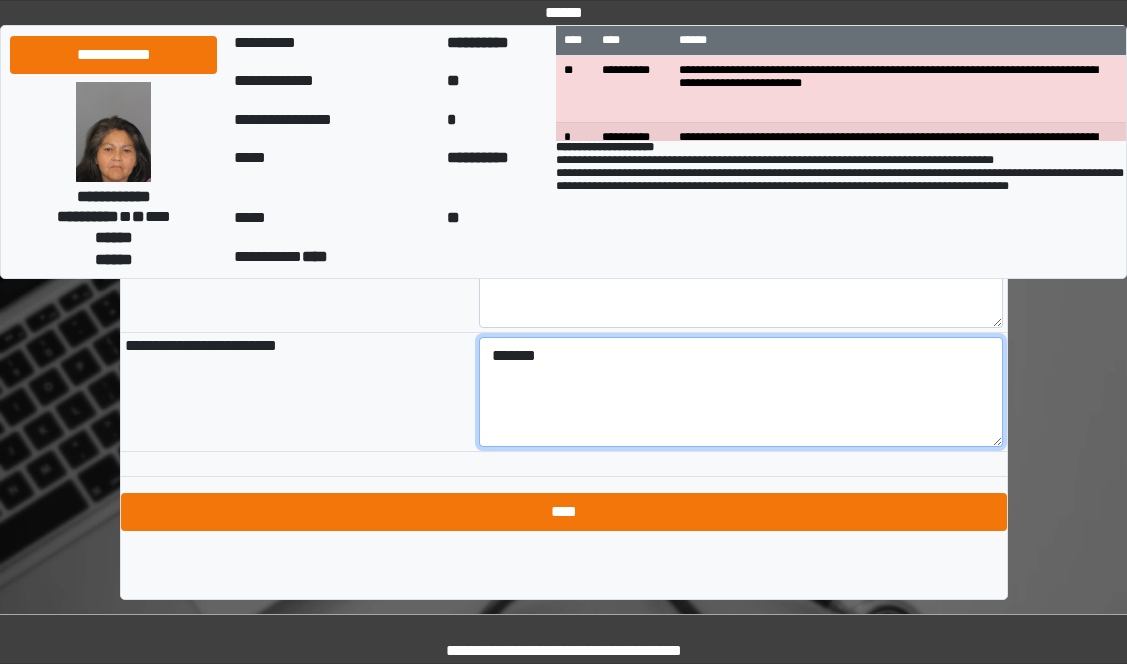 type on "*******" 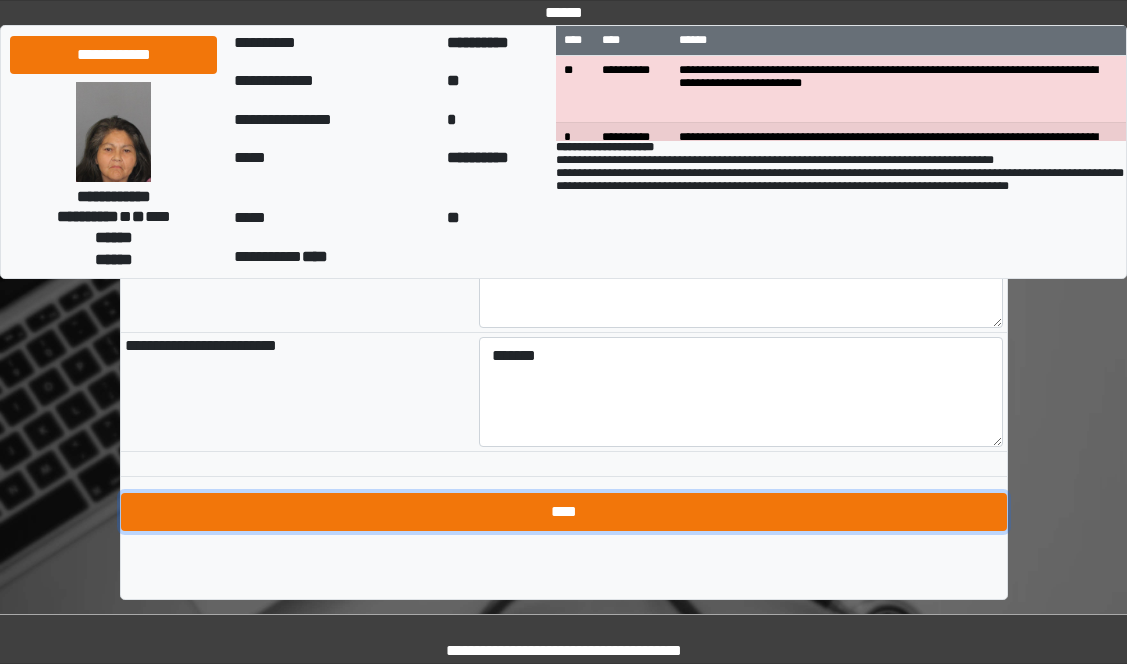 click on "****" at bounding box center [564, 512] 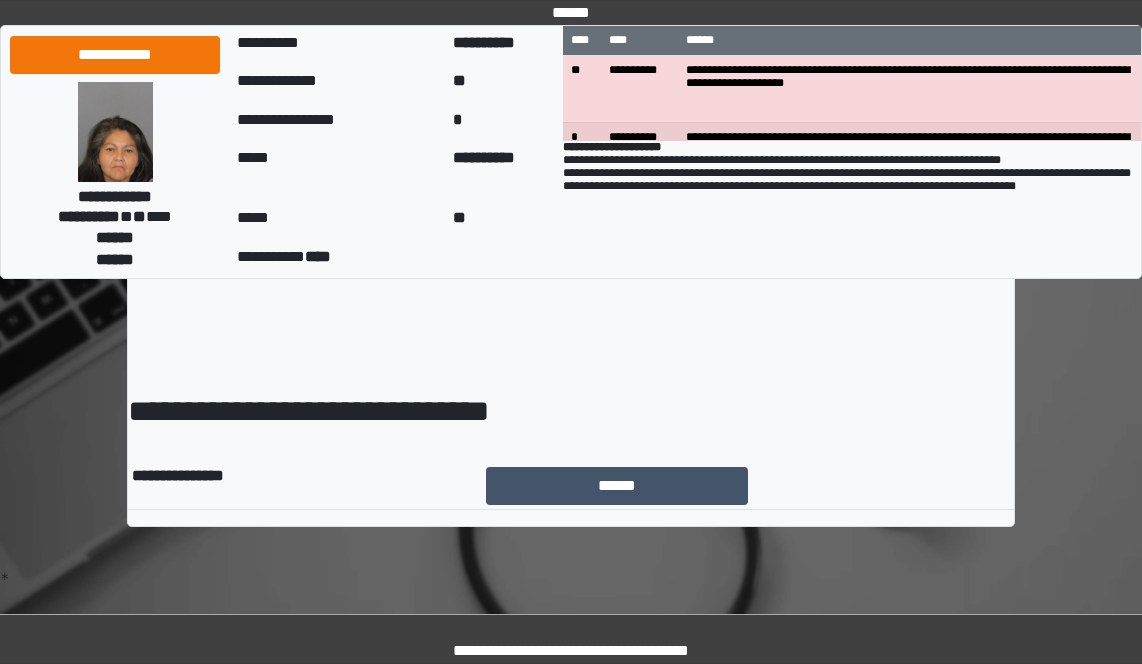 scroll, scrollTop: 0, scrollLeft: 0, axis: both 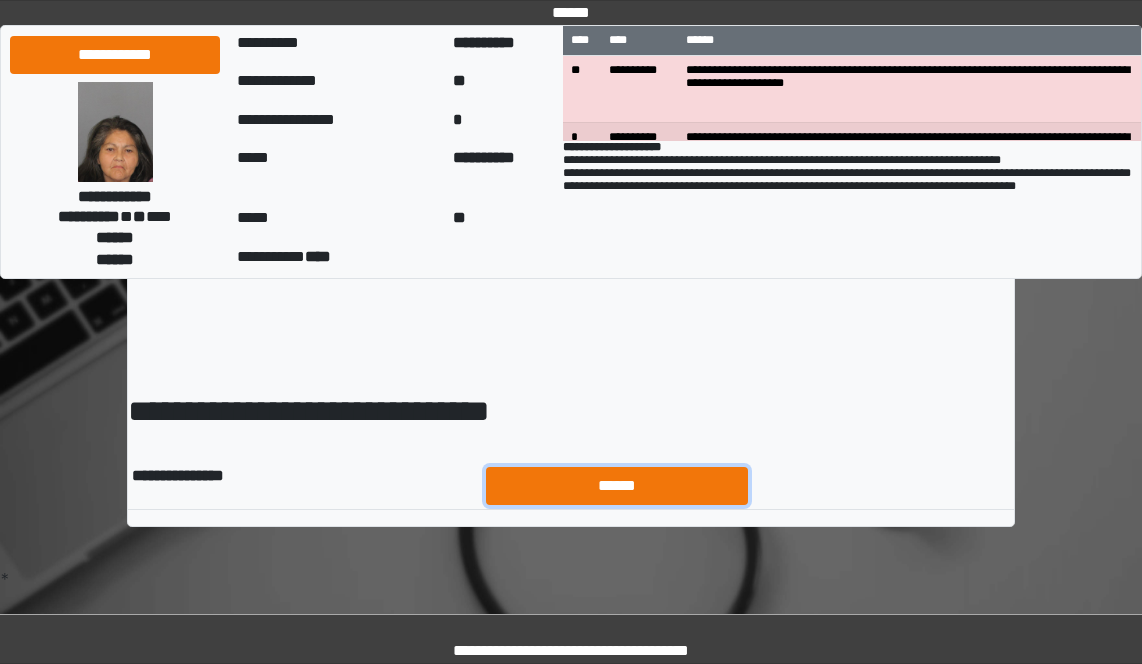 click on "******" at bounding box center (617, 486) 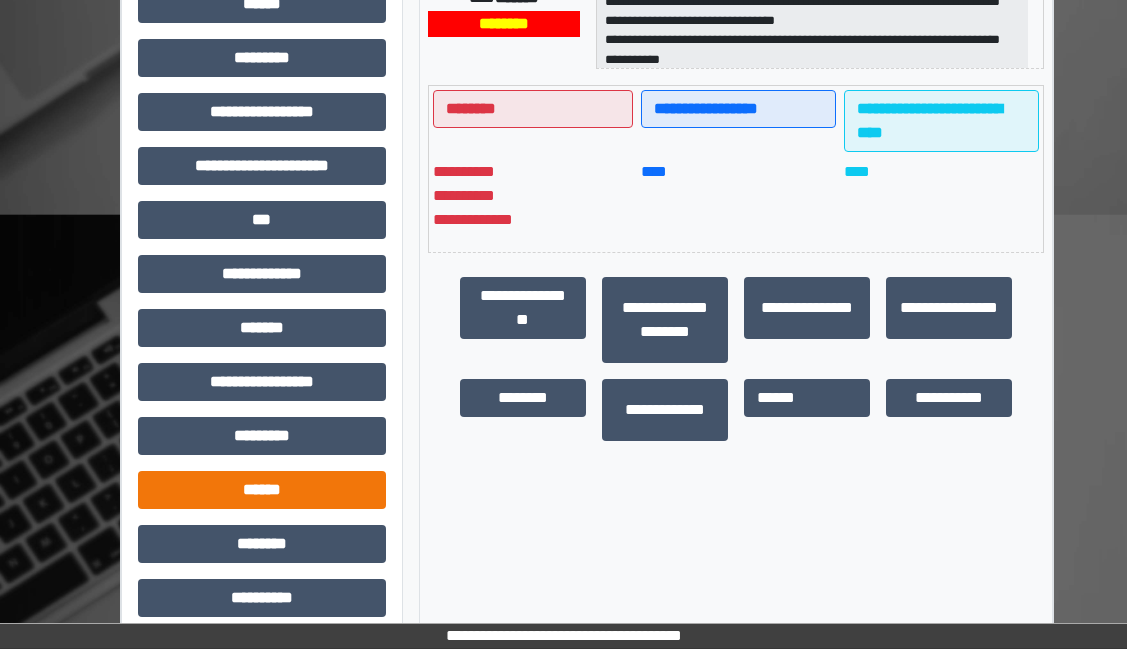 scroll, scrollTop: 500, scrollLeft: 0, axis: vertical 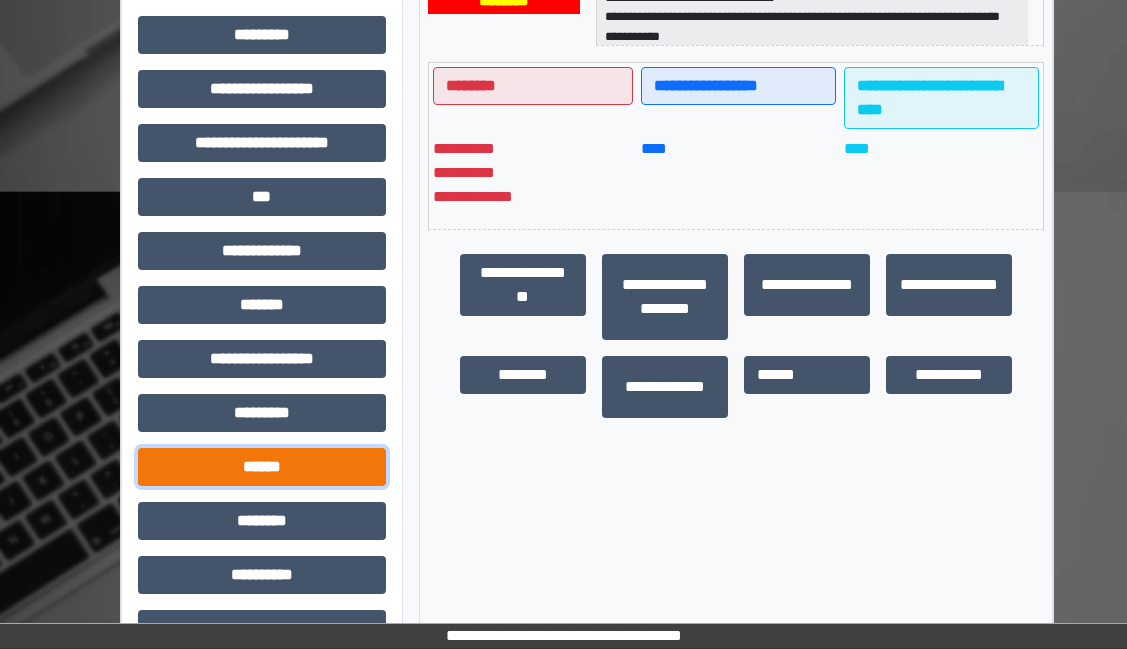 click on "******" at bounding box center (262, 467) 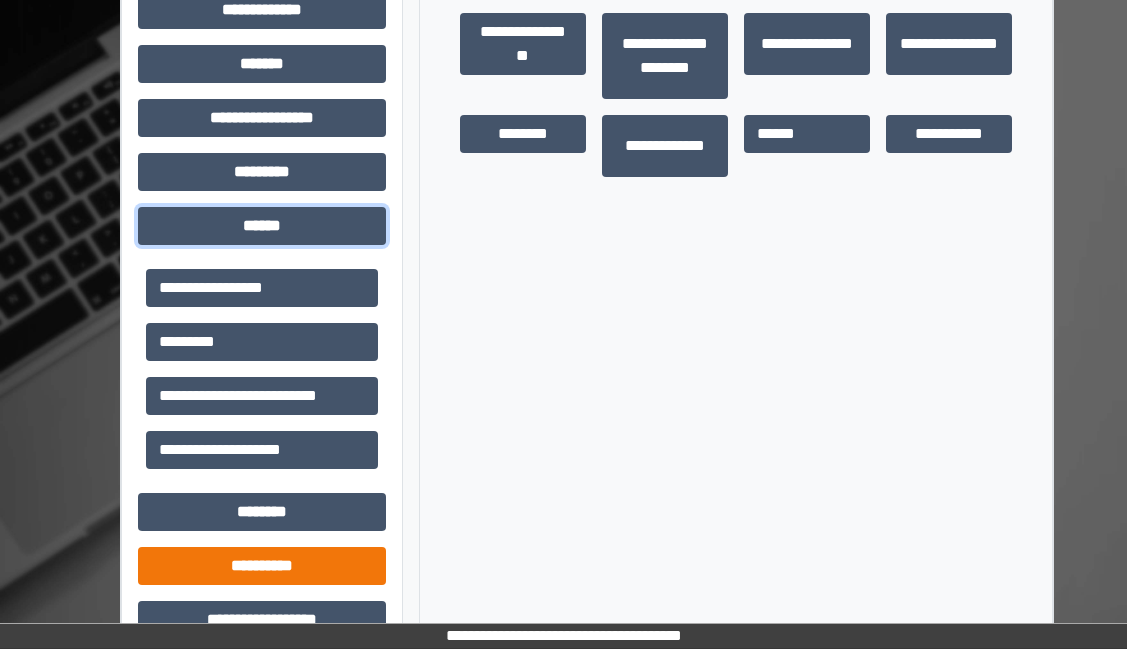 scroll, scrollTop: 781, scrollLeft: 0, axis: vertical 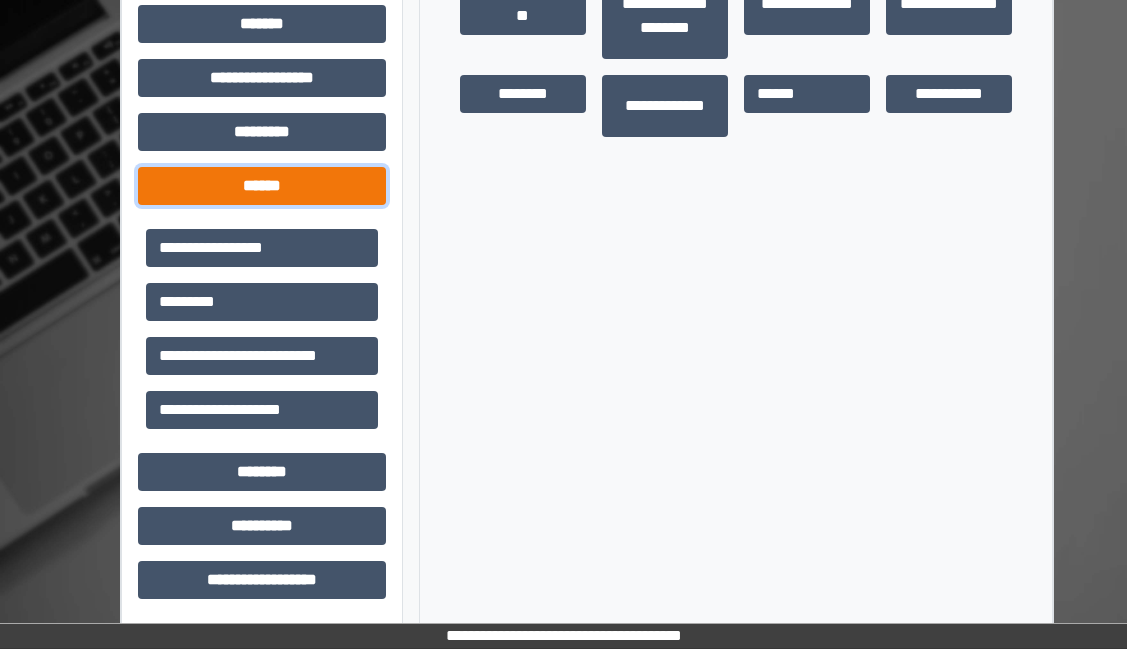 click on "******" at bounding box center [262, 186] 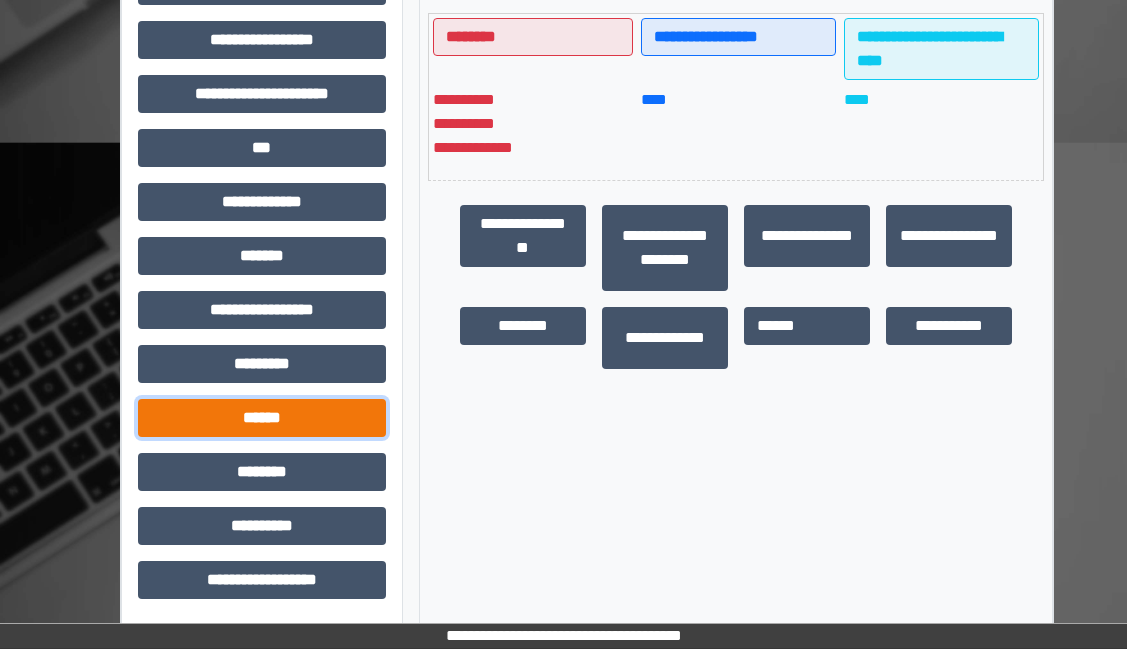 scroll, scrollTop: 549, scrollLeft: 0, axis: vertical 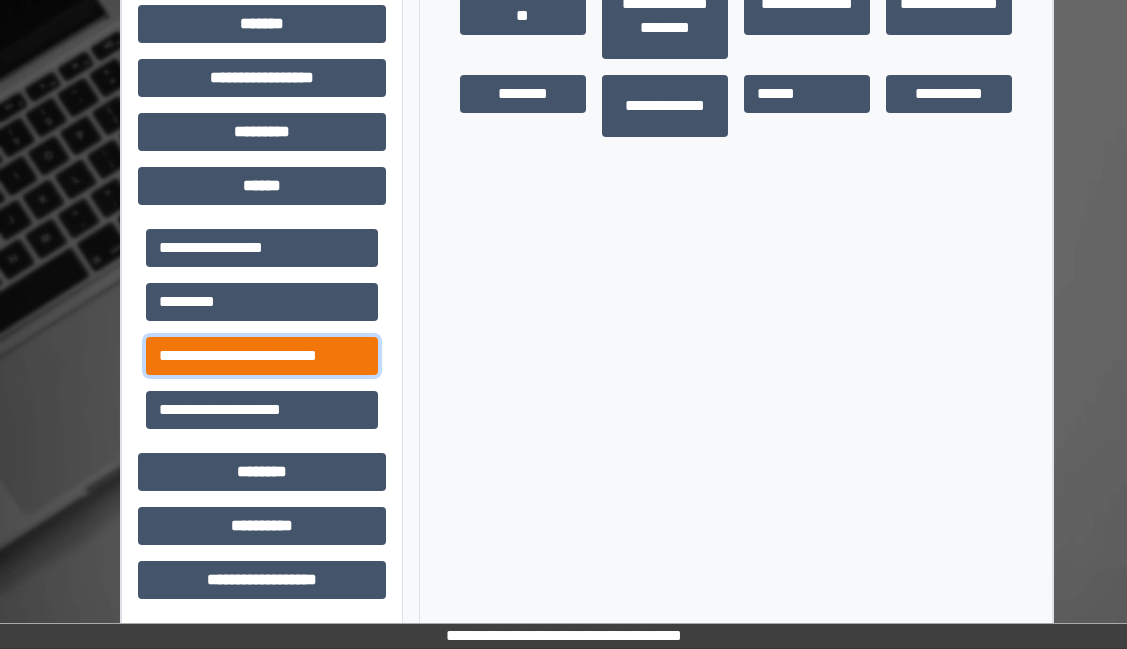 drag, startPoint x: 302, startPoint y: 352, endPoint x: 340, endPoint y: 350, distance: 38.052597 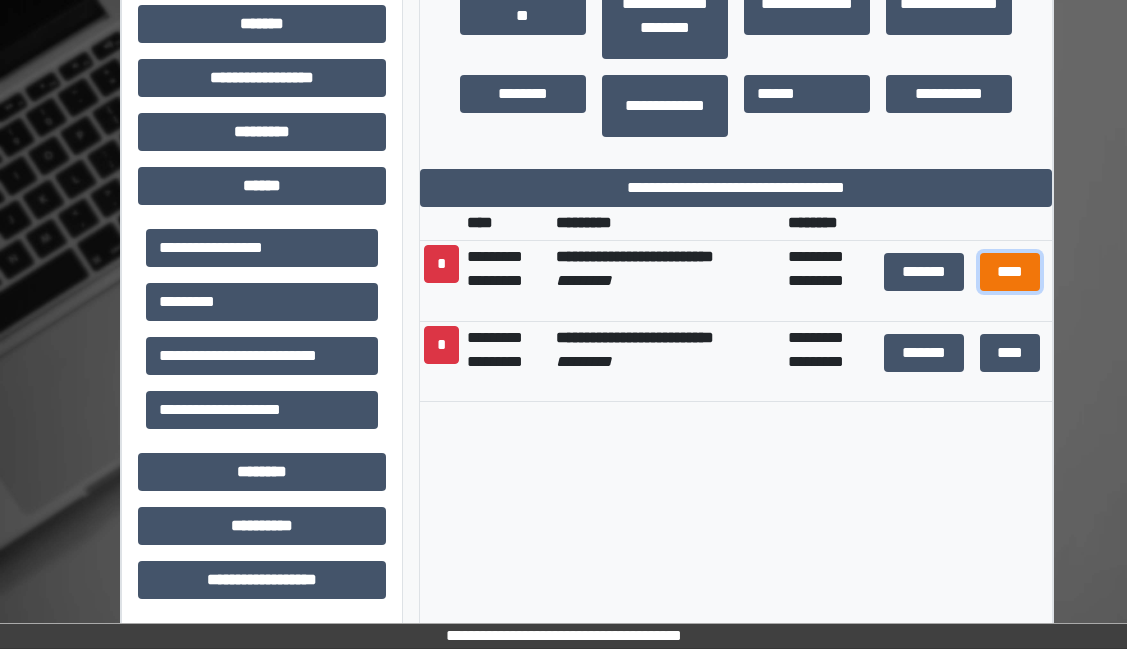 click on "****" at bounding box center (1010, 272) 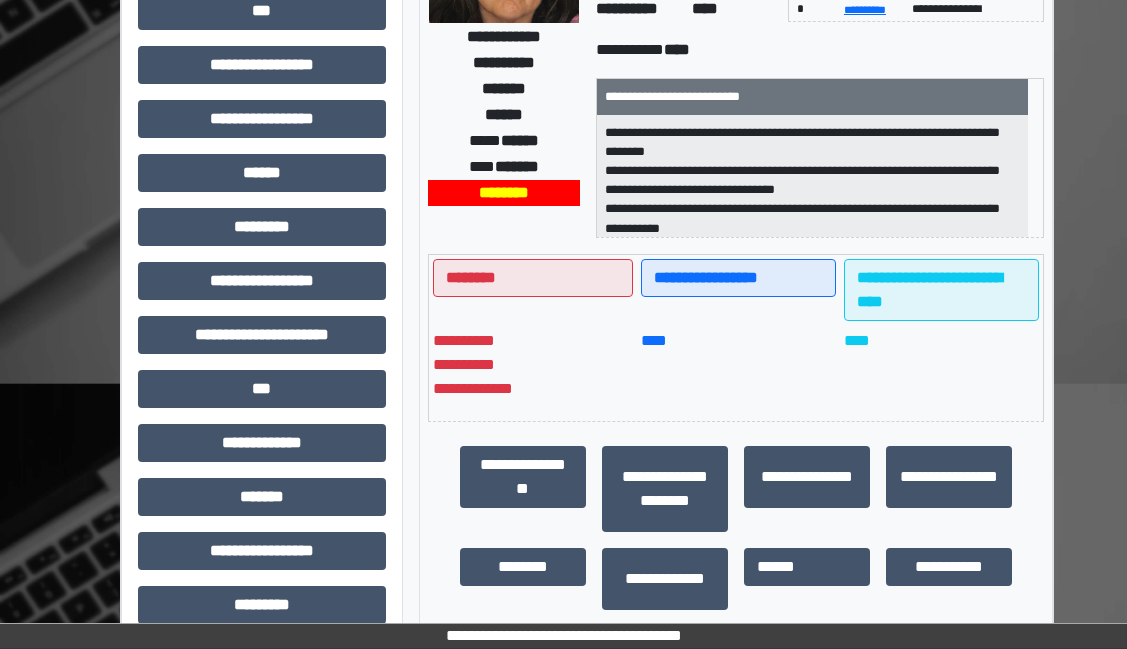 scroll, scrollTop: 181, scrollLeft: 0, axis: vertical 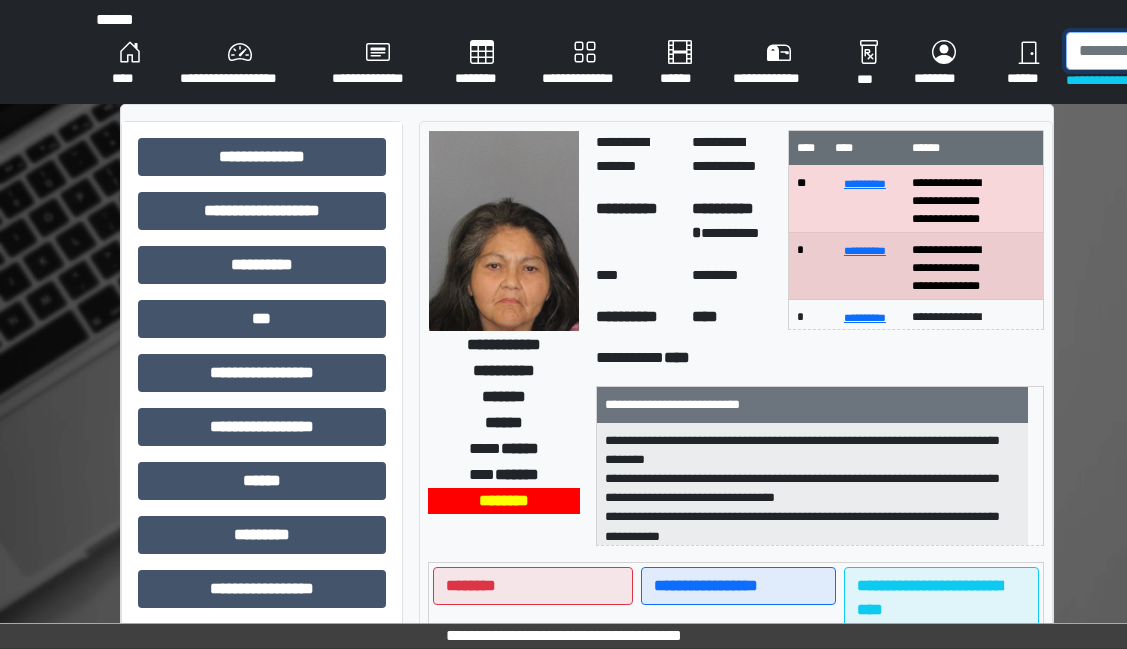 click at bounding box center (1169, 51) 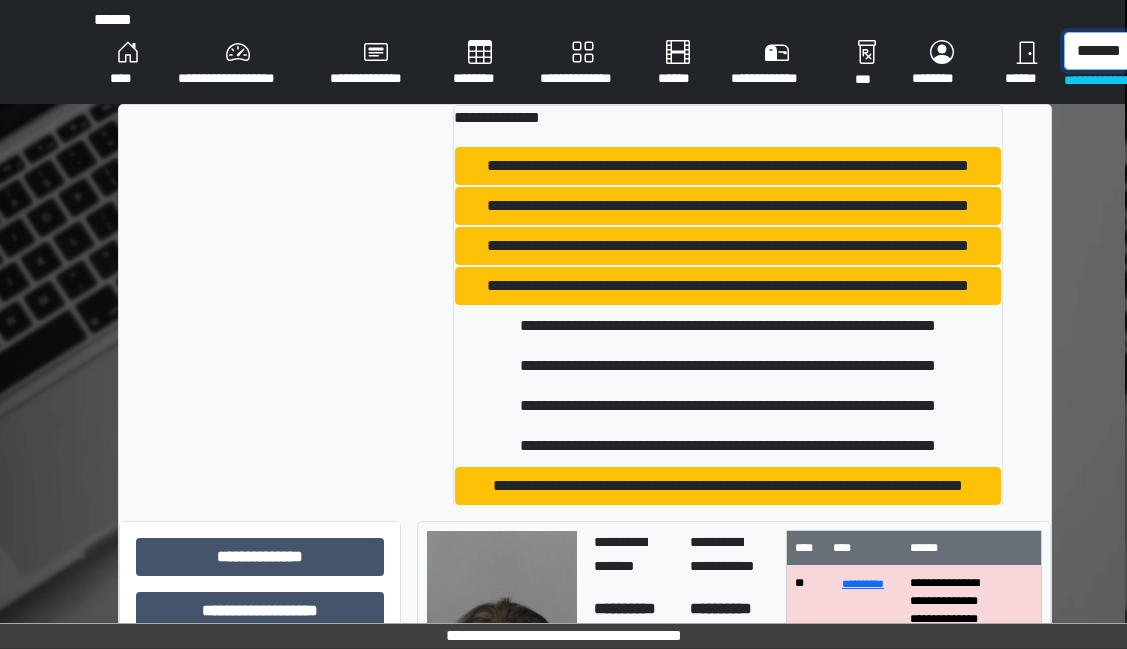 scroll, scrollTop: 0, scrollLeft: 11, axis: horizontal 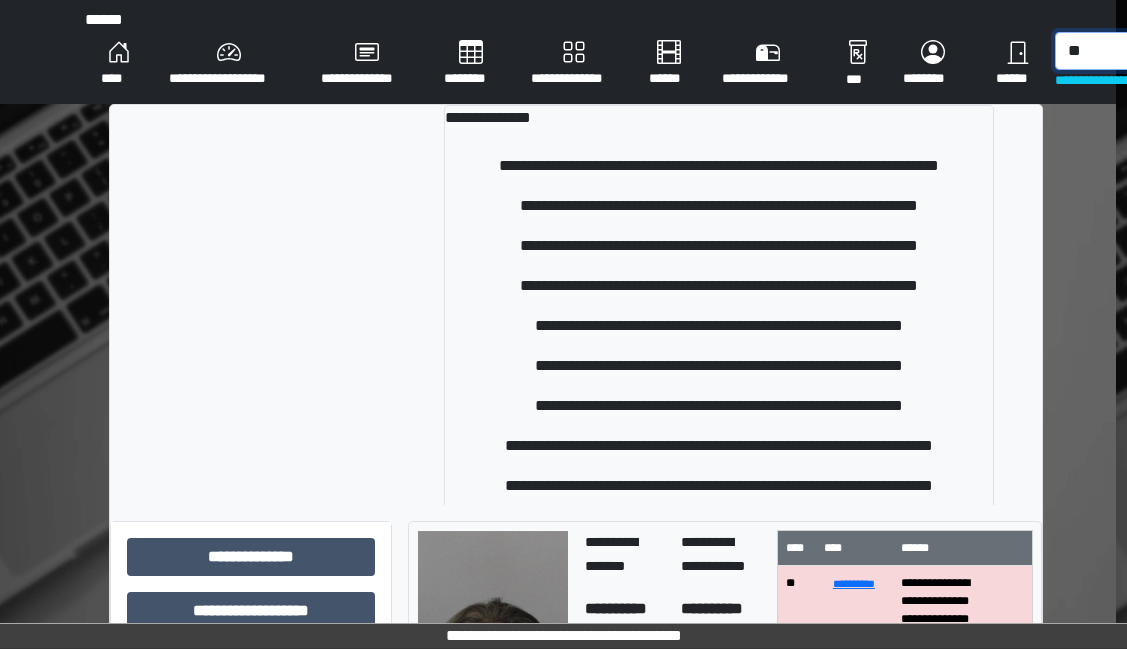 type on "*" 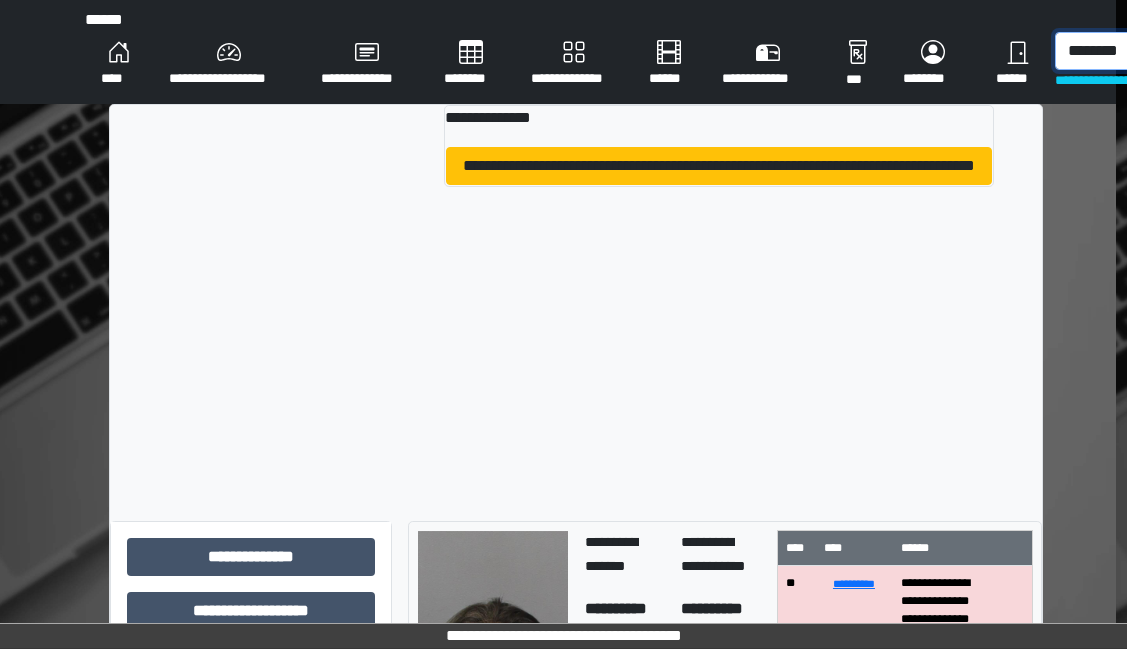 scroll, scrollTop: 0, scrollLeft: 12, axis: horizontal 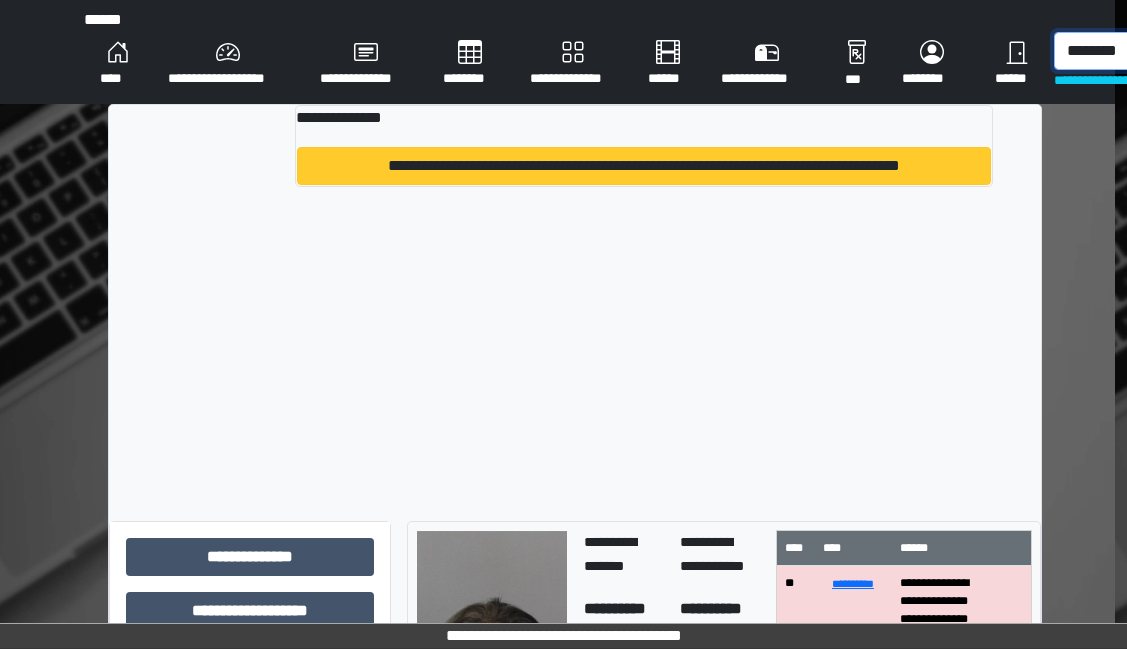 type on "********" 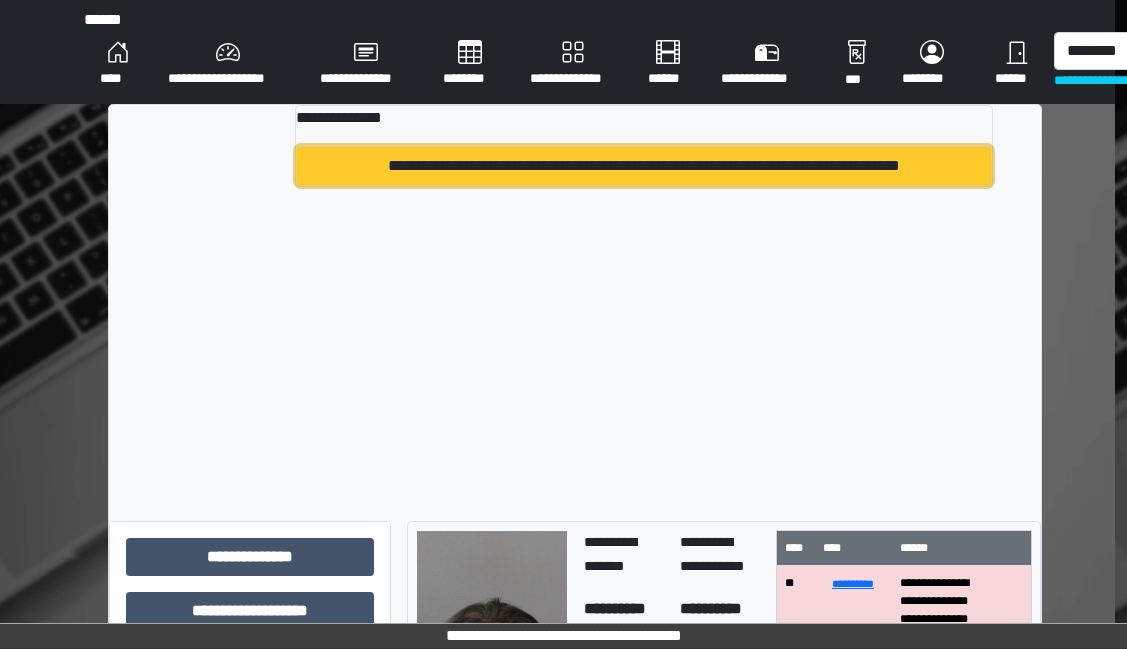 click on "**********" at bounding box center (644, 166) 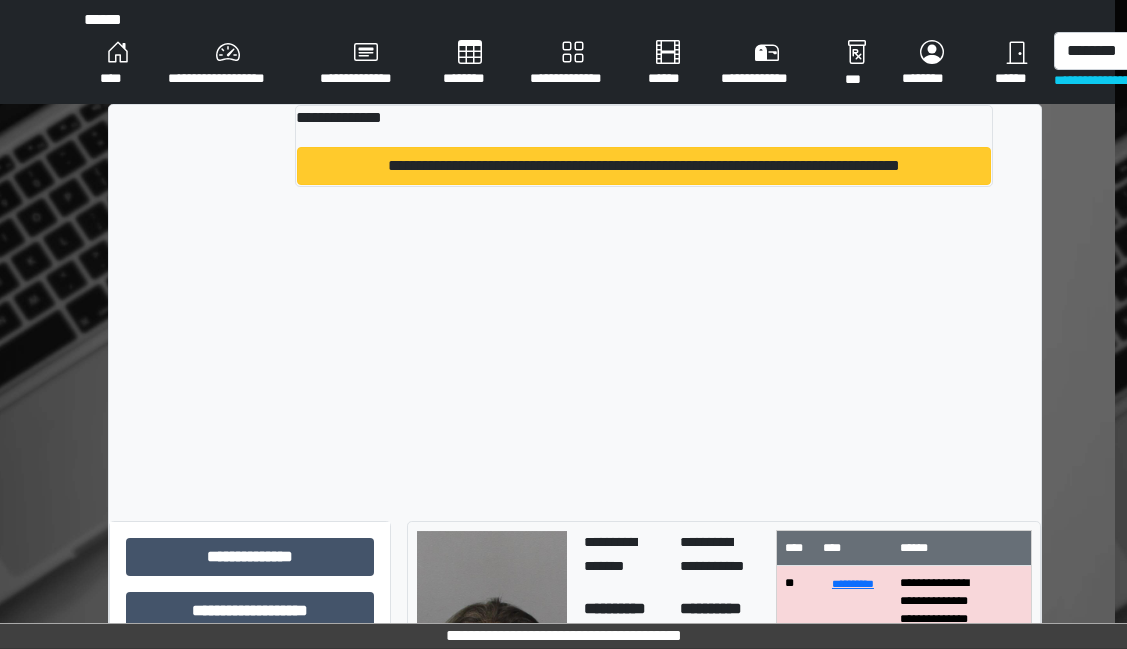 type 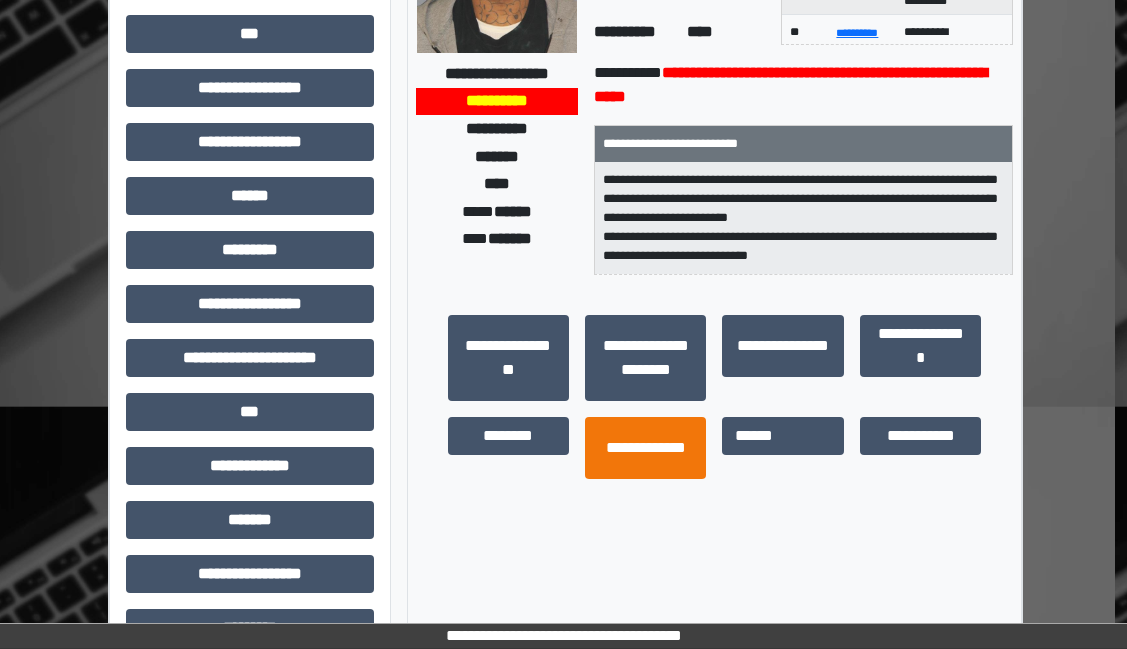 scroll, scrollTop: 300, scrollLeft: 12, axis: both 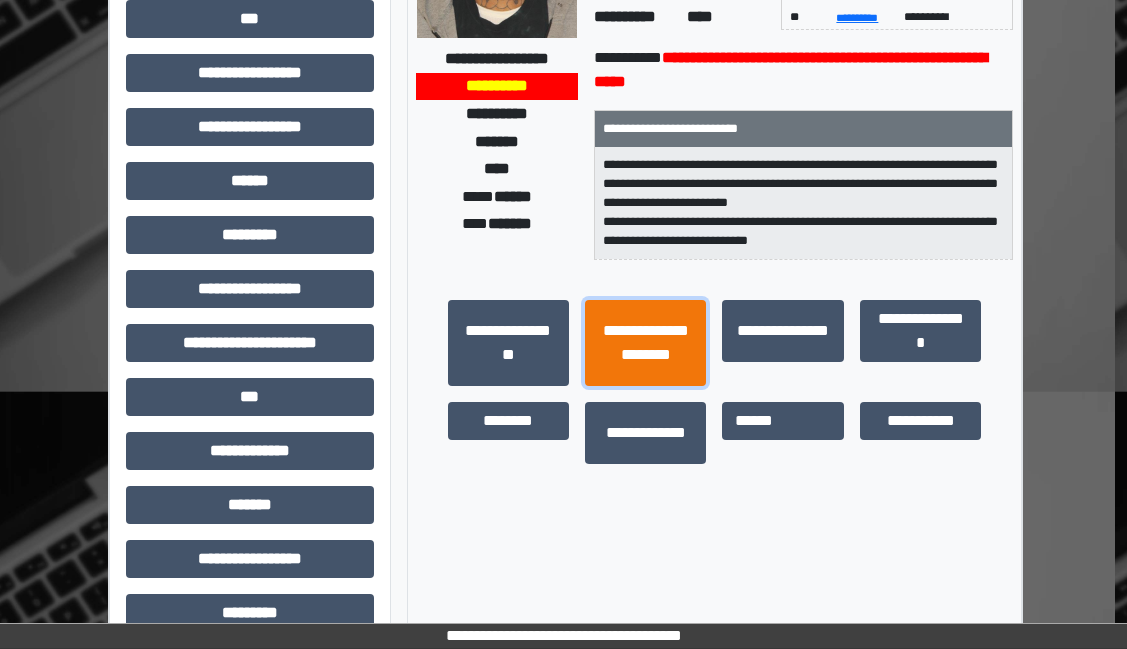 click on "**********" at bounding box center [645, 343] 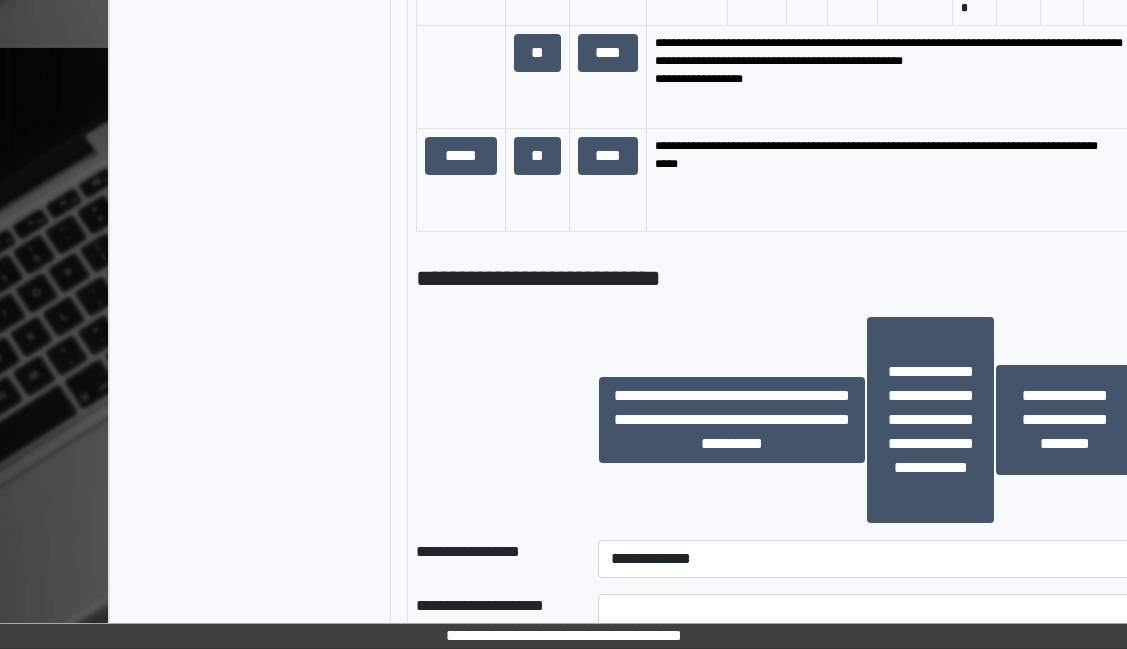 scroll, scrollTop: 1700, scrollLeft: 12, axis: both 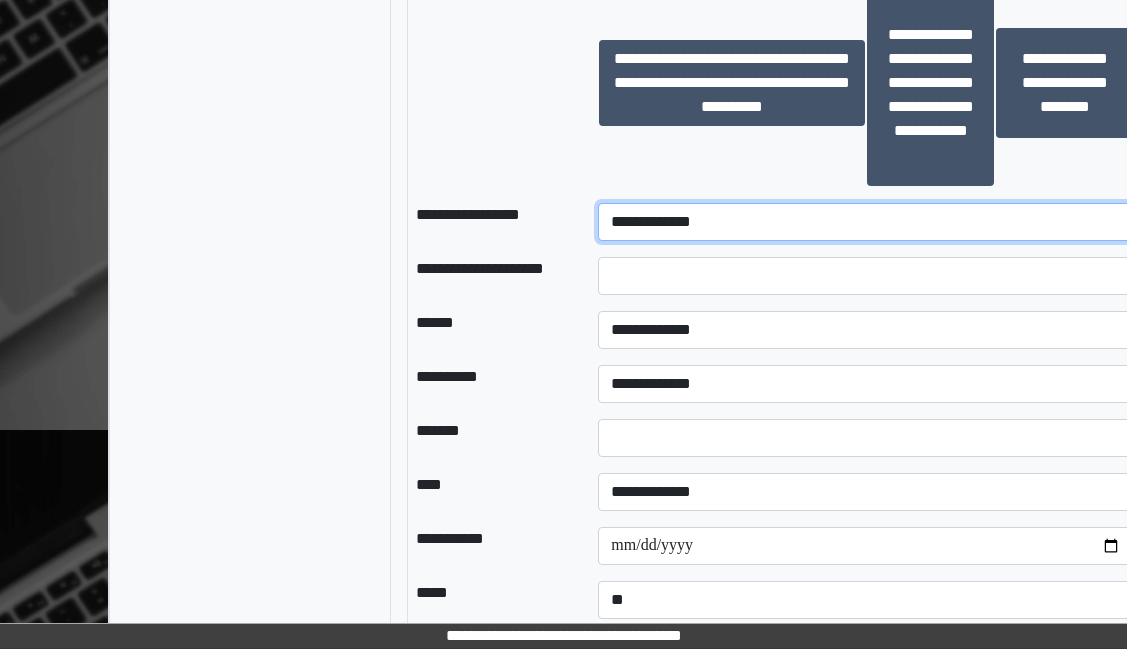 click on "**********" at bounding box center [866, 222] 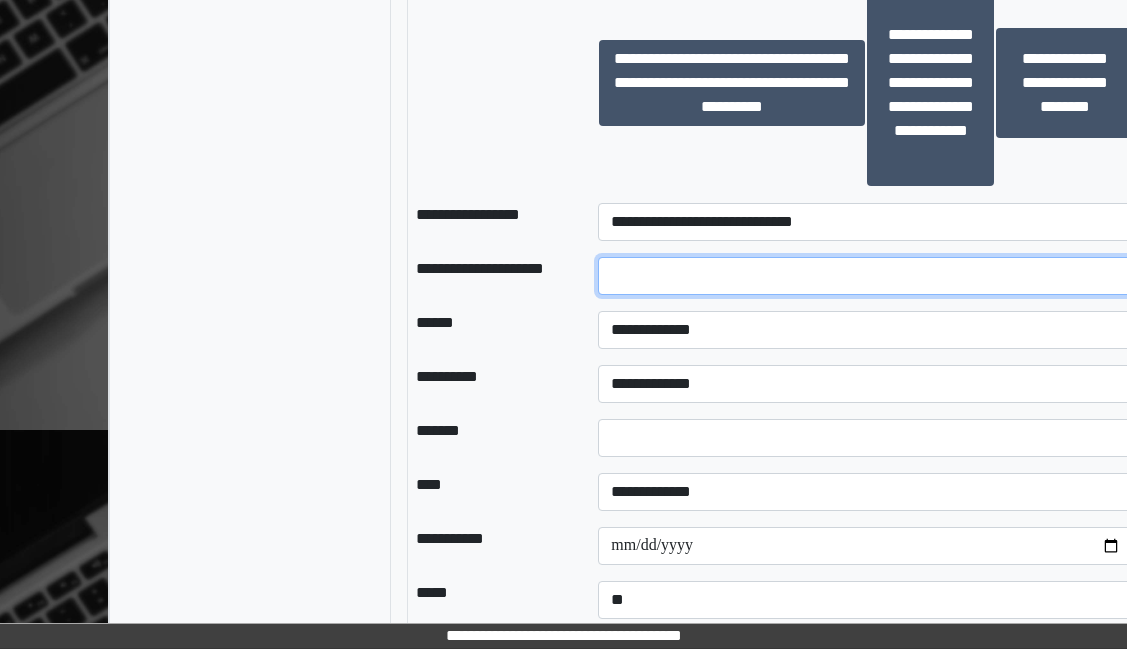 click at bounding box center (866, 276) 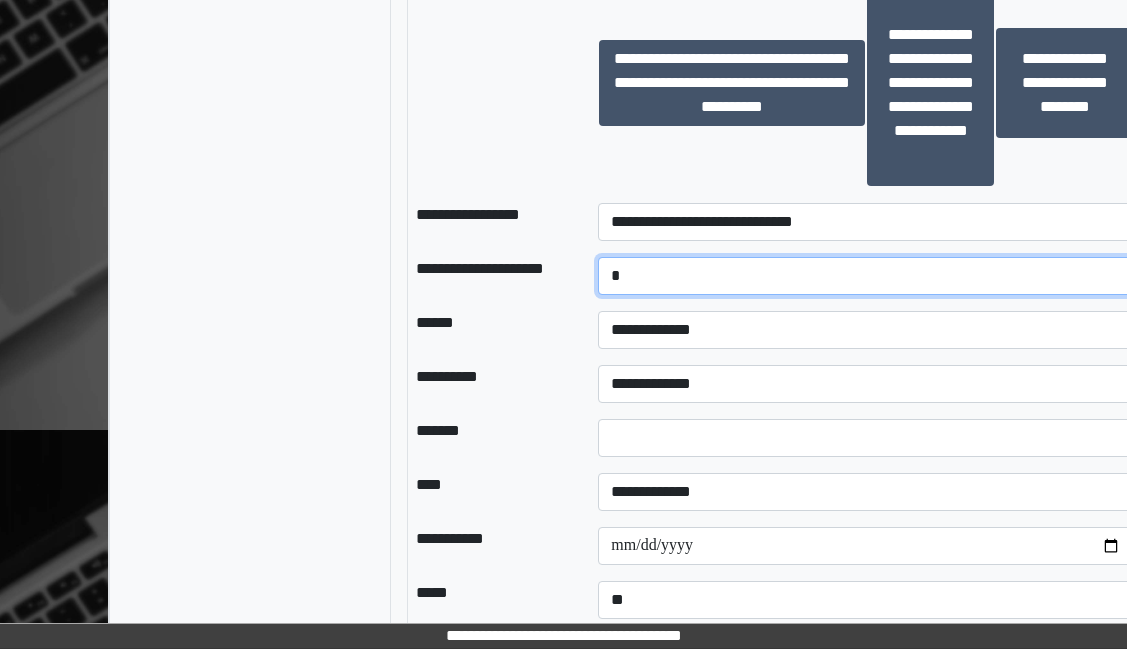 type on "*" 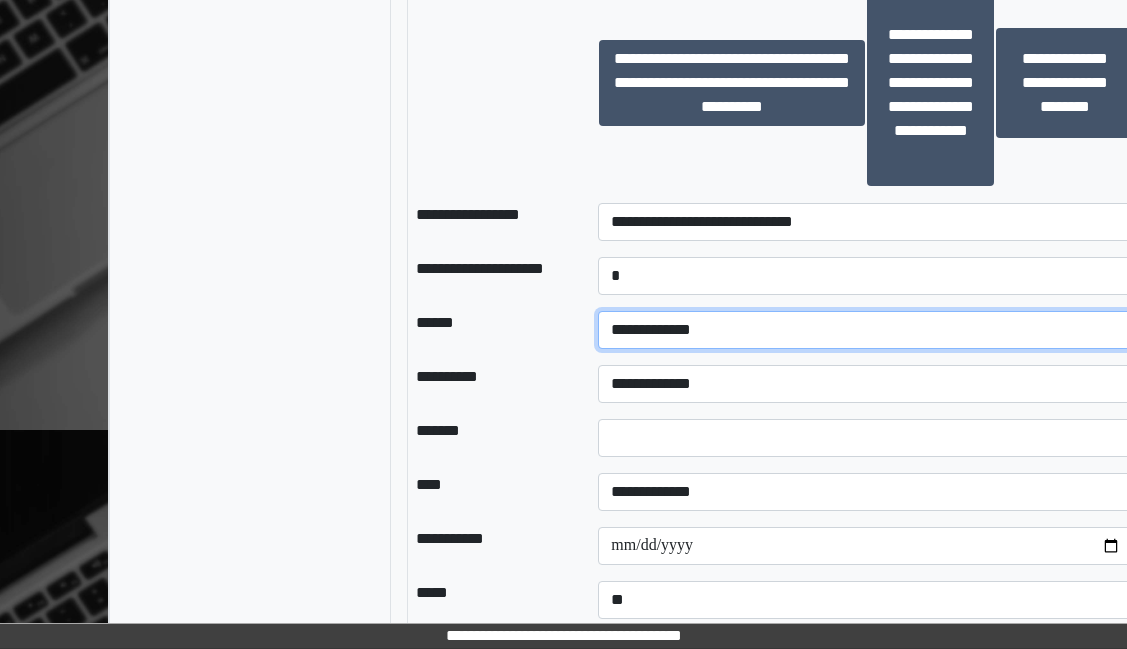 click on "**********" at bounding box center [866, 330] 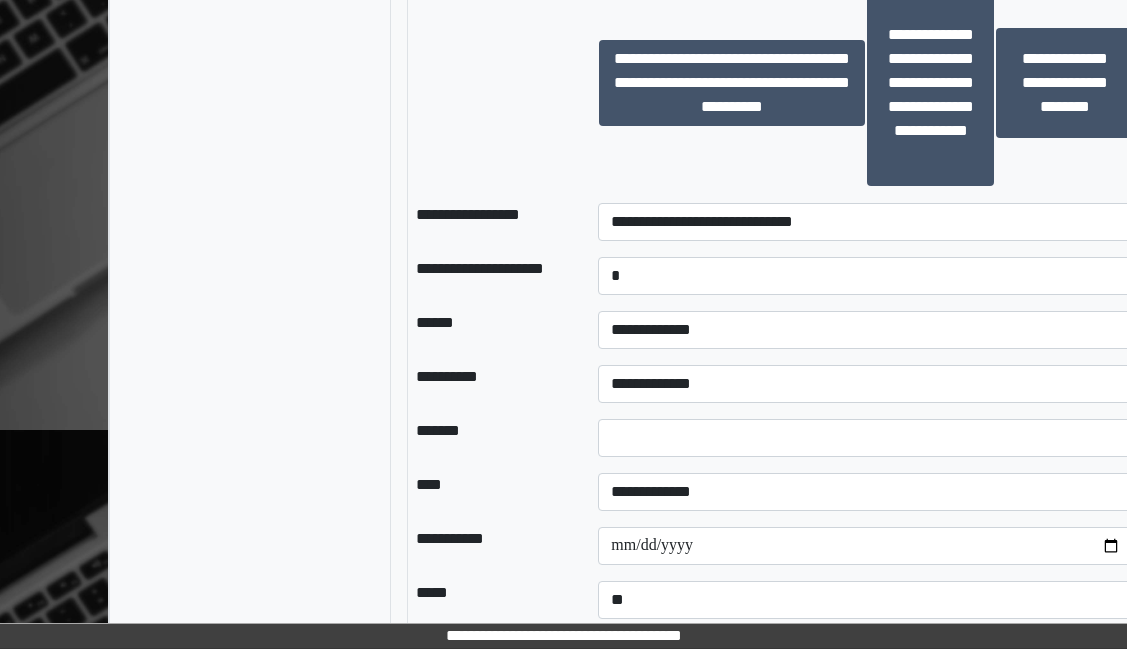 click at bounding box center (491, 83) 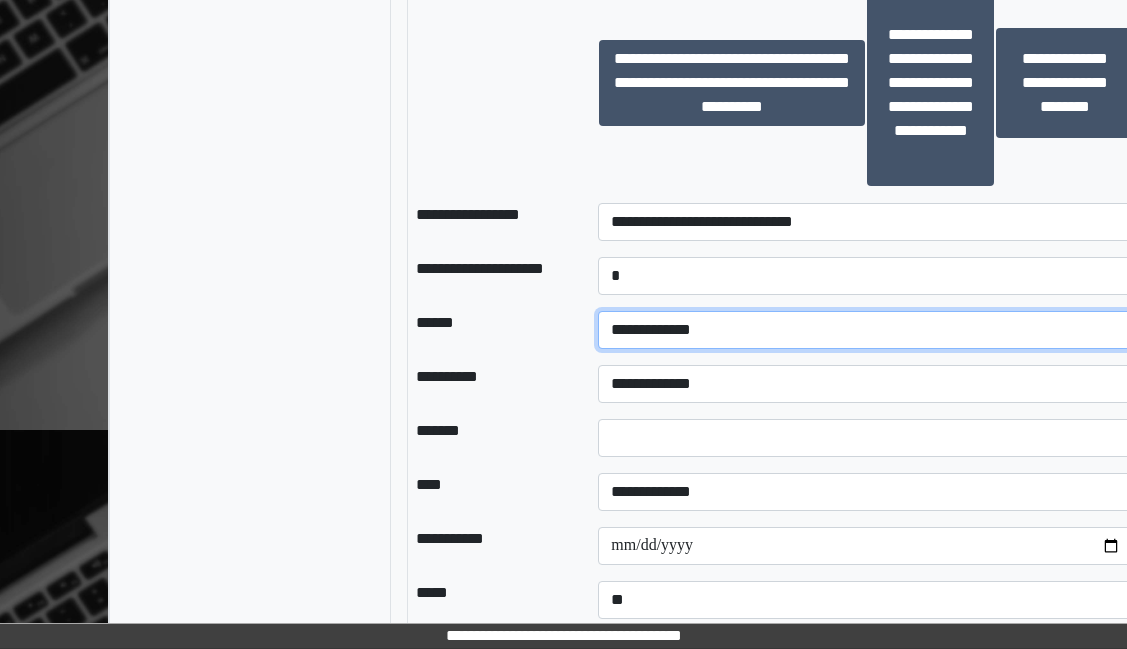 click on "**********" at bounding box center (866, 330) 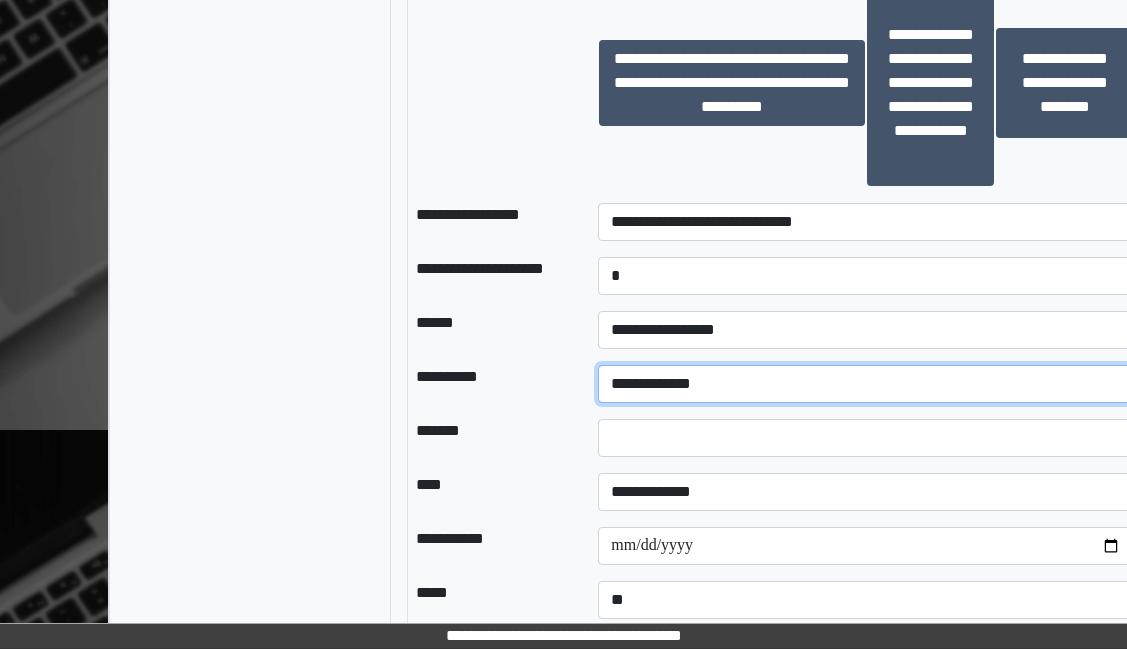 click on "**********" at bounding box center (866, 384) 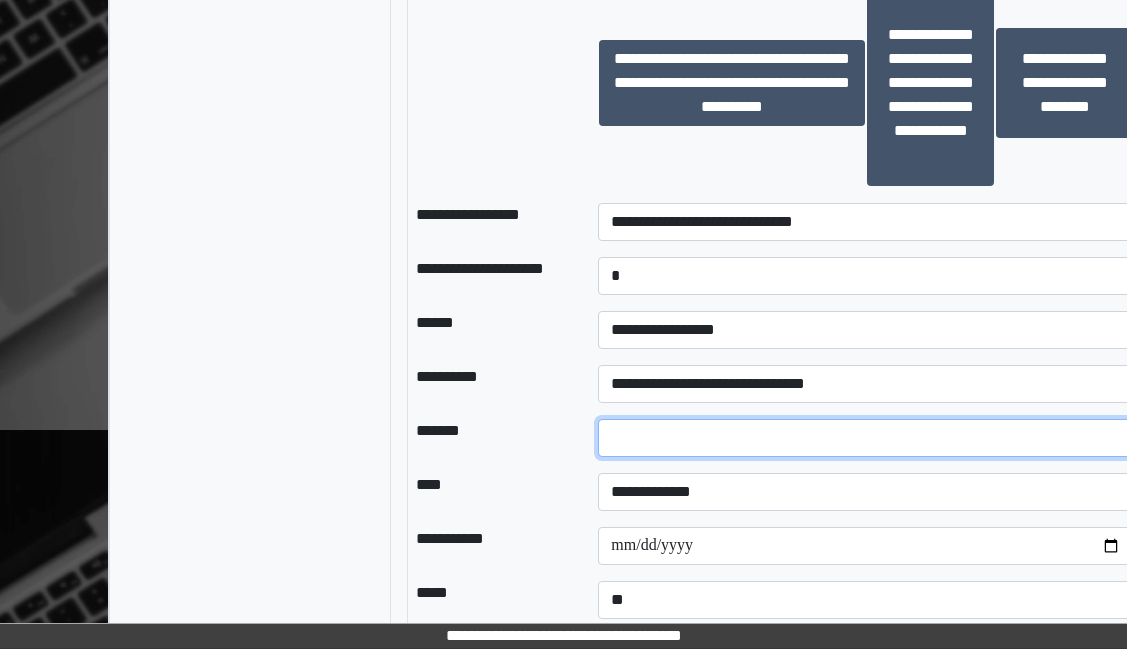 click at bounding box center (866, 438) 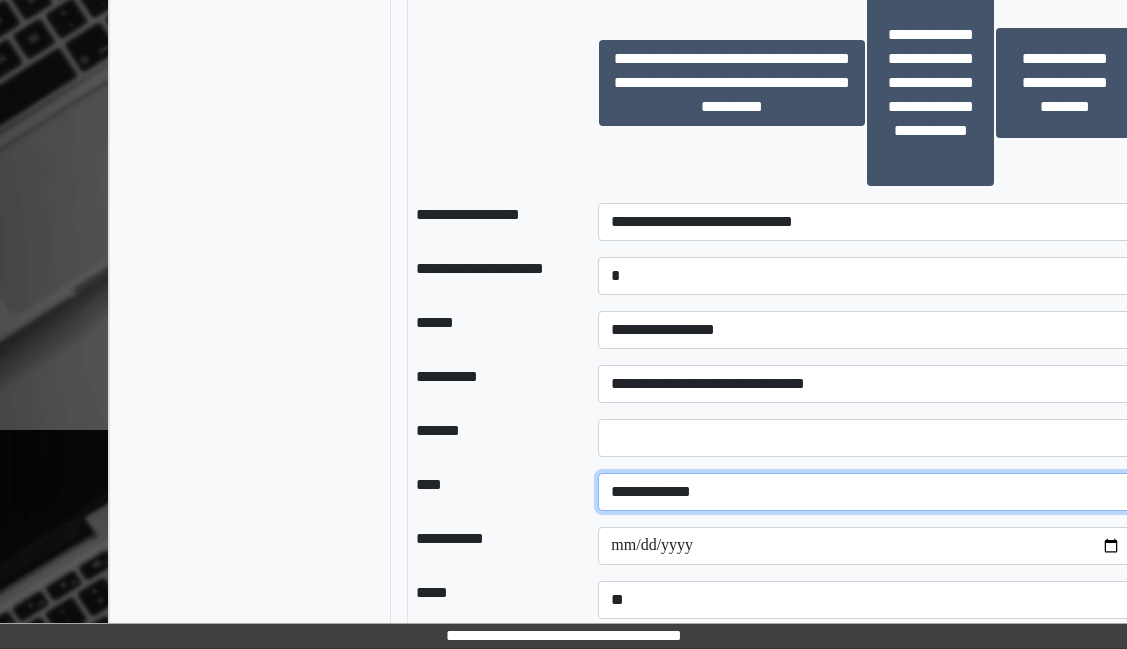 click on "**********" at bounding box center [866, 492] 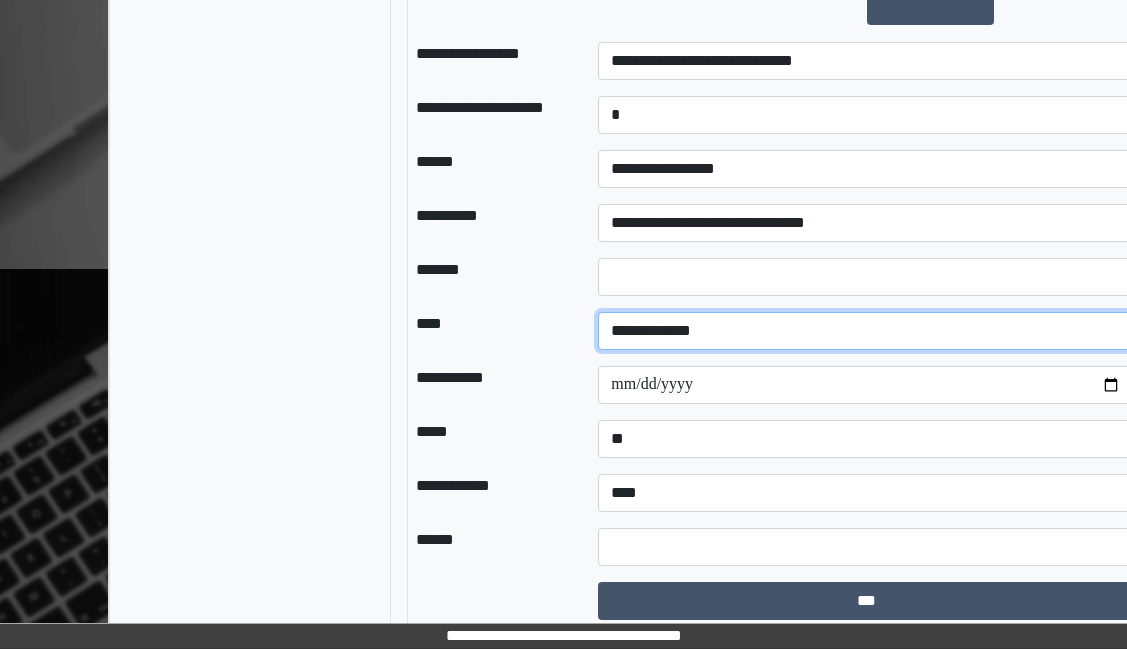 scroll, scrollTop: 1874, scrollLeft: 12, axis: both 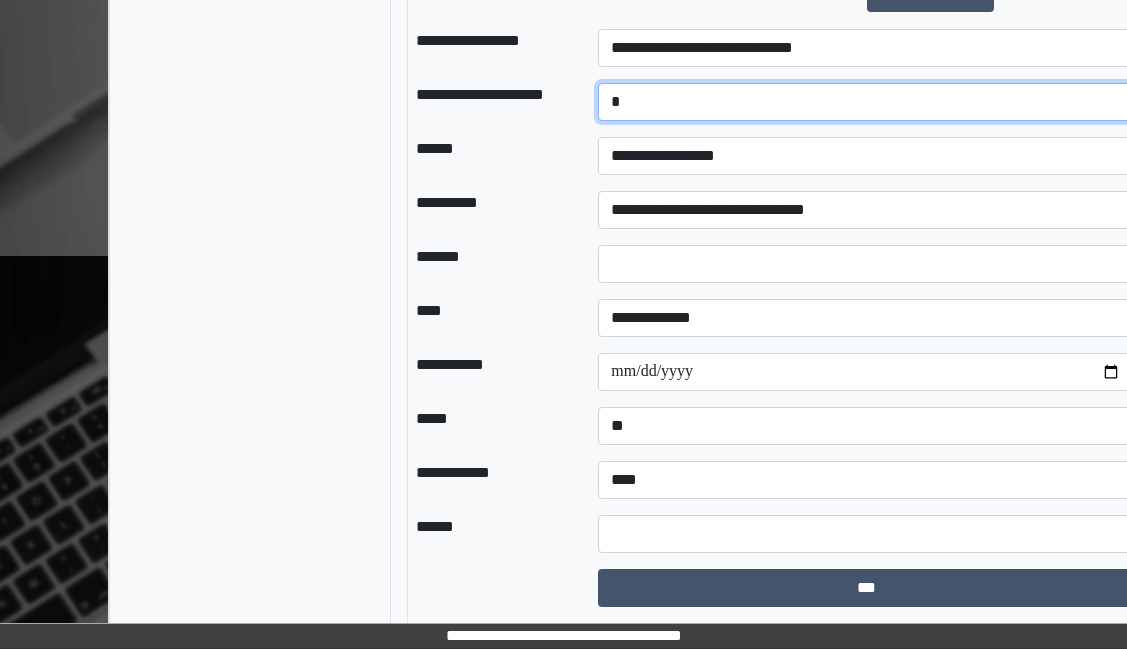 click on "*" at bounding box center [866, 102] 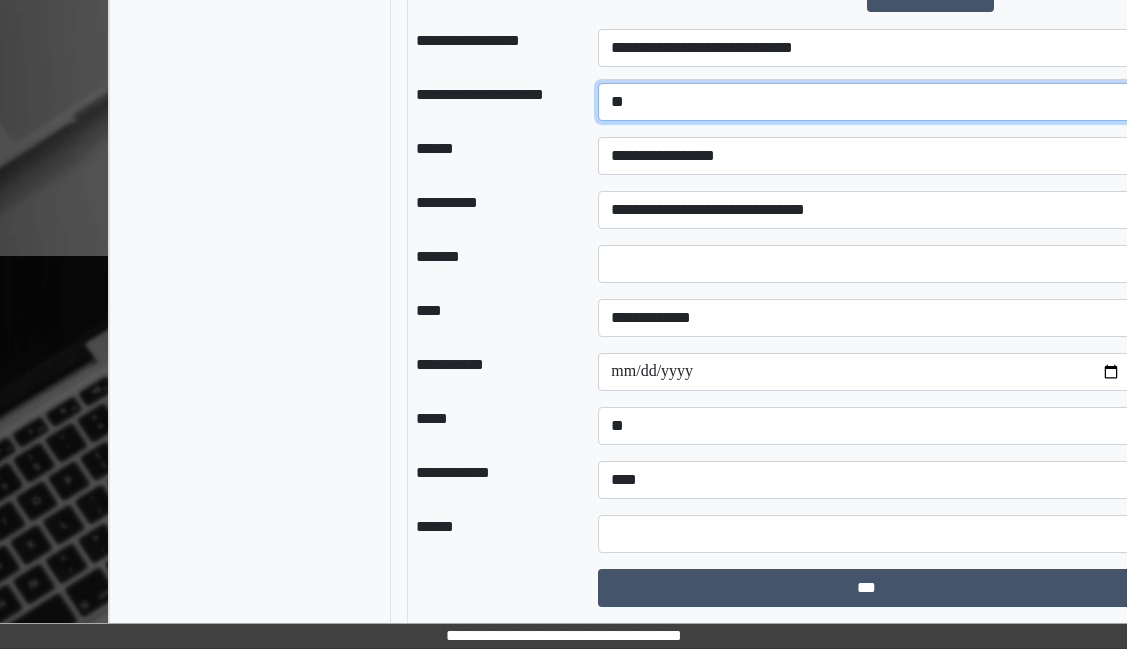 type on "*" 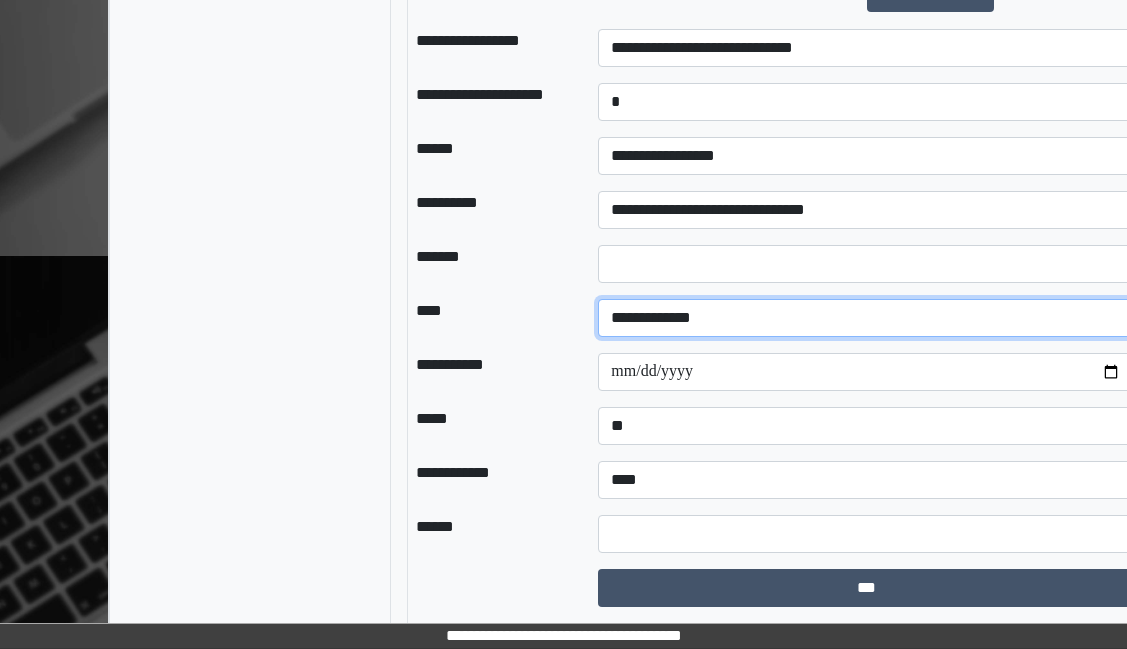 click on "**********" at bounding box center [866, 318] 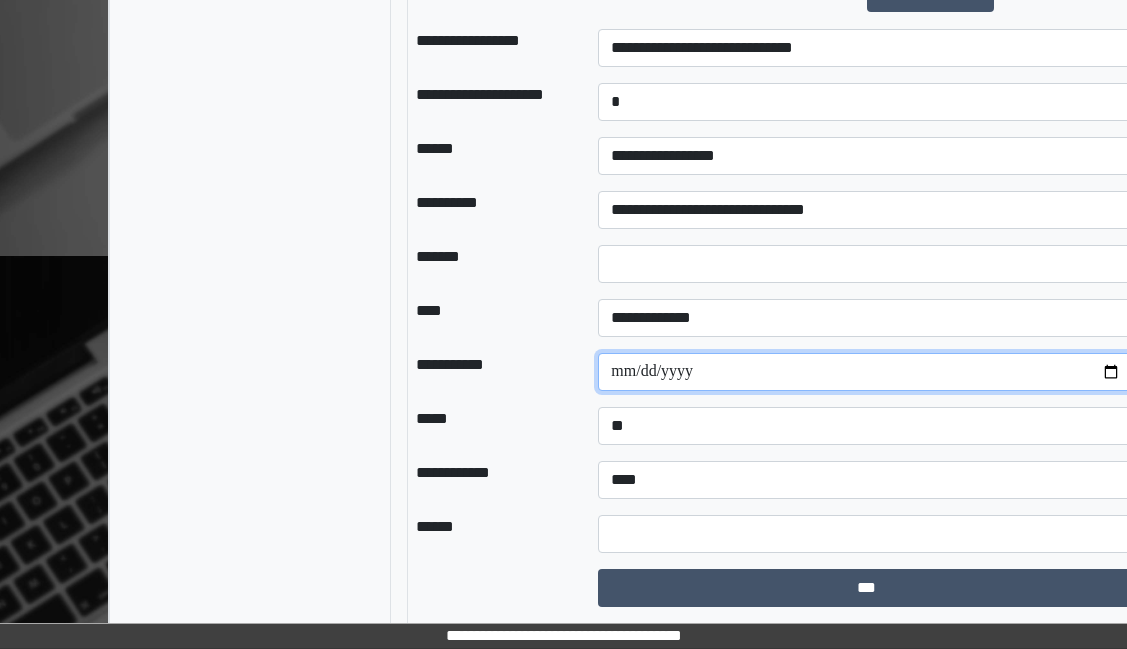 click at bounding box center (866, 372) 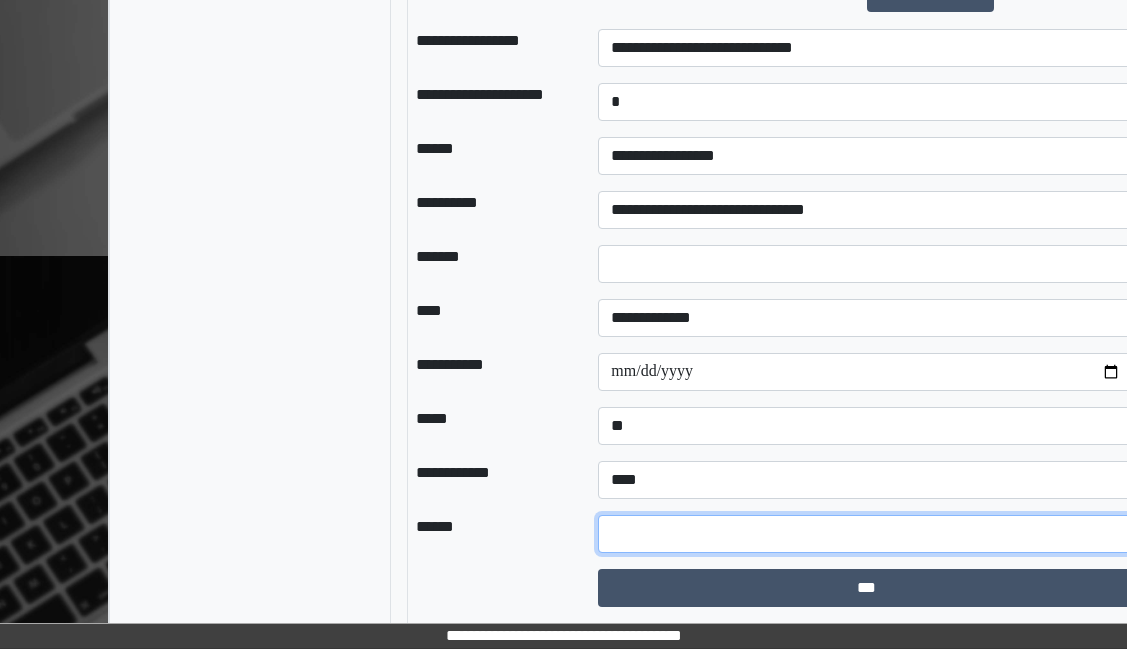 click at bounding box center [866, 534] 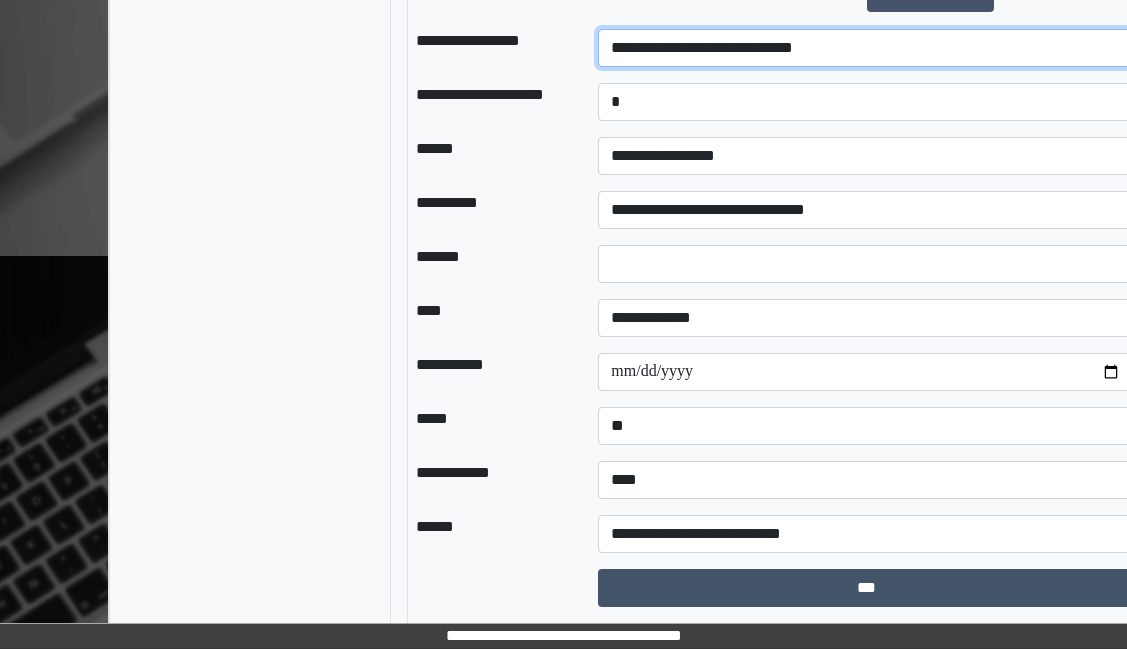 click on "**********" at bounding box center [866, 48] 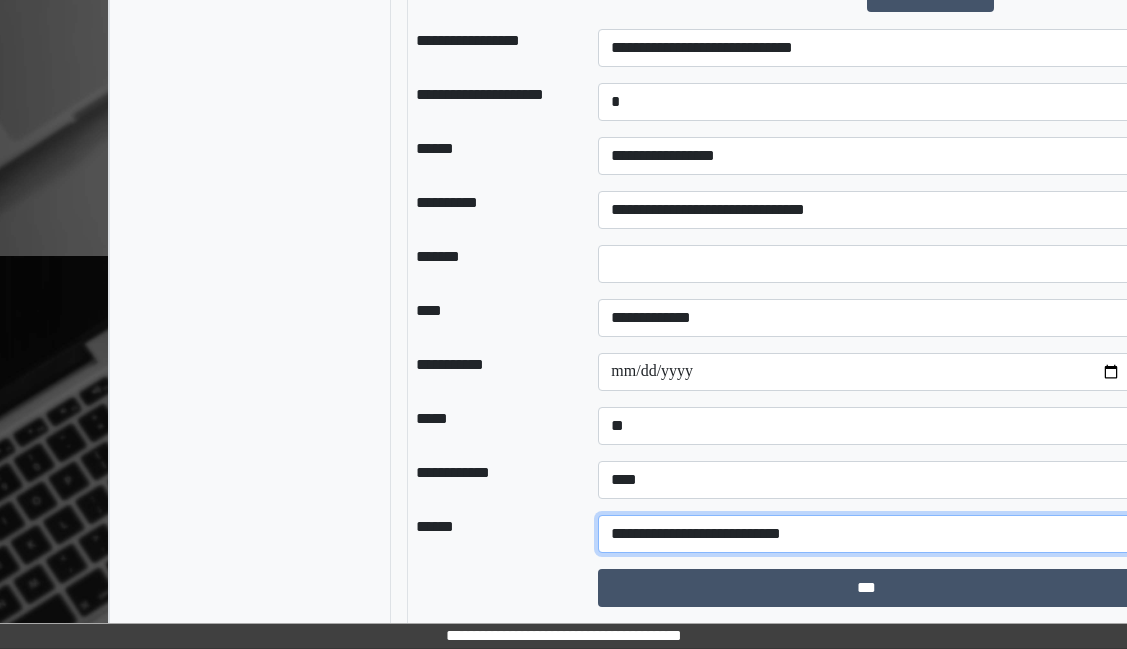 click on "**********" at bounding box center (866, 534) 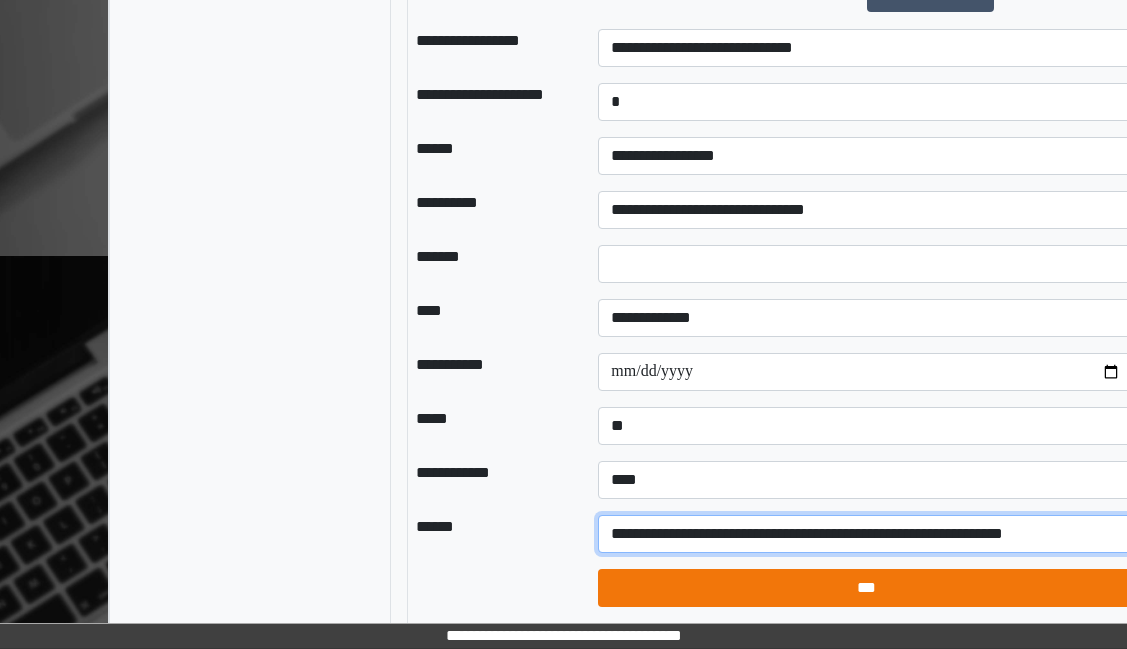 type on "**********" 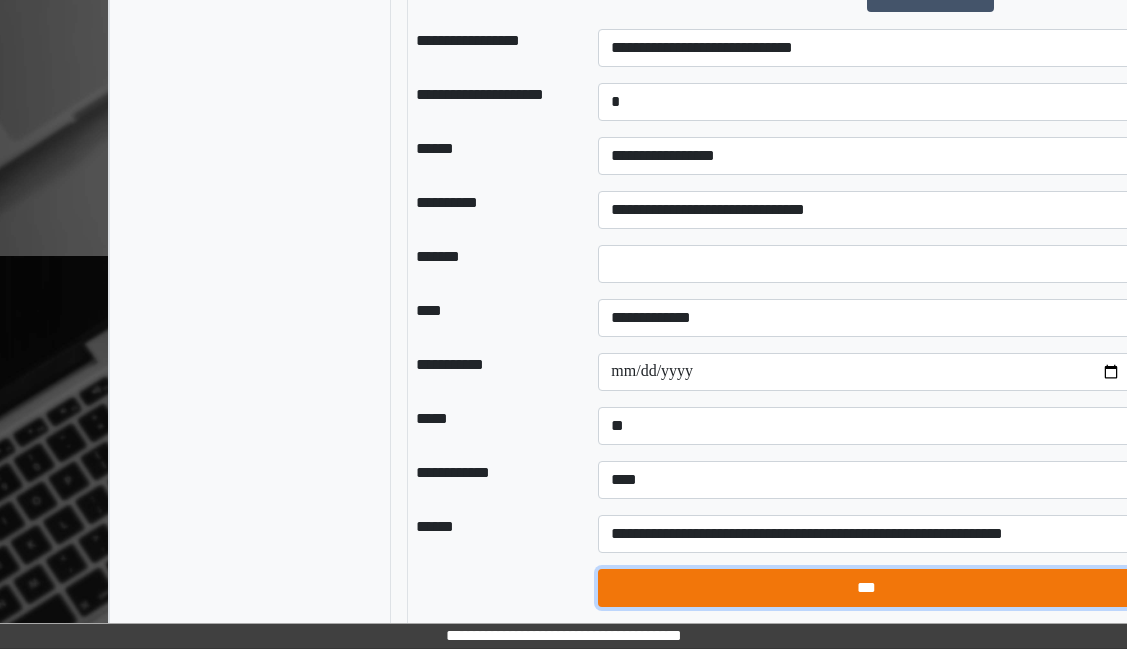 click on "***" at bounding box center (866, 588) 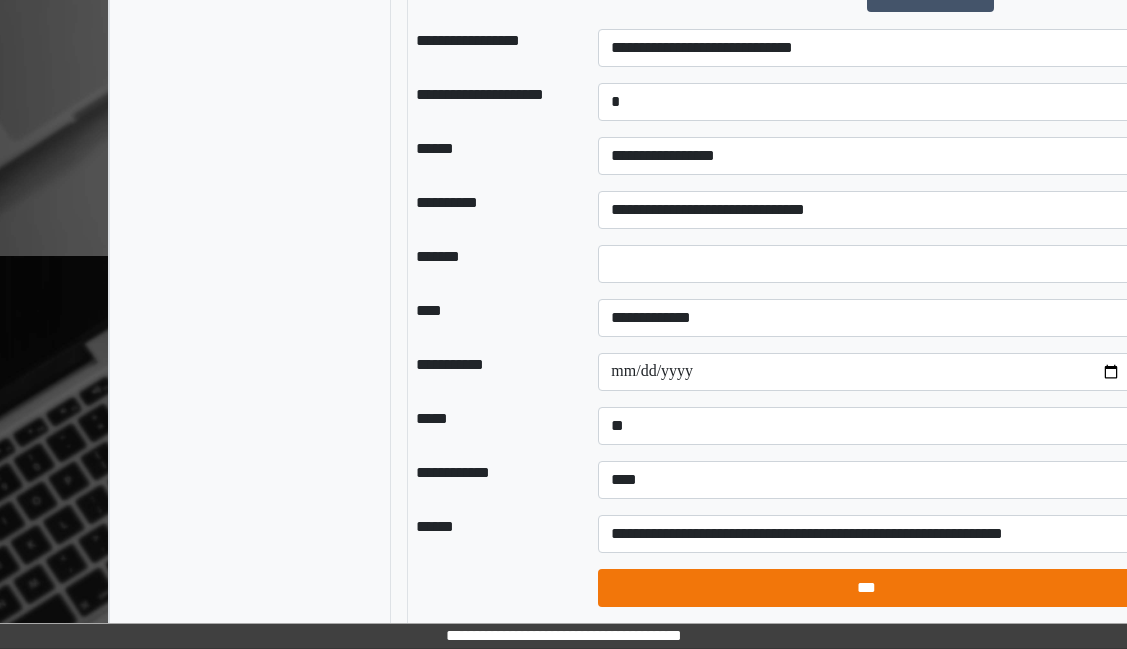 select on "*" 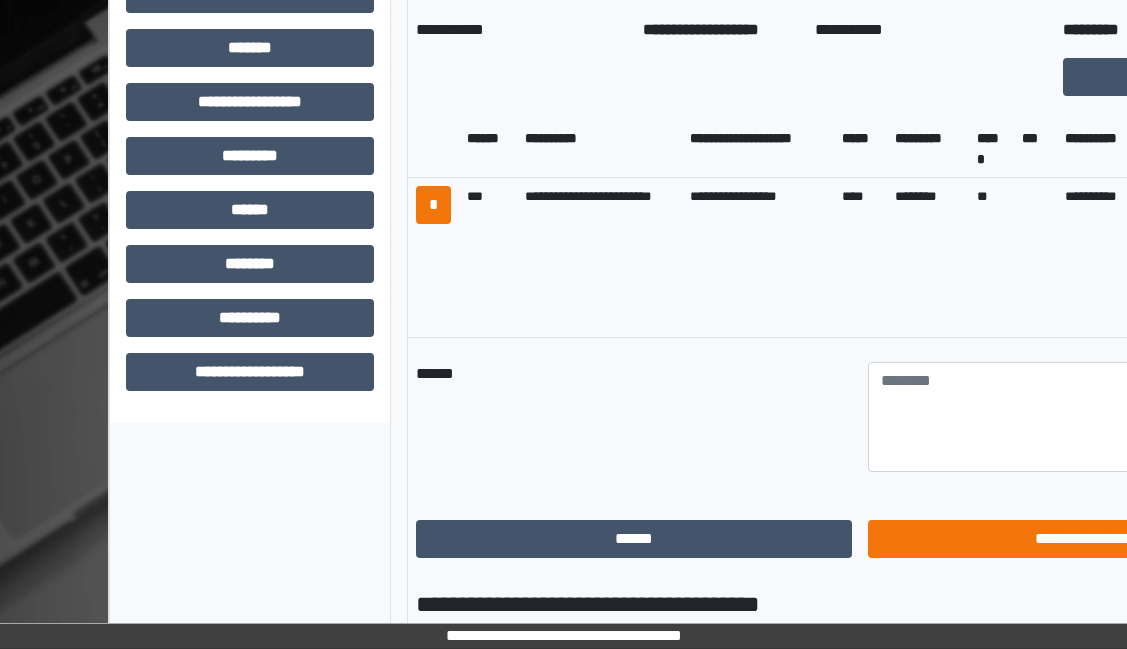 scroll, scrollTop: 707, scrollLeft: 12, axis: both 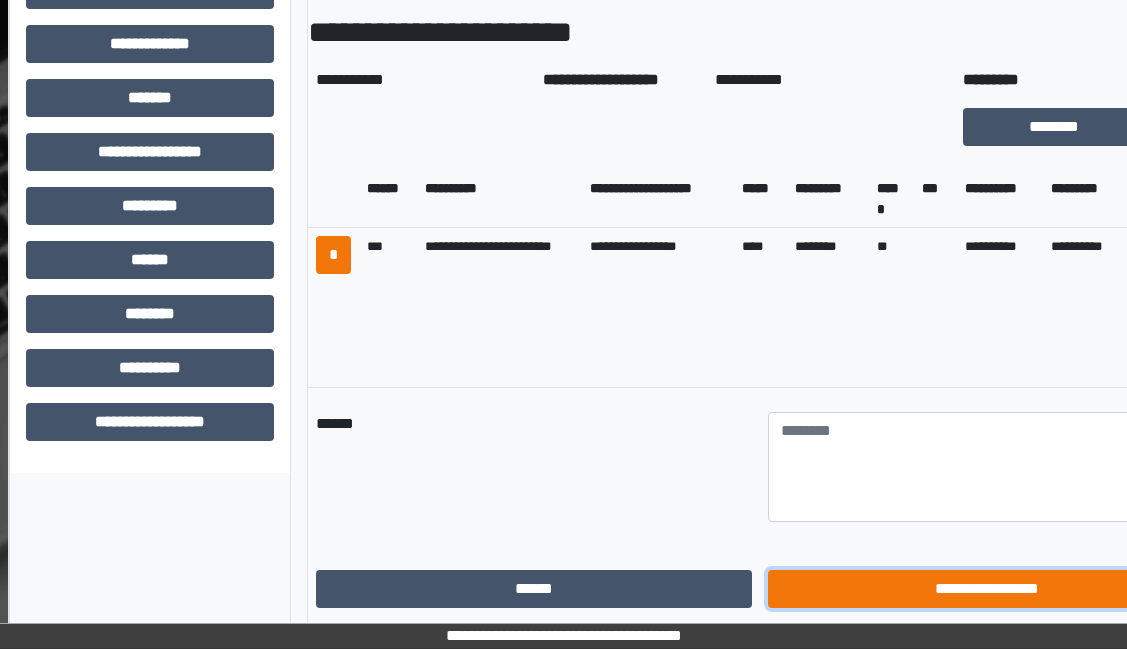 click on "**********" at bounding box center (986, 589) 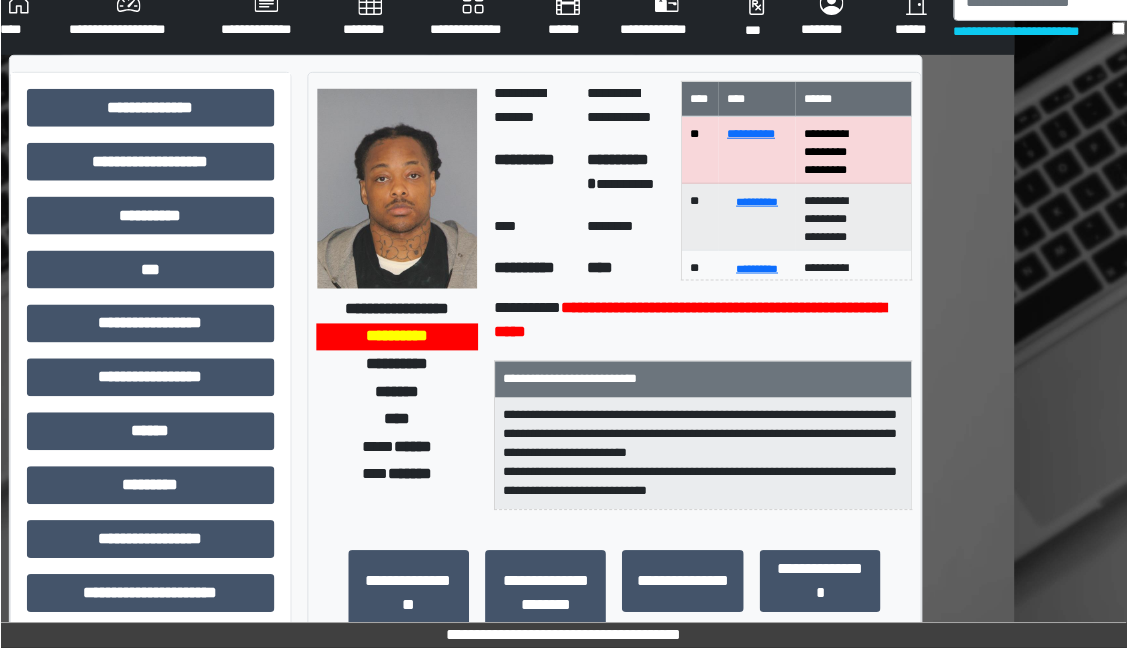 scroll, scrollTop: 0, scrollLeft: 112, axis: horizontal 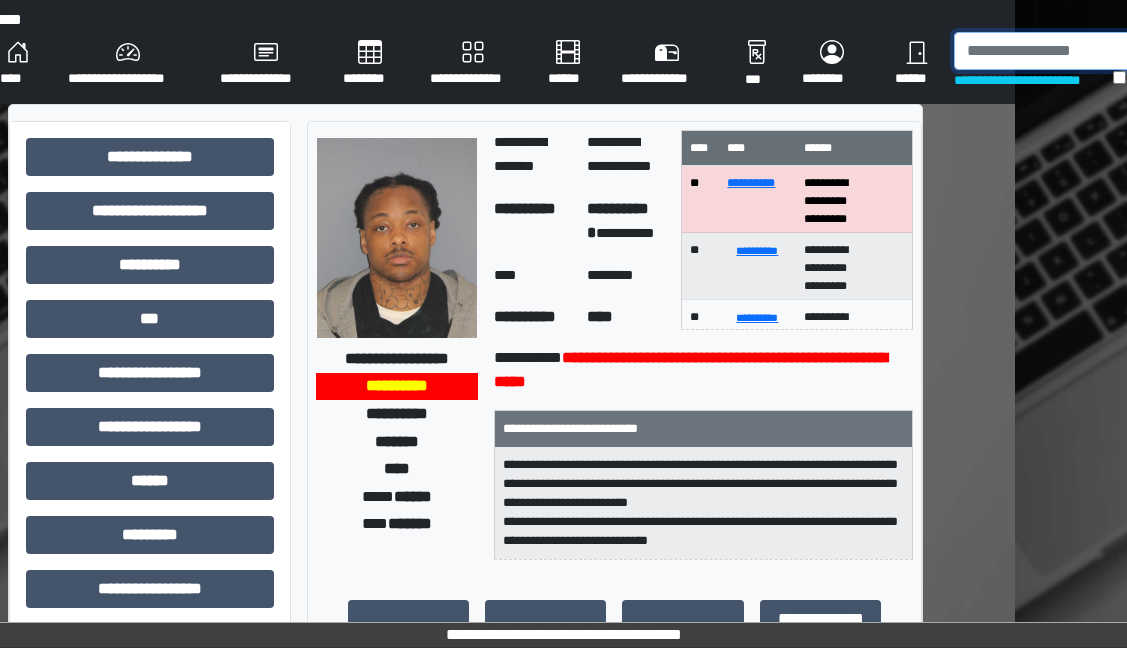 click at bounding box center [1057, 51] 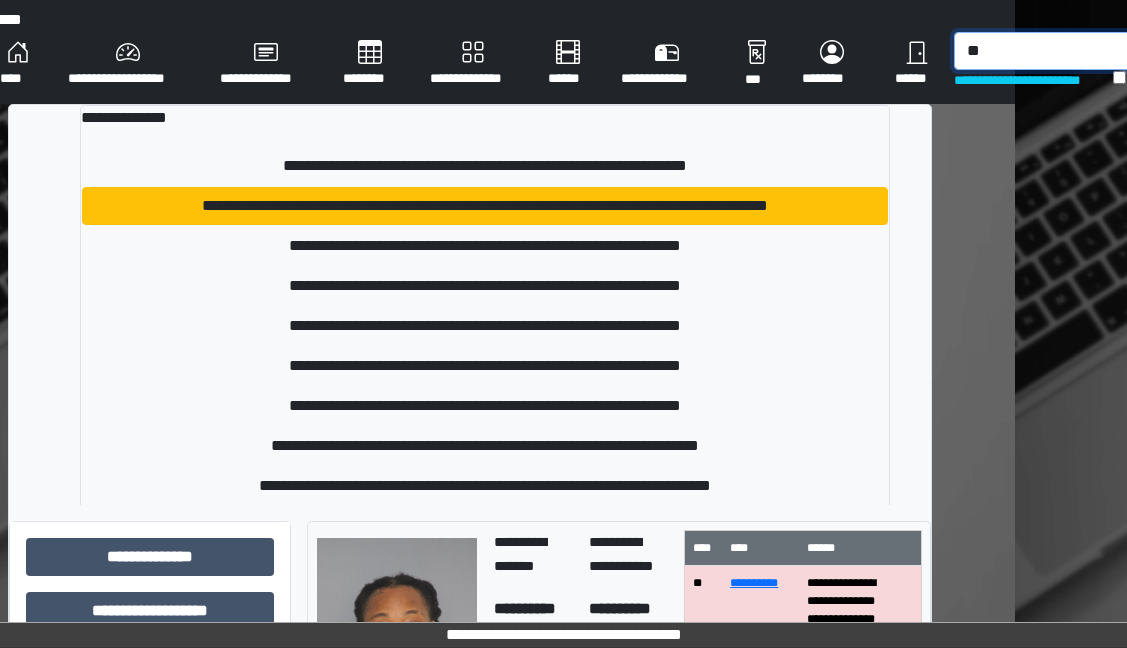 type on "*" 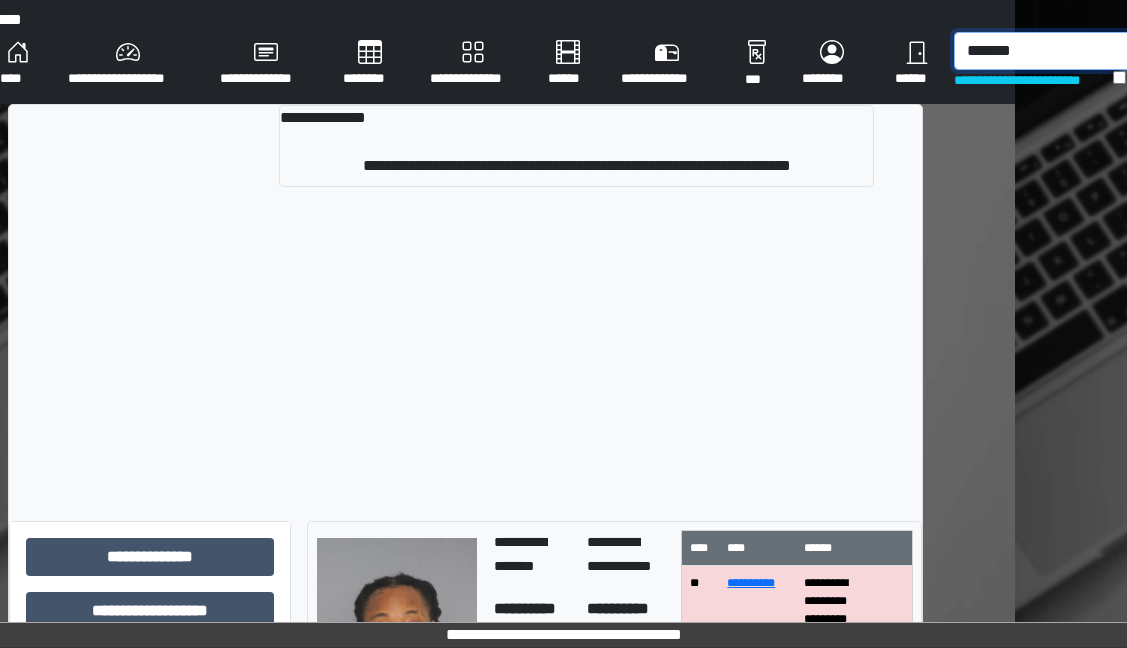 type on "*******" 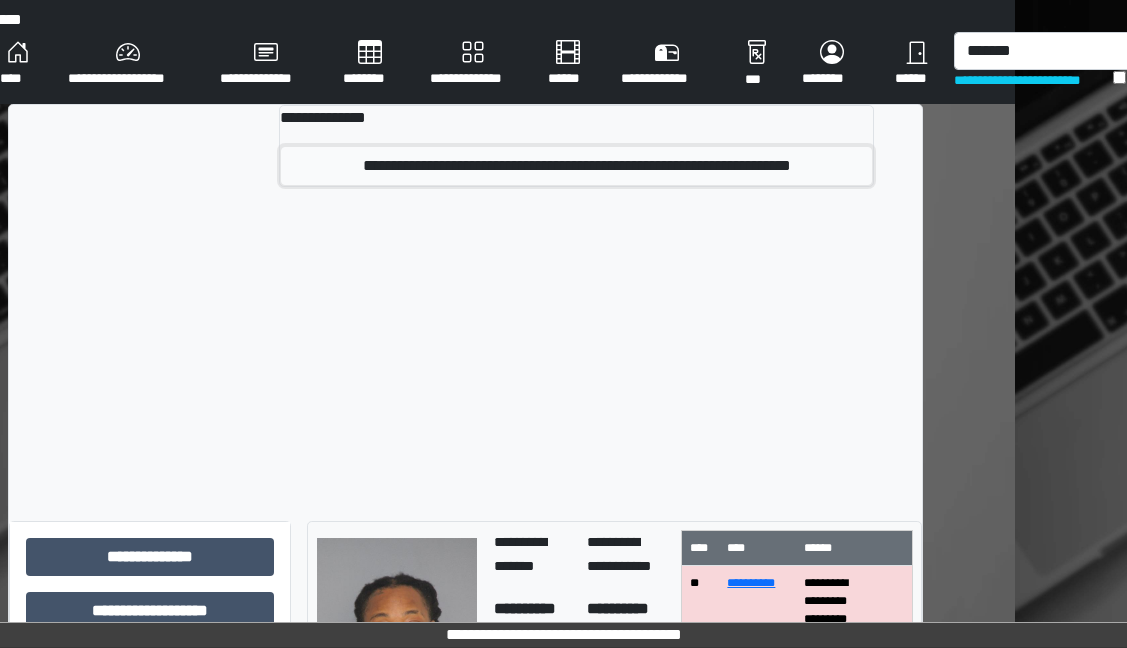click on "**********" at bounding box center [577, 166] 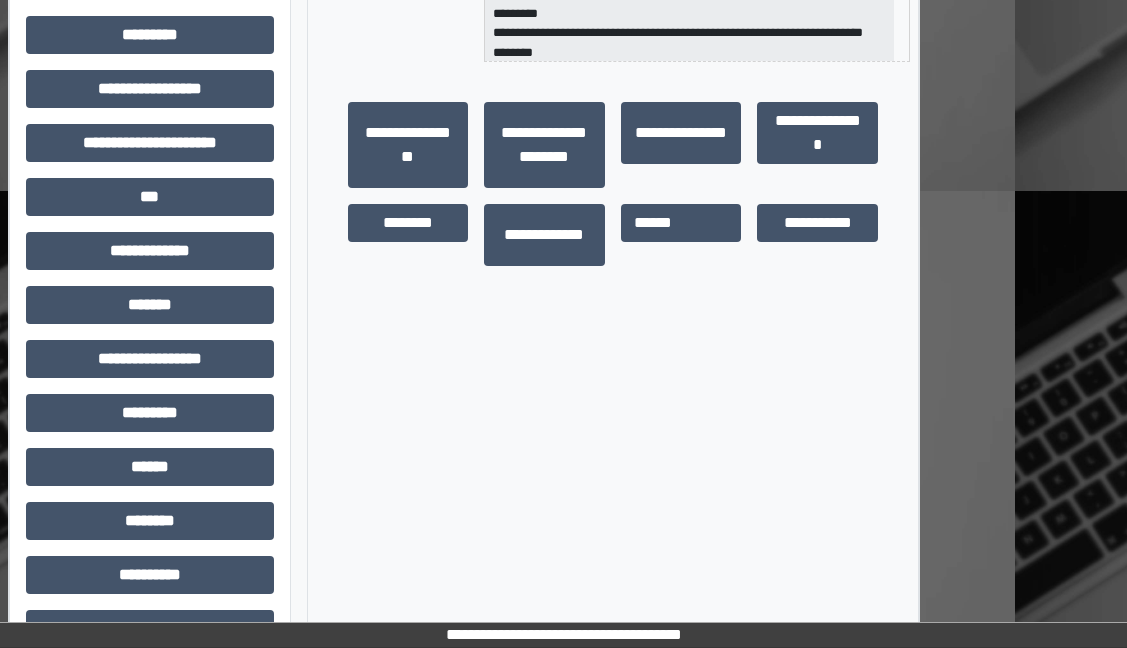 scroll, scrollTop: 550, scrollLeft: 112, axis: both 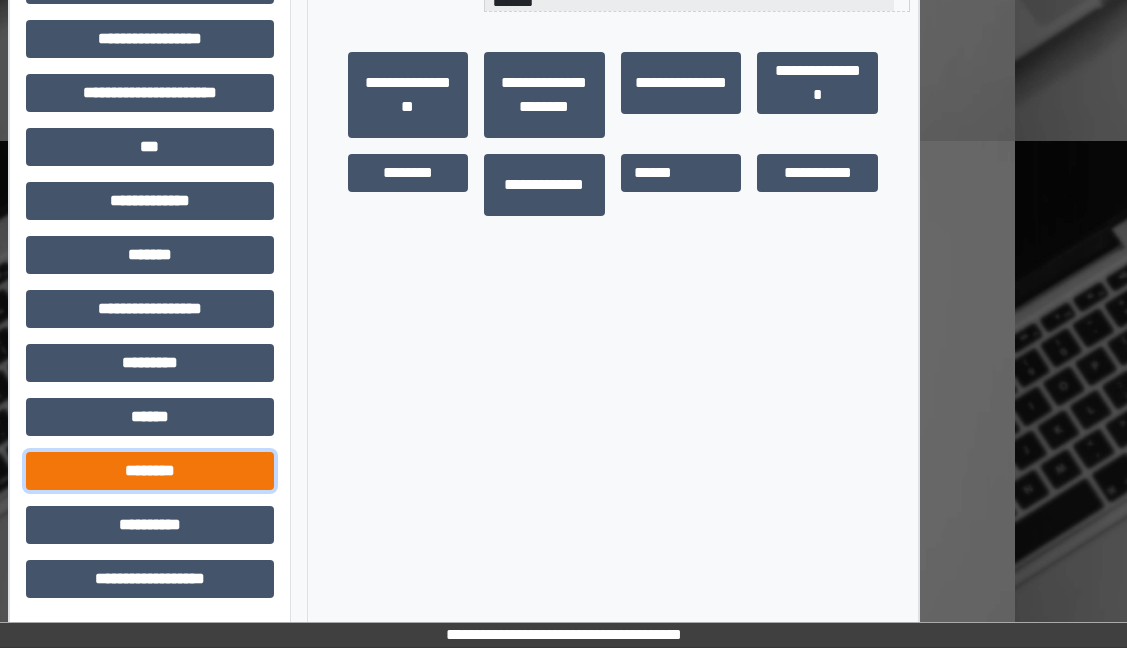 click on "********" at bounding box center (150, 471) 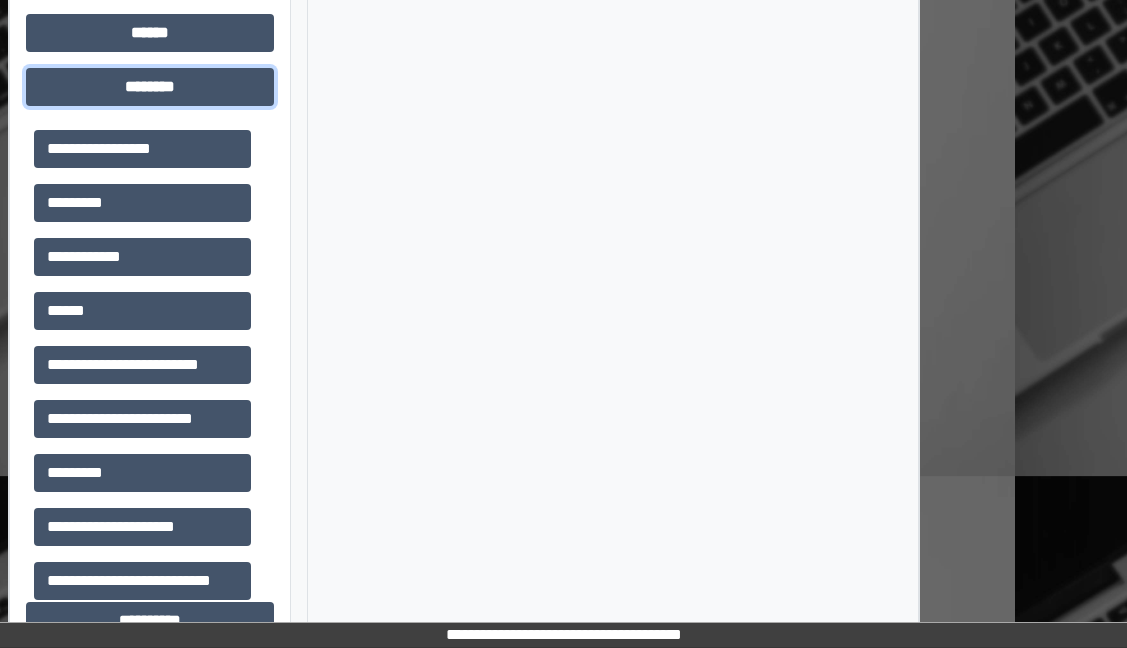 scroll, scrollTop: 950, scrollLeft: 112, axis: both 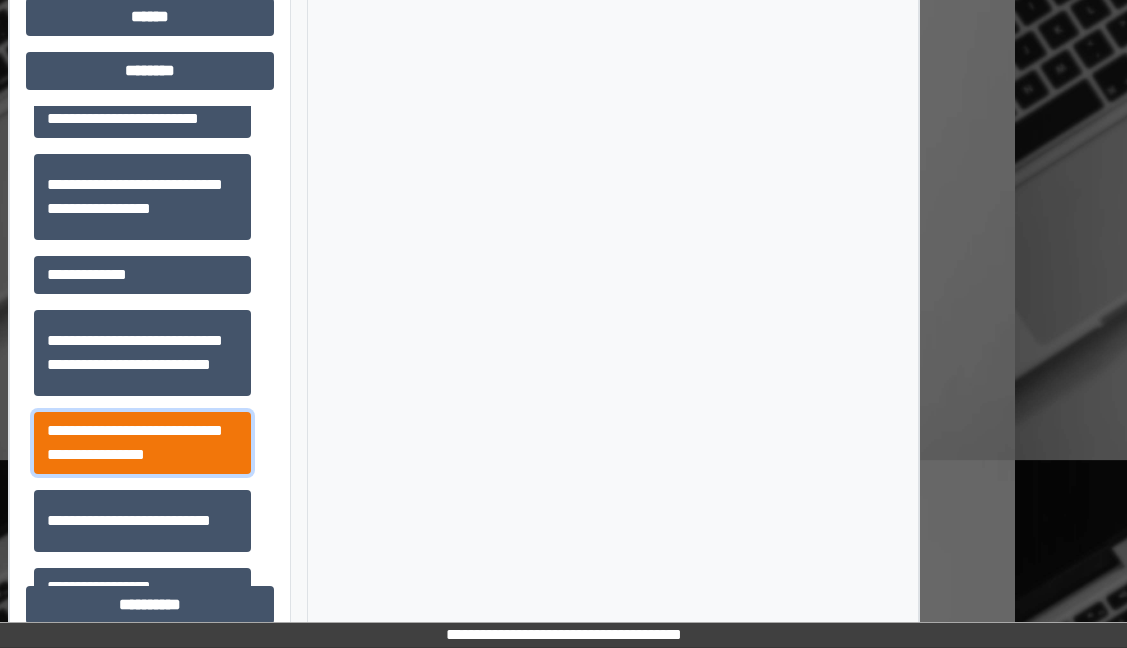 click on "**********" at bounding box center [142, 443] 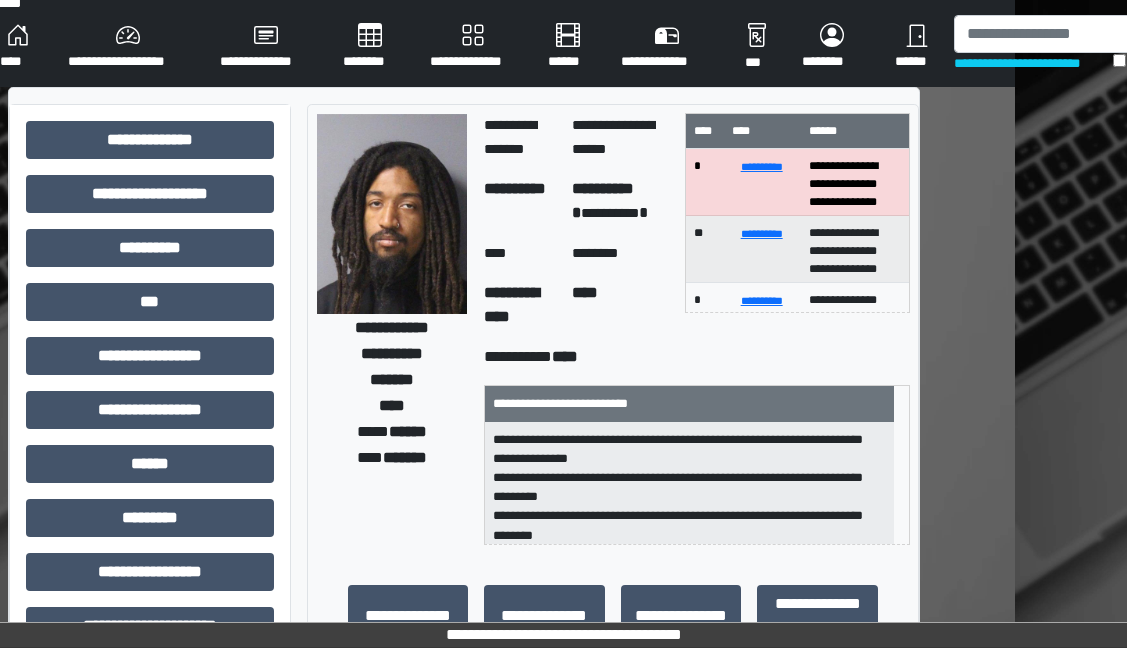 scroll, scrollTop: 0, scrollLeft: 112, axis: horizontal 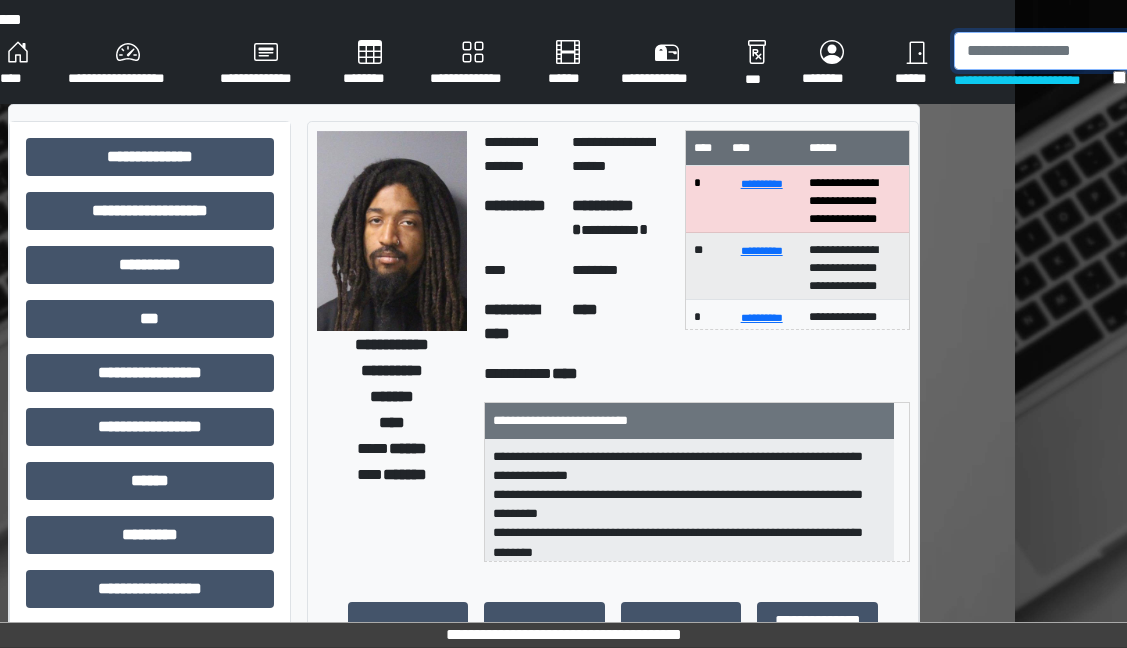 click at bounding box center [1057, 51] 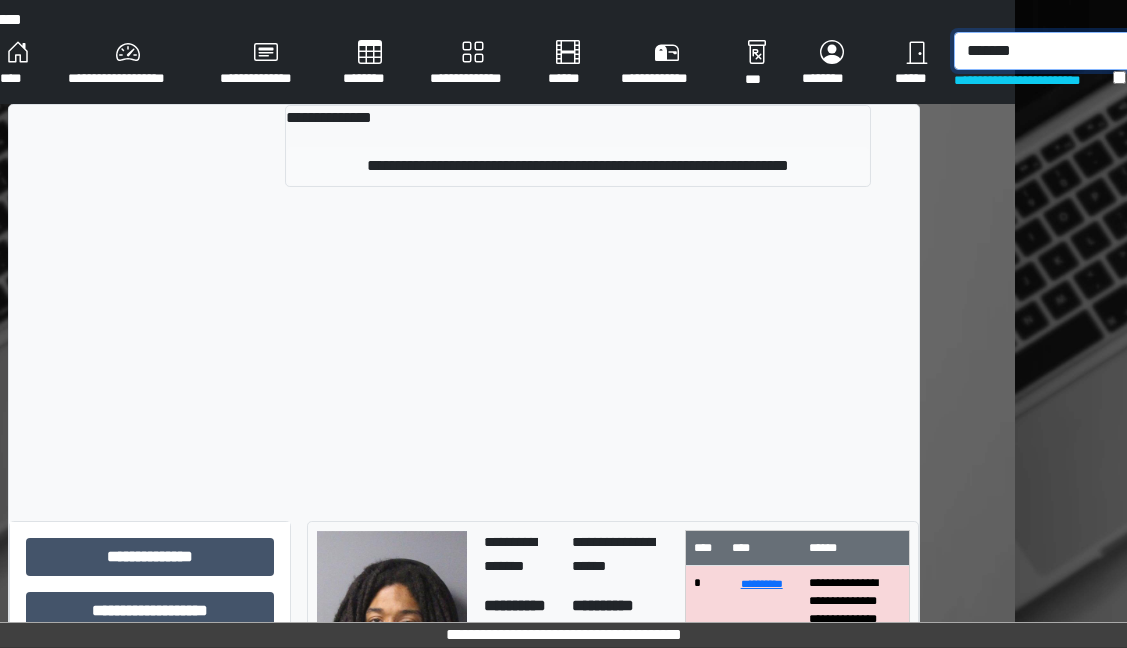 type on "*******" 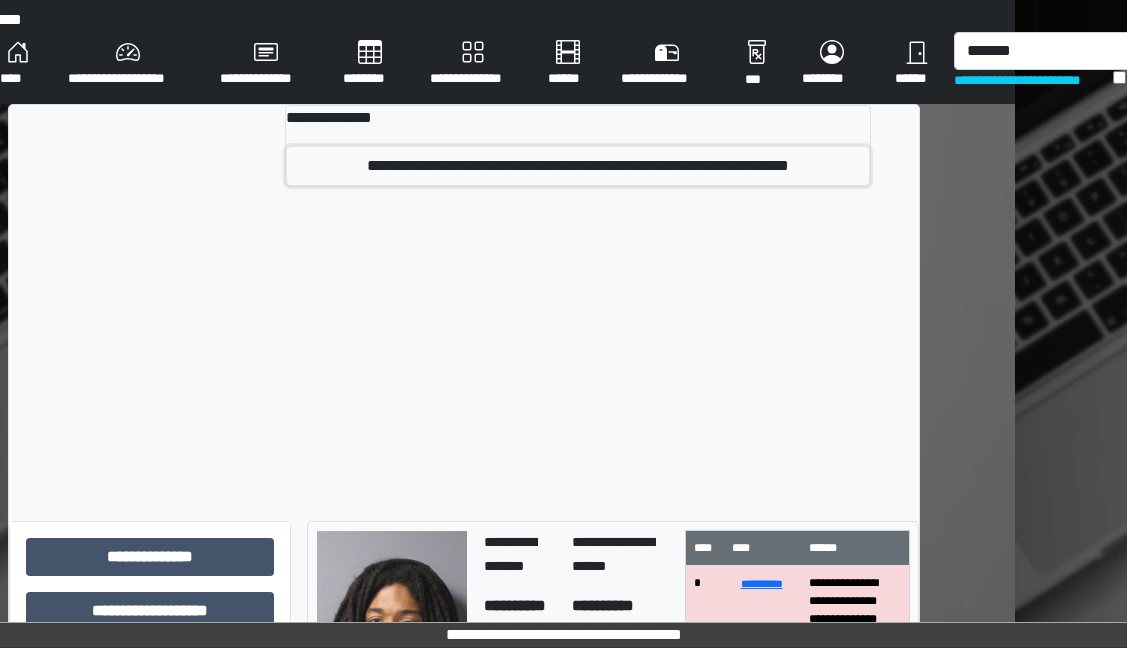 click on "**********" at bounding box center (578, 166) 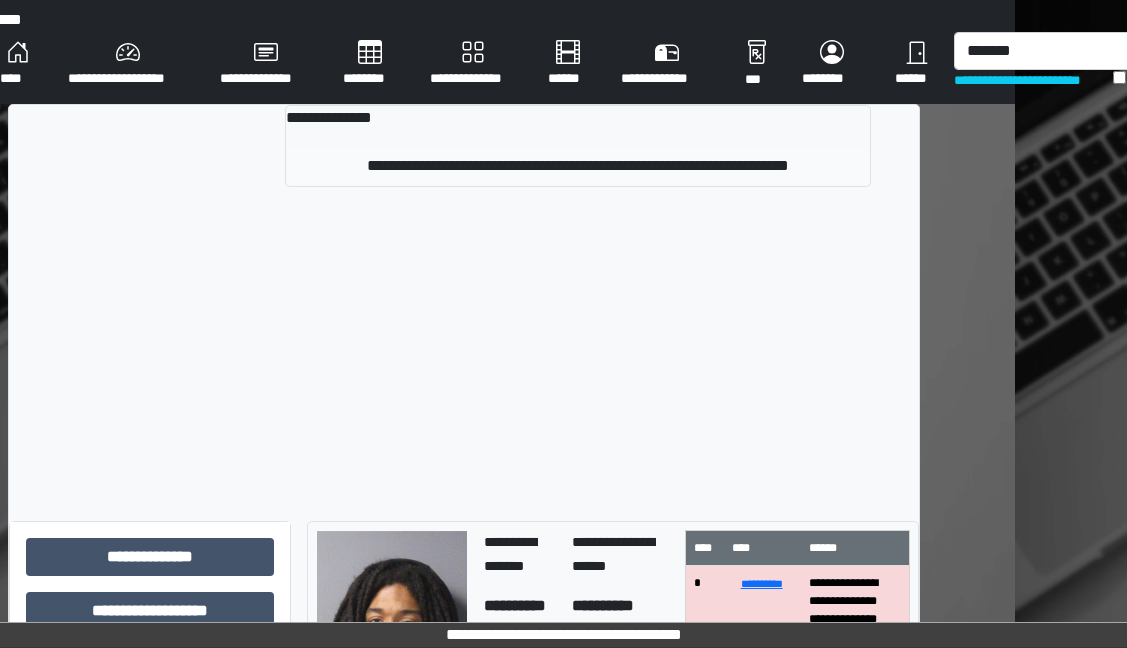 type 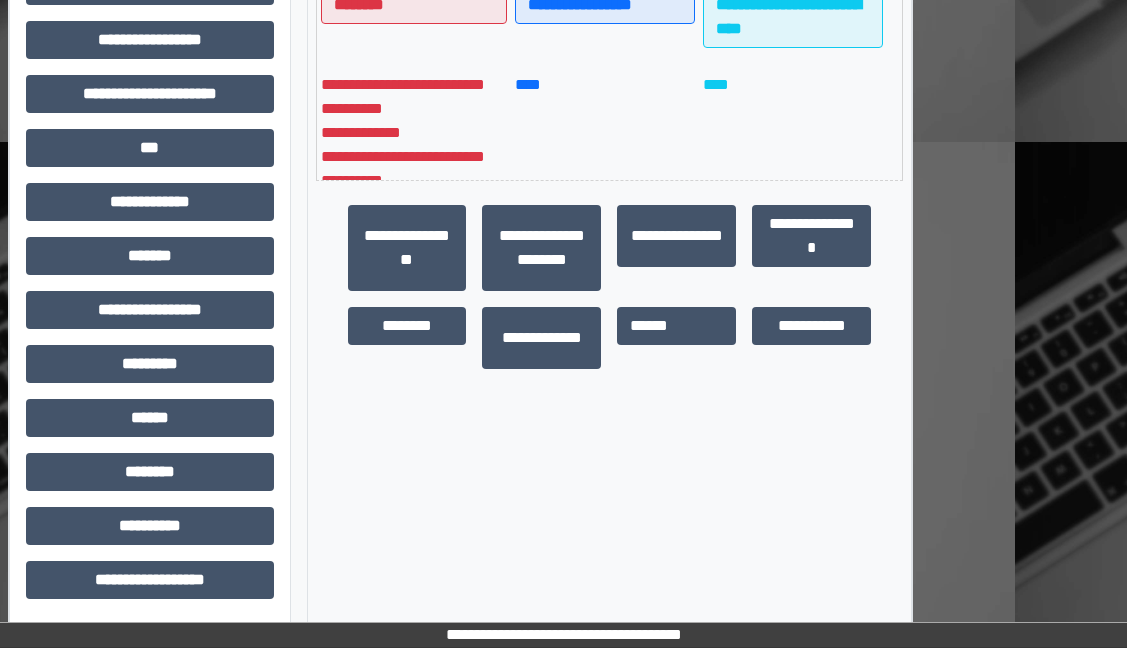 scroll, scrollTop: 550, scrollLeft: 112, axis: both 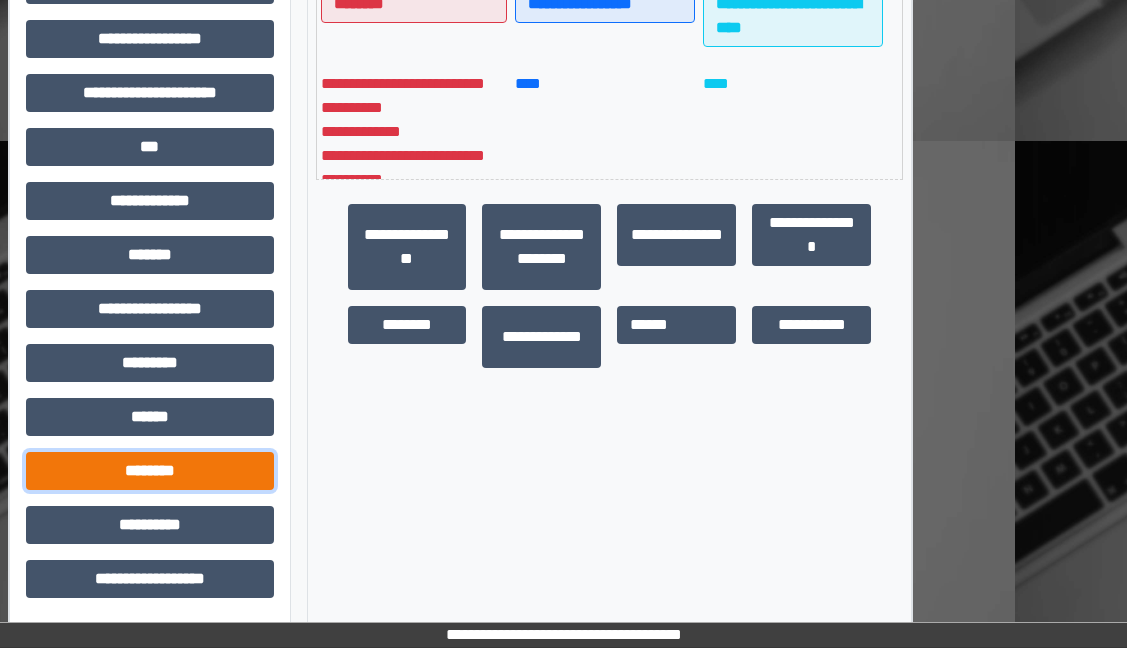 click on "********" at bounding box center [150, 471] 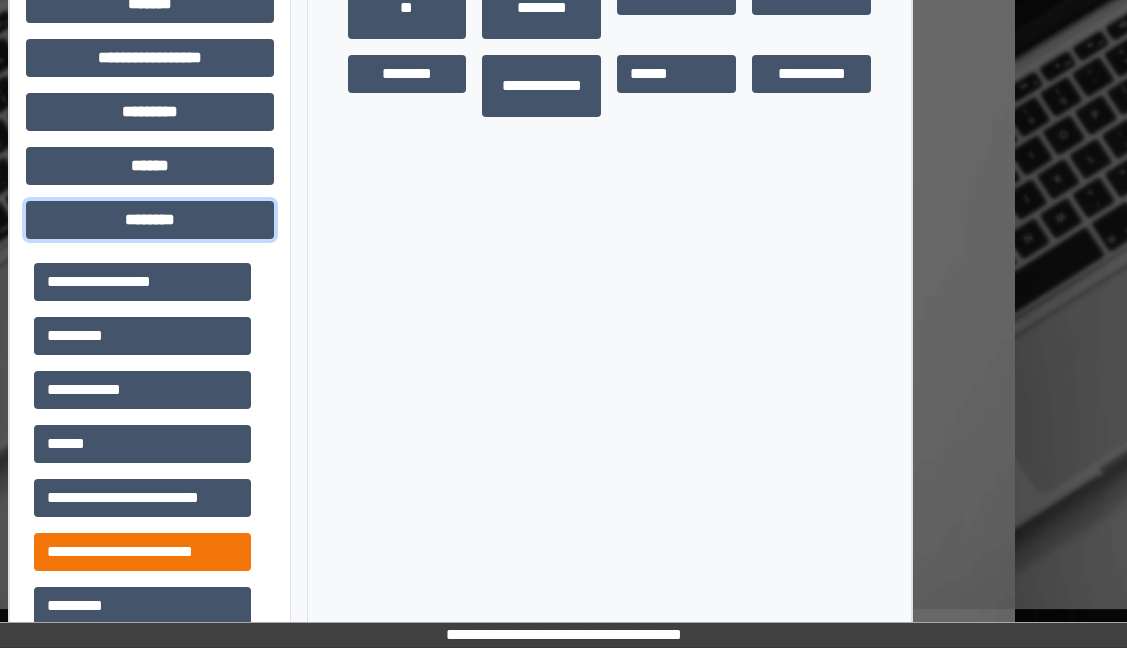 scroll, scrollTop: 950, scrollLeft: 112, axis: both 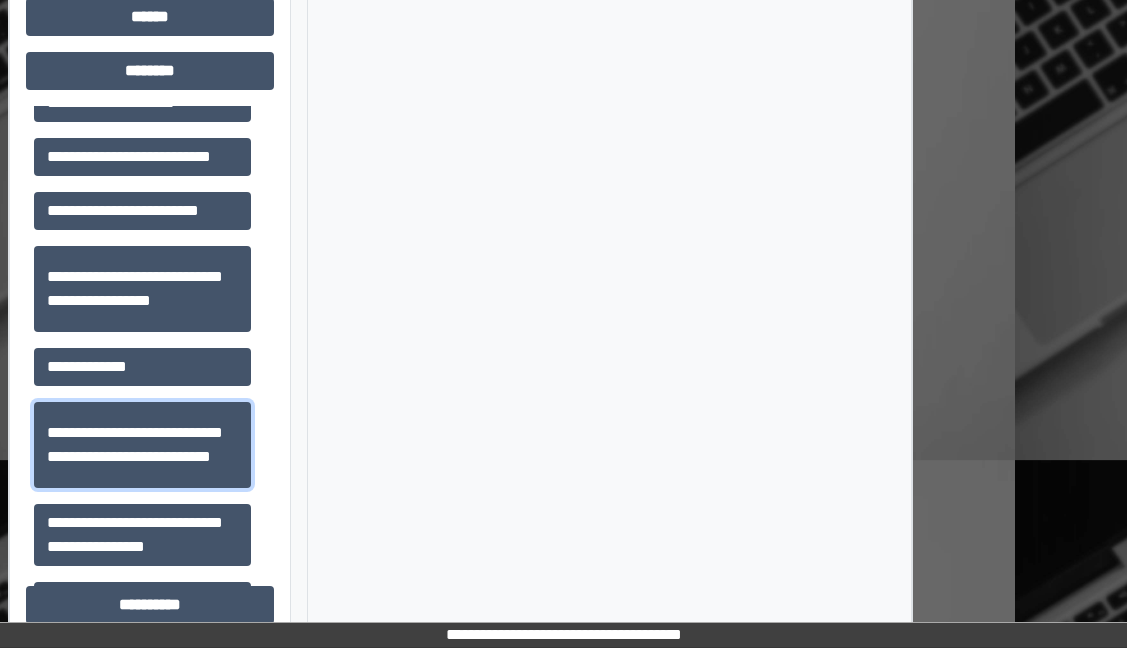 drag, startPoint x: 126, startPoint y: 432, endPoint x: 279, endPoint y: 402, distance: 155.91344 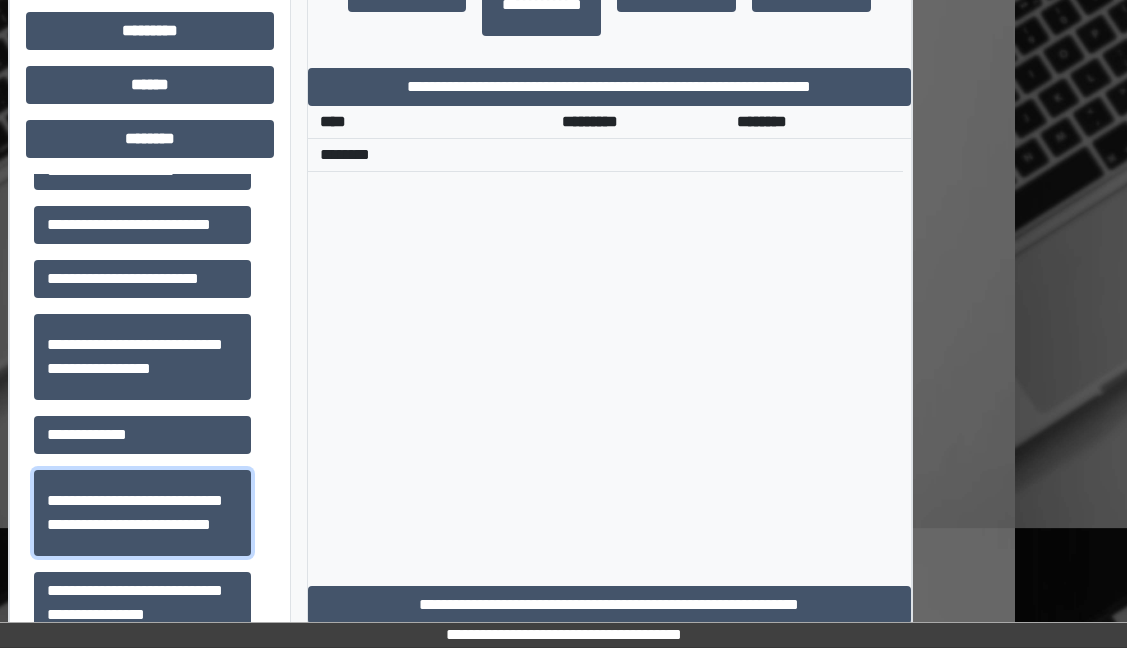 scroll, scrollTop: 850, scrollLeft: 112, axis: both 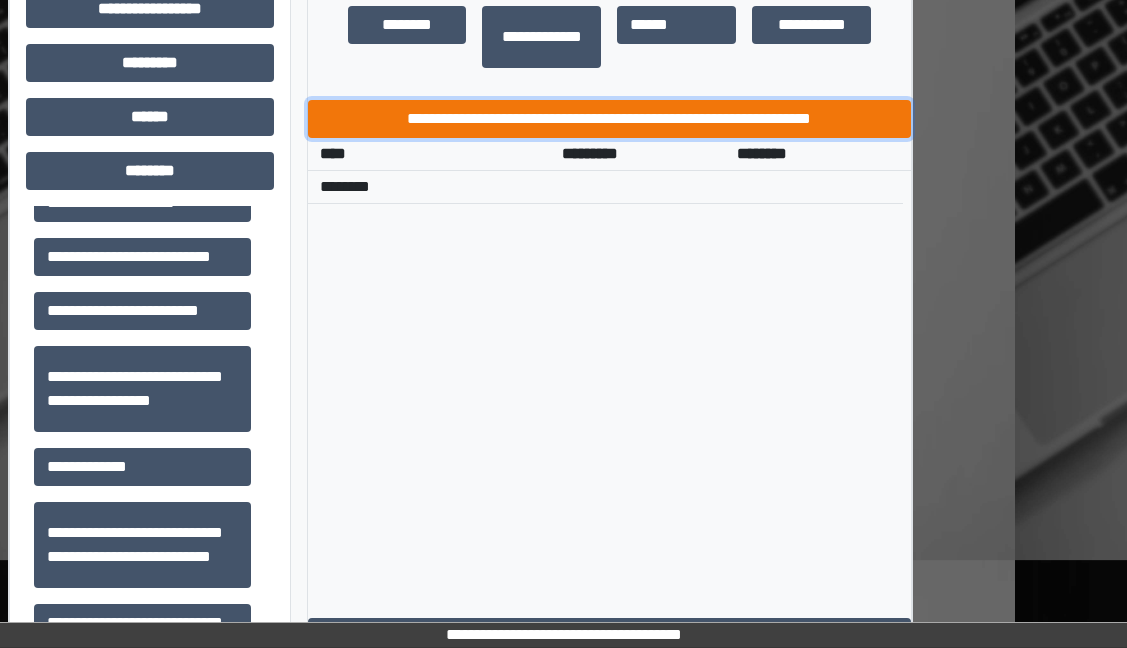 click on "**********" at bounding box center [610, 119] 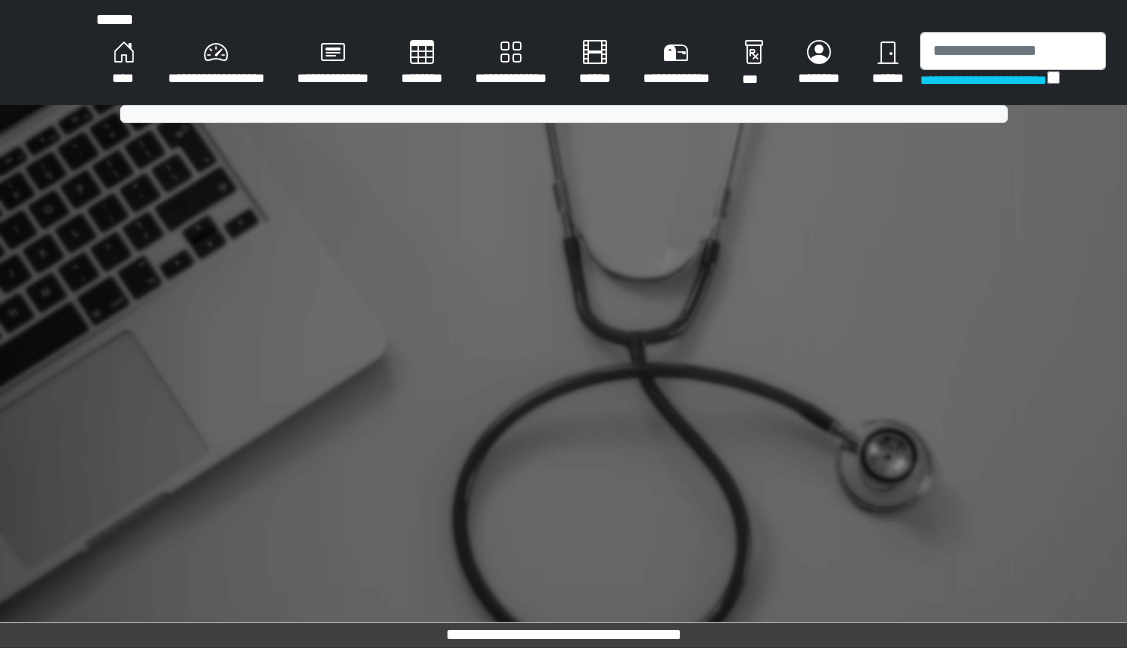 scroll, scrollTop: 0, scrollLeft: 0, axis: both 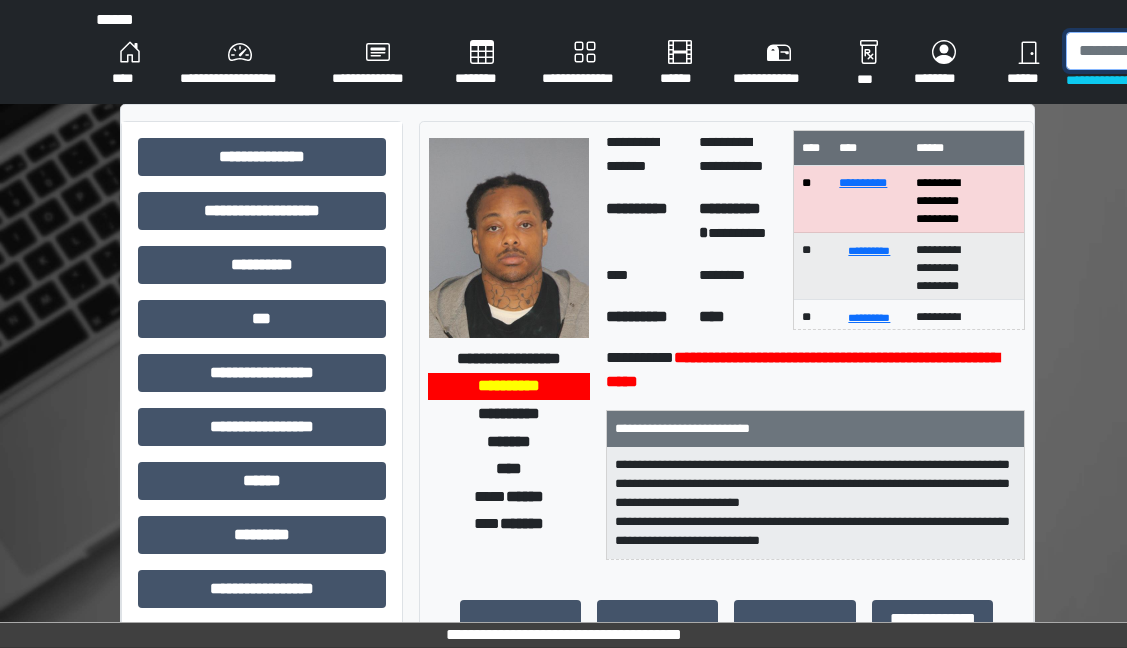 click at bounding box center (1169, 51) 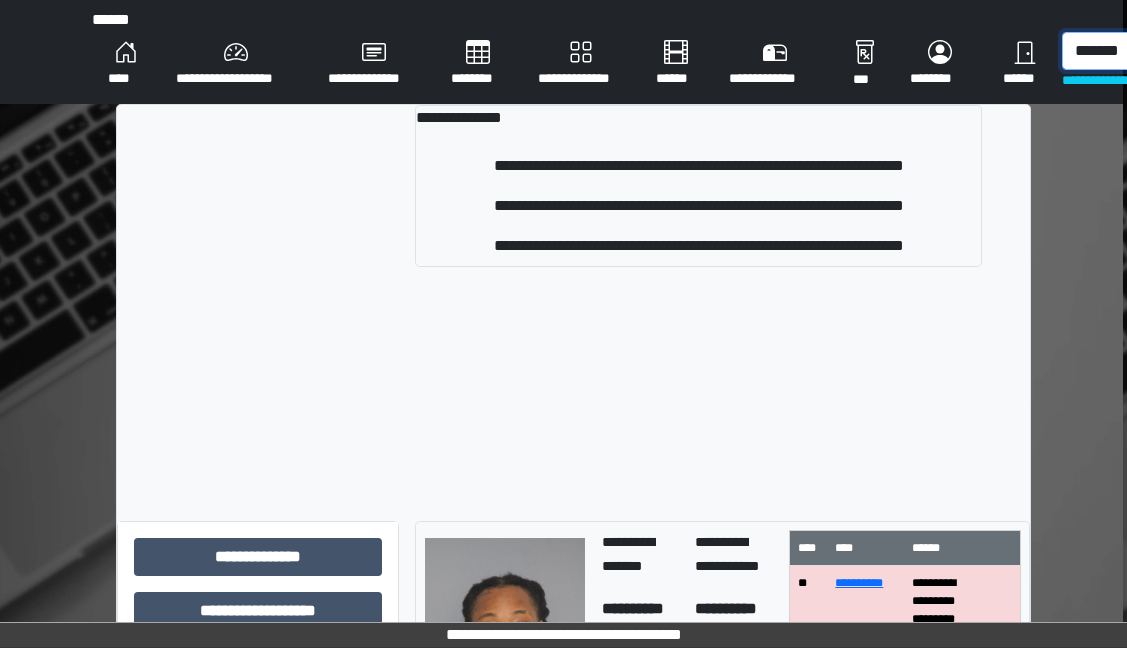 scroll, scrollTop: 0, scrollLeft: 13, axis: horizontal 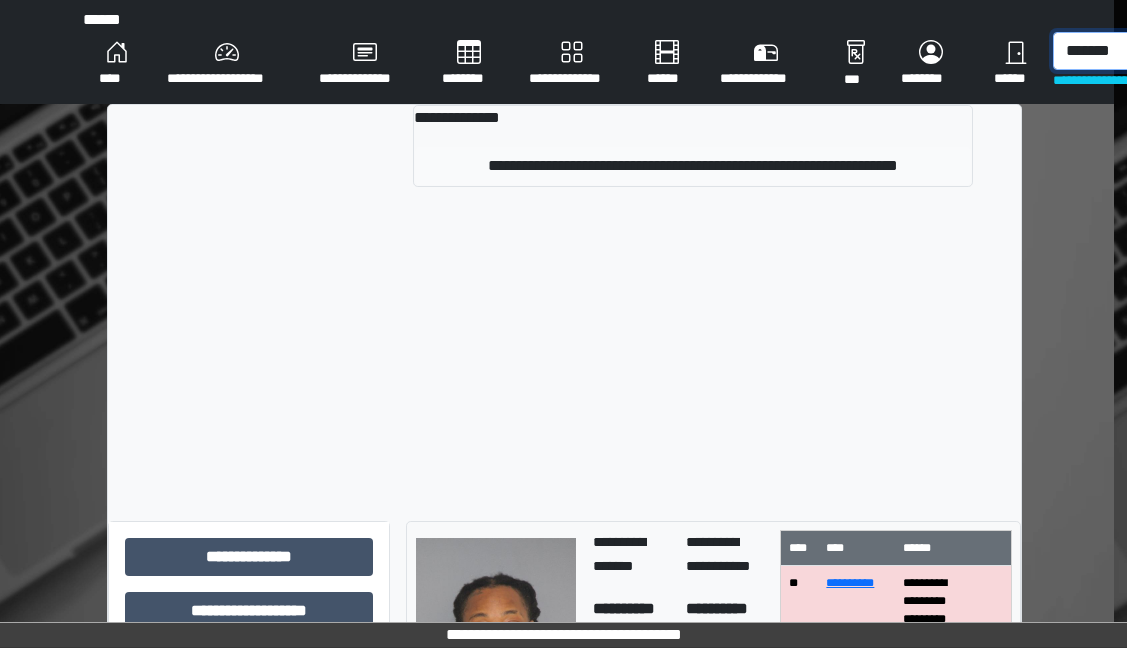 type on "*******" 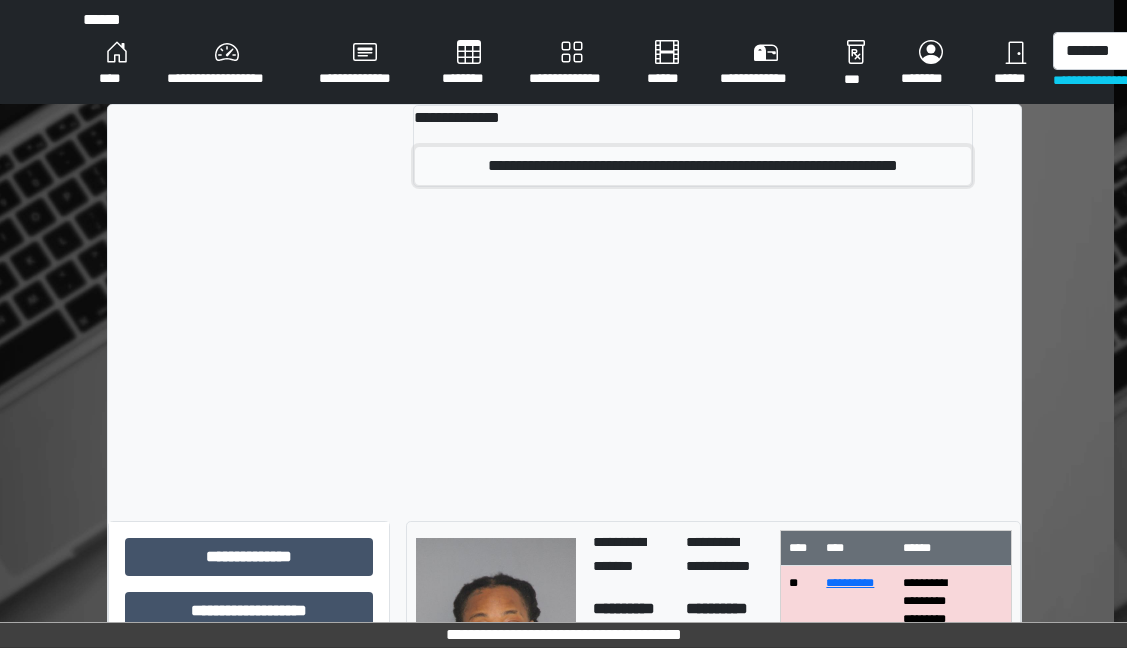 click on "**********" at bounding box center (693, 166) 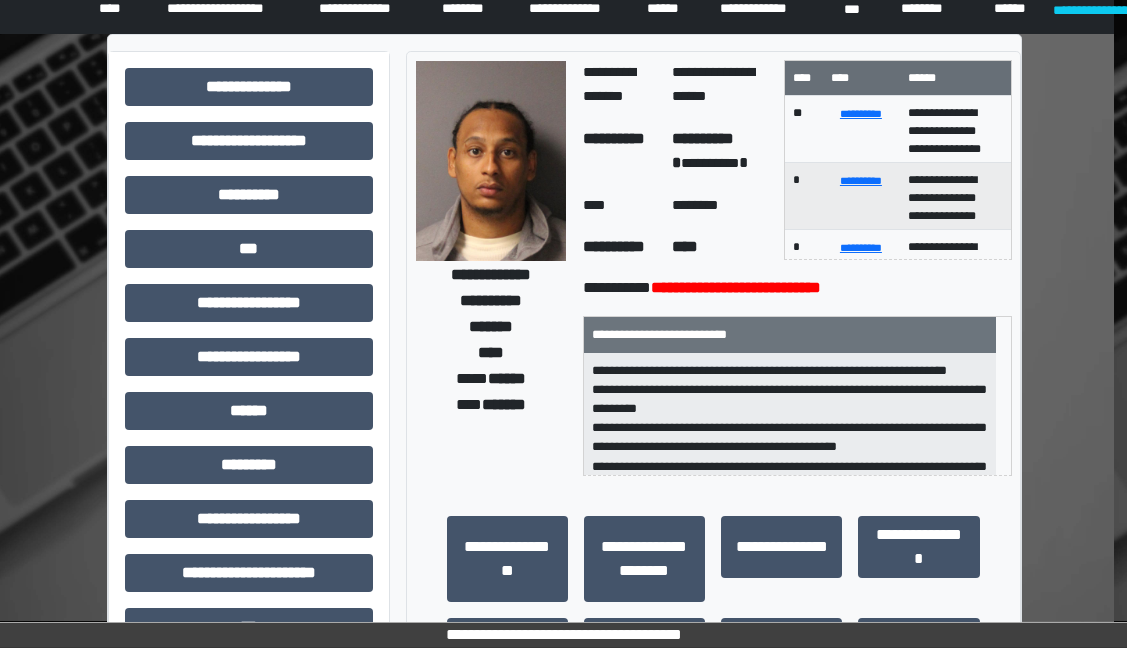 scroll, scrollTop: 100, scrollLeft: 13, axis: both 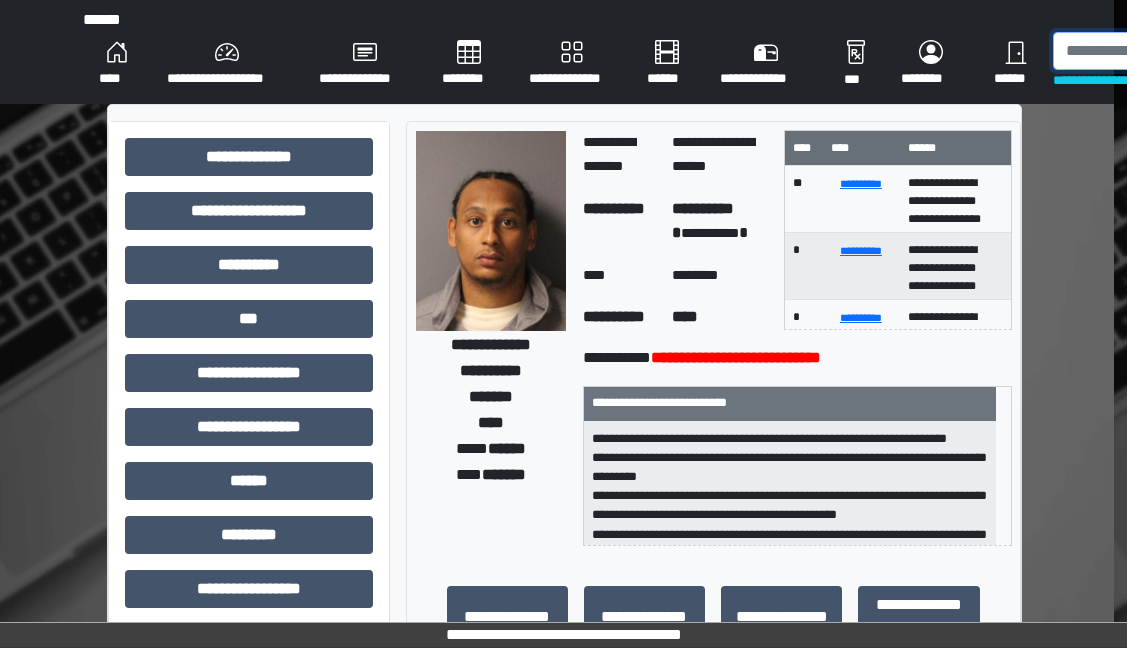 click at bounding box center [1156, 51] 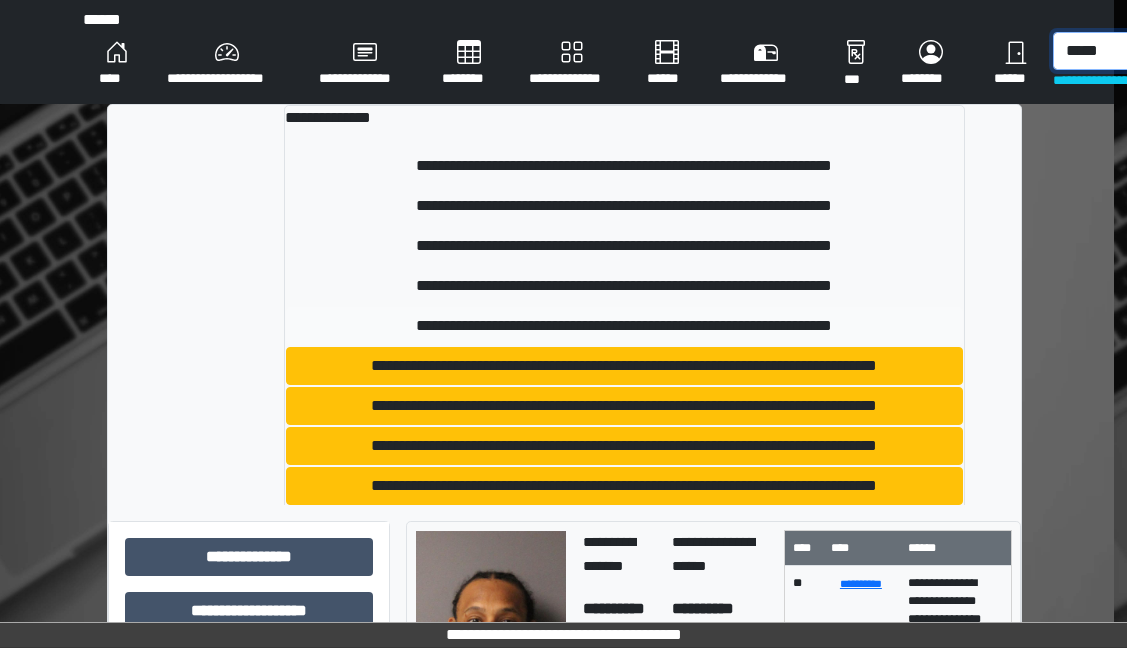 type on "*****" 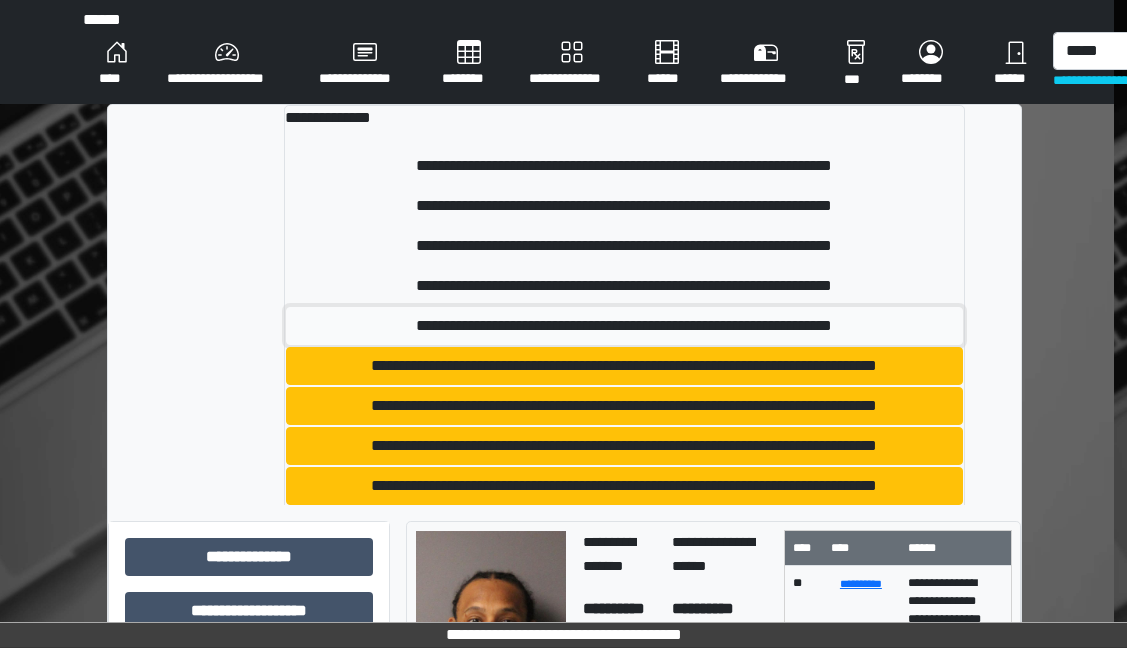 click on "**********" at bounding box center [625, 326] 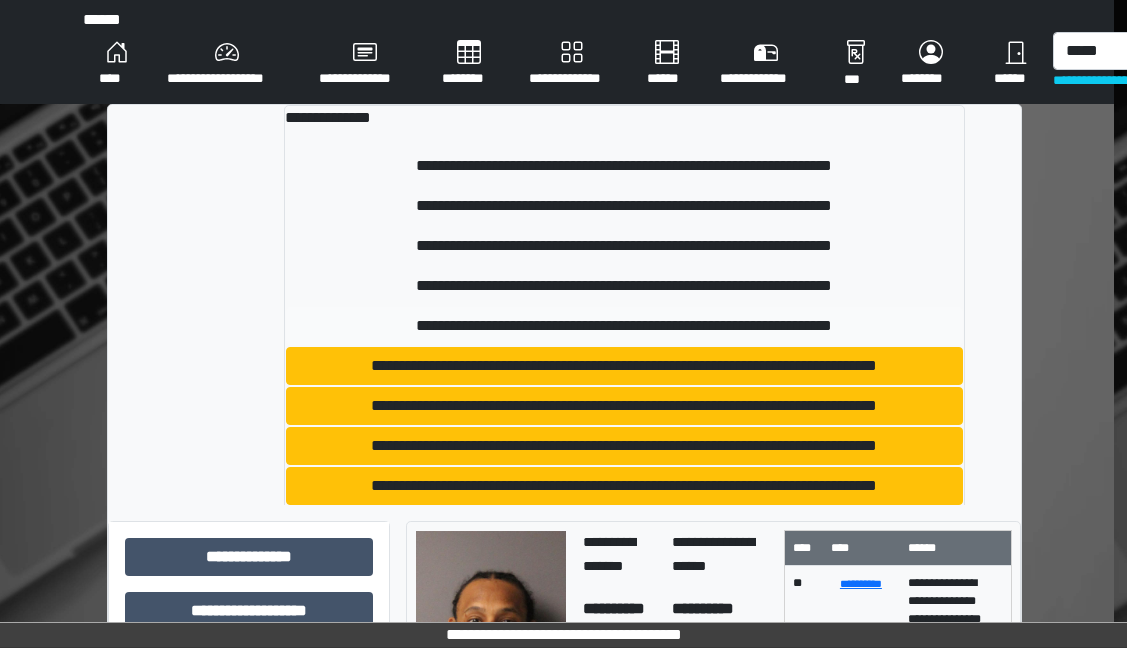 type 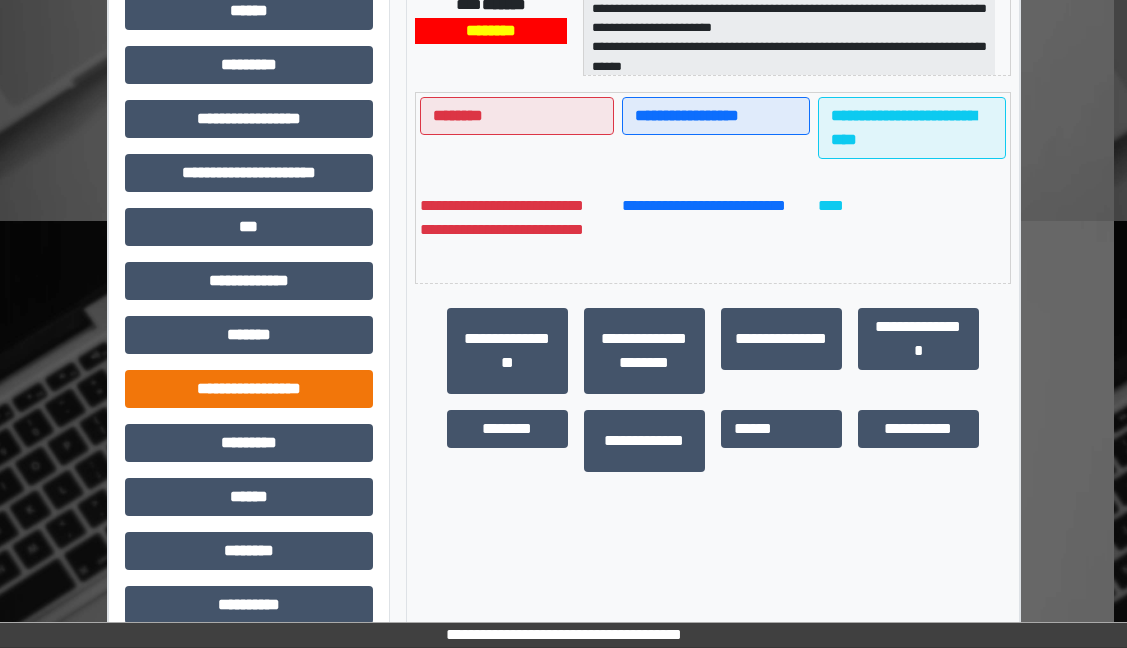 scroll, scrollTop: 550, scrollLeft: 13, axis: both 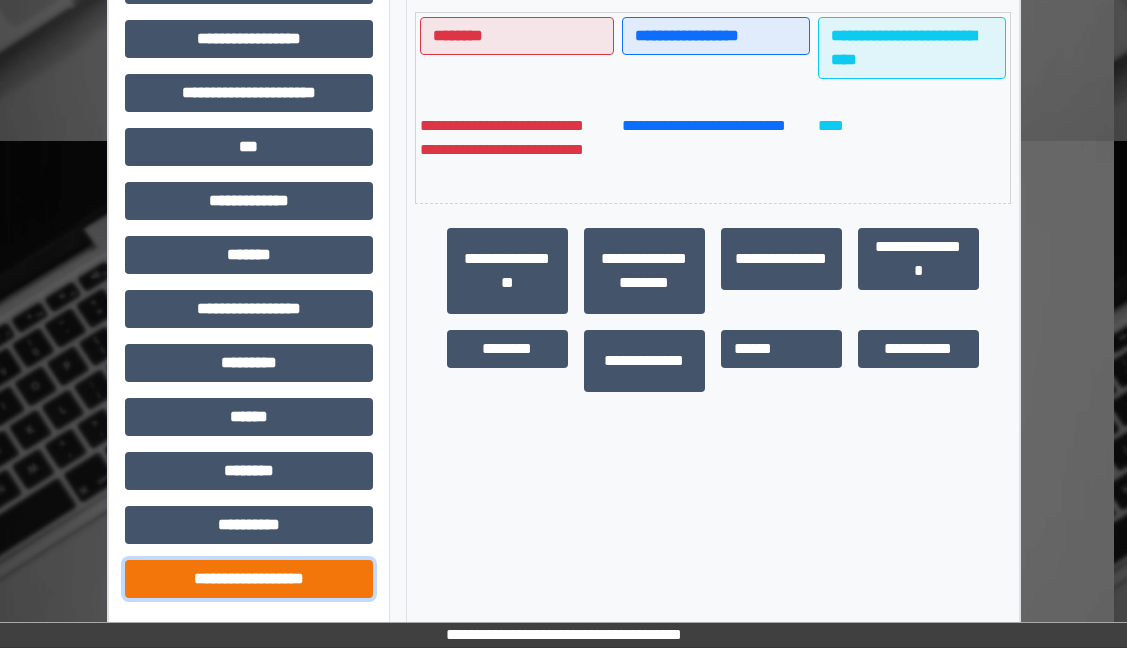 click on "**********" at bounding box center (249, 579) 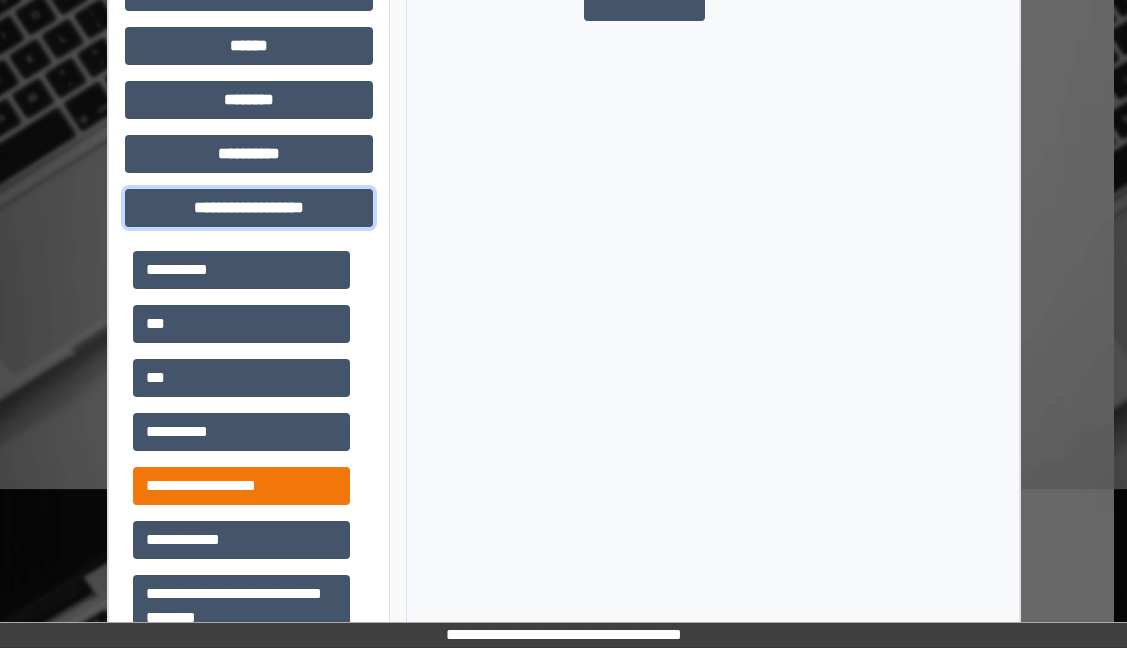 scroll, scrollTop: 950, scrollLeft: 13, axis: both 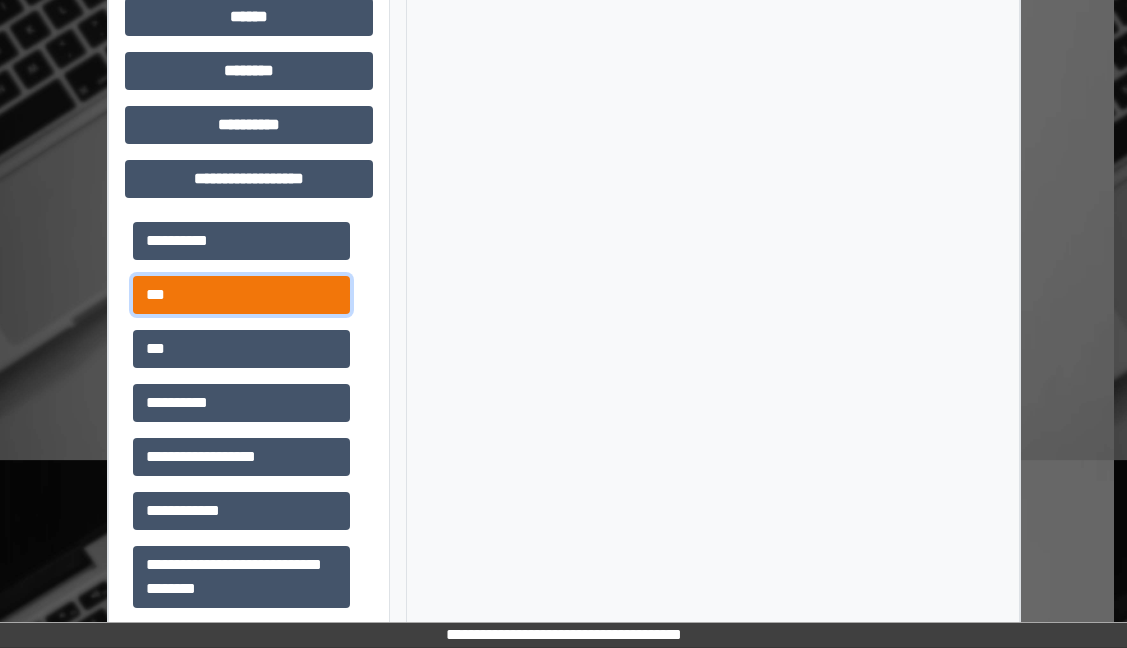 click on "***" at bounding box center [241, 295] 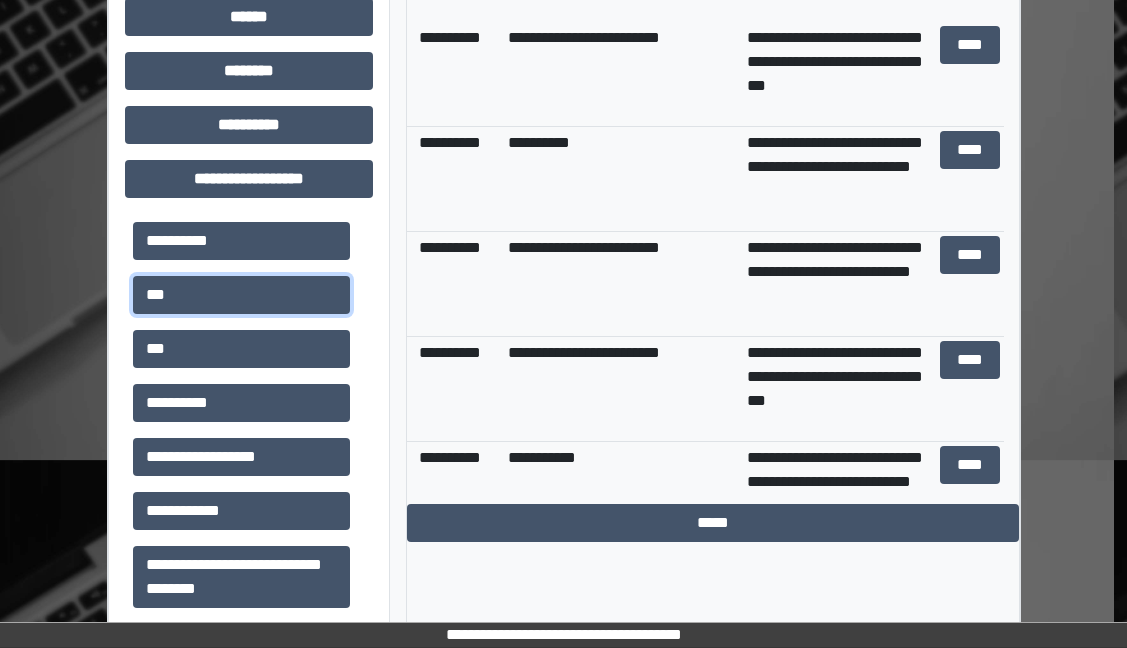 scroll, scrollTop: 4100, scrollLeft: 0, axis: vertical 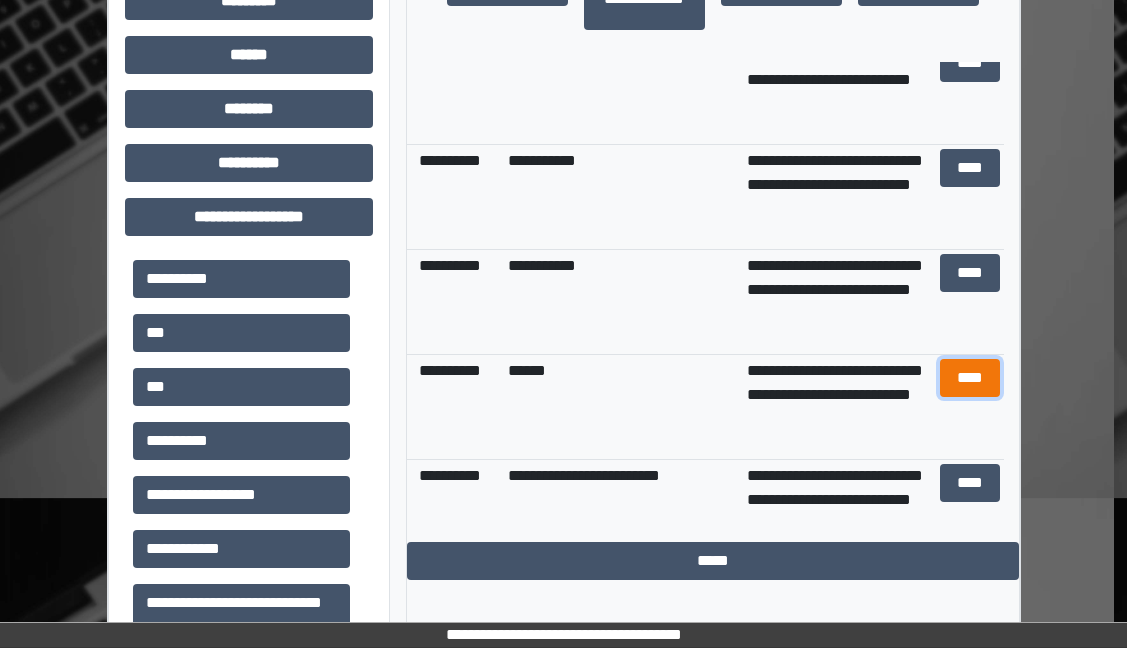 click on "****" at bounding box center [970, 378] 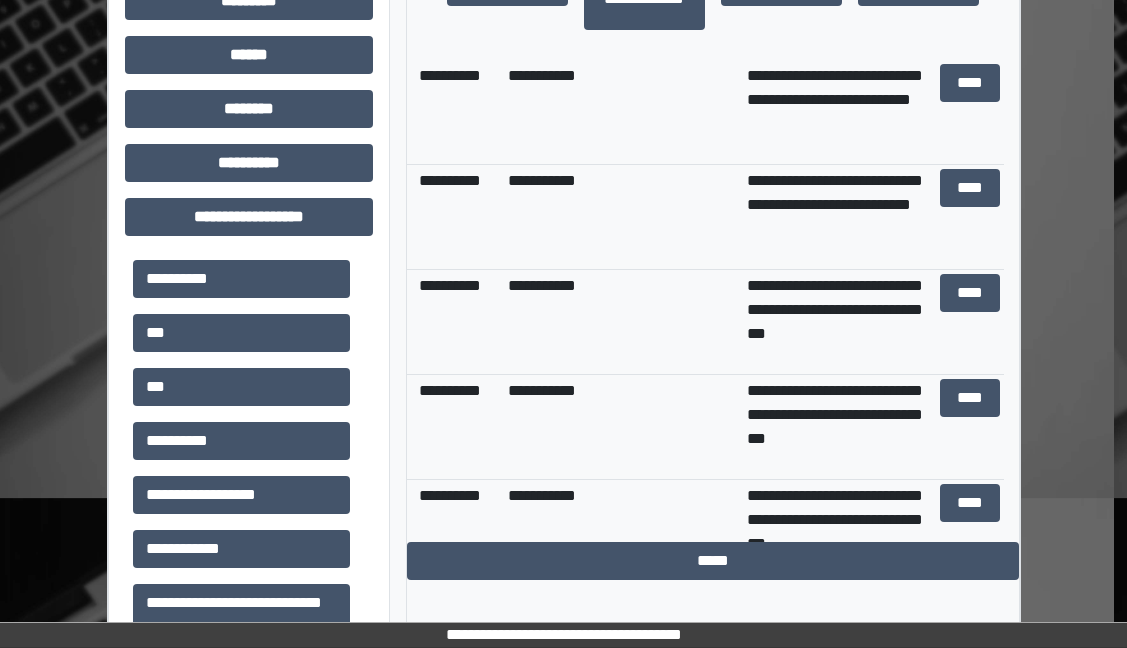 scroll, scrollTop: 2600, scrollLeft: 0, axis: vertical 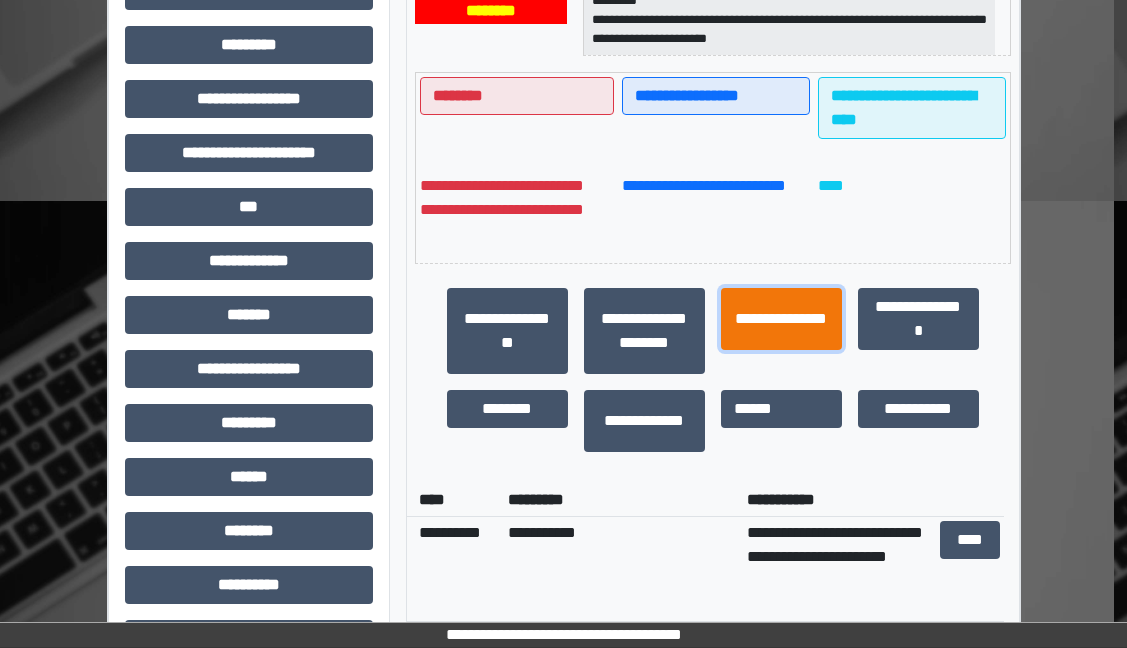 click on "**********" at bounding box center [781, 319] 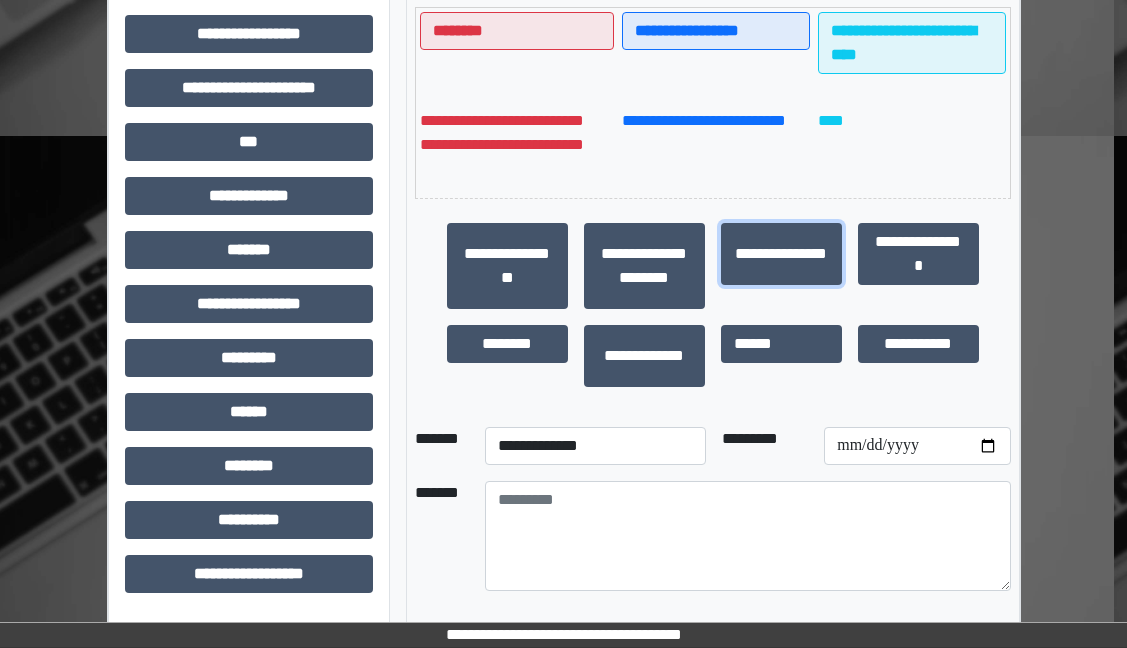 scroll, scrollTop: 590, scrollLeft: 13, axis: both 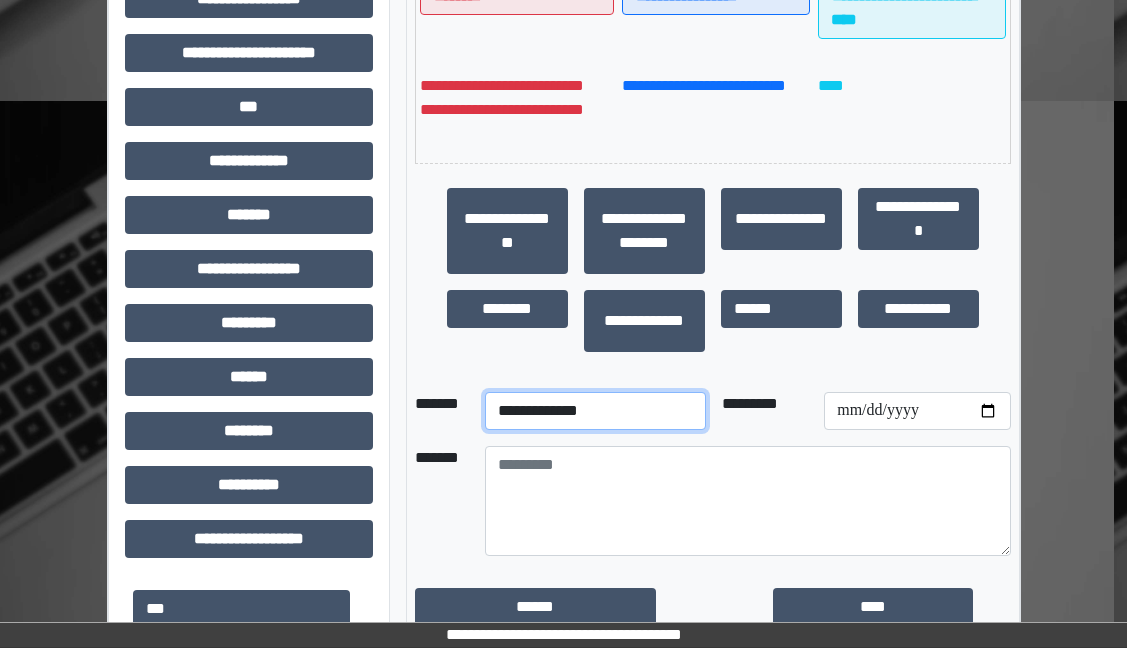 click on "**********" at bounding box center (595, 411) 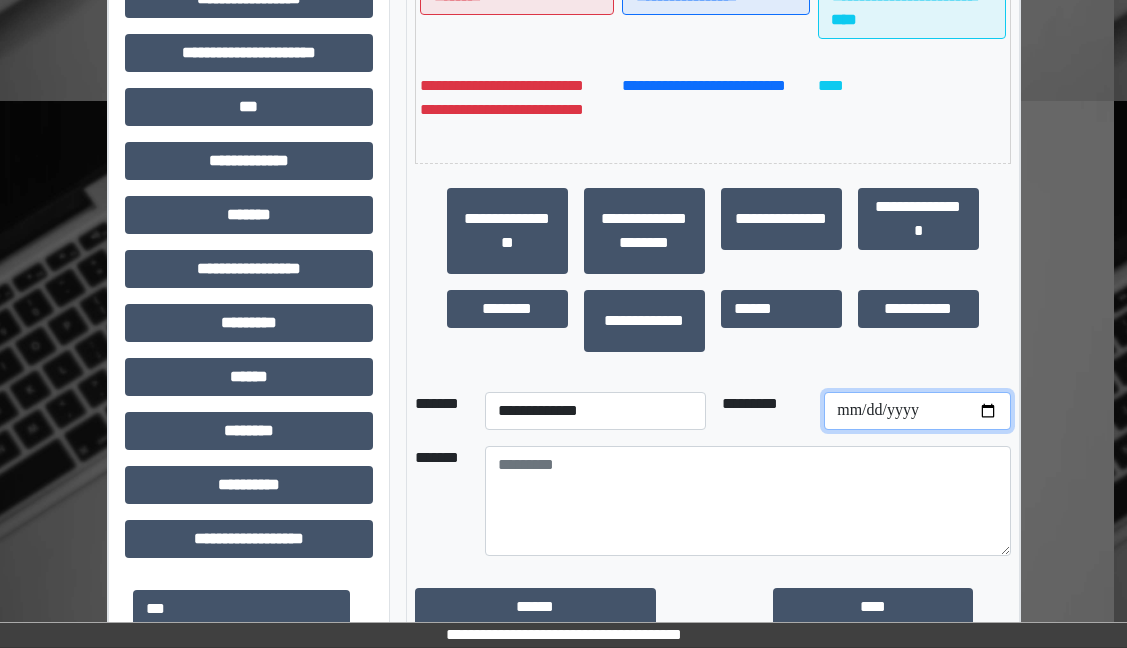 click at bounding box center [917, 411] 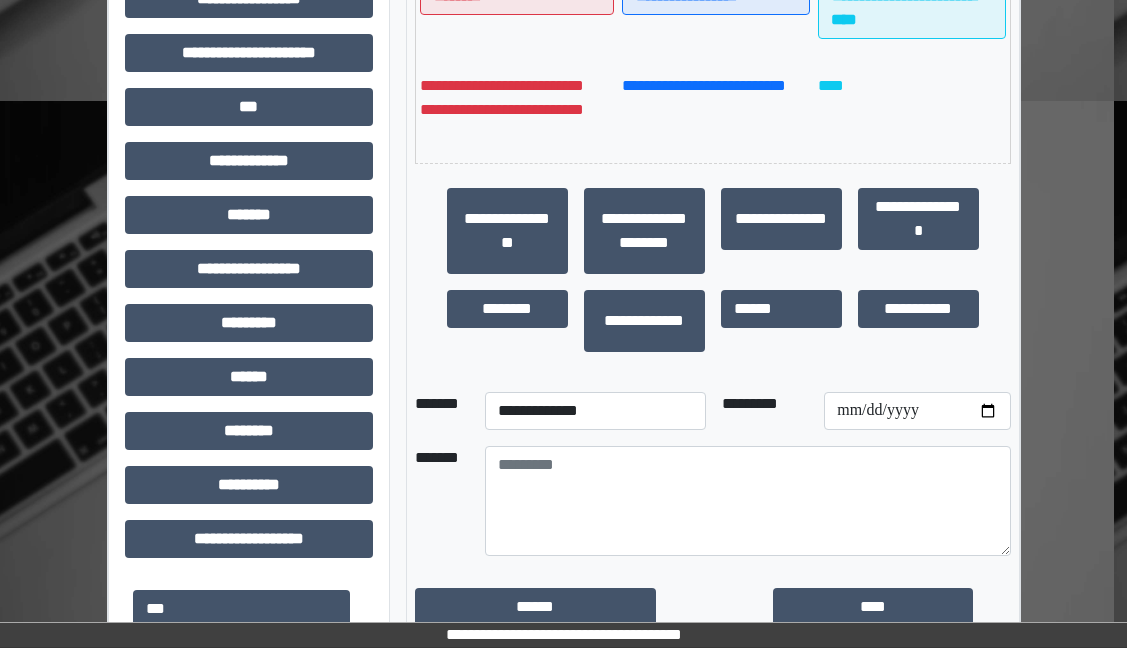 click on "**********" at bounding box center (550, 350) 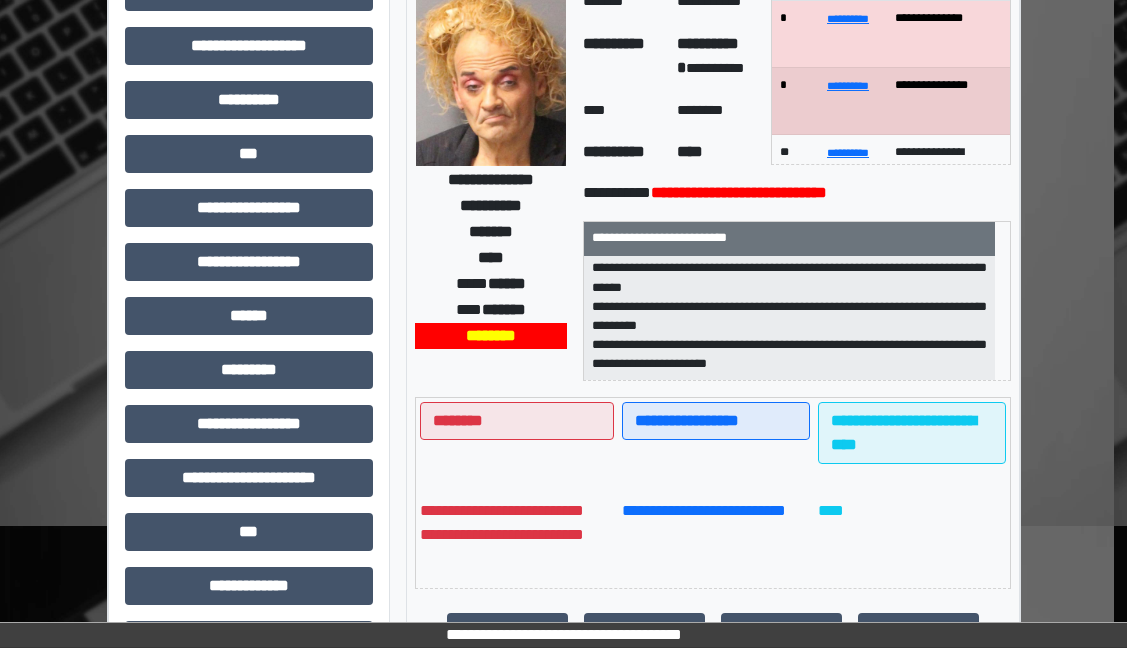 scroll, scrollTop: 200, scrollLeft: 13, axis: both 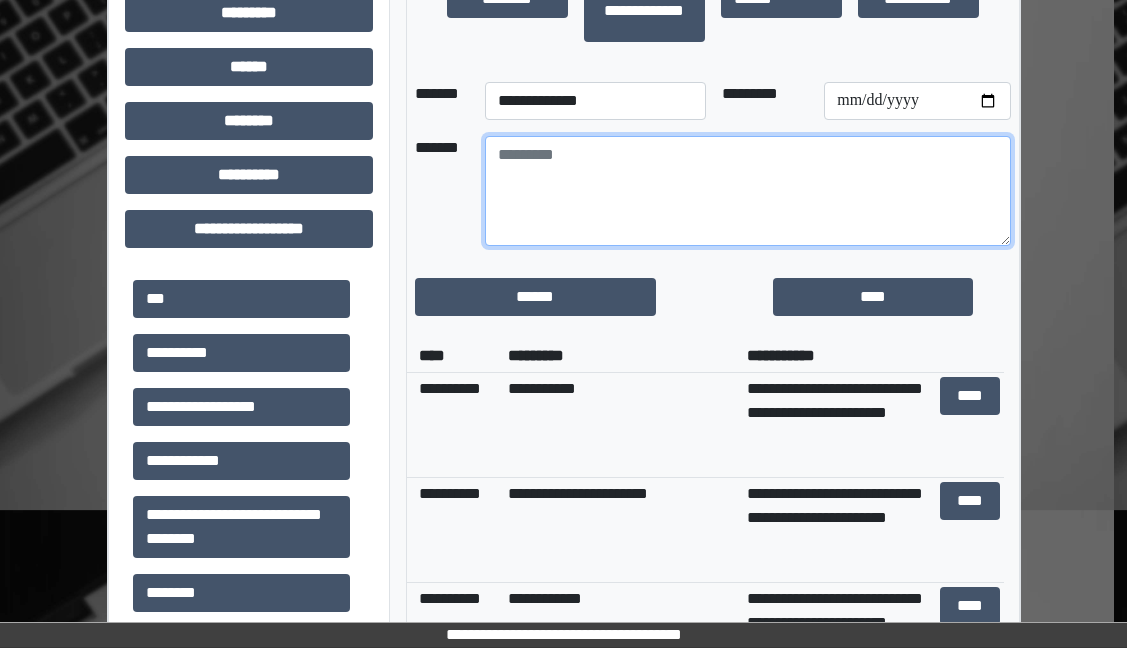 click at bounding box center [748, 191] 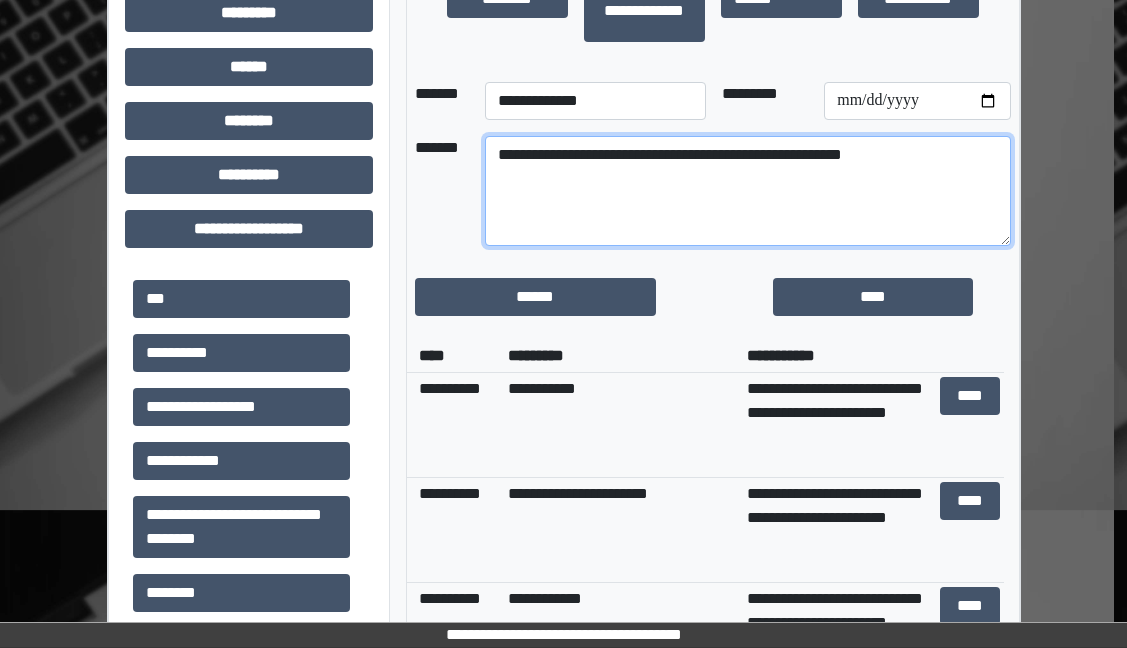 click on "**********" at bounding box center (748, 191) 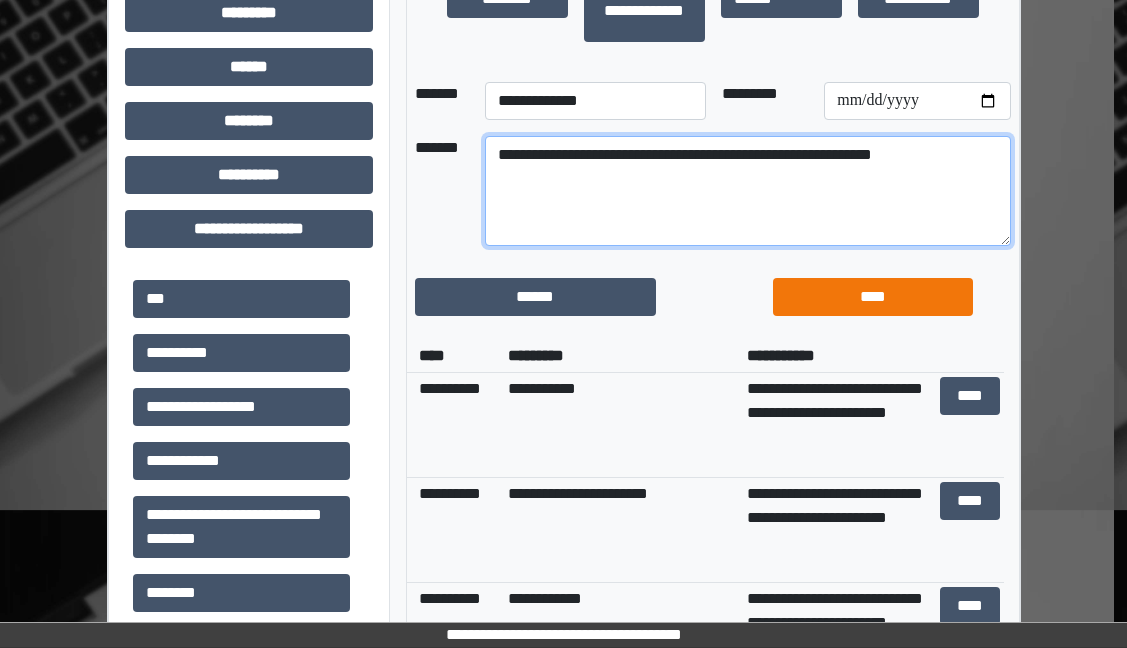 type on "**********" 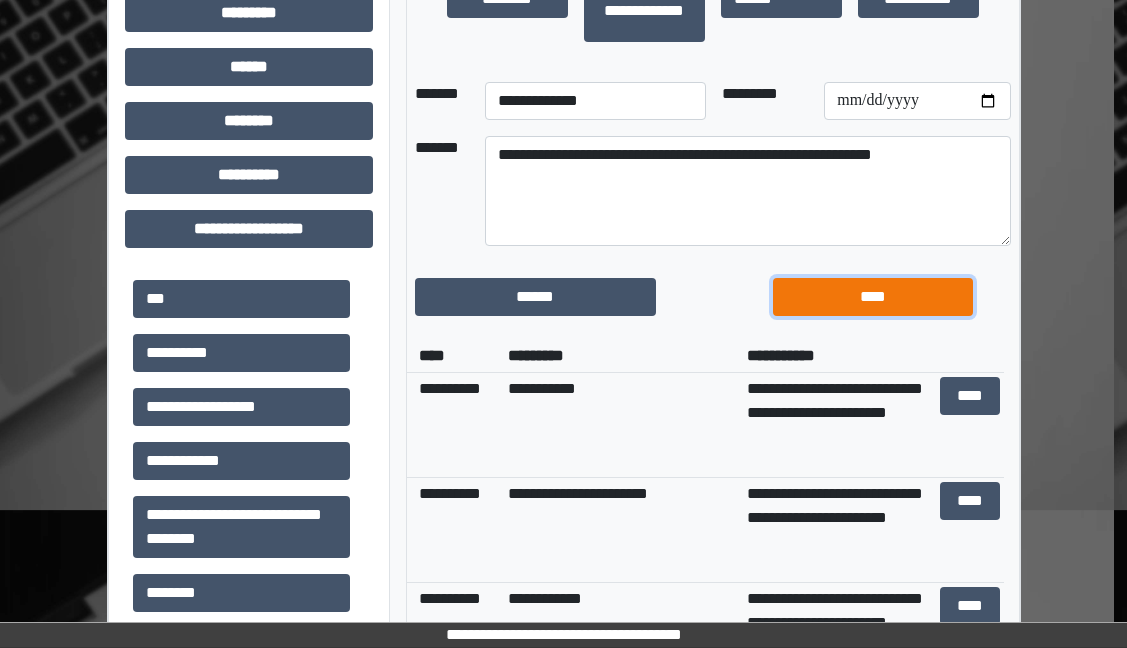 click on "****" at bounding box center (873, 297) 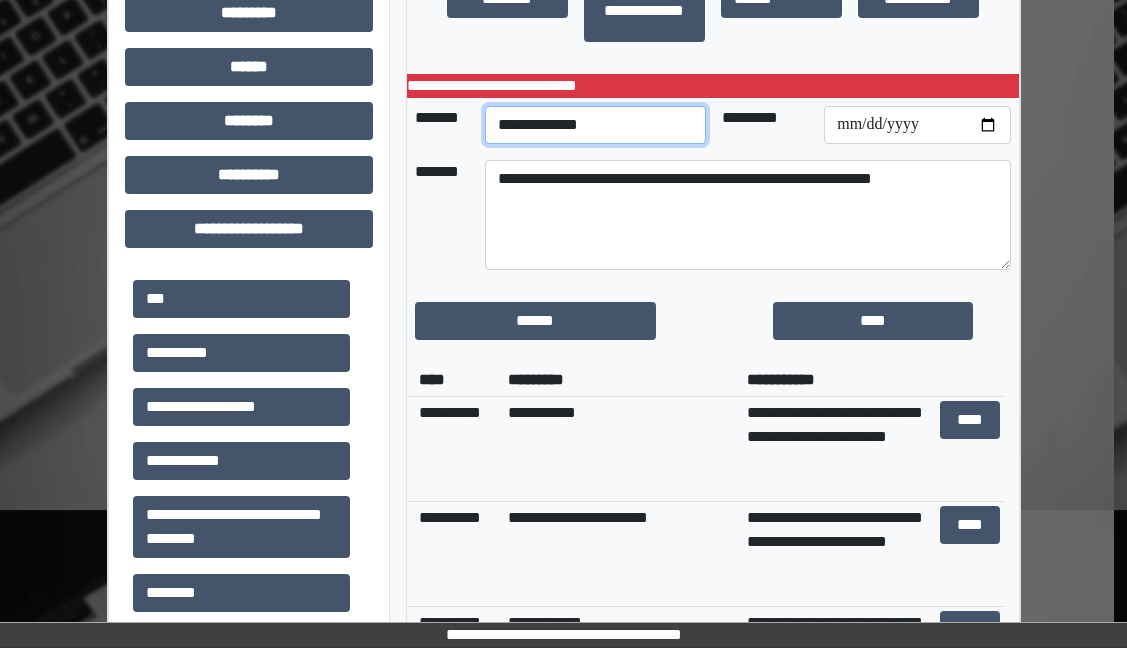 click on "**********" at bounding box center (595, 125) 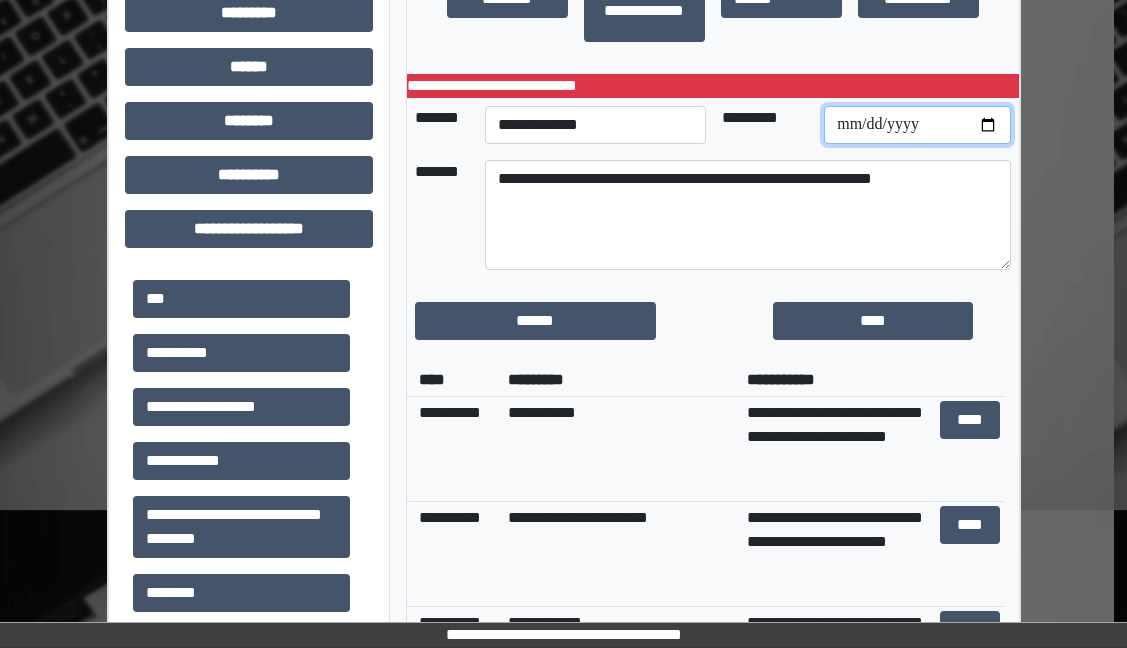 click at bounding box center (917, 125) 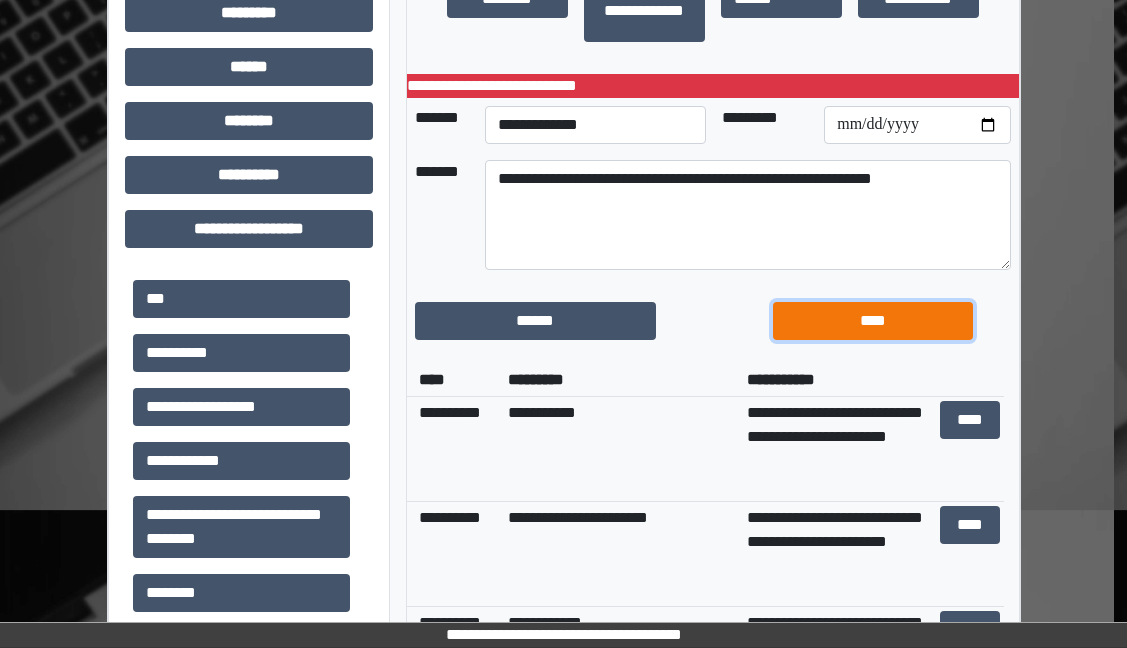 click on "****" at bounding box center [873, 321] 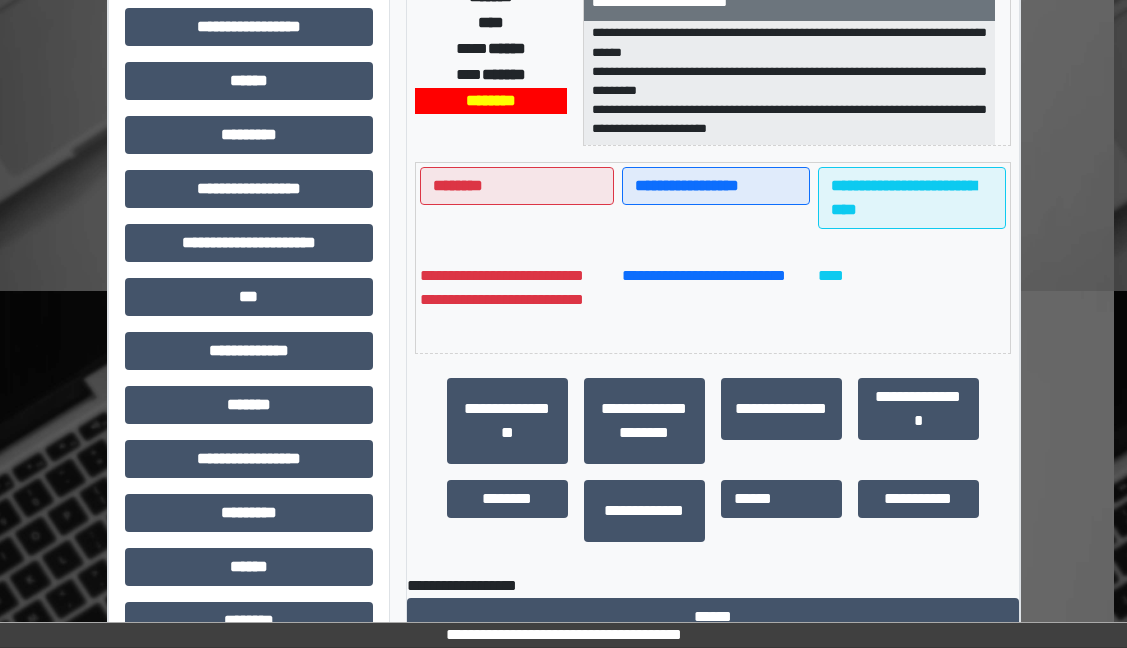 scroll, scrollTop: 0, scrollLeft: 13, axis: horizontal 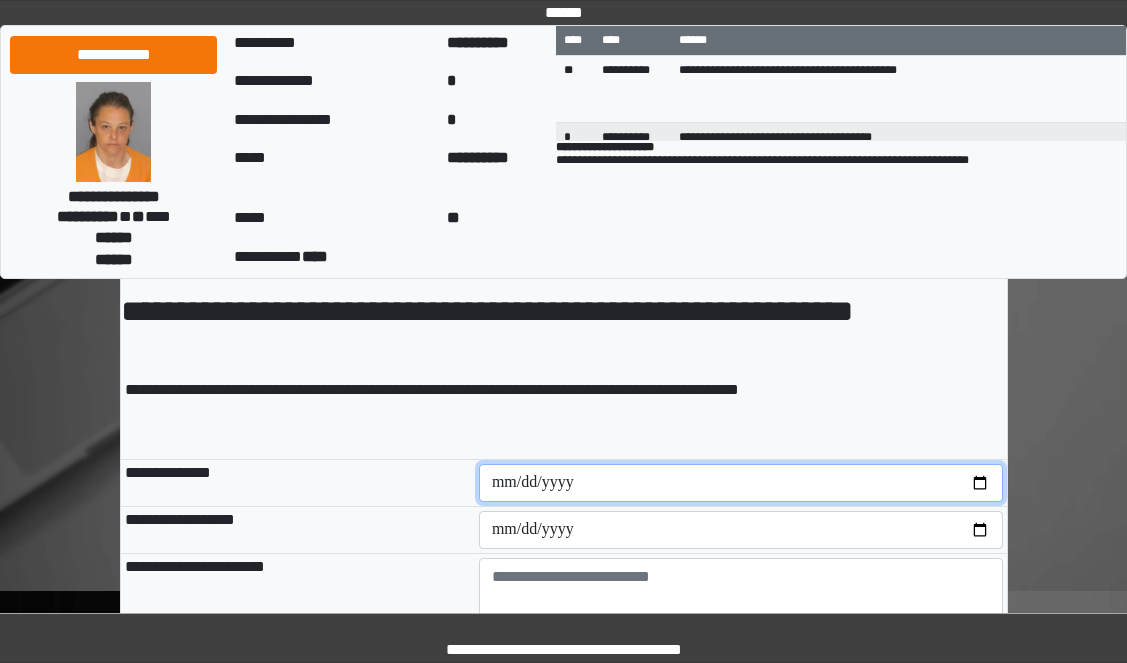 click at bounding box center [741, 483] 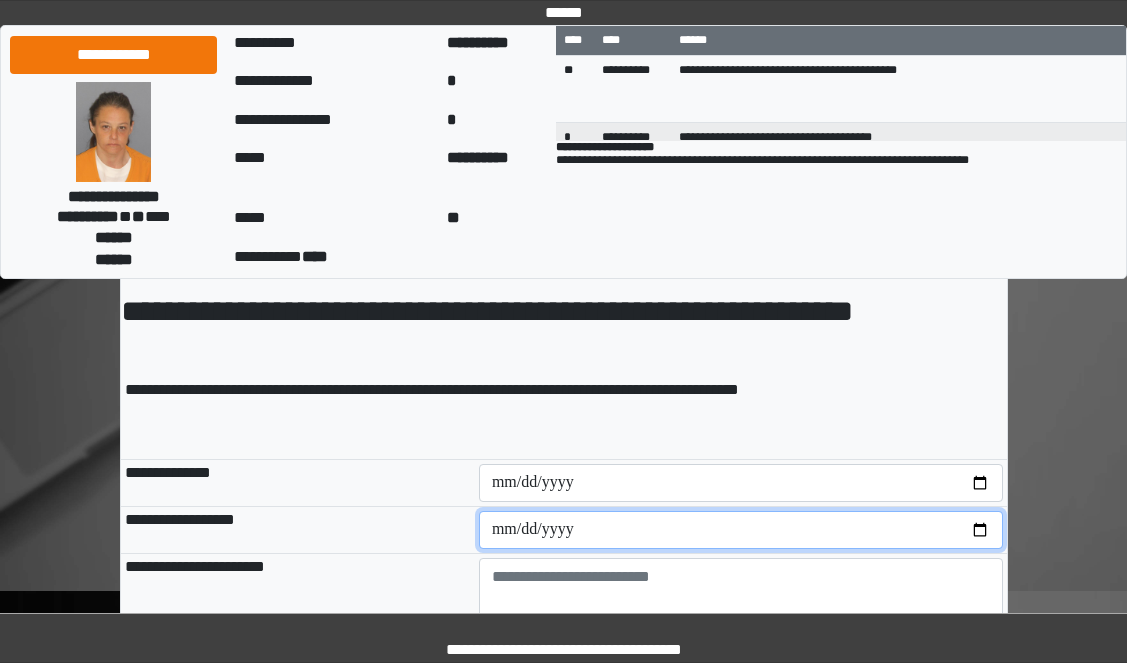 click at bounding box center [741, 530] 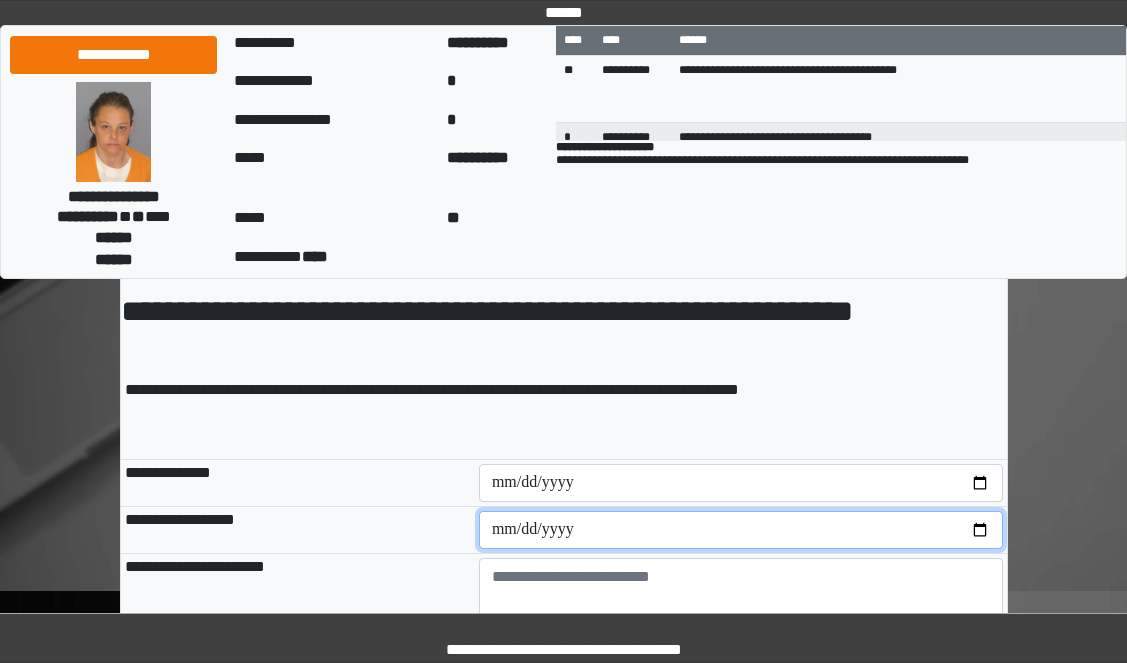 type on "**********" 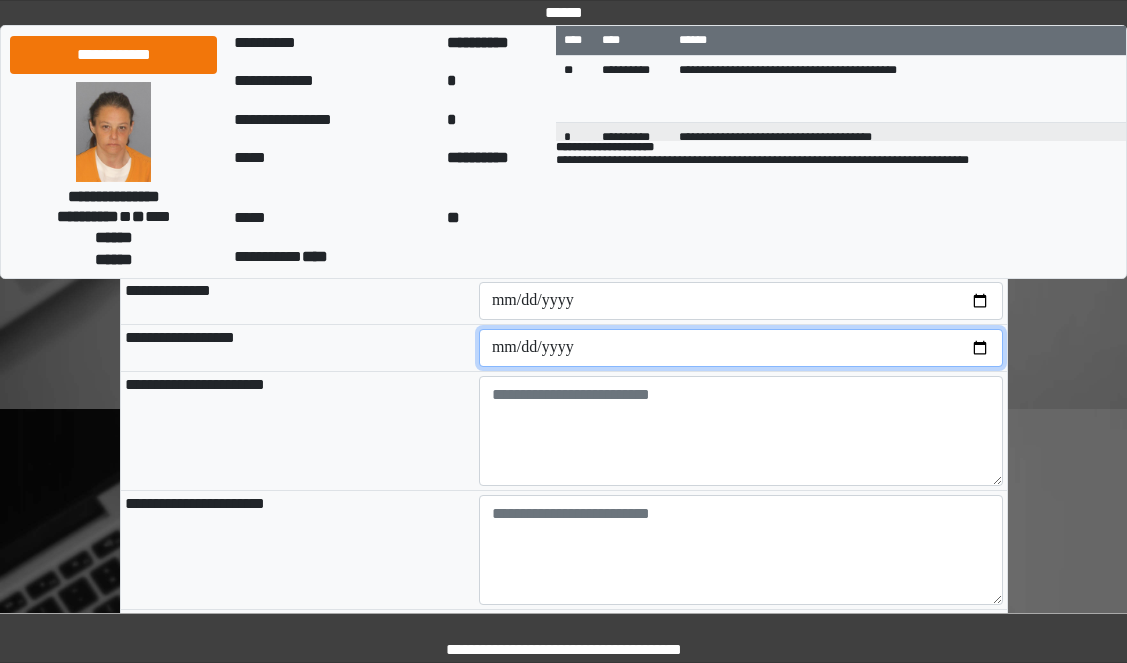 scroll, scrollTop: 300, scrollLeft: 0, axis: vertical 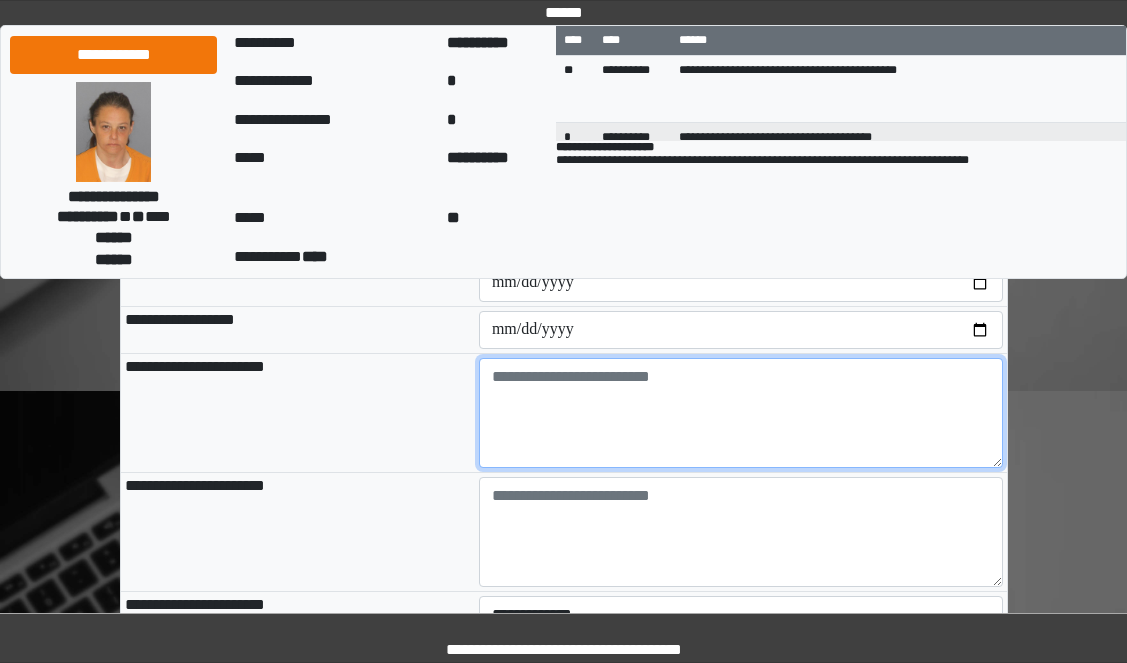 click at bounding box center (741, 413) 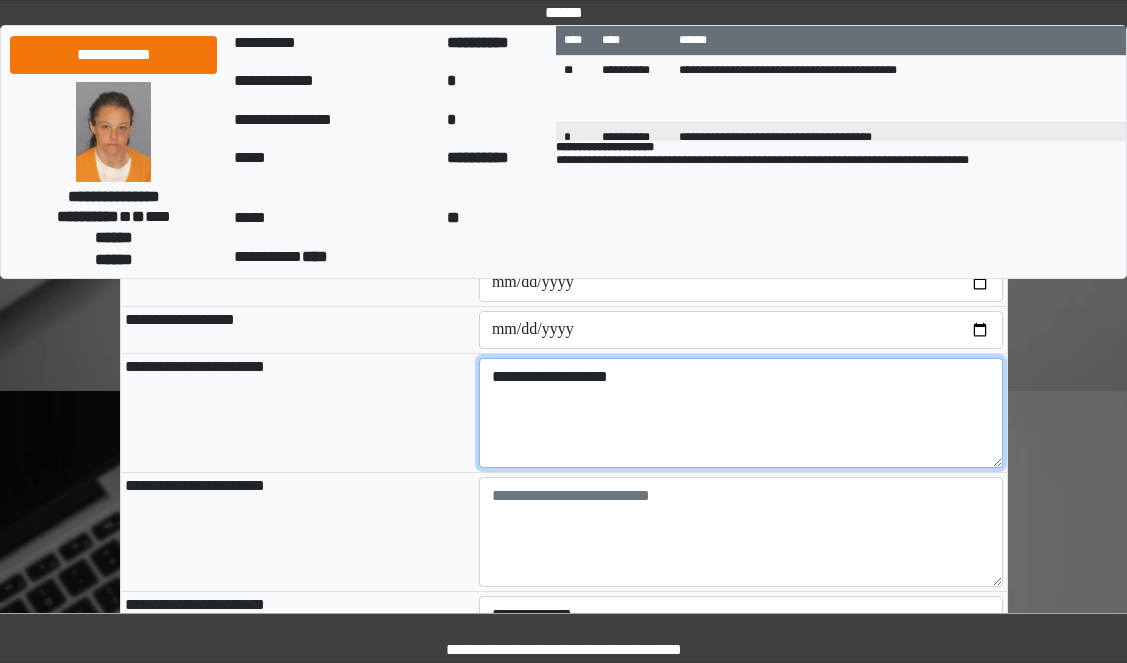 type on "**********" 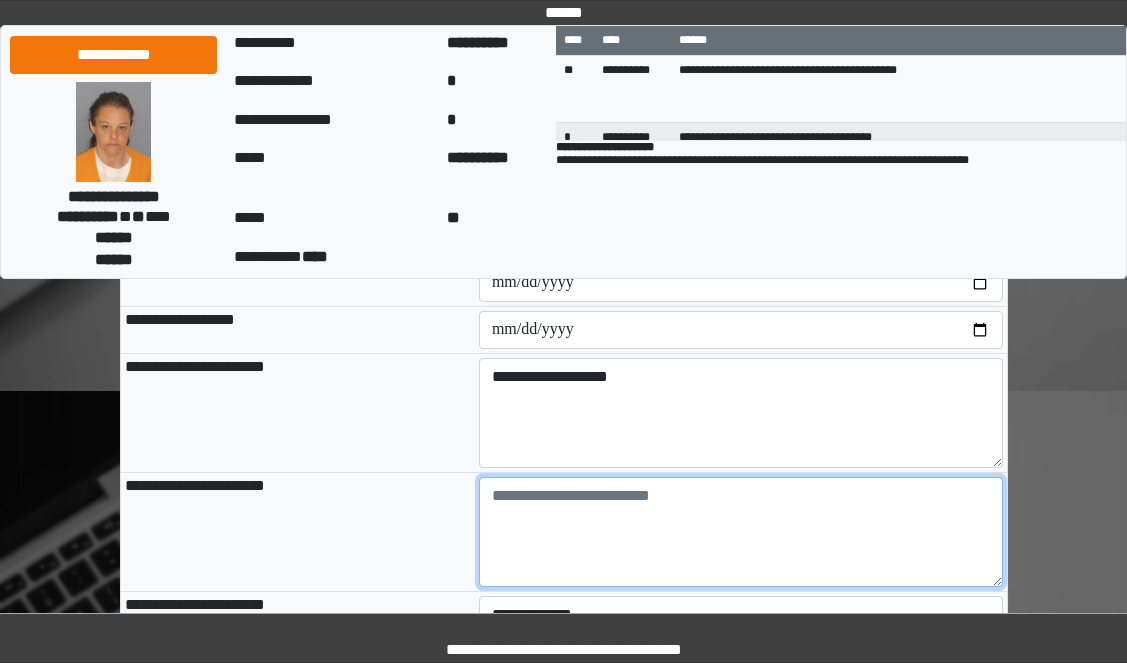 click at bounding box center (741, 532) 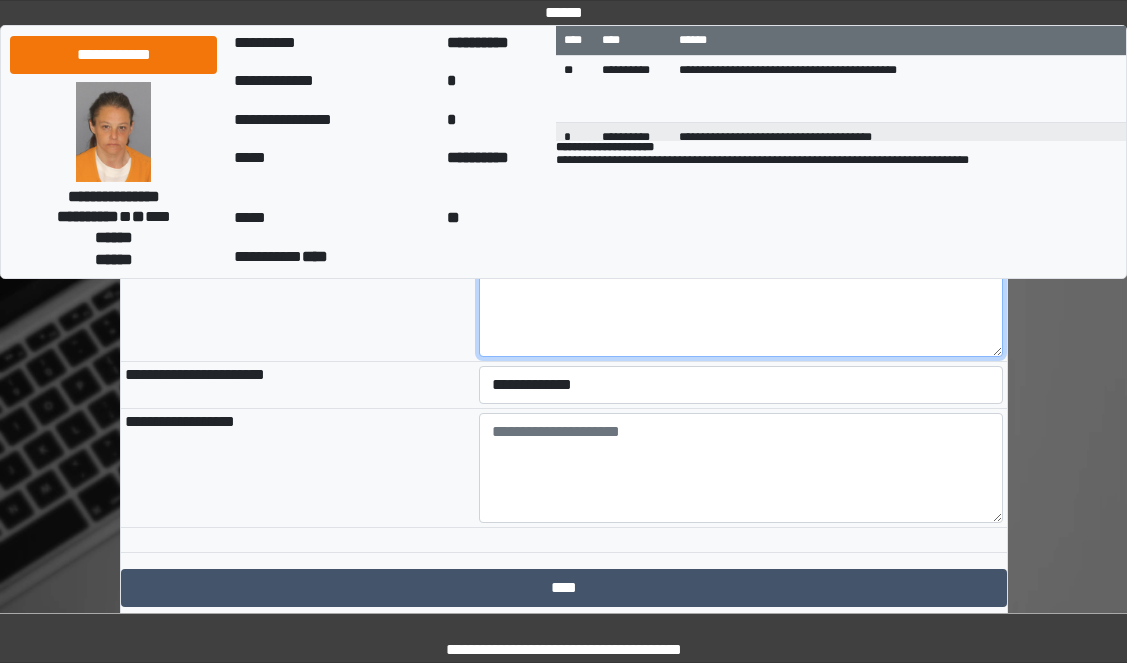 scroll, scrollTop: 600, scrollLeft: 0, axis: vertical 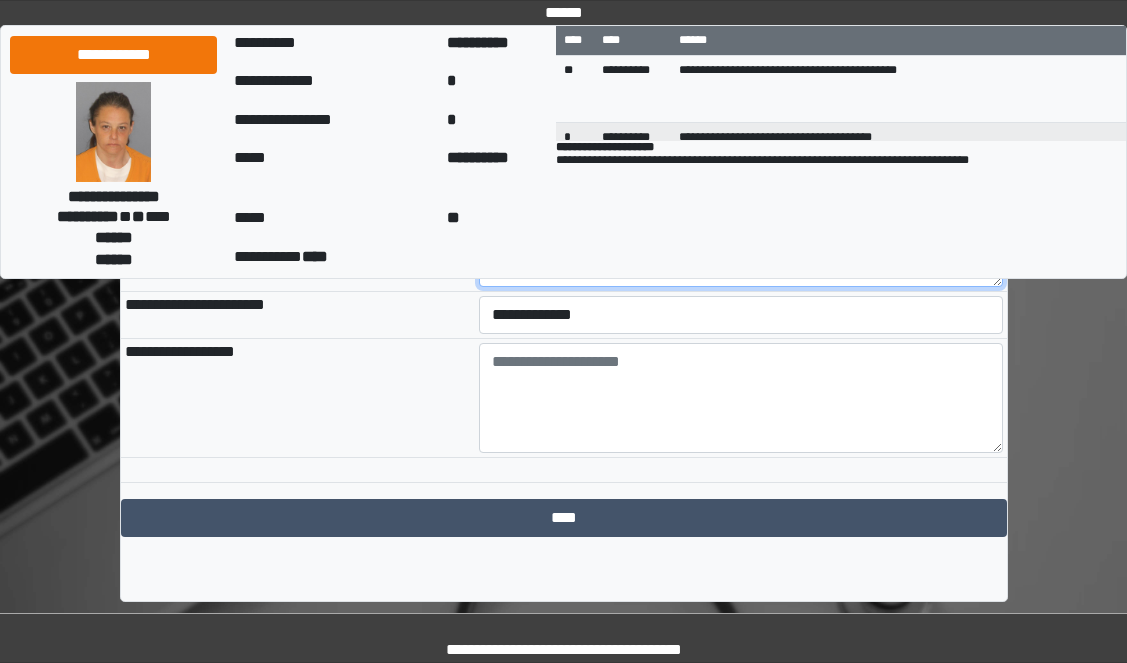 type on "******" 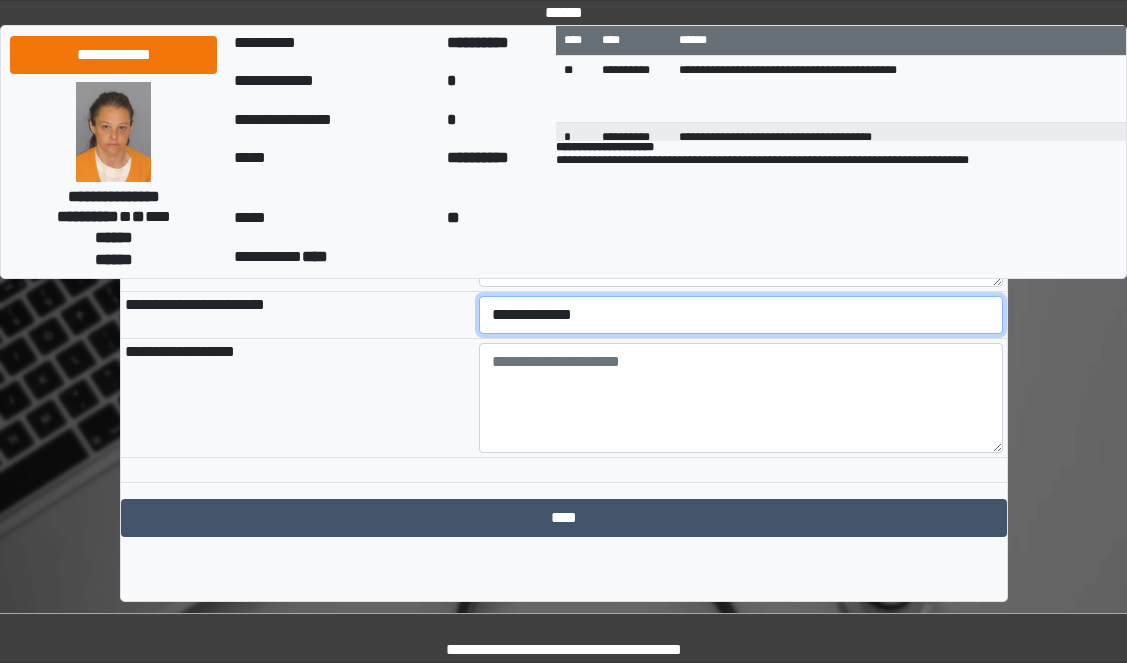 click on "**********" at bounding box center (741, 315) 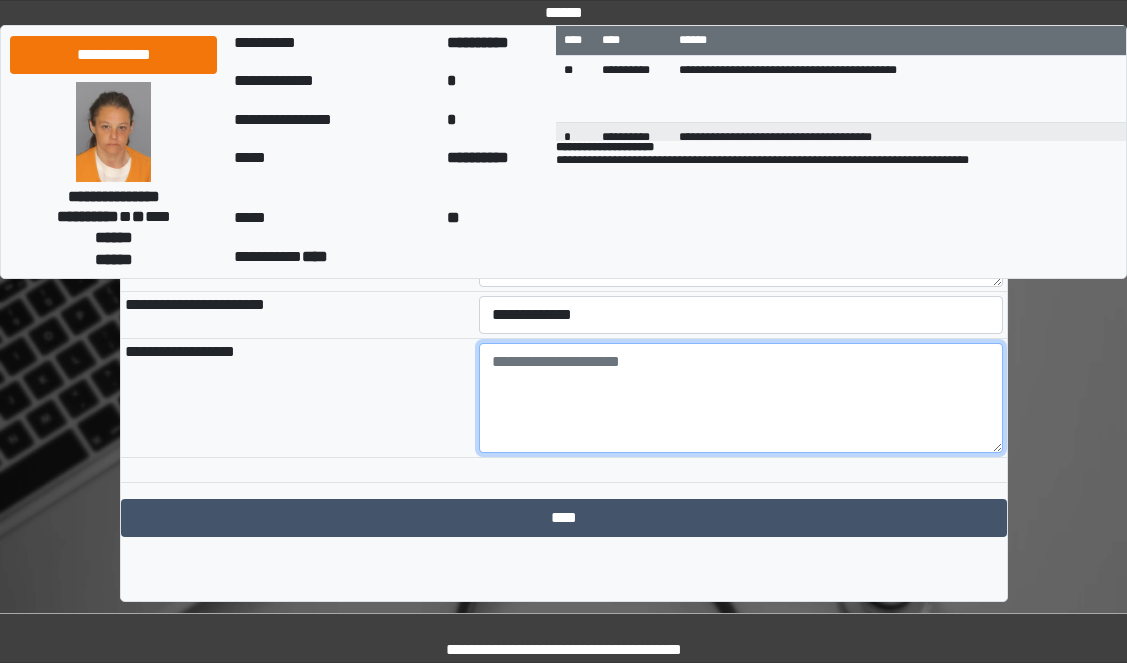 click at bounding box center (741, 398) 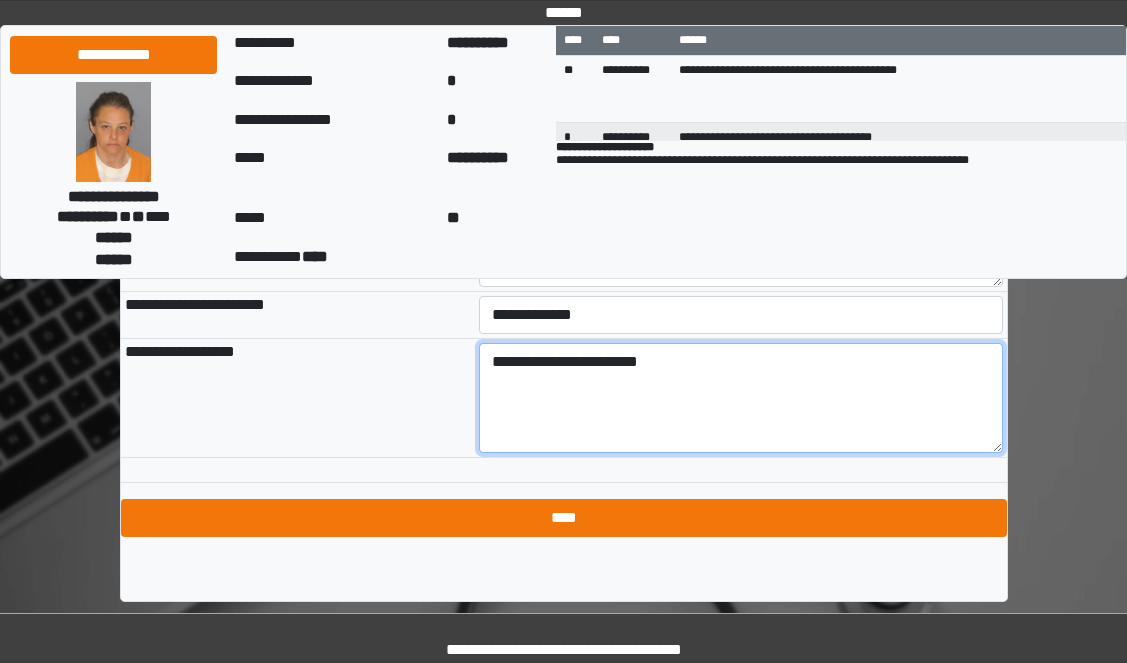 type on "**********" 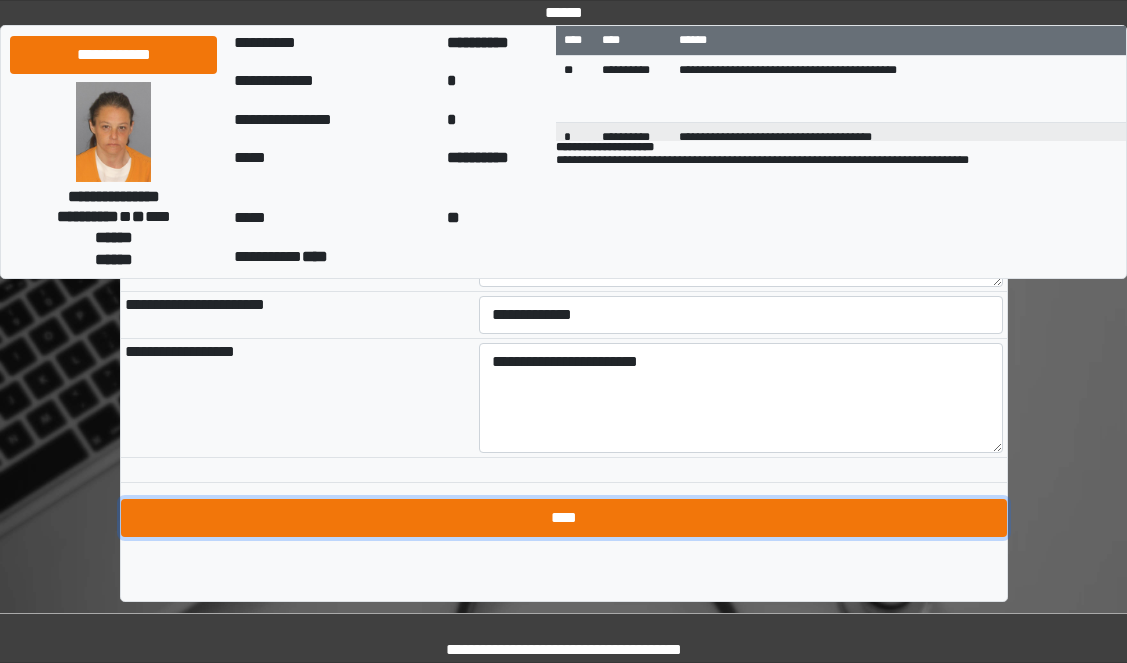 click on "****" at bounding box center [564, 518] 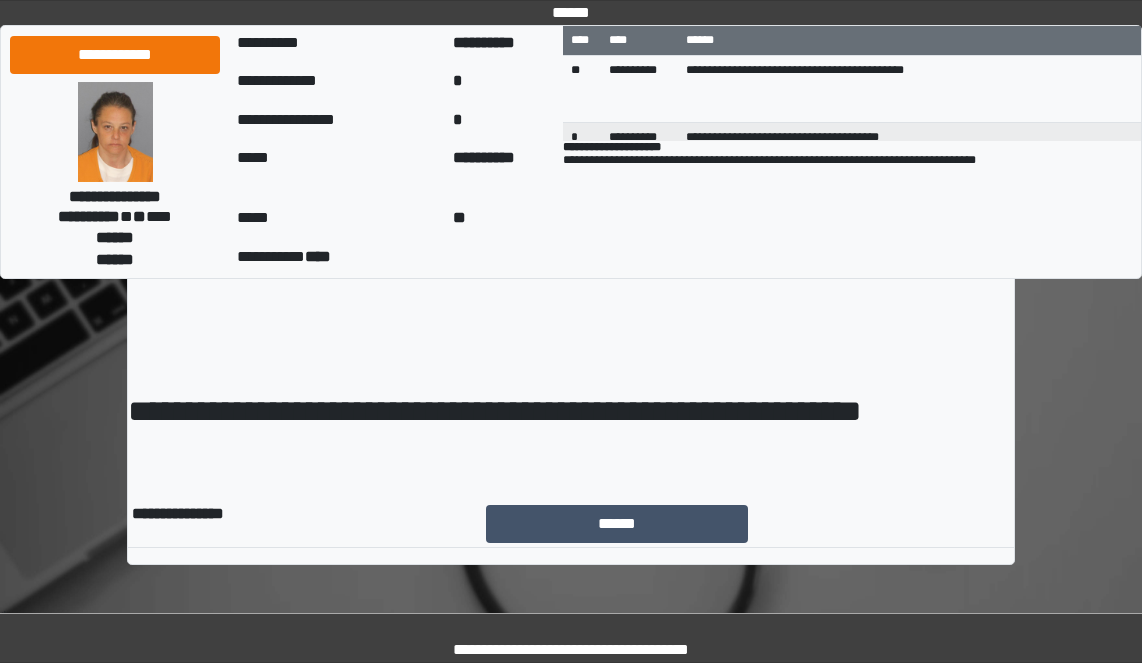scroll, scrollTop: 0, scrollLeft: 0, axis: both 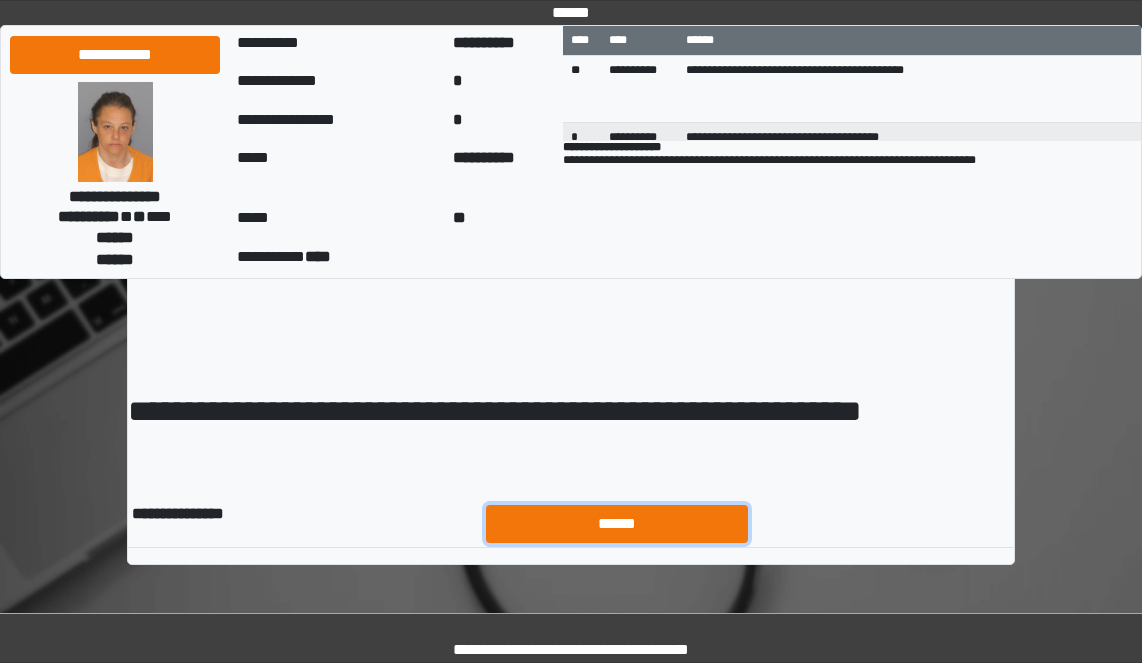 click on "******" at bounding box center [617, 524] 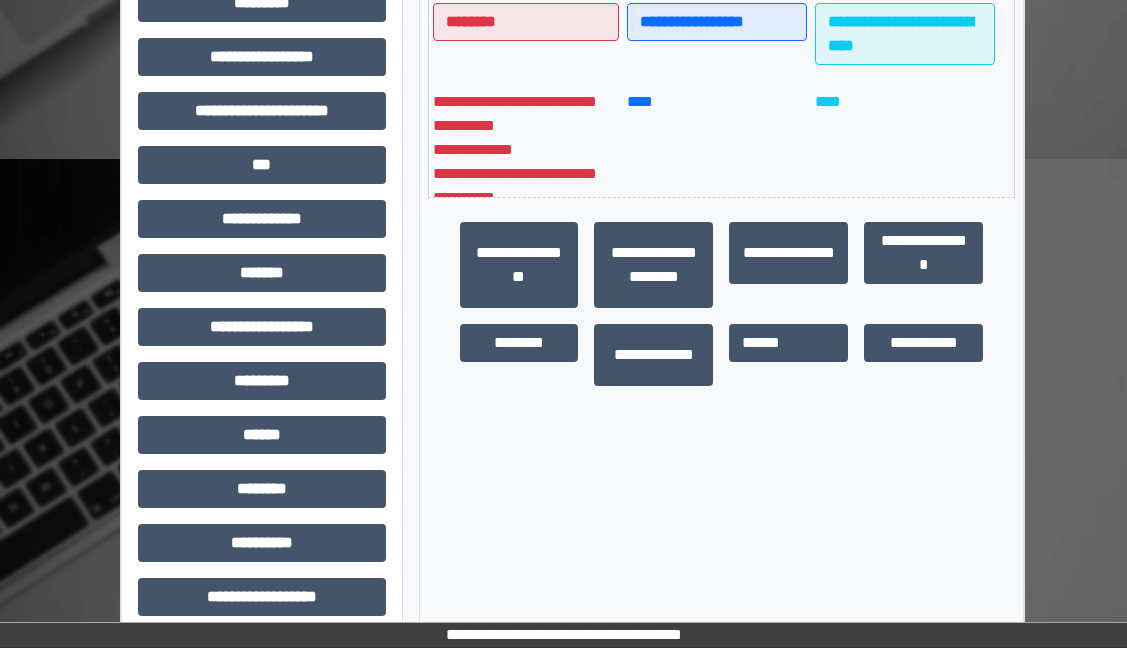 scroll, scrollTop: 550, scrollLeft: 0, axis: vertical 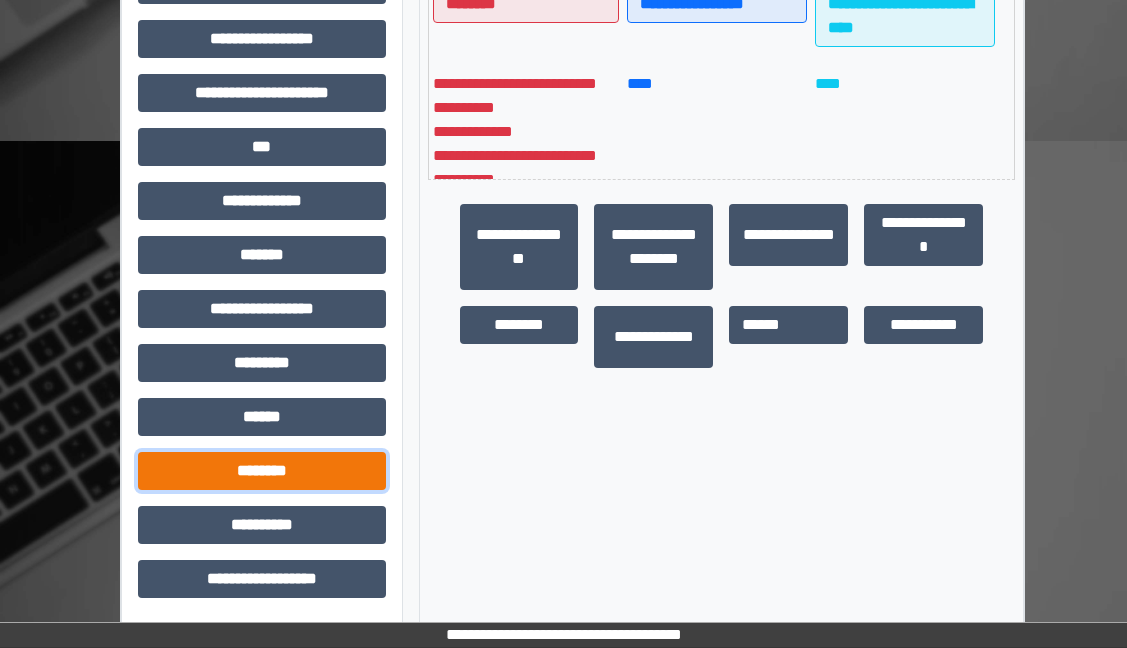 click on "********" at bounding box center (262, 471) 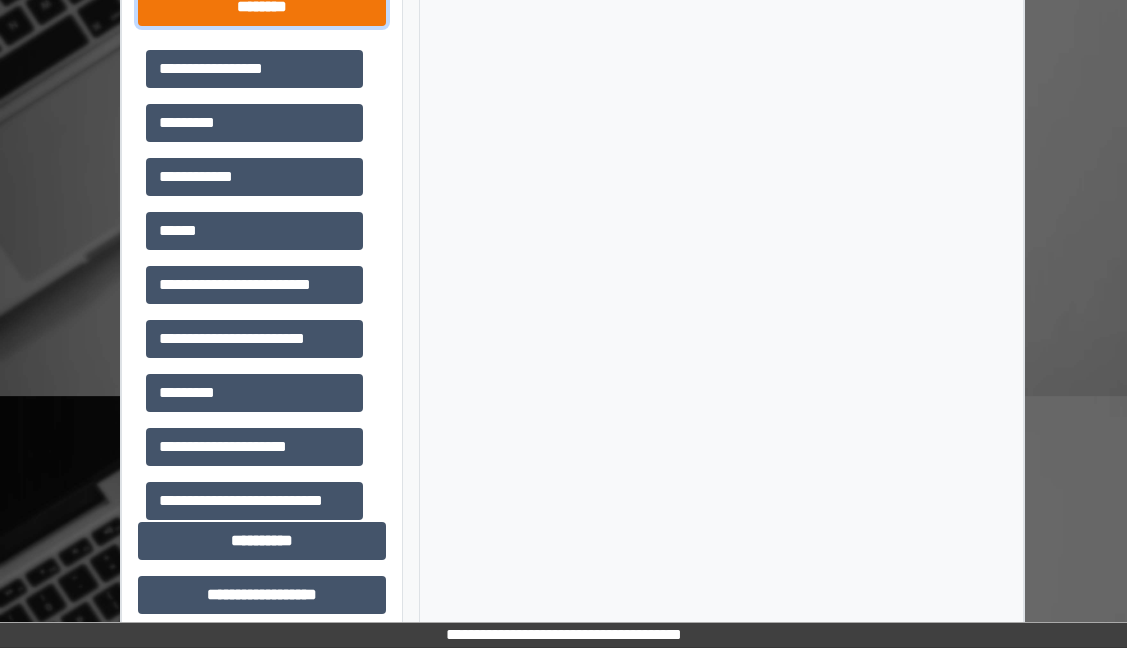 scroll, scrollTop: 1030, scrollLeft: 0, axis: vertical 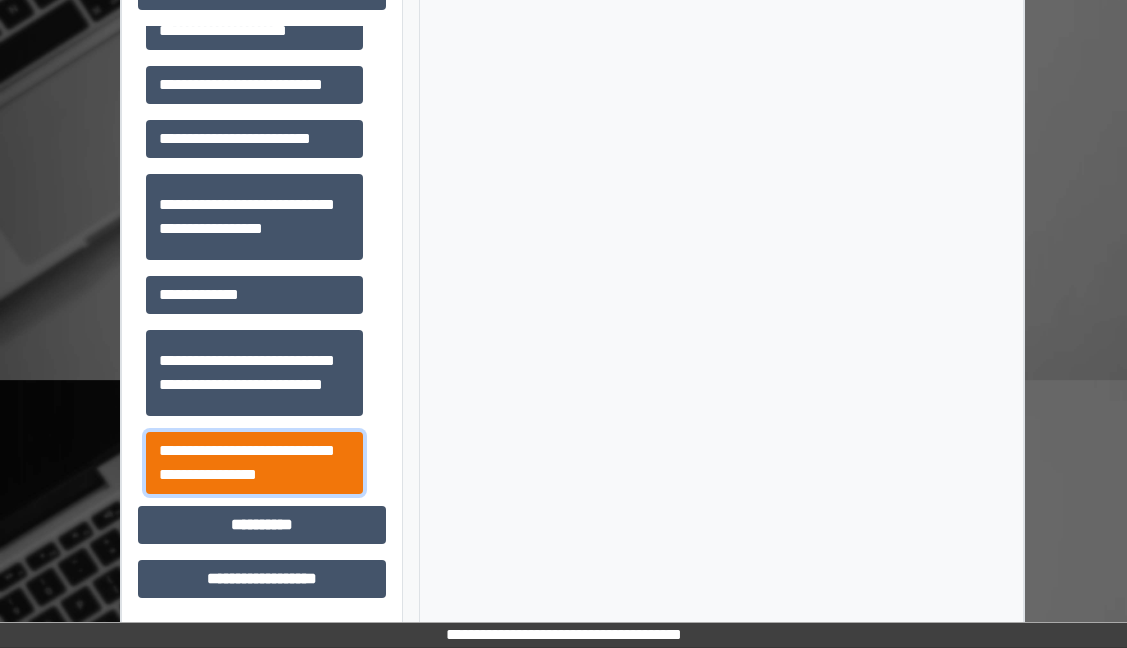 drag, startPoint x: 263, startPoint y: 465, endPoint x: 378, endPoint y: 441, distance: 117.47766 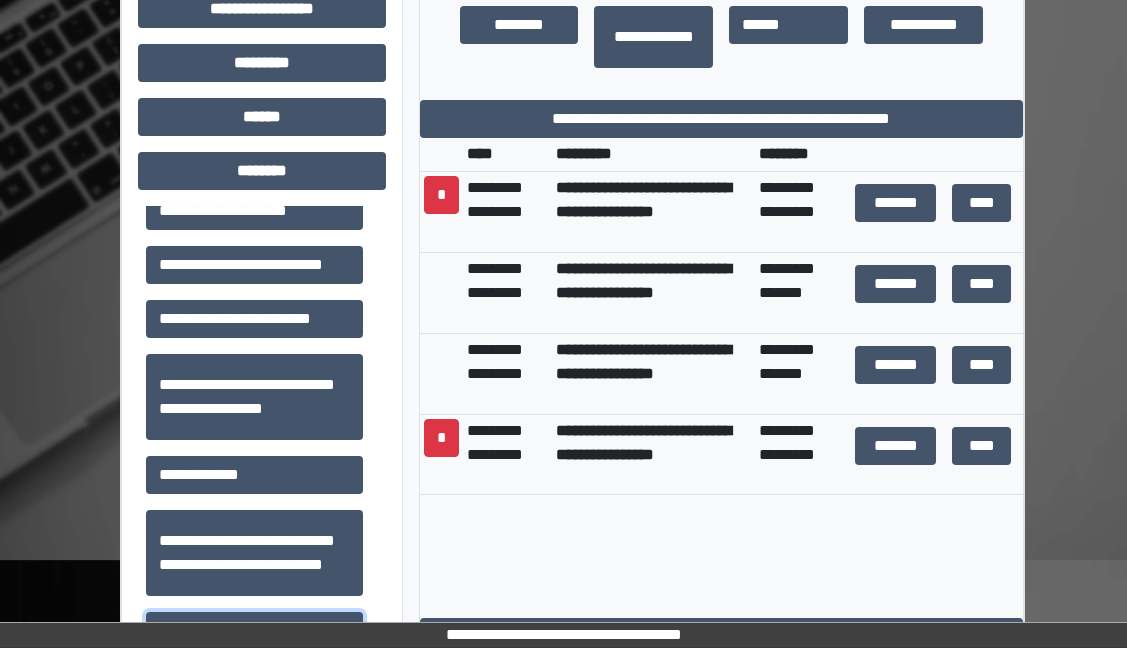 scroll, scrollTop: 830, scrollLeft: 0, axis: vertical 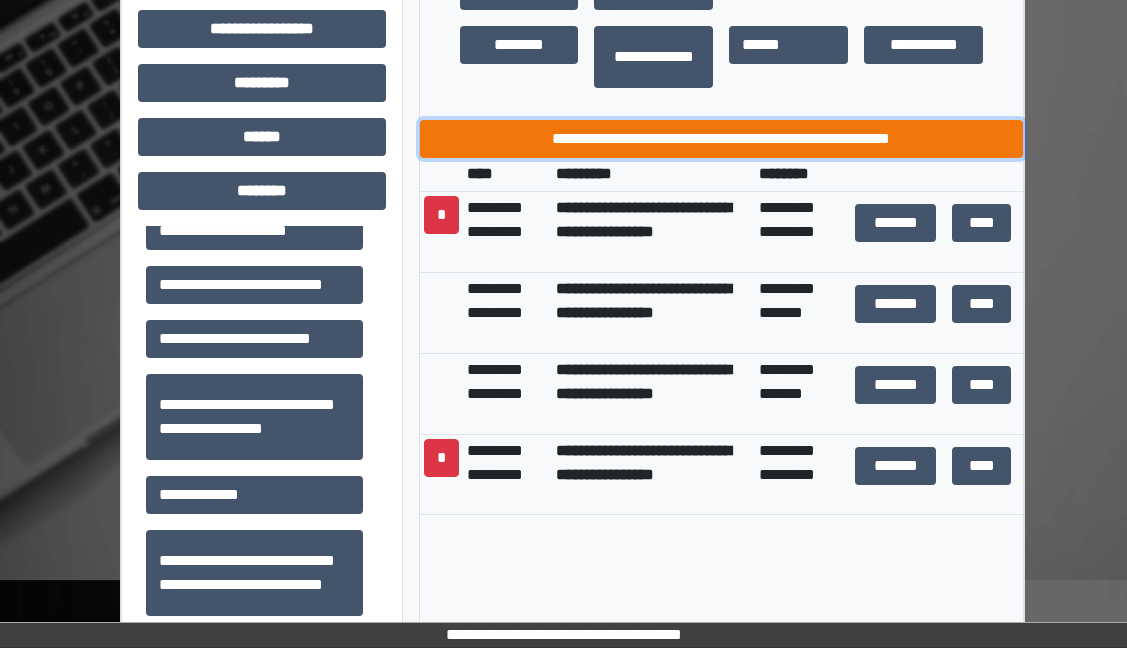 click on "**********" at bounding box center (722, 139) 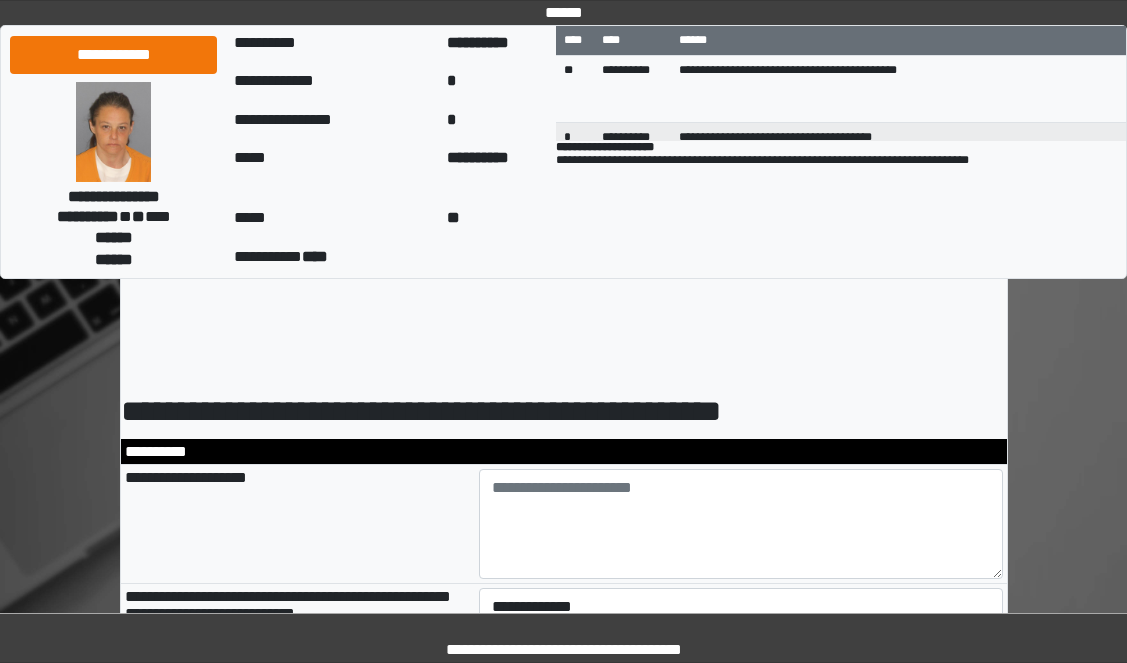 scroll, scrollTop: 0, scrollLeft: 0, axis: both 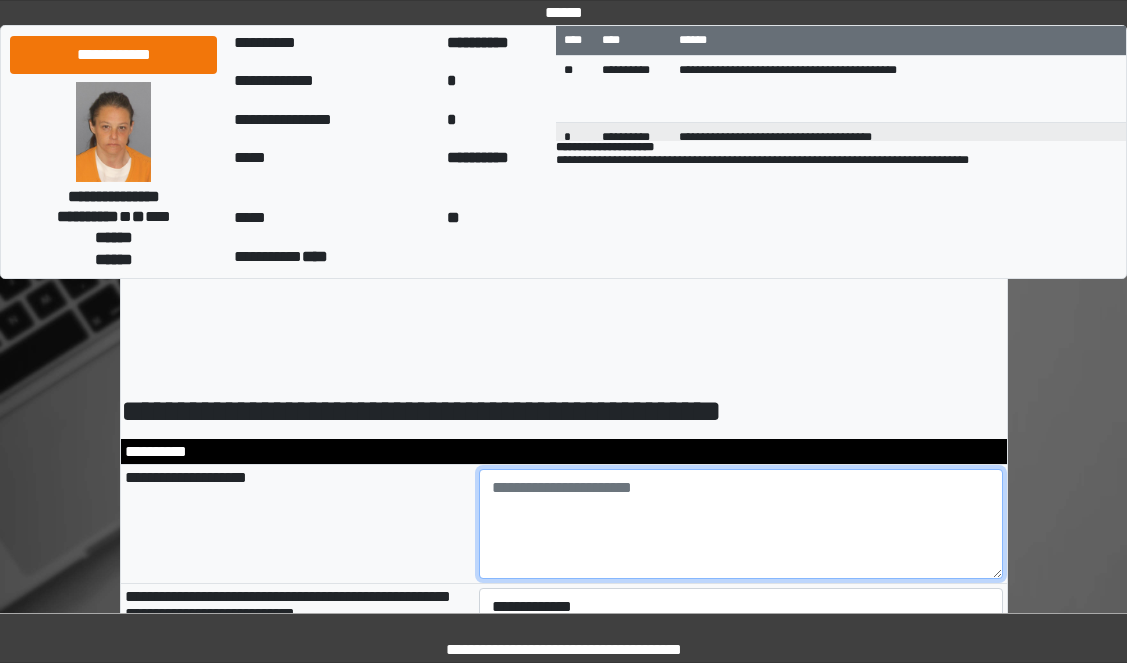 click at bounding box center (741, 524) 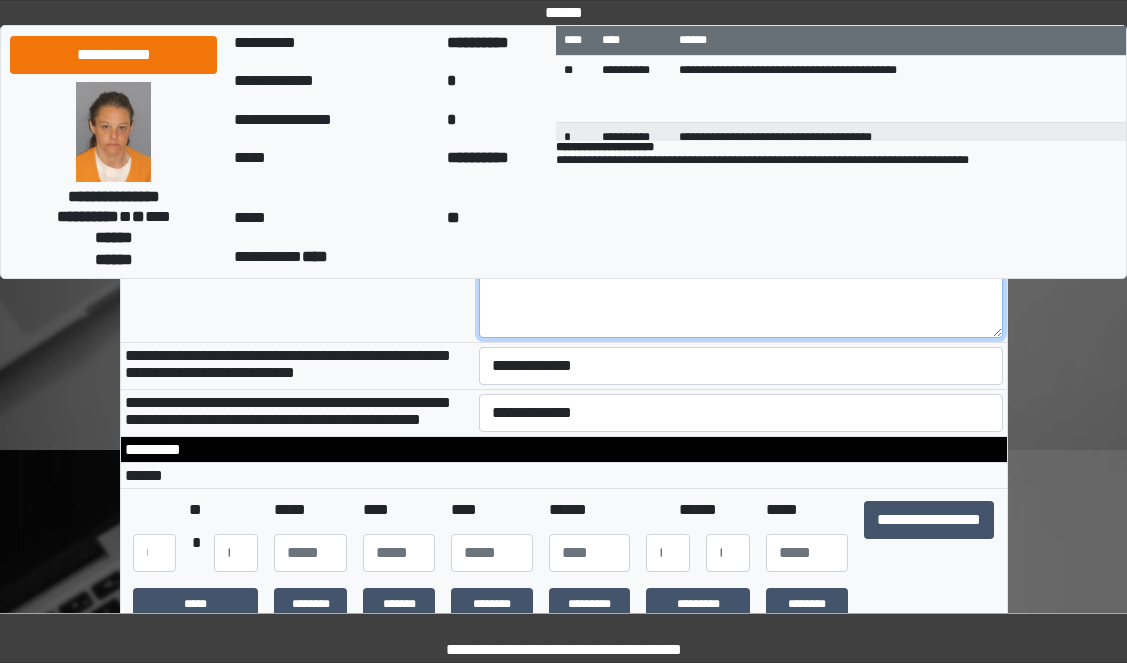scroll, scrollTop: 200, scrollLeft: 0, axis: vertical 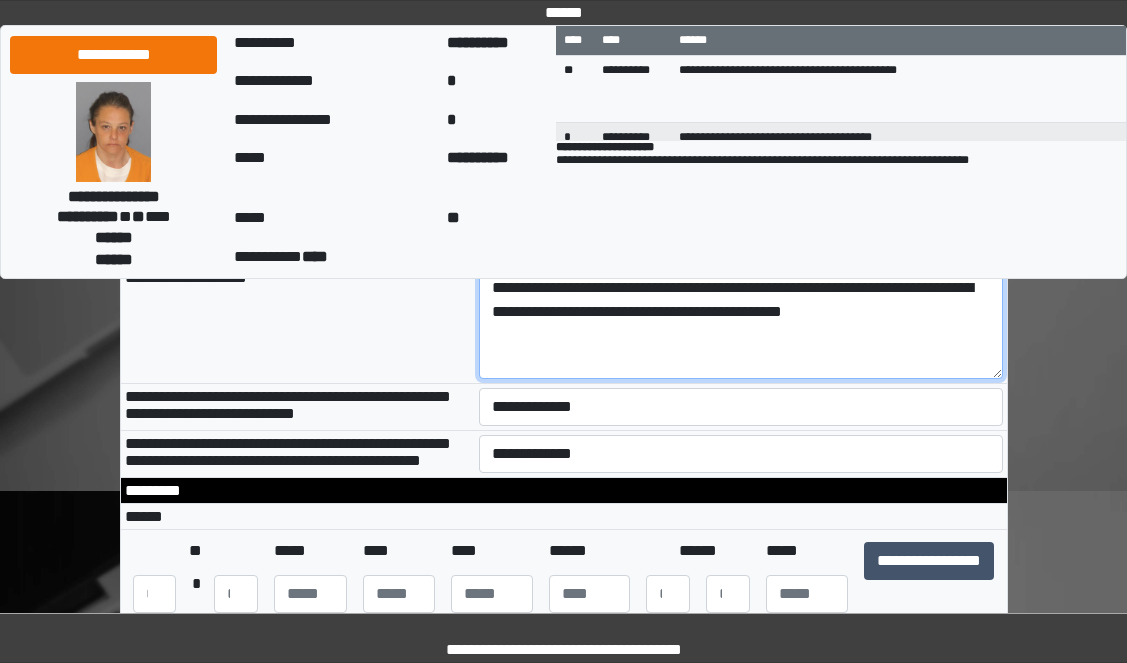 type on "**********" 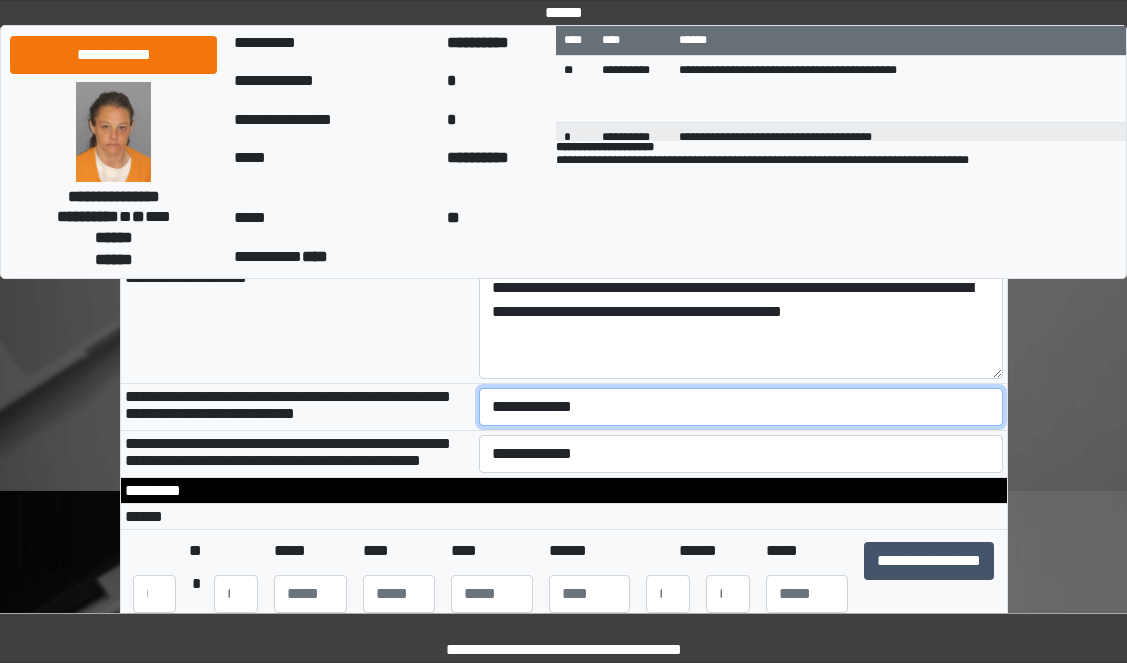 click on "**********" at bounding box center [741, 407] 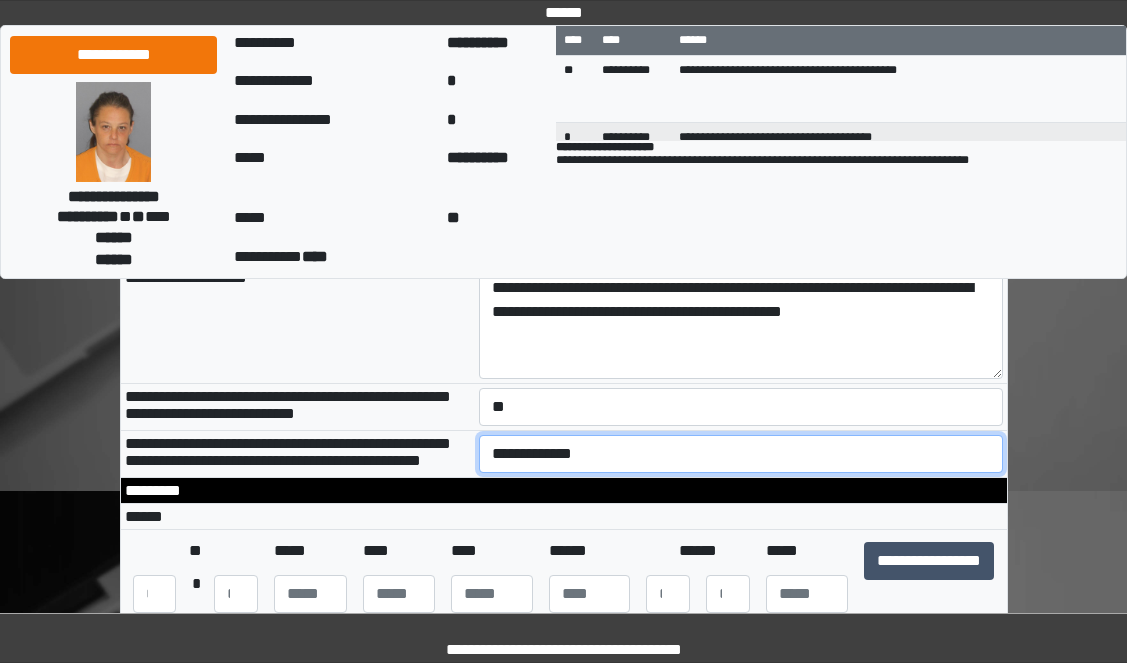 click on "**********" at bounding box center [741, 454] 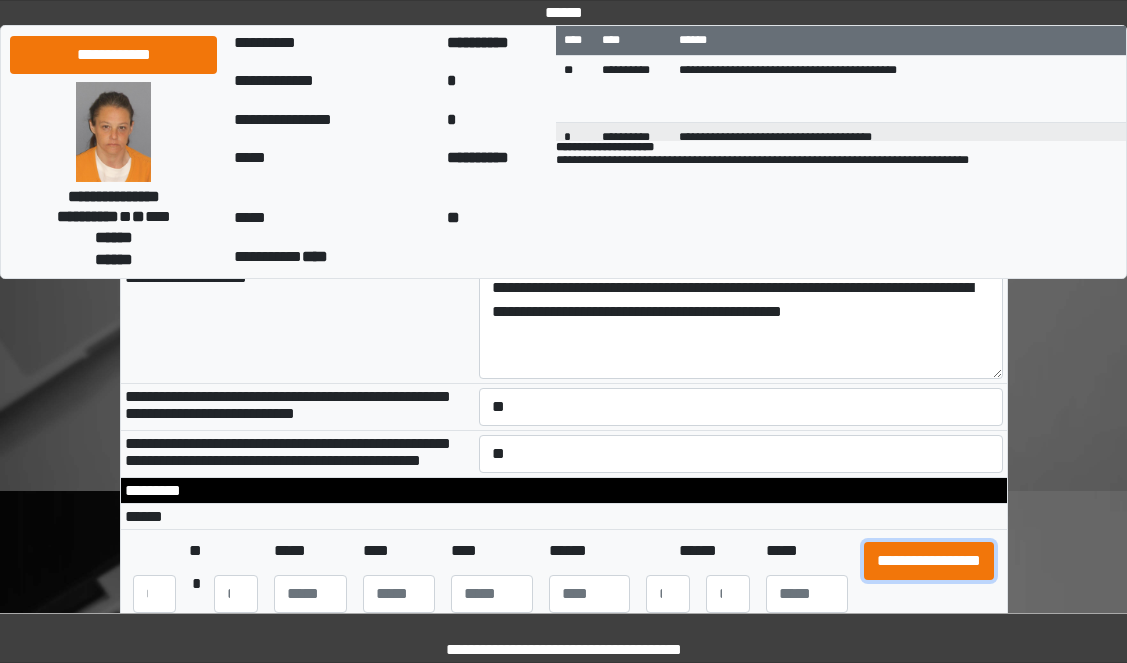 click on "**********" at bounding box center (929, 561) 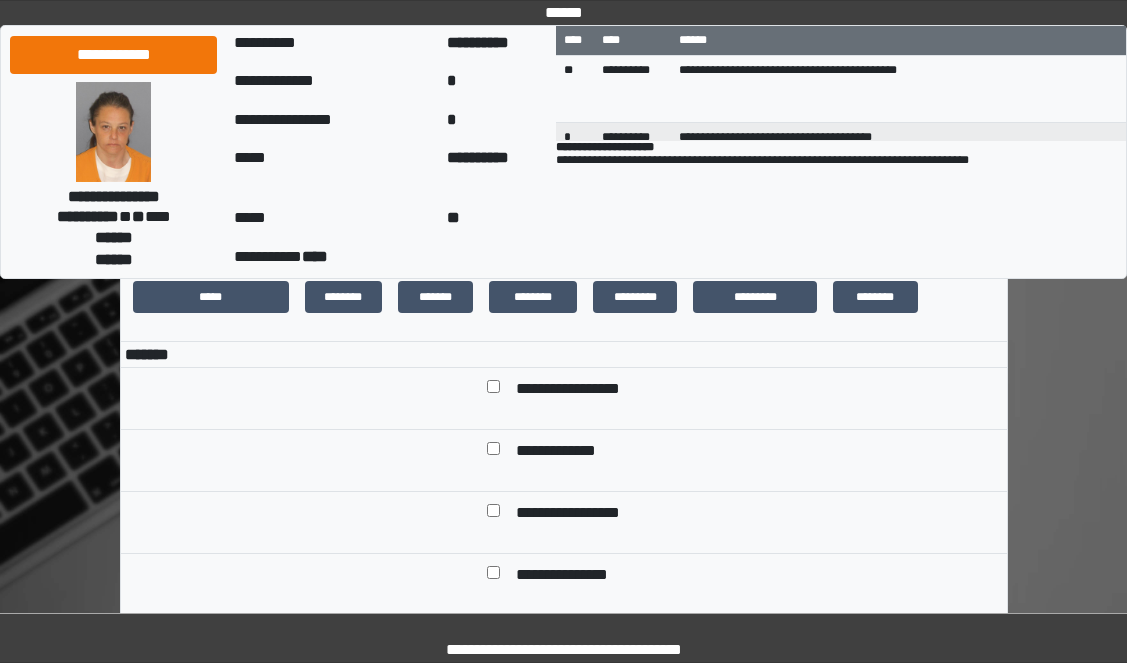 scroll, scrollTop: 600, scrollLeft: 0, axis: vertical 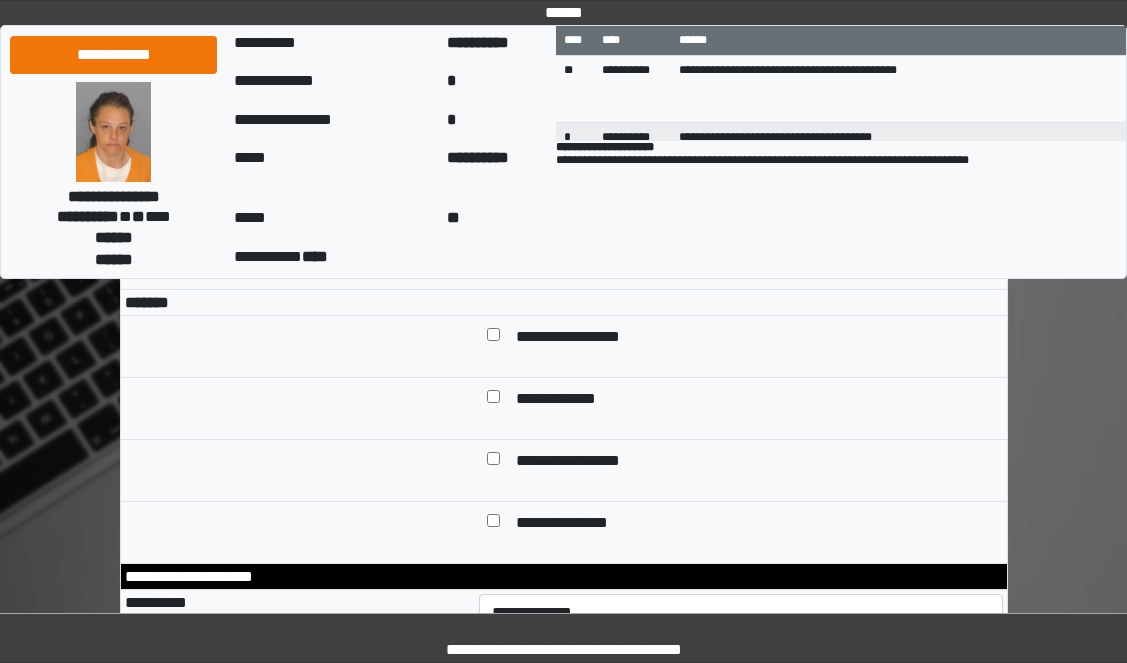 click at bounding box center (493, 338) 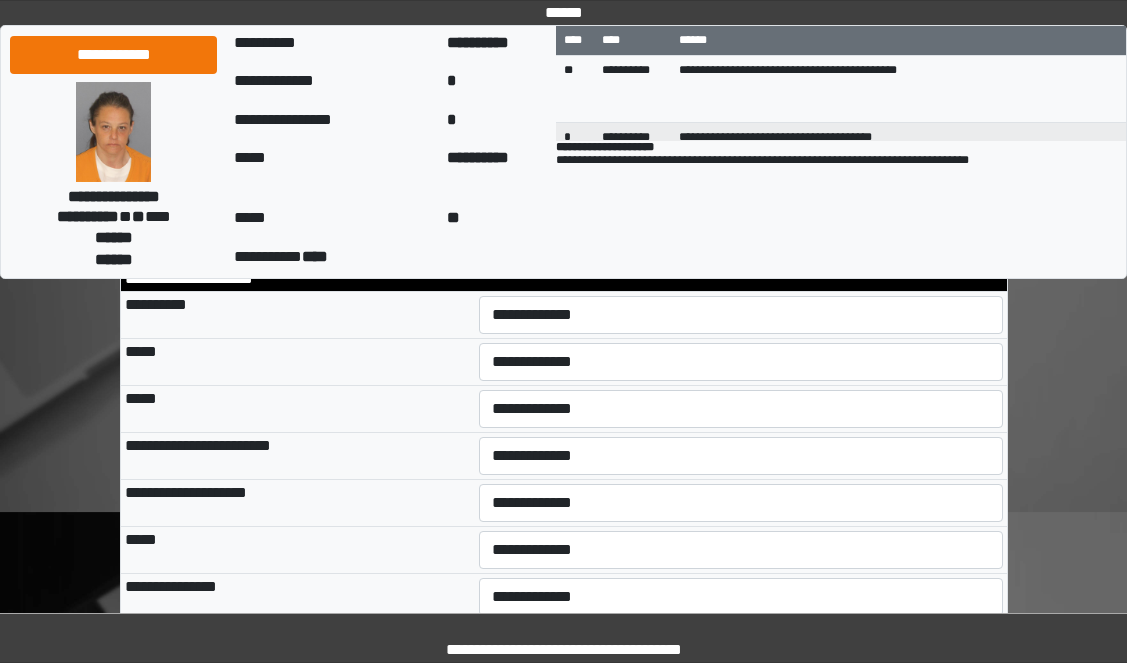 scroll, scrollTop: 900, scrollLeft: 0, axis: vertical 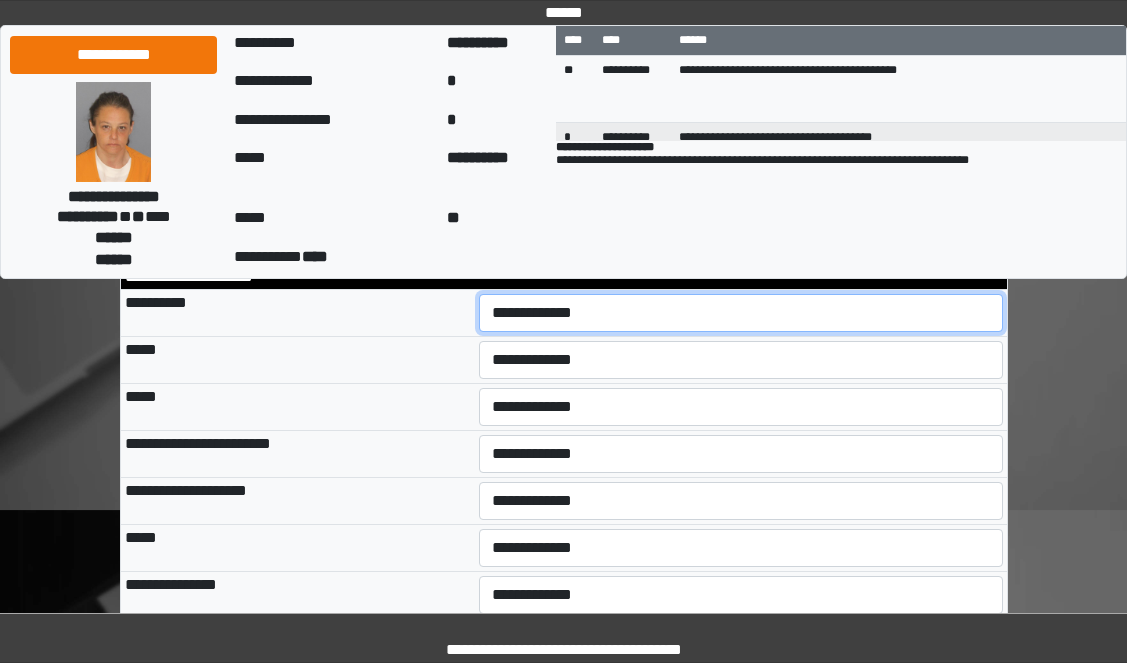 click on "**********" at bounding box center [741, 313] 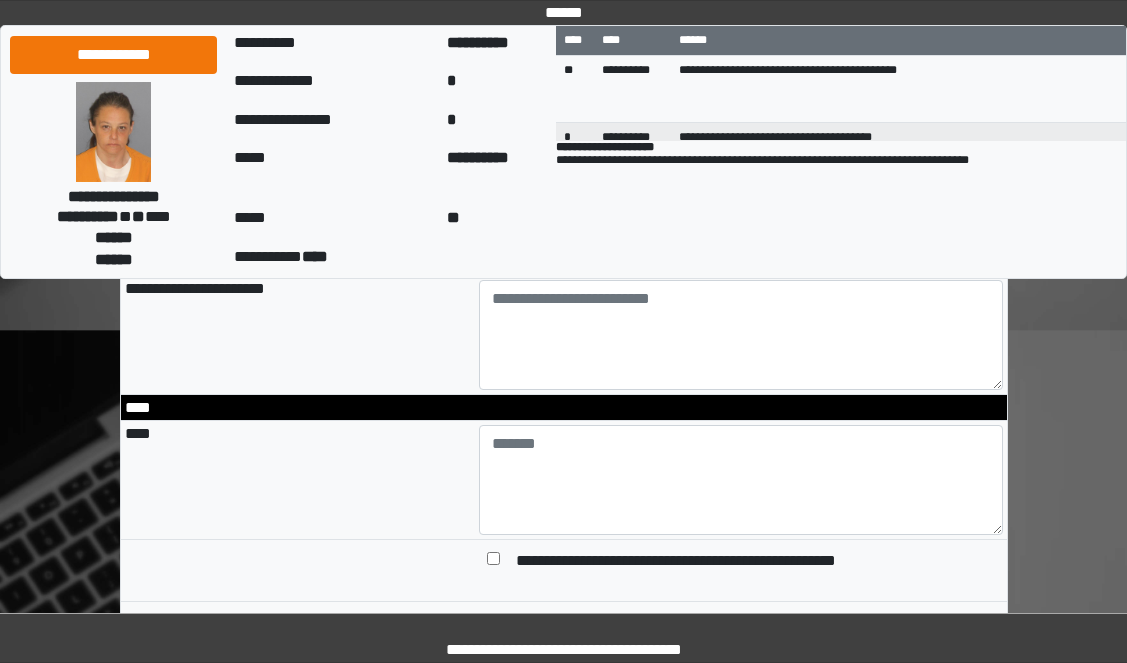 scroll, scrollTop: 1800, scrollLeft: 0, axis: vertical 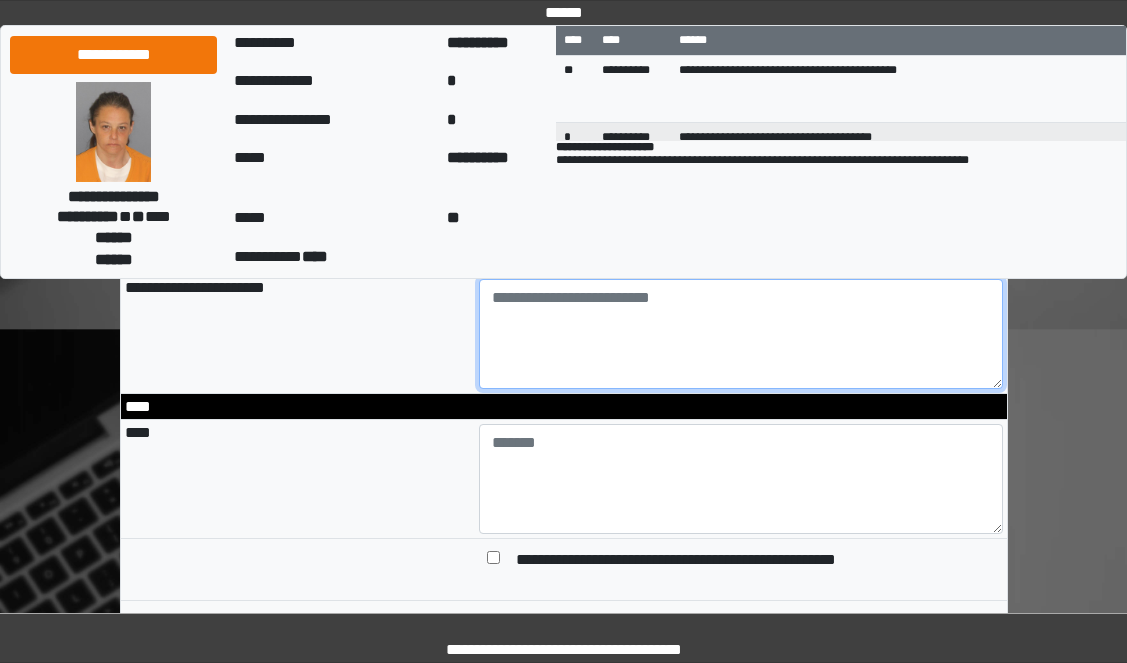 click at bounding box center (741, 334) 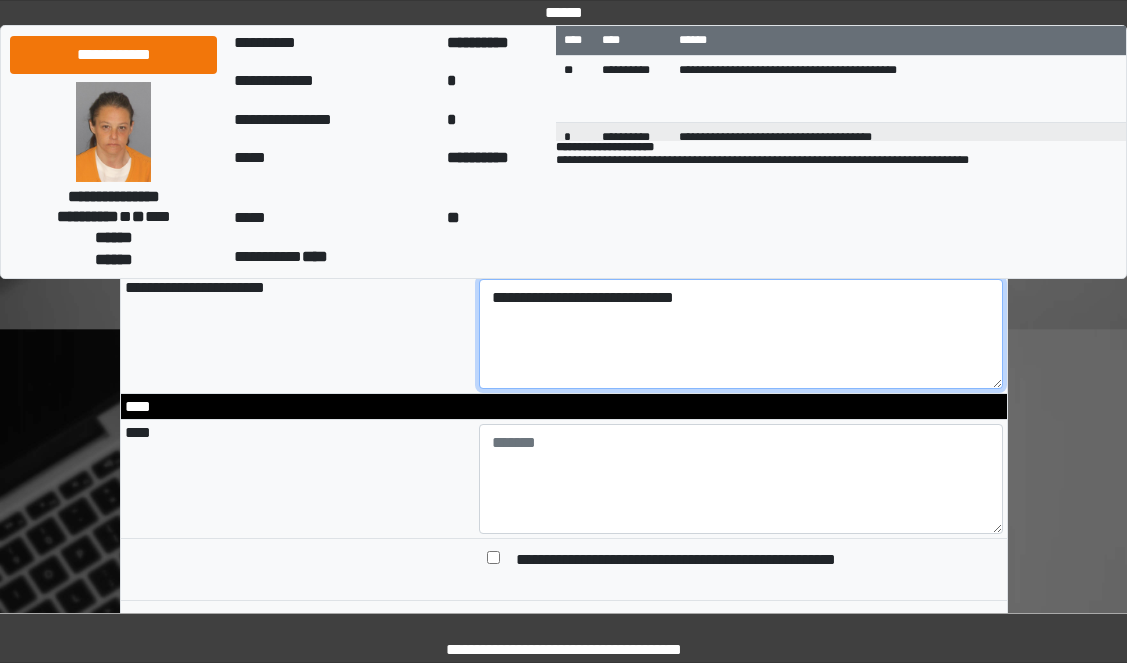 type on "**********" 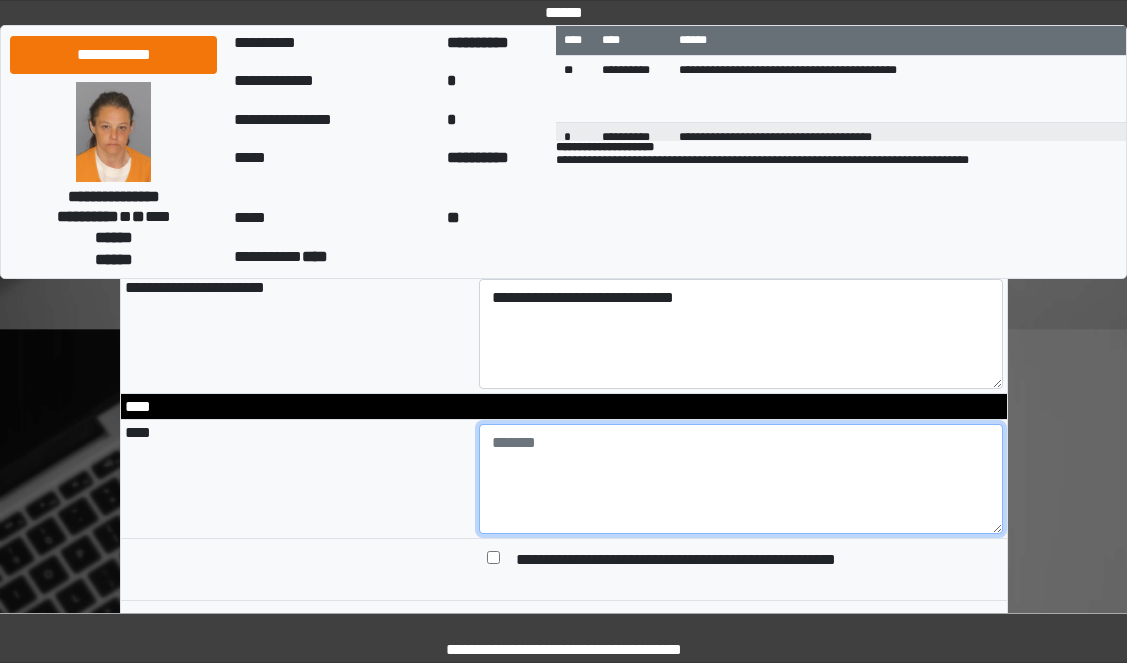 click at bounding box center (741, 479) 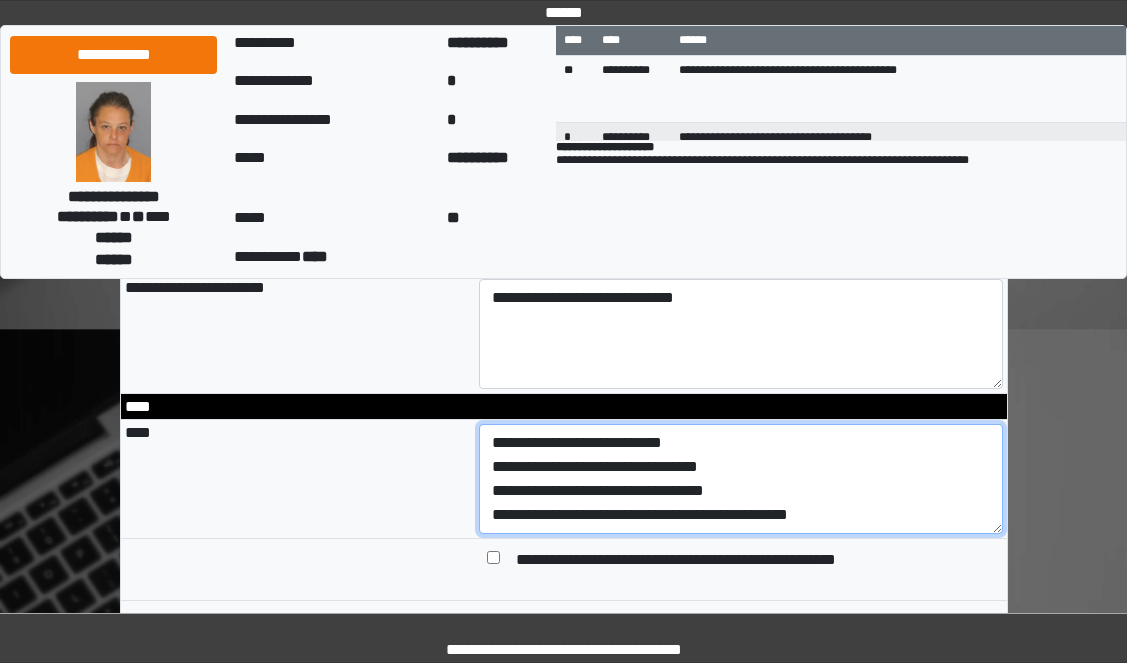 scroll, scrollTop: 0, scrollLeft: 0, axis: both 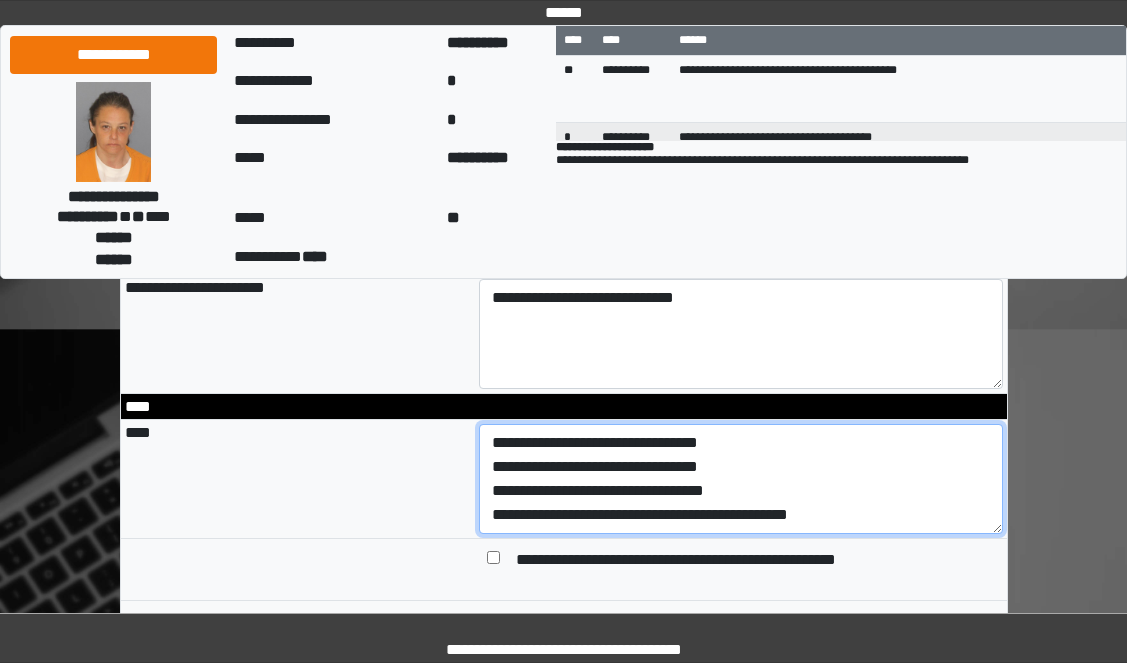 click on "**********" at bounding box center (741, 479) 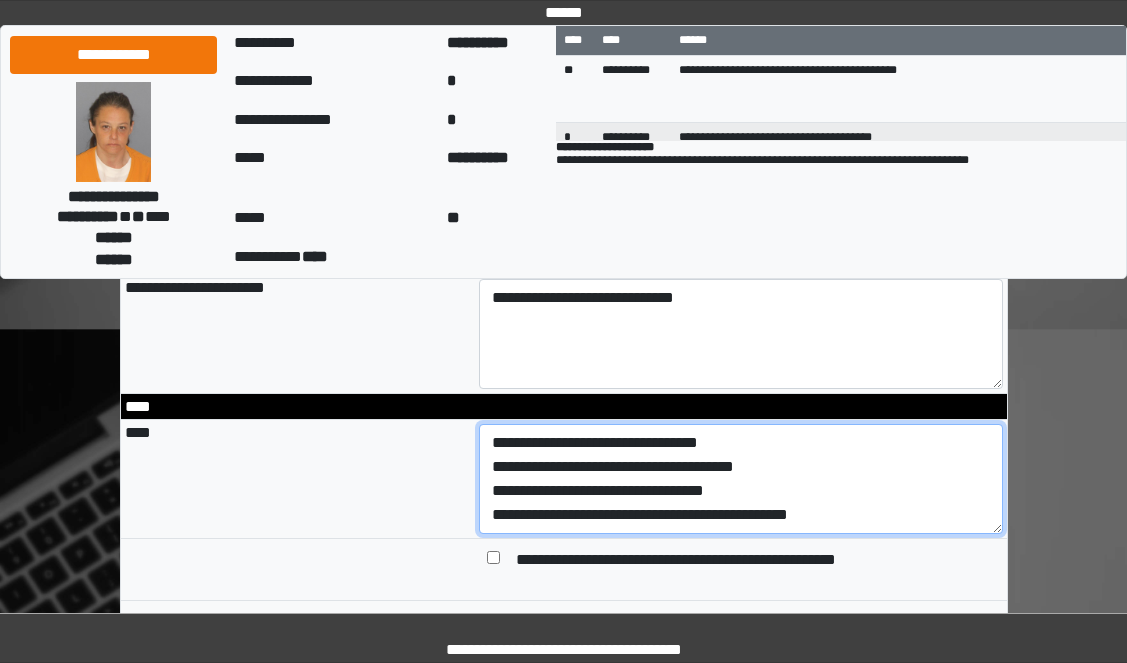 scroll, scrollTop: 24, scrollLeft: 0, axis: vertical 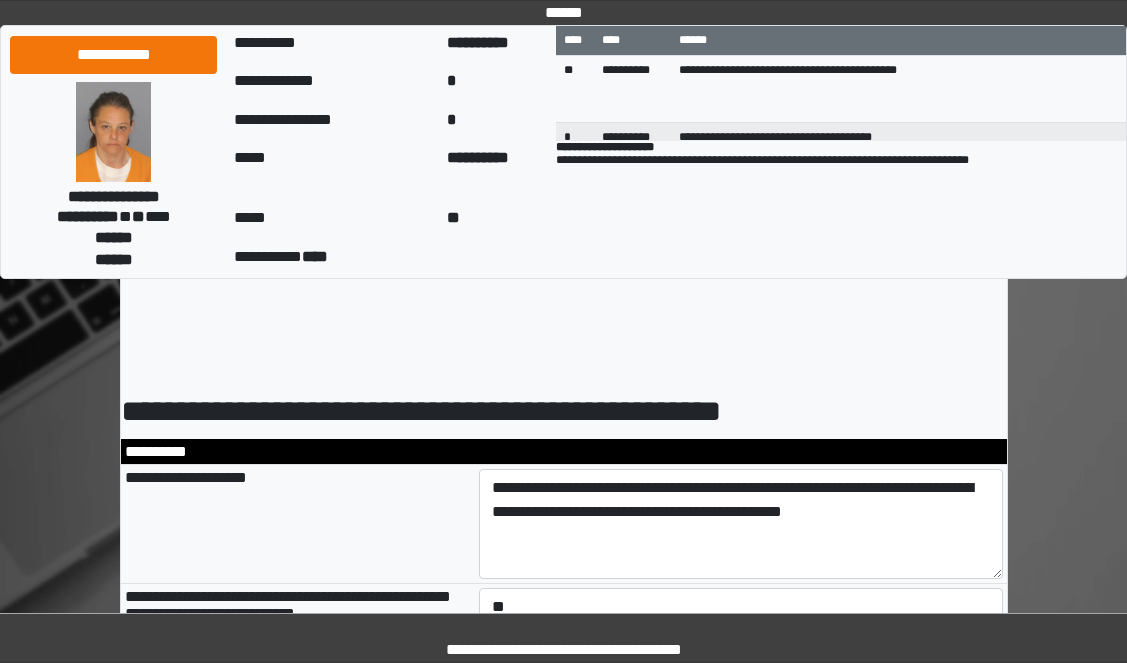 type on "**********" 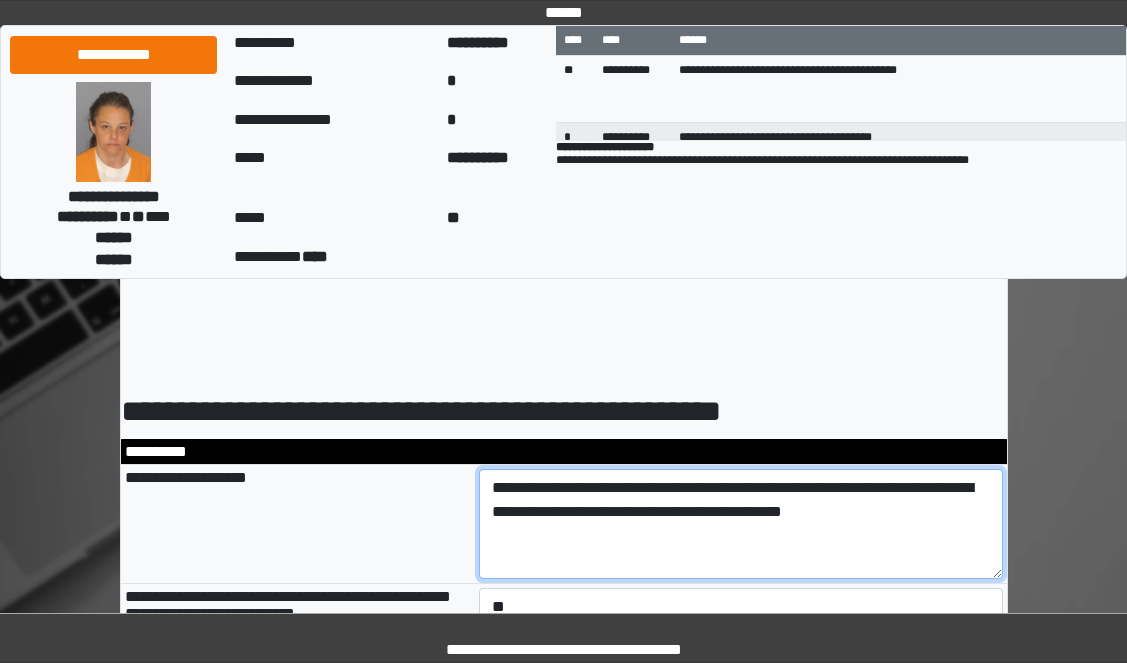 drag, startPoint x: 578, startPoint y: 515, endPoint x: 592, endPoint y: 514, distance: 14.035668 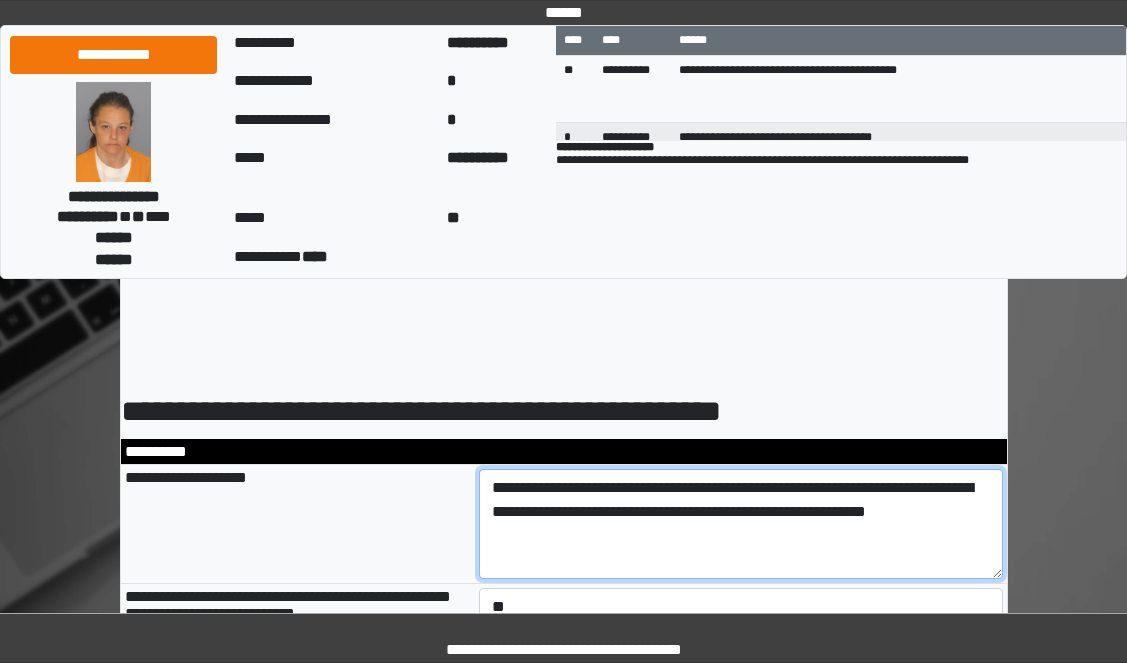click on "**********" at bounding box center [741, 524] 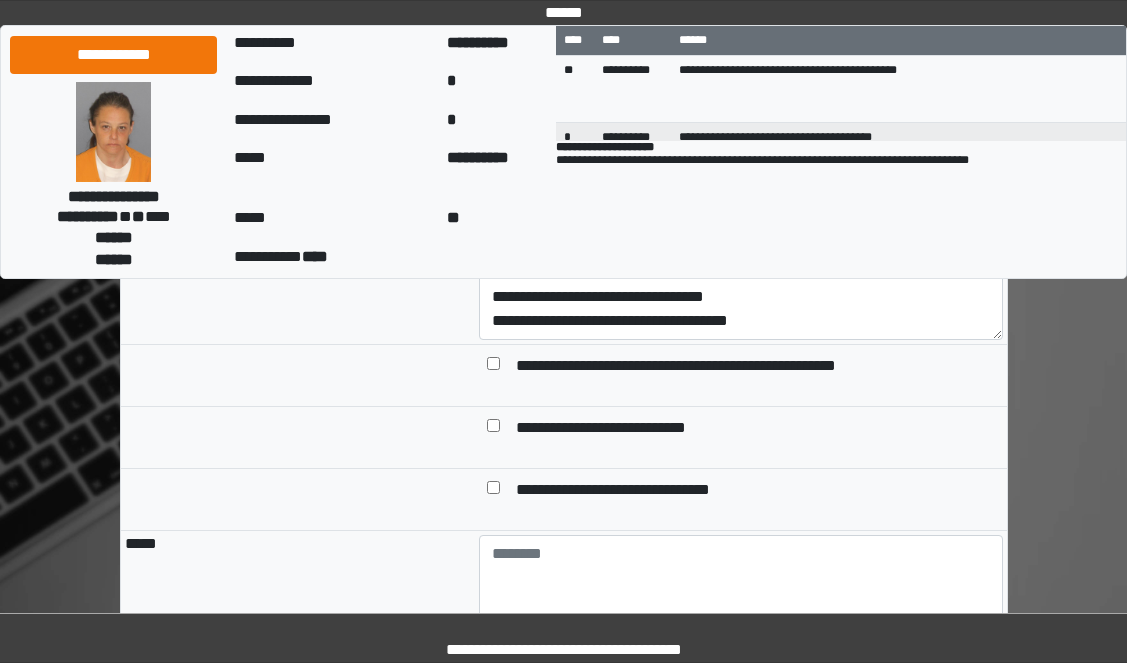scroll, scrollTop: 1958, scrollLeft: 0, axis: vertical 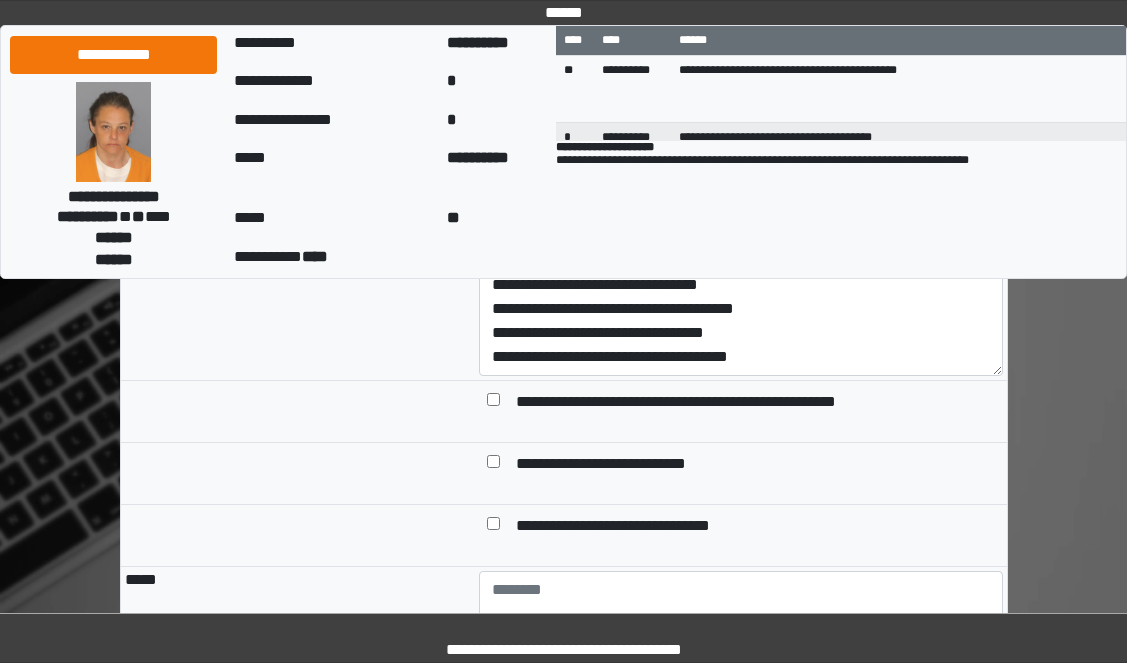 type on "**********" 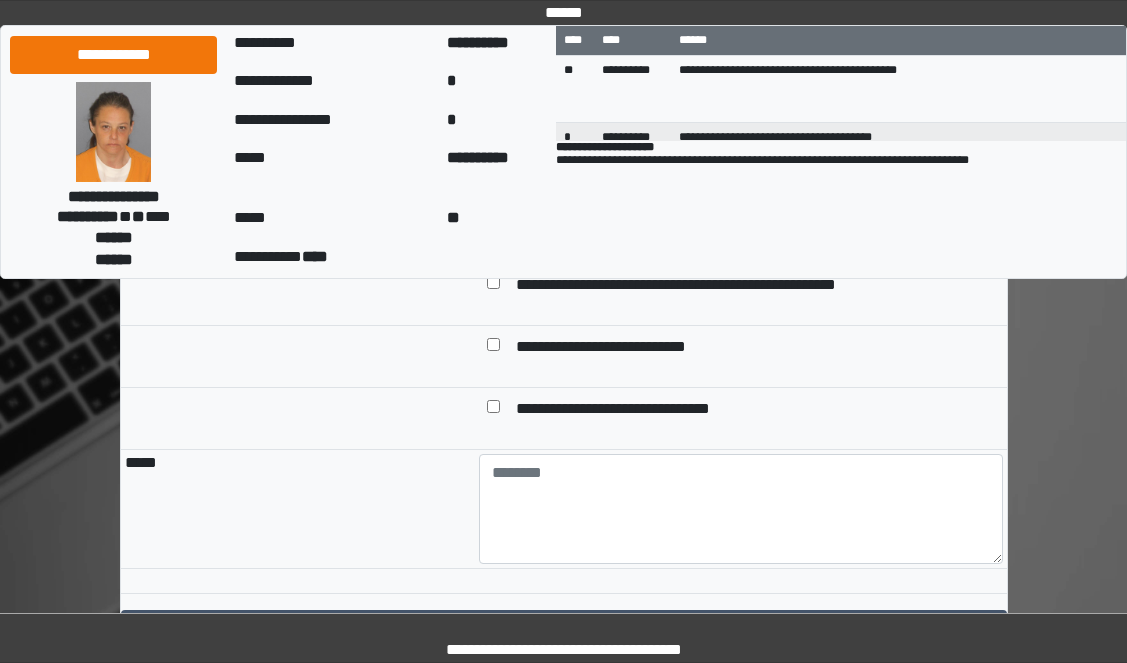 scroll, scrollTop: 2258, scrollLeft: 0, axis: vertical 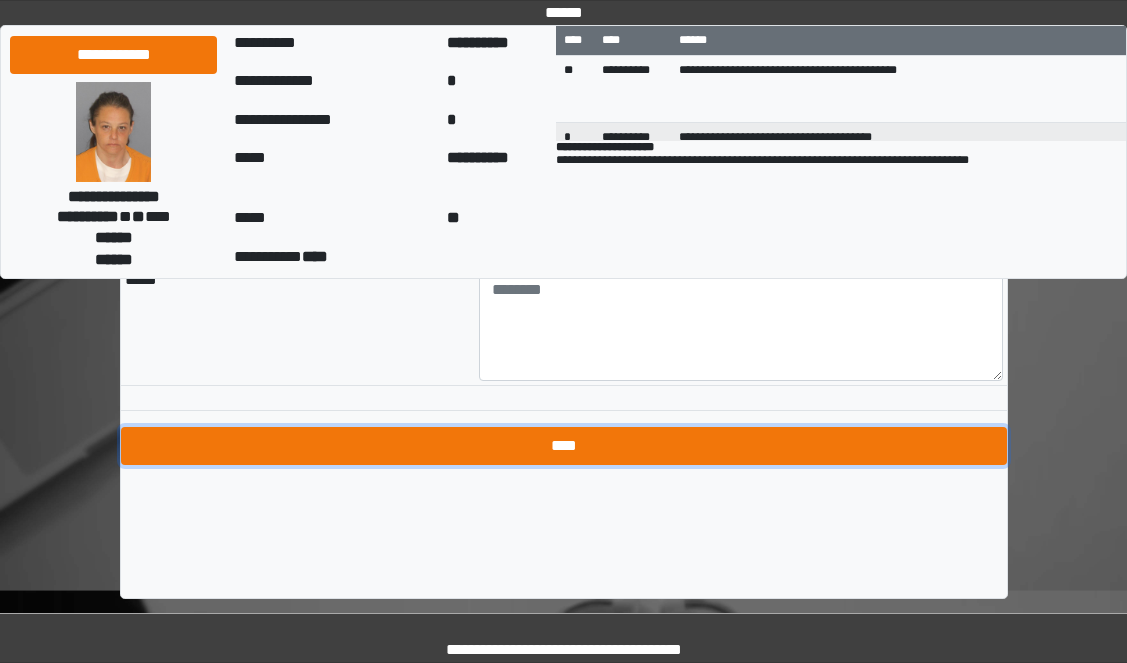 click on "****" at bounding box center [564, 446] 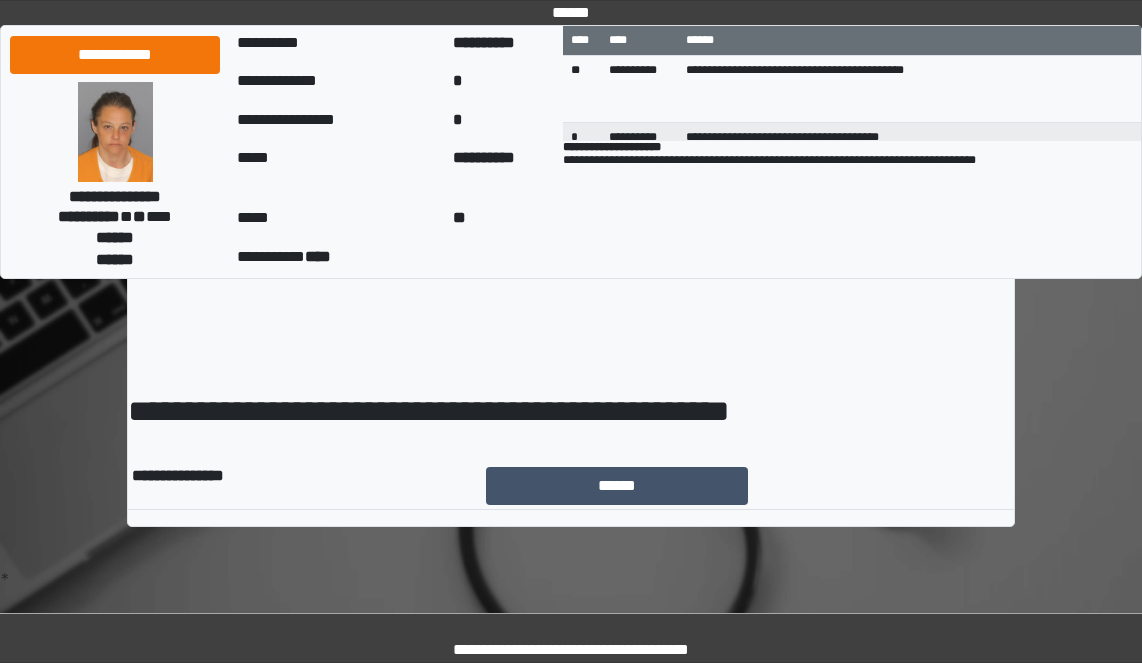 scroll, scrollTop: 0, scrollLeft: 0, axis: both 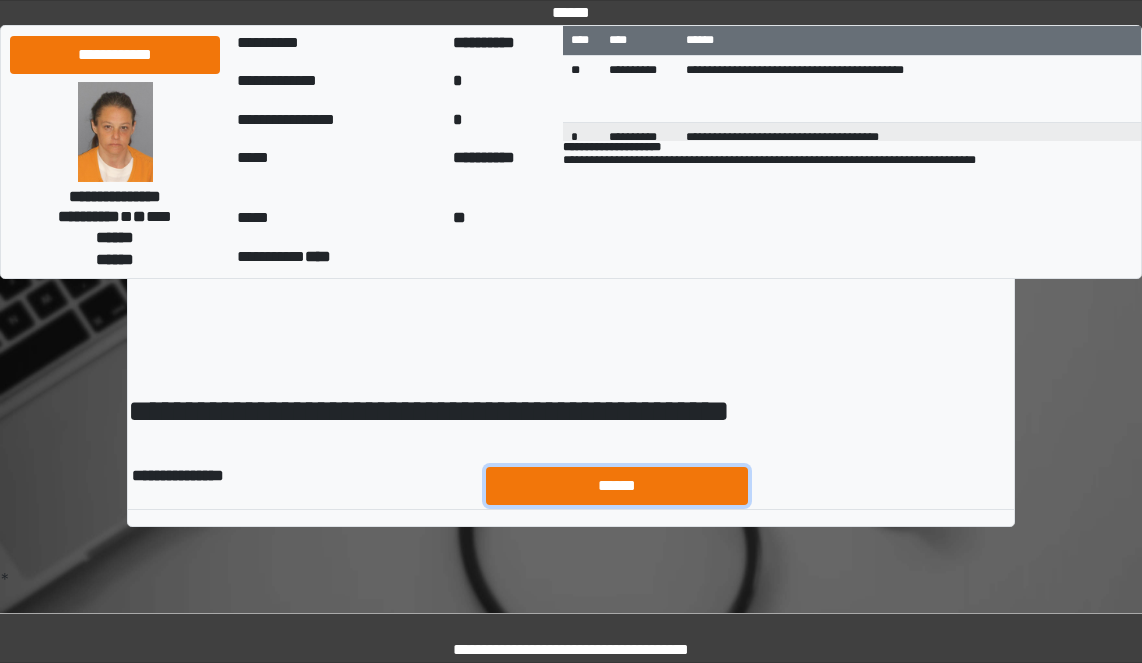 click on "******" at bounding box center (617, 486) 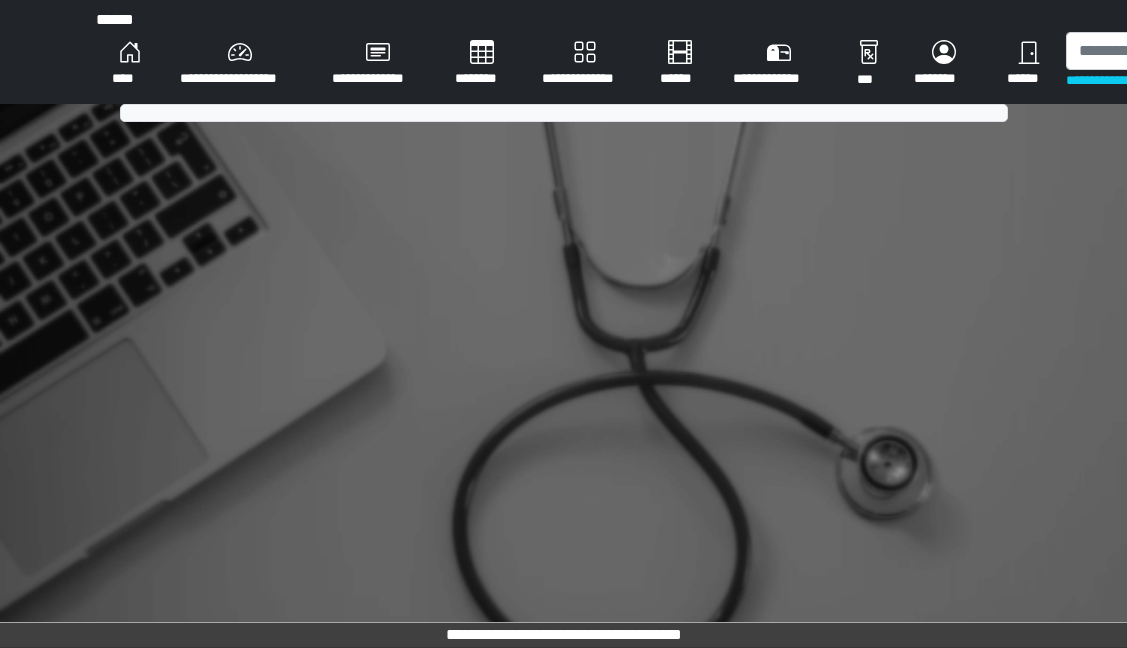 scroll, scrollTop: 0, scrollLeft: 0, axis: both 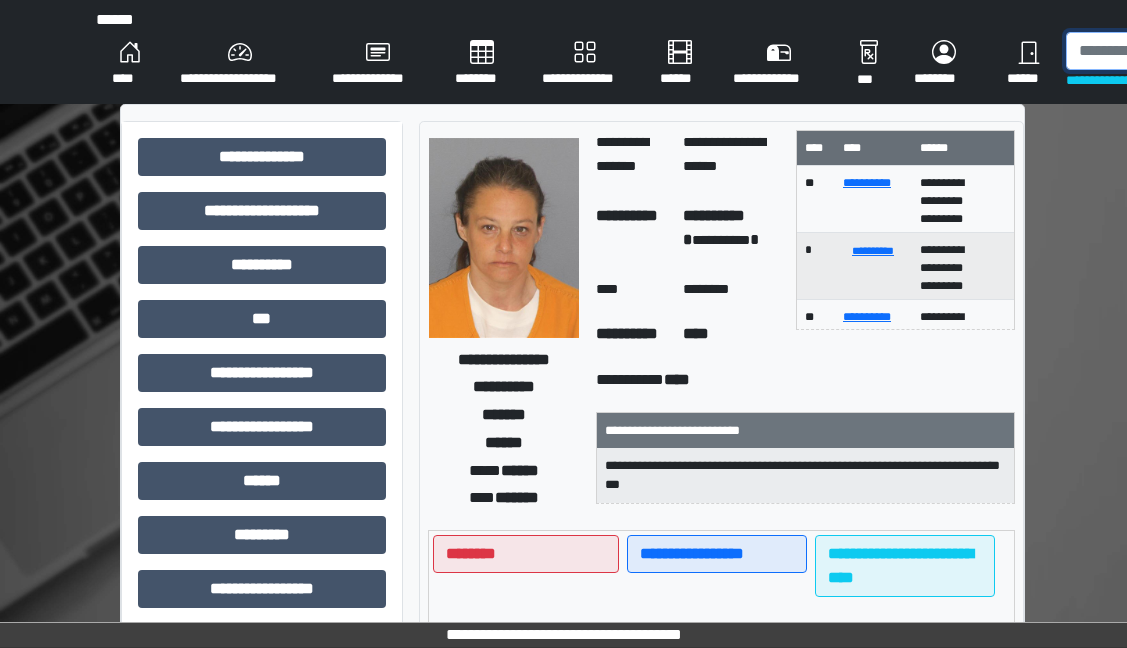 click at bounding box center [1169, 51] 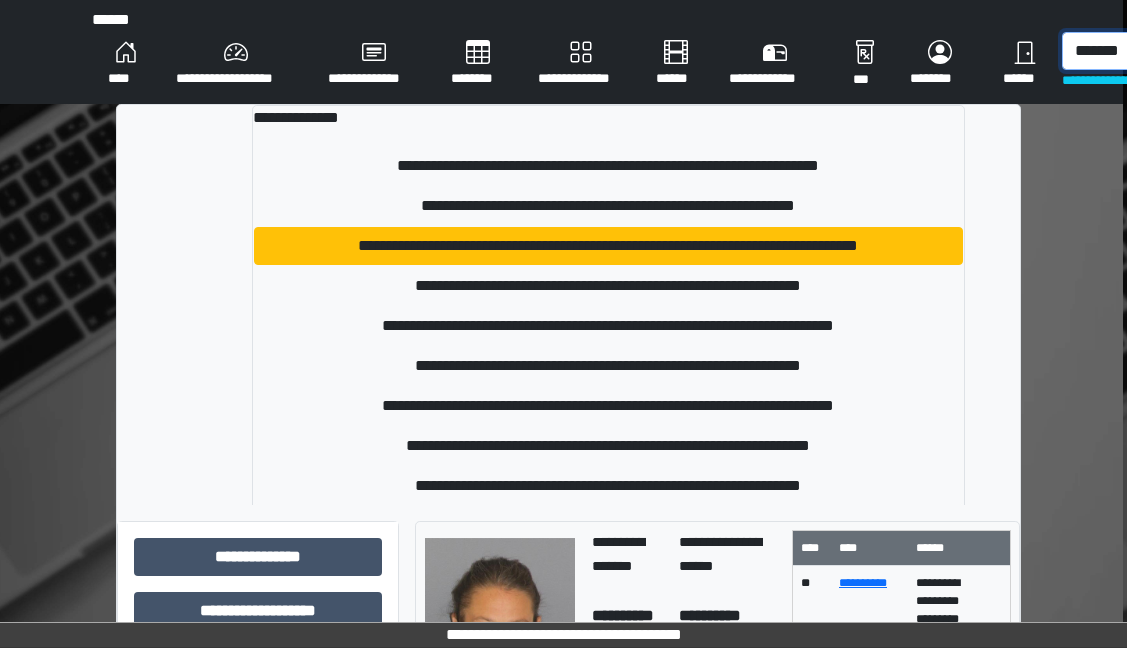 scroll, scrollTop: 0, scrollLeft: 13, axis: horizontal 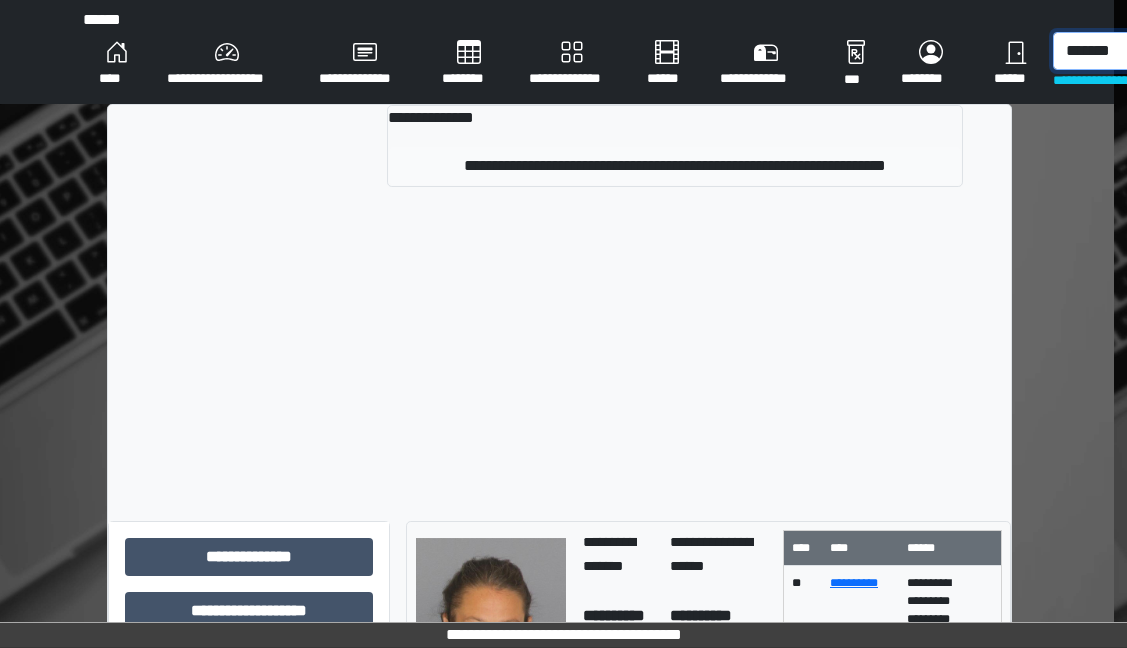 type on "*******" 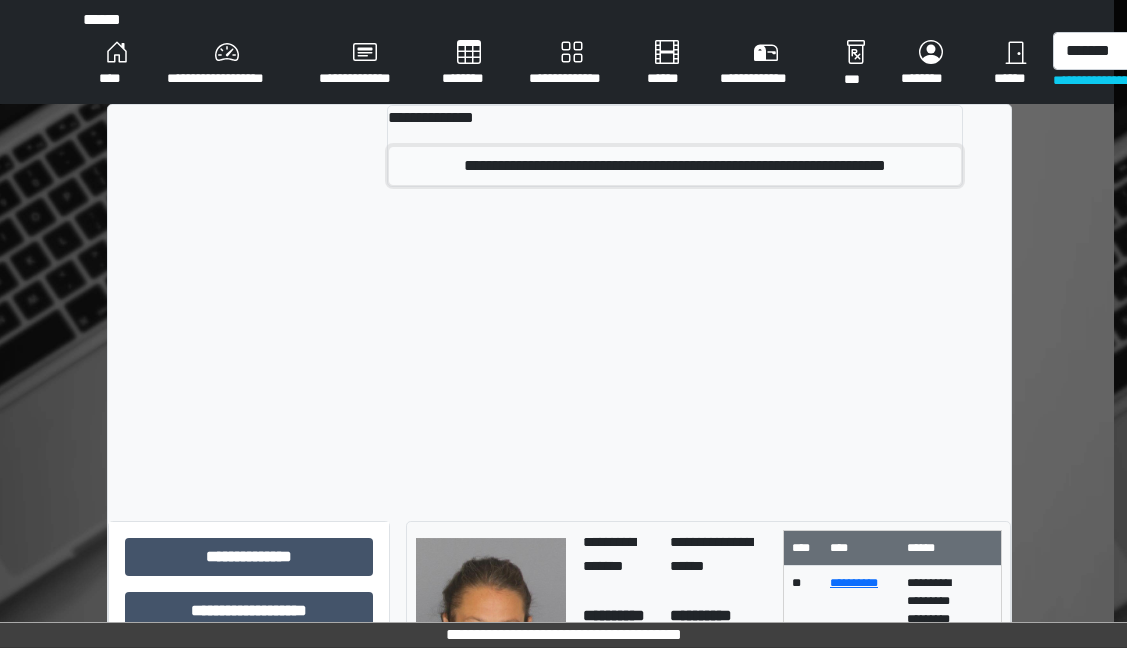 click on "**********" at bounding box center (675, 166) 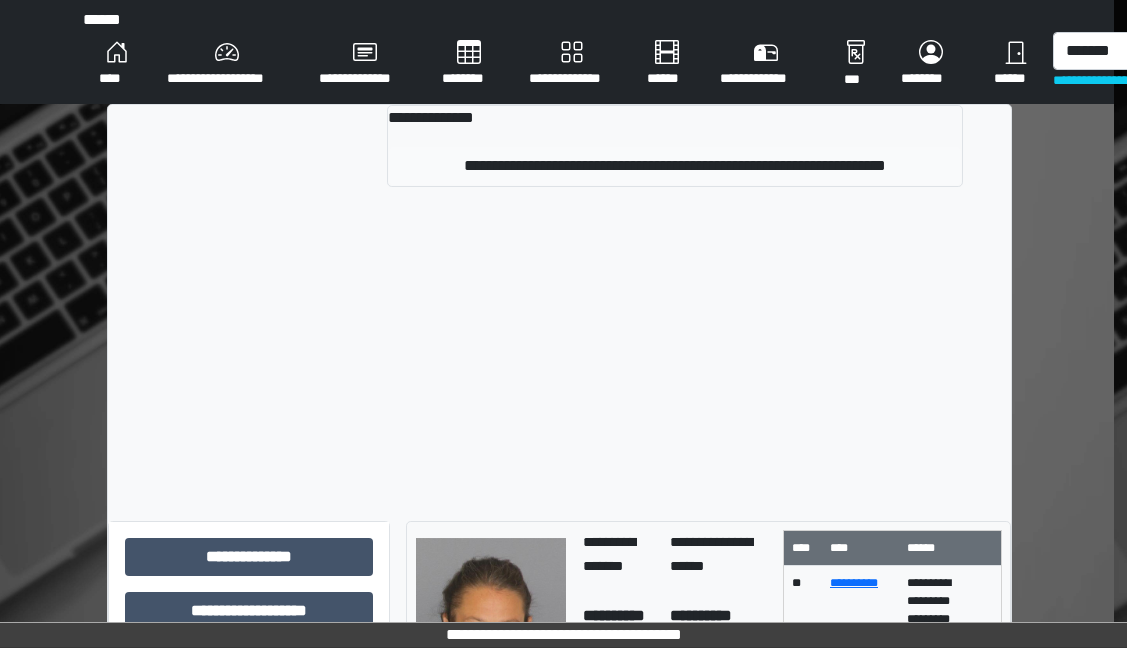 type 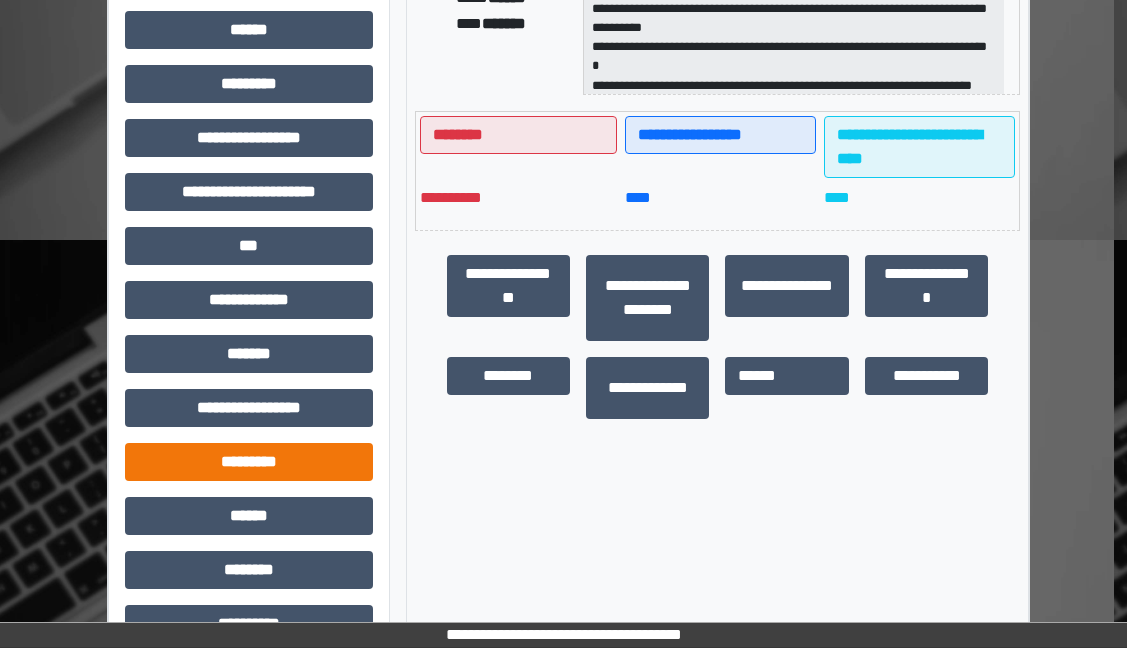 scroll, scrollTop: 550, scrollLeft: 13, axis: both 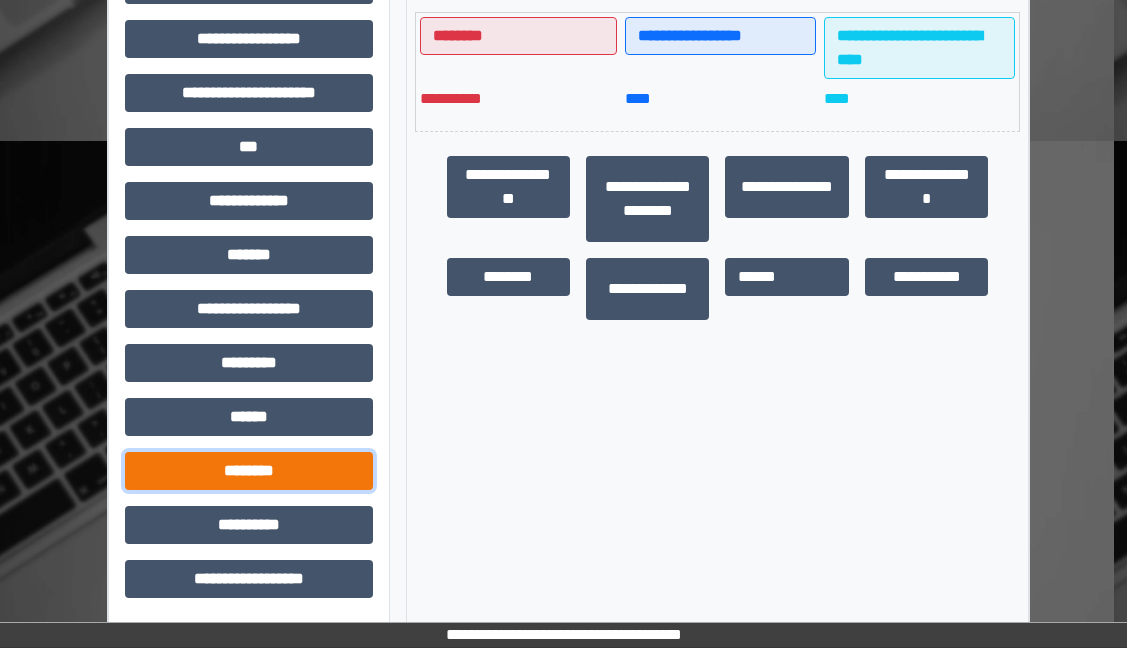 drag, startPoint x: 264, startPoint y: 478, endPoint x: 275, endPoint y: 450, distance: 30.083218 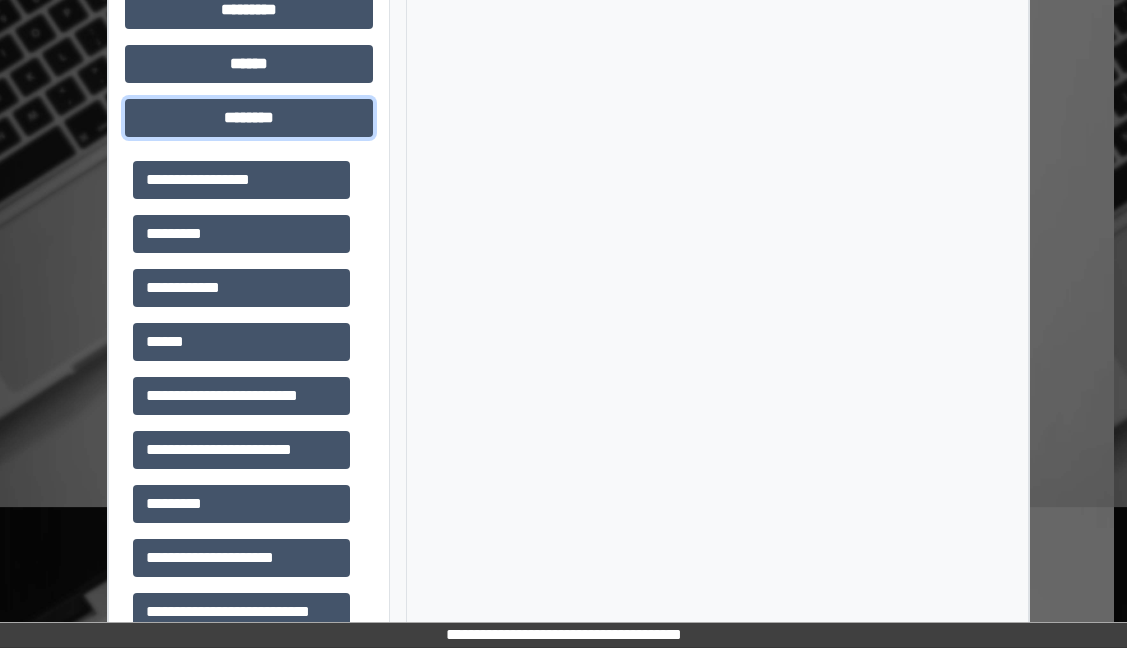 scroll, scrollTop: 950, scrollLeft: 13, axis: both 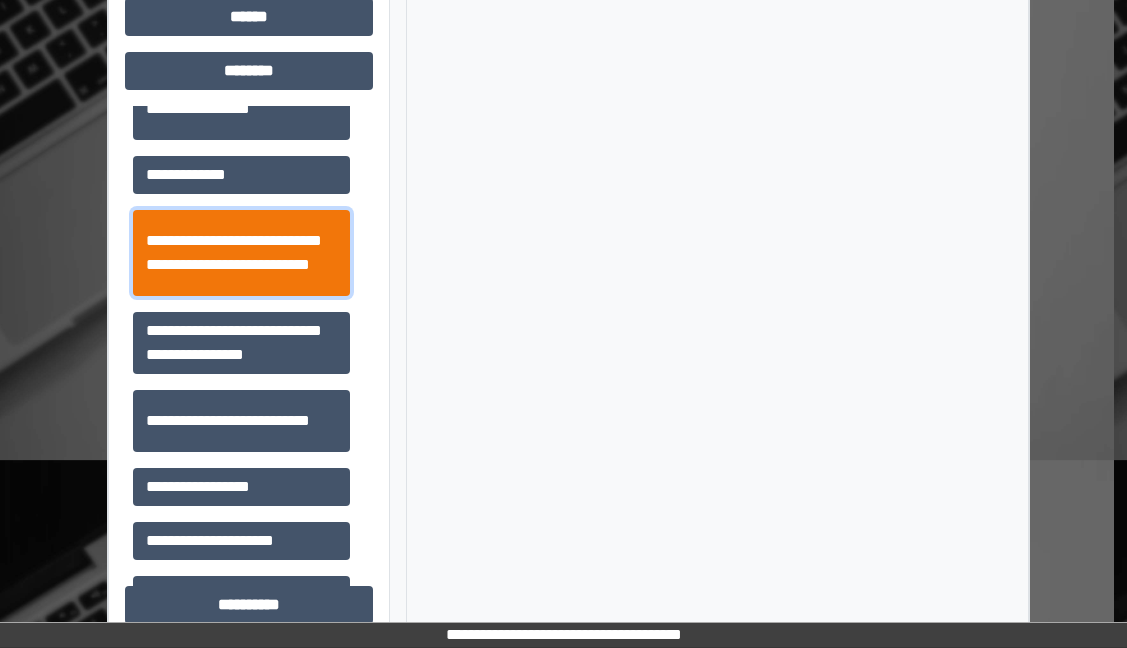 click on "**********" at bounding box center (241, 253) 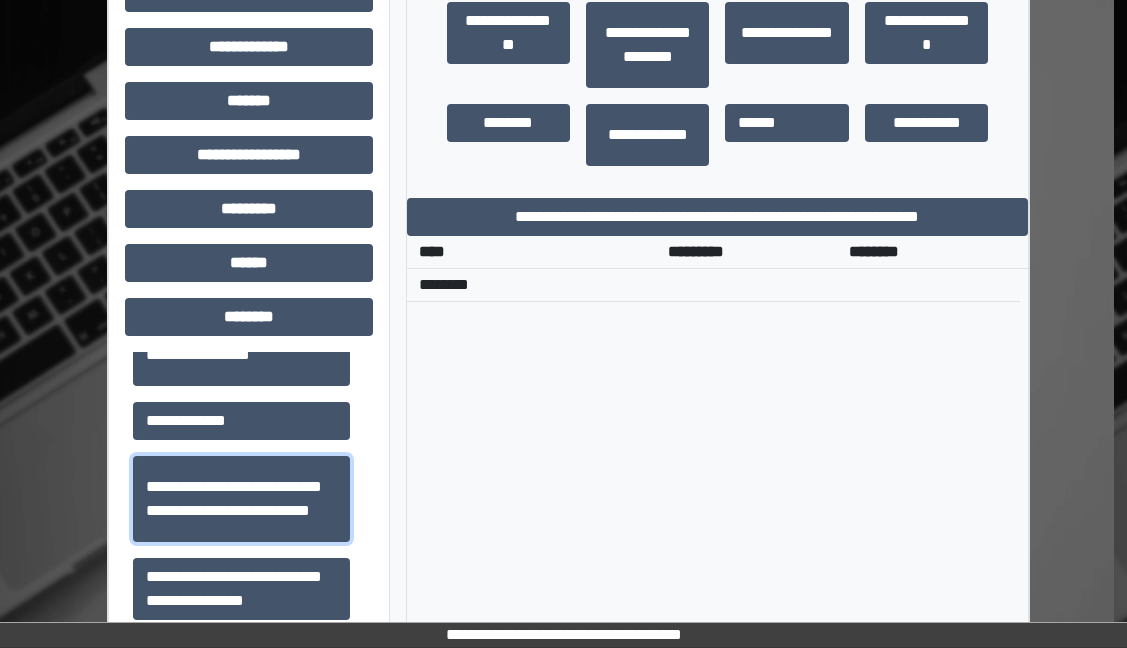 scroll, scrollTop: 650, scrollLeft: 13, axis: both 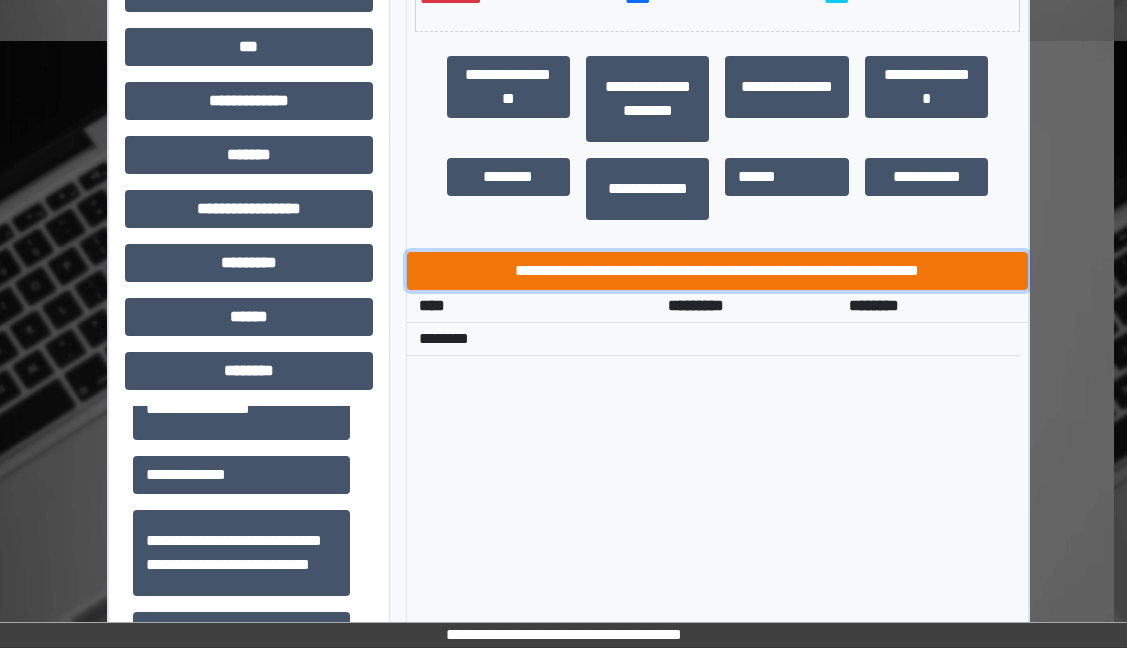 click on "**********" at bounding box center (718, 271) 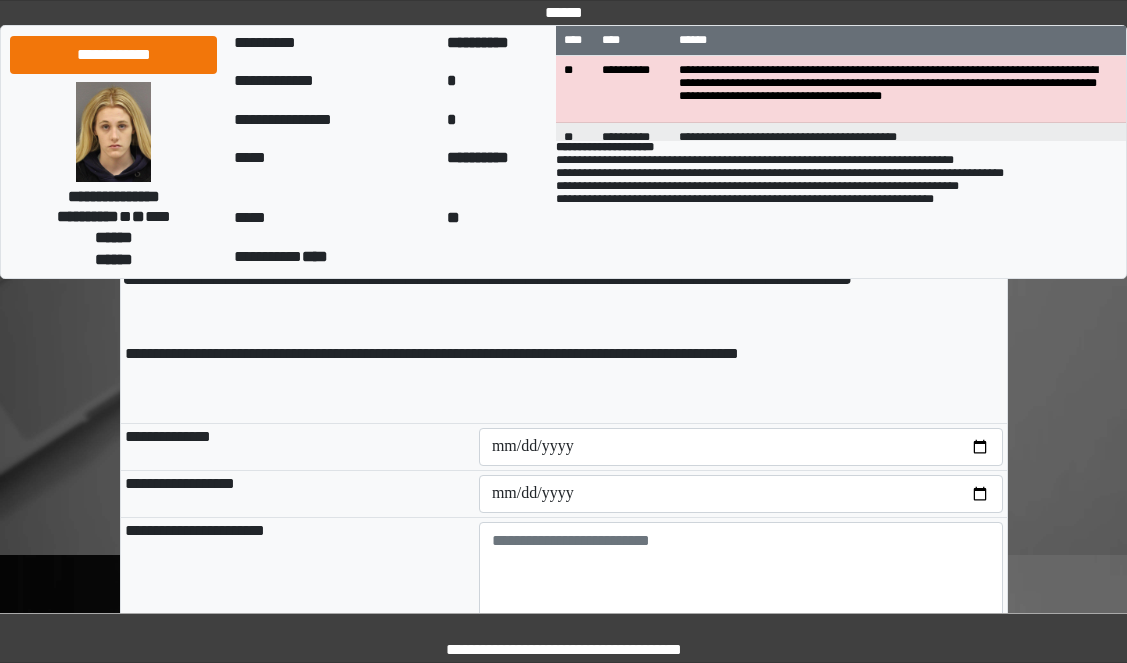scroll, scrollTop: 200, scrollLeft: 0, axis: vertical 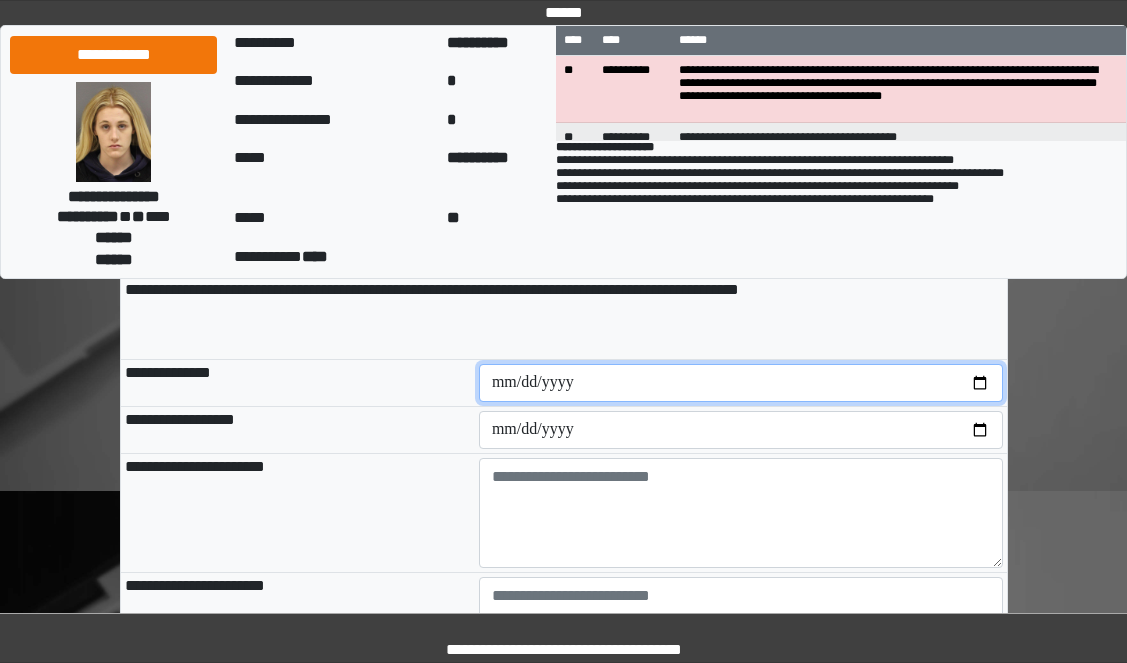 click at bounding box center (741, 383) 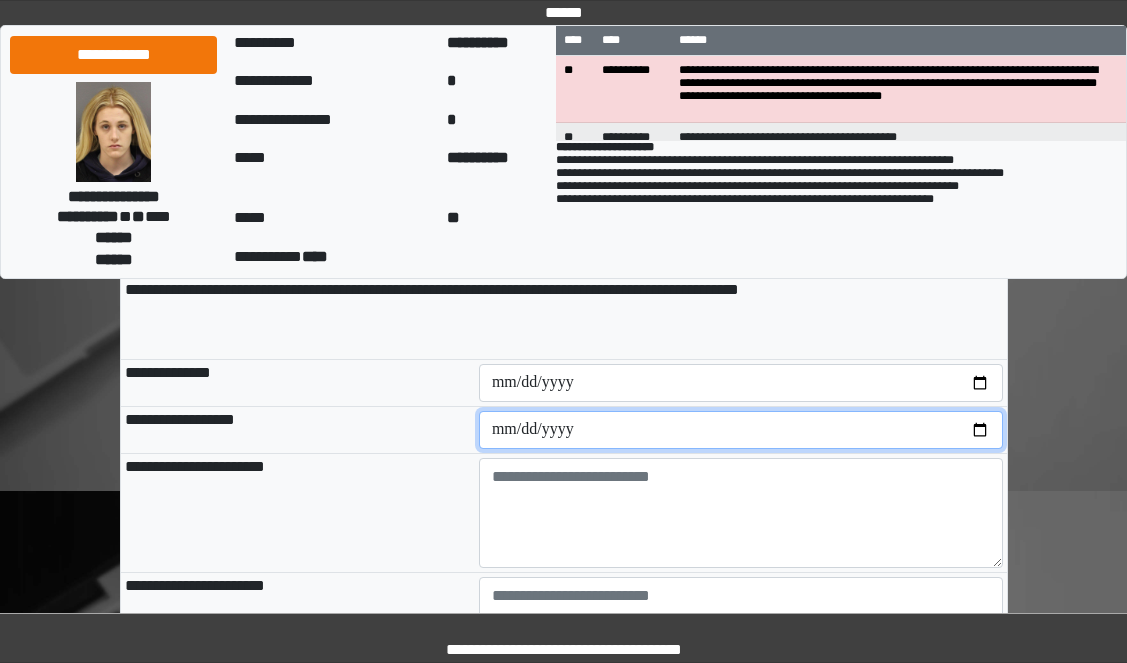 click at bounding box center (741, 430) 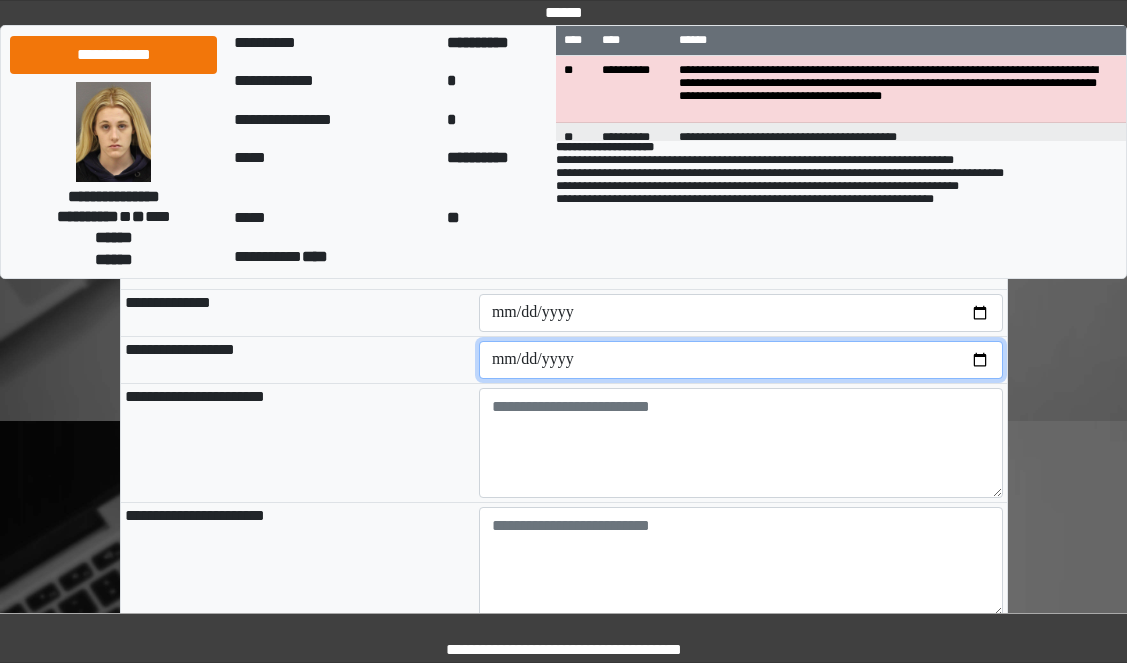 scroll, scrollTop: 300, scrollLeft: 0, axis: vertical 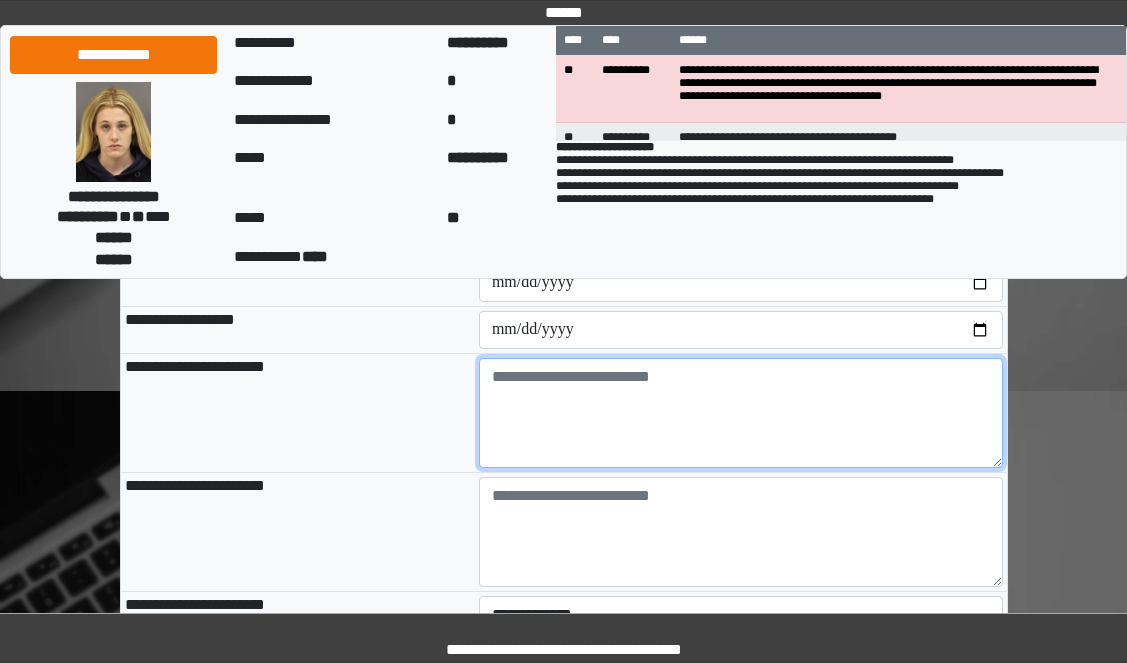 click at bounding box center (741, 413) 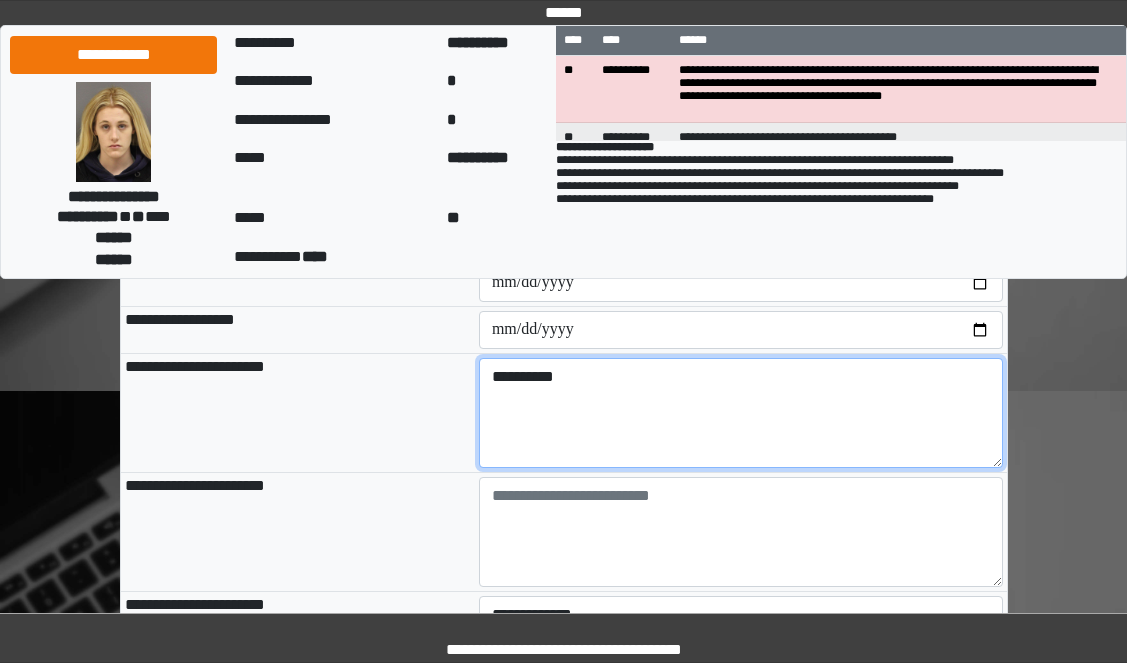 type on "**********" 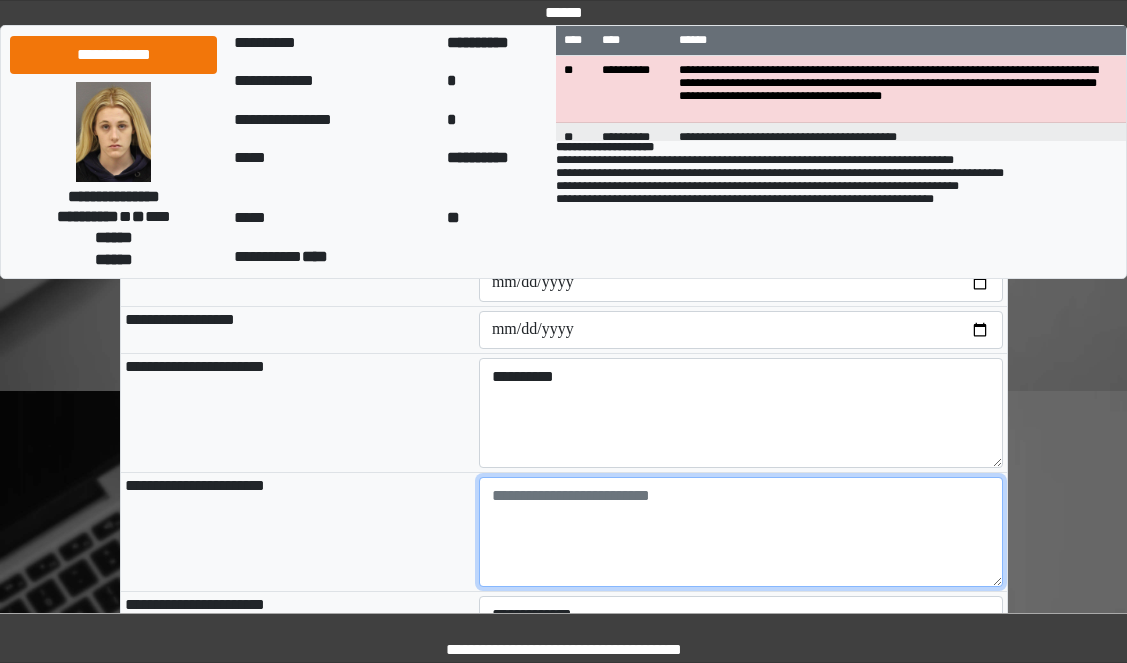 click at bounding box center (741, 532) 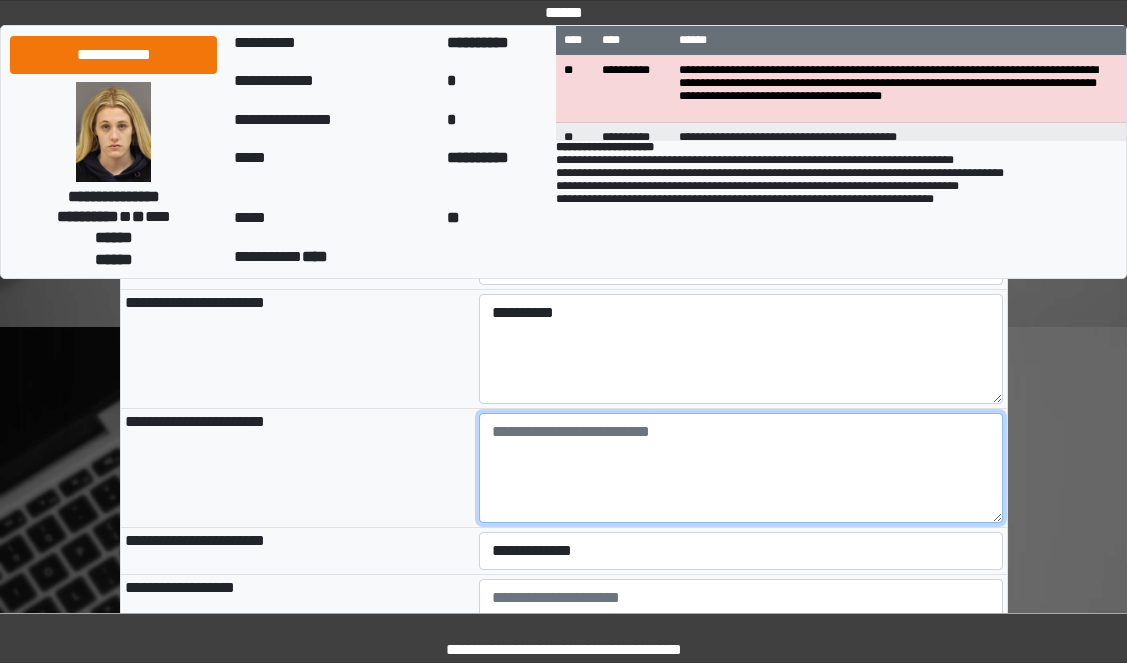 scroll, scrollTop: 400, scrollLeft: 0, axis: vertical 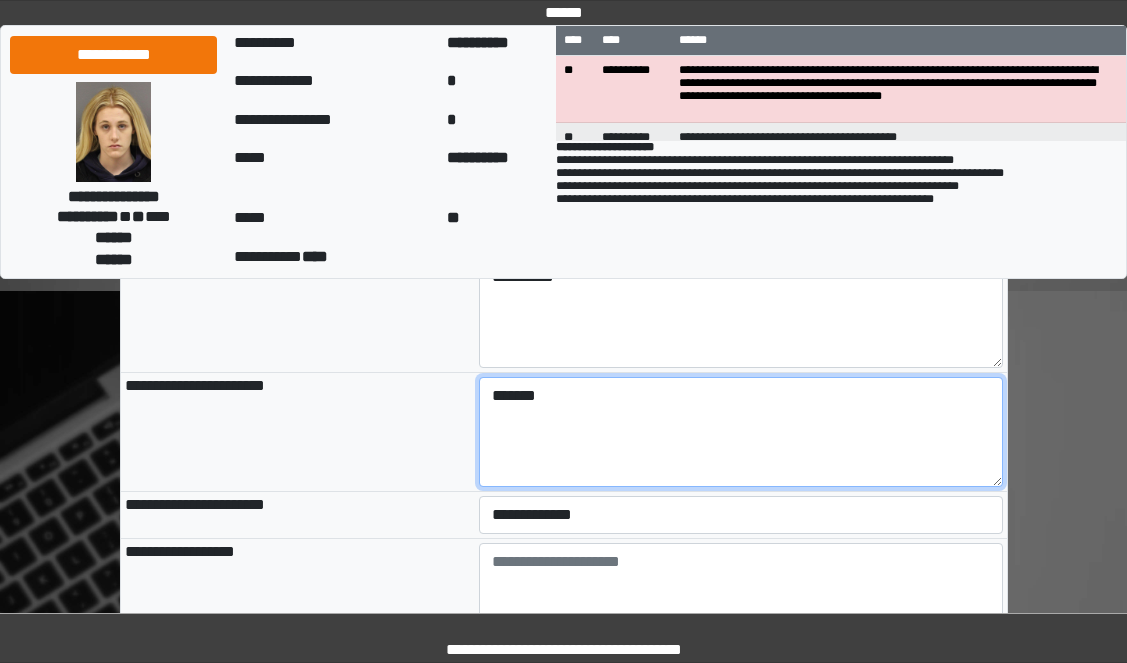 type on "*******" 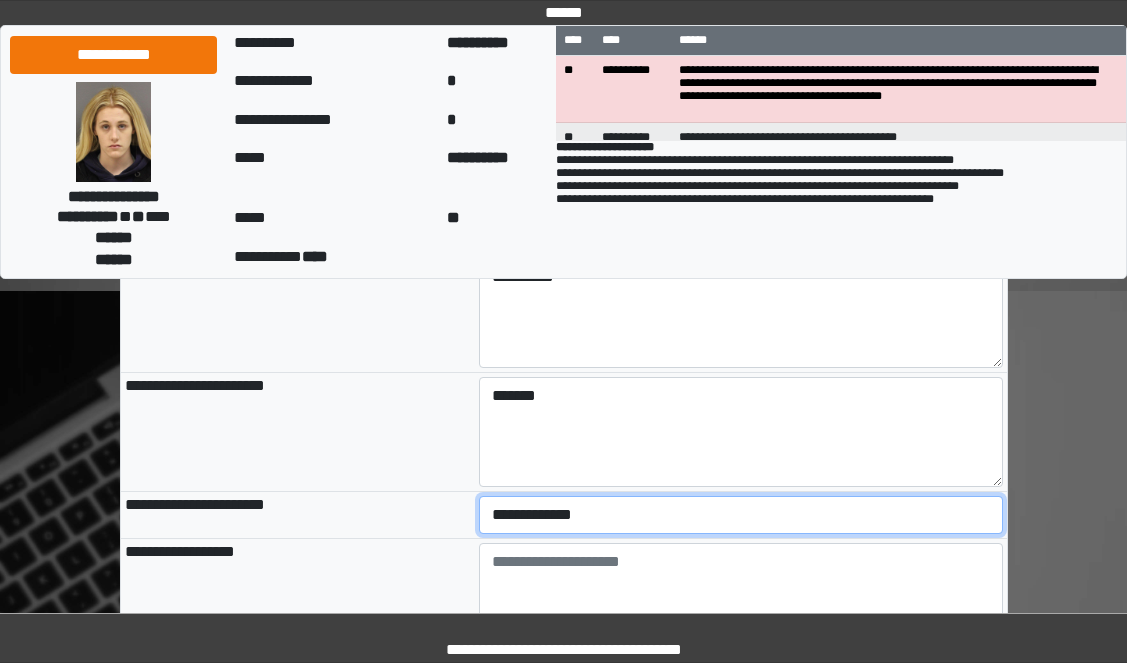 click on "**********" at bounding box center (741, 515) 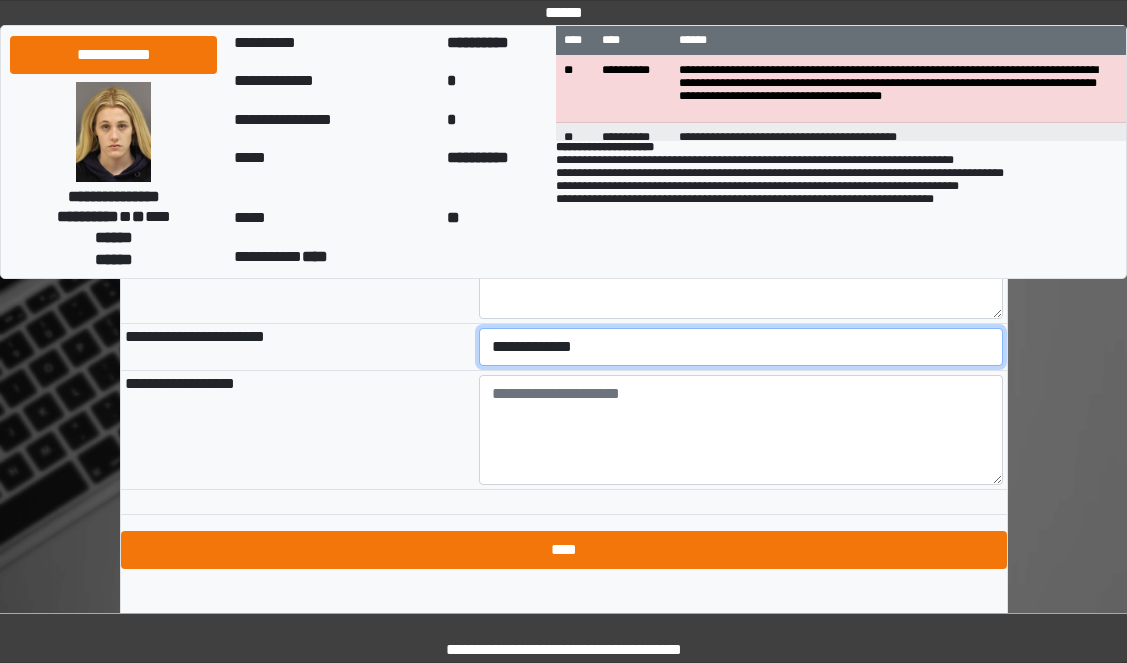 scroll, scrollTop: 600, scrollLeft: 0, axis: vertical 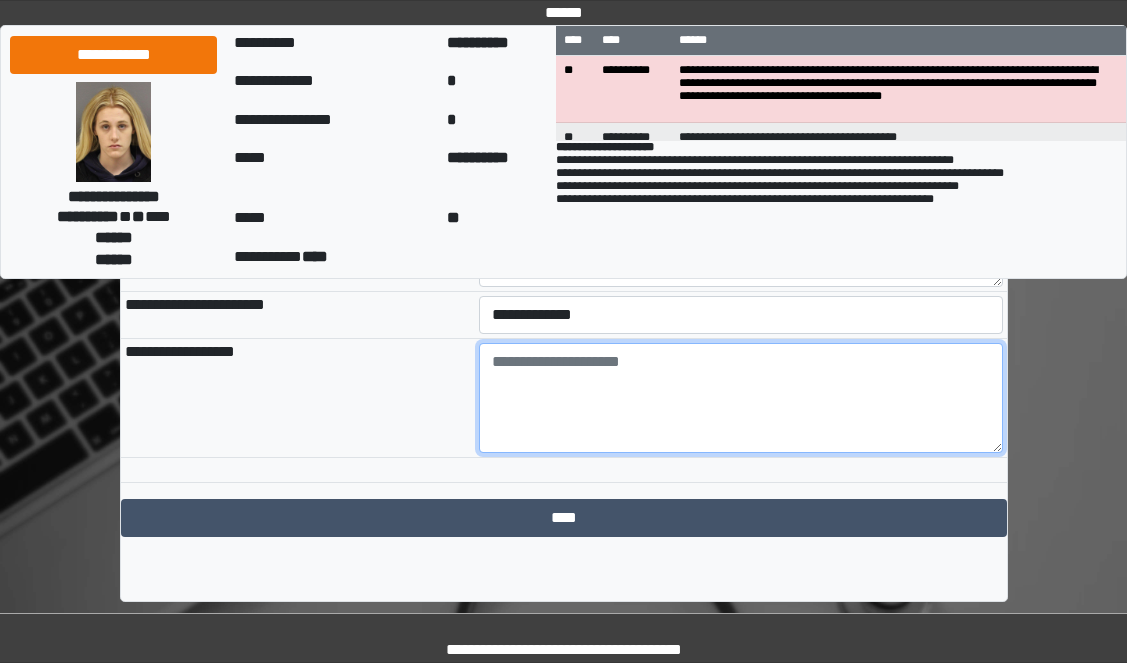 click at bounding box center (741, 398) 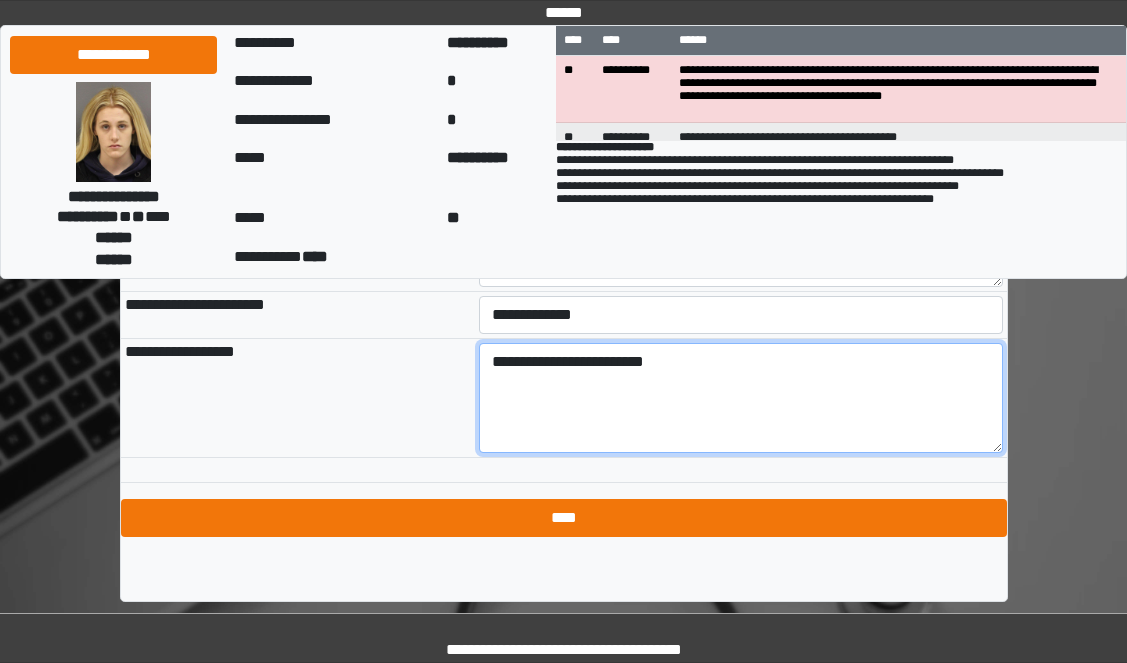 type on "**********" 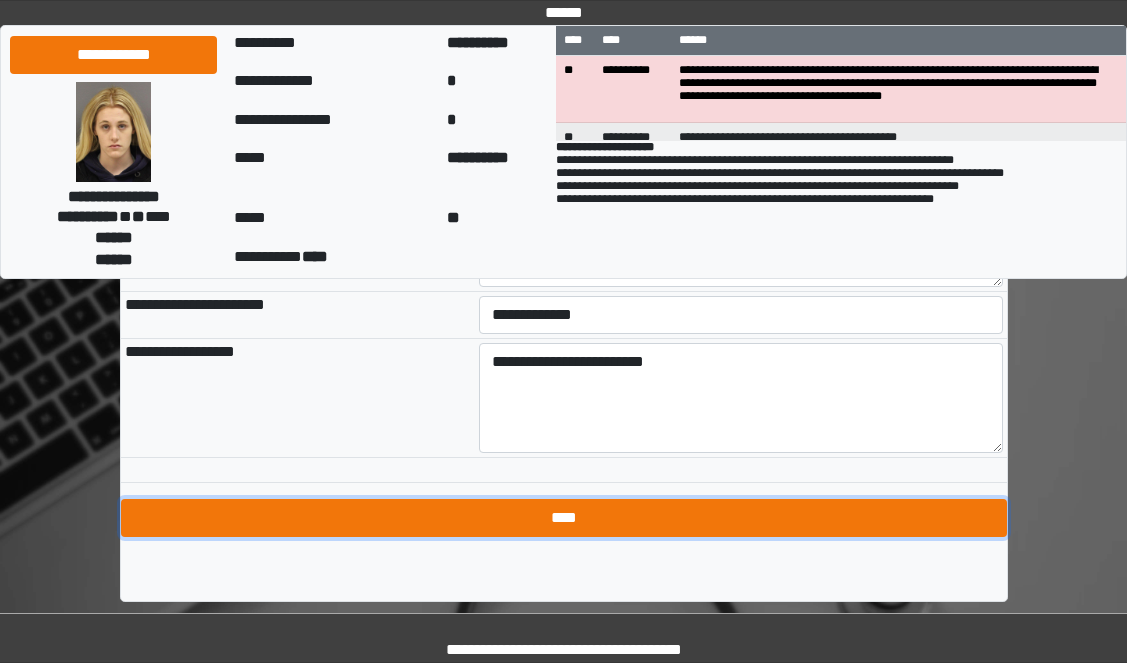 drag, startPoint x: 556, startPoint y: 517, endPoint x: 620, endPoint y: 504, distance: 65.30697 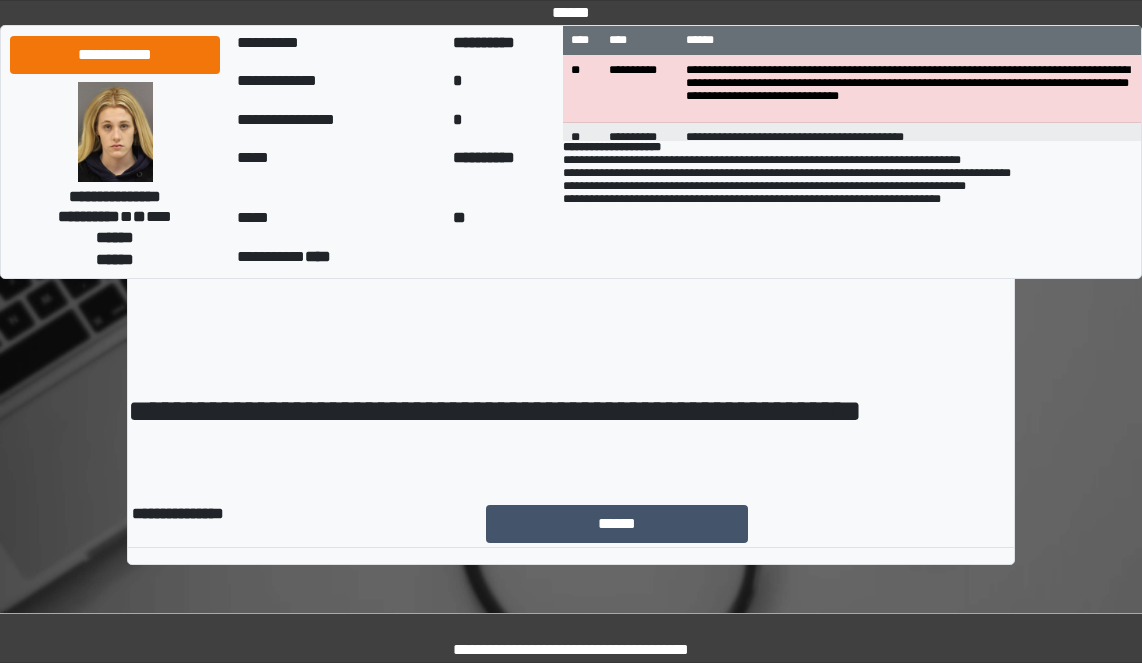 scroll, scrollTop: 0, scrollLeft: 0, axis: both 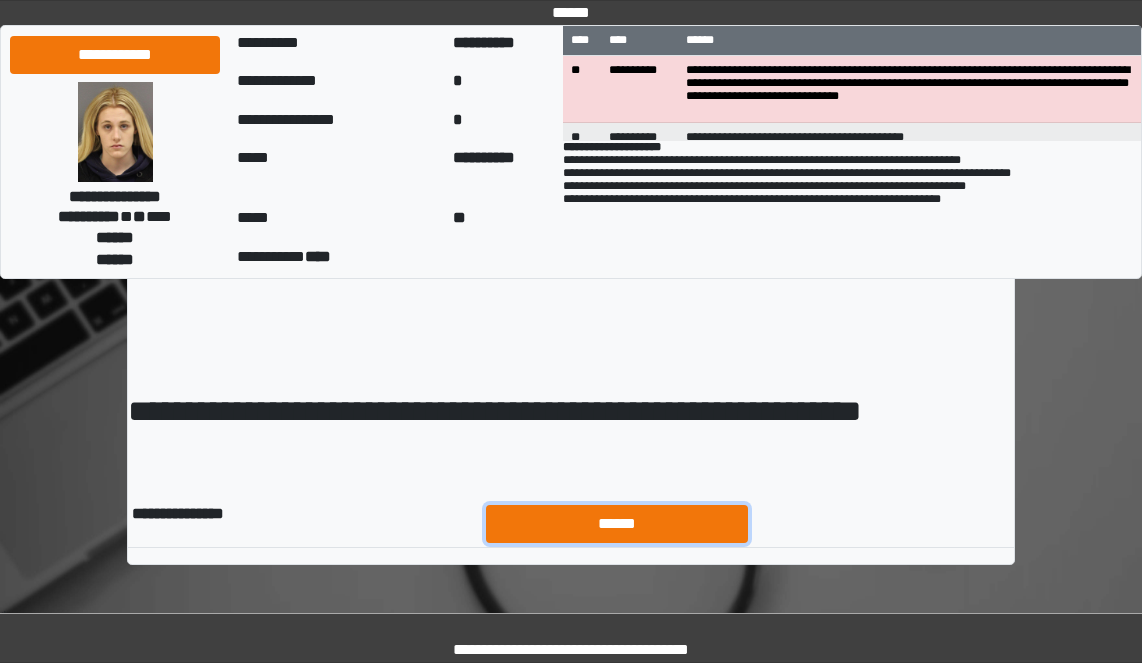 click on "******" at bounding box center [617, 524] 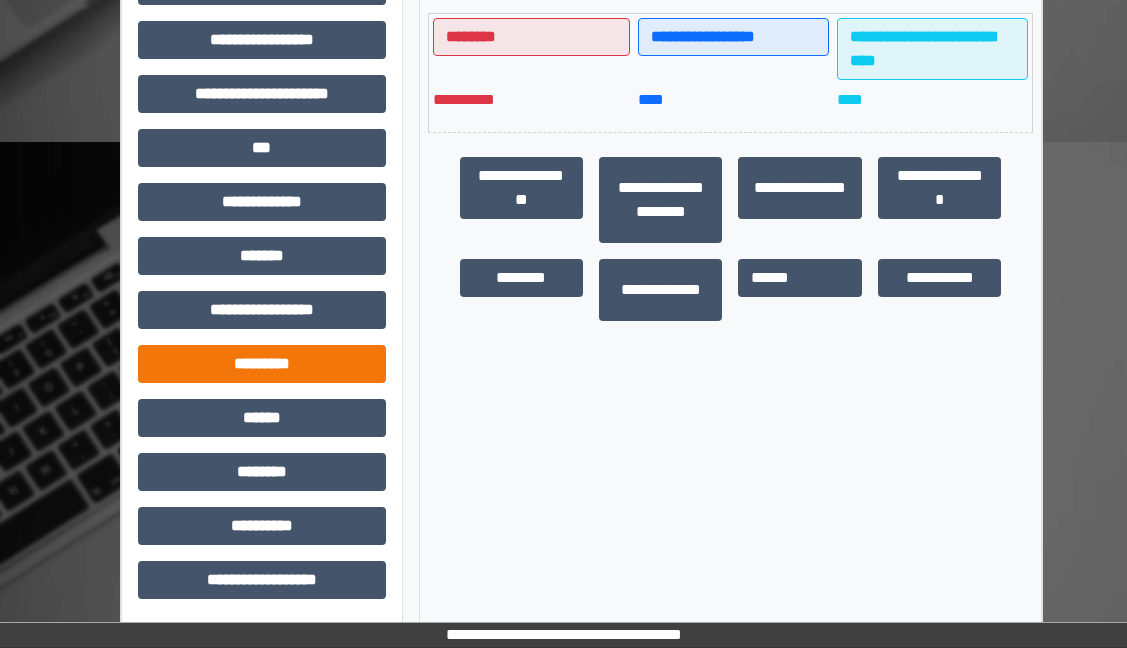 scroll, scrollTop: 550, scrollLeft: 0, axis: vertical 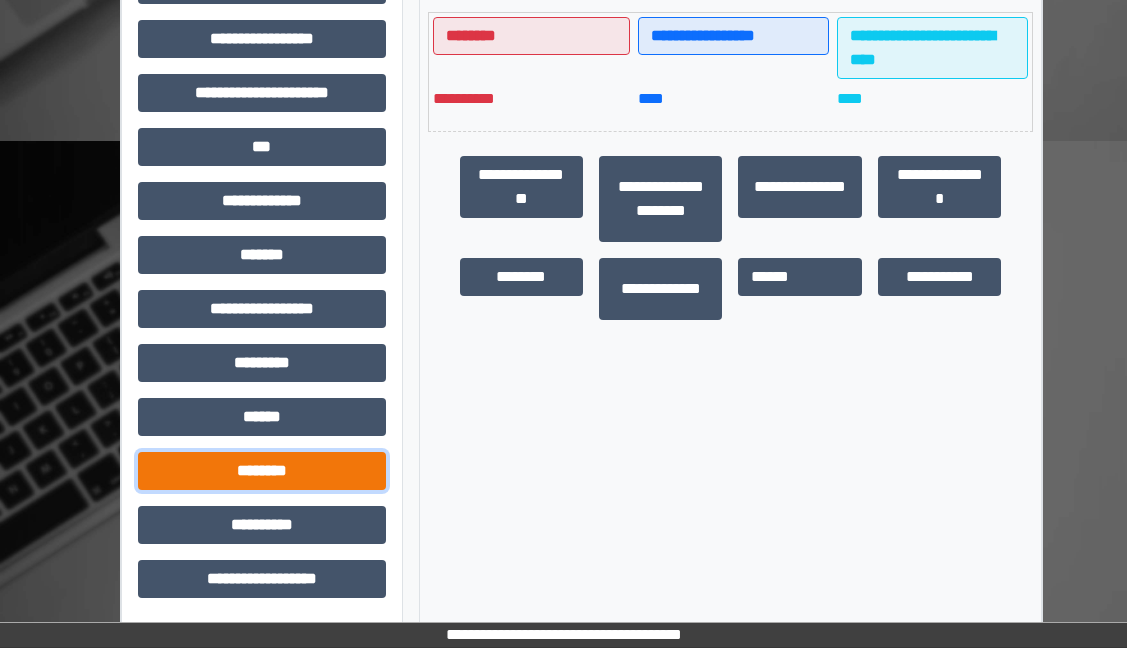 click on "********" at bounding box center (262, 471) 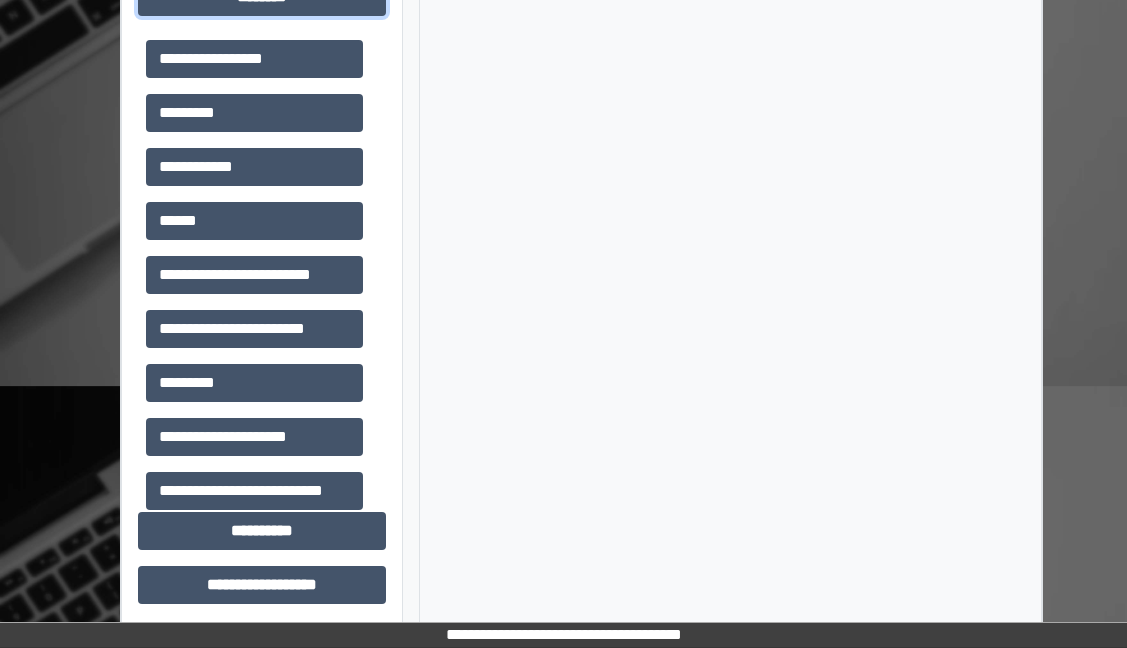 scroll, scrollTop: 1030, scrollLeft: 0, axis: vertical 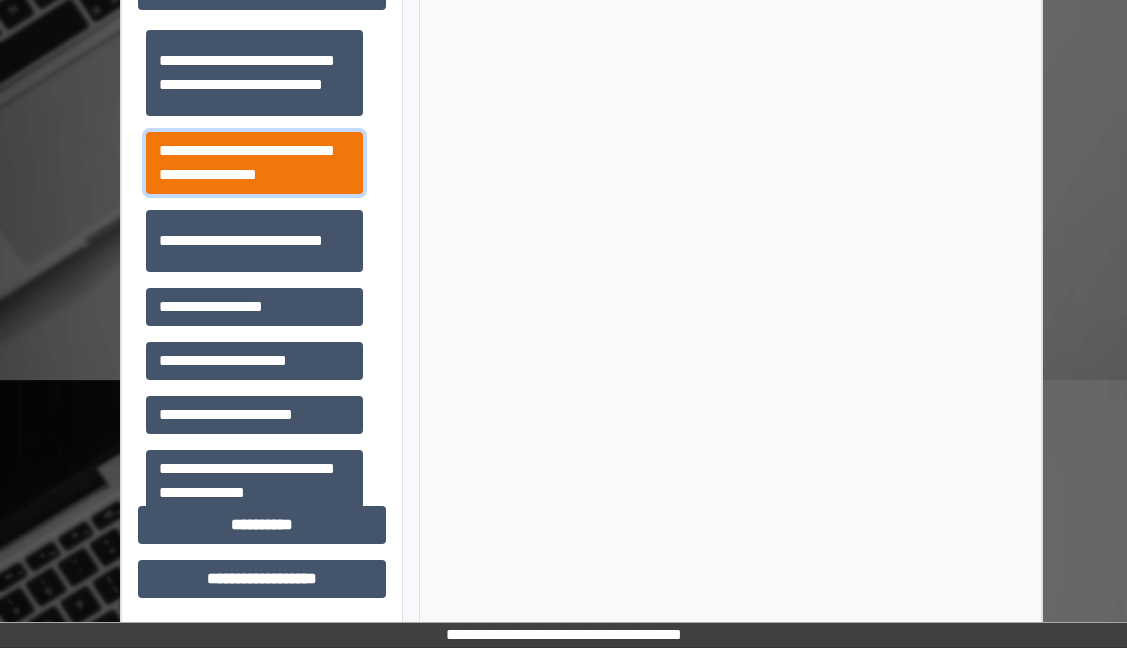 click on "**********" at bounding box center [254, 163] 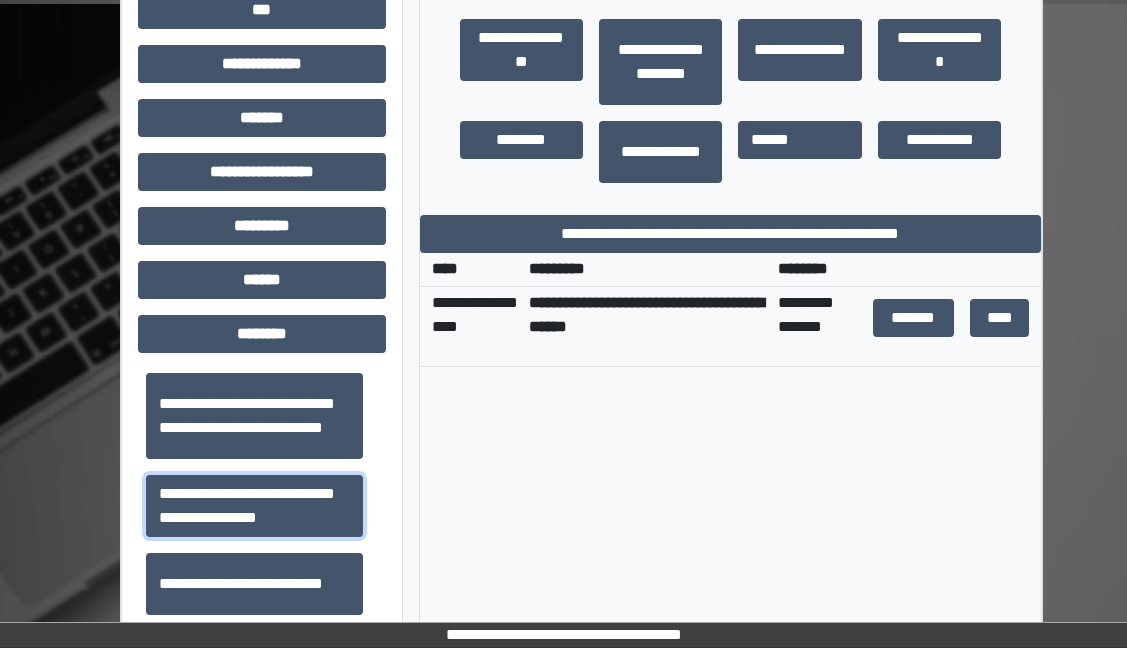 scroll, scrollTop: 630, scrollLeft: 0, axis: vertical 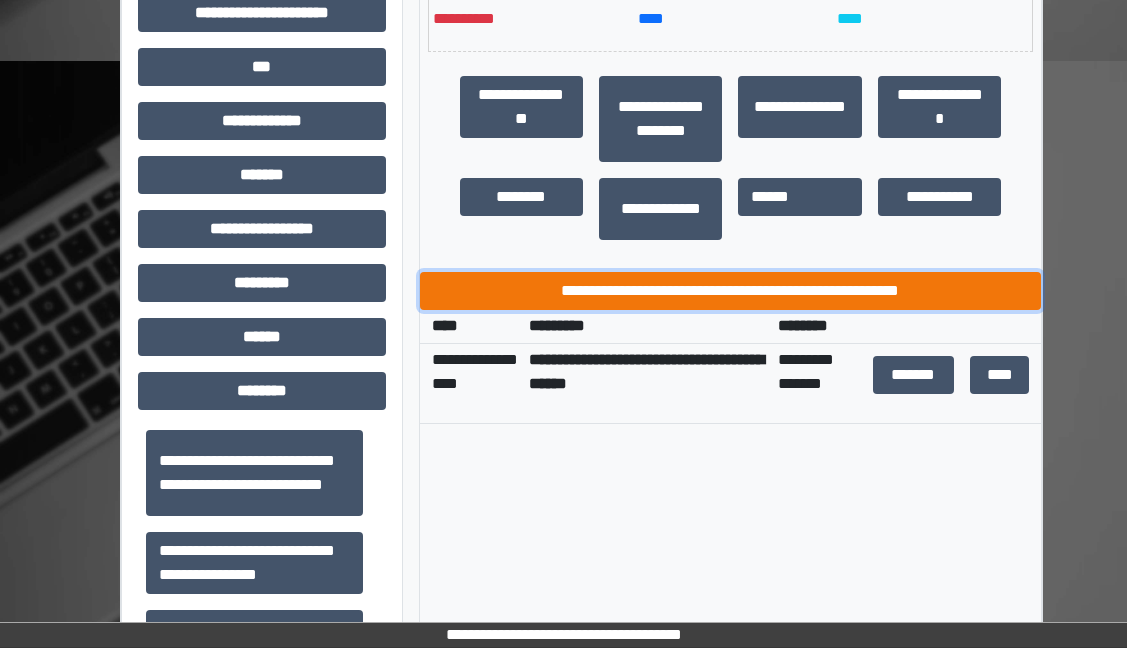 click on "**********" at bounding box center [731, 291] 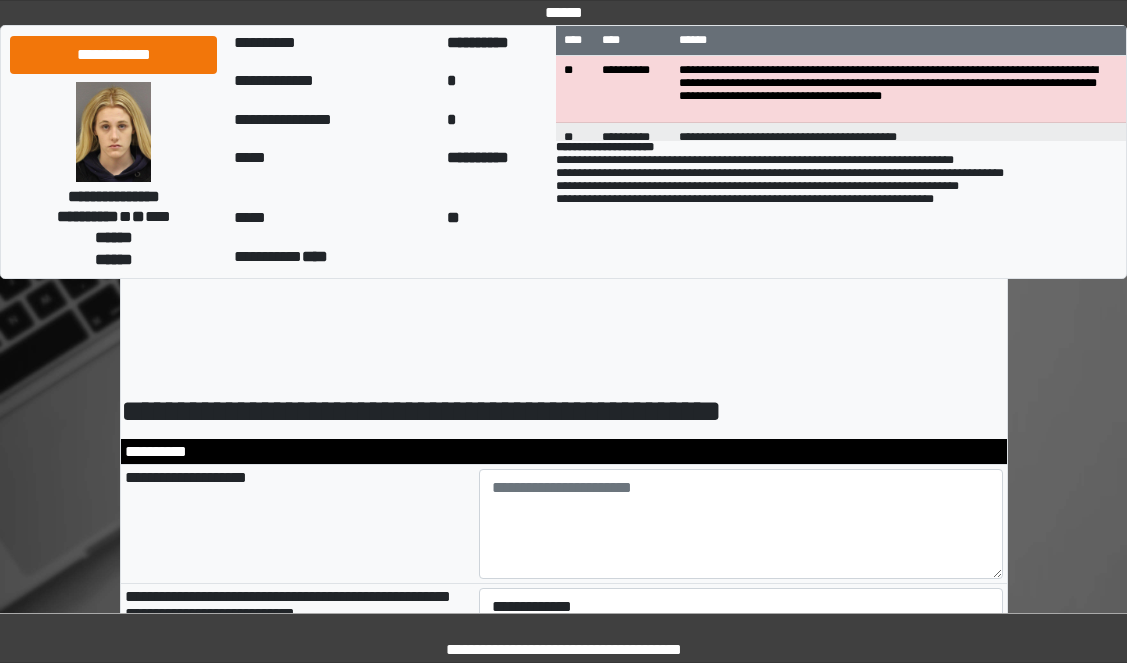 scroll, scrollTop: 0, scrollLeft: 0, axis: both 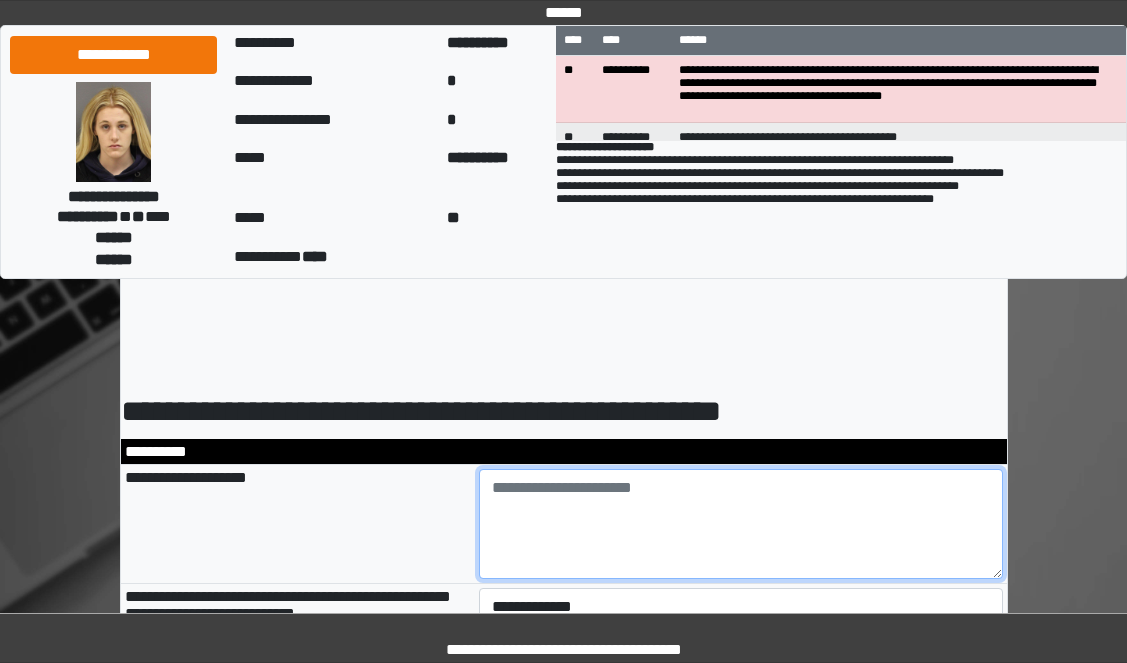 click at bounding box center (741, 524) 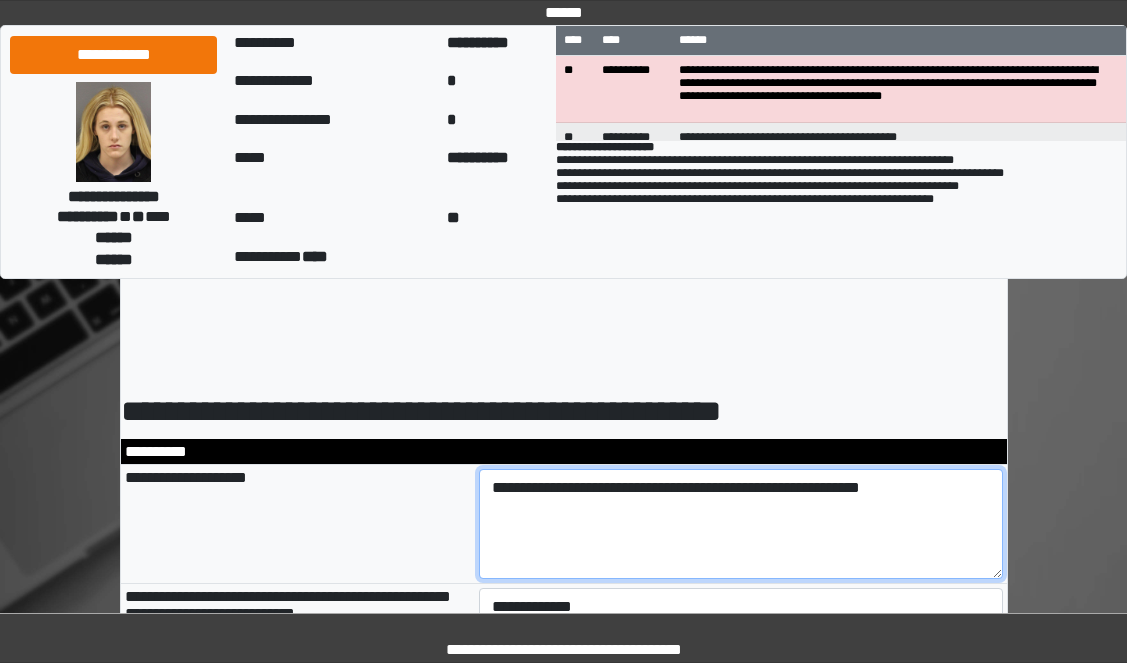 click on "**********" at bounding box center [741, 524] 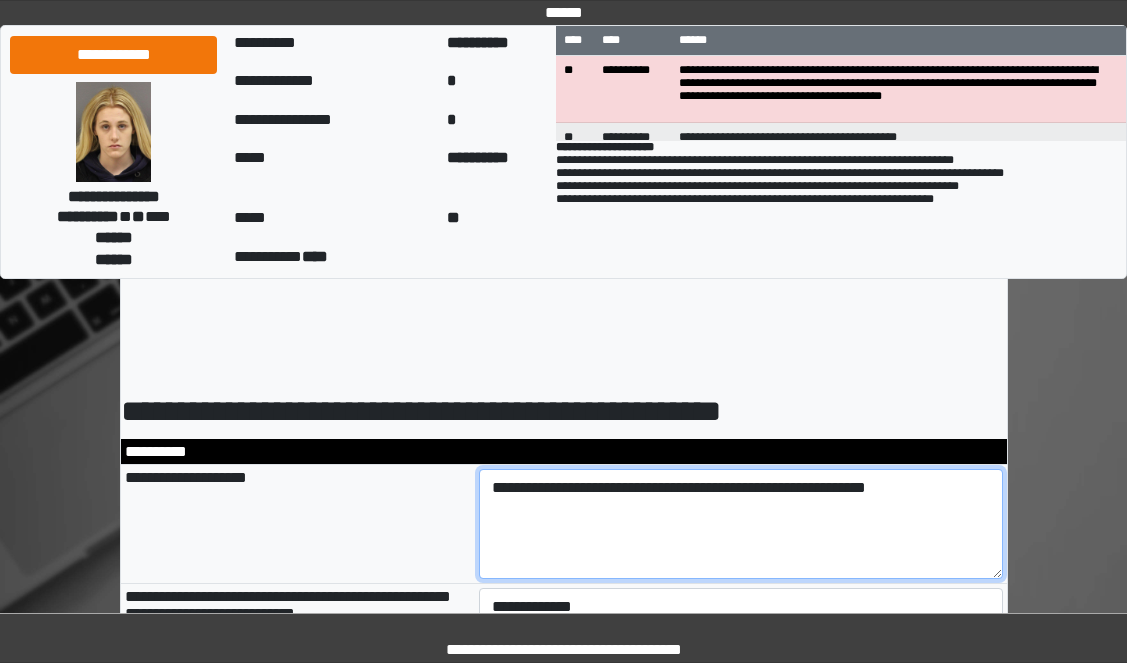 click on "**********" at bounding box center [741, 524] 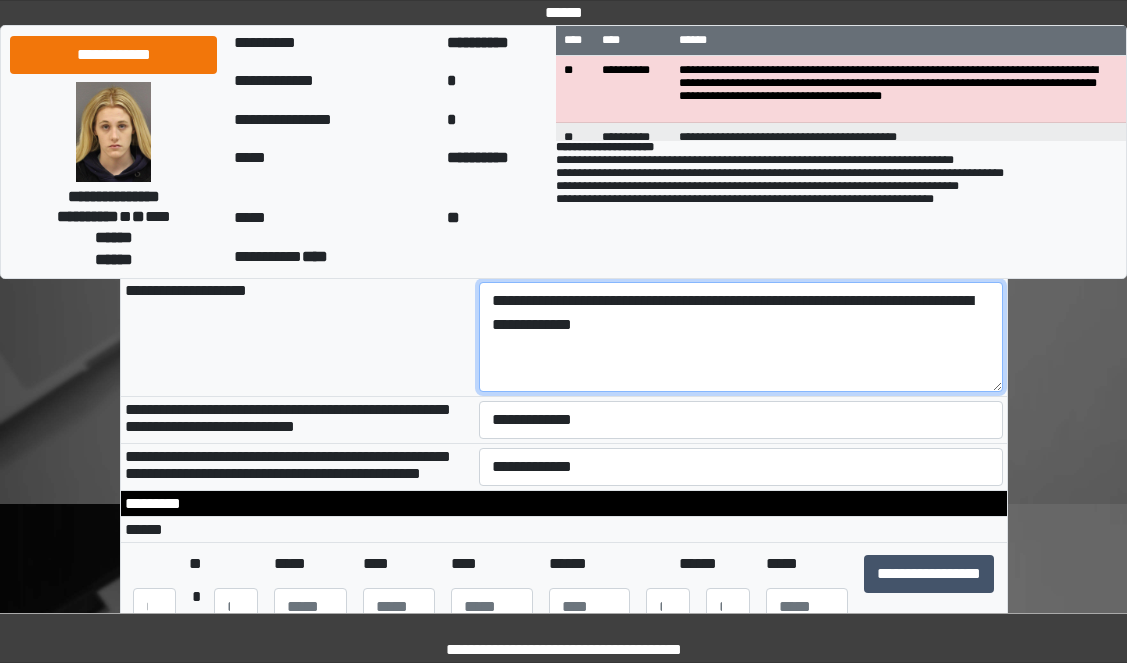 scroll, scrollTop: 200, scrollLeft: 0, axis: vertical 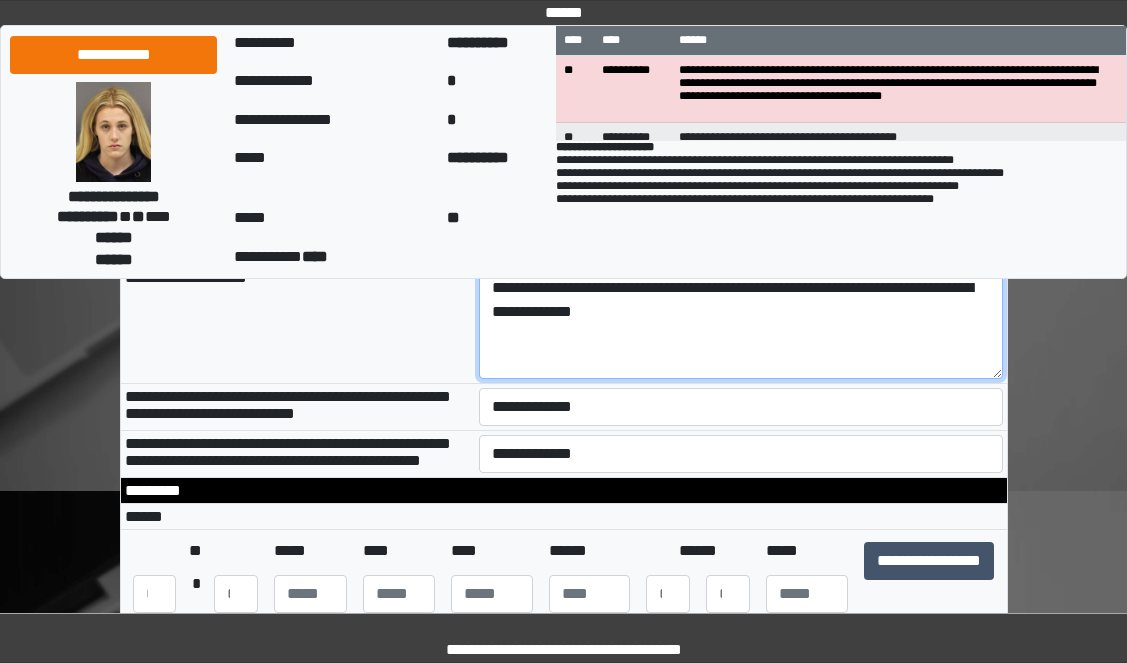 type on "**********" 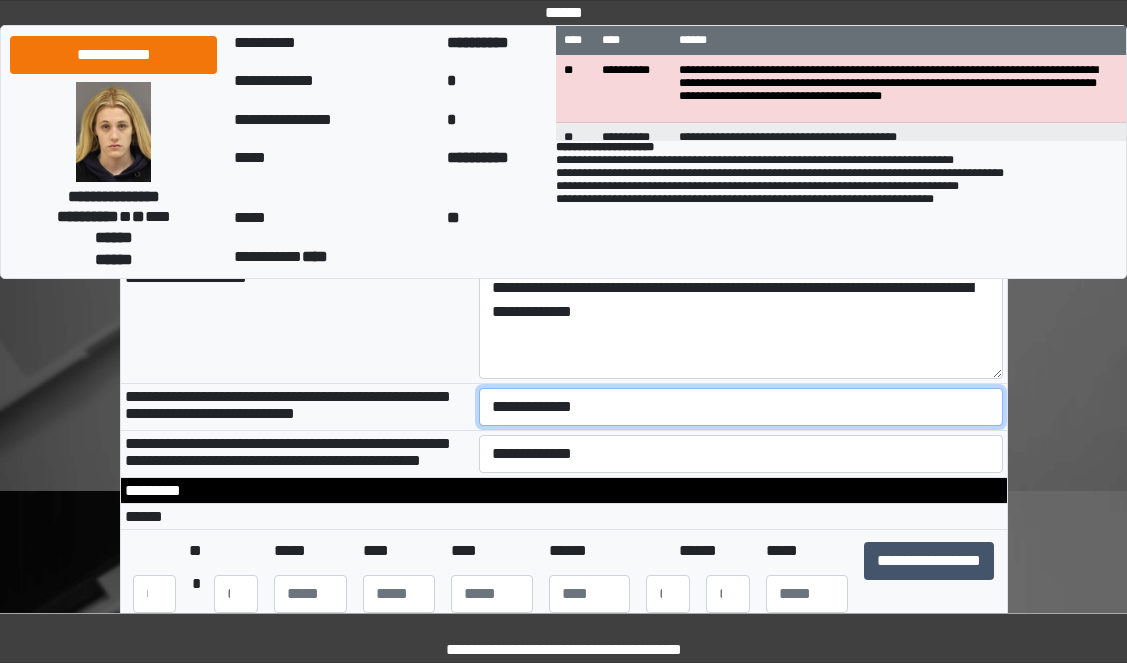 click on "**********" at bounding box center (741, 407) 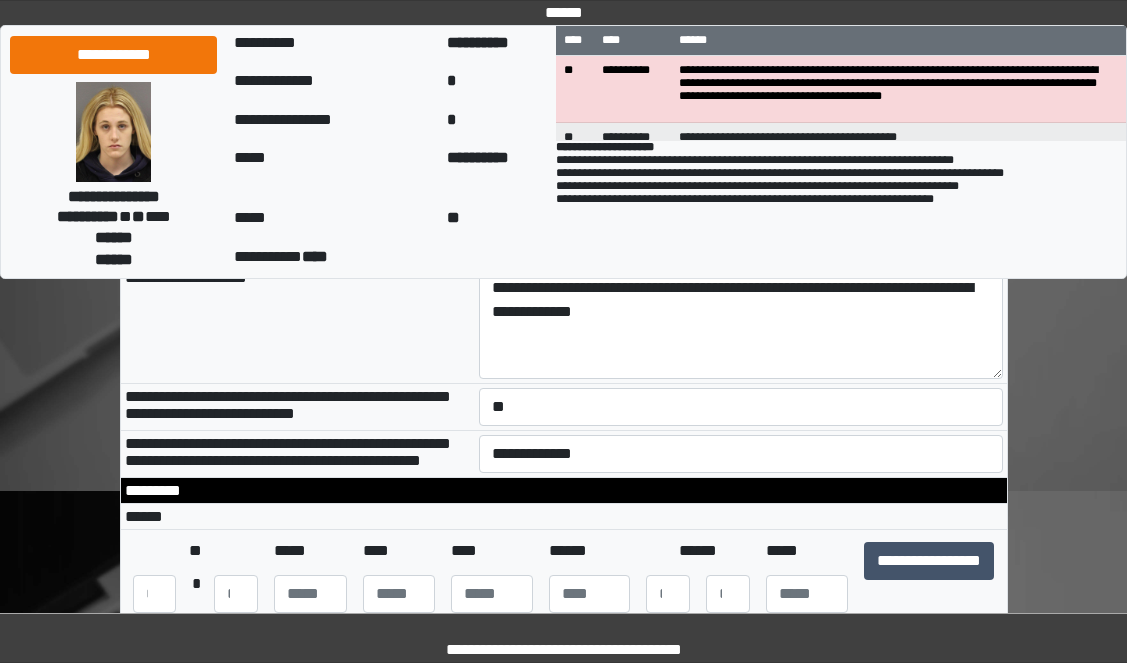 click on "**********" at bounding box center (741, 453) 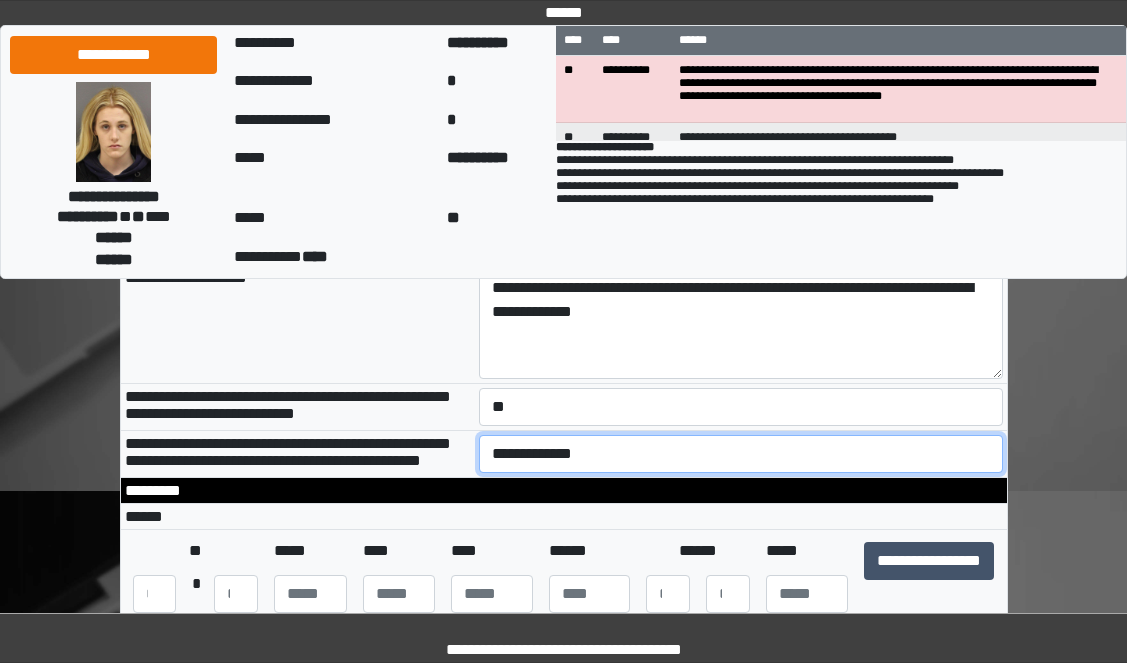 click on "**********" at bounding box center (741, 454) 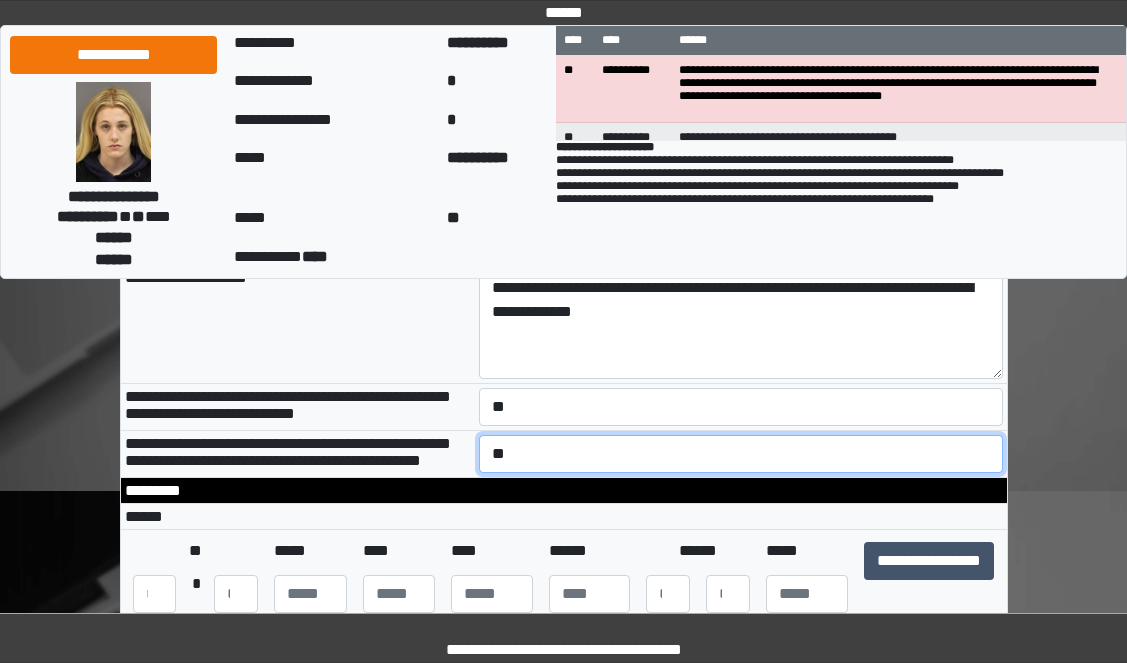 click on "**********" at bounding box center (741, 454) 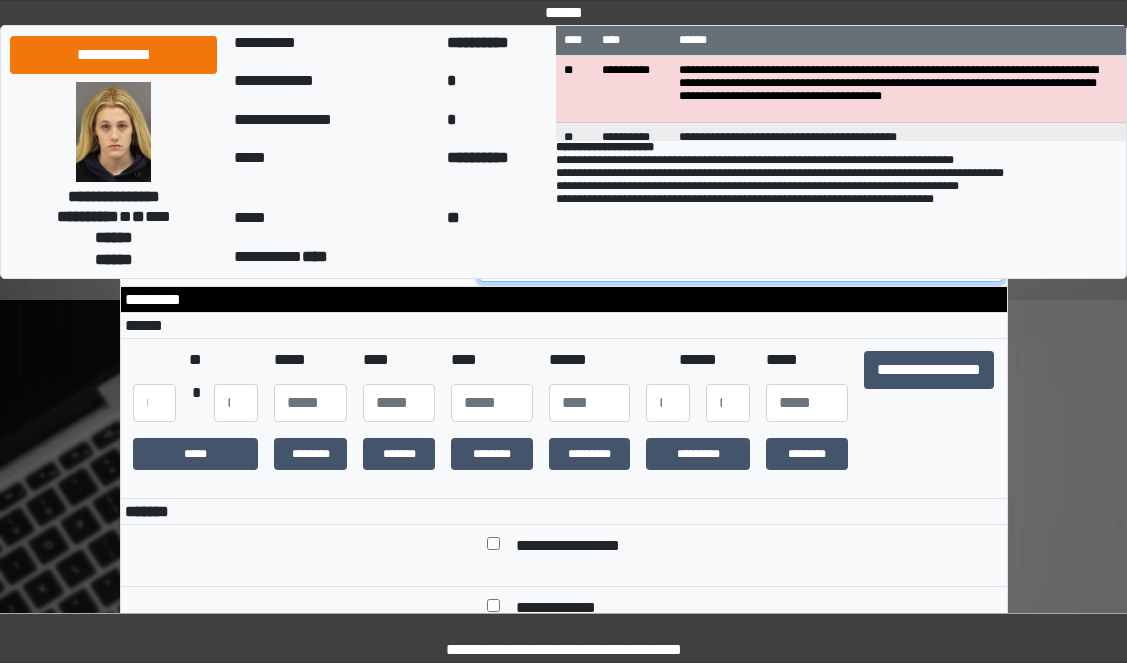scroll, scrollTop: 400, scrollLeft: 0, axis: vertical 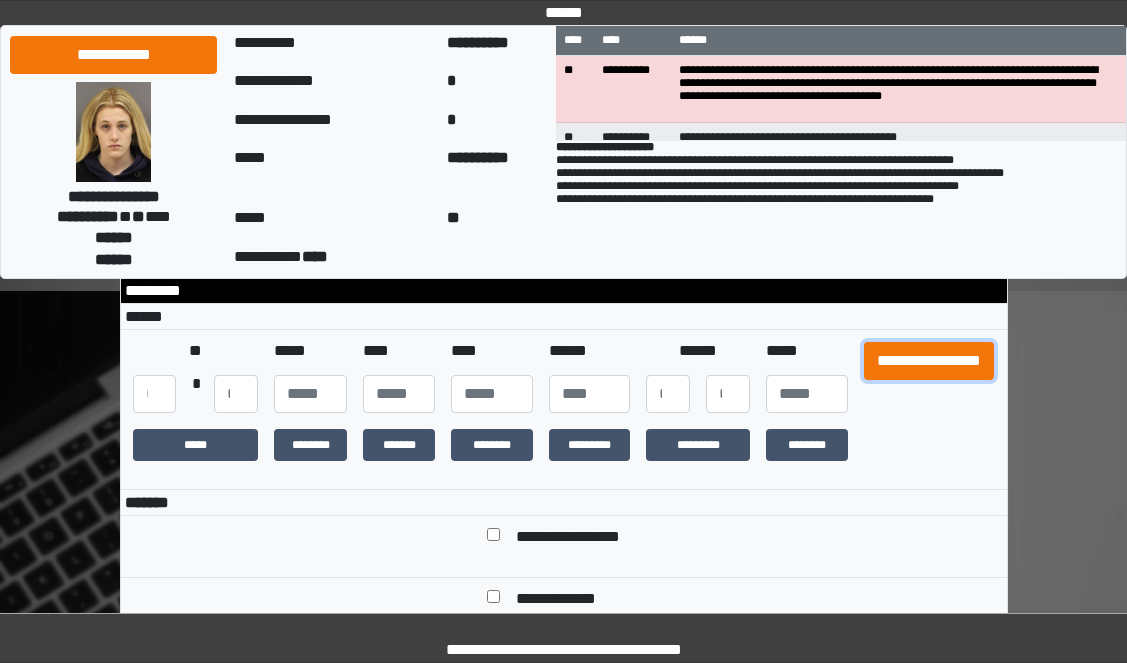 click on "**********" at bounding box center (929, 361) 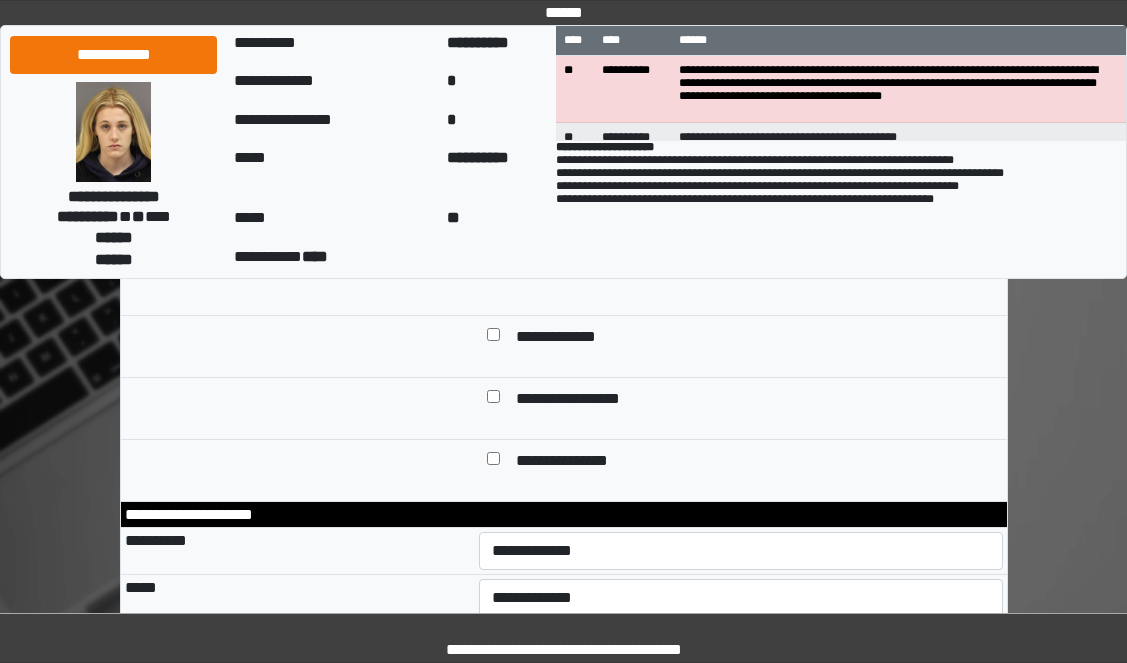 scroll, scrollTop: 700, scrollLeft: 0, axis: vertical 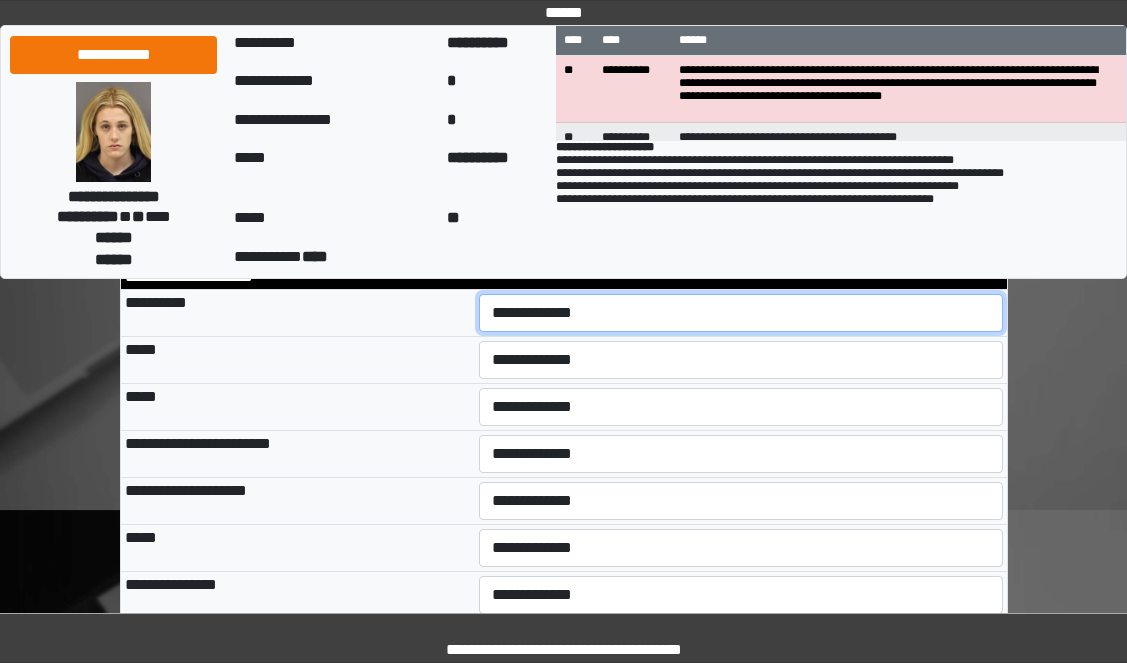 click on "**********" at bounding box center [741, 313] 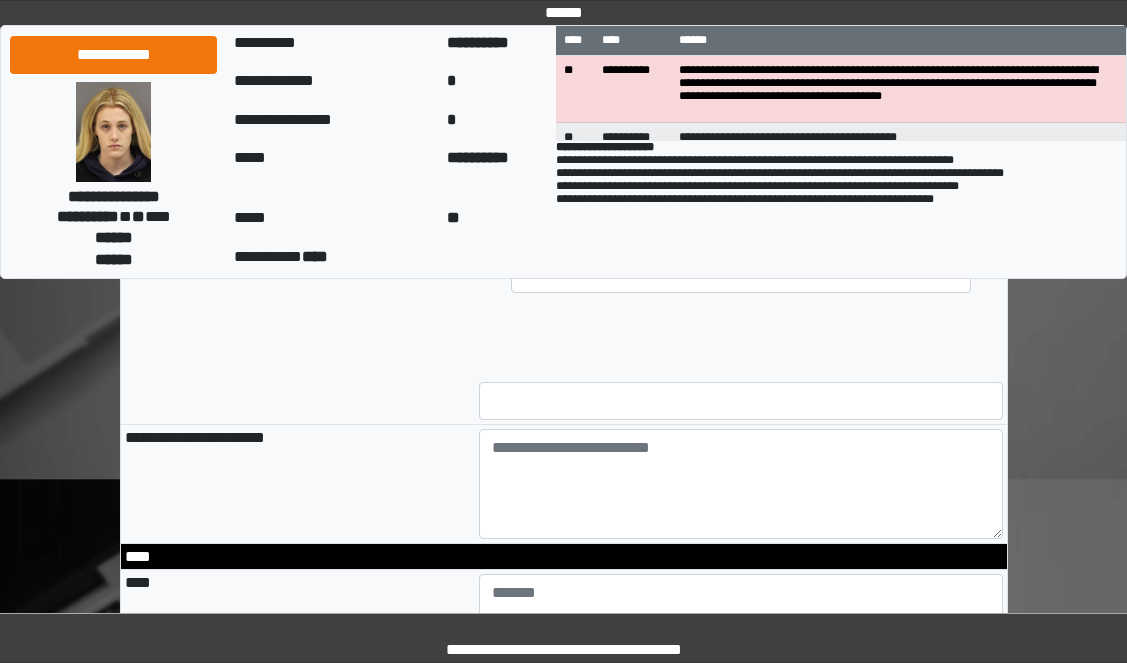 scroll, scrollTop: 1700, scrollLeft: 0, axis: vertical 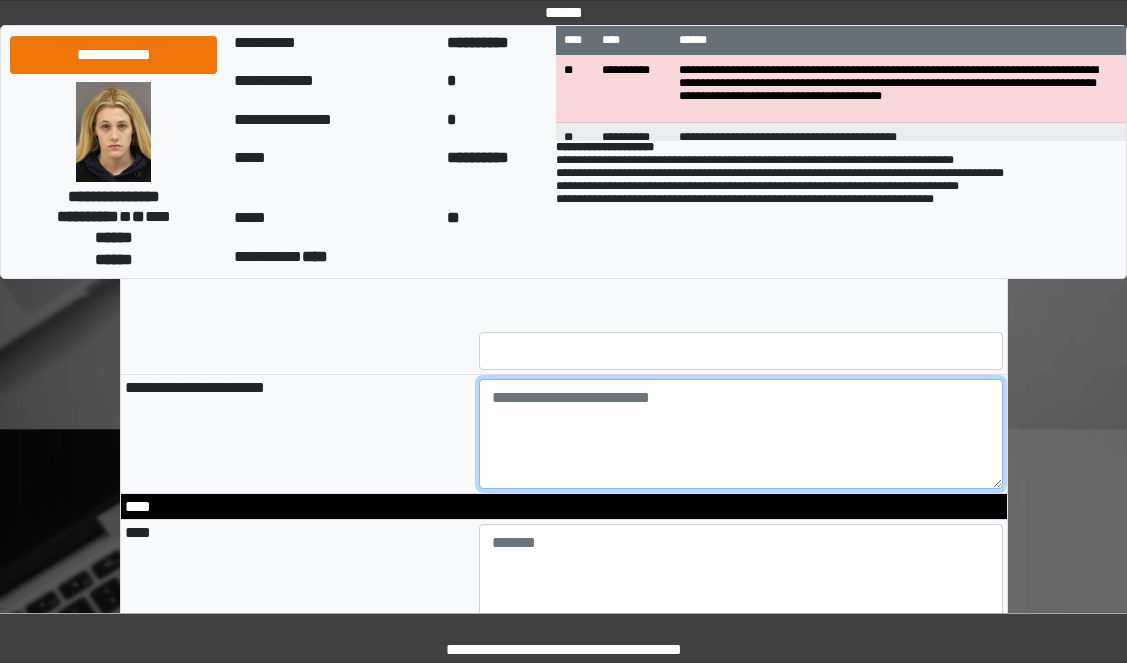 click at bounding box center [741, 434] 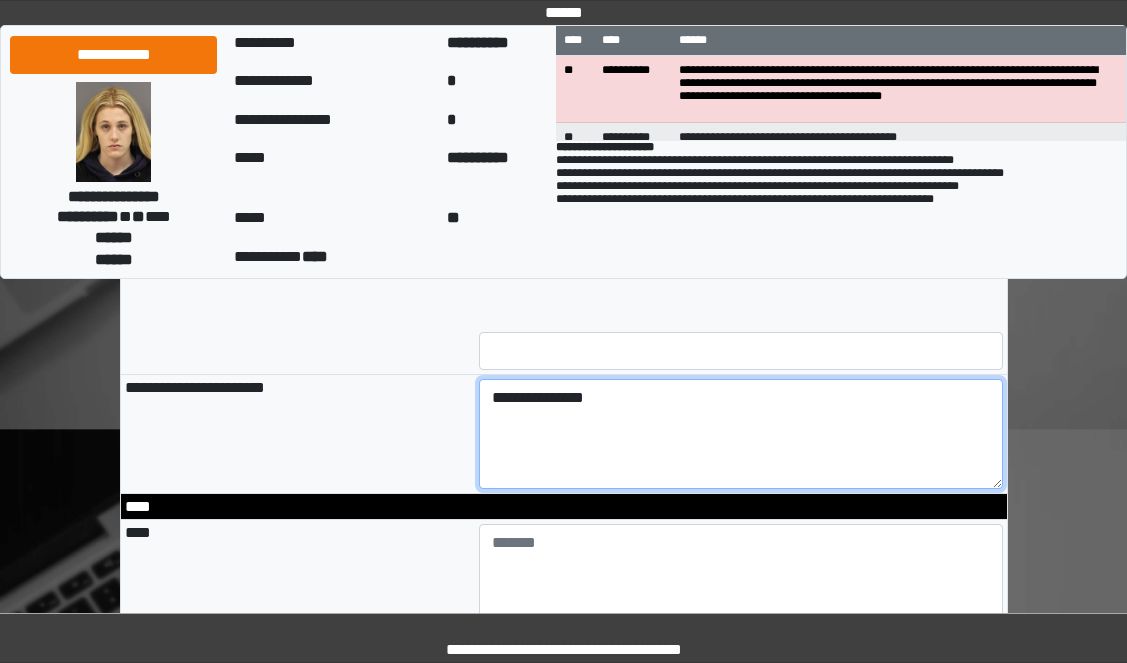 scroll, scrollTop: 1900, scrollLeft: 0, axis: vertical 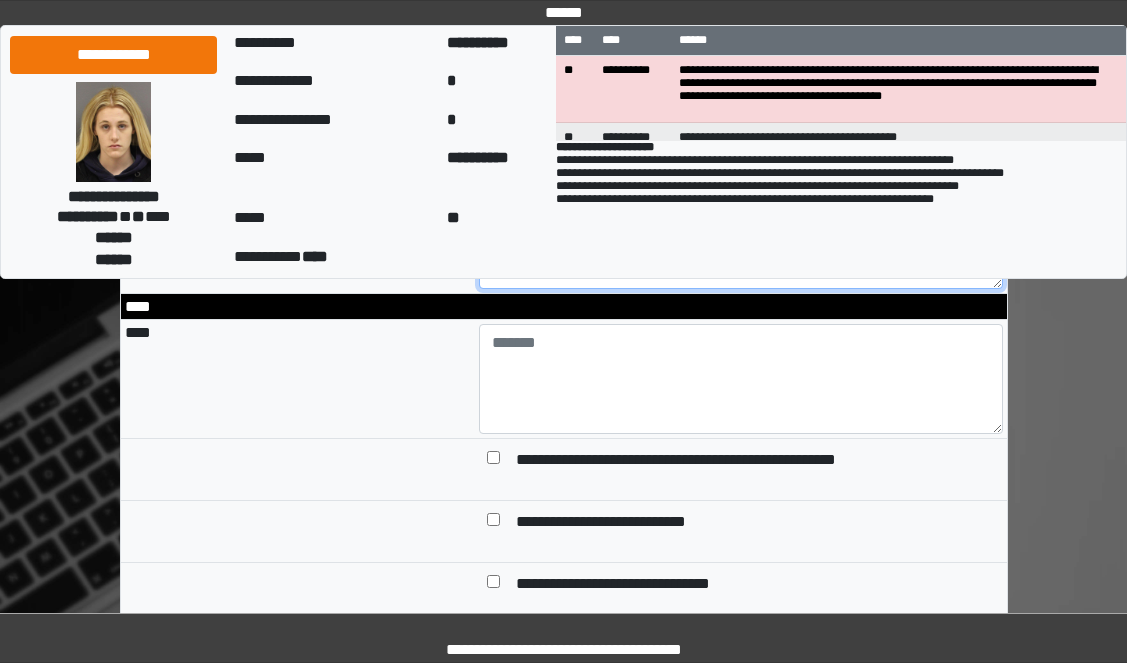 type on "**********" 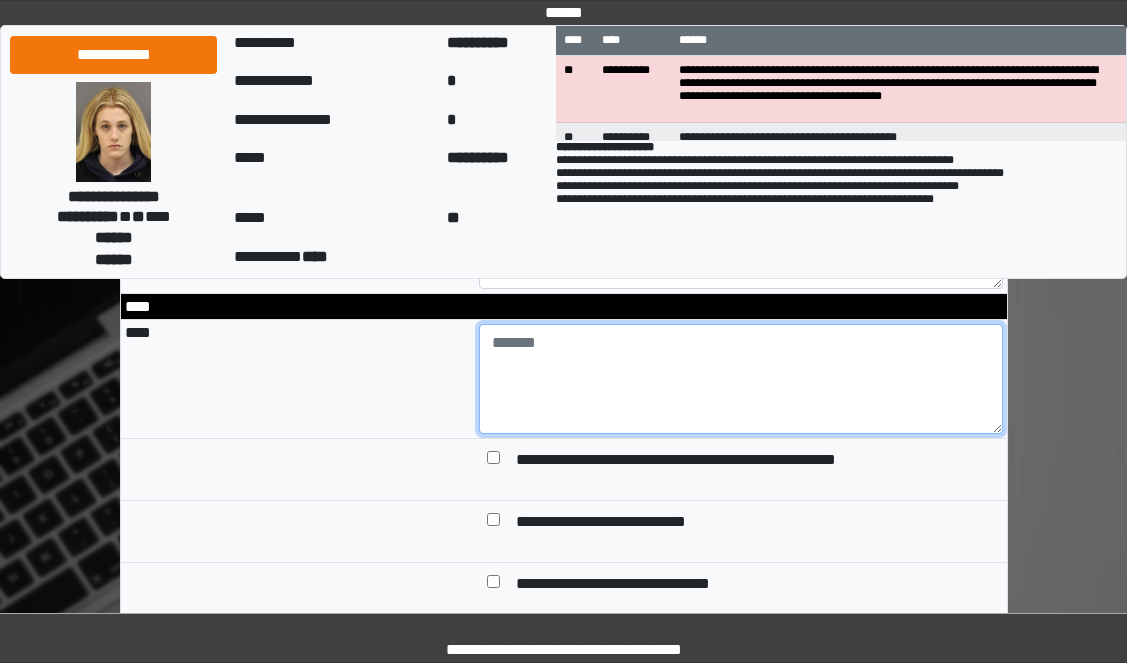 click at bounding box center (741, 379) 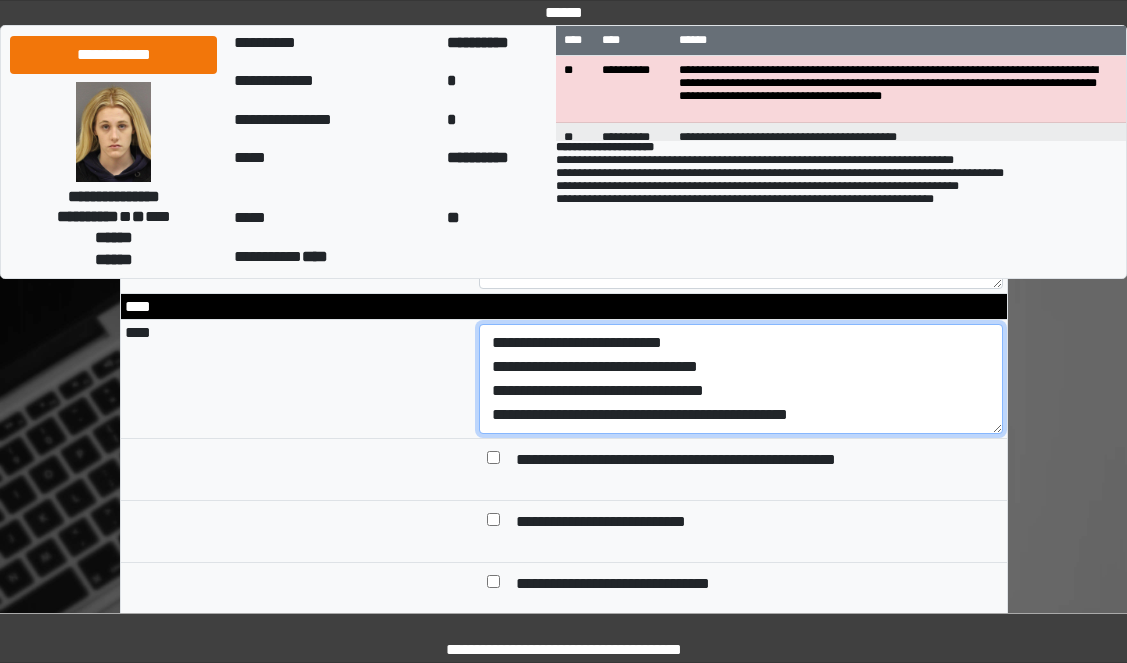 scroll, scrollTop: 16, scrollLeft: 0, axis: vertical 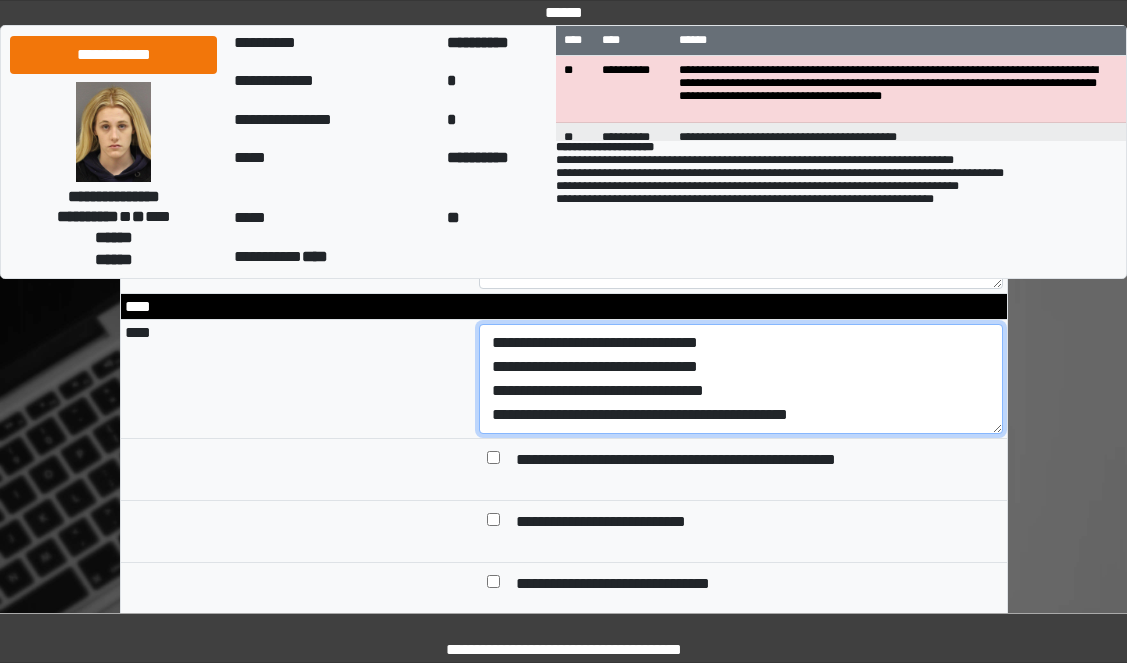 click on "**********" at bounding box center (741, 379) 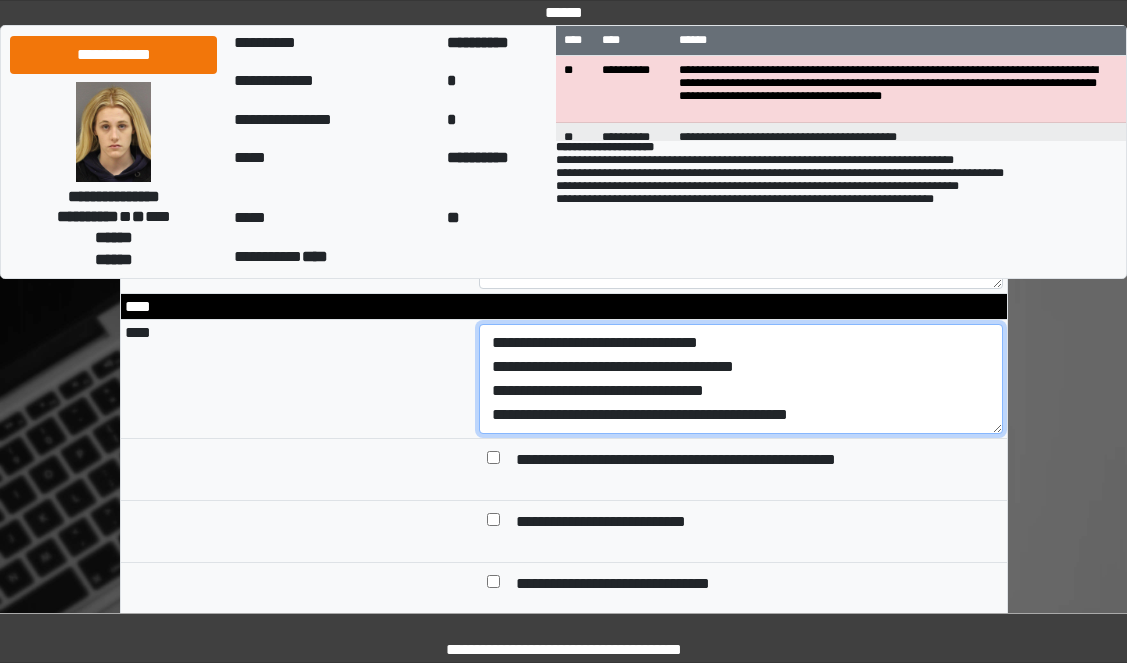 click on "**********" at bounding box center (741, 379) 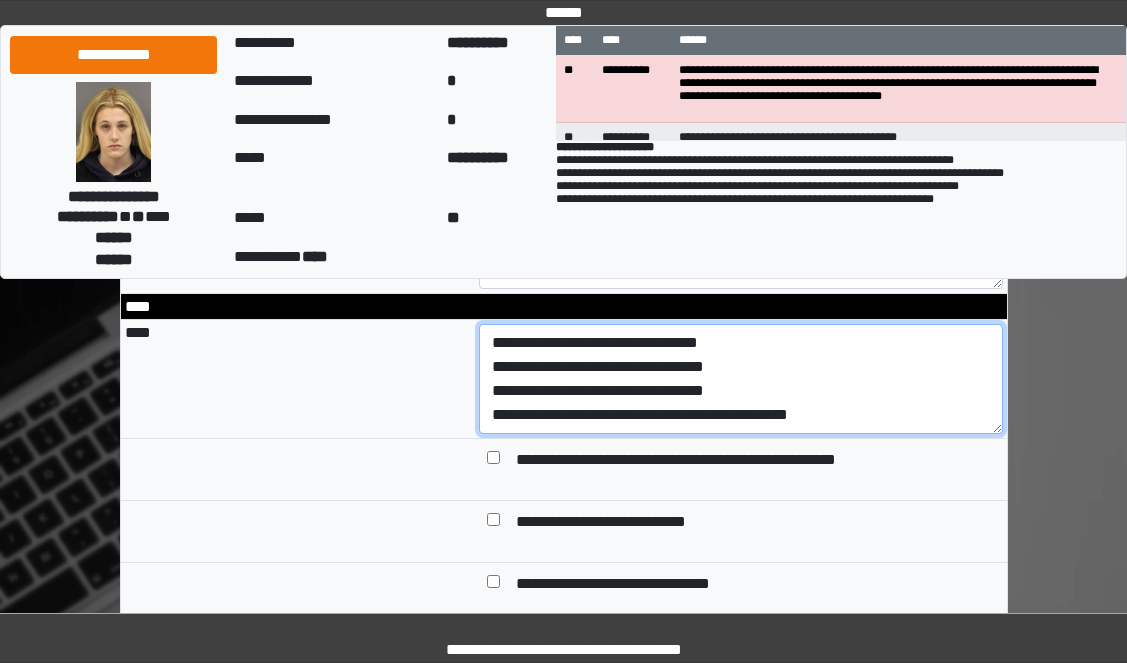 click on "**********" at bounding box center (741, 379) 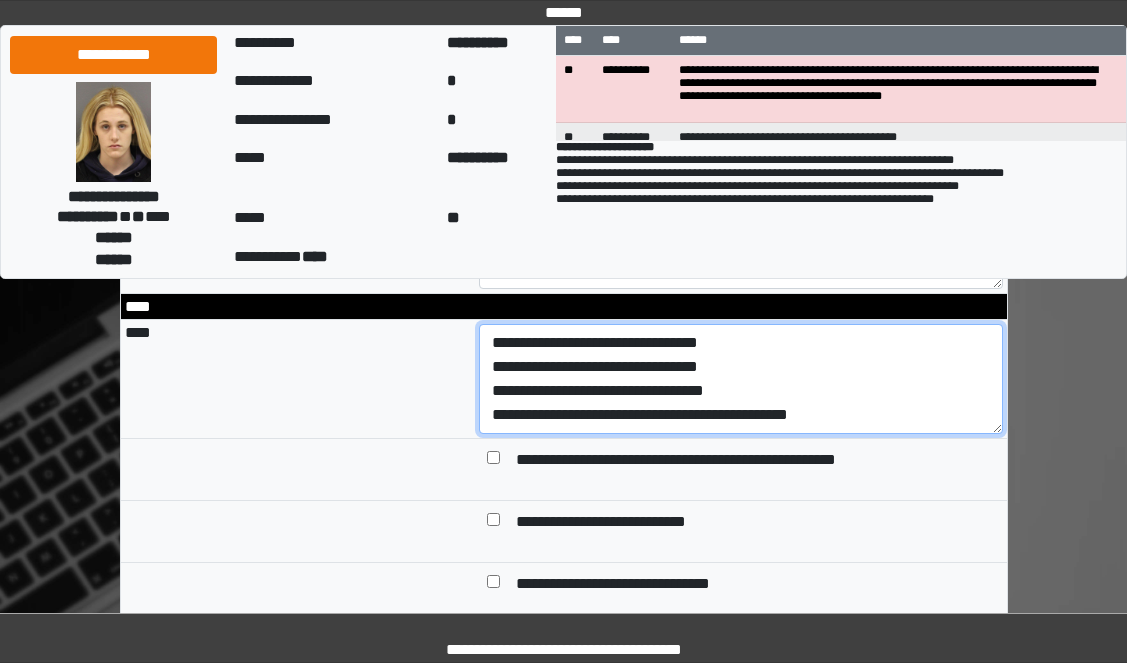 scroll, scrollTop: 24, scrollLeft: 0, axis: vertical 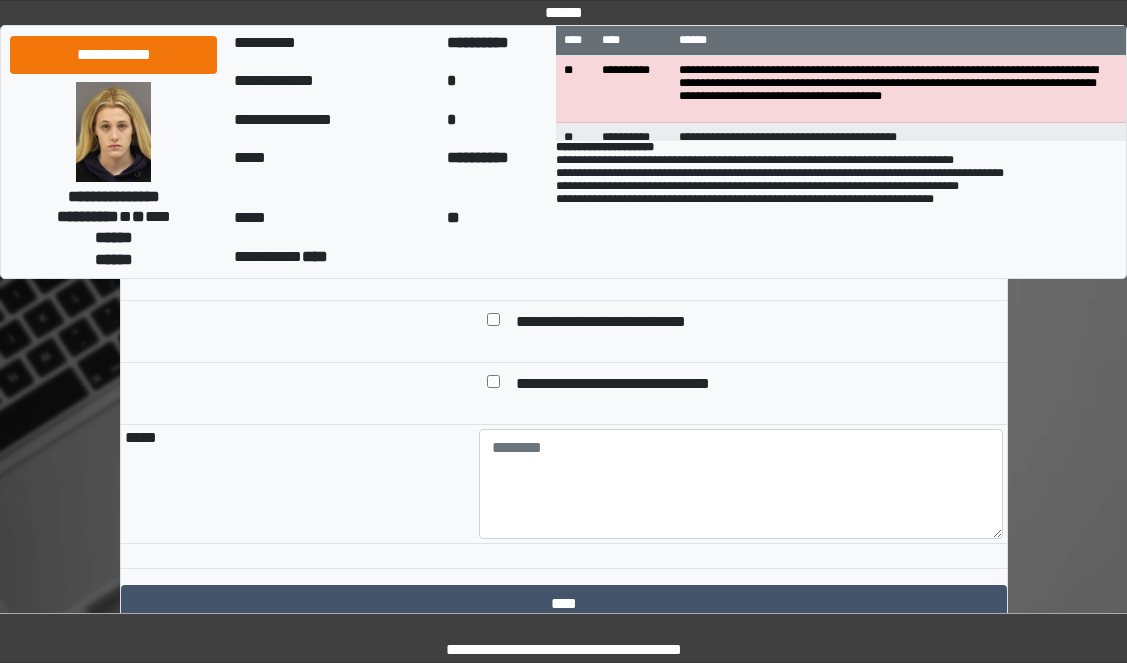 type on "**********" 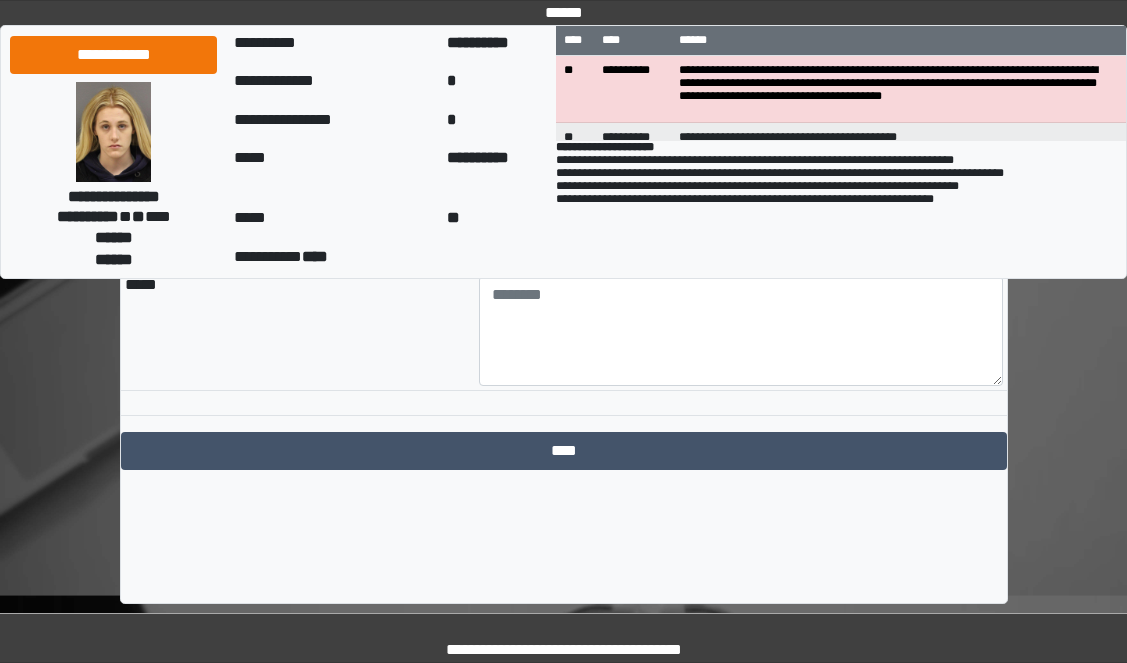 scroll, scrollTop: 2258, scrollLeft: 0, axis: vertical 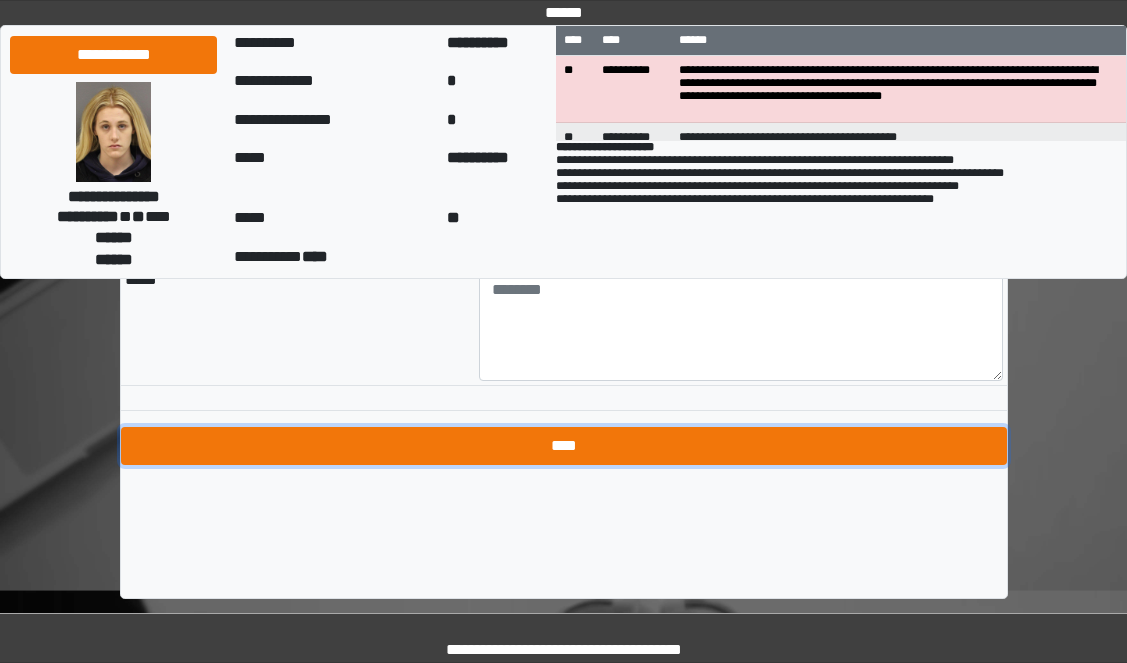 click on "****" at bounding box center [564, 446] 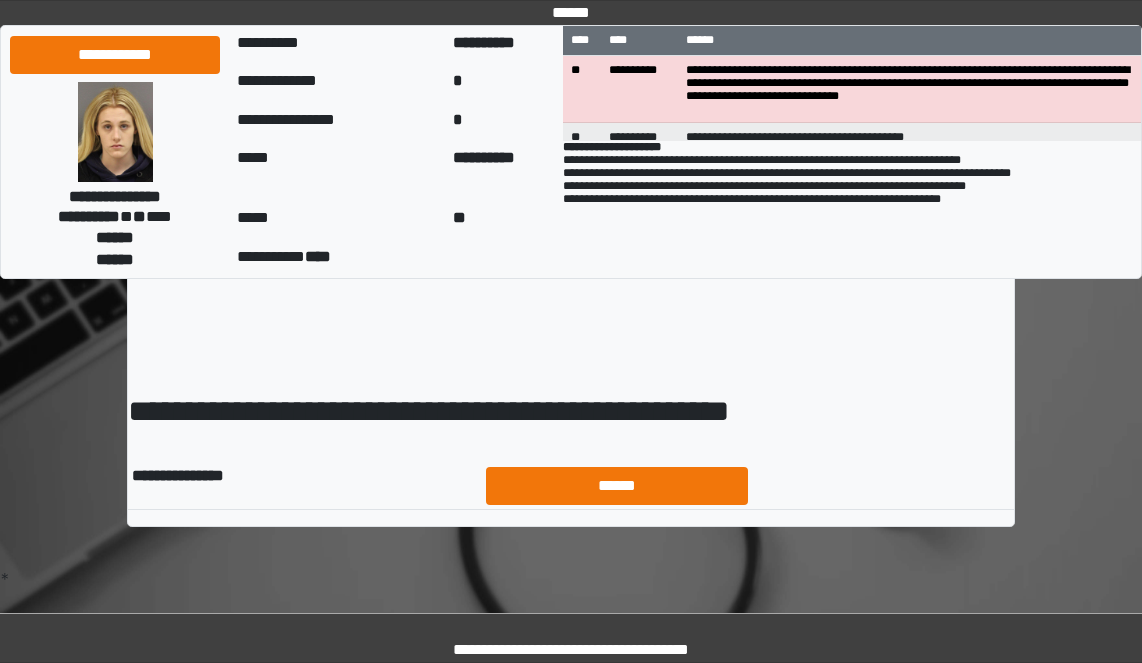 scroll, scrollTop: 0, scrollLeft: 0, axis: both 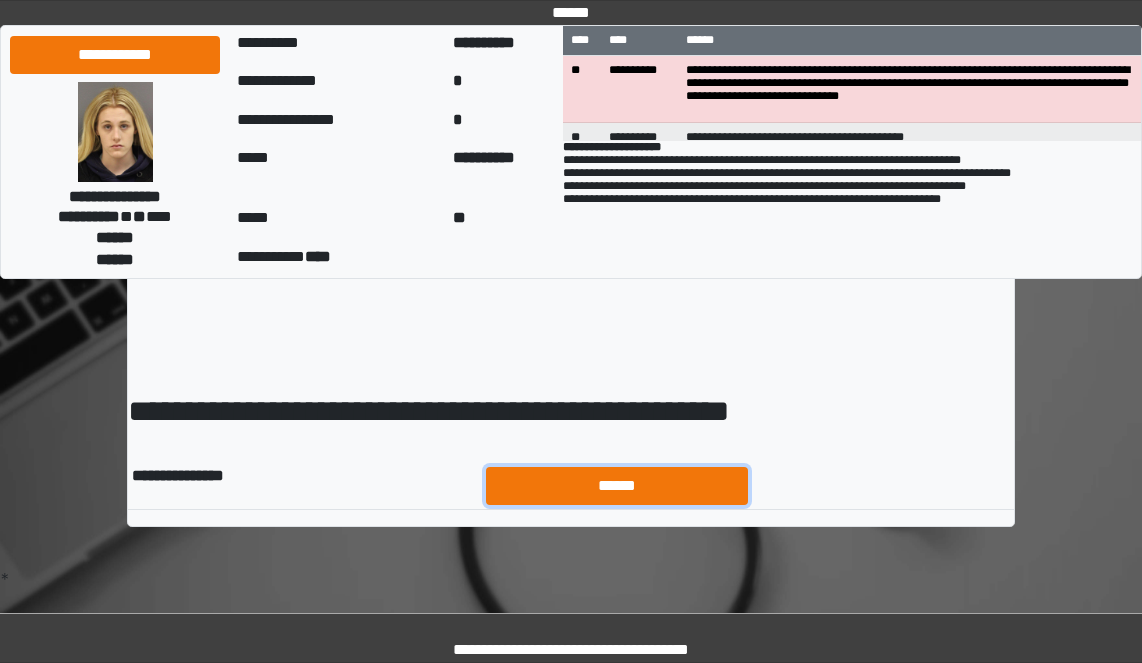 click on "******" at bounding box center [617, 486] 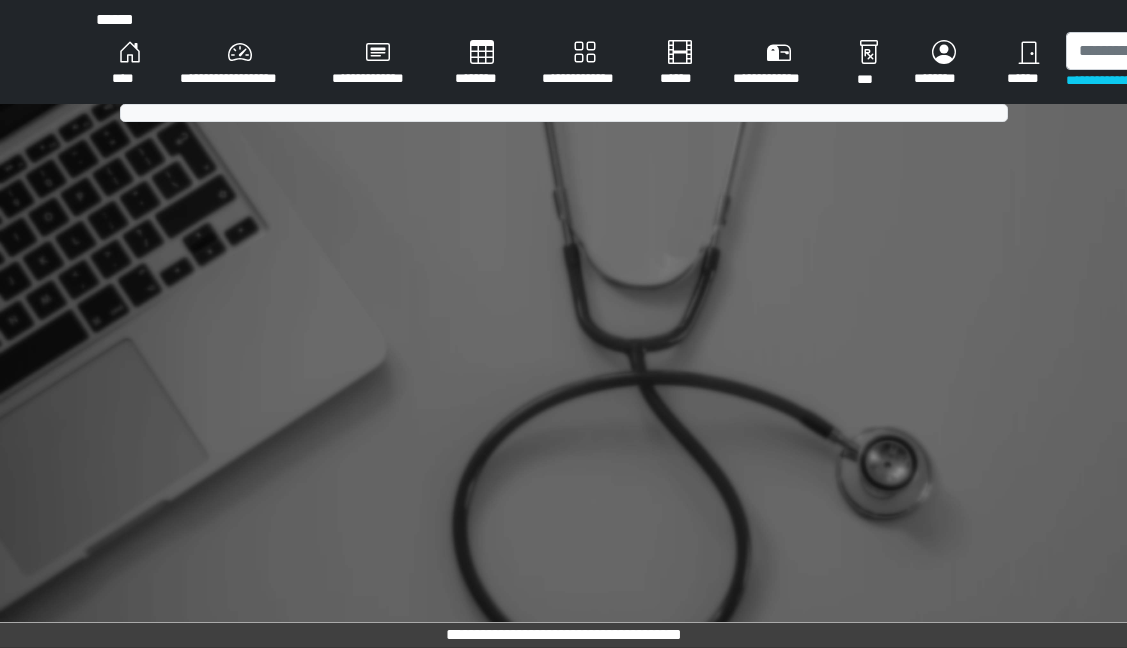 scroll, scrollTop: 0, scrollLeft: 0, axis: both 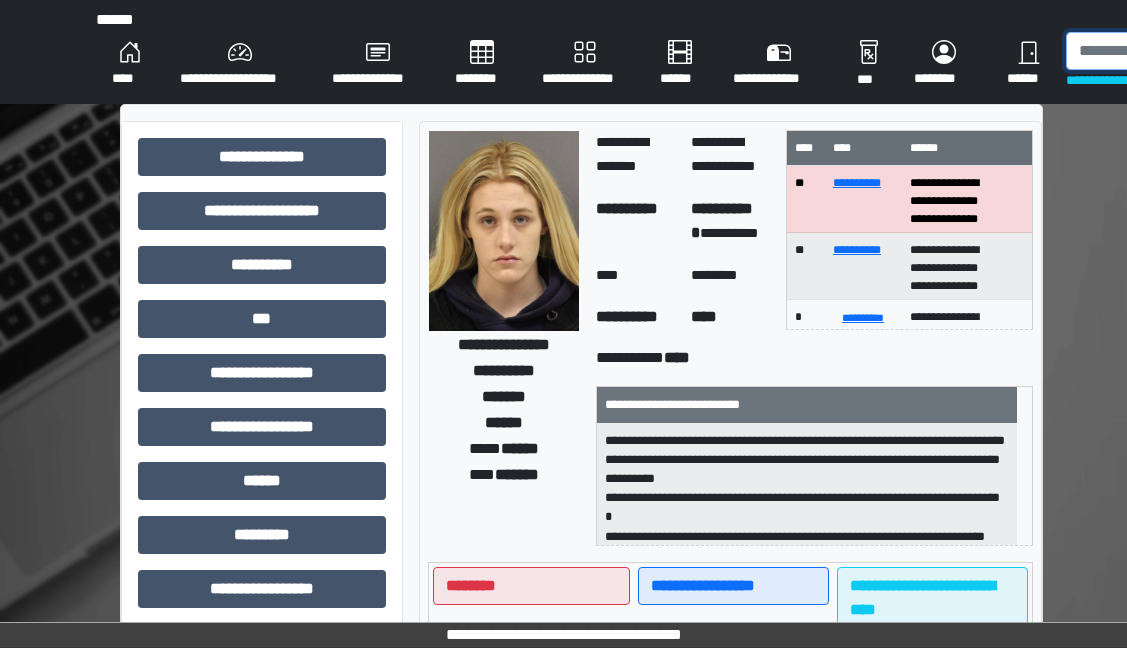 click at bounding box center (1169, 51) 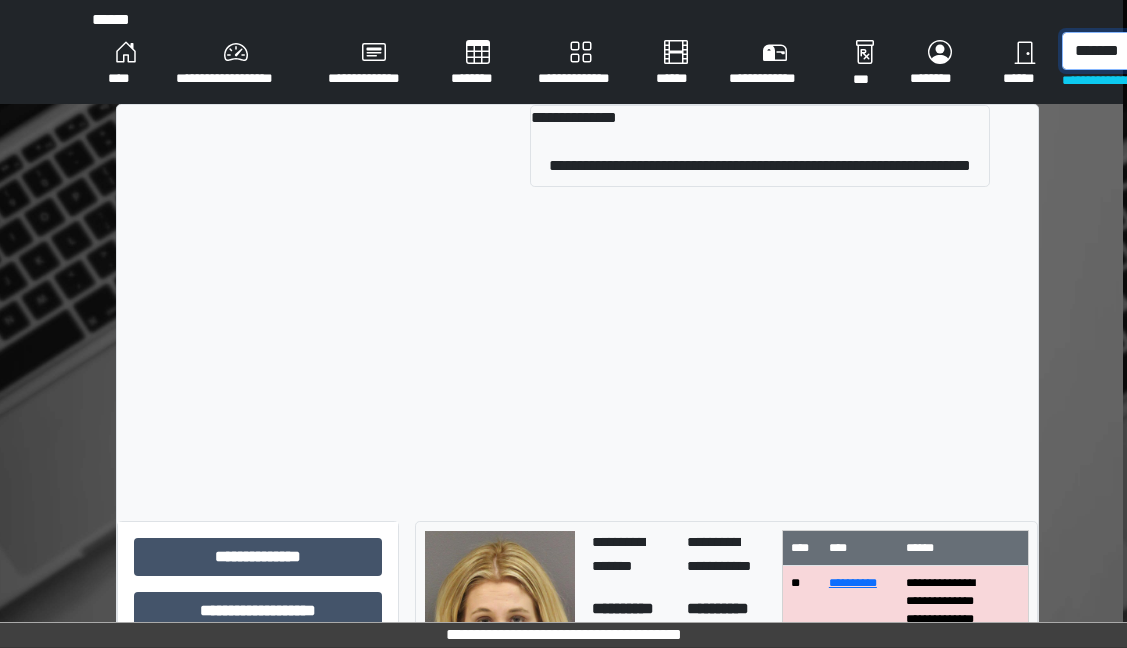 scroll, scrollTop: 0, scrollLeft: 13, axis: horizontal 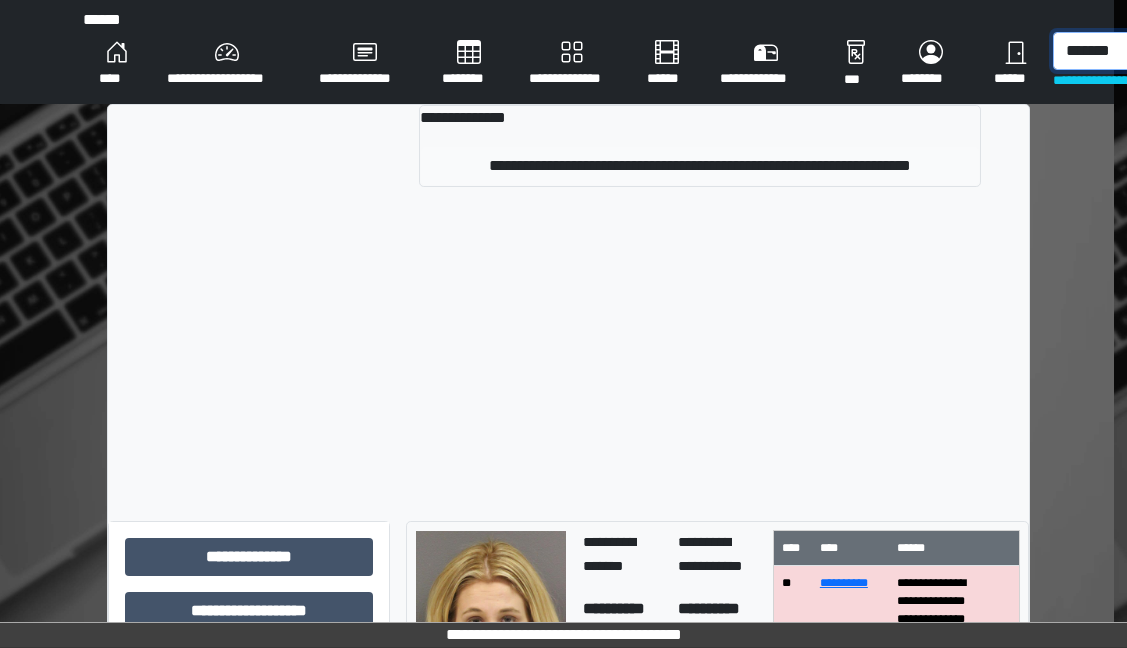 type on "*******" 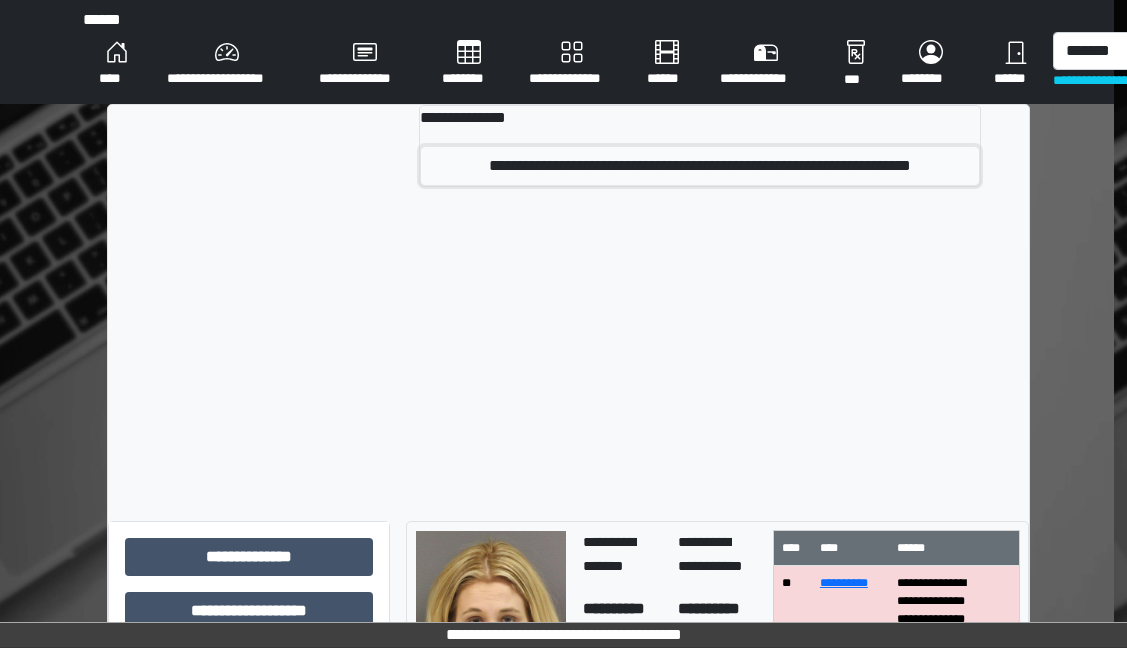 click on "**********" at bounding box center [700, 166] 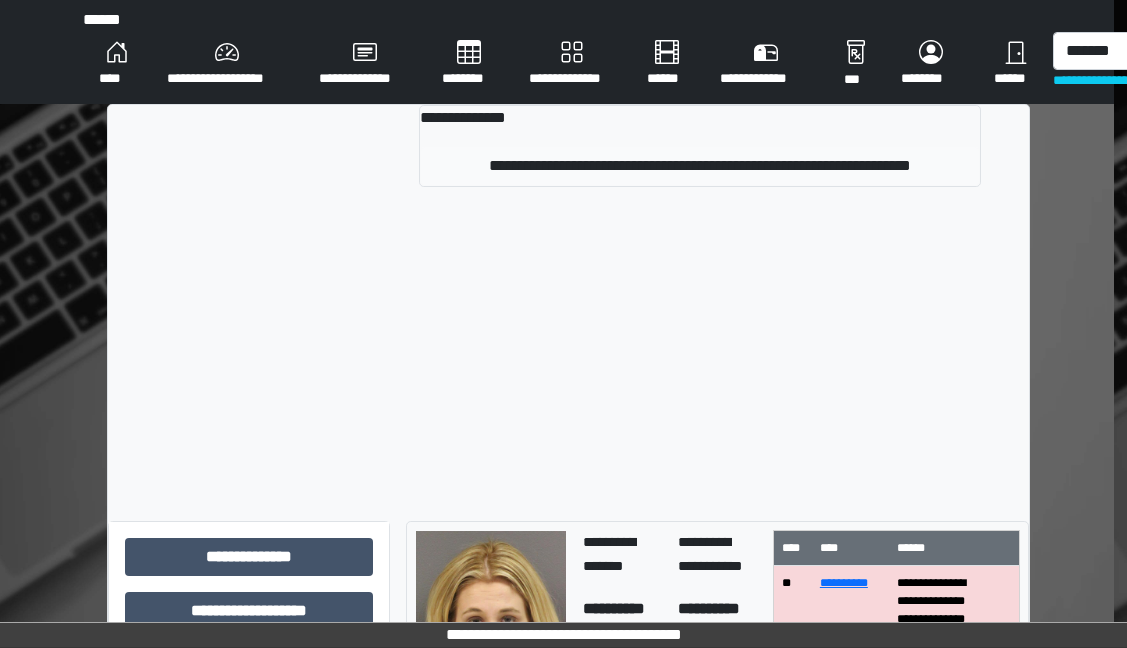 type 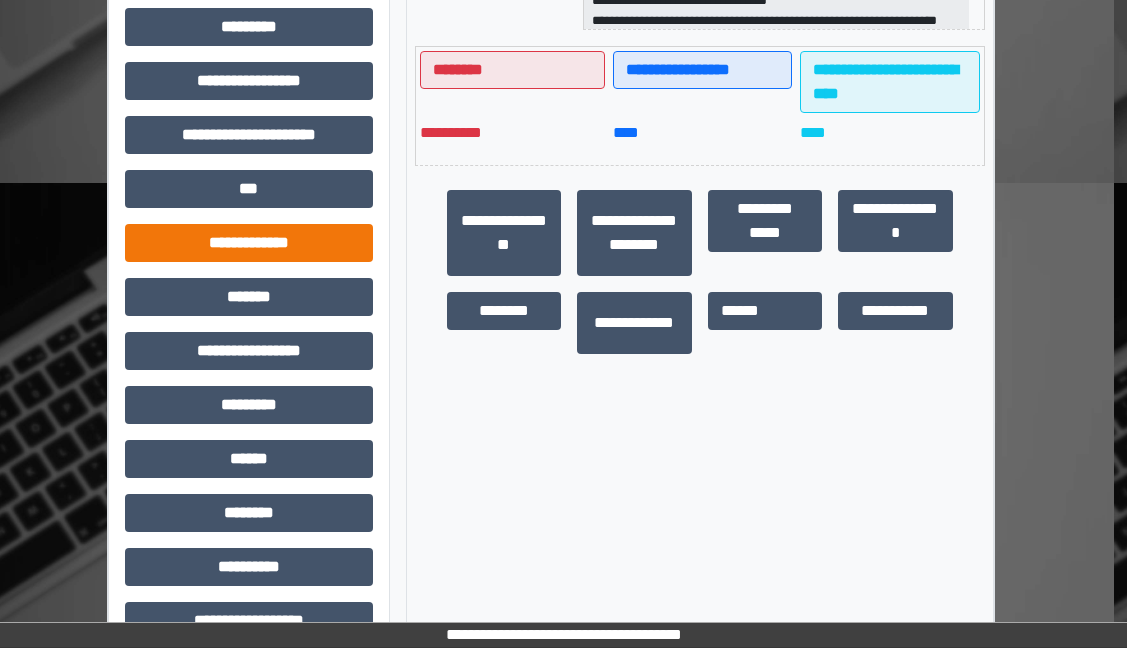 scroll, scrollTop: 550, scrollLeft: 13, axis: both 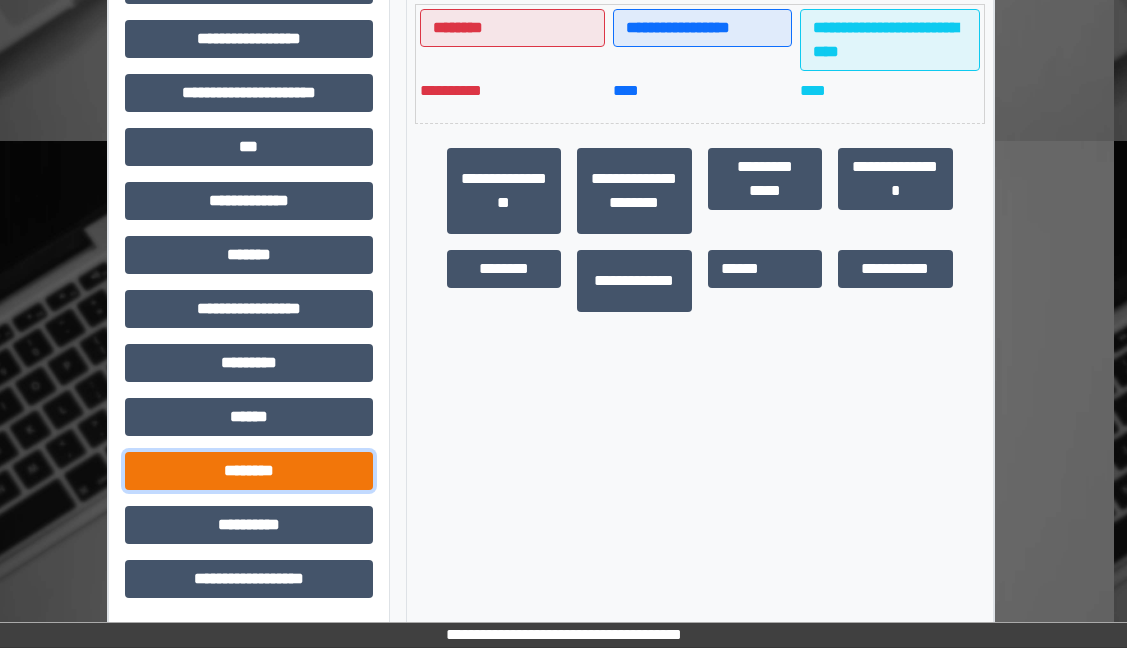 click on "********" at bounding box center [249, 471] 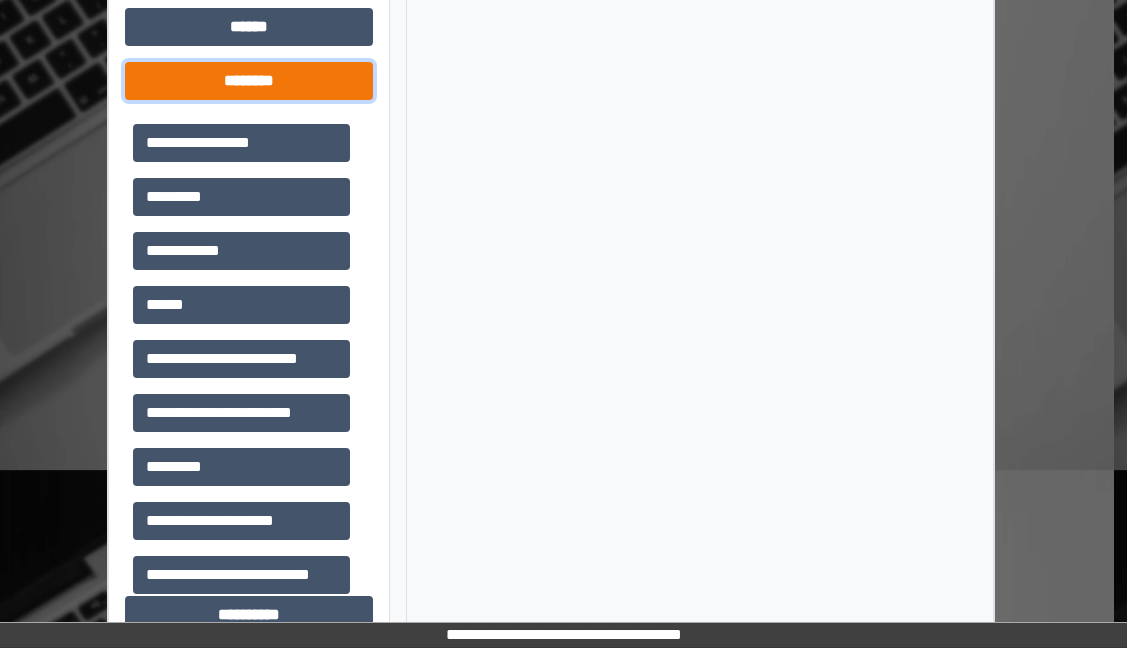 scroll, scrollTop: 950, scrollLeft: 13, axis: both 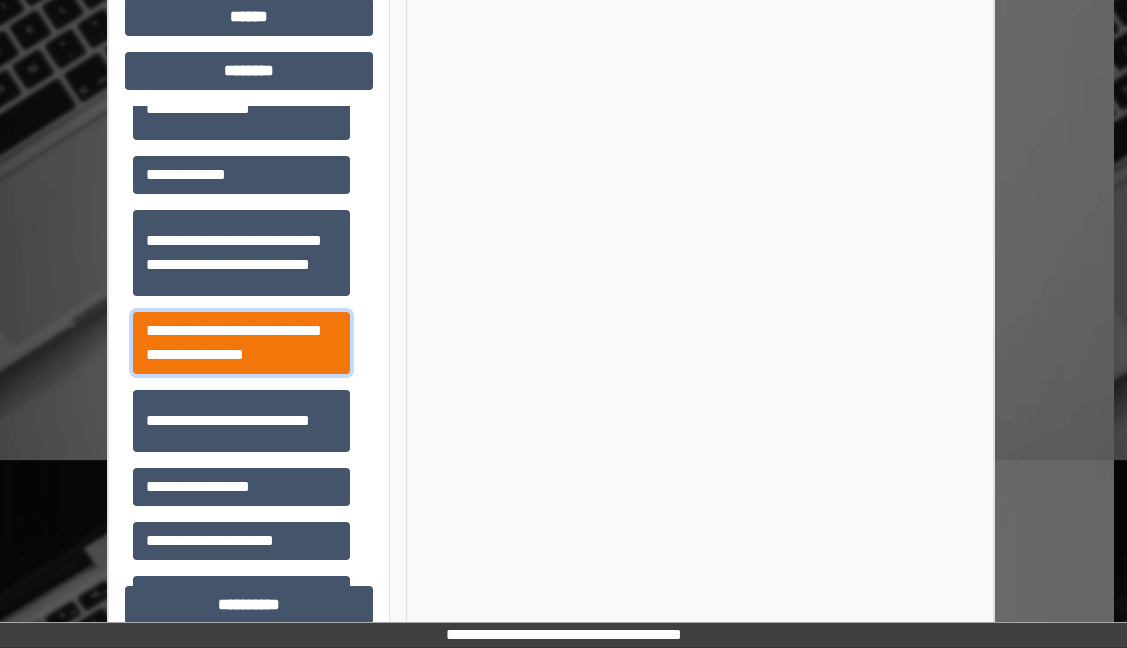 click on "**********" at bounding box center (241, 343) 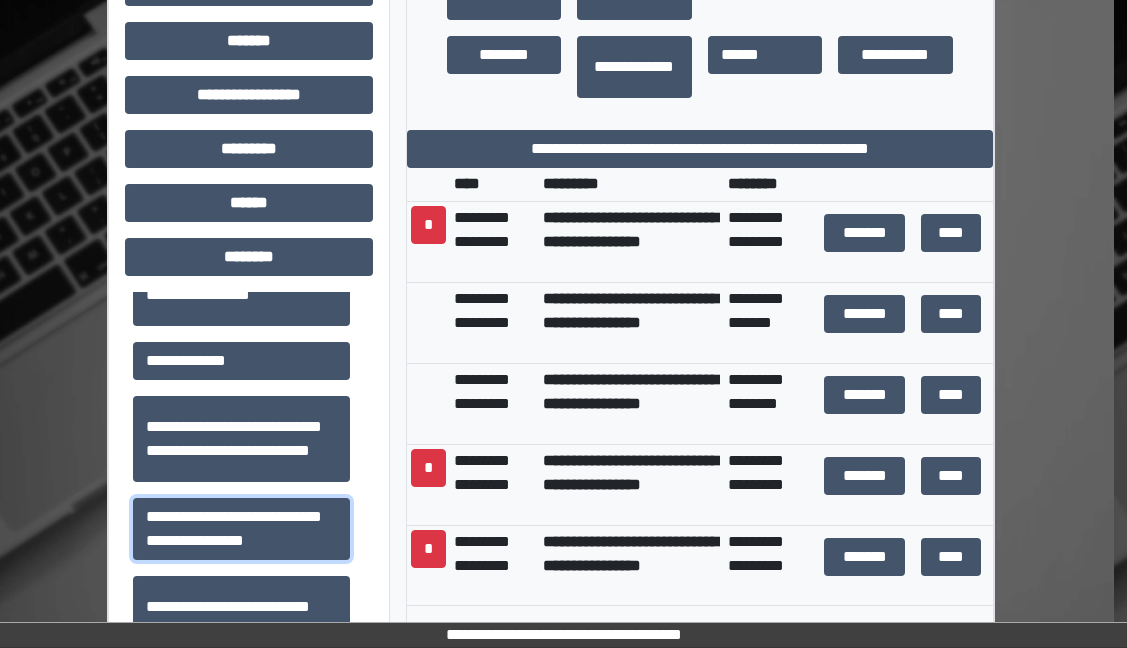 scroll, scrollTop: 750, scrollLeft: 13, axis: both 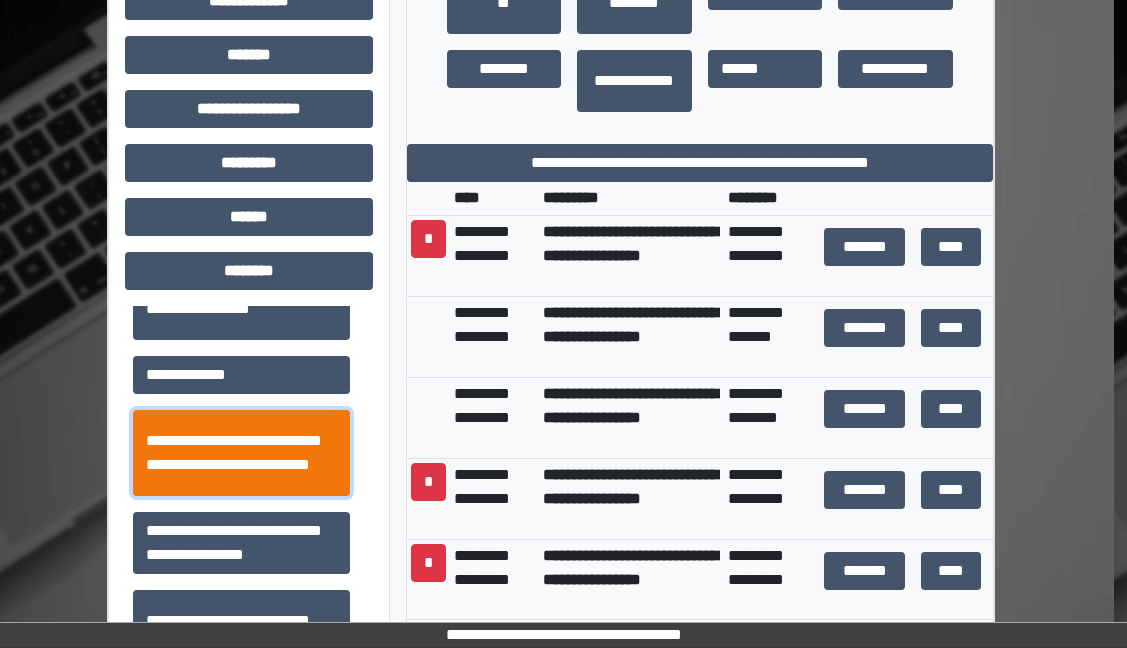 click on "**********" at bounding box center [241, 453] 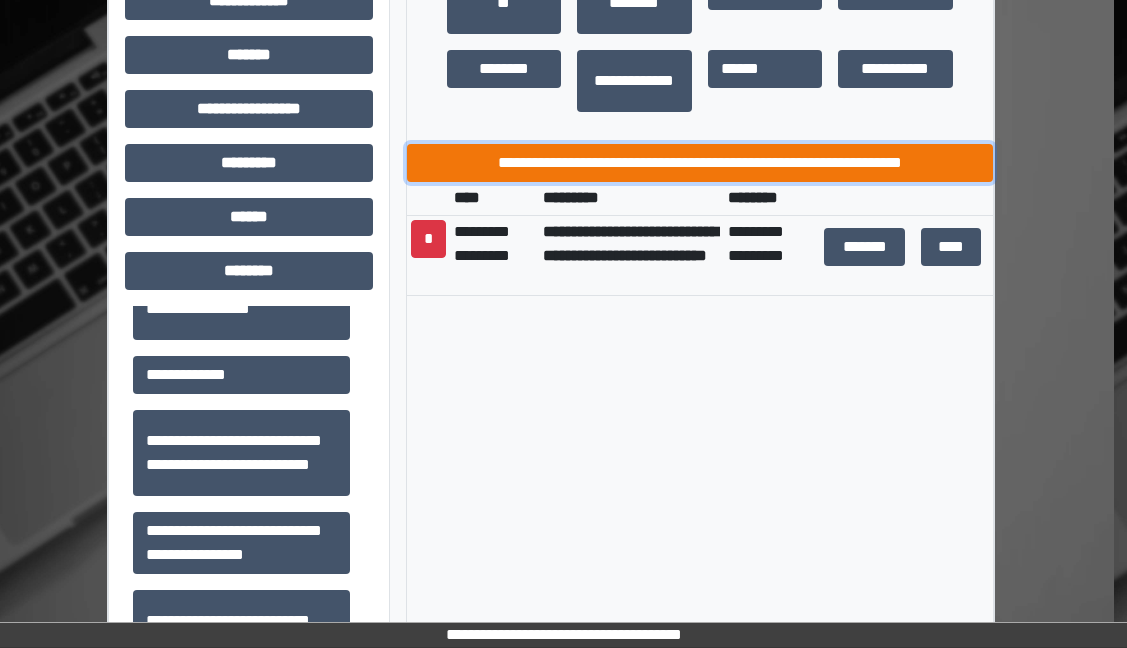 click on "**********" at bounding box center [700, 163] 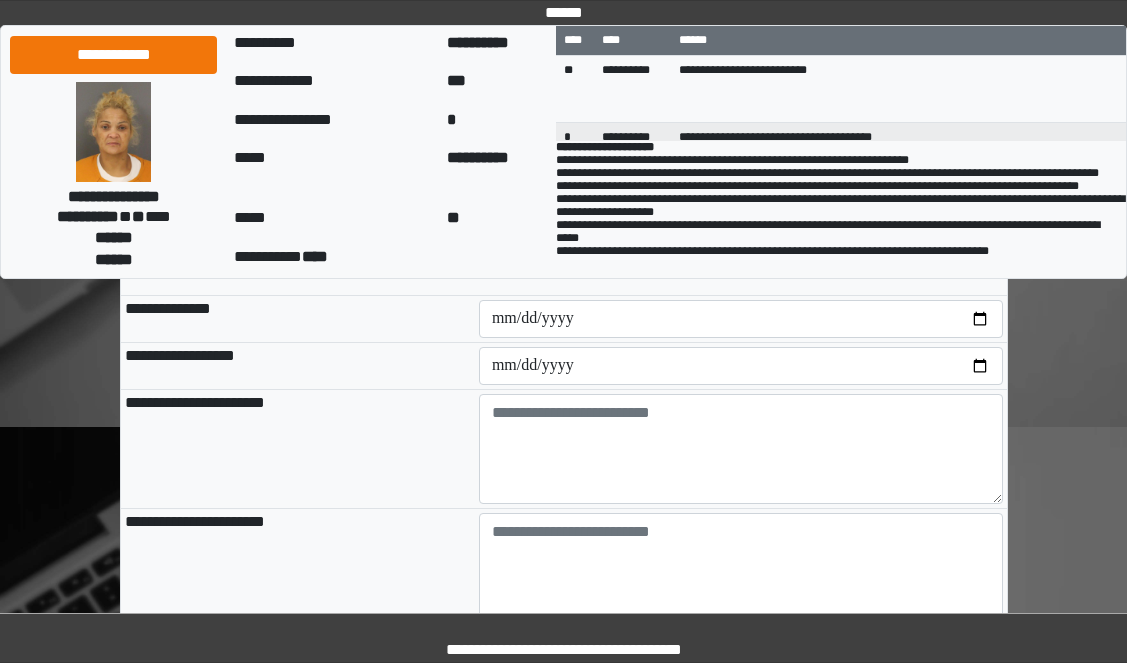 scroll, scrollTop: 200, scrollLeft: 0, axis: vertical 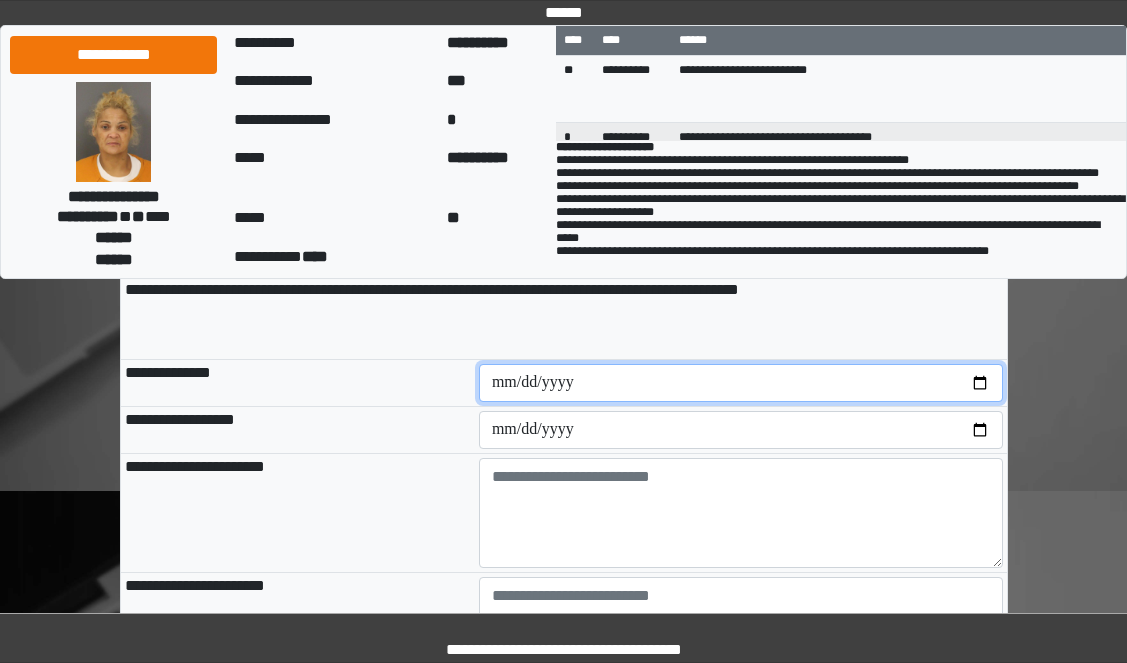 click at bounding box center [741, 383] 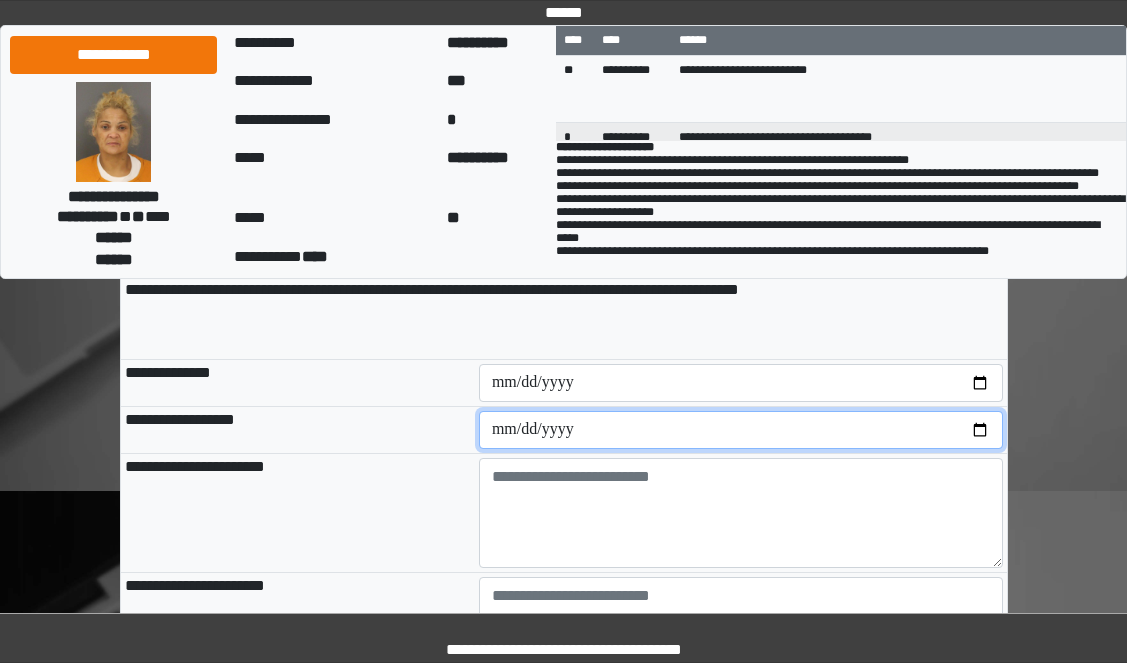 click at bounding box center [741, 430] 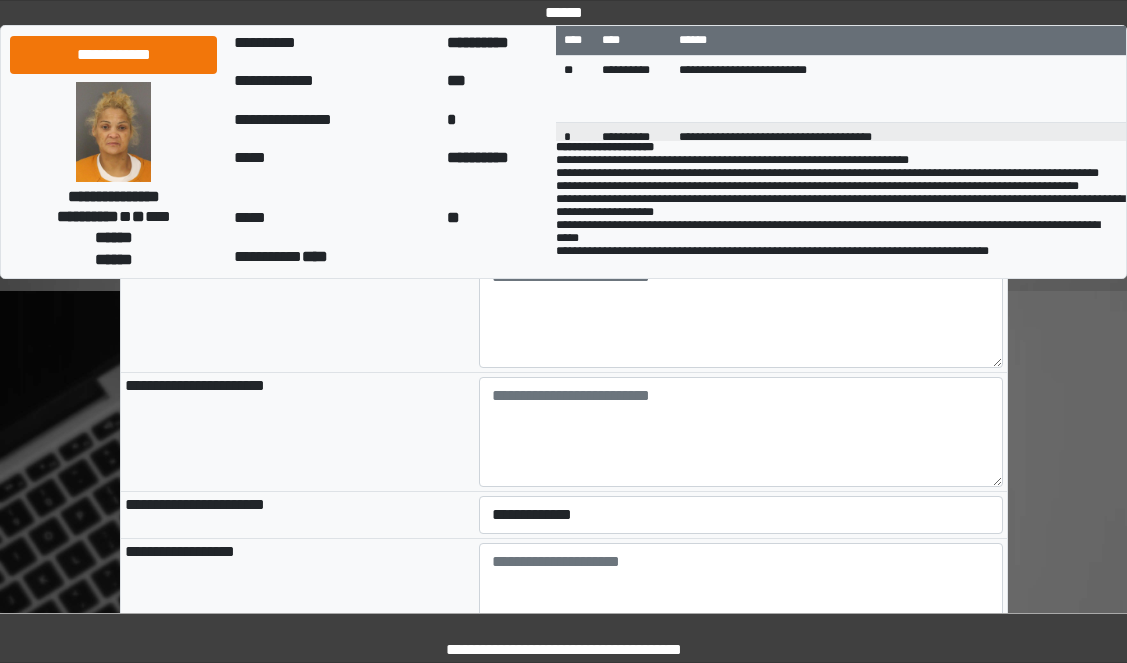 scroll, scrollTop: 300, scrollLeft: 0, axis: vertical 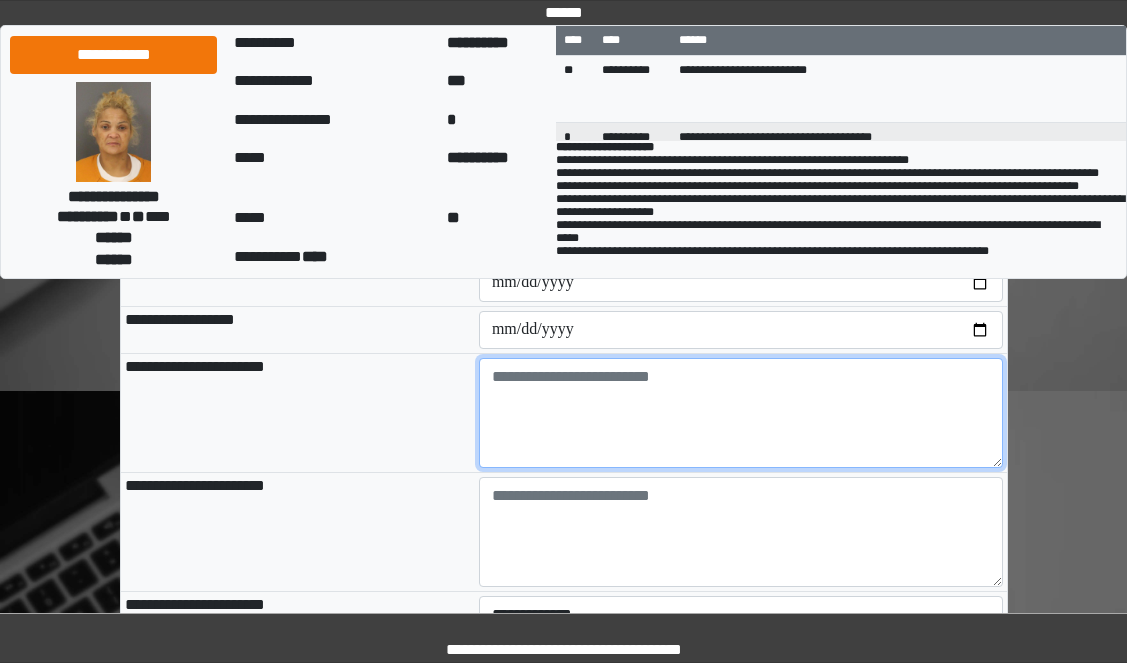 click at bounding box center [741, 413] 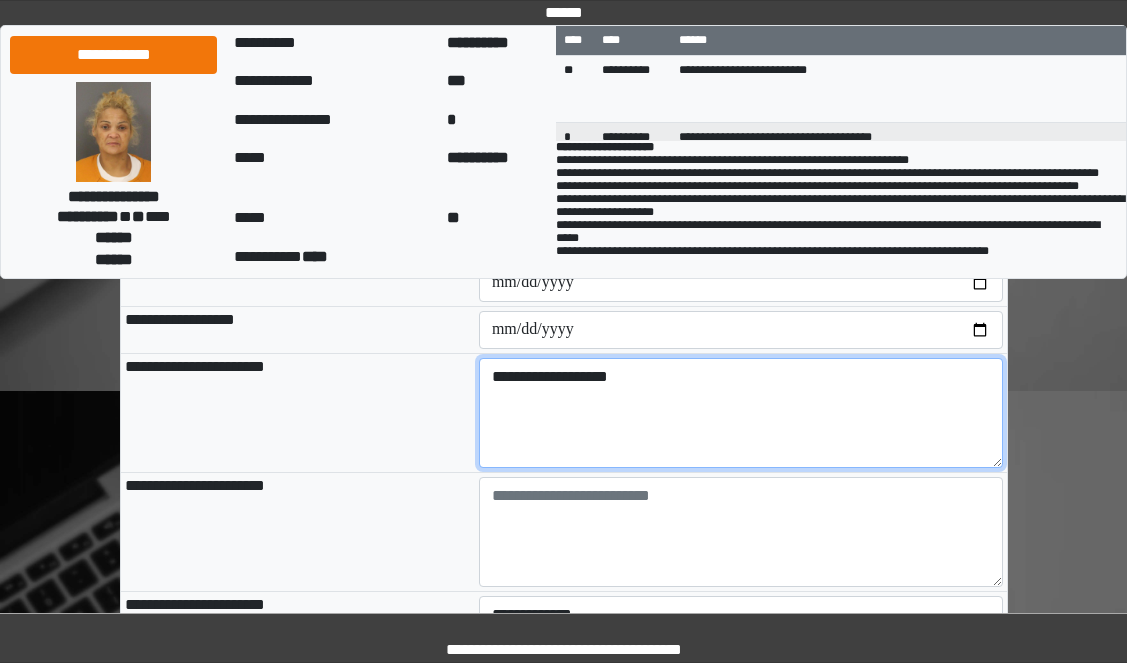 type on "**********" 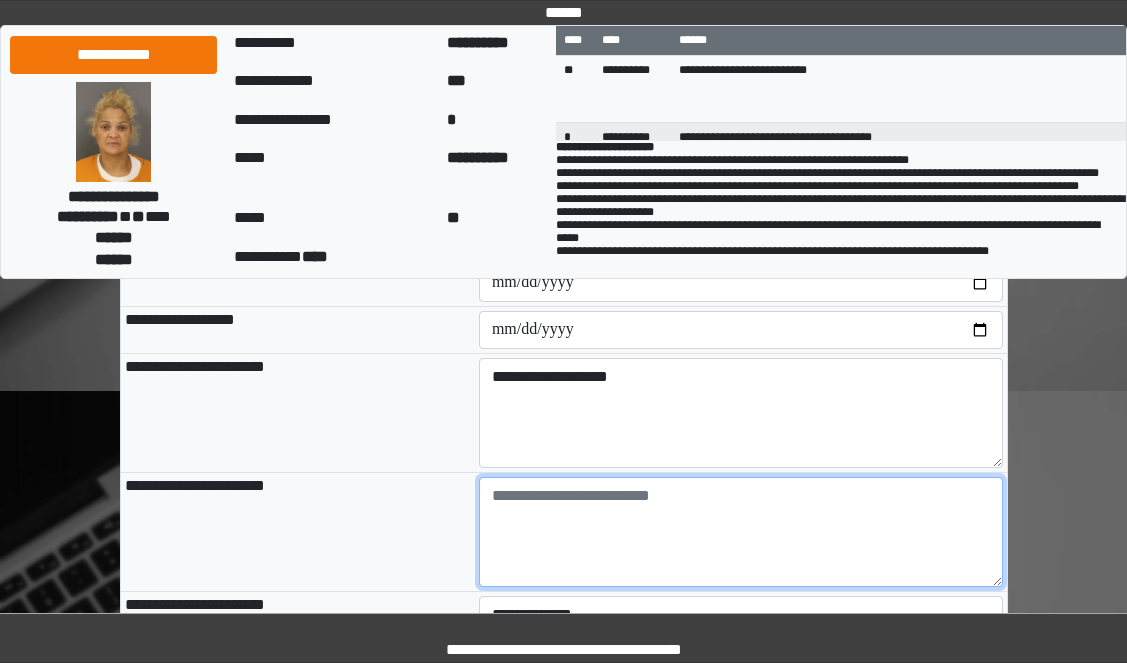 click at bounding box center (741, 532) 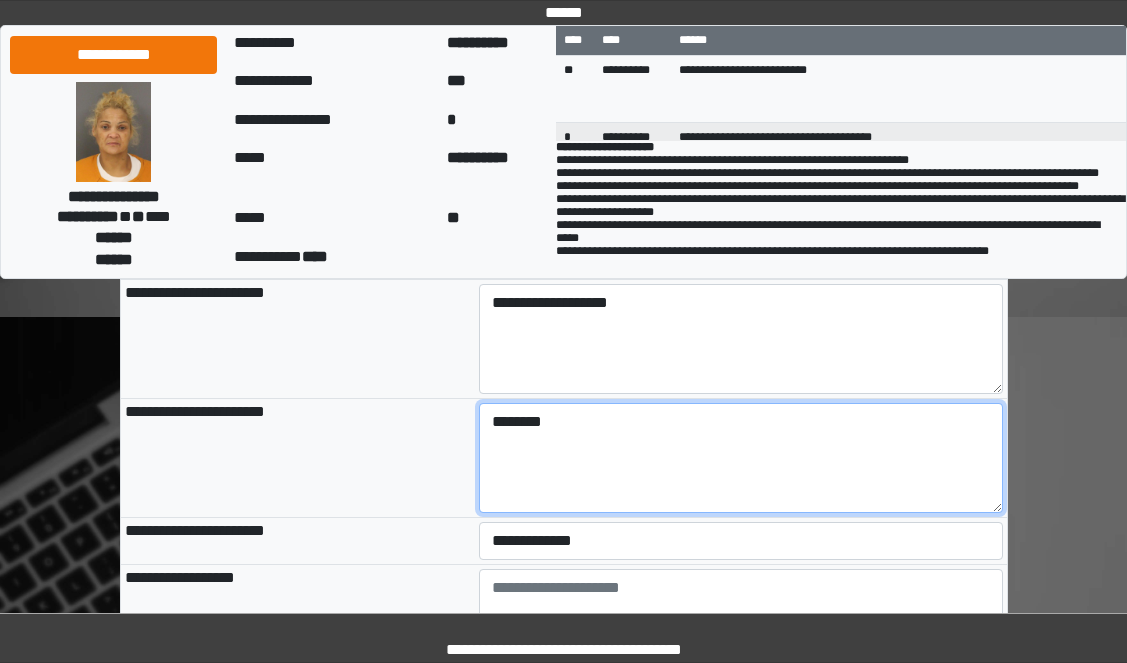 scroll, scrollTop: 500, scrollLeft: 0, axis: vertical 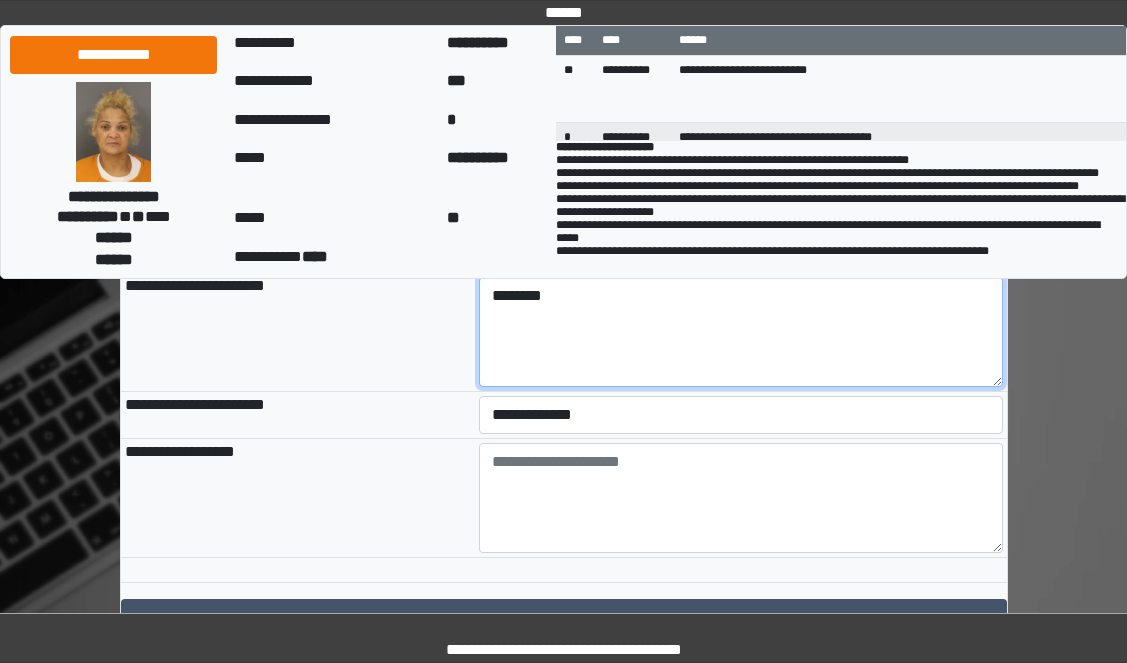 type on "*******" 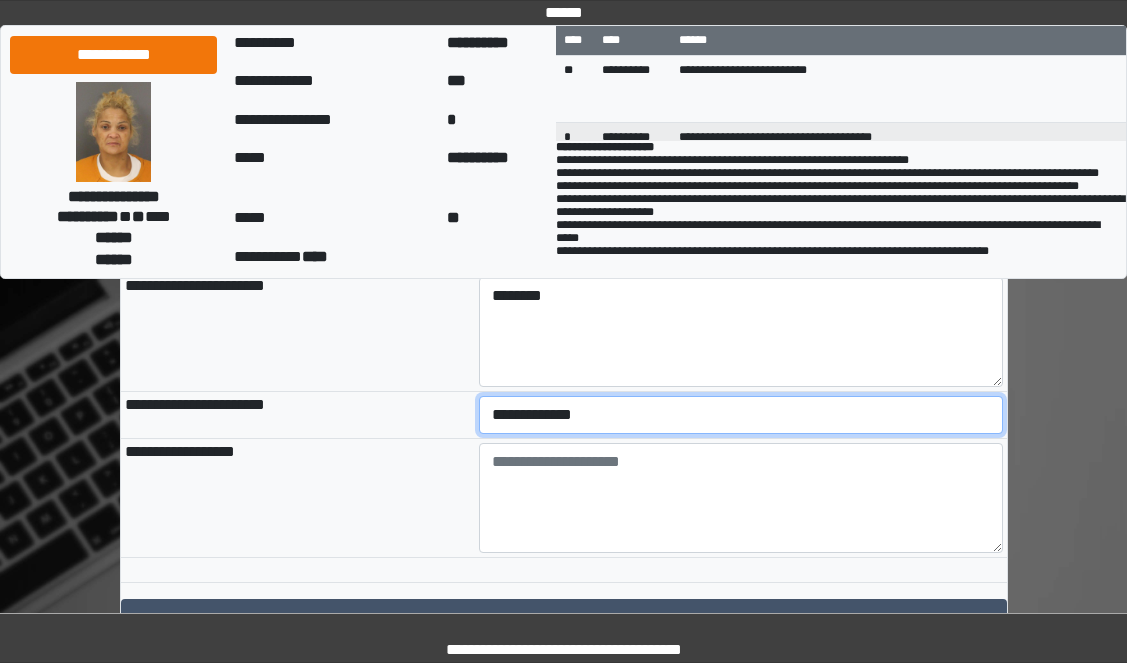 click on "**********" at bounding box center [741, 415] 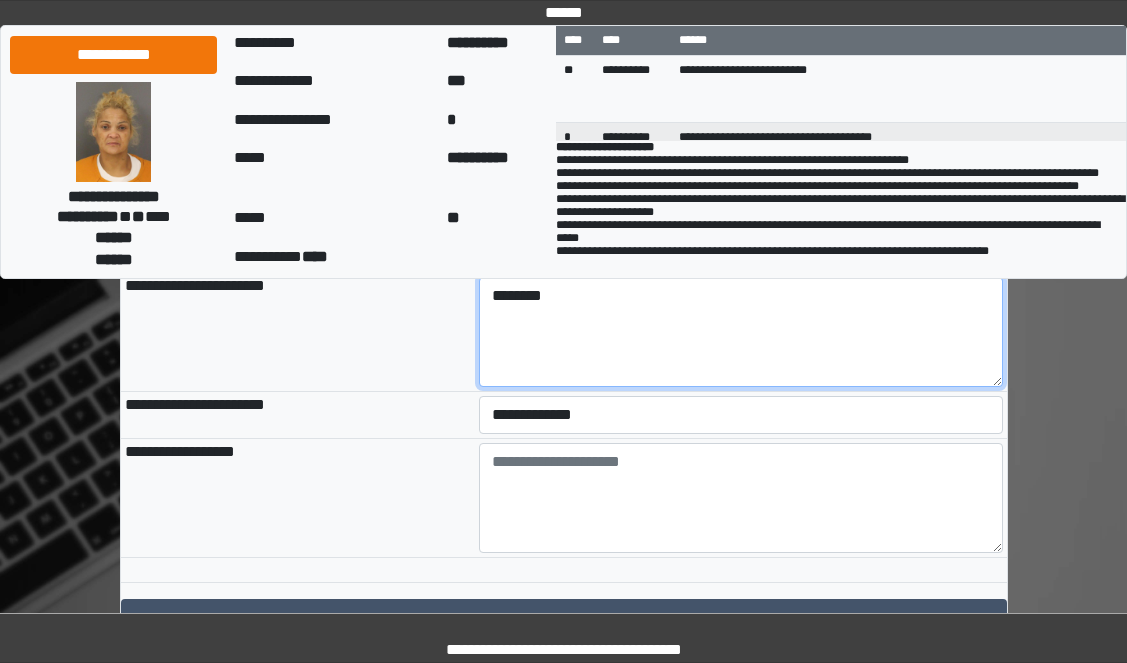 drag, startPoint x: 545, startPoint y: 303, endPoint x: 485, endPoint y: 294, distance: 60.671246 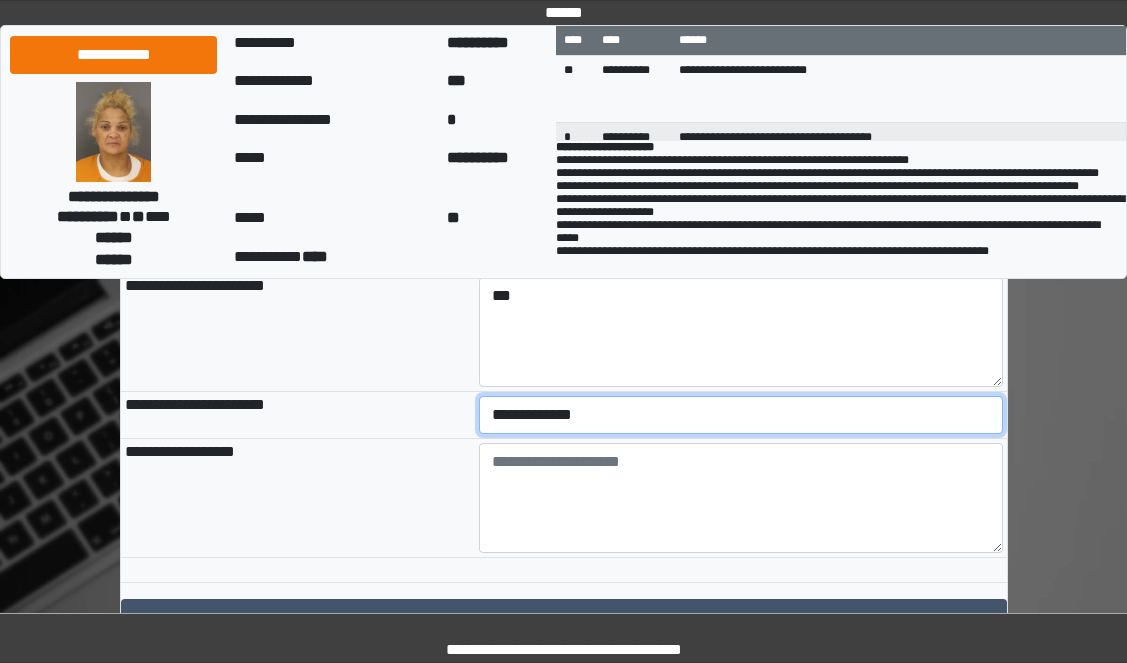 click on "**********" at bounding box center (741, 415) 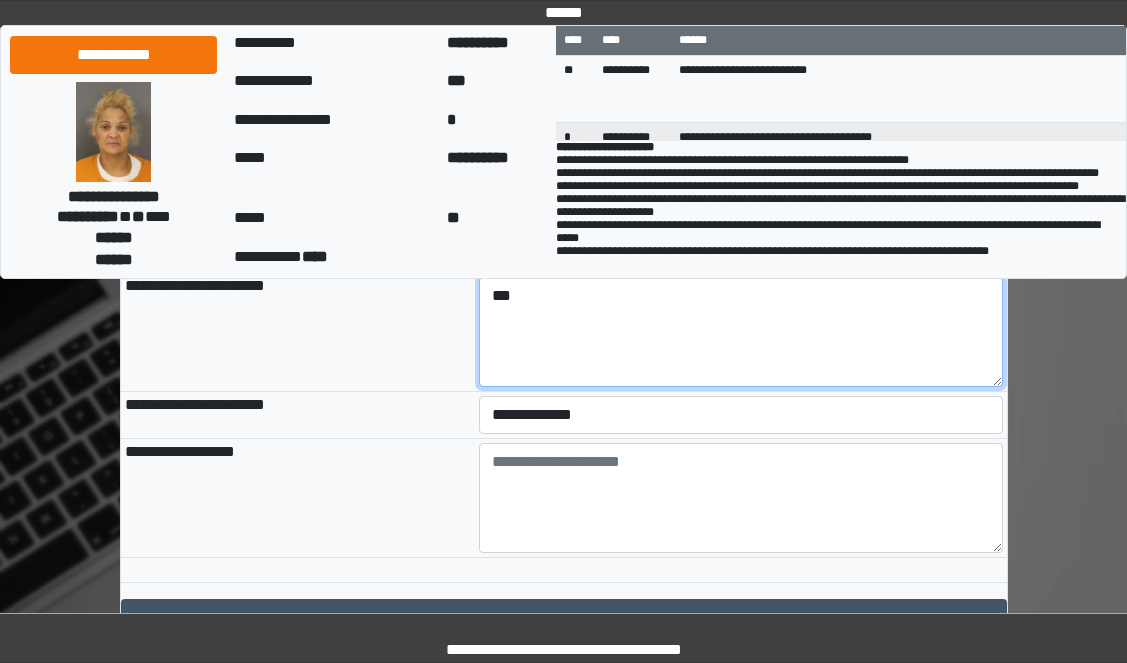 click on "***" at bounding box center [741, 332] 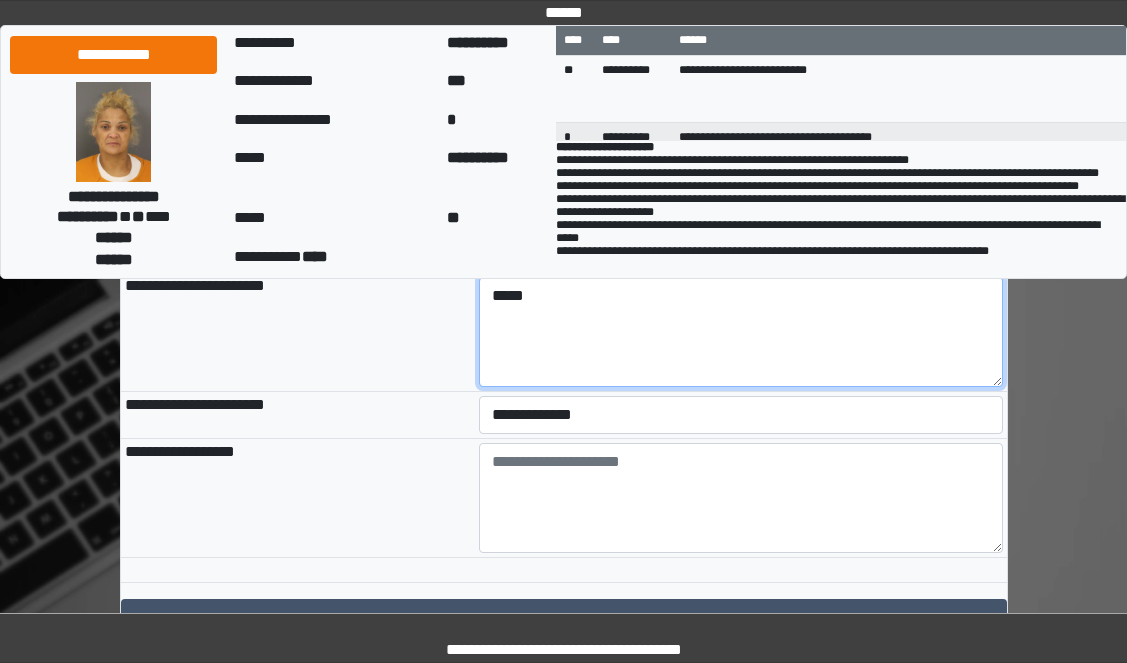 type on "*****" 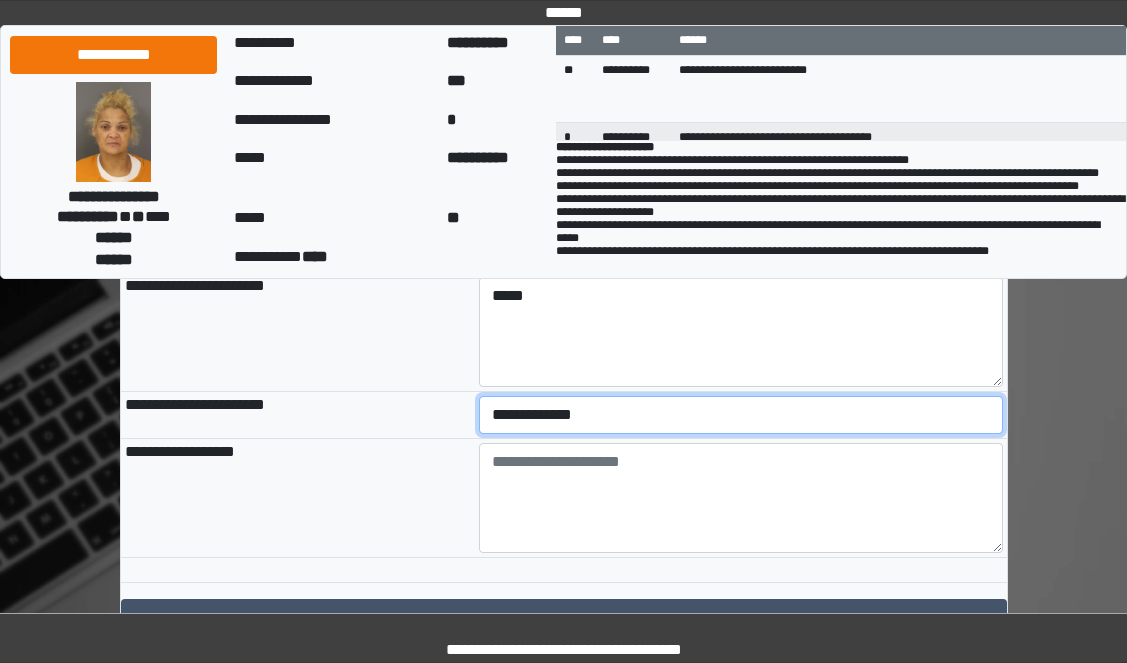 click on "**********" at bounding box center [741, 415] 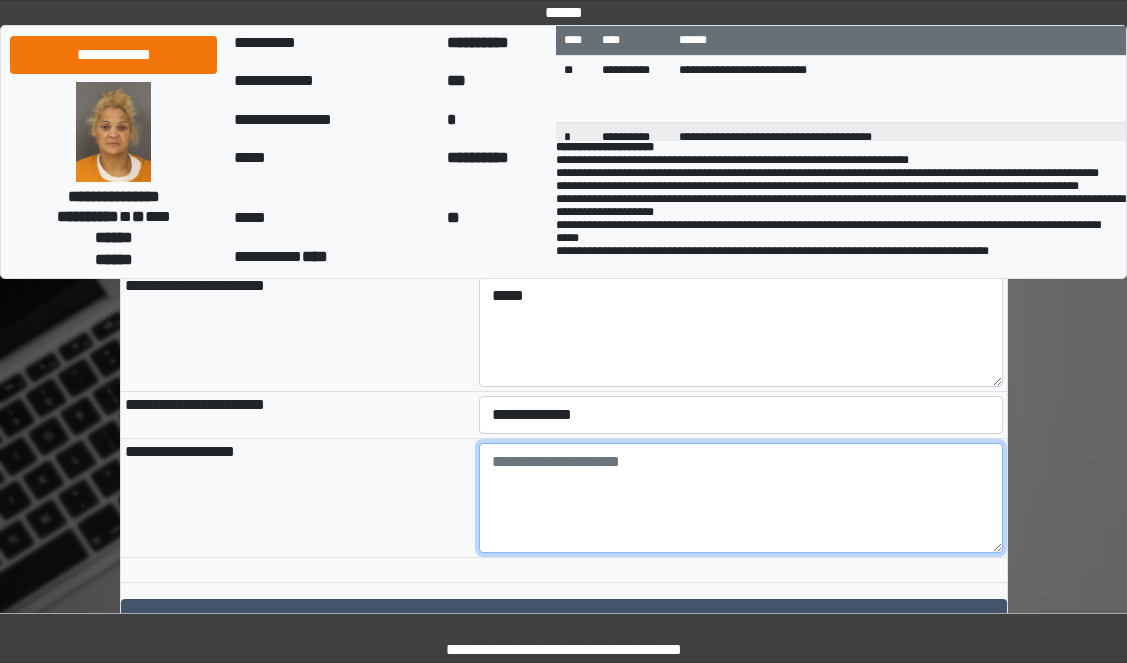 click at bounding box center [741, 498] 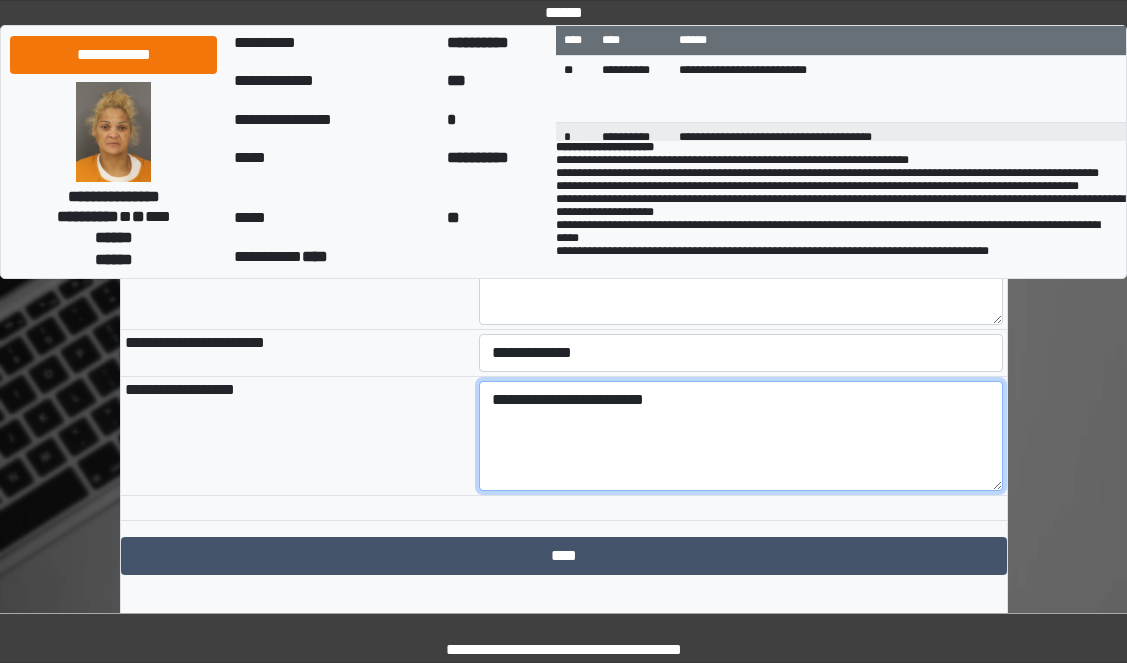 scroll, scrollTop: 603, scrollLeft: 0, axis: vertical 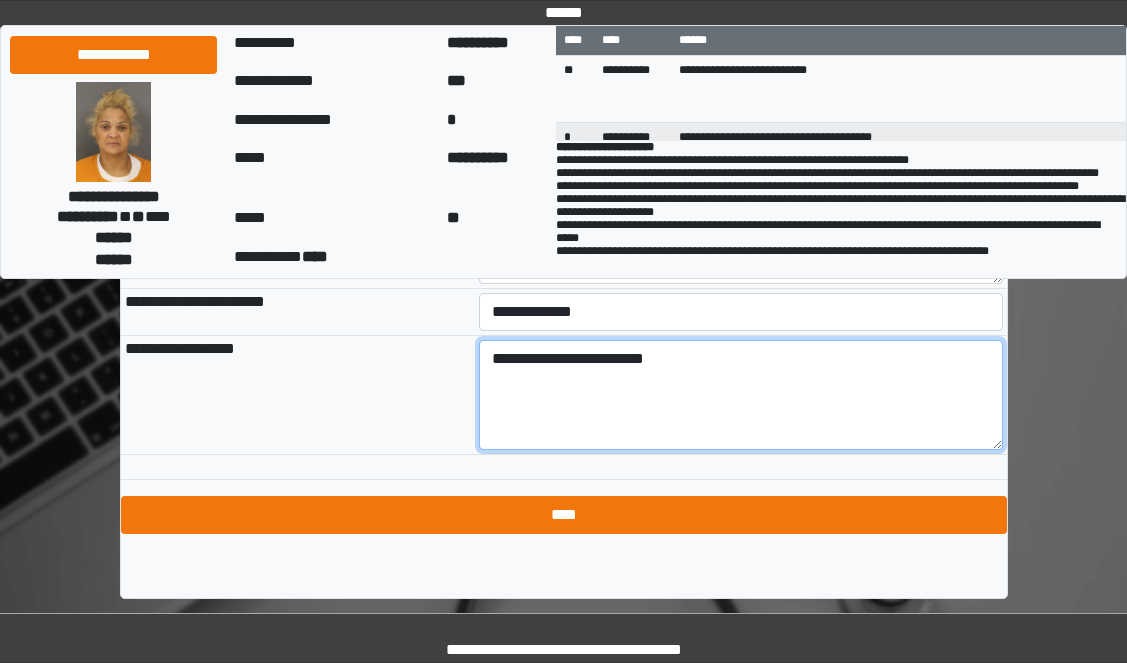 type on "**********" 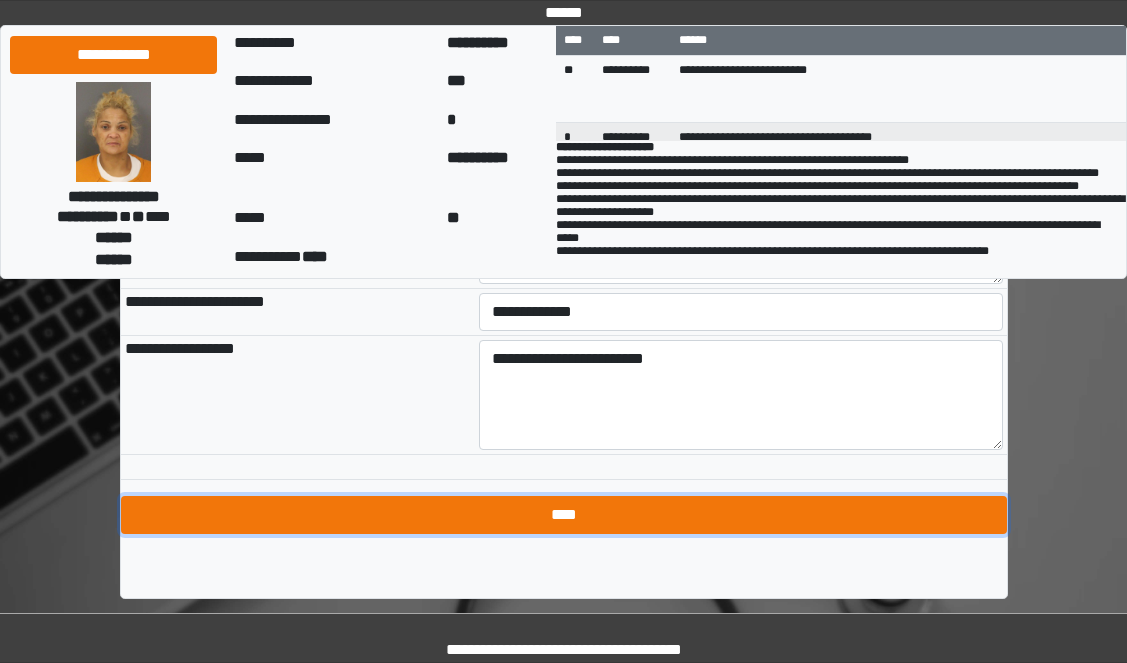 click on "****" at bounding box center [564, 515] 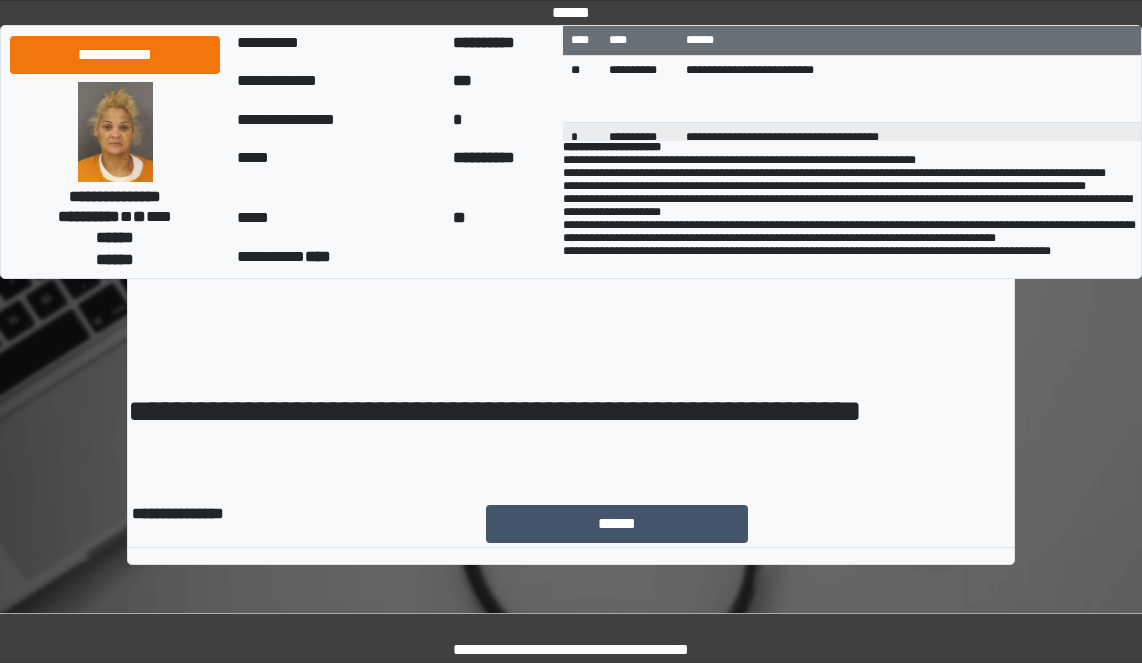 scroll, scrollTop: 0, scrollLeft: 0, axis: both 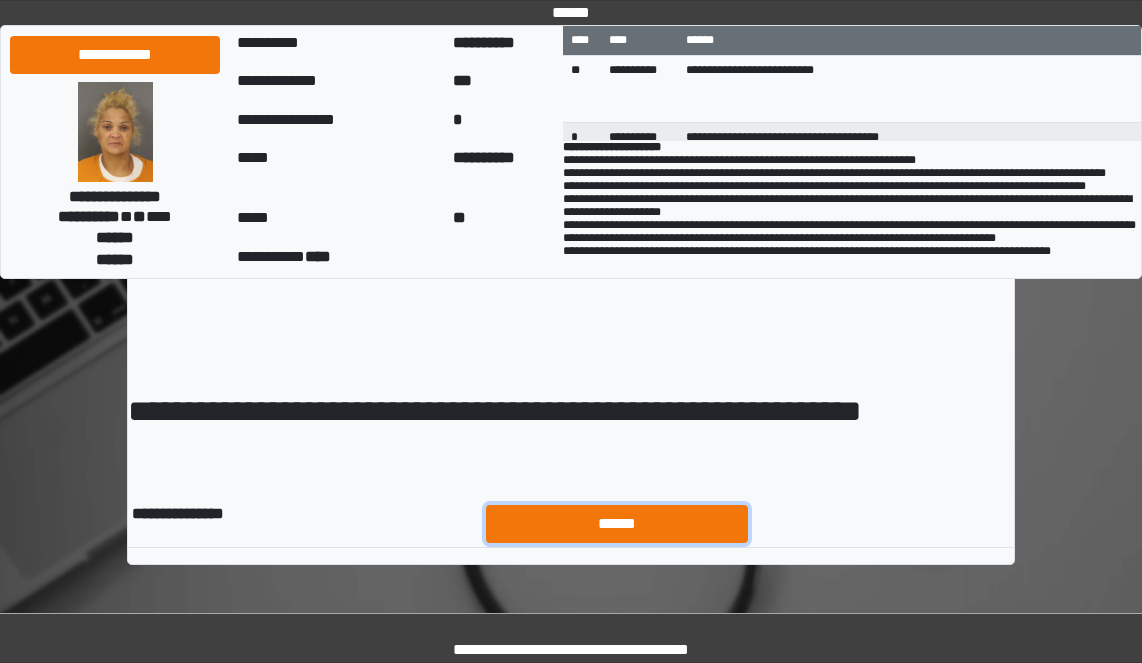 click on "******" at bounding box center [617, 524] 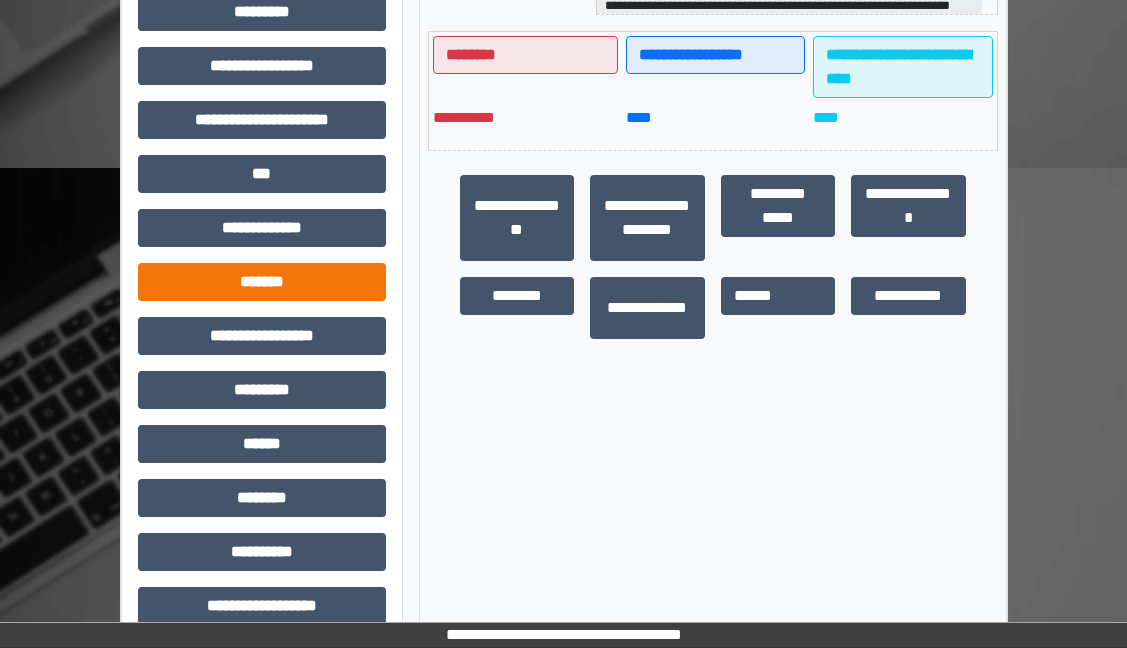 scroll, scrollTop: 550, scrollLeft: 0, axis: vertical 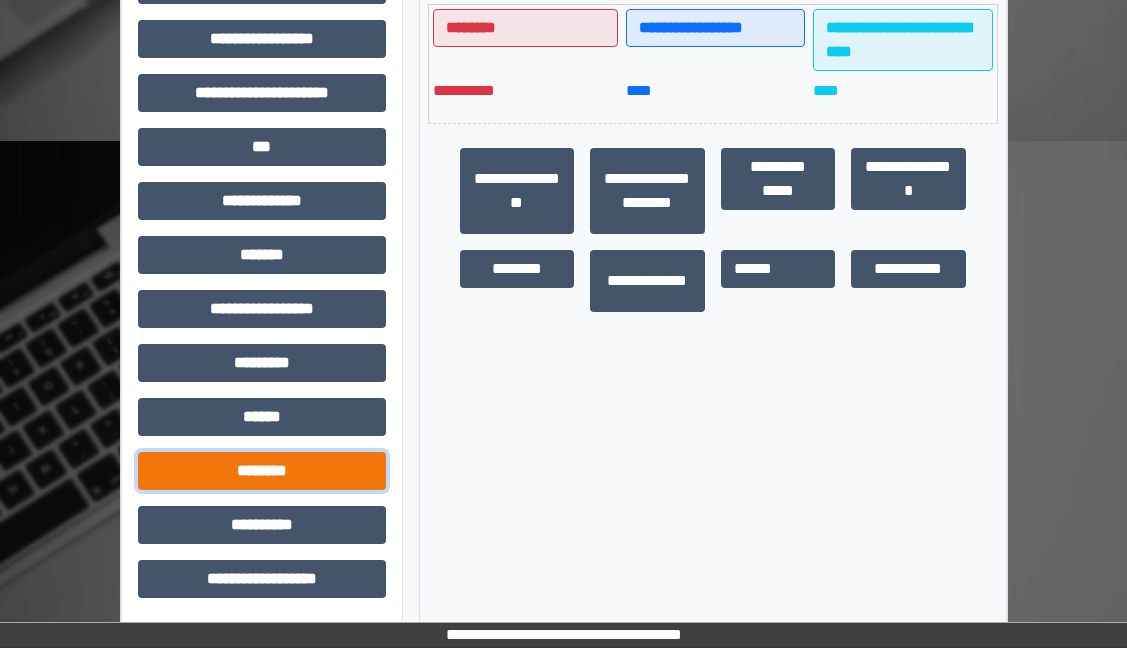 click on "********" at bounding box center (262, 471) 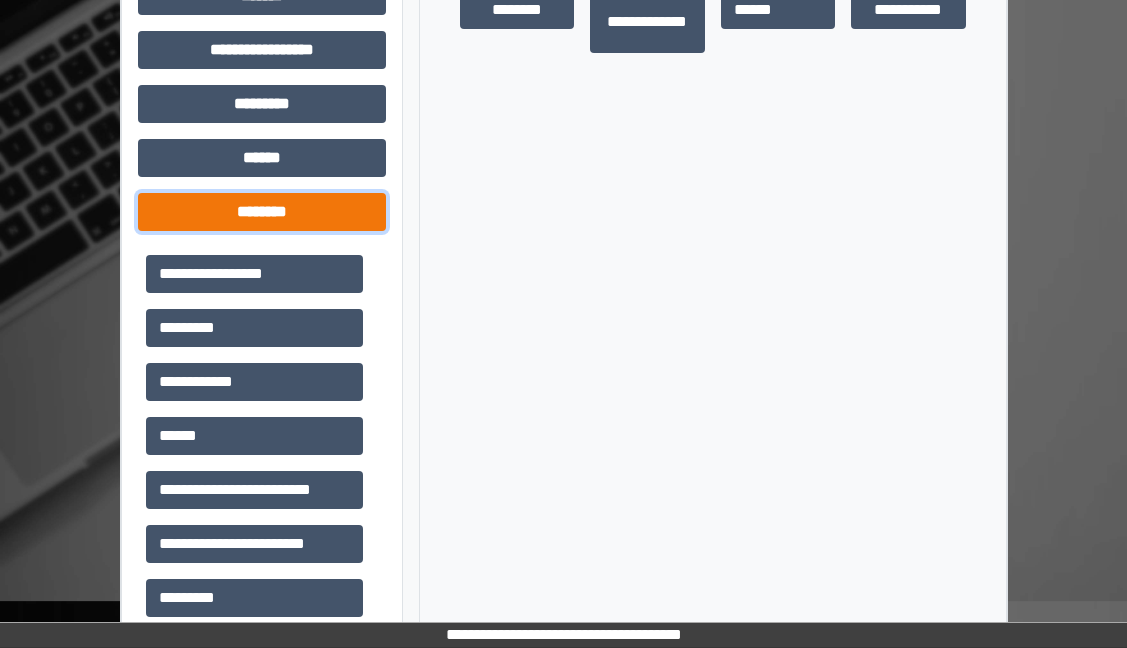 scroll, scrollTop: 950, scrollLeft: 0, axis: vertical 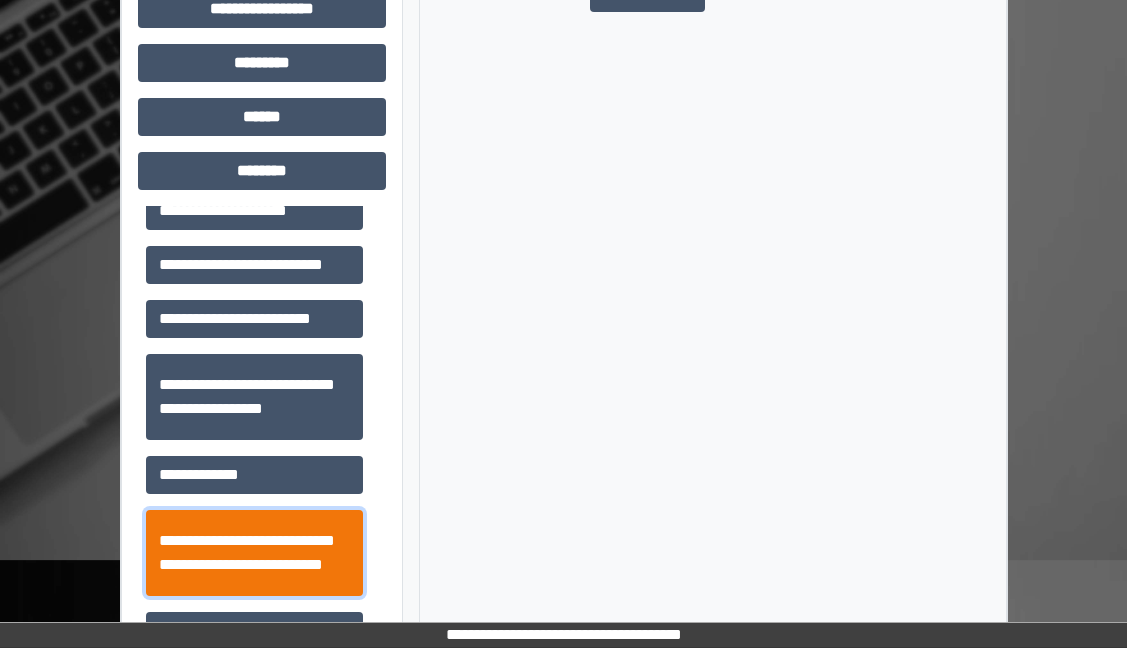 click on "**********" at bounding box center [254, 553] 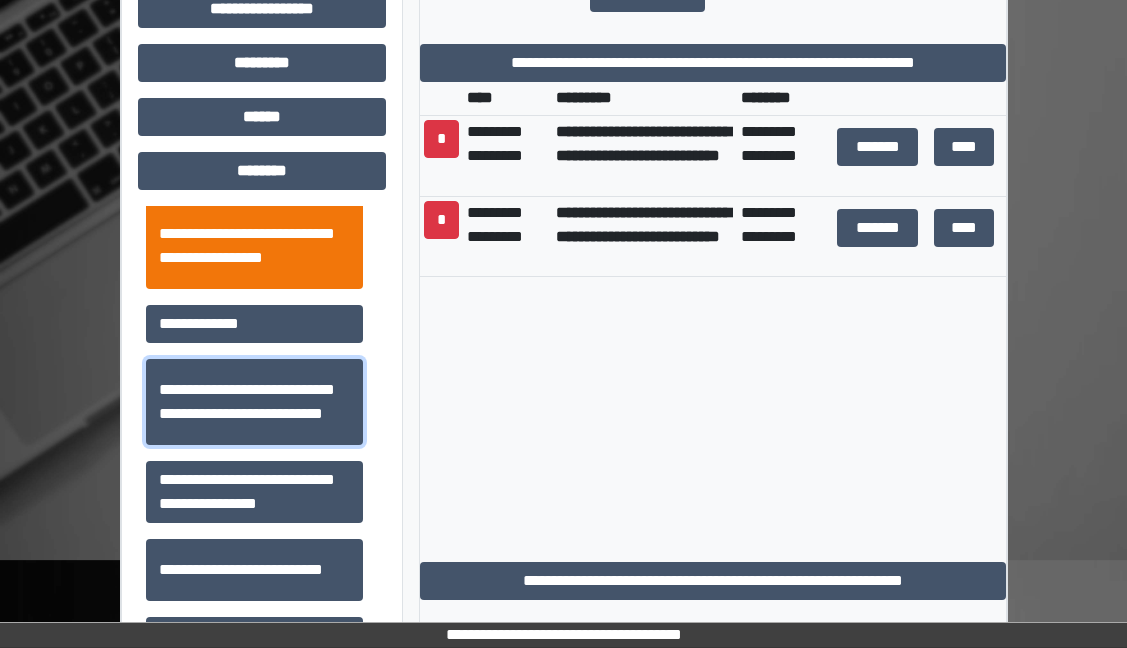 scroll, scrollTop: 700, scrollLeft: 0, axis: vertical 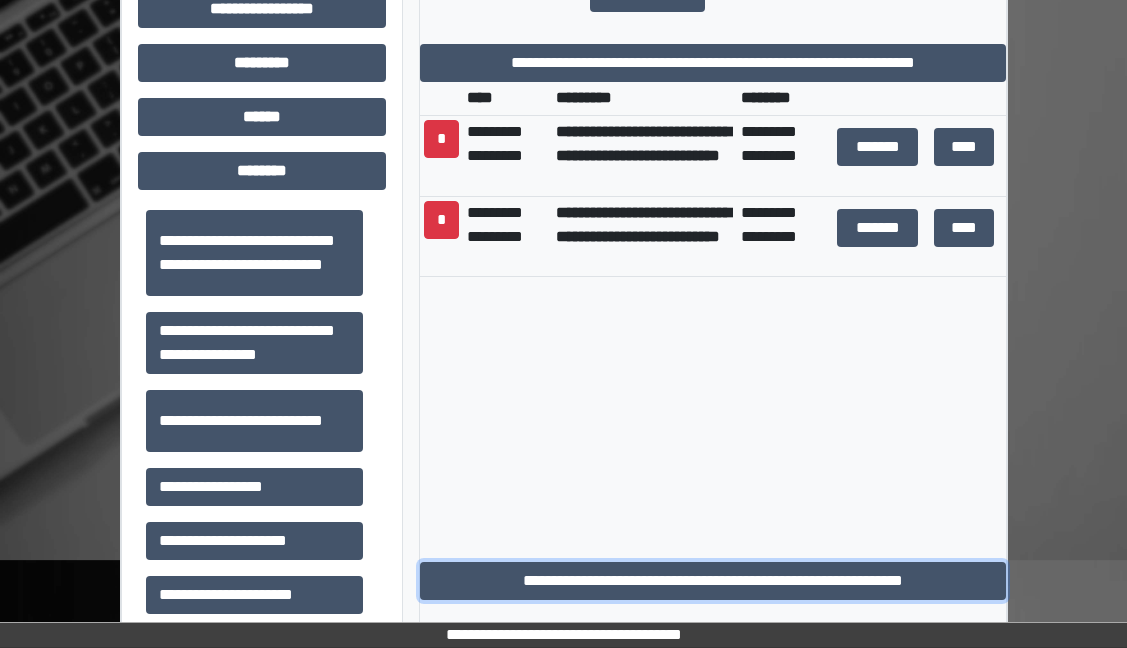 drag, startPoint x: 746, startPoint y: 580, endPoint x: 664, endPoint y: 551, distance: 86.977005 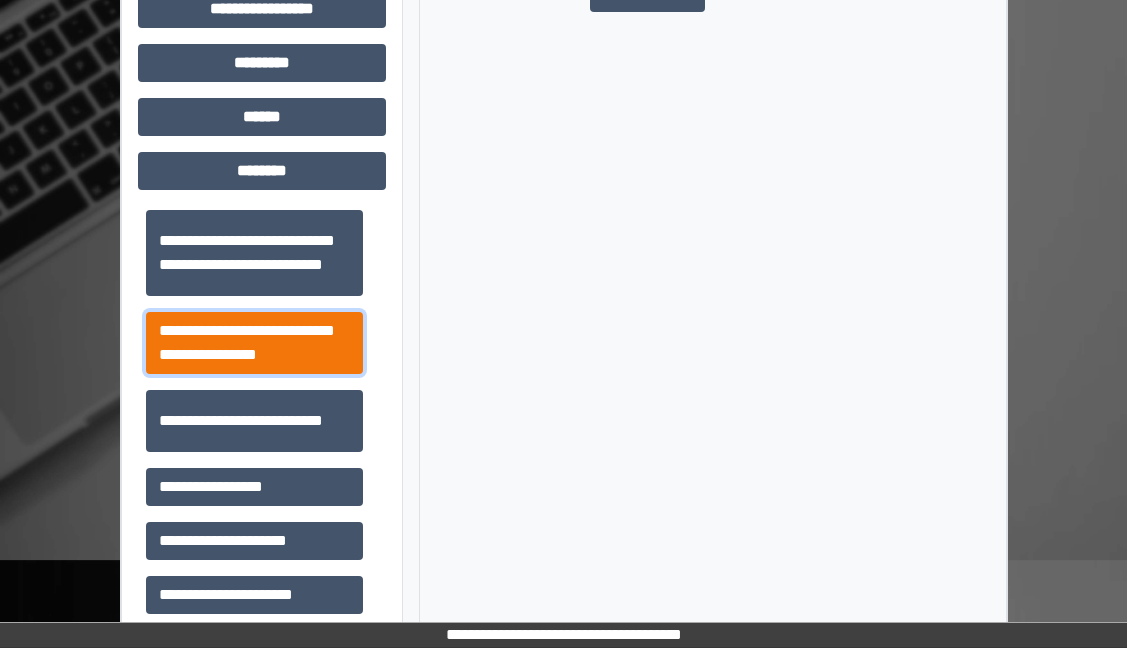click on "**********" at bounding box center [254, 343] 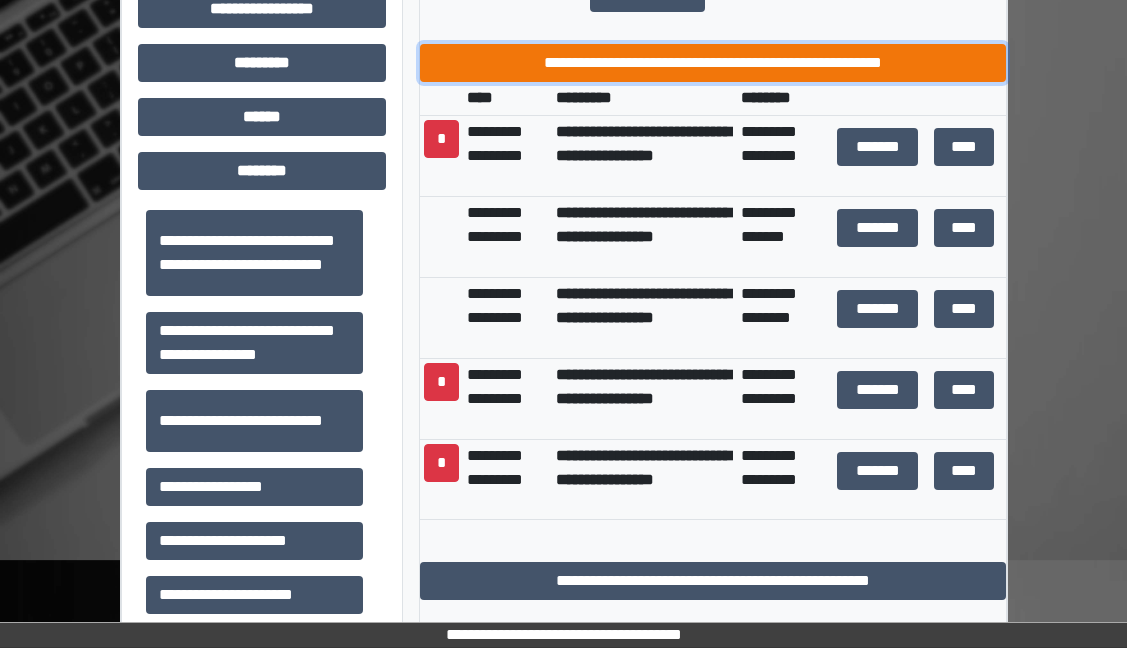 click on "**********" at bounding box center [713, 63] 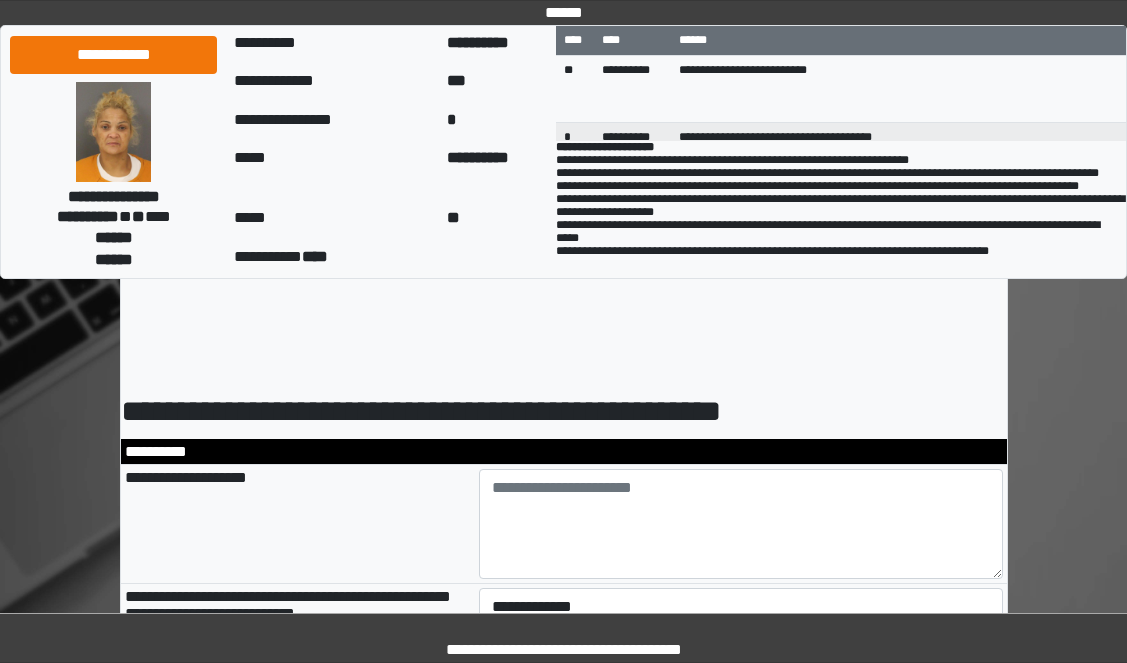 scroll, scrollTop: 0, scrollLeft: 0, axis: both 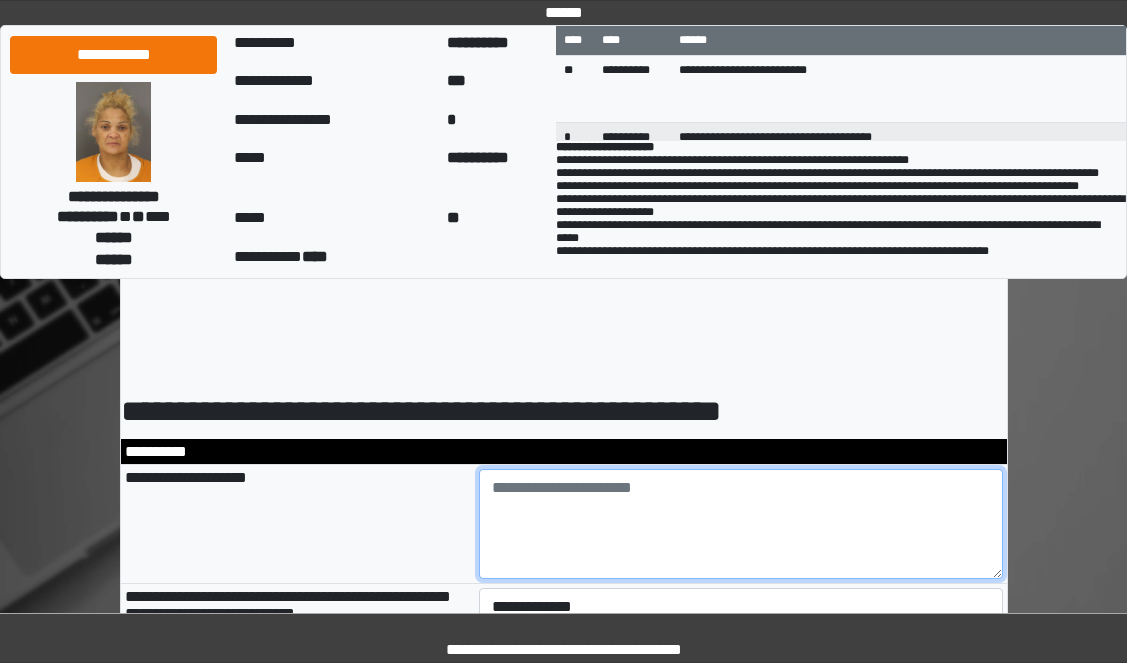 click at bounding box center (741, 524) 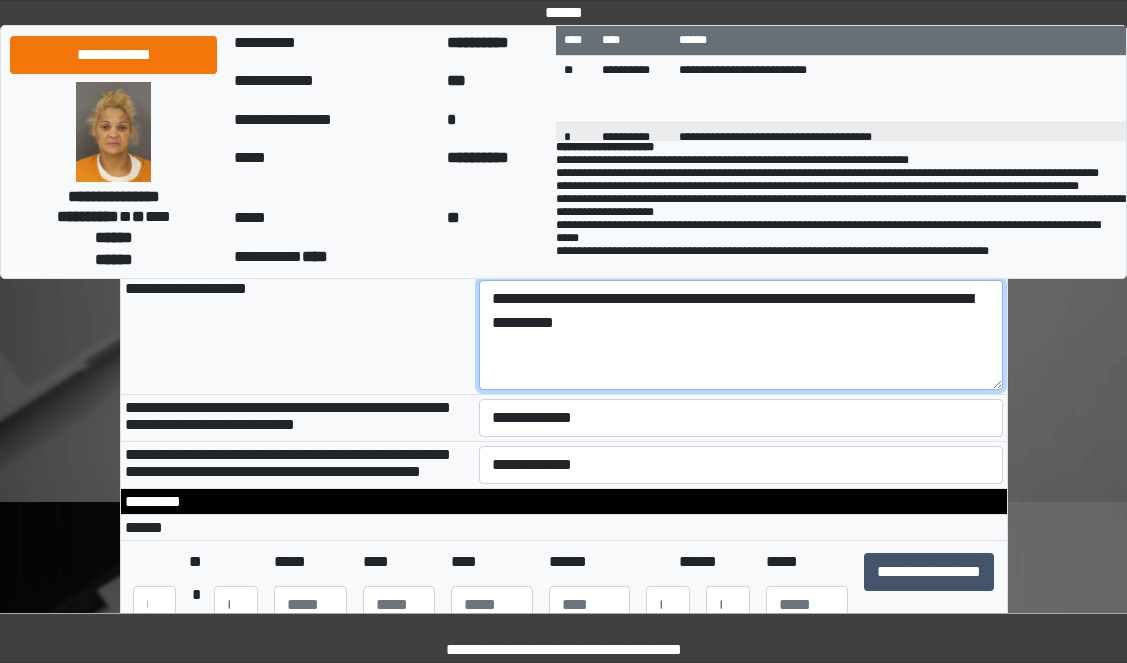 scroll, scrollTop: 200, scrollLeft: 0, axis: vertical 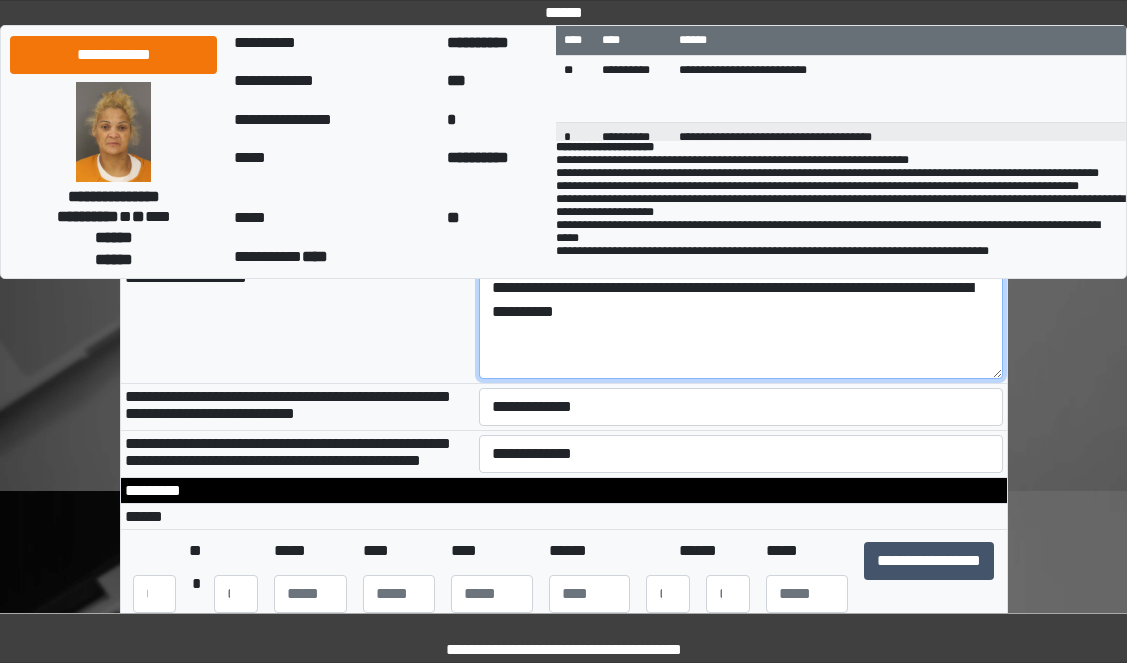 type on "**********" 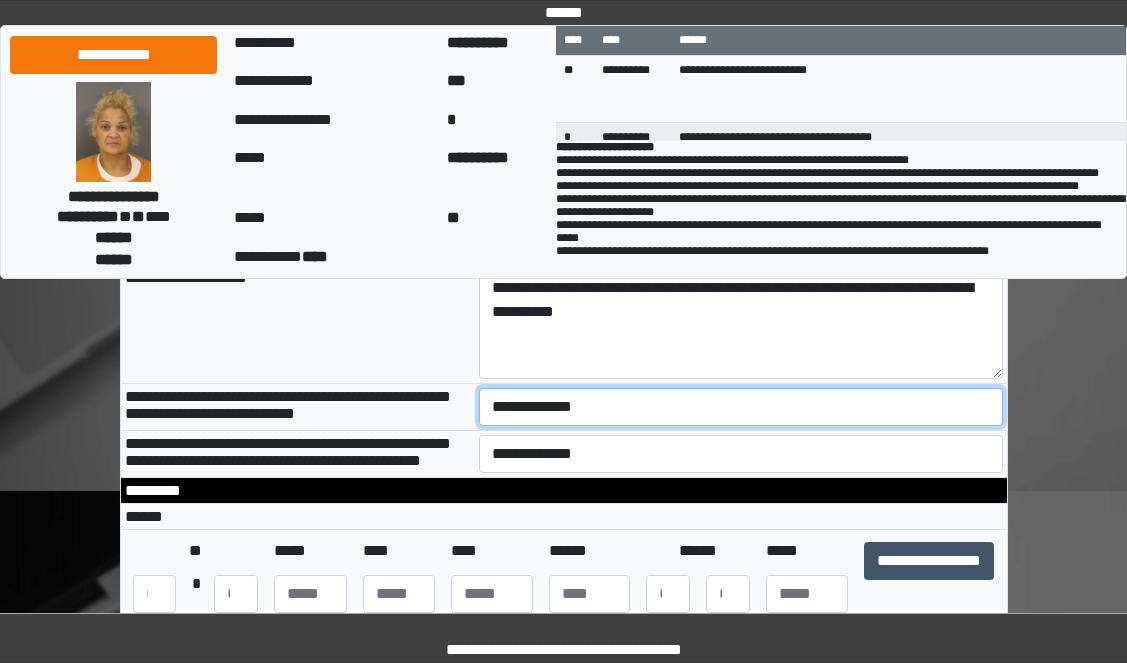 click on "**********" at bounding box center (741, 407) 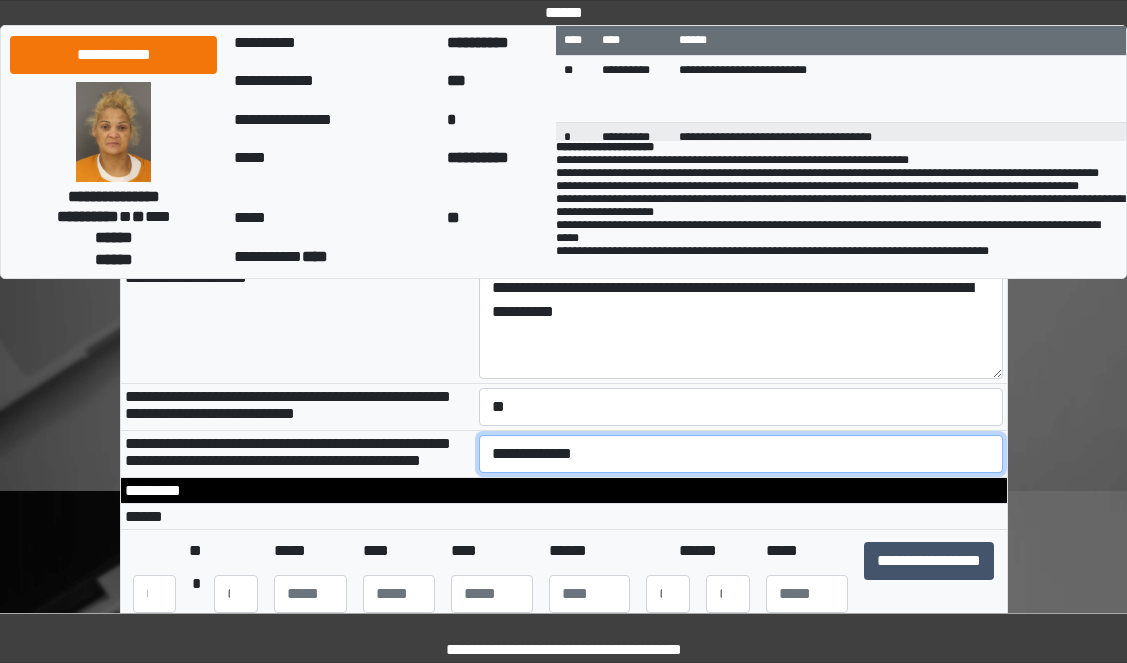click on "**********" at bounding box center [741, 454] 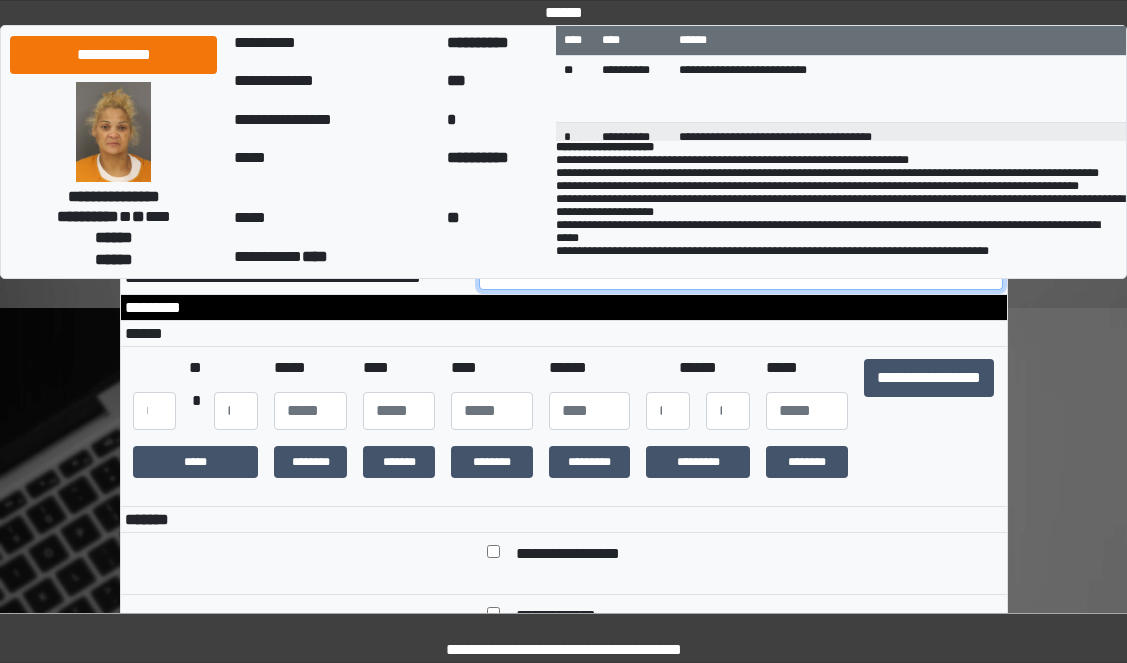 scroll, scrollTop: 400, scrollLeft: 0, axis: vertical 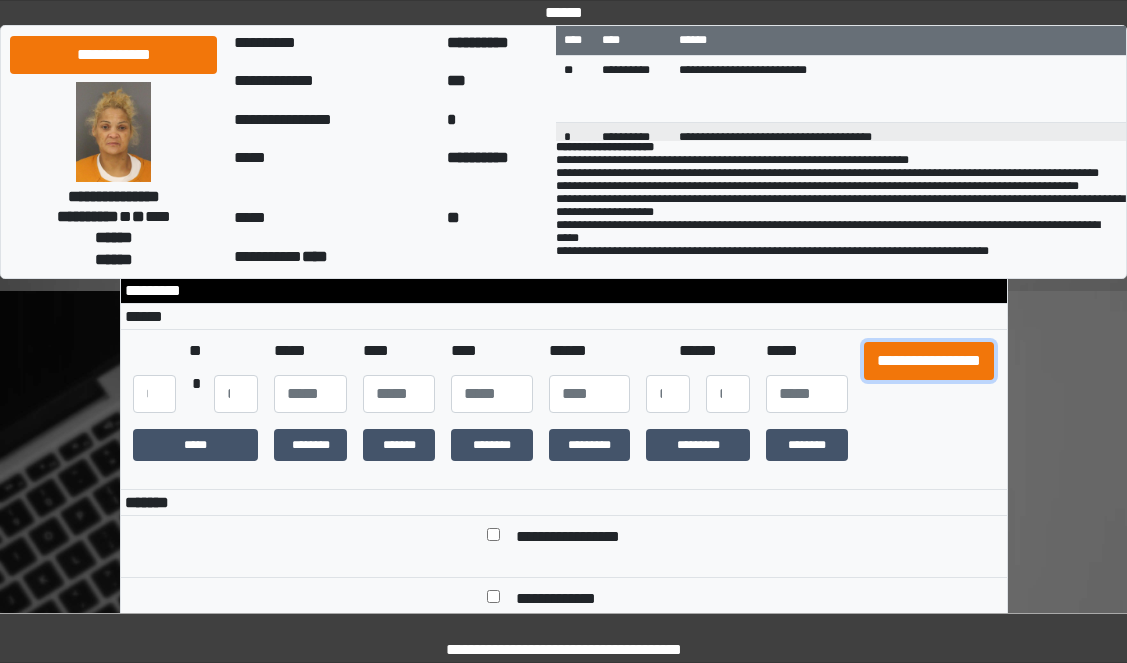 click on "**********" at bounding box center (929, 361) 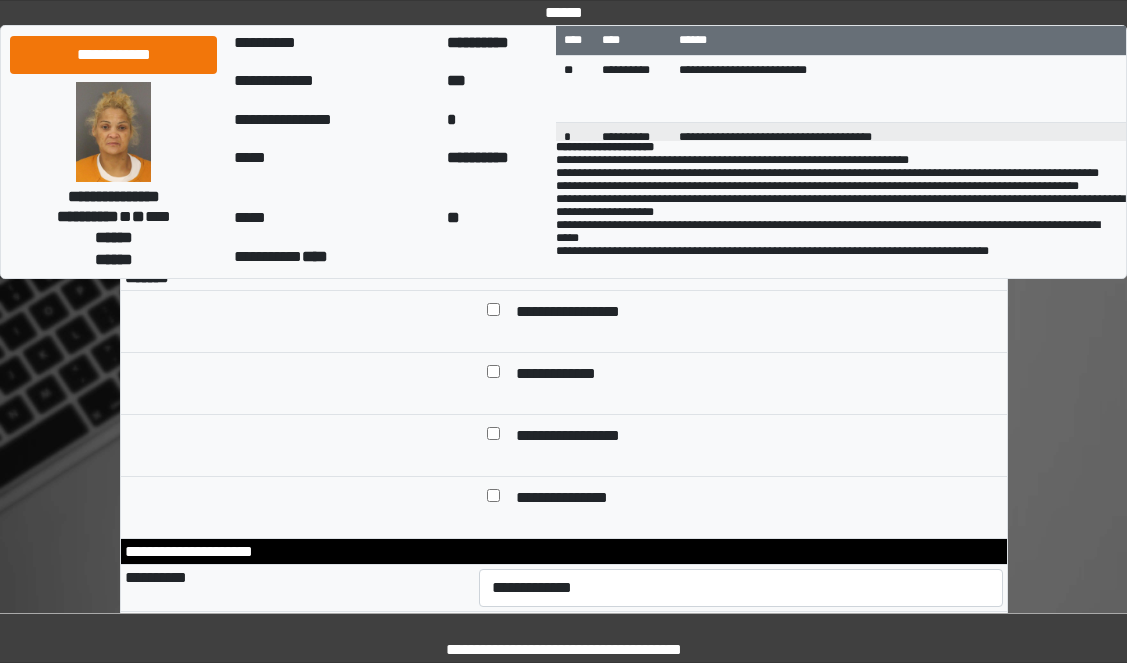scroll, scrollTop: 700, scrollLeft: 0, axis: vertical 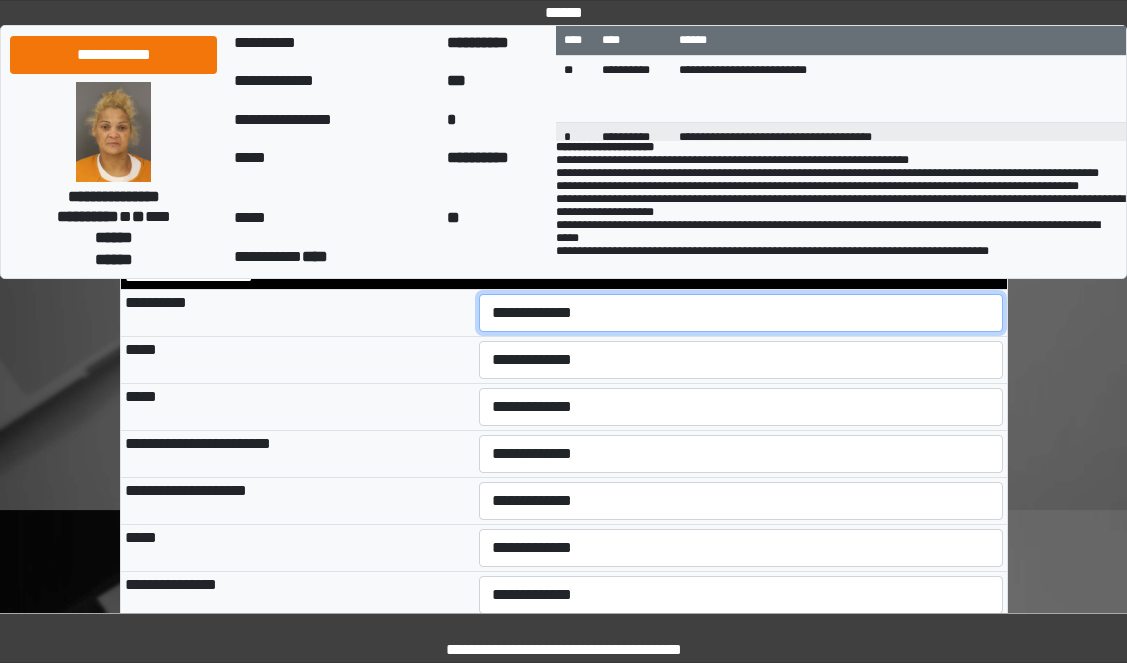 click on "**********" at bounding box center [741, 313] 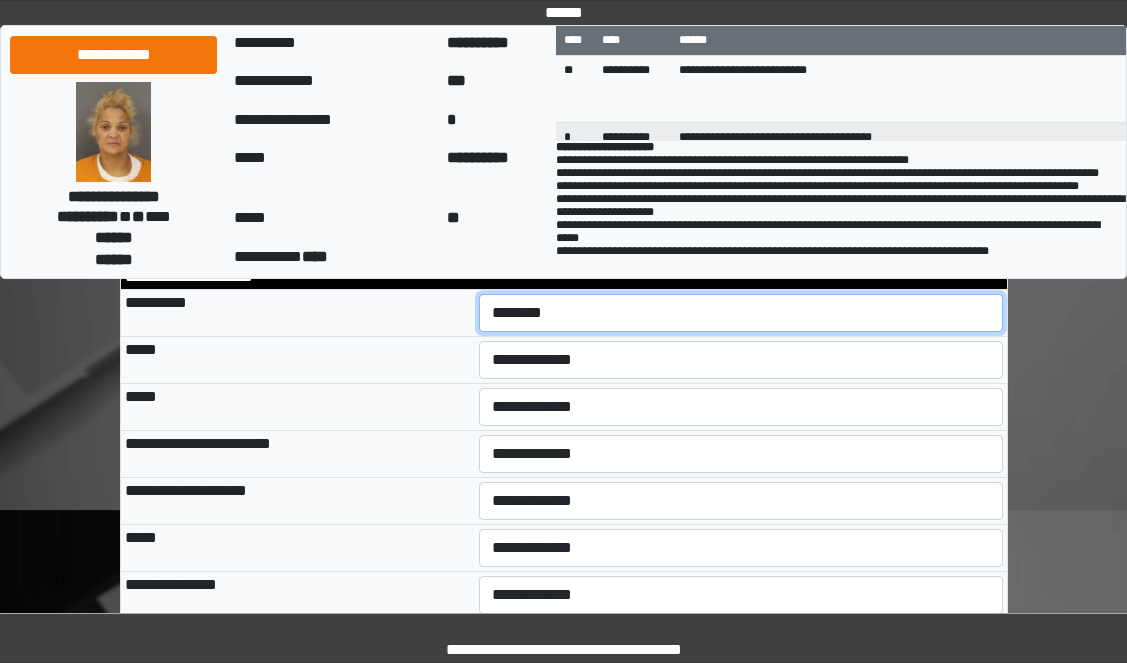 click on "**********" at bounding box center [741, 313] 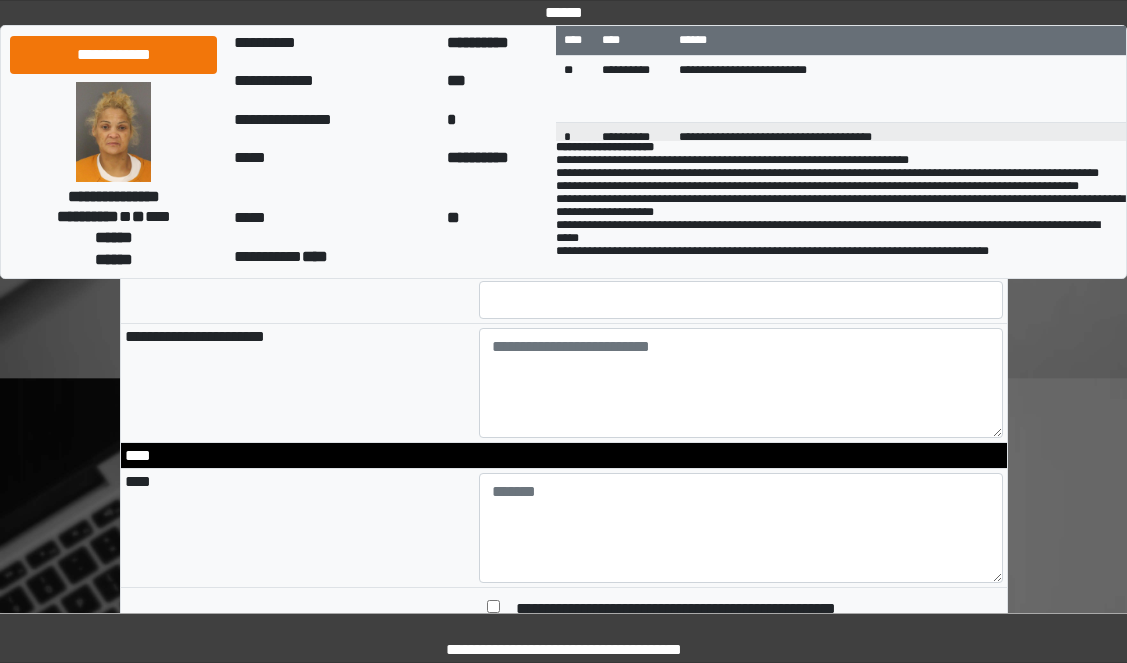 scroll, scrollTop: 1800, scrollLeft: 0, axis: vertical 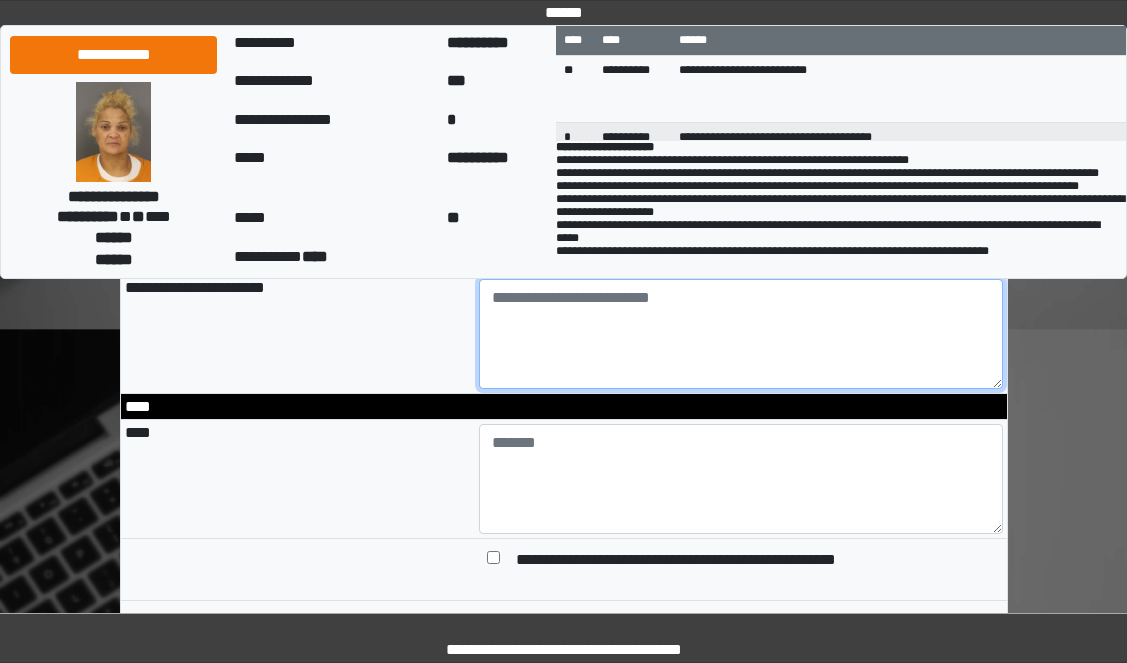 click at bounding box center (741, 334) 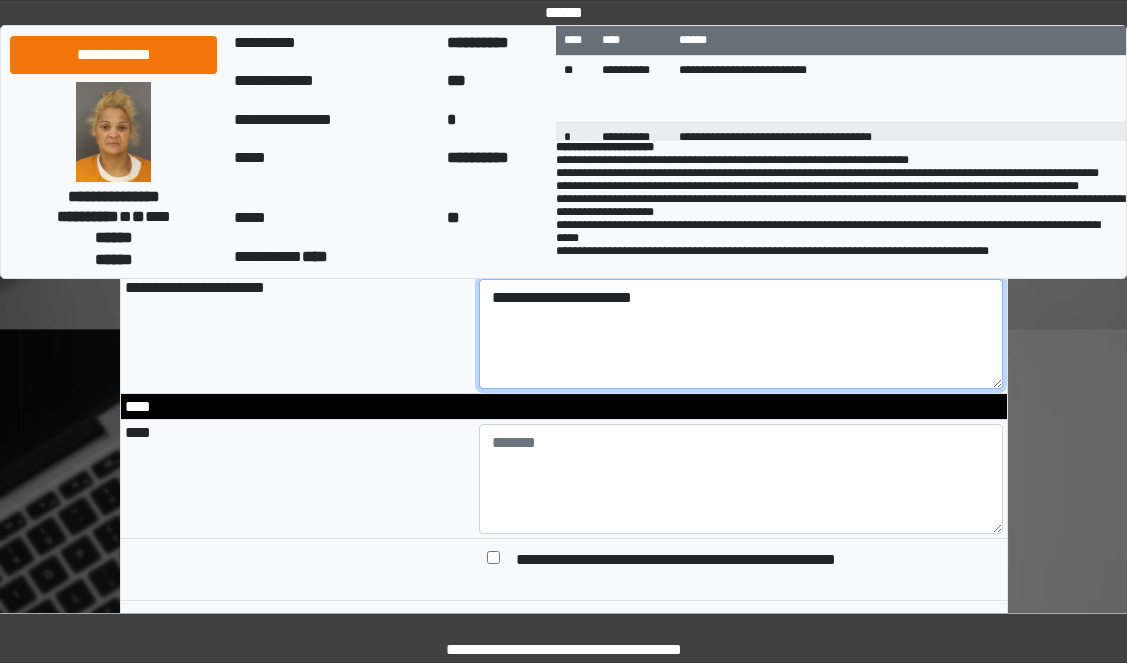 click on "**********" at bounding box center (741, 334) 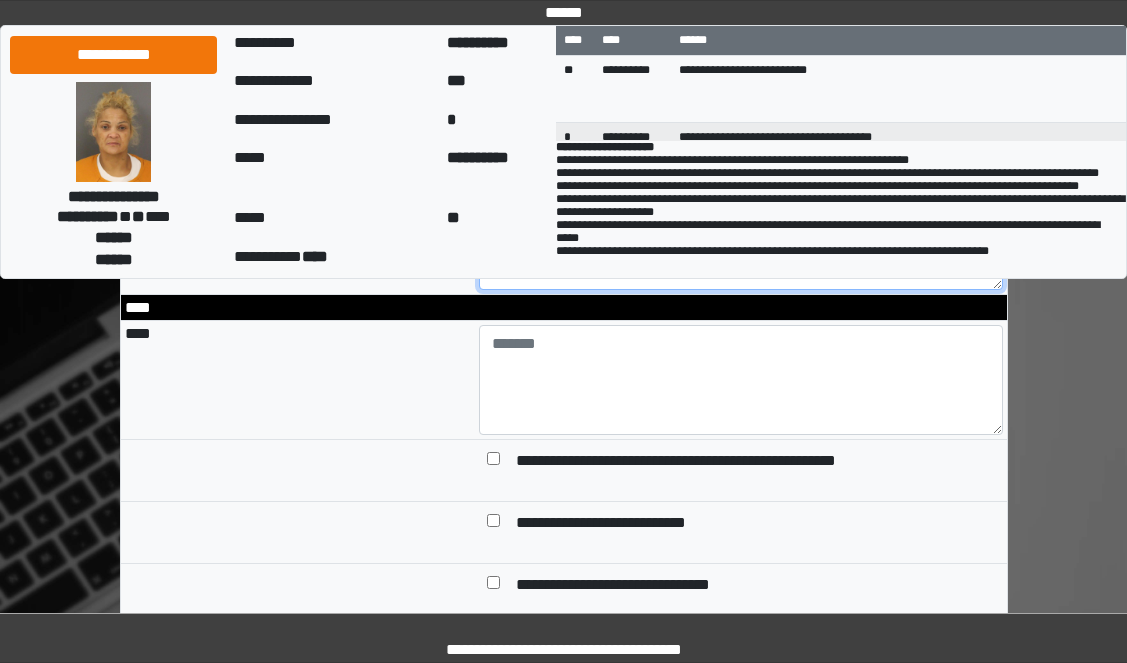 scroll, scrollTop: 1900, scrollLeft: 0, axis: vertical 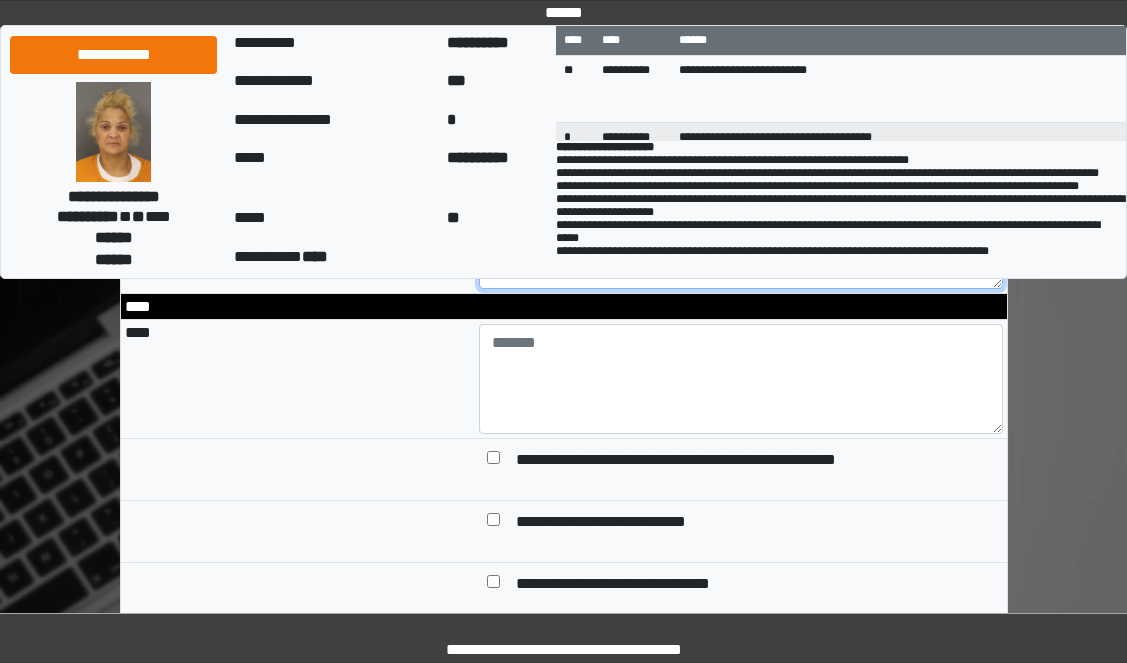 type on "**********" 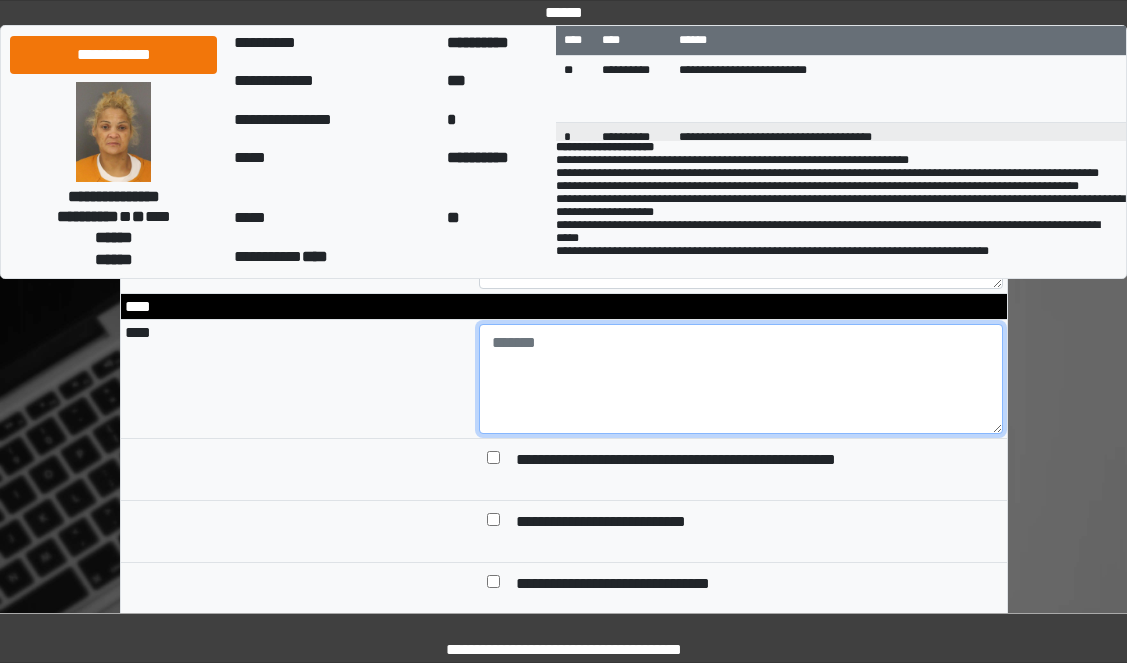 click at bounding box center (741, 379) 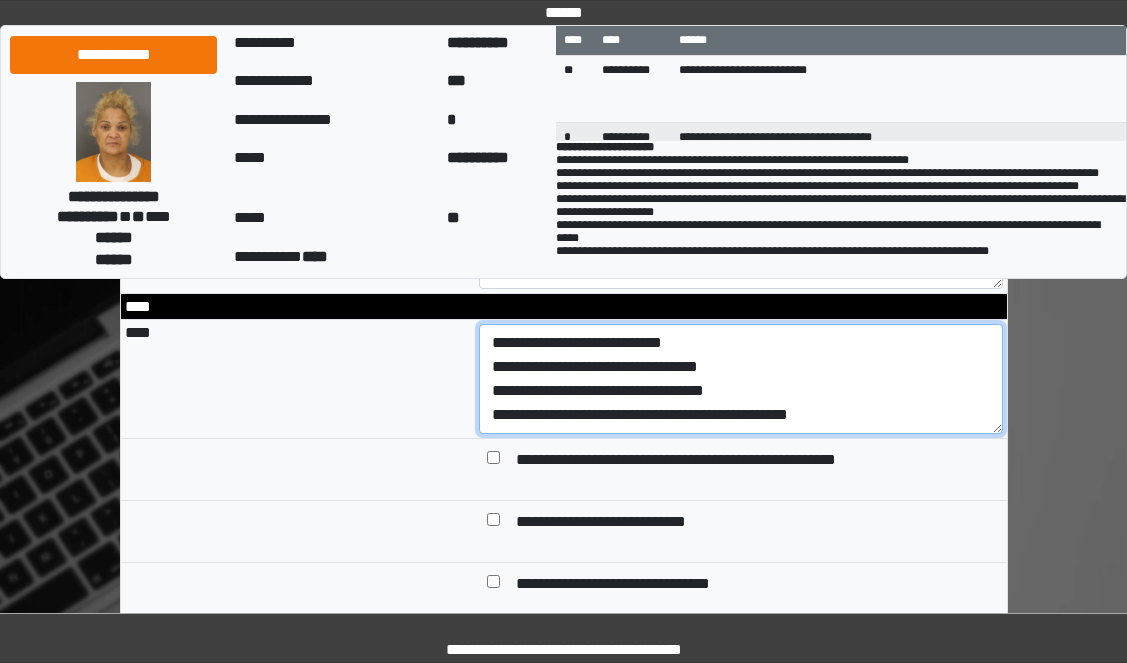 scroll, scrollTop: 16, scrollLeft: 0, axis: vertical 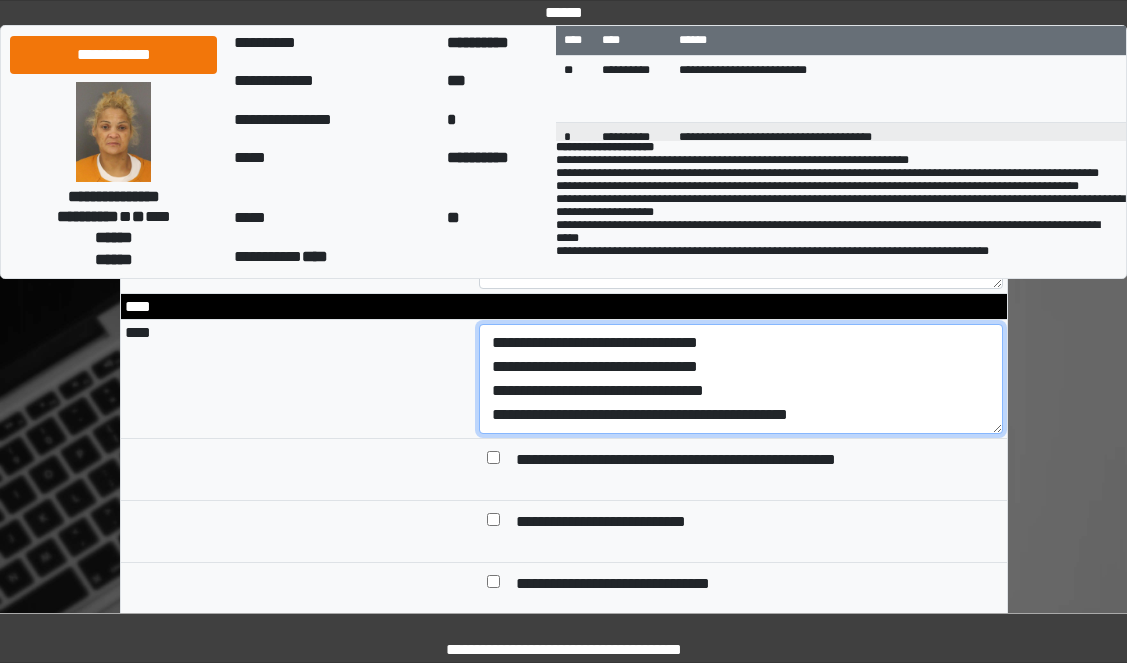 click on "**********" at bounding box center [741, 379] 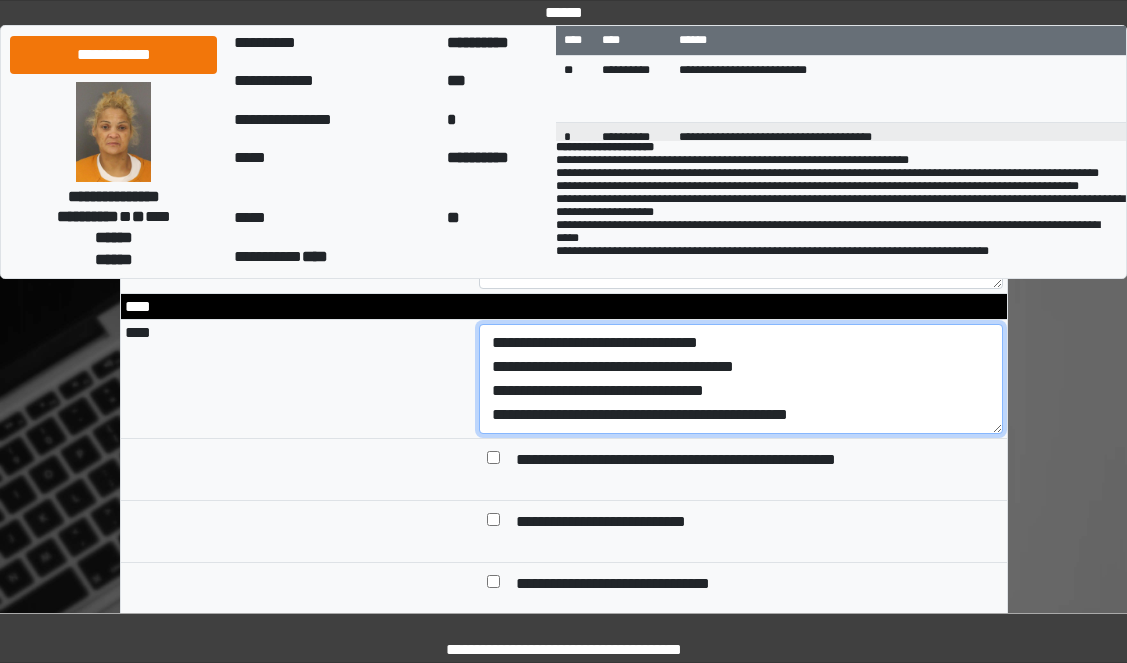 scroll, scrollTop: 0, scrollLeft: 0, axis: both 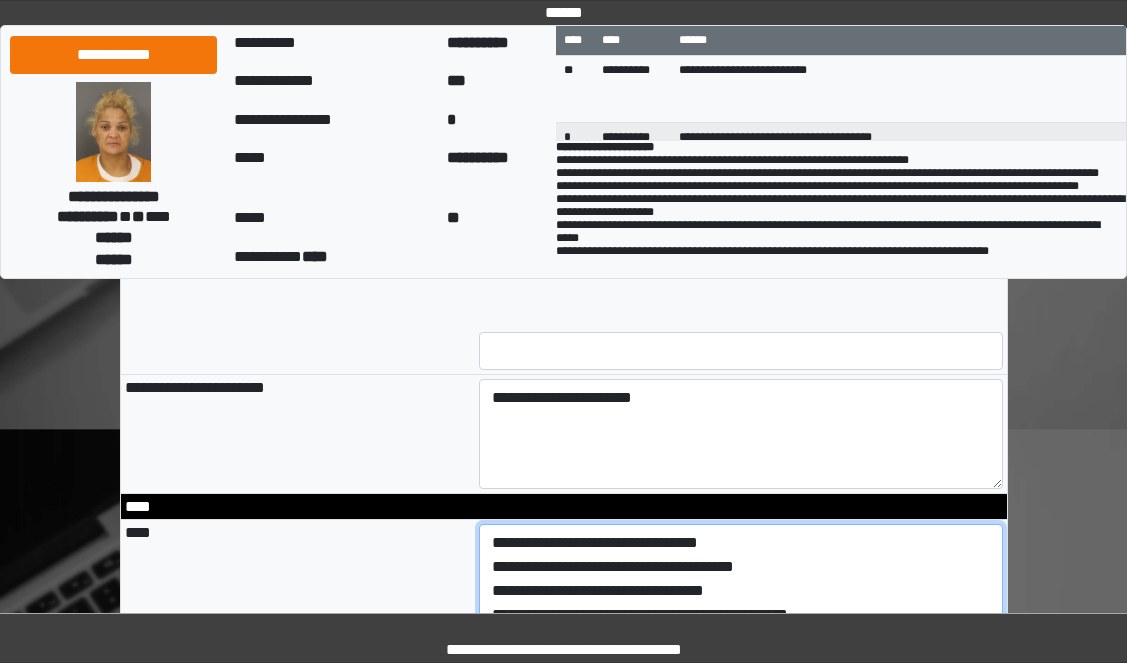 type on "**********" 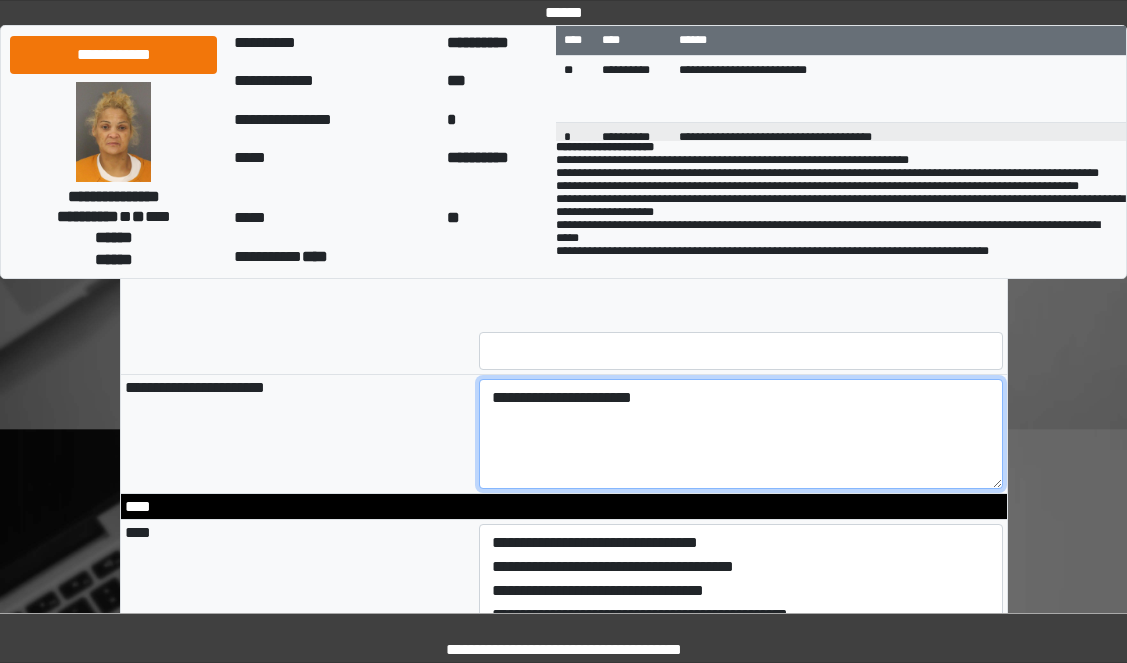 click on "**********" at bounding box center (741, 434) 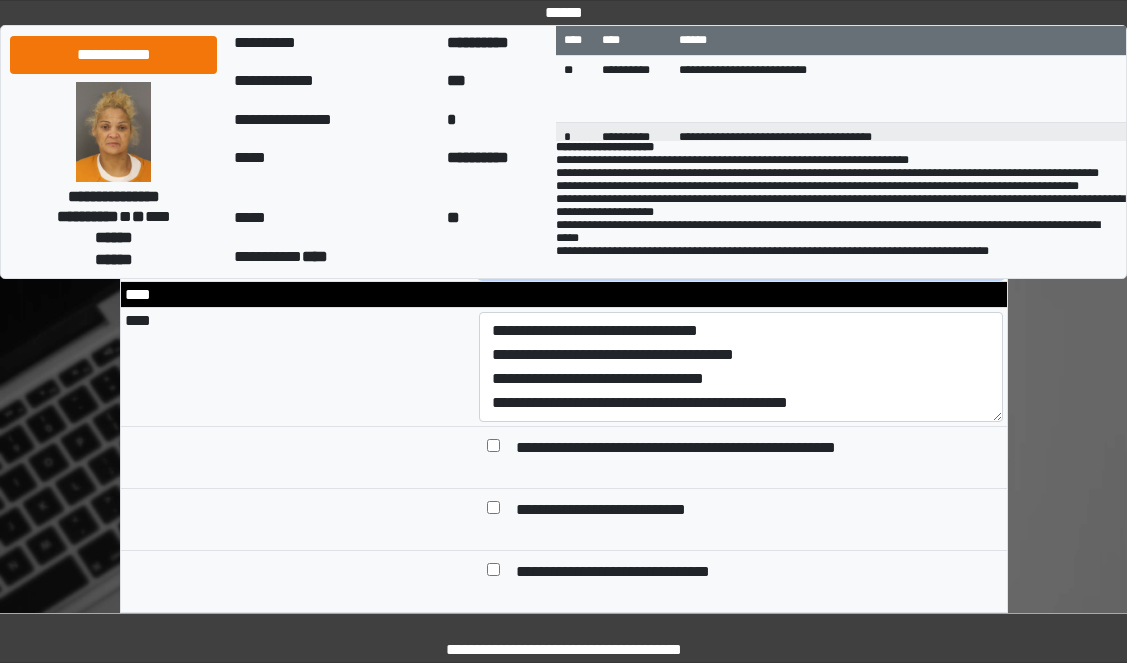 scroll, scrollTop: 1900, scrollLeft: 0, axis: vertical 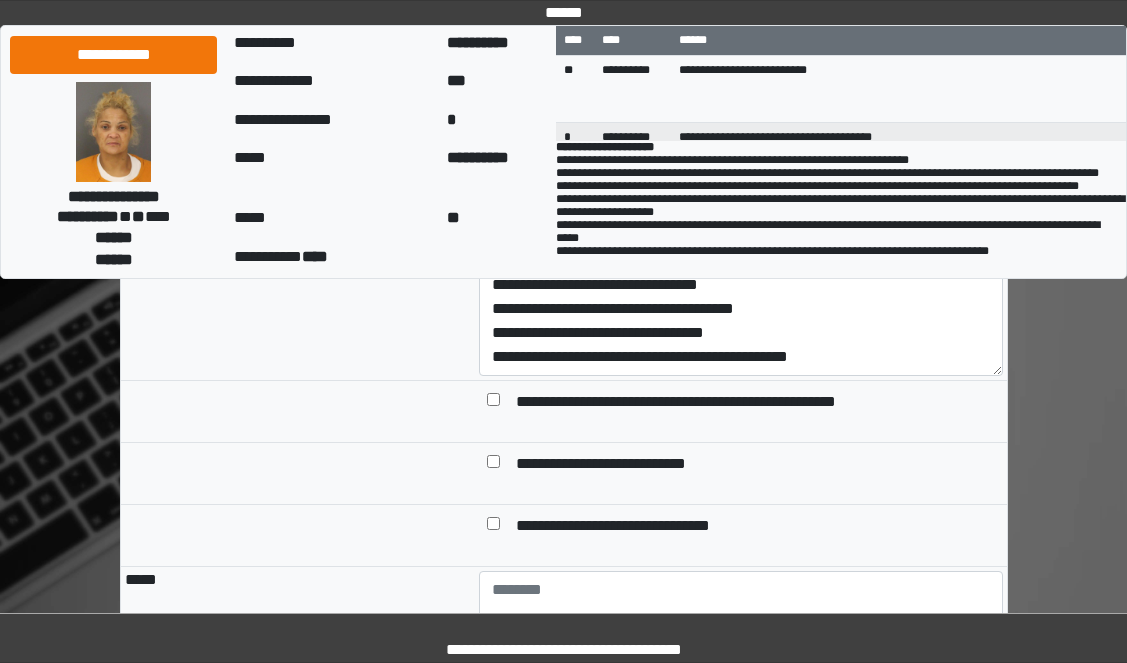 type on "**********" 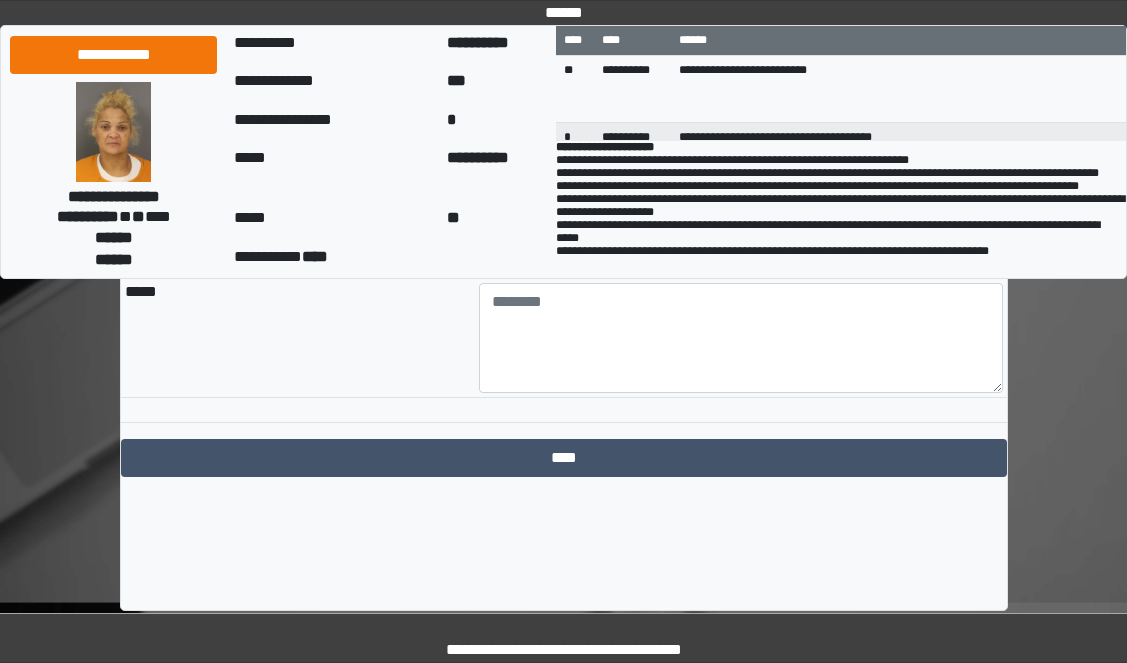 scroll, scrollTop: 2258, scrollLeft: 0, axis: vertical 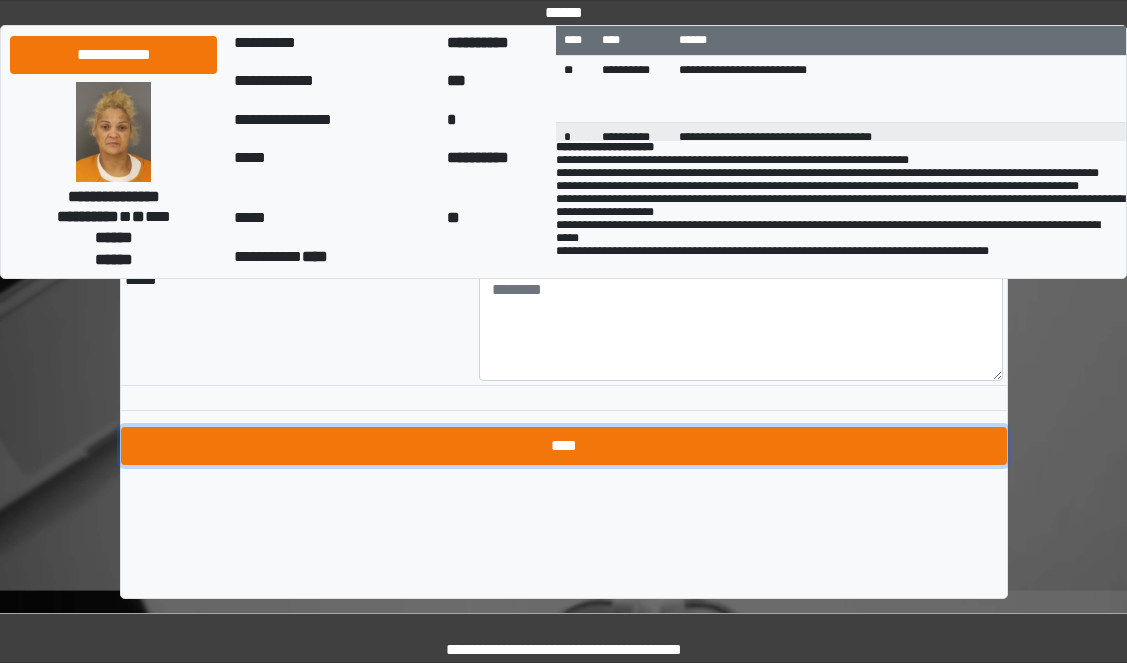 click on "****" at bounding box center [564, 446] 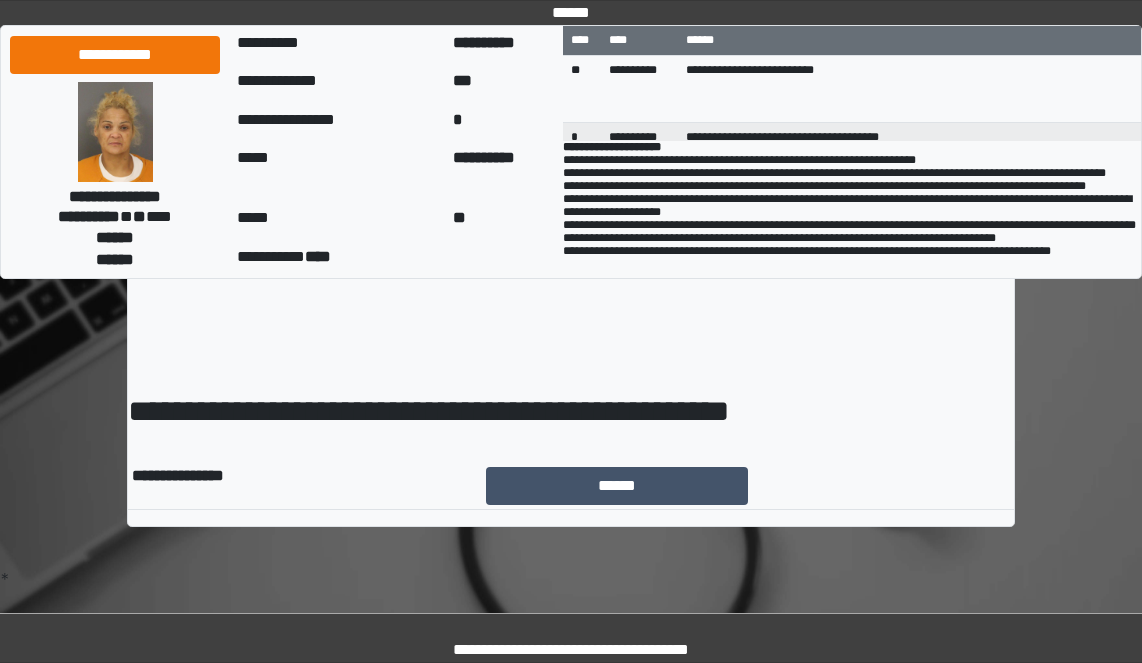 scroll, scrollTop: 0, scrollLeft: 0, axis: both 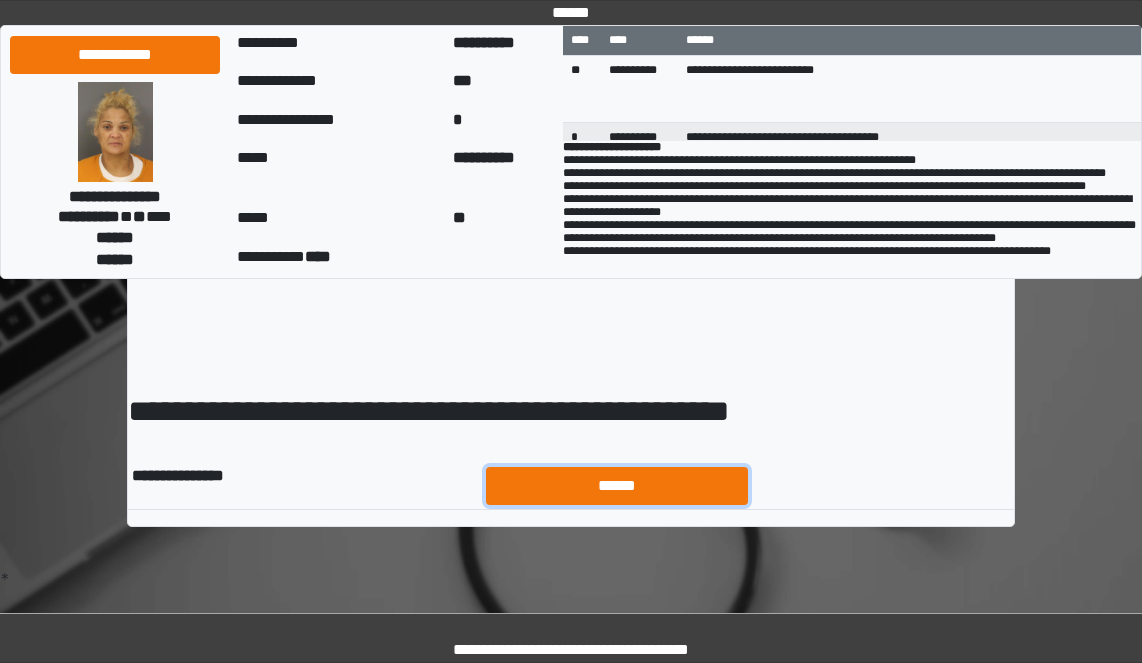 click on "******" at bounding box center [617, 486] 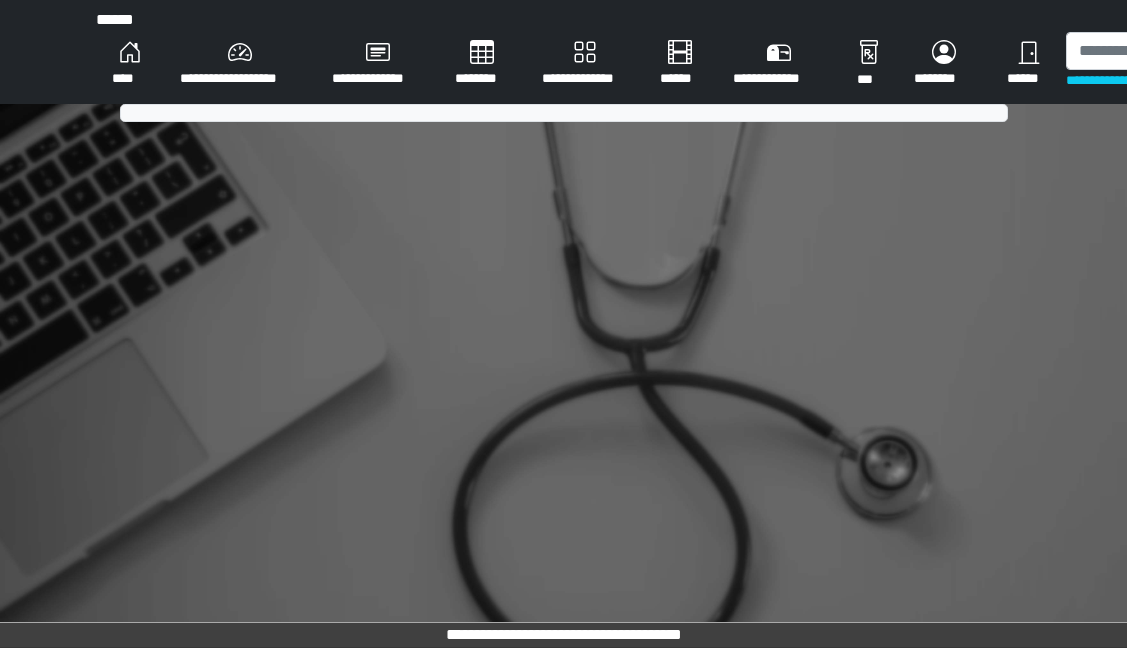 scroll, scrollTop: 0, scrollLeft: 0, axis: both 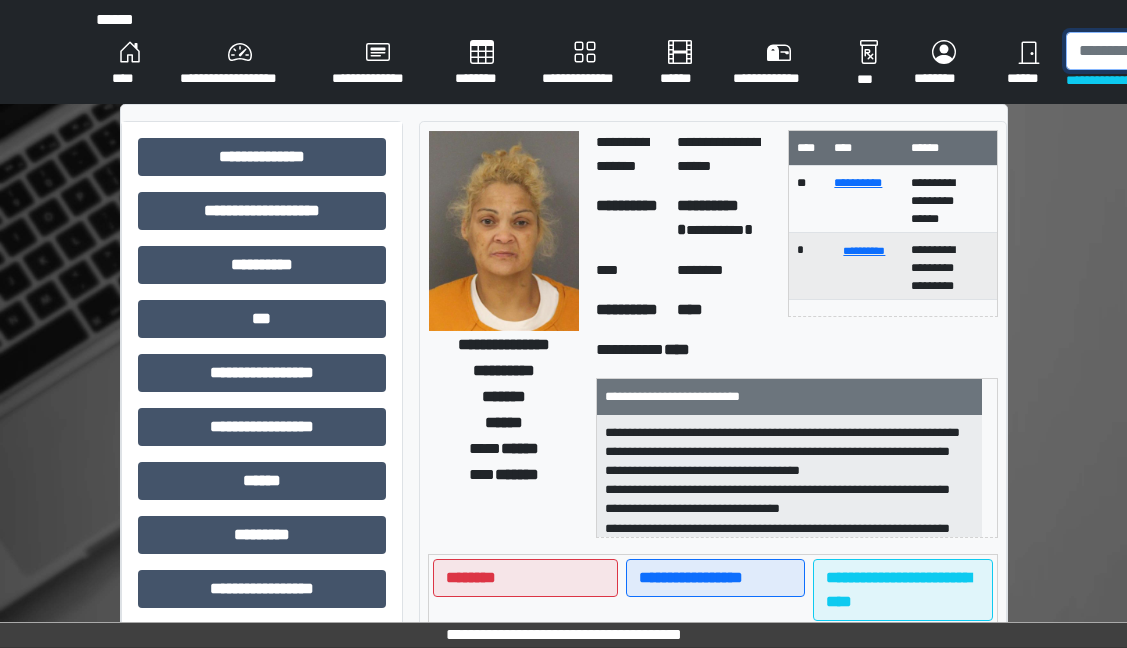 click at bounding box center [1169, 51] 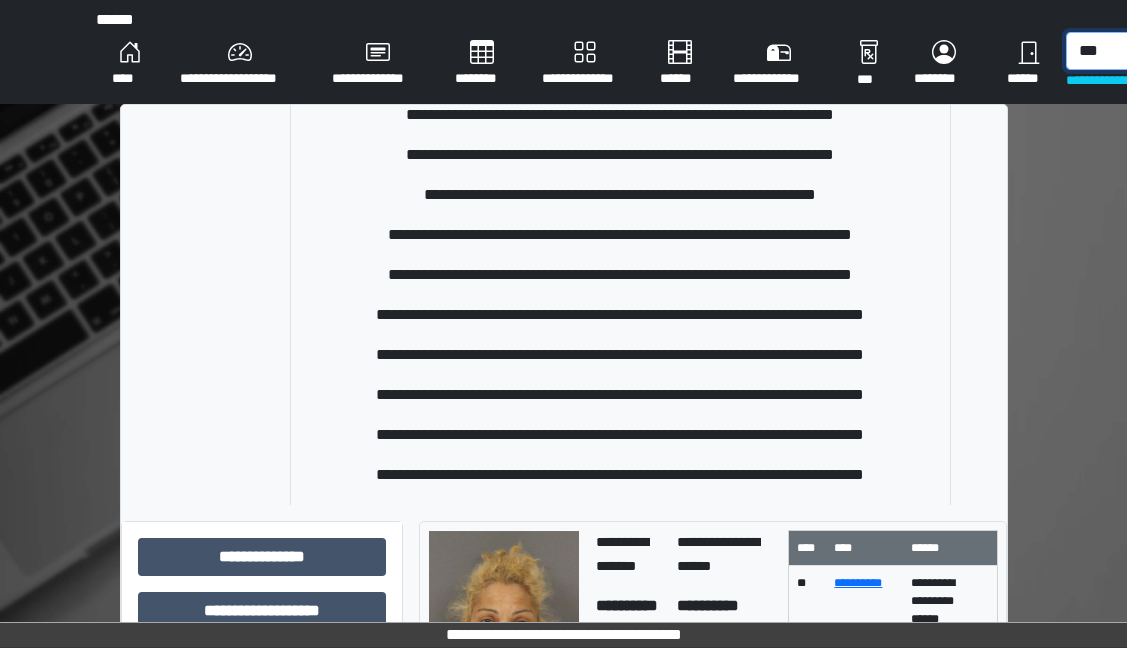 scroll, scrollTop: 378, scrollLeft: 0, axis: vertical 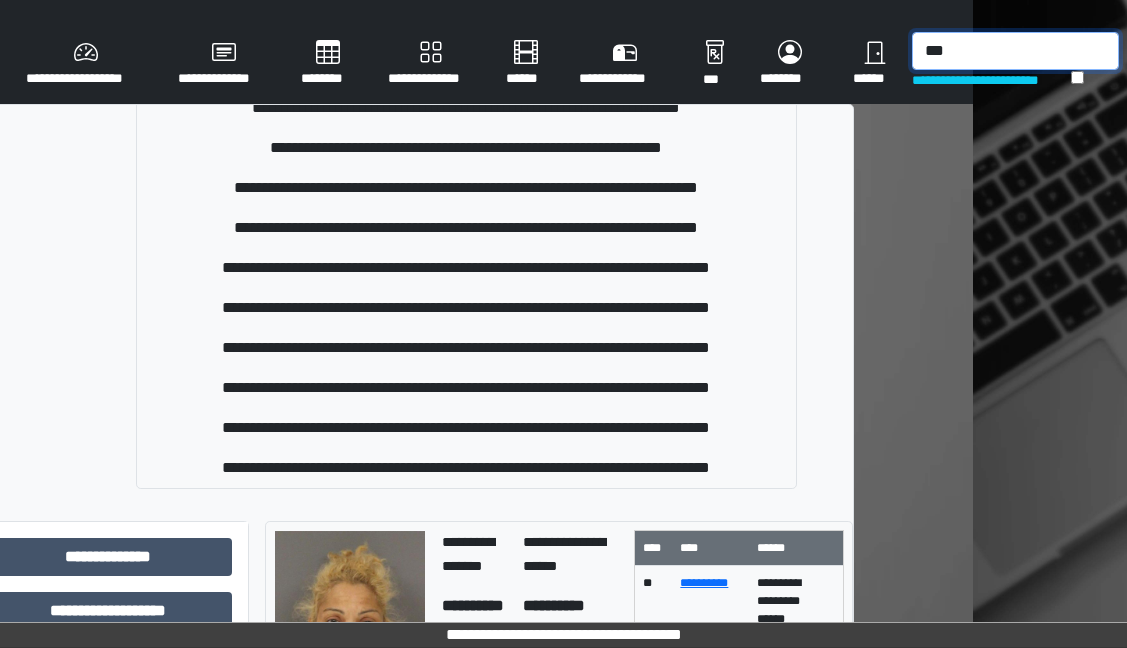 click on "***" at bounding box center [1015, 51] 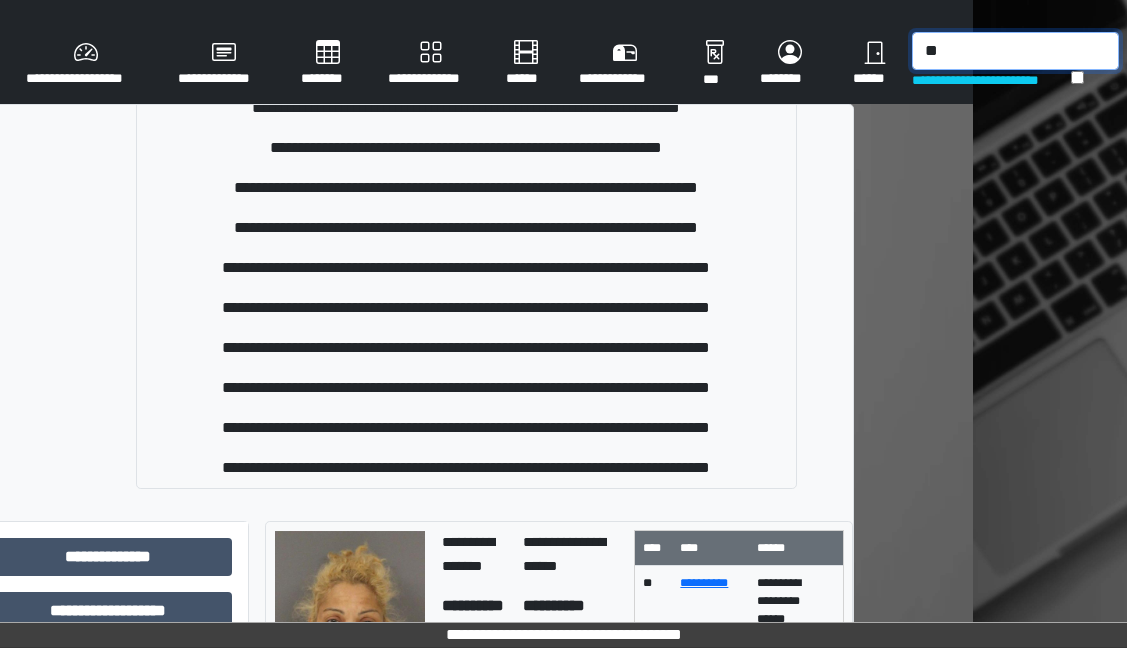 type on "*" 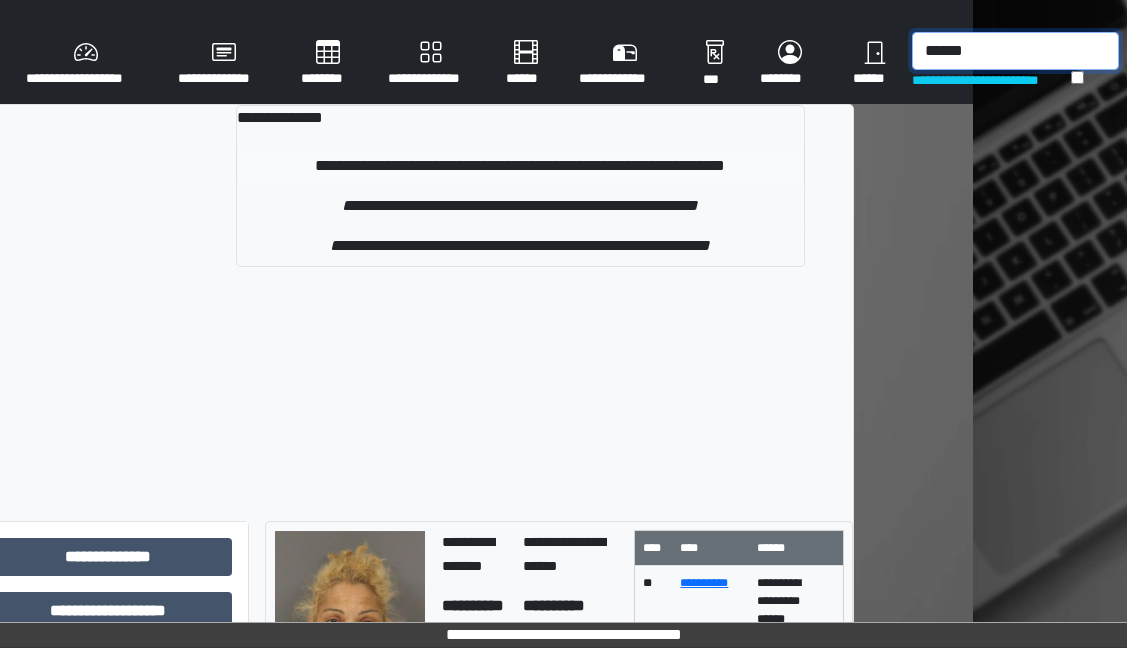 type on "******" 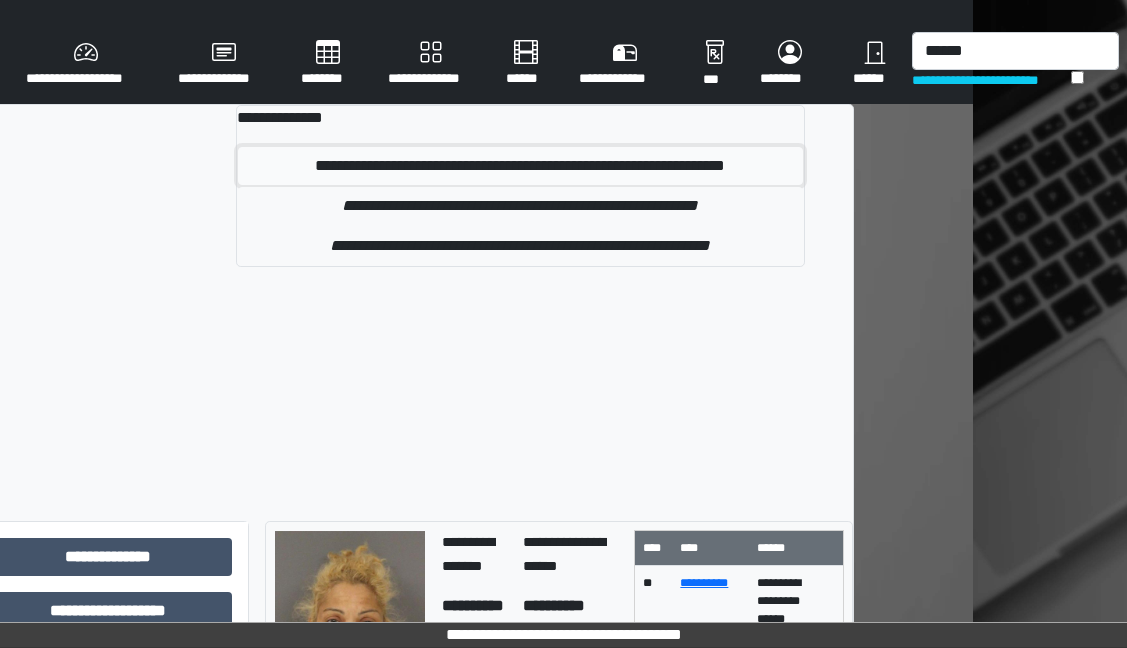 click on "**********" at bounding box center (520, 166) 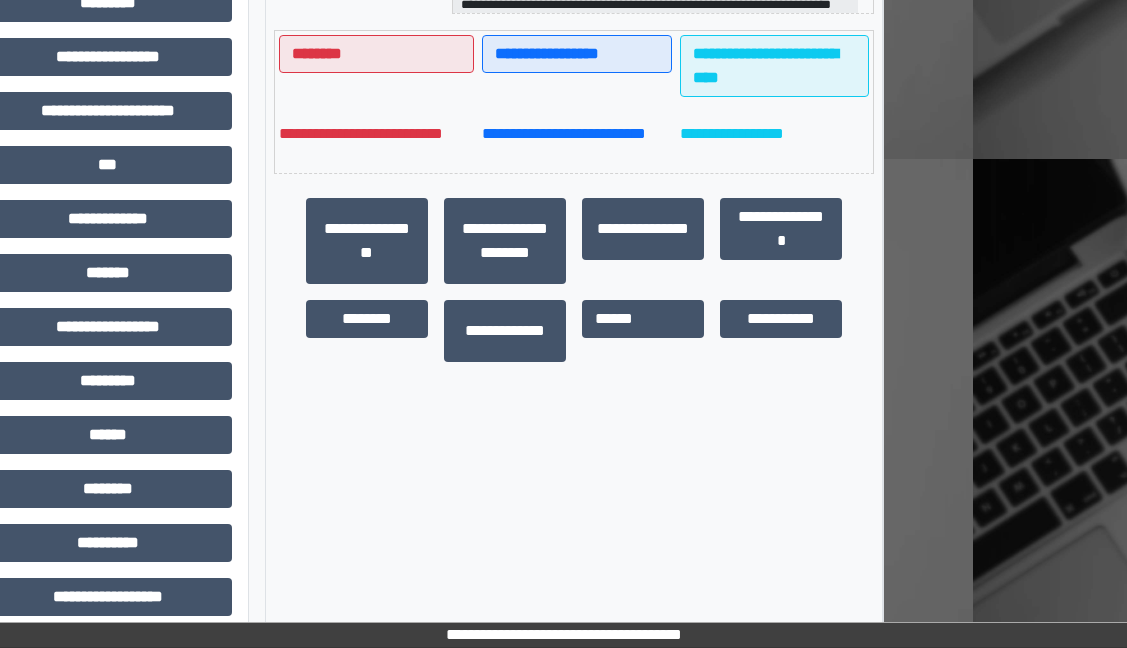 scroll, scrollTop: 550, scrollLeft: 154, axis: both 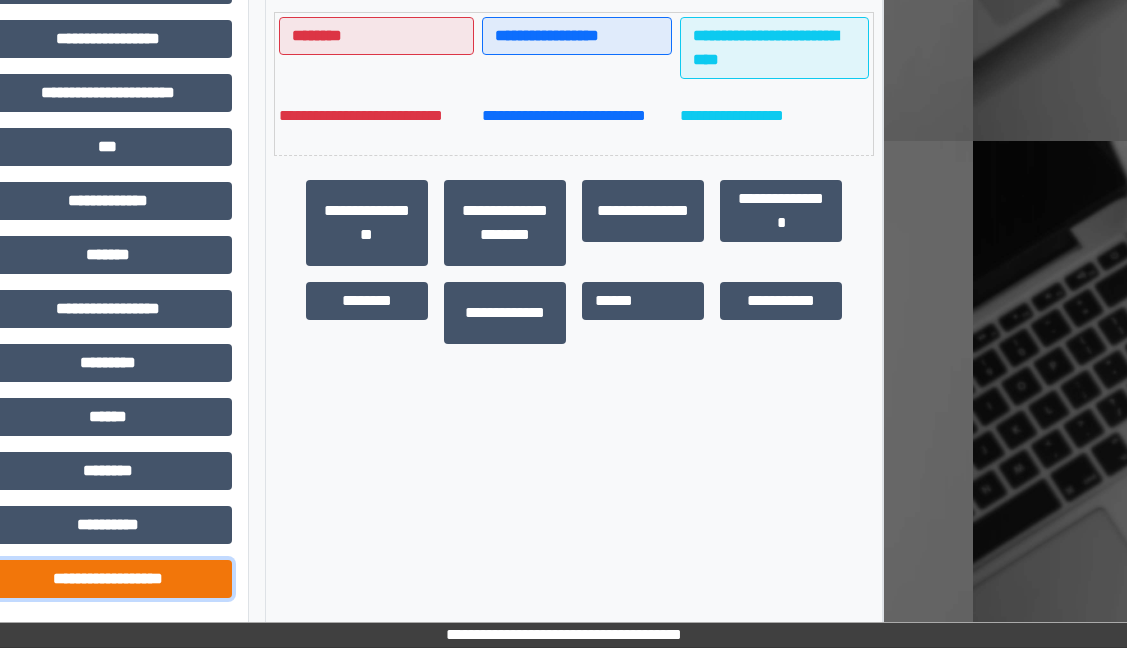 click on "**********" at bounding box center [108, 579] 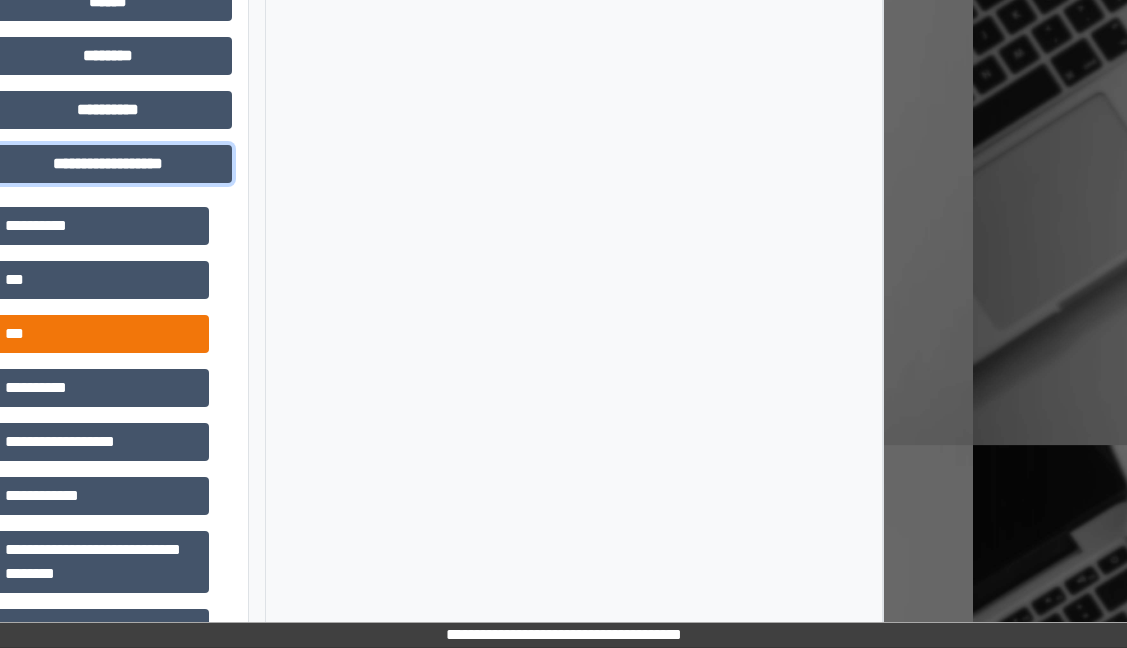 scroll, scrollTop: 930, scrollLeft: 154, axis: both 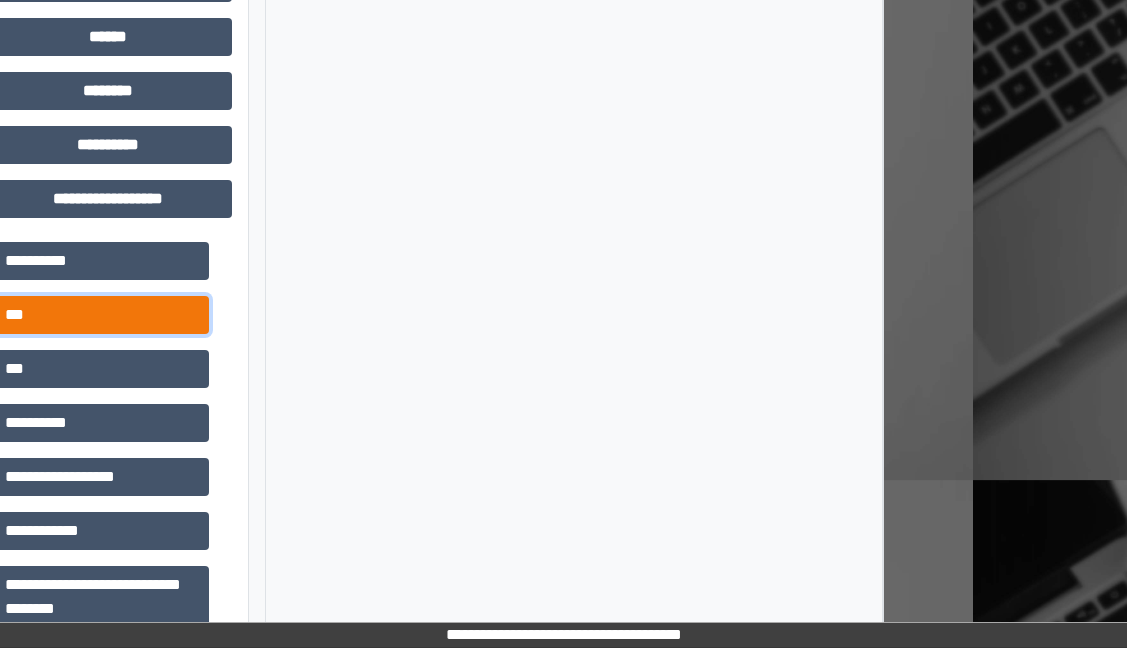 click on "***" at bounding box center (100, 315) 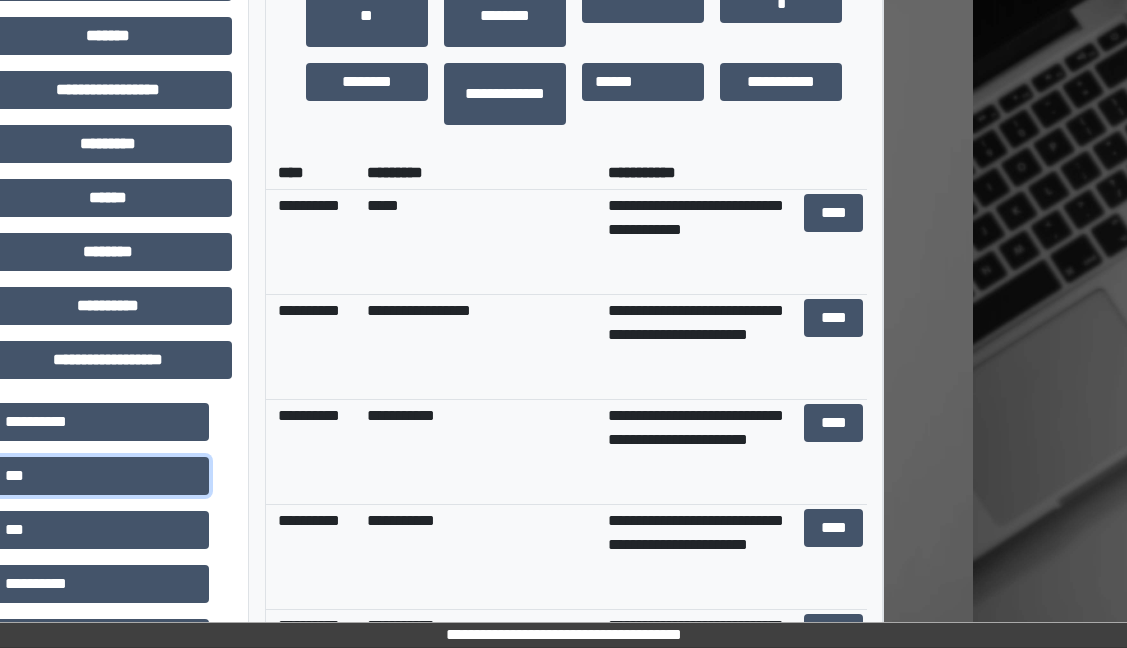 scroll, scrollTop: 730, scrollLeft: 154, axis: both 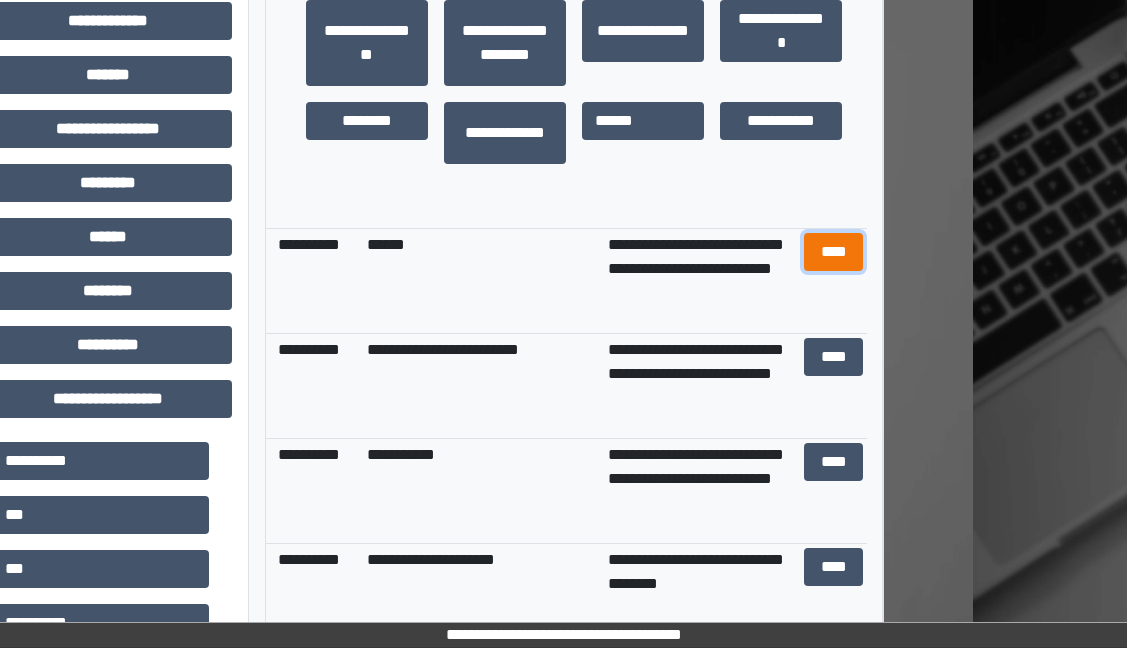 click on "****" at bounding box center (834, 252) 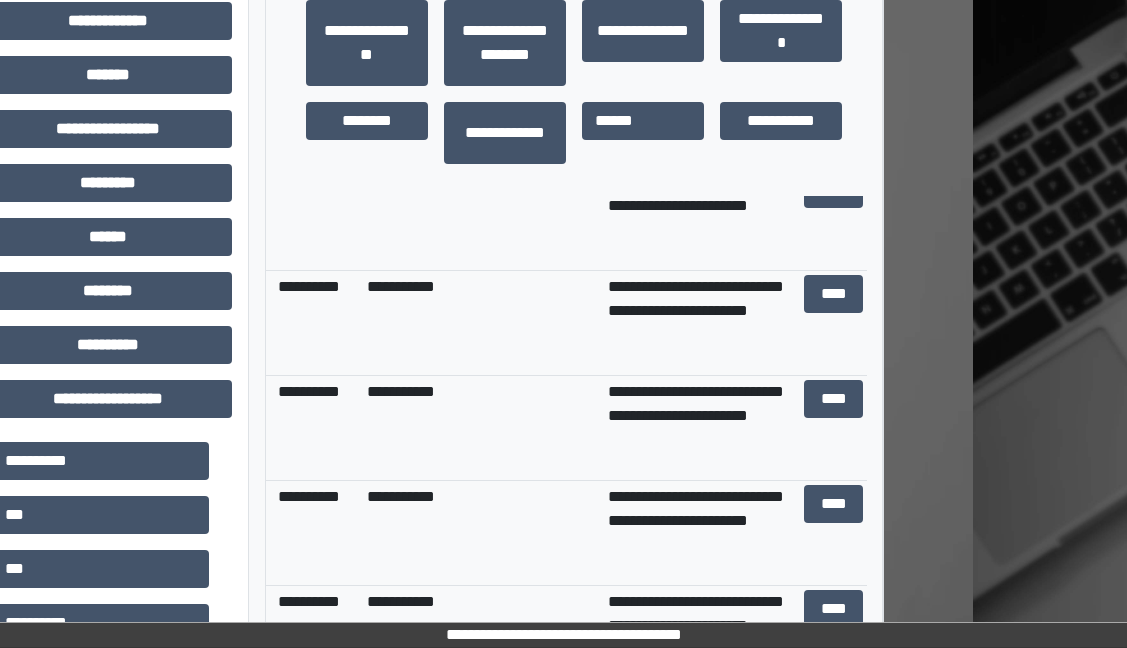 scroll, scrollTop: 0, scrollLeft: 0, axis: both 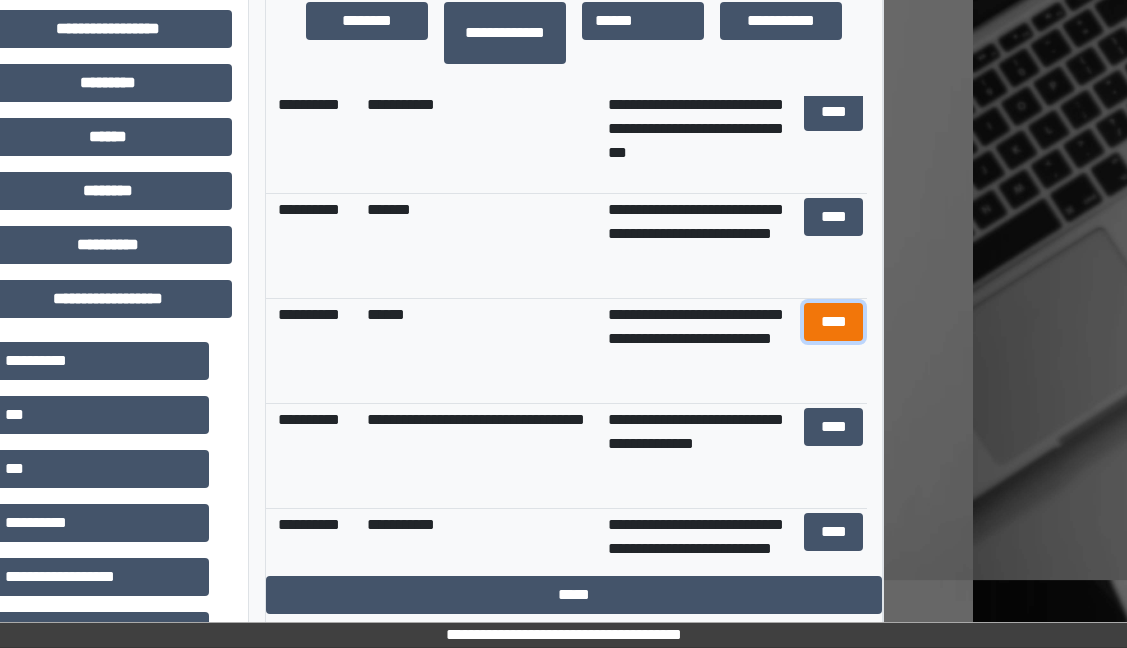 click on "****" at bounding box center [834, 322] 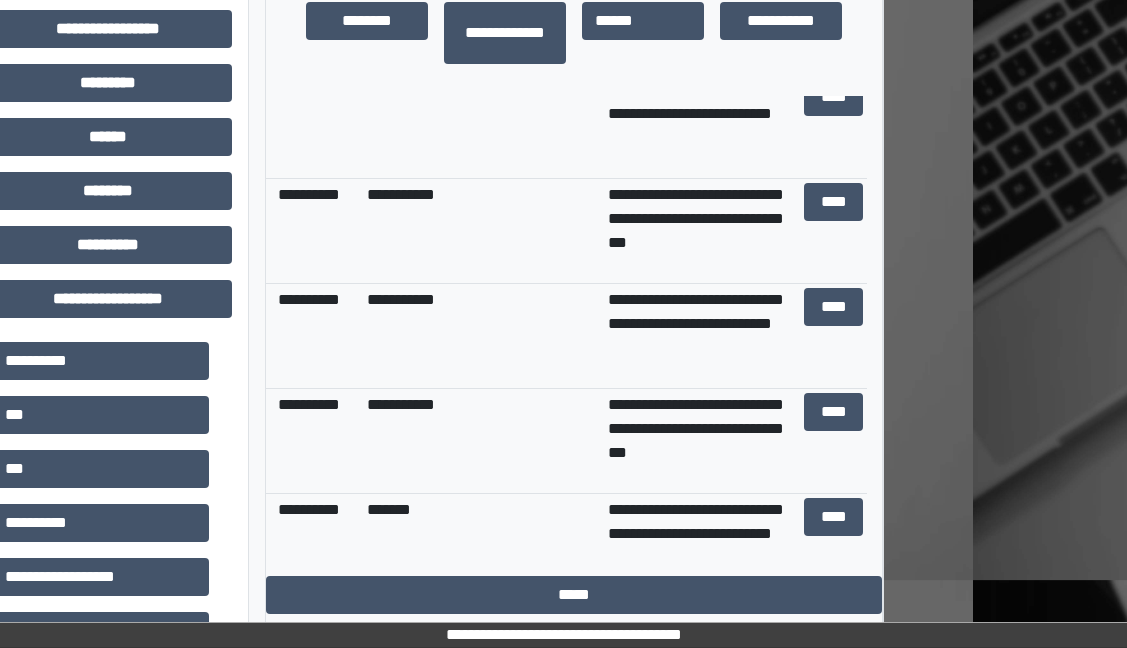 scroll, scrollTop: 2900, scrollLeft: 0, axis: vertical 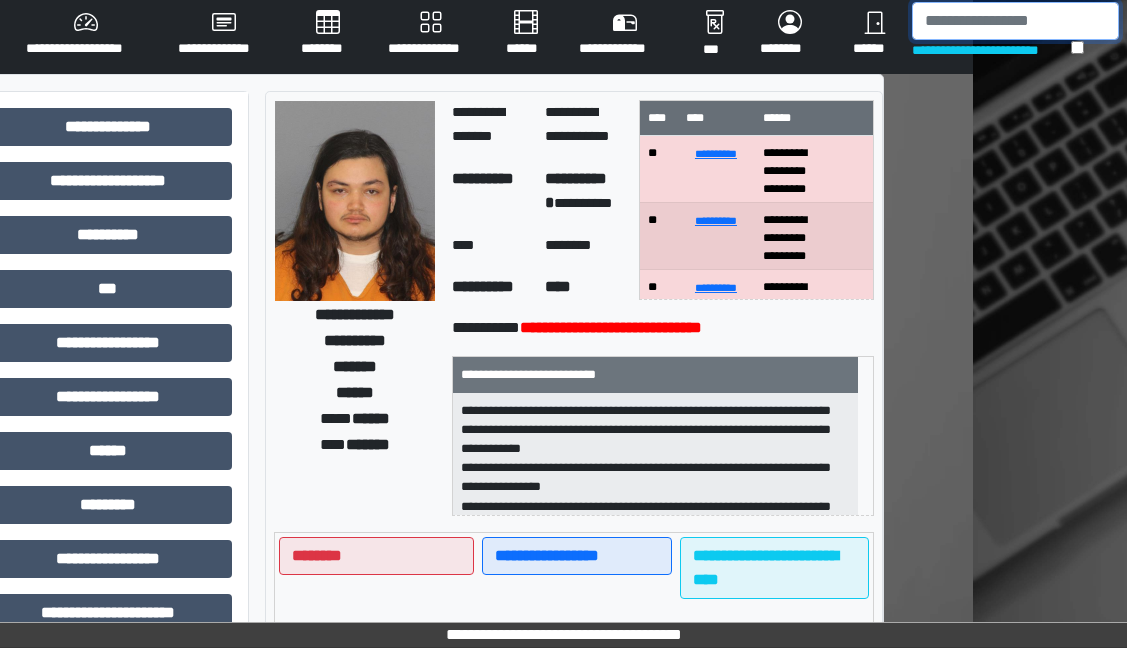 click at bounding box center [1015, 21] 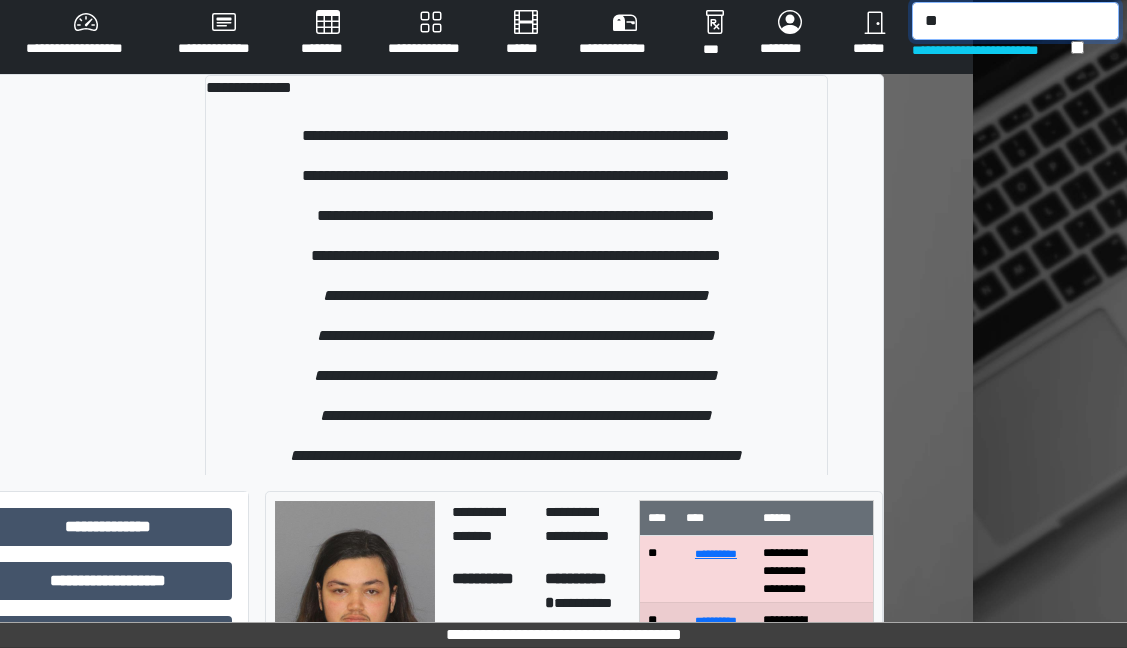 type on "*" 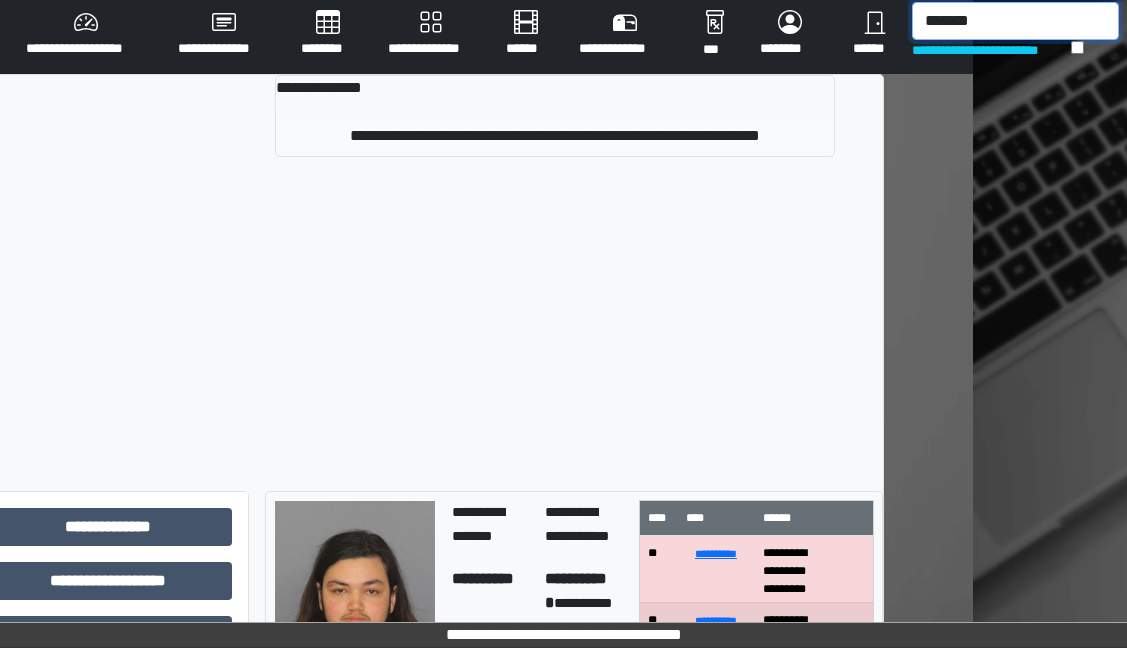 type on "*******" 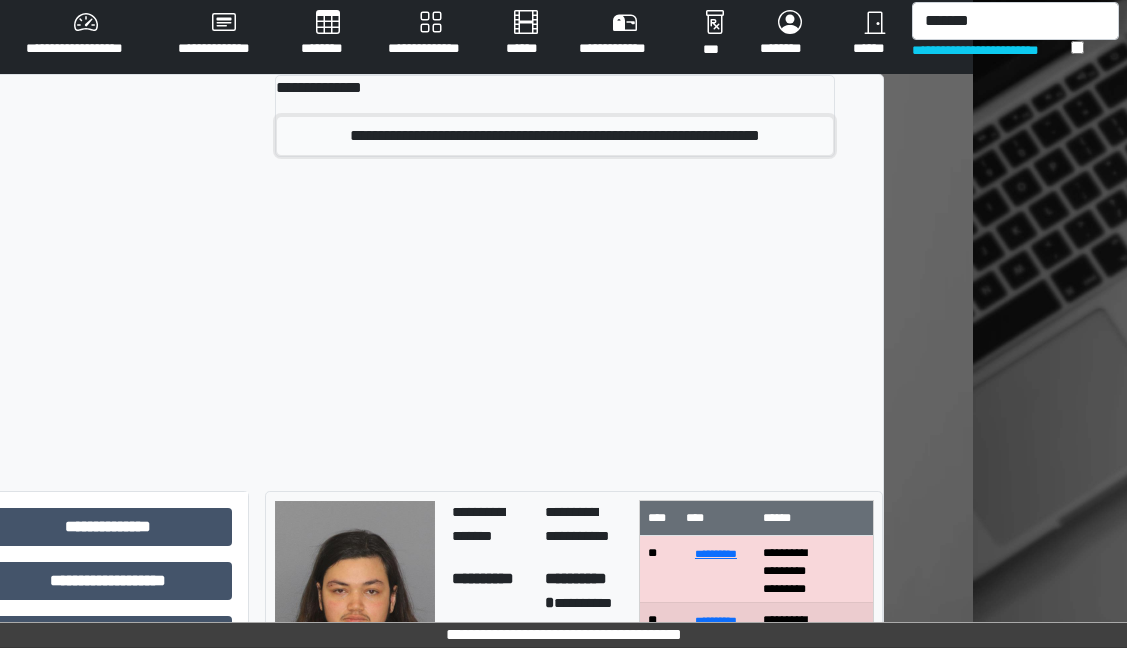 click on "**********" at bounding box center [555, 136] 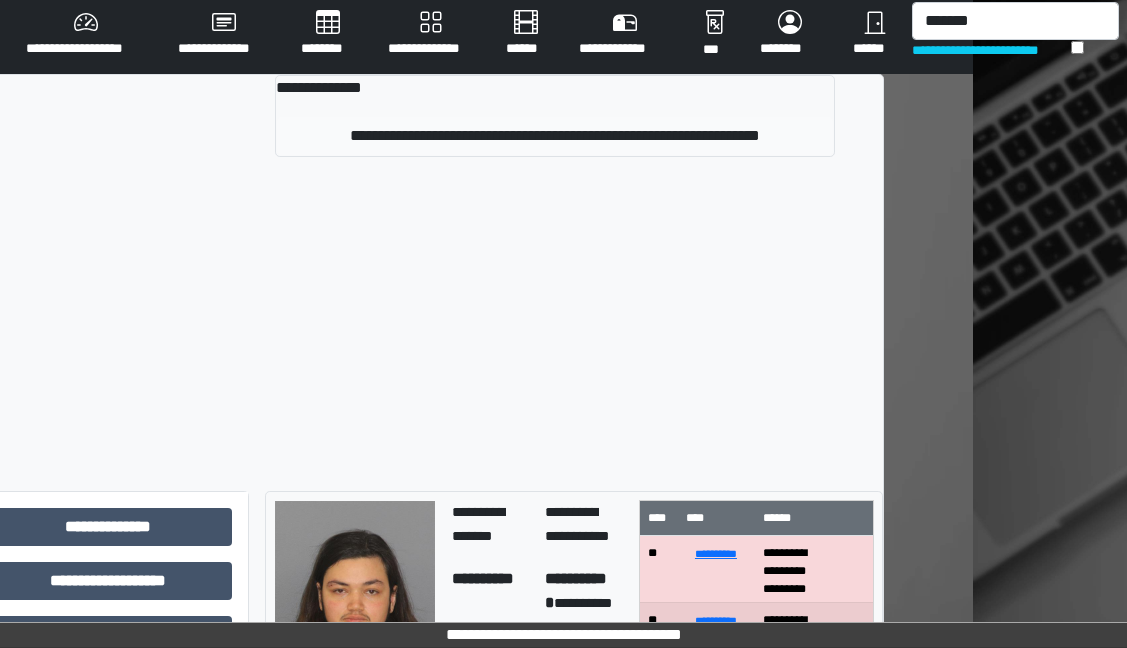type 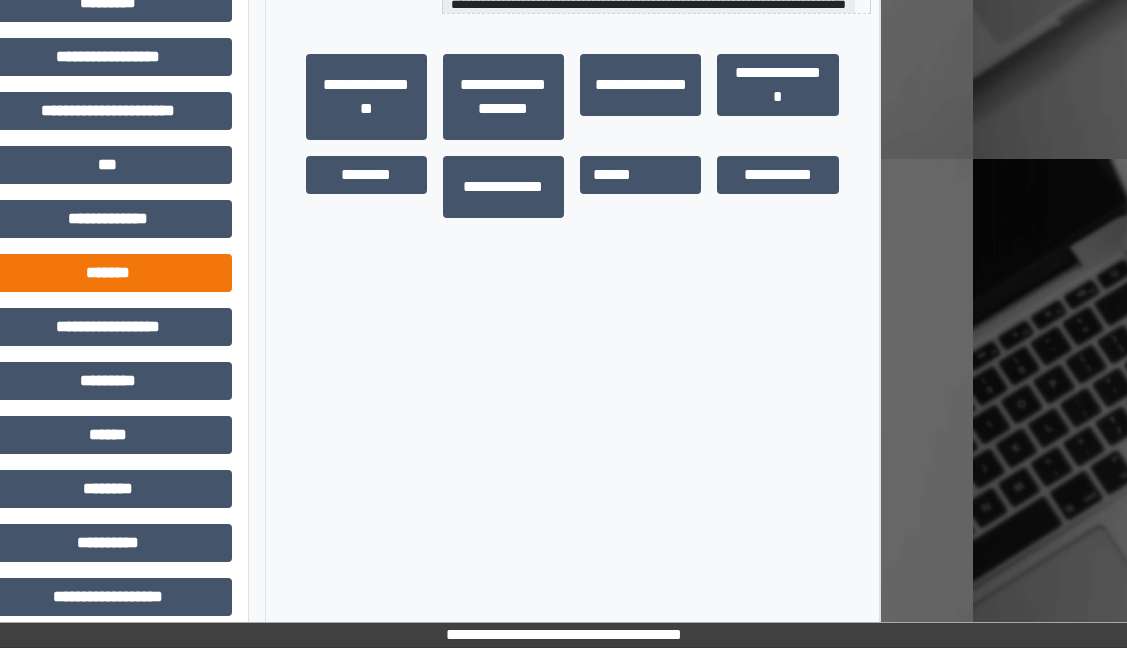 scroll, scrollTop: 550, scrollLeft: 154, axis: both 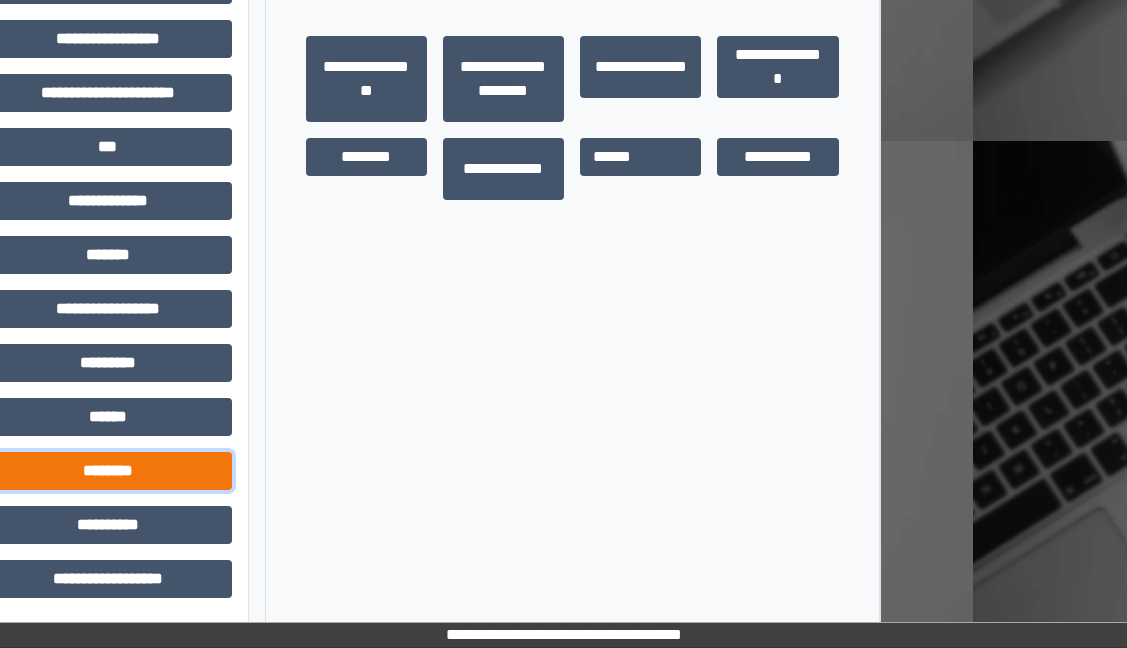click on "********" at bounding box center (108, 471) 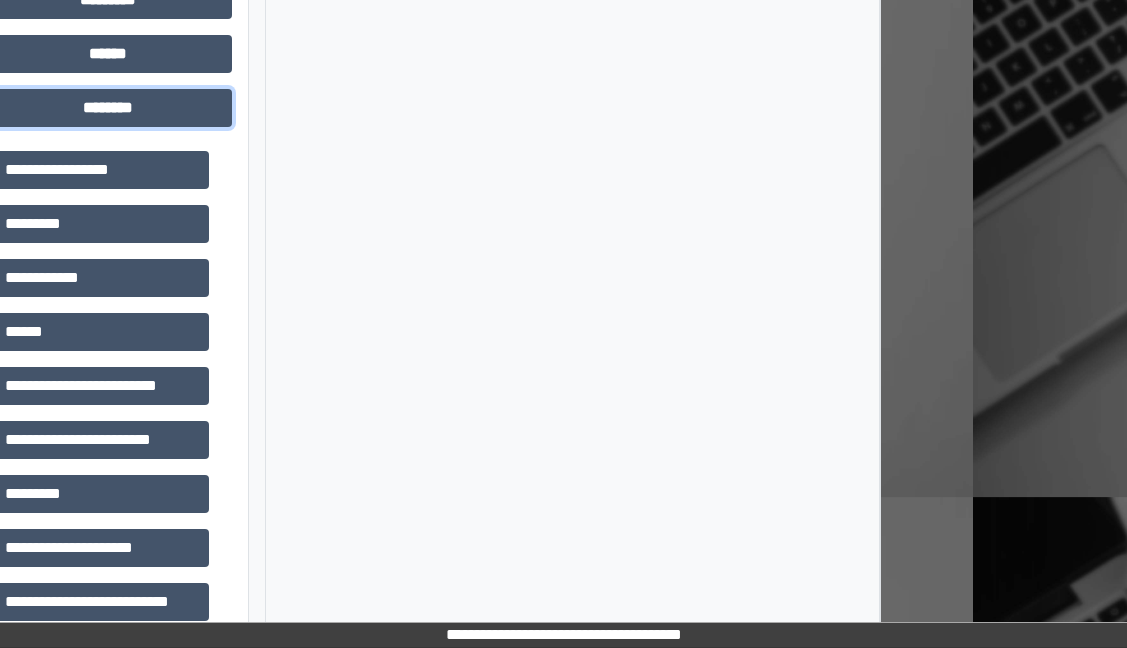 scroll, scrollTop: 1030, scrollLeft: 154, axis: both 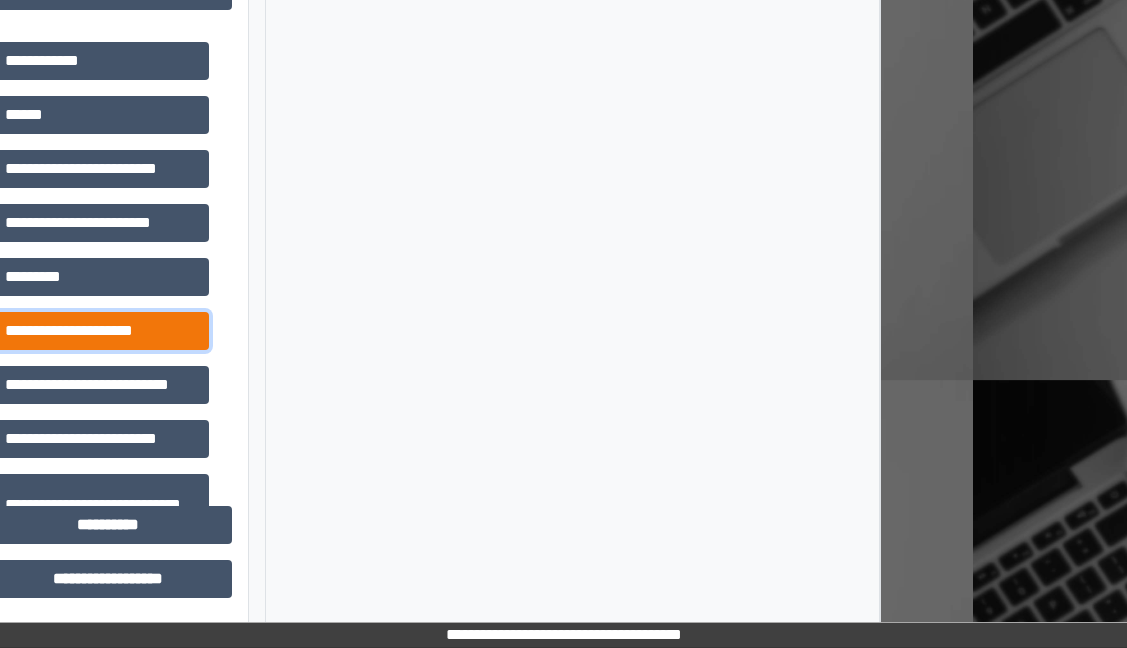 drag, startPoint x: 132, startPoint y: 324, endPoint x: 147, endPoint y: 320, distance: 15.524175 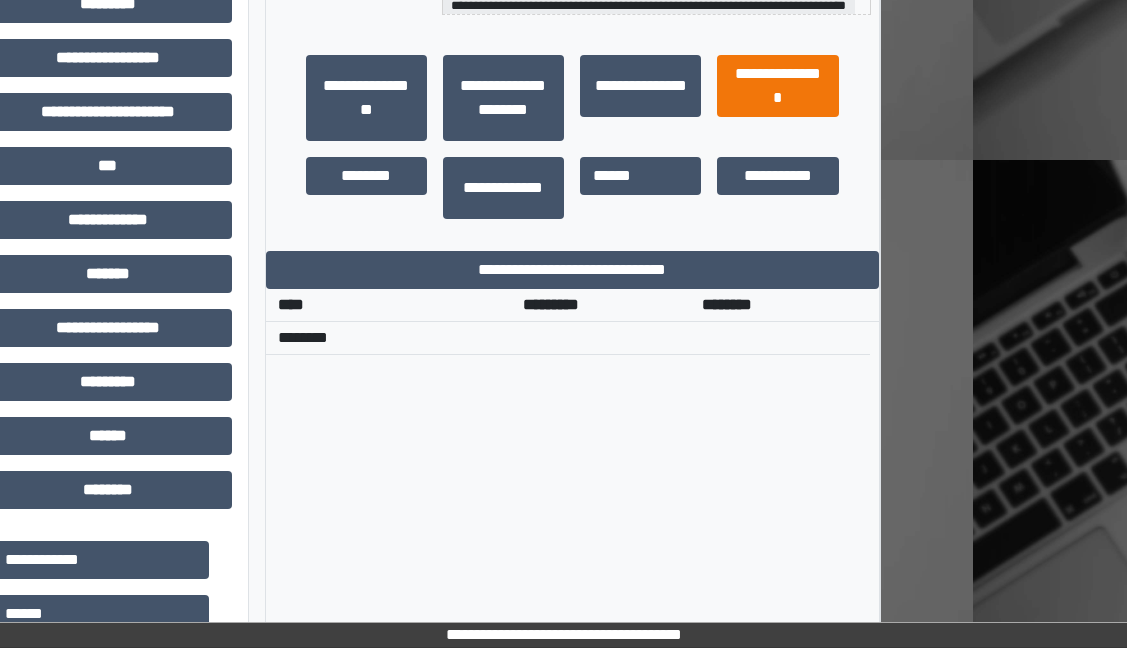 scroll, scrollTop: 130, scrollLeft: 154, axis: both 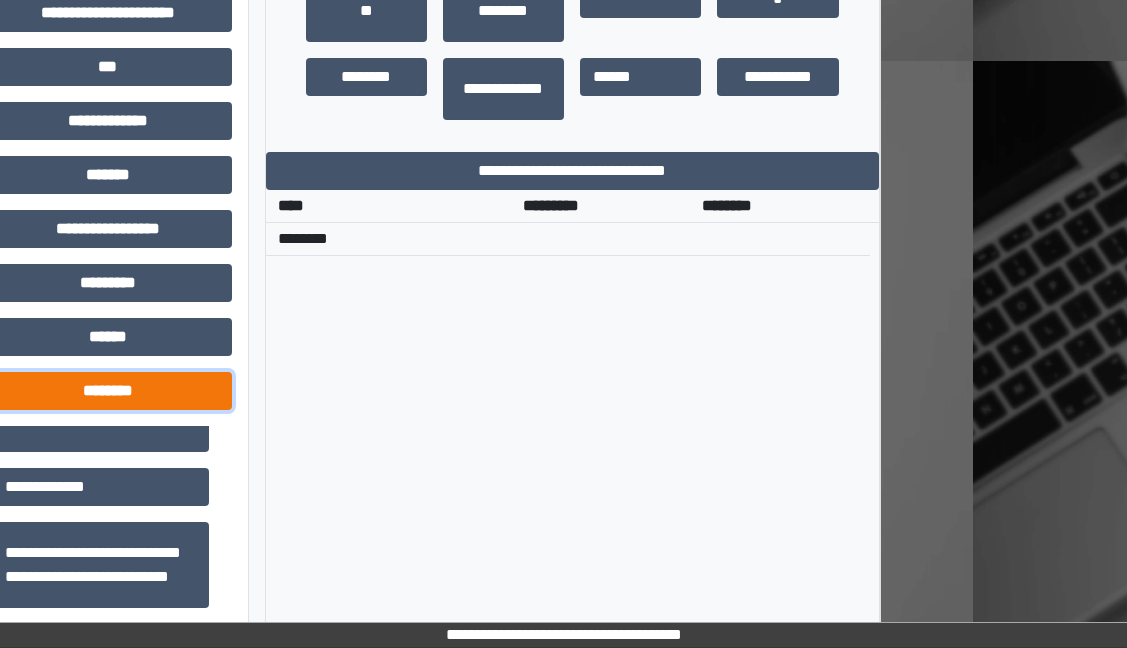 click on "********" at bounding box center [108, 391] 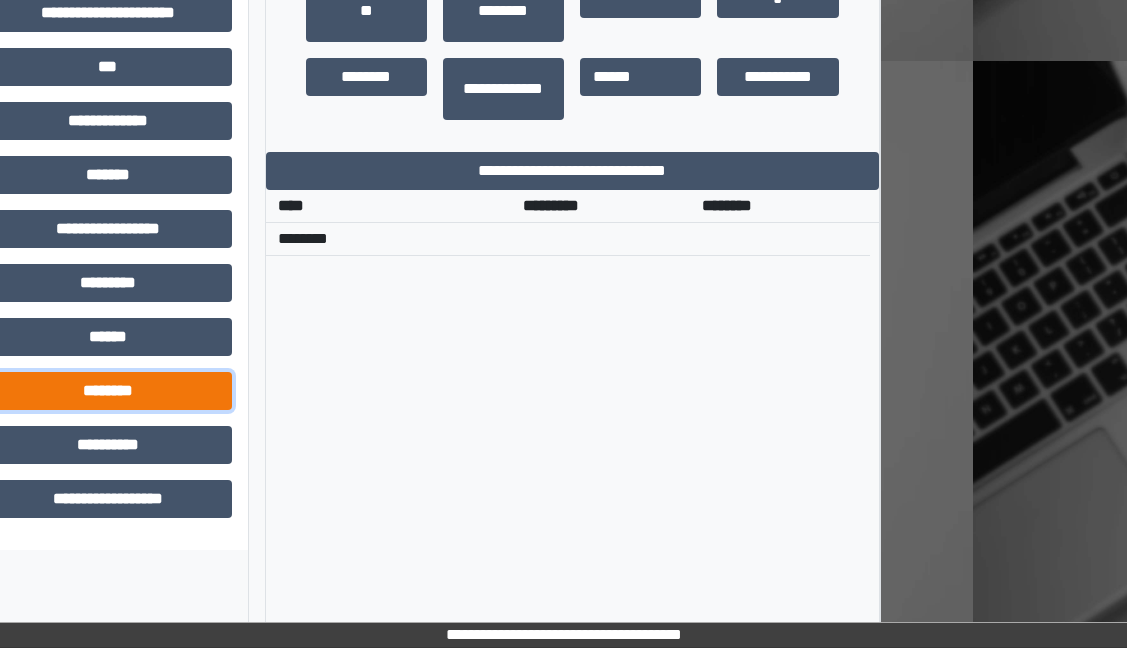 click on "********" at bounding box center (108, 391) 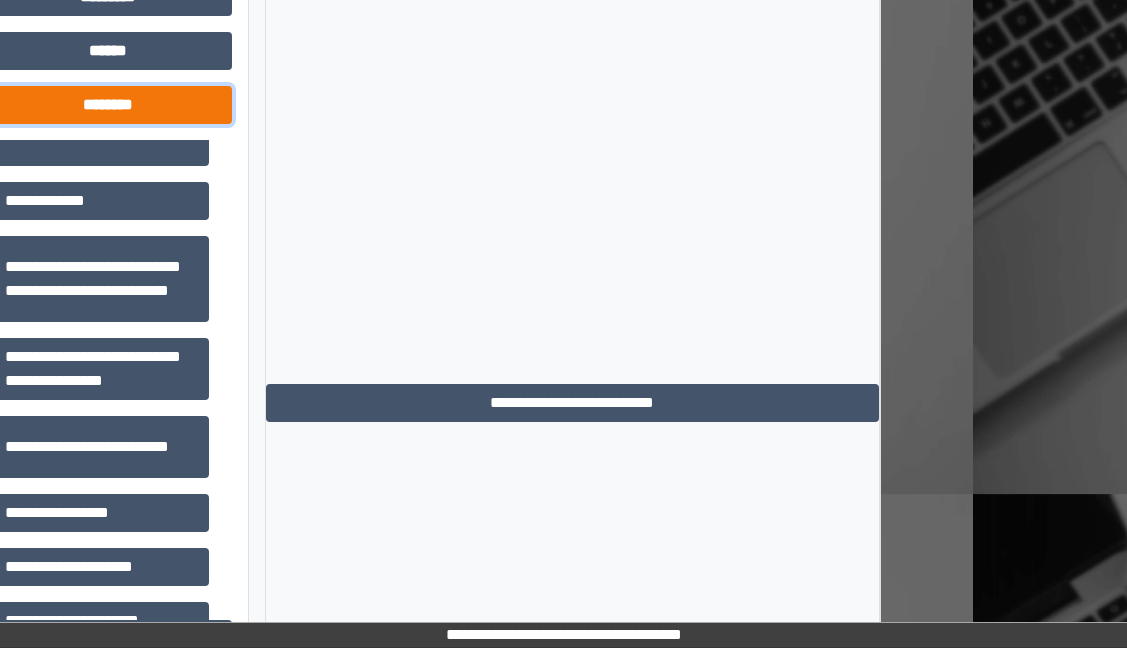 scroll, scrollTop: 930, scrollLeft: 154, axis: both 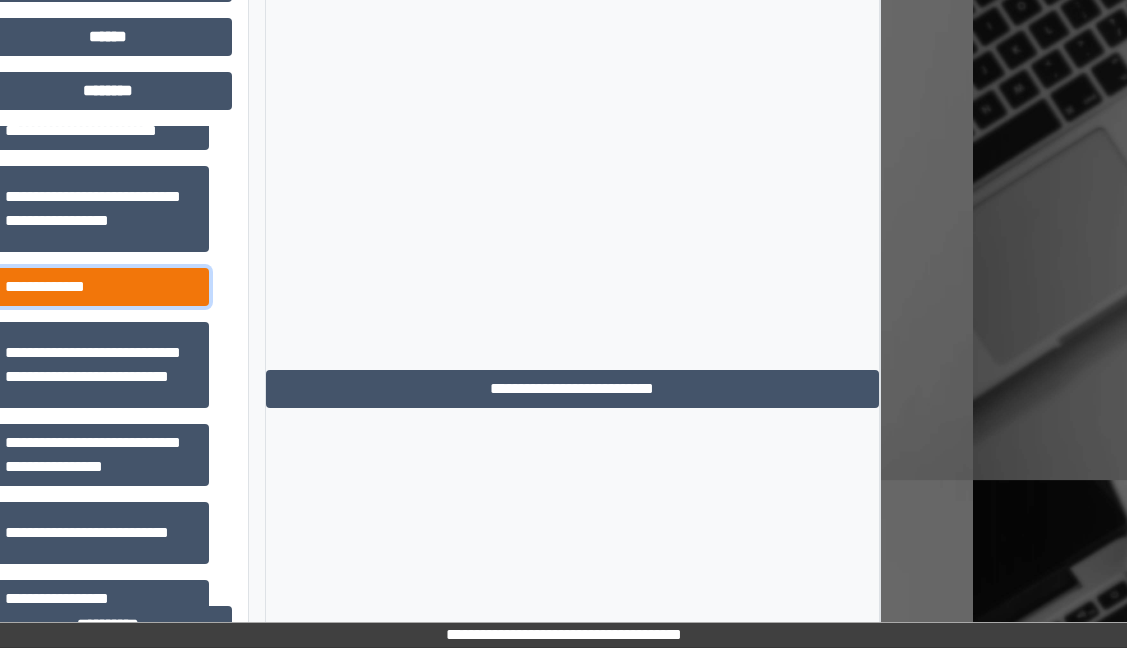 click on "**********" at bounding box center (100, 287) 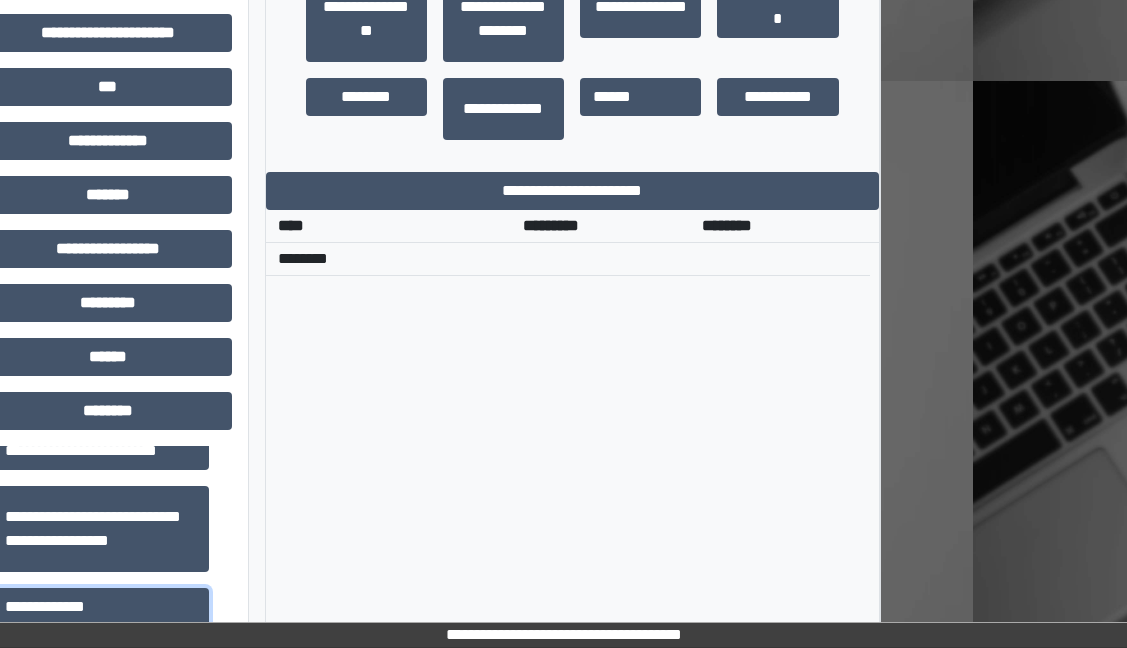 scroll, scrollTop: 730, scrollLeft: 154, axis: both 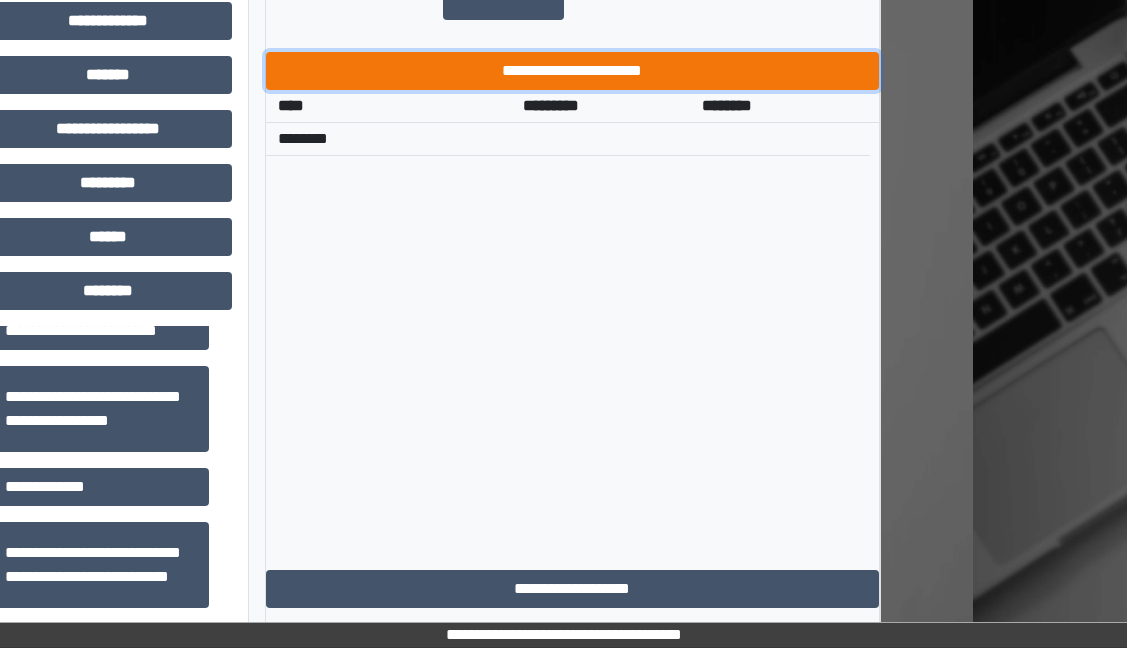 click on "**********" at bounding box center (572, 71) 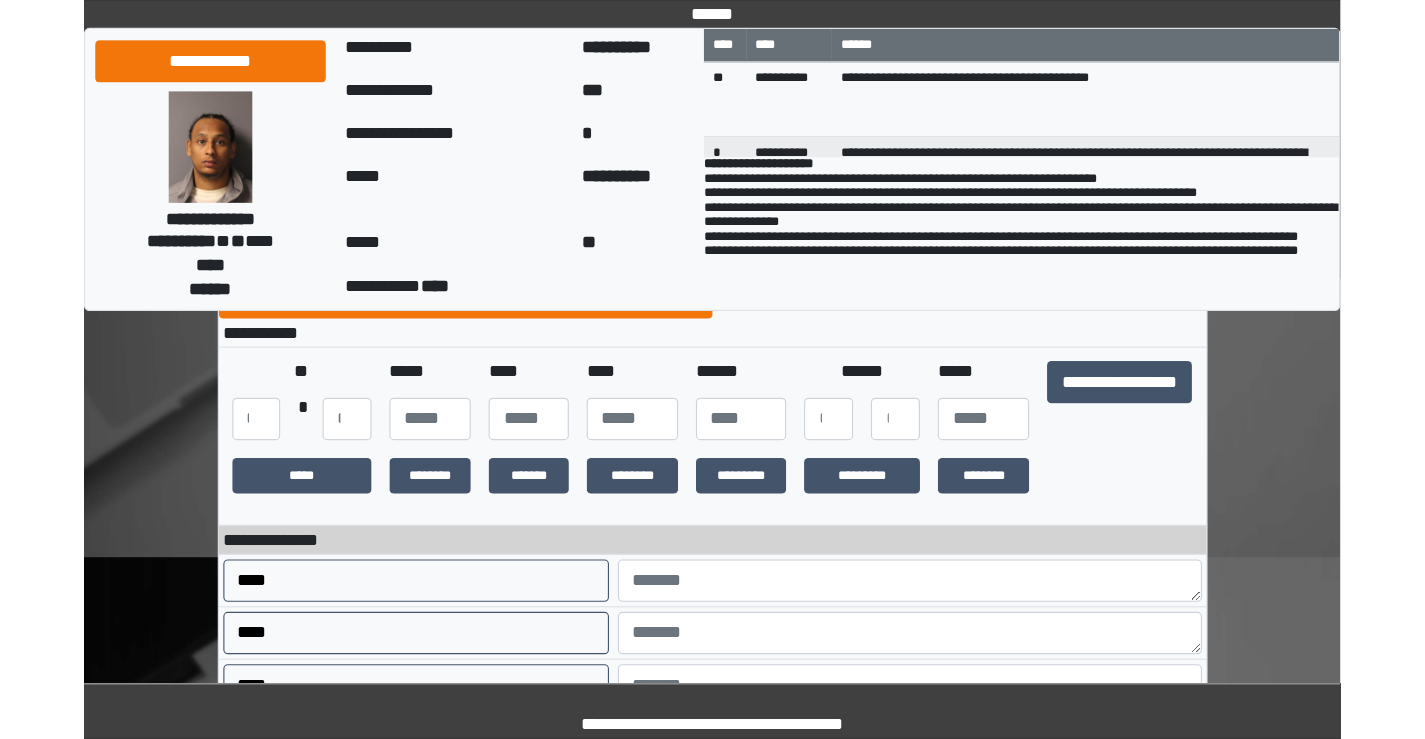 scroll, scrollTop: 100, scrollLeft: 0, axis: vertical 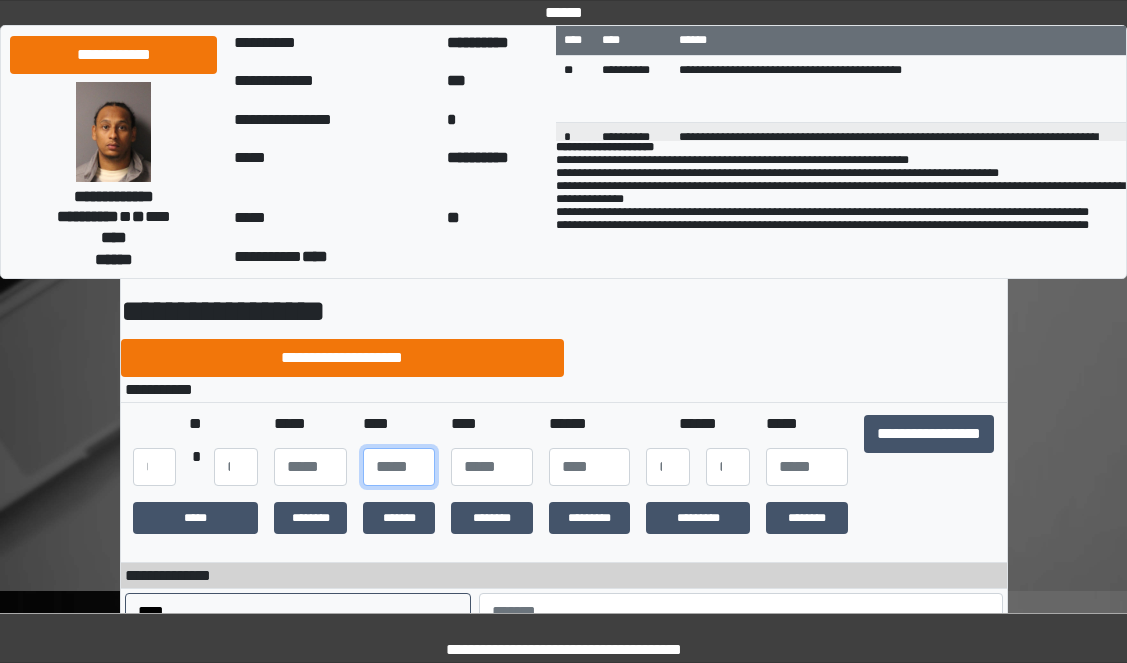 click at bounding box center (399, 467) 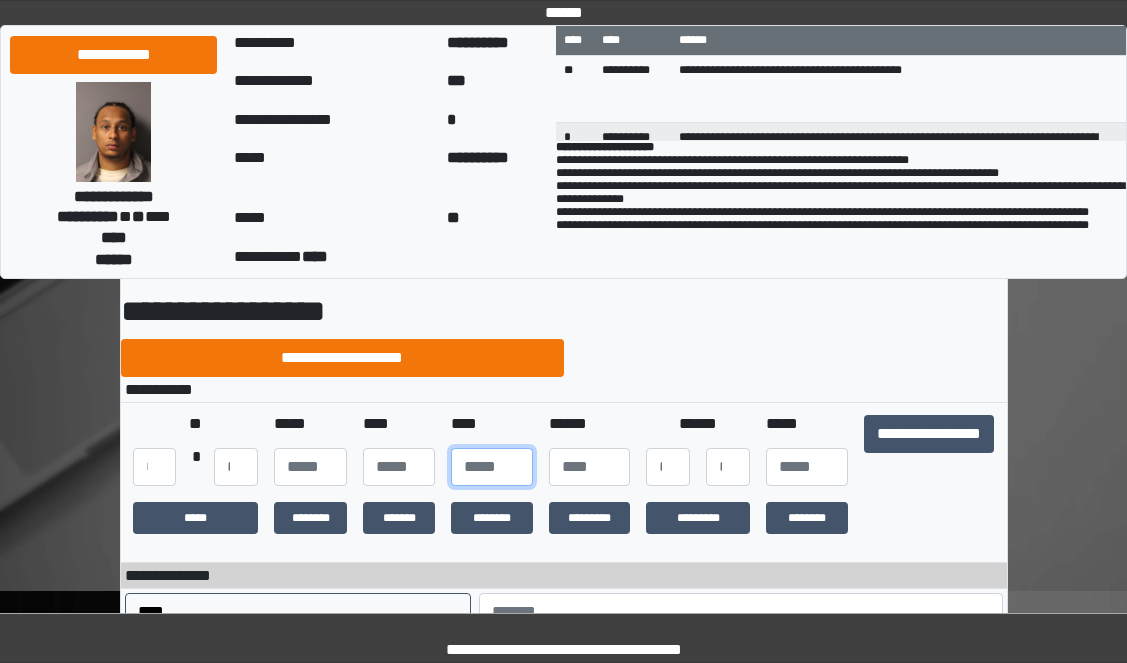 click at bounding box center [492, 467] 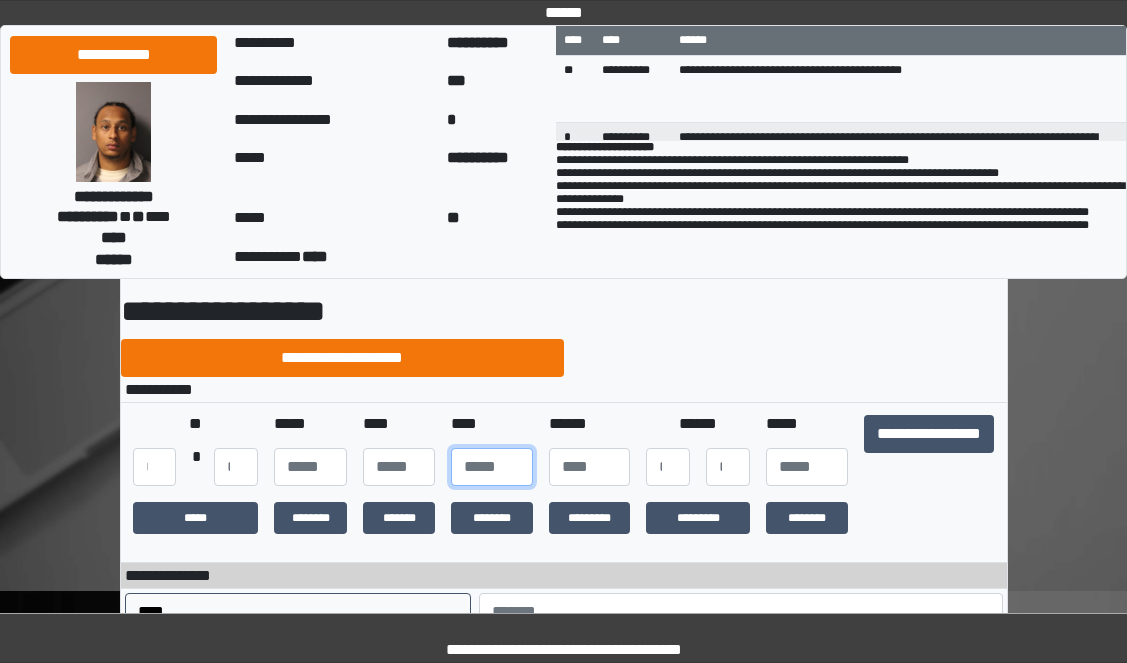 type on "****" 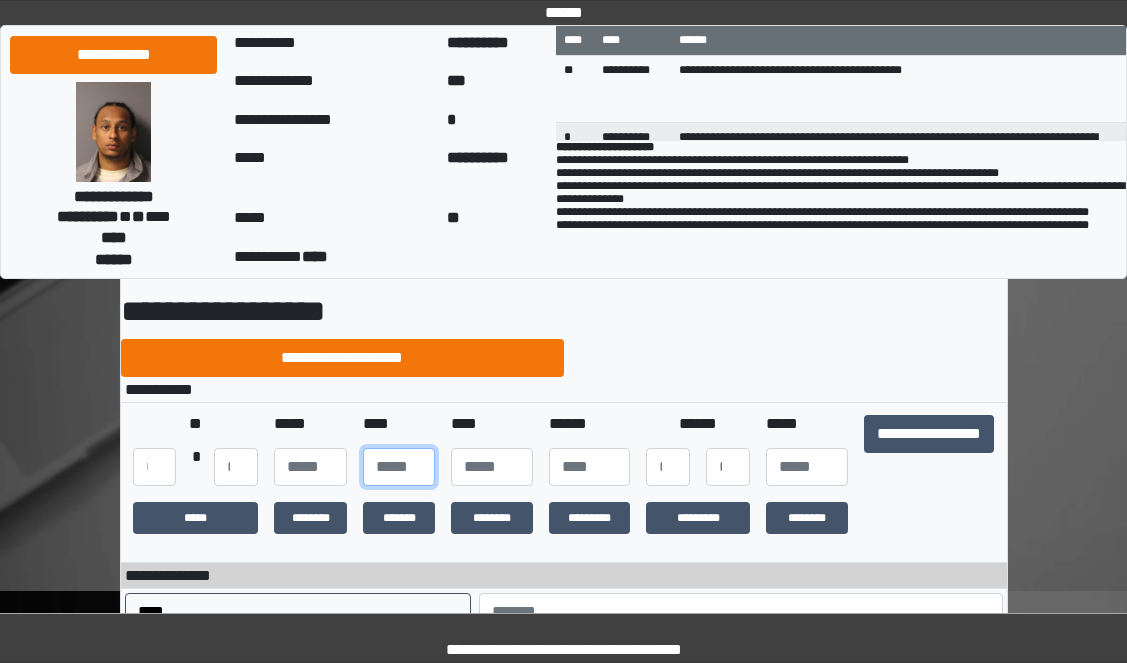 click on "***" at bounding box center (399, 467) 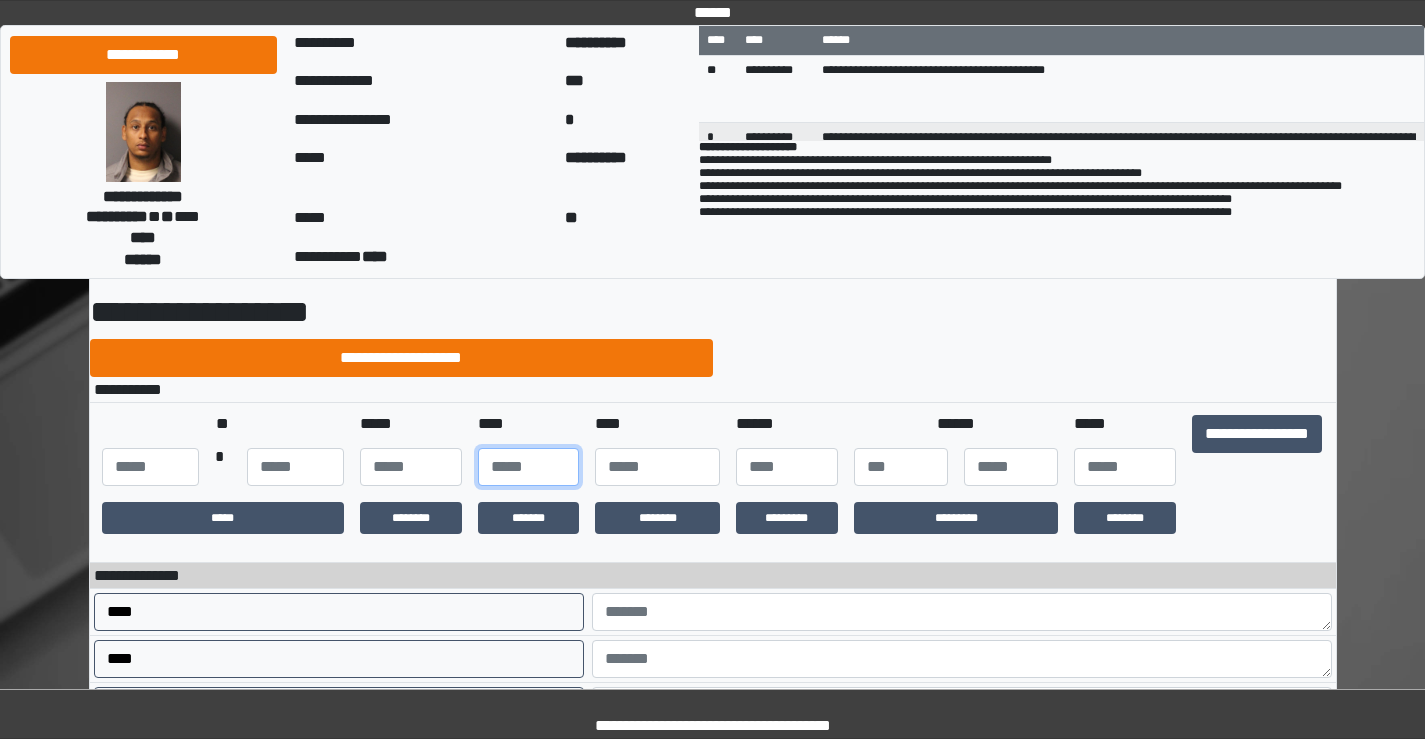 type on "**" 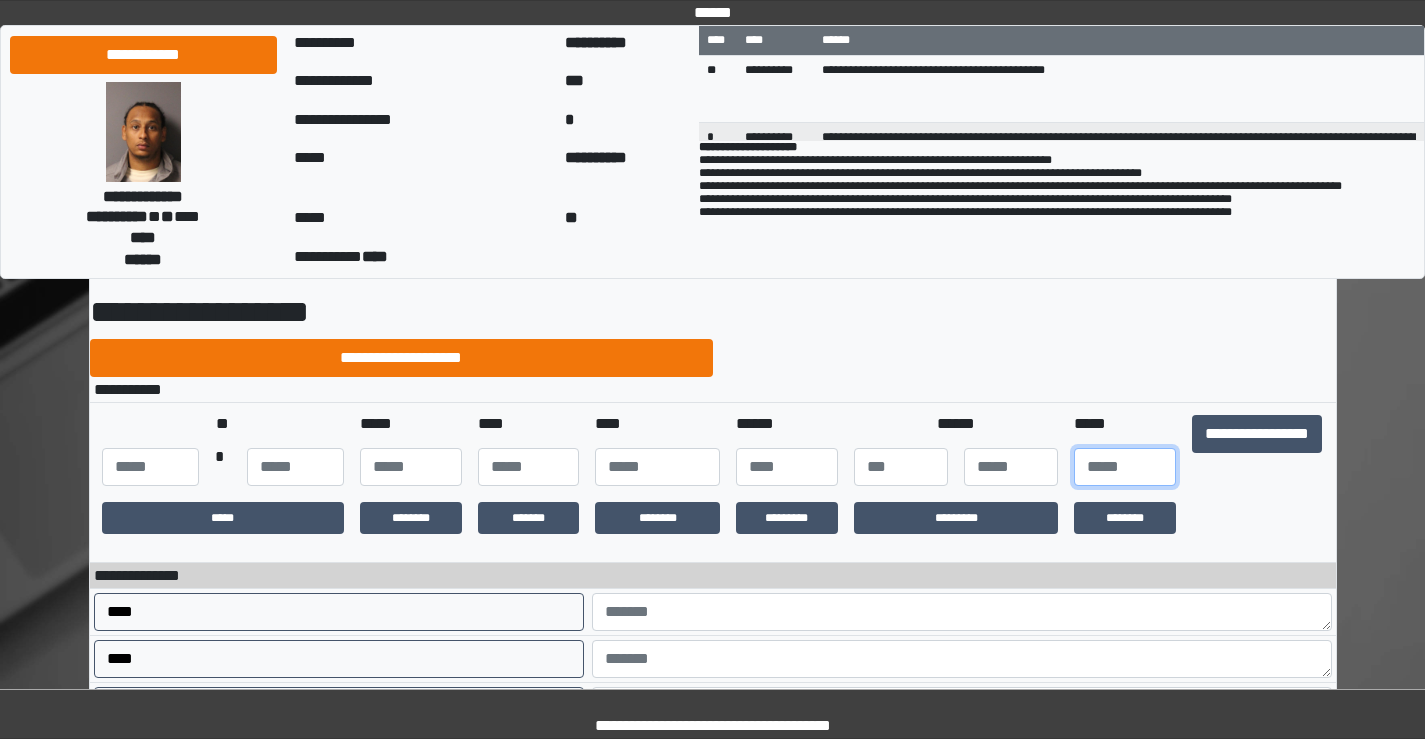 click at bounding box center [1125, 467] 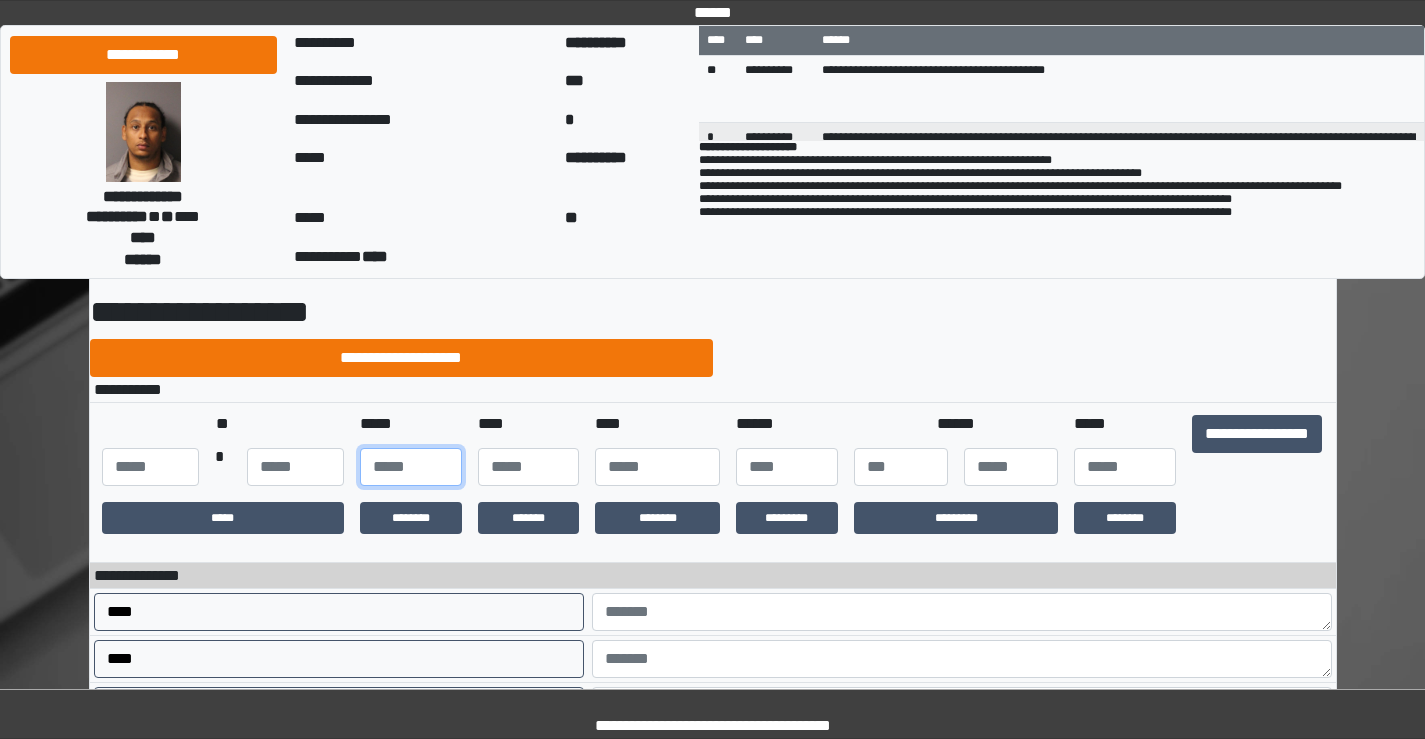 click at bounding box center (411, 467) 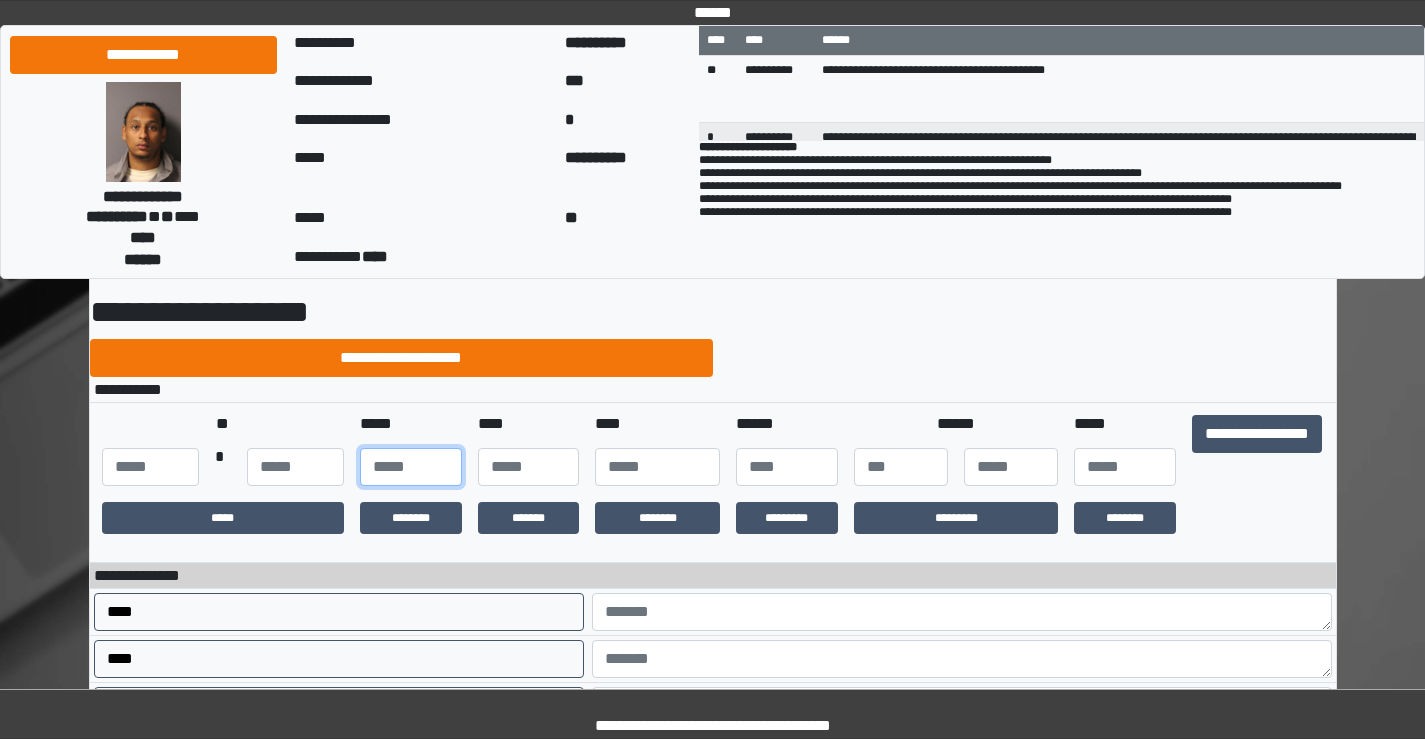 type on "**" 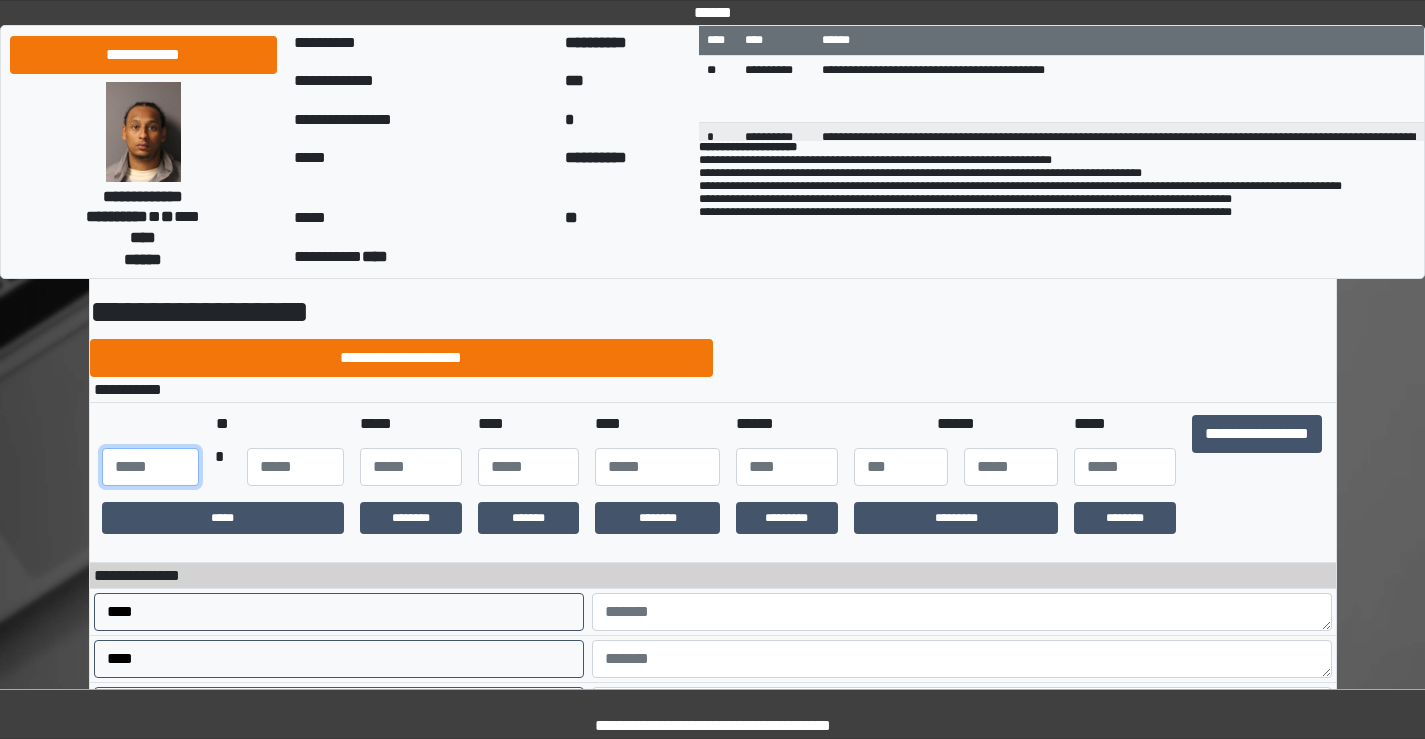 click at bounding box center (150, 467) 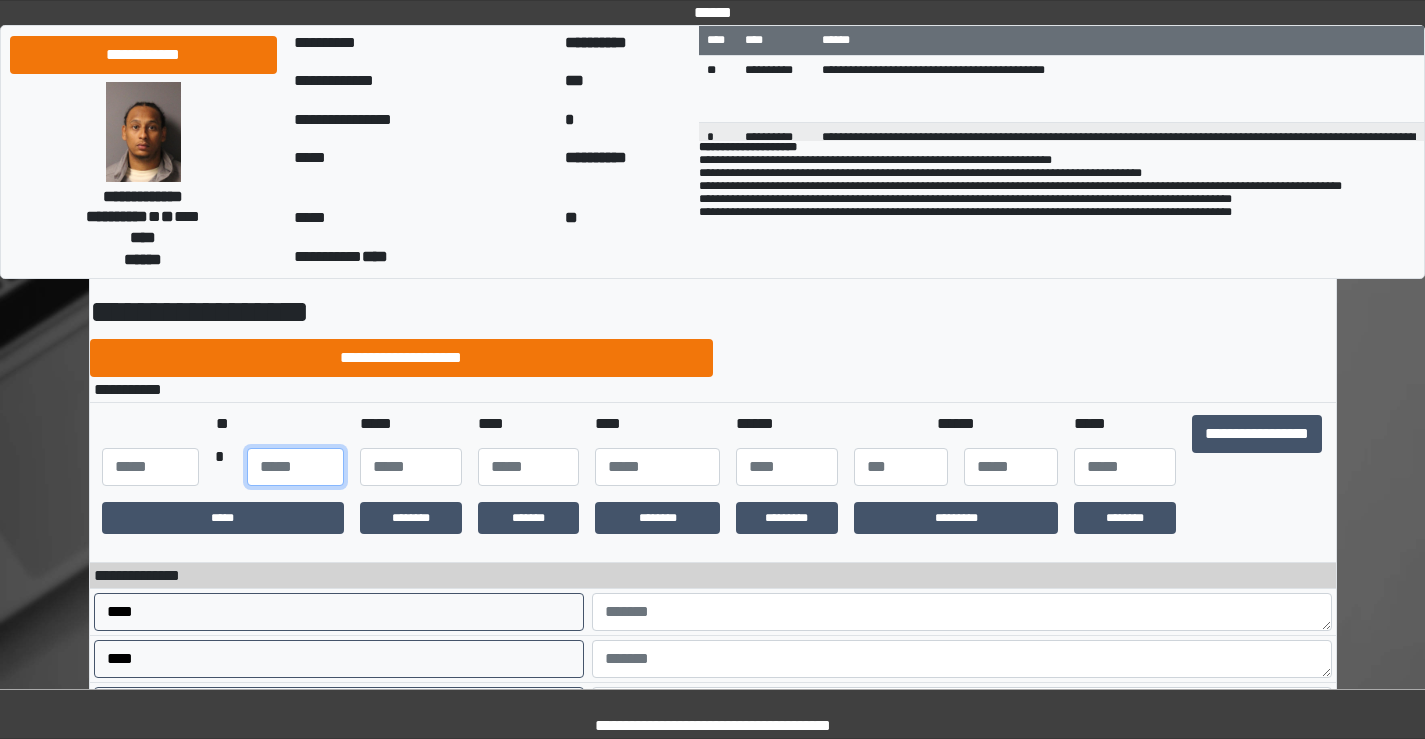 click at bounding box center [295, 467] 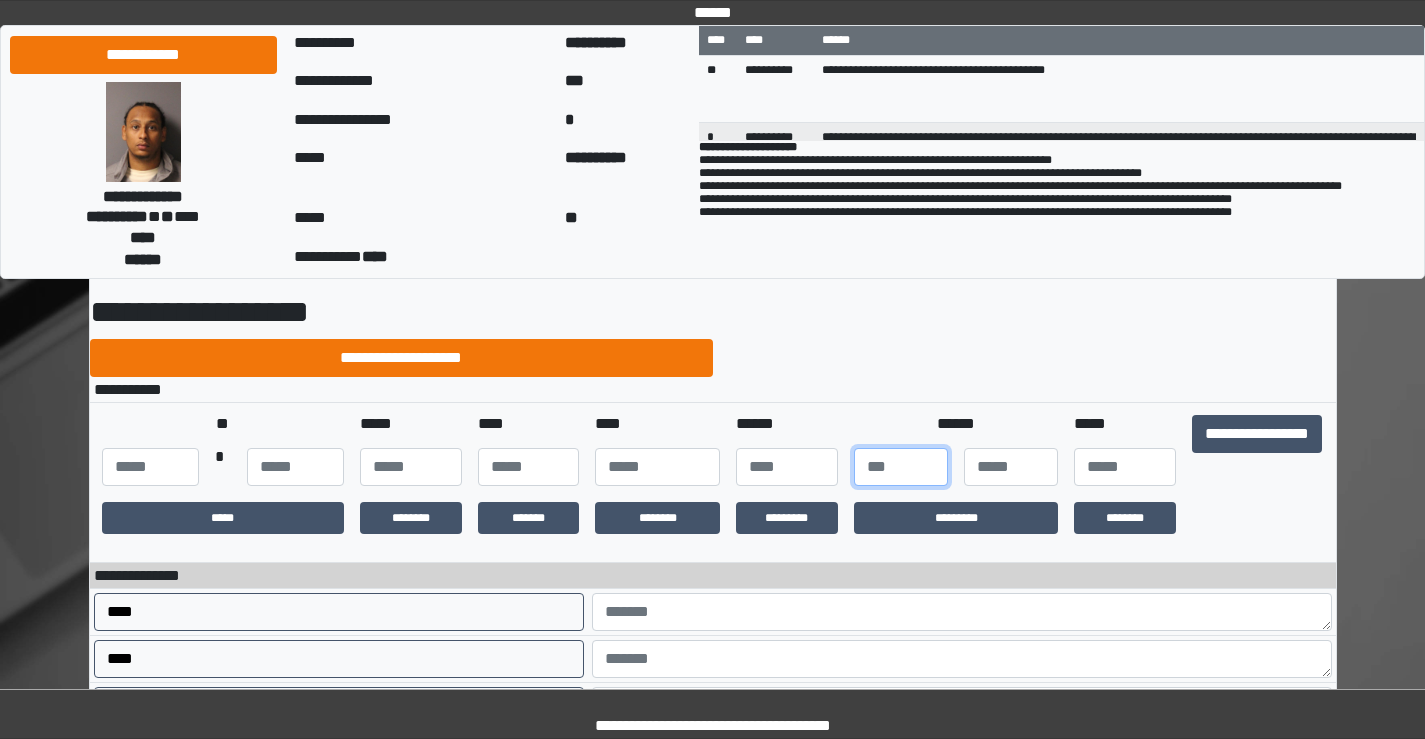 click at bounding box center (901, 467) 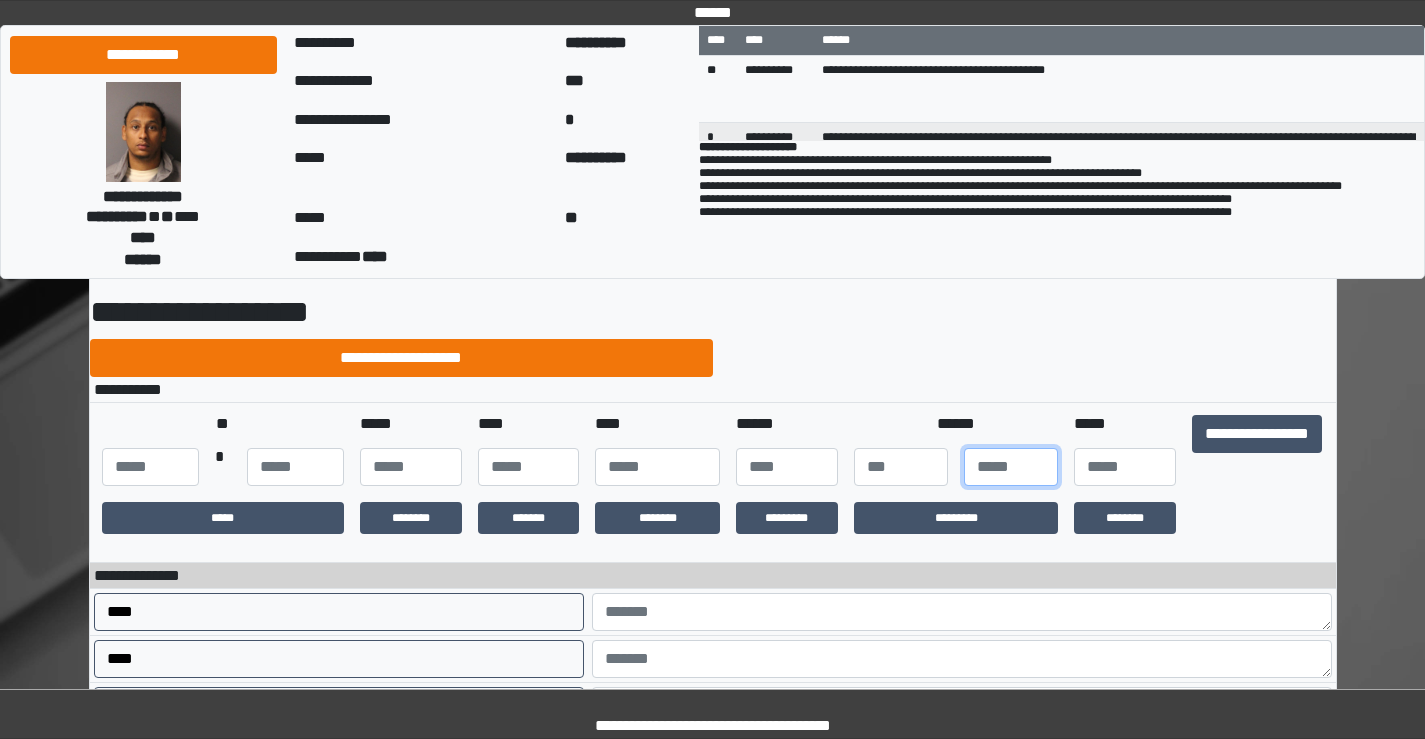 click at bounding box center [1011, 467] 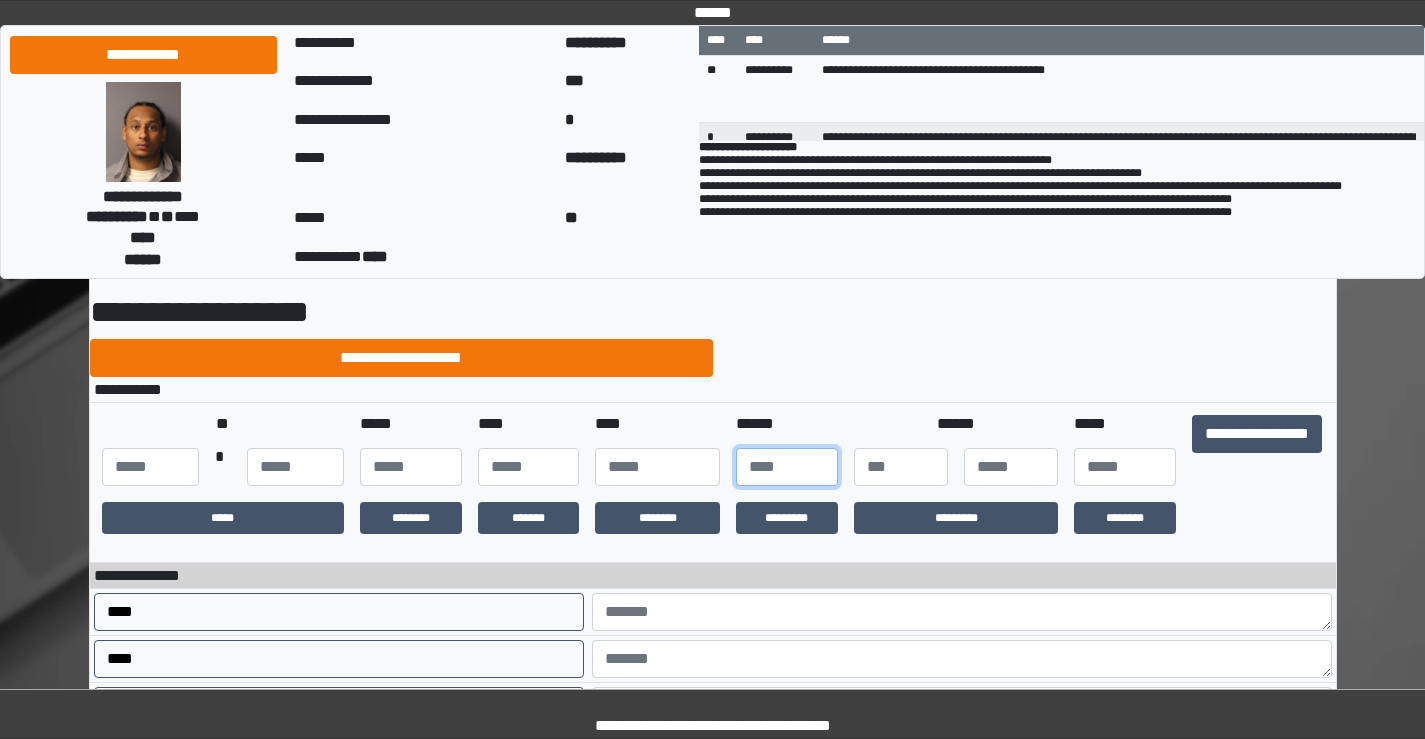 click at bounding box center (787, 467) 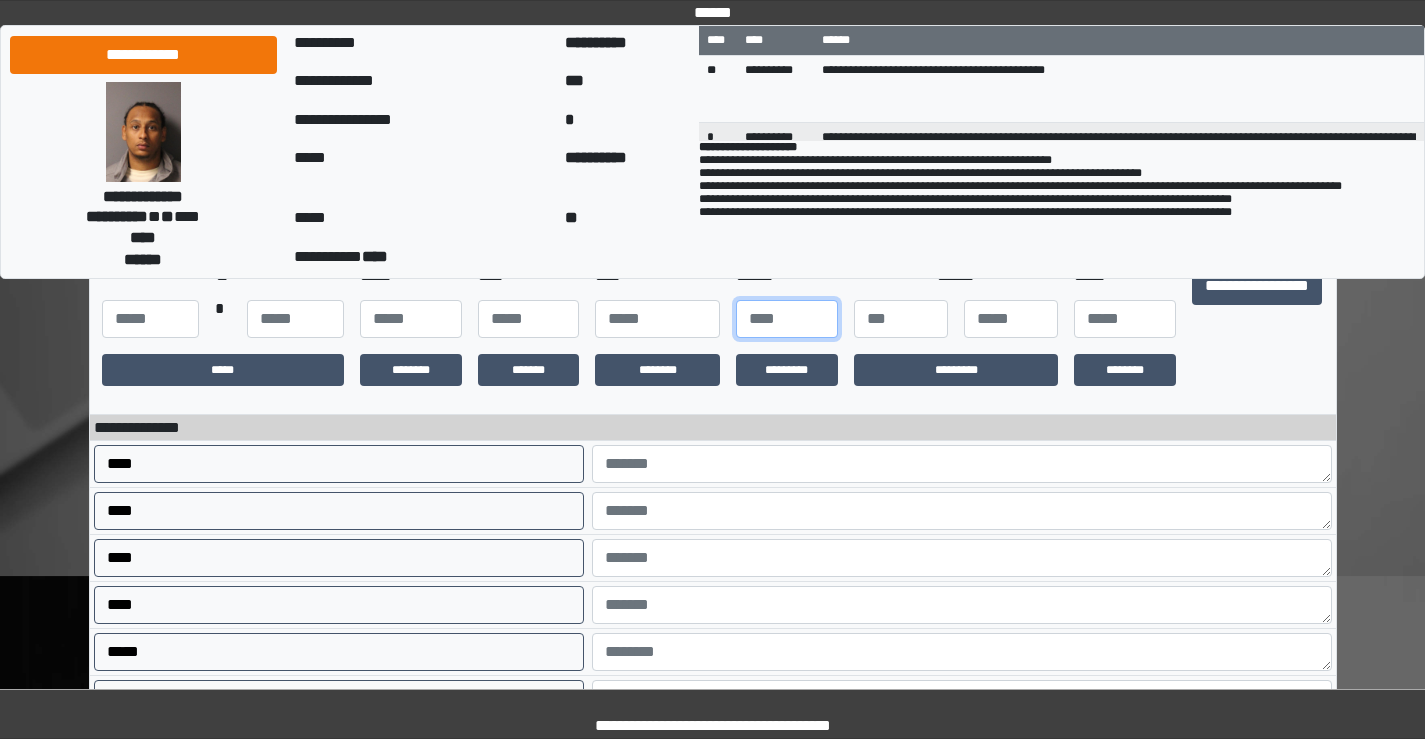 scroll, scrollTop: 300, scrollLeft: 0, axis: vertical 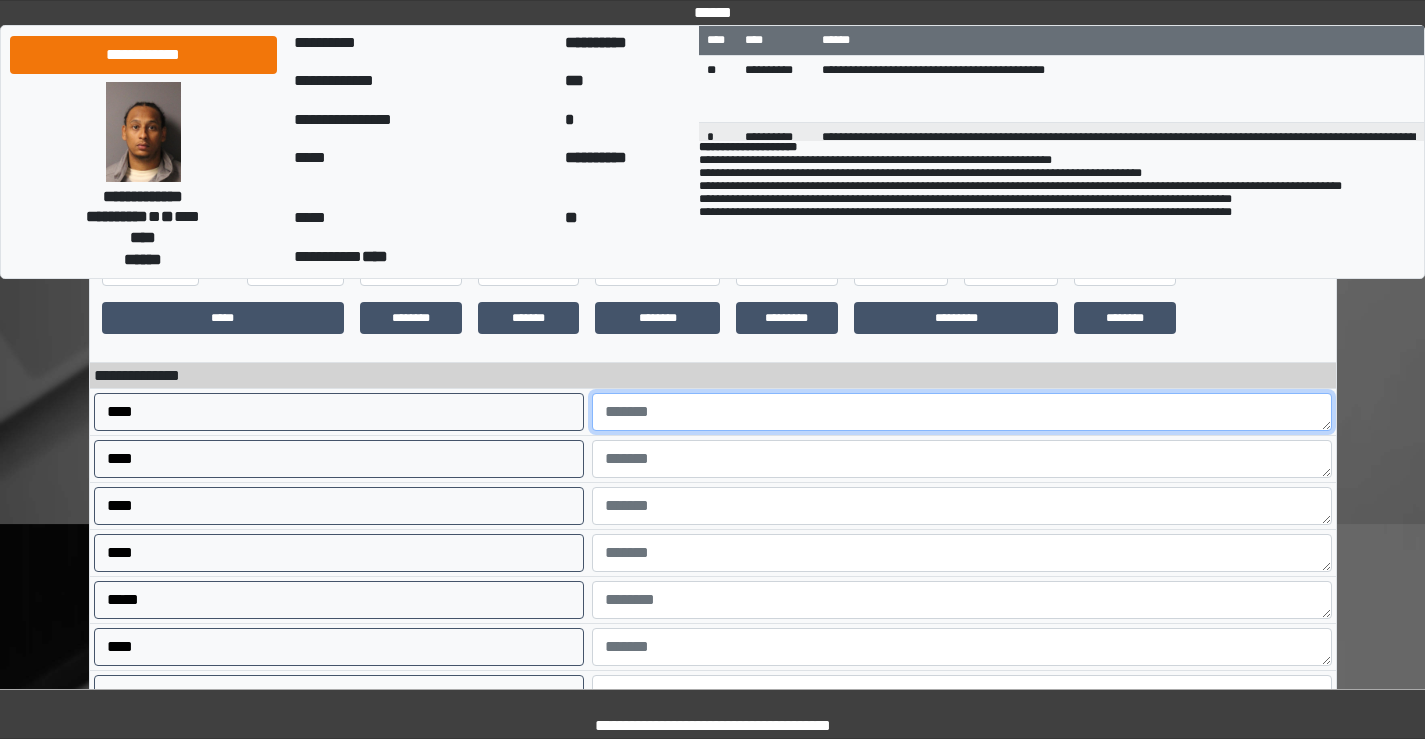 click at bounding box center (962, 412) 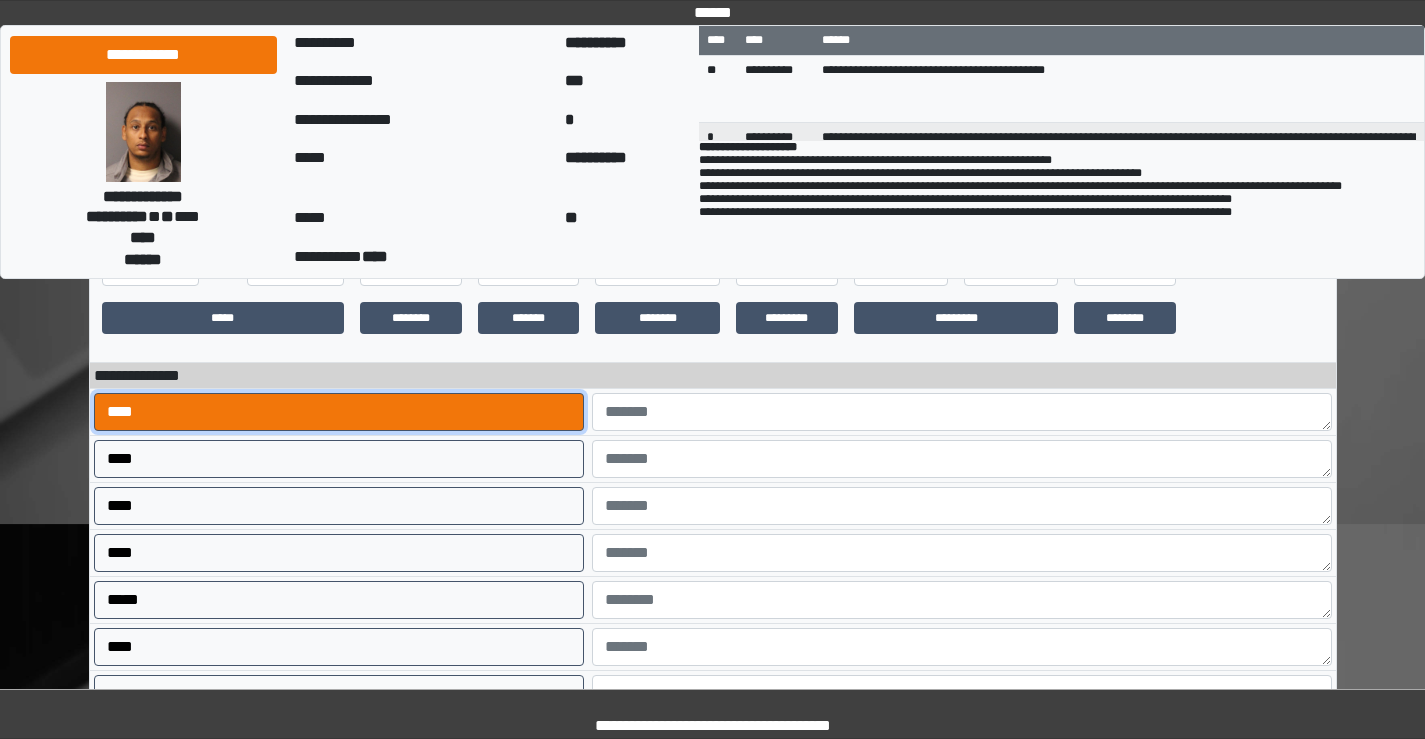click on "****" at bounding box center (339, 412) 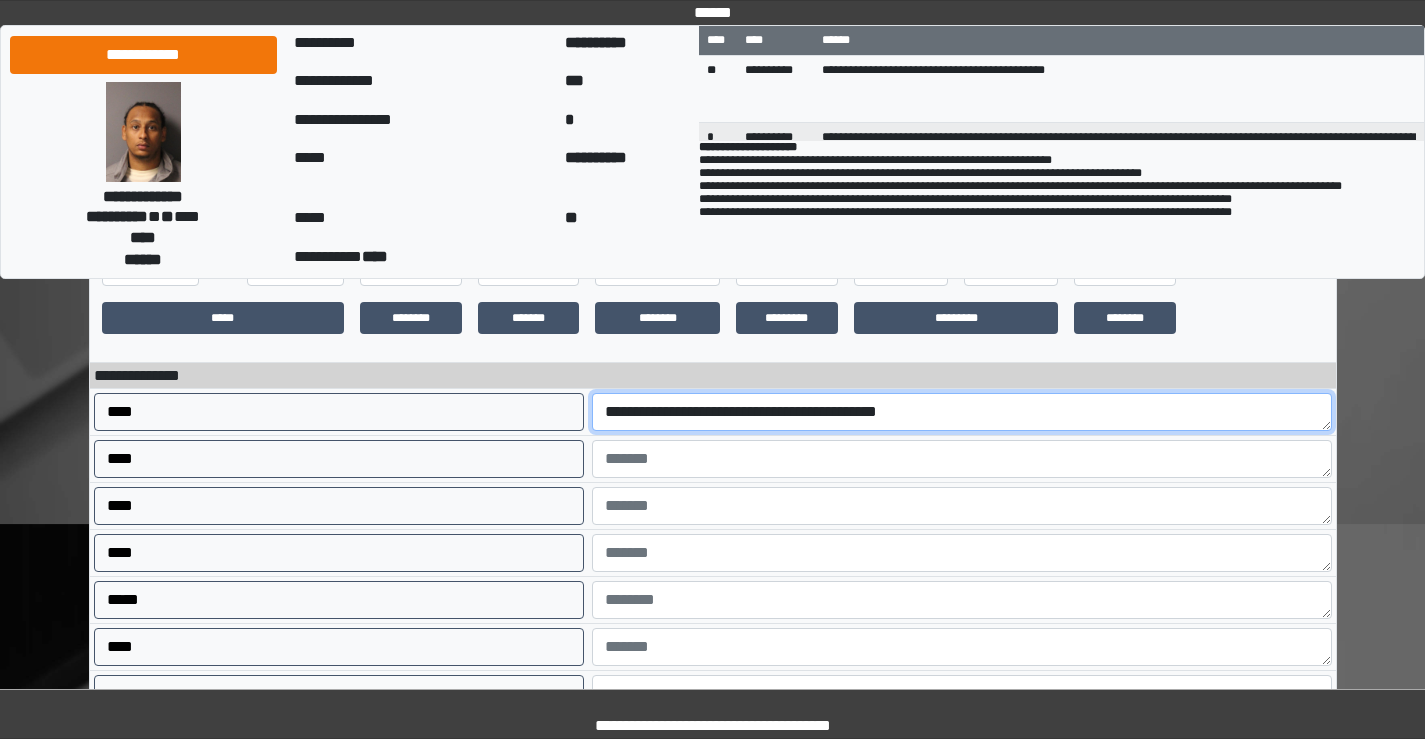 click on "**********" at bounding box center [962, 412] 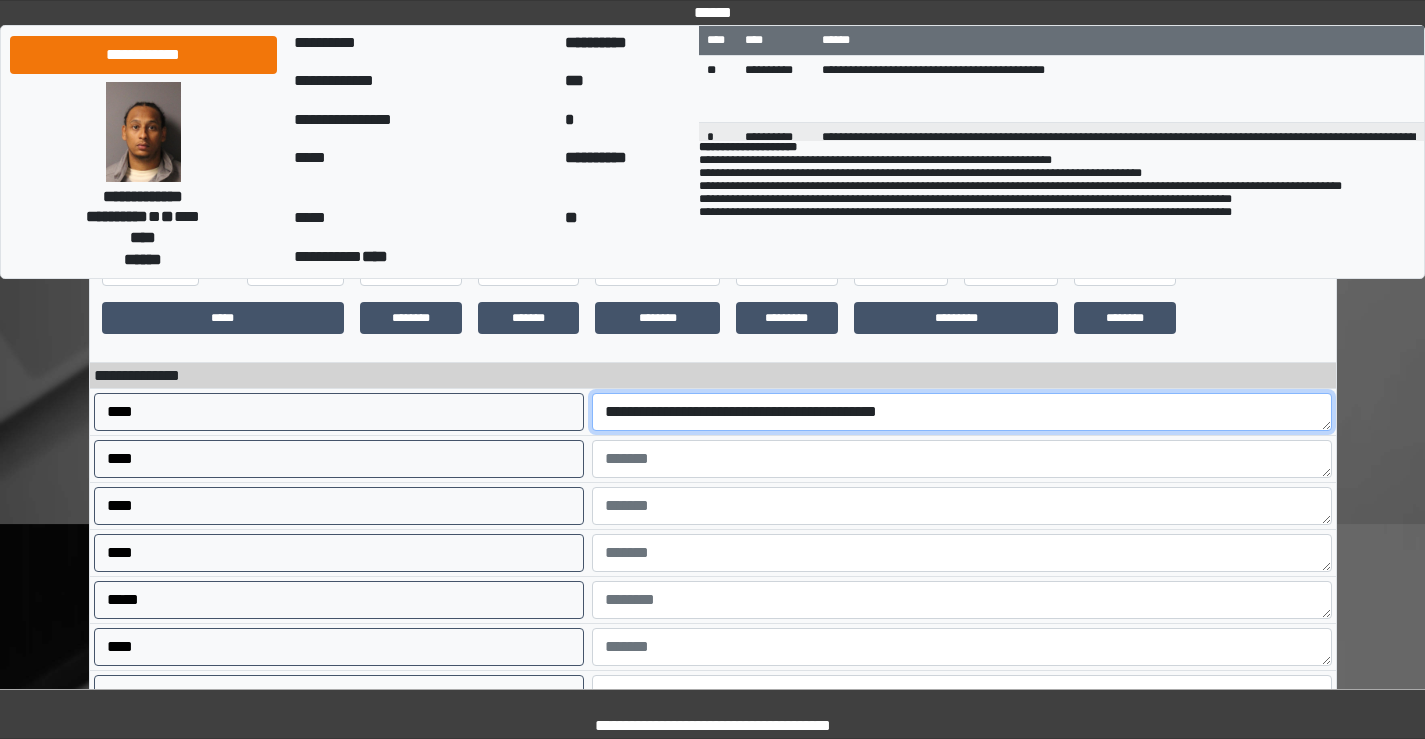 drag, startPoint x: 927, startPoint y: 419, endPoint x: 790, endPoint y: 421, distance: 137.0146 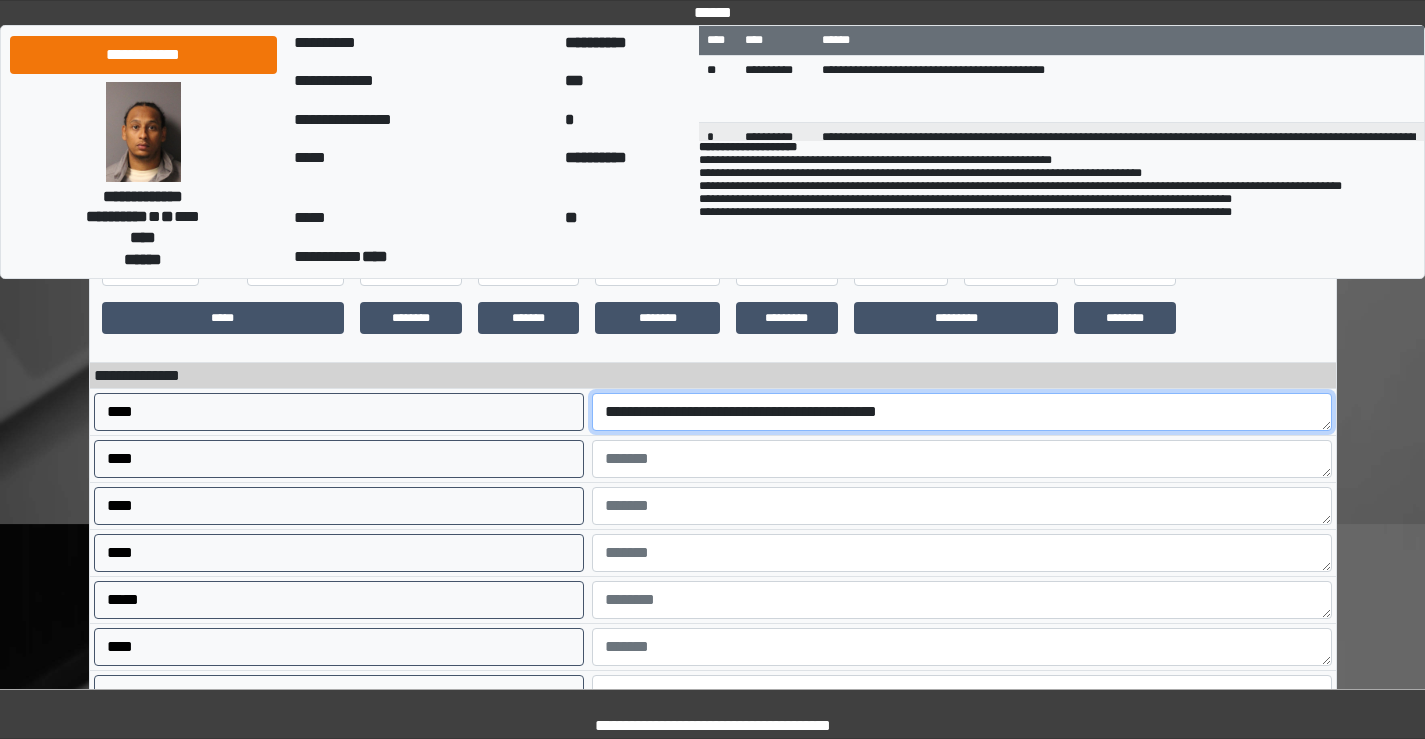 click on "**********" at bounding box center [962, 412] 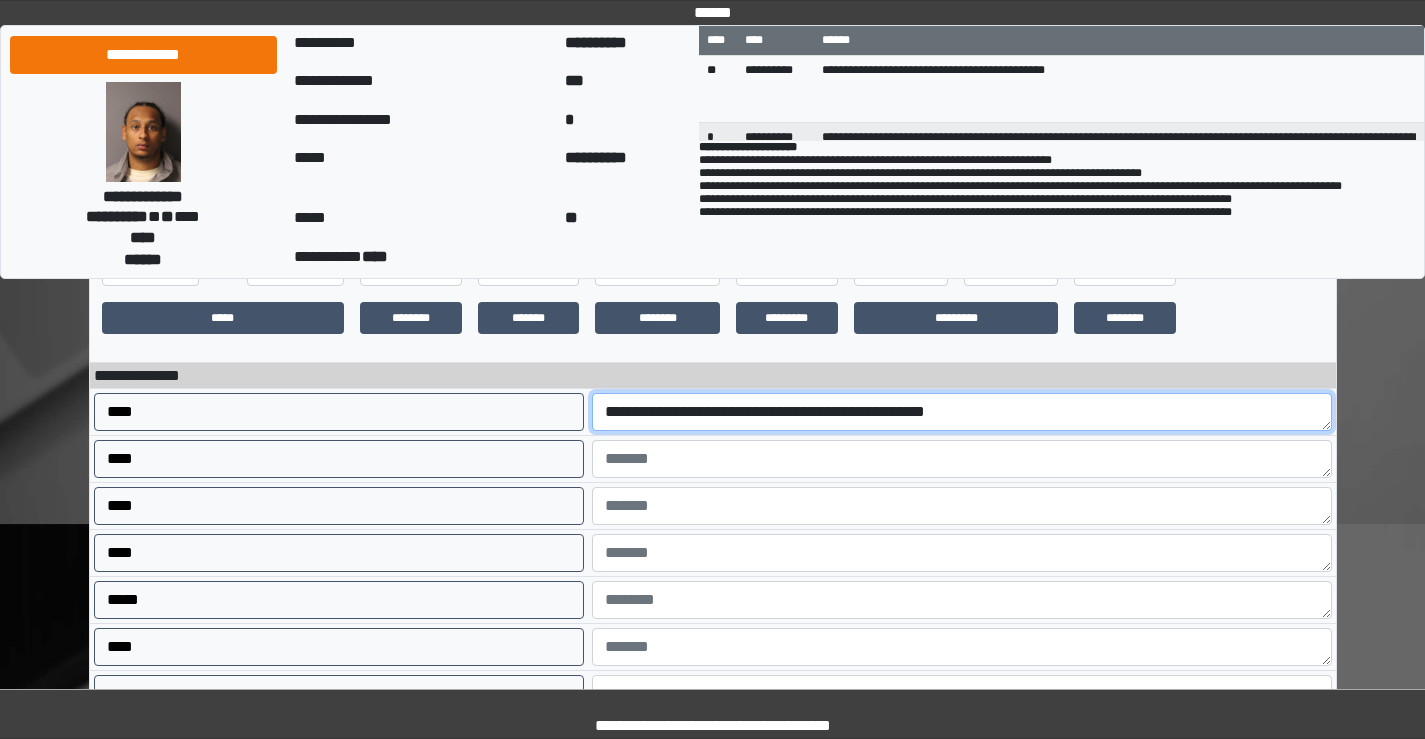 type on "**********" 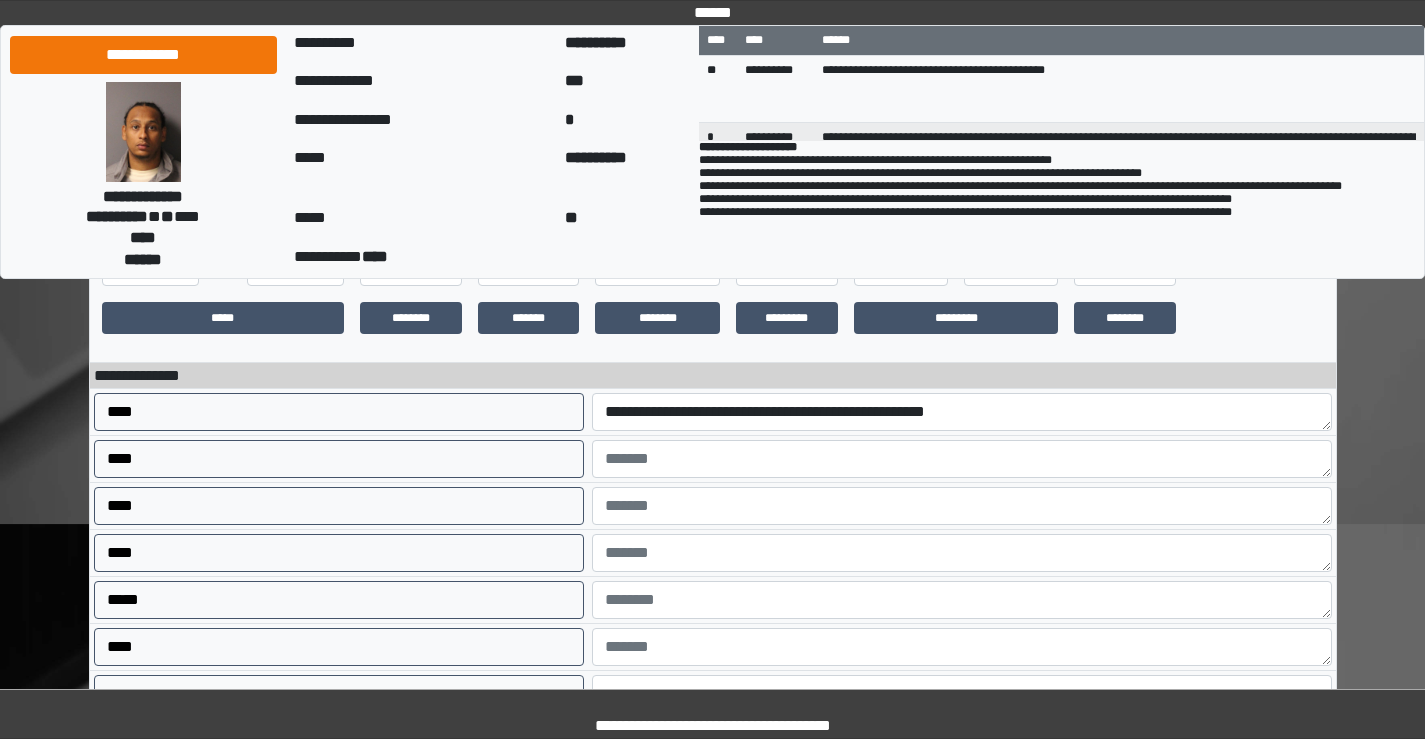 click at bounding box center [962, 459] 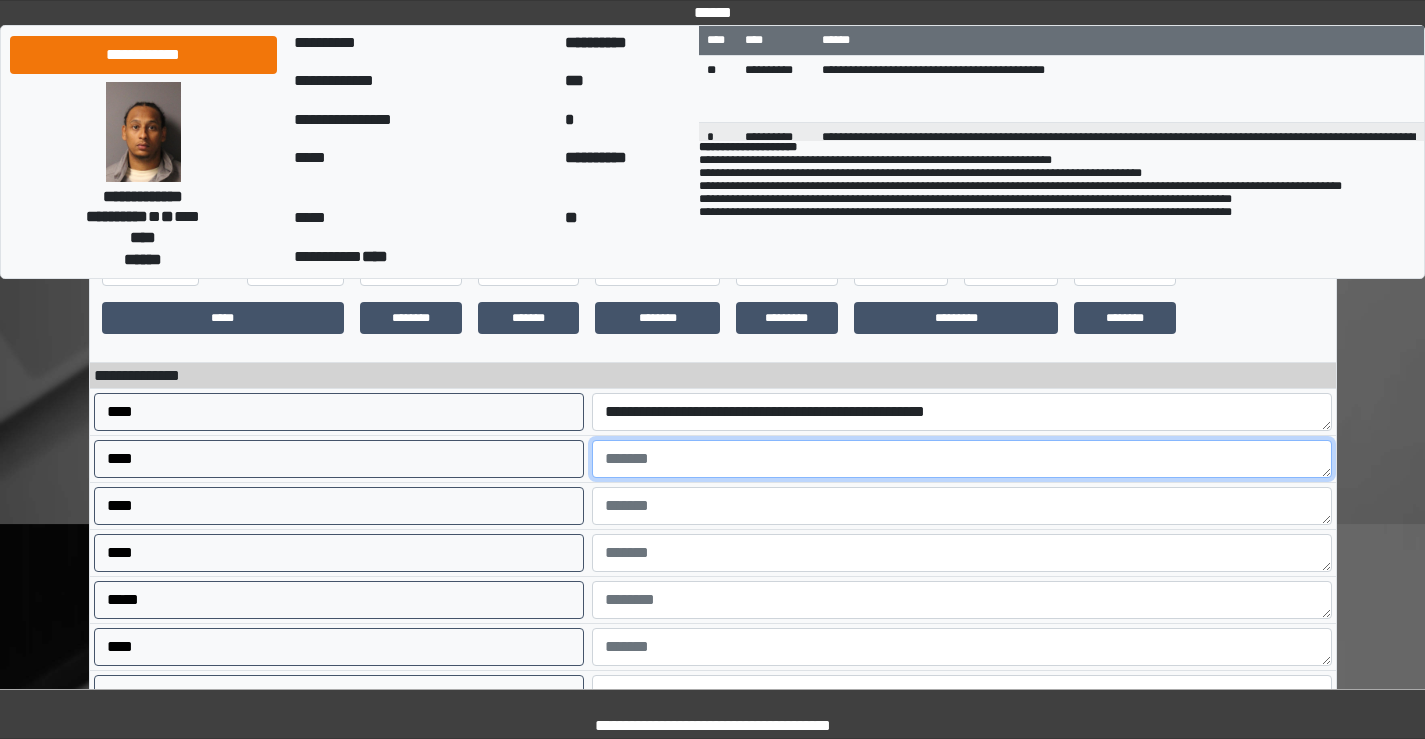 click at bounding box center (962, 459) 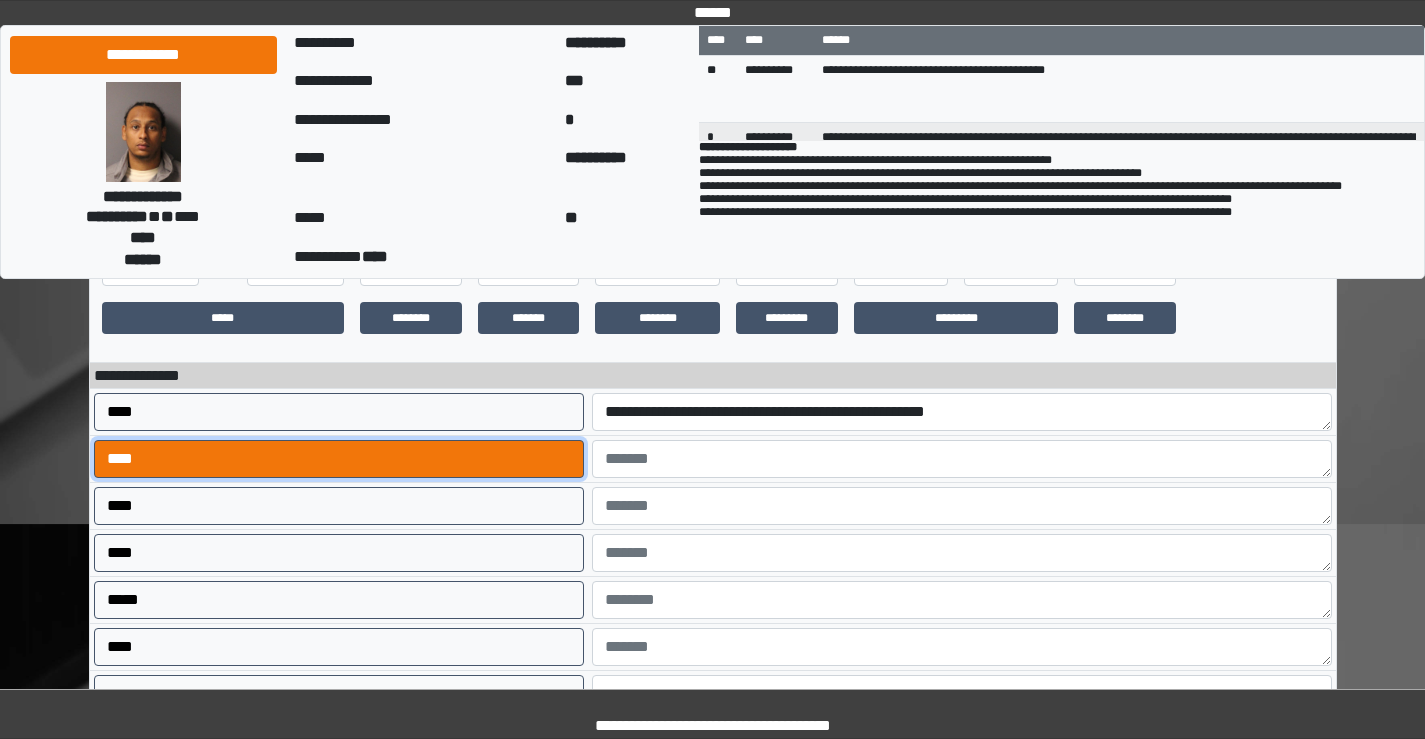 click on "****" at bounding box center (339, 459) 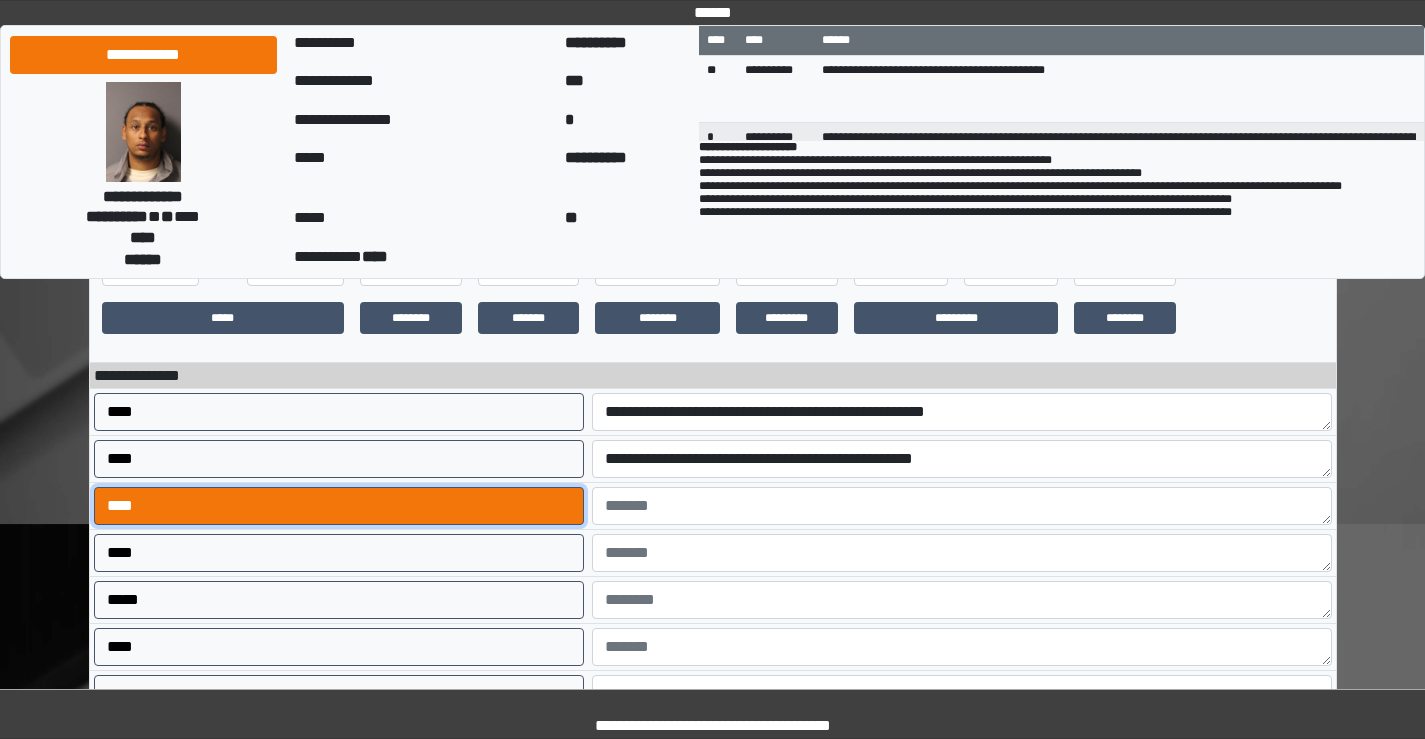 click on "****" at bounding box center (339, 506) 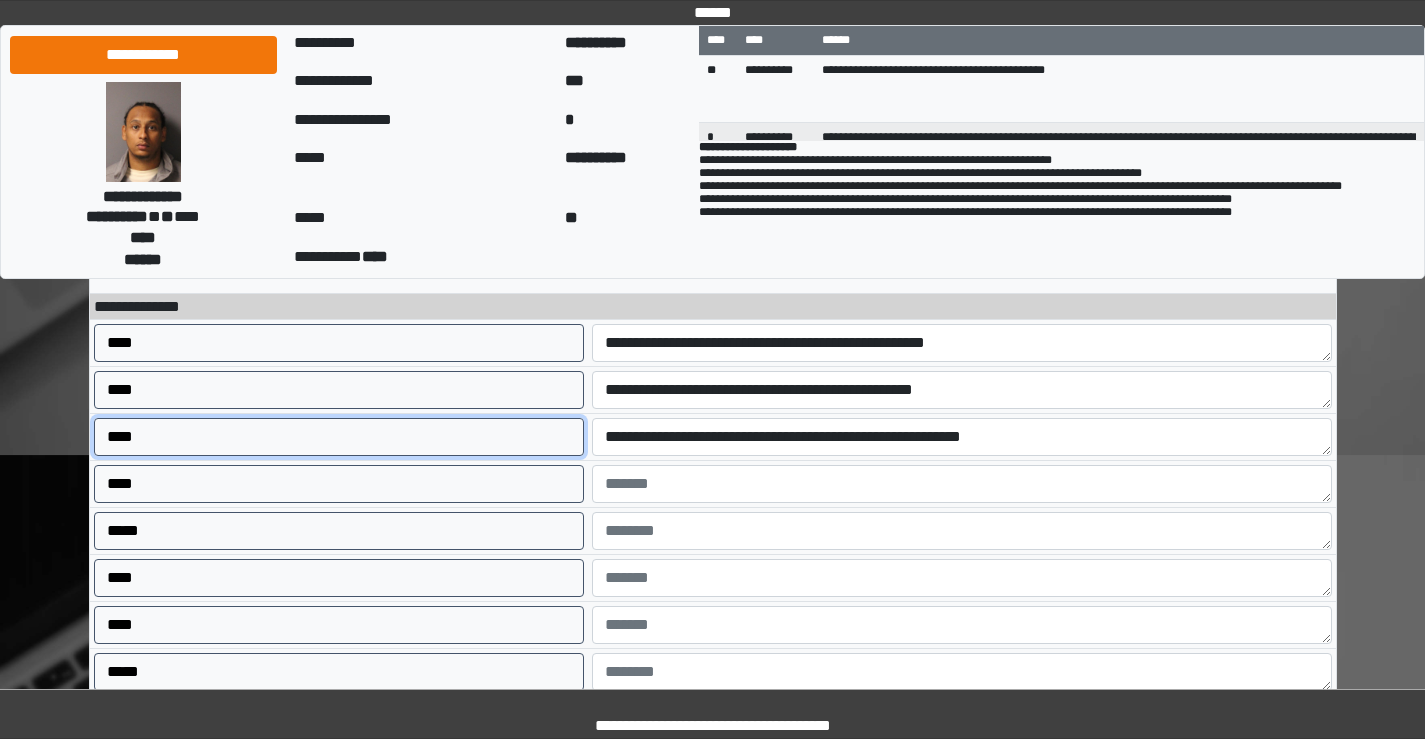 scroll, scrollTop: 400, scrollLeft: 0, axis: vertical 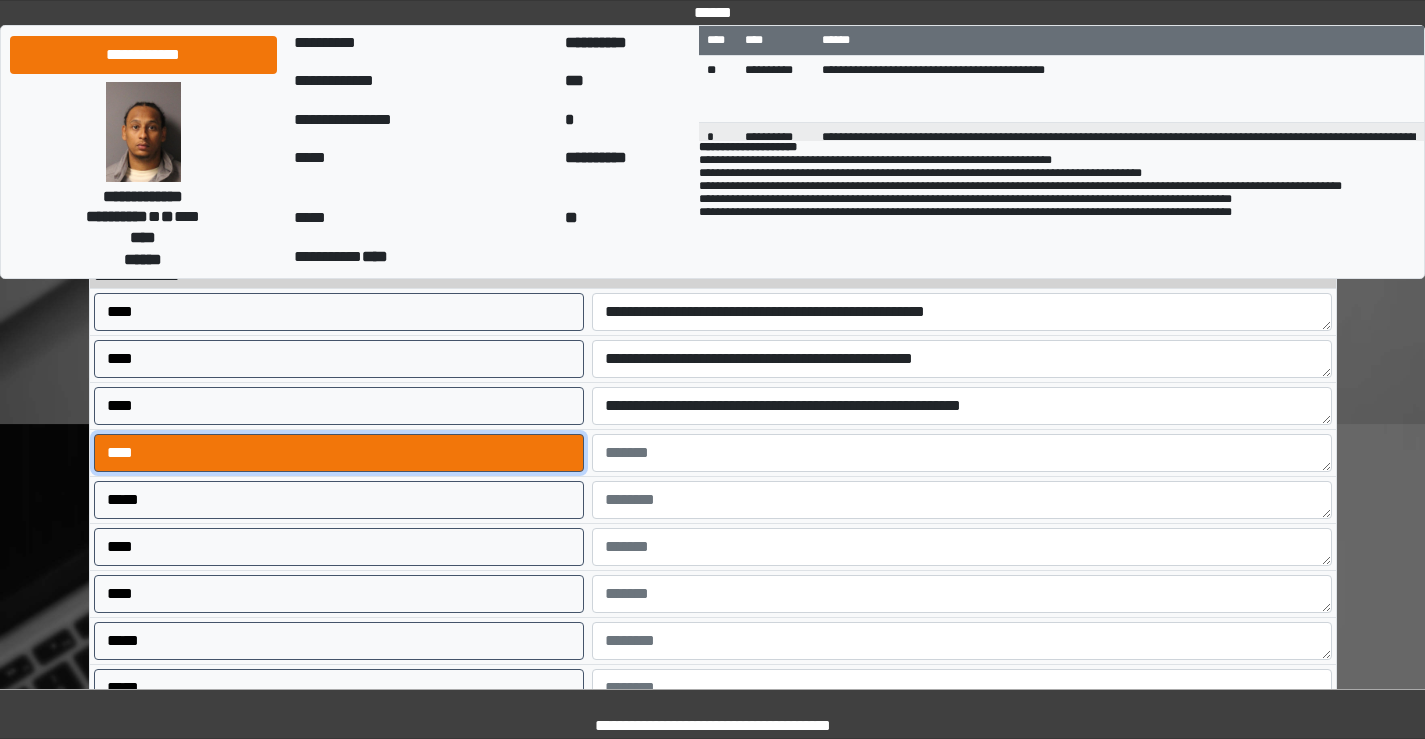 drag, startPoint x: 254, startPoint y: 456, endPoint x: 332, endPoint y: 456, distance: 78 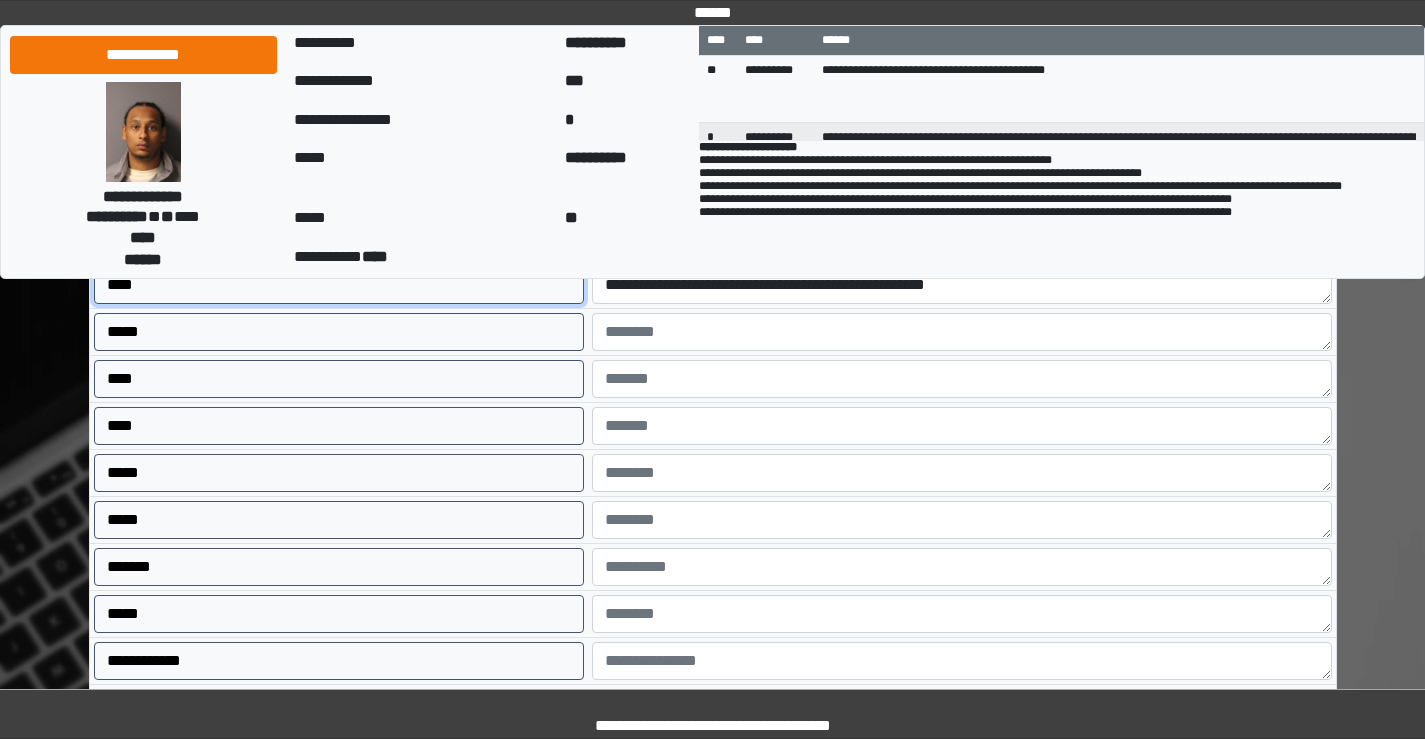 scroll, scrollTop: 600, scrollLeft: 0, axis: vertical 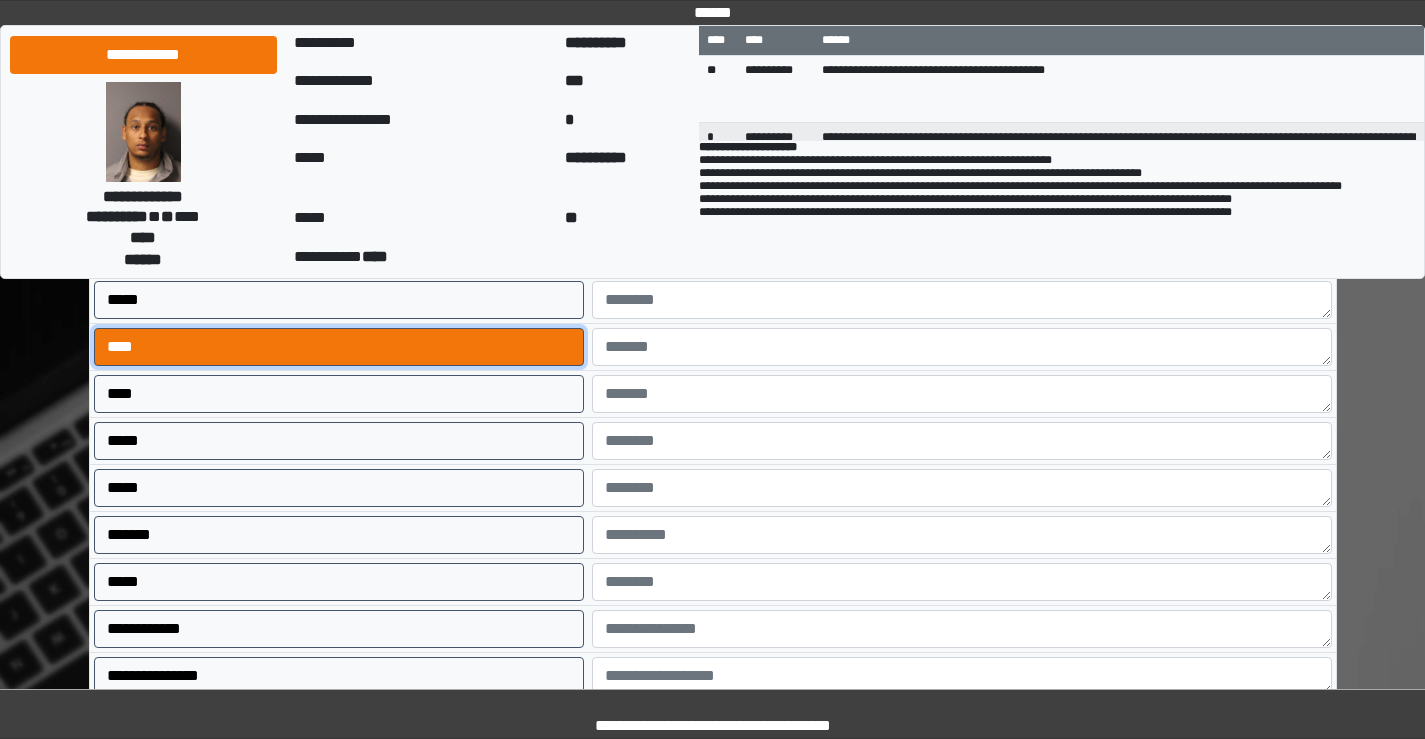 click on "****" at bounding box center [339, 347] 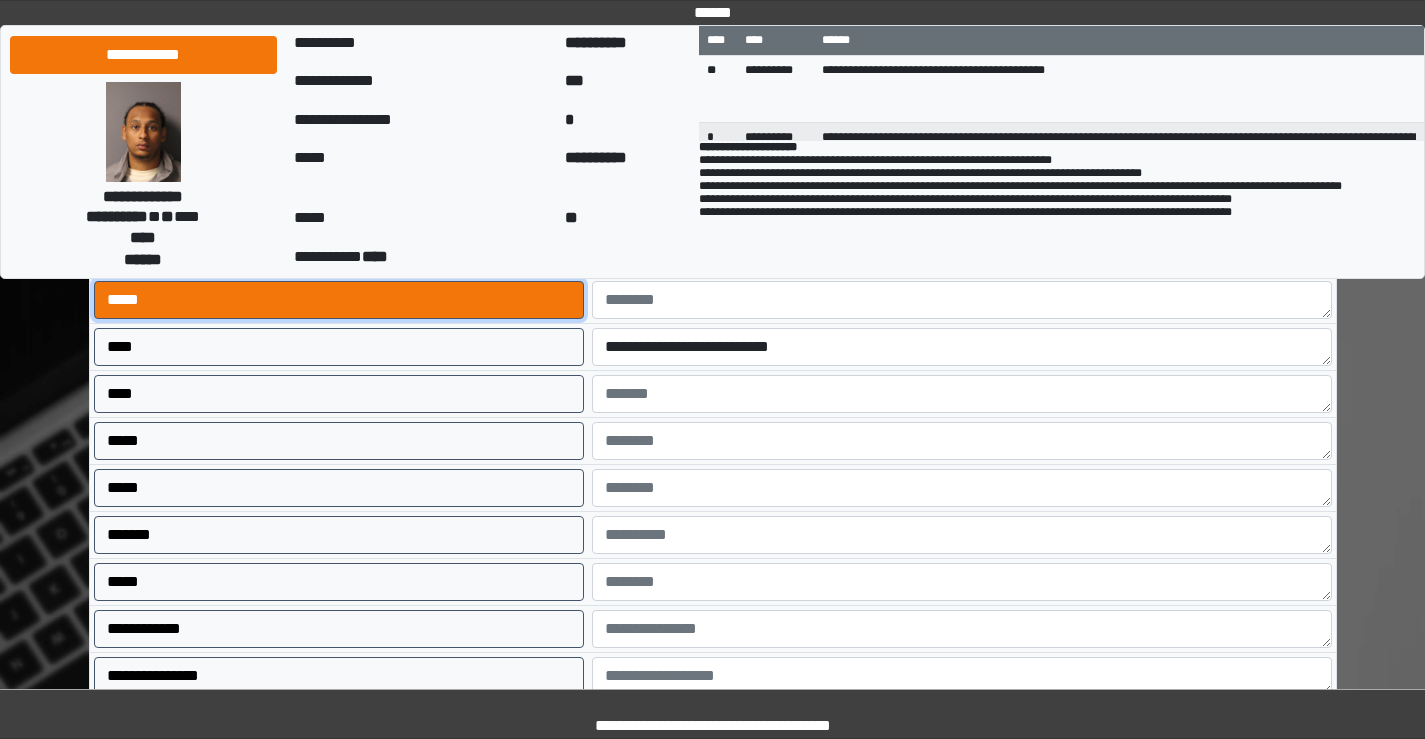 click on "*****" at bounding box center [339, 300] 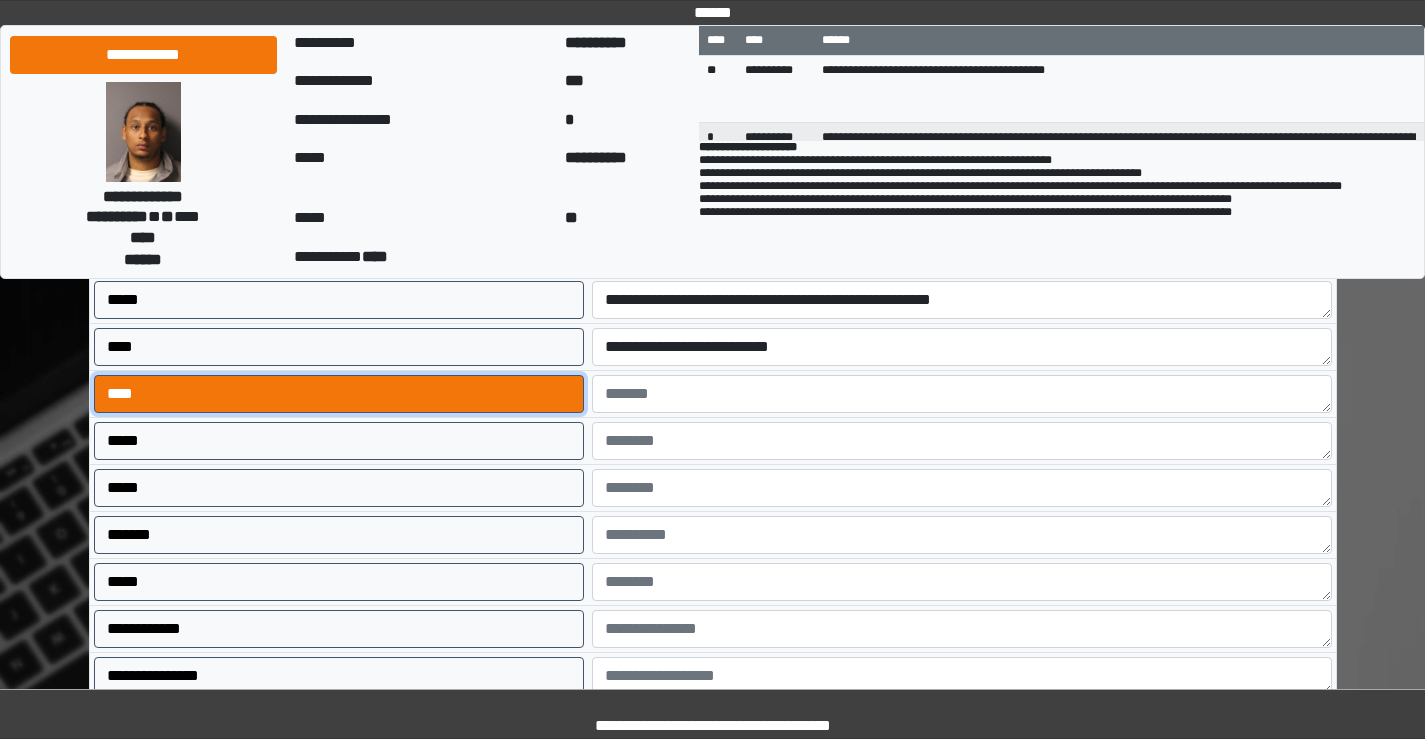 click on "****" at bounding box center [339, 394] 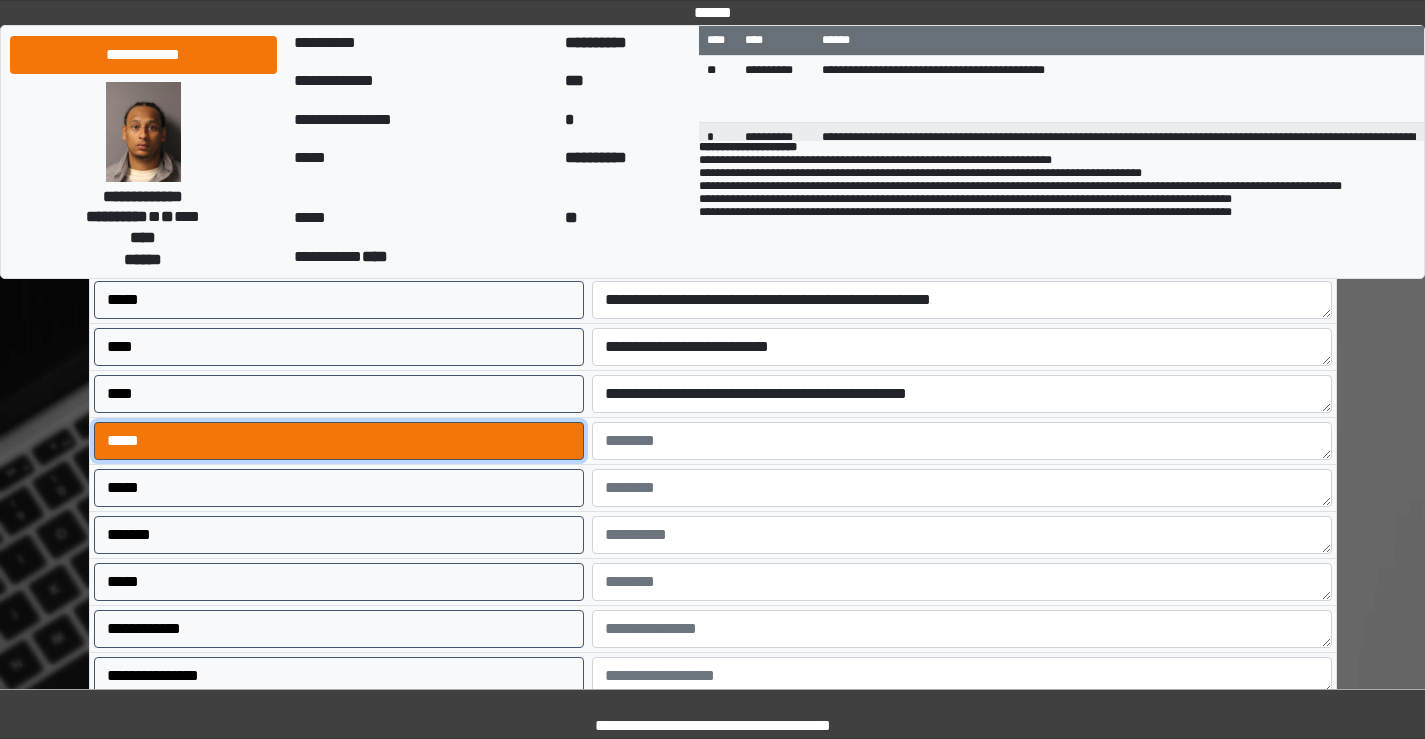click on "*****" at bounding box center (339, 441) 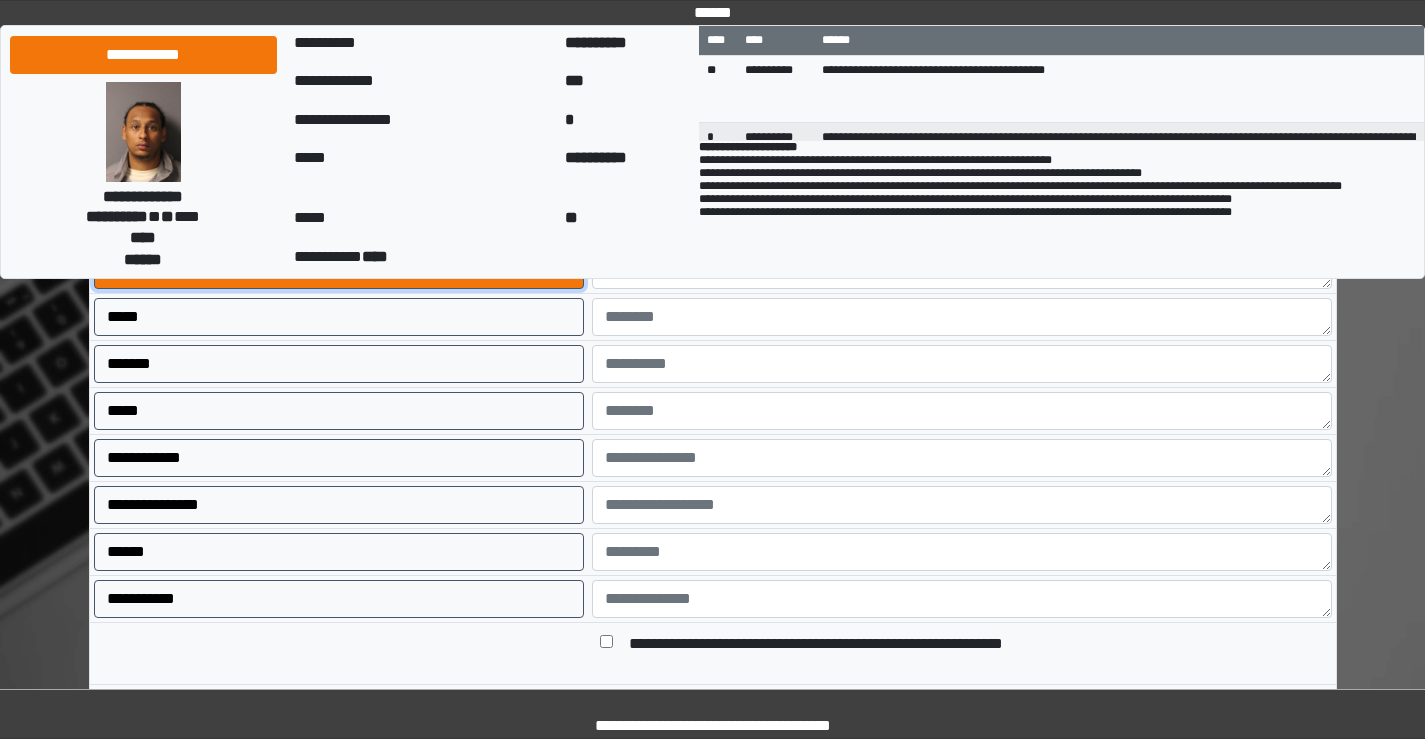 scroll, scrollTop: 800, scrollLeft: 0, axis: vertical 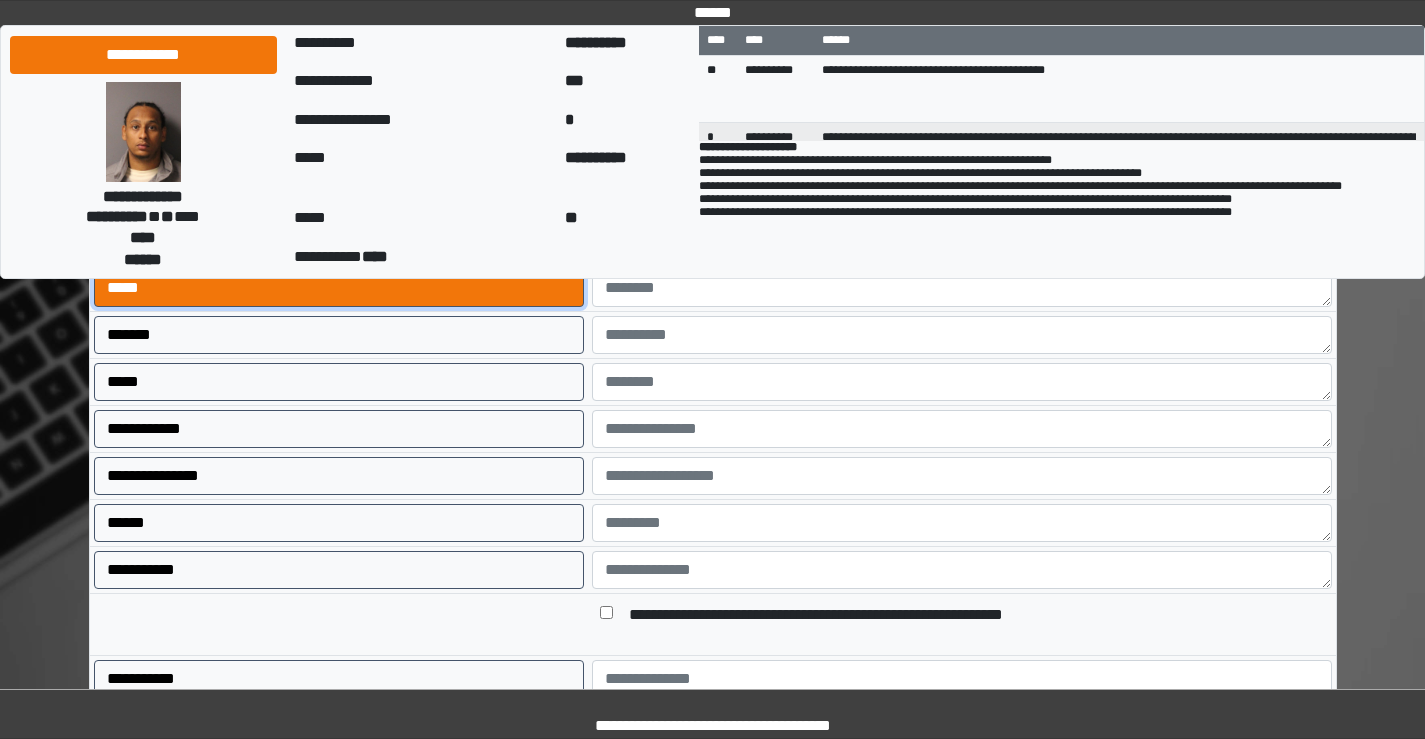 click on "*****" at bounding box center [339, 288] 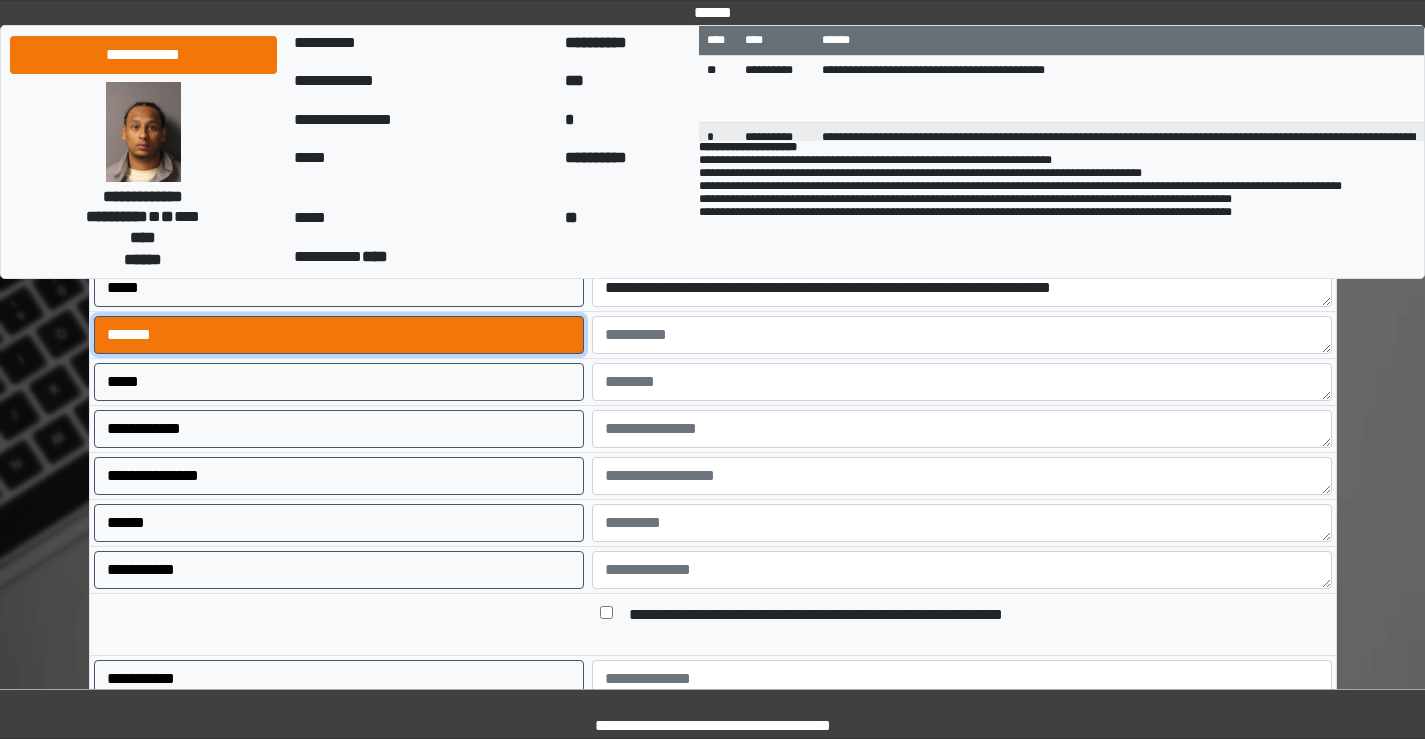 click on "*******" at bounding box center (339, 335) 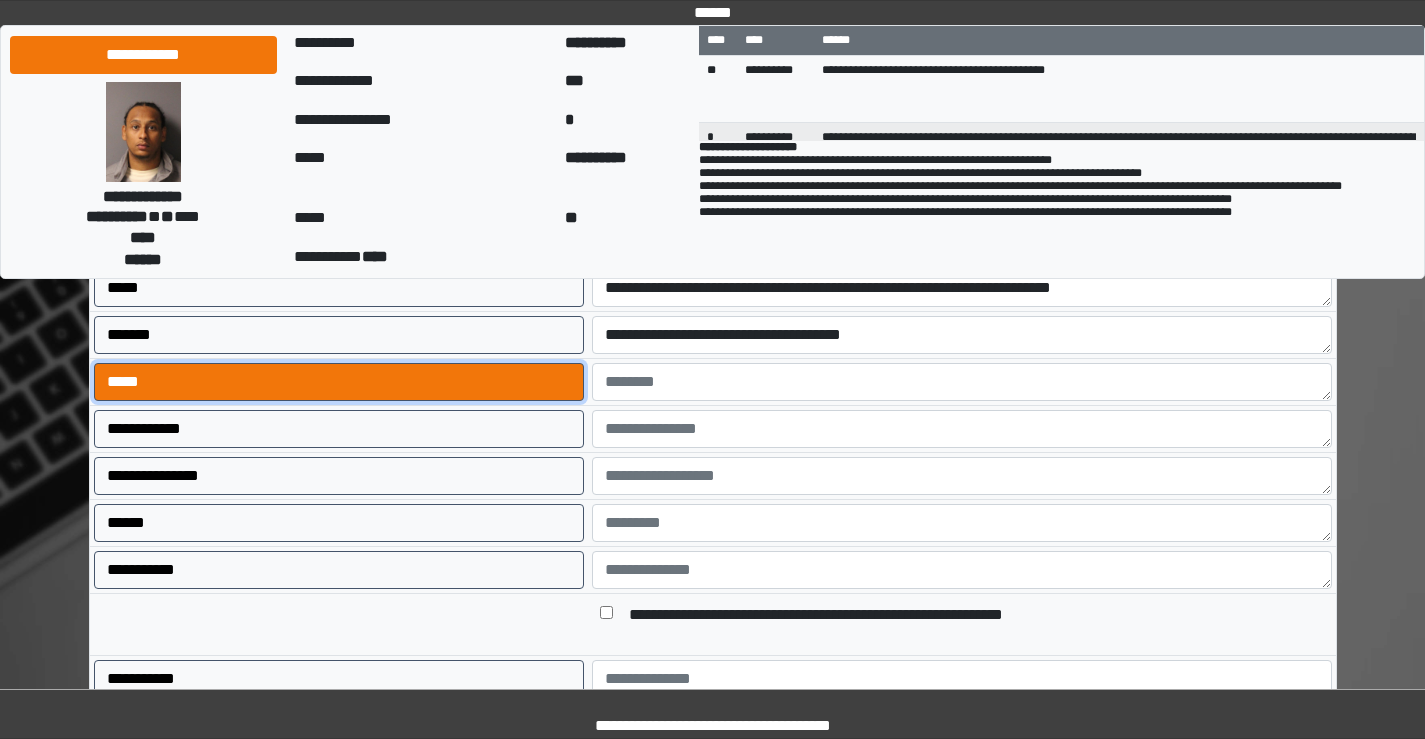 click on "*****" at bounding box center (339, 382) 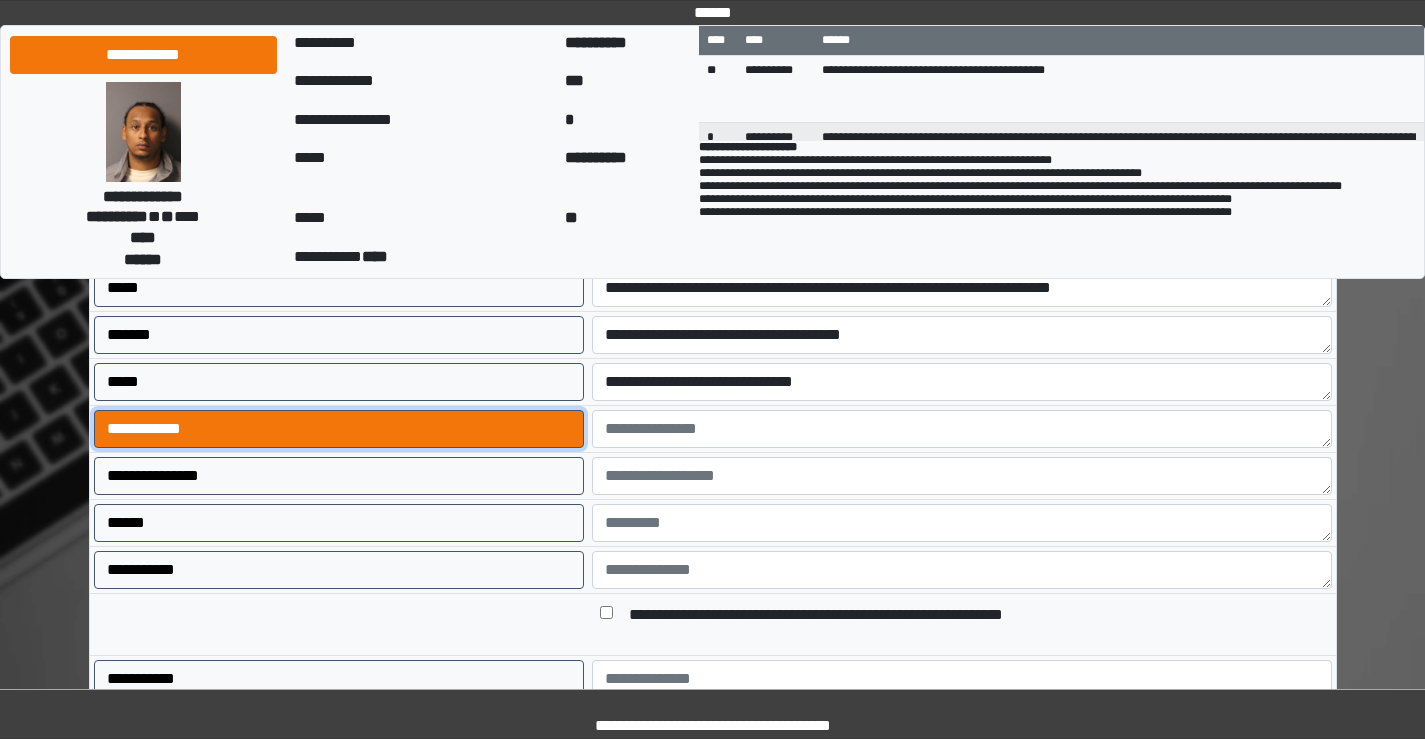 click on "**********" at bounding box center (339, 429) 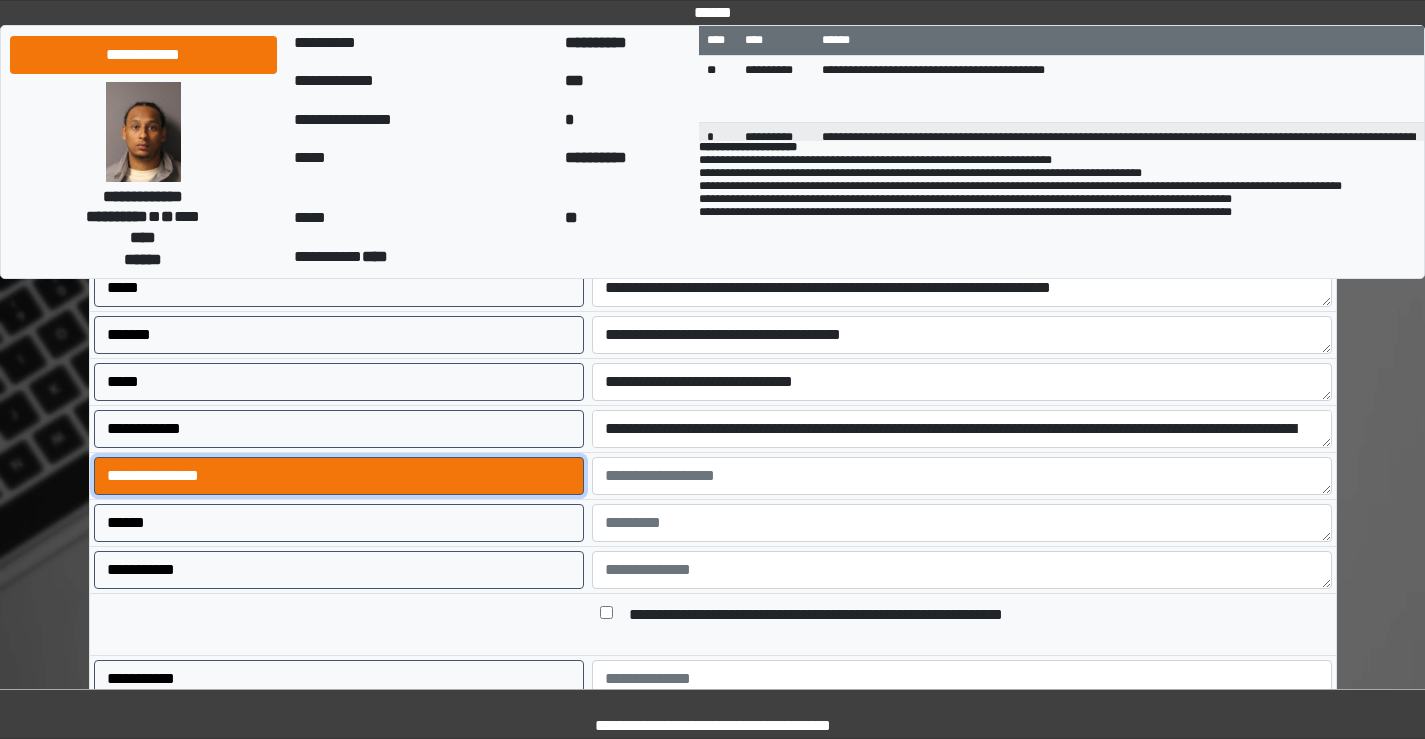 click on "**********" at bounding box center [339, 476] 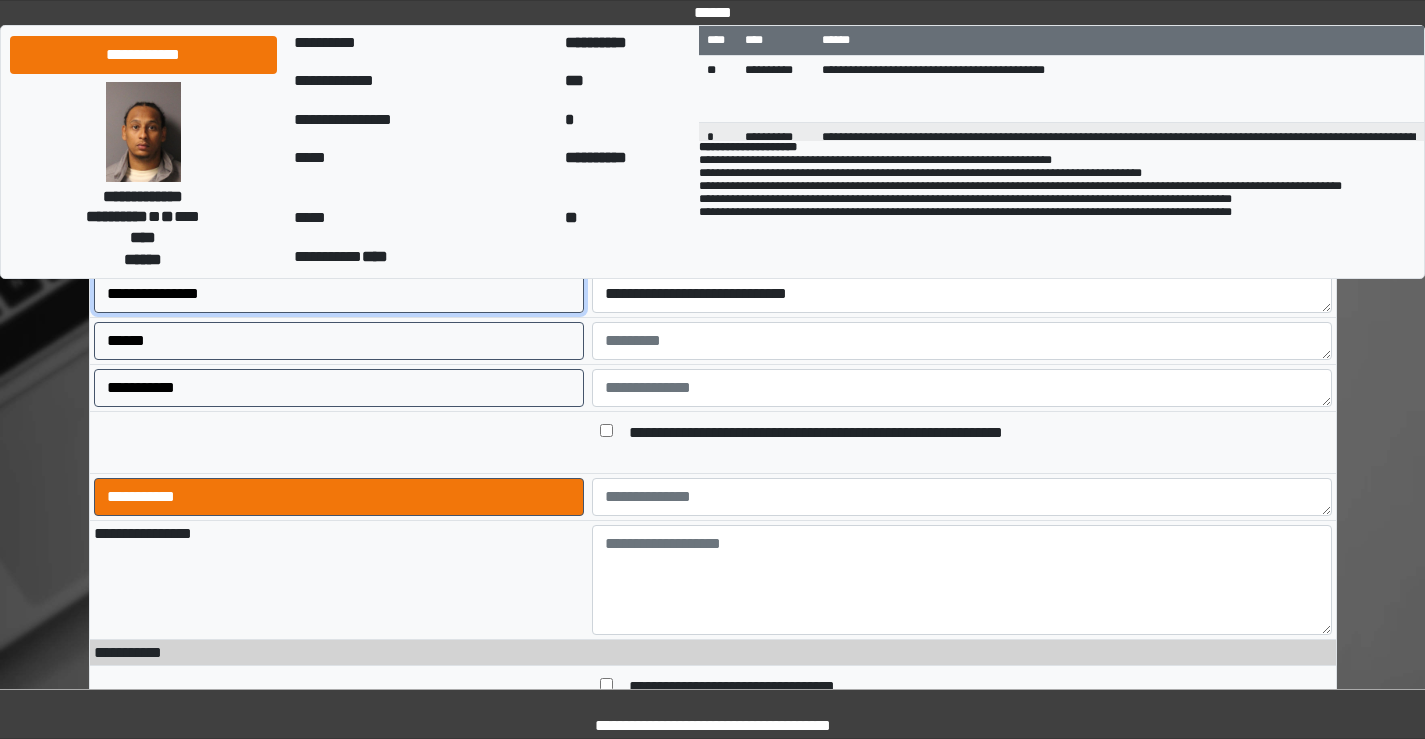 scroll, scrollTop: 1000, scrollLeft: 0, axis: vertical 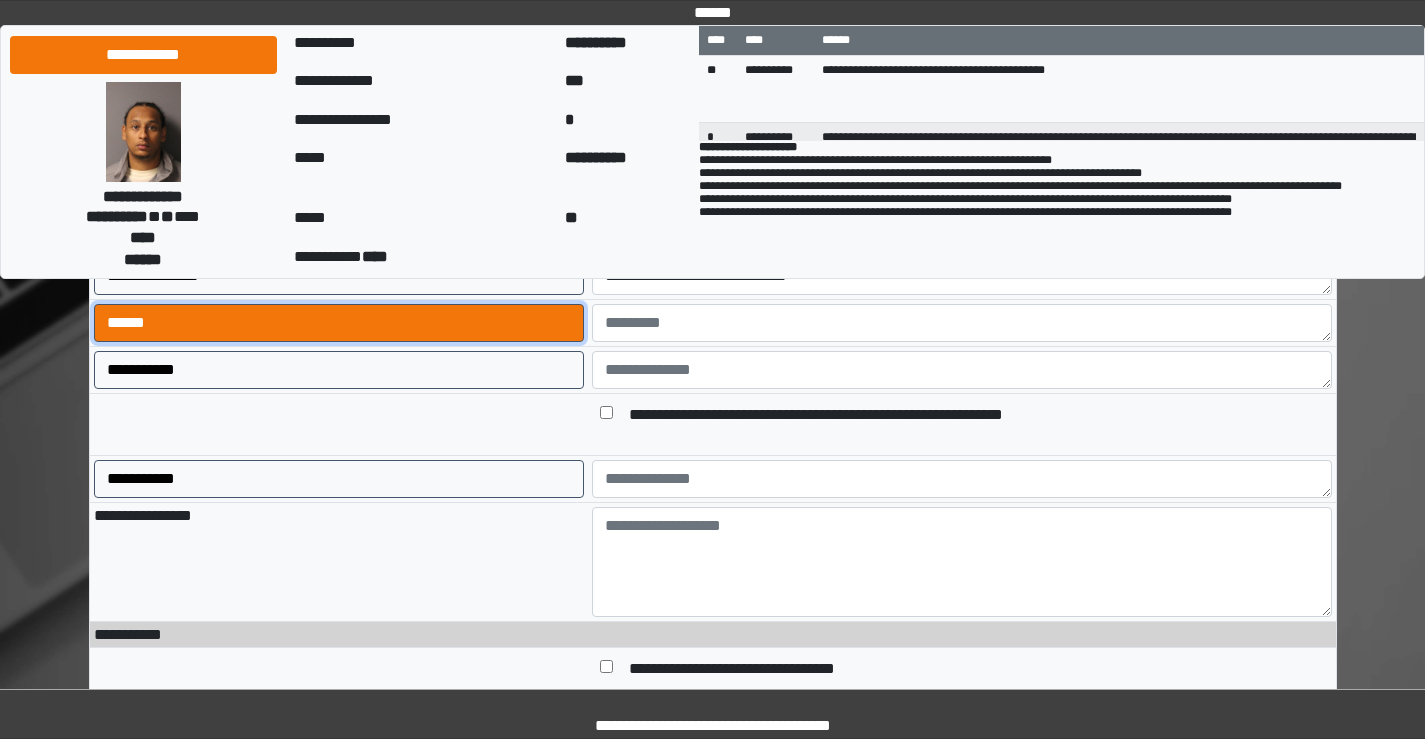 click on "******" at bounding box center (339, 323) 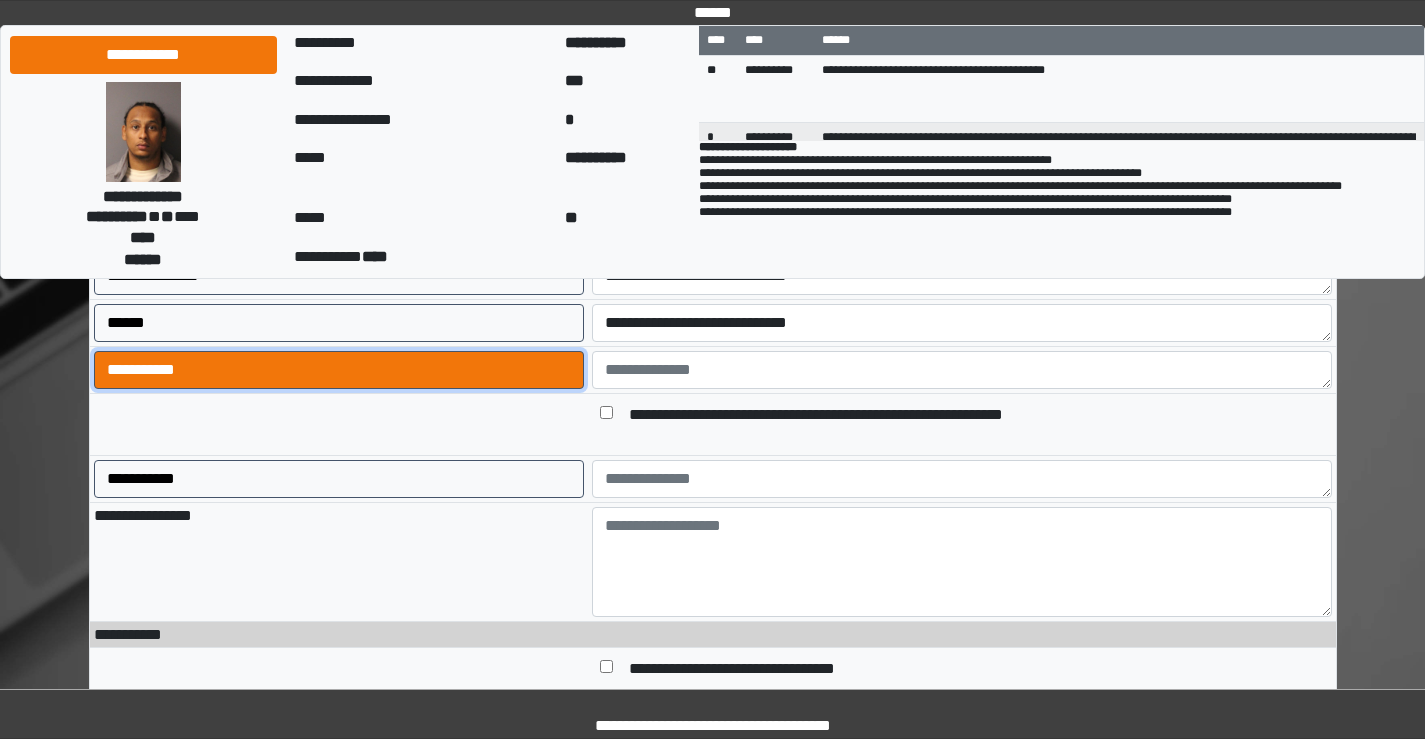click on "**********" at bounding box center [339, 370] 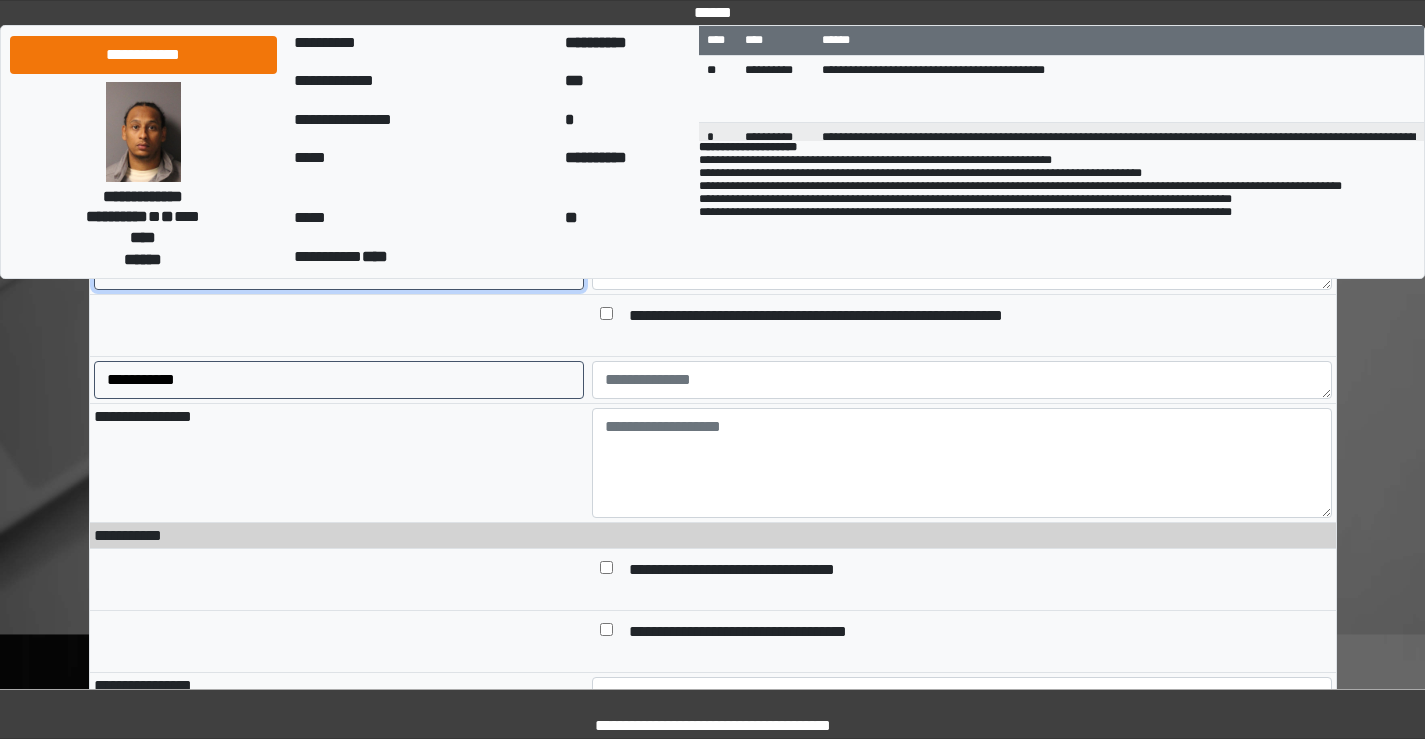 scroll, scrollTop: 1100, scrollLeft: 0, axis: vertical 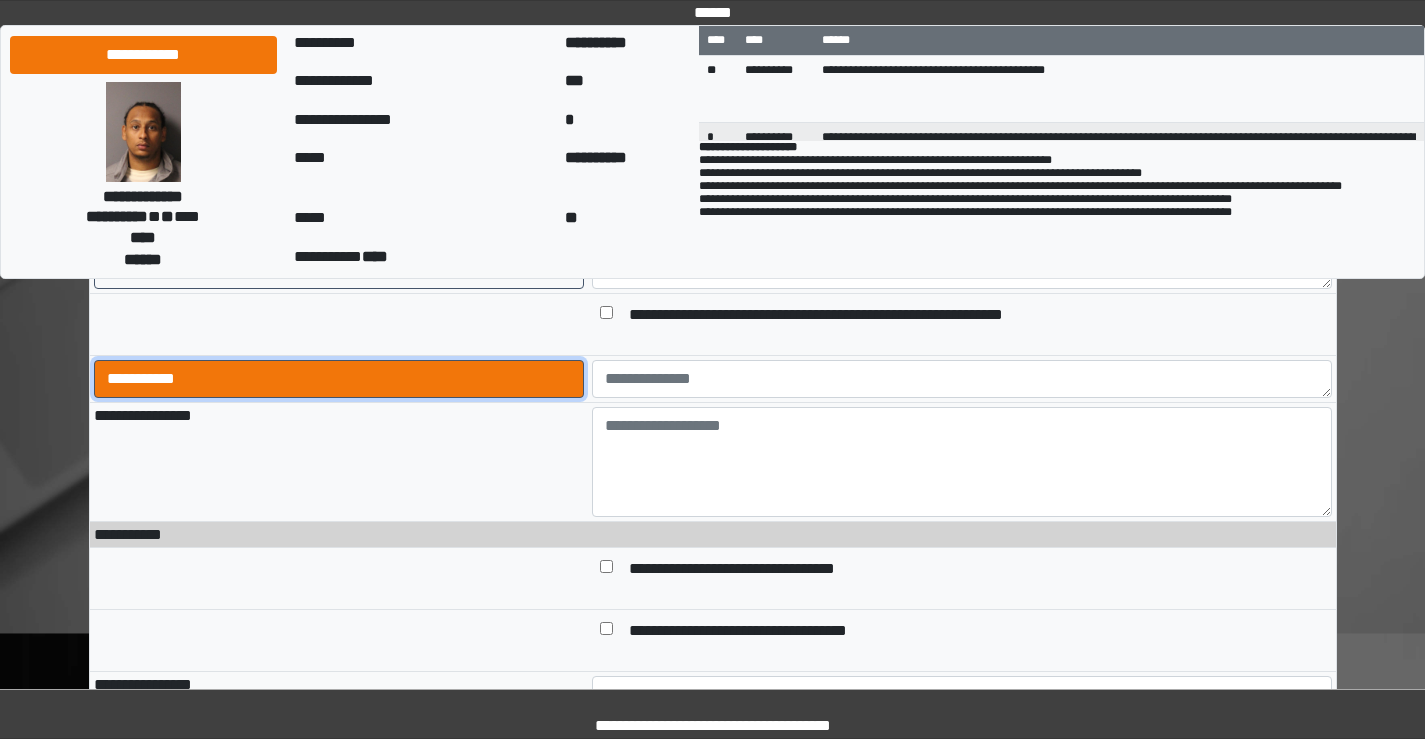 click on "**********" at bounding box center (339, 379) 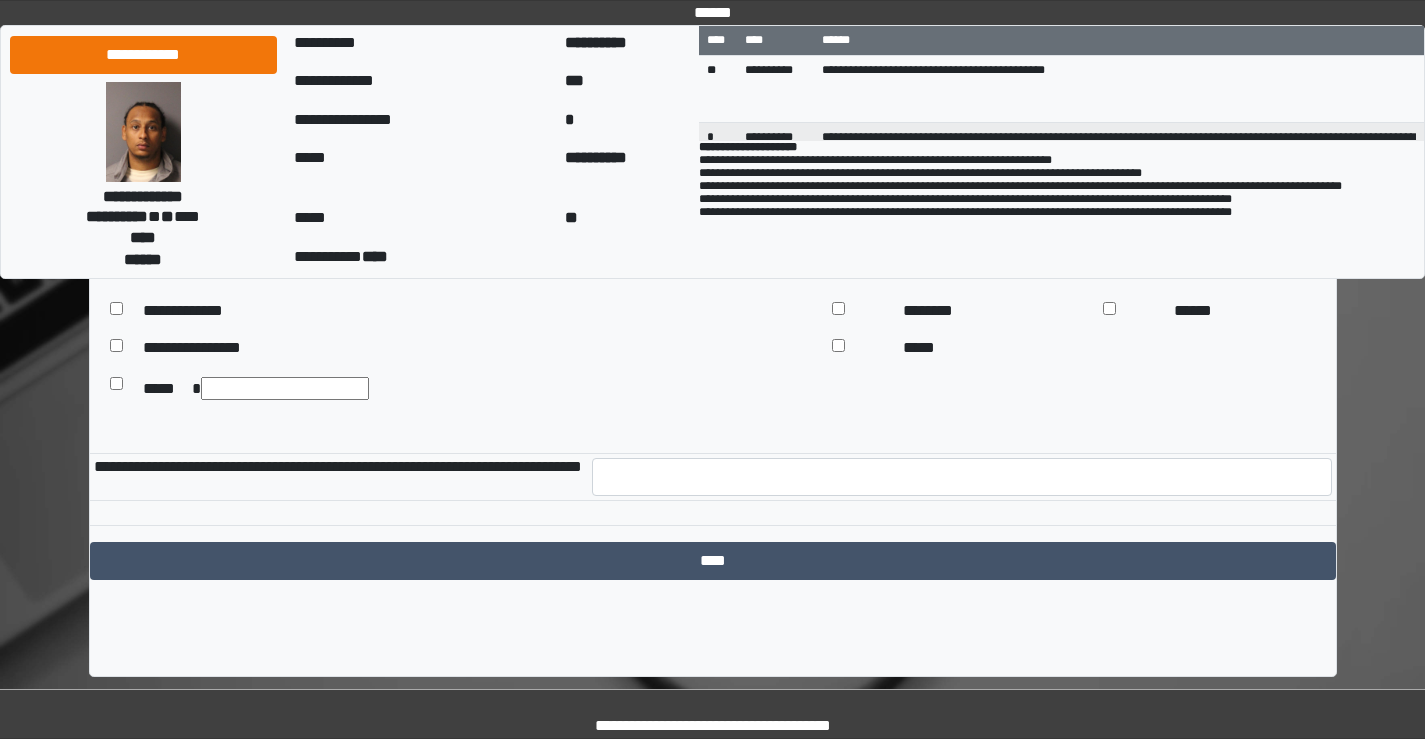 scroll, scrollTop: 1897, scrollLeft: 0, axis: vertical 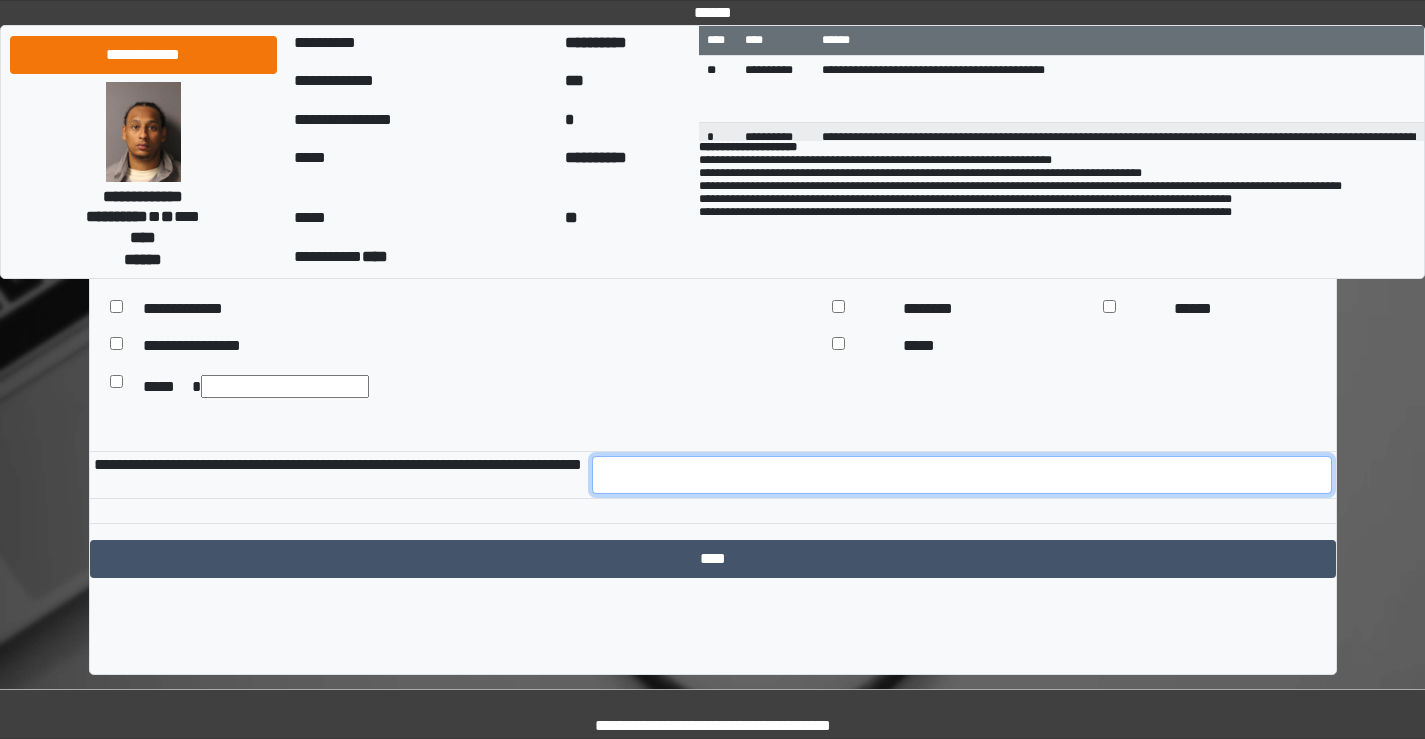 click at bounding box center [962, 475] 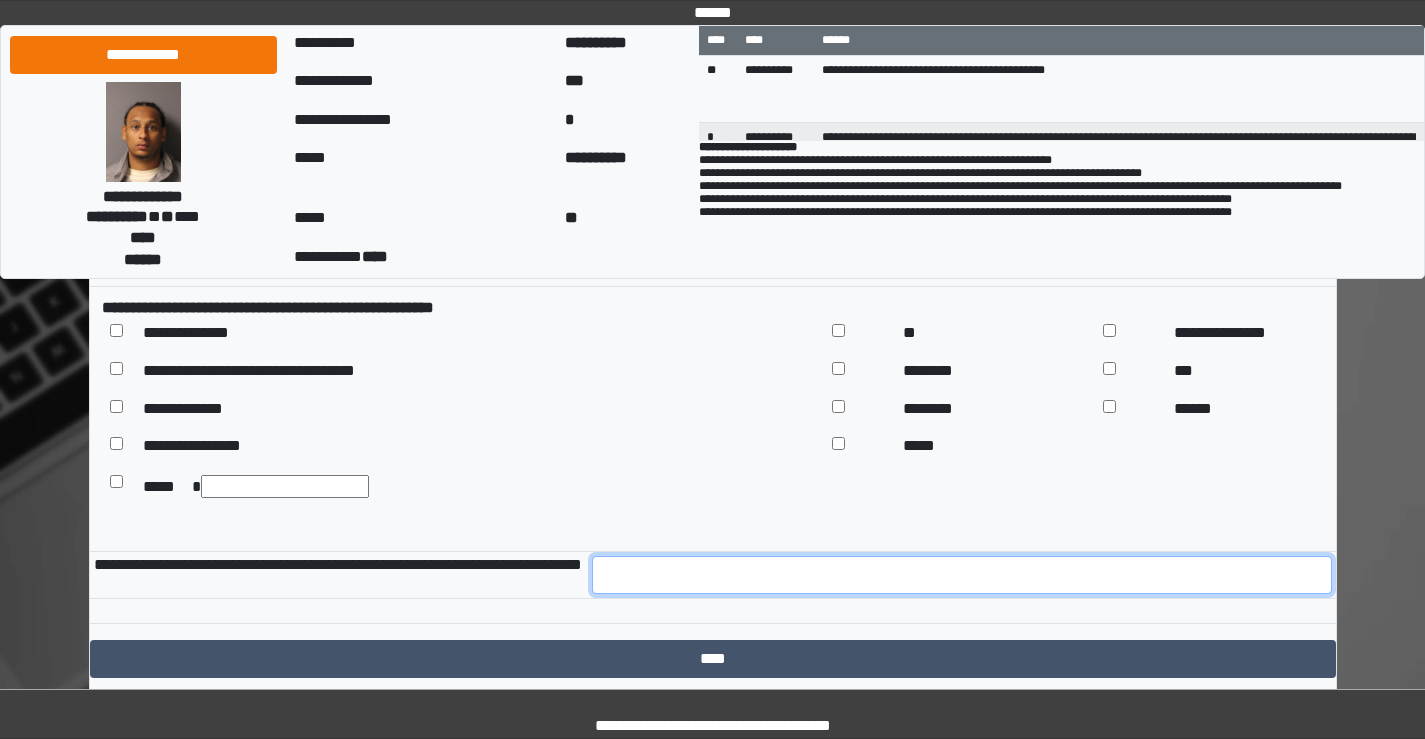 scroll, scrollTop: 1897, scrollLeft: 0, axis: vertical 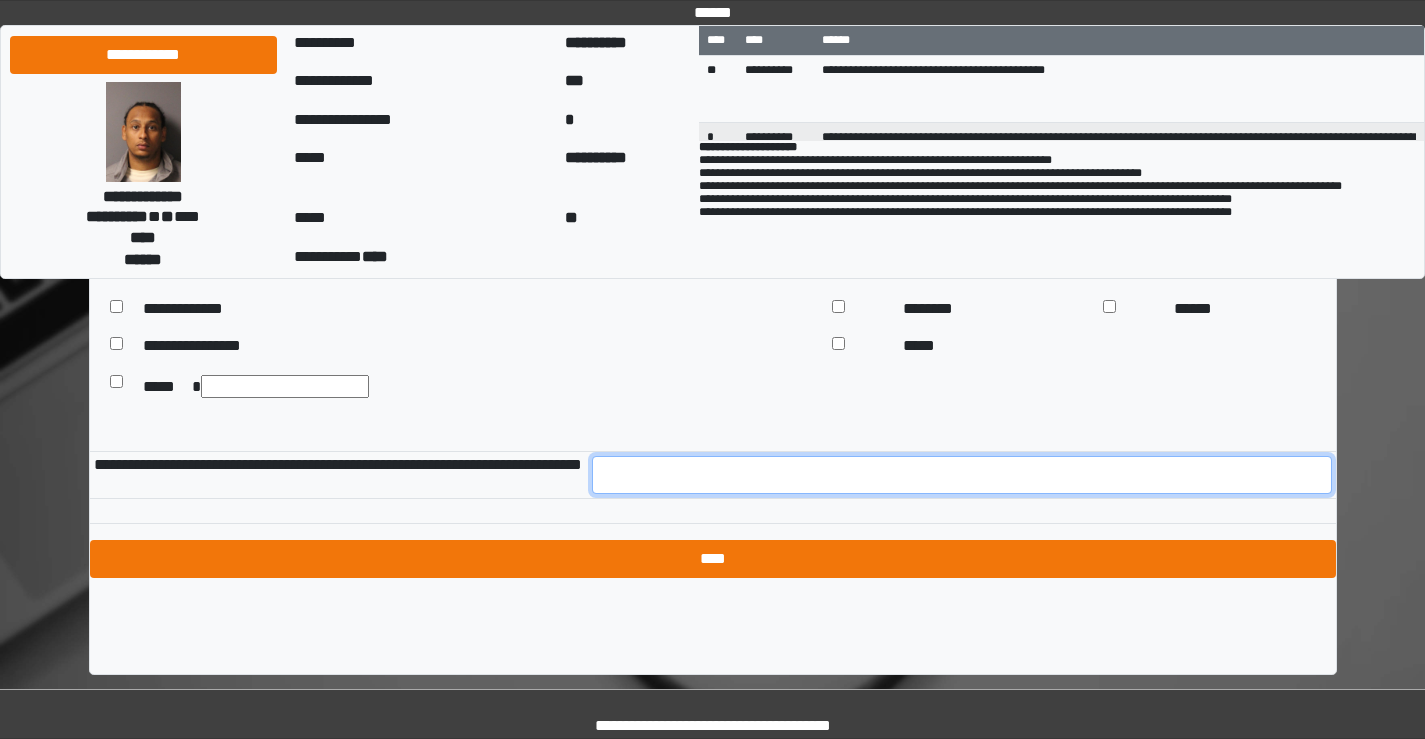 type on "**" 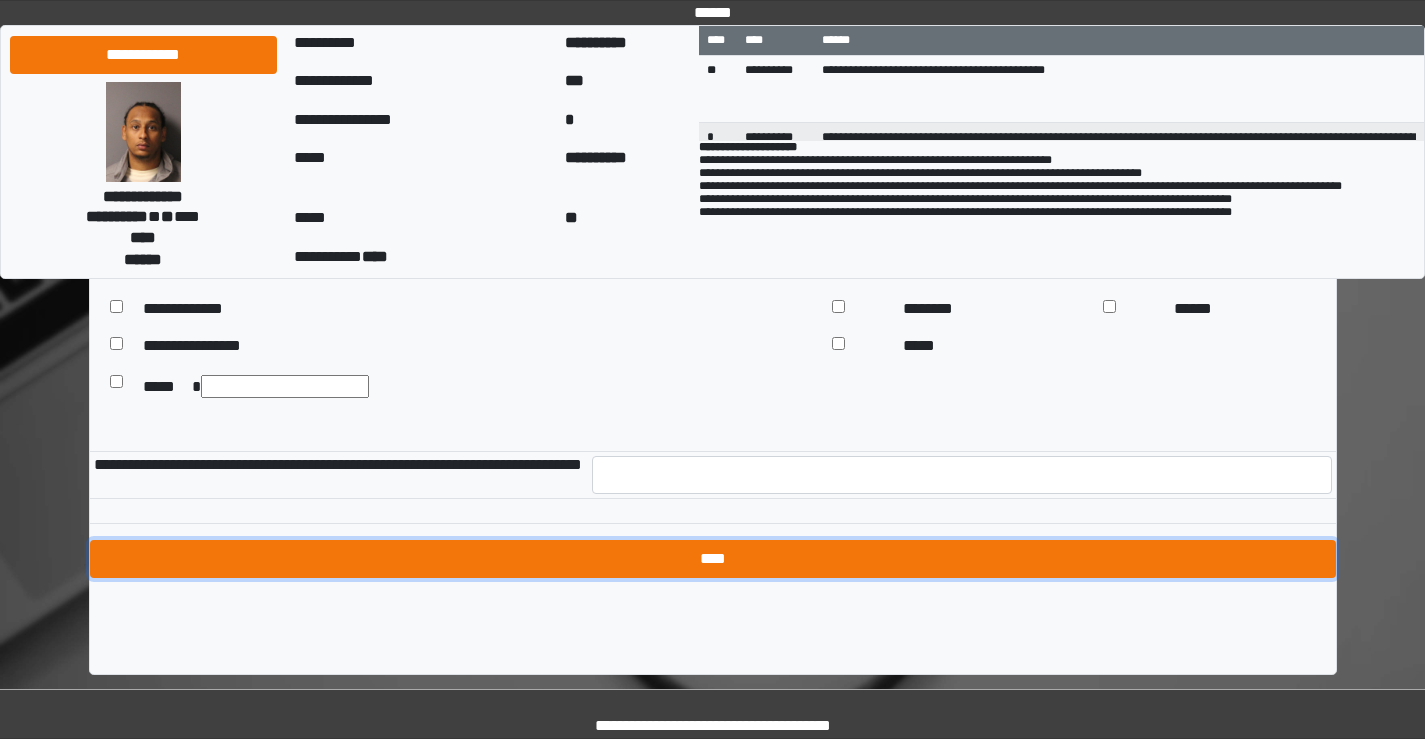 click on "****" at bounding box center (713, 559) 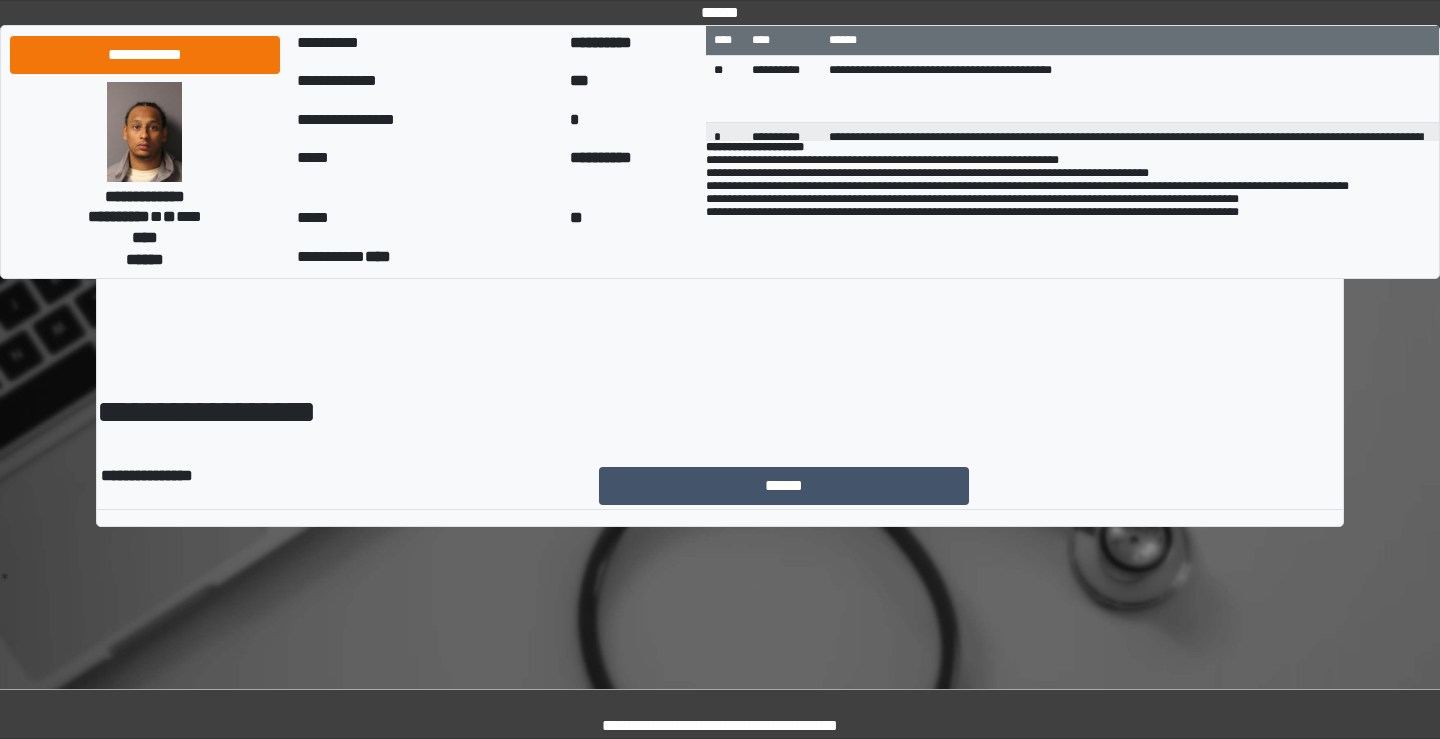 scroll, scrollTop: 0, scrollLeft: 0, axis: both 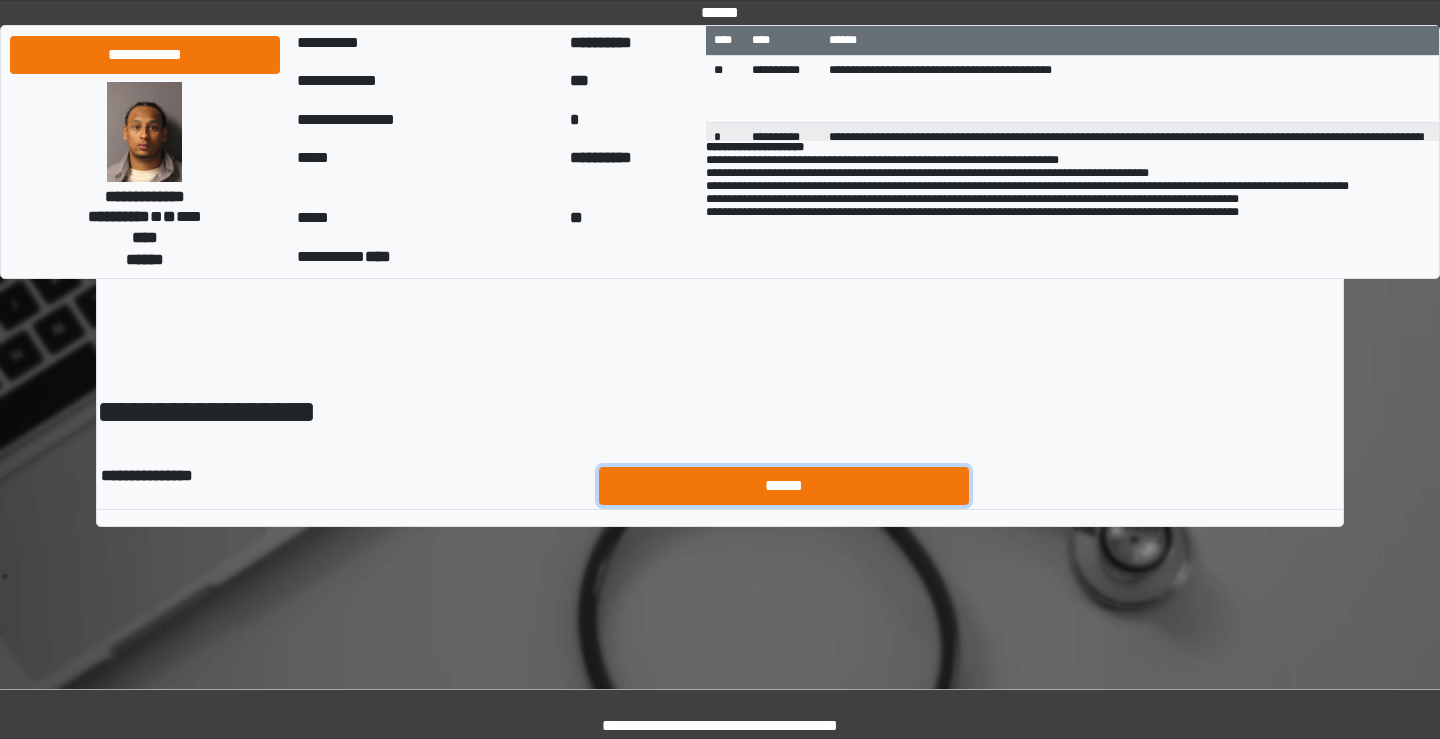 click on "******" at bounding box center (784, 486) 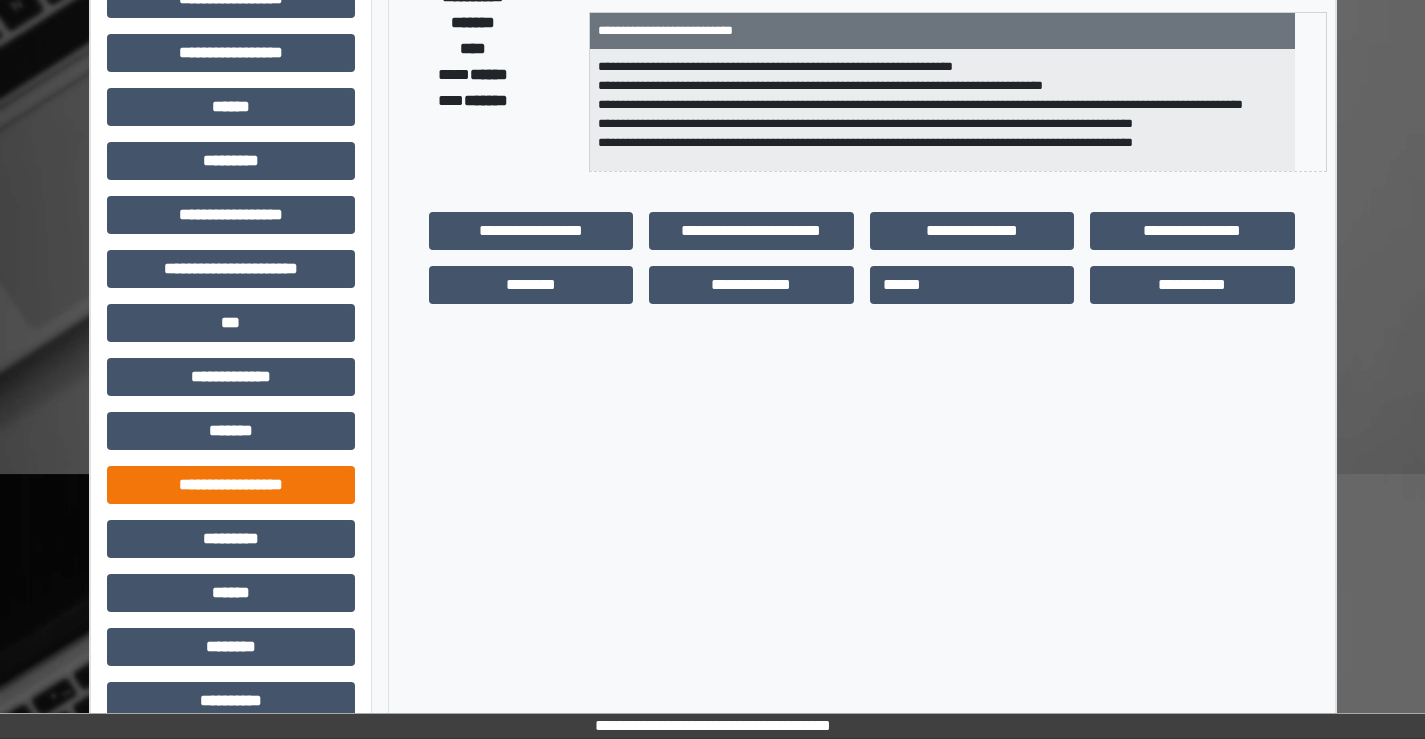 scroll, scrollTop: 400, scrollLeft: 0, axis: vertical 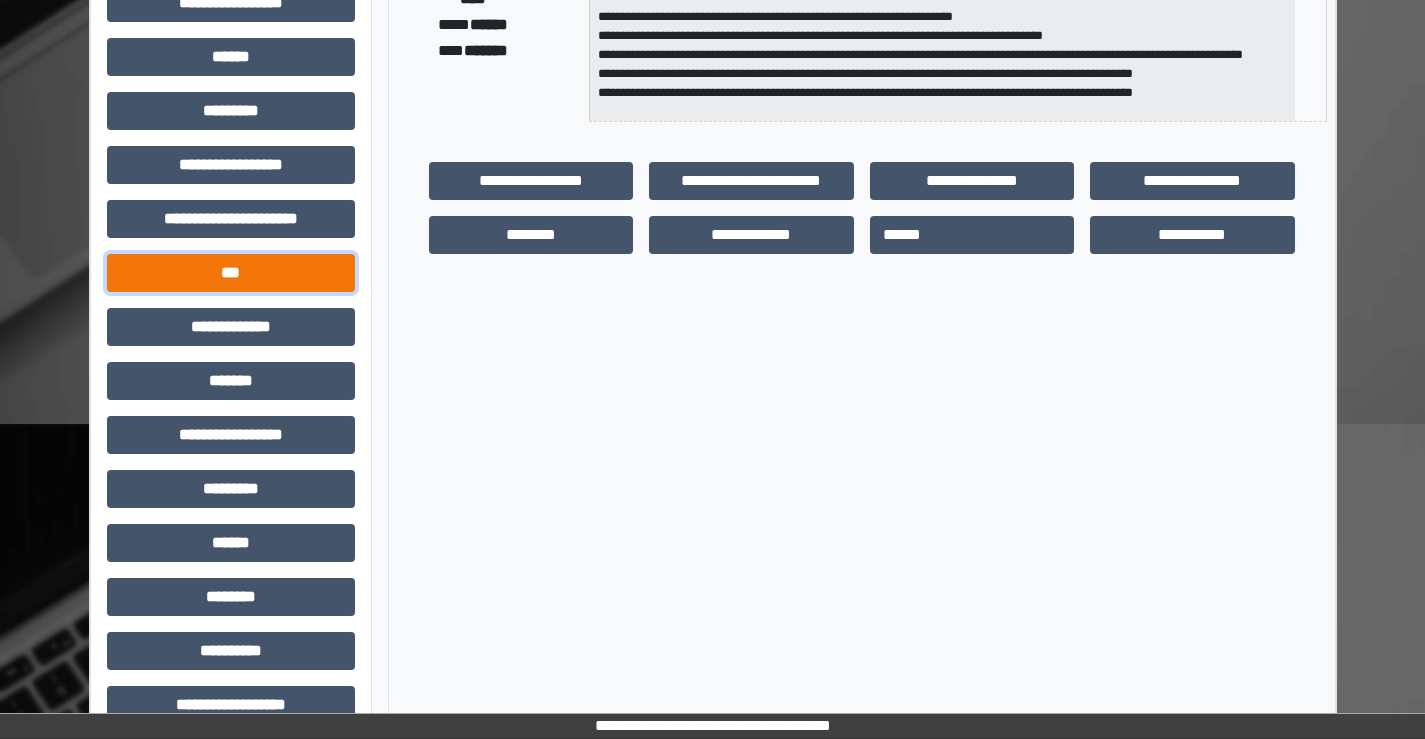 click on "***" at bounding box center [231, 273] 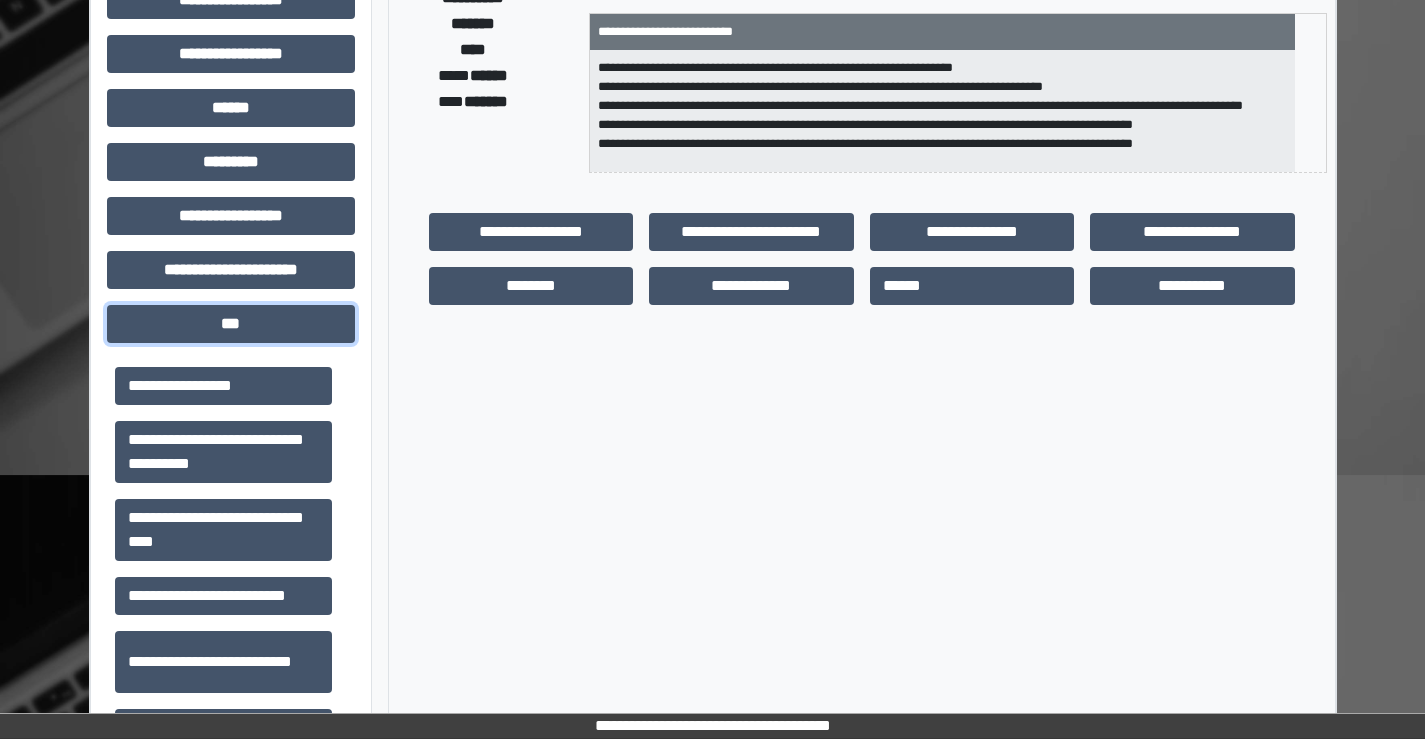 scroll, scrollTop: 300, scrollLeft: 0, axis: vertical 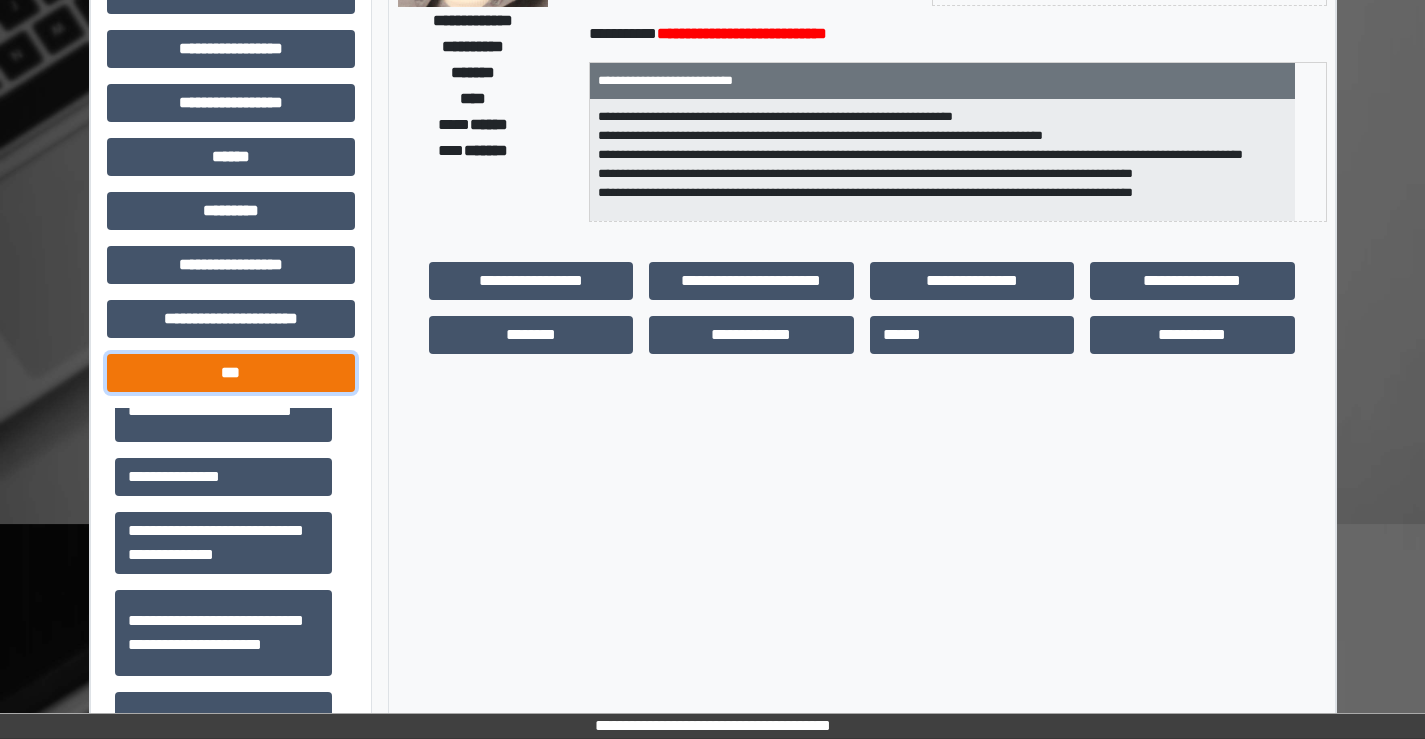 click on "***" at bounding box center (231, 373) 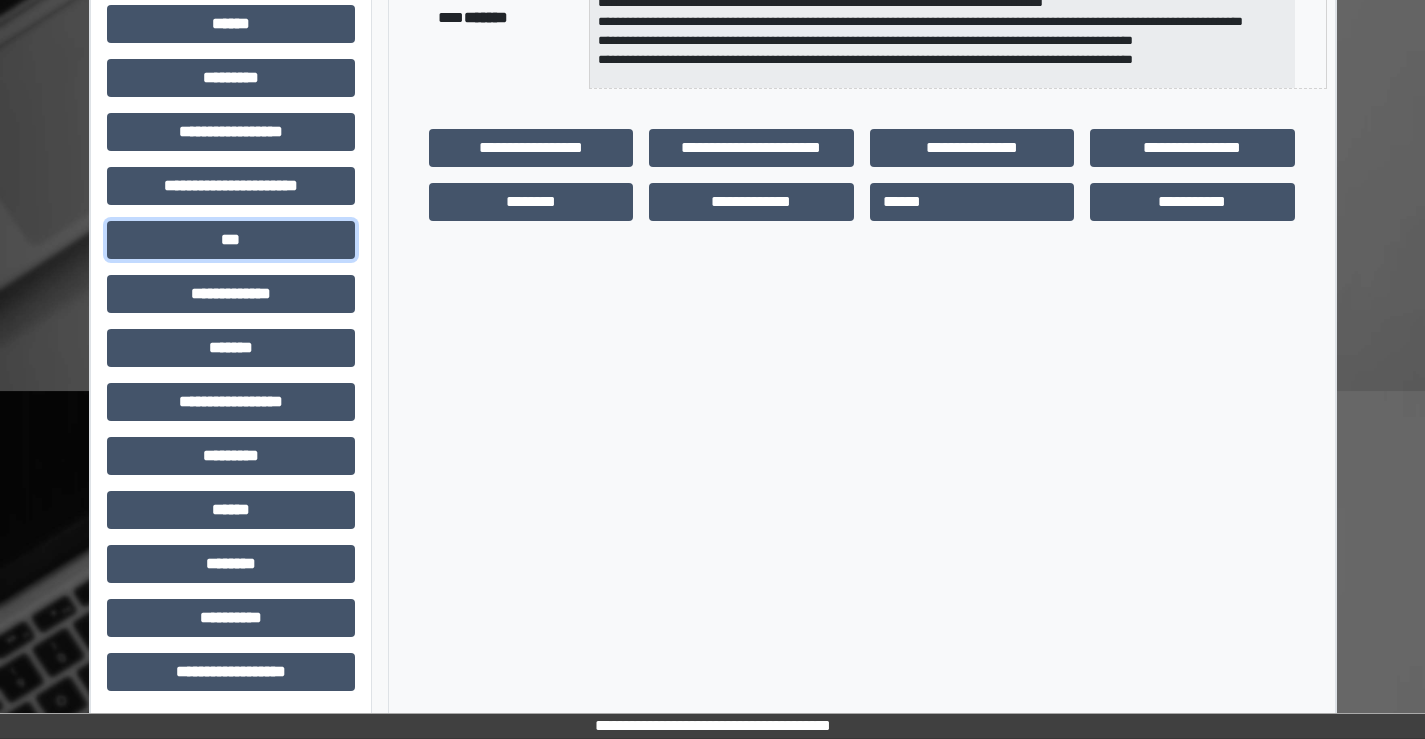 scroll, scrollTop: 435, scrollLeft: 0, axis: vertical 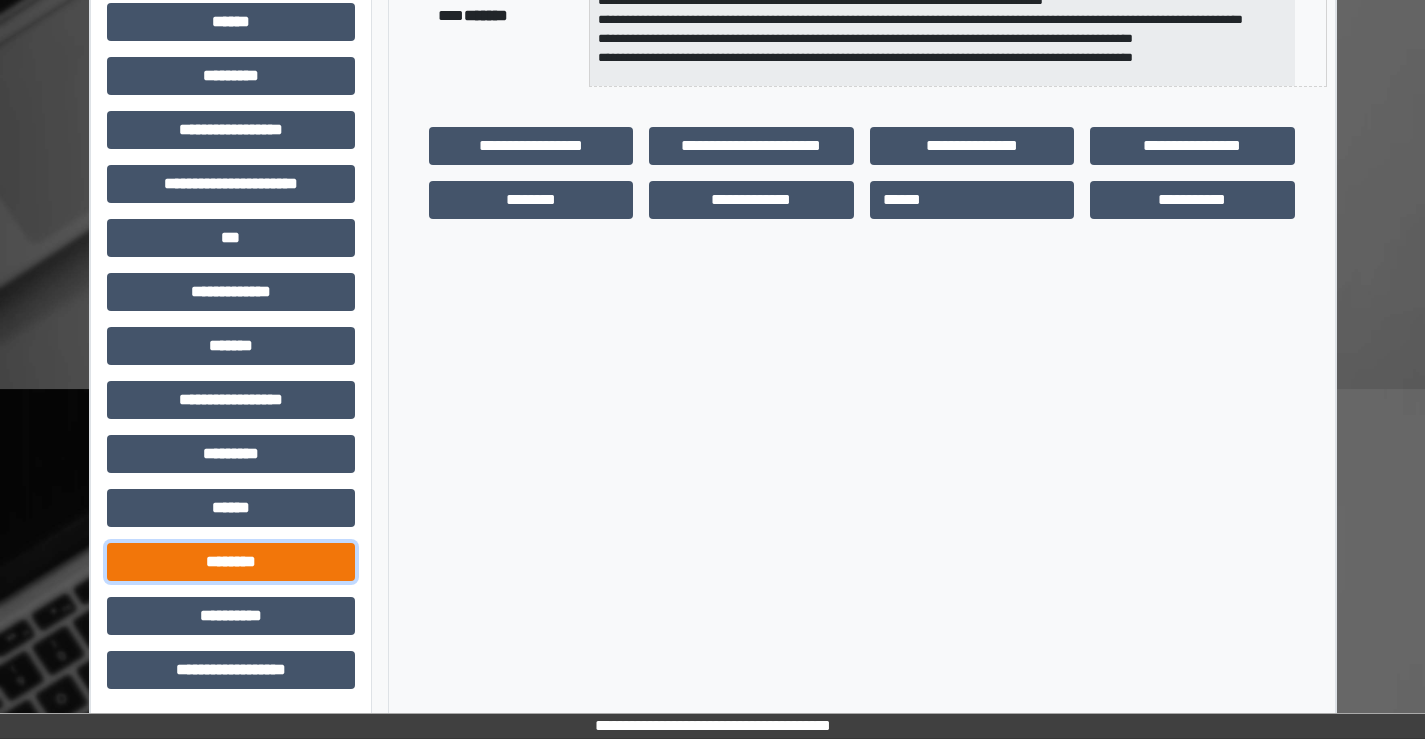 click on "********" at bounding box center [231, 562] 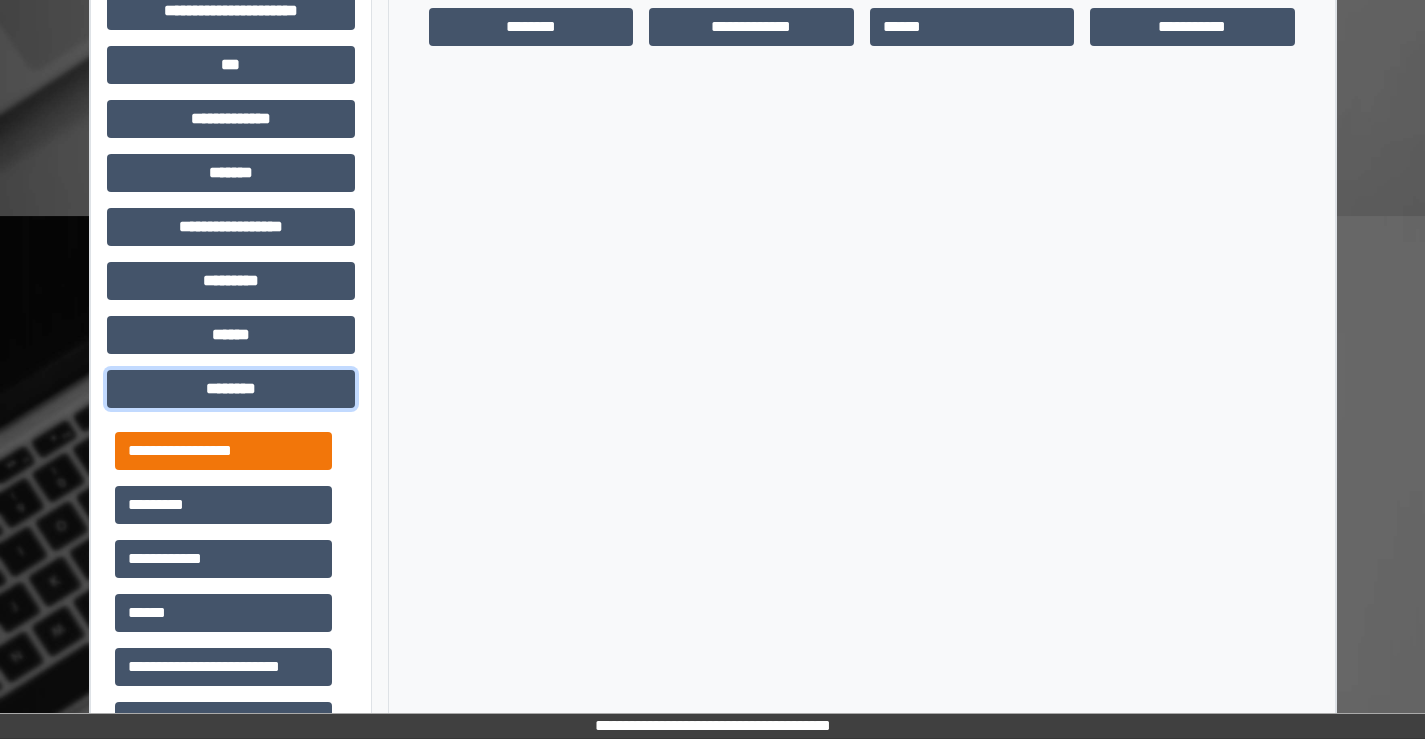 scroll, scrollTop: 635, scrollLeft: 0, axis: vertical 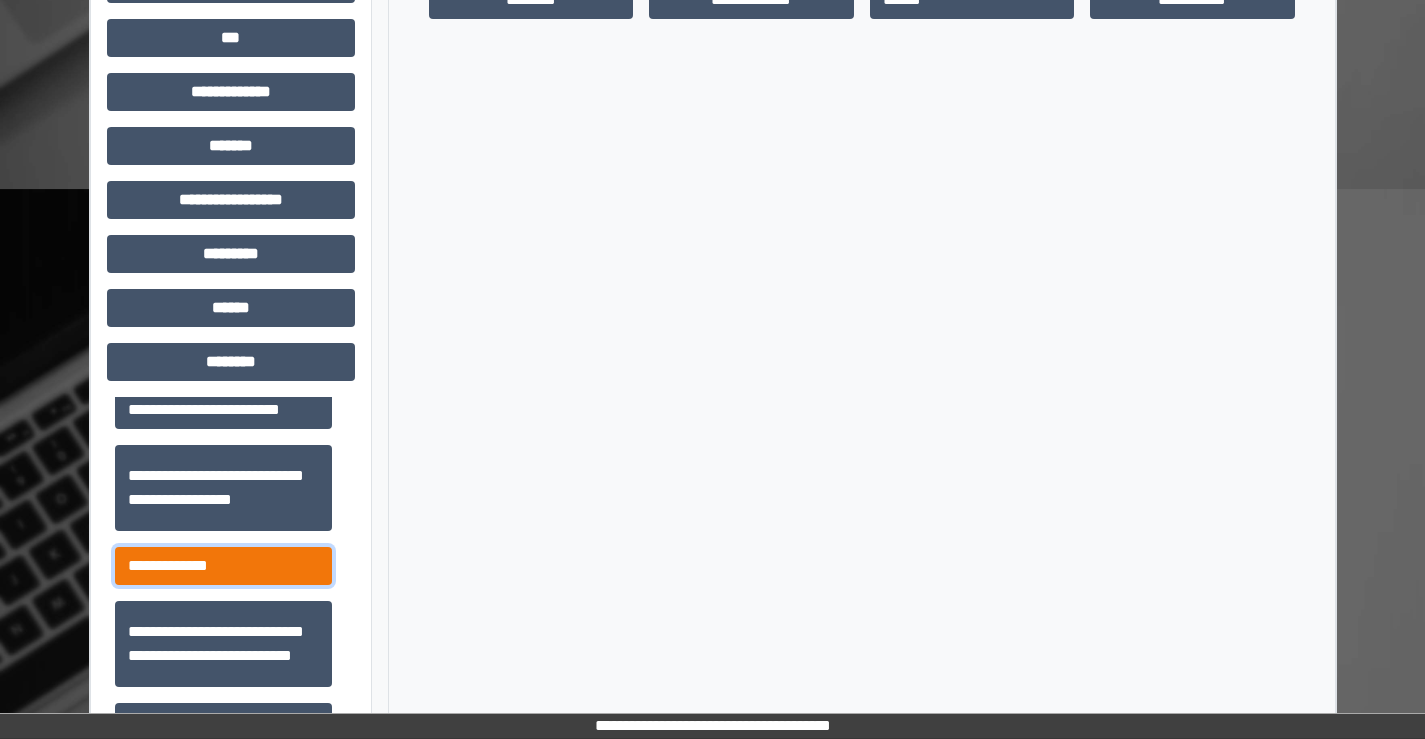 click on "**********" at bounding box center (223, 566) 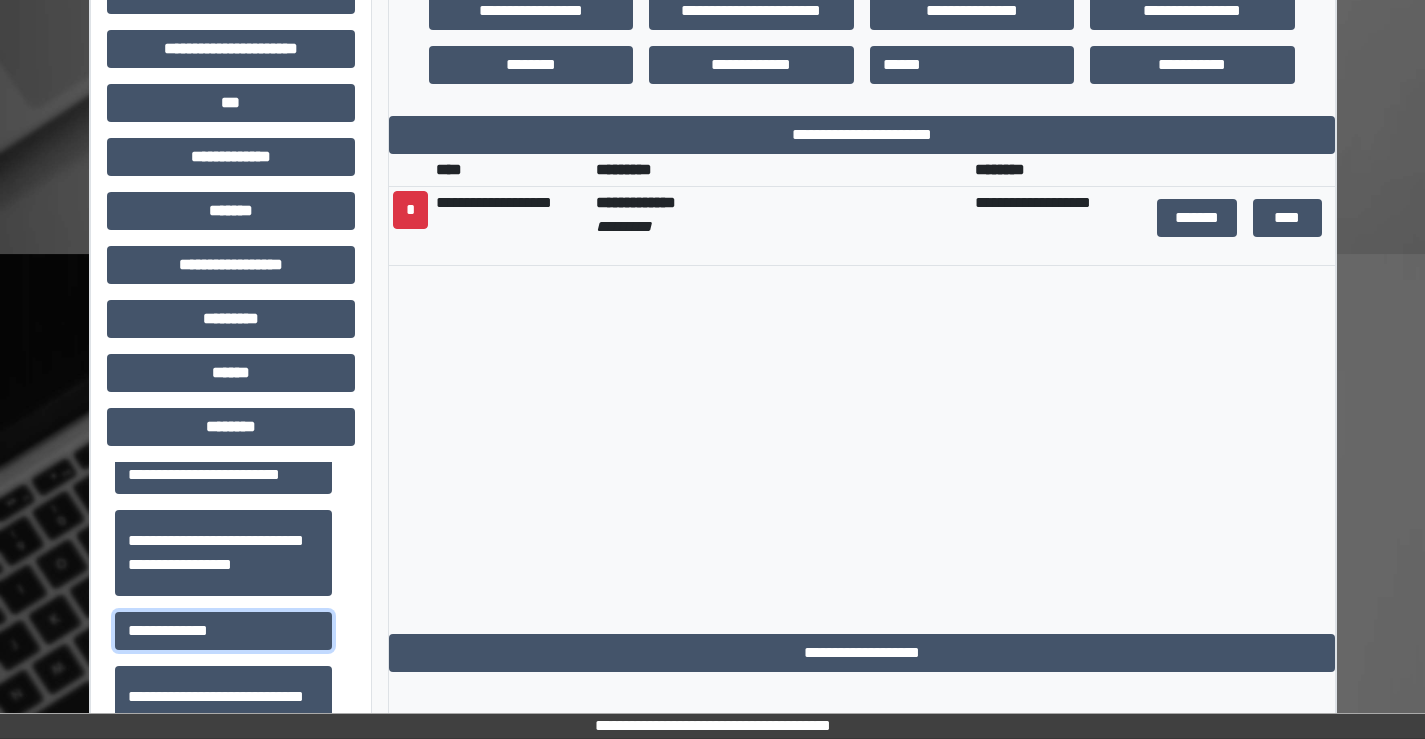 scroll, scrollTop: 535, scrollLeft: 0, axis: vertical 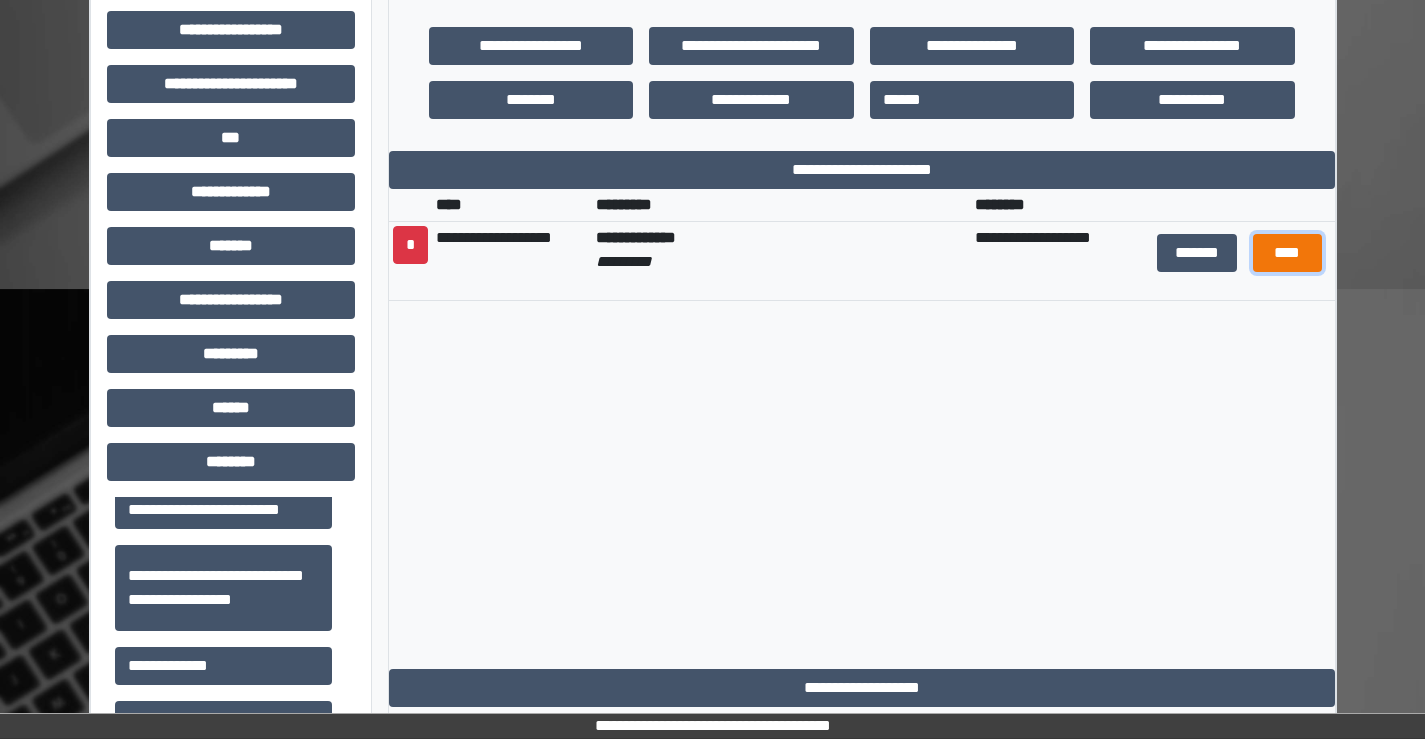 click on "****" at bounding box center (1287, 253) 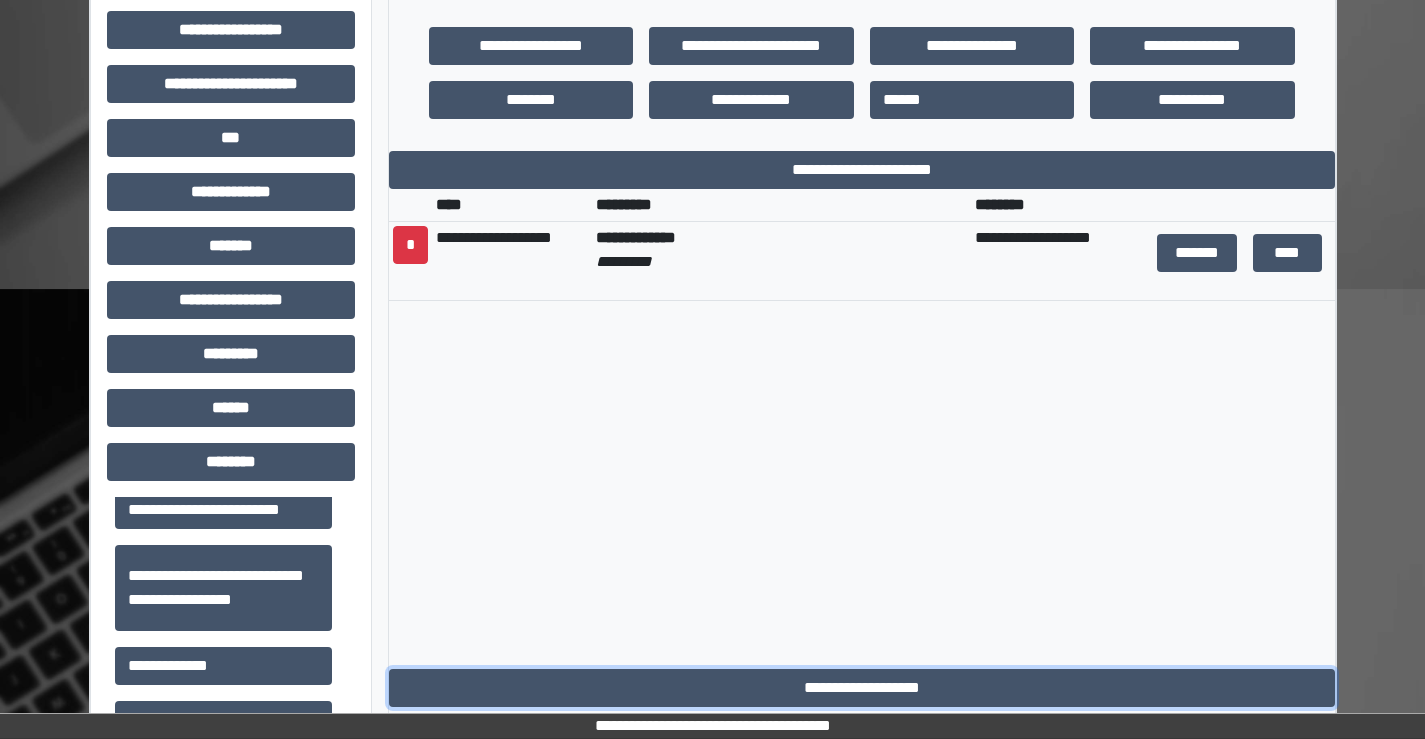 drag, startPoint x: 808, startPoint y: 676, endPoint x: 563, endPoint y: 590, distance: 259.65555 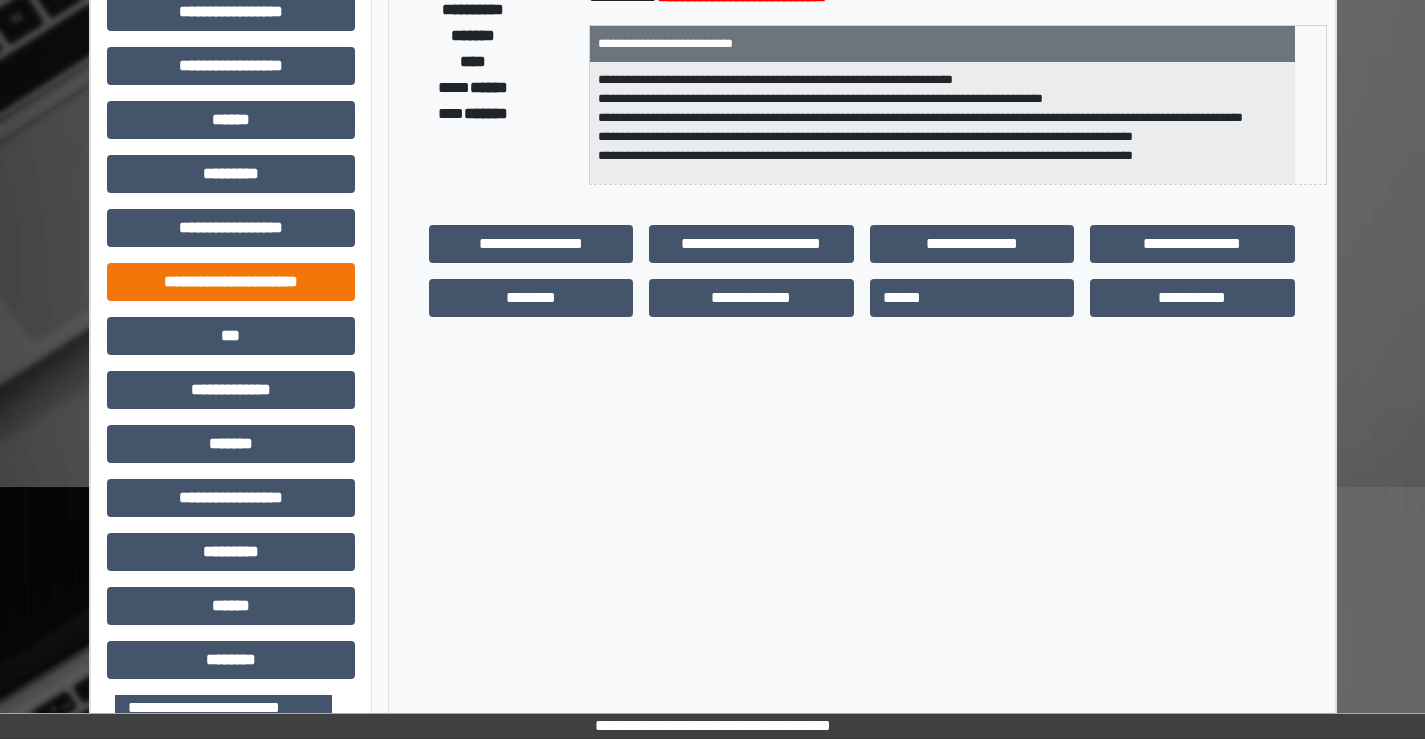 scroll, scrollTop: 335, scrollLeft: 0, axis: vertical 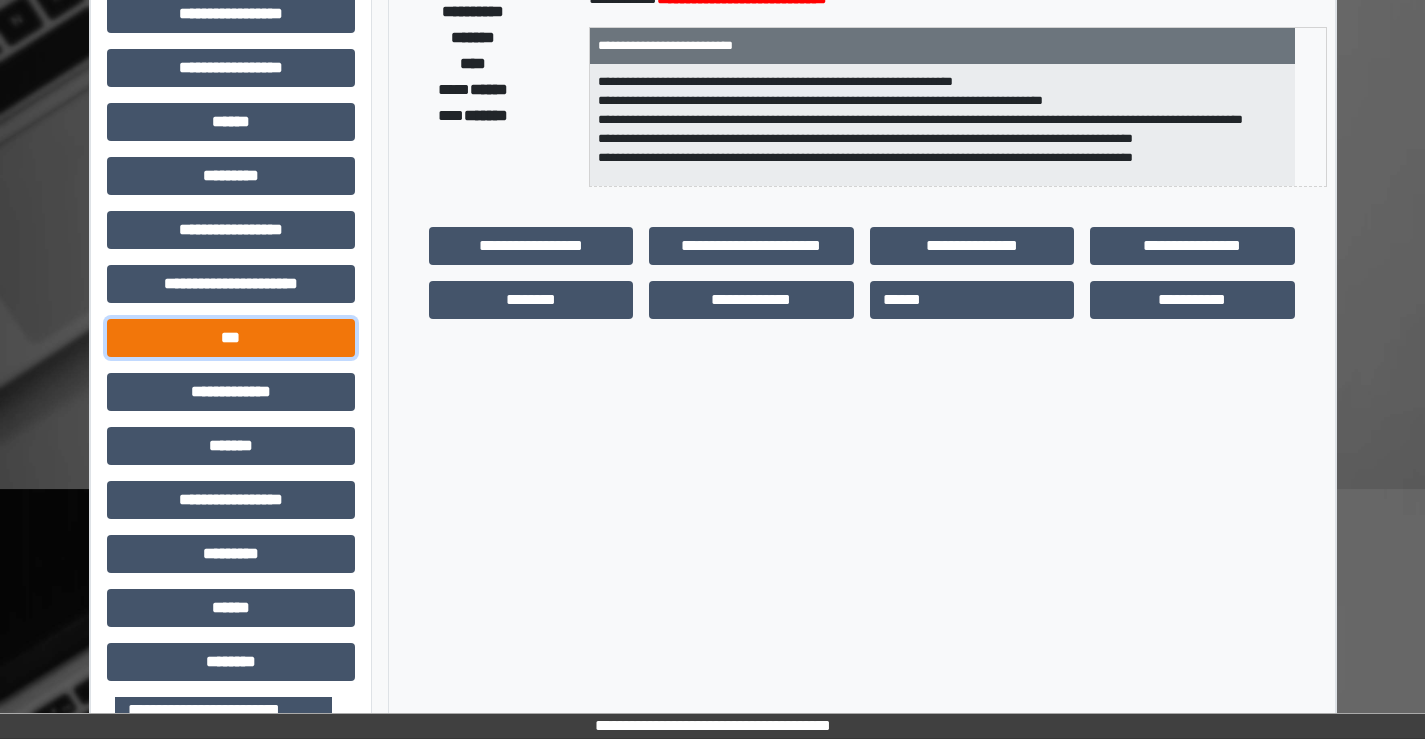 click on "***" at bounding box center (231, 338) 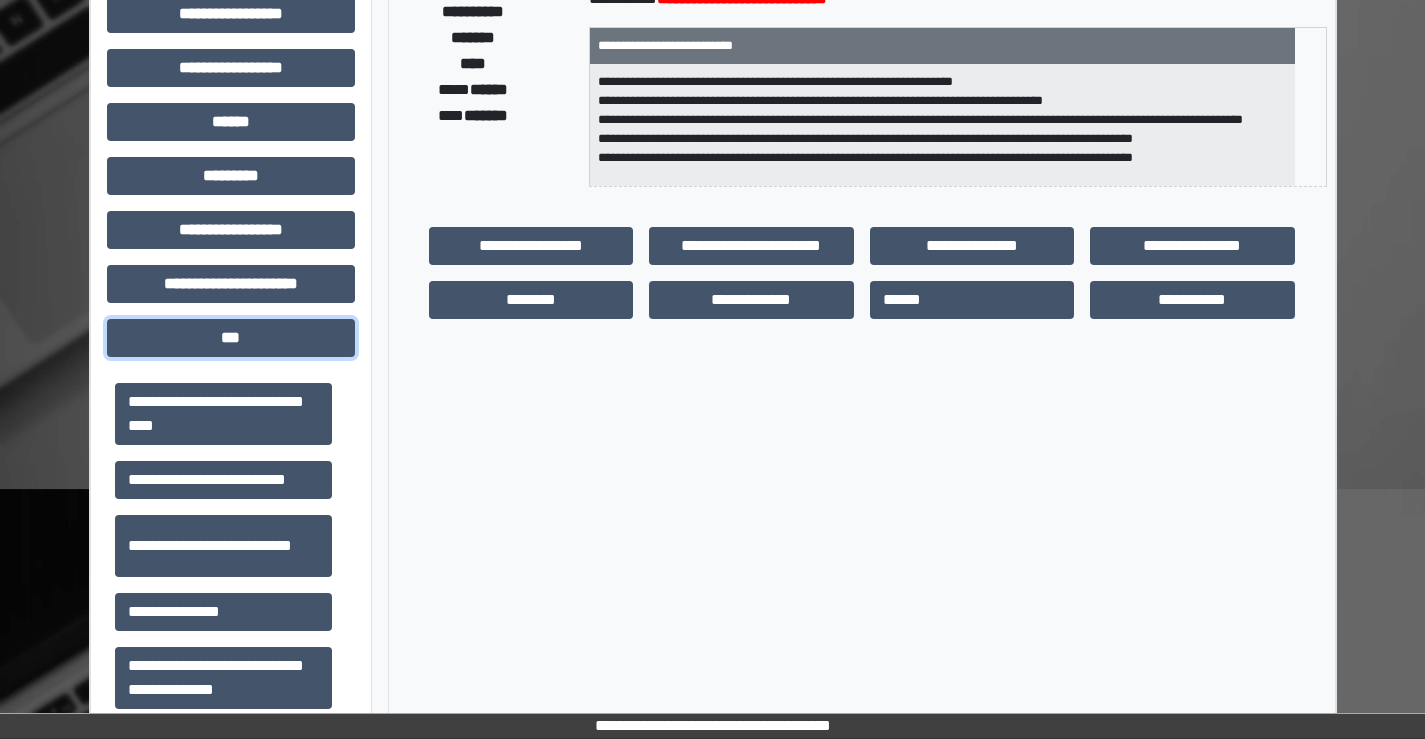 scroll, scrollTop: 100, scrollLeft: 0, axis: vertical 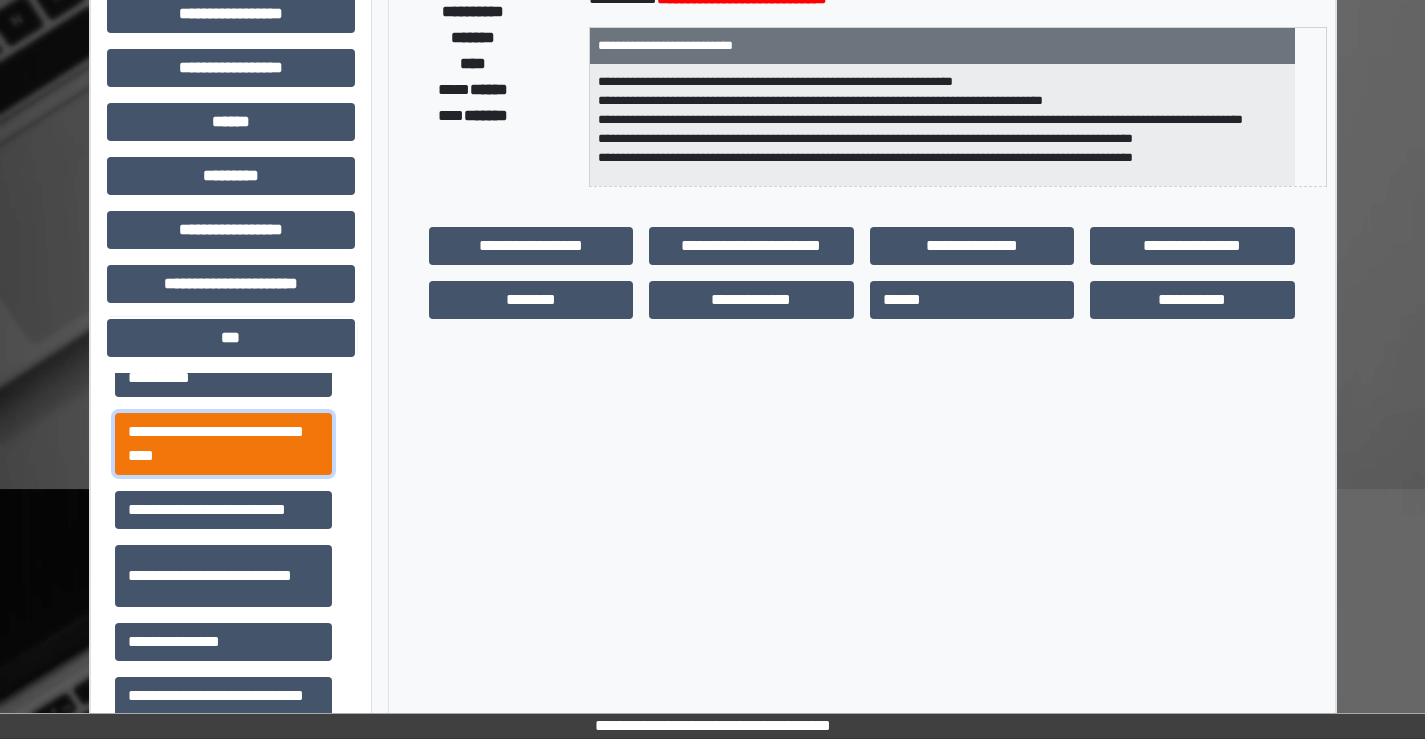 click on "**********" at bounding box center (223, 444) 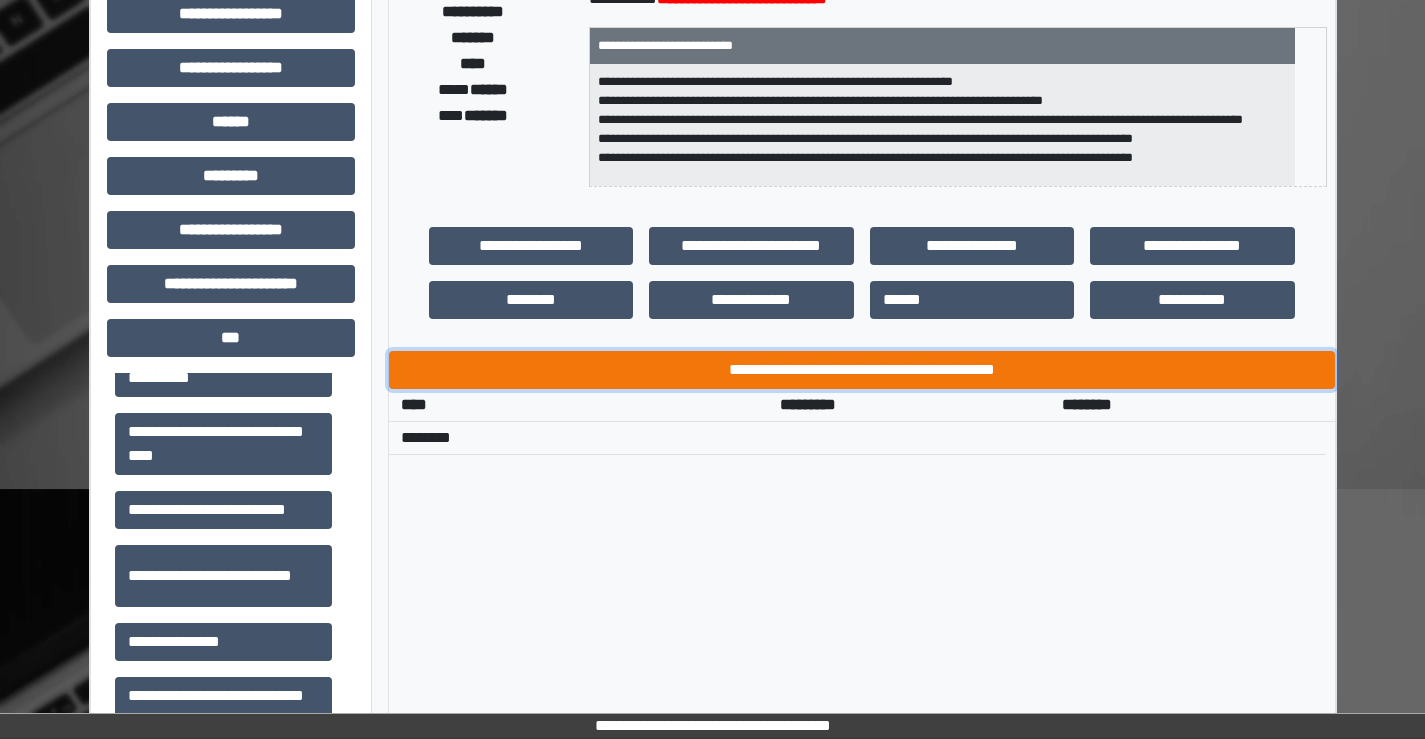 click on "**********" at bounding box center (862, 370) 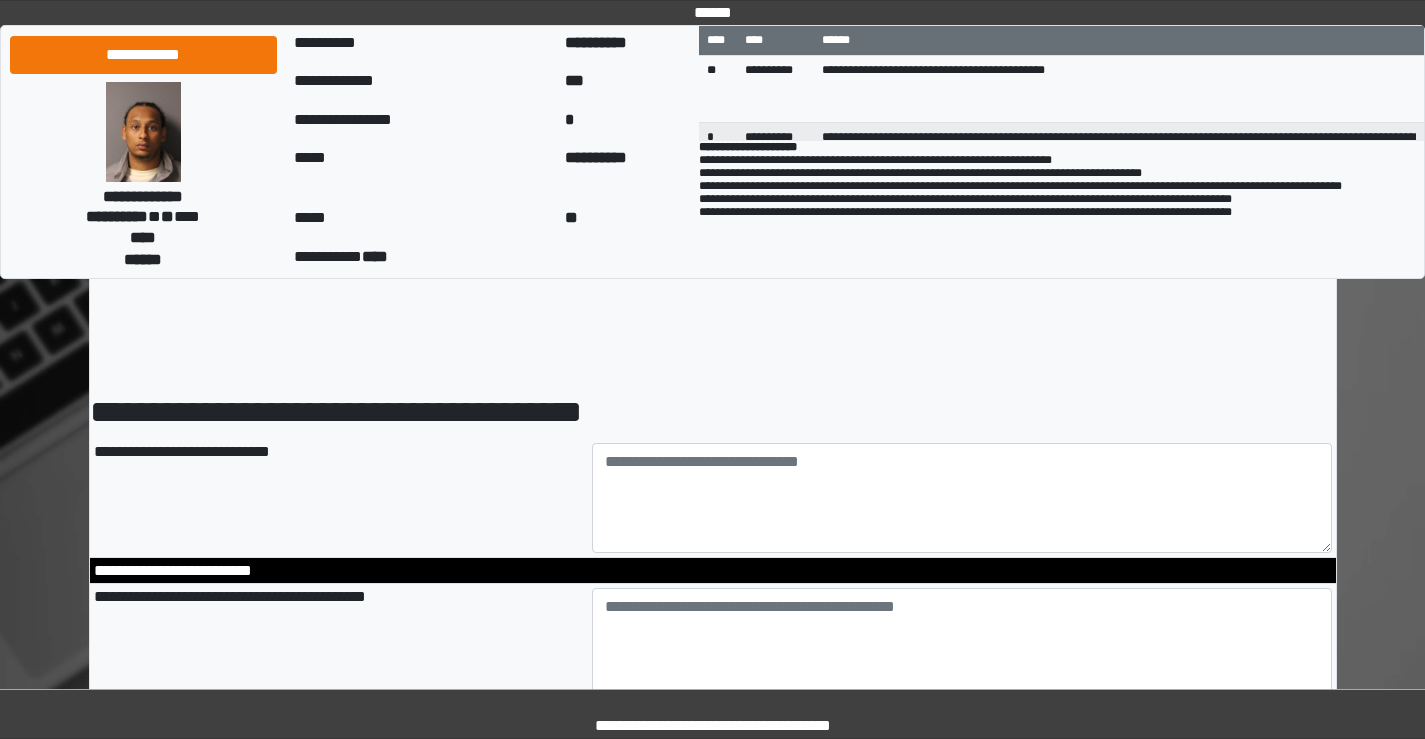 scroll, scrollTop: 0, scrollLeft: 0, axis: both 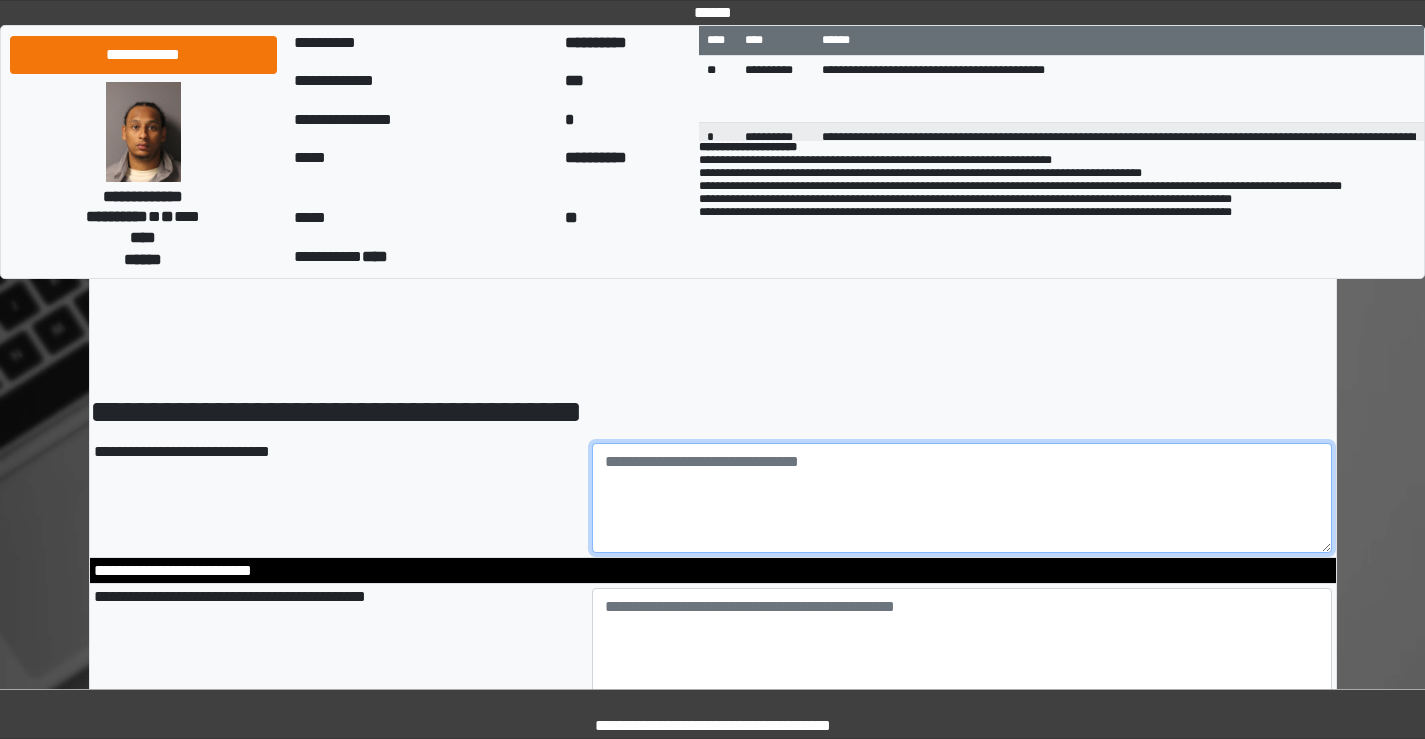 click at bounding box center (962, 498) 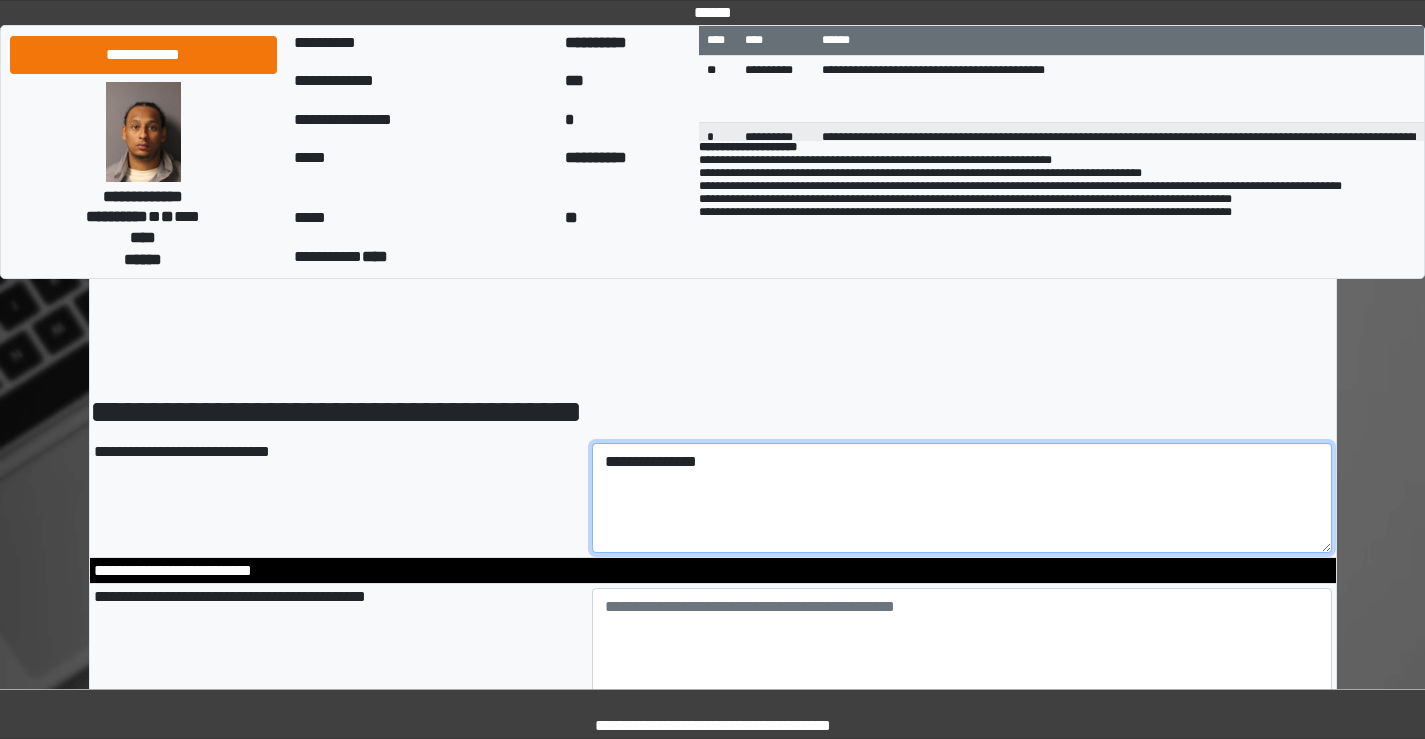 click on "**********" at bounding box center [962, 498] 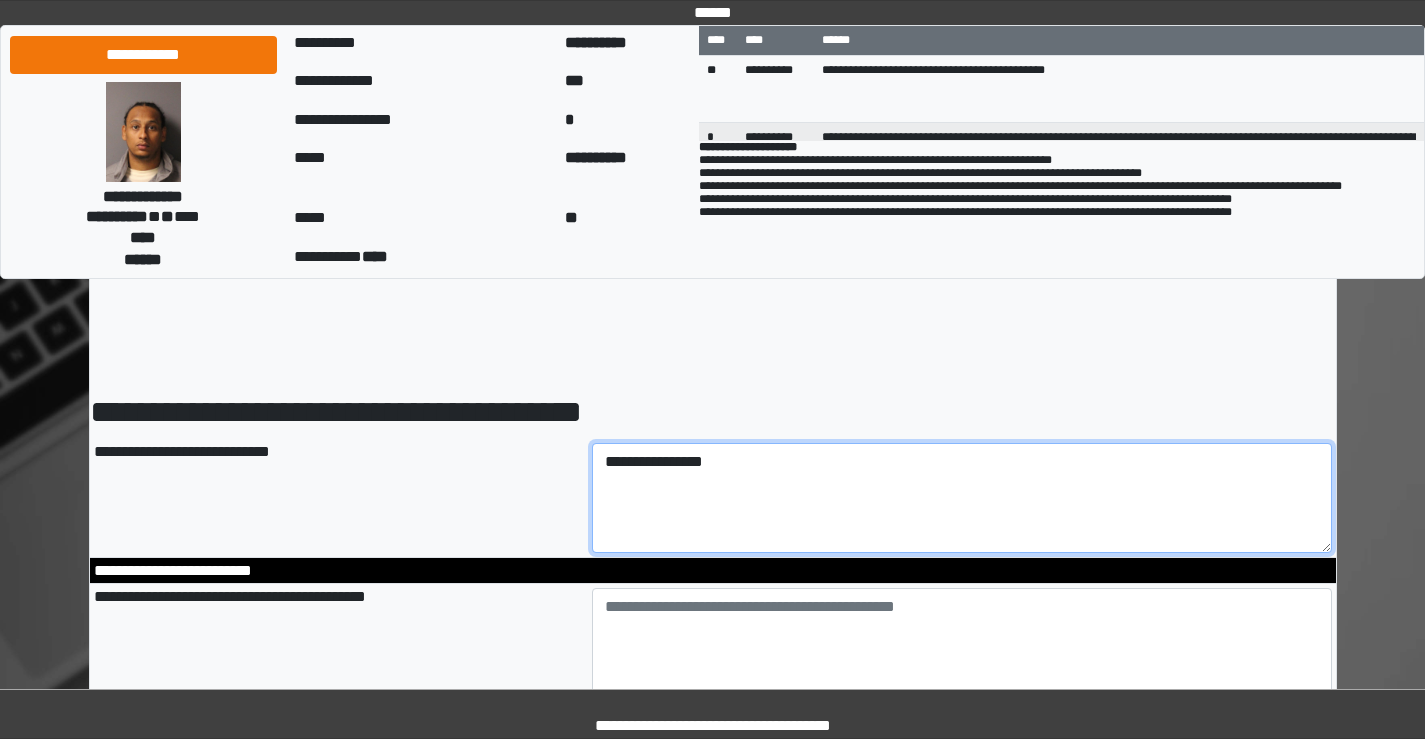 click on "**********" at bounding box center [962, 498] 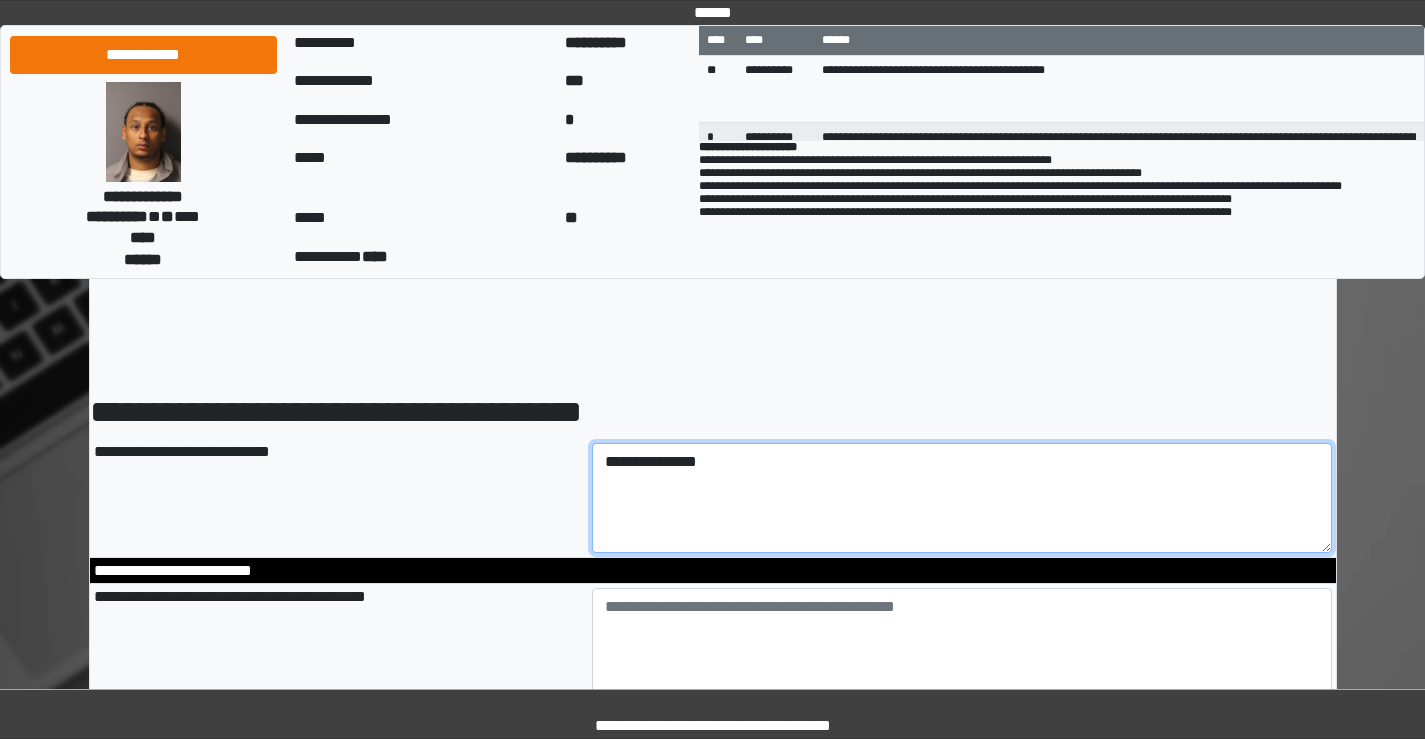 click on "**********" at bounding box center (962, 498) 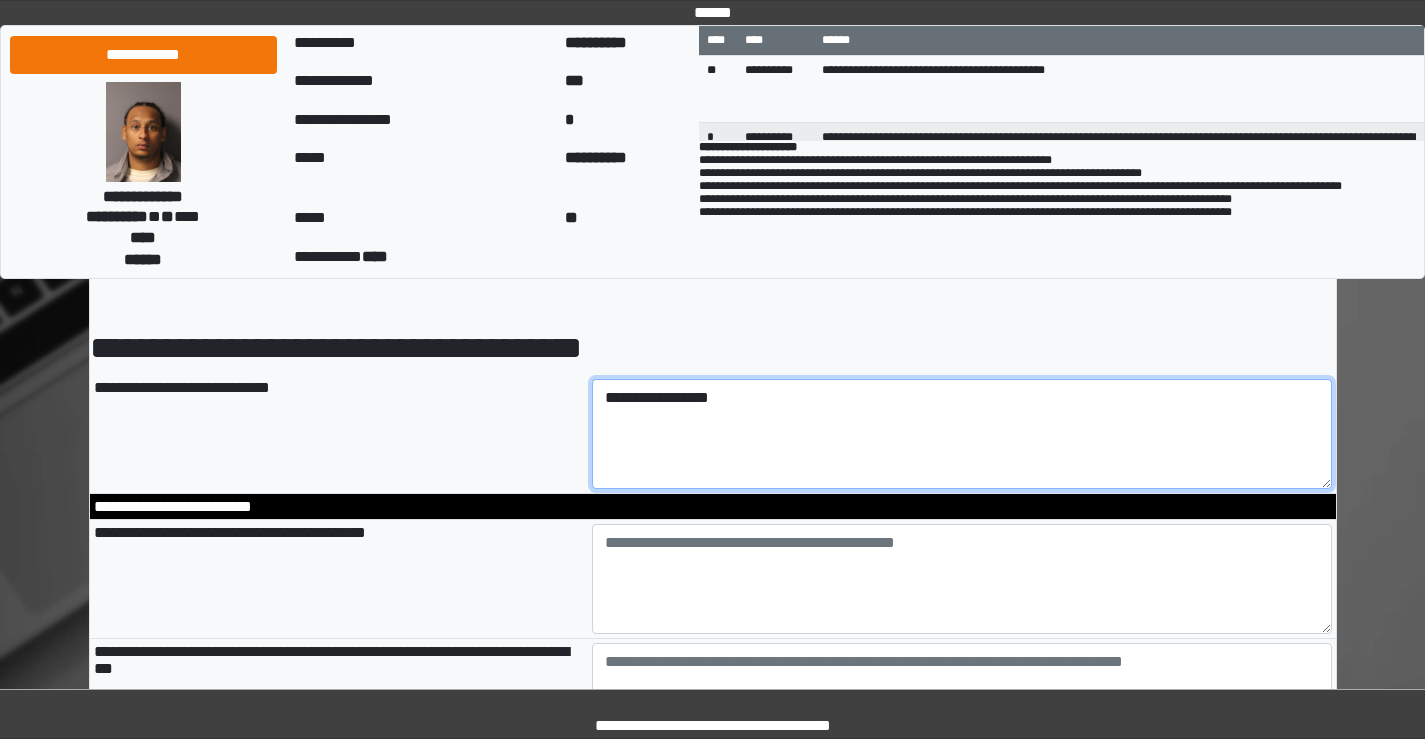 scroll, scrollTop: 100, scrollLeft: 0, axis: vertical 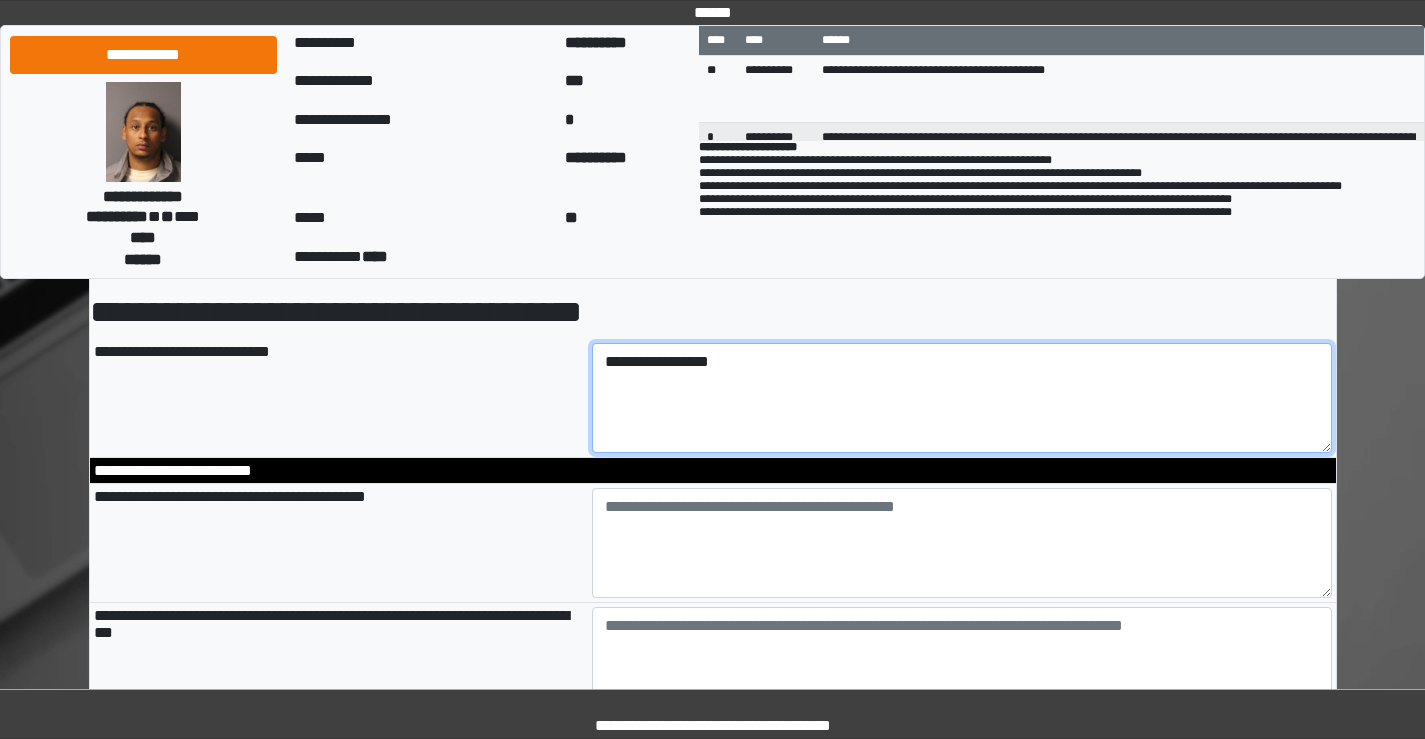 type on "**********" 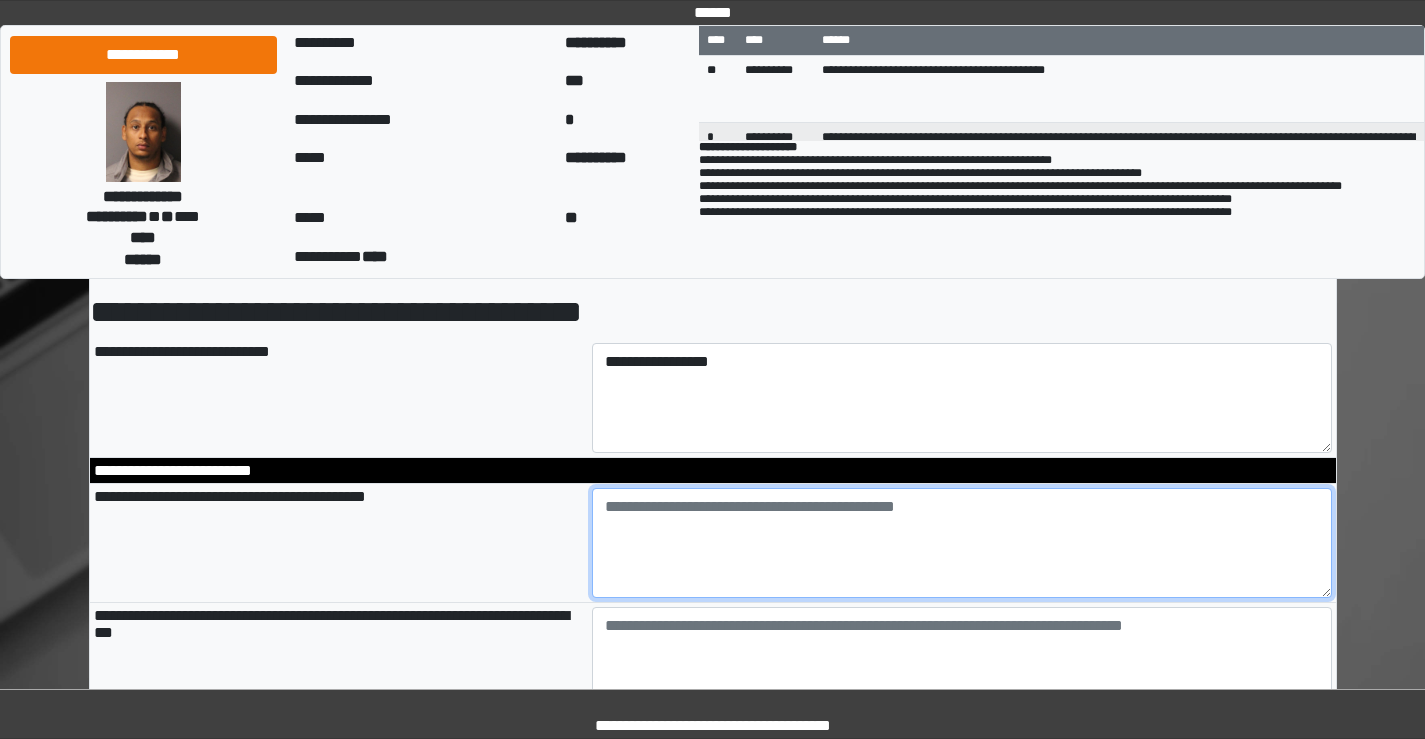 click at bounding box center (962, 543) 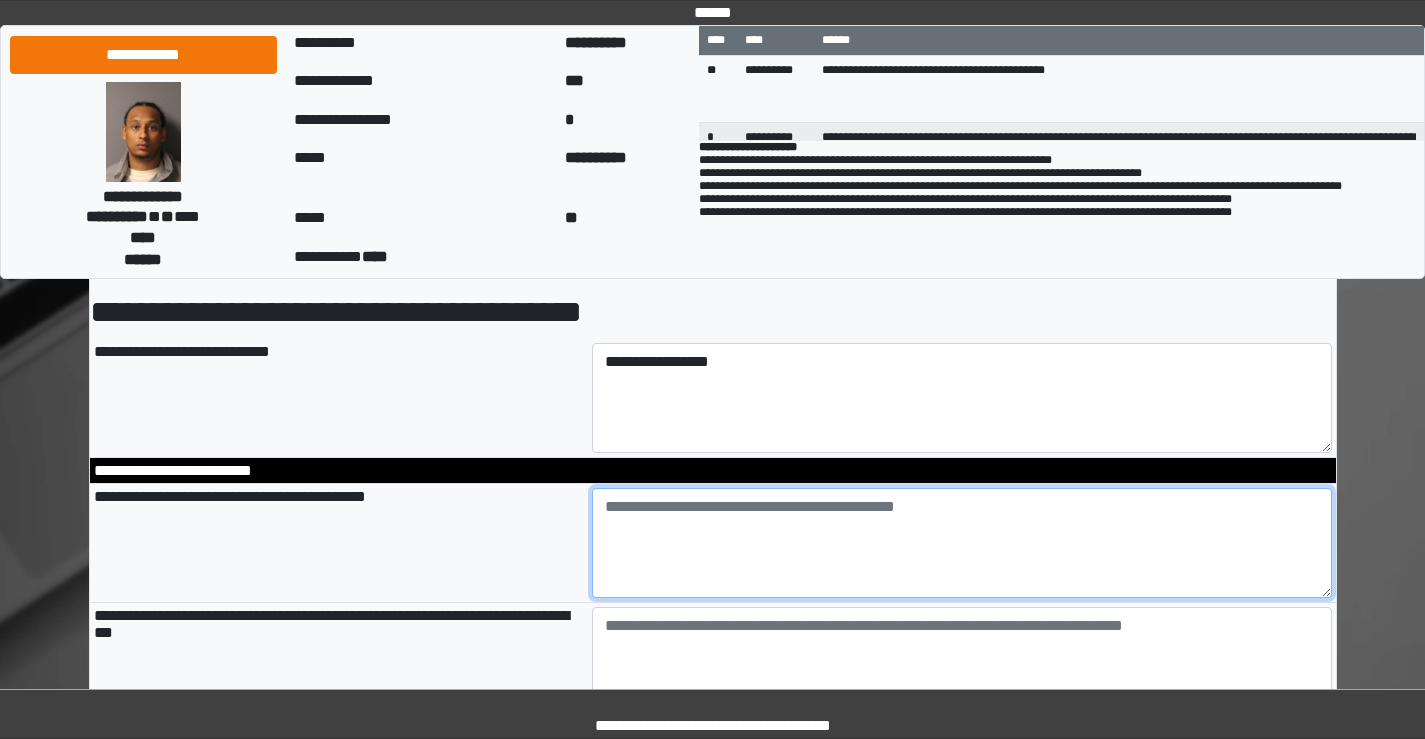 click at bounding box center (962, 543) 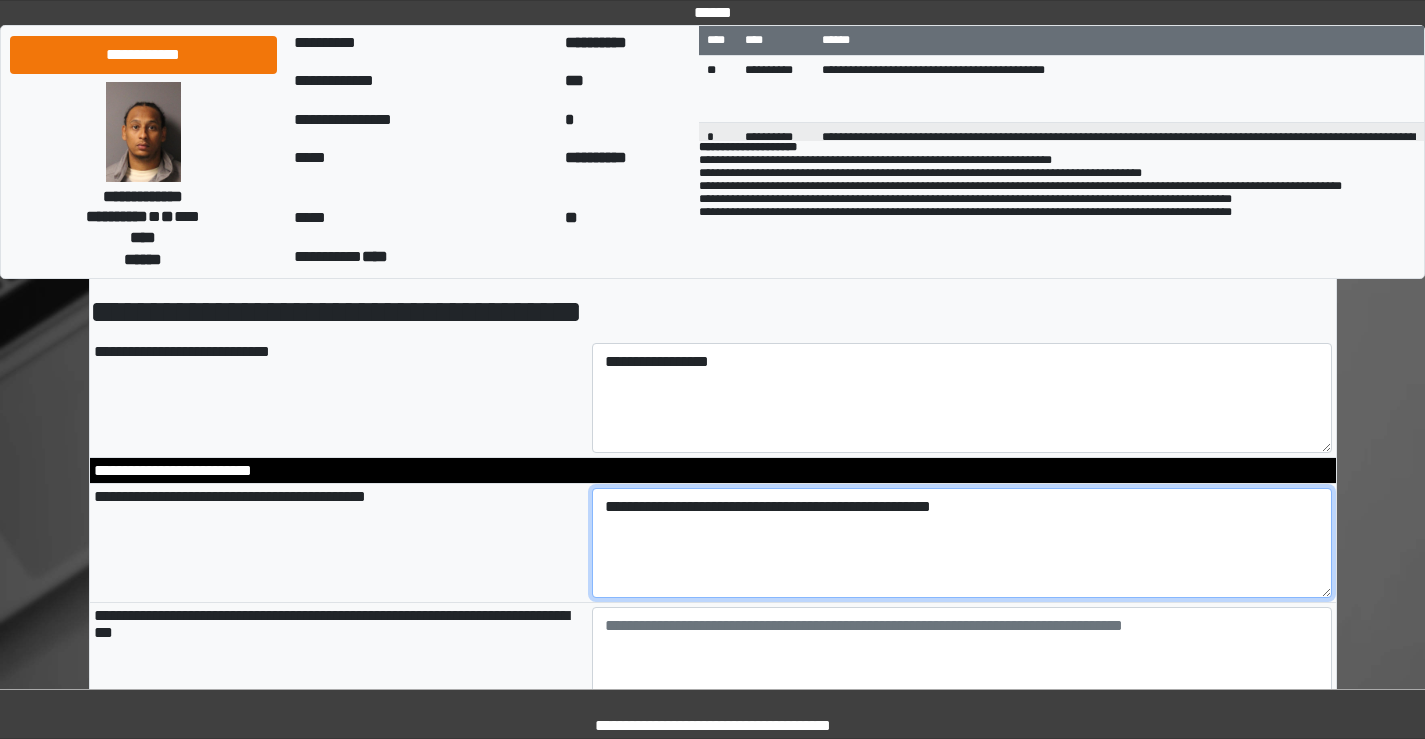click on "**********" at bounding box center [962, 543] 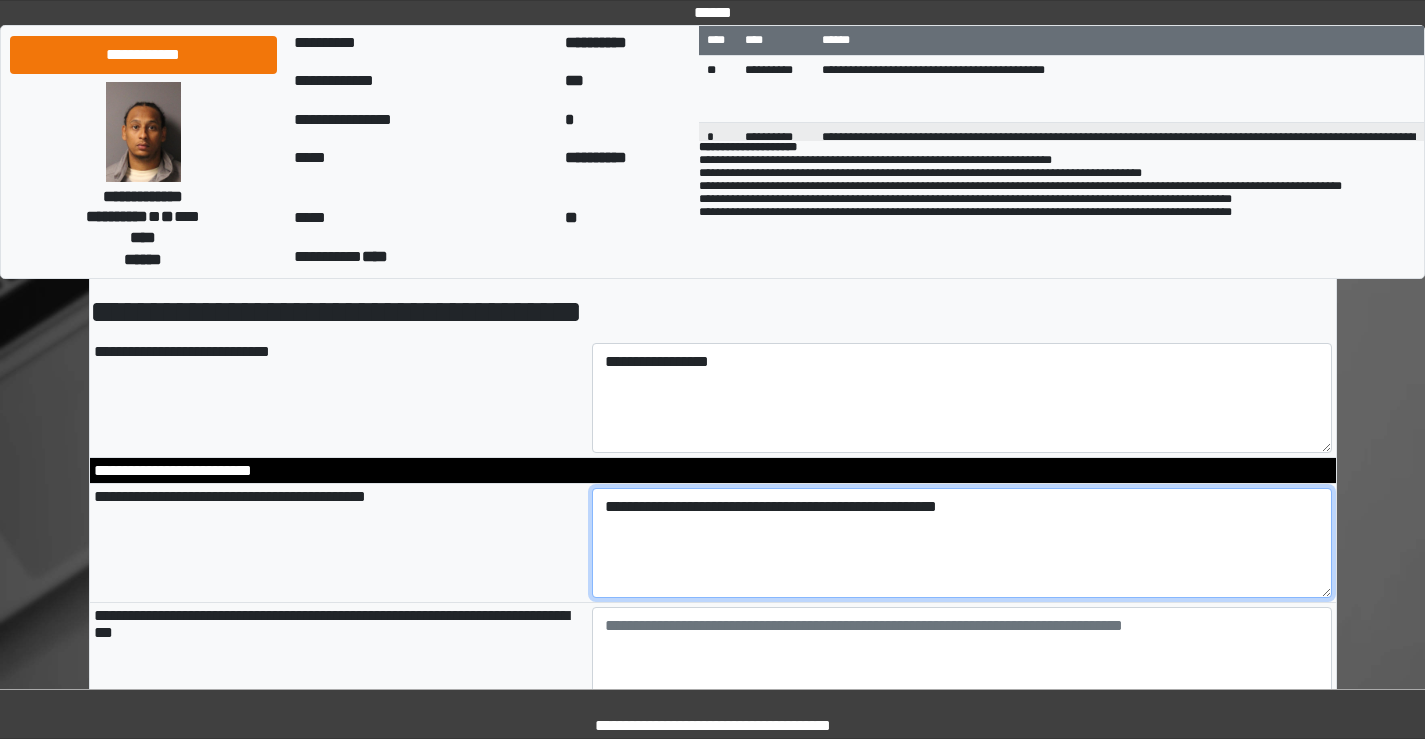 click on "**********" at bounding box center [962, 543] 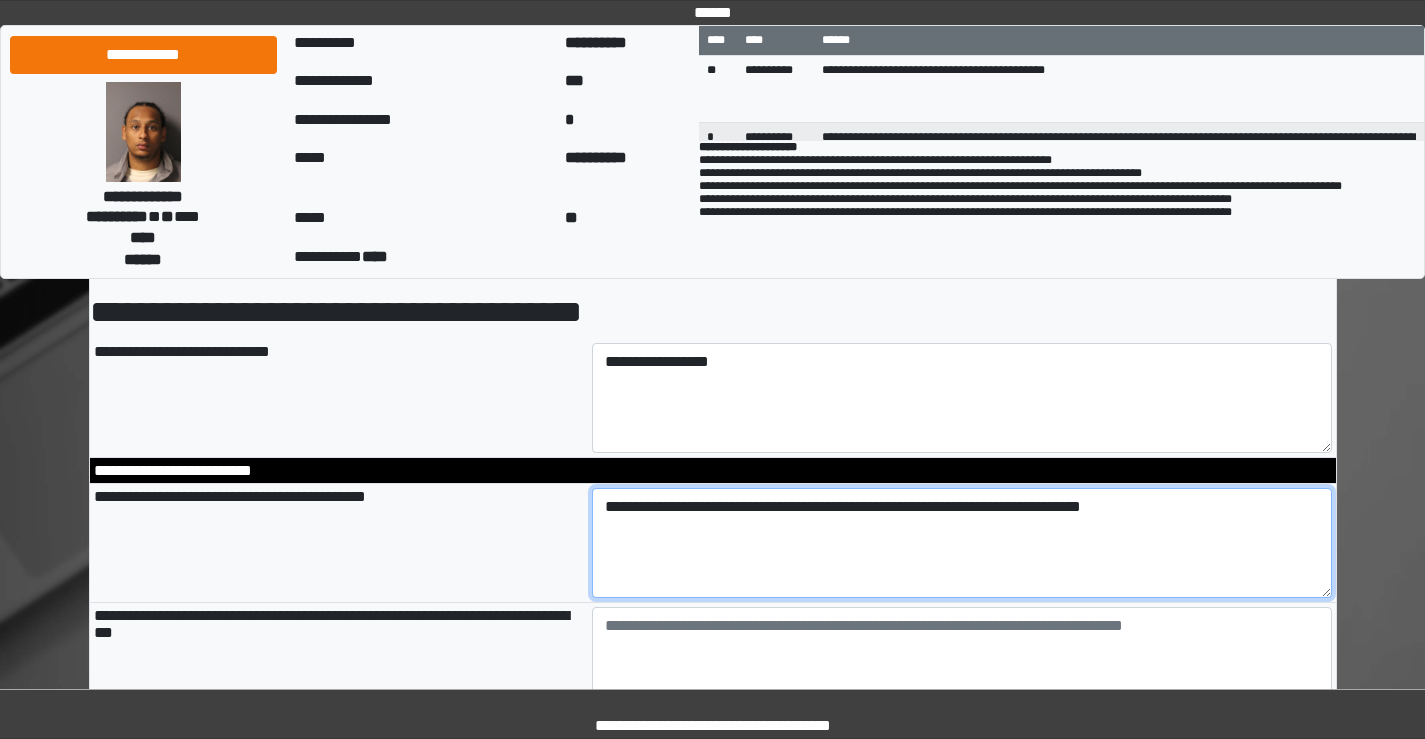 click on "**********" at bounding box center (962, 543) 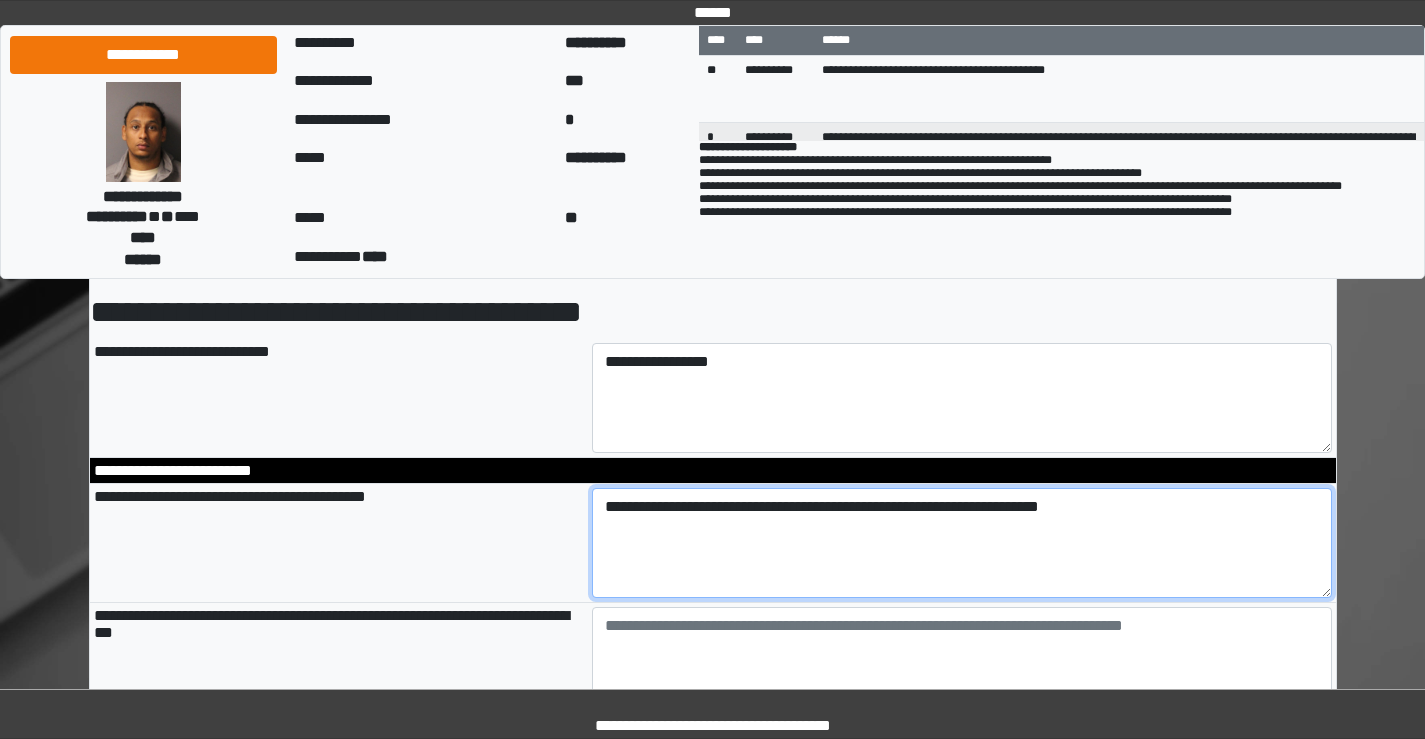 click on "**********" at bounding box center (962, 543) 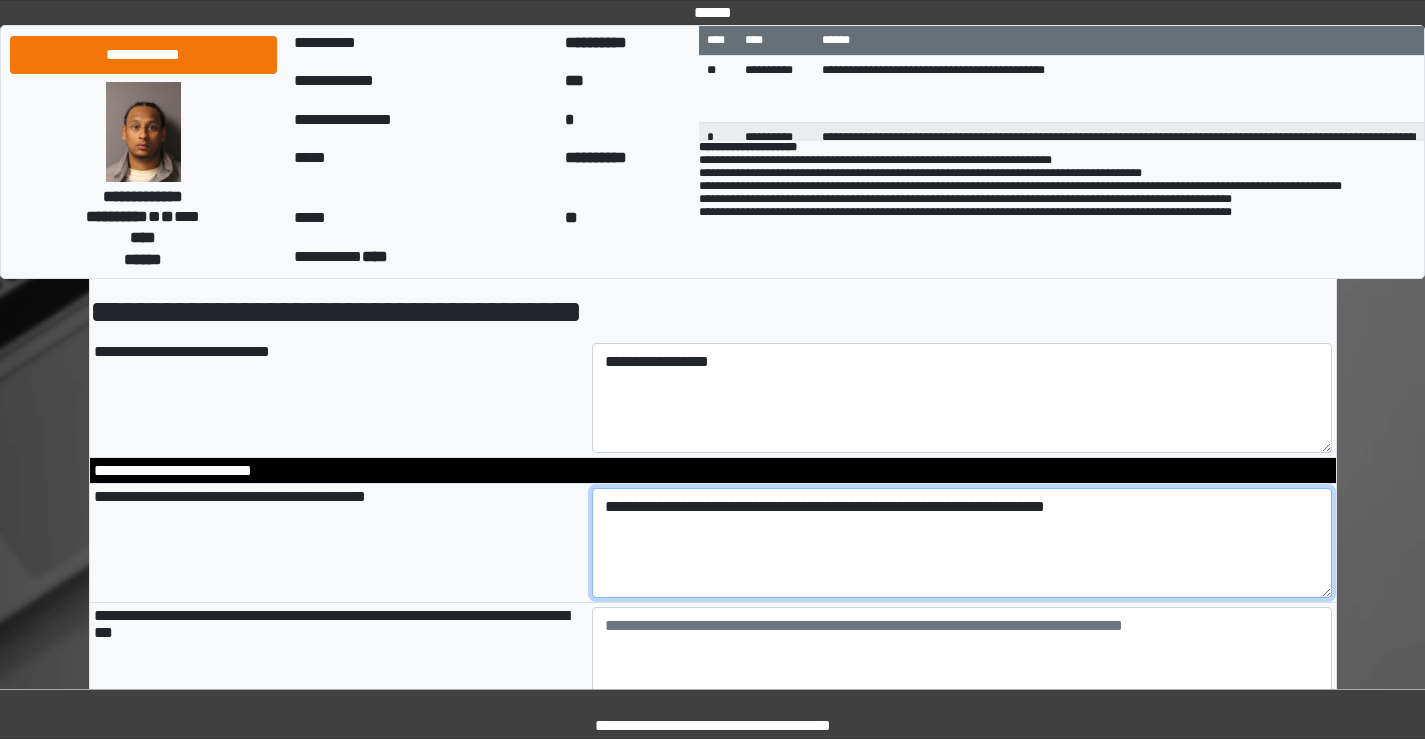click on "**********" at bounding box center (962, 543) 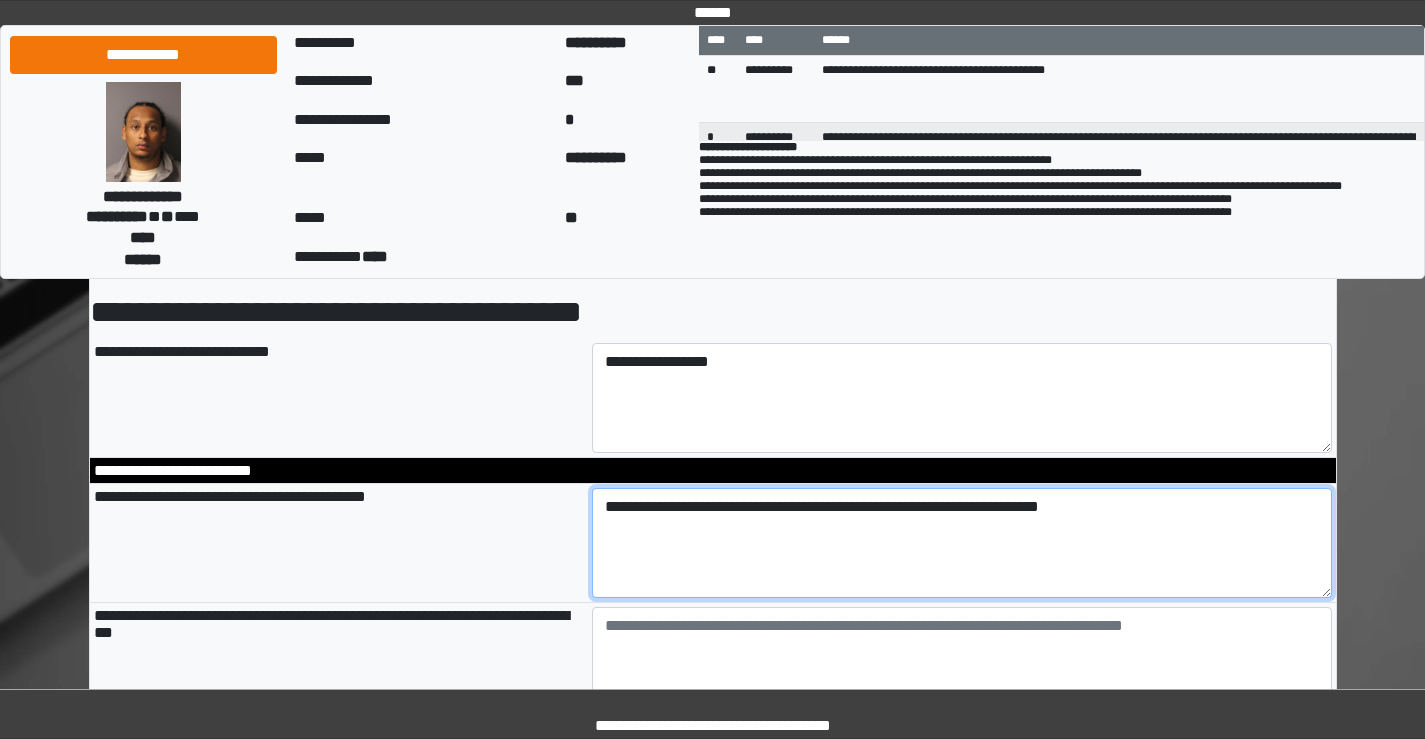 click on "**********" at bounding box center [962, 543] 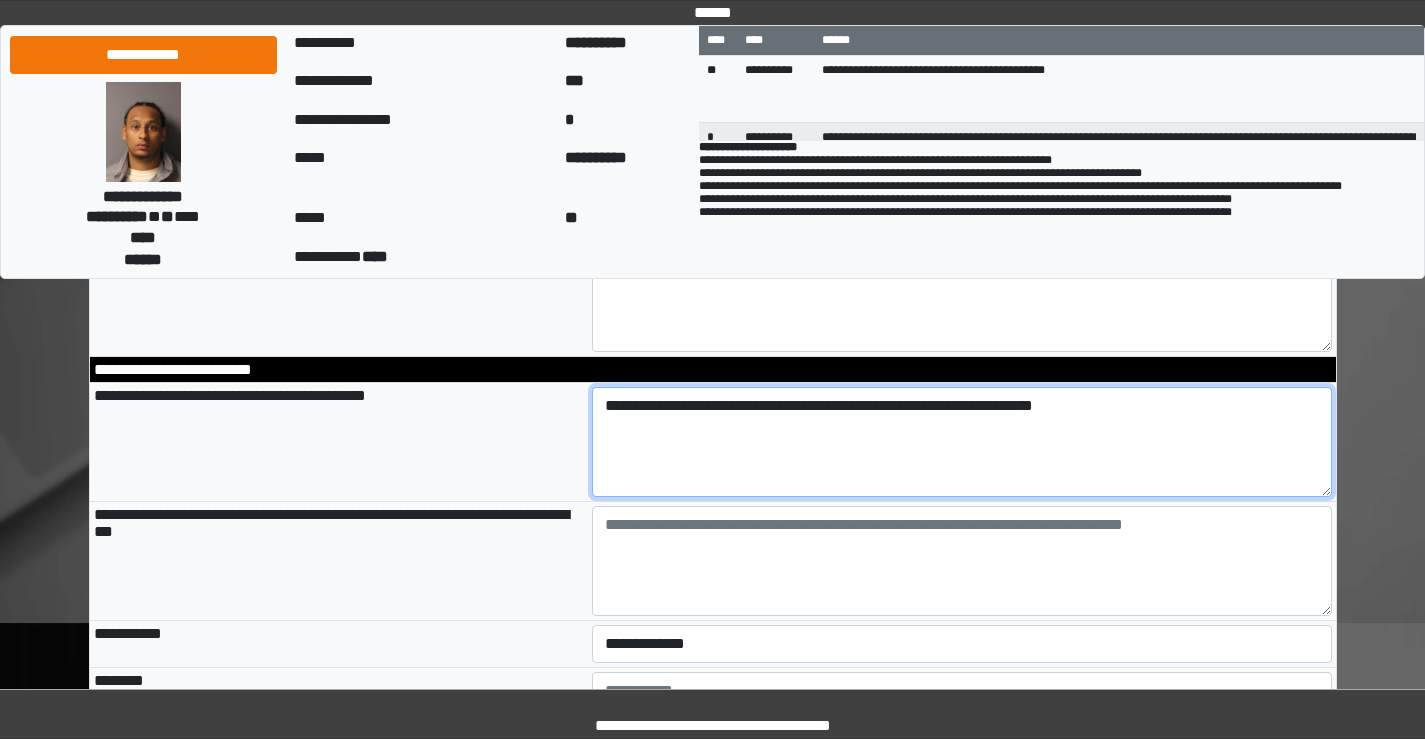 scroll, scrollTop: 300, scrollLeft: 0, axis: vertical 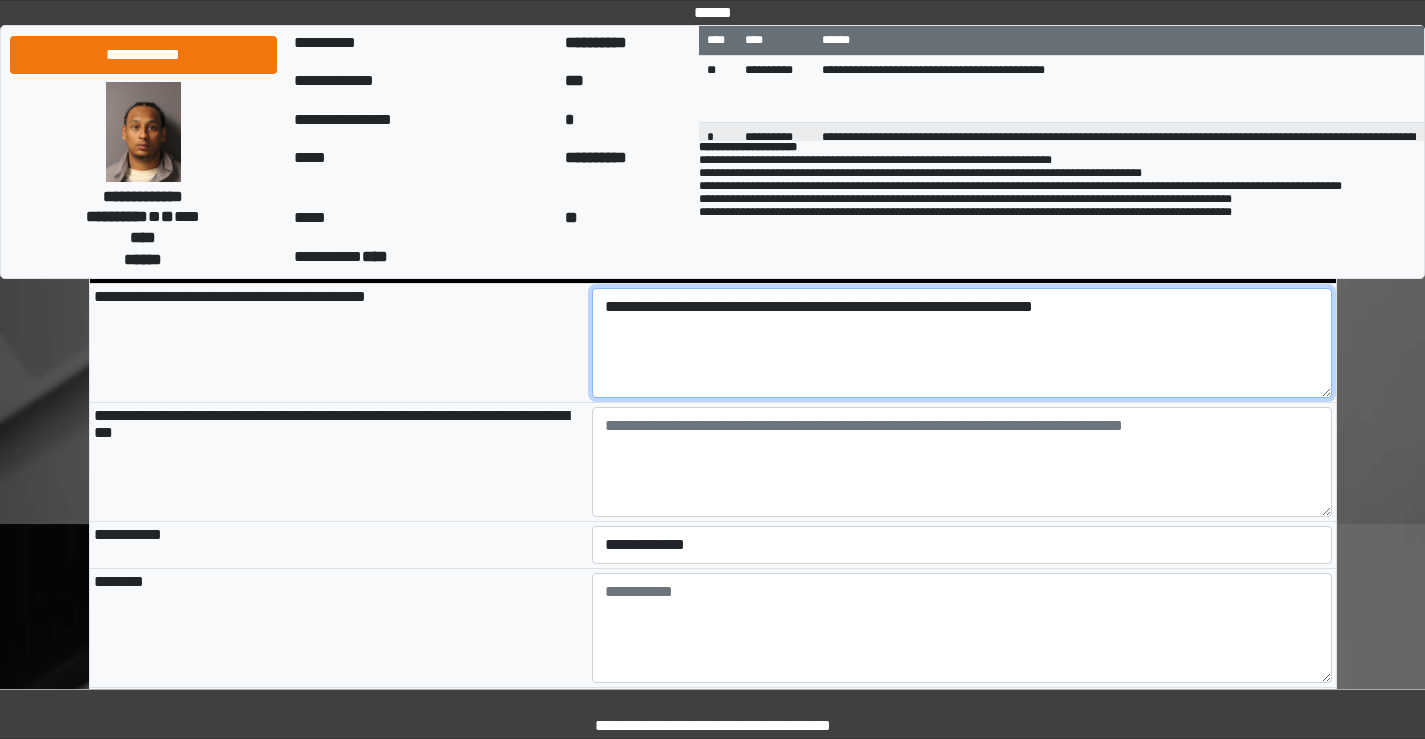 type on "**********" 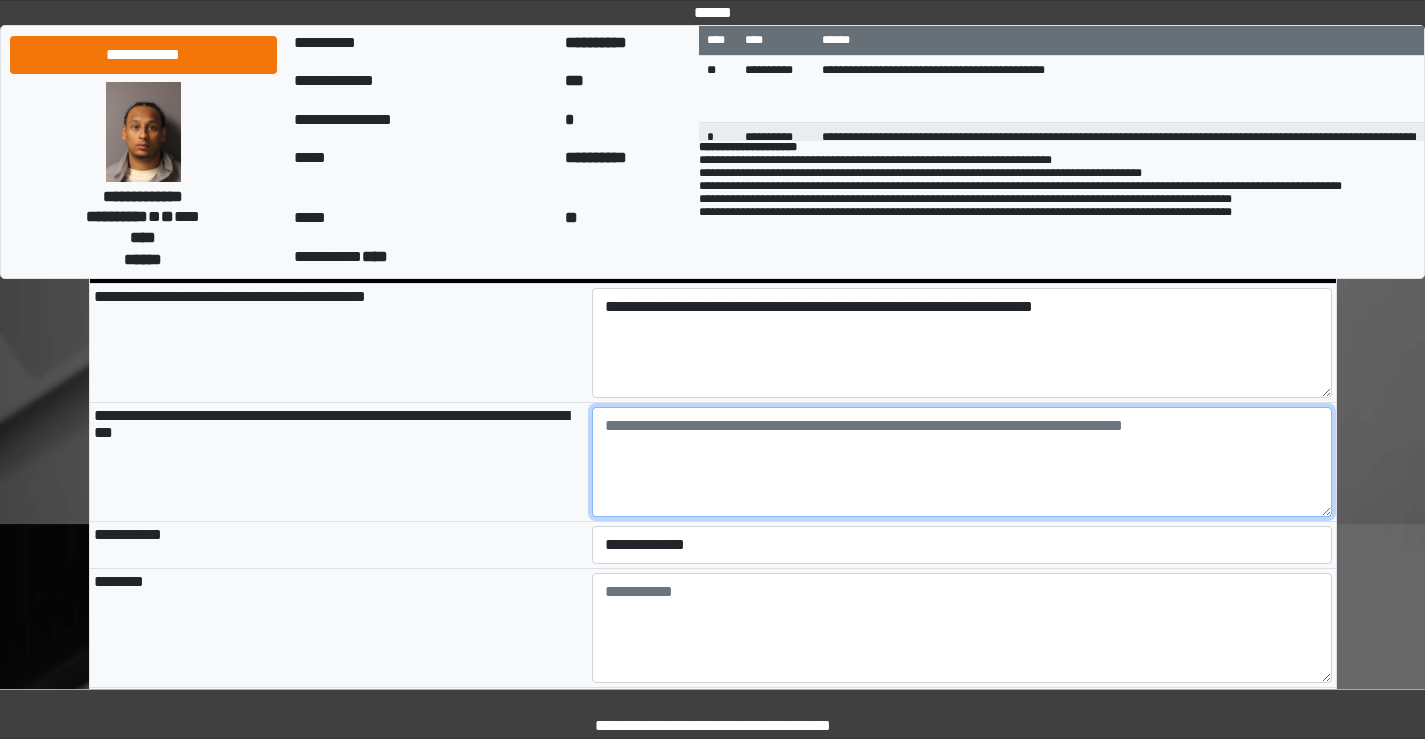 click at bounding box center (962, 462) 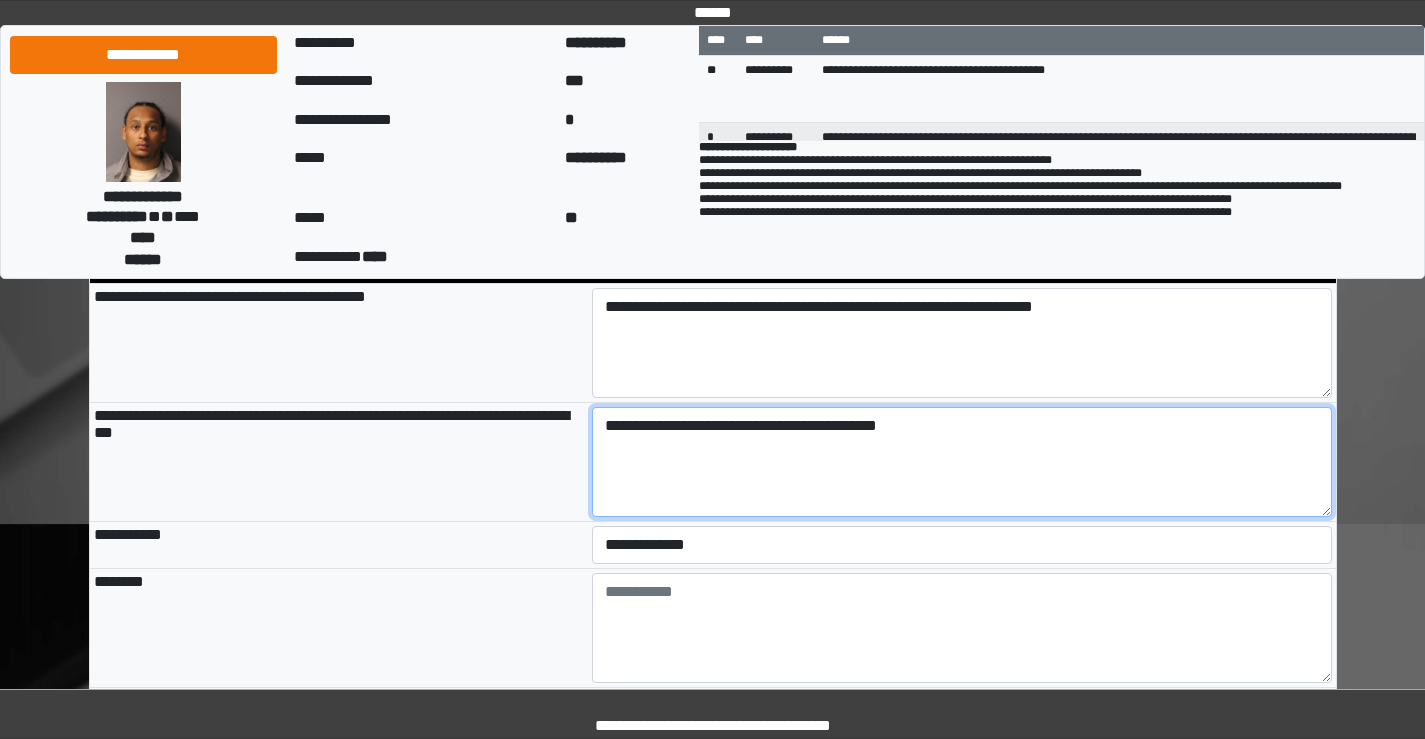 click on "**********" at bounding box center (962, 462) 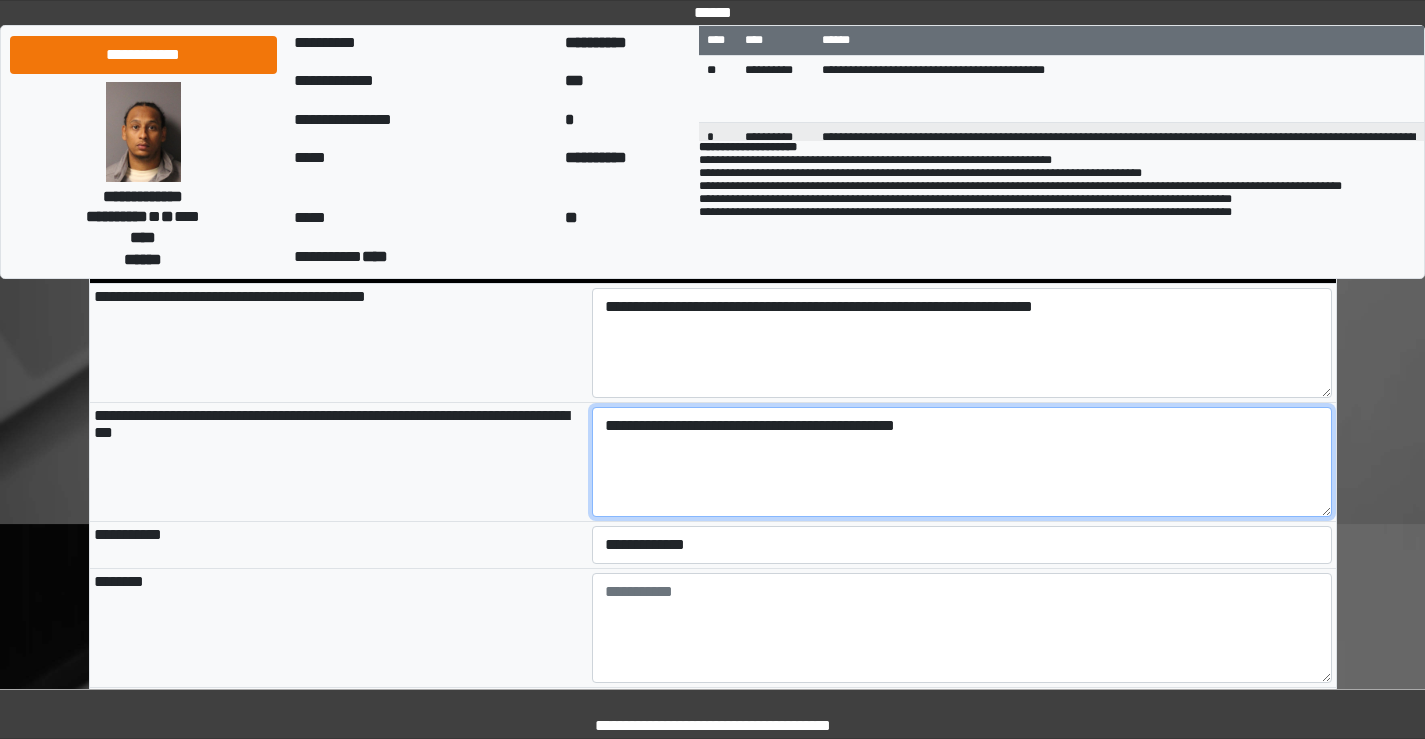 click on "**********" at bounding box center (962, 462) 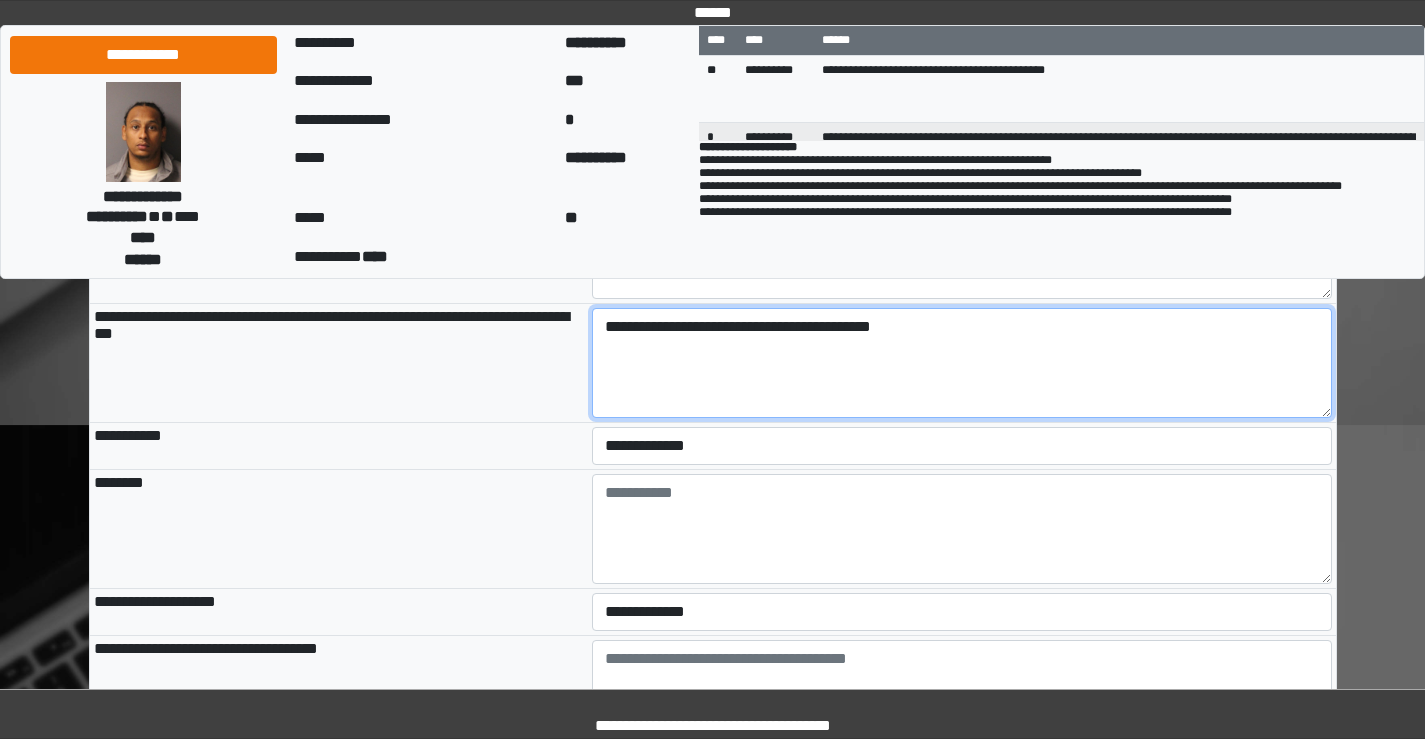 scroll, scrollTop: 400, scrollLeft: 0, axis: vertical 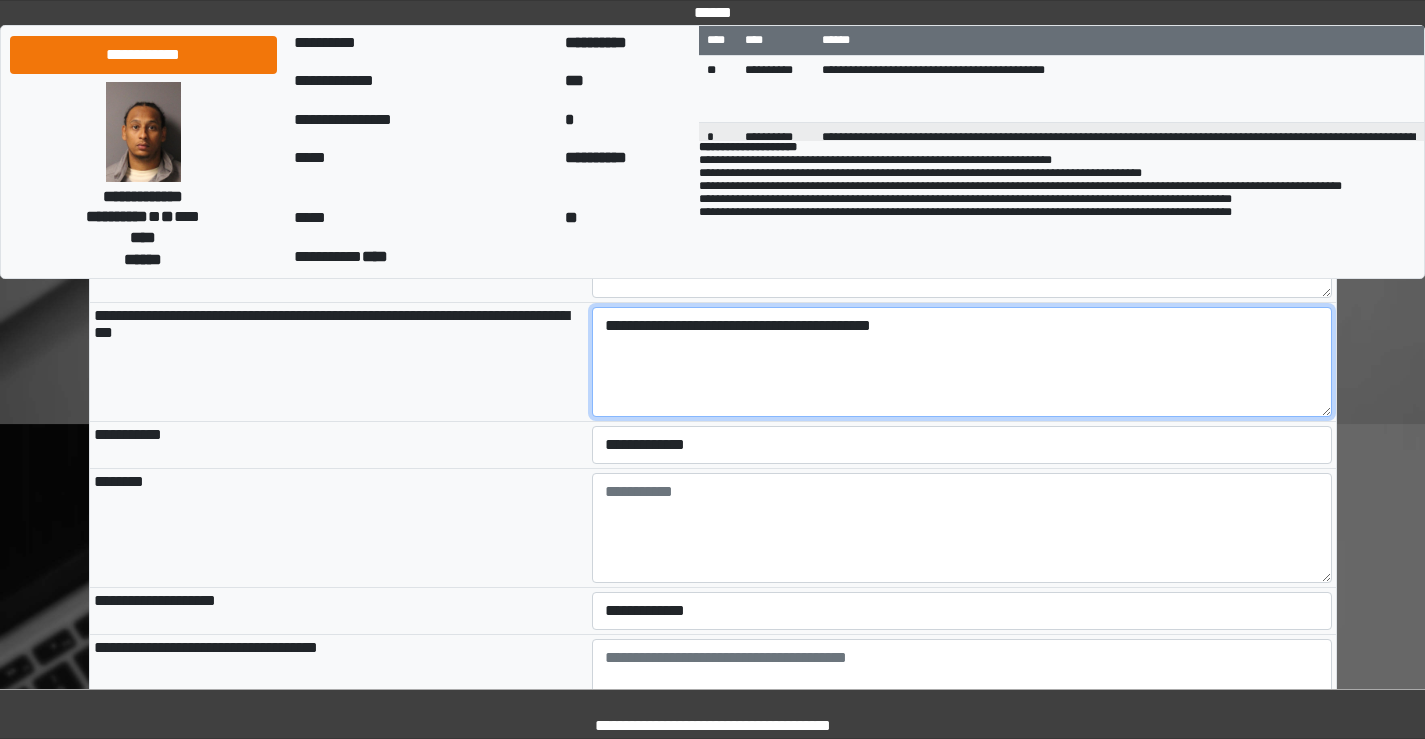 type on "**********" 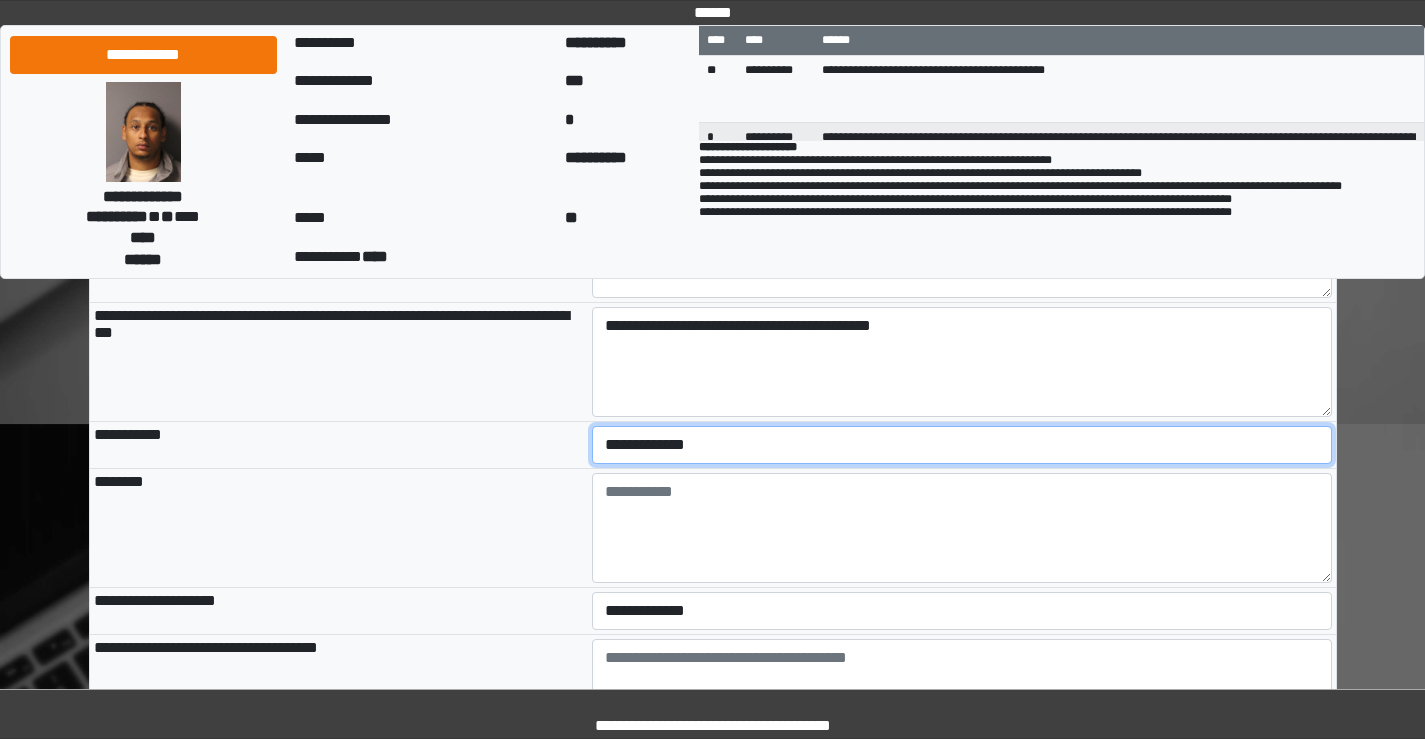 click on "**********" at bounding box center [962, 445] 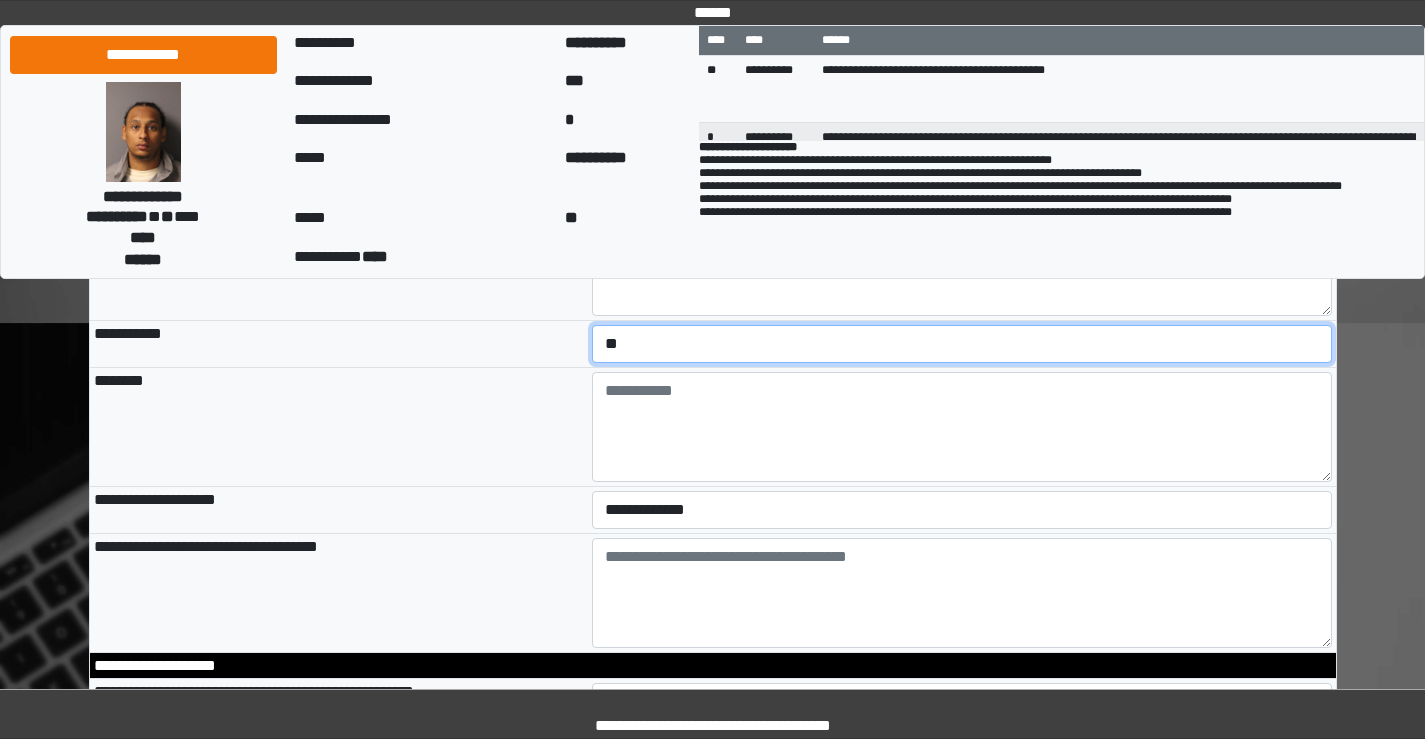 scroll, scrollTop: 600, scrollLeft: 0, axis: vertical 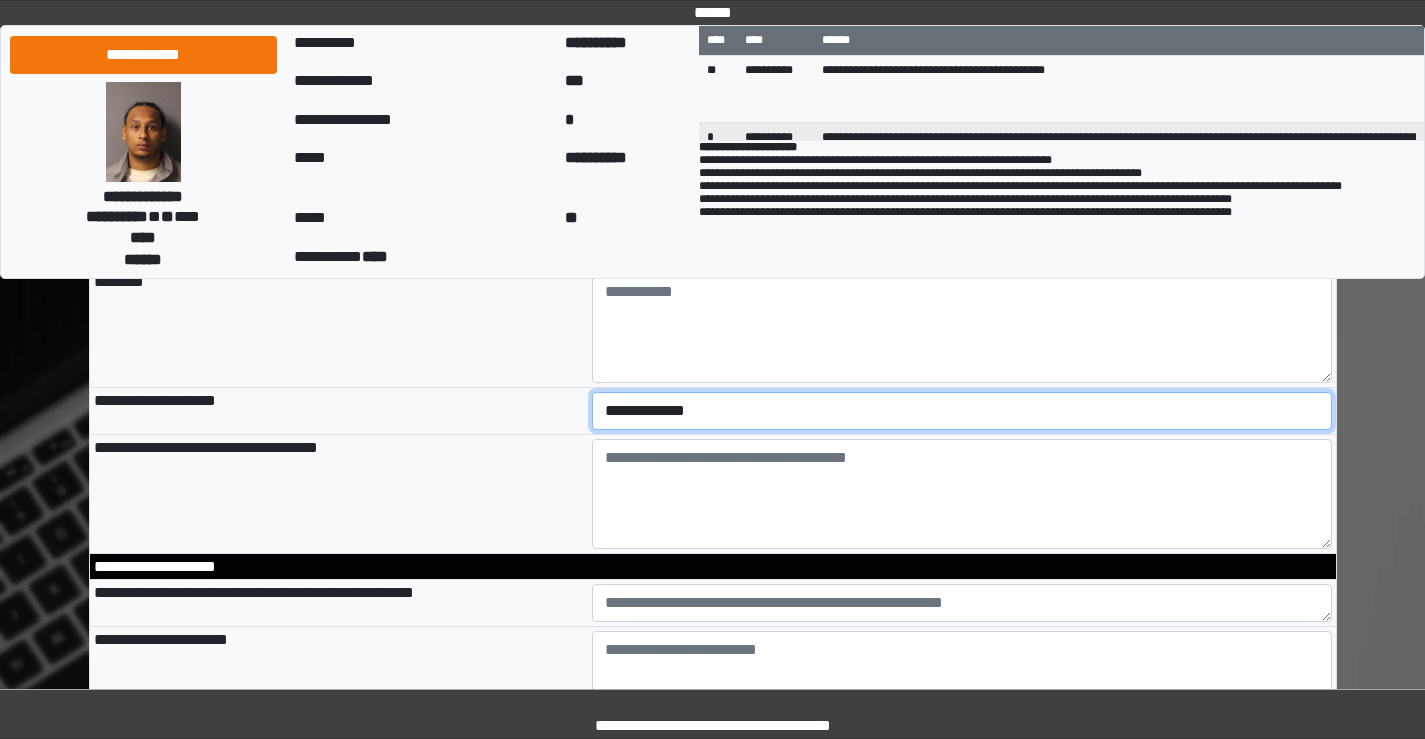 click on "**********" at bounding box center (962, 411) 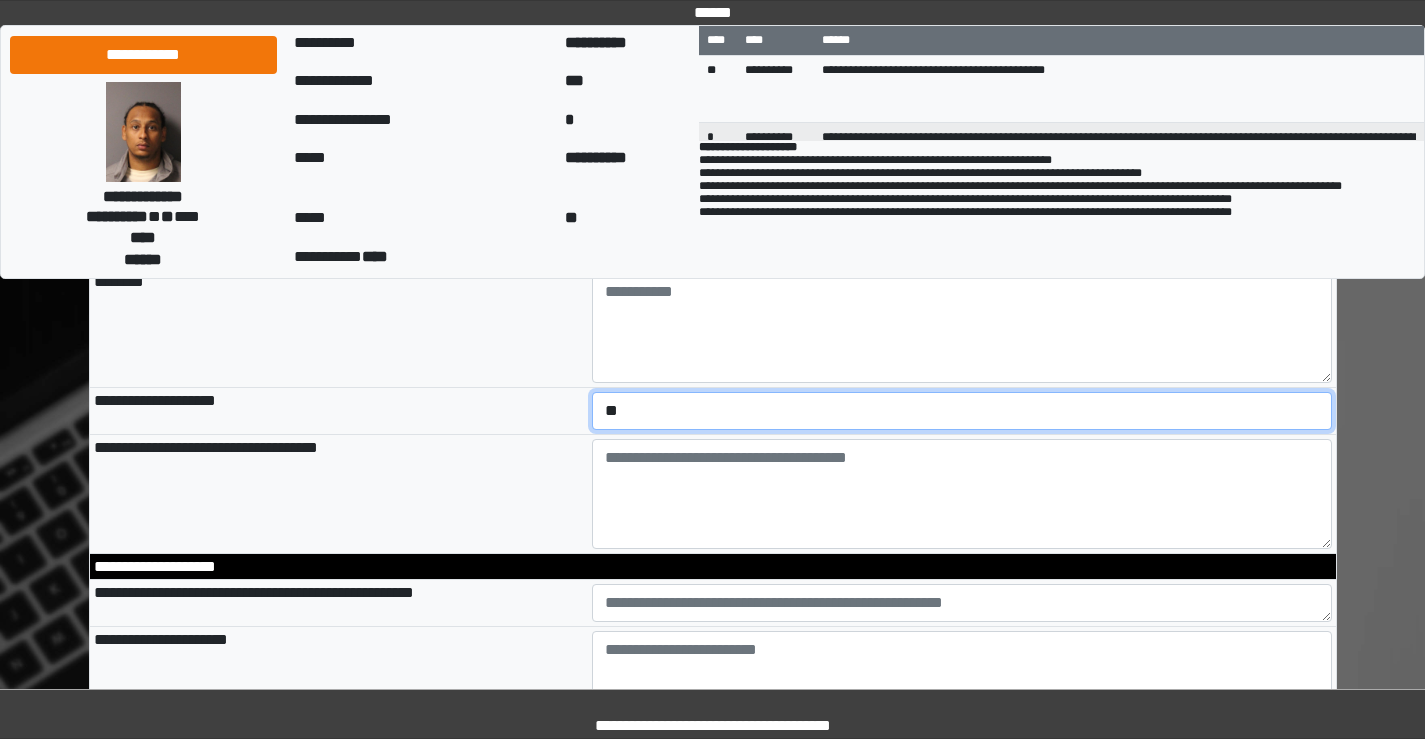 click on "**********" at bounding box center (962, 411) 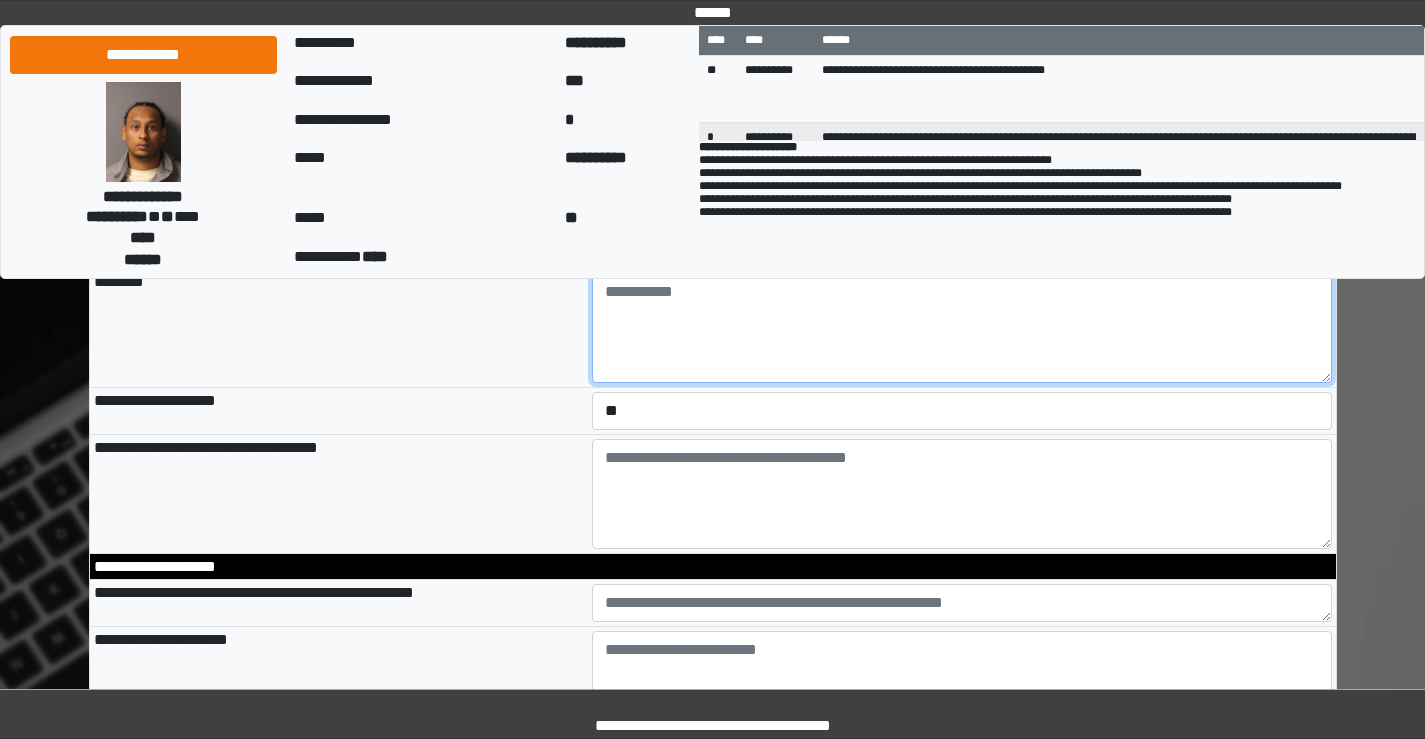 click at bounding box center (962, 328) 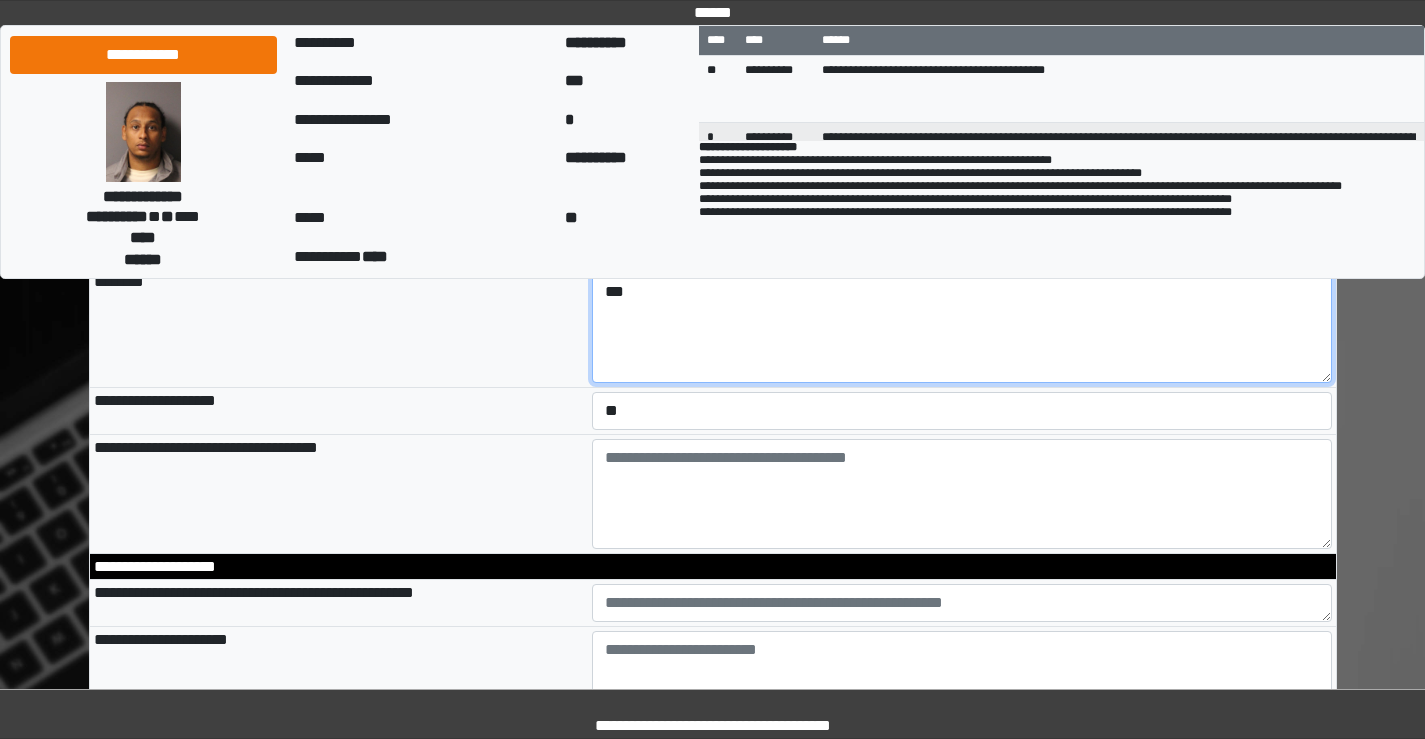 type on "***" 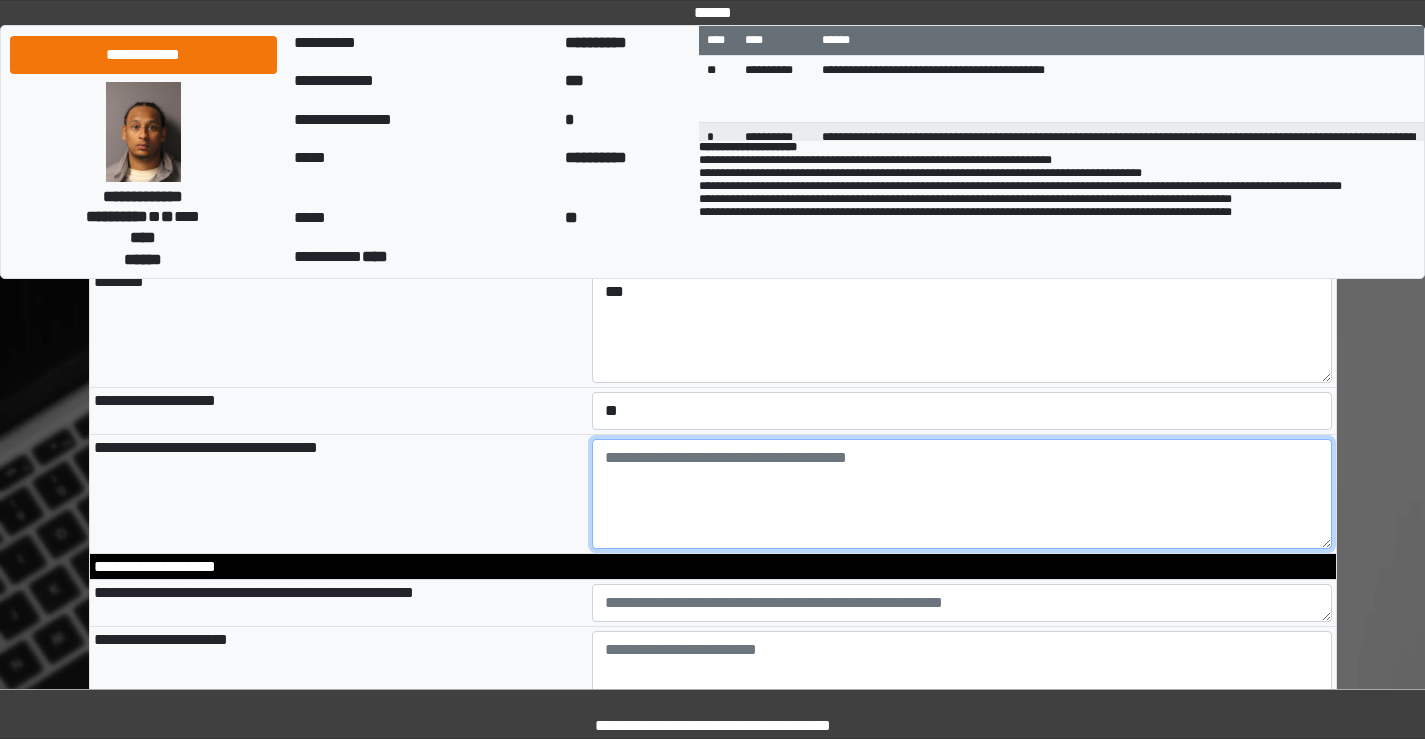 click at bounding box center [962, 494] 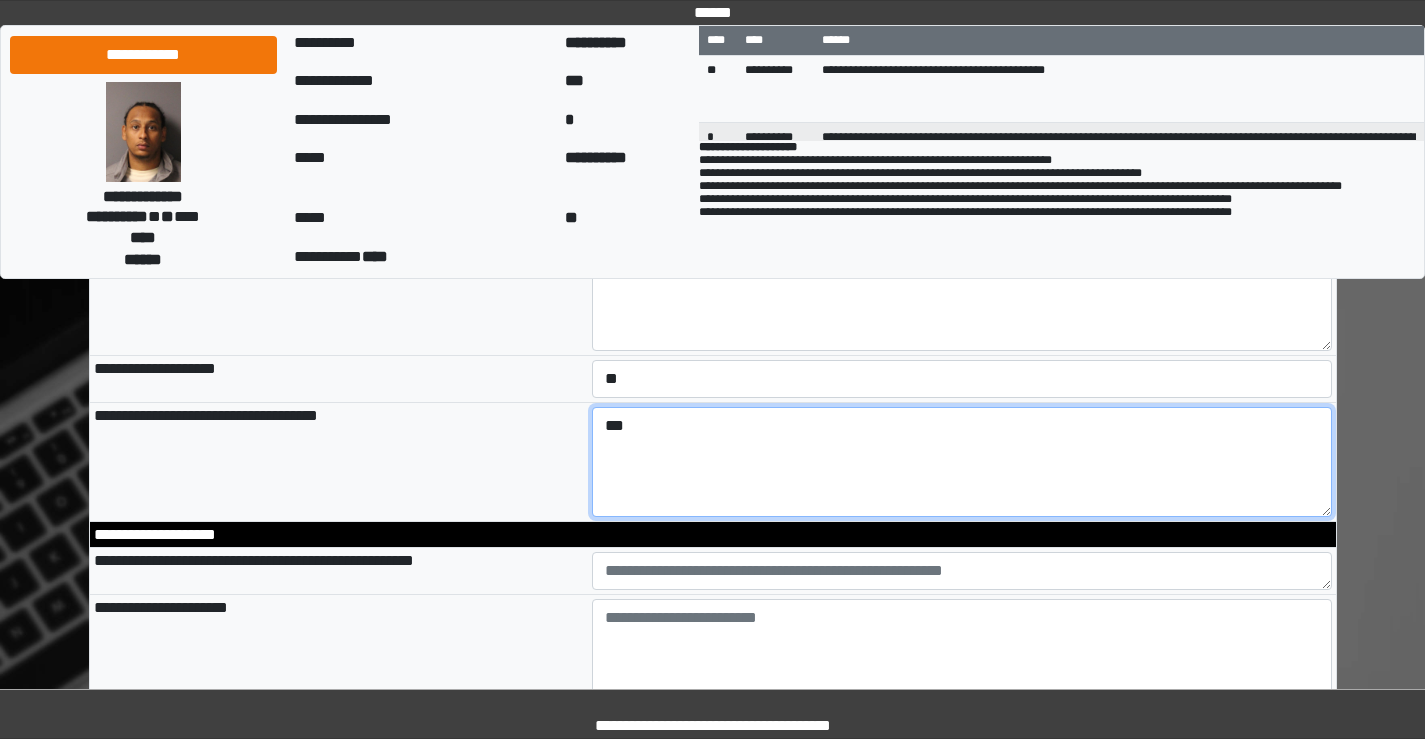 scroll, scrollTop: 800, scrollLeft: 0, axis: vertical 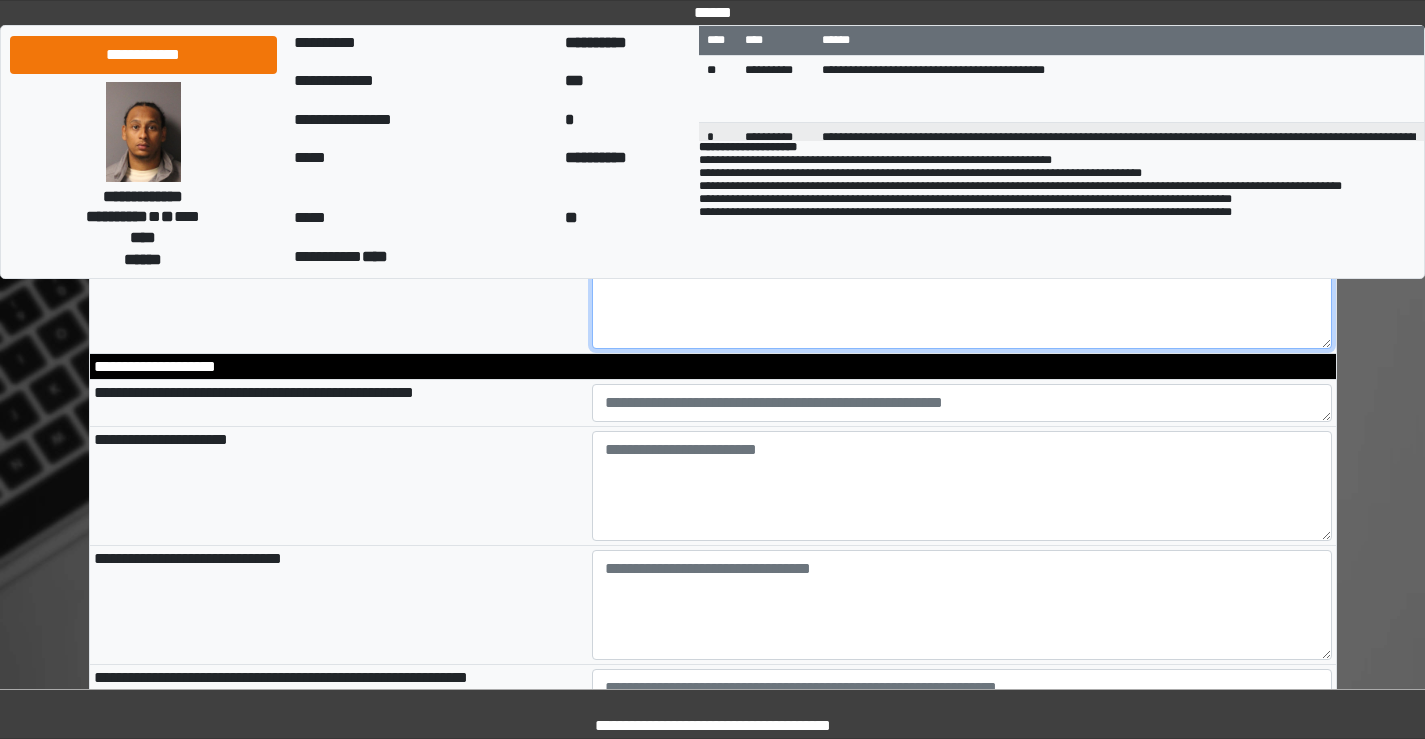type on "***" 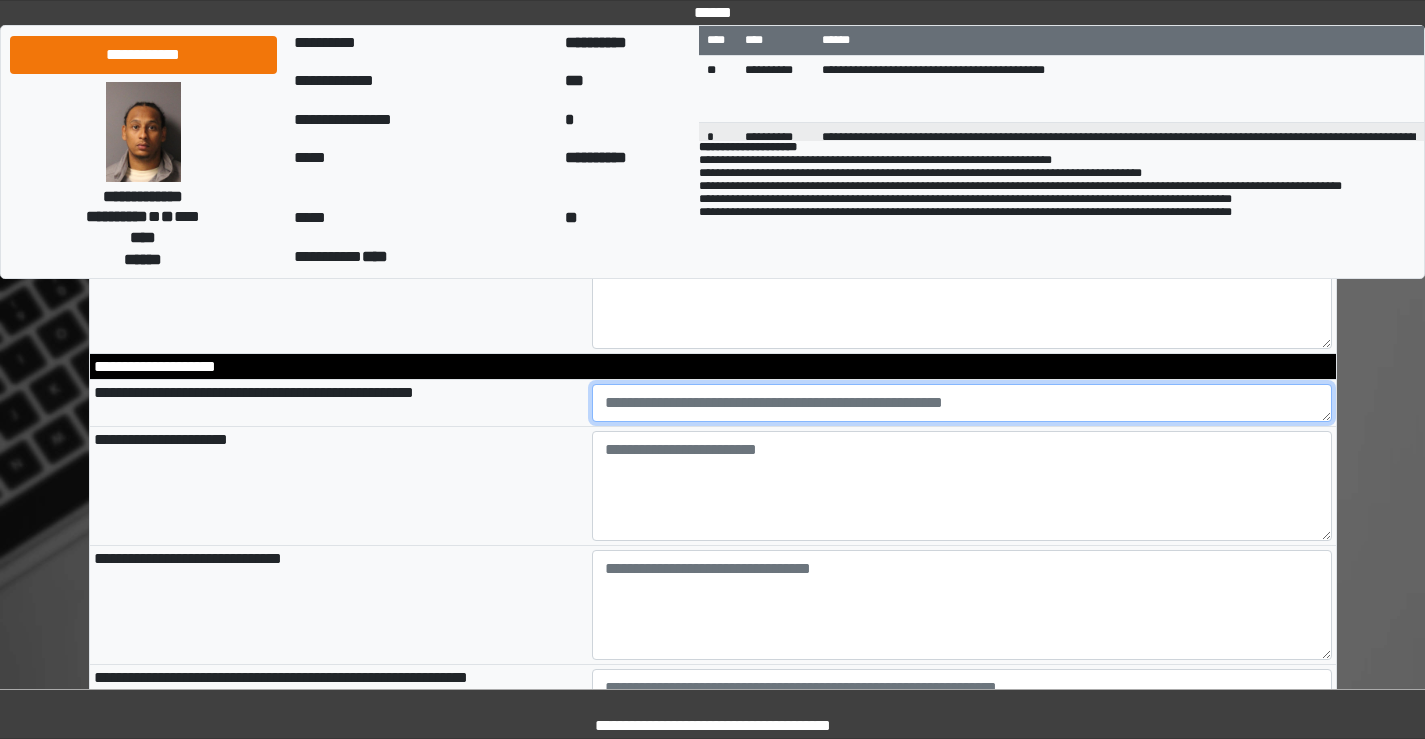 click at bounding box center (962, 403) 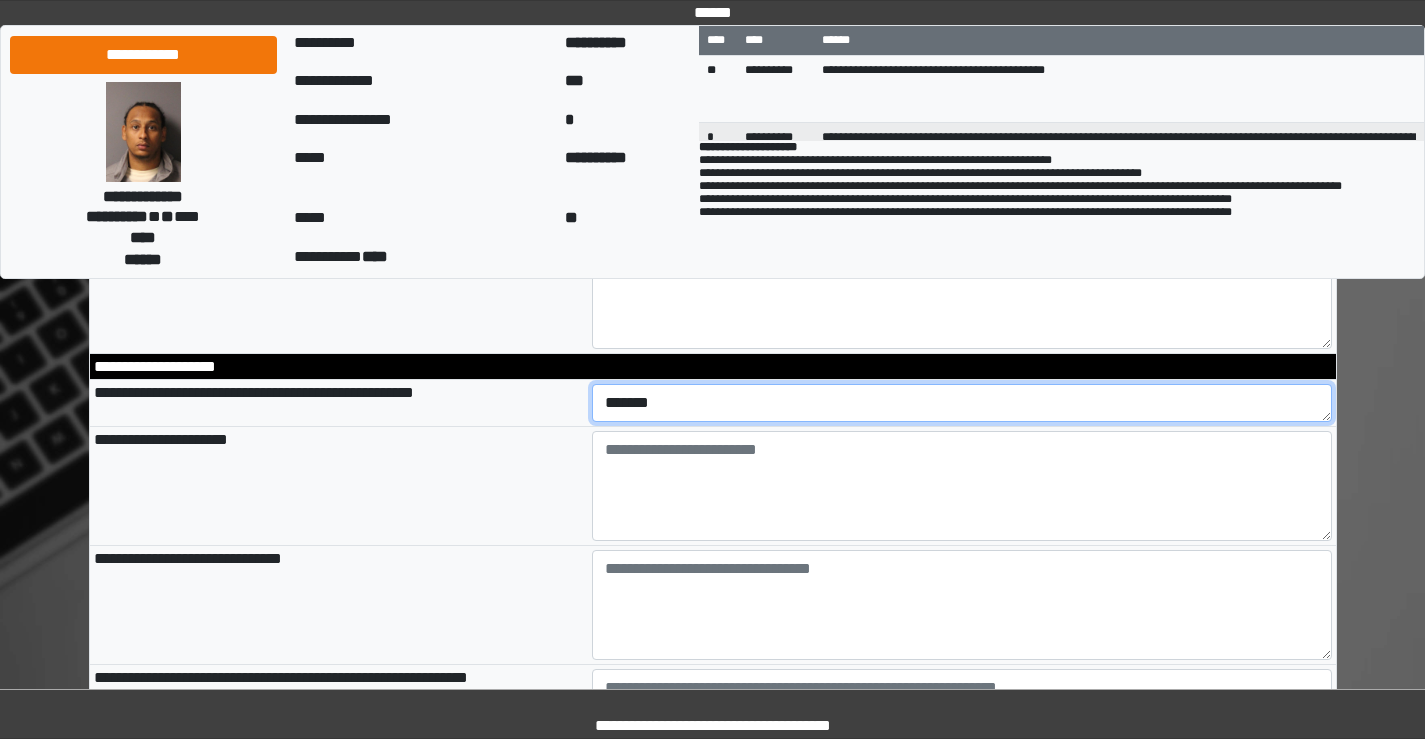 type on "*******" 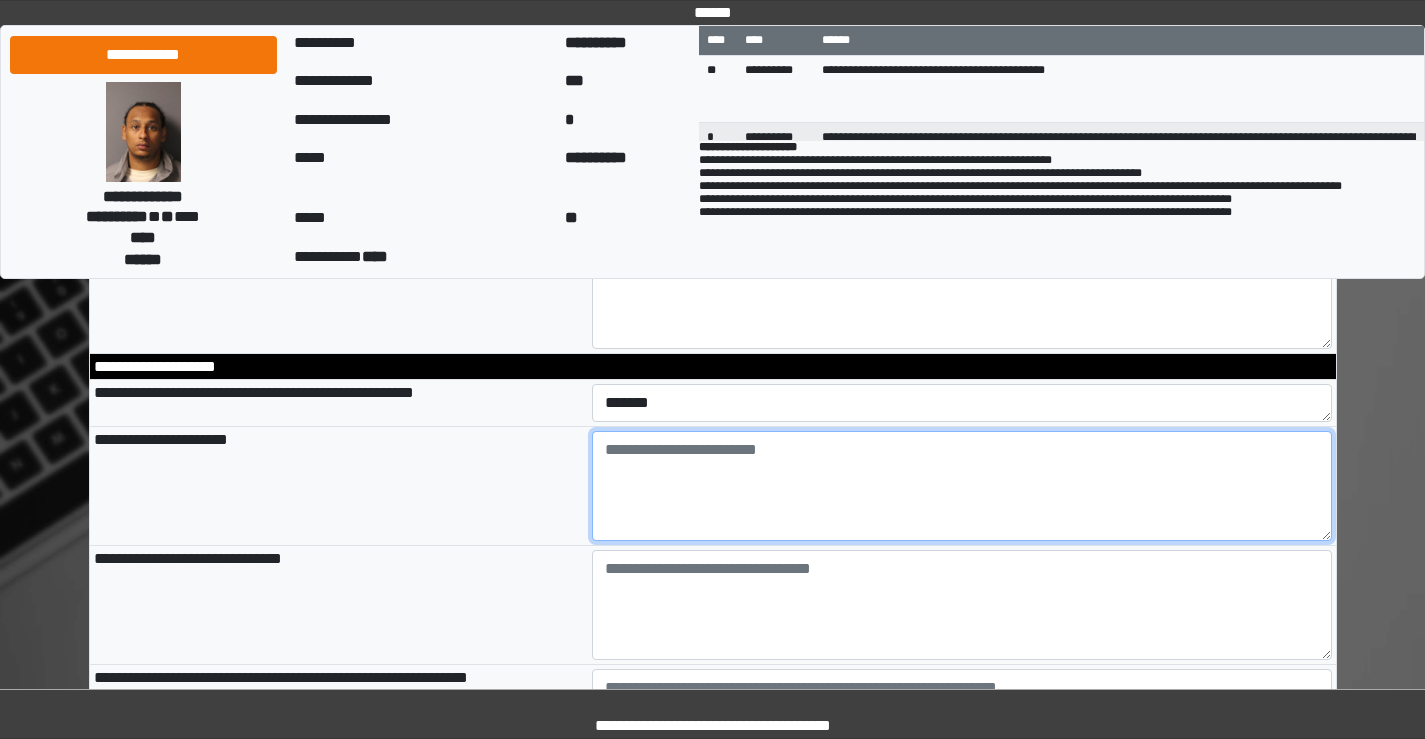 click at bounding box center (962, 486) 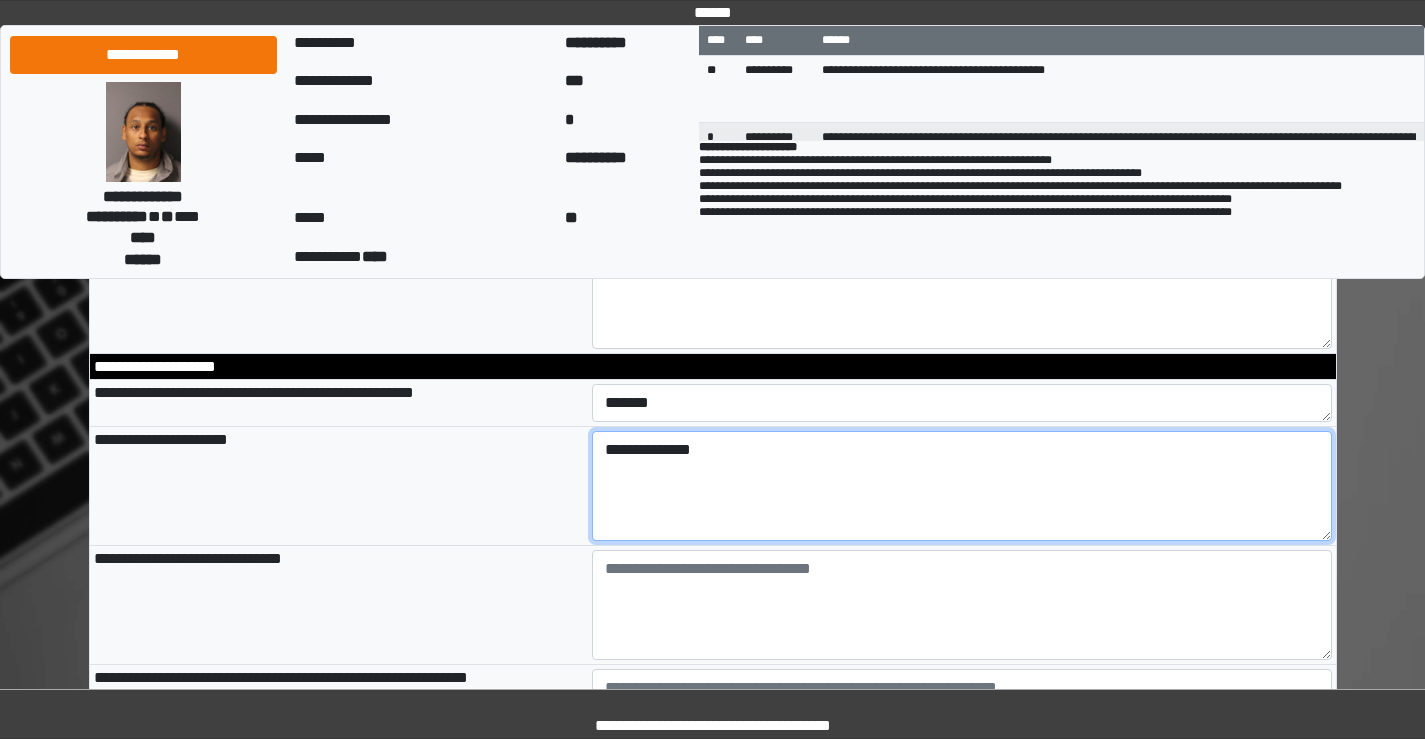 scroll, scrollTop: 900, scrollLeft: 0, axis: vertical 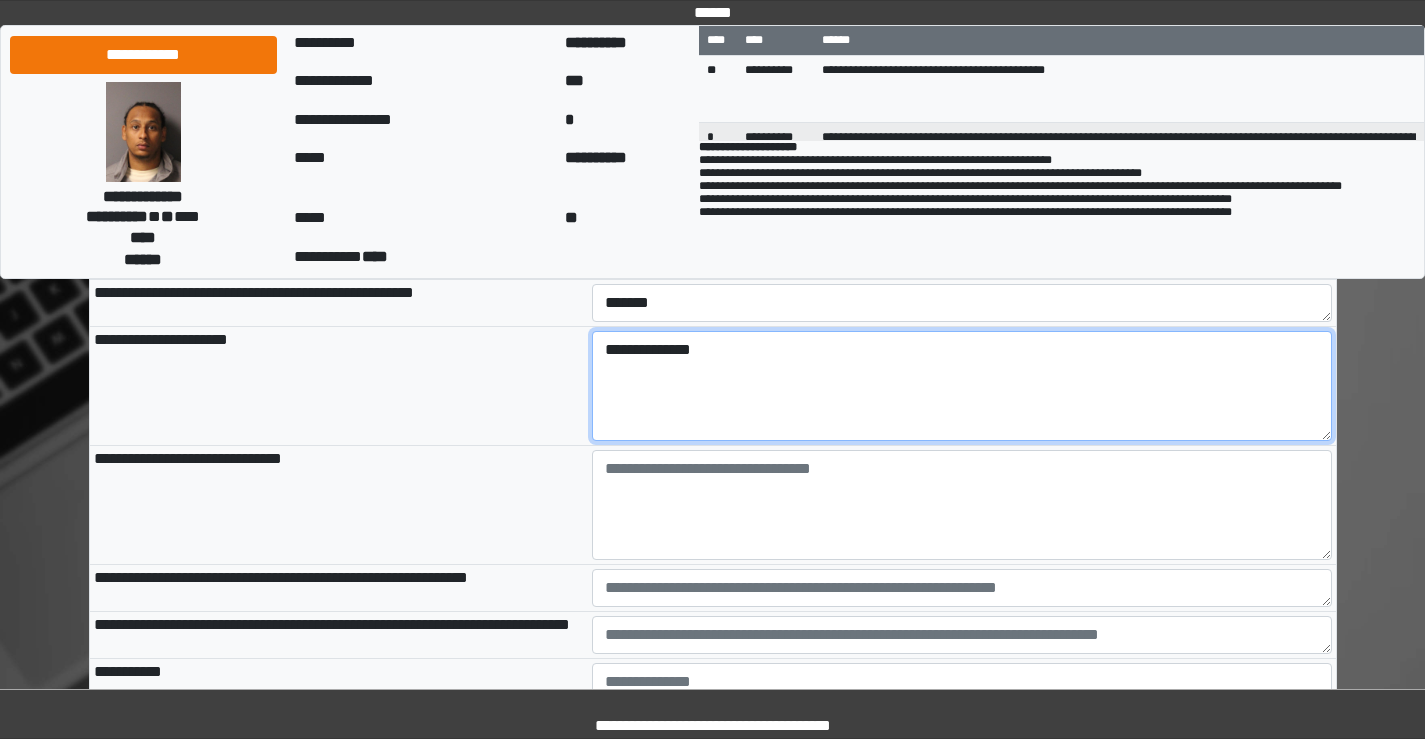 type on "**********" 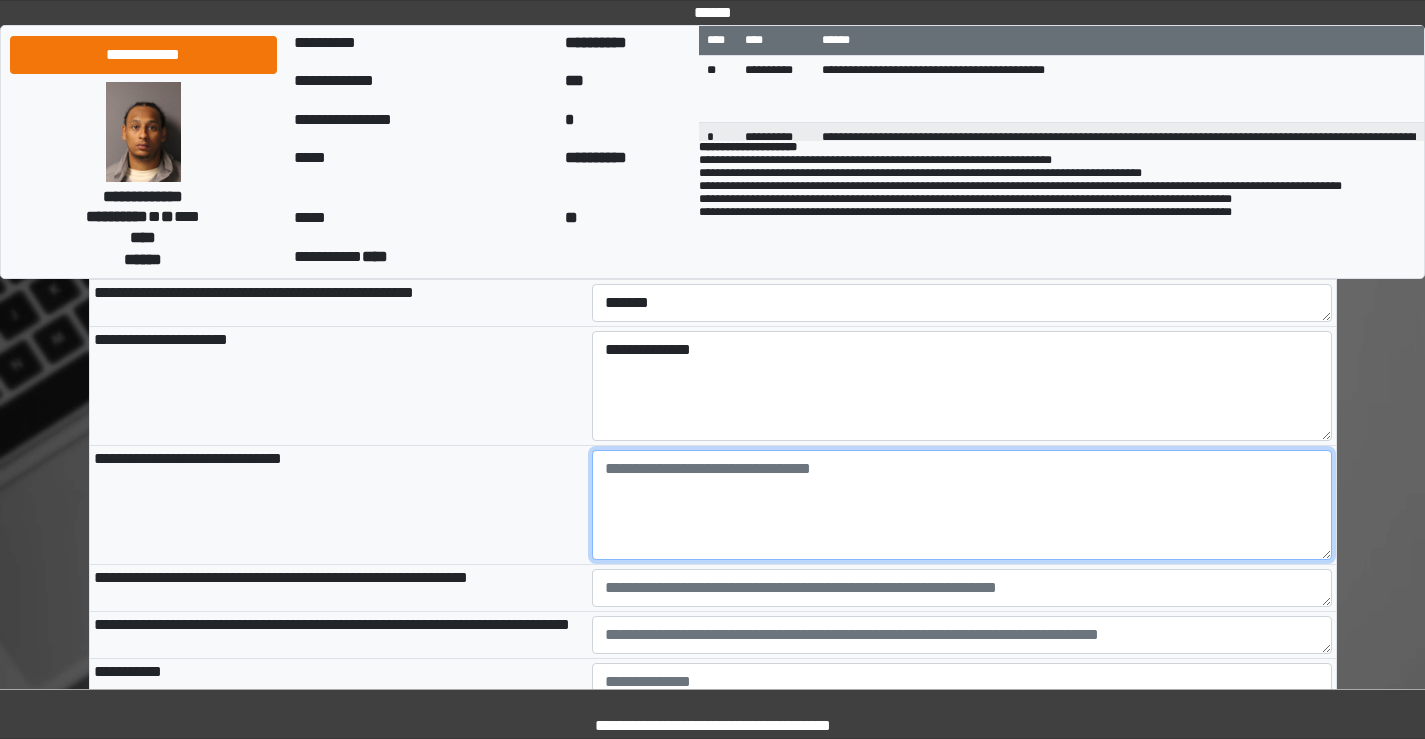 click at bounding box center [962, 505] 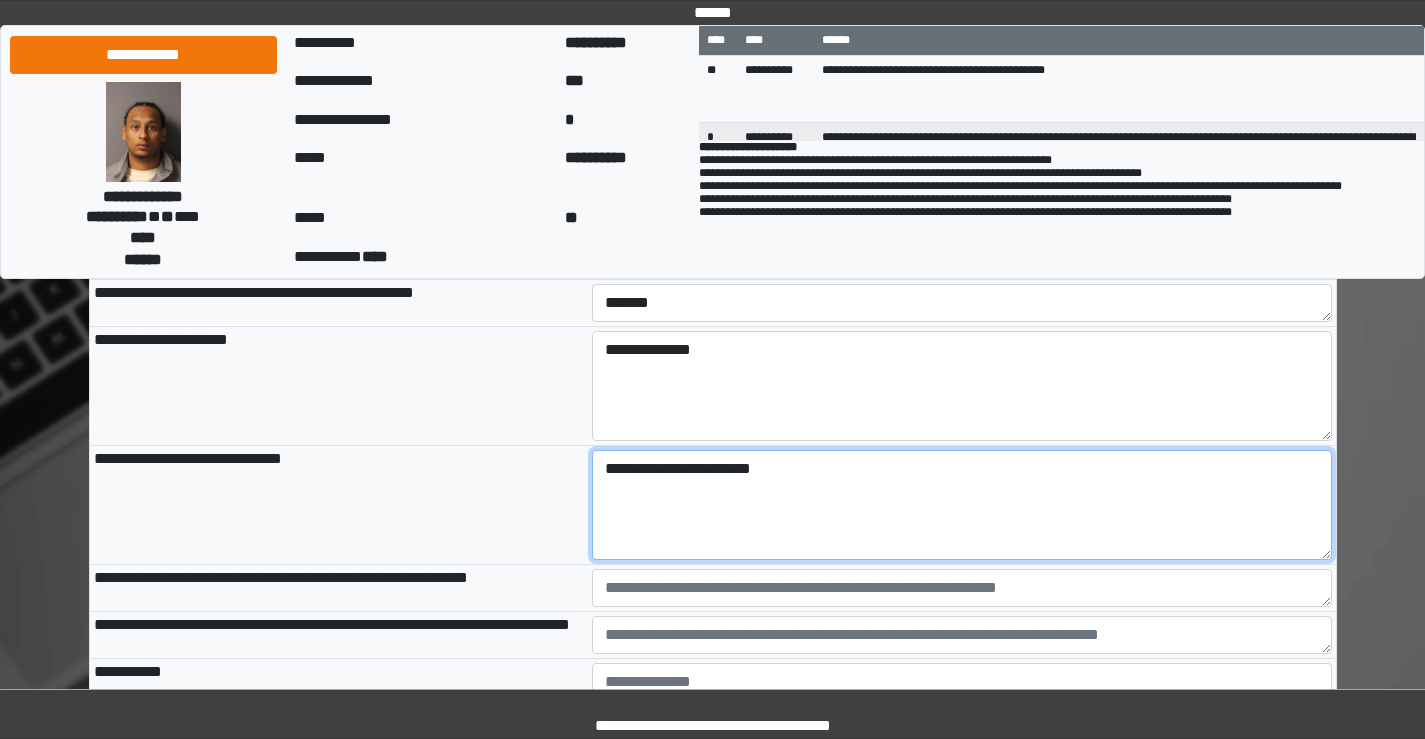 scroll, scrollTop: 1000, scrollLeft: 0, axis: vertical 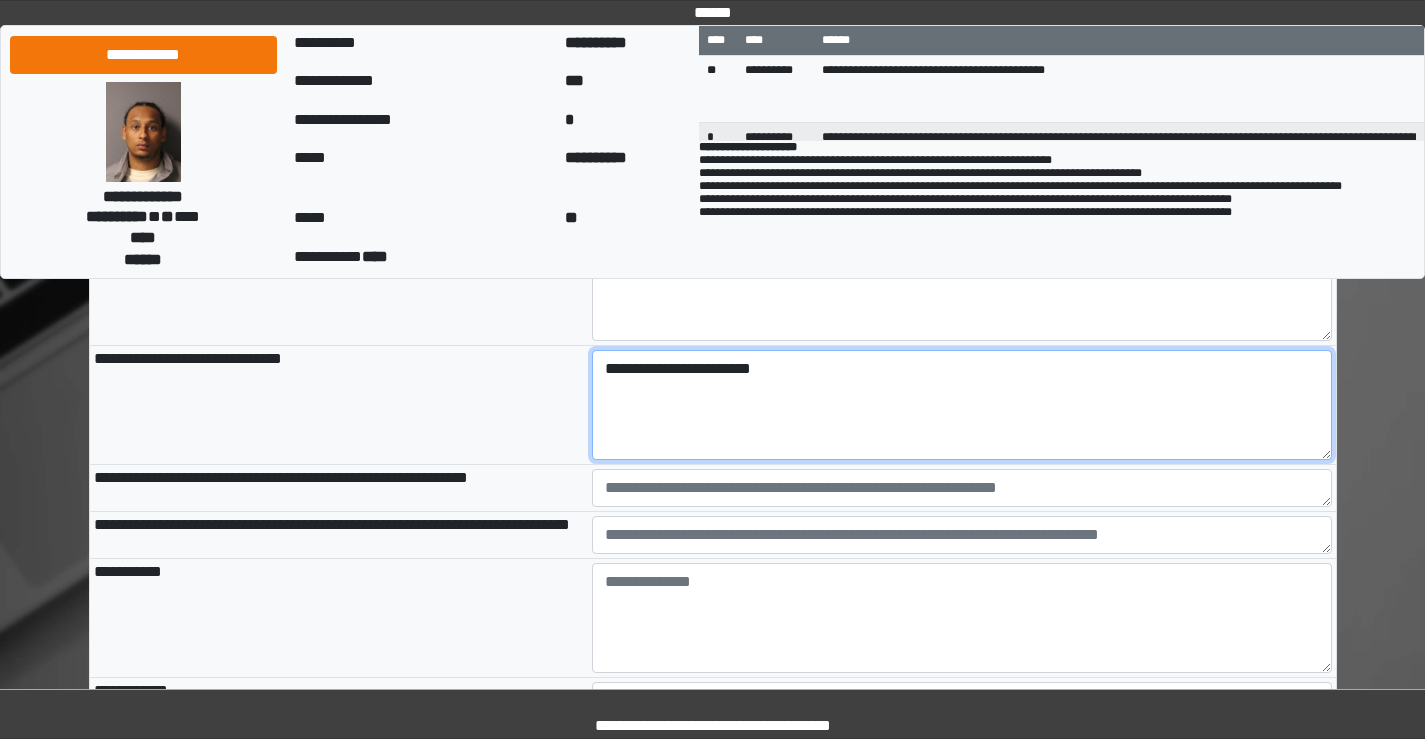 type on "**********" 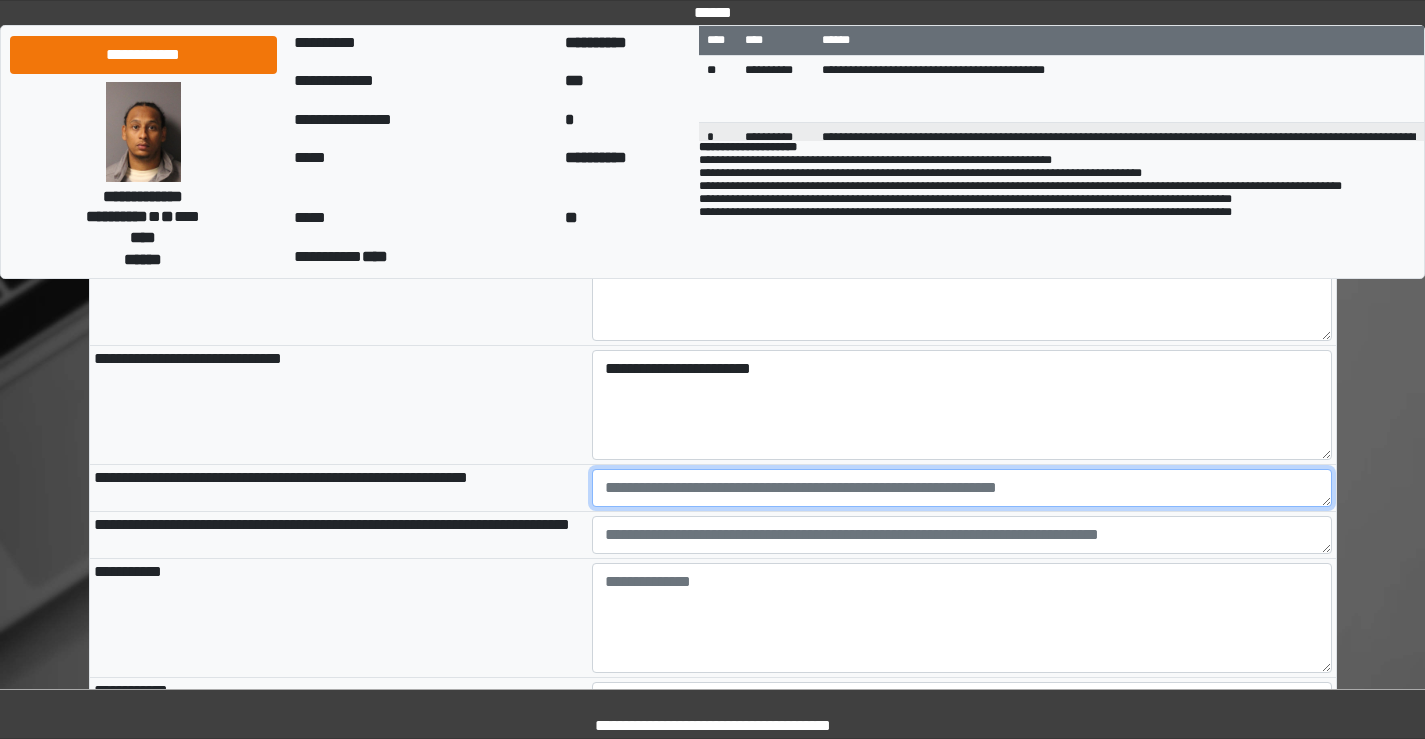 click at bounding box center [962, 488] 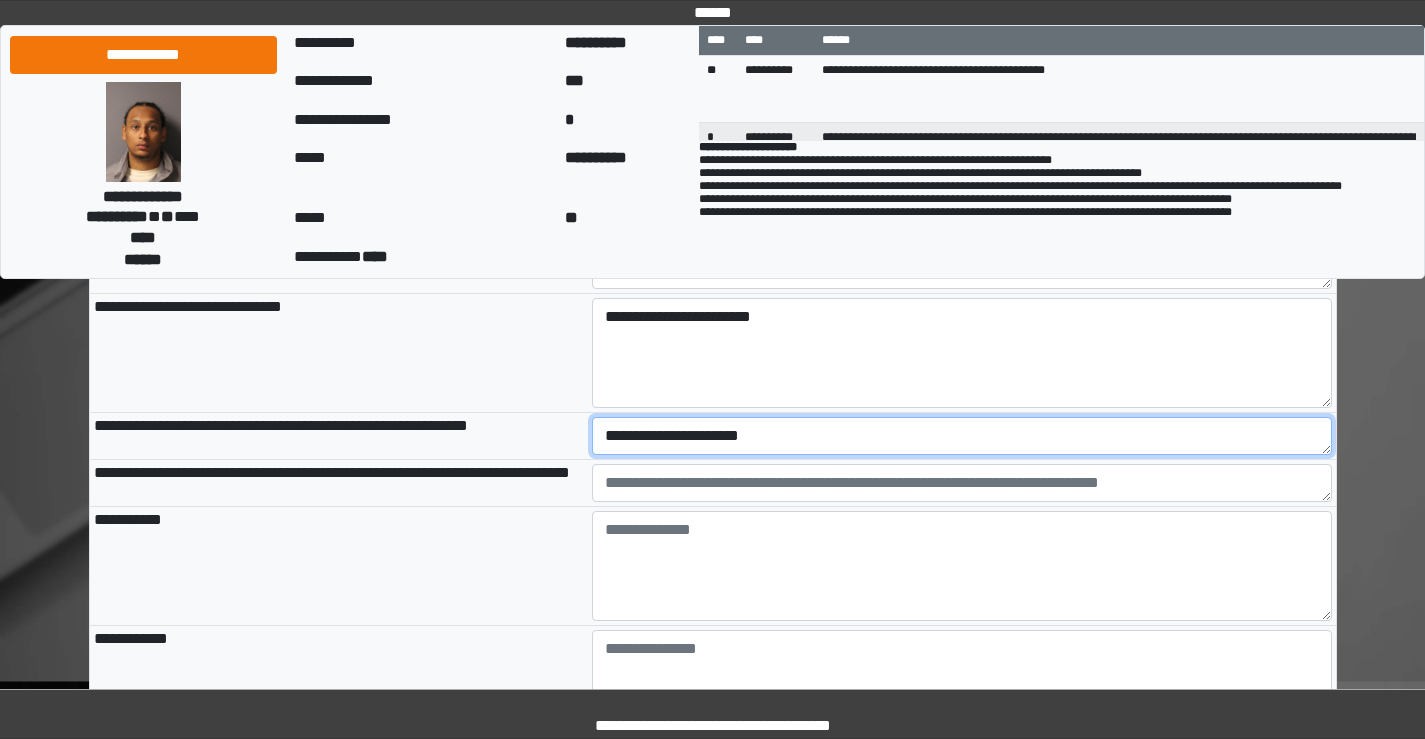 scroll, scrollTop: 1100, scrollLeft: 0, axis: vertical 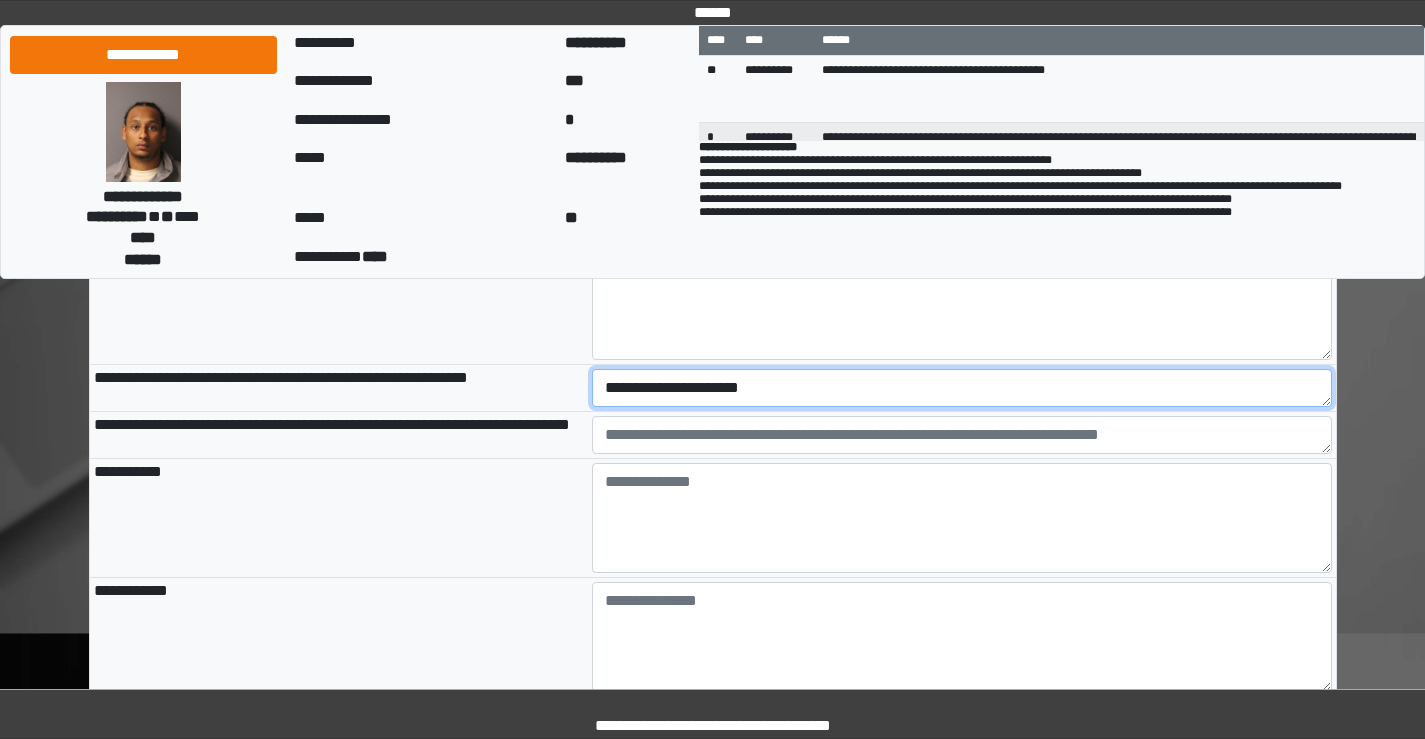 type on "**********" 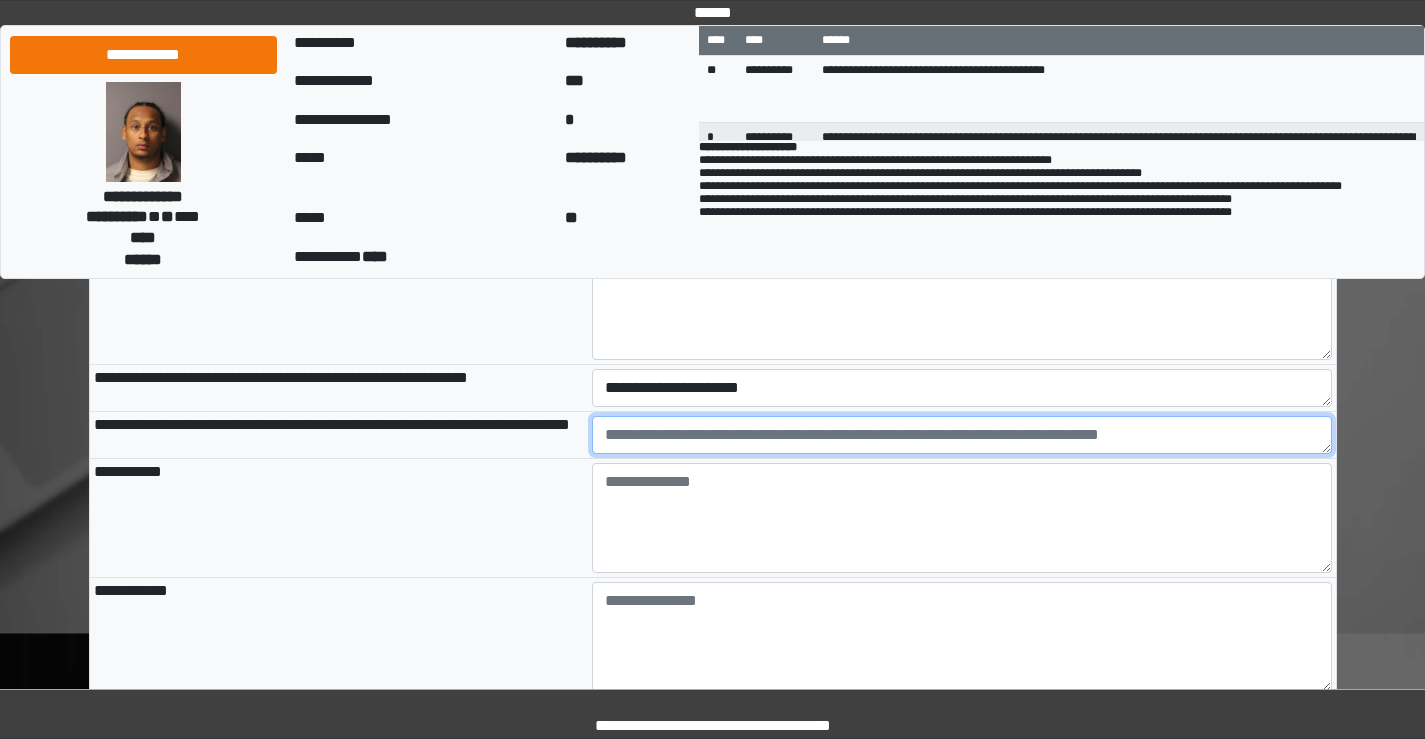 click at bounding box center [962, 435] 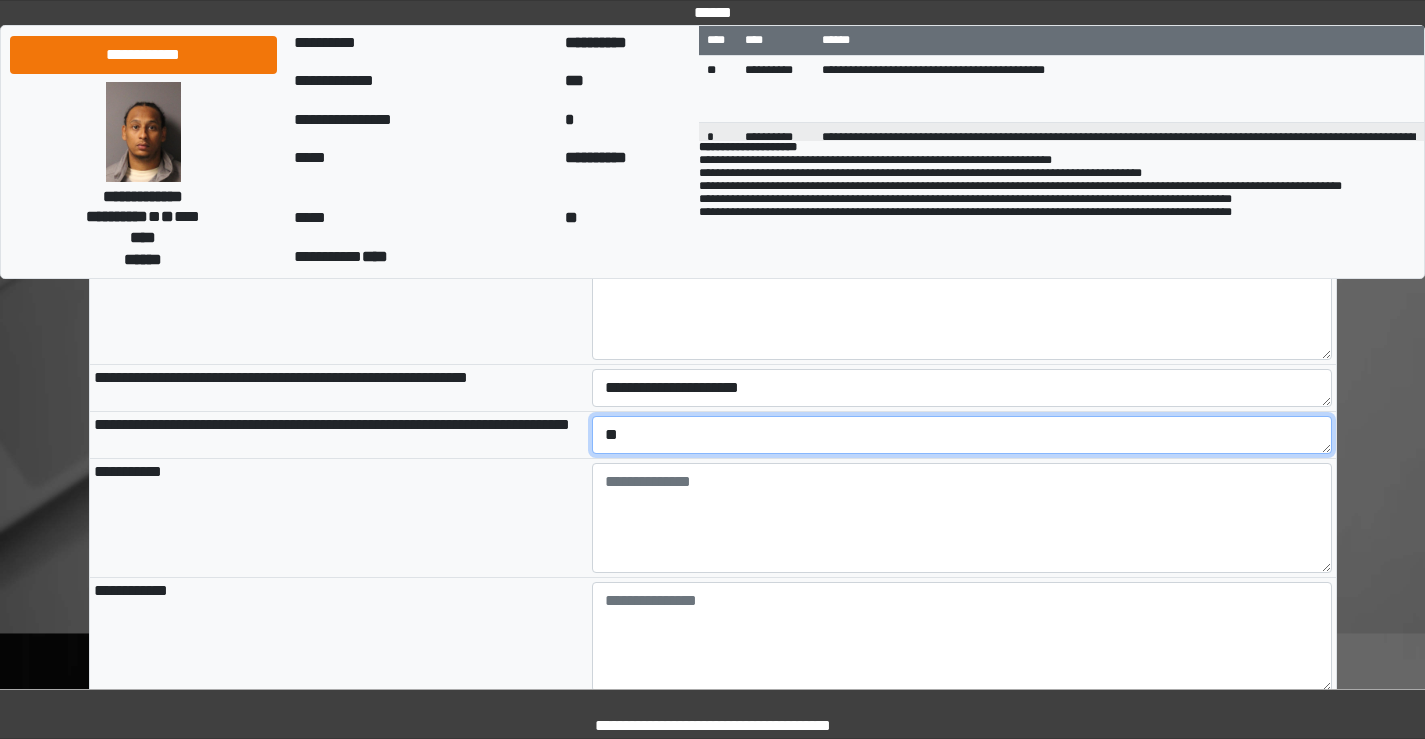 type on "**" 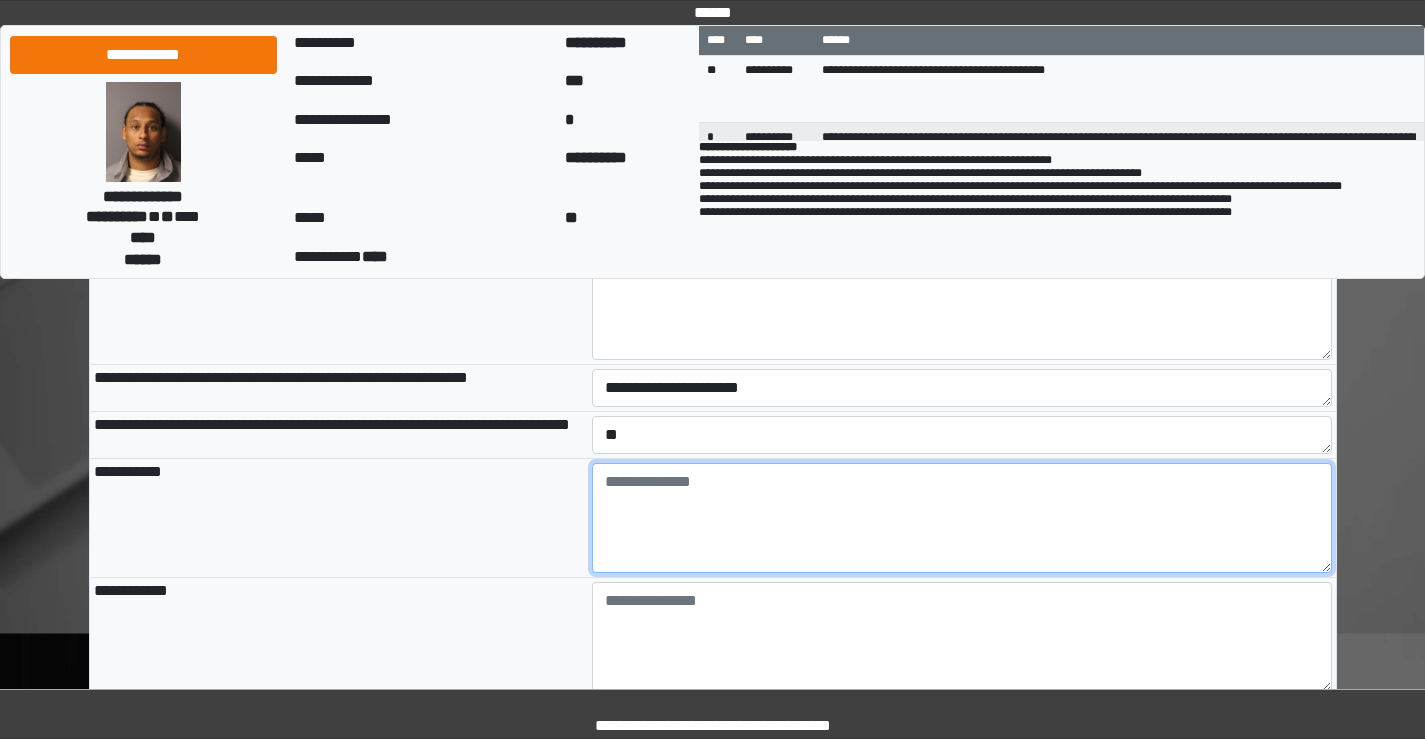 click at bounding box center (962, 518) 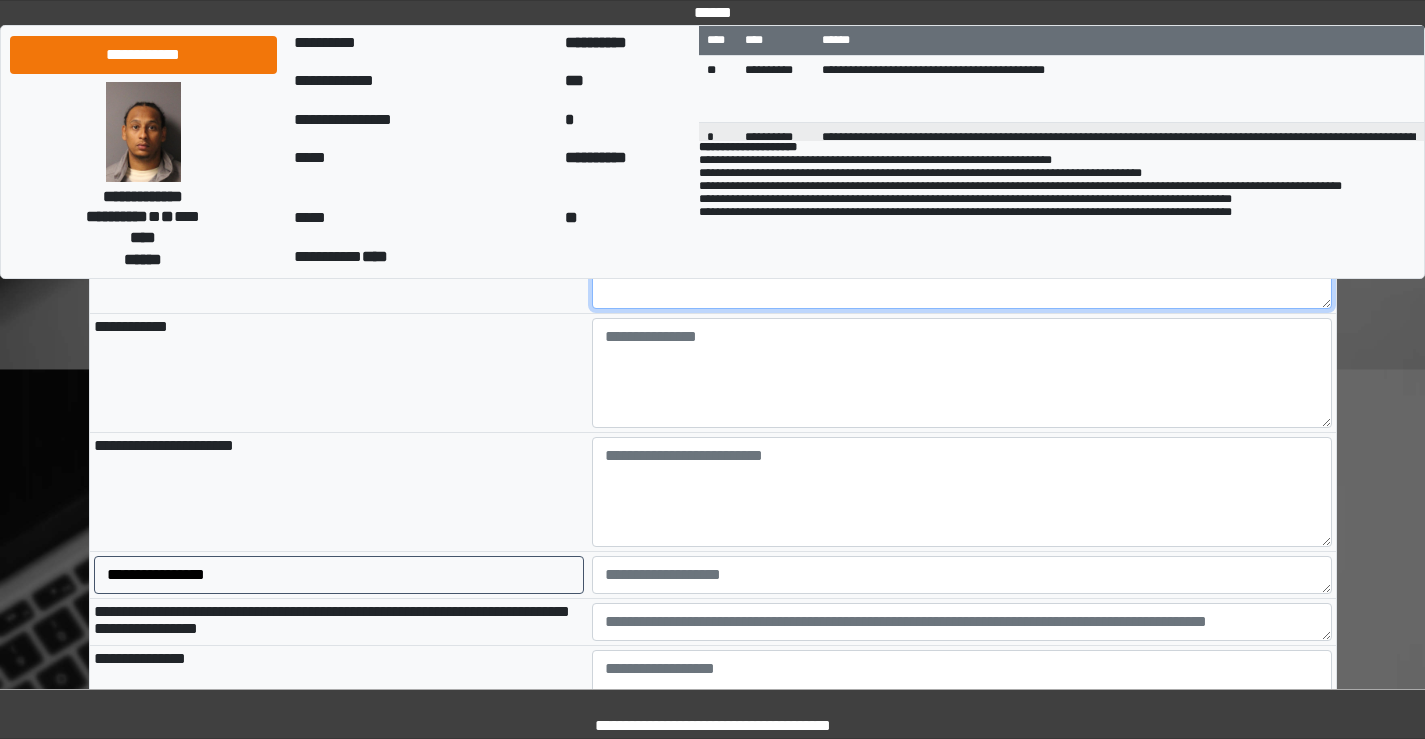 scroll, scrollTop: 1400, scrollLeft: 0, axis: vertical 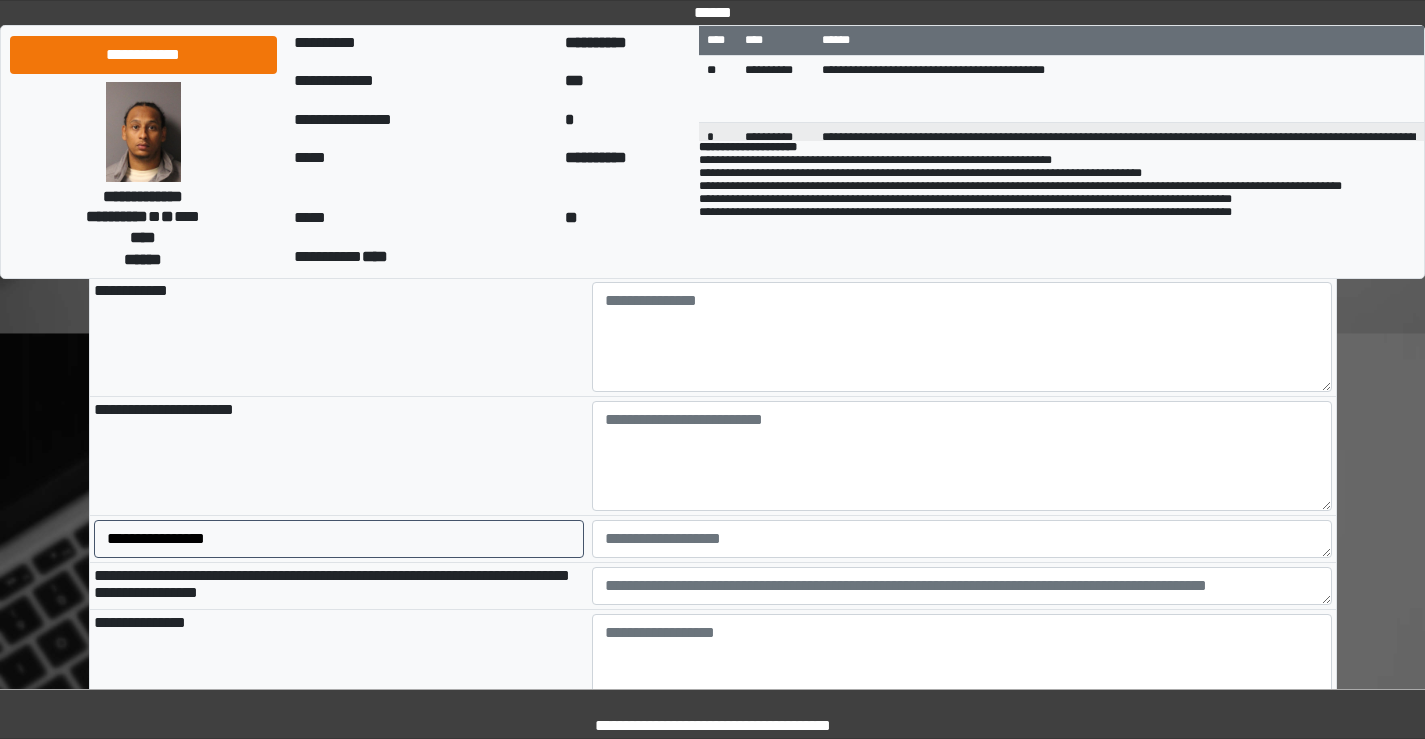 type on "**********" 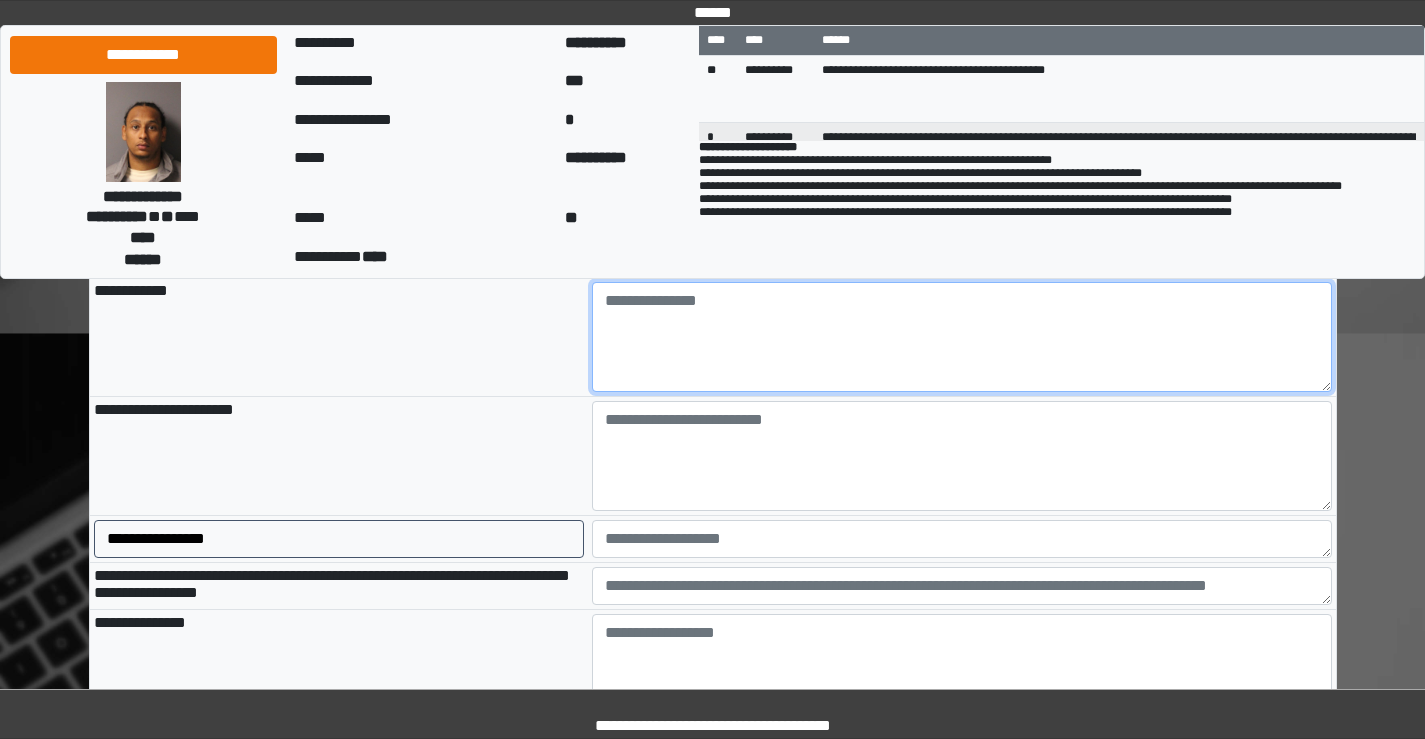 click at bounding box center (962, 337) 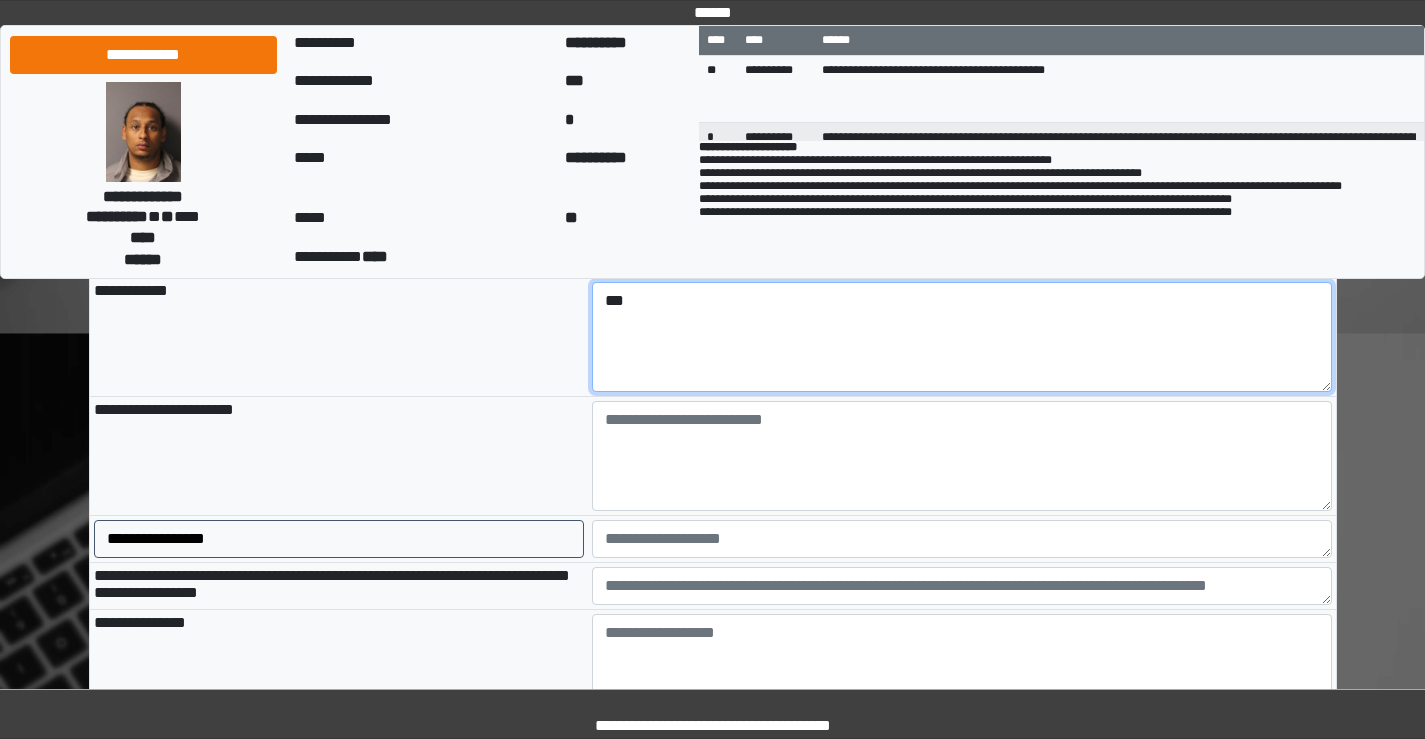 type on "***" 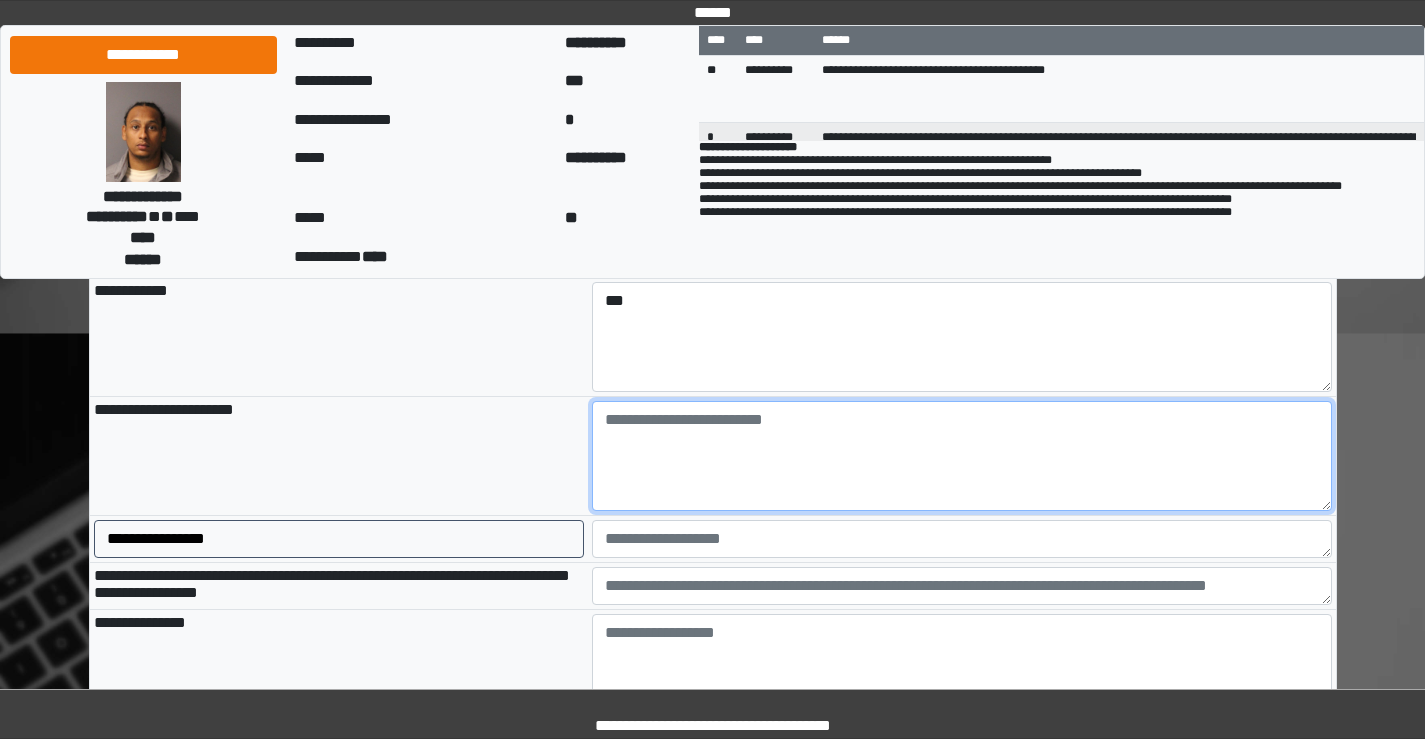 click at bounding box center [962, 456] 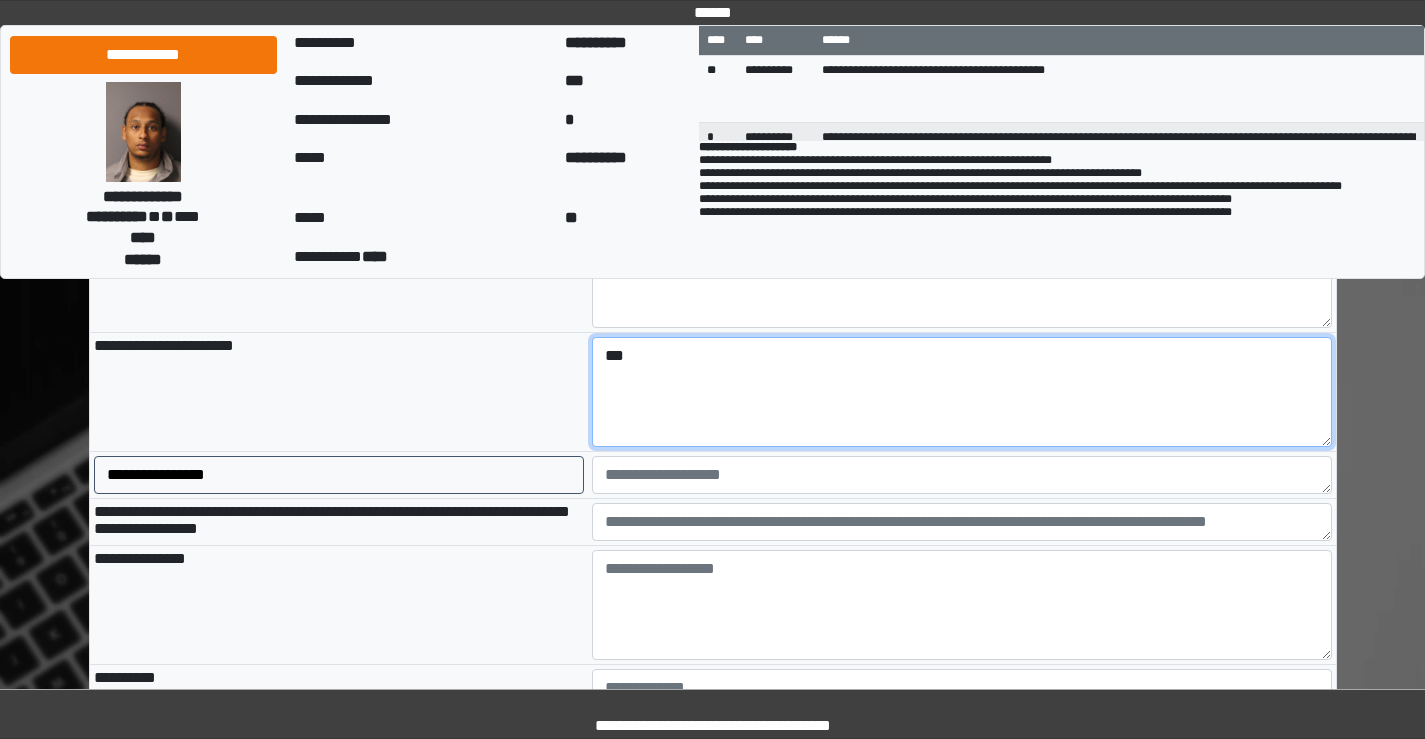 scroll, scrollTop: 1500, scrollLeft: 0, axis: vertical 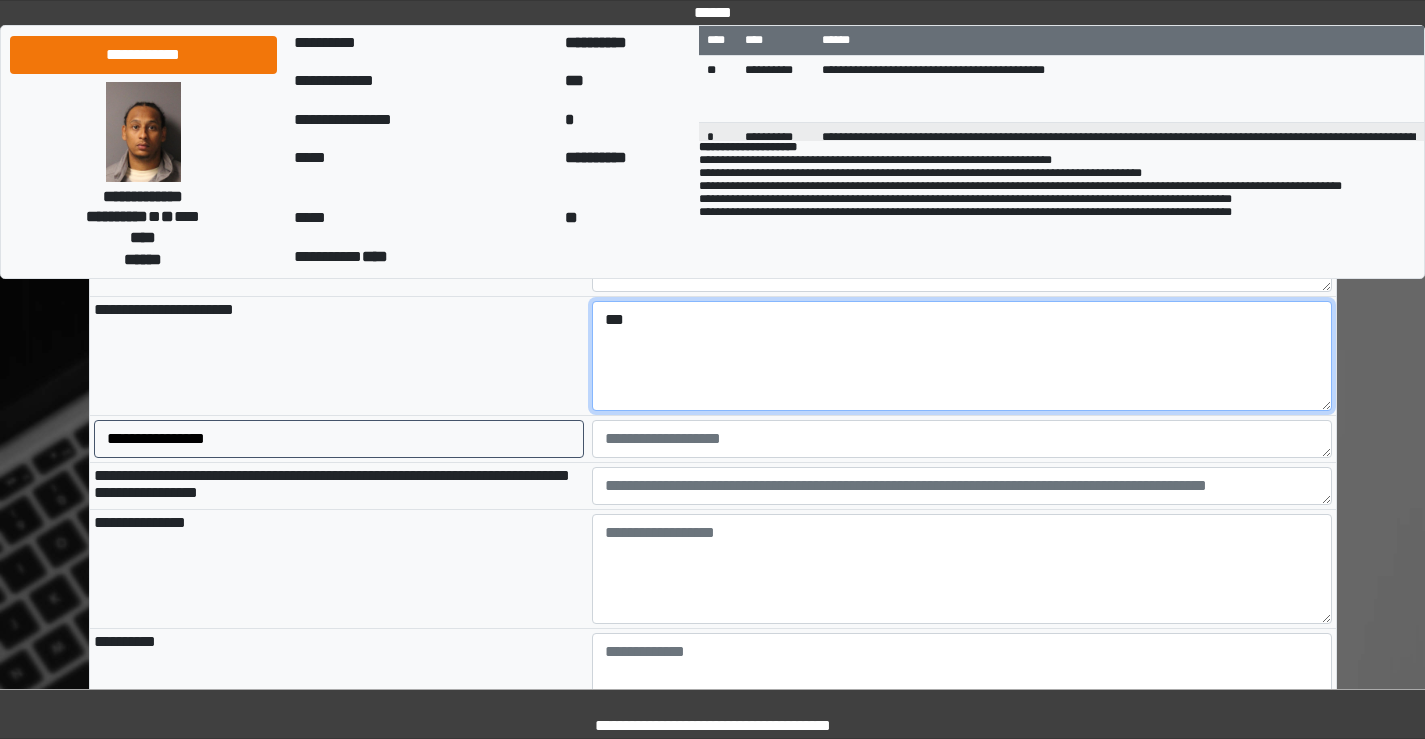 type on "***" 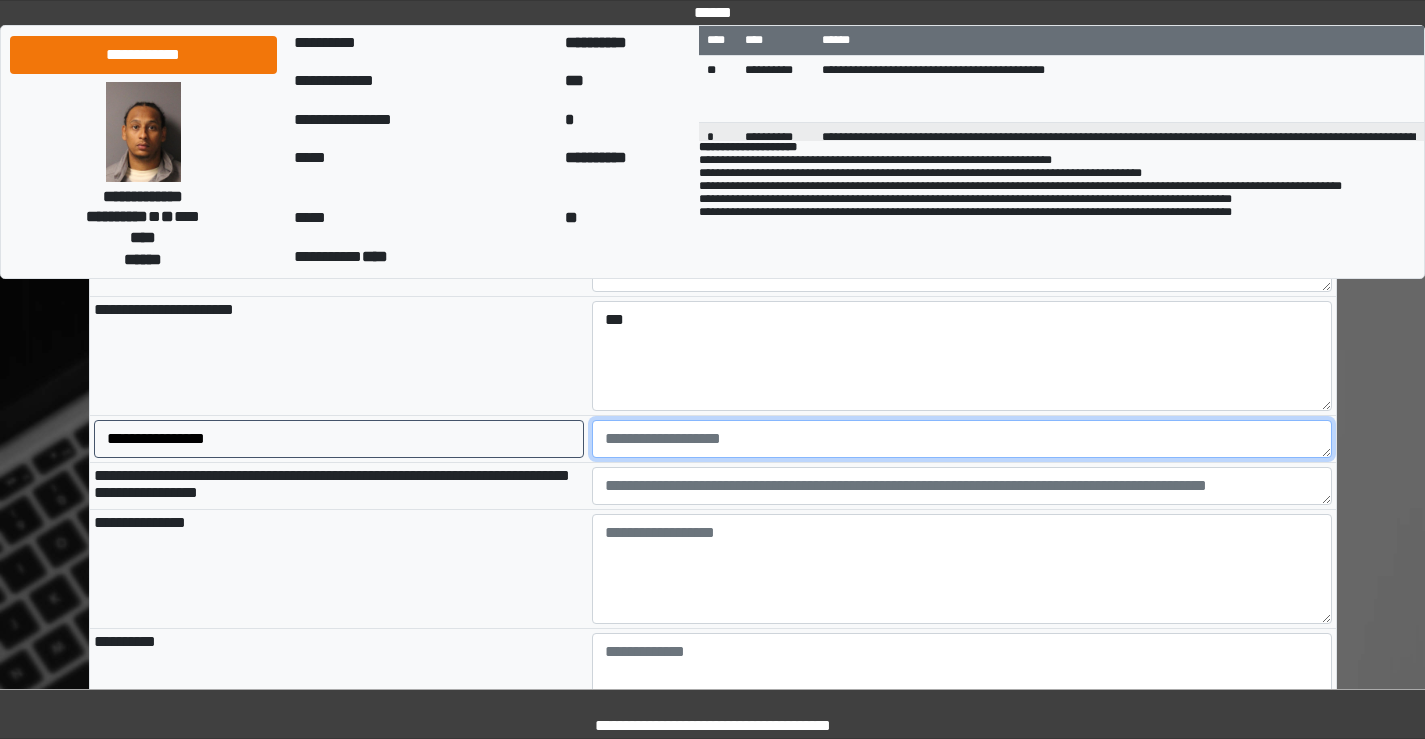 click at bounding box center [962, 439] 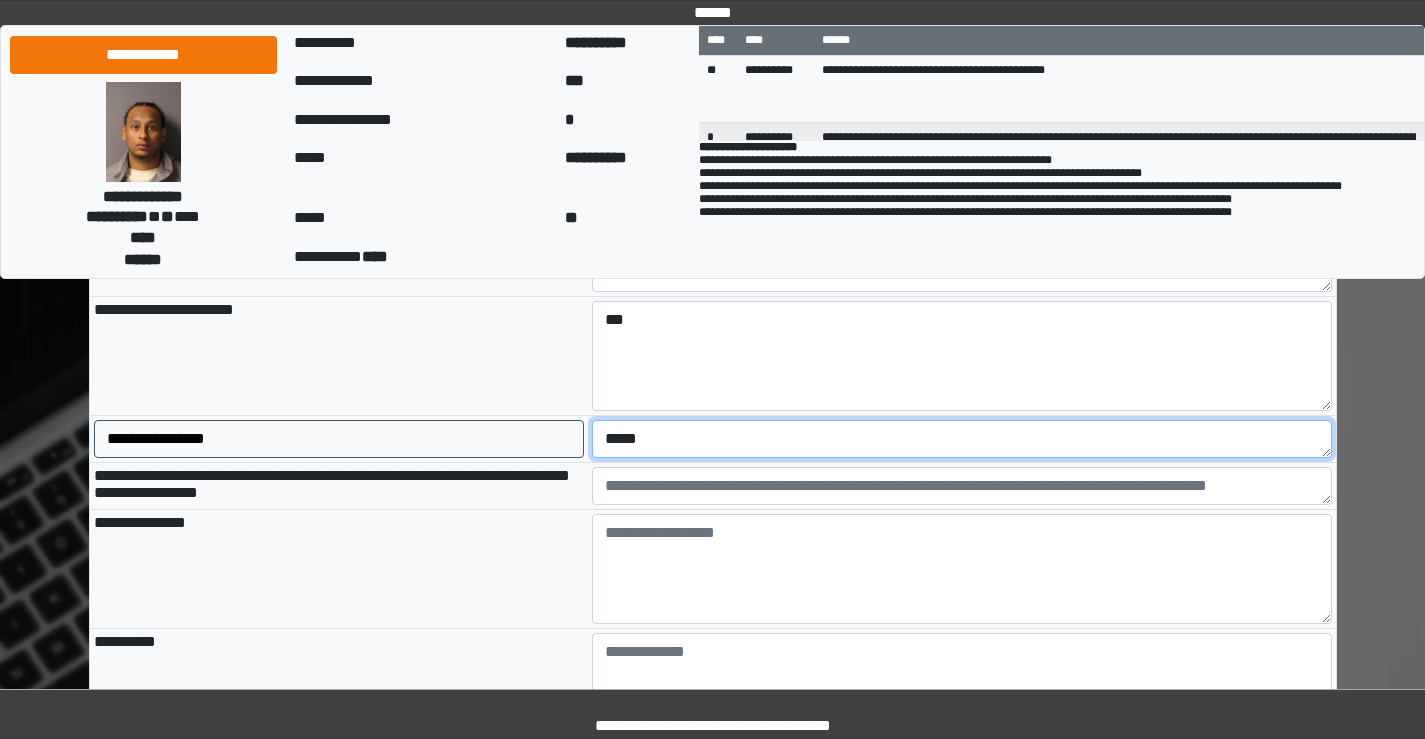 type on "*****" 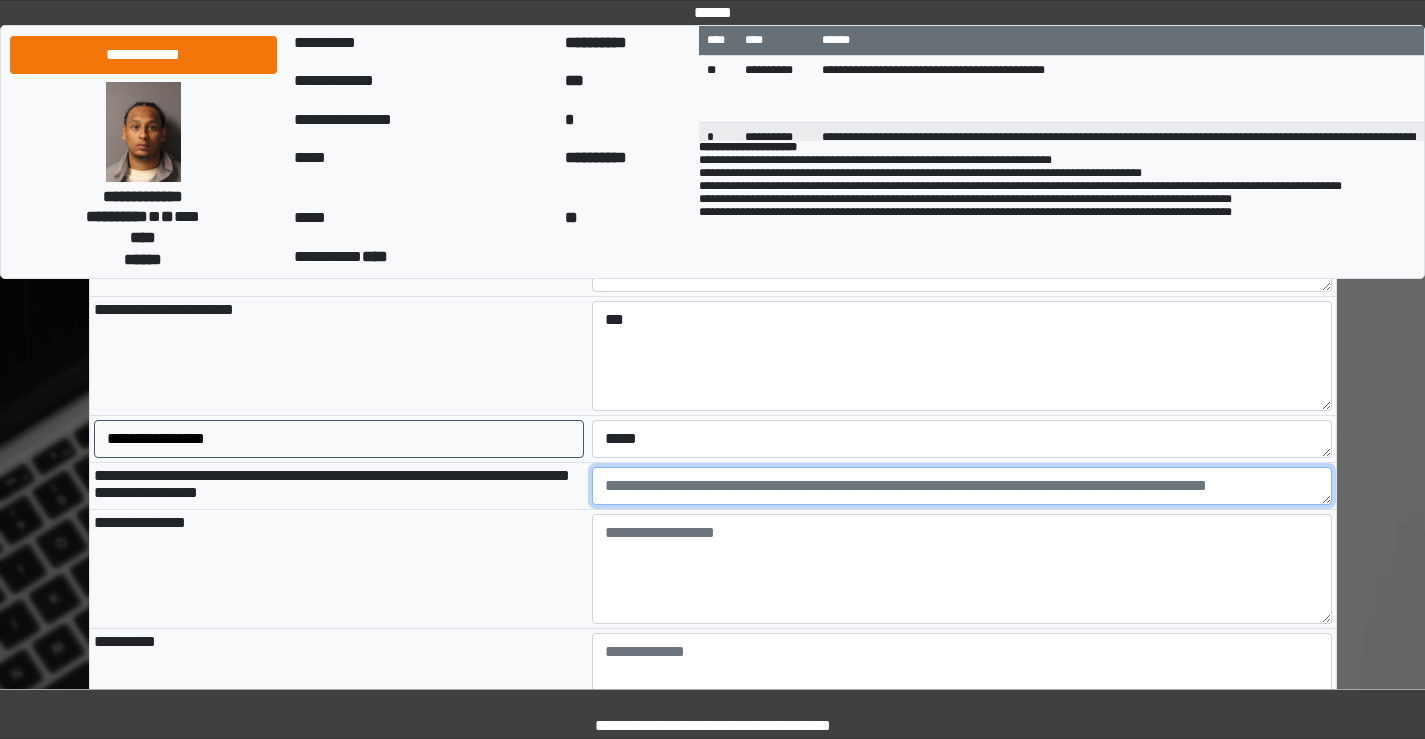 click at bounding box center (962, 486) 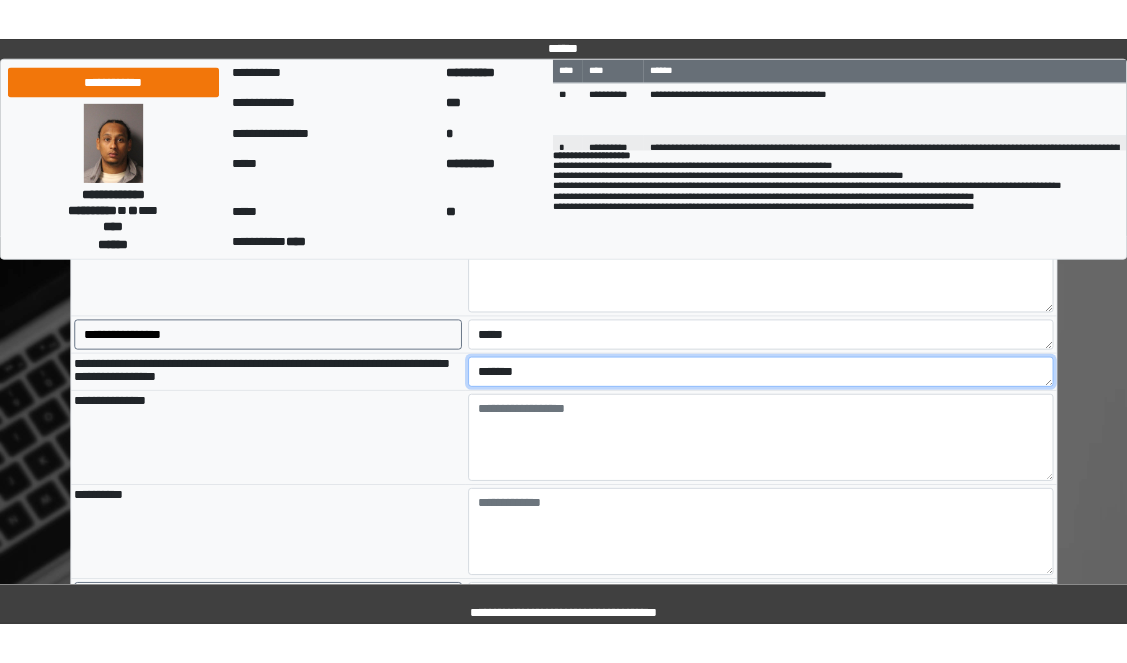 scroll, scrollTop: 1600, scrollLeft: 0, axis: vertical 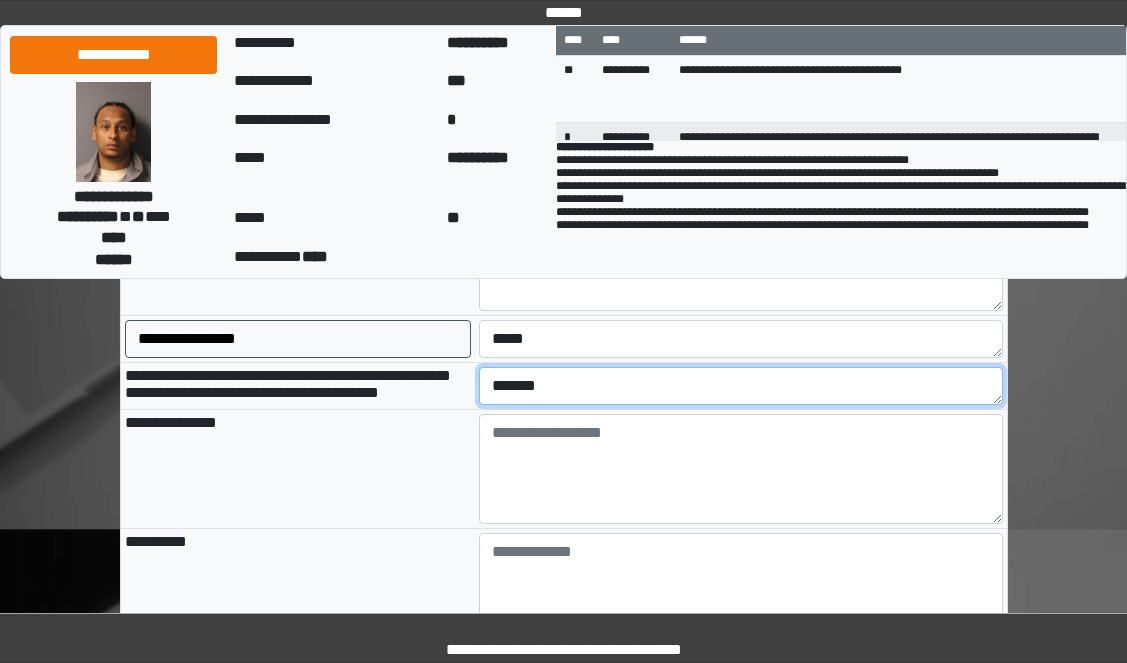 type on "*******" 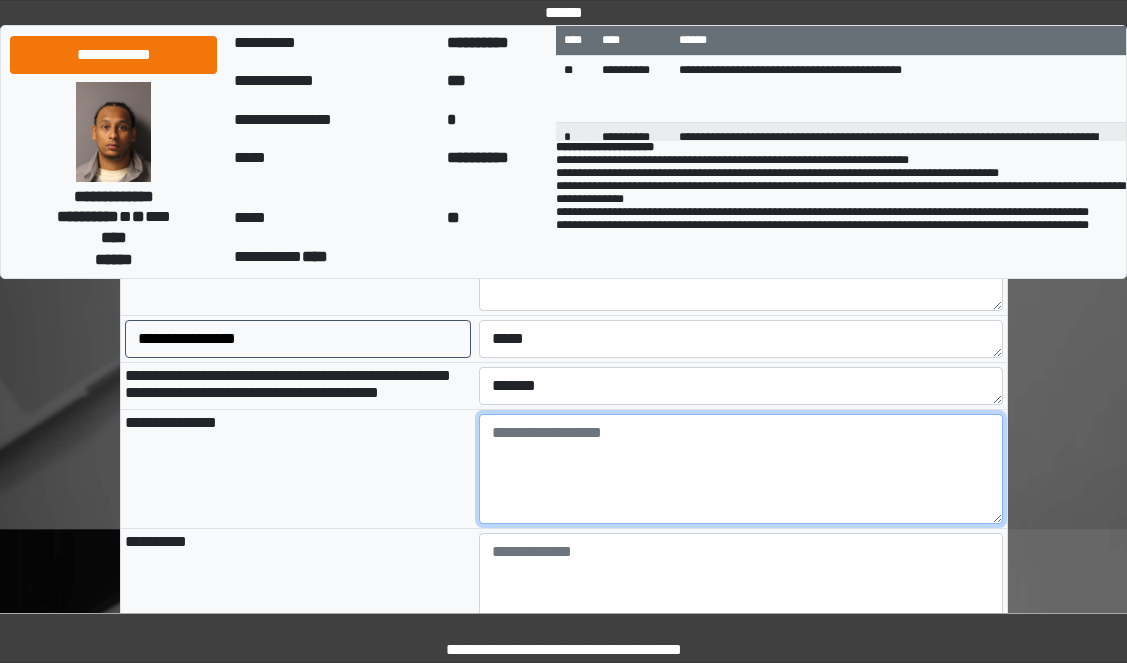 click at bounding box center (741, 469) 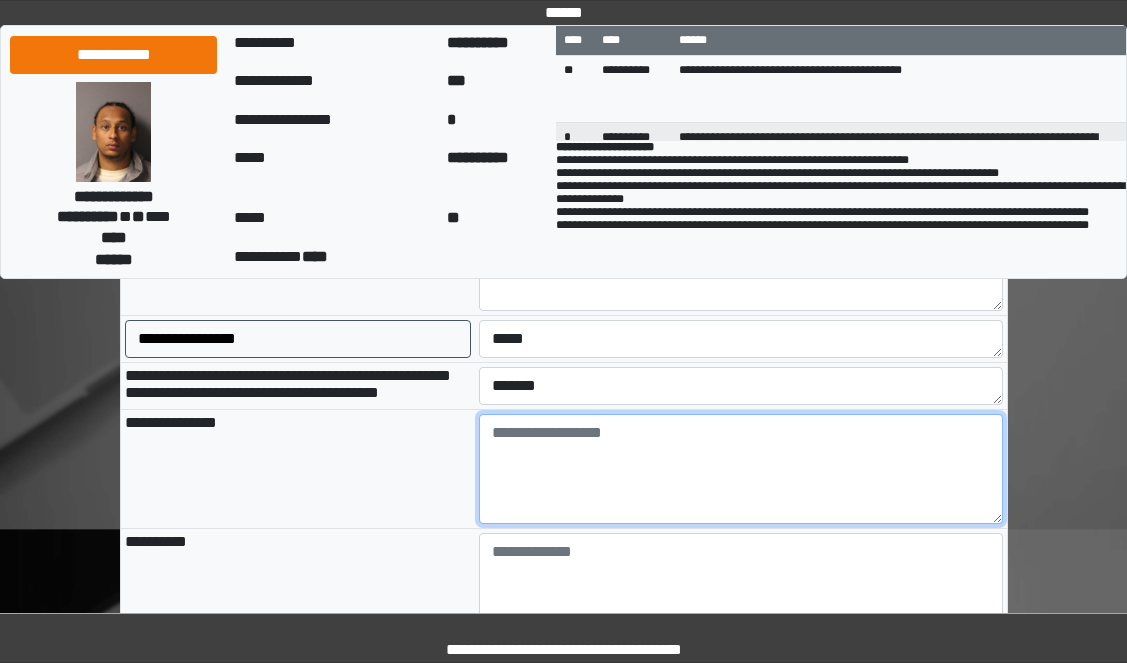paste on "**********" 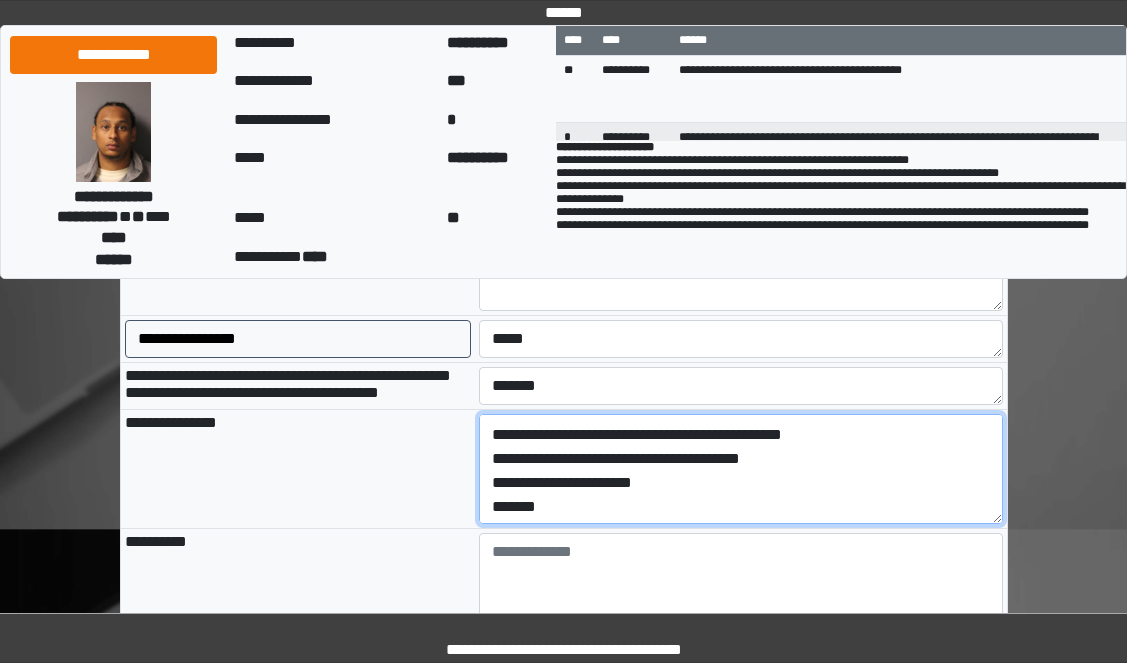 scroll, scrollTop: 0, scrollLeft: 0, axis: both 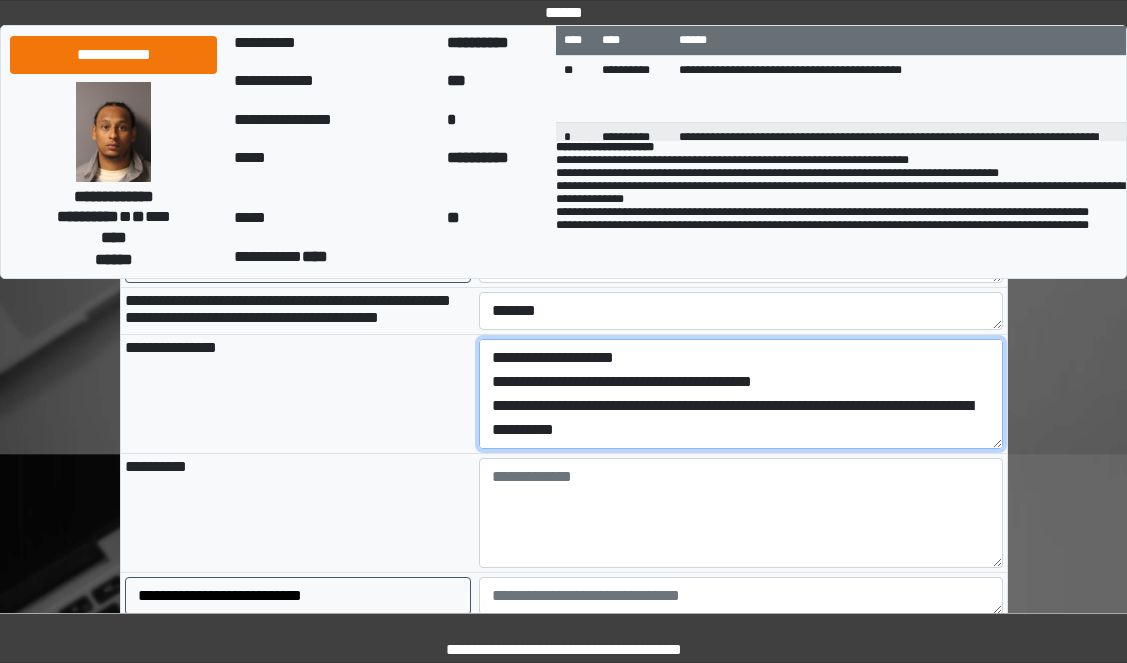 click on "**********" at bounding box center [741, 394] 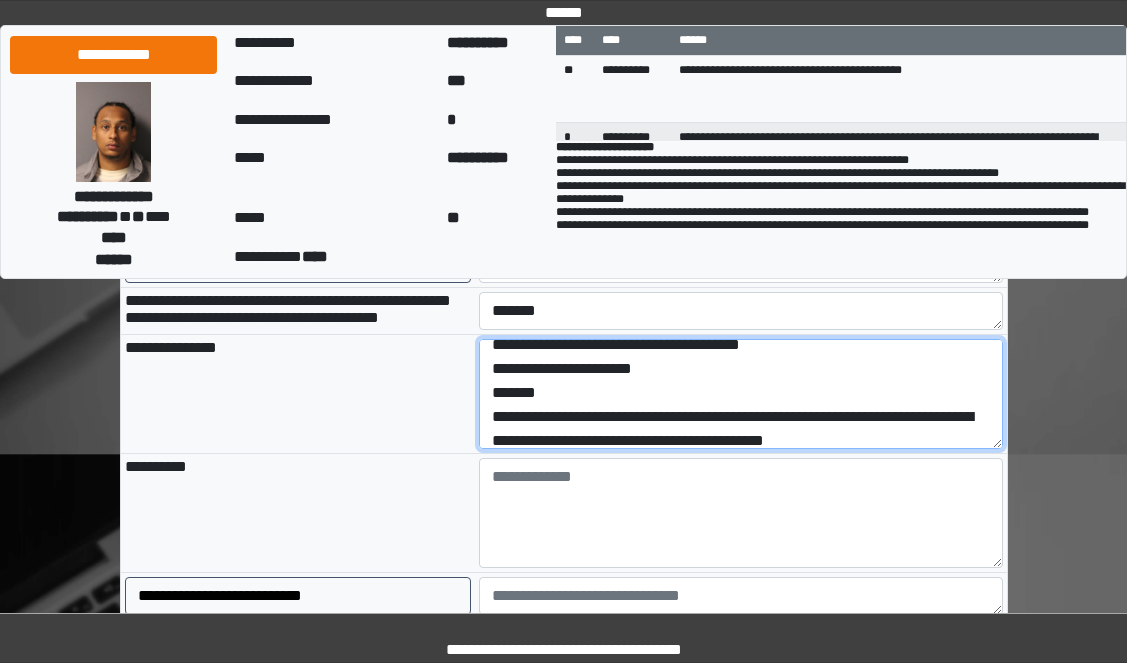 scroll, scrollTop: 288, scrollLeft: 0, axis: vertical 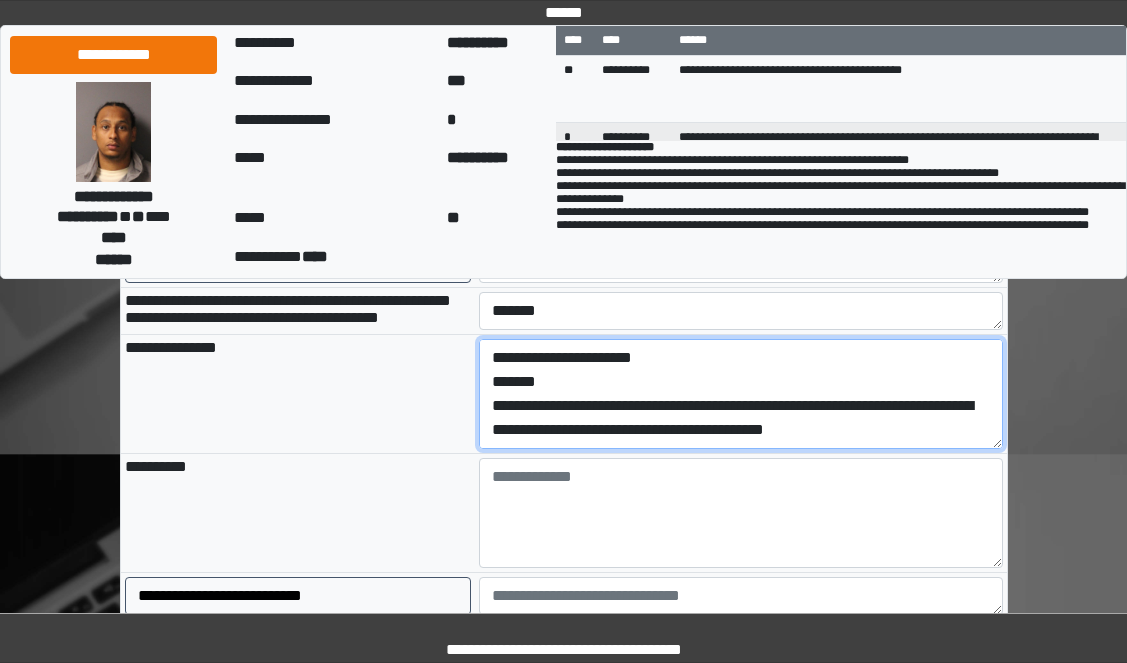 type on "**********" 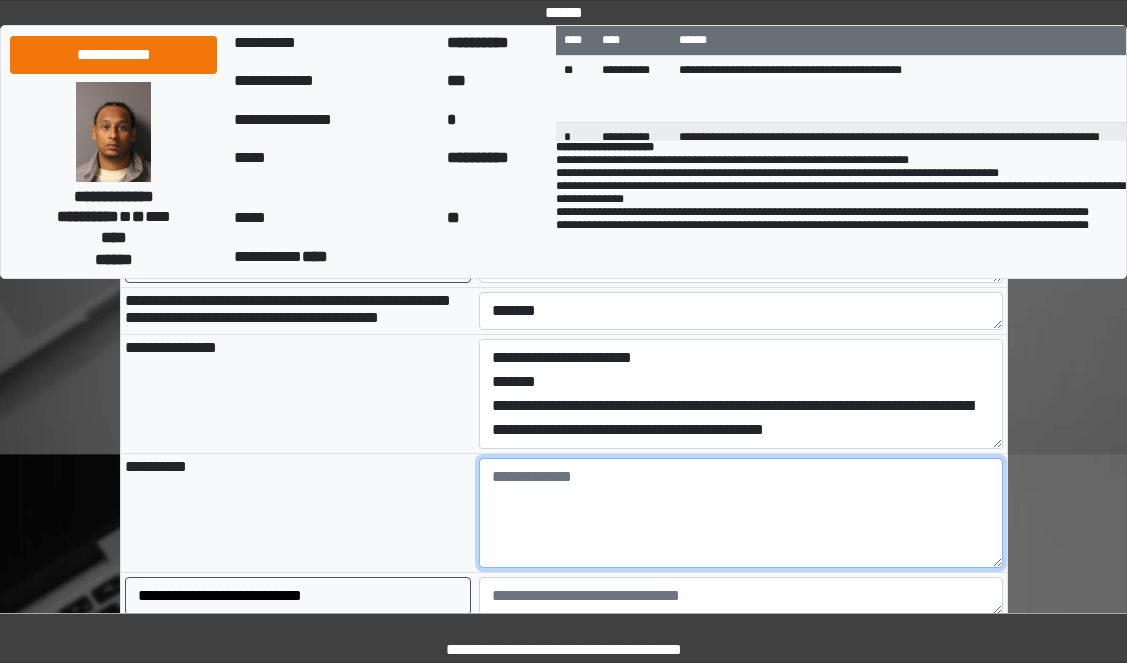 click at bounding box center [741, 513] 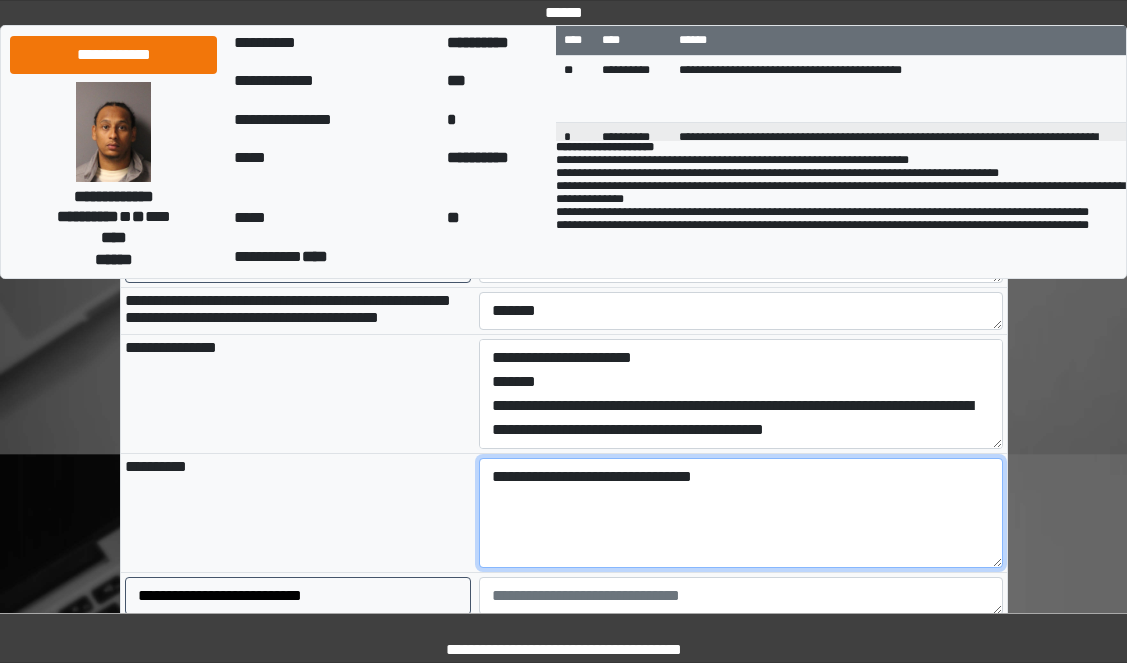 click on "**********" at bounding box center [741, 513] 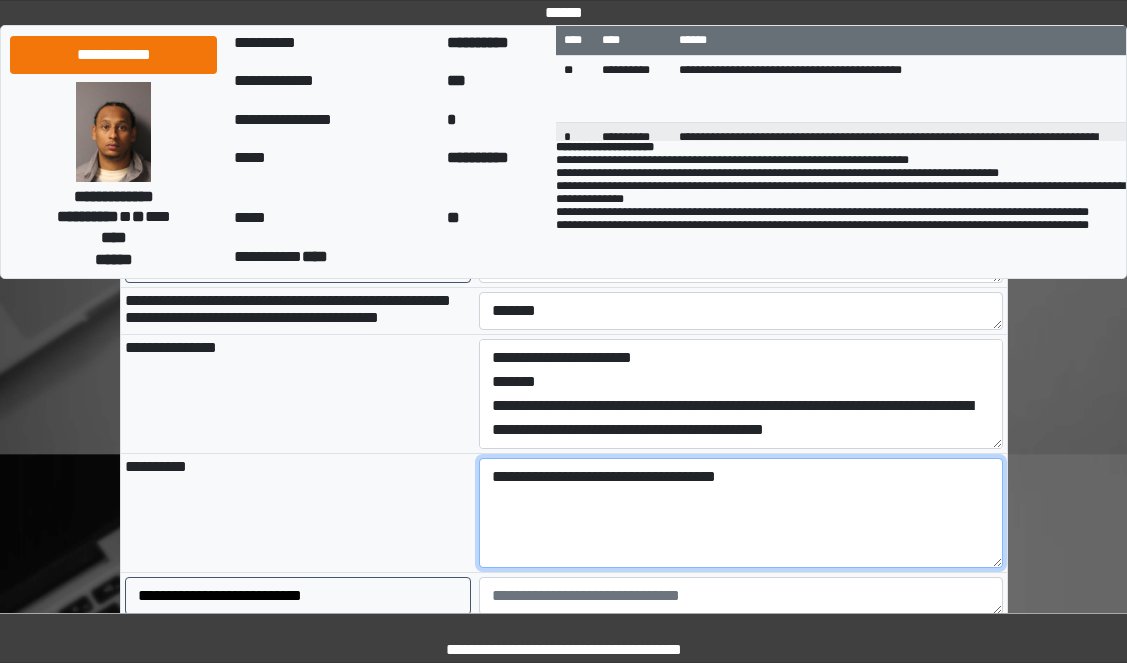 click on "**********" at bounding box center [741, 513] 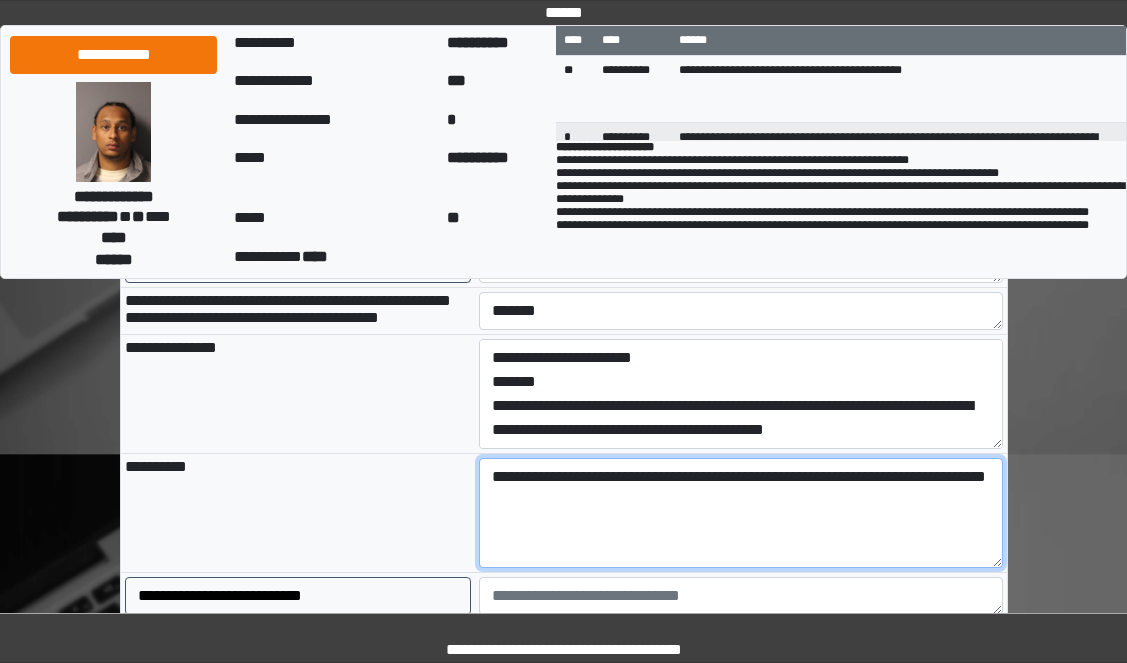 click on "**********" at bounding box center [741, 513] 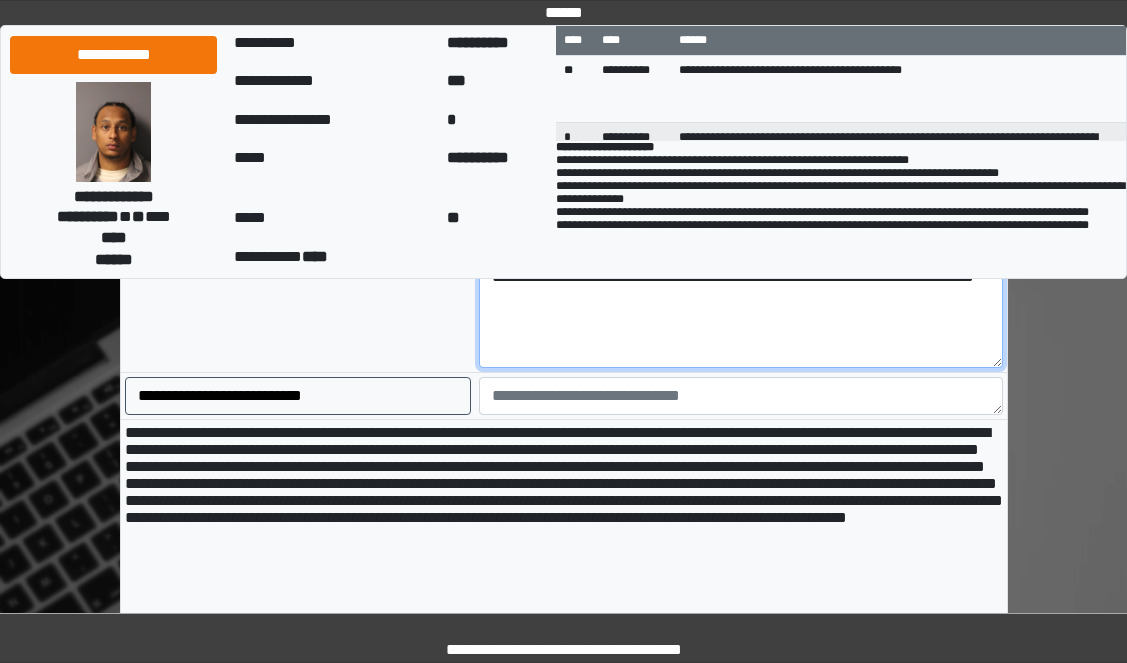 scroll, scrollTop: 1975, scrollLeft: 0, axis: vertical 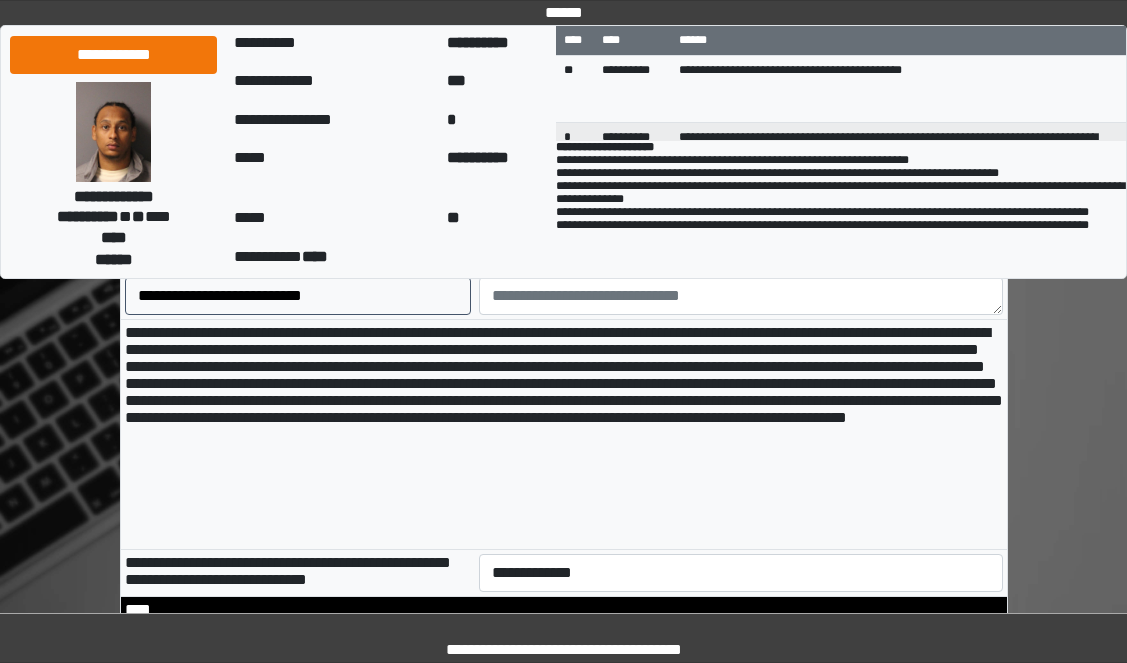 type on "**********" 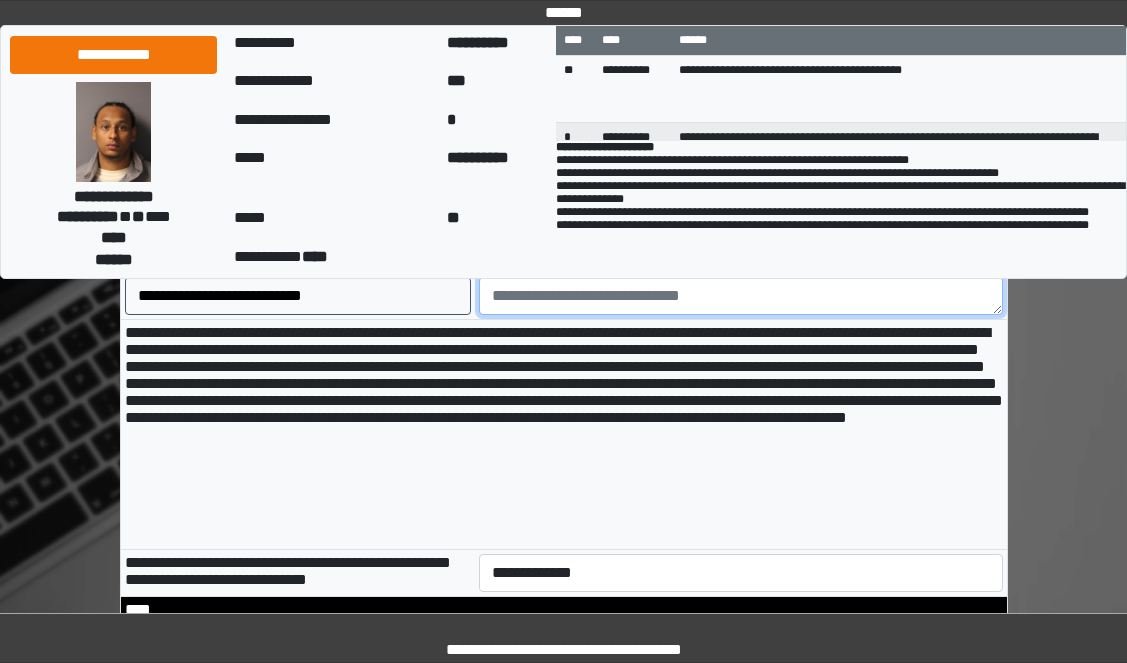 click at bounding box center (741, 296) 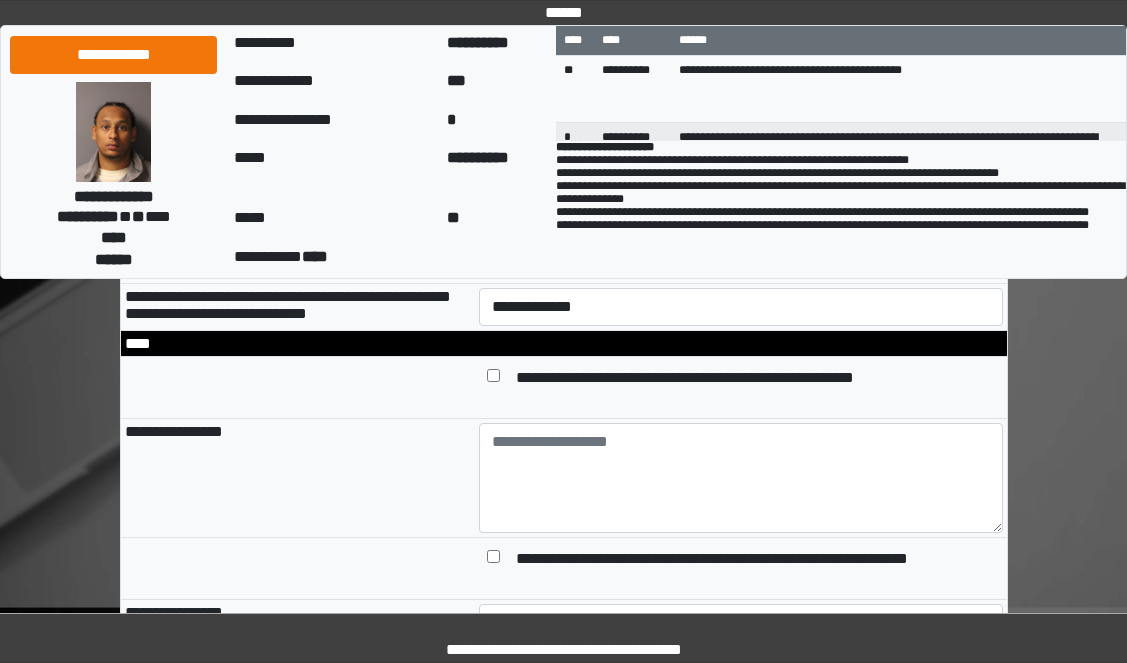 scroll, scrollTop: 2275, scrollLeft: 0, axis: vertical 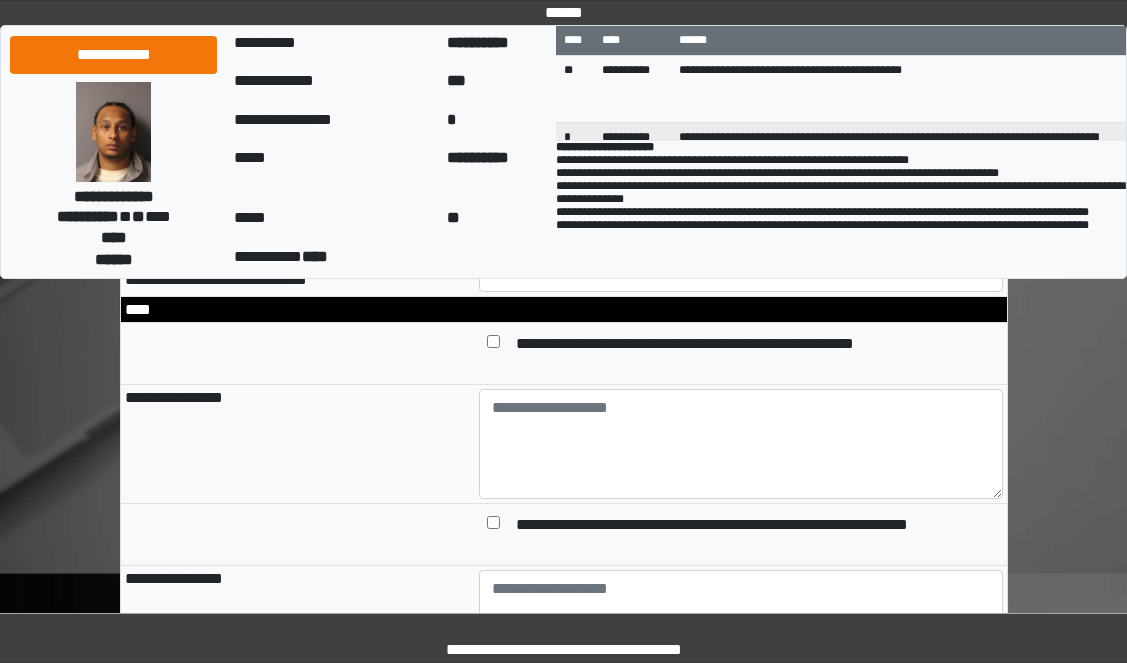type on "******" 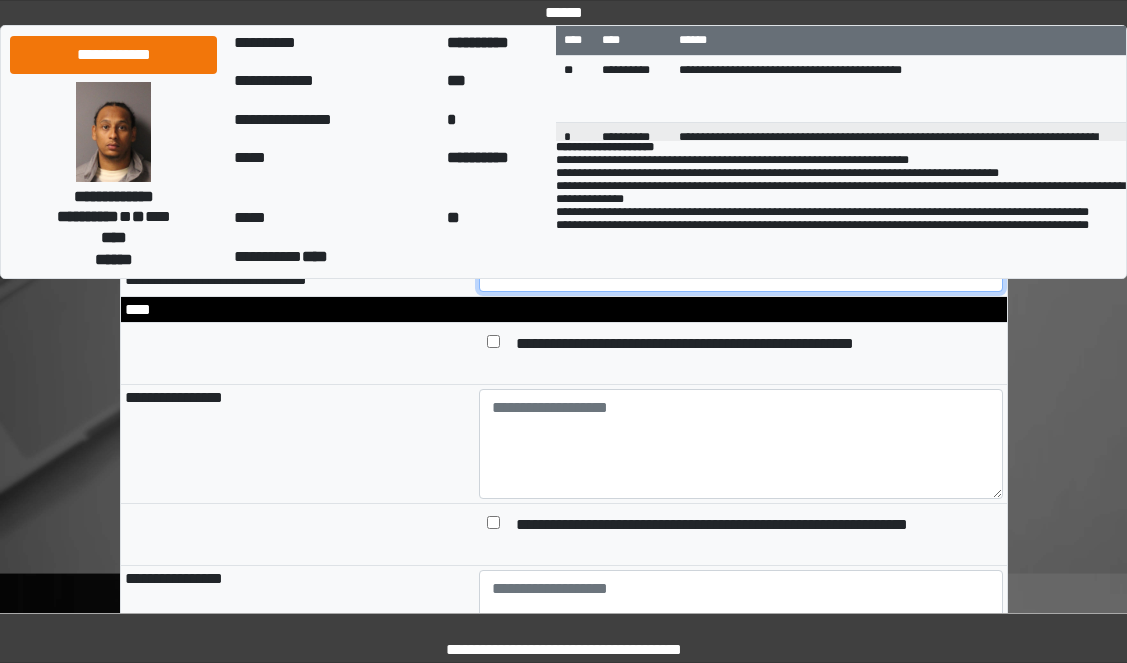 click on "**********" at bounding box center (741, 273) 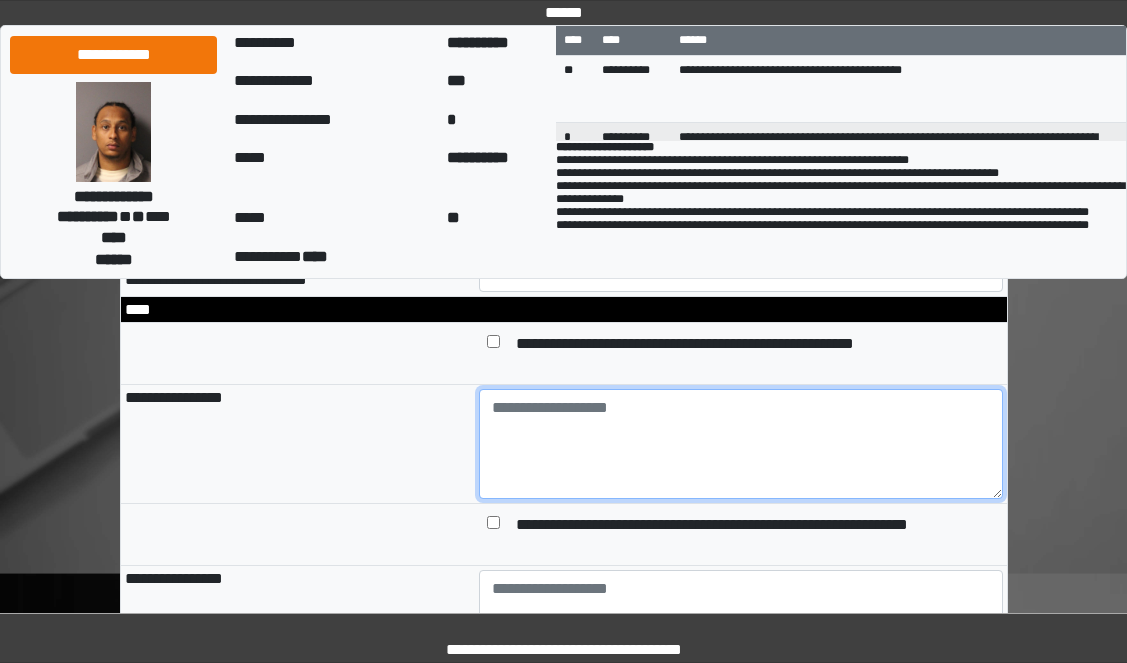 click at bounding box center [741, 444] 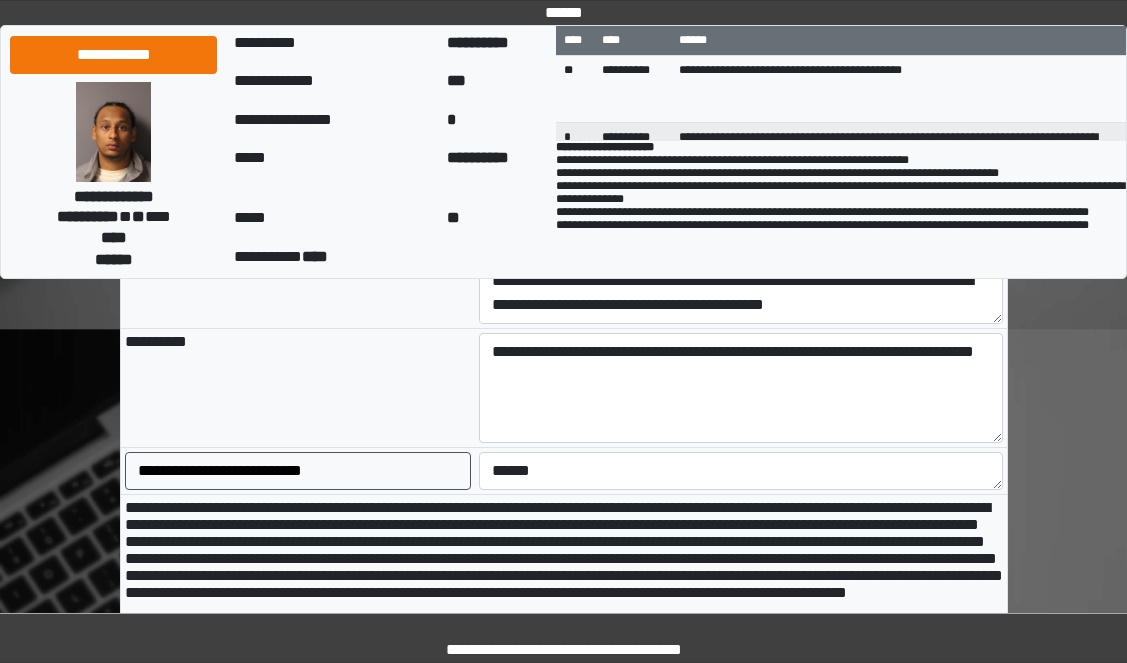 scroll, scrollTop: 1775, scrollLeft: 0, axis: vertical 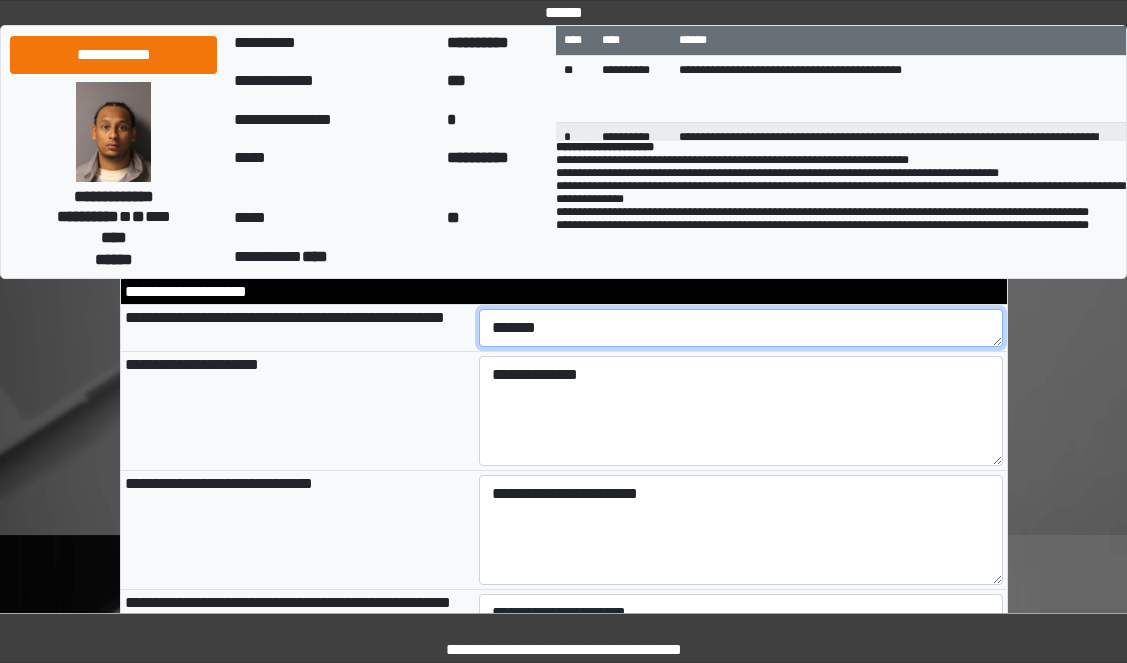 click on "*******" at bounding box center (741, 328) 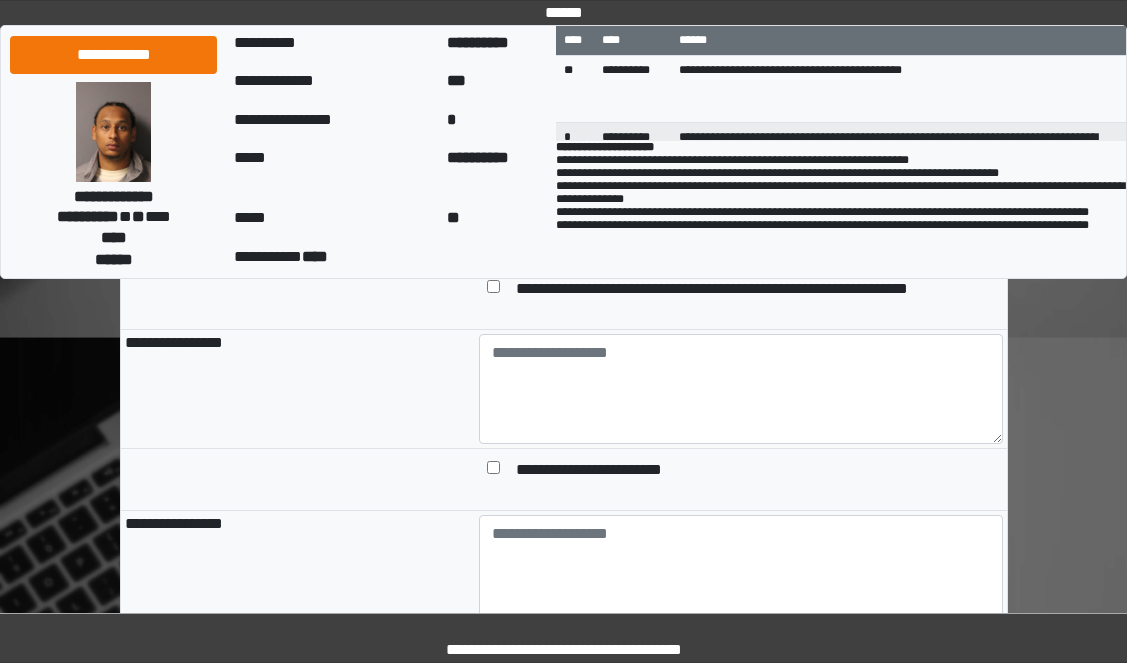 scroll, scrollTop: 2575, scrollLeft: 0, axis: vertical 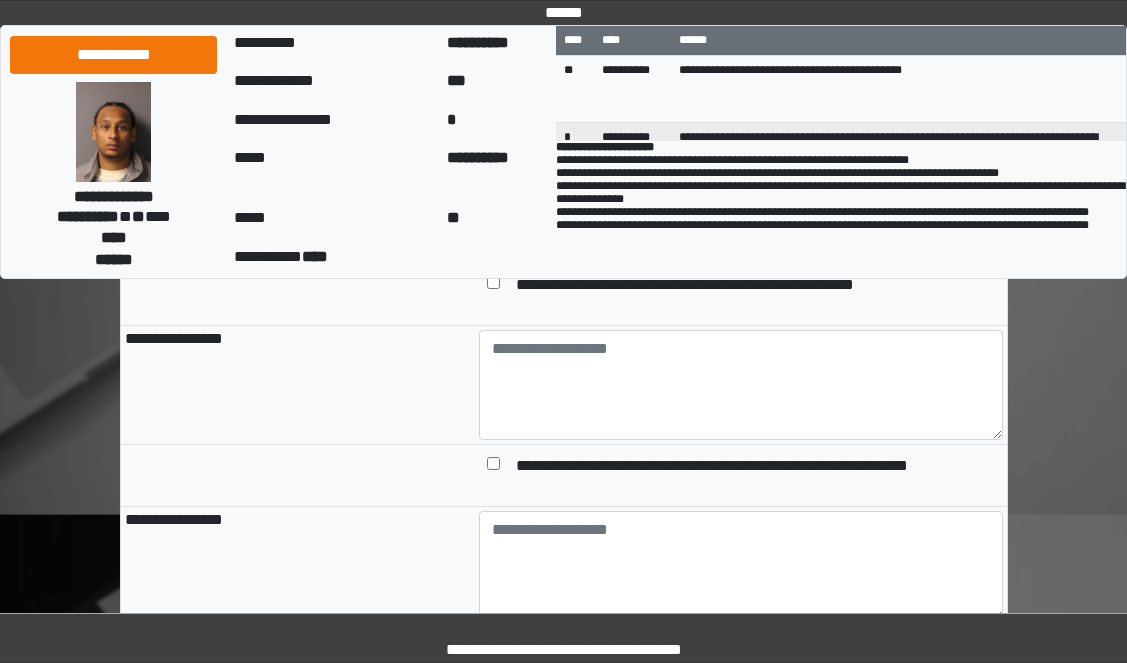 type on "**********" 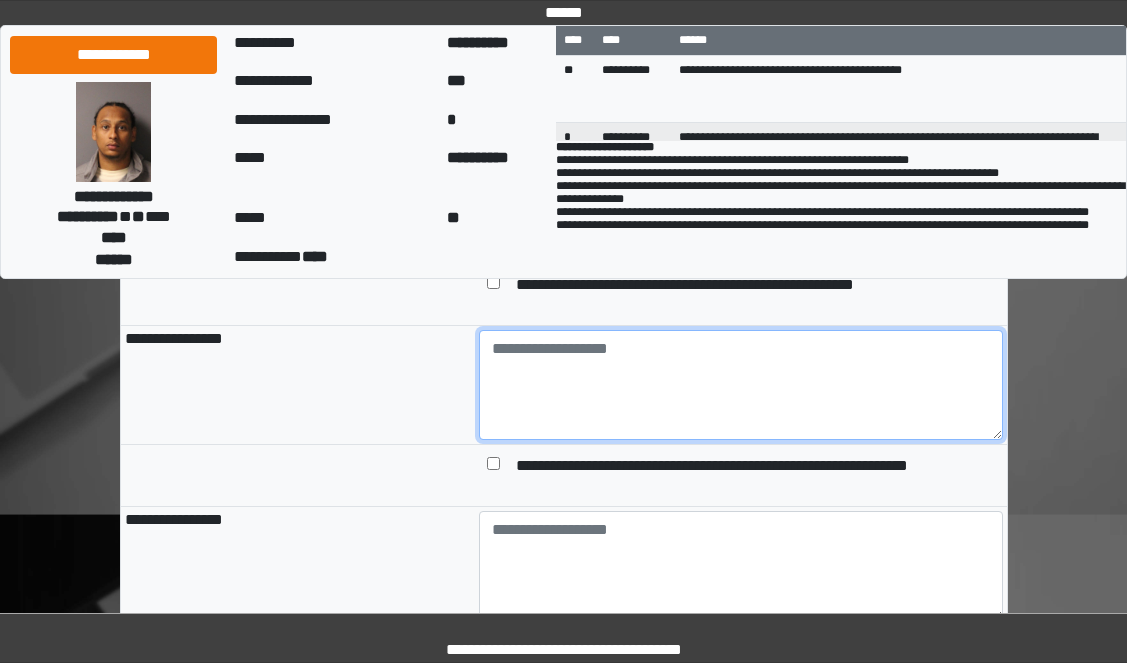 click at bounding box center [741, 385] 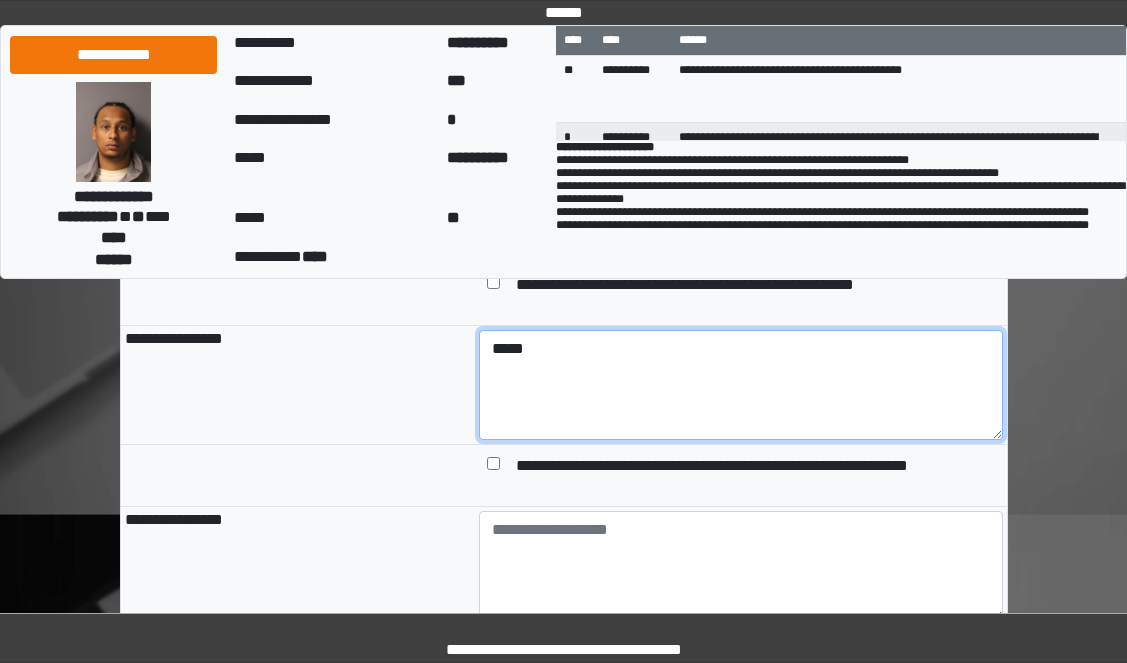 click on "****" at bounding box center [741, 385] 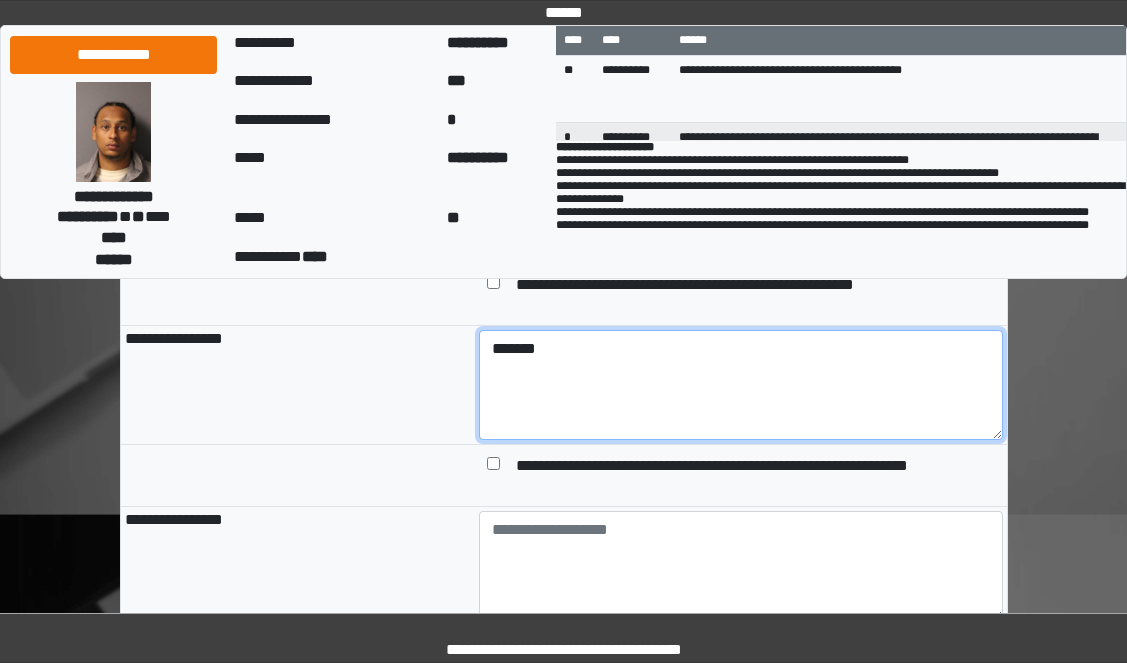 click on "******" at bounding box center [741, 385] 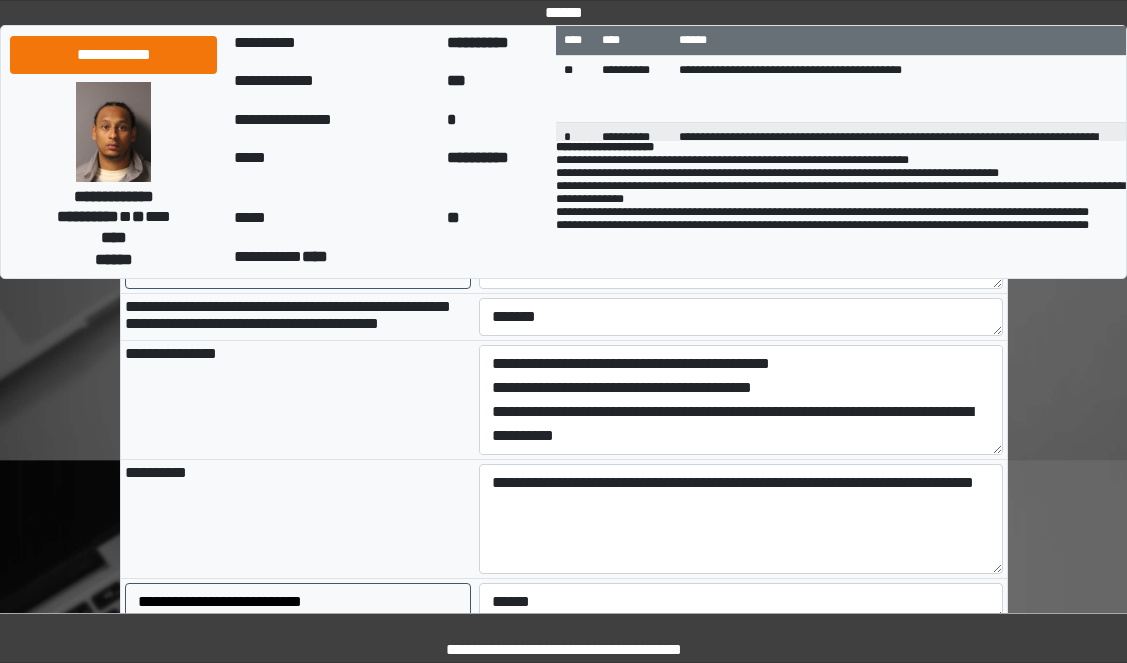 scroll, scrollTop: 1634, scrollLeft: 0, axis: vertical 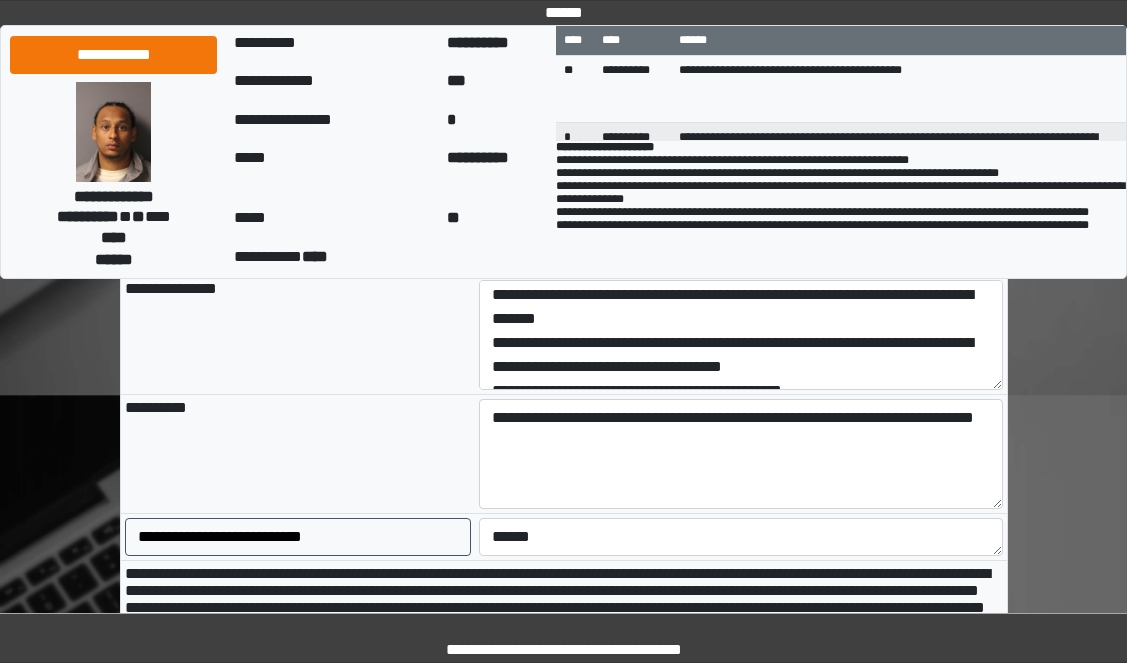 type on "**********" 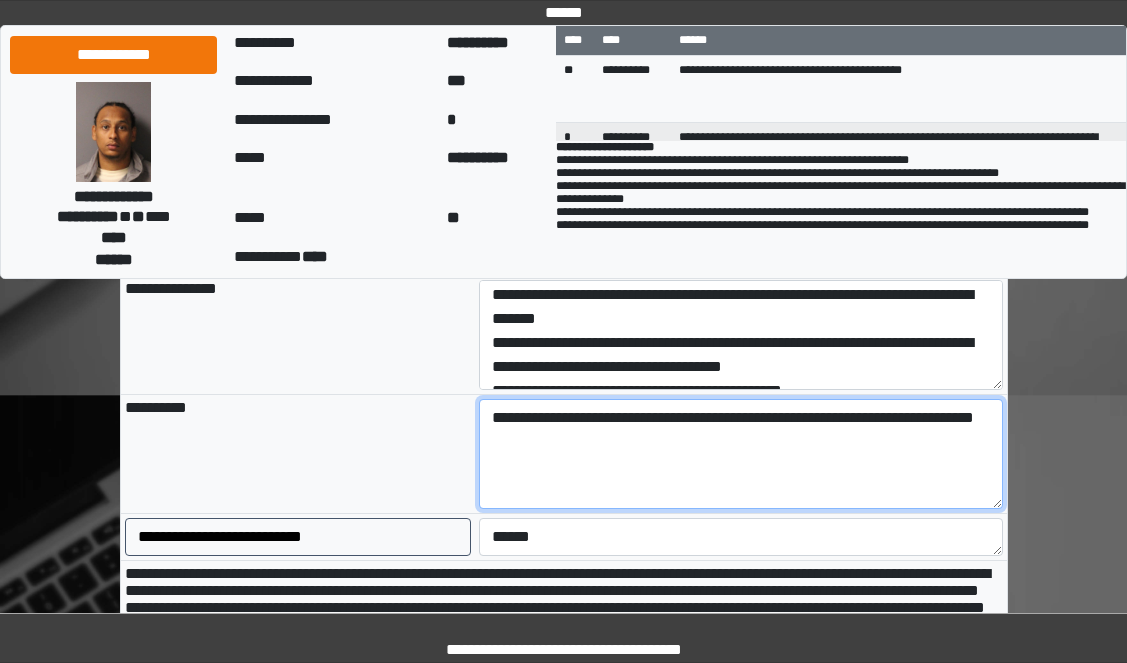 drag, startPoint x: 503, startPoint y: 507, endPoint x: 514, endPoint y: 507, distance: 11 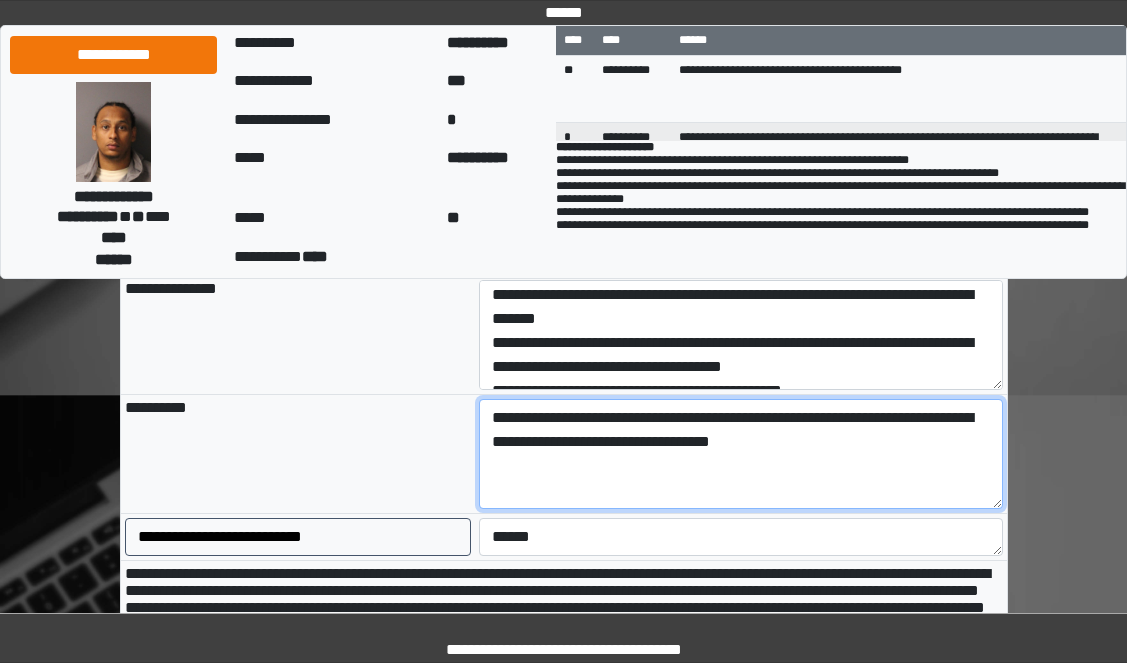 click on "**********" at bounding box center [741, 454] 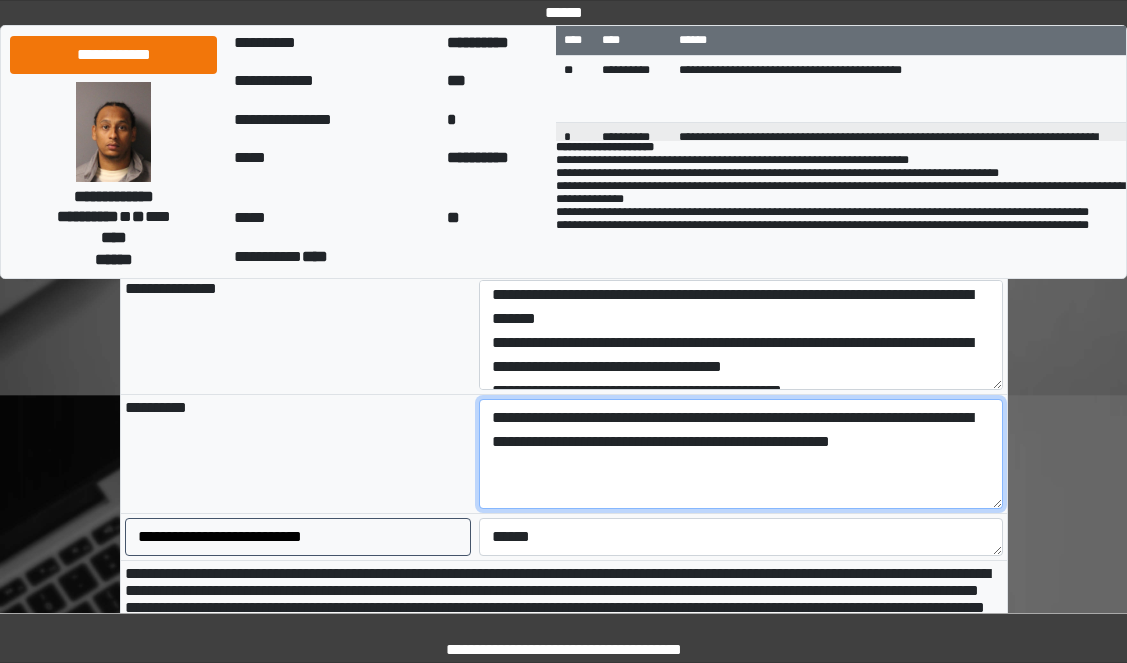 click on "**********" at bounding box center (741, 454) 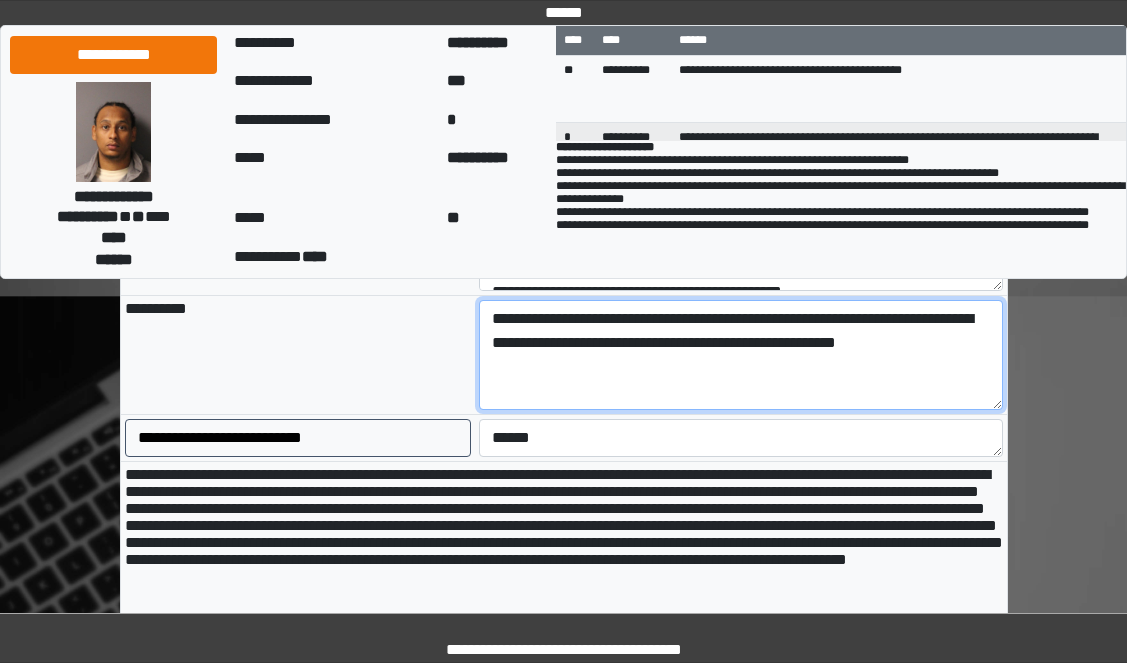 scroll, scrollTop: 1834, scrollLeft: 0, axis: vertical 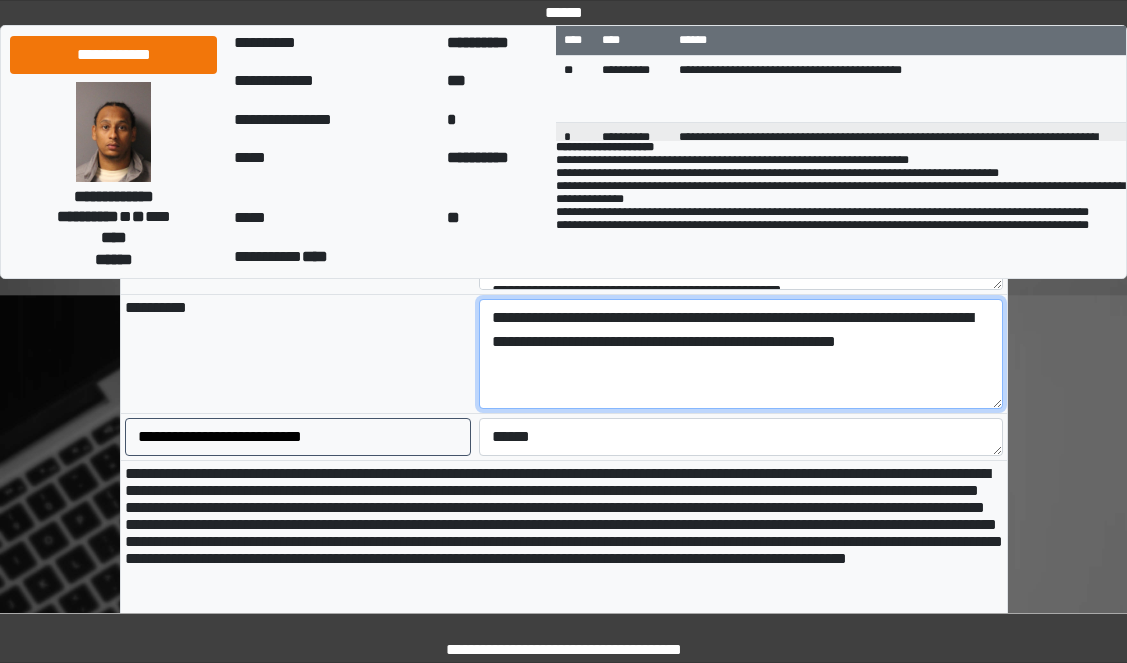 click on "**********" at bounding box center [741, 354] 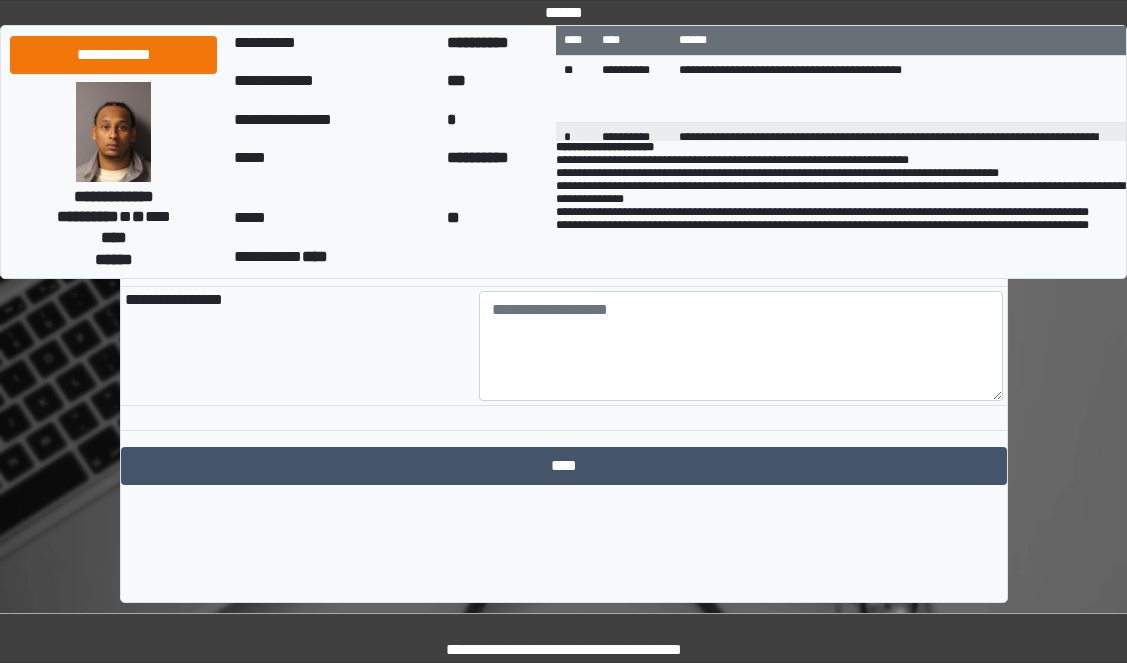 scroll, scrollTop: 2739, scrollLeft: 0, axis: vertical 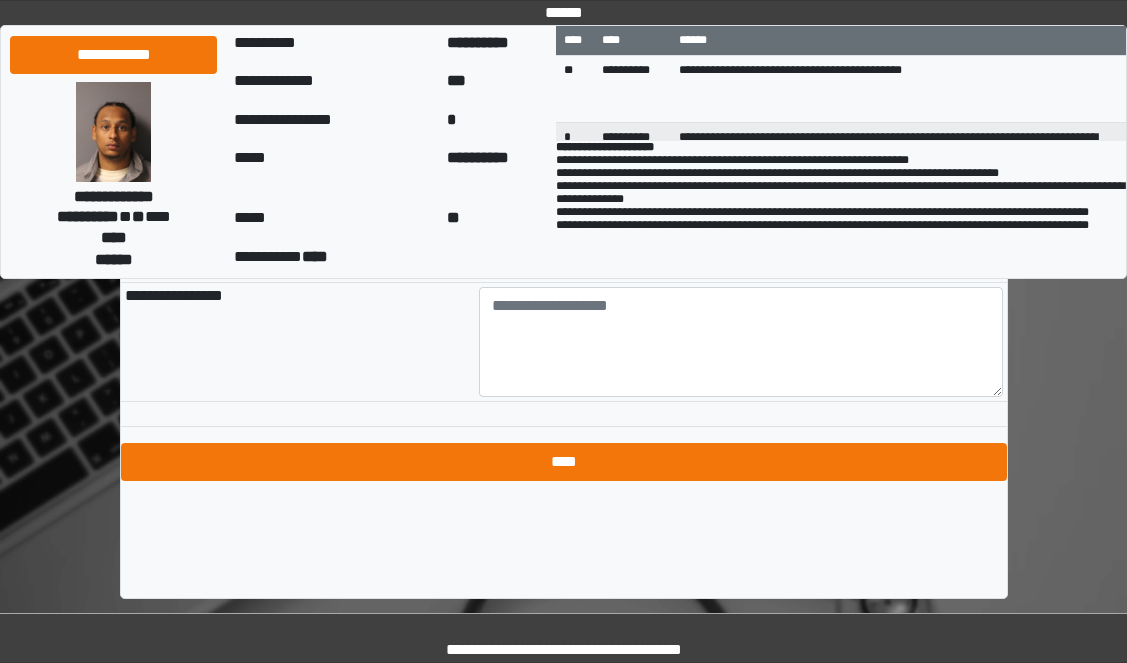 type on "**********" 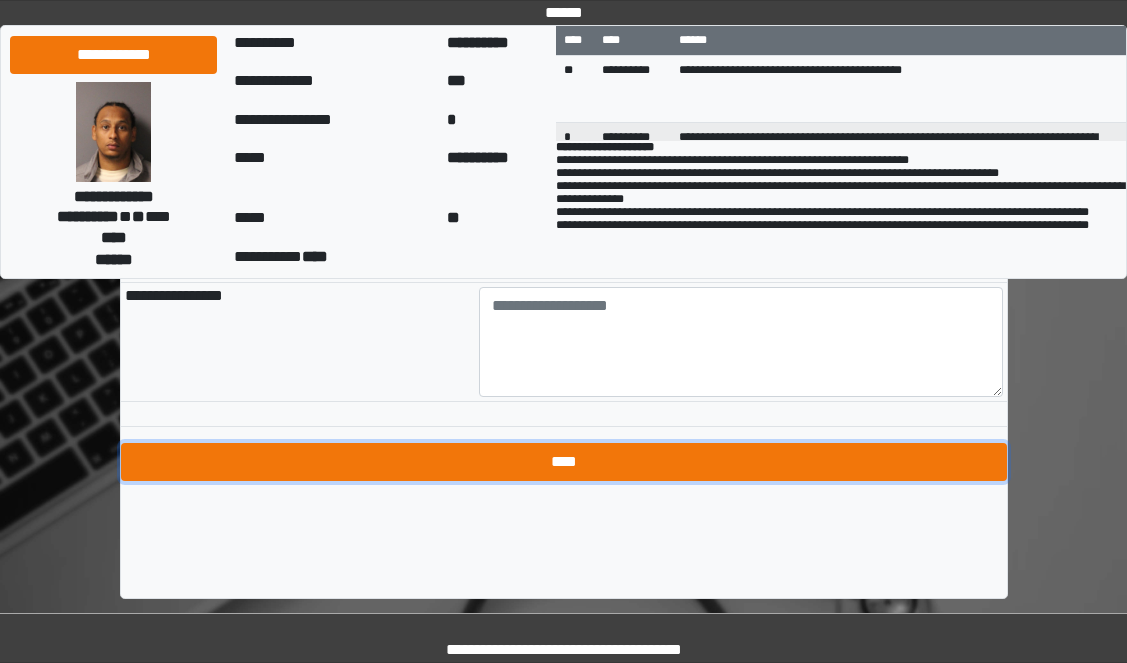 click on "****" at bounding box center [564, 462] 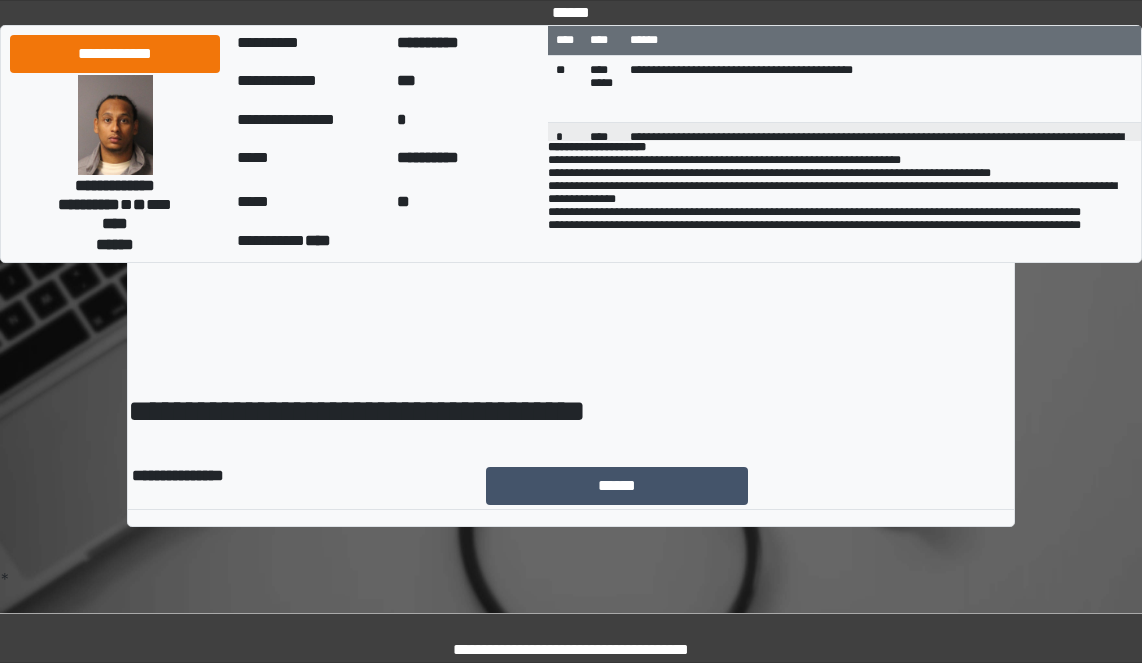 scroll, scrollTop: 0, scrollLeft: 0, axis: both 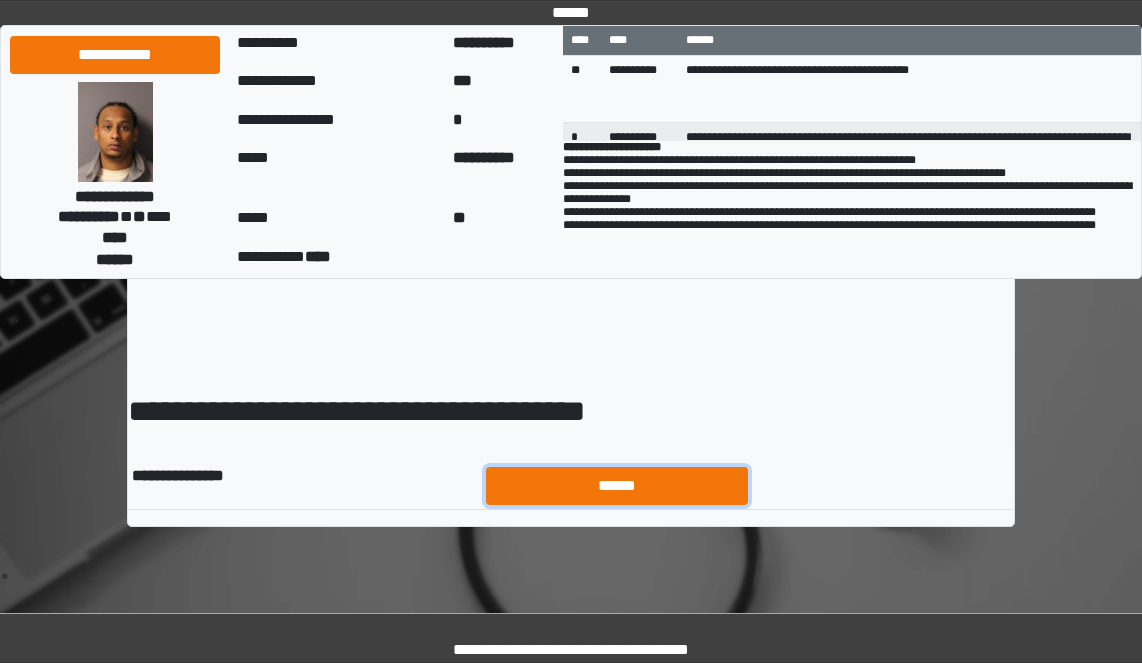 click on "******" at bounding box center [617, 486] 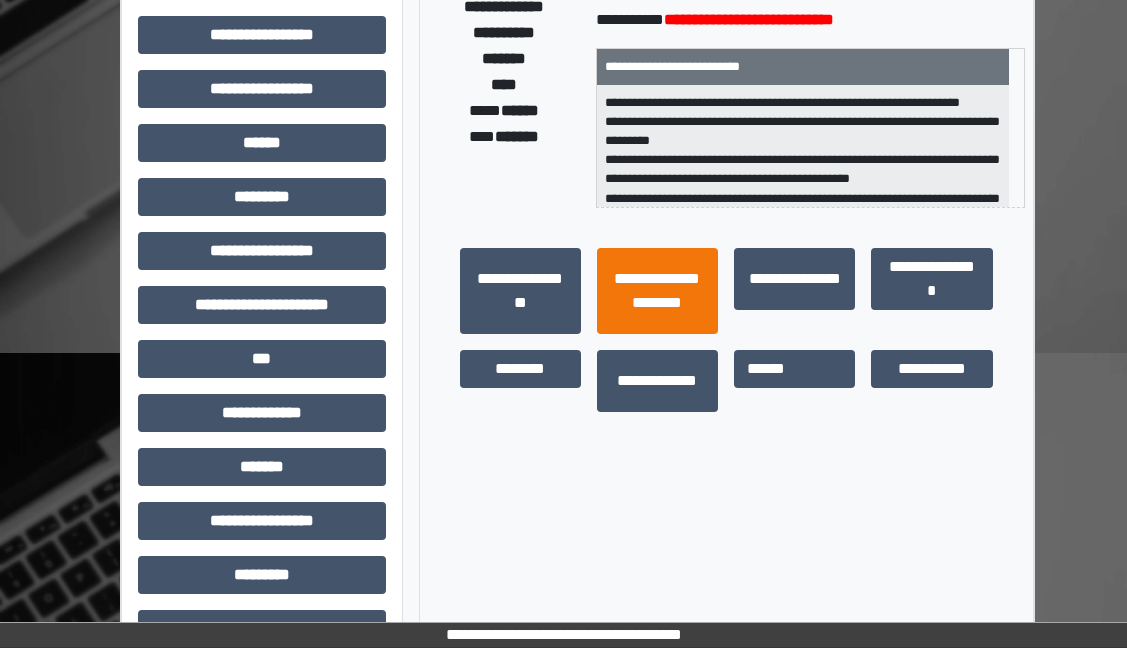 scroll, scrollTop: 400, scrollLeft: 0, axis: vertical 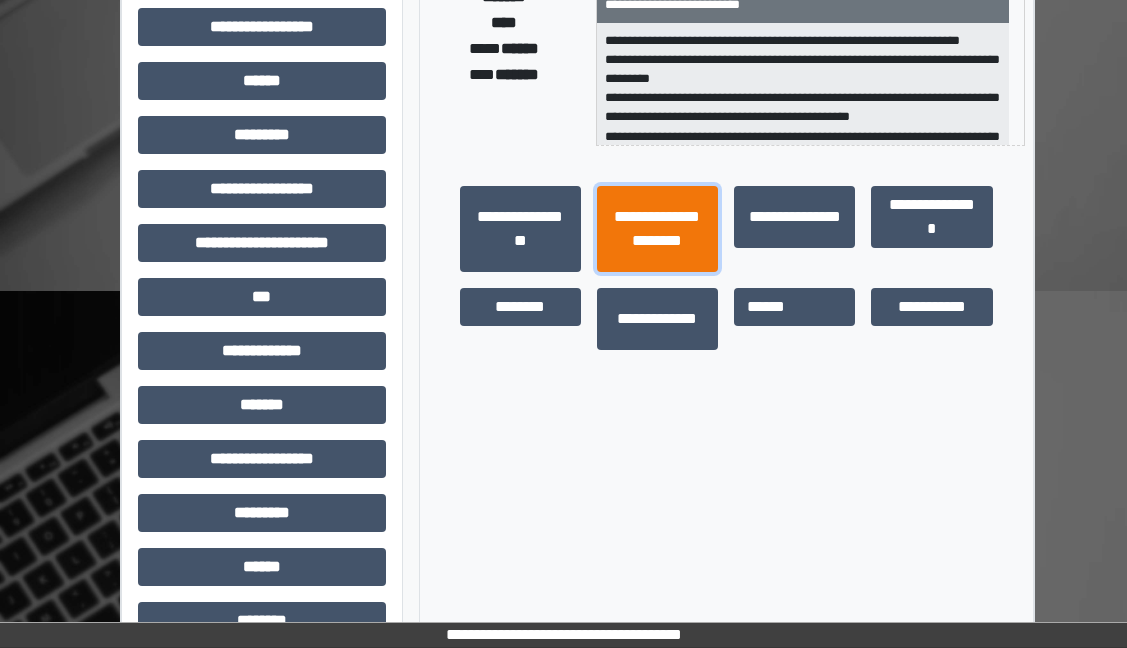 drag, startPoint x: 659, startPoint y: 235, endPoint x: 654, endPoint y: 262, distance: 27.45906 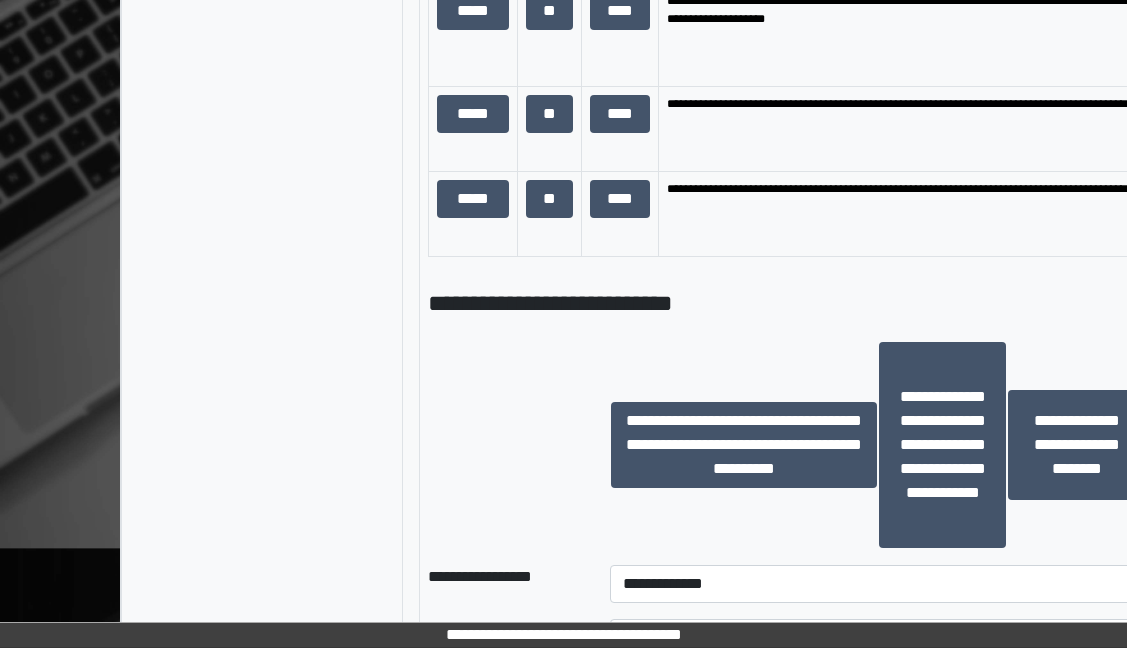 scroll, scrollTop: 1800, scrollLeft: 0, axis: vertical 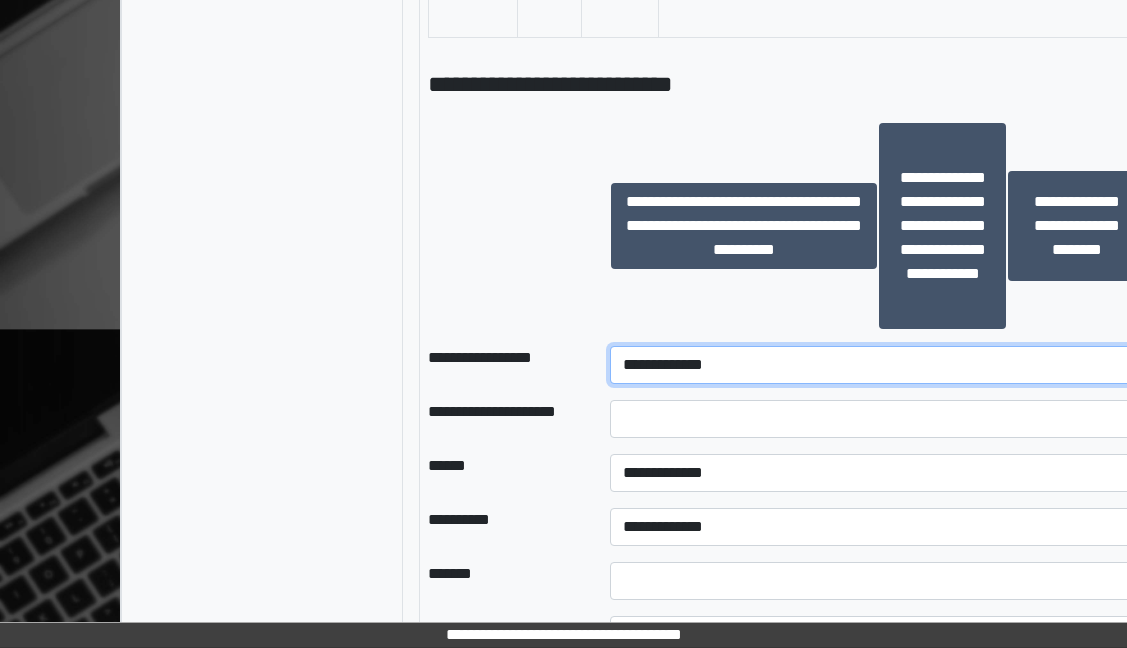 click on "**********" at bounding box center [878, 365] 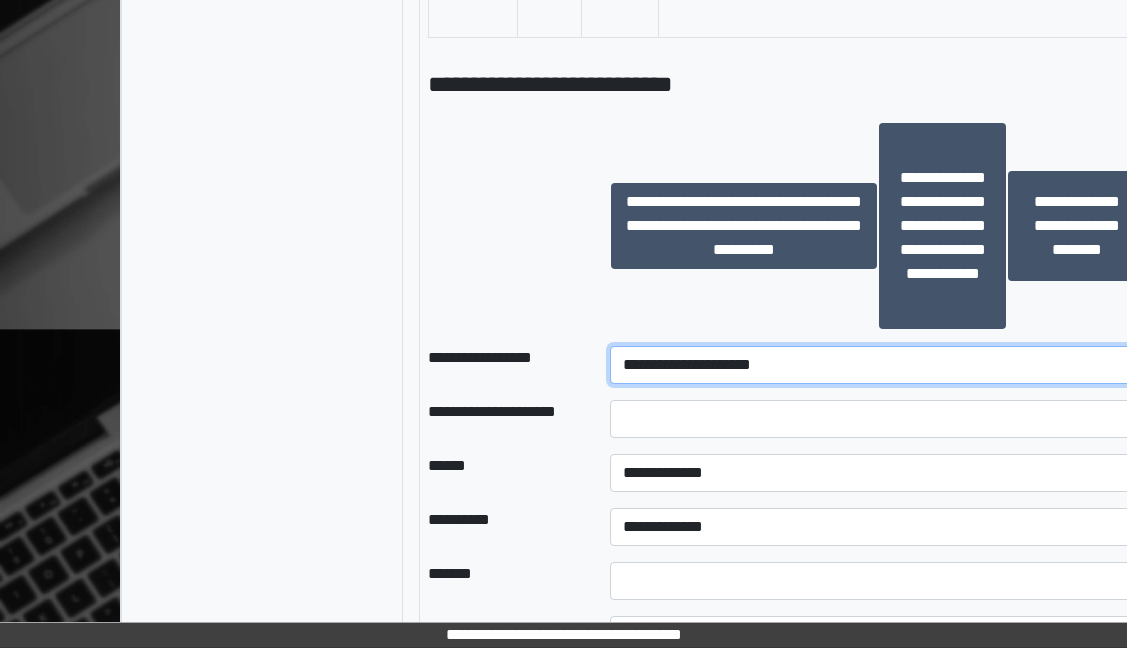 click on "**********" at bounding box center [878, 365] 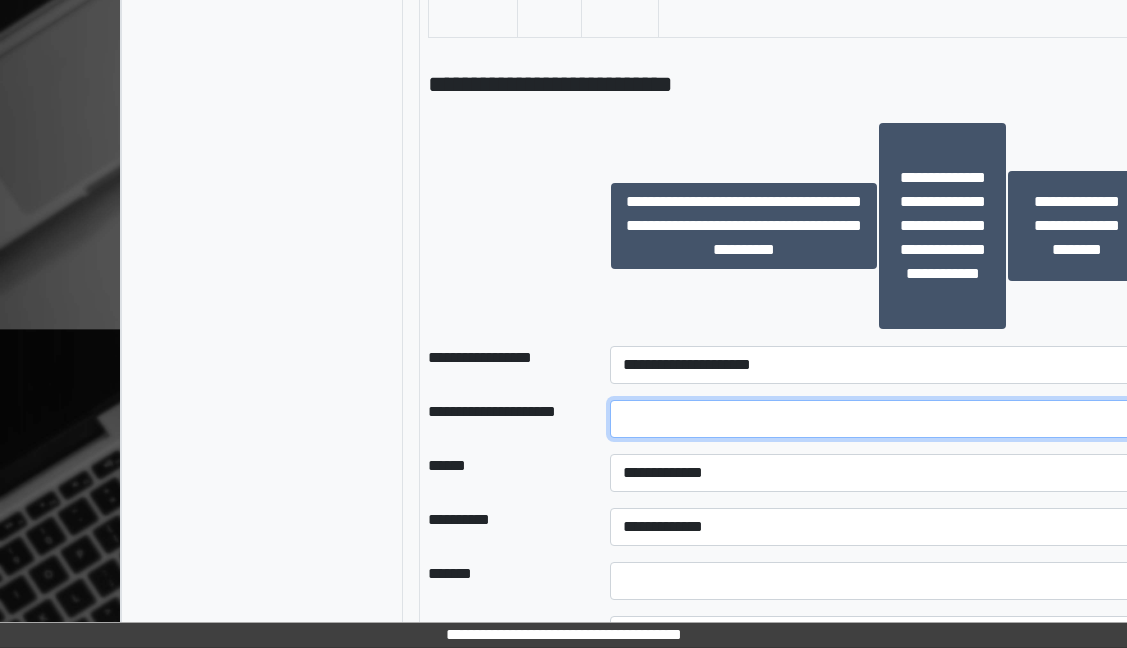 click at bounding box center [878, 419] 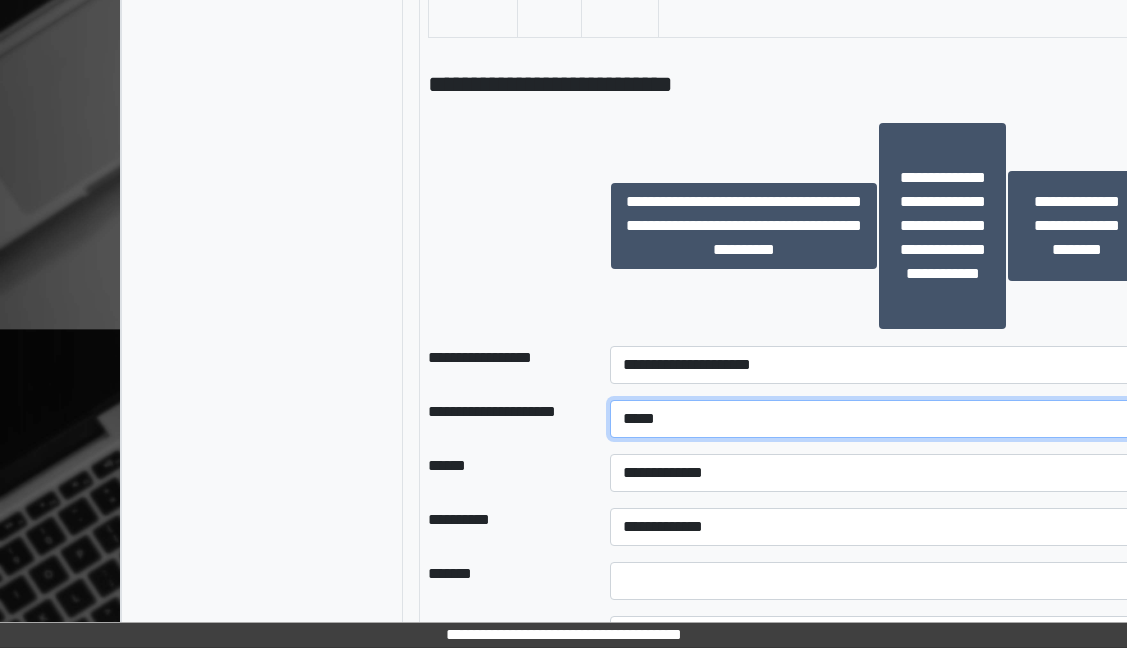type on "****" 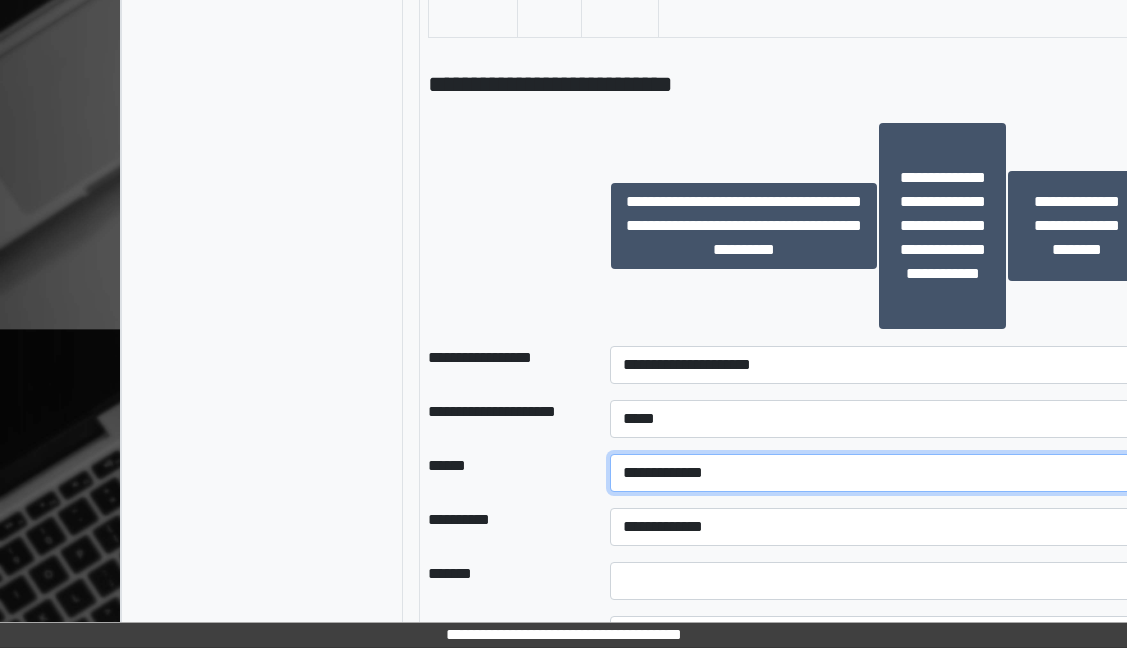 click on "**********" at bounding box center [878, 473] 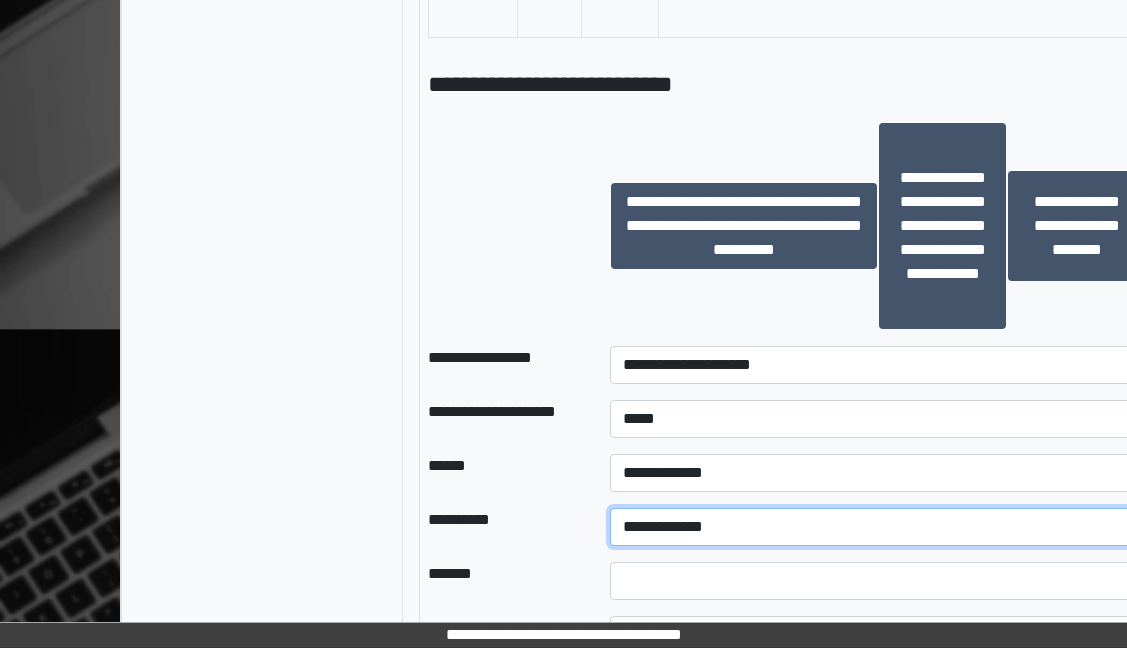 click on "**********" at bounding box center [878, 527] 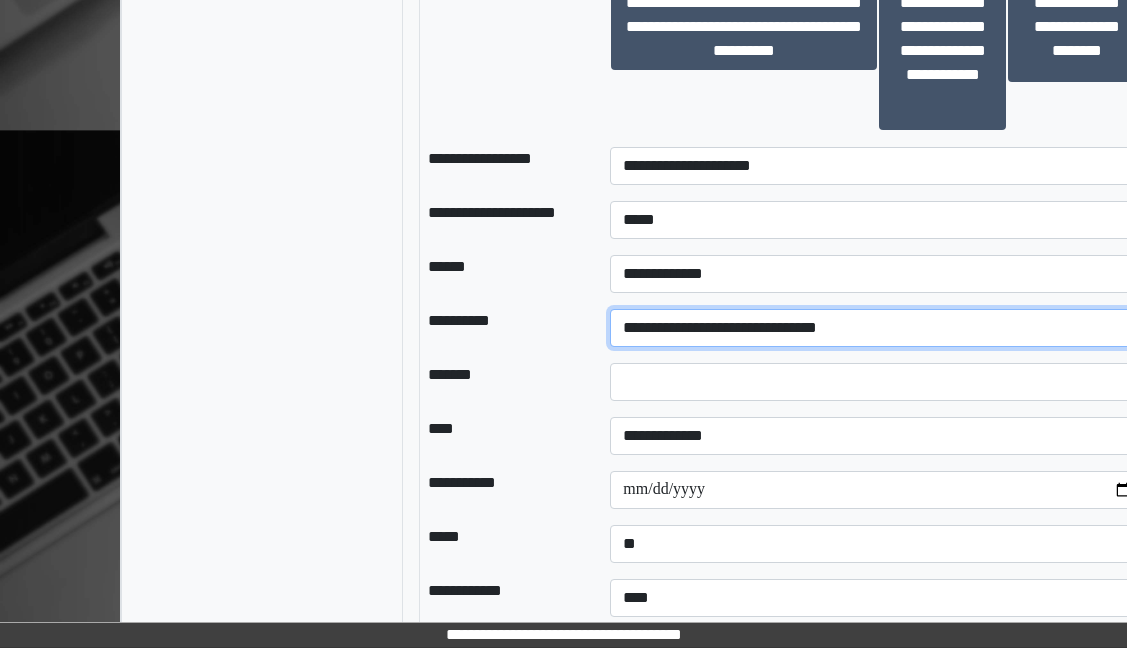 scroll, scrollTop: 2000, scrollLeft: 0, axis: vertical 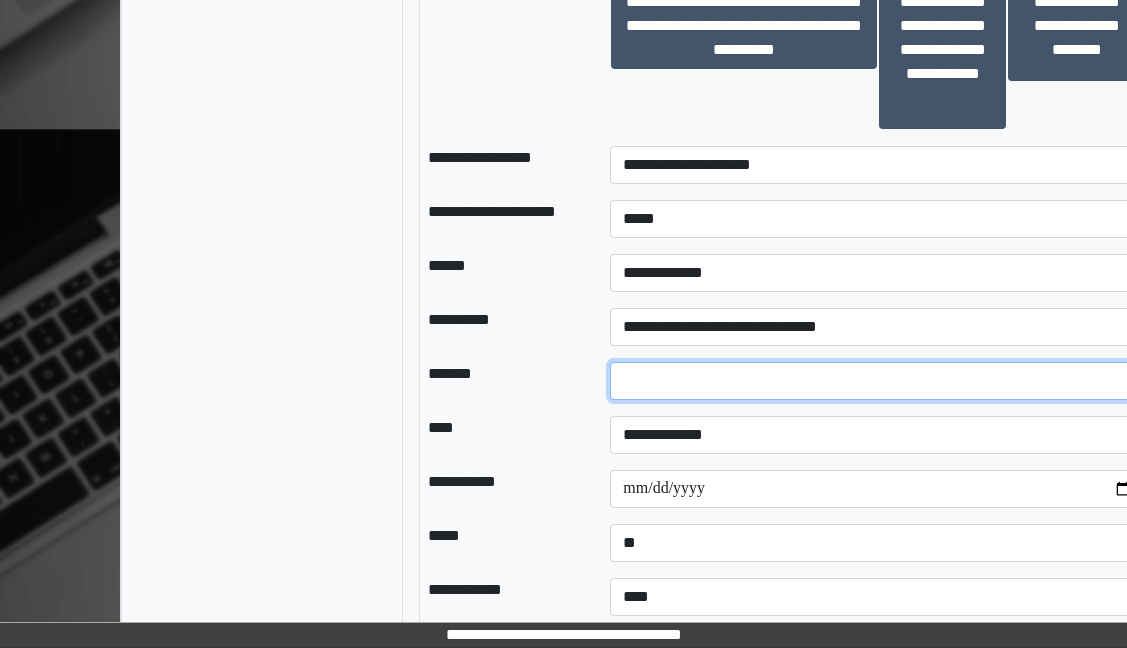 click at bounding box center [878, 381] 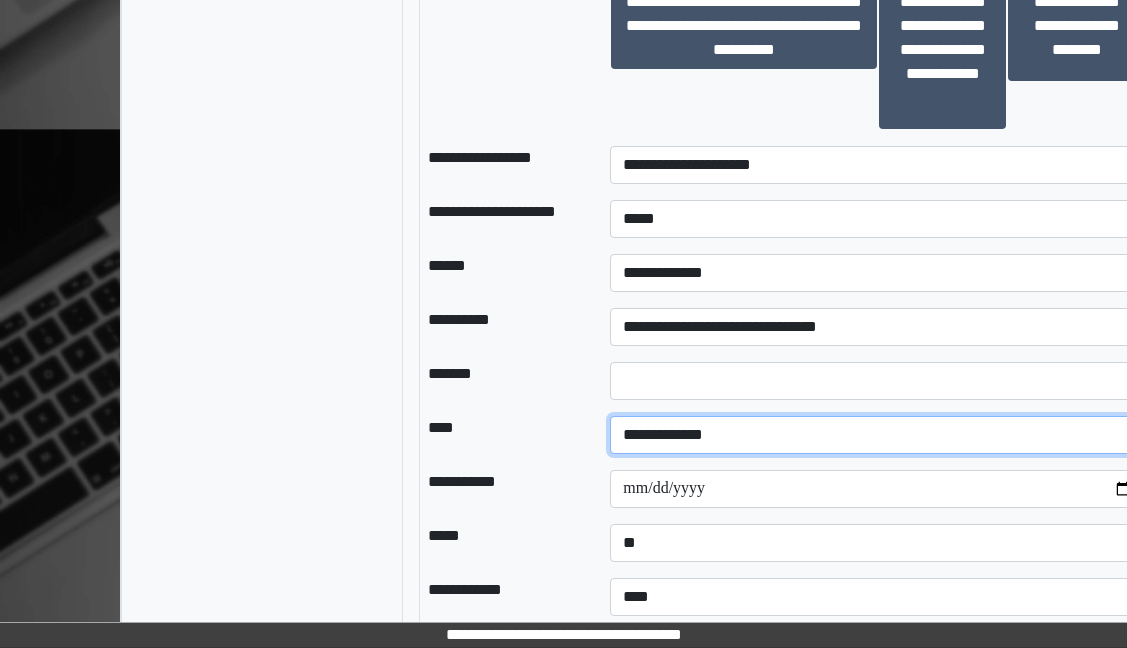 click on "**********" at bounding box center (878, 435) 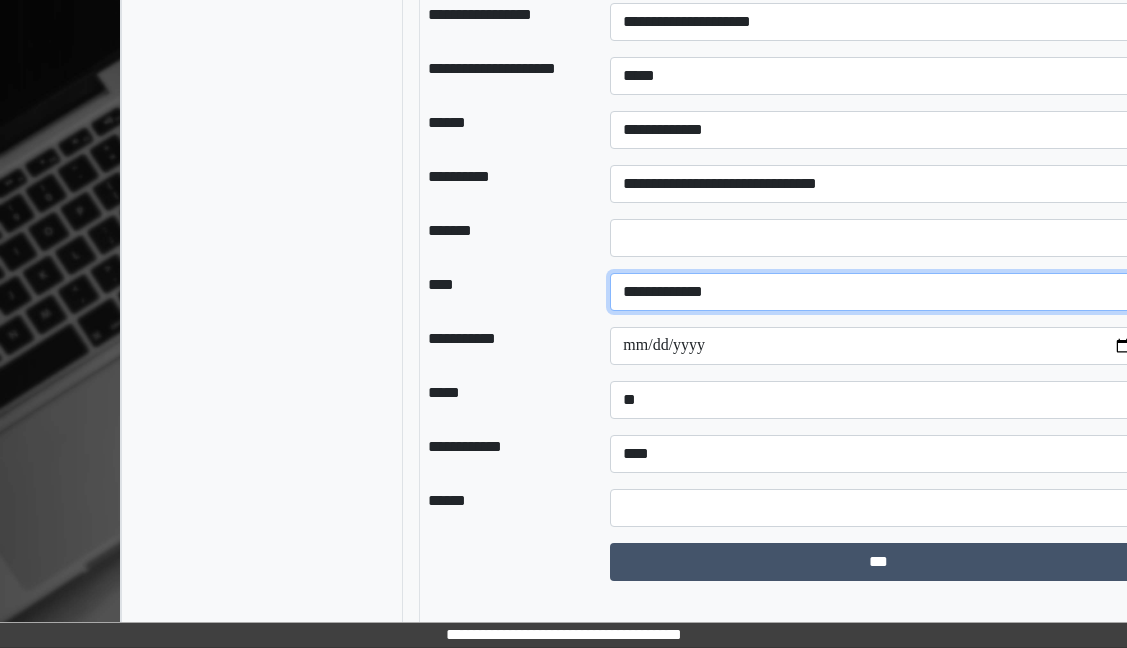 scroll, scrollTop: 2154, scrollLeft: 0, axis: vertical 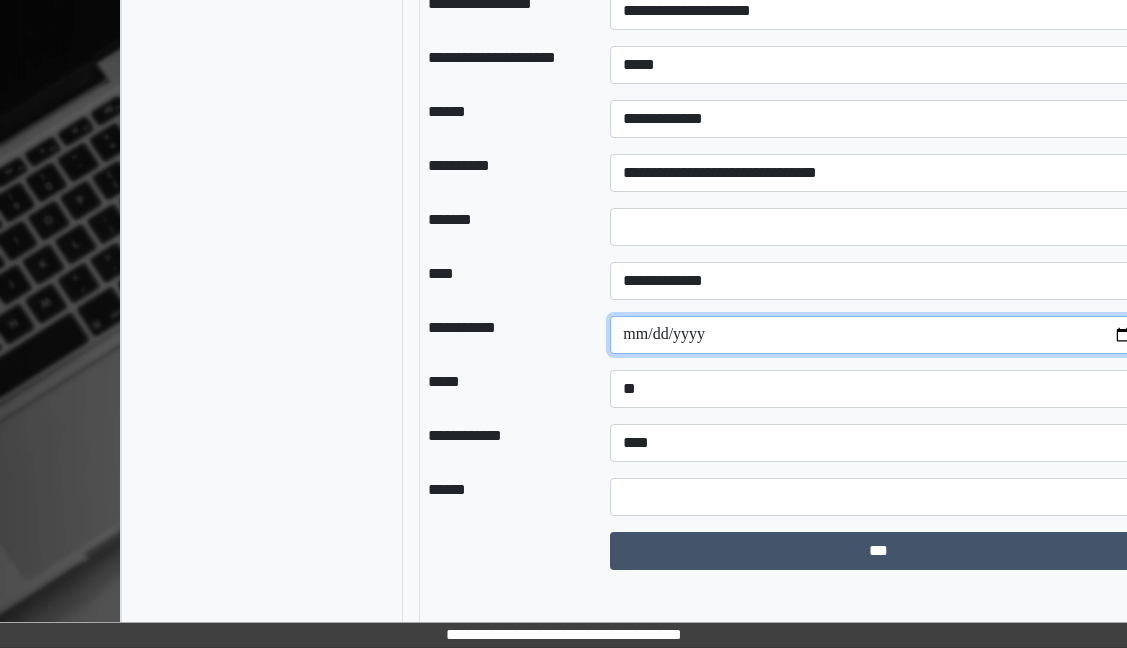 drag, startPoint x: 1112, startPoint y: 370, endPoint x: 1099, endPoint y: 376, distance: 14.3178215 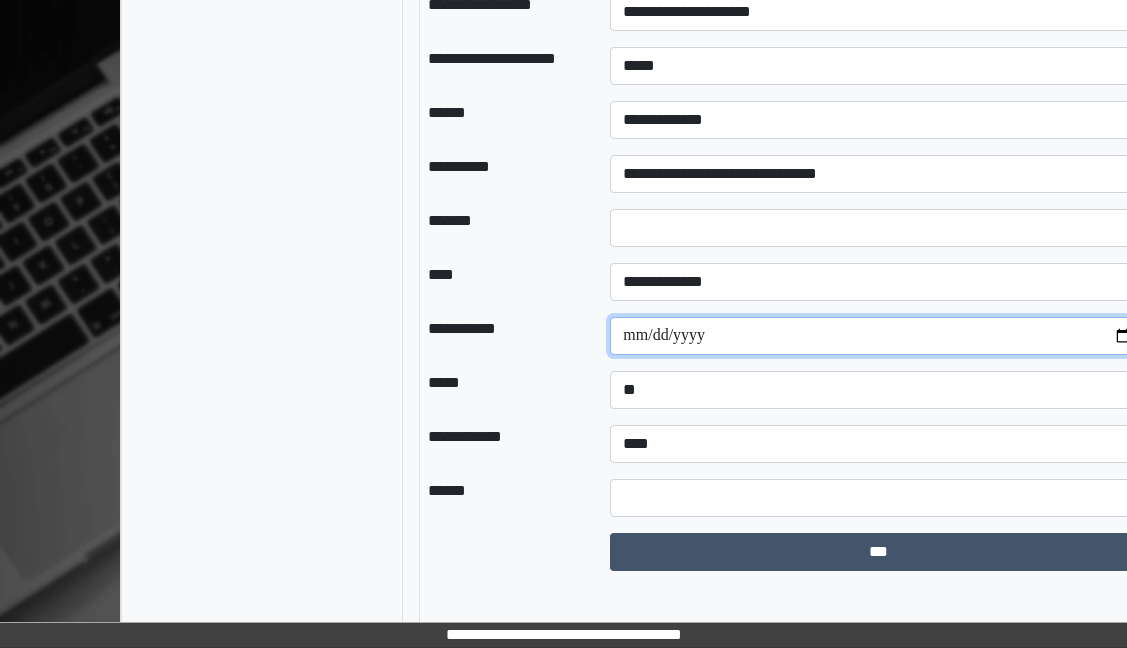 scroll, scrollTop: 2154, scrollLeft: 0, axis: vertical 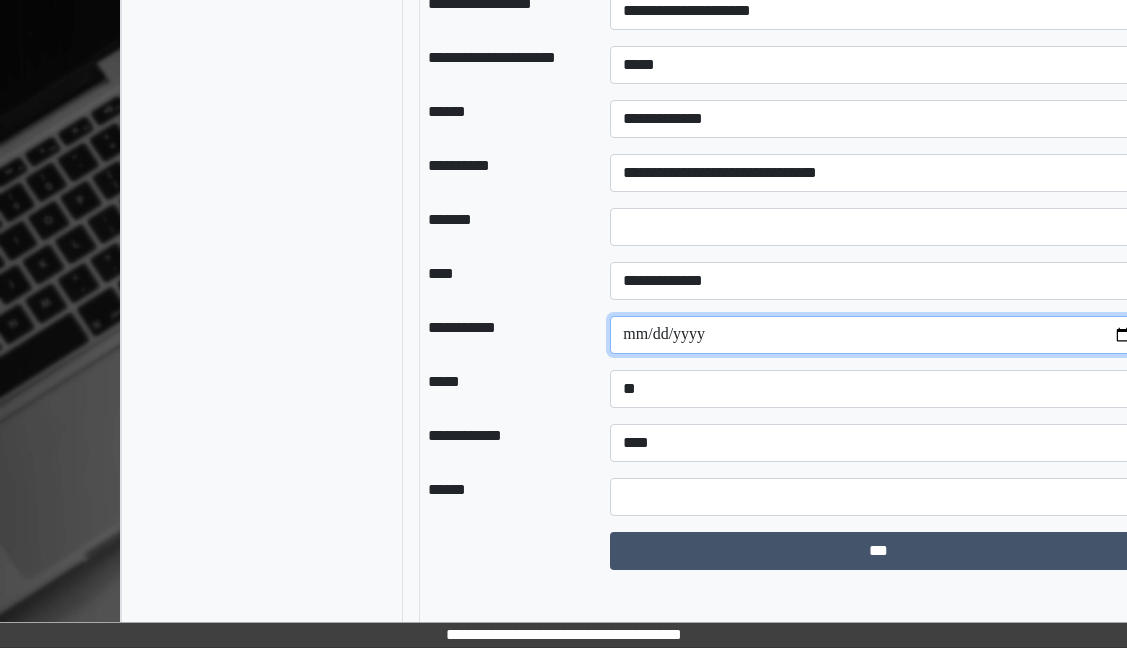 click at bounding box center [878, 335] 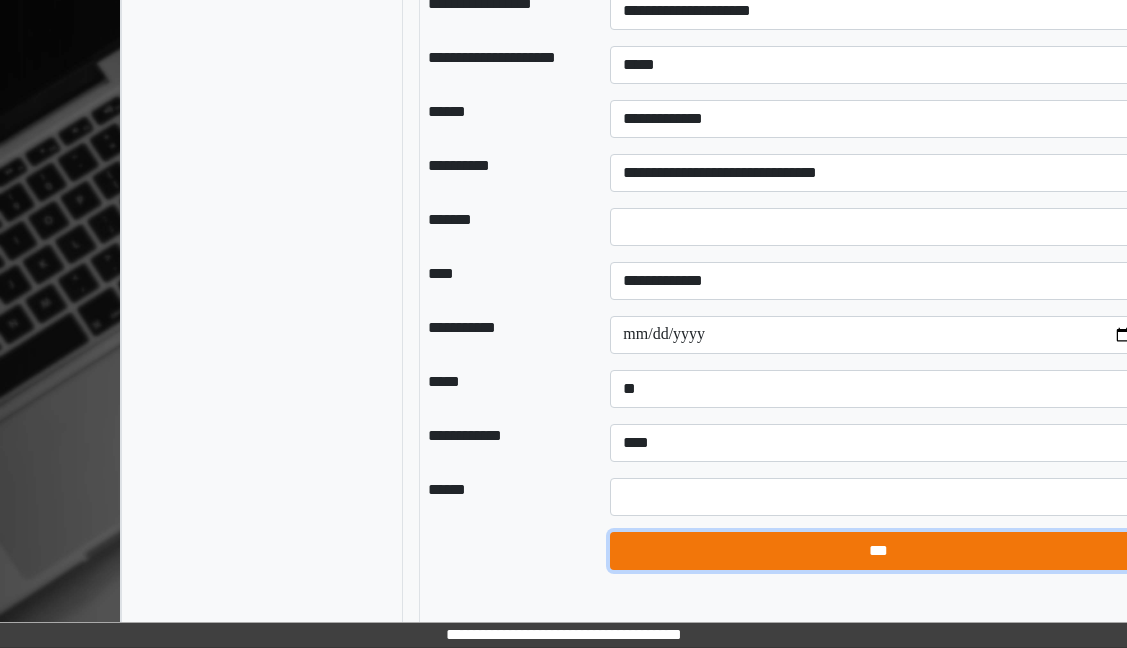 click on "***" at bounding box center [878, 551] 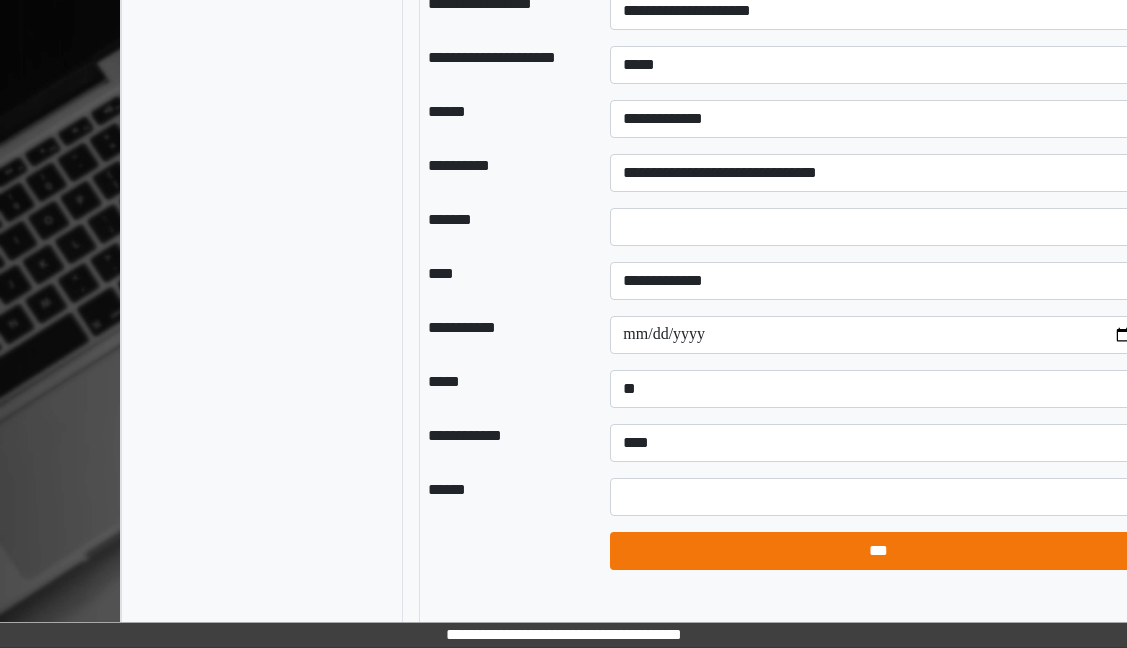select on "*" 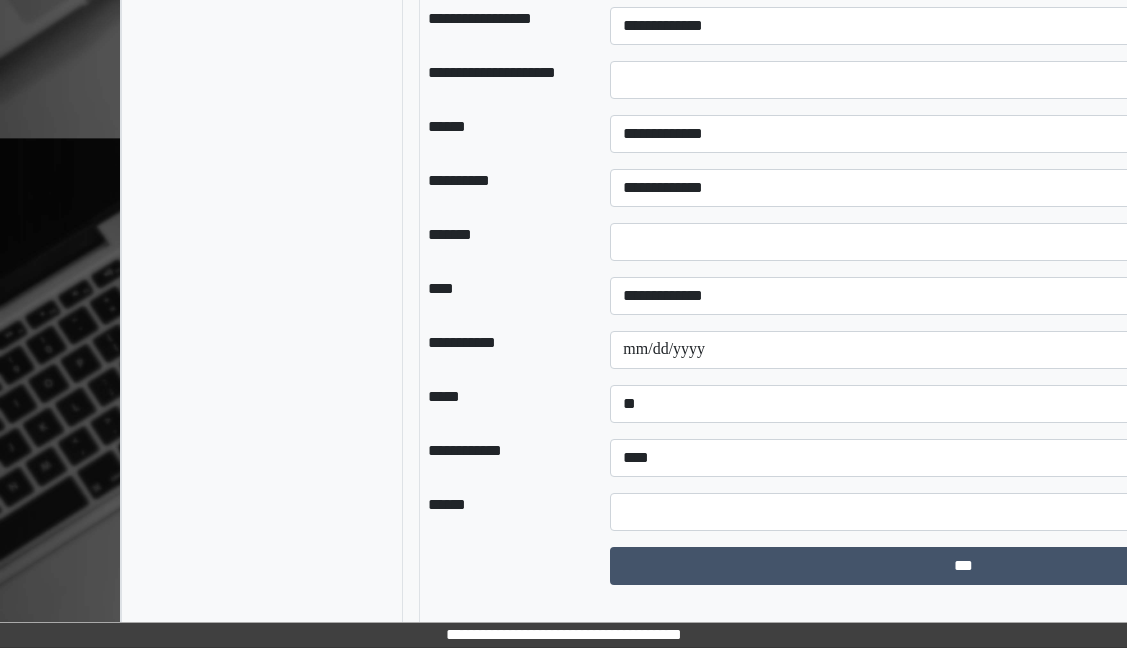 scroll, scrollTop: 1991, scrollLeft: 0, axis: vertical 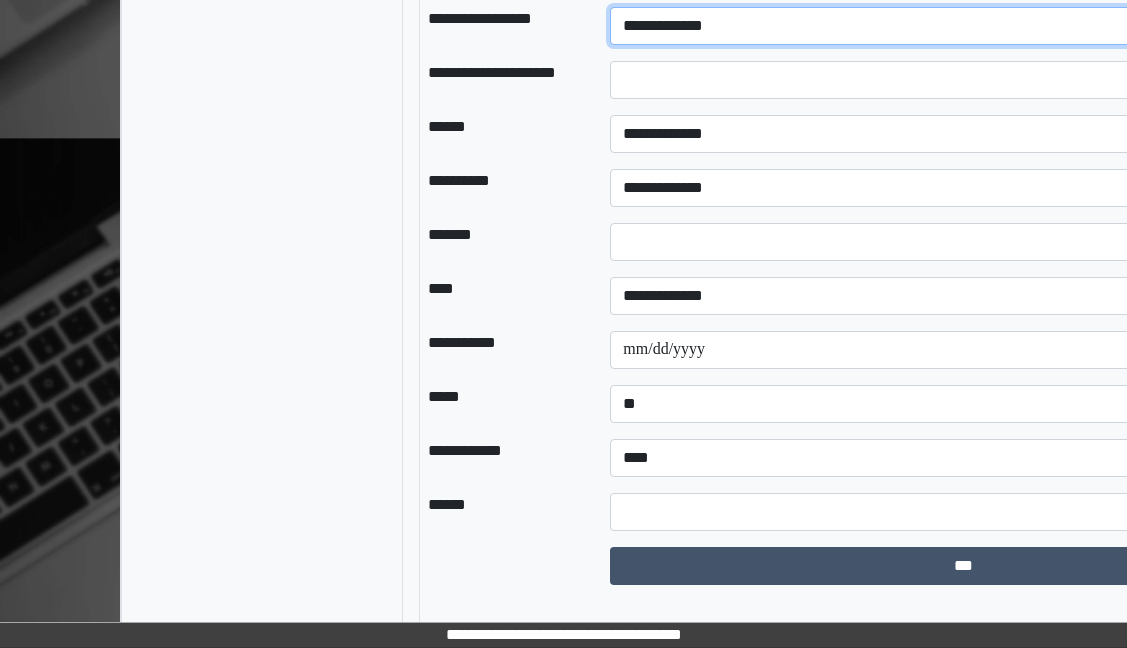 click on "**********" at bounding box center (963, 26) 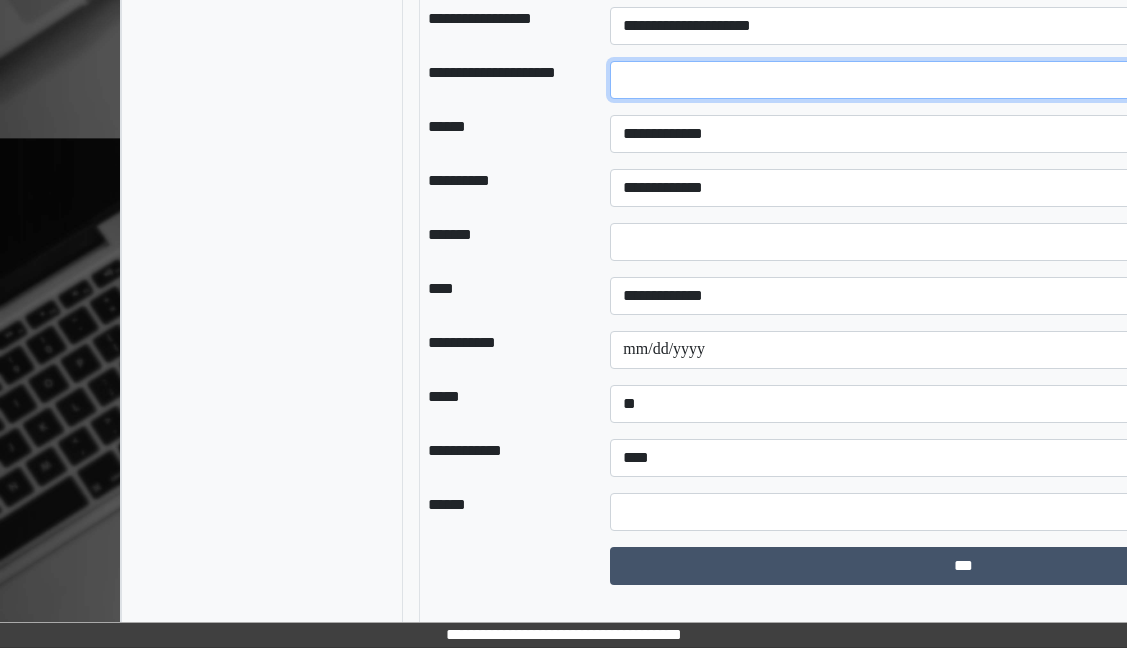 click at bounding box center [963, 80] 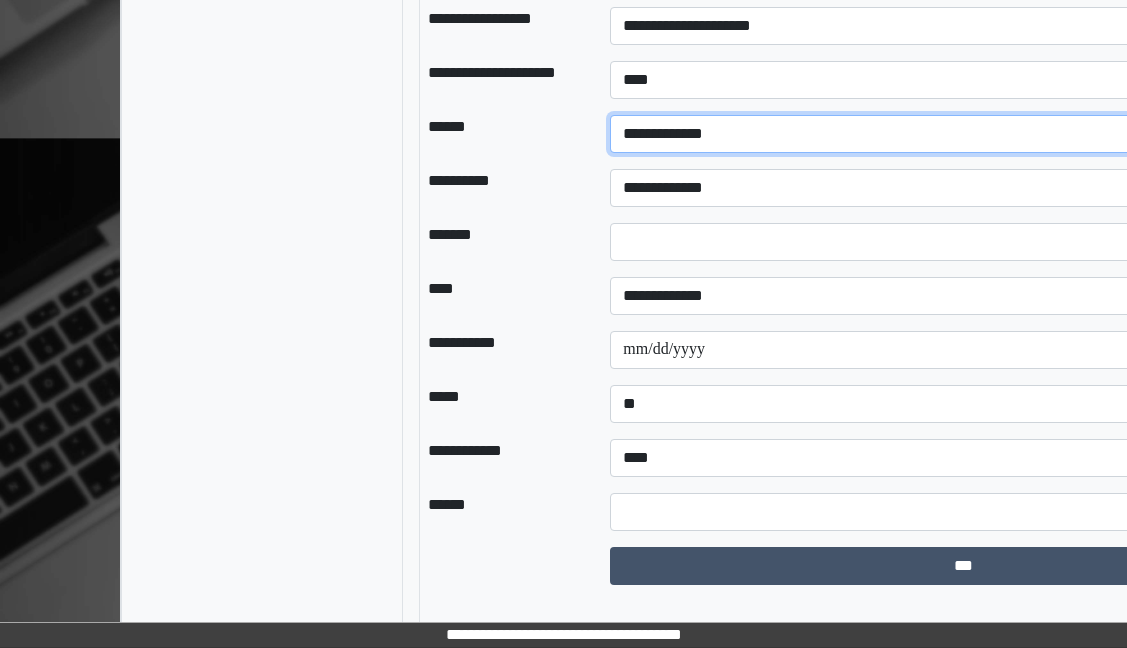 click on "**********" at bounding box center [963, 134] 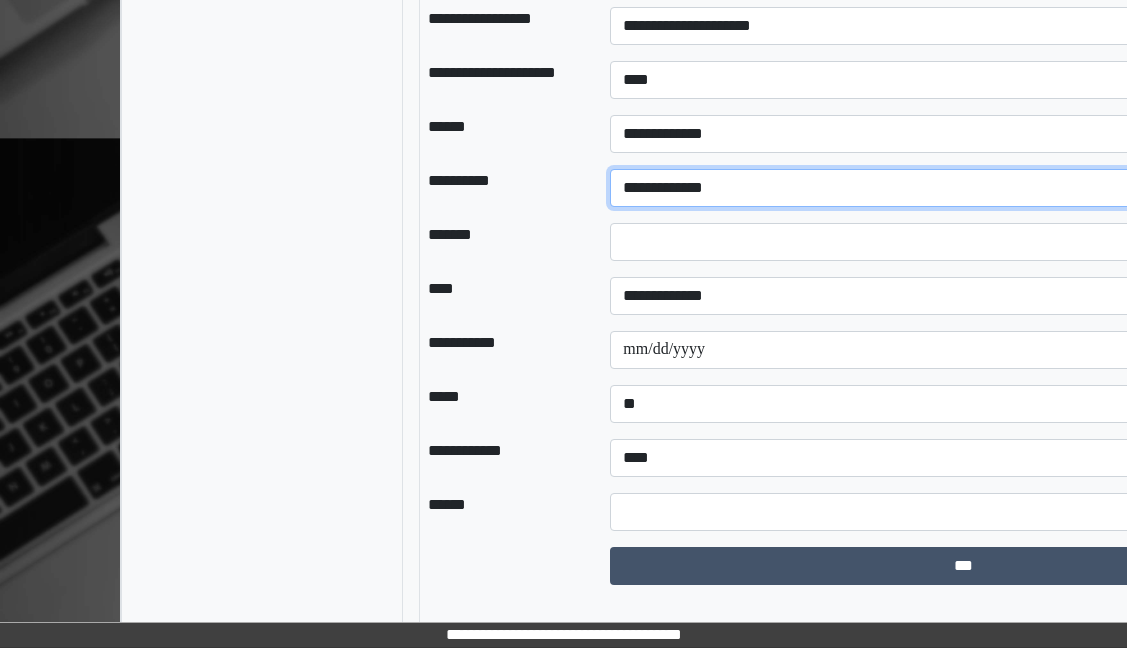 click on "**********" at bounding box center [963, 188] 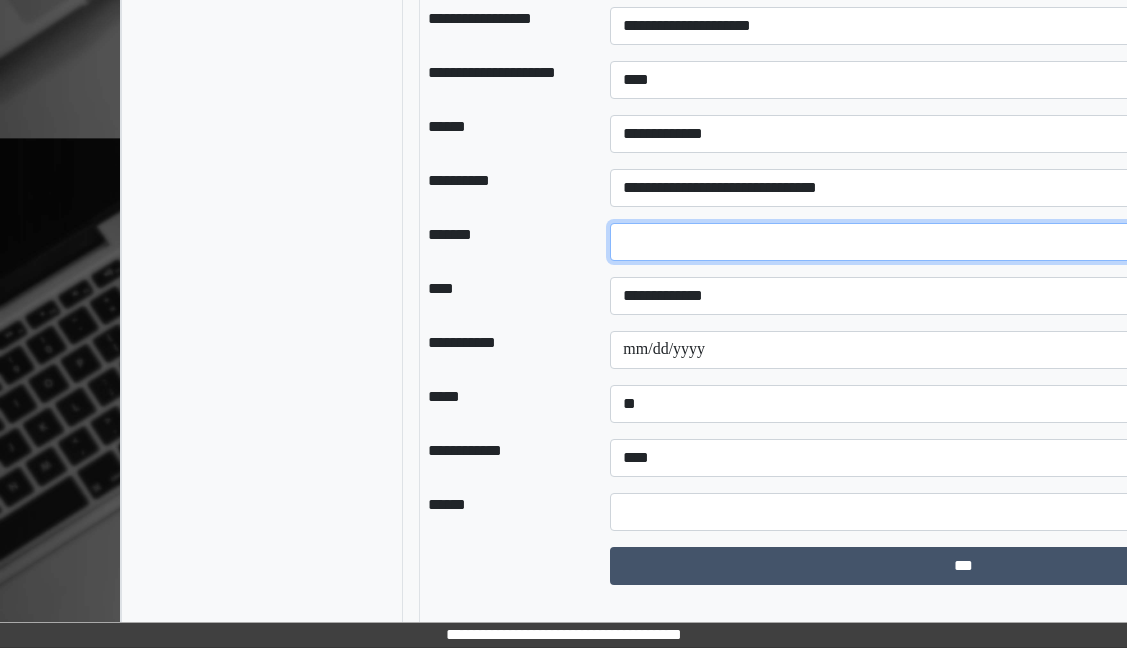 click on "*" at bounding box center [963, 242] 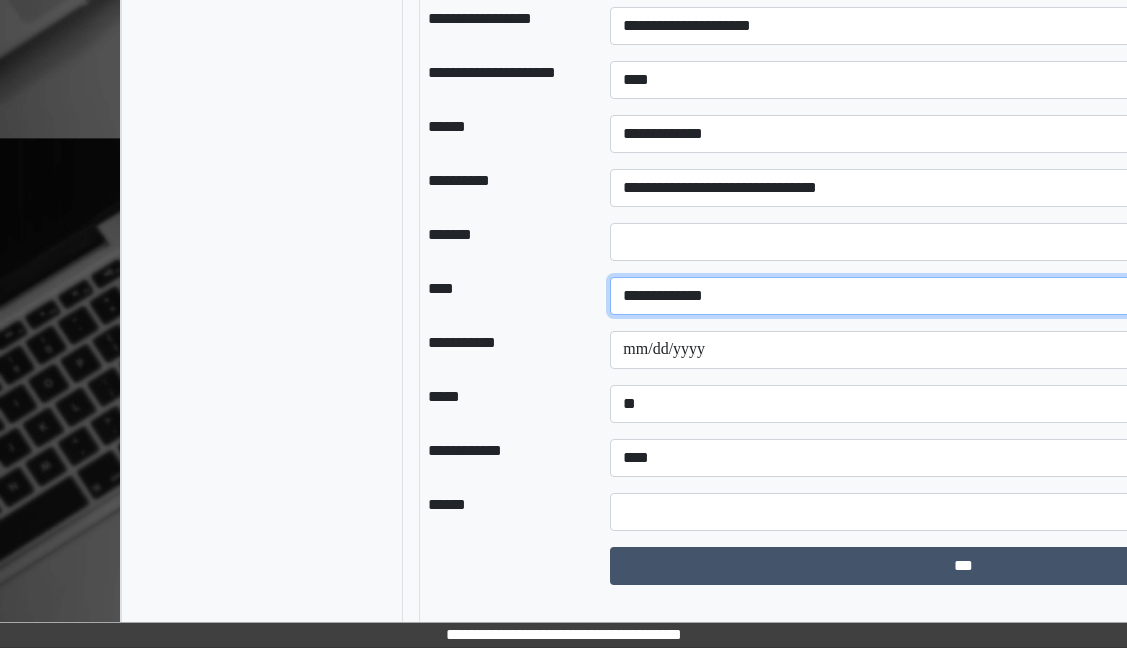 click on "**********" at bounding box center [963, 296] 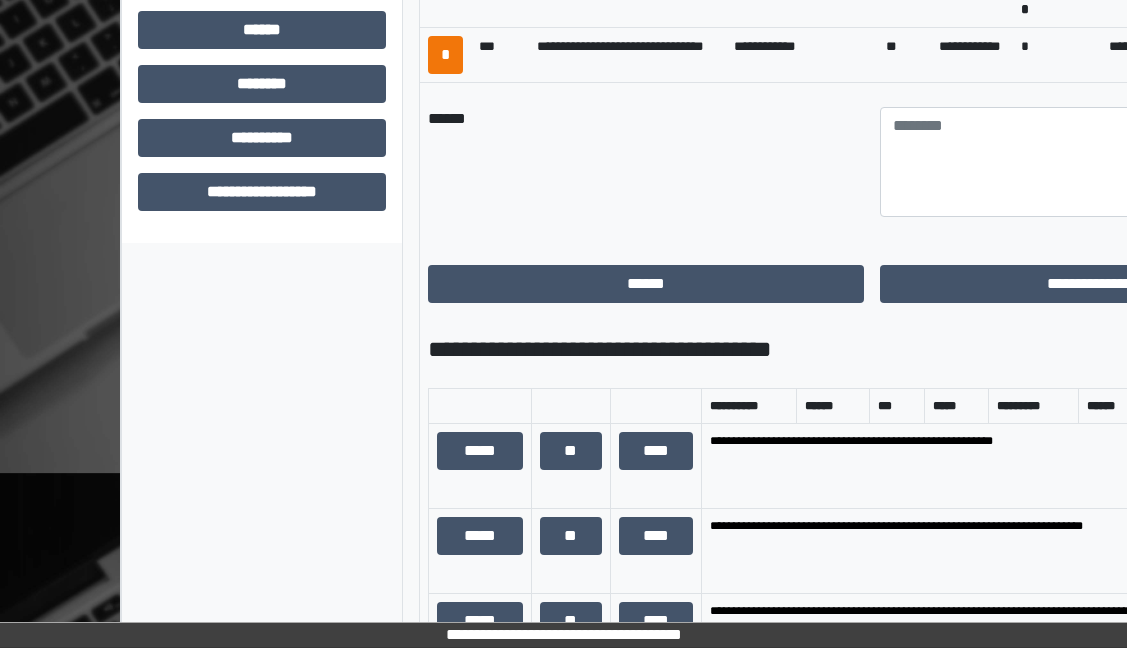 scroll, scrollTop: 891, scrollLeft: 0, axis: vertical 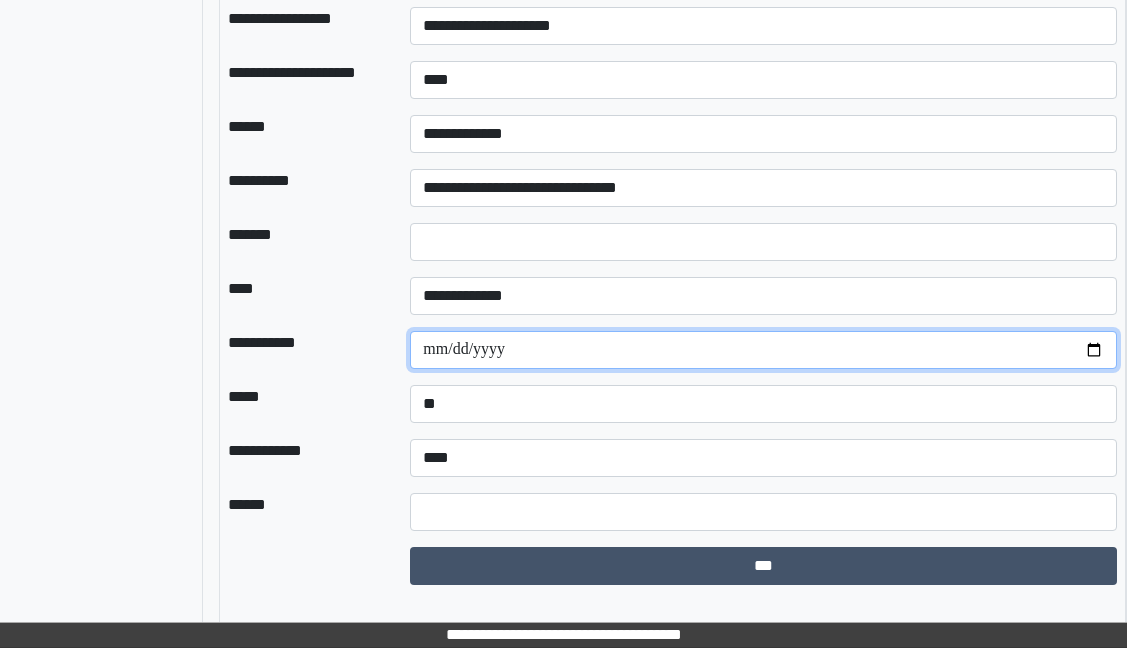 drag, startPoint x: 1096, startPoint y: 370, endPoint x: 1035, endPoint y: 374, distance: 61.13101 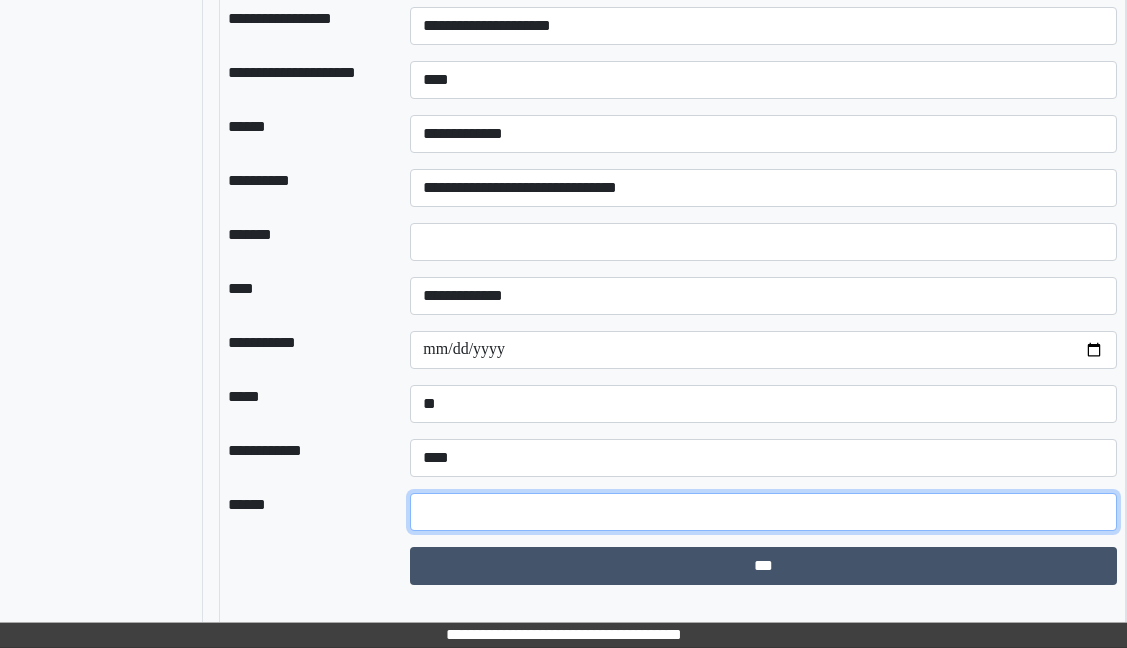 click at bounding box center [763, 512] 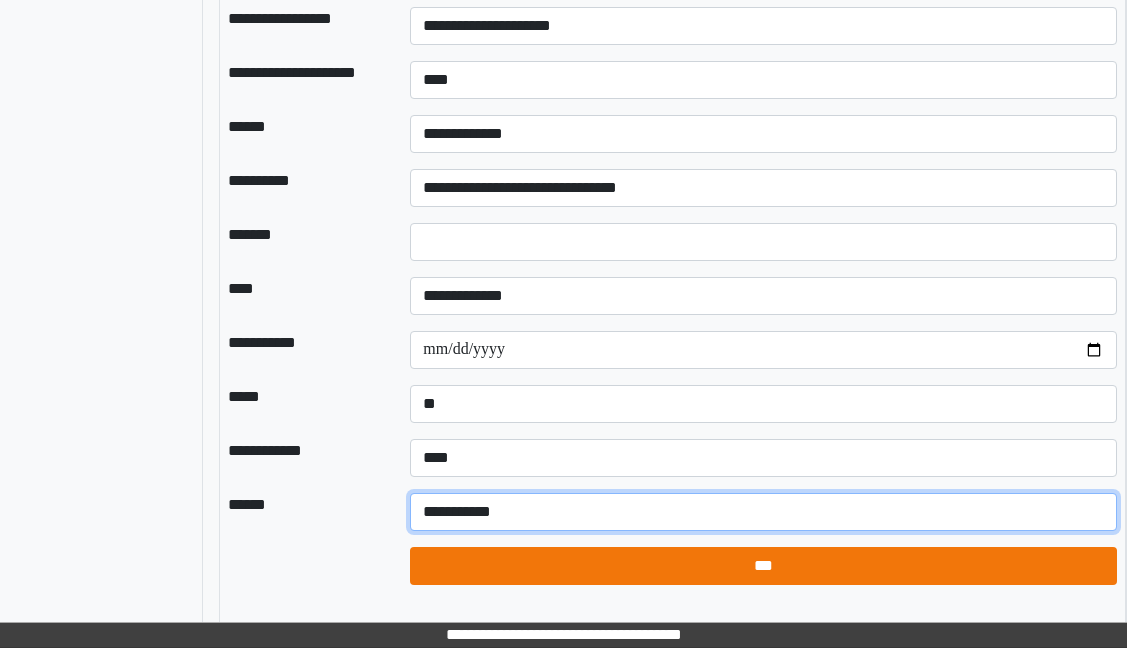 type on "**********" 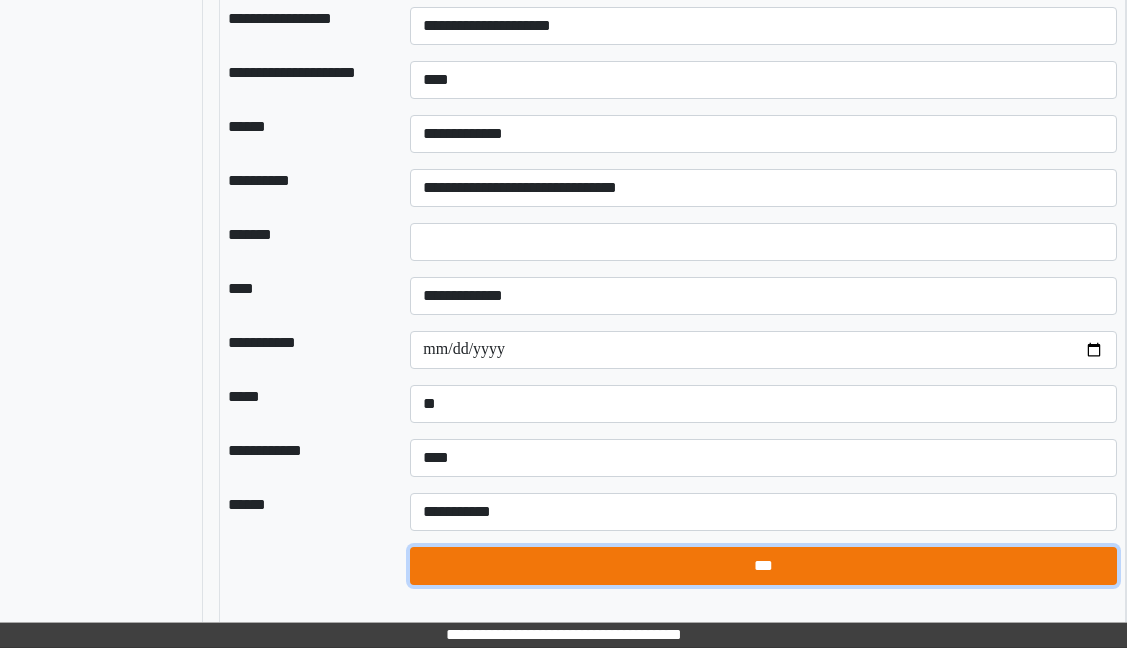 click on "***" at bounding box center [763, 566] 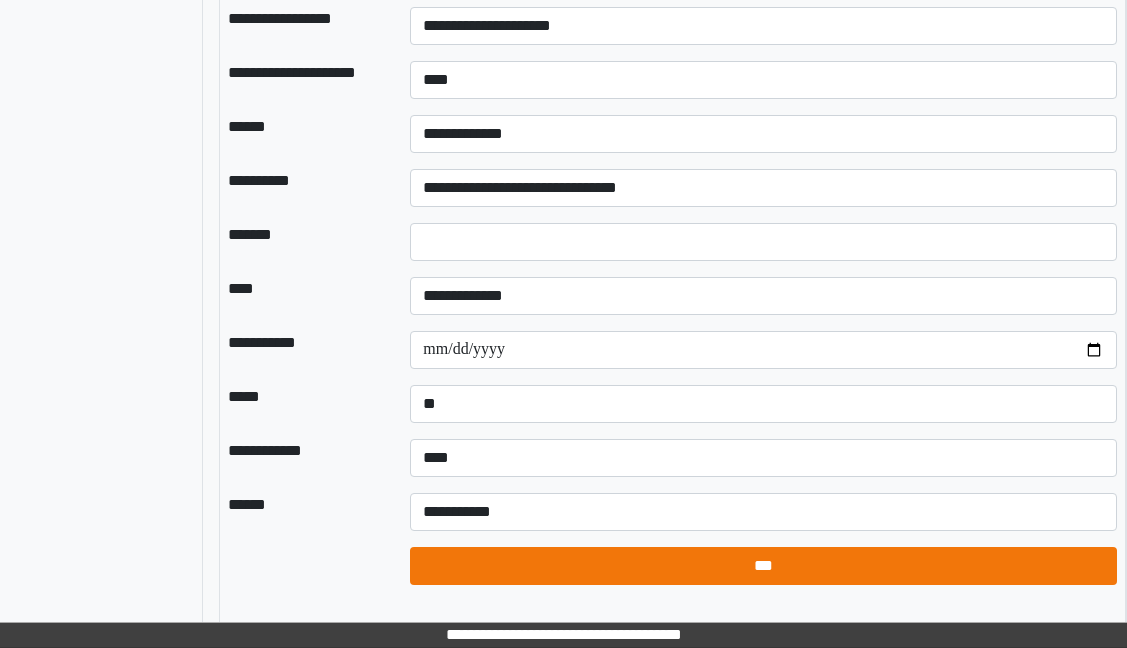 select on "*" 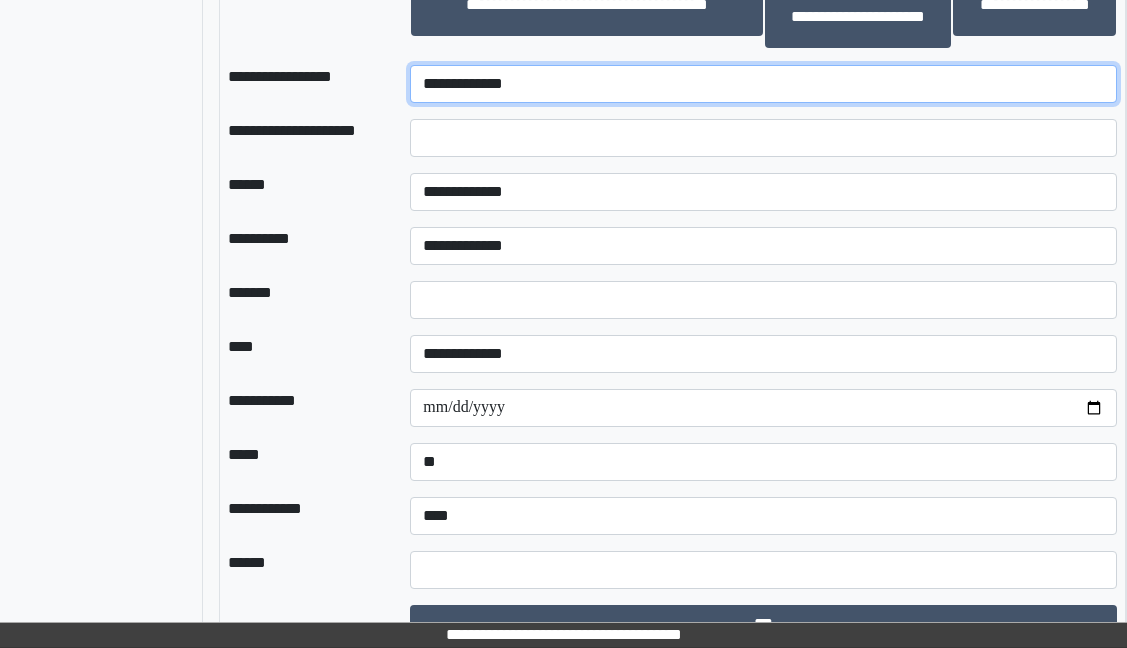 click on "**********" at bounding box center (763, 84) 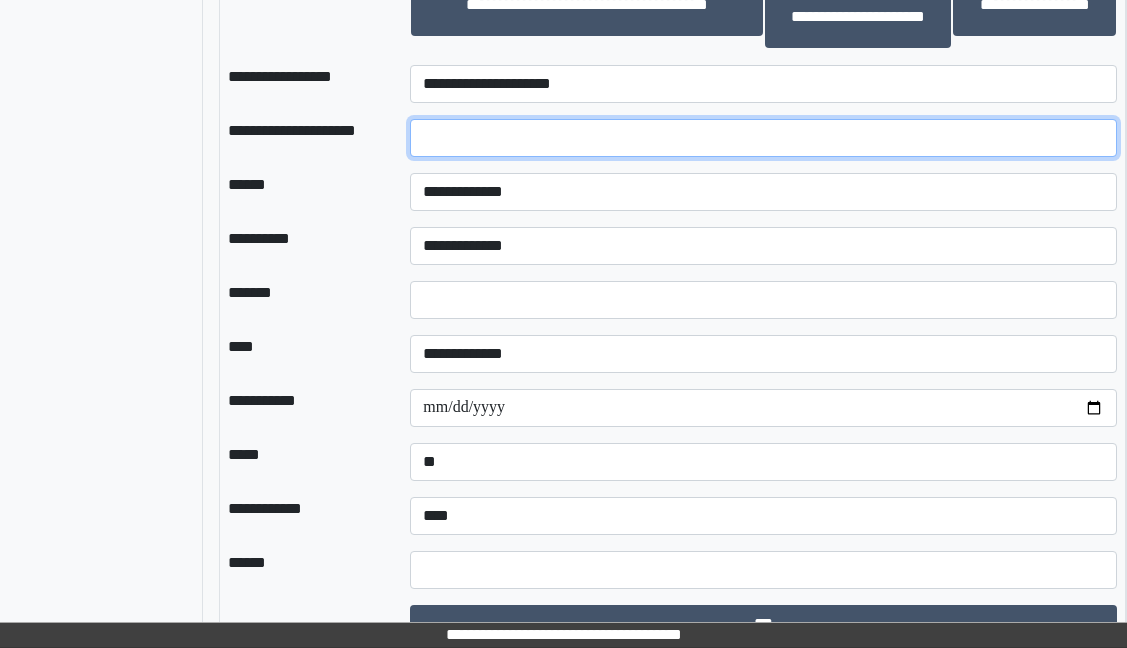 click at bounding box center [763, 138] 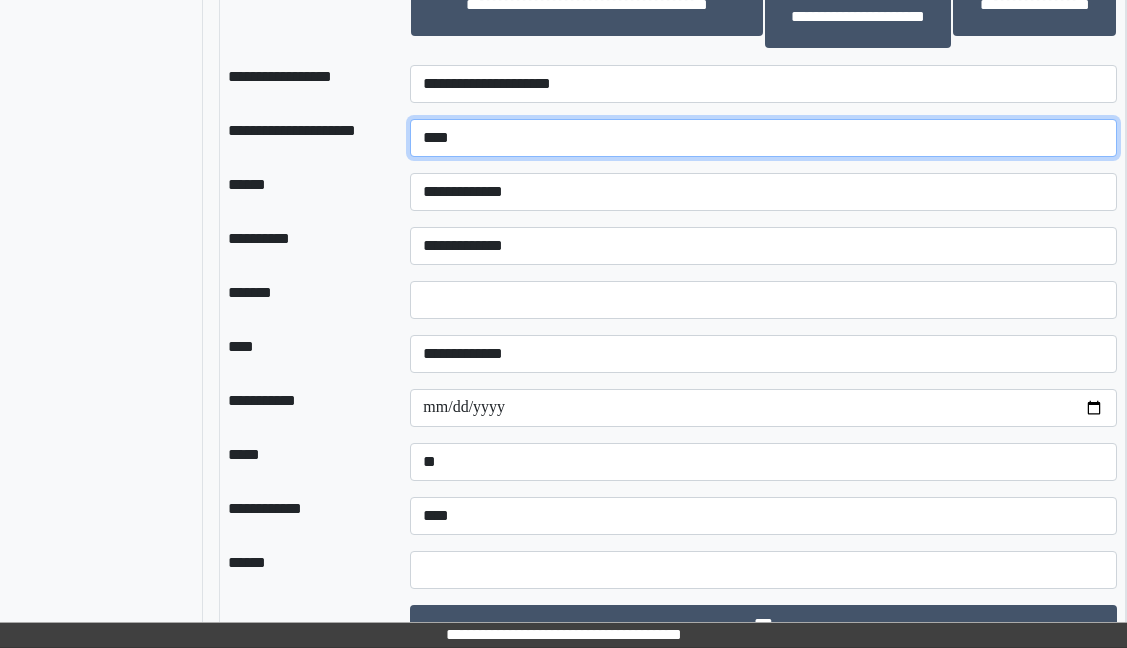 type on "****" 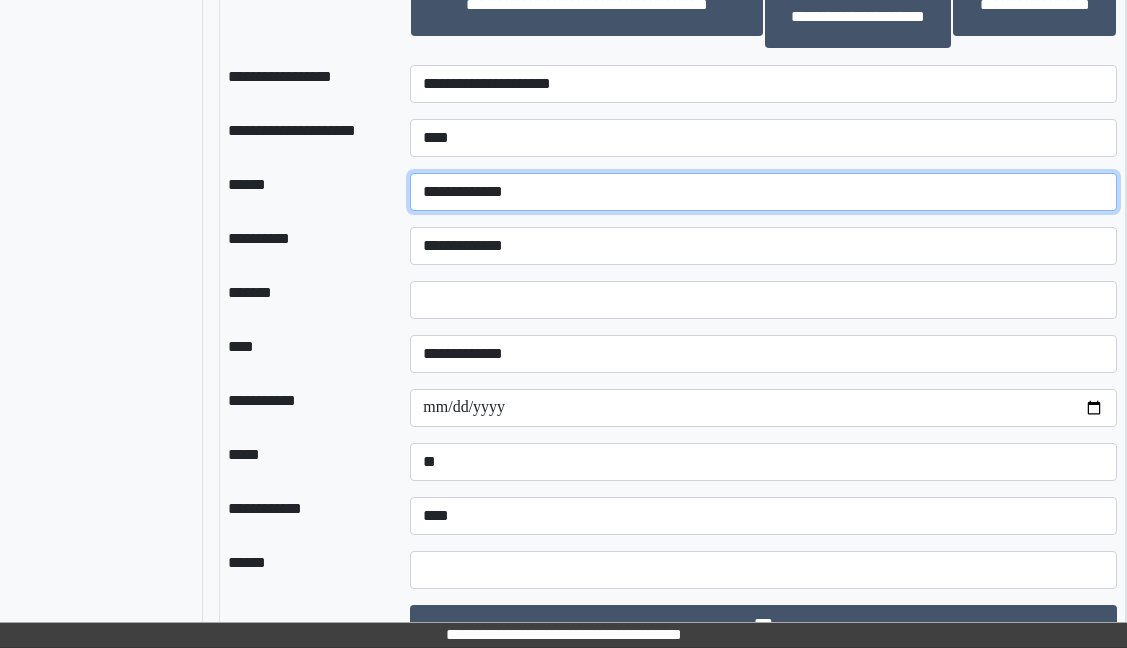 click on "**********" at bounding box center (763, 192) 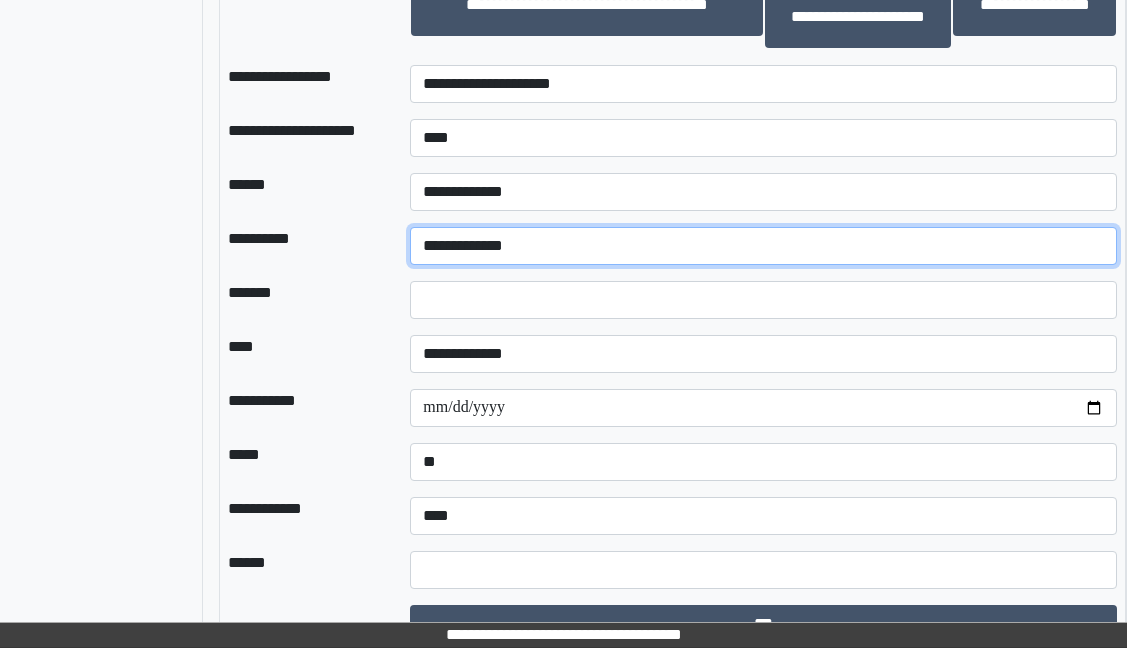 click on "**********" at bounding box center (763, 246) 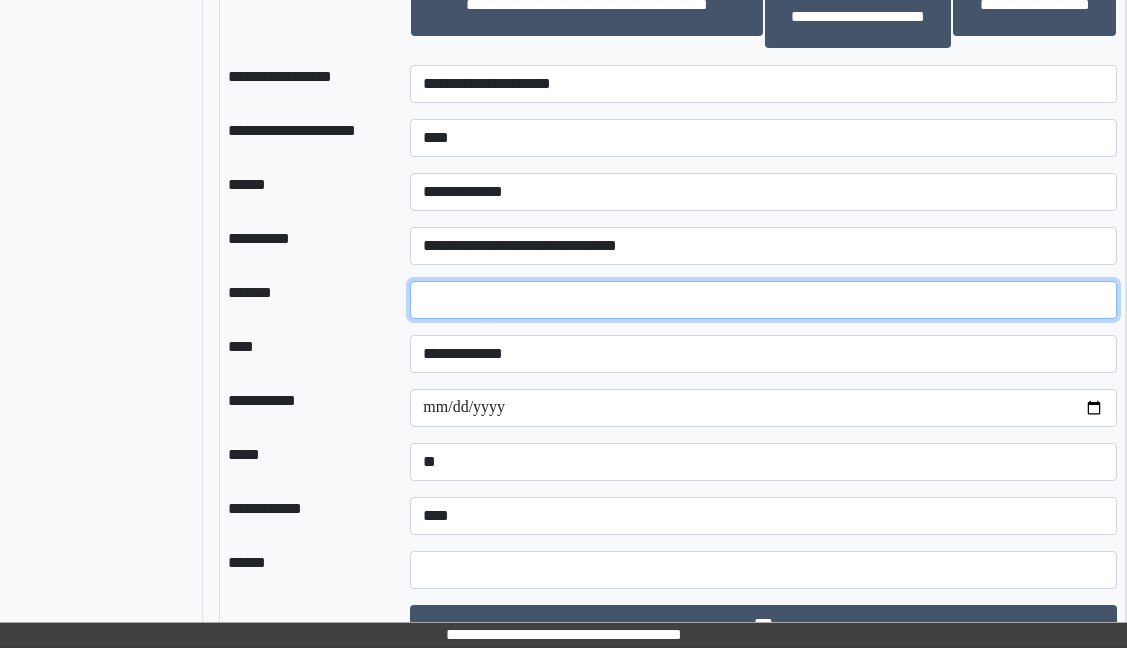 click on "*" at bounding box center [763, 300] 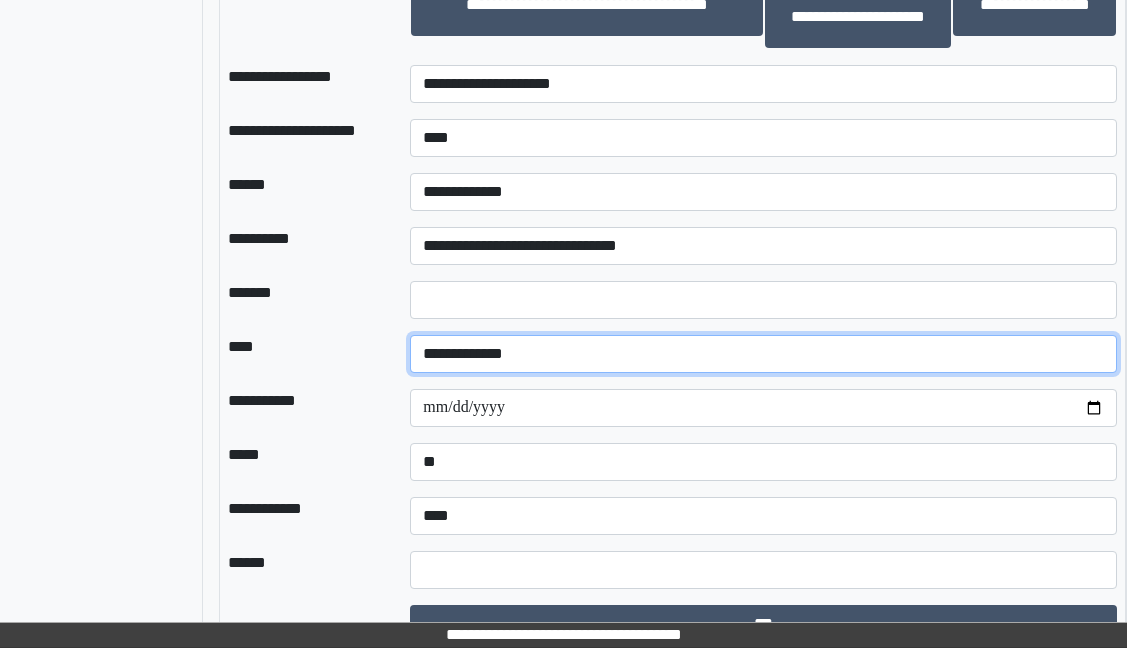 click on "**********" at bounding box center (763, 354) 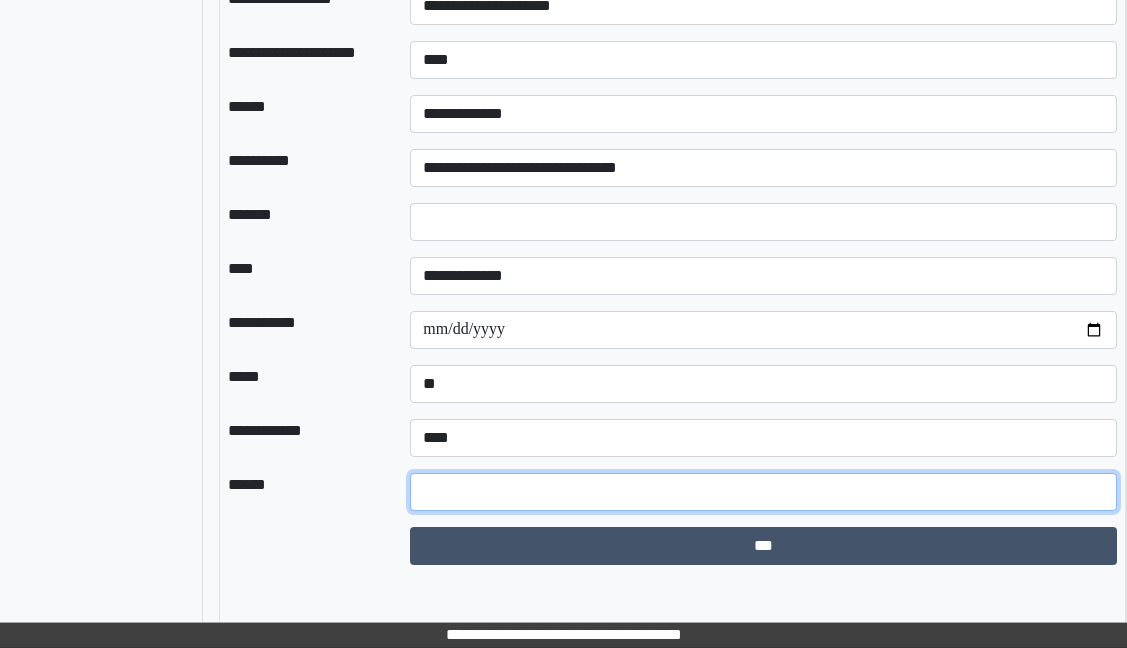 click at bounding box center [763, 492] 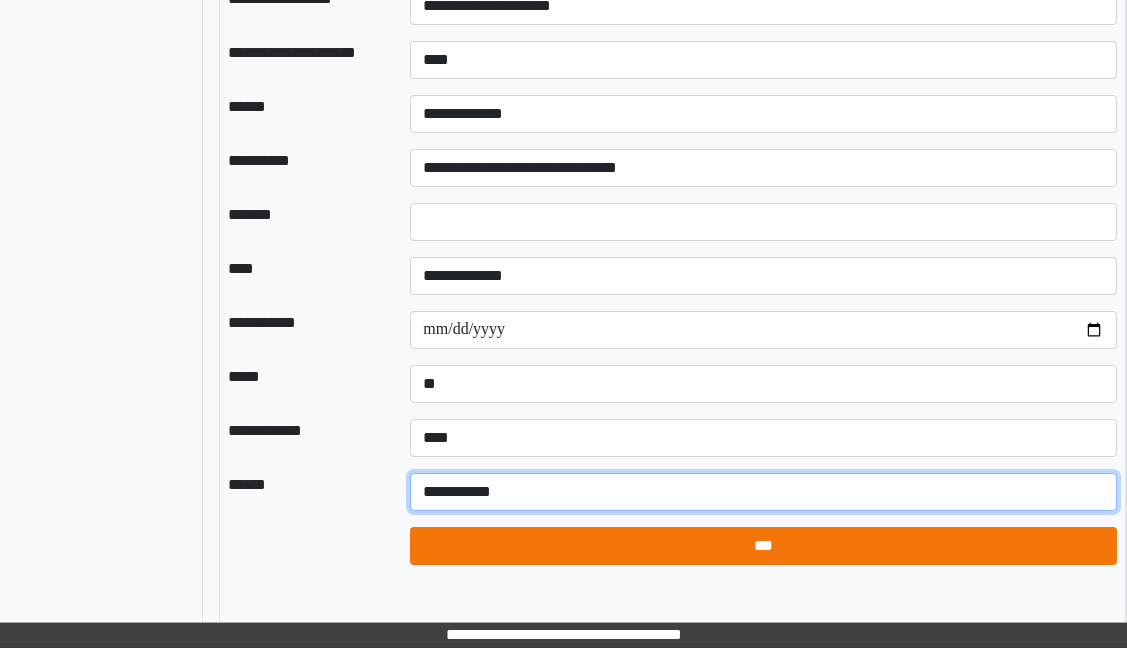 type on "**********" 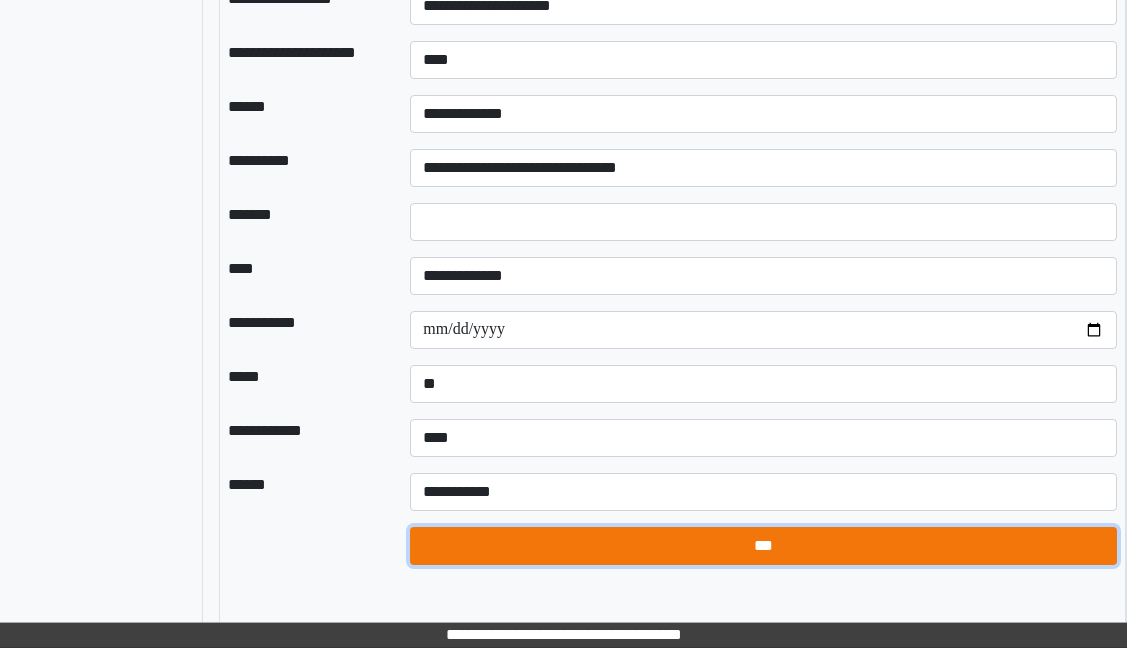 click on "***" at bounding box center (763, 546) 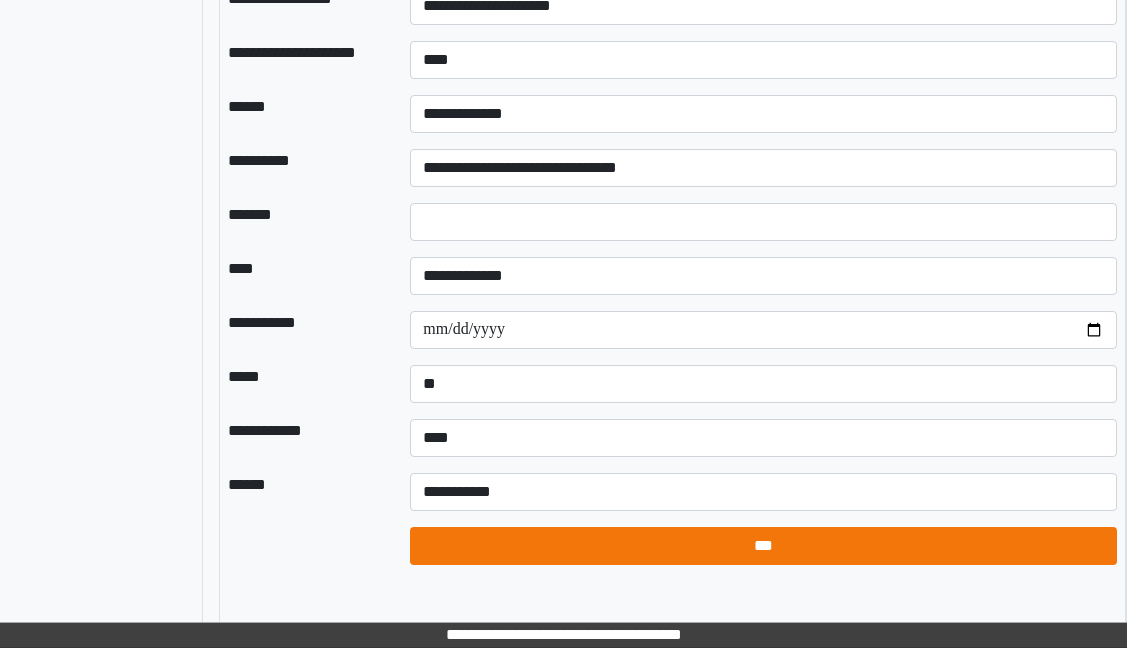 select on "*" 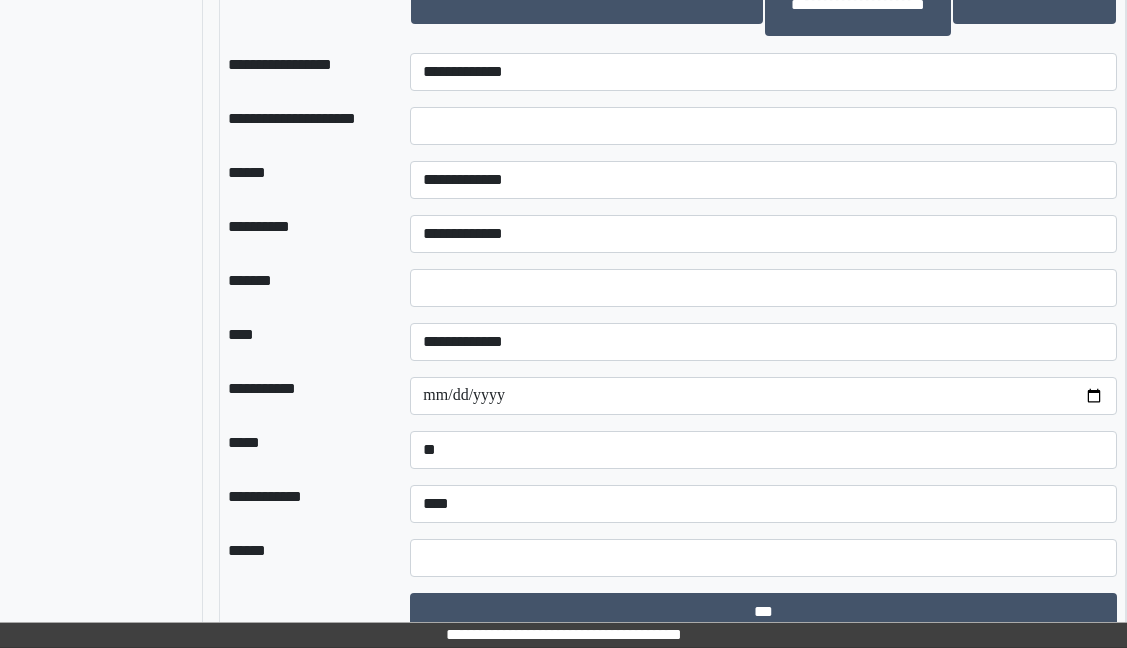 scroll, scrollTop: 2069, scrollLeft: 200, axis: both 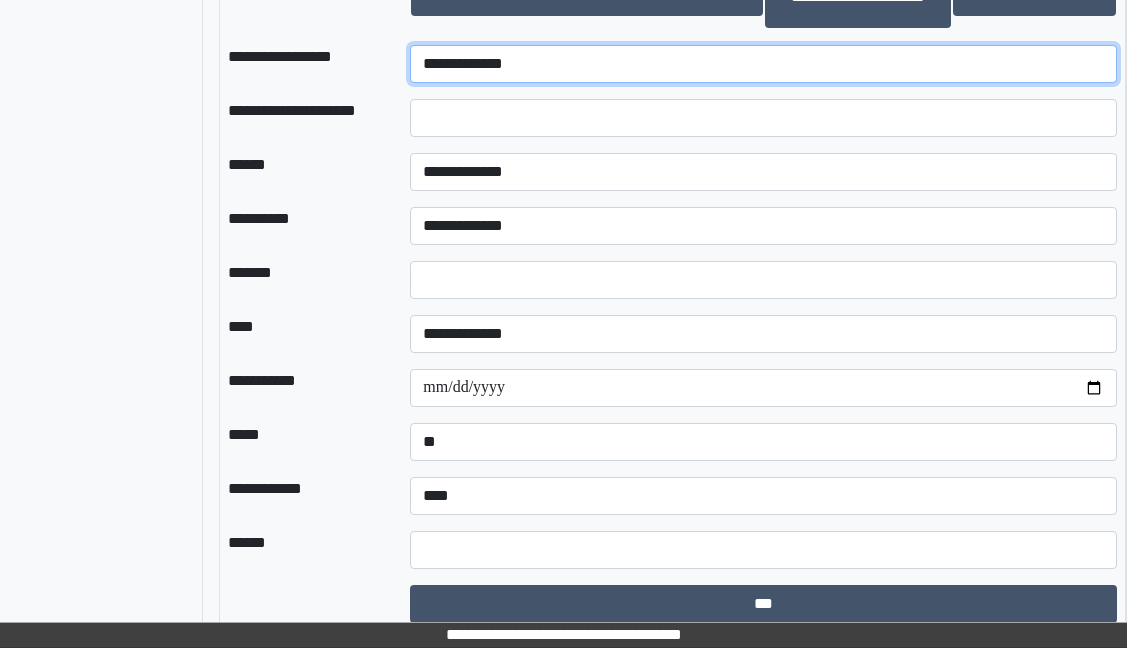 click on "**********" at bounding box center (763, 64) 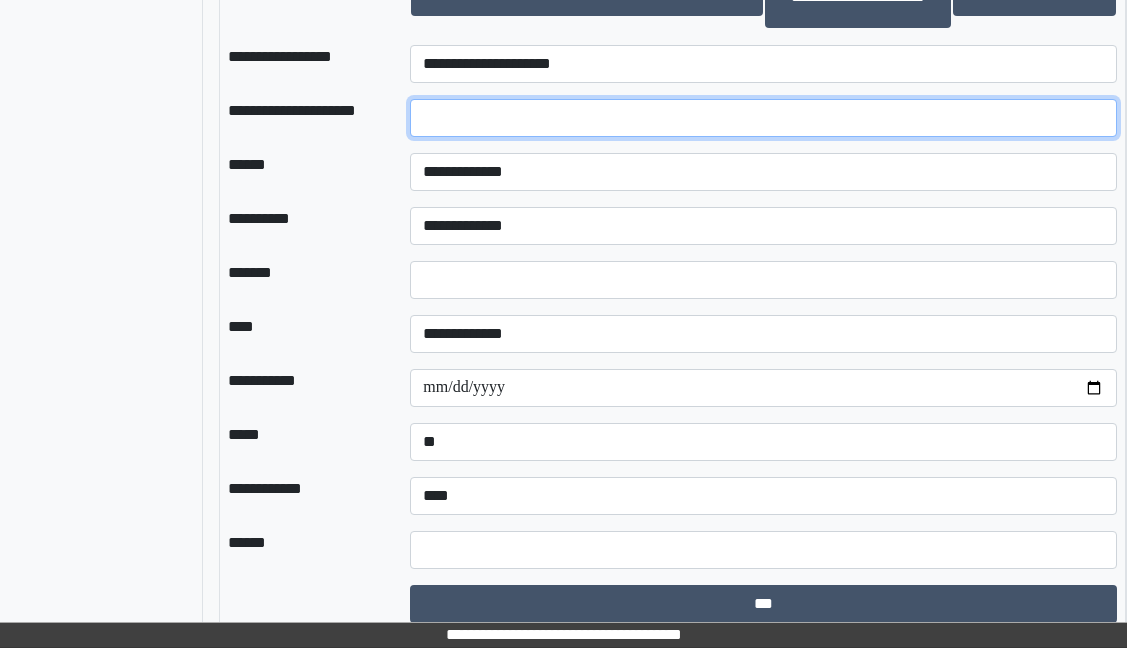 click at bounding box center [763, 118] 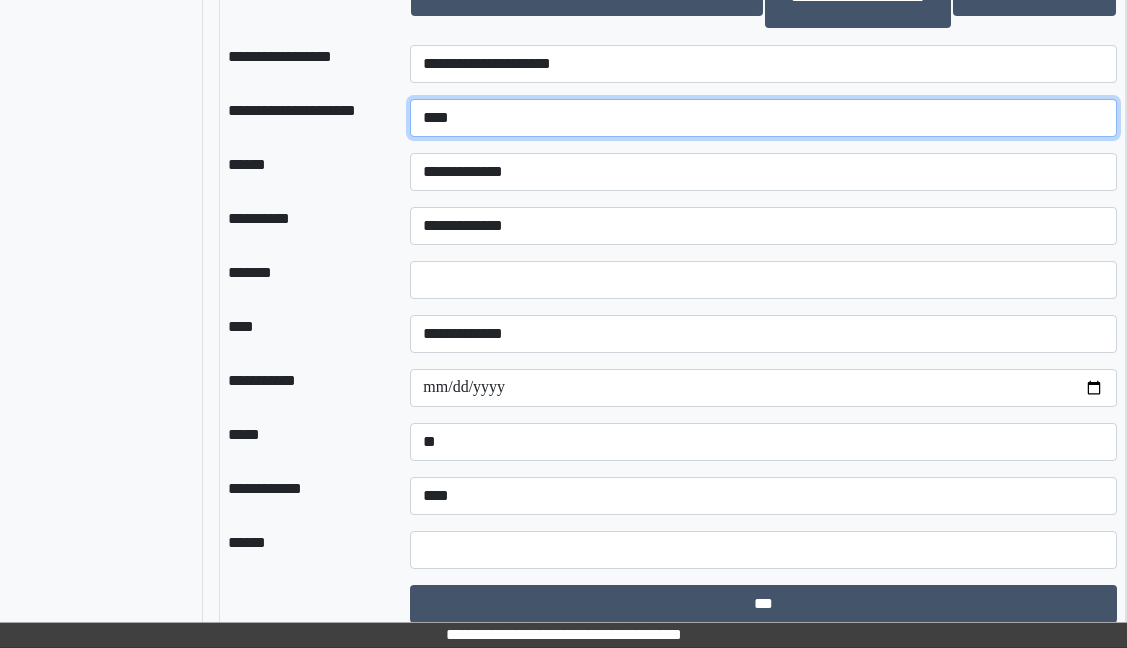 type on "****" 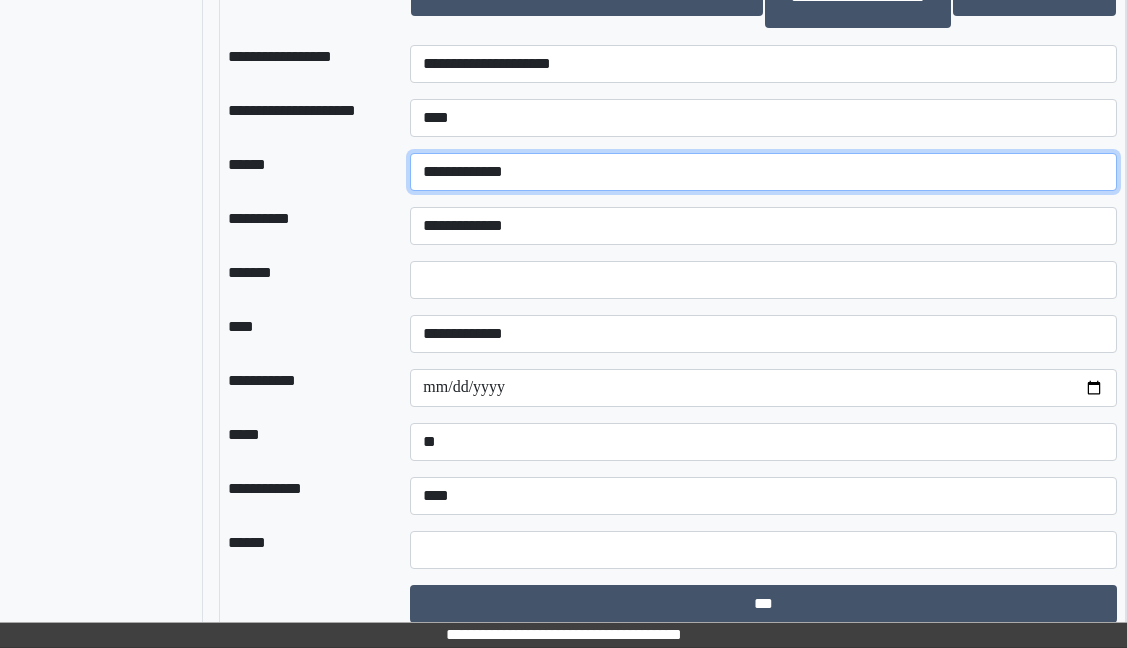 click on "**********" at bounding box center (763, 172) 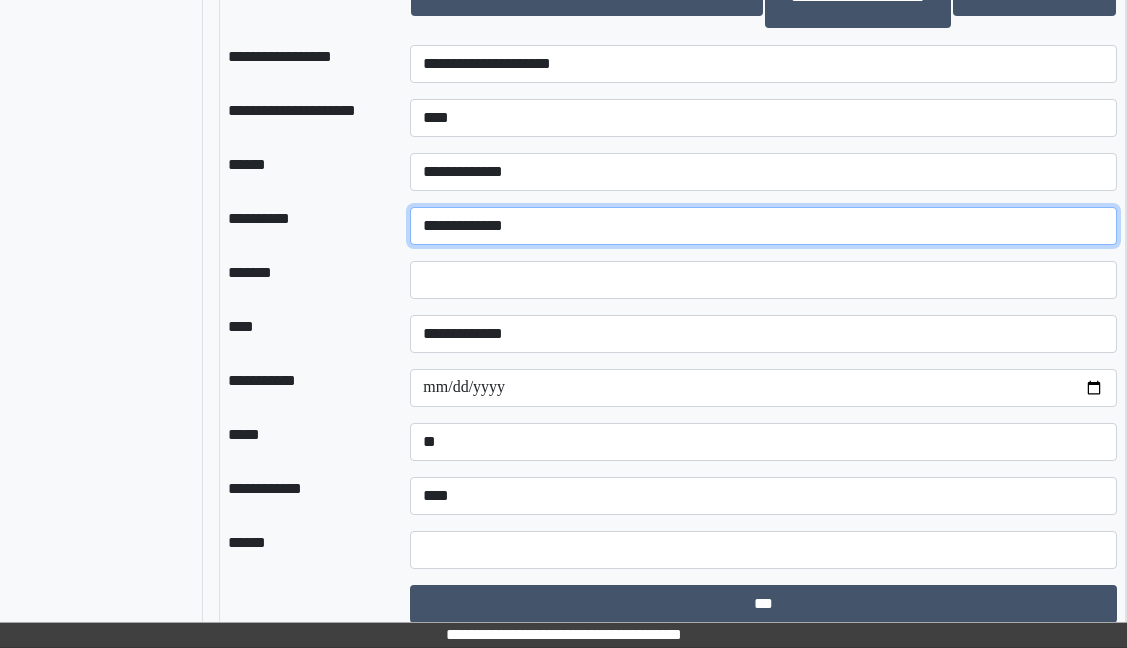 click on "**********" at bounding box center (763, 226) 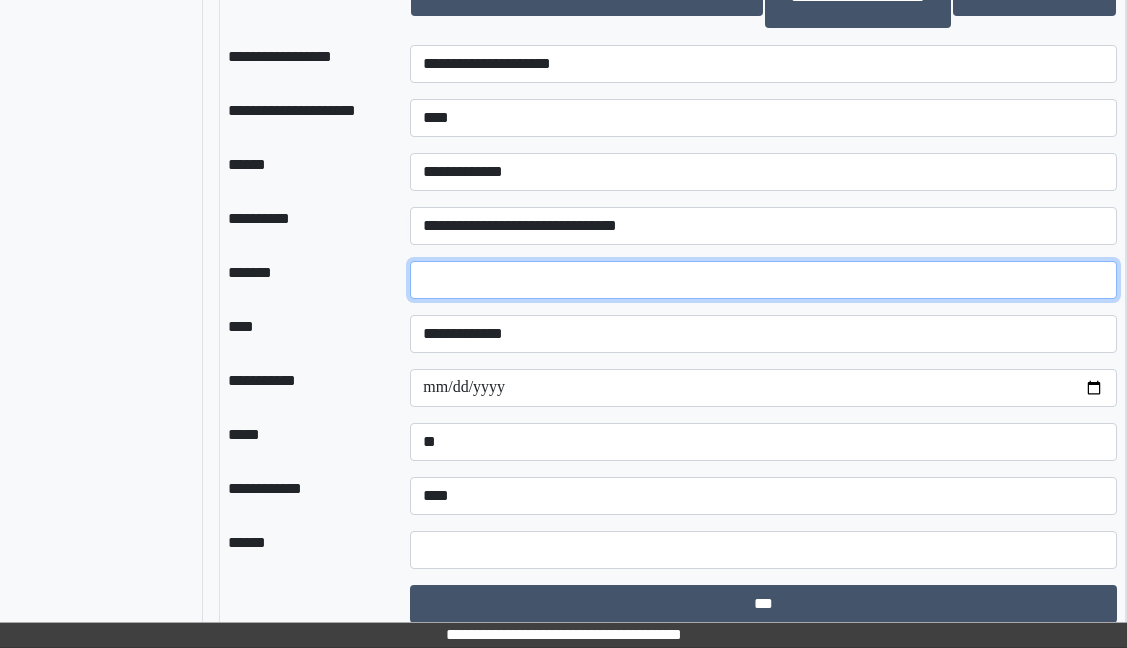 click on "*" at bounding box center (763, 280) 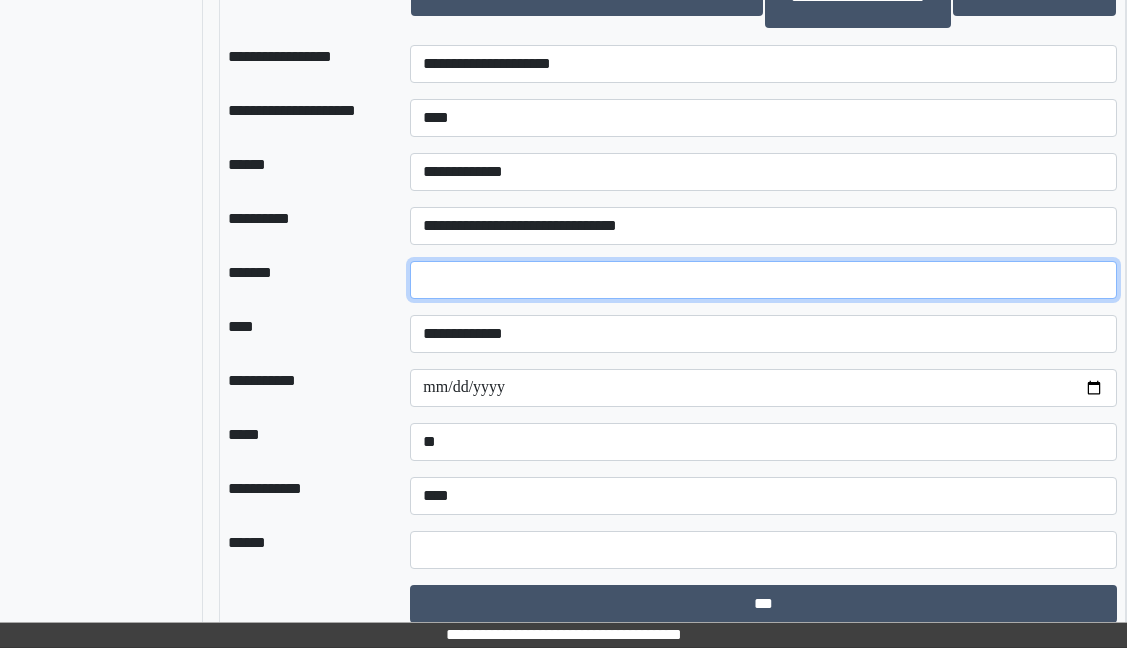 type on "*" 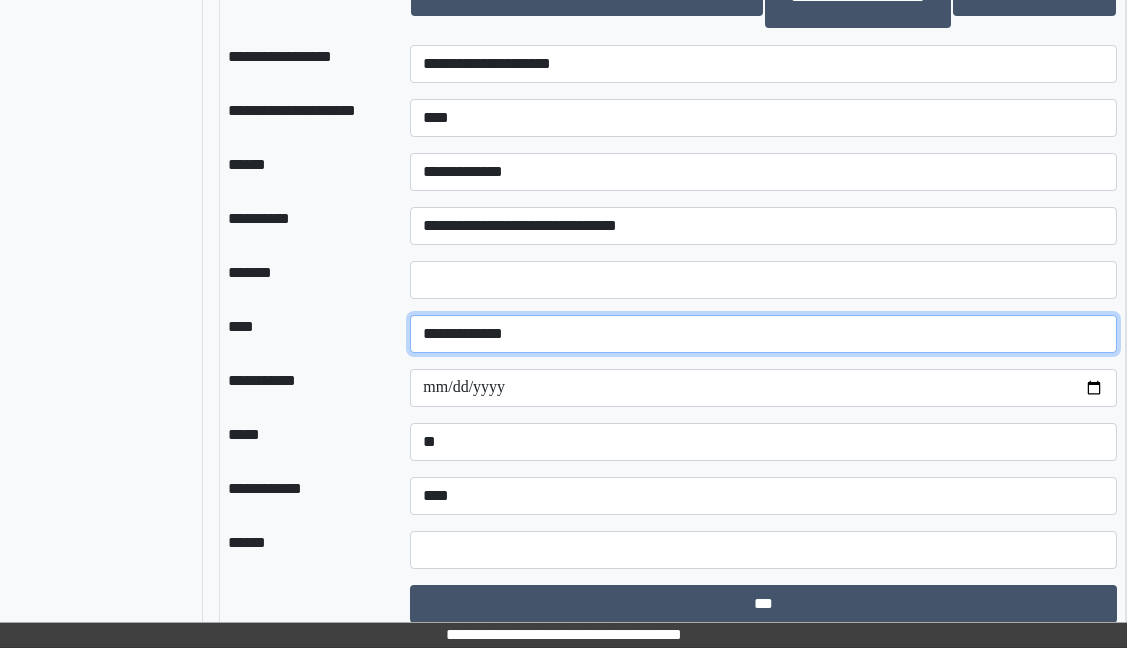 click on "**********" at bounding box center (763, 334) 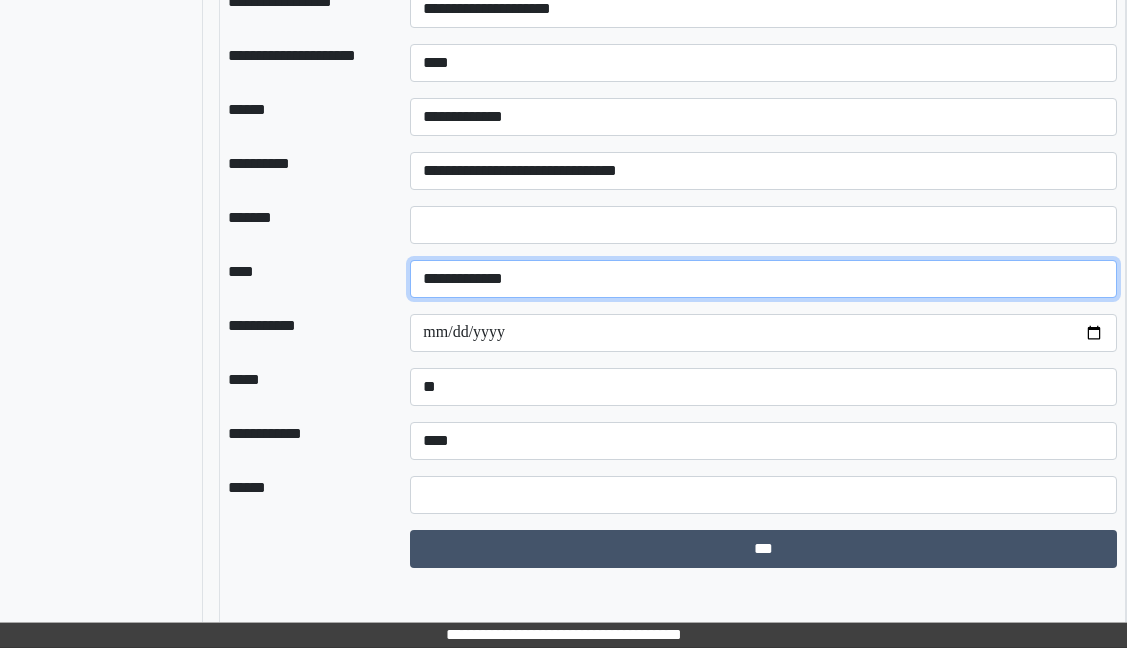 scroll, scrollTop: 2147, scrollLeft: 200, axis: both 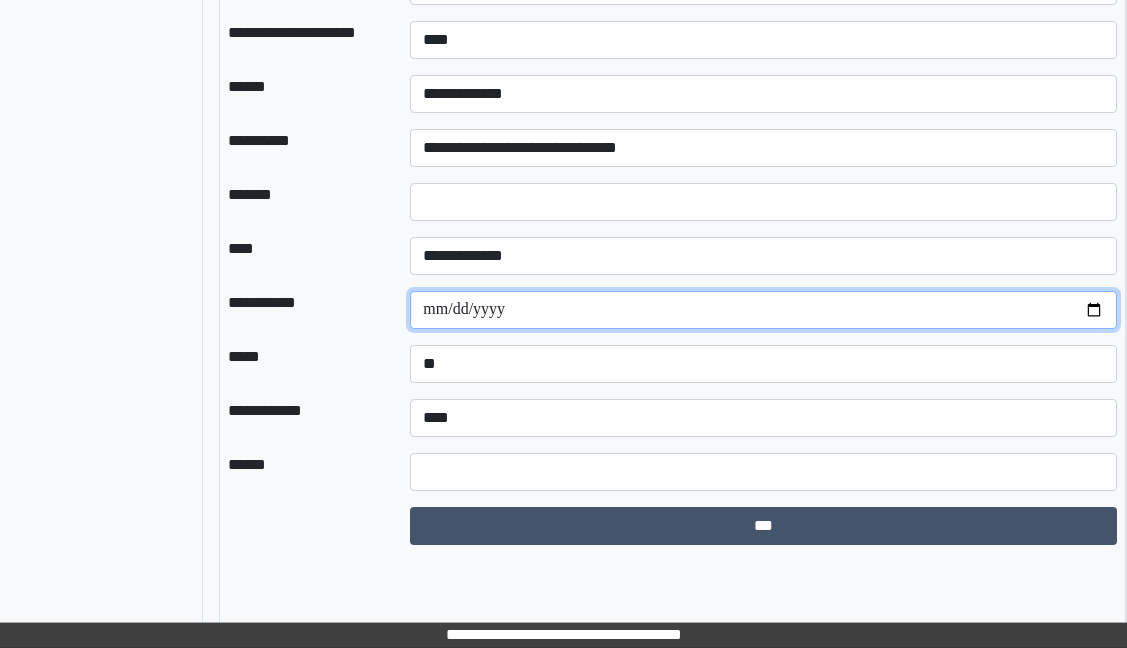 click on "**********" at bounding box center (763, 310) 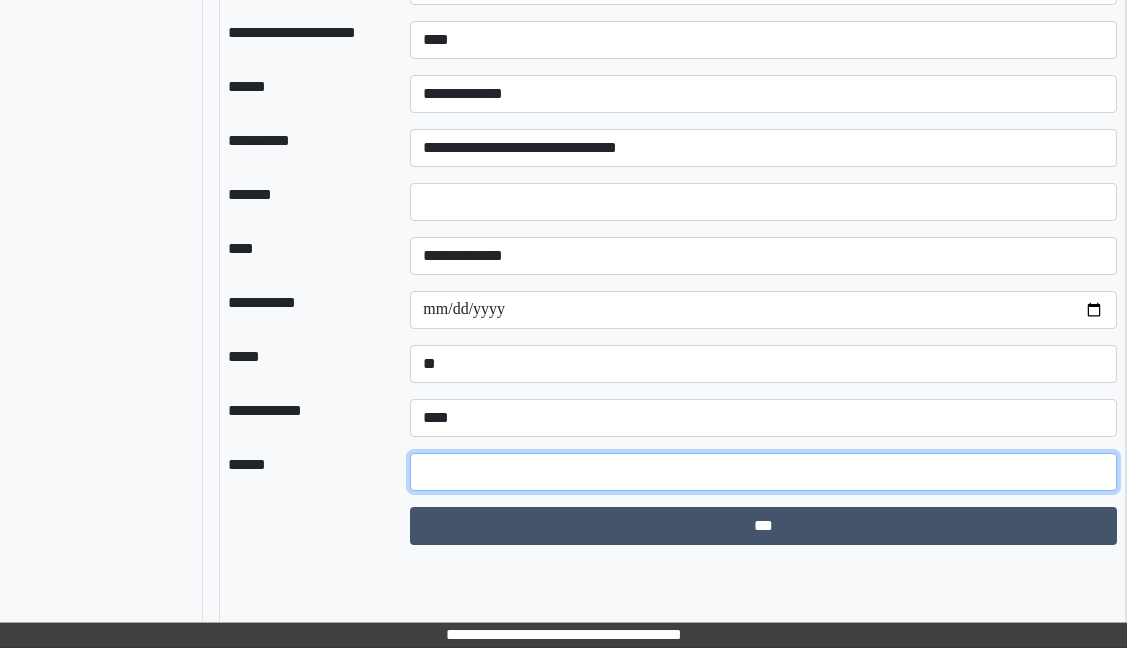 click at bounding box center (763, 472) 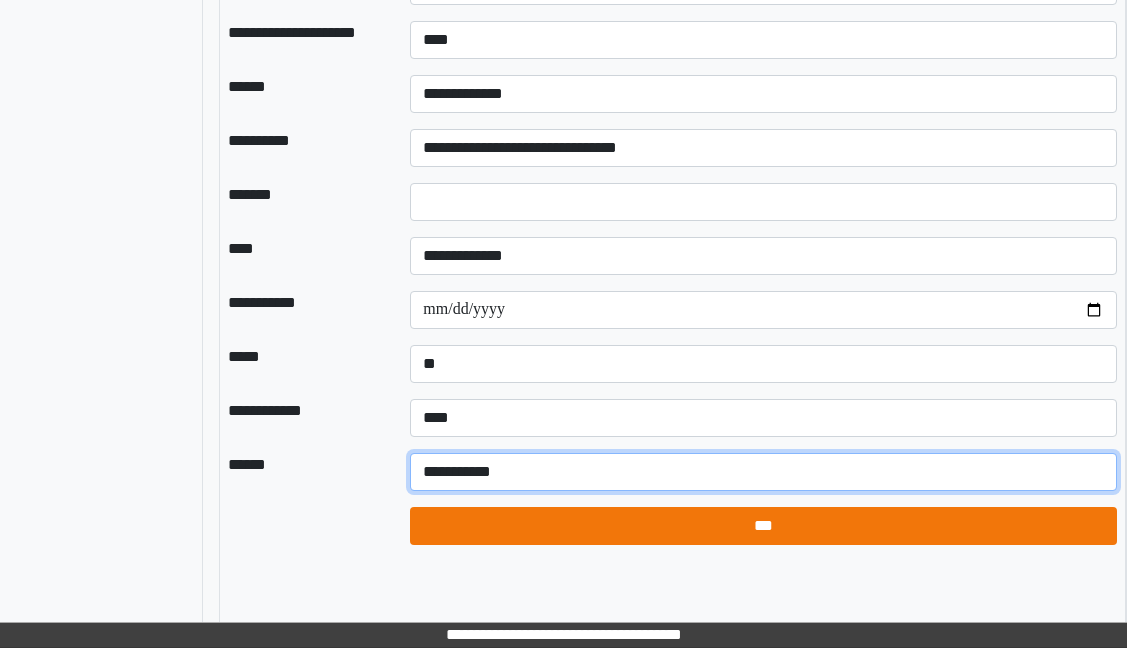 type on "**********" 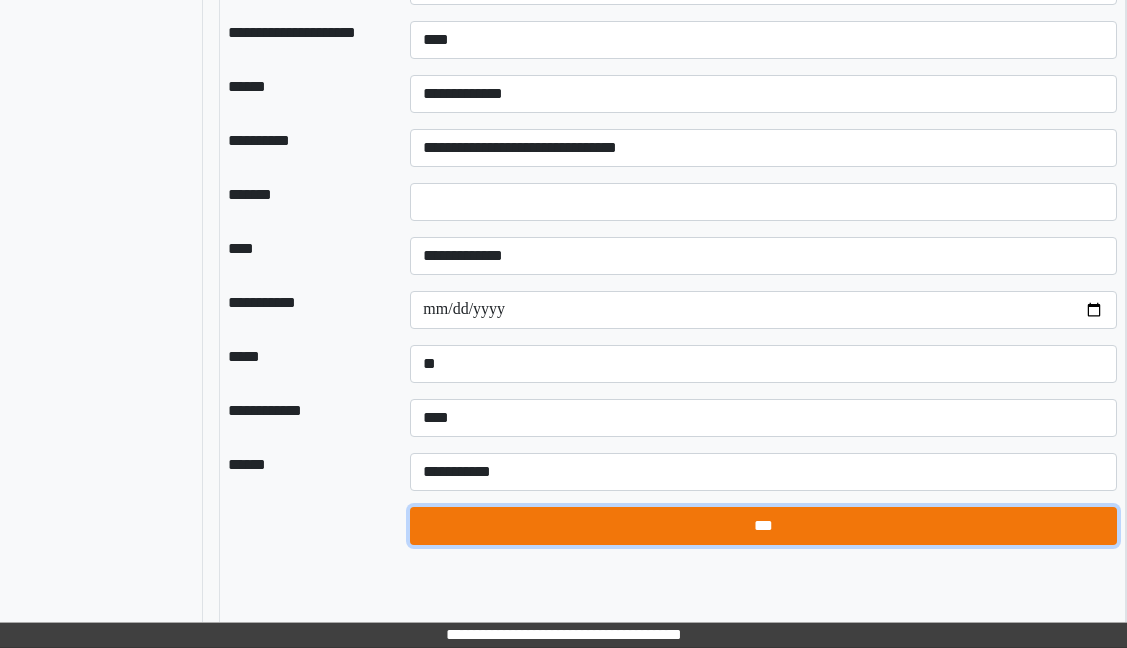 click on "***" at bounding box center (763, 526) 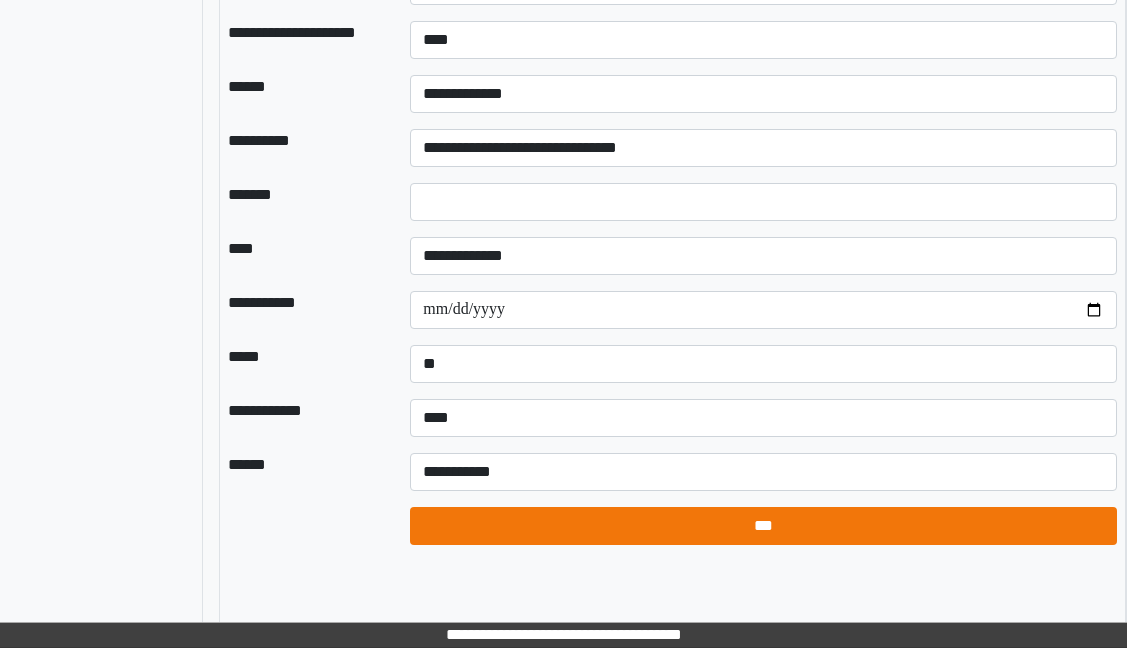 select on "*" 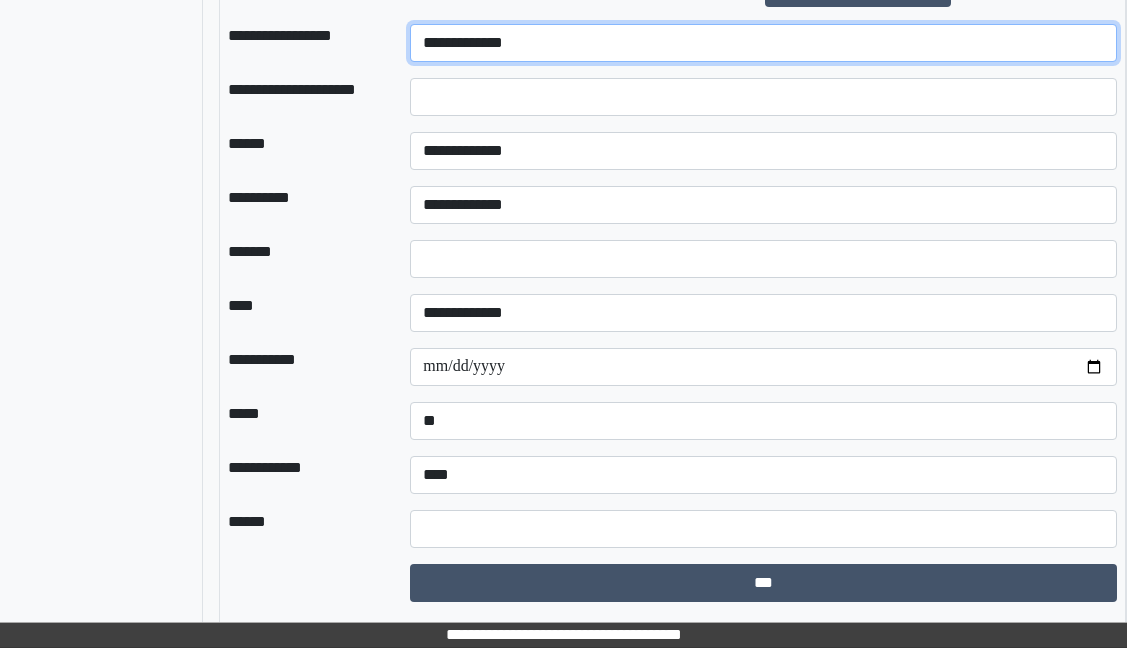 drag, startPoint x: 433, startPoint y: 116, endPoint x: 417, endPoint y: 122, distance: 17.088007 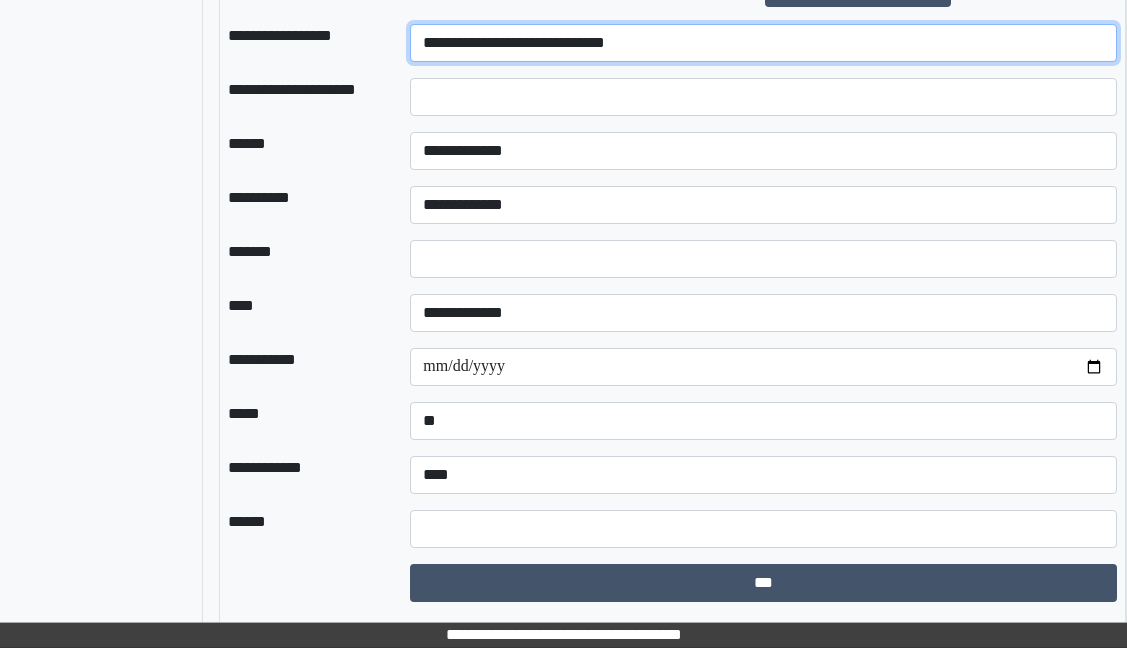 click on "**********" at bounding box center [763, 43] 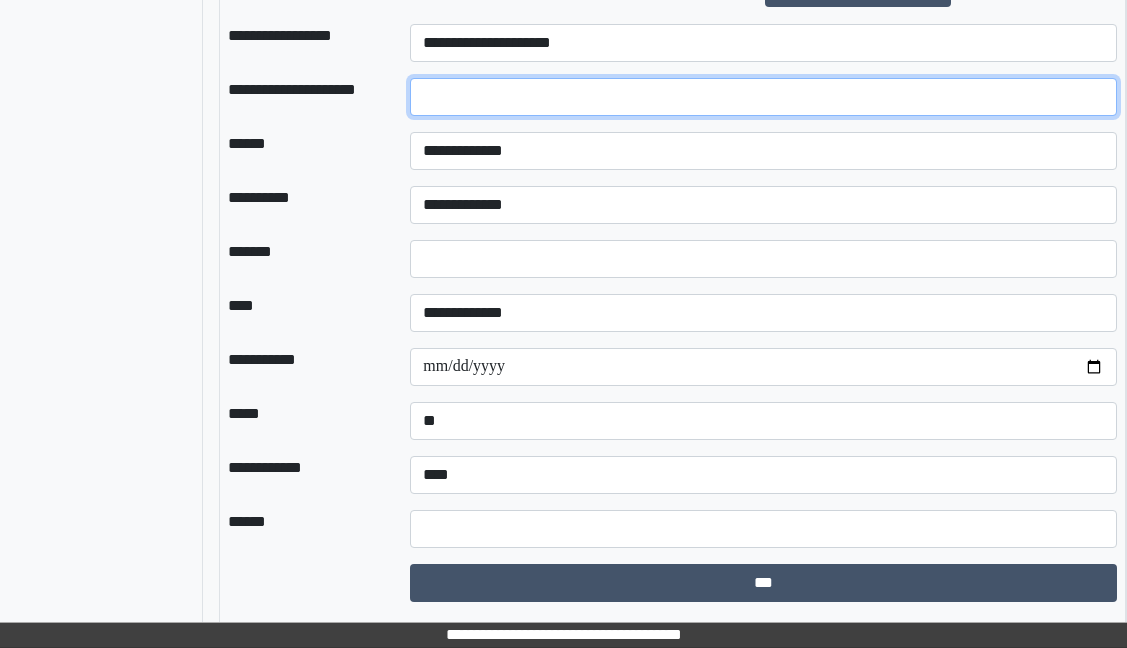 click at bounding box center [763, 97] 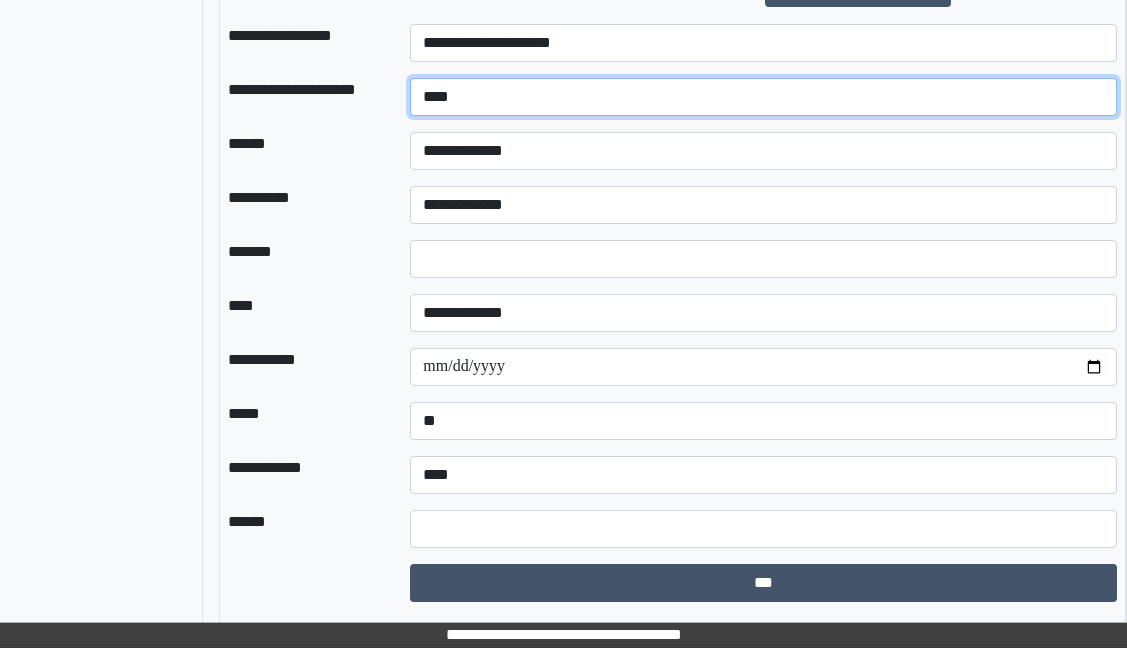 type on "****" 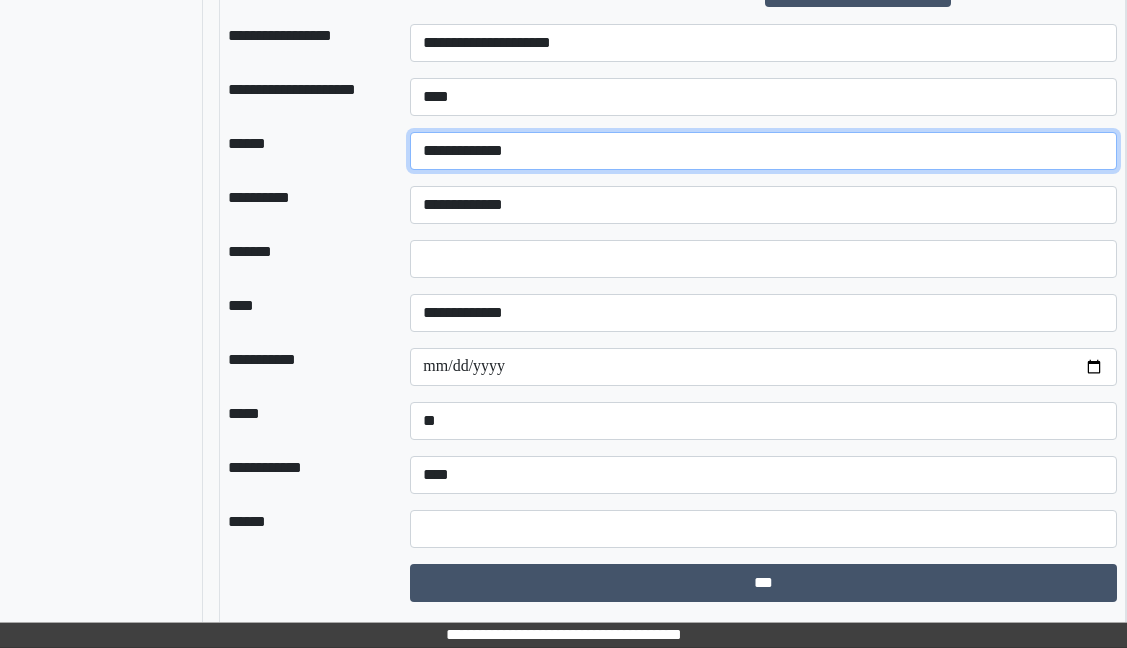 click on "**********" at bounding box center (763, 151) 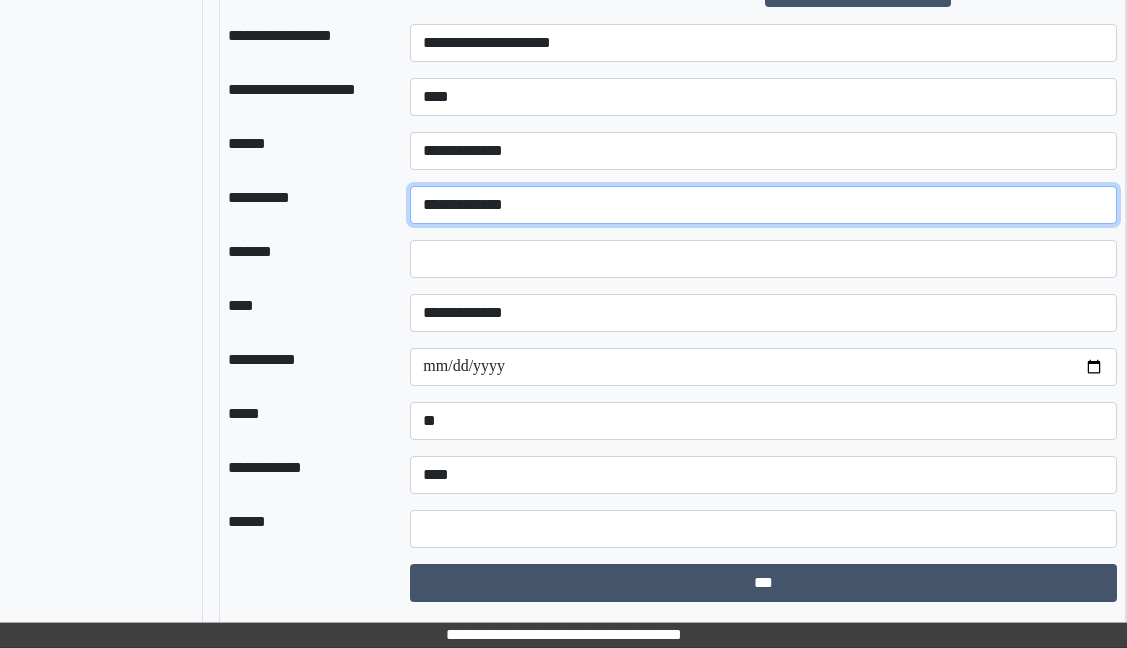 click on "**********" at bounding box center (763, 205) 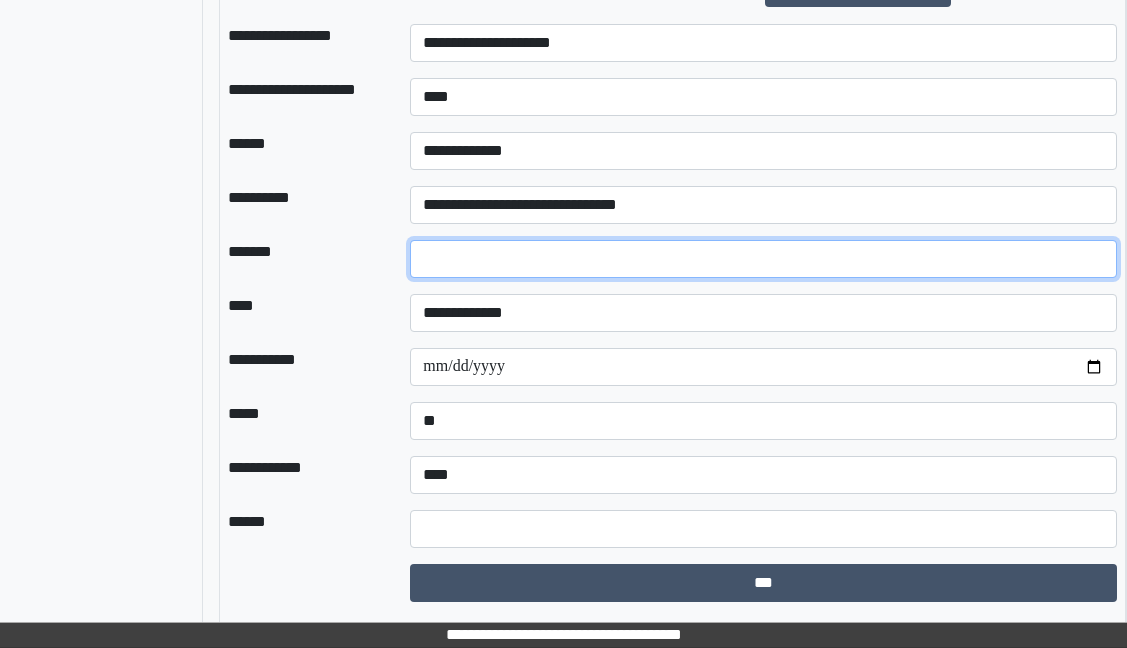 click on "*" at bounding box center [763, 259] 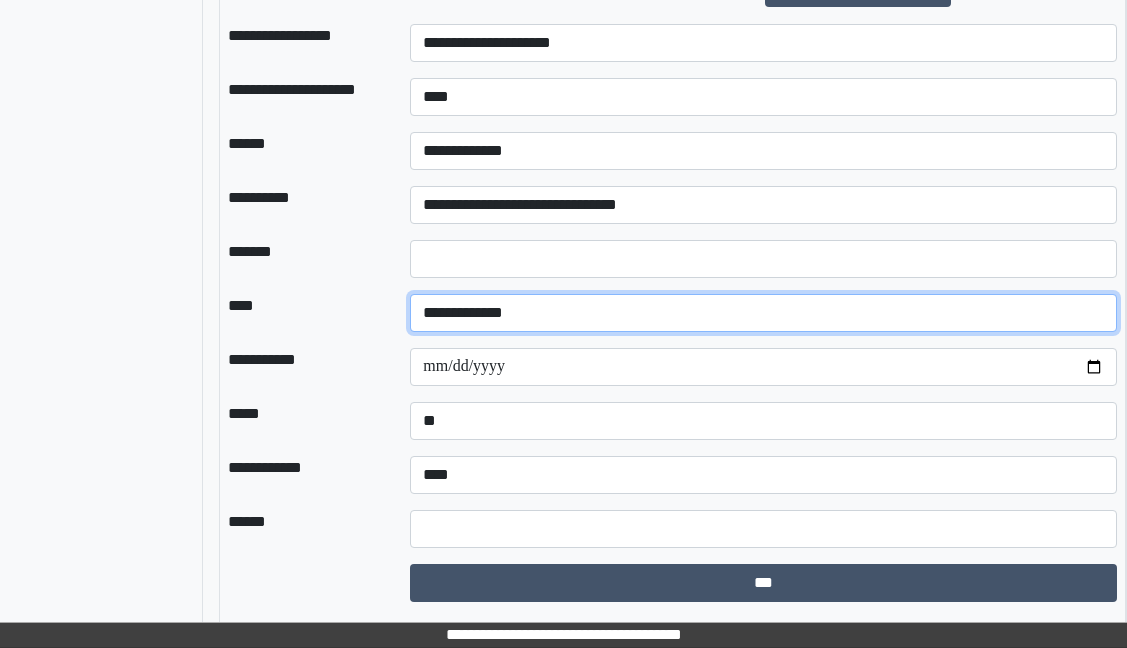 click on "**********" at bounding box center [763, 313] 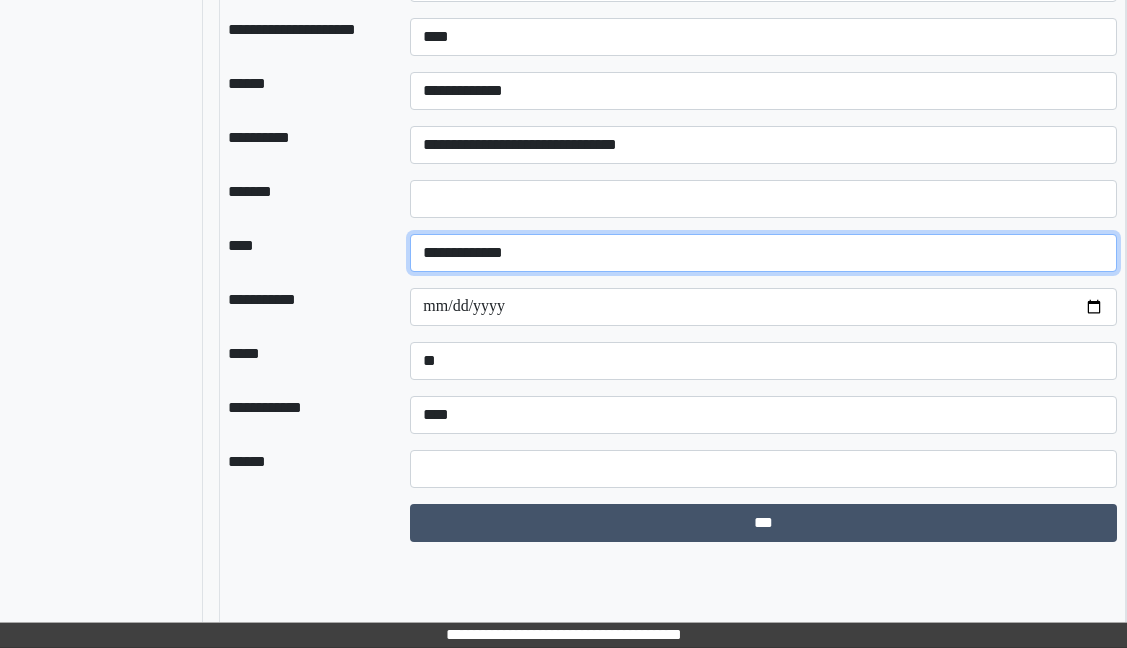 scroll, scrollTop: 2225, scrollLeft: 200, axis: both 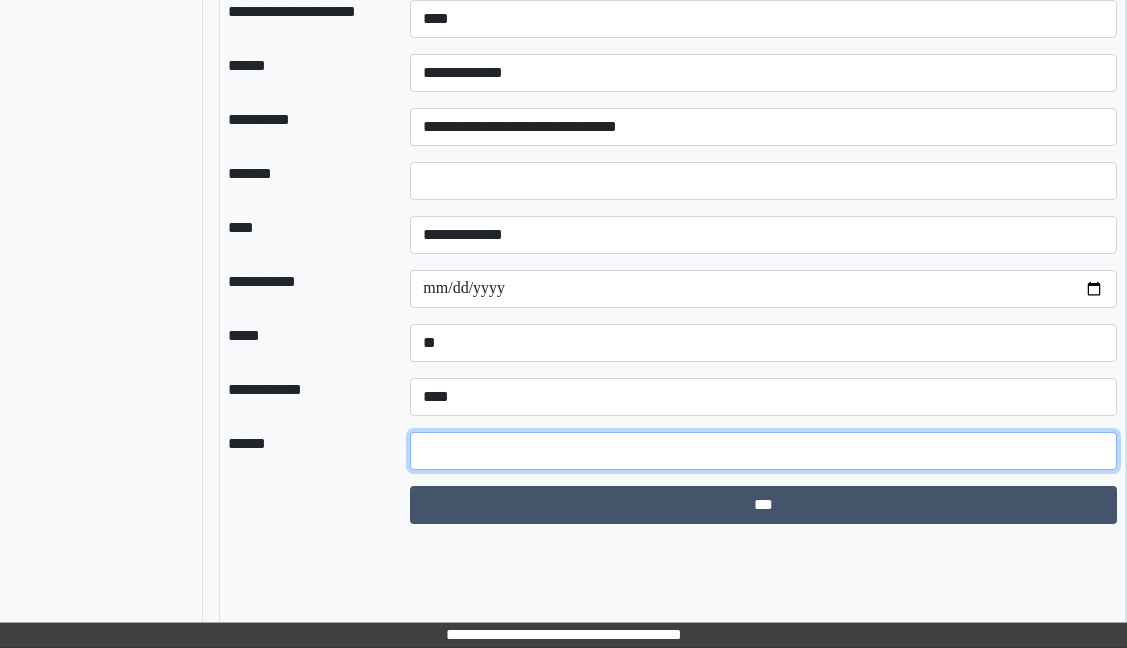 click at bounding box center [763, 451] 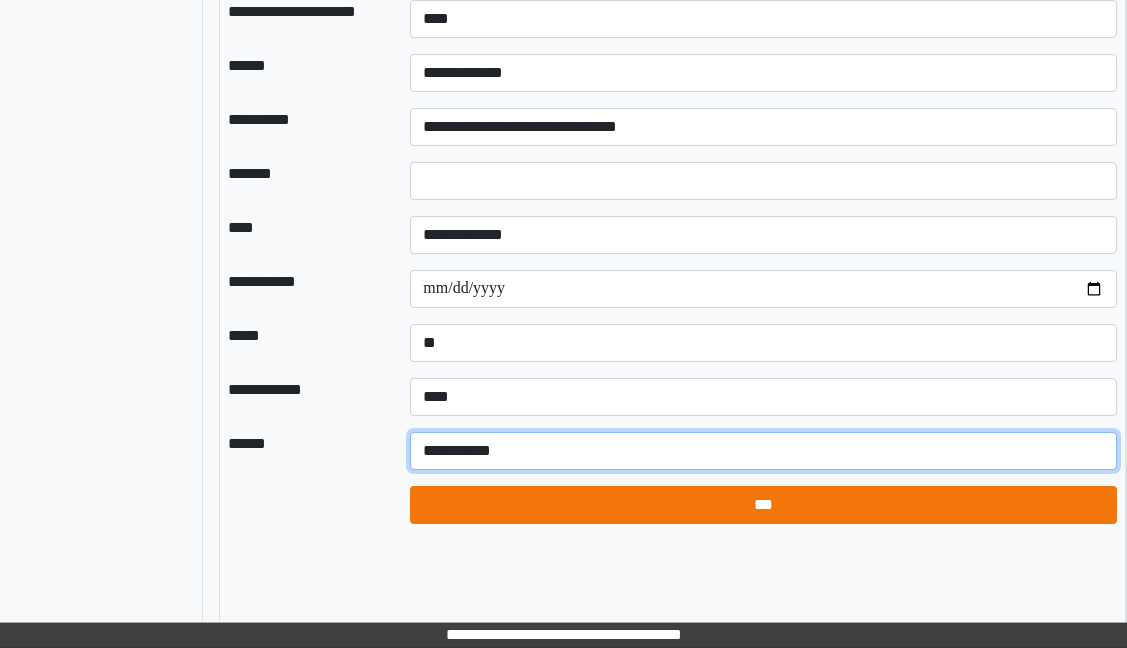 type on "**********" 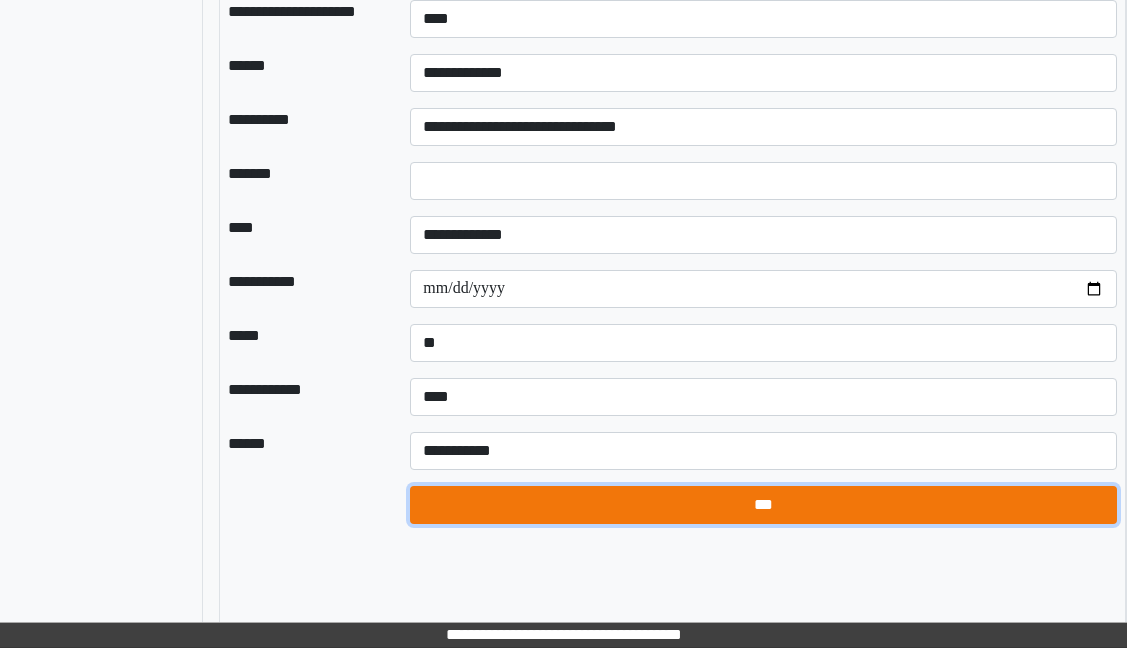 click on "***" at bounding box center [763, 505] 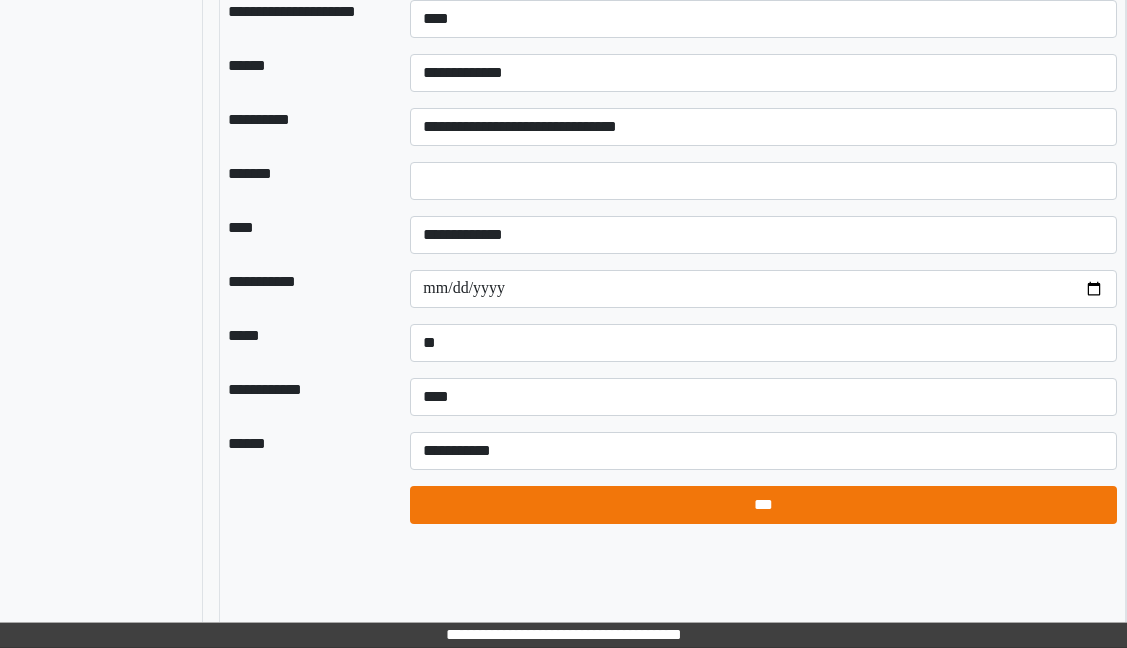 select on "*" 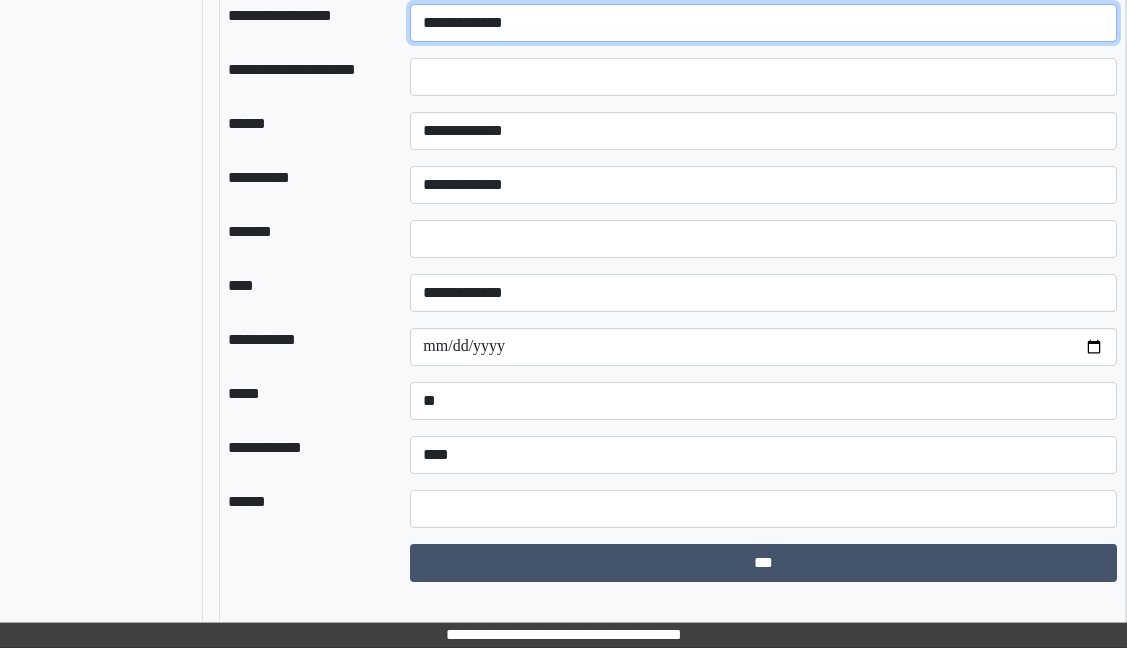 click on "**********" at bounding box center (763, 23) 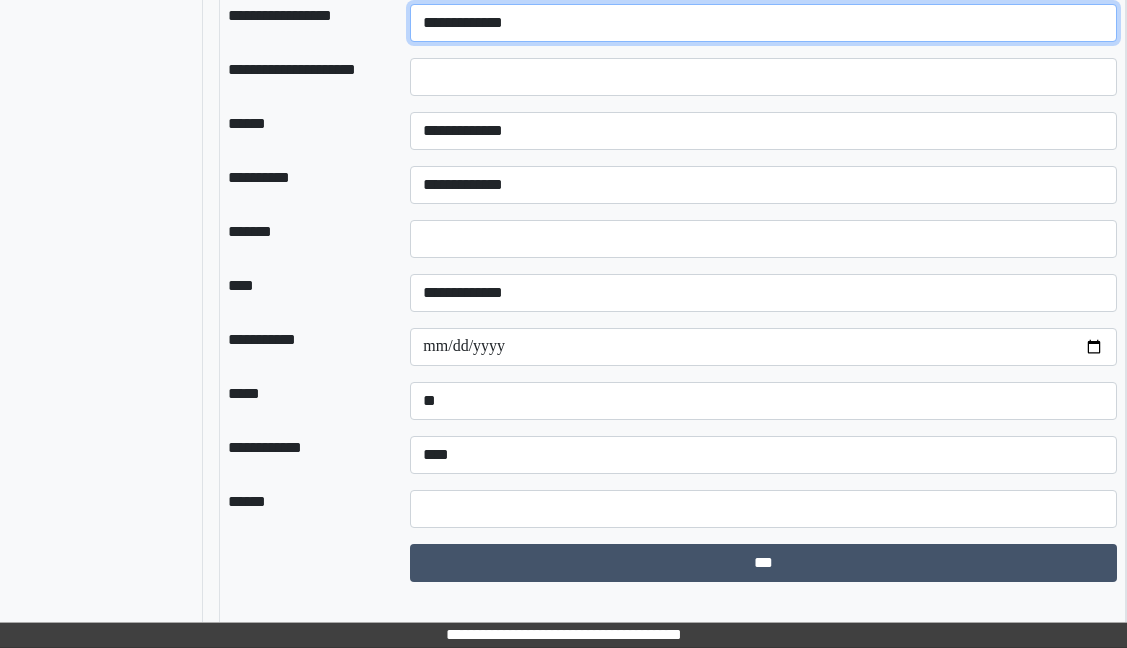 select on "*********" 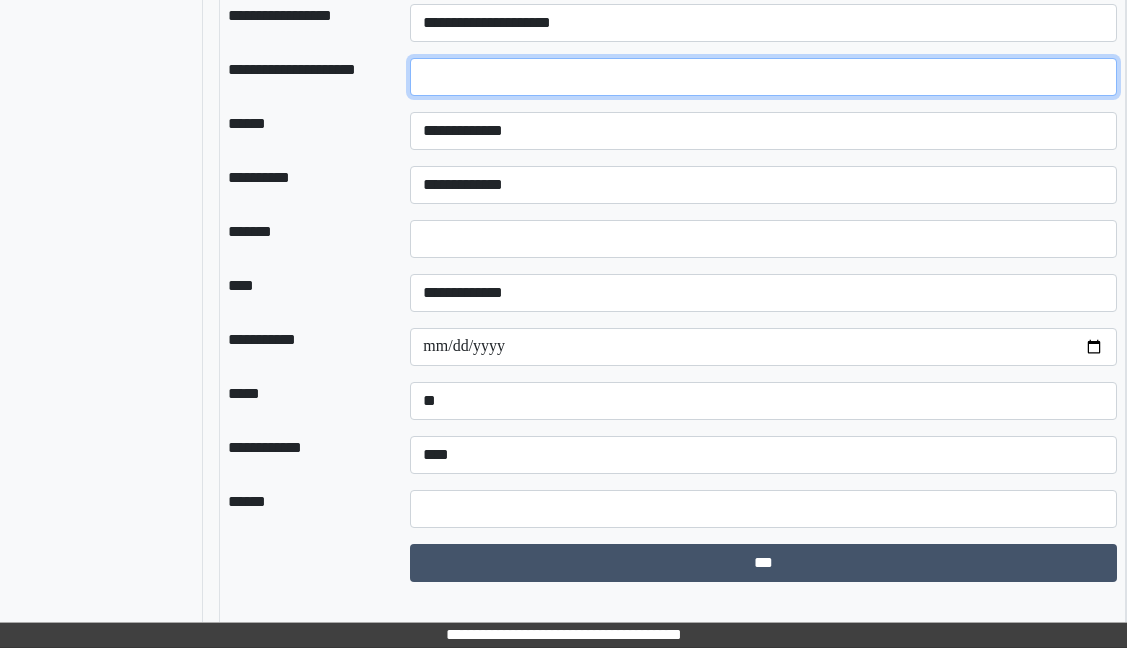 click at bounding box center (763, 77) 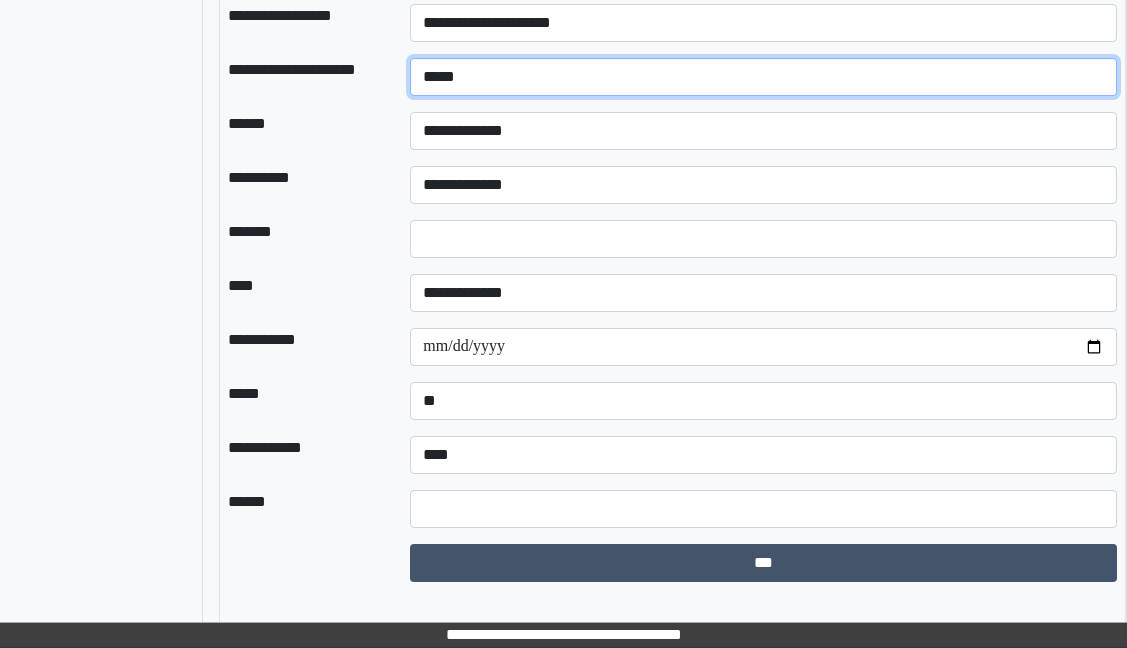 type on "*****" 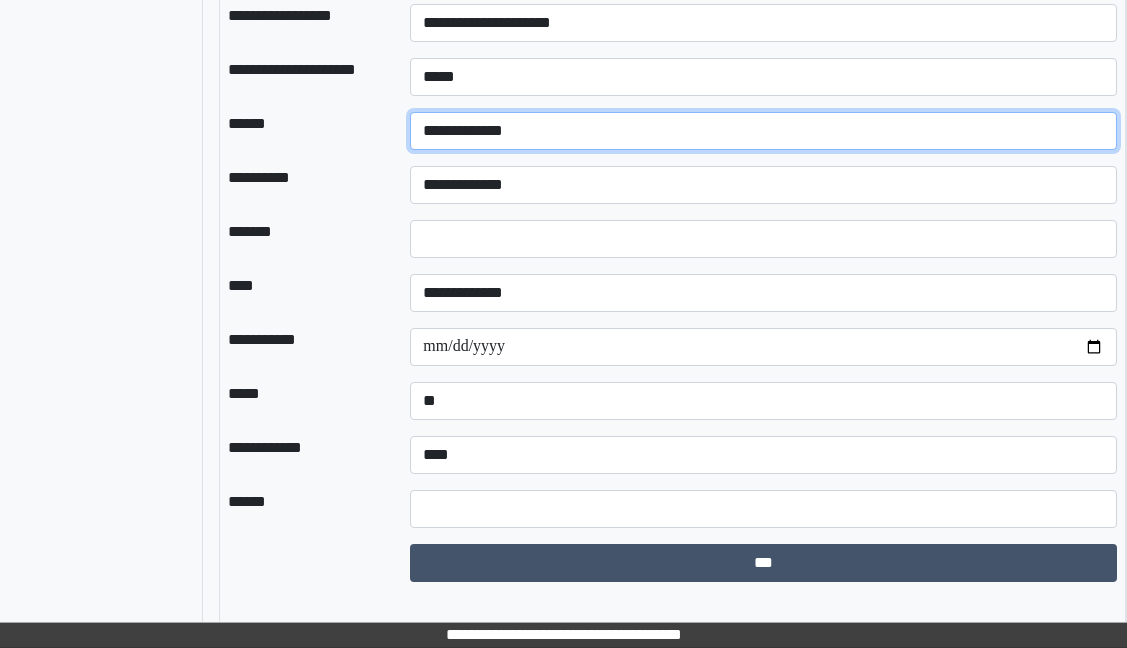 click on "**********" at bounding box center (763, 131) 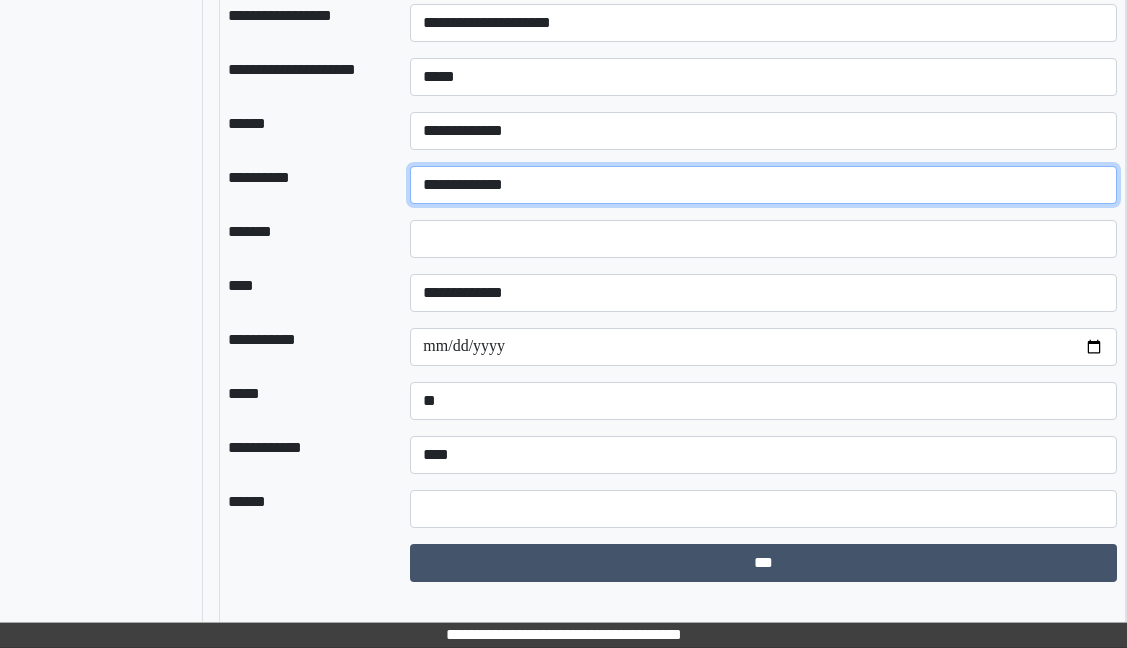 click on "**********" at bounding box center (763, 185) 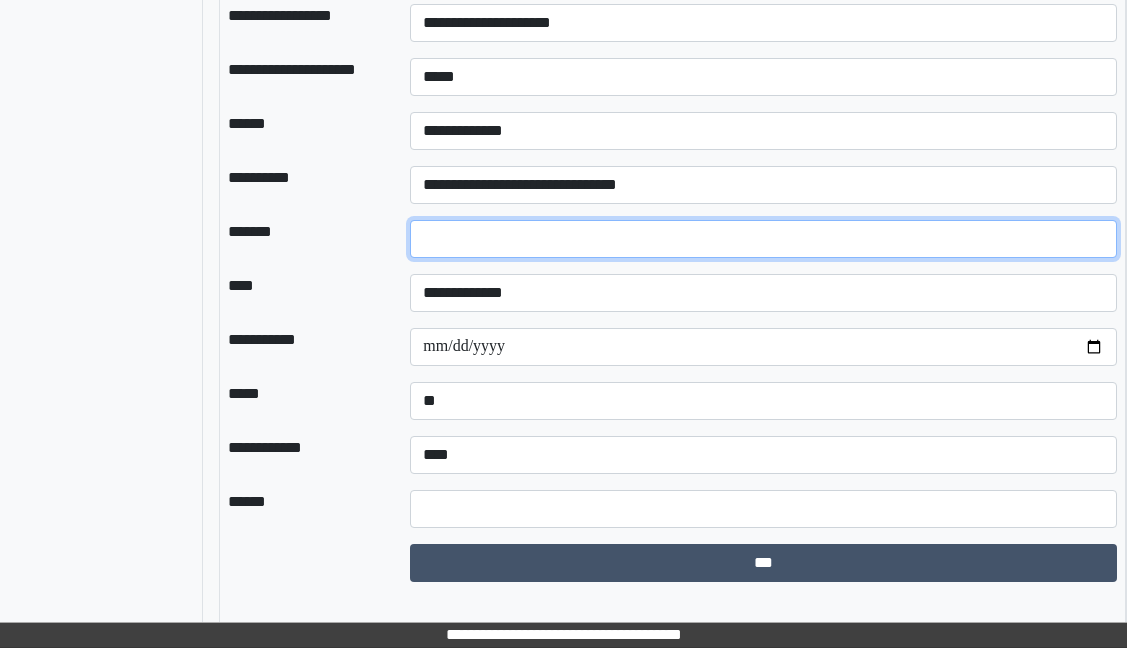 click on "*" at bounding box center [763, 239] 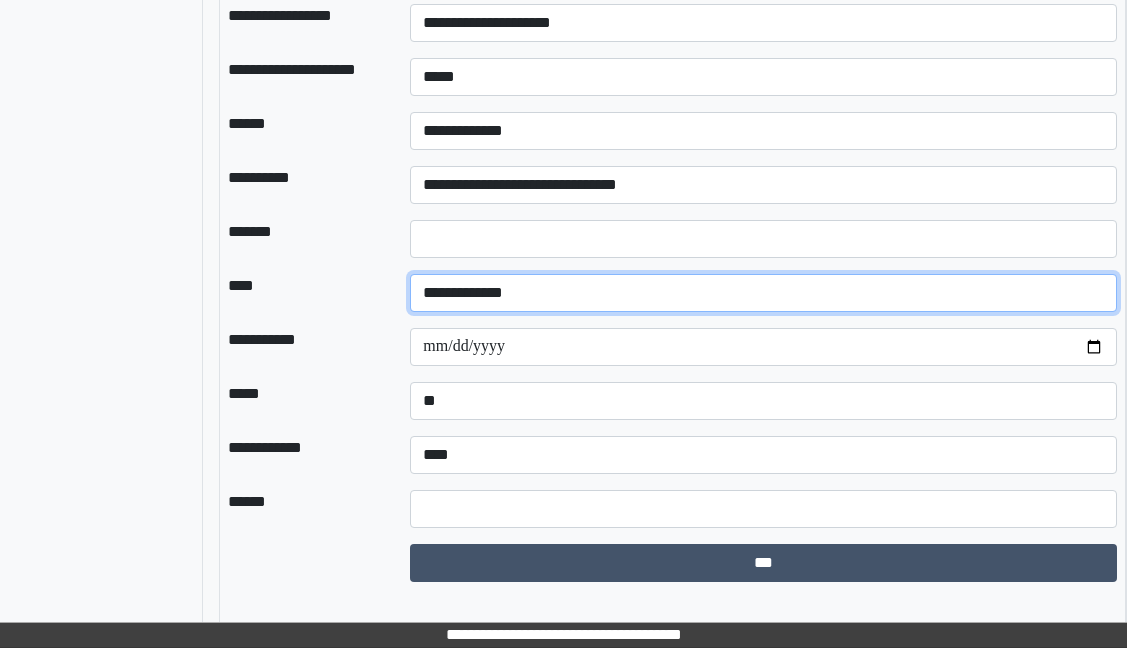 click on "**********" at bounding box center (763, 293) 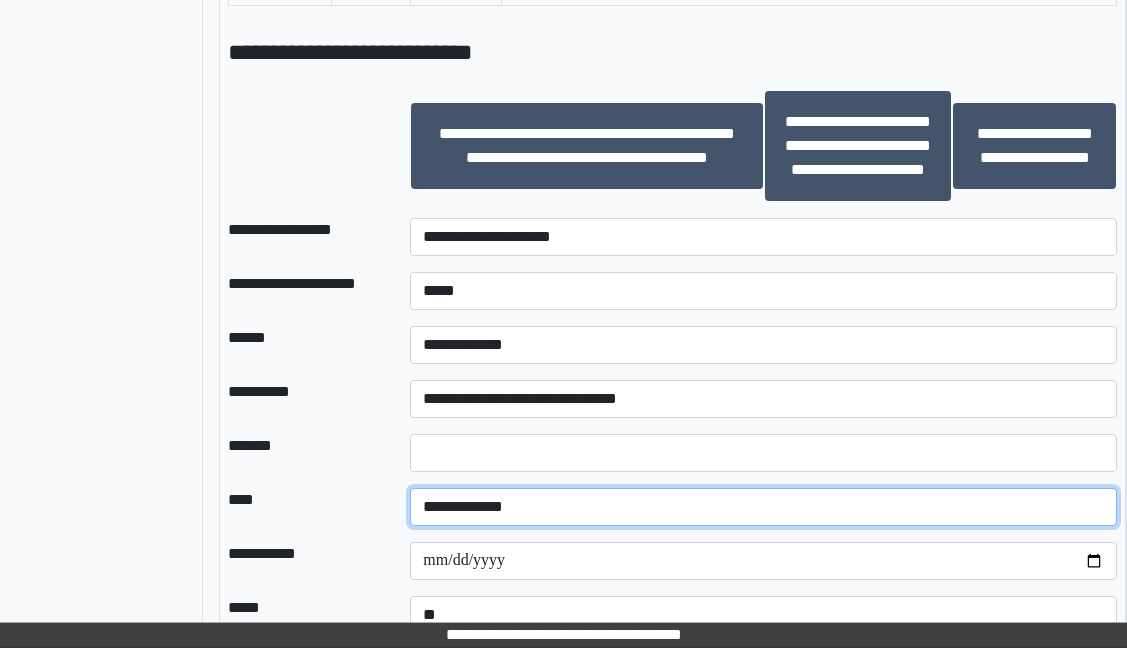 scroll, scrollTop: 2125, scrollLeft: 200, axis: both 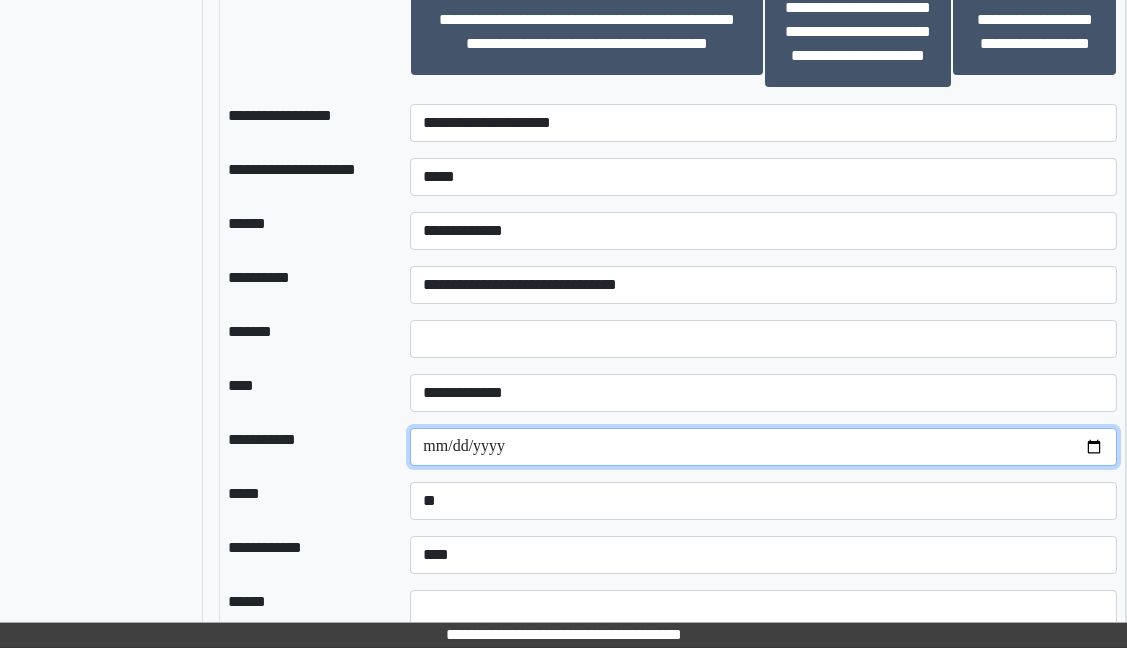 click on "**********" at bounding box center (763, 447) 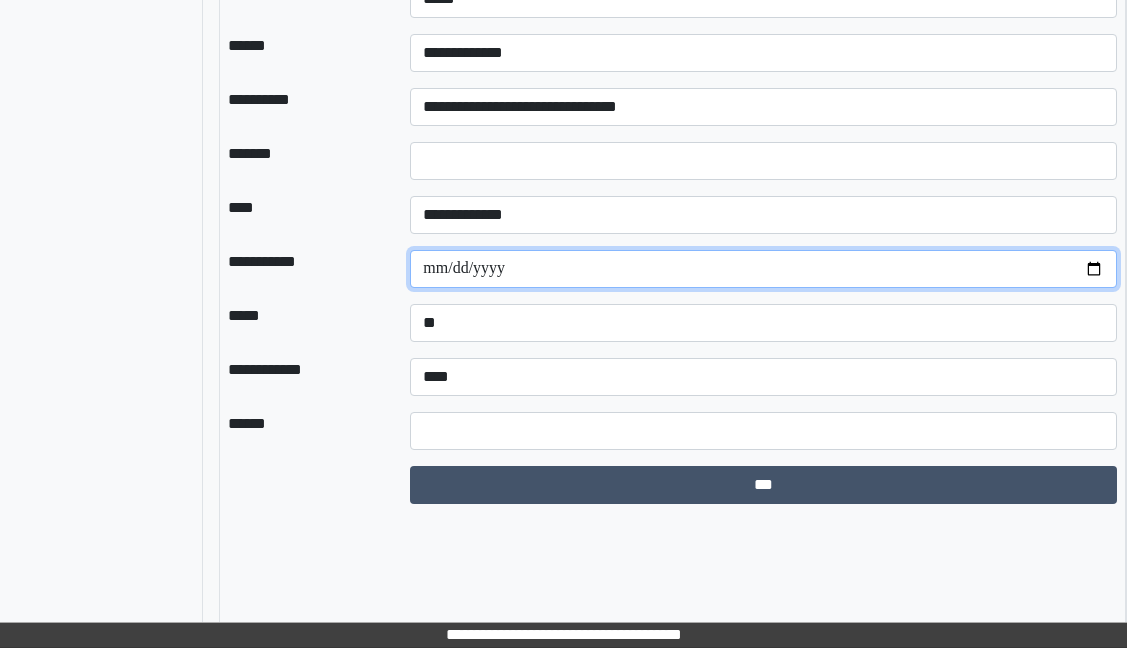 scroll, scrollTop: 2304, scrollLeft: 200, axis: both 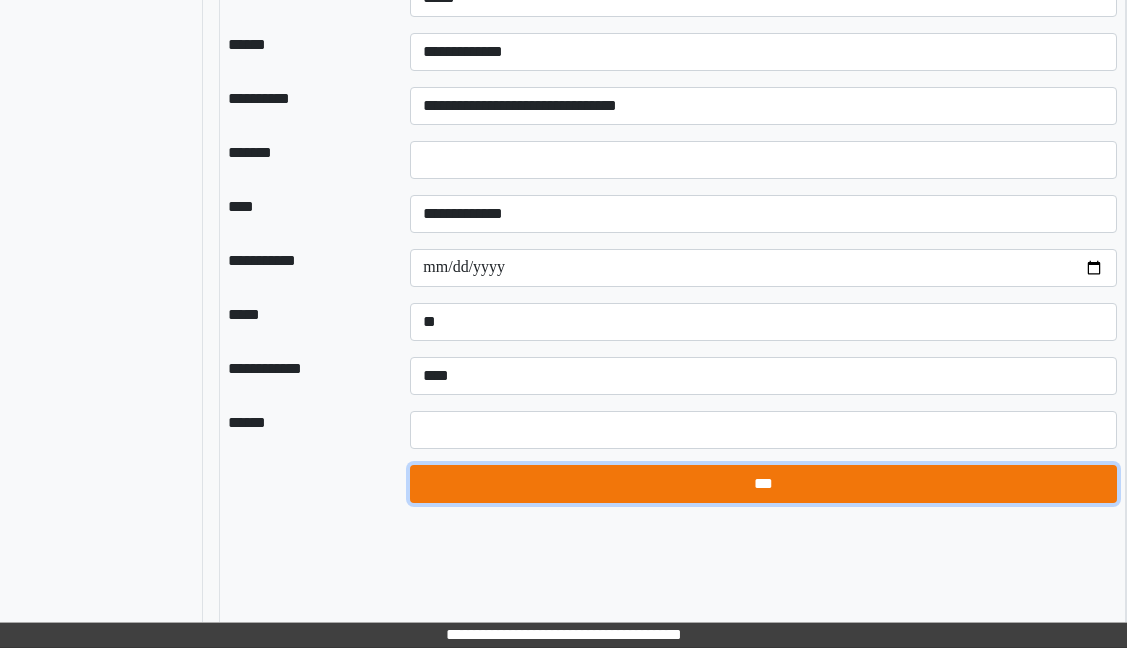 click on "***" at bounding box center (763, 484) 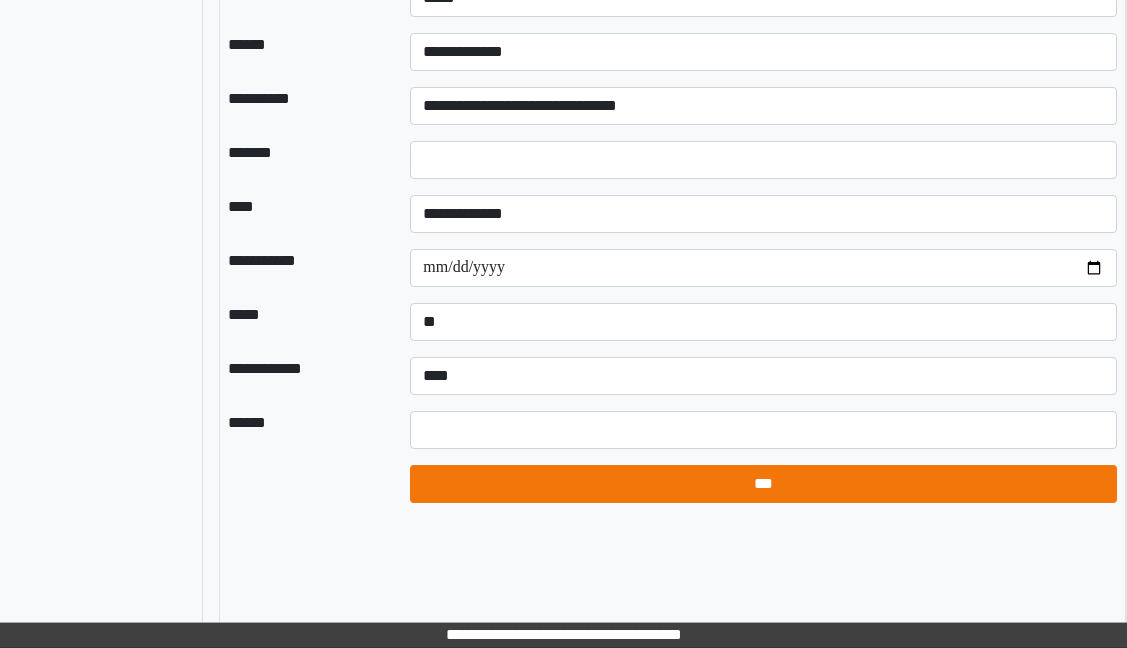 select on "*" 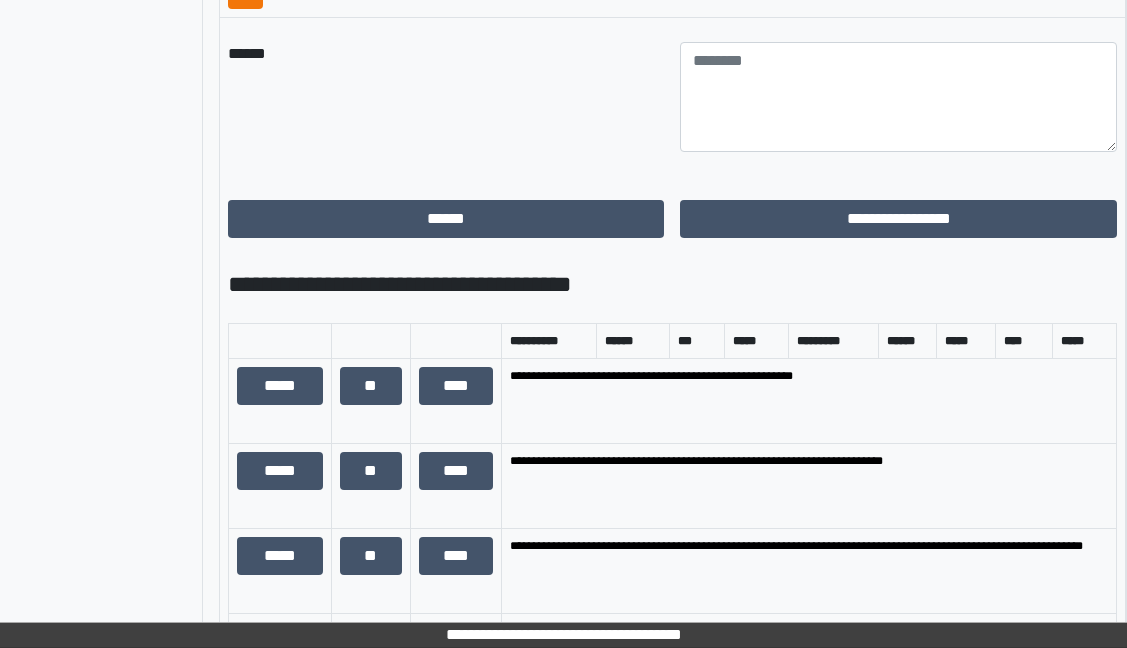 scroll, scrollTop: 1304, scrollLeft: 200, axis: both 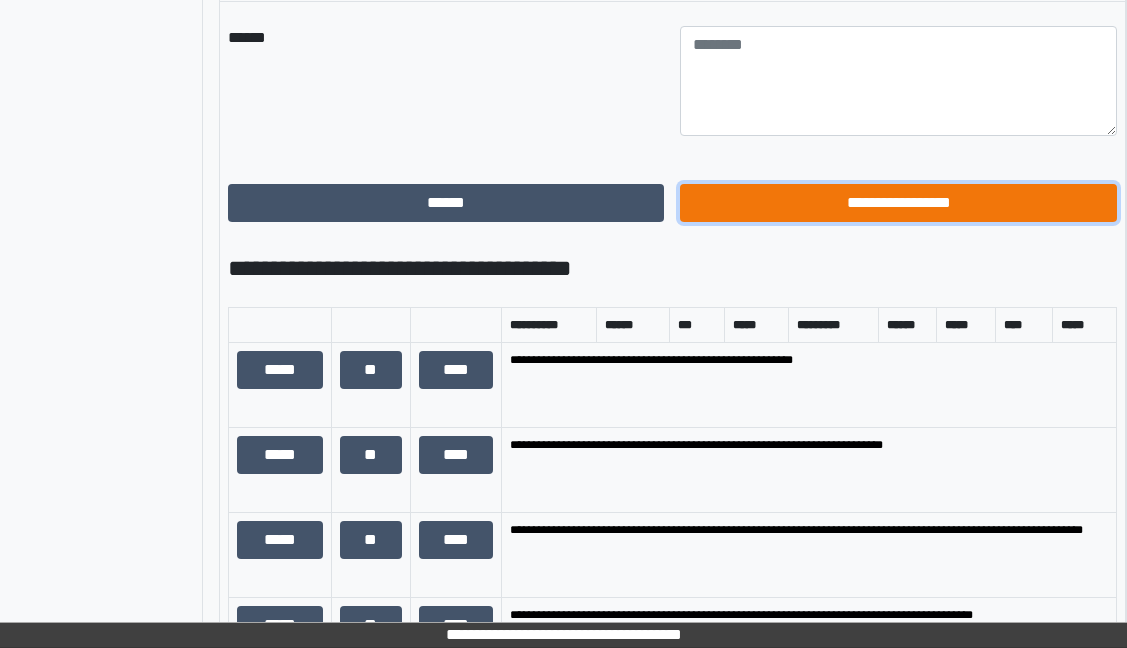 click on "**********" at bounding box center (898, 203) 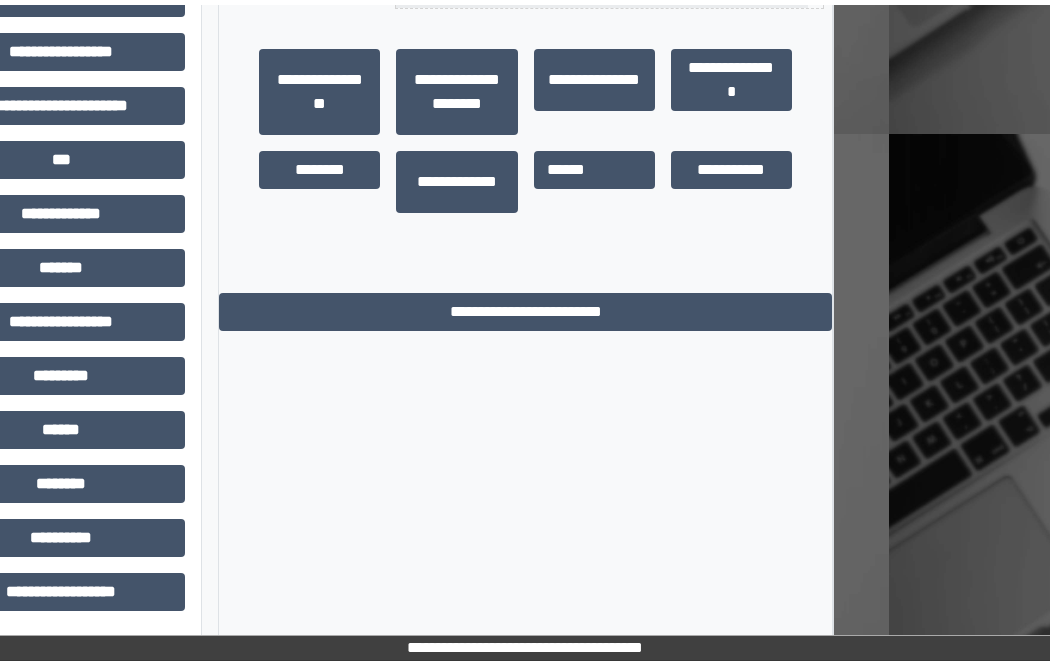 scroll, scrollTop: 533, scrollLeft: 162, axis: both 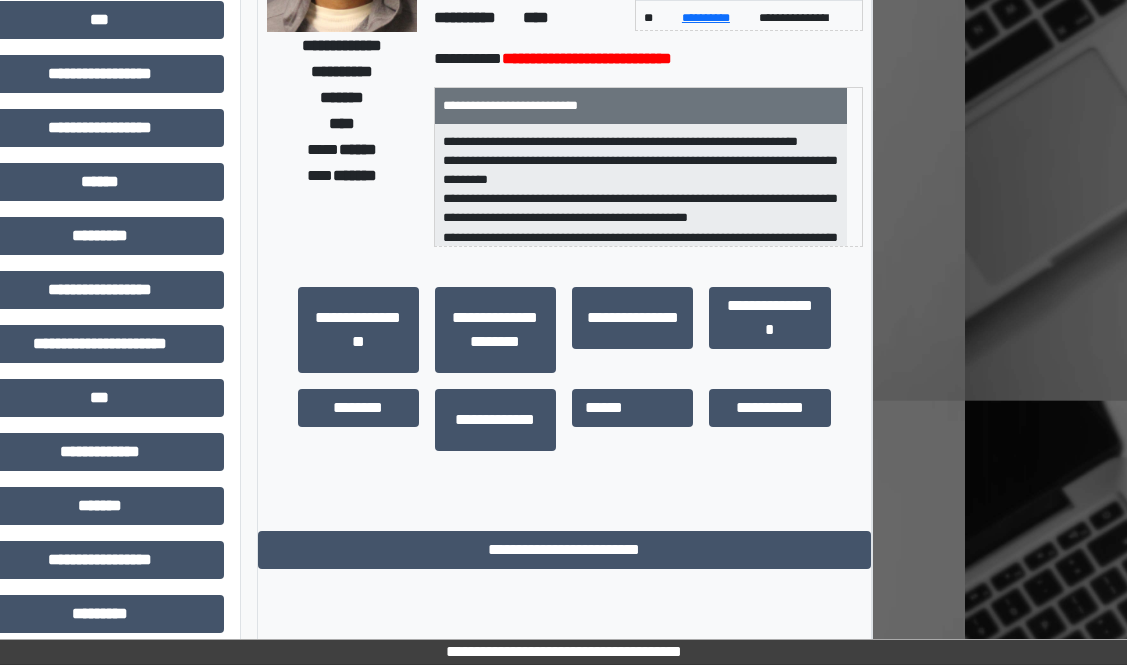 click on "**********" at bounding box center [401, 41] 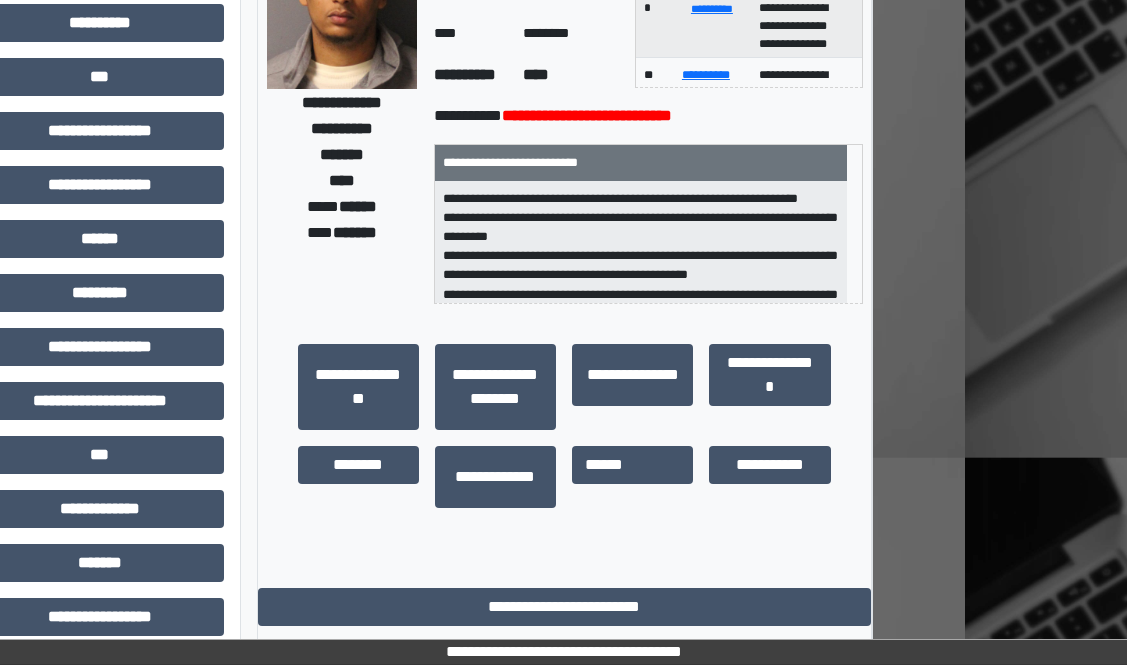scroll, scrollTop: 236, scrollLeft: 162, axis: both 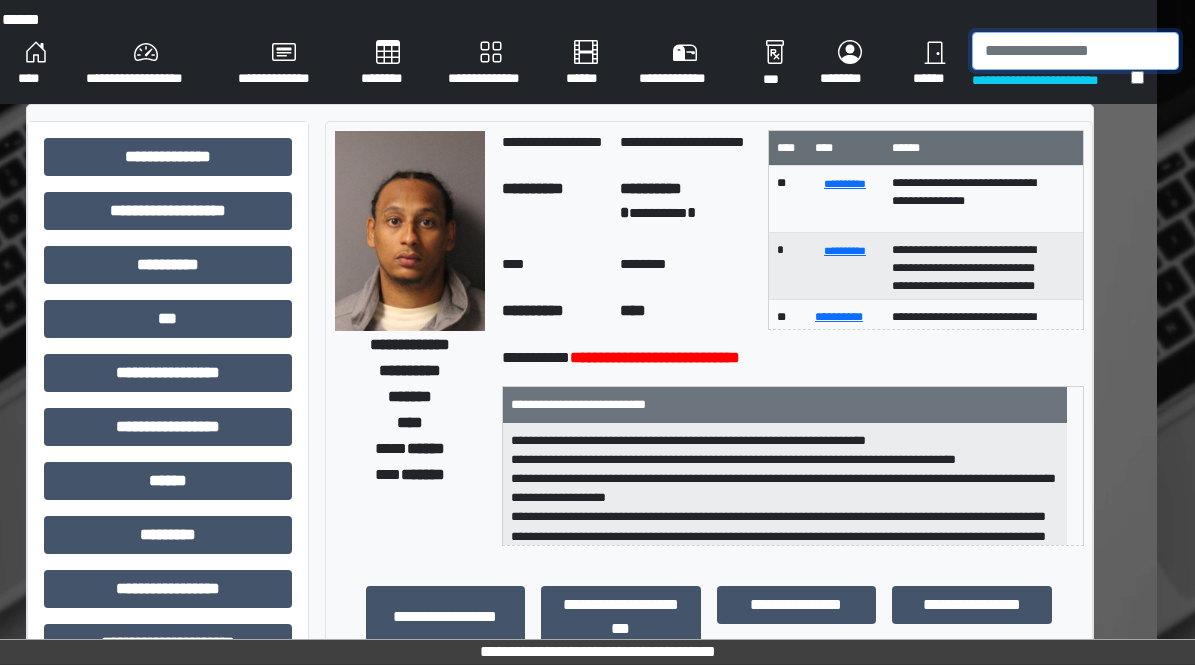 click at bounding box center (1075, 51) 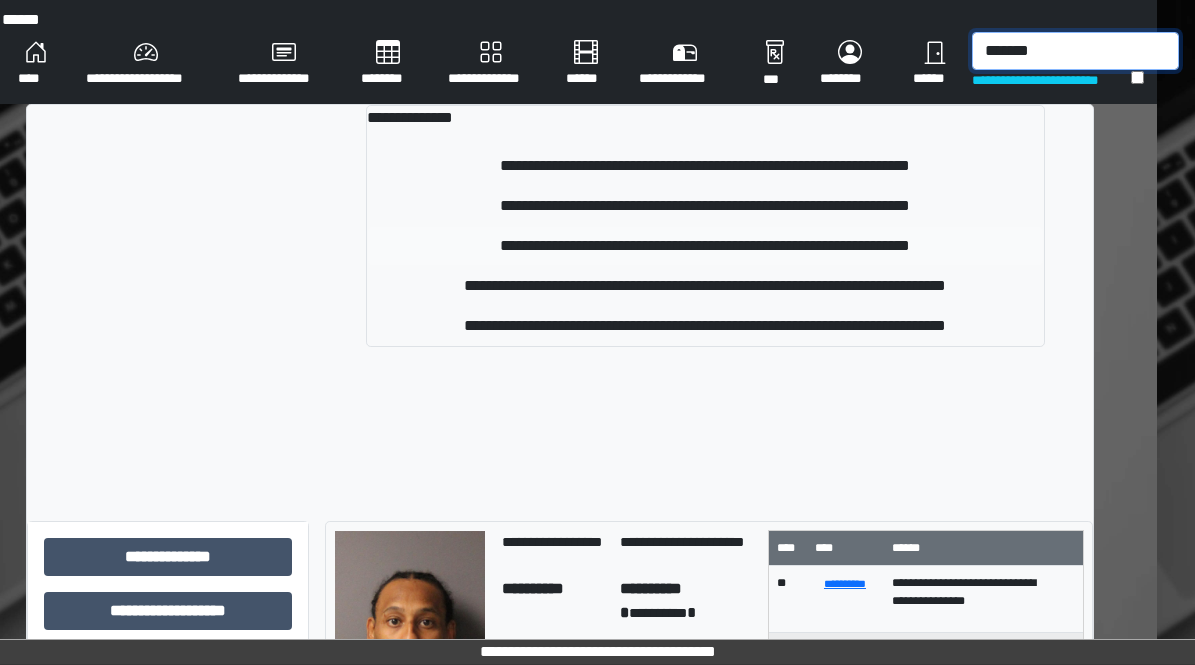 type on "*******" 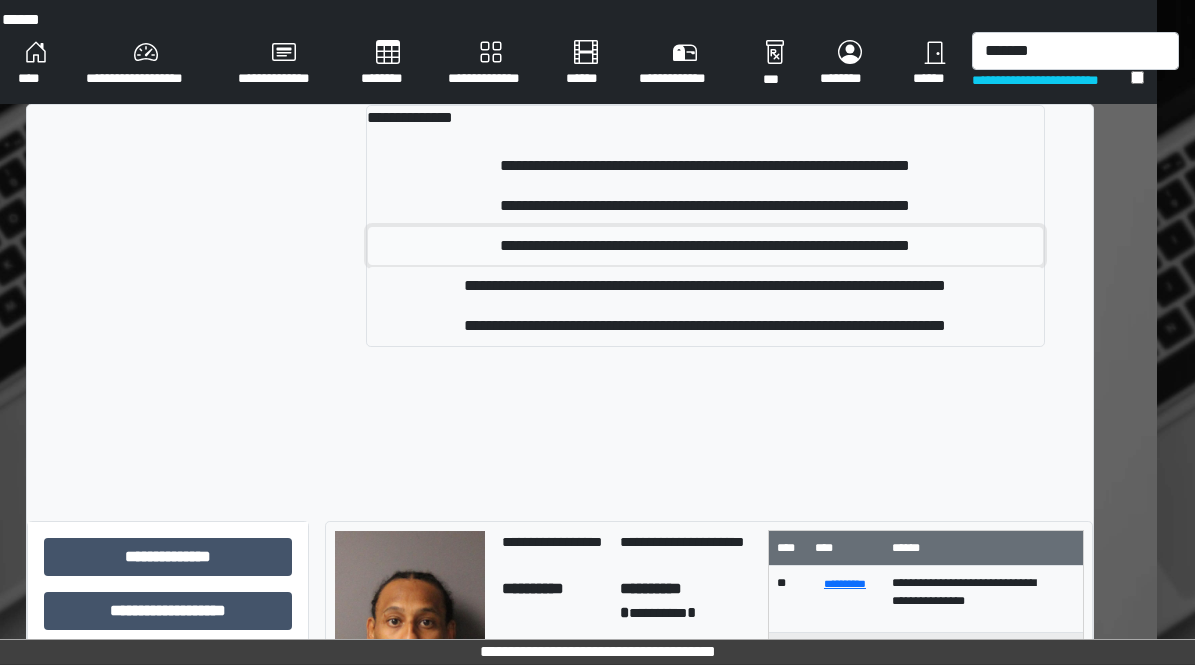 click on "**********" at bounding box center (705, 246) 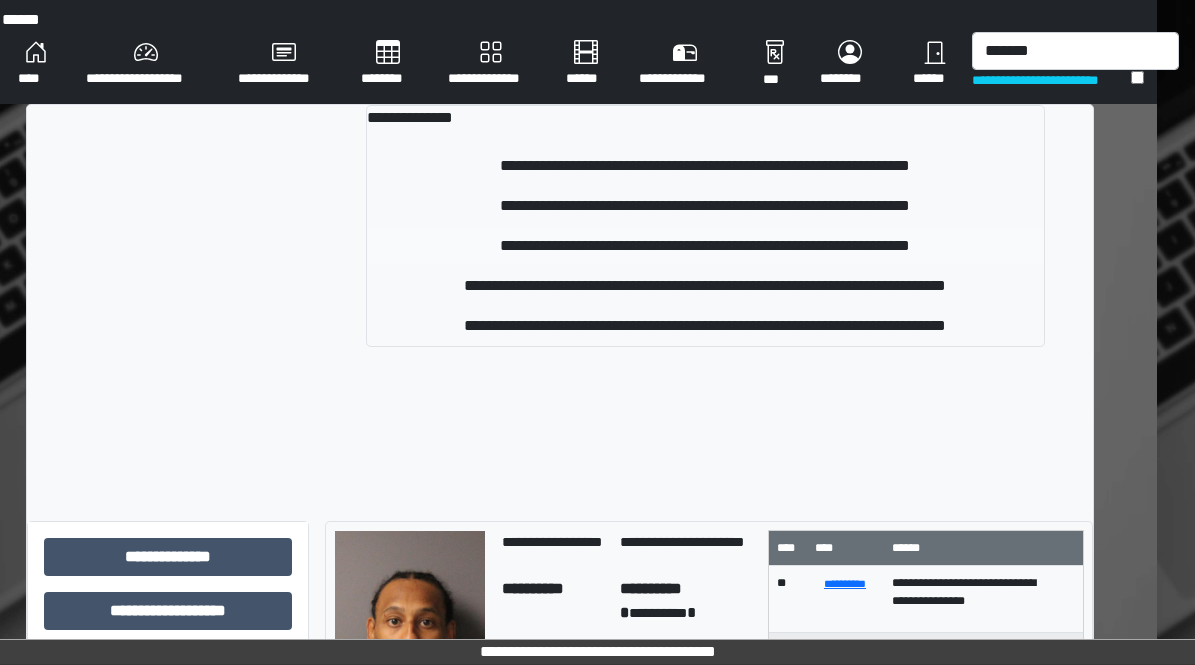 type 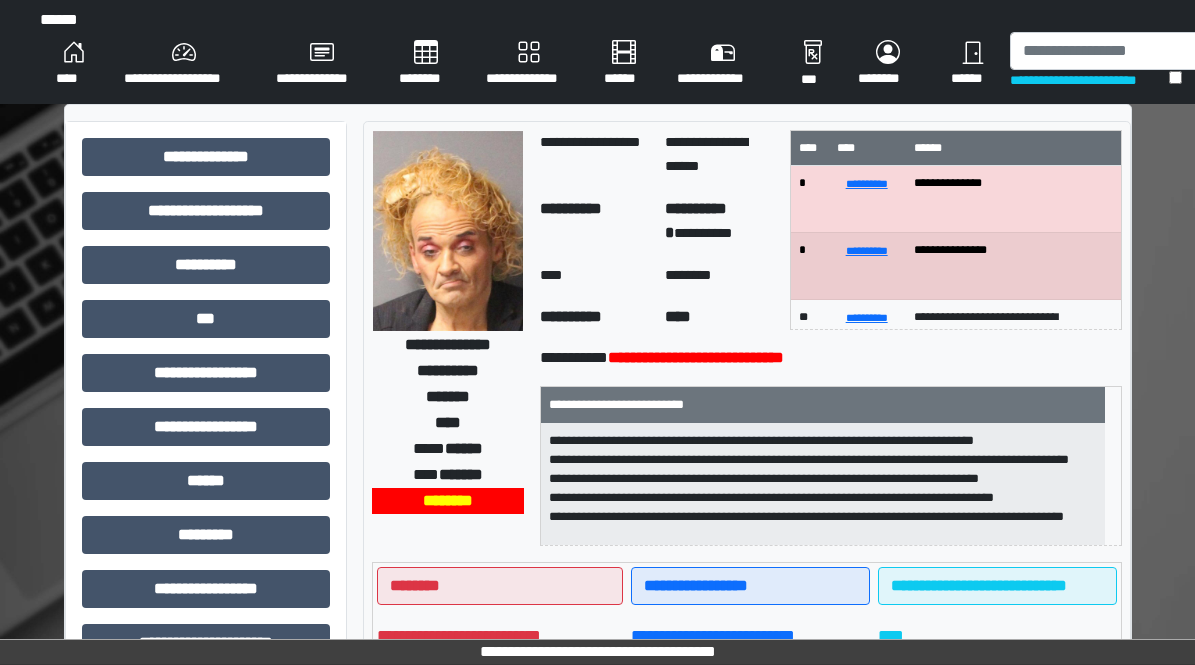 scroll, scrollTop: 0, scrollLeft: 13, axis: horizontal 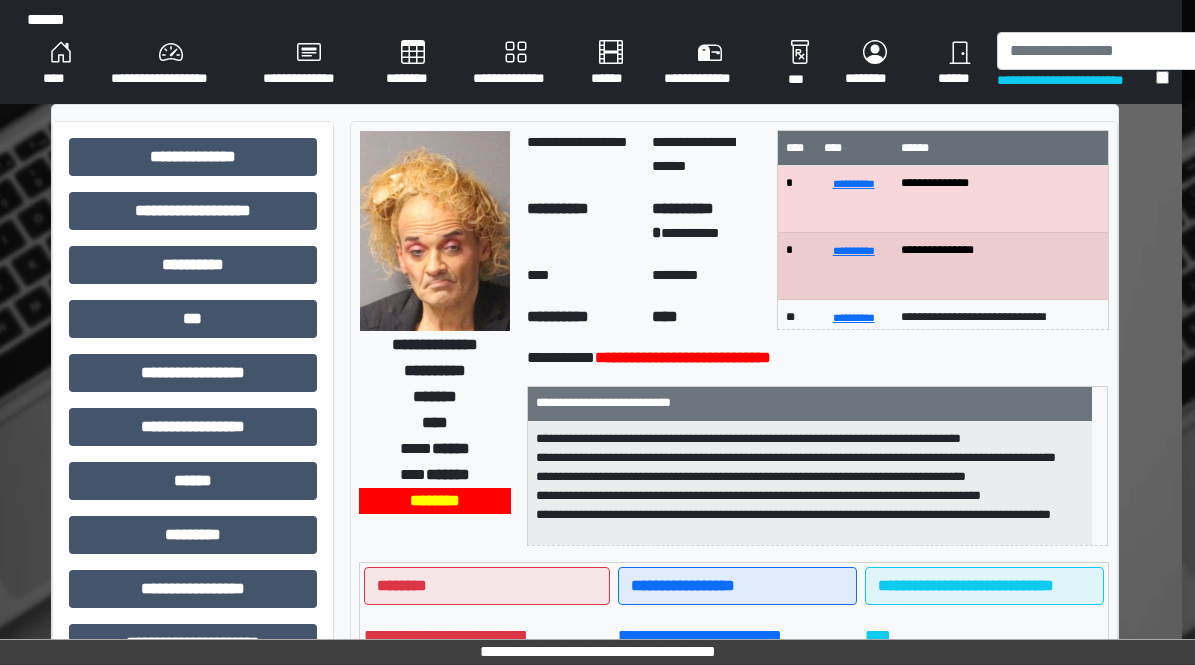 click on "******" at bounding box center (959, 64) 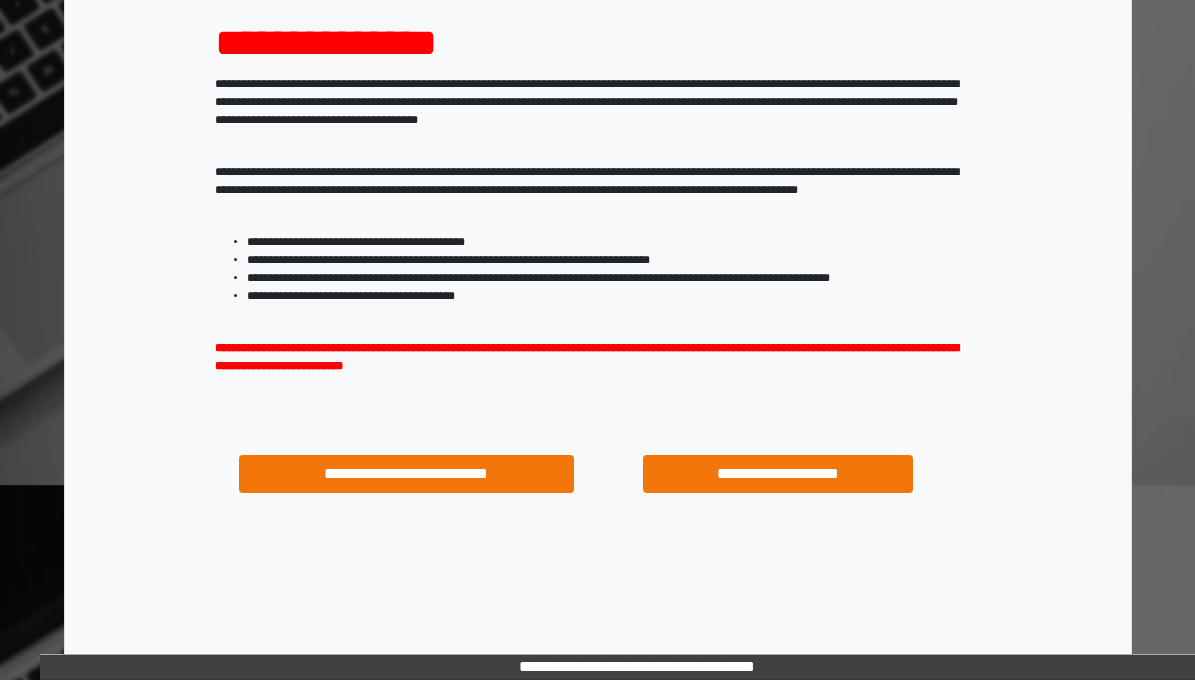 scroll, scrollTop: 248, scrollLeft: 0, axis: vertical 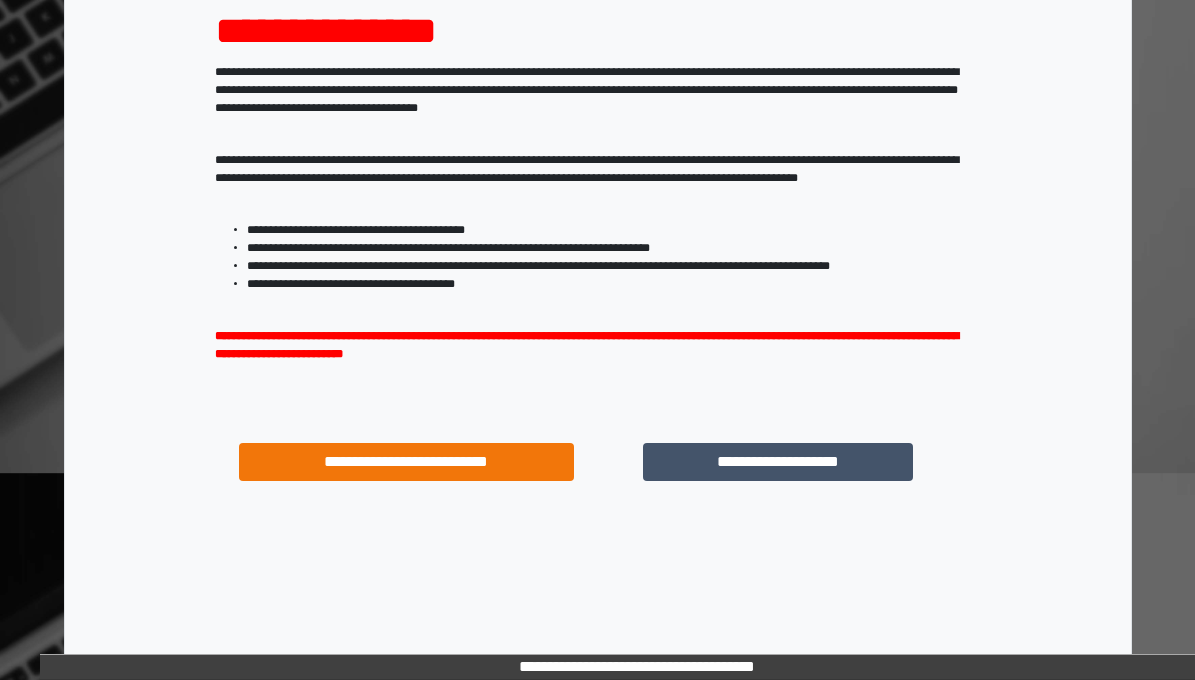click on "**********" at bounding box center [777, 462] 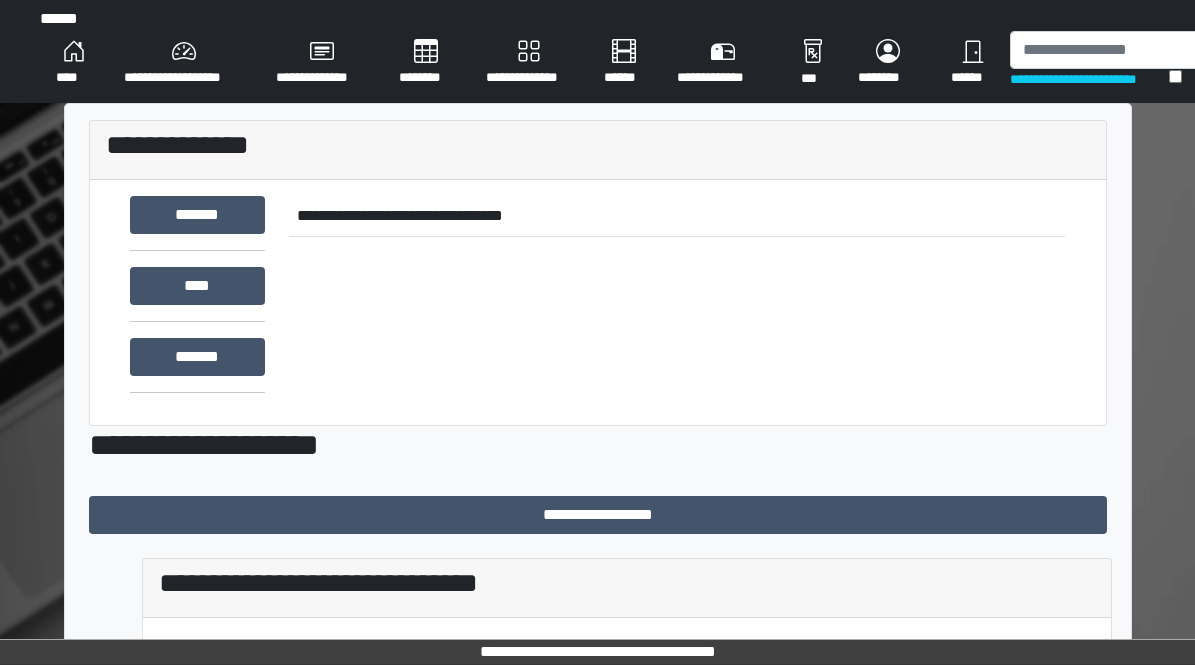 scroll, scrollTop: 0, scrollLeft: 0, axis: both 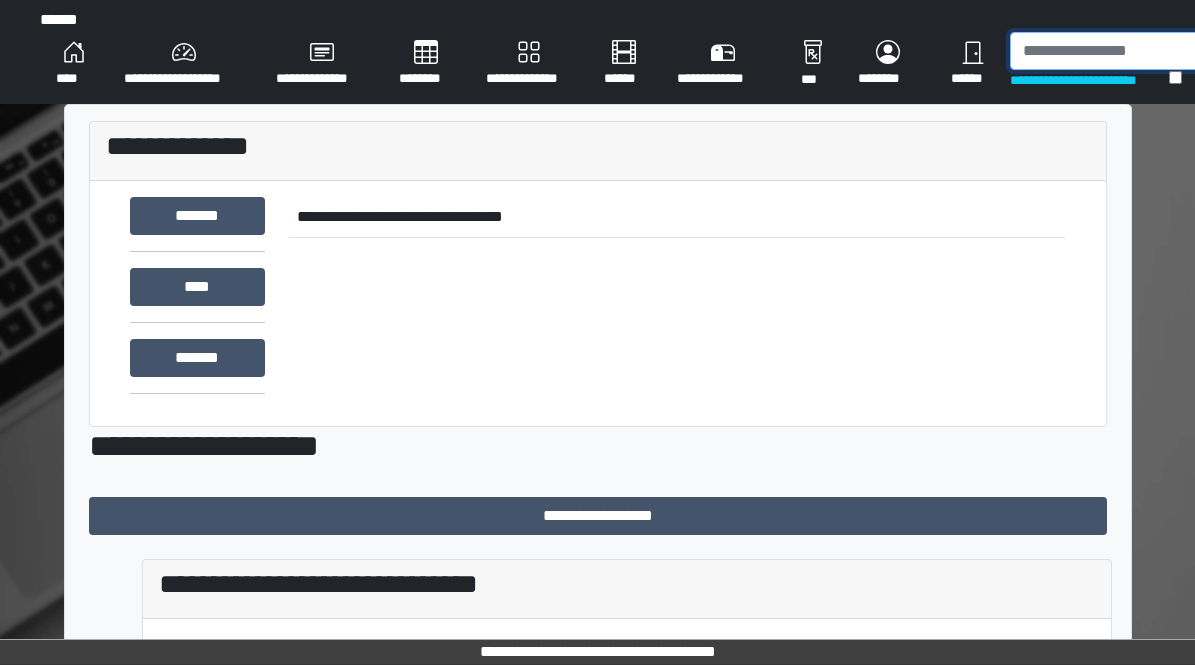 click at bounding box center (1113, 51) 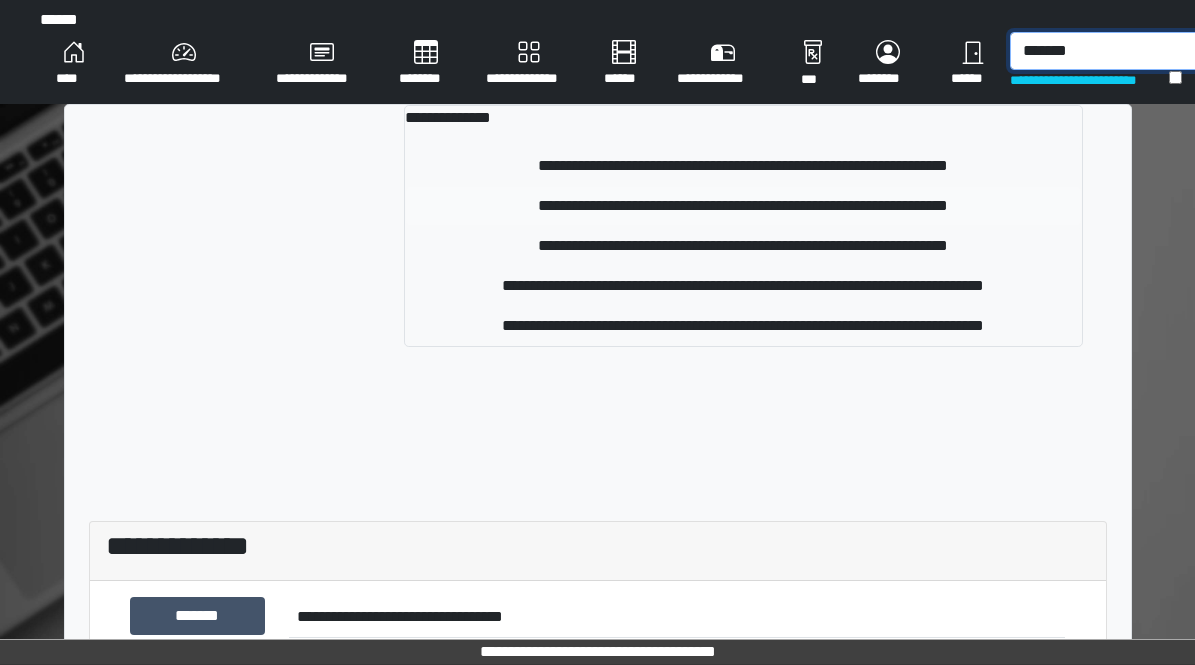 type on "*******" 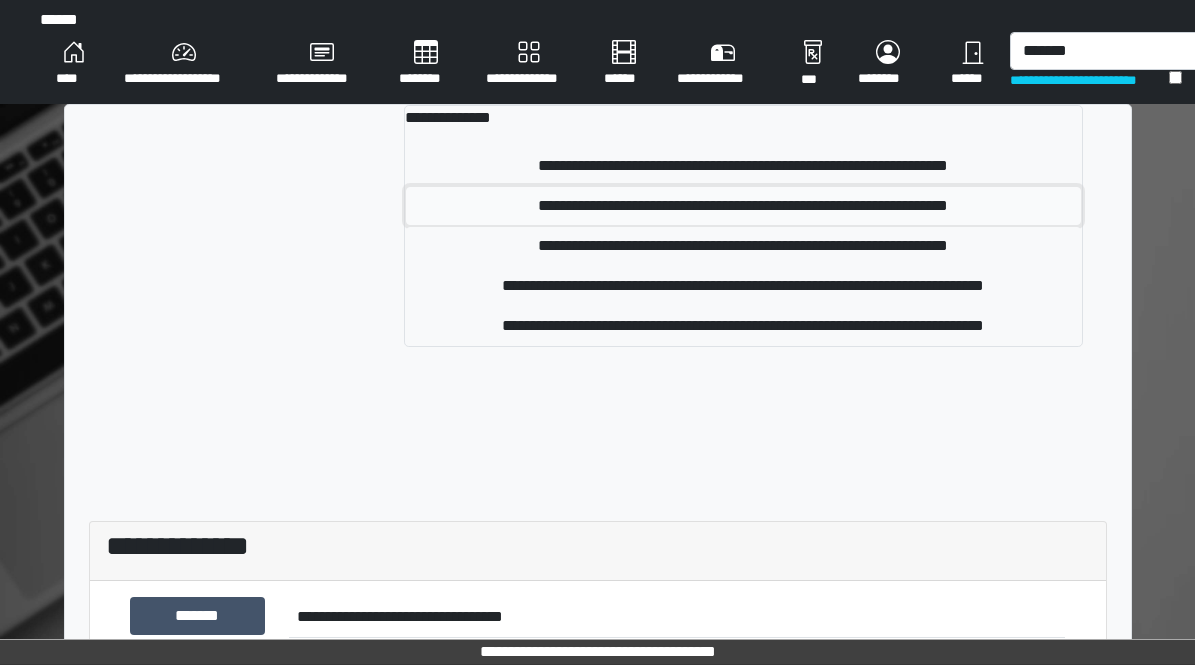 click on "**********" at bounding box center (743, 206) 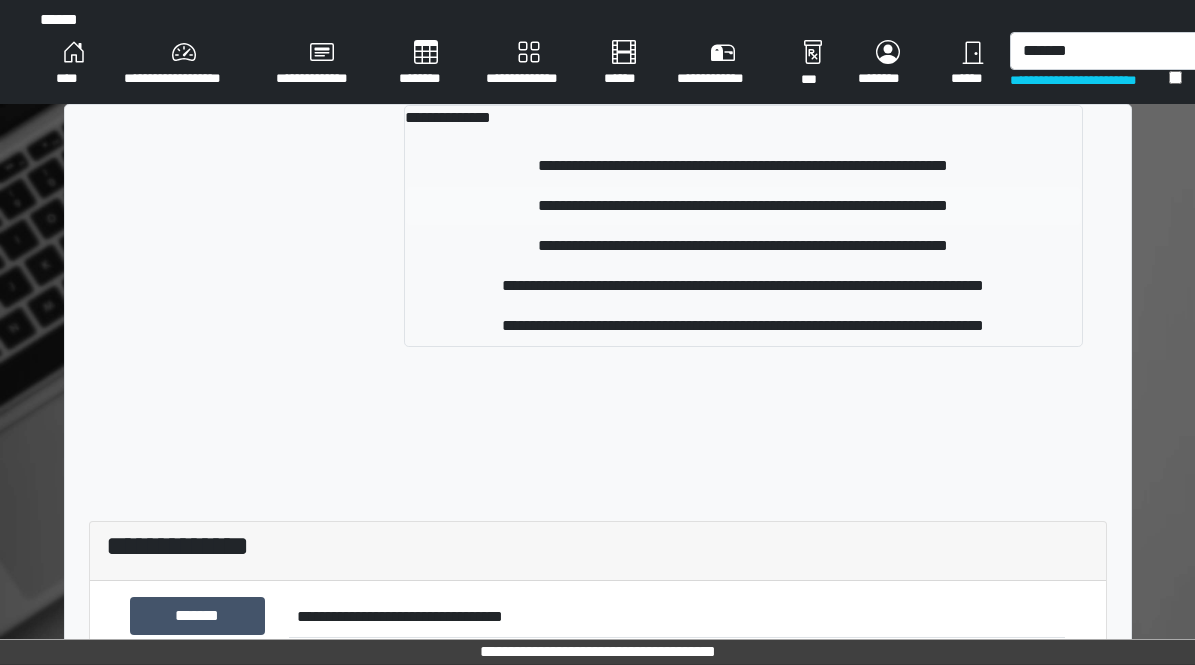 type 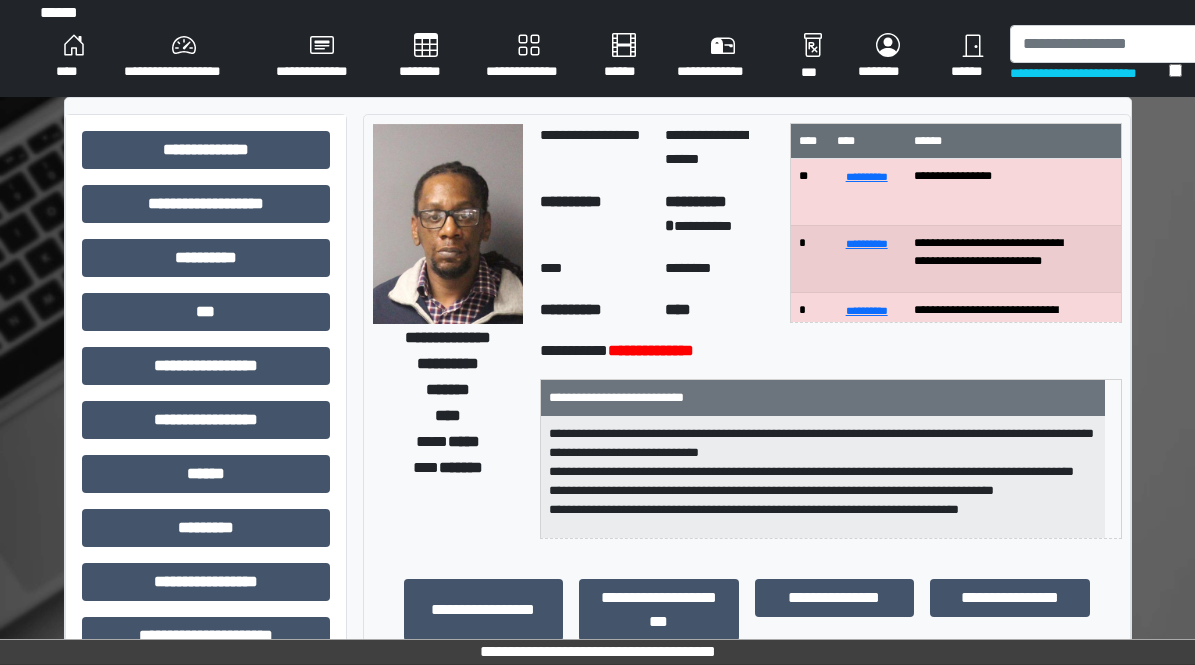 scroll, scrollTop: 0, scrollLeft: 0, axis: both 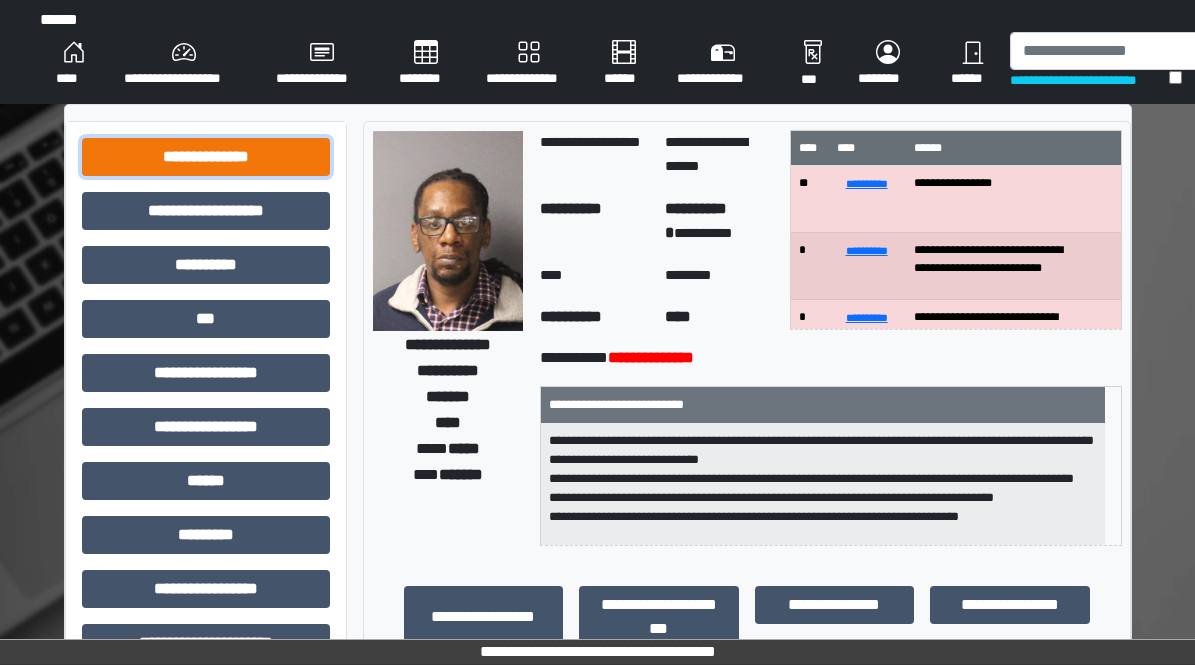 click on "**********" at bounding box center (206, 157) 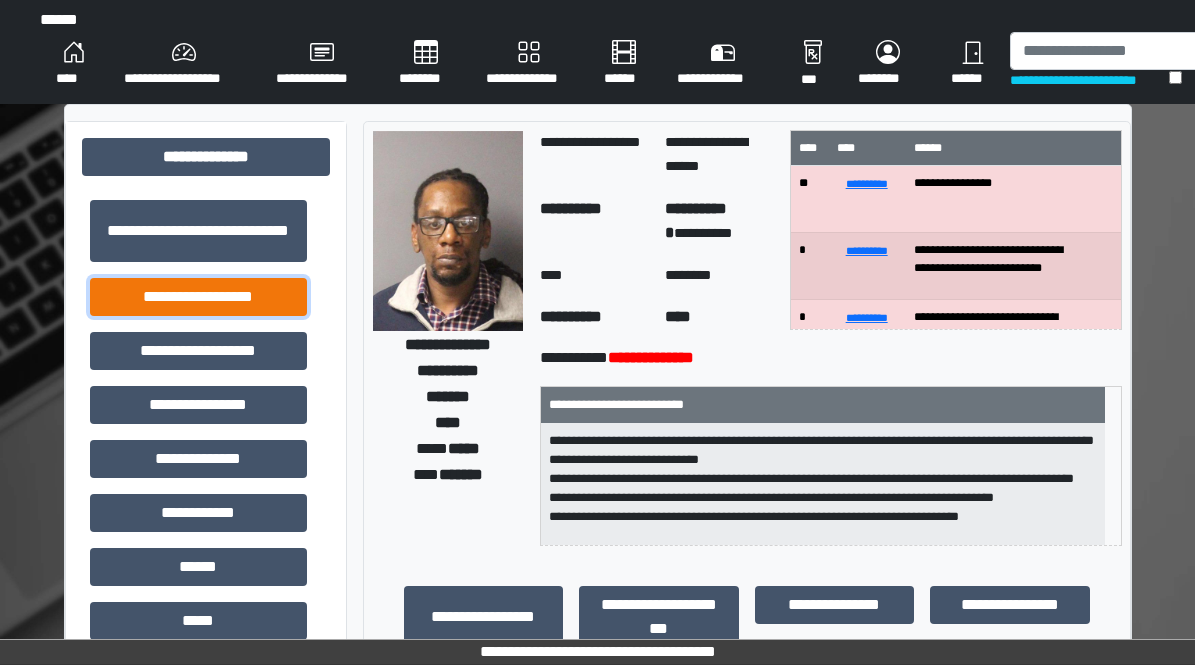 click on "**********" at bounding box center (198, 297) 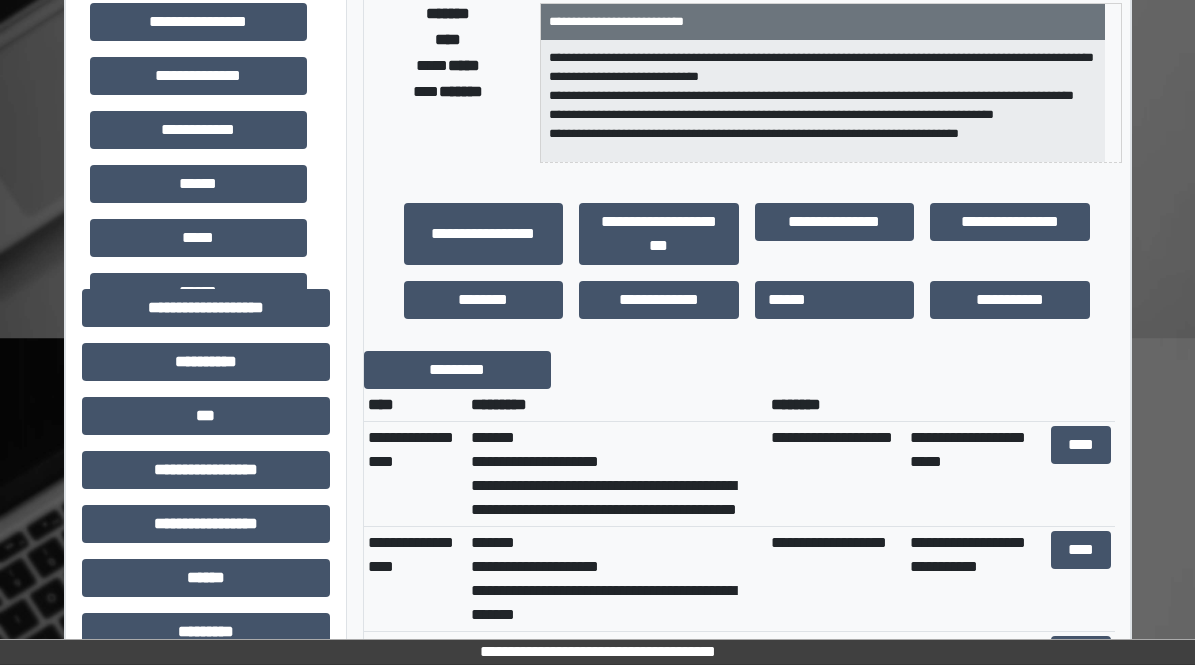 scroll, scrollTop: 400, scrollLeft: 0, axis: vertical 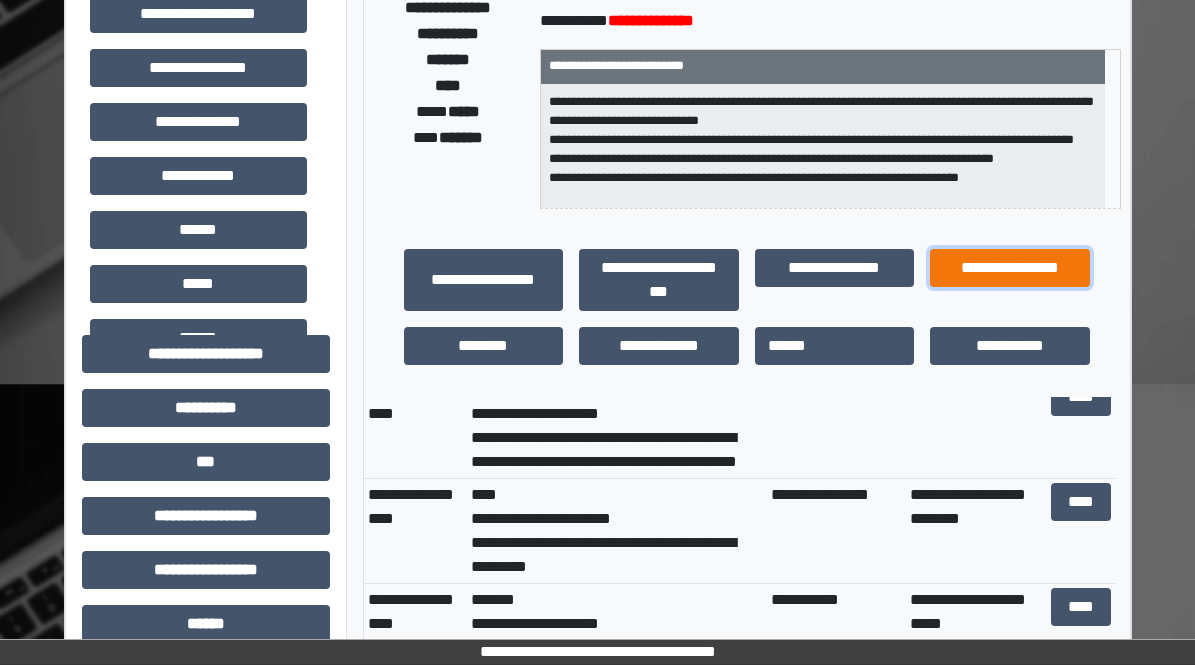 click on "**********" at bounding box center (1010, 268) 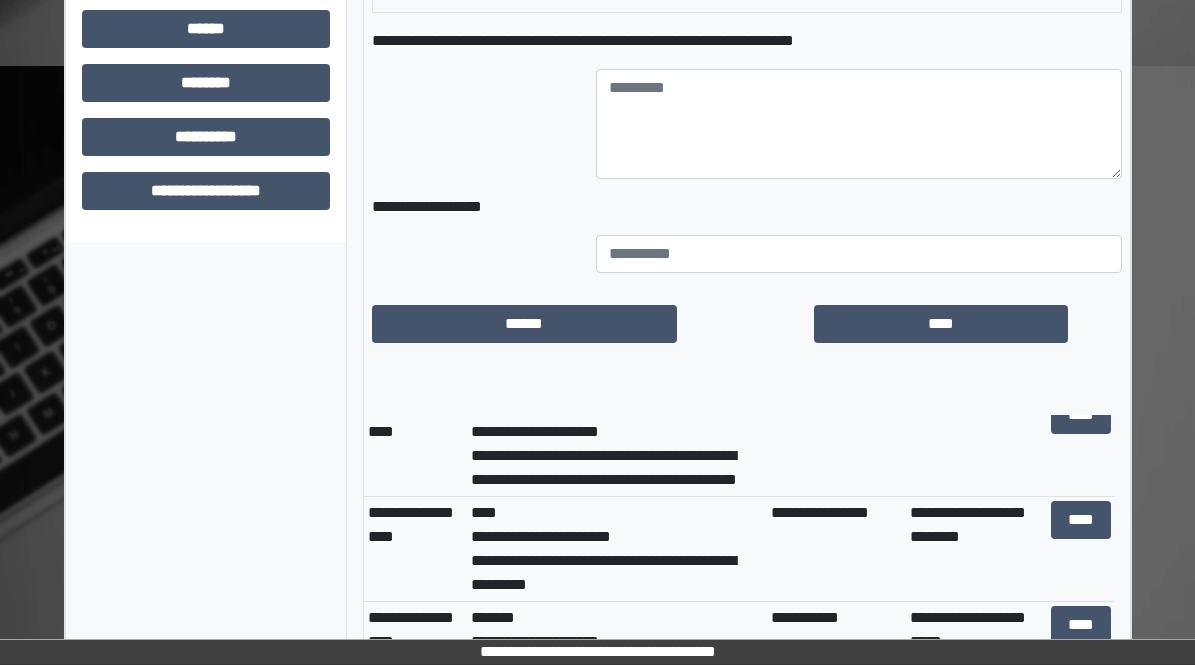 scroll, scrollTop: 1537, scrollLeft: 0, axis: vertical 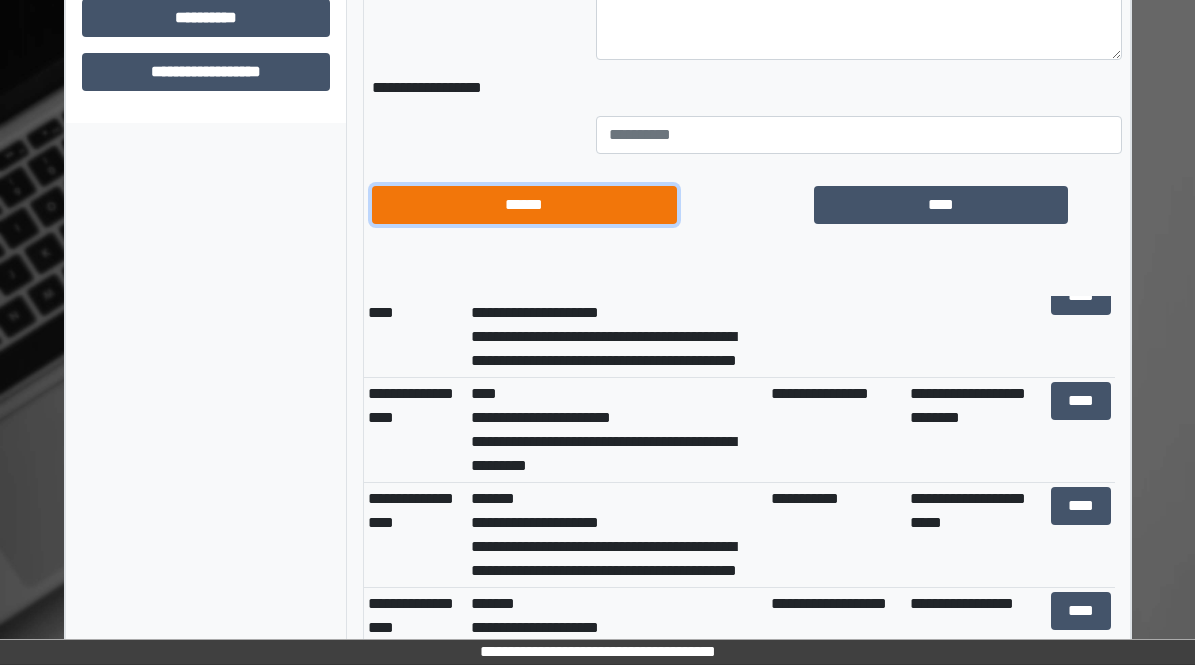 click on "******" at bounding box center [525, 205] 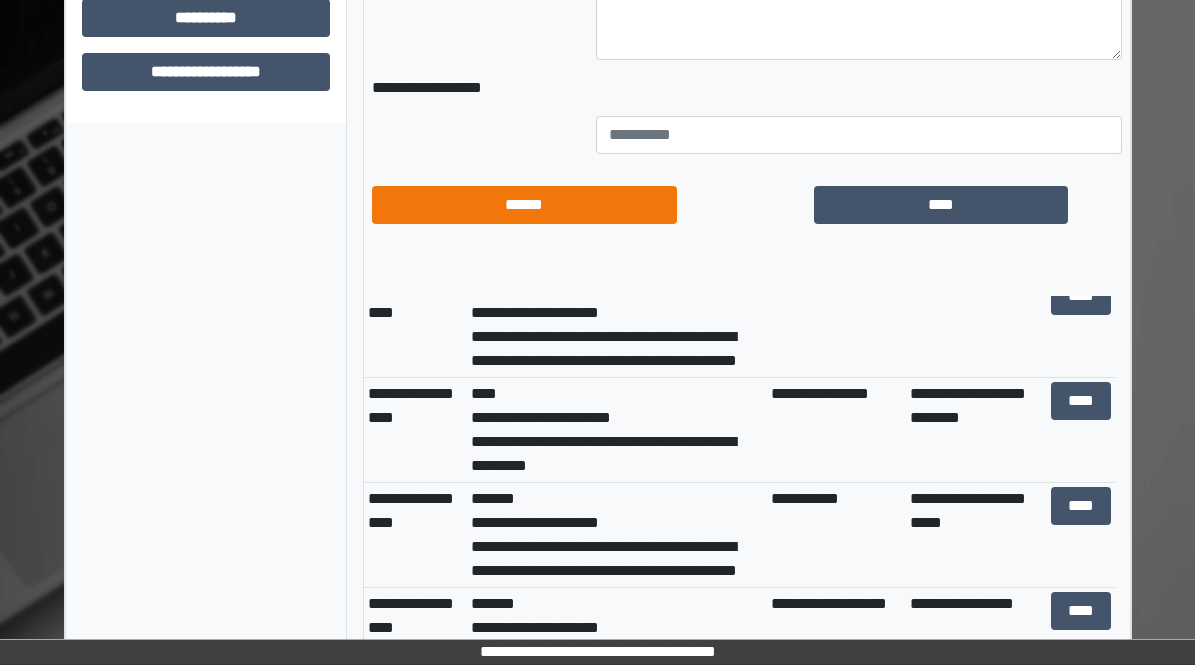 scroll, scrollTop: 1013, scrollLeft: 0, axis: vertical 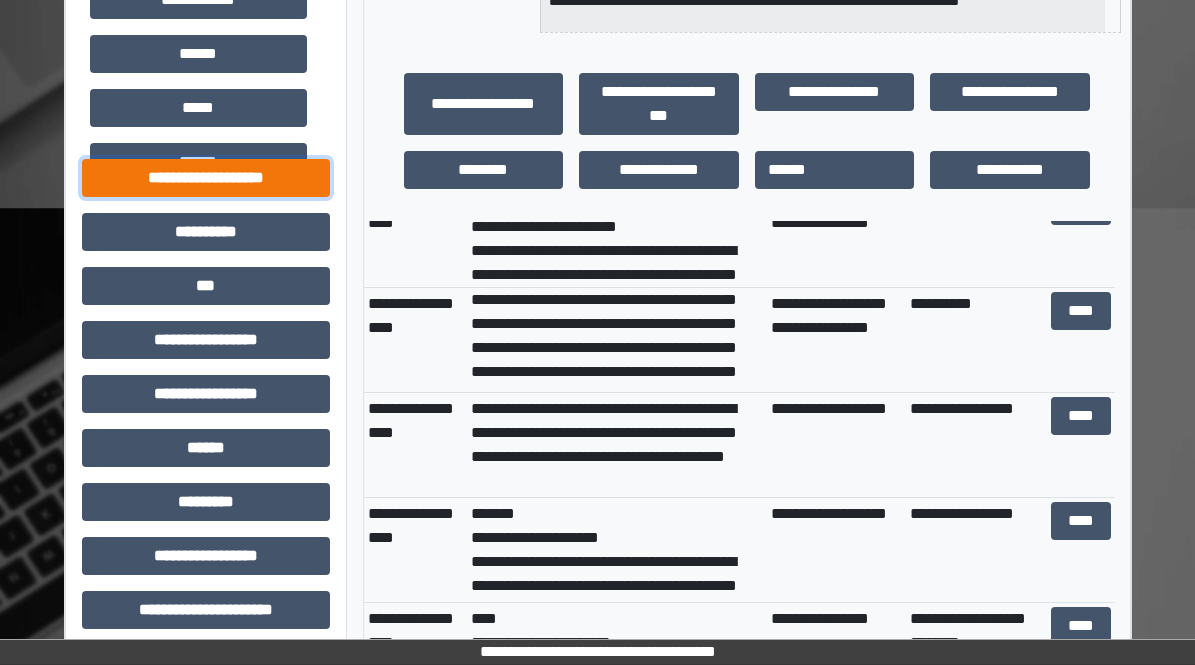 click on "**********" at bounding box center (206, 178) 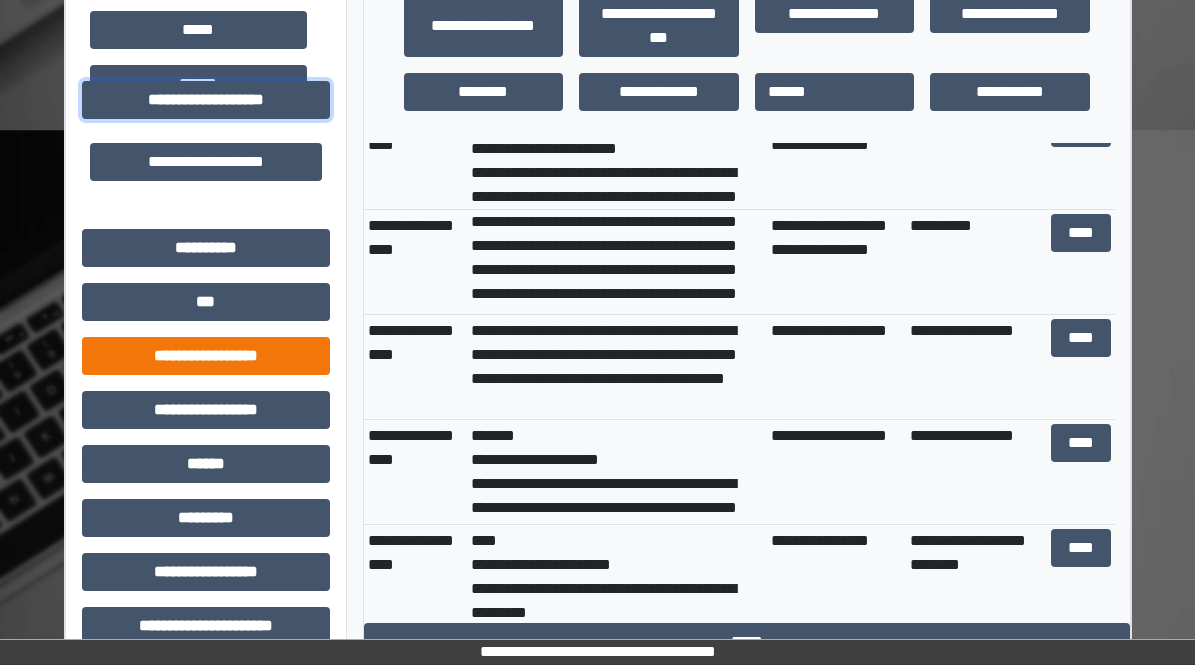 scroll, scrollTop: 613, scrollLeft: 0, axis: vertical 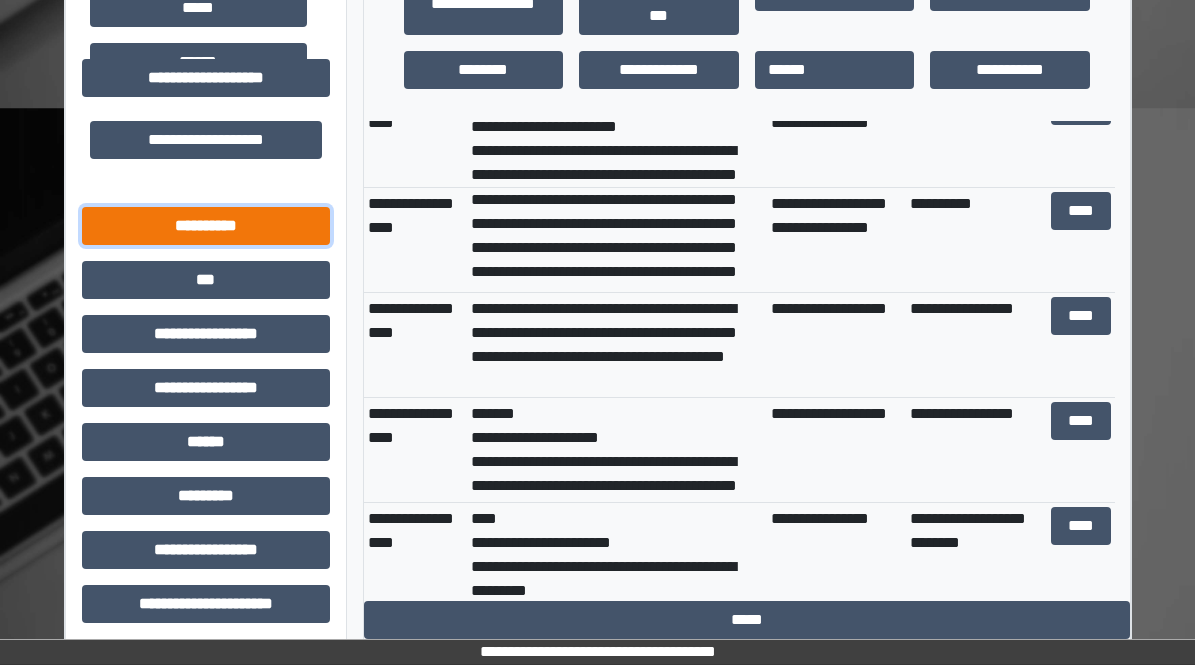 click on "**********" at bounding box center [206, 226] 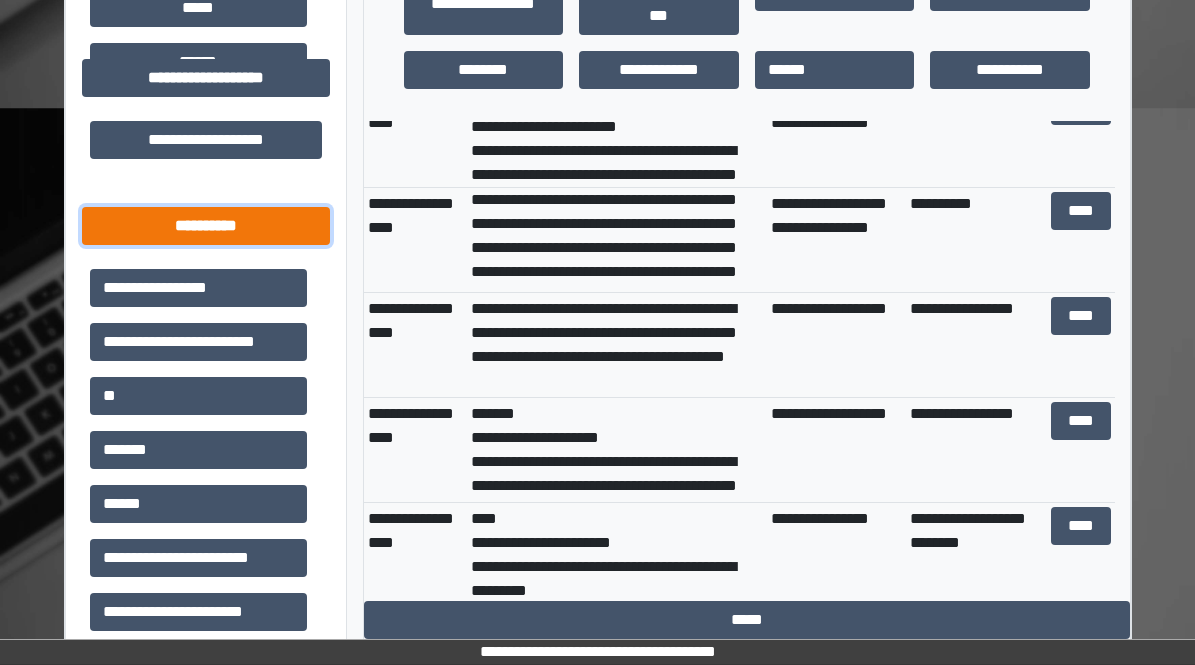 click on "**********" at bounding box center [206, 226] 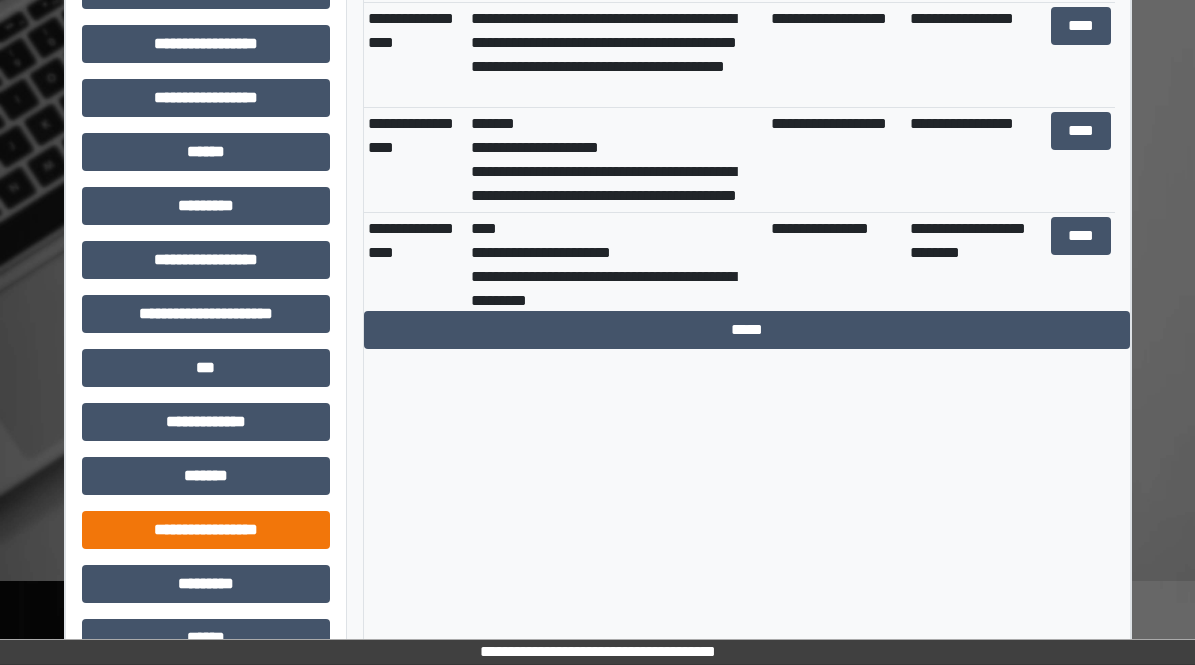 scroll, scrollTop: 913, scrollLeft: 0, axis: vertical 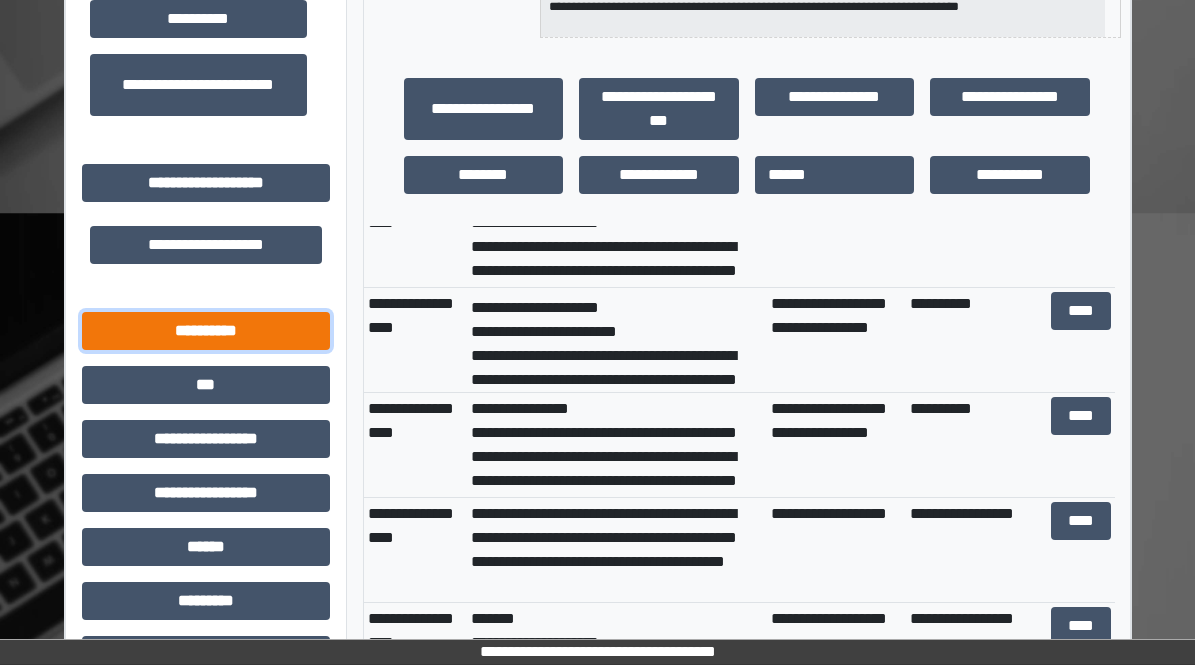 click on "**********" at bounding box center (206, 331) 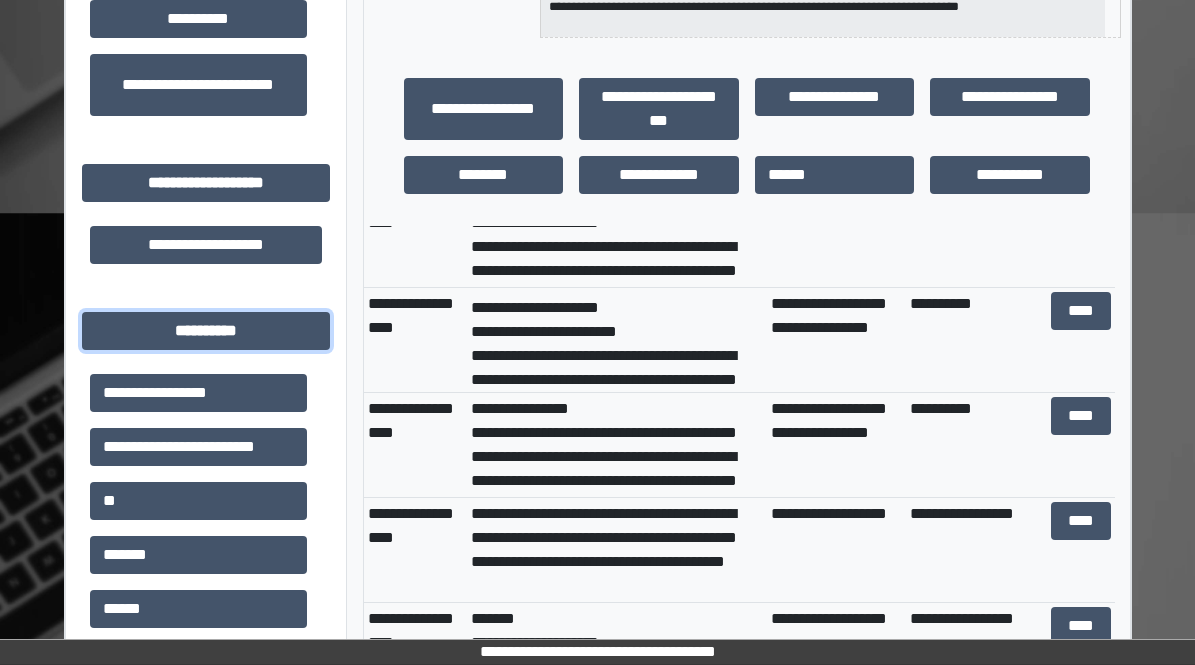 scroll, scrollTop: 608, scrollLeft: 0, axis: vertical 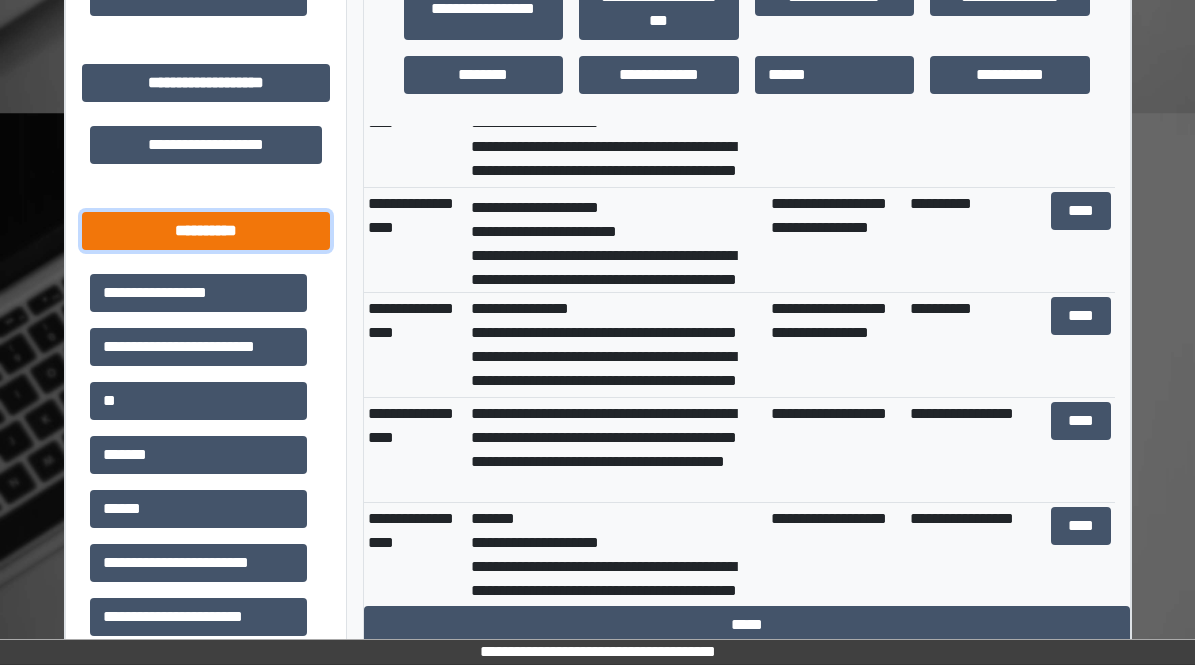 click on "**********" at bounding box center (206, 231) 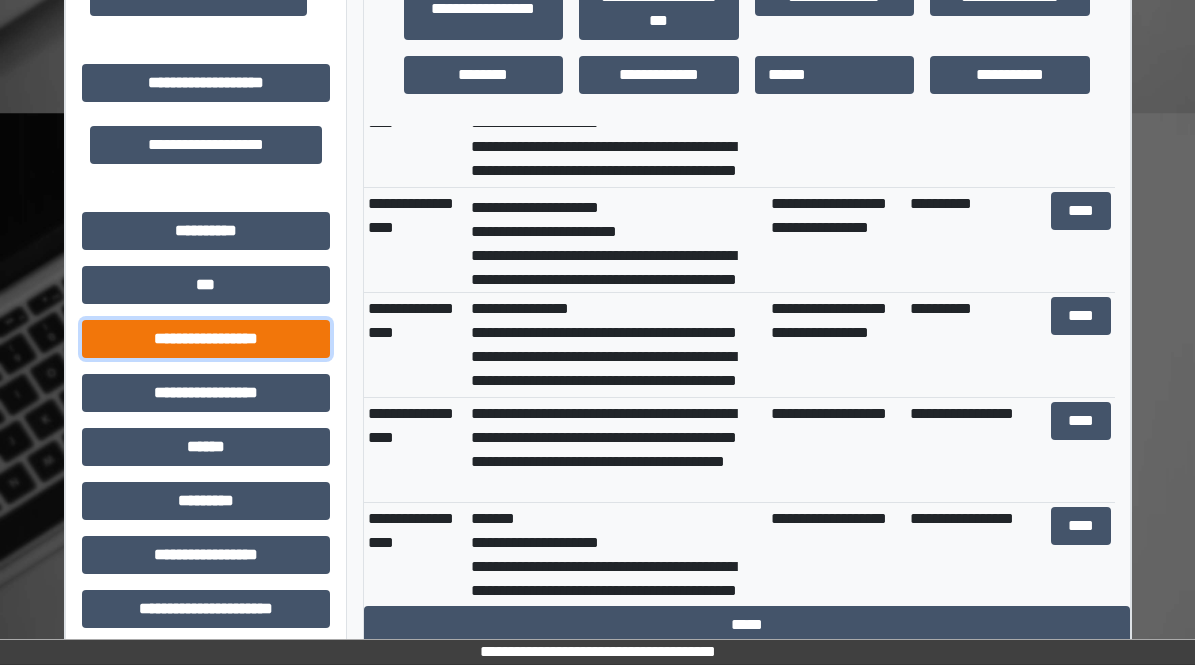 click on "**********" at bounding box center (206, 339) 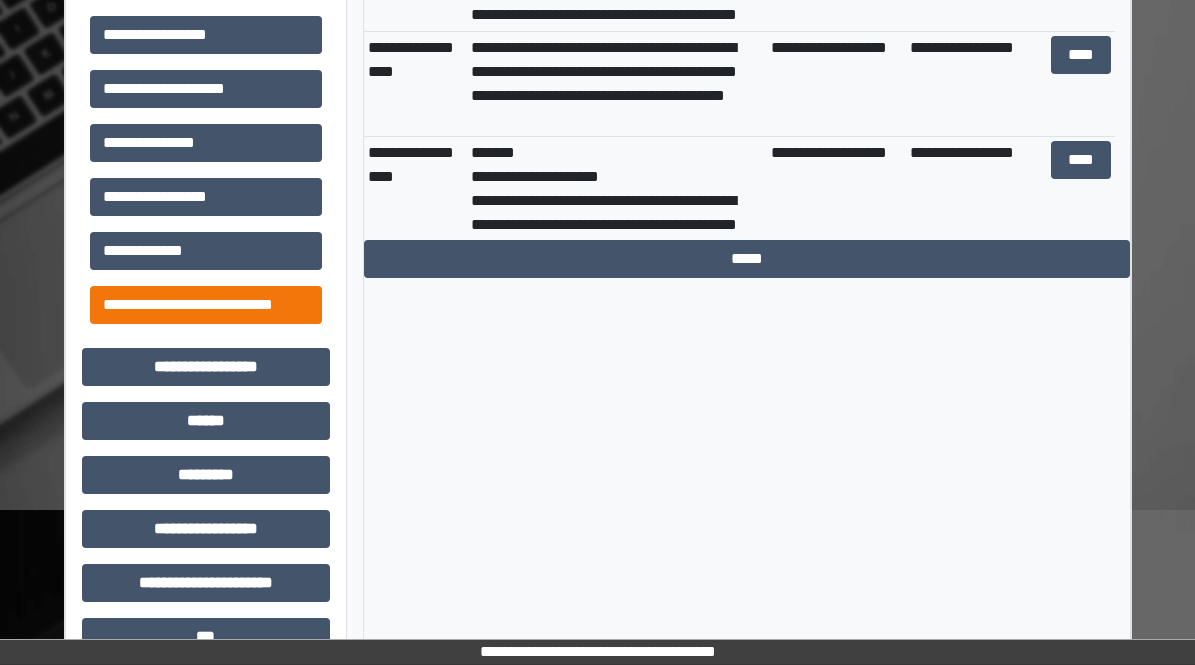 scroll, scrollTop: 947, scrollLeft: 0, axis: vertical 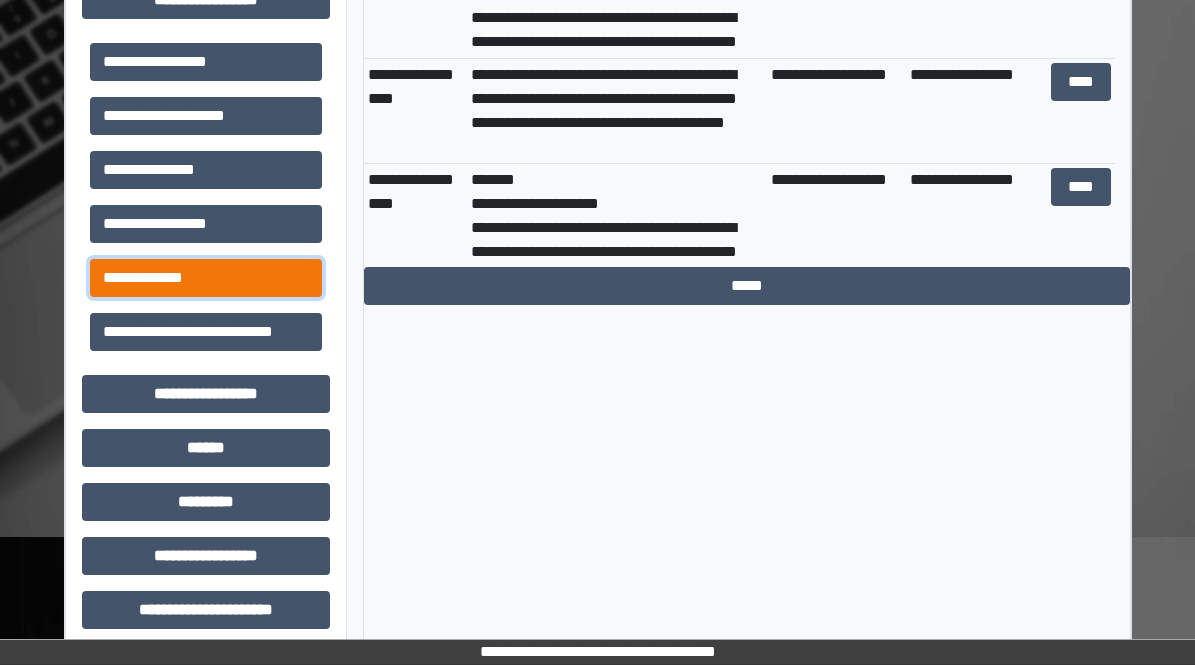click on "**********" at bounding box center [206, 278] 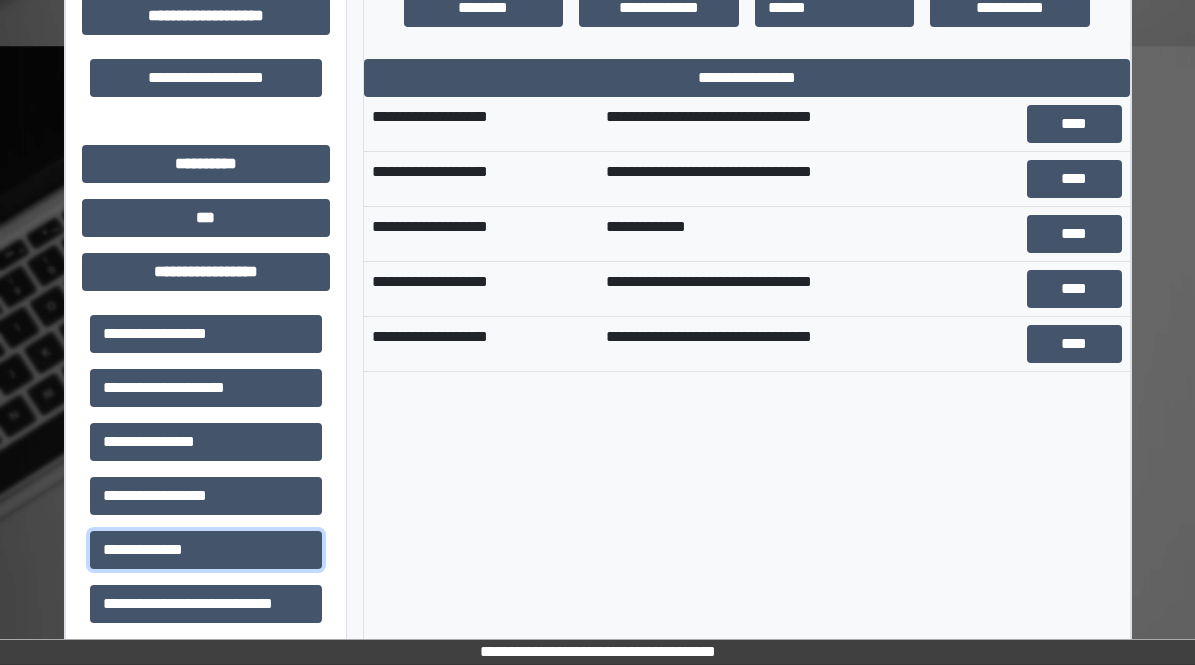 scroll, scrollTop: 647, scrollLeft: 0, axis: vertical 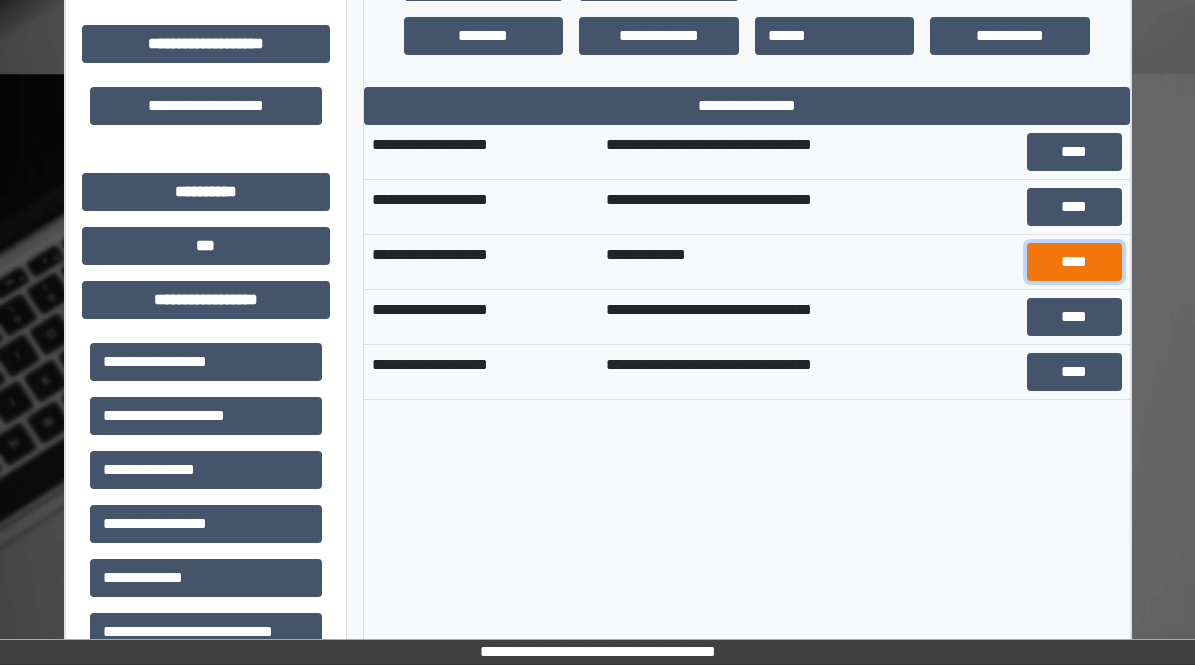 click on "****" at bounding box center (1074, 262) 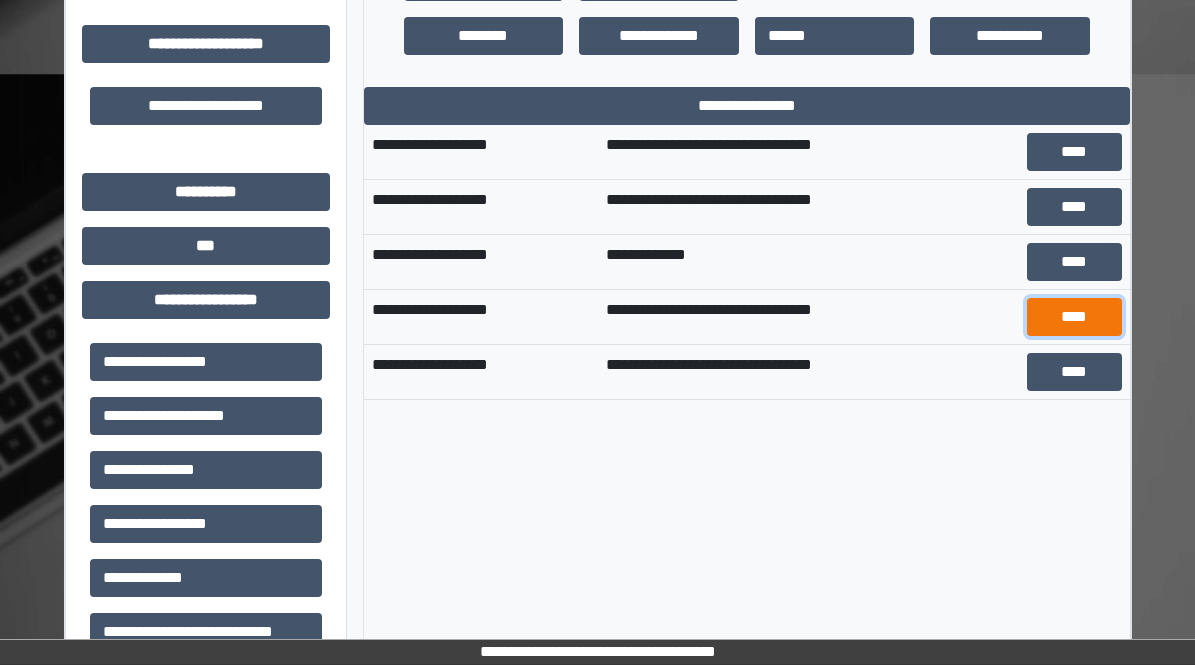 click on "****" at bounding box center [1074, 317] 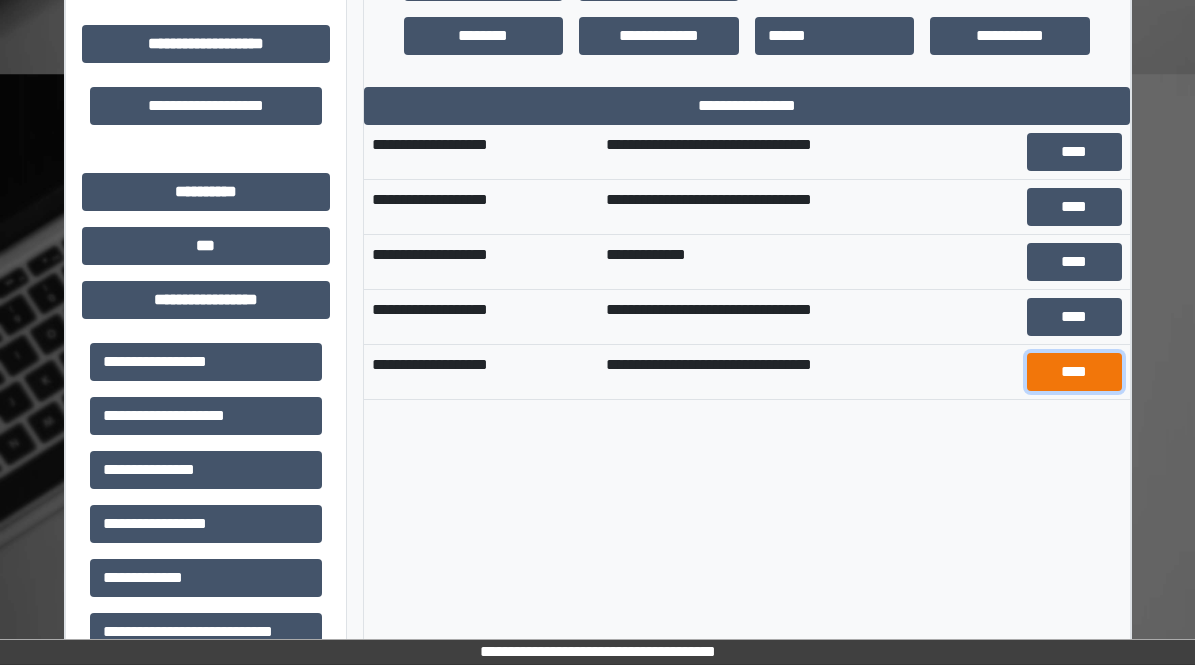 click on "****" at bounding box center (1074, 372) 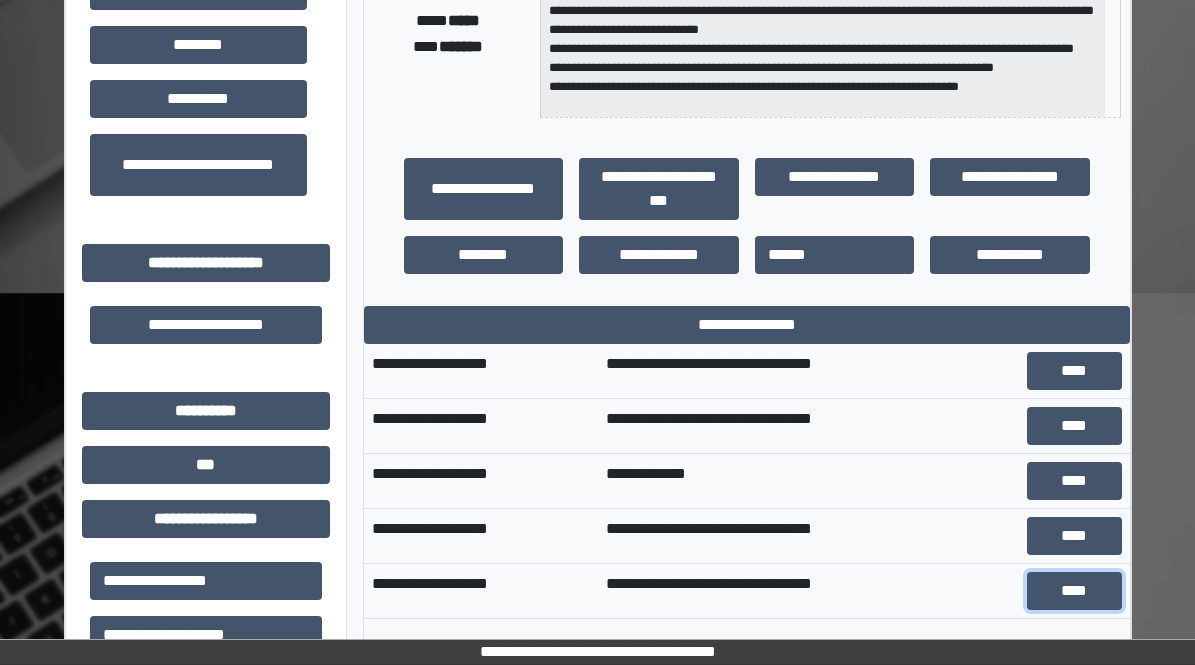 scroll, scrollTop: 347, scrollLeft: 0, axis: vertical 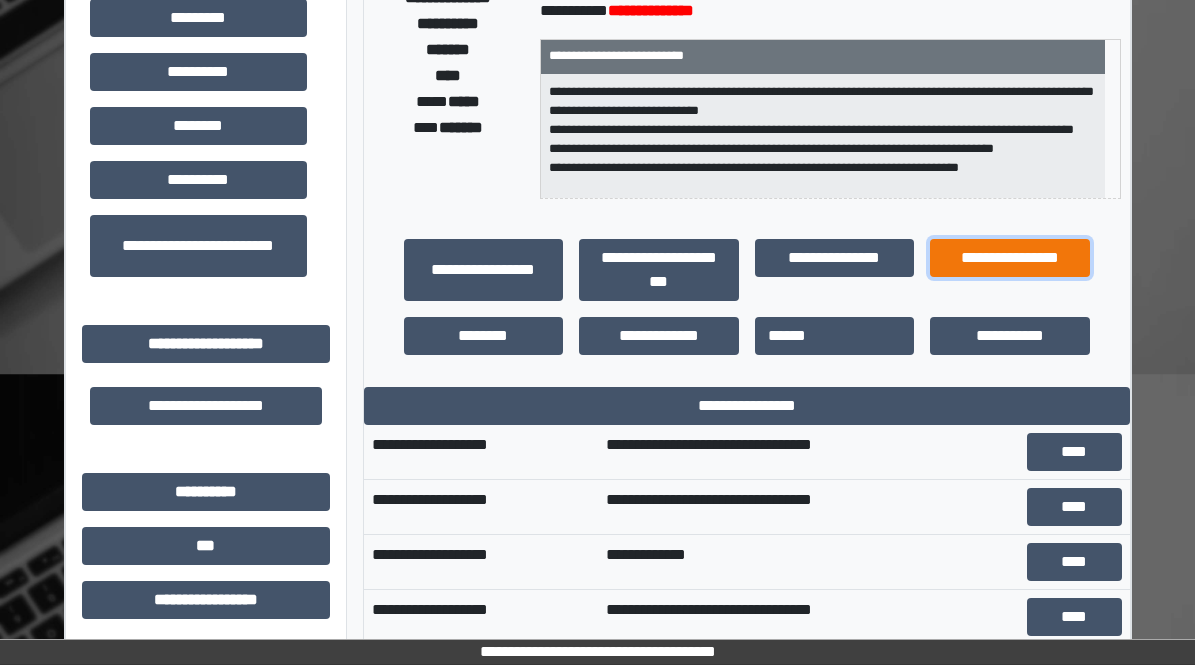 click on "**********" at bounding box center [1010, 258] 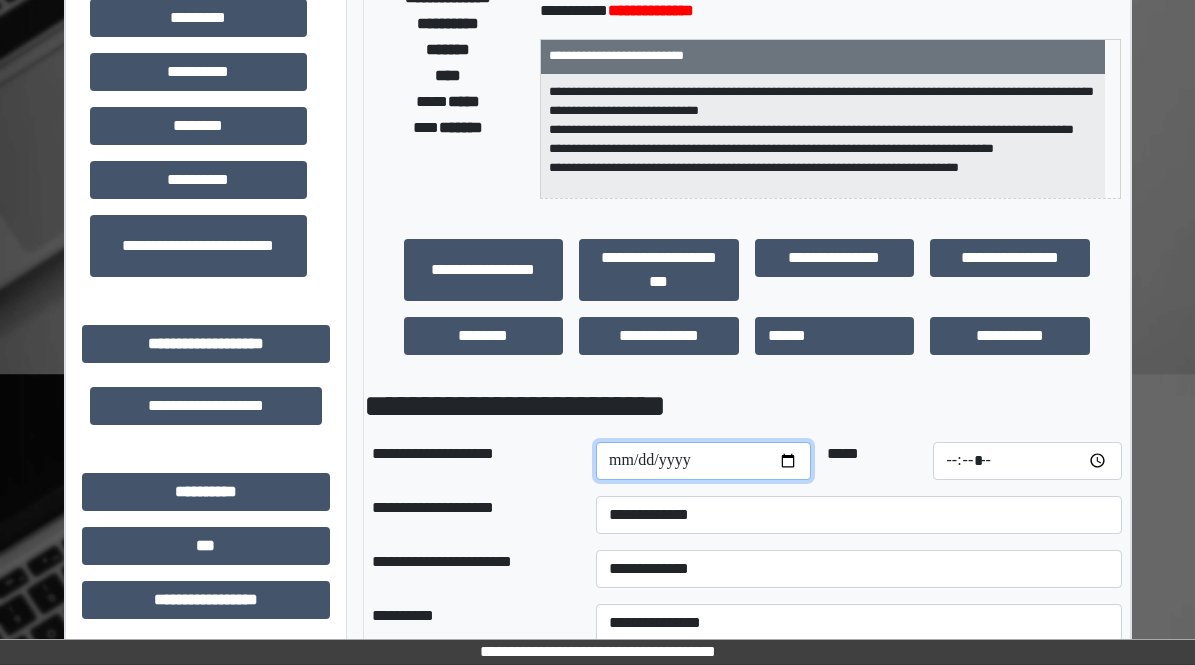 click at bounding box center [703, 461] 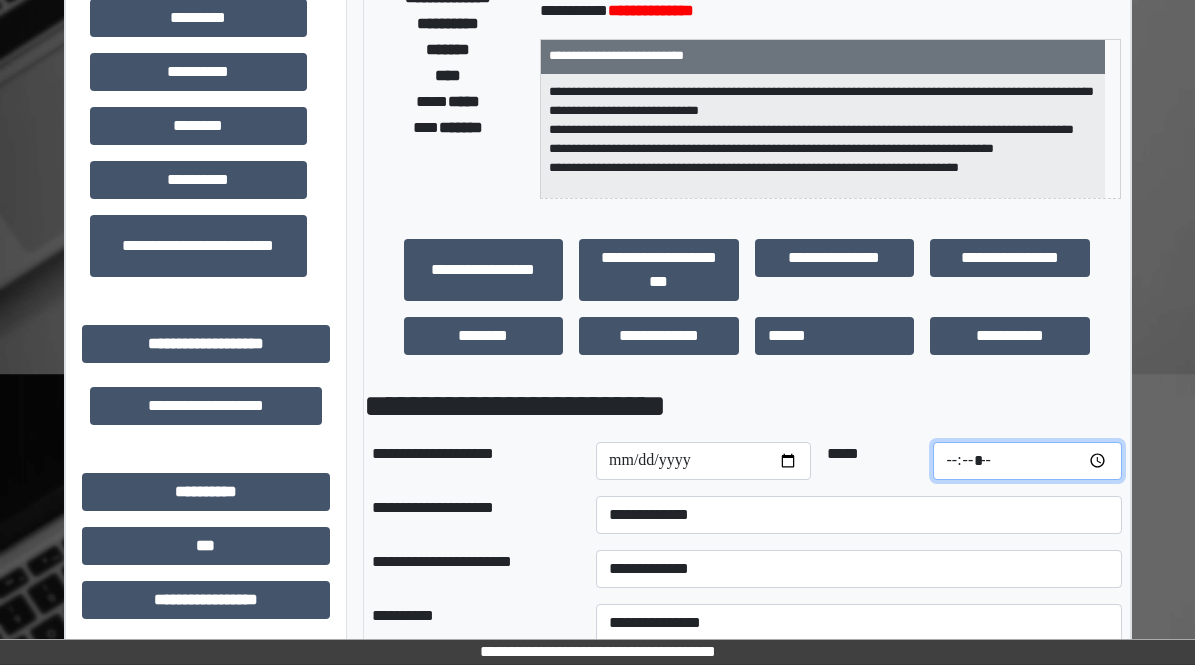 click at bounding box center [1027, 461] 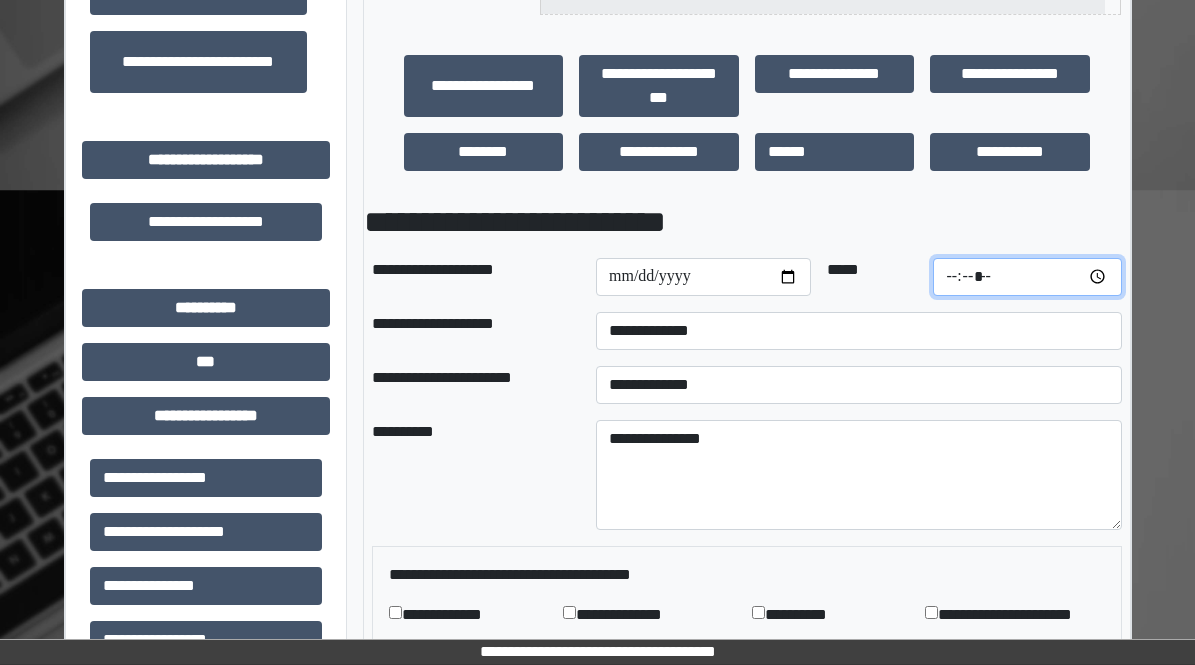 scroll, scrollTop: 547, scrollLeft: 0, axis: vertical 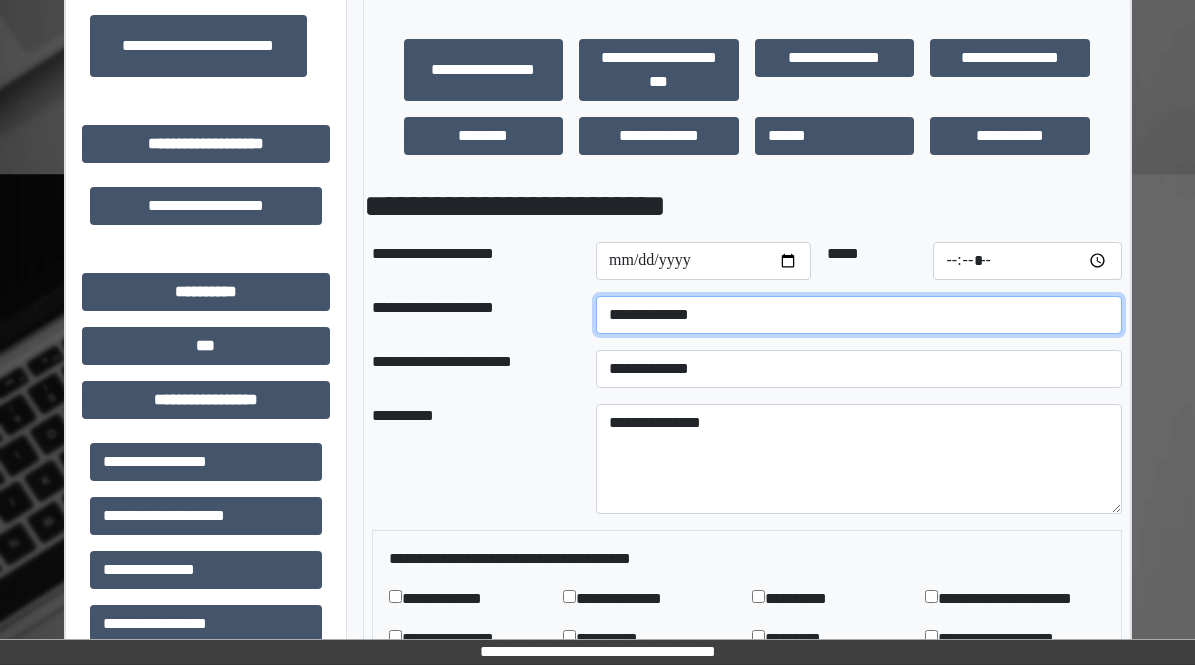 click on "**********" at bounding box center (858, 315) 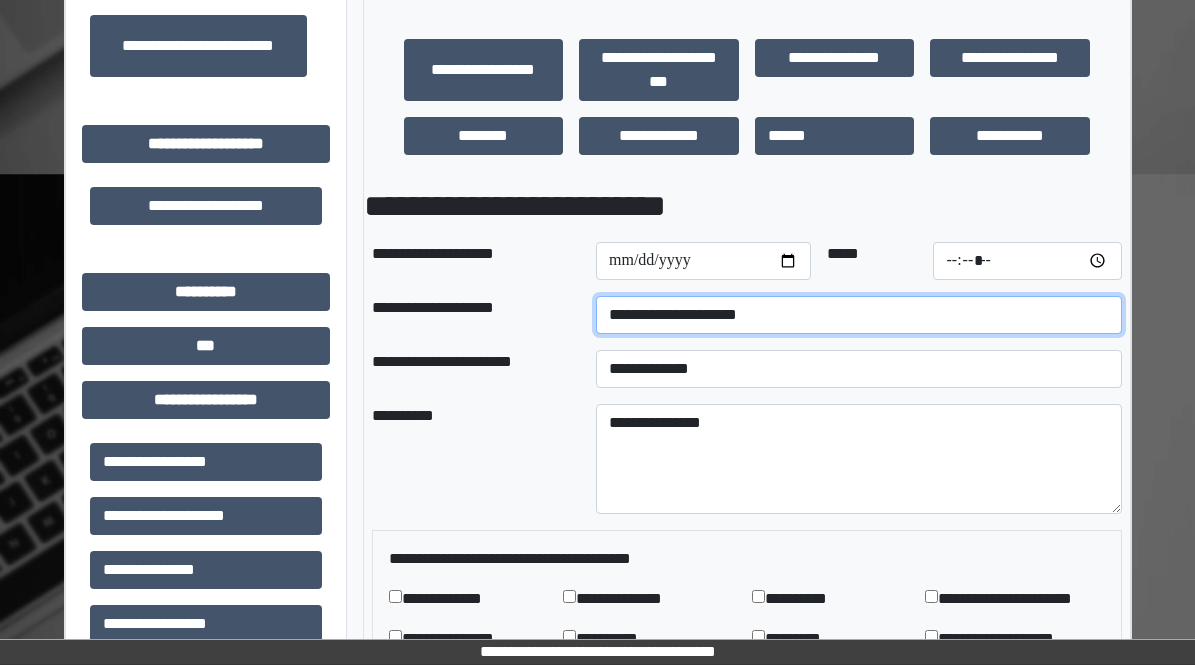 click on "**********" at bounding box center [858, 315] 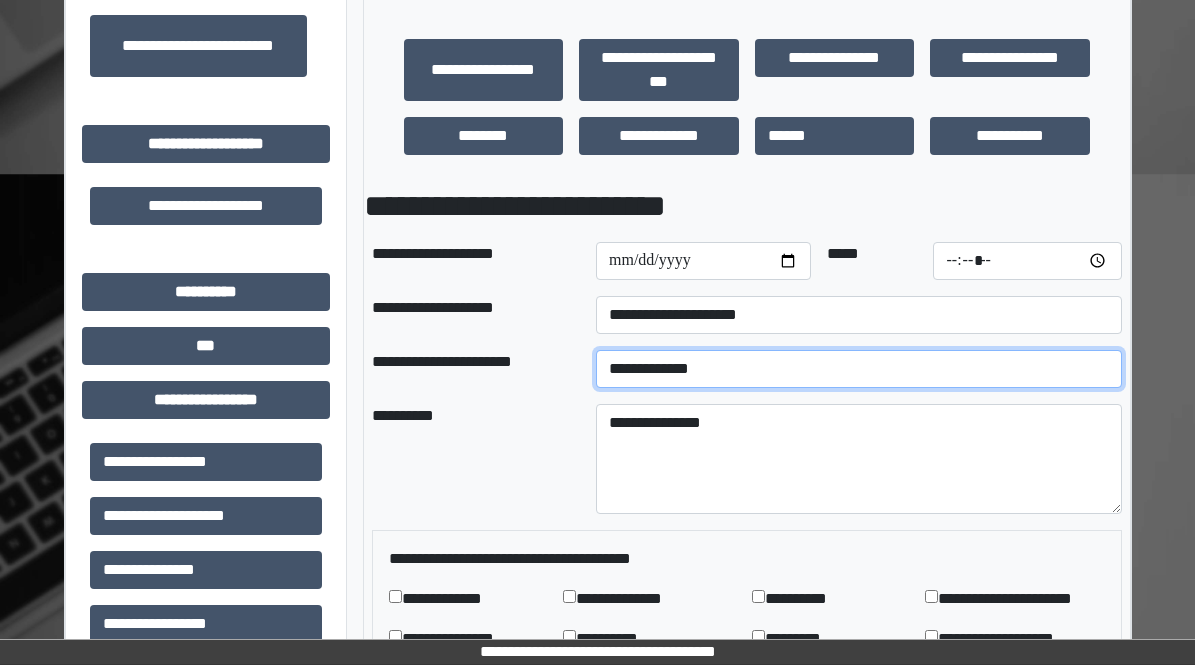 click on "**********" at bounding box center (858, 369) 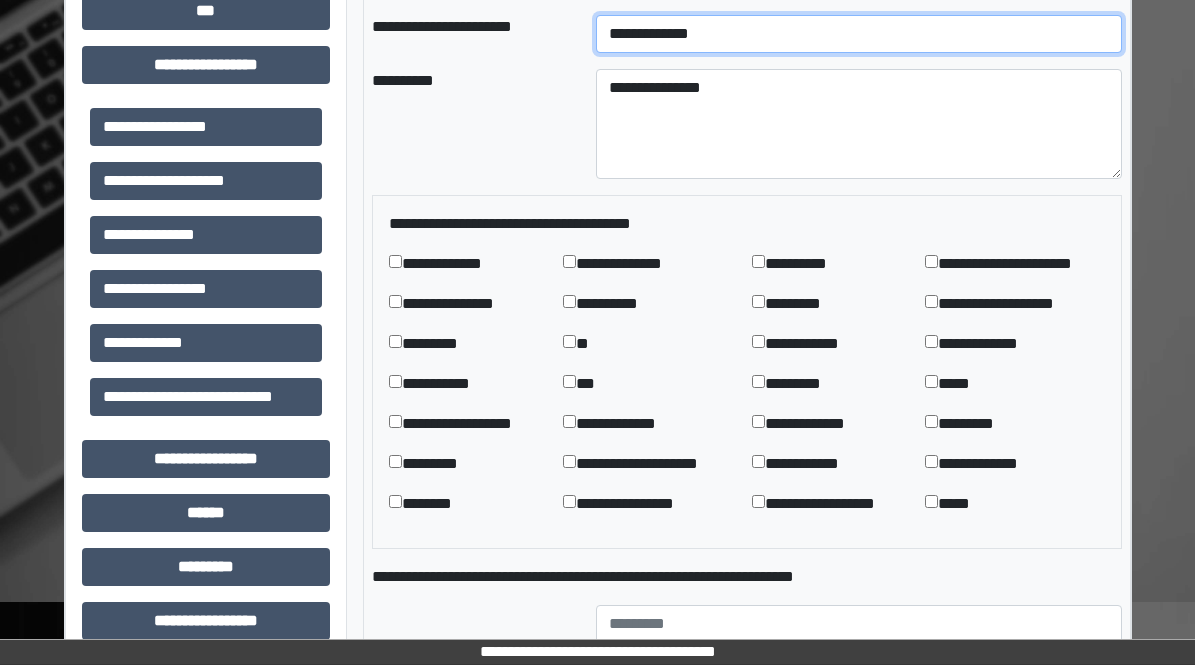 scroll, scrollTop: 947, scrollLeft: 0, axis: vertical 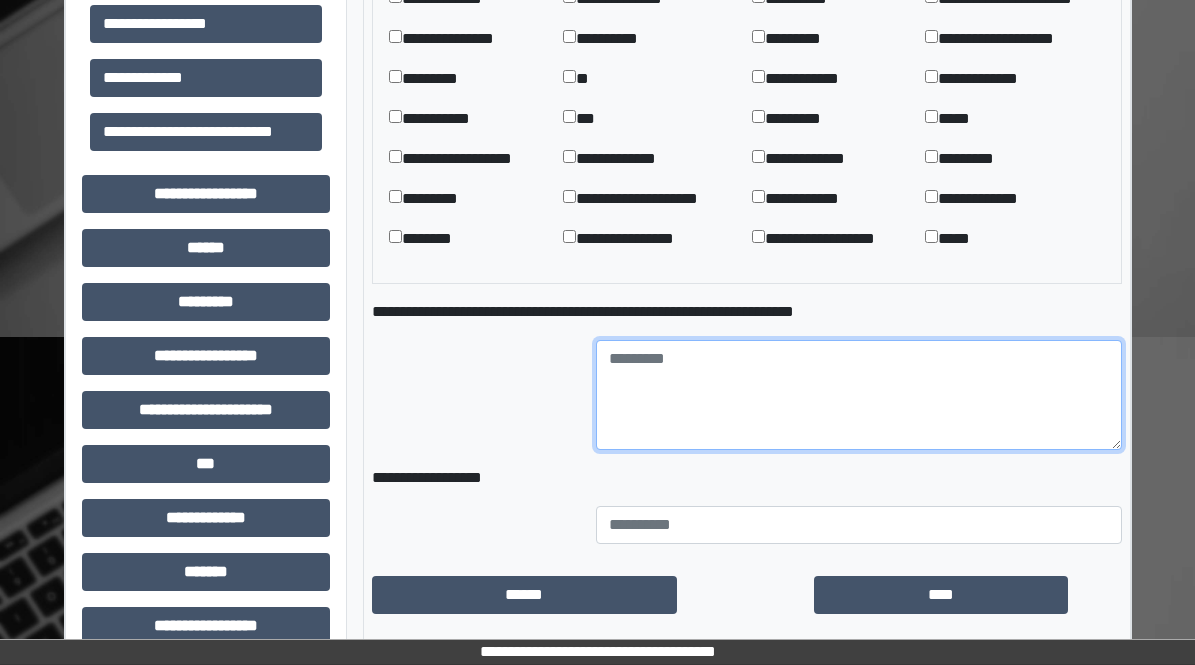 click at bounding box center [858, 395] 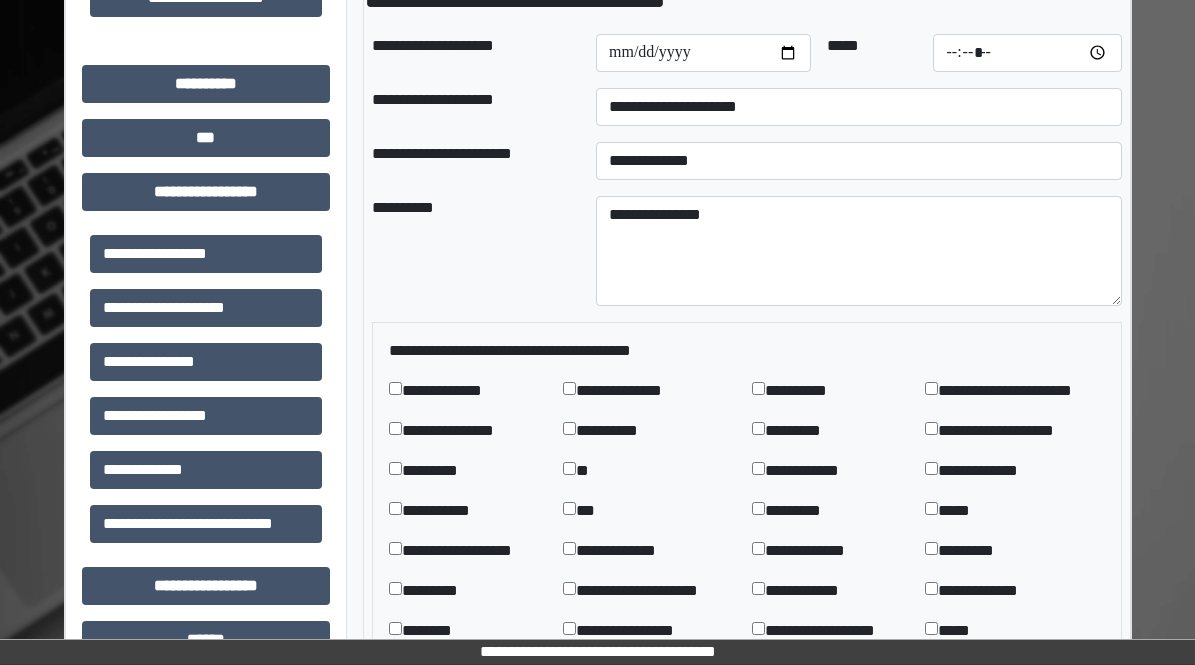 scroll, scrollTop: 762, scrollLeft: 0, axis: vertical 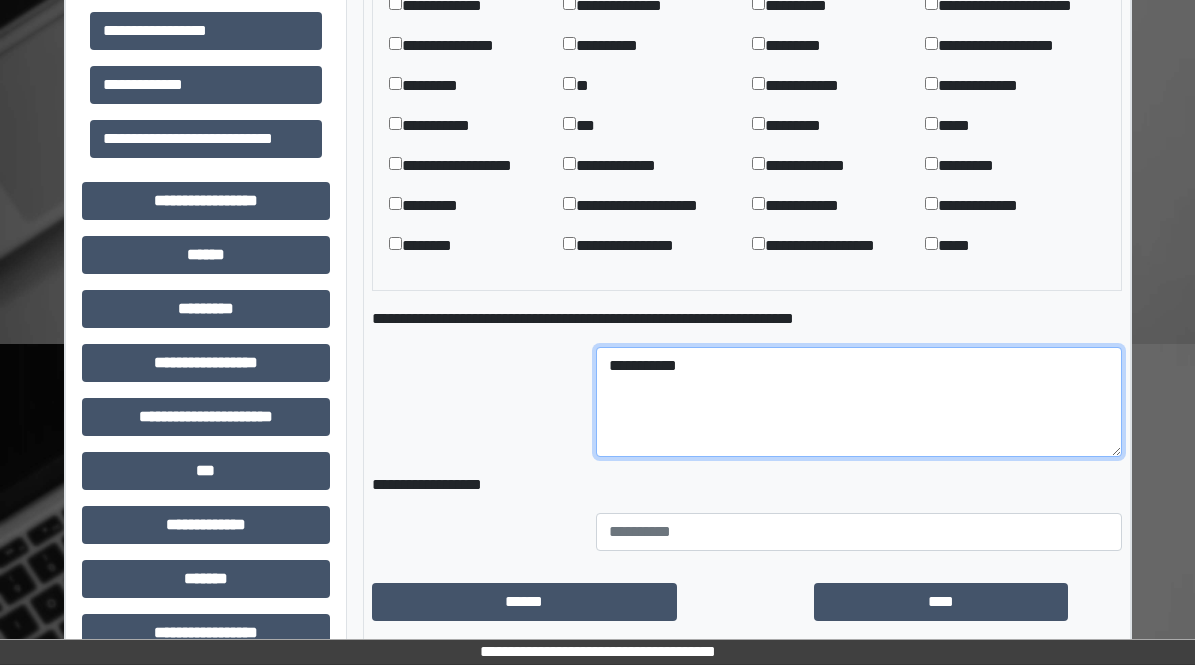 click on "**********" at bounding box center (858, 402) 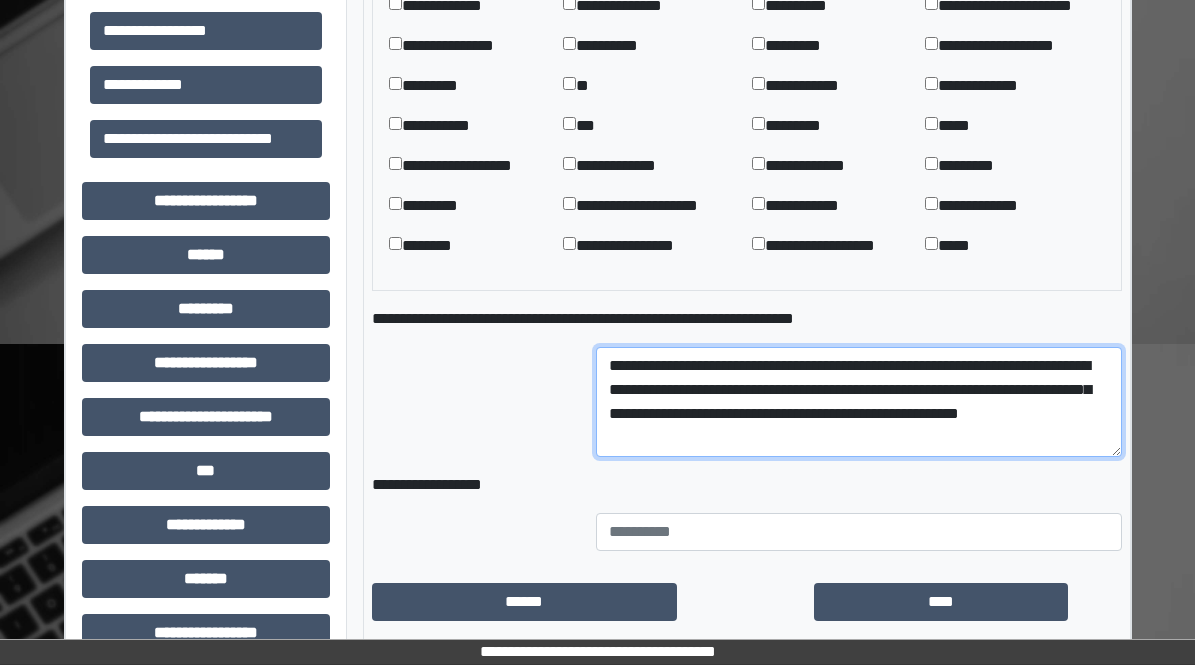 click on "**********" at bounding box center (858, 402) 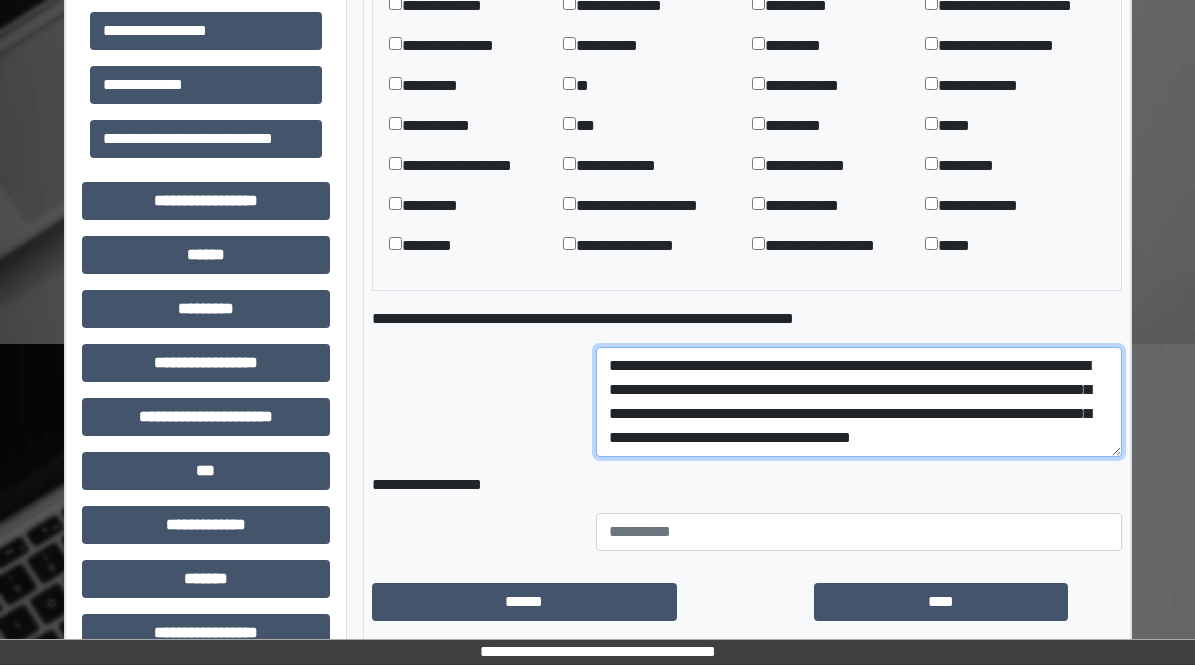 scroll, scrollTop: 0, scrollLeft: 0, axis: both 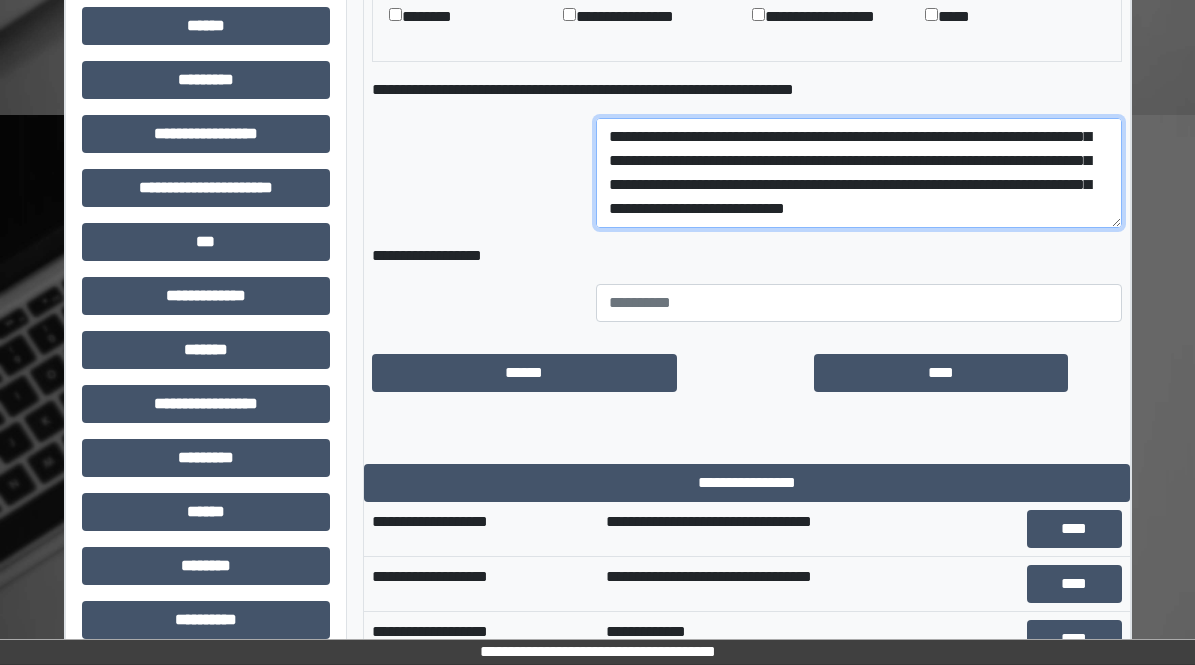 type on "**********" 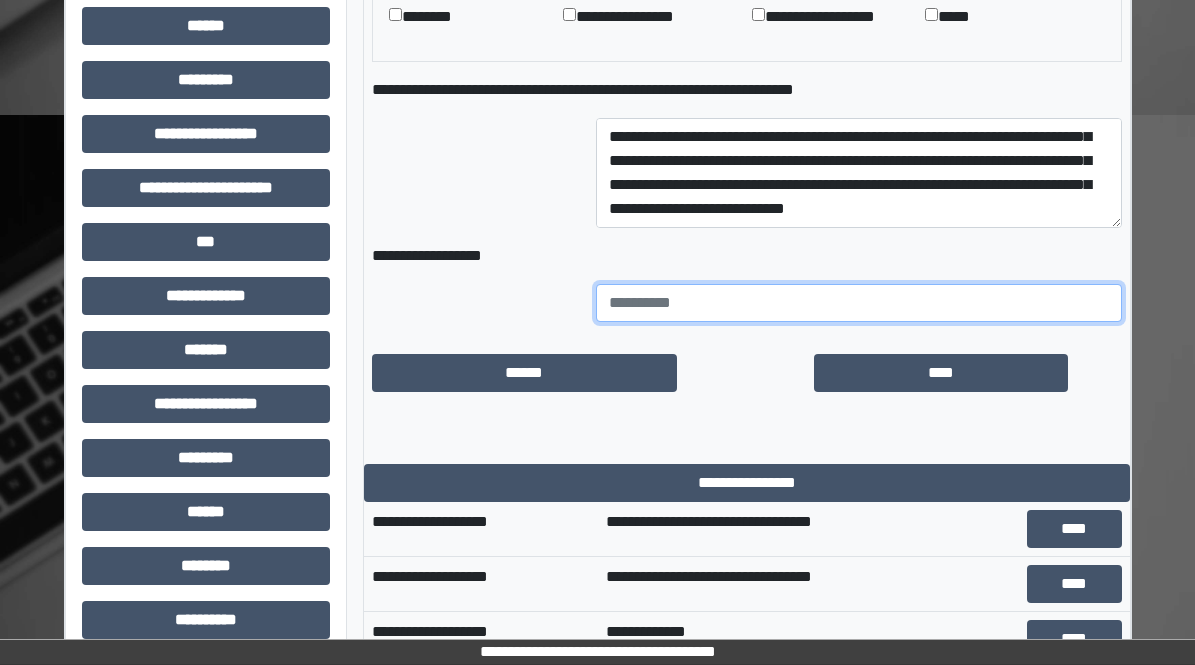 click at bounding box center (858, 303) 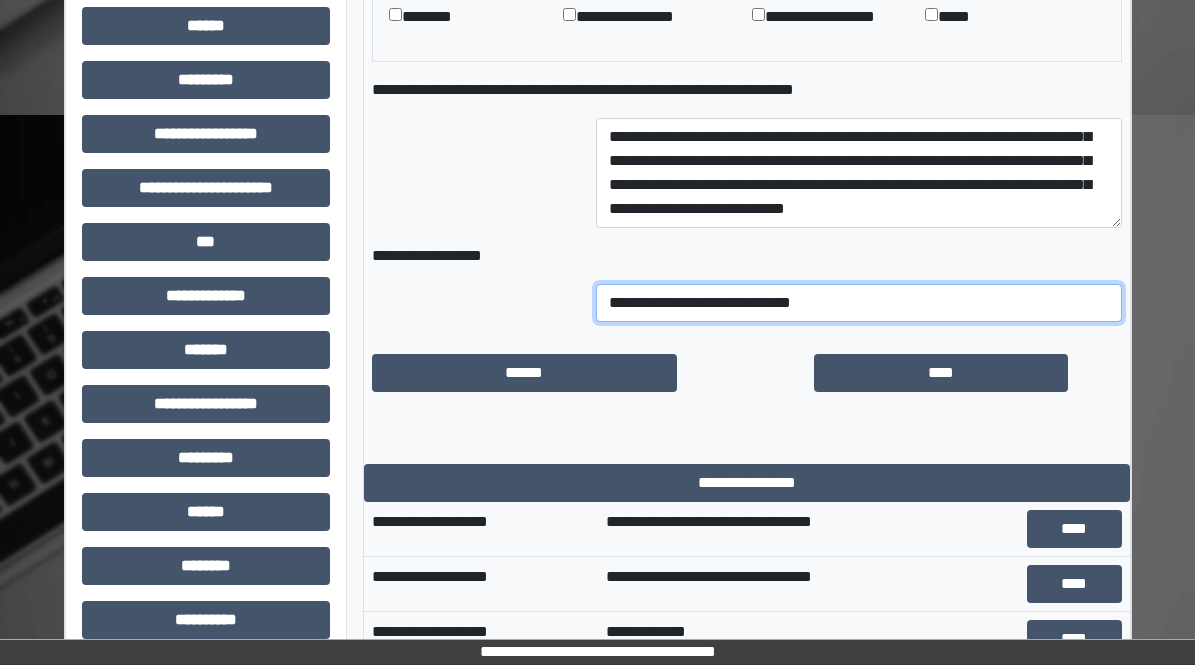 click on "**********" at bounding box center [858, 303] 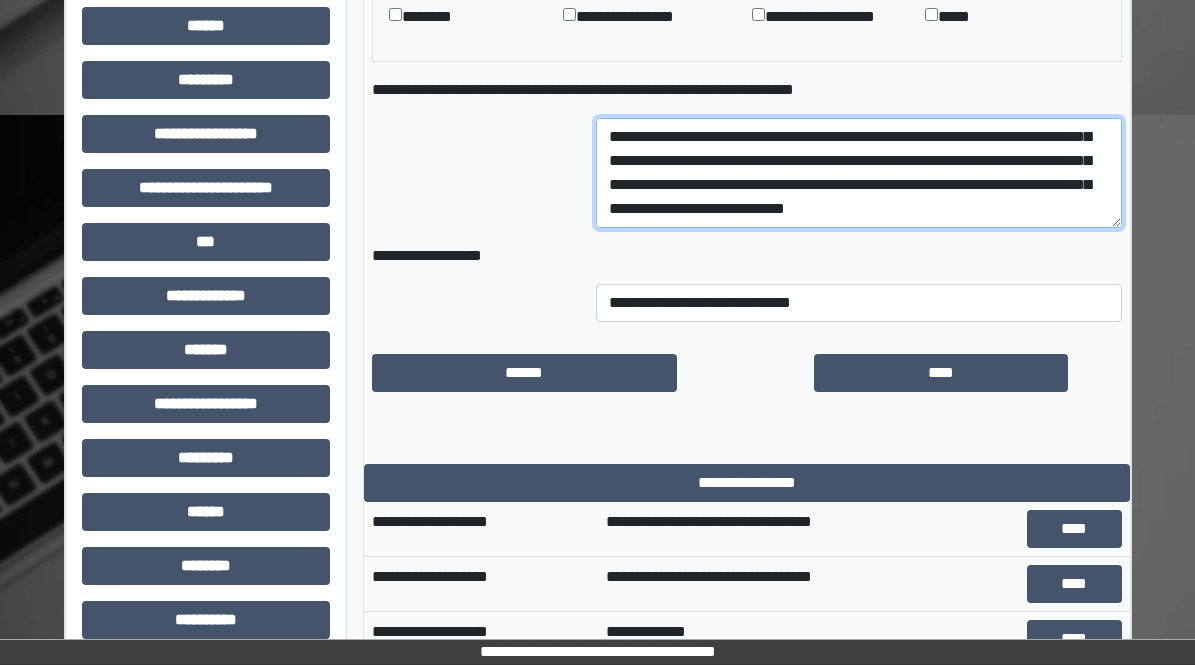 click on "**********" at bounding box center (858, 173) 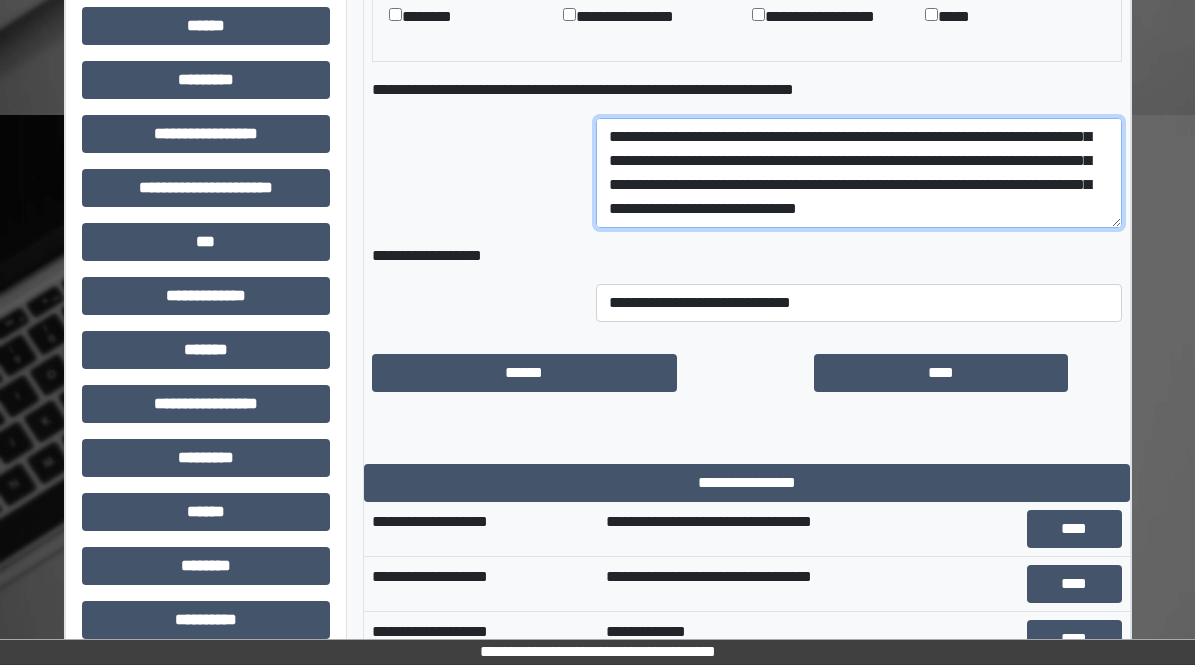 scroll, scrollTop: 30, scrollLeft: 0, axis: vertical 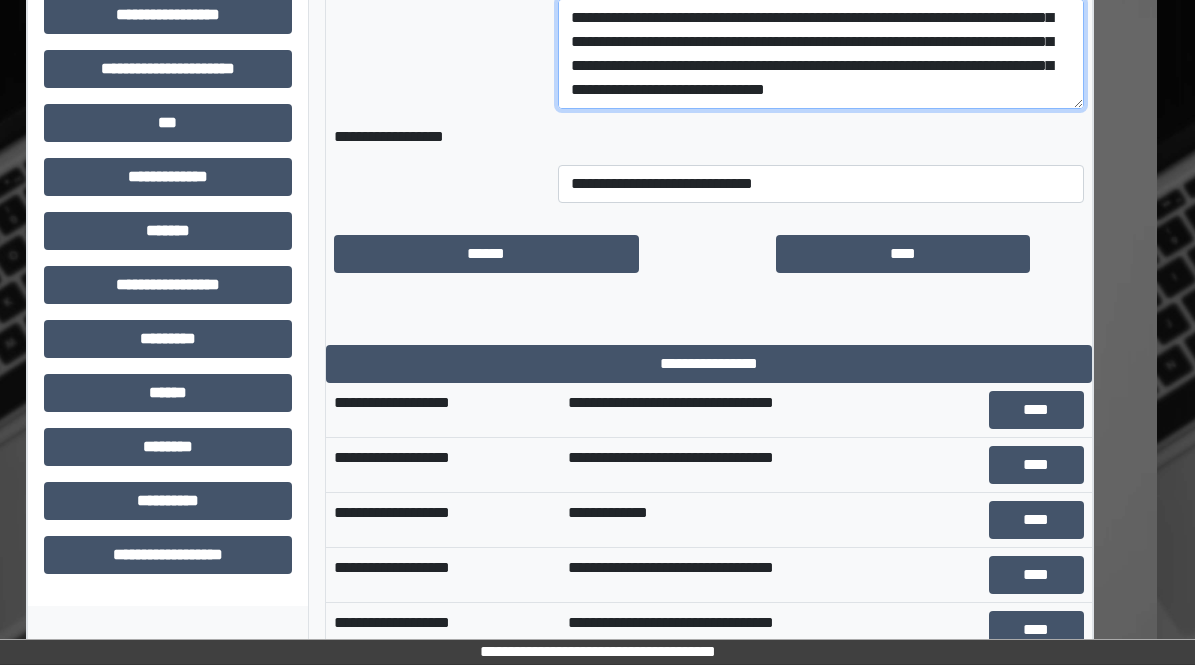 click on "**********" at bounding box center [820, 54] 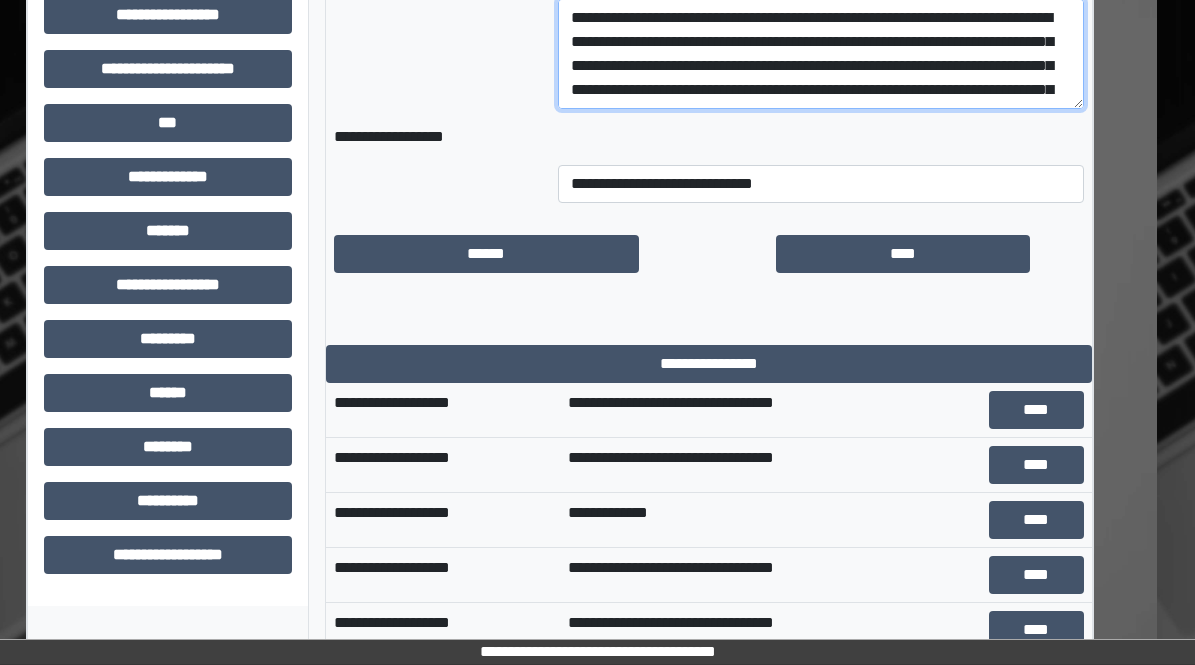 scroll, scrollTop: 96, scrollLeft: 0, axis: vertical 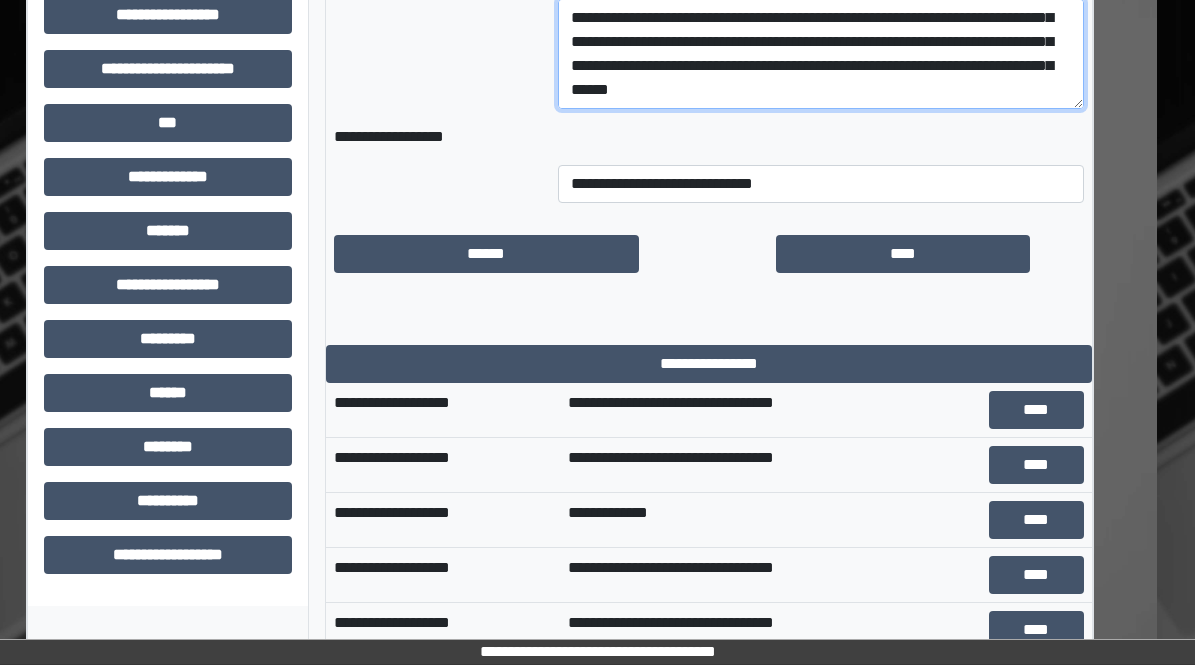 click on "**********" at bounding box center (820, 54) 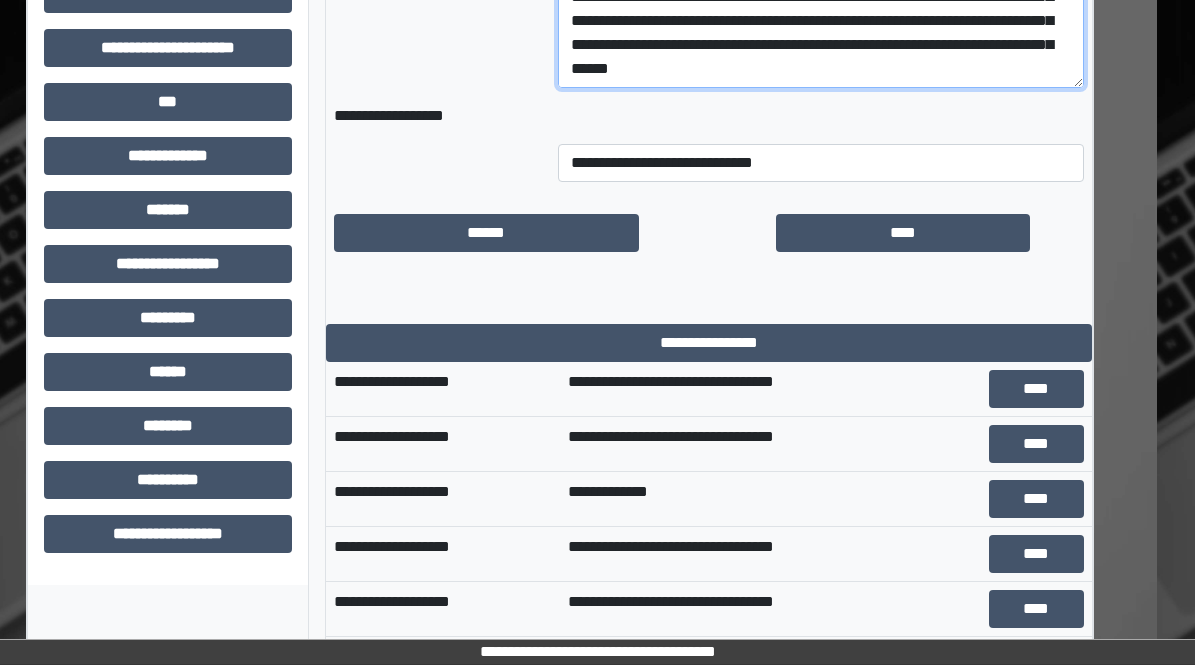 scroll, scrollTop: 1515, scrollLeft: 38, axis: both 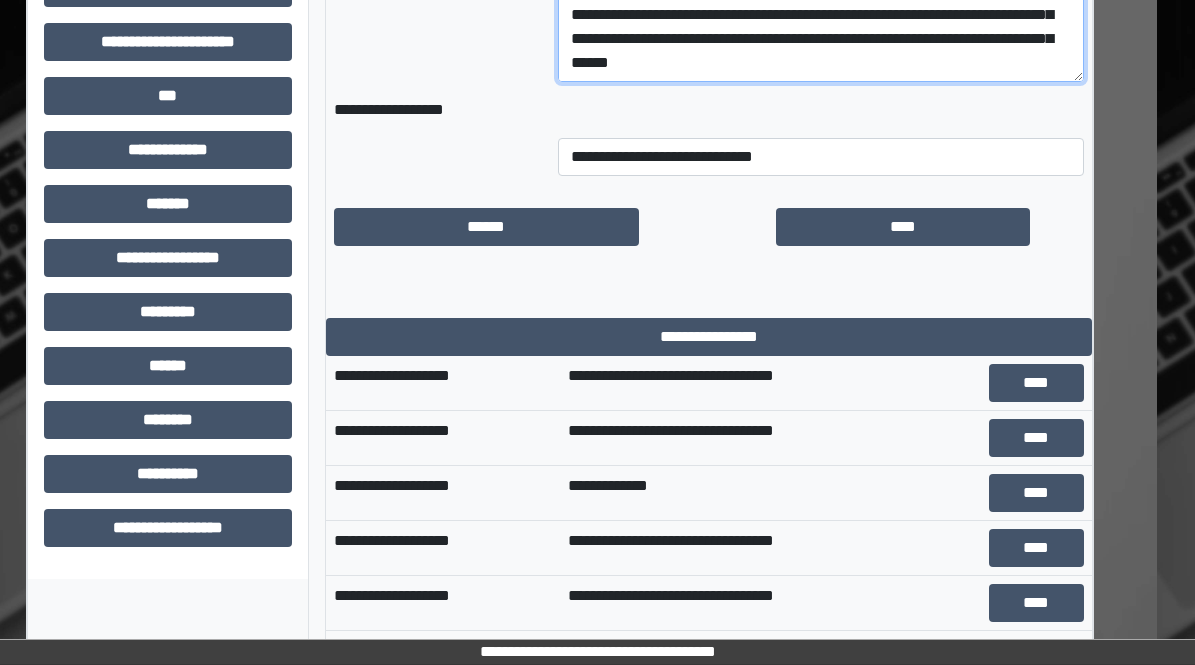 click on "**********" at bounding box center [820, 27] 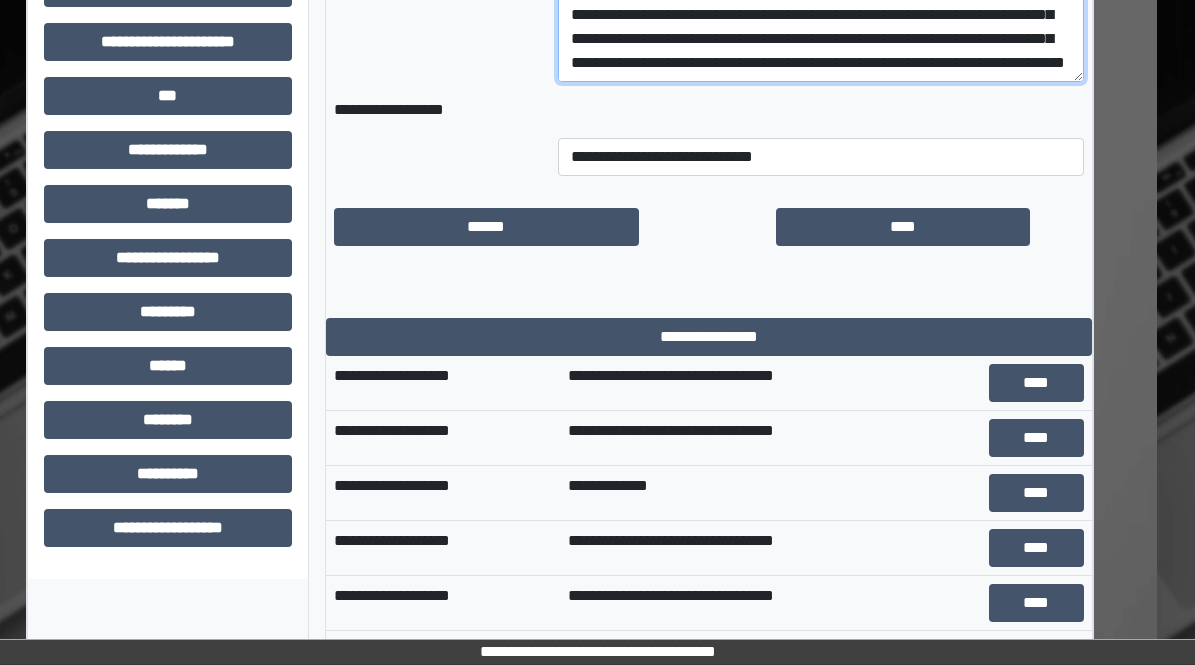 scroll, scrollTop: 0, scrollLeft: 0, axis: both 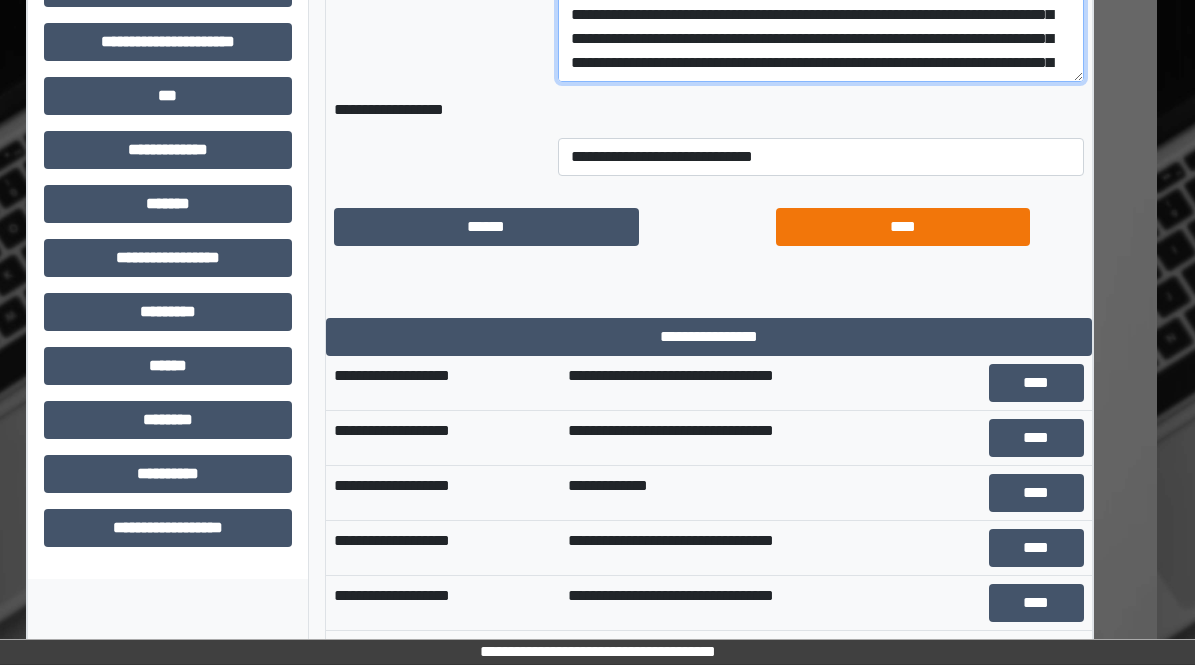type on "**********" 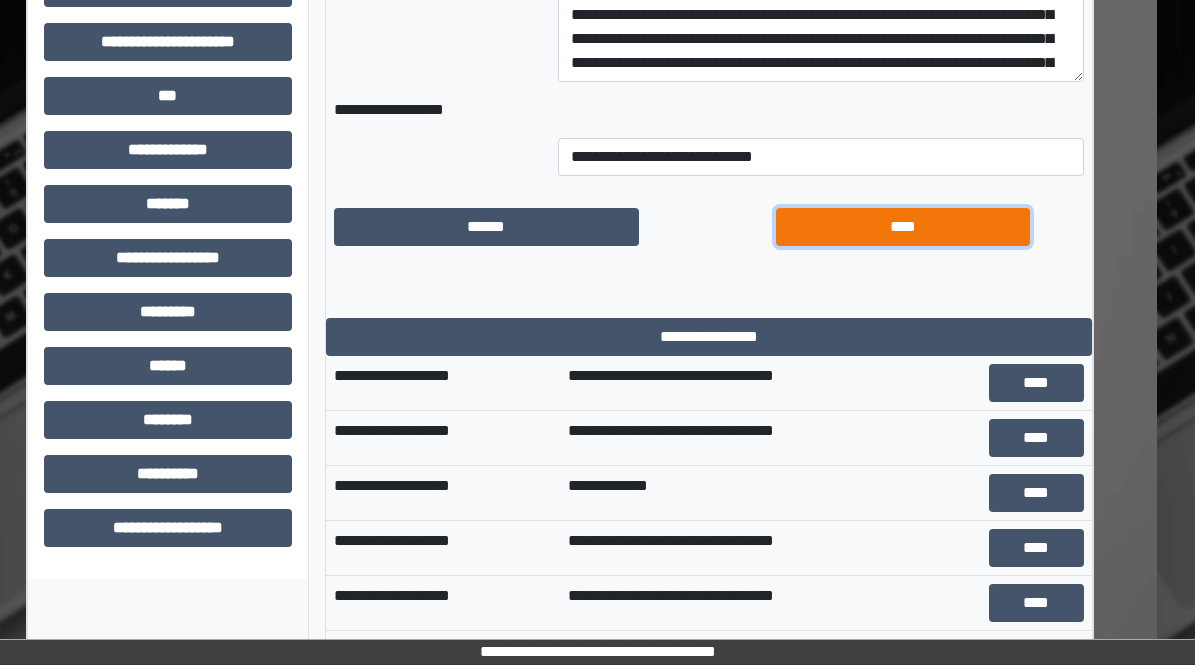 click on "****" at bounding box center (903, 227) 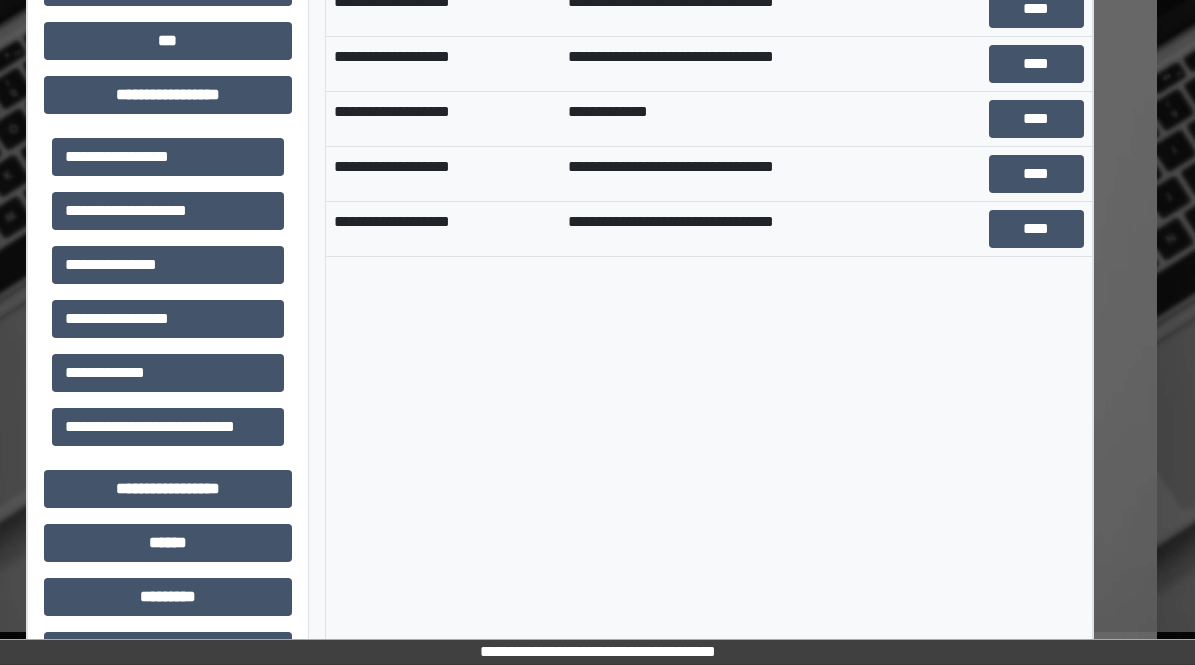 scroll, scrollTop: 847, scrollLeft: 38, axis: both 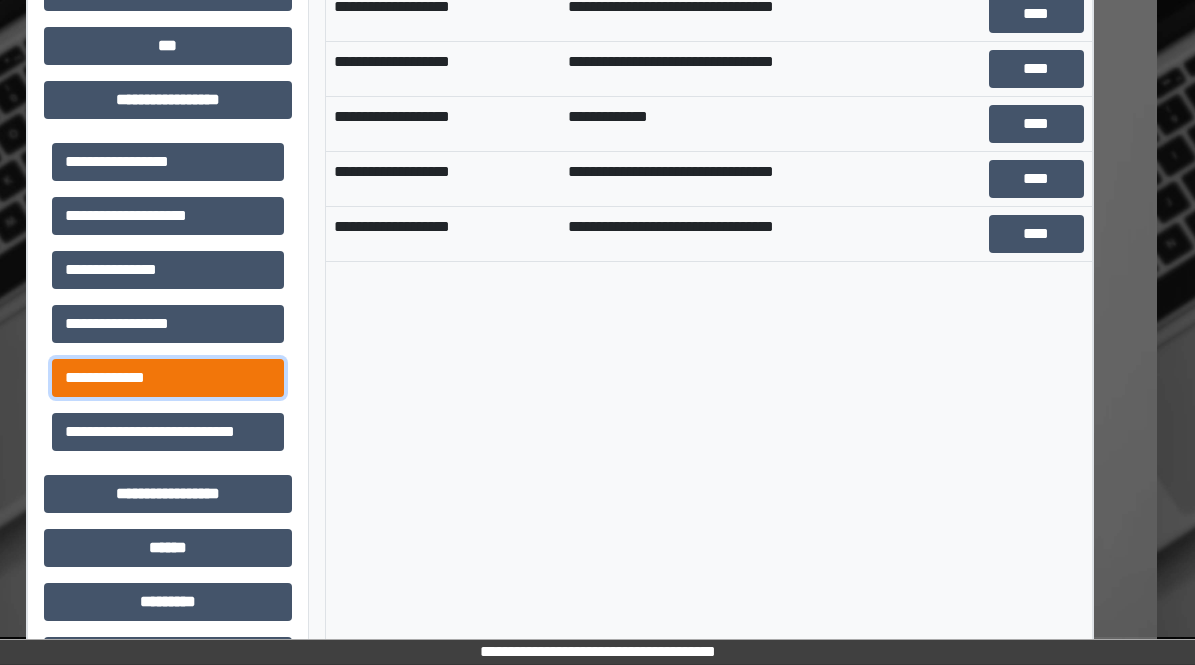 drag, startPoint x: 181, startPoint y: 368, endPoint x: 261, endPoint y: 368, distance: 80 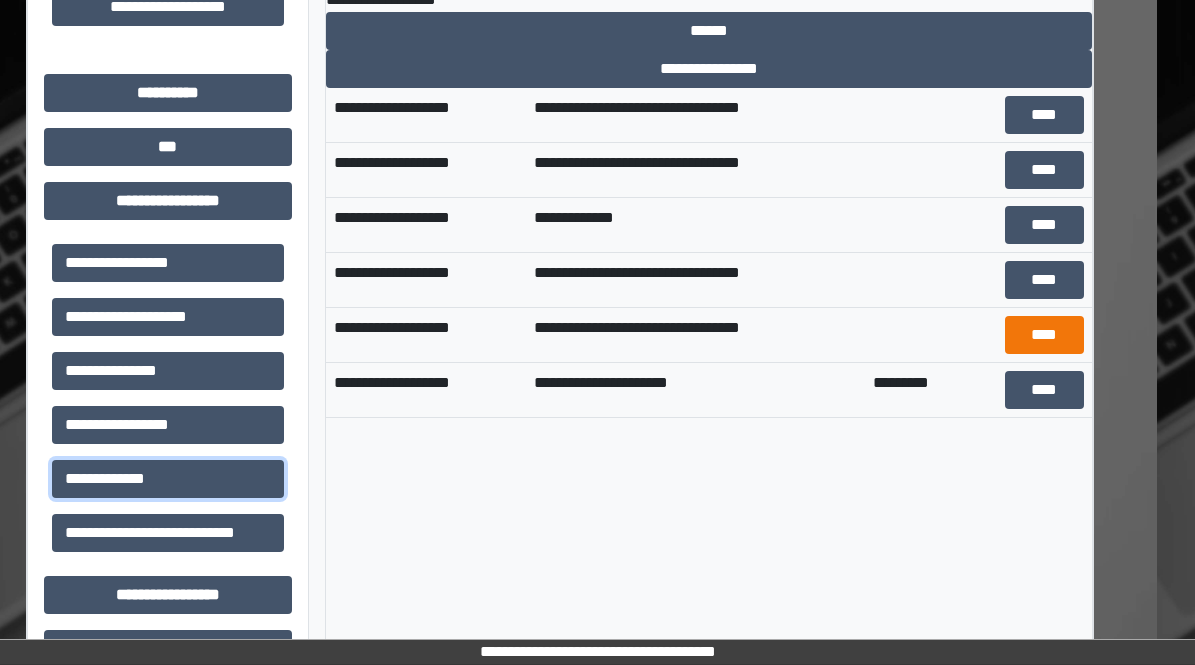 scroll, scrollTop: 747, scrollLeft: 38, axis: both 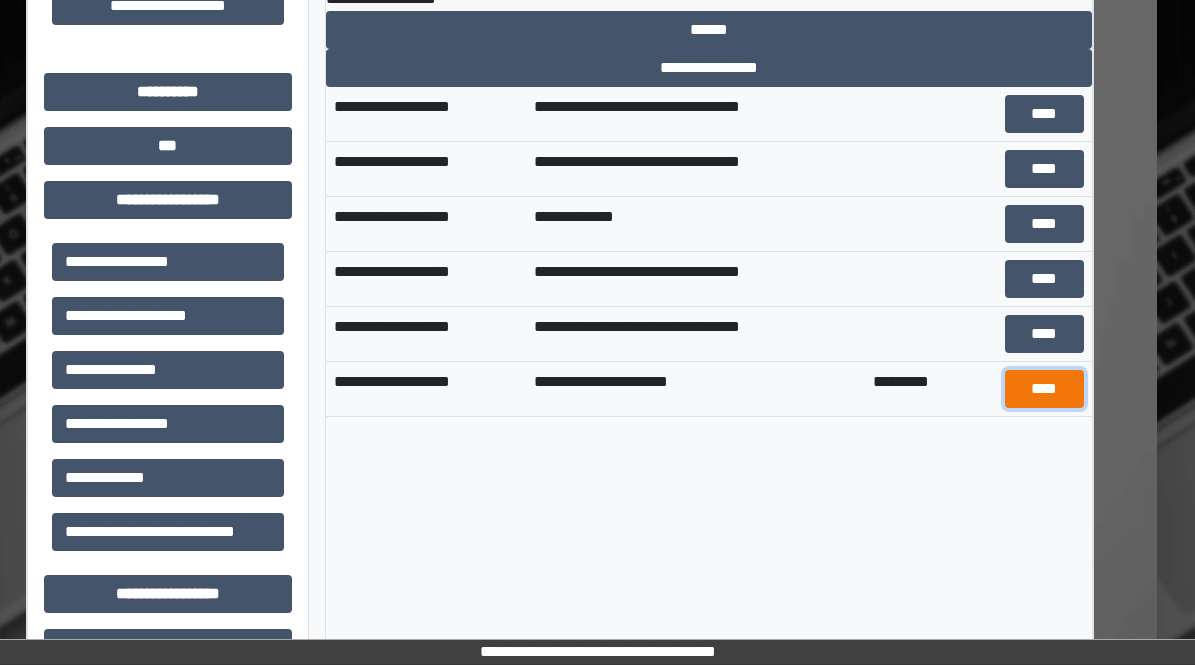 click on "****" at bounding box center (1044, 389) 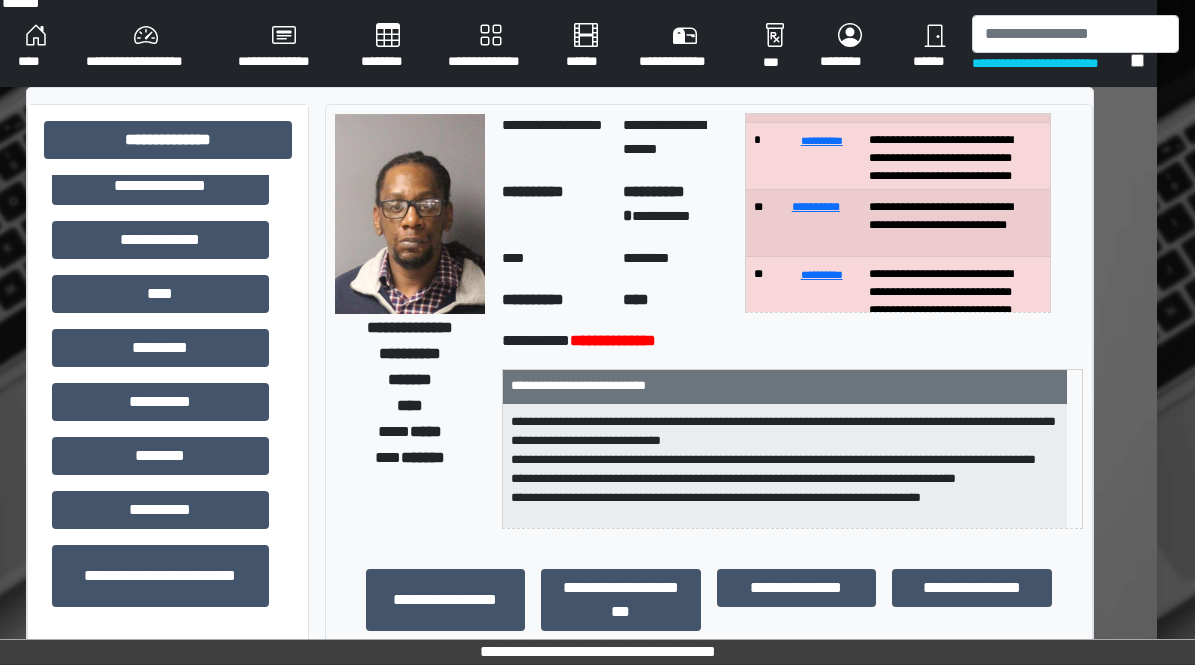 scroll, scrollTop: 0, scrollLeft: 38, axis: horizontal 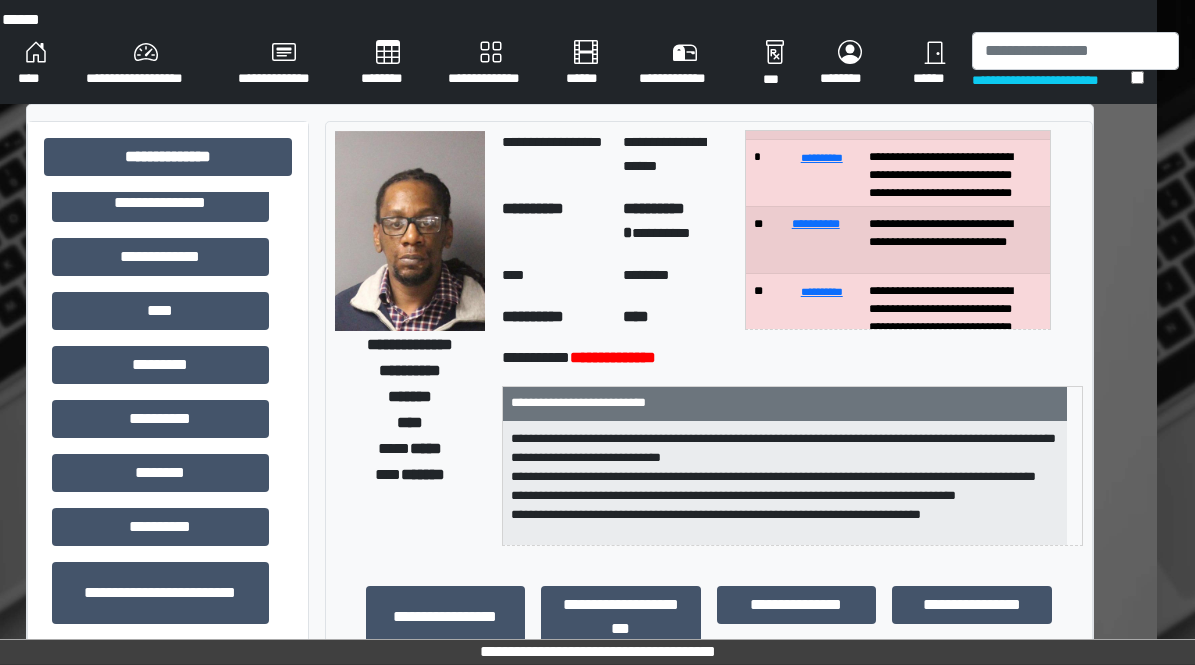 click at bounding box center [410, 231] 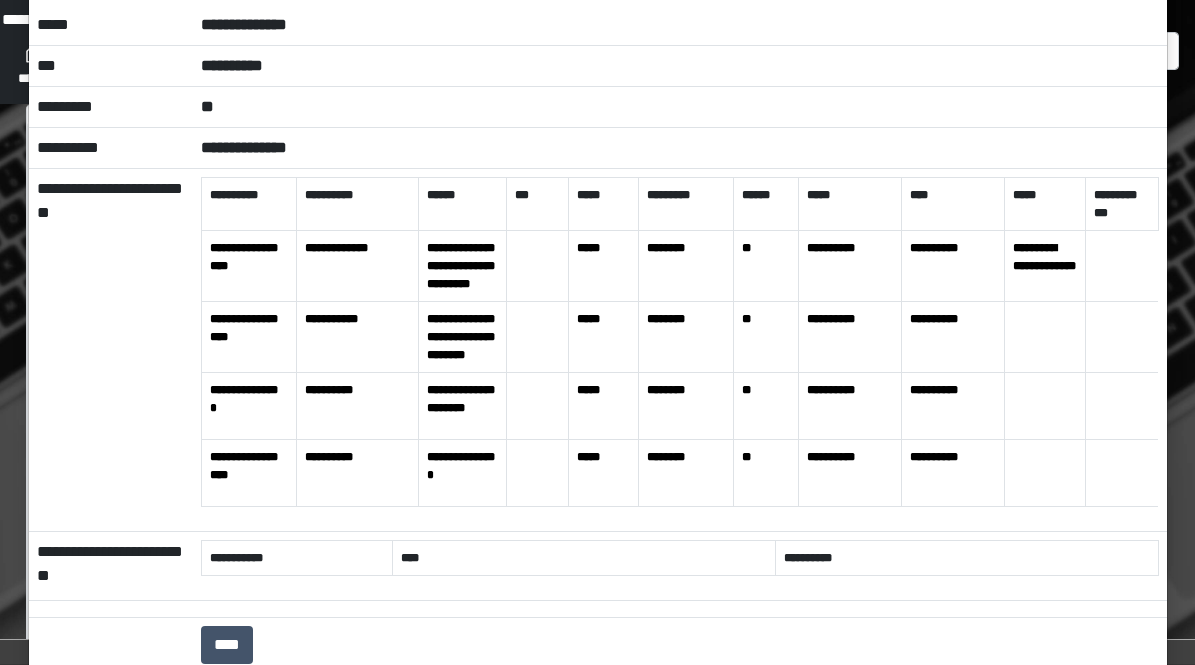 scroll, scrollTop: 400, scrollLeft: 0, axis: vertical 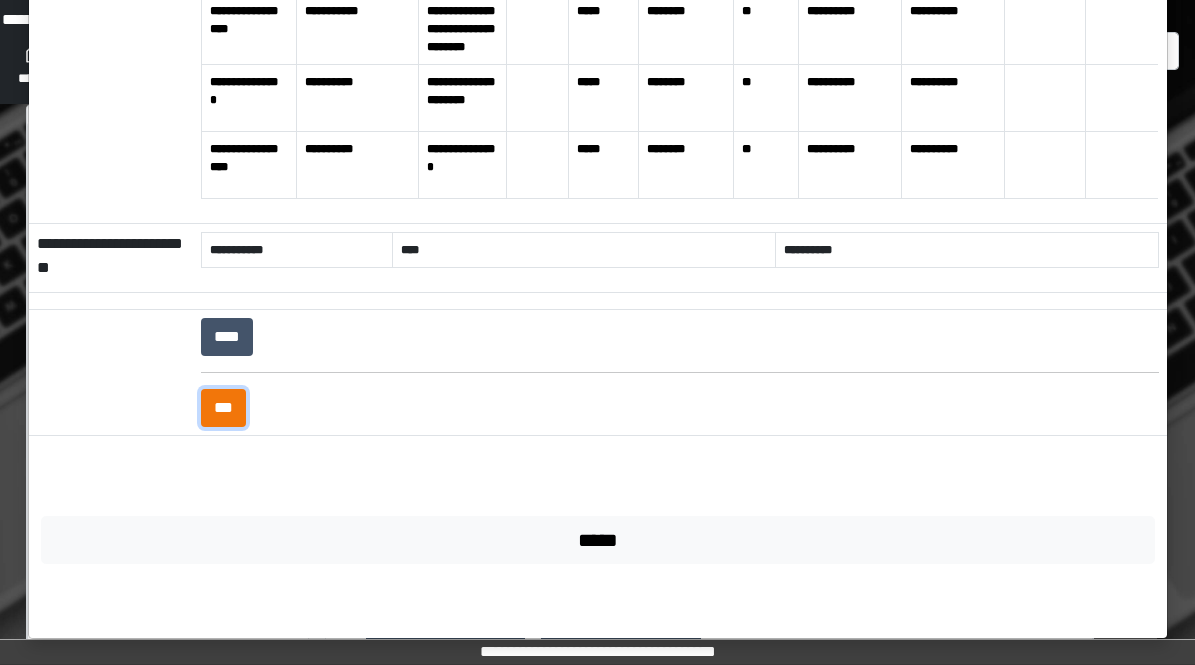 click on "***" at bounding box center (223, 408) 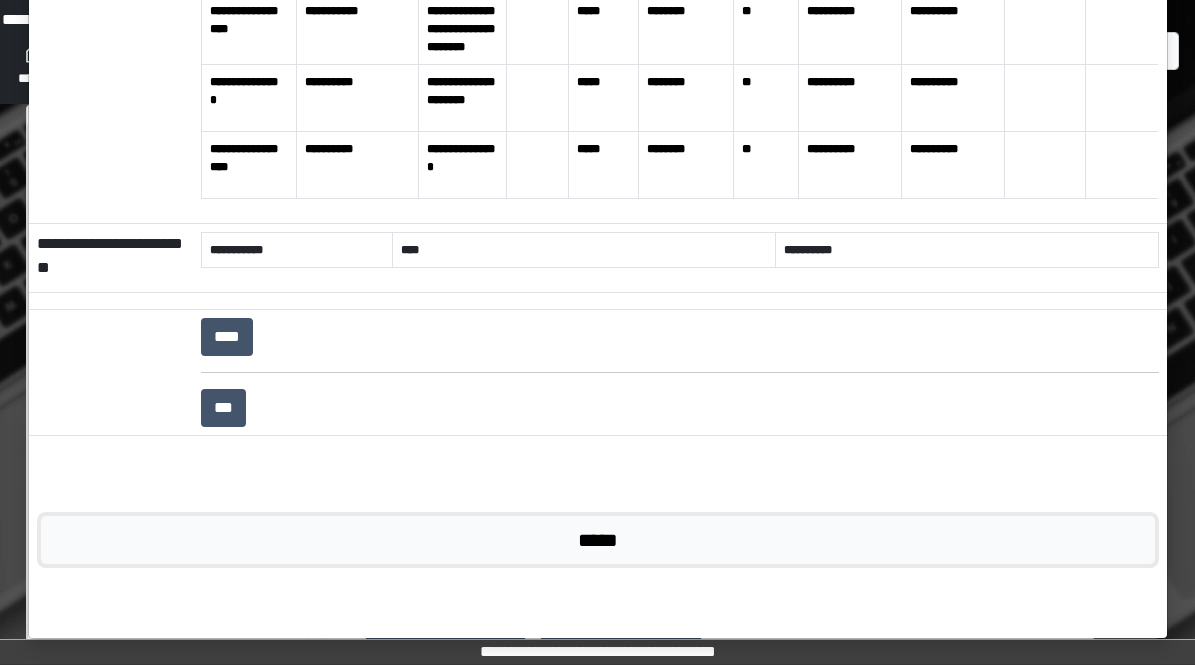 click on "*****" at bounding box center (598, 540) 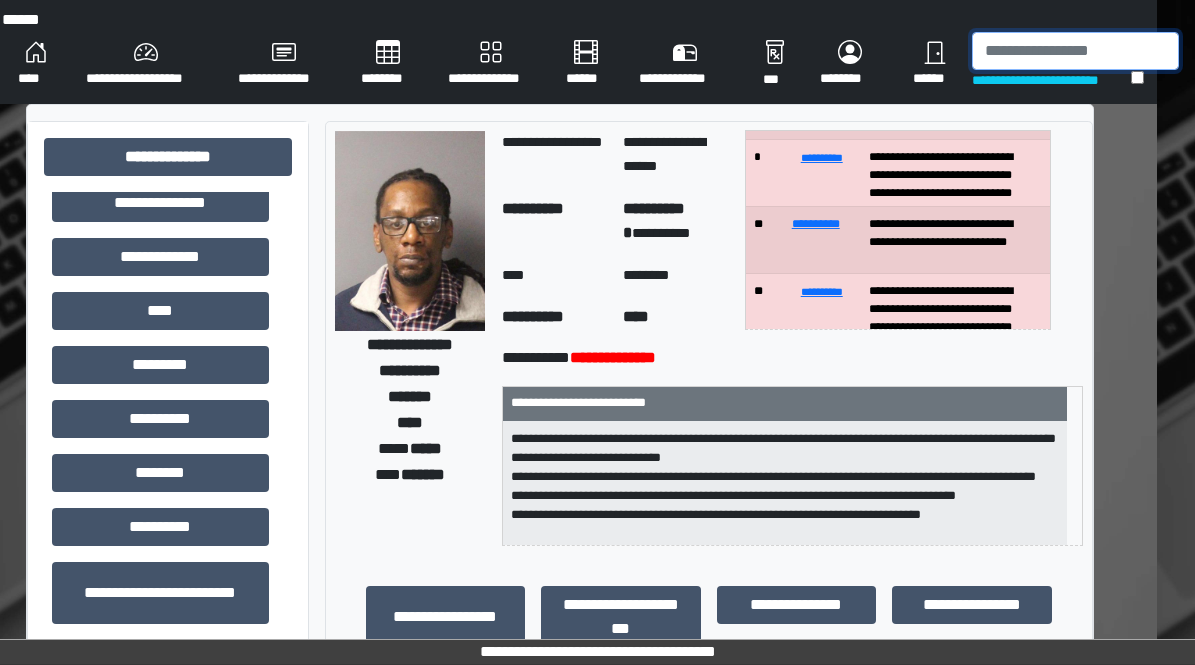 click at bounding box center (1075, 51) 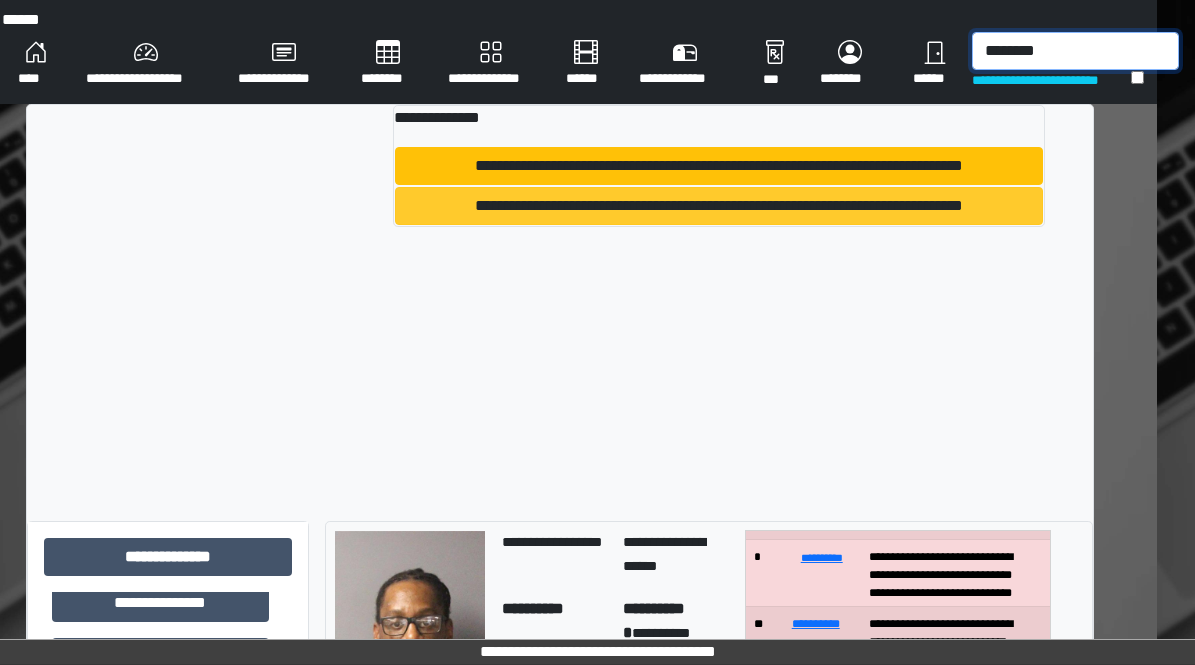 type on "********" 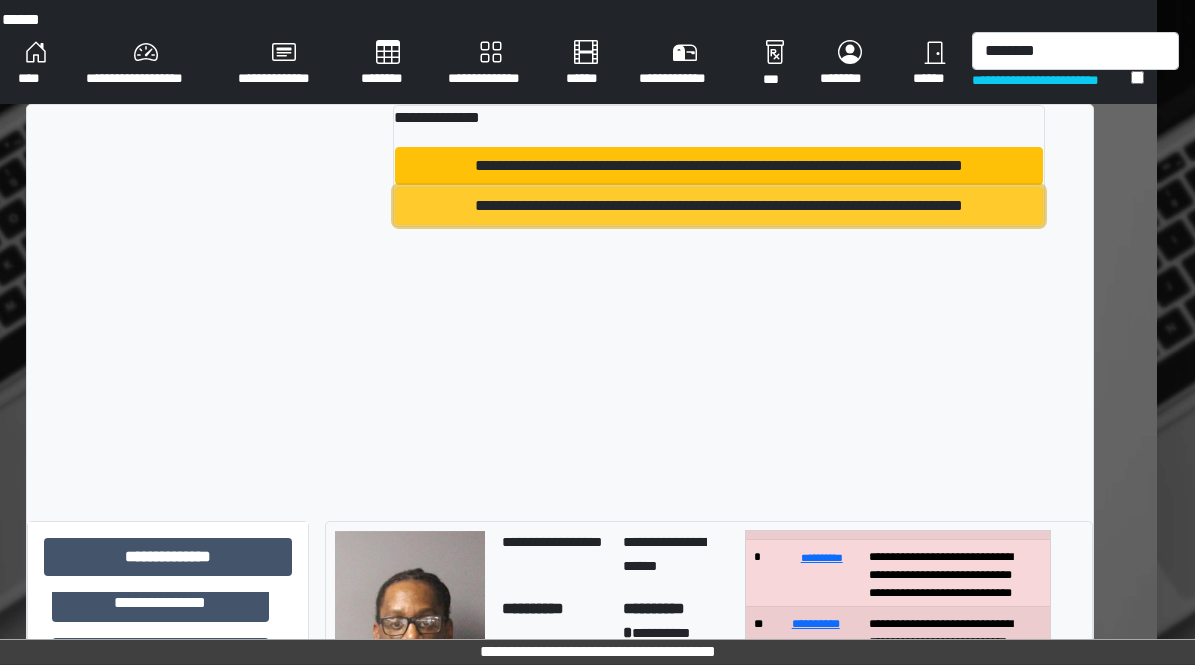 click on "**********" at bounding box center (718, 206) 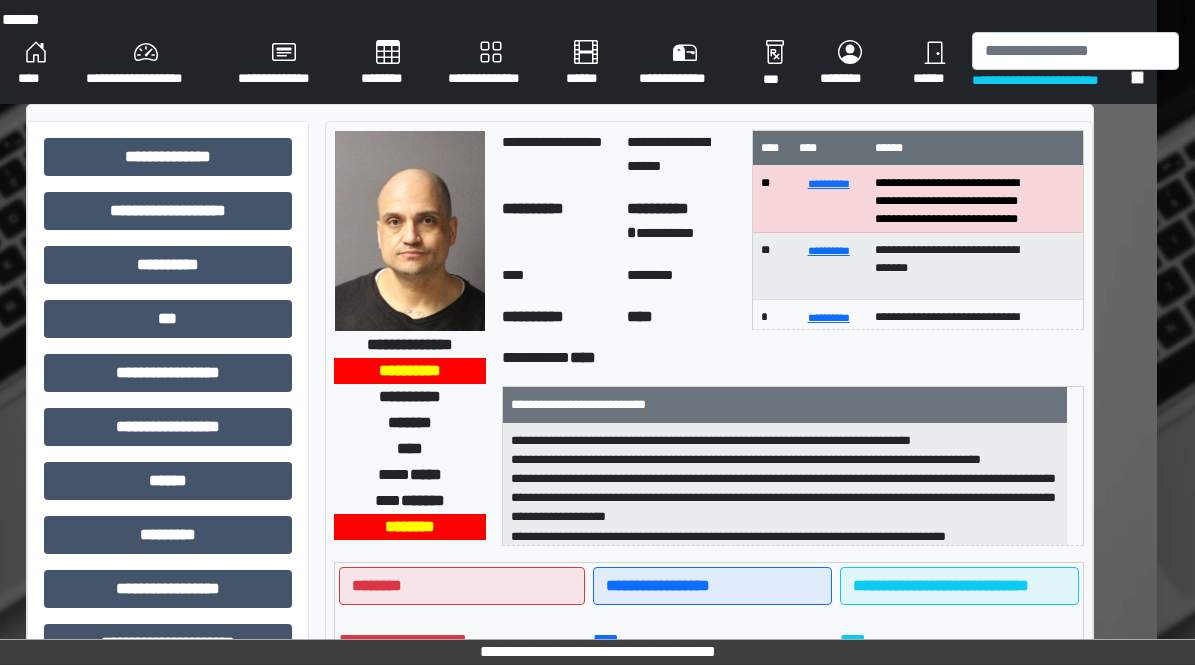 scroll, scrollTop: 82, scrollLeft: 0, axis: vertical 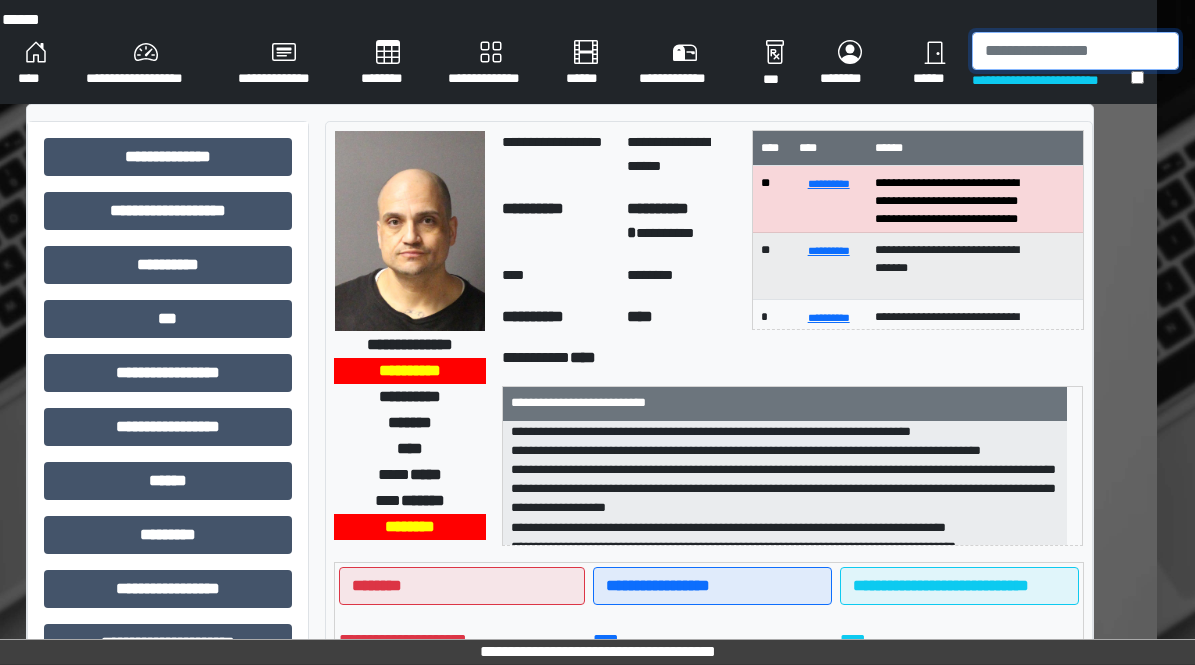 click at bounding box center [1075, 51] 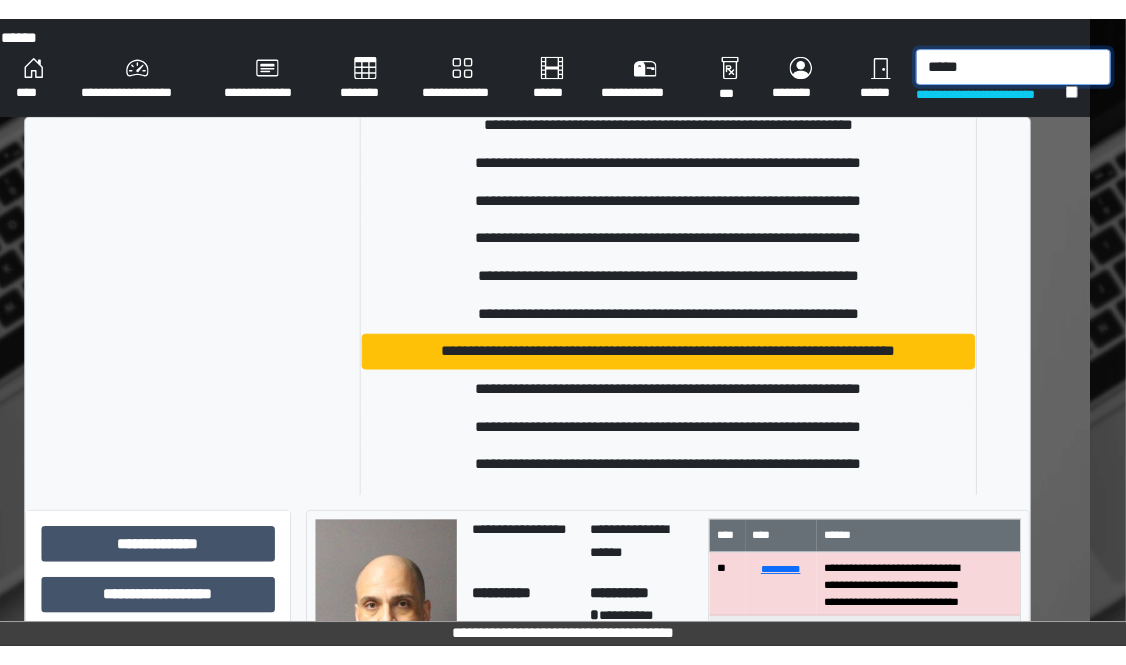 scroll, scrollTop: 400, scrollLeft: 0, axis: vertical 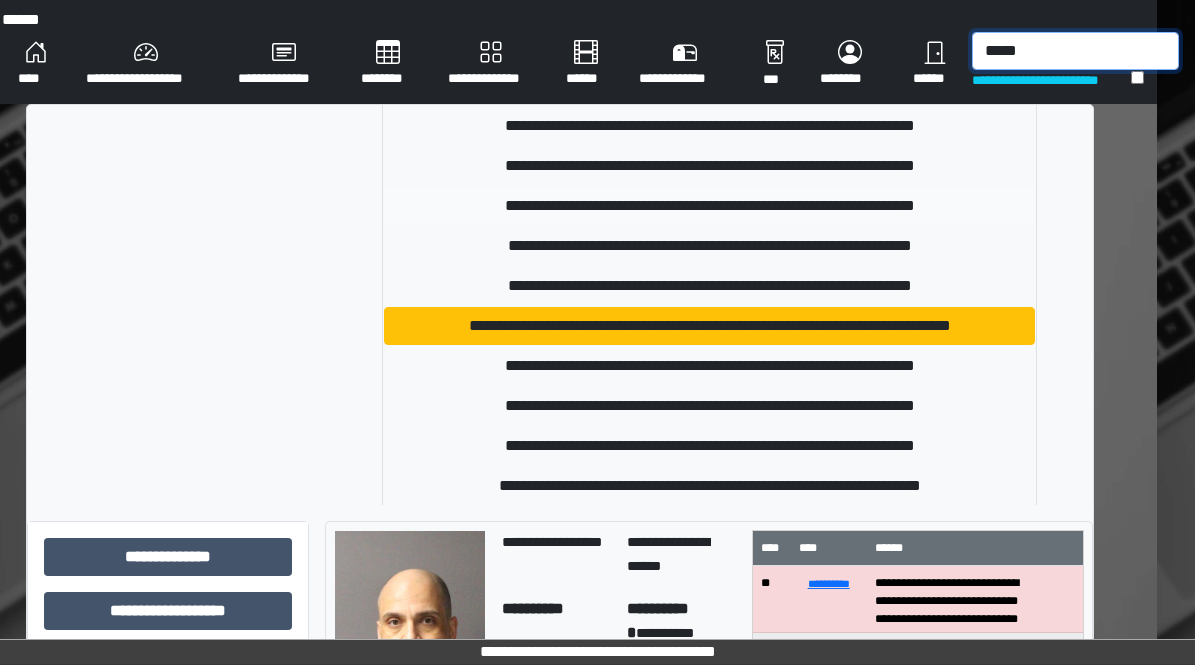 type on "*****" 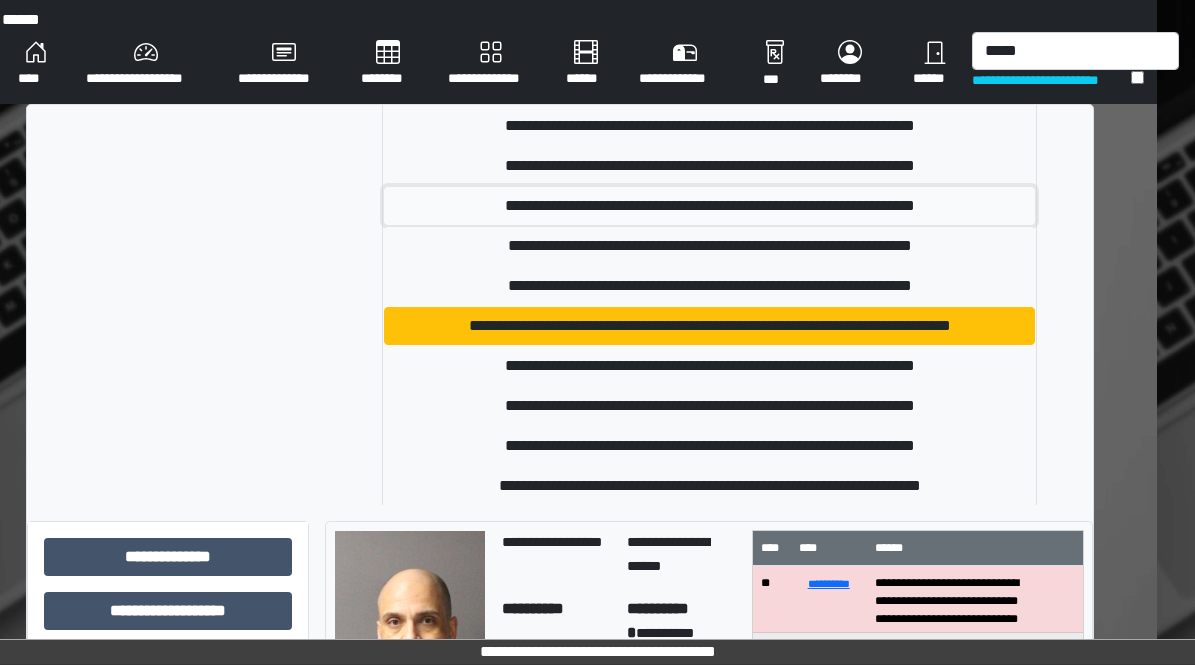 click on "**********" at bounding box center (709, 206) 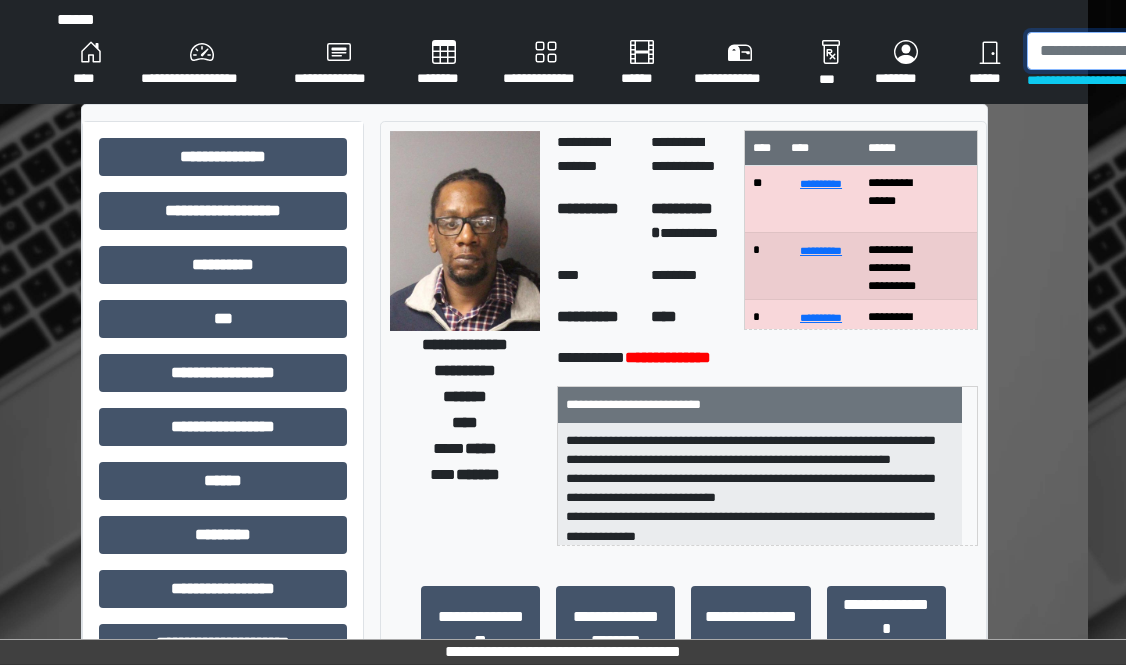click at bounding box center (1130, 51) 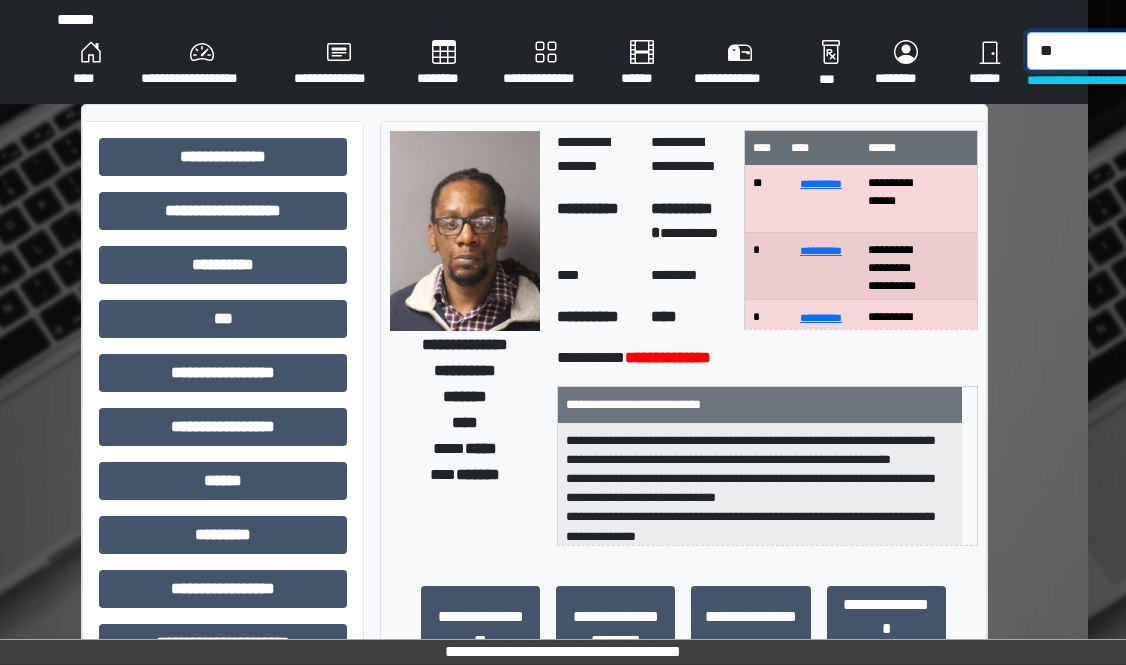type on "*" 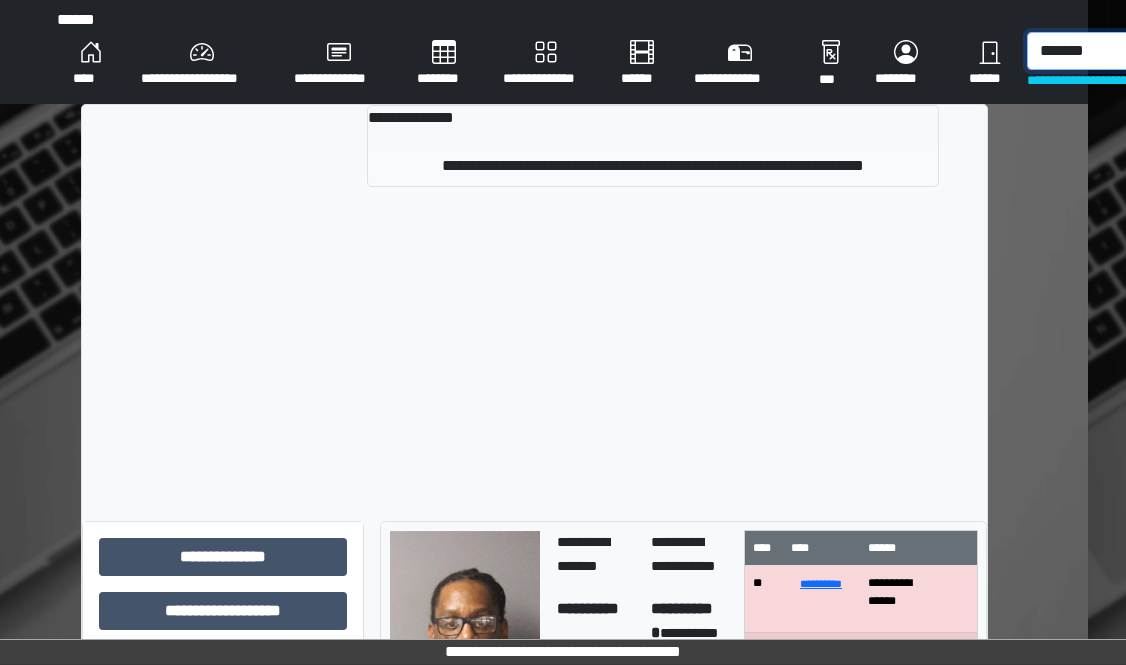 type on "*******" 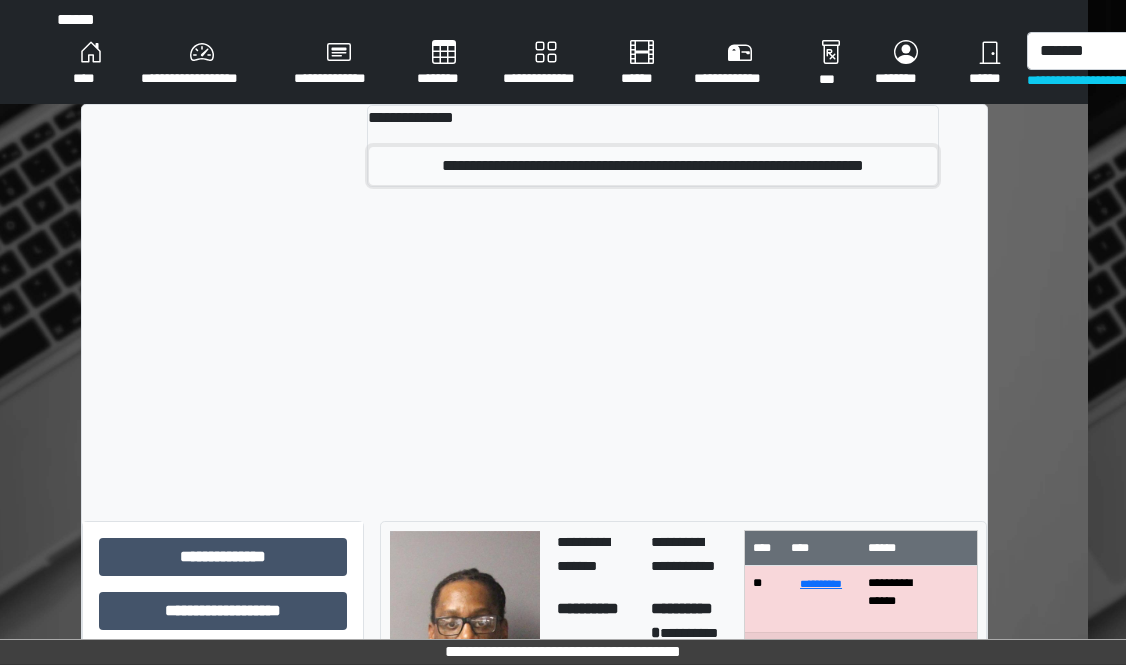 click on "**********" at bounding box center (653, 166) 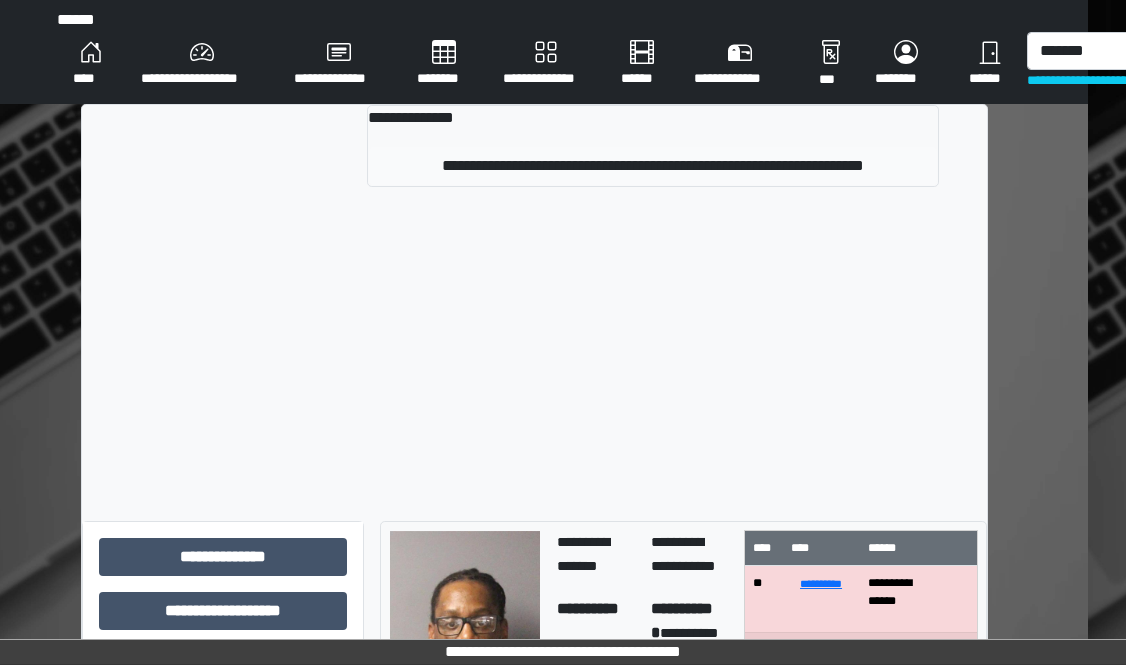 type 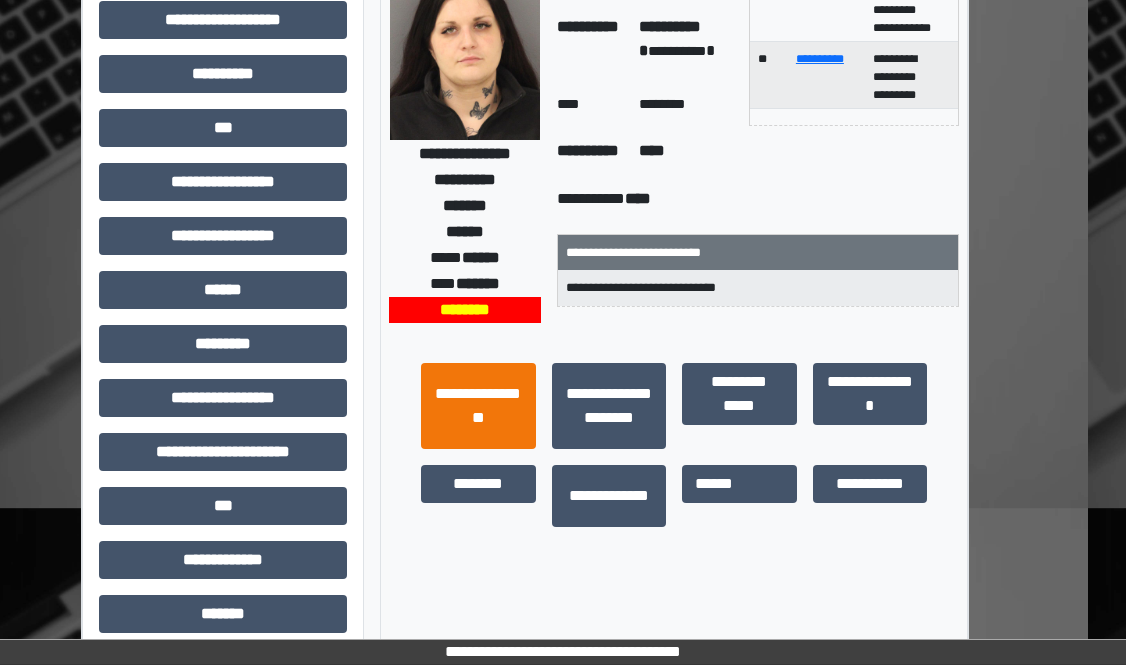 scroll, scrollTop: 200, scrollLeft: 38, axis: both 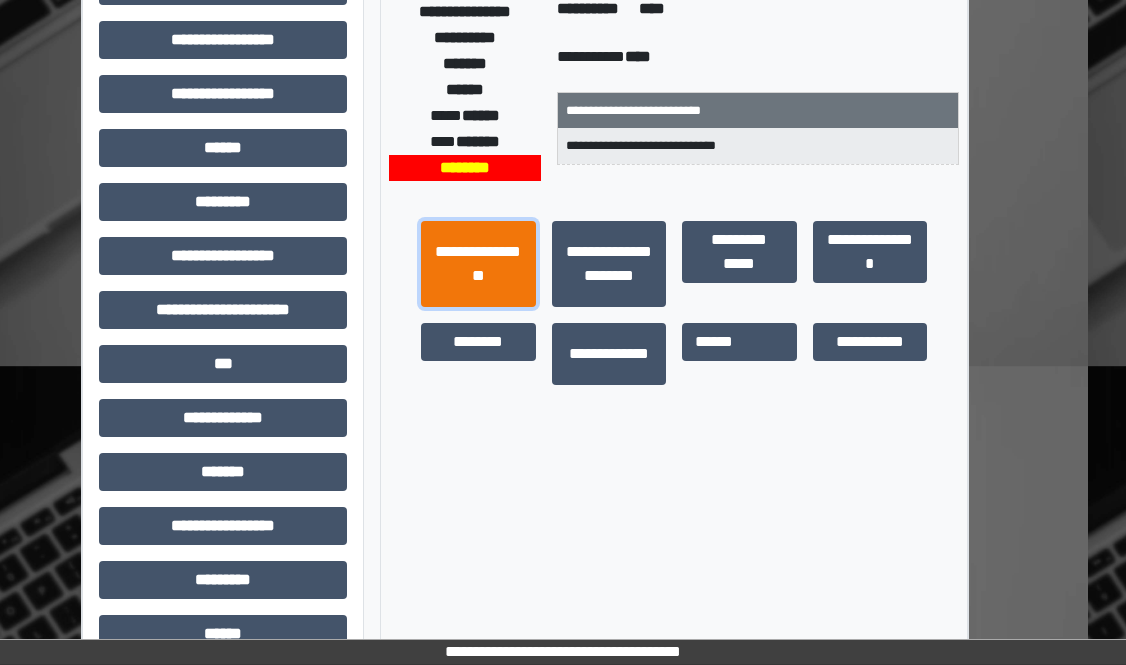 click on "**********" at bounding box center [478, 264] 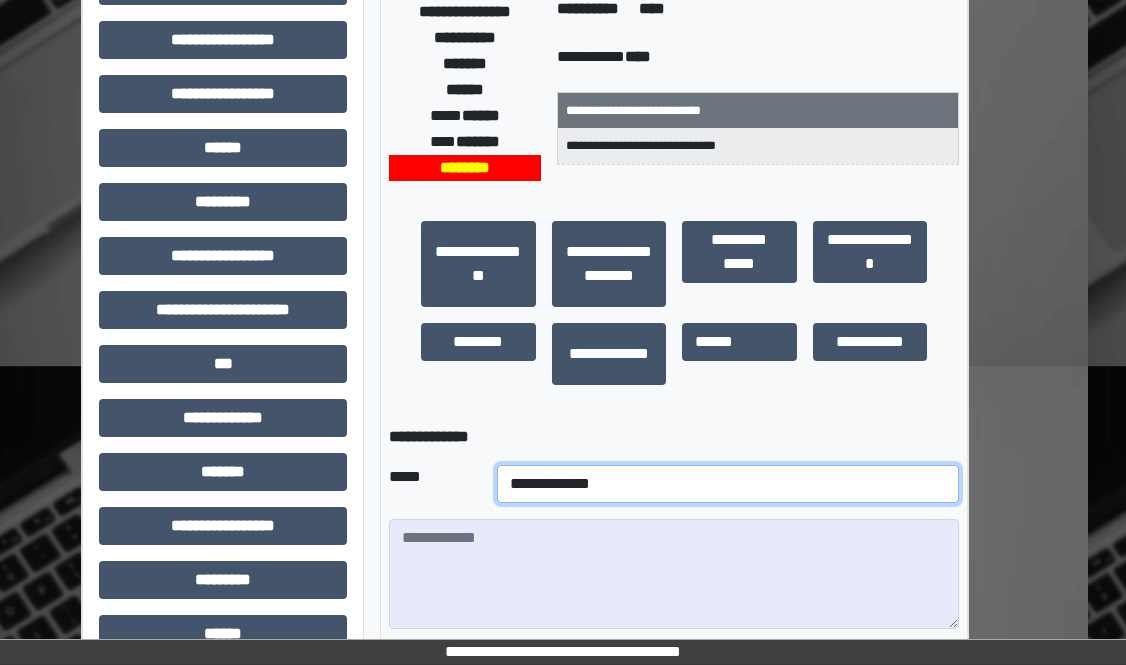 click on "**********" at bounding box center (728, 484) 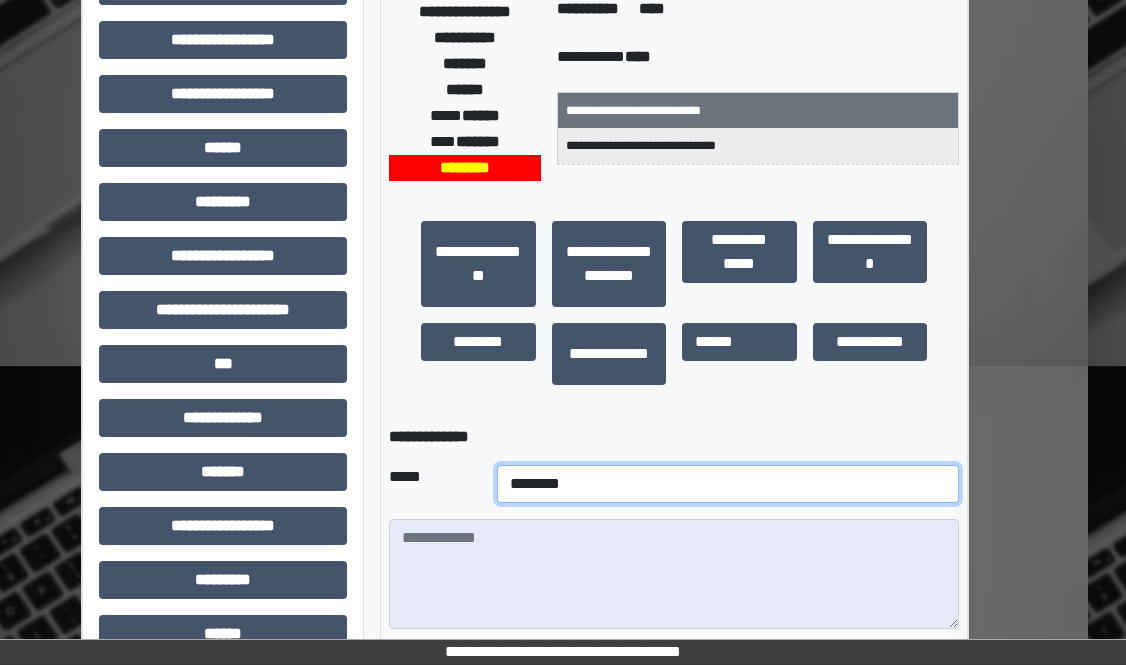 click on "**********" at bounding box center (728, 484) 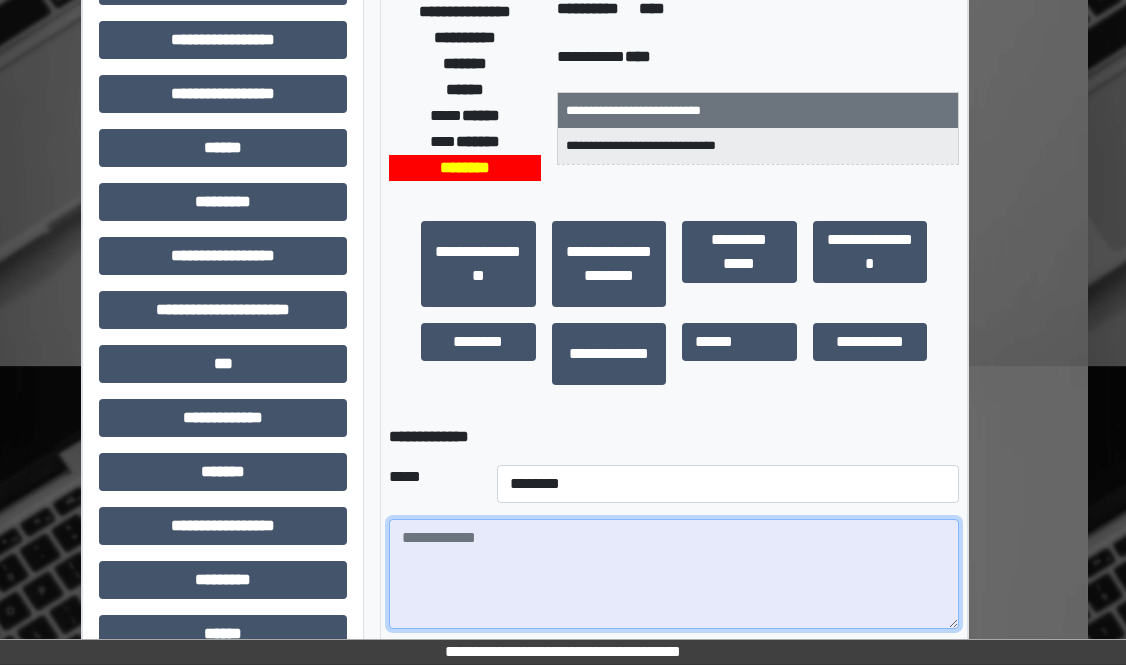 drag, startPoint x: 429, startPoint y: 548, endPoint x: 441, endPoint y: 541, distance: 13.892444 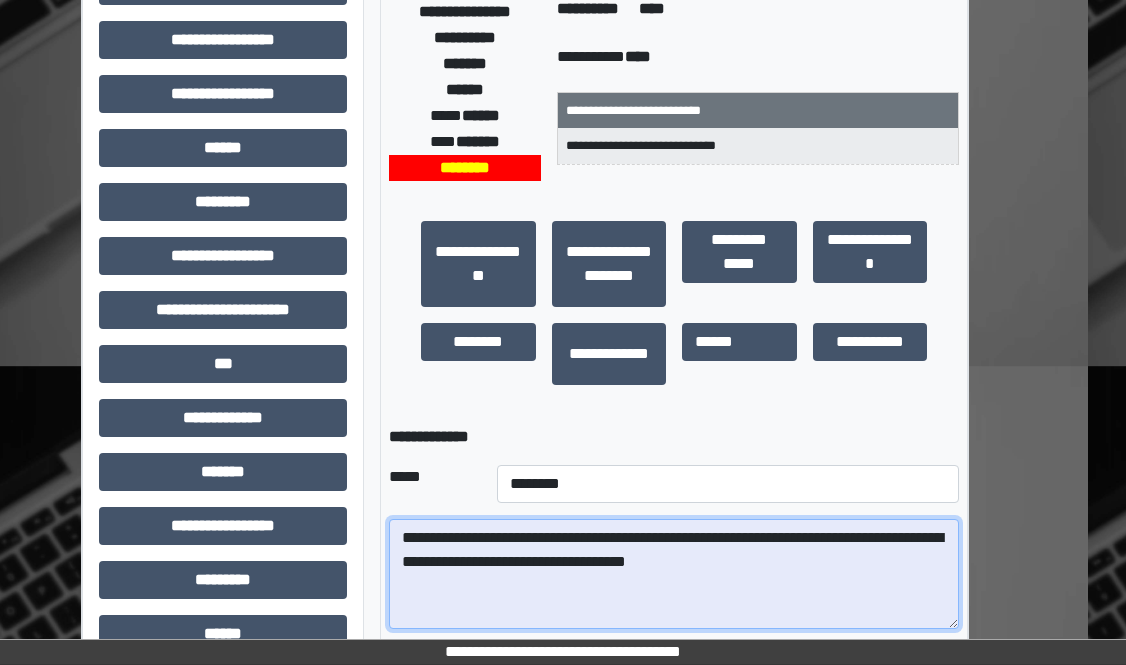 click on "**********" at bounding box center [674, 574] 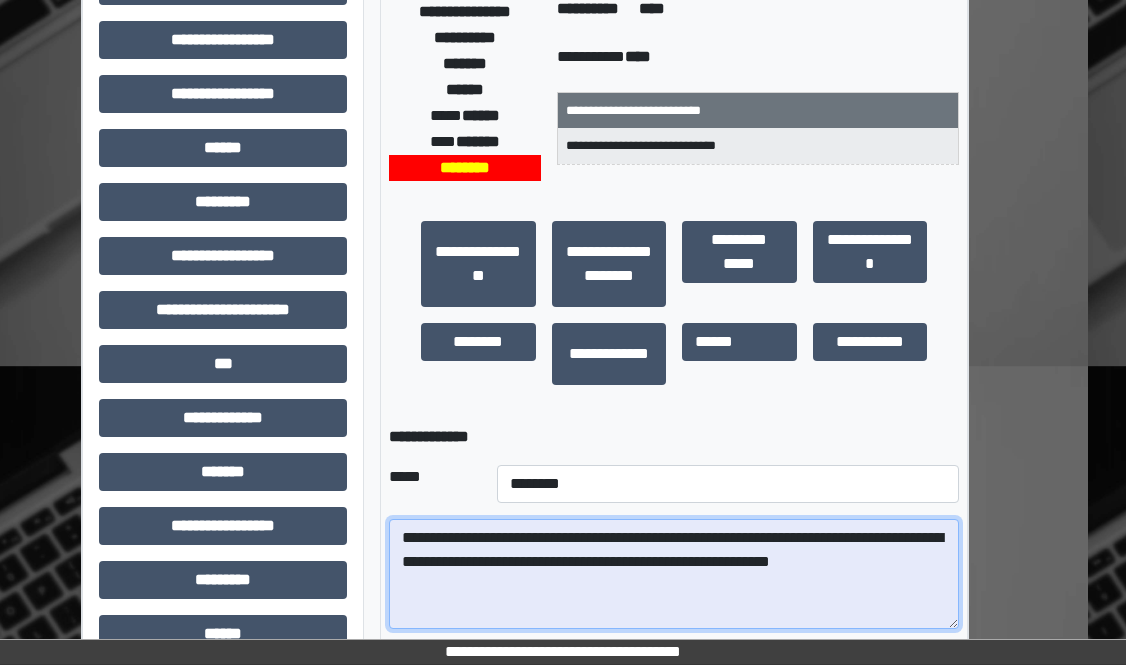 click on "**********" at bounding box center (674, 574) 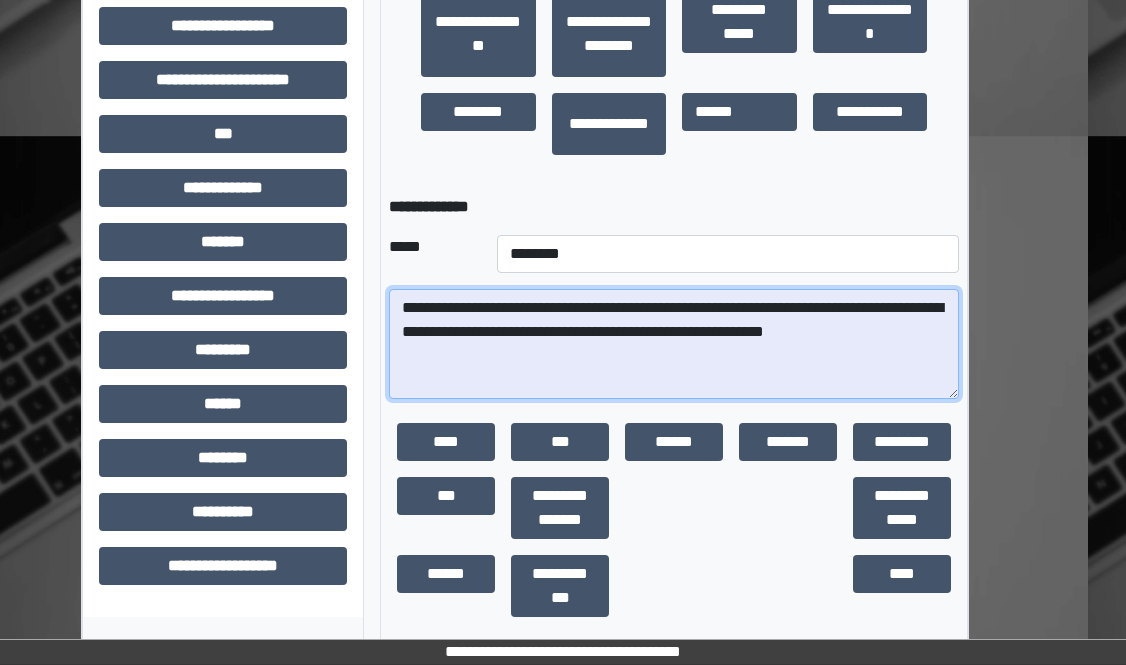 scroll, scrollTop: 581, scrollLeft: 38, axis: both 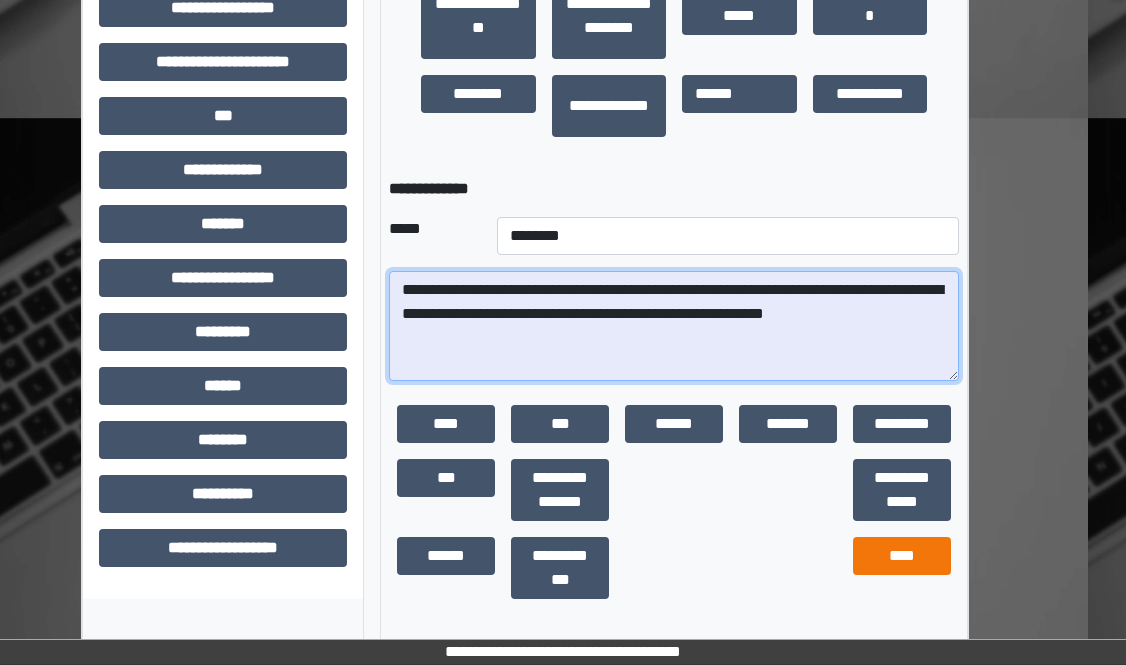 type on "**********" 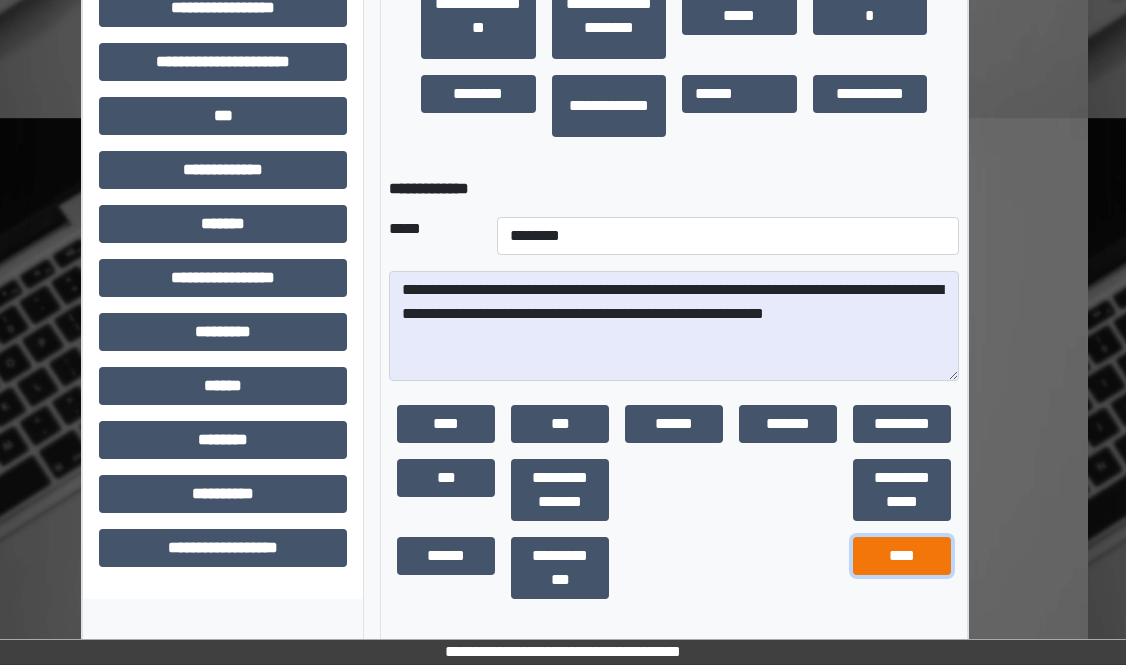 click on "****" at bounding box center [902, 556] 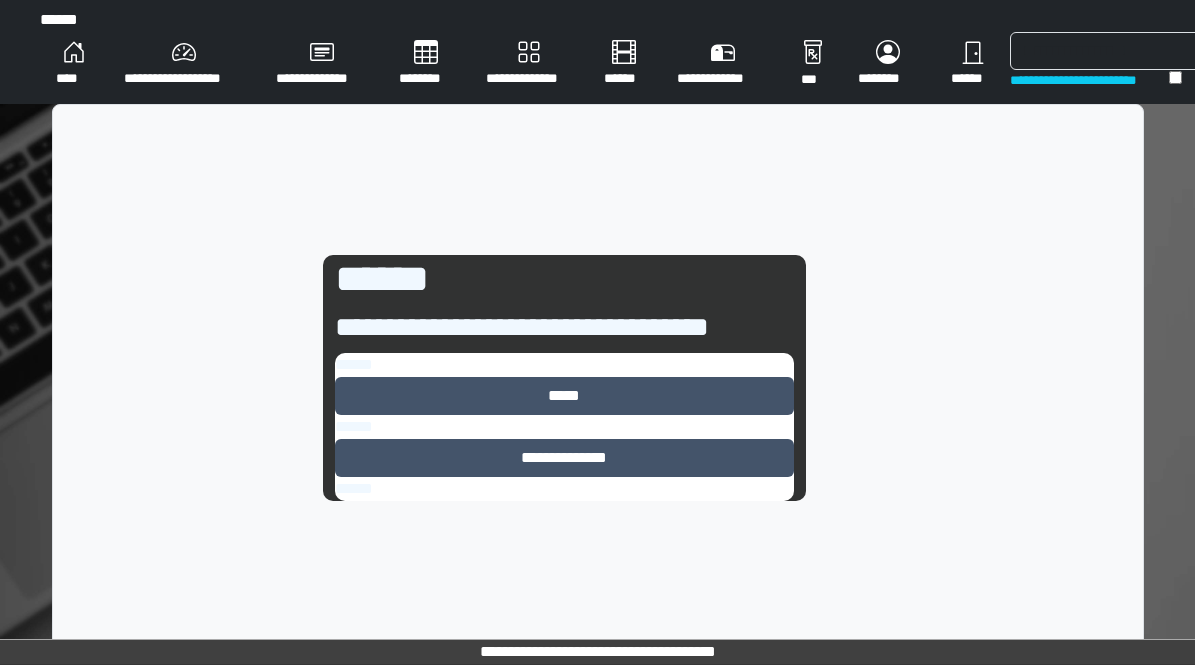 scroll, scrollTop: 0, scrollLeft: 38, axis: horizontal 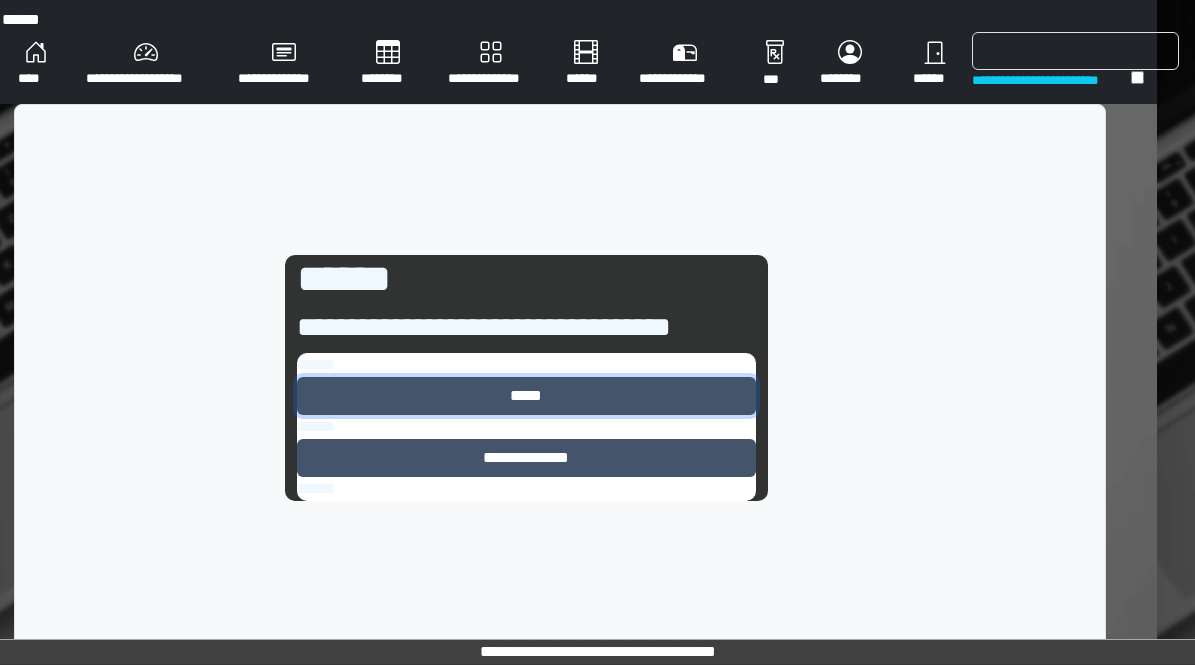 click on "*****" at bounding box center [526, 396] 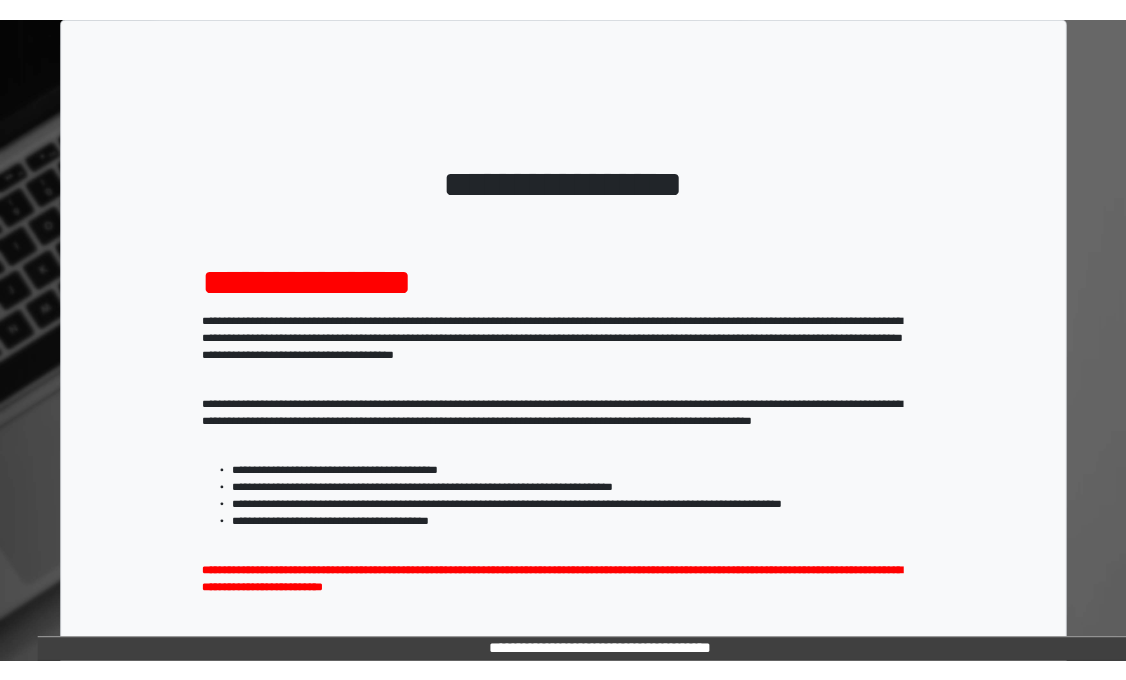 scroll, scrollTop: 0, scrollLeft: 0, axis: both 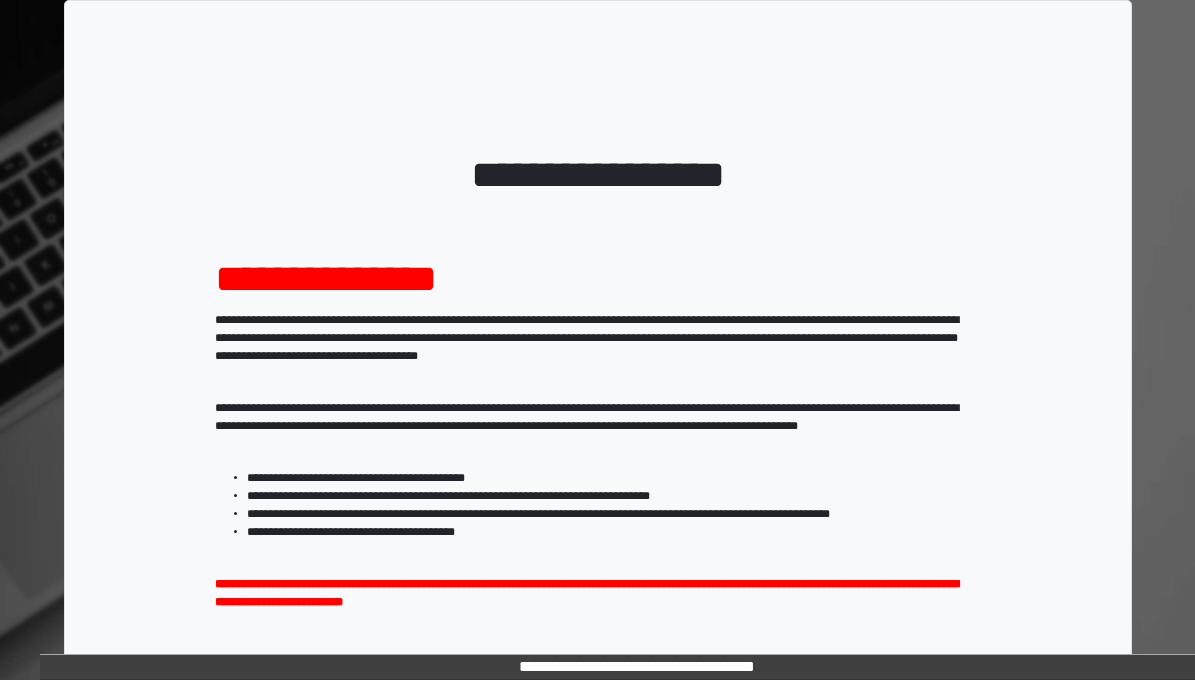 click on "**********" at bounding box center (597, 464) 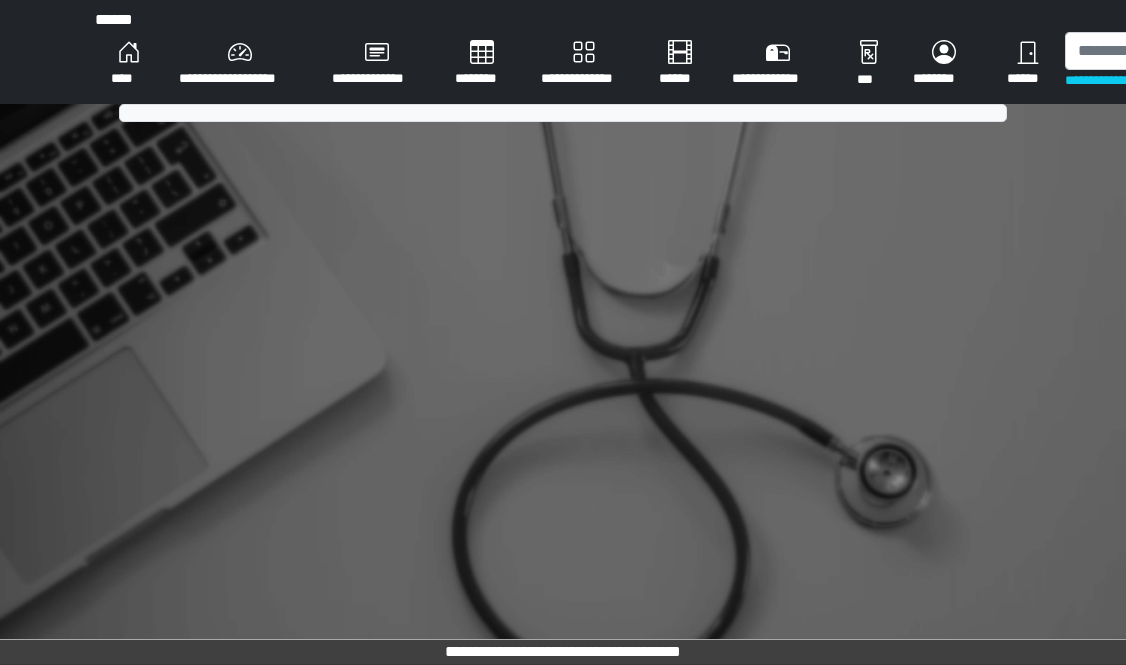 scroll, scrollTop: 0, scrollLeft: 0, axis: both 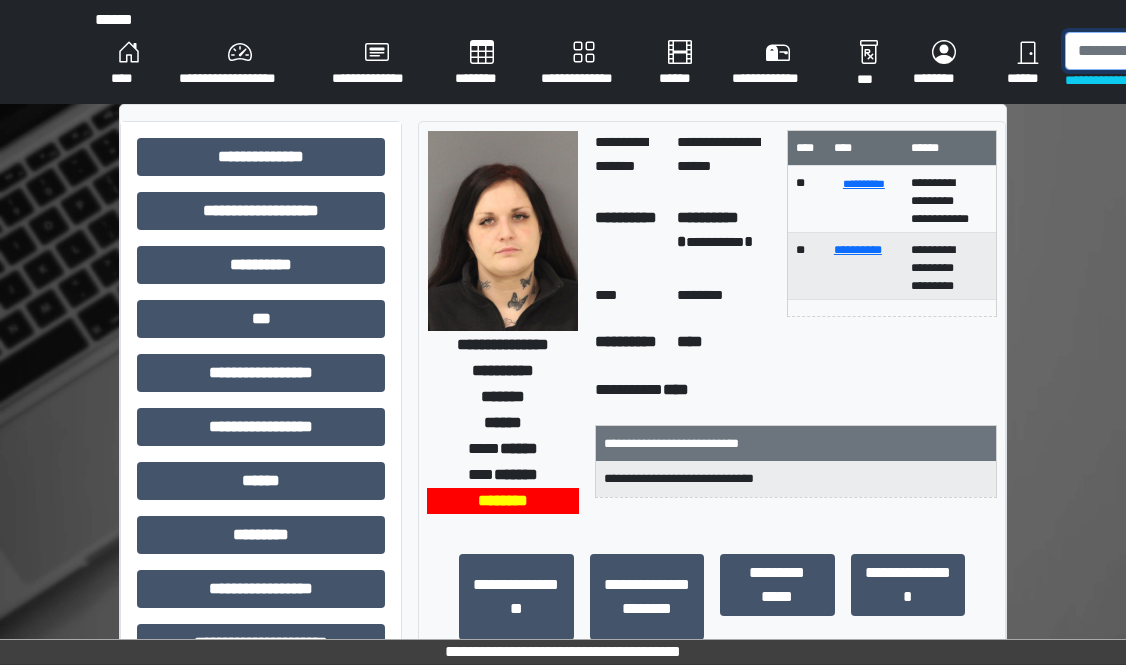 click at bounding box center (1168, 51) 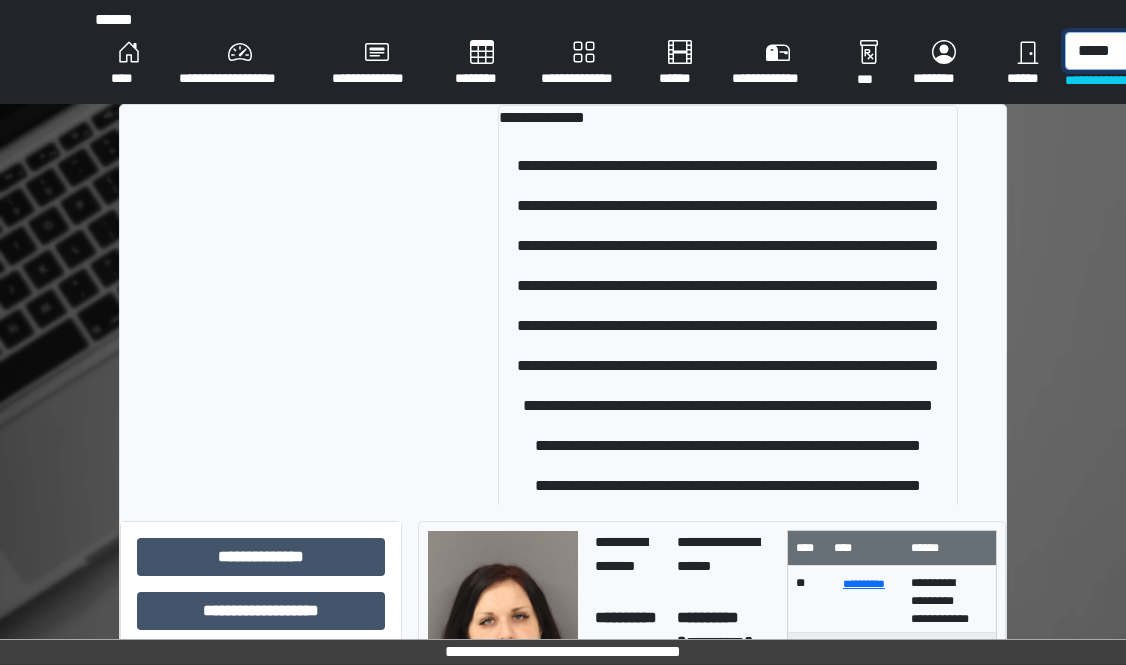 scroll, scrollTop: 0, scrollLeft: 3, axis: horizontal 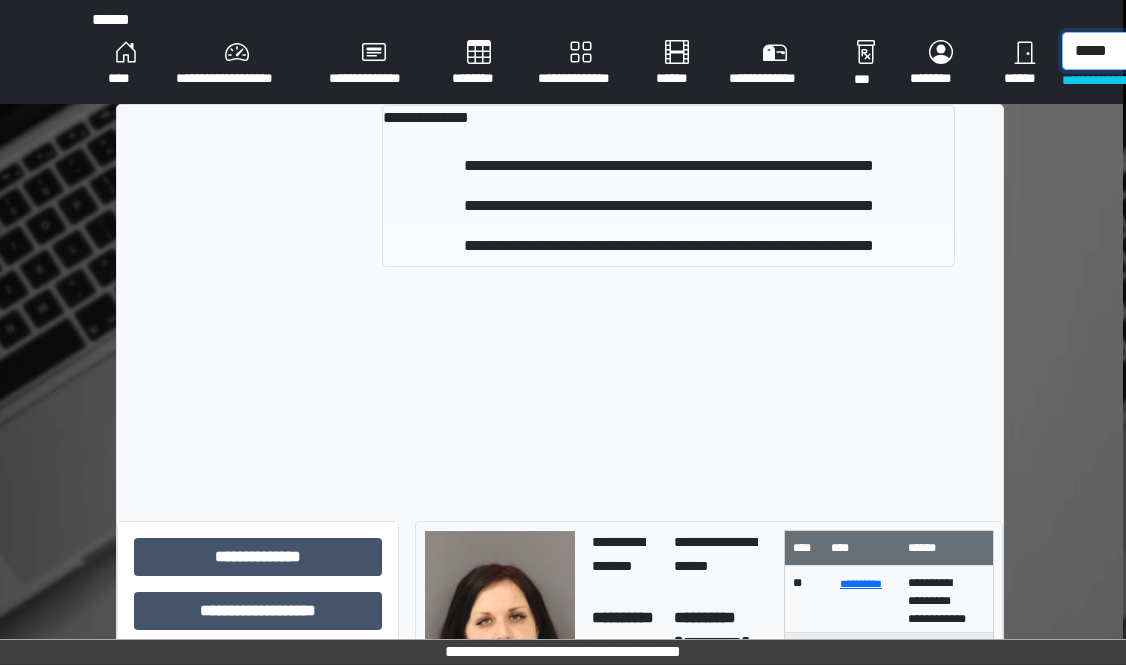 type on "*****" 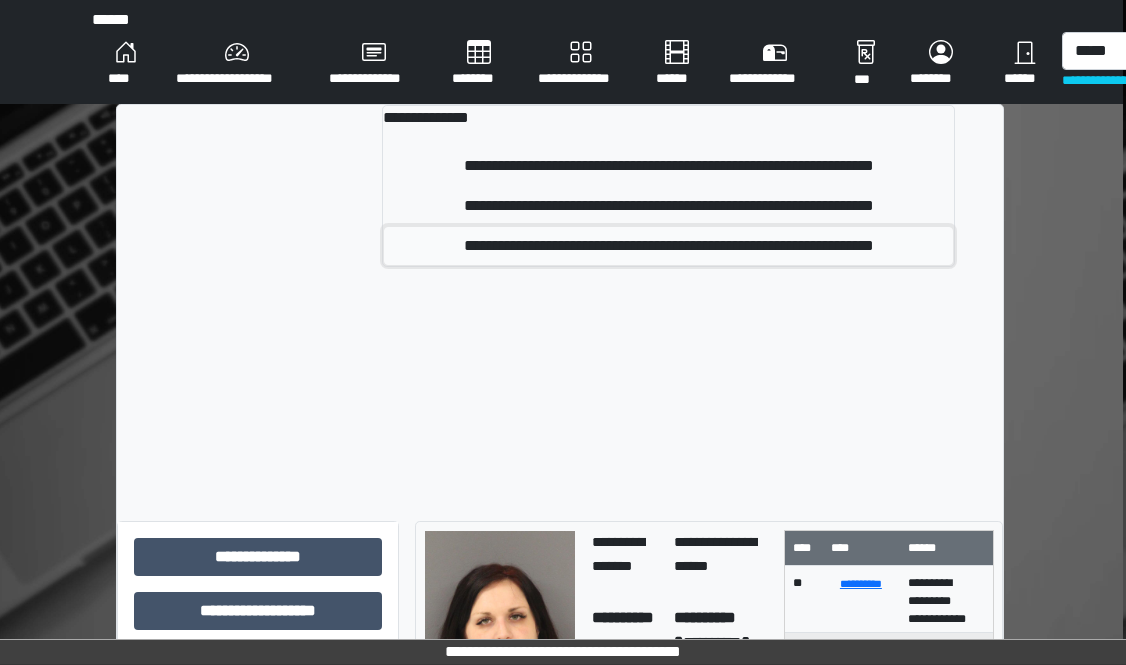 click on "**********" at bounding box center [668, 246] 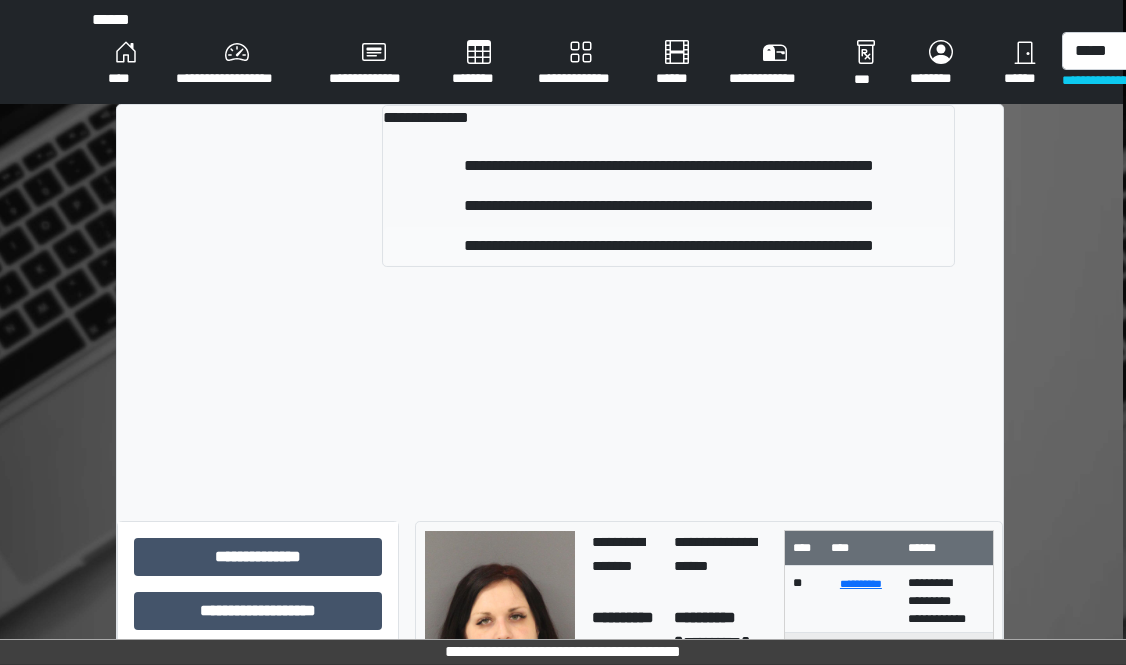 type 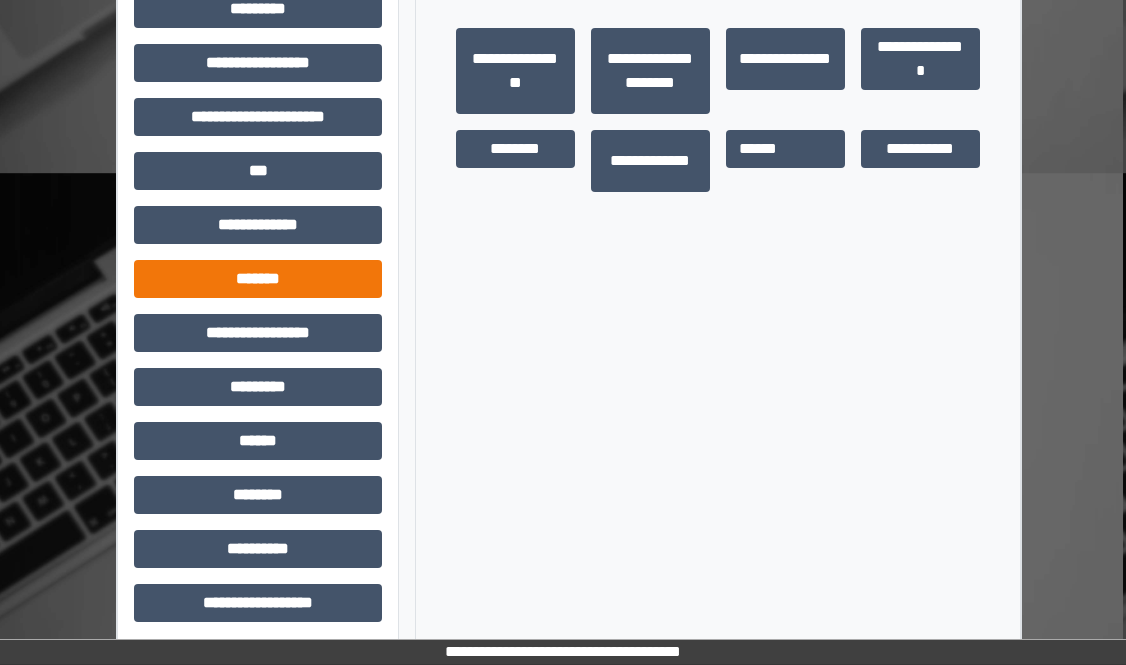 scroll, scrollTop: 533, scrollLeft: 3, axis: both 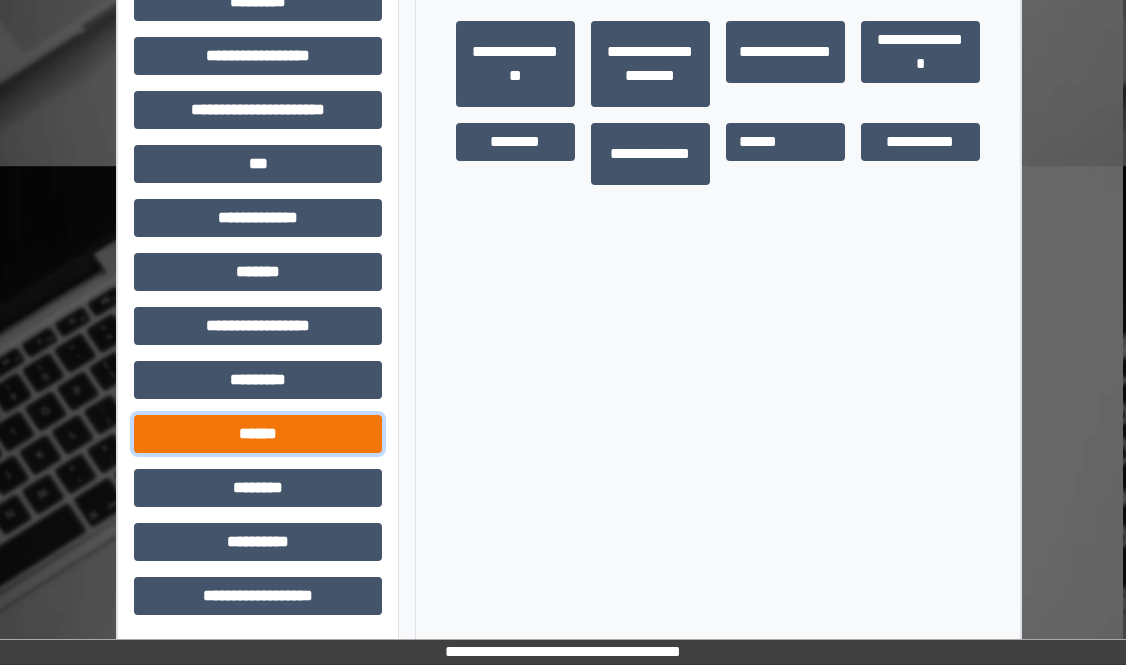 click on "******" at bounding box center (258, 434) 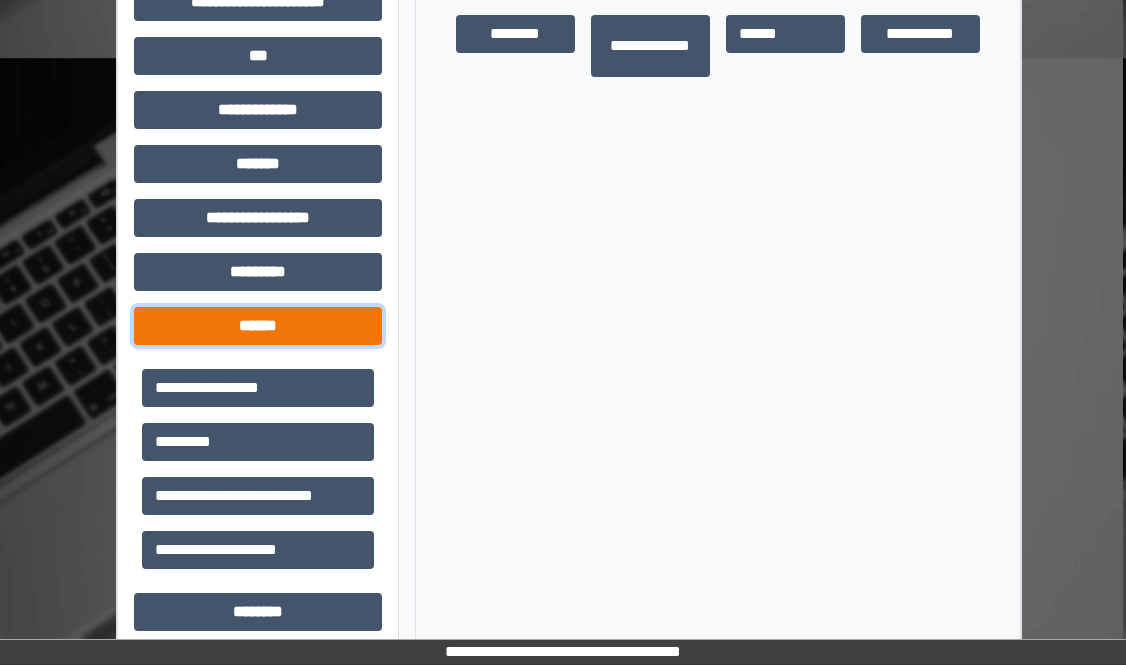 scroll, scrollTop: 565, scrollLeft: 3, axis: both 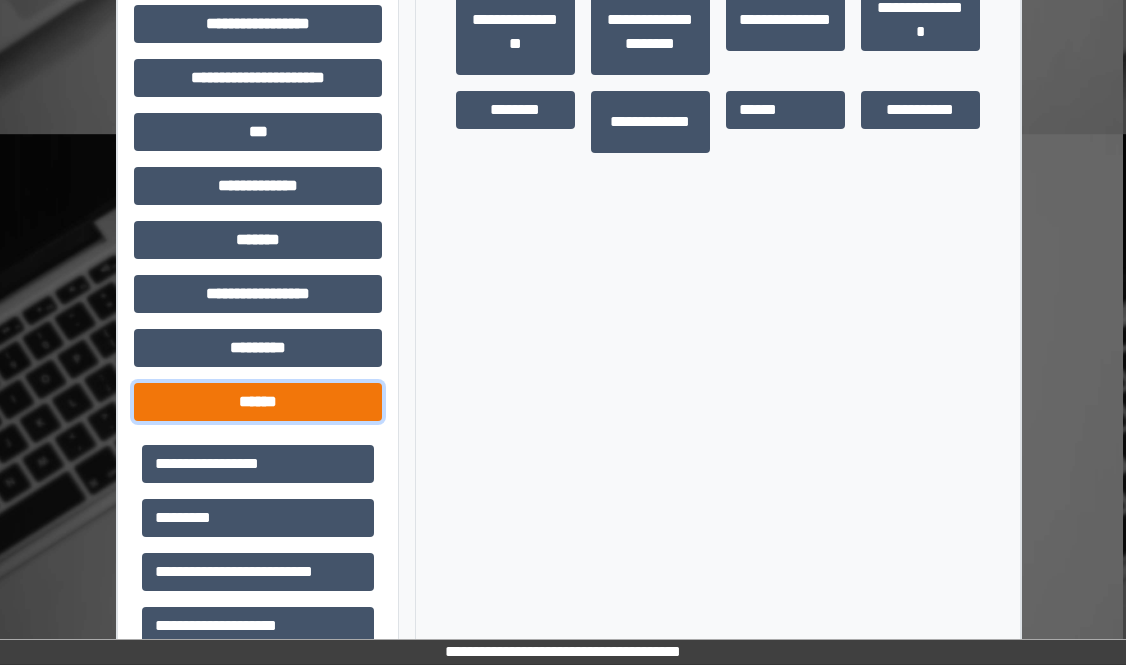 drag, startPoint x: 294, startPoint y: 406, endPoint x: 311, endPoint y: 397, distance: 19.235384 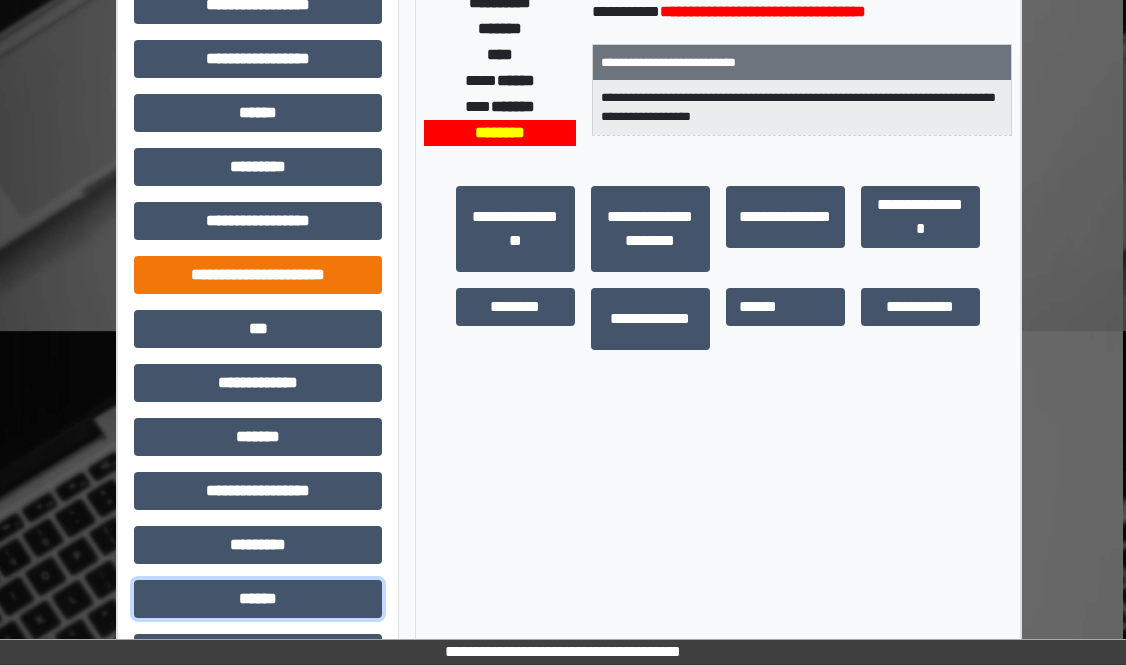 scroll, scrollTop: 333, scrollLeft: 3, axis: both 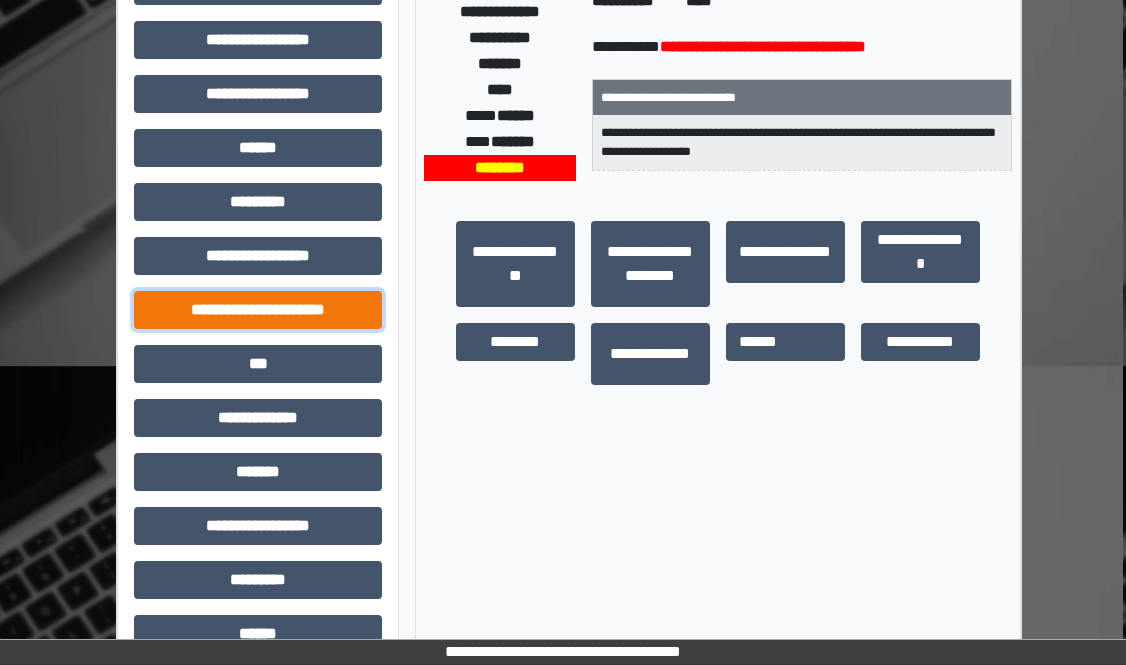 click on "**********" at bounding box center [258, 310] 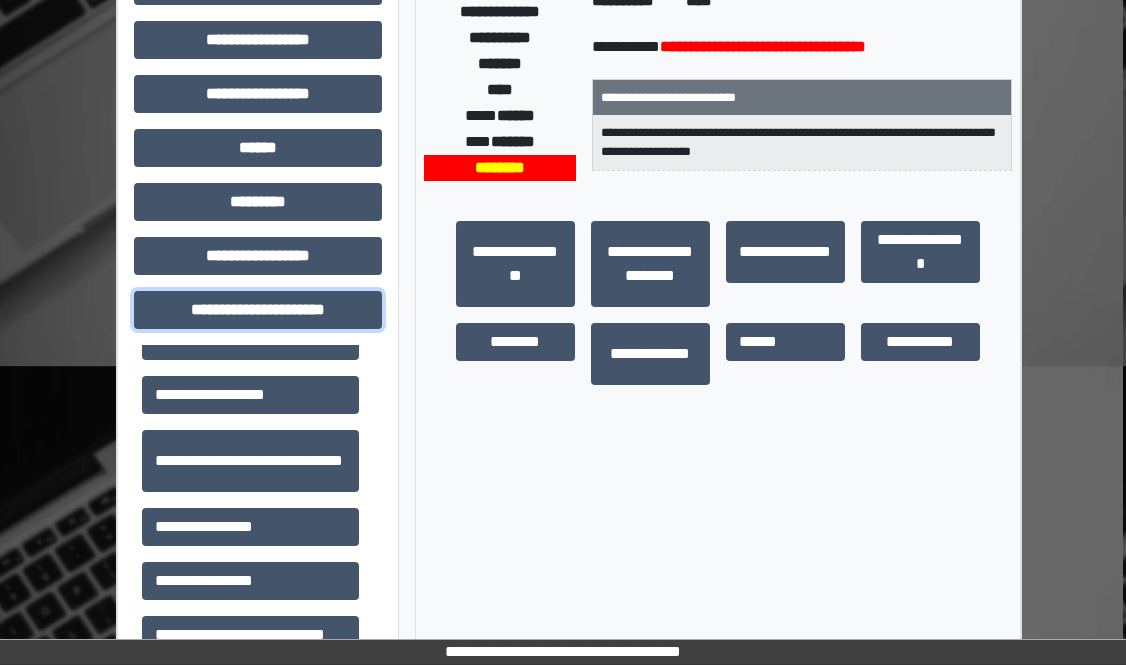 scroll, scrollTop: 46, scrollLeft: 0, axis: vertical 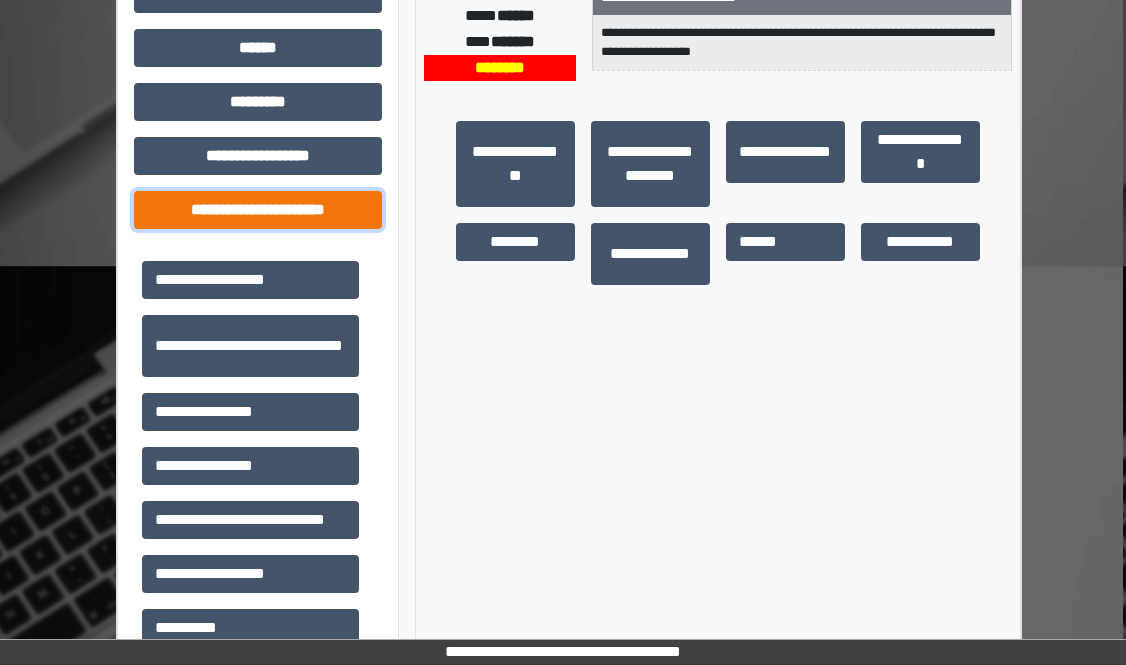 click on "**********" at bounding box center [258, 210] 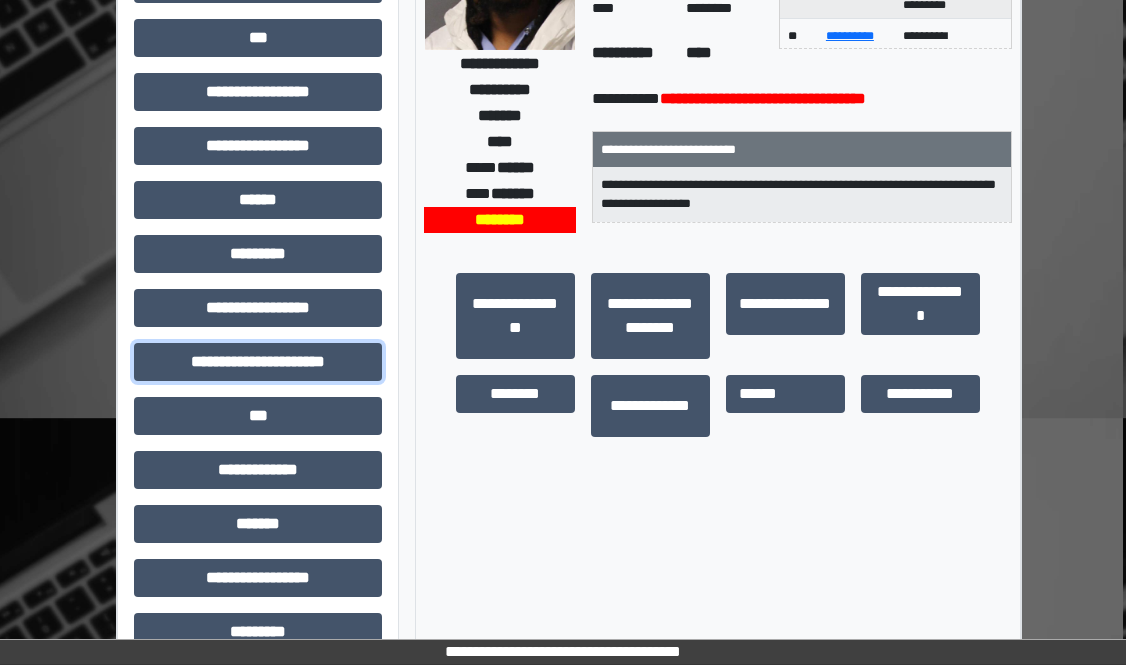 scroll, scrollTop: 33, scrollLeft: 3, axis: both 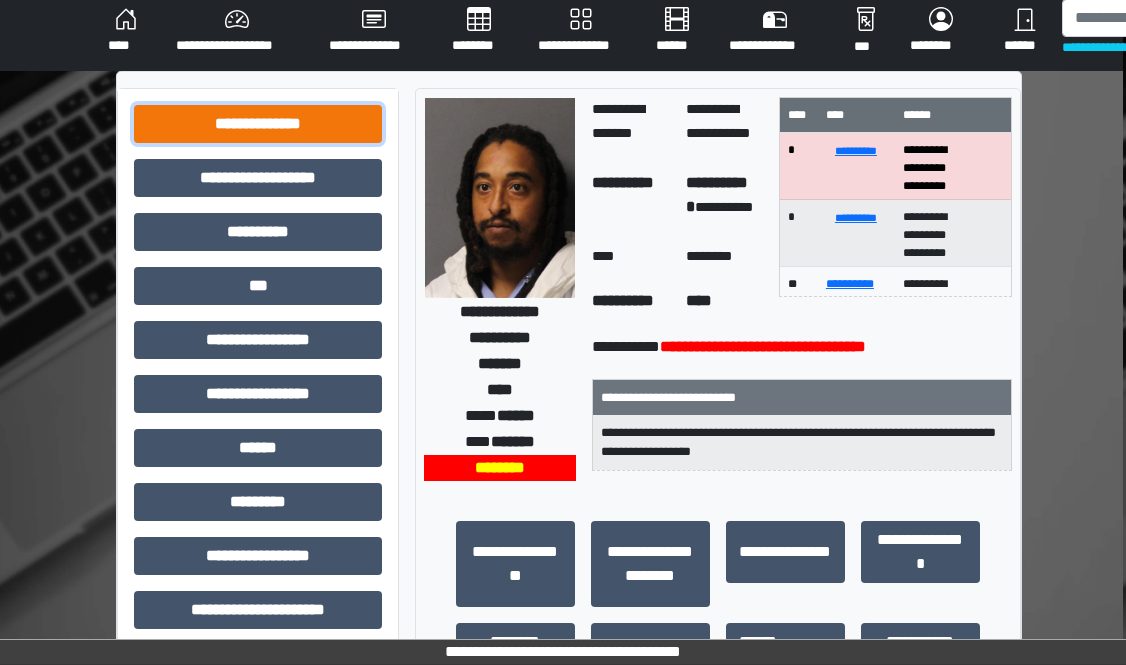 click on "**********" at bounding box center [258, 124] 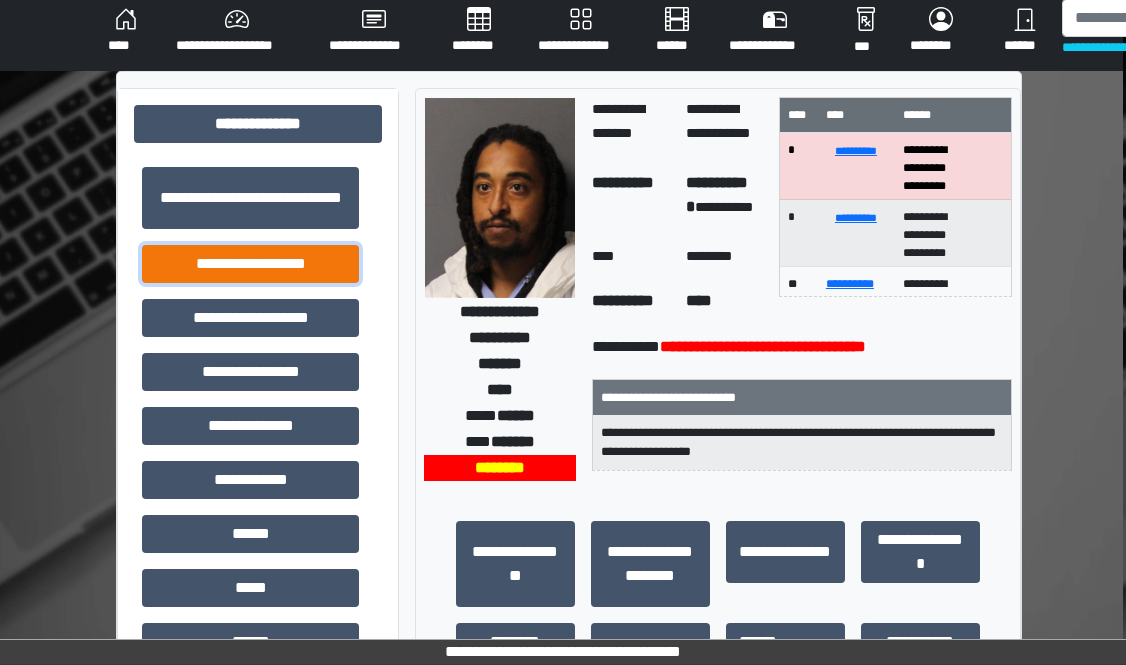 click on "**********" at bounding box center (250, 264) 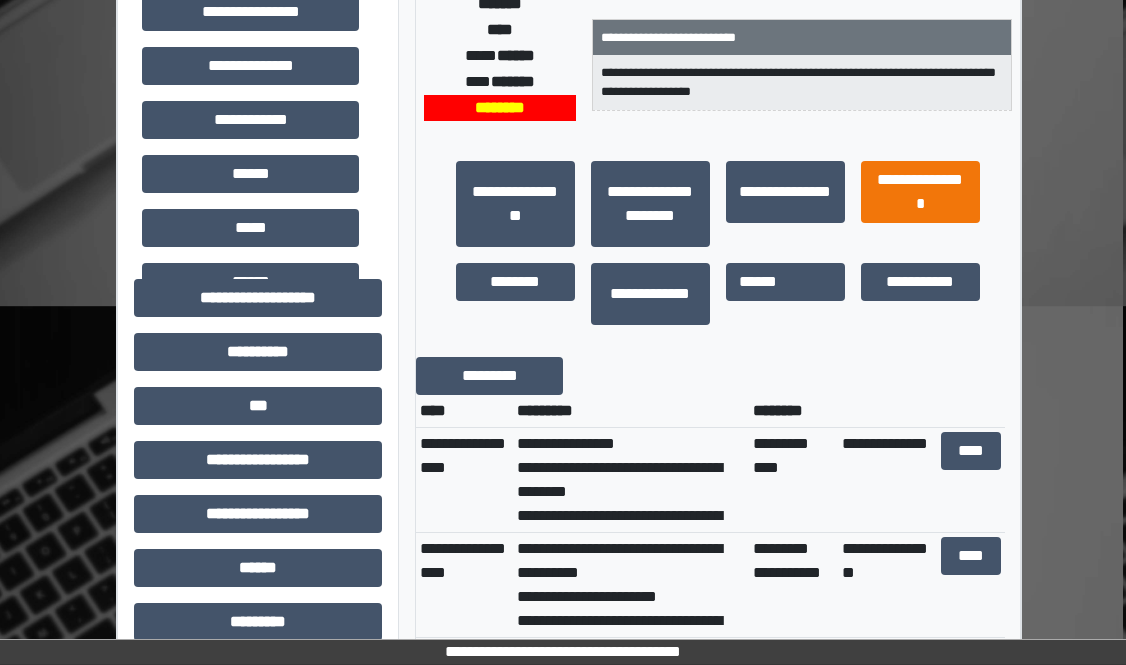 scroll, scrollTop: 433, scrollLeft: 3, axis: both 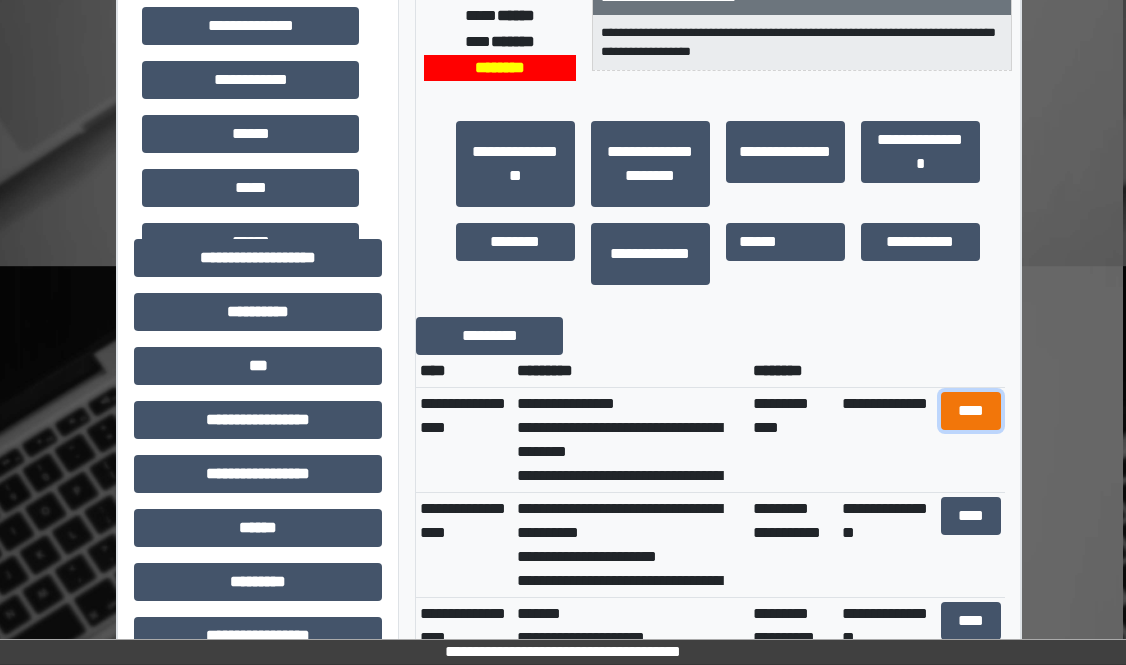 click on "****" at bounding box center (971, 411) 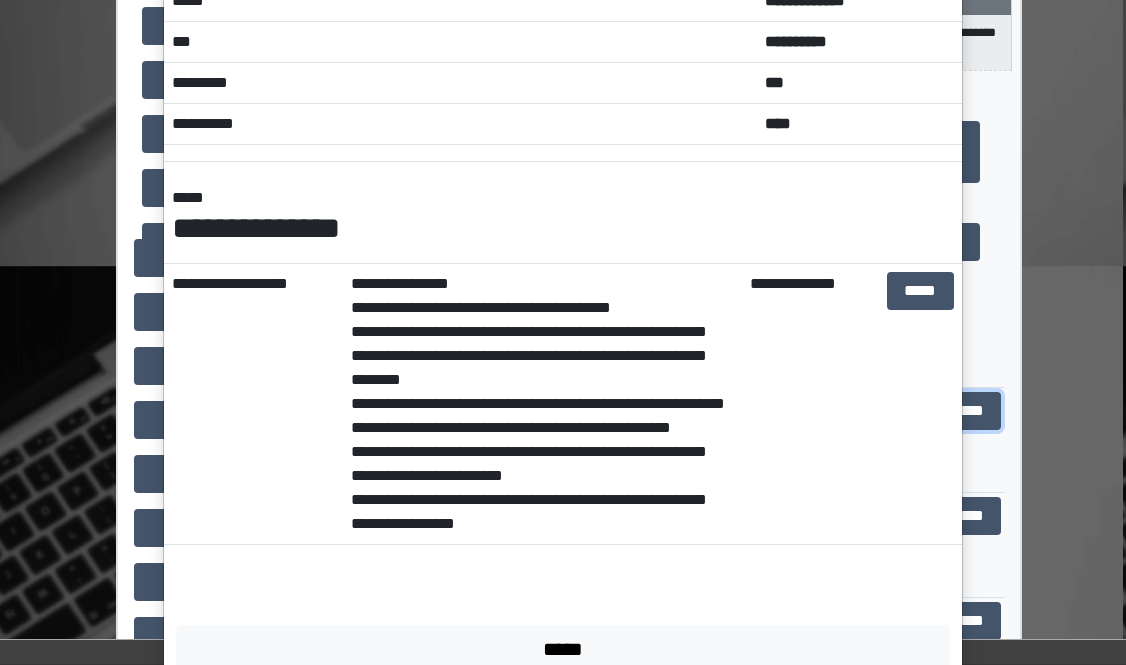 scroll, scrollTop: 193, scrollLeft: 0, axis: vertical 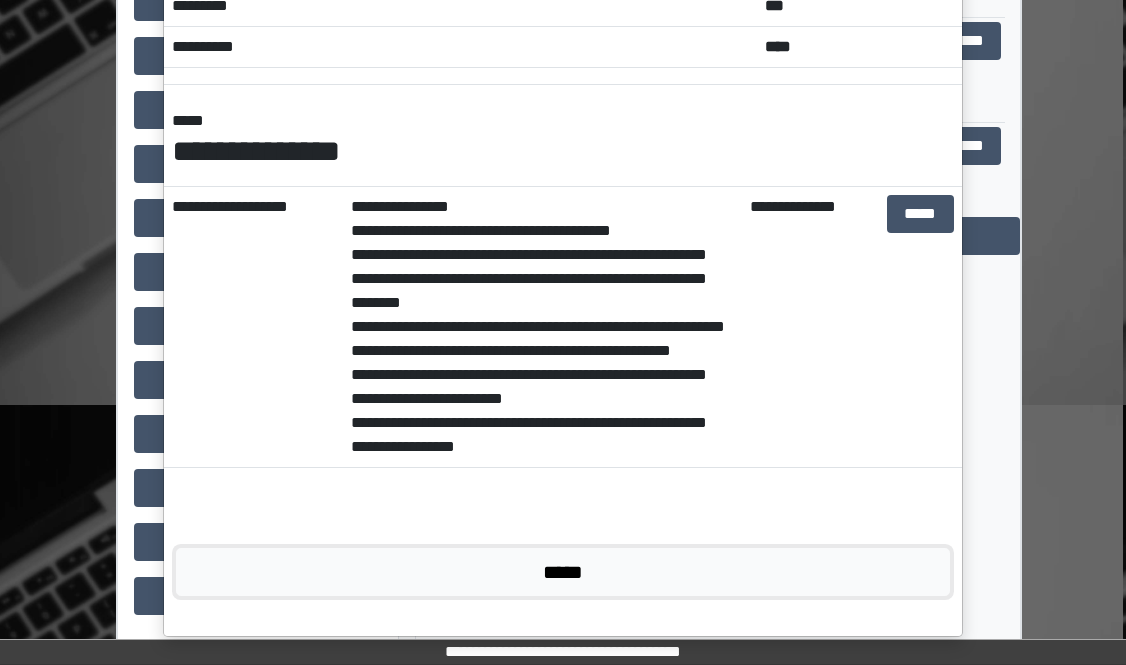click on "*****" at bounding box center [563, 572] 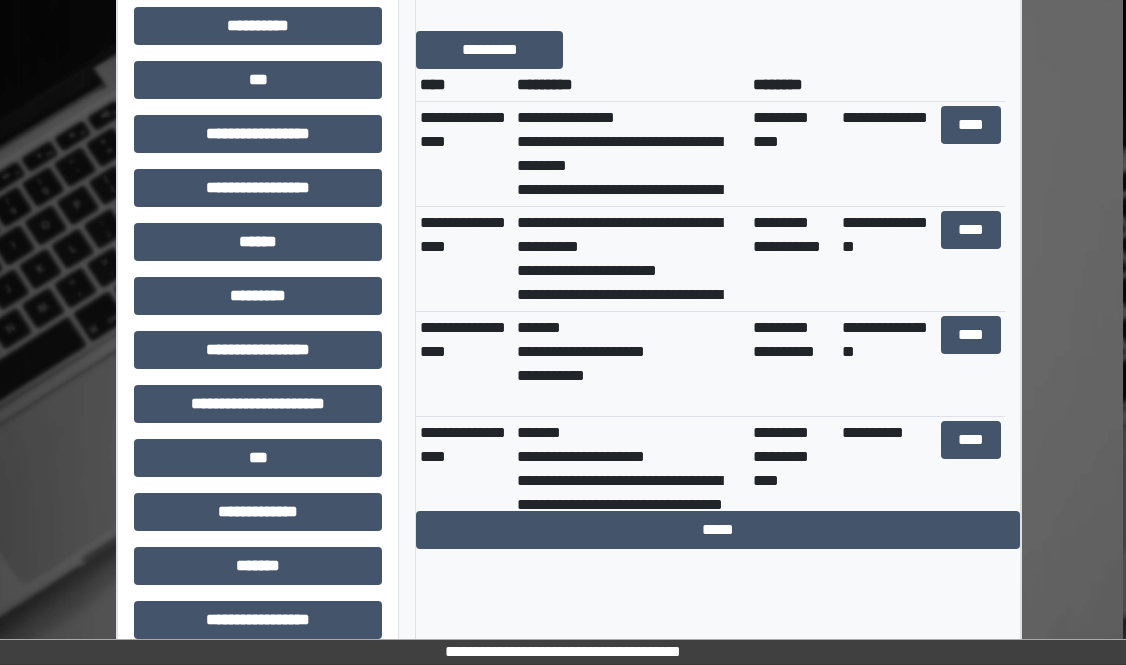 scroll, scrollTop: 713, scrollLeft: 3, axis: both 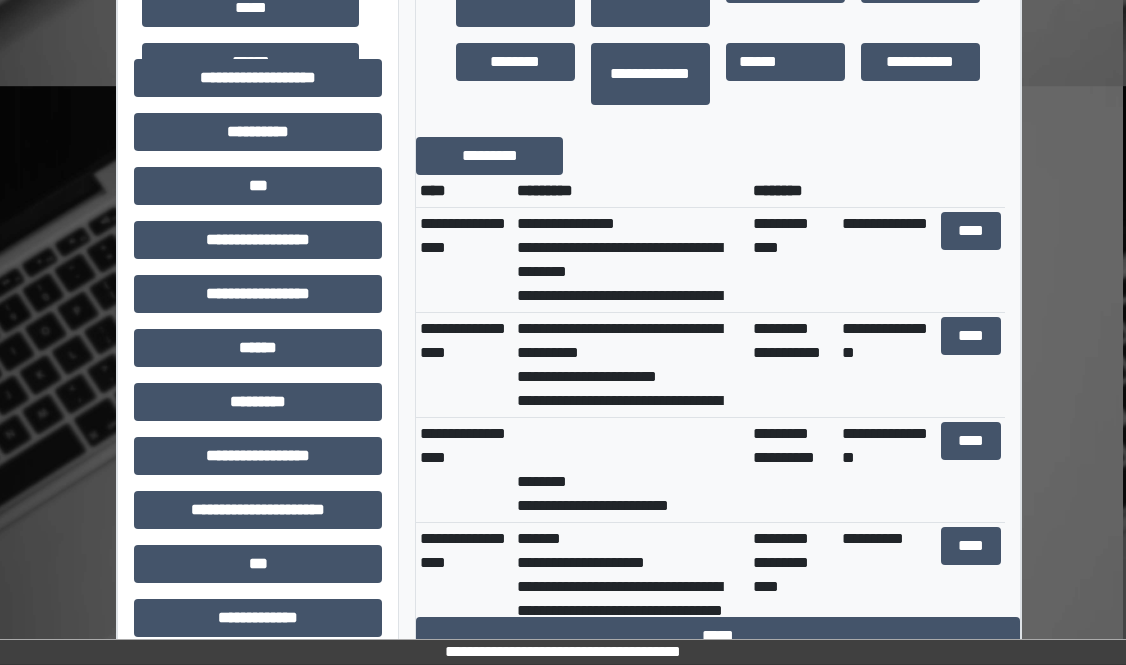 drag, startPoint x: 427, startPoint y: 351, endPoint x: 57, endPoint y: 196, distance: 401.15457 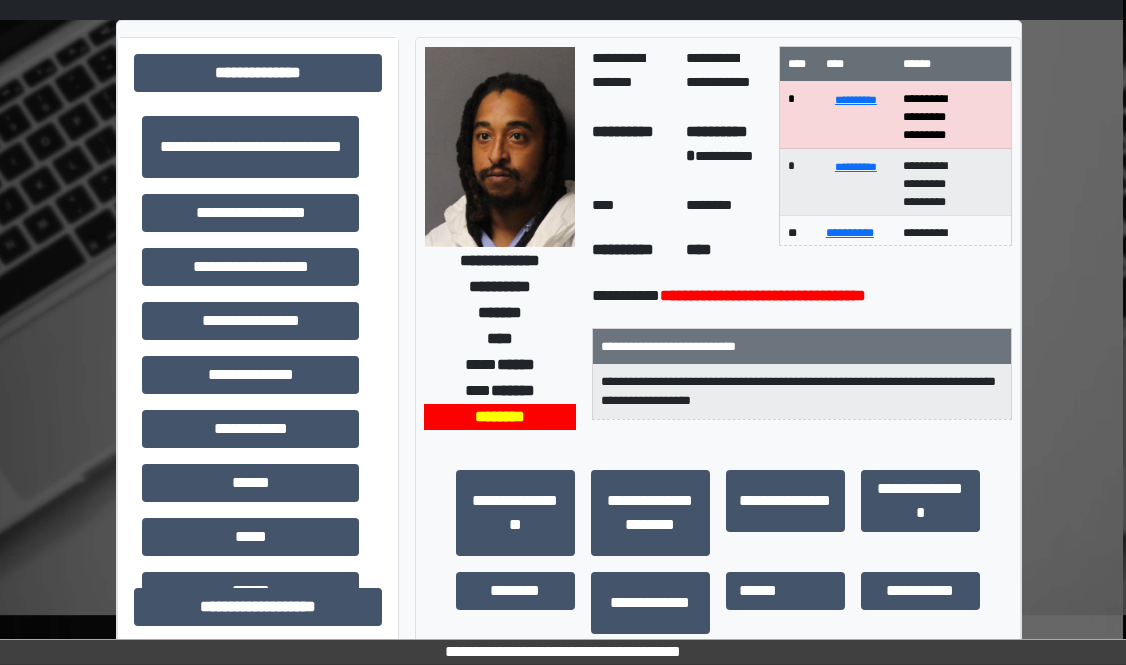 scroll, scrollTop: 200, scrollLeft: 3, axis: both 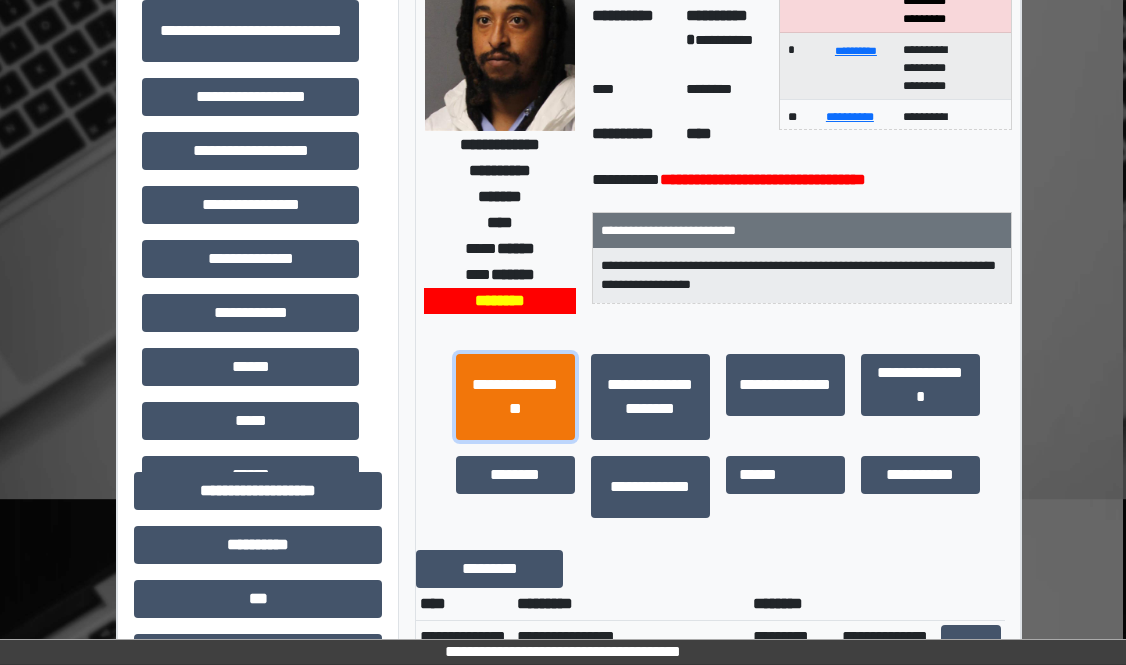 click on "**********" at bounding box center [515, 397] 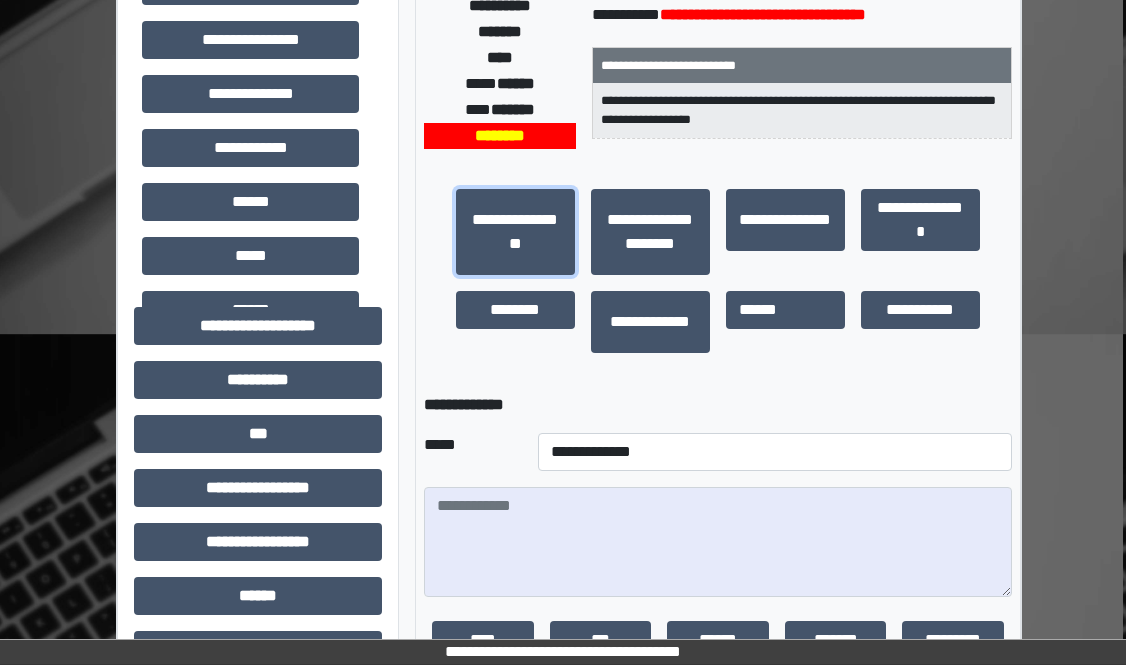 scroll, scrollTop: 400, scrollLeft: 3, axis: both 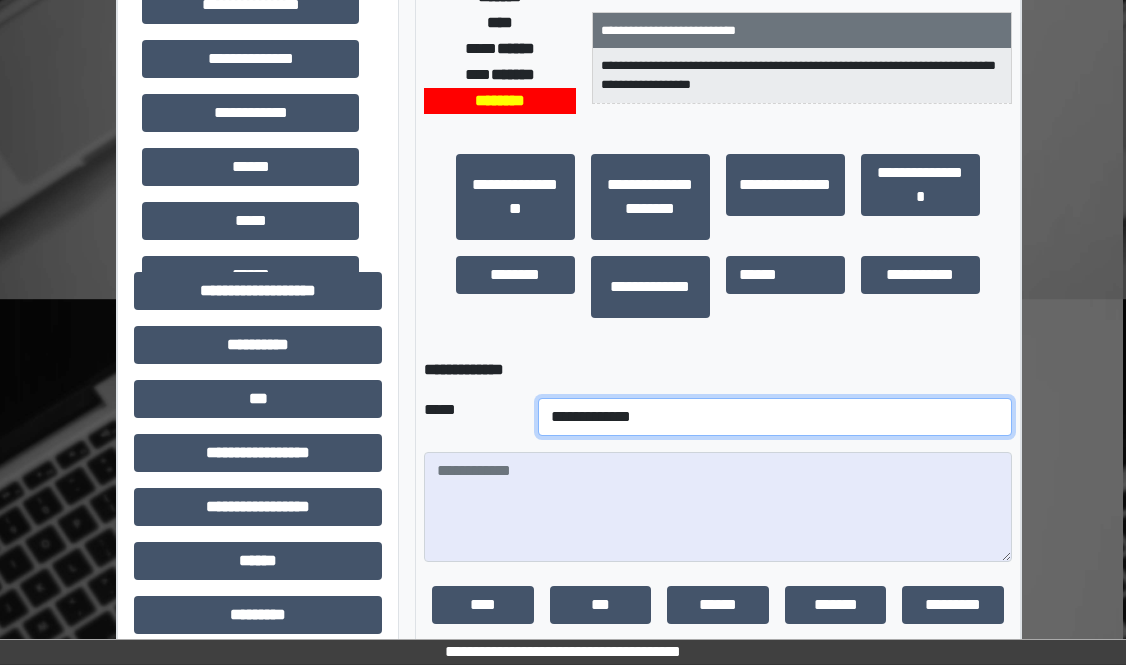 click on "**********" at bounding box center [775, 417] 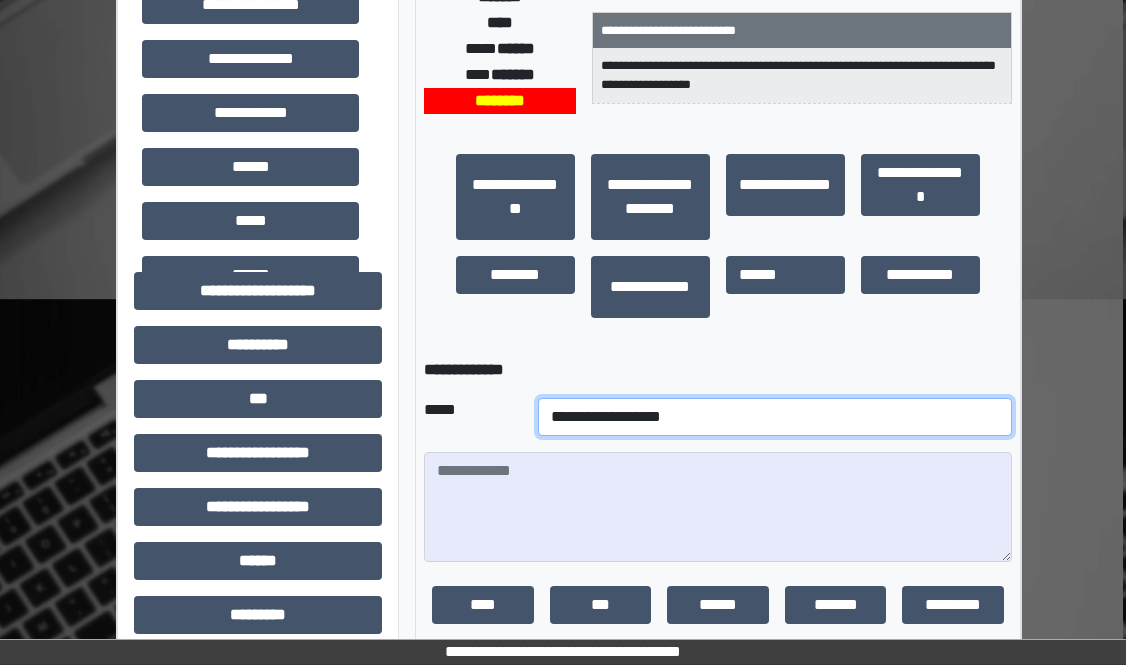 click on "**********" at bounding box center (775, 417) 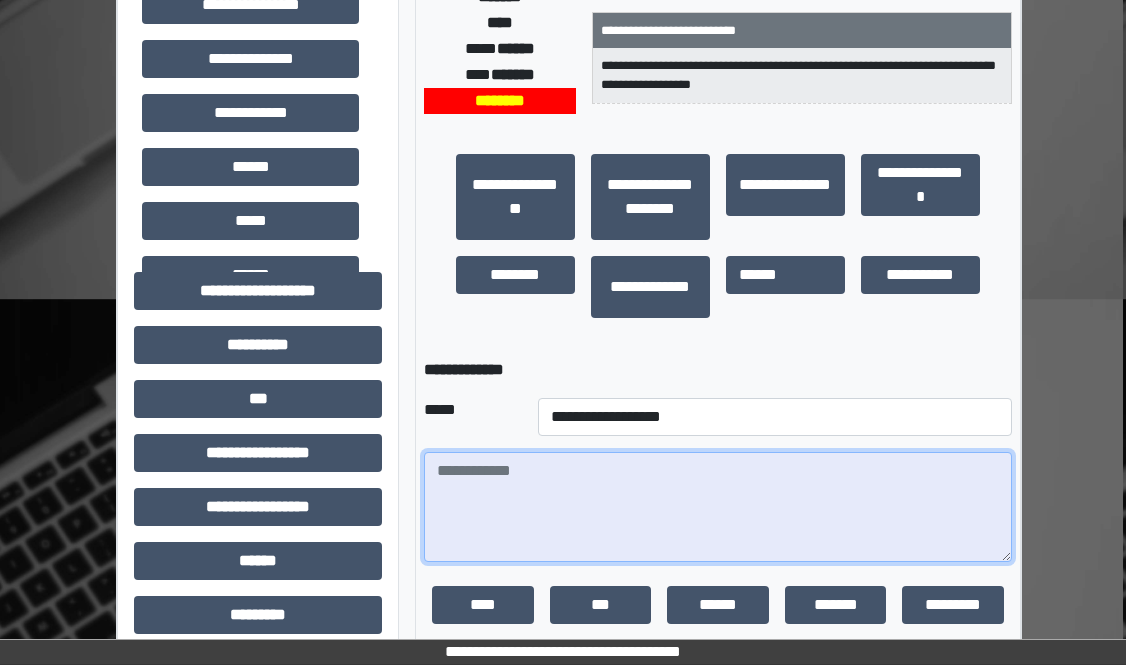 click at bounding box center [718, 507] 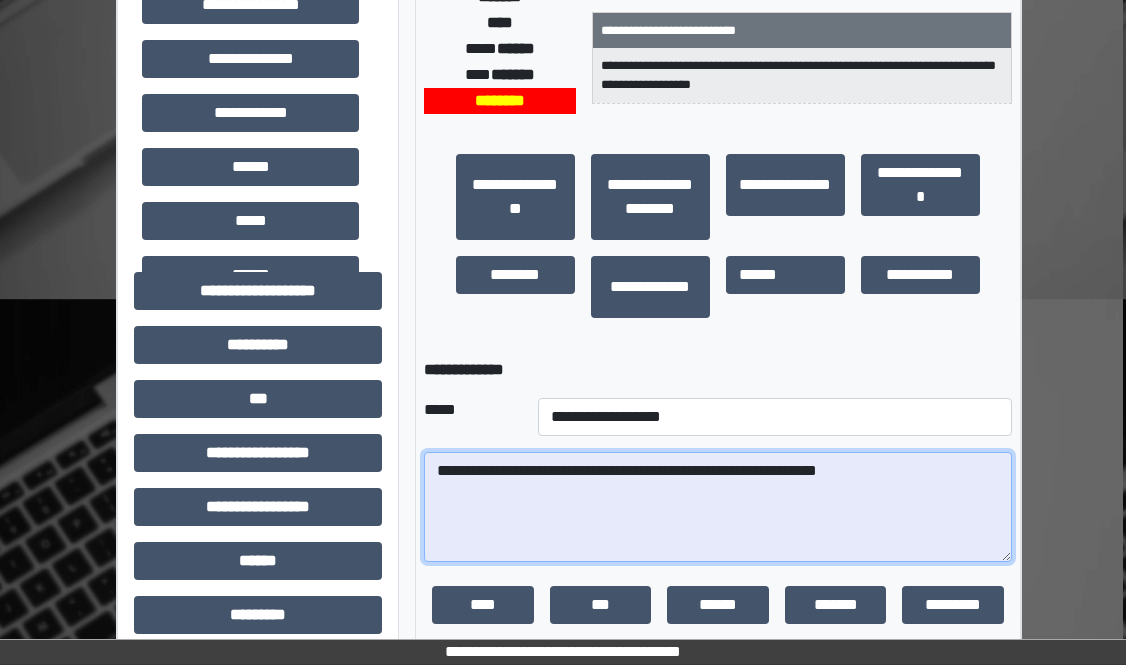 click on "**********" at bounding box center (718, 507) 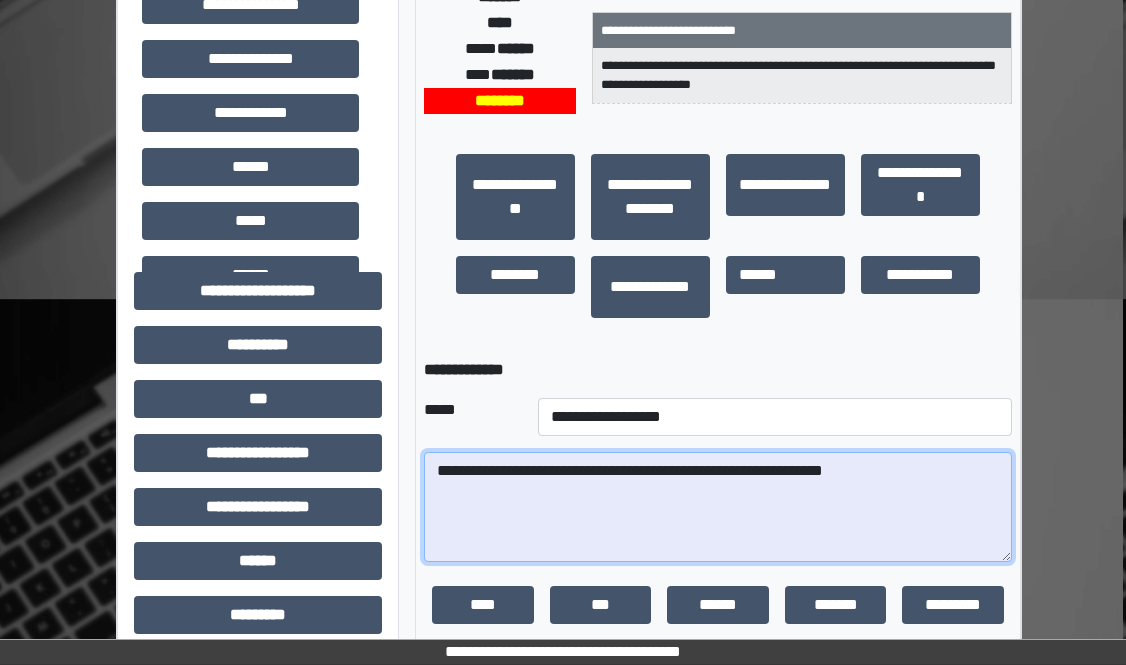 click on "**********" at bounding box center (718, 507) 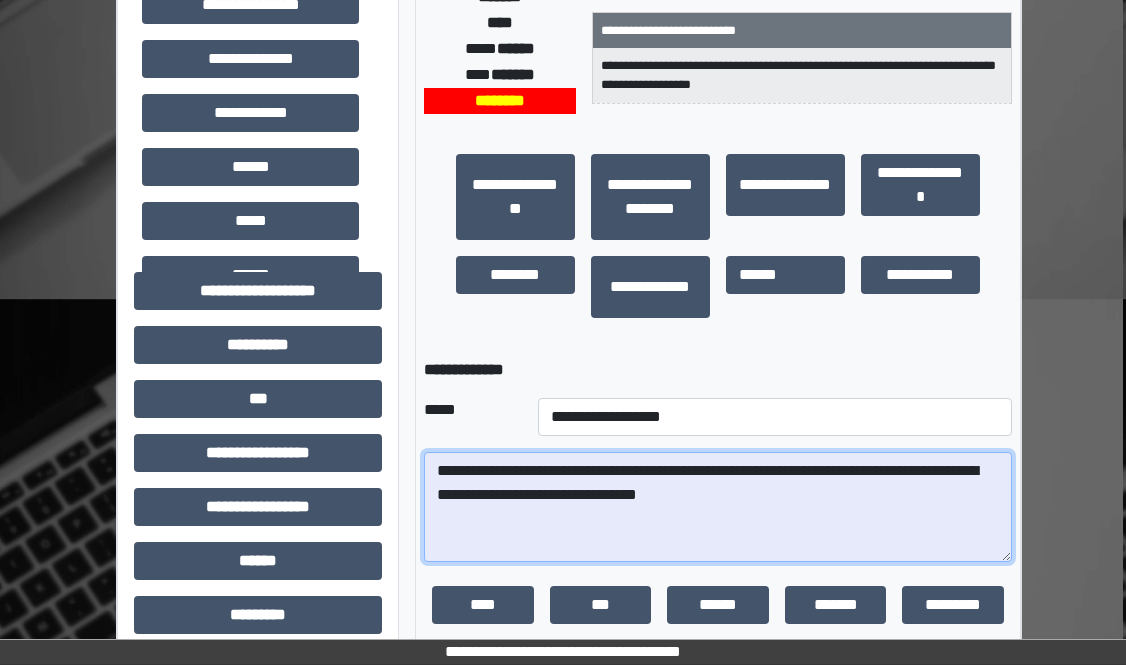 click on "**********" at bounding box center [718, 507] 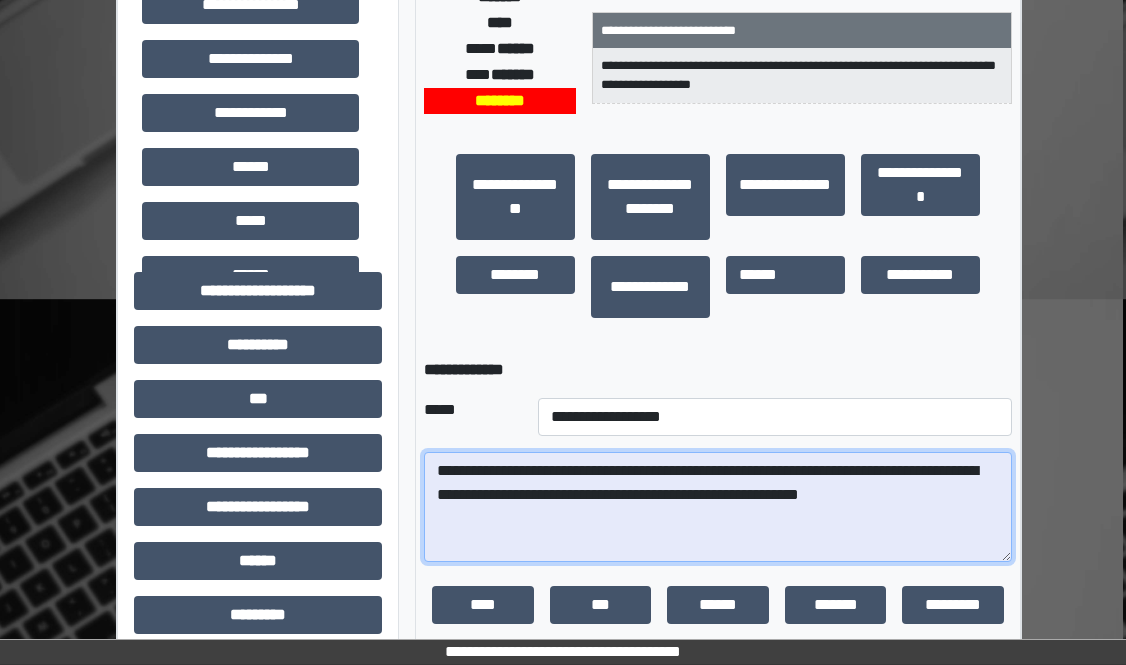 click on "**********" at bounding box center [718, 507] 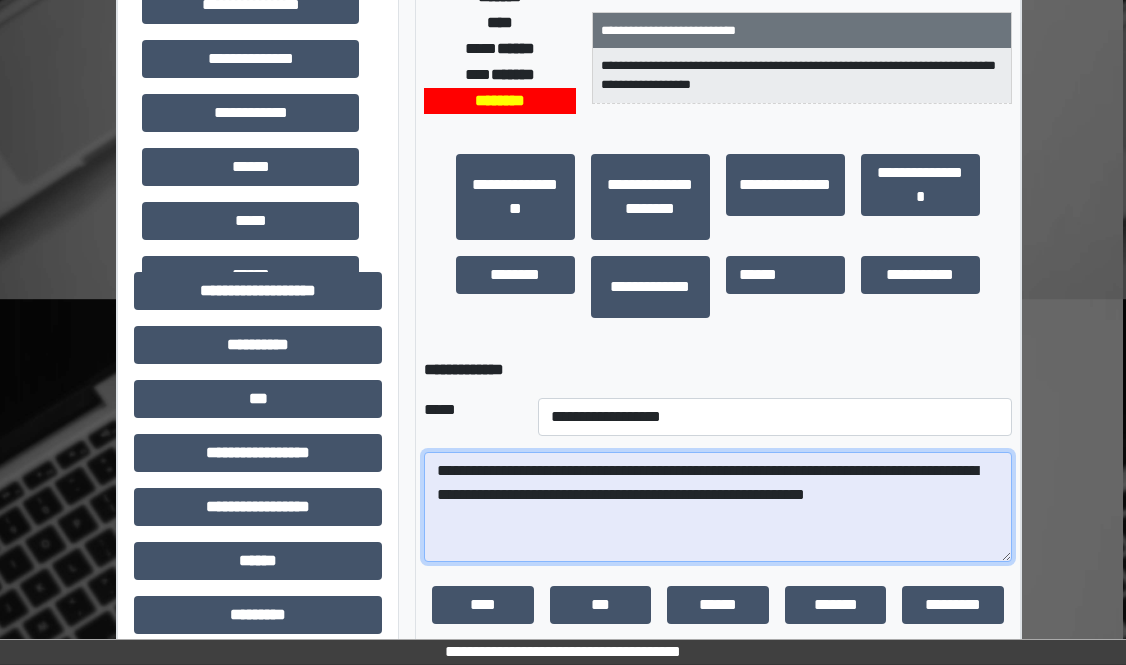 click on "**********" at bounding box center [718, 507] 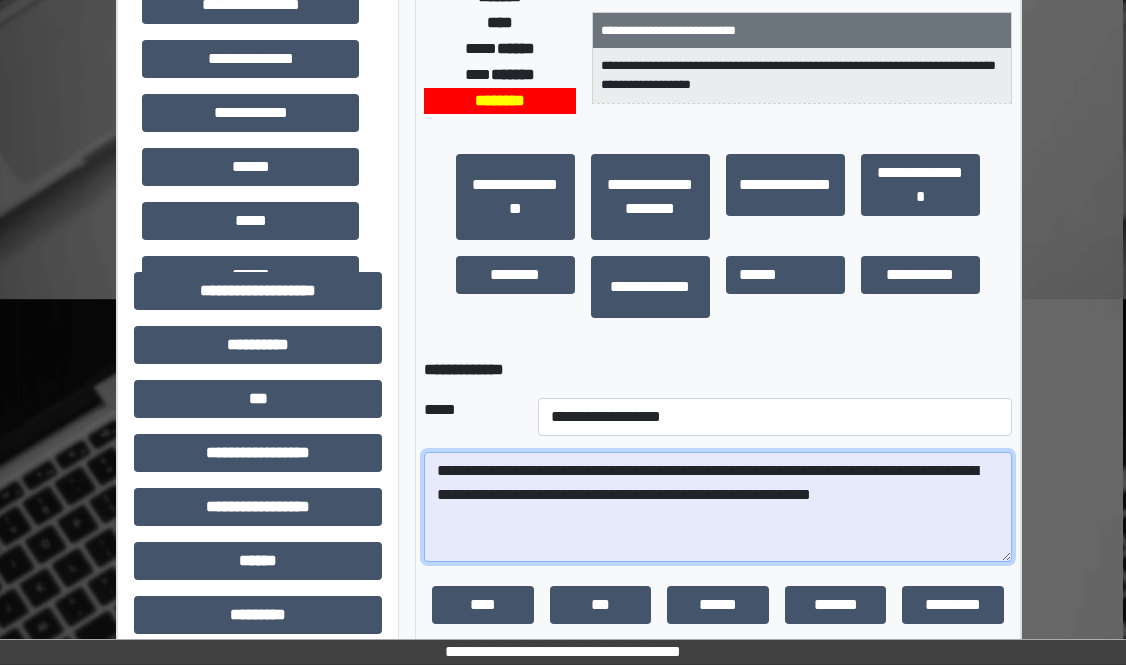 click on "**********" at bounding box center (718, 507) 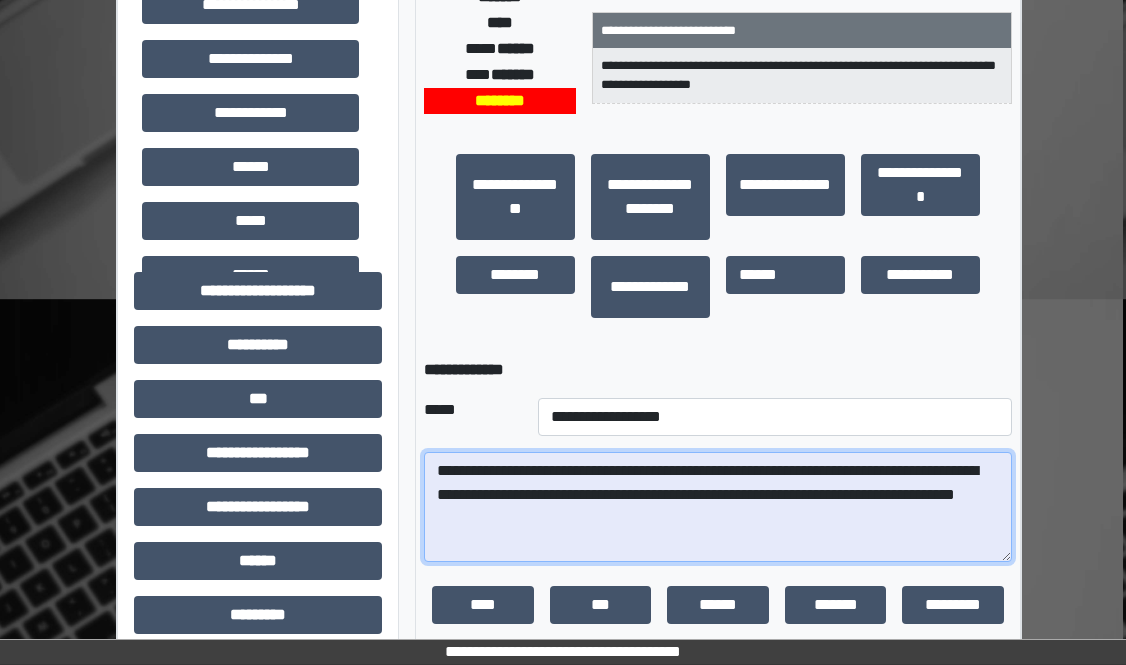 click on "**********" at bounding box center (718, 507) 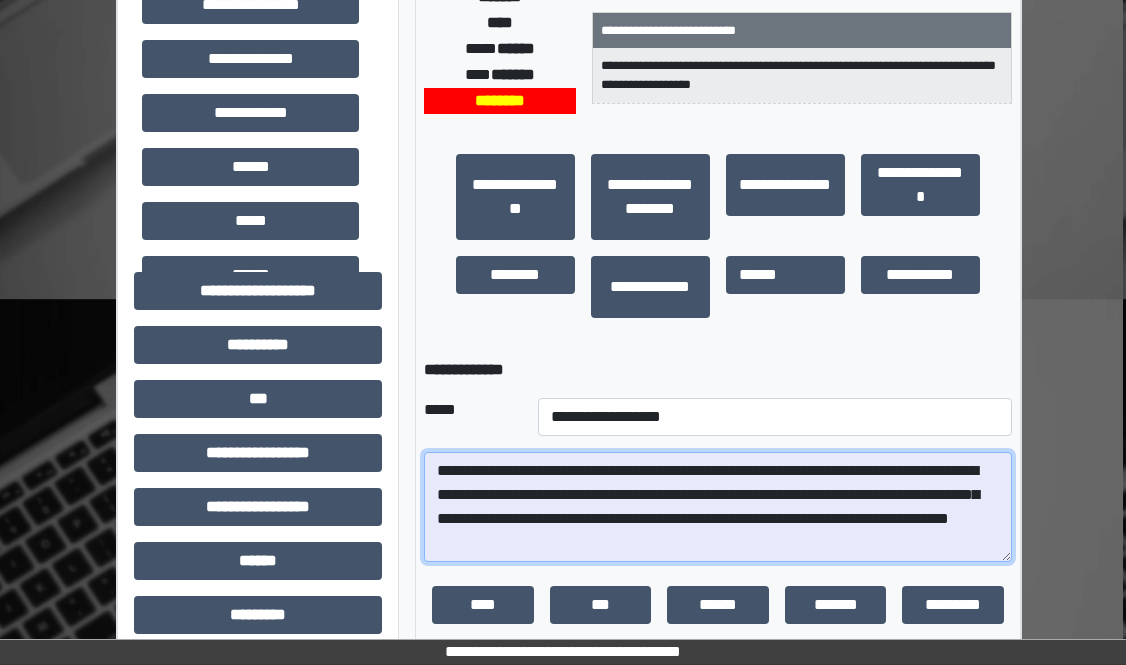 scroll, scrollTop: 500, scrollLeft: 3, axis: both 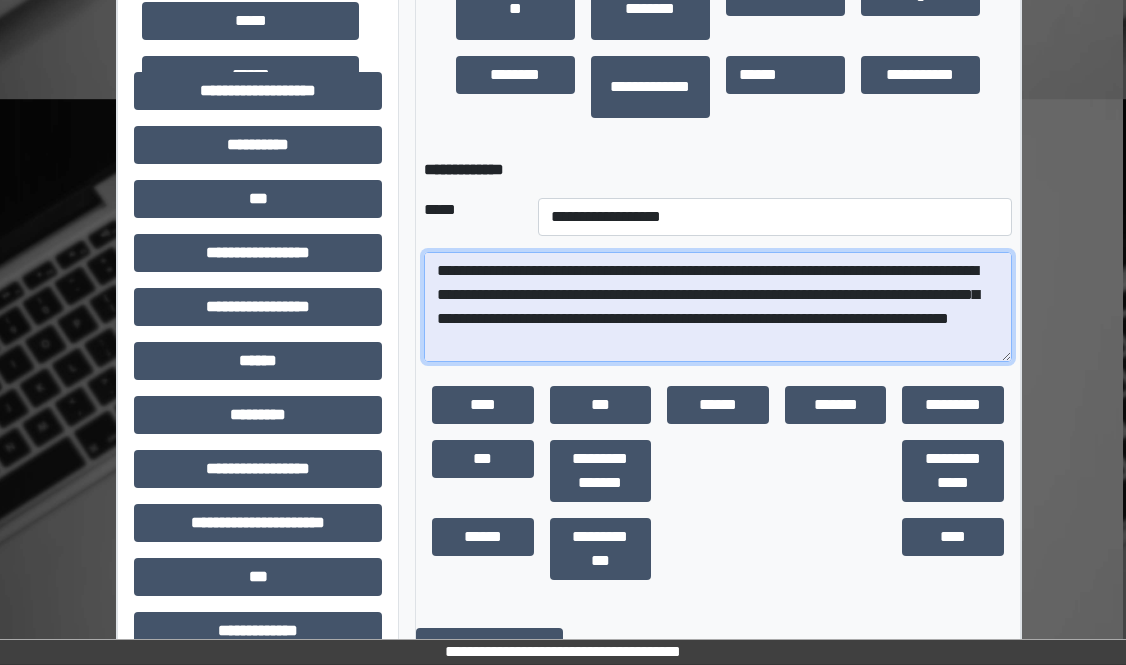 click on "**********" at bounding box center [718, 307] 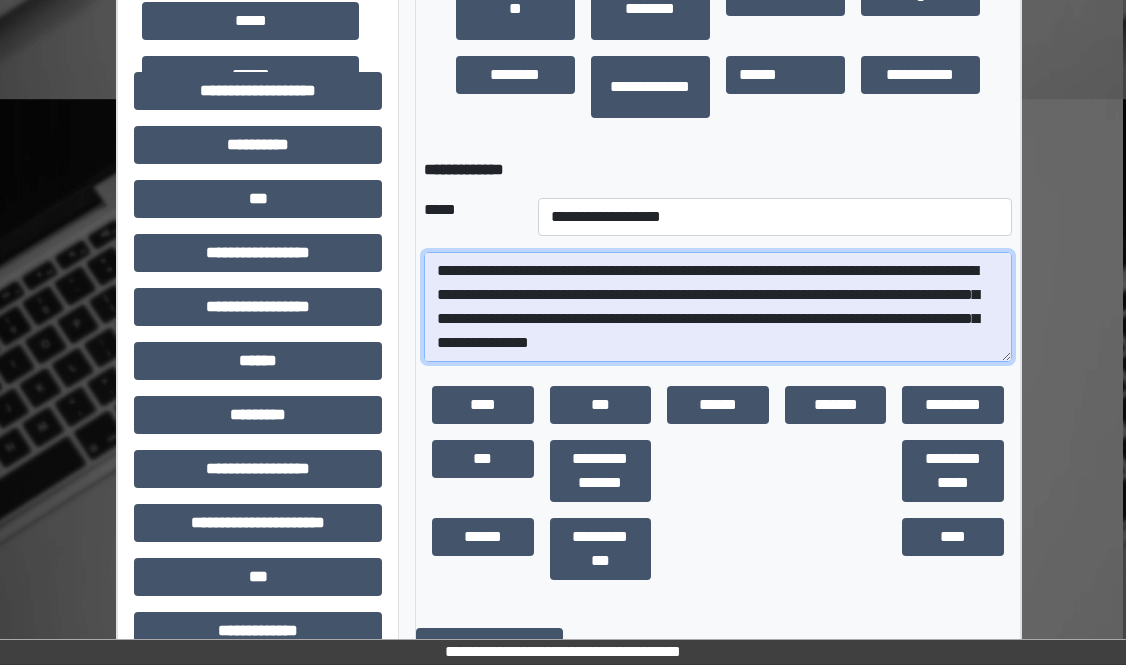 click on "**********" at bounding box center [718, 307] 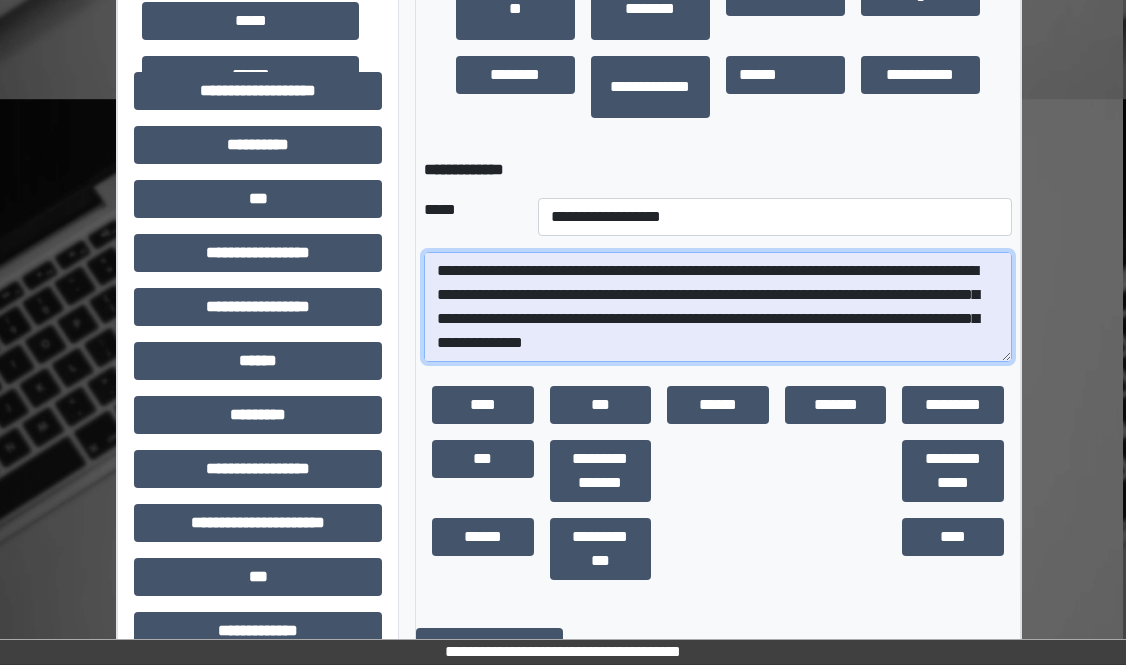 click on "**********" at bounding box center [718, 307] 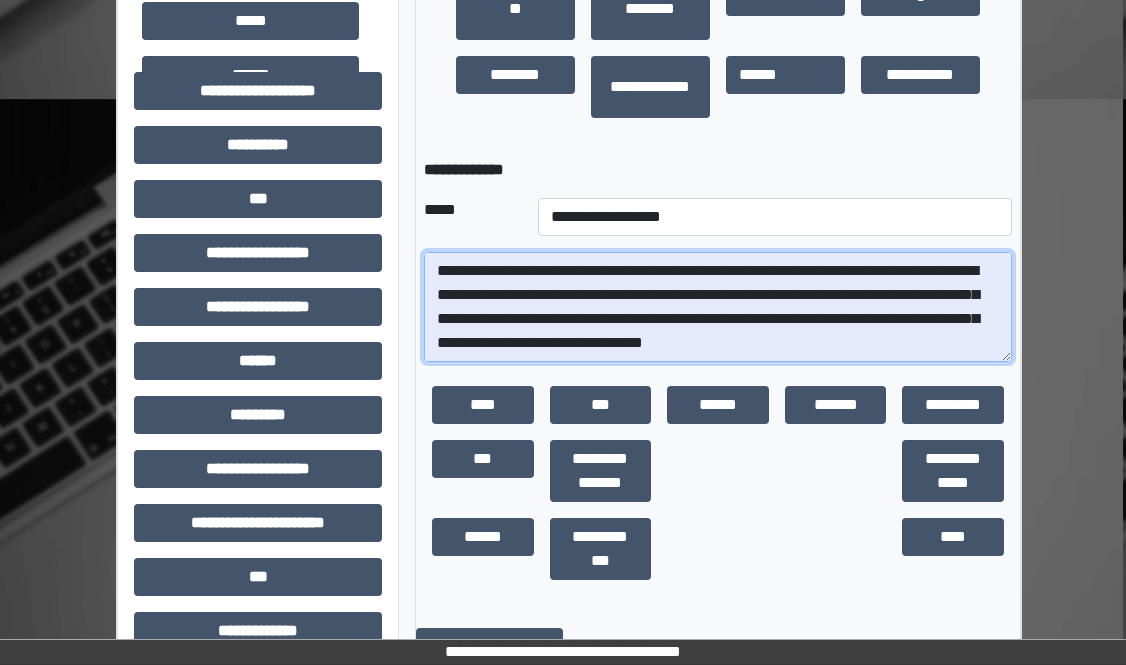 click on "**********" at bounding box center (718, 307) 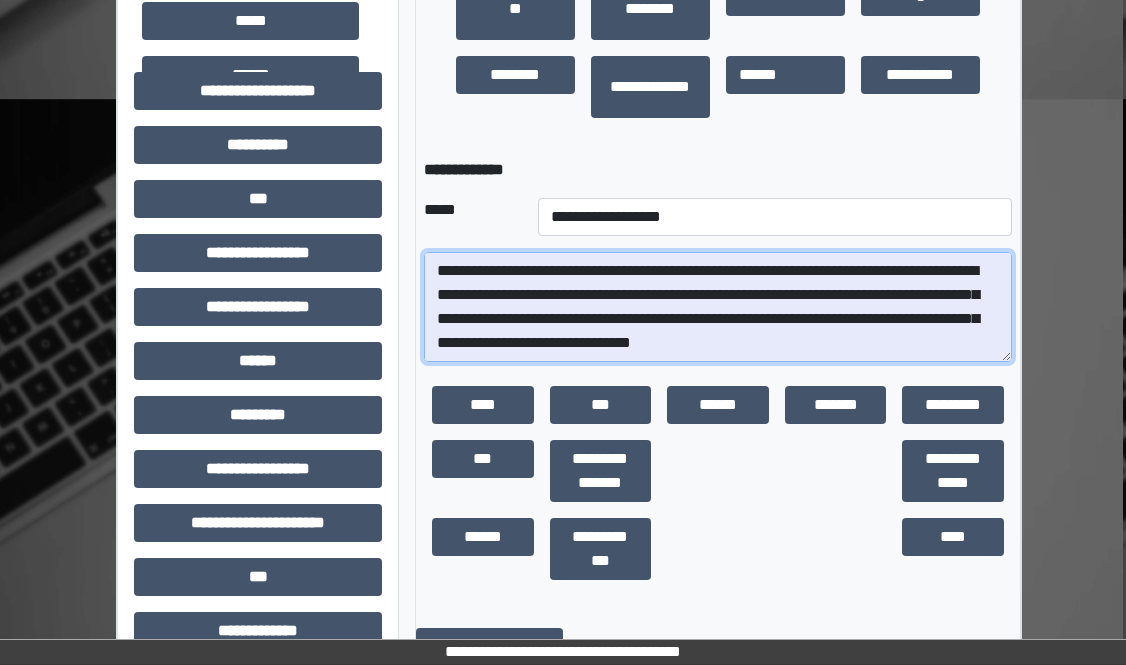 click on "**********" at bounding box center [718, 307] 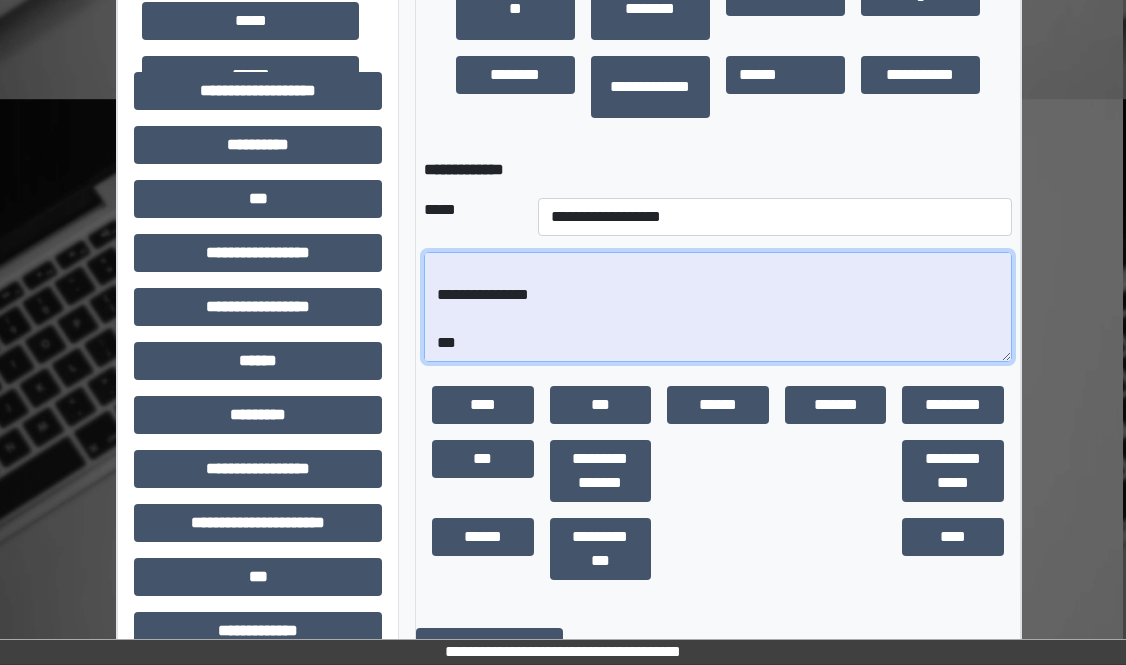 scroll, scrollTop: 120, scrollLeft: 0, axis: vertical 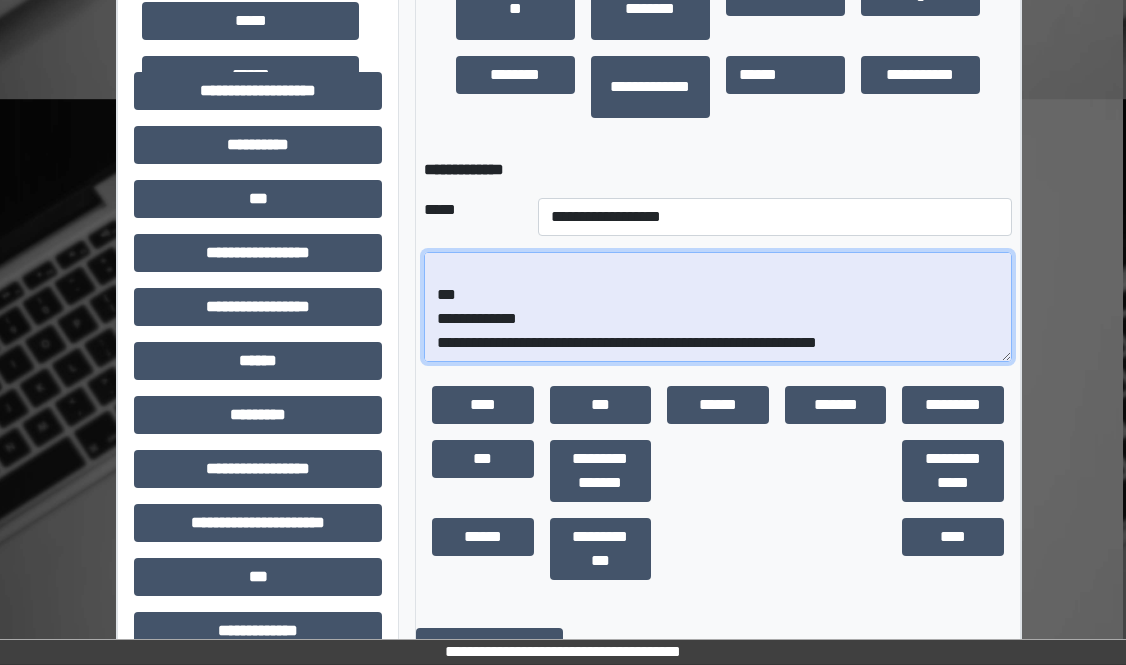 click on "**********" at bounding box center (718, 307) 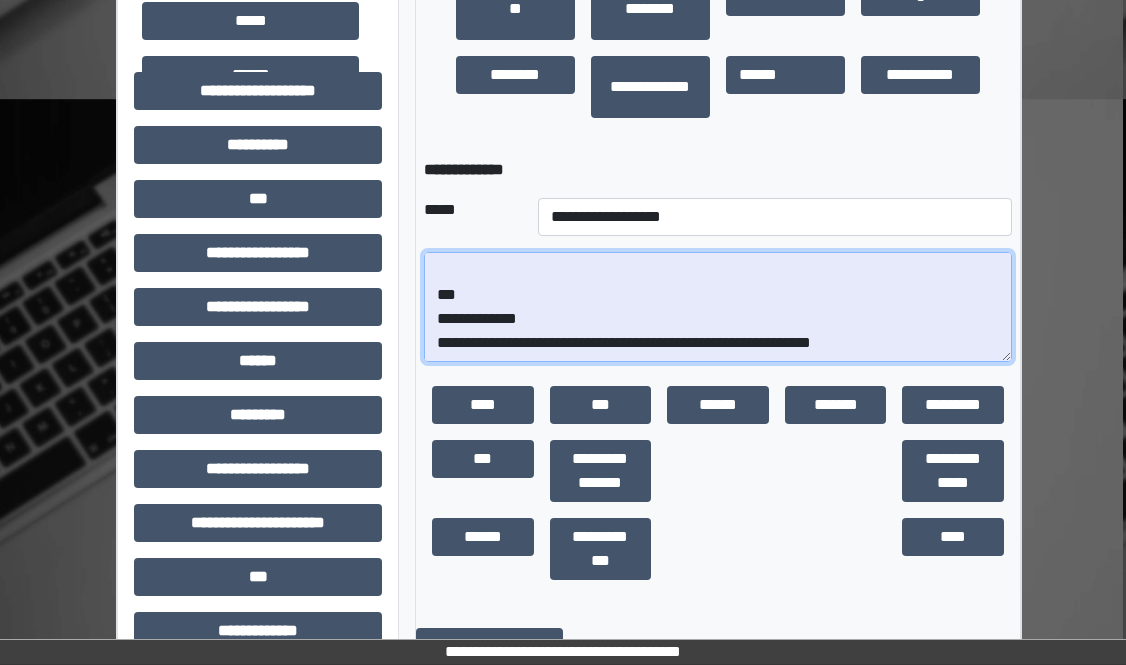 click on "**********" at bounding box center [718, 307] 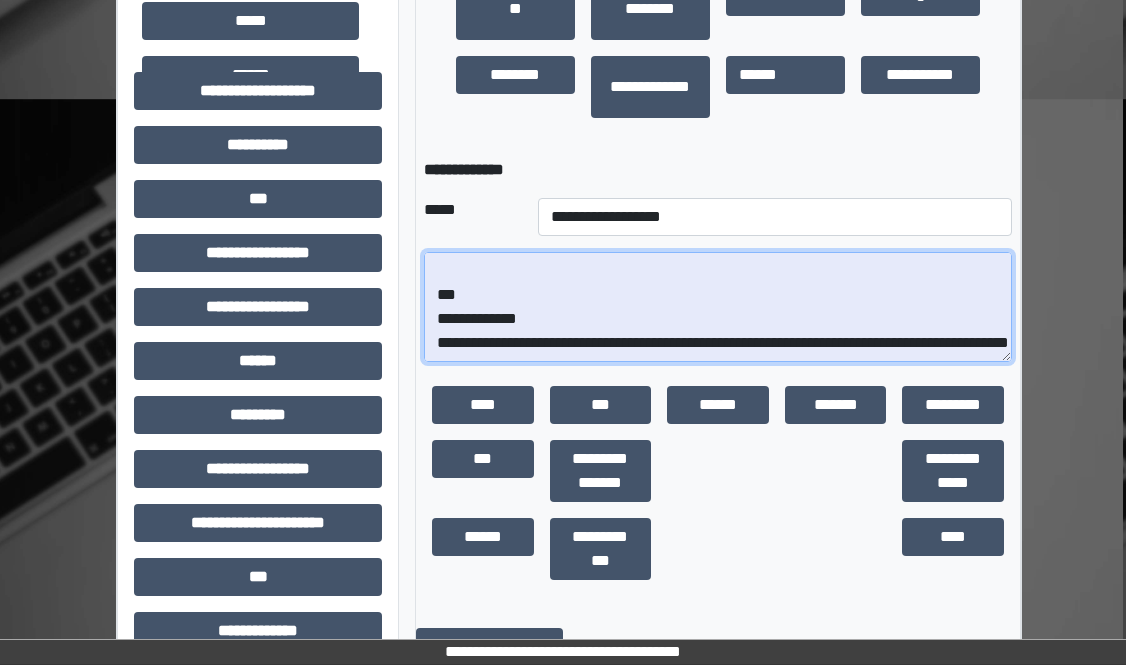 scroll, scrollTop: 209, scrollLeft: 0, axis: vertical 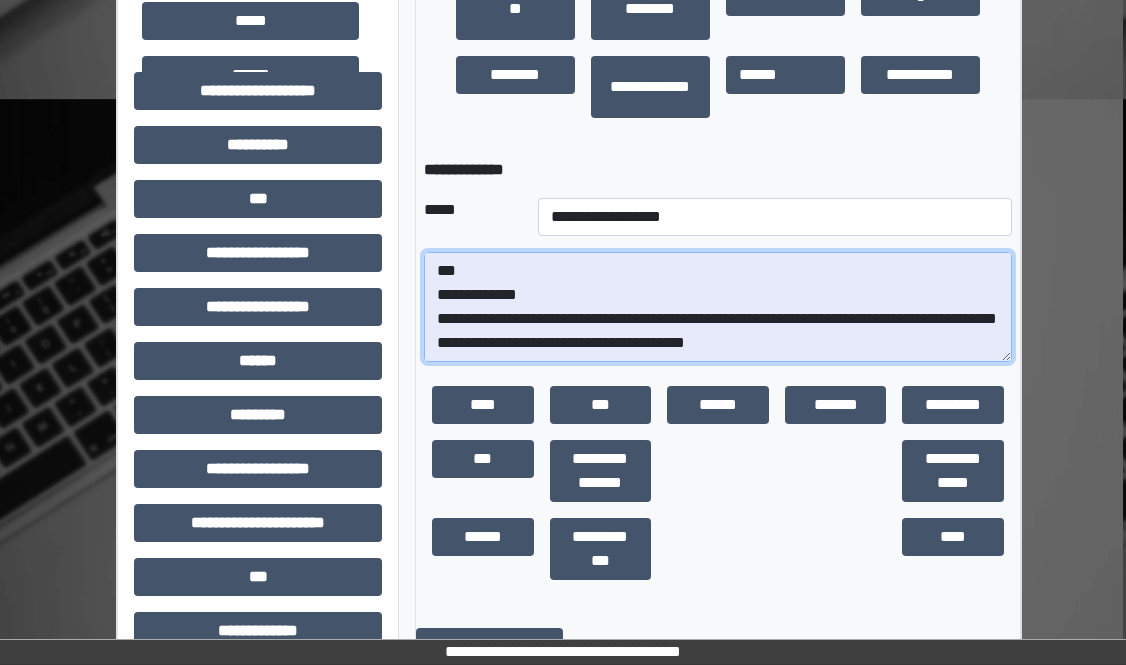 click on "**********" at bounding box center (718, 307) 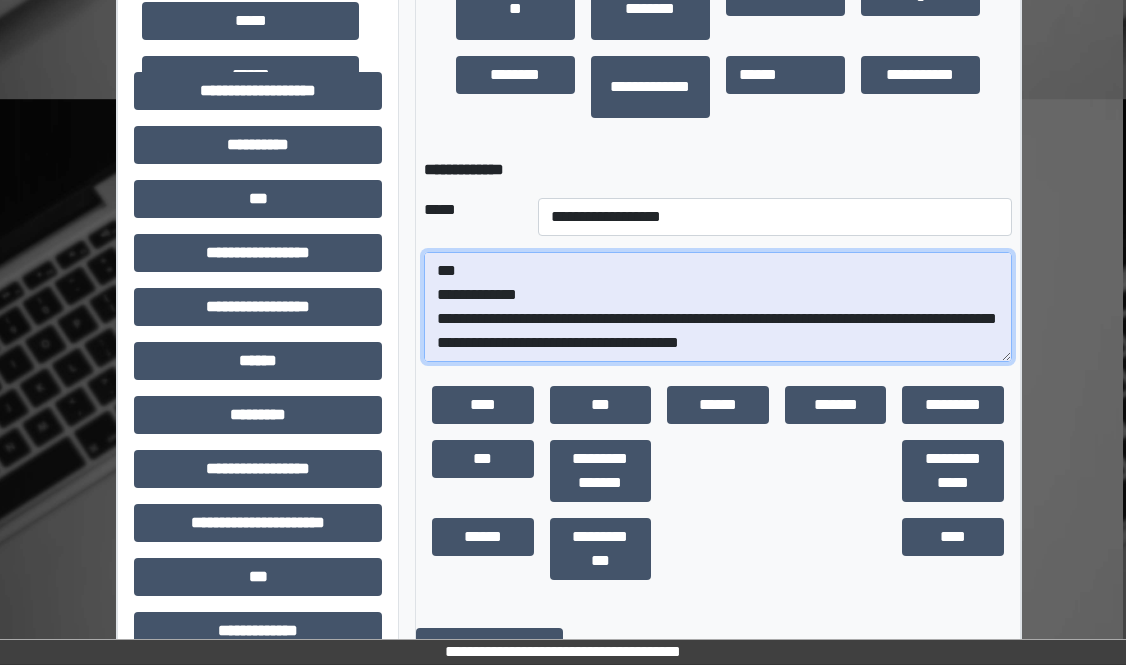 click on "**********" at bounding box center [718, 307] 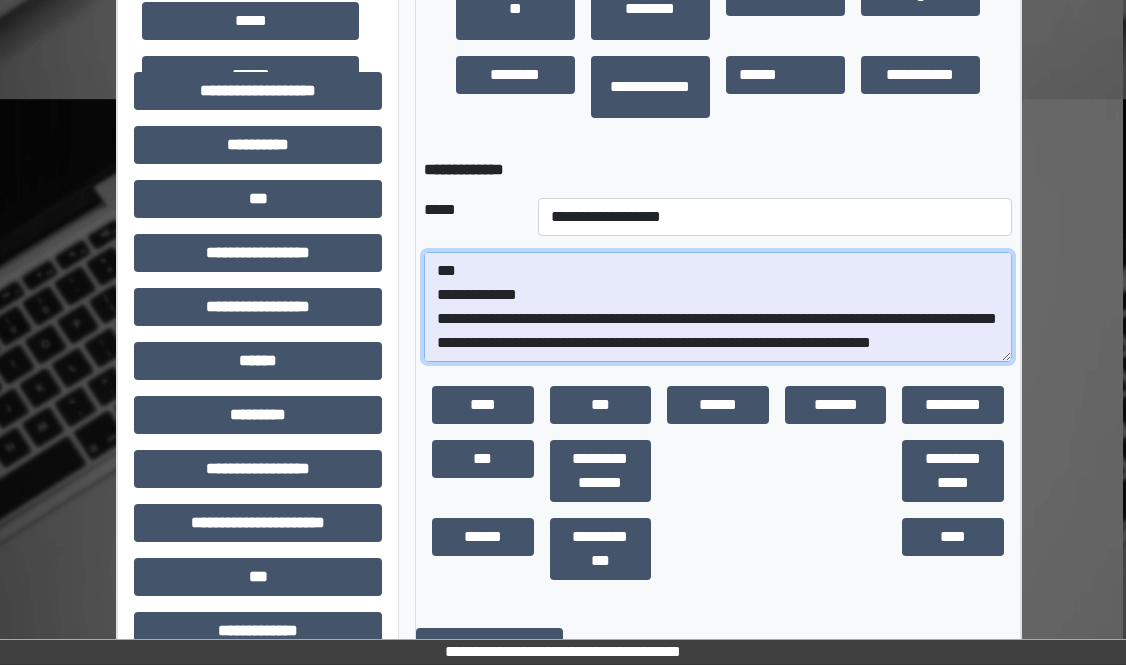 scroll, scrollTop: 216, scrollLeft: 0, axis: vertical 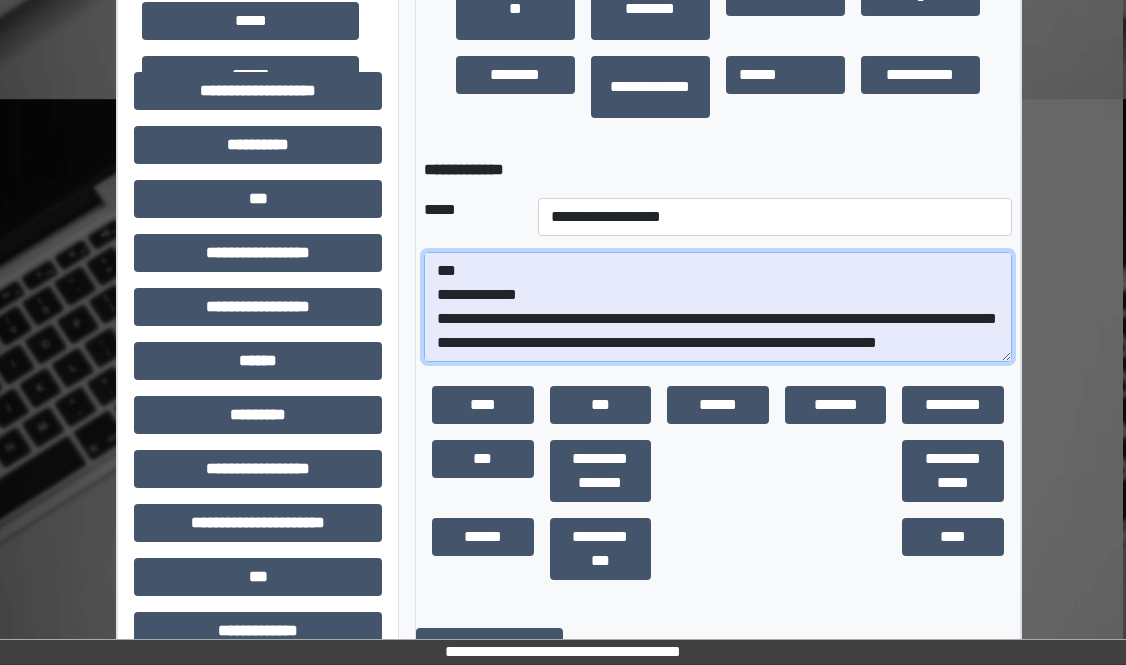 click on "**********" at bounding box center (718, 307) 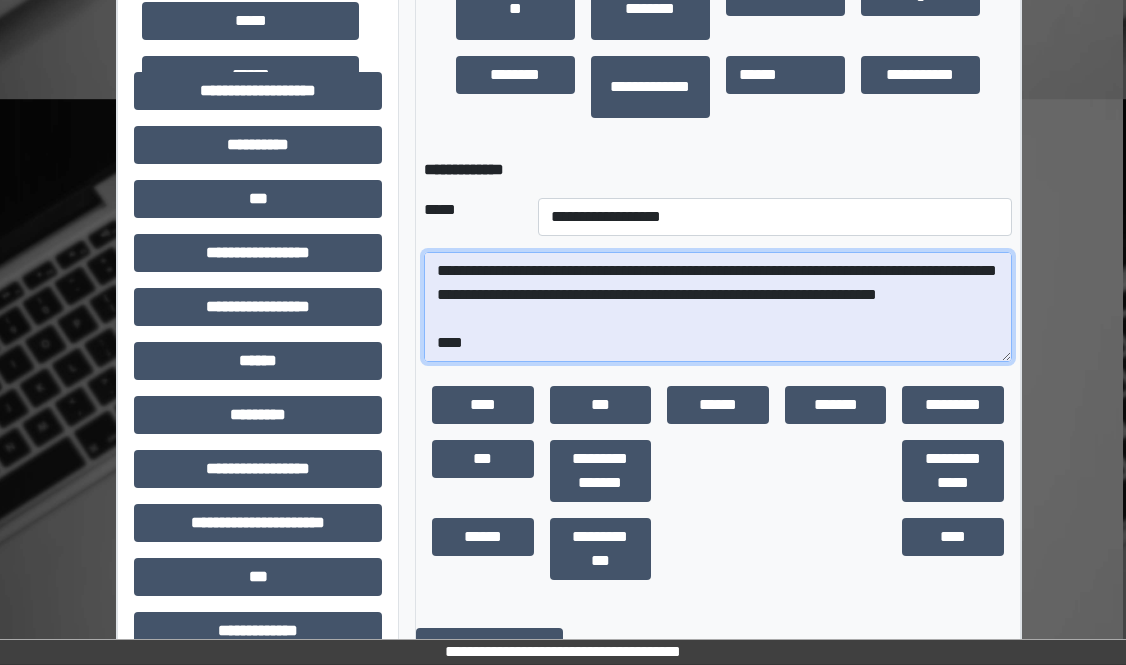 scroll, scrollTop: 281, scrollLeft: 0, axis: vertical 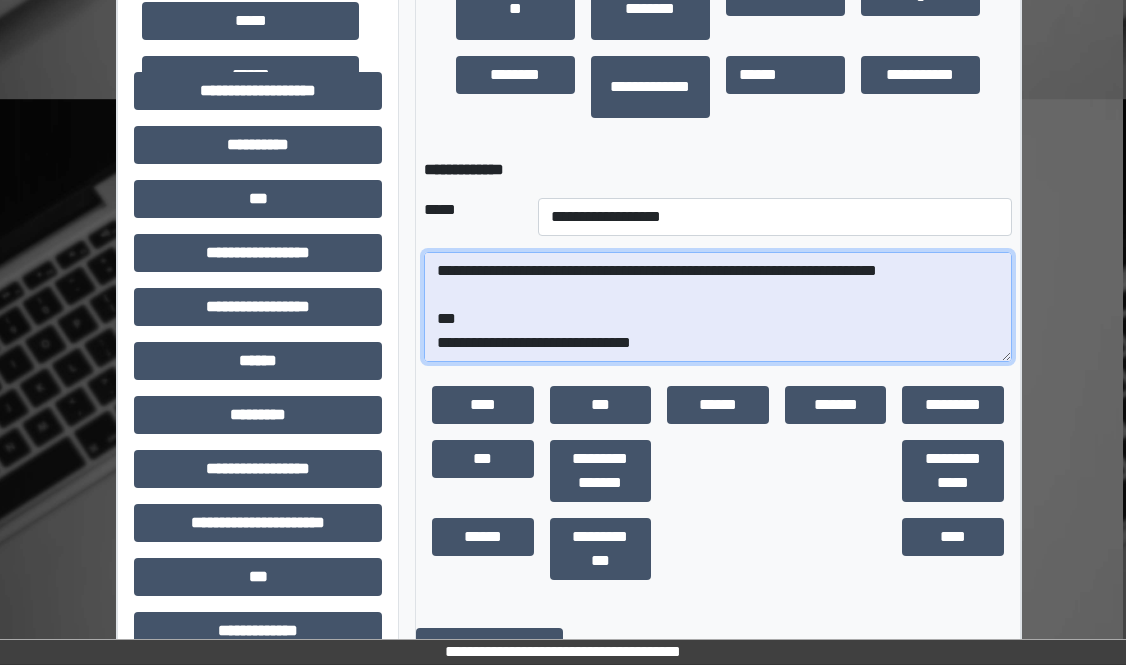 click on "**********" at bounding box center [718, 307] 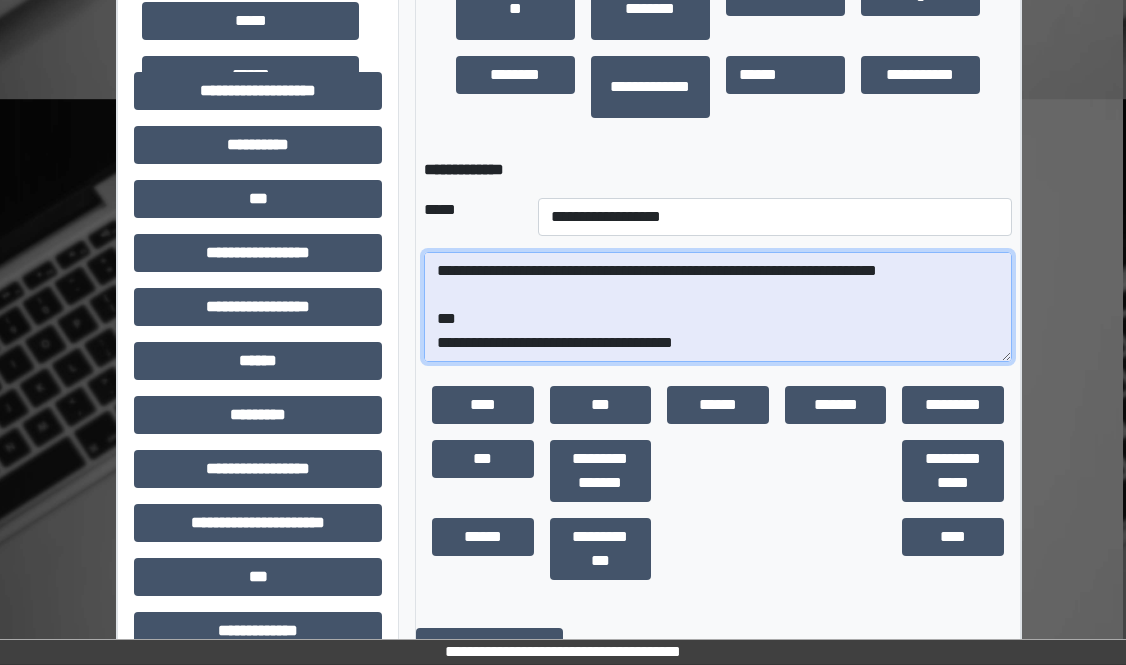 scroll, scrollTop: 288, scrollLeft: 0, axis: vertical 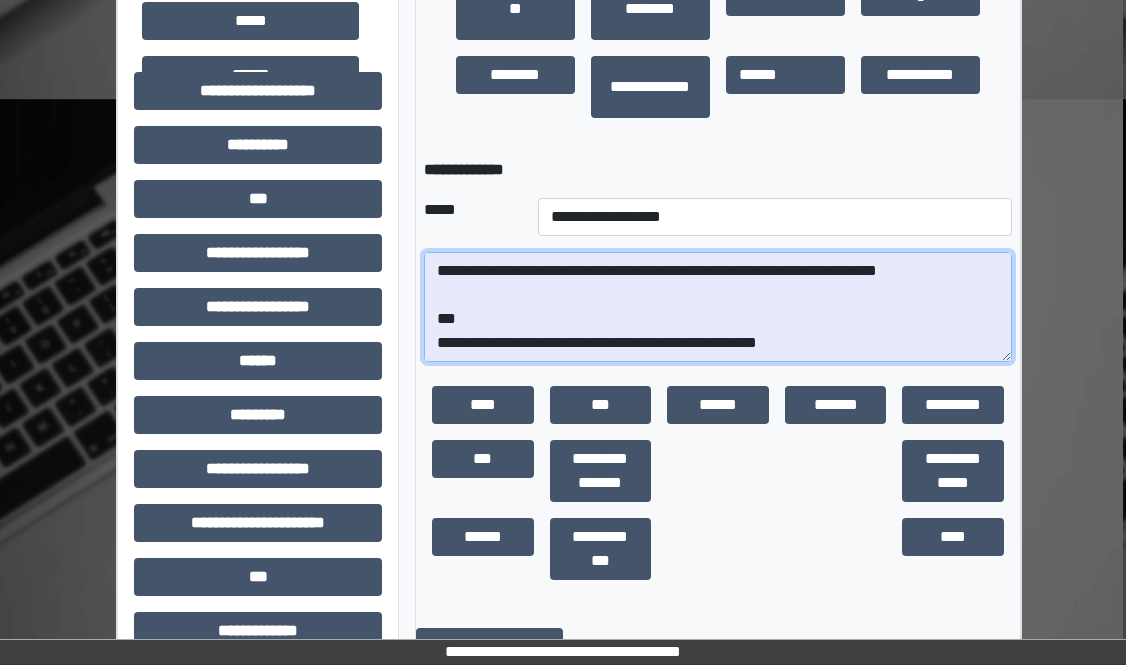 click on "**********" at bounding box center [718, 307] 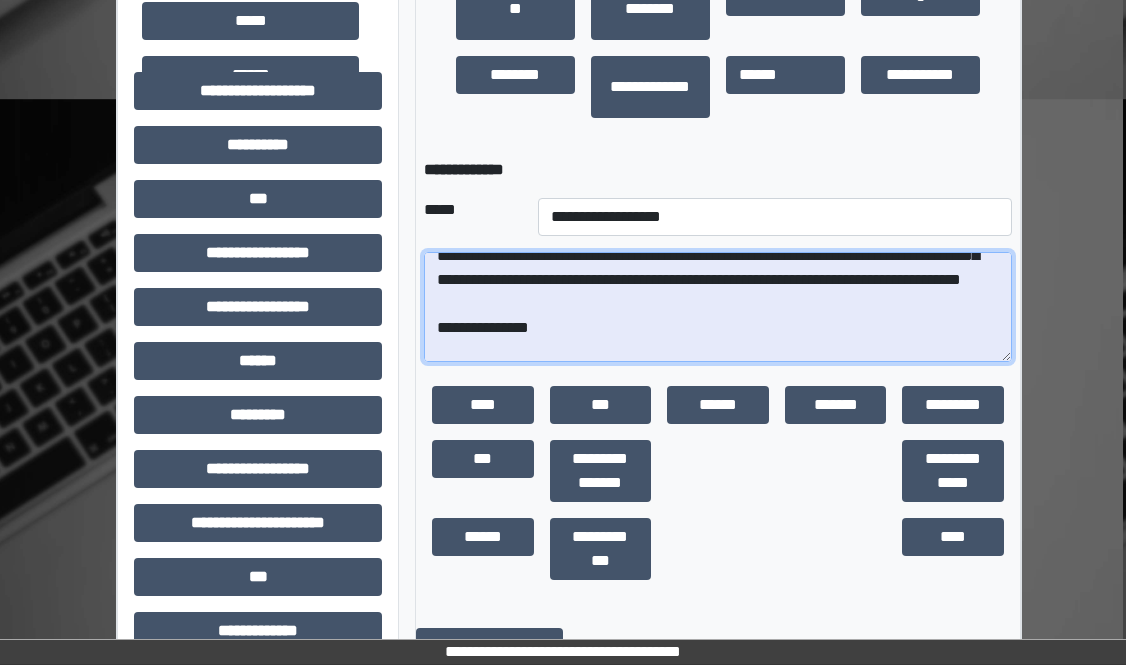 scroll, scrollTop: 5, scrollLeft: 0, axis: vertical 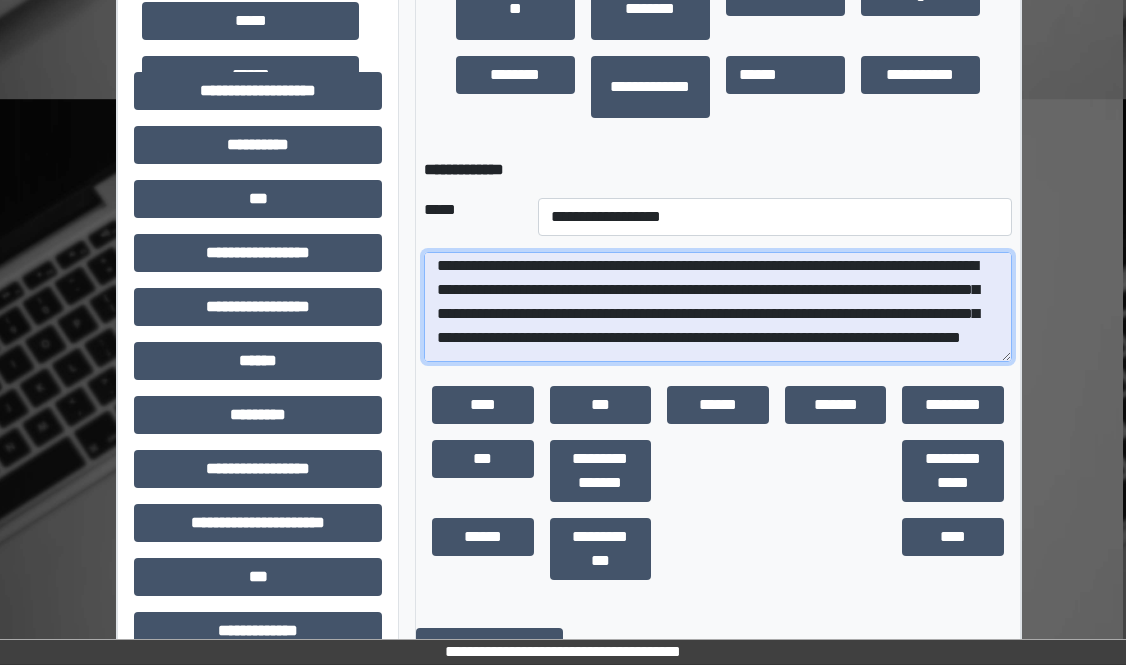 click on "**********" at bounding box center (718, 307) 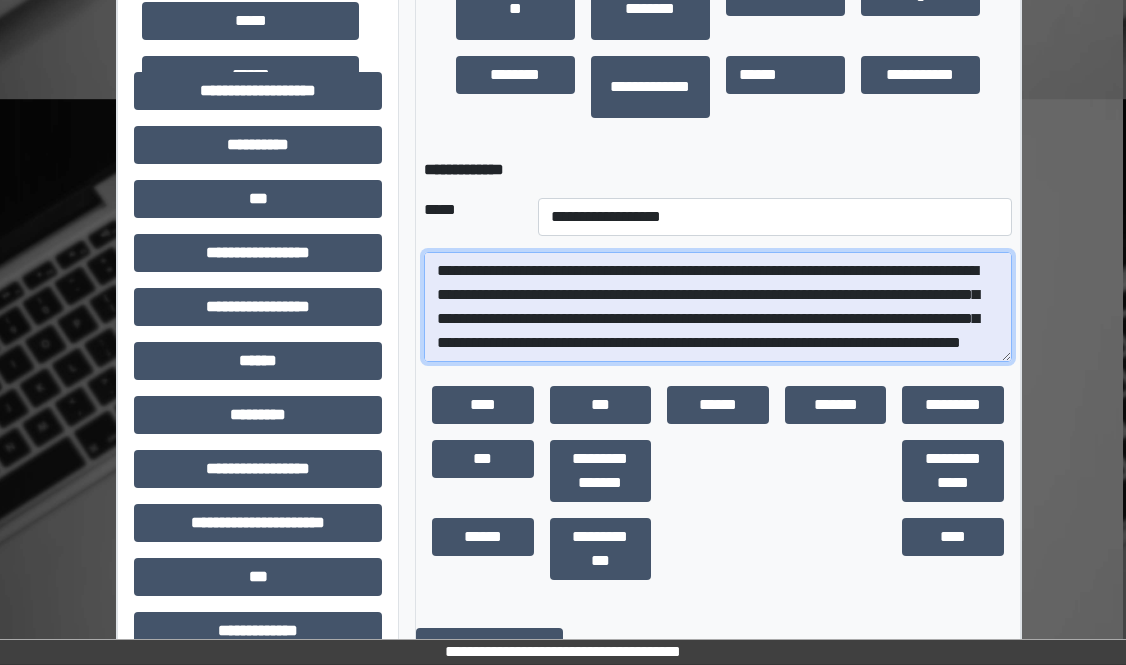 click on "**********" at bounding box center [718, 307] 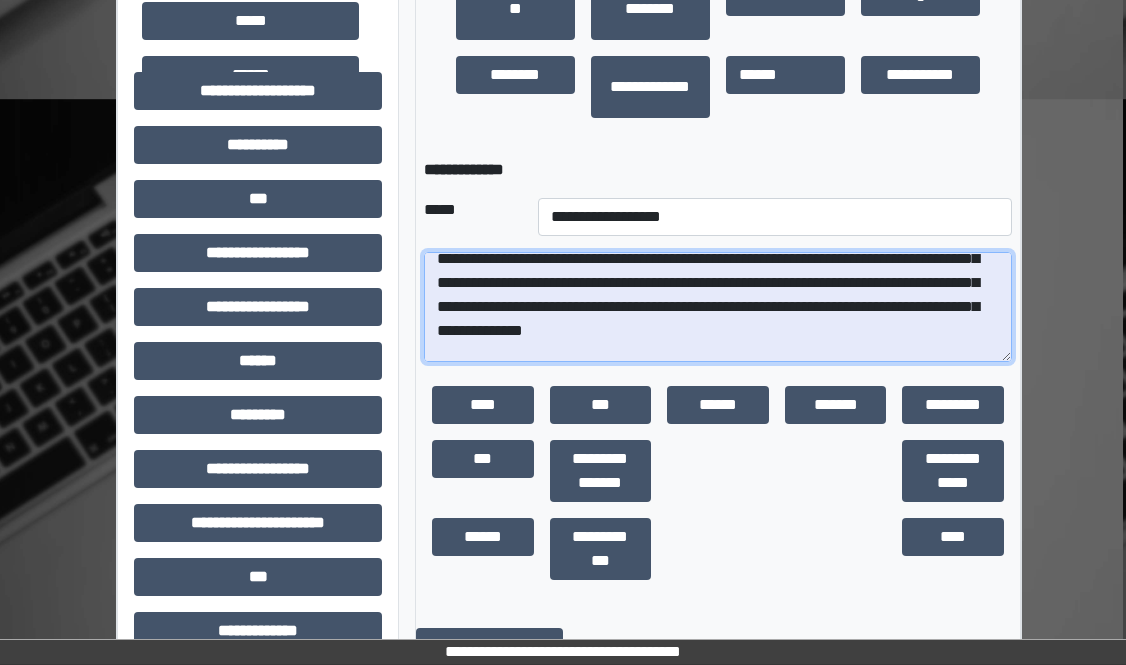 scroll, scrollTop: 0, scrollLeft: 0, axis: both 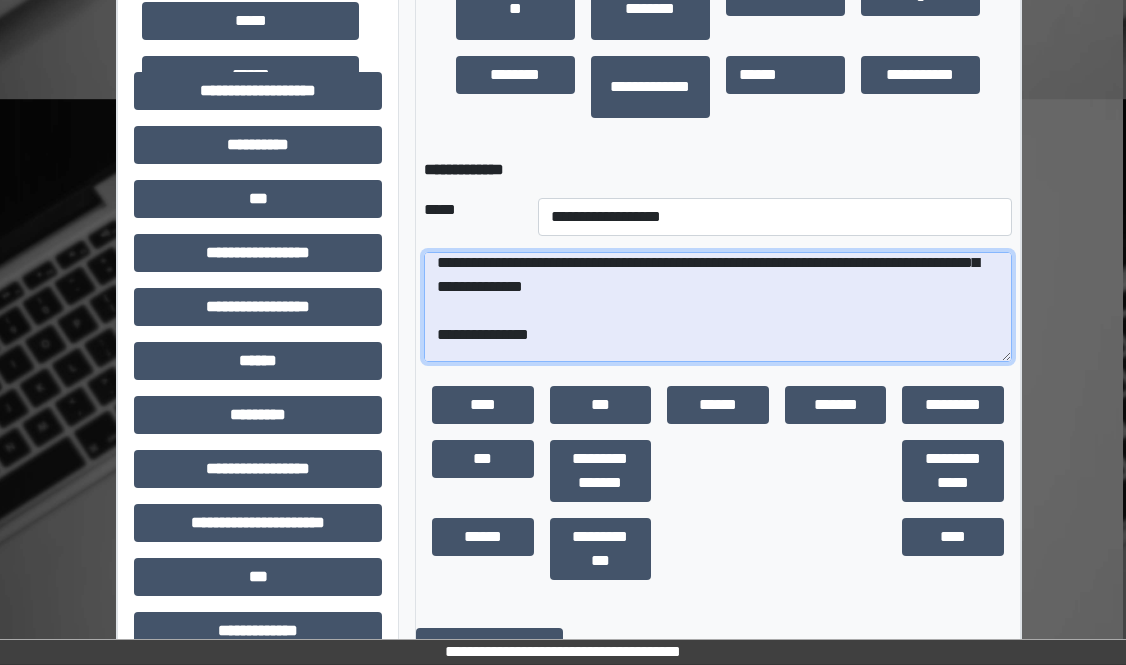 click on "**********" at bounding box center (718, 307) 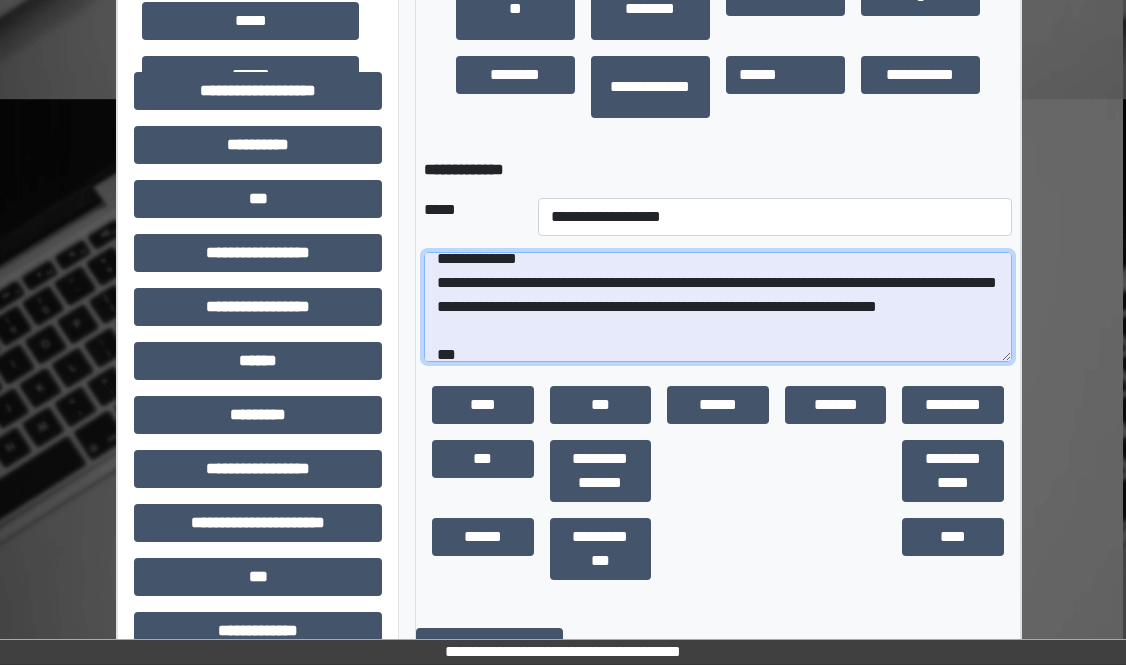 scroll, scrollTop: 180, scrollLeft: 0, axis: vertical 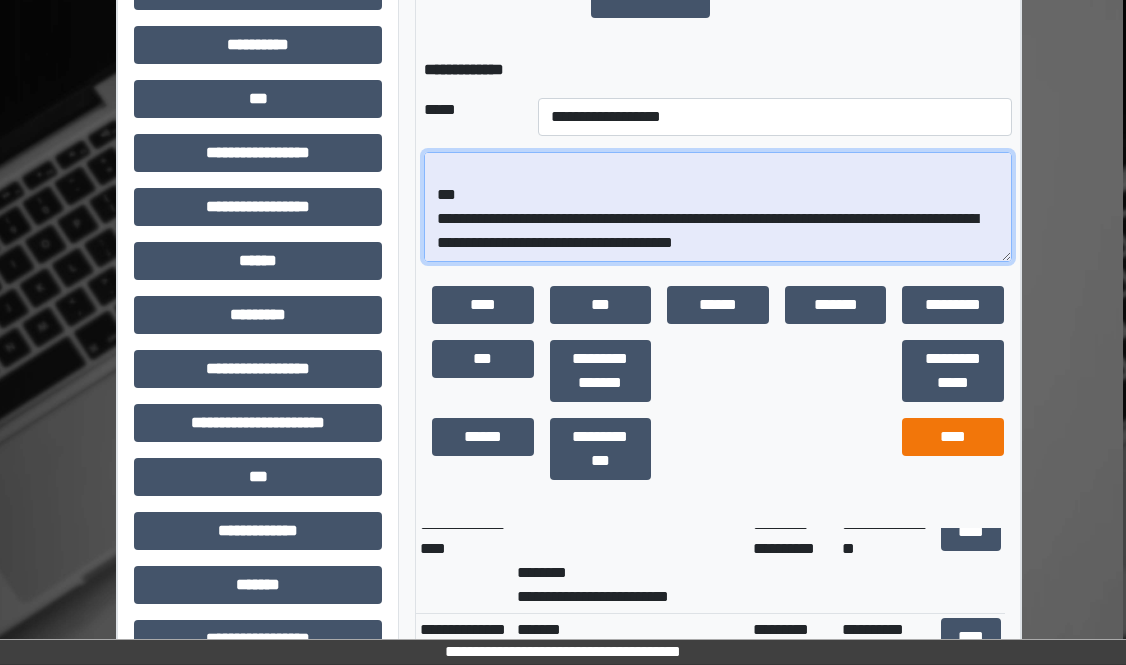 type on "**********" 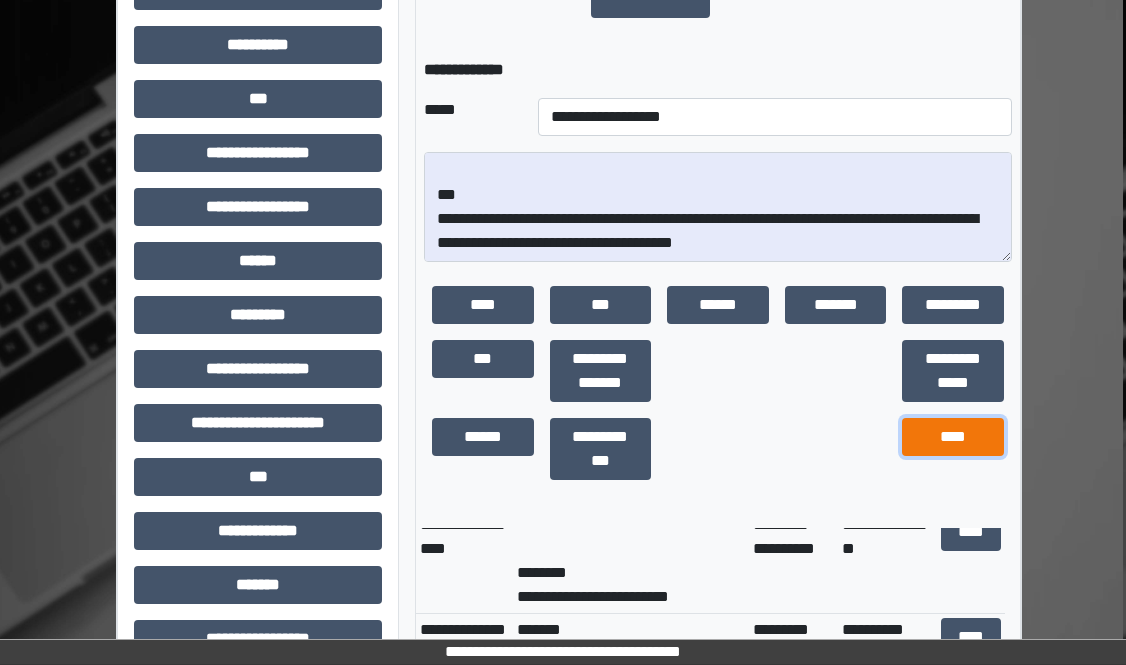 click on "****" at bounding box center [953, 437] 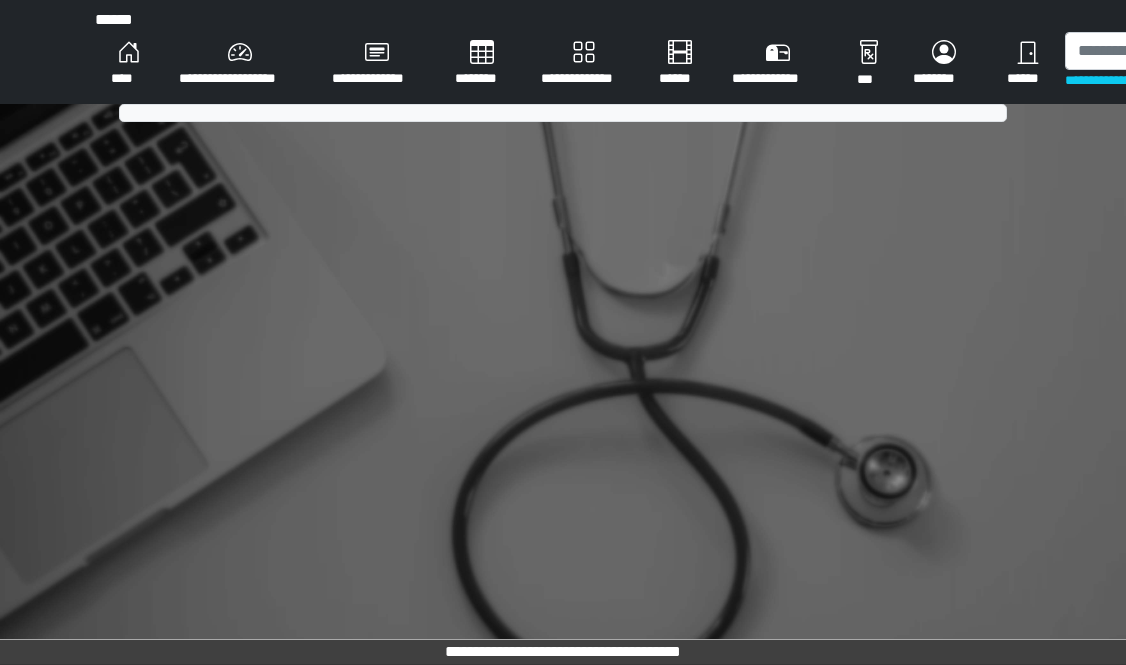 scroll, scrollTop: 0, scrollLeft: 0, axis: both 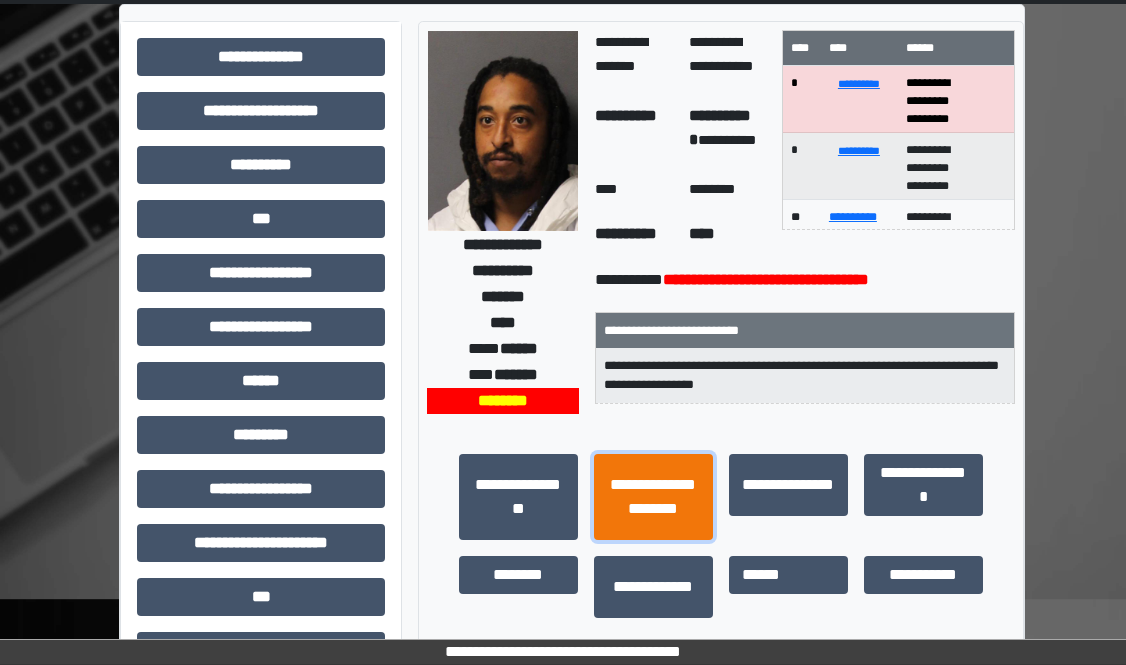click on "**********" at bounding box center (653, 497) 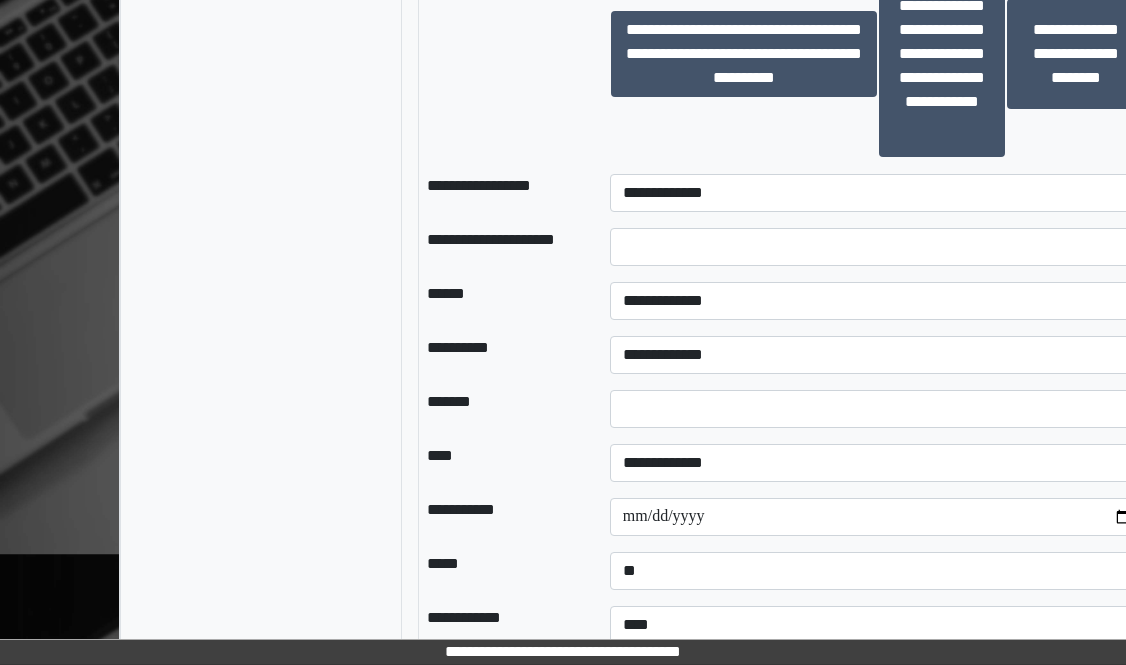 scroll, scrollTop: 1600, scrollLeft: 0, axis: vertical 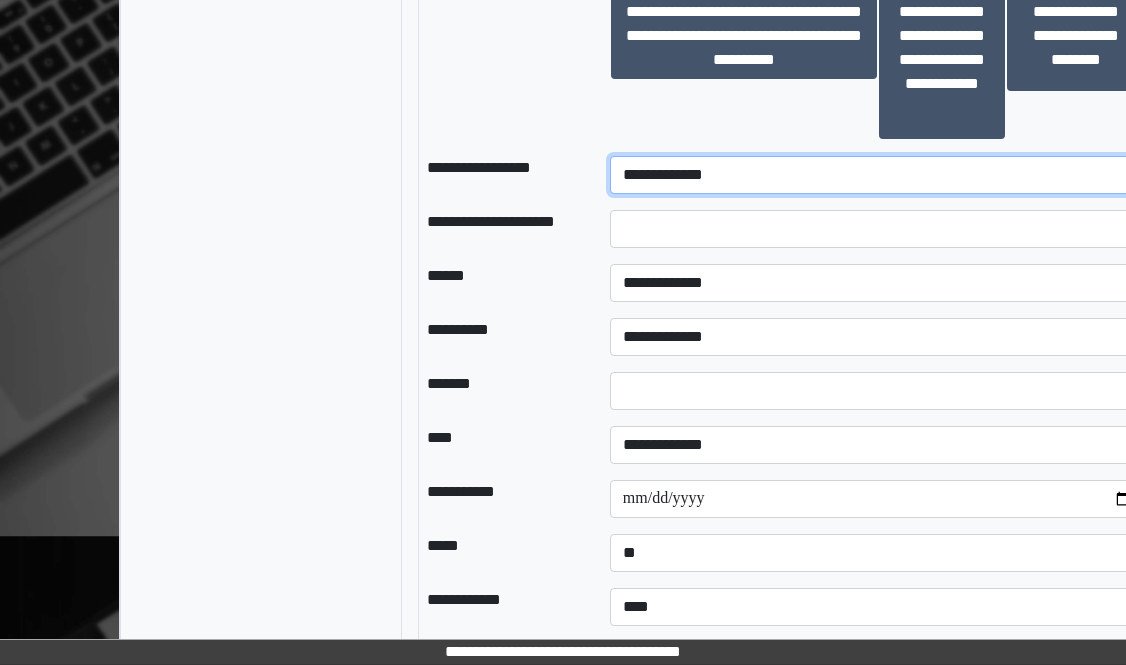 click on "**********" at bounding box center (878, 175) 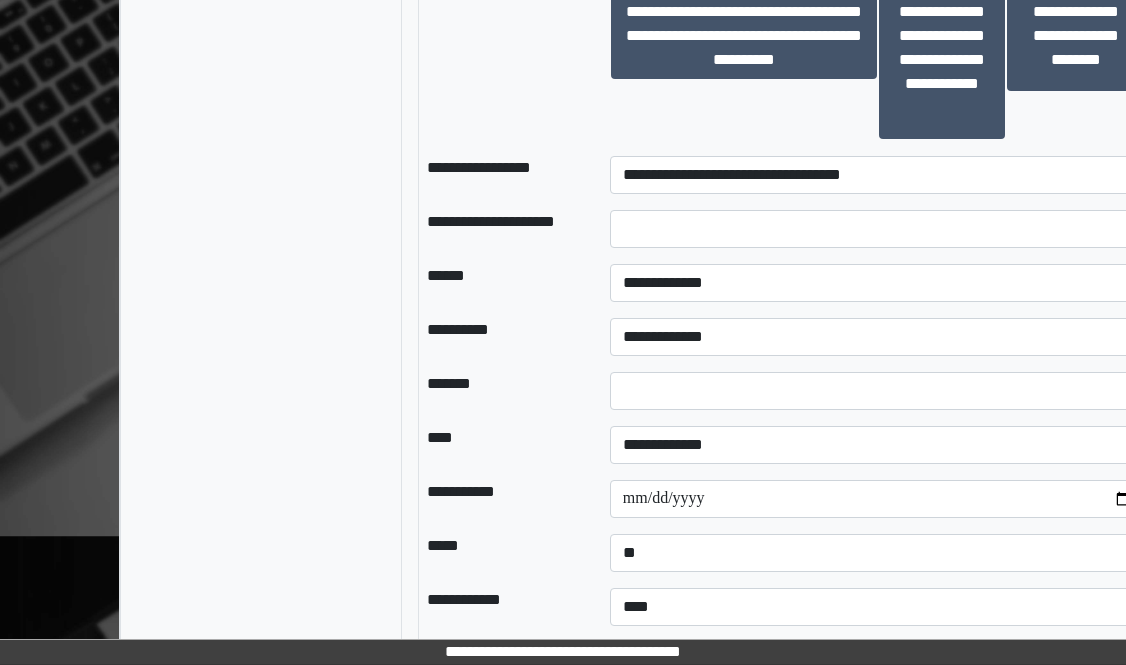 click at bounding box center [502, 36] 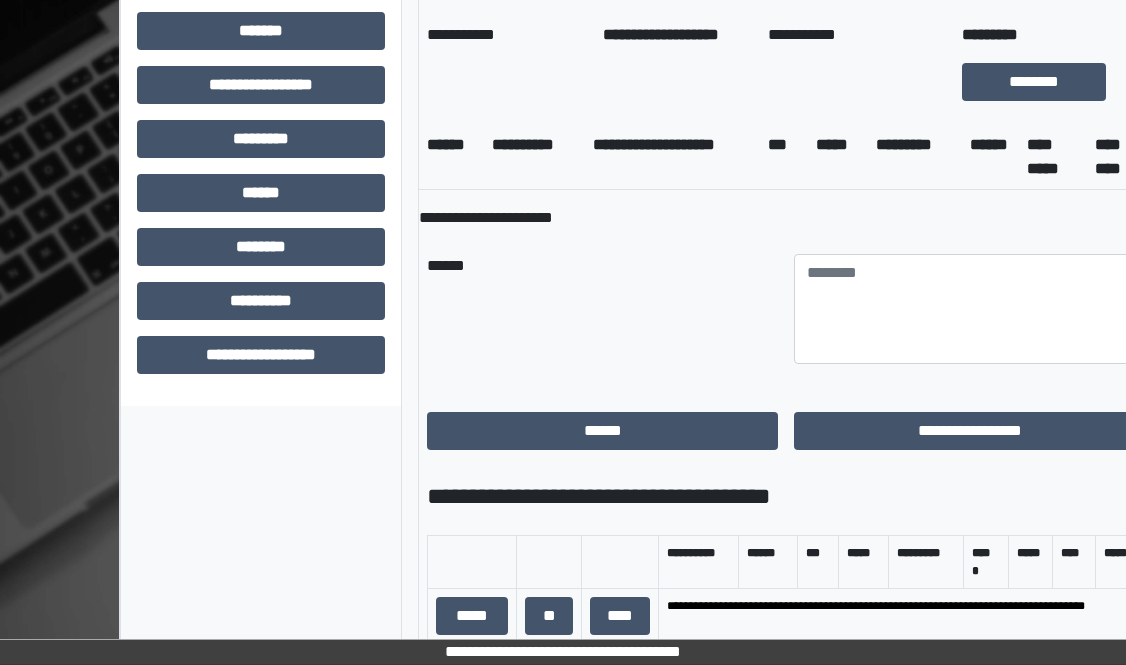 scroll, scrollTop: 729, scrollLeft: 0, axis: vertical 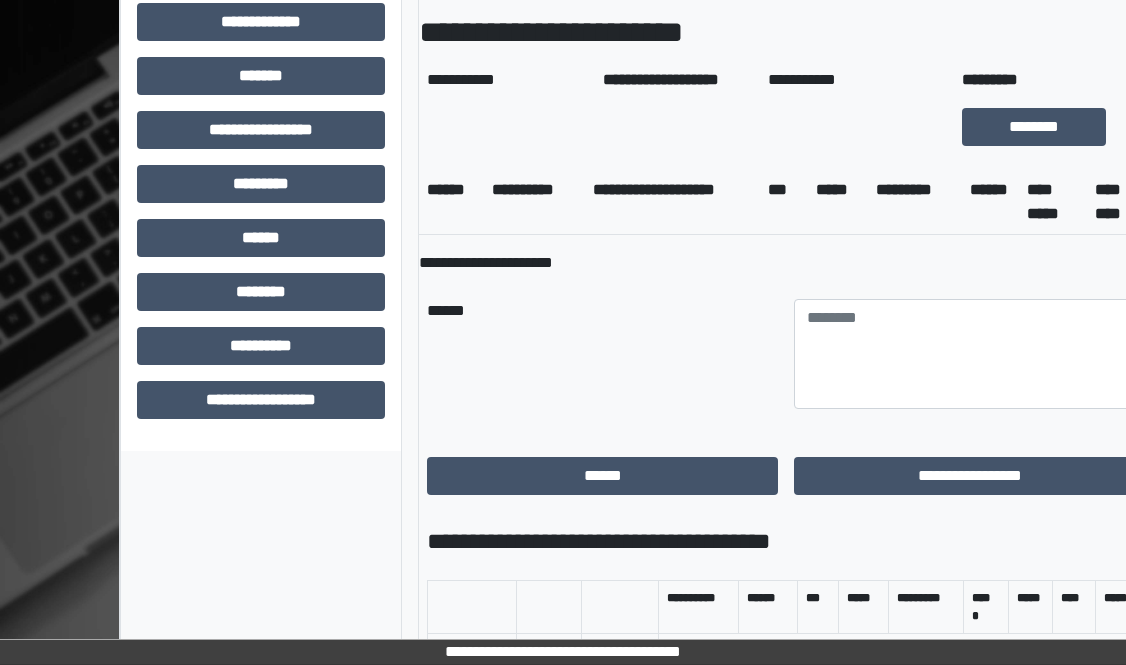 click on "******" at bounding box center (602, 476) 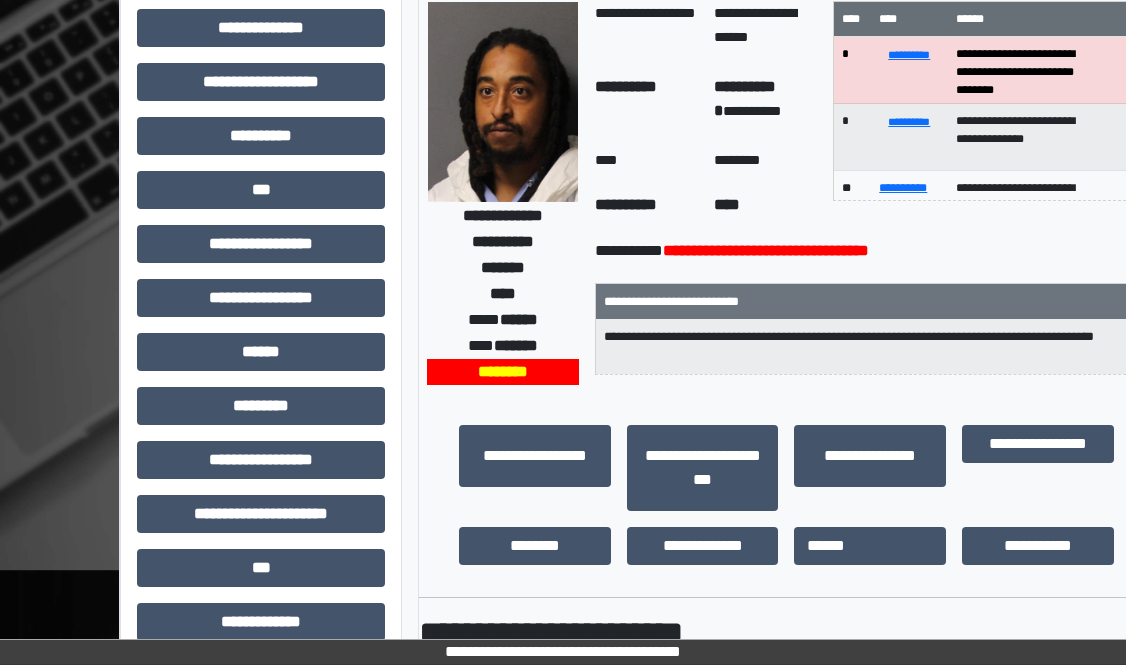 scroll, scrollTop: 0, scrollLeft: 0, axis: both 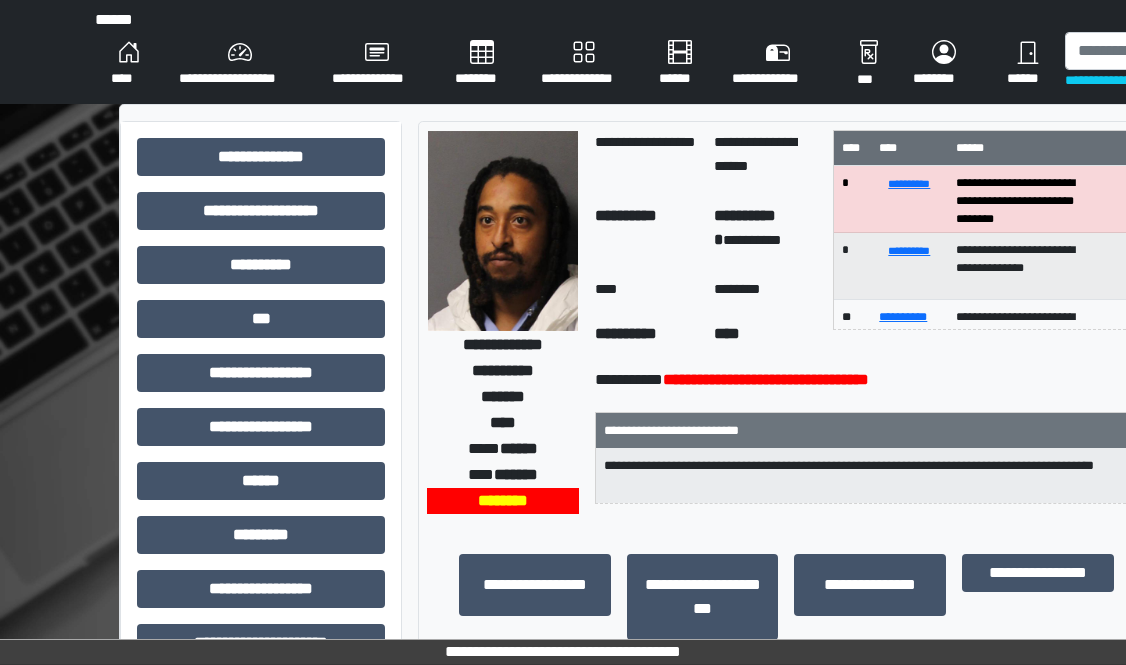 click on "******" at bounding box center [1028, 64] 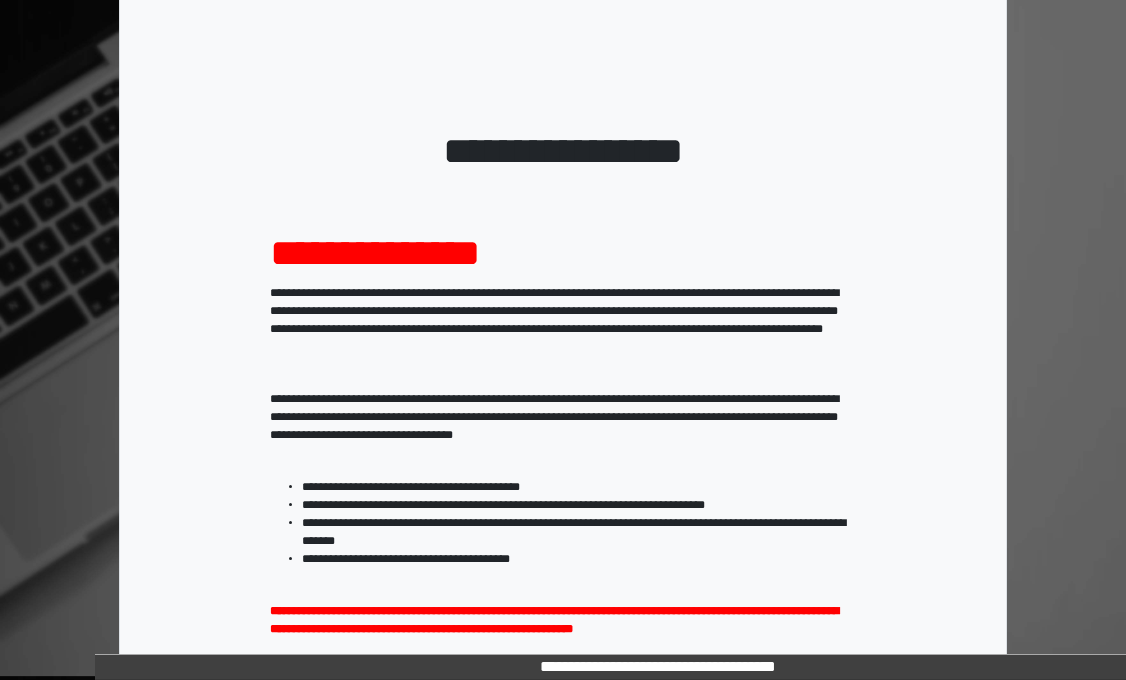 scroll, scrollTop: 0, scrollLeft: 0, axis: both 